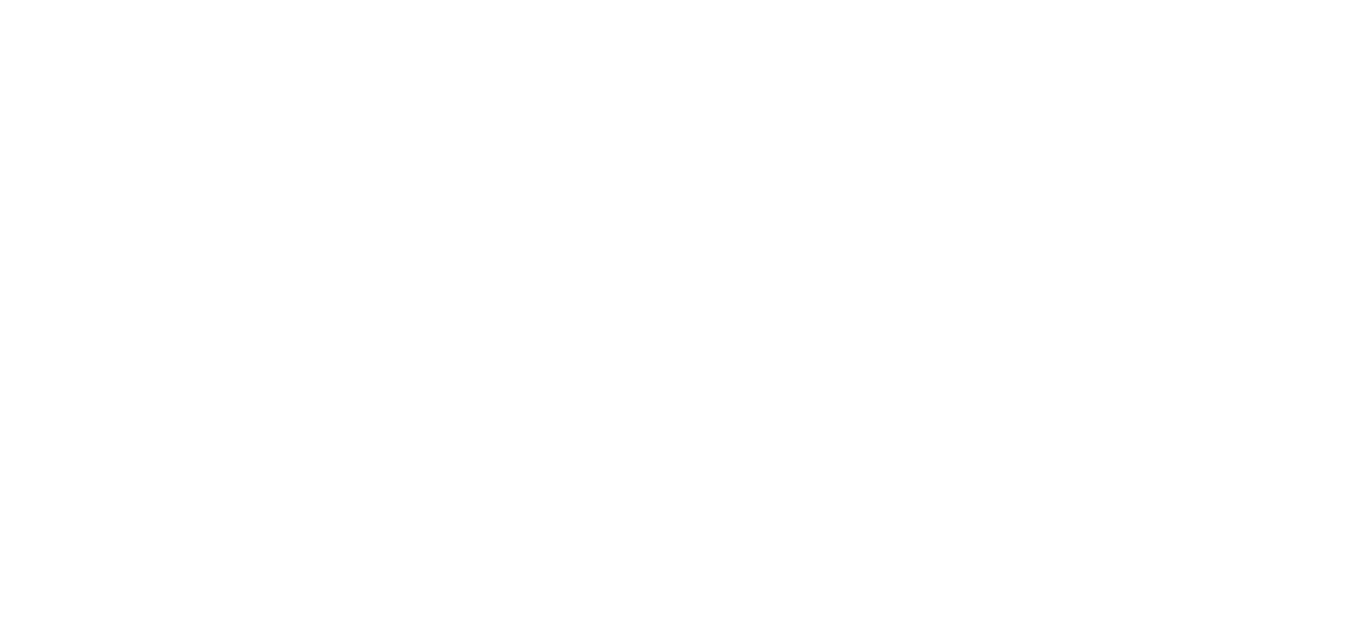scroll, scrollTop: 0, scrollLeft: 0, axis: both 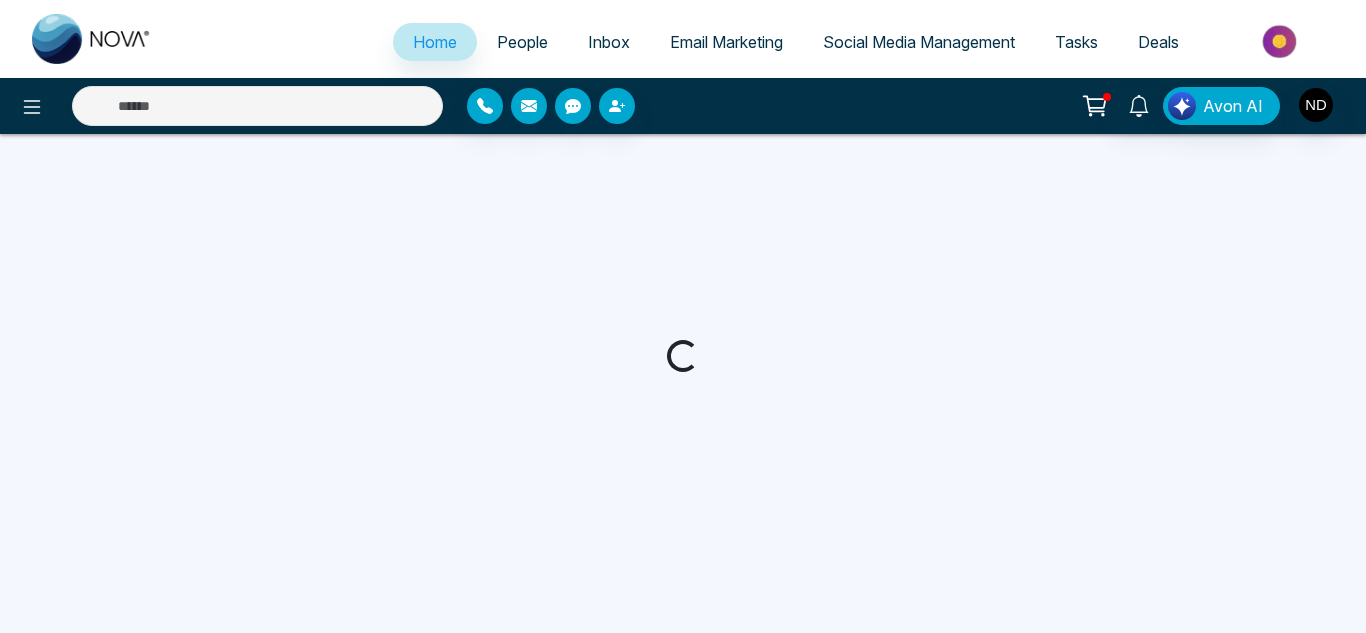 select on "*" 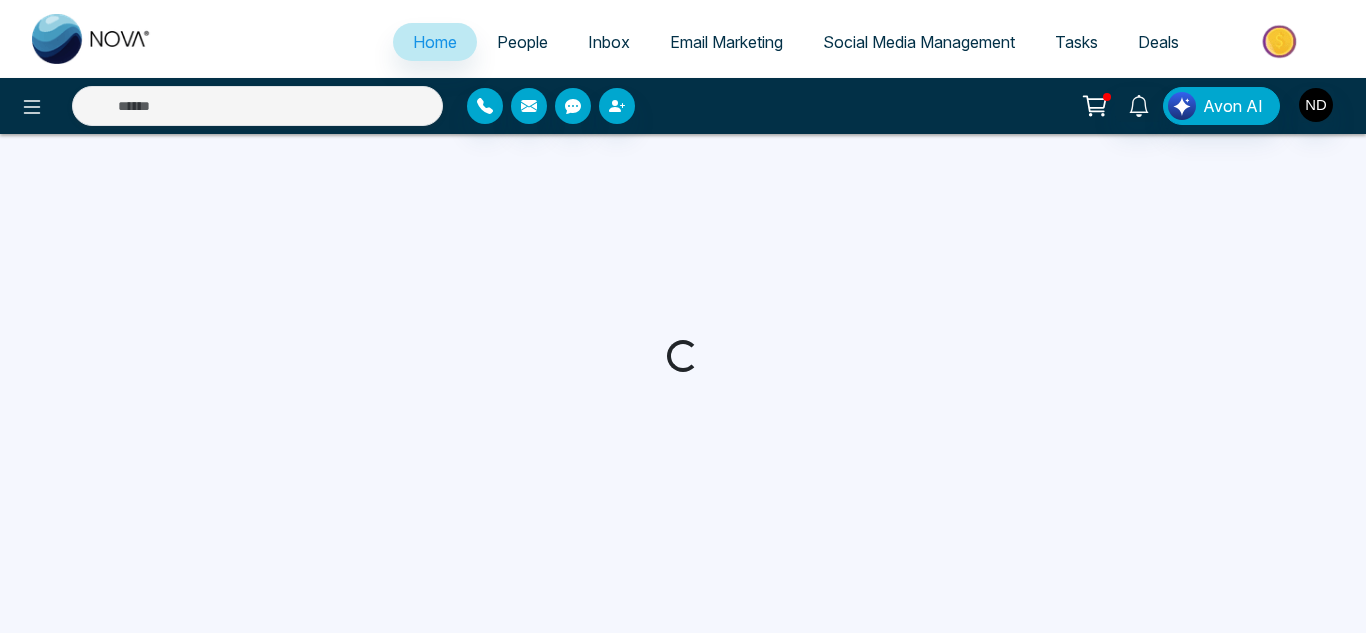 select on "*" 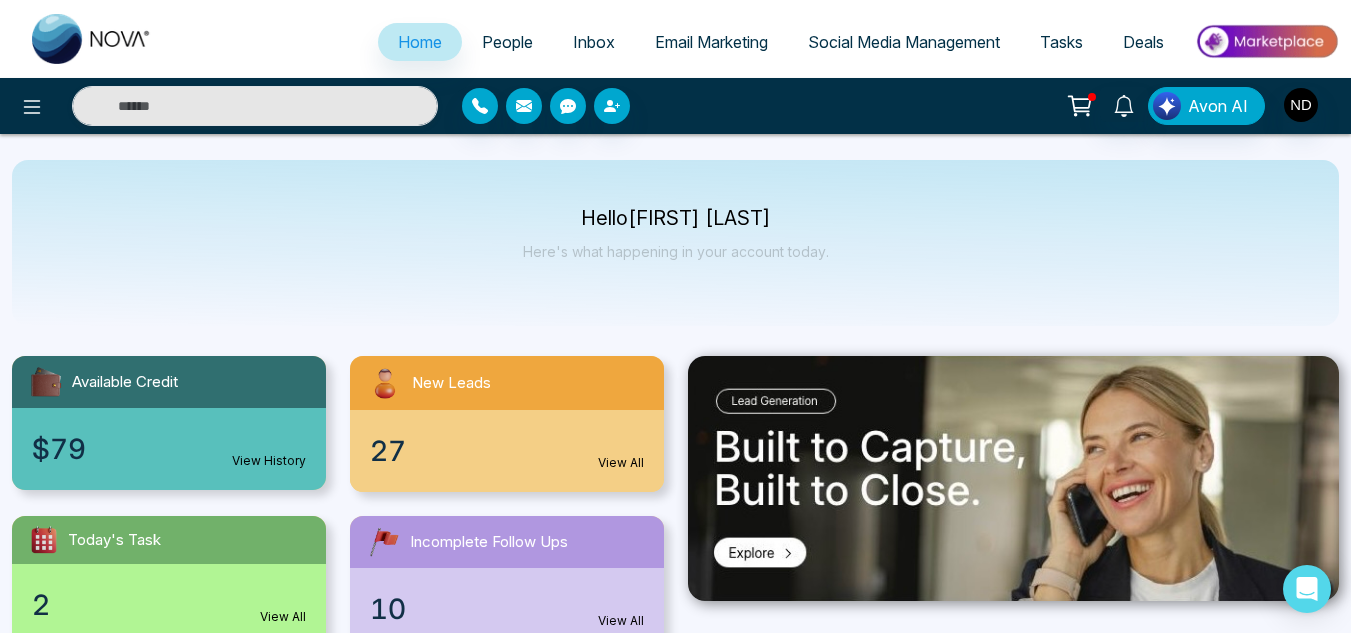 click on "People" at bounding box center (507, 42) 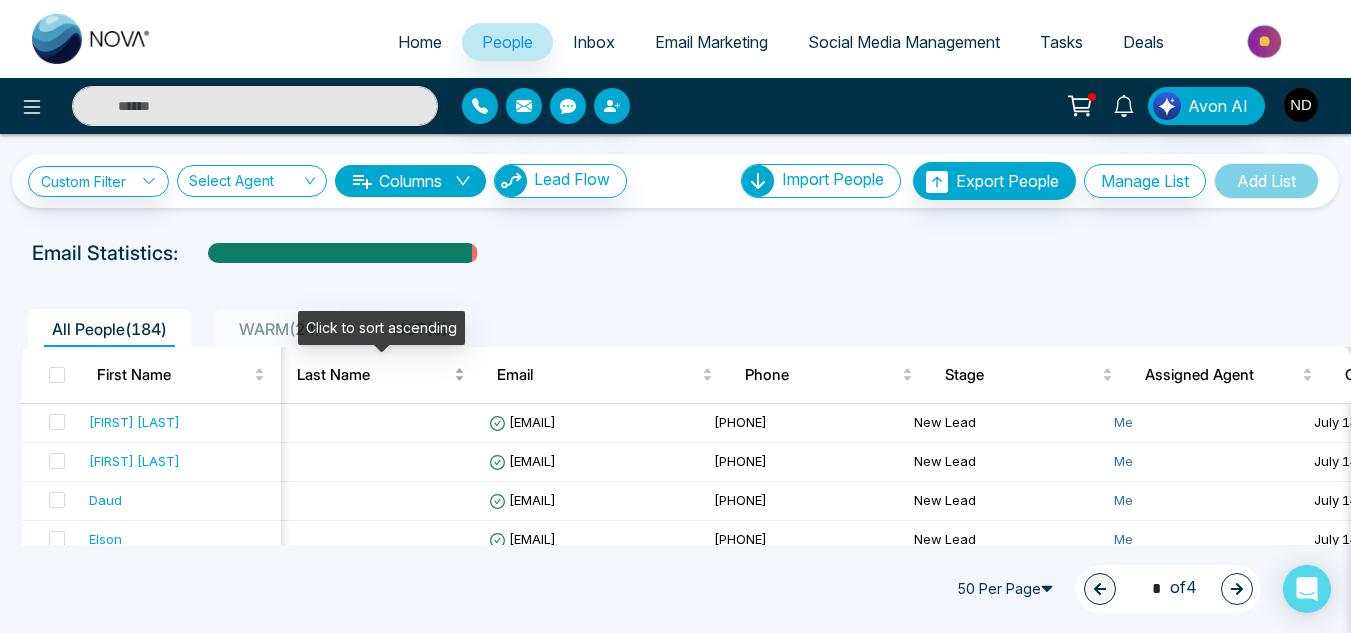 scroll, scrollTop: 0, scrollLeft: 222, axis: horizontal 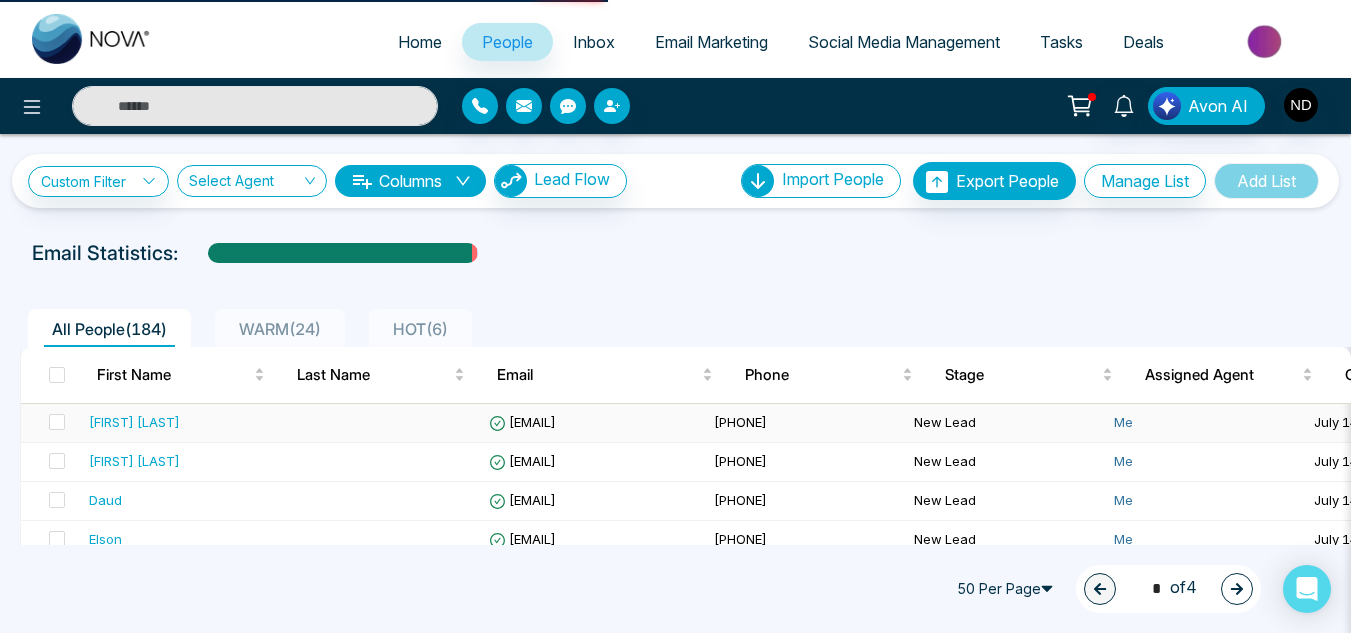 select on "*" 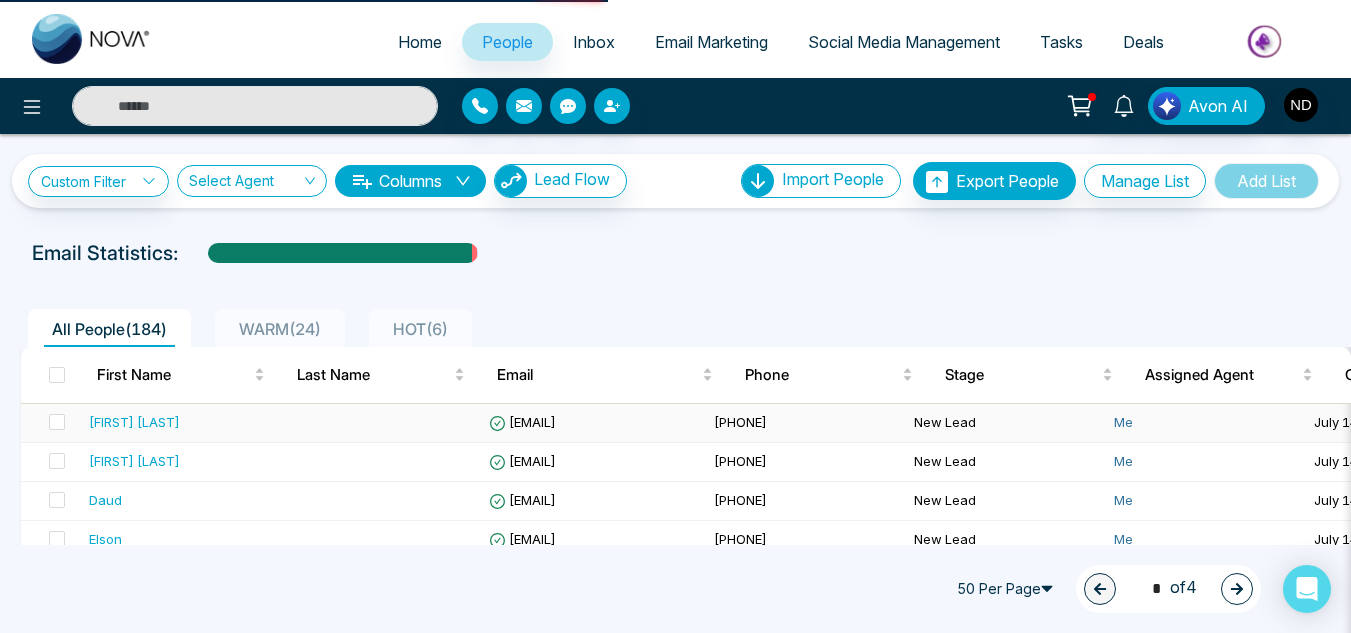 select on "*" 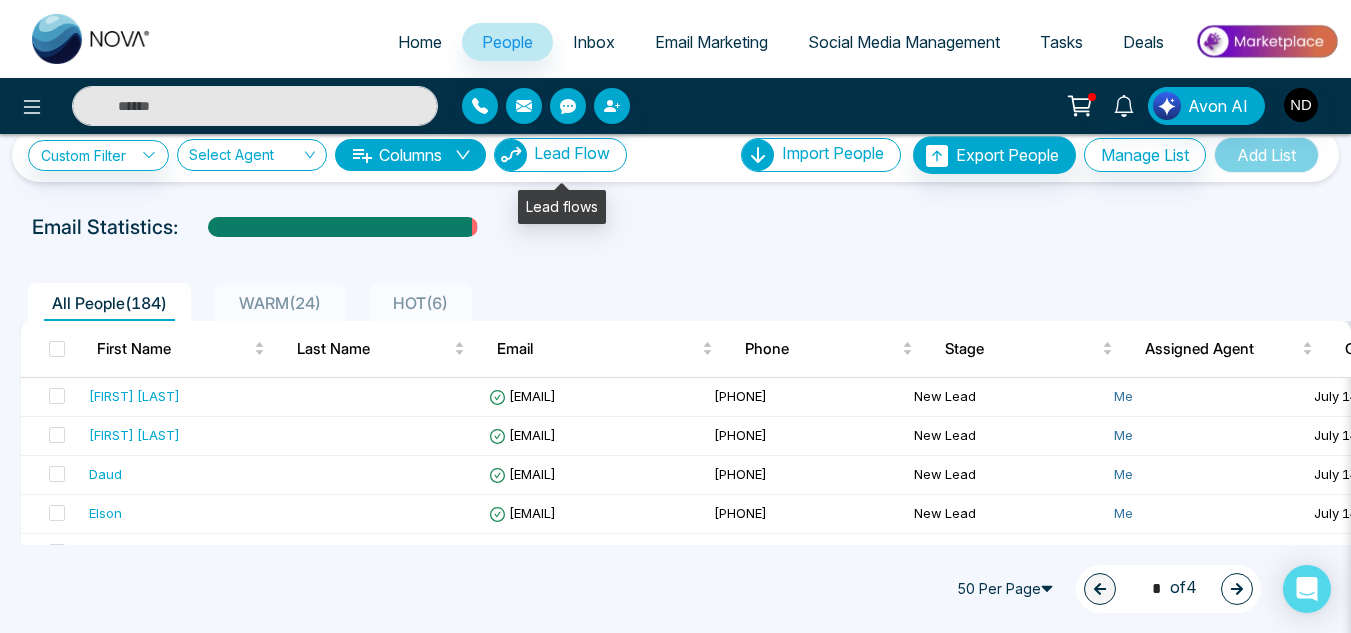 click on "Lead Flow" at bounding box center (572, 153) 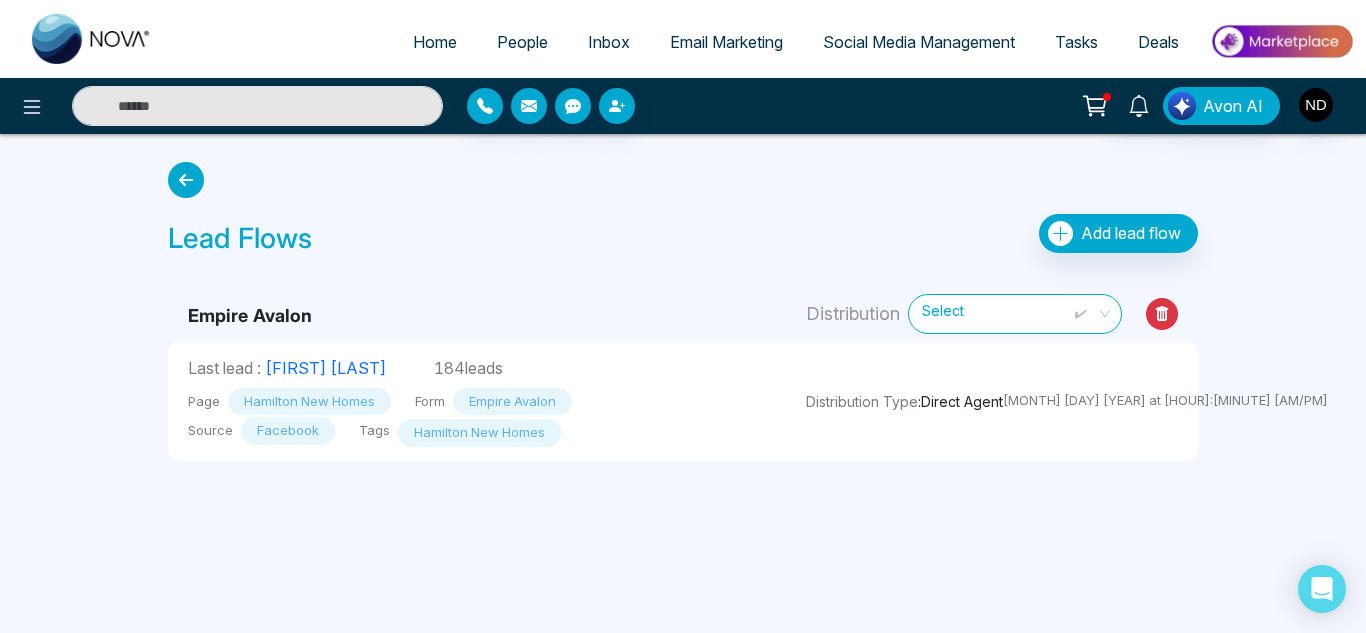 click at bounding box center [186, 180] 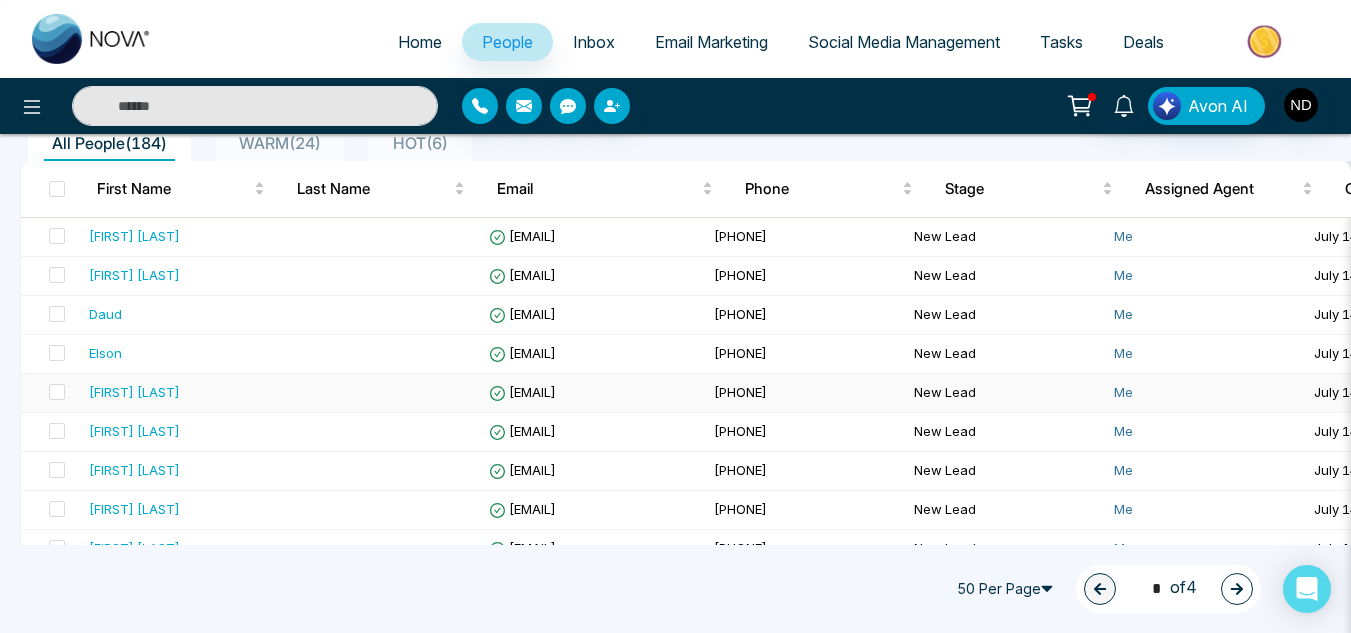 click on "[FIRST] [LAST]" at bounding box center (134, 392) 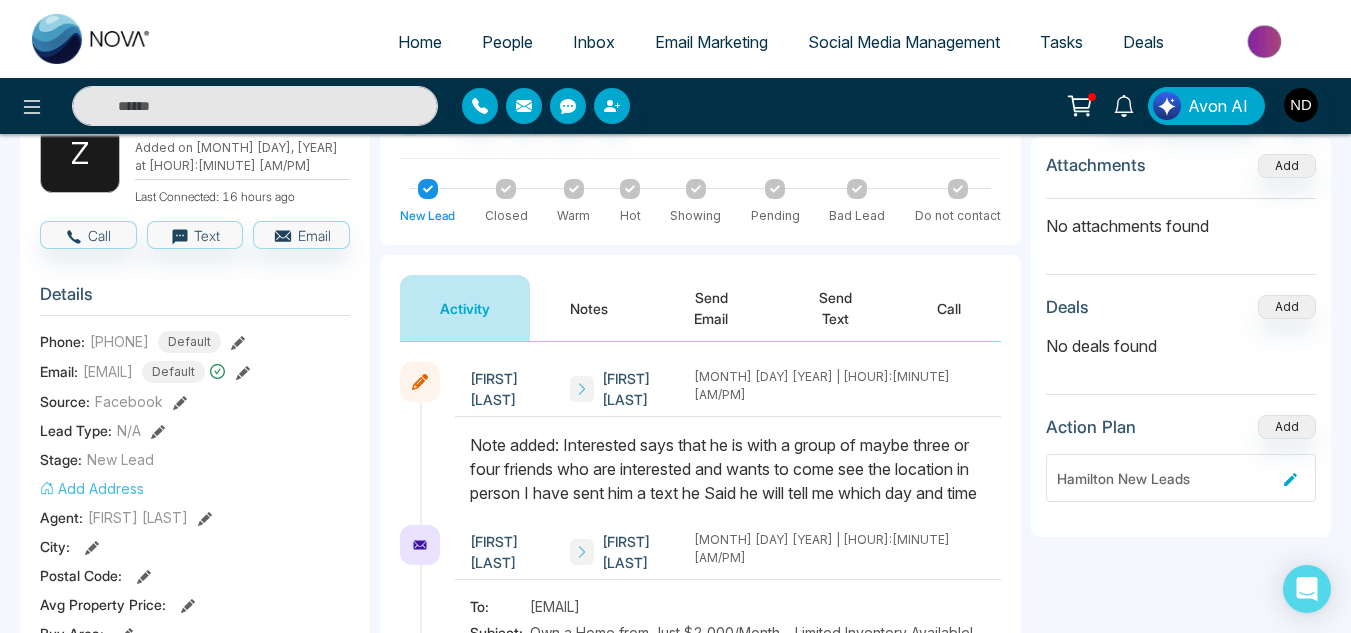 click 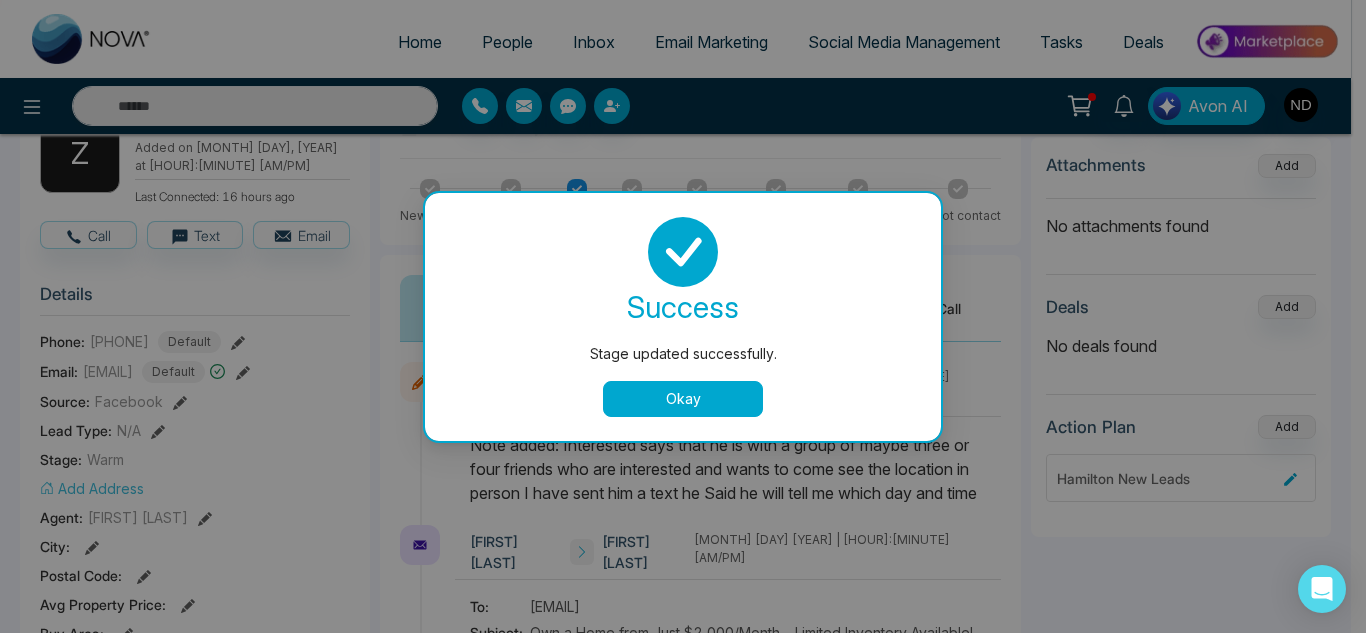 click on "Okay" at bounding box center [683, 399] 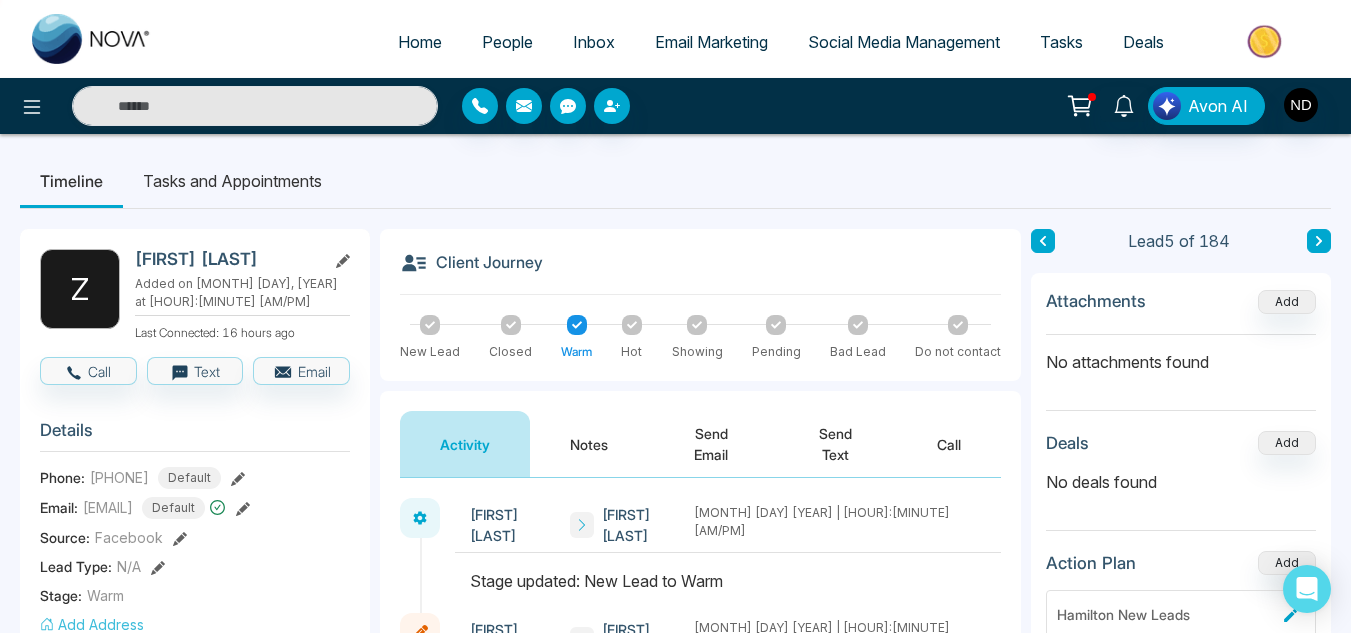 click at bounding box center (1043, 241) 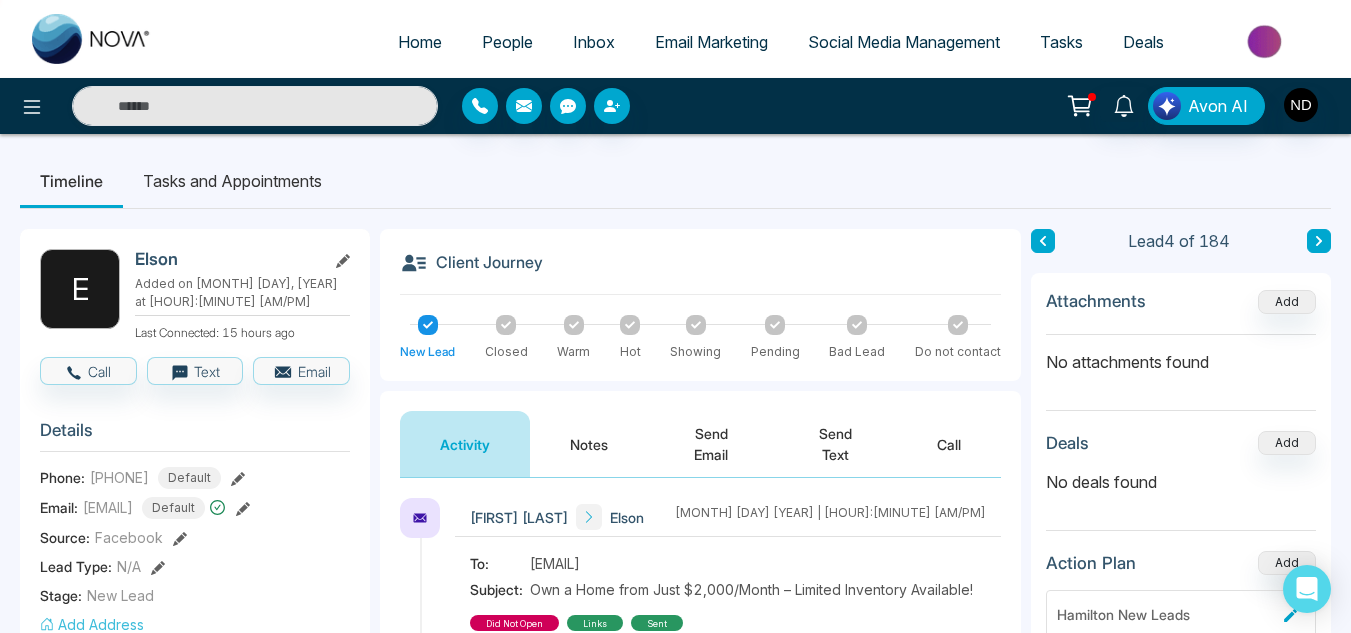 click at bounding box center (1043, 241) 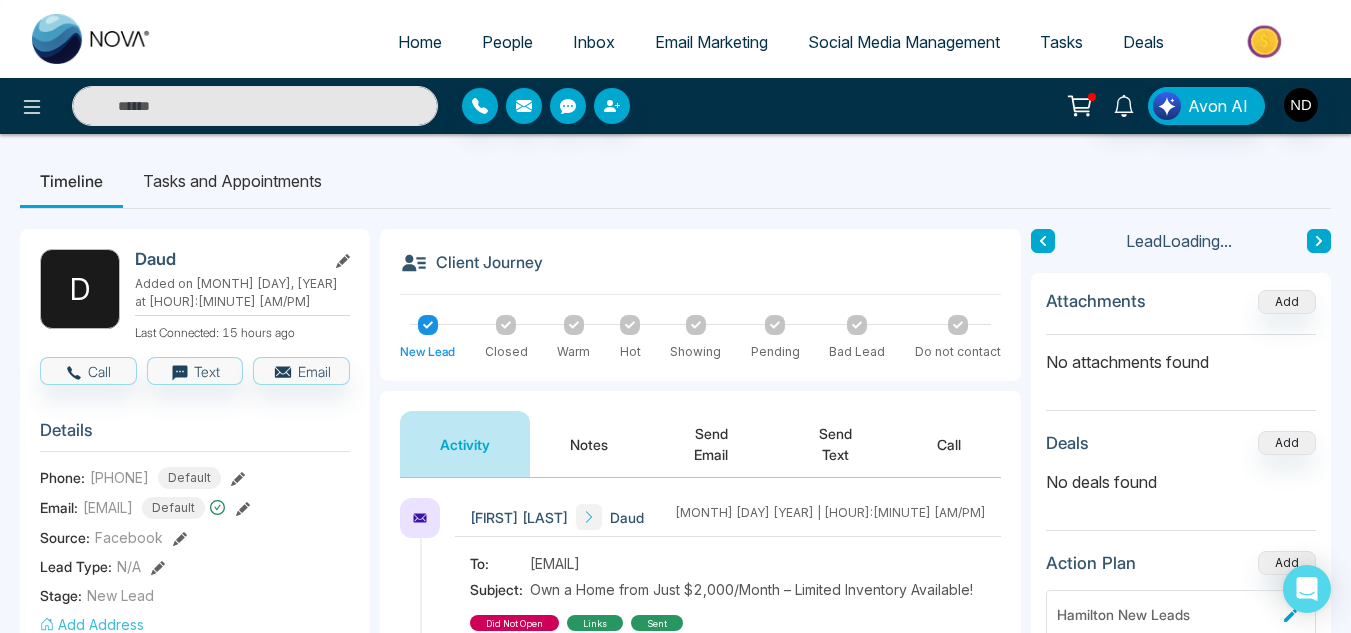click at bounding box center [1043, 241] 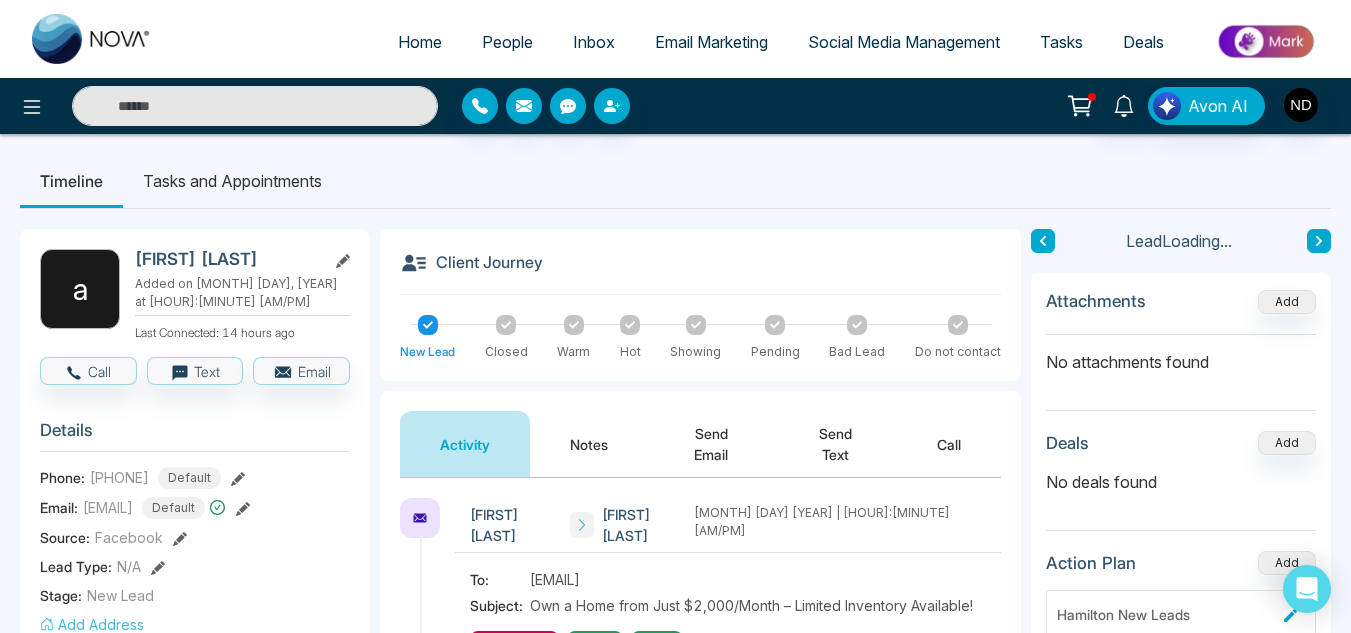 click at bounding box center [1043, 241] 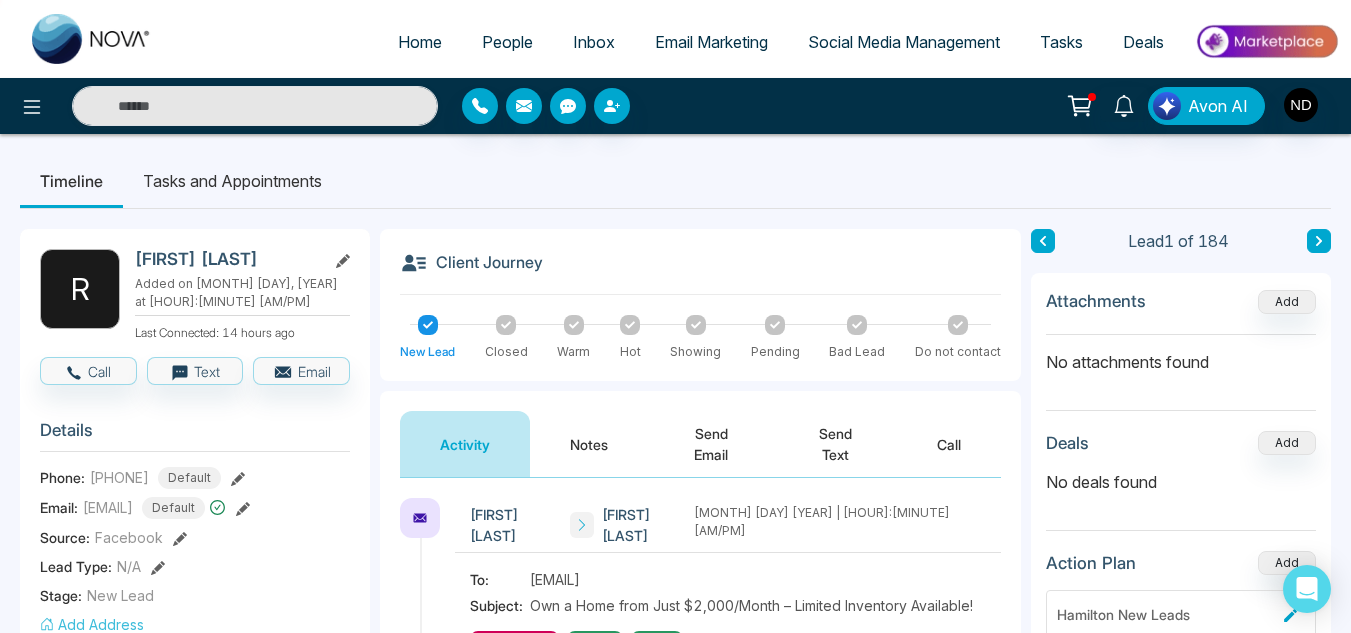 click on "Home" at bounding box center (420, 42) 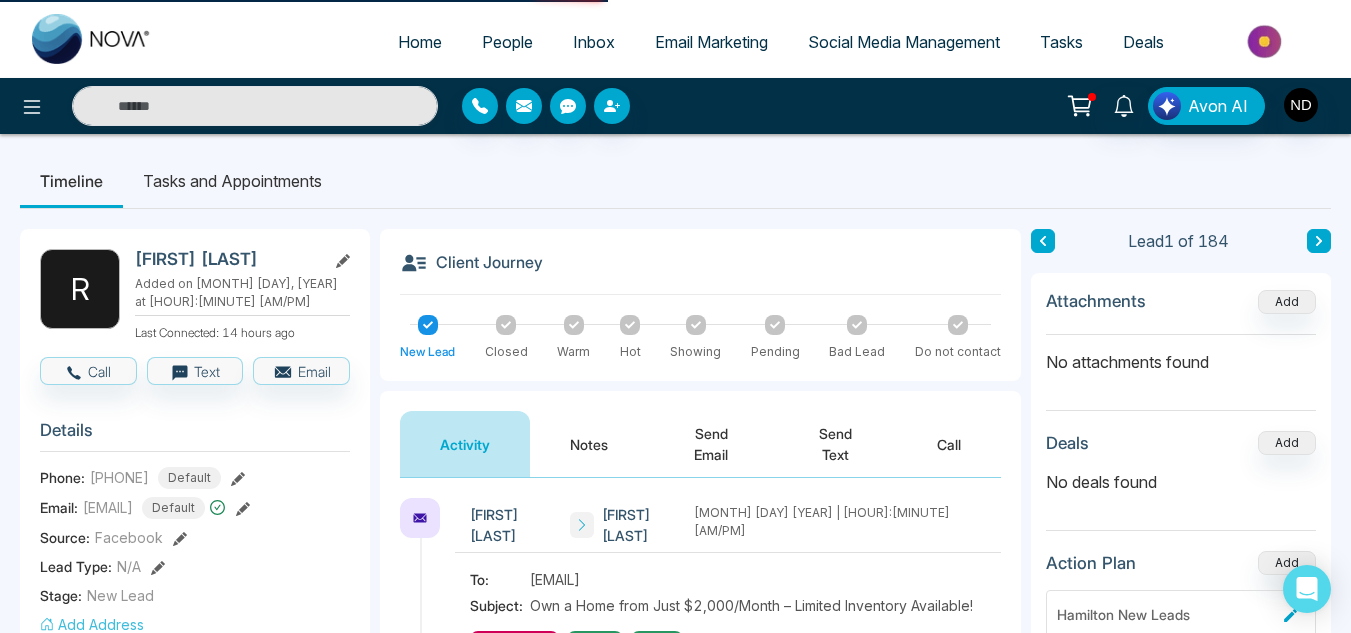 select on "*" 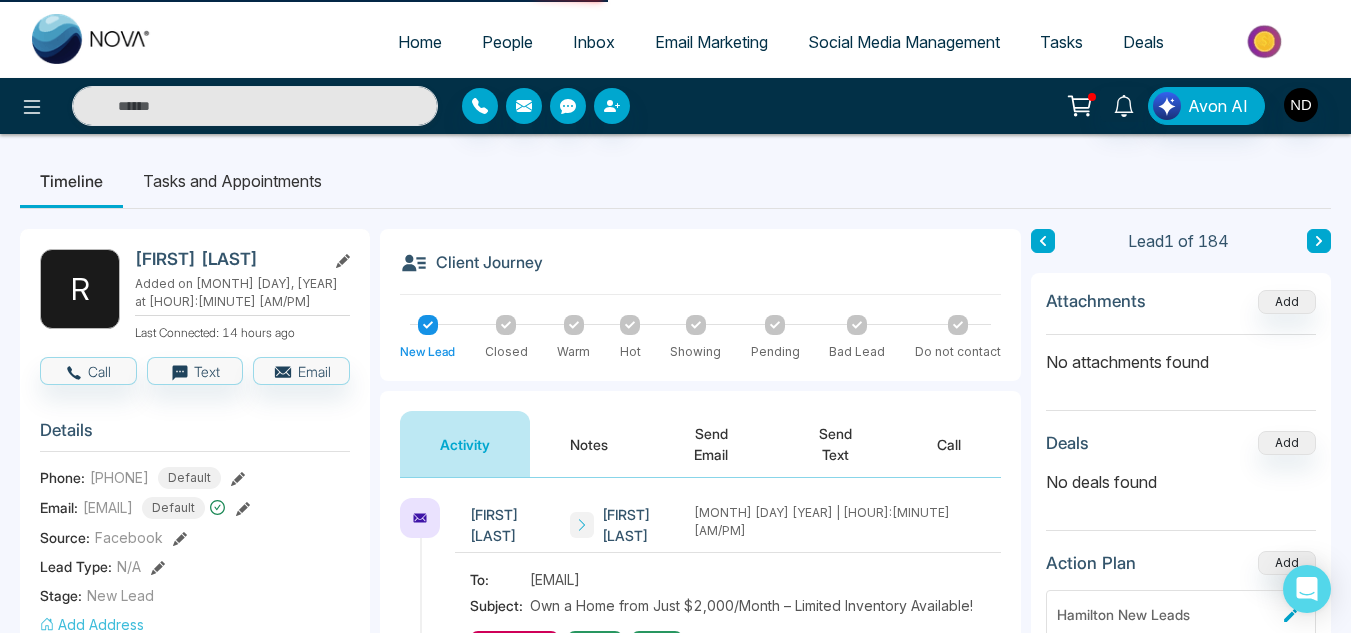 select on "*" 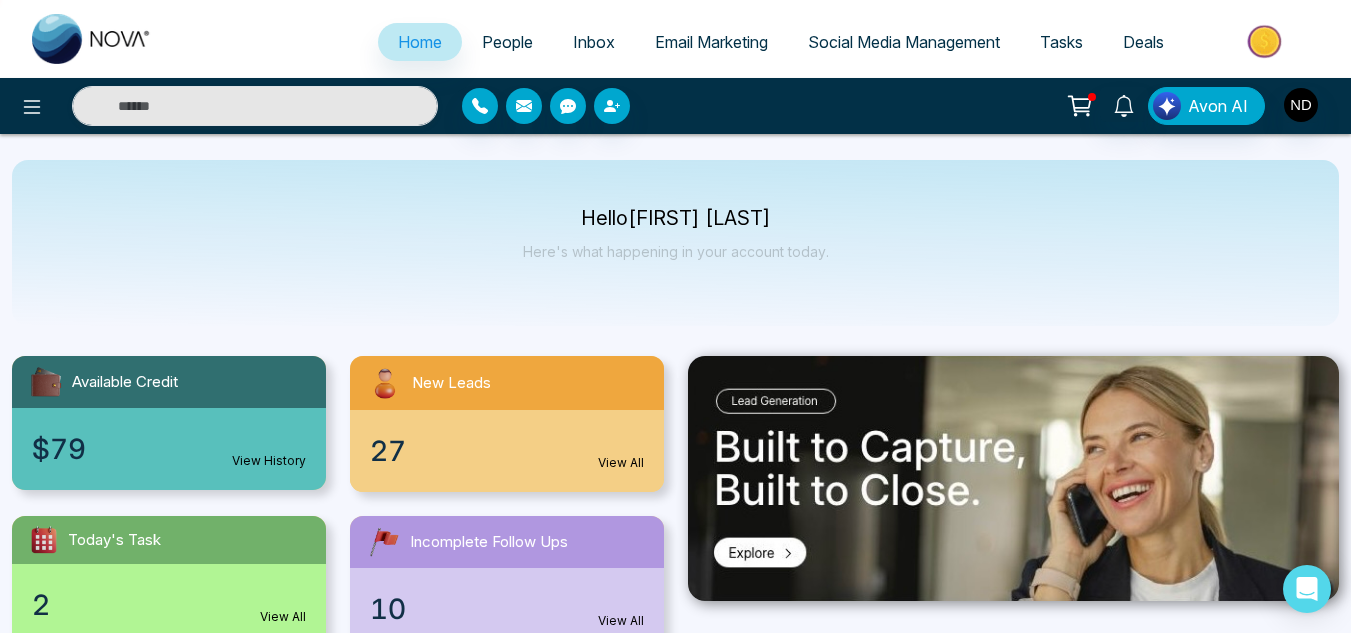 click on "People" at bounding box center [507, 42] 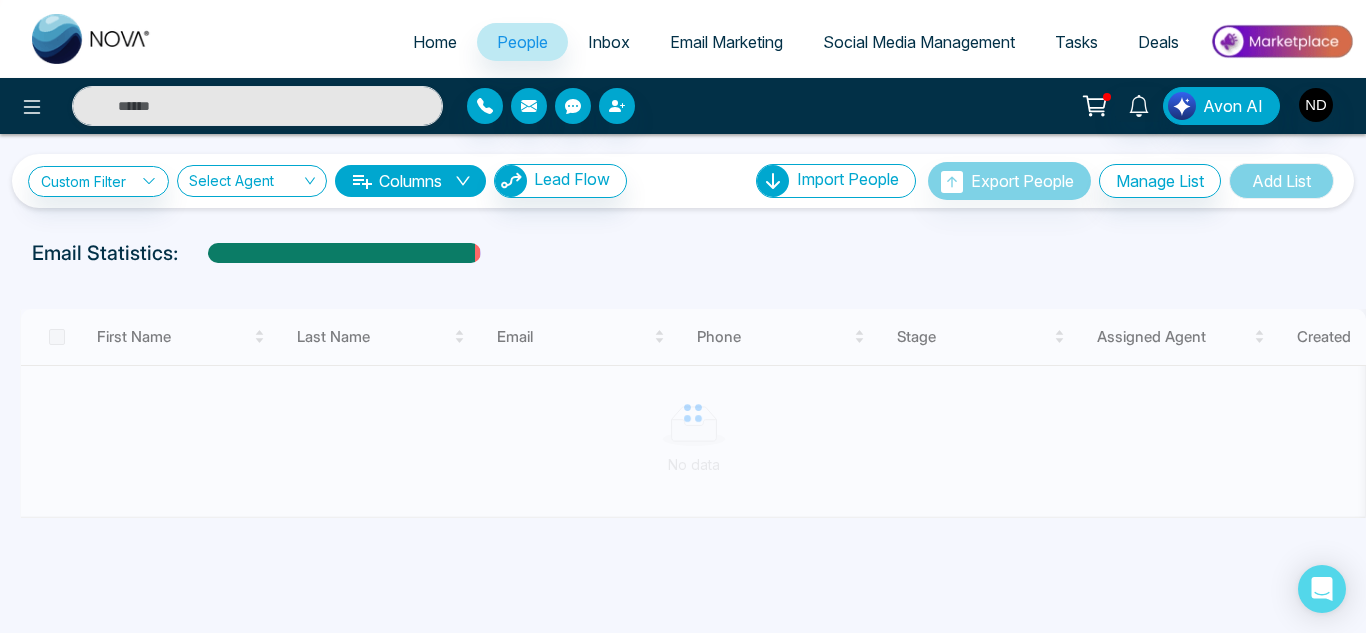 click on "Tasks" at bounding box center [1076, 42] 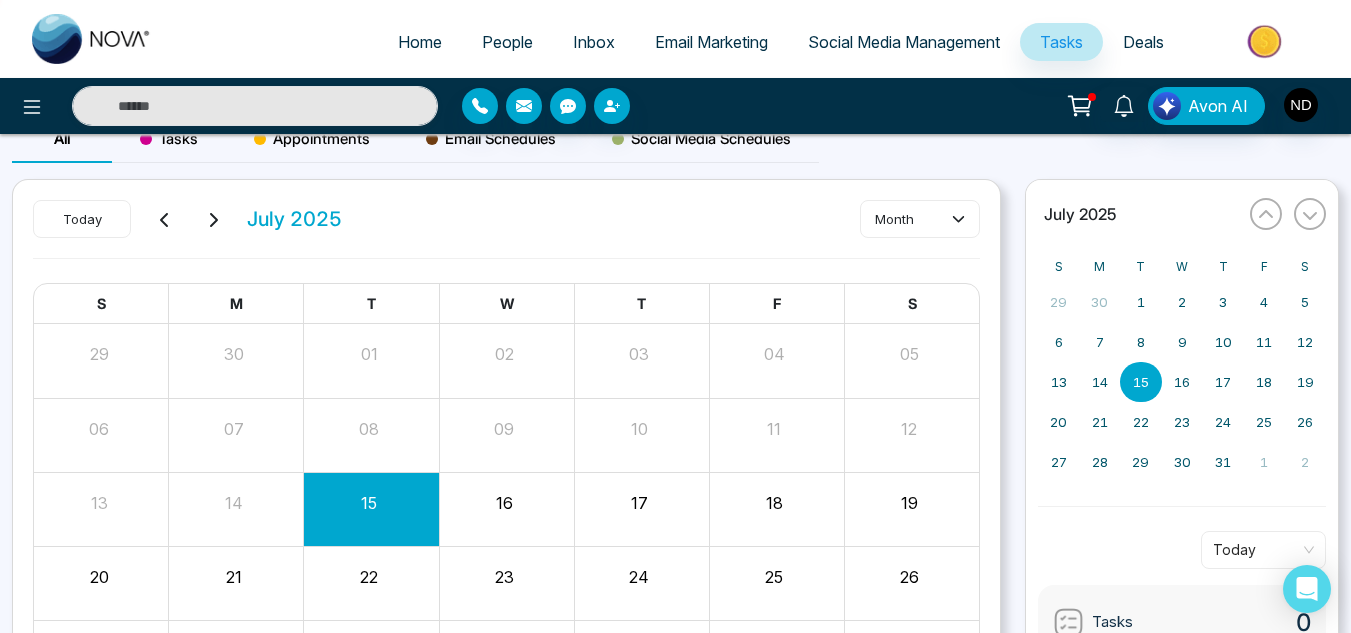 scroll, scrollTop: 183, scrollLeft: 0, axis: vertical 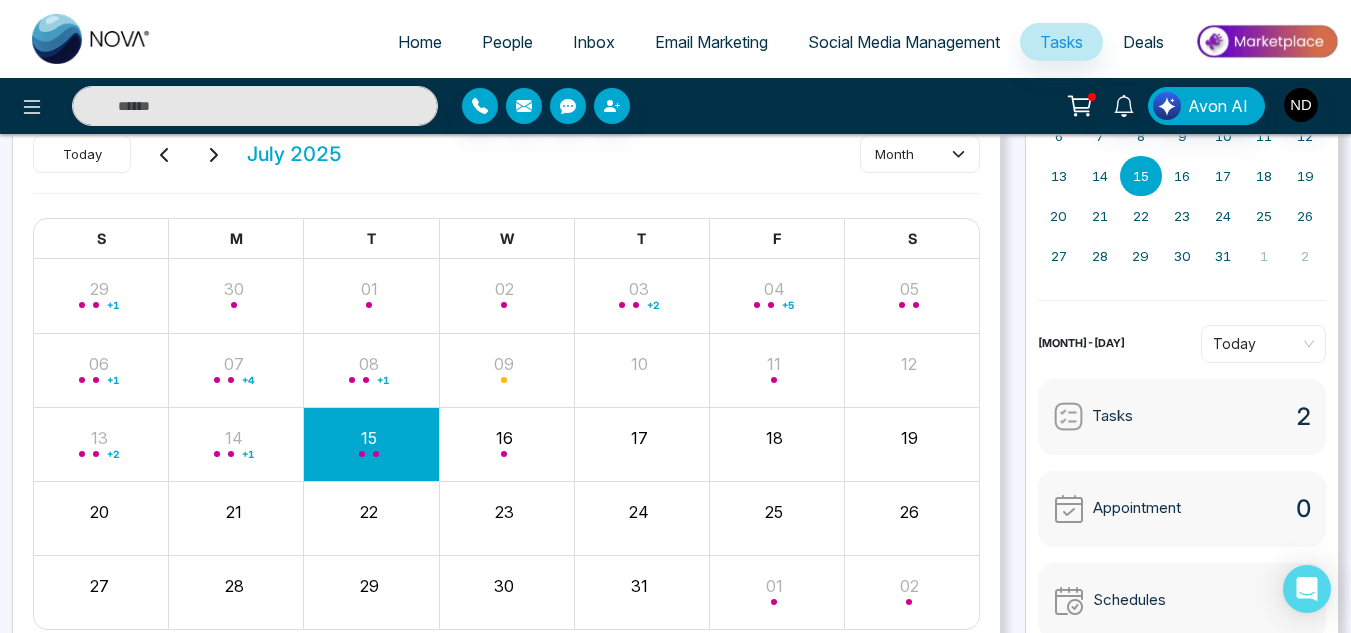 click on "Tasks 2" at bounding box center [1182, 417] 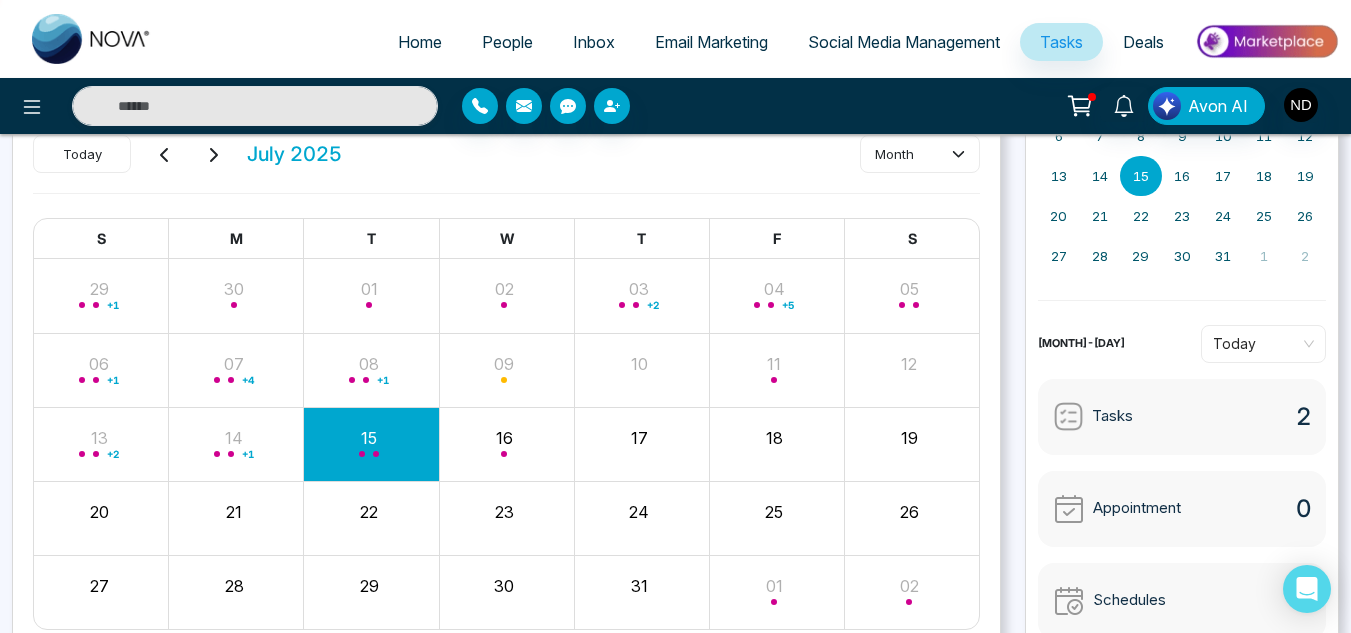 scroll, scrollTop: 183, scrollLeft: 0, axis: vertical 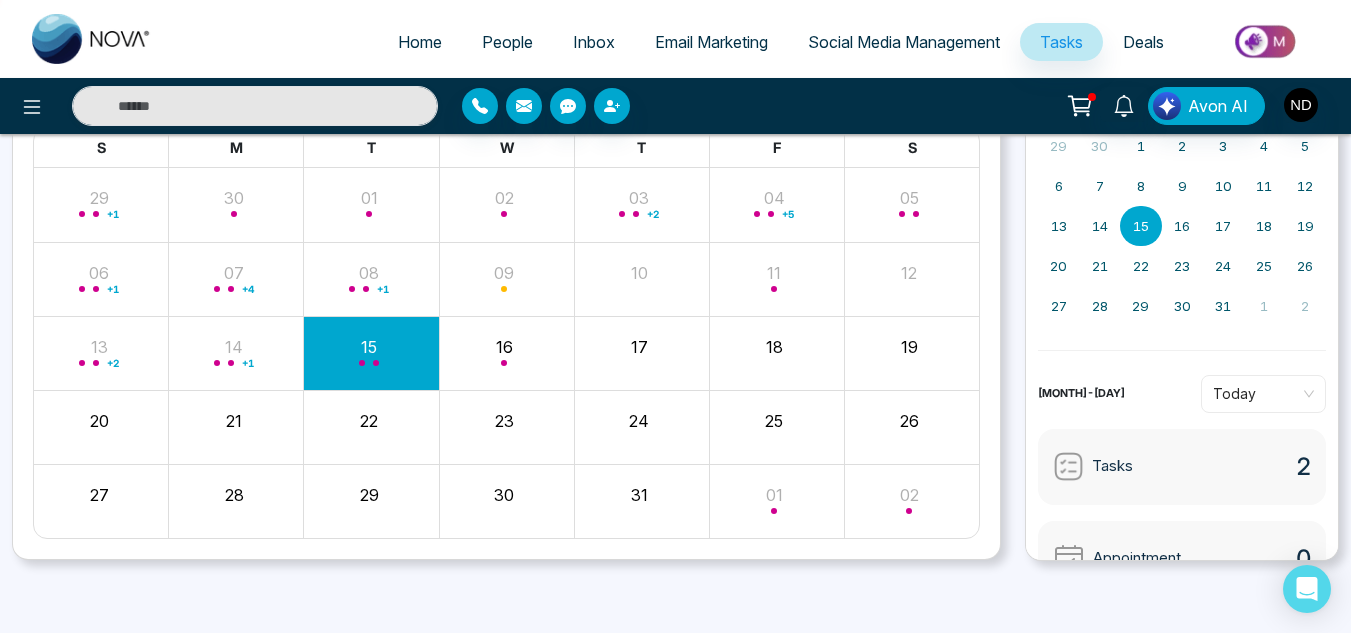 click on "2" at bounding box center [1303, 467] 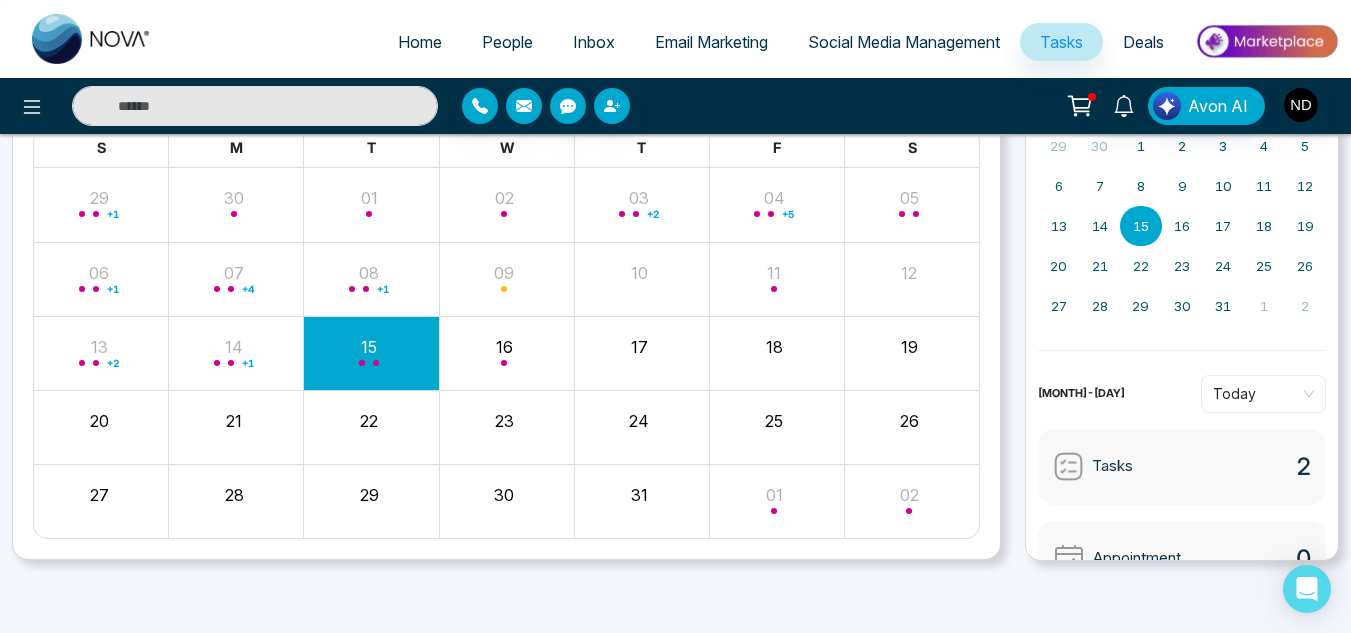 scroll, scrollTop: 0, scrollLeft: 0, axis: both 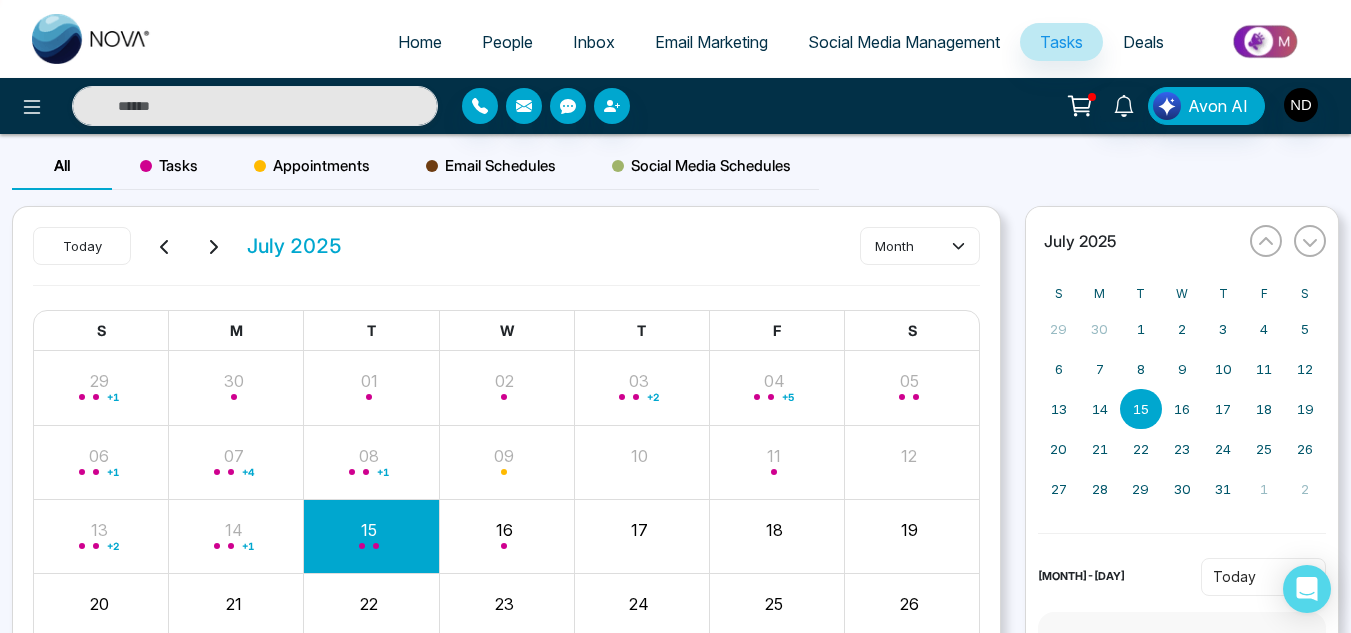 click on "Tasks" at bounding box center [169, 166] 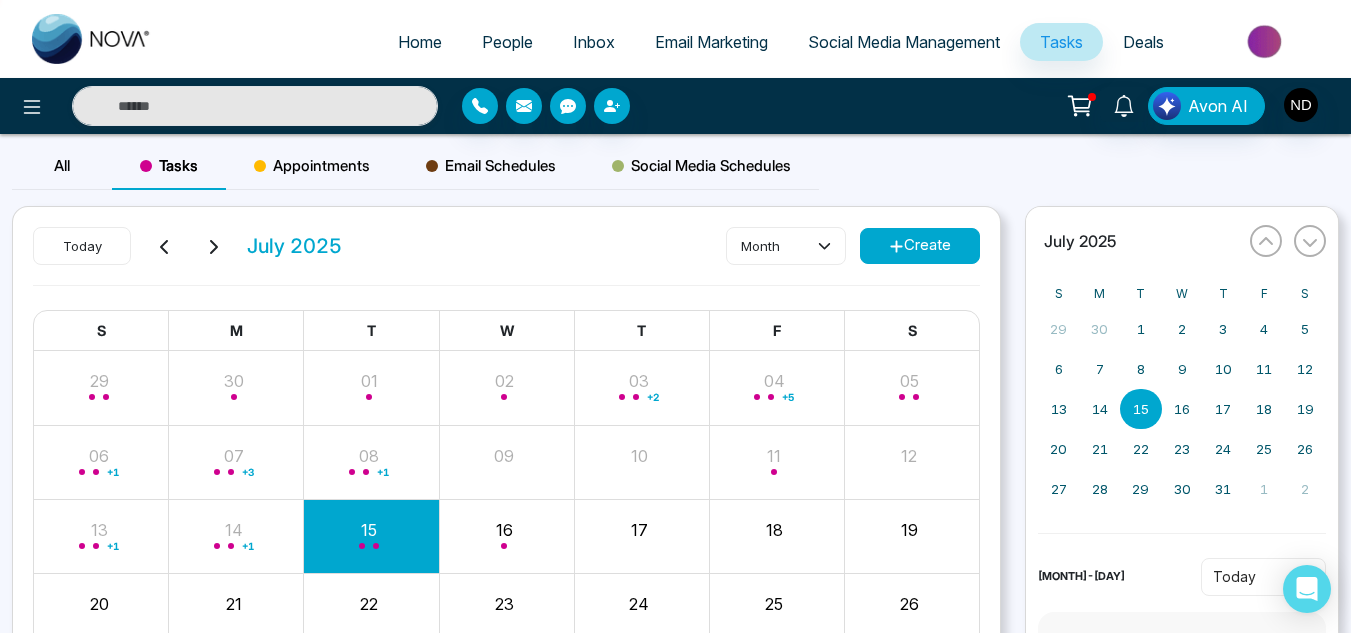 scroll, scrollTop: 141, scrollLeft: 0, axis: vertical 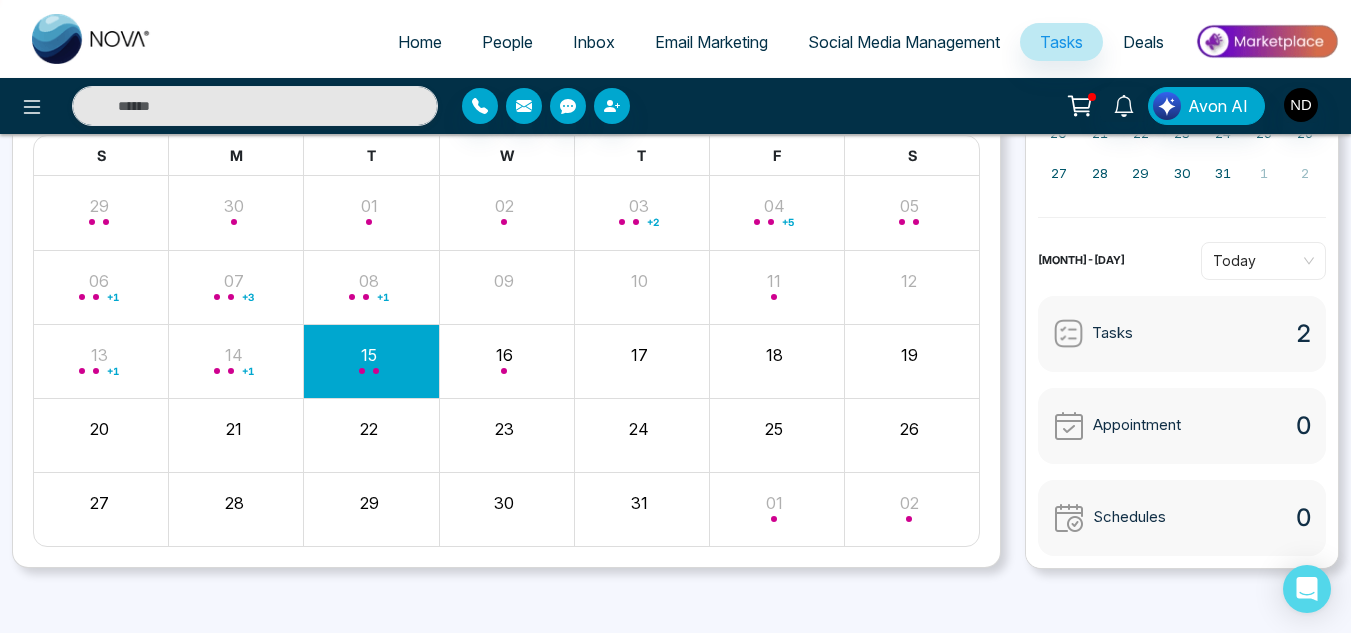 click on "2" at bounding box center [1303, 334] 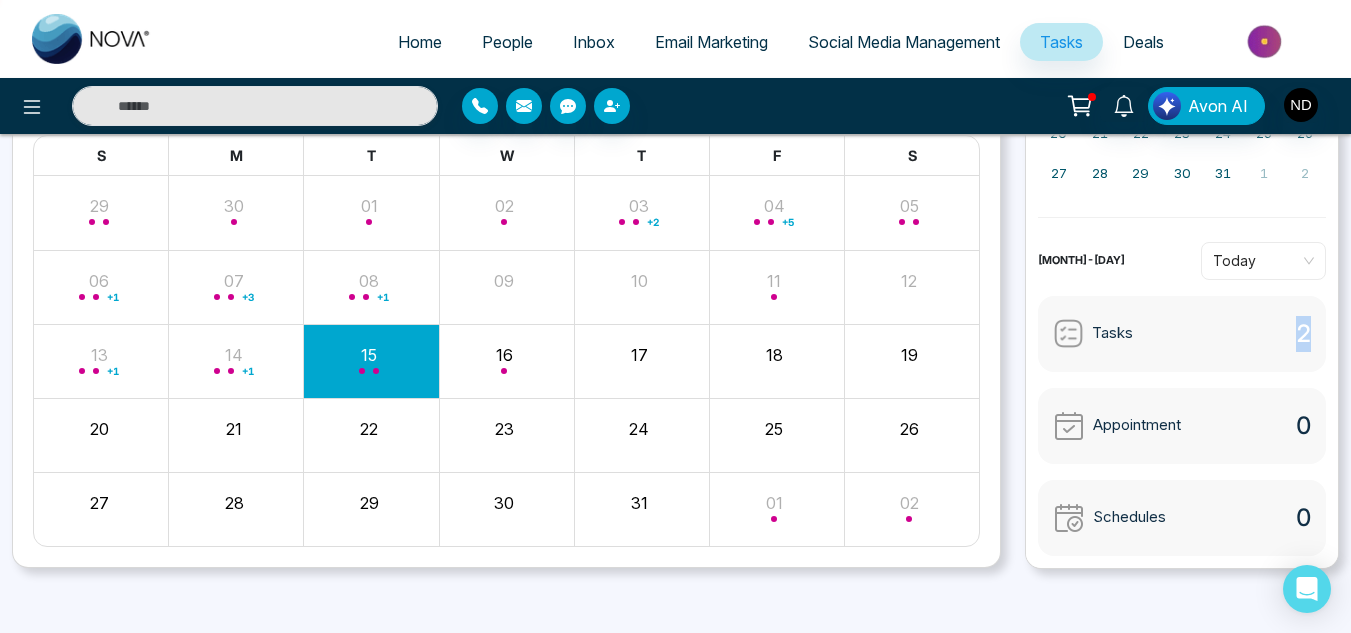 click on "2" at bounding box center (1303, 334) 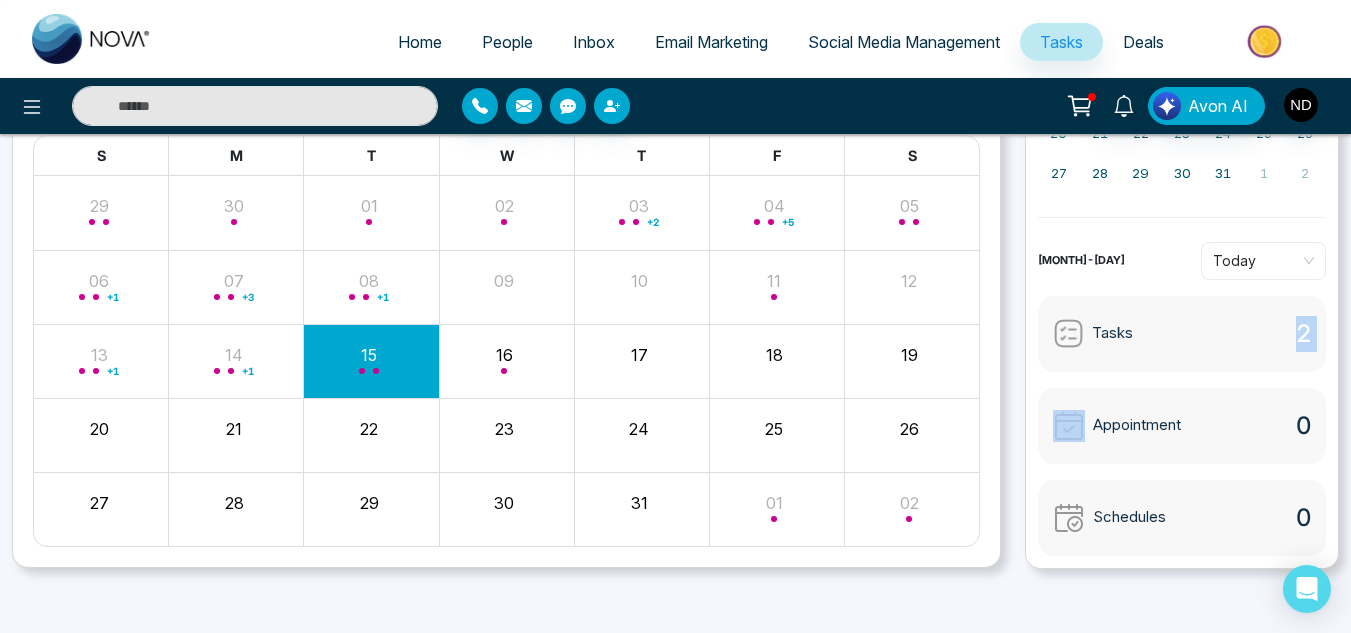click on "2" at bounding box center [1303, 334] 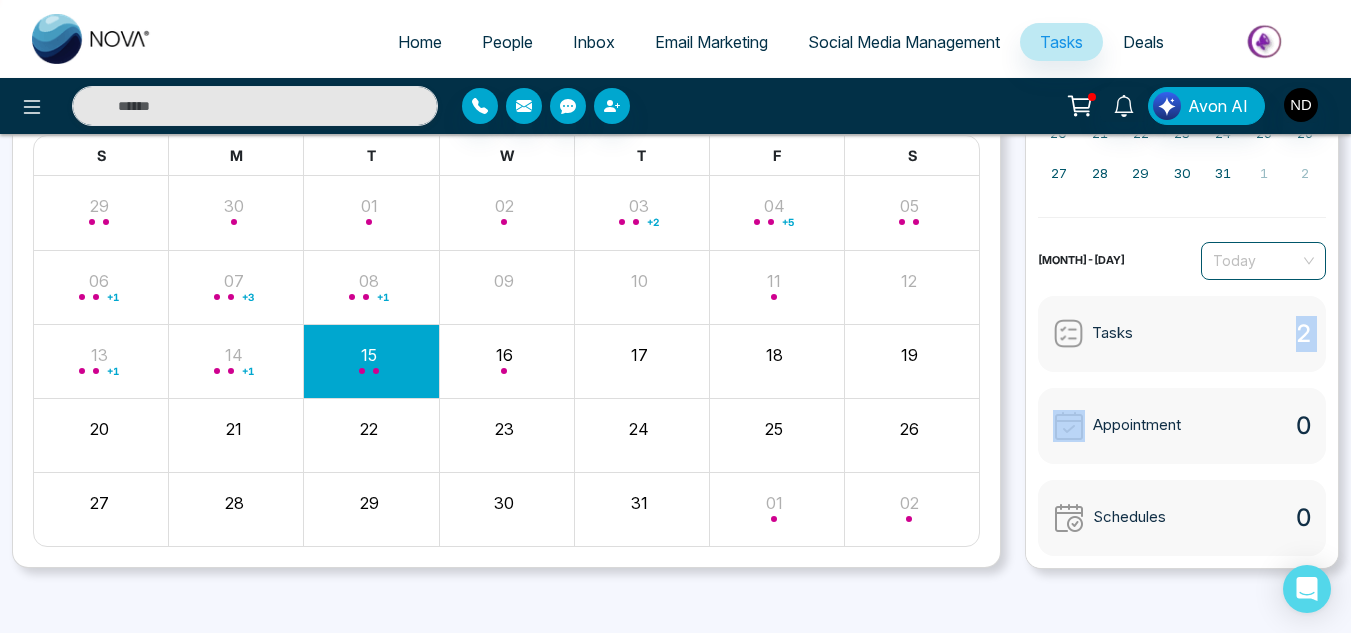 click on "Today" at bounding box center (1263, 261) 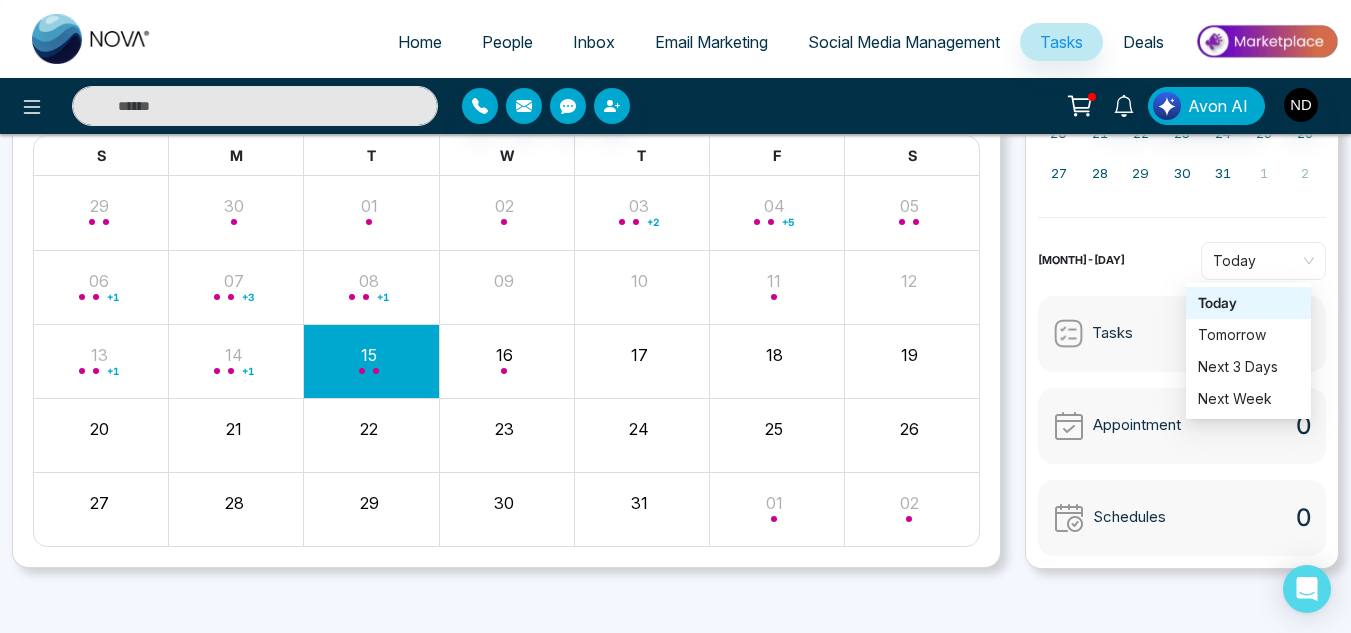 click on "July-15 Today" at bounding box center [1182, 261] 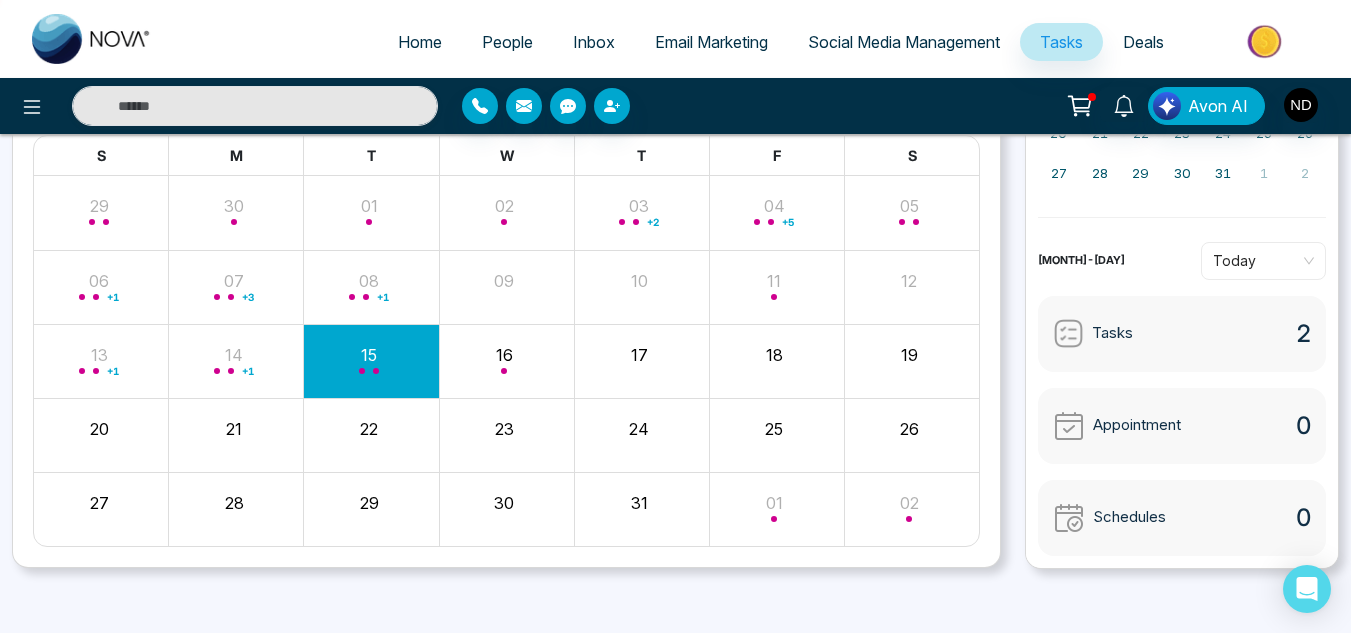 click on "Home" at bounding box center [420, 42] 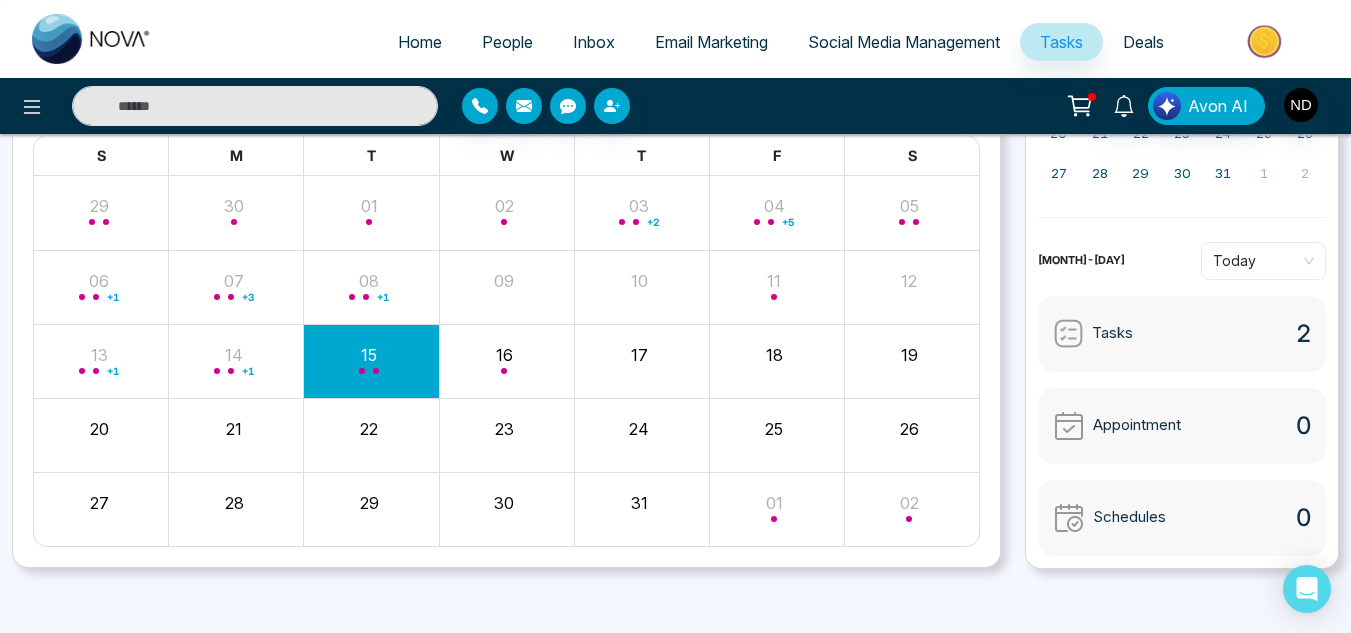scroll, scrollTop: 0, scrollLeft: 0, axis: both 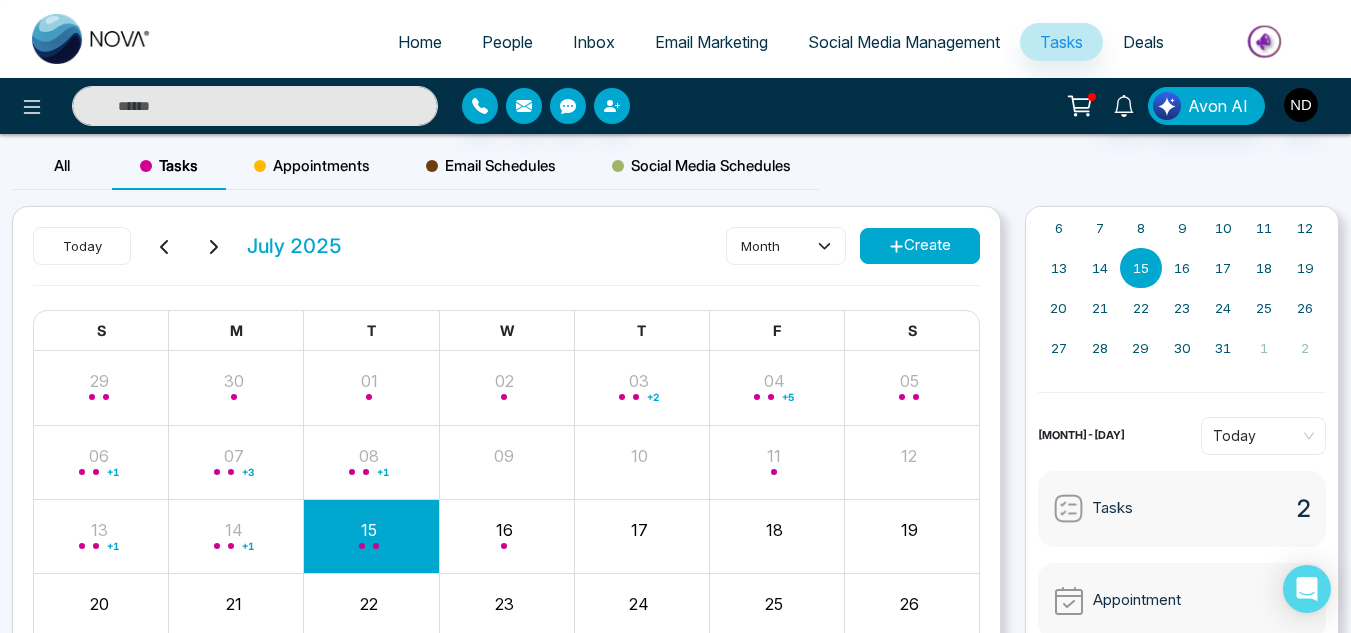 select on "*" 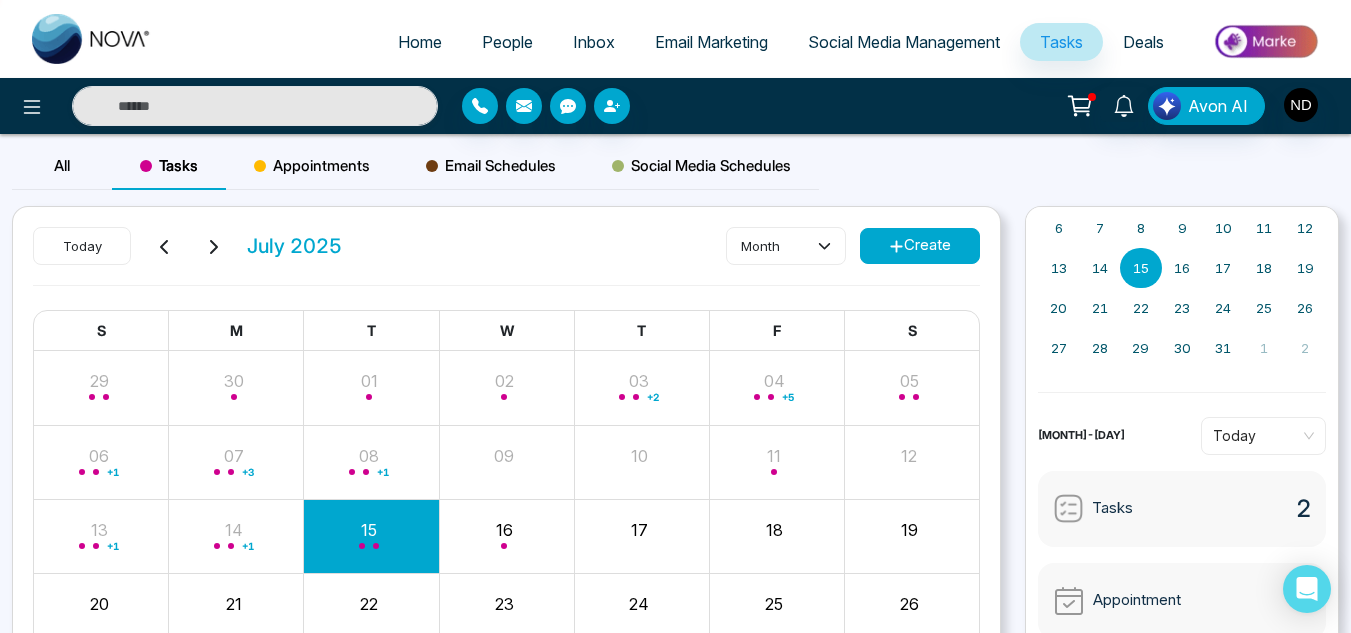 select on "*" 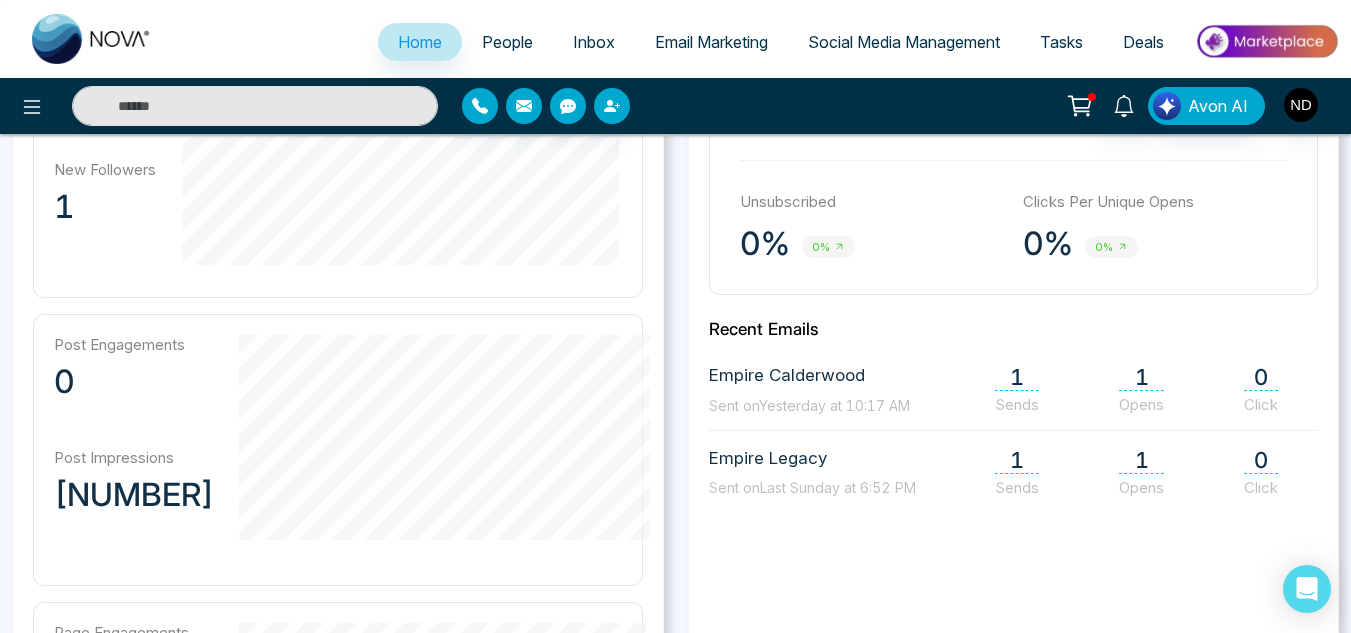 scroll, scrollTop: 715, scrollLeft: 0, axis: vertical 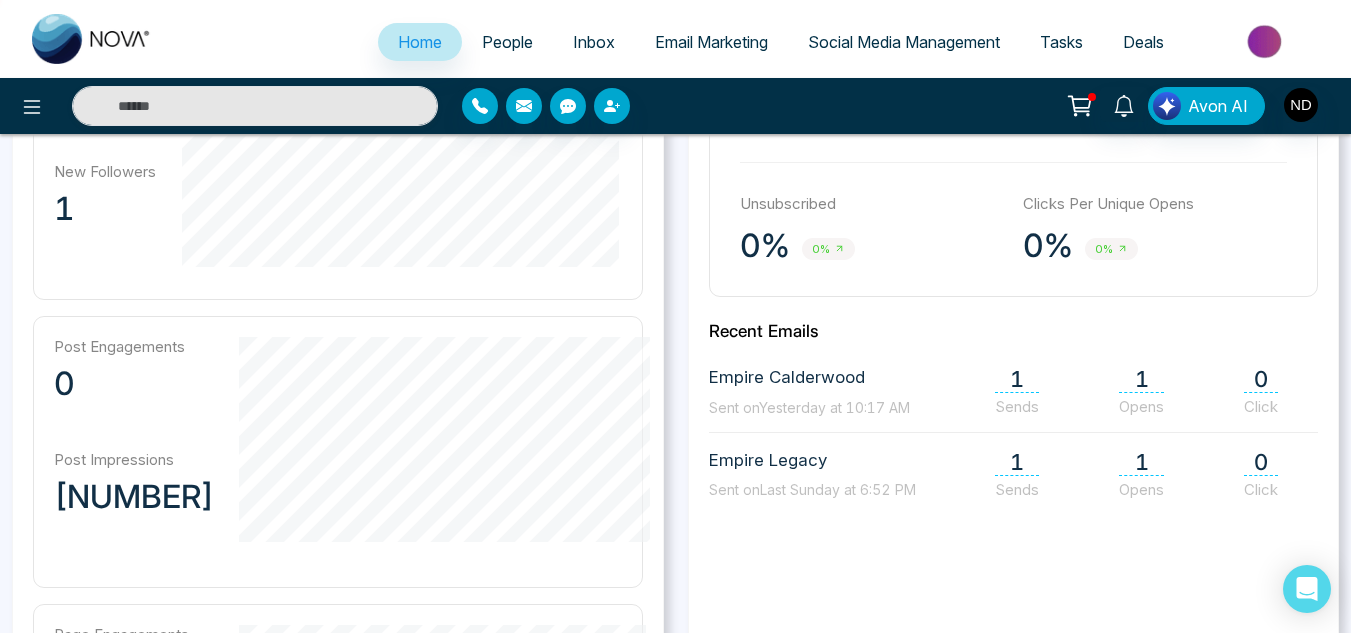 click on "People" at bounding box center (507, 42) 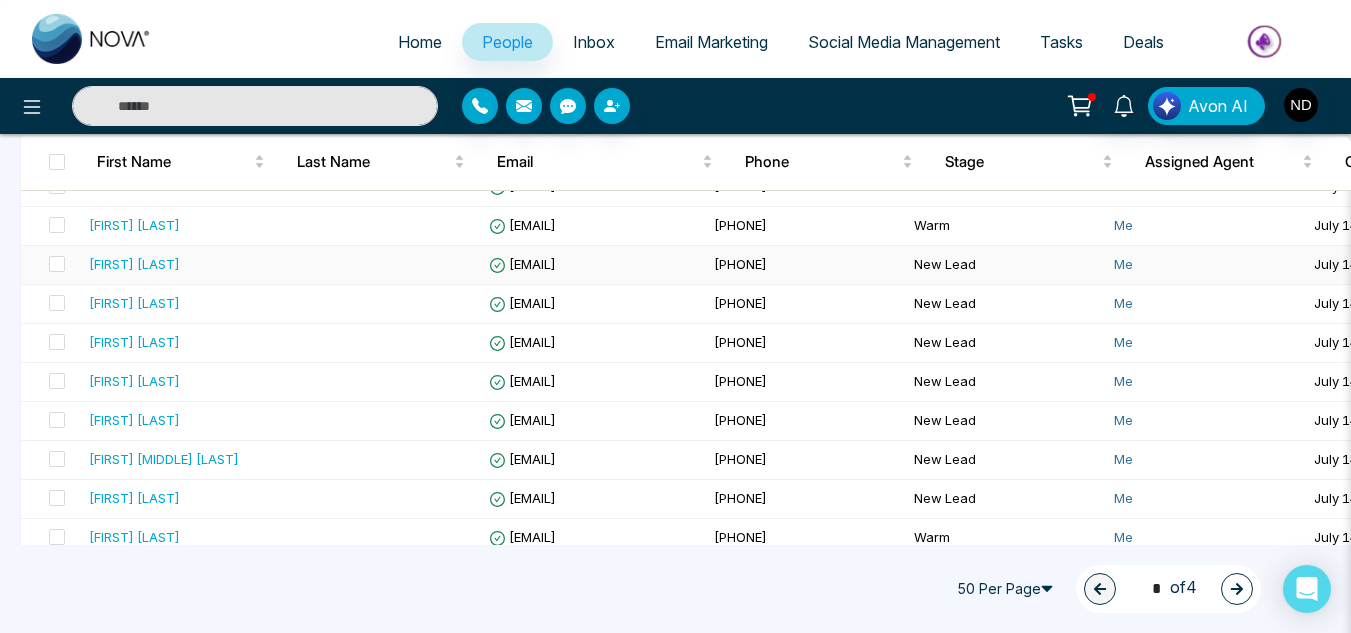 scroll, scrollTop: 362, scrollLeft: 0, axis: vertical 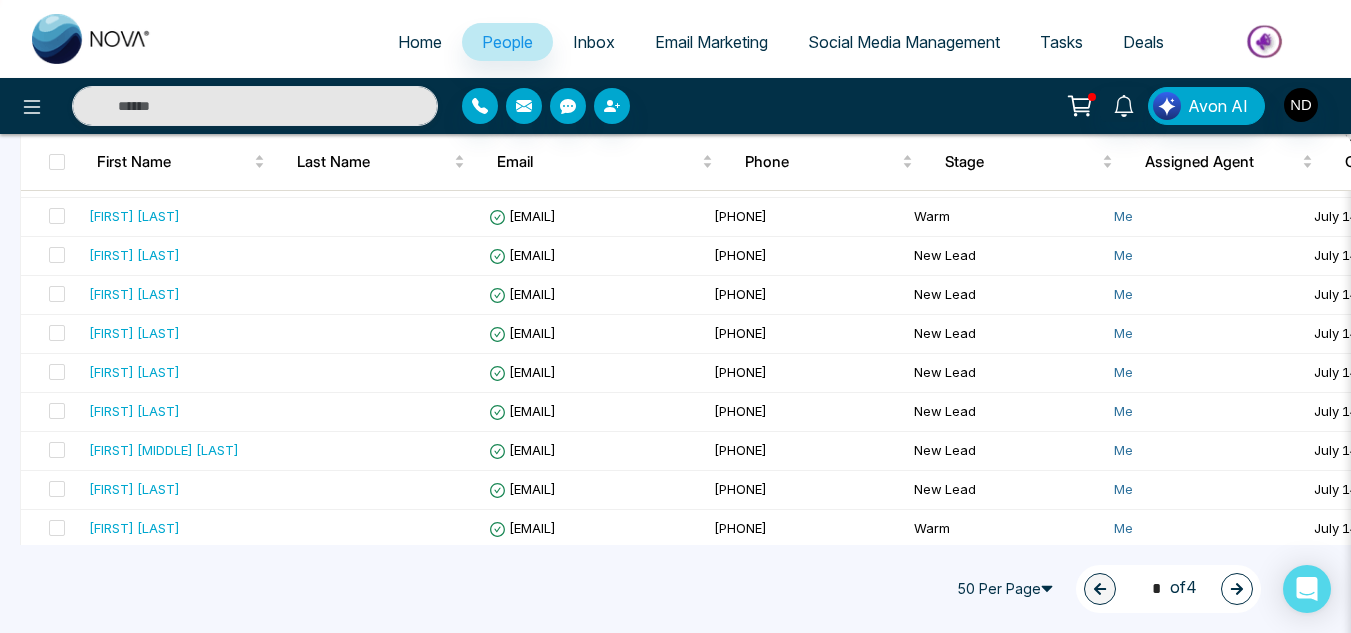 click on "50 Per Page" at bounding box center (1008, 589) 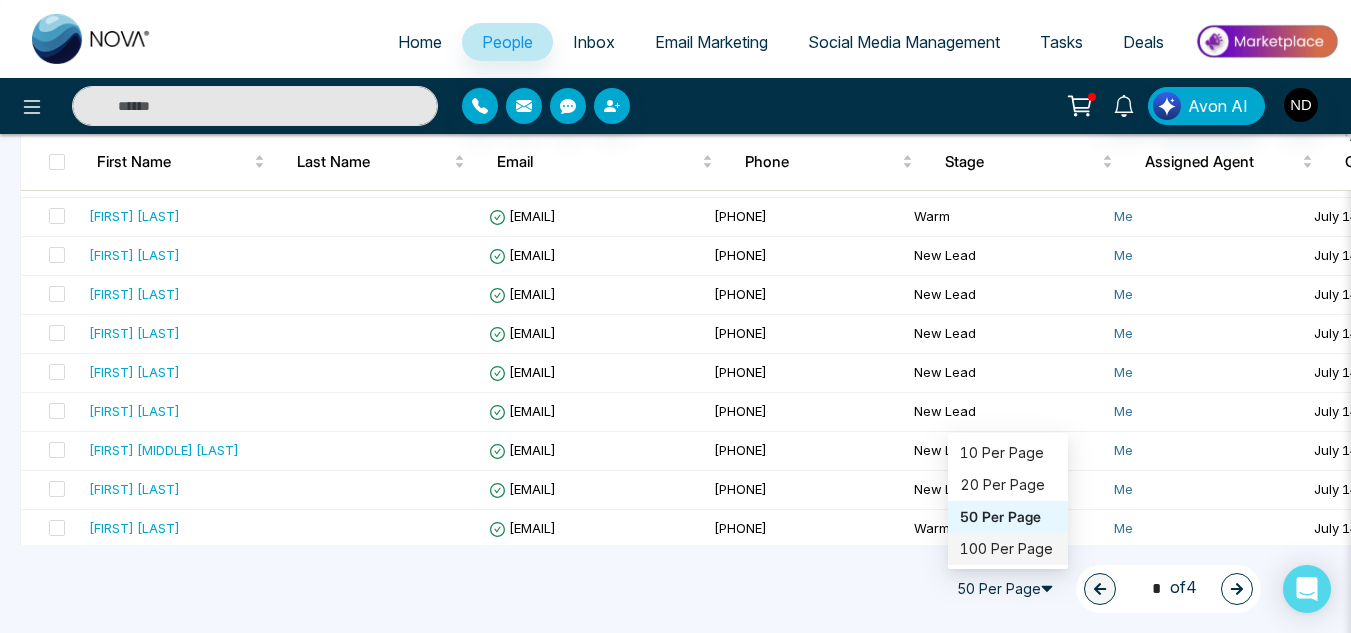 click on "100 Per Page" at bounding box center [1008, 549] 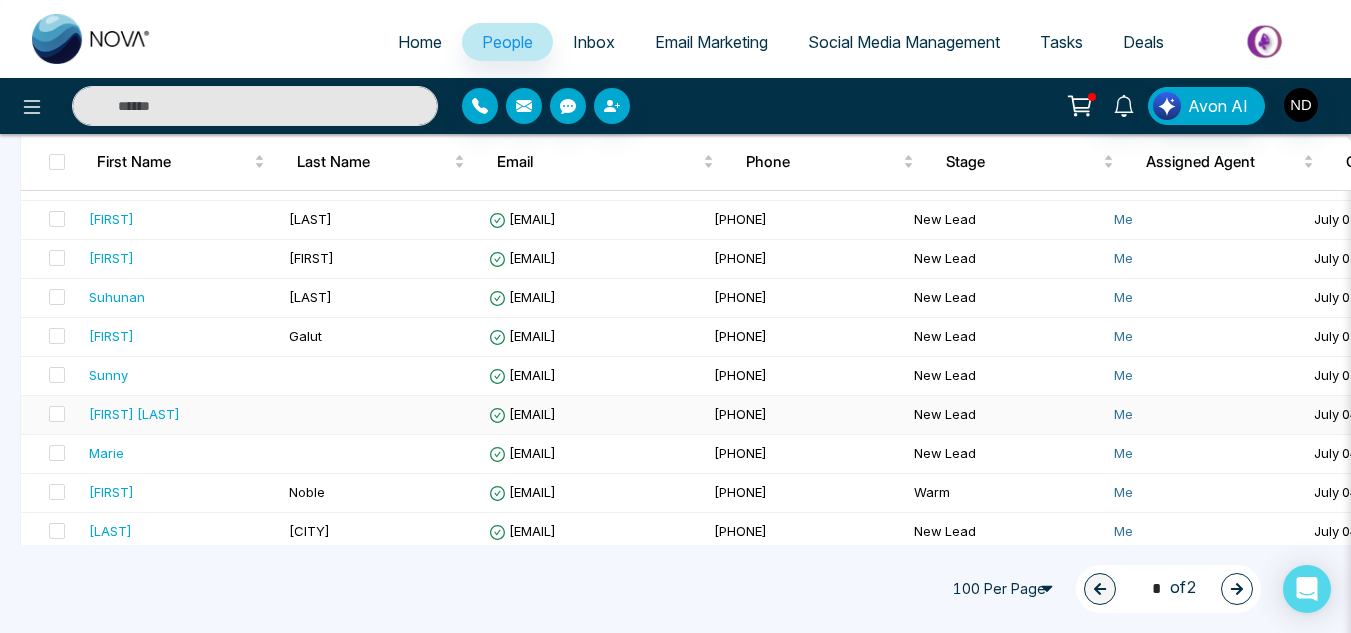 scroll, scrollTop: 2754, scrollLeft: 0, axis: vertical 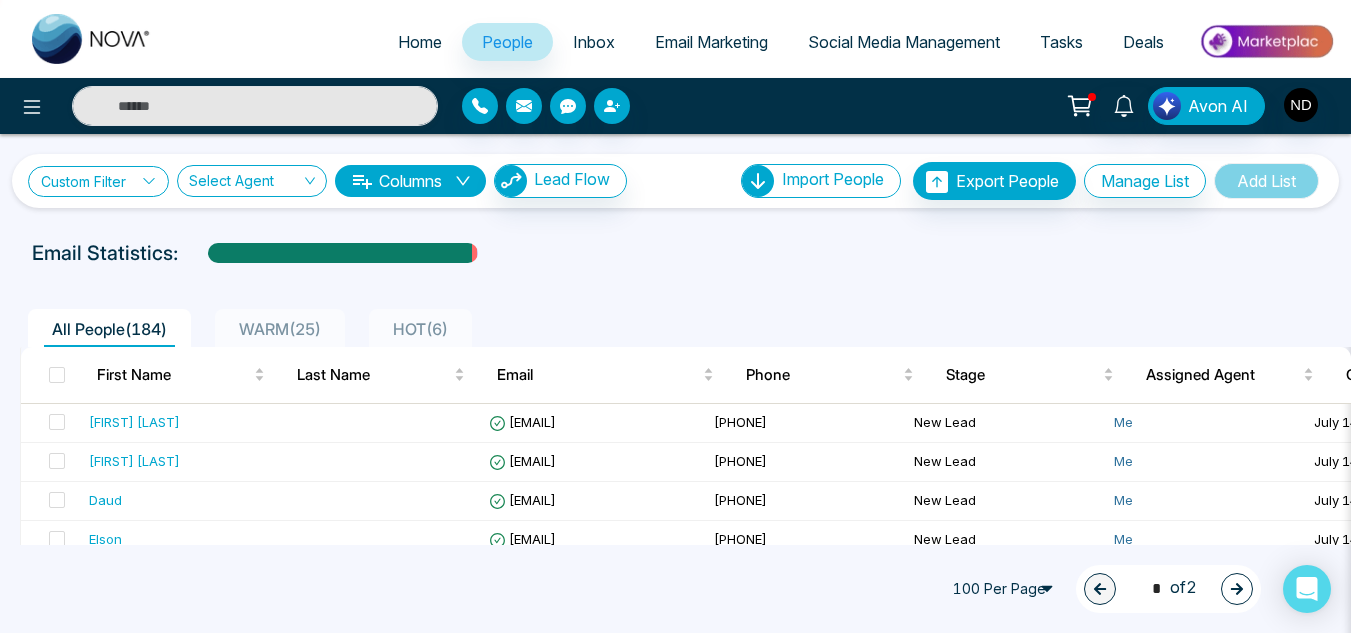click on "Custom Filter" at bounding box center [98, 181] 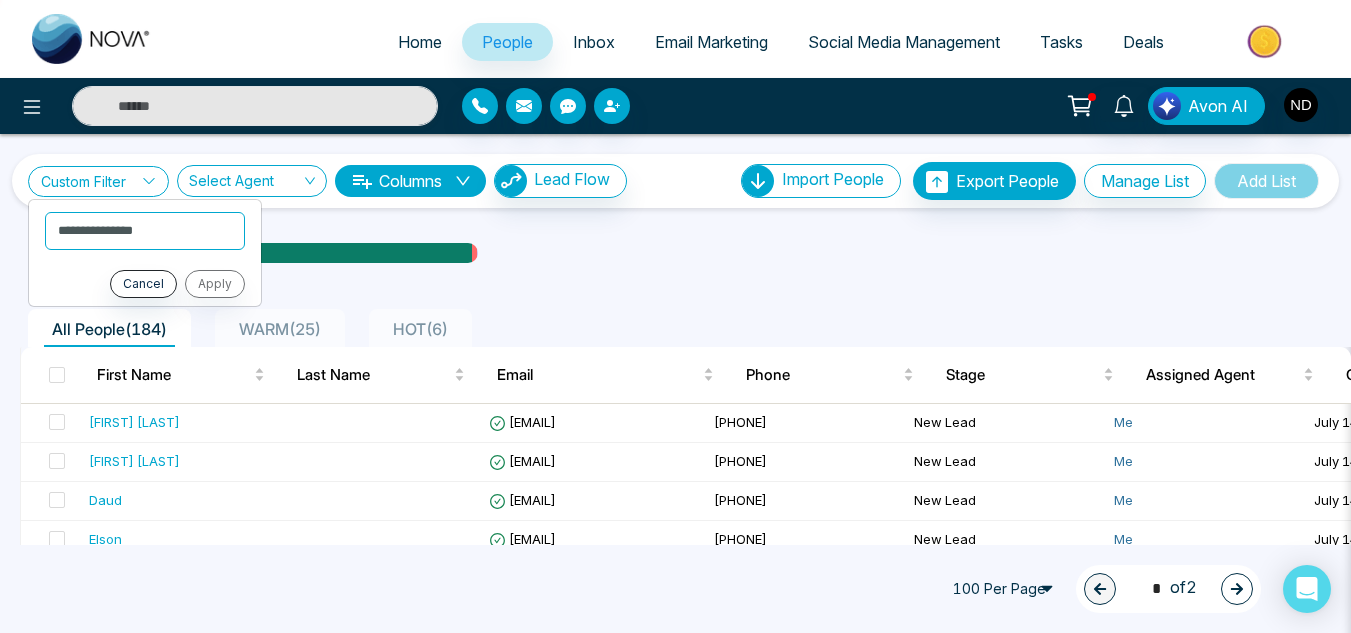 click on "Custom Filter" at bounding box center [98, 181] 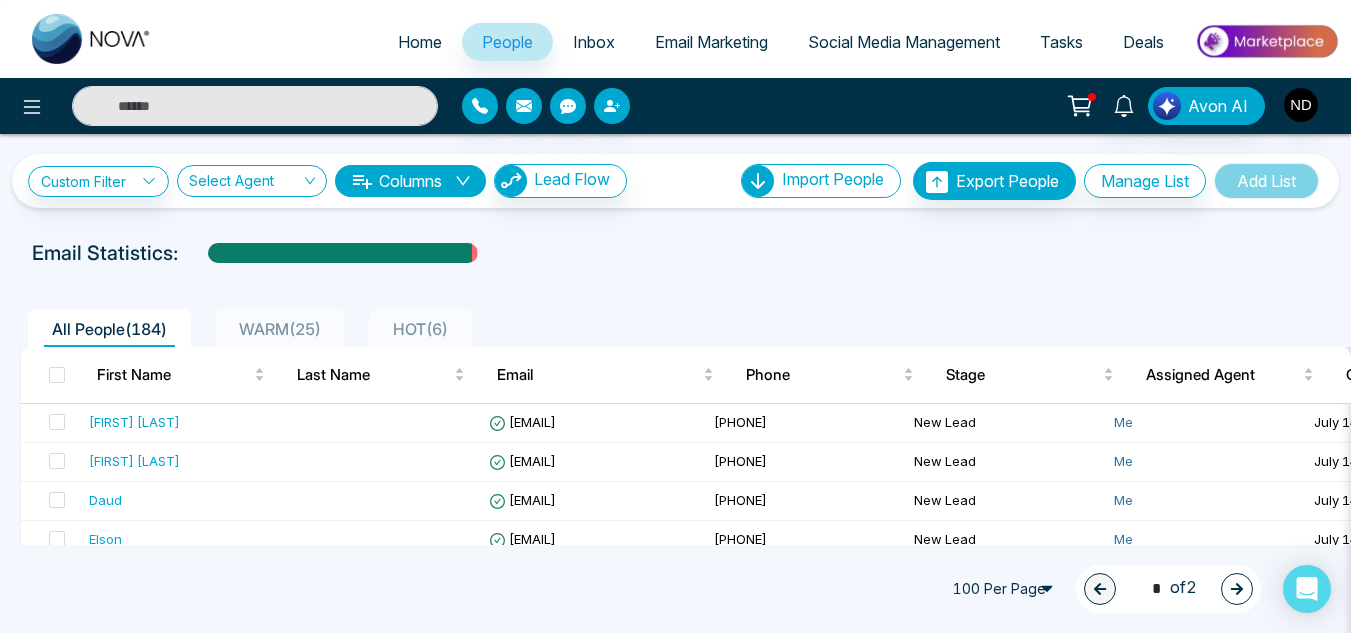 click at bounding box center (245, 185) 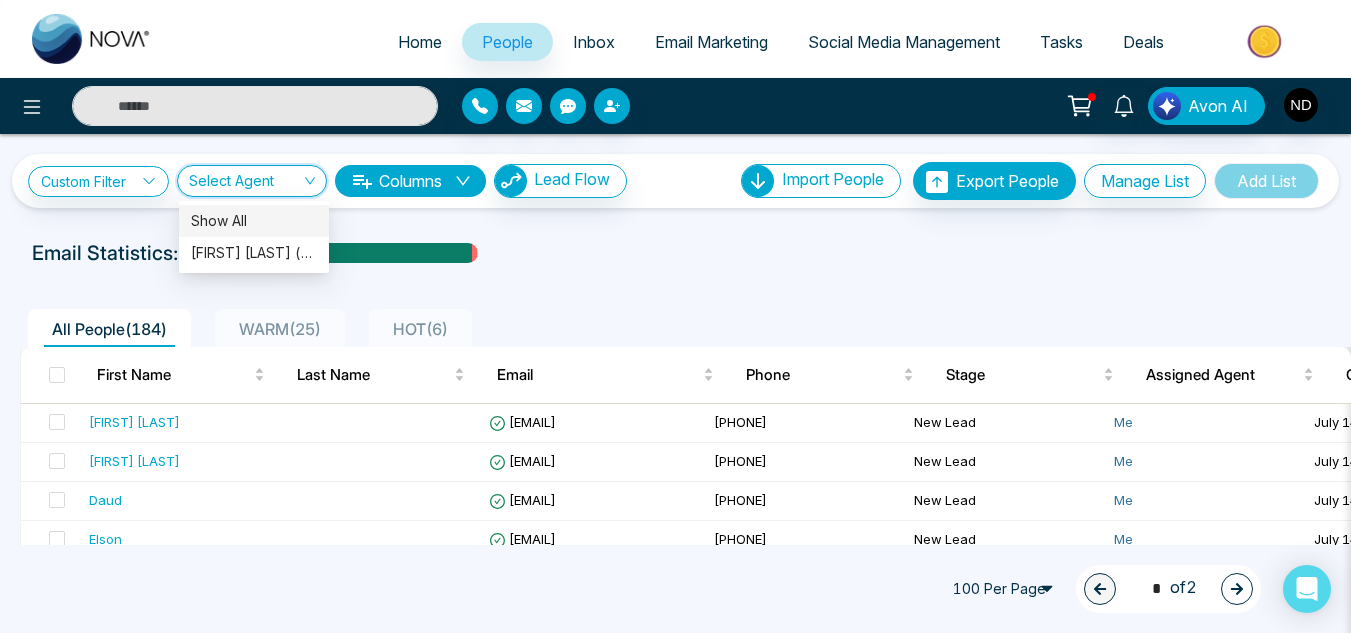 click at bounding box center (245, 185) 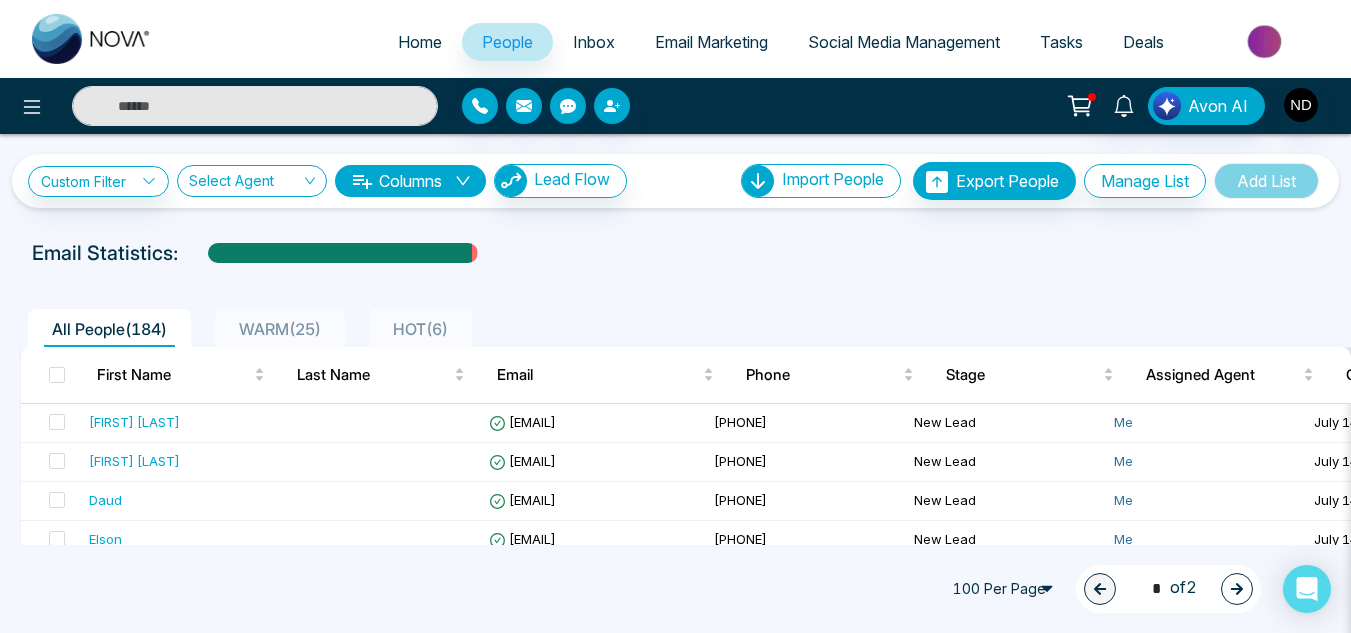 click on "Columns" at bounding box center (410, 181) 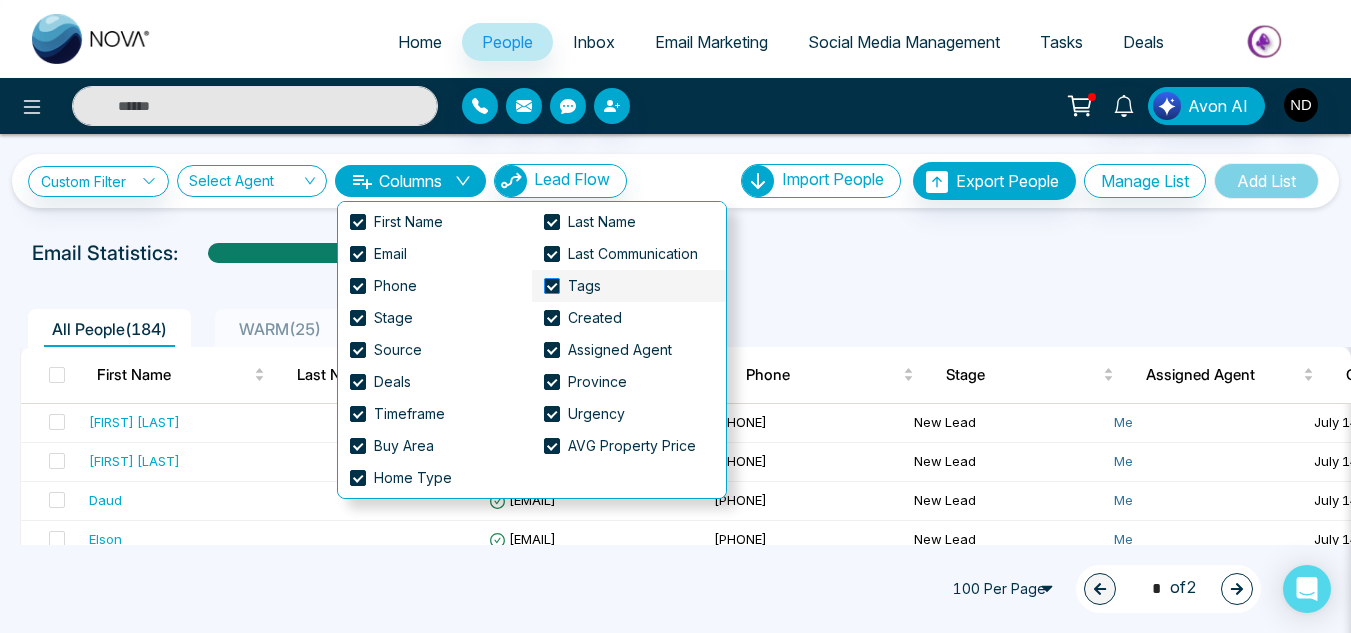 click at bounding box center [552, 286] 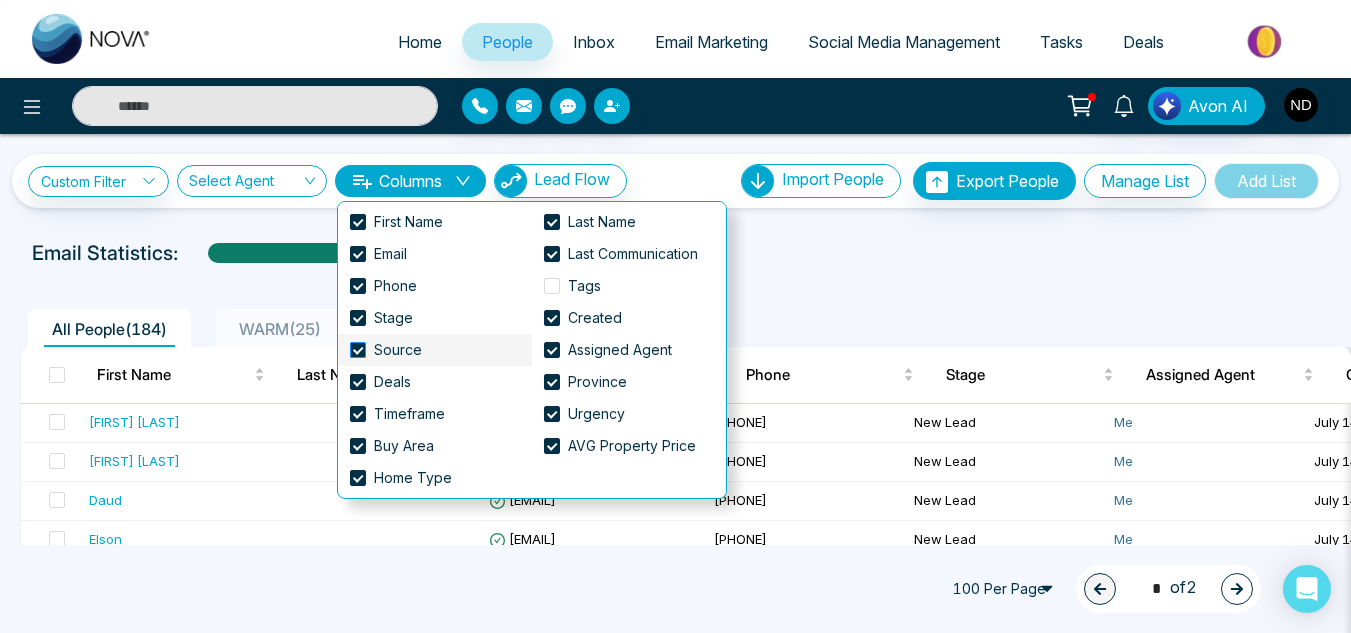 click at bounding box center [358, 350] 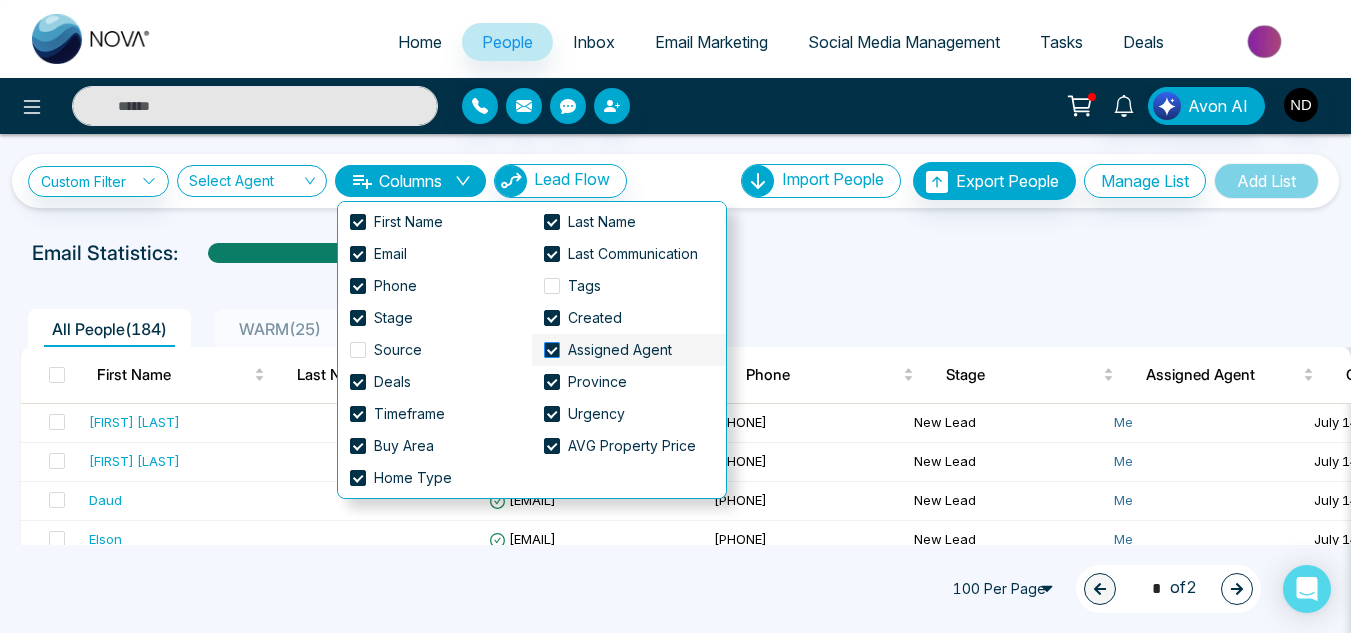 click at bounding box center (552, 350) 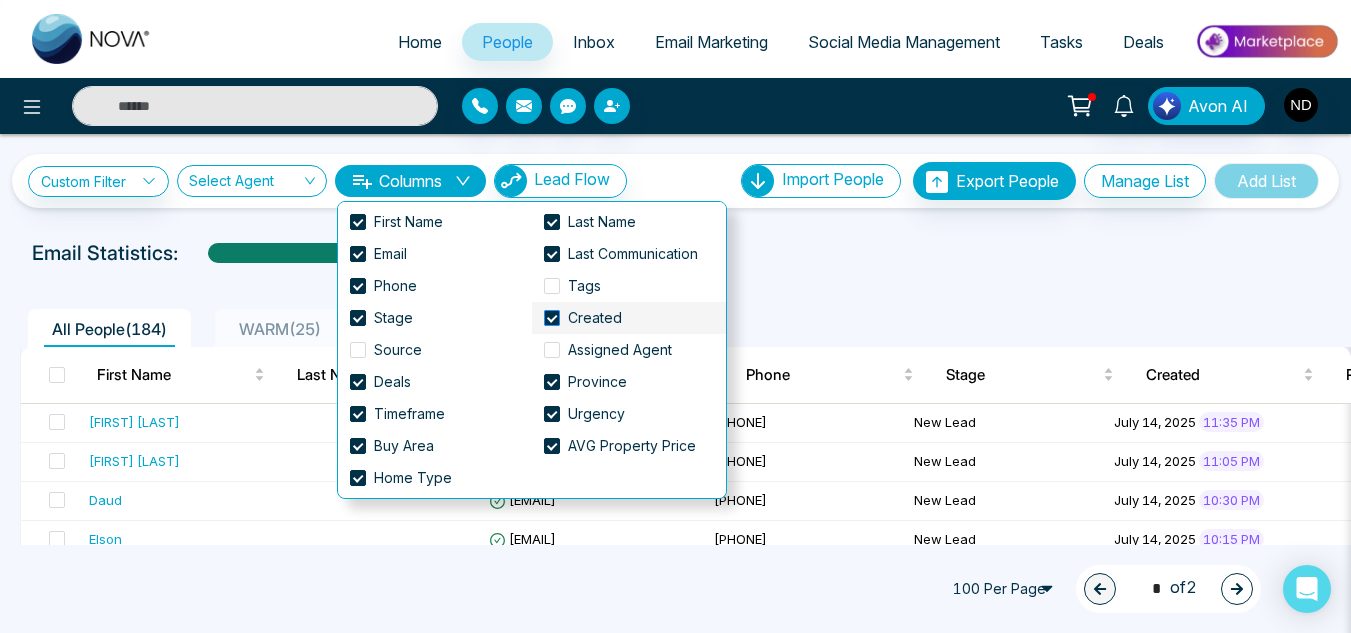click at bounding box center [552, 318] 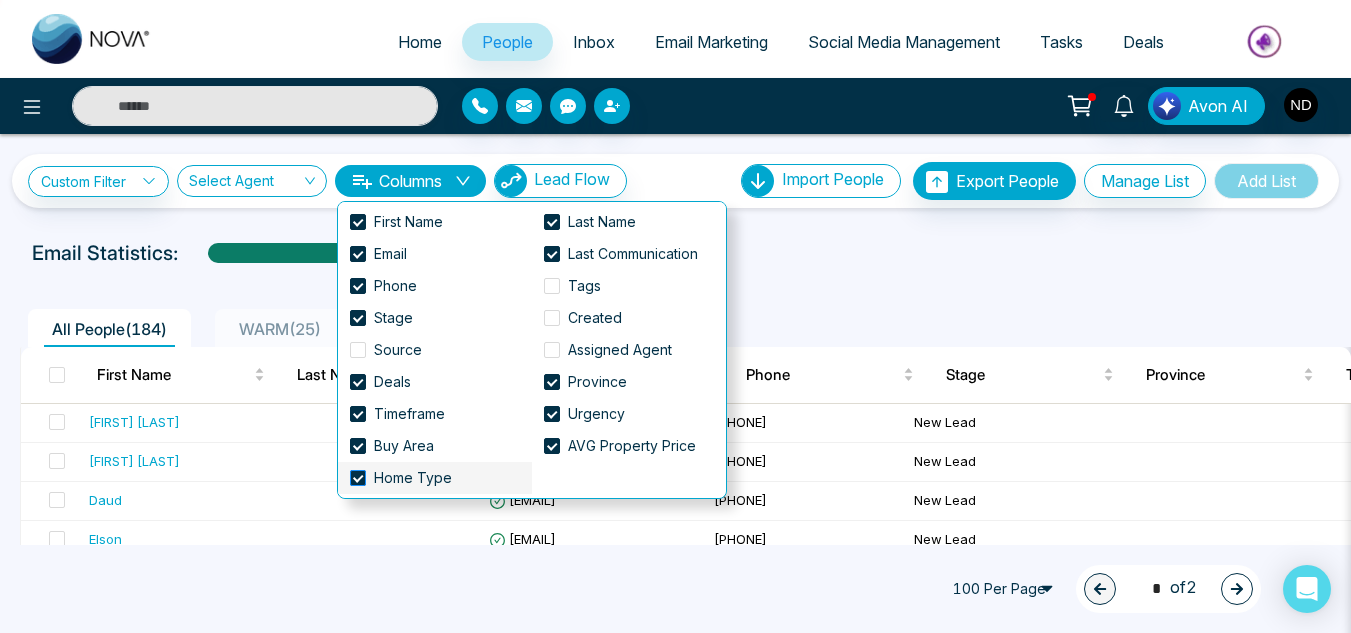 click at bounding box center [358, 478] 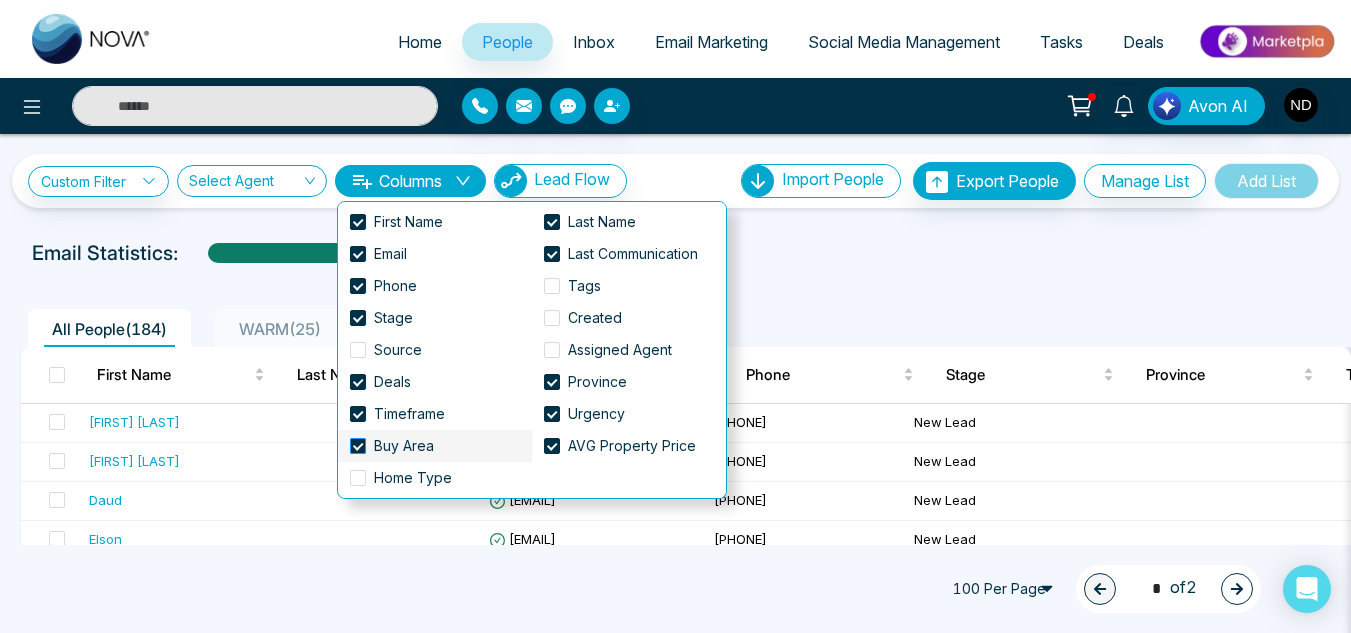 click at bounding box center (358, 446) 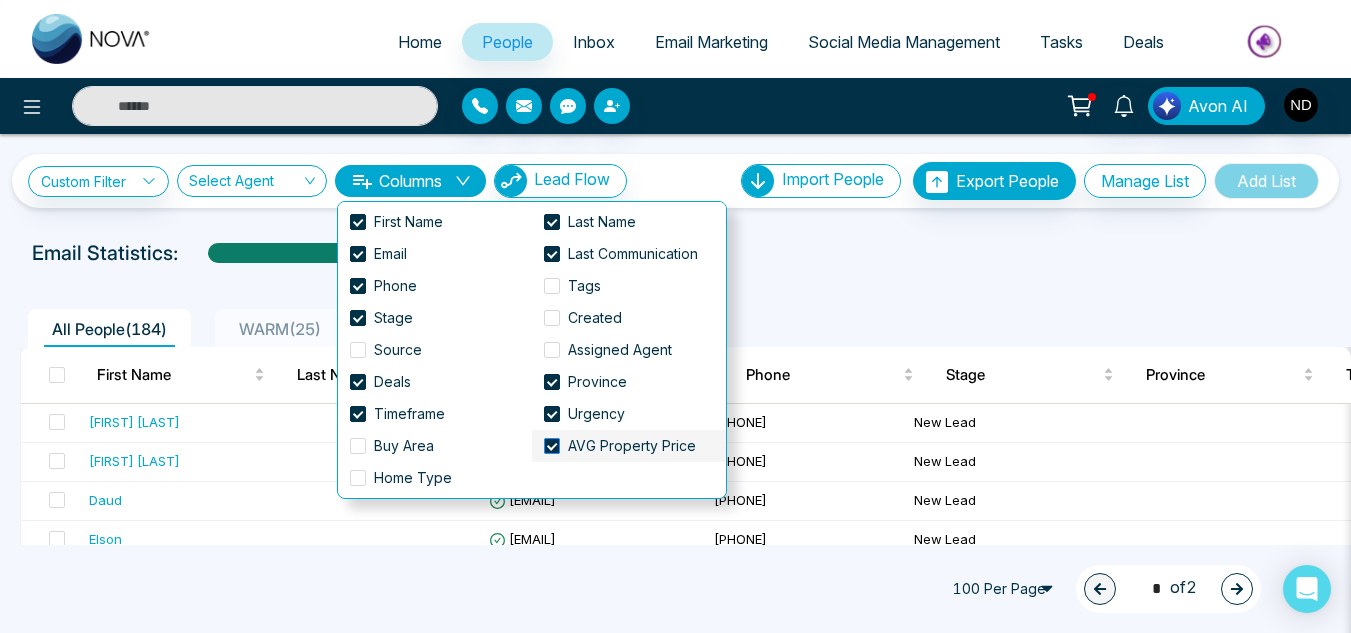 click at bounding box center [552, 446] 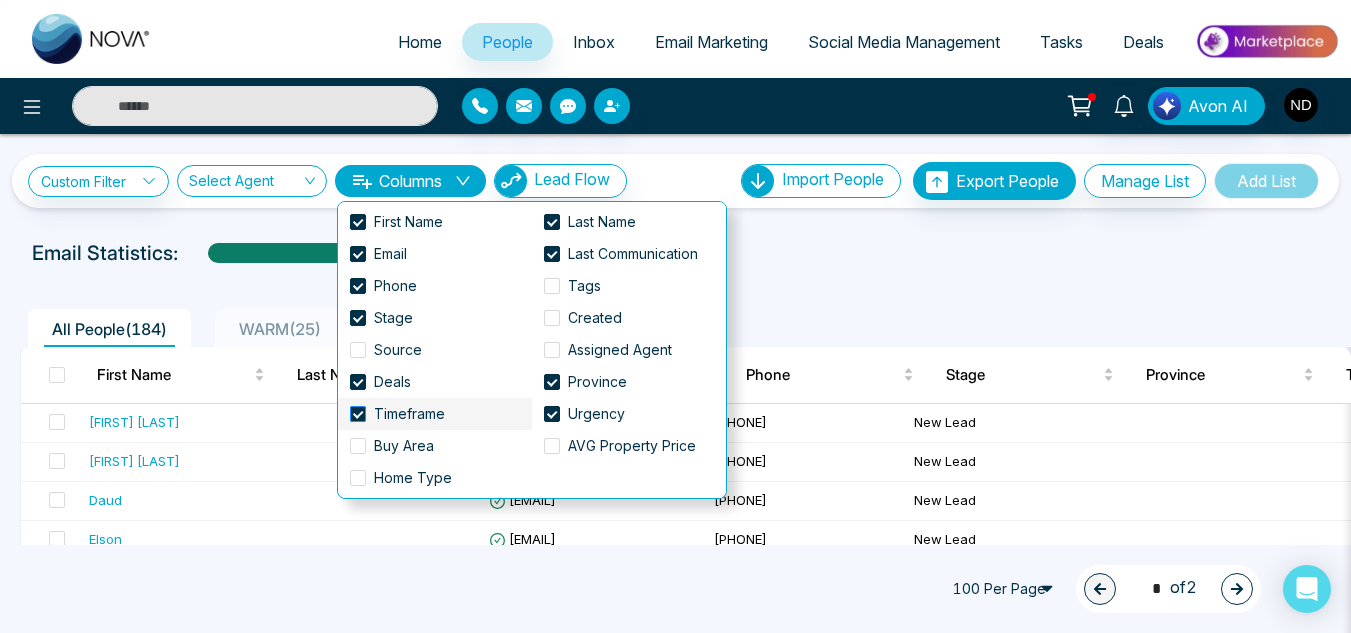 click at bounding box center (358, 414) 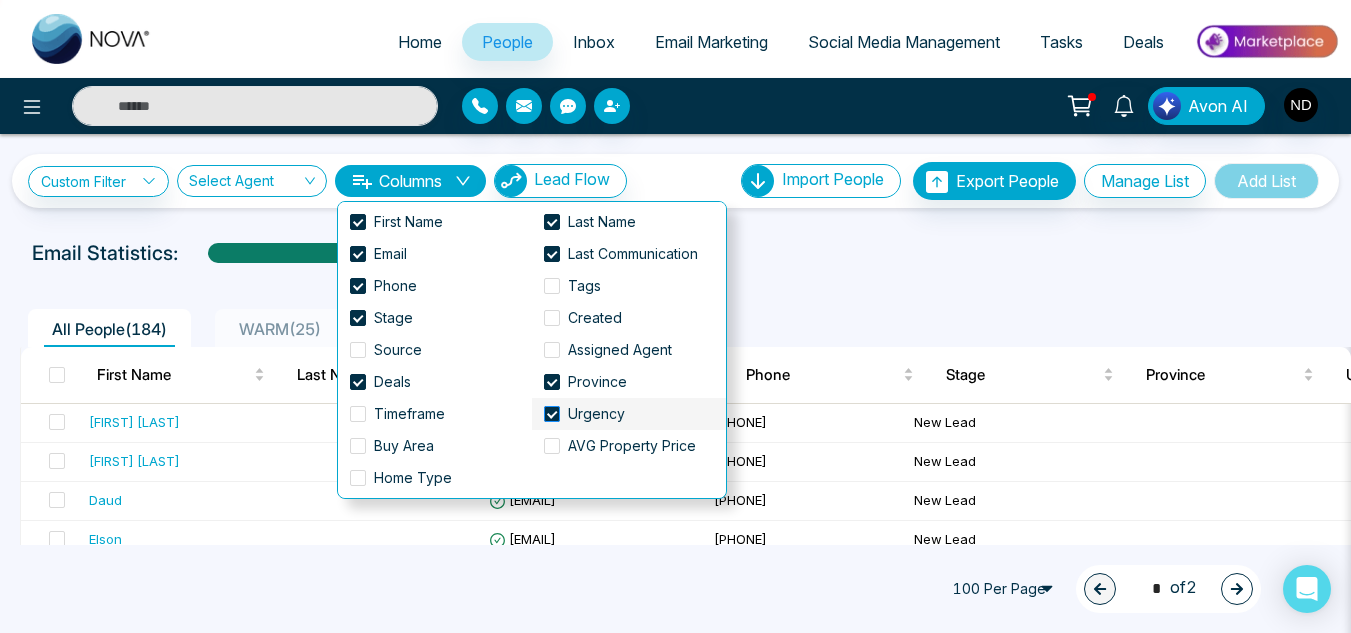 click at bounding box center (552, 414) 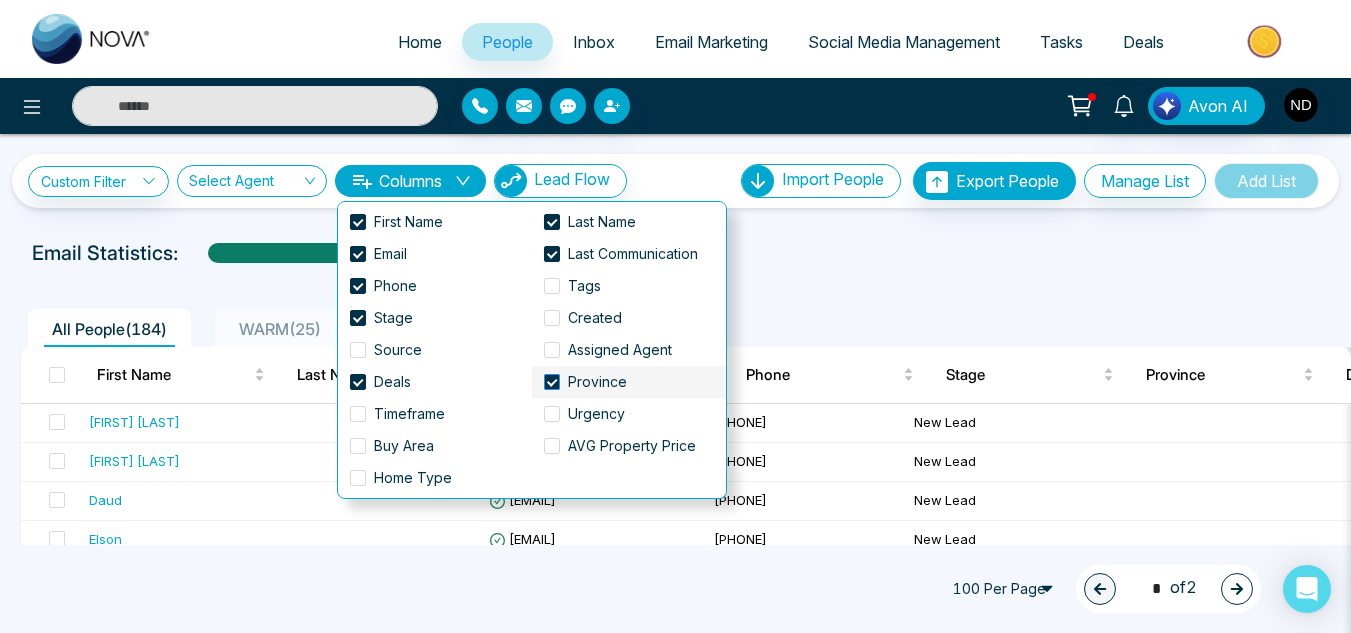 click at bounding box center [552, 382] 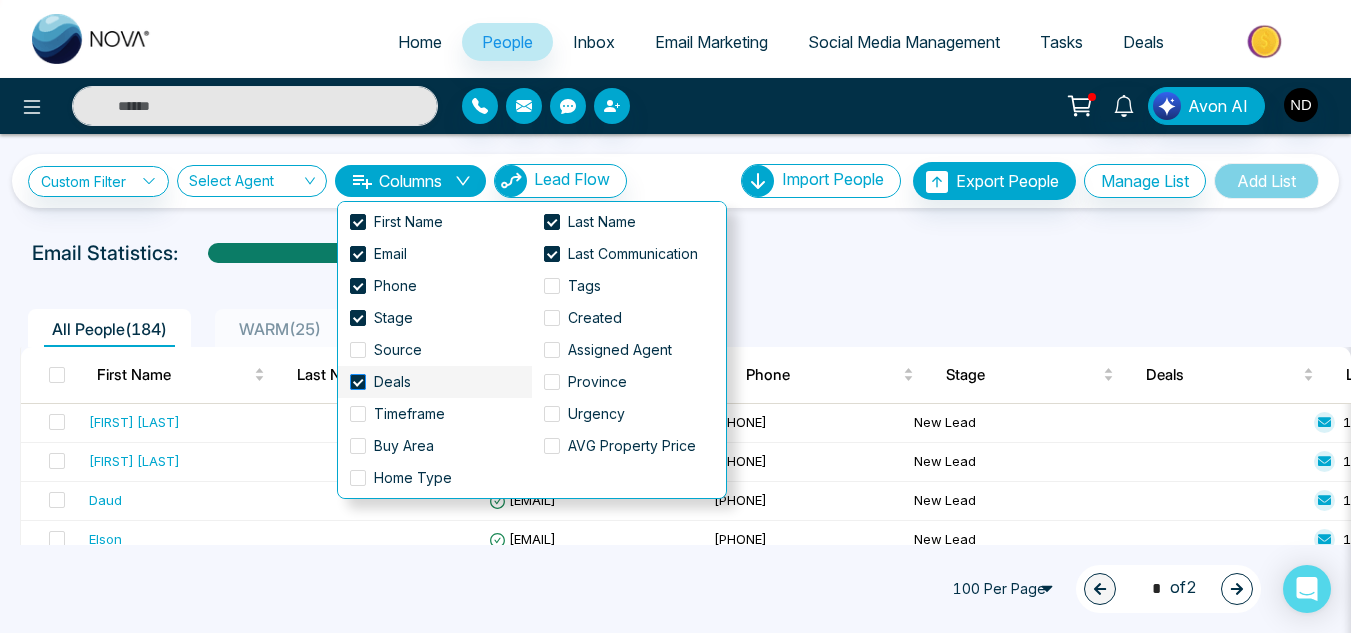 click at bounding box center [358, 382] 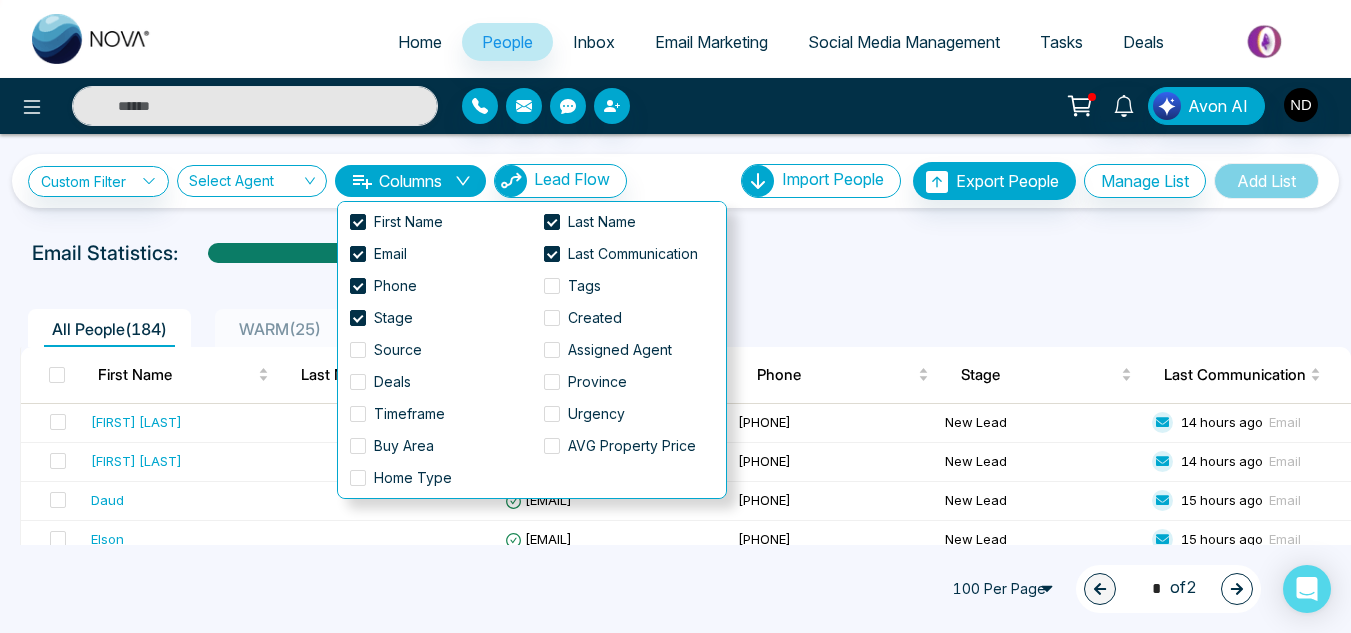 click on "All People  ( 184 ) WARM  ( 25 ) HOT  ( 6 ) First Name Last Name Email Phone Stage Last Communication               Robert Cramero   rcramero3603@gmail.com +19057183603 New Lead 14 hours ago    Email alex chao   Alex-sed@hotmail.com +16132037608 New Lead 14 hours ago    Email Daud   daud_kt@yahoo.com +14167073771 New Lead 15 hours ago    Email Elson   saintoelson0@gmail.com +14389696195 New Lead 15 hours ago    Email Zakirullah Maftoor   roya.sch04@gmail.com +12899335356 Warm 16 hours ago    Email Dawn Peroune   legs_57@live.com +19058694790 New Lead 18 hours ago    Email Bruce Afzal   bruceafzal@gmail.com +17806554074 New Lead 19 hours ago    Email emily Monfero   wilson.georgia61@yahoo.com +16475735150 New Lead 20 hours ago    Email Bautista Keroll   pidlaoancarolina@gmail.com +16475705535 New Lead 21 hours ago    Email Shaheen Godil   sgodil28@gmail.com +16475755661 New Lead a day ago    Email Roger R. Del Cid   demaro11@hotmail.com +50765649652 New Lead a day ago    Email" at bounding box center [675, 2334] 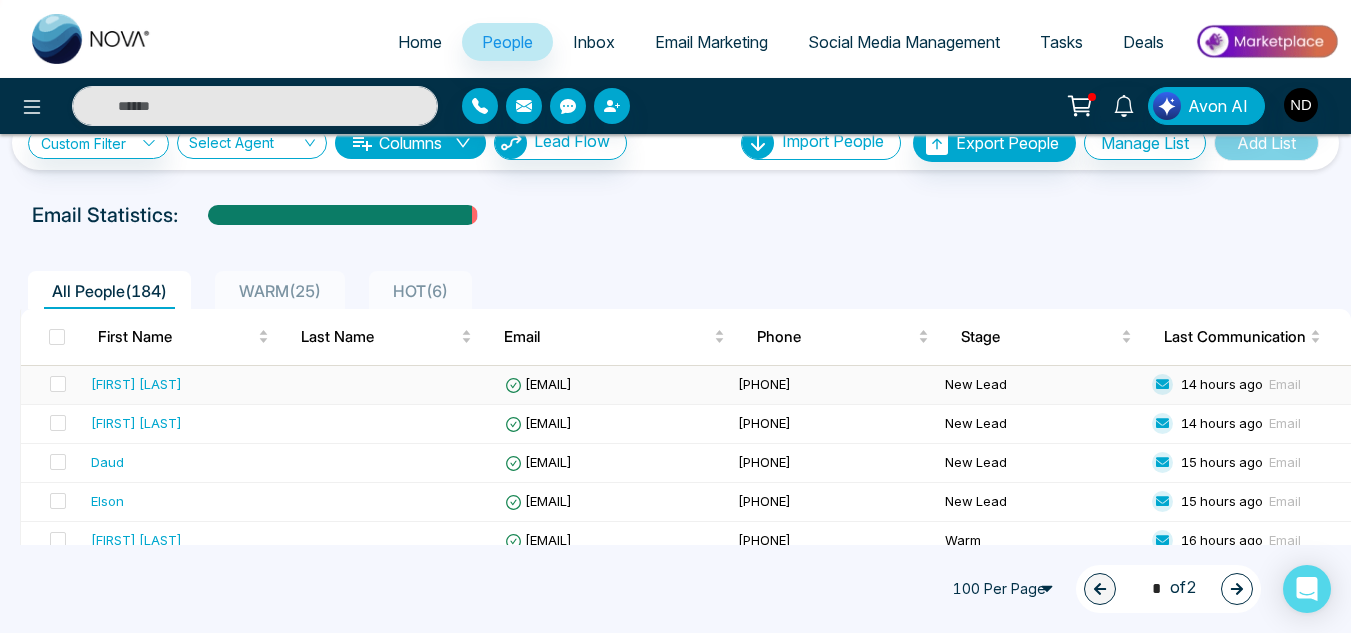 scroll, scrollTop: 0, scrollLeft: 0, axis: both 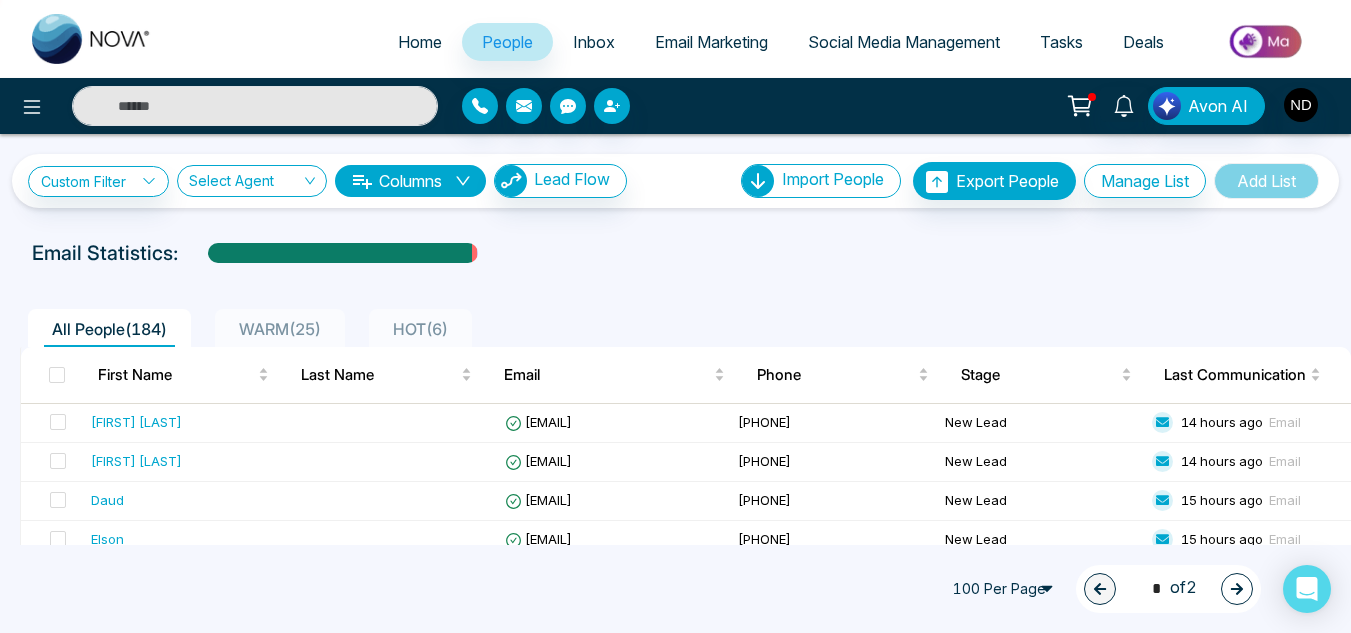 click on "Columns" at bounding box center [410, 181] 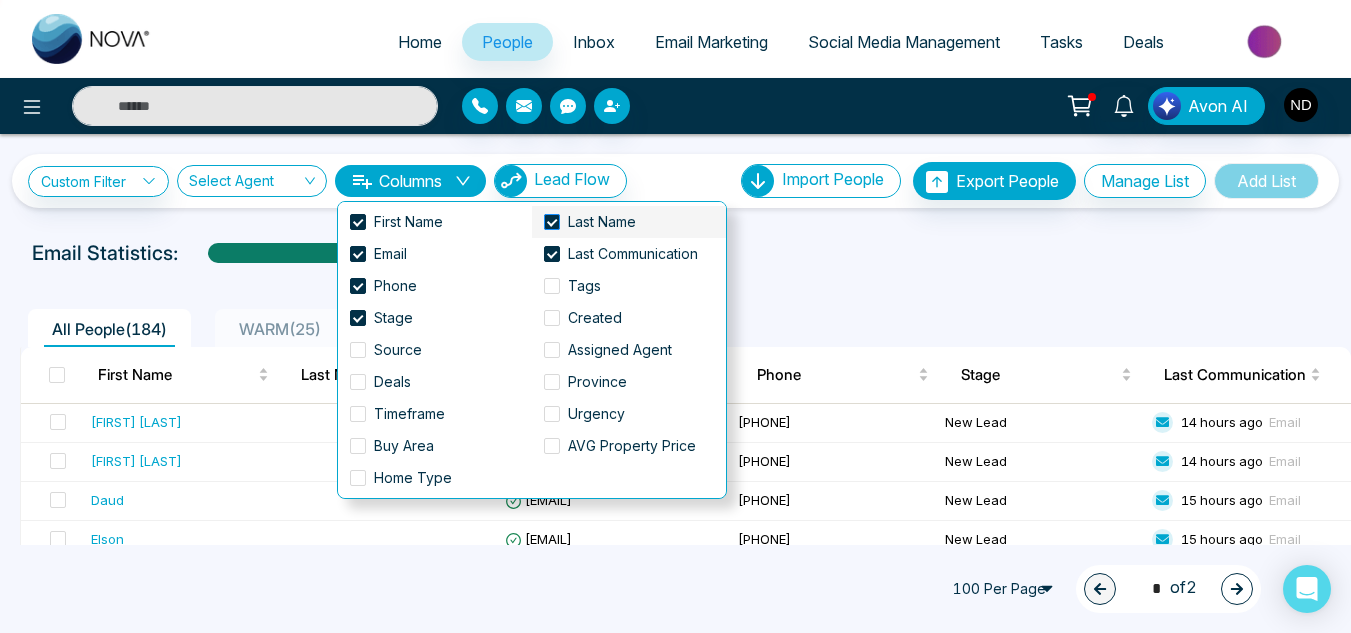 click at bounding box center [552, 222] 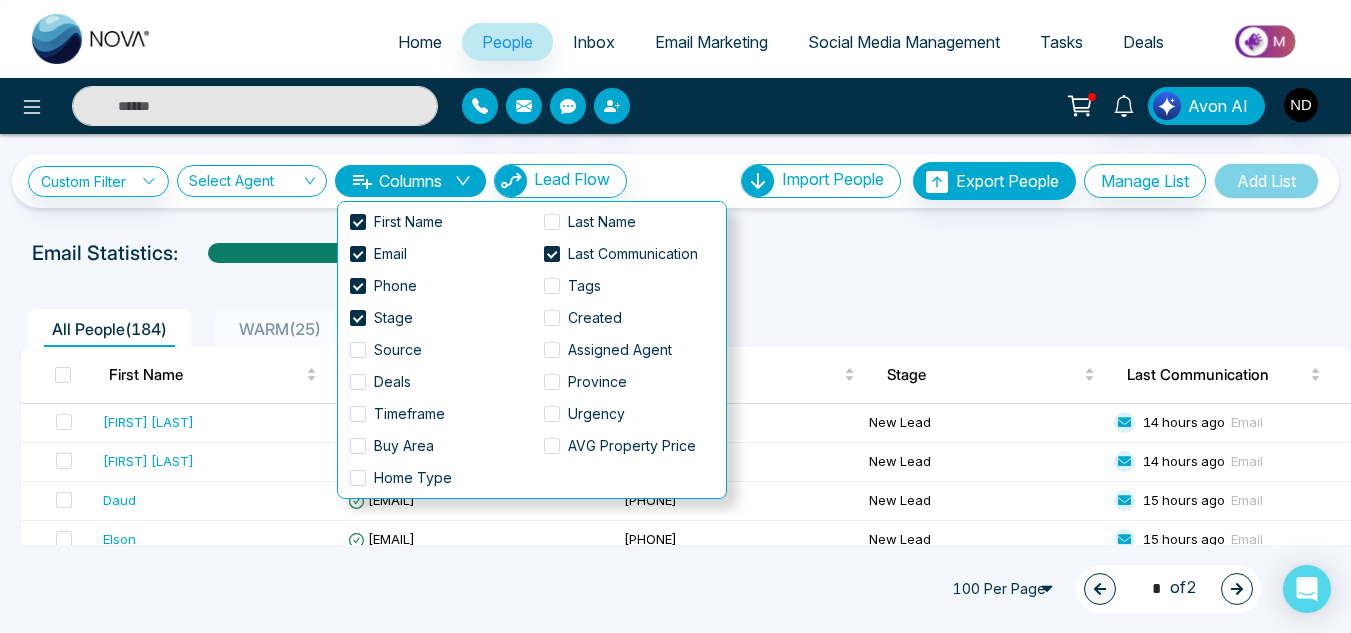 click on "All People  ( 184 ) WARM  ( 25 ) HOT  ( 6 ) First Name Email Phone Stage Last Communication             Robert Cramero   rcramero3603@gmail.com +19057183603 New Lead 14 hours ago    Email alex chao   Alex-sed@hotmail.com +16132037608 New Lead 14 hours ago    Email Daud   daud_kt@yahoo.com +14167073771 New Lead 15 hours ago    Email Elson   saintoelson0@gmail.com +14389696195 New Lead 15 hours ago    Email Zakirullah Maftoor   roya.sch04@gmail.com +12899335356 Warm 16 hours ago    Email Dawn Peroune   legs_57@live.com +19058694790 New Lead 18 hours ago    Email Bruce Afzal   bruceafzal@gmail.com +17806554074 New Lead 19 hours ago    Email emily Monfero   wilson.georgia61@yahoo.com +16475735150 New Lead 20 hours ago    Email Bautista Keroll   pidlaoancarolina@gmail.com +16475705535 New Lead 21 hours ago    Email Shaheen Godil   sgodil28@gmail.com +16475755661 New Lead a day ago    Email Roger R. Del Cid   demaro11@hotmail.com +50765649652 New Lead a day ago    Email Camella Ross" at bounding box center [675, 2334] 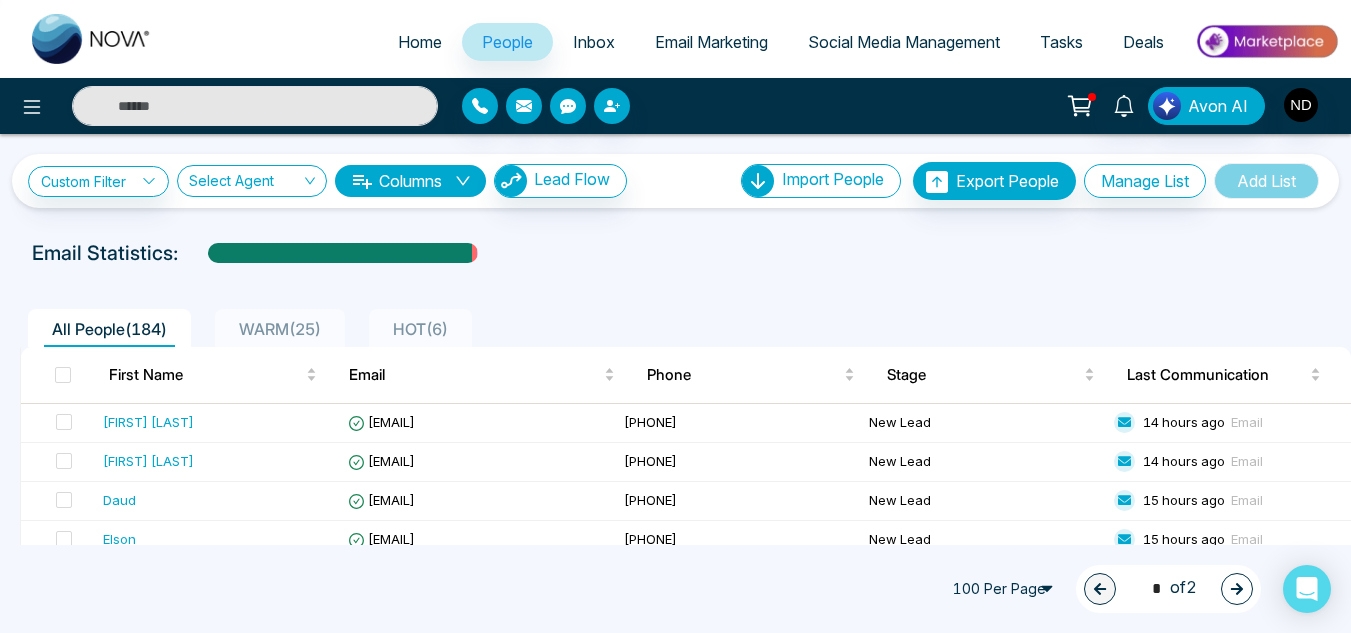 click on "WARM  ( 25 )" at bounding box center [280, 328] 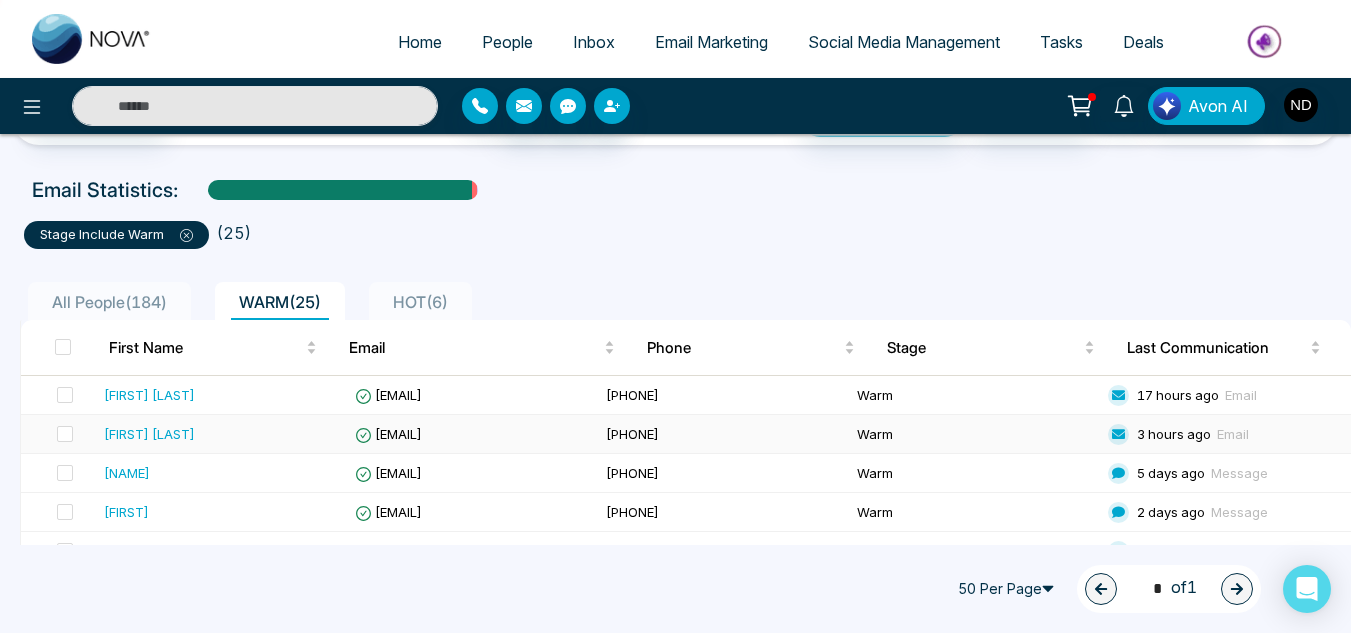 scroll, scrollTop: 0, scrollLeft: 0, axis: both 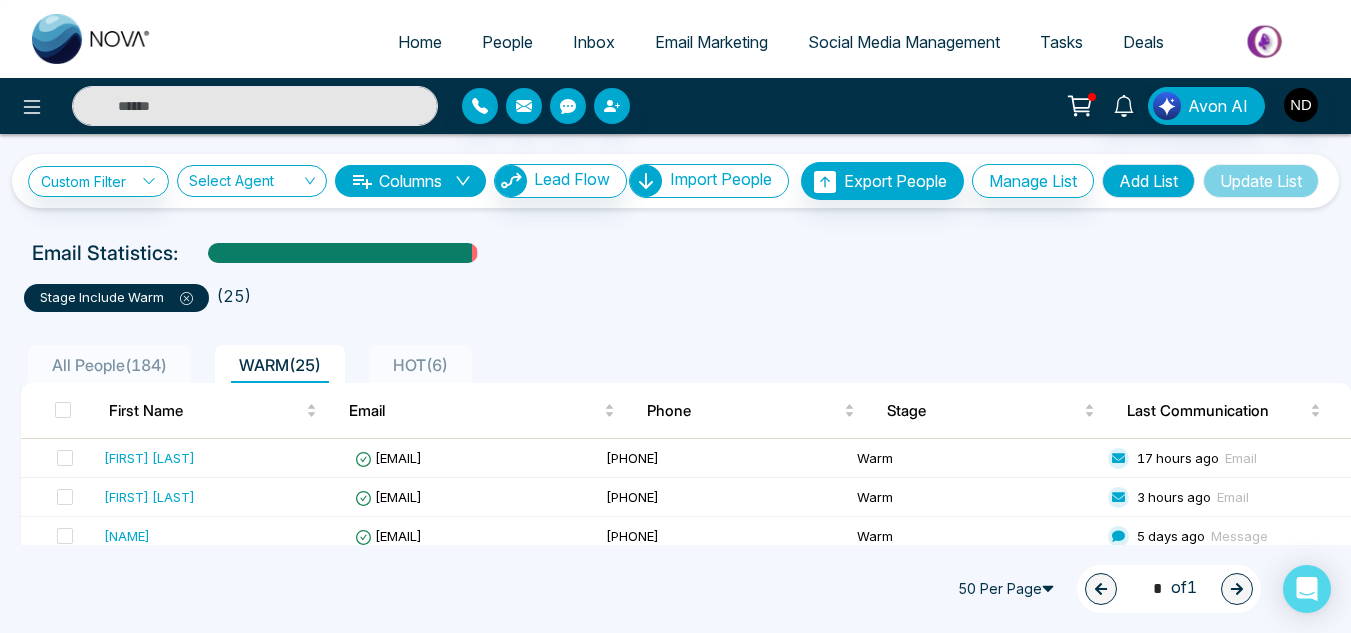 click on "All People  ( 184 )" at bounding box center (109, 365) 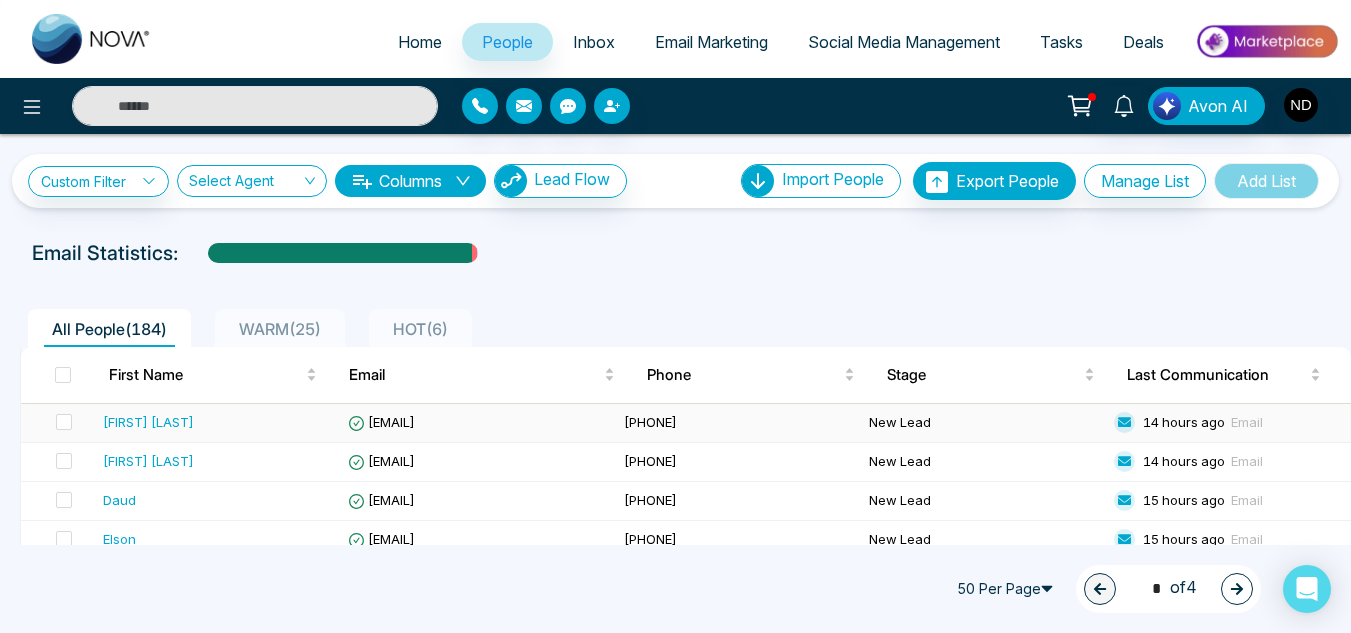 click on "[FIRST] [LAST]" at bounding box center (148, 422) 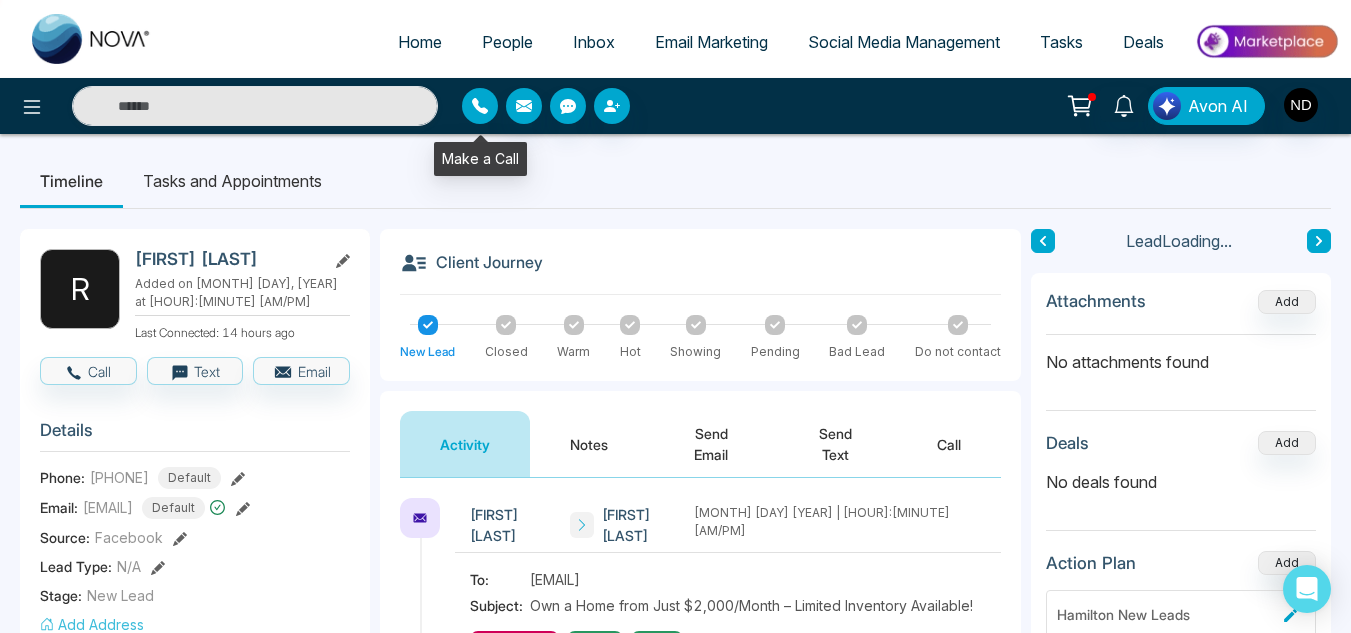 click 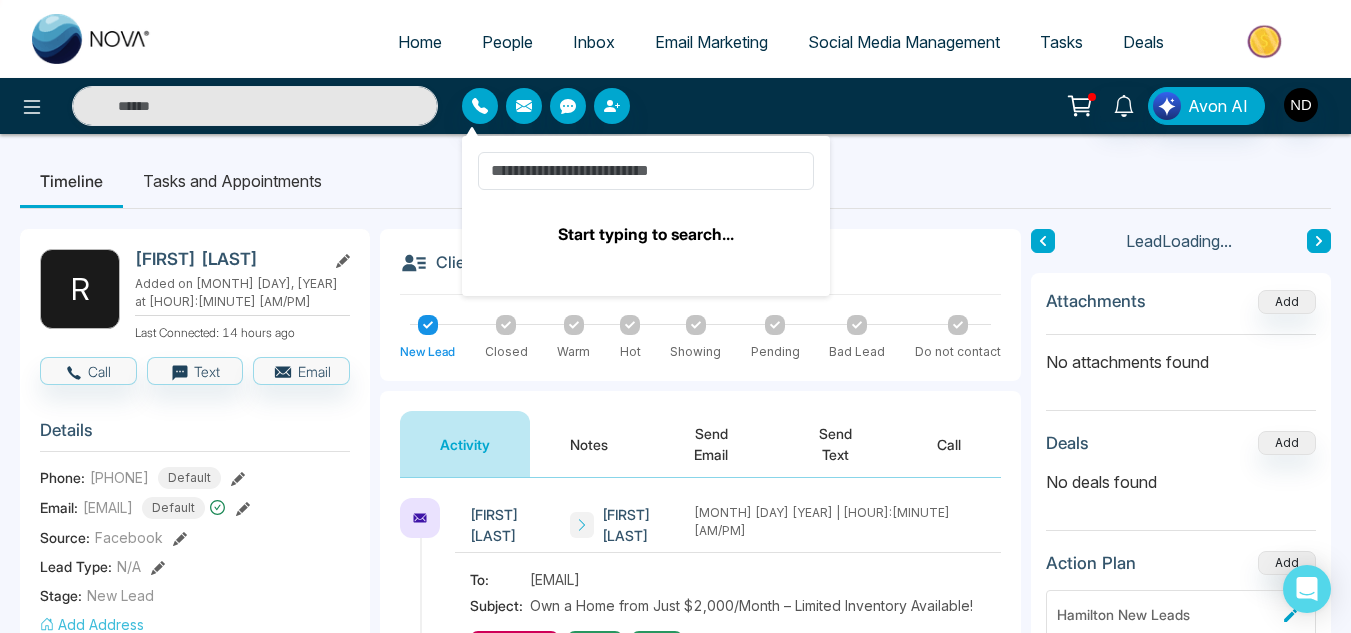 click on "Timeline Tasks and Appointments" at bounding box center (675, 181) 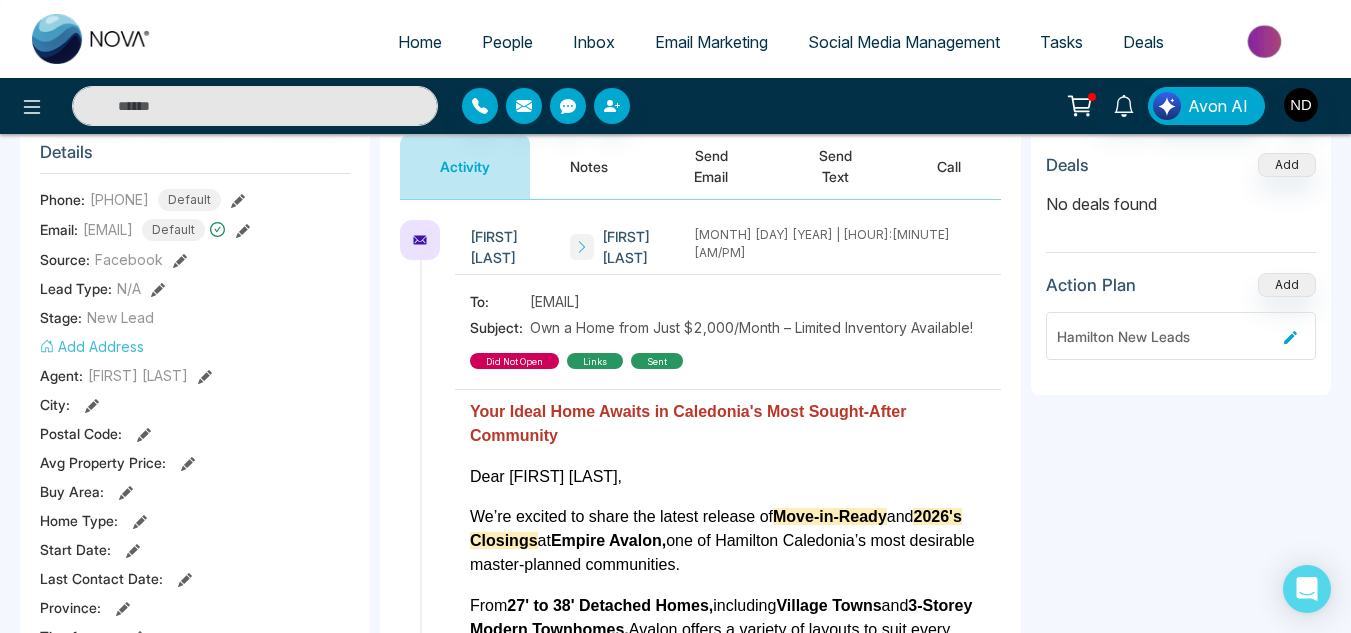 scroll, scrollTop: 277, scrollLeft: 0, axis: vertical 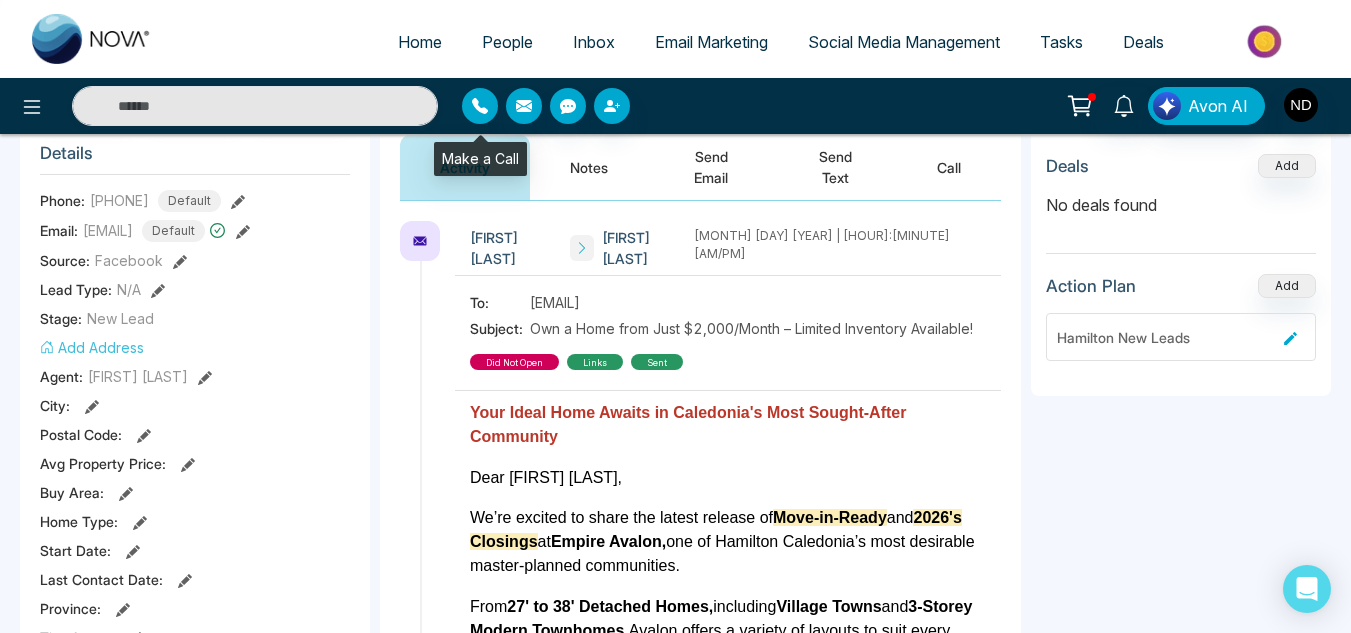 click 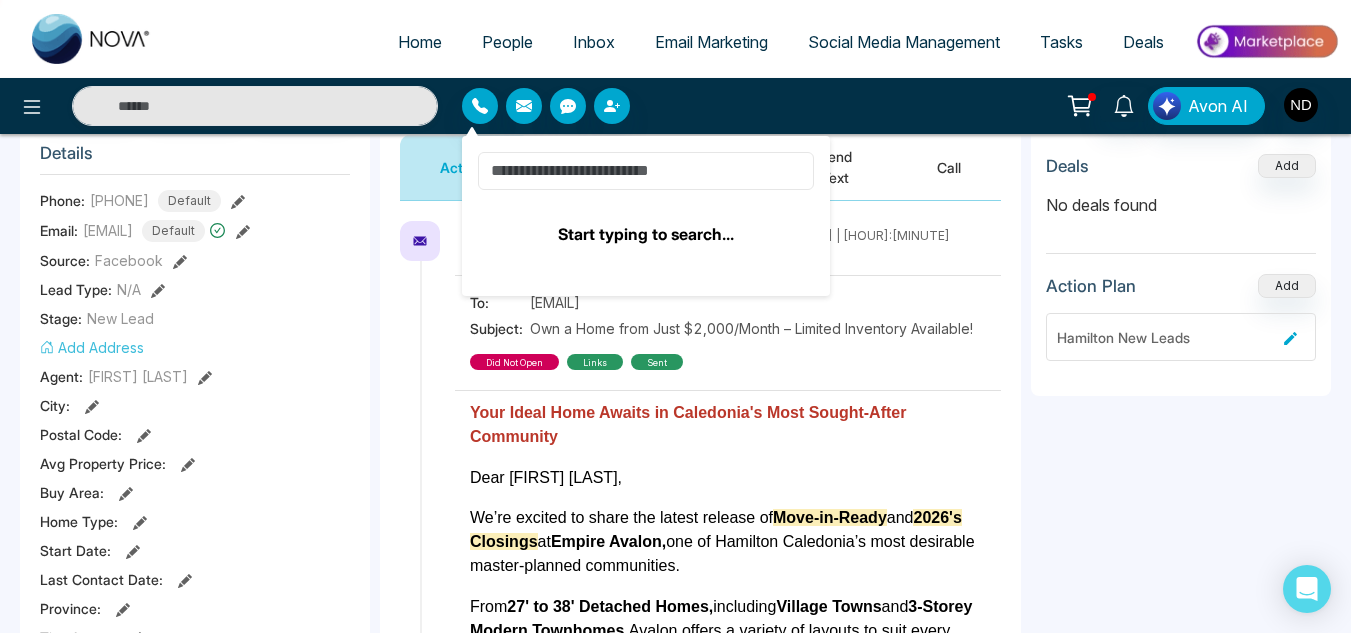 click at bounding box center (646, 171) 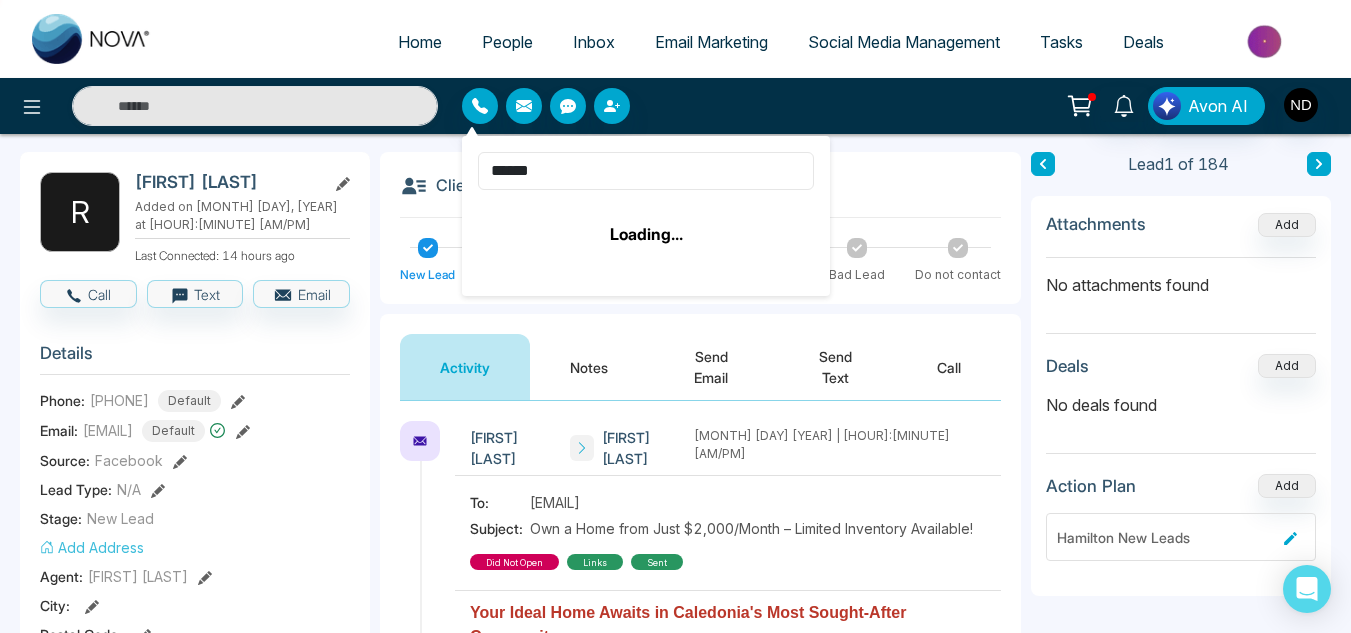 scroll, scrollTop: 76, scrollLeft: 0, axis: vertical 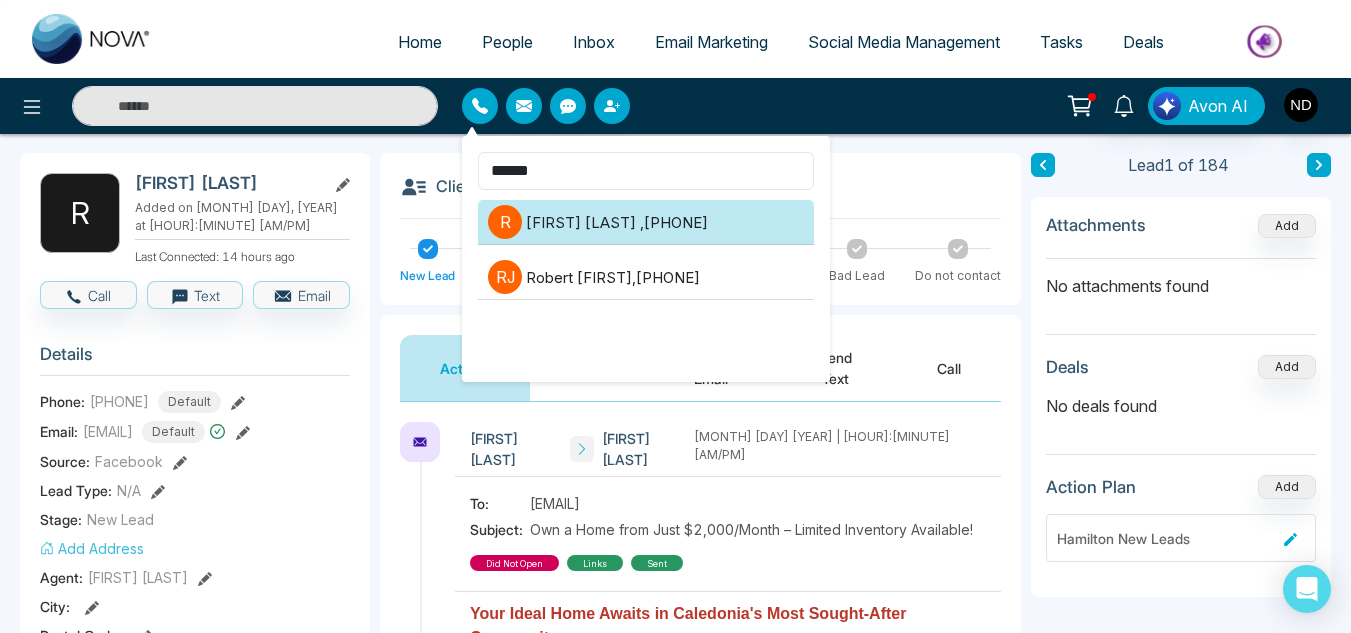 type on "******" 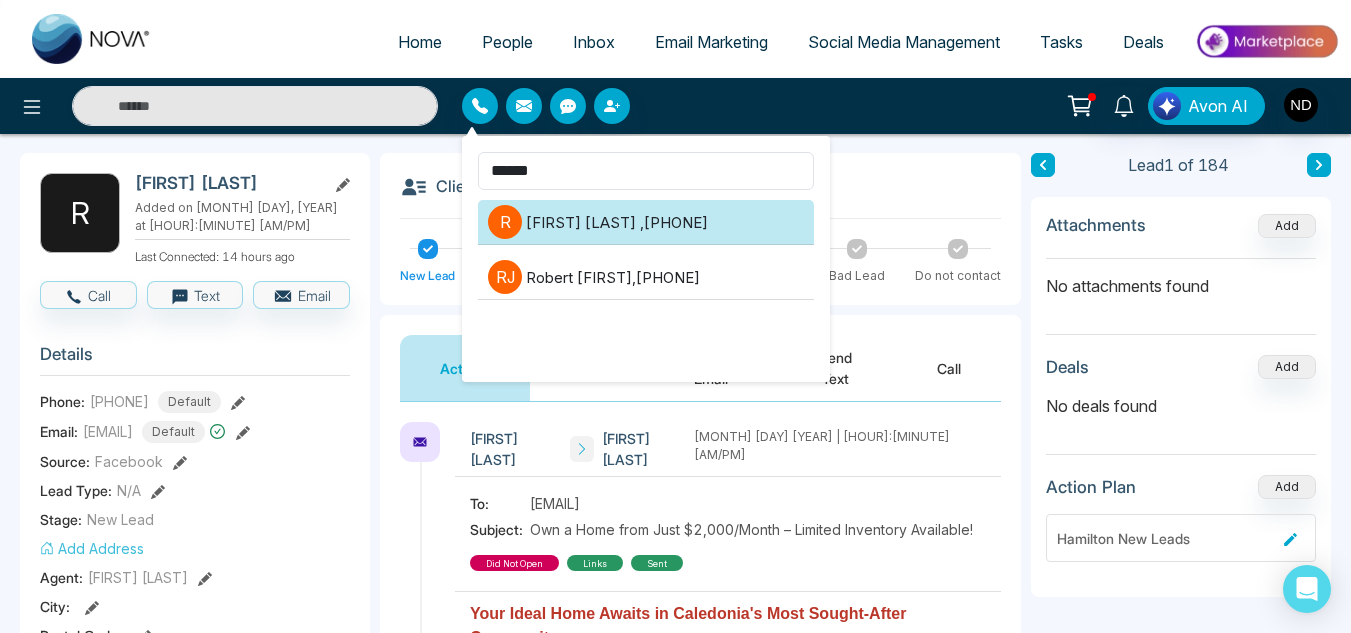 click on "R   Robert Cramero   ,  +19057183603" at bounding box center [646, 222] 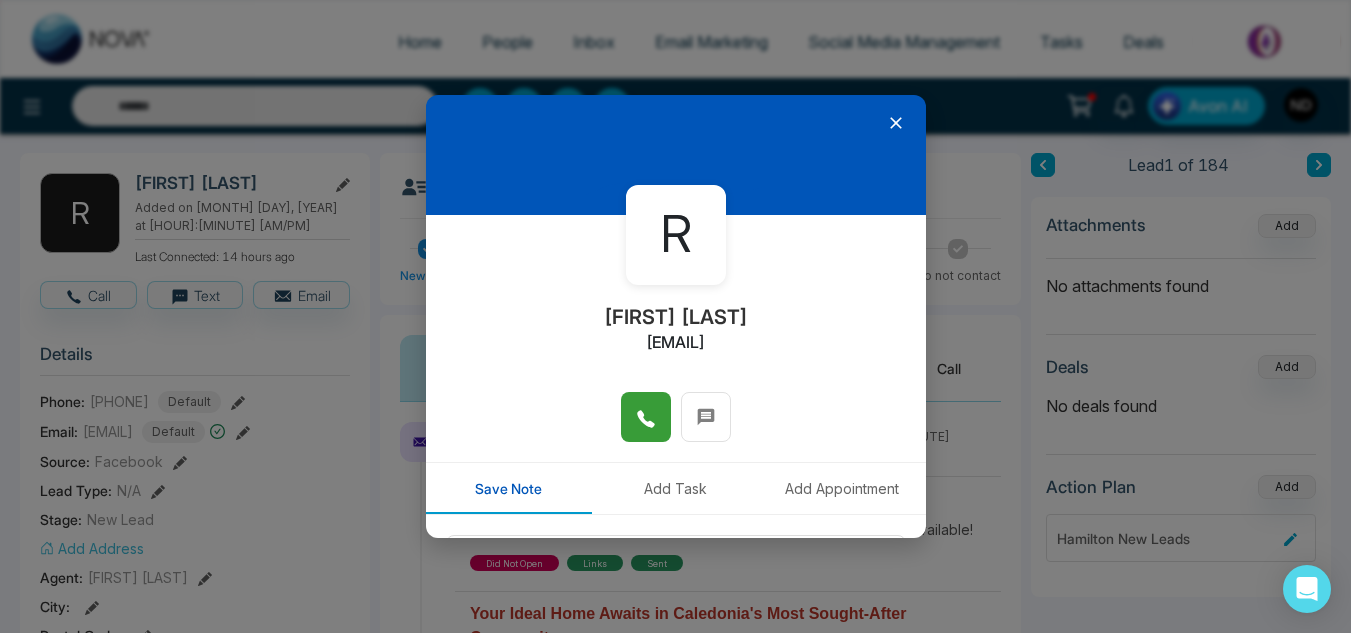click 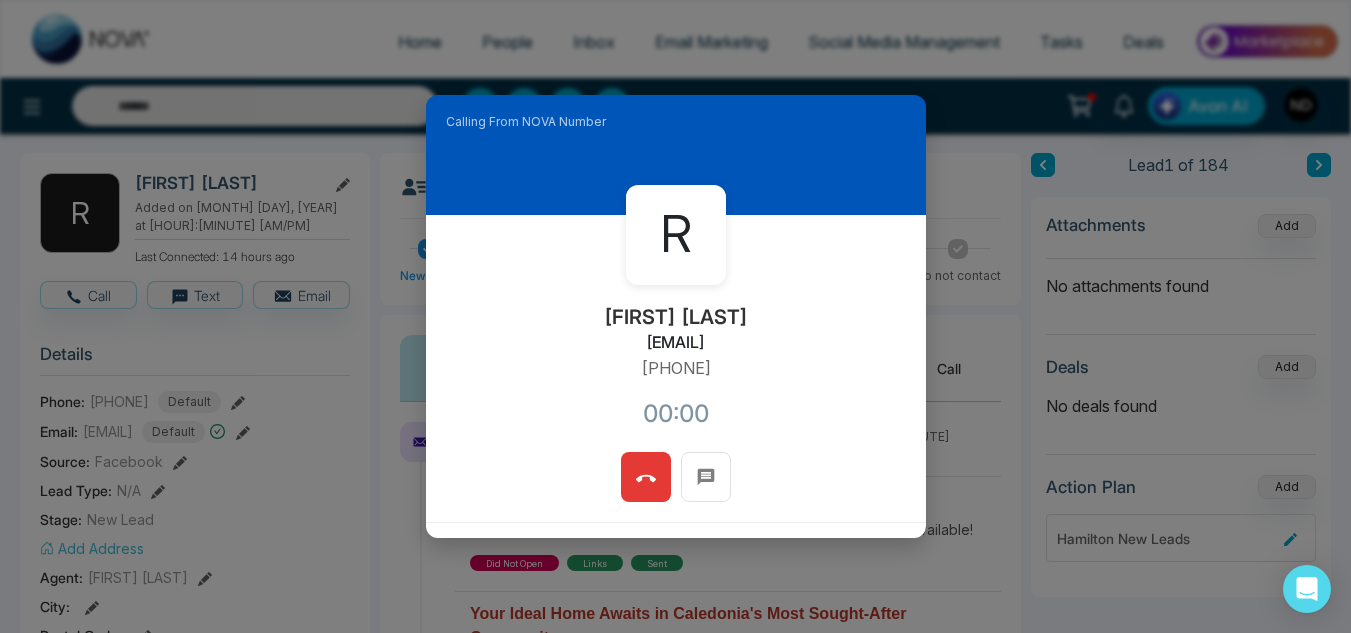 type 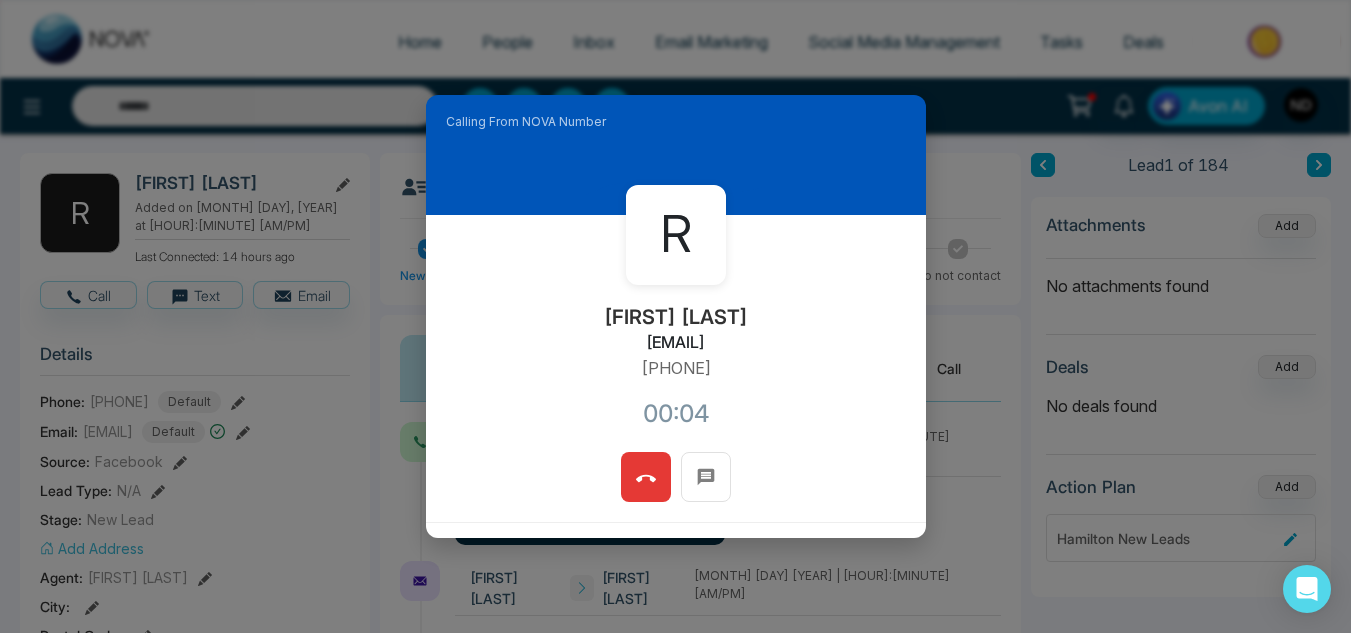click 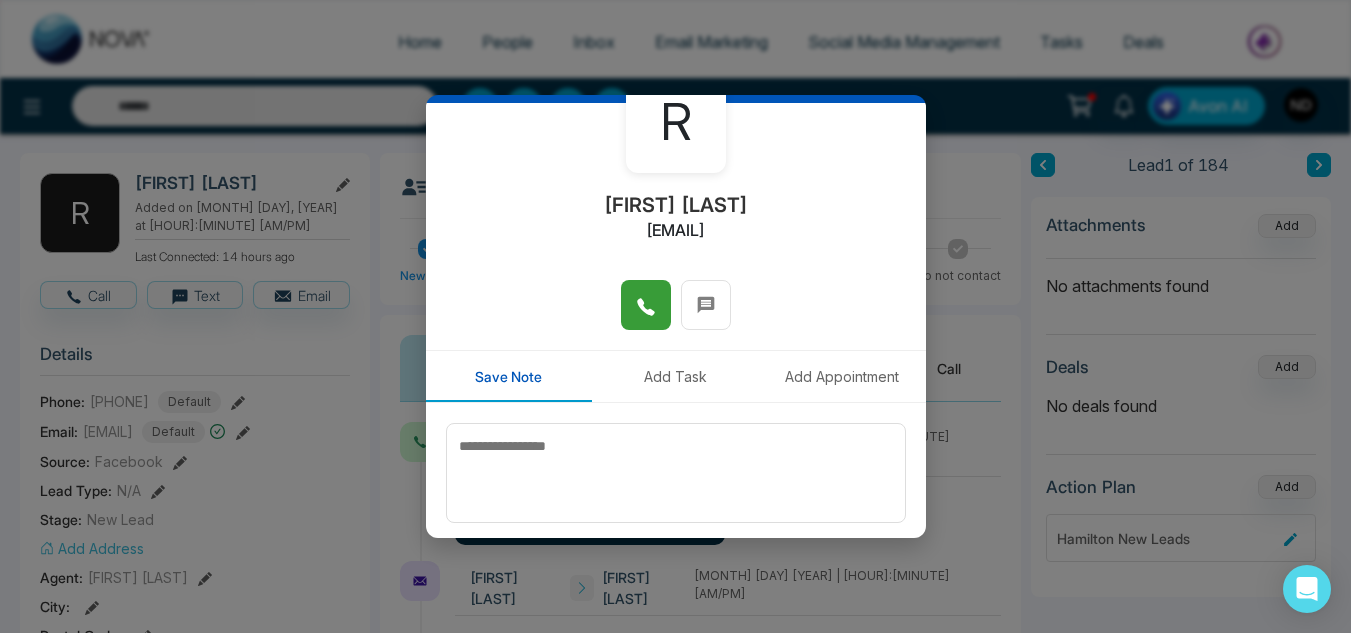 scroll, scrollTop: 113, scrollLeft: 0, axis: vertical 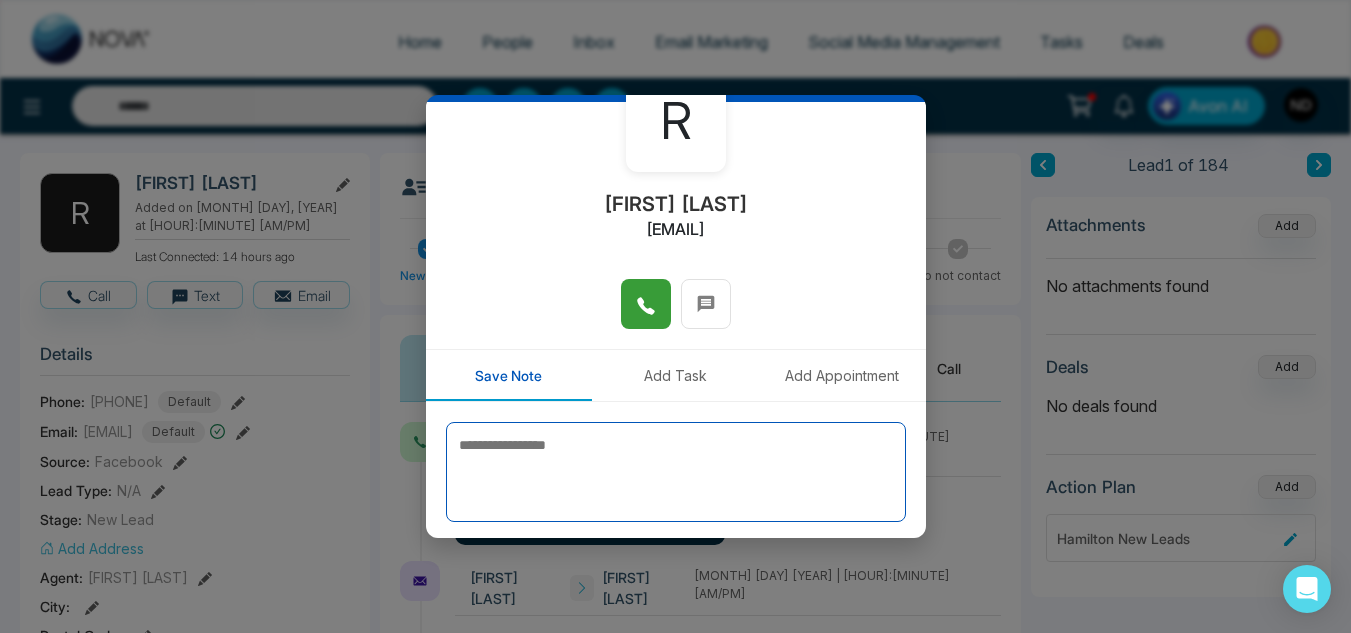 click at bounding box center [676, 472] 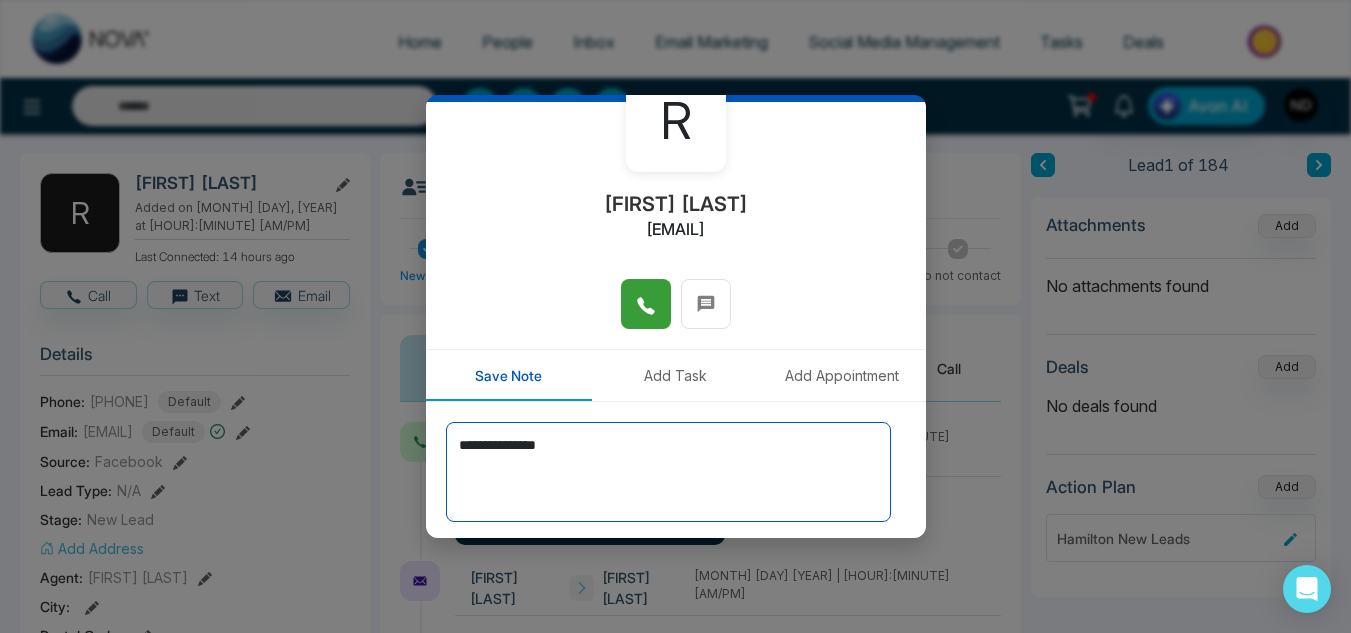 scroll, scrollTop: 178, scrollLeft: 0, axis: vertical 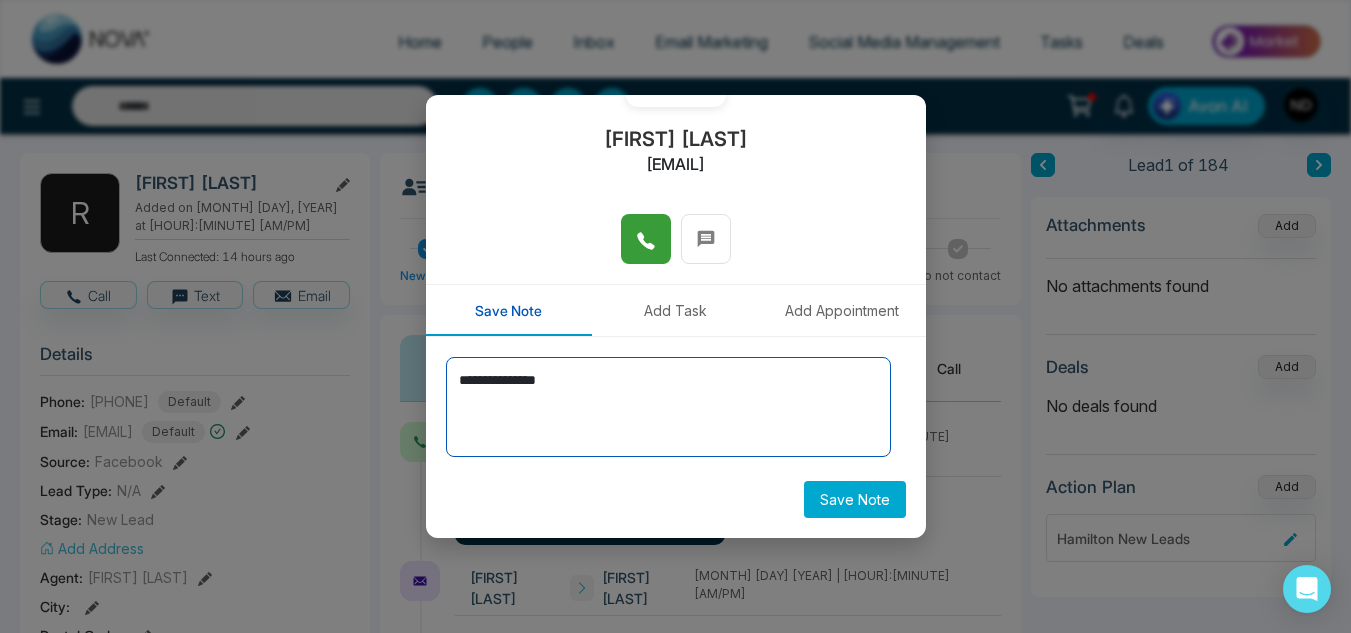 type on "**********" 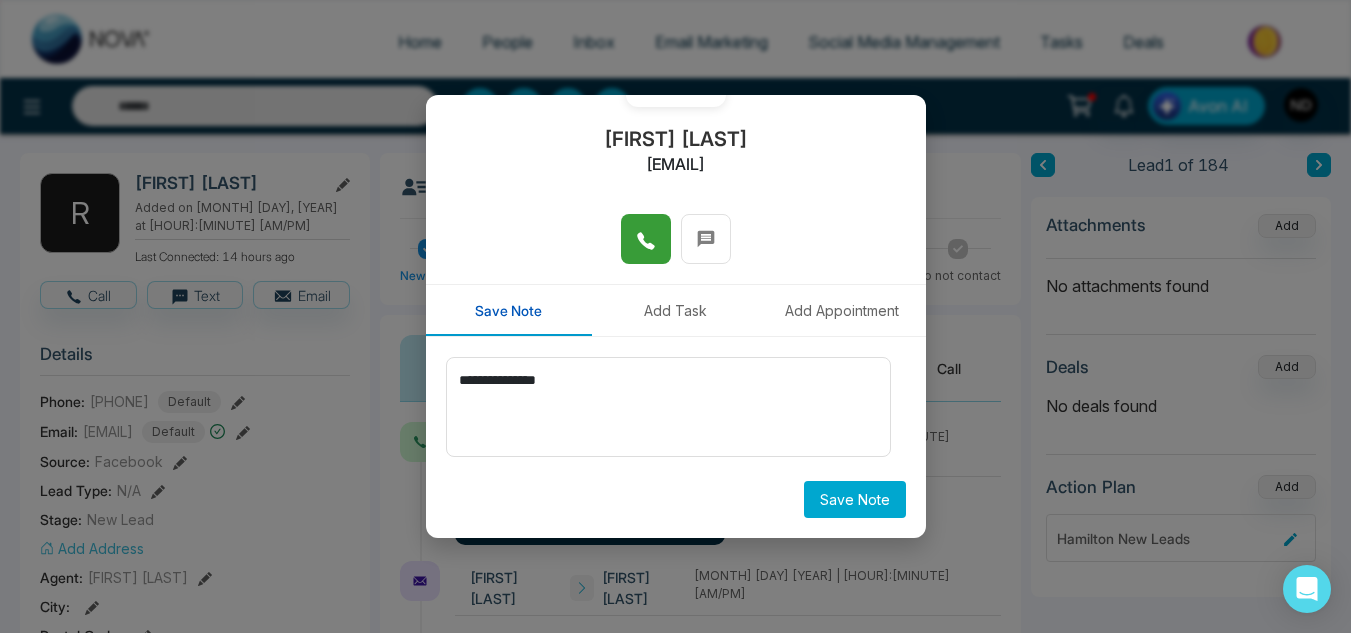 click on "Save Note" at bounding box center [855, 499] 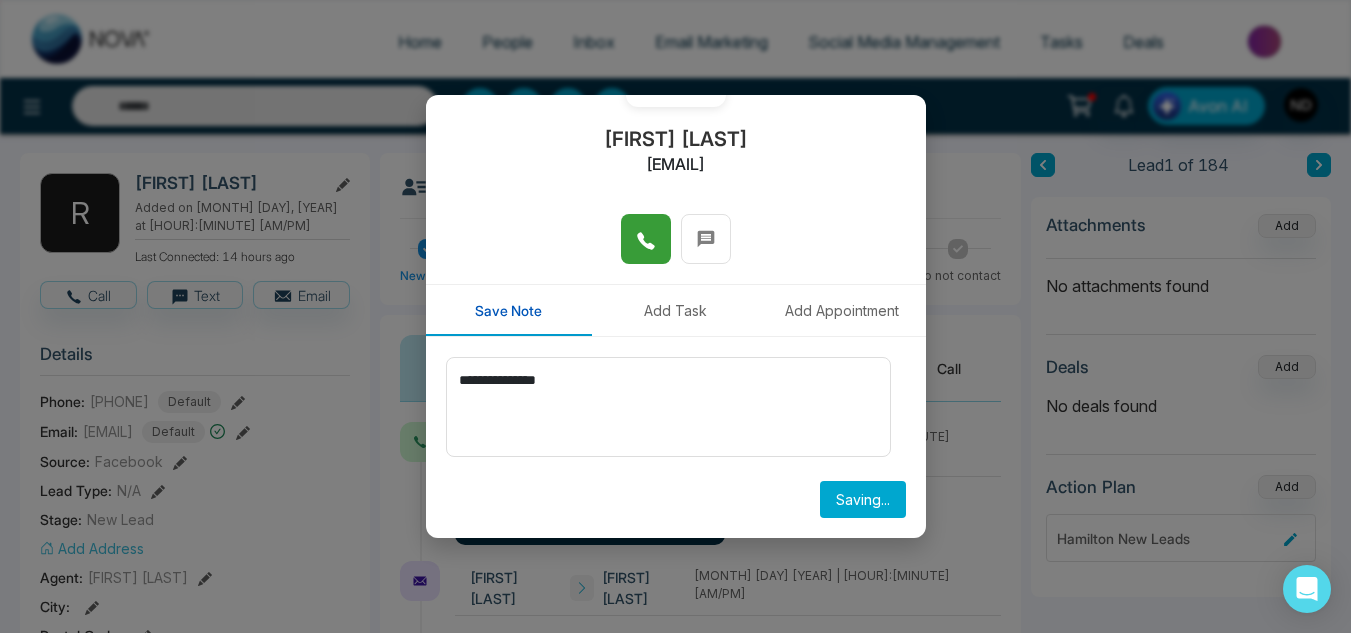 type 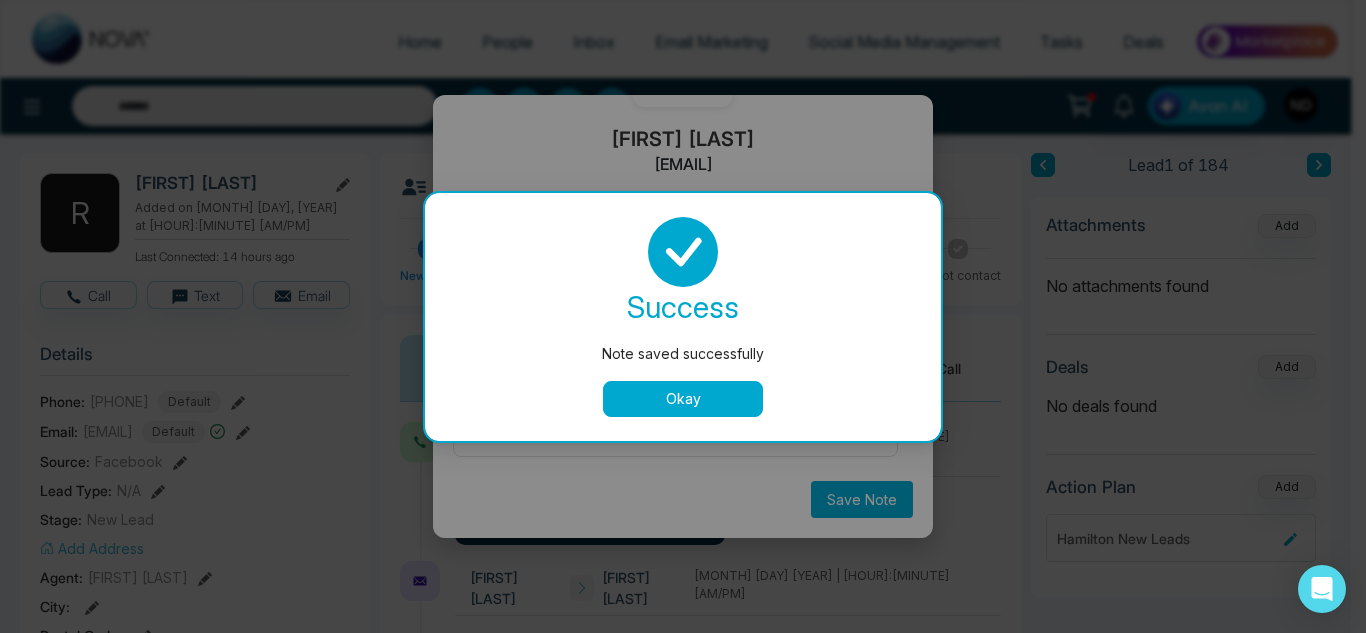 click on "Okay" at bounding box center [683, 399] 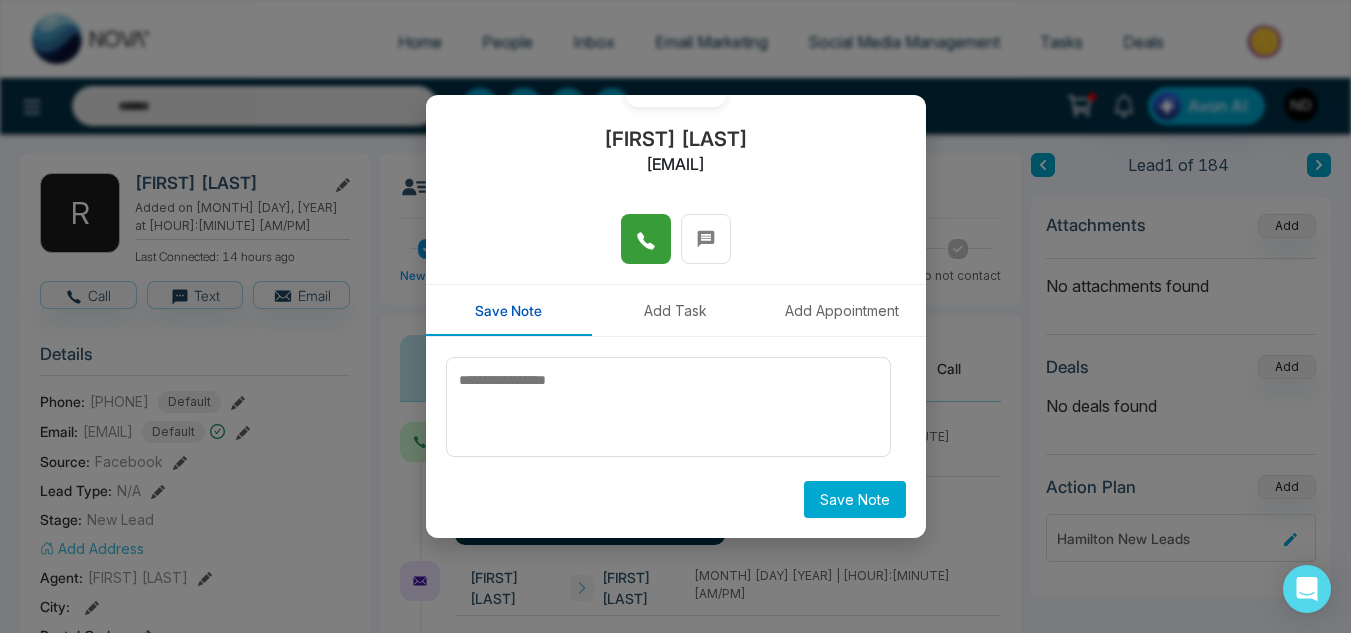 scroll, scrollTop: 0, scrollLeft: 0, axis: both 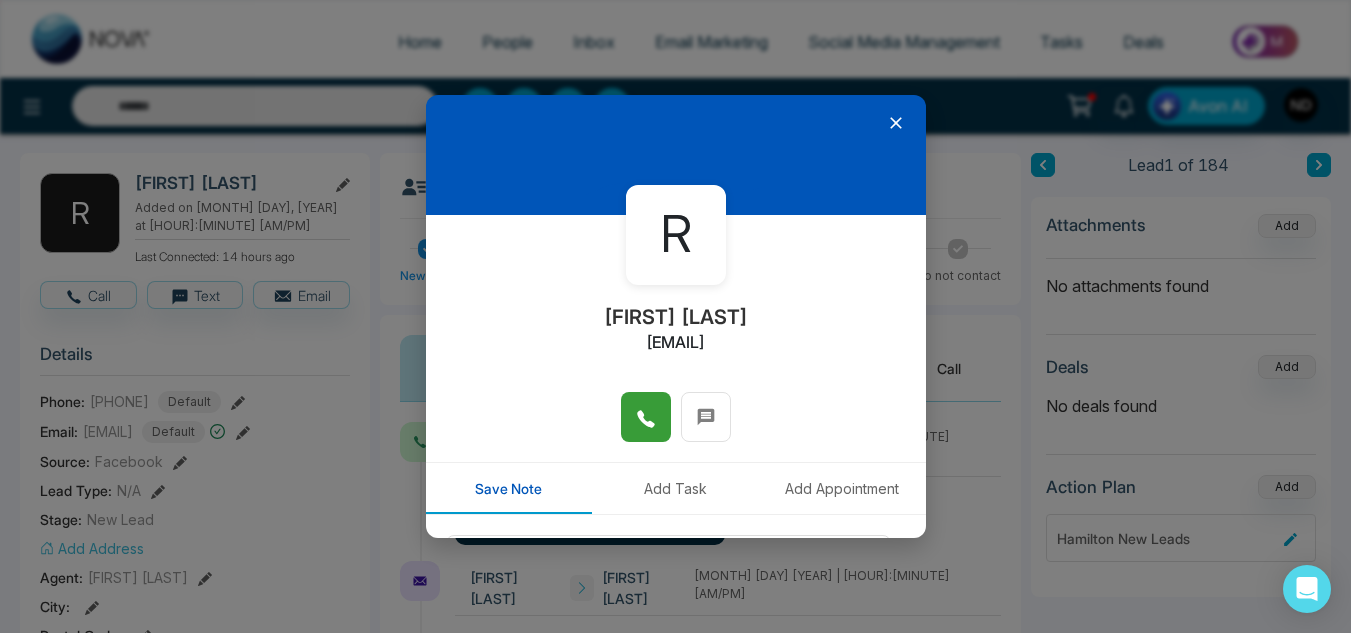 click 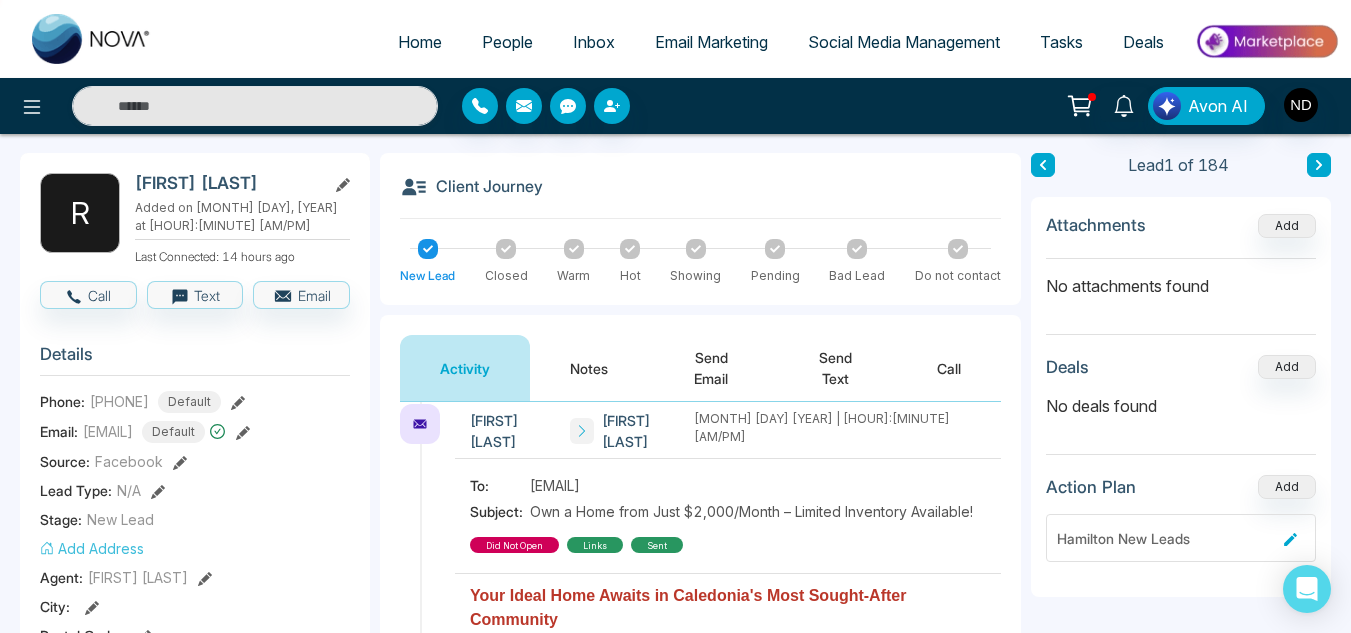 scroll, scrollTop: 0, scrollLeft: 0, axis: both 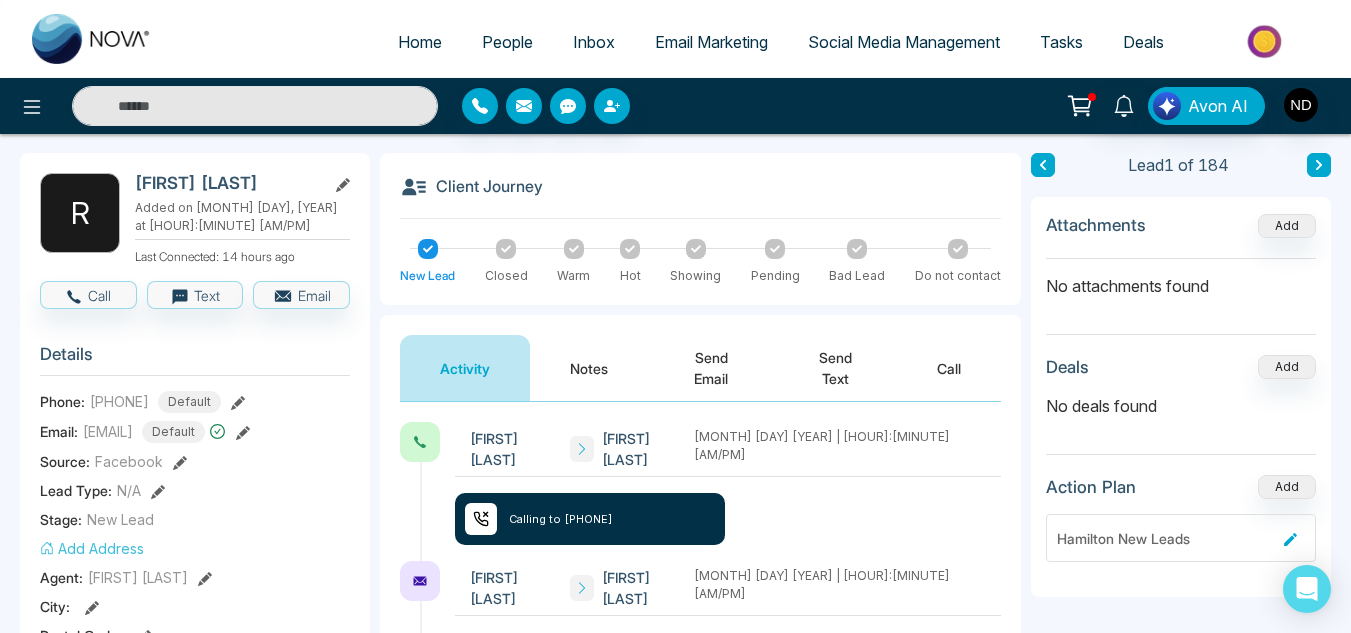 click on "Notes" at bounding box center (589, 368) 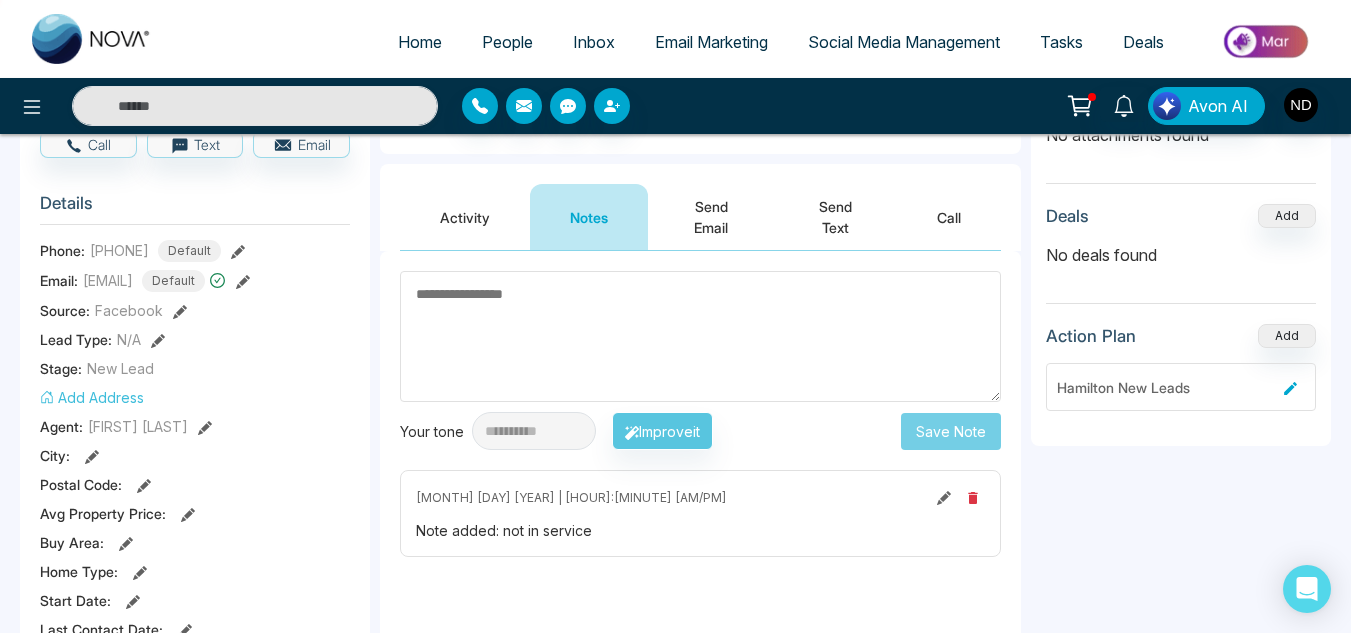 scroll, scrollTop: 0, scrollLeft: 0, axis: both 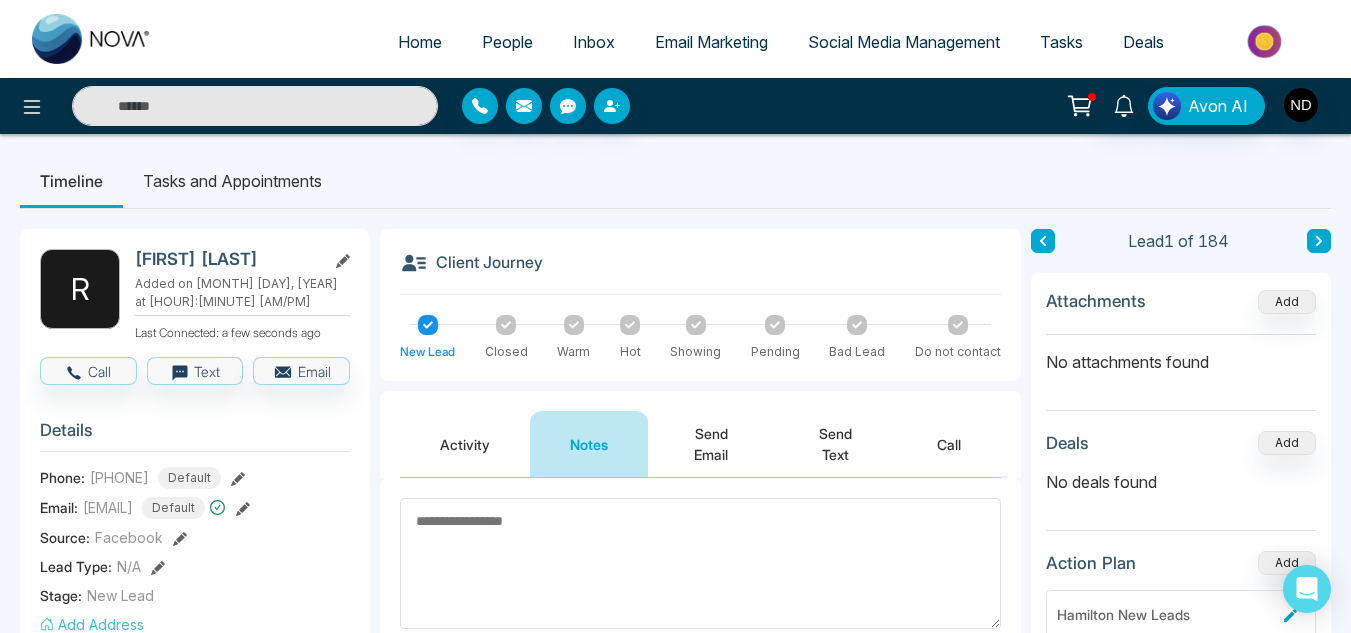 click on "Activity" at bounding box center (465, 444) 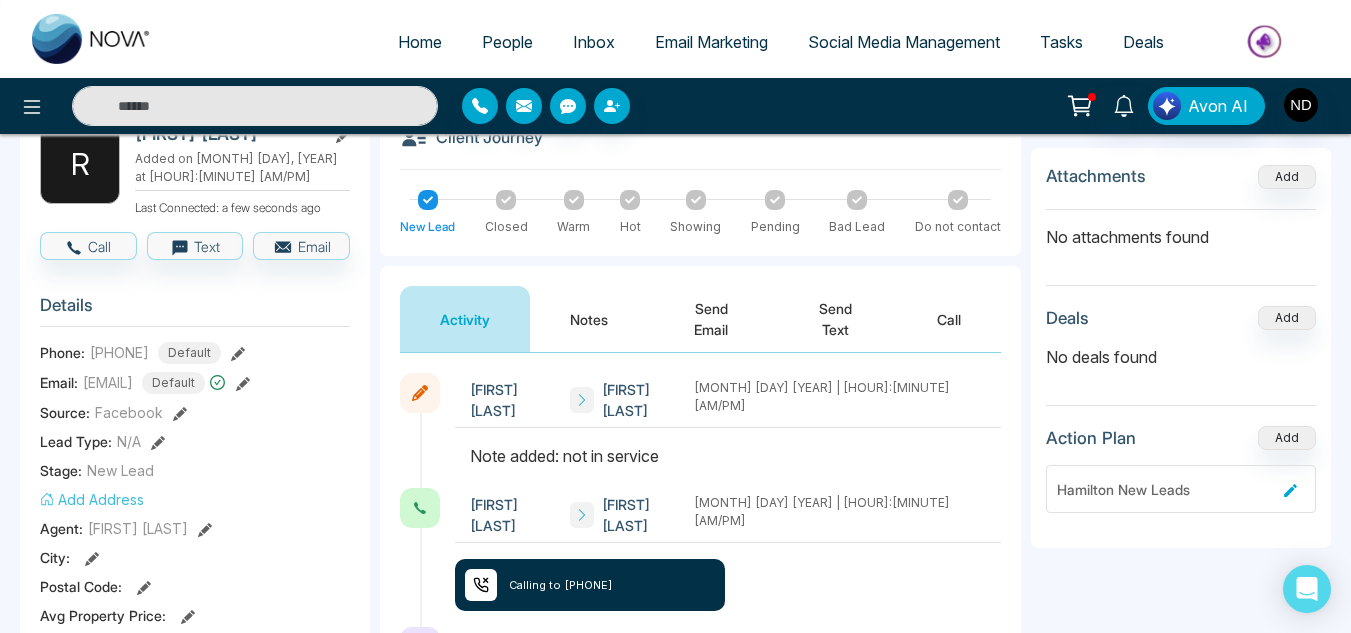 scroll, scrollTop: 126, scrollLeft: 0, axis: vertical 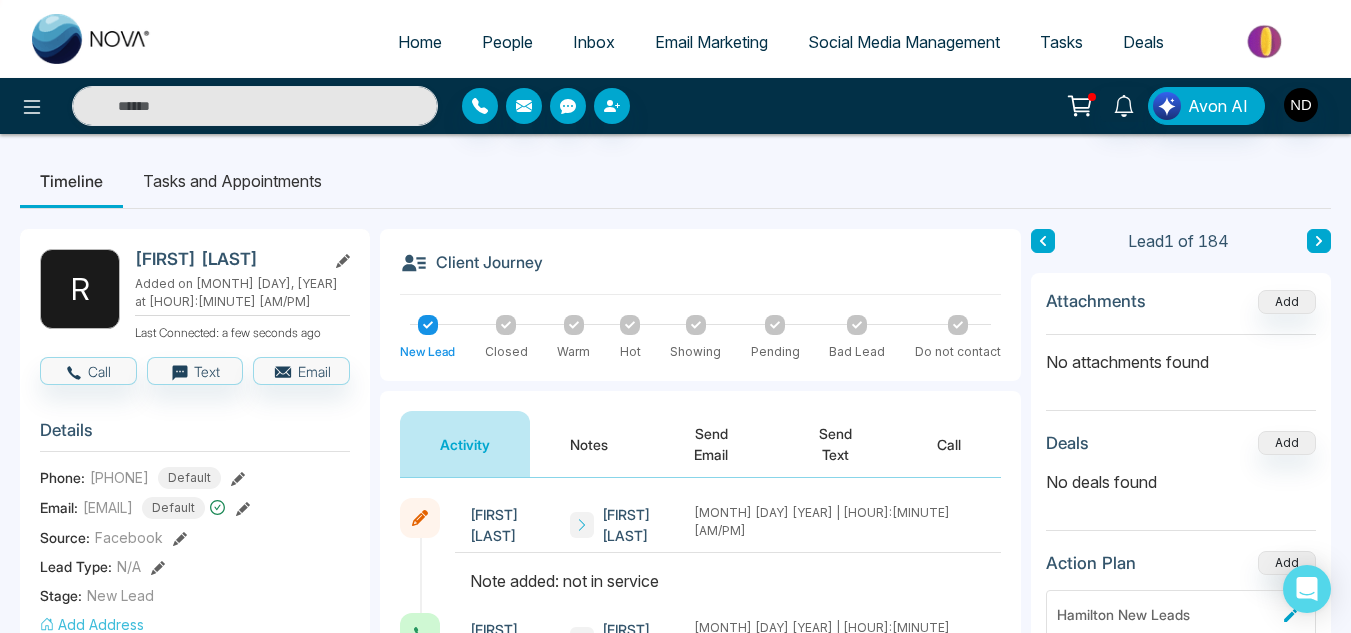 click at bounding box center [1319, 241] 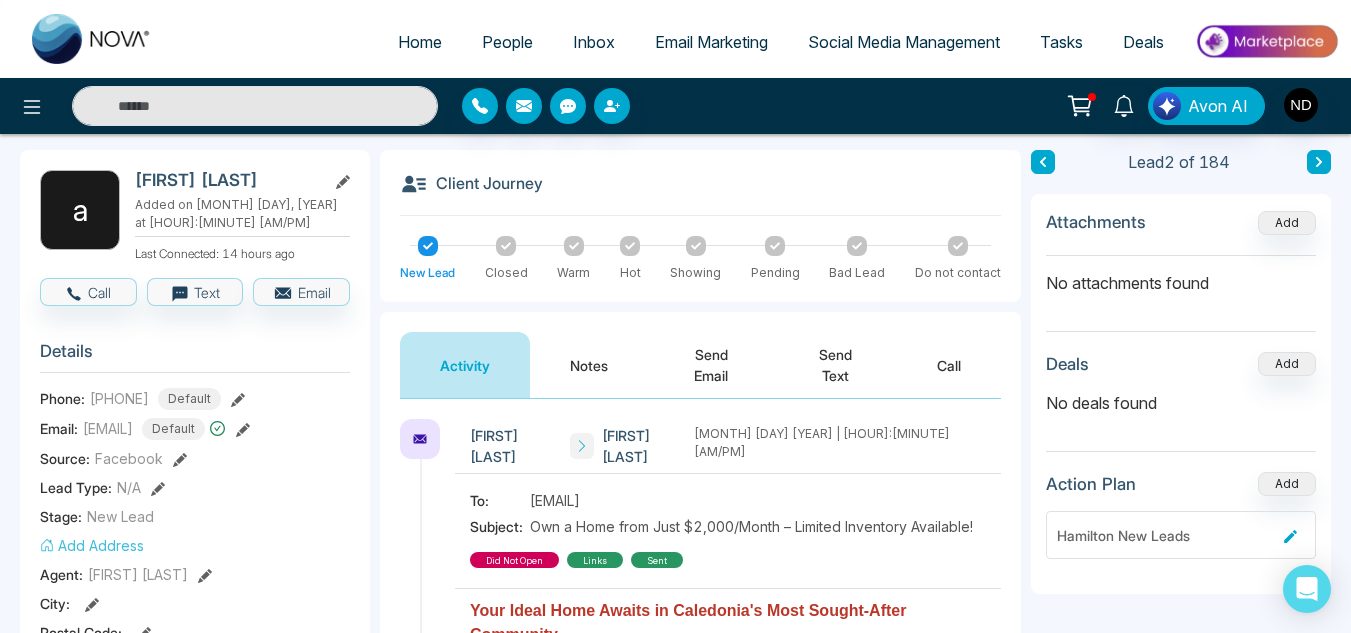 scroll, scrollTop: 0, scrollLeft: 0, axis: both 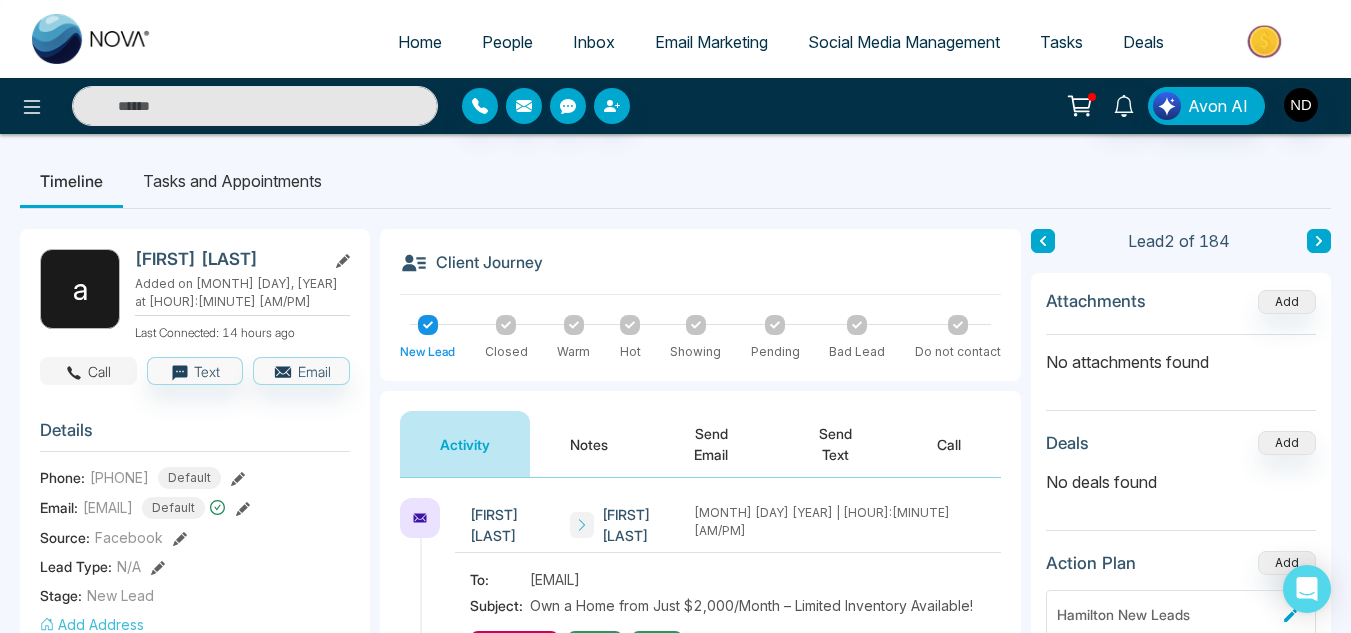 click on "Call" at bounding box center (88, 371) 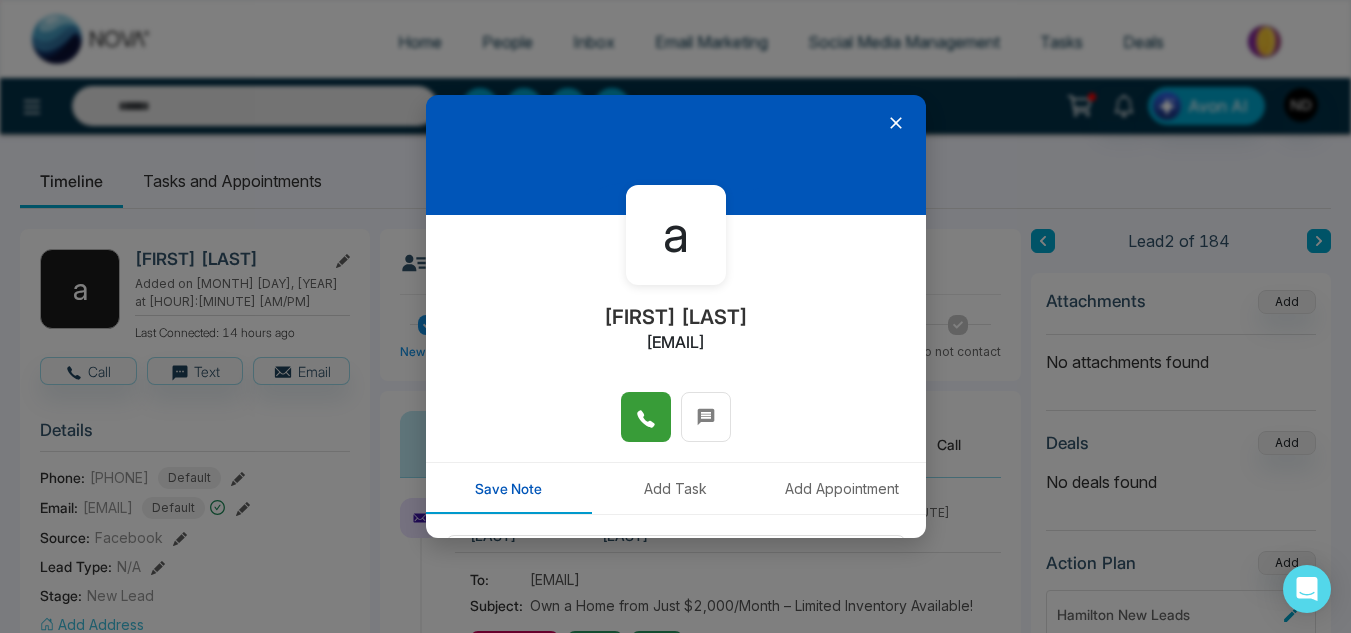 click at bounding box center (646, 417) 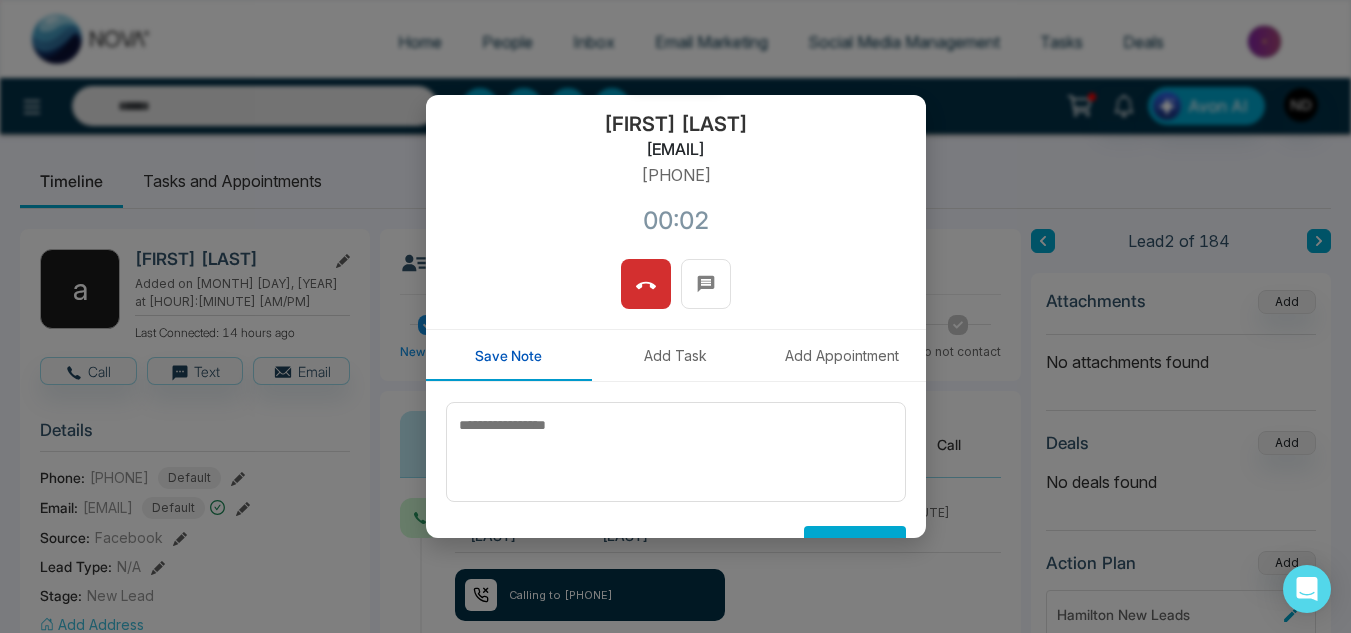 scroll, scrollTop: 238, scrollLeft: 0, axis: vertical 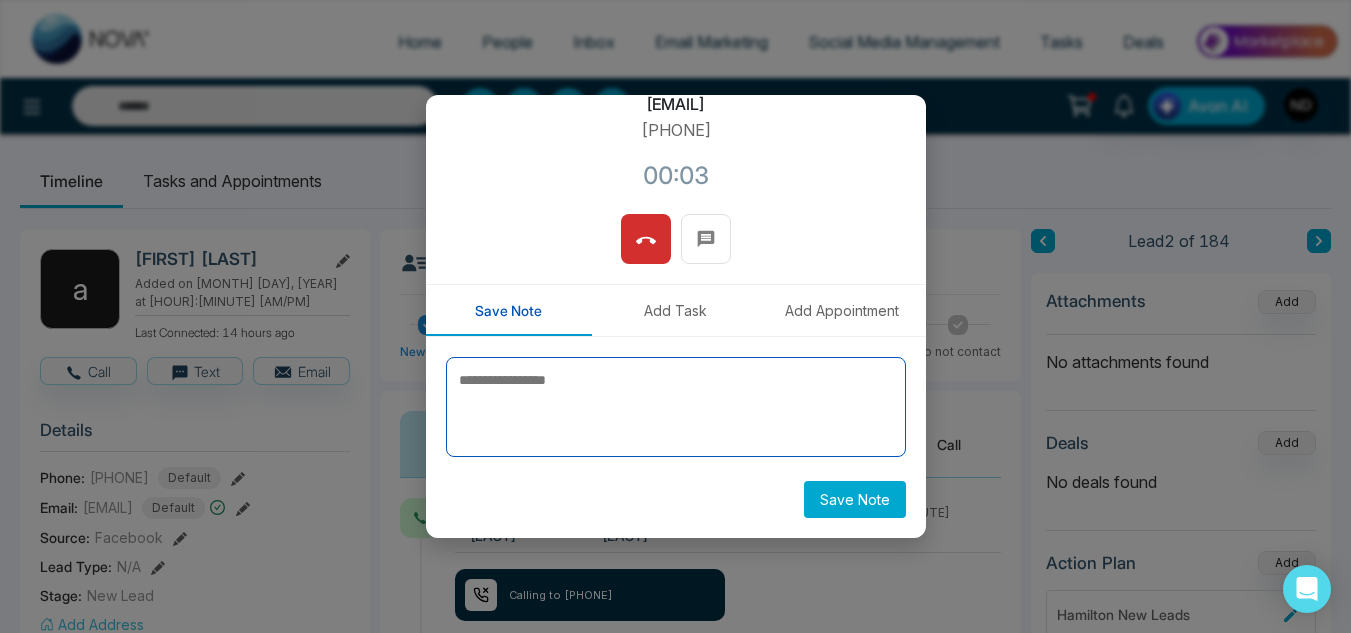 click at bounding box center (676, 407) 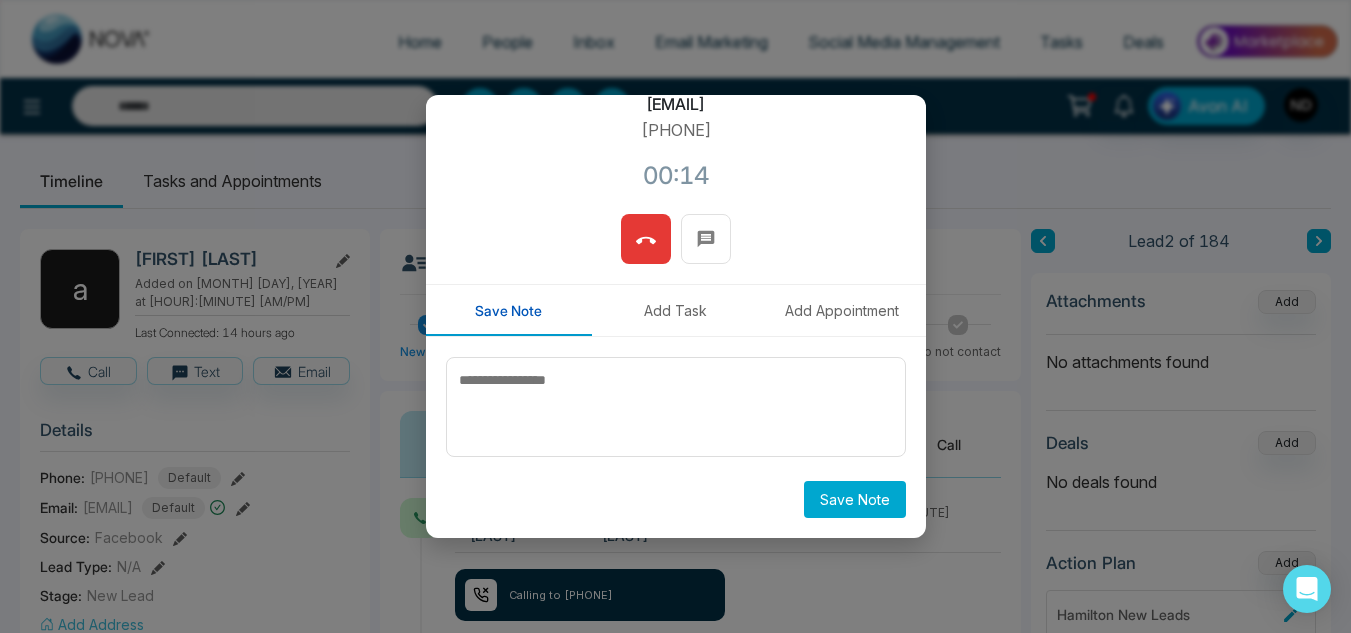 click at bounding box center [646, 239] 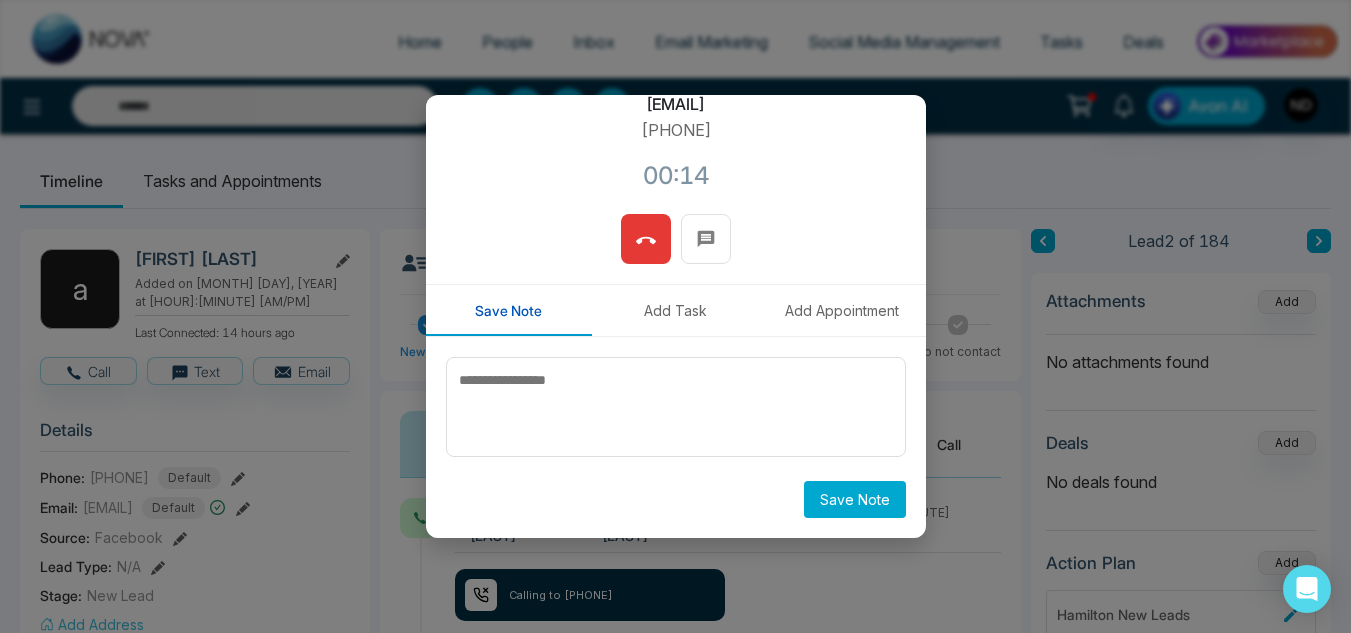 scroll, scrollTop: 178, scrollLeft: 0, axis: vertical 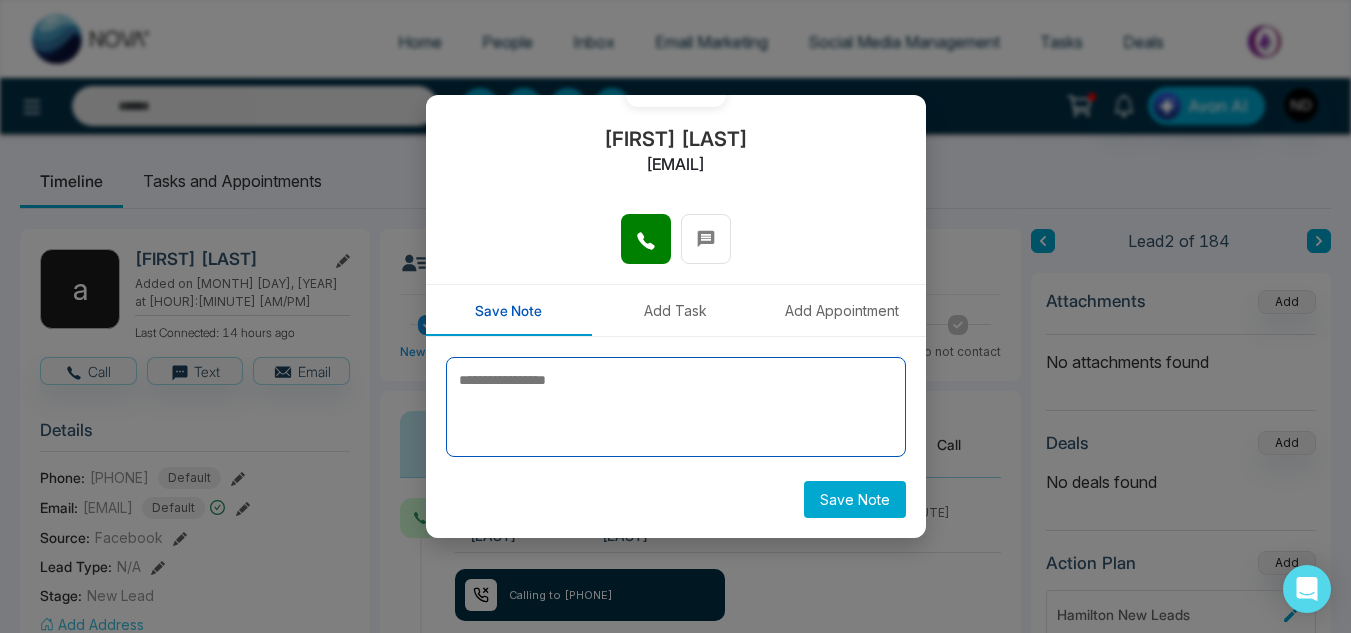 click at bounding box center [676, 407] 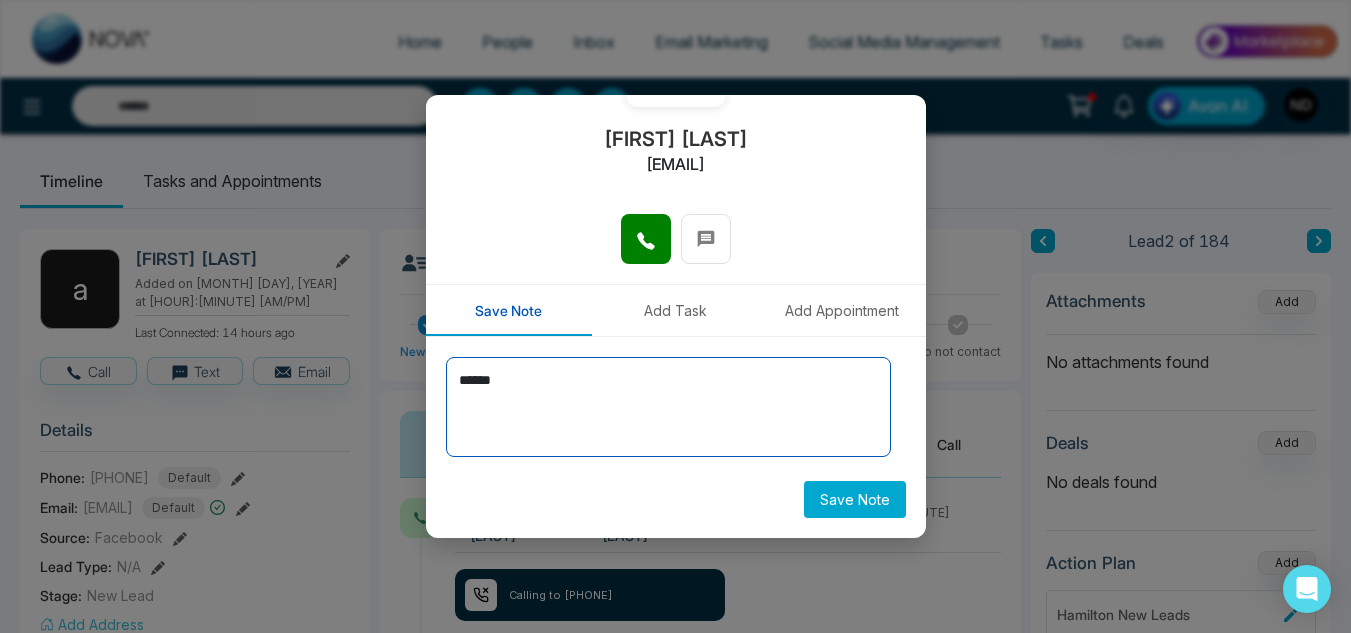 type on "******" 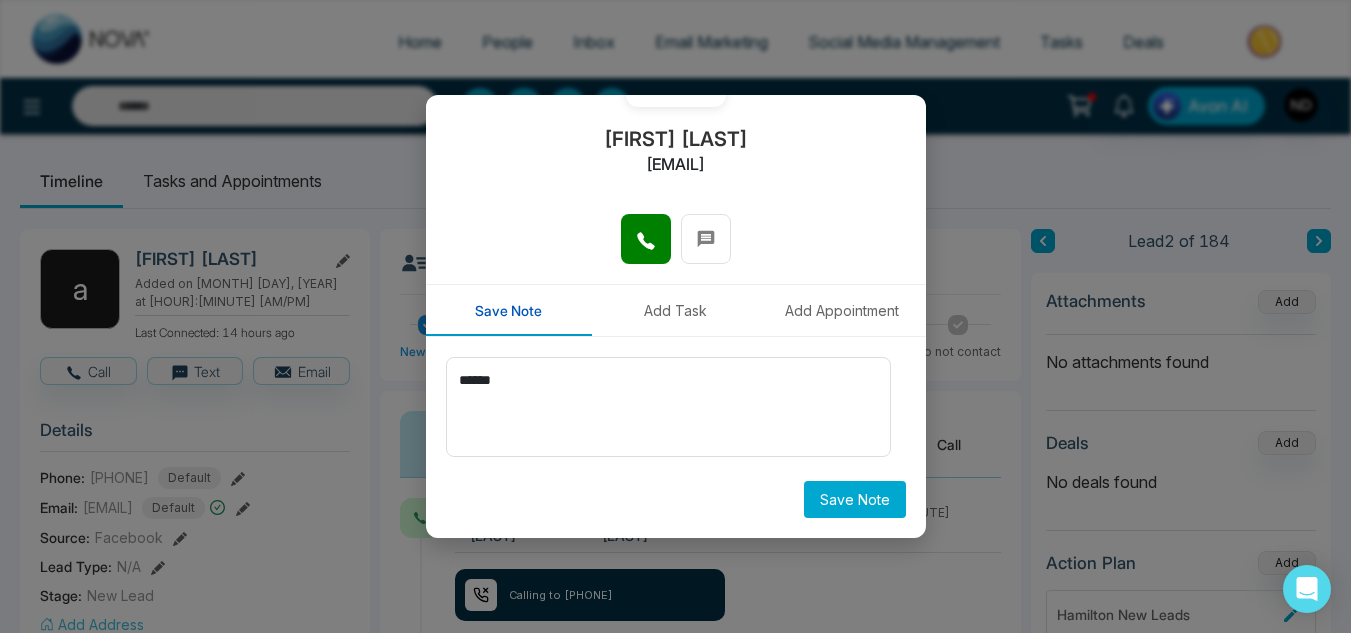click on "Save Note" at bounding box center [855, 499] 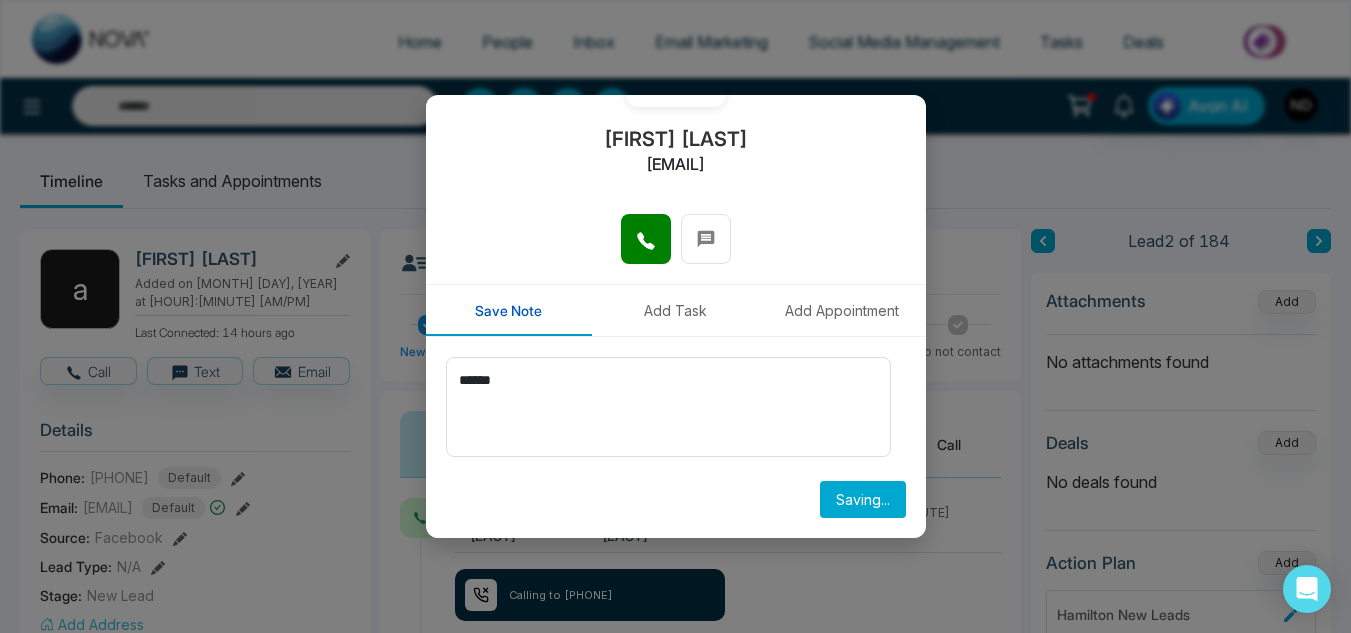 type 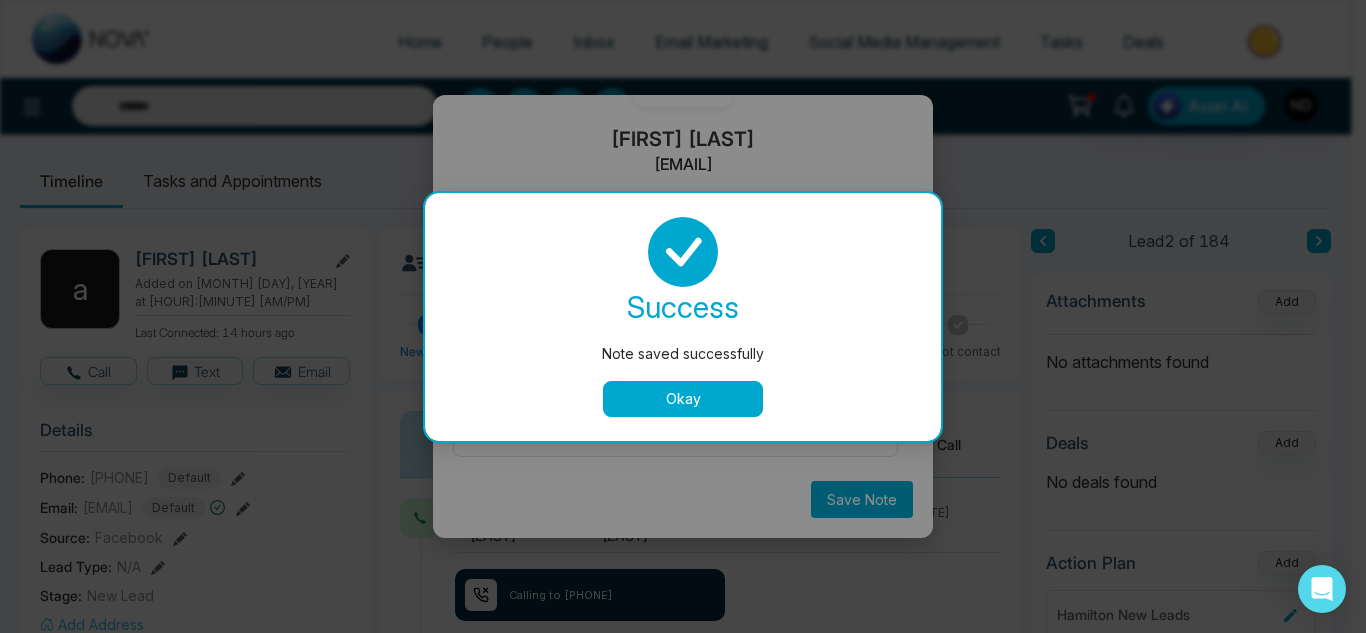 click on "Okay" at bounding box center [683, 399] 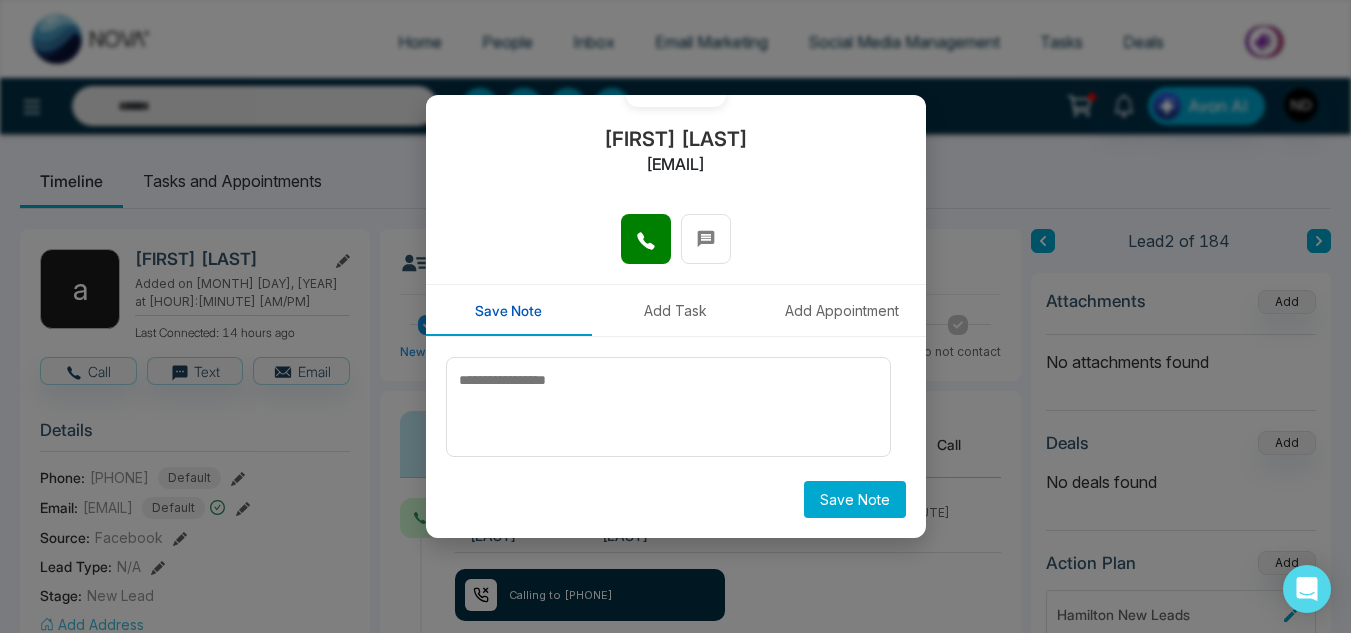 scroll, scrollTop: 0, scrollLeft: 0, axis: both 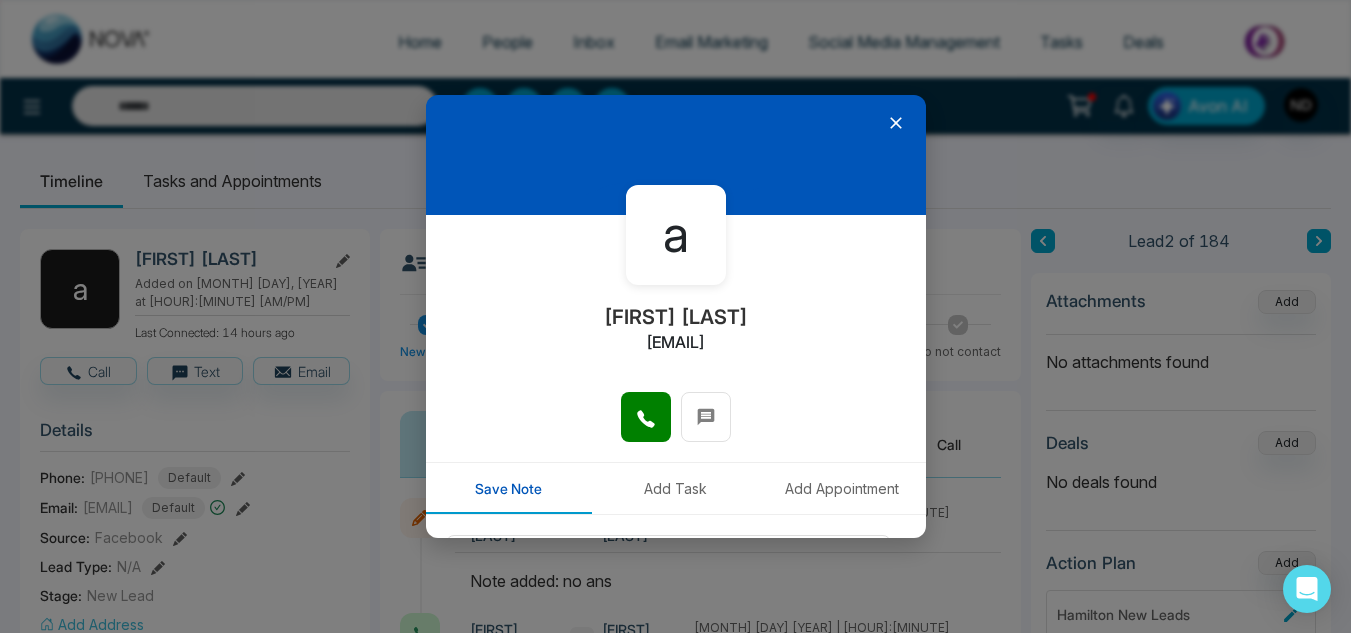 click 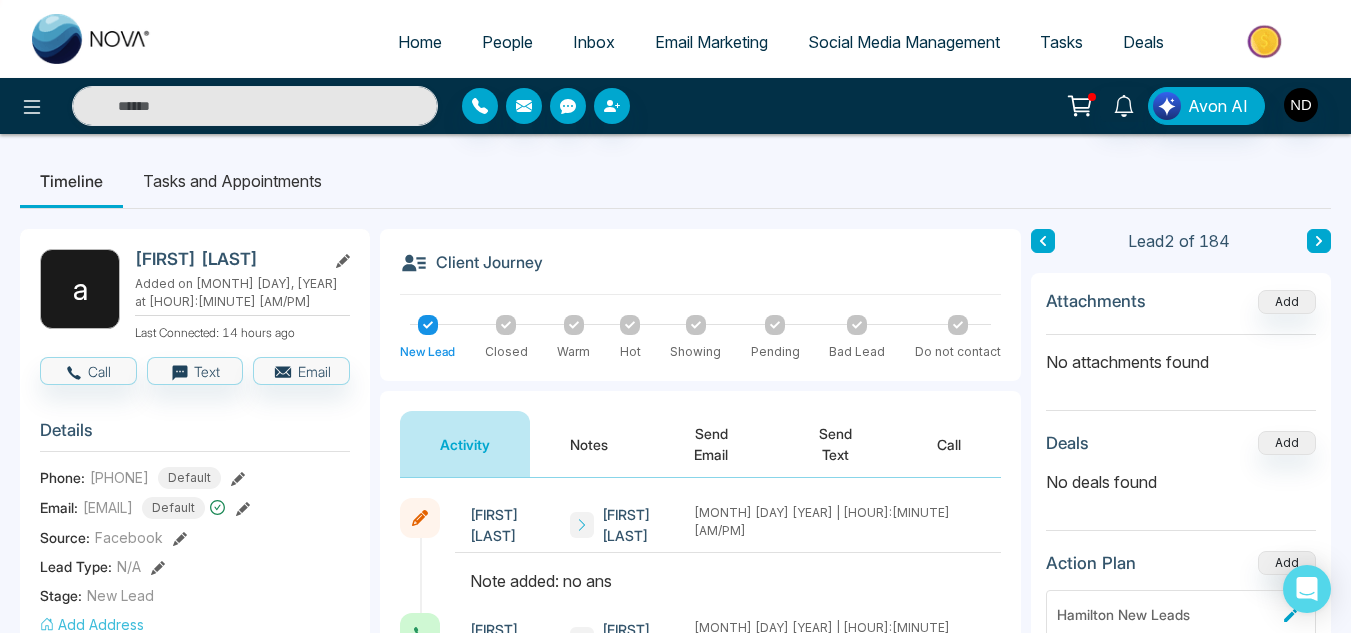 click at bounding box center (1319, 241) 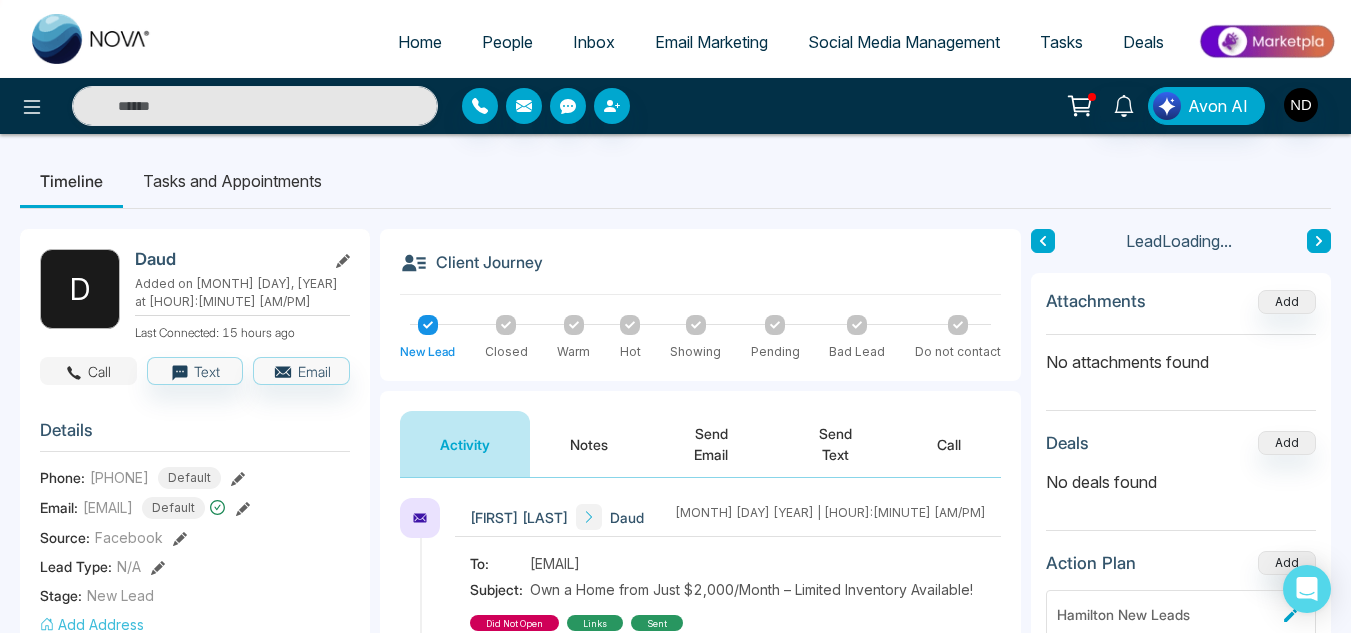 click on "Call" at bounding box center (88, 371) 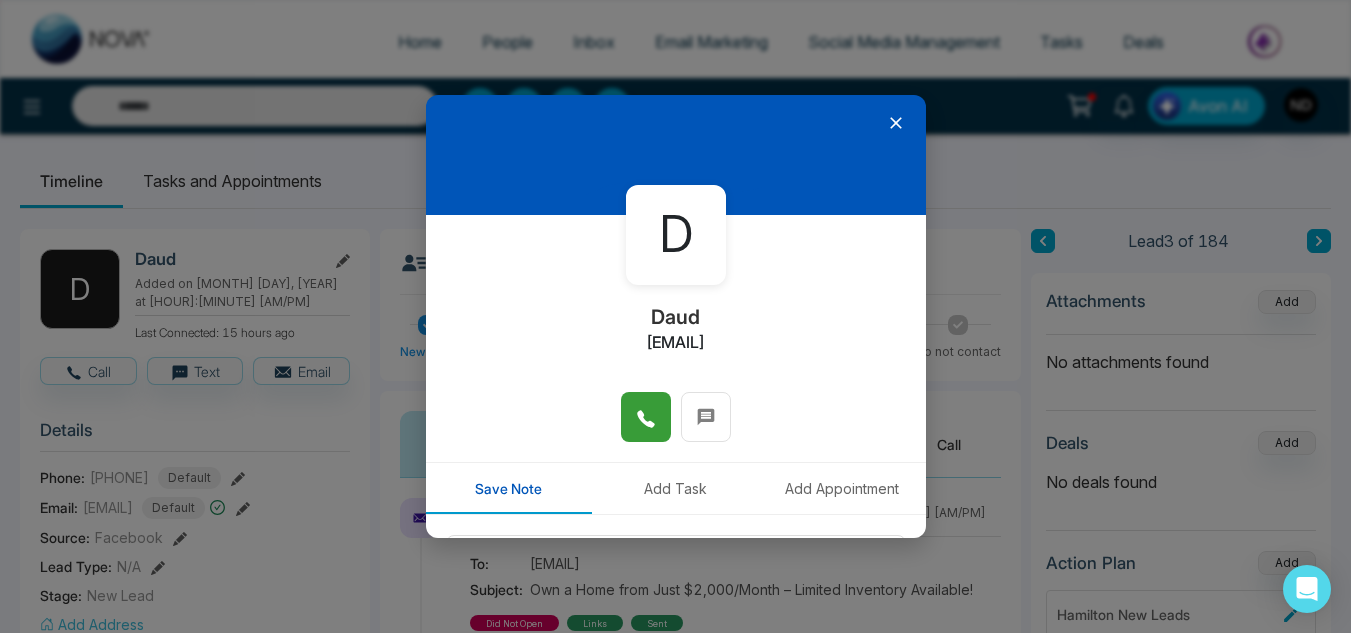 click at bounding box center [646, 417] 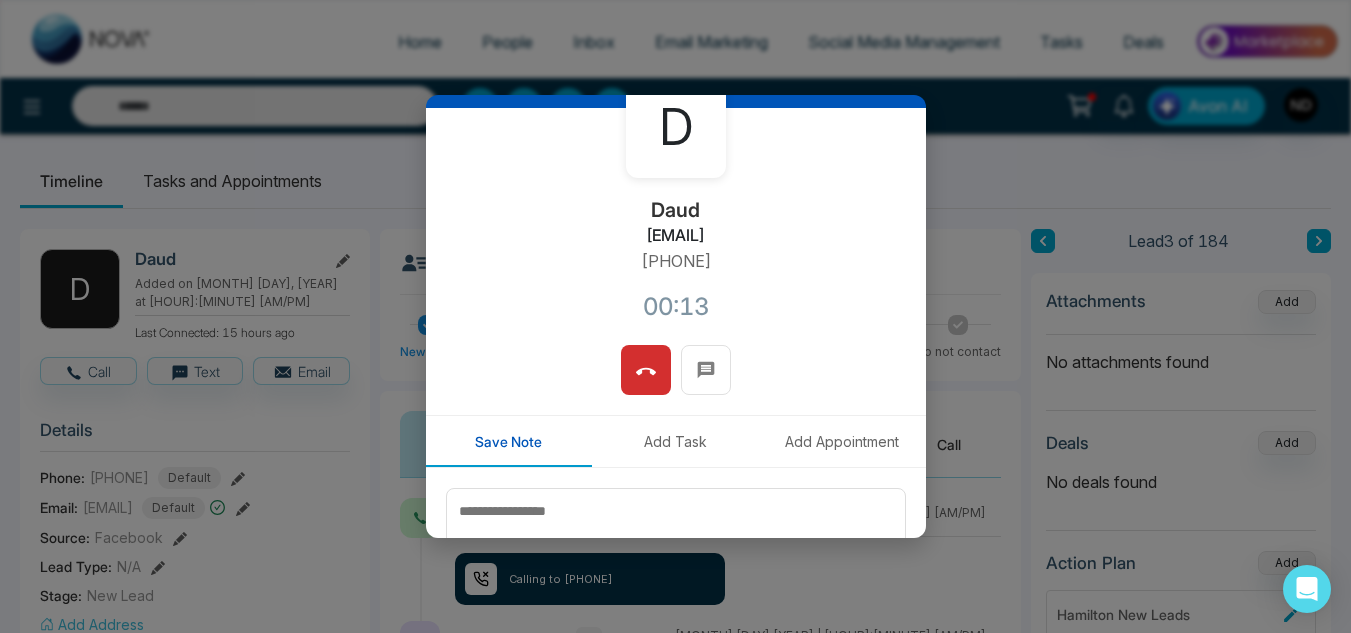 scroll, scrollTop: 108, scrollLeft: 0, axis: vertical 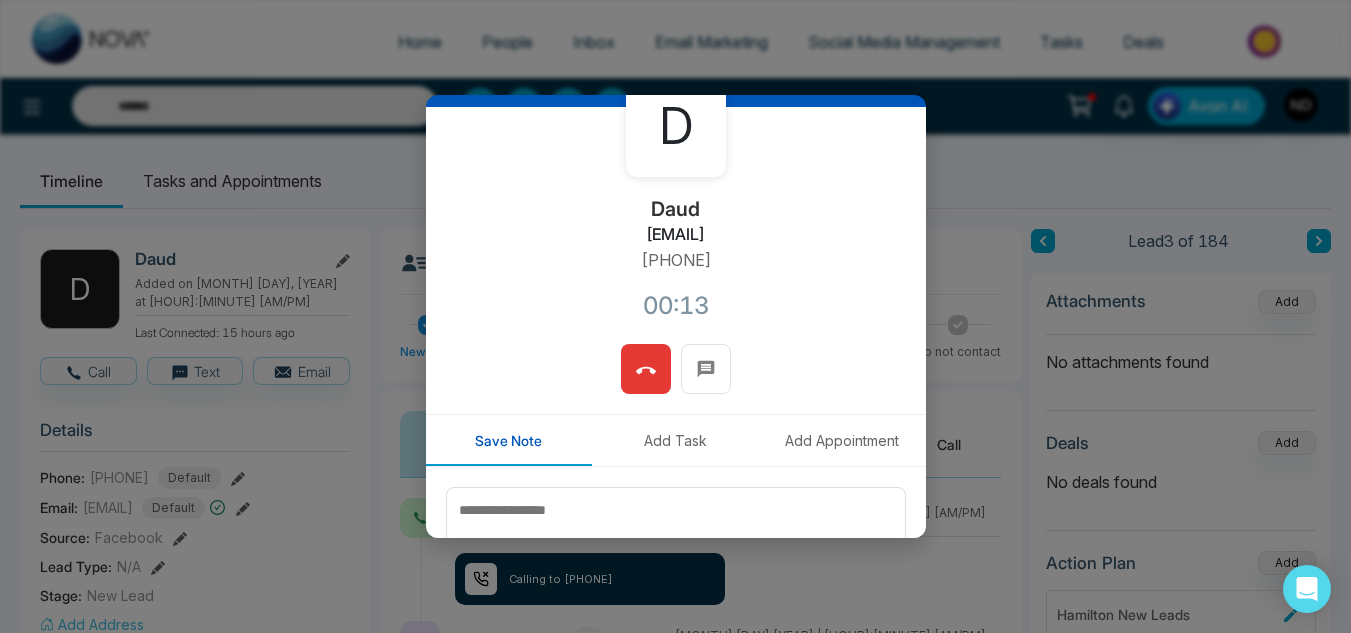 click 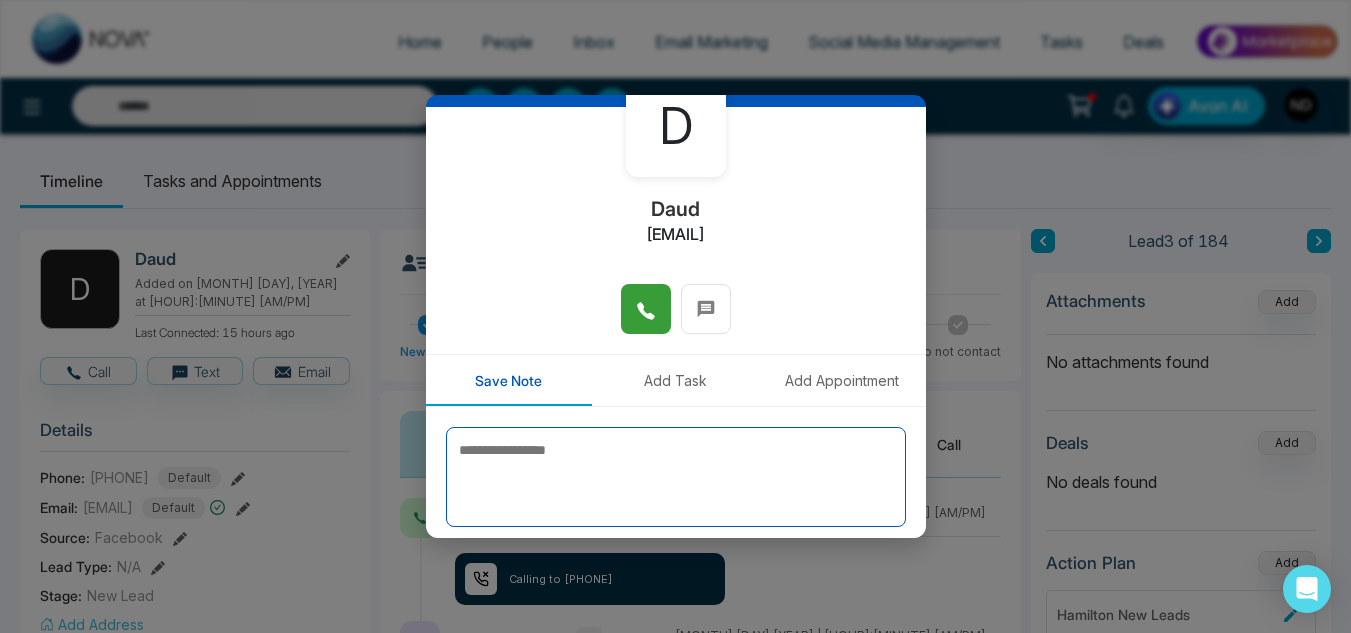click at bounding box center [676, 477] 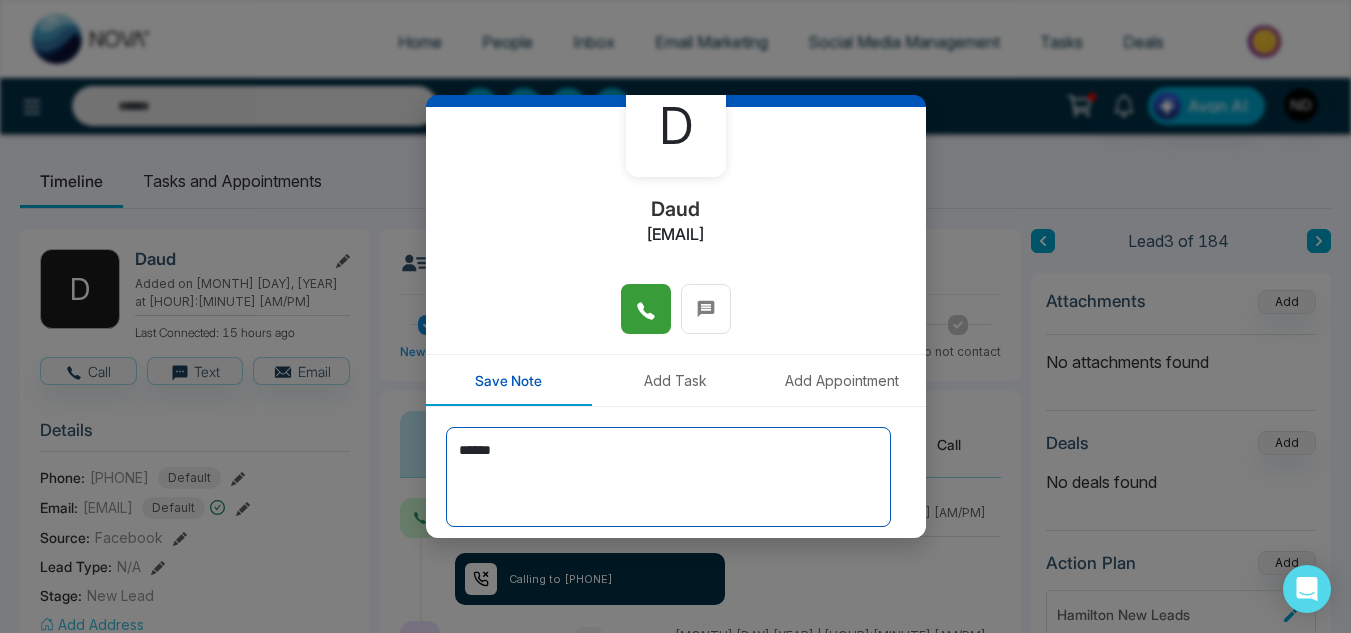 scroll, scrollTop: 178, scrollLeft: 0, axis: vertical 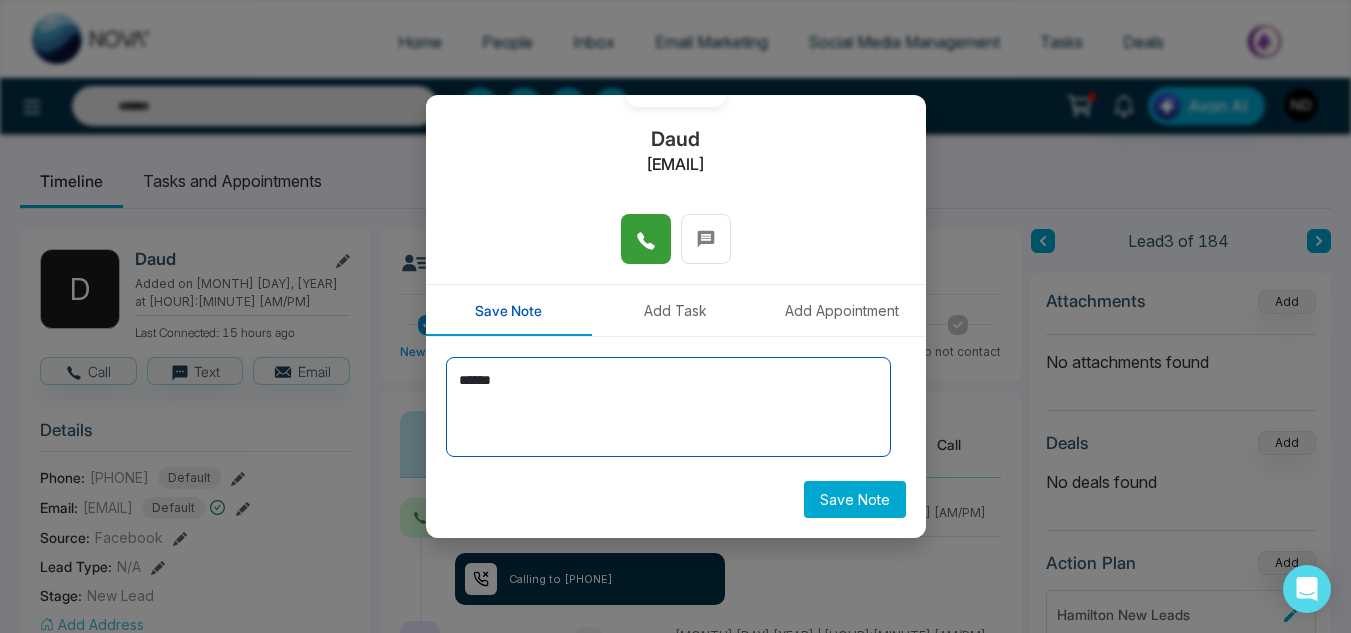 type on "******" 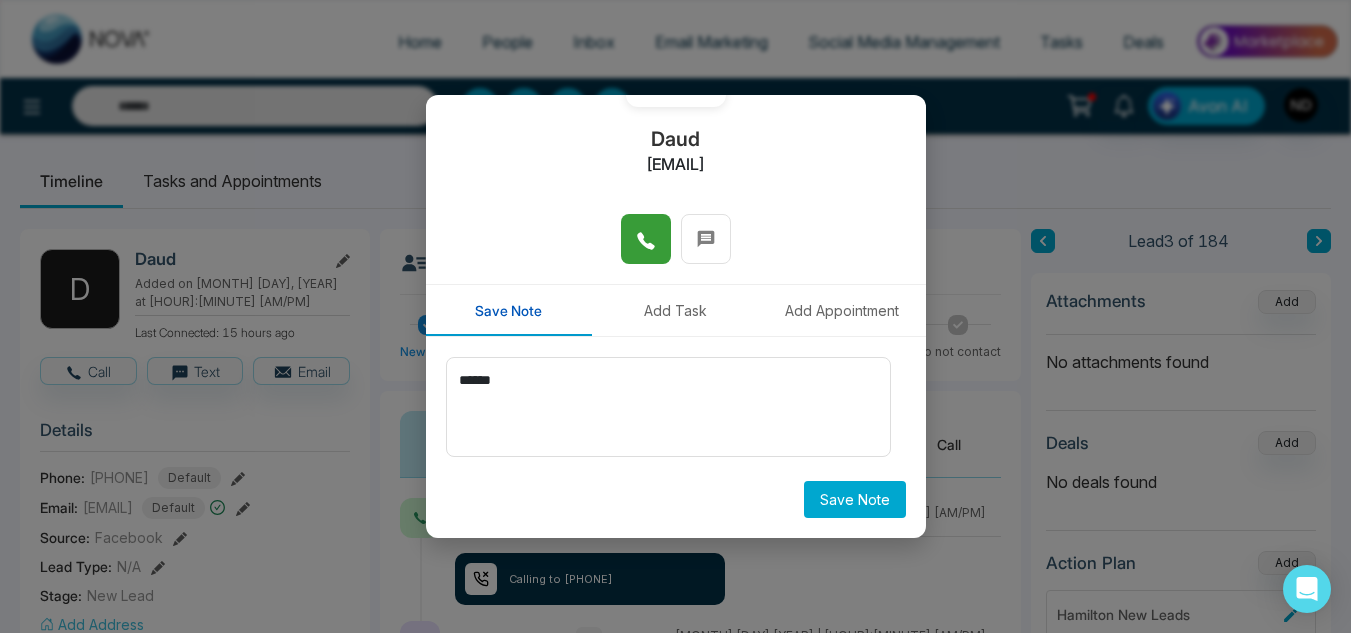 click on "Save Note" at bounding box center [855, 499] 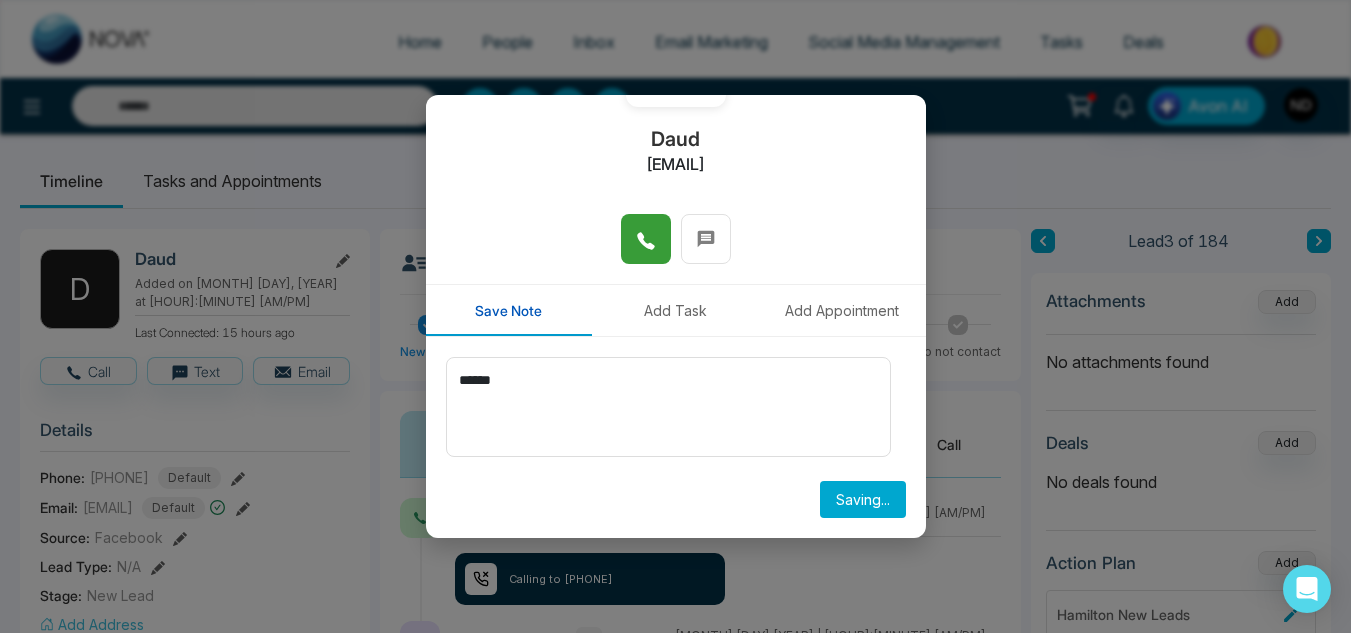type 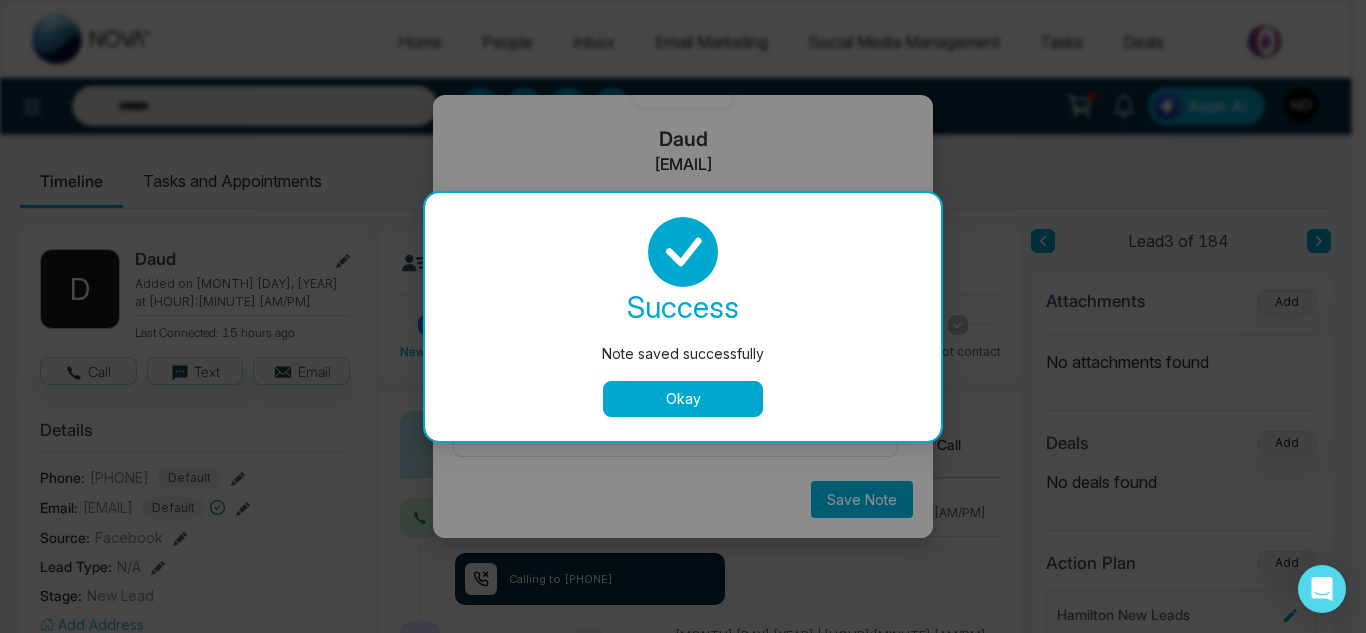 click on "Okay" at bounding box center (683, 399) 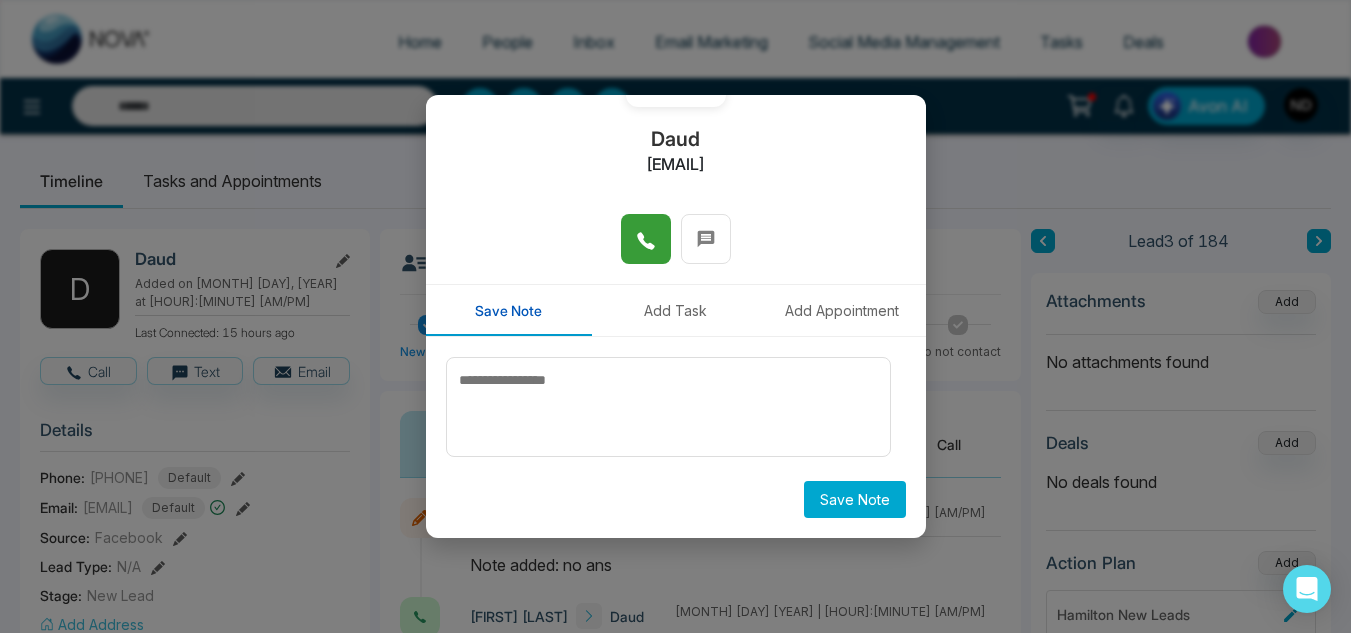 scroll, scrollTop: 0, scrollLeft: 0, axis: both 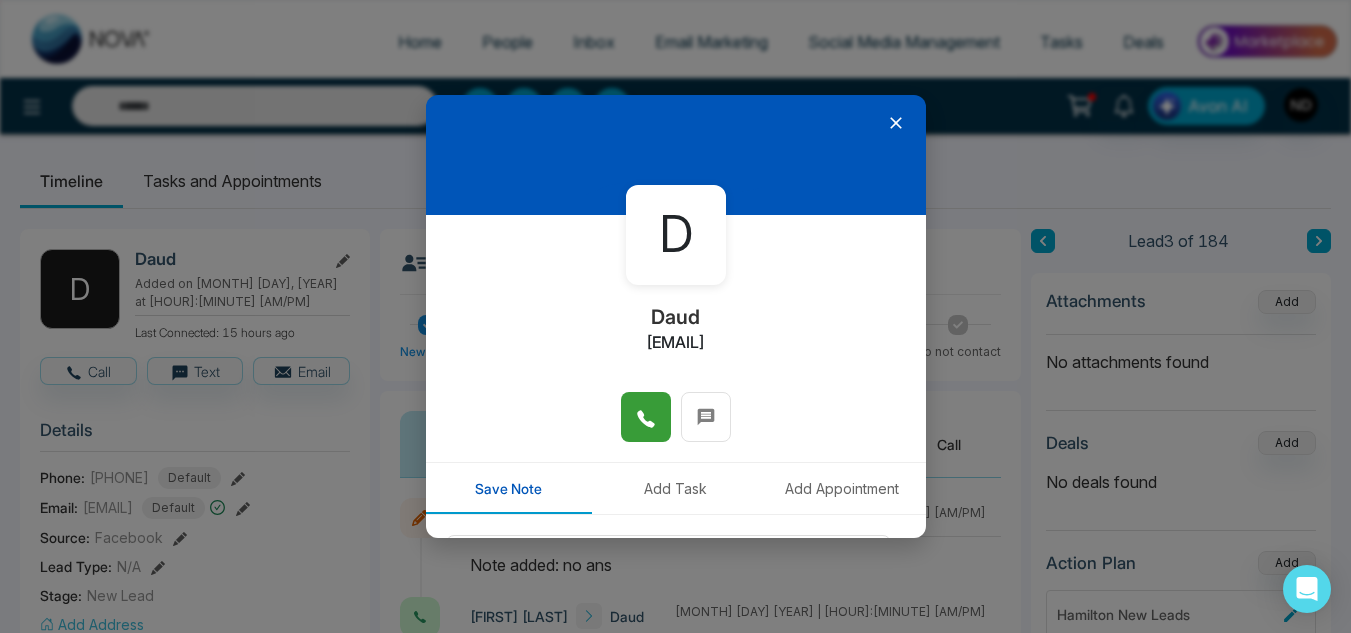 click 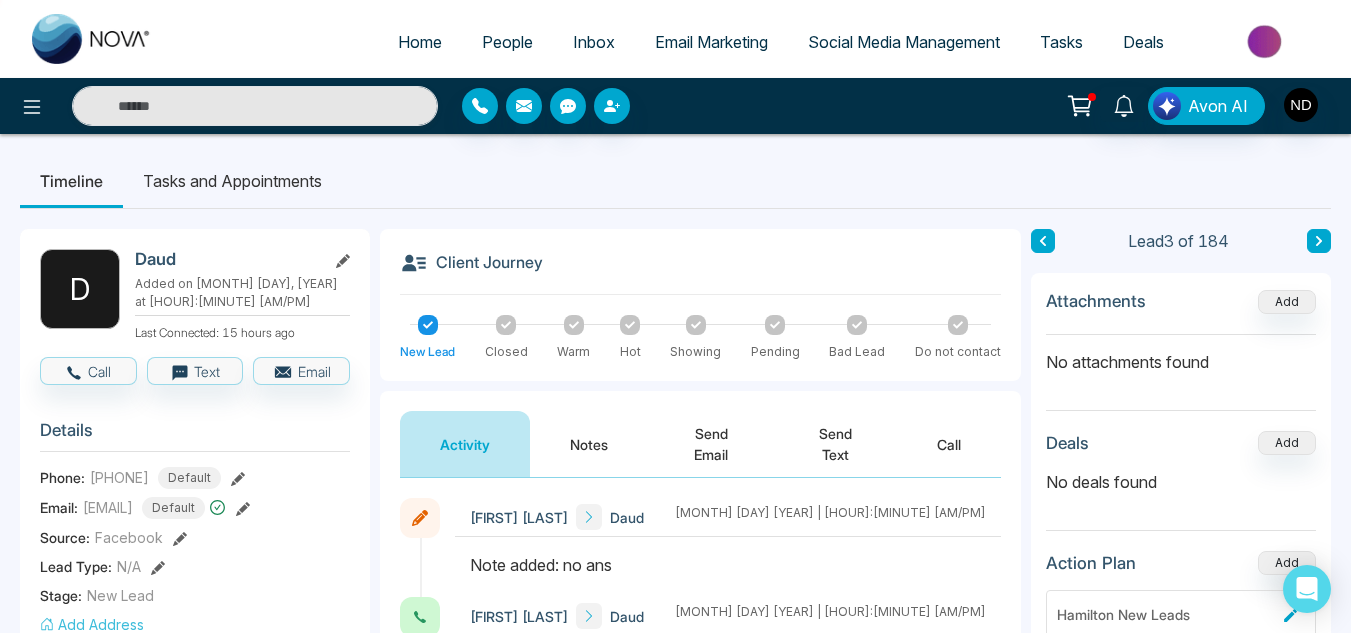 click 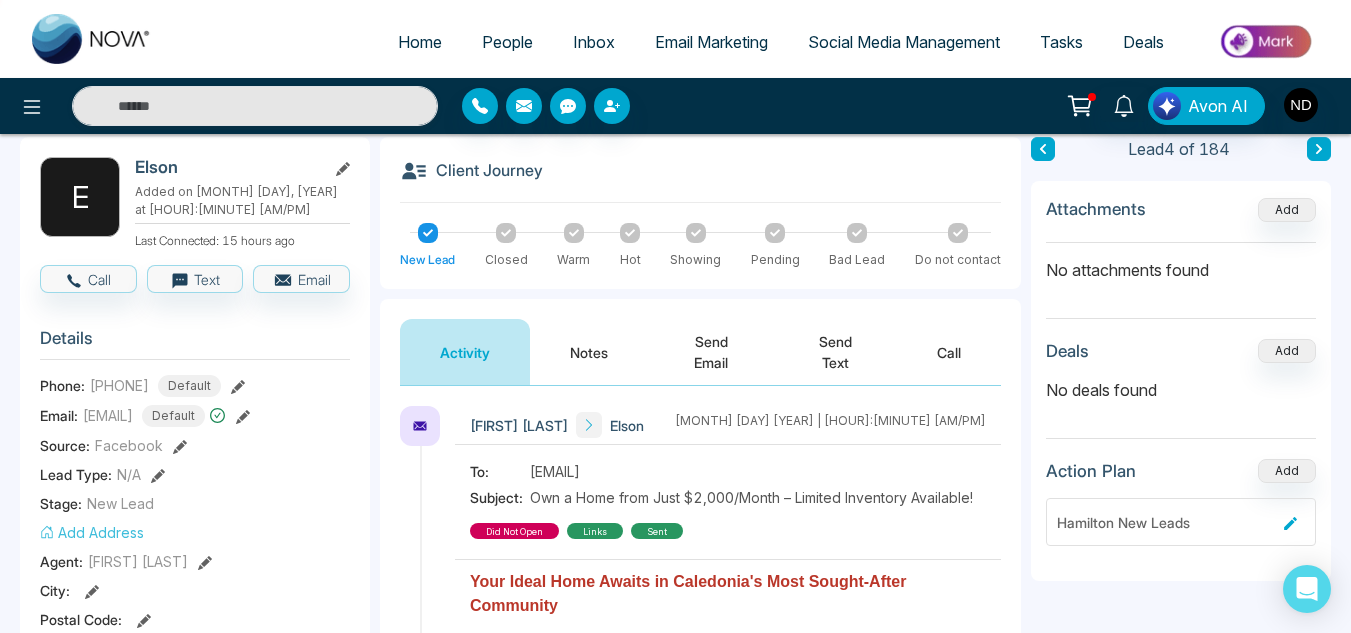 scroll, scrollTop: 94, scrollLeft: 0, axis: vertical 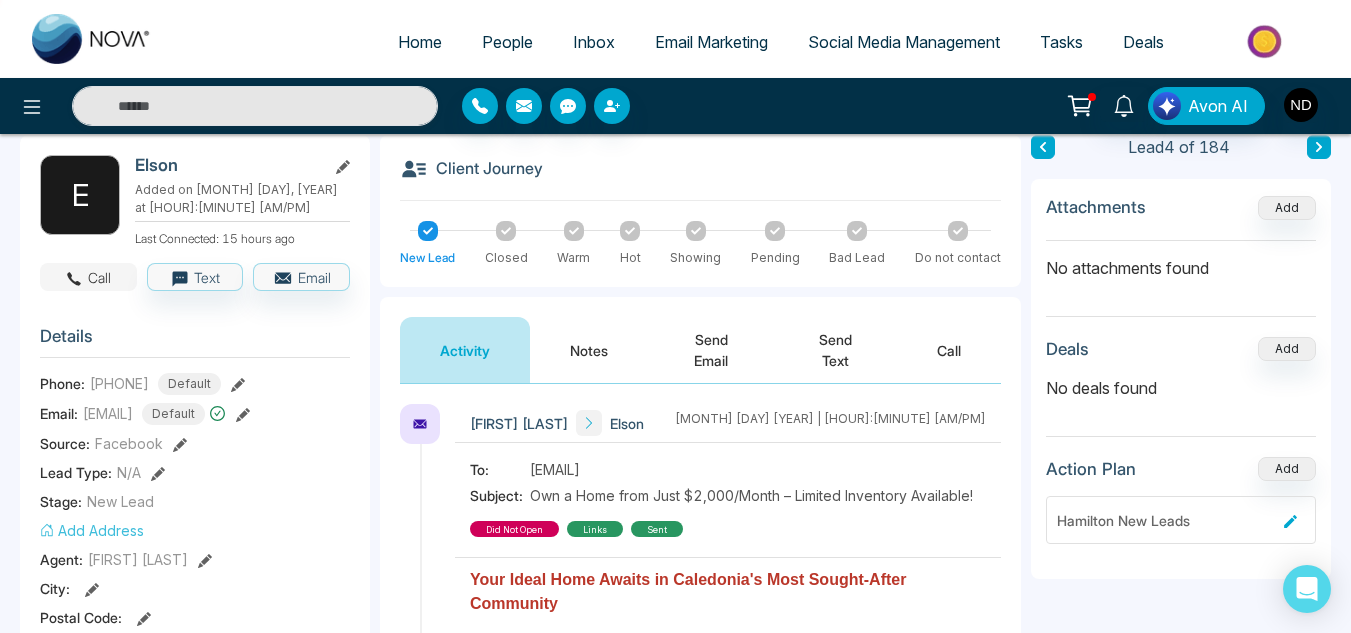 click on "Call" at bounding box center [88, 277] 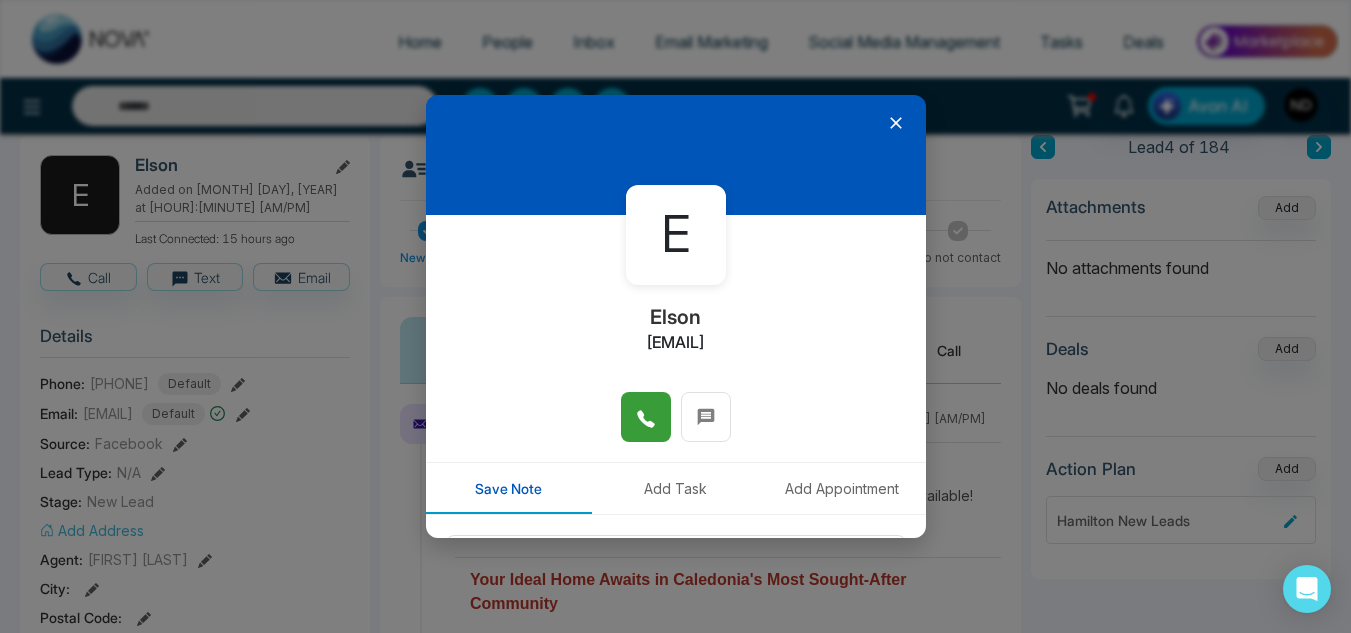 click 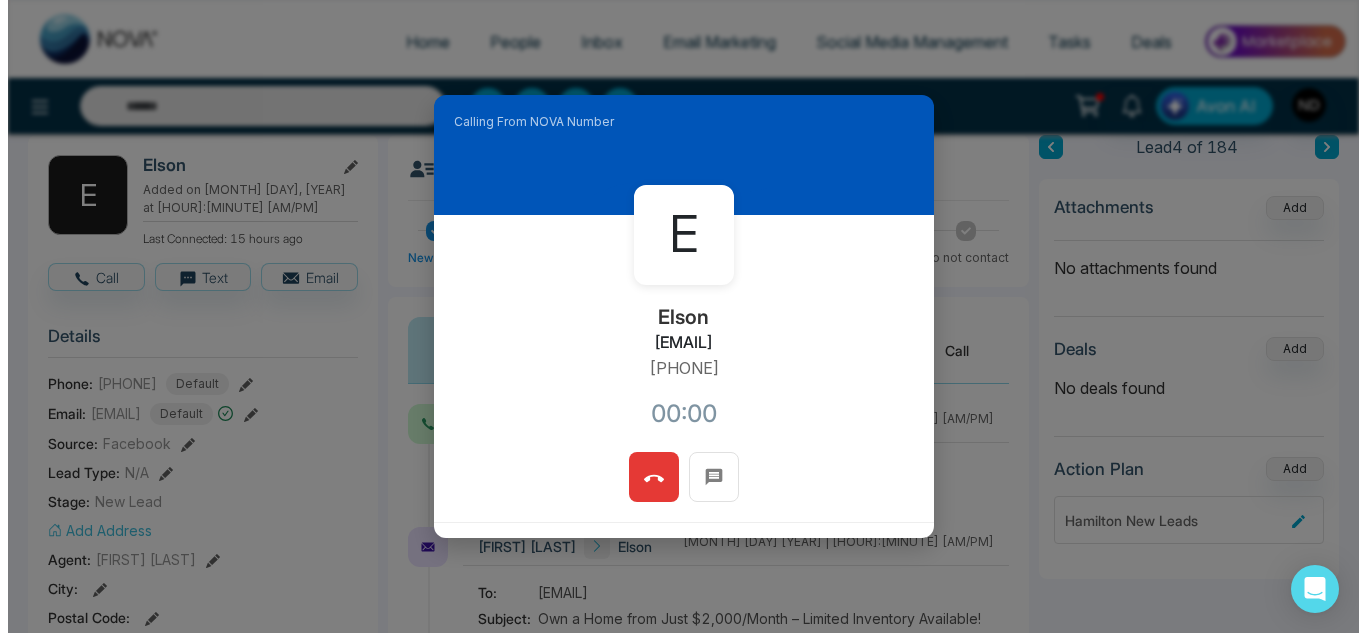 scroll, scrollTop: 238, scrollLeft: 0, axis: vertical 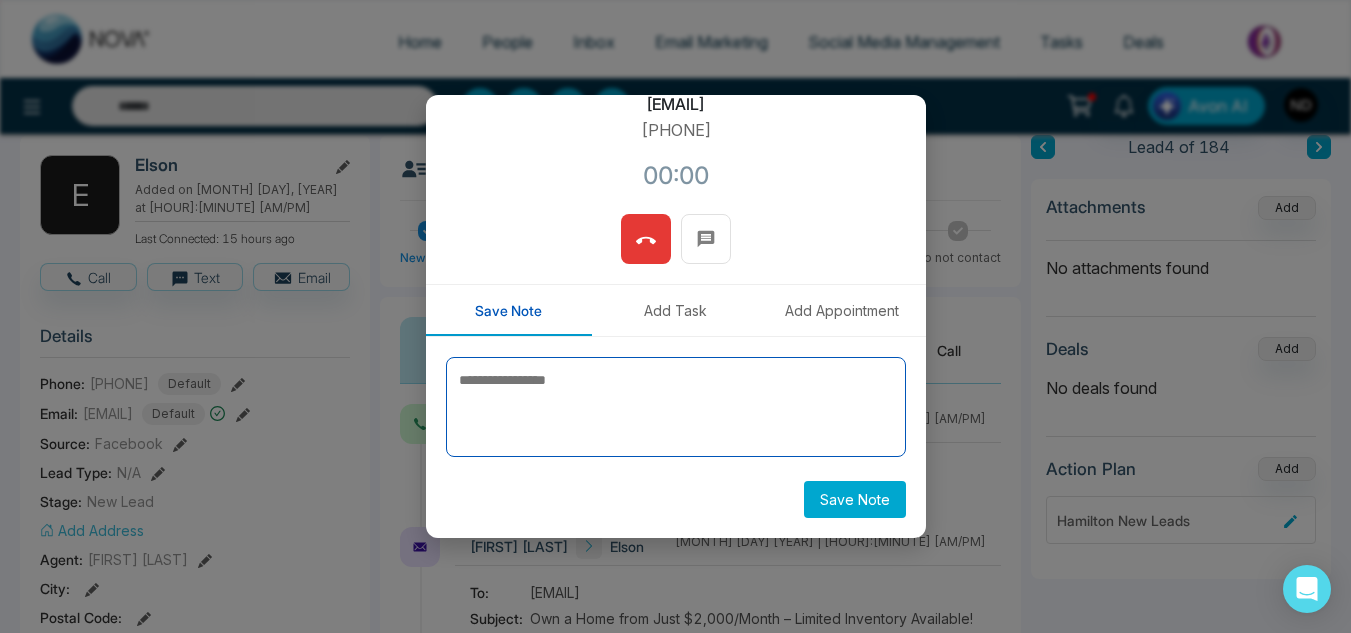 click at bounding box center (676, 407) 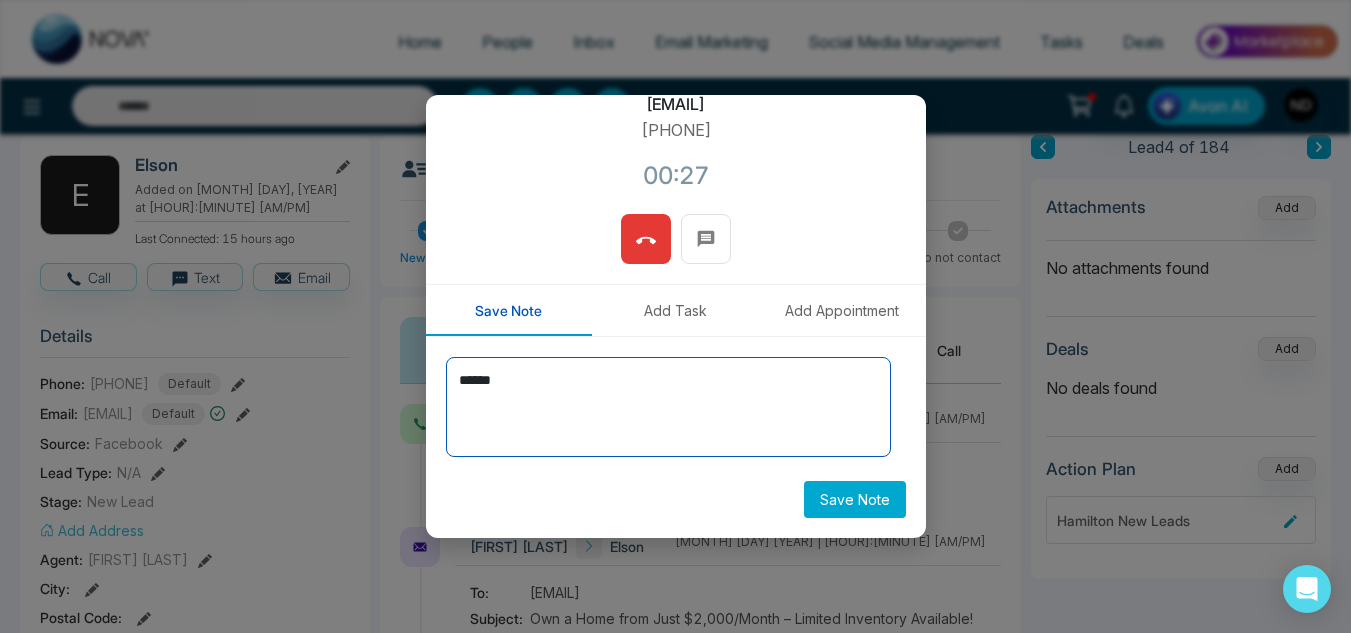 type on "******" 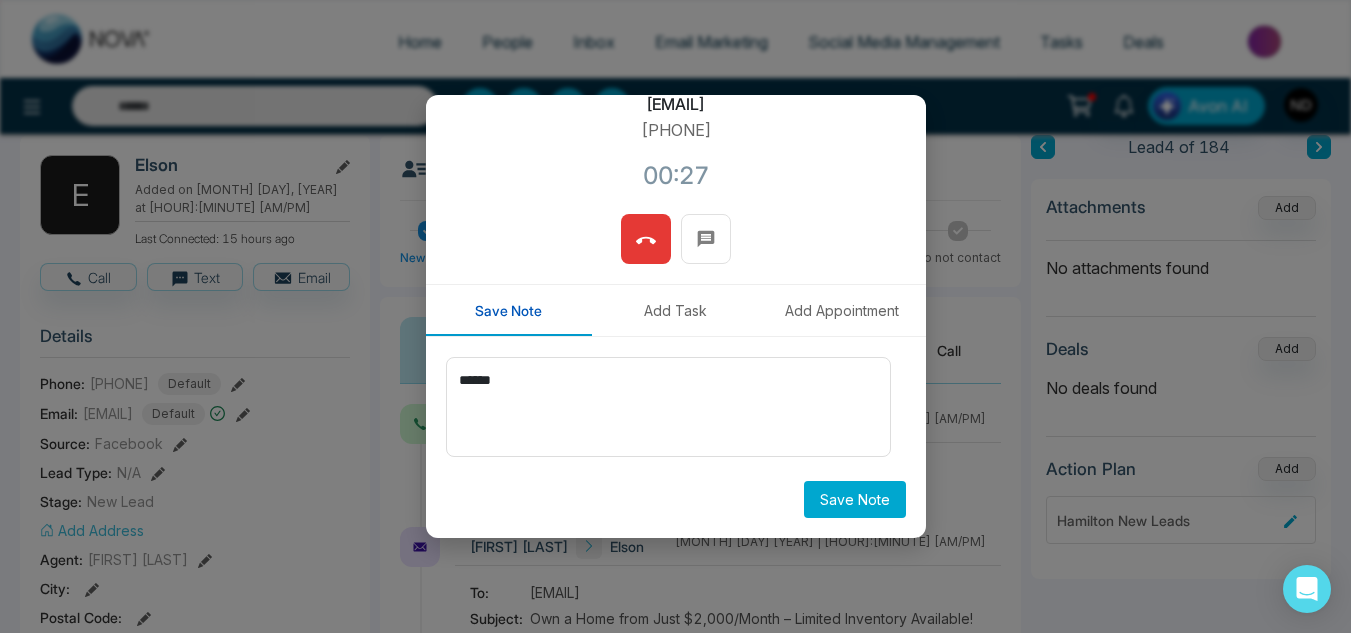 click on "Save Note" at bounding box center [855, 499] 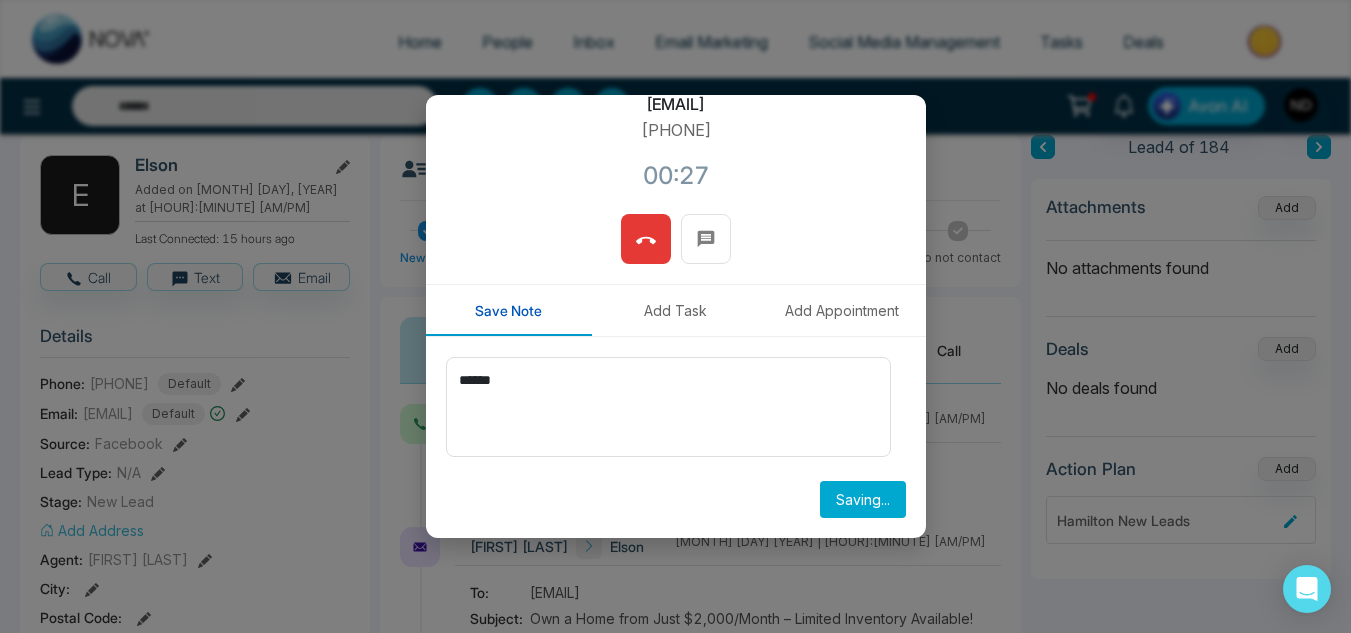 type 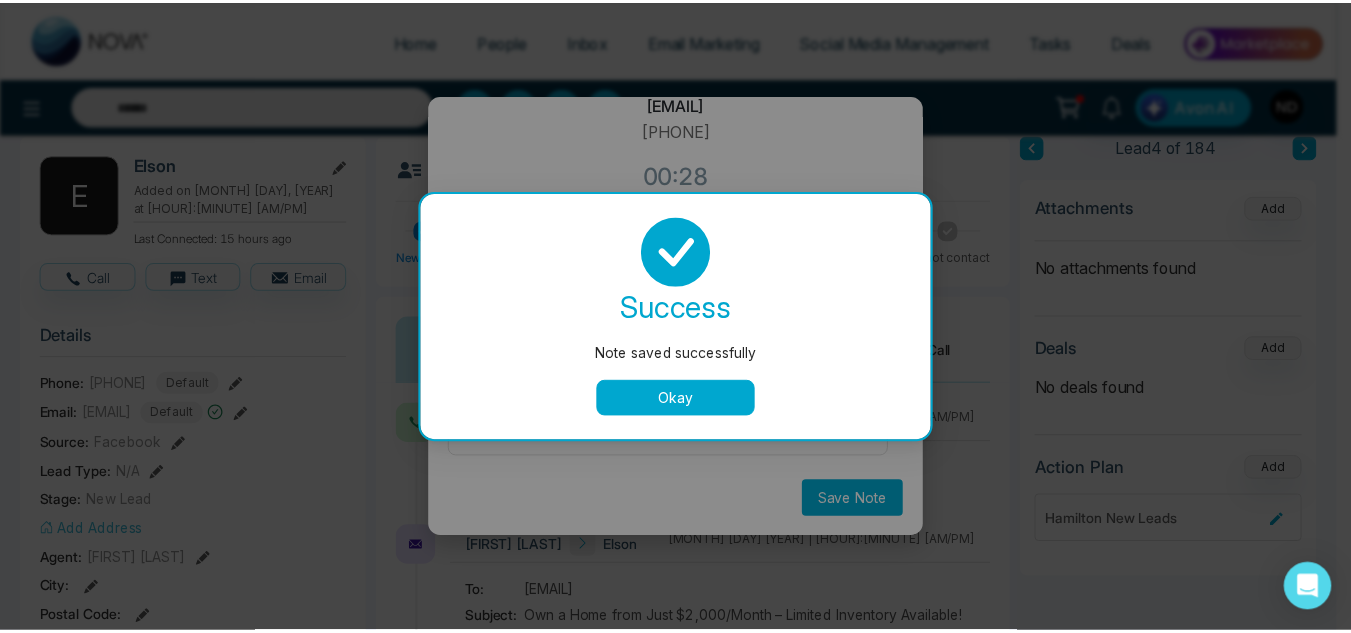 scroll, scrollTop: 178, scrollLeft: 0, axis: vertical 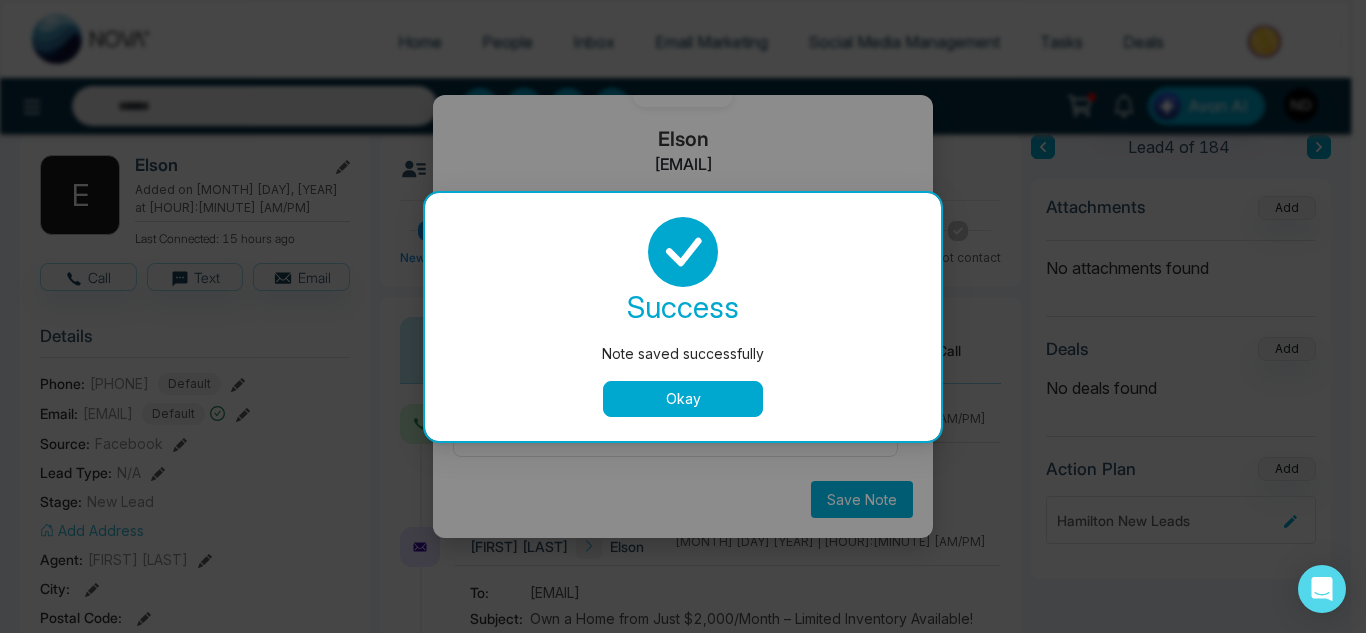 click on "Okay" at bounding box center (683, 399) 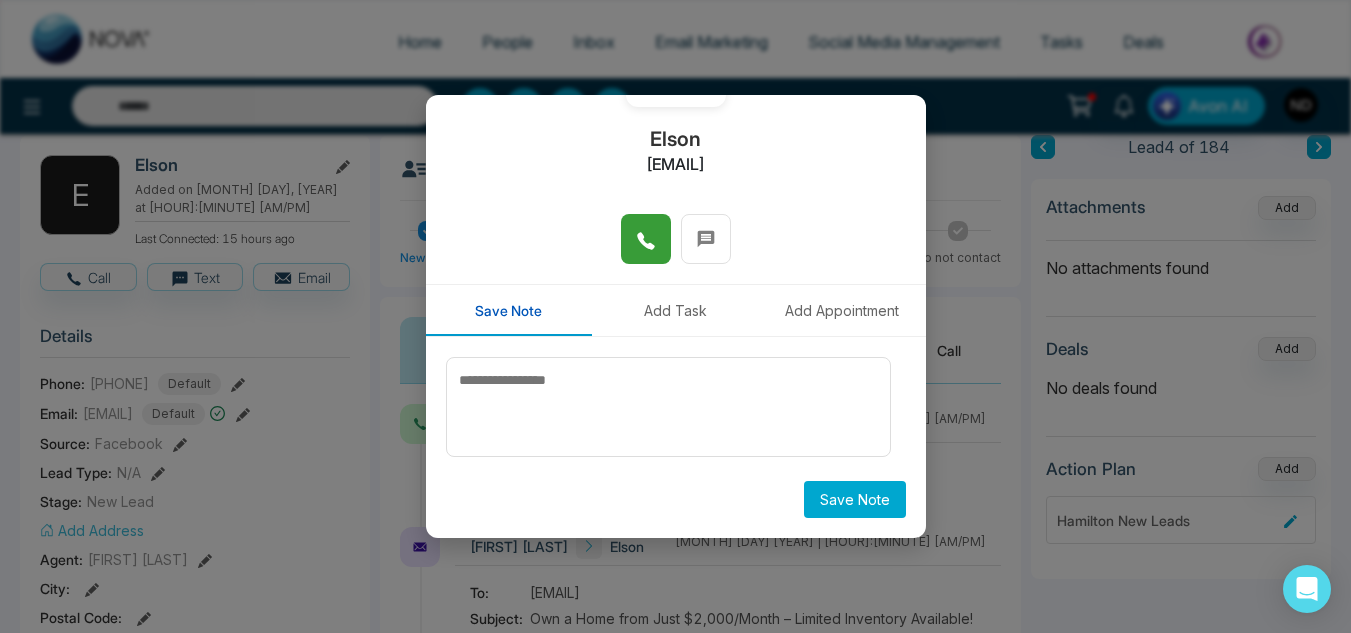 scroll, scrollTop: 0, scrollLeft: 0, axis: both 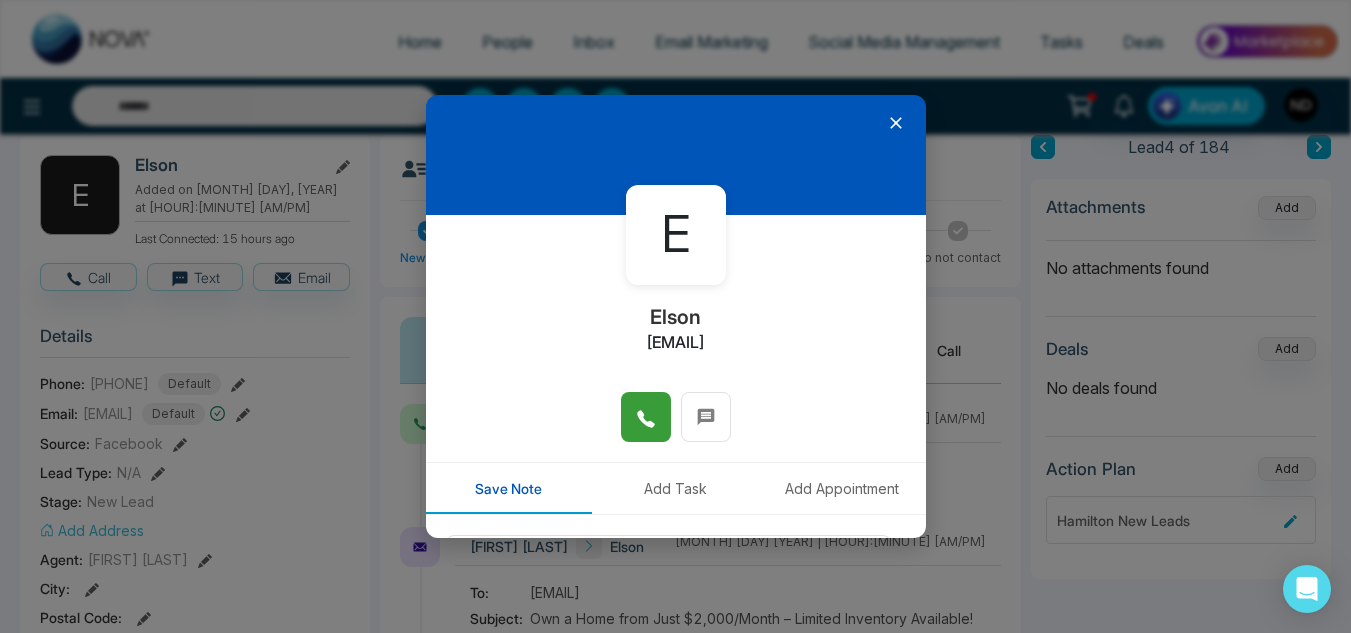 click 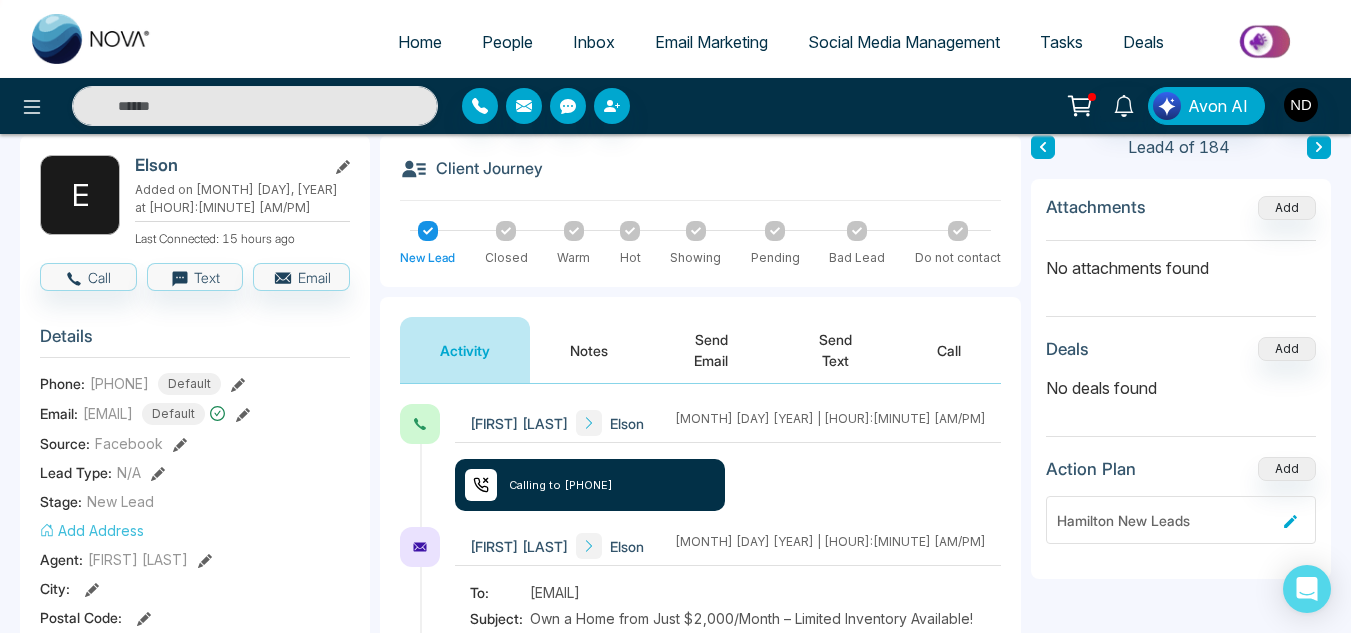 click at bounding box center [1319, 147] 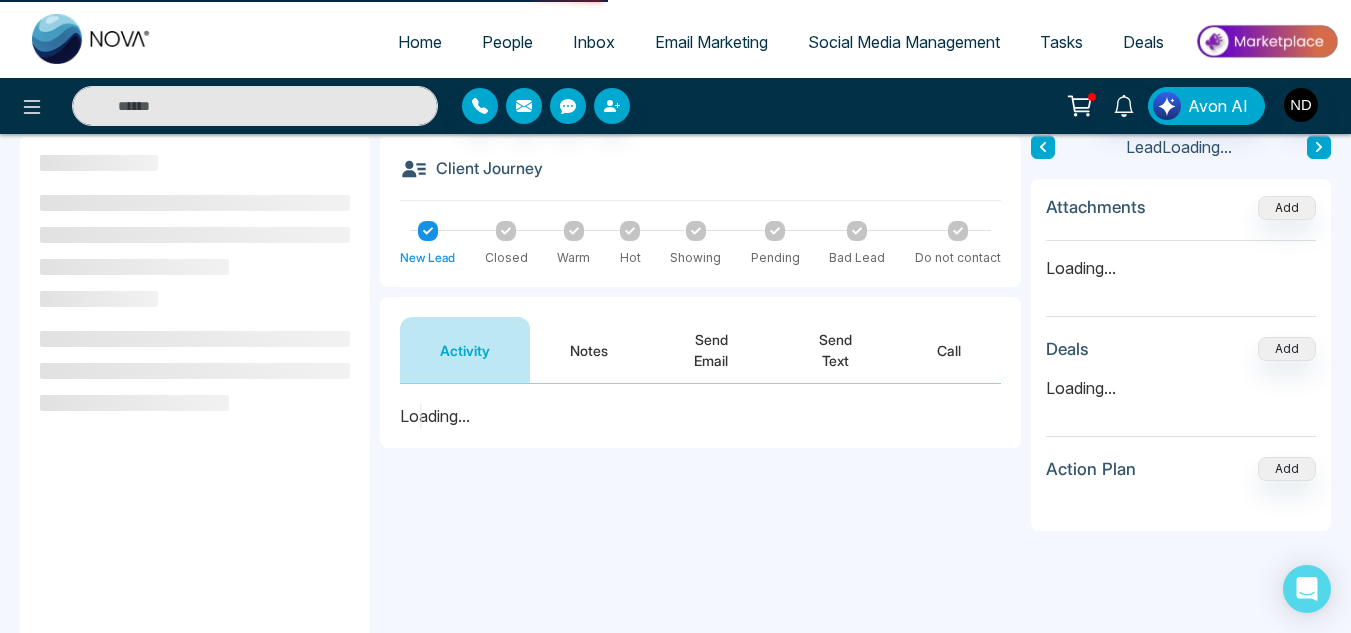 scroll, scrollTop: 0, scrollLeft: 0, axis: both 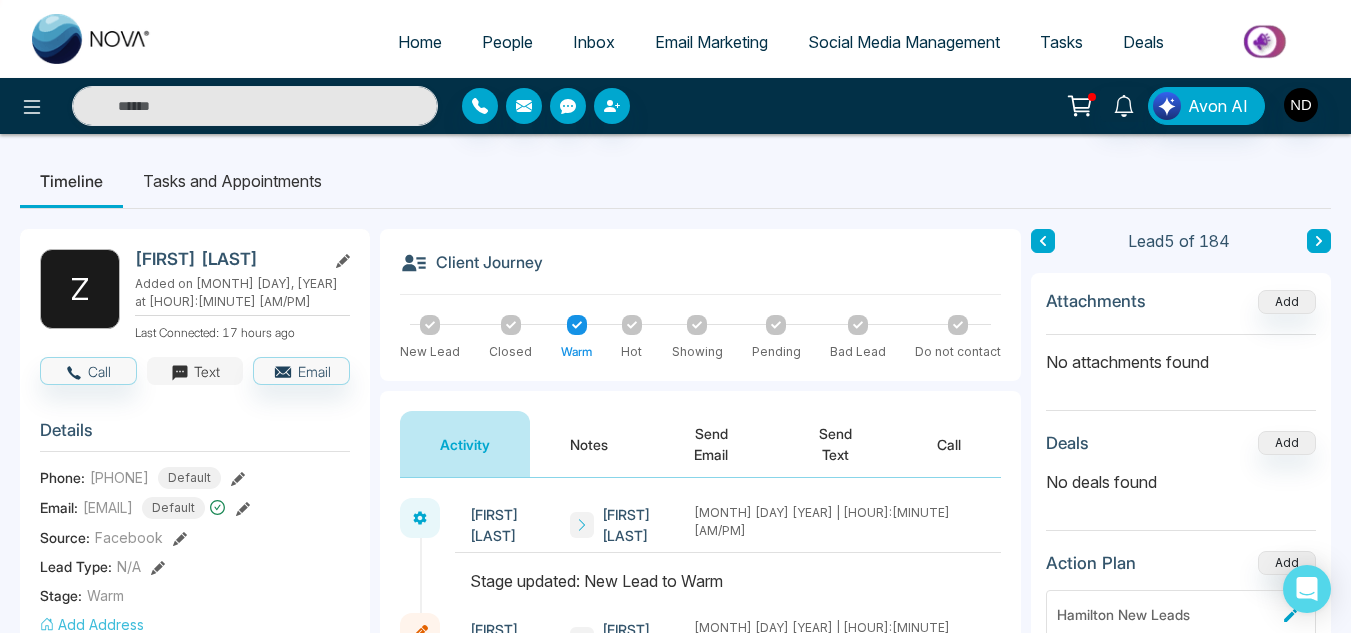 click on "Text" at bounding box center [195, 371] 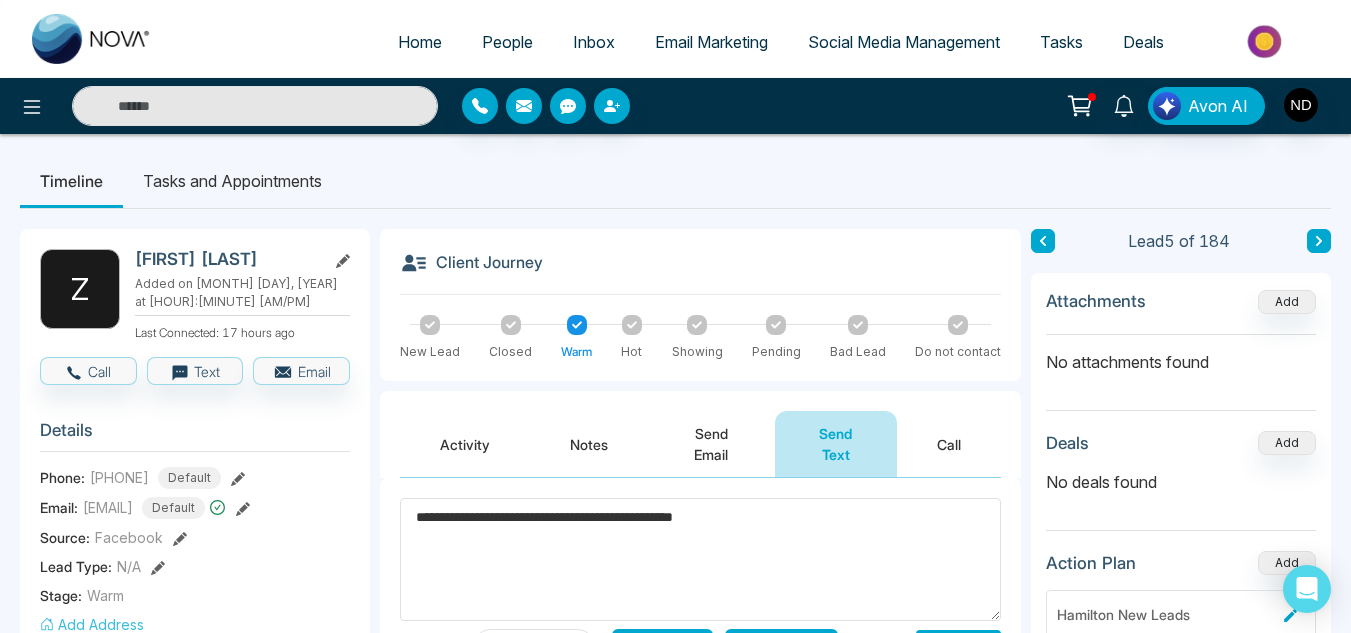 click on "**********" at bounding box center [700, 559] 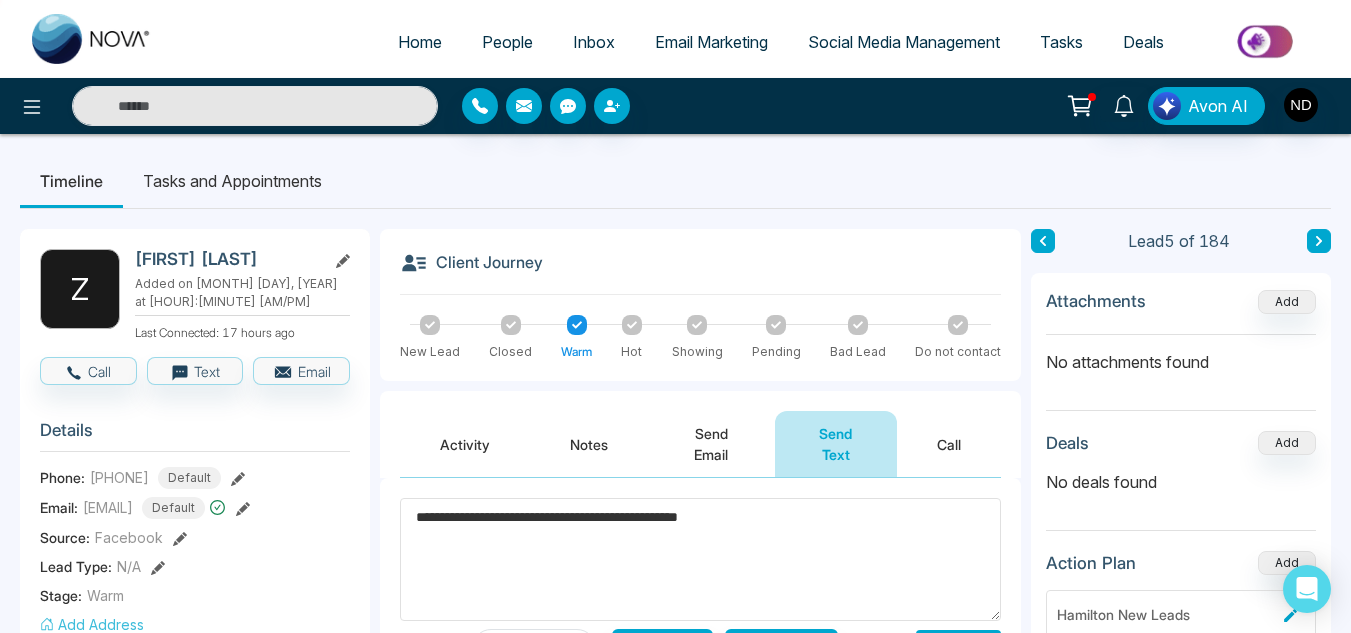 click on "**********" at bounding box center (700, 559) 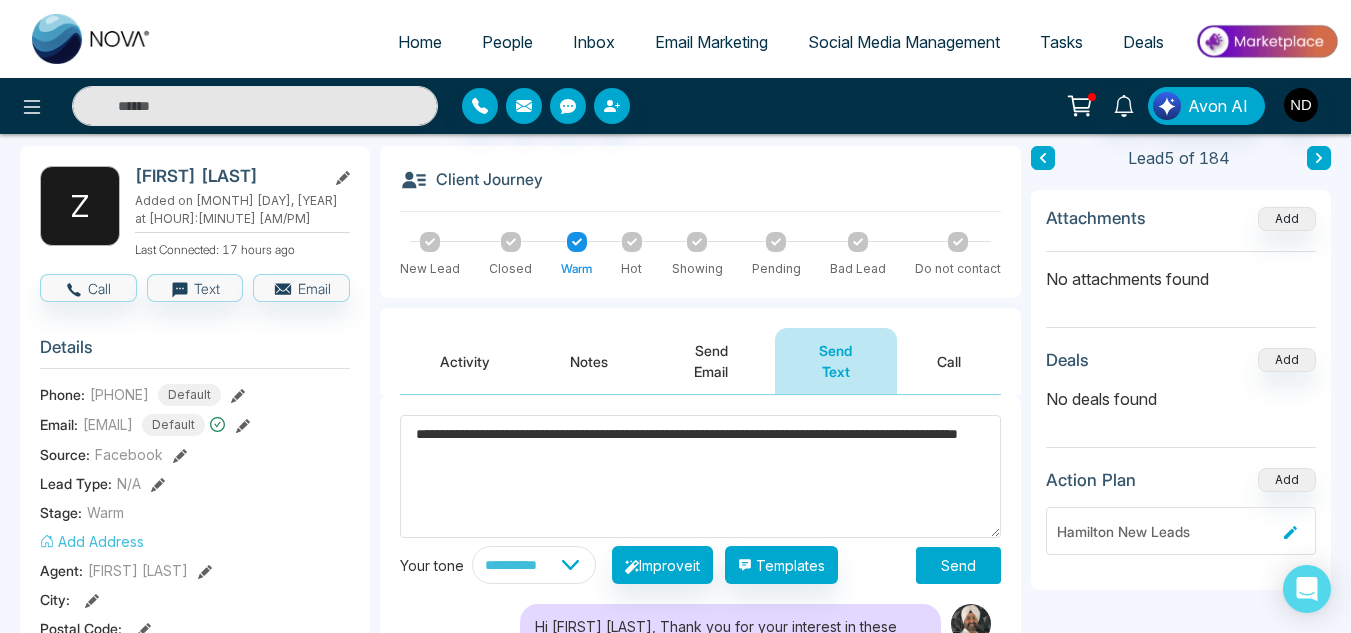 scroll, scrollTop: 84, scrollLeft: 0, axis: vertical 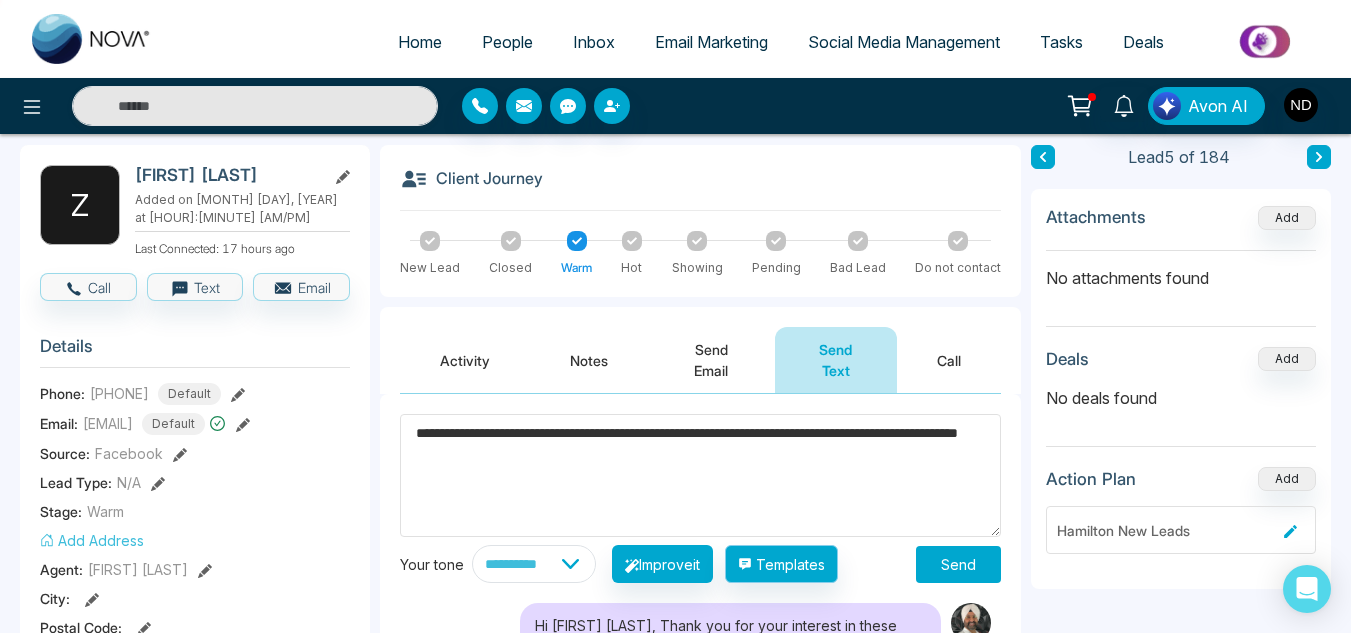 type on "**********" 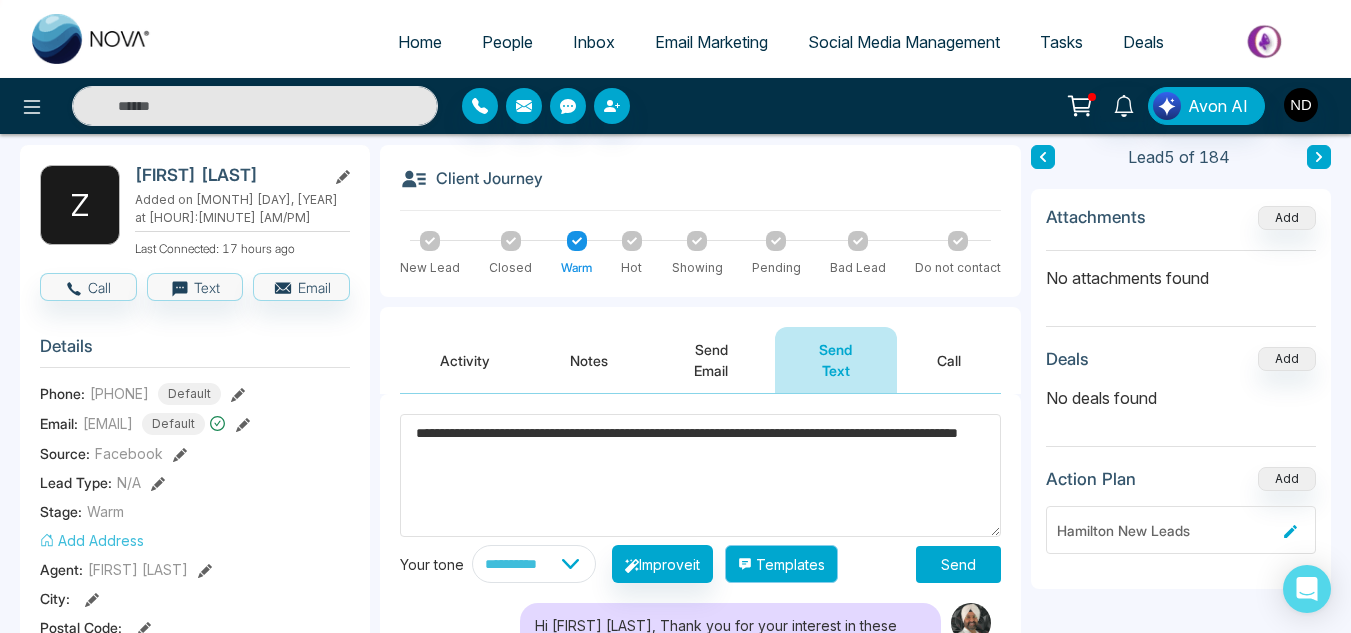 click on "Templates" at bounding box center [781, 564] 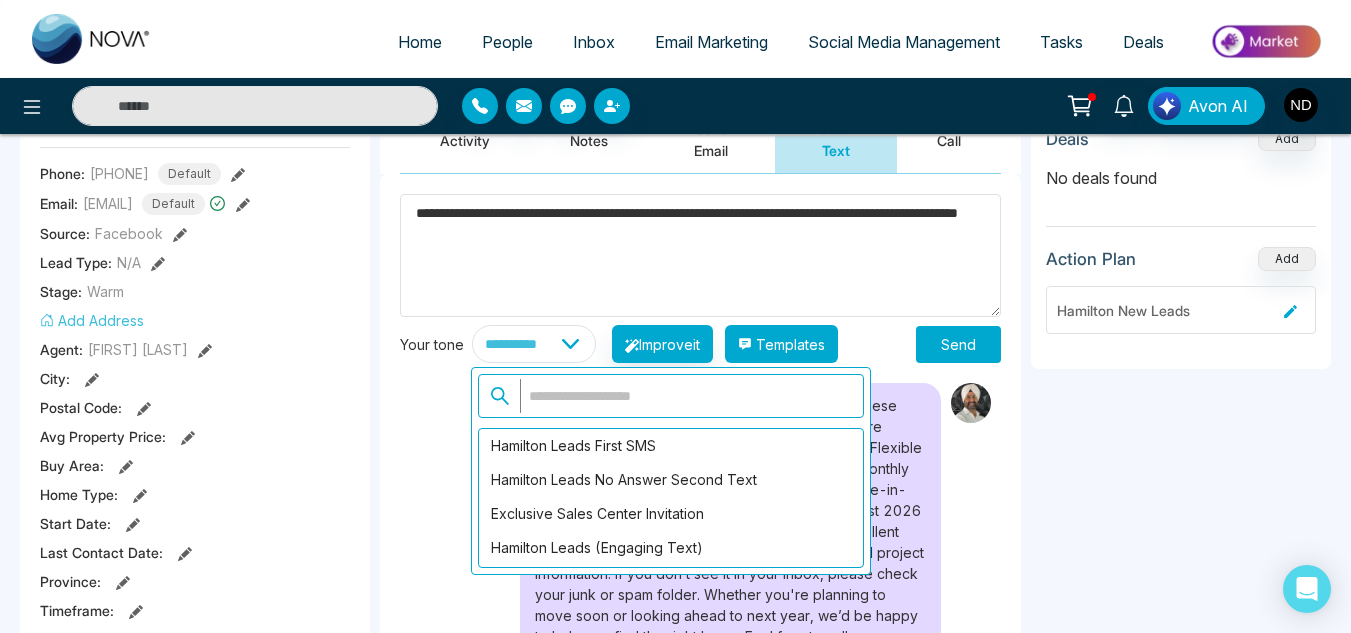 scroll, scrollTop: 305, scrollLeft: 0, axis: vertical 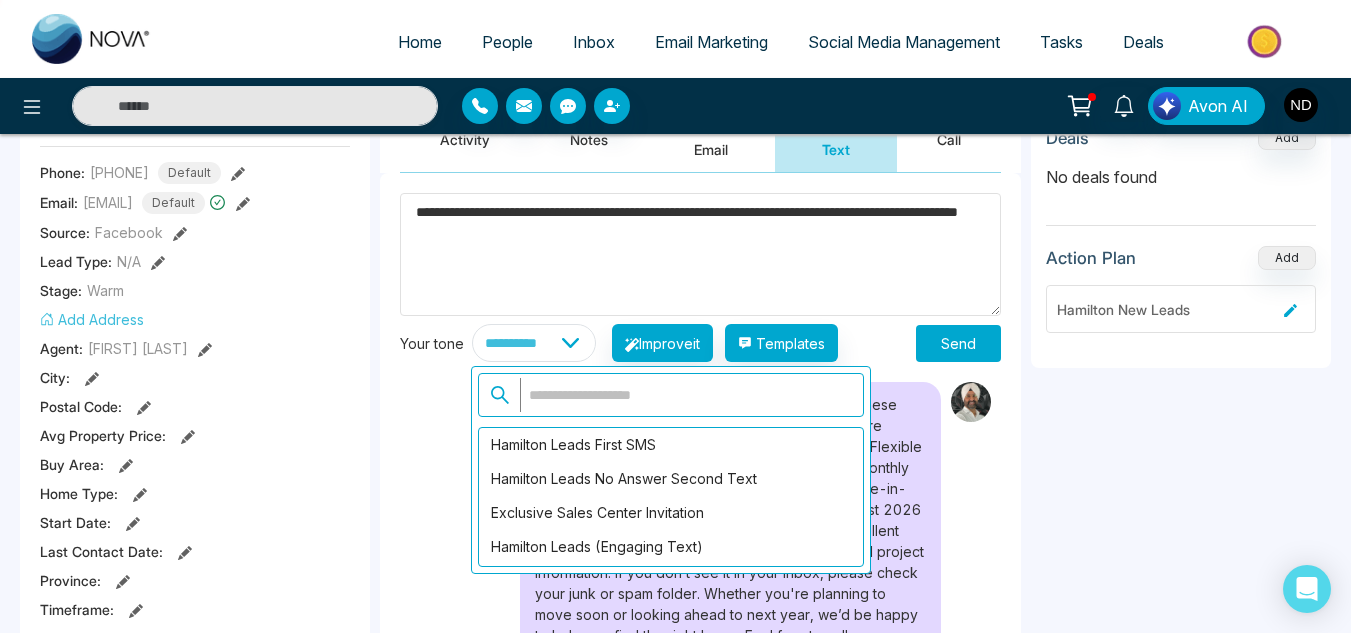 click on "Send" at bounding box center [958, 343] 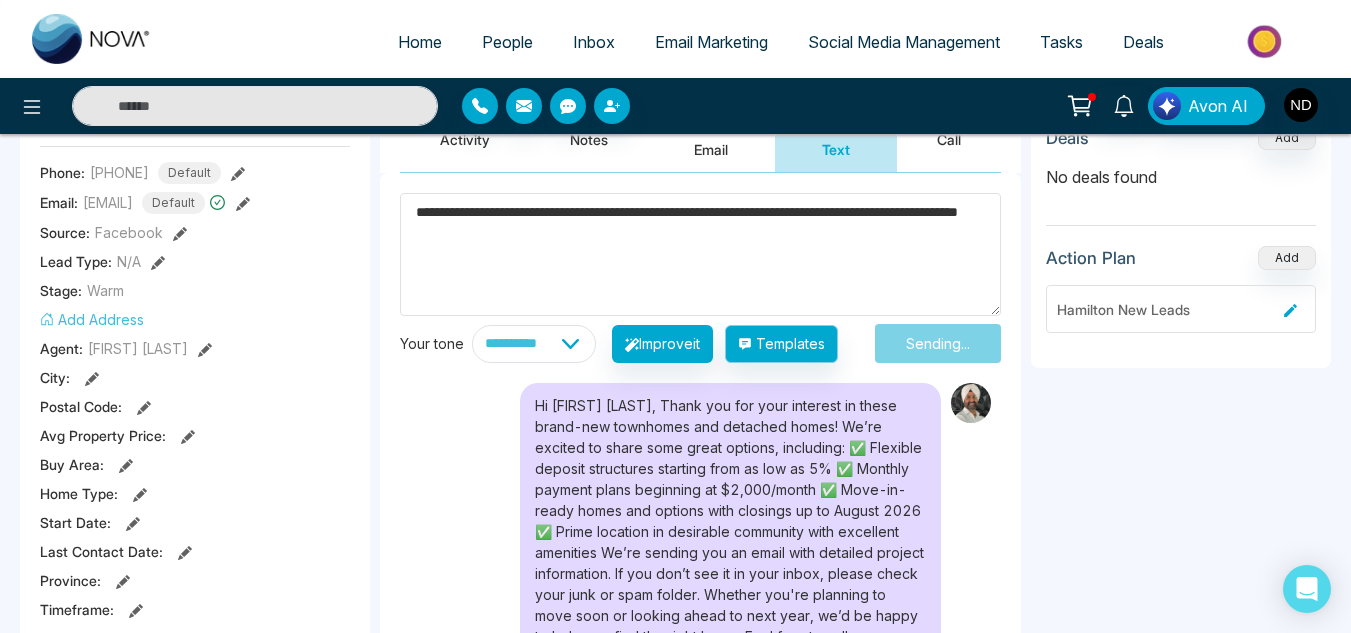 type 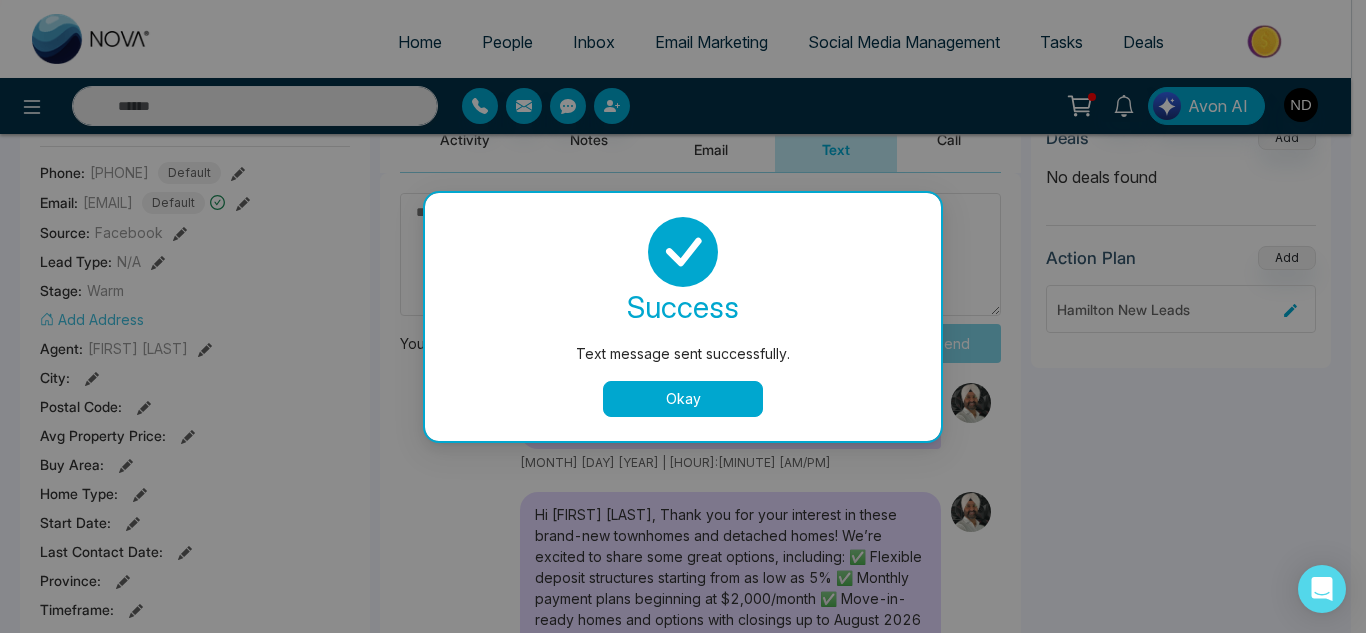 click on "Okay" at bounding box center (683, 399) 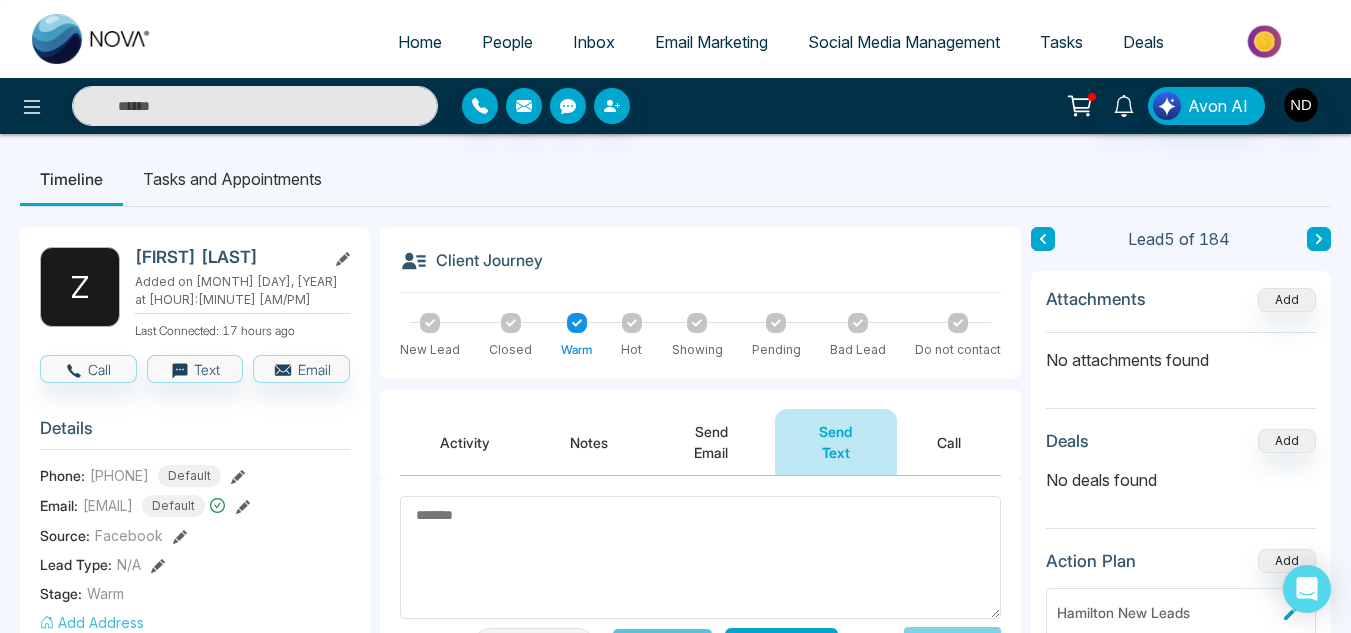 scroll, scrollTop: 0, scrollLeft: 0, axis: both 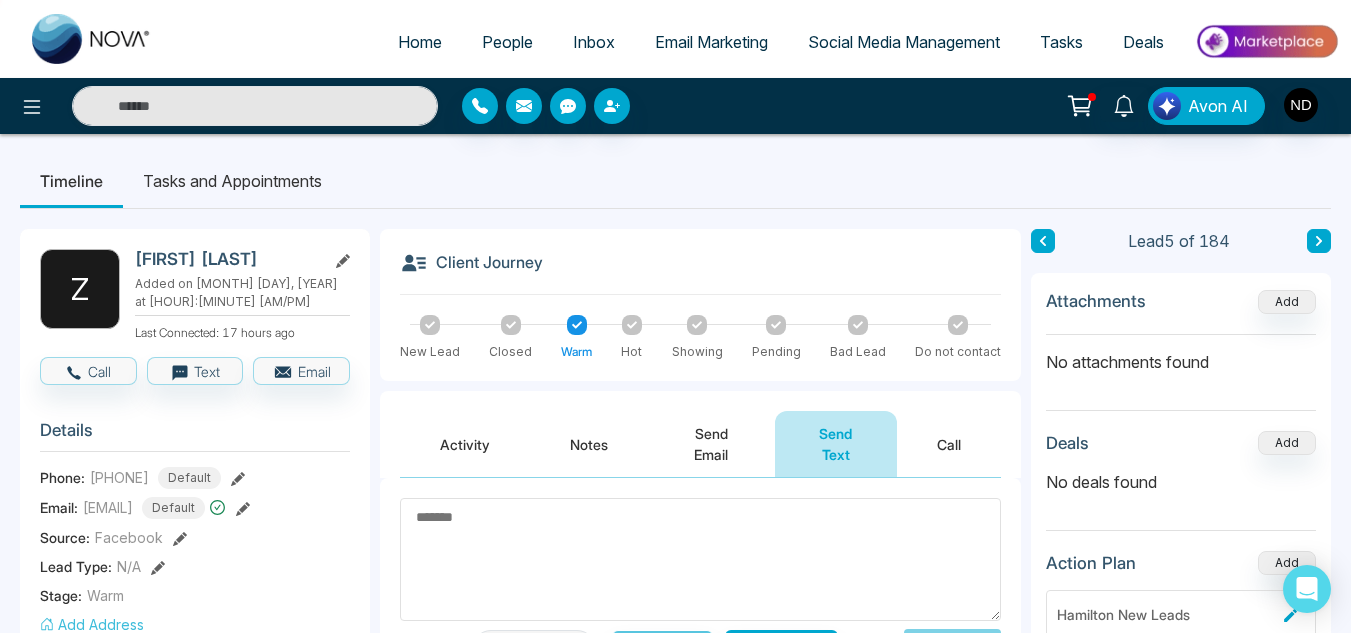 click at bounding box center (1319, 241) 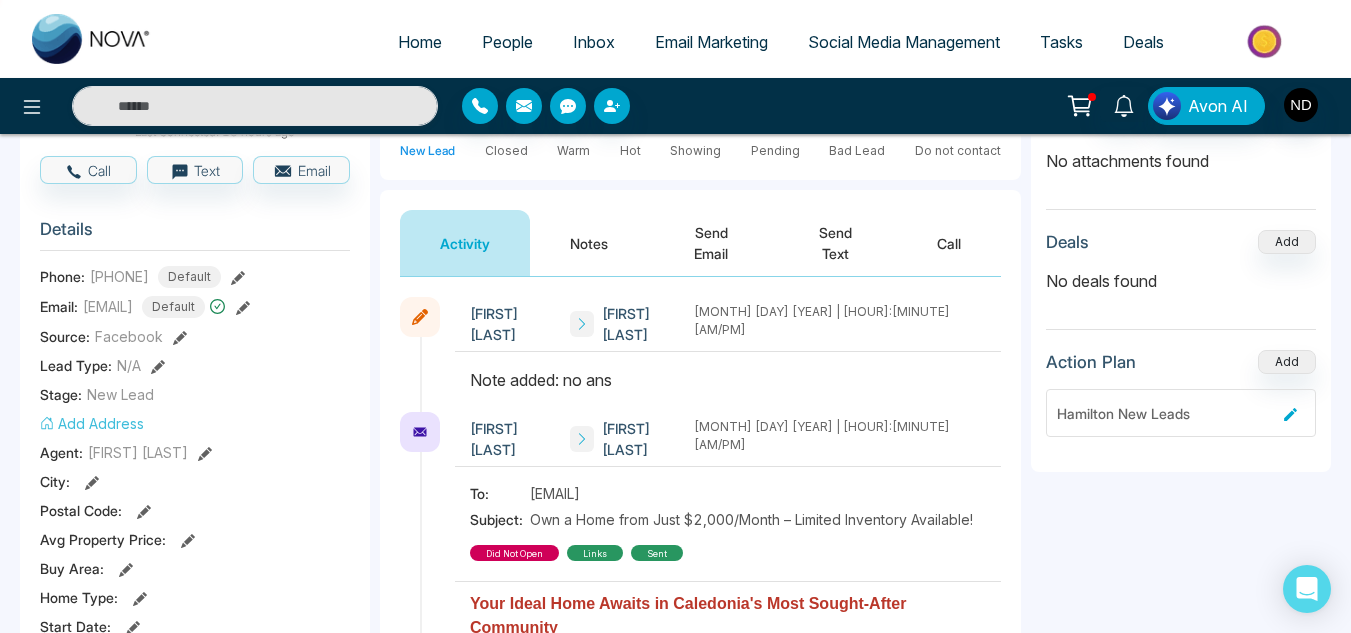 scroll, scrollTop: 0, scrollLeft: 0, axis: both 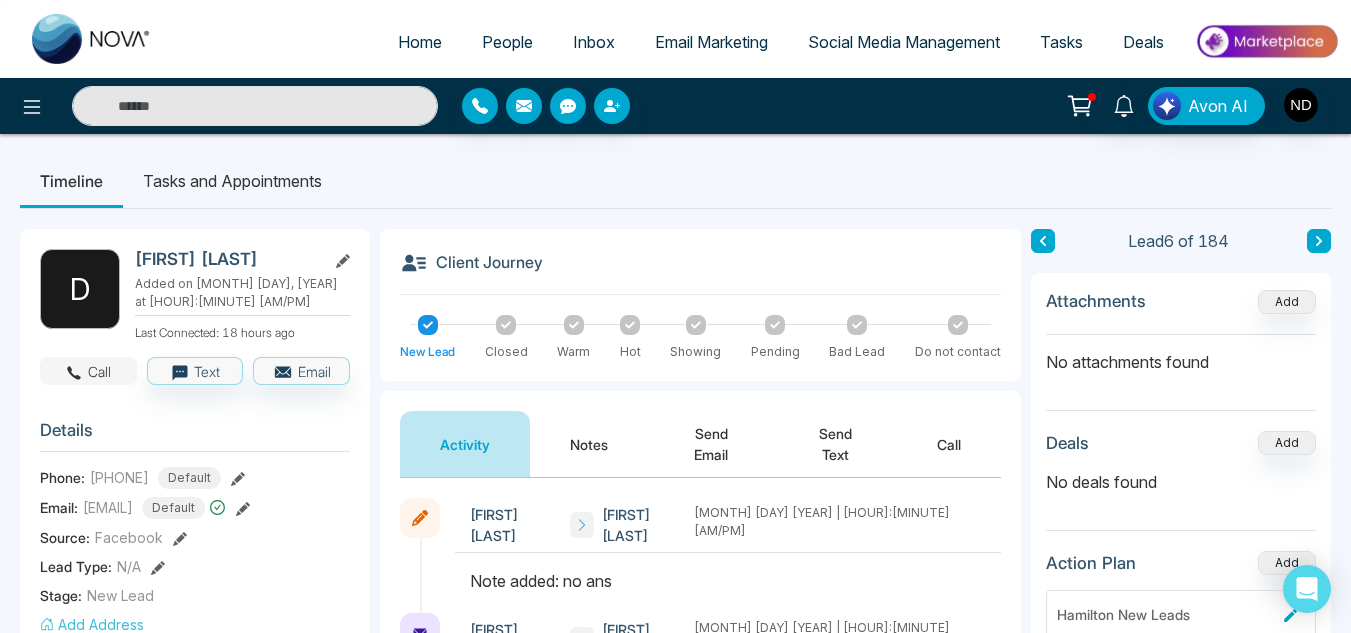 click on "Call" at bounding box center (88, 371) 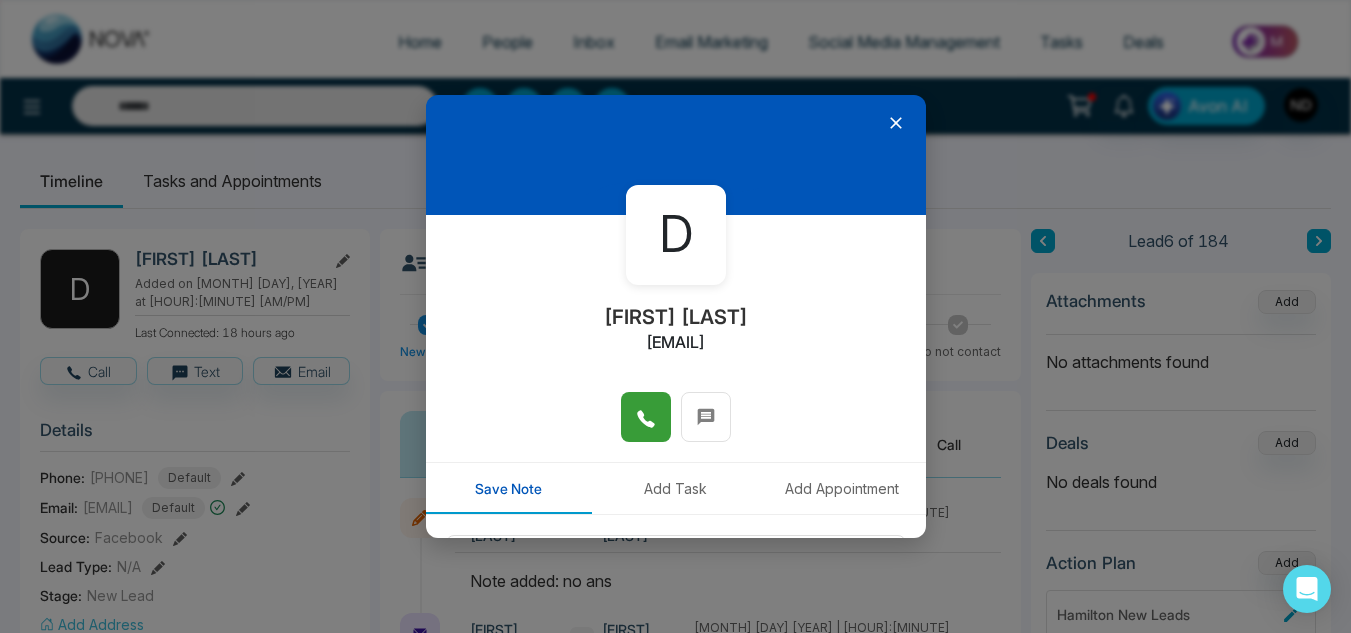 click at bounding box center [646, 417] 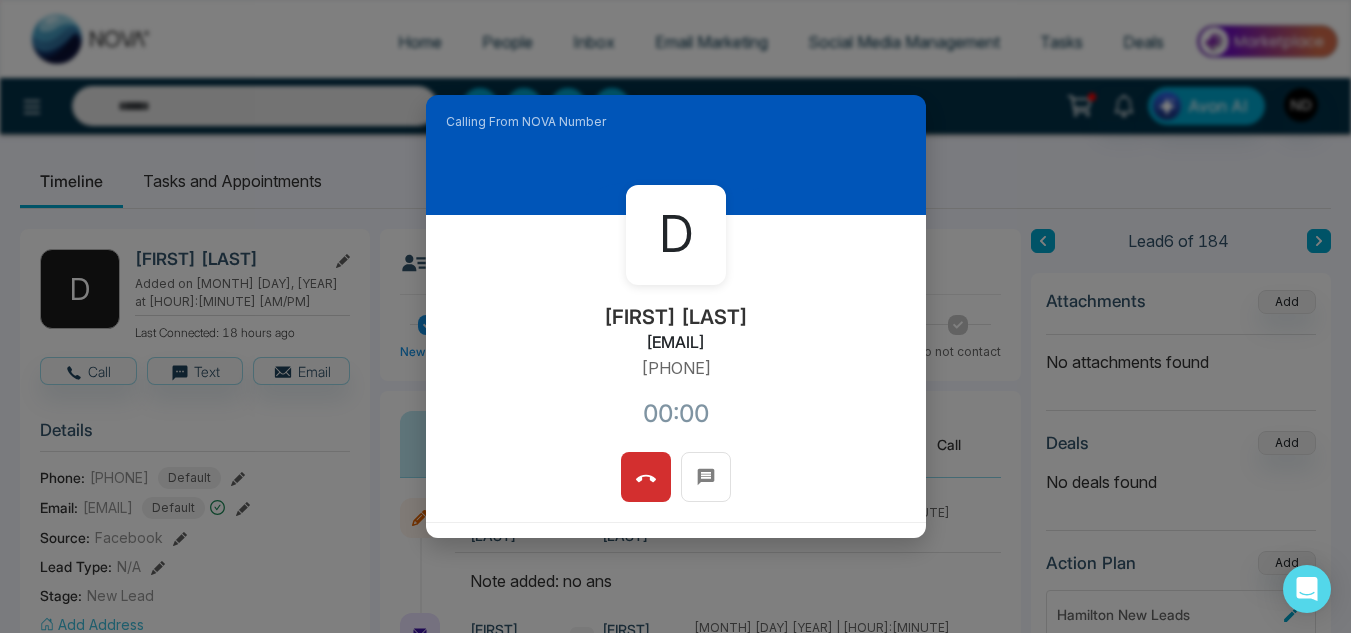scroll, scrollTop: 238, scrollLeft: 0, axis: vertical 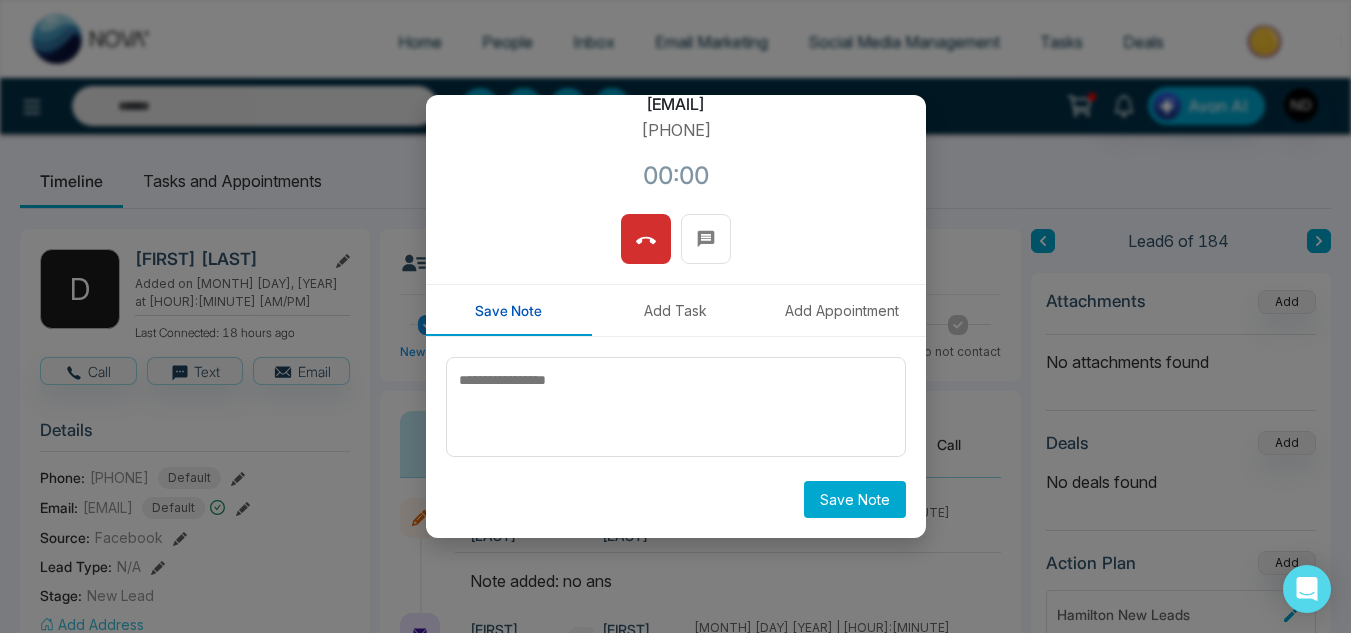 click on "Add Task" at bounding box center [675, 310] 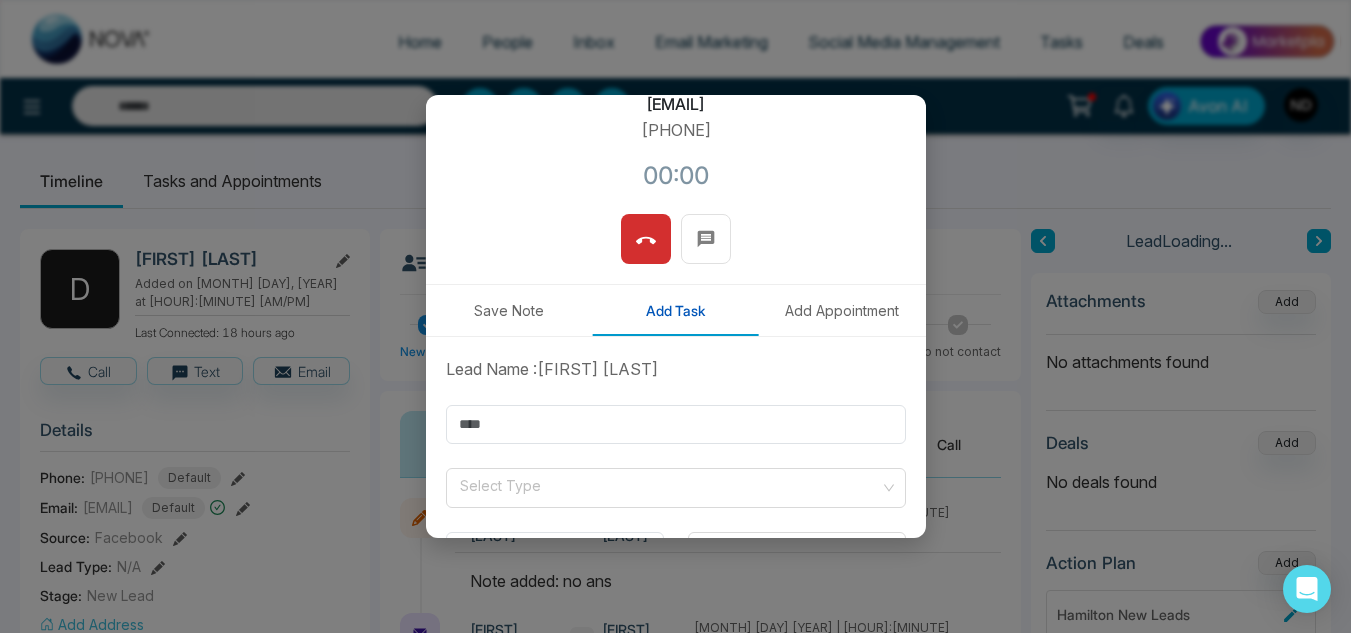 click on "Add Appointment" at bounding box center [842, 310] 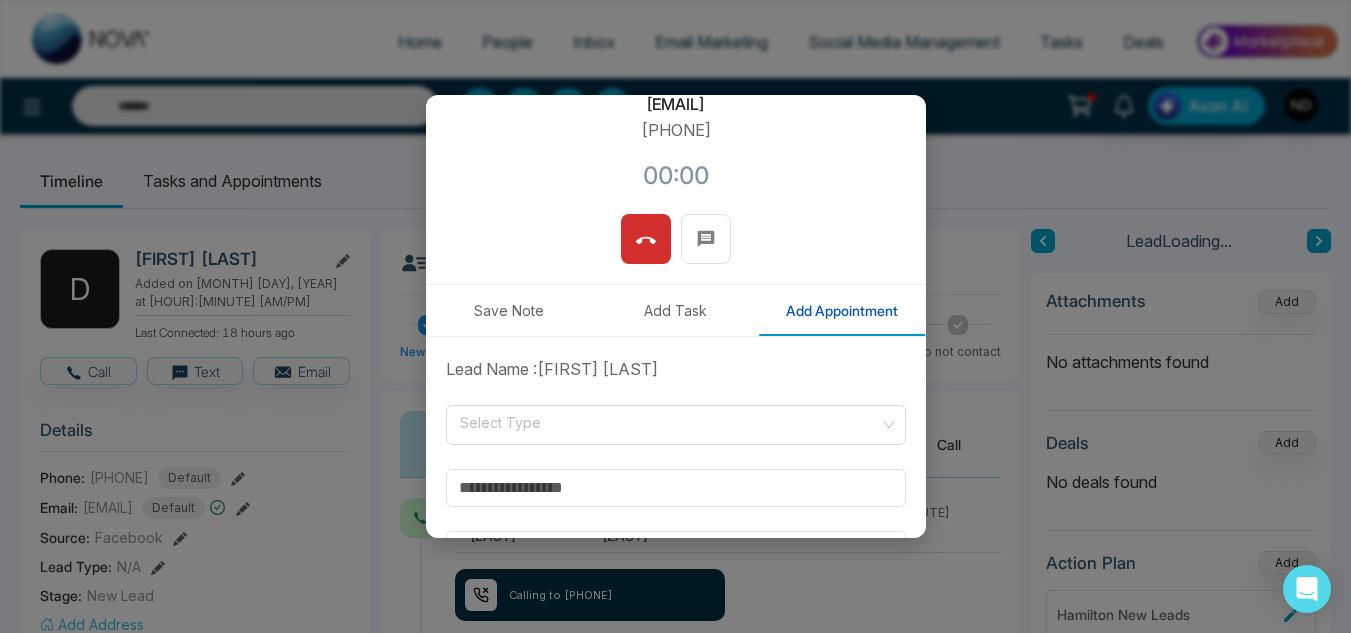 click on "Save Note" at bounding box center [509, 310] 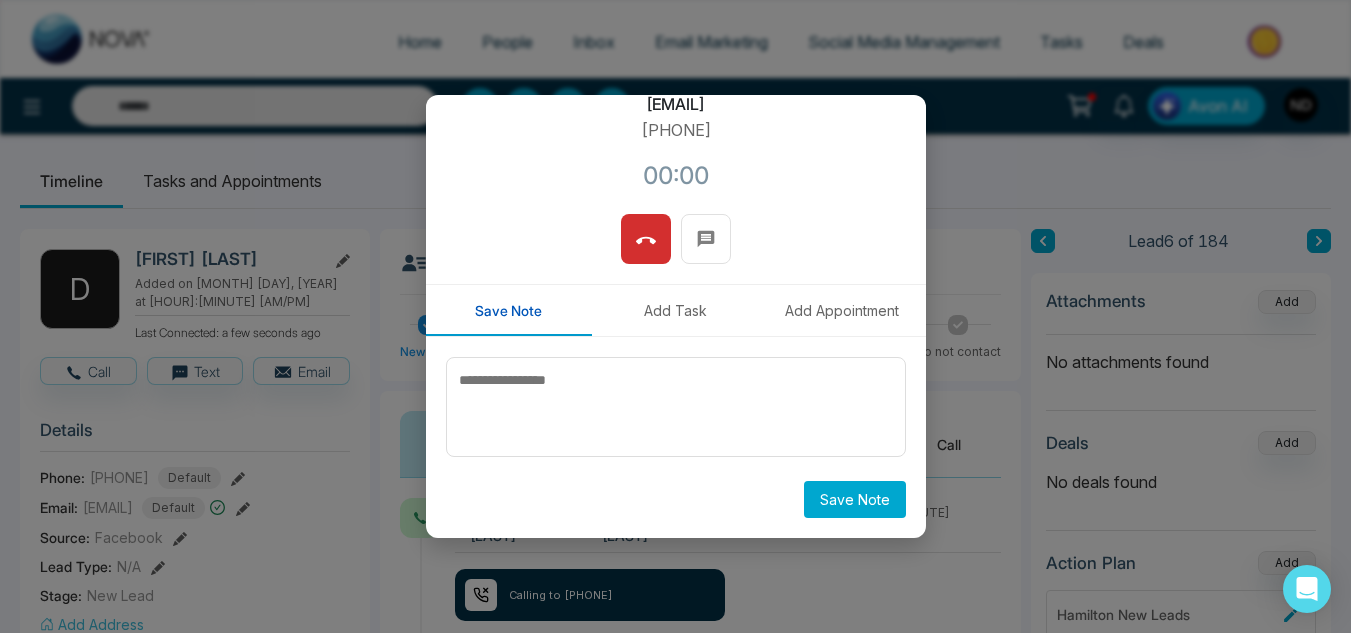 click on "Save Note" at bounding box center [509, 310] 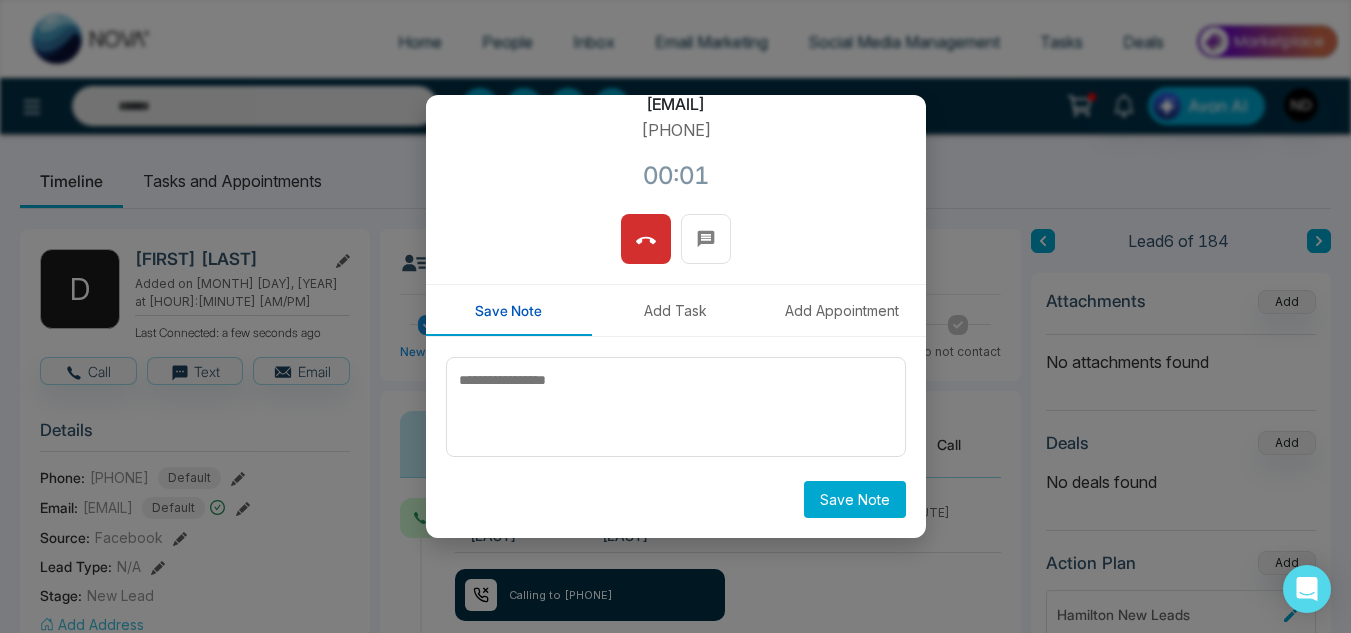 click on "Save Note" at bounding box center [509, 310] 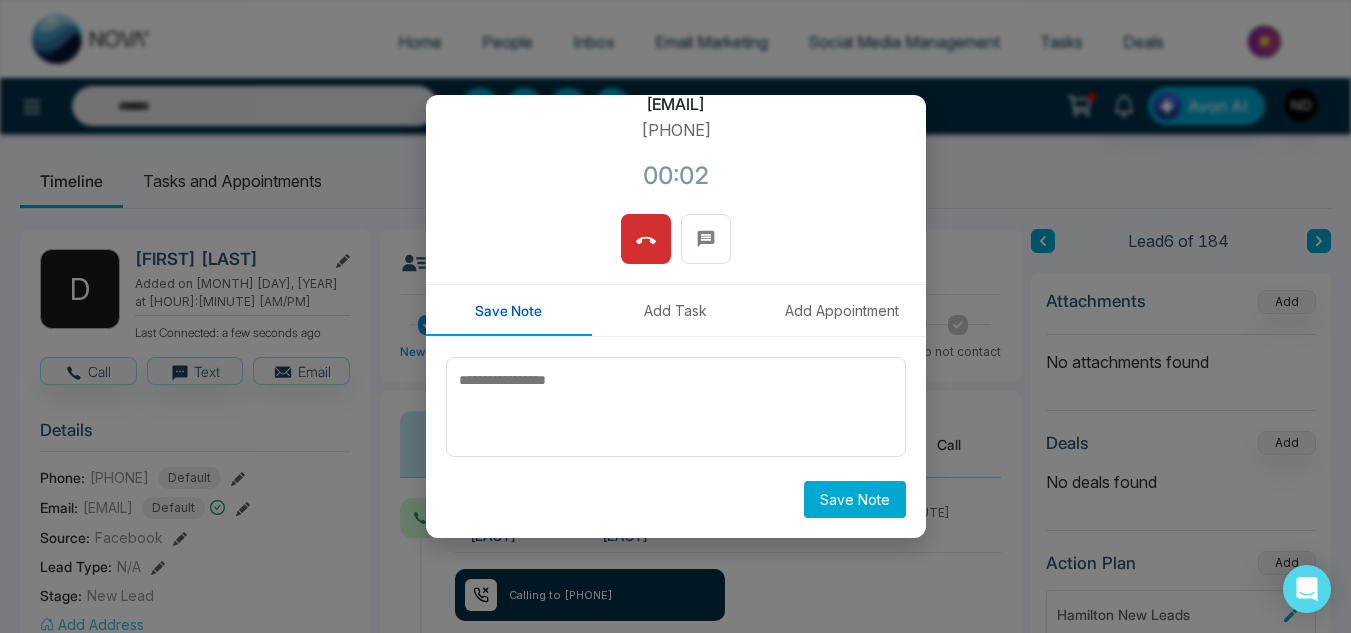 click on "Save Note" at bounding box center (509, 310) 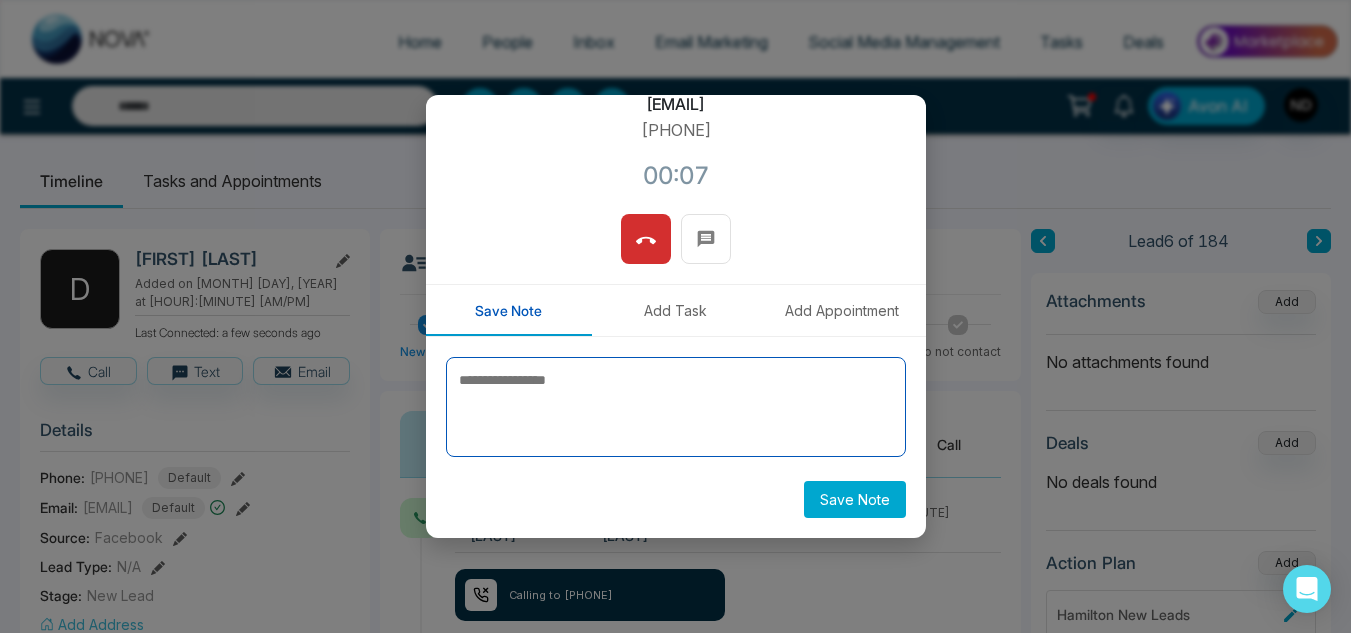 click at bounding box center [676, 407] 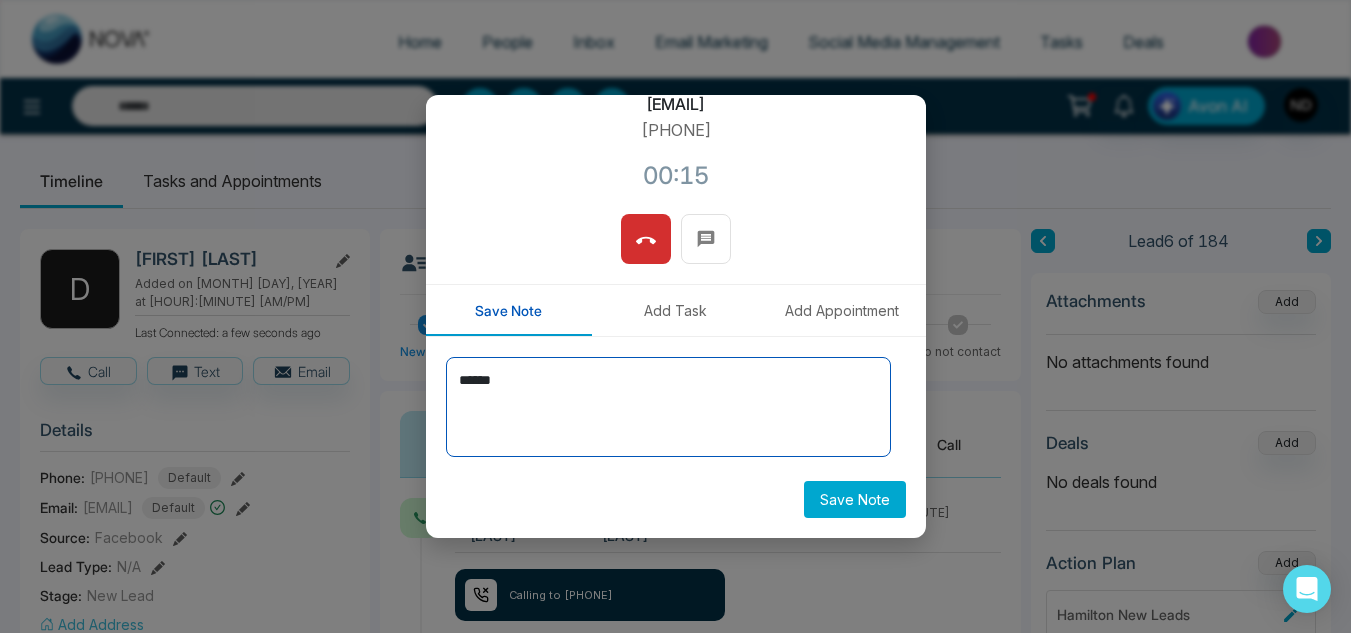 type on "******" 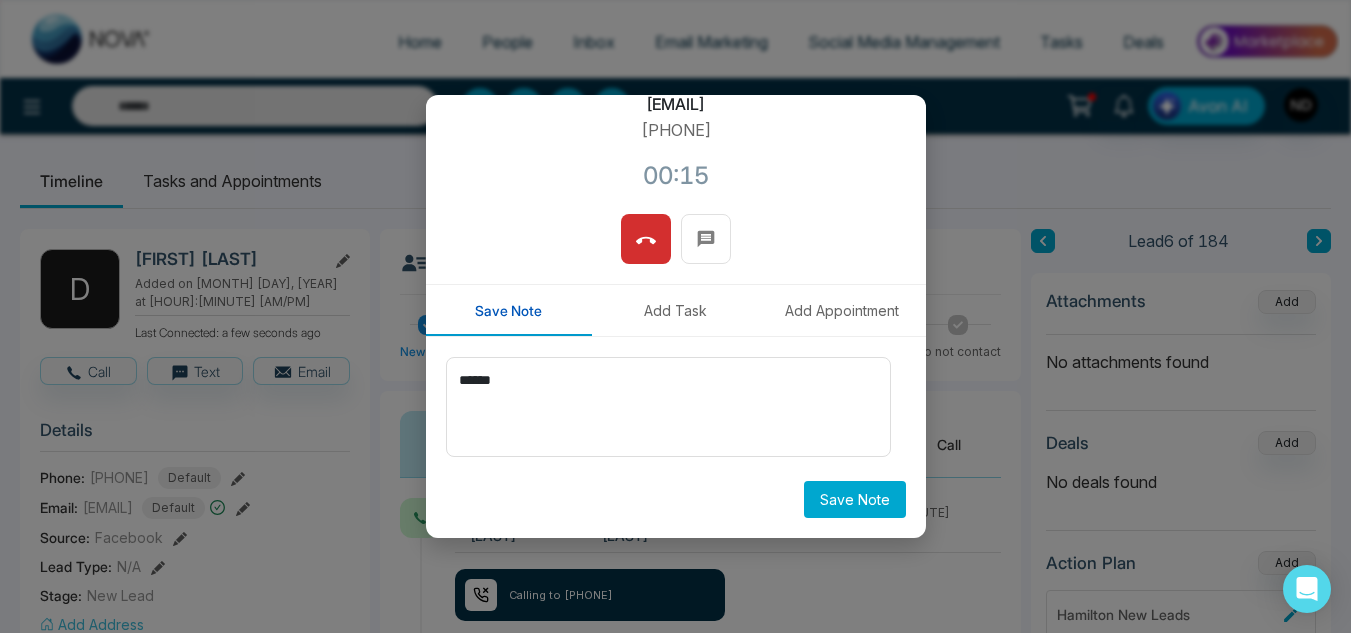 click on "Save Note" at bounding box center (855, 499) 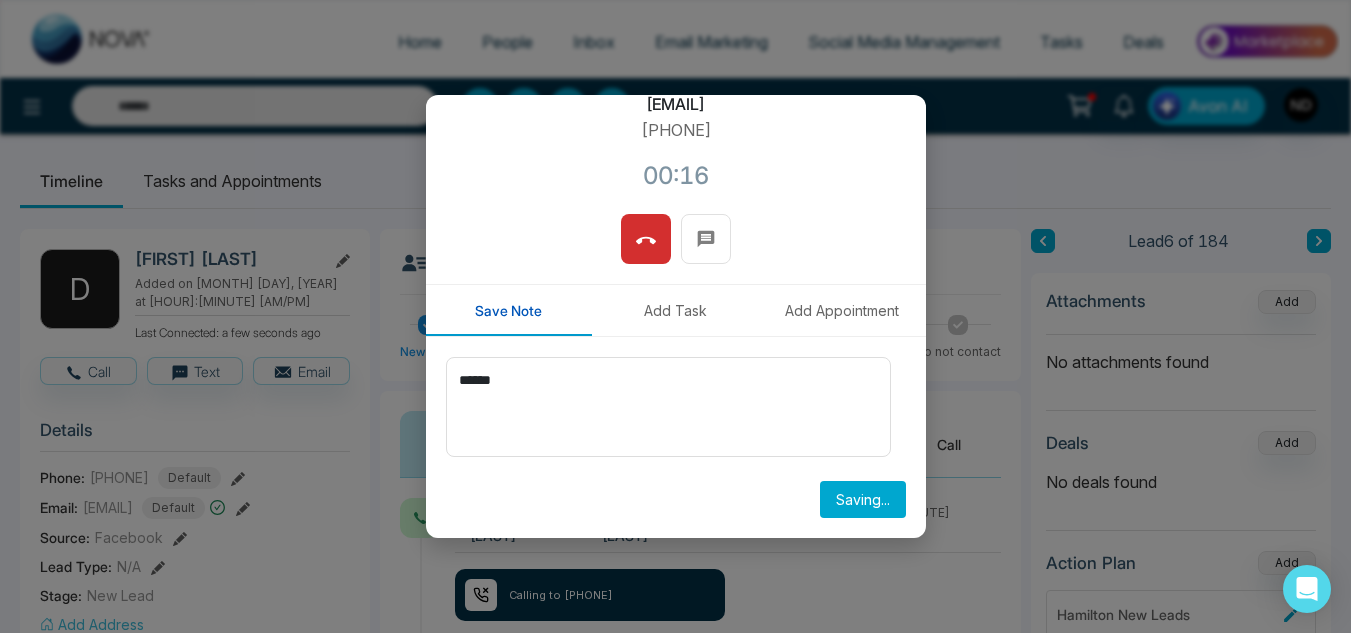 type 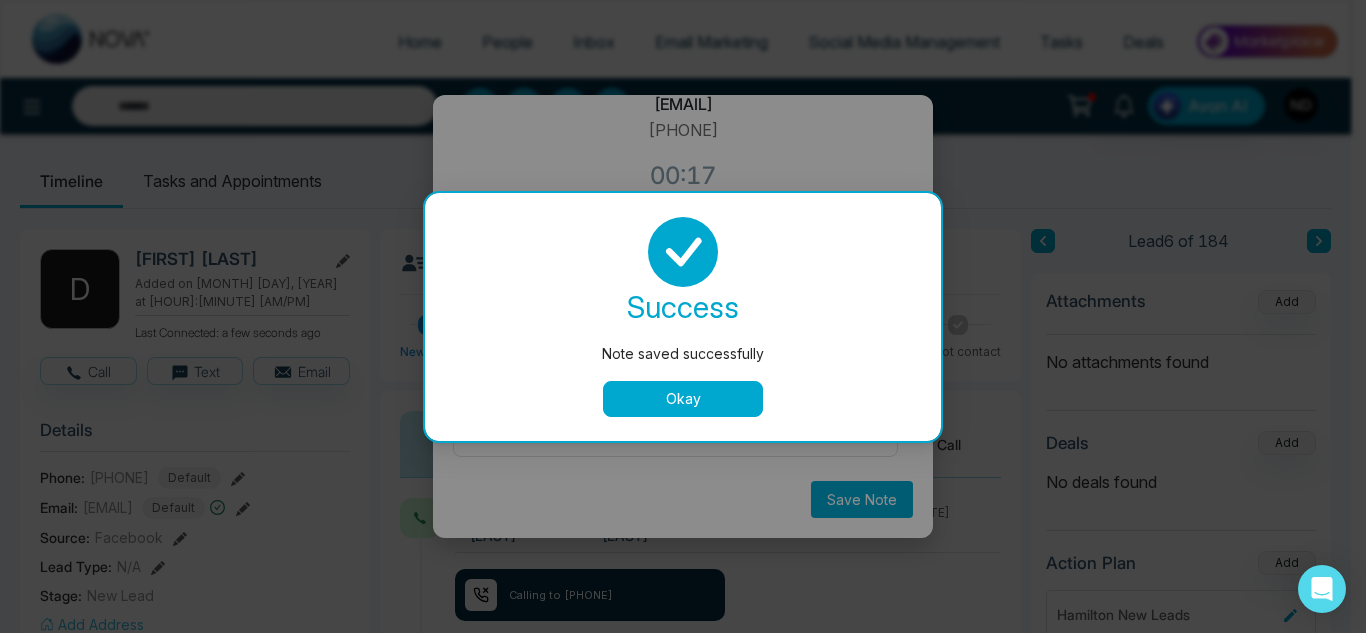 click on "Okay" at bounding box center [683, 399] 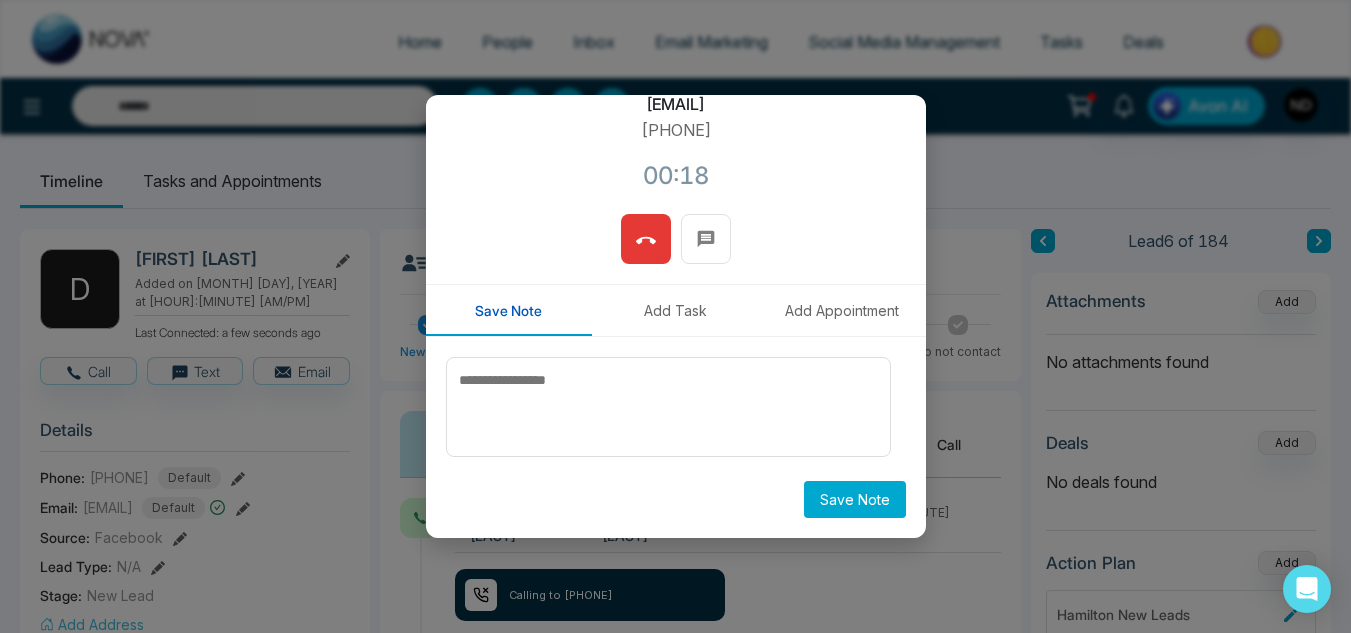 click at bounding box center (646, 239) 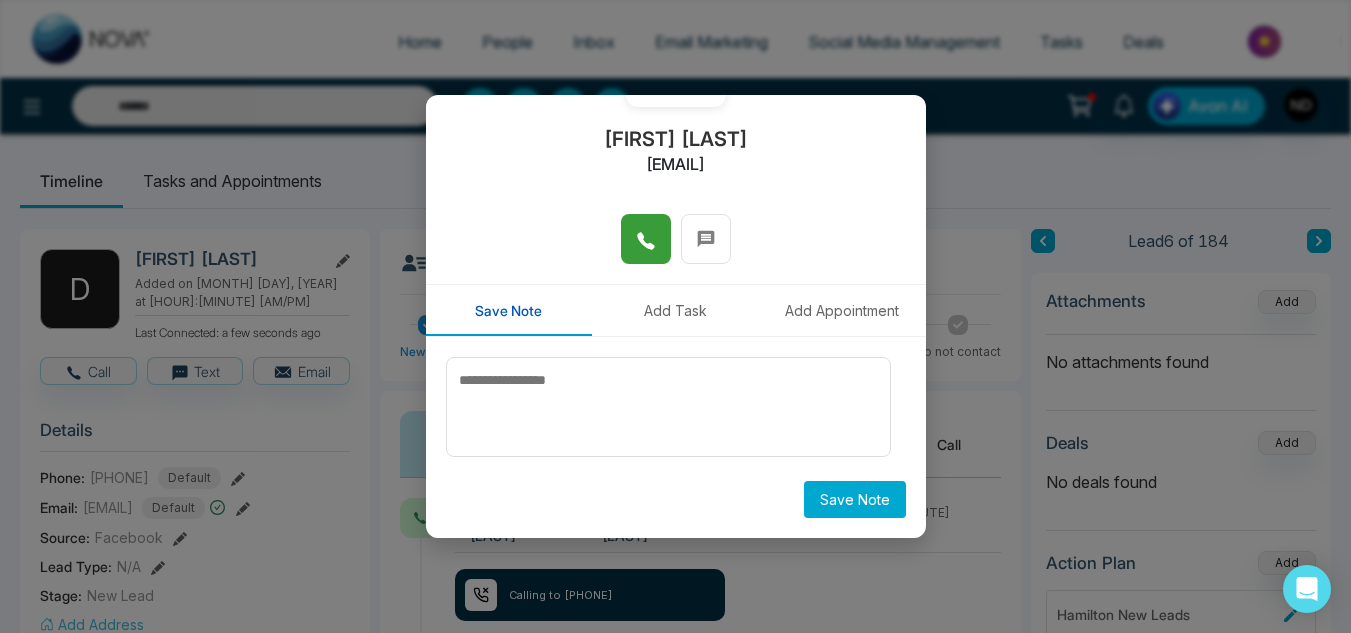 scroll, scrollTop: 178, scrollLeft: 0, axis: vertical 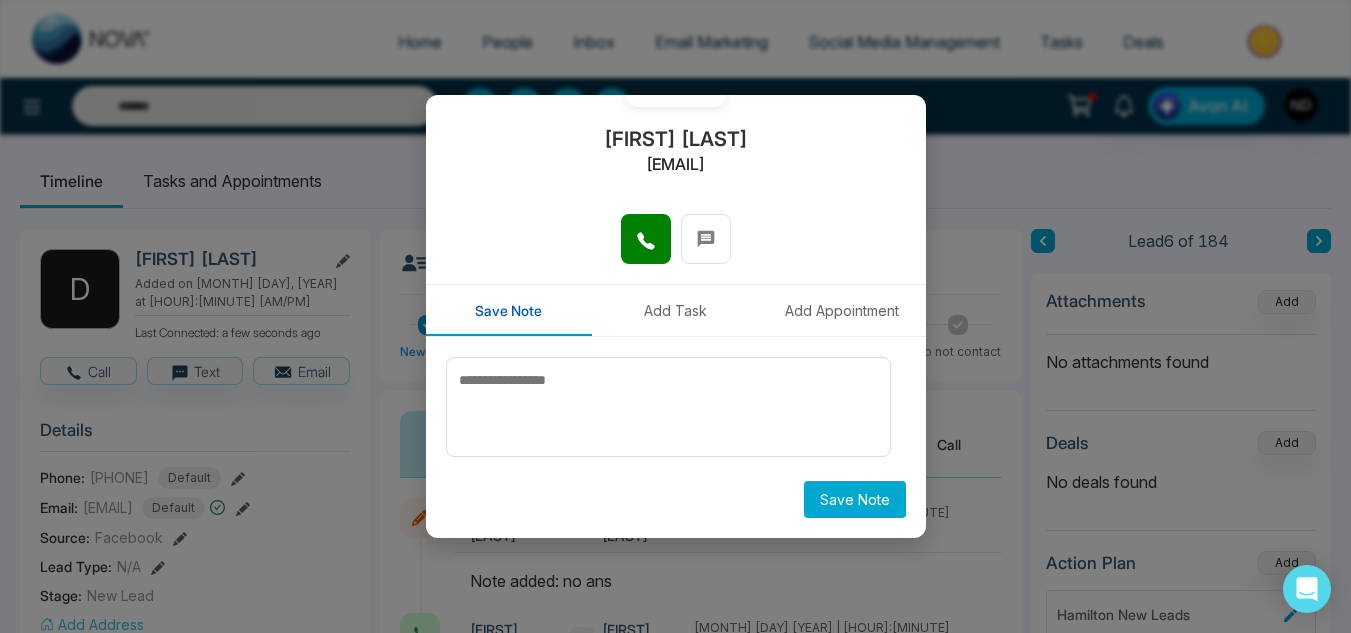 click on "D Dawn Peroune legs_57@live.com Save Note Add Task Add Appointment Save Note" at bounding box center [675, 316] 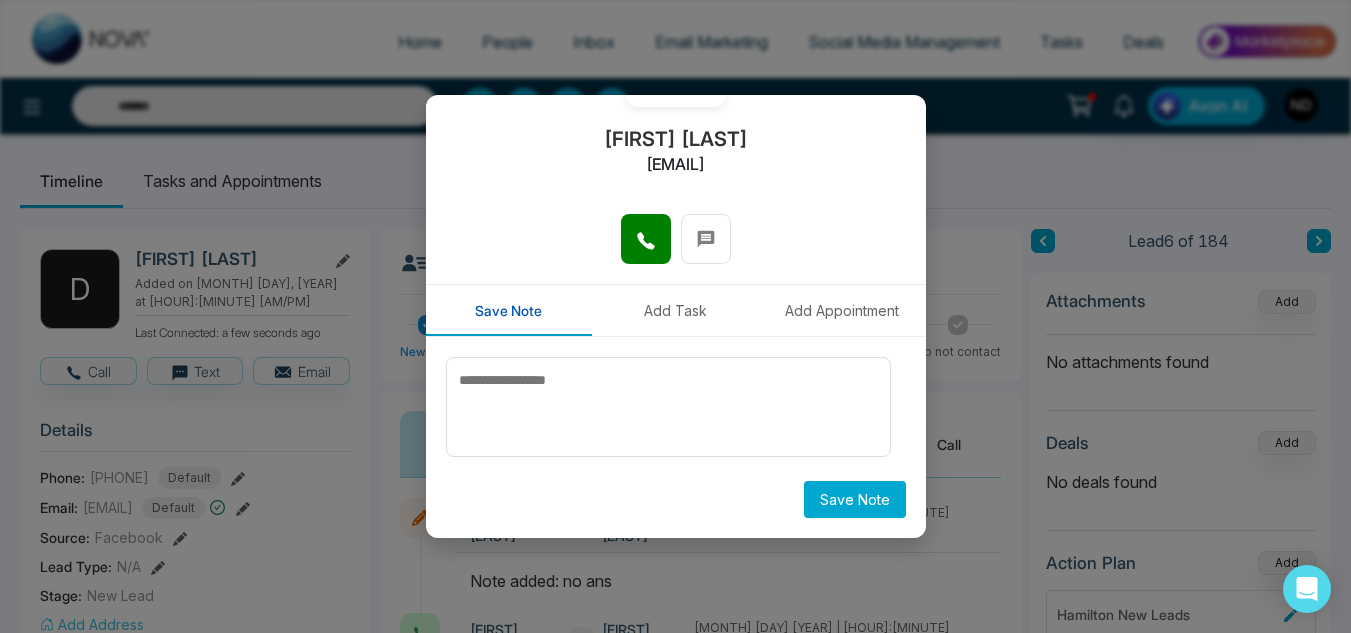 click on "D Dawn Peroune legs_57@live.com Save Note Add Task Add Appointment Save Note" at bounding box center [675, 316] 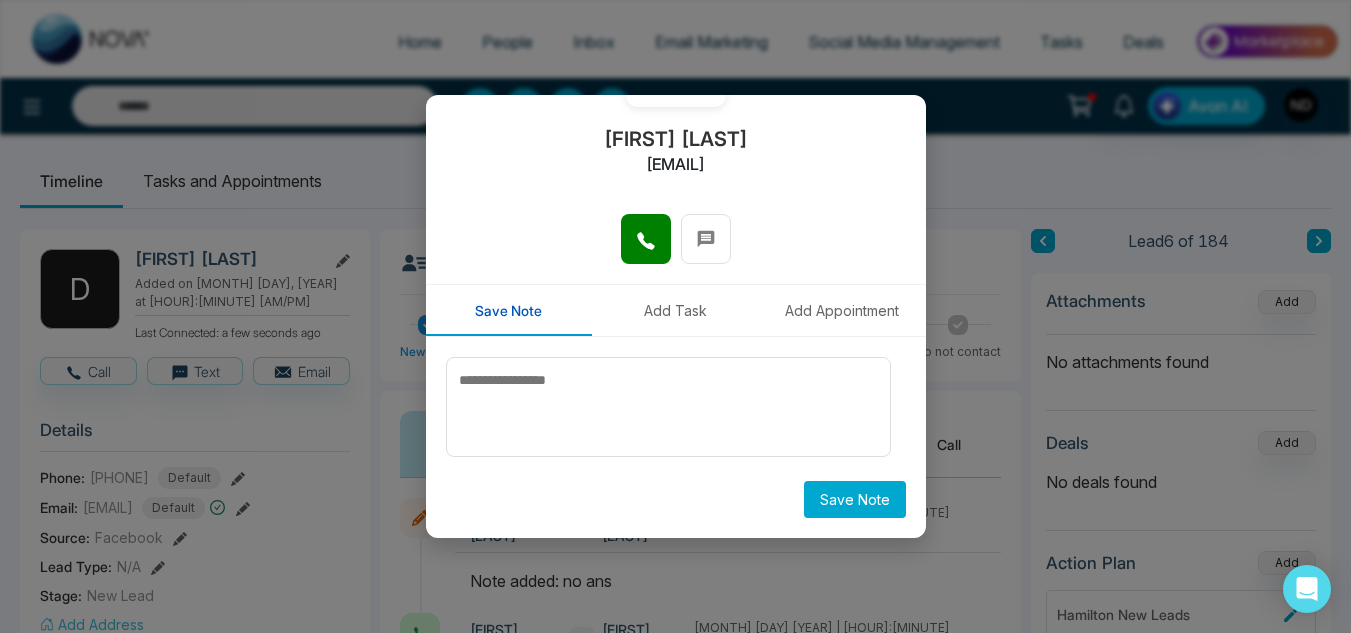 scroll, scrollTop: 0, scrollLeft: 0, axis: both 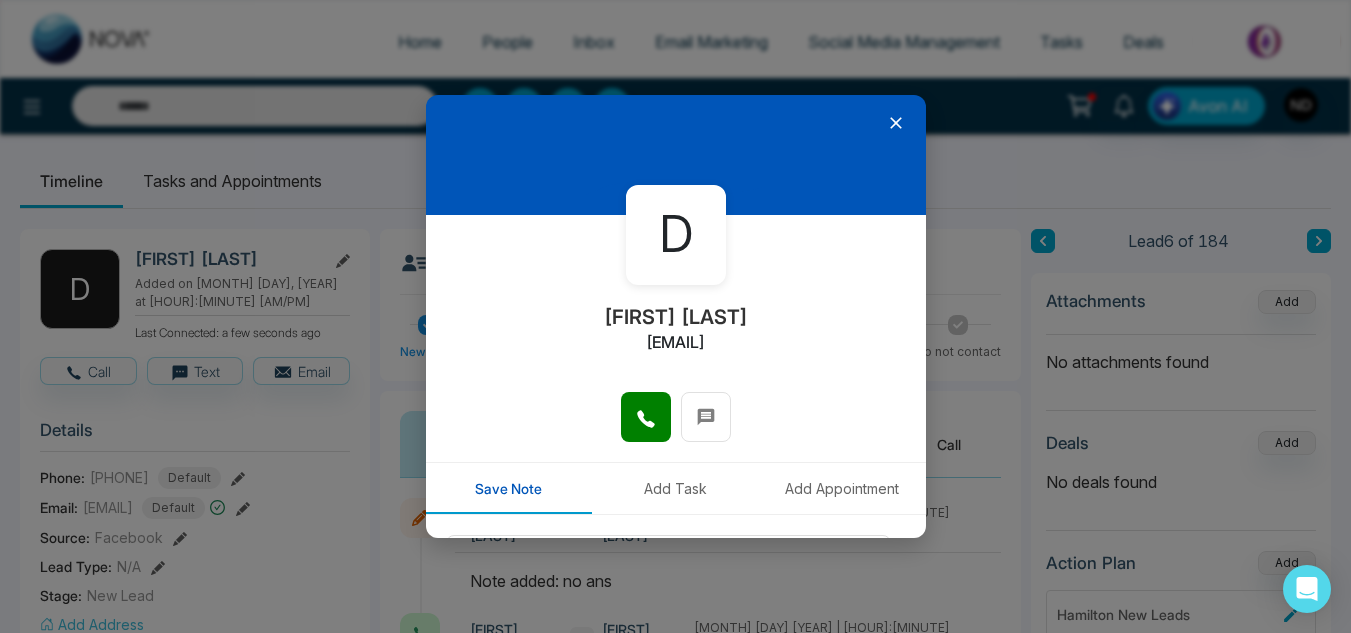 click 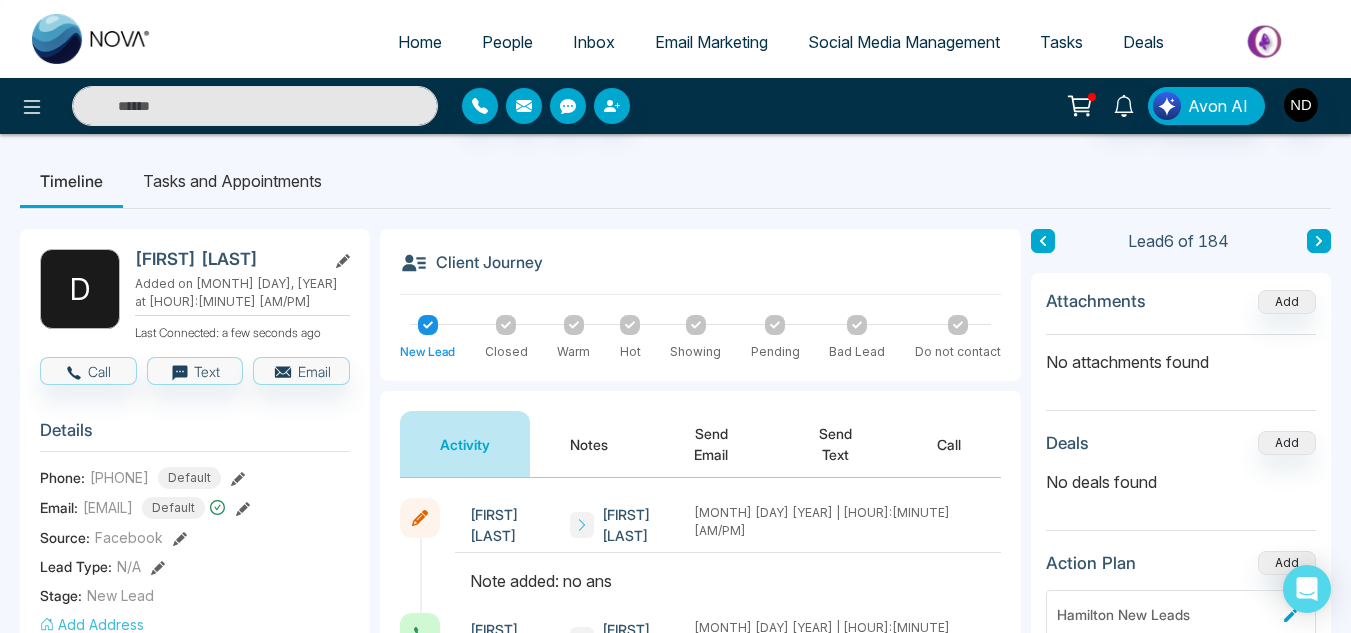 click at bounding box center (1319, 241) 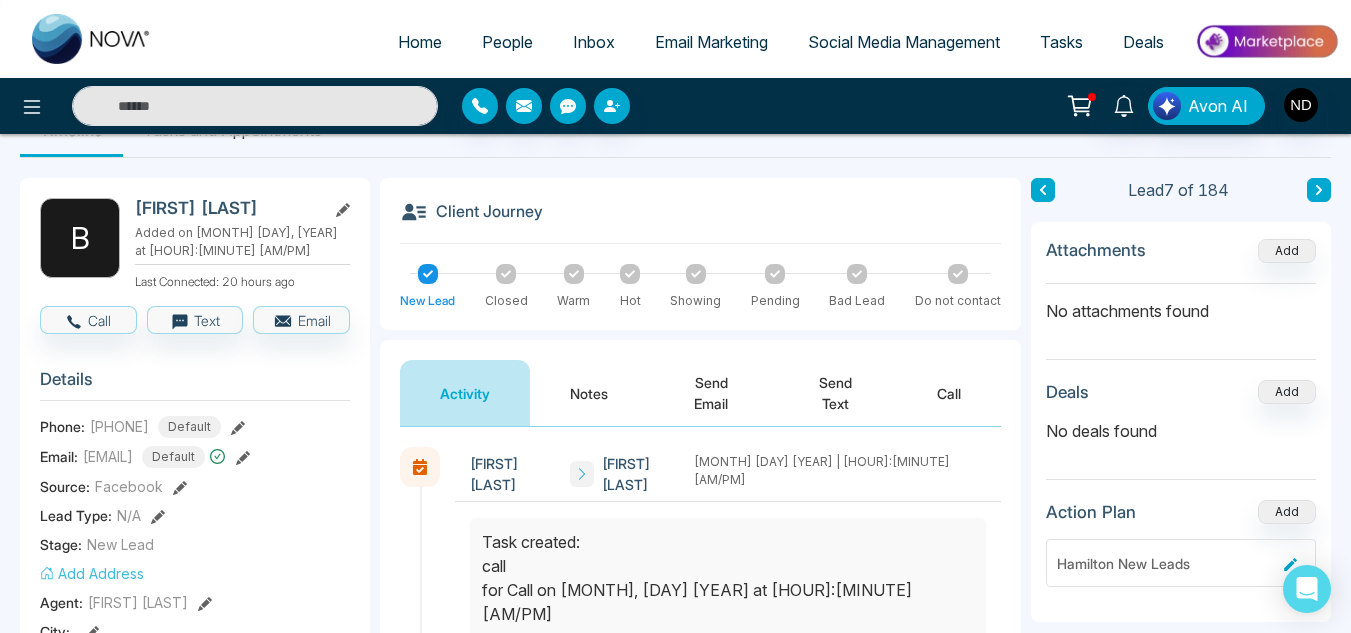 scroll, scrollTop: 46, scrollLeft: 0, axis: vertical 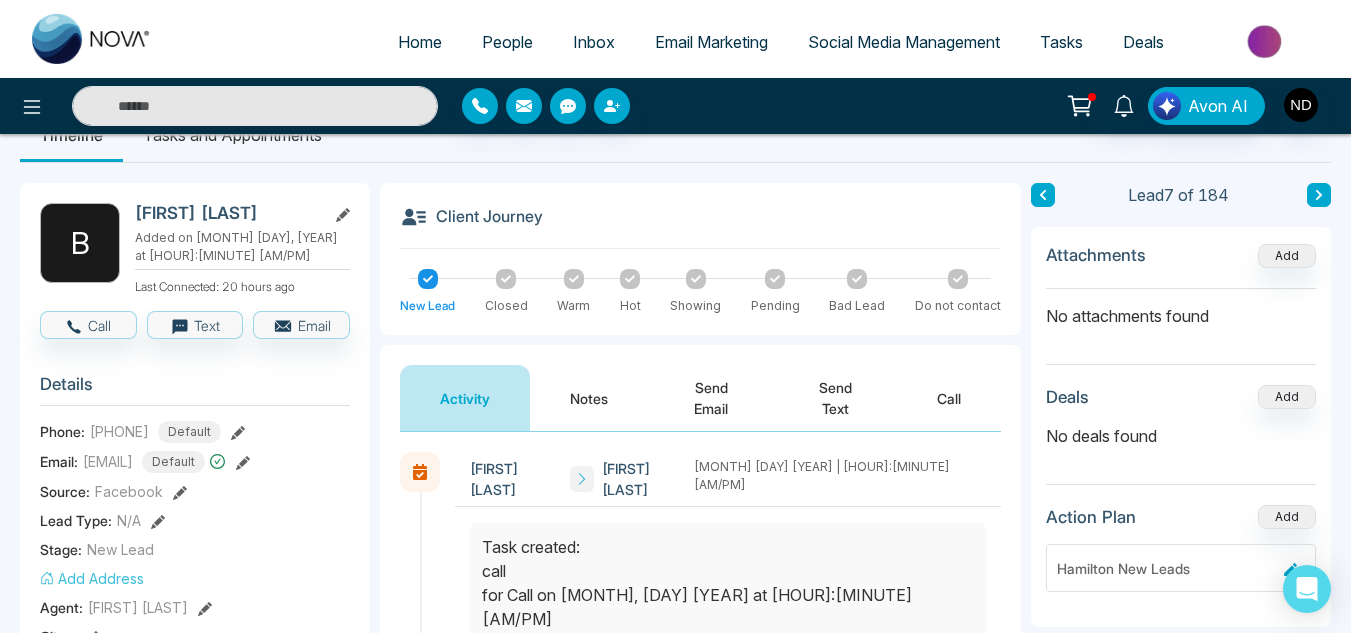 click 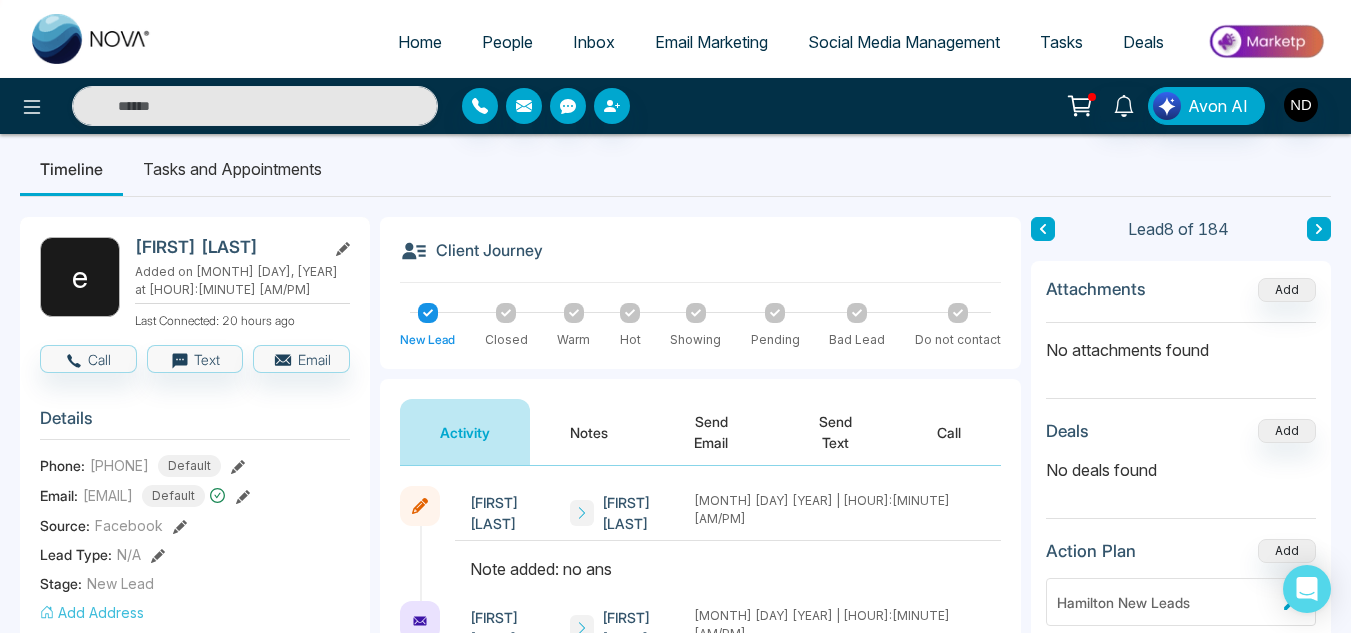 scroll, scrollTop: 0, scrollLeft: 0, axis: both 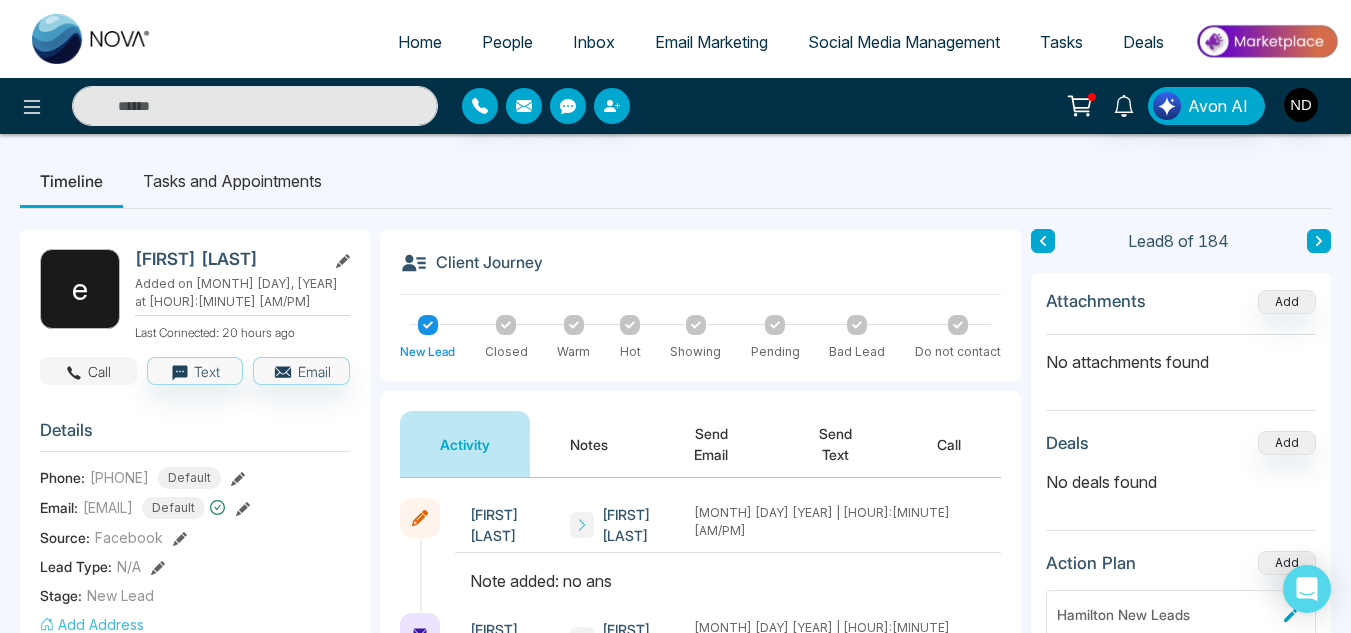 click 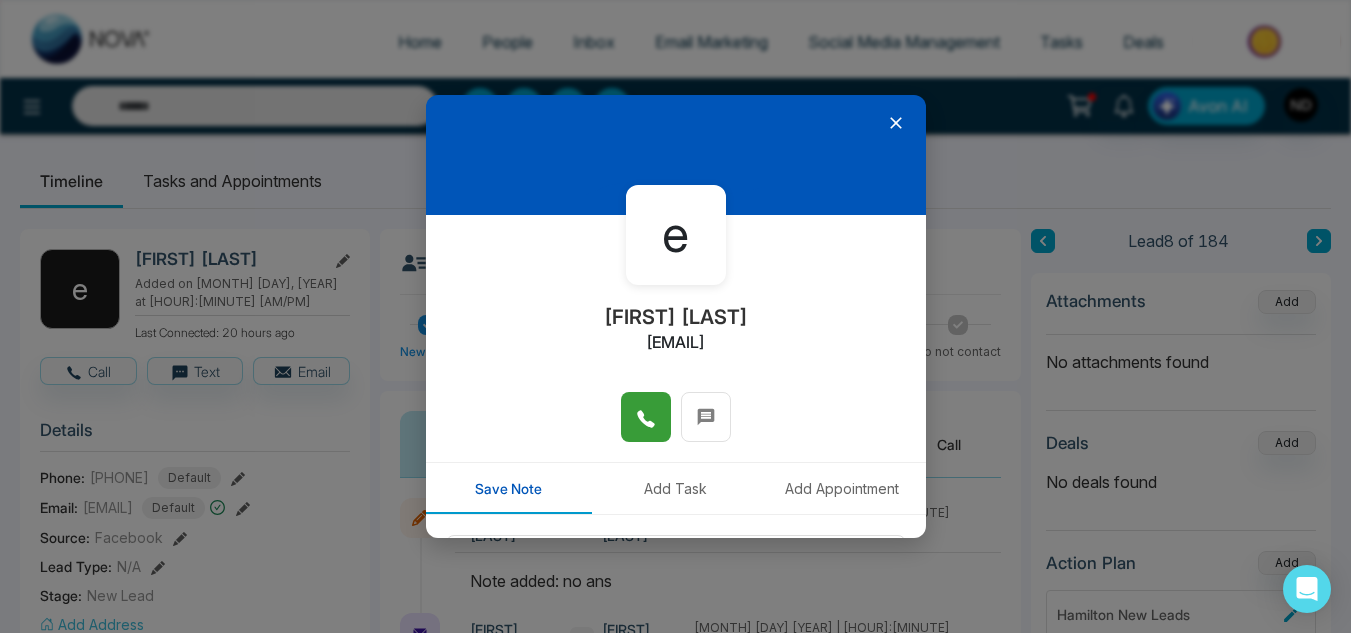click at bounding box center (646, 417) 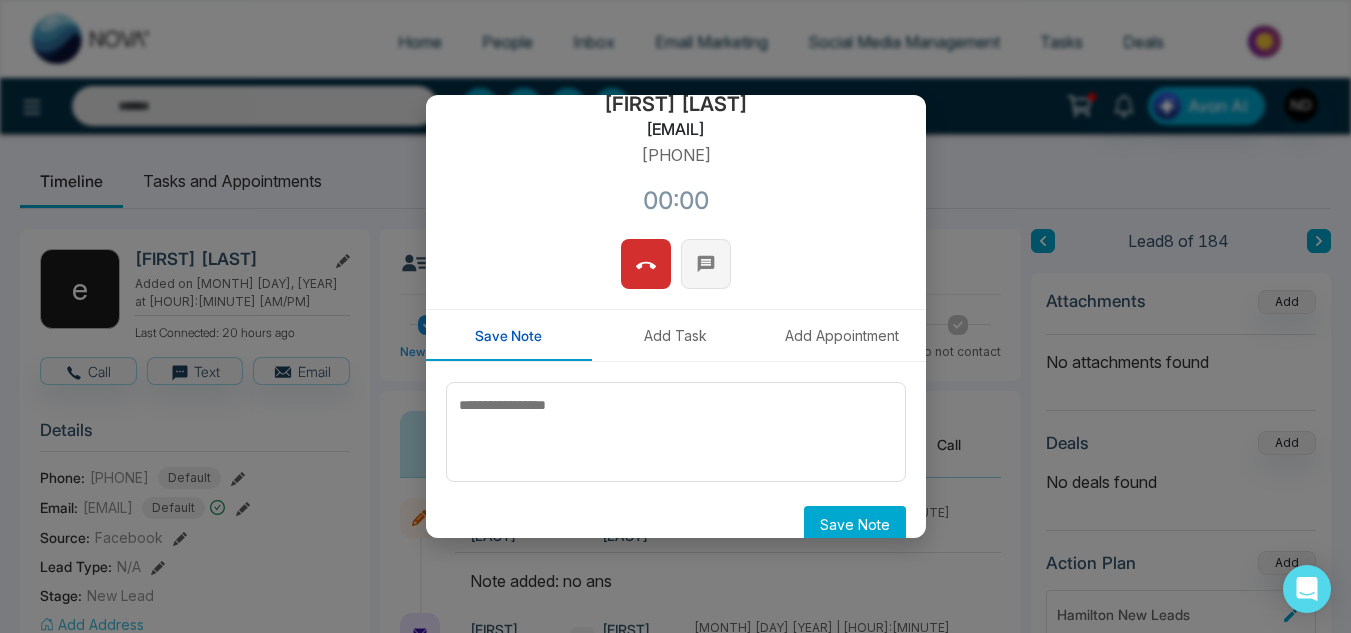 scroll, scrollTop: 214, scrollLeft: 0, axis: vertical 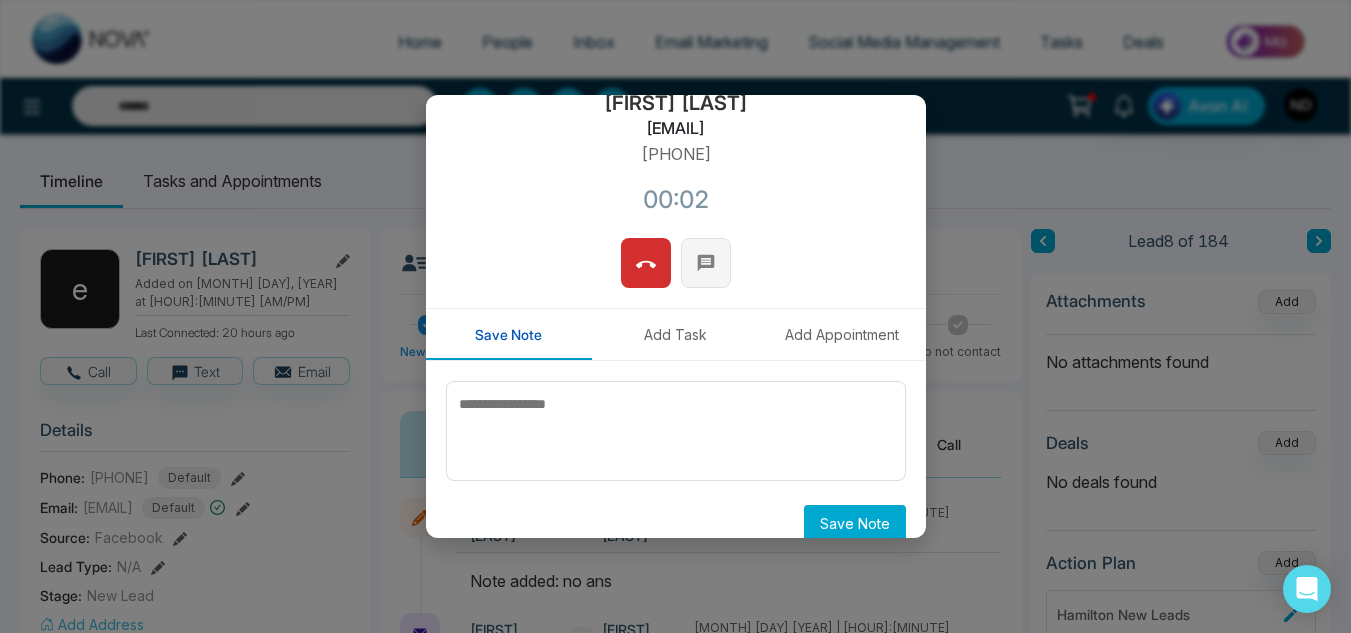 click at bounding box center (706, 263) 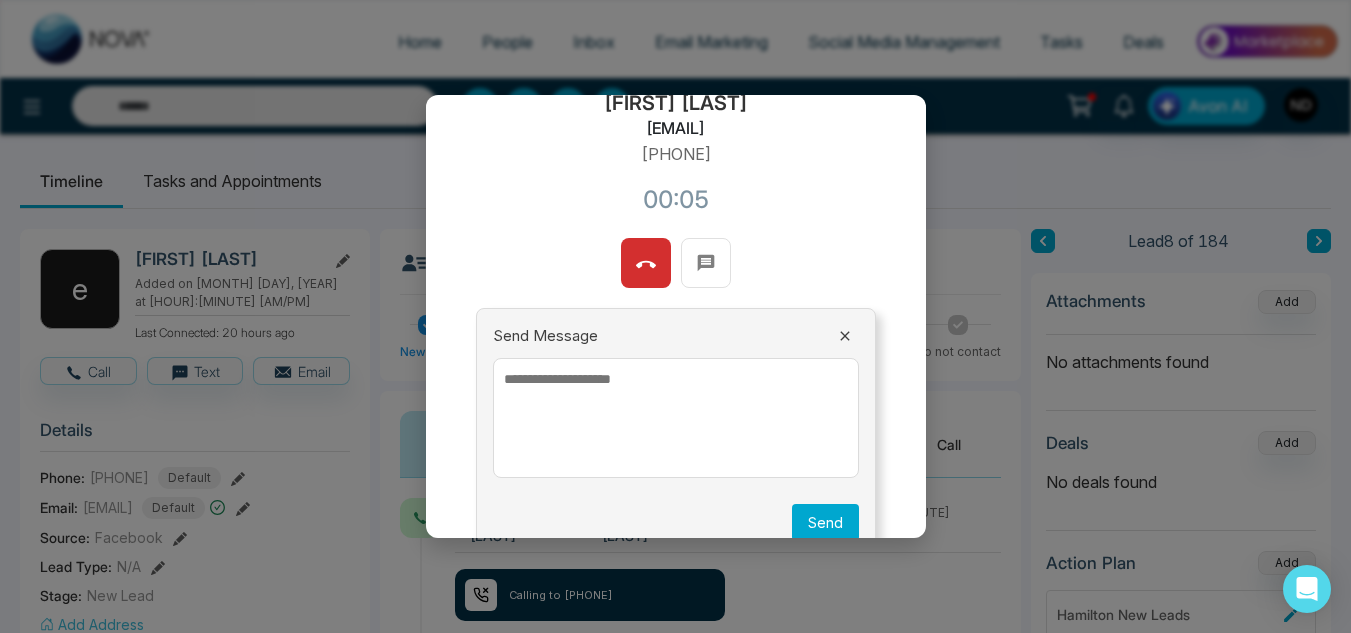 click 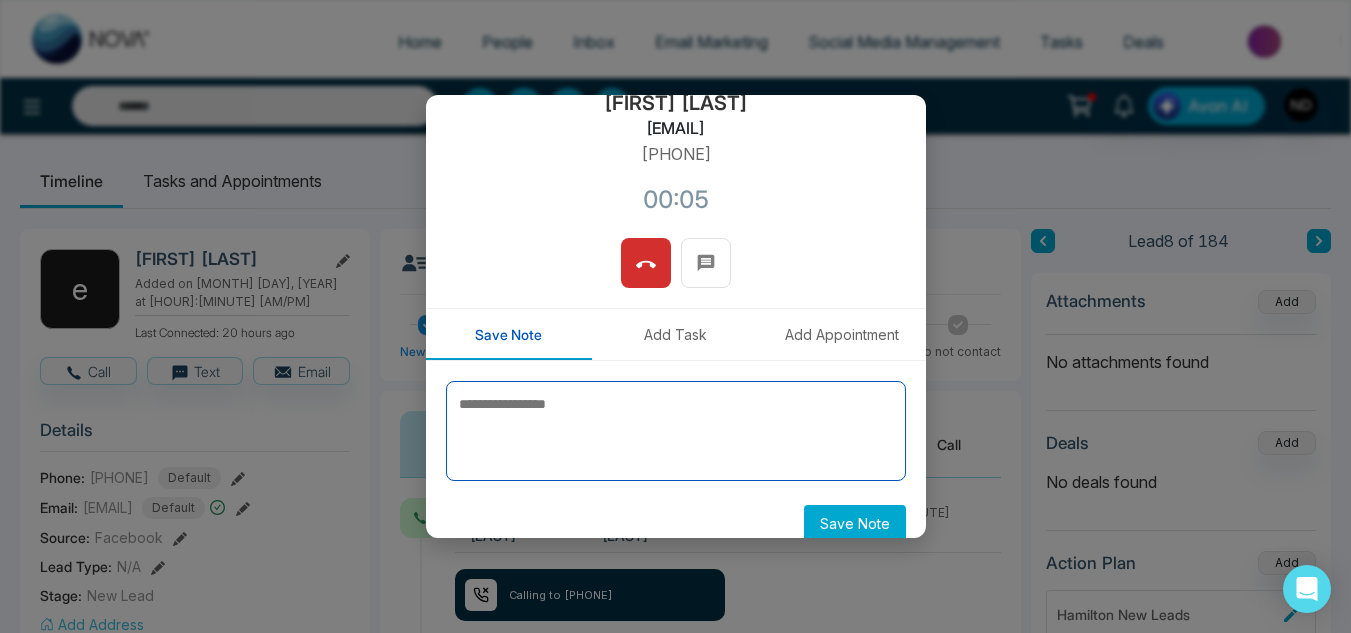 click at bounding box center [676, 431] 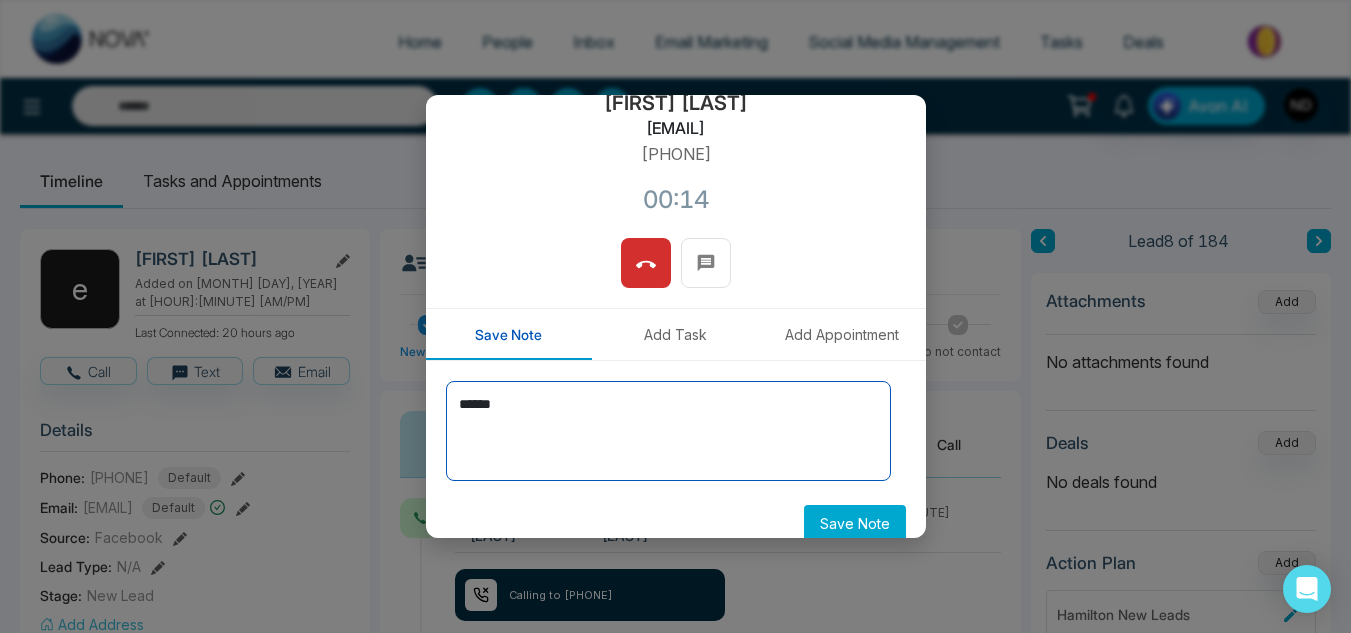 scroll, scrollTop: 231, scrollLeft: 0, axis: vertical 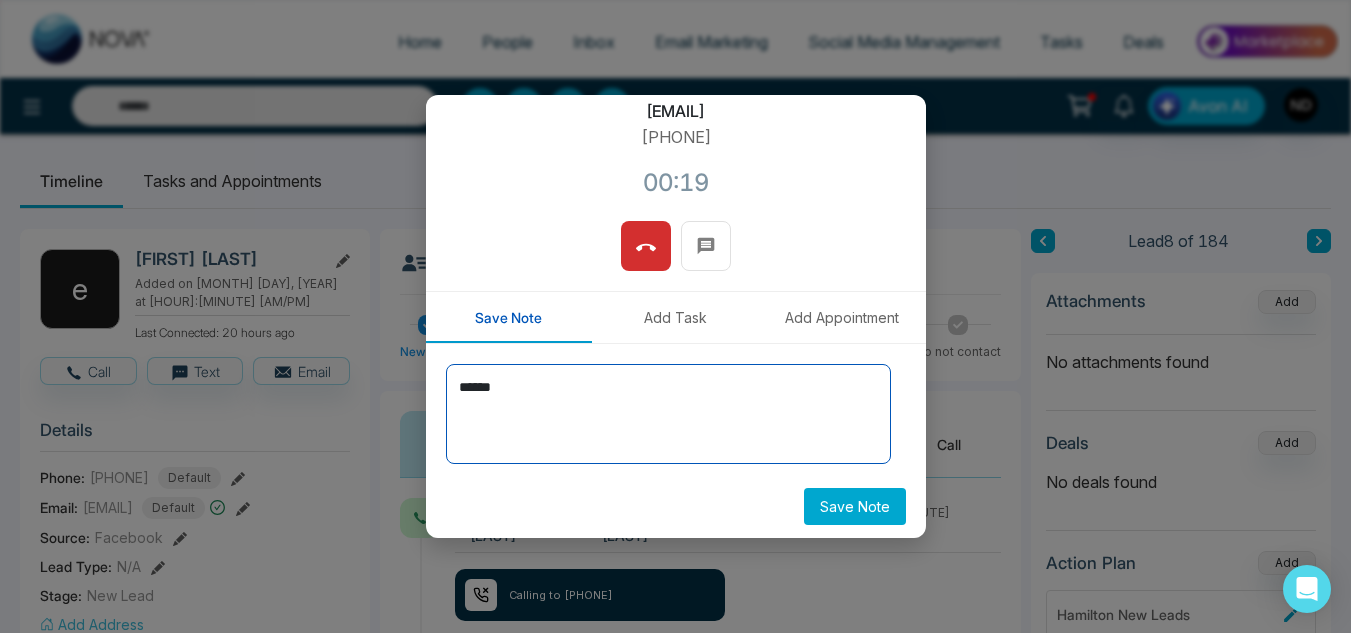 type on "******" 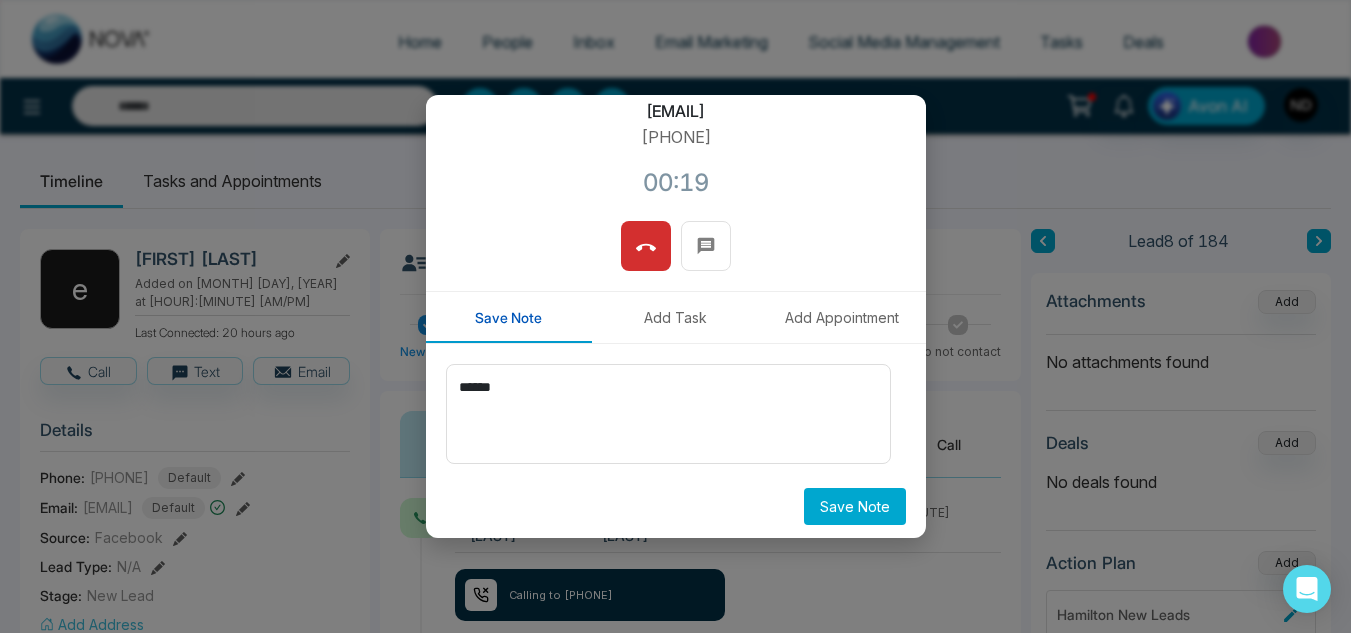 click on "Save Note" at bounding box center (855, 506) 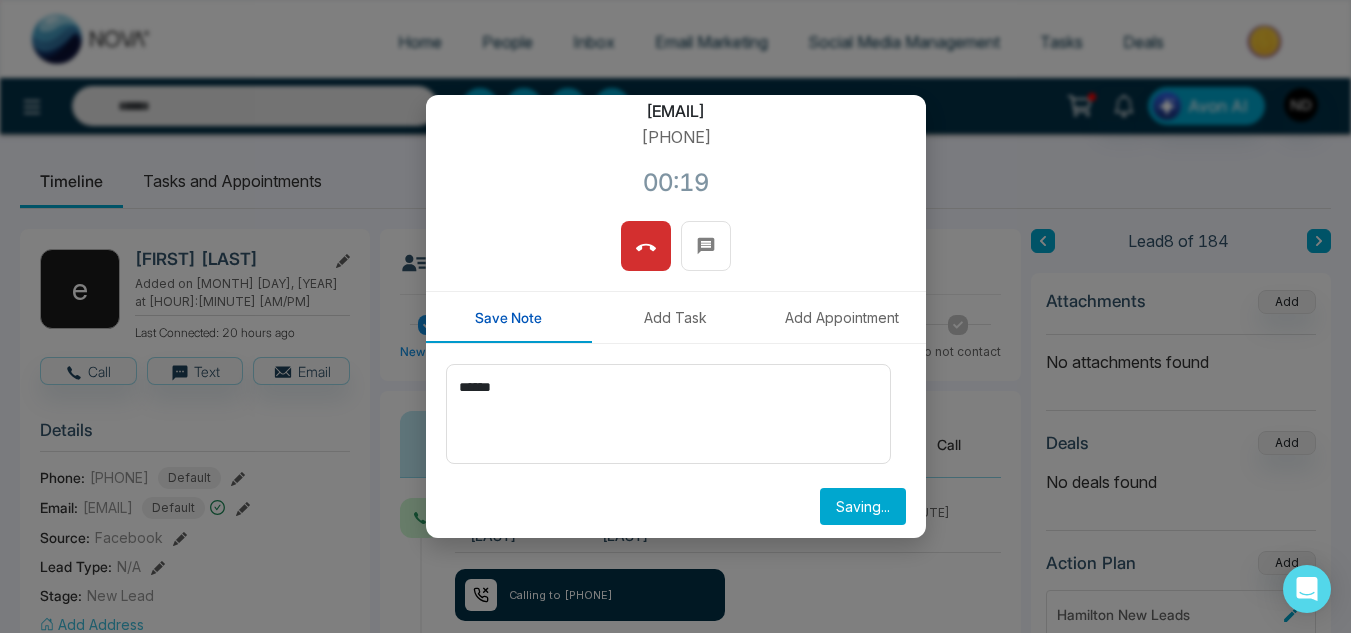 type 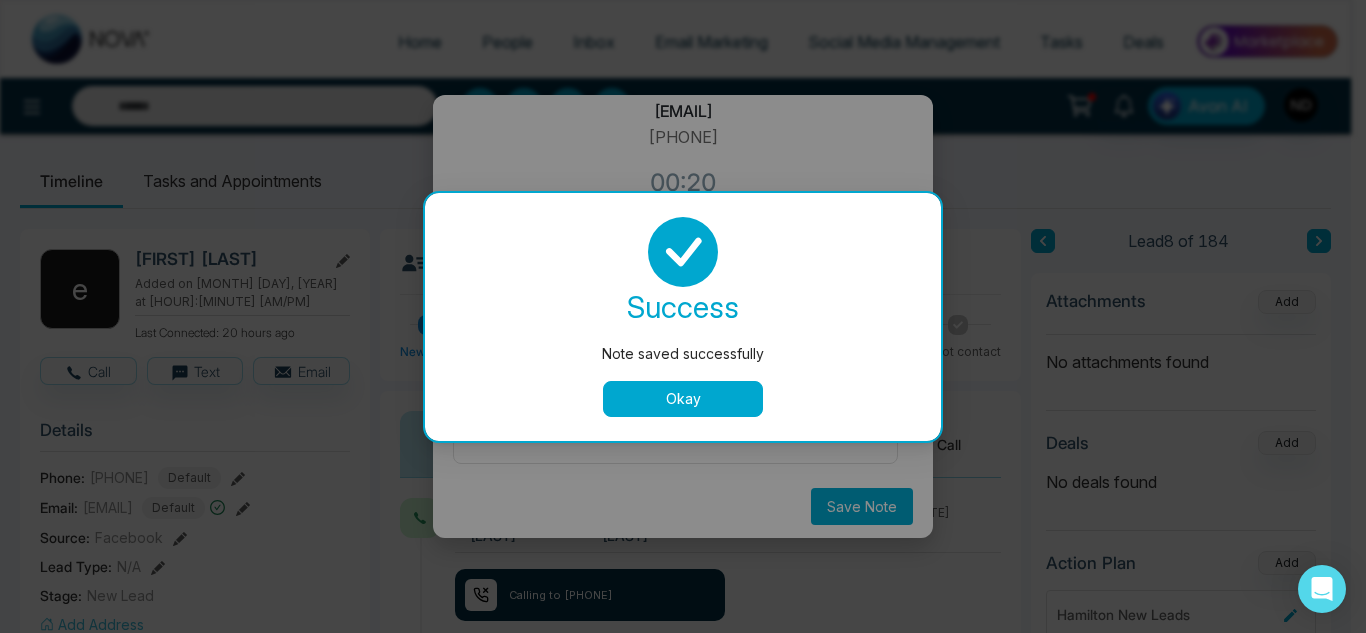 click on "Okay" at bounding box center [683, 399] 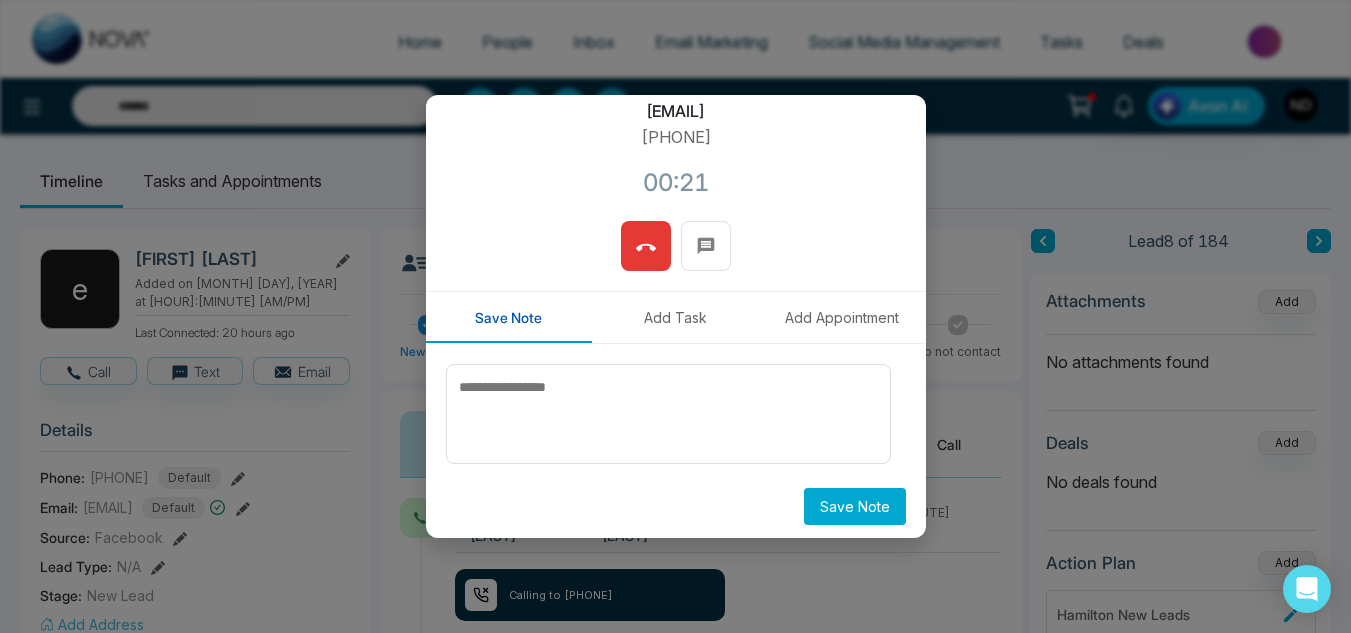click 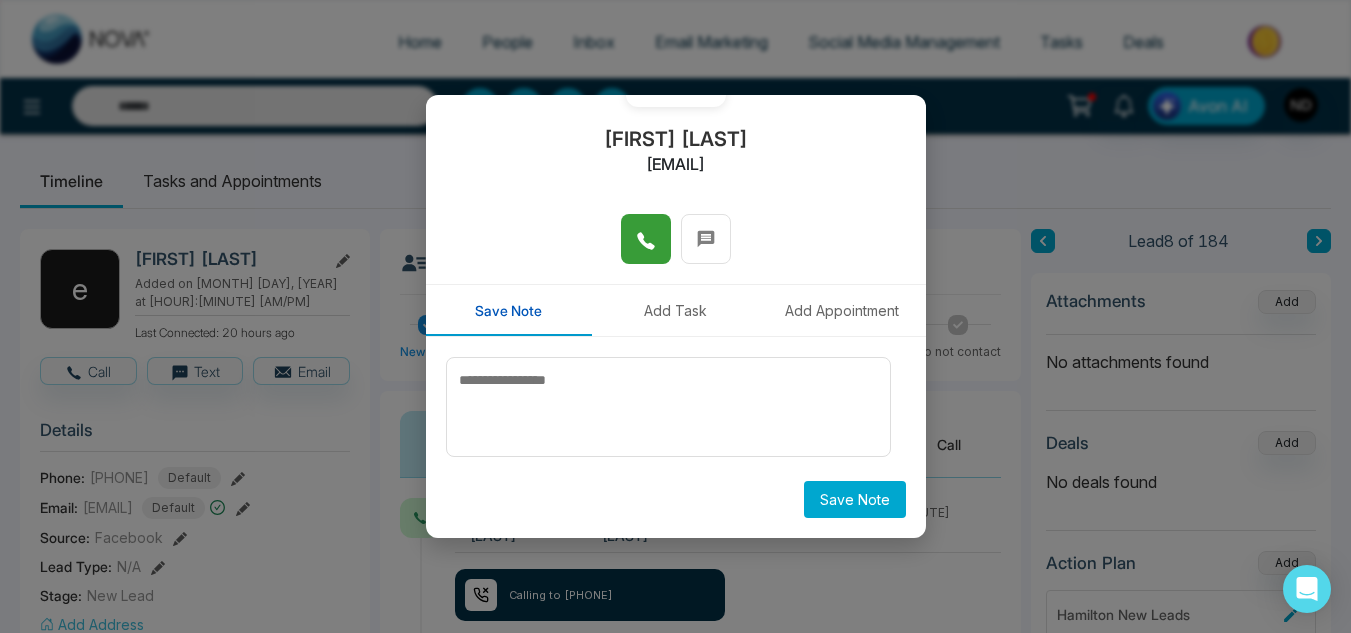 scroll, scrollTop: 0, scrollLeft: 0, axis: both 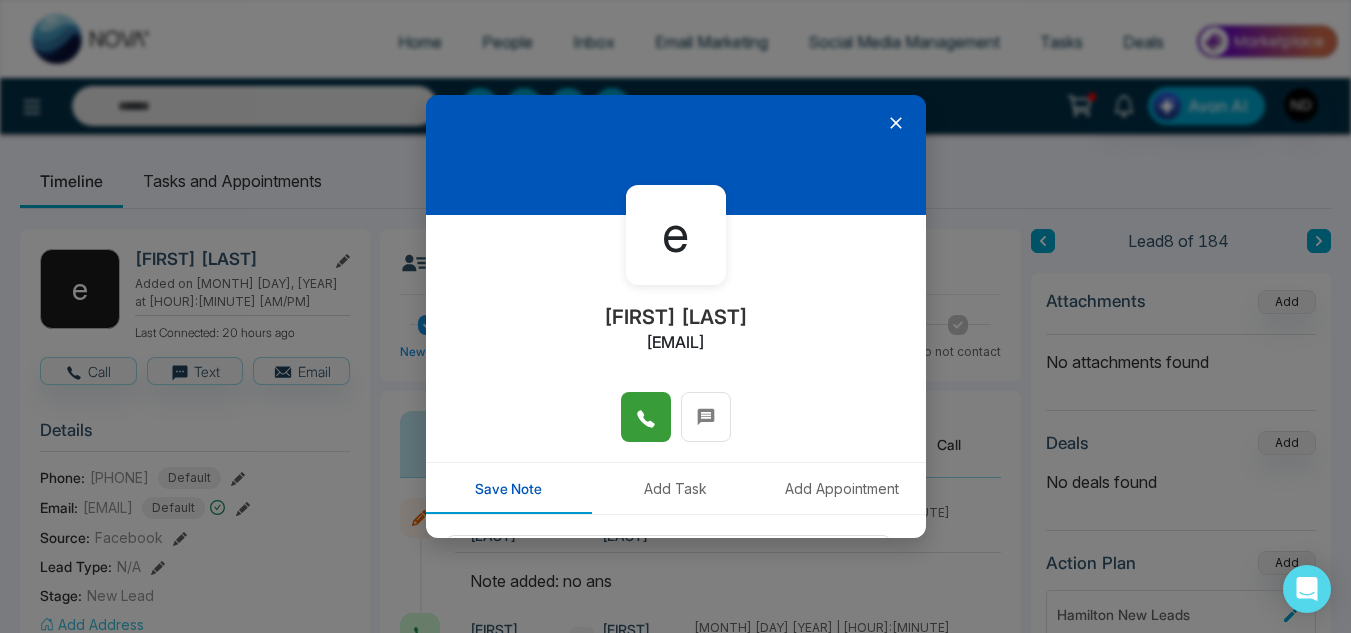 click 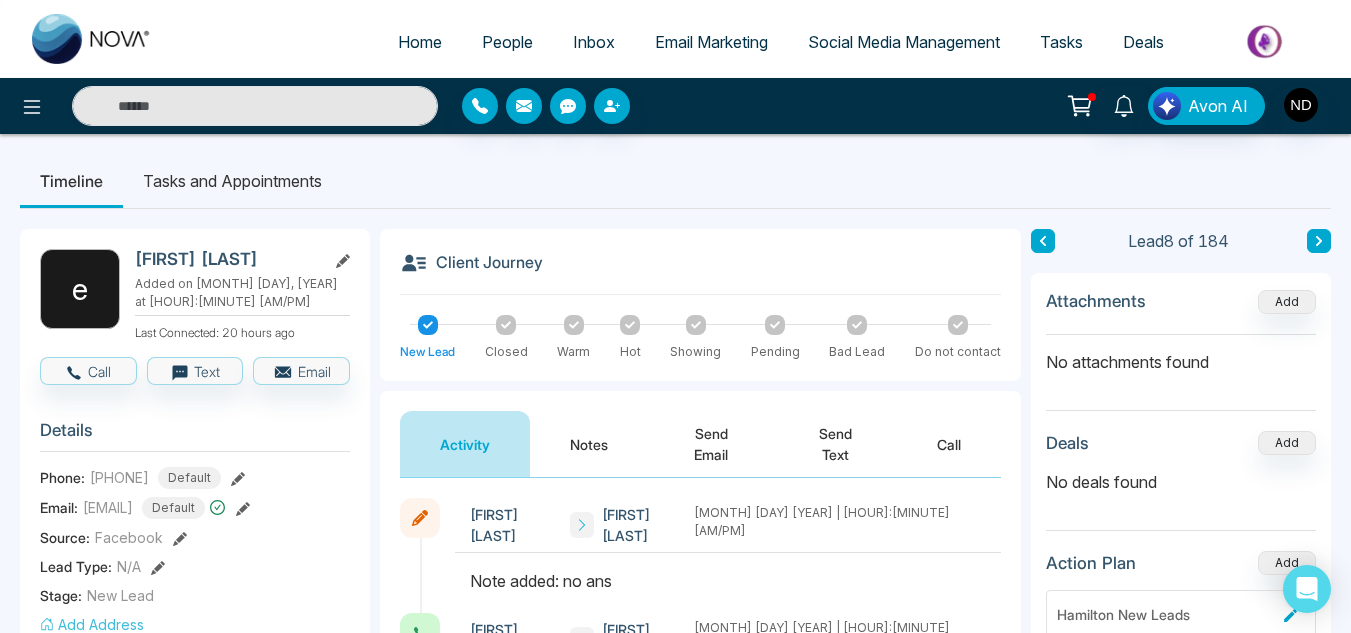 click at bounding box center (1319, 241) 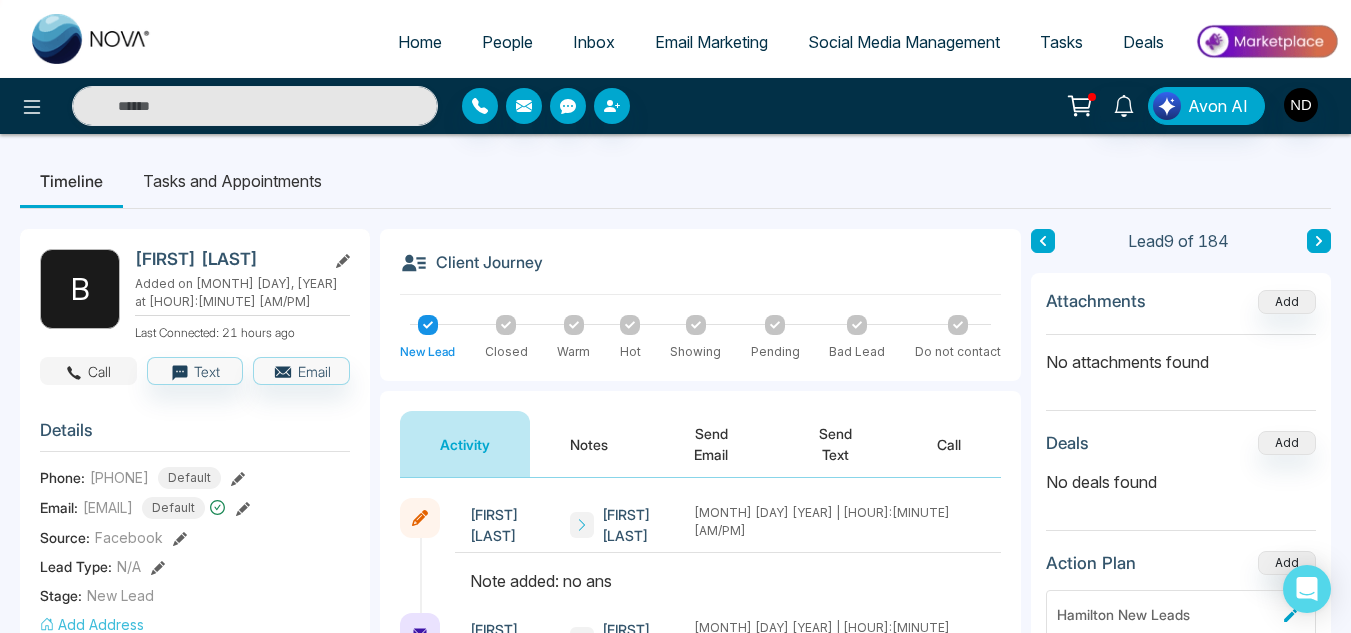 click 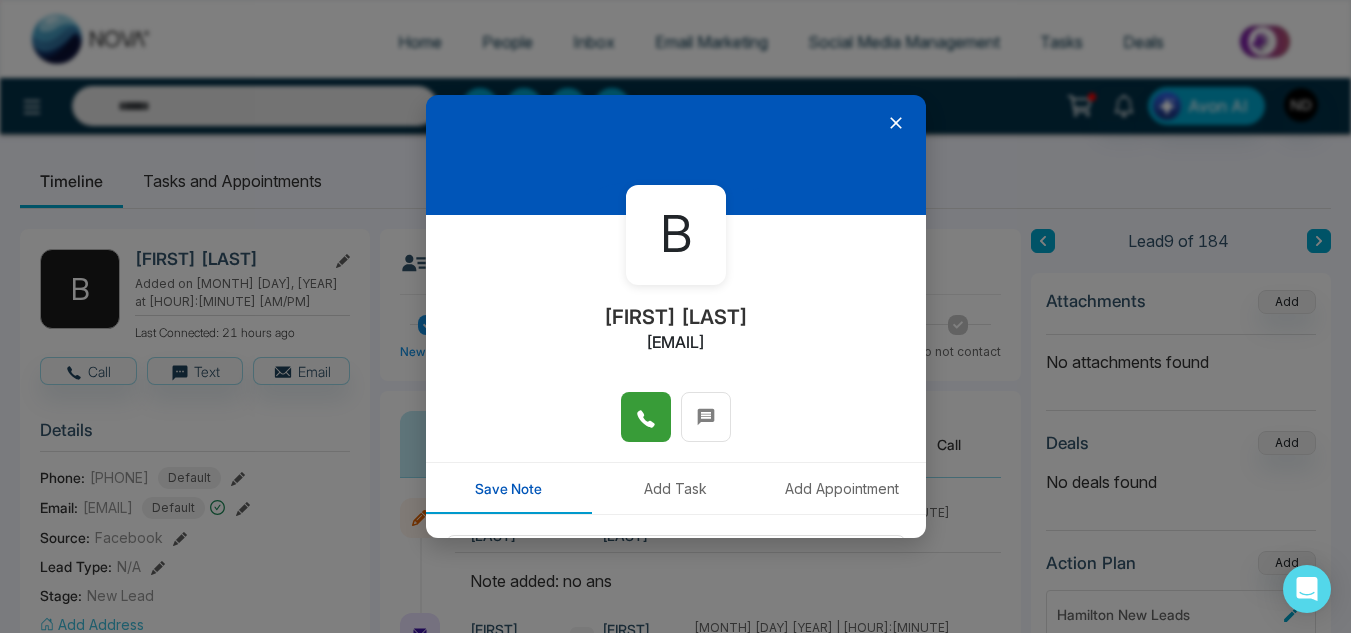 click 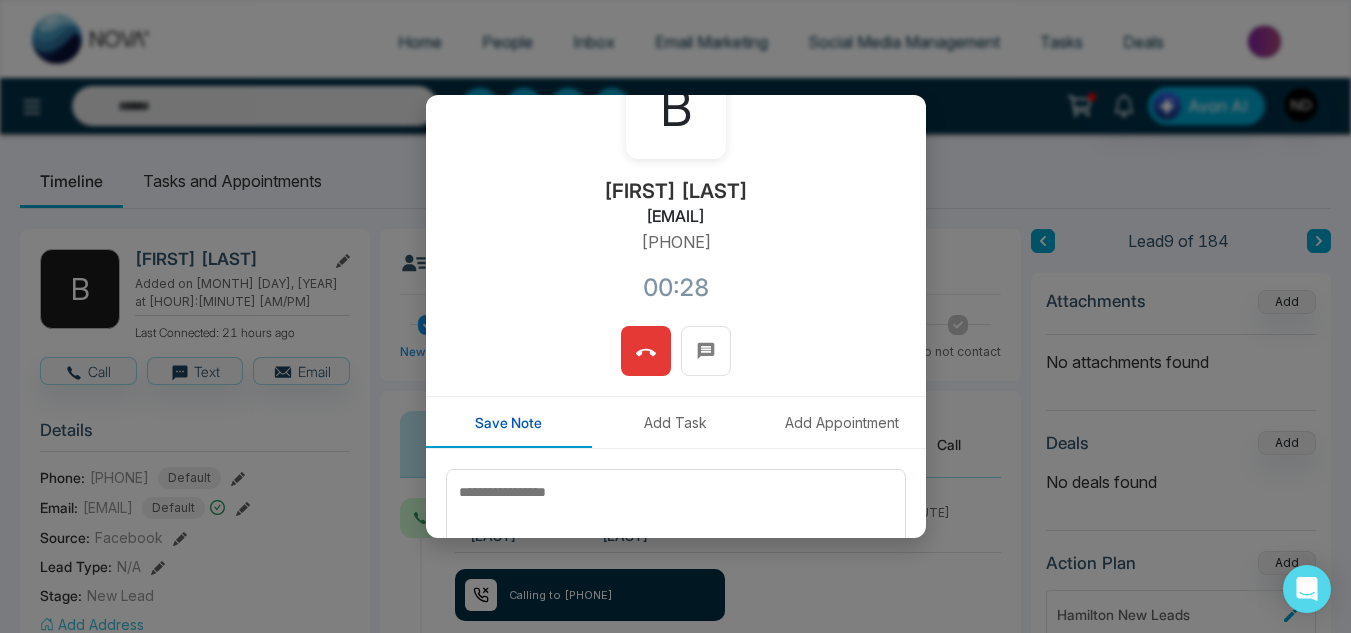 scroll, scrollTop: 127, scrollLeft: 0, axis: vertical 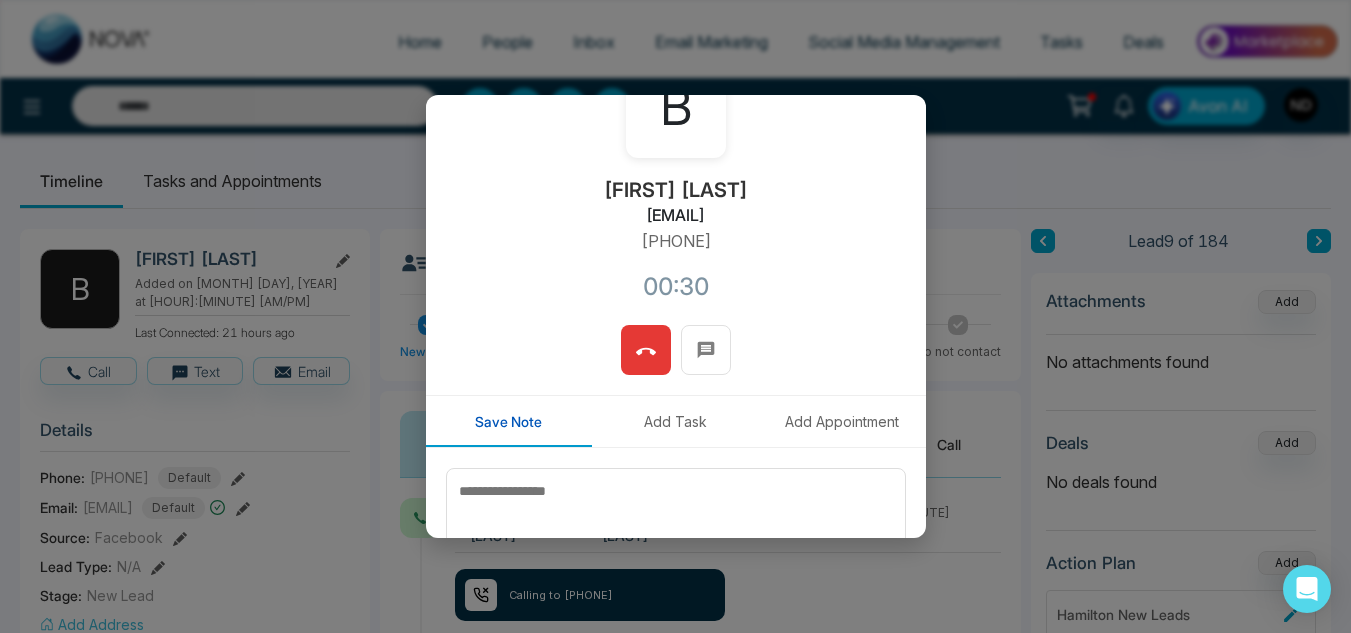 click at bounding box center [646, 350] 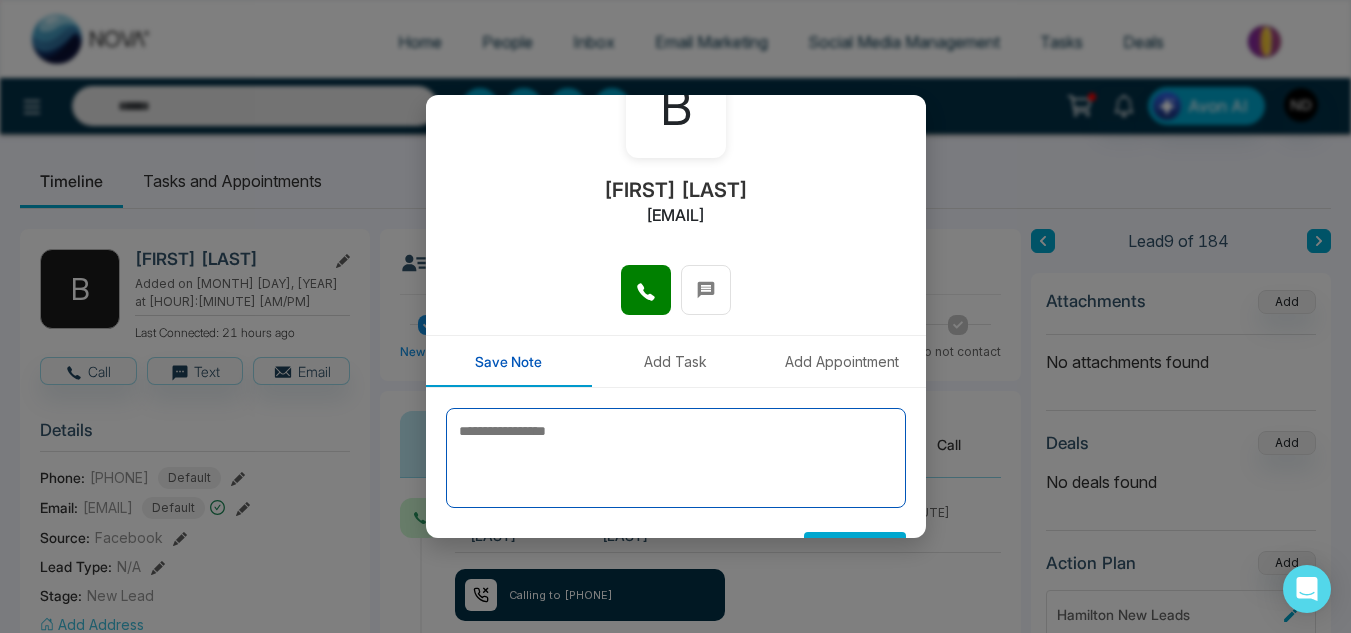 click at bounding box center (676, 458) 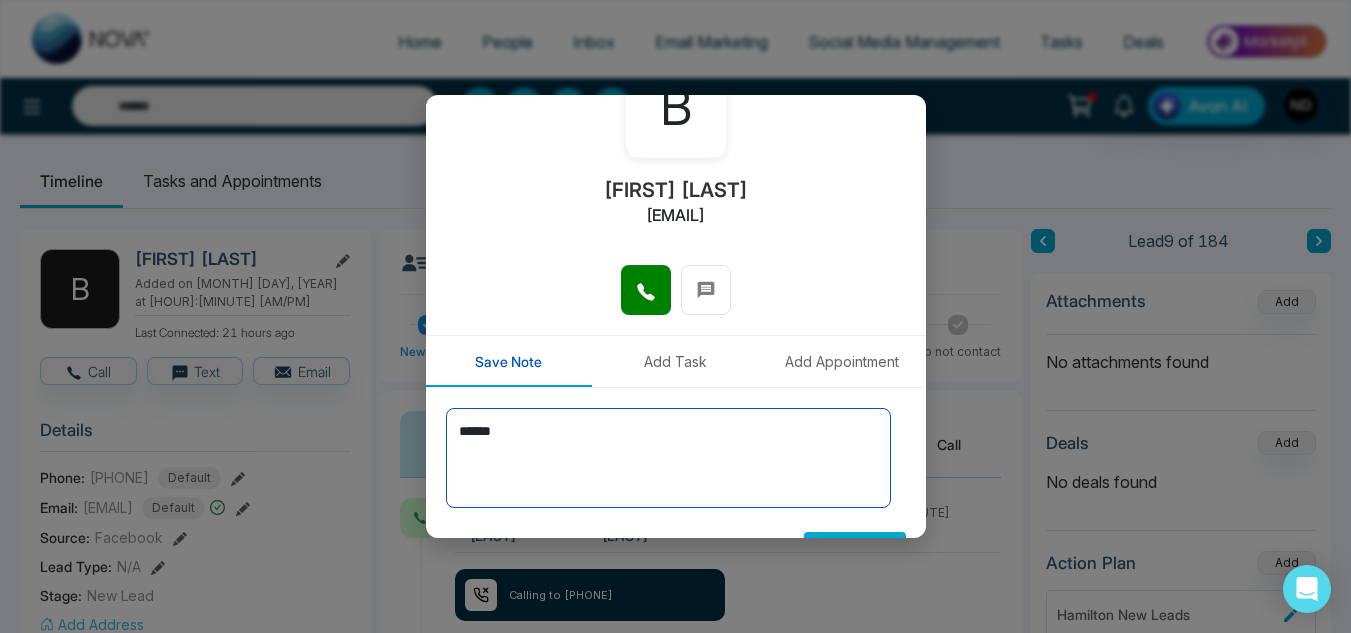 scroll, scrollTop: 178, scrollLeft: 0, axis: vertical 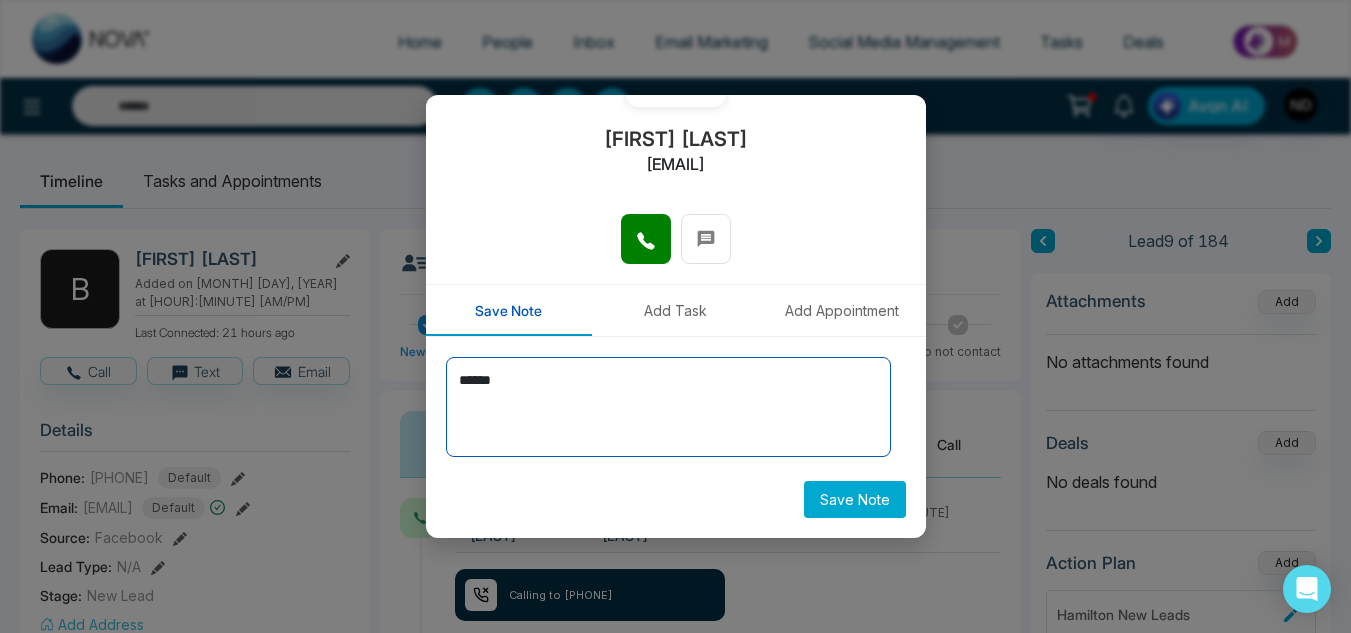type on "******" 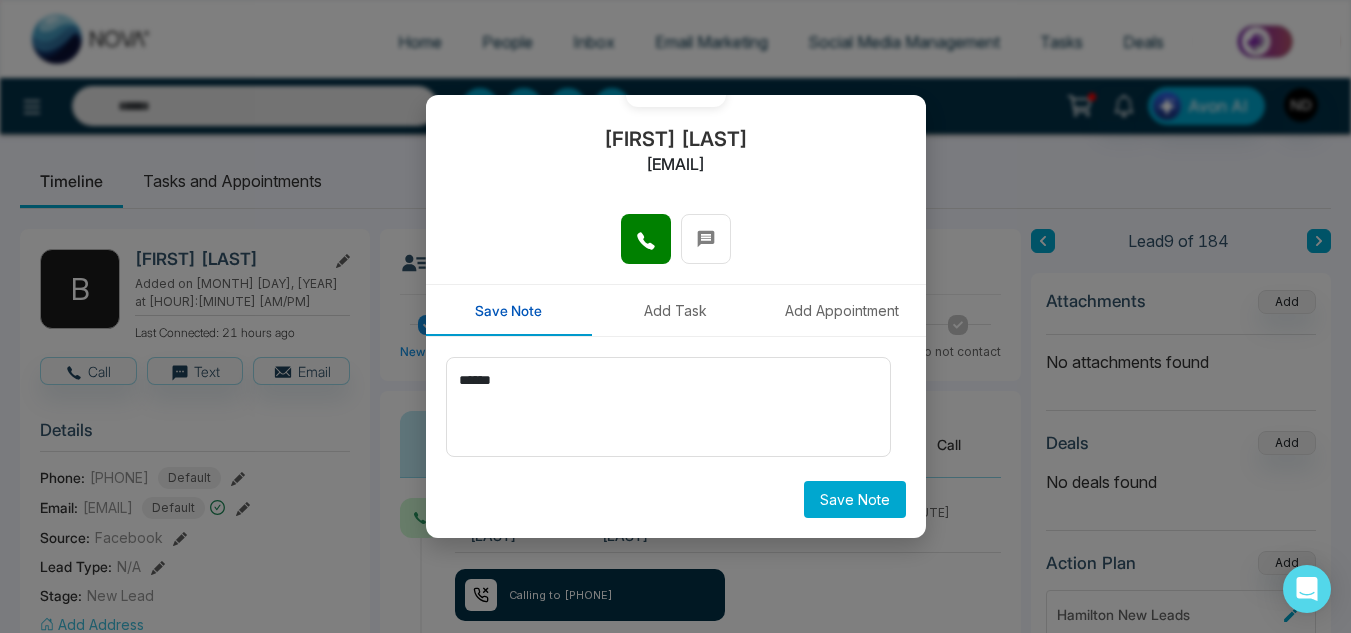 click on "Save Note" at bounding box center [855, 499] 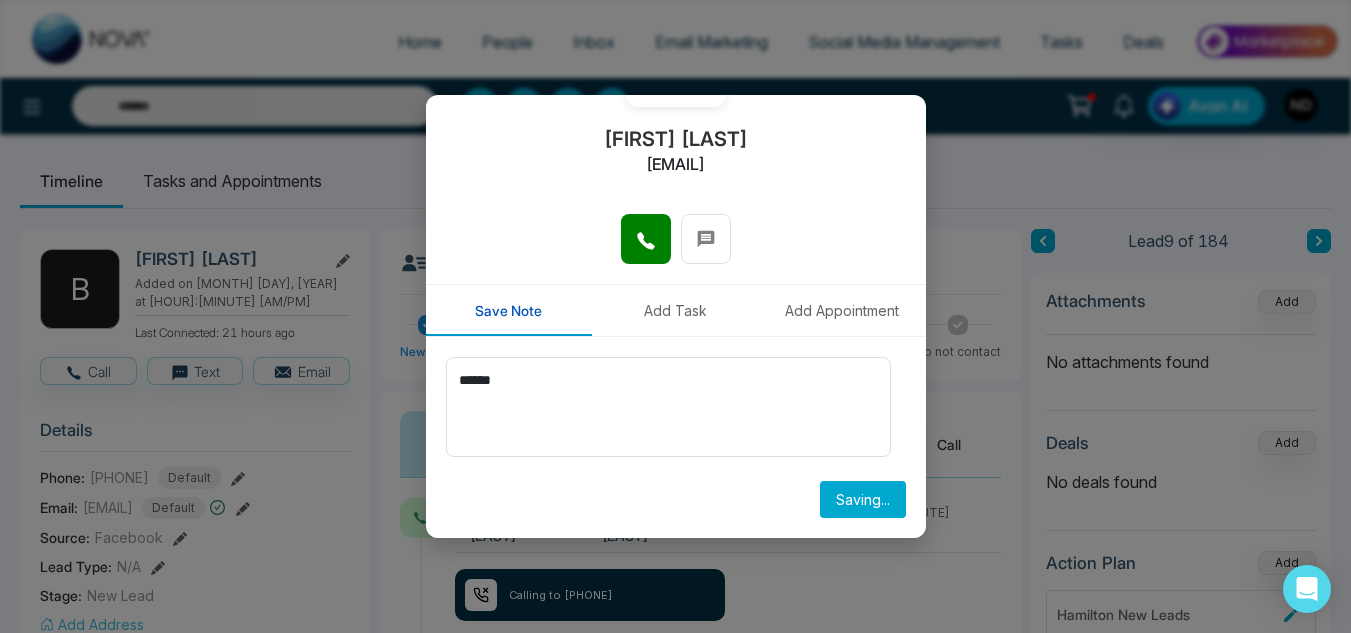 type 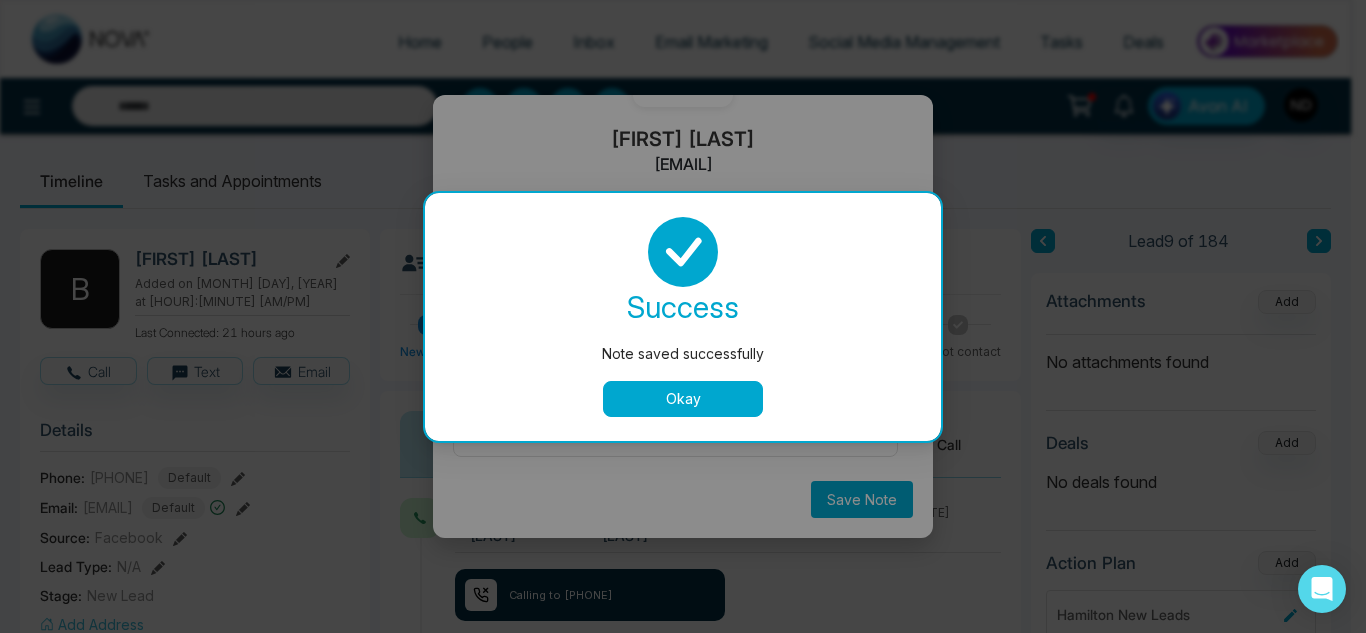 click on "Okay" at bounding box center [683, 399] 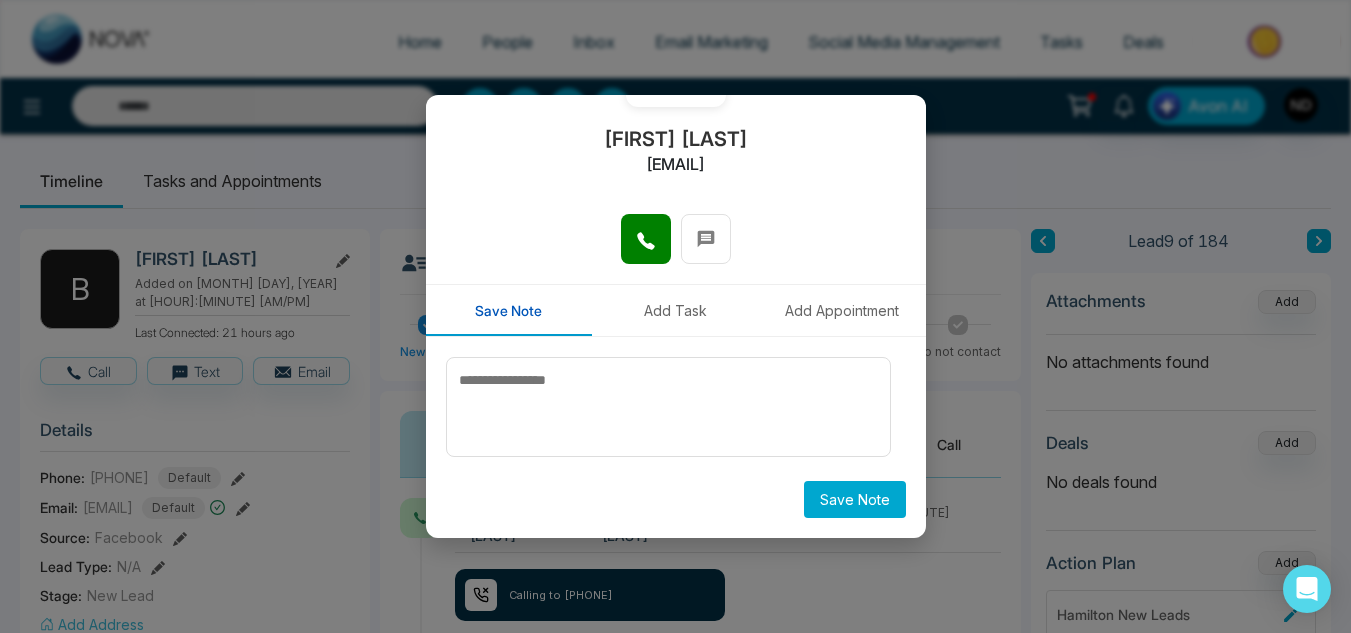 click on "B Bautista Keroll pidlaoancarolina@gmail.com Save Note Add Task Add Appointment Save Note" at bounding box center (675, 316) 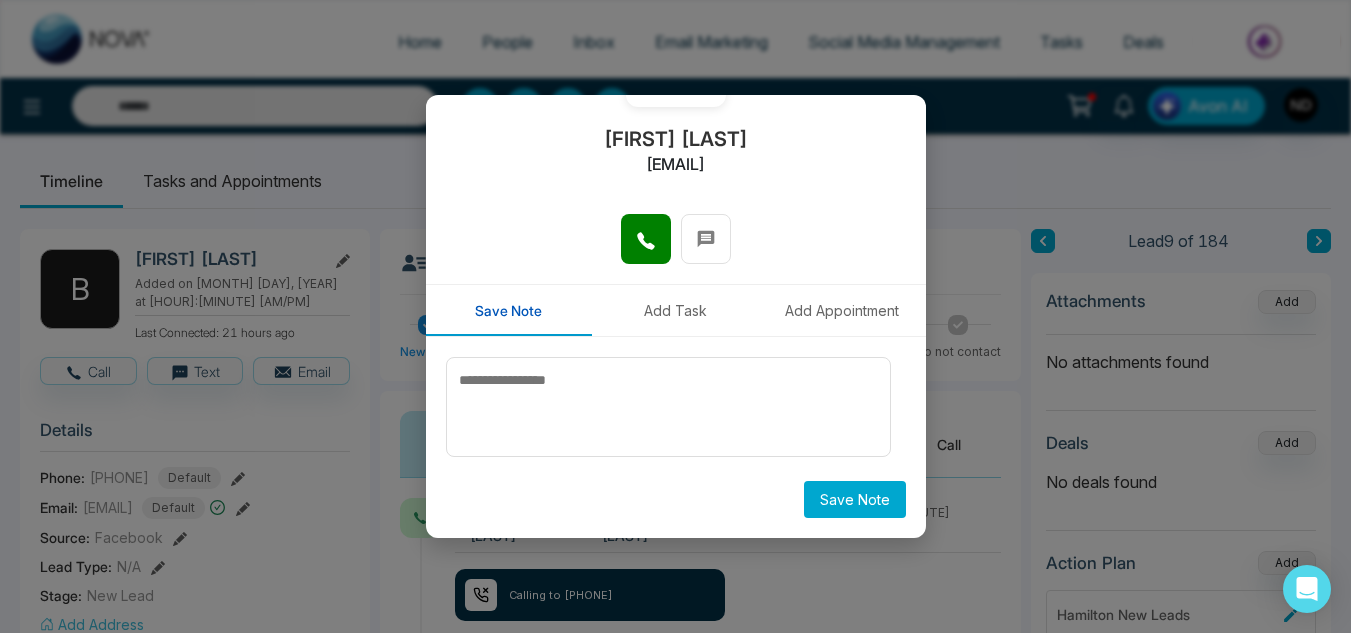 scroll, scrollTop: 0, scrollLeft: 0, axis: both 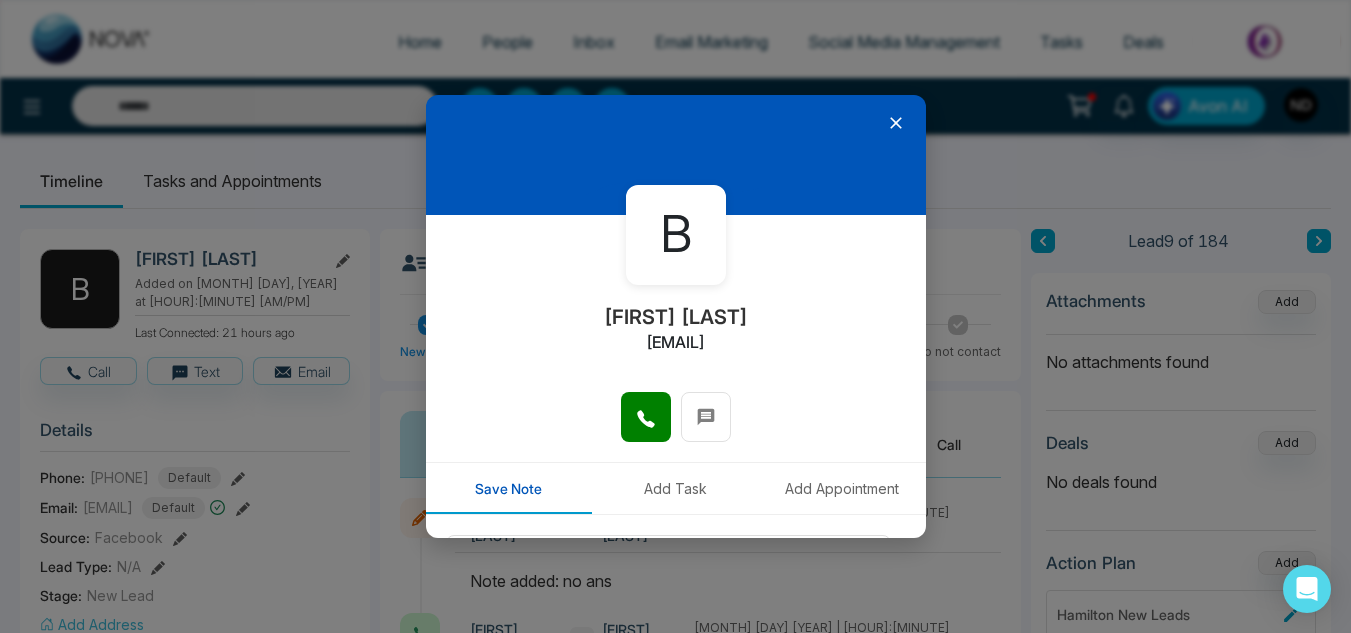 click 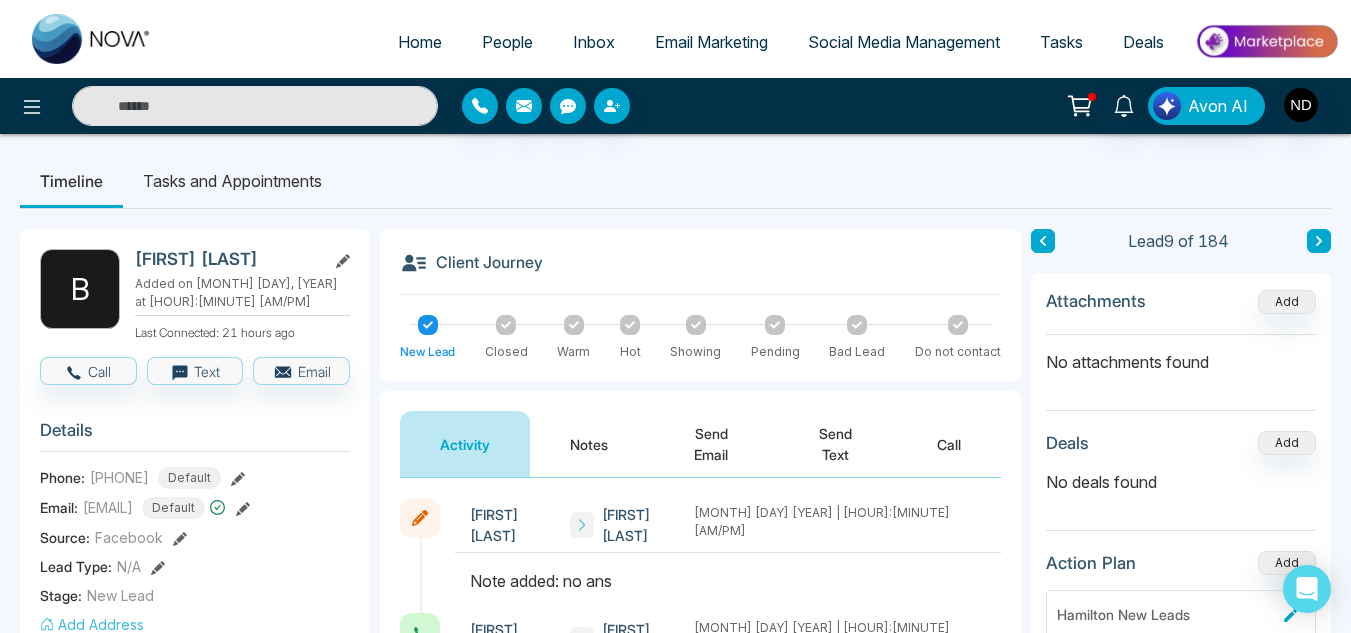 click 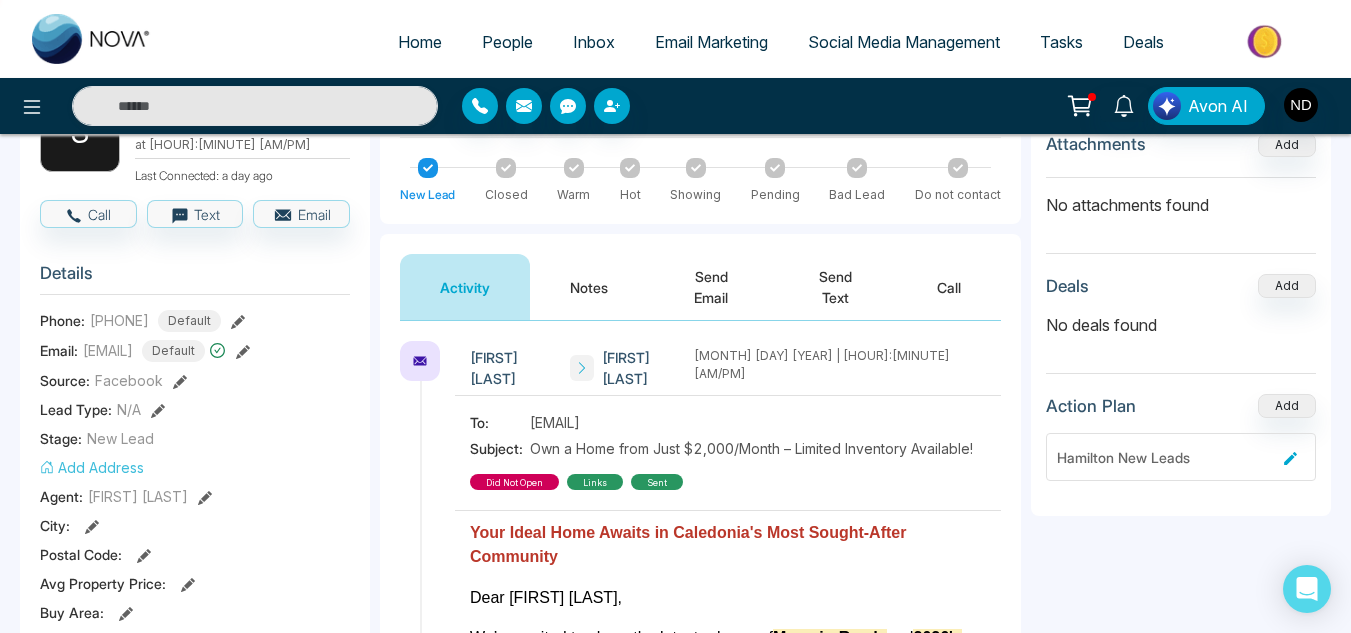 scroll, scrollTop: 162, scrollLeft: 0, axis: vertical 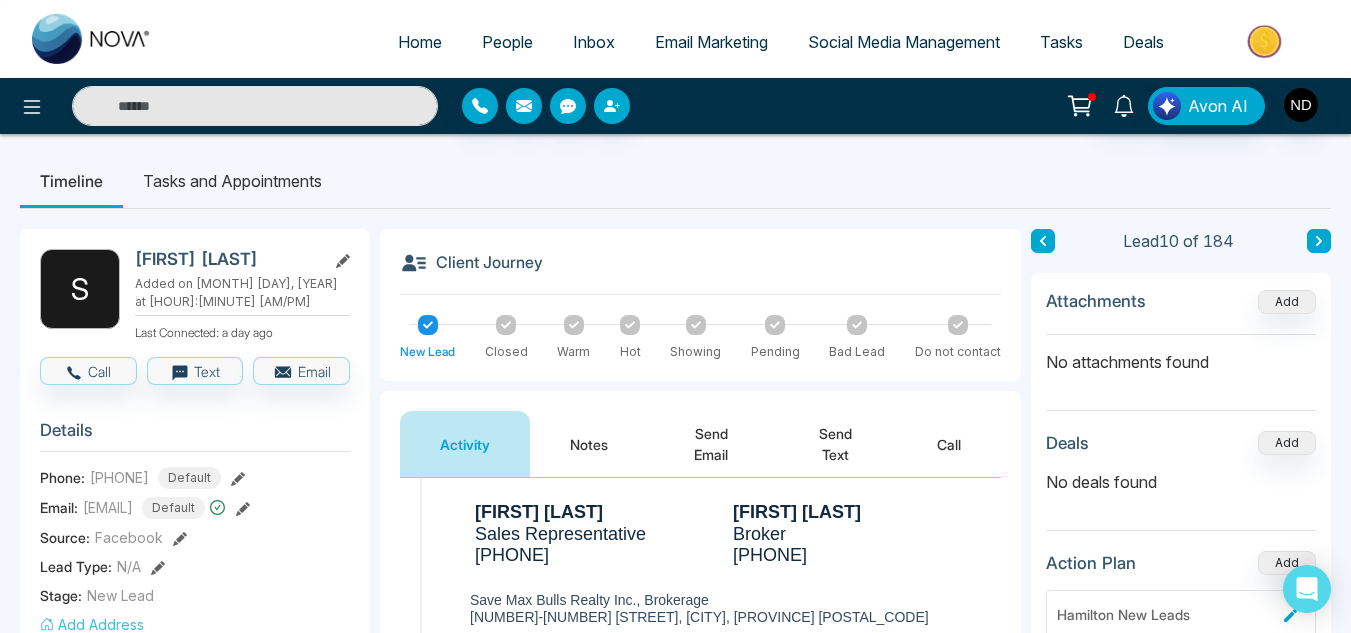 click on "Notes" at bounding box center (589, 444) 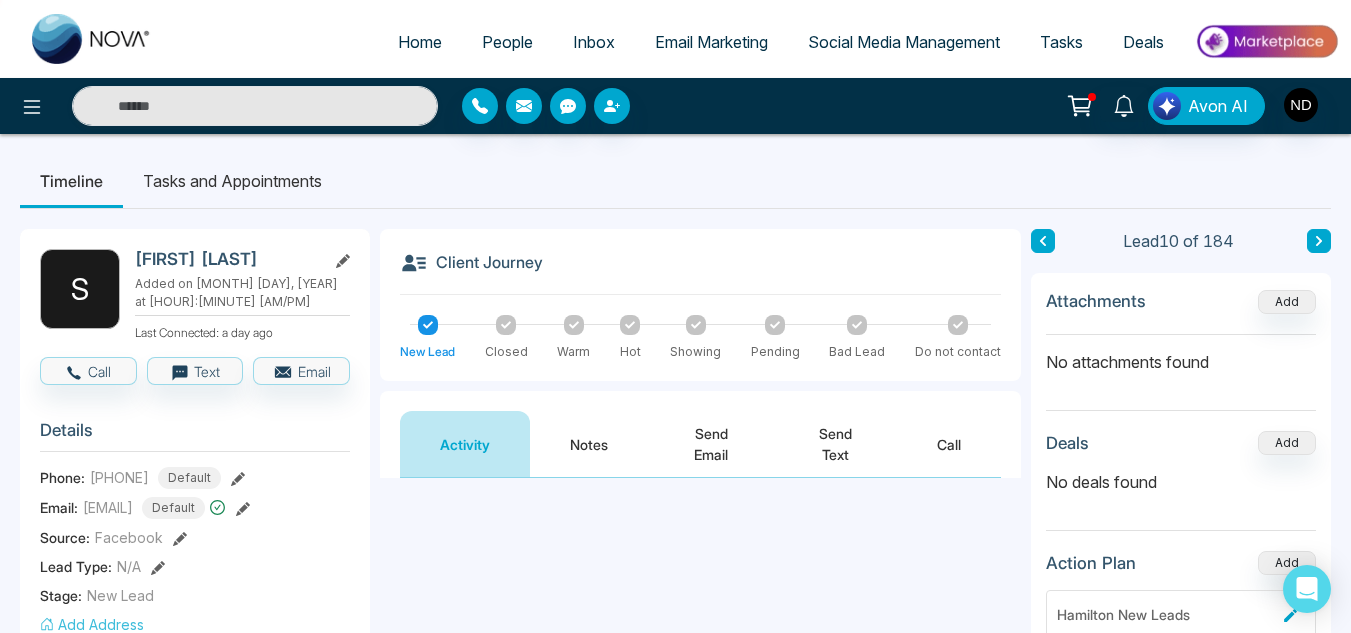 scroll, scrollTop: 0, scrollLeft: 0, axis: both 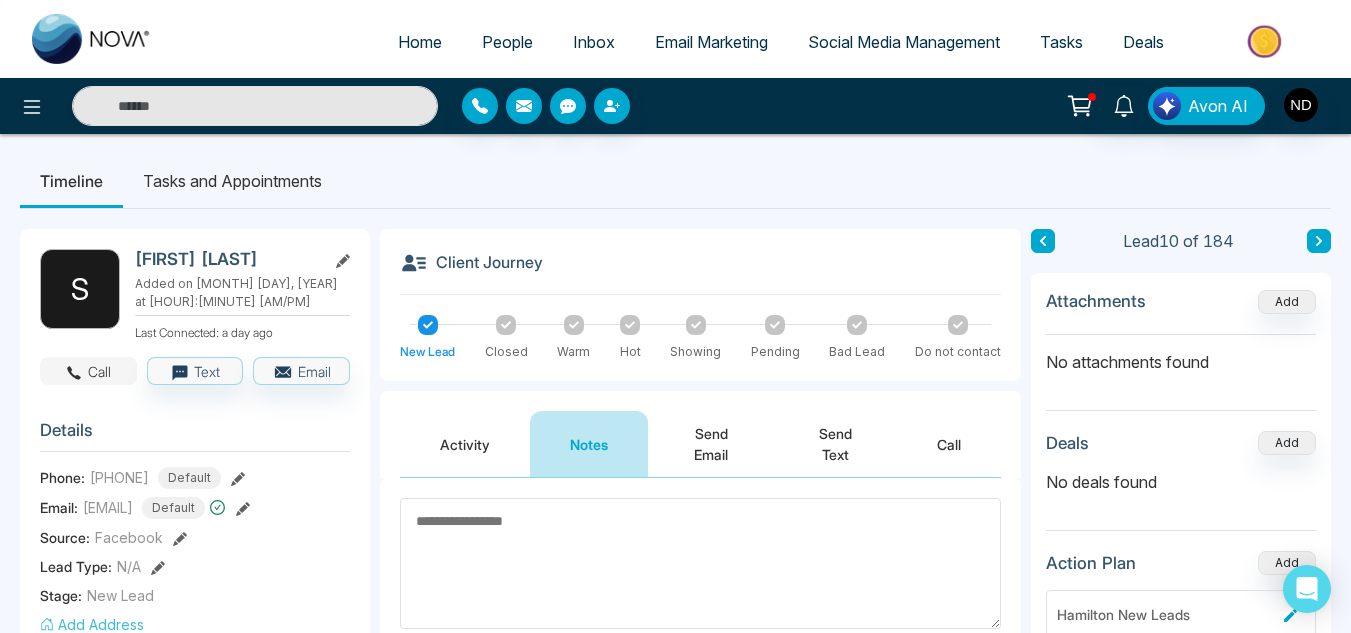 click on "Call" at bounding box center (88, 371) 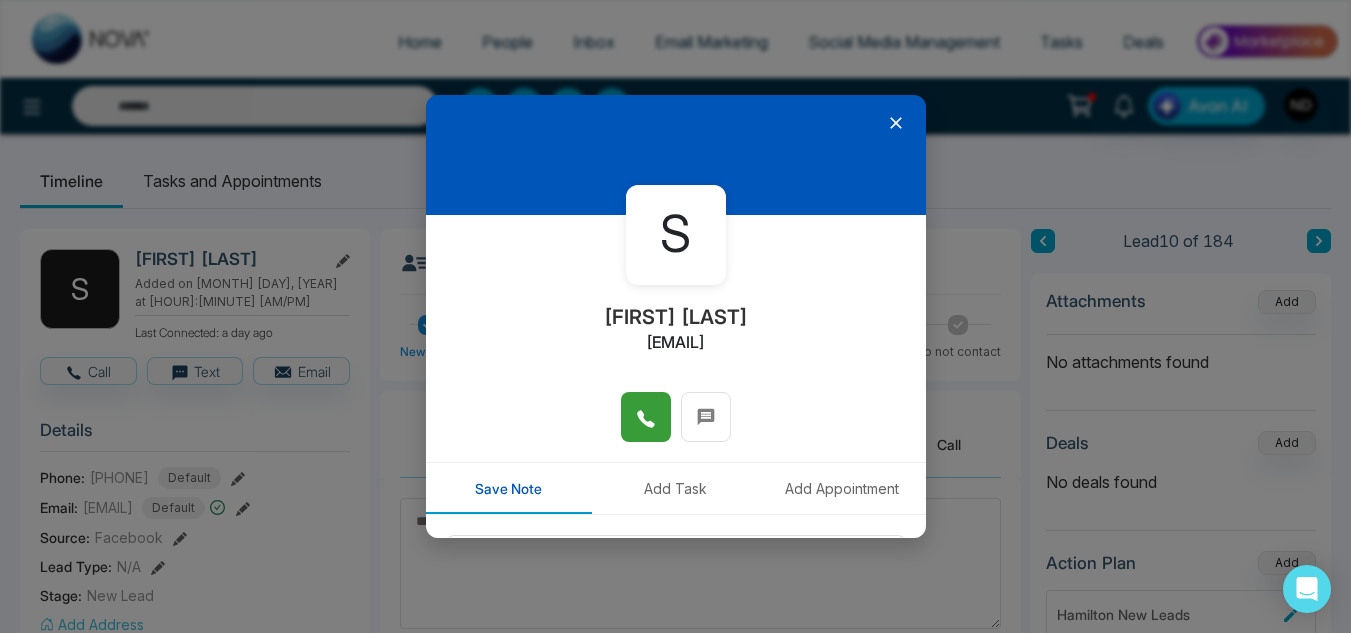 click at bounding box center (646, 417) 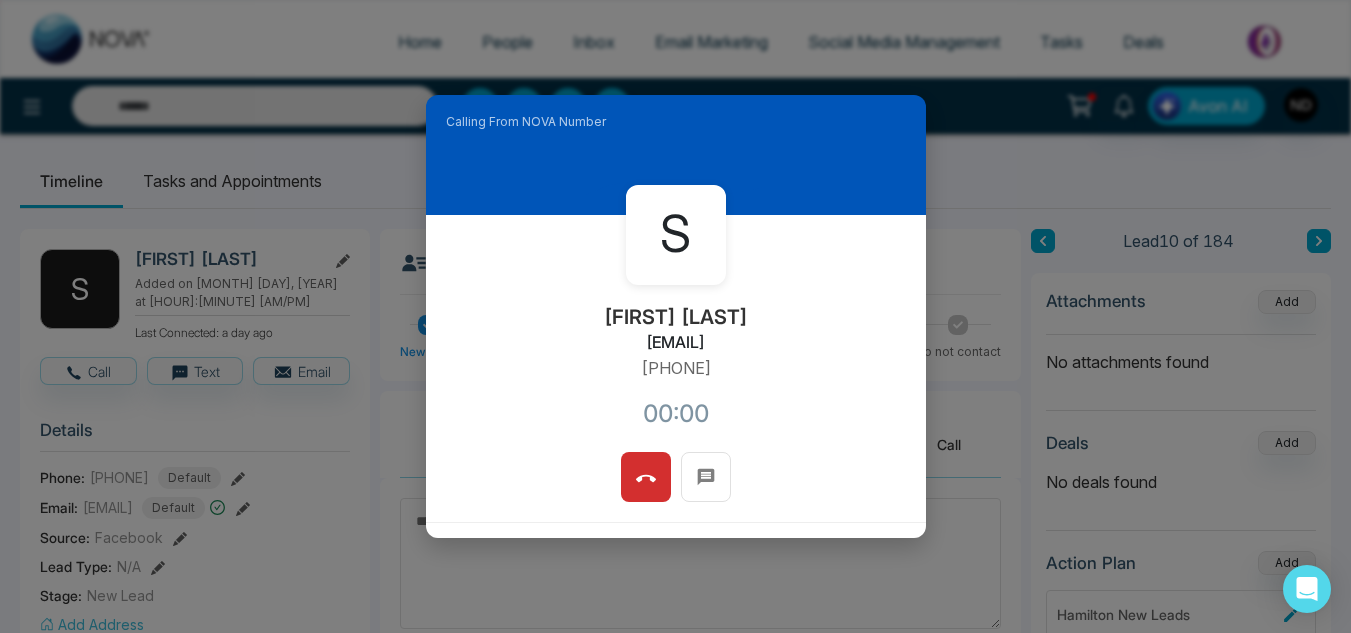 scroll, scrollTop: 238, scrollLeft: 0, axis: vertical 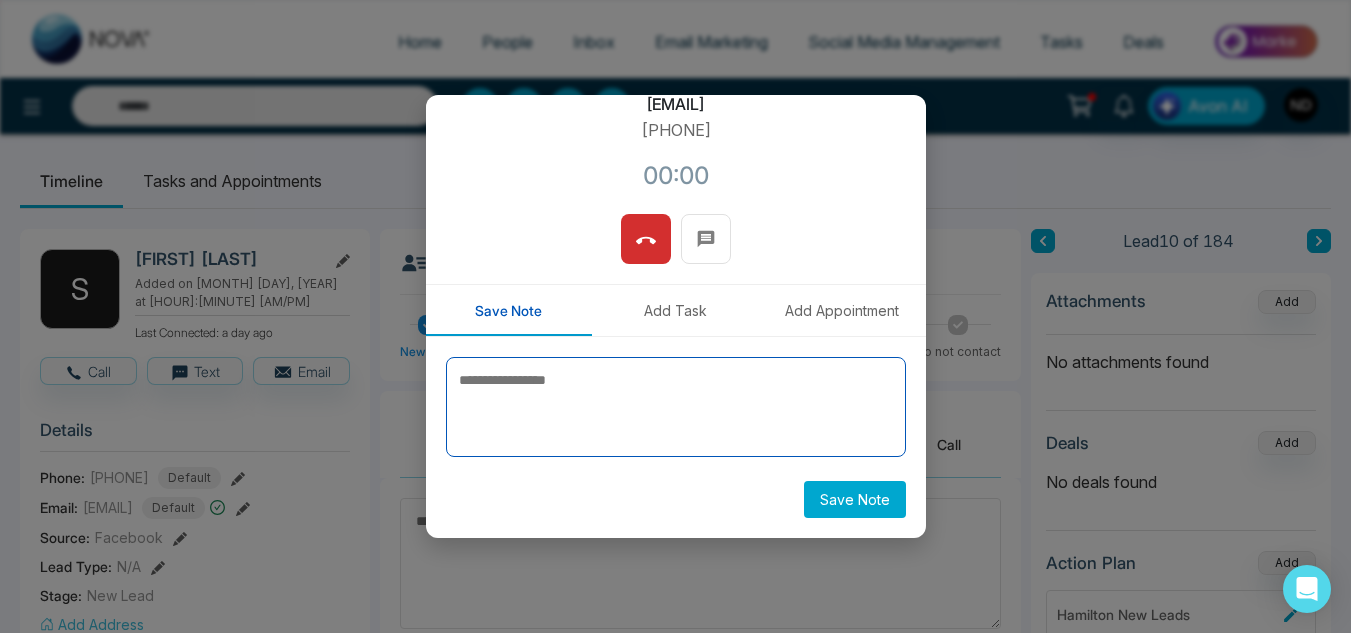 click at bounding box center [676, 407] 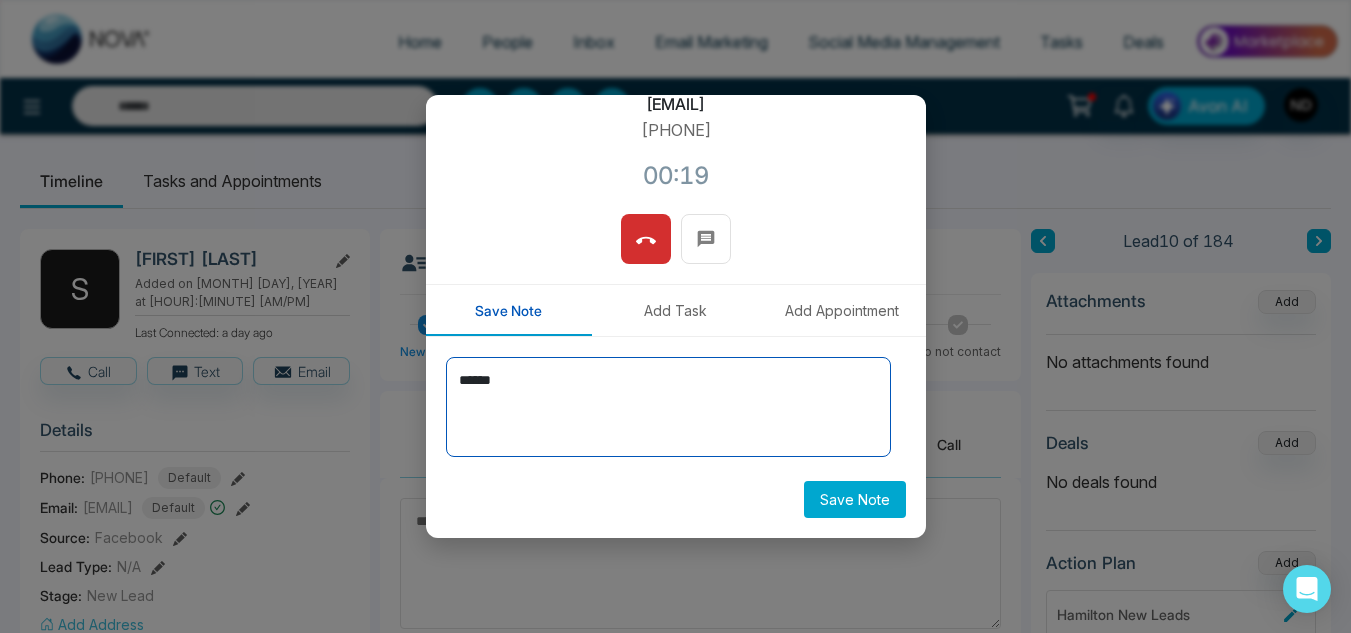 type on "******" 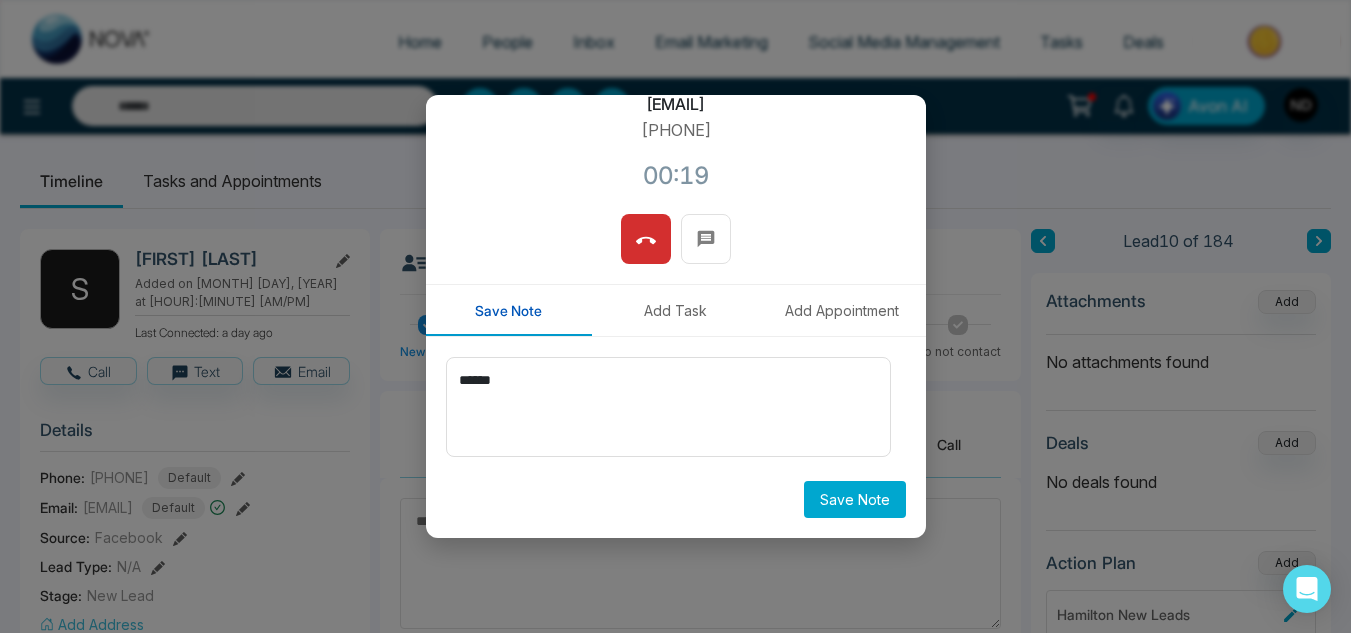 click on "Save Note" at bounding box center [855, 499] 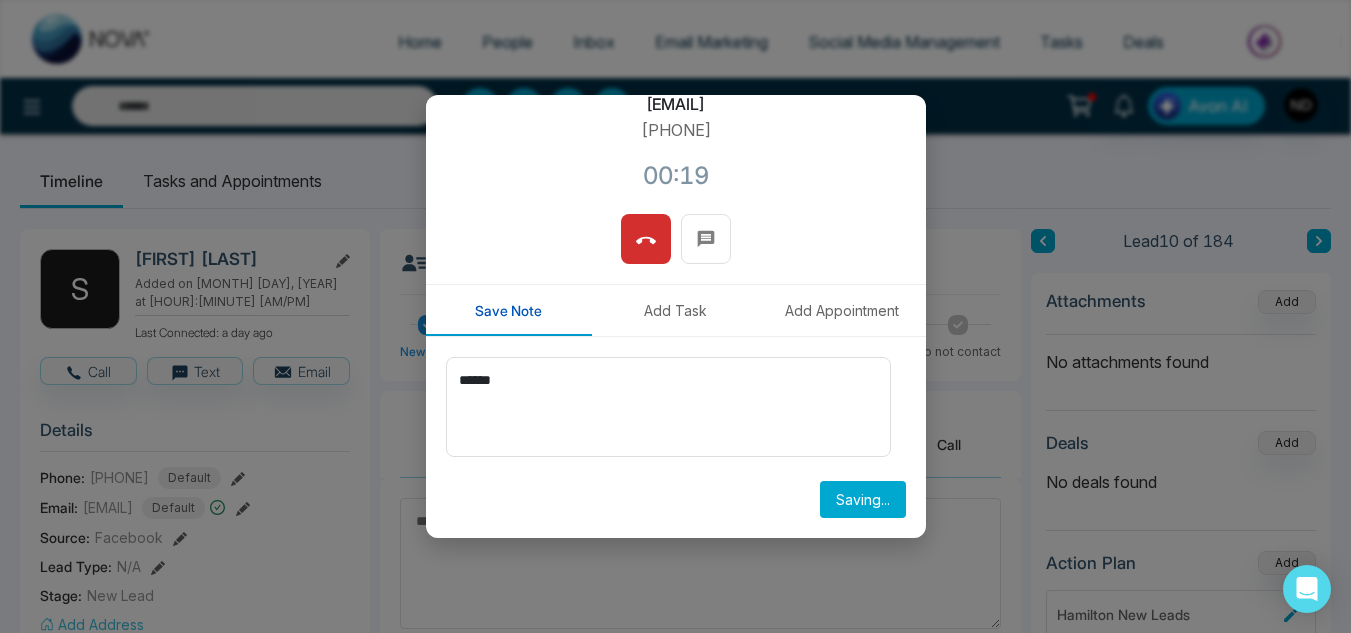 type 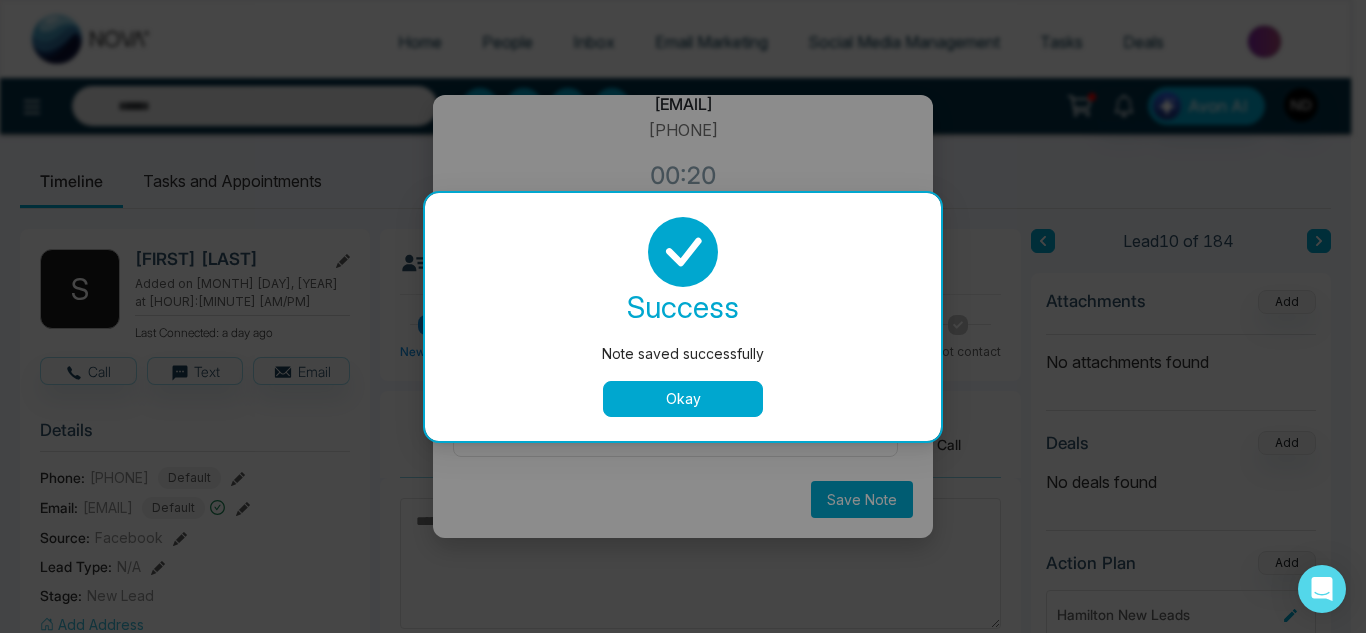click on "Okay" at bounding box center (683, 399) 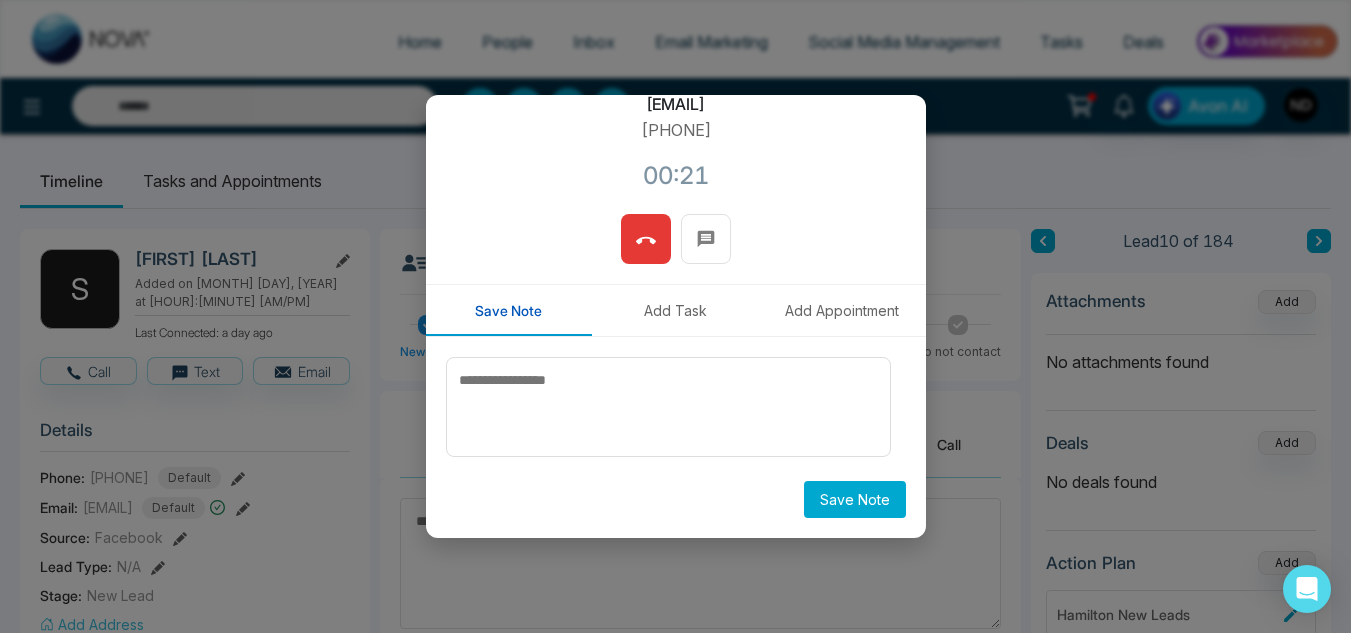 click 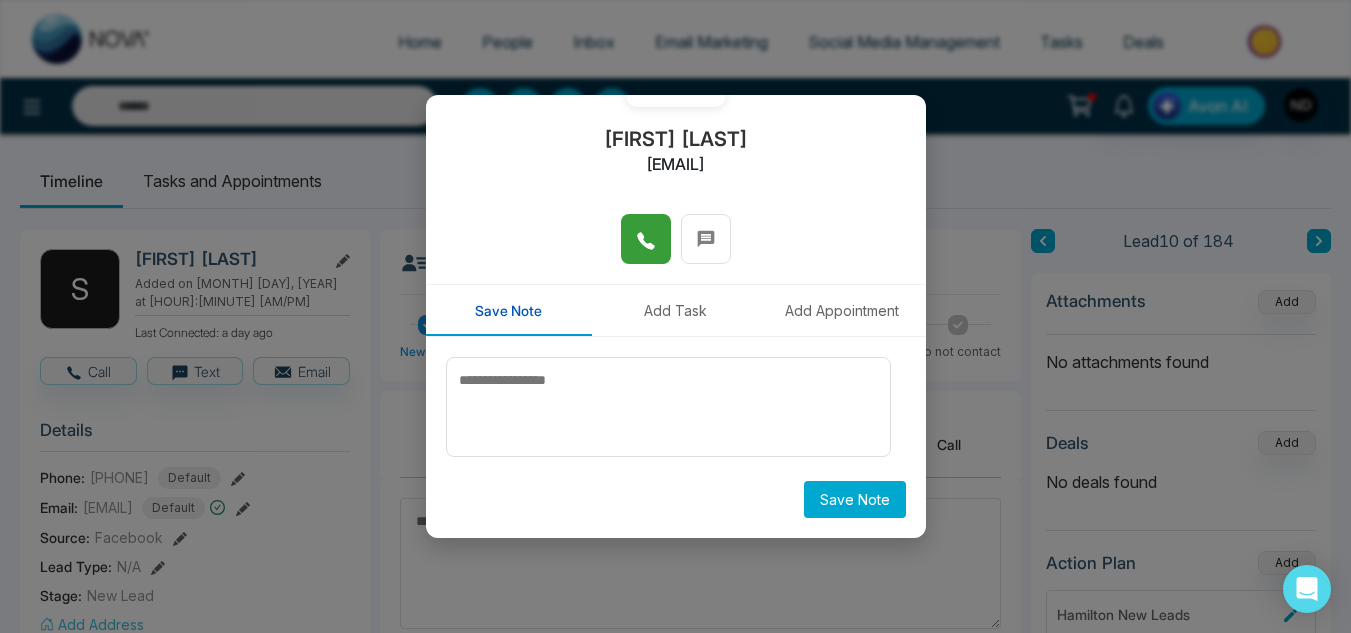 scroll, scrollTop: 178, scrollLeft: 0, axis: vertical 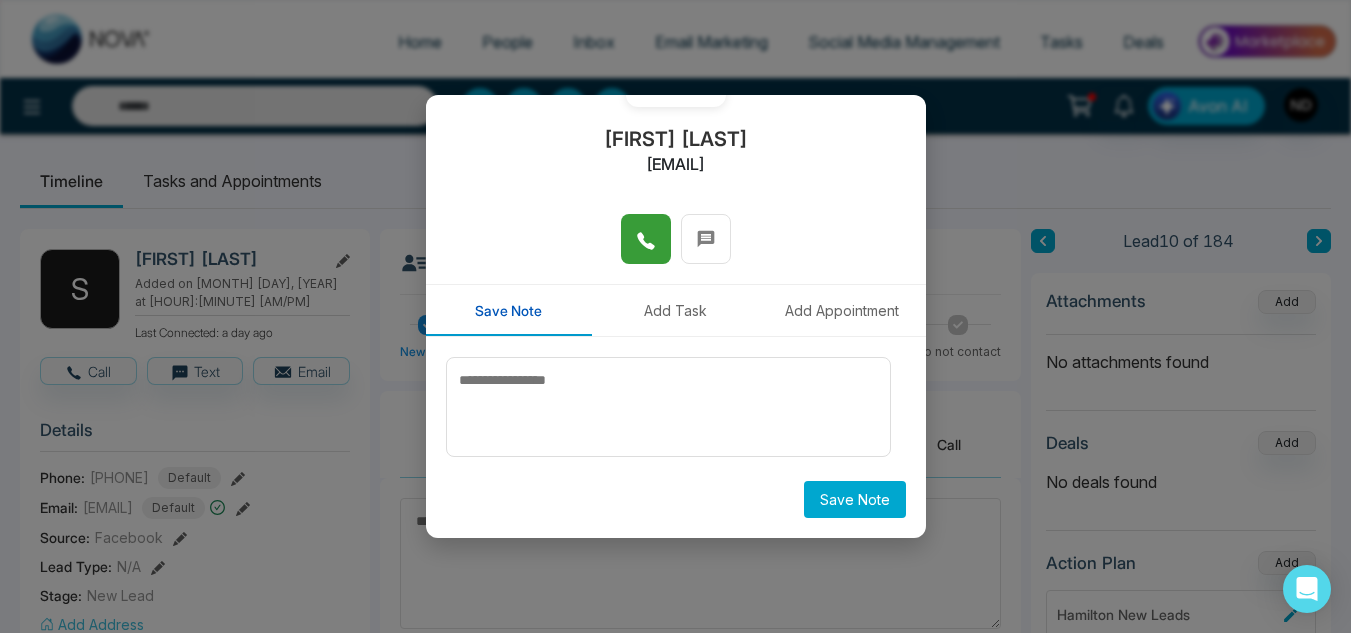 click on "S Shaheen Godil sgodil28@gmail.com Save Note Add Task Add Appointment Save Note" at bounding box center (675, 316) 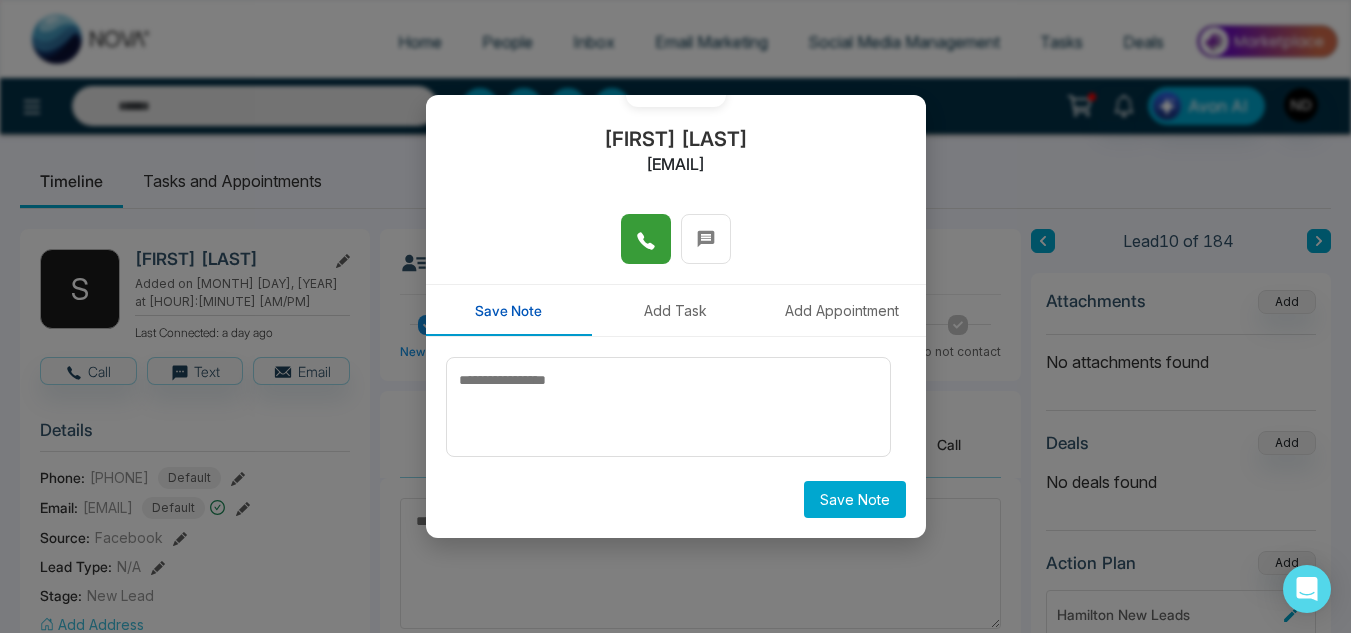 scroll, scrollTop: 0, scrollLeft: 0, axis: both 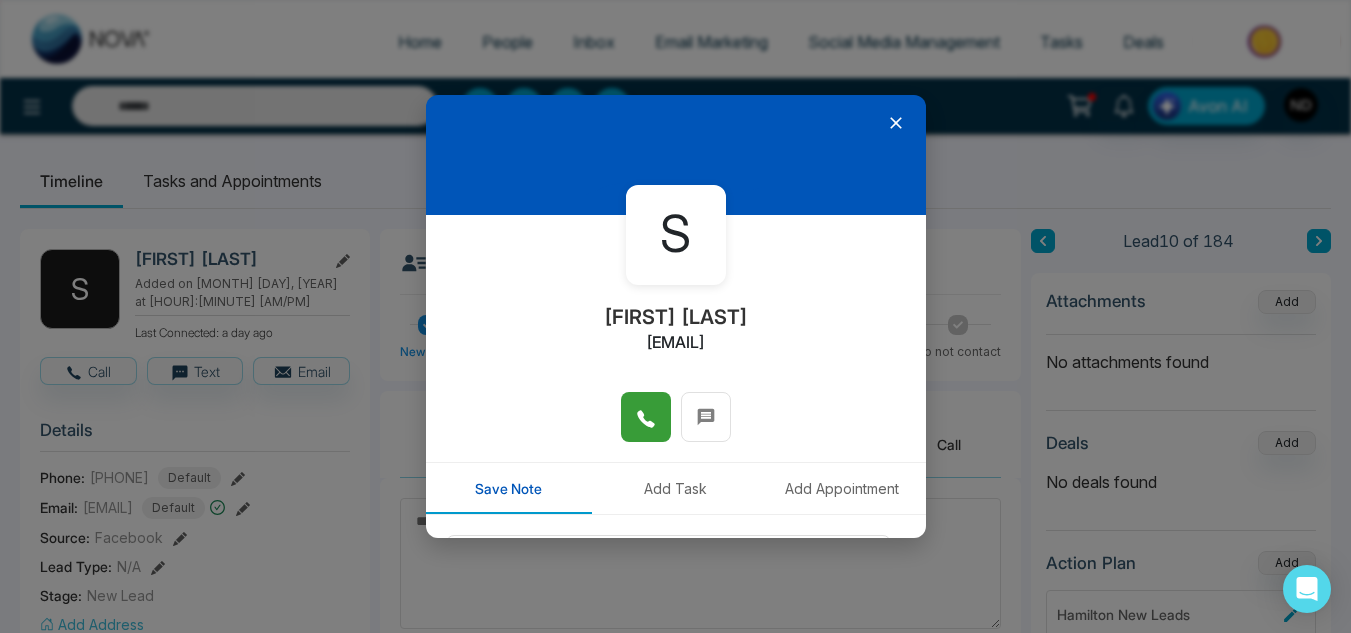 click 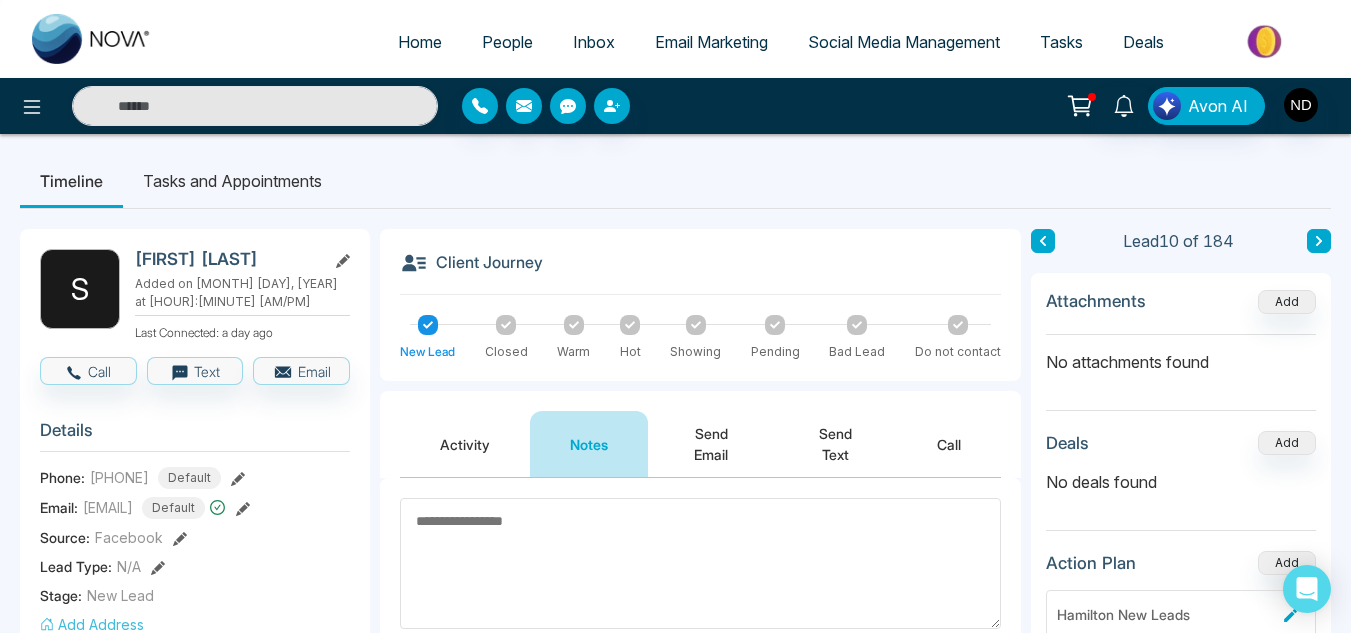 click 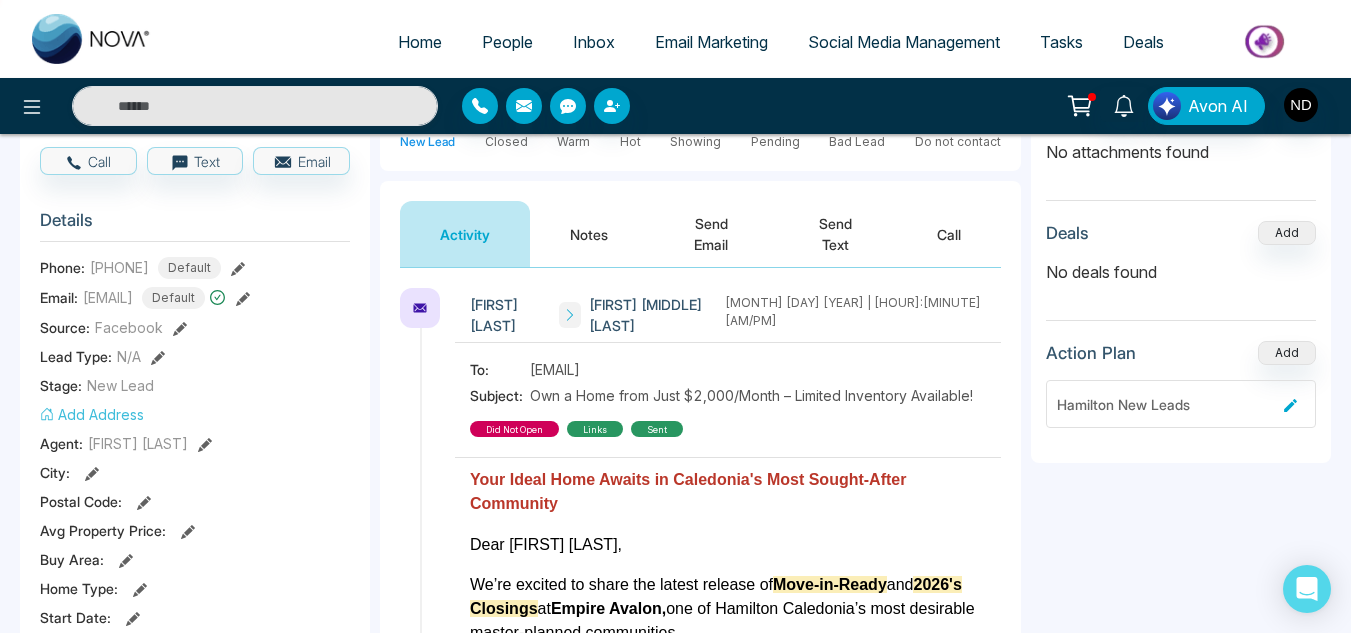 scroll, scrollTop: 212, scrollLeft: 0, axis: vertical 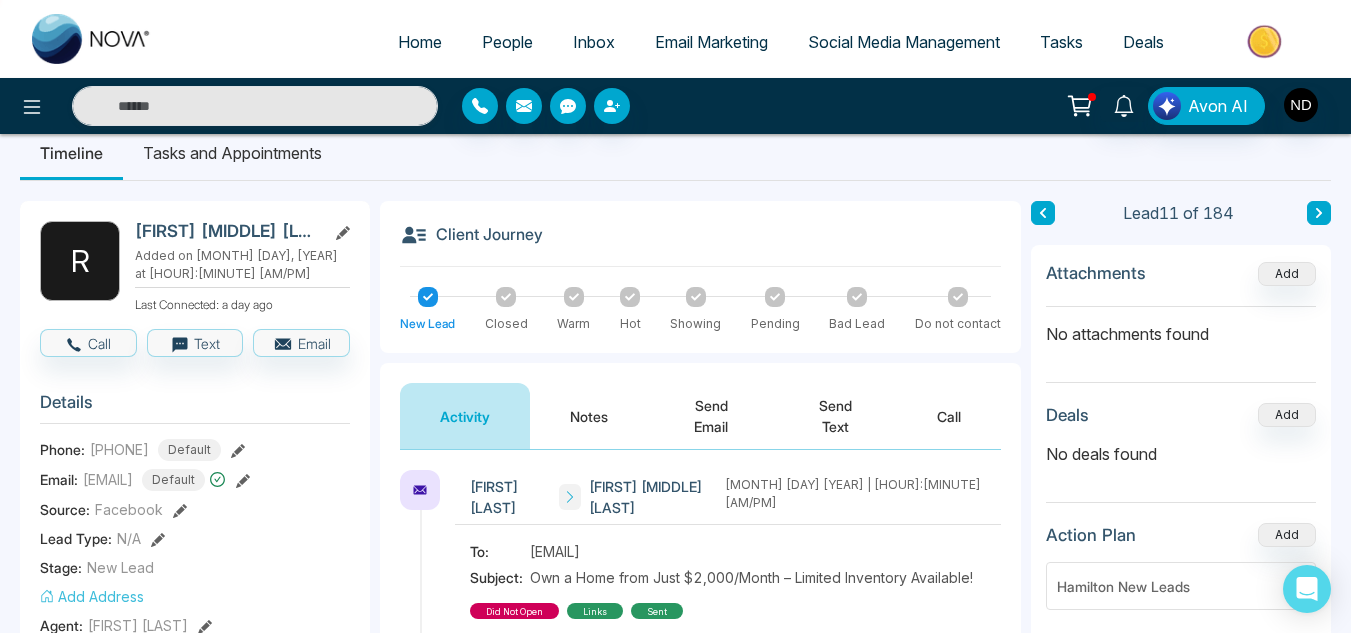 click on "Notes" at bounding box center [589, 416] 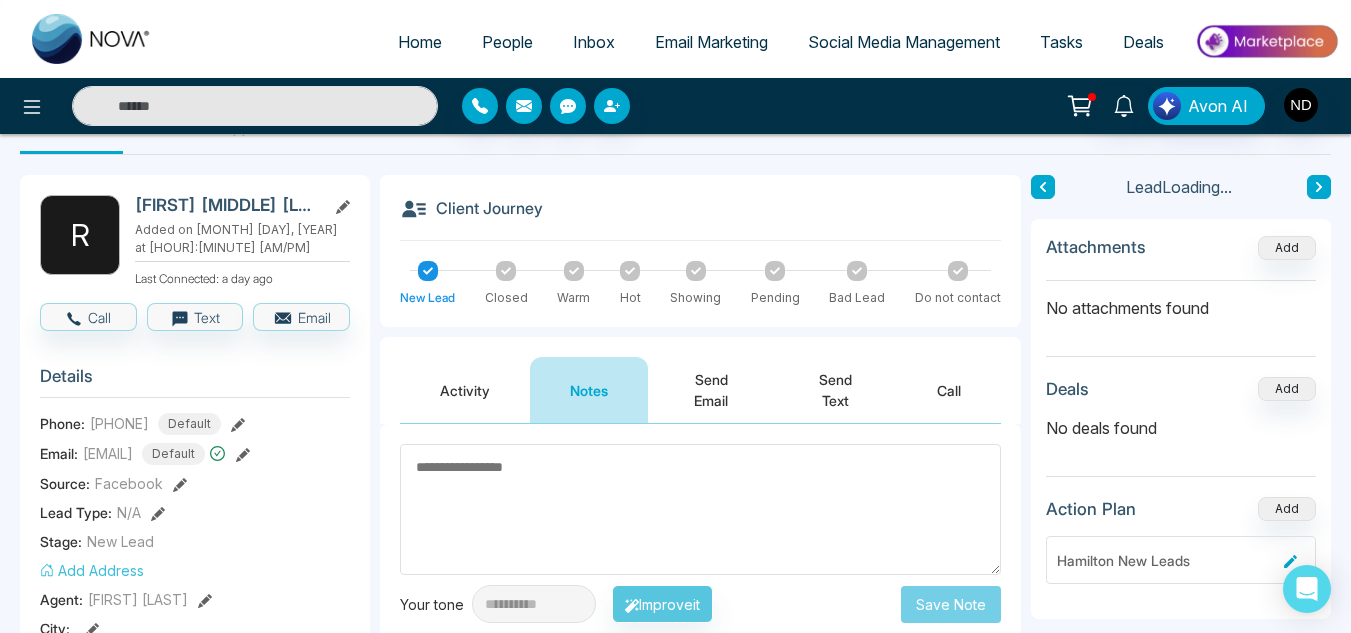 scroll, scrollTop: 53, scrollLeft: 0, axis: vertical 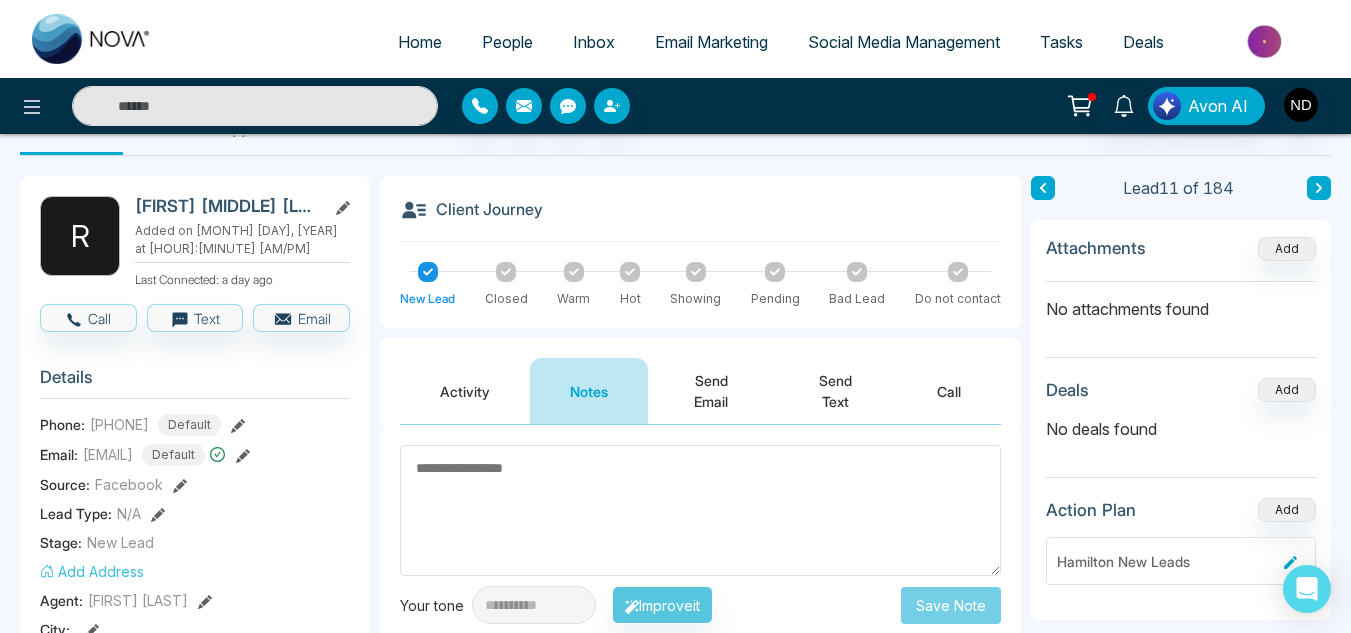 click on "Activity" at bounding box center [465, 391] 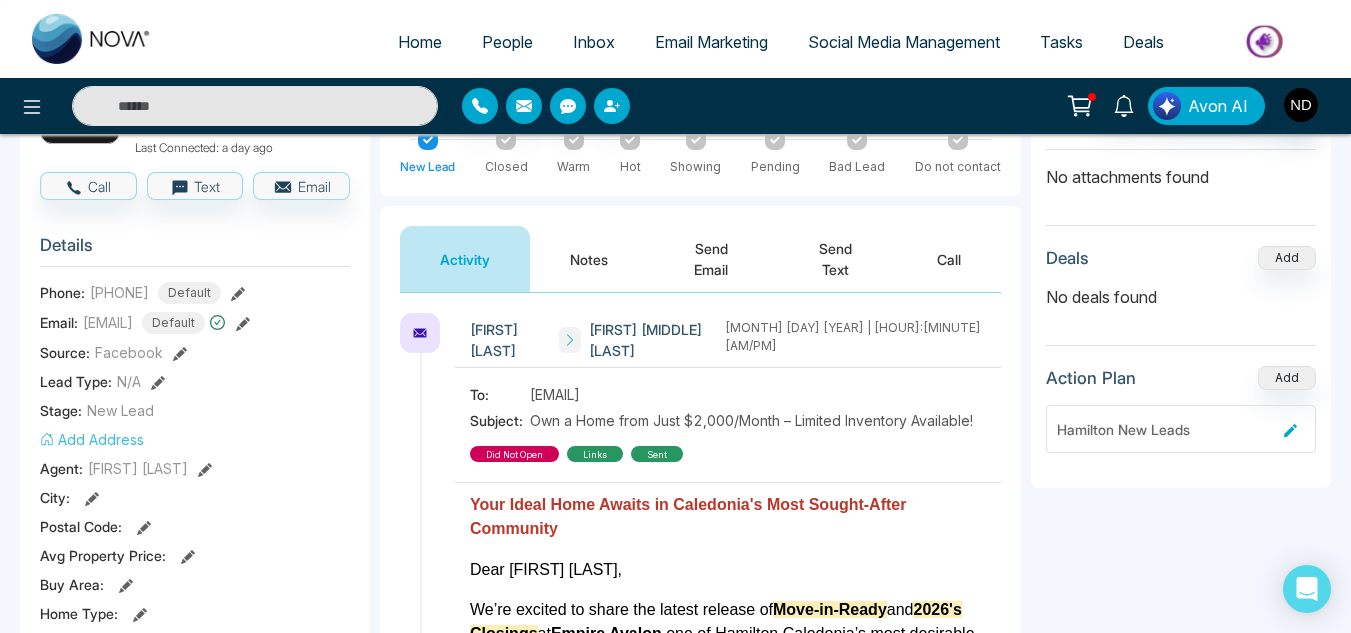 scroll, scrollTop: 0, scrollLeft: 0, axis: both 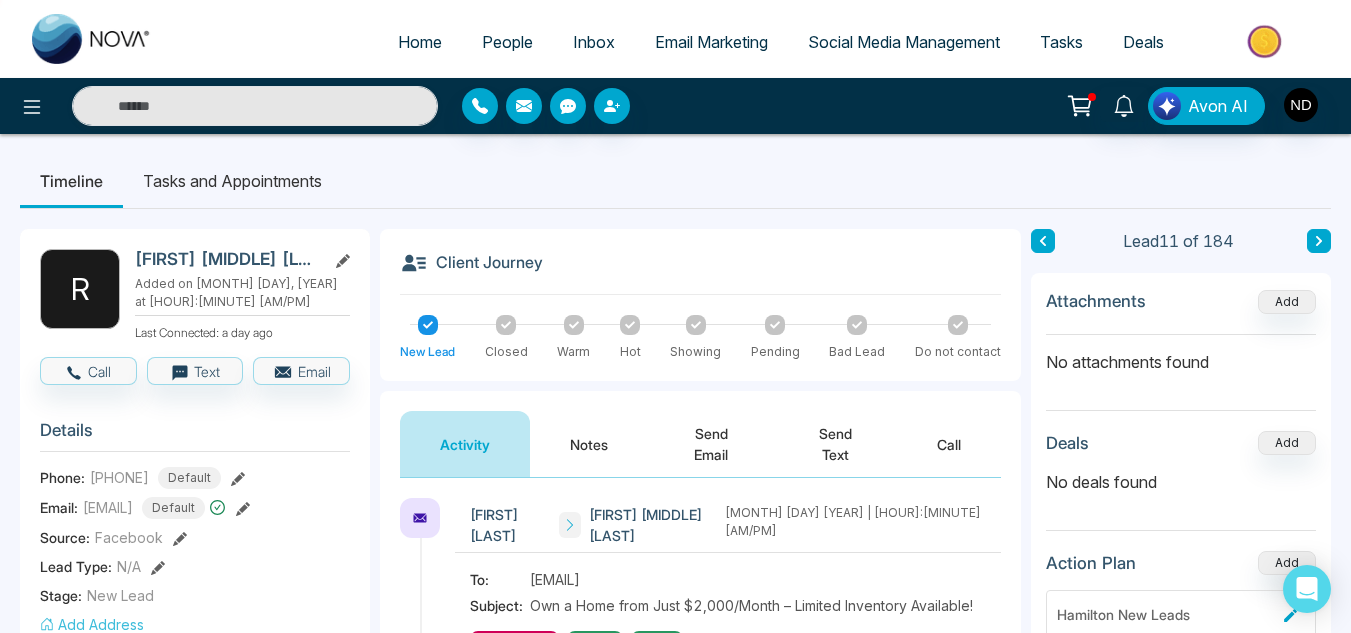 click 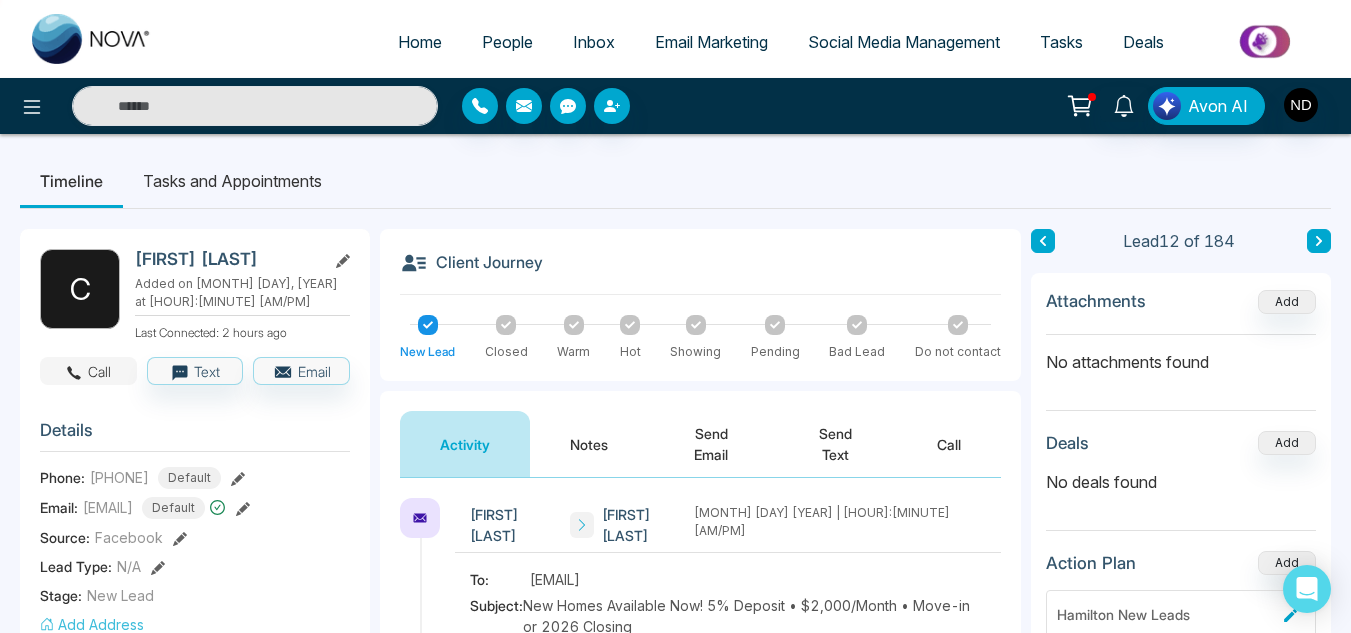 click on "Call" at bounding box center [88, 371] 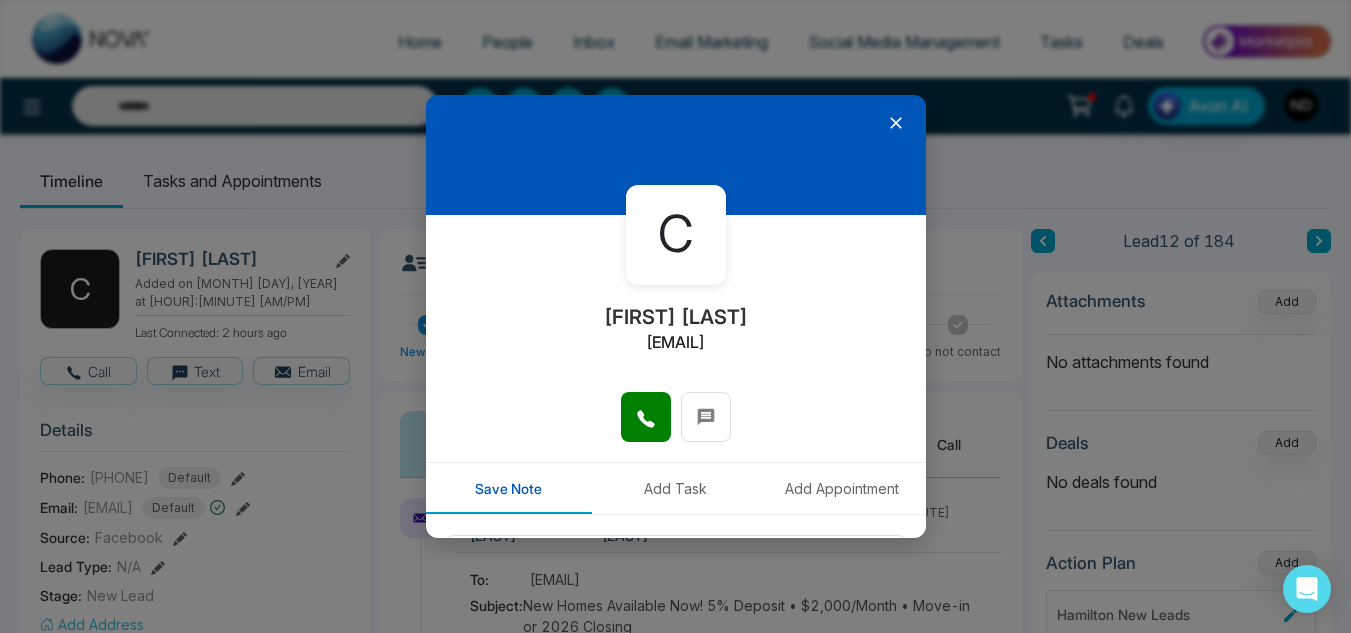 click at bounding box center (676, 155) 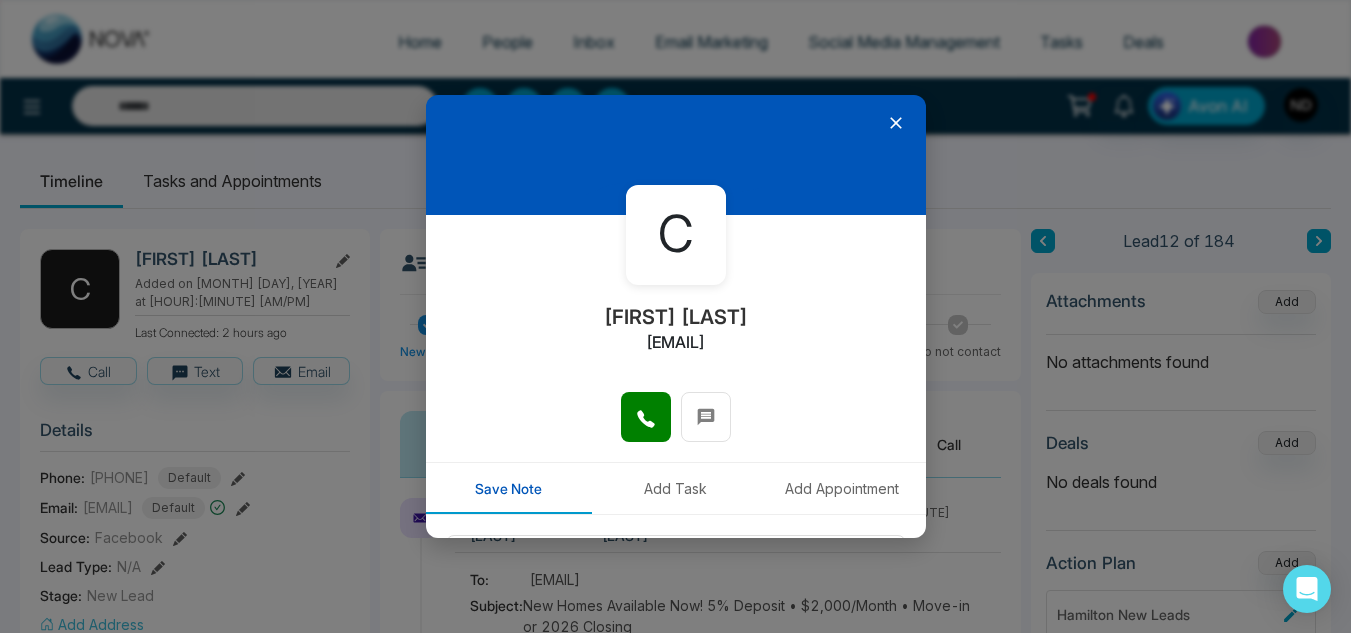 click 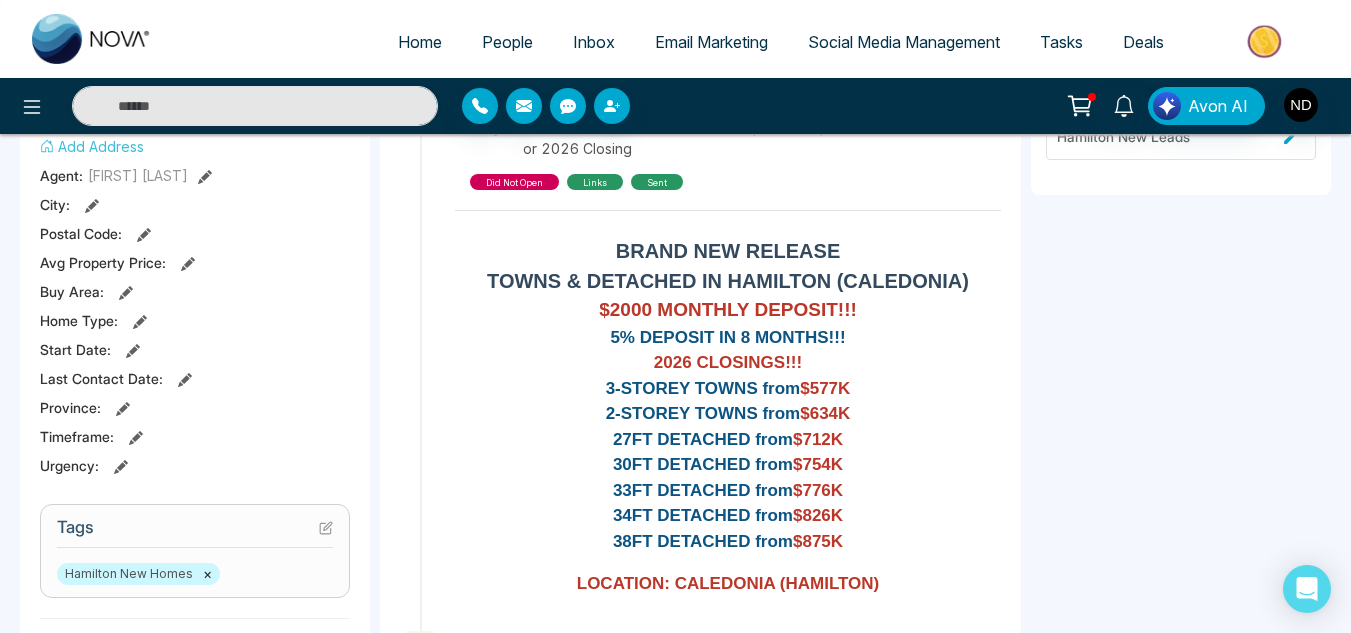 scroll, scrollTop: 479, scrollLeft: 0, axis: vertical 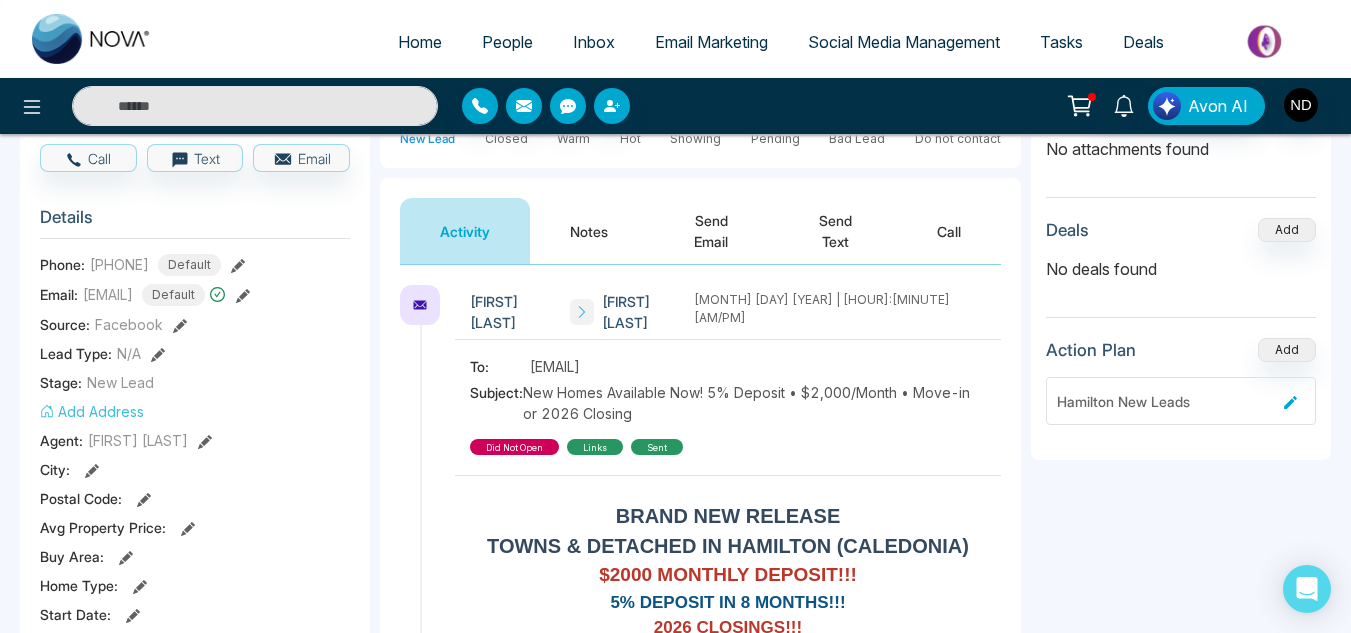 click on "Notes" at bounding box center (589, 231) 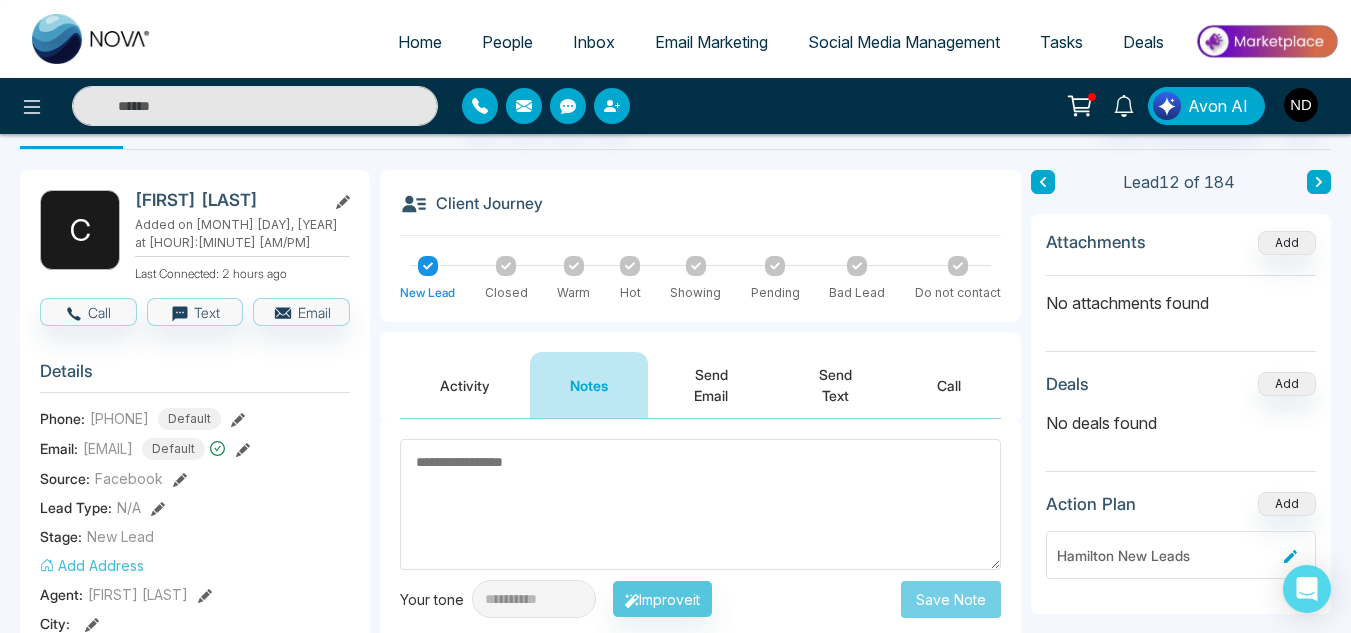 scroll, scrollTop: 46, scrollLeft: 0, axis: vertical 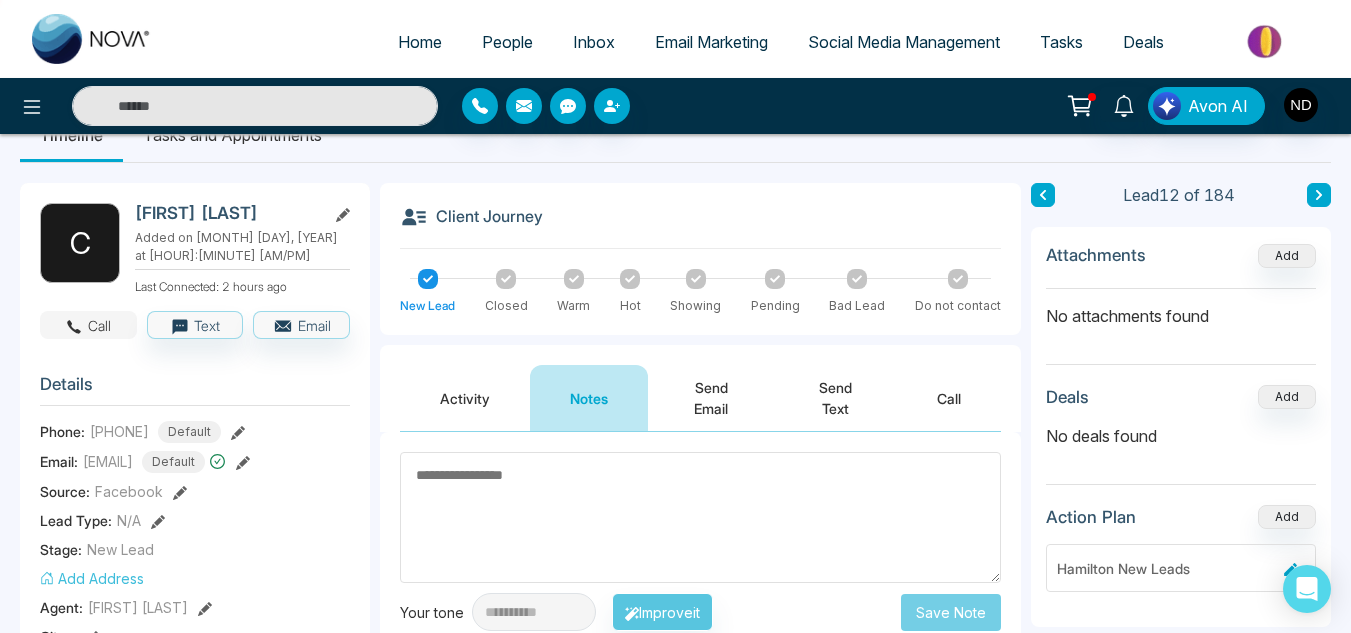 click 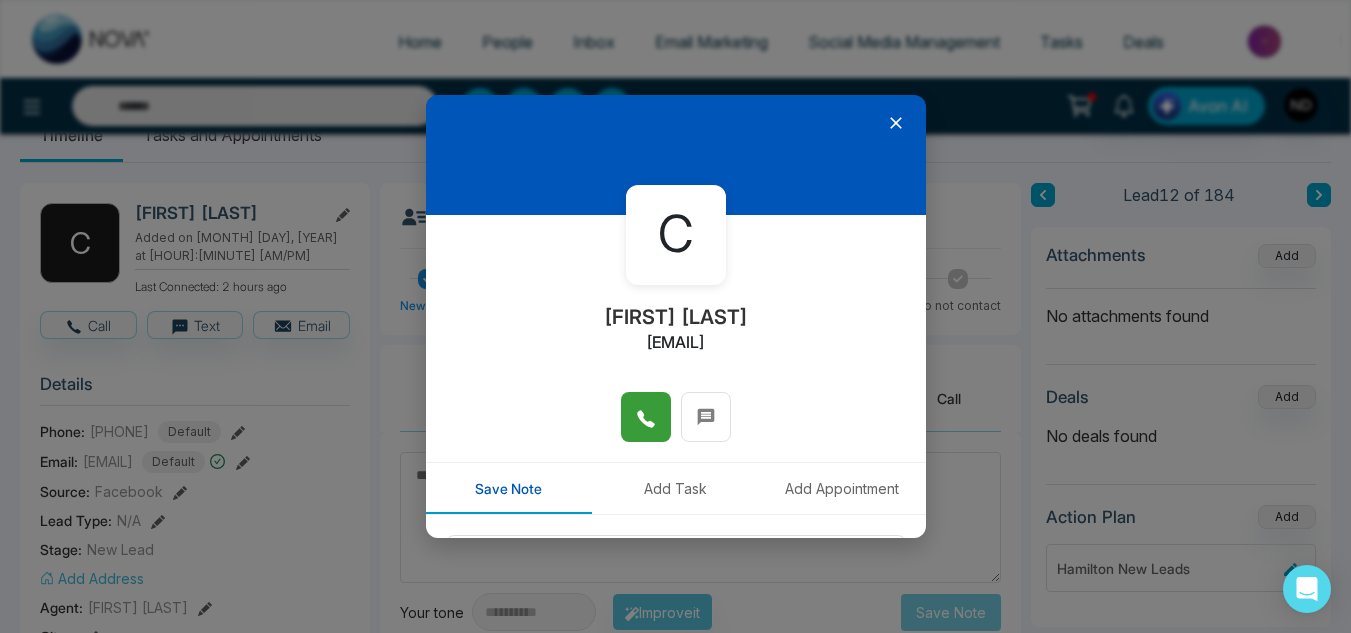click at bounding box center (646, 417) 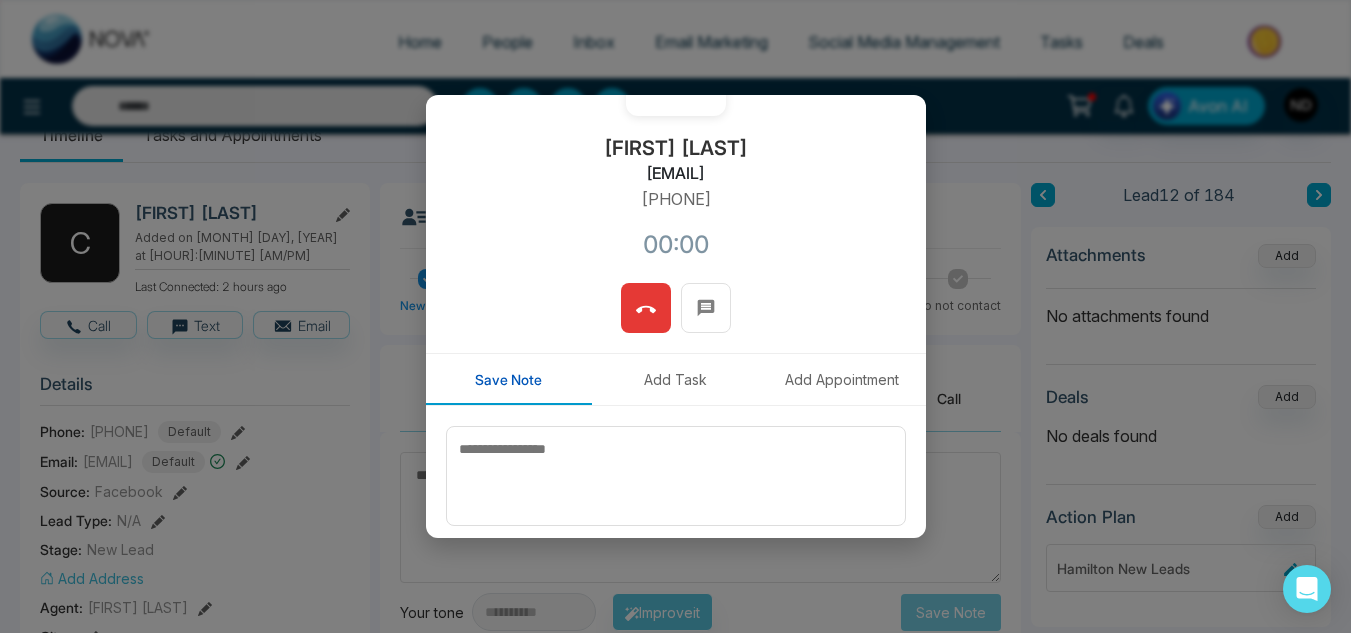 scroll, scrollTop: 174, scrollLeft: 0, axis: vertical 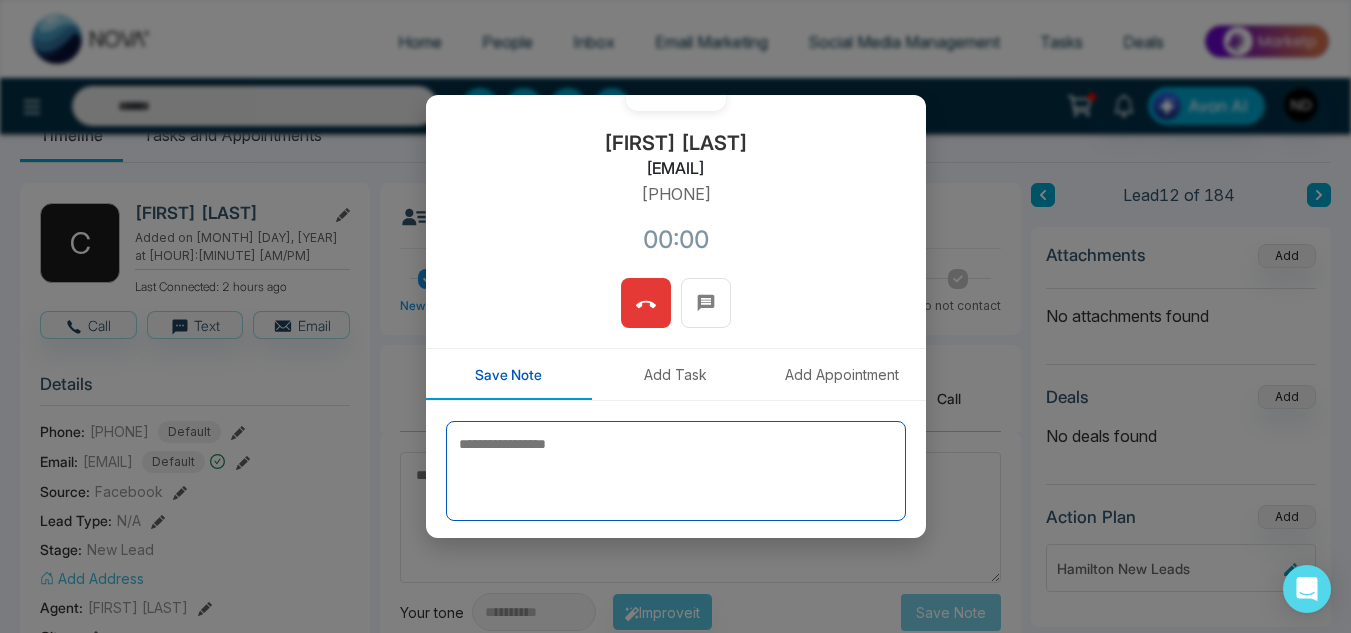 click at bounding box center [676, 471] 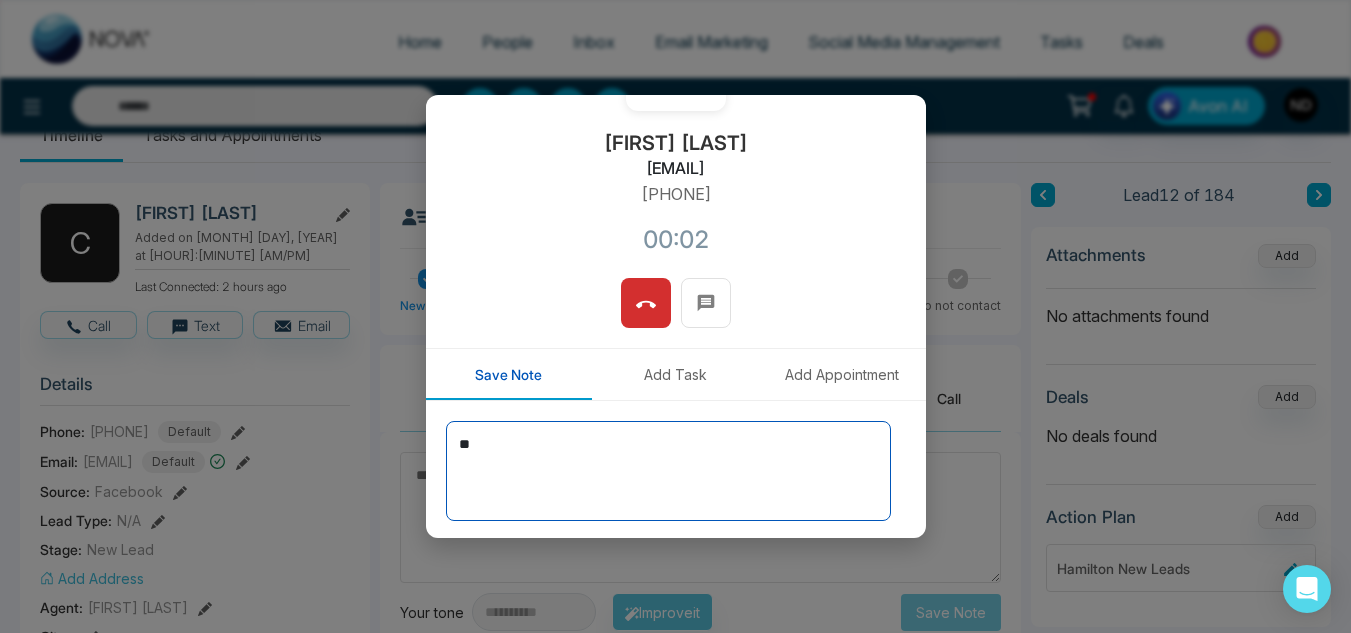 type on "*" 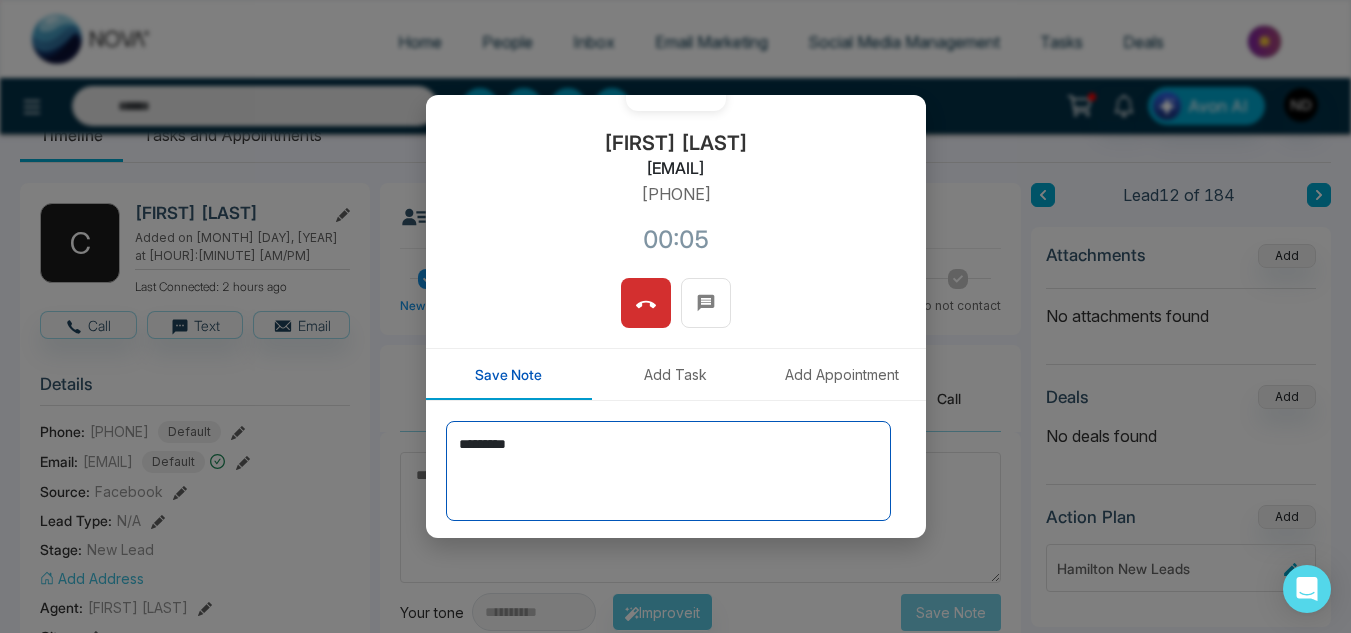 scroll, scrollTop: 238, scrollLeft: 0, axis: vertical 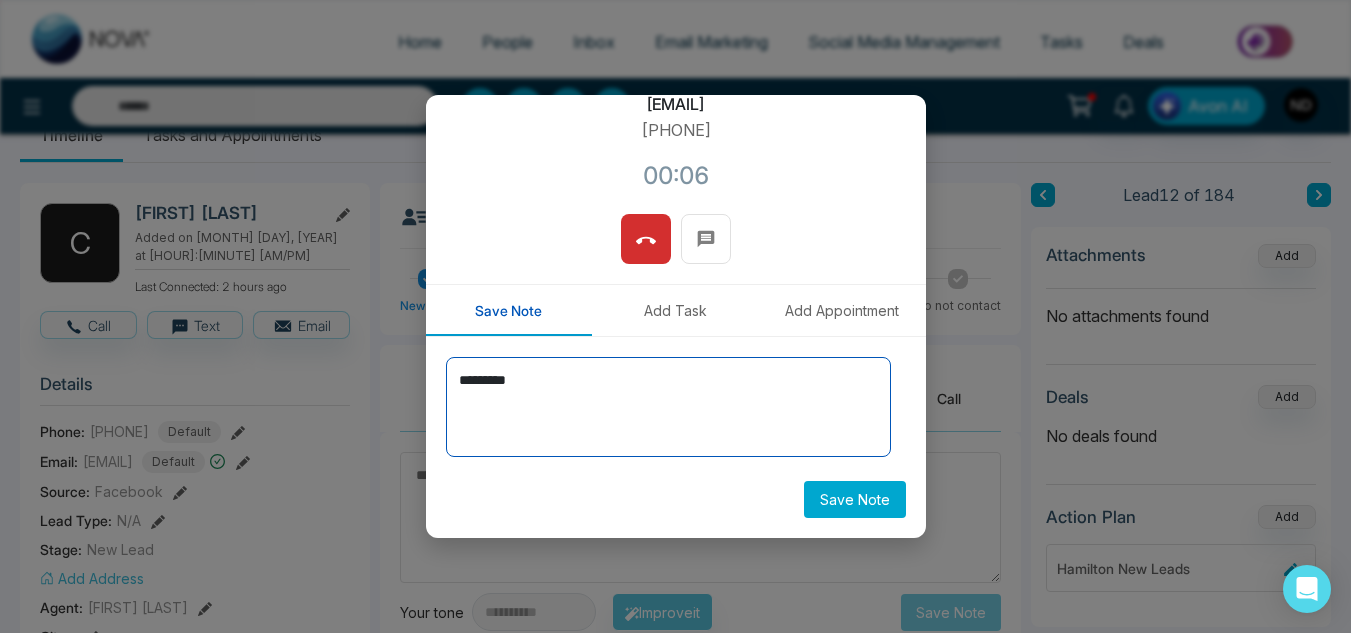 type on "*********" 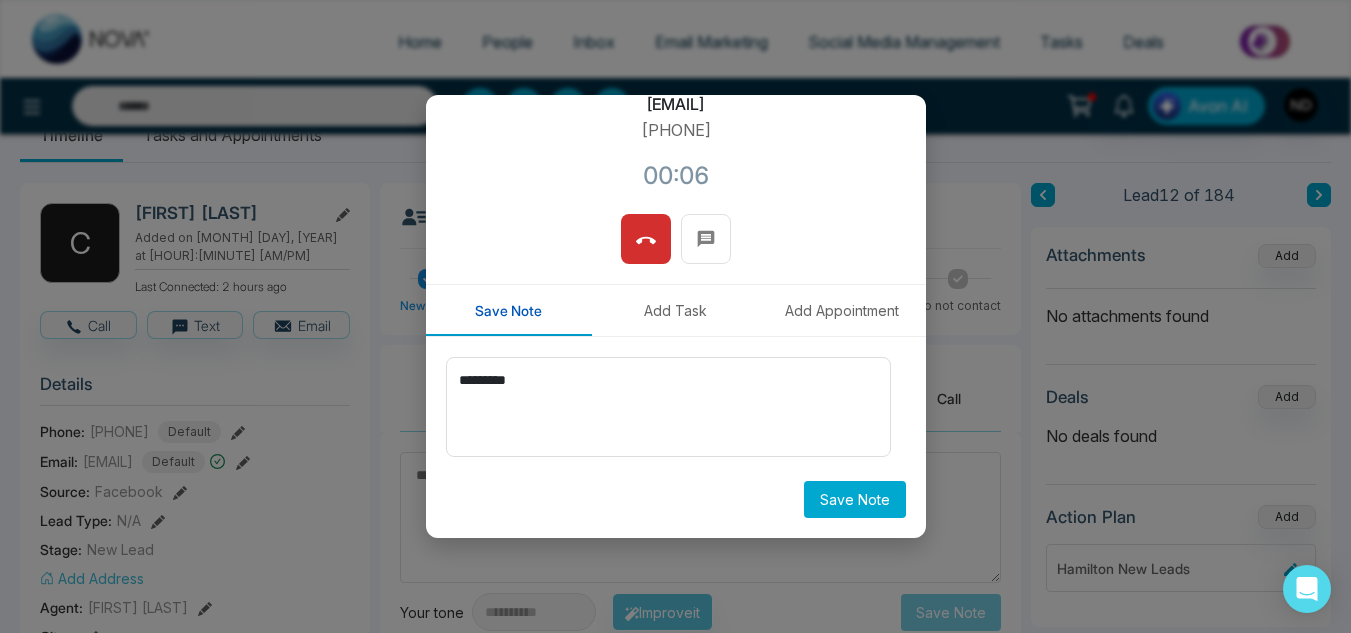 click on "Save Note" at bounding box center [855, 499] 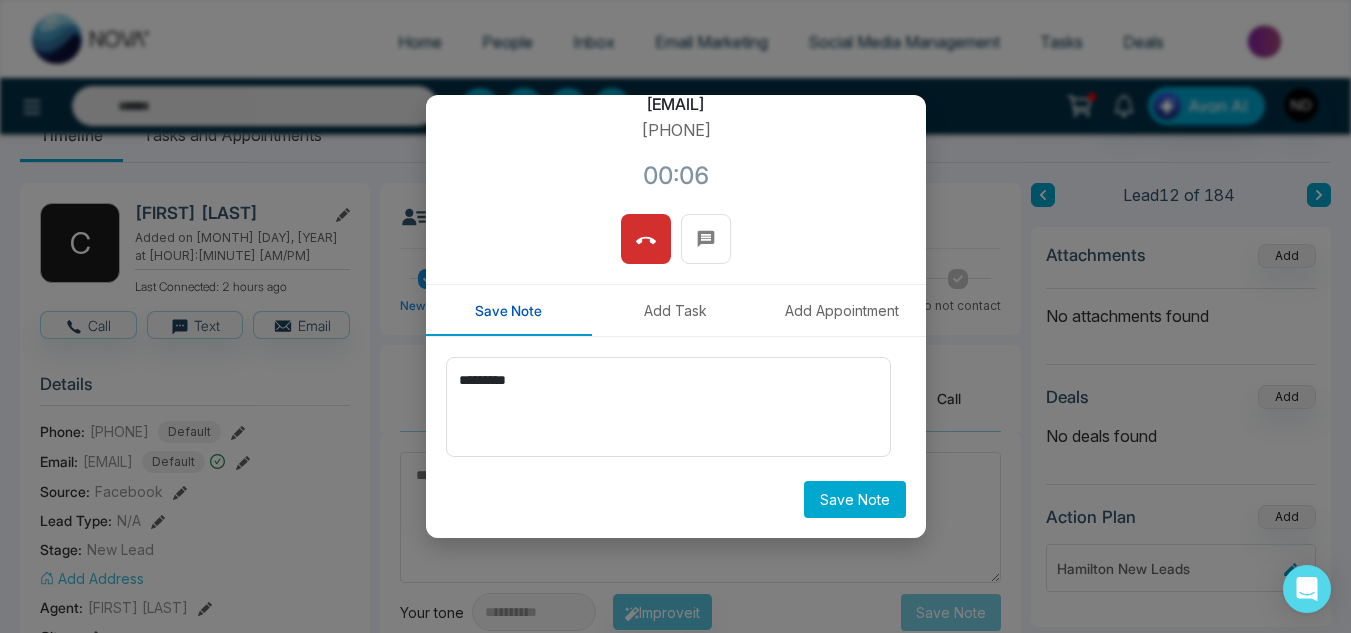 type 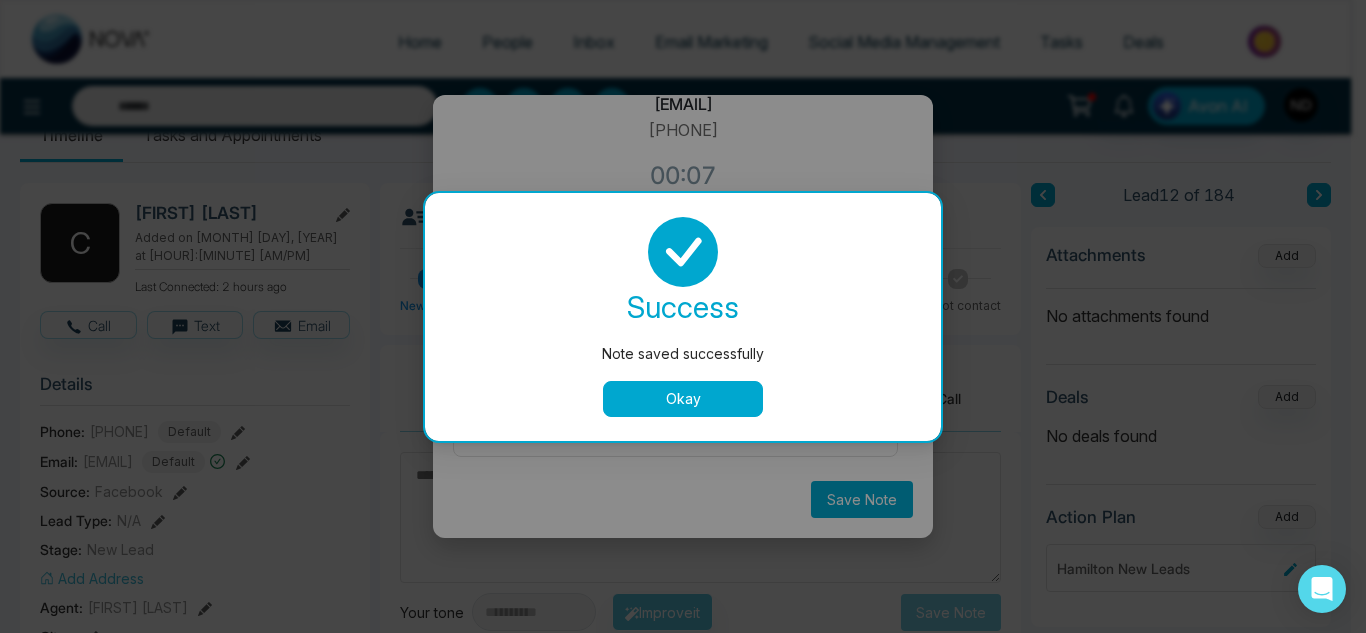 click on "Okay" at bounding box center [683, 399] 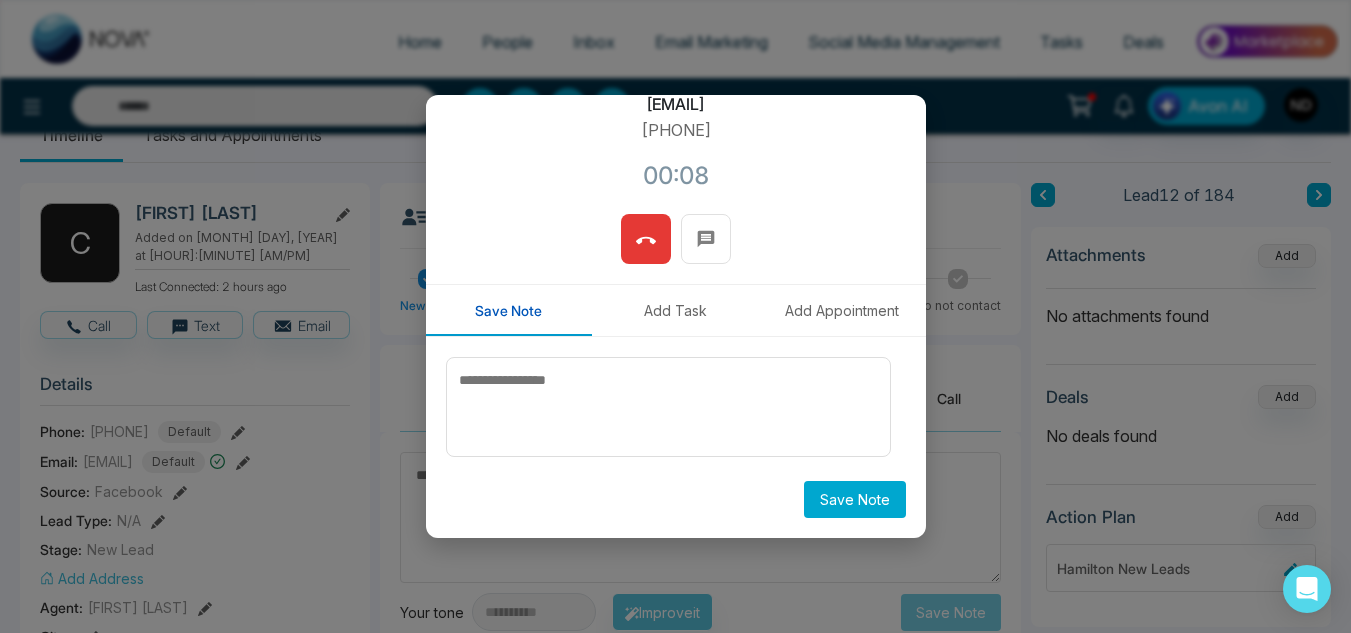 click 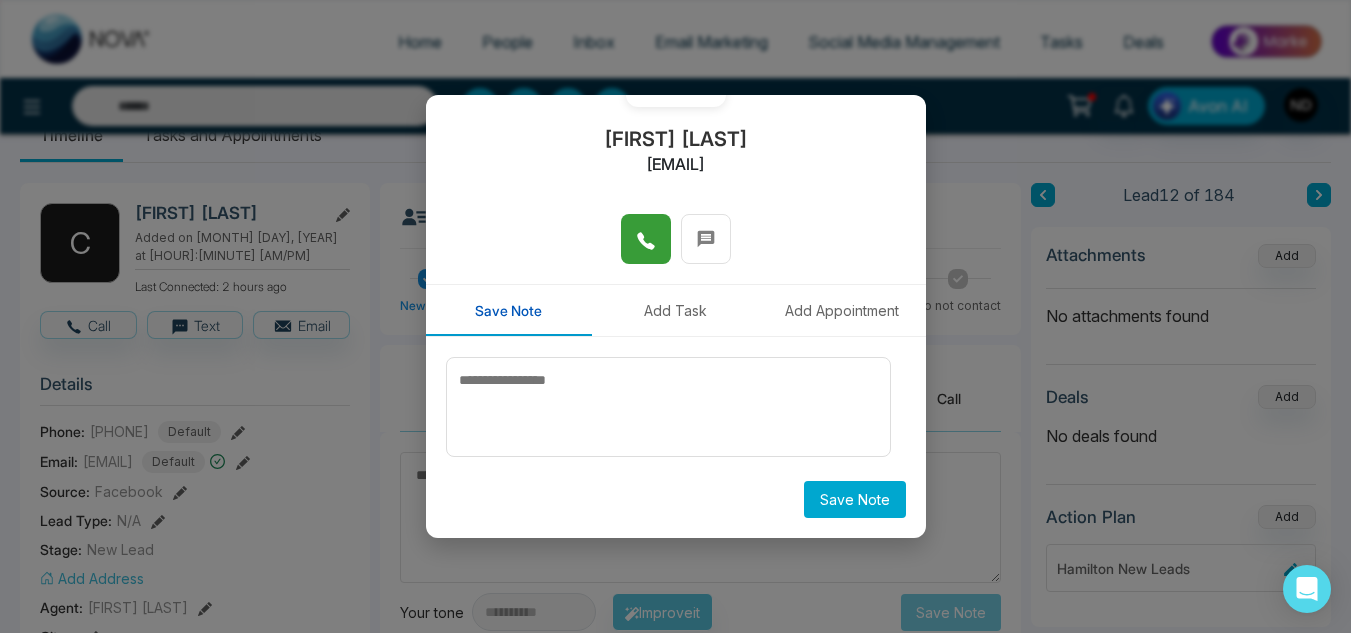 scroll, scrollTop: 178, scrollLeft: 0, axis: vertical 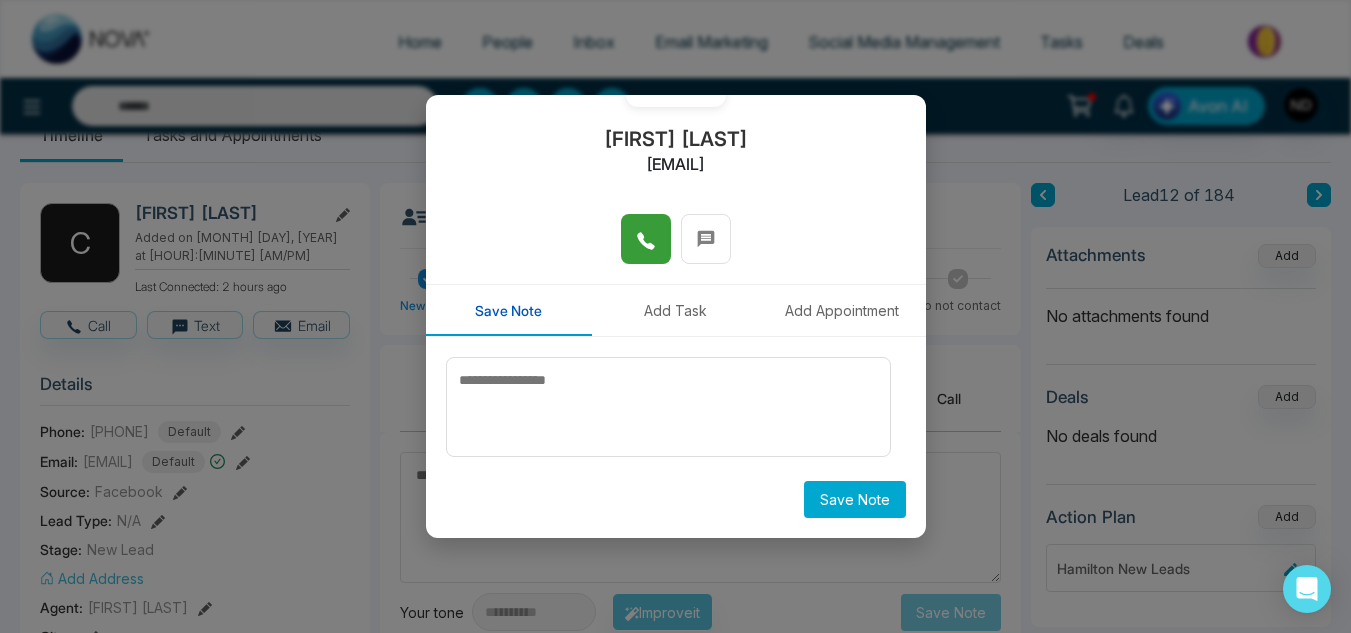 click on "C Camella Ross camellaross10@gmail.com Save Note Add Task Add Appointment Save Note" at bounding box center (675, 316) 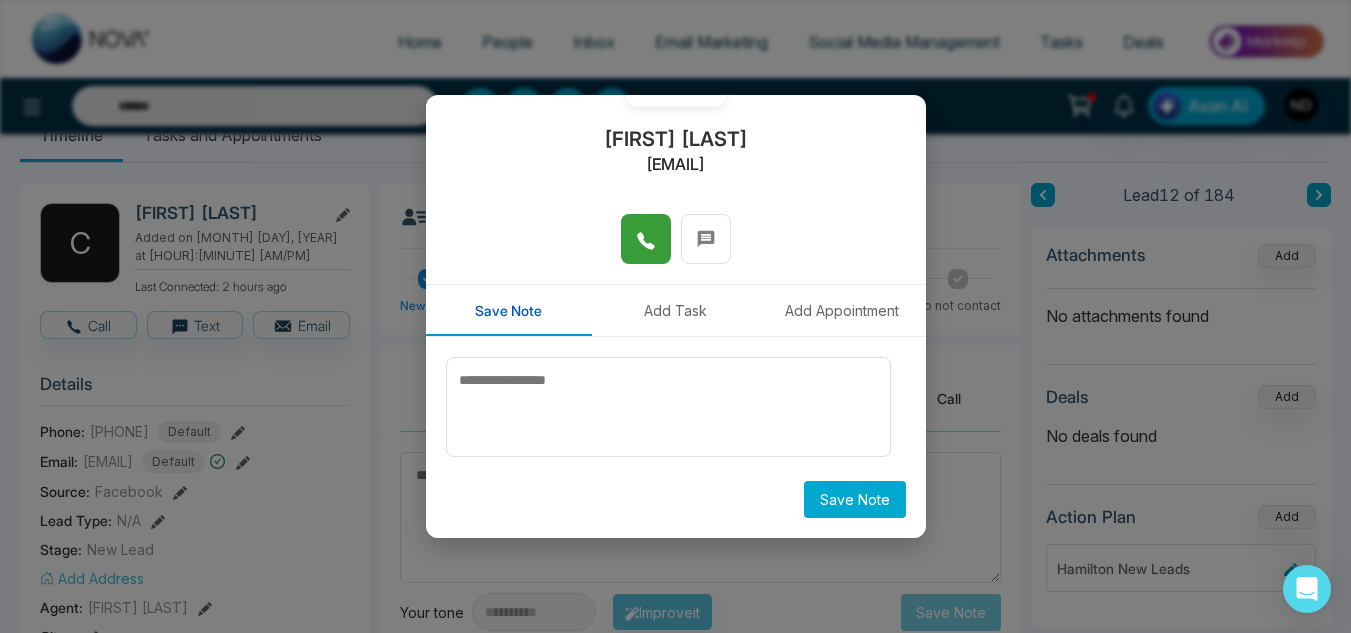 scroll, scrollTop: 0, scrollLeft: 0, axis: both 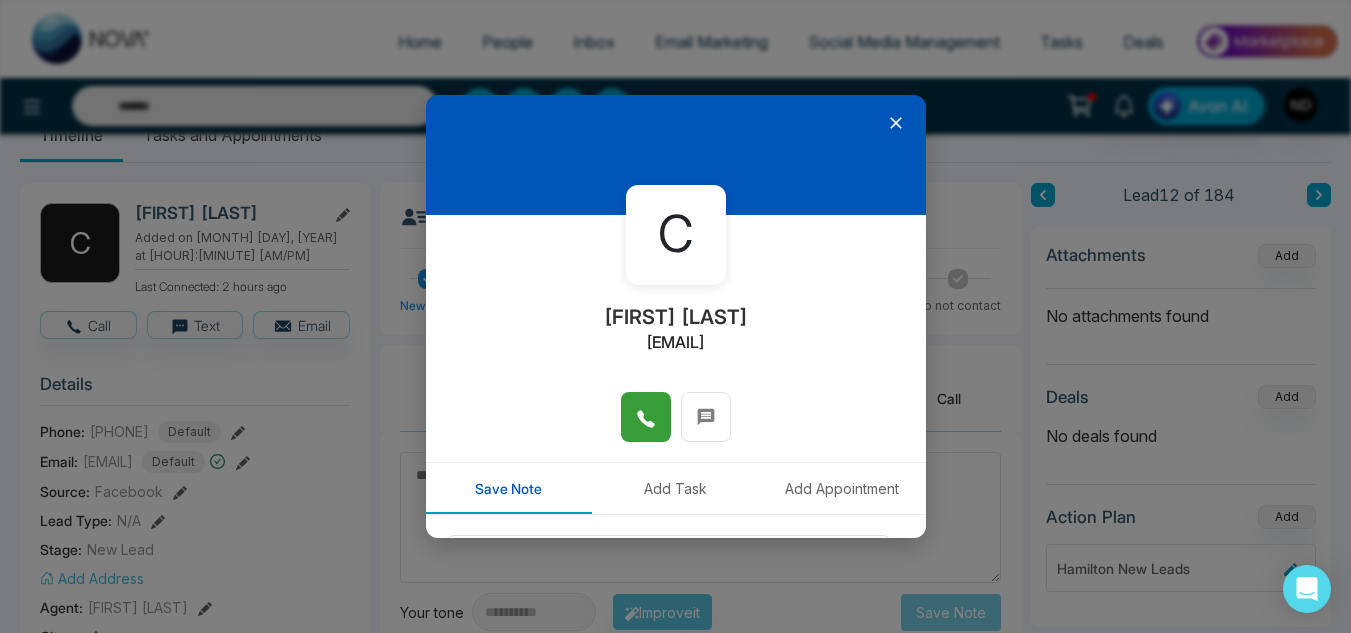 drag, startPoint x: 889, startPoint y: 111, endPoint x: 883, endPoint y: 121, distance: 11.661903 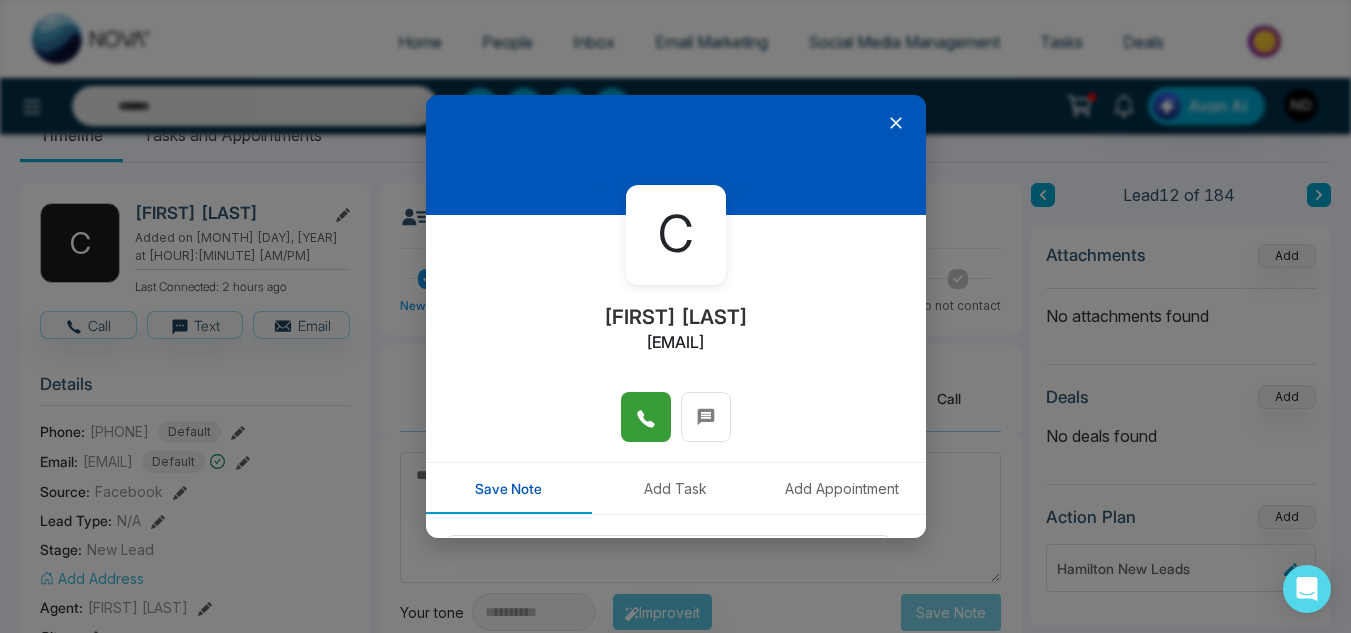 click at bounding box center [676, 155] 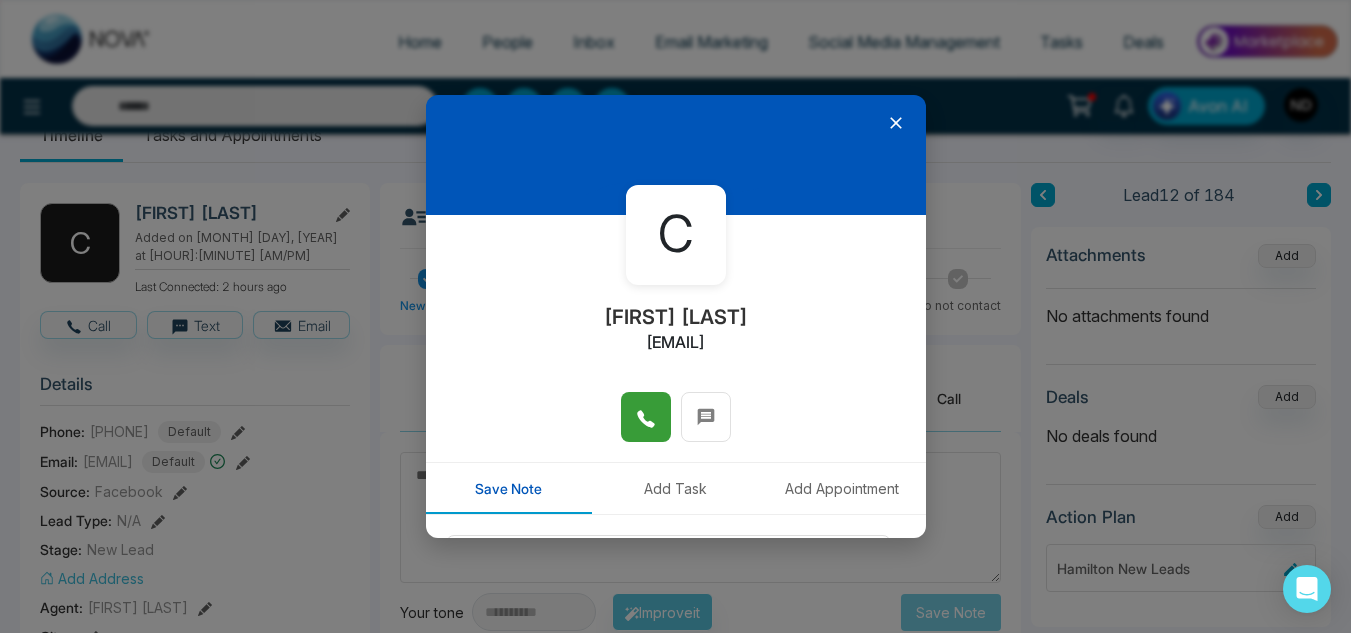 click 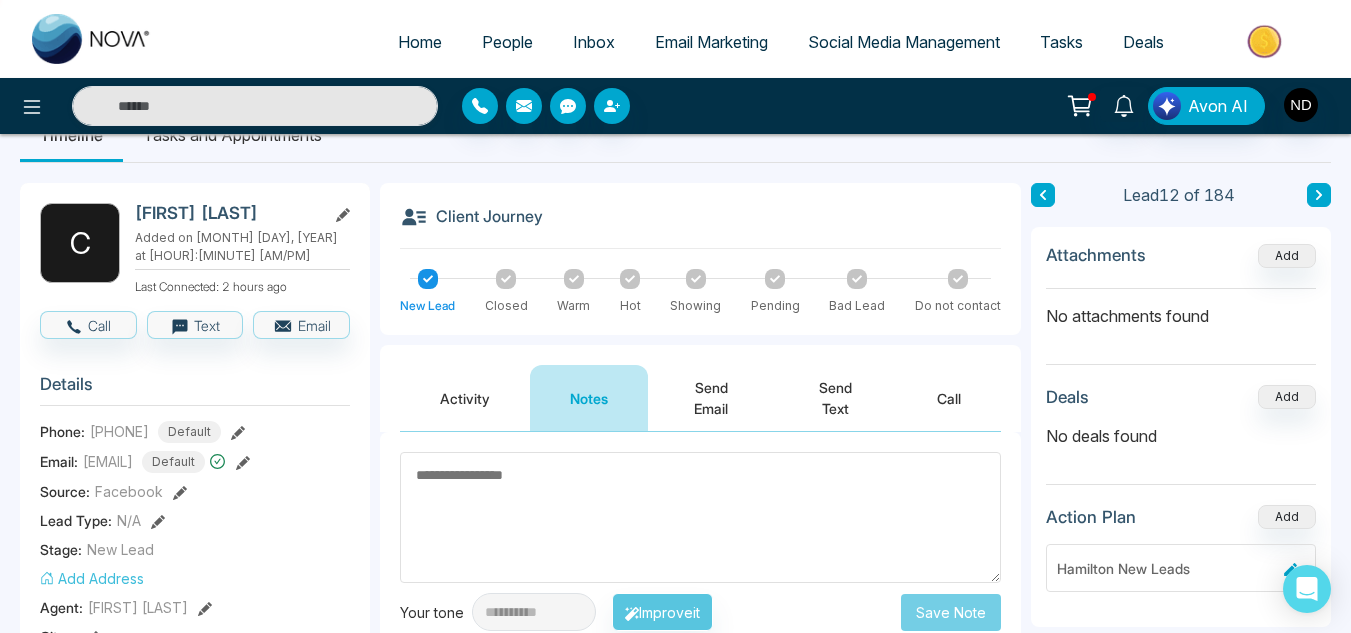 click 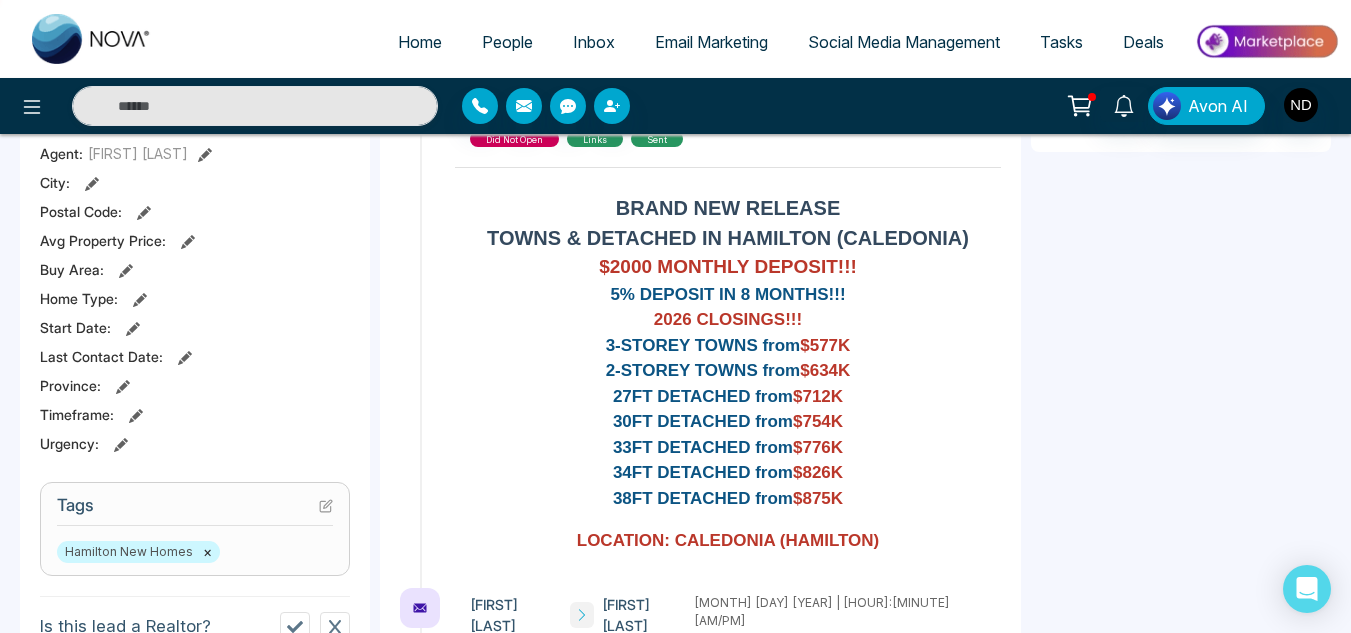scroll, scrollTop: 528, scrollLeft: 0, axis: vertical 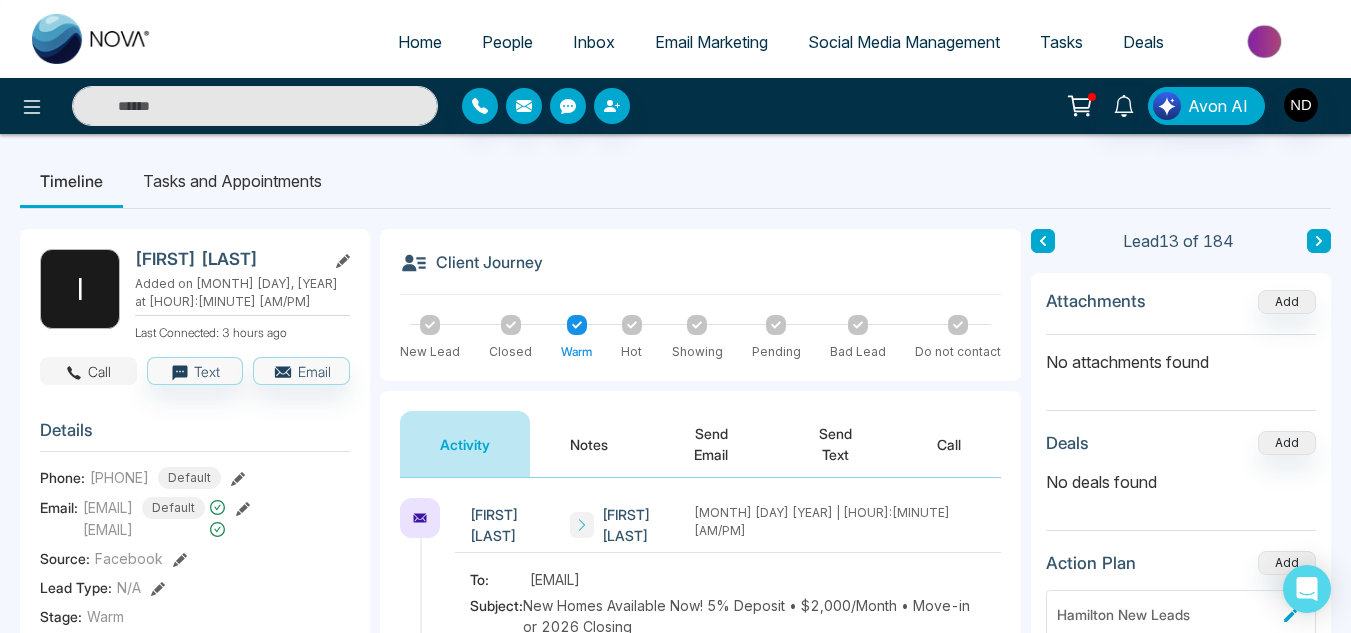 click on "Call" at bounding box center [88, 371] 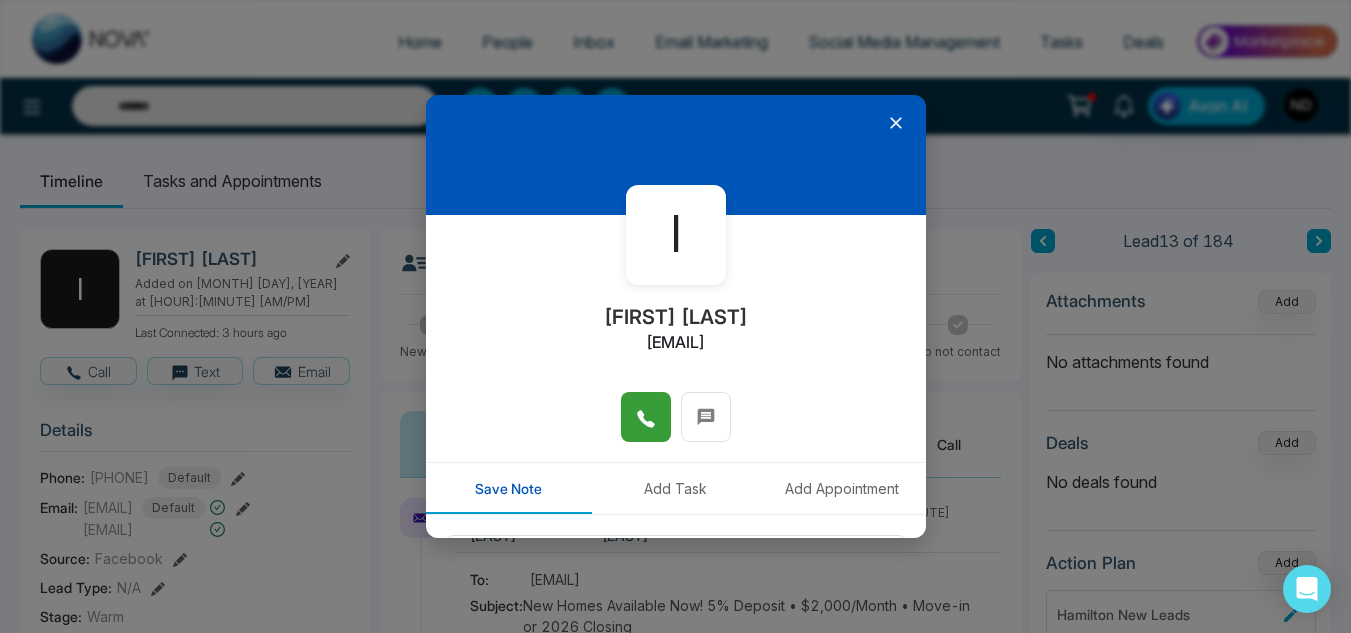 click 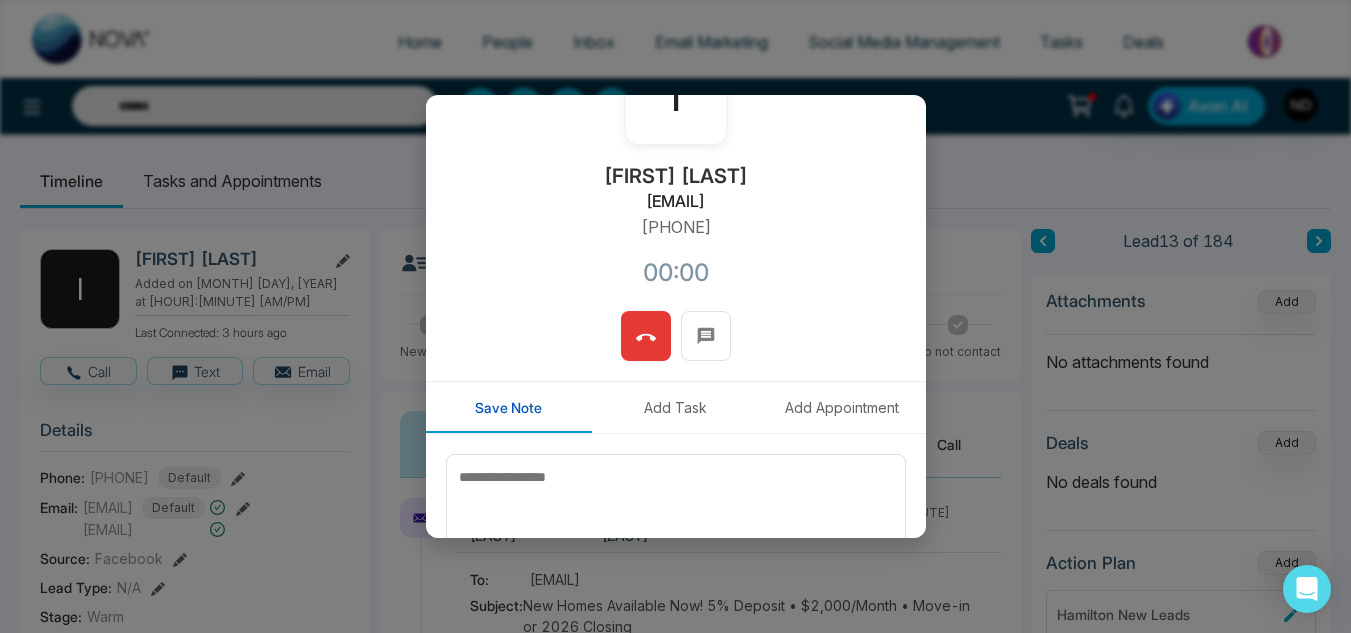 scroll, scrollTop: 238, scrollLeft: 0, axis: vertical 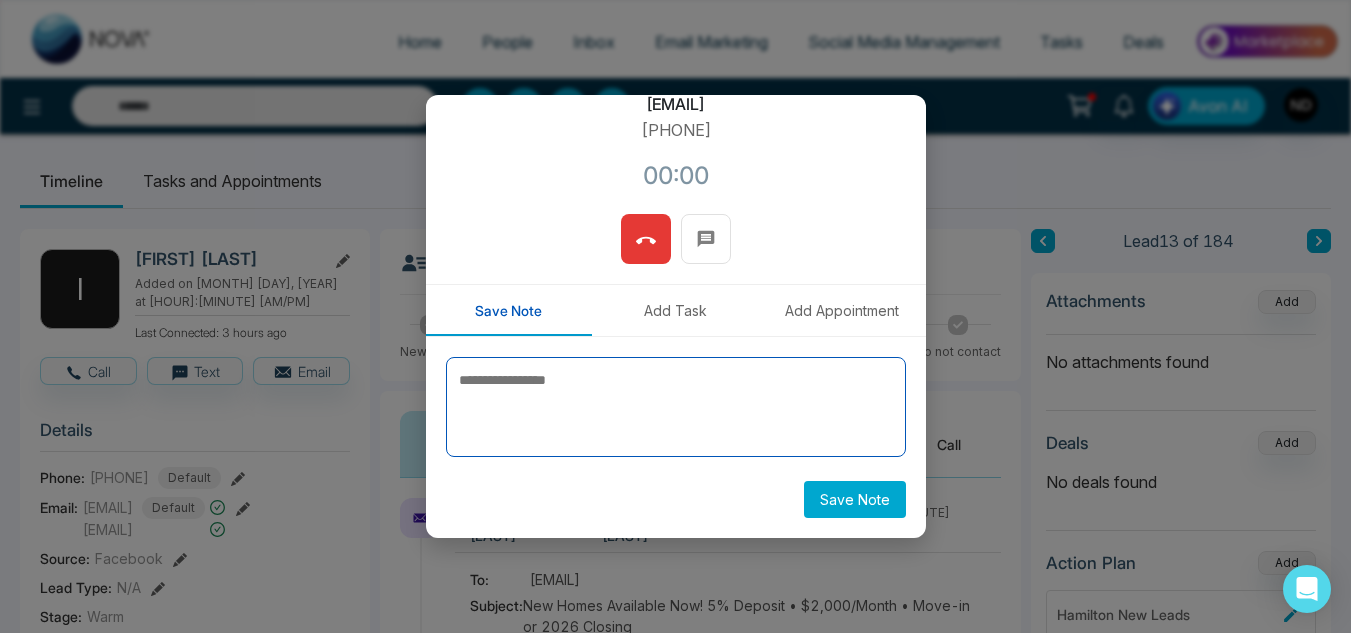 click at bounding box center [676, 407] 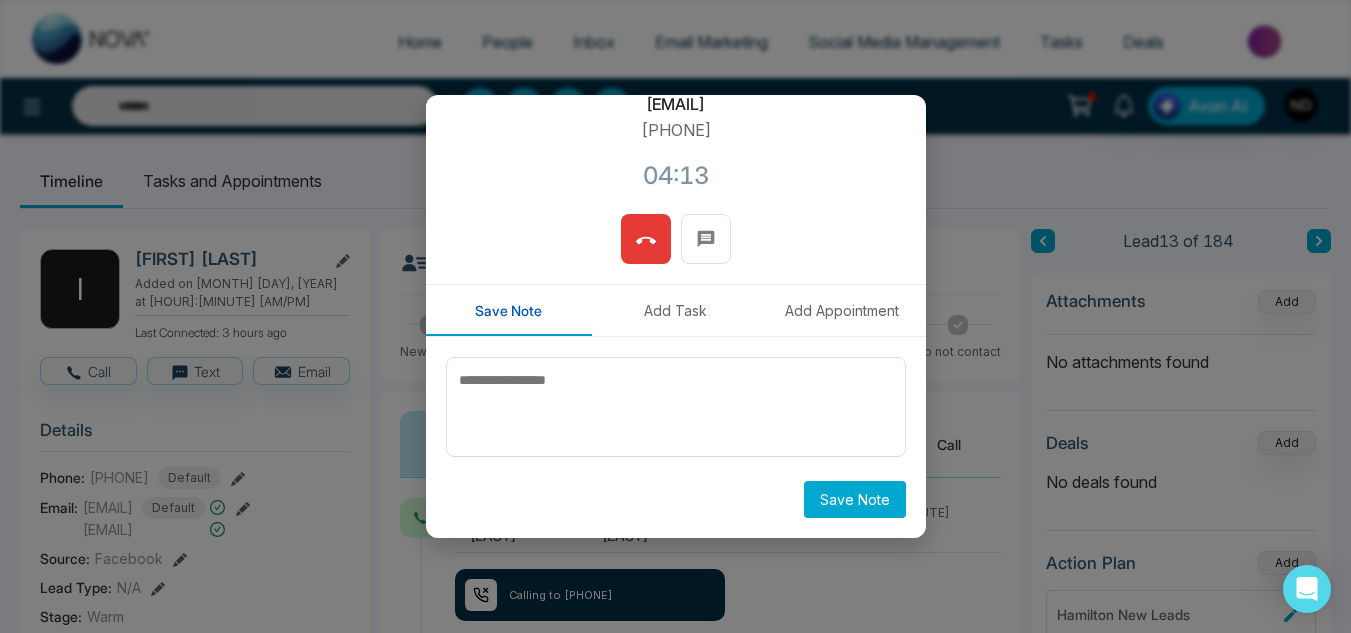 click at bounding box center [646, 239] 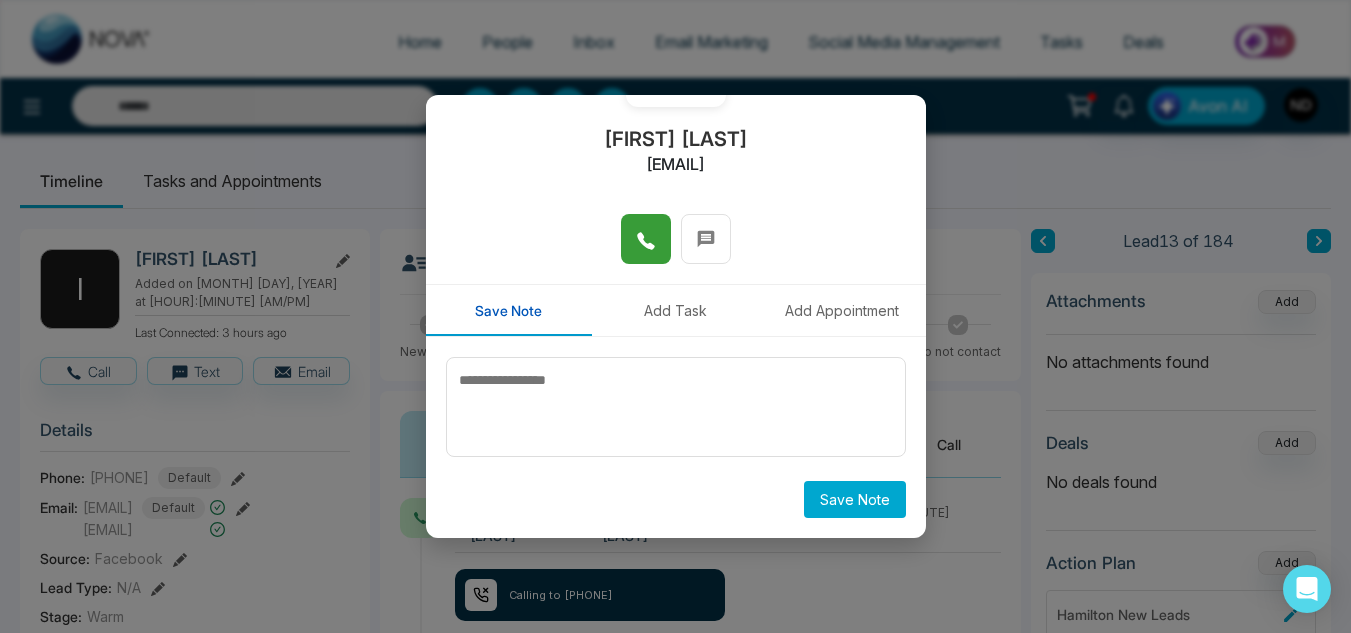 scroll, scrollTop: 178, scrollLeft: 0, axis: vertical 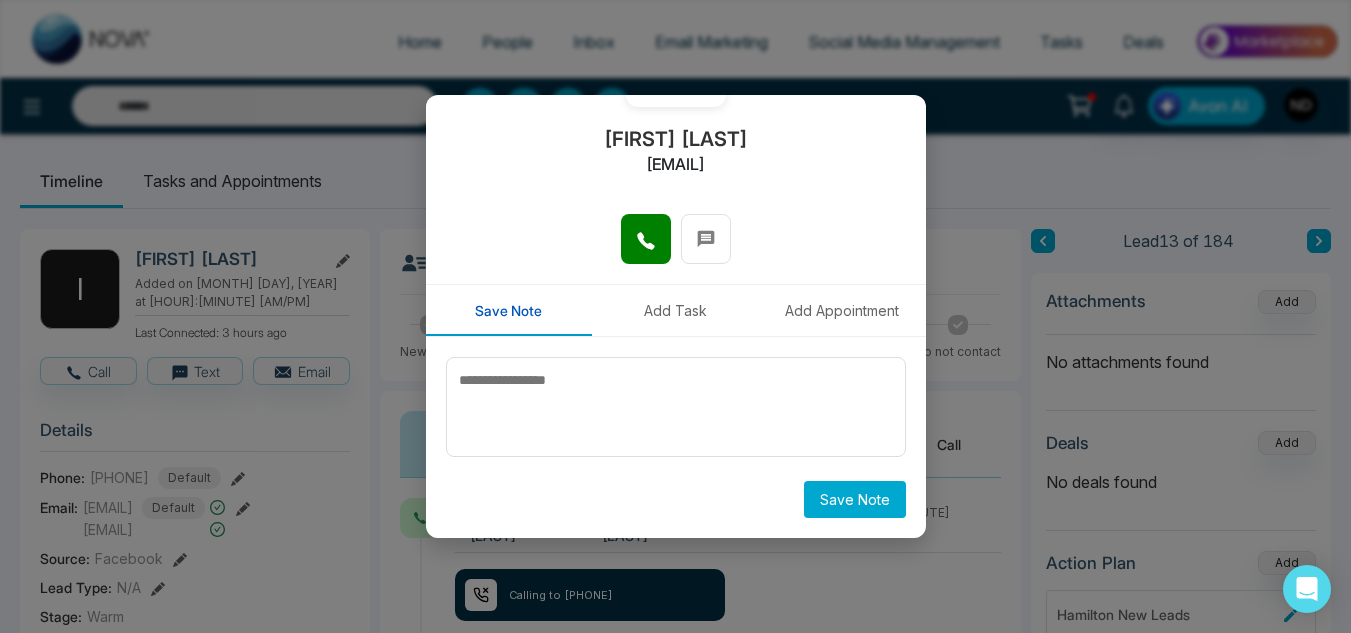 click on "Add Task" at bounding box center (675, 310) 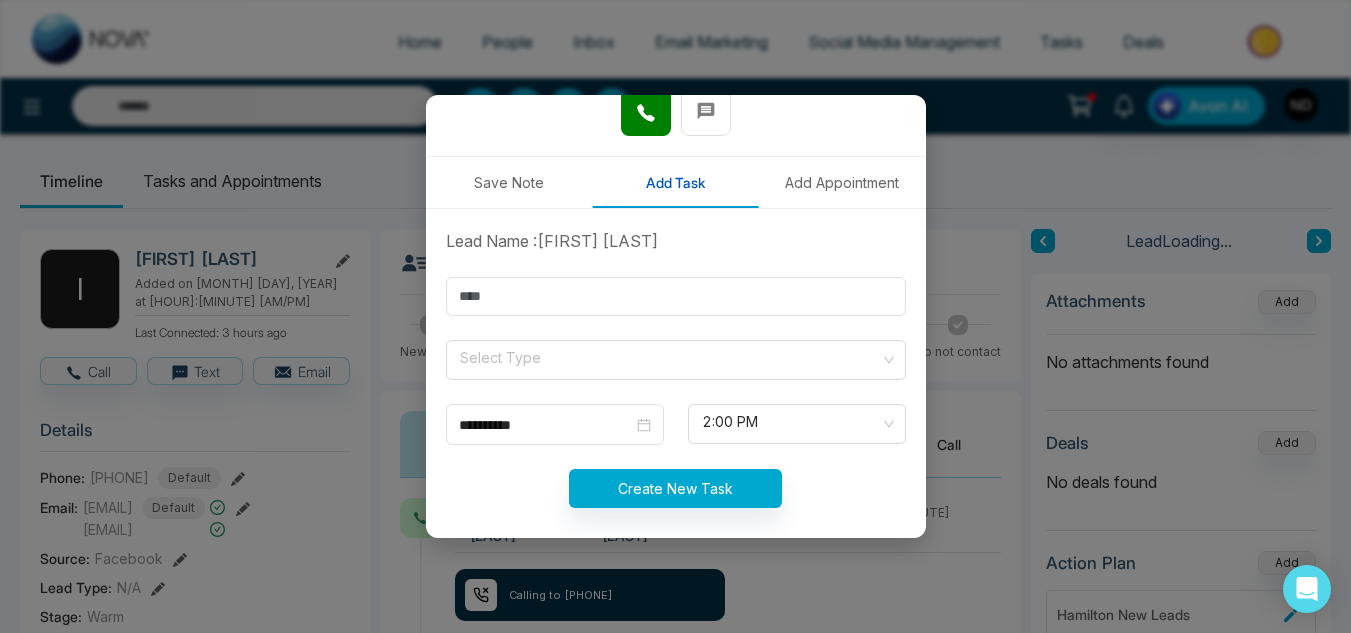 scroll, scrollTop: 311, scrollLeft: 0, axis: vertical 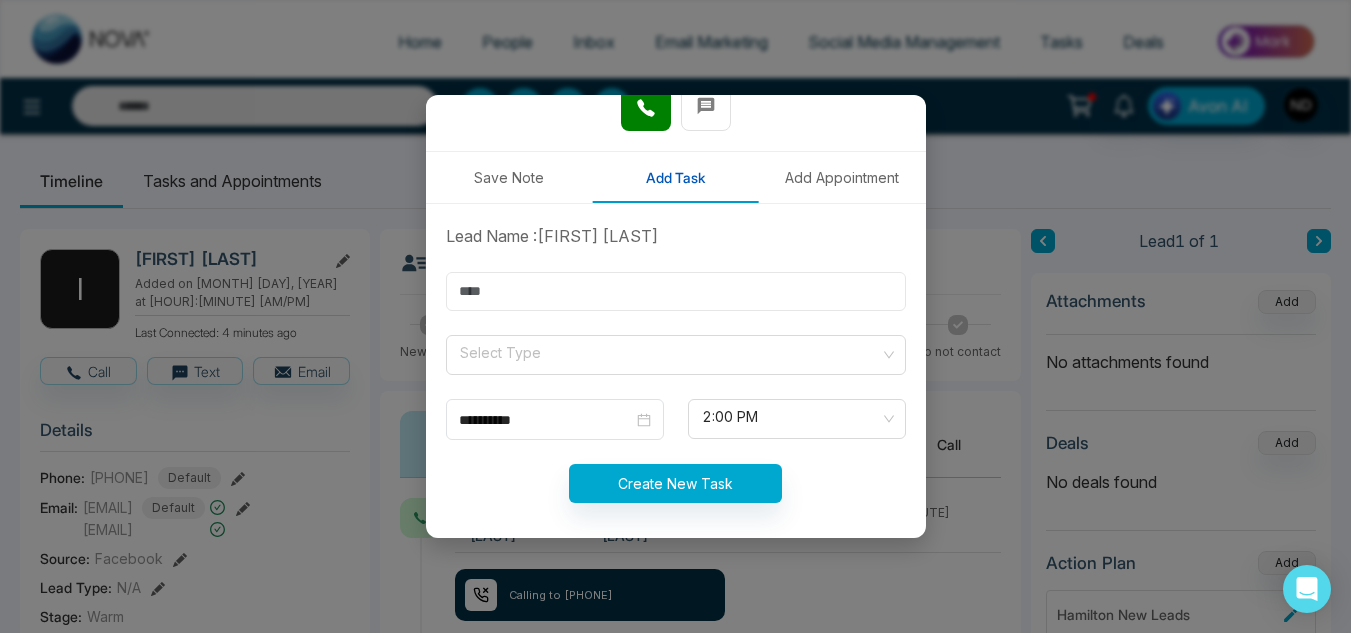click at bounding box center [676, 291] 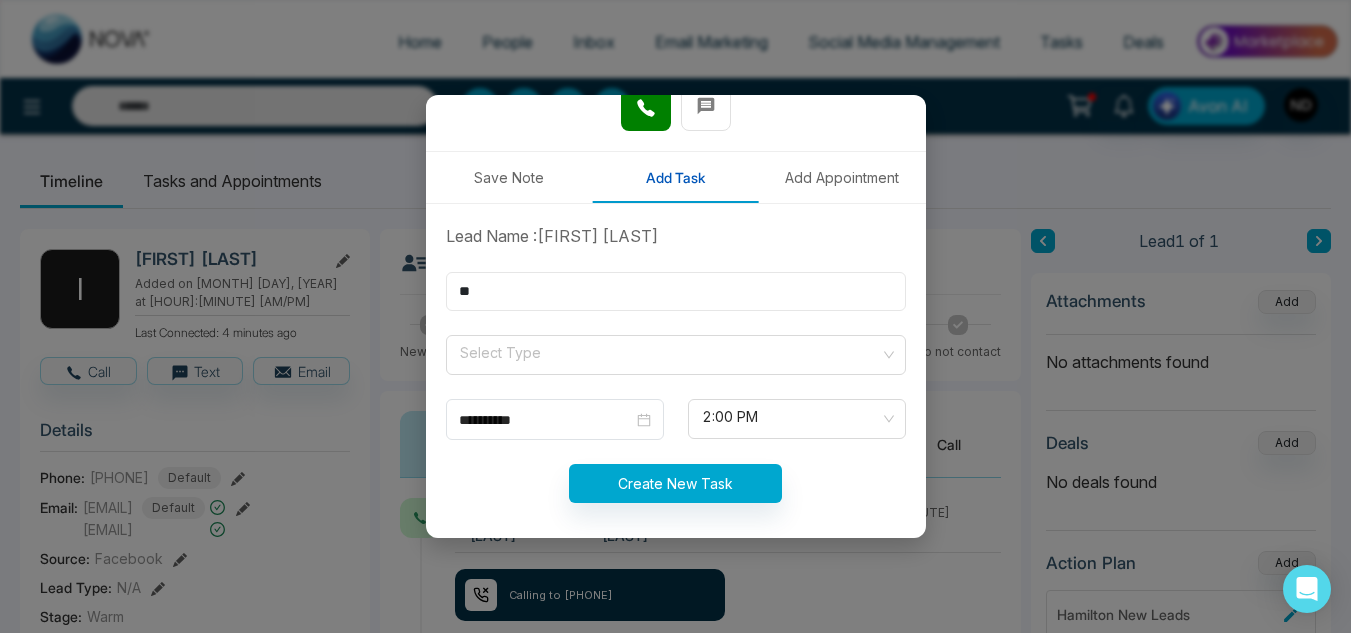type on "*" 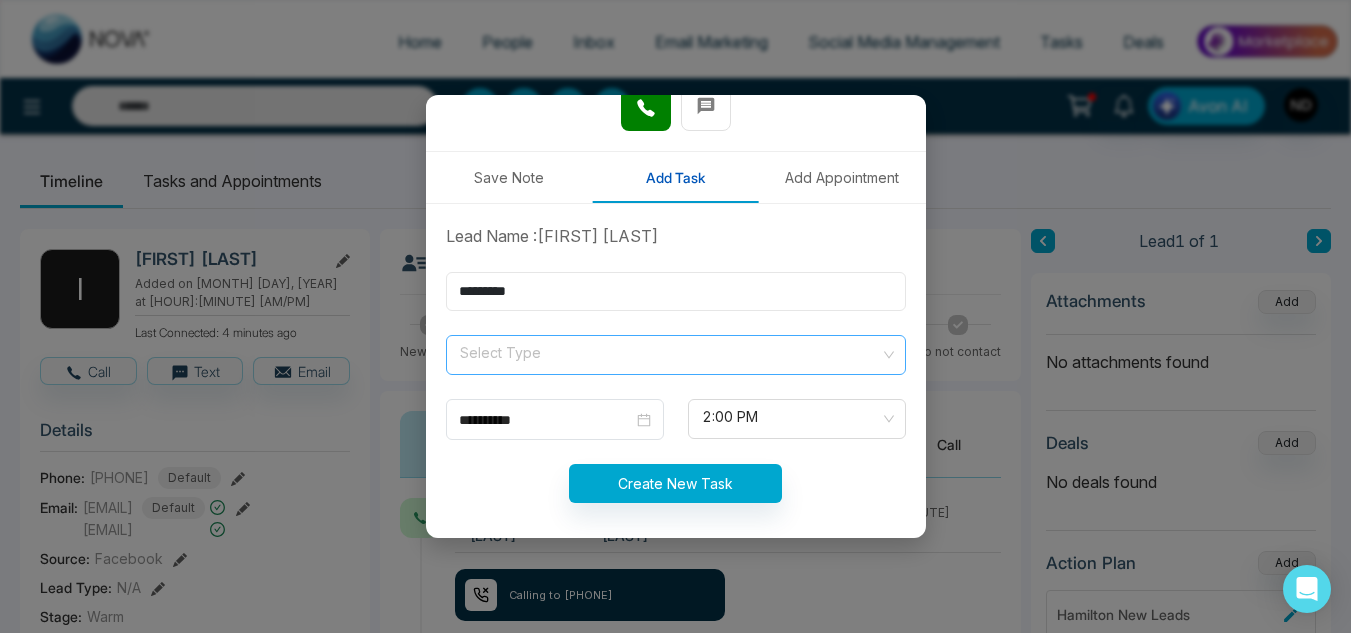 click on "Select Type" at bounding box center (676, 355) 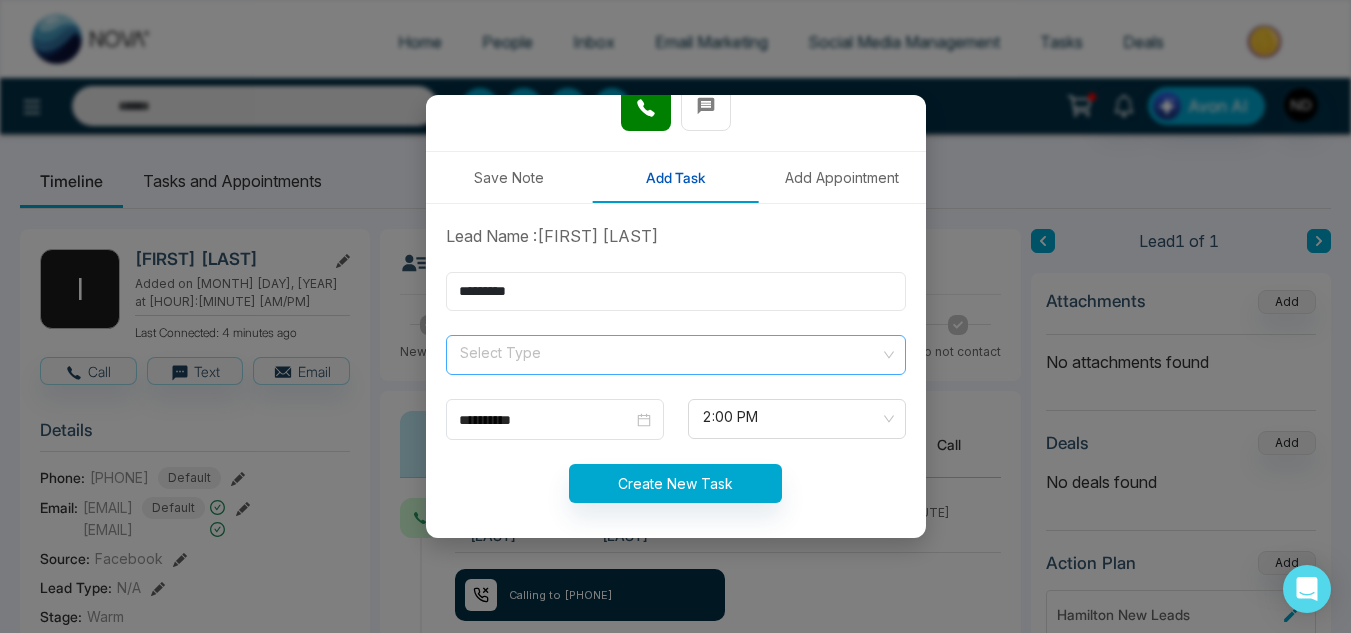 type on "*********" 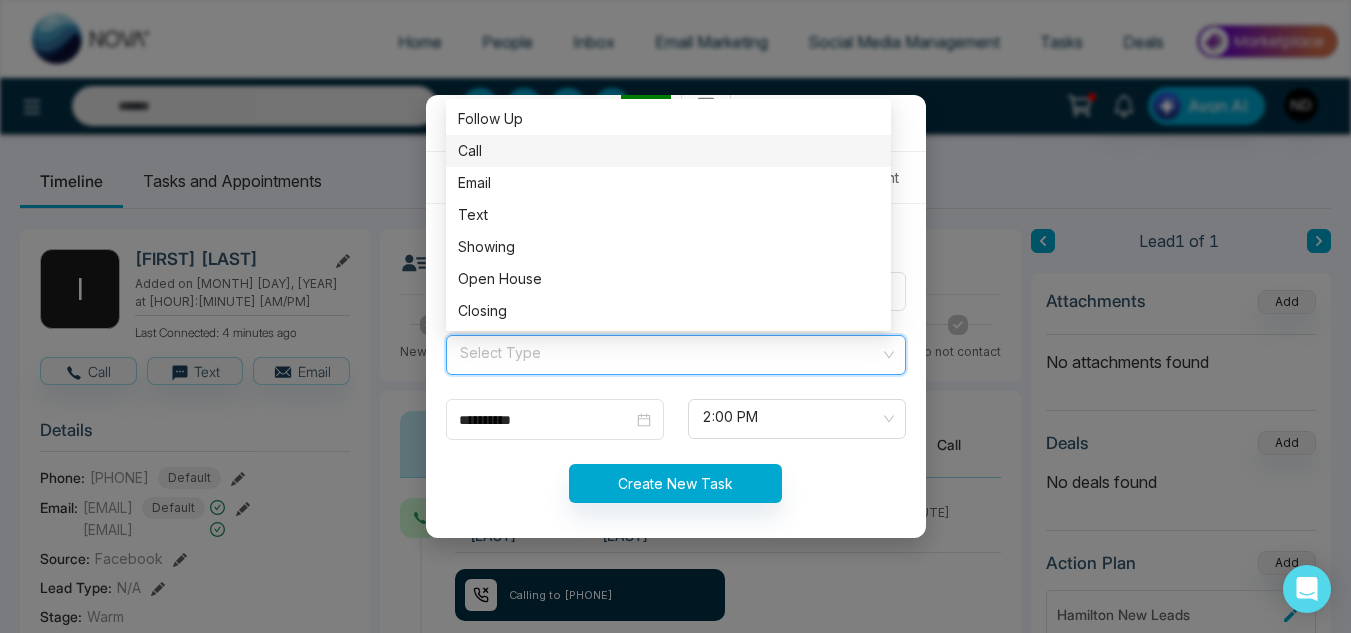 click on "Call" at bounding box center (668, 151) 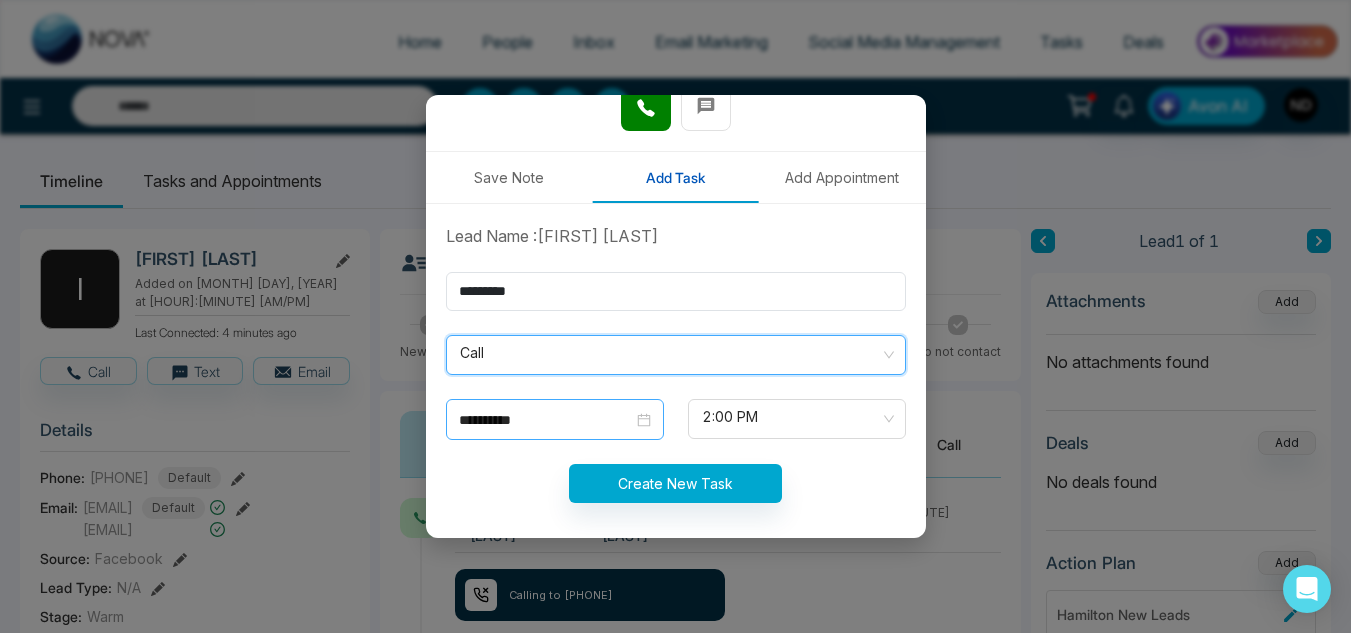 click on "**********" at bounding box center [555, 419] 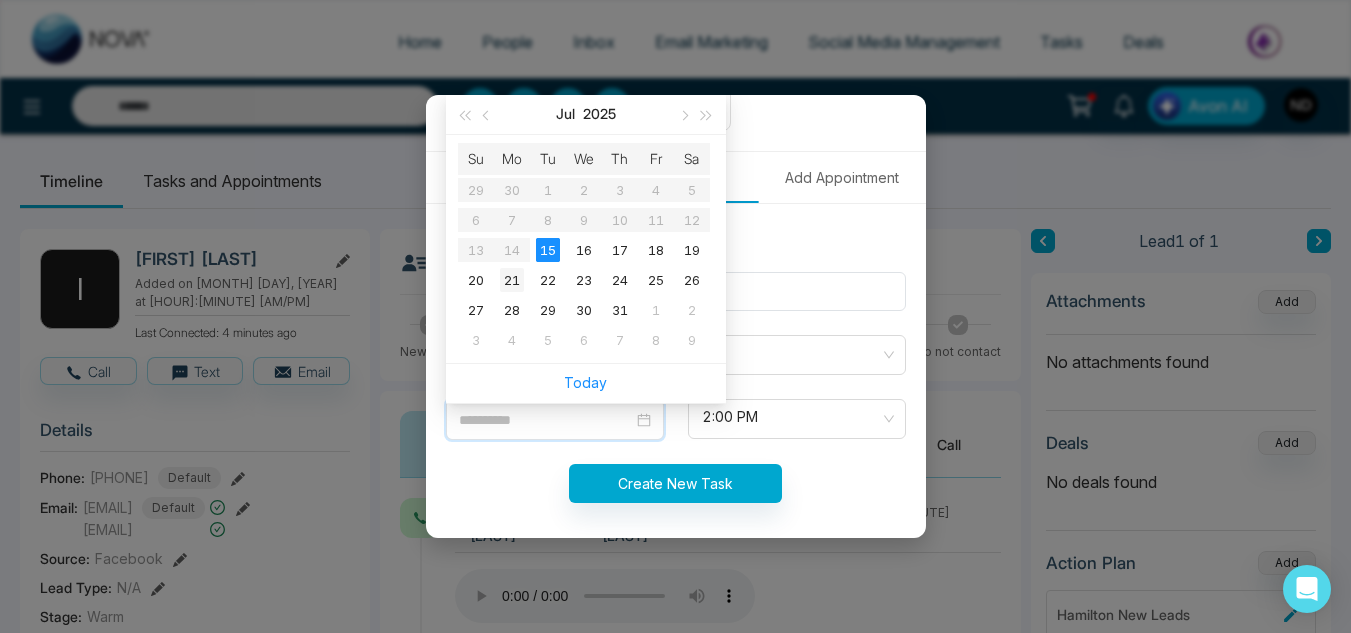 click on "21" at bounding box center (512, 280) 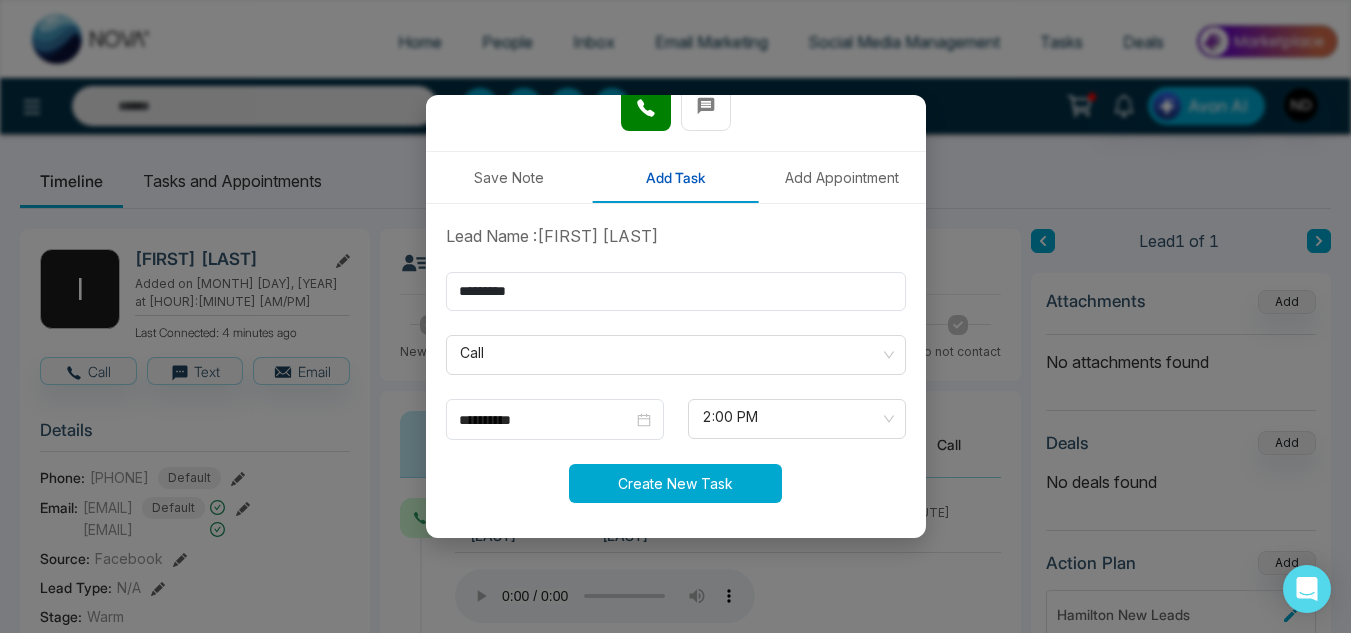 click on "Create New Task" at bounding box center (675, 483) 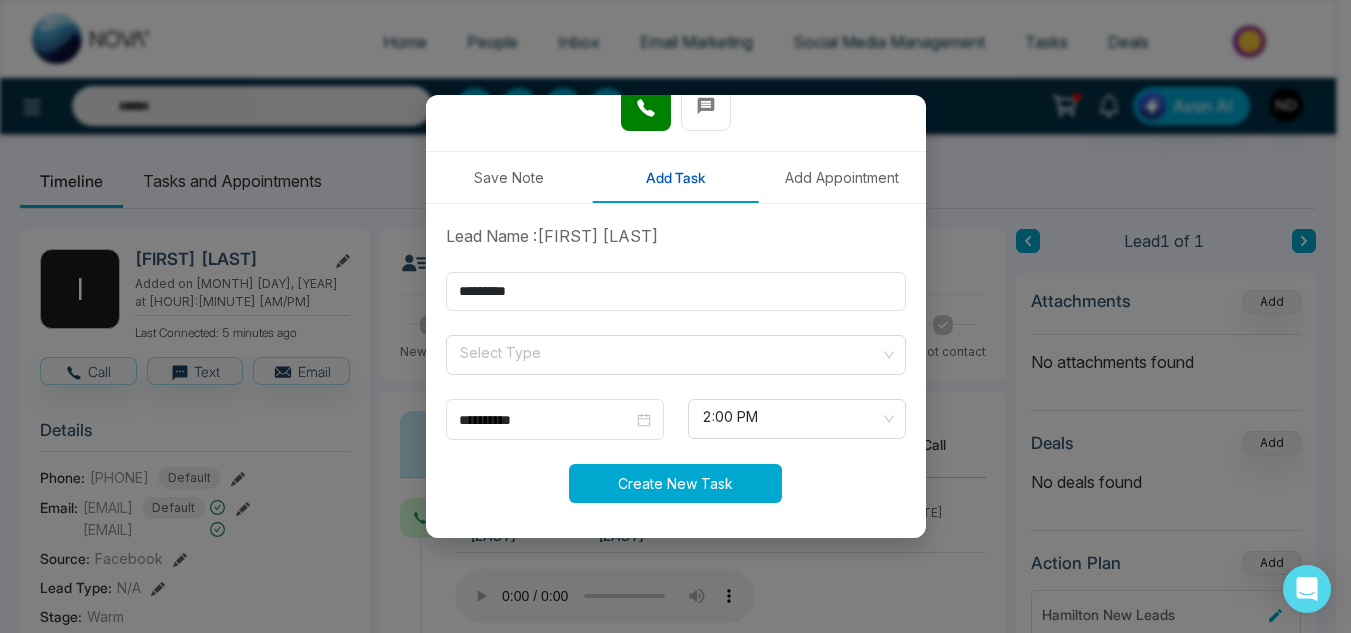 type on "**********" 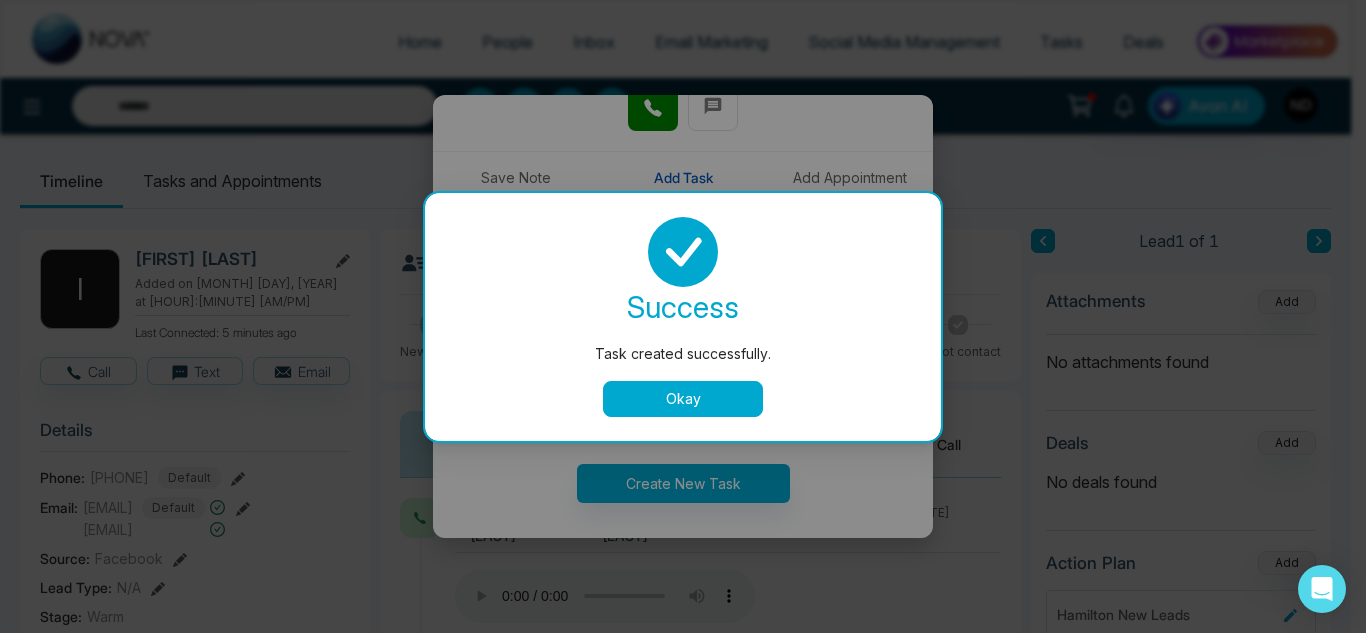 click on "Okay" at bounding box center [683, 399] 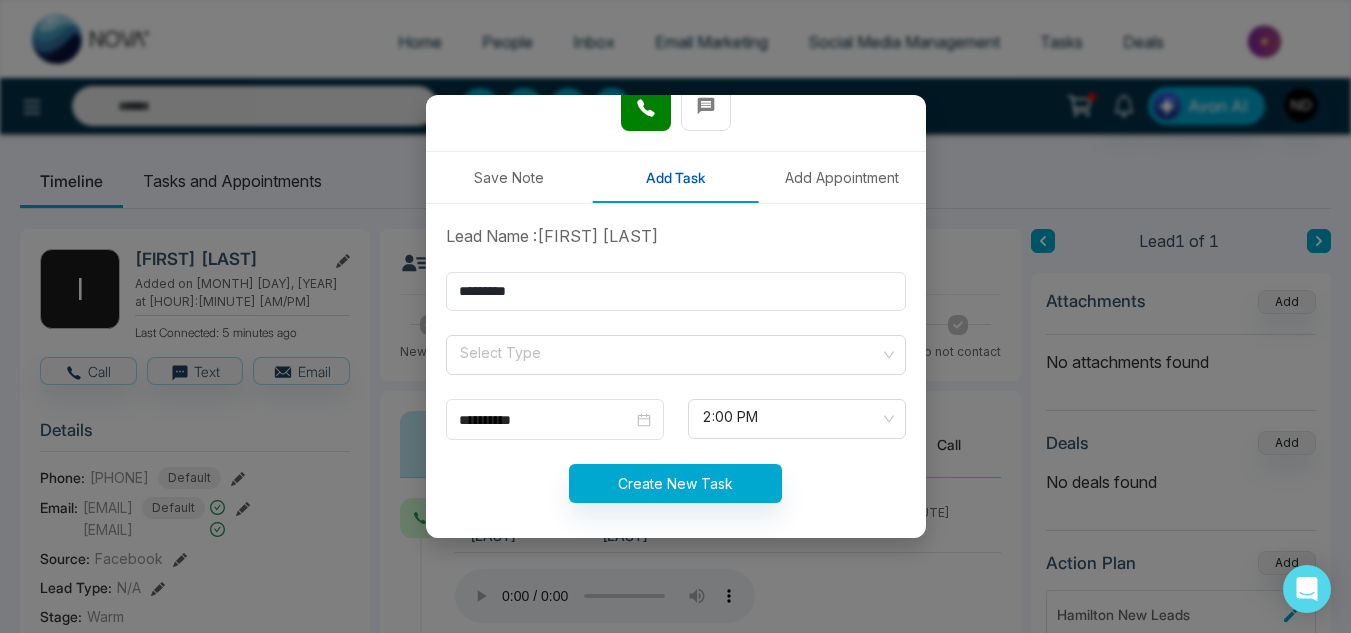 scroll, scrollTop: 0, scrollLeft: 0, axis: both 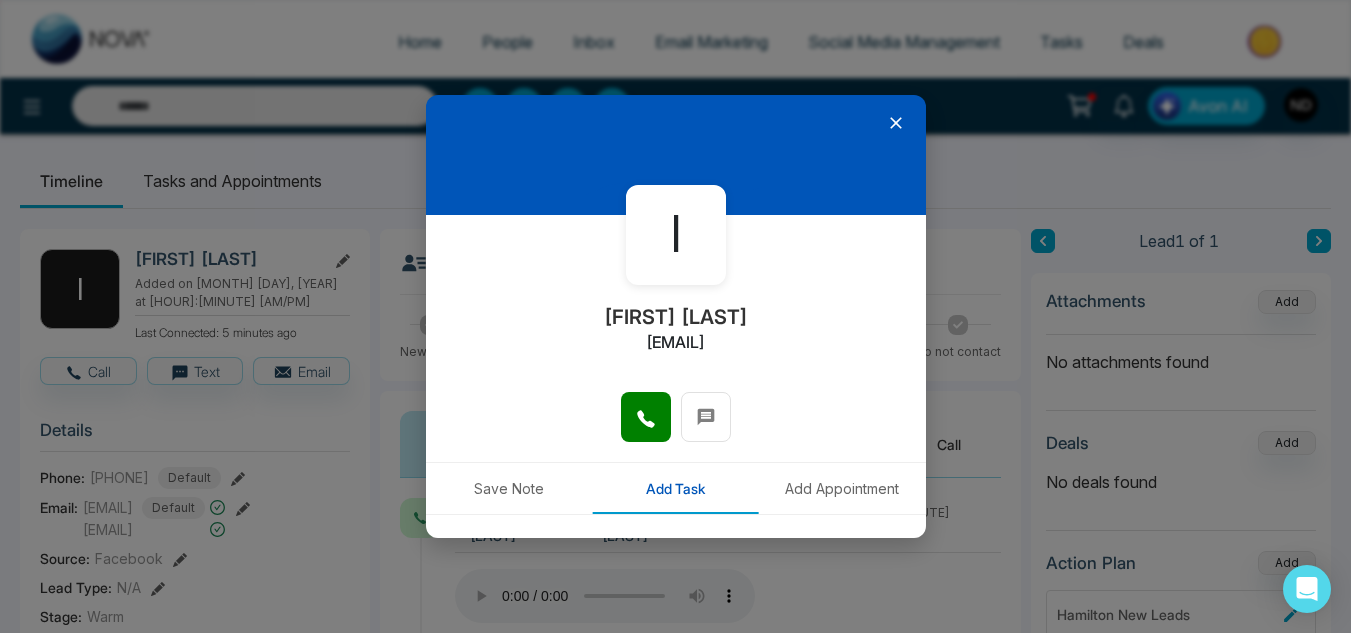 click 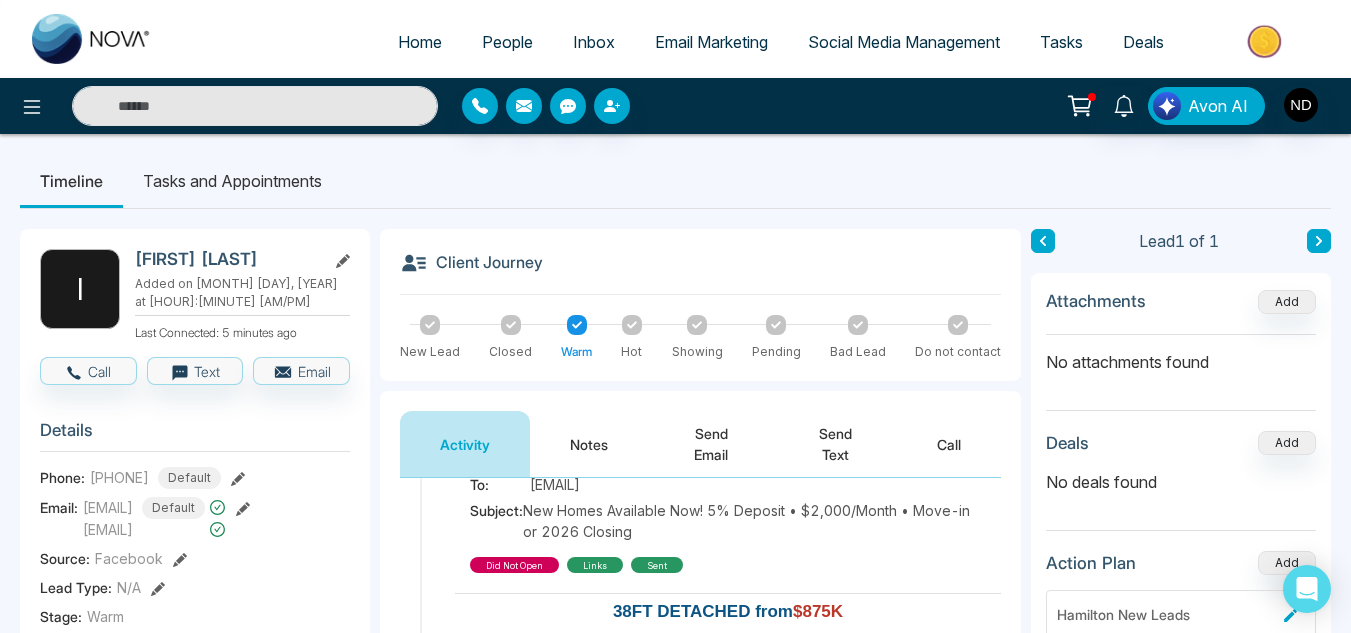 scroll, scrollTop: 243, scrollLeft: 0, axis: vertical 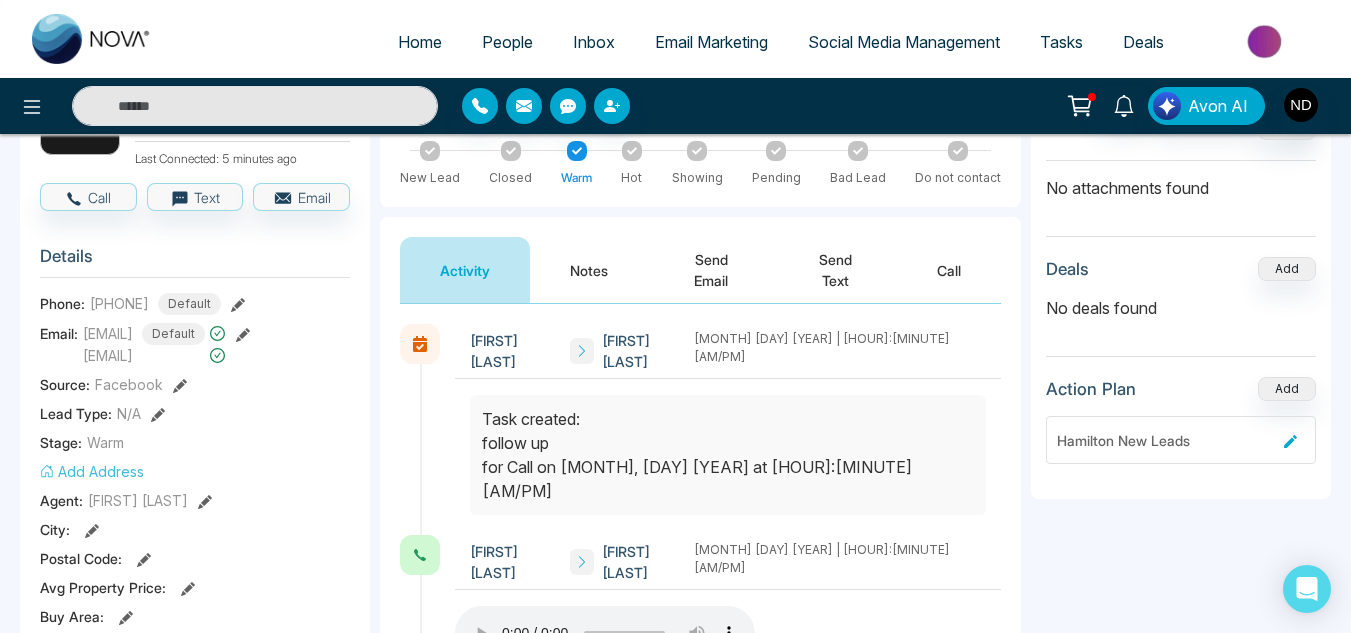 click on "Task created:   follow up   for Call on Jul, 21 2025 at 02:00 PM" at bounding box center (728, 455) 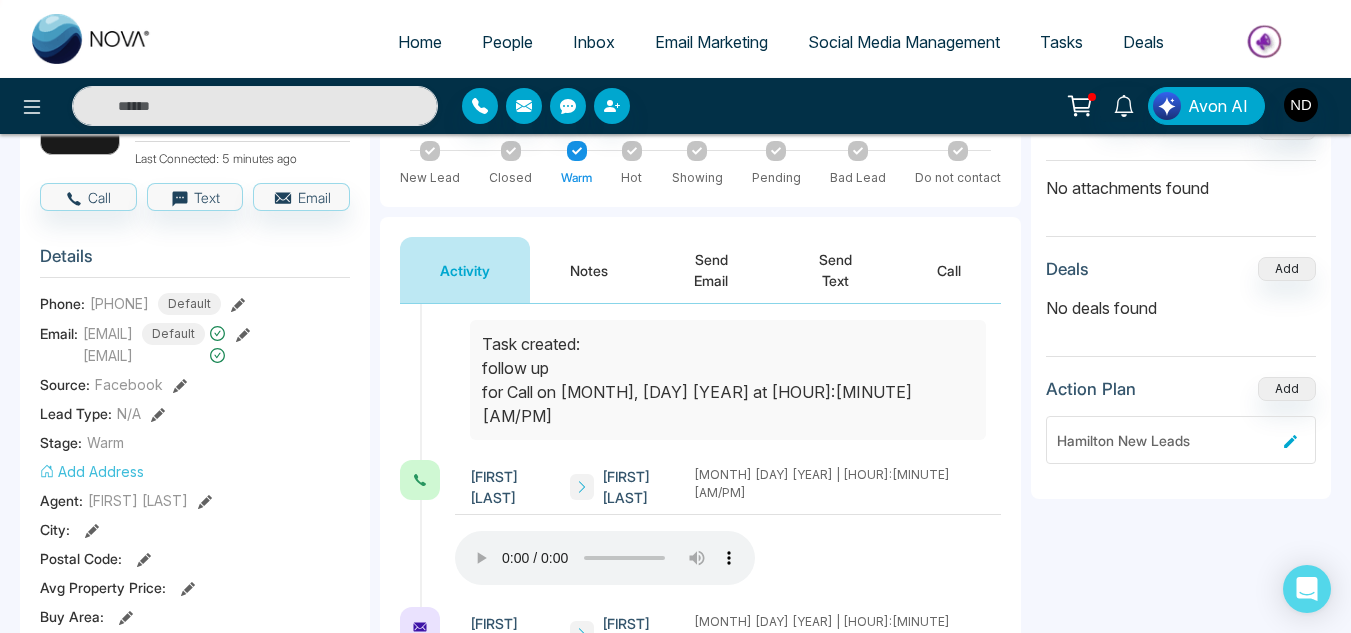 scroll, scrollTop: 78, scrollLeft: 0, axis: vertical 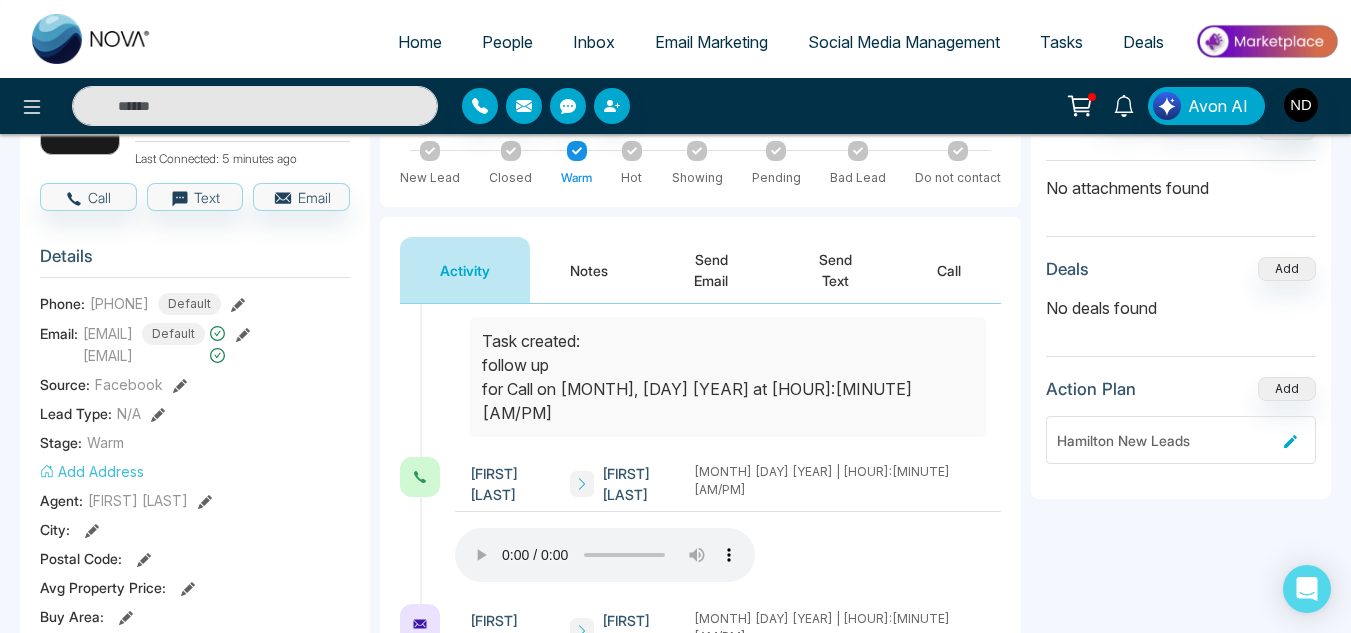 click on "Navdeep Dhillon Issam Aleian July 15 2025 | 1:45 PM" at bounding box center [728, 530] 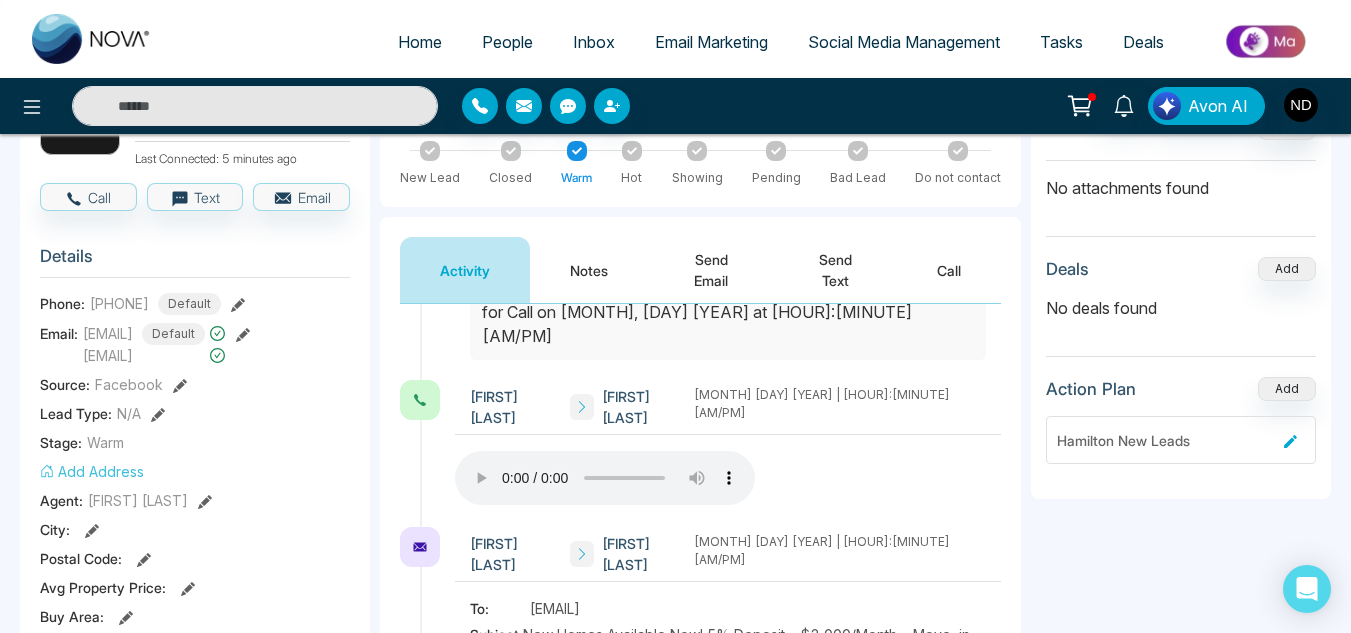 scroll, scrollTop: 157, scrollLeft: 0, axis: vertical 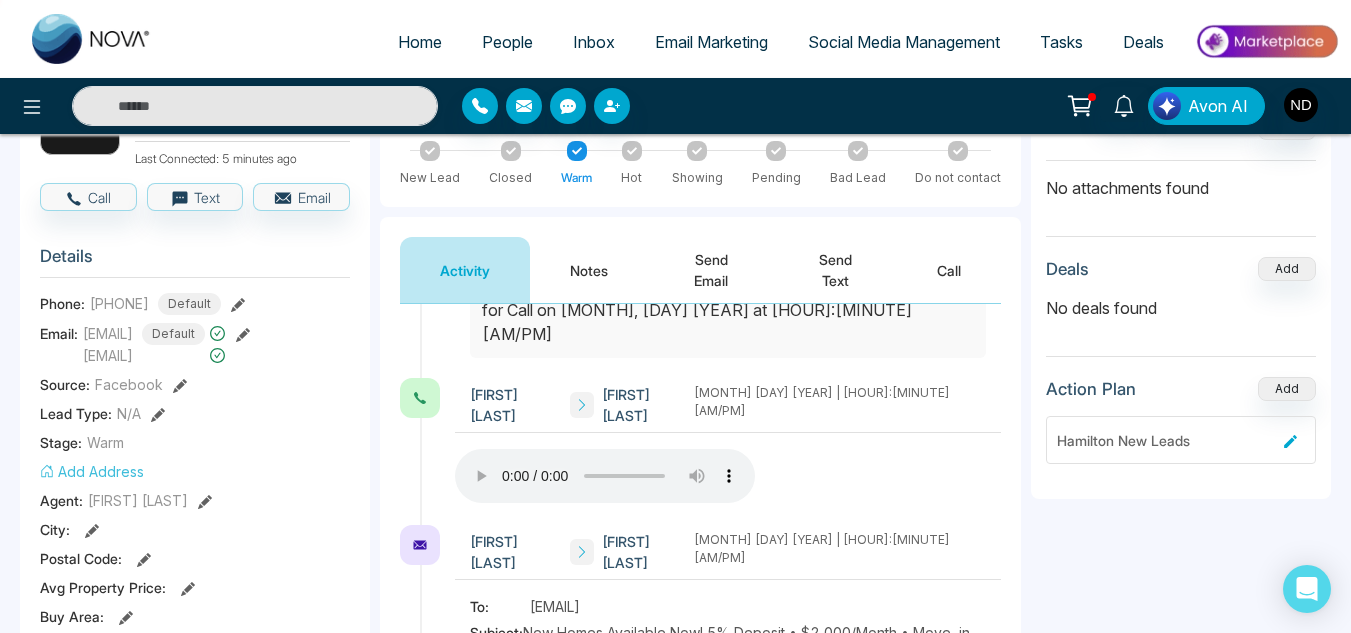 click on "Navdeep Dhillon Issam Aleian July 15 2025 | 1:45 PM" at bounding box center [728, 451] 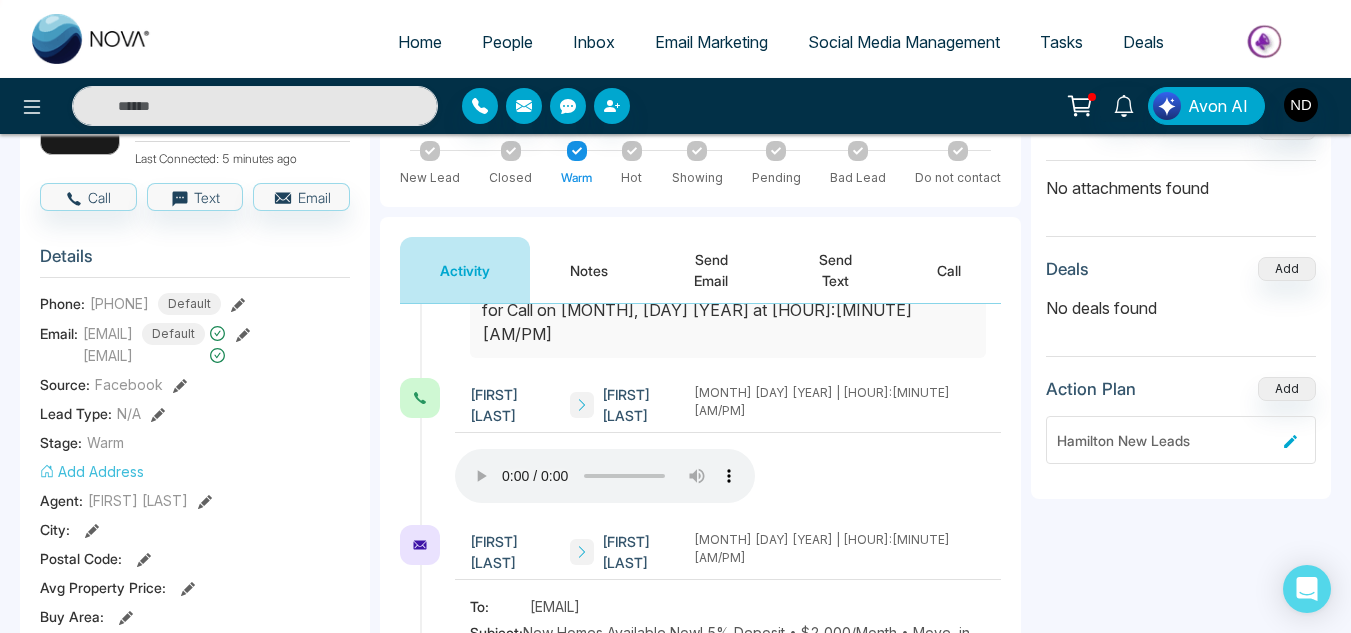 click at bounding box center (582, 405) 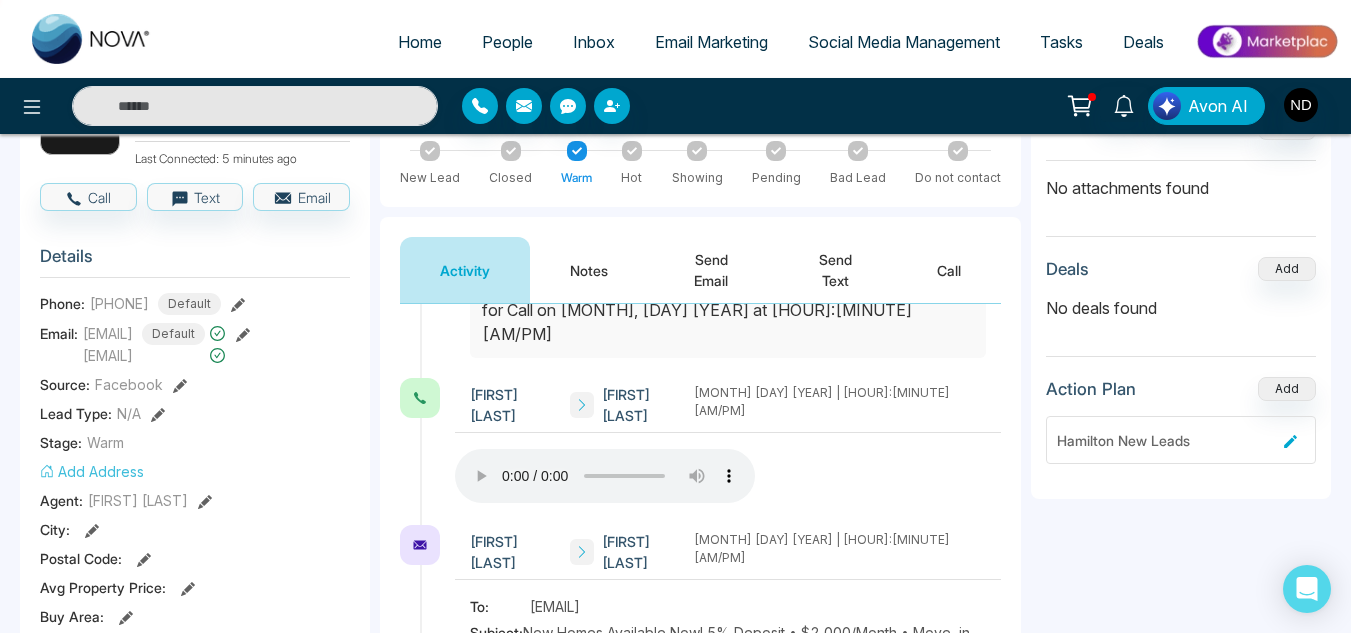 scroll, scrollTop: 0, scrollLeft: 0, axis: both 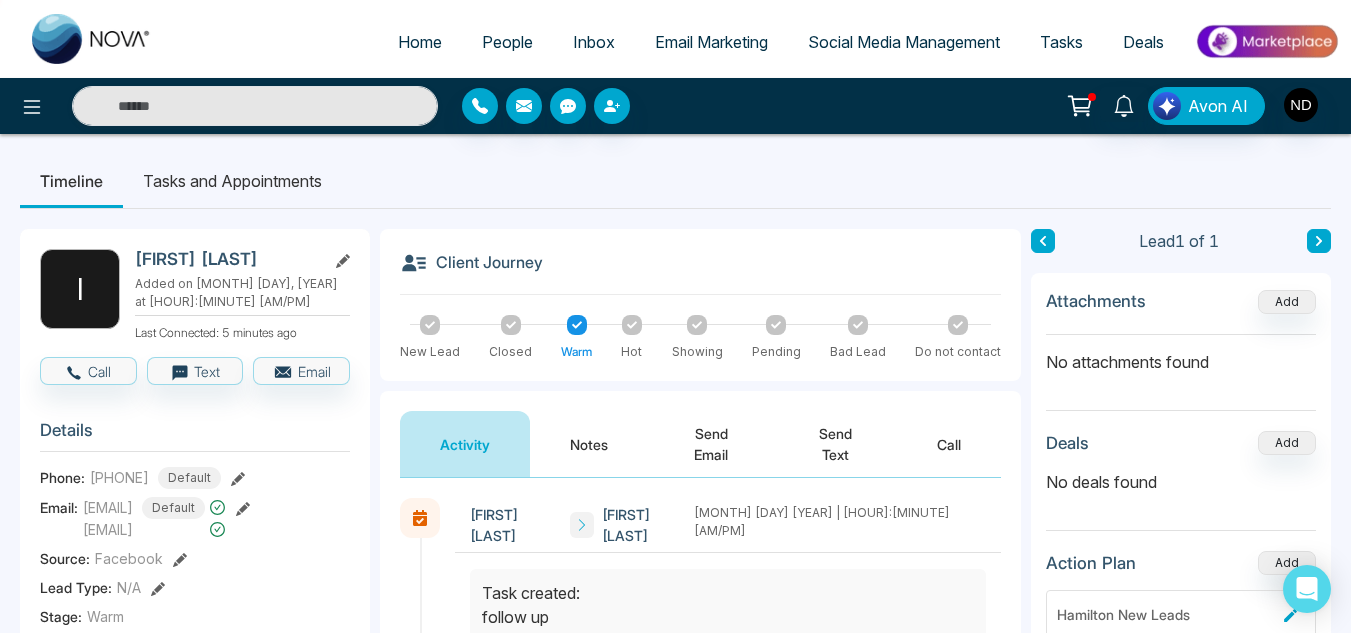 click on "Client Journey New Lead Closed Warm Hot Showing Pending Bad Lead Do not contact" at bounding box center [700, 305] 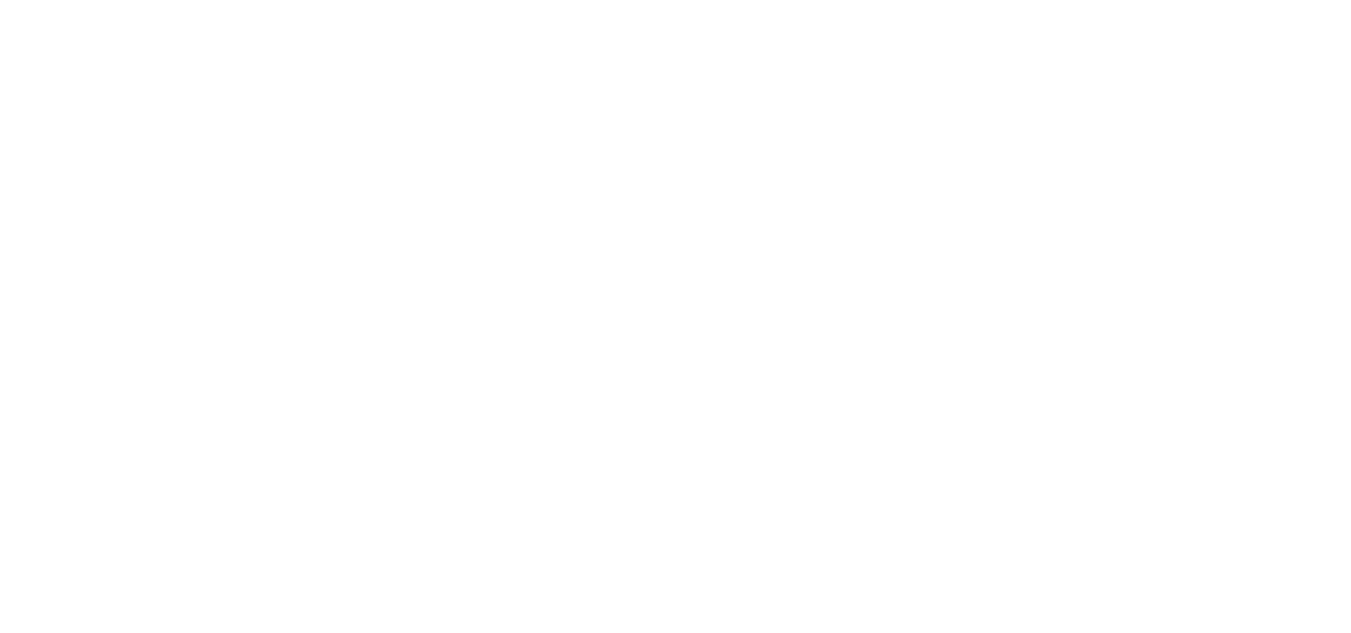 scroll, scrollTop: 0, scrollLeft: 0, axis: both 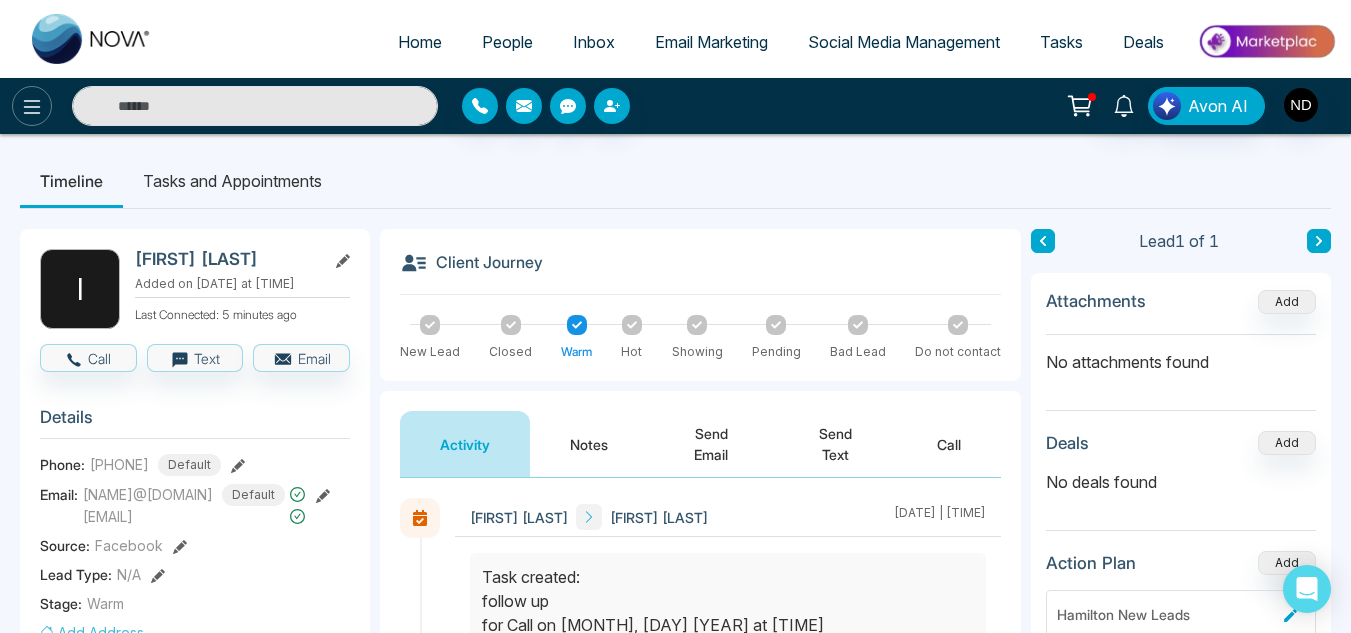 click at bounding box center [32, 106] 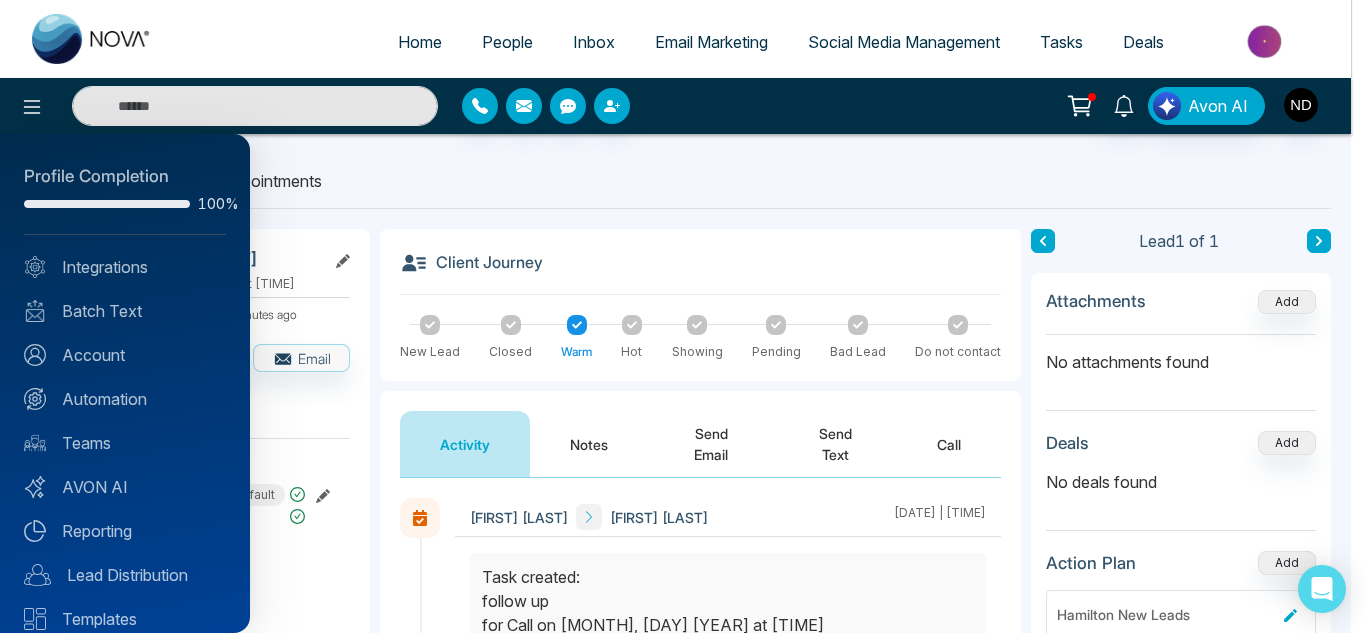 click at bounding box center [683, 316] 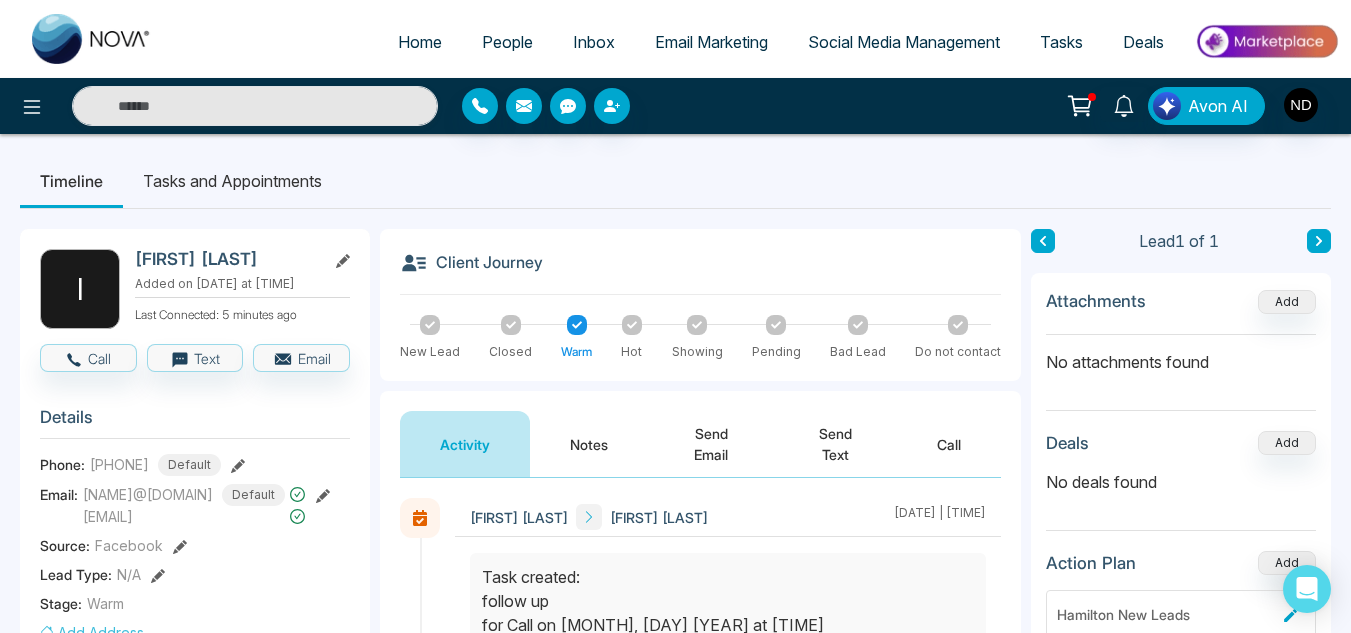 click on "People" at bounding box center (507, 42) 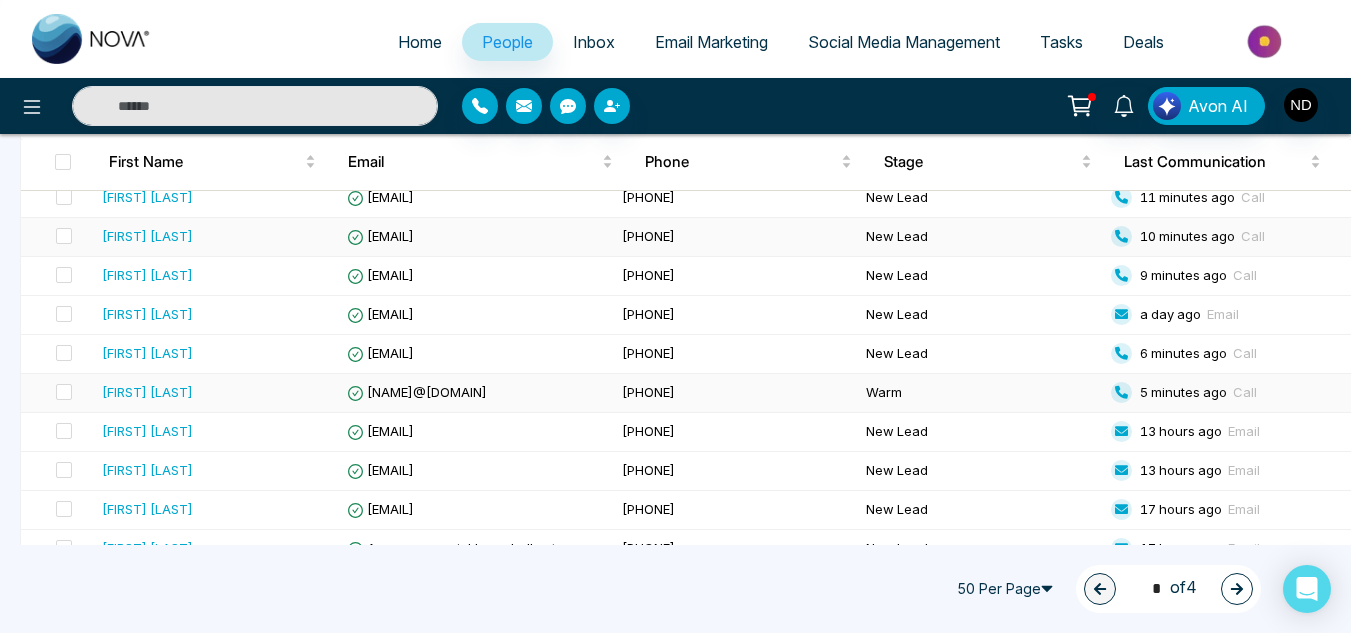 scroll, scrollTop: 500, scrollLeft: 0, axis: vertical 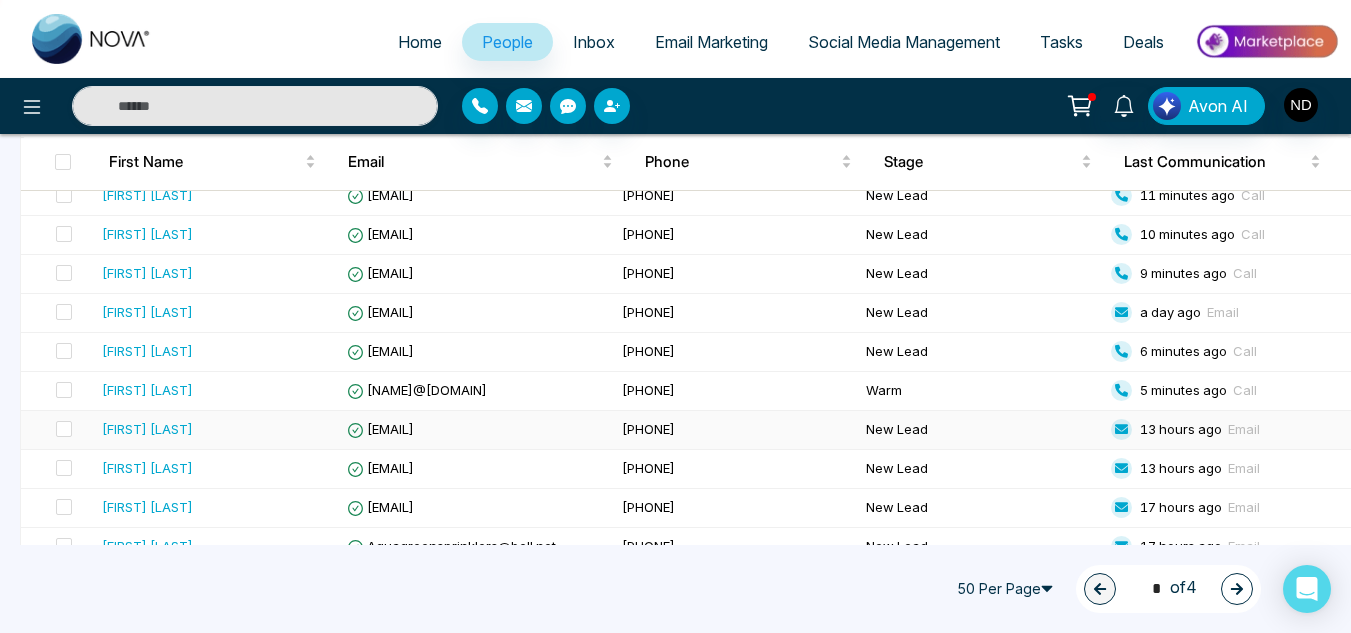 click on "[FIRST] [LAST]" at bounding box center (216, 429) 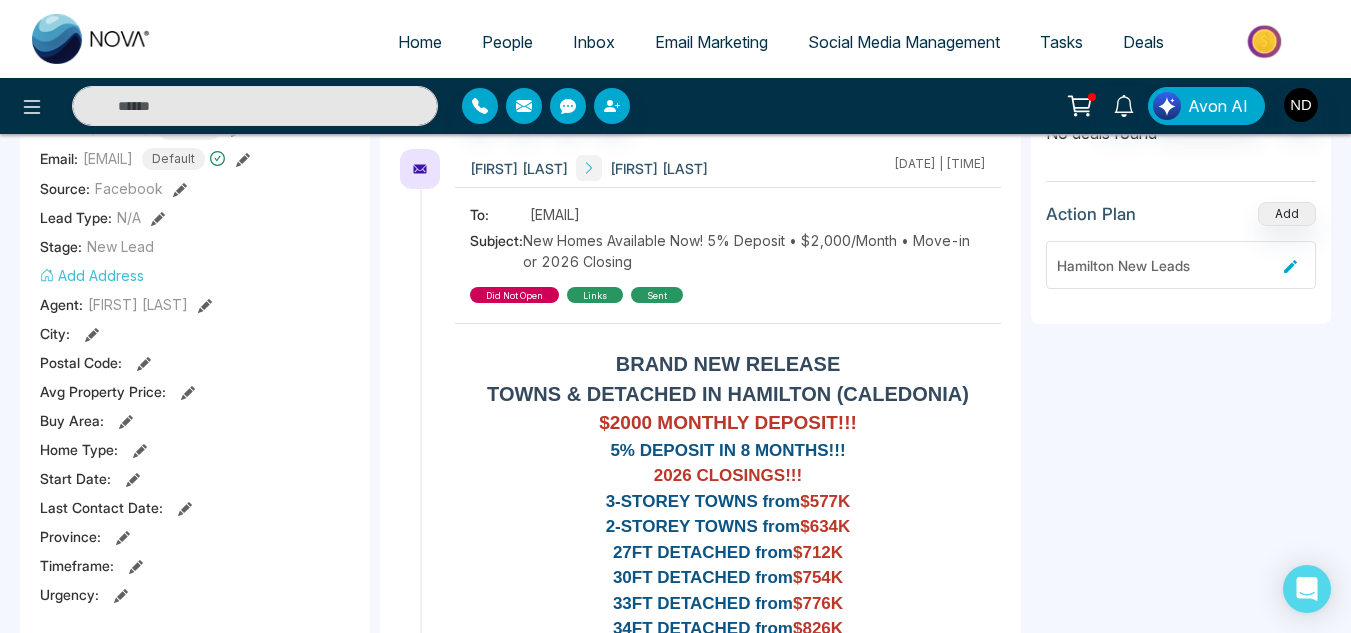 scroll, scrollTop: 374, scrollLeft: 0, axis: vertical 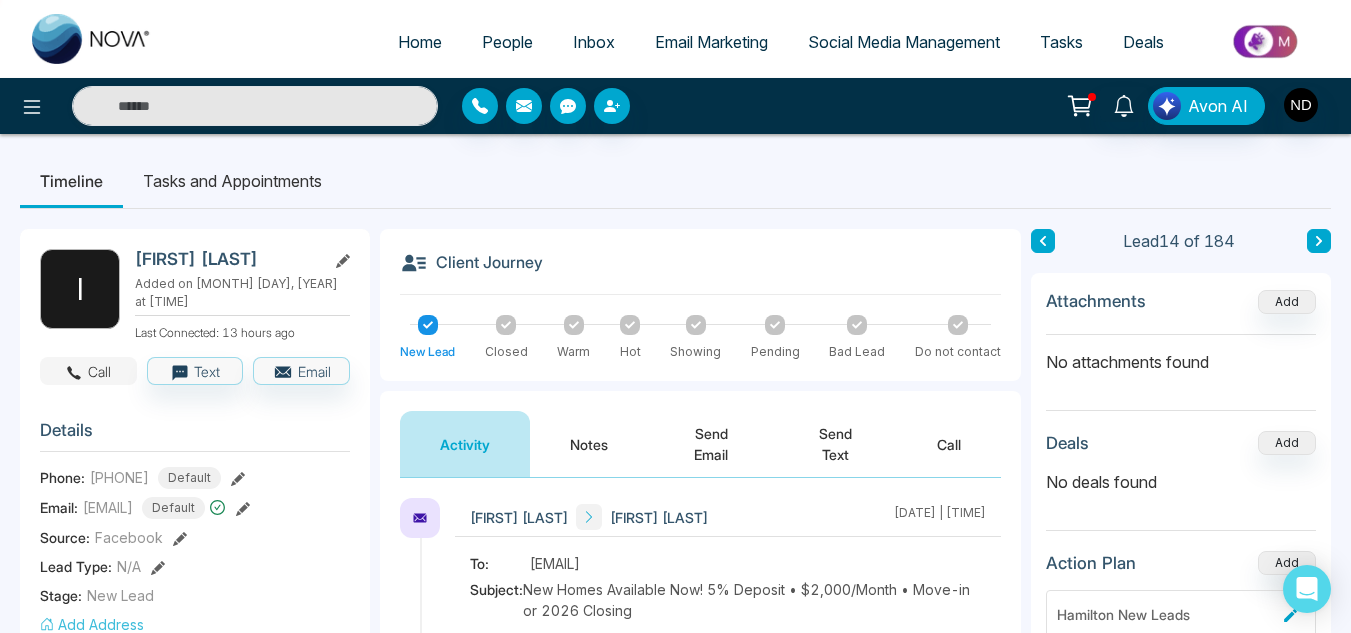 click on "Call" at bounding box center [88, 371] 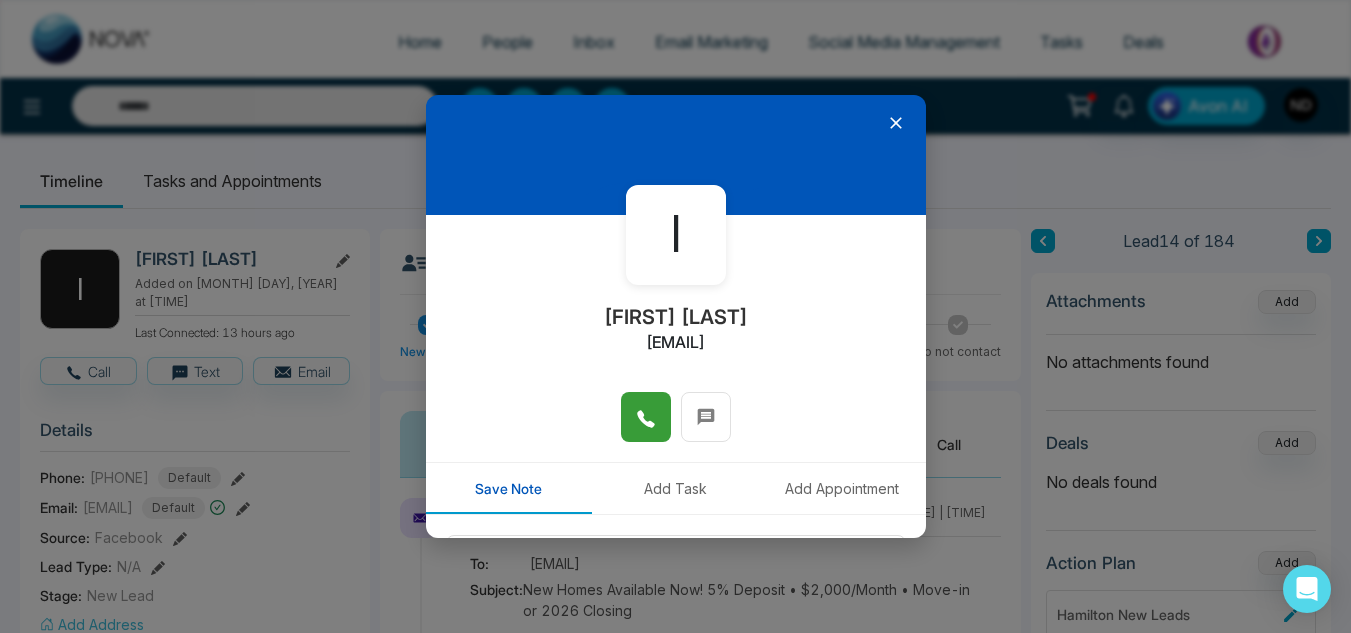 click 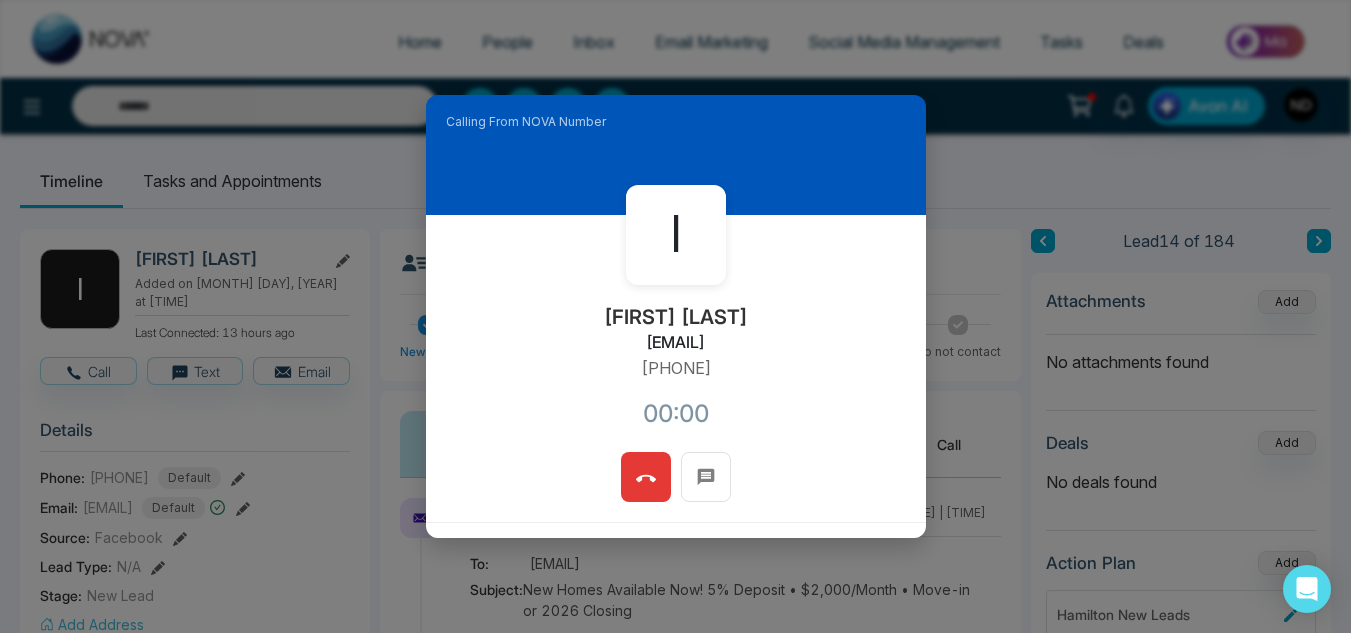 scroll, scrollTop: 238, scrollLeft: 0, axis: vertical 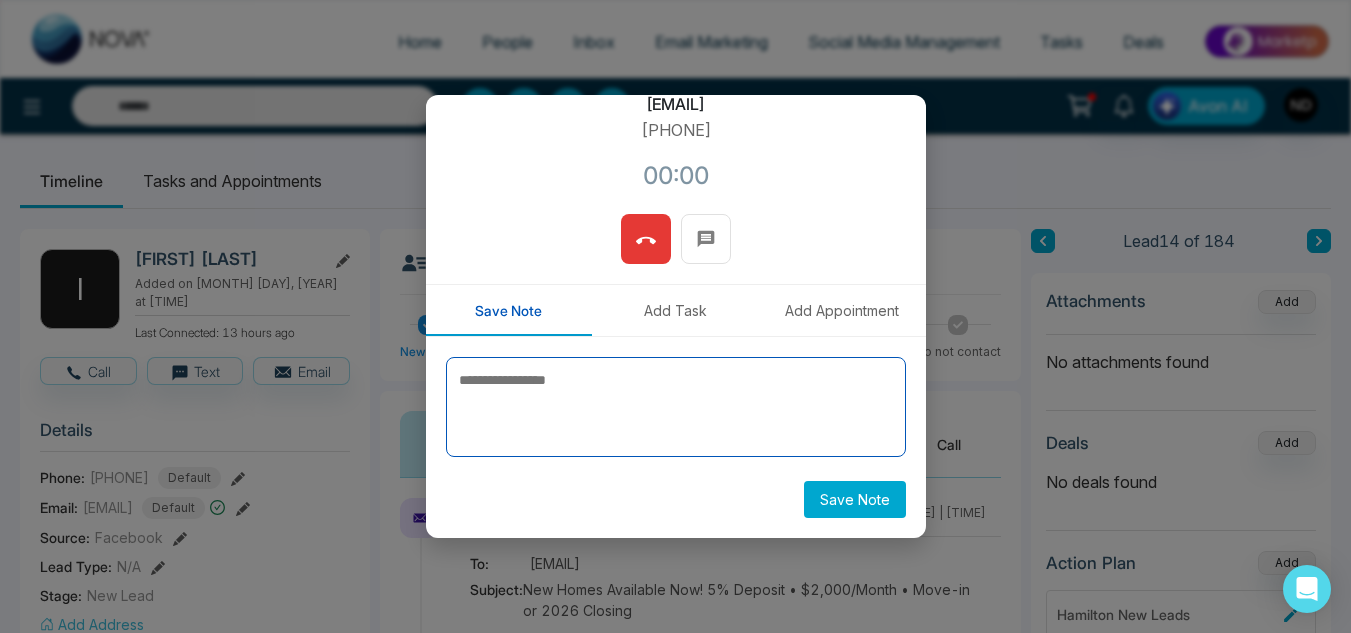 click at bounding box center (676, 407) 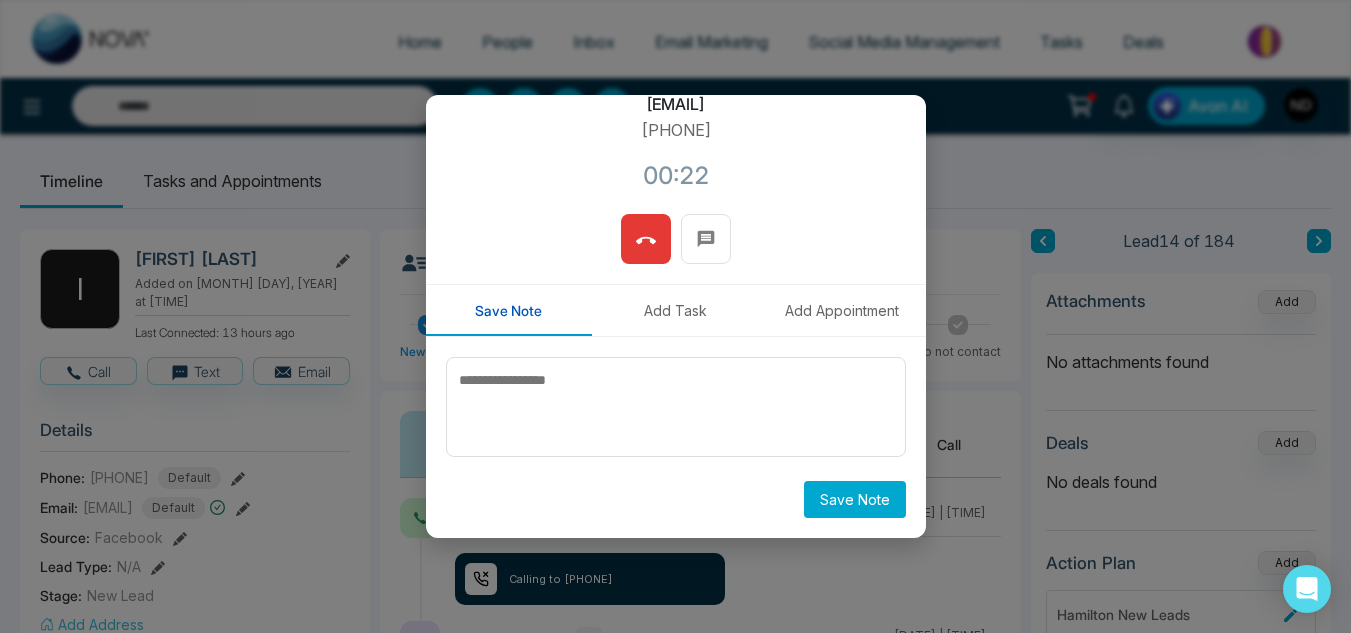 click 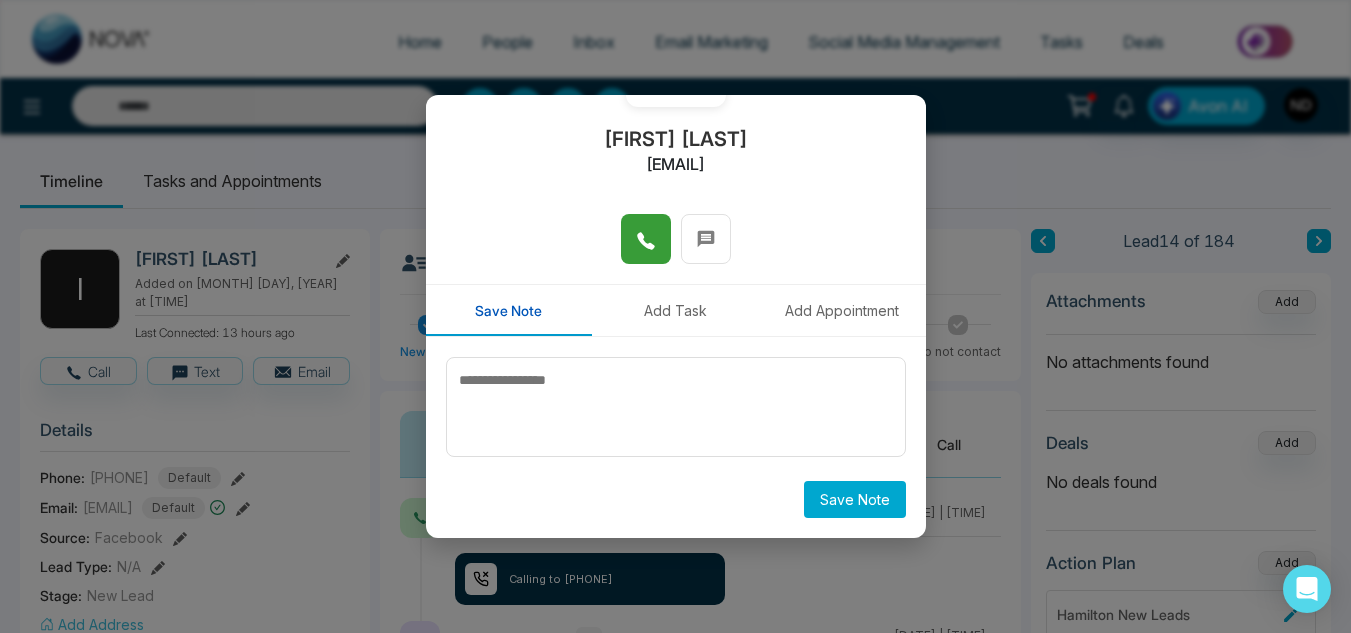 scroll, scrollTop: 178, scrollLeft: 0, axis: vertical 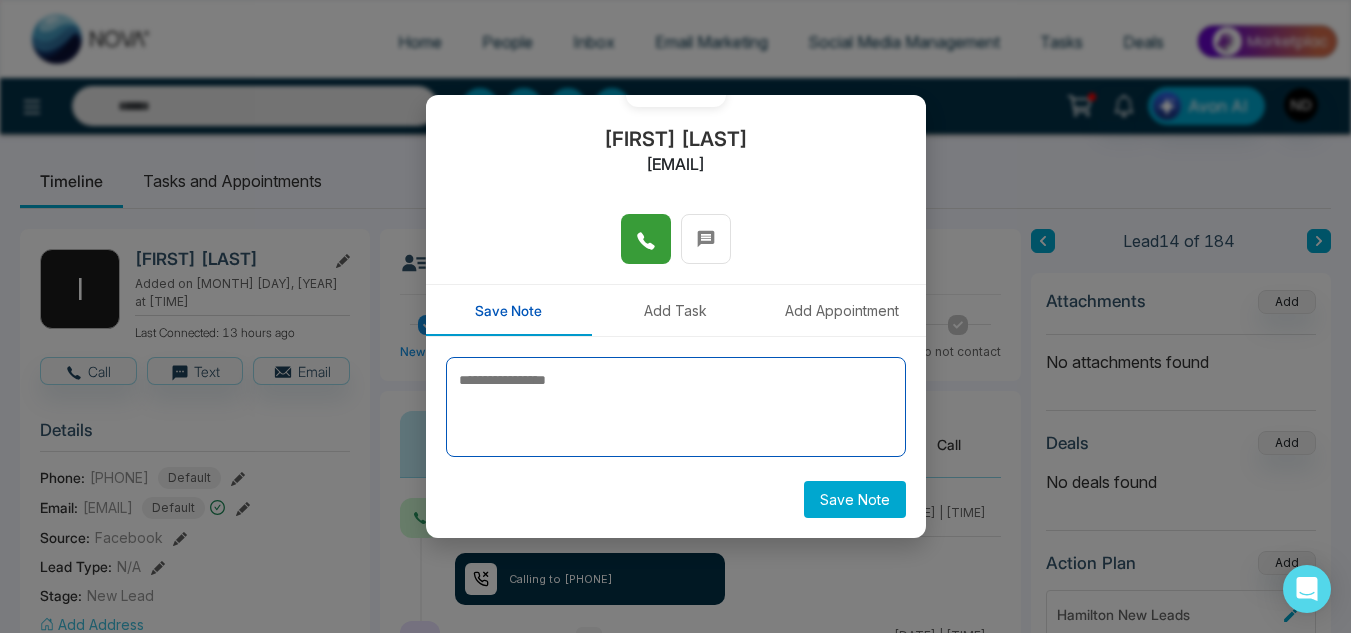click at bounding box center [676, 407] 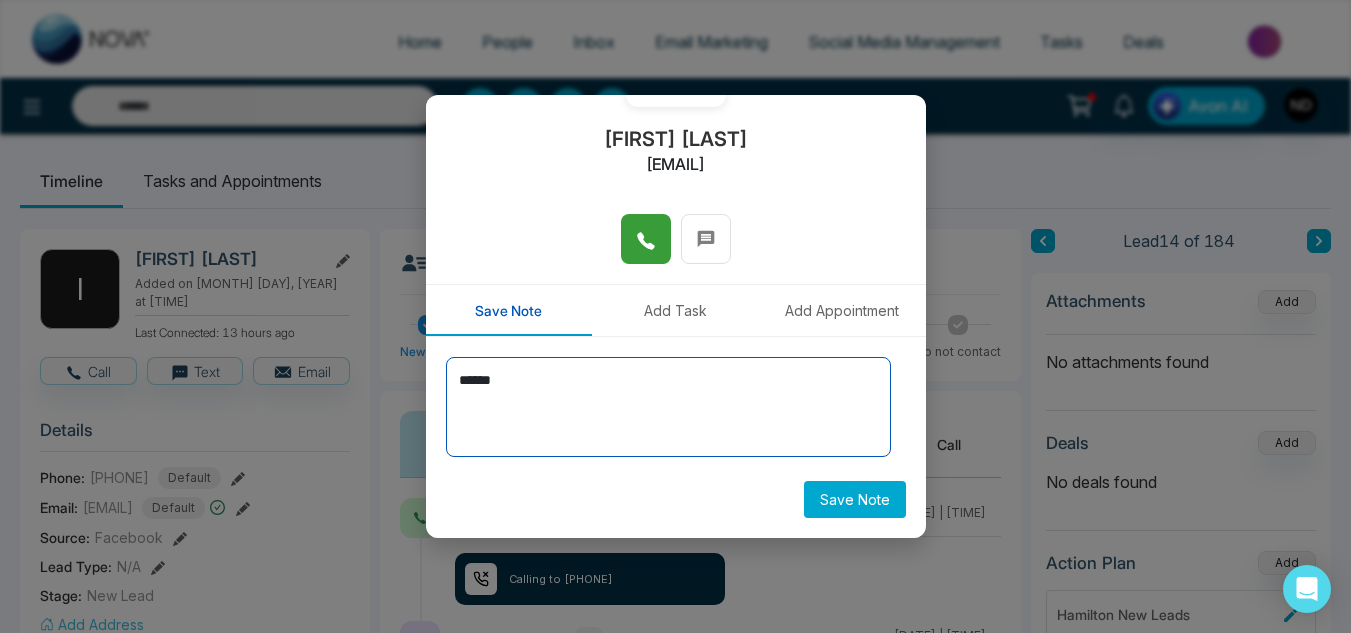 type on "******" 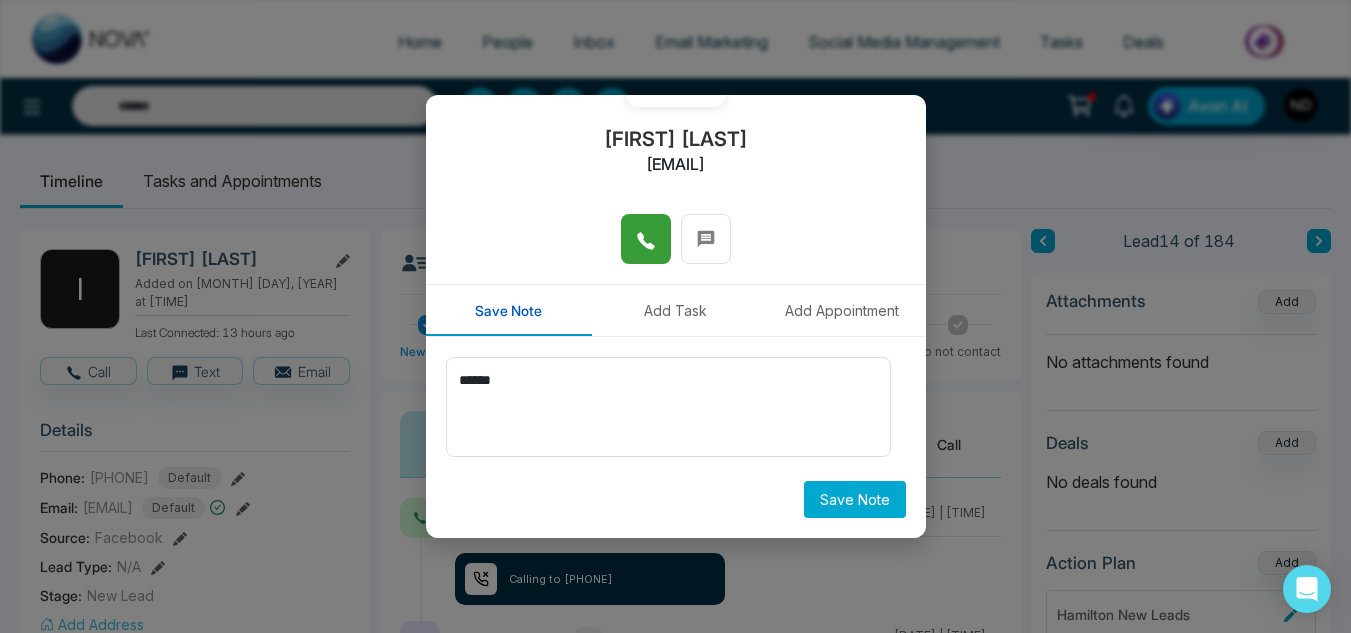 click on "Save Note" at bounding box center [855, 499] 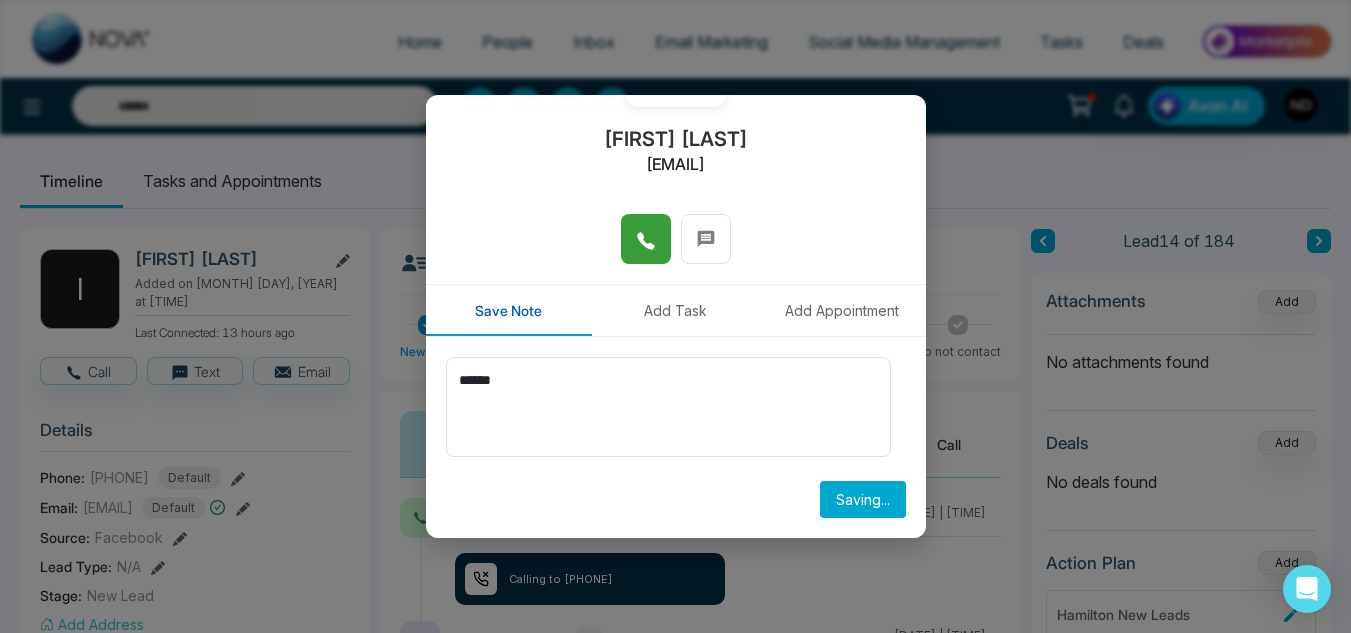 type 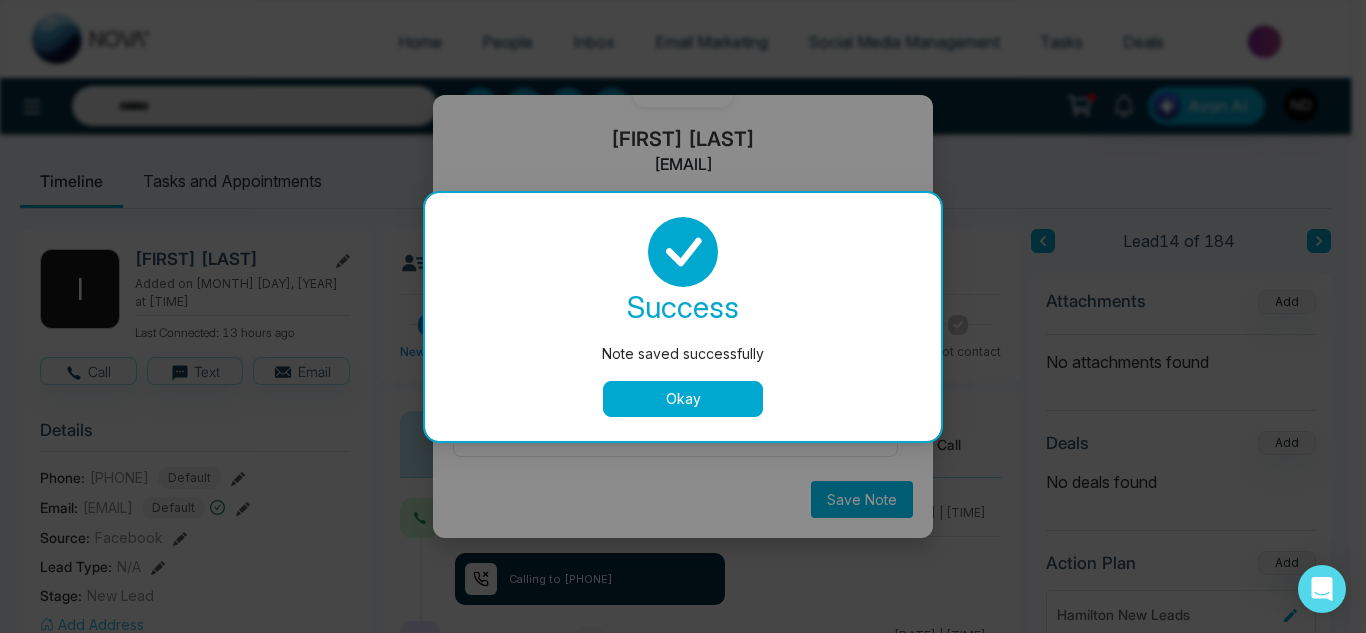 click on "Okay" at bounding box center (683, 399) 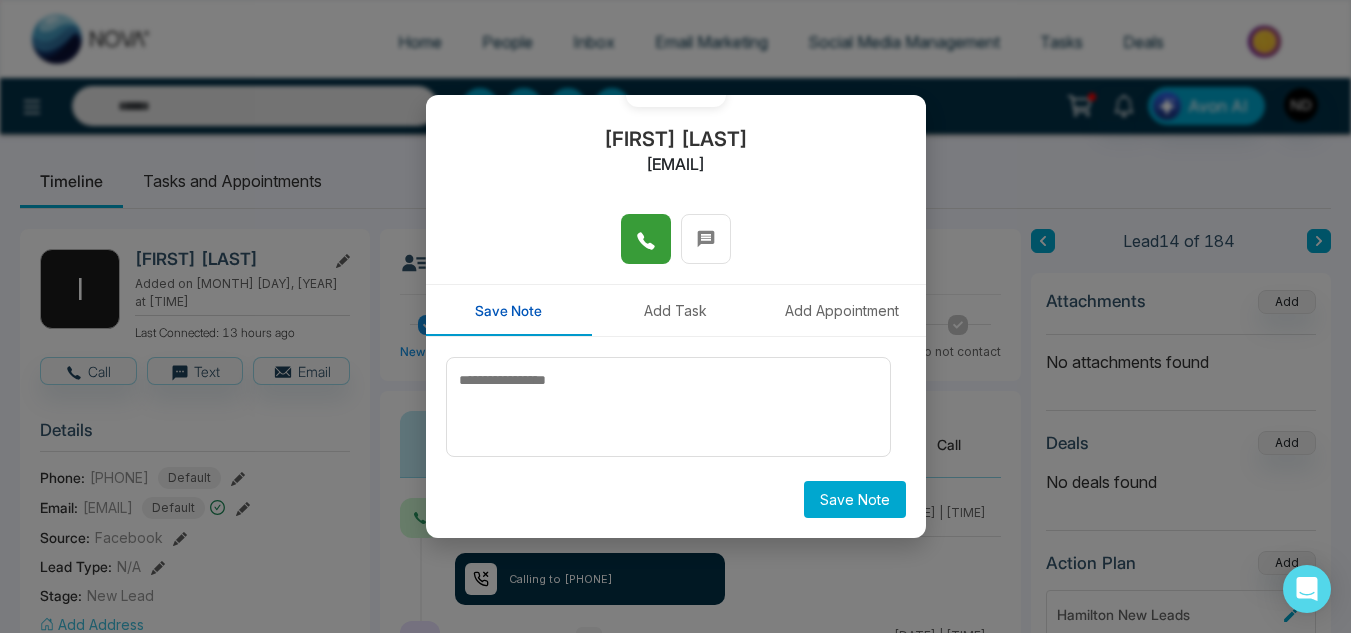 scroll, scrollTop: 0, scrollLeft: 0, axis: both 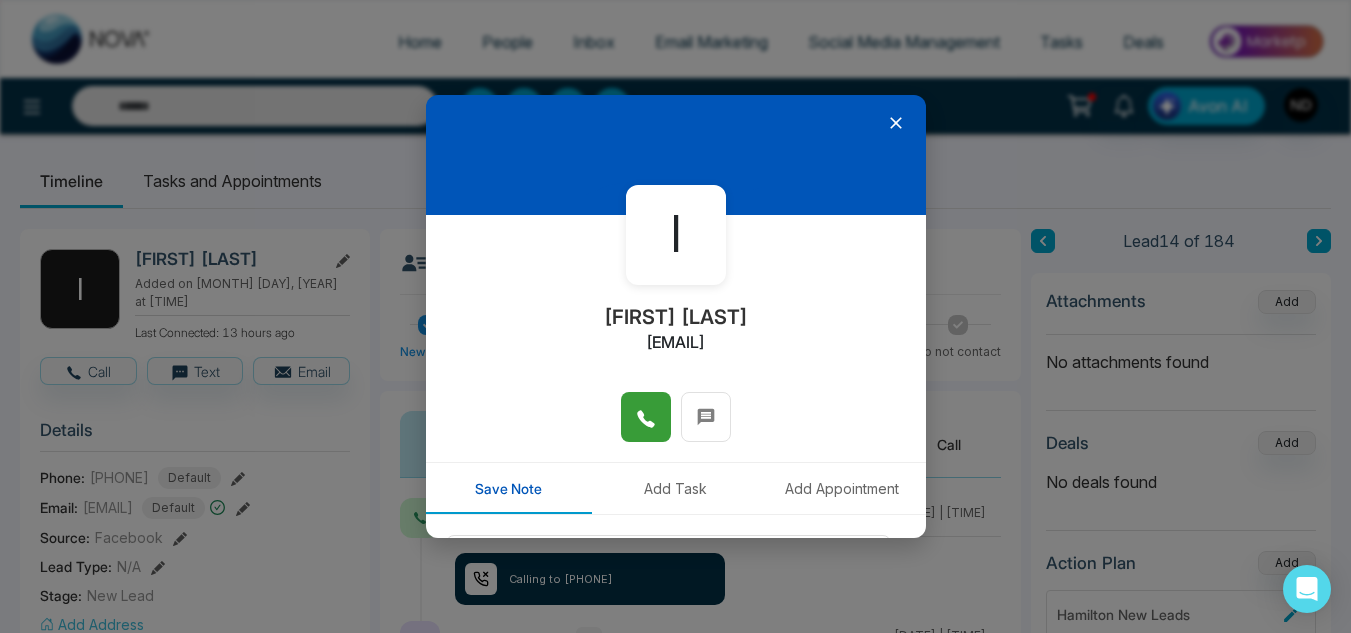 click 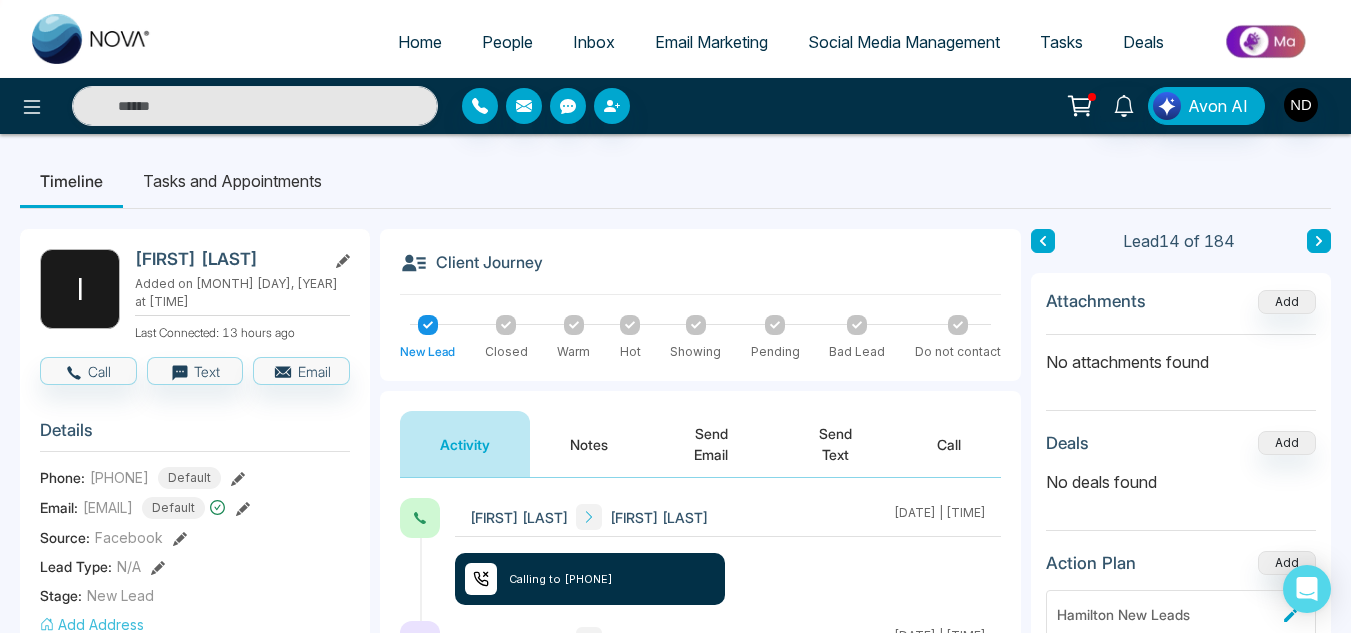 click at bounding box center (1319, 241) 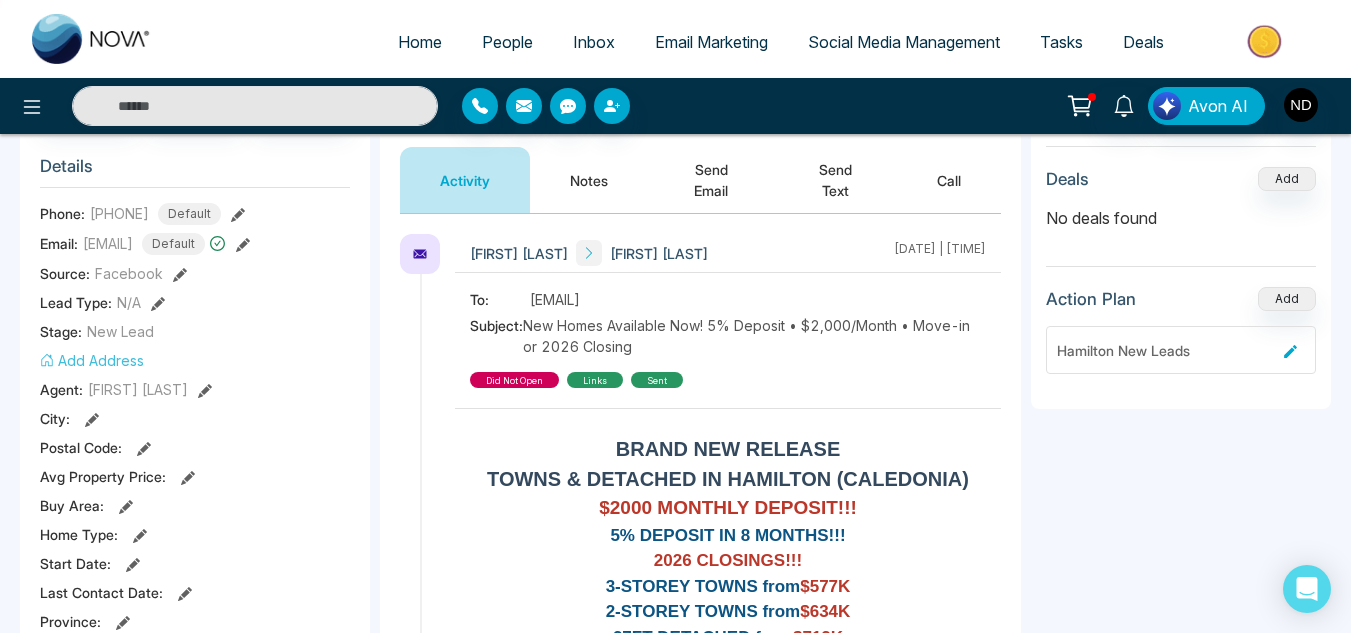 scroll, scrollTop: 307, scrollLeft: 0, axis: vertical 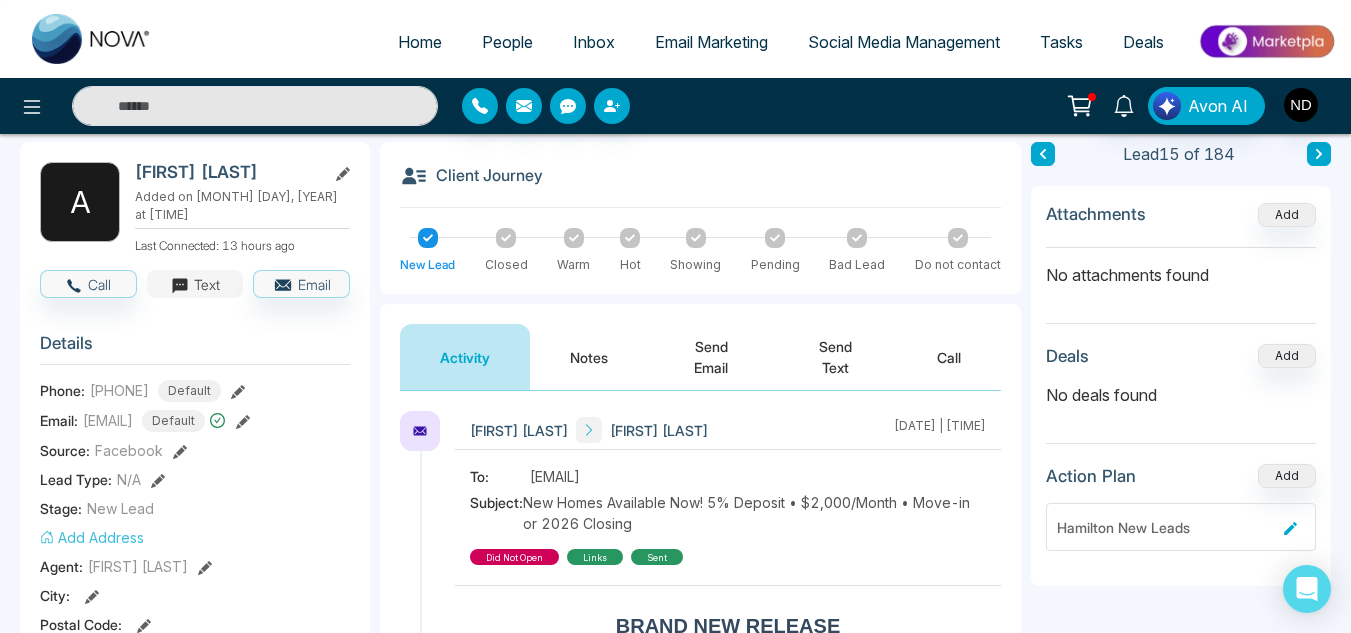 click on "Text" at bounding box center [195, 284] 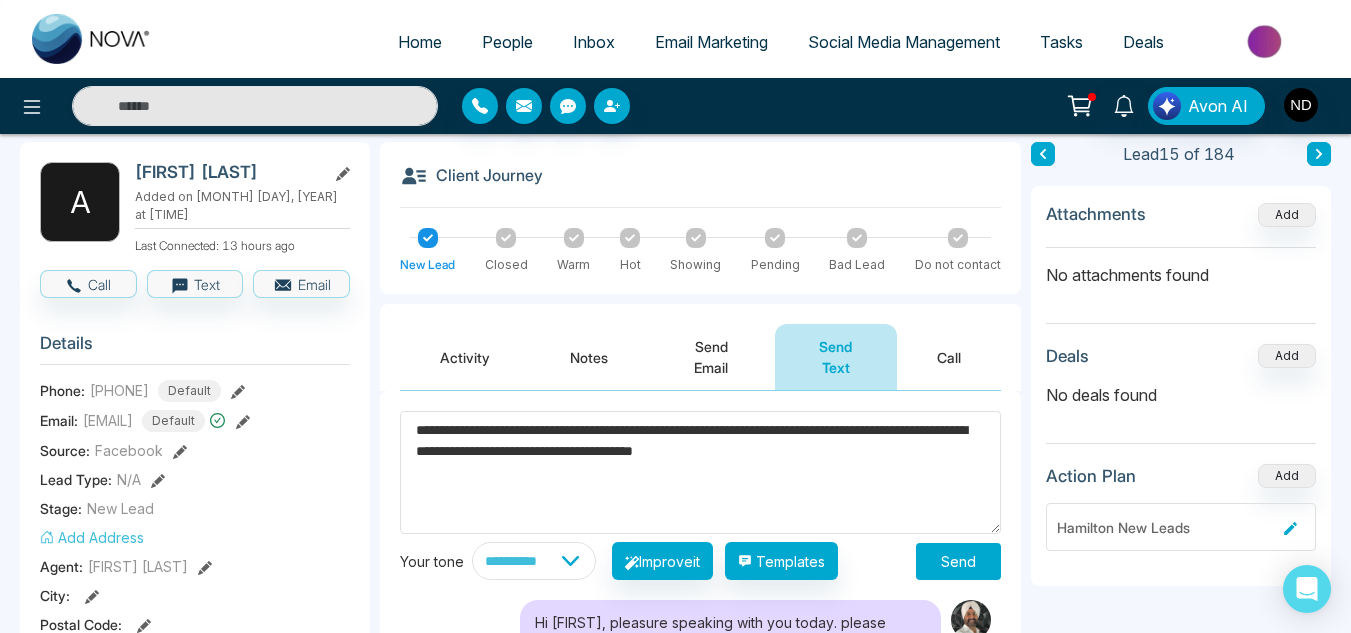 scroll, scrollTop: 222, scrollLeft: 0, axis: vertical 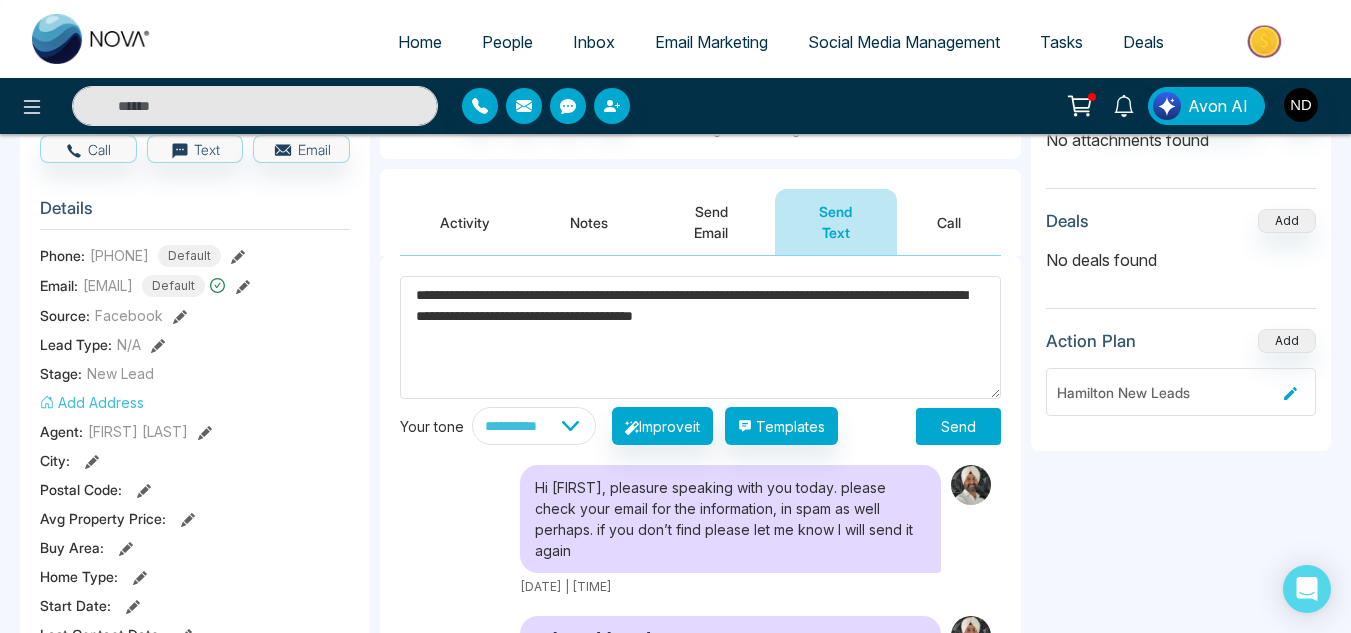 type on "**********" 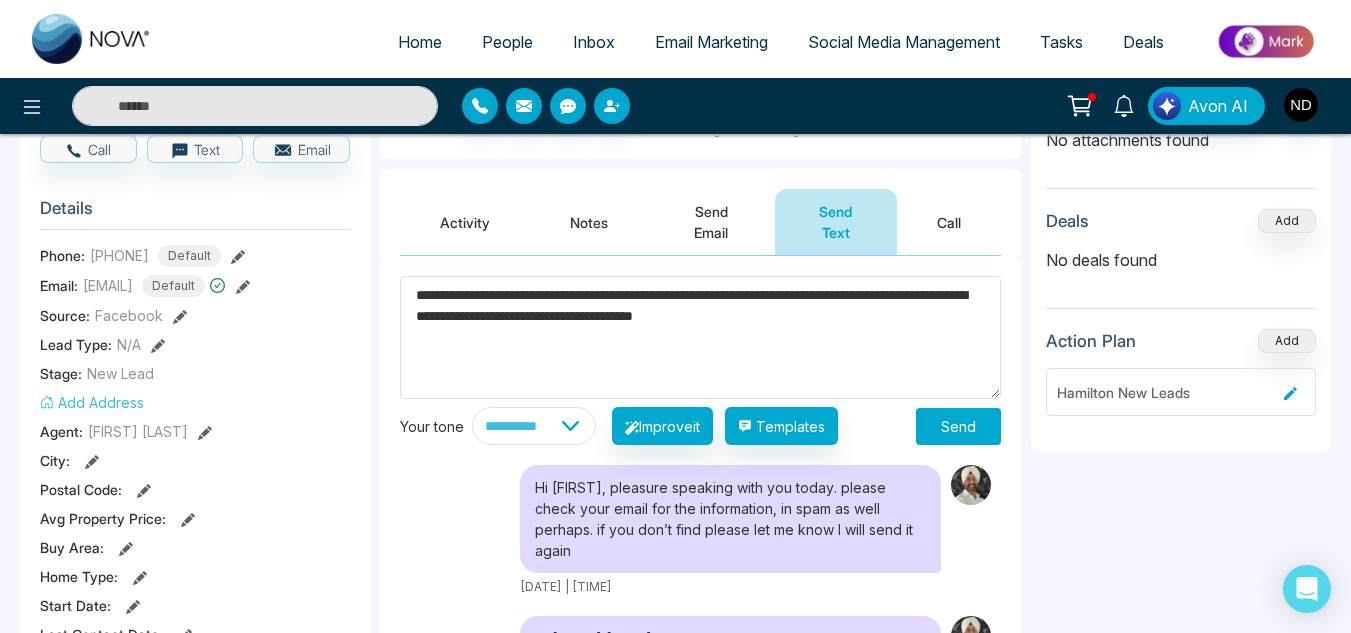 click on "Send" at bounding box center [958, 426] 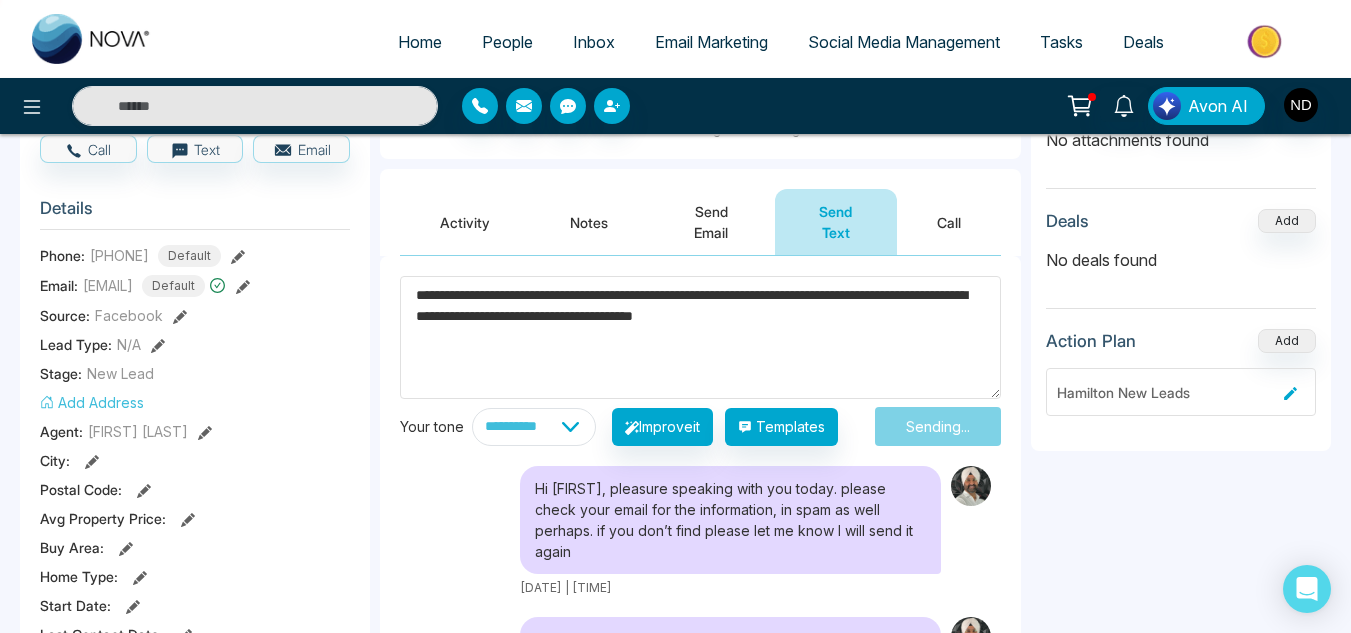 type 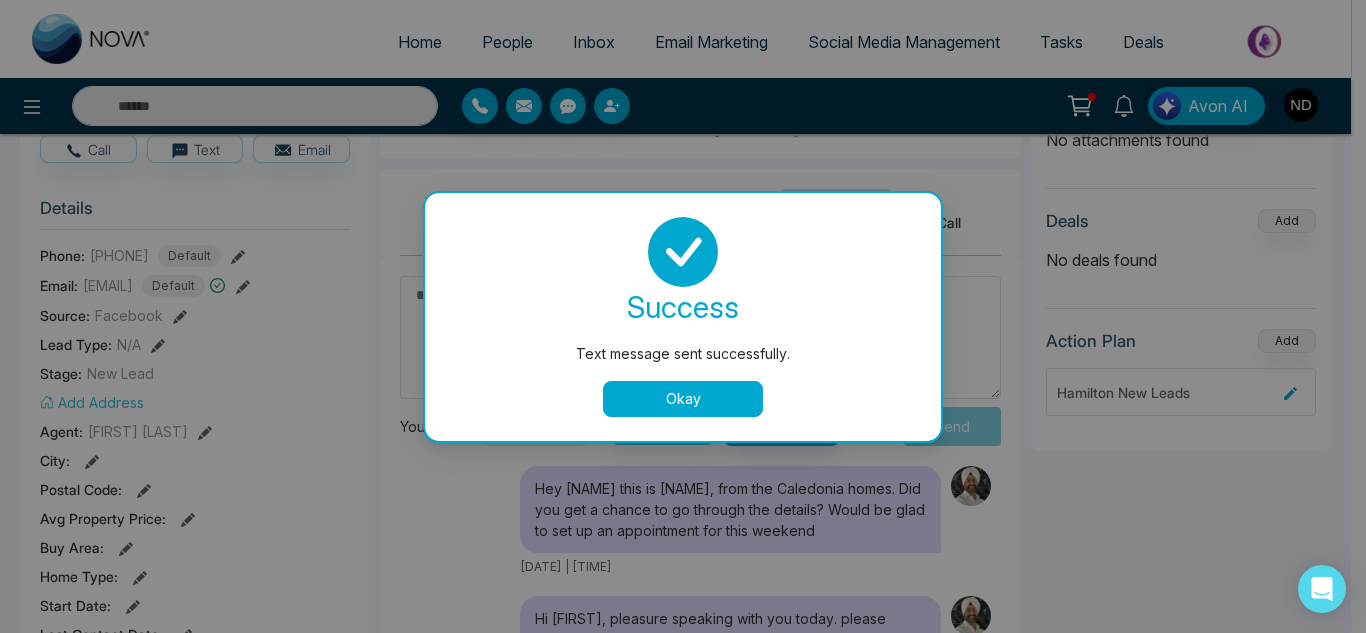 click on "Okay" at bounding box center (683, 399) 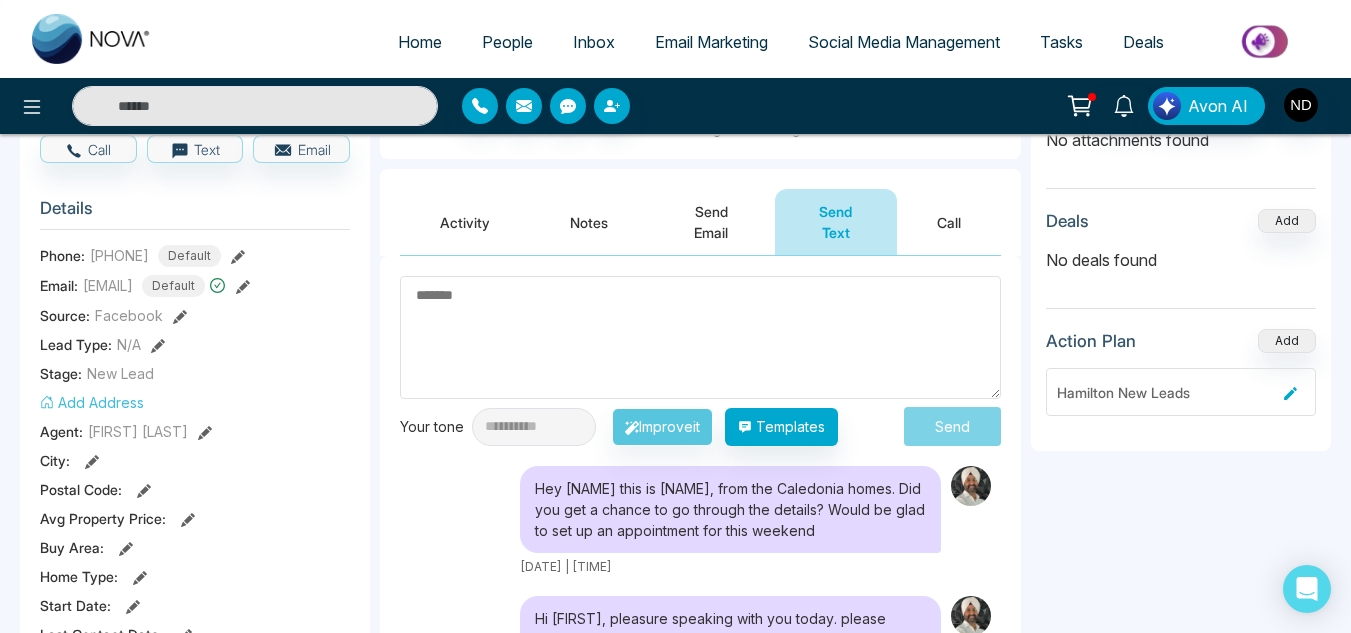 scroll, scrollTop: 0, scrollLeft: 0, axis: both 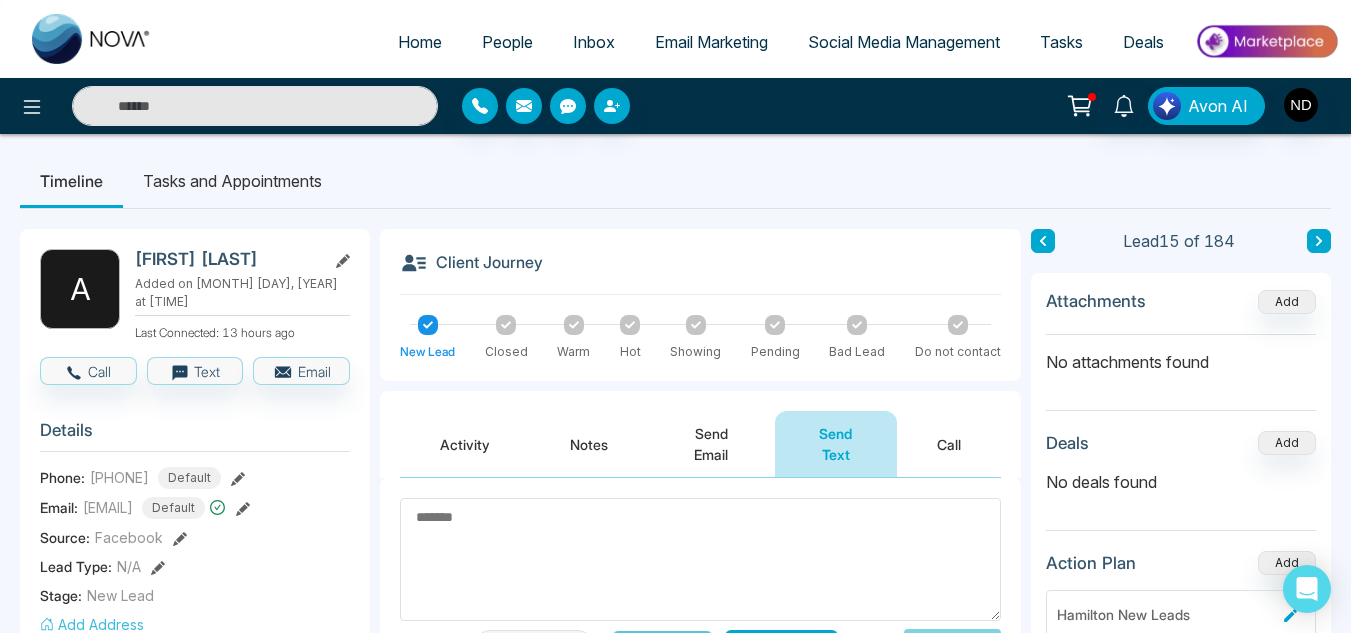 click at bounding box center (1319, 241) 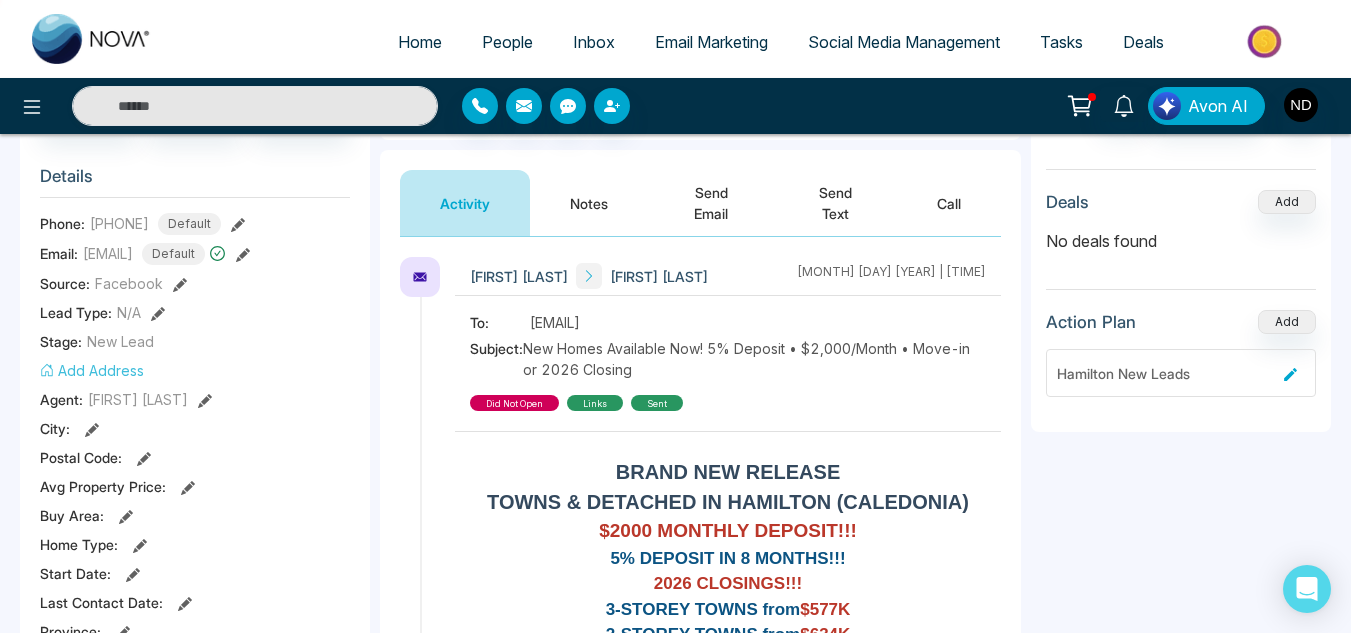 scroll, scrollTop: 242, scrollLeft: 0, axis: vertical 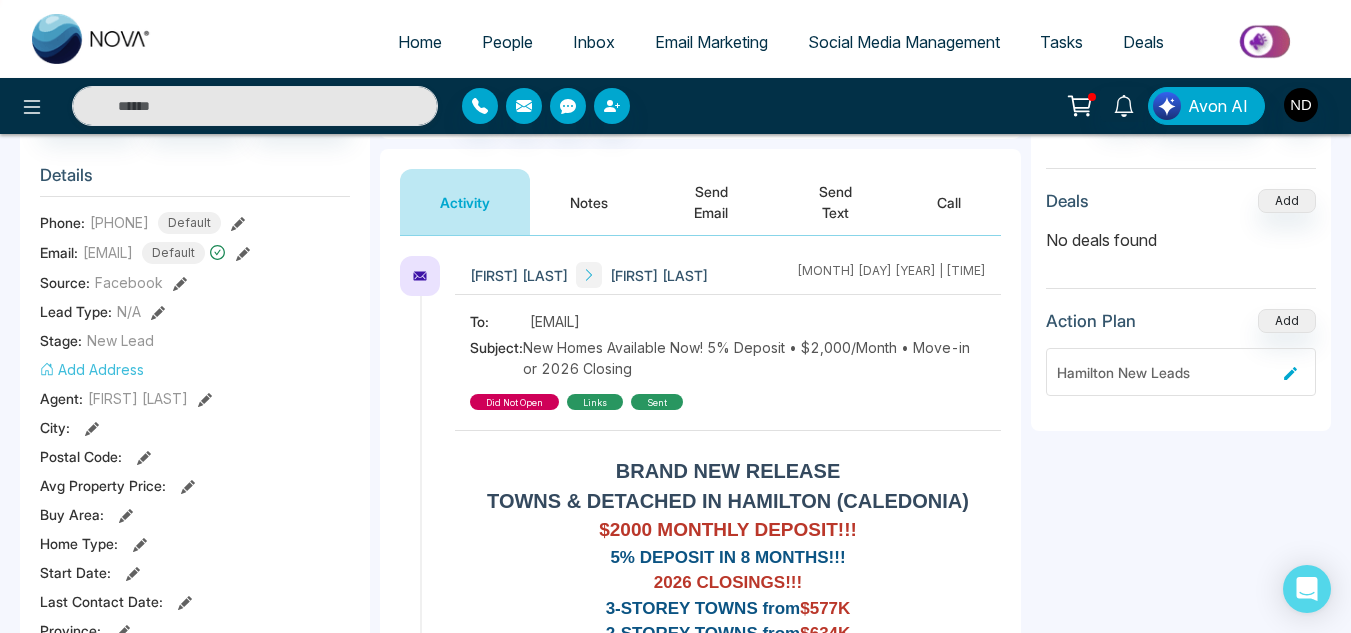 click on "Notes" at bounding box center (589, 202) 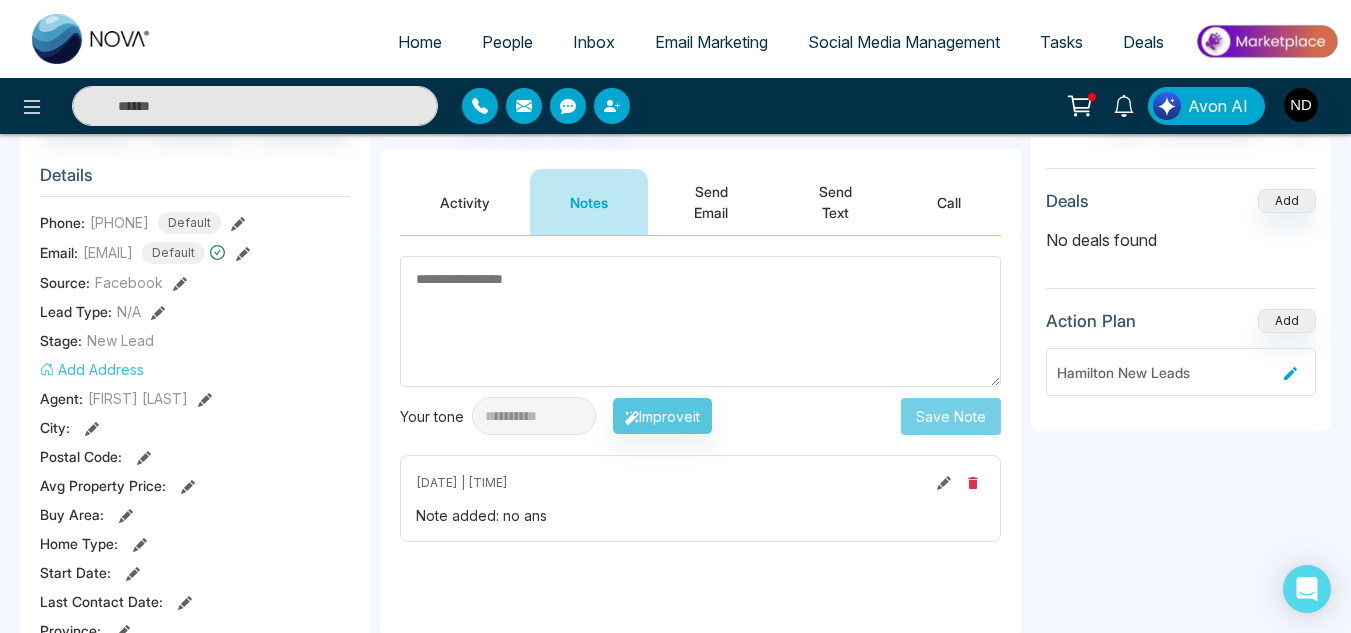 click on "Activity" at bounding box center (465, 202) 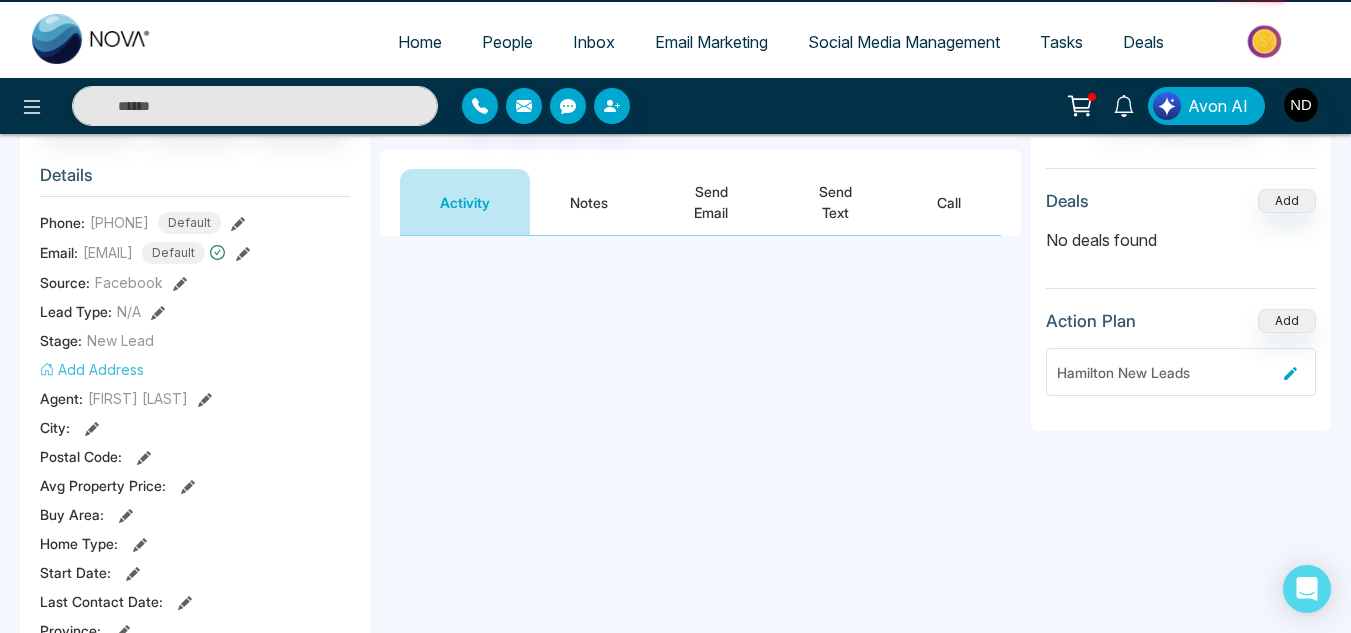 scroll, scrollTop: 0, scrollLeft: 0, axis: both 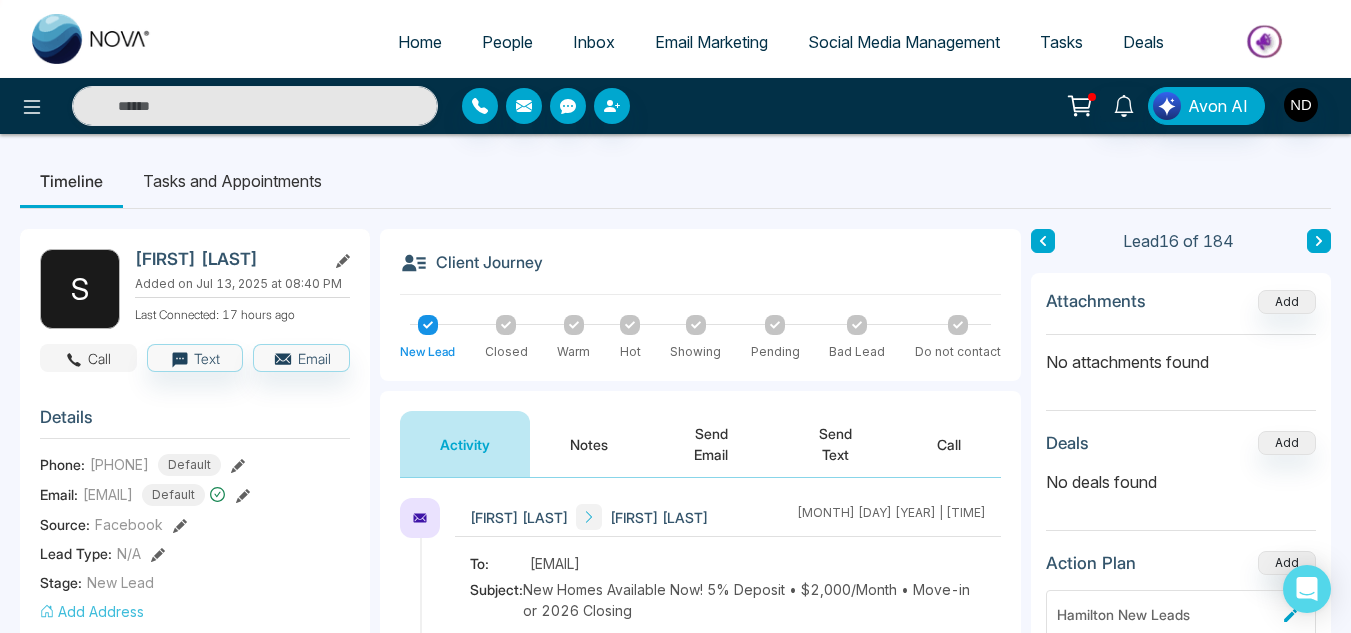 click on "Call" at bounding box center (88, 358) 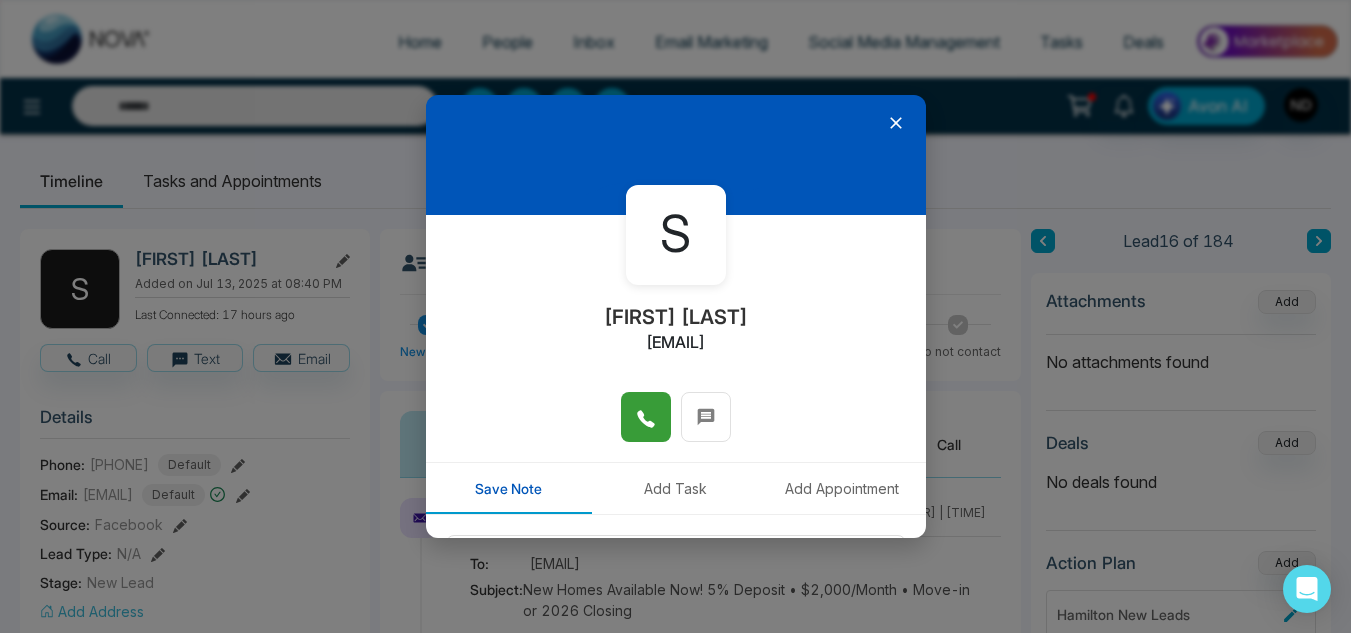 click at bounding box center (646, 417) 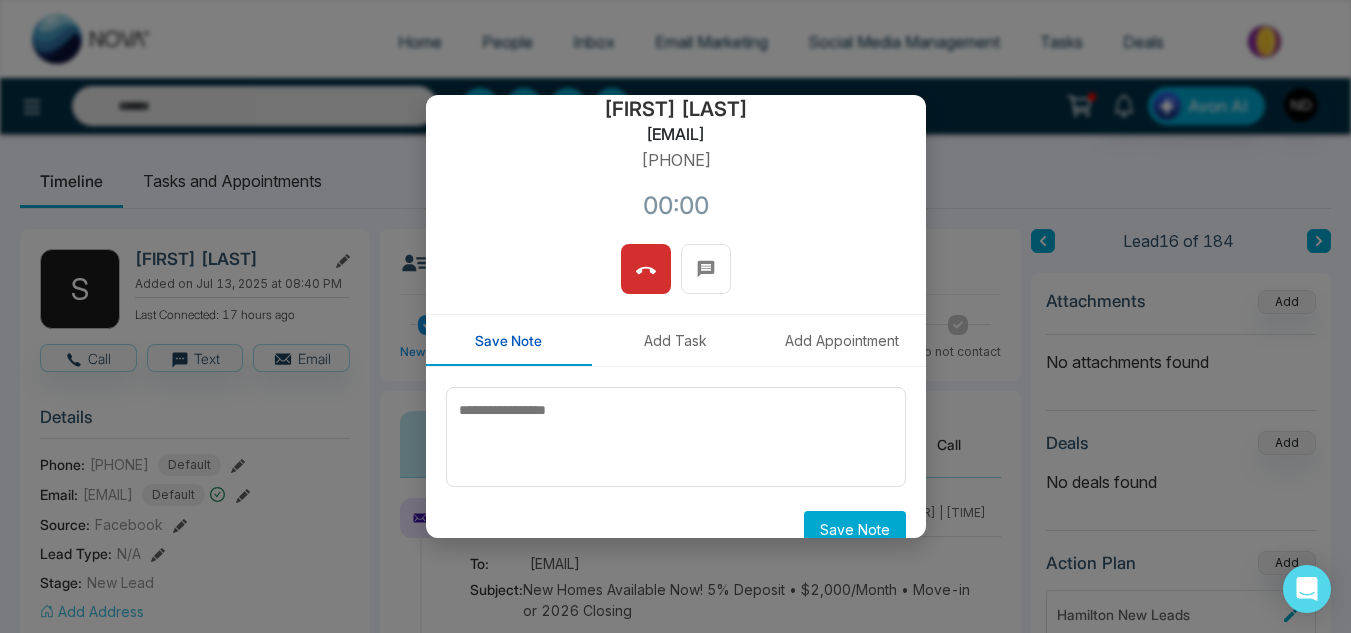 scroll, scrollTop: 209, scrollLeft: 0, axis: vertical 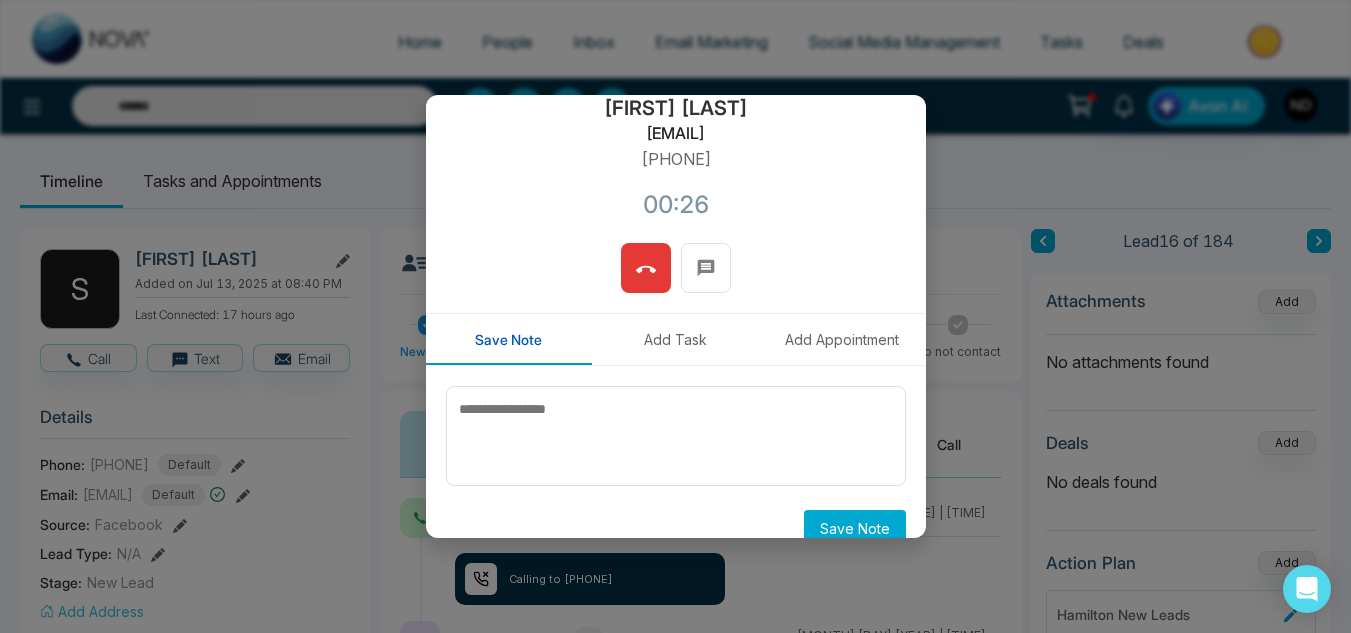 click at bounding box center [646, 268] 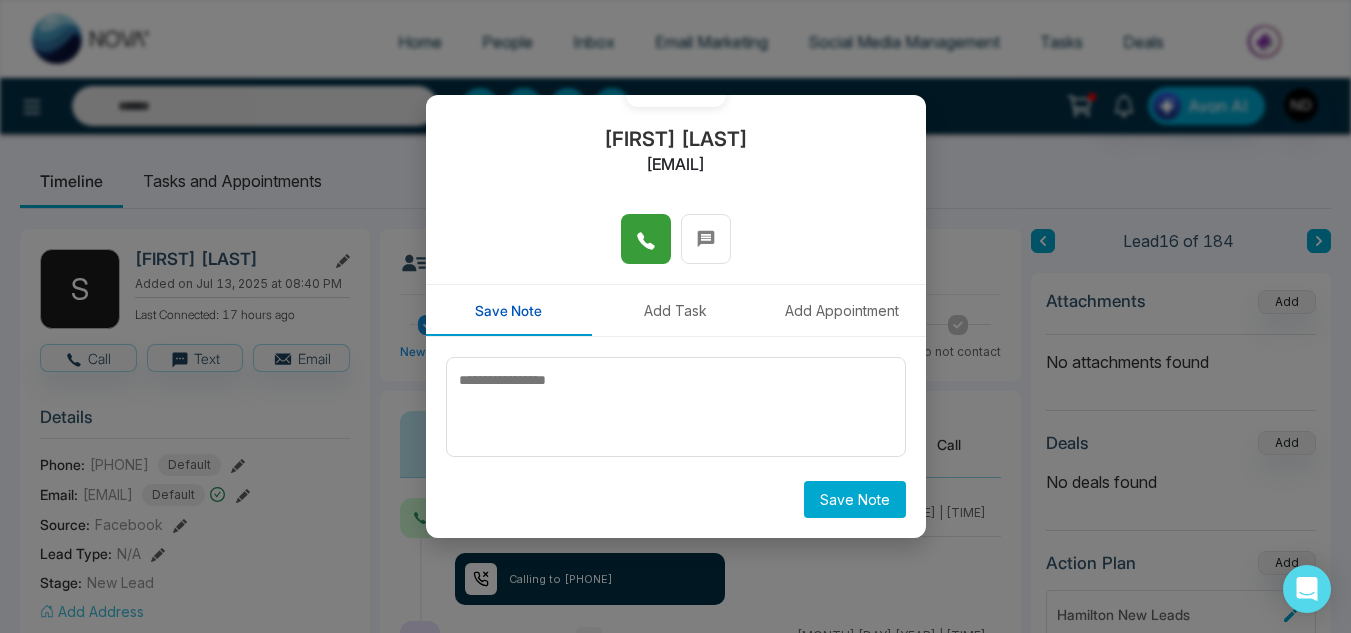 scroll, scrollTop: 178, scrollLeft: 0, axis: vertical 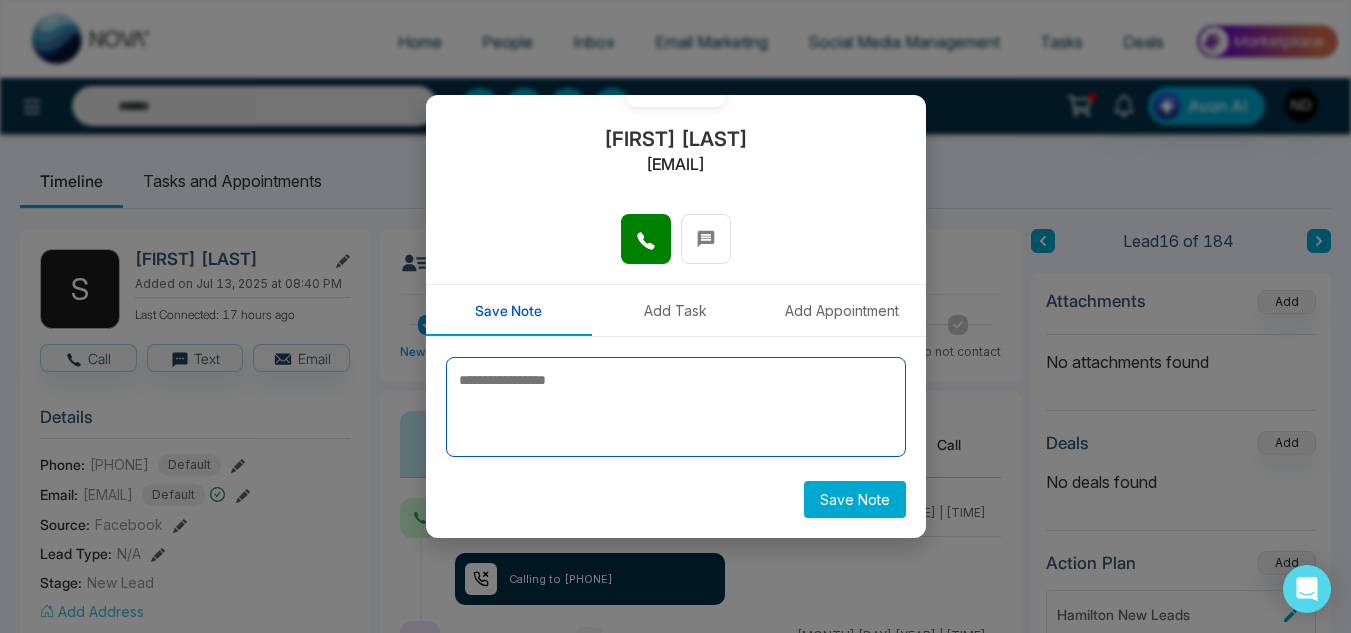 click at bounding box center (676, 407) 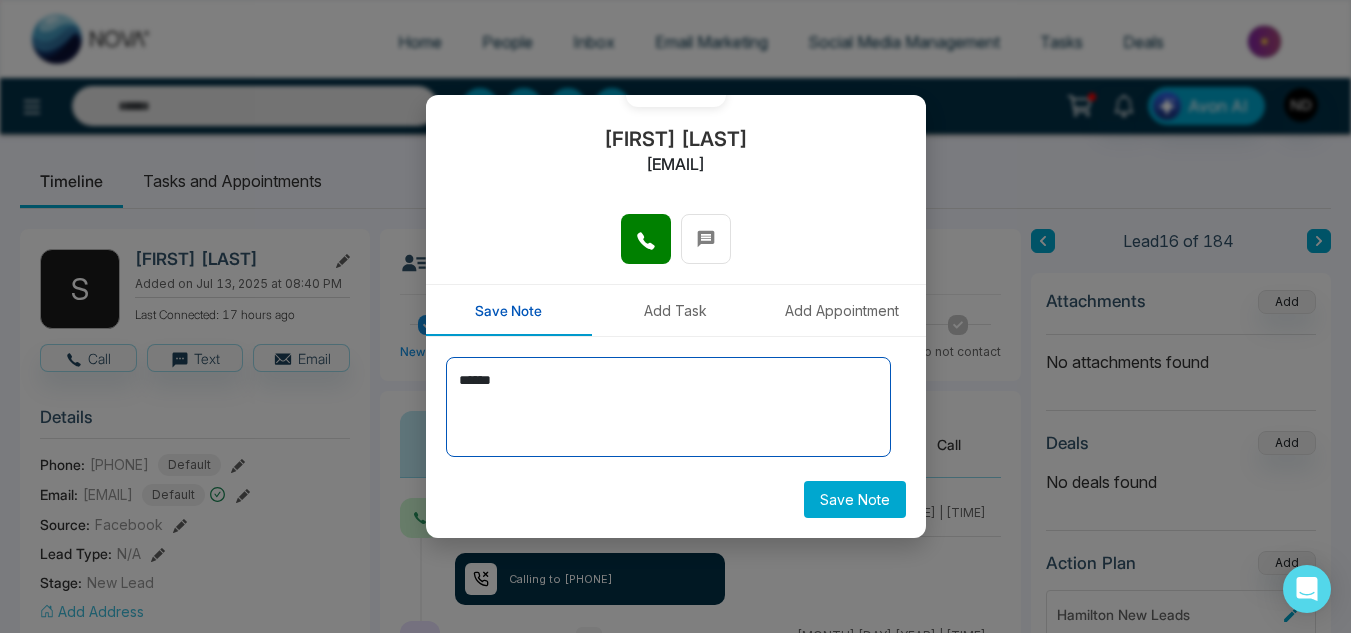 type on "******" 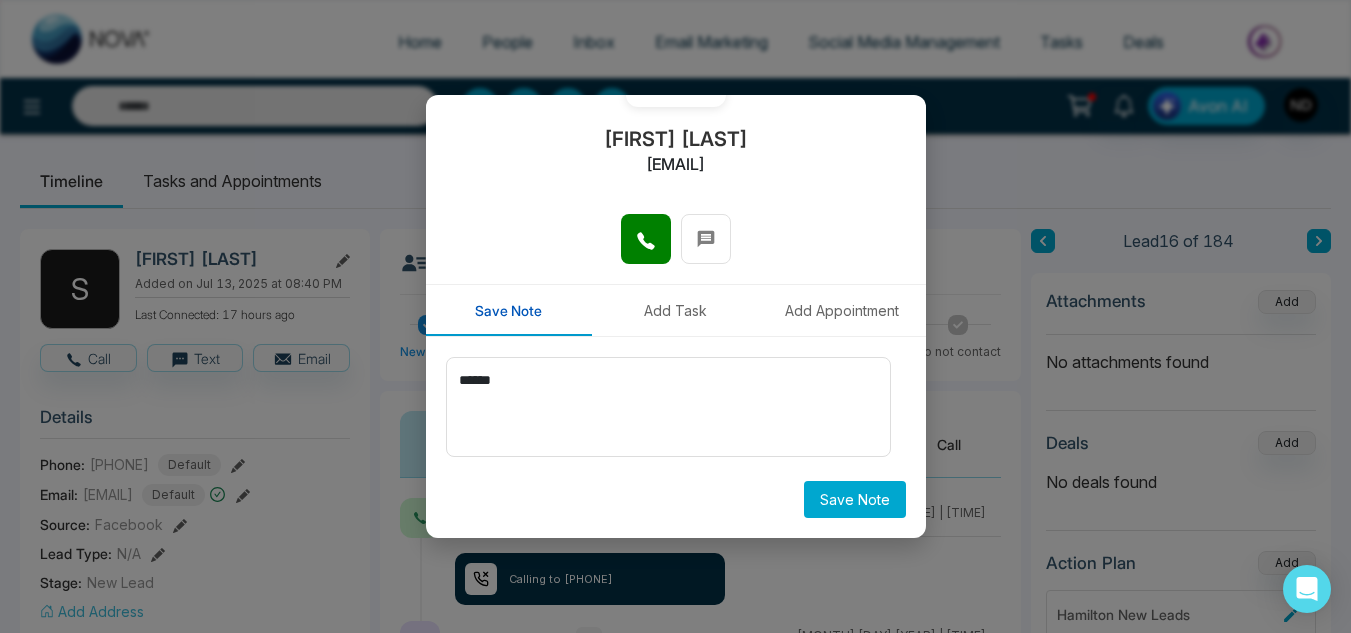 click on "Save Note" at bounding box center [855, 499] 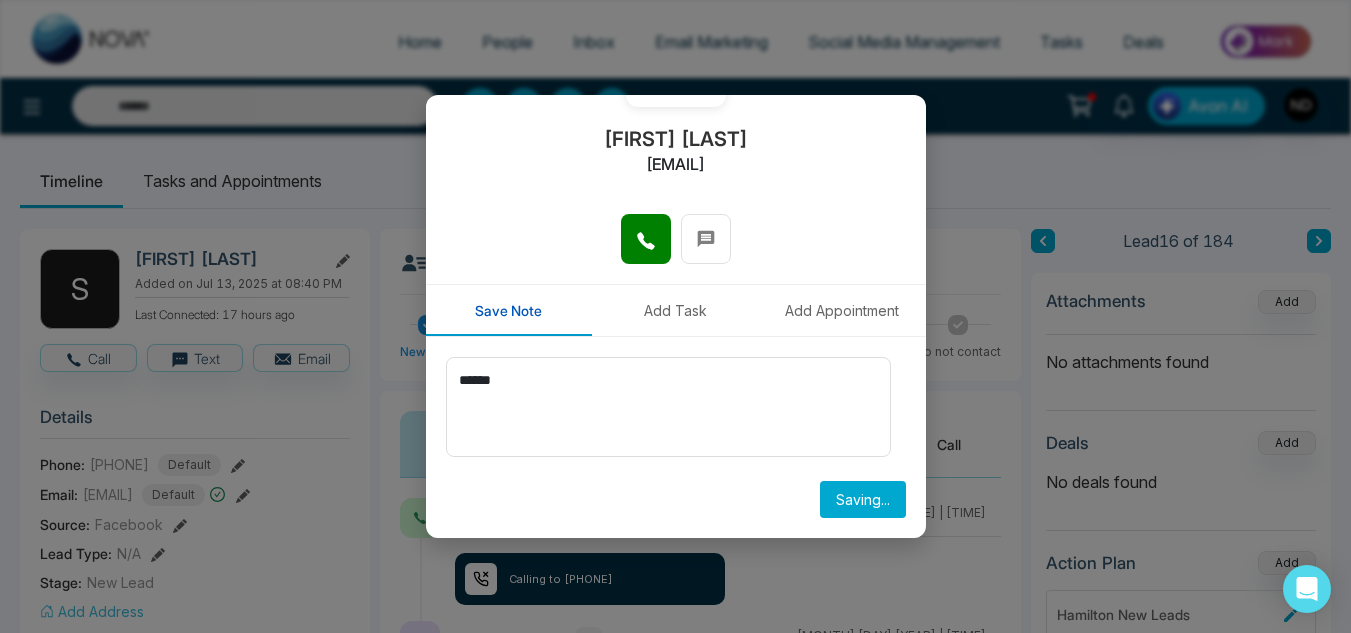type 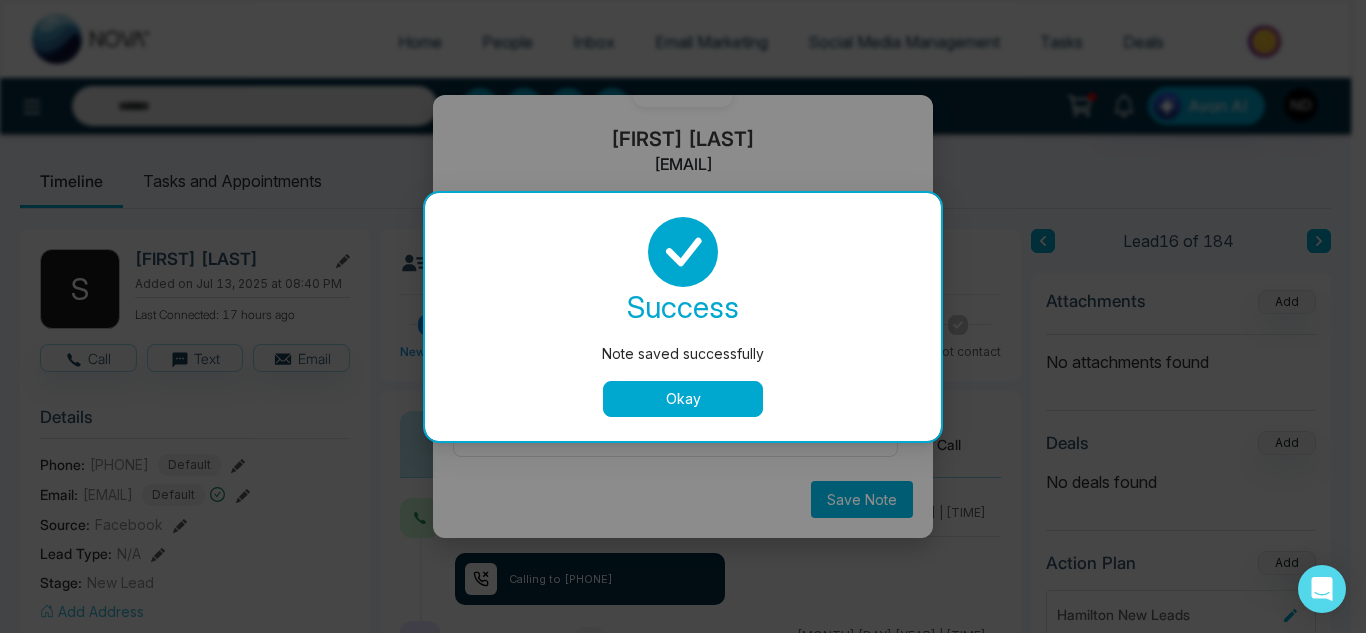 click on "Okay" at bounding box center [683, 399] 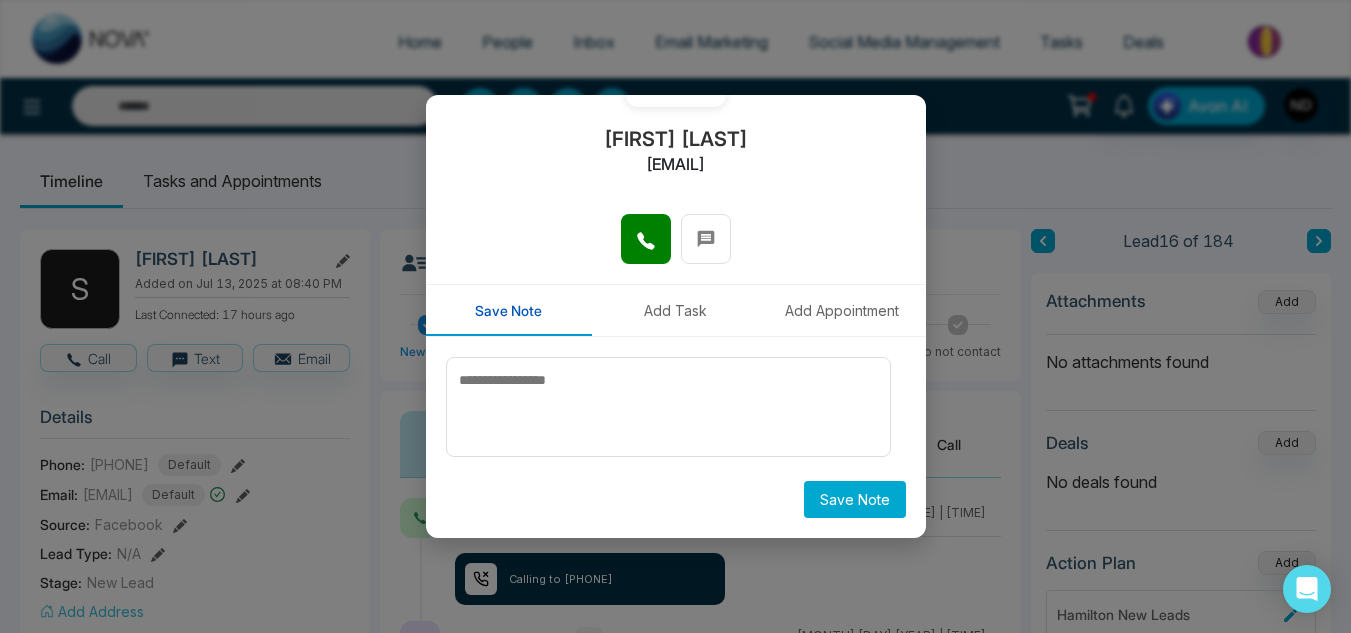 click on "S Saygili Saygili koyuabusag@outlook.com Save Note Add Task Add Appointment Save Note" at bounding box center [675, 316] 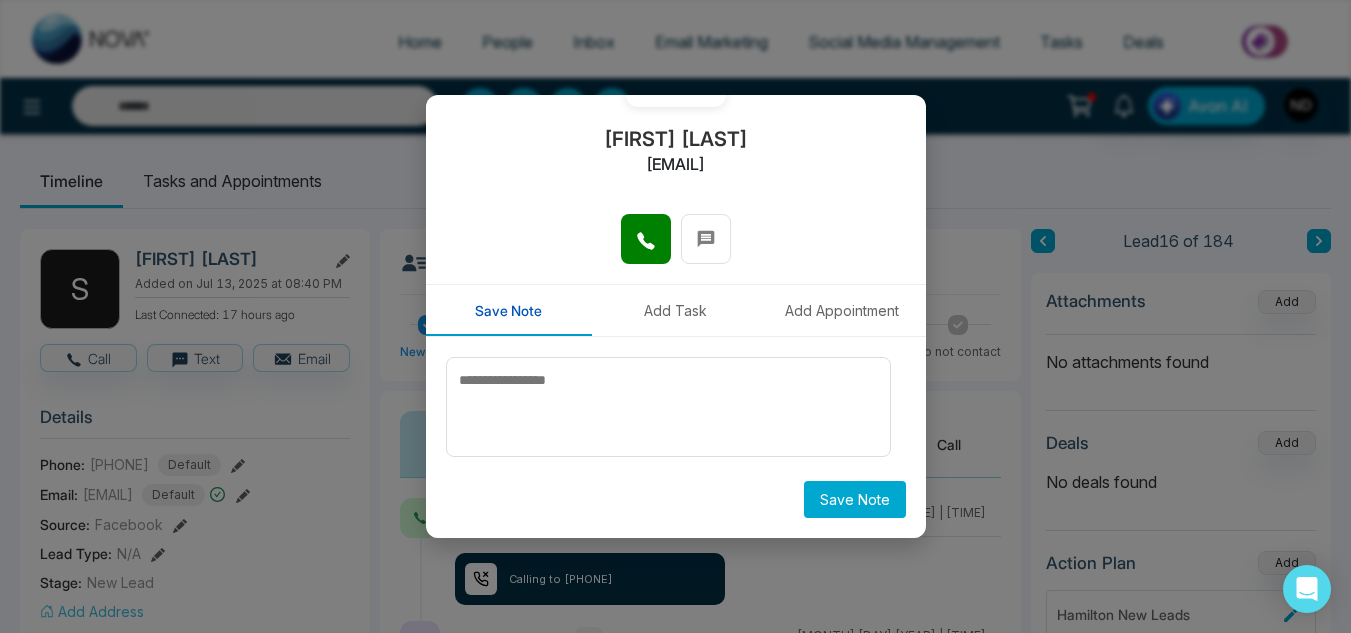scroll, scrollTop: 0, scrollLeft: 0, axis: both 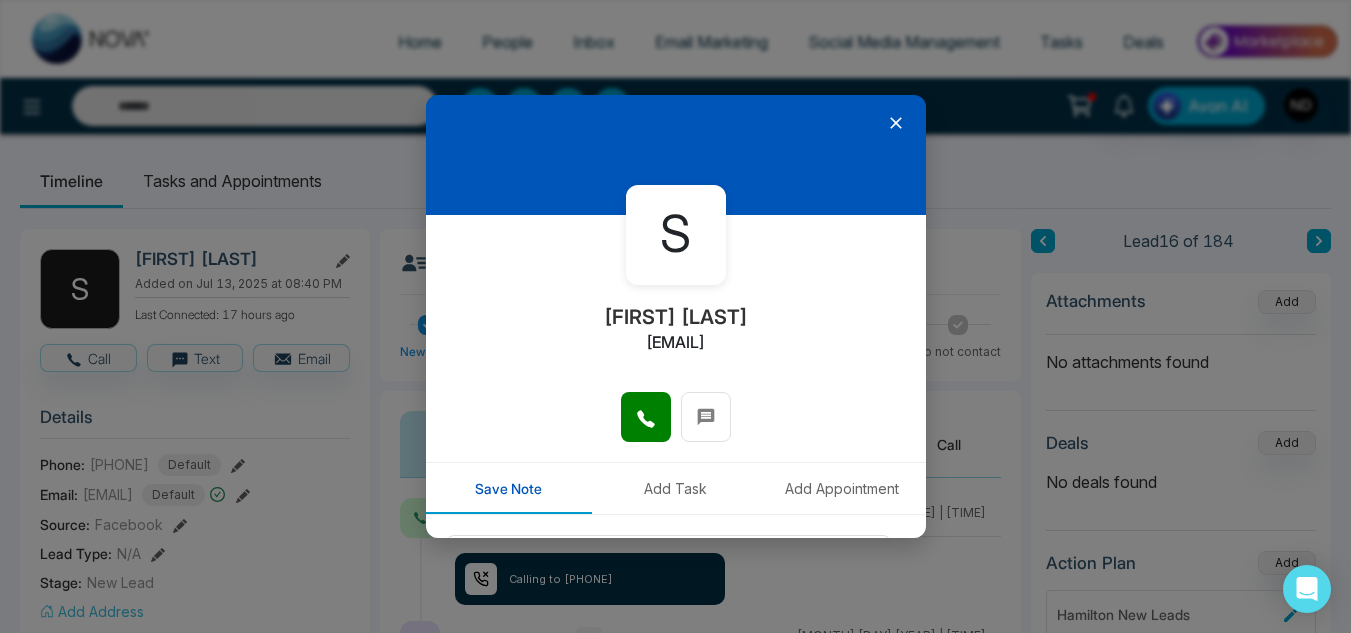click at bounding box center [676, 155] 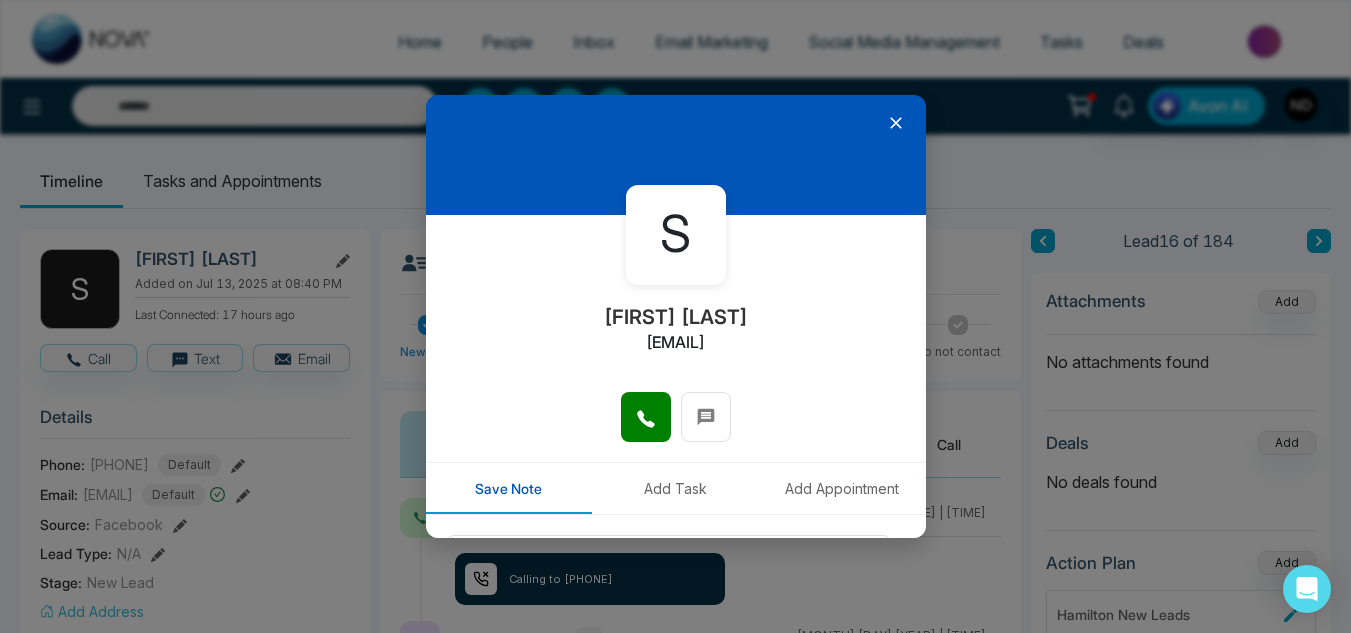 click 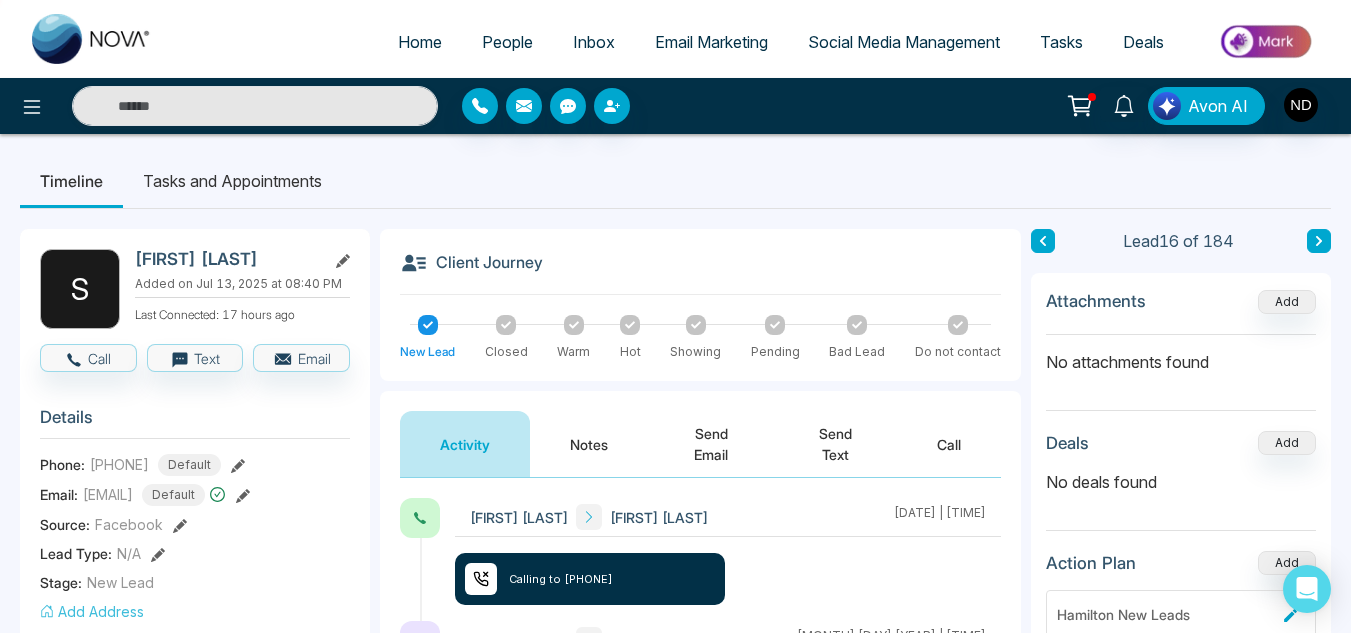 click at bounding box center [1319, 241] 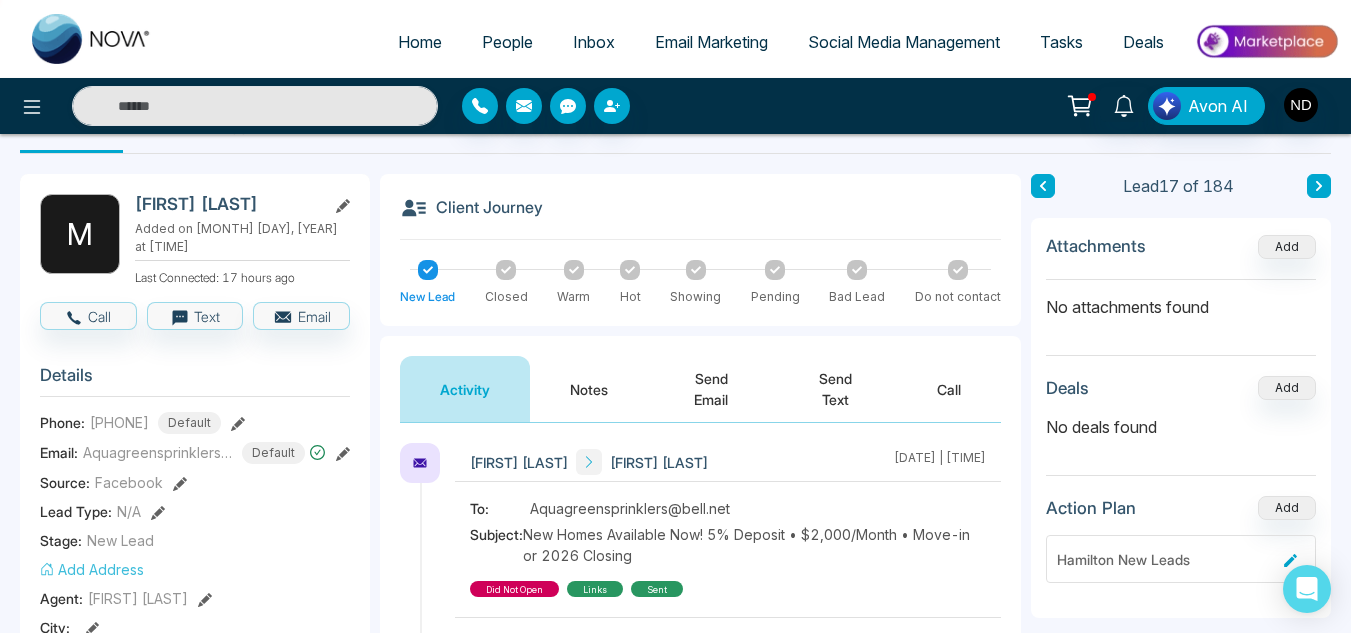 scroll, scrollTop: 54, scrollLeft: 0, axis: vertical 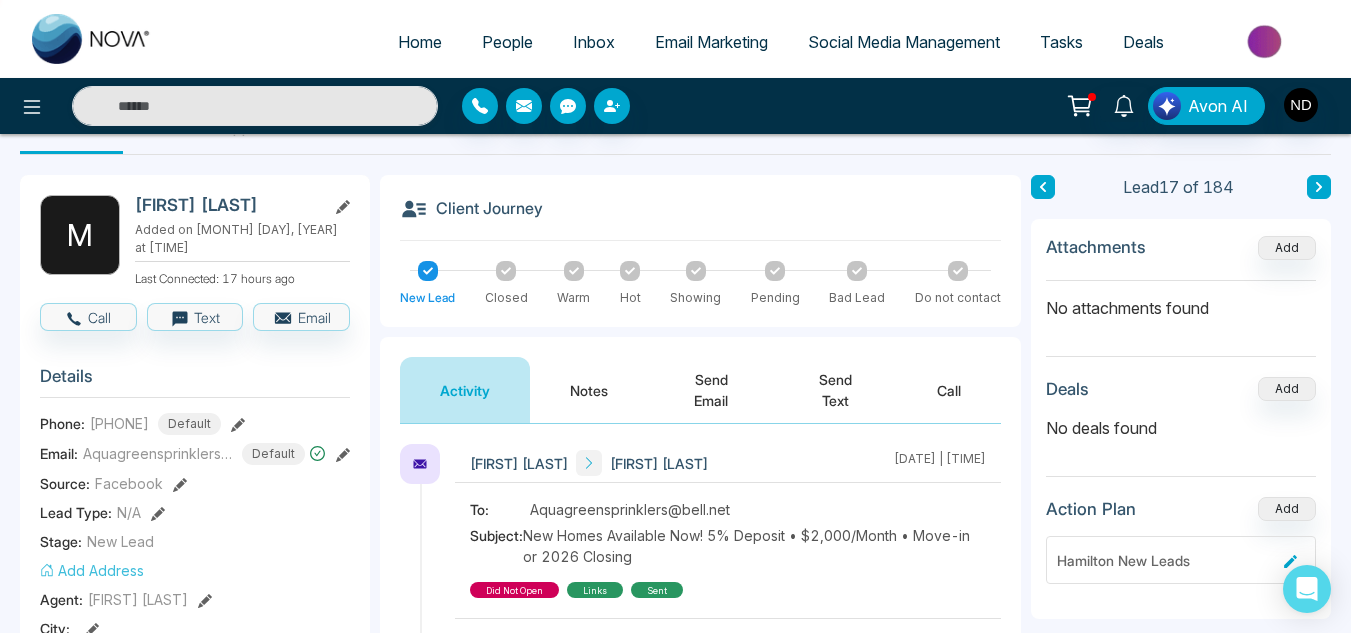click on "Notes" at bounding box center [589, 390] 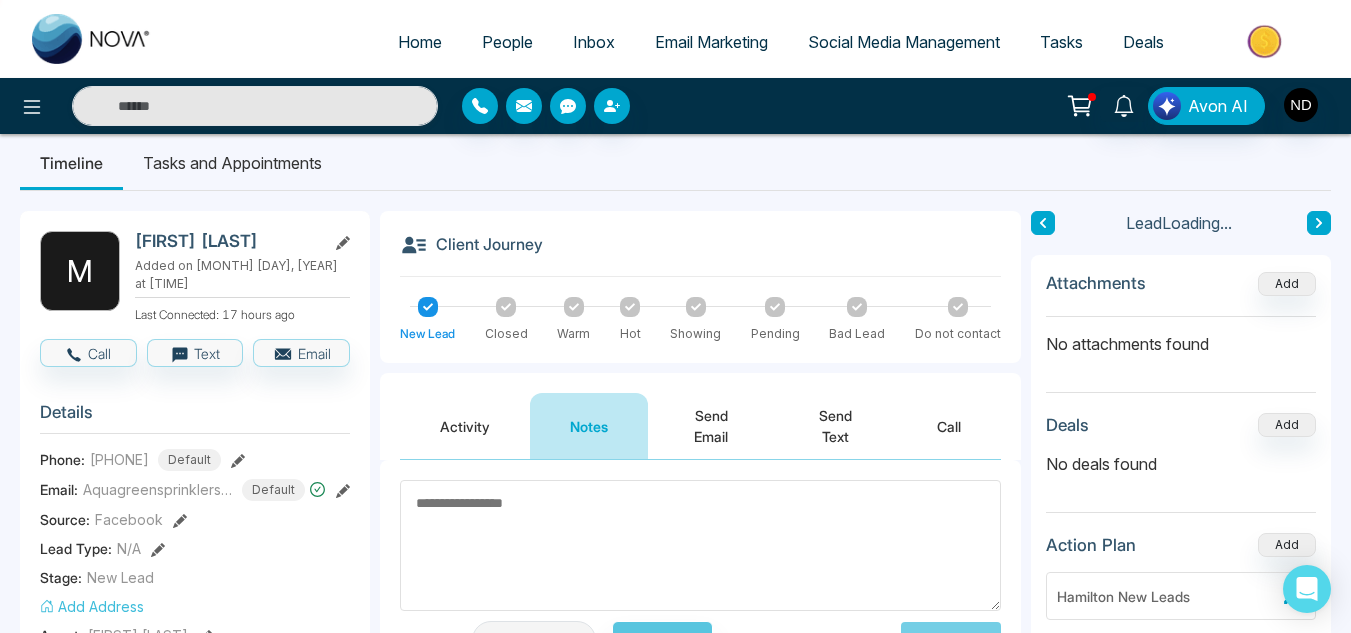 scroll, scrollTop: 13, scrollLeft: 0, axis: vertical 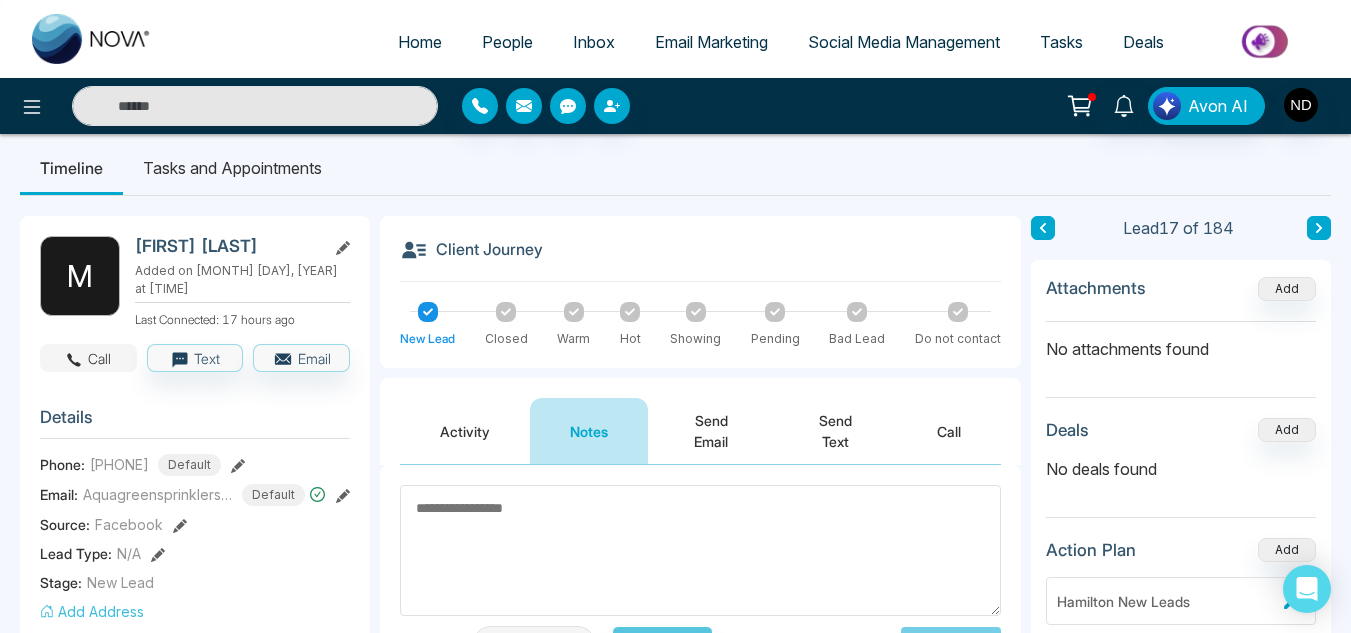 click on "Call" at bounding box center (88, 358) 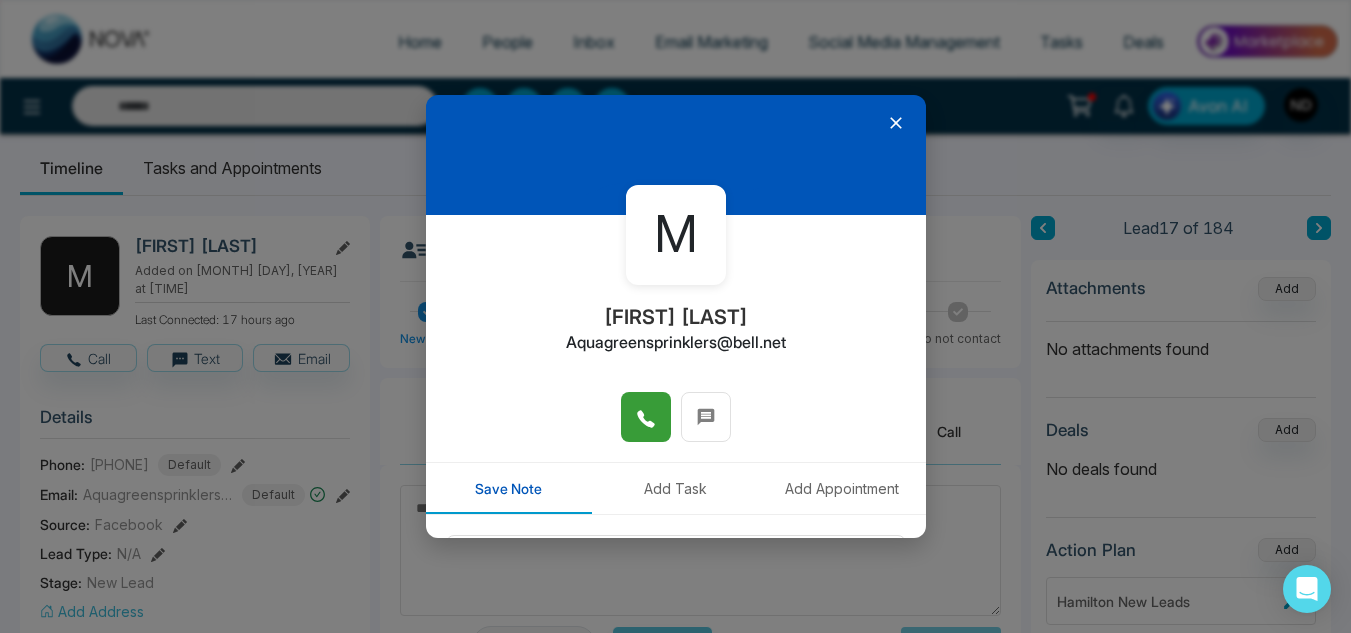 click at bounding box center (646, 417) 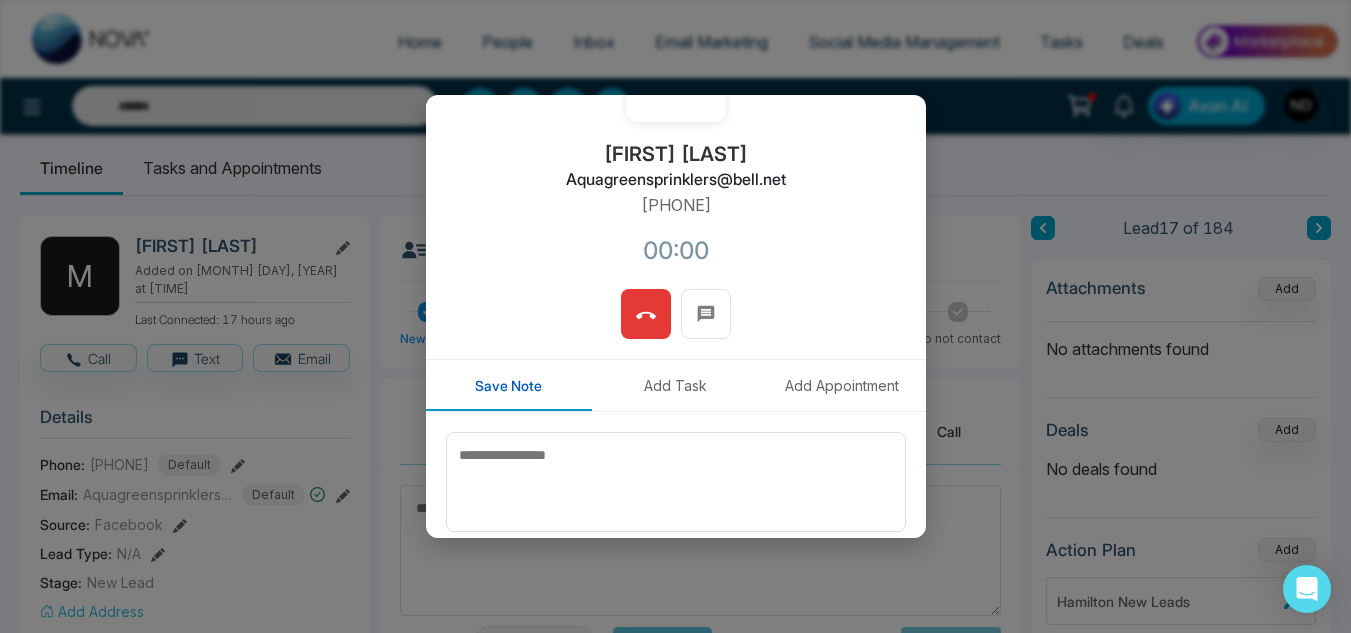 scroll, scrollTop: 238, scrollLeft: 0, axis: vertical 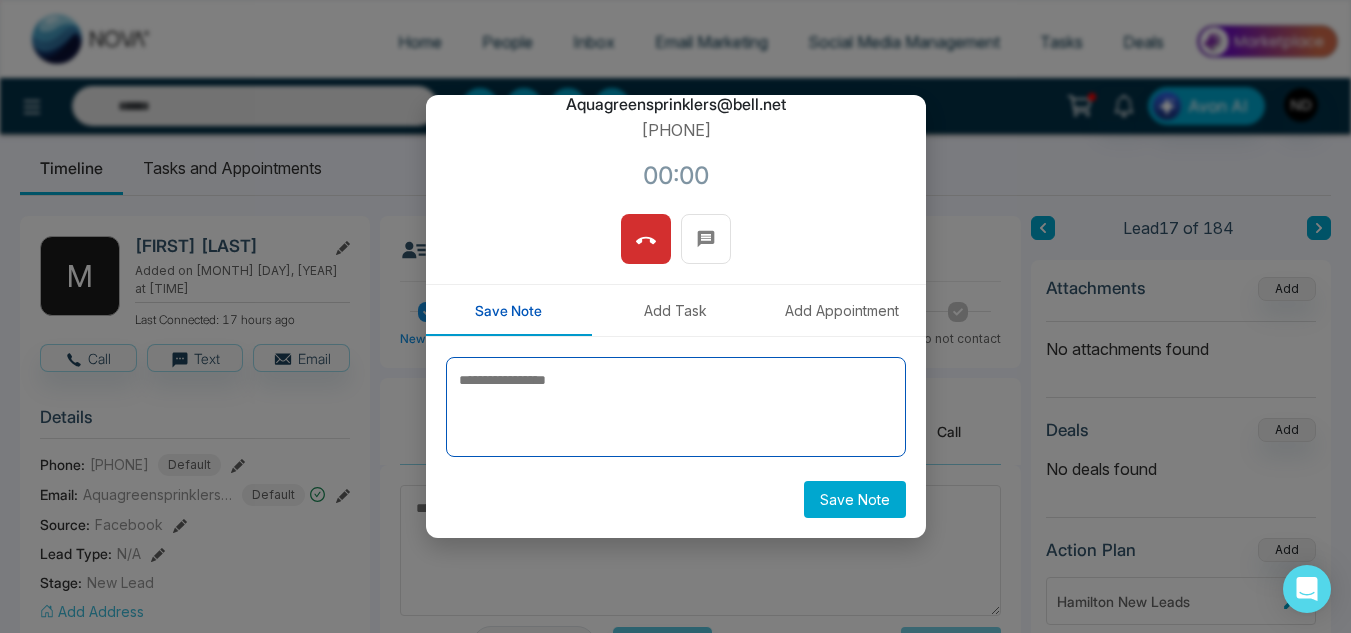 click at bounding box center [676, 407] 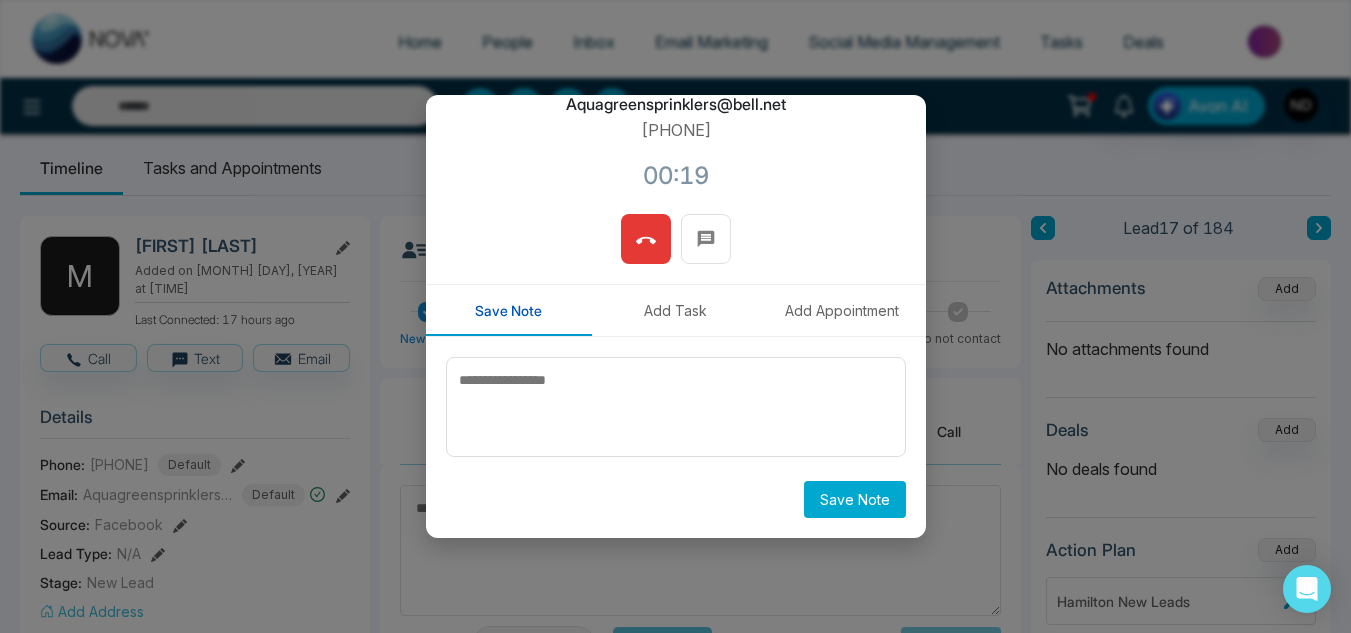 drag, startPoint x: 647, startPoint y: 239, endPoint x: 652, endPoint y: 255, distance: 16.763054 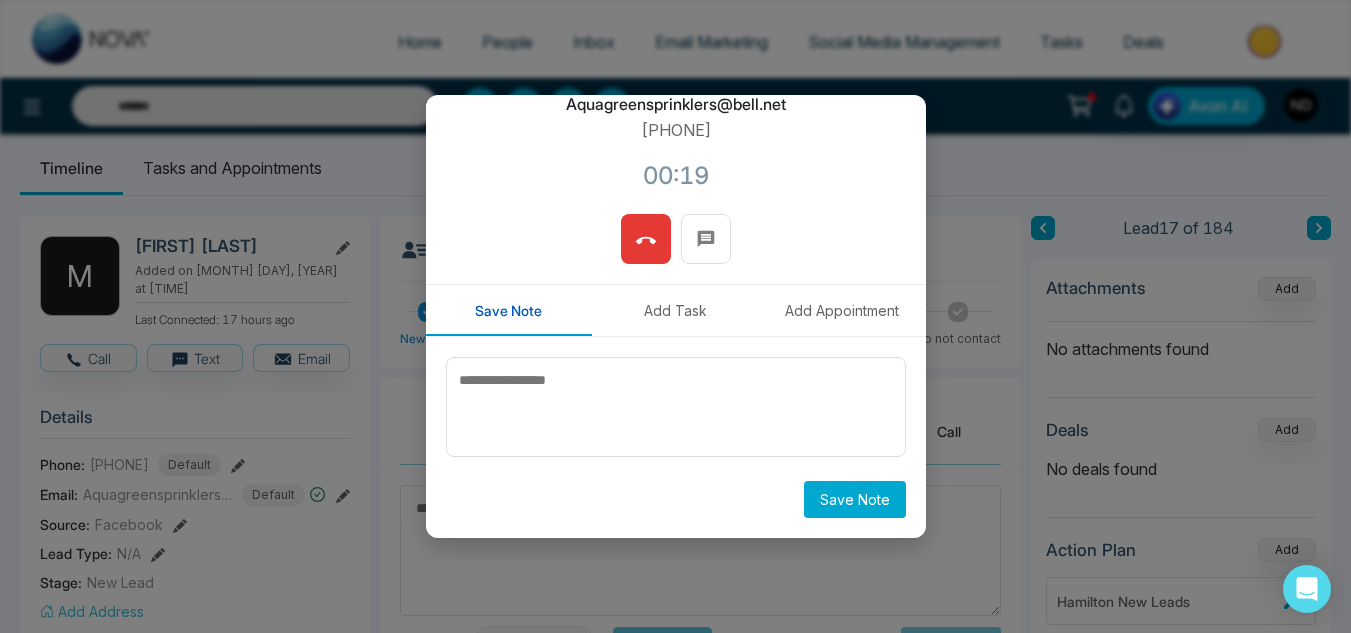 click at bounding box center (646, 239) 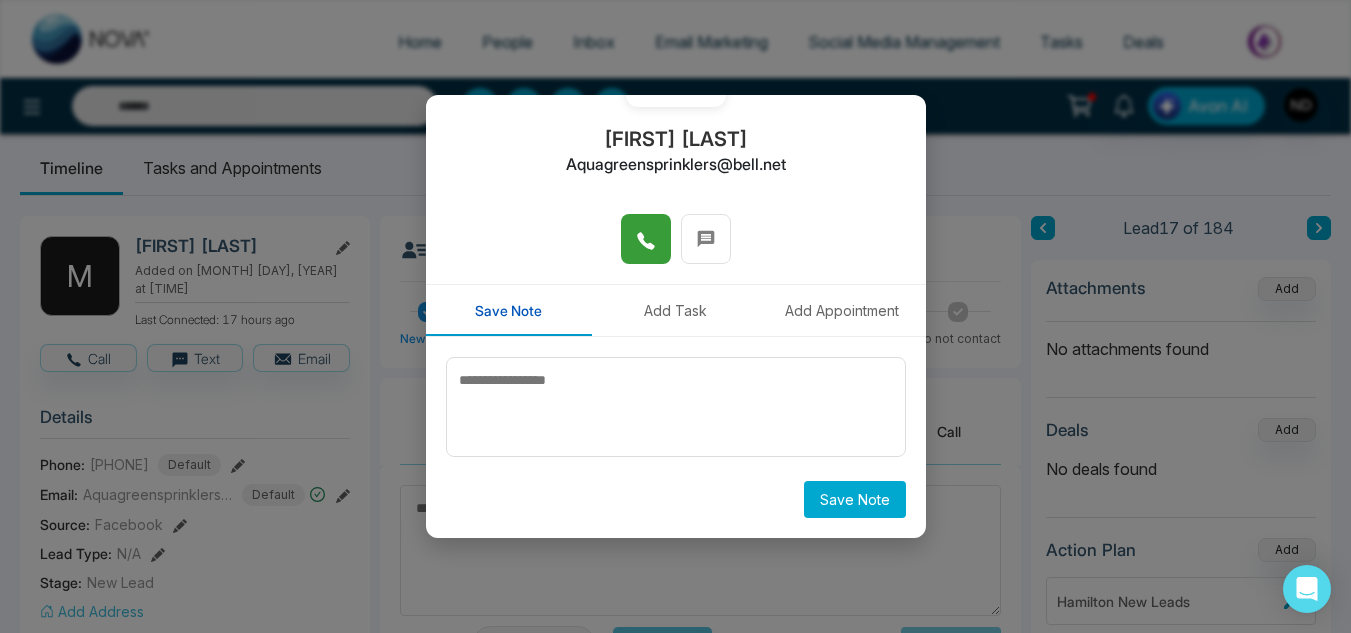 scroll, scrollTop: 178, scrollLeft: 0, axis: vertical 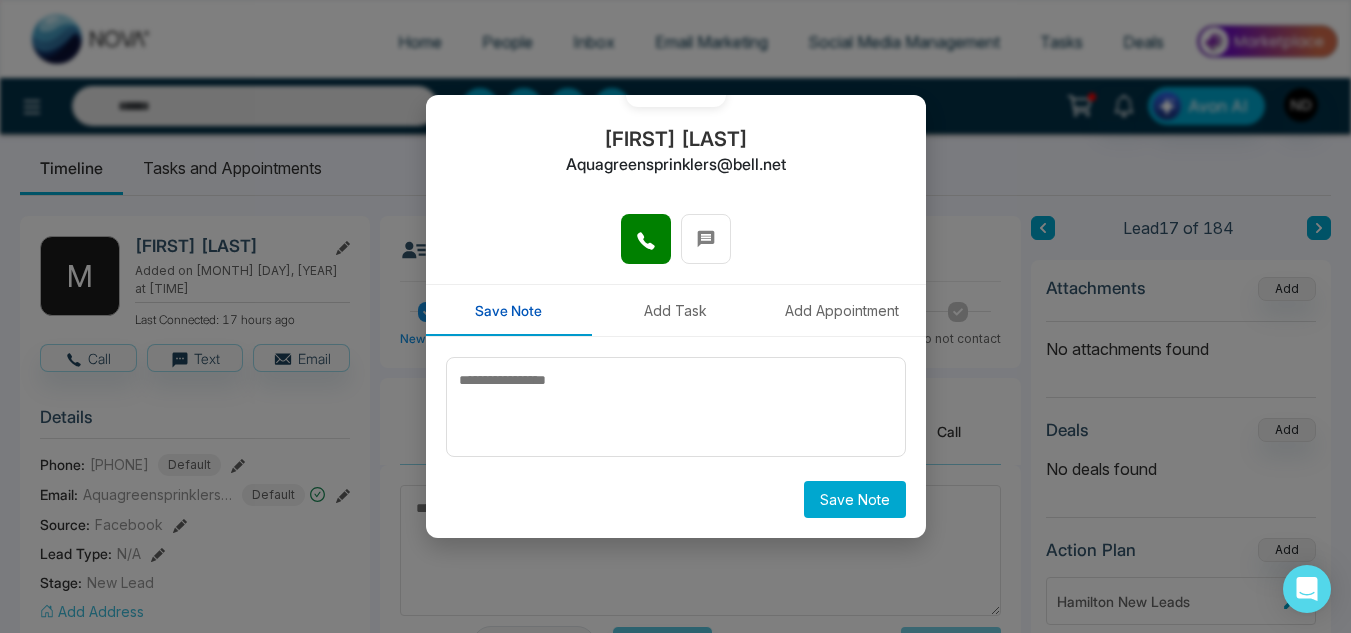 click on "Save Note" at bounding box center [676, 499] 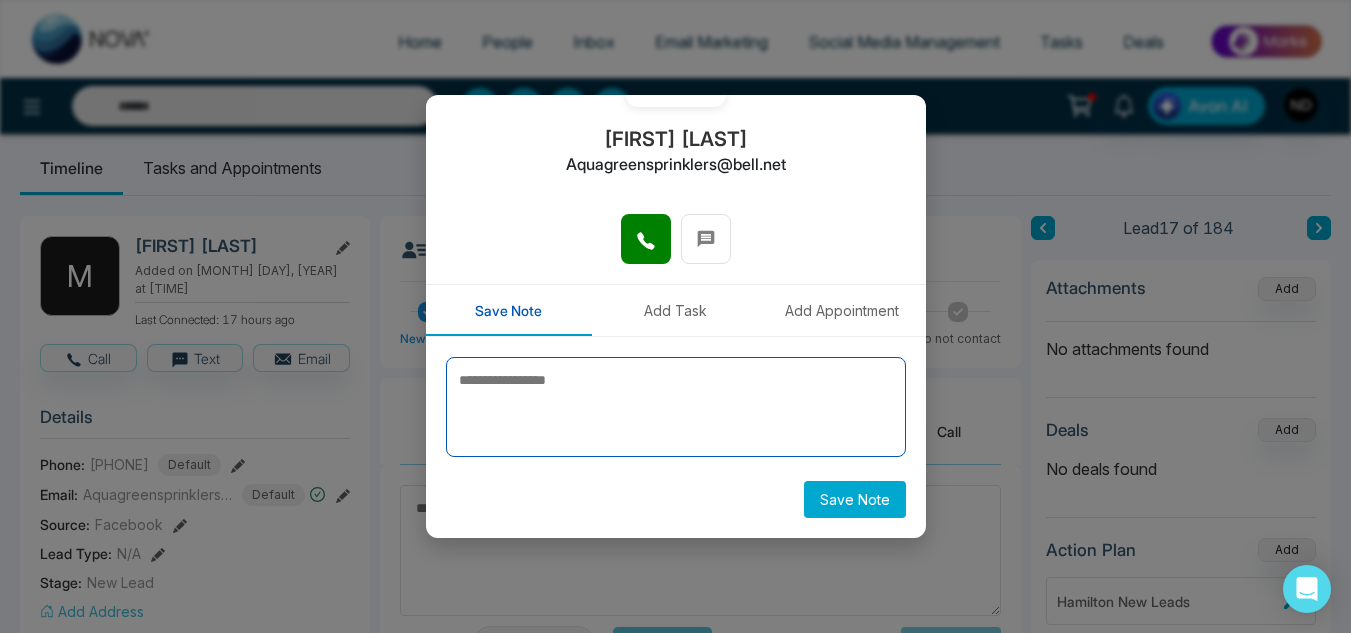 click at bounding box center (676, 407) 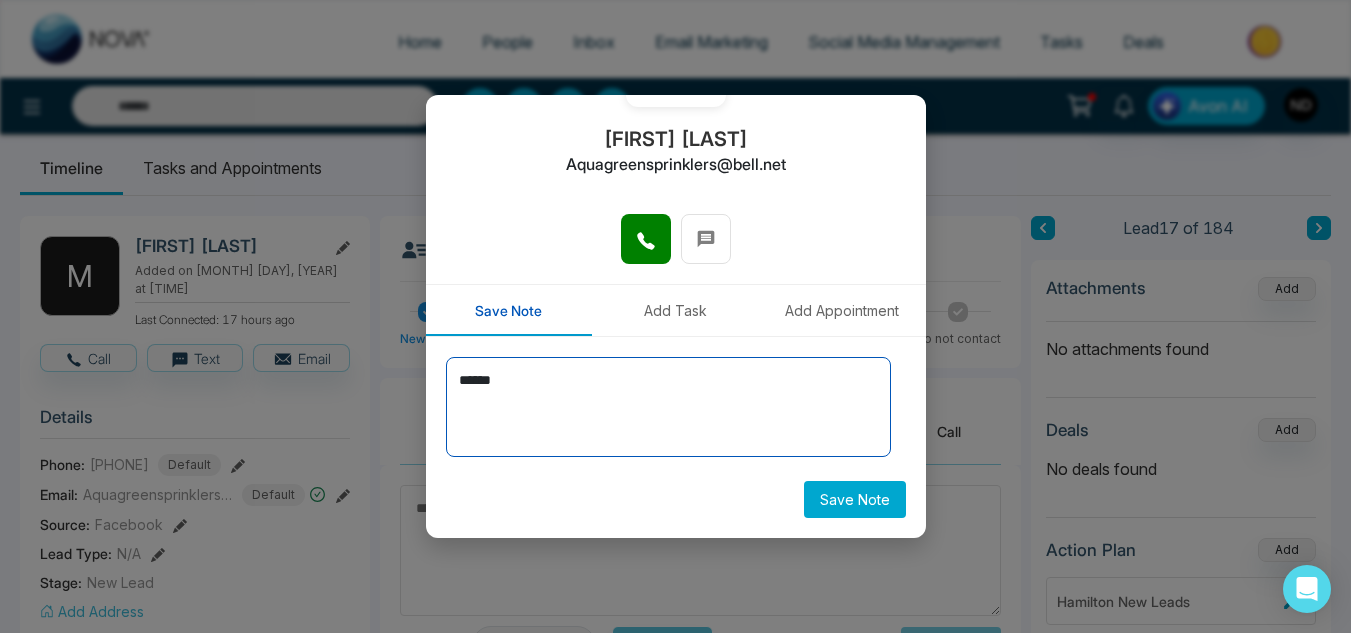 type on "******" 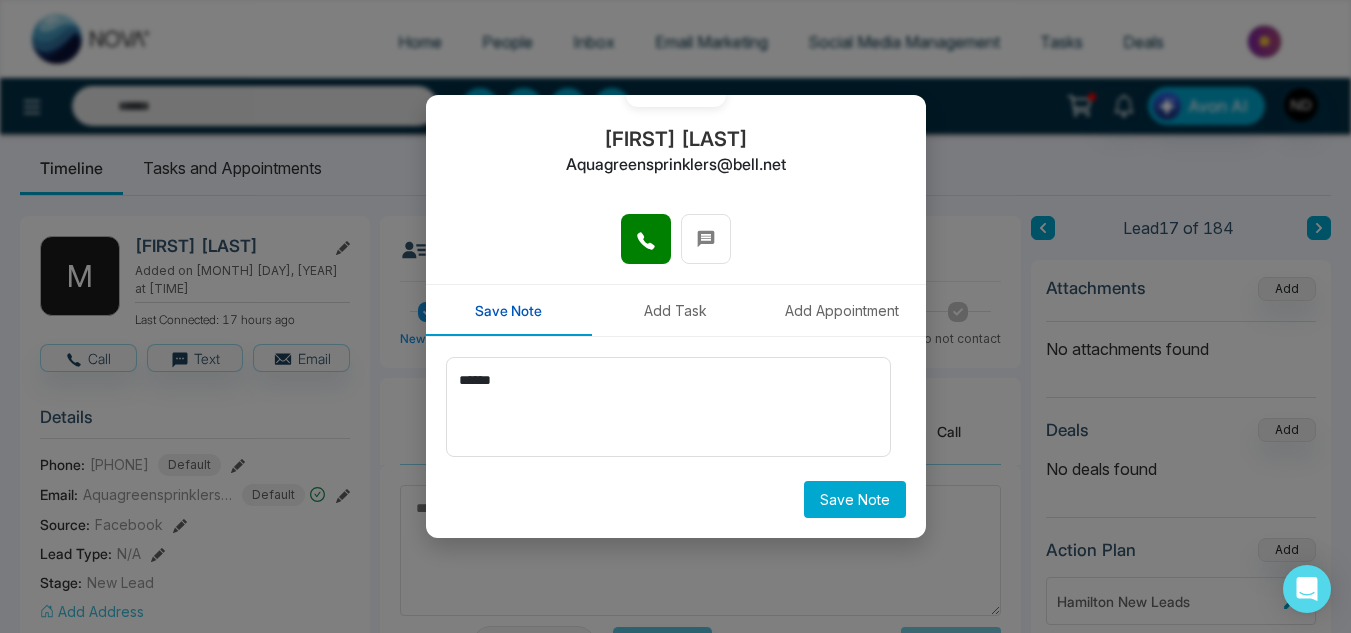 click on "Save Note" at bounding box center (855, 499) 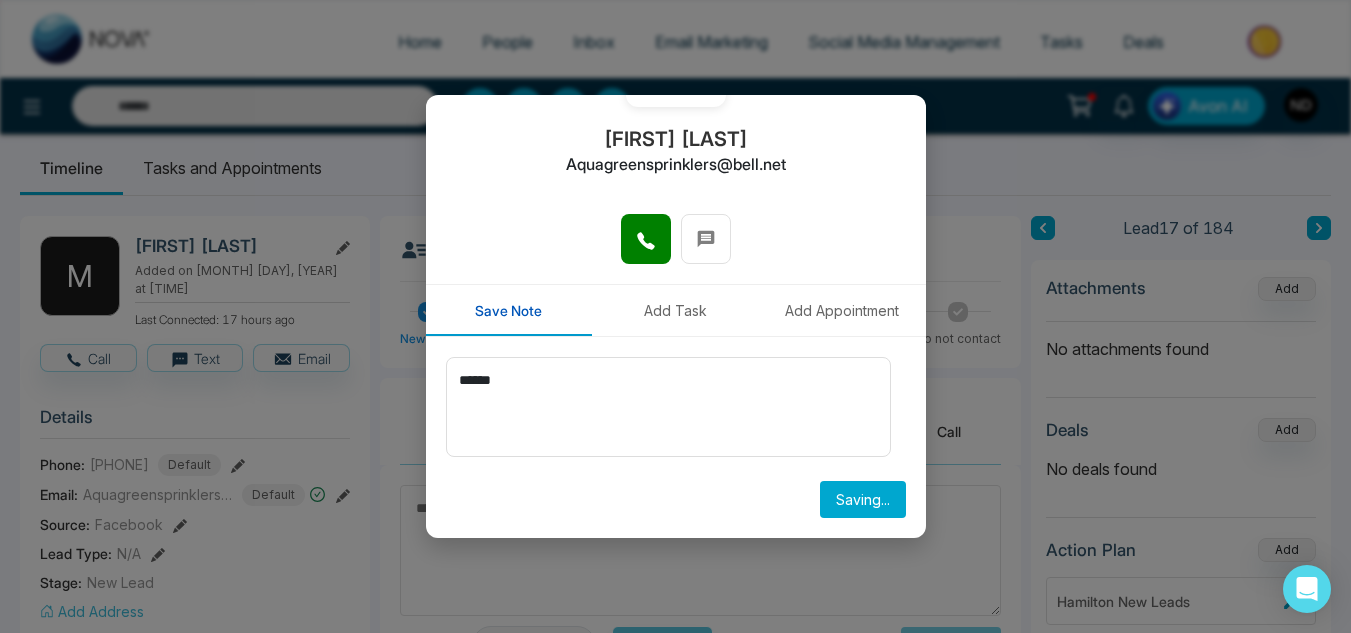 type 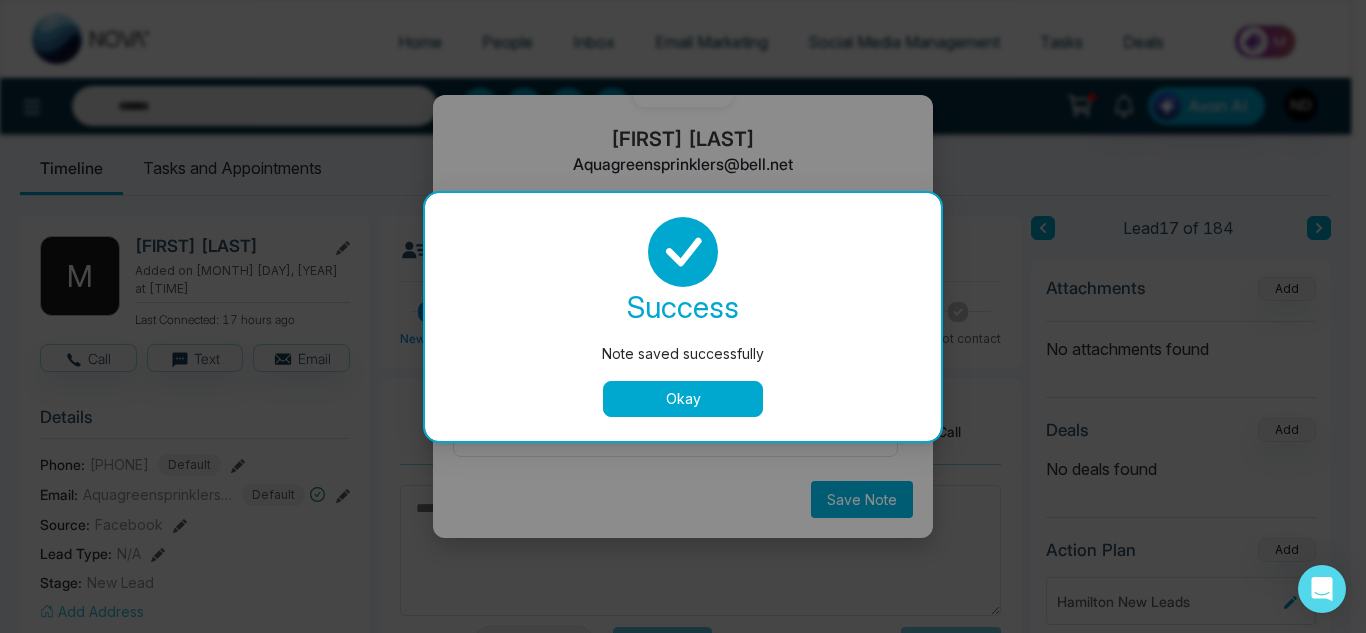click on "Okay" at bounding box center (683, 399) 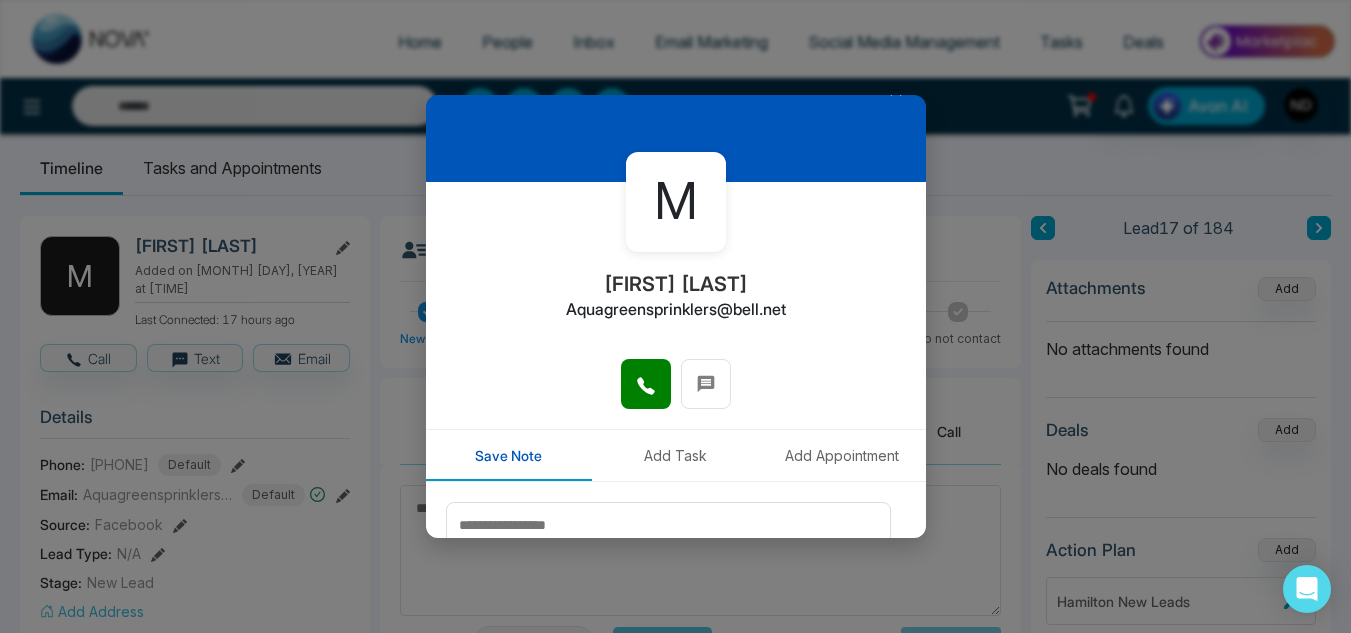 scroll, scrollTop: 0, scrollLeft: 0, axis: both 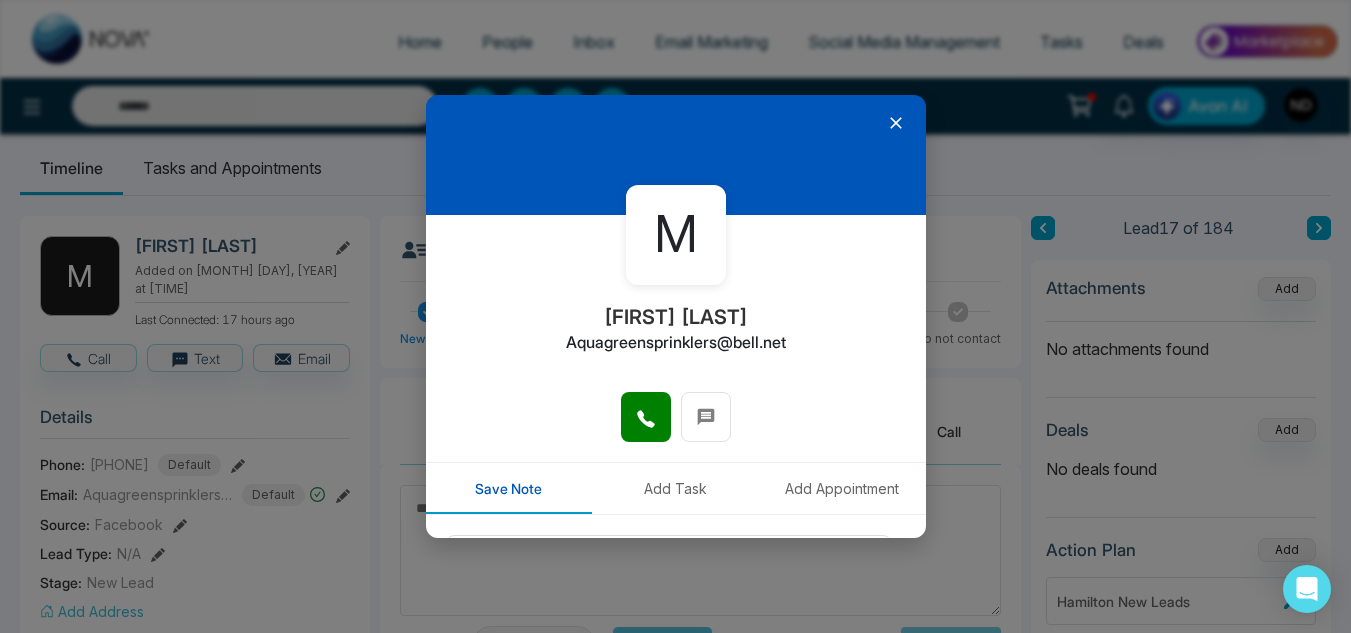 click 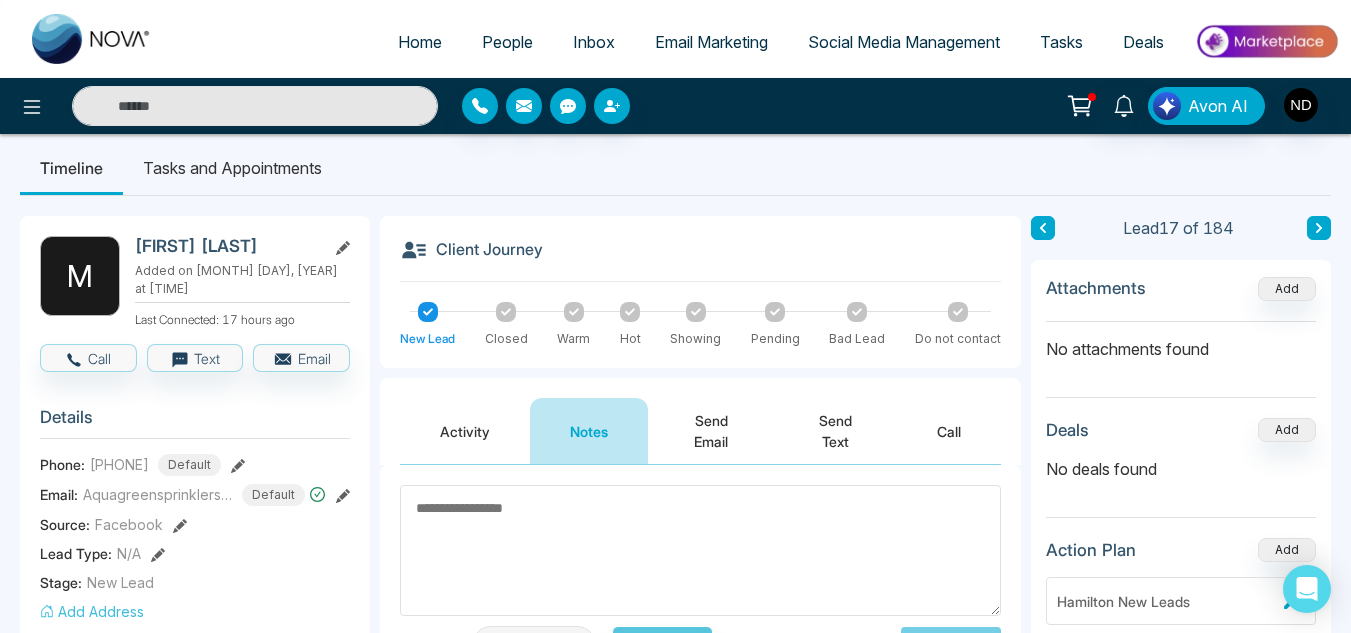 click at bounding box center [1319, 228] 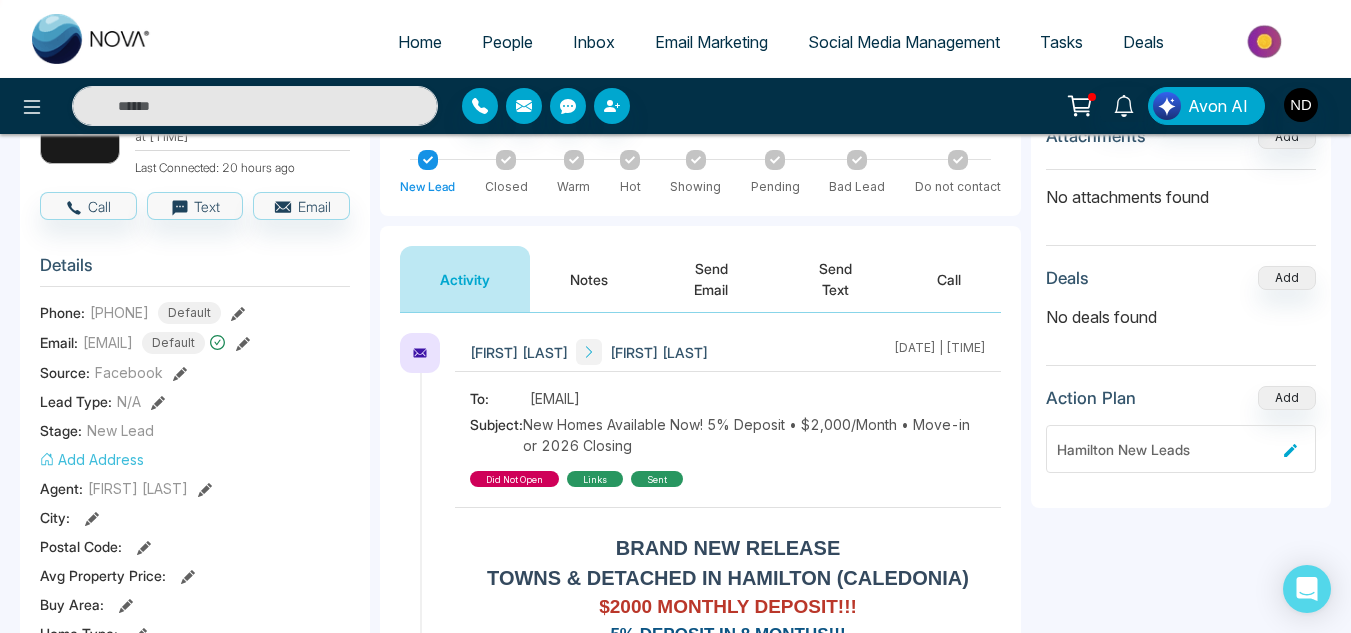 scroll, scrollTop: 164, scrollLeft: 0, axis: vertical 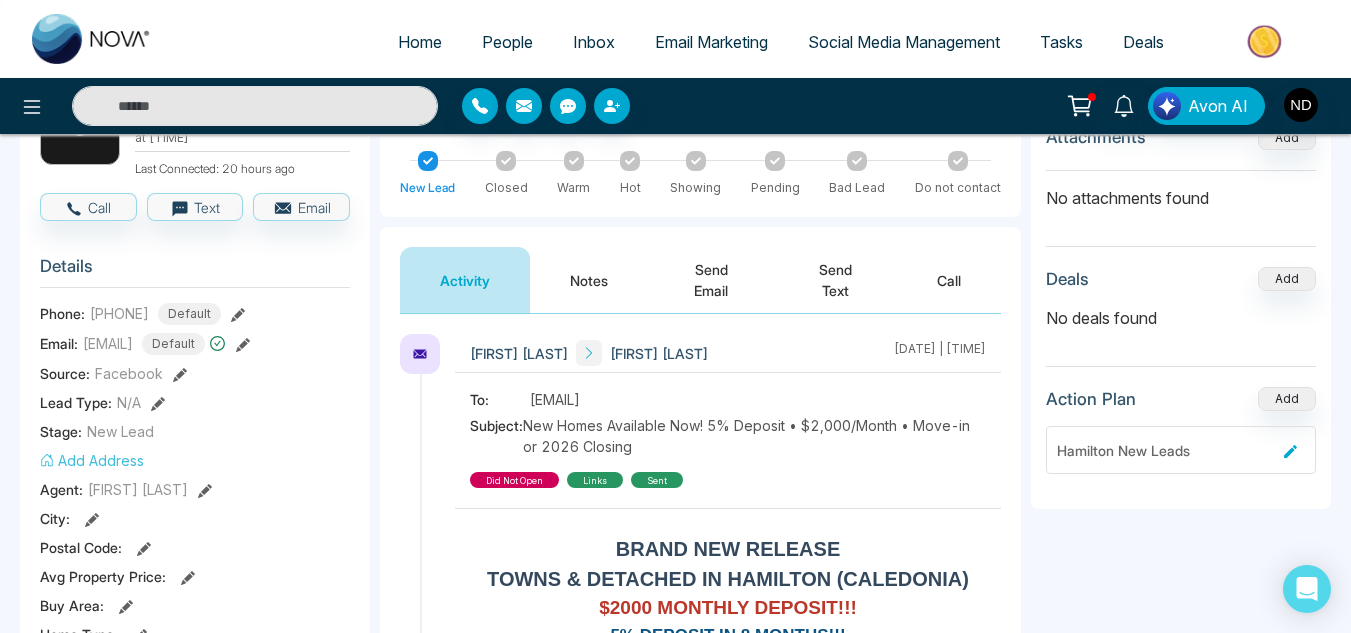 click on "Notes" at bounding box center [589, 280] 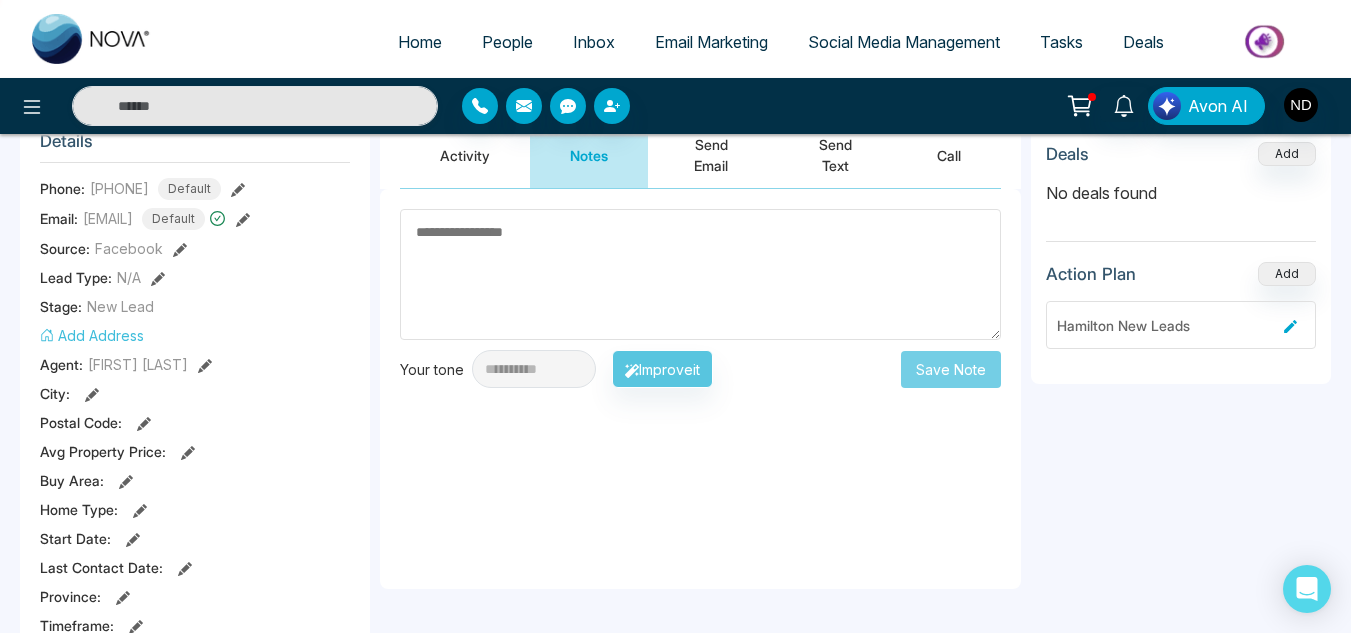 scroll, scrollTop: 226, scrollLeft: 0, axis: vertical 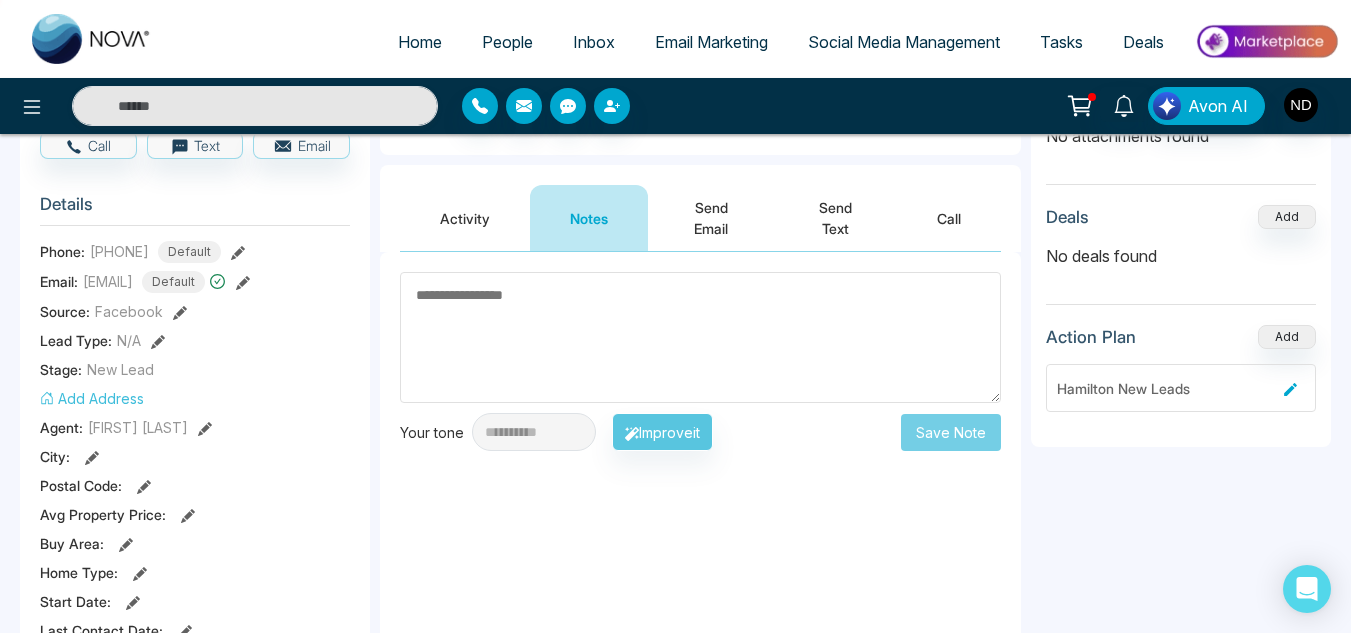 click on "Activity" at bounding box center [465, 218] 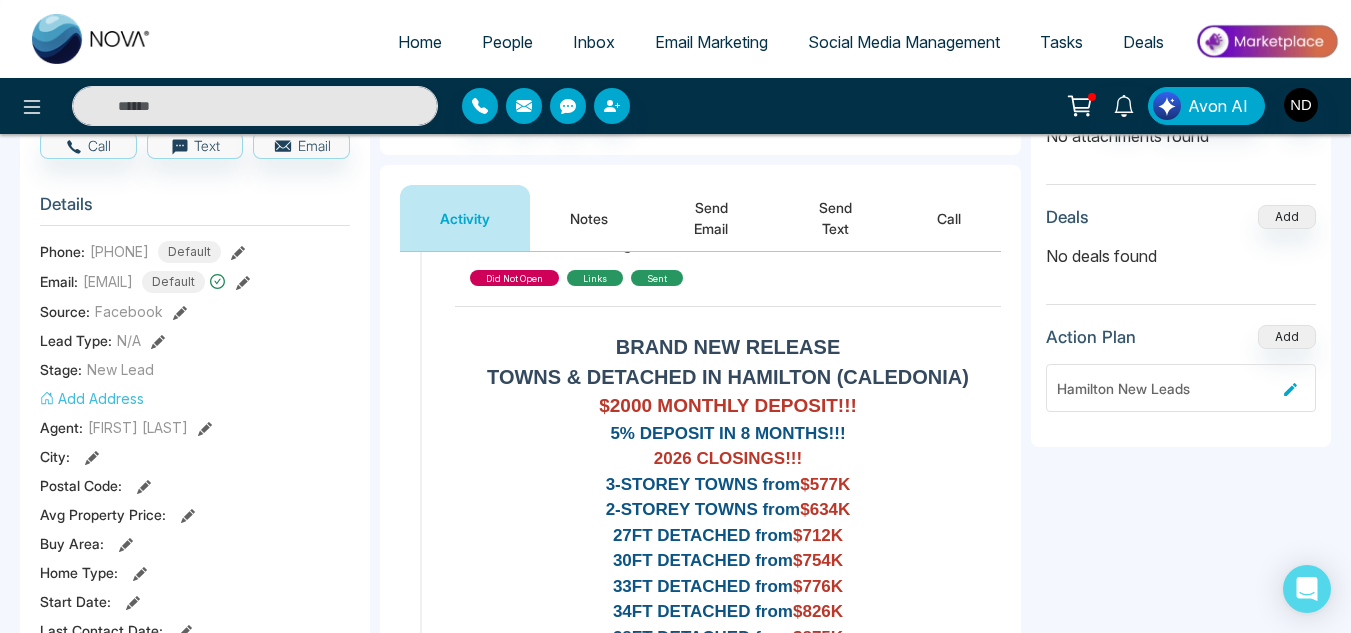 scroll, scrollTop: 191, scrollLeft: 0, axis: vertical 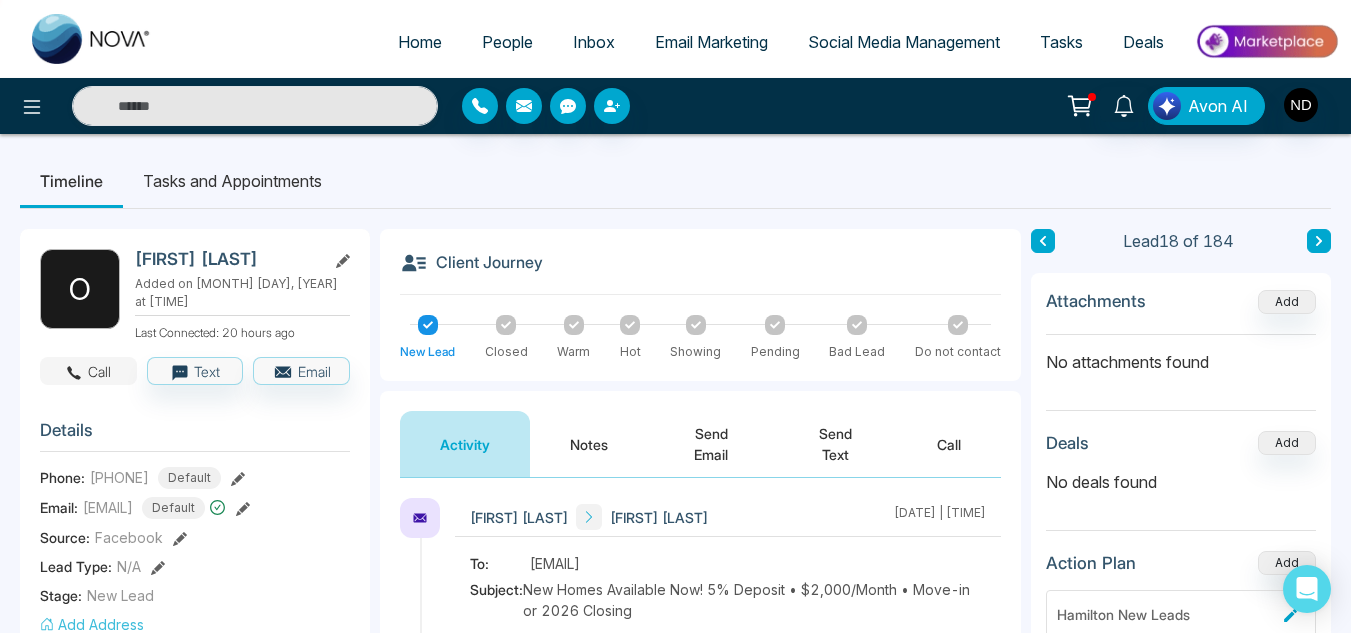 click on "Call" at bounding box center [88, 371] 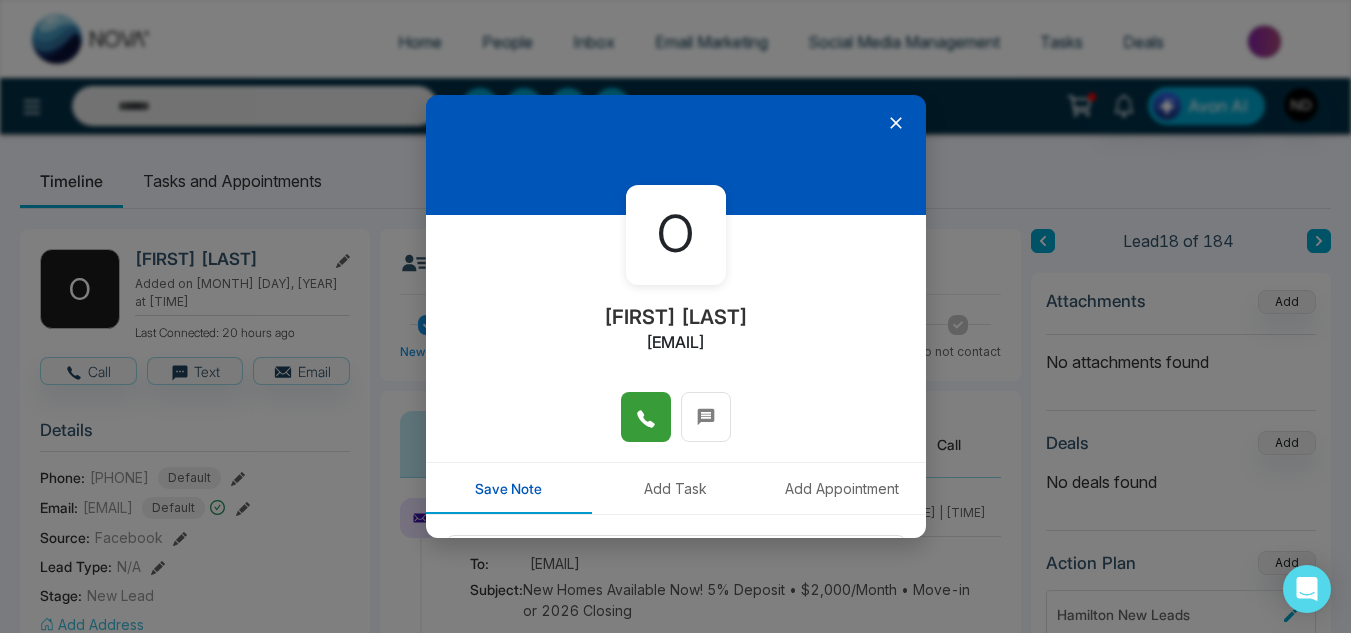 click at bounding box center (646, 417) 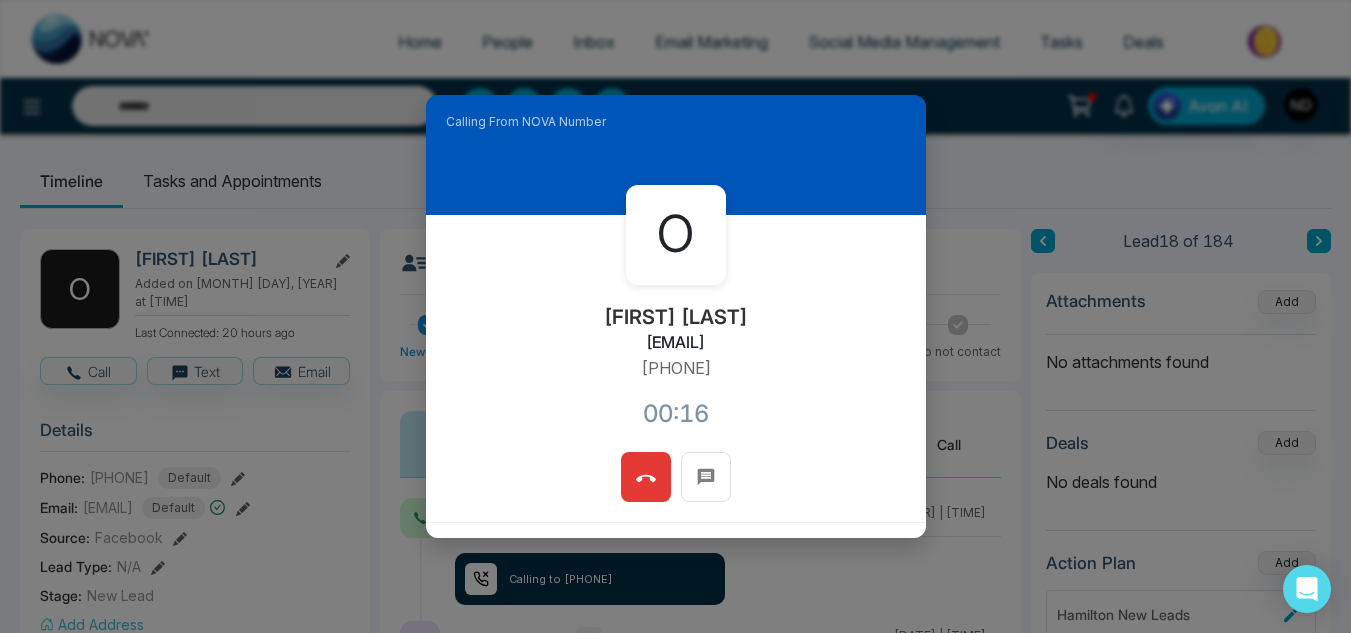 scroll, scrollTop: 238, scrollLeft: 0, axis: vertical 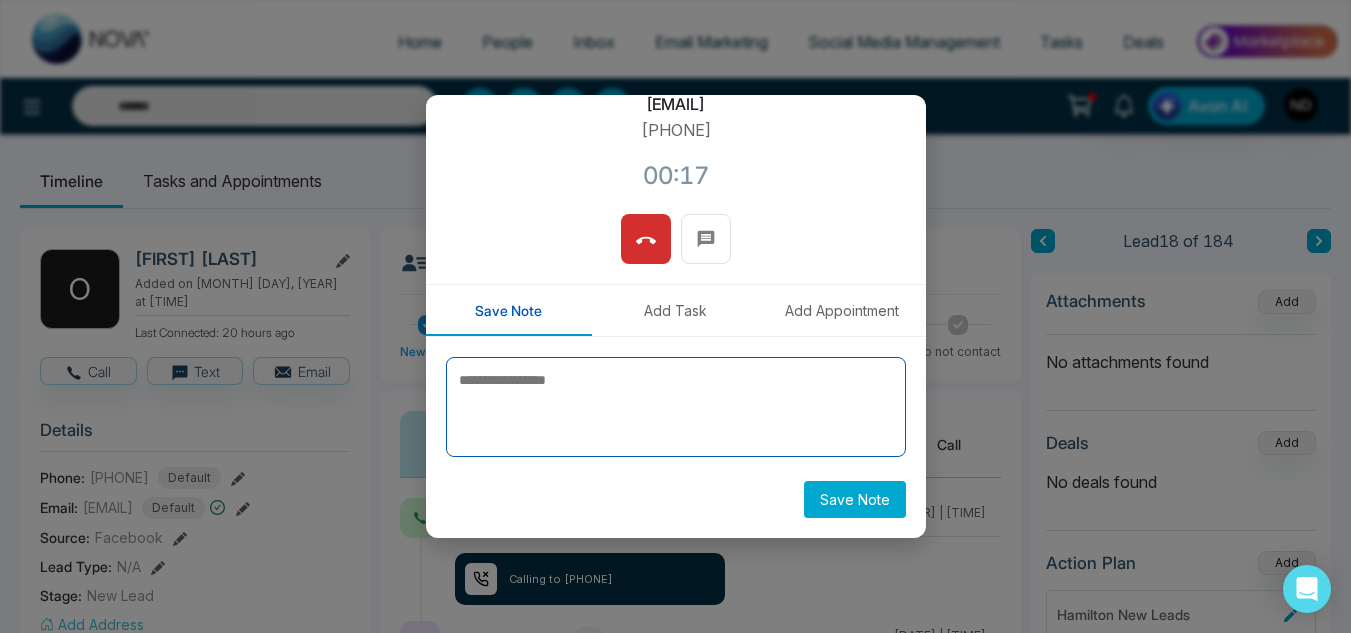 click at bounding box center [676, 407] 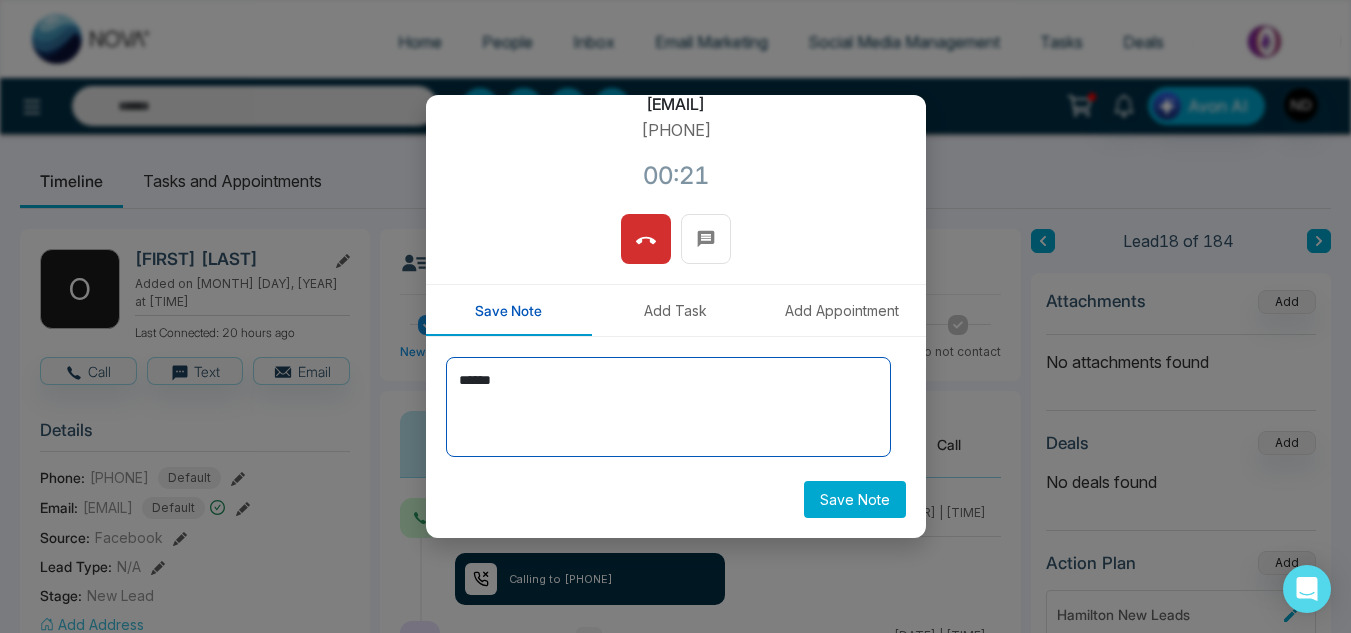 type on "******" 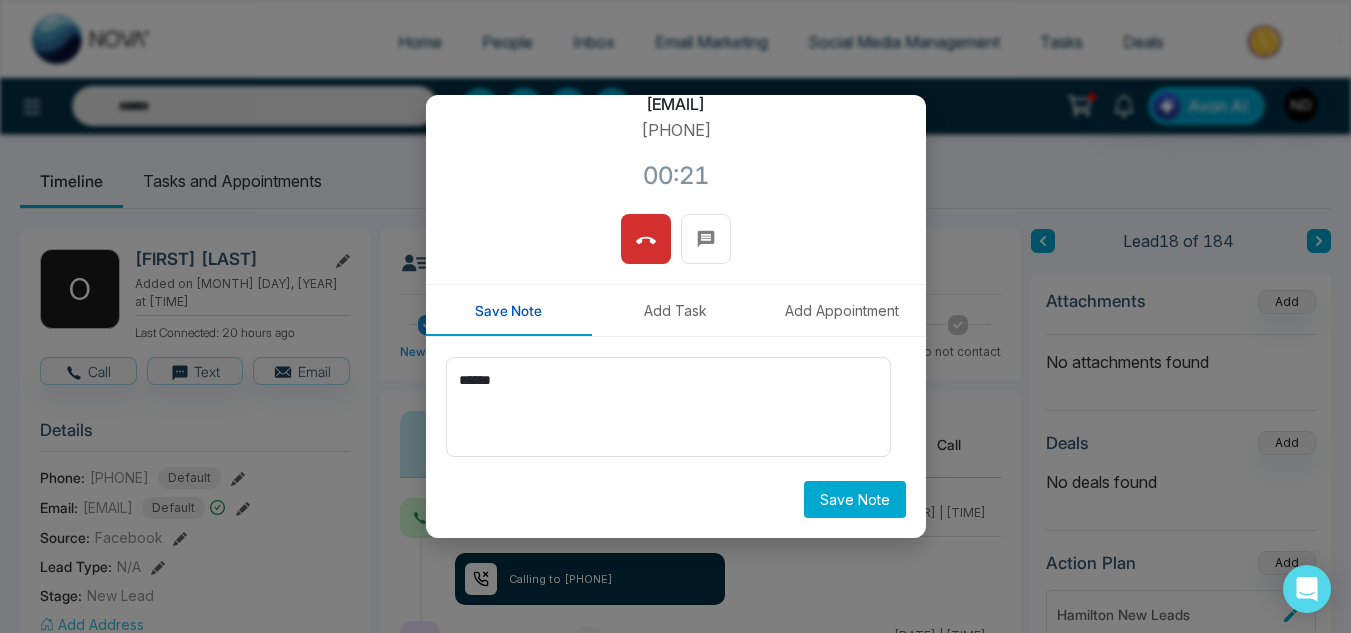 click on "Save Note" at bounding box center (855, 499) 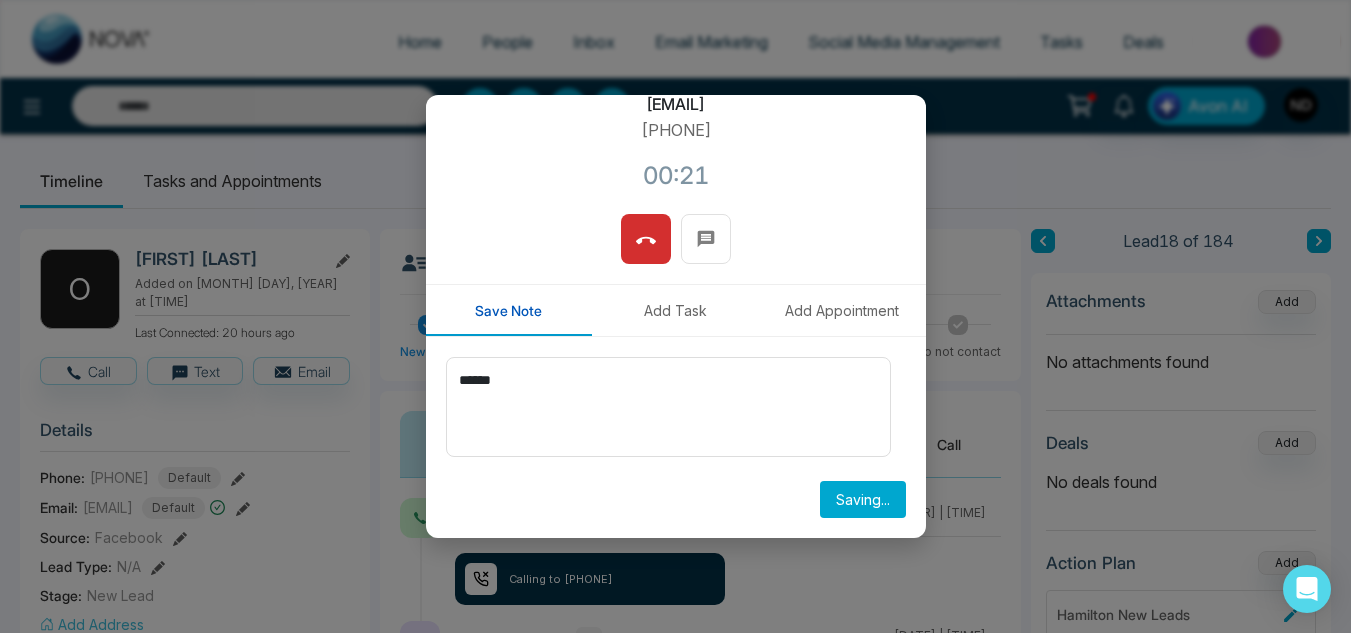type 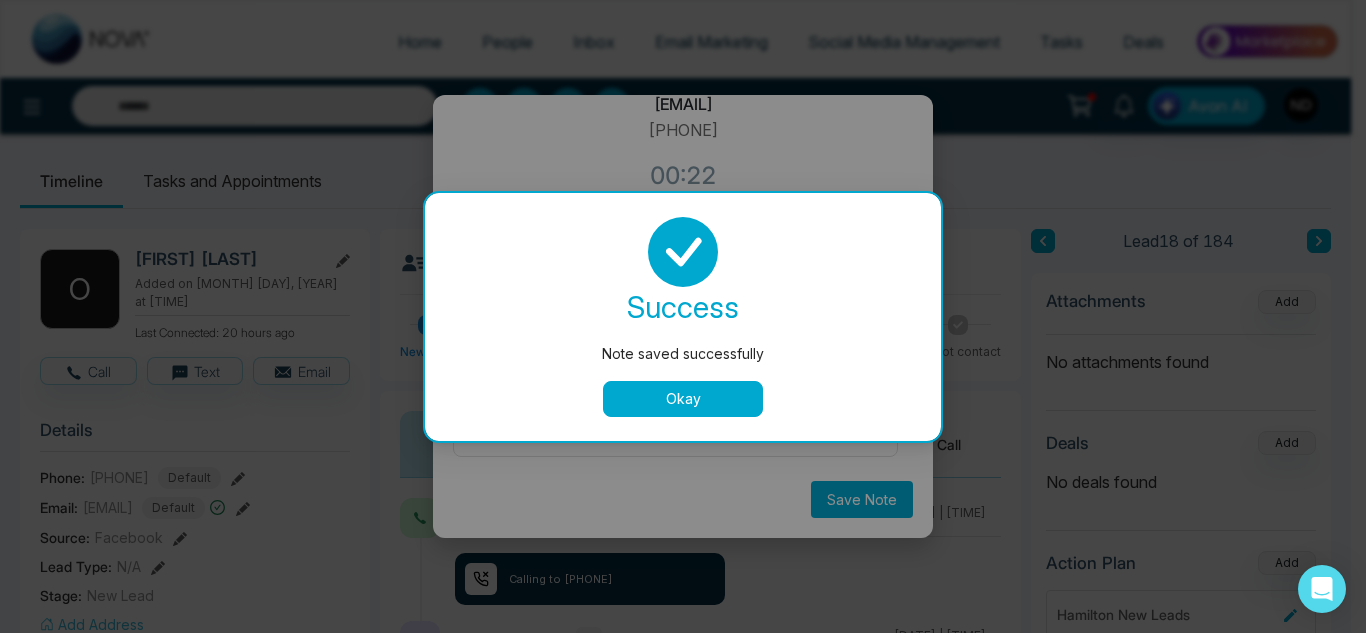 click on "Okay" at bounding box center [683, 399] 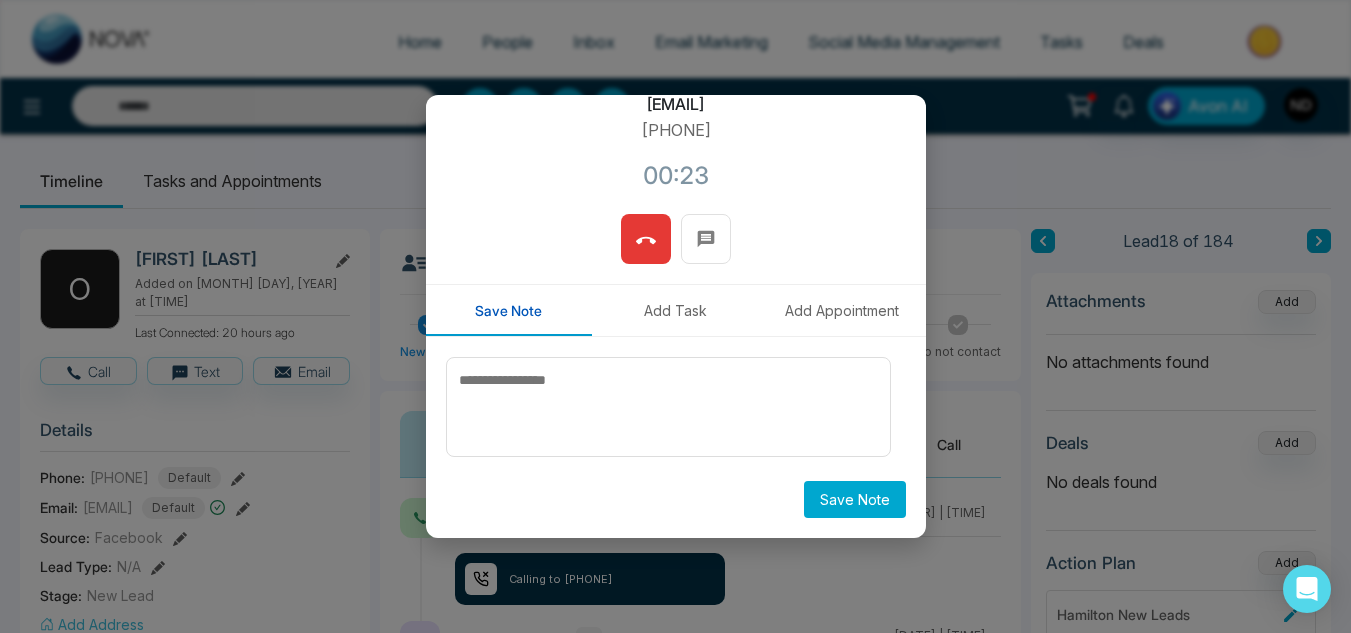 click 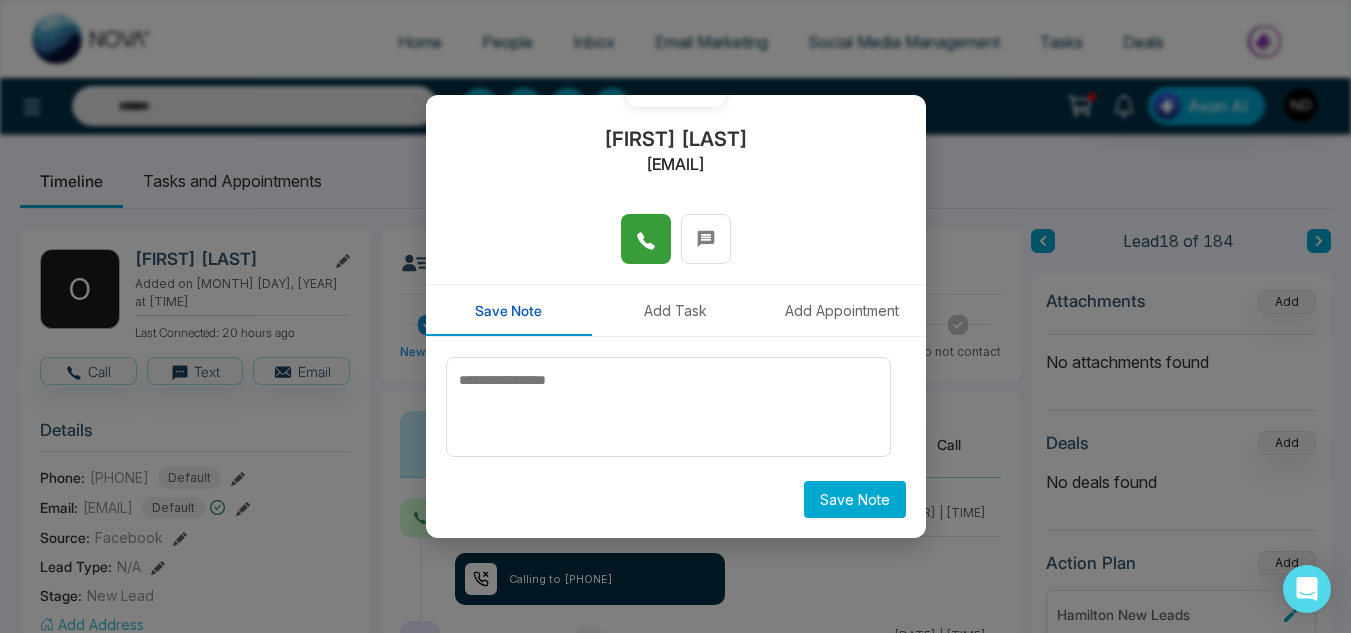 scroll, scrollTop: 0, scrollLeft: 0, axis: both 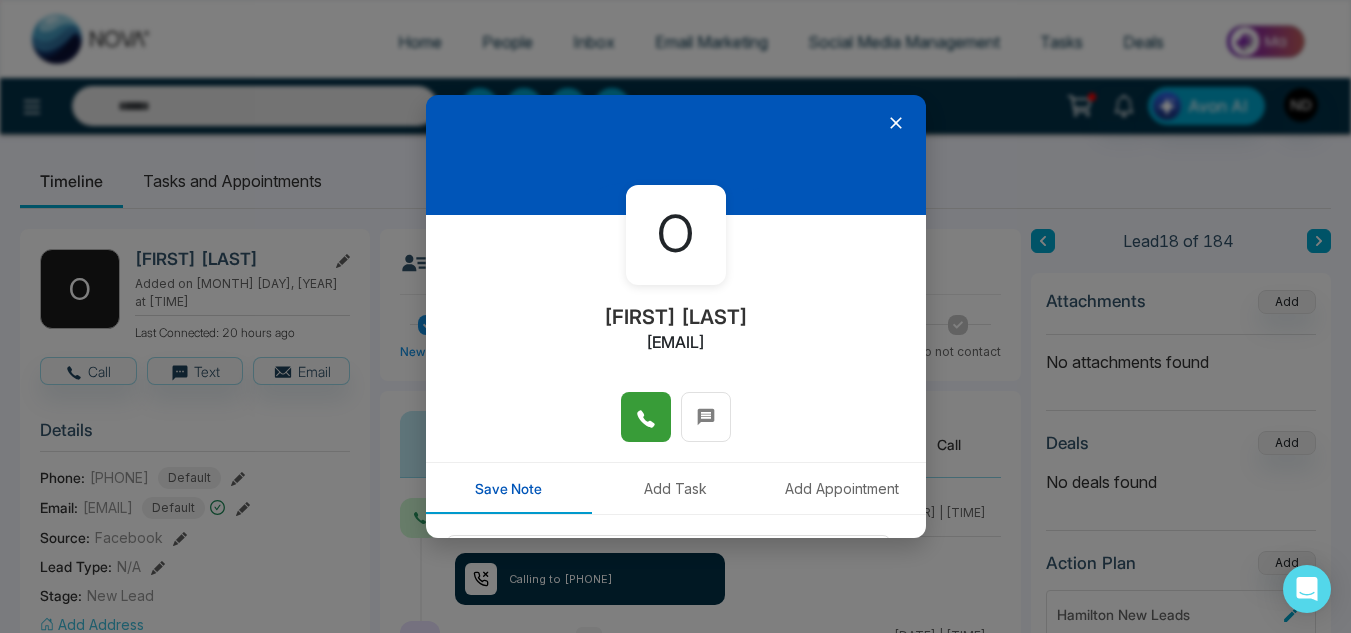 click 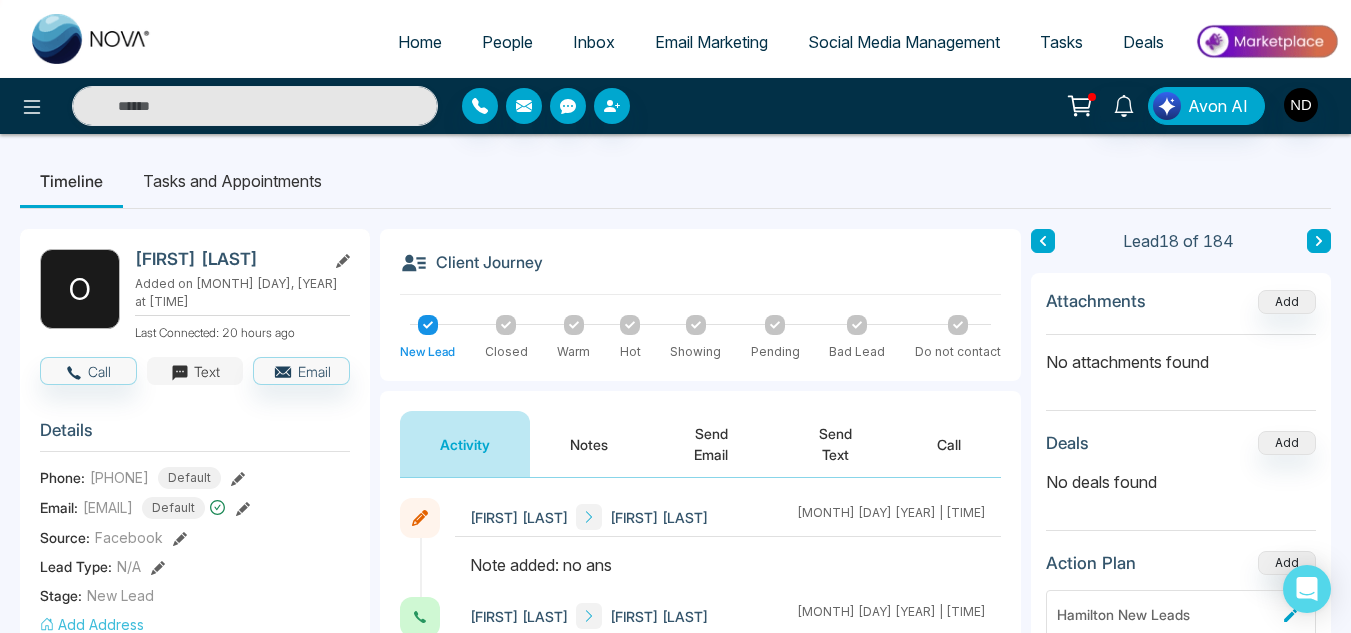click on "Text" at bounding box center [195, 371] 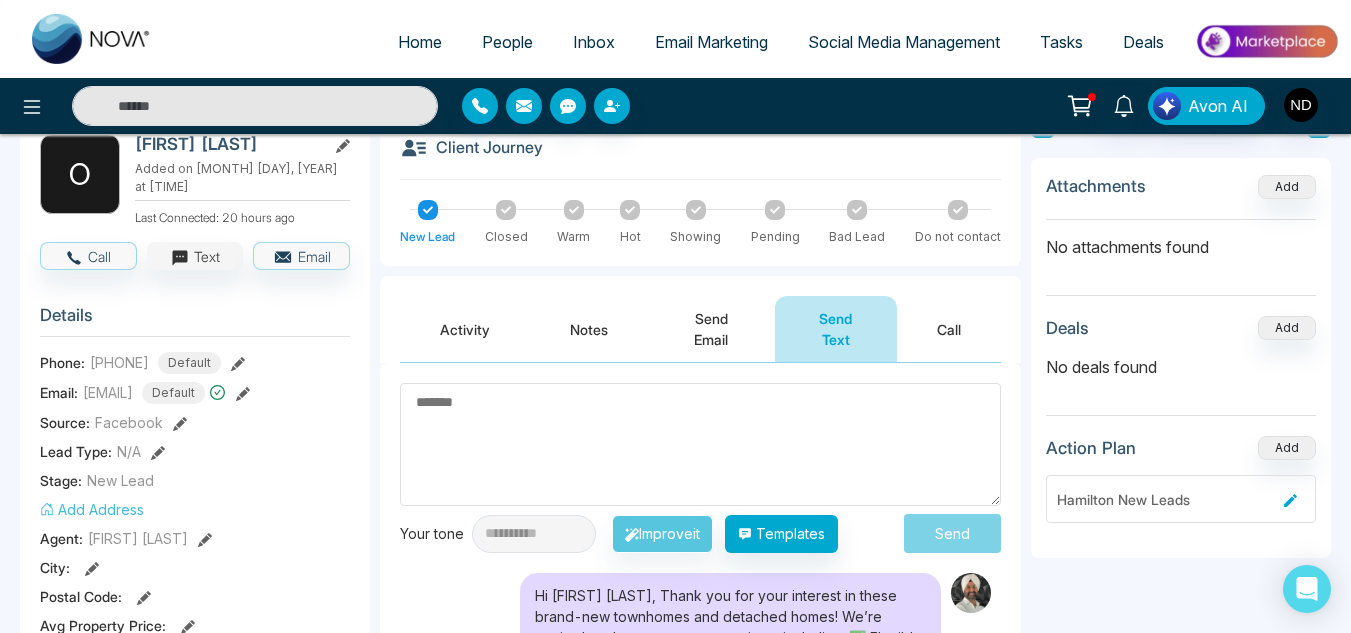 scroll, scrollTop: 123, scrollLeft: 0, axis: vertical 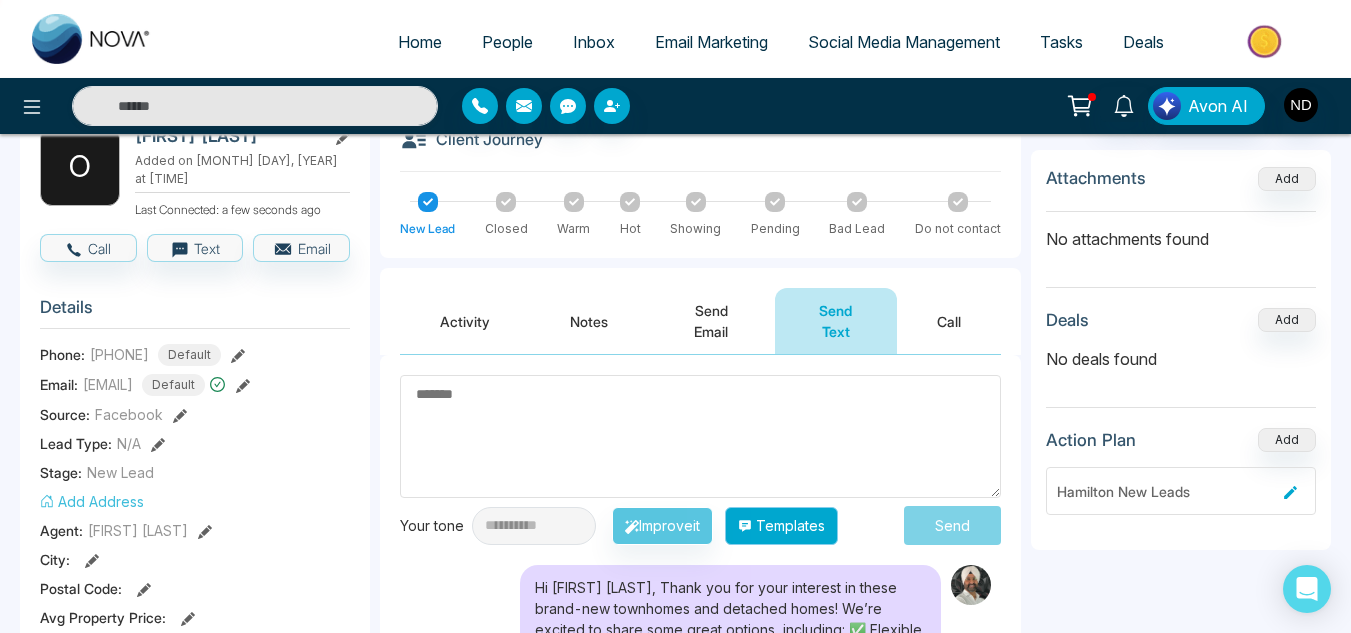 click on "Templates" at bounding box center [781, 526] 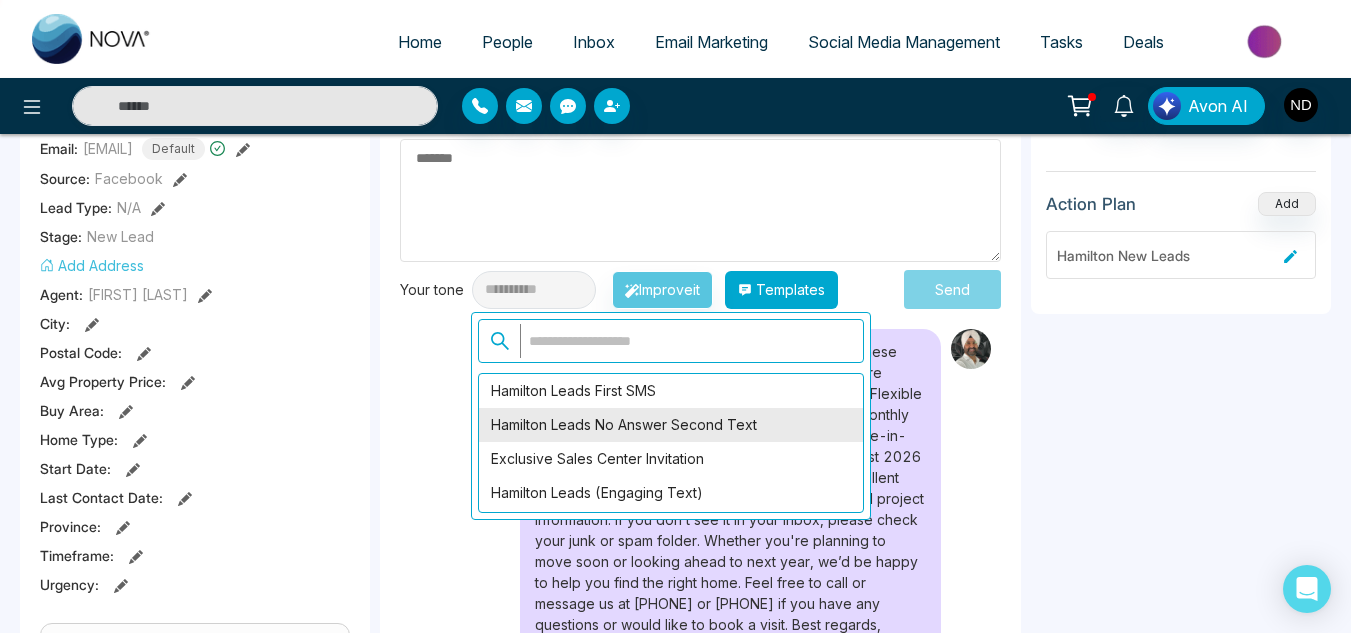 scroll, scrollTop: 360, scrollLeft: 0, axis: vertical 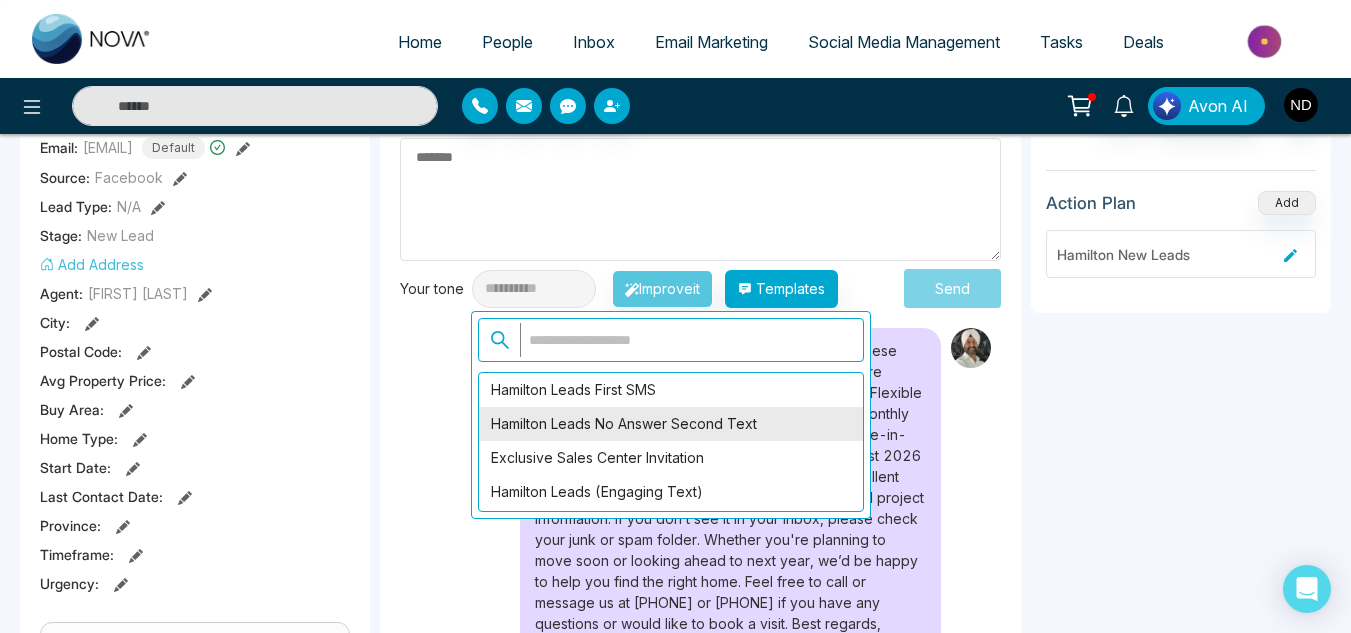 click on "Hamilton Leads No Answer Second Text" at bounding box center (671, 424) 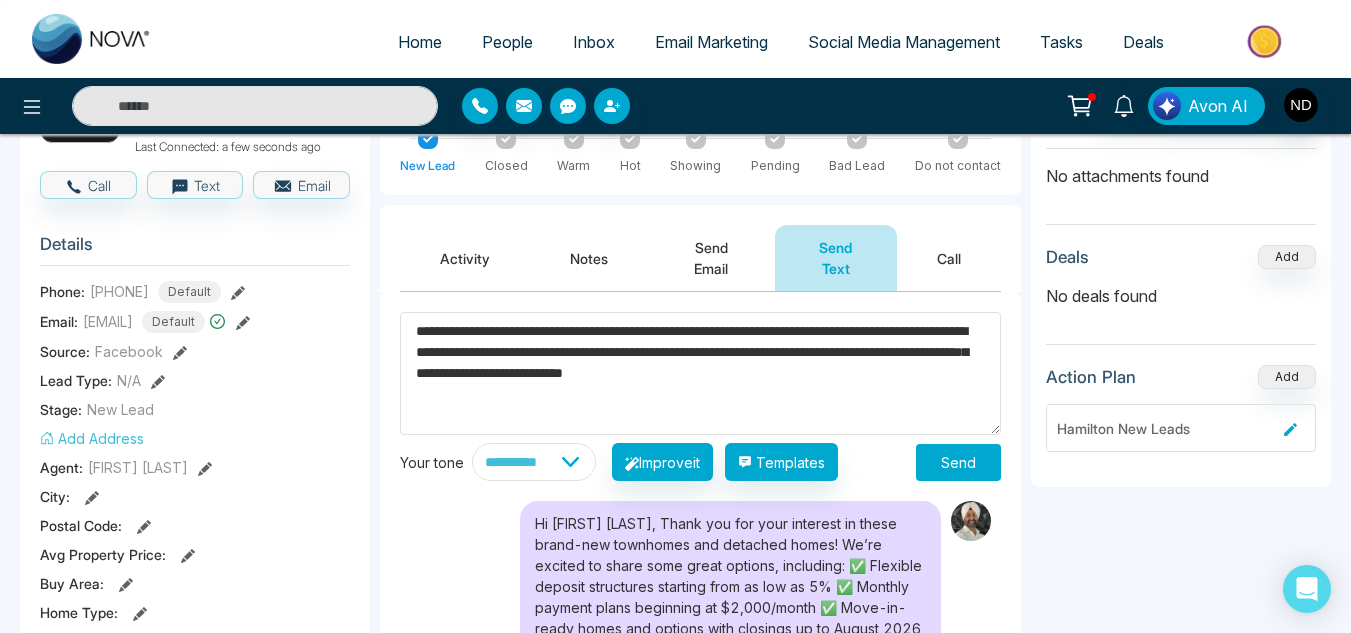 scroll, scrollTop: 184, scrollLeft: 0, axis: vertical 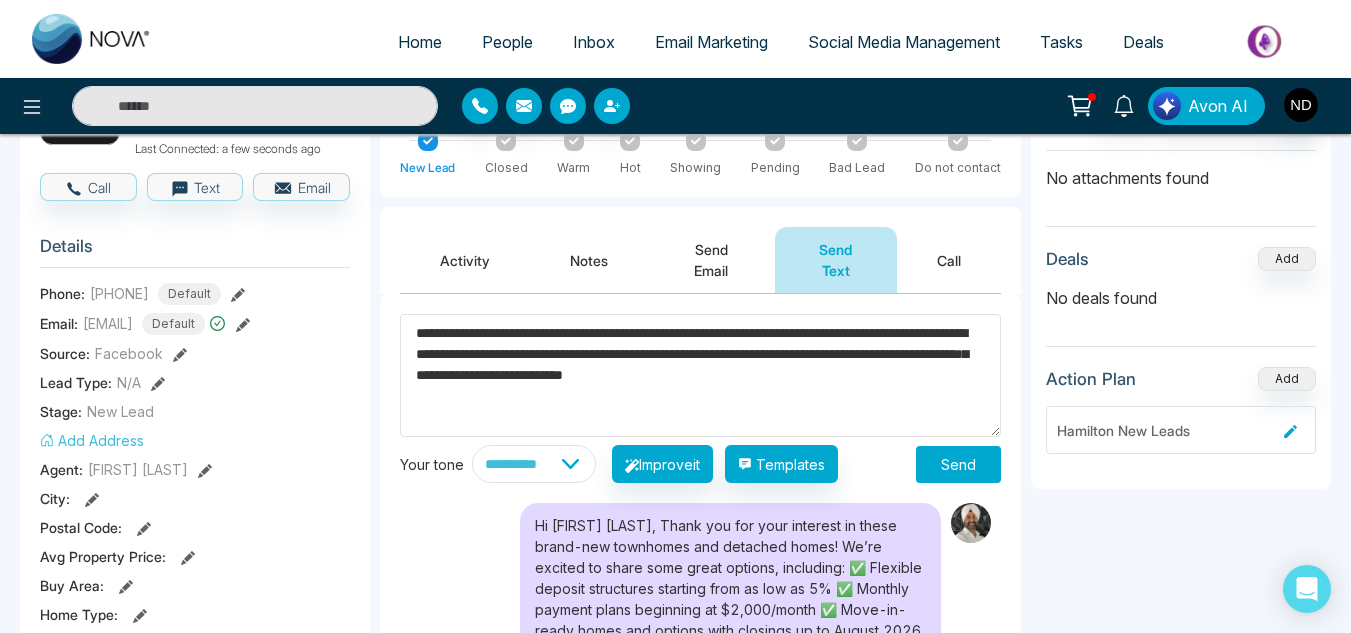 drag, startPoint x: 508, startPoint y: 332, endPoint x: 435, endPoint y: 333, distance: 73.00685 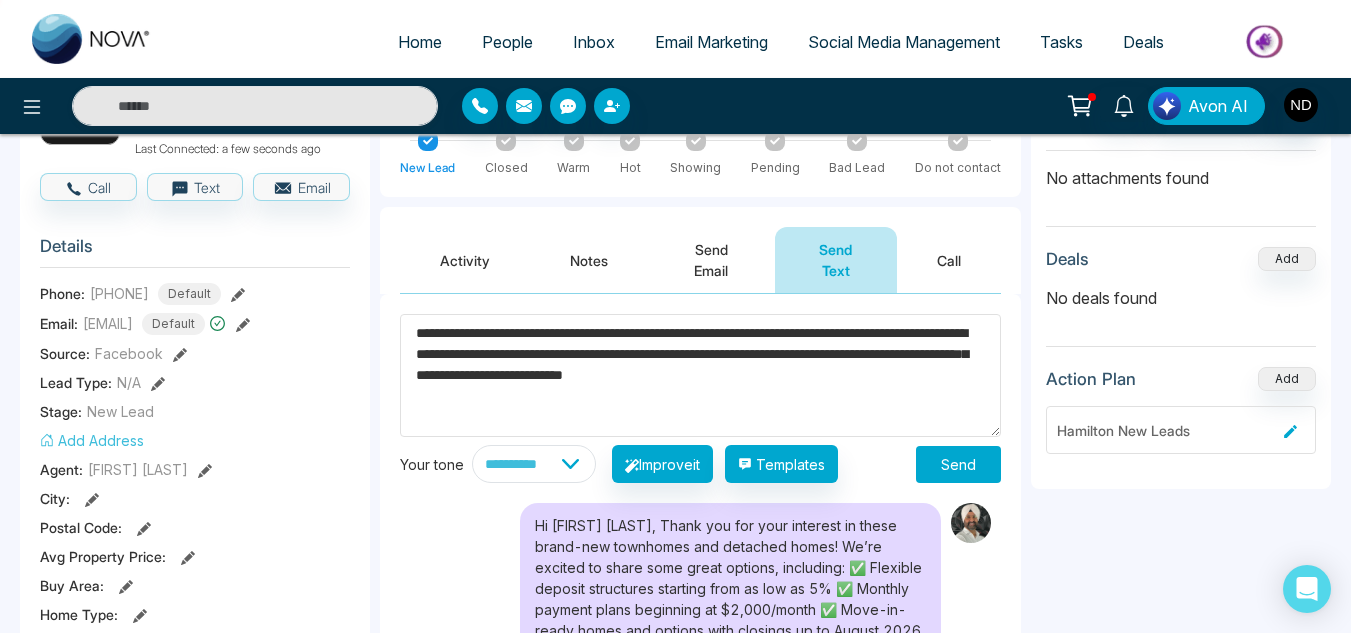click on "**********" at bounding box center [700, 375] 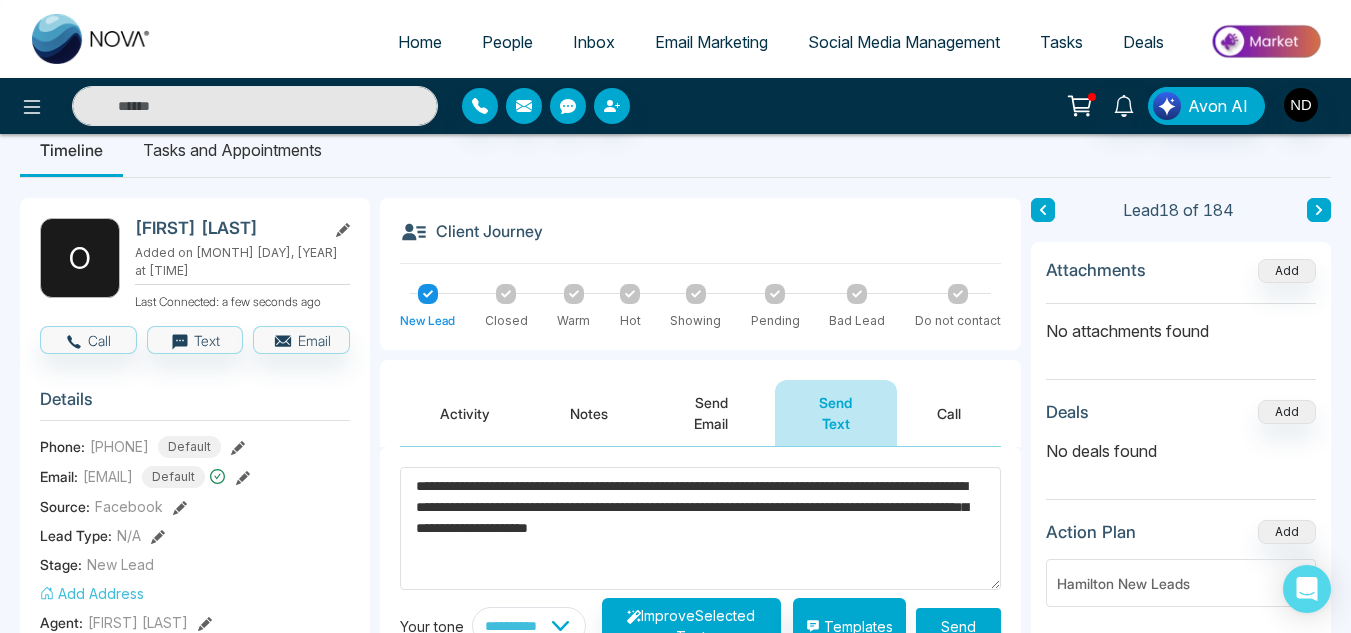 scroll, scrollTop: 97, scrollLeft: 0, axis: vertical 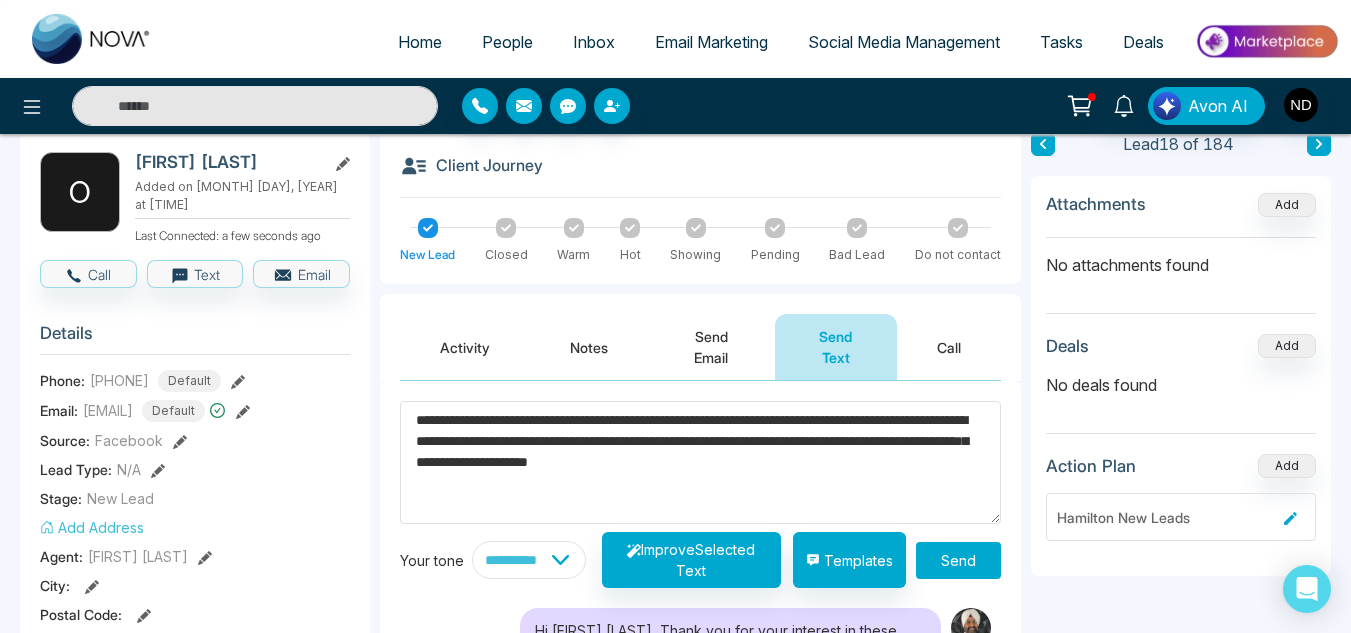 type on "**********" 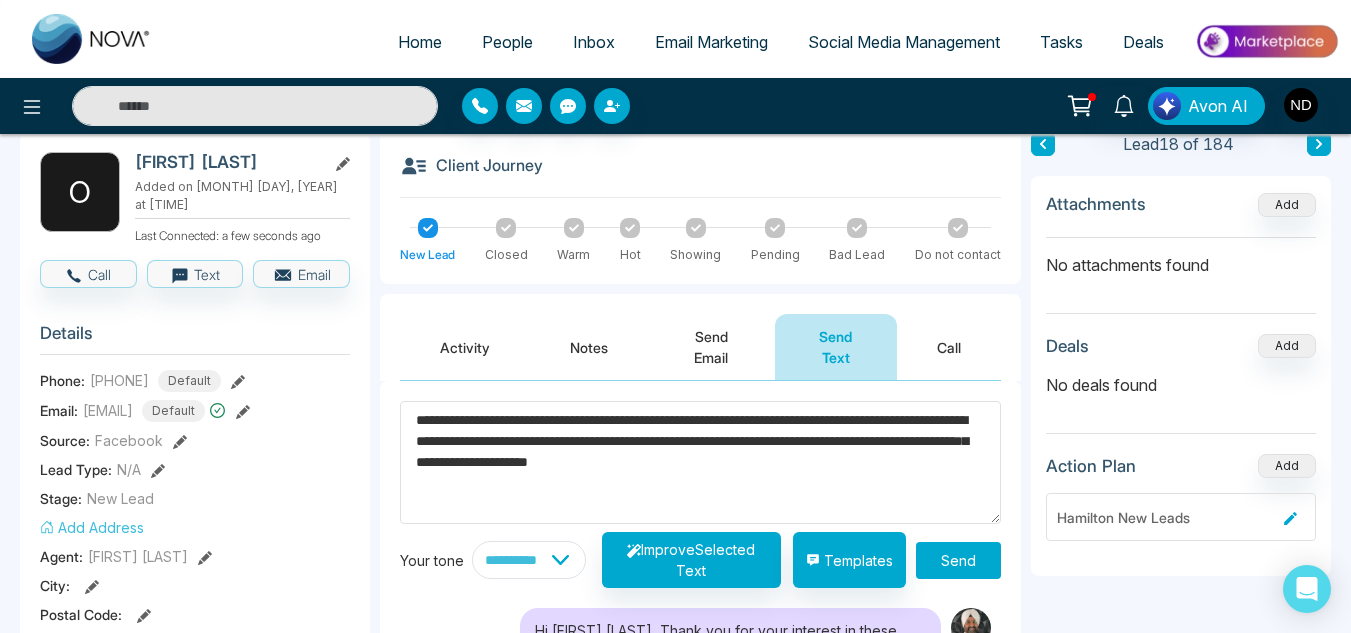click on "Send" at bounding box center (958, 560) 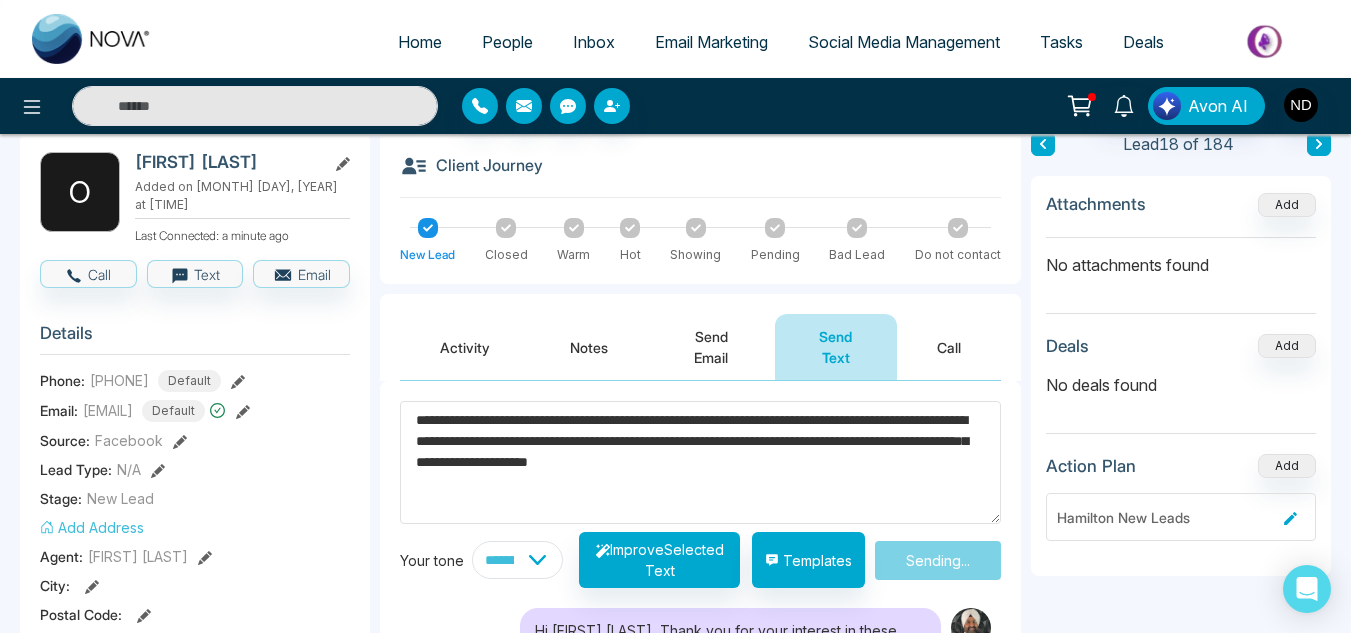 type 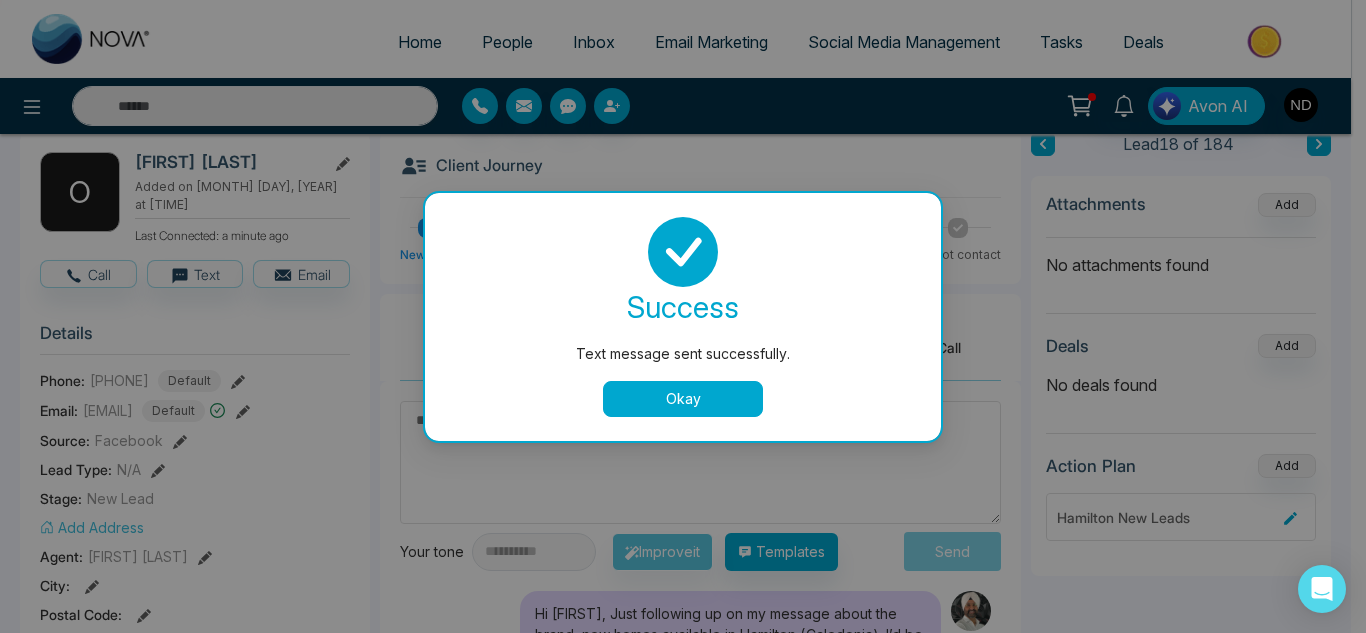click on "Okay" at bounding box center [683, 399] 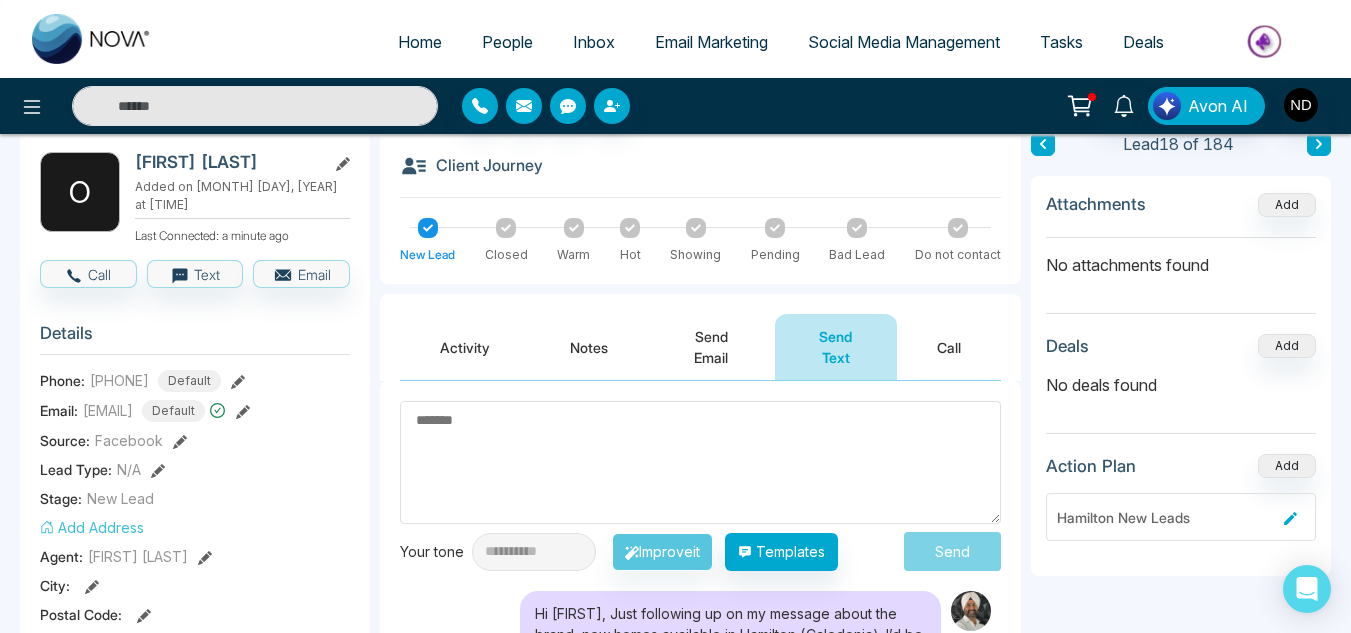 scroll, scrollTop: 0, scrollLeft: 0, axis: both 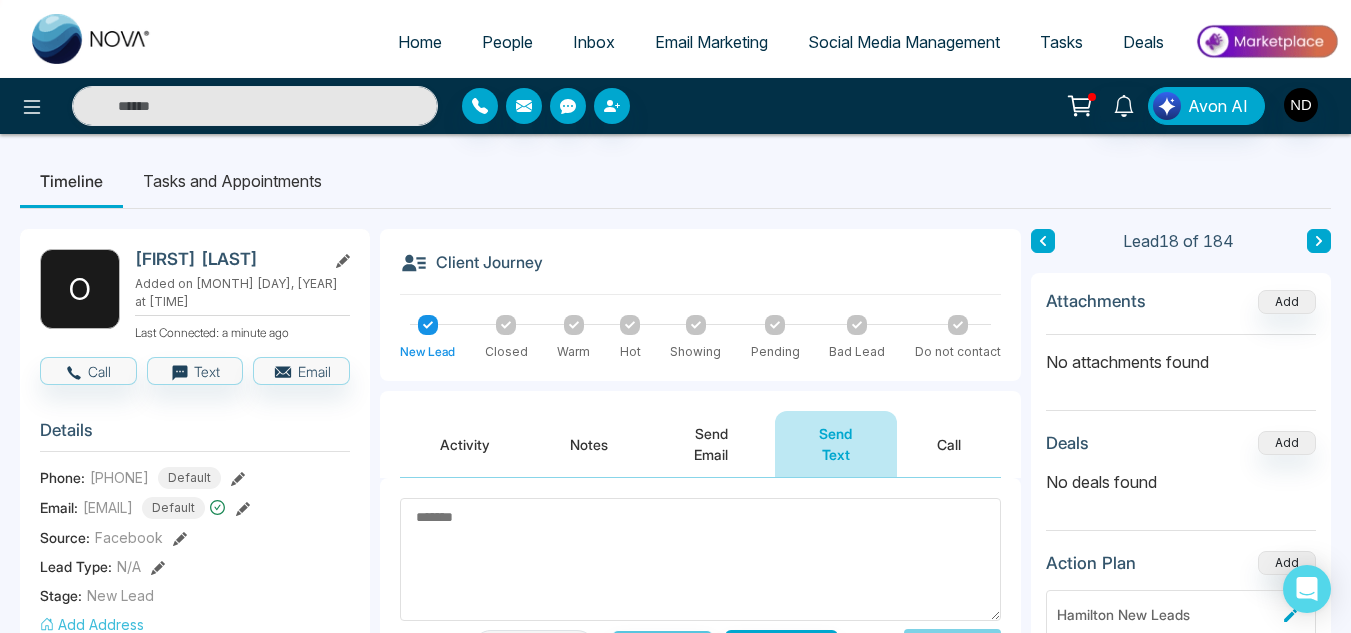 click 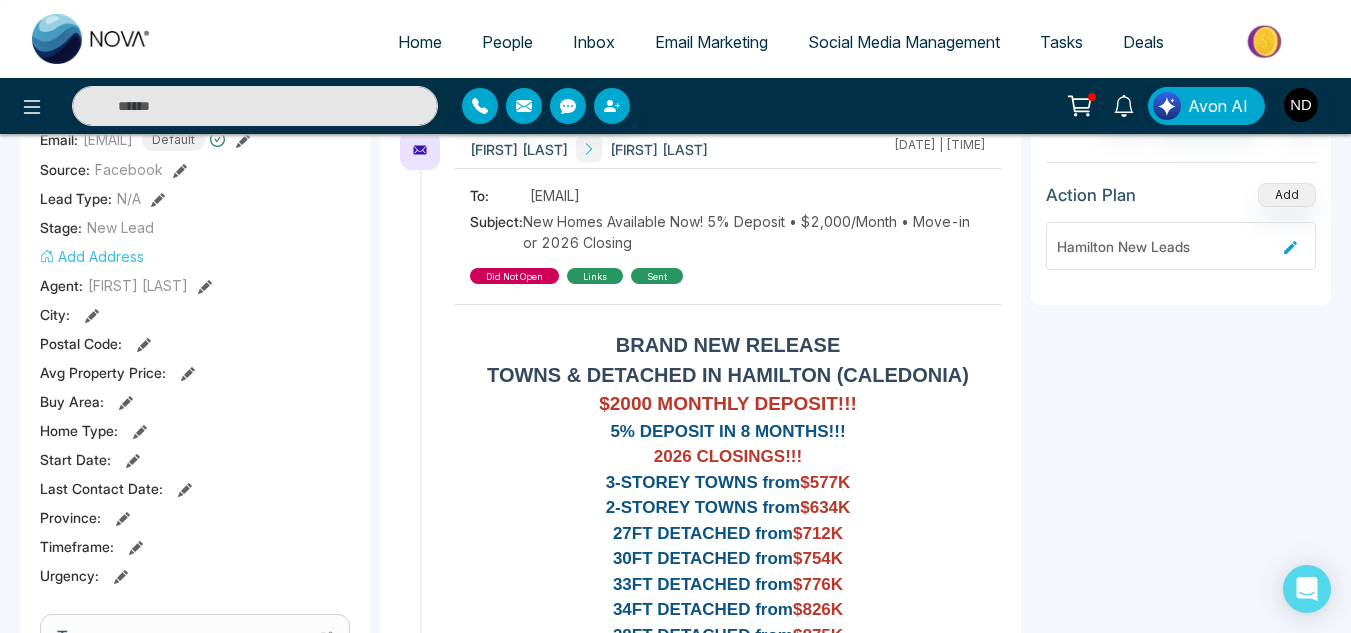 scroll, scrollTop: 377, scrollLeft: 0, axis: vertical 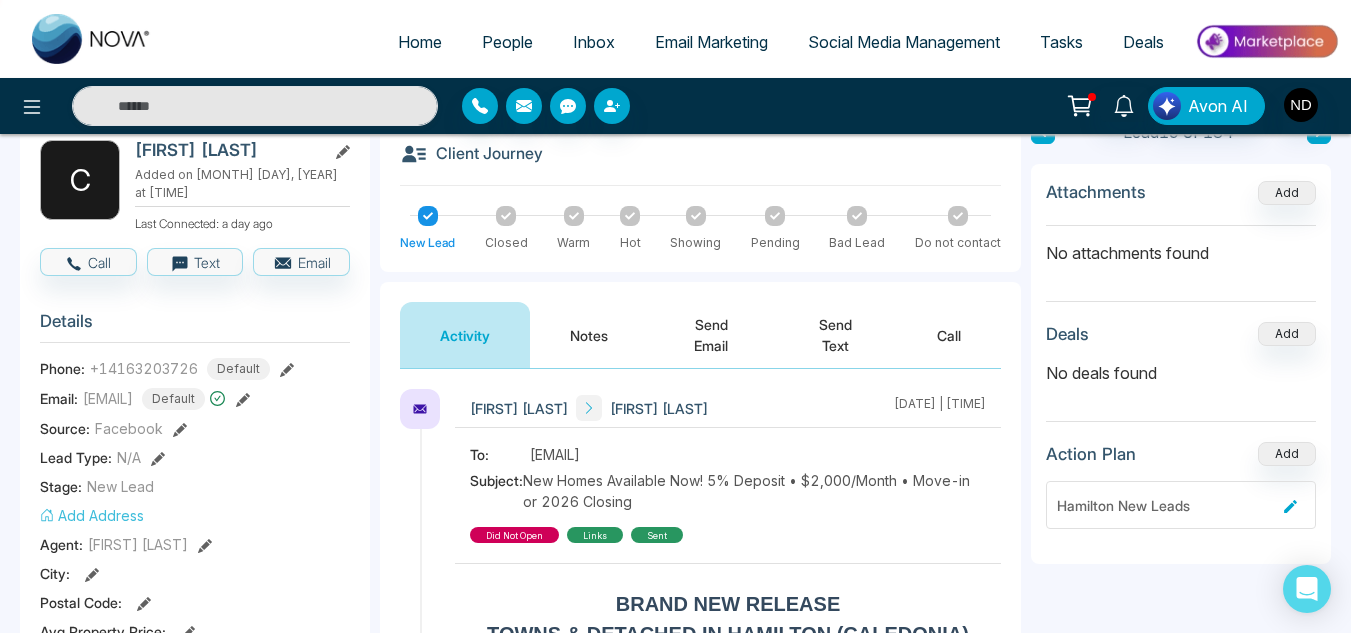 click on "Notes" at bounding box center [589, 335] 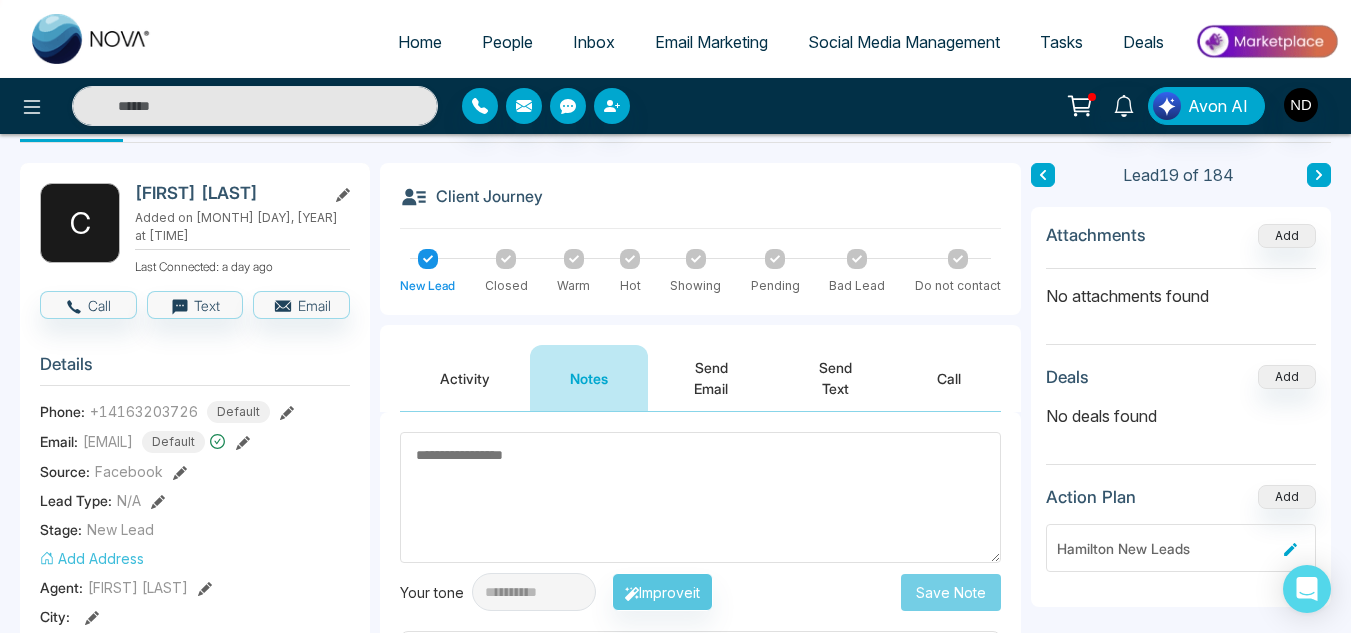 scroll, scrollTop: 61, scrollLeft: 0, axis: vertical 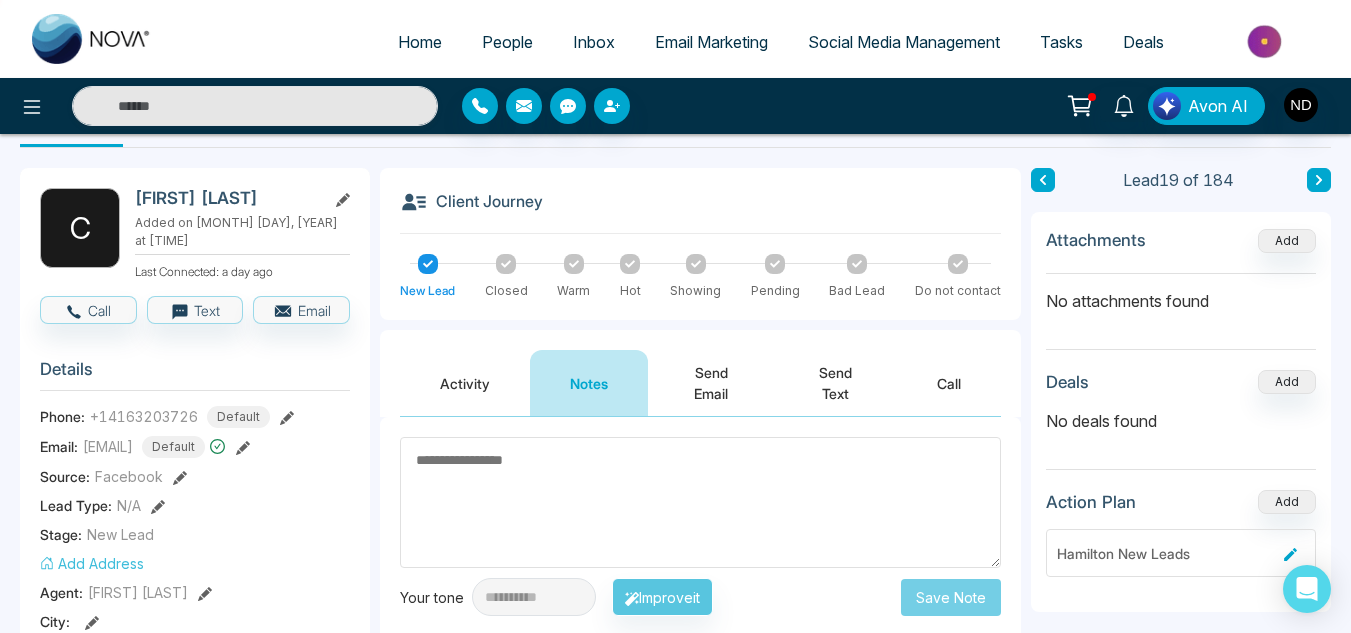 click on "Activity" at bounding box center [465, 383] 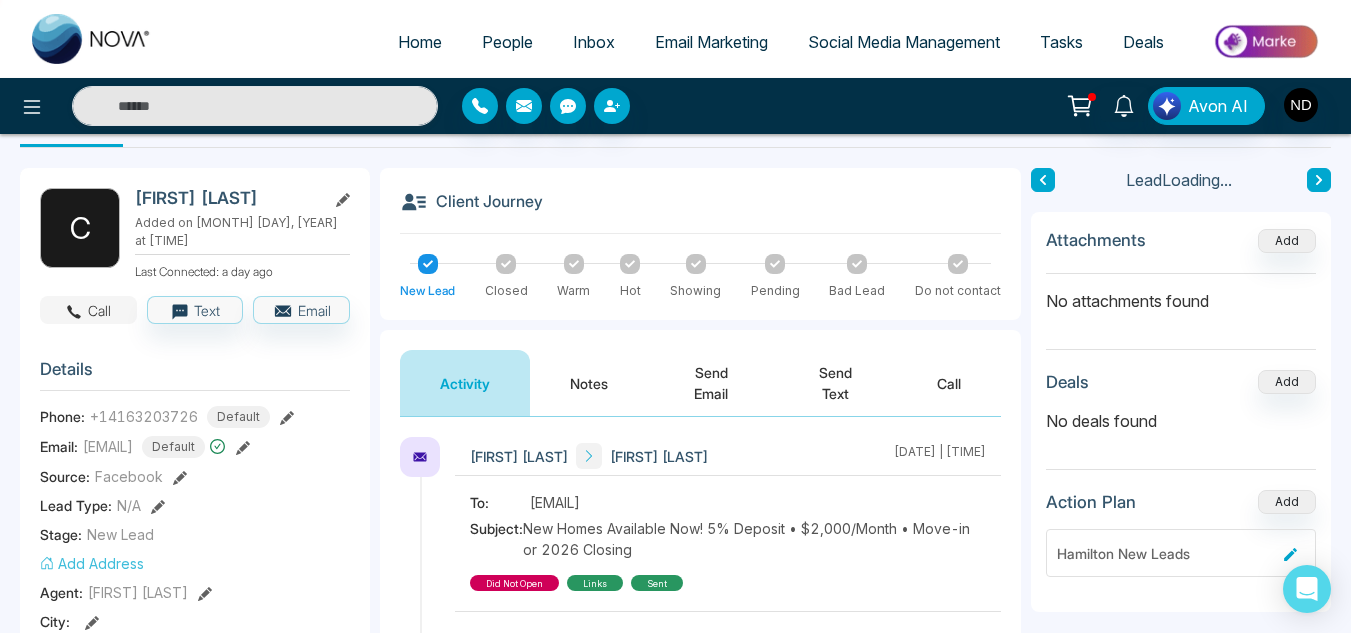 click 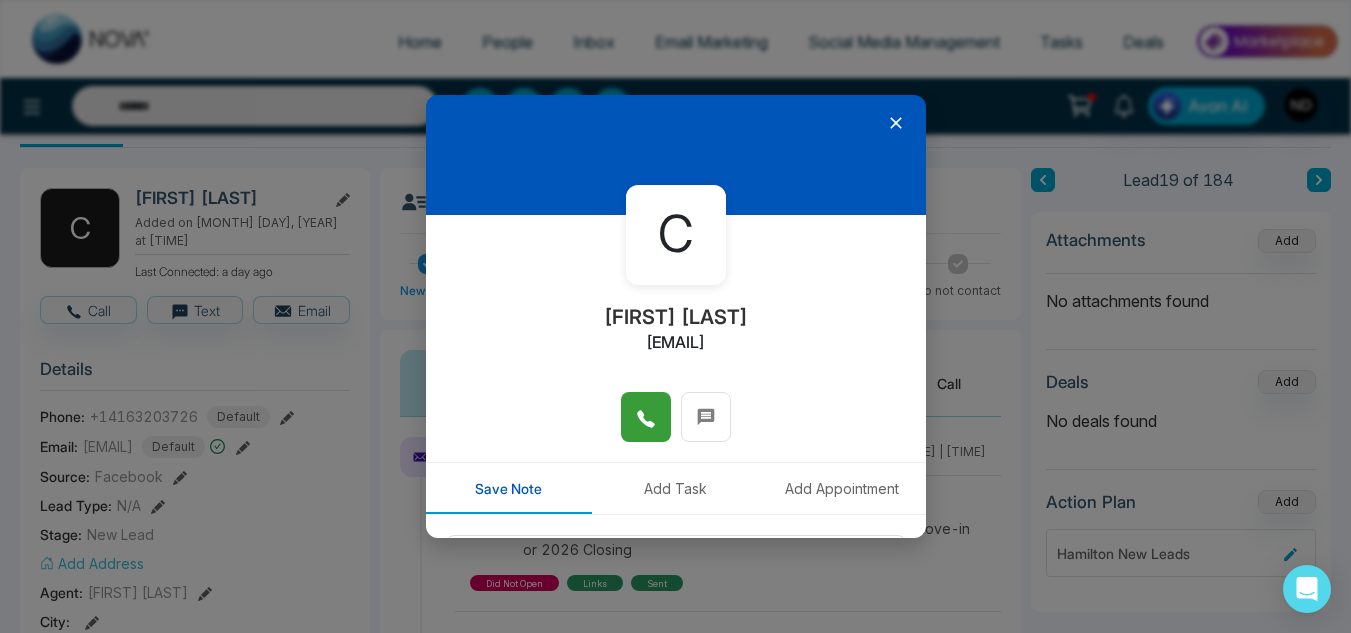 click at bounding box center [646, 417] 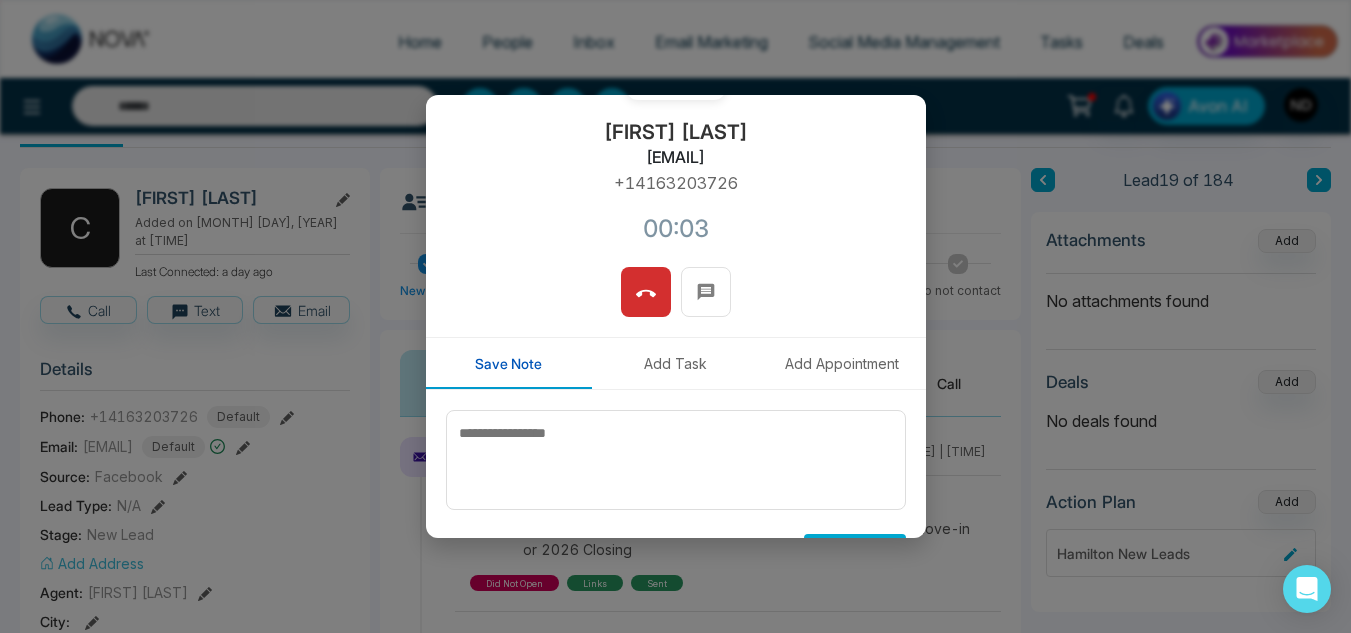 scroll, scrollTop: 189, scrollLeft: 0, axis: vertical 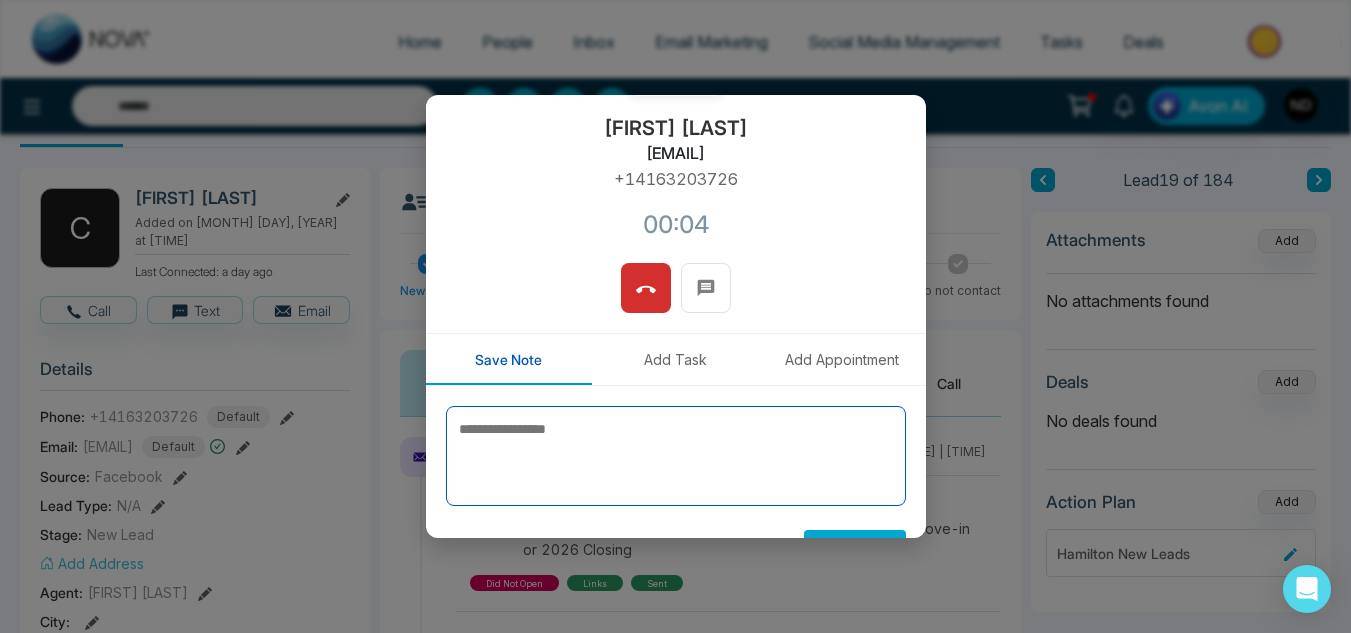 click at bounding box center (676, 456) 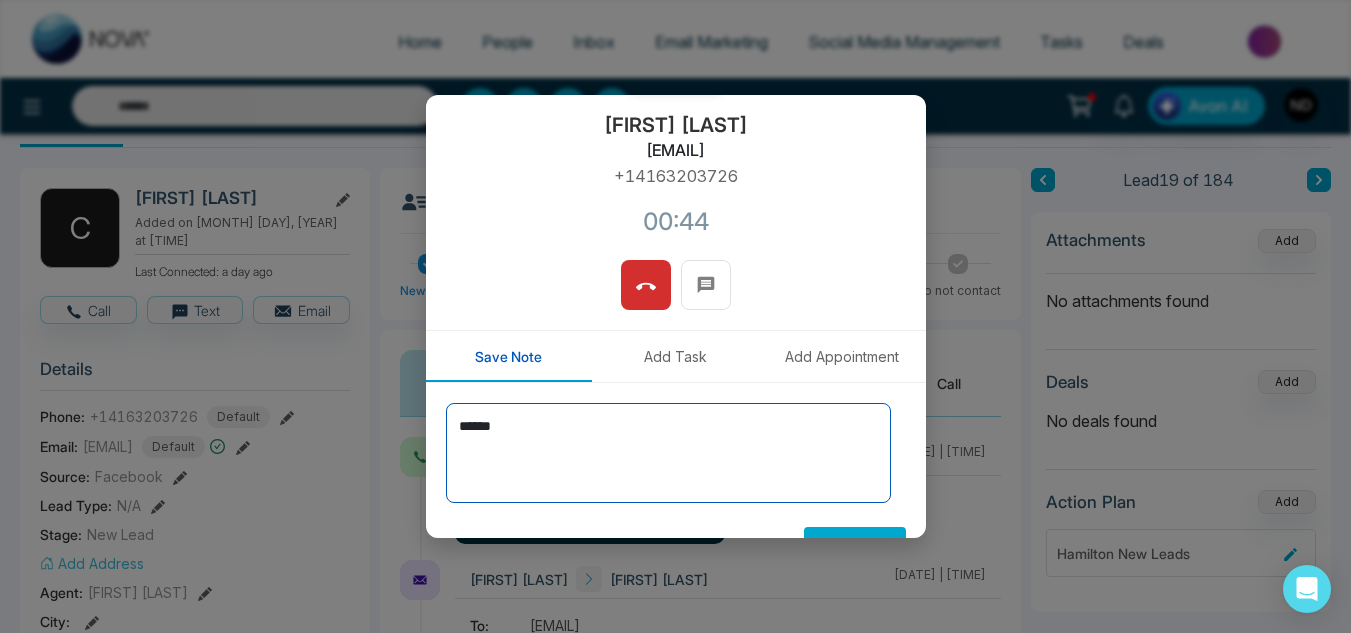 scroll, scrollTop: 238, scrollLeft: 0, axis: vertical 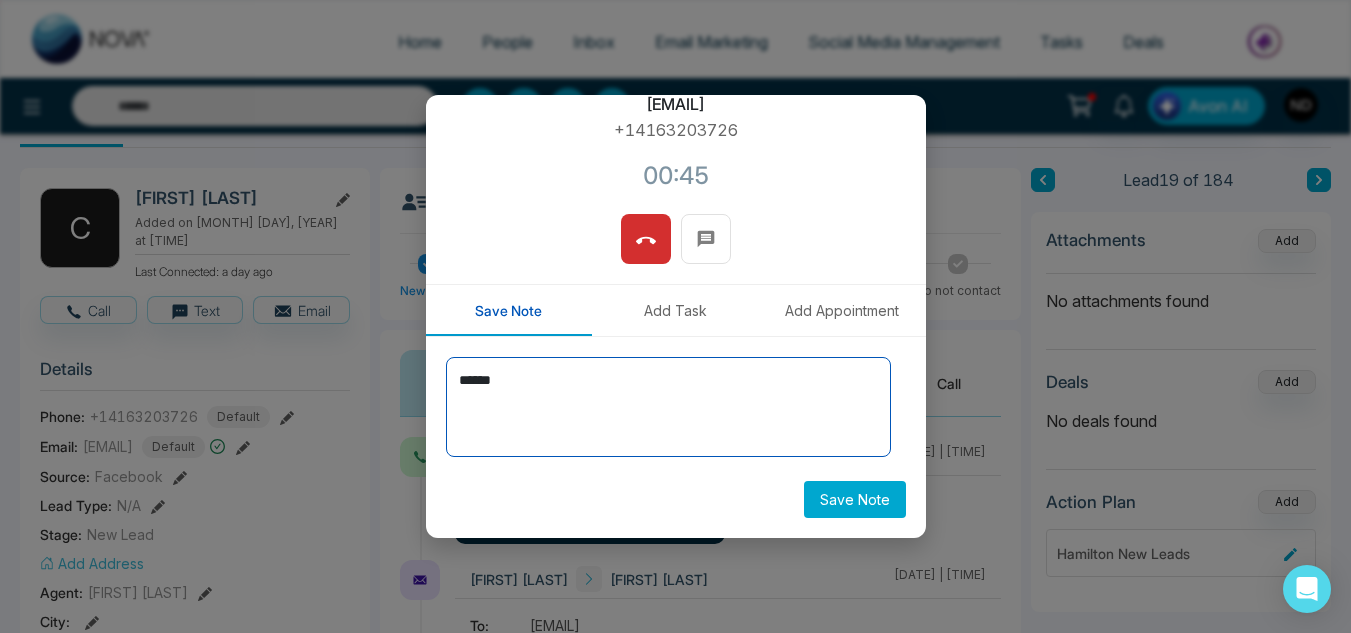 click on "******" at bounding box center (668, 407) 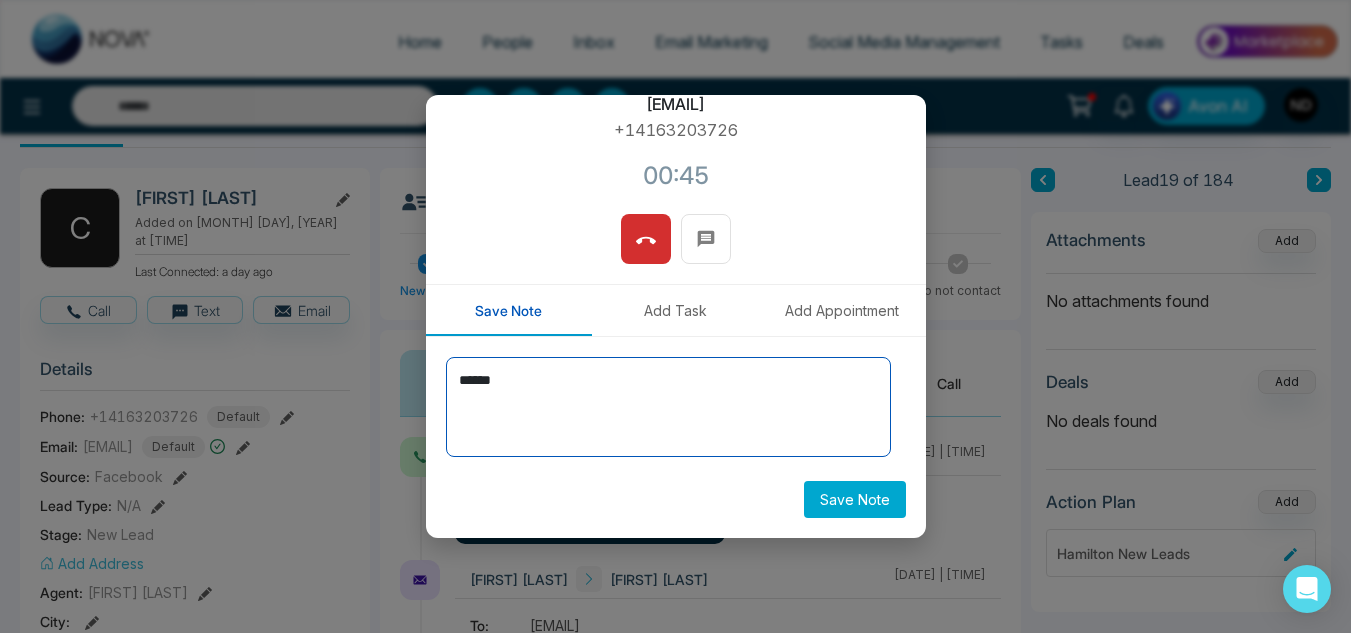 click on "******" at bounding box center [668, 407] 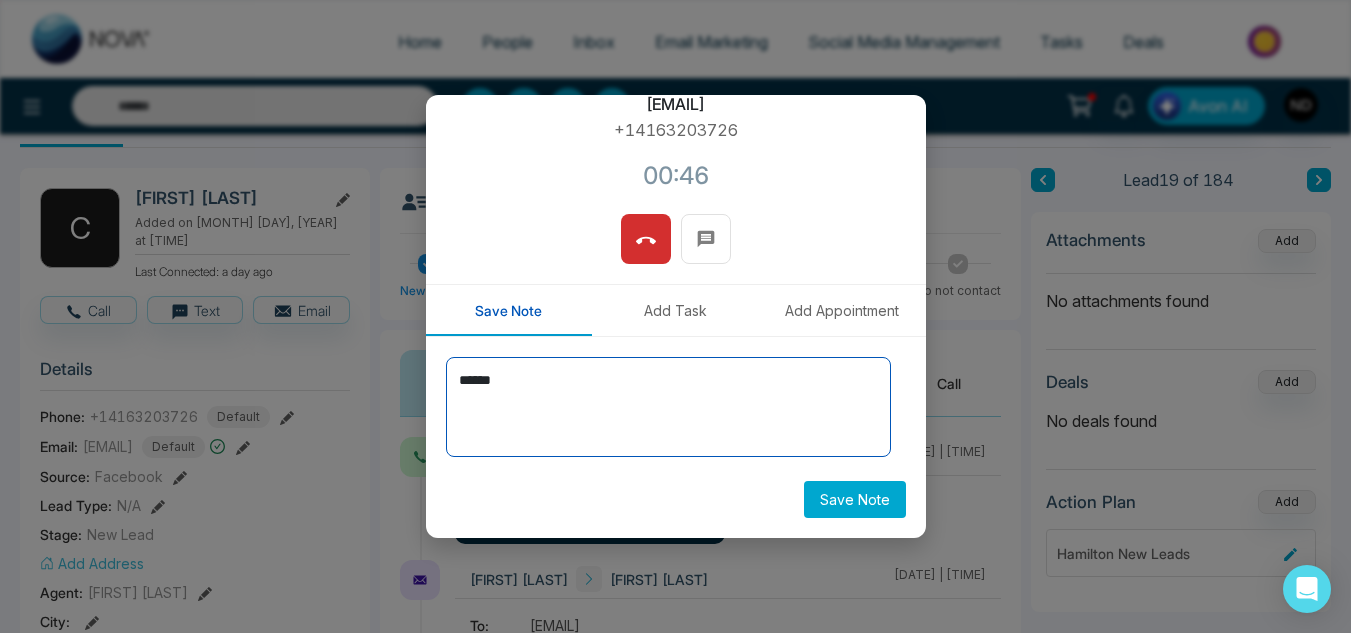 click on "******" at bounding box center [668, 407] 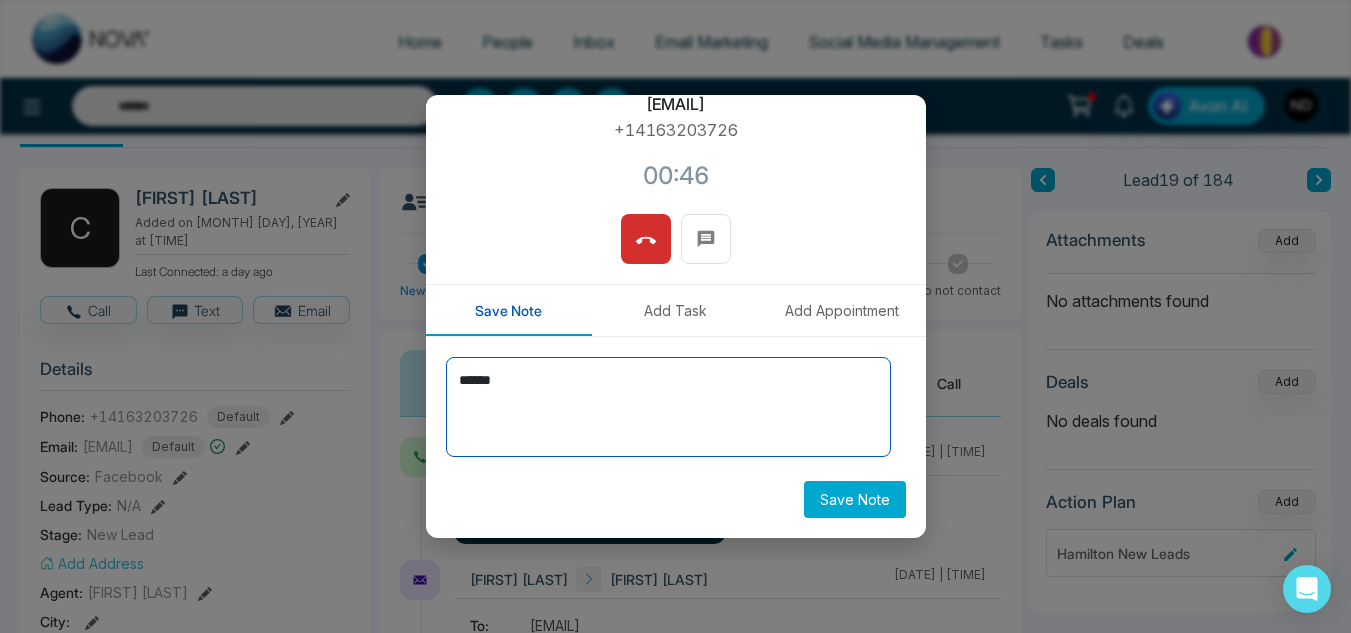 click on "******" at bounding box center [668, 407] 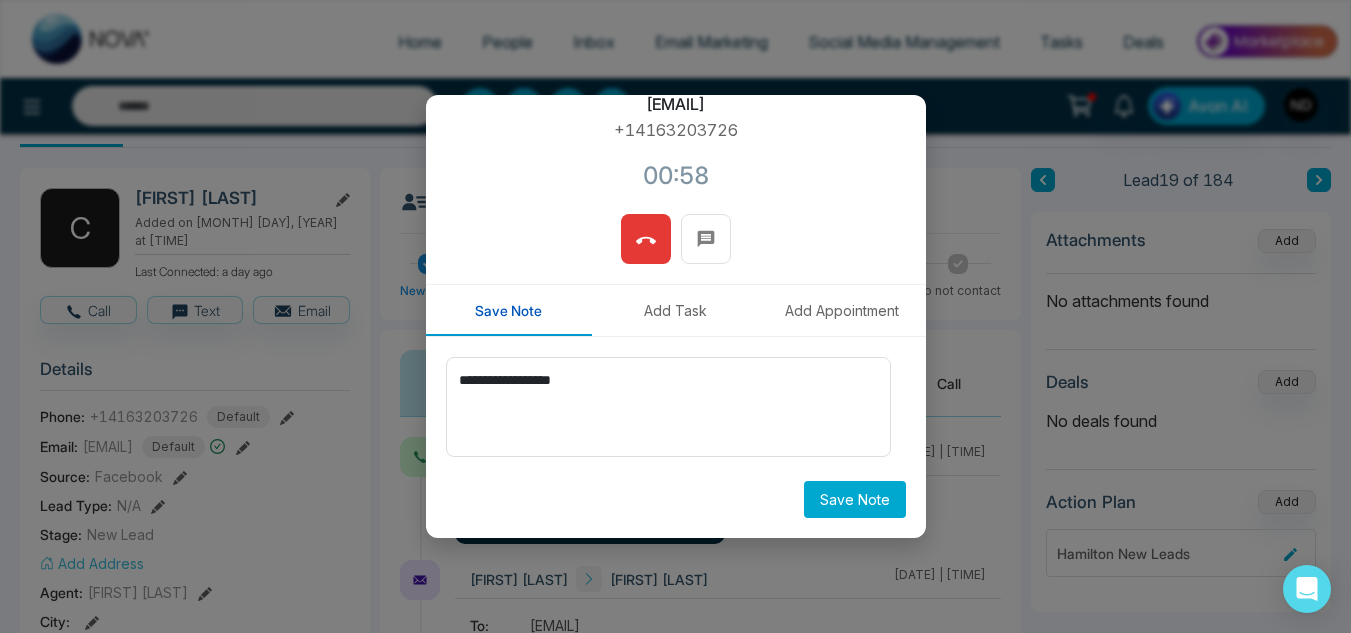 click 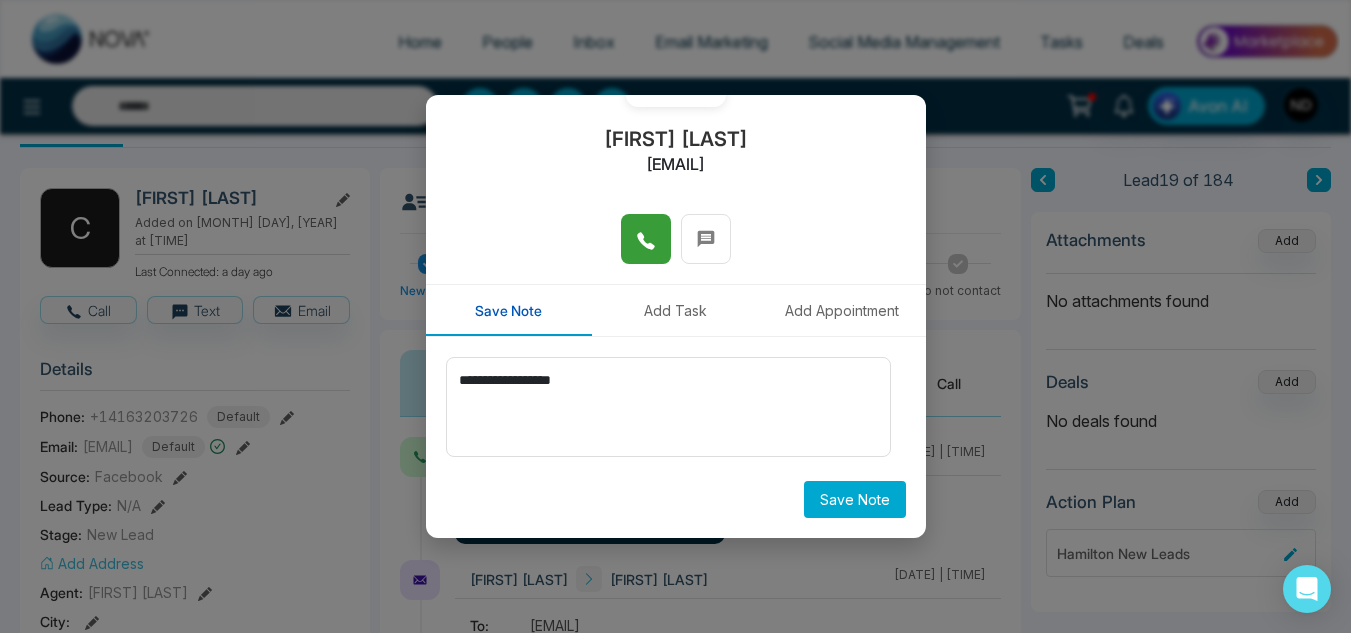 scroll, scrollTop: 178, scrollLeft: 0, axis: vertical 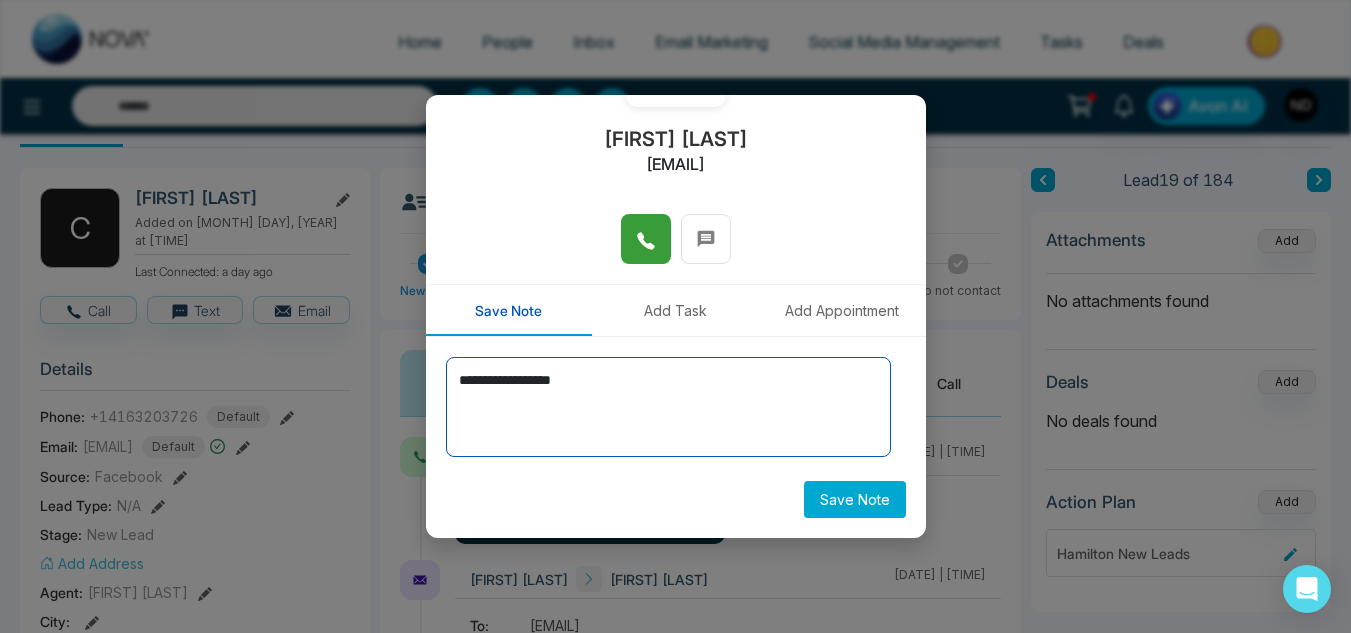click on "**********" at bounding box center (668, 407) 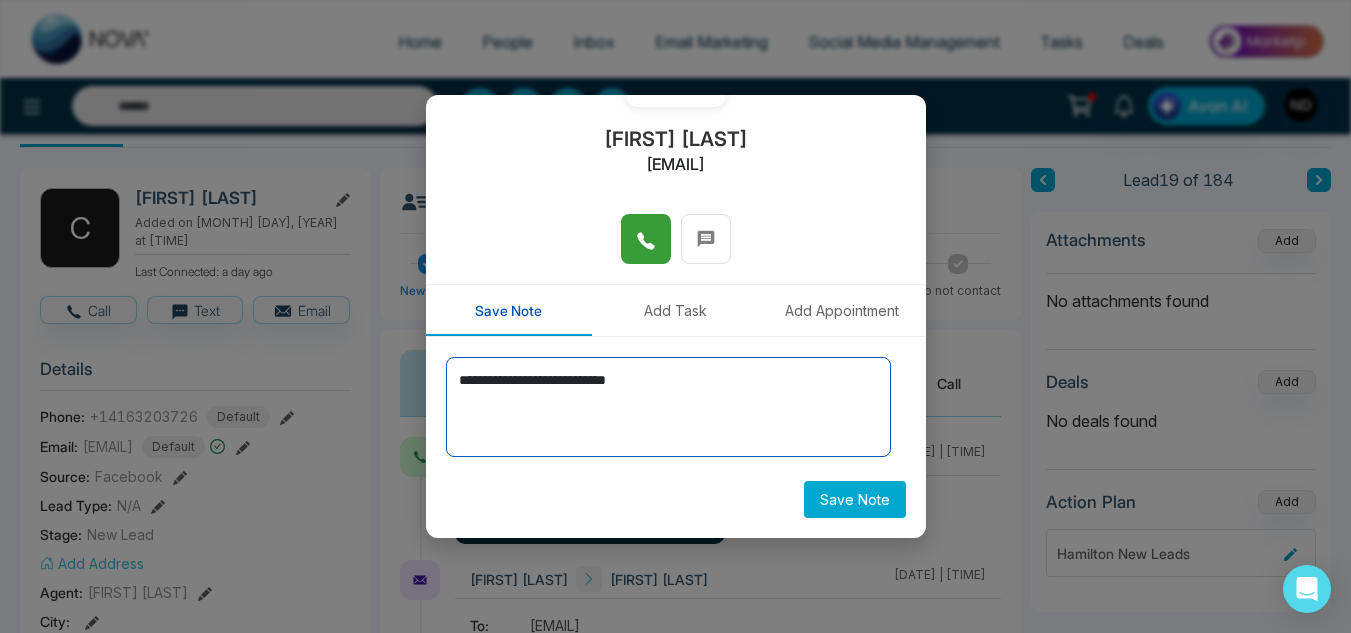 type on "**********" 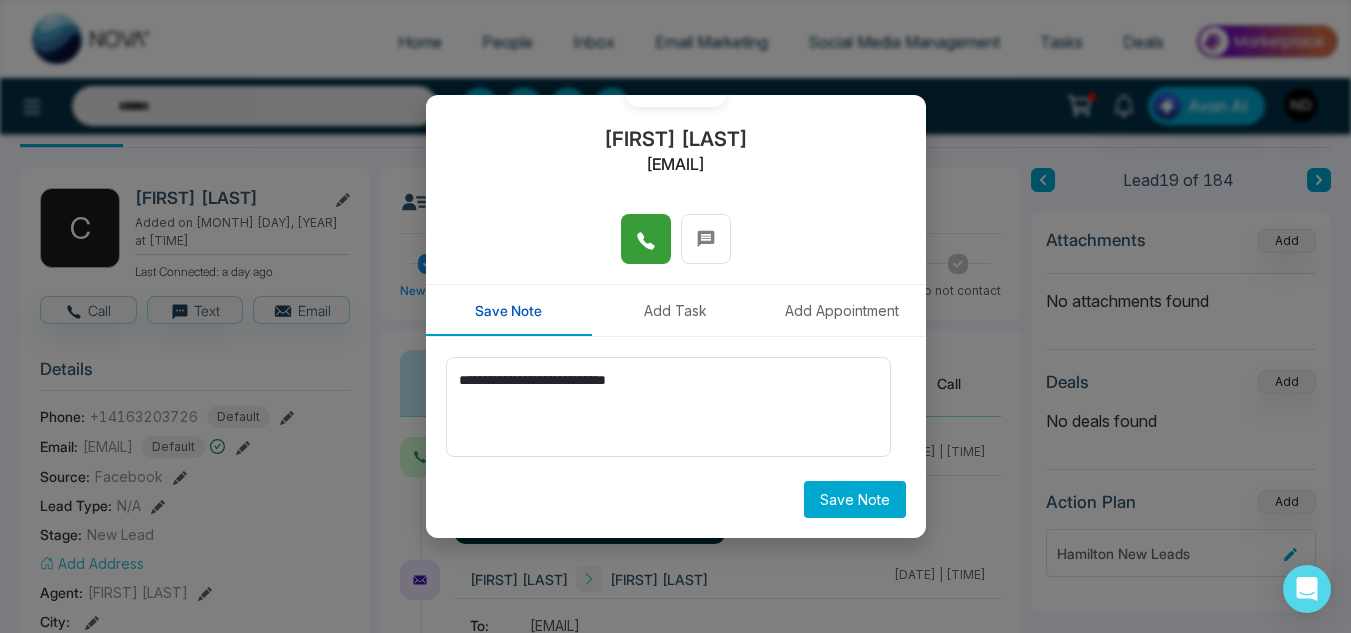 click on "Save Note" at bounding box center (855, 499) 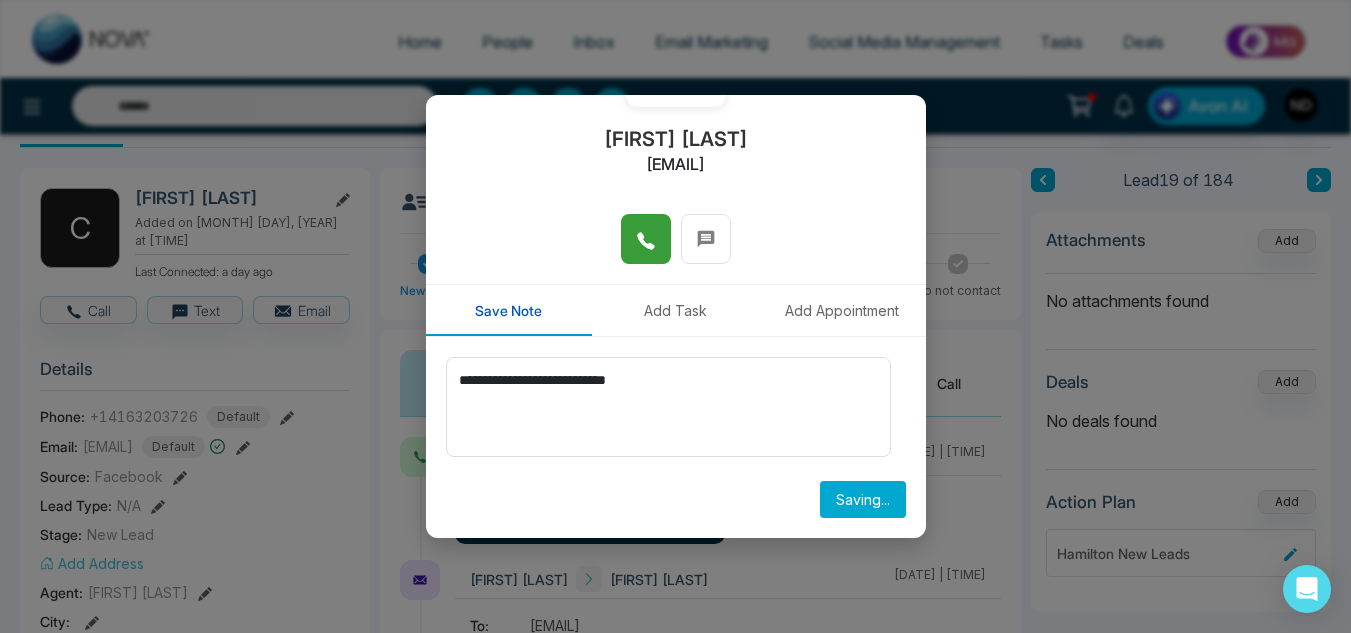 type 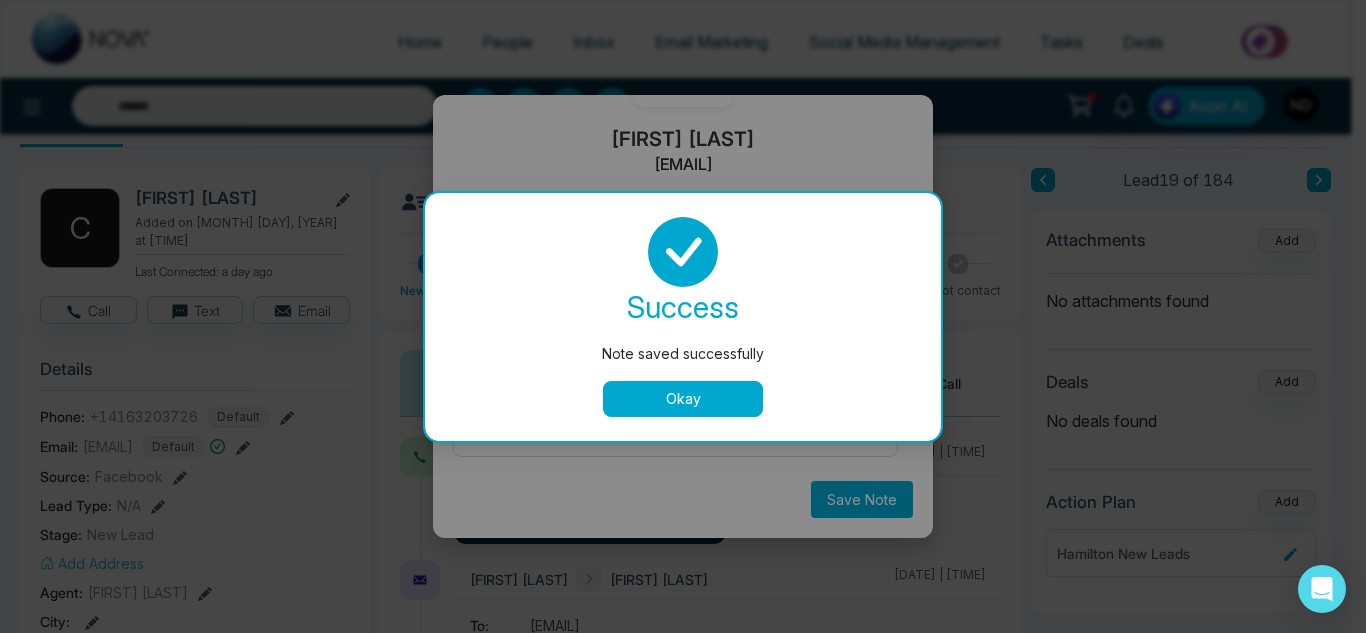 click on "Okay" at bounding box center (683, 399) 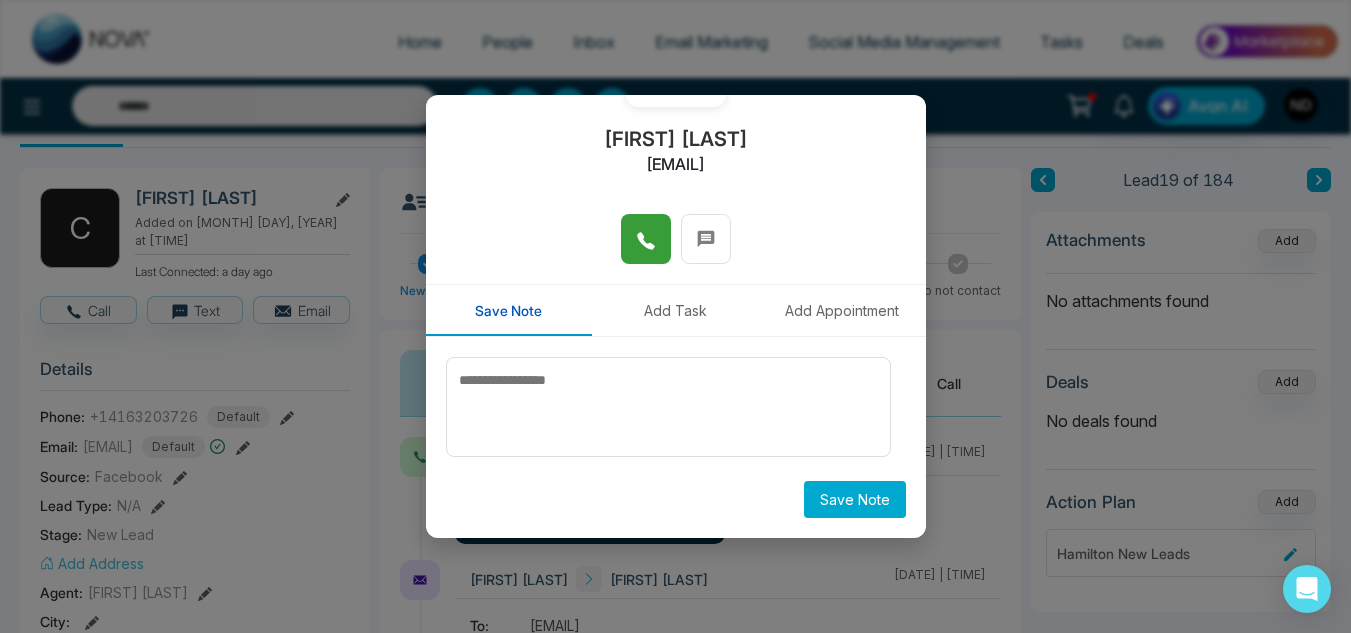 click on "Add Task" at bounding box center [675, 310] 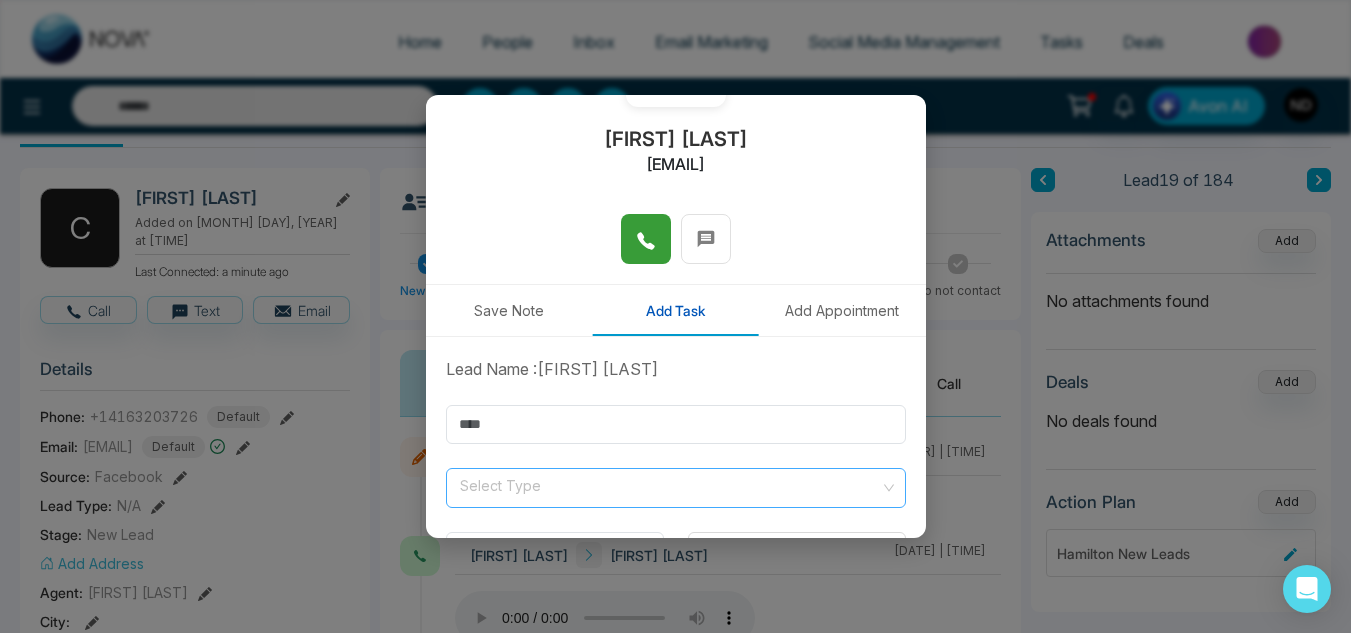 scroll, scrollTop: 260, scrollLeft: 0, axis: vertical 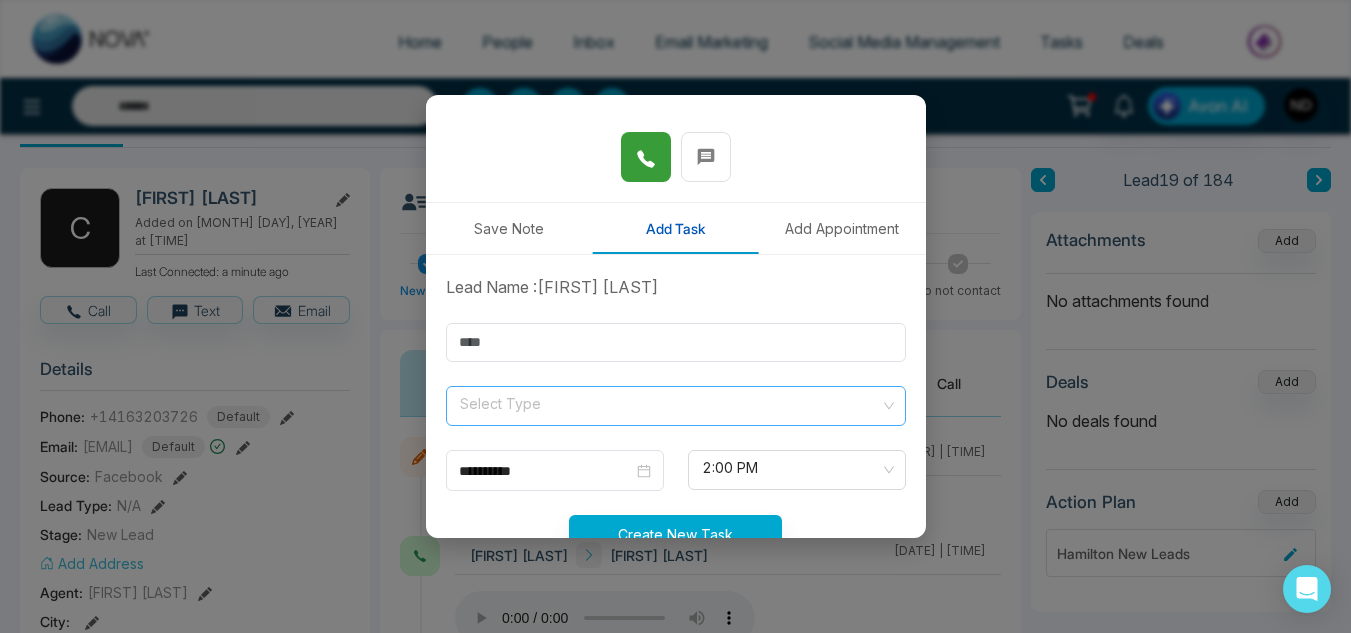click at bounding box center [669, 402] 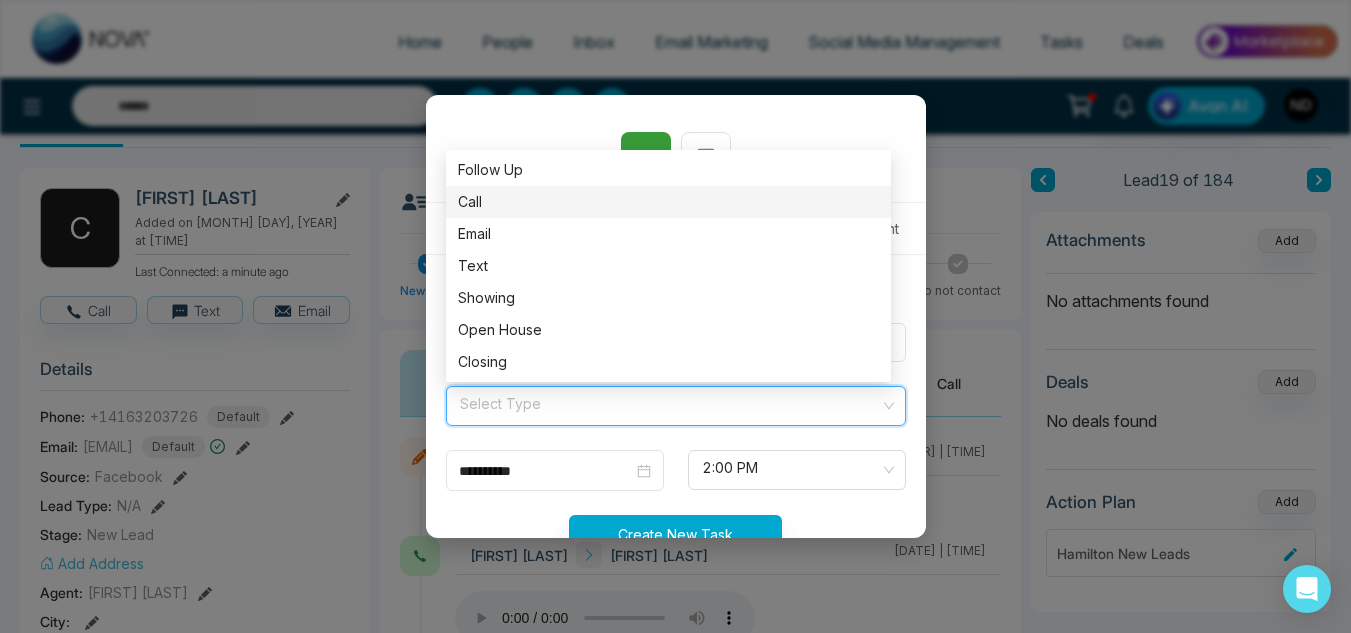 click on "Call" at bounding box center [668, 202] 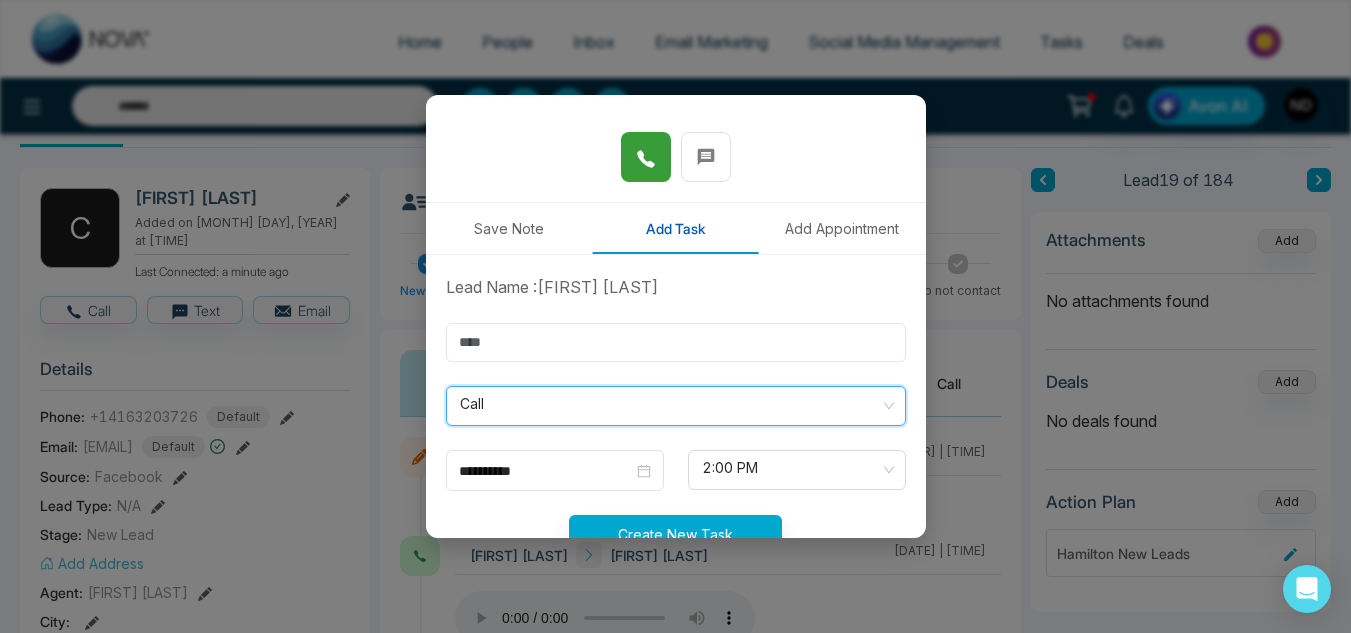 click at bounding box center [676, 342] 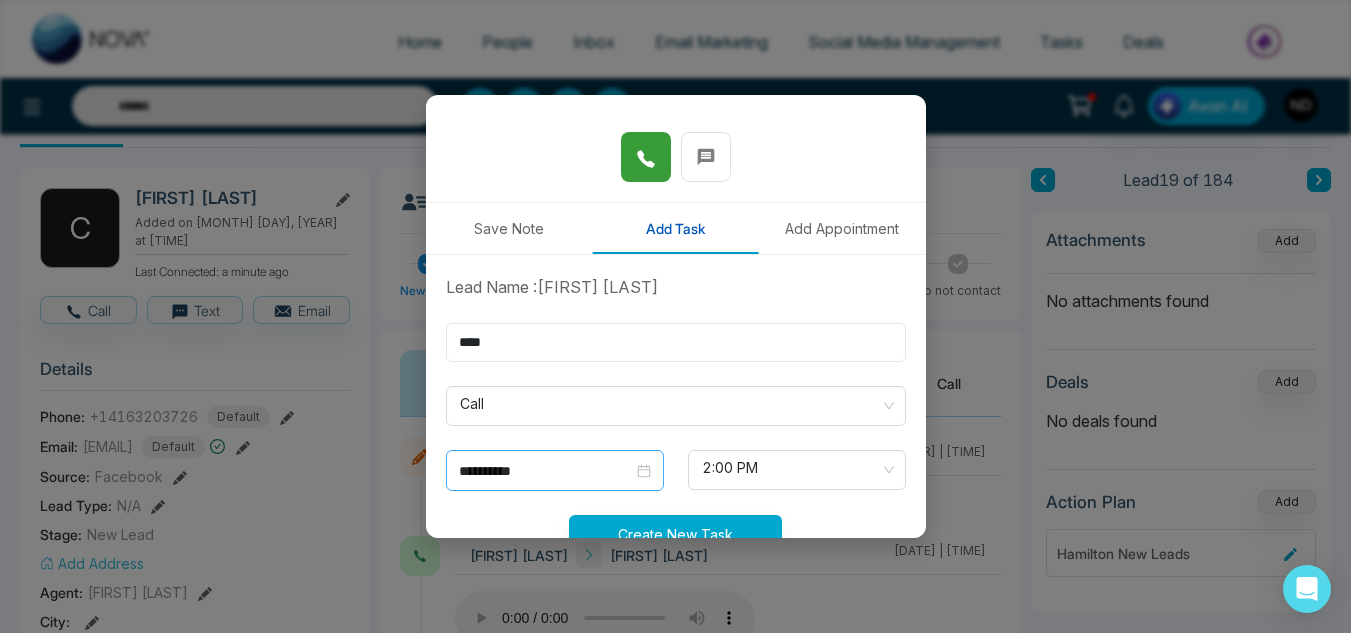 type on "****" 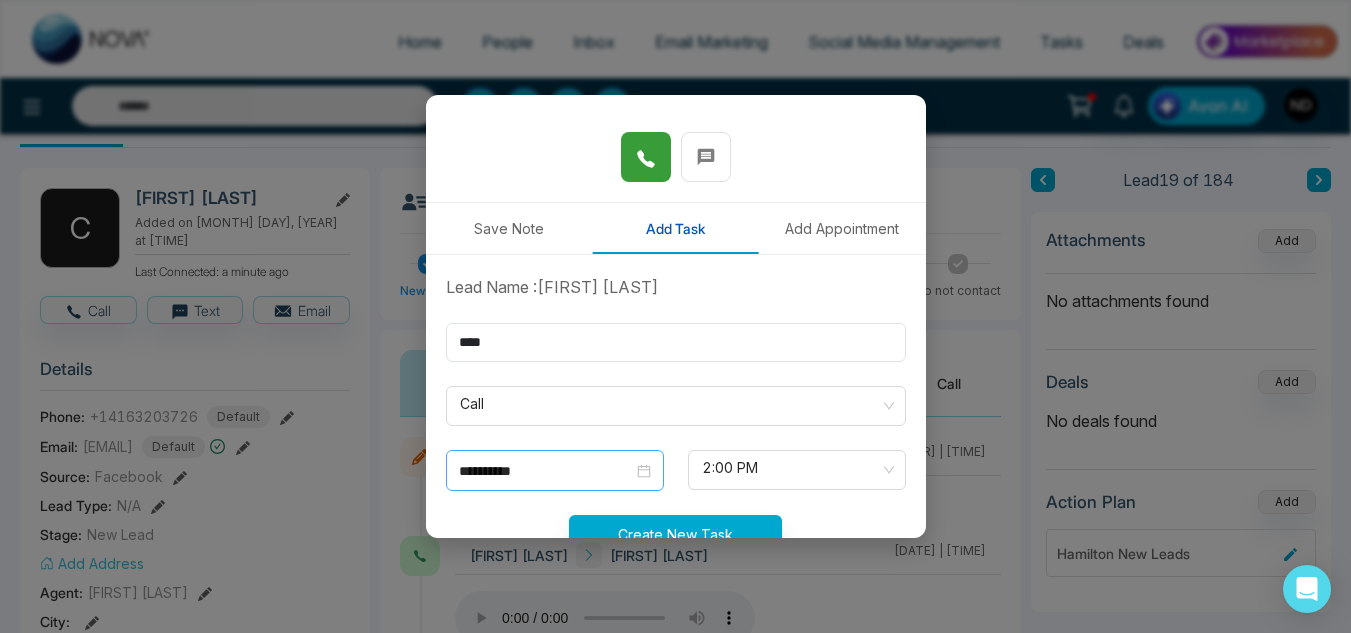click on "**********" at bounding box center [546, 471] 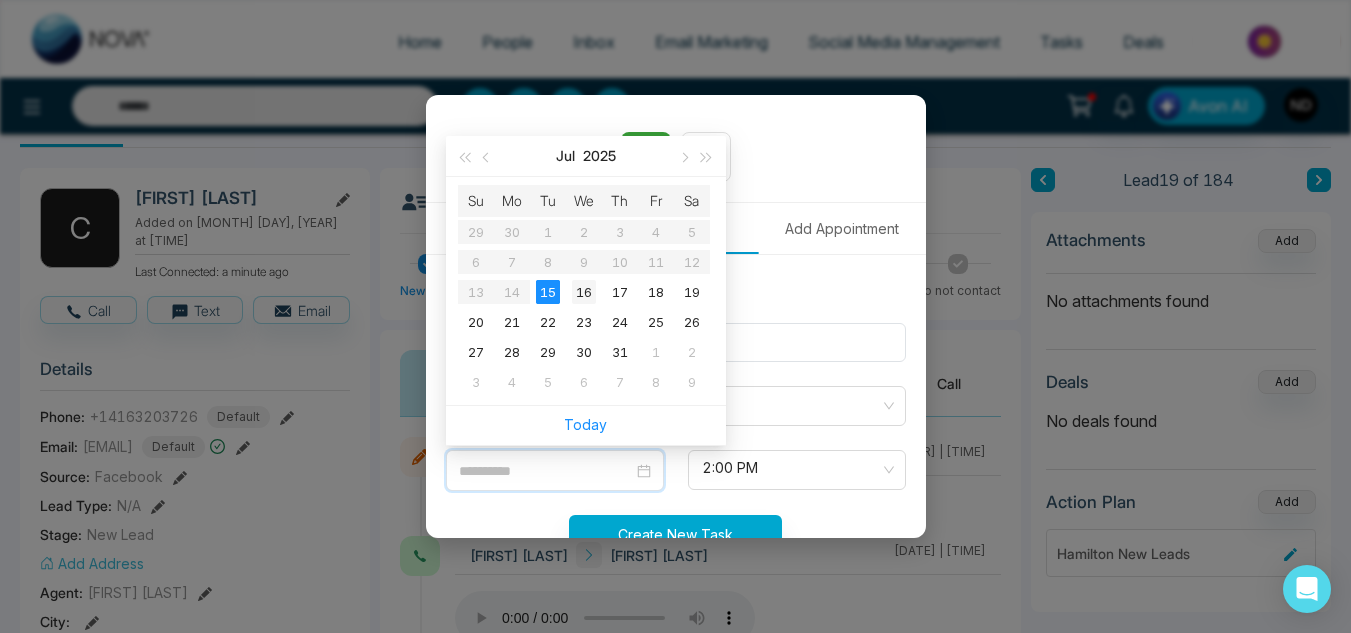 click on "16" at bounding box center [584, 292] 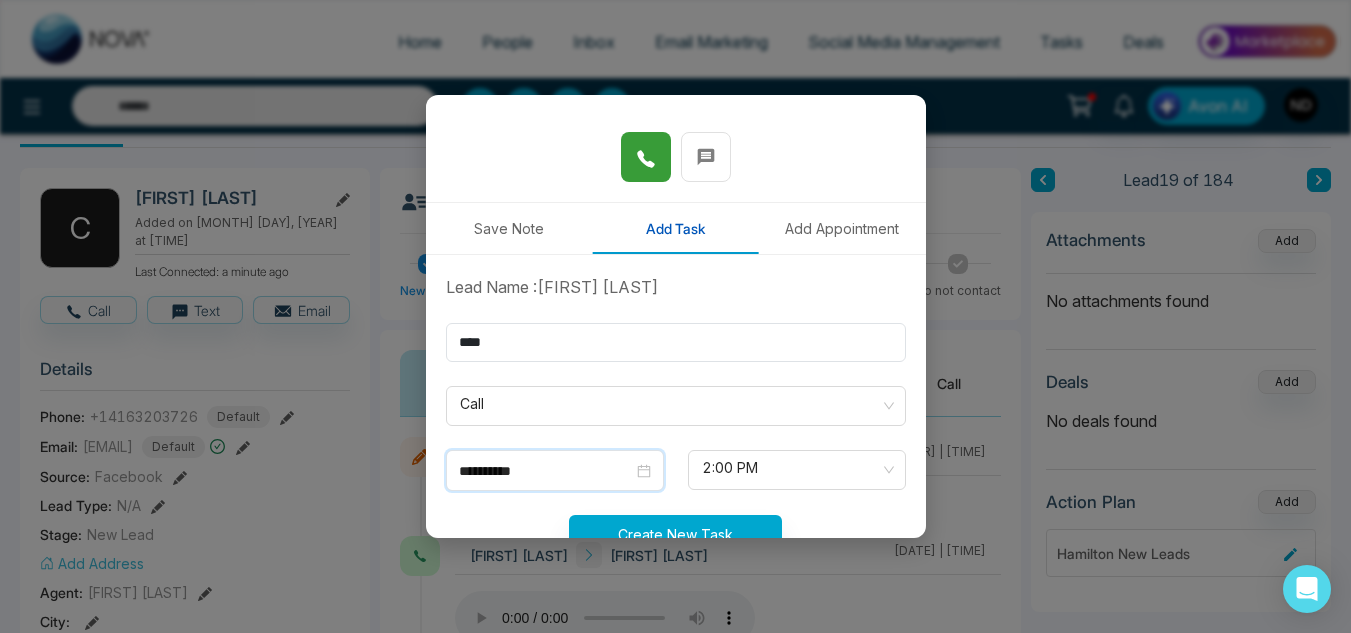 click on "**********" at bounding box center [676, 426] 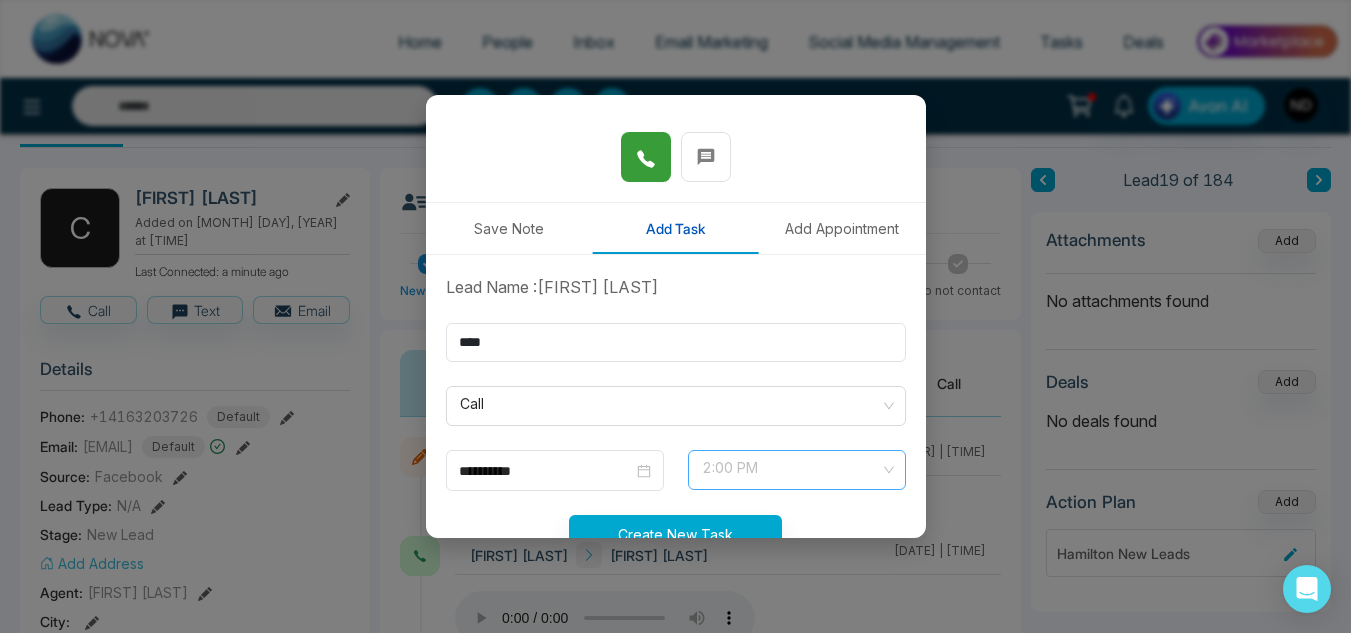 click on "2:00 PM" at bounding box center [797, 470] 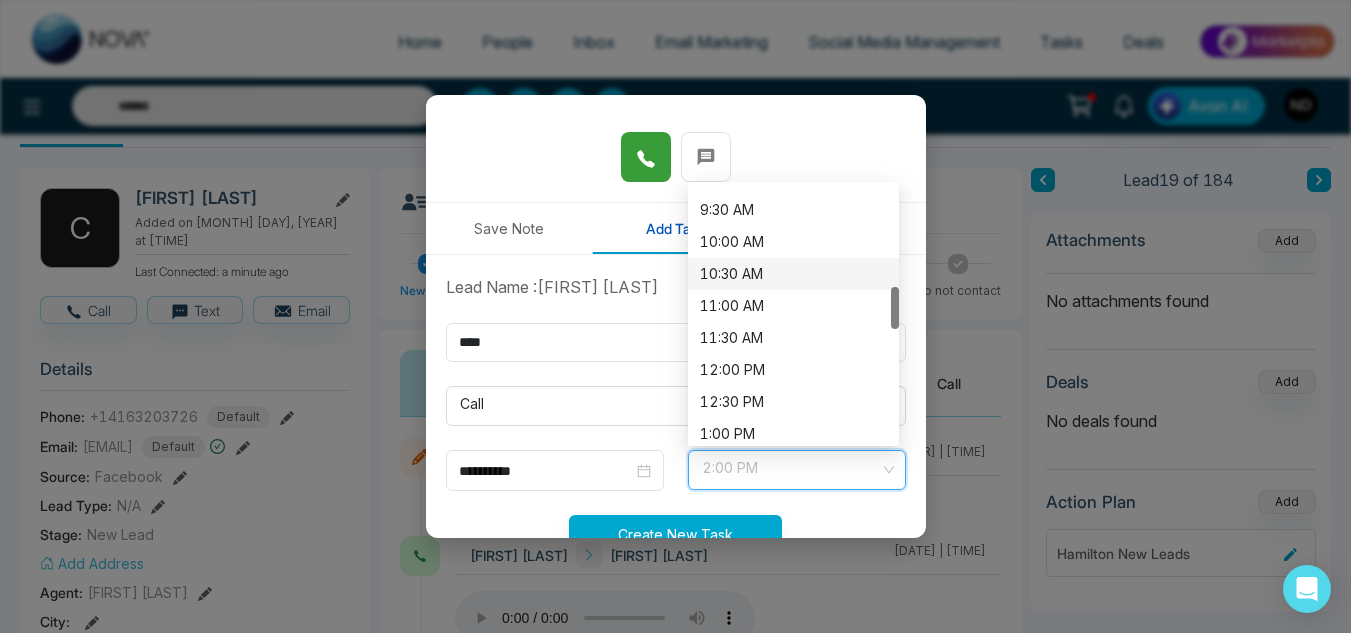 scroll, scrollTop: 599, scrollLeft: 0, axis: vertical 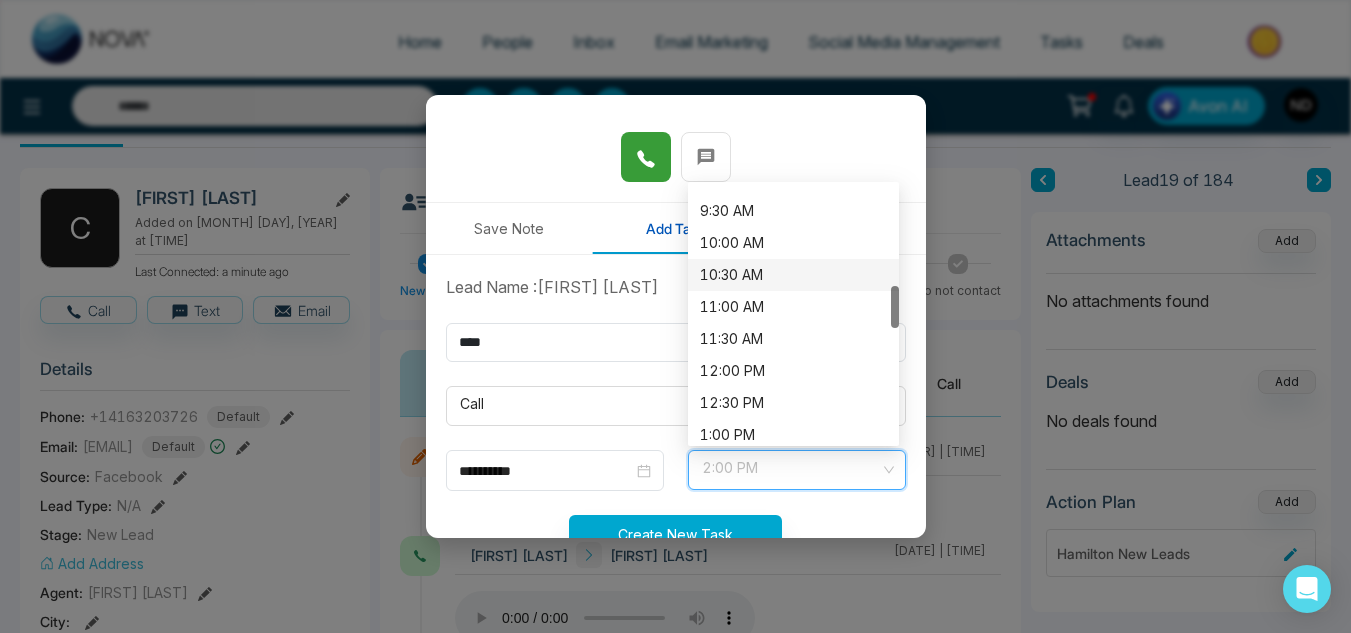 click on "10:00 AM" at bounding box center [793, 243] 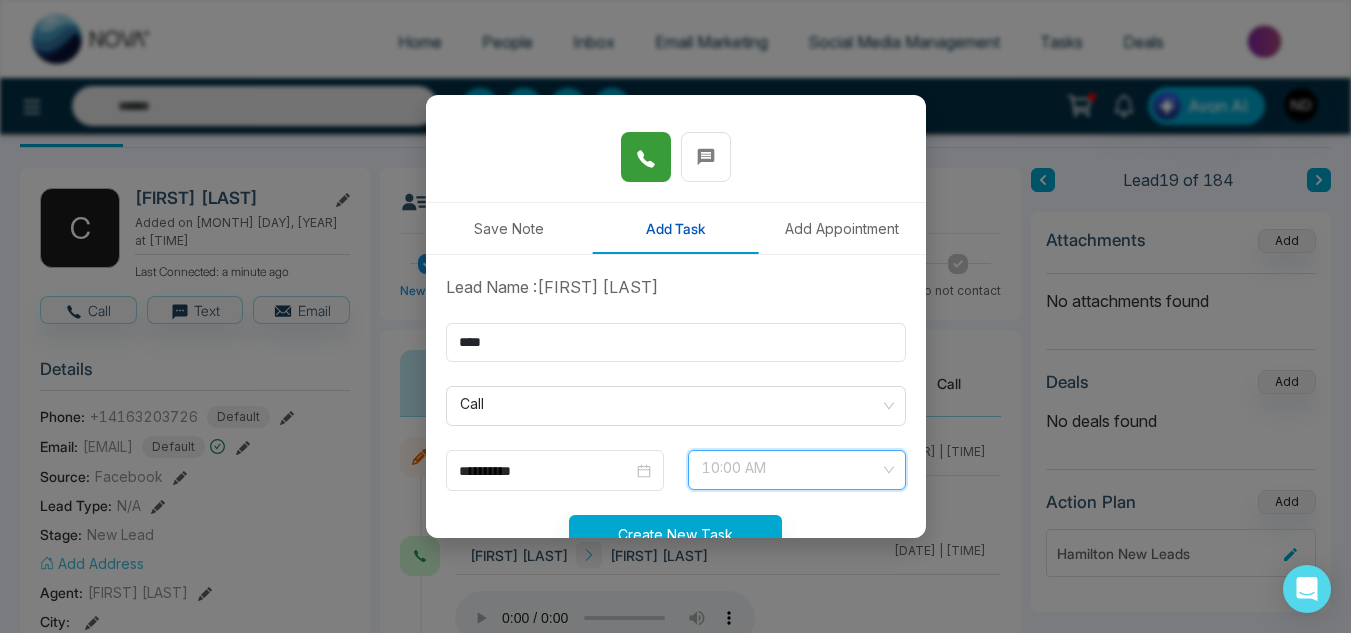 click on "10:00 AM" at bounding box center (797, 470) 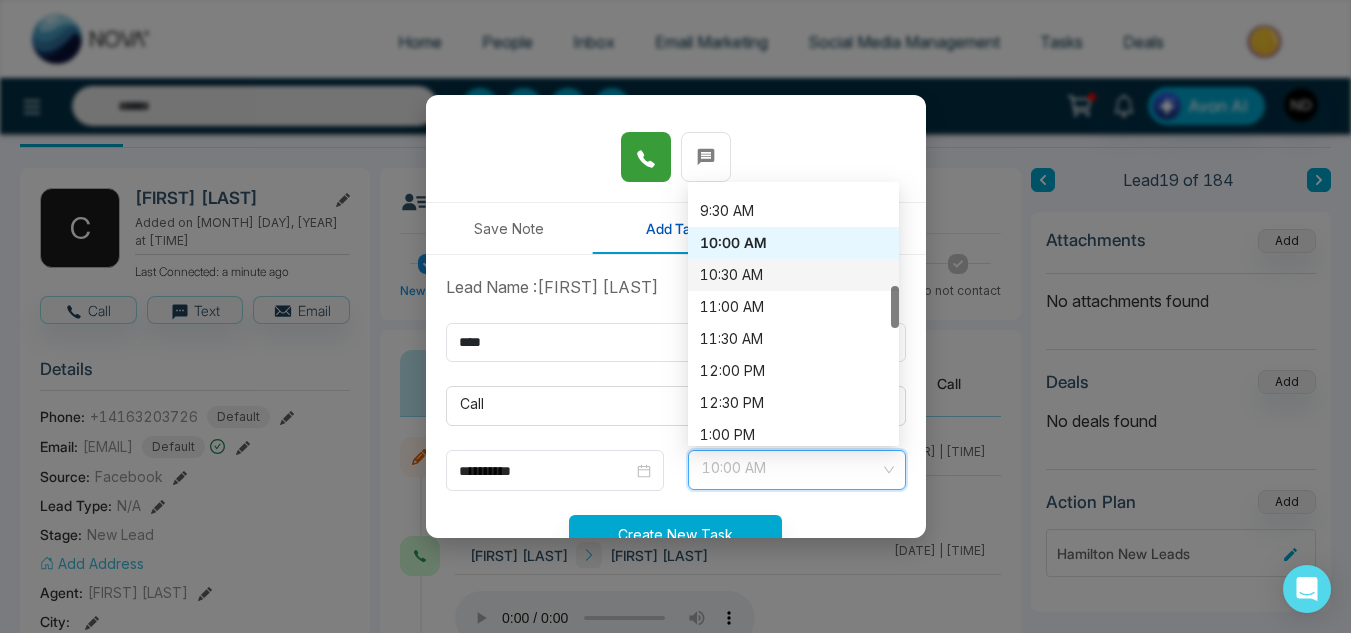 click on "10:30 AM" at bounding box center [793, 275] 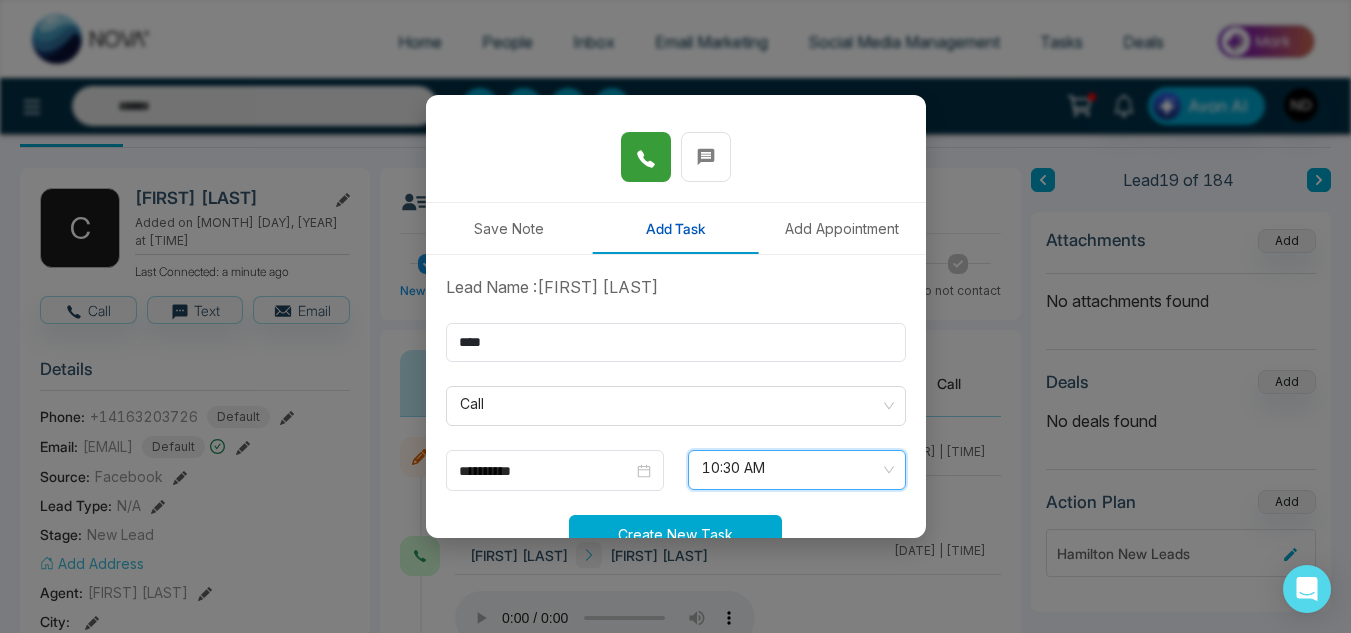 click on "Create New Task" at bounding box center (675, 534) 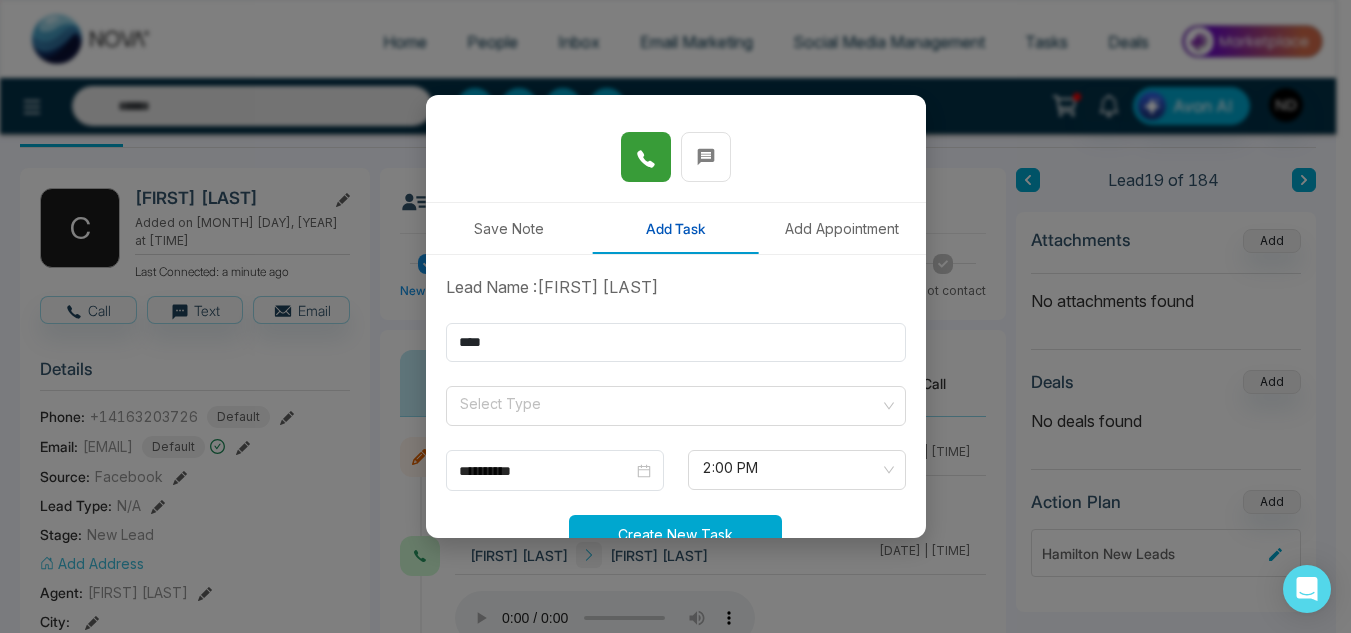 type on "**********" 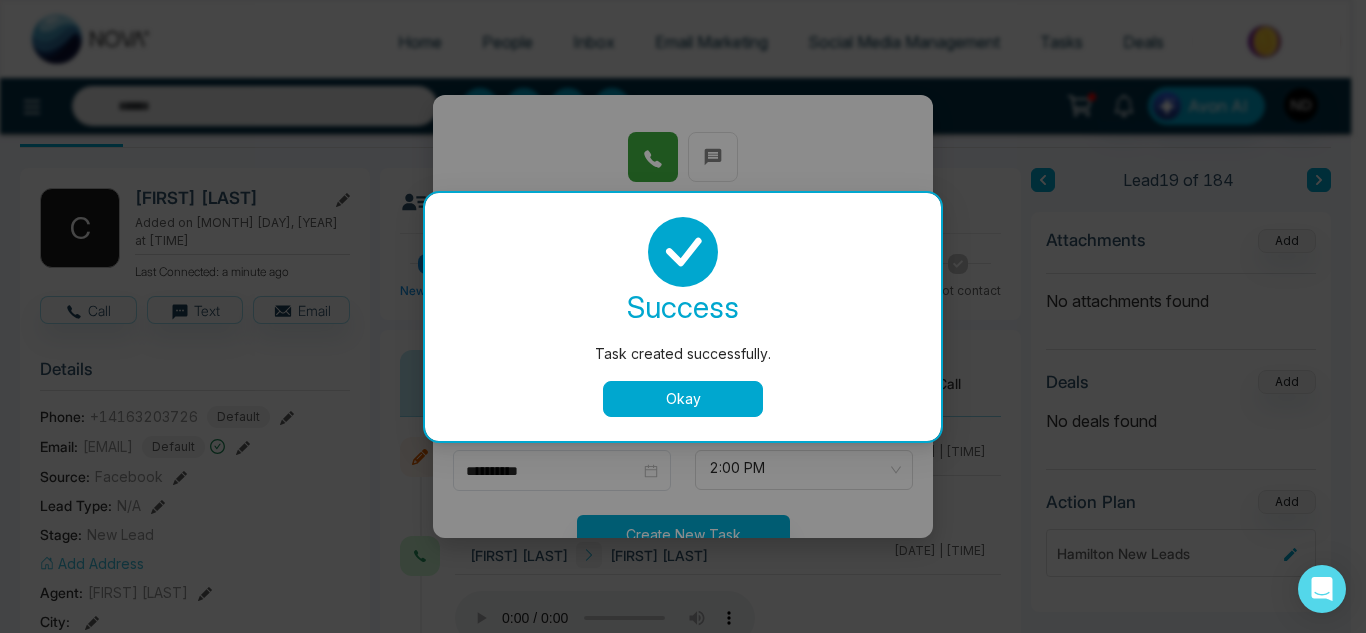 click on "Okay" at bounding box center (683, 399) 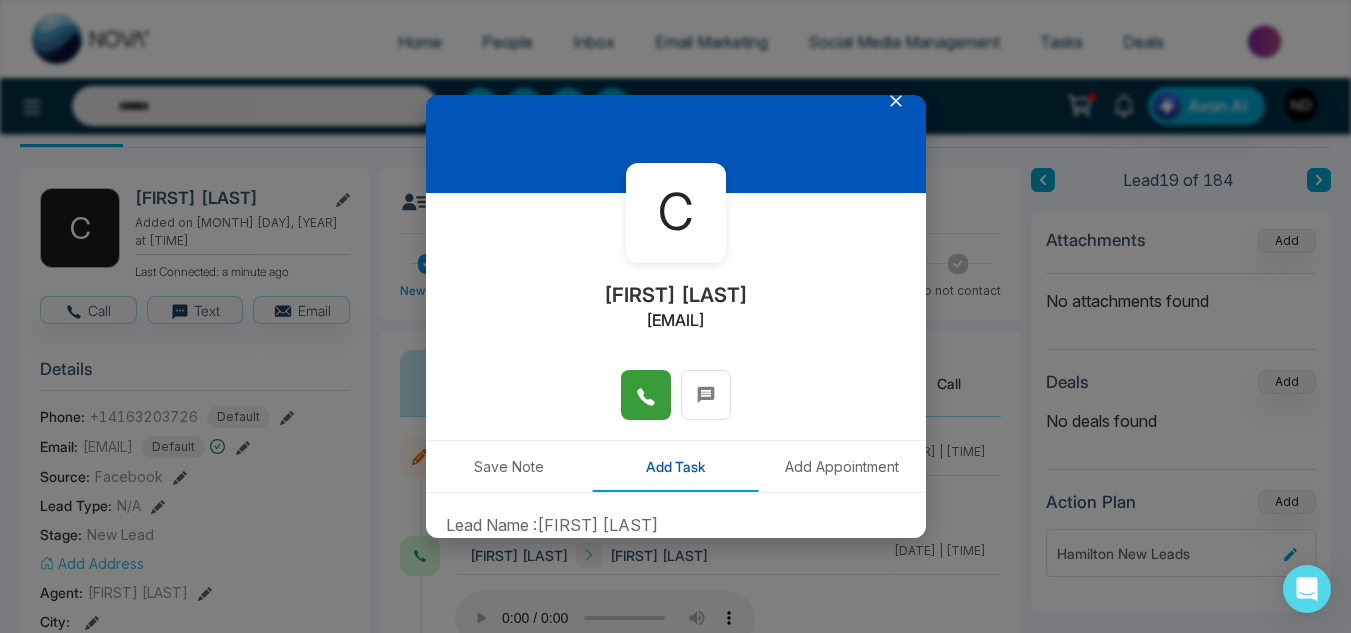 scroll, scrollTop: 4, scrollLeft: 0, axis: vertical 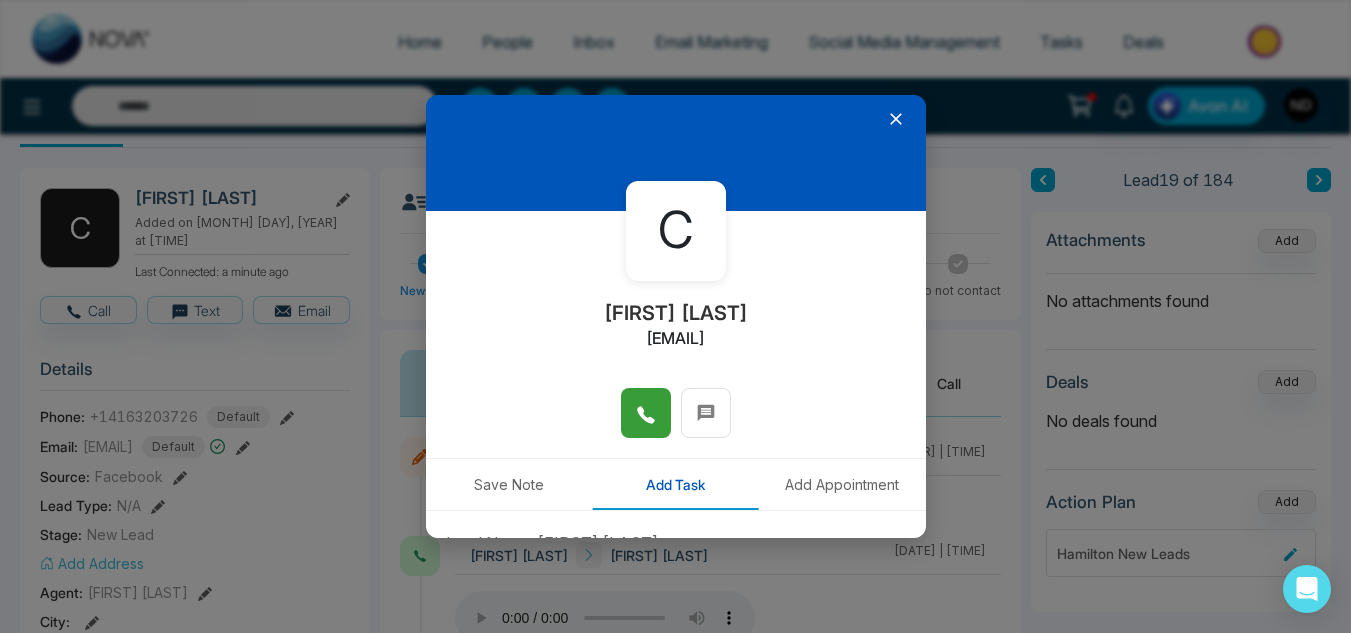 click 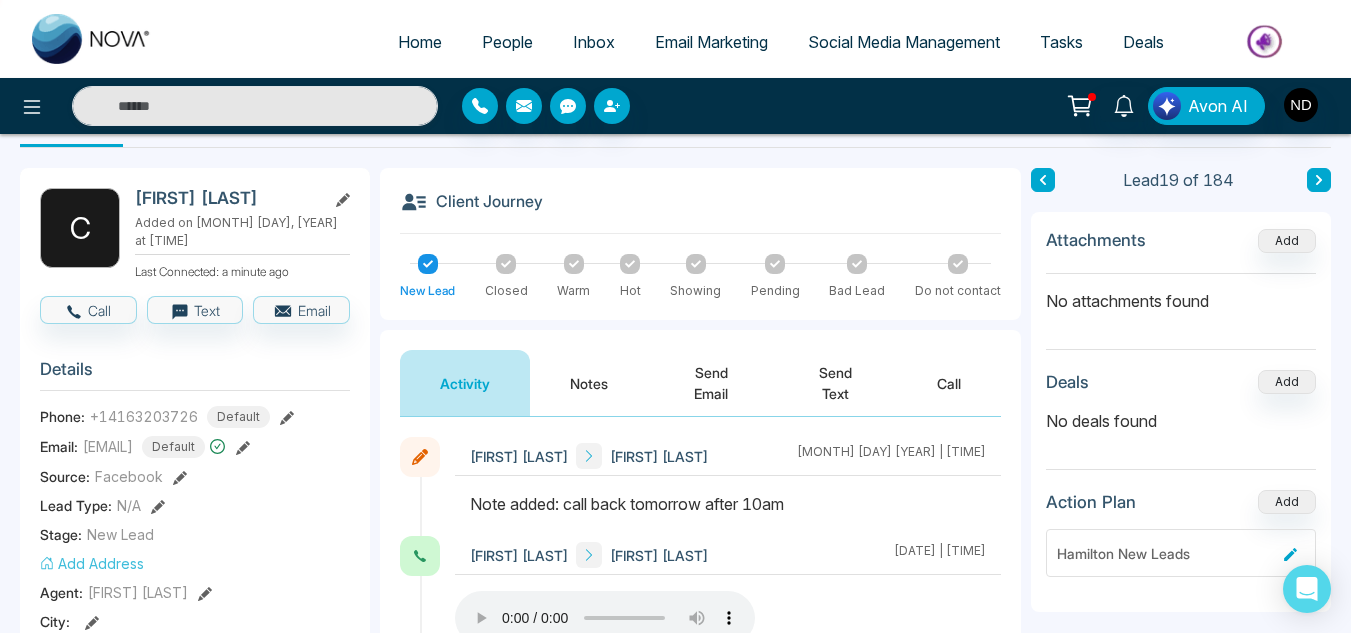 click 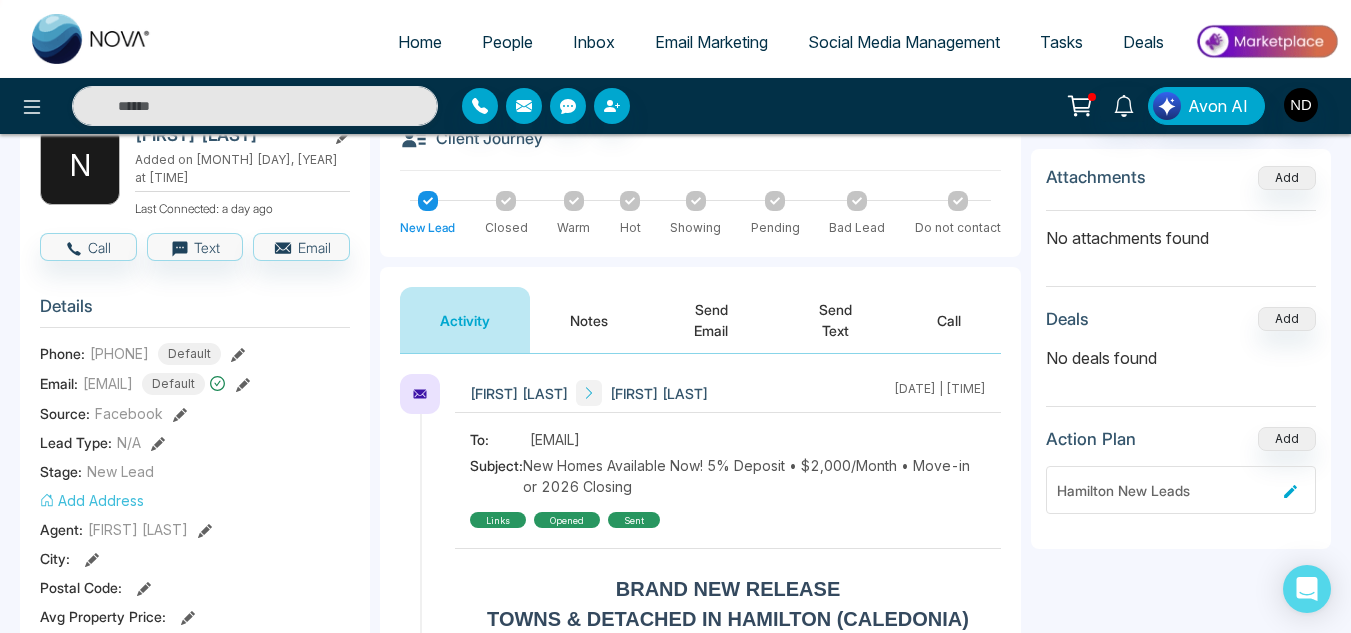 scroll, scrollTop: 123, scrollLeft: 0, axis: vertical 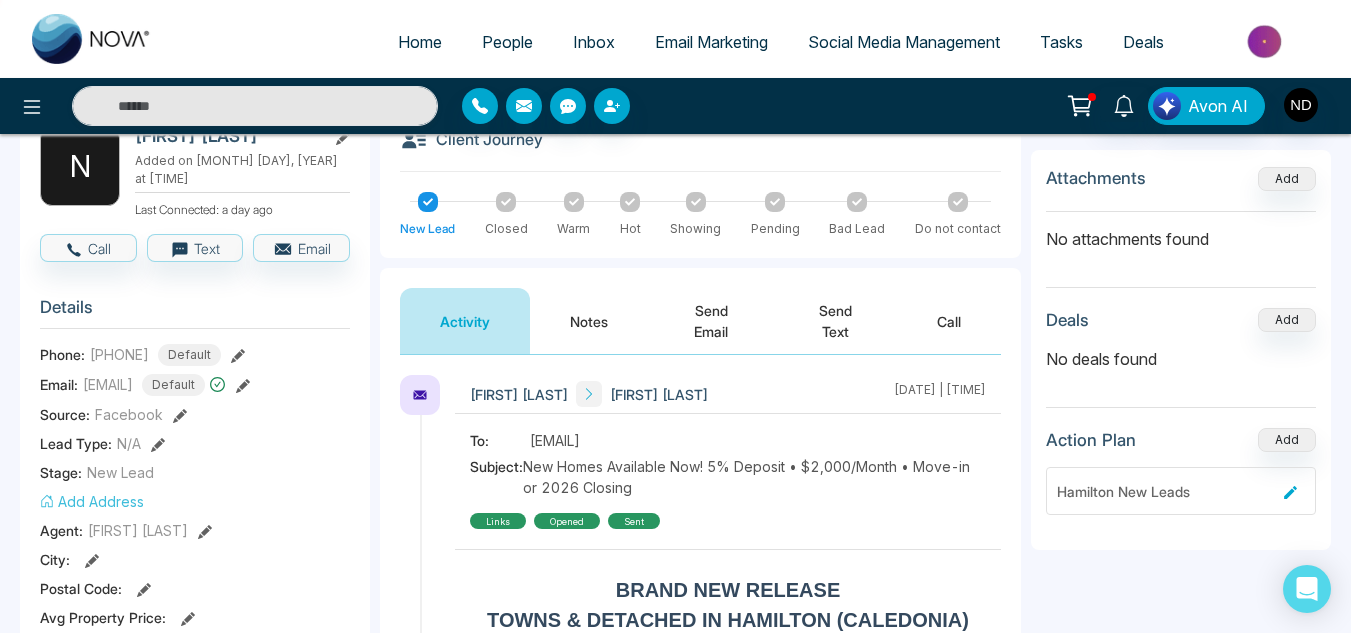 click on "Notes" at bounding box center (589, 321) 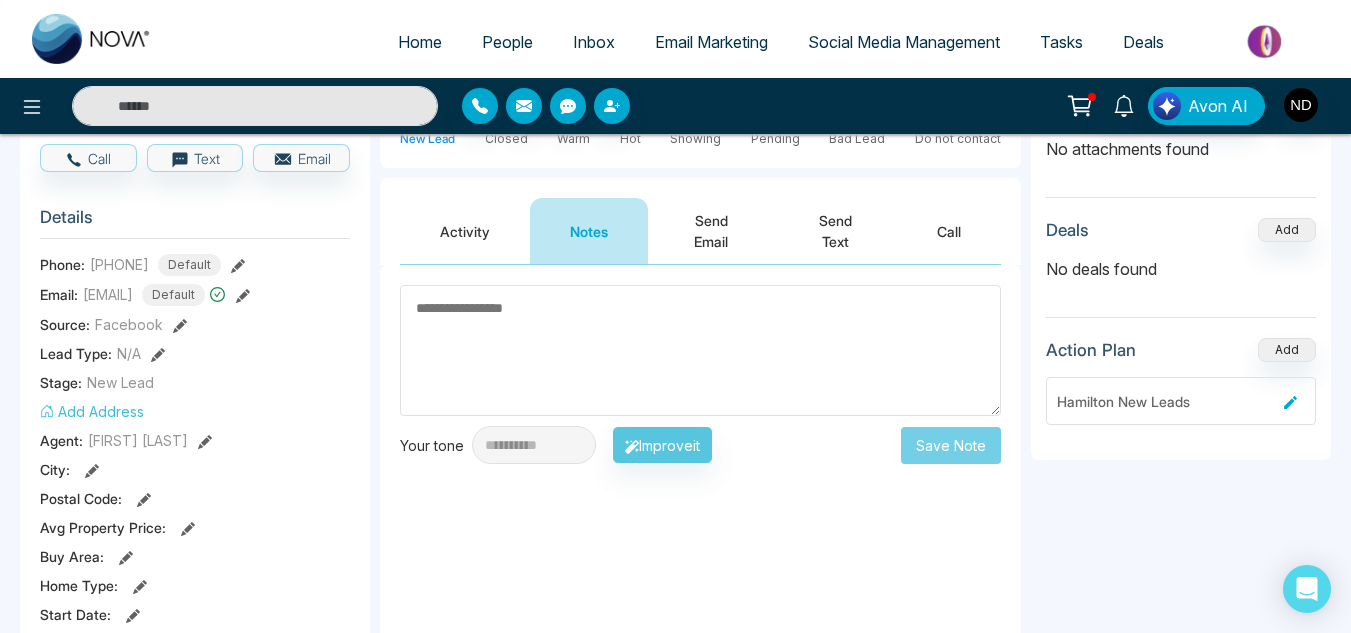 scroll, scrollTop: 210, scrollLeft: 0, axis: vertical 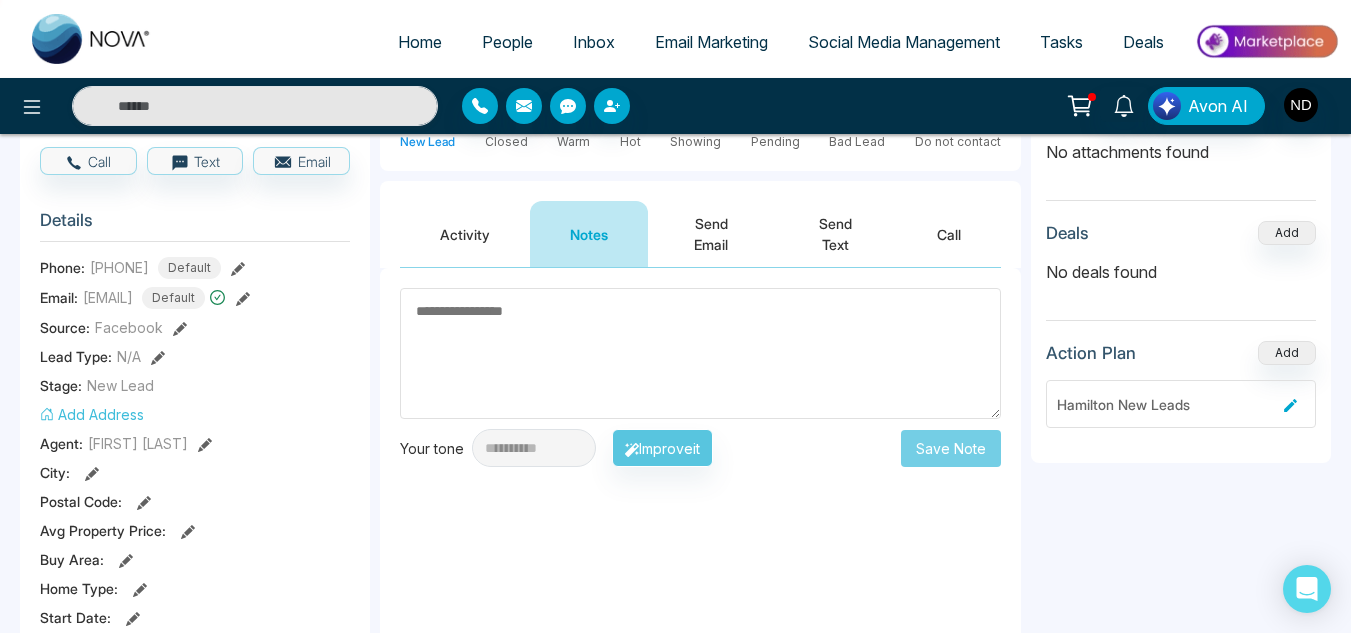 click on "Activity" at bounding box center (465, 234) 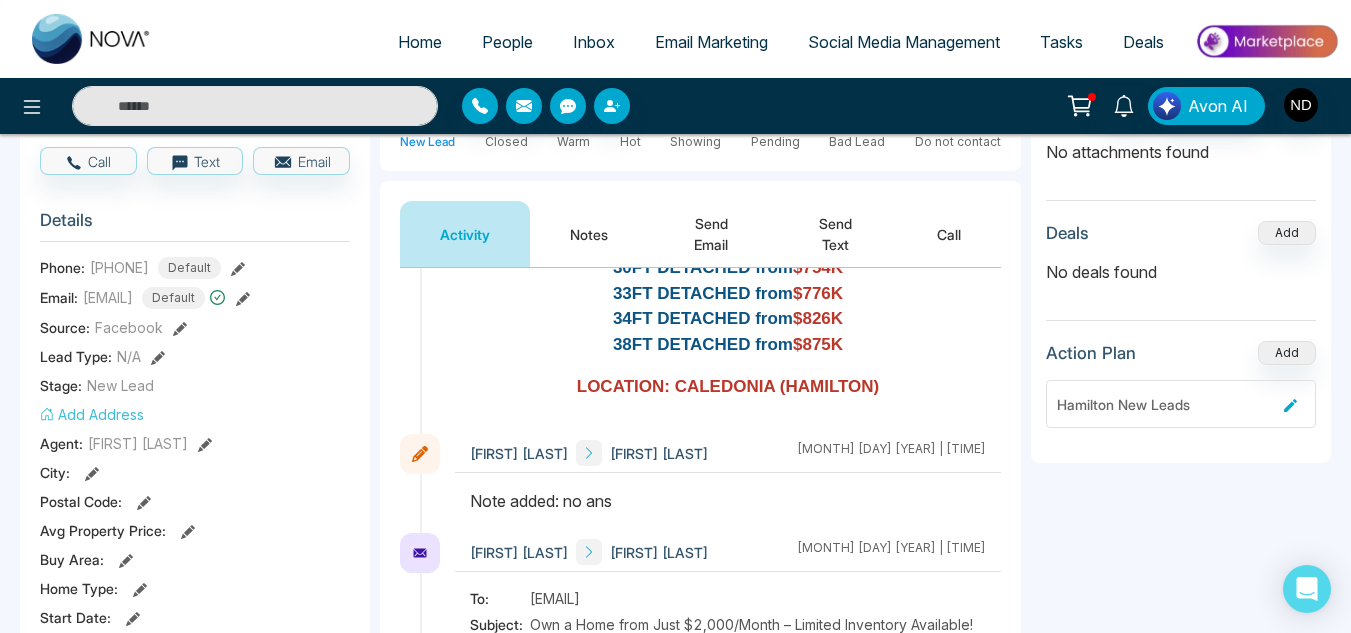 scroll, scrollTop: 912, scrollLeft: 0, axis: vertical 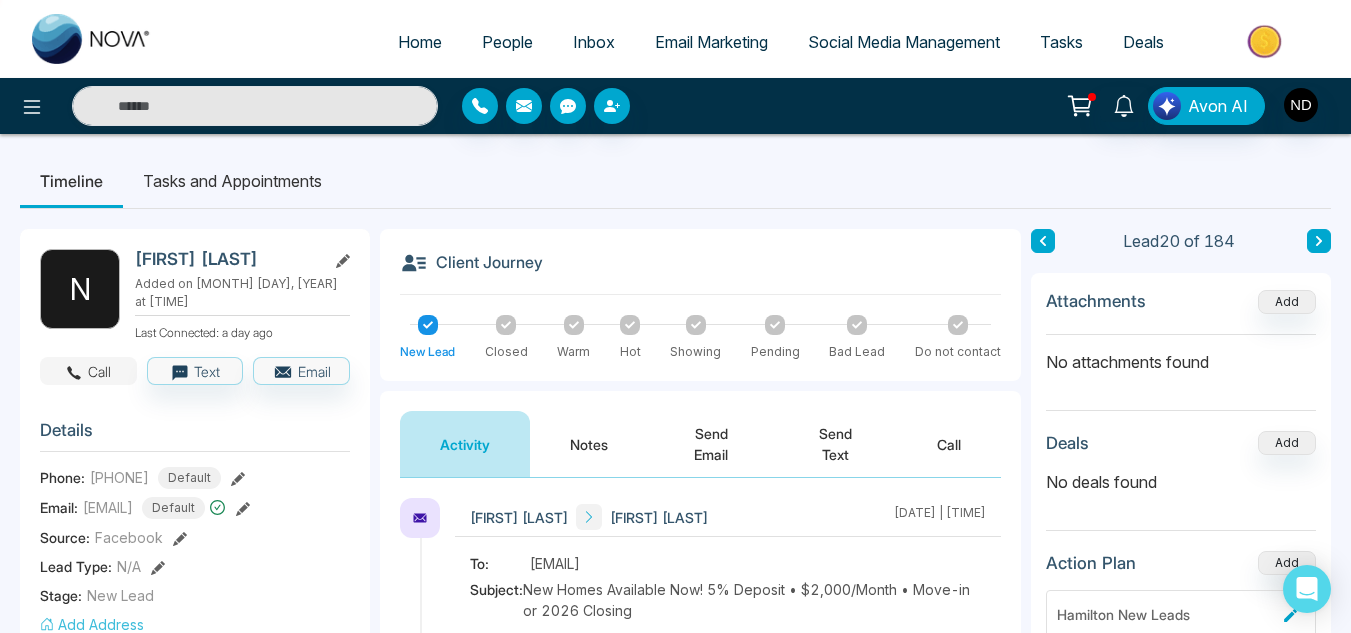 click on "Call" at bounding box center [88, 371] 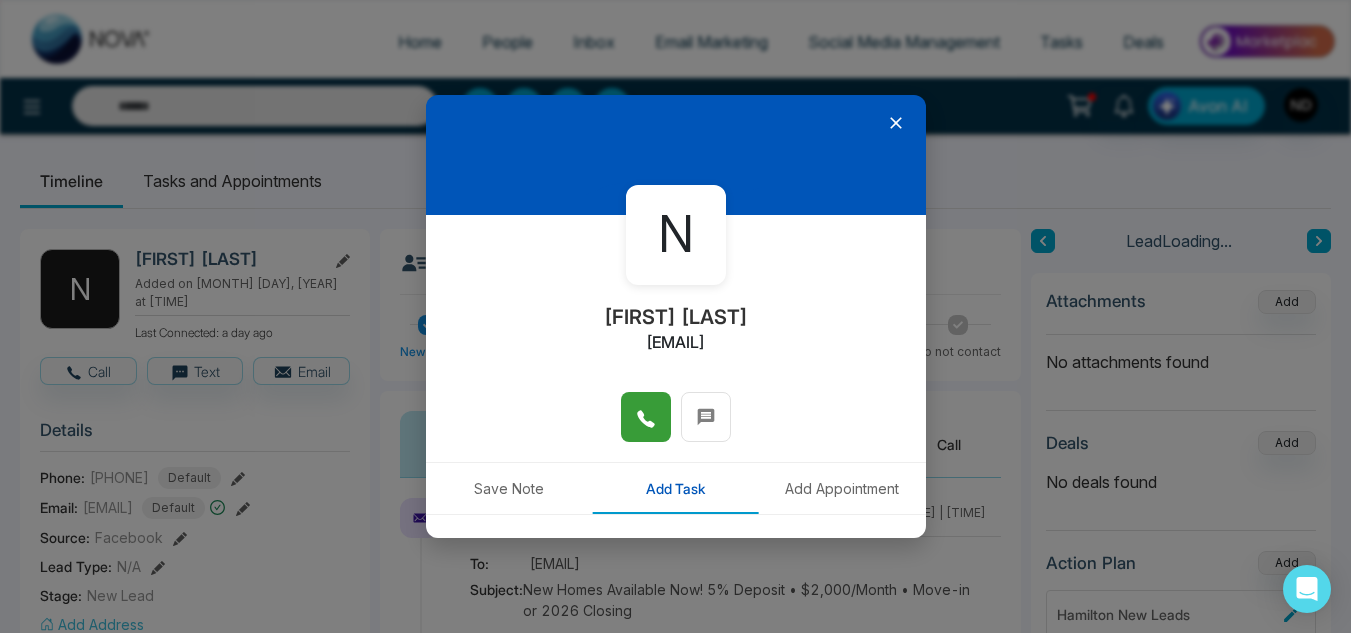 click at bounding box center (646, 417) 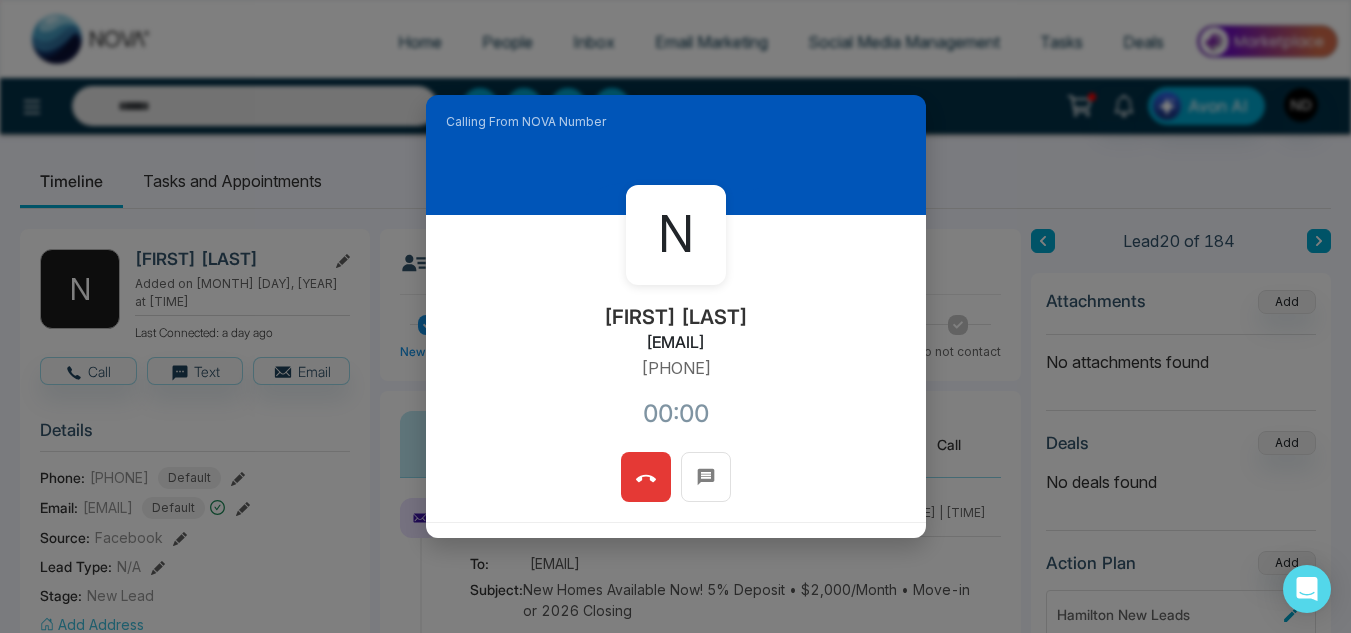 scroll, scrollTop: 379, scrollLeft: 0, axis: vertical 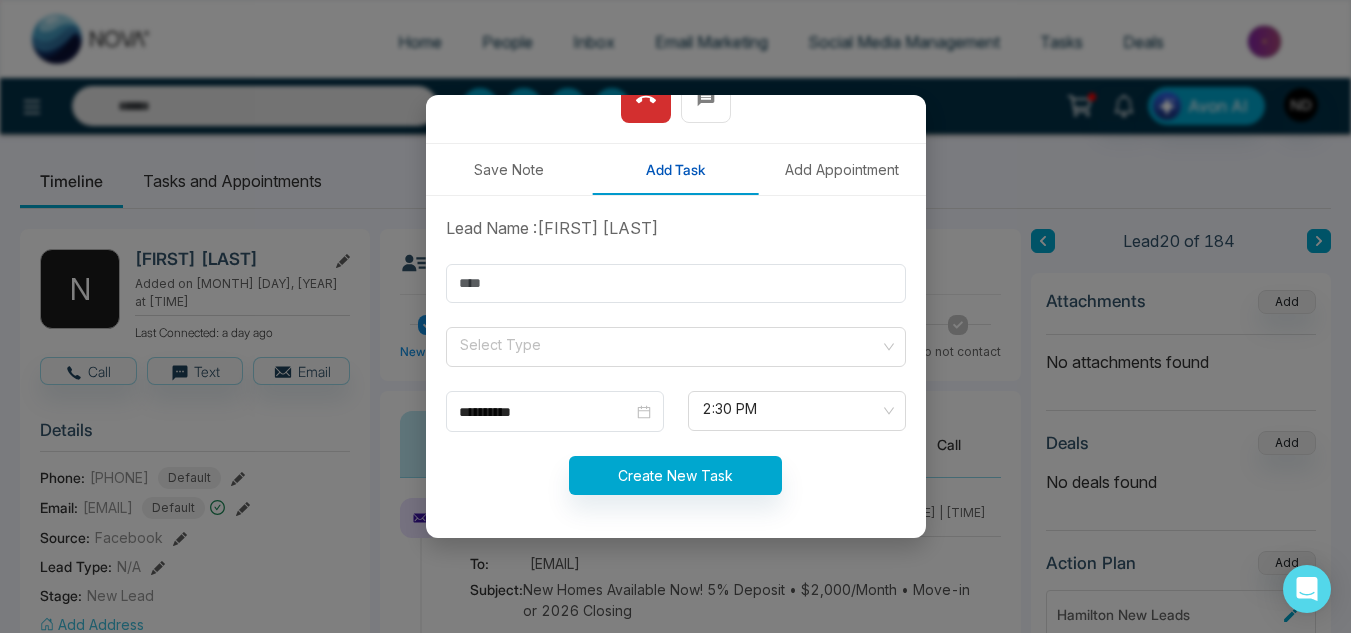 click on "Save Note" at bounding box center [509, 169] 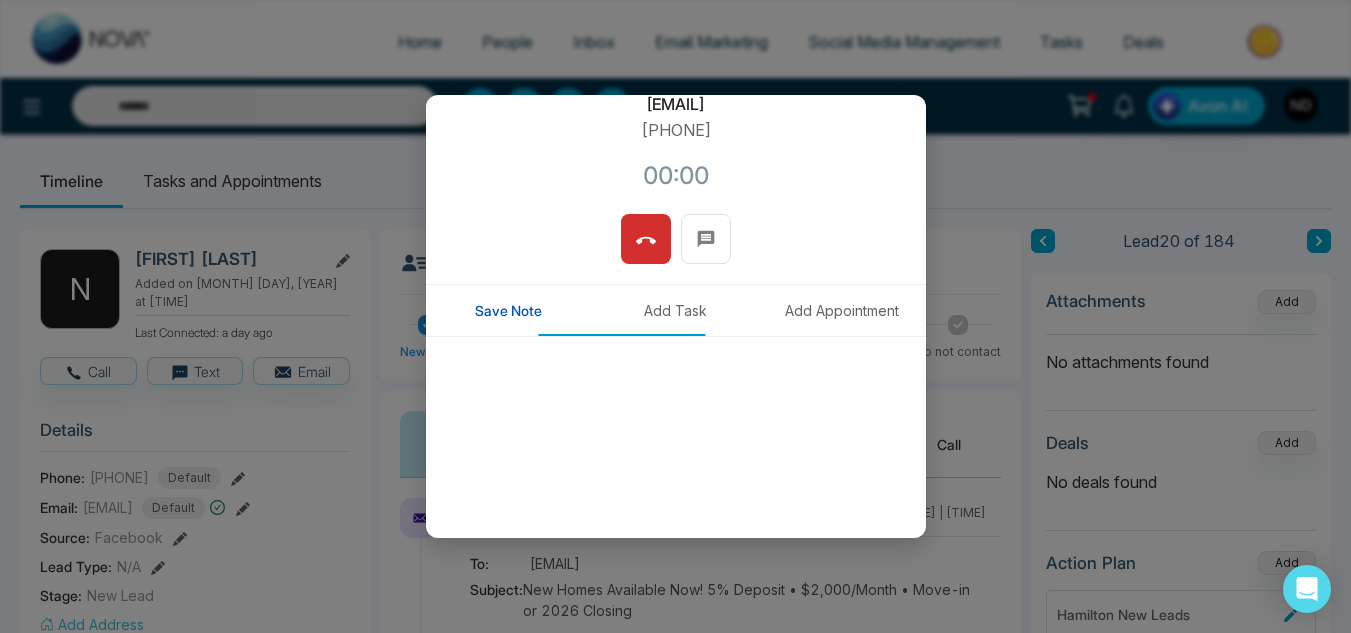 scroll, scrollTop: 238, scrollLeft: 0, axis: vertical 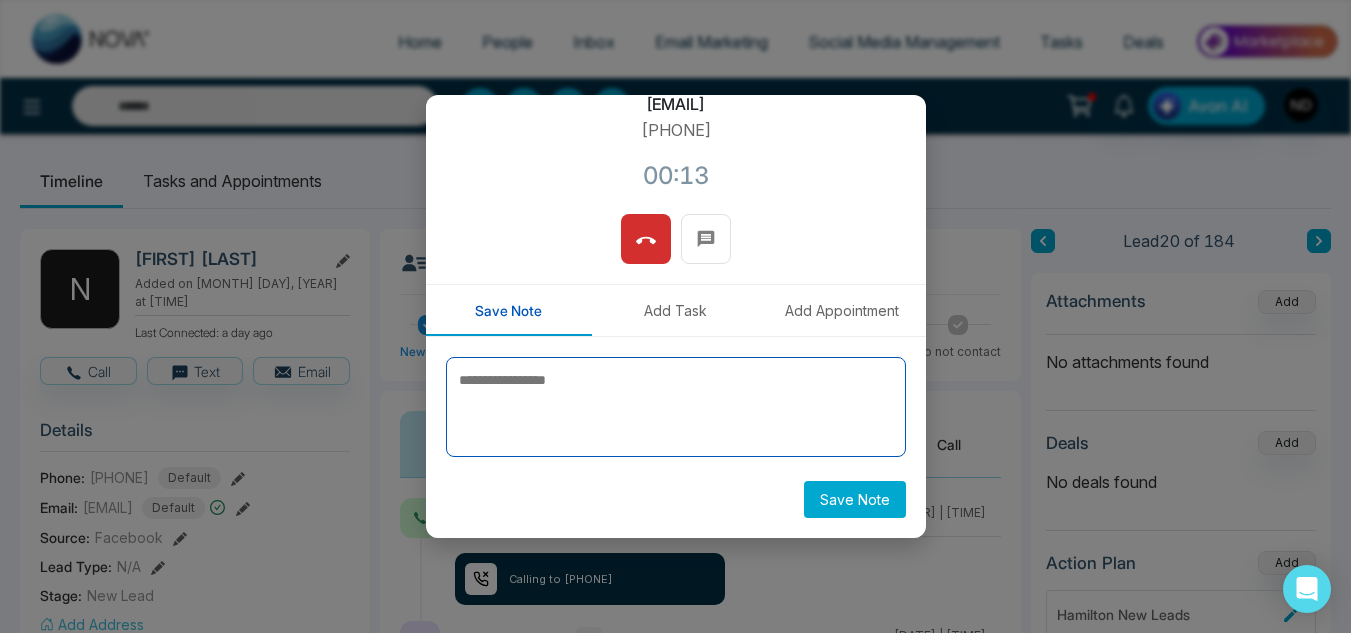 click at bounding box center (676, 407) 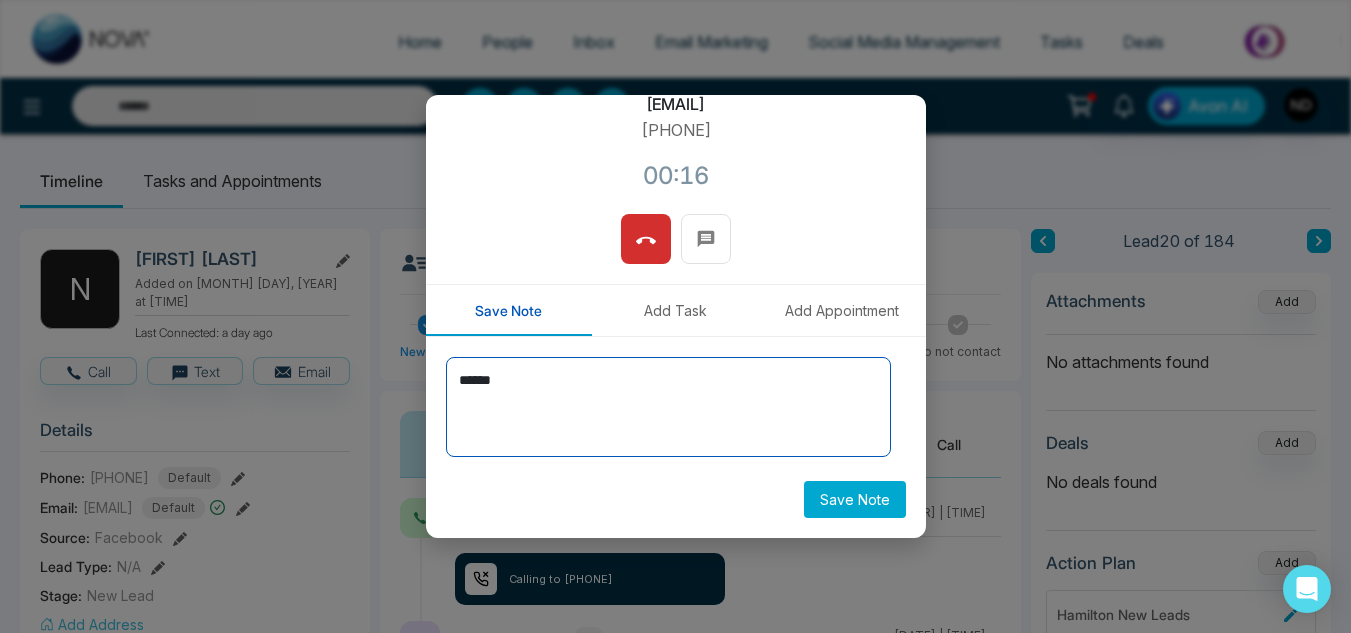 type on "******" 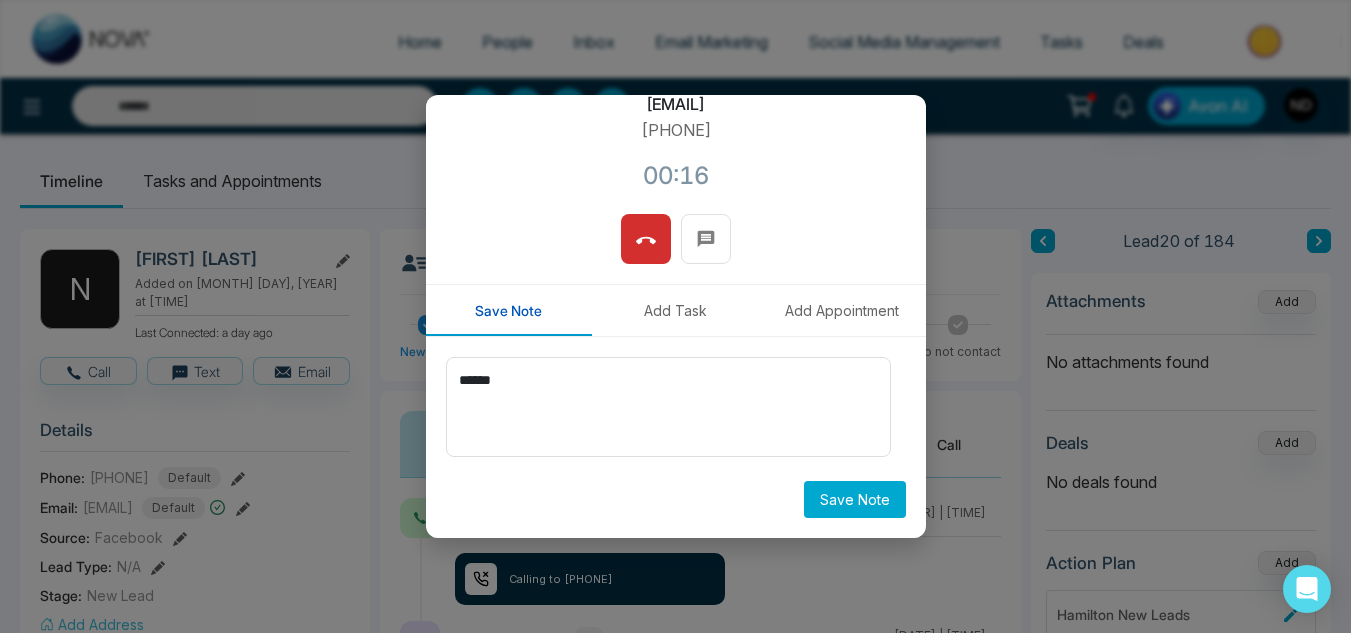click on "Save Note" at bounding box center (855, 499) 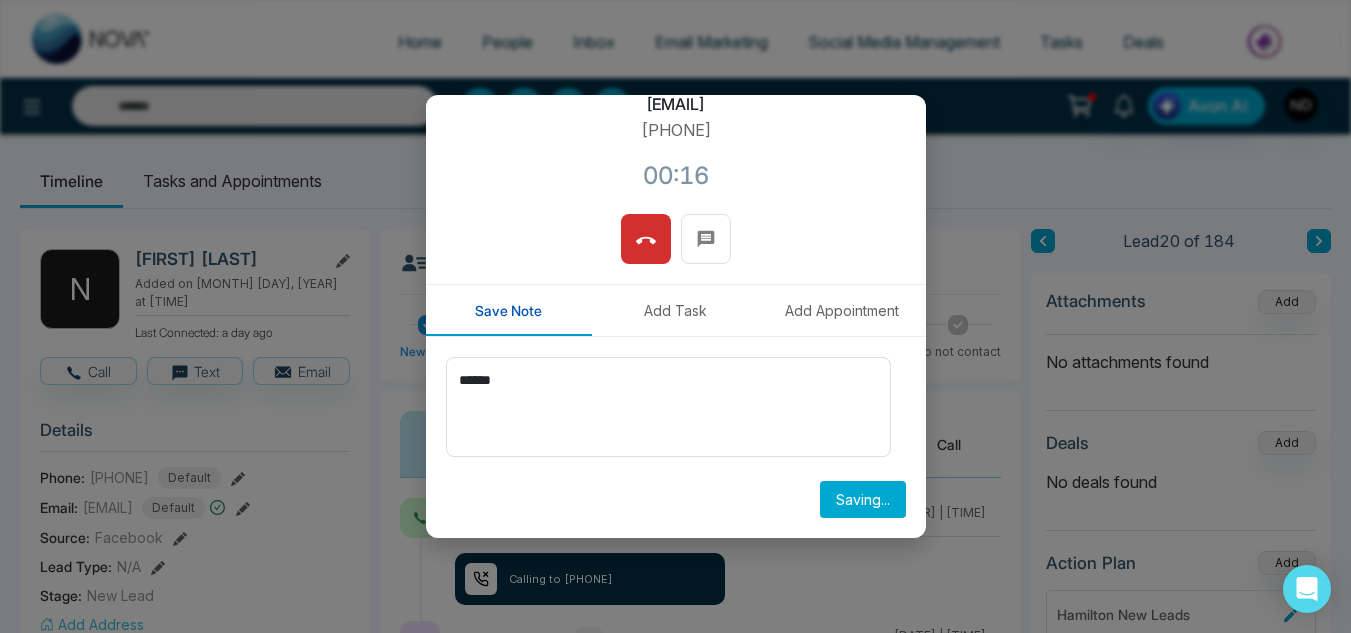 type 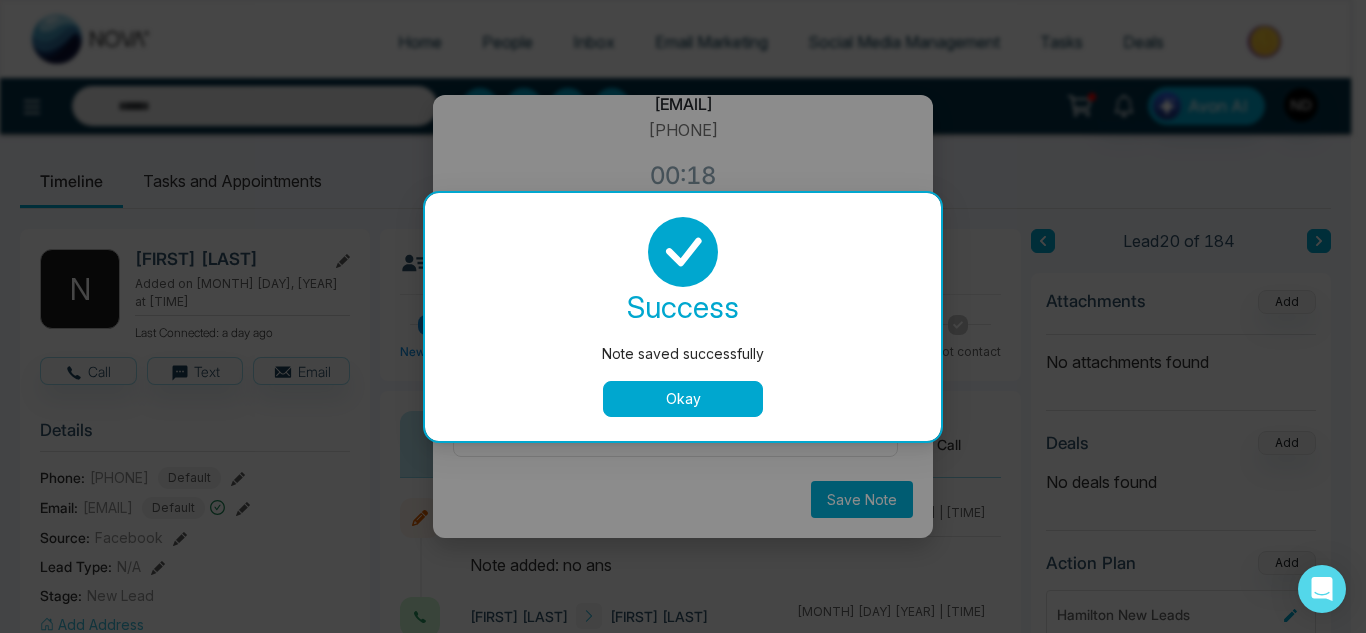 click on "Okay" at bounding box center [683, 399] 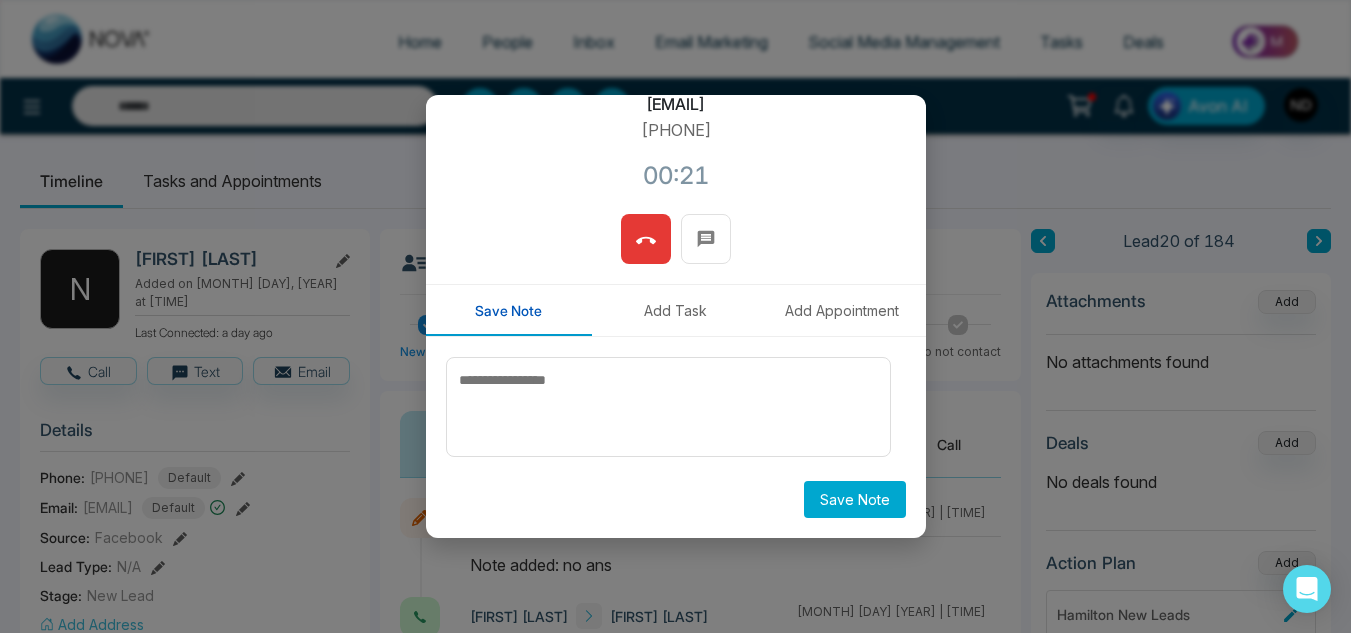 click at bounding box center (646, 239) 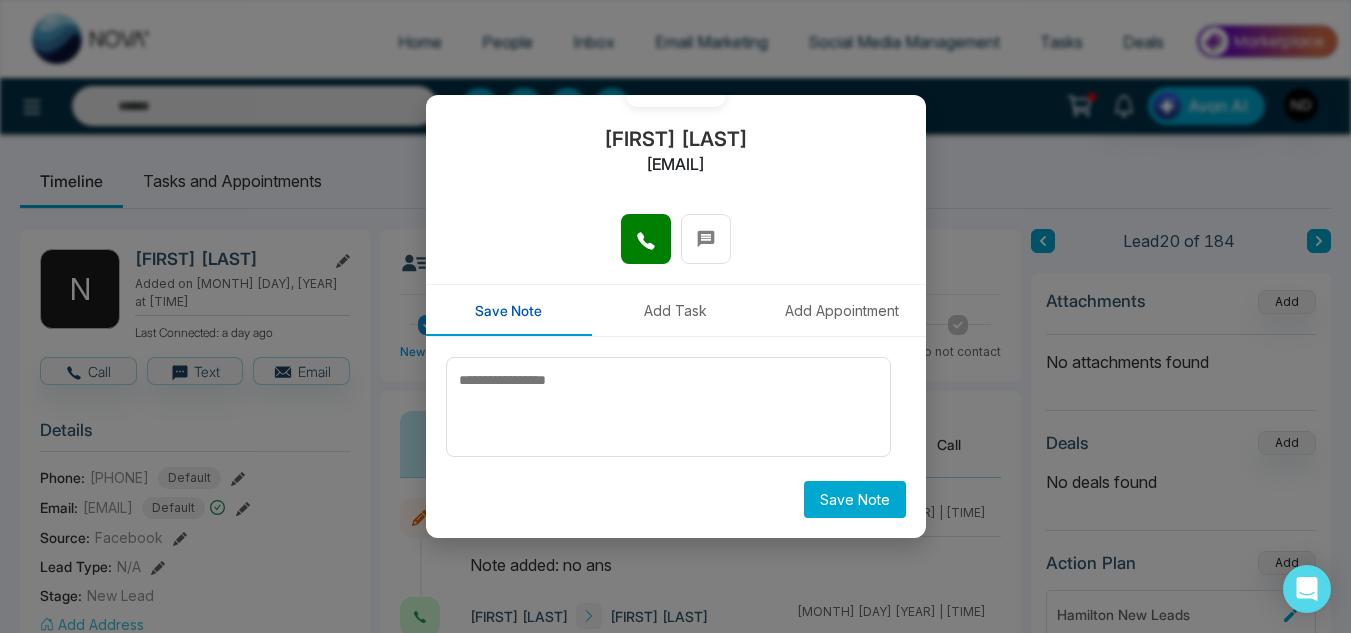 scroll, scrollTop: 0, scrollLeft: 0, axis: both 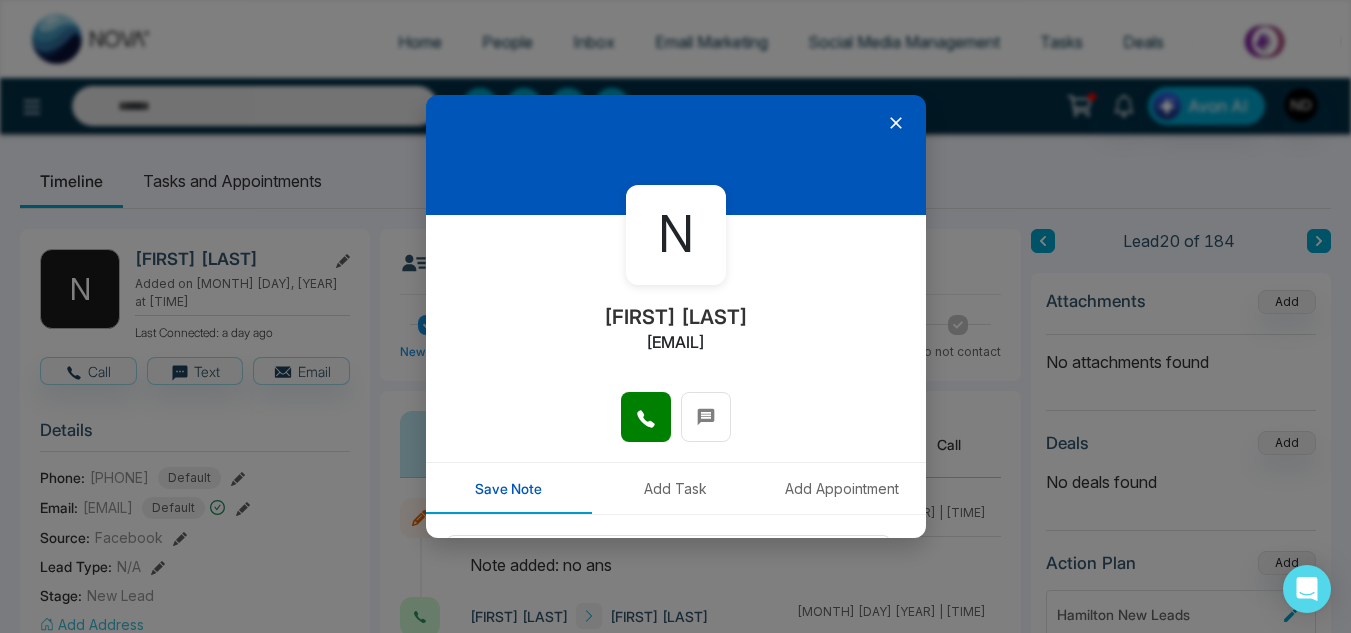 click 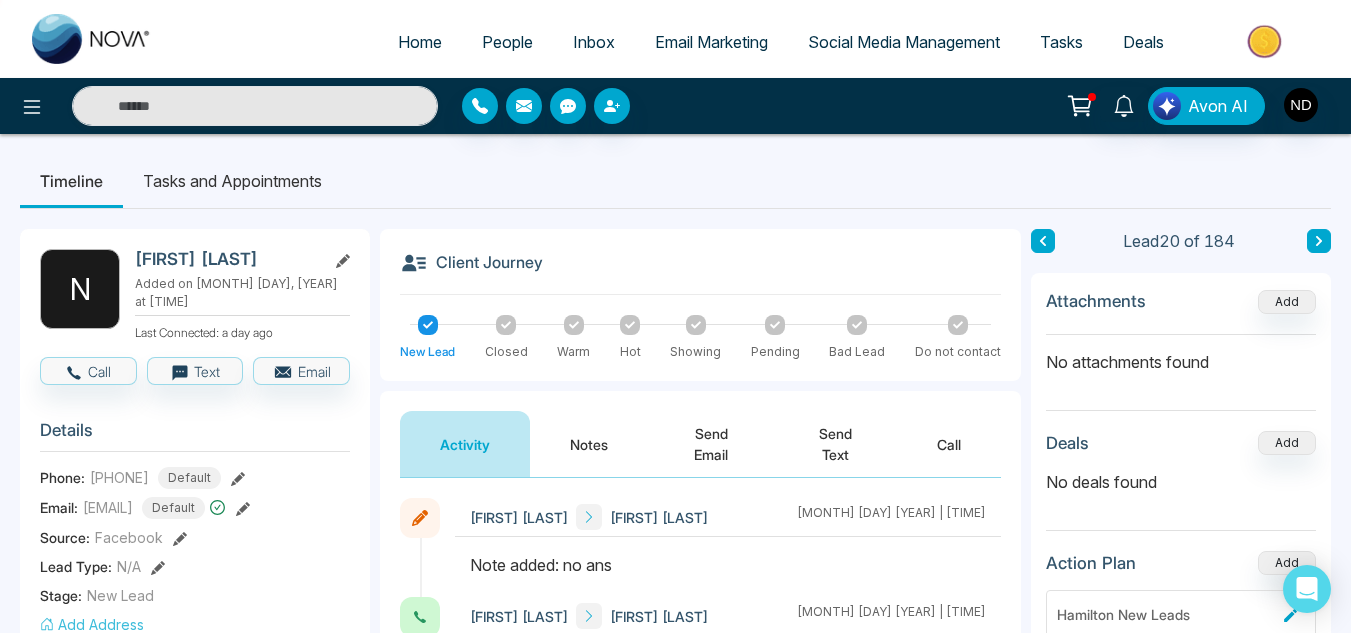 click on "Lead  20 of 184" at bounding box center [1181, 241] 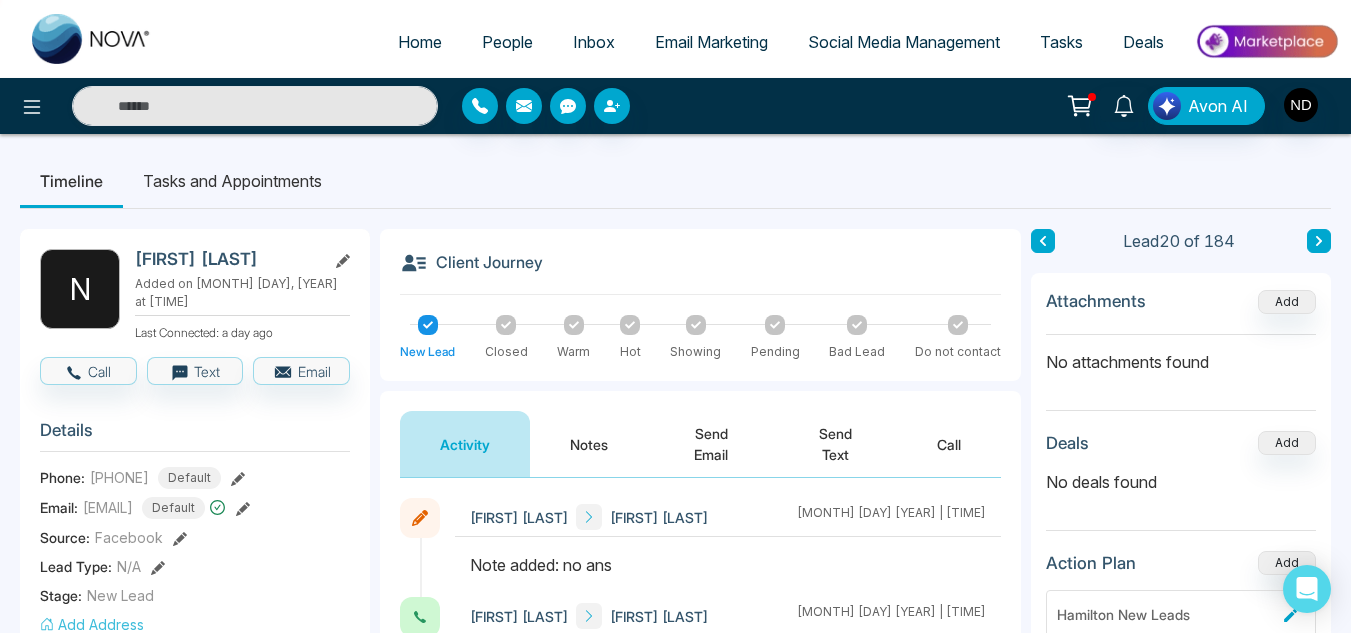 click 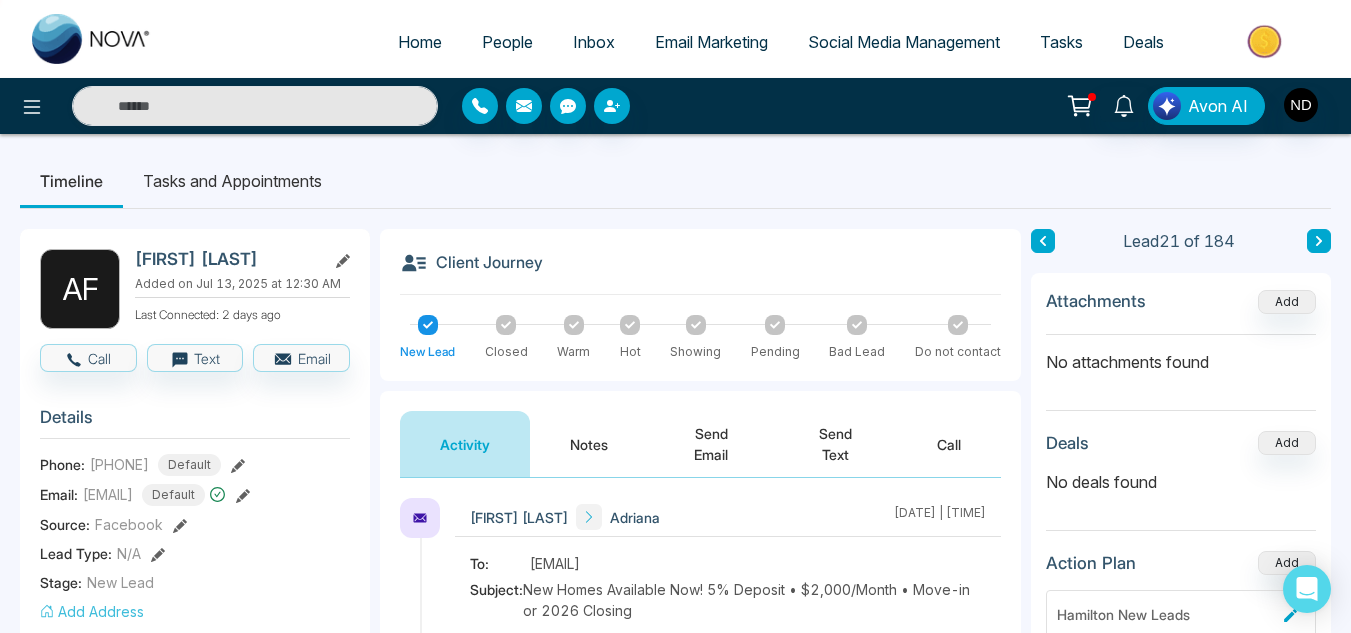 click on "Notes" at bounding box center [589, 444] 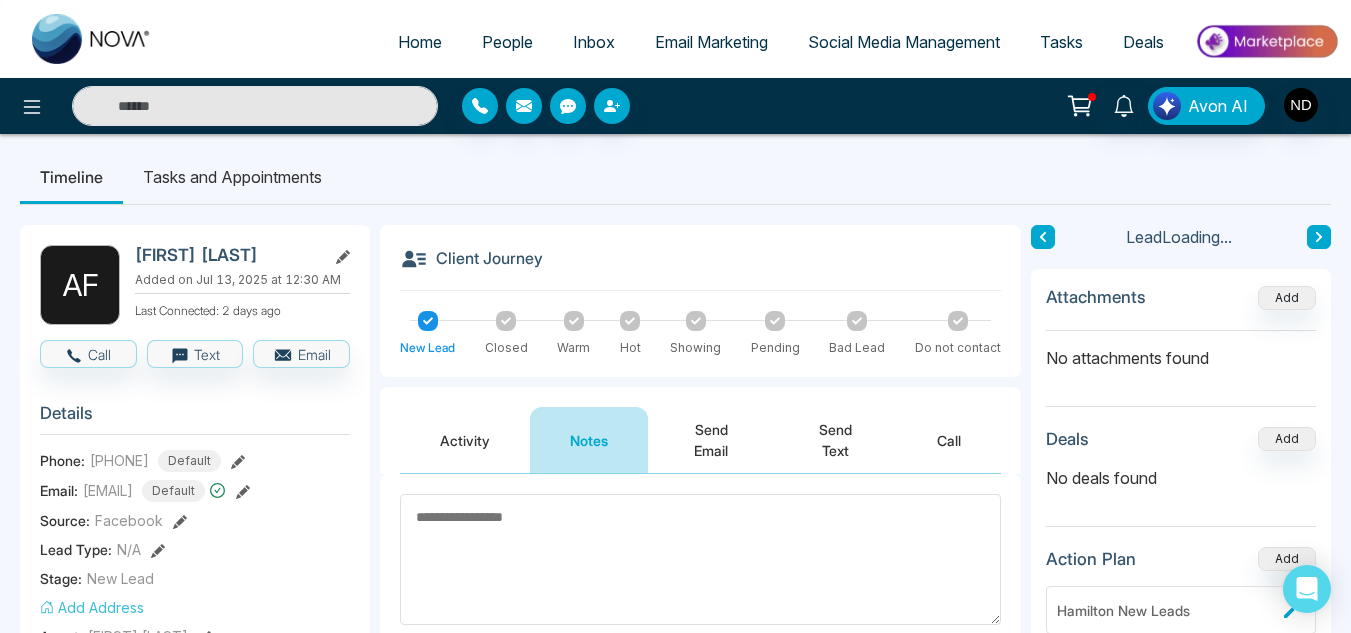 click on "Activity" at bounding box center [465, 440] 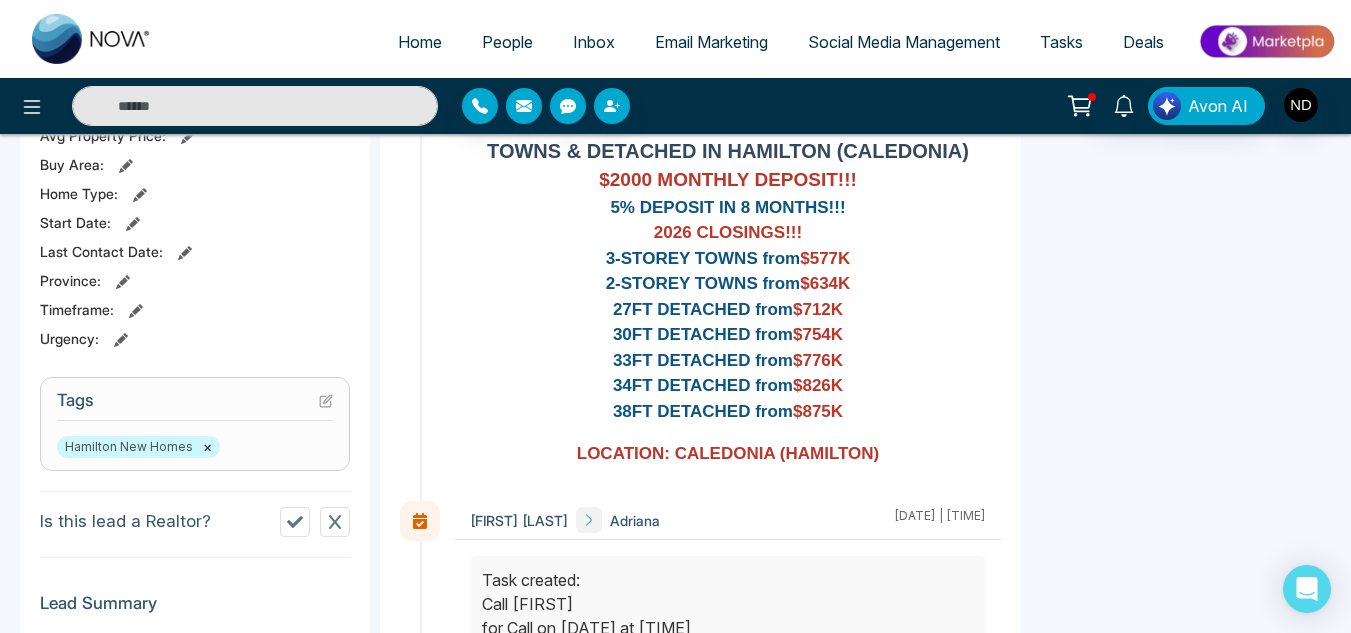 scroll, scrollTop: 665, scrollLeft: 0, axis: vertical 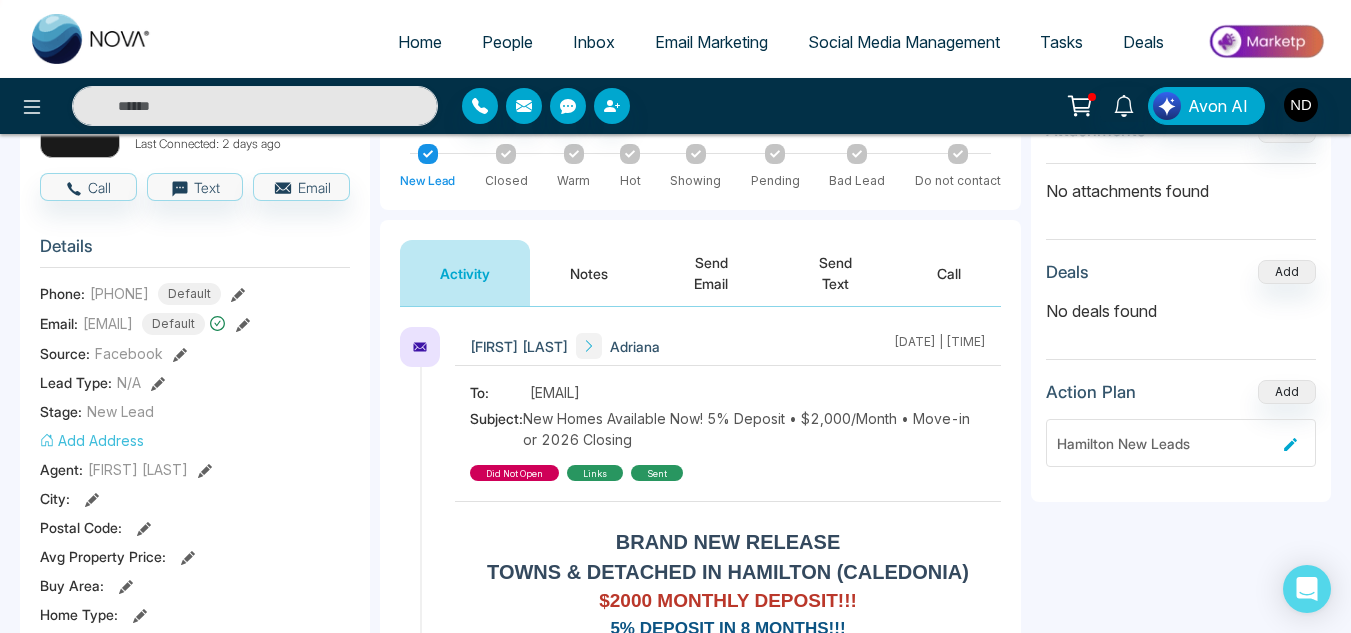 click on "Notes" at bounding box center [589, 273] 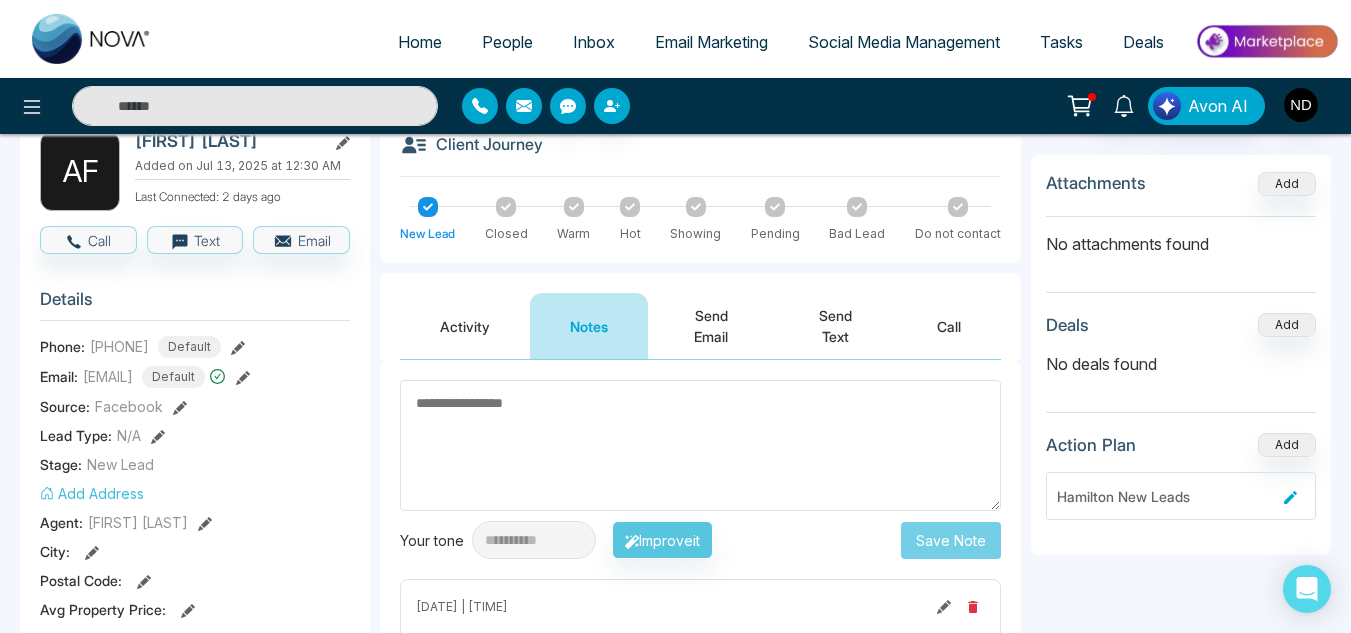 scroll, scrollTop: 82, scrollLeft: 0, axis: vertical 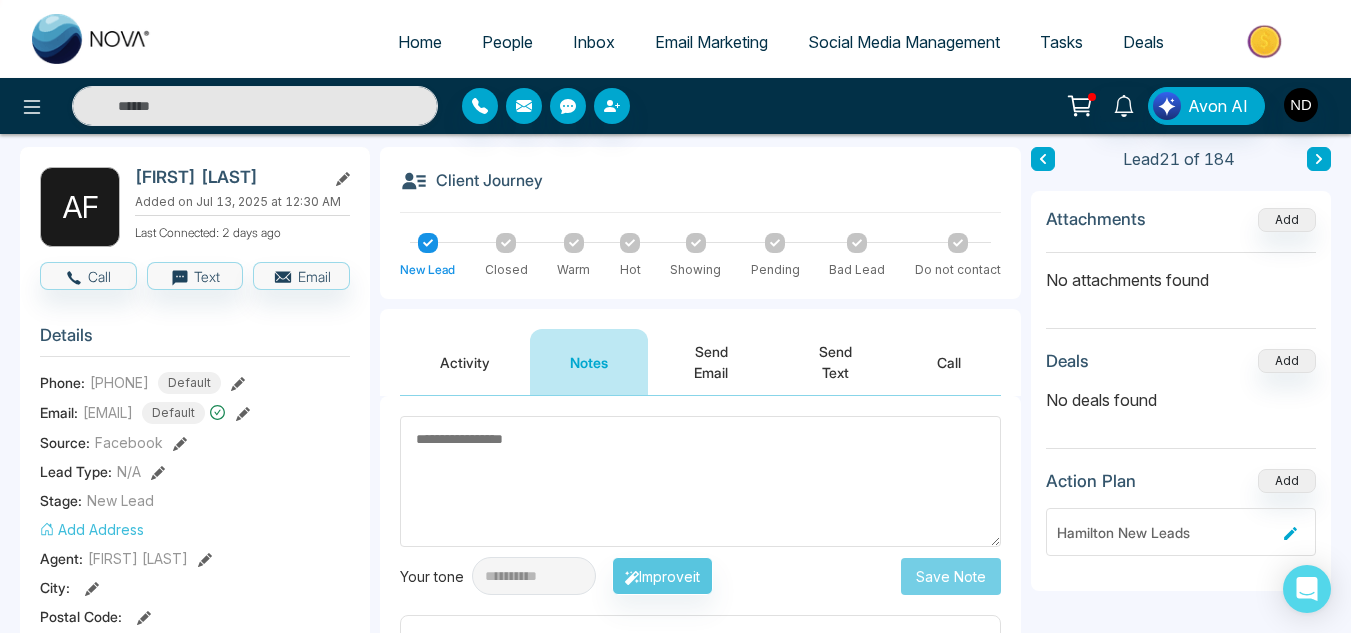 click on "Activity" at bounding box center [465, 362] 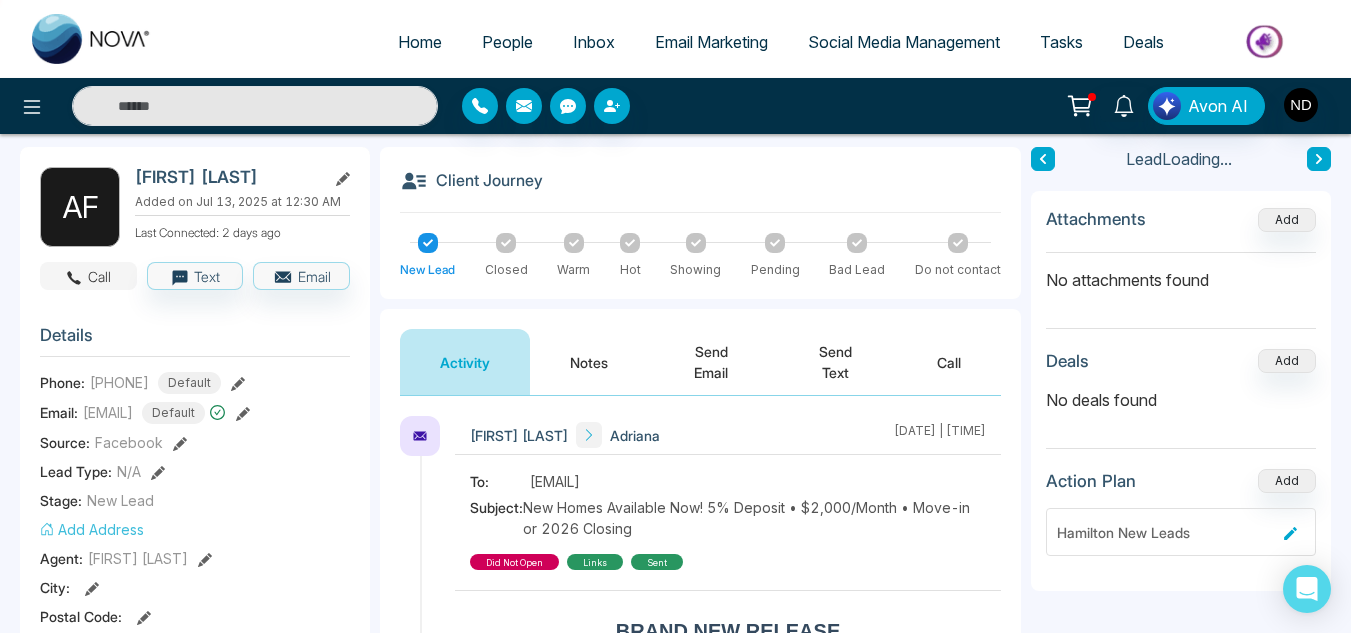 click 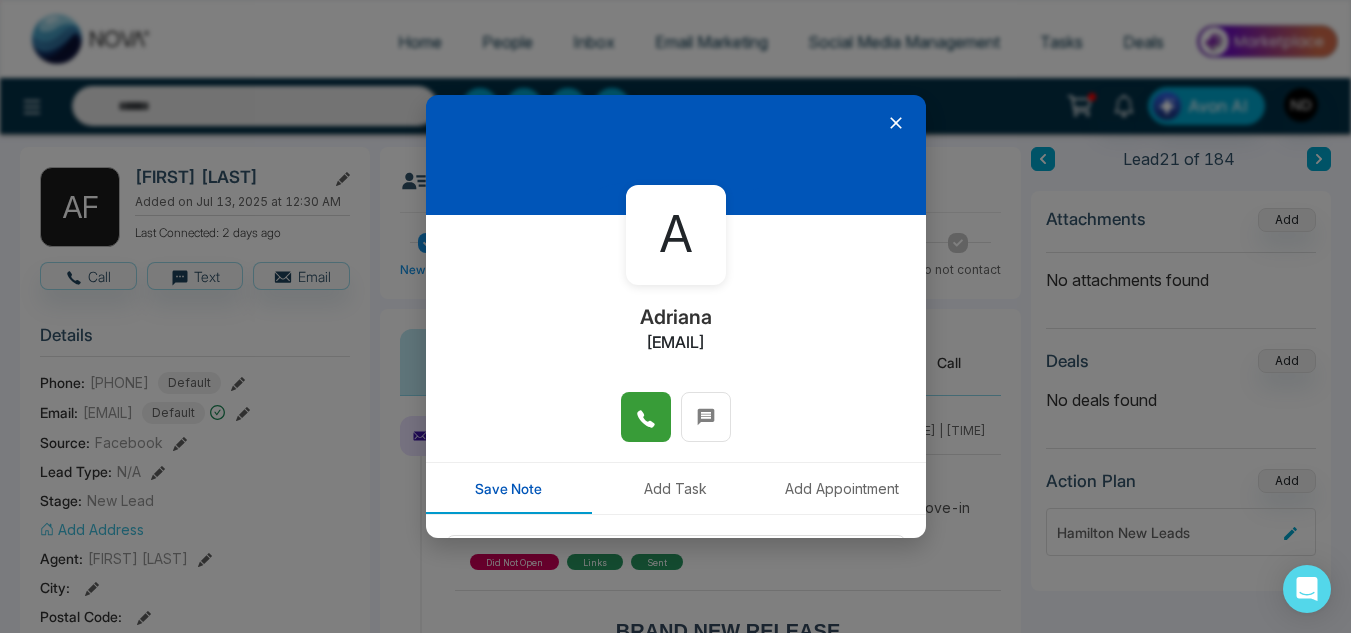 click at bounding box center [646, 417] 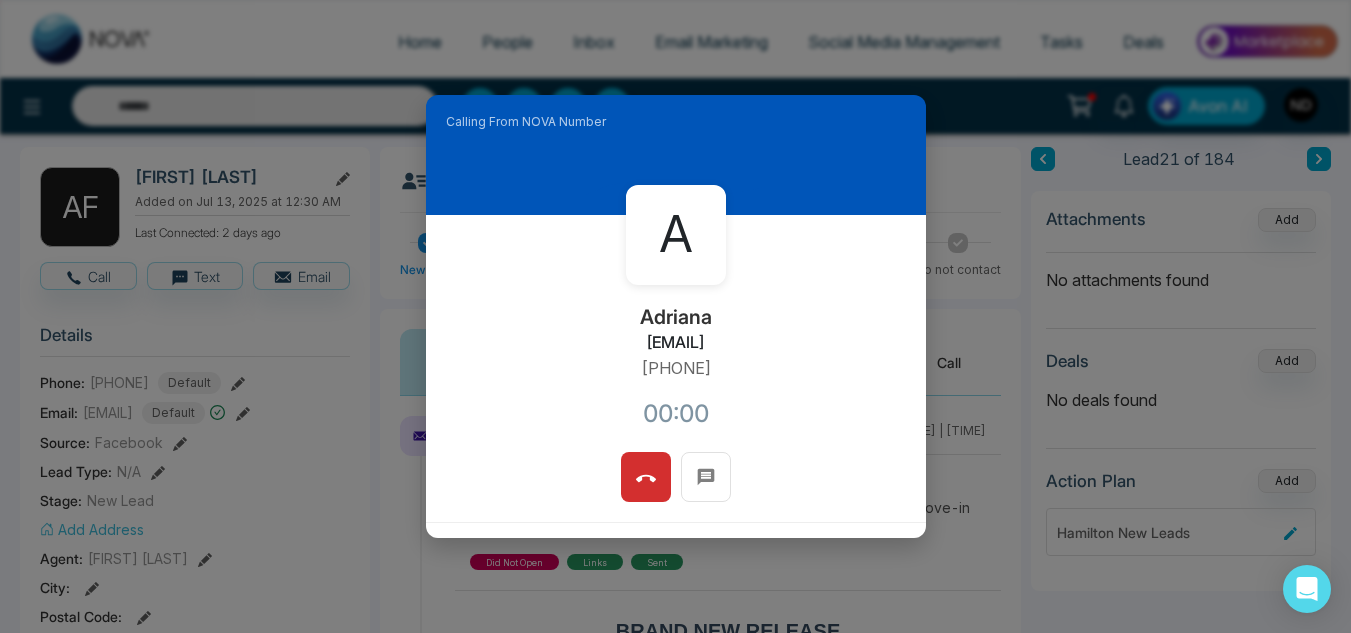 scroll, scrollTop: 238, scrollLeft: 0, axis: vertical 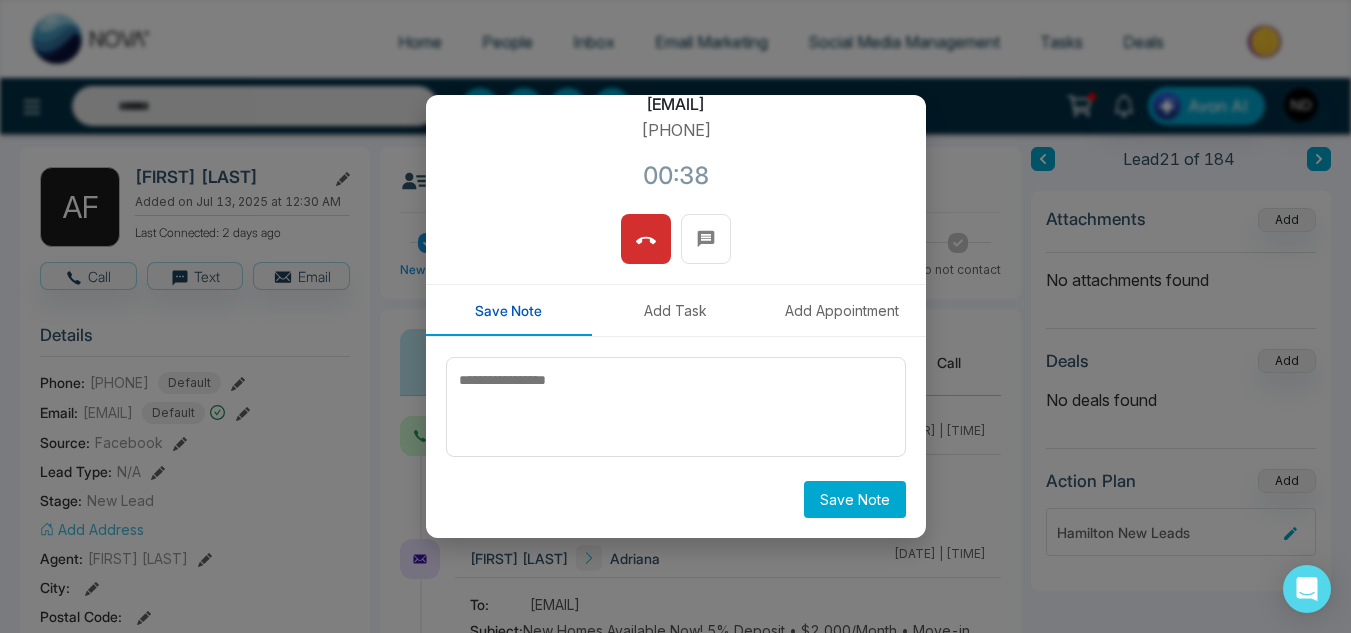 click on "Add Task" at bounding box center (675, 310) 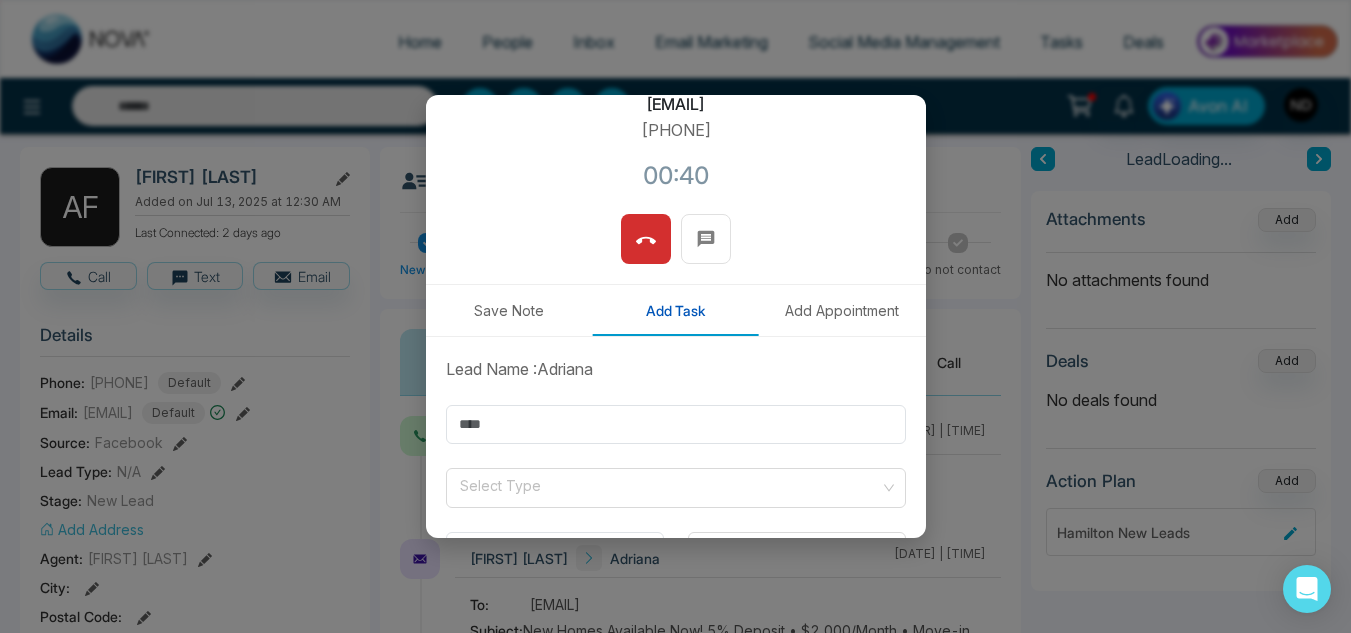 click on "Save Note" at bounding box center (509, 310) 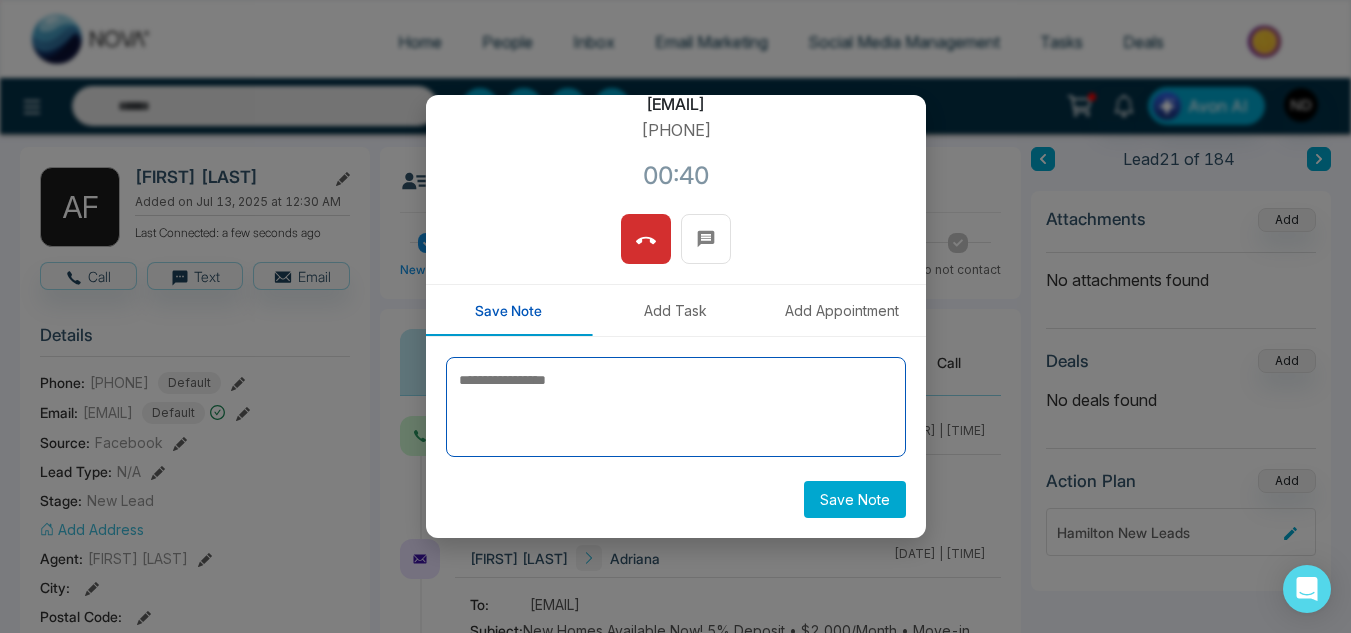 click at bounding box center (676, 407) 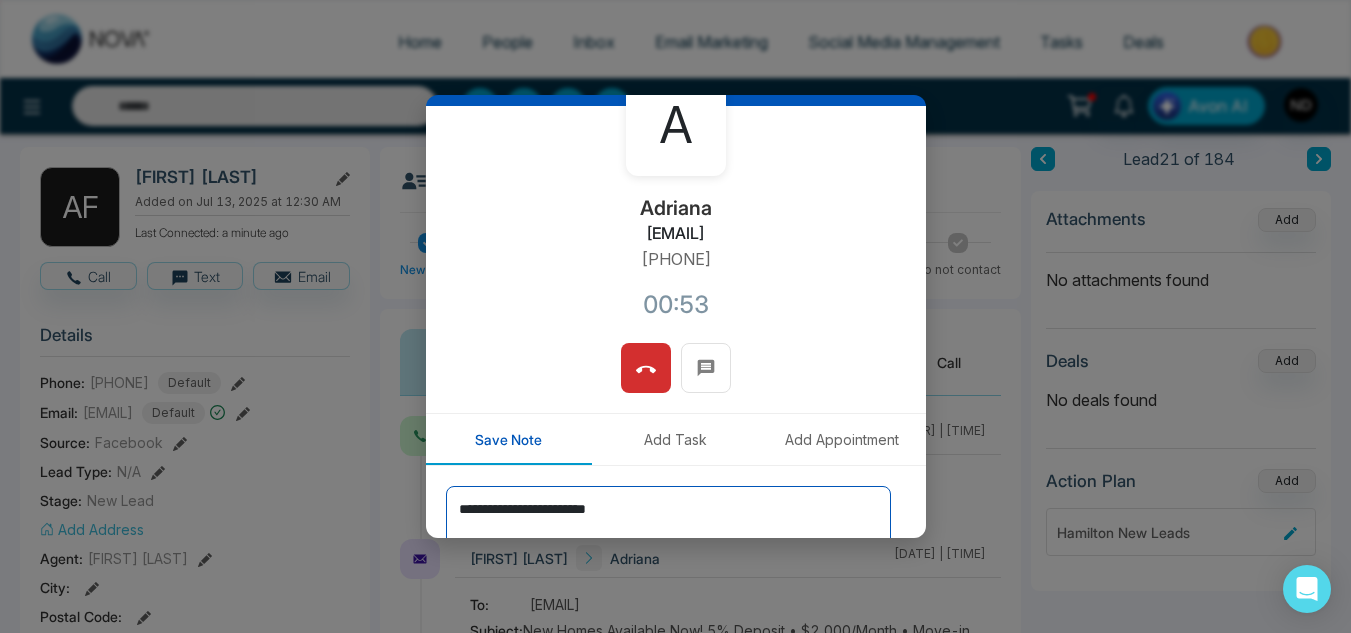 scroll, scrollTop: 238, scrollLeft: 0, axis: vertical 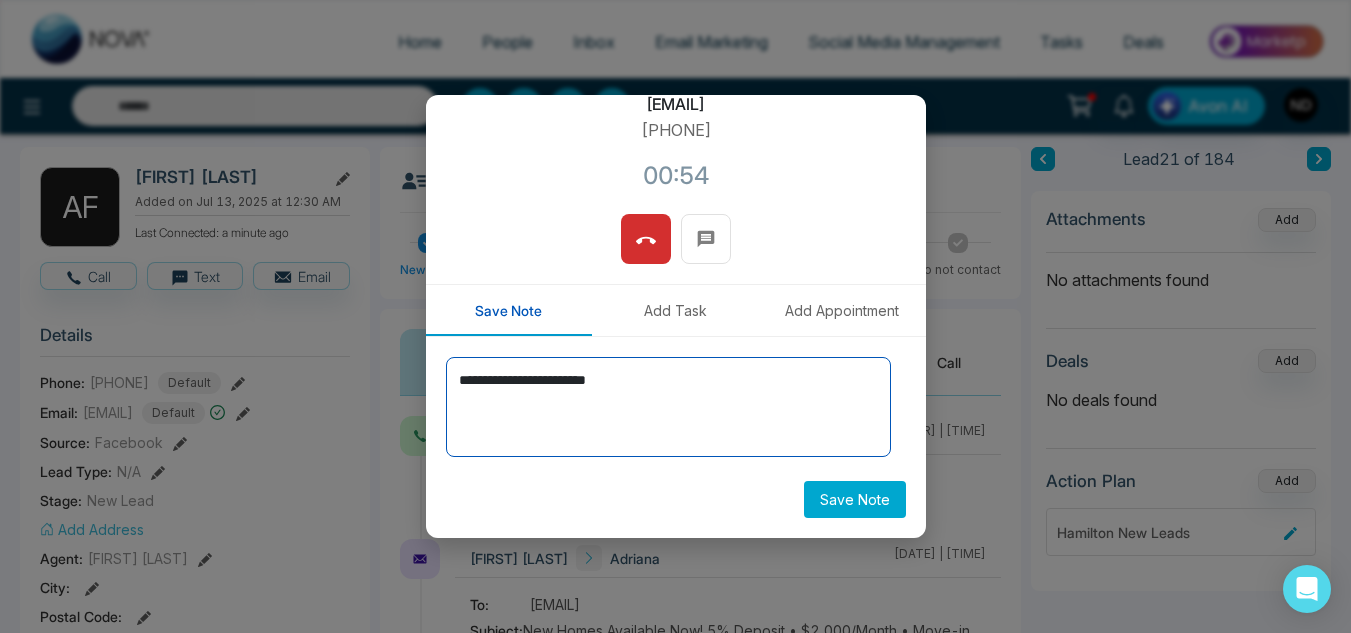 type on "**********" 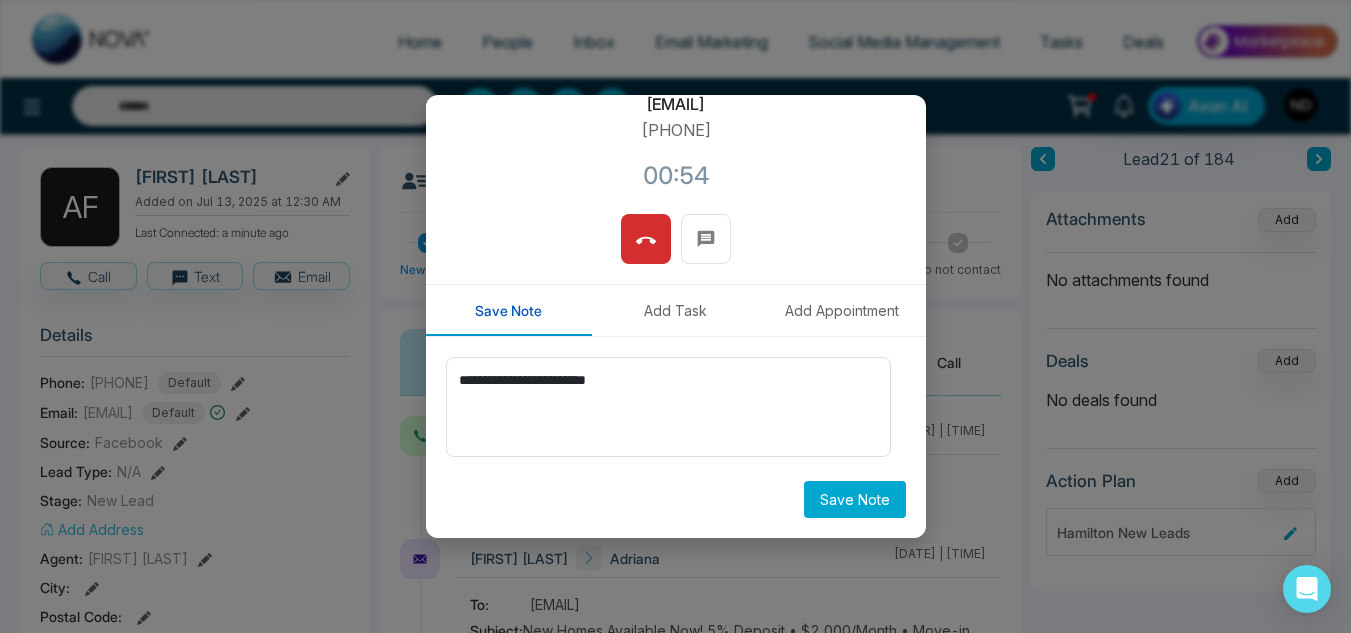click on "Save Note" at bounding box center (855, 499) 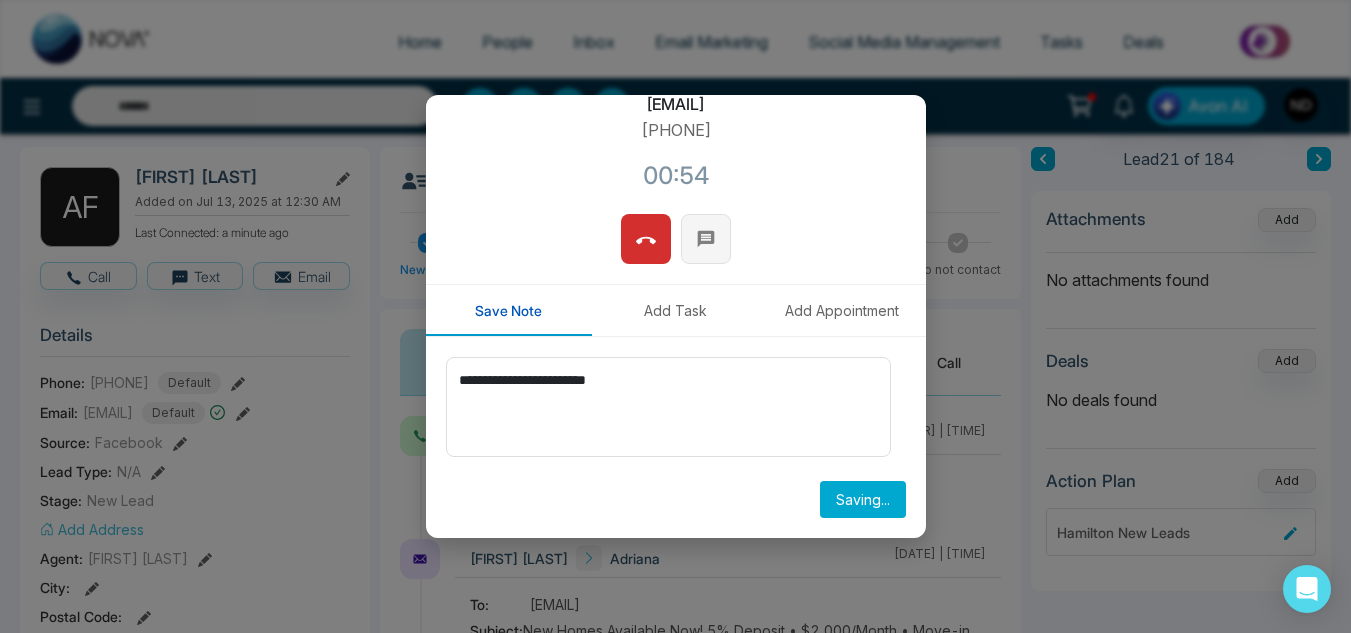 type 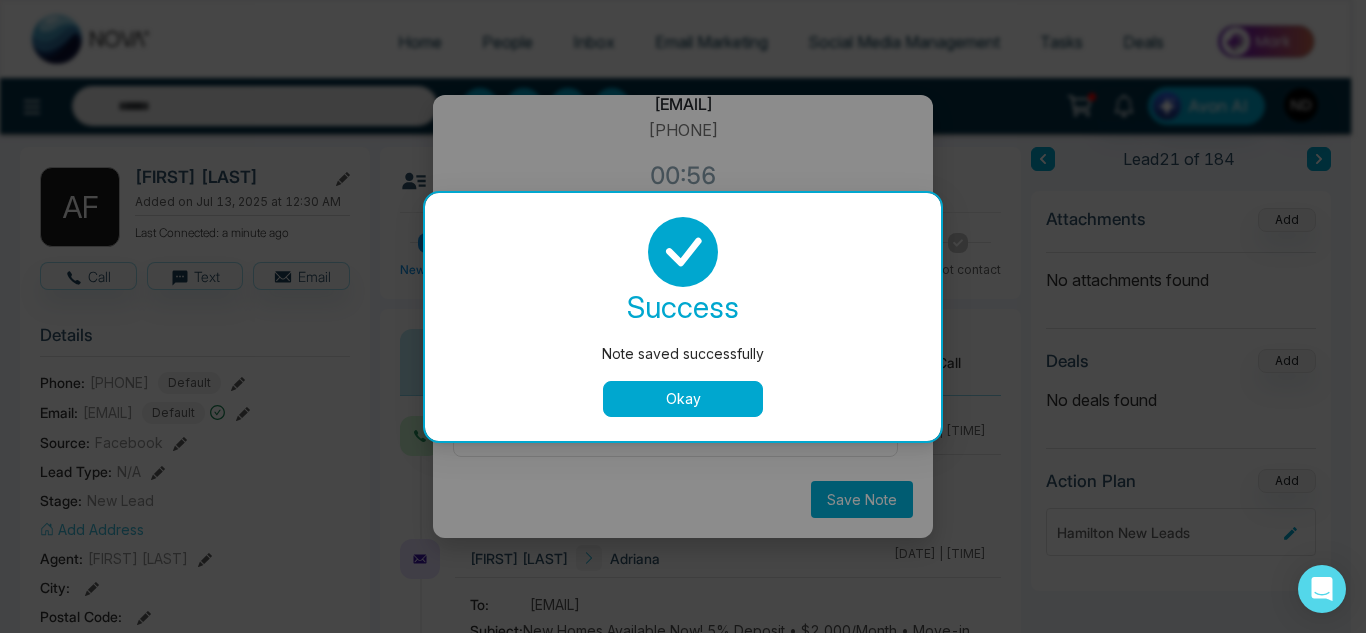 click on "Okay" at bounding box center [683, 399] 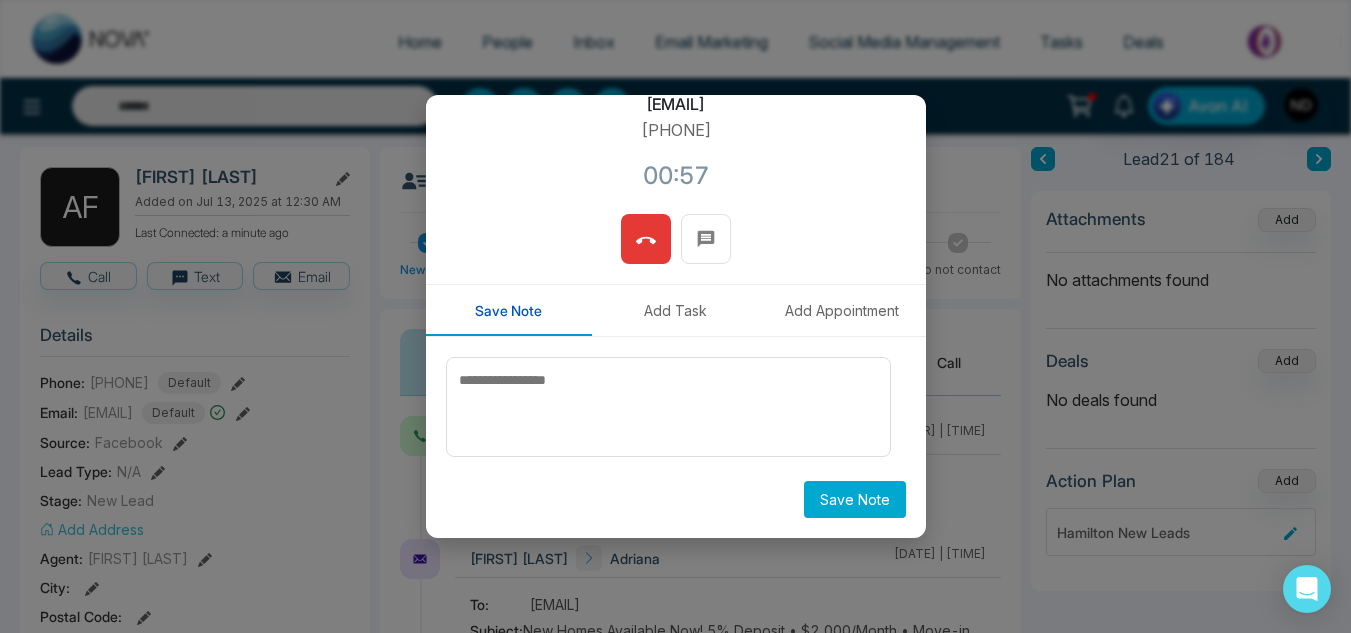 click 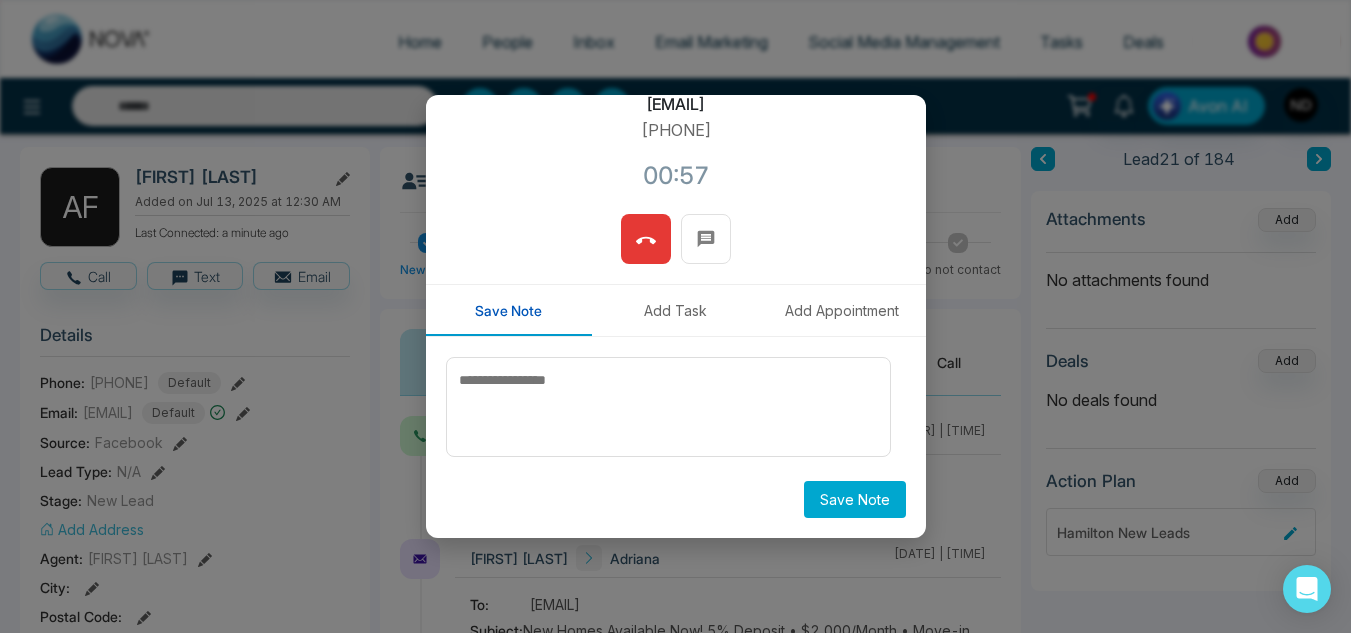 scroll, scrollTop: 178, scrollLeft: 0, axis: vertical 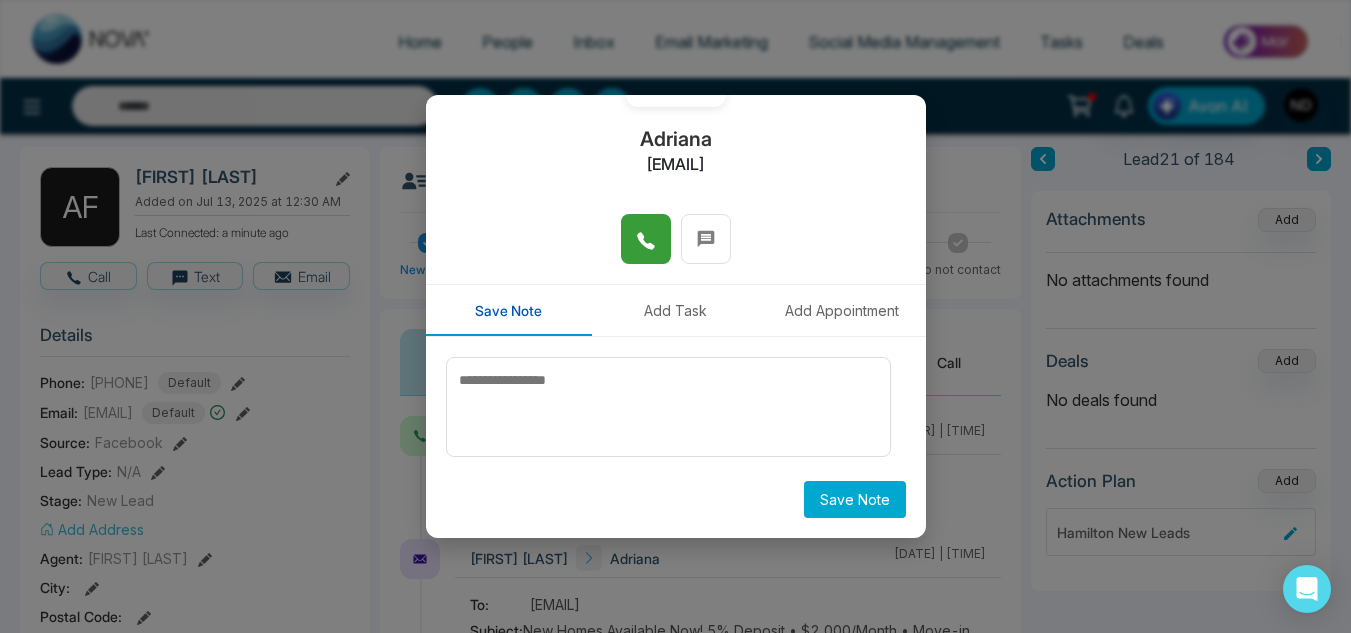 click on "Add Task" at bounding box center [675, 310] 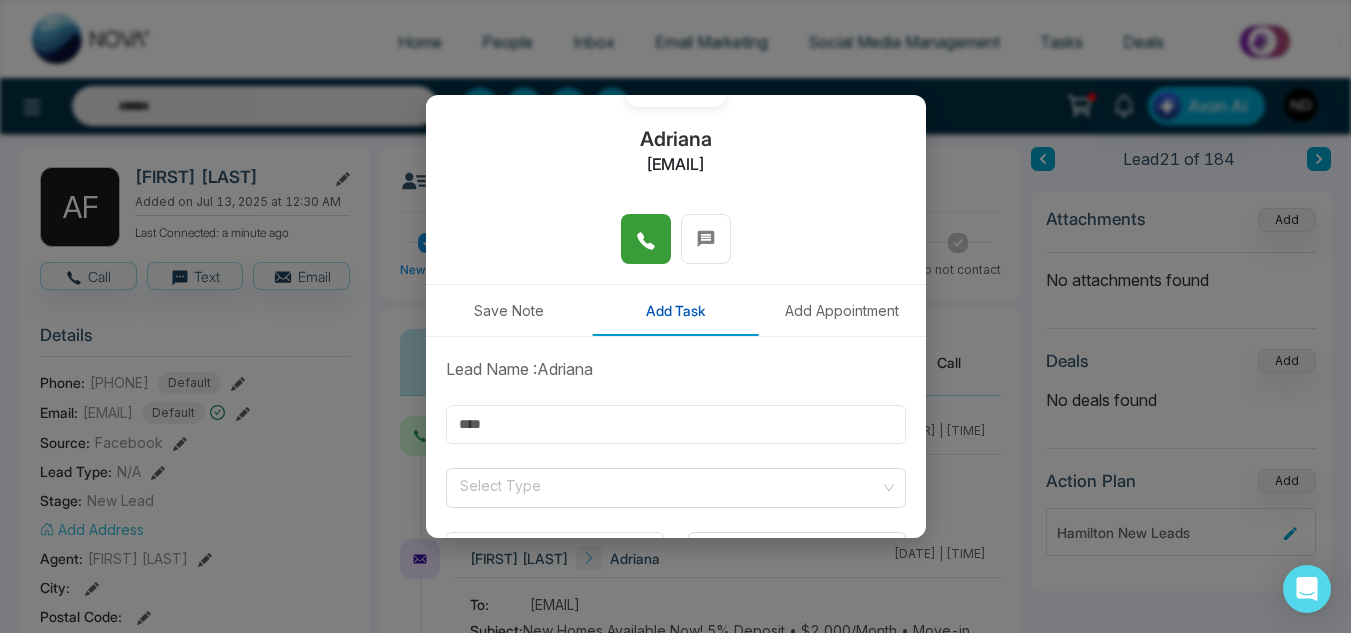 click at bounding box center [676, 424] 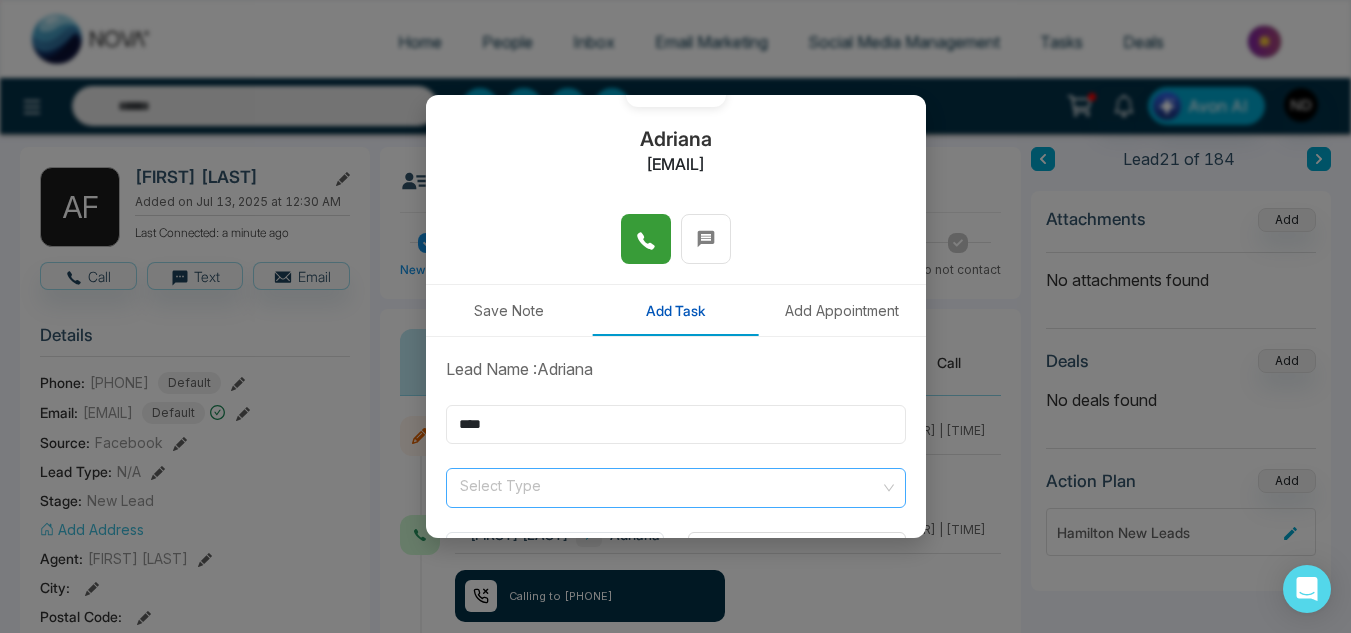 type on "****" 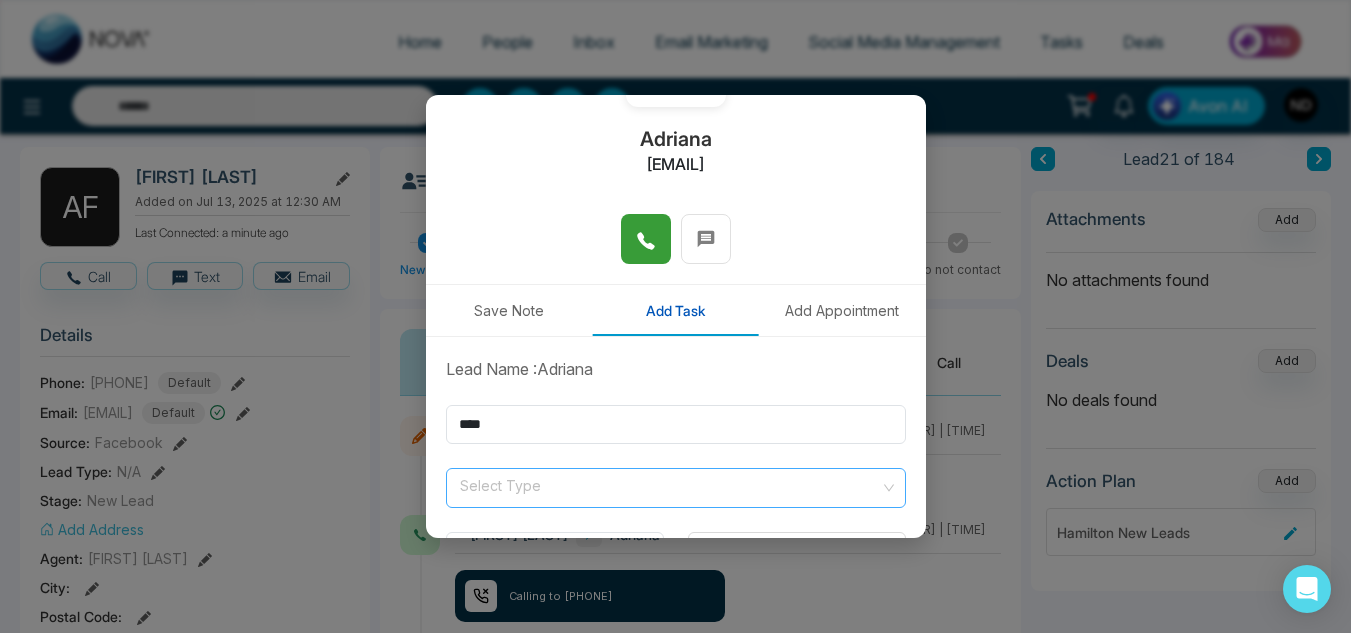 click at bounding box center (669, 484) 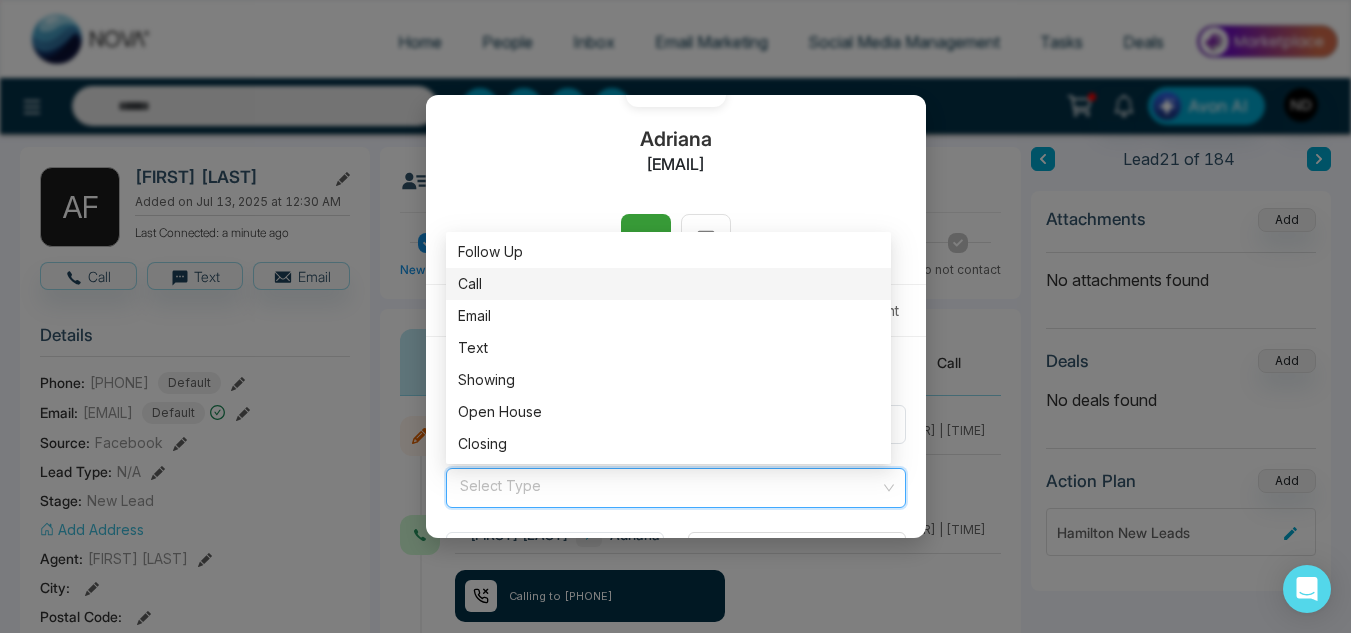 click on "Call" at bounding box center [668, 284] 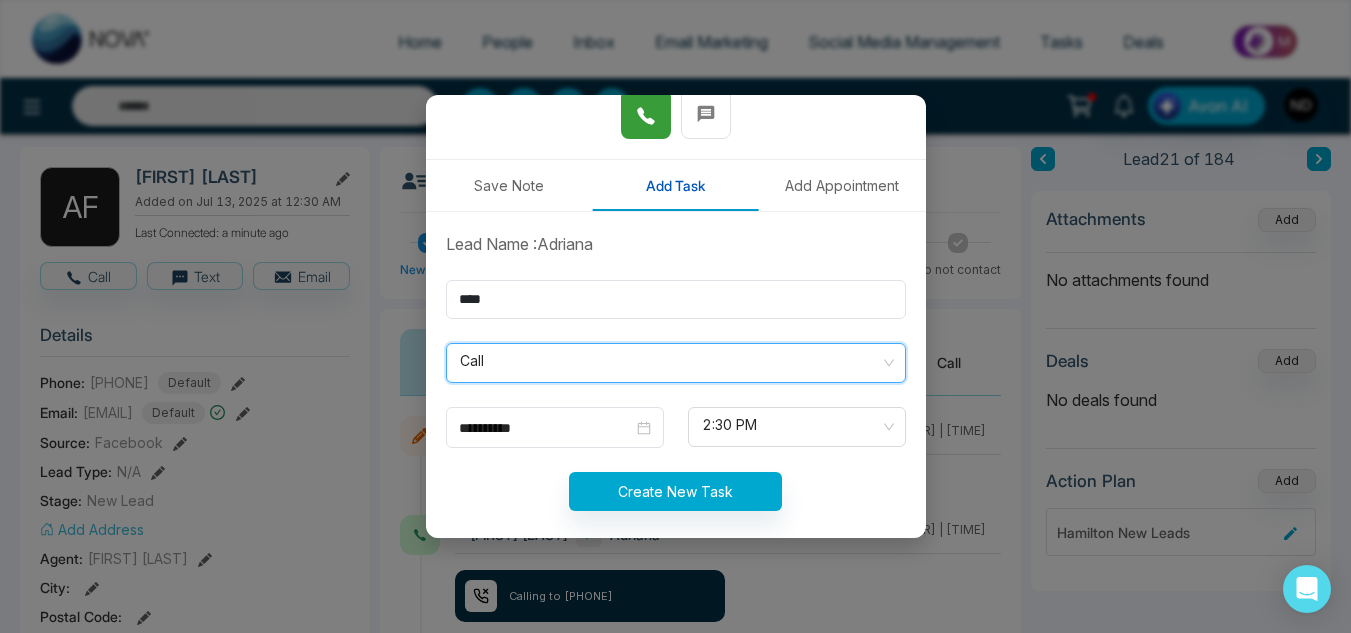scroll, scrollTop: 319, scrollLeft: 0, axis: vertical 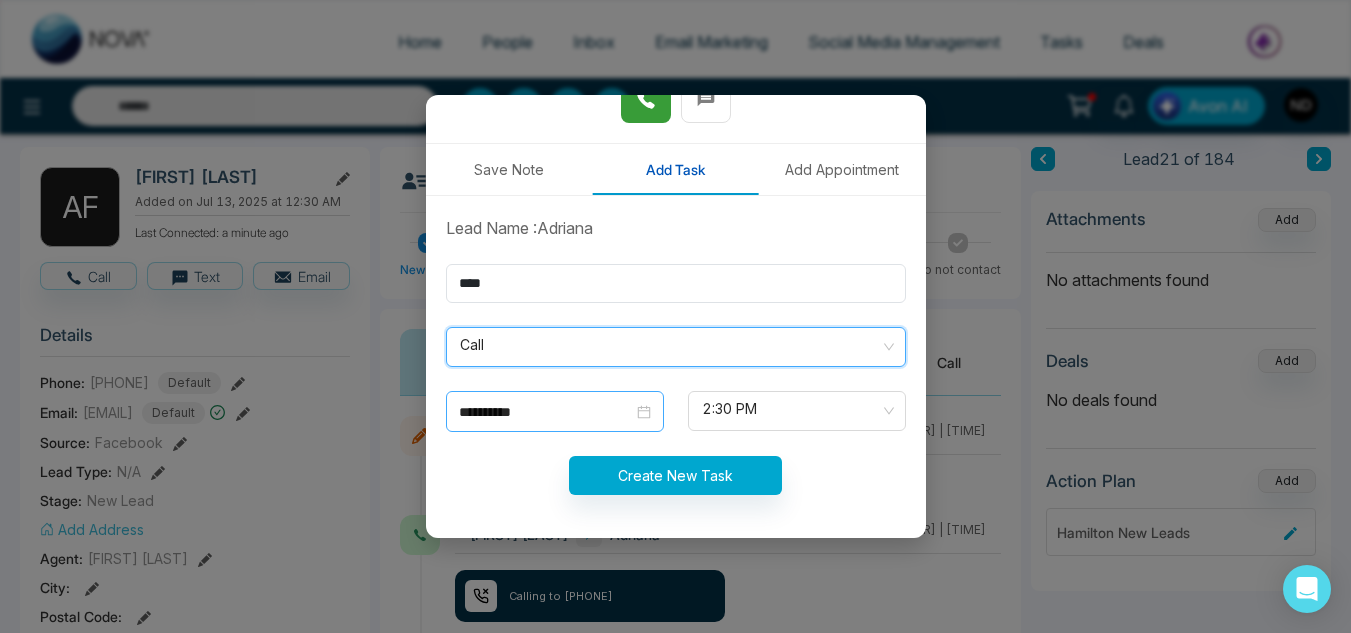 click on "**********" at bounding box center (546, 412) 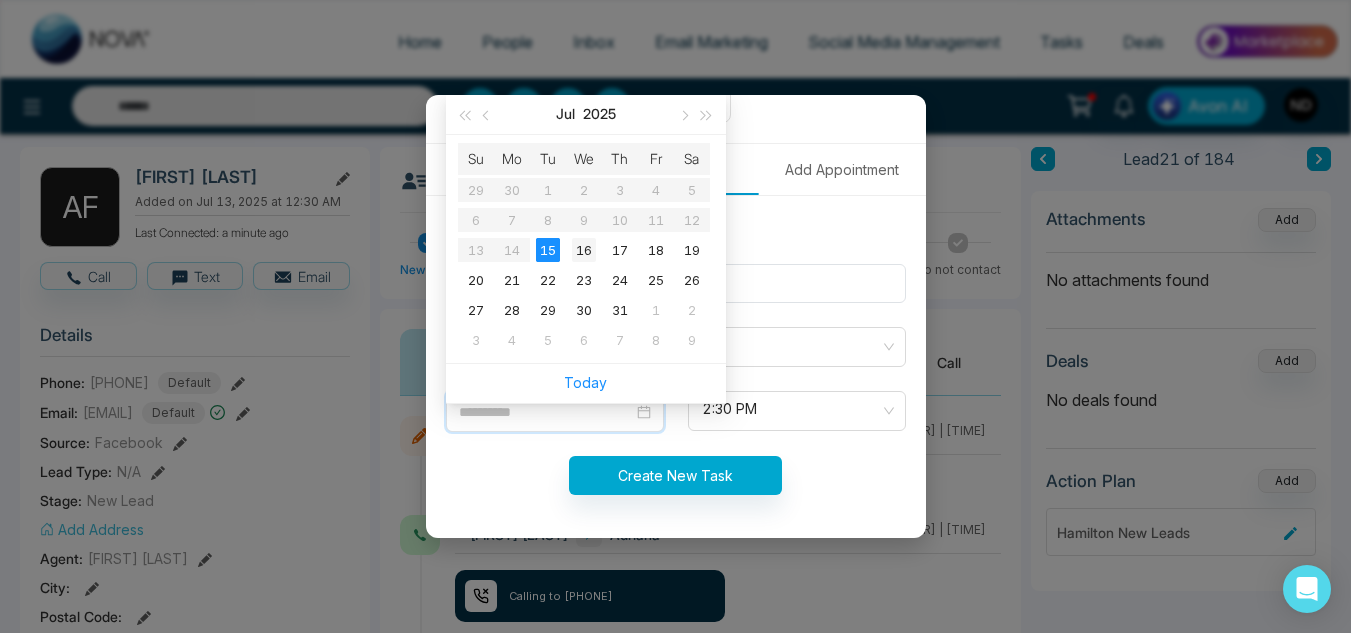 click on "16" at bounding box center (584, 250) 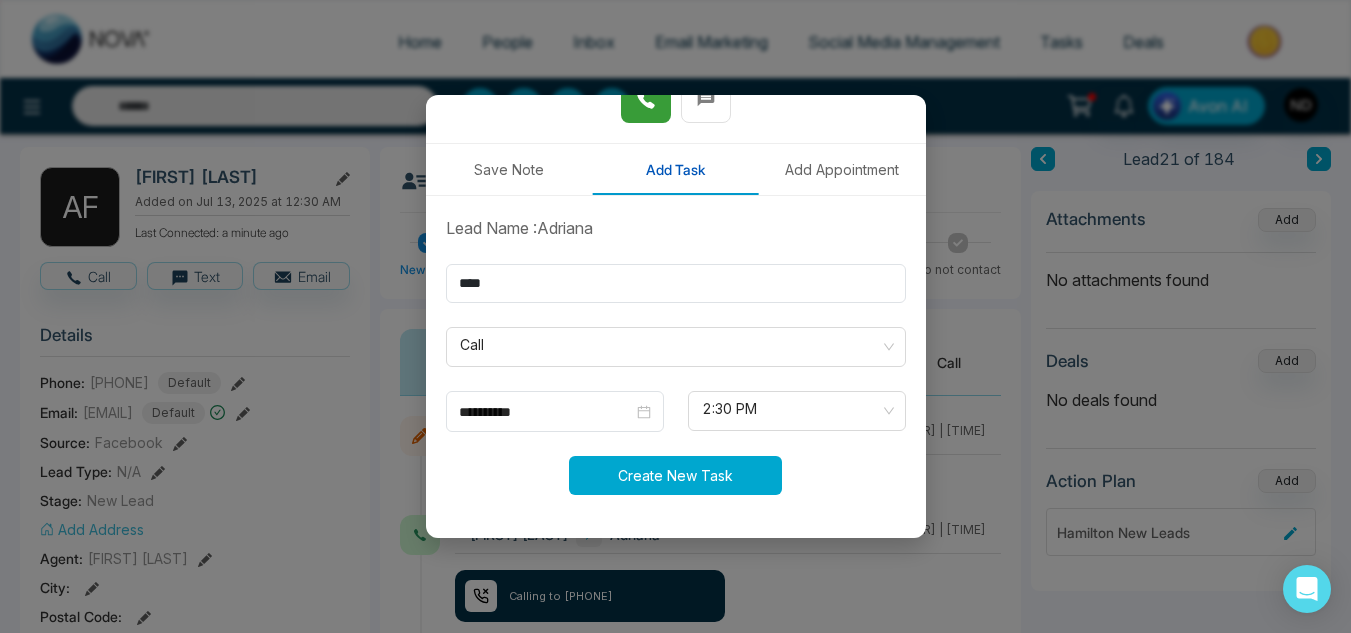 click on "Create New Task" at bounding box center (675, 475) 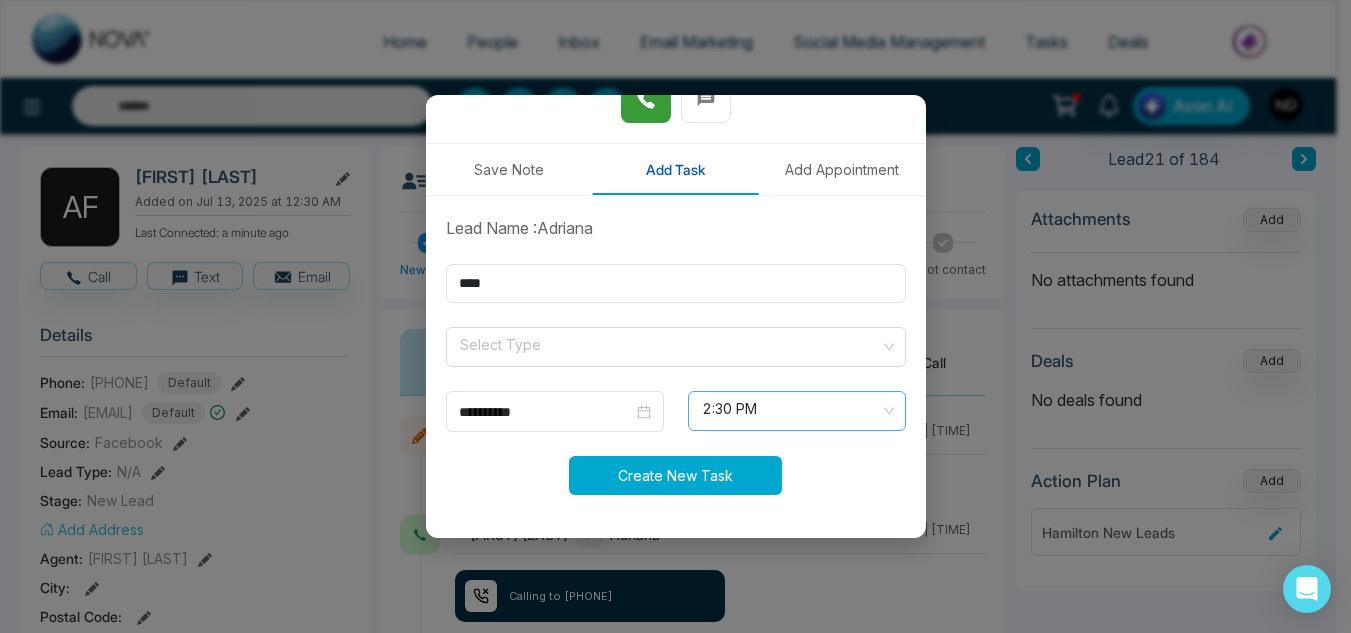 type on "**********" 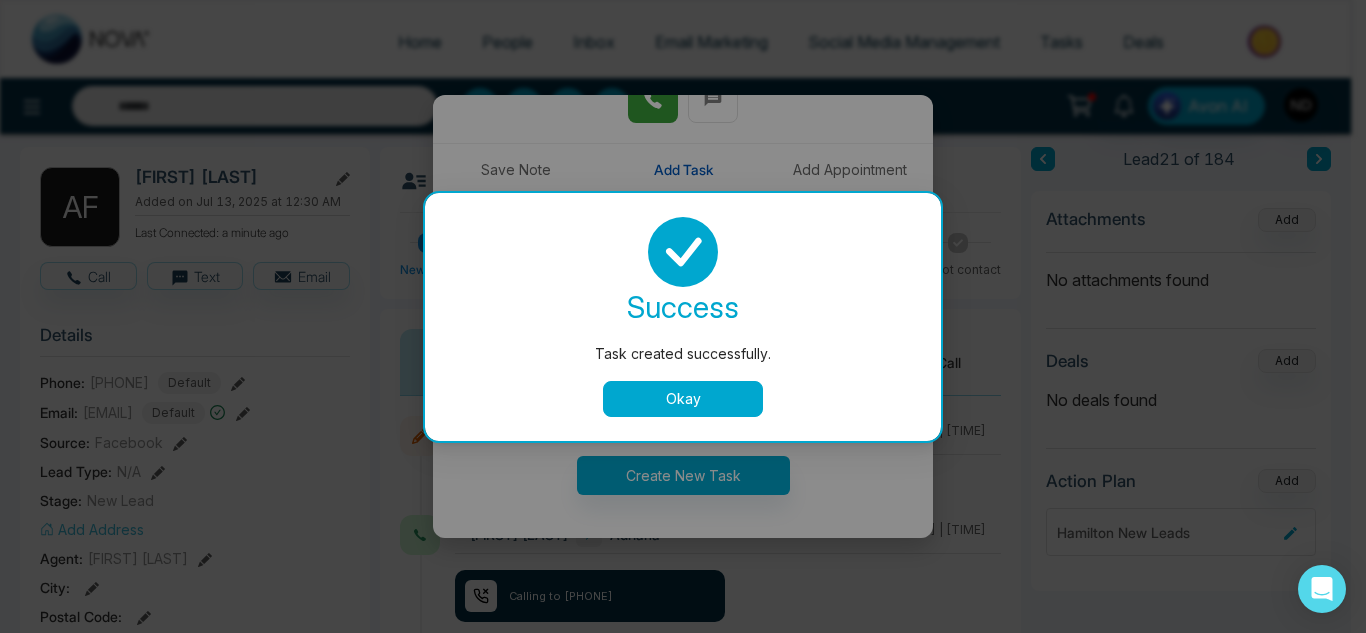 click on "Okay" at bounding box center (683, 399) 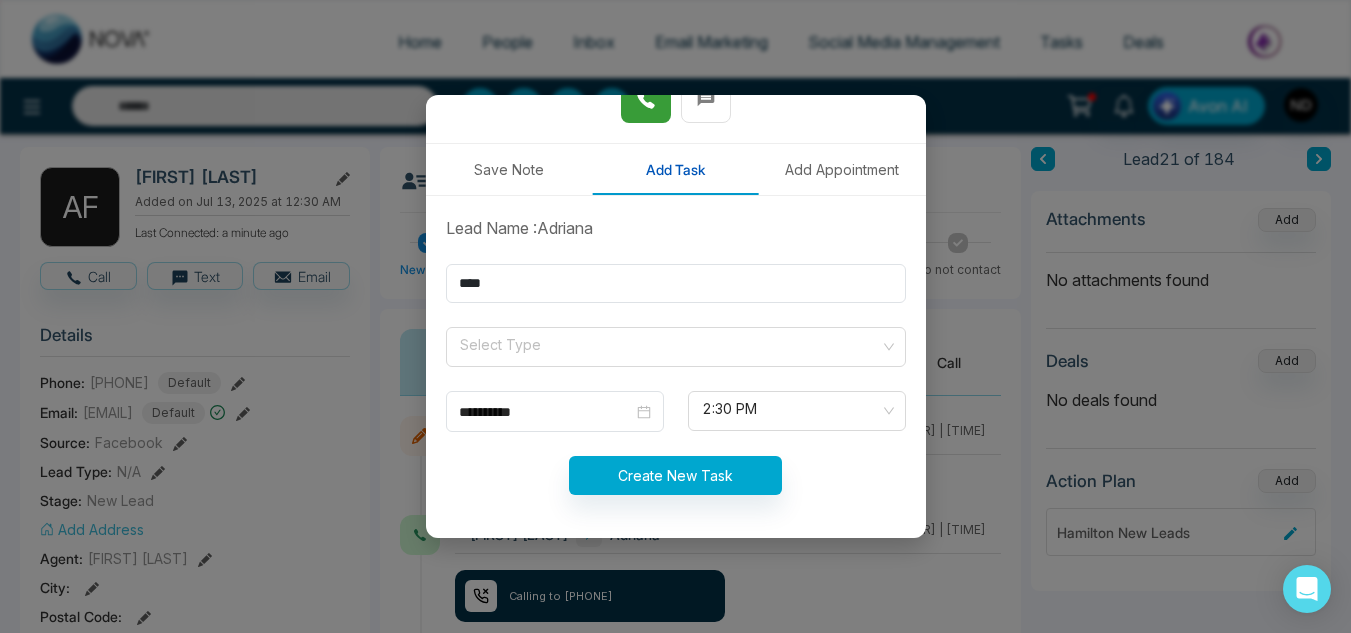 click on "**********" at bounding box center (675, 316) 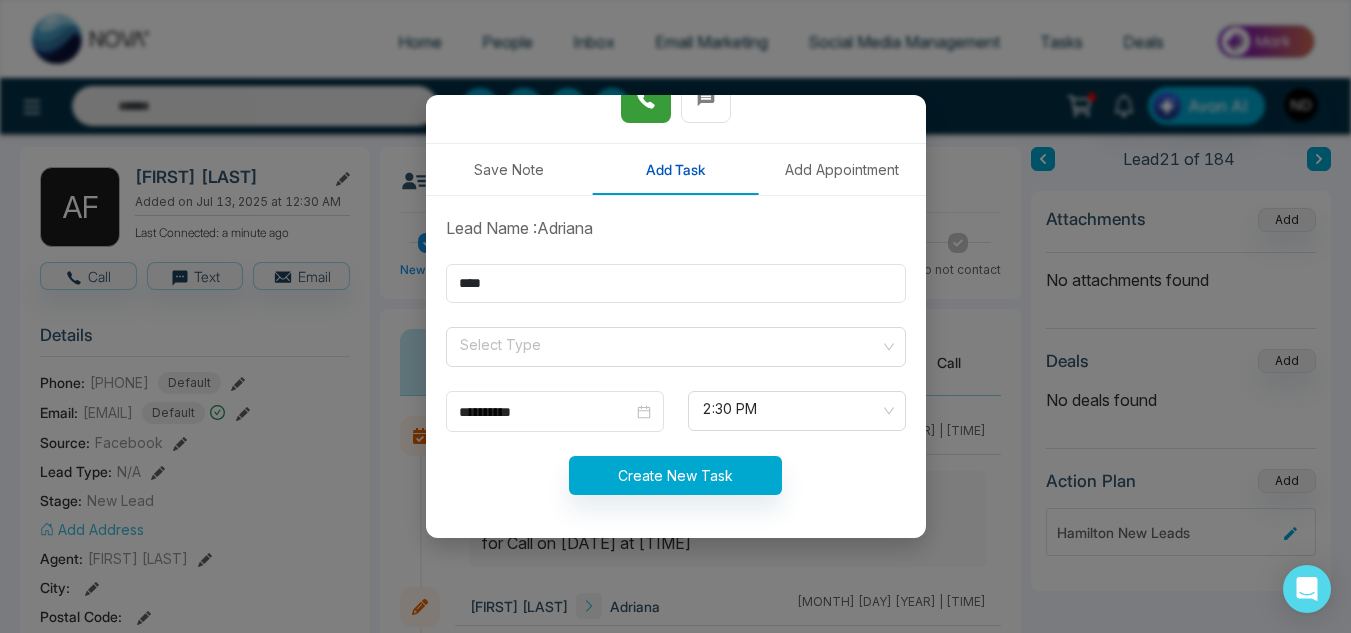 scroll, scrollTop: 0, scrollLeft: 0, axis: both 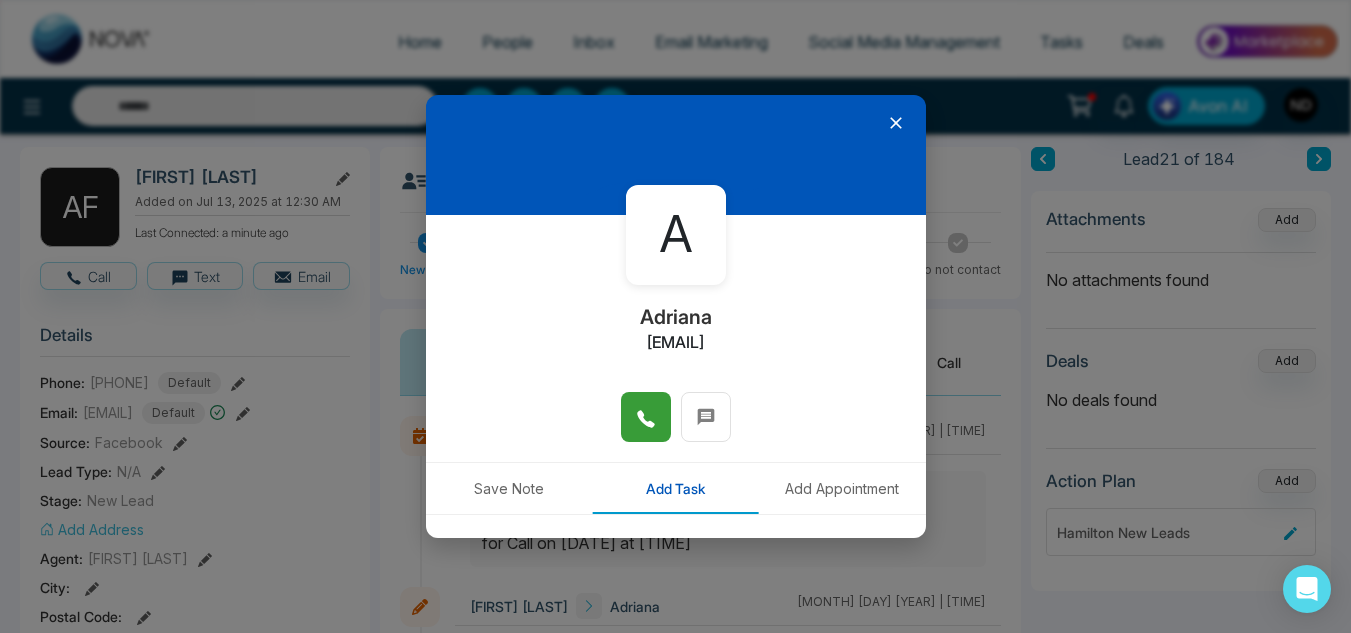 click 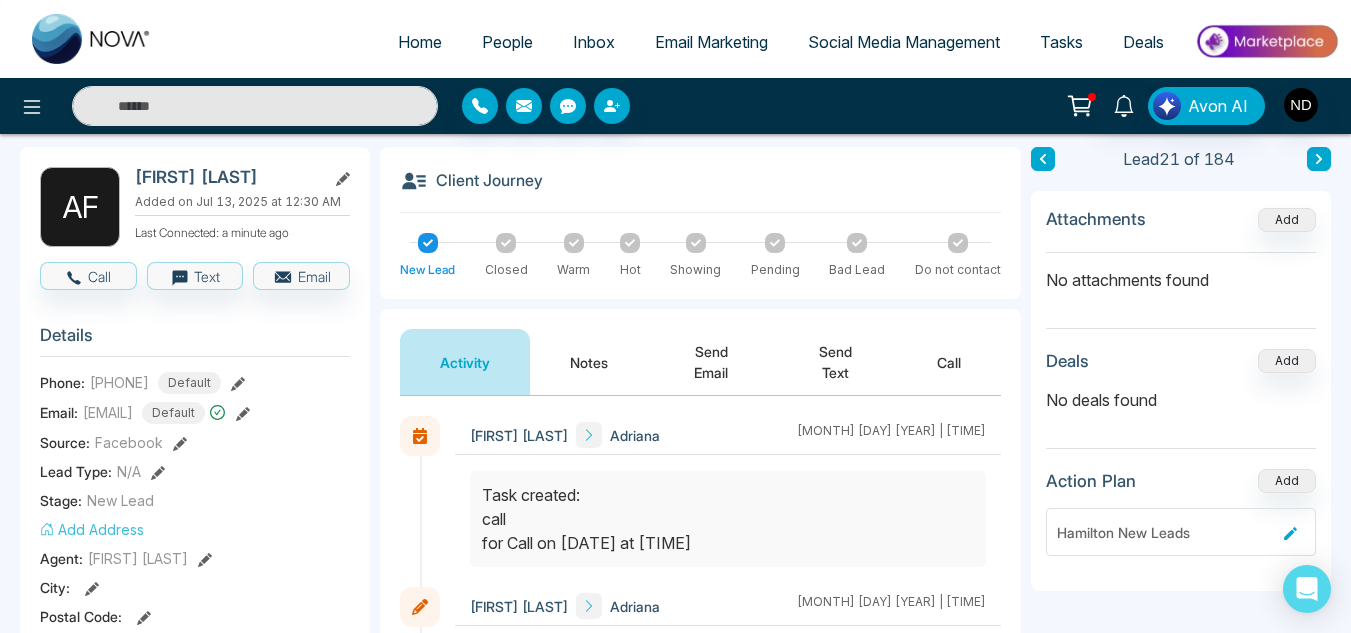 click on "Task created:   call   for Call on Jul, 16 2025 at 02:30 PM" at bounding box center [728, 519] 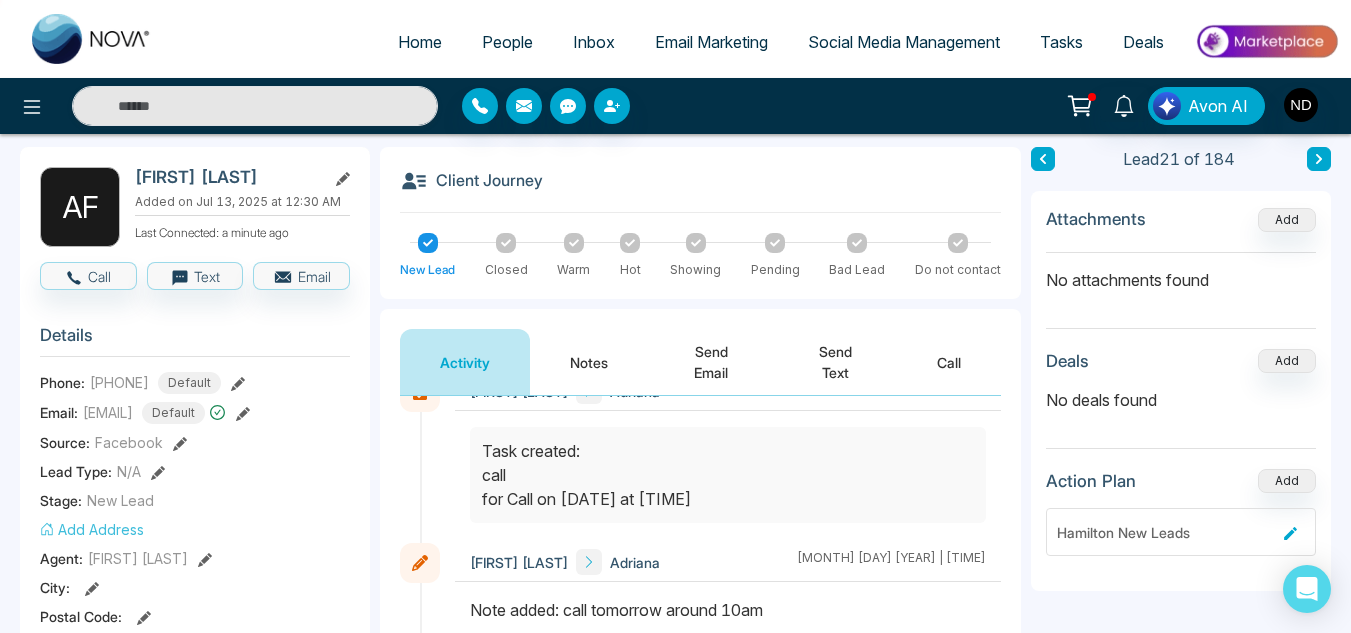 scroll, scrollTop: 47, scrollLeft: 0, axis: vertical 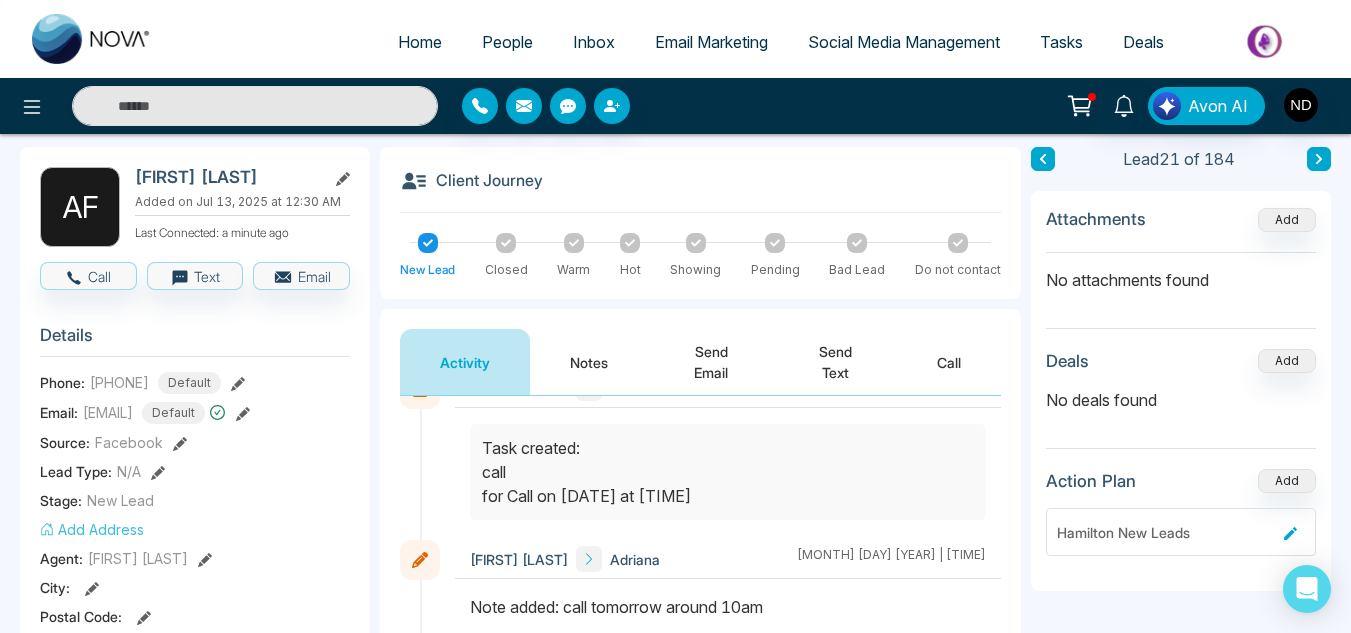 click on "Task created:   call   for Call on Jul, 16 2025 at 02:30 PM" at bounding box center (728, 472) 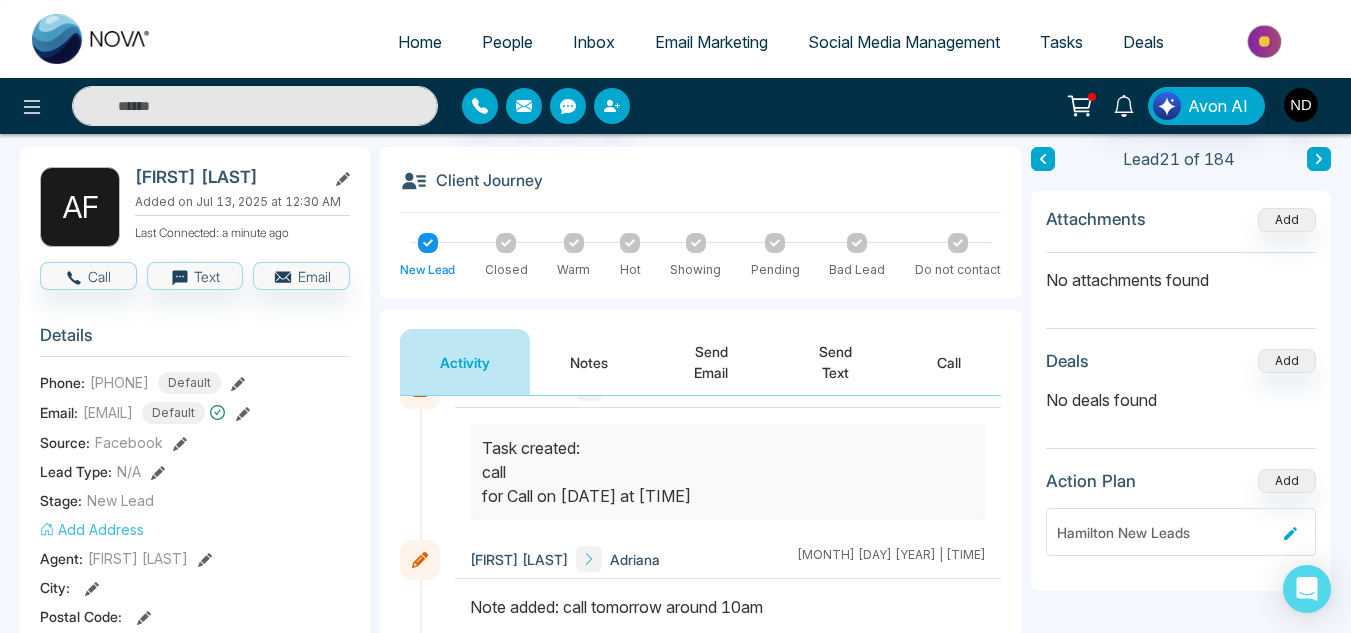 click on "Task created:   call   for Call on Jul, 16 2025 at 02:30 PM" at bounding box center (728, 472) 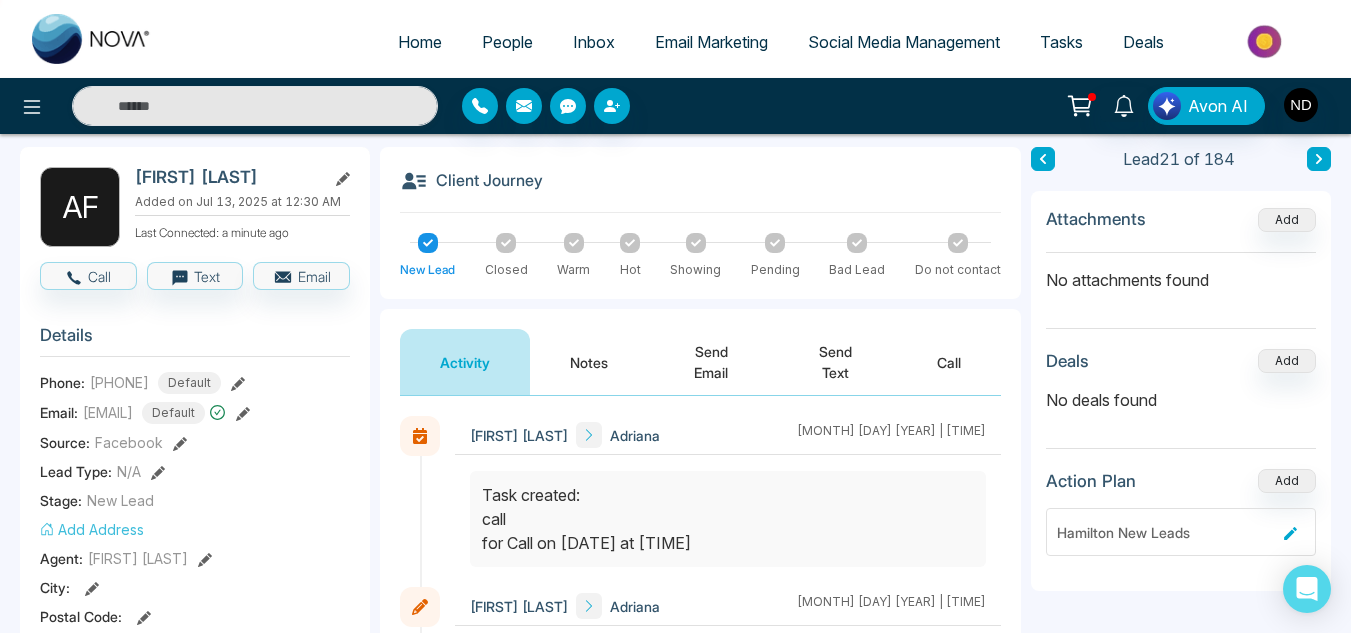scroll, scrollTop: 26, scrollLeft: 0, axis: vertical 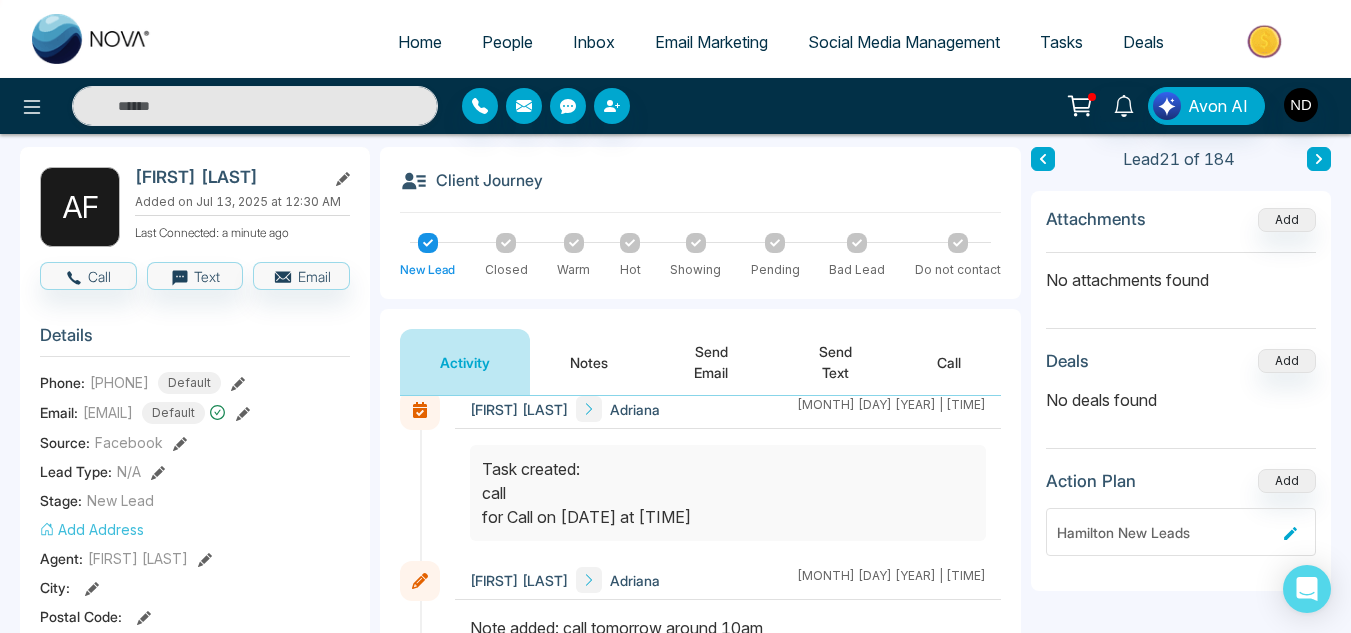 click on "Task created:   call   for Call on Jul, 16 2025 at 02:30 PM" at bounding box center [728, 493] 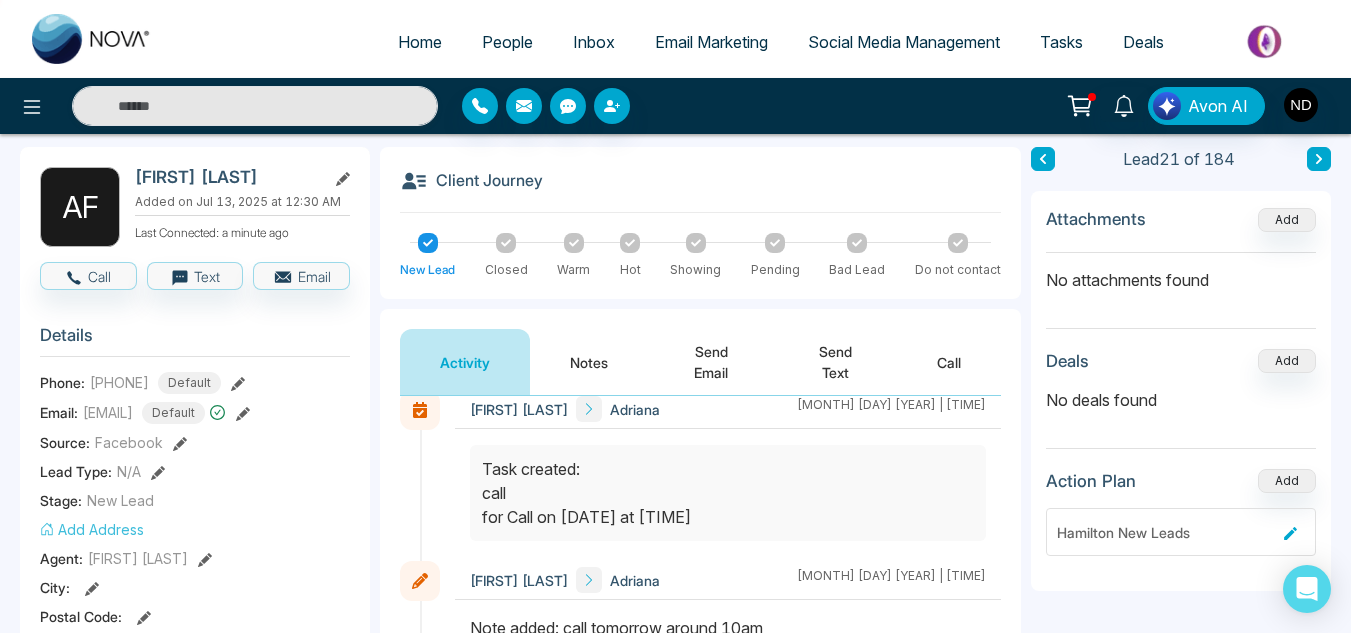 click on "Task created:   call   for Call on Jul, 16 2025 at 02:30 PM" at bounding box center (728, 493) 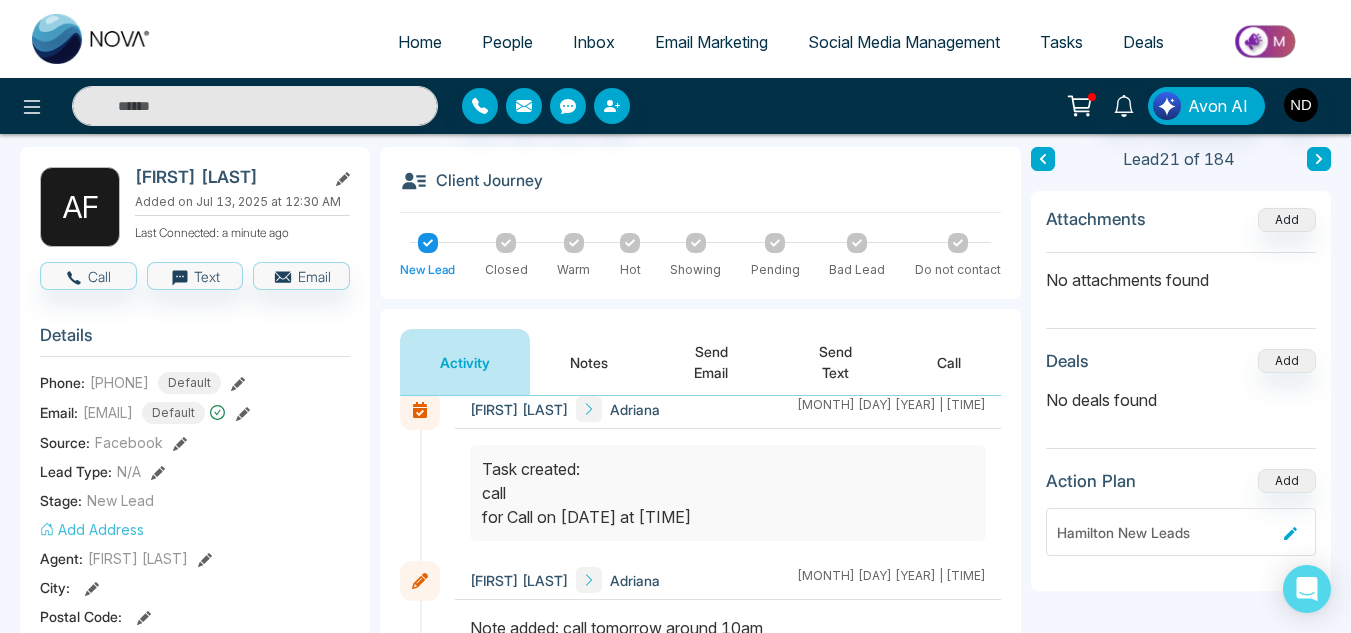 drag, startPoint x: 607, startPoint y: 517, endPoint x: 677, endPoint y: 512, distance: 70.178345 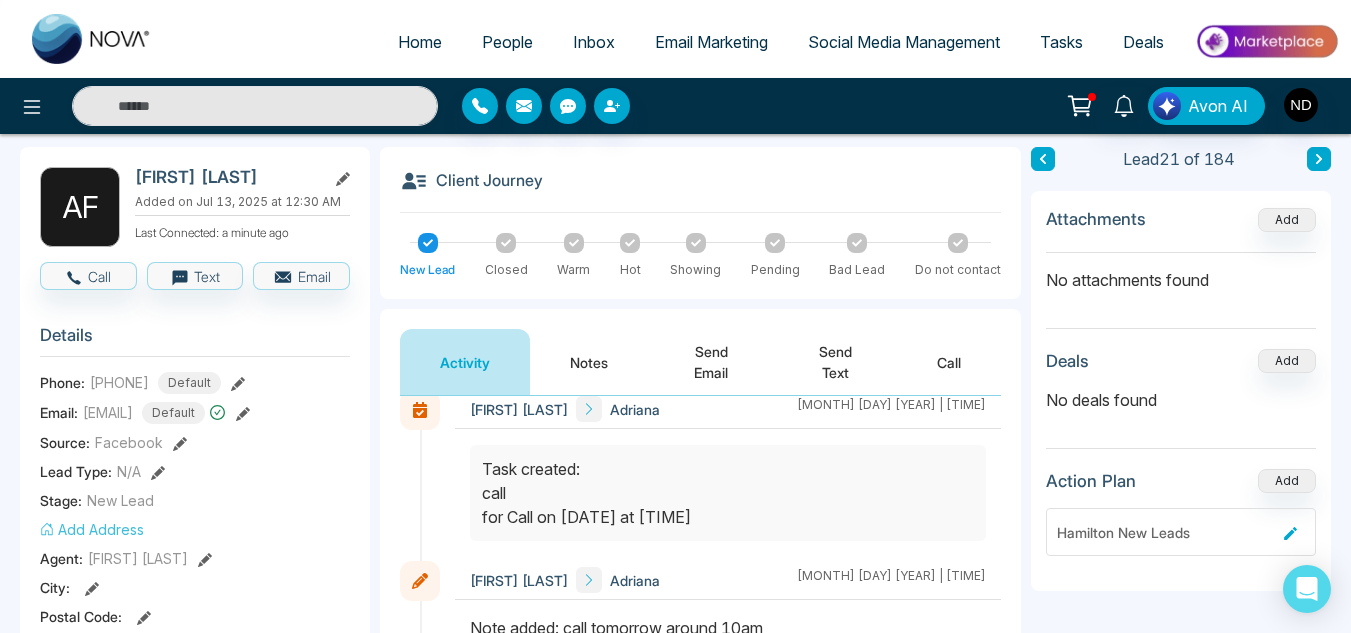 click on "Task created:   call   for Call on Jul, 16 2025 at 02:30 PM" at bounding box center [728, 493] 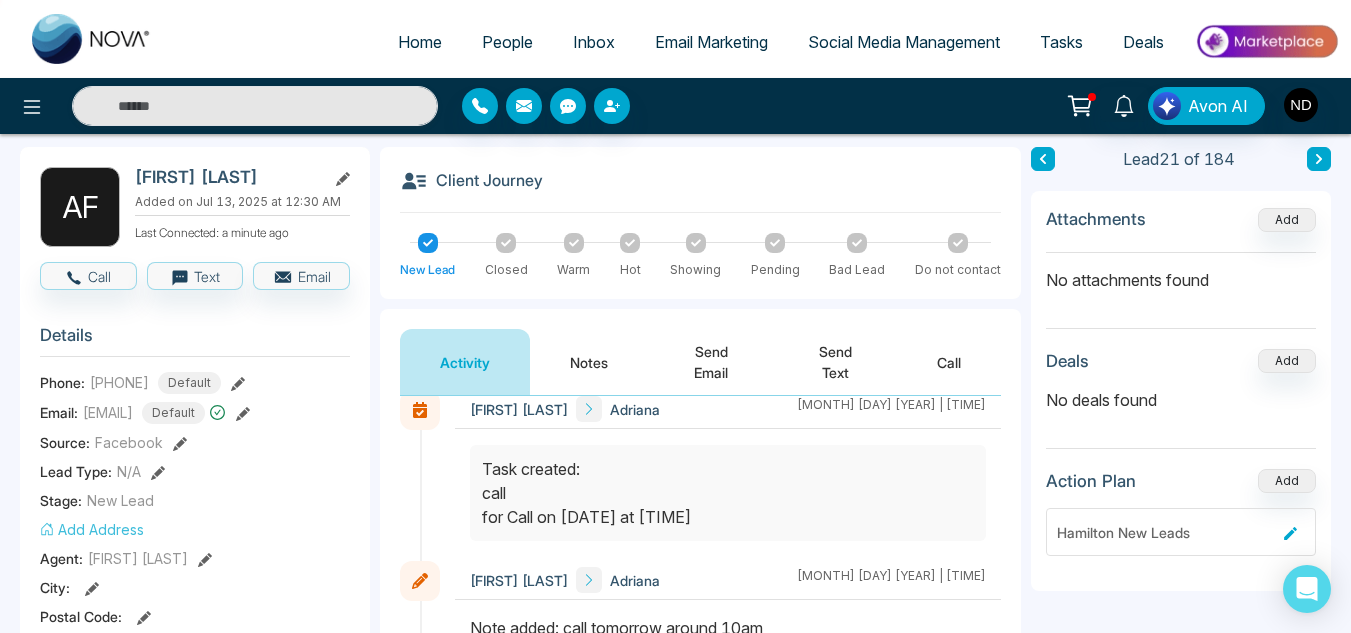 click on "Task created:   call   for Call on Jul, 16 2025 at 02:30 PM" at bounding box center [728, 493] 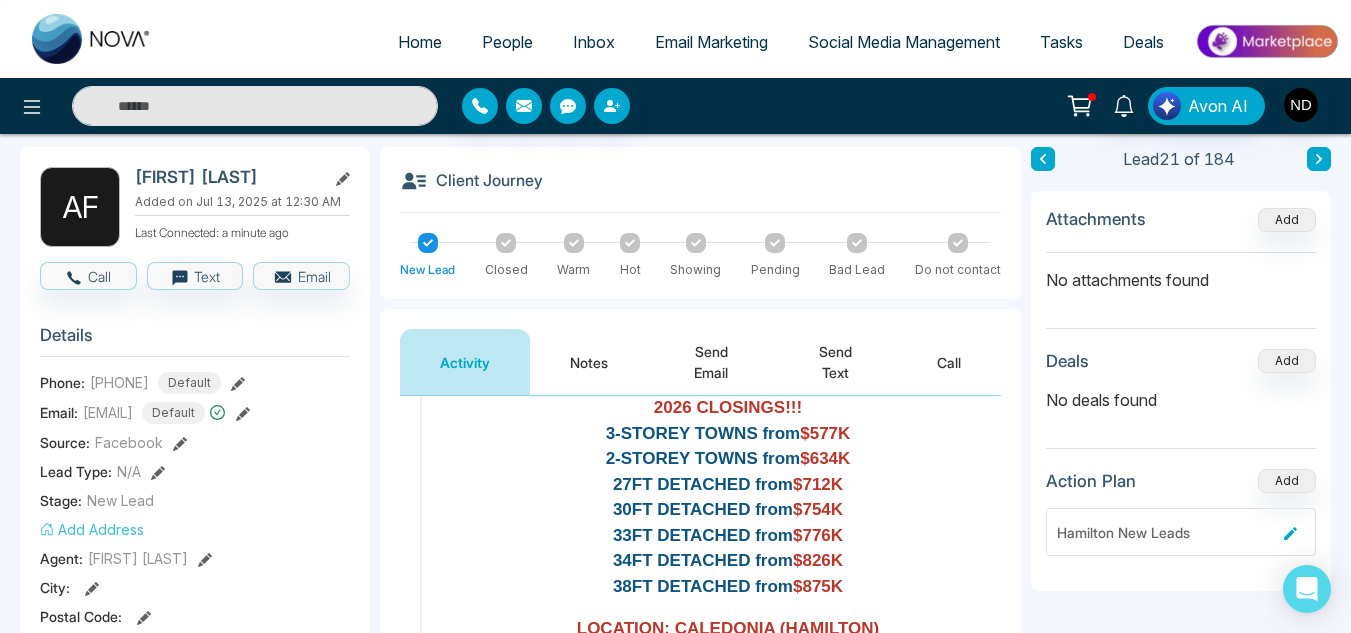 scroll, scrollTop: 739, scrollLeft: 0, axis: vertical 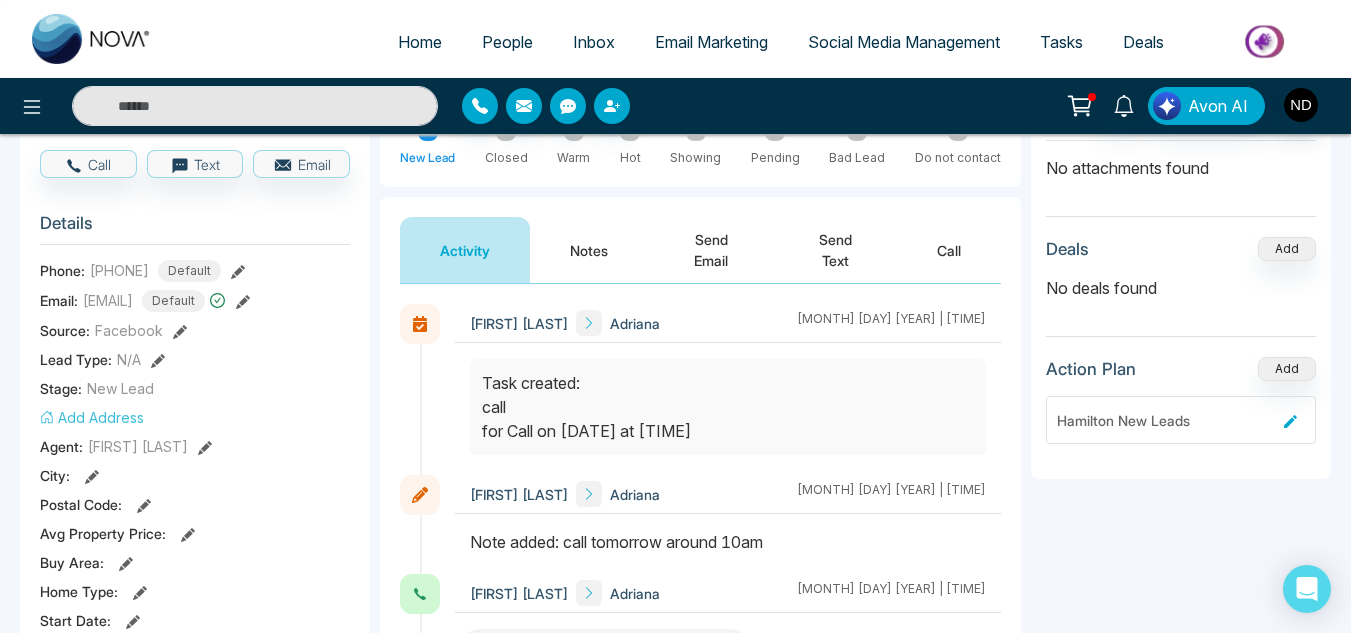 click 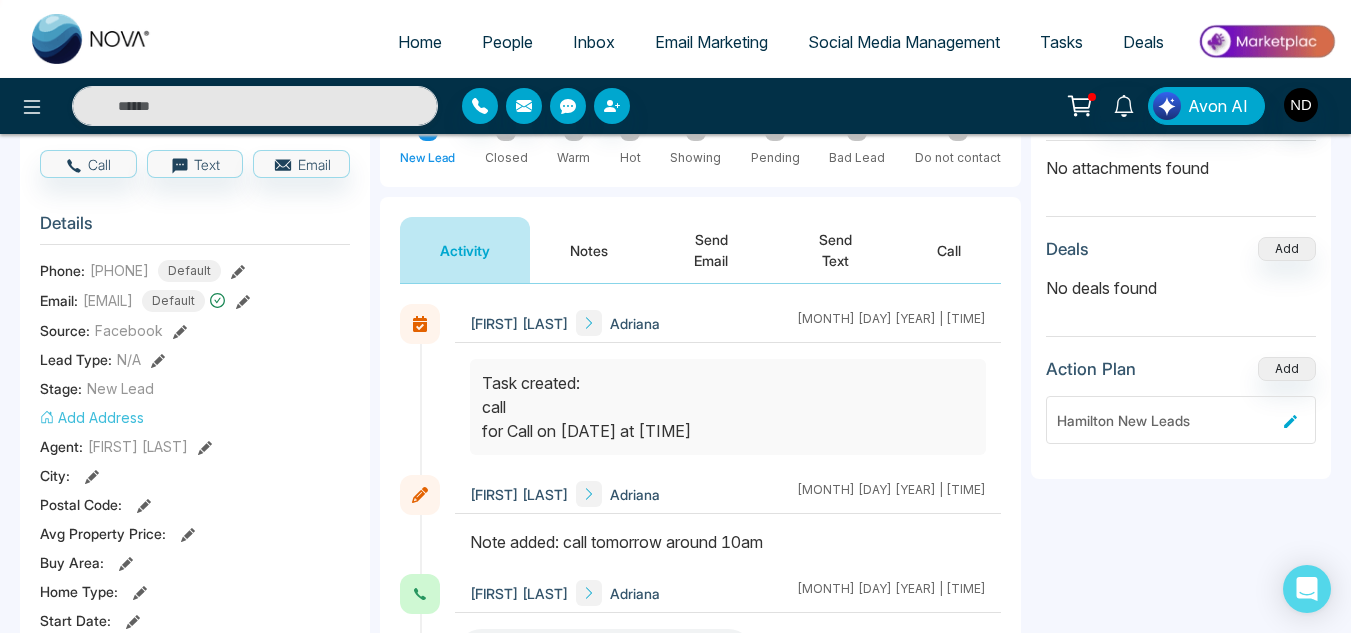 click on "Navdeep Dhillon Adriana" at bounding box center [565, 323] 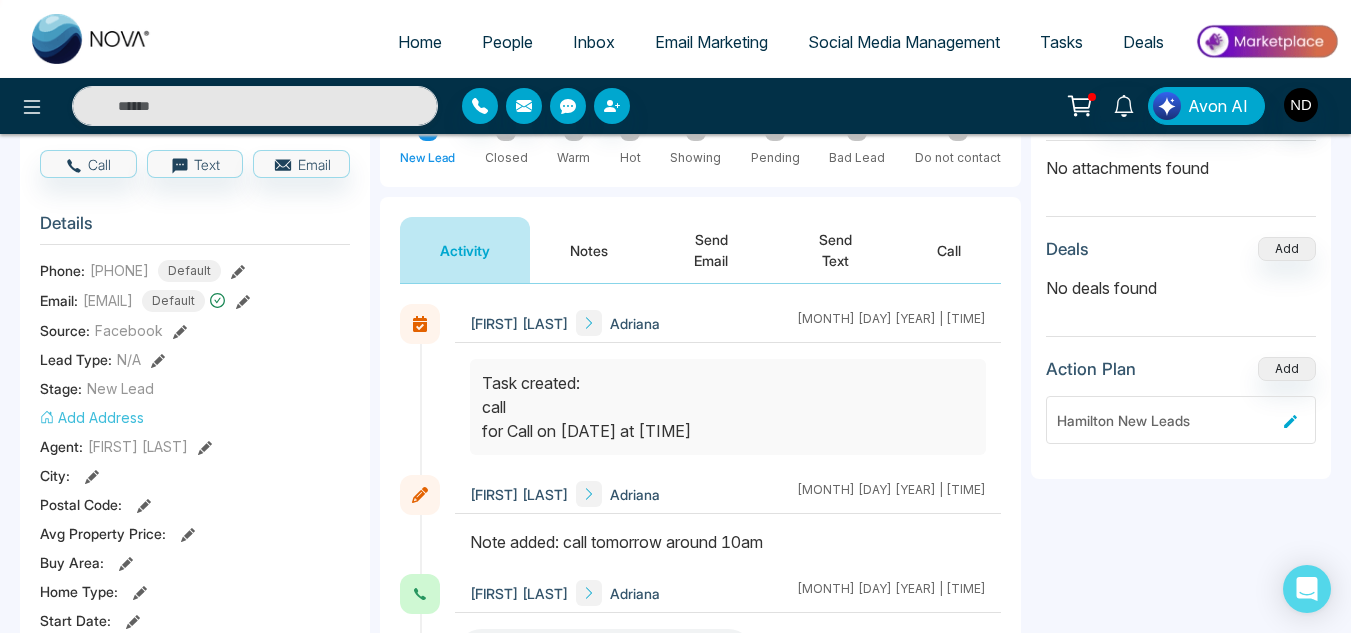 click 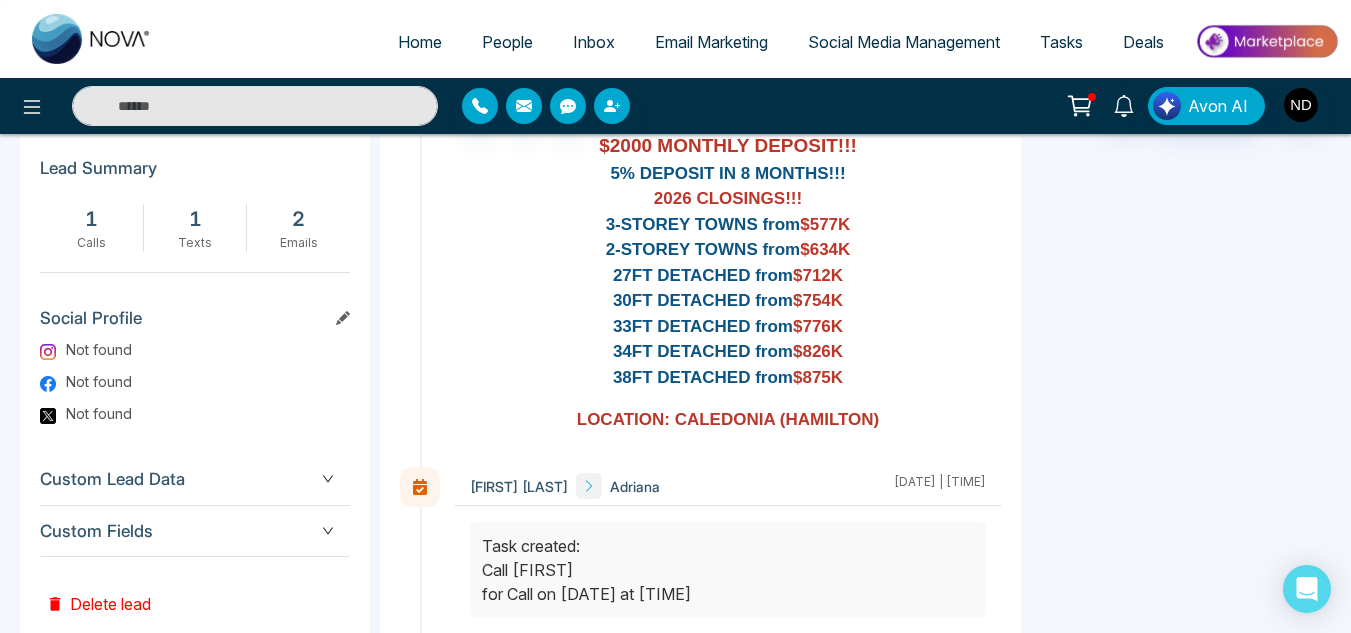 scroll, scrollTop: 1076, scrollLeft: 0, axis: vertical 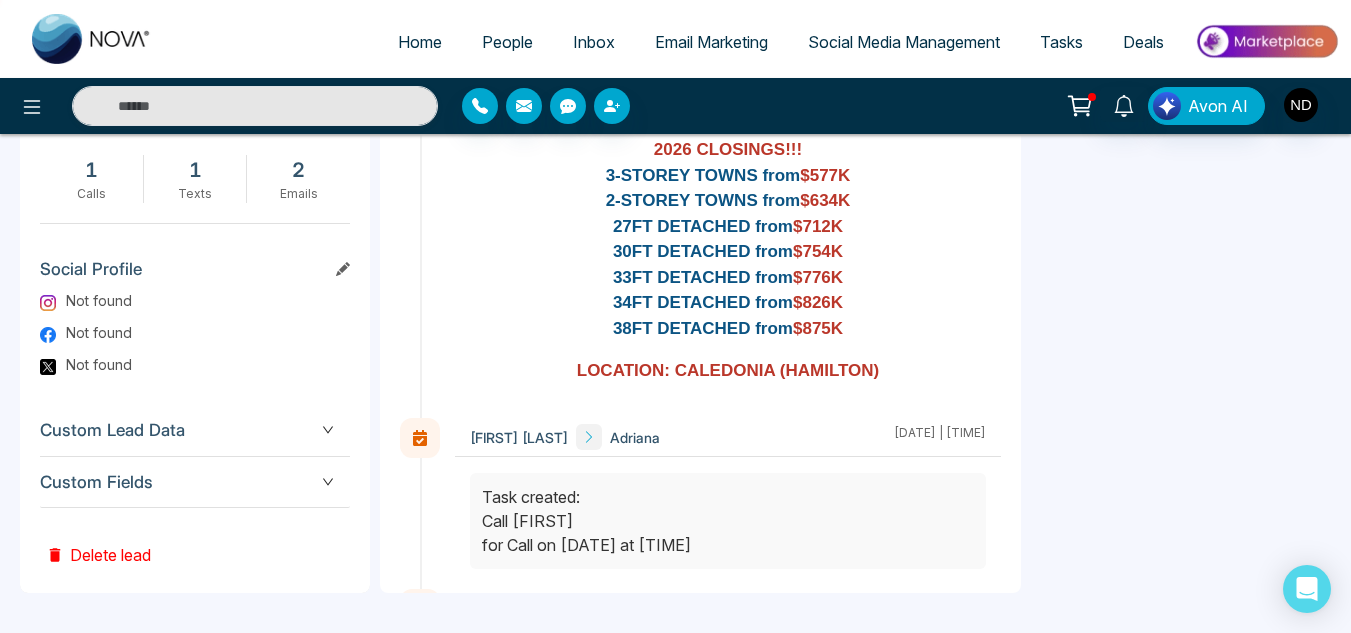 click 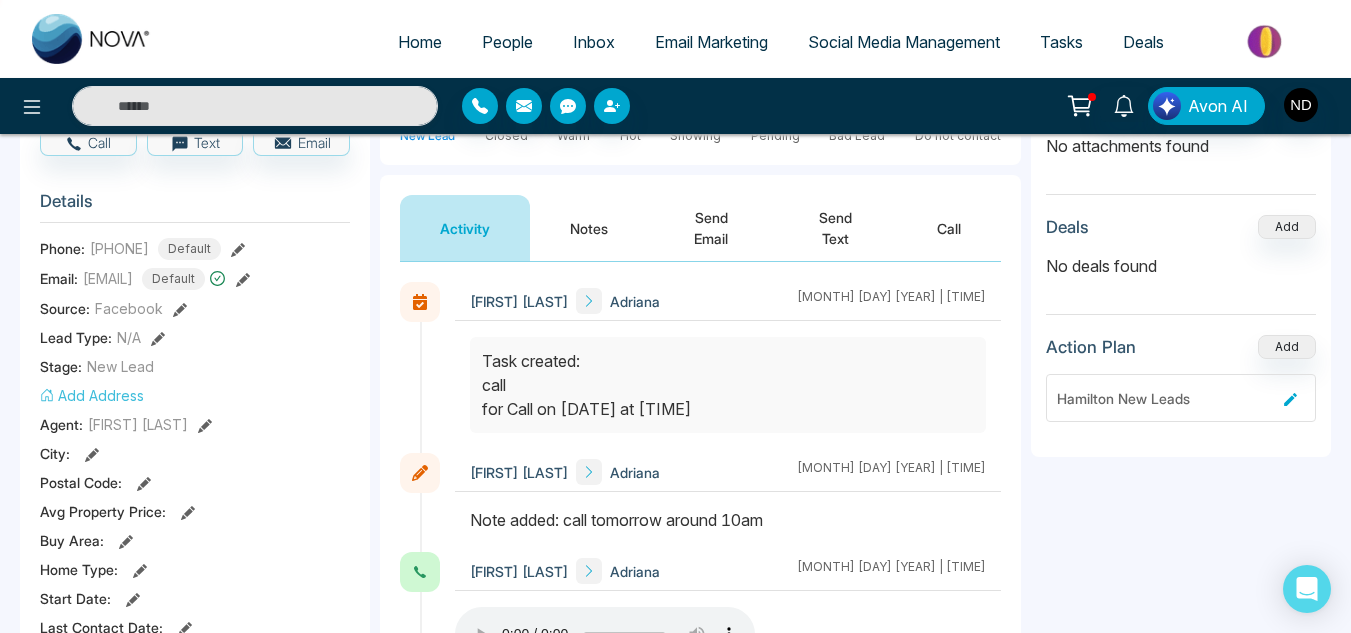 scroll, scrollTop: 0, scrollLeft: 0, axis: both 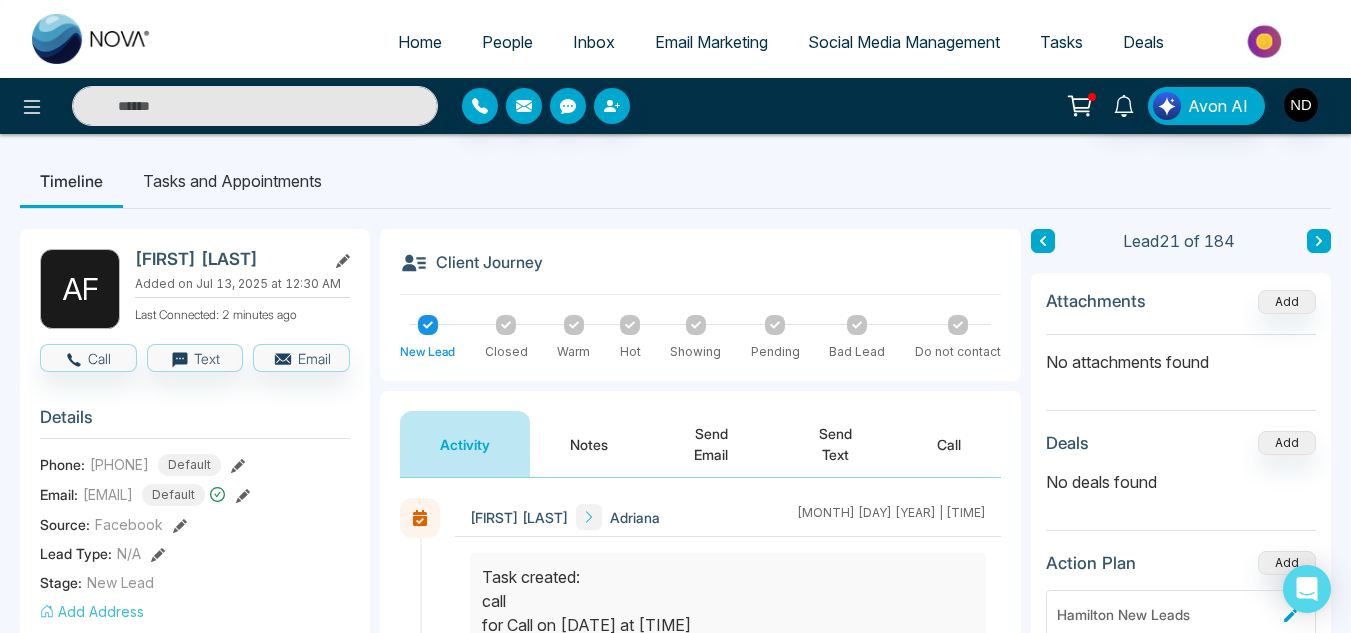 click on "Send Text" at bounding box center (836, 444) 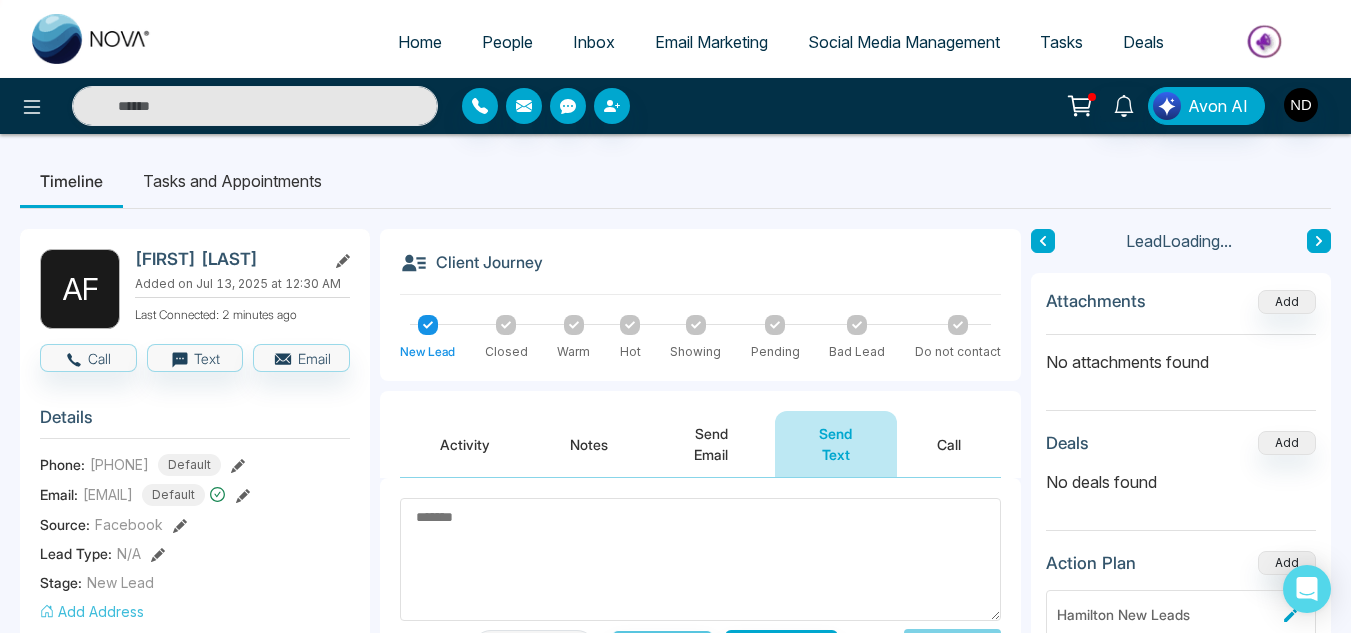 click on "Notes" at bounding box center (589, 444) 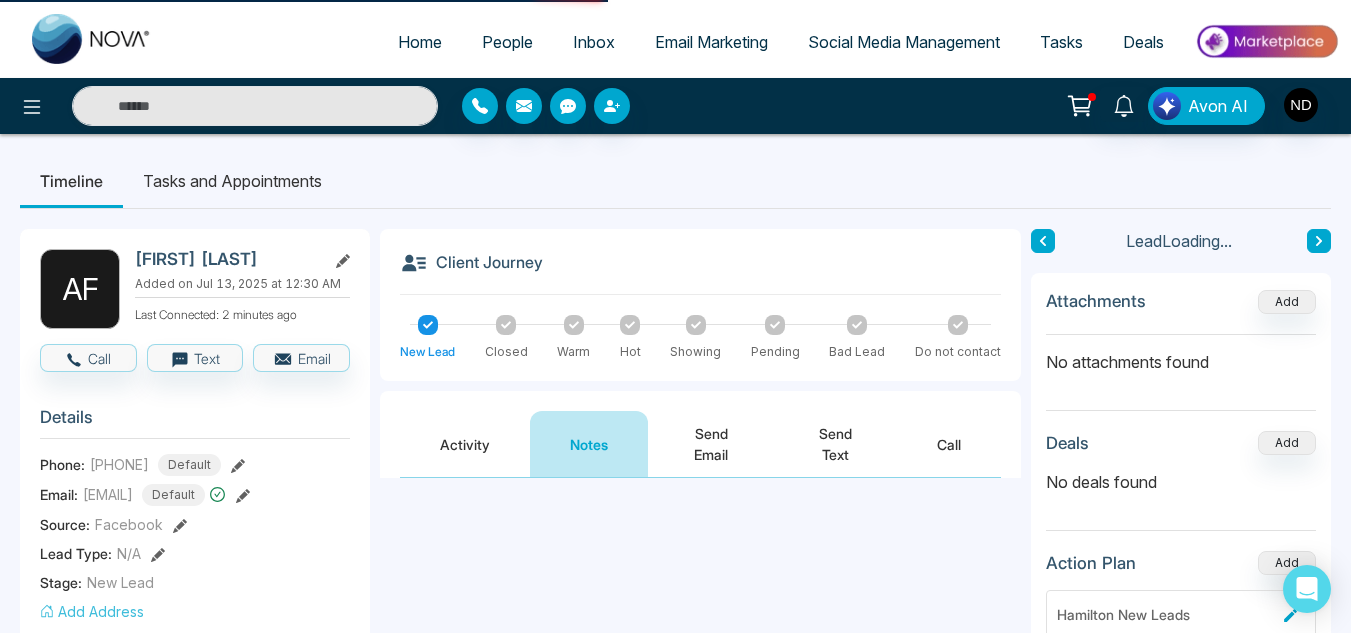 click on "Activity" at bounding box center (465, 444) 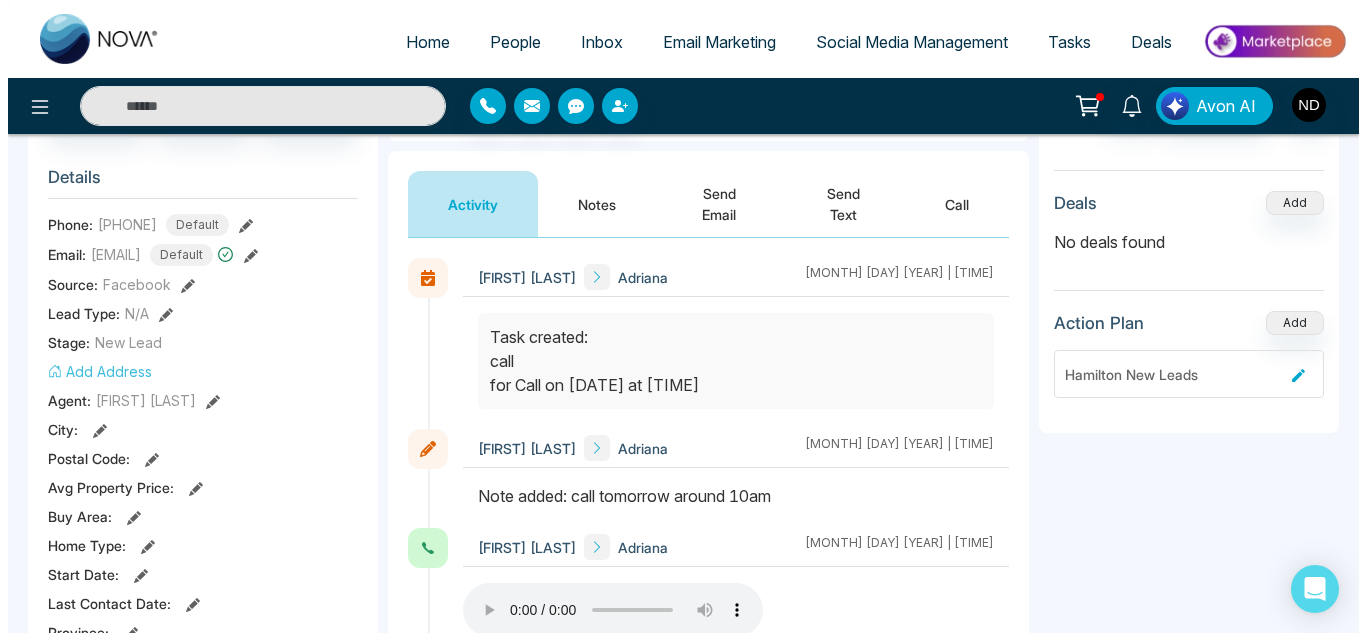 scroll, scrollTop: 0, scrollLeft: 0, axis: both 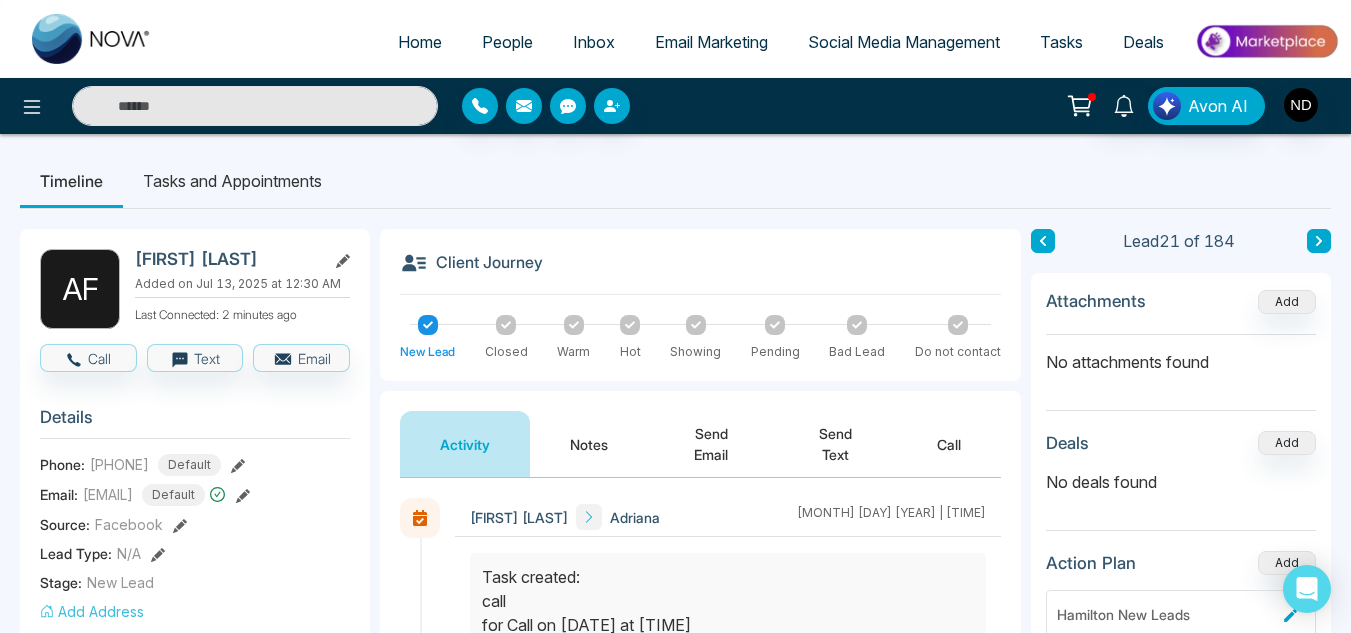click on "A F Adriana Forde Added on   Jul 13, 2025 at 12:30 AM Last Connected:   2 minutes ago   Call   Text   Email Details Phone: +12896815623 Default Email: adrianaforde00@gmail.com Default Source: Facebook Lead Type: N/A Stage: New Lead Add Address Agent: Navdeep Dhillon City : Postal Code : Avg Property Price : Buy Area : Home Type : Start Date : Last Contact Date : Province : Timeframe : Urgency : Tags Hamilton New Homes   × Is this lead a Realtor? Lead Summary 1 Calls 1 Texts 2 Emails Social Profile   Not found Not found Not found Custom Lead Data Custom Fields Delete lead   Client Journey New Lead Closed Warm Hot Showing Pending Bad Lead Do not contact Activity Notes Send Email Send Text Call Navdeep Dhillon Adriana July 15 2025 | 2:03 PM Navdeep Dhillon Adriana July 15 2025 | 2:03 PM Navdeep Dhillon Adriana July 15 2025 | 2:02 PM Navdeep Dhillon Adriana July 14 2025 | 12:31 AM To: adrianaforde00@gmail.com Subject: New Homes Available Now! 5% Deposit • $2,000/Month • Move-in or 2026 Closing did not open" at bounding box center [675, 949] 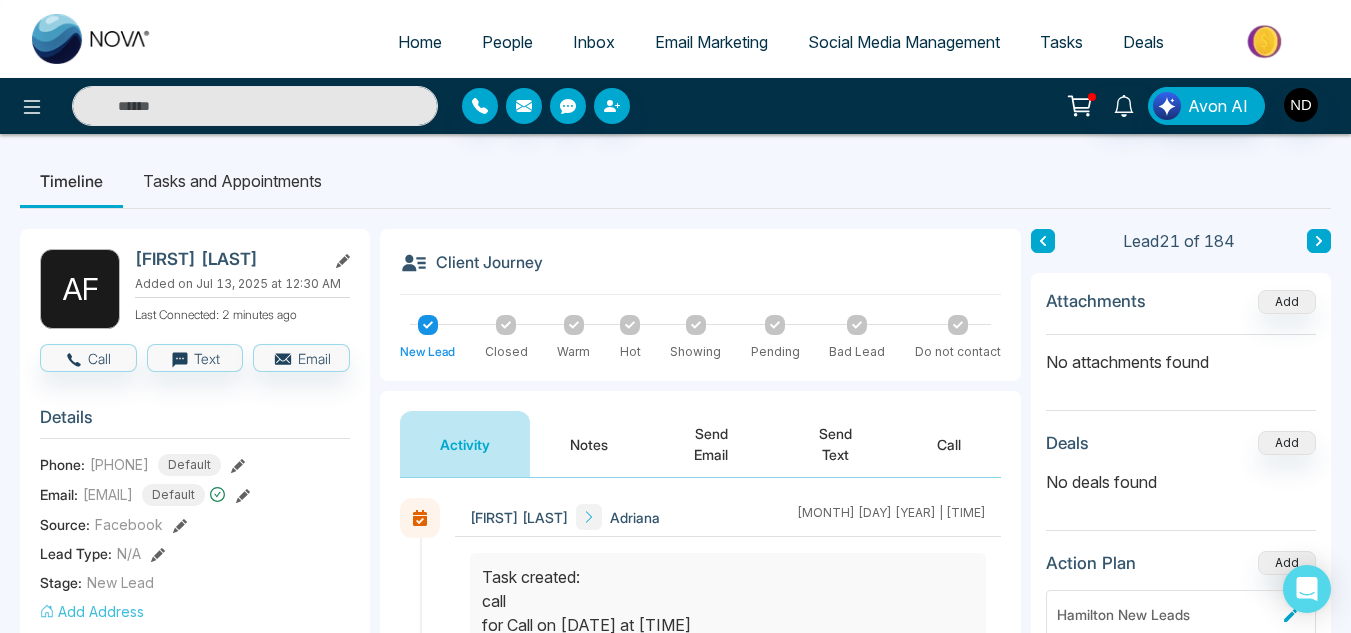 click on "Tasks and Appointments" at bounding box center (232, 181) 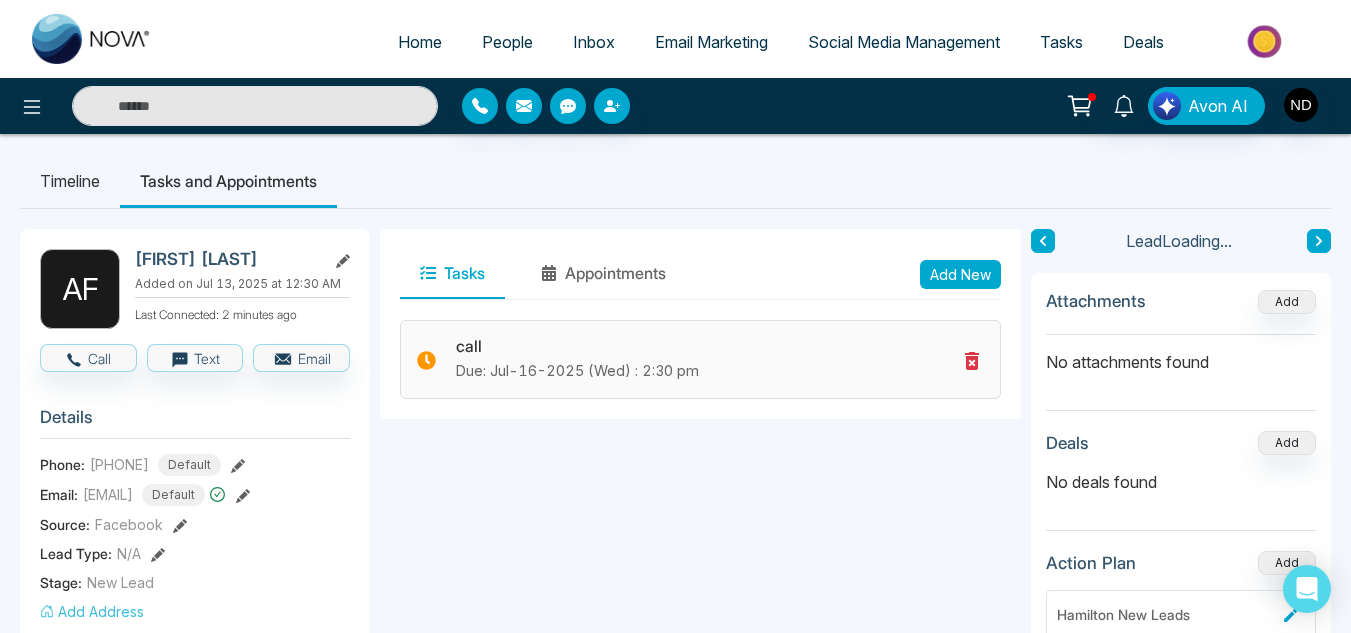 click on "Due:   Jul-16-2025 (Wed) : 2:30 pm" at bounding box center (706, 371) 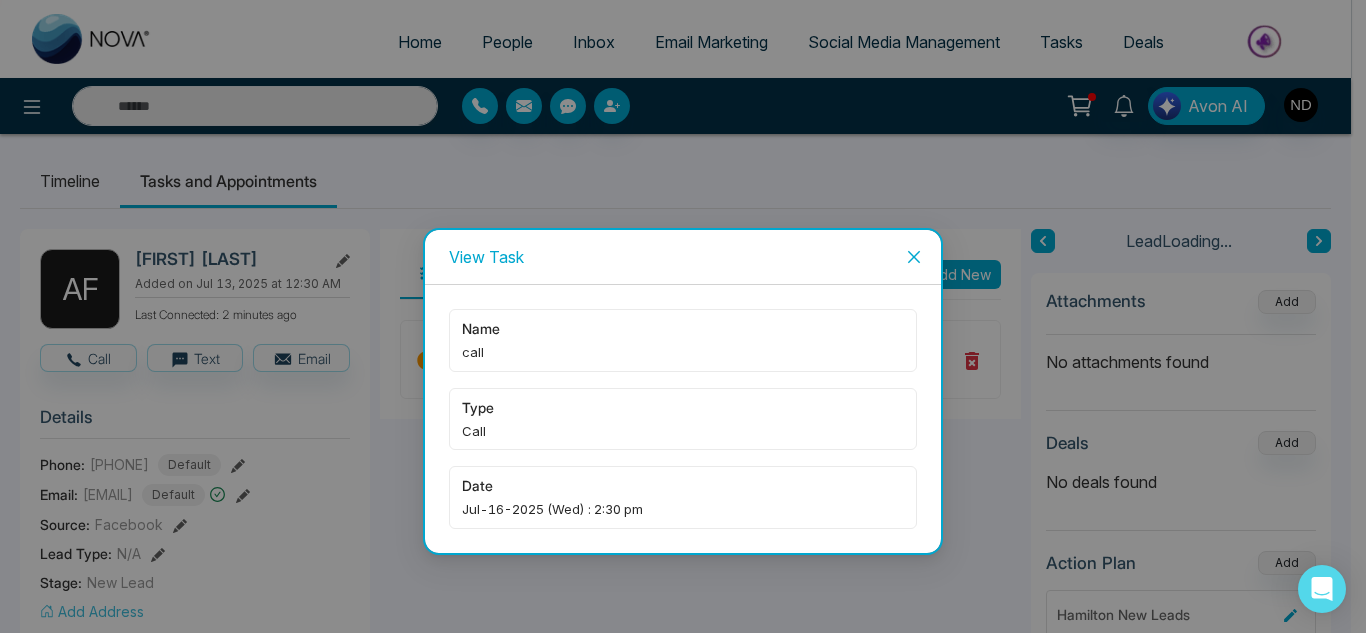 click on "View Task name call type Call date Jul-16-2025 (Wed) : 2:30 pm" at bounding box center (683, 316) 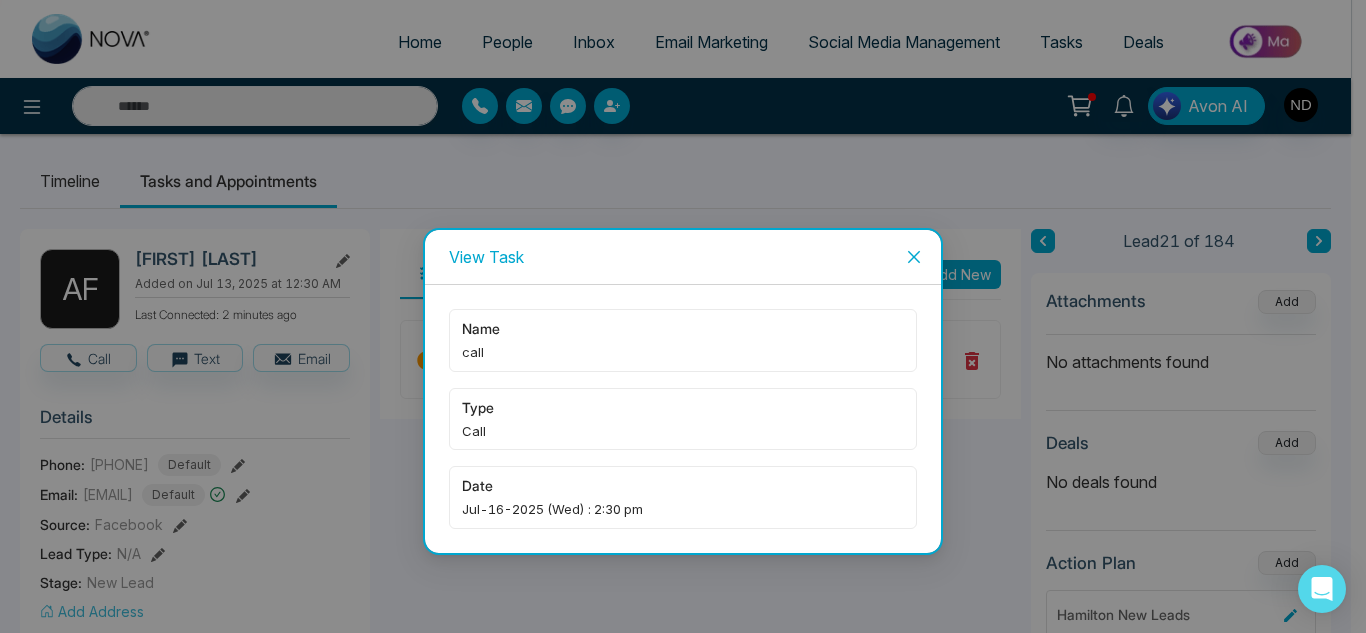 click on "Jul-16-2025 (Wed) : 2:30 pm" at bounding box center [683, 509] 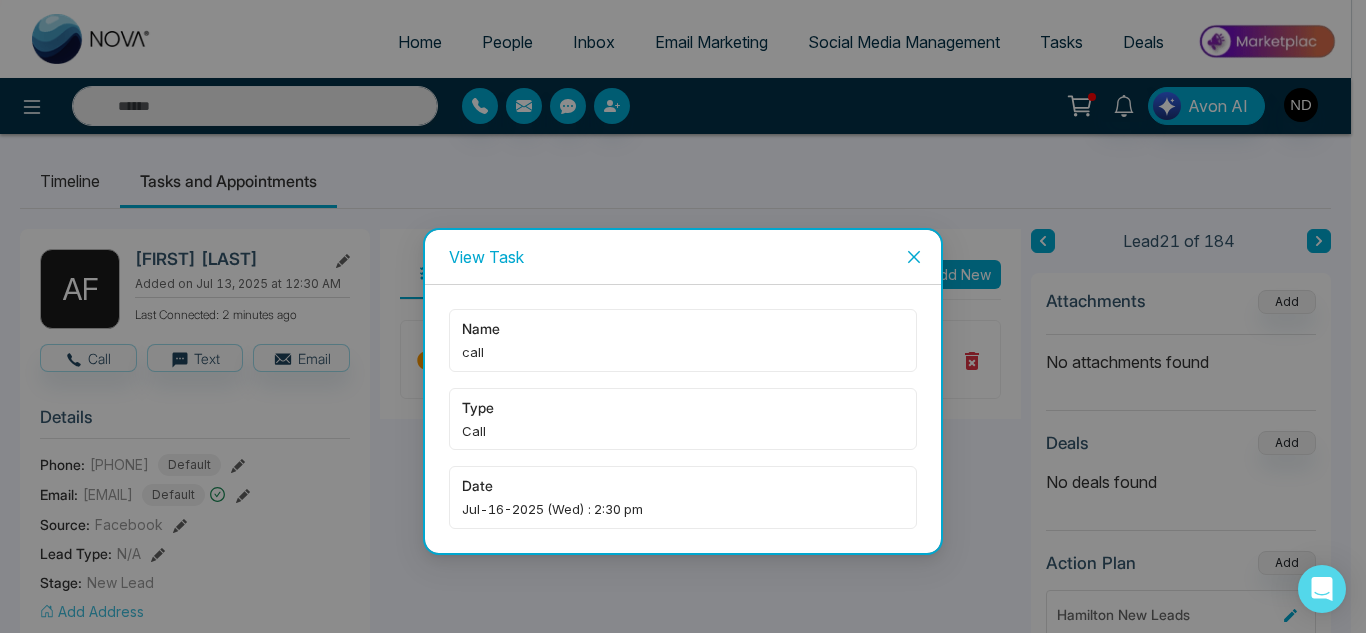 click on "name call type Call date Jul-16-2025 (Wed) : 2:30 pm" at bounding box center [683, 418] 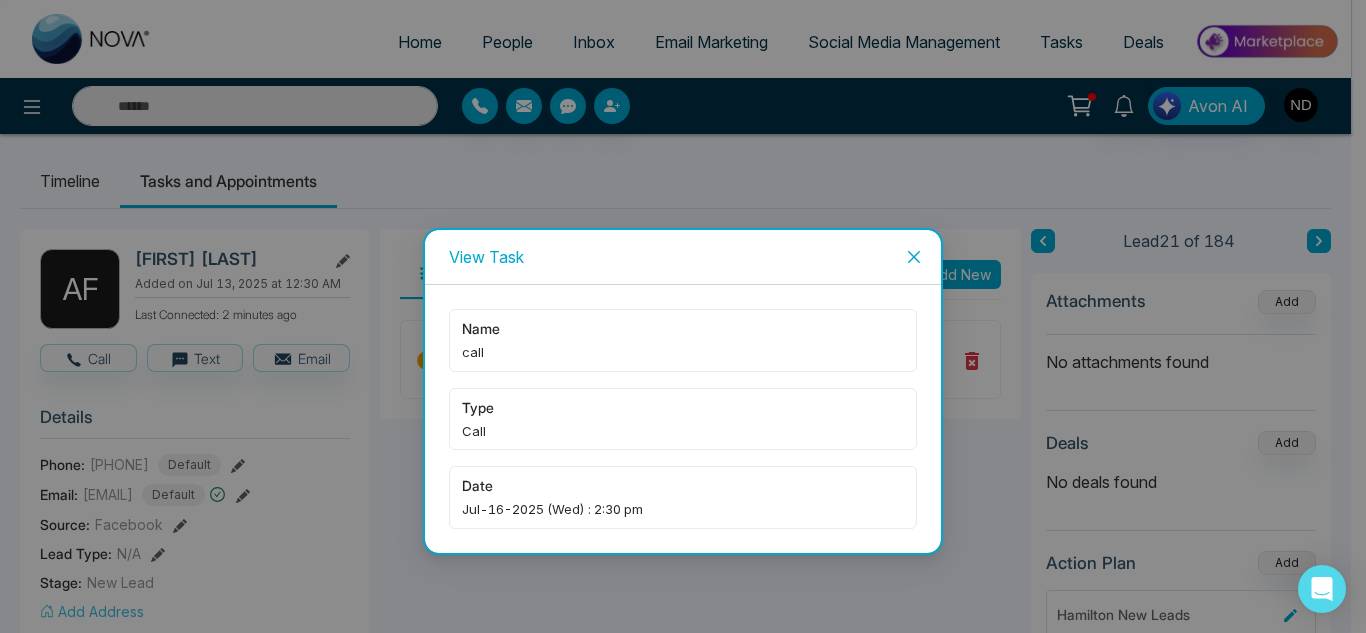 click on "date Jul-16-2025 (Wed) : 2:30 pm" at bounding box center [683, 497] 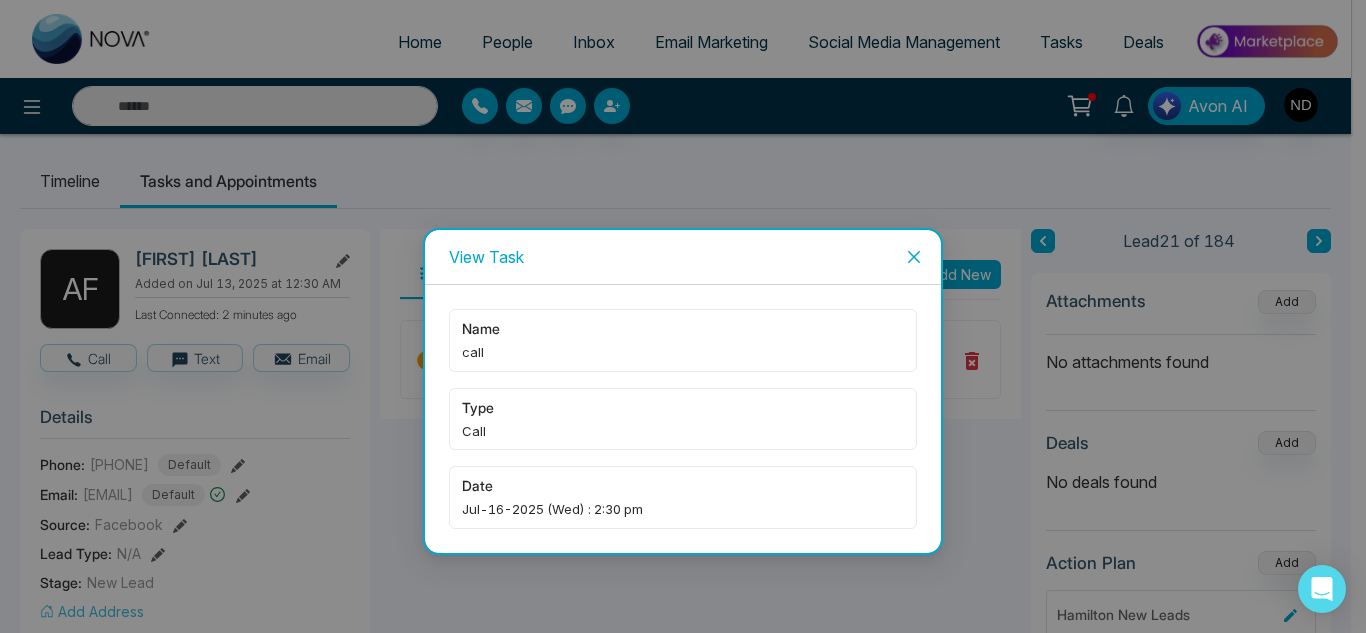 click on "name call type Call date Jul-16-2025 (Wed) : 2:30 pm" at bounding box center [683, 418] 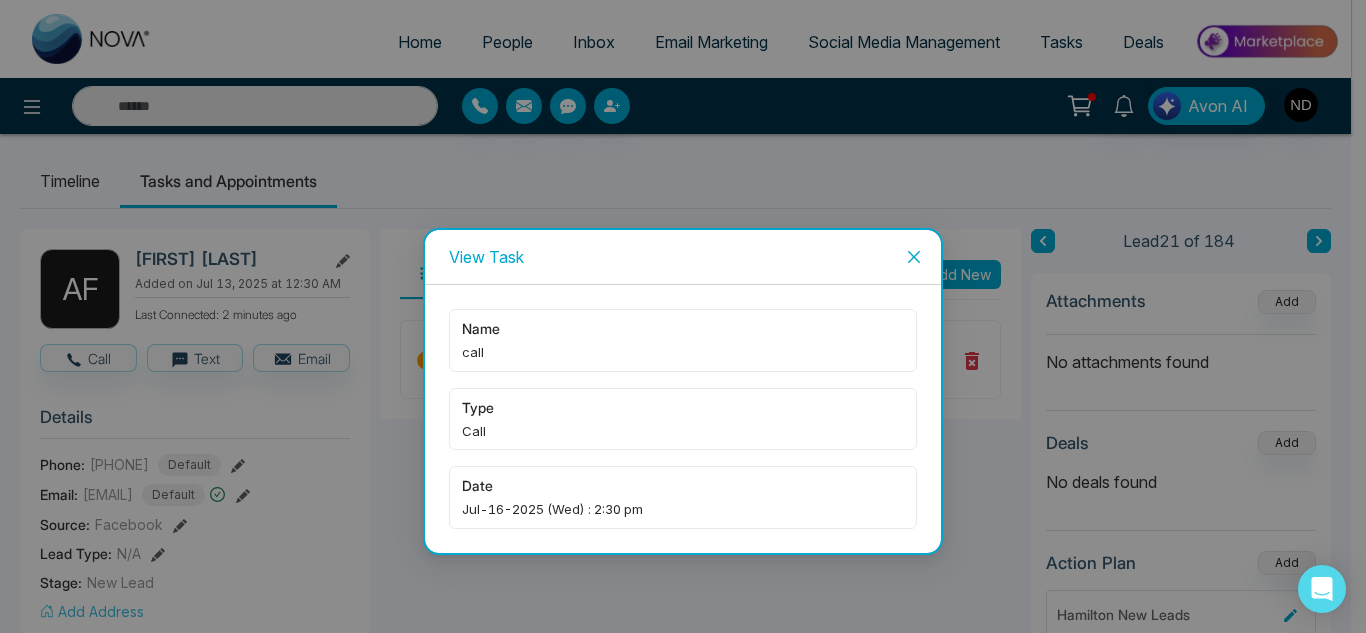 click at bounding box center [914, 257] 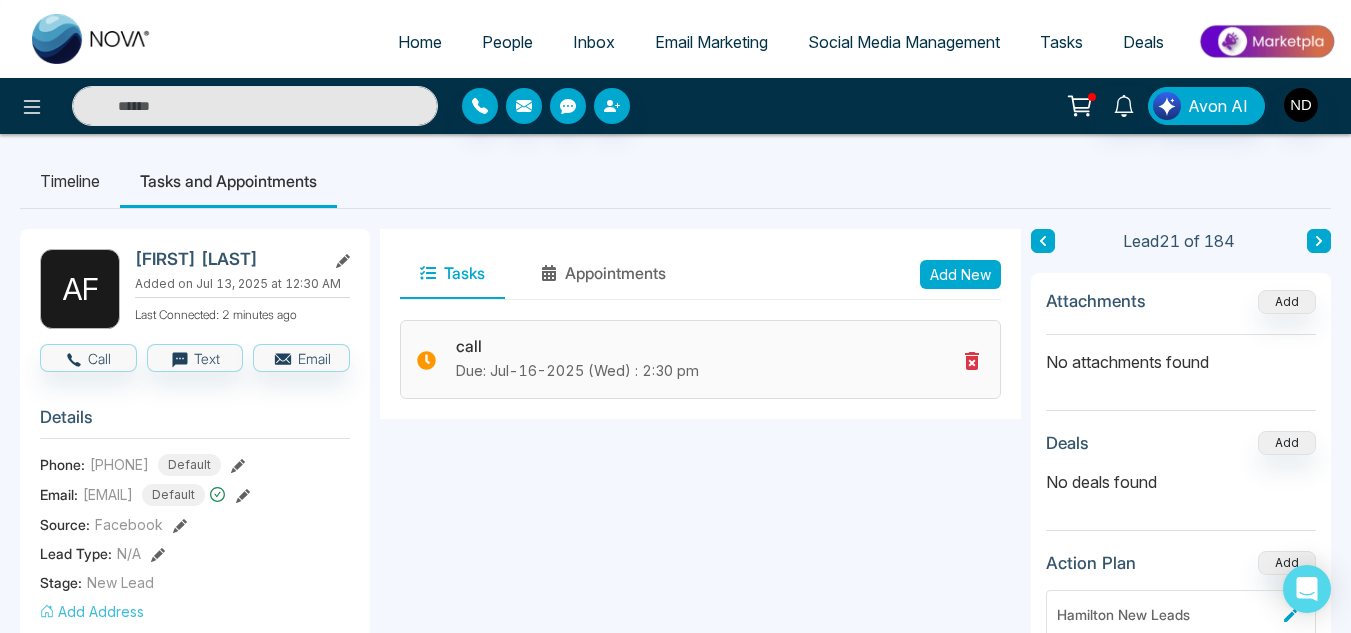 click 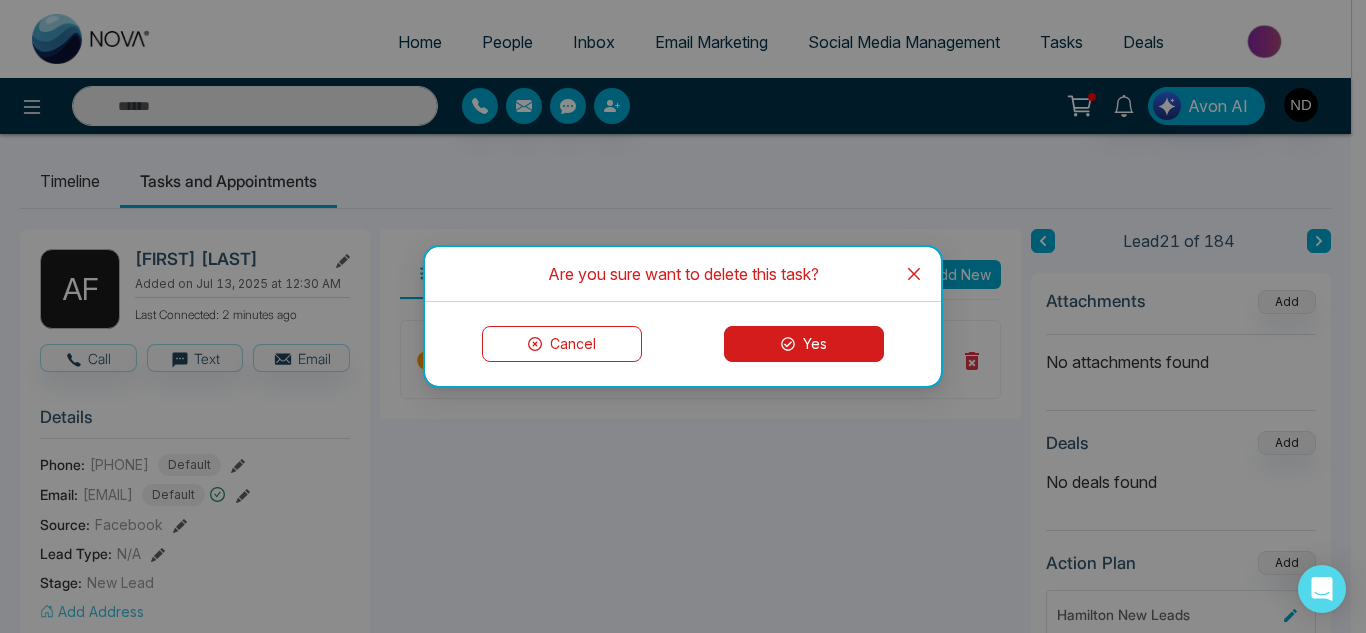 click on "Yes" at bounding box center [804, 344] 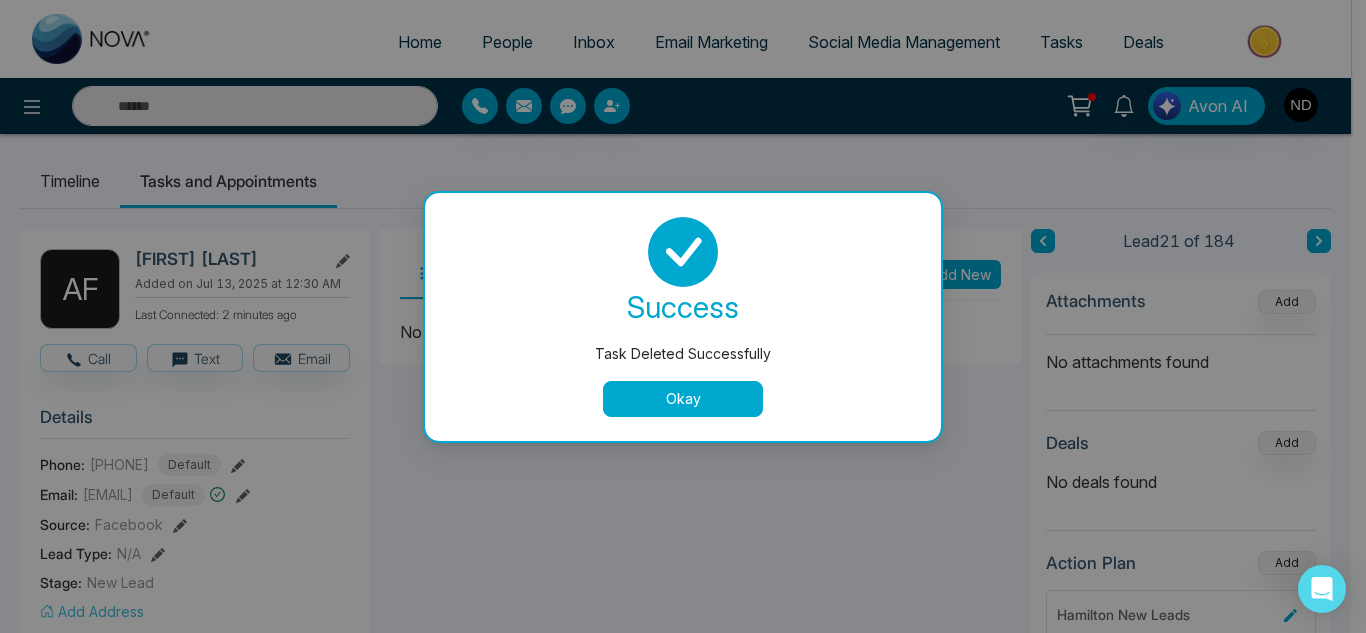 click on "Okay" at bounding box center (683, 399) 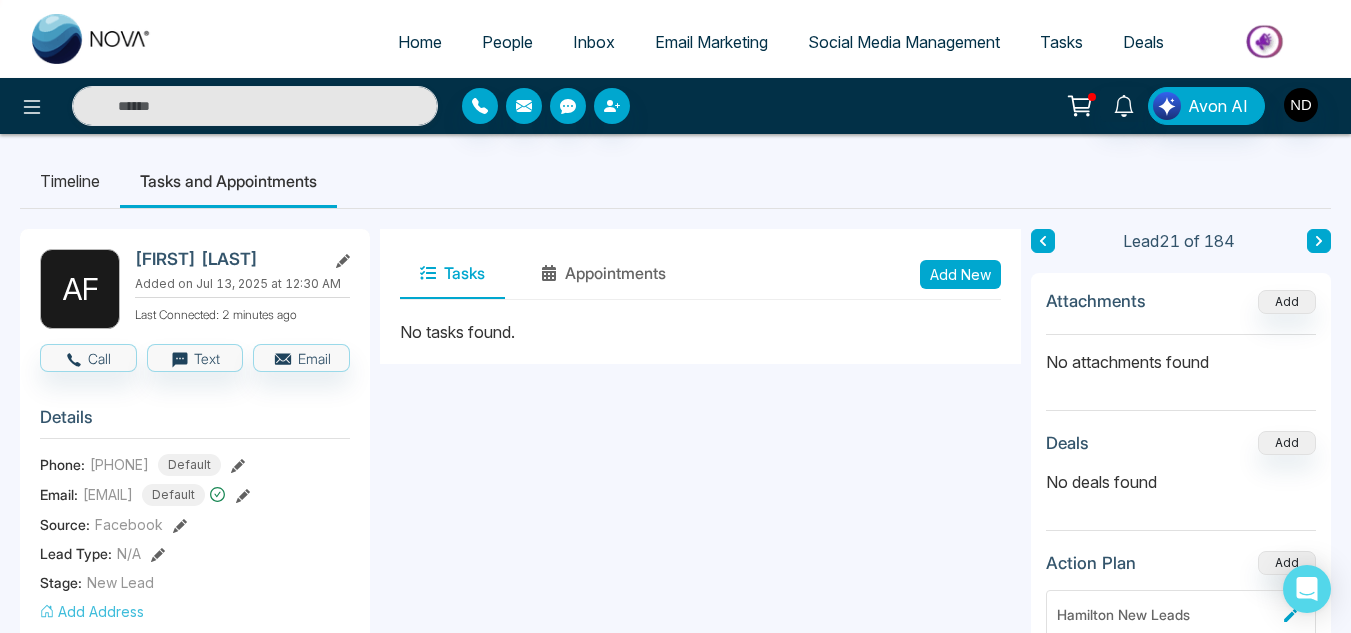 click on "Add New" at bounding box center (960, 274) 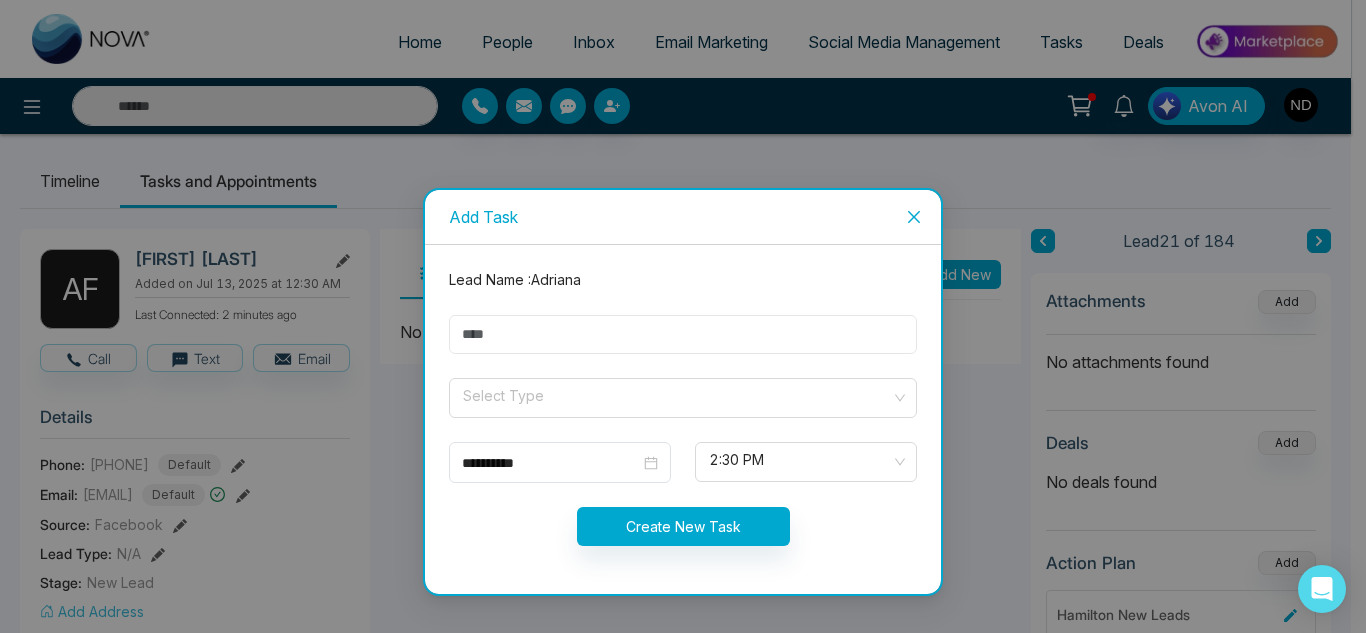 click at bounding box center (683, 334) 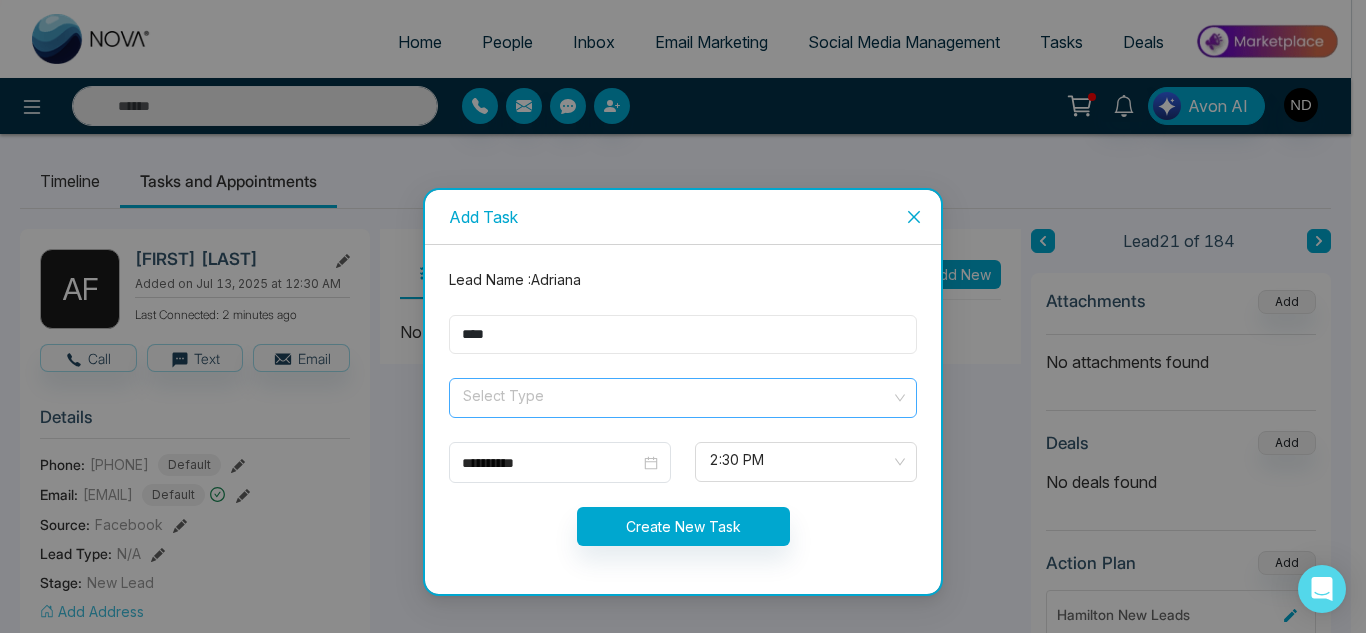 click at bounding box center (676, 398) 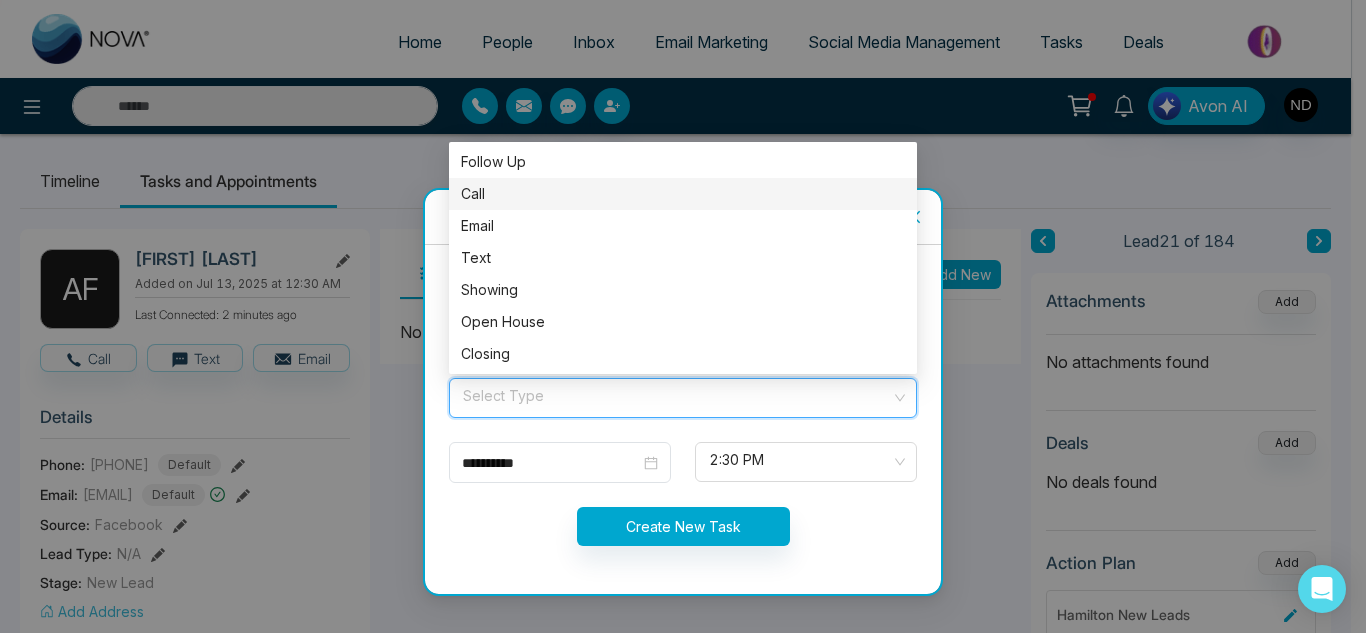 click on "Call" at bounding box center (683, 194) 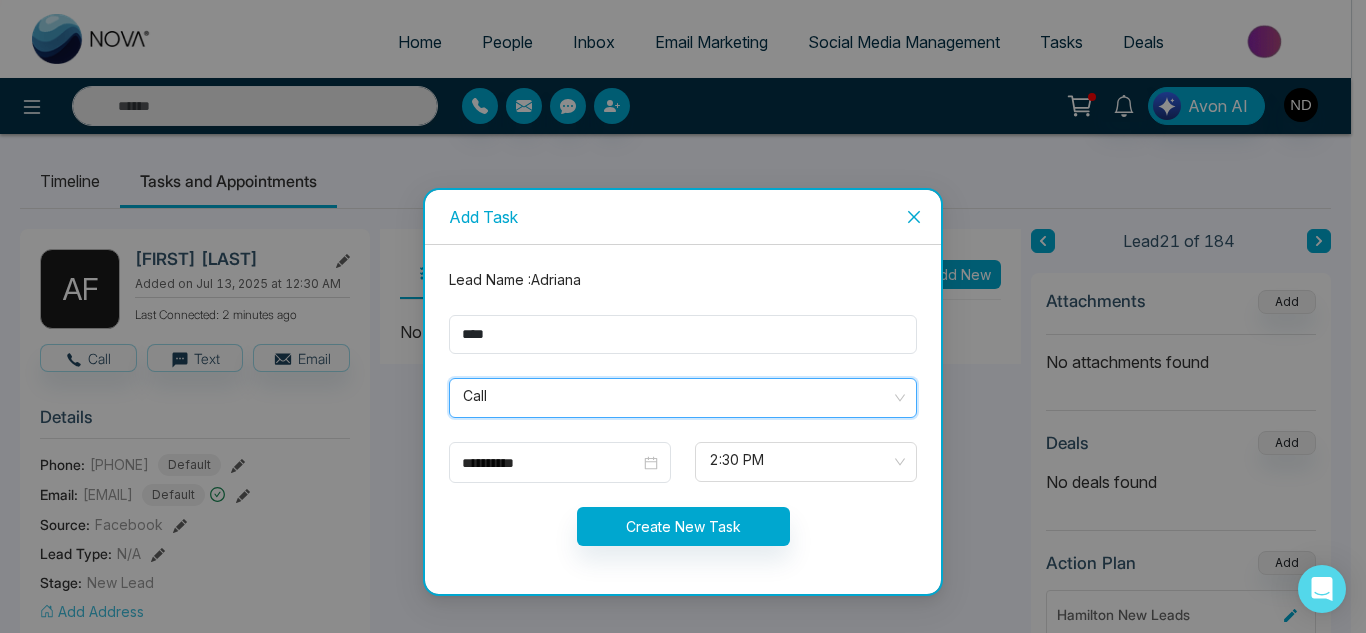 click on "**********" at bounding box center [683, 419] 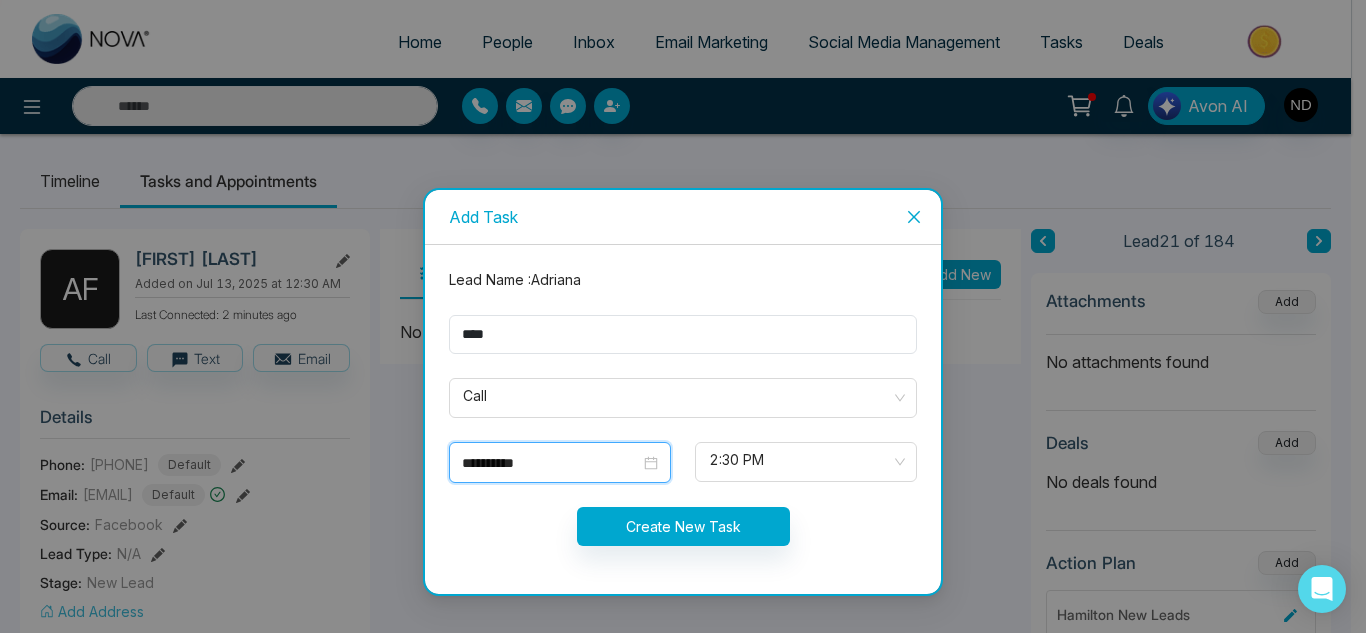 click on "**********" at bounding box center [551, 463] 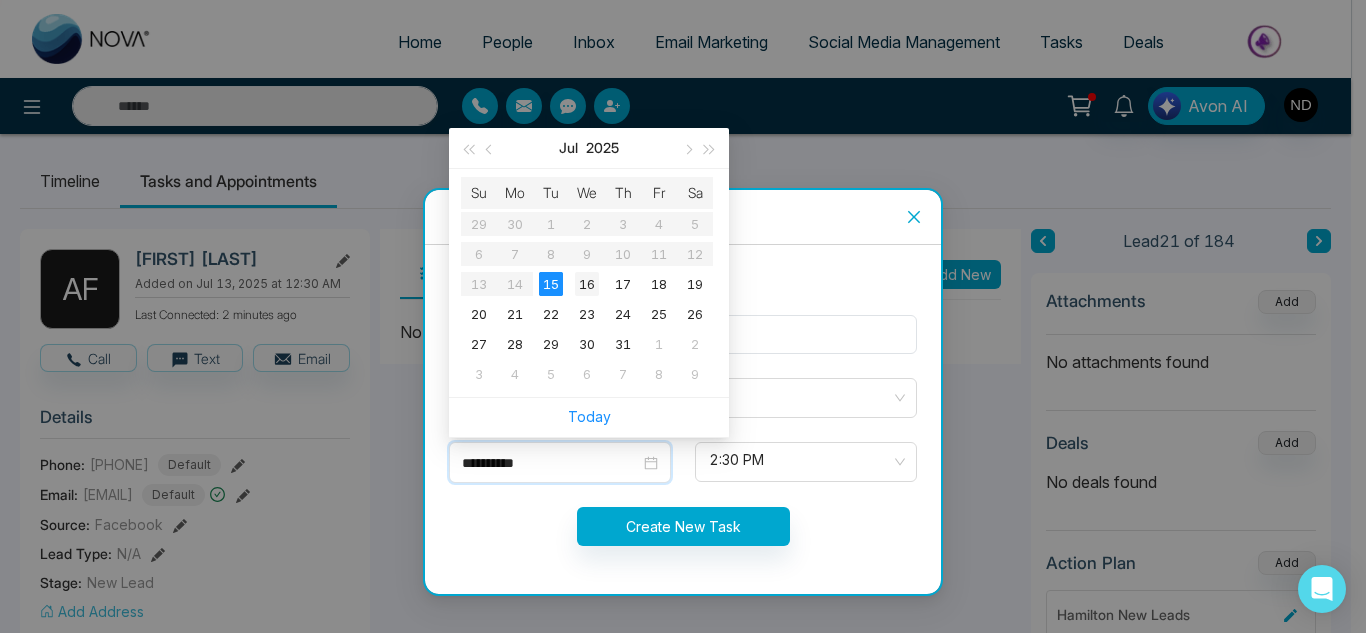 type on "**********" 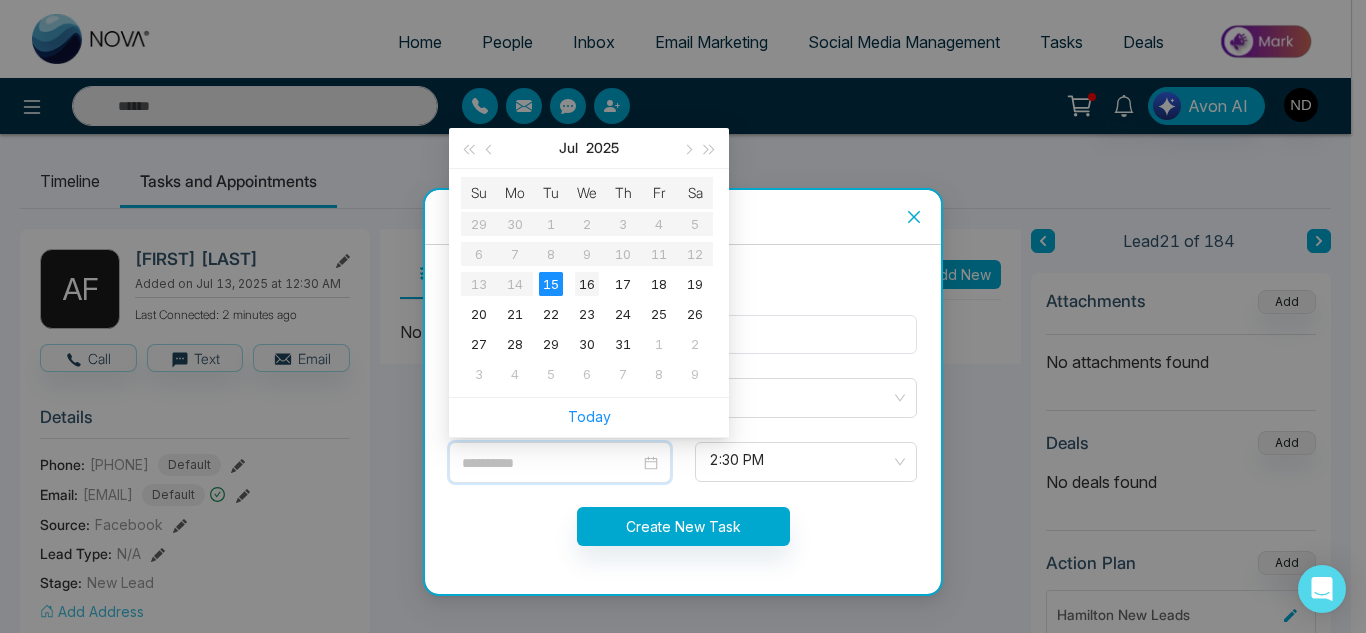 click on "16" at bounding box center [587, 284] 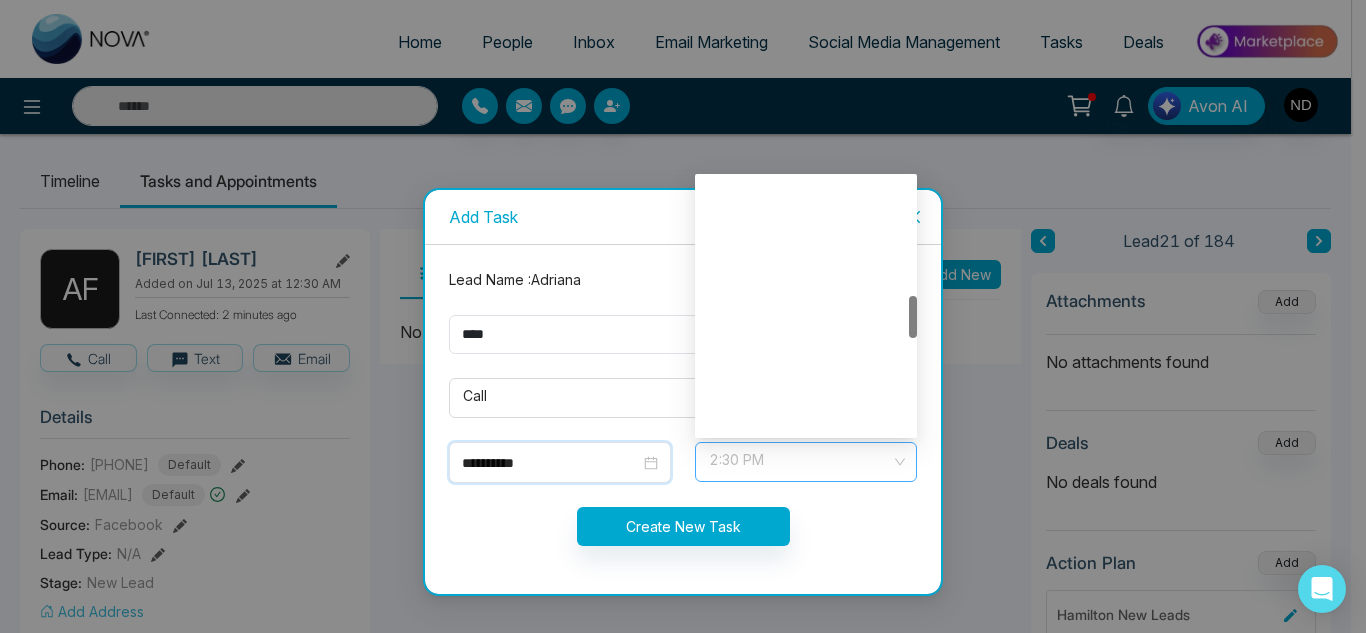 click on "2:30 PM" at bounding box center [806, 462] 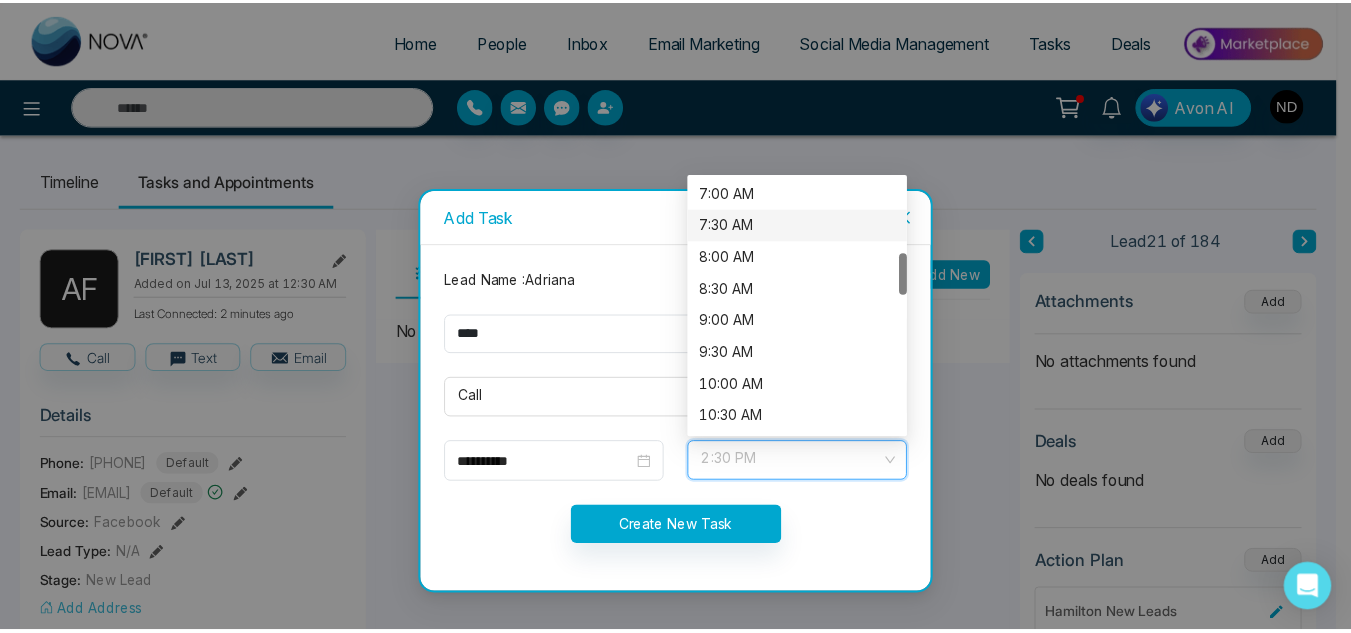 scroll, scrollTop: 450, scrollLeft: 0, axis: vertical 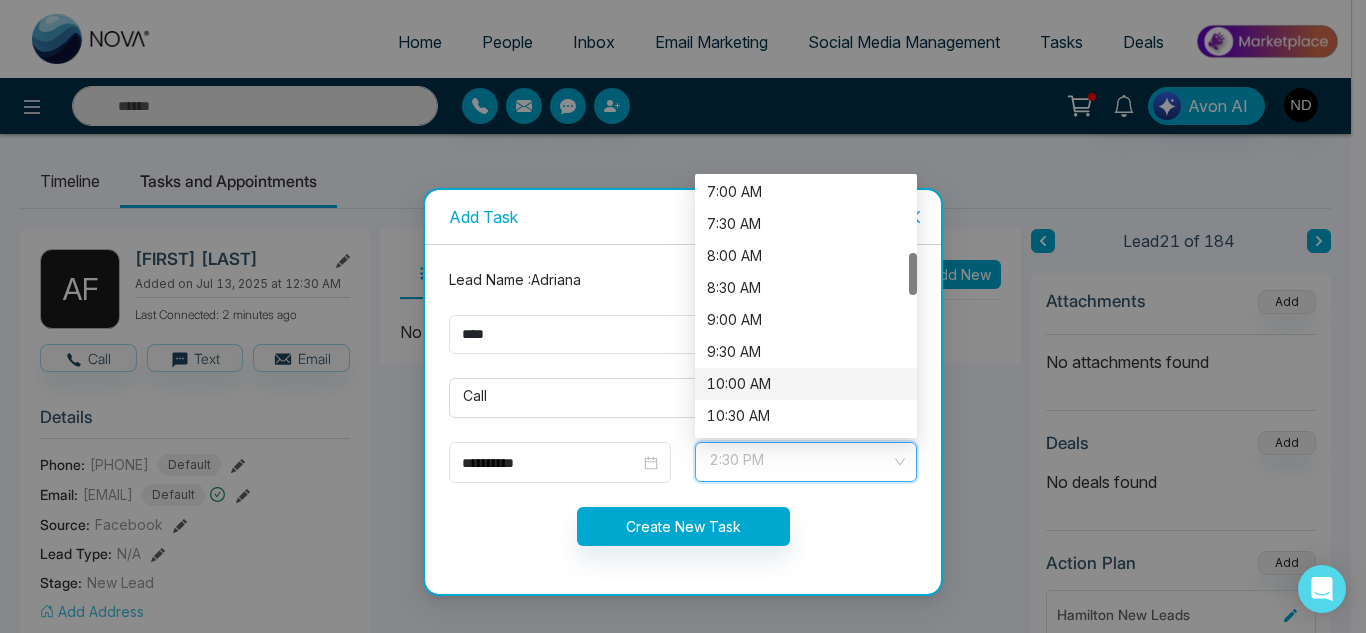 click on "10:00 AM" at bounding box center (806, 384) 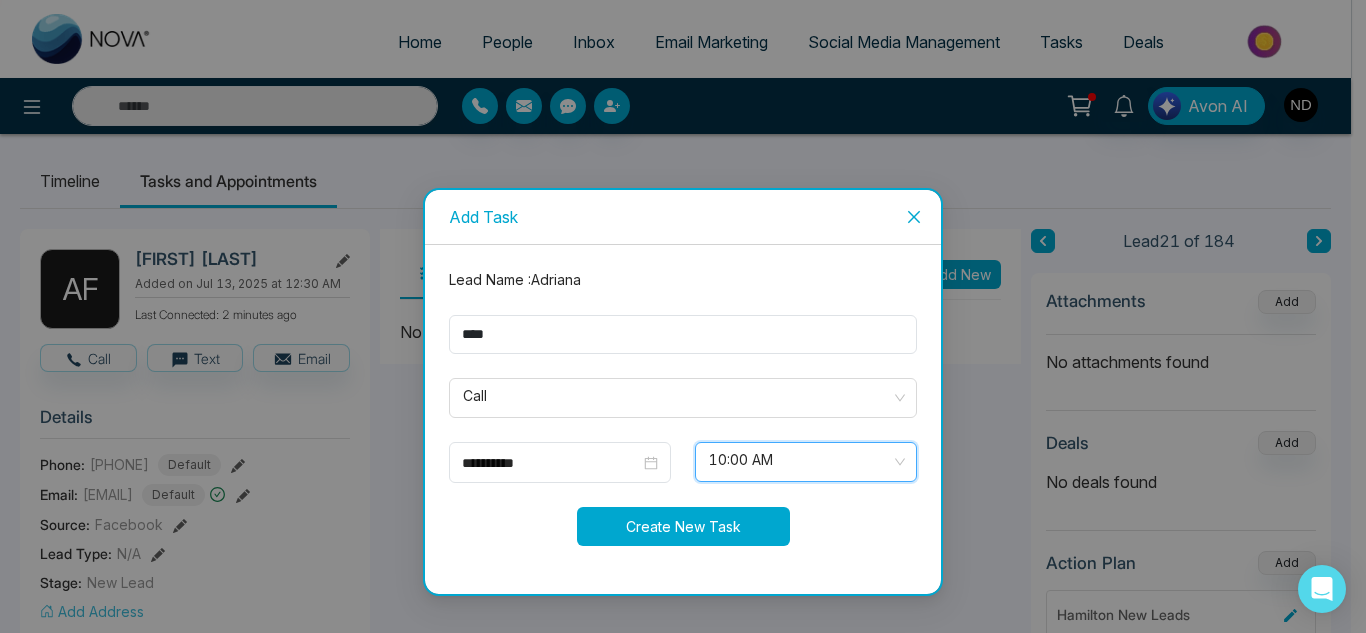 click on "Create New Task" at bounding box center (683, 526) 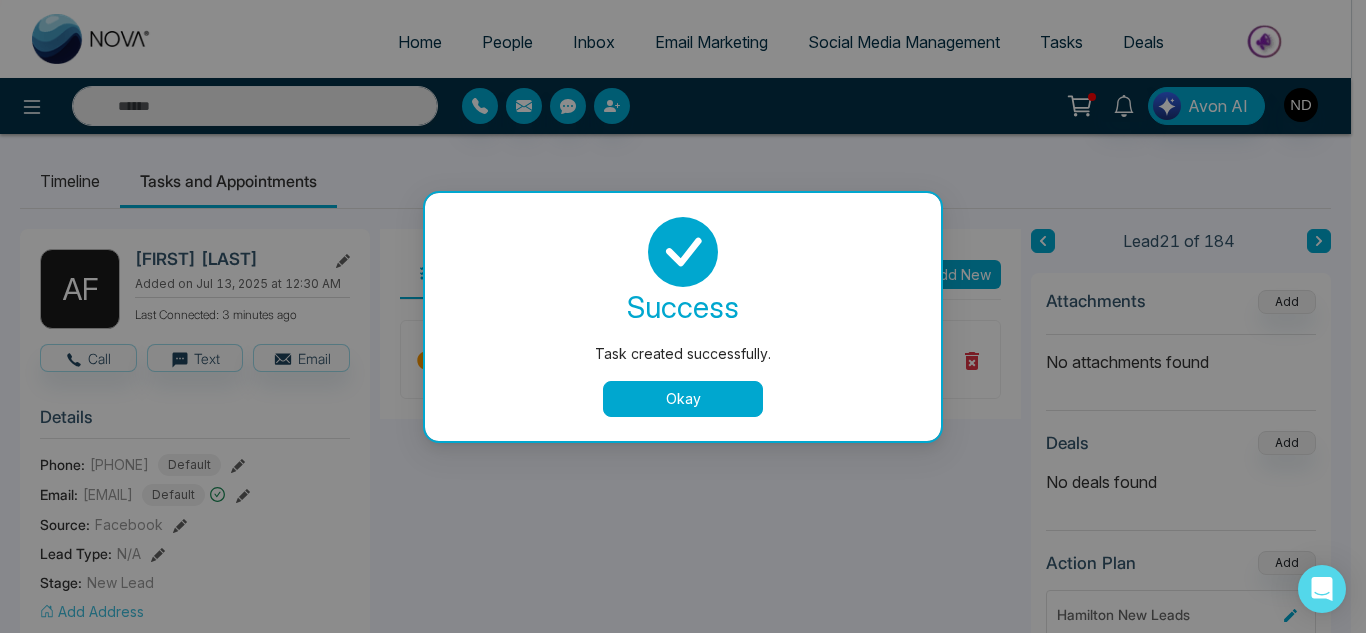 click on "Okay" at bounding box center (683, 399) 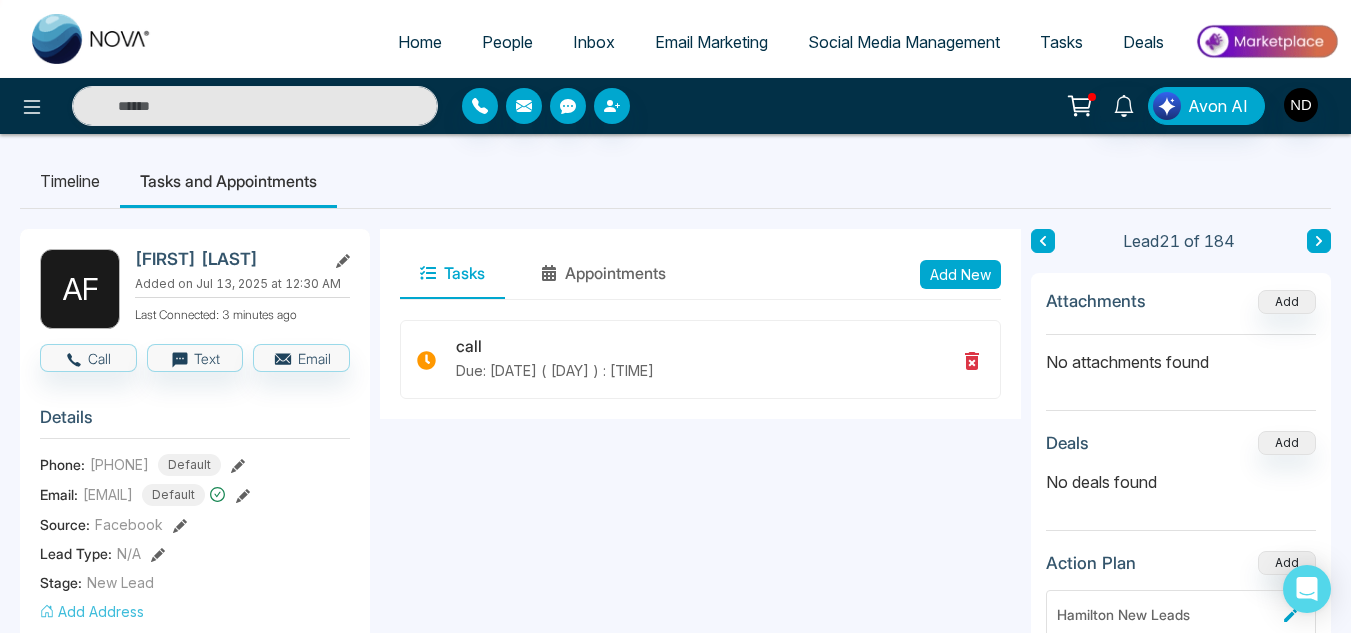 click at bounding box center [1319, 241] 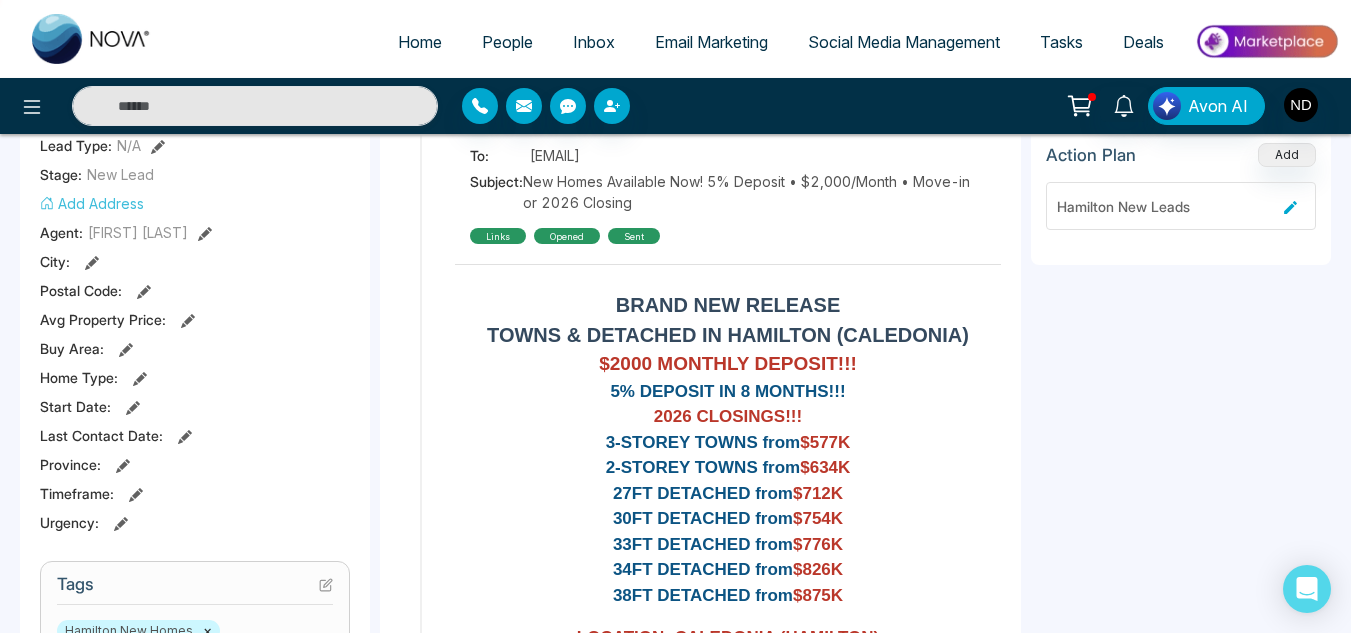 scroll, scrollTop: 413, scrollLeft: 0, axis: vertical 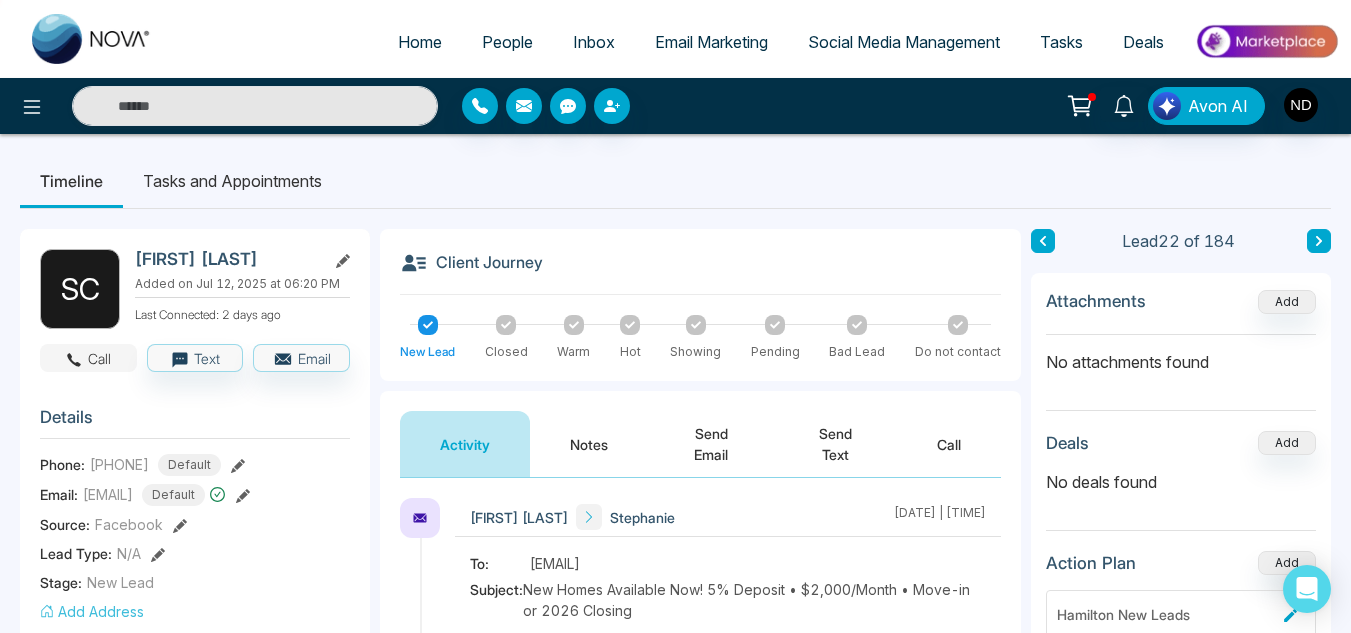 click on "Call" at bounding box center (88, 358) 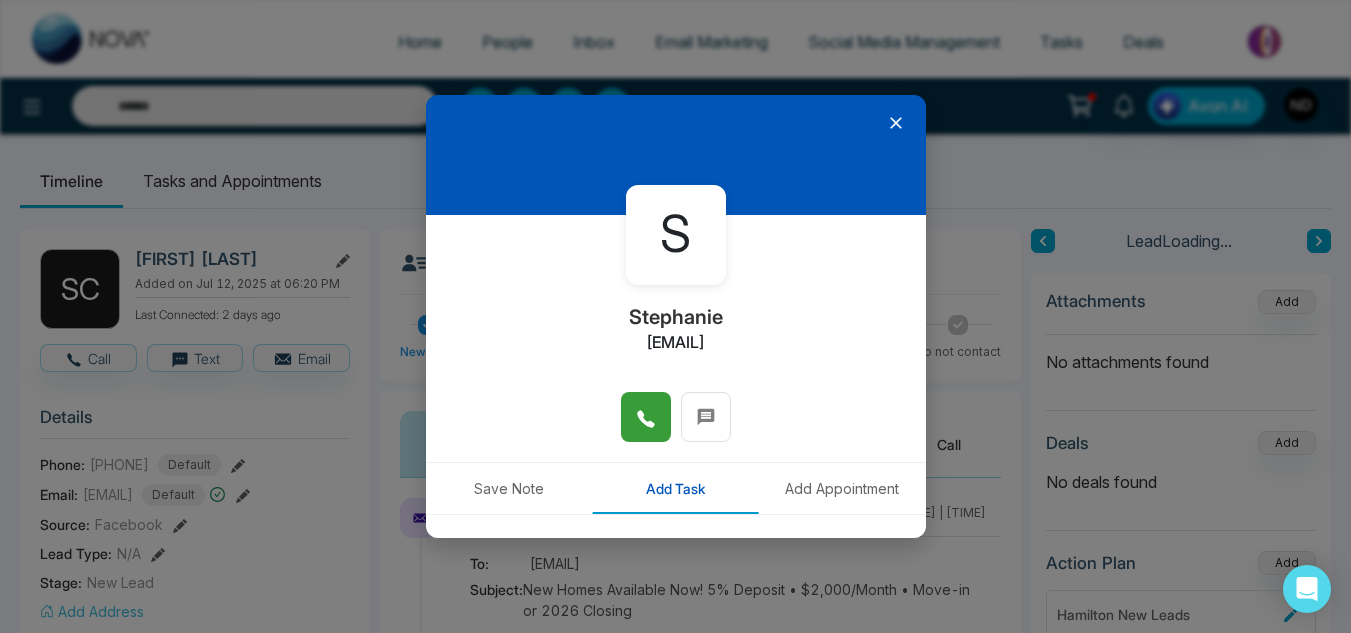 click at bounding box center (646, 417) 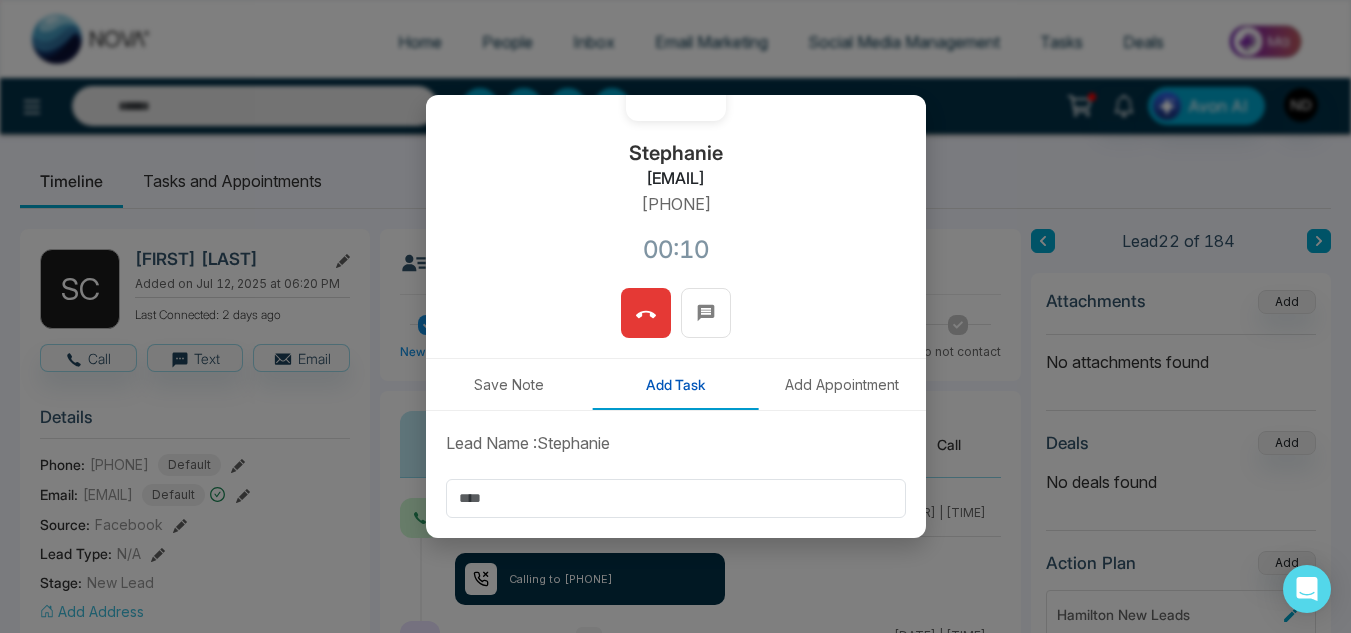 scroll, scrollTop: 166, scrollLeft: 0, axis: vertical 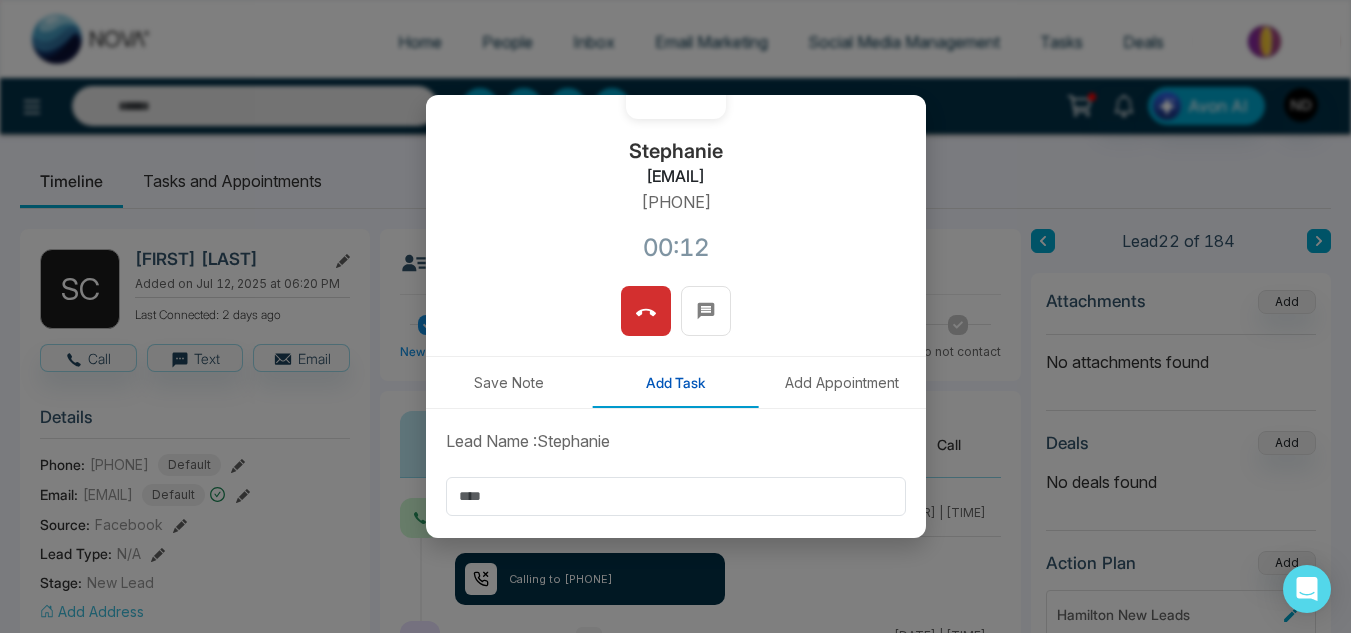 click on "Save Note" at bounding box center (509, 382) 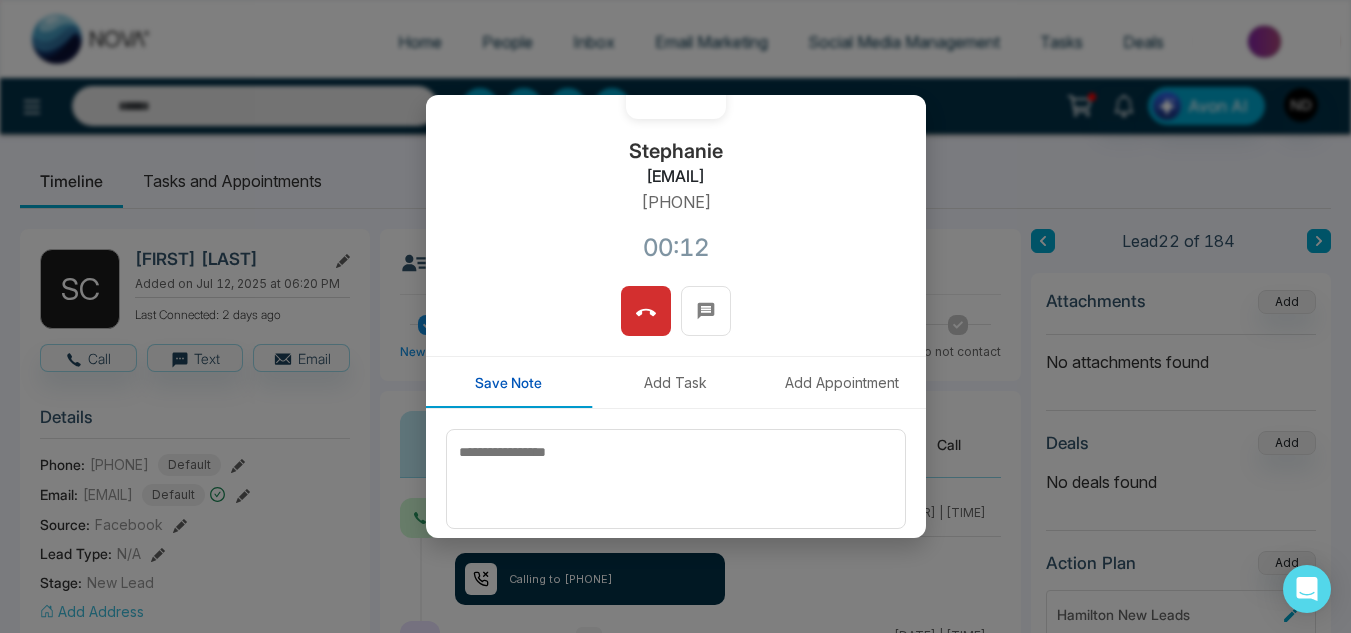 scroll, scrollTop: 238, scrollLeft: 0, axis: vertical 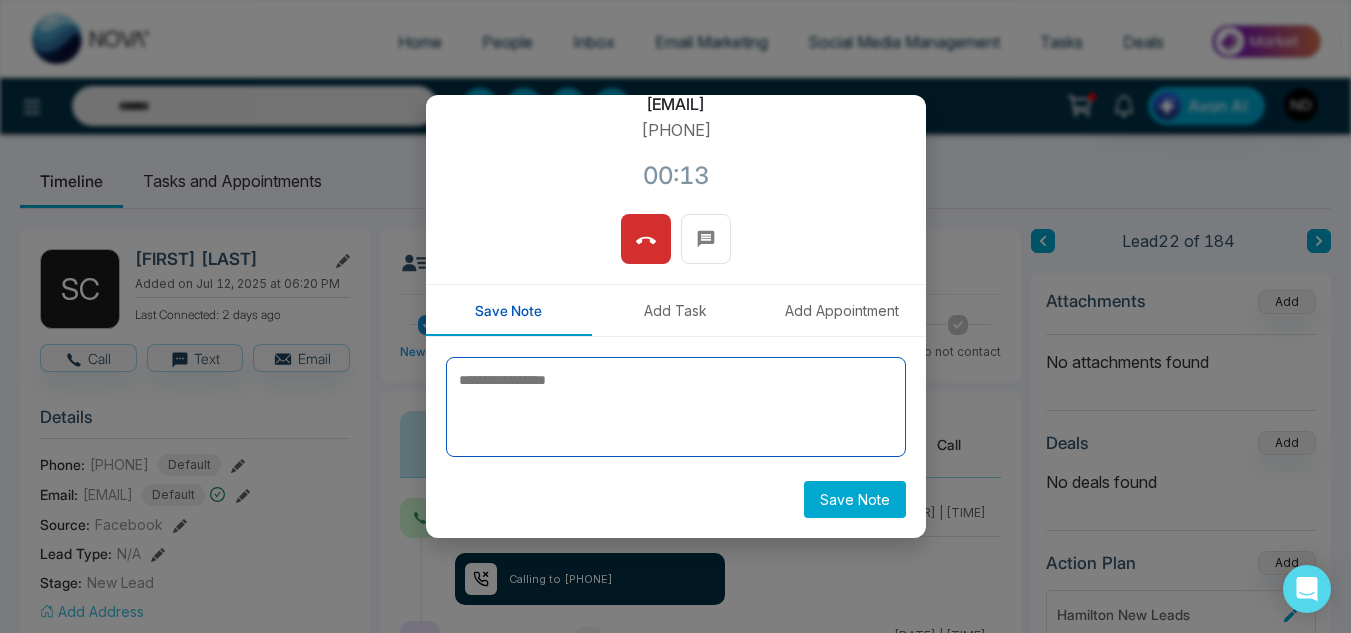 click at bounding box center (676, 407) 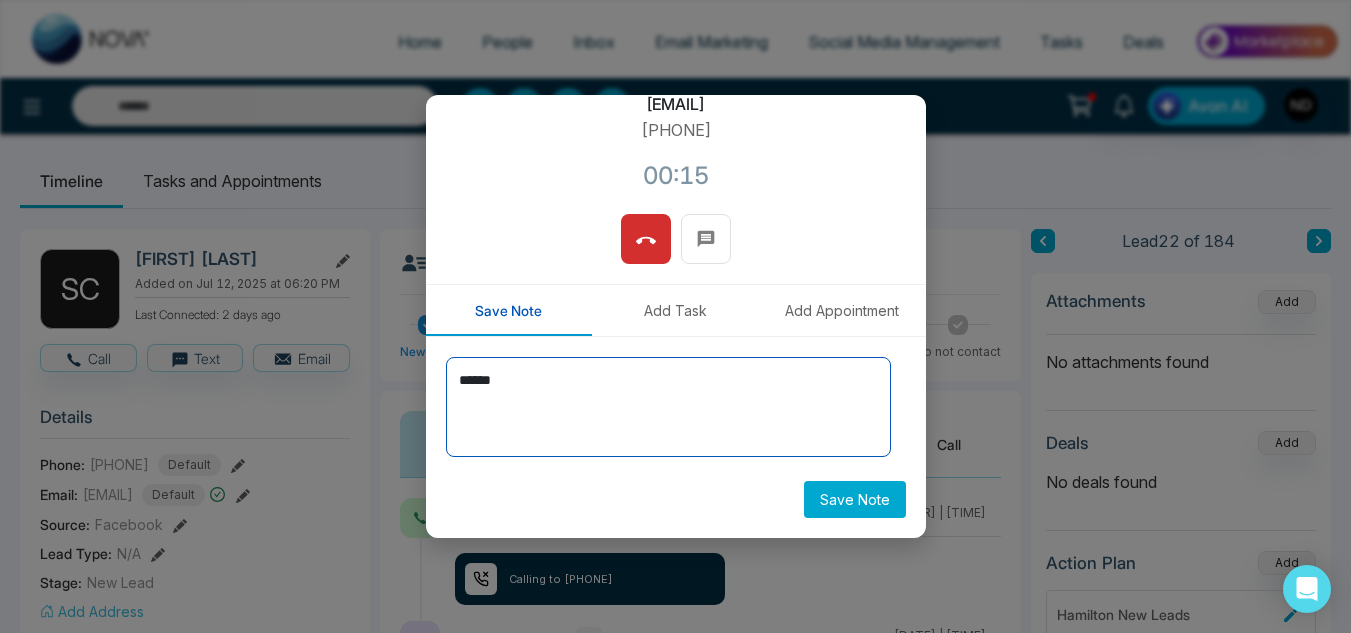 type on "******" 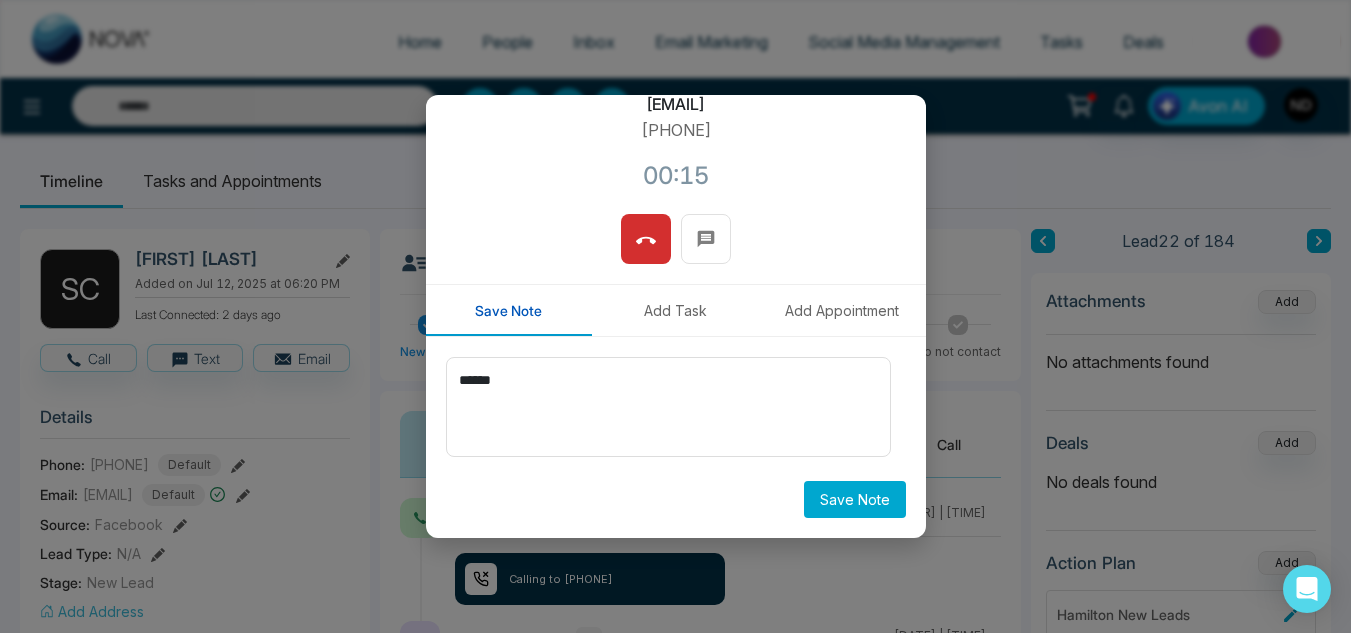 click on "Save Note" at bounding box center [855, 499] 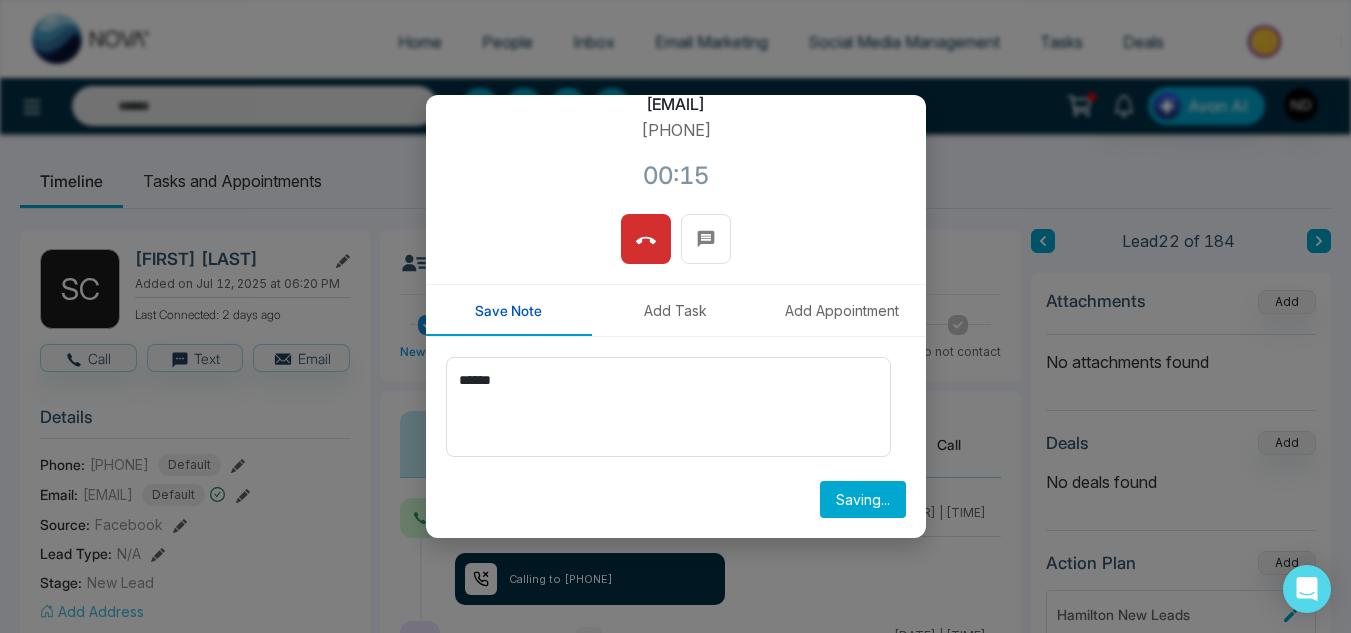 type 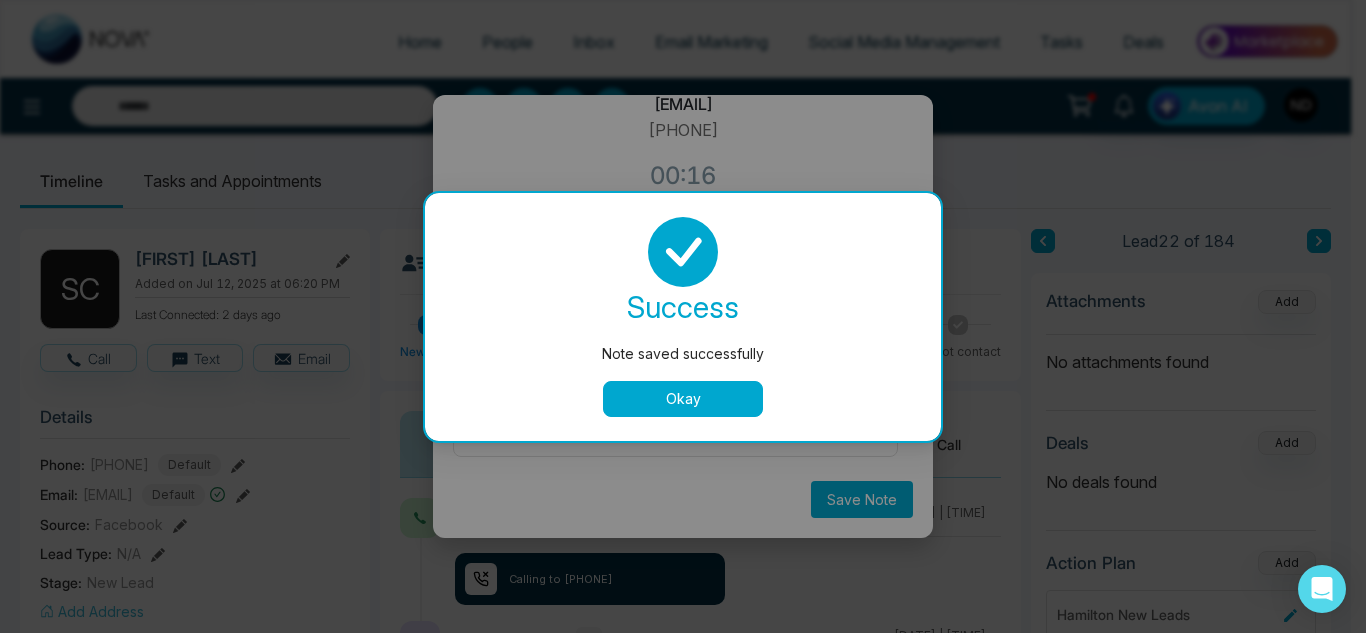click on "Okay" at bounding box center [683, 399] 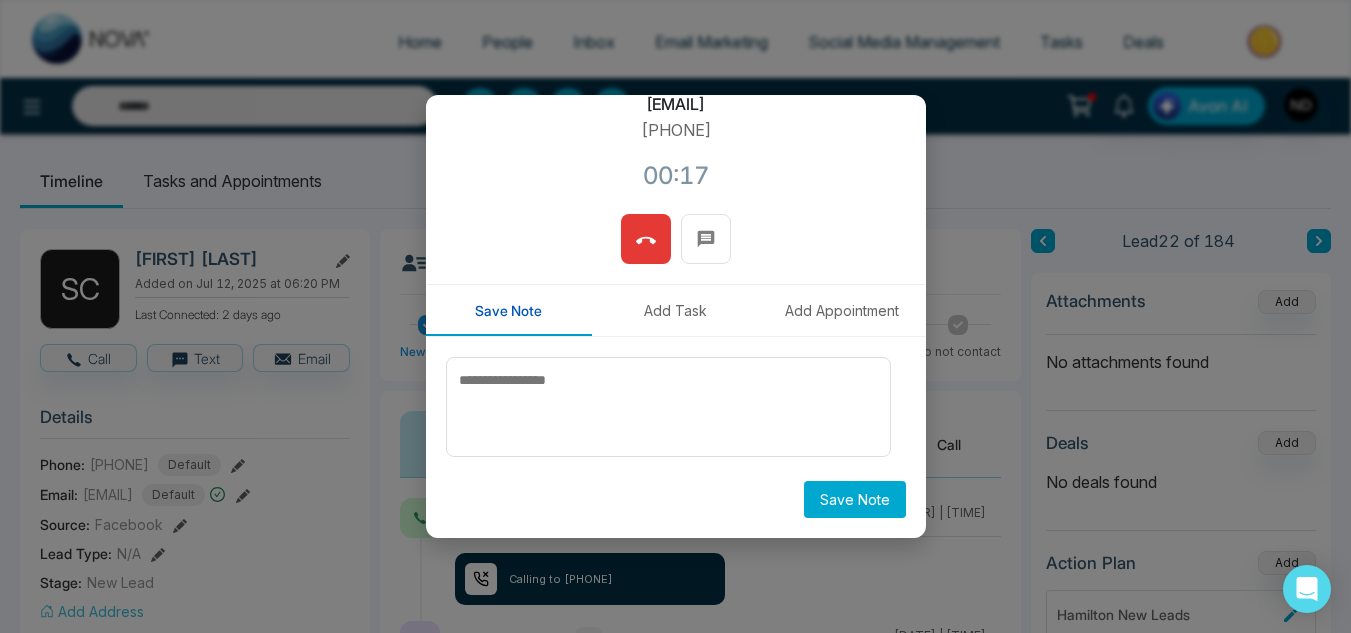 click 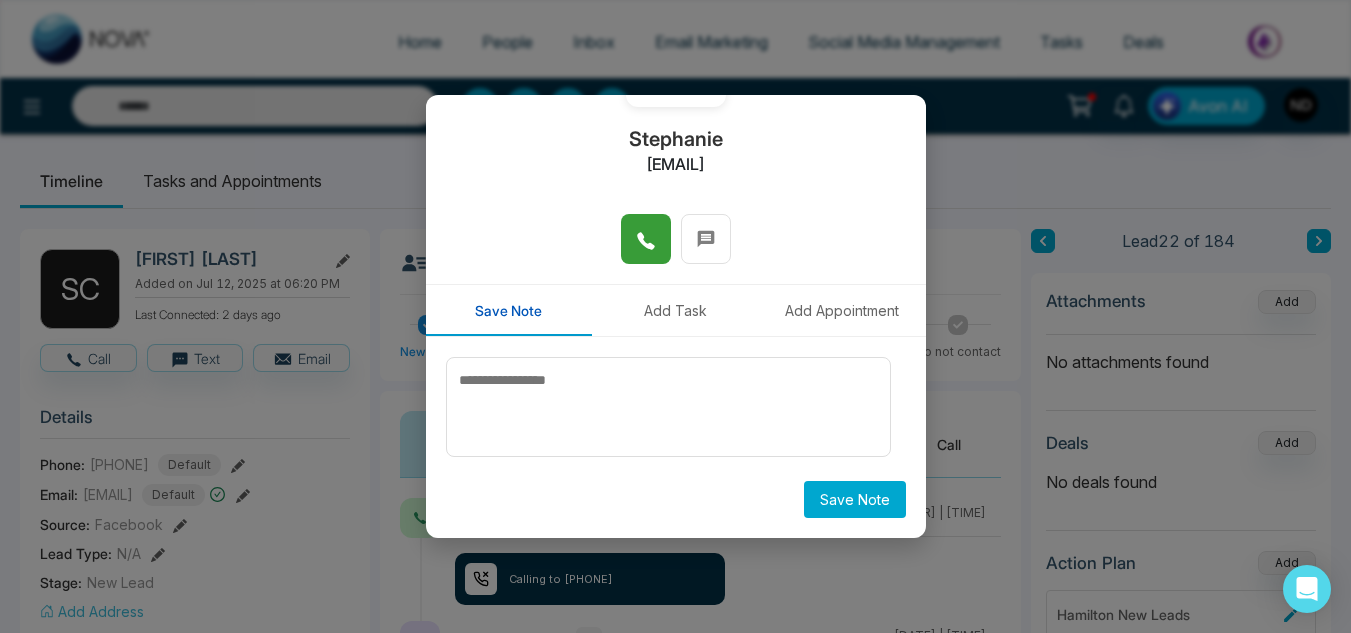 scroll, scrollTop: 0, scrollLeft: 0, axis: both 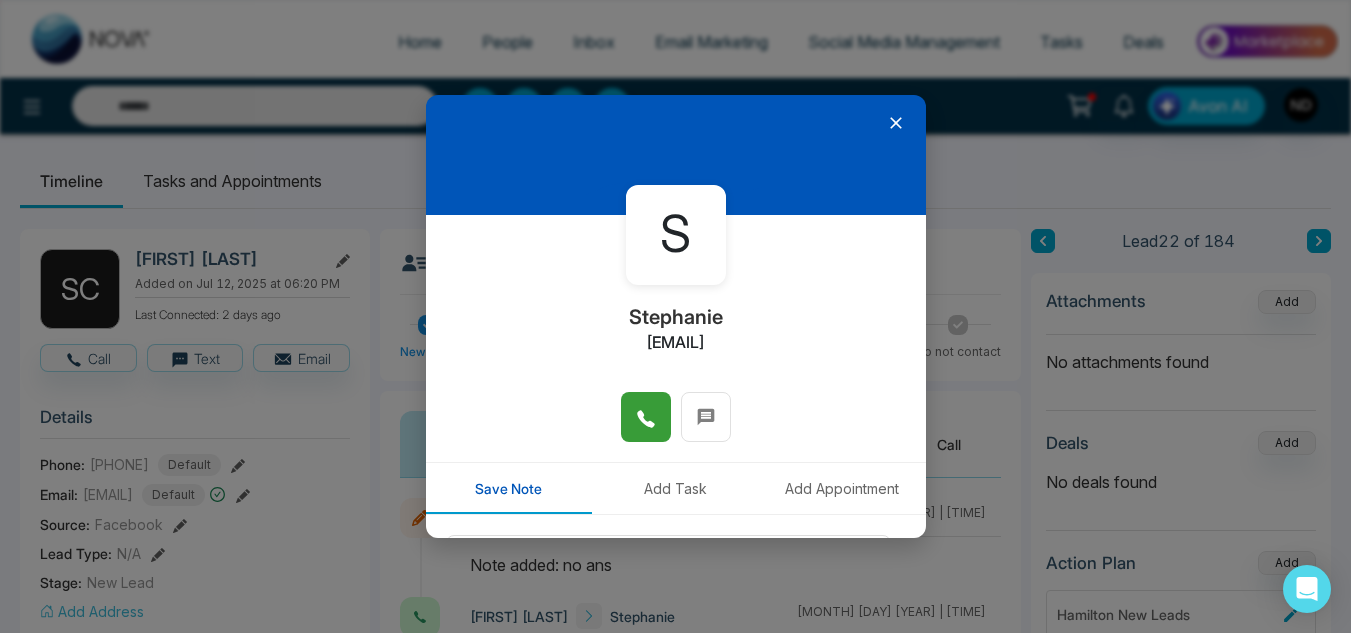 click 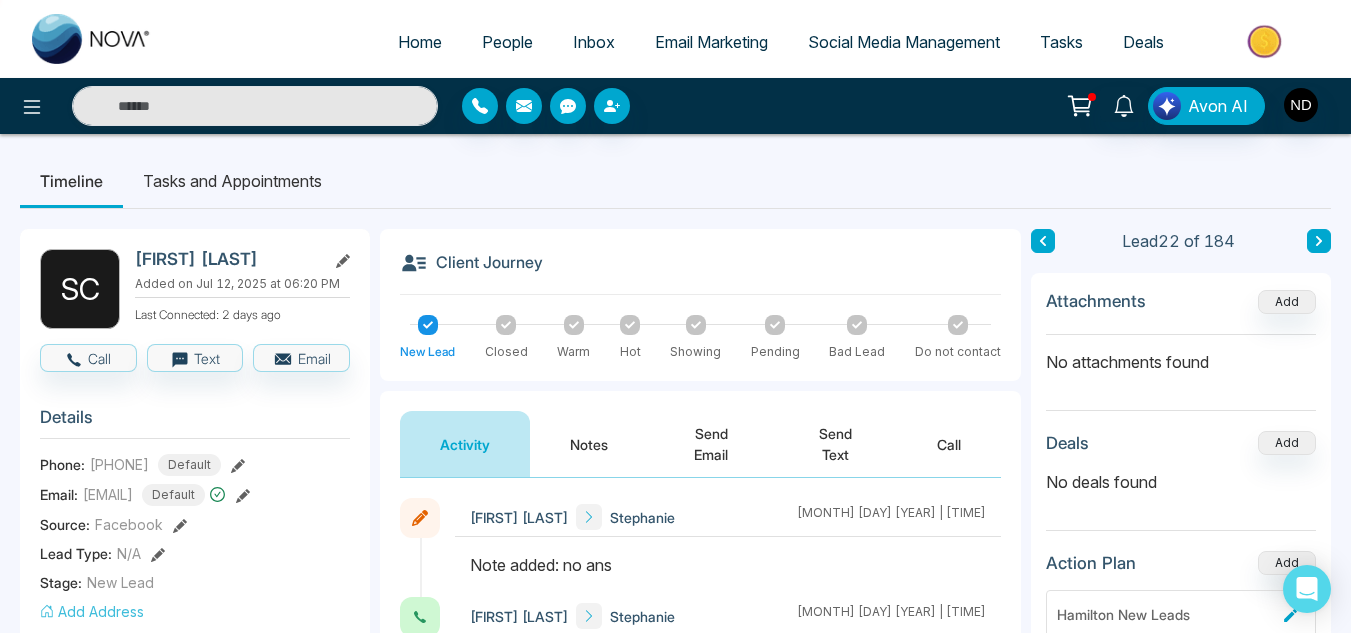 click on "Lead  22 of 184 Attachments Add No attachments found Deals Add No deals found Action Plan Add Hamilton New Leads" at bounding box center (1181, 949) 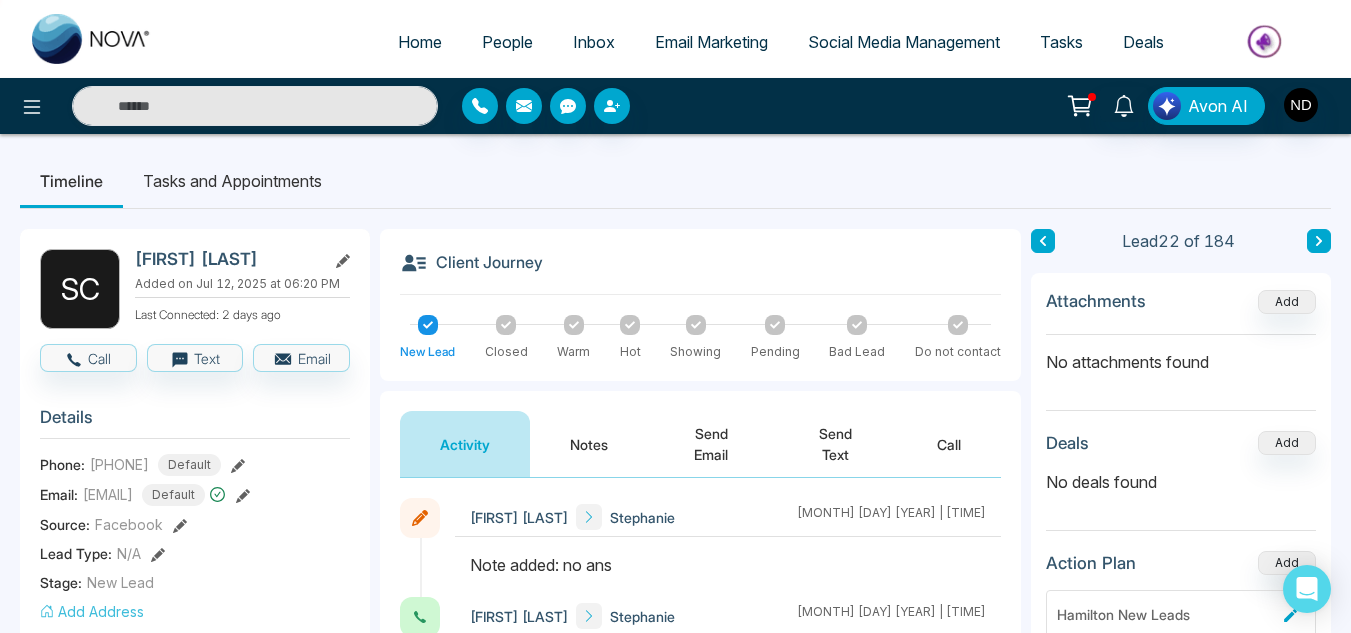 click at bounding box center (1319, 241) 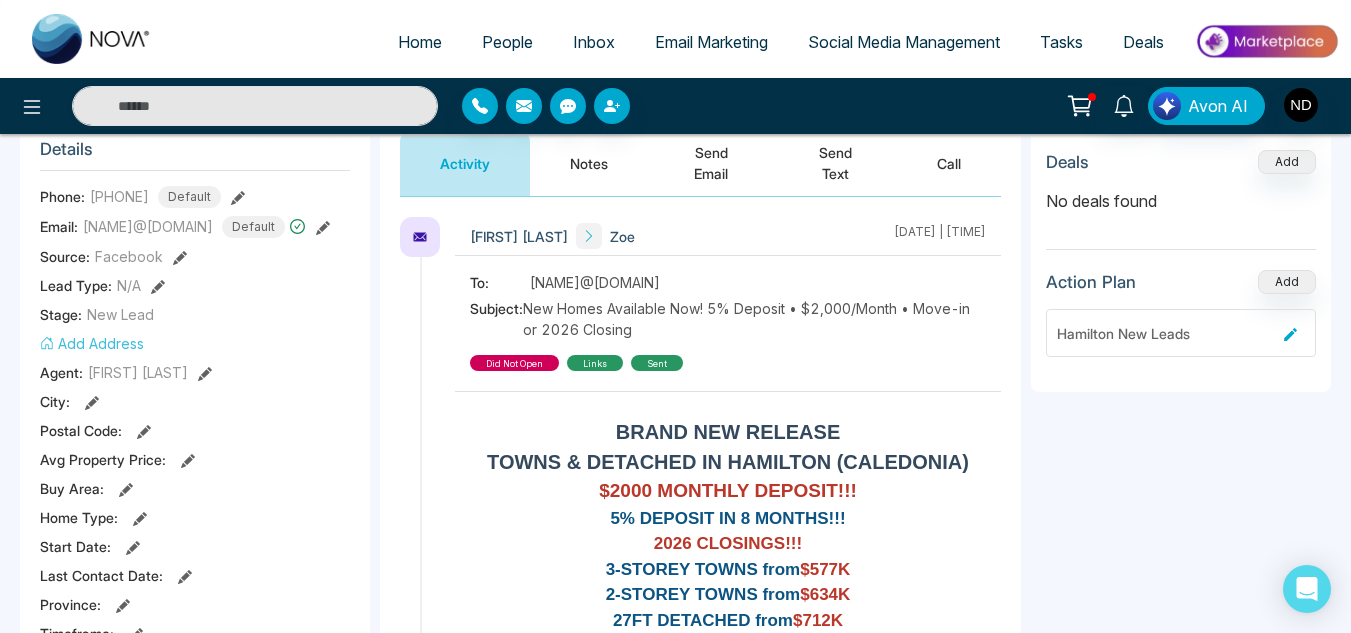 scroll, scrollTop: 282, scrollLeft: 0, axis: vertical 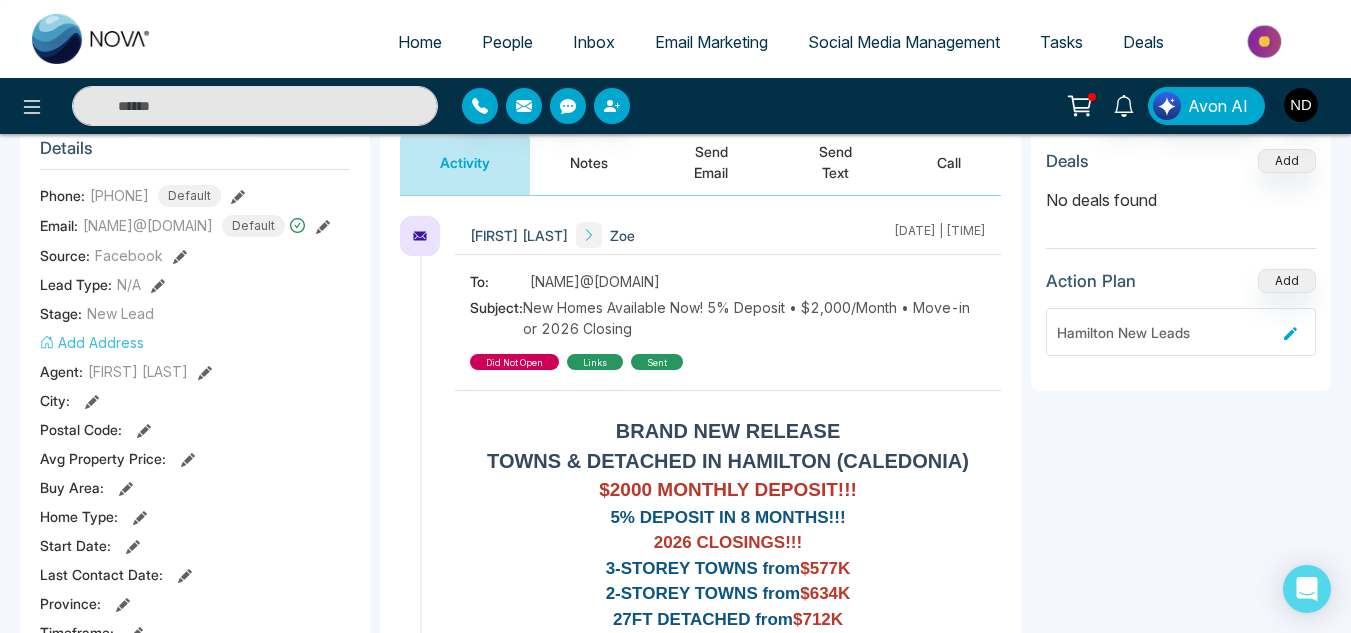 click on "Notes" at bounding box center [589, 162] 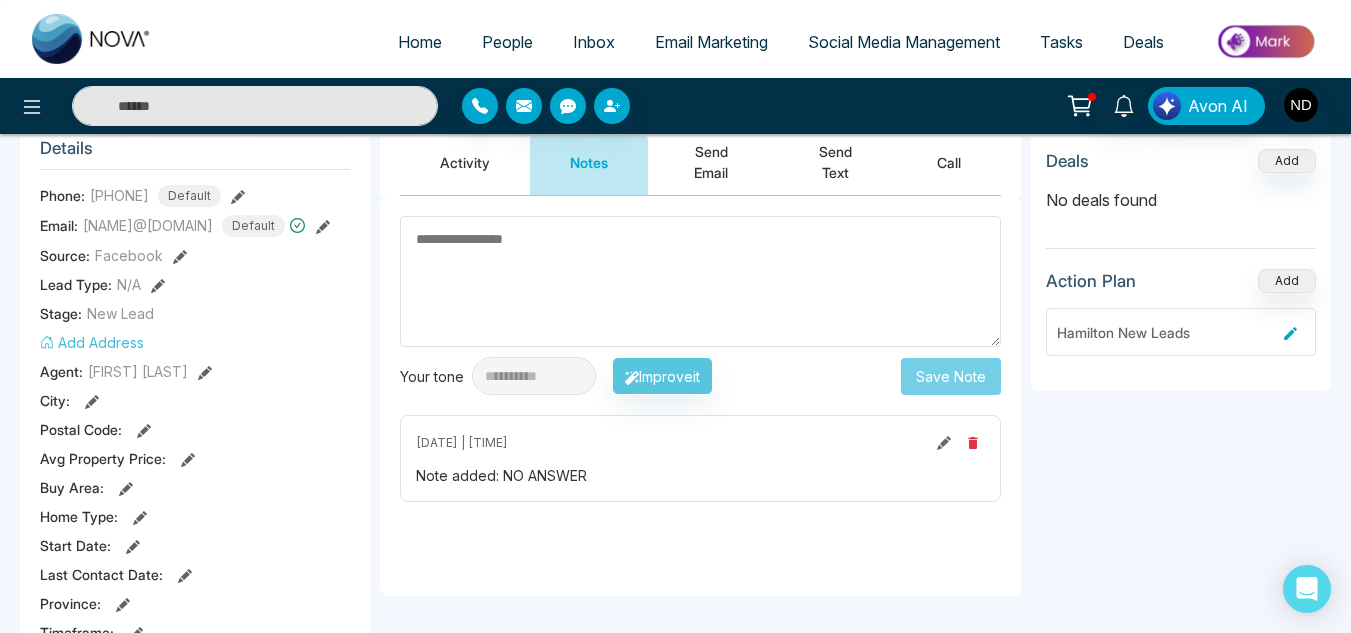 click on "Activity" at bounding box center (465, 162) 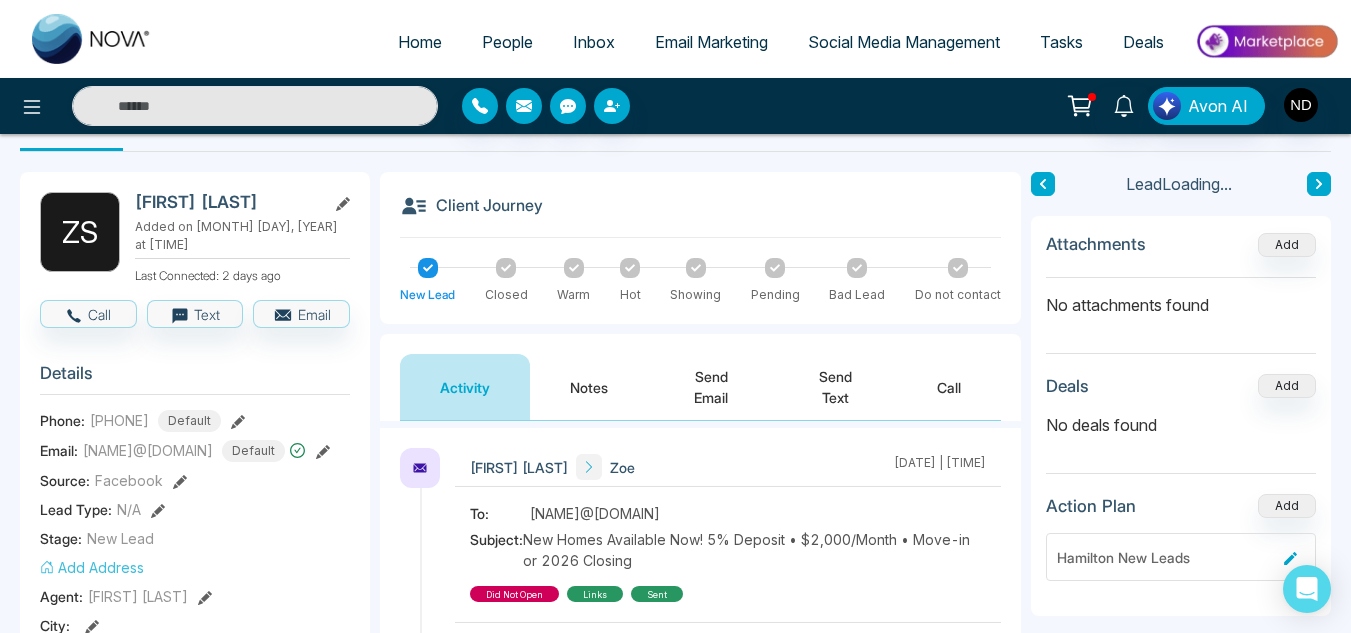 scroll, scrollTop: 14, scrollLeft: 0, axis: vertical 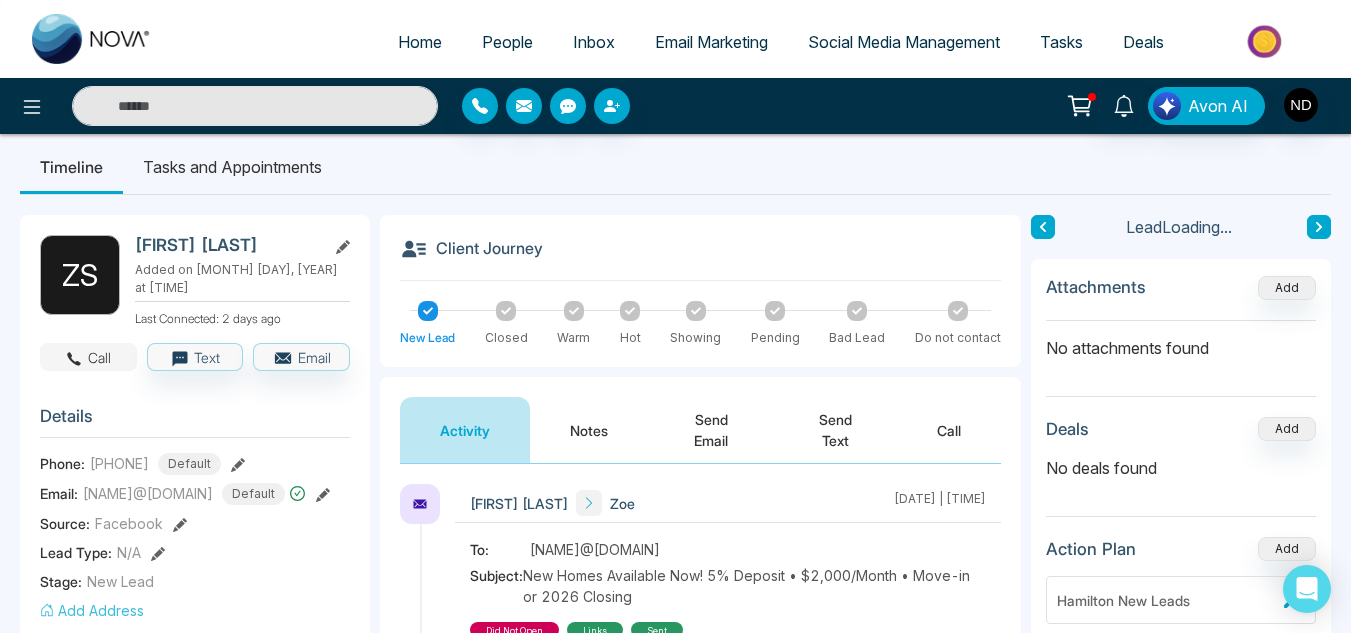 click on "Call" at bounding box center [88, 357] 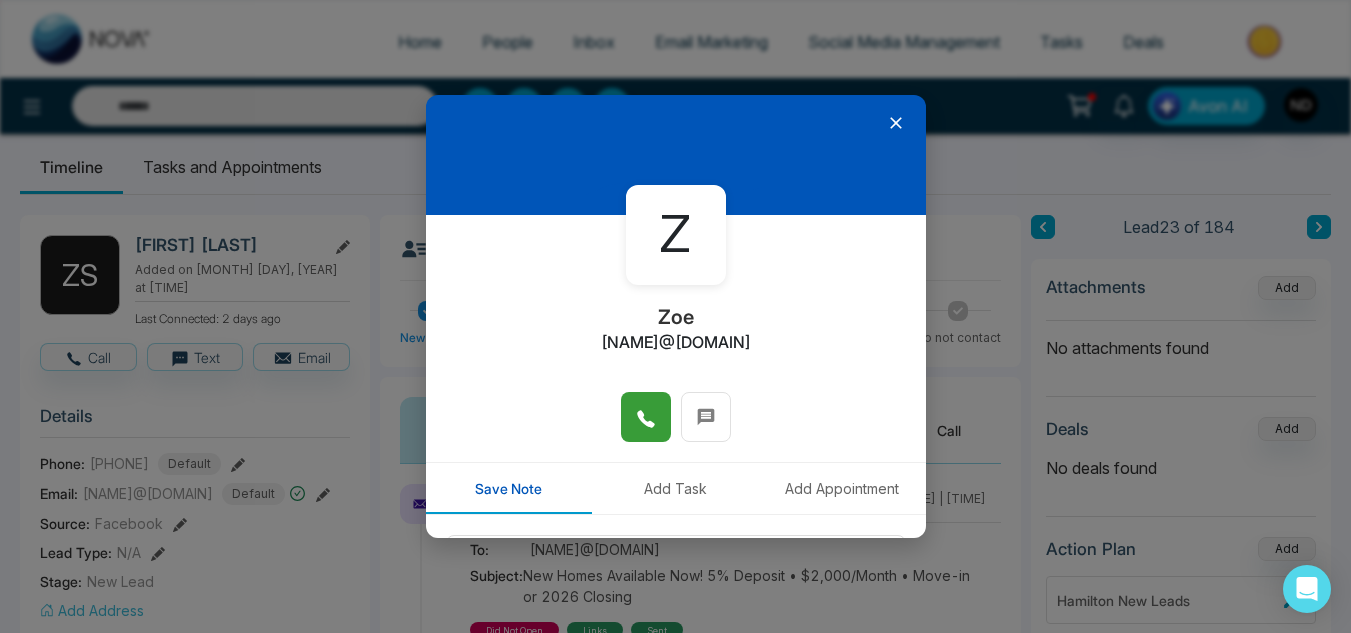 click at bounding box center [646, 417] 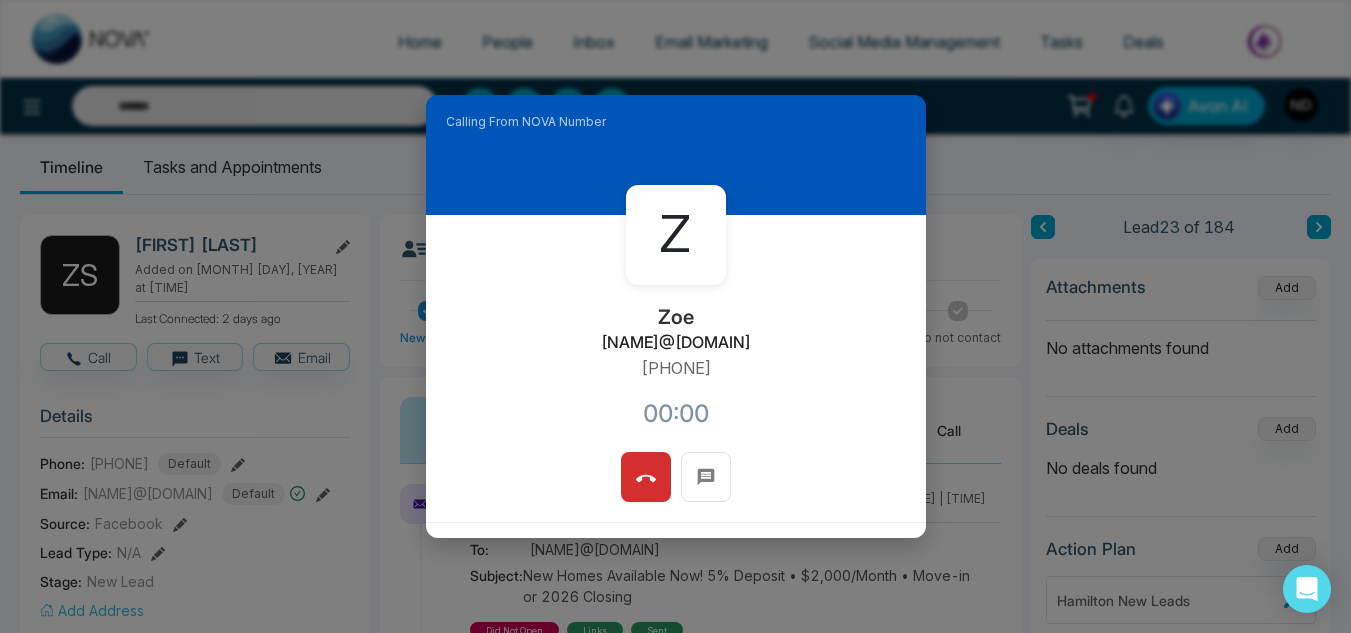 scroll, scrollTop: 238, scrollLeft: 0, axis: vertical 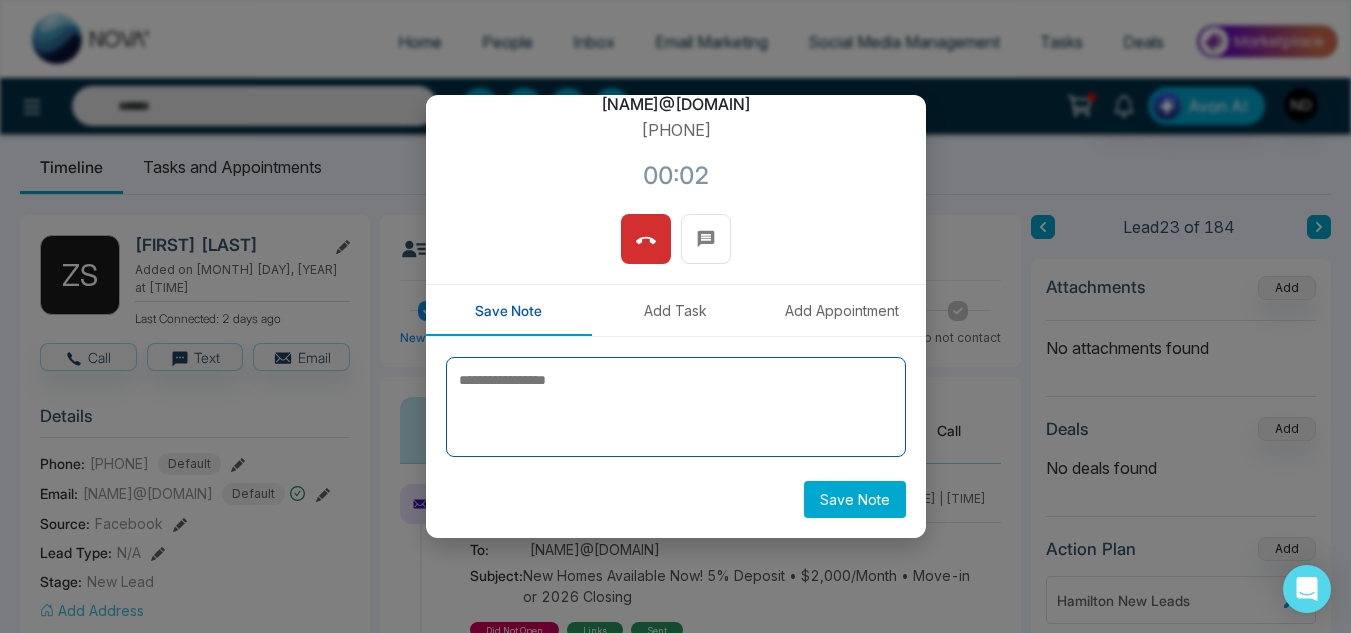 click at bounding box center (676, 407) 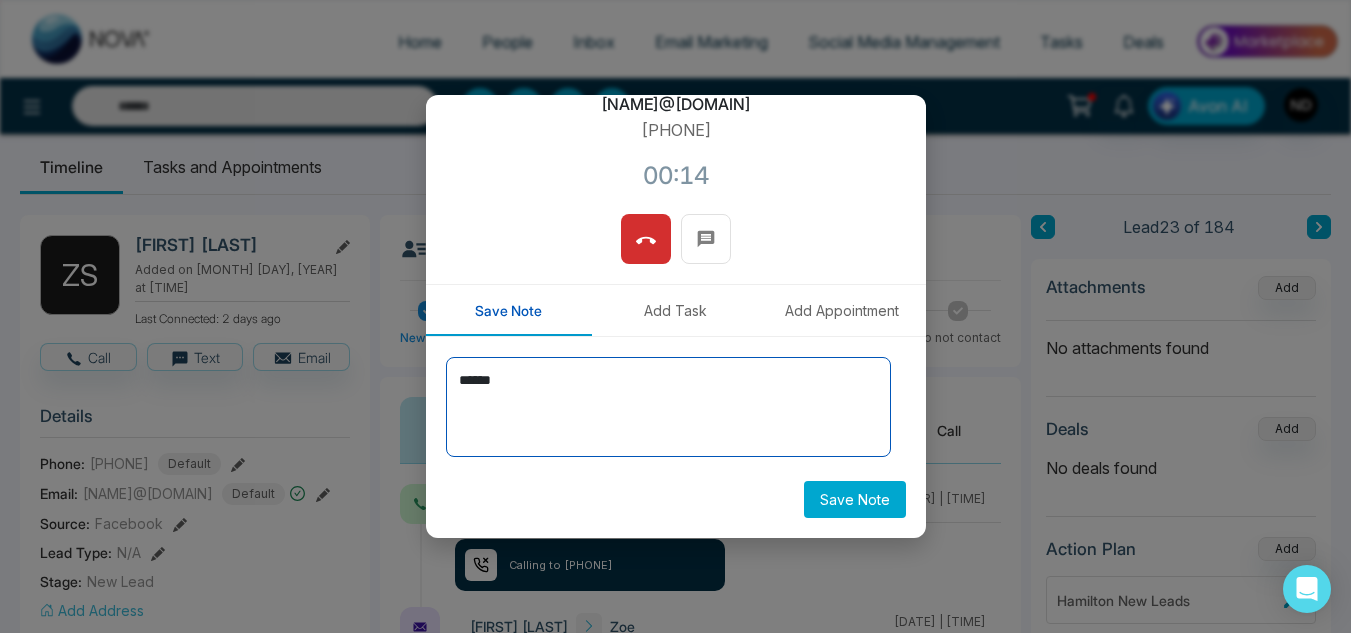 type on "******" 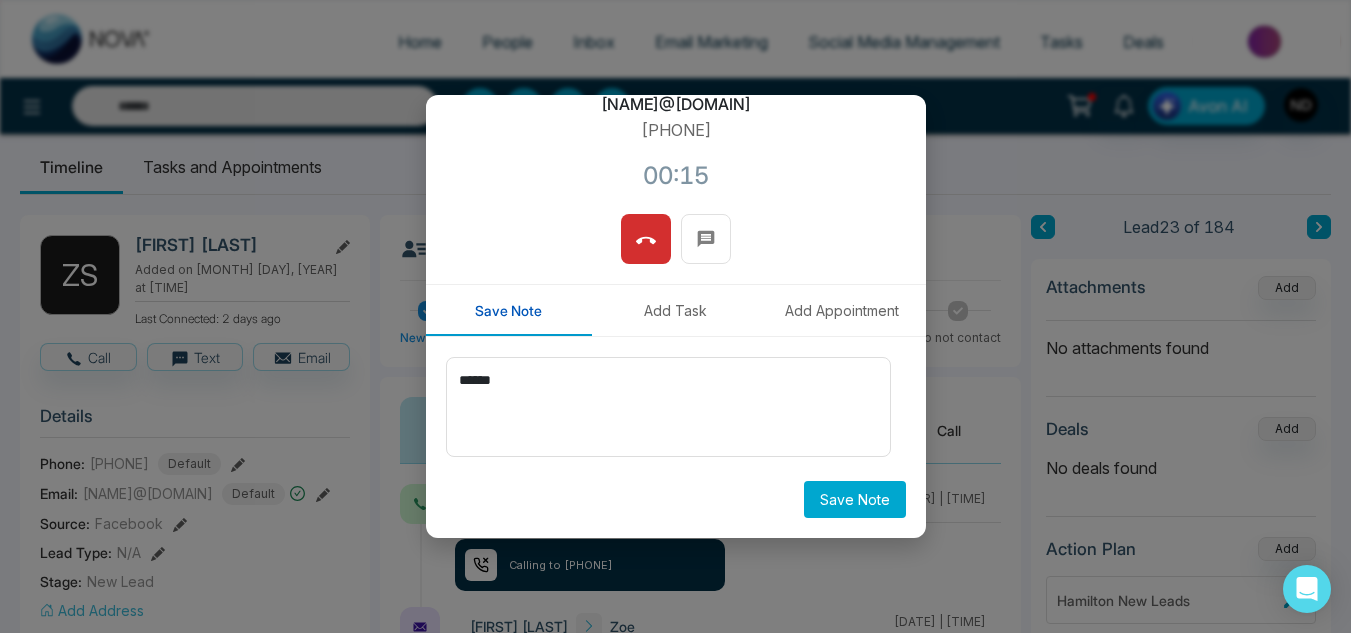 click on "Save Note" at bounding box center (855, 499) 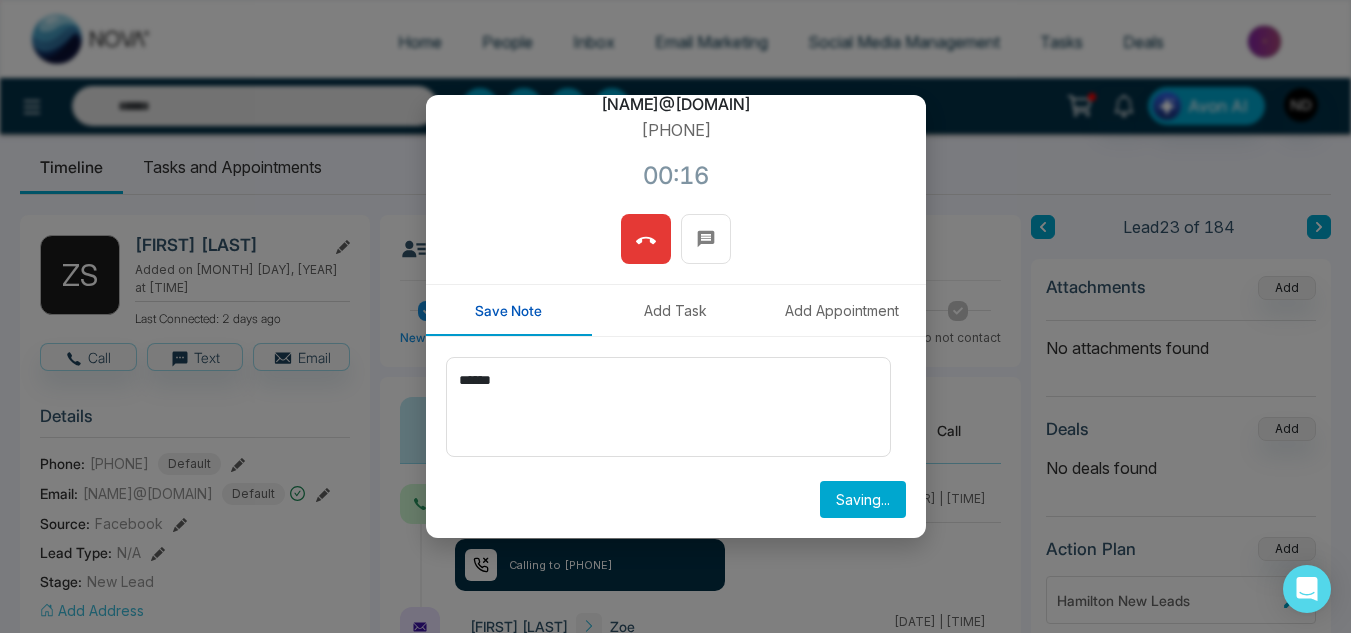 type 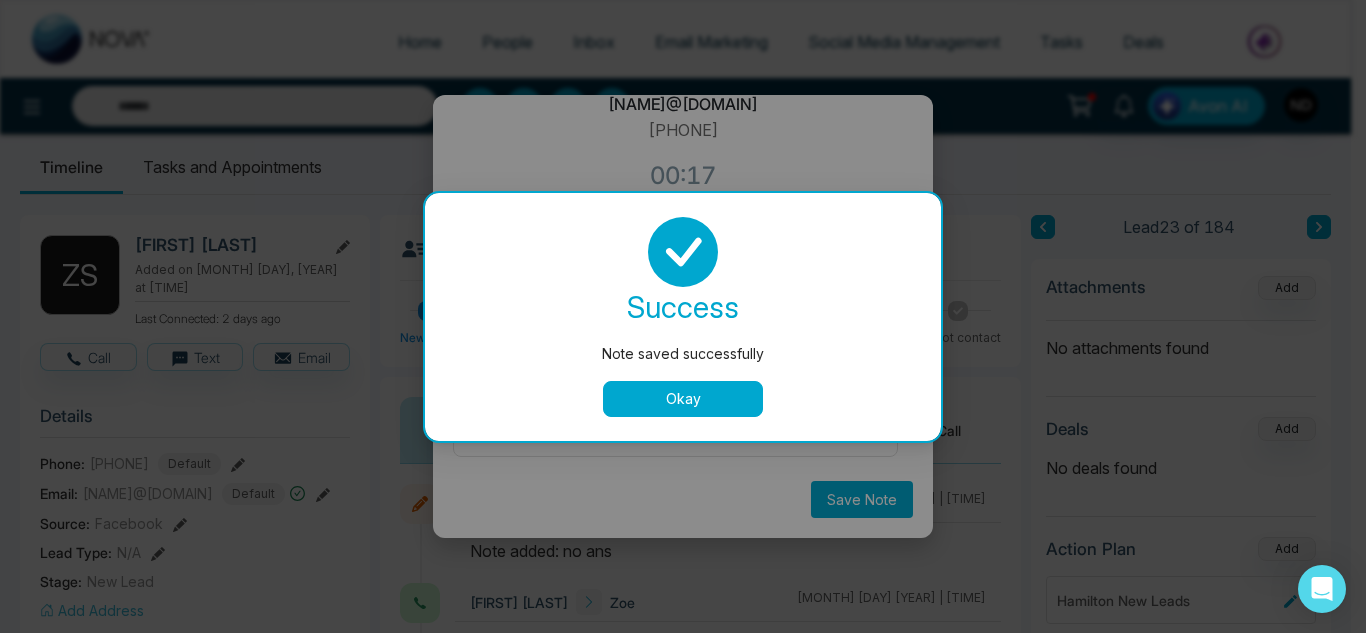 click on "Okay" at bounding box center [683, 399] 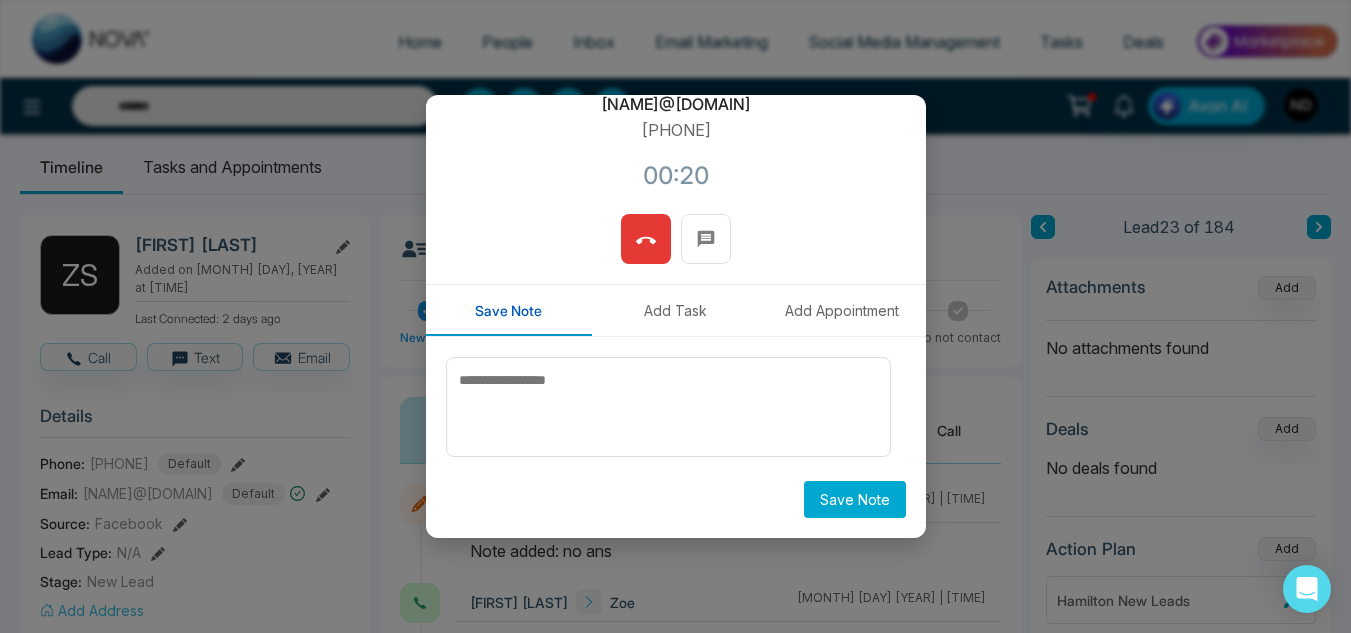 click at bounding box center (646, 239) 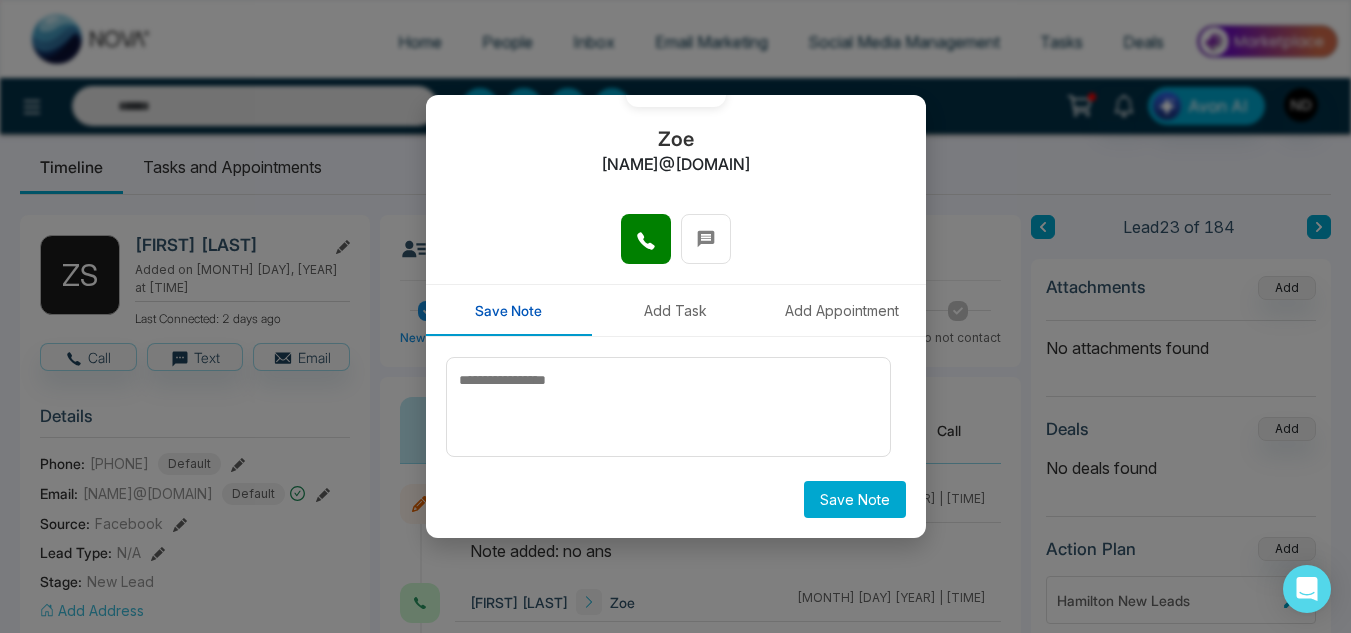 scroll, scrollTop: 0, scrollLeft: 0, axis: both 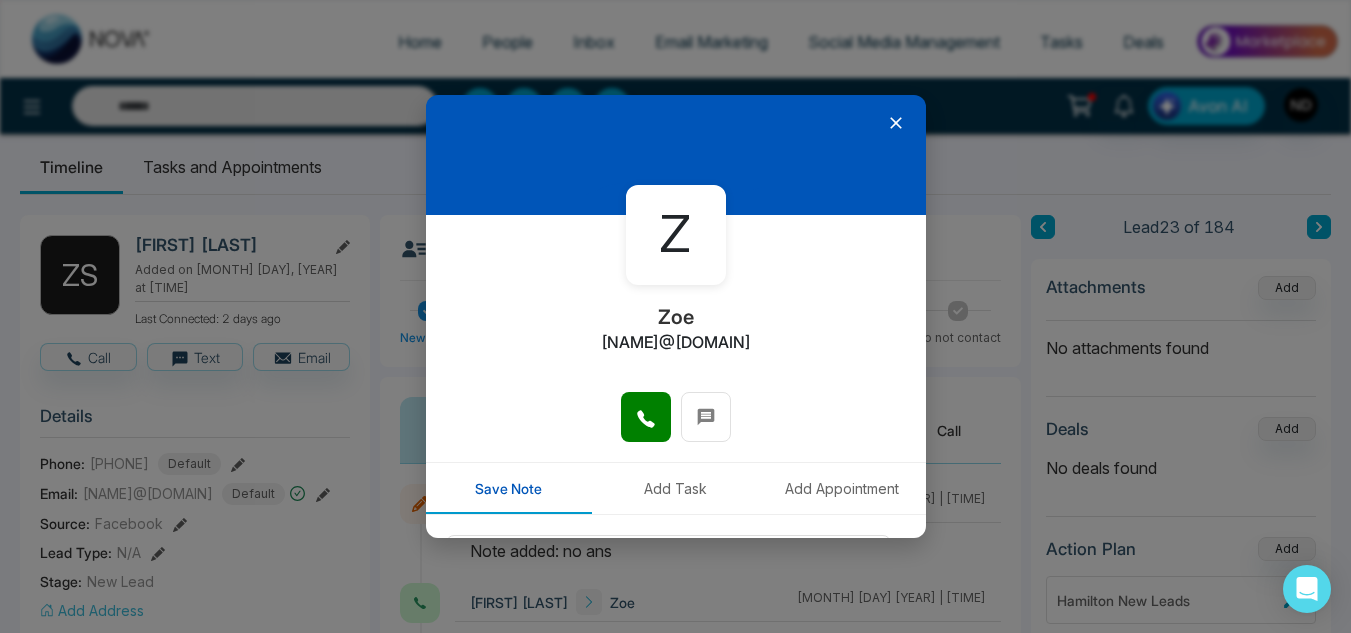click 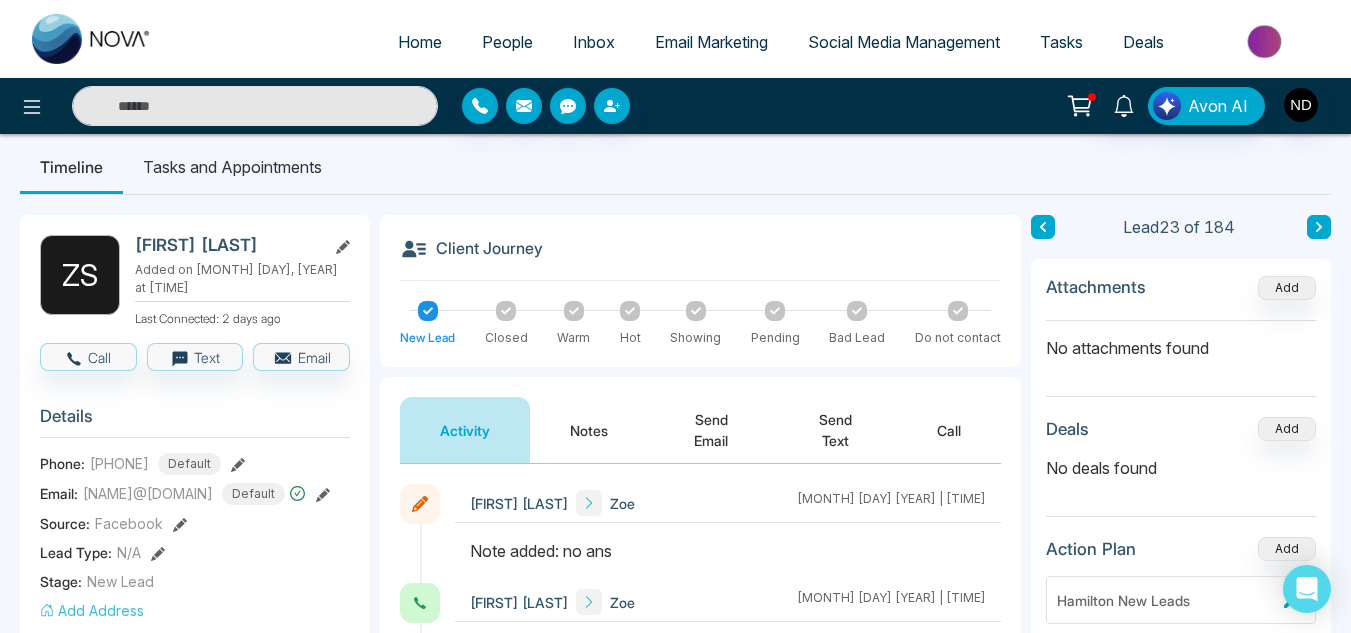 click at bounding box center (1319, 227) 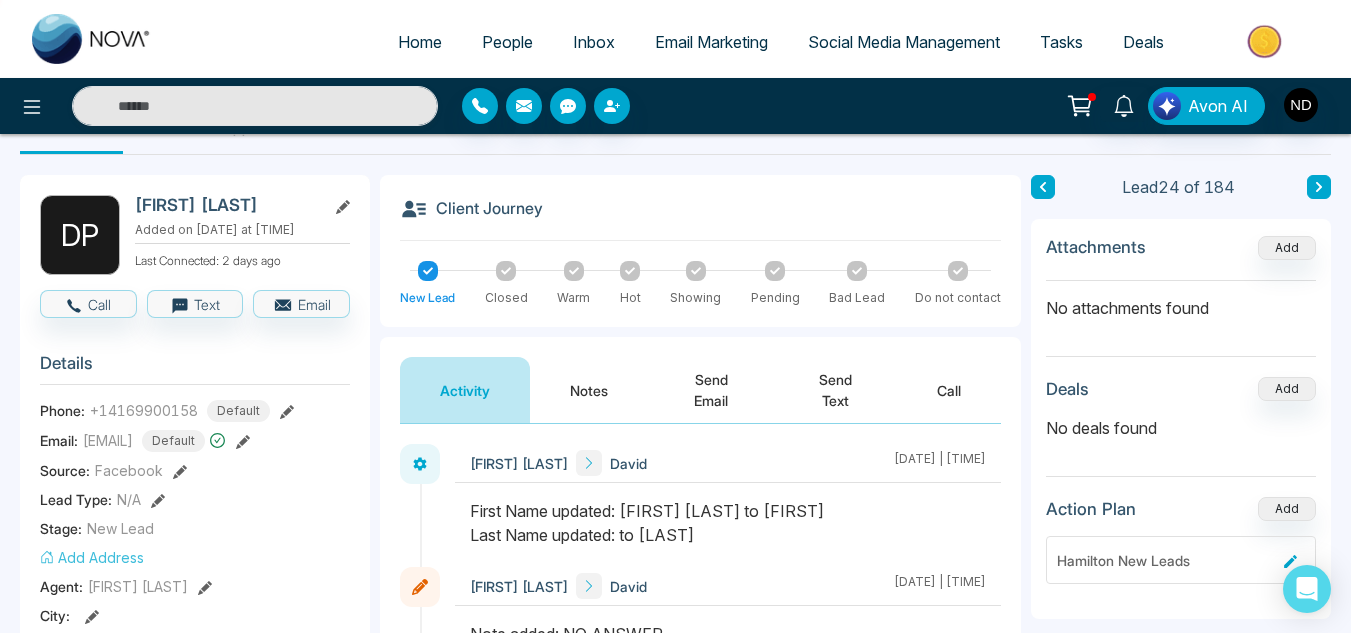 scroll, scrollTop: 55, scrollLeft: 0, axis: vertical 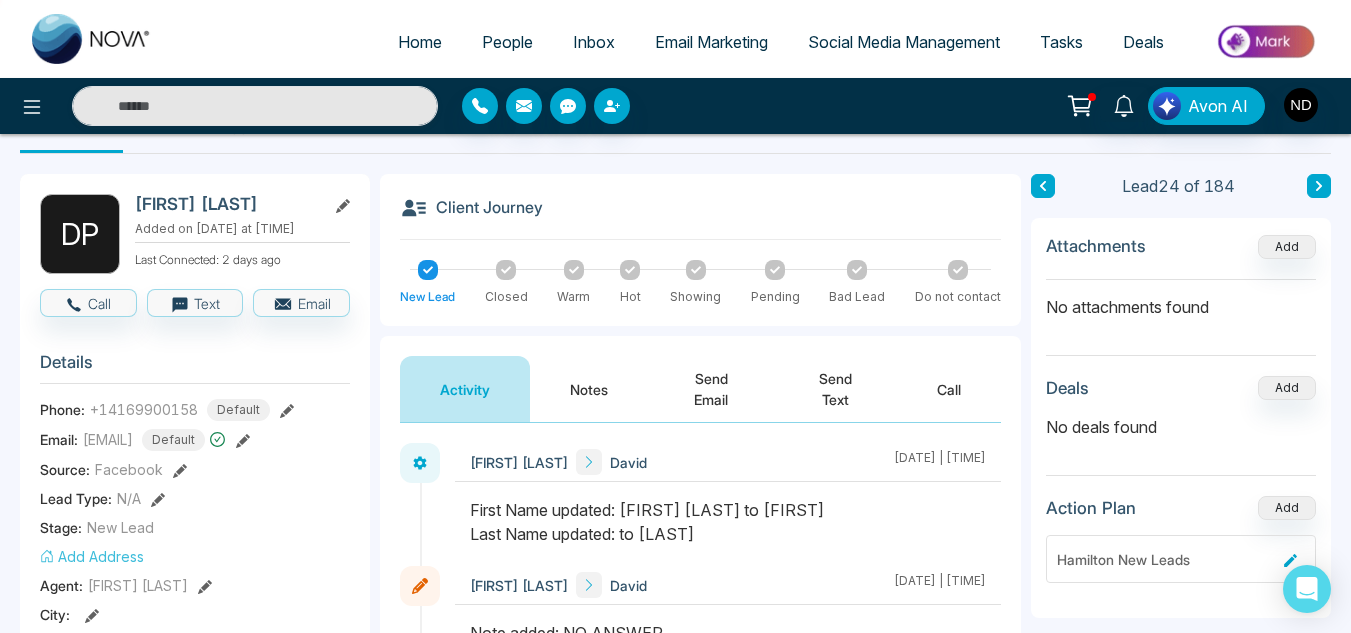 click on "Notes" at bounding box center (589, 389) 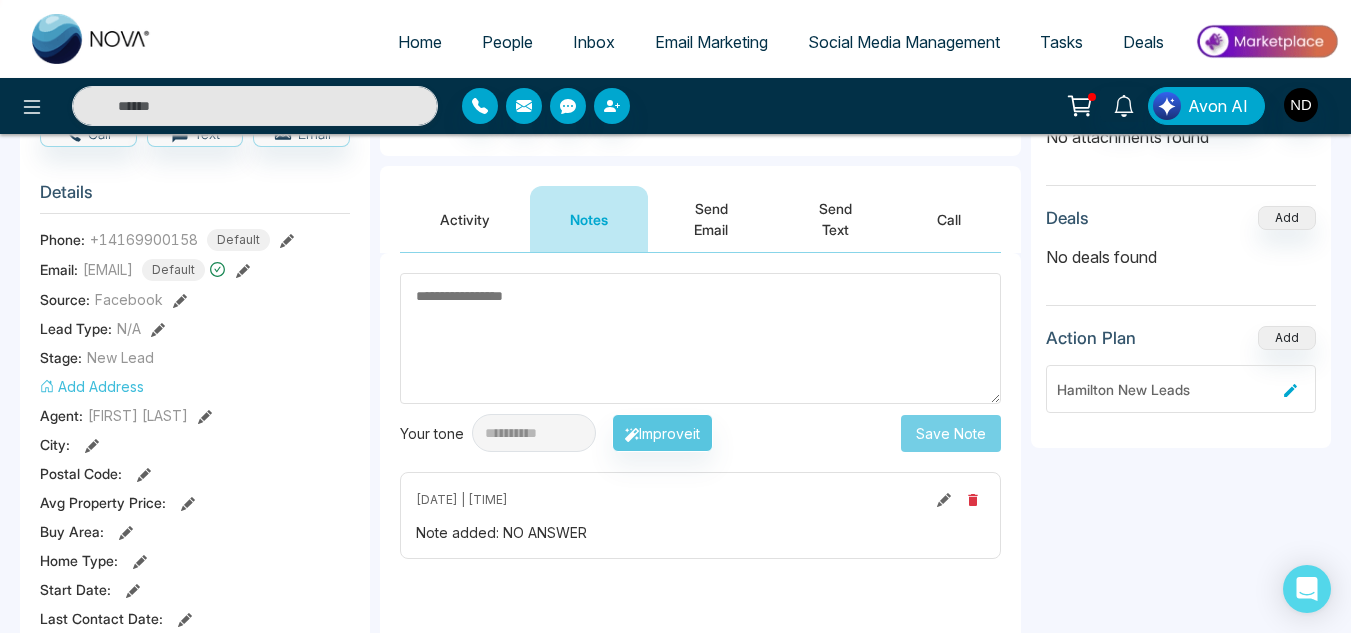 scroll, scrollTop: 226, scrollLeft: 0, axis: vertical 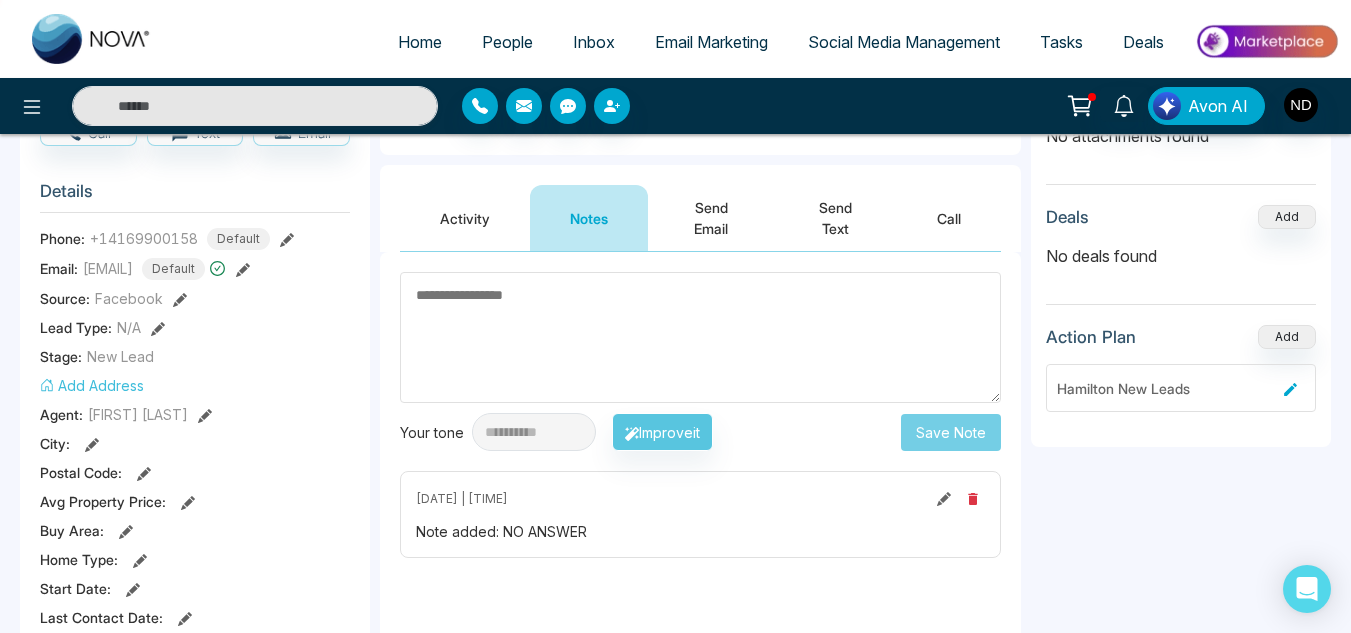 click on "Activity" at bounding box center [465, 218] 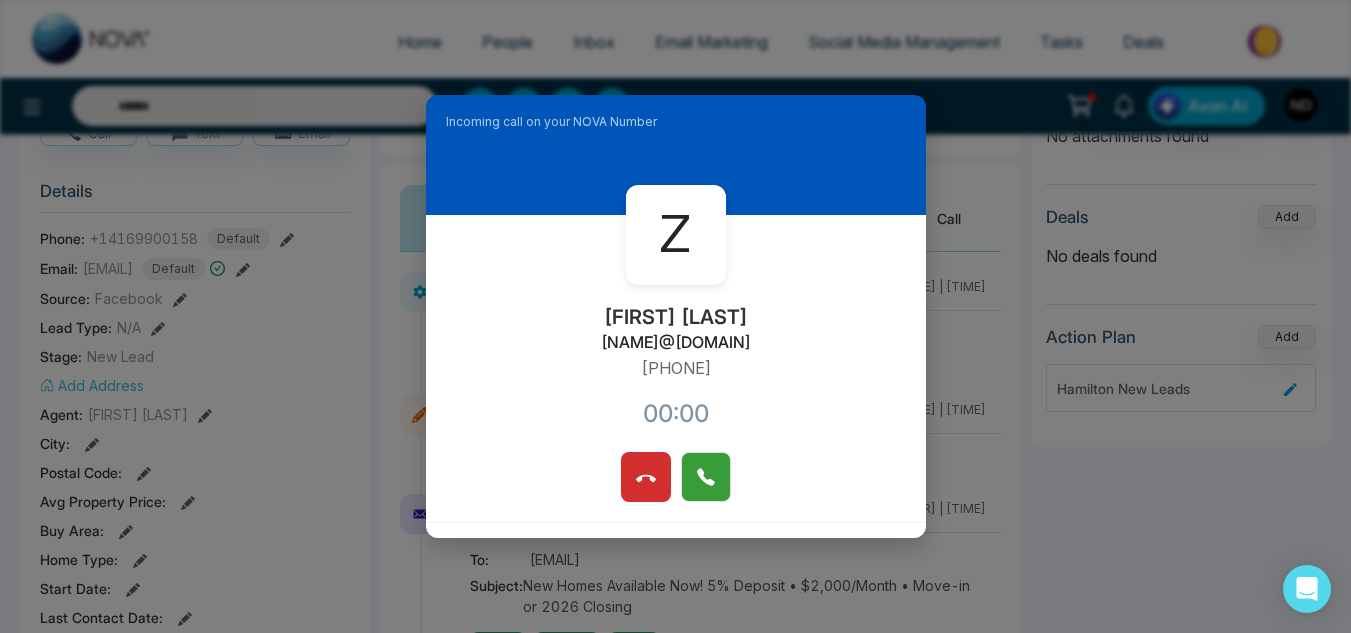 click 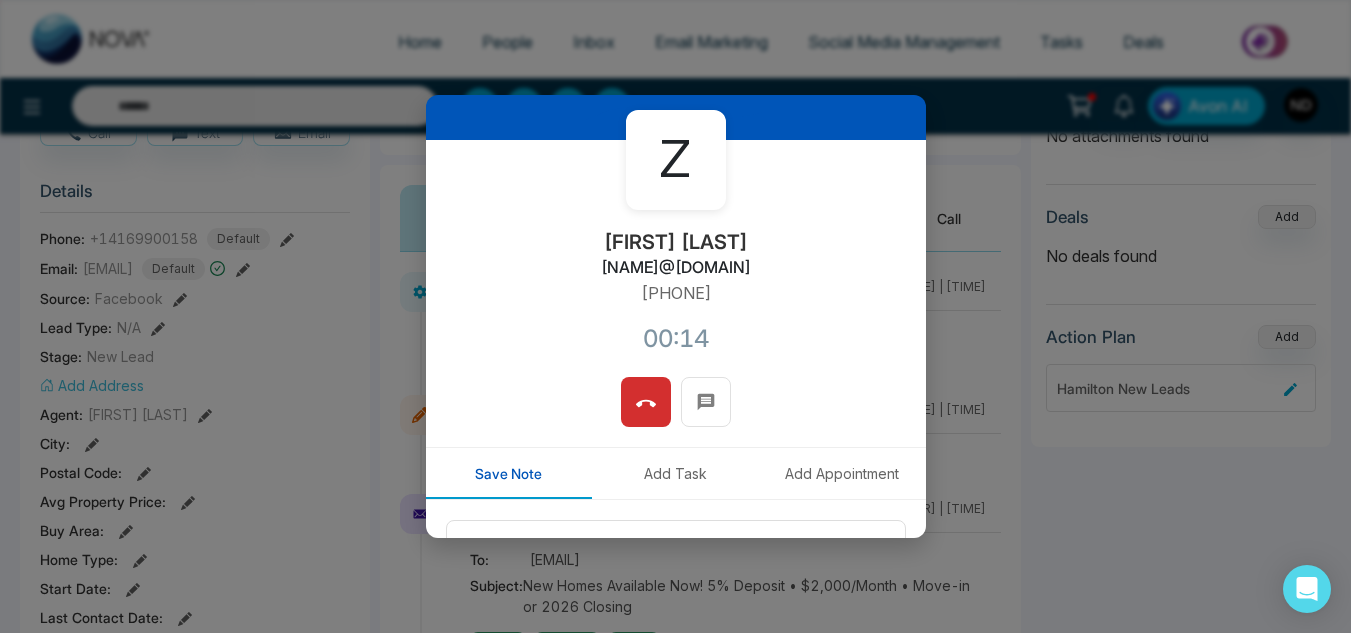 scroll, scrollTop: 74, scrollLeft: 0, axis: vertical 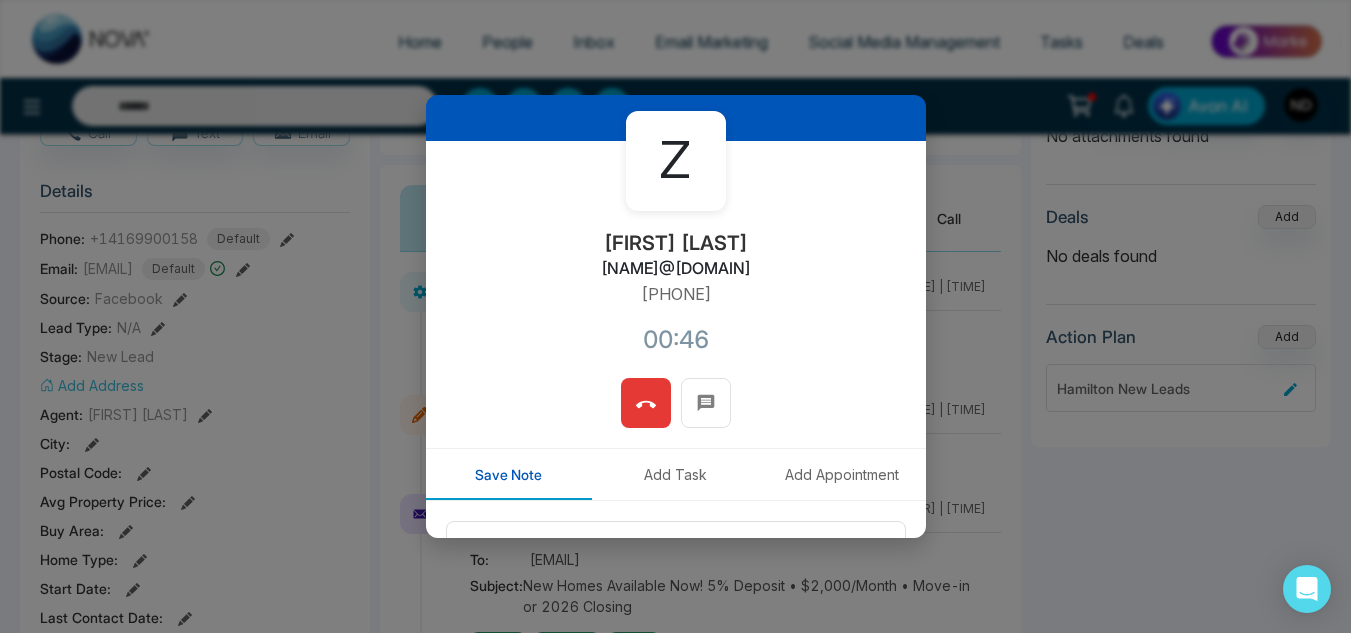 click at bounding box center [646, 403] 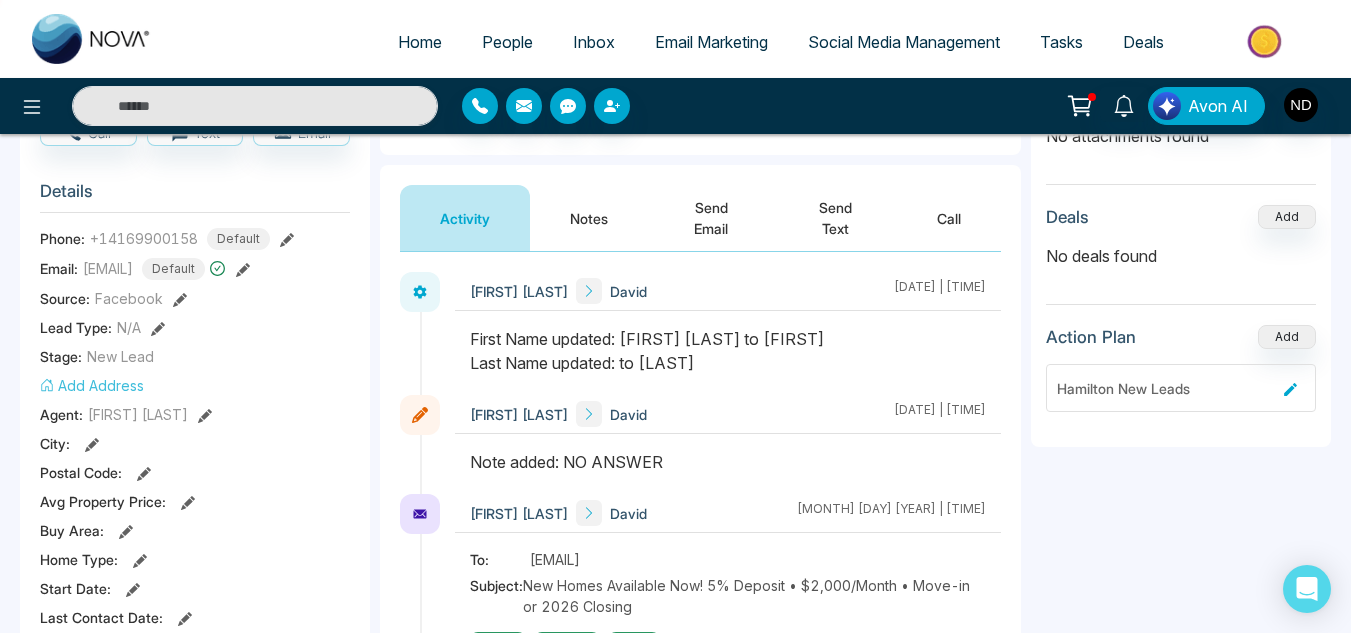 scroll, scrollTop: 0, scrollLeft: 0, axis: both 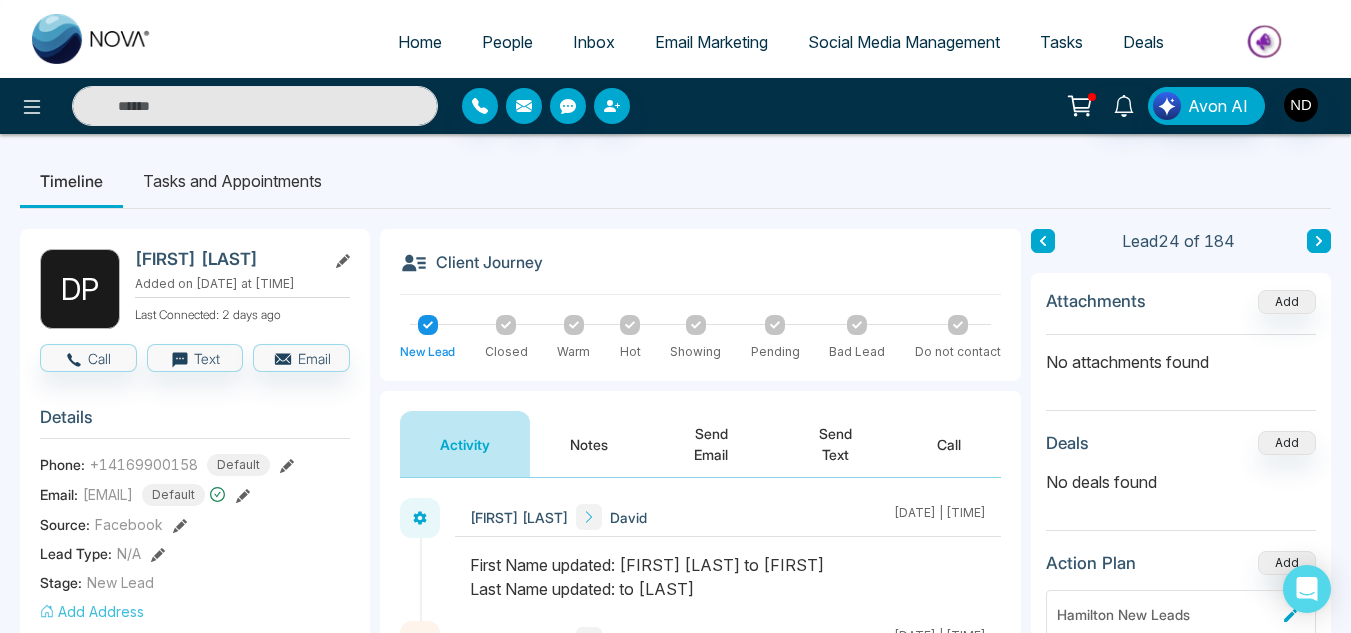 click at bounding box center (1043, 241) 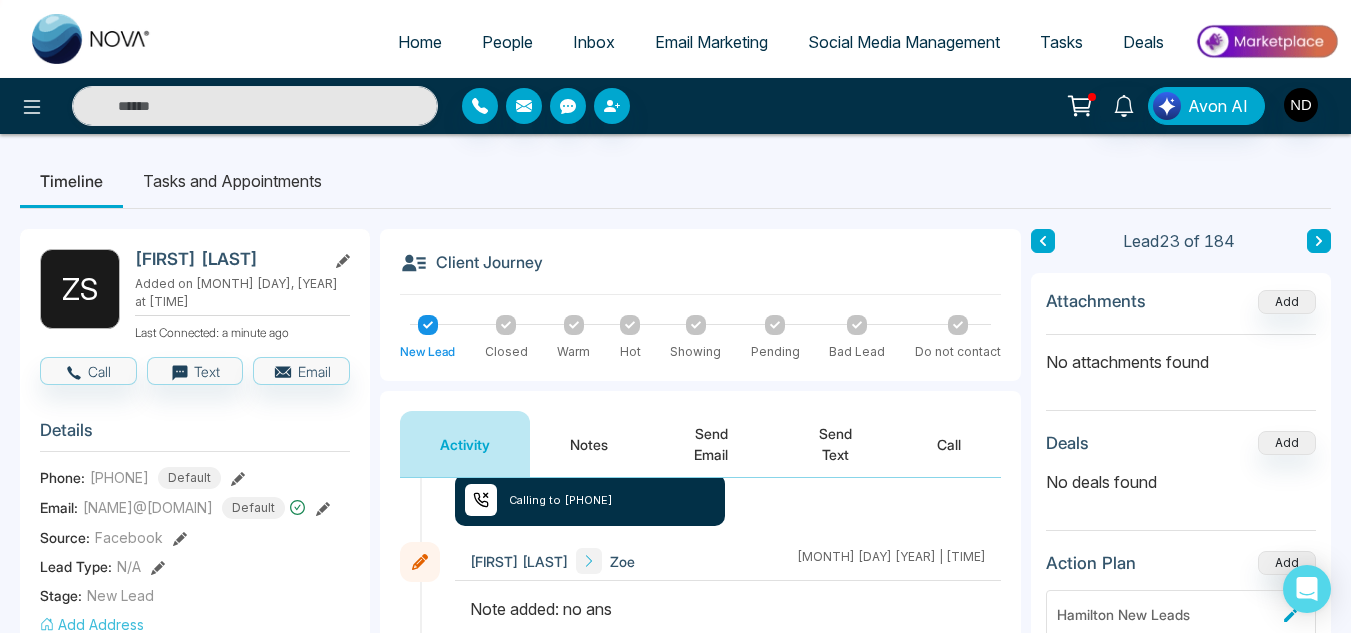 scroll, scrollTop: 0, scrollLeft: 0, axis: both 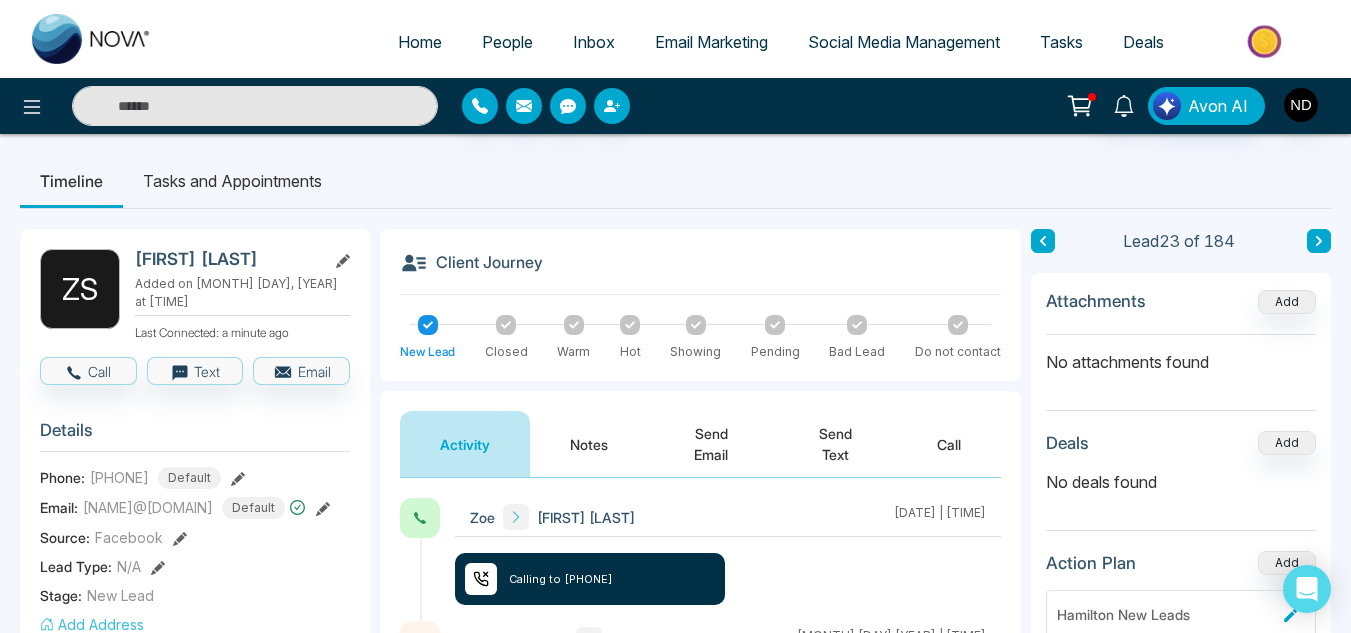 click on "Send Text" at bounding box center [836, 444] 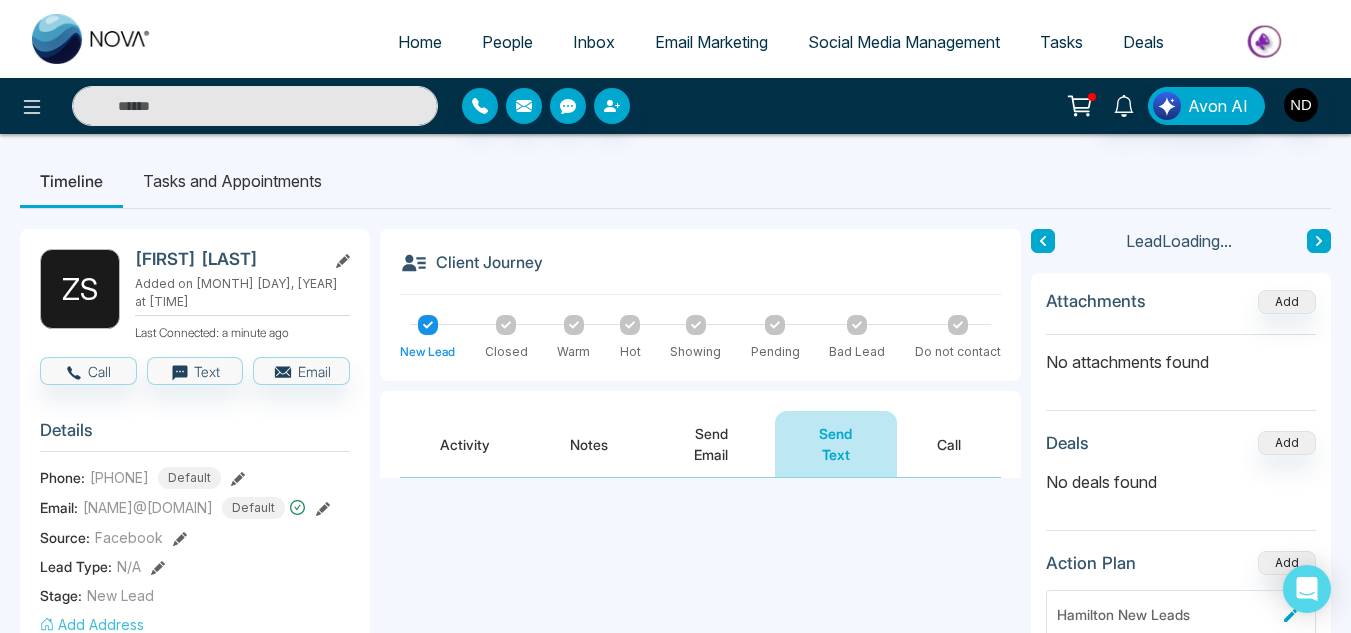 click at bounding box center (700, 559) 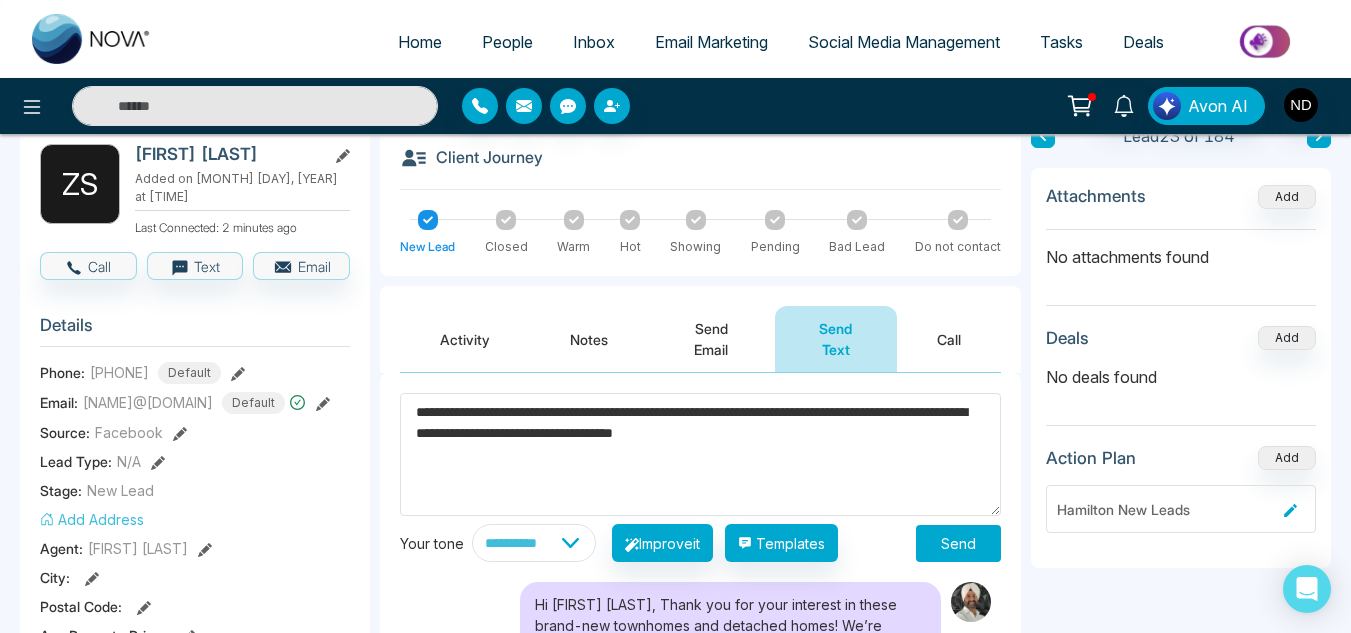scroll, scrollTop: 107, scrollLeft: 0, axis: vertical 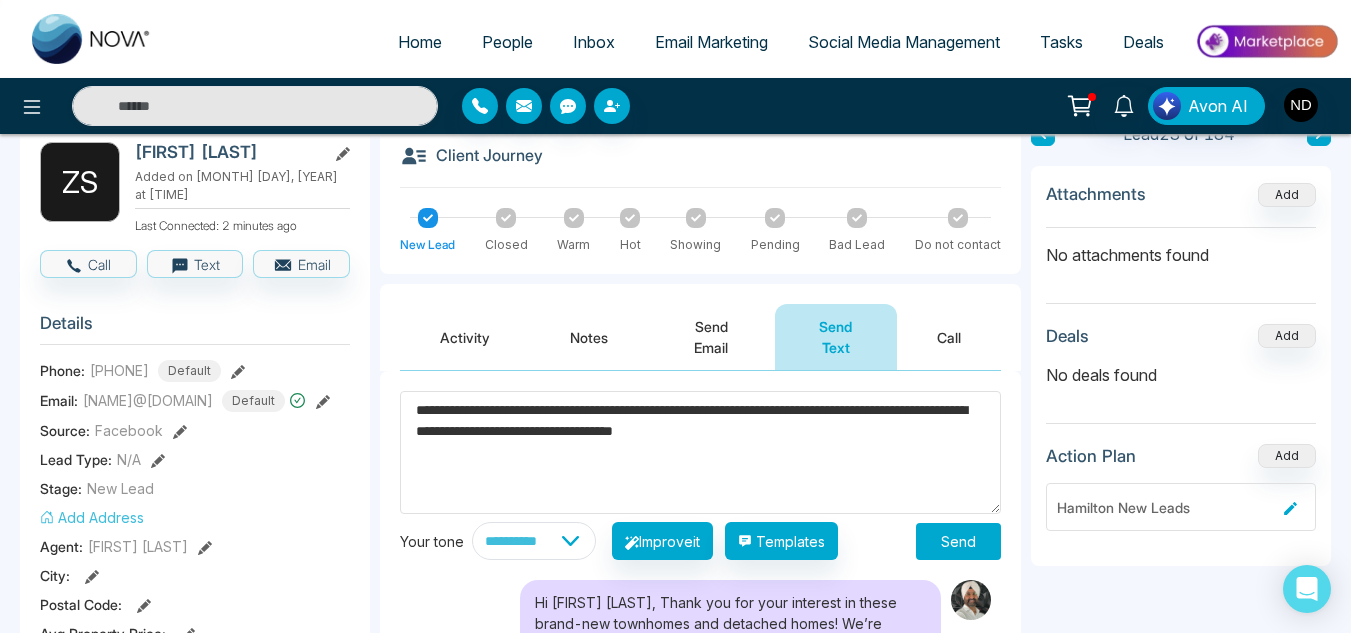type on "**********" 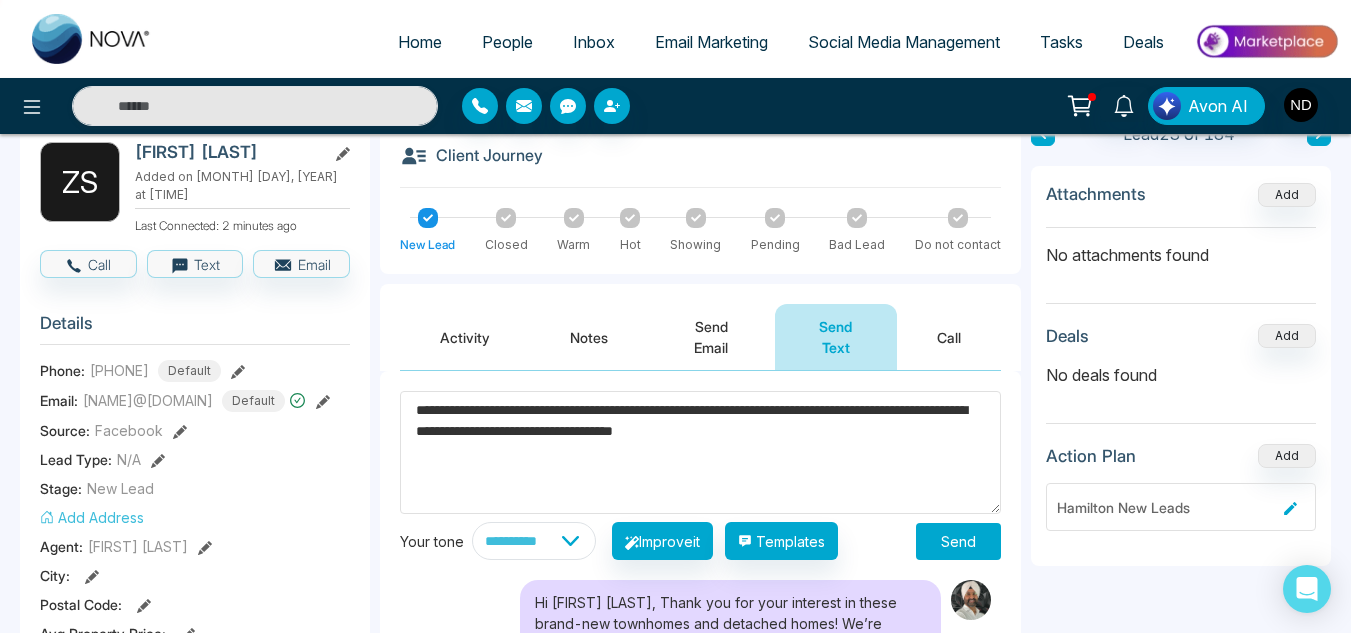 click on "Send" at bounding box center (958, 541) 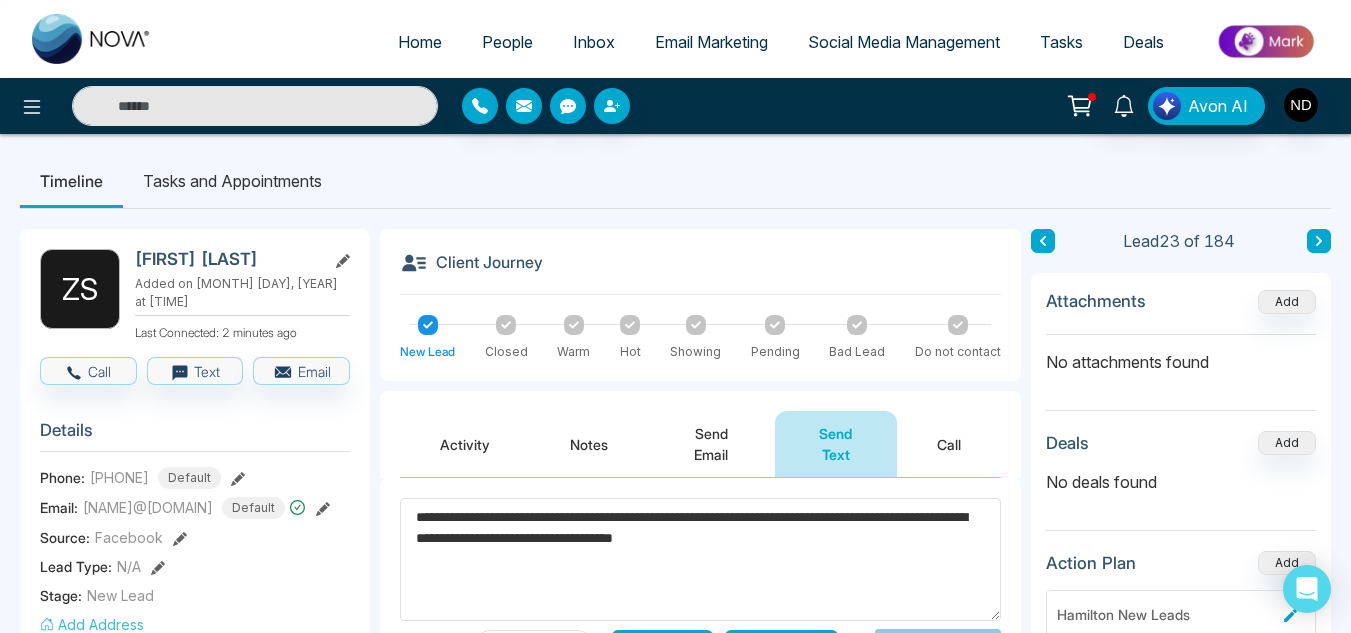 scroll, scrollTop: 140, scrollLeft: 0, axis: vertical 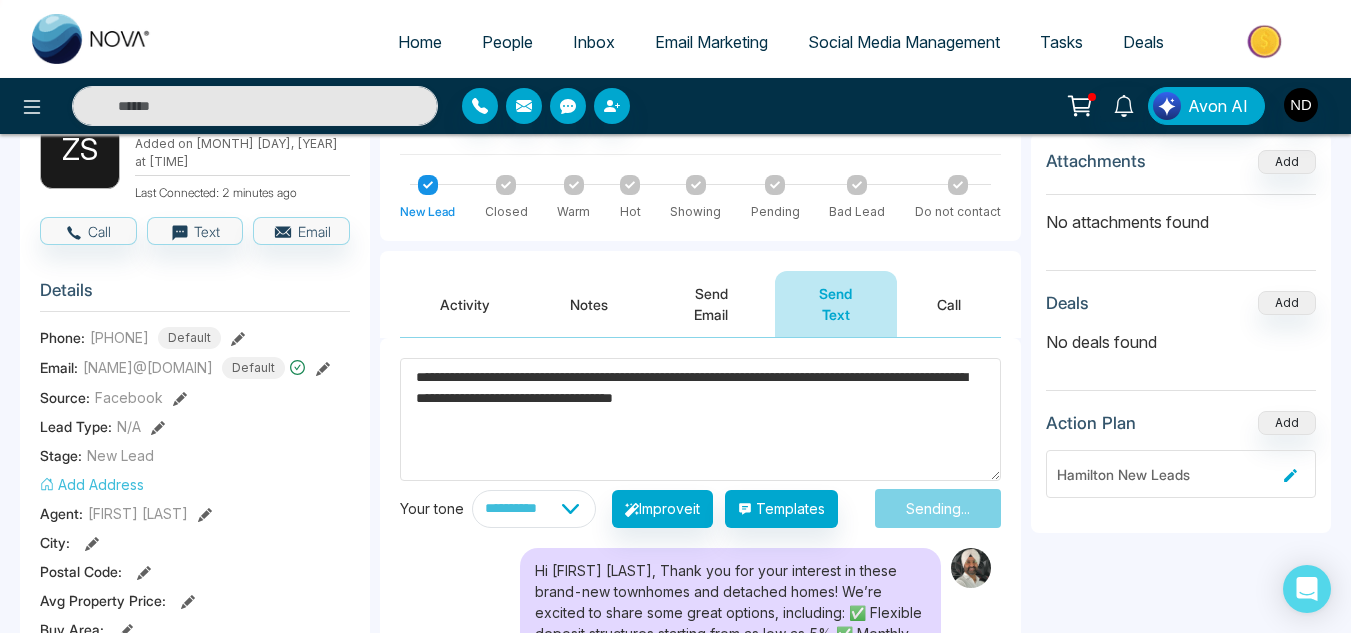 type 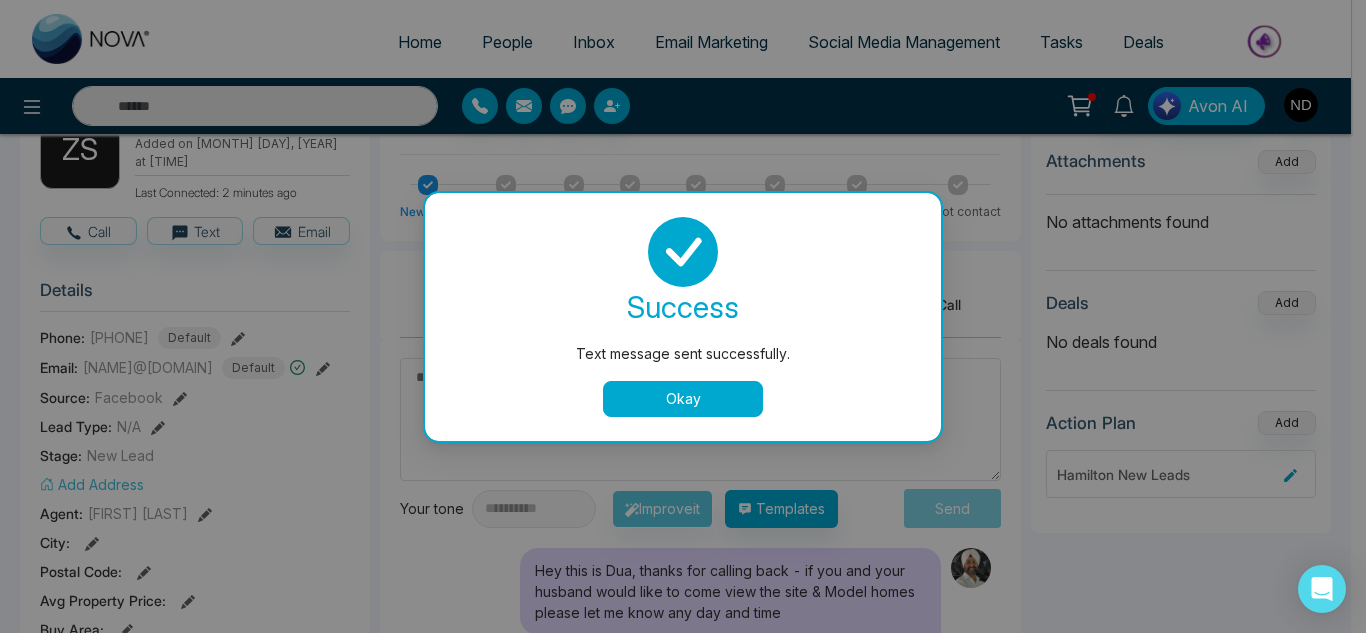 click on "Okay" at bounding box center (683, 399) 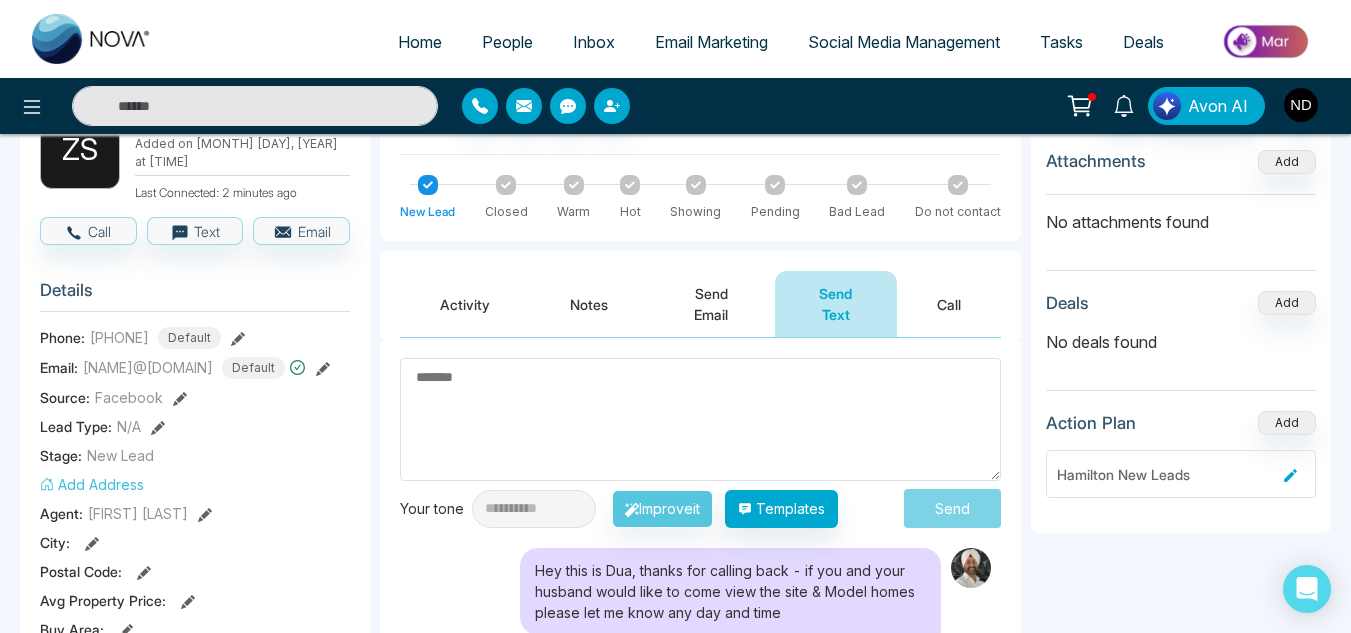 scroll, scrollTop: 0, scrollLeft: 0, axis: both 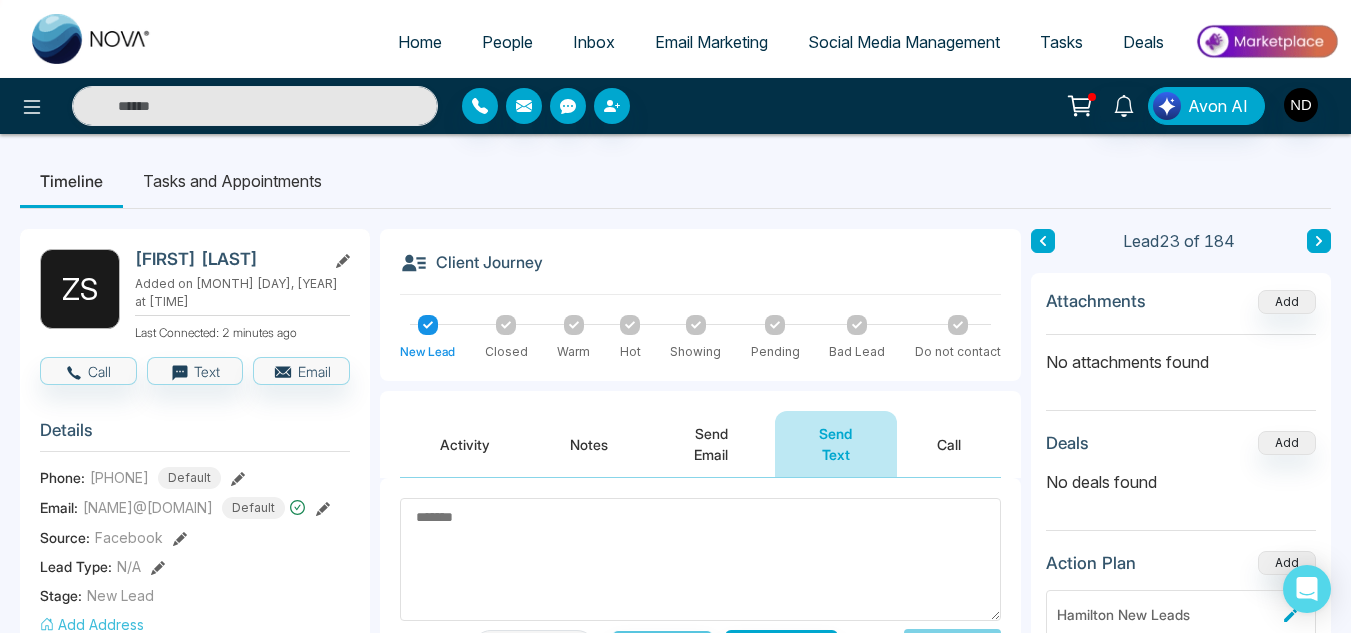 click 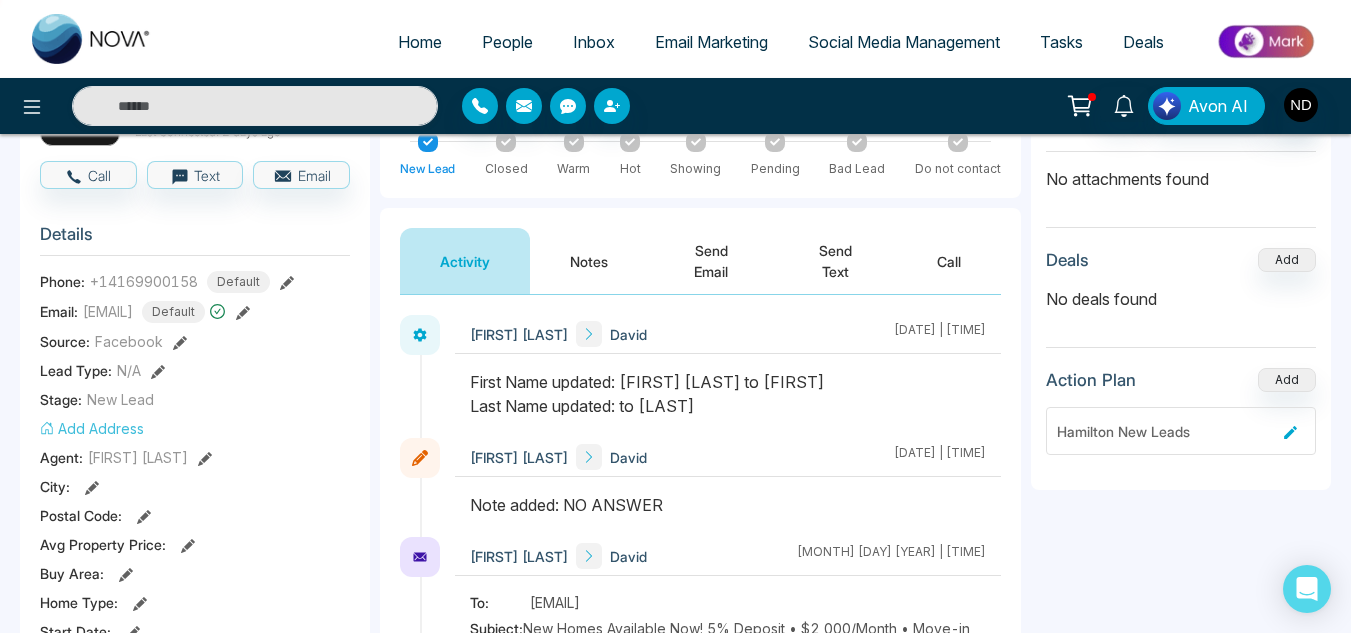 scroll, scrollTop: 88, scrollLeft: 0, axis: vertical 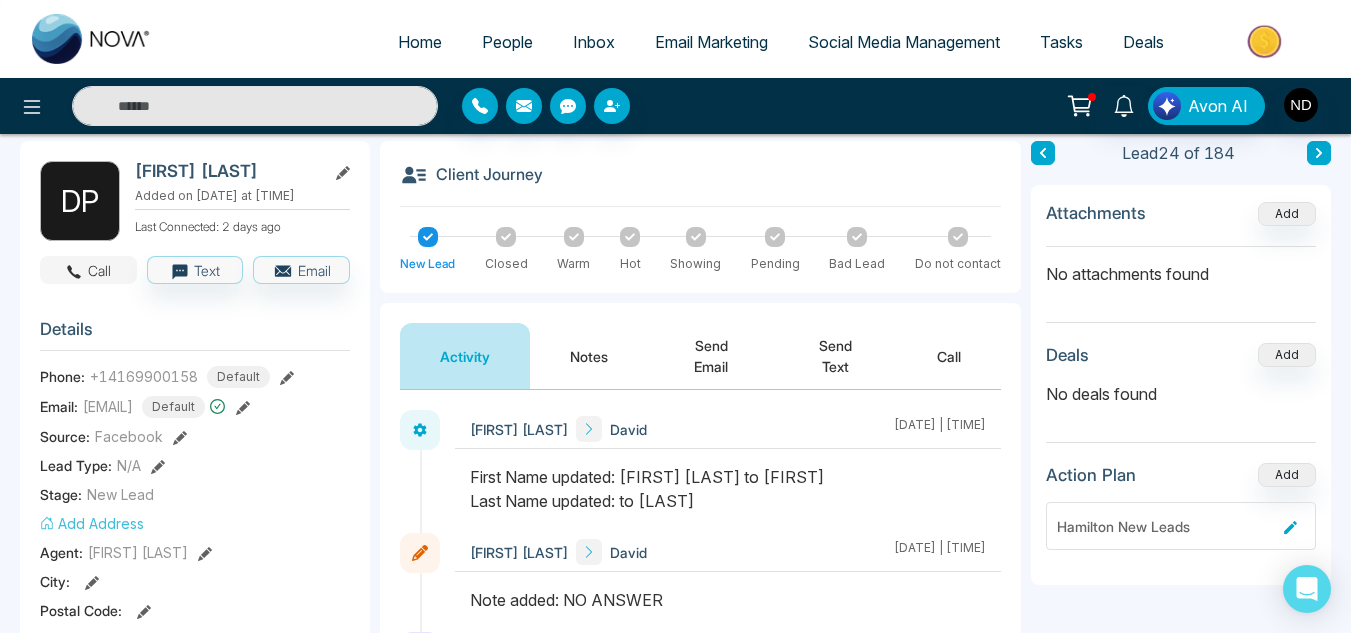 click on "Call" at bounding box center [88, 270] 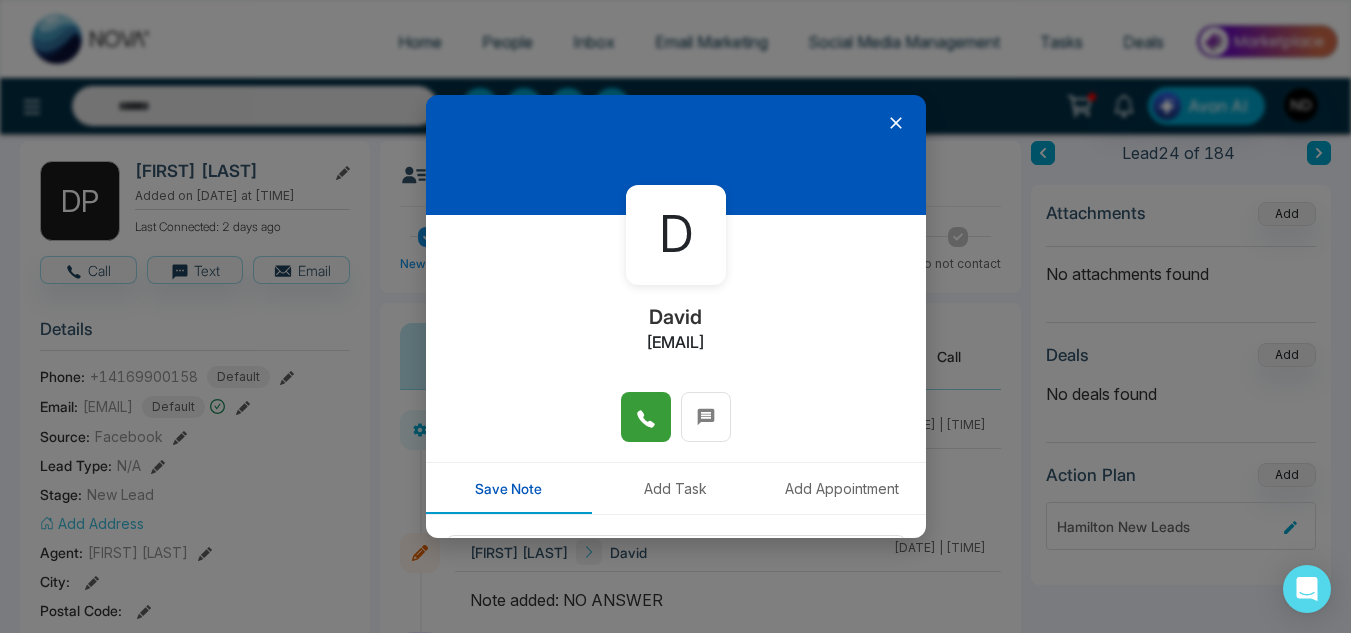 click at bounding box center (646, 417) 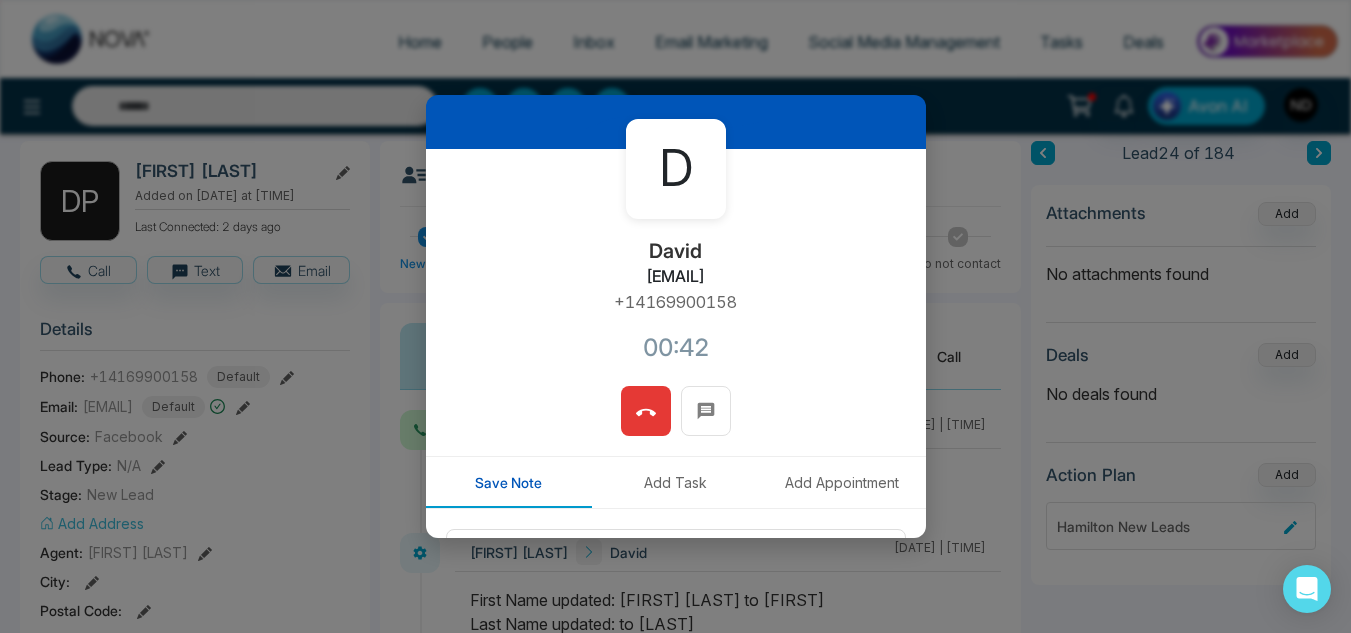 scroll, scrollTop: 238, scrollLeft: 0, axis: vertical 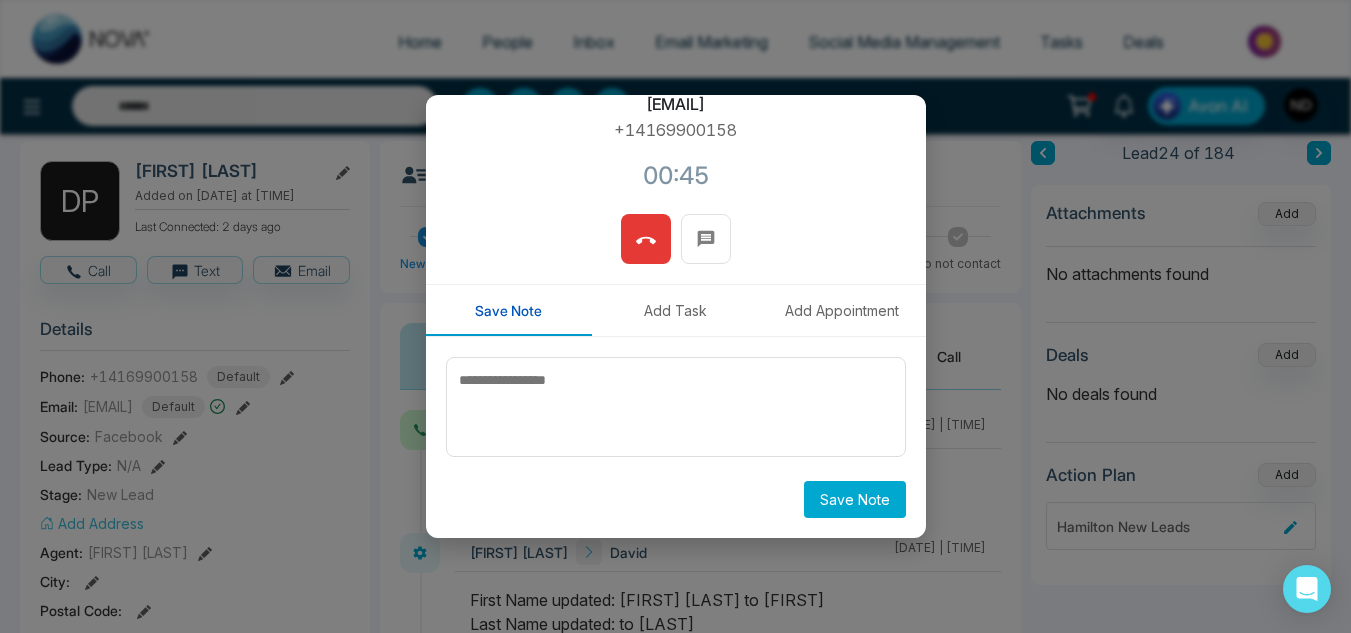 click at bounding box center (646, 239) 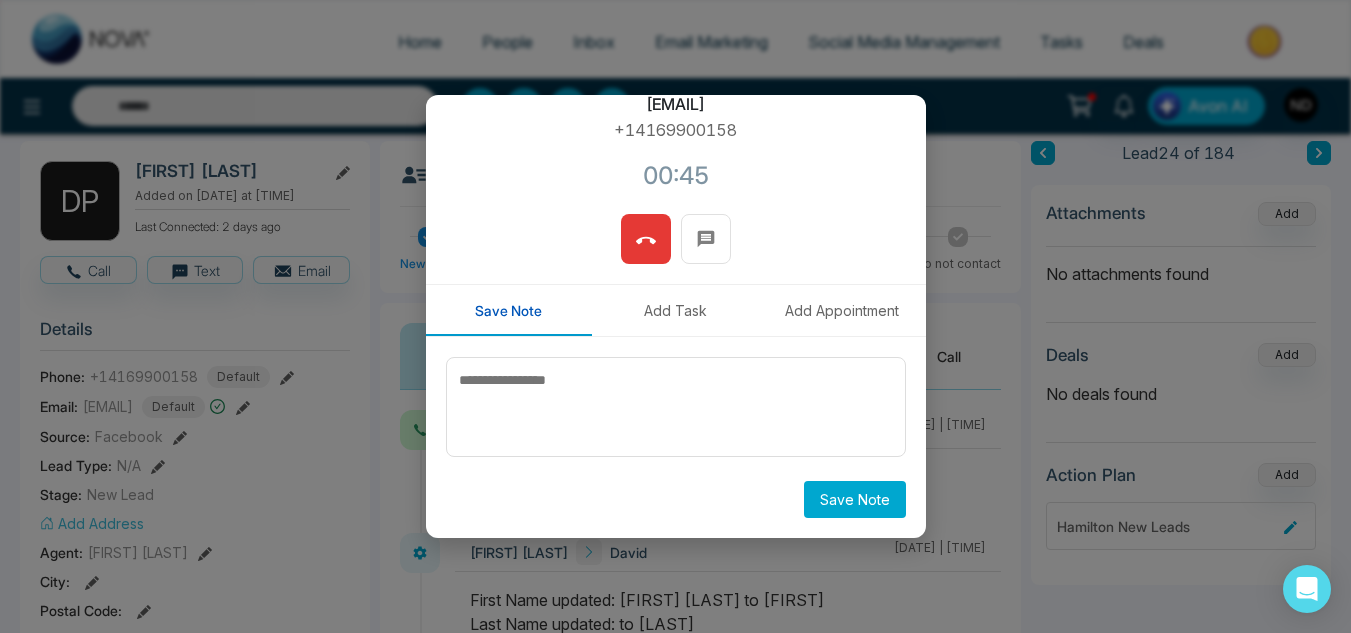 scroll, scrollTop: 178, scrollLeft: 0, axis: vertical 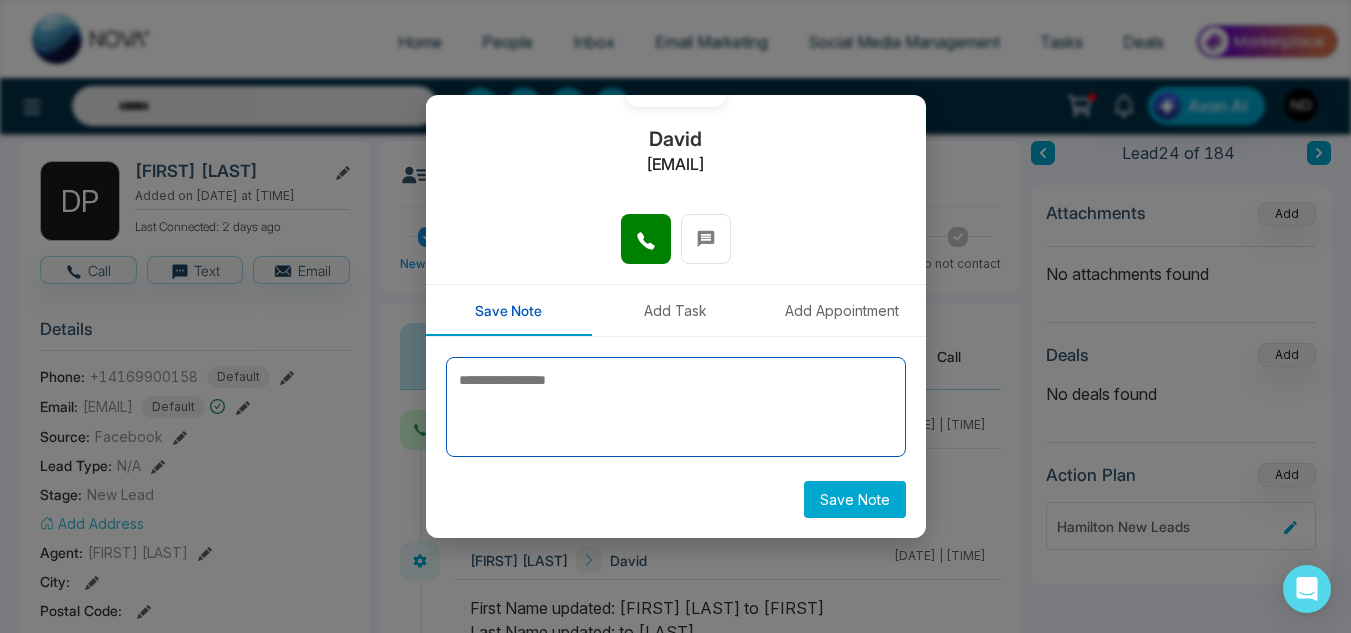 click at bounding box center (676, 407) 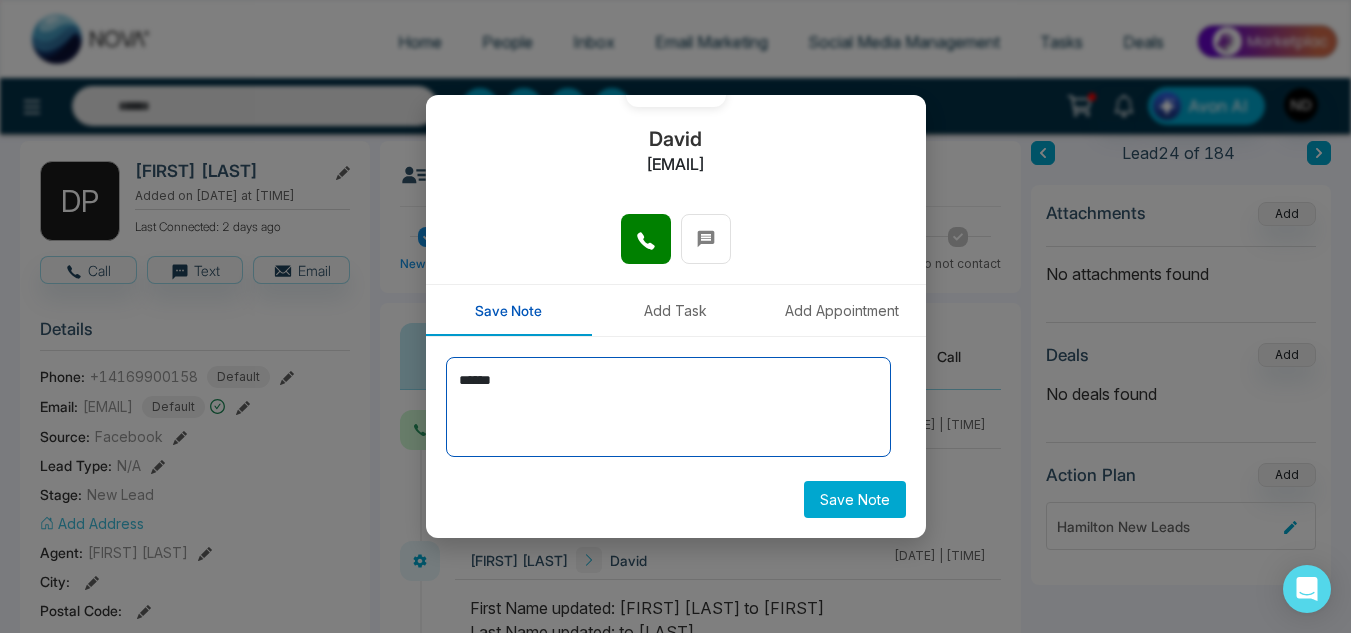type on "******" 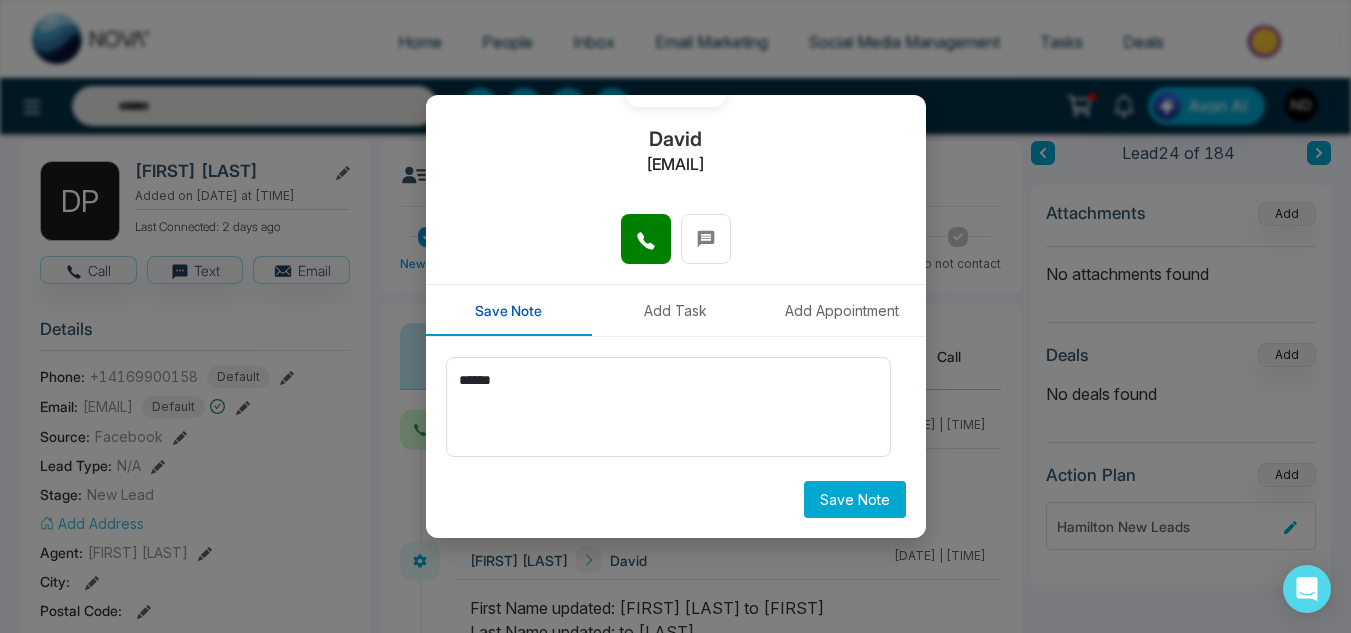 click on "Save Note" at bounding box center [855, 499] 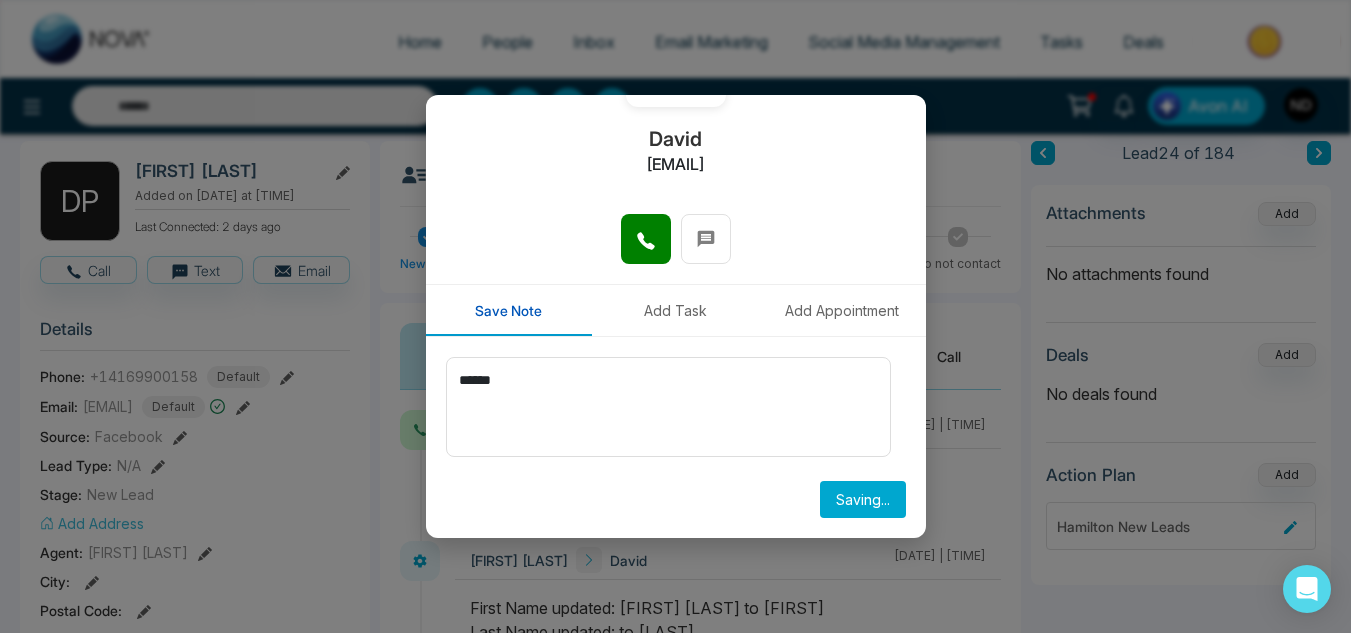 type 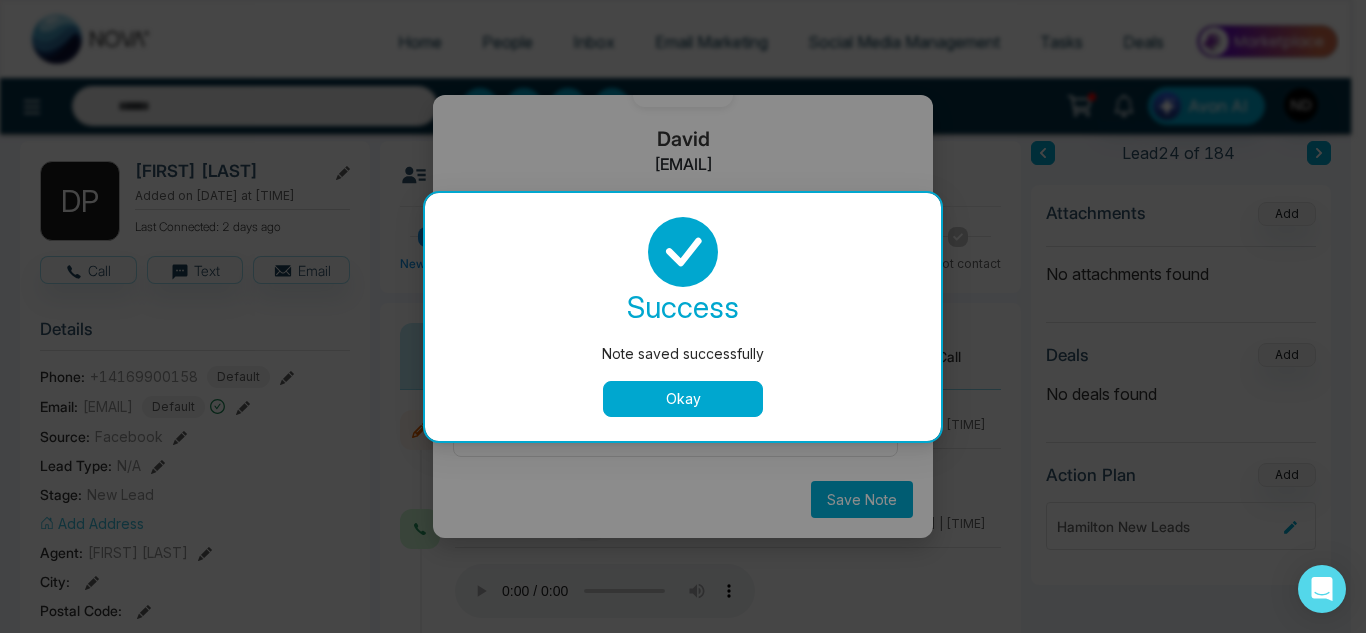 click on "Okay" at bounding box center [683, 399] 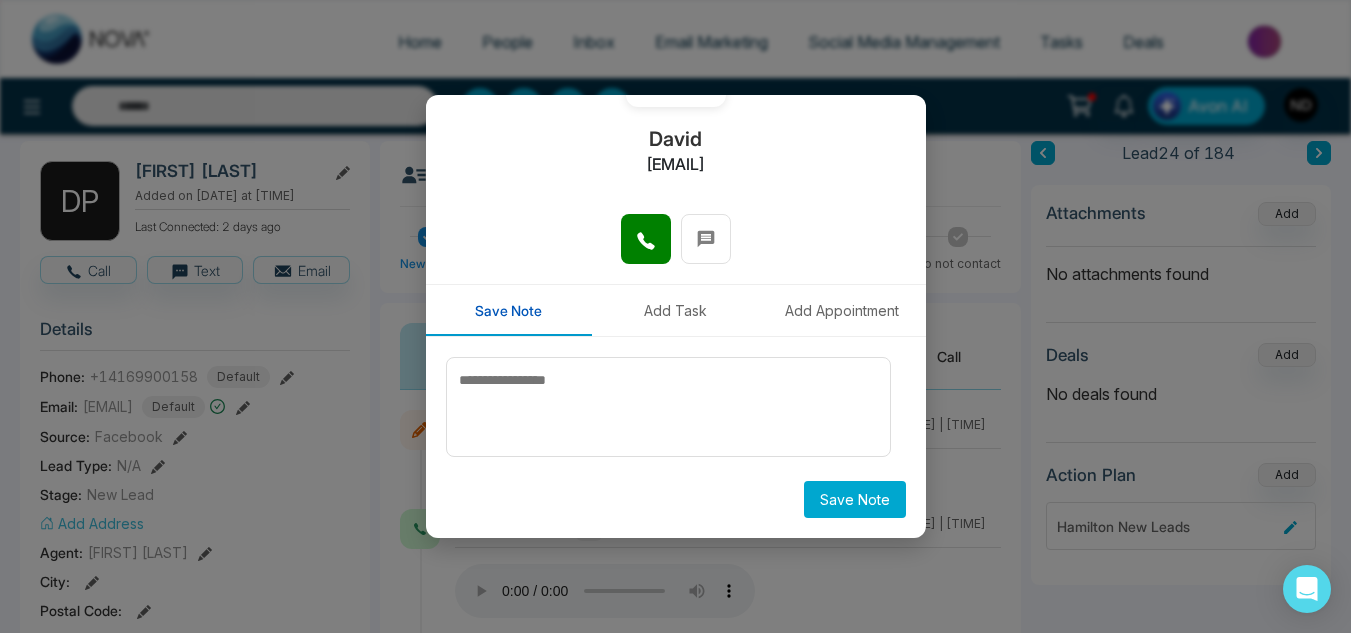 scroll, scrollTop: 0, scrollLeft: 0, axis: both 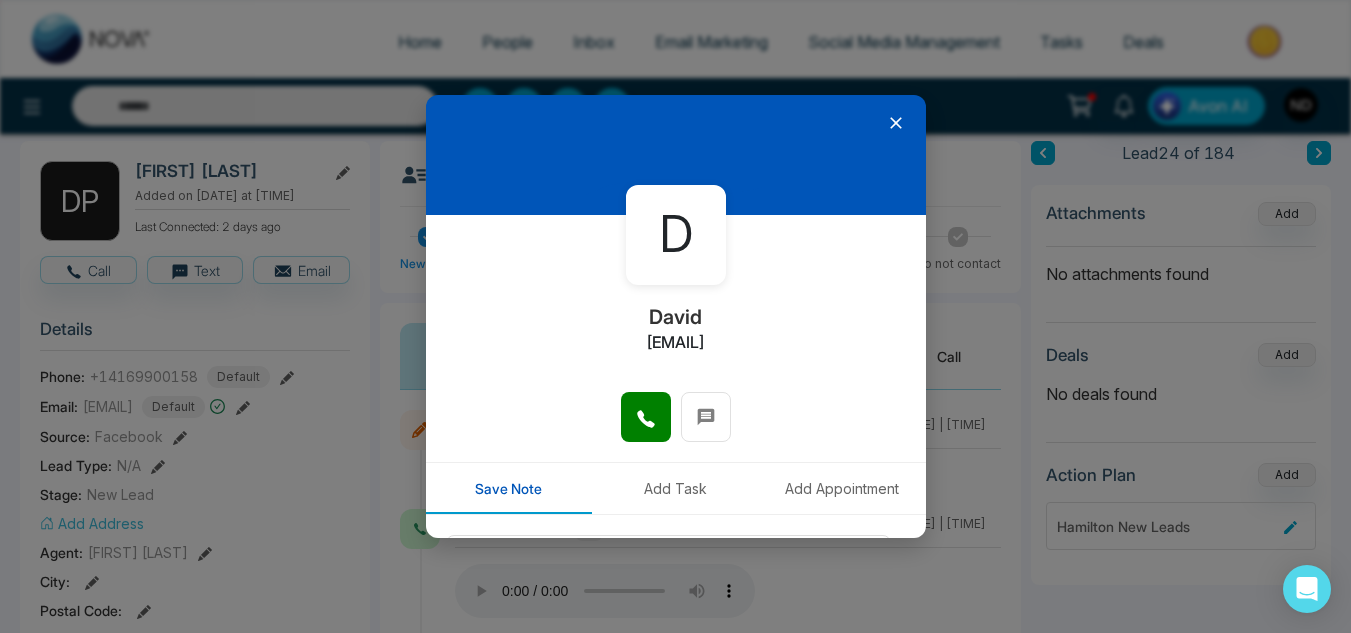 click 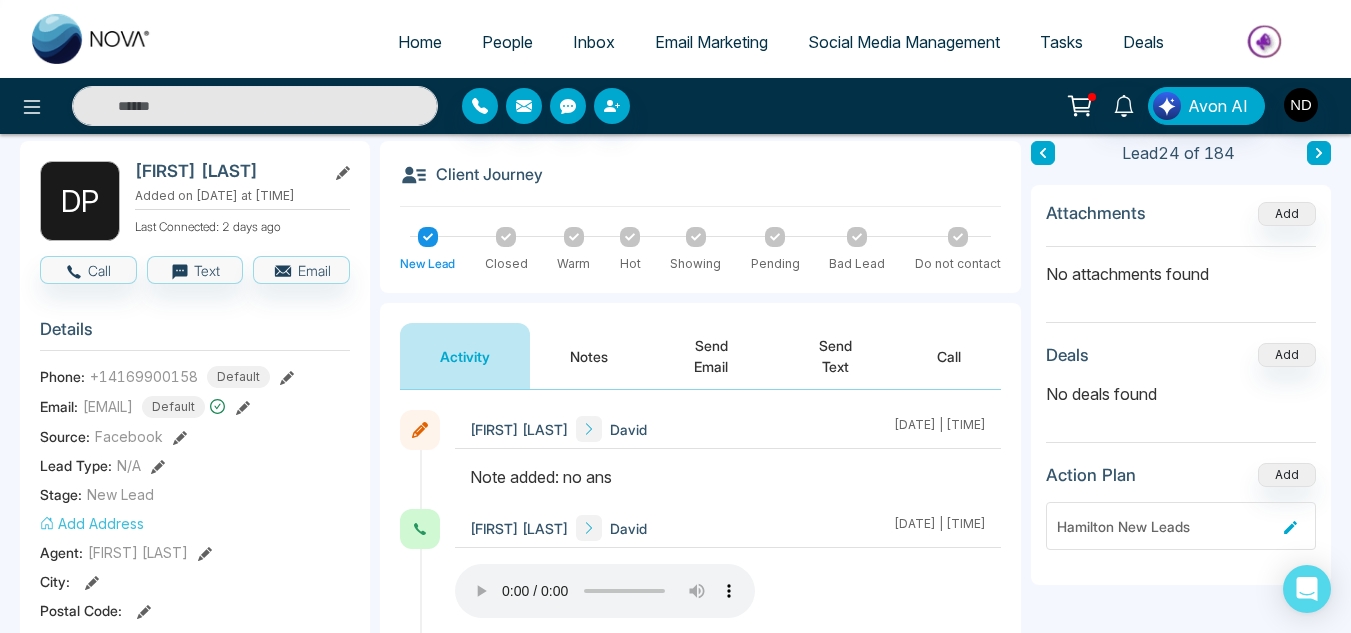 scroll, scrollTop: 0, scrollLeft: 0, axis: both 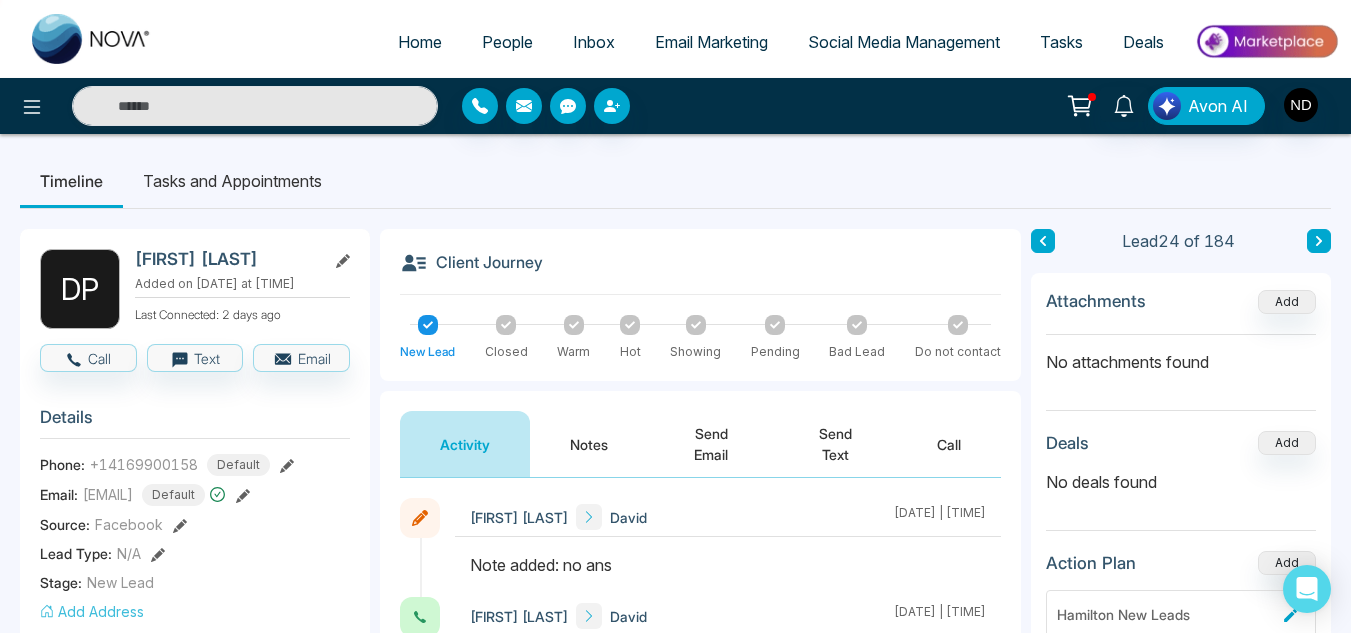 click at bounding box center (1319, 241) 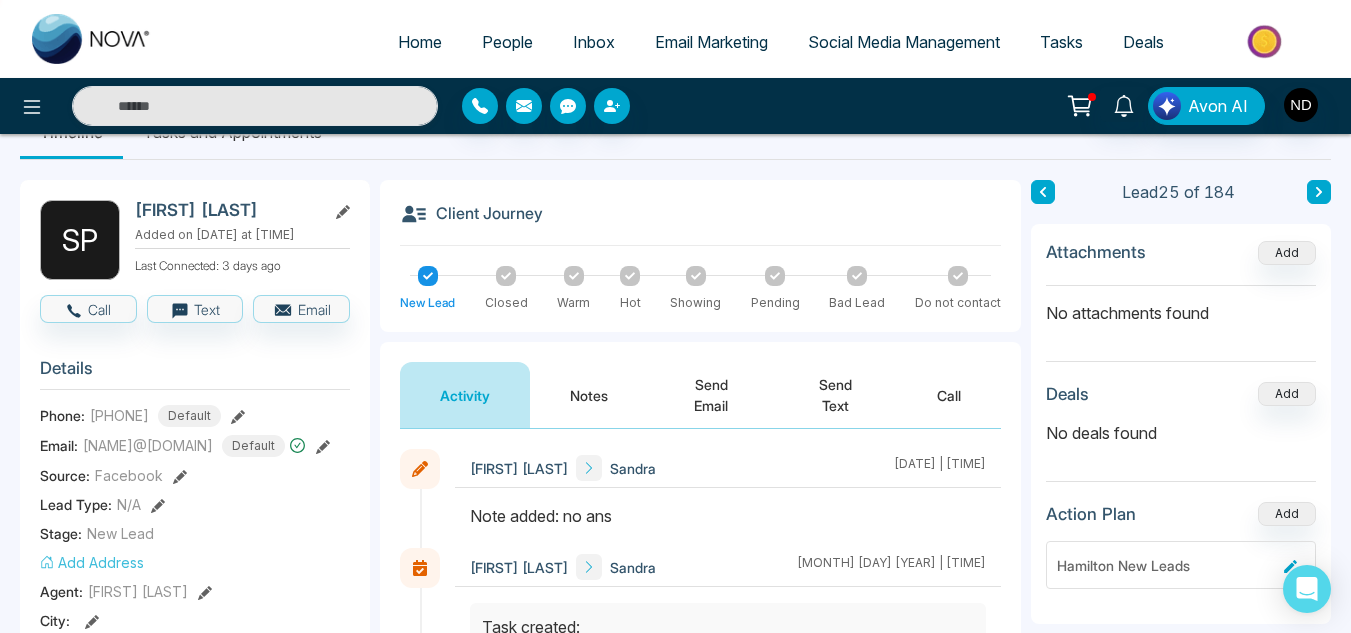 scroll, scrollTop: 0, scrollLeft: 0, axis: both 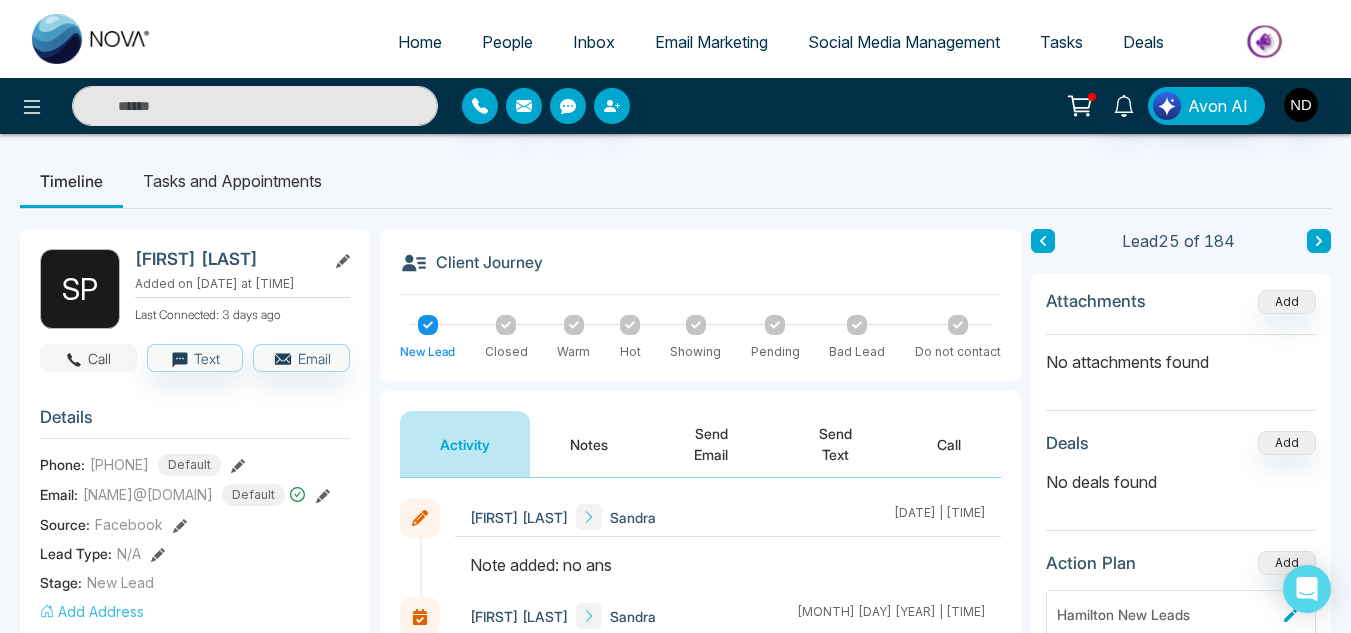 click on "Call" at bounding box center (88, 358) 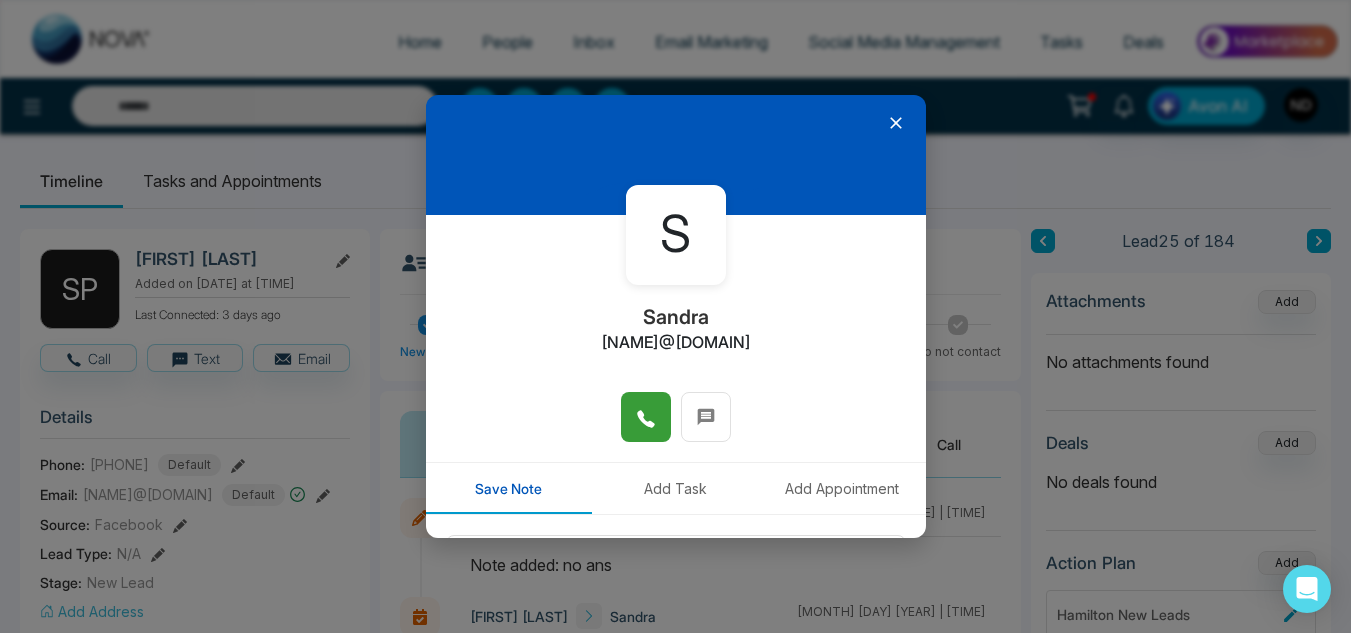 click 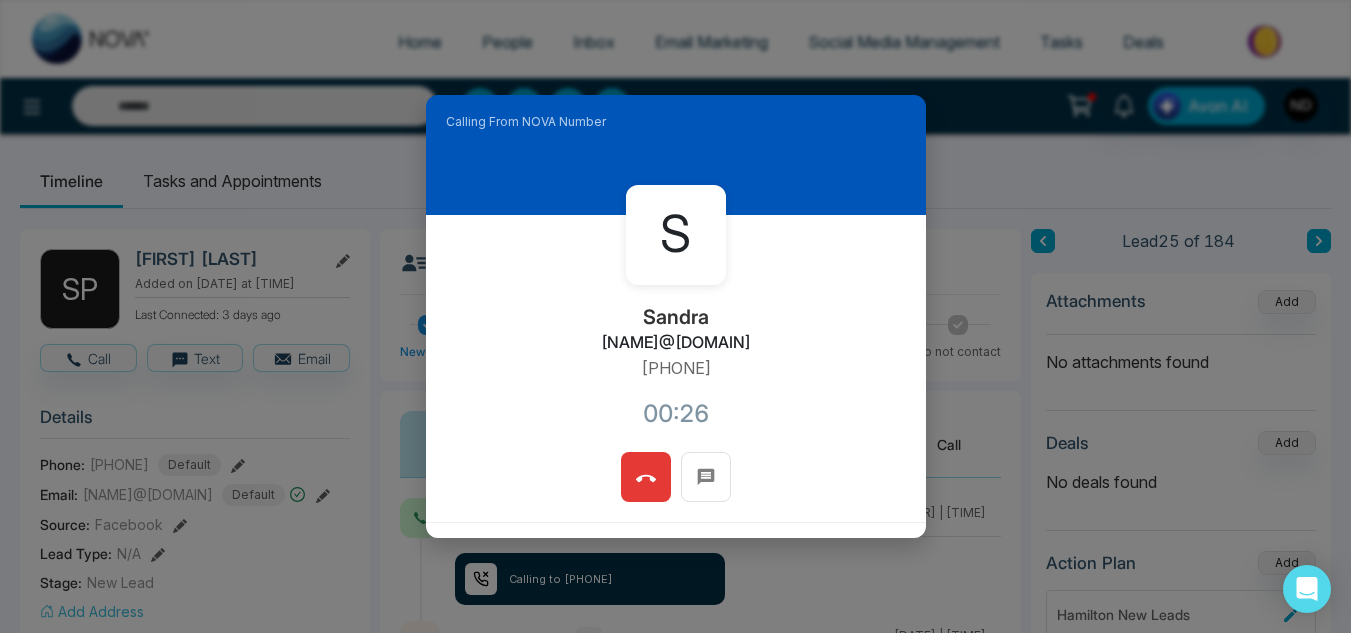 click at bounding box center [646, 477] 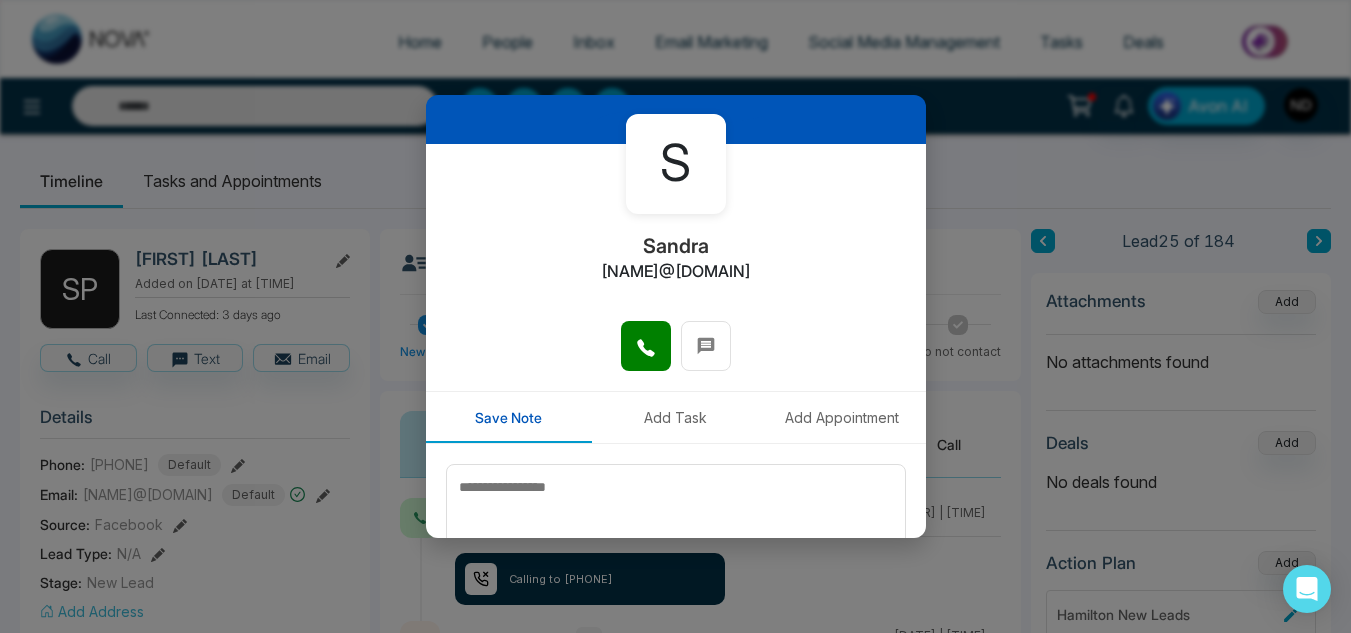 scroll, scrollTop: 72, scrollLeft: 0, axis: vertical 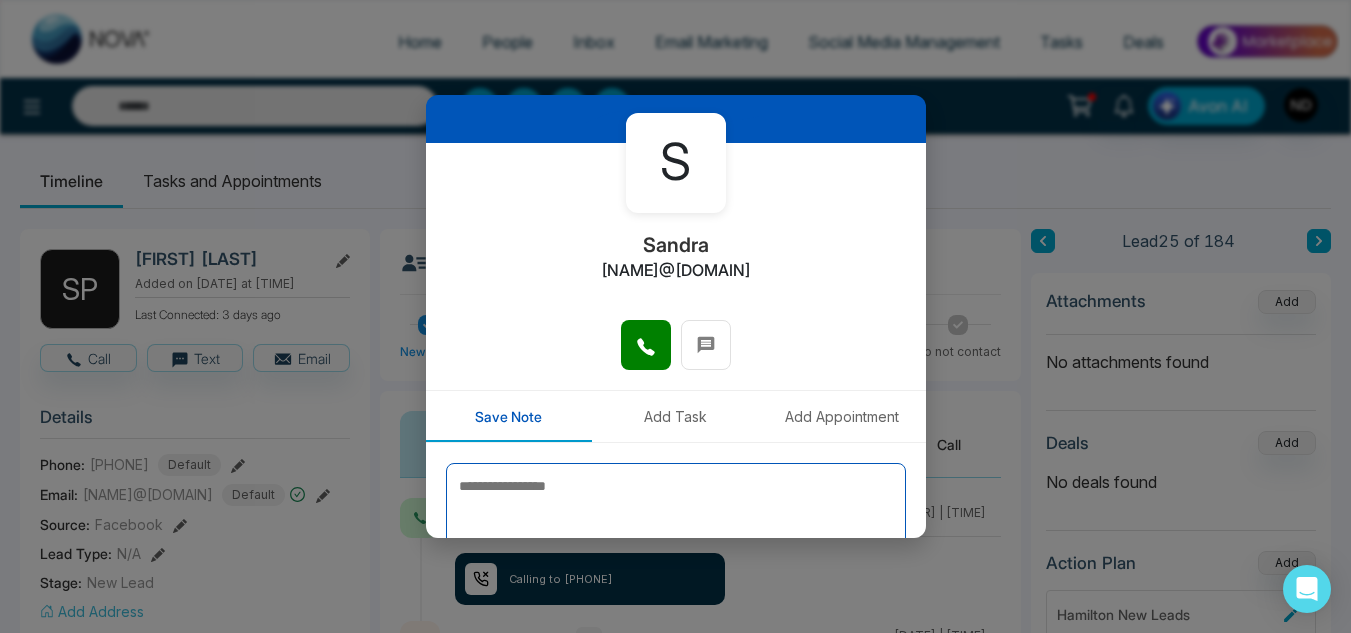 click at bounding box center [676, 513] 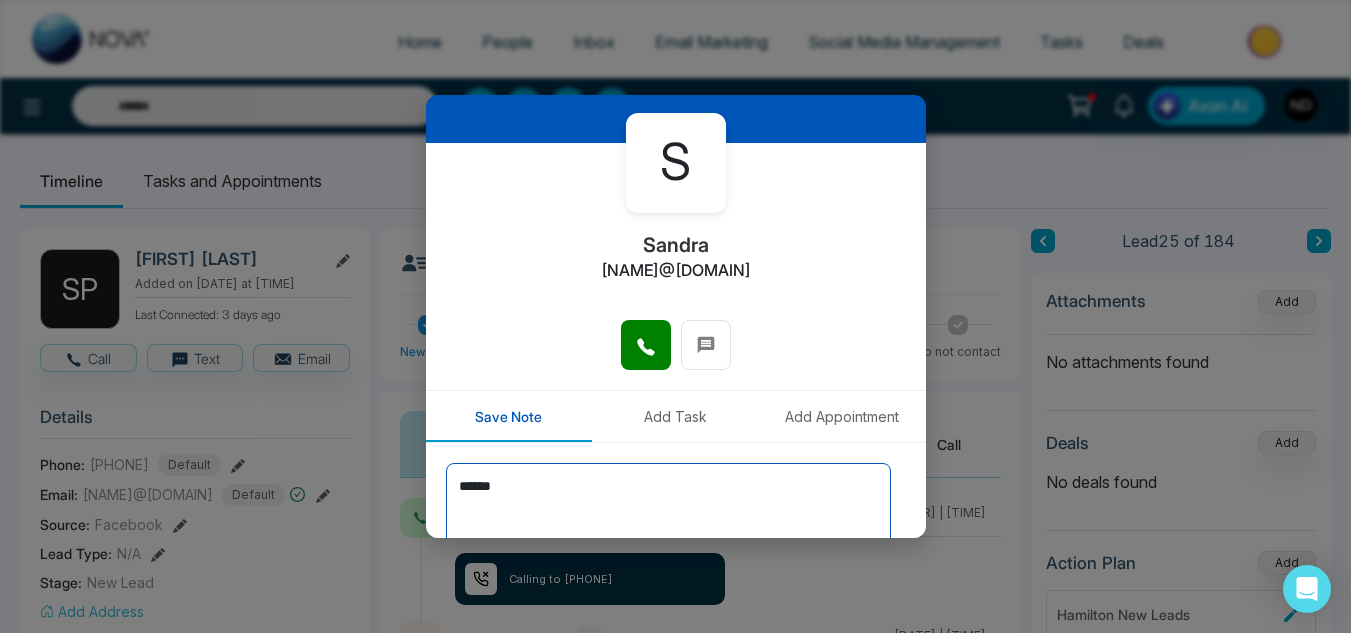 scroll, scrollTop: 178, scrollLeft: 0, axis: vertical 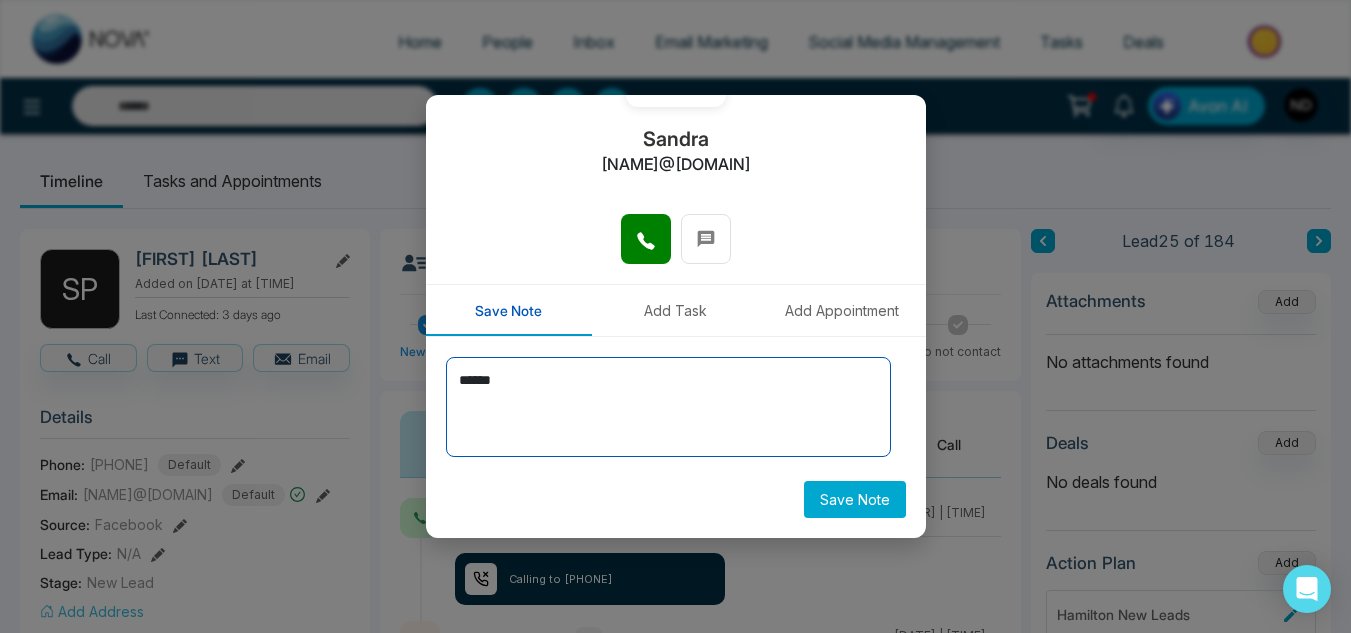 type on "******" 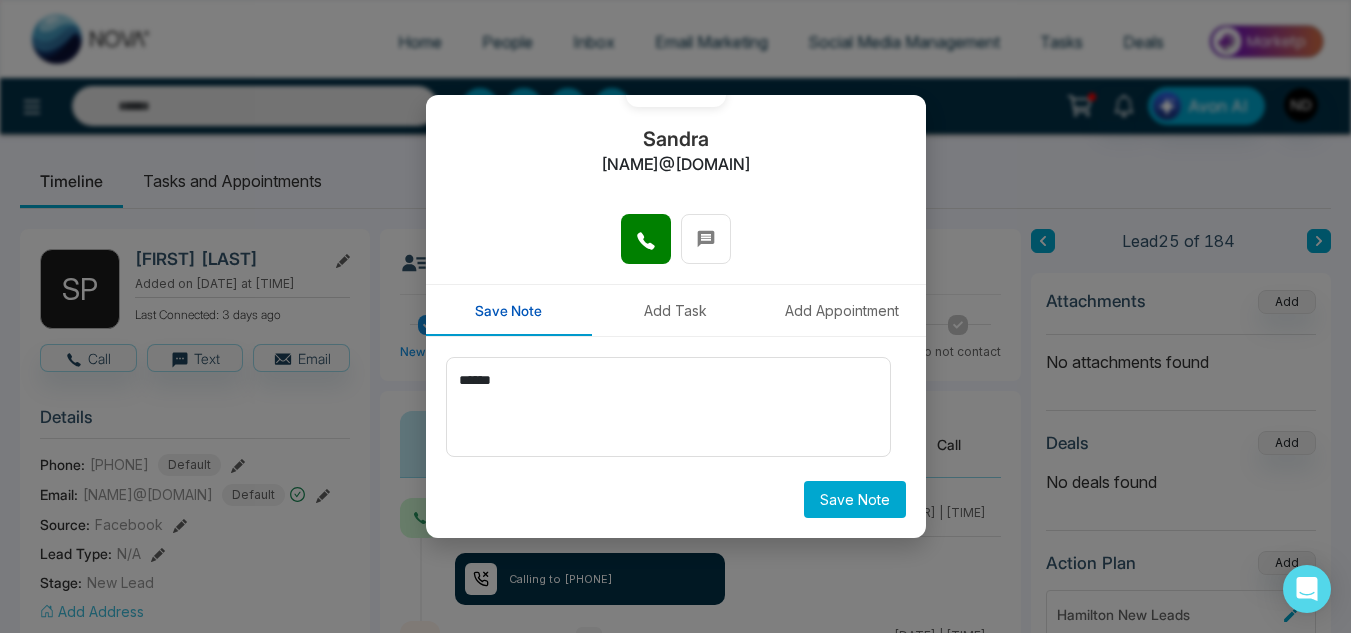 click on "Save Note" at bounding box center [855, 499] 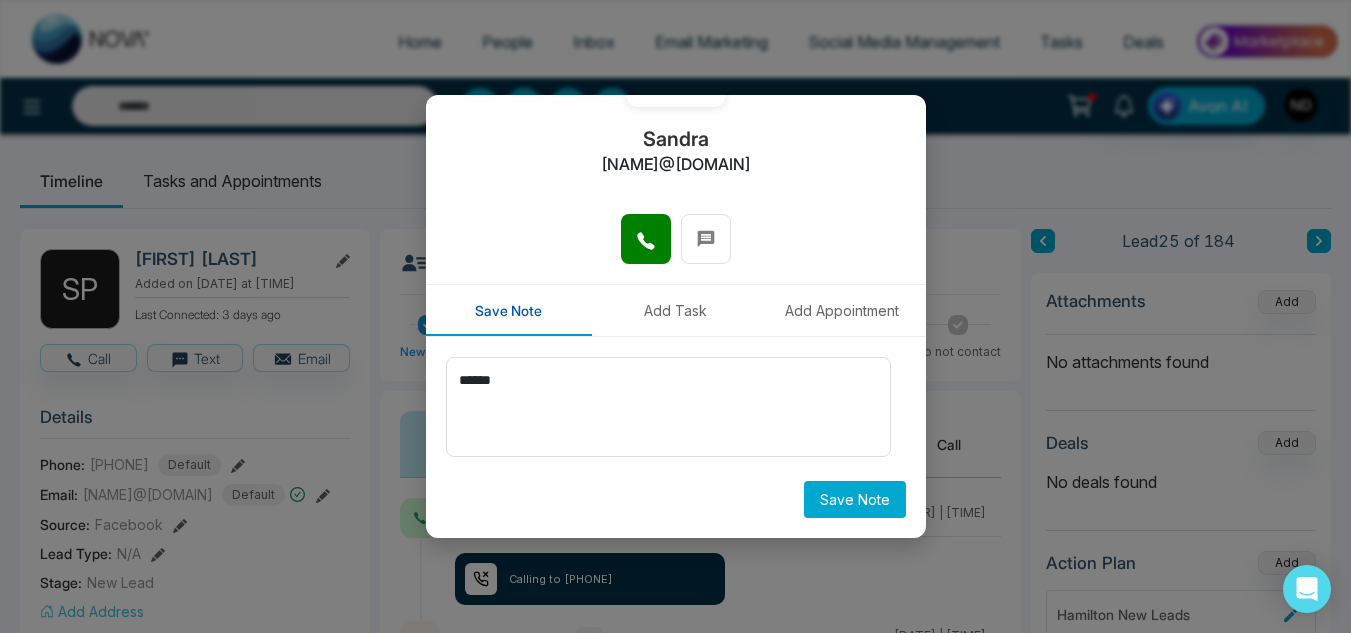 type 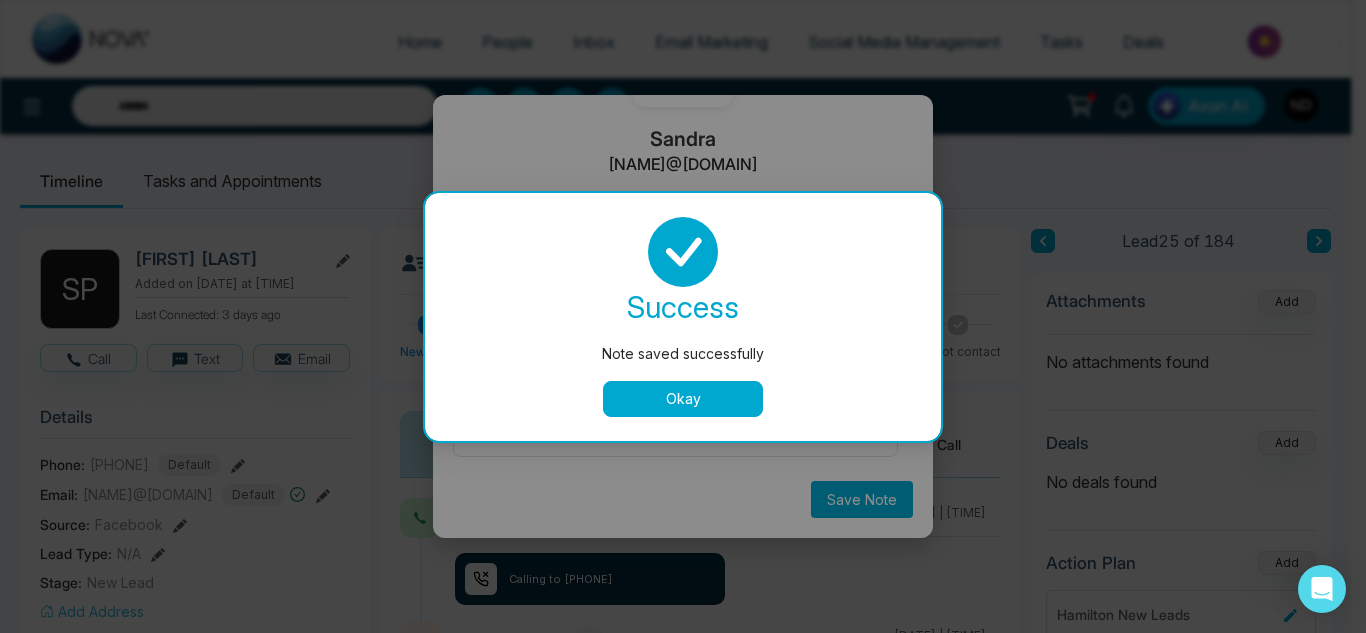 click on "Okay" at bounding box center [683, 399] 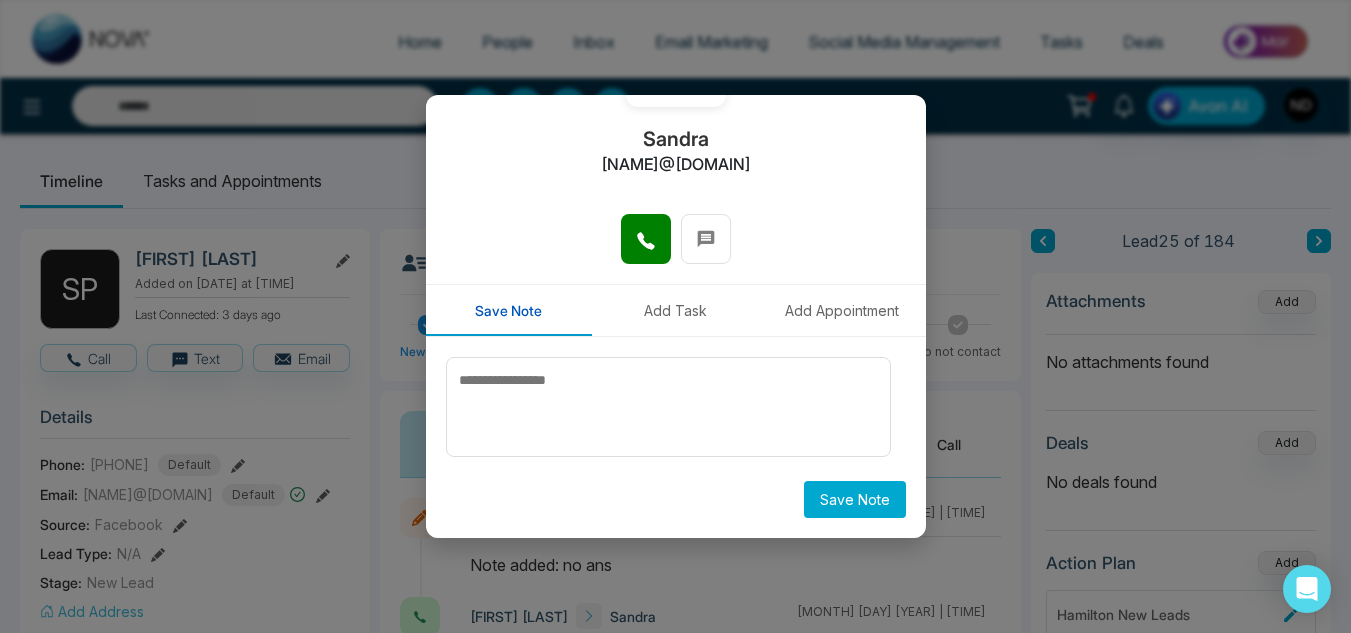 click on "S Sandra Sandrapatricia@myyahoo.com Save Note Add Task Add Appointment Save Note" at bounding box center [675, 316] 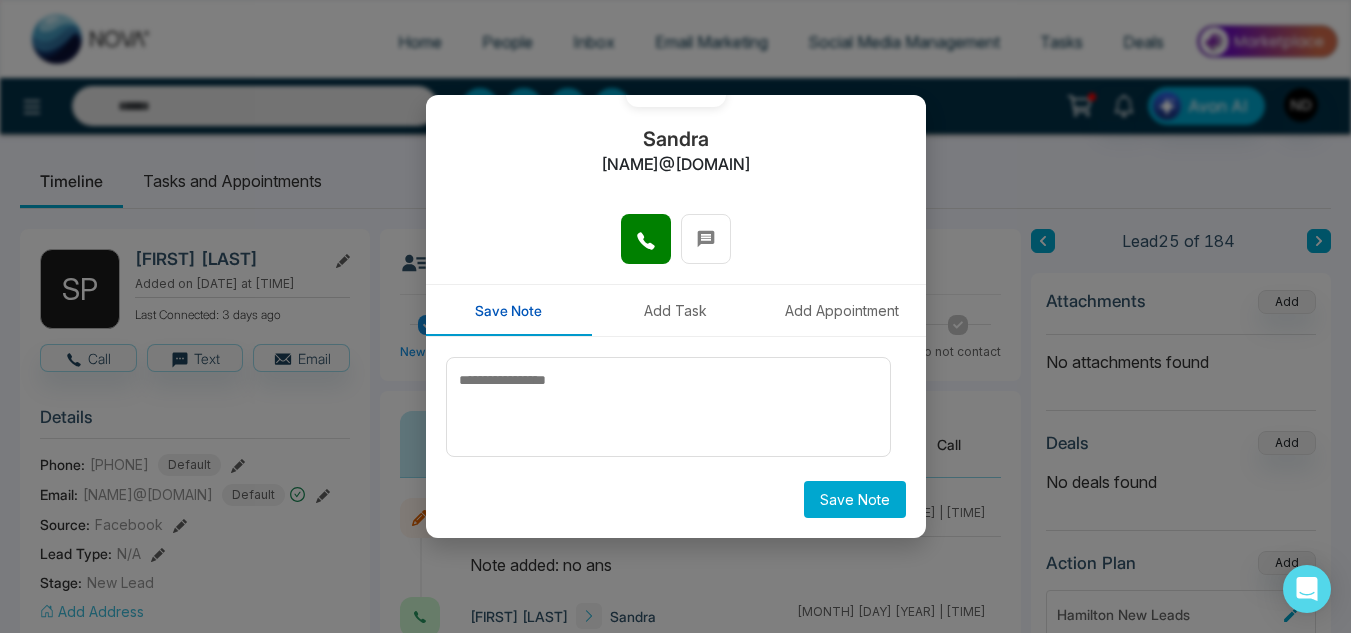 scroll, scrollTop: 0, scrollLeft: 0, axis: both 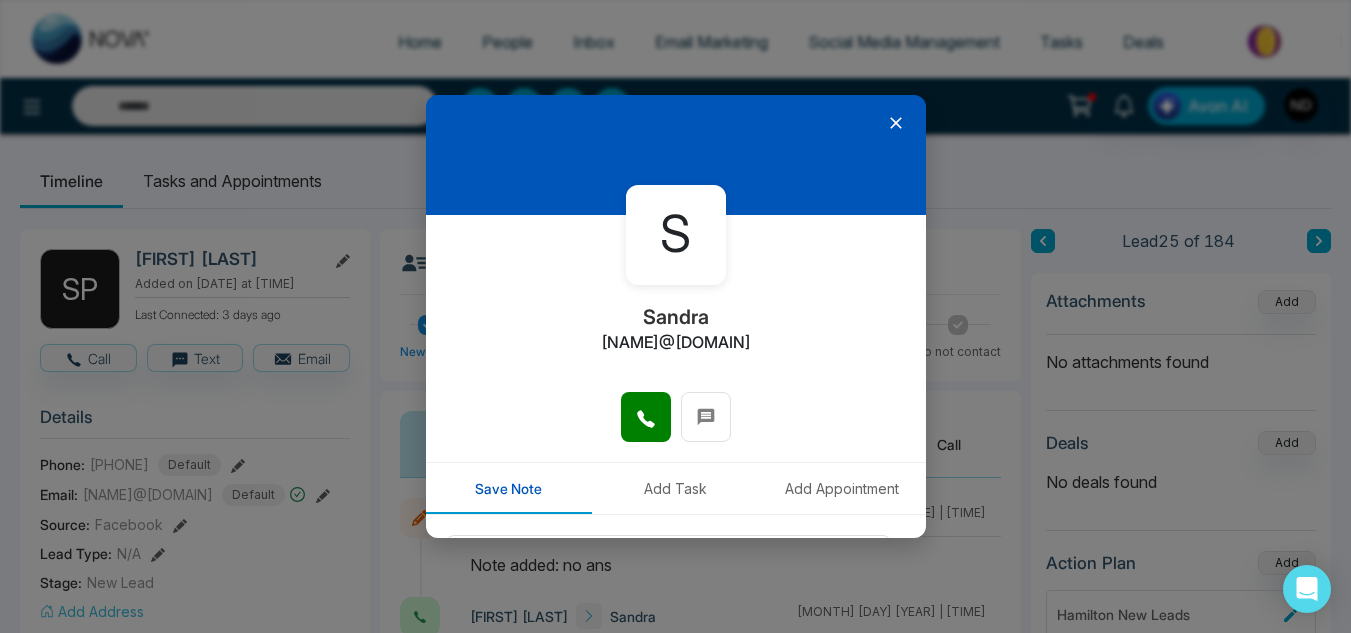 click 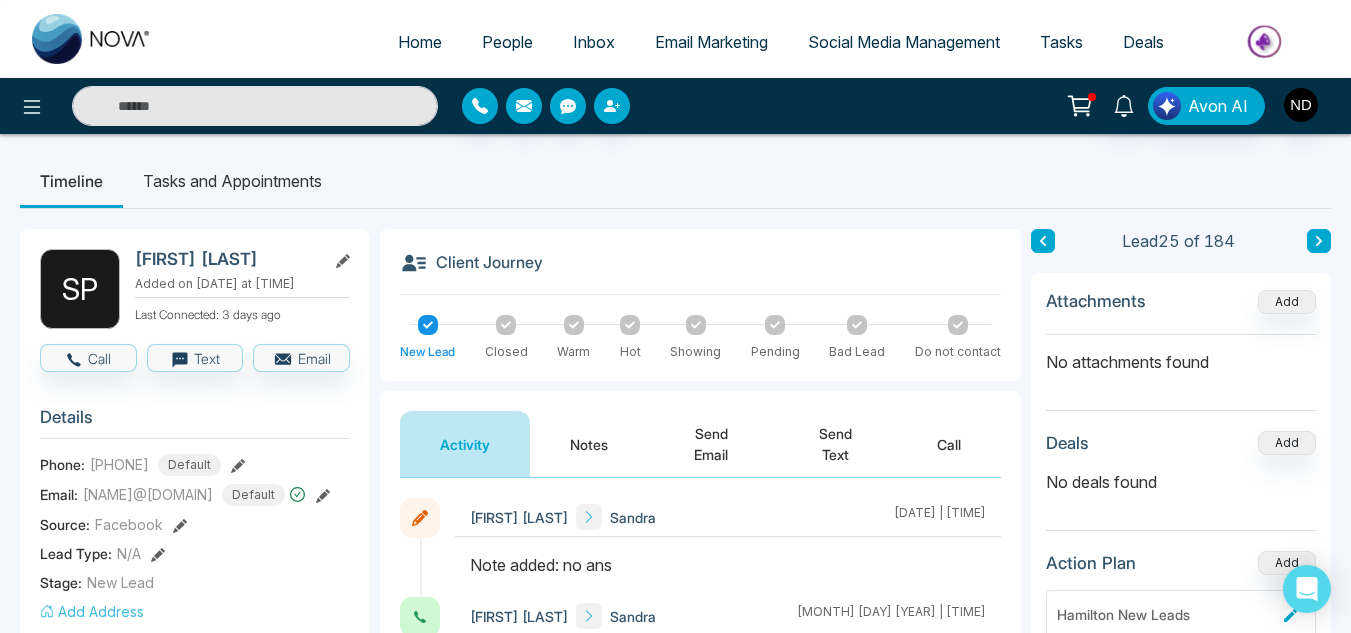 click at bounding box center (1319, 241) 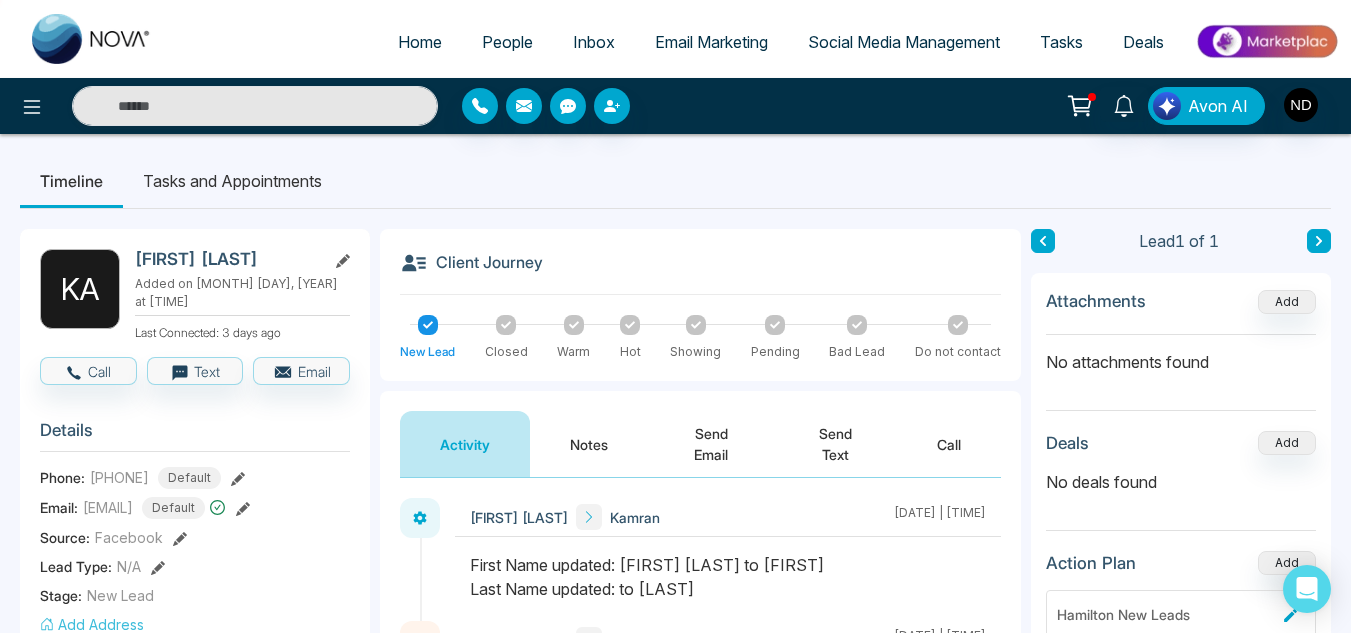 click on "Notes" at bounding box center (589, 444) 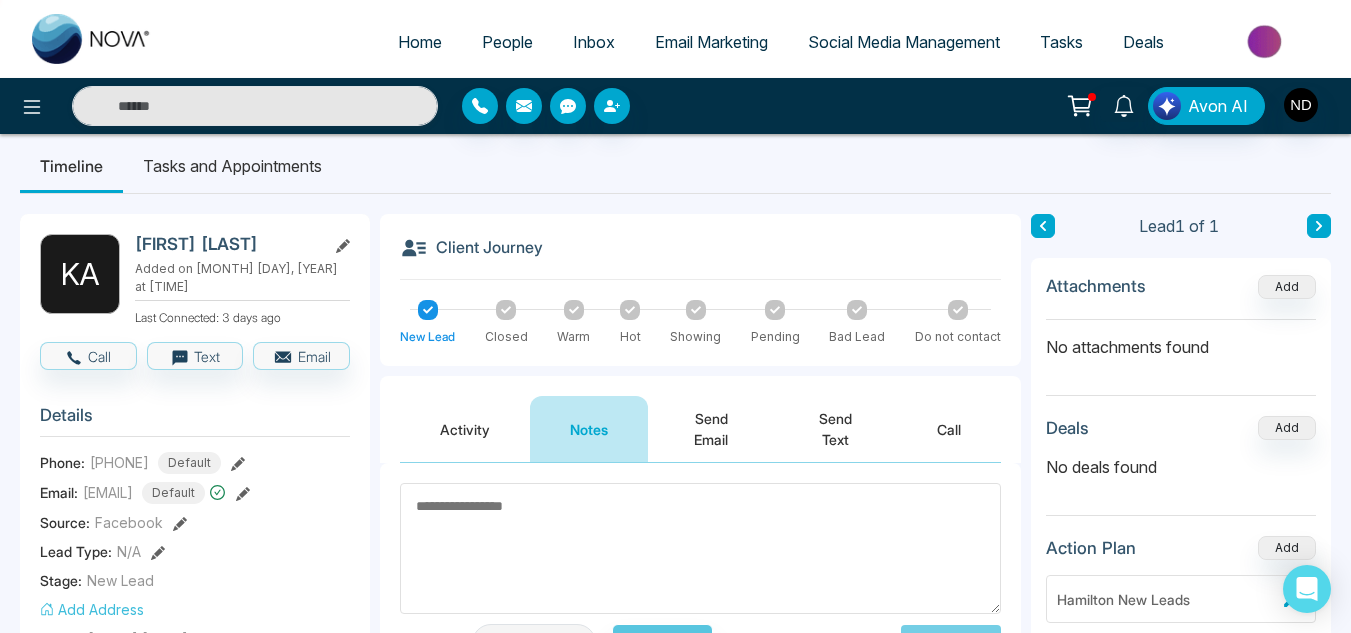 scroll, scrollTop: 7, scrollLeft: 0, axis: vertical 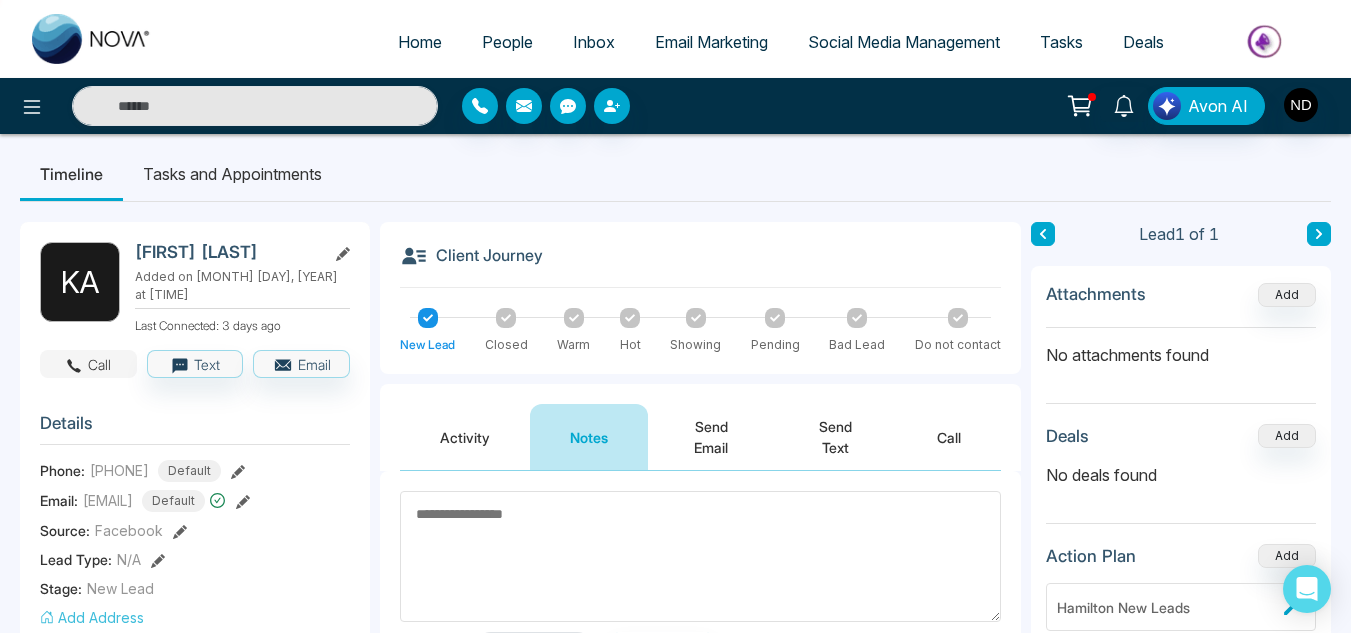 click on "Call" at bounding box center [88, 364] 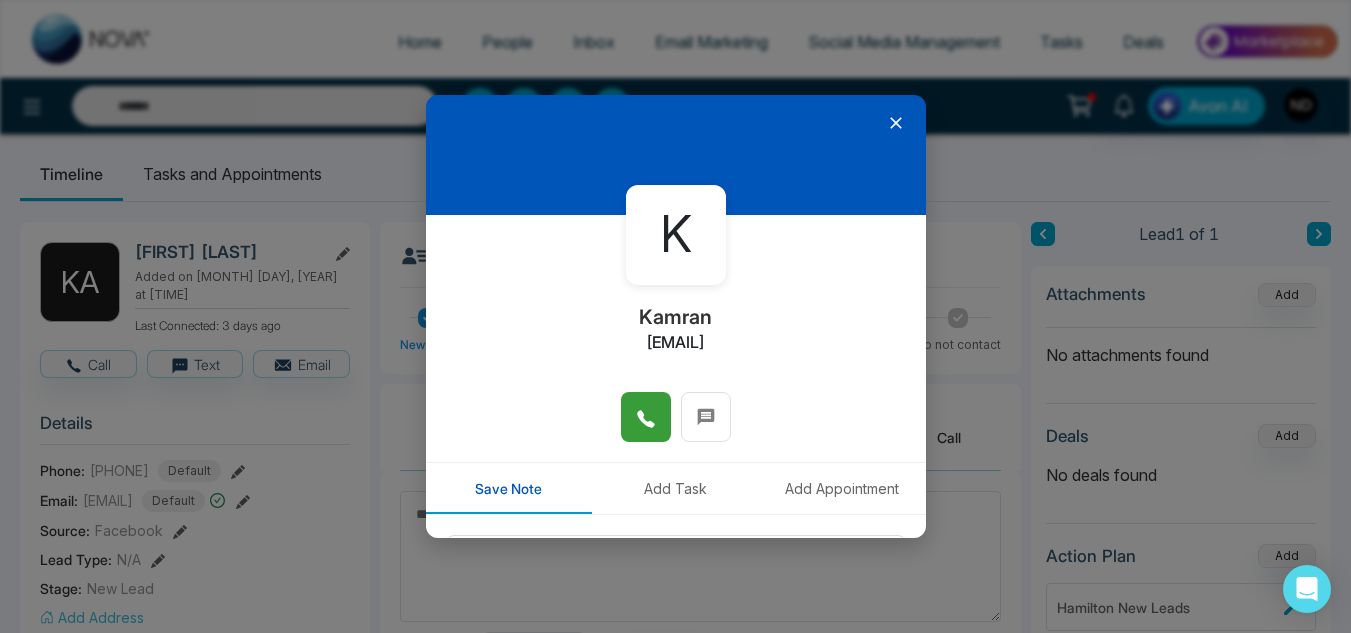 click 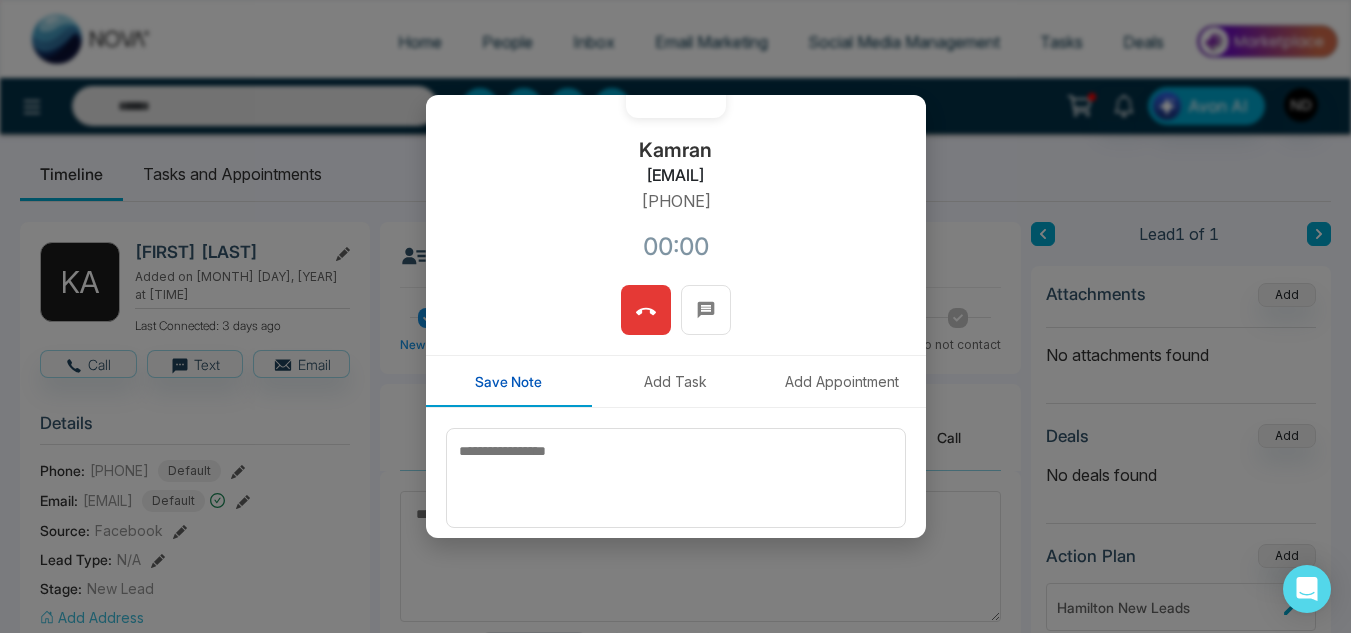 scroll, scrollTop: 168, scrollLeft: 0, axis: vertical 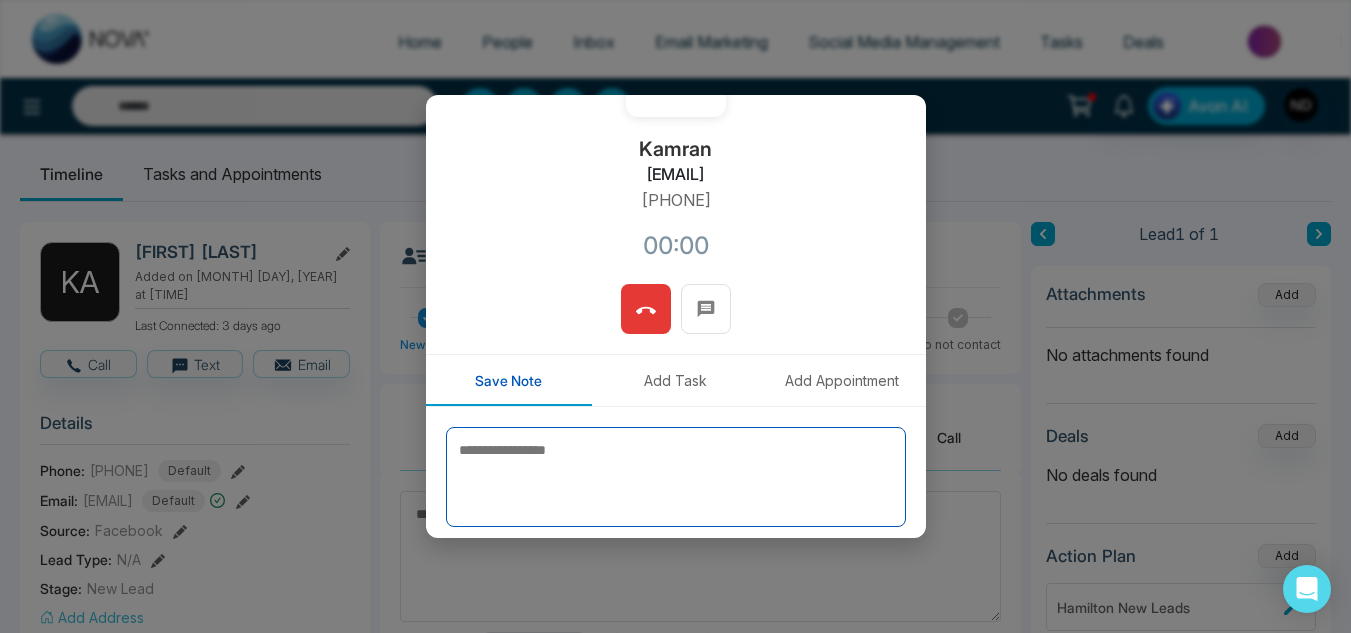 click at bounding box center (676, 477) 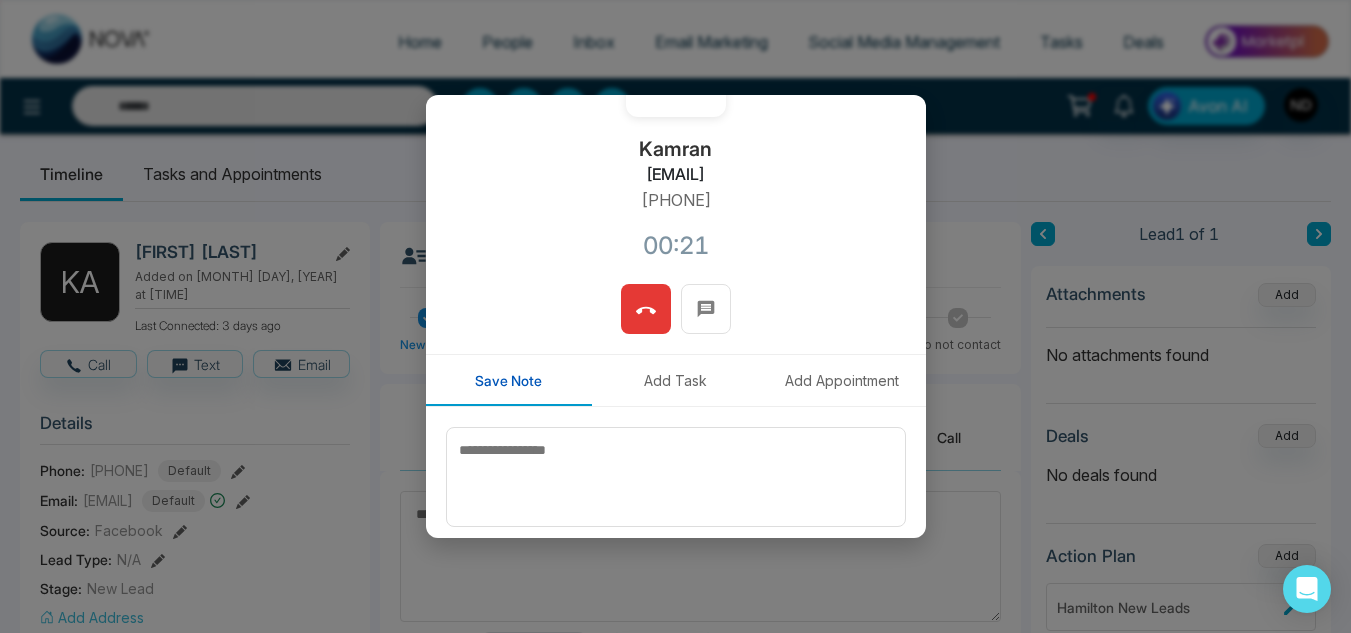 click at bounding box center [646, 309] 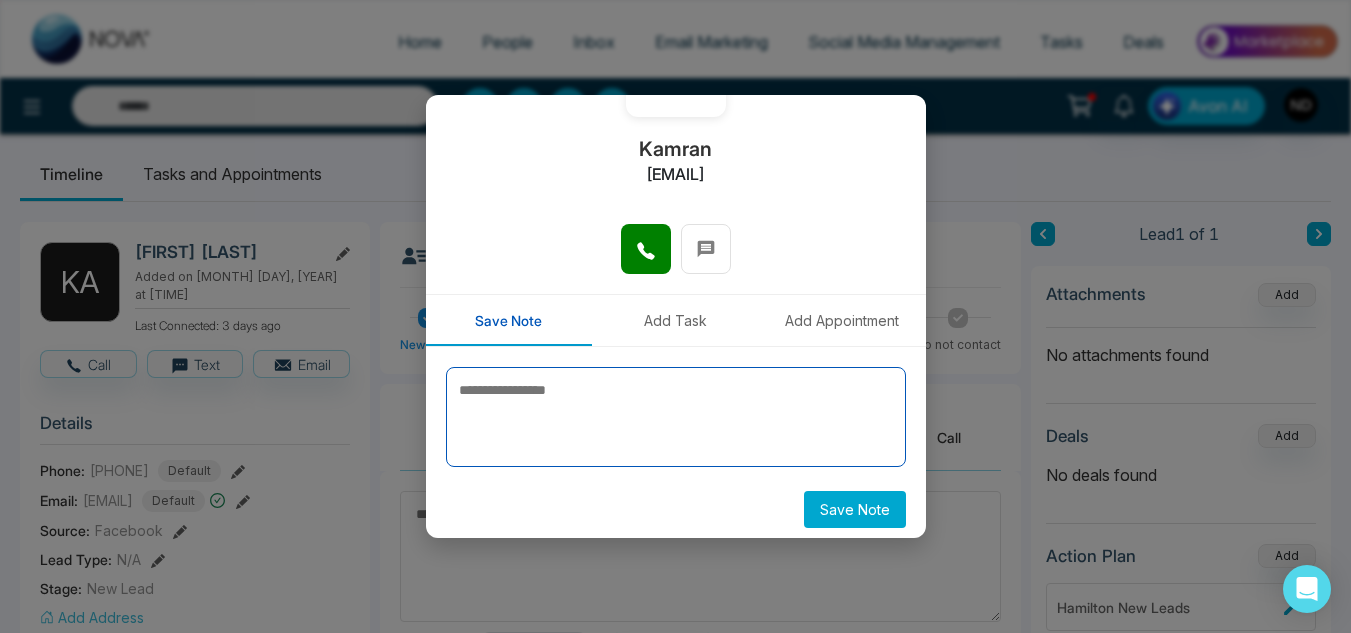 click at bounding box center [676, 417] 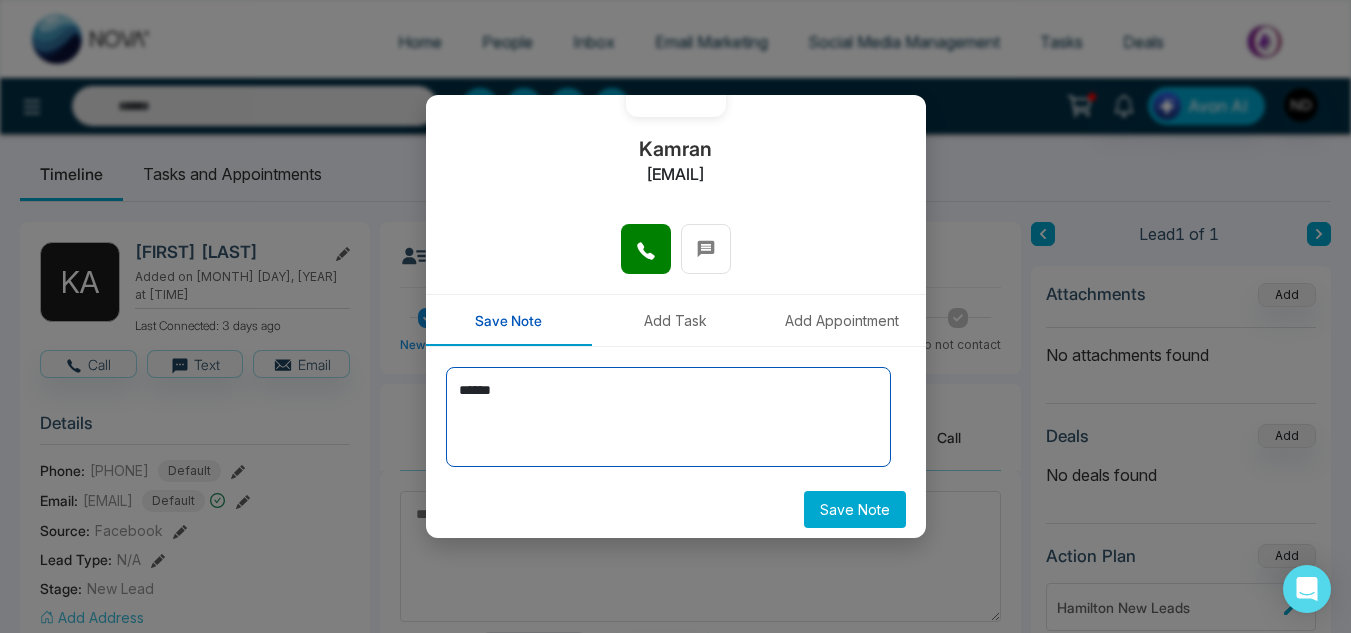 scroll, scrollTop: 178, scrollLeft: 0, axis: vertical 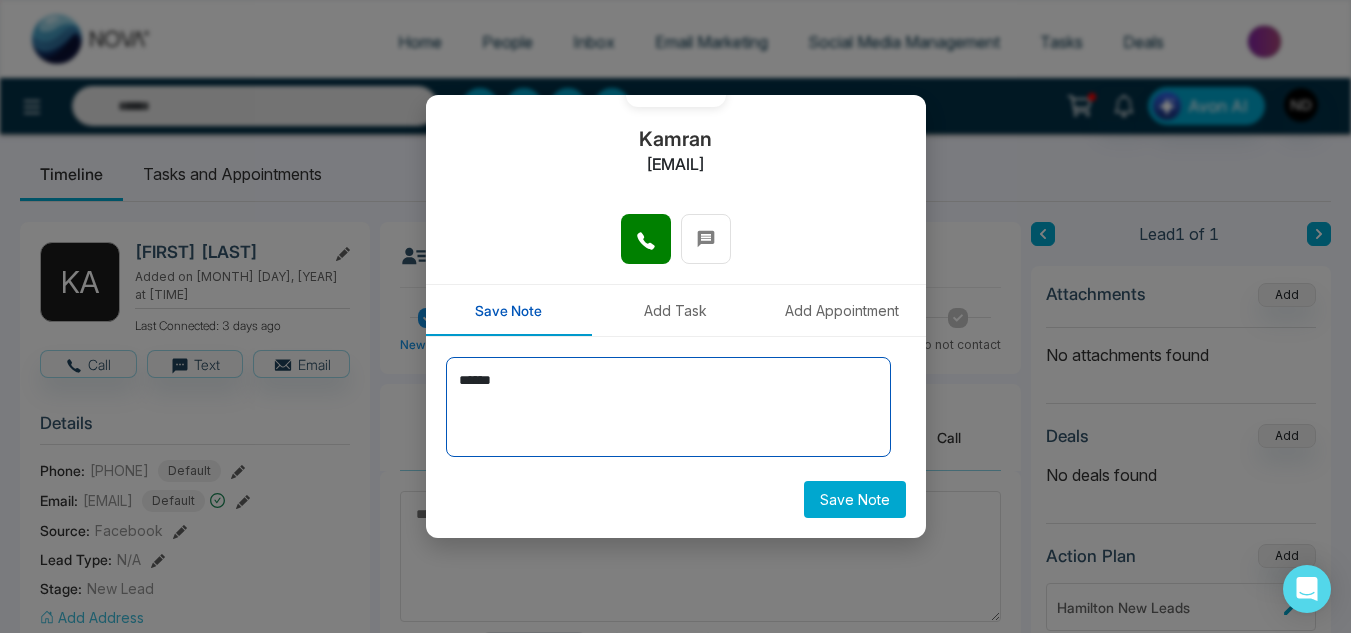 type on "******" 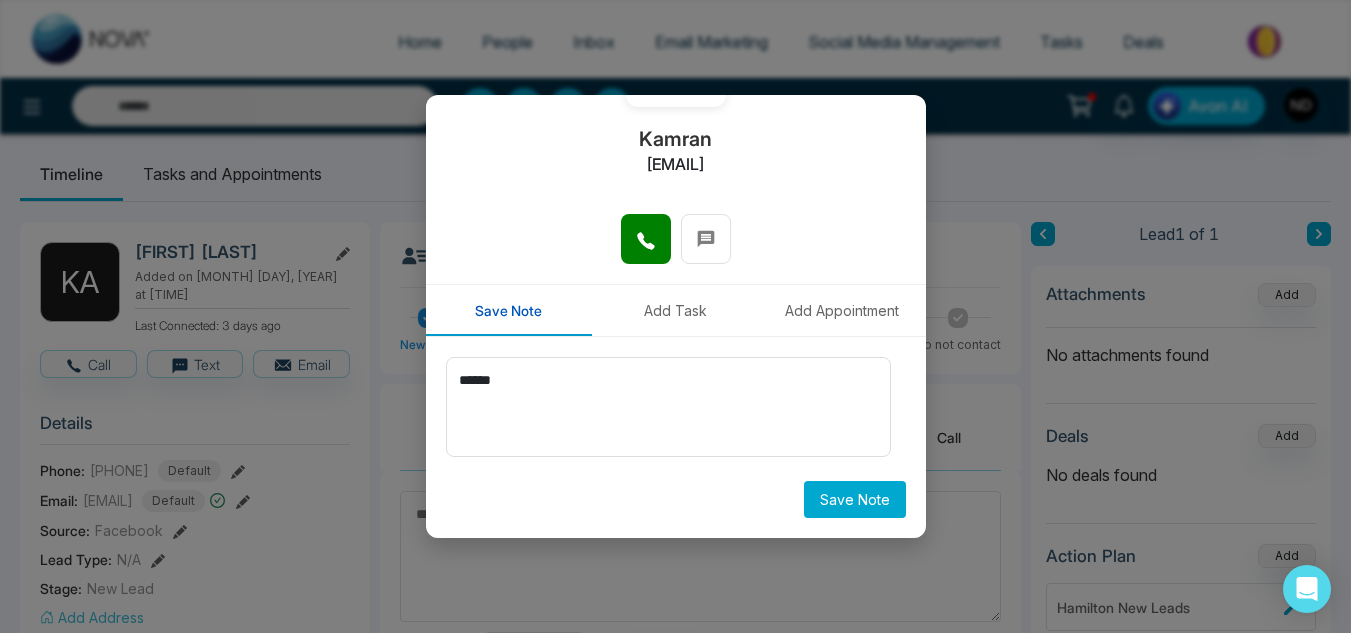 click on "Save Note" at bounding box center [855, 499] 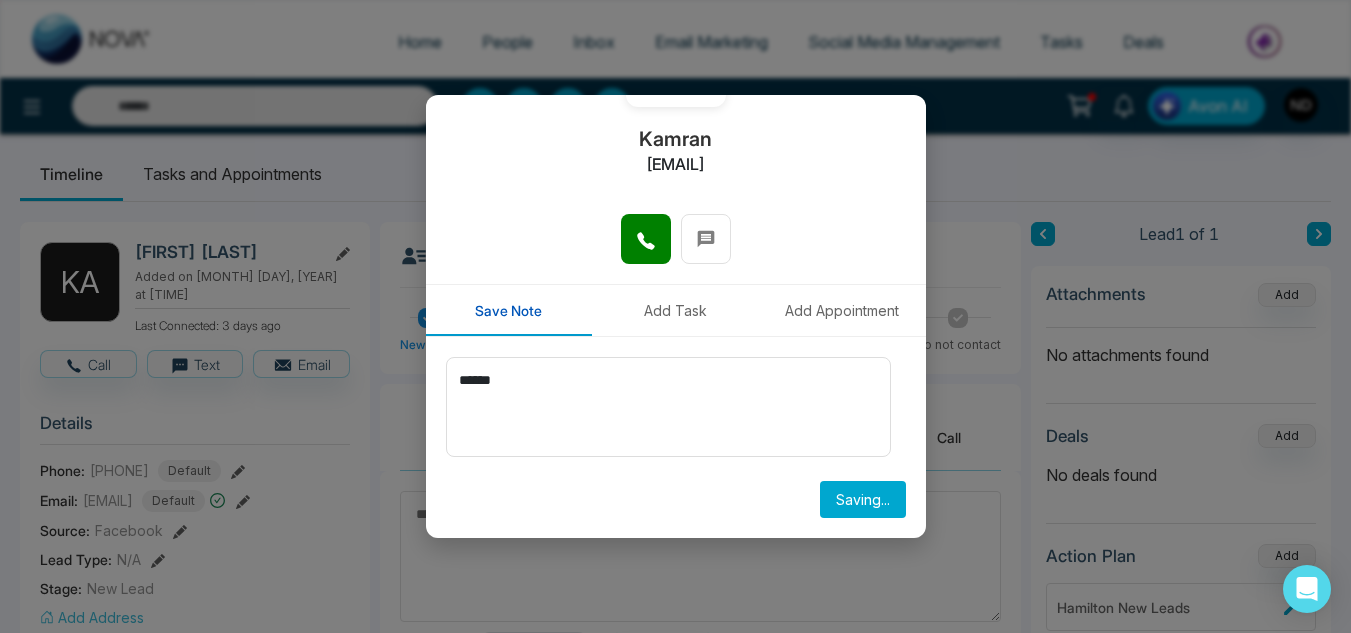 type 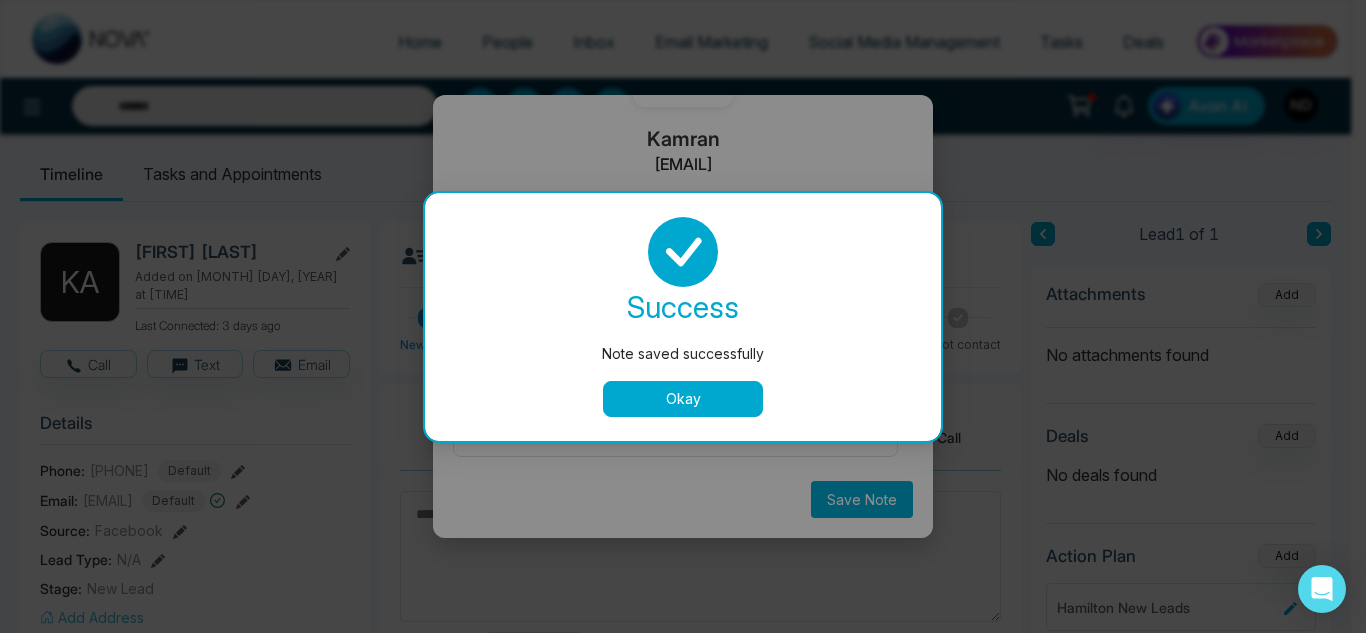 click on "Okay" at bounding box center [683, 399] 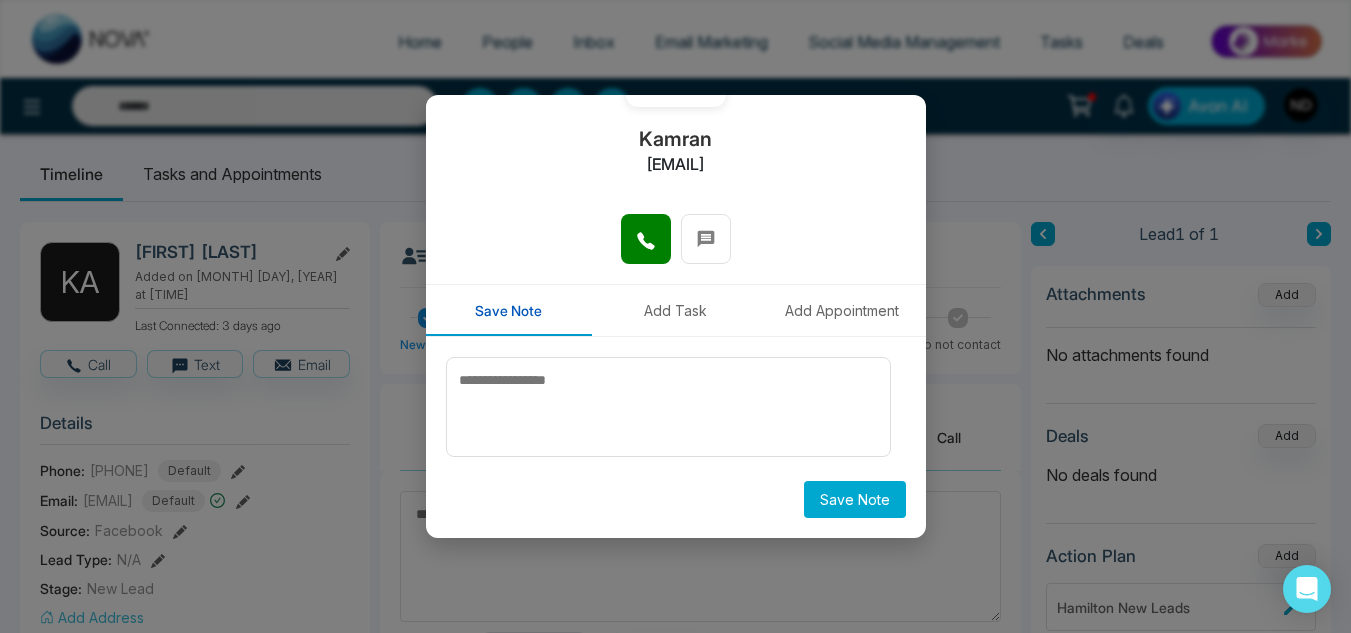 scroll, scrollTop: 0, scrollLeft: 0, axis: both 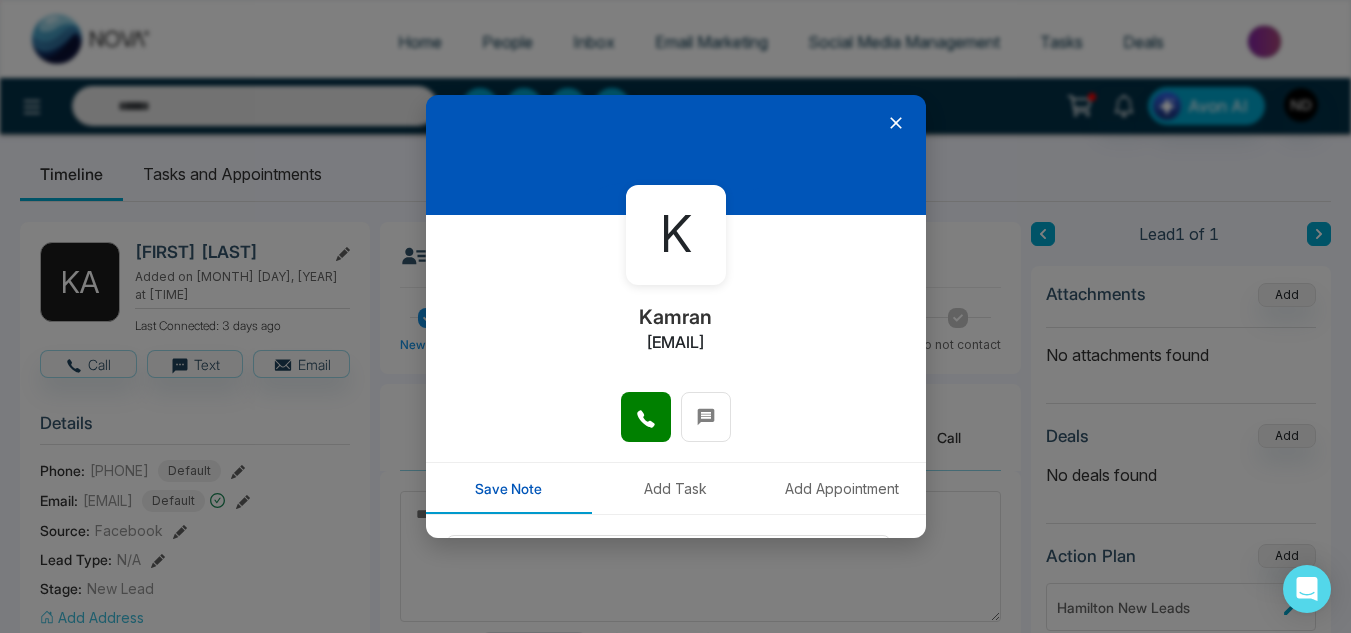 click 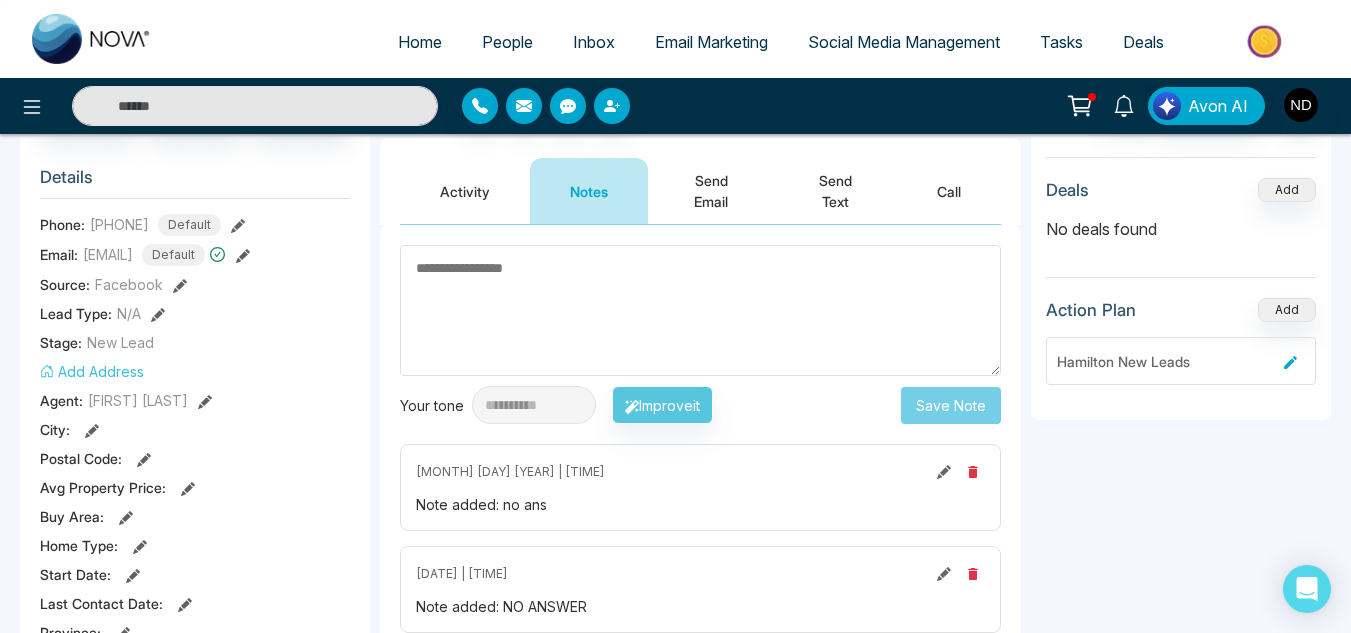 scroll, scrollTop: 0, scrollLeft: 0, axis: both 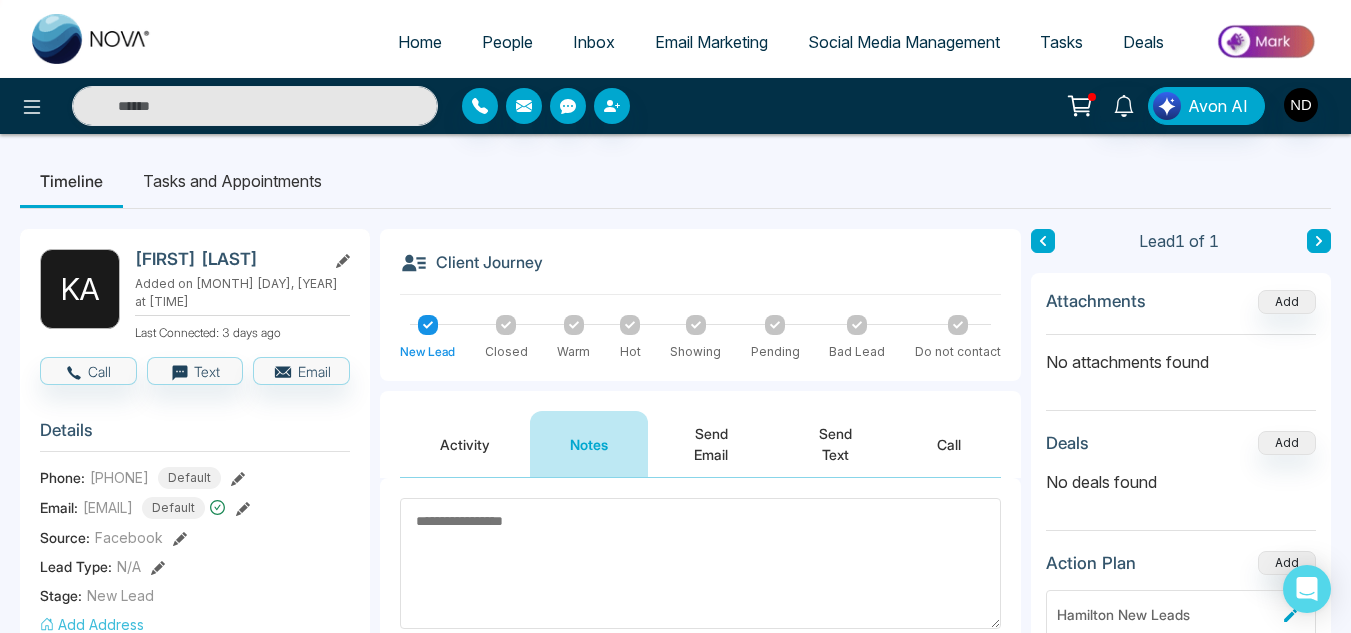 click on "People" at bounding box center [507, 42] 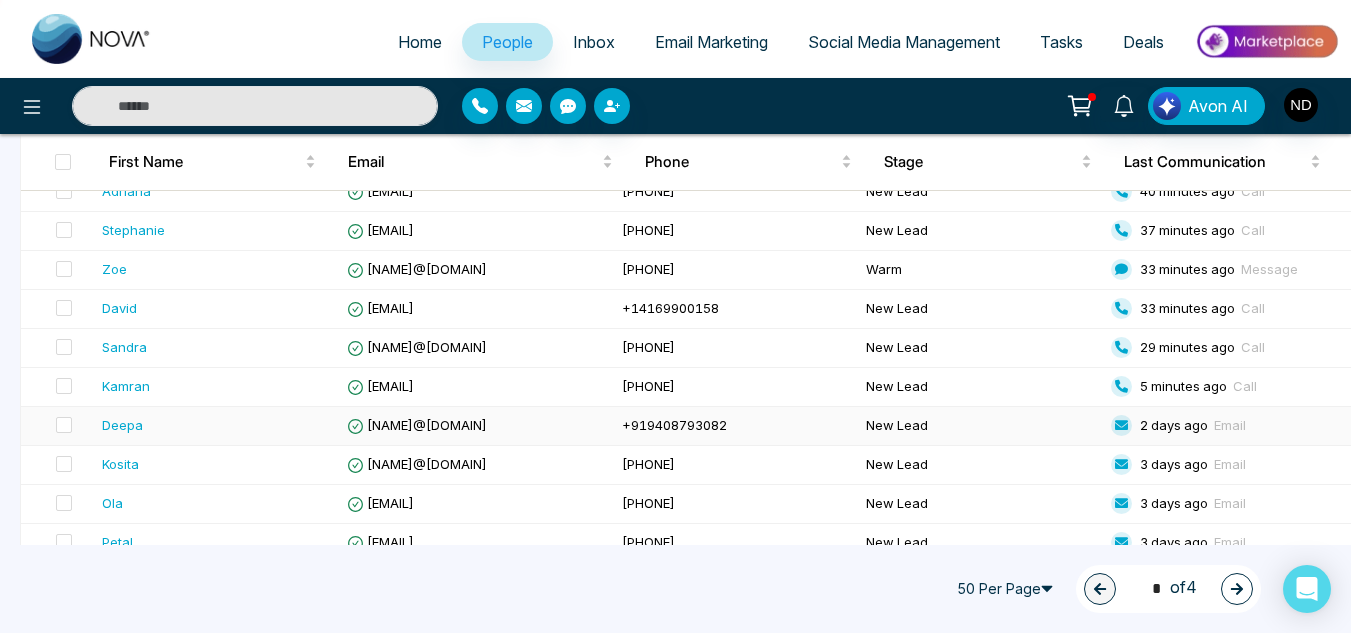 scroll, scrollTop: 1009, scrollLeft: 0, axis: vertical 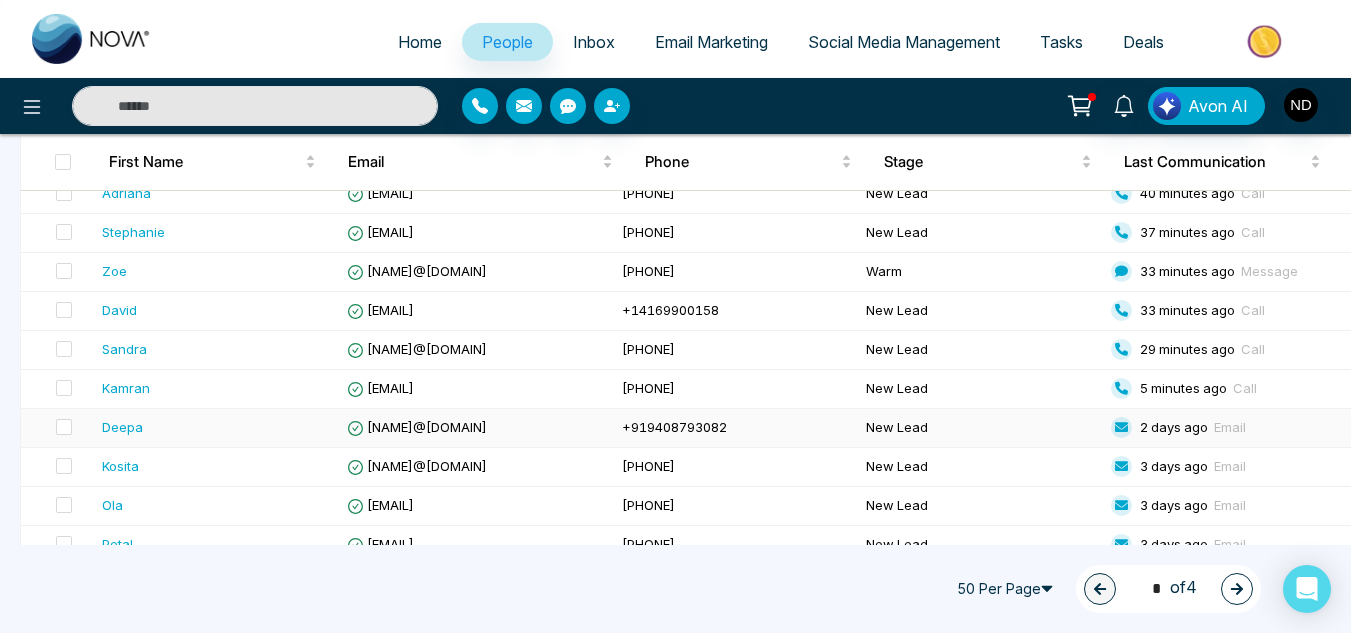click on "Deepa" at bounding box center (122, 427) 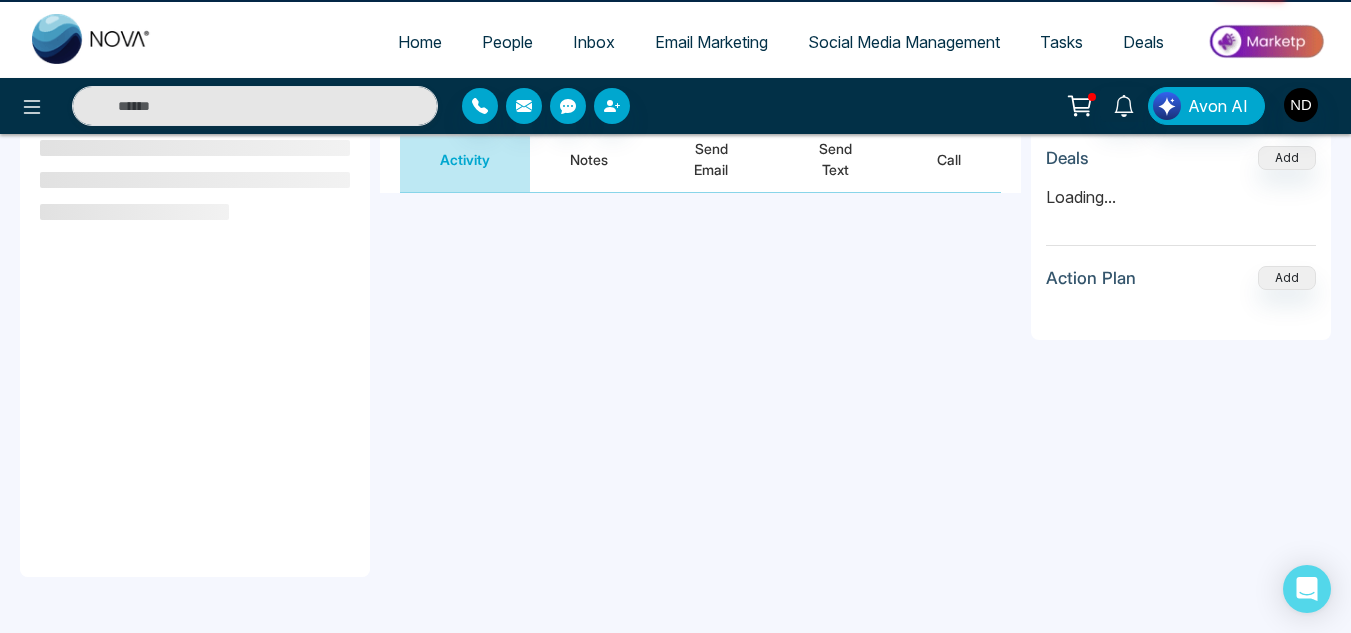 scroll, scrollTop: 0, scrollLeft: 0, axis: both 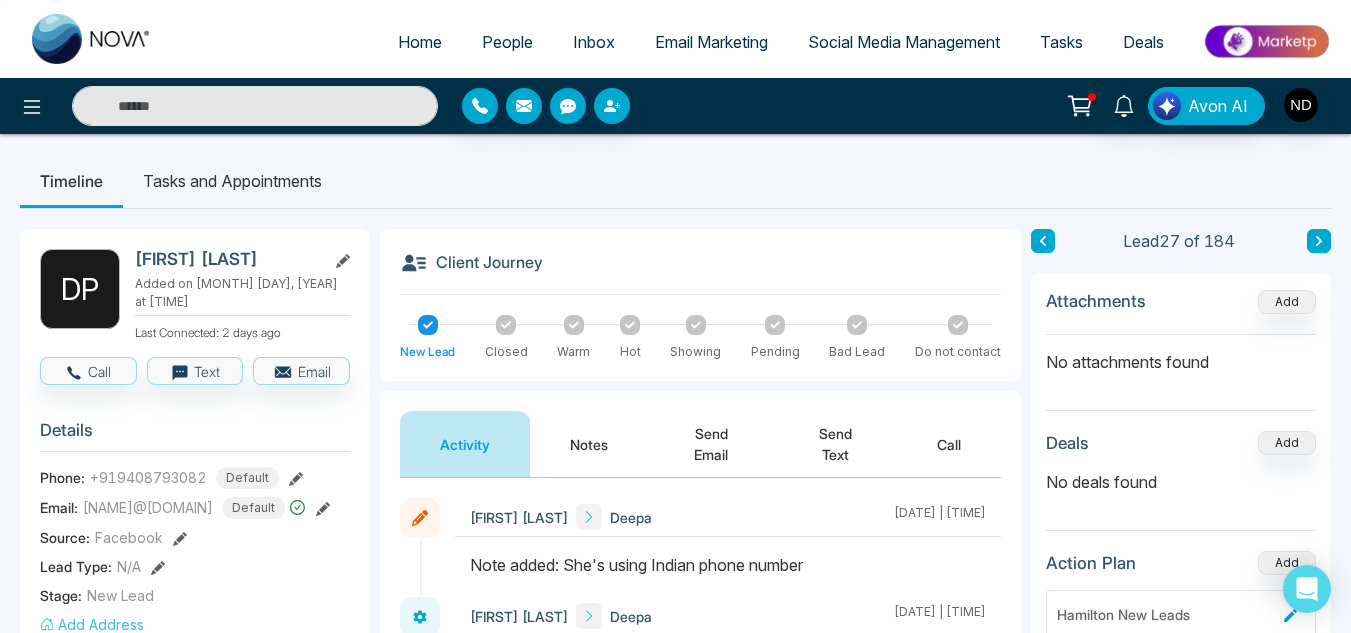 click 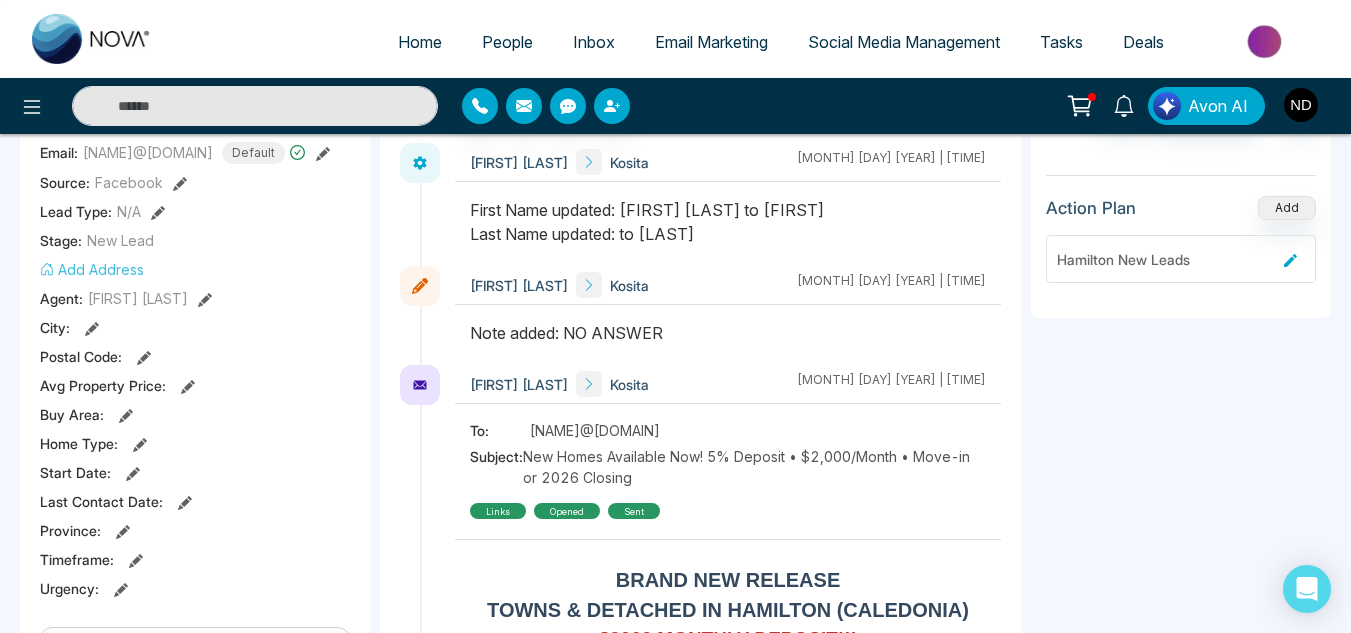 scroll, scrollTop: 386, scrollLeft: 0, axis: vertical 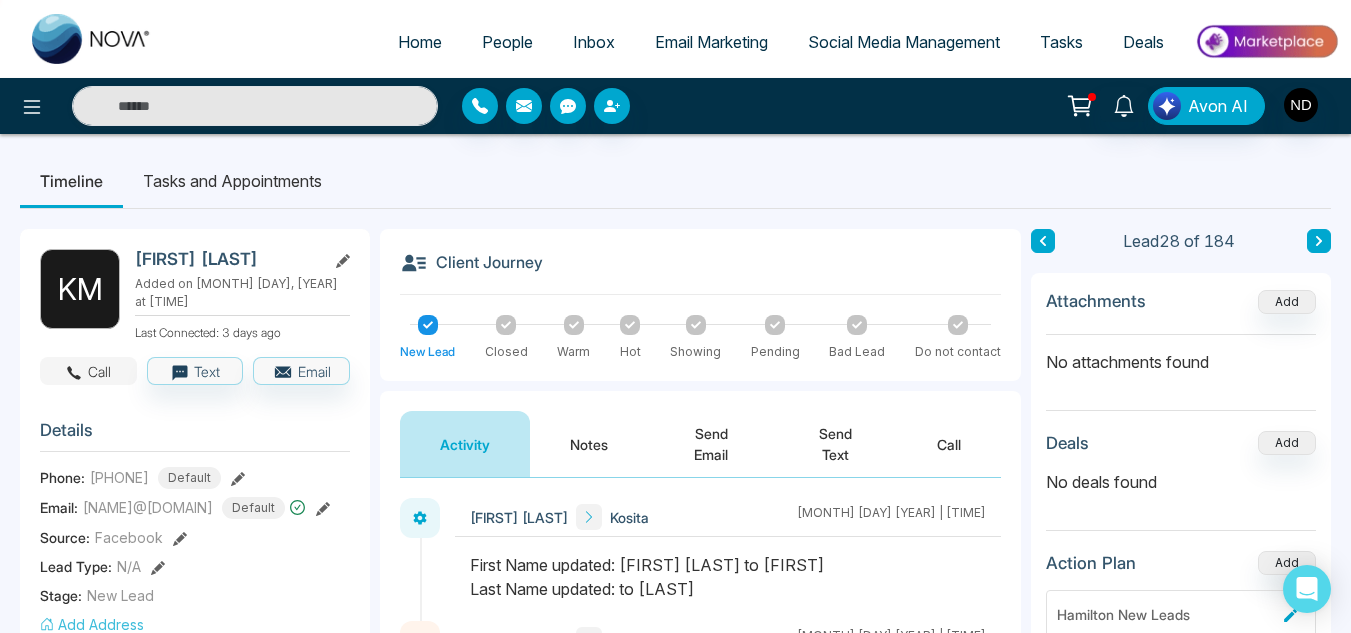 click on "Call" at bounding box center (88, 371) 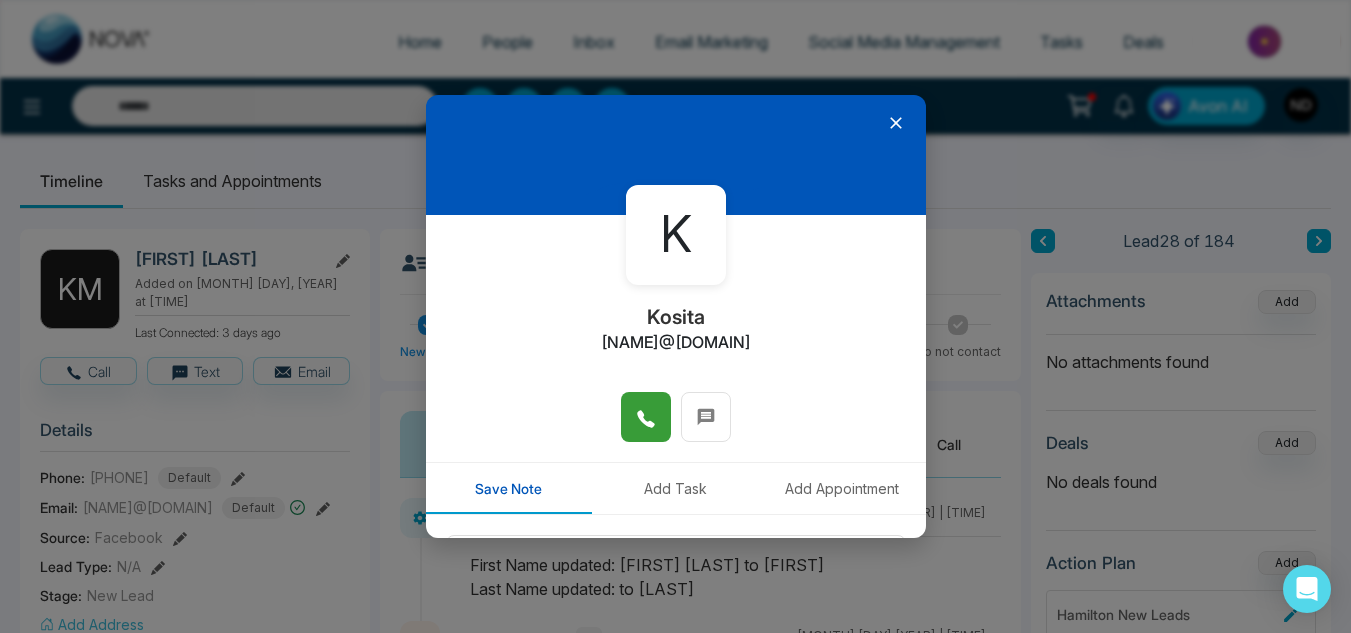 click at bounding box center [646, 417] 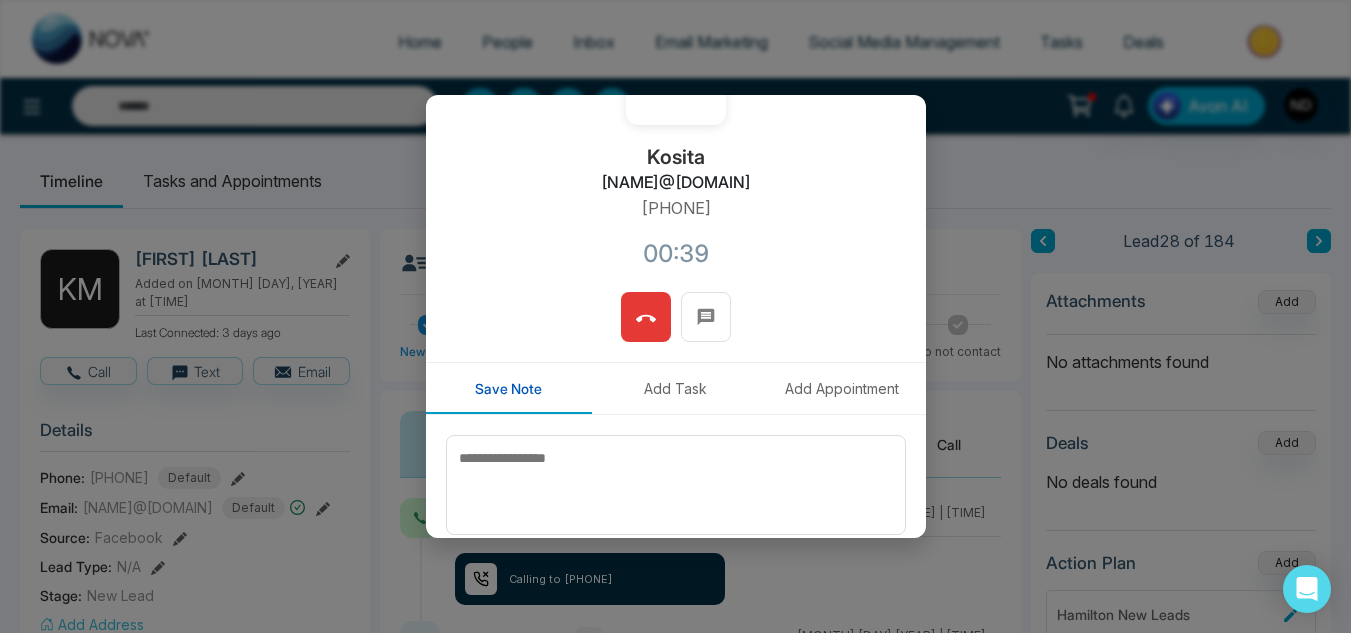 scroll, scrollTop: 164, scrollLeft: 0, axis: vertical 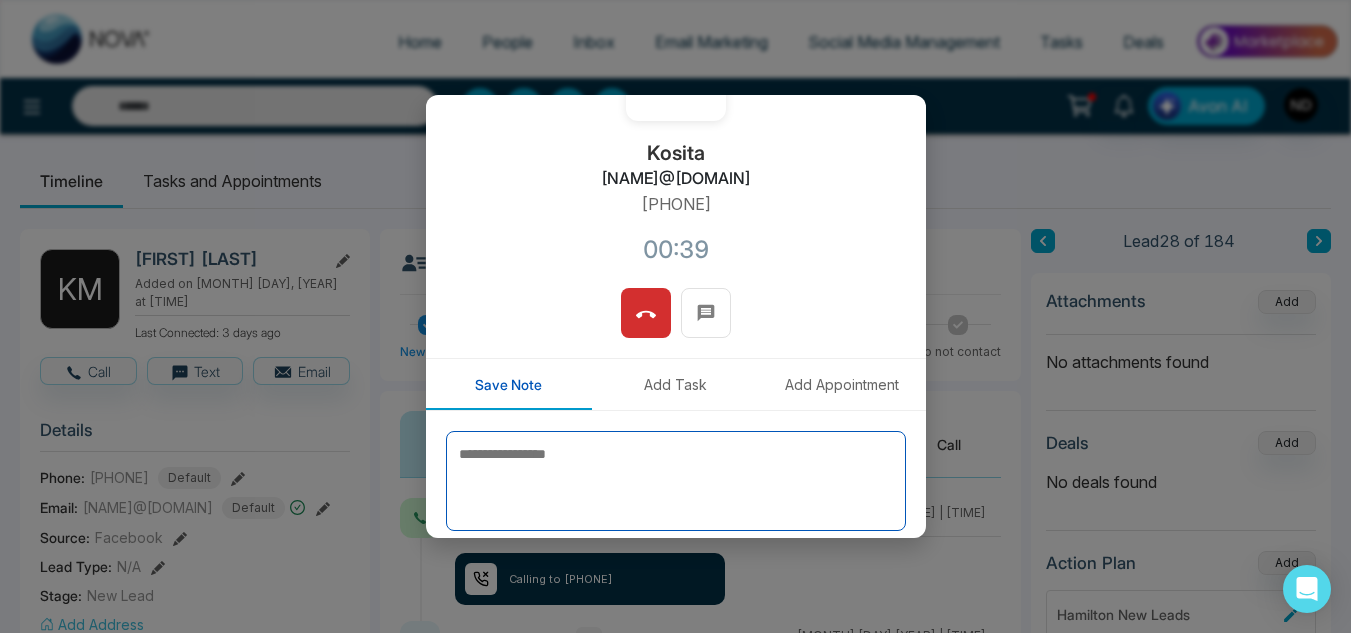 click at bounding box center (676, 481) 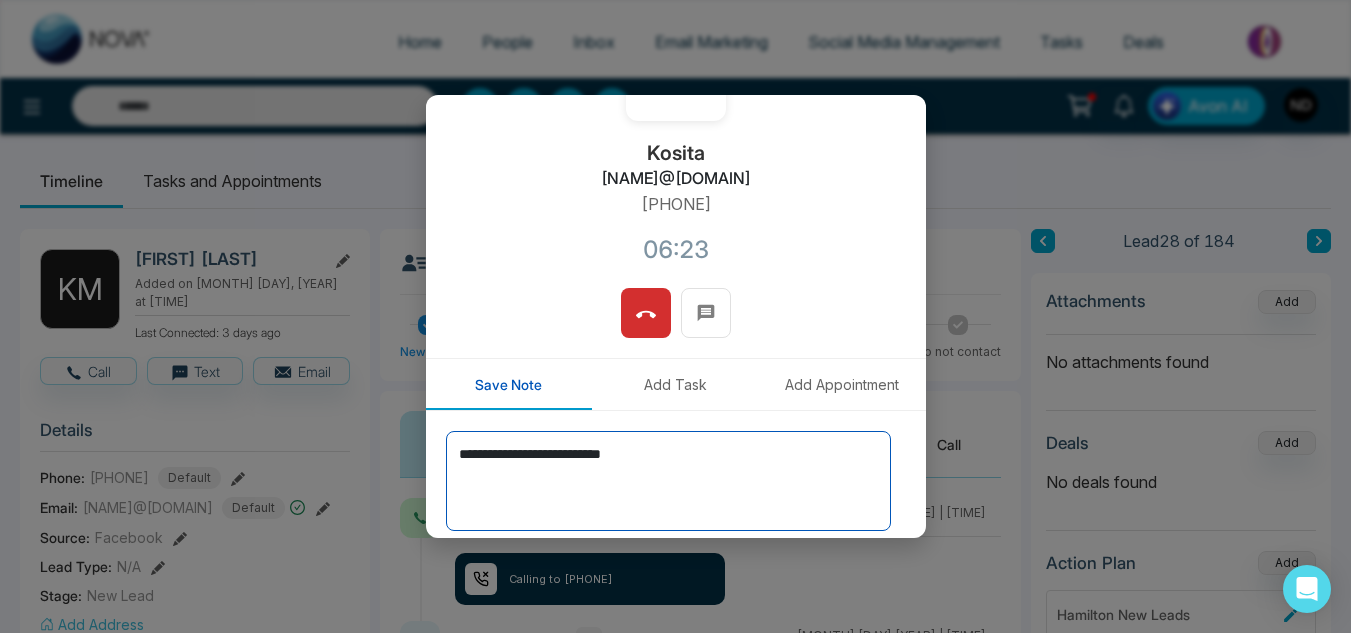 scroll, scrollTop: 238, scrollLeft: 0, axis: vertical 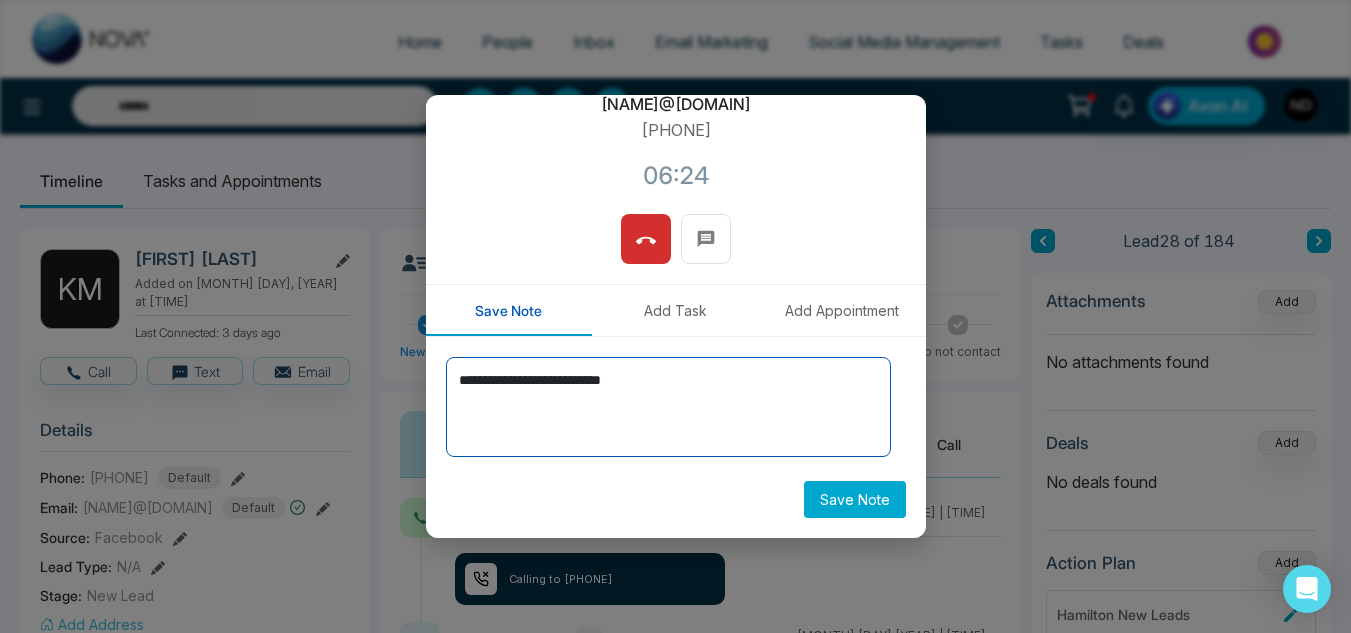 type on "**********" 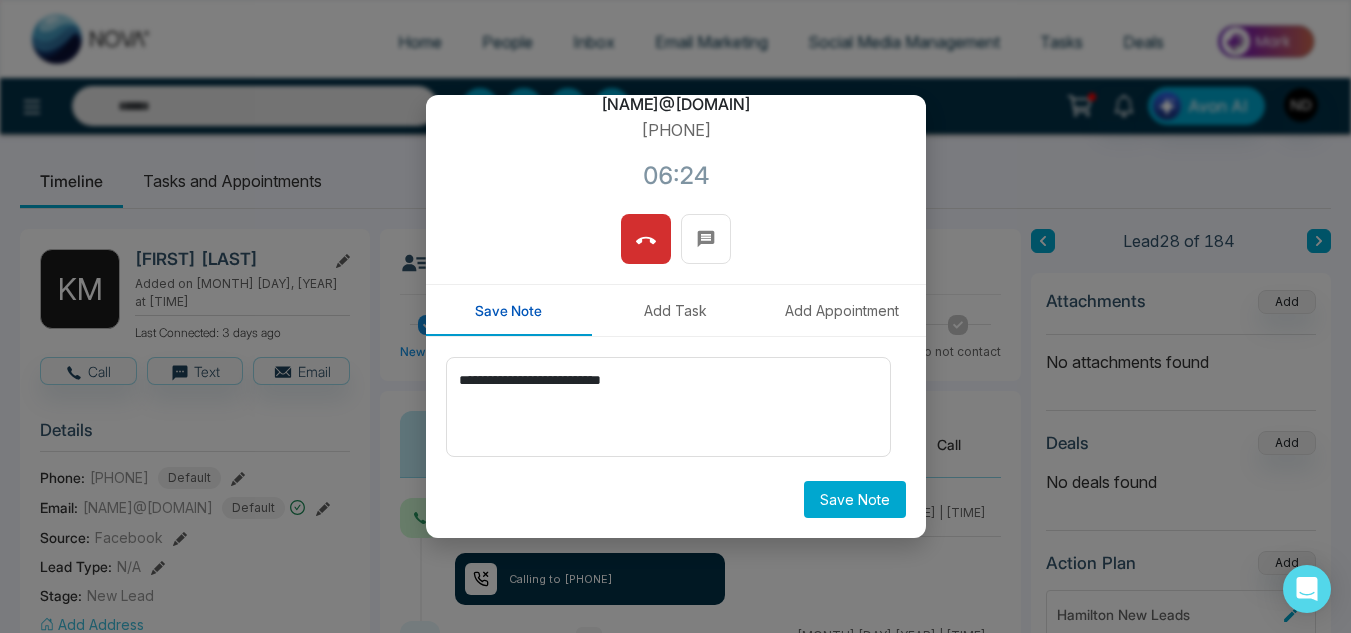click on "Save Note" at bounding box center [855, 499] 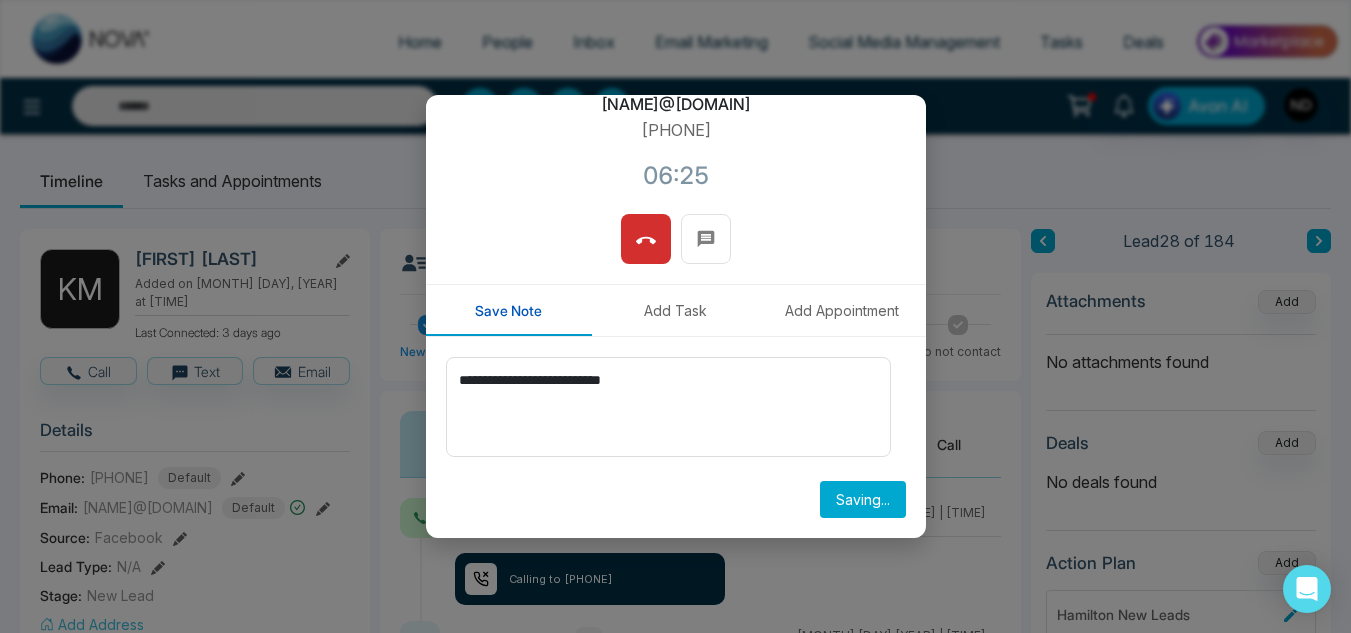 type 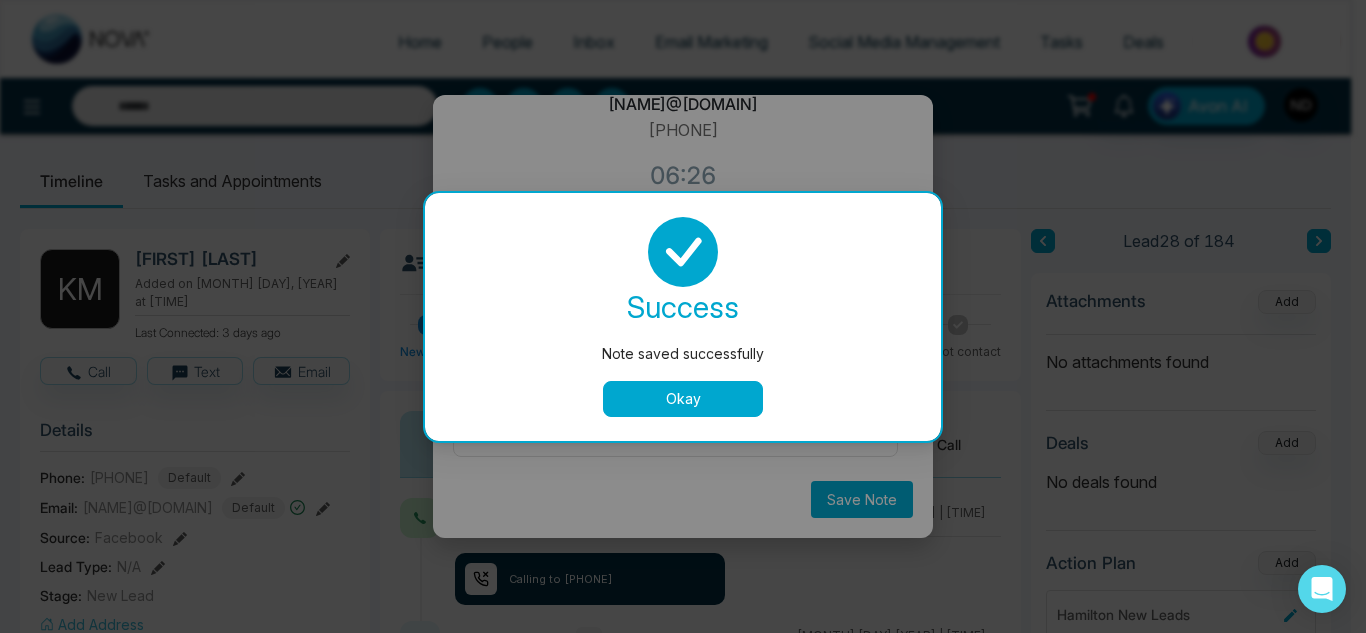 click on "Okay" at bounding box center [683, 399] 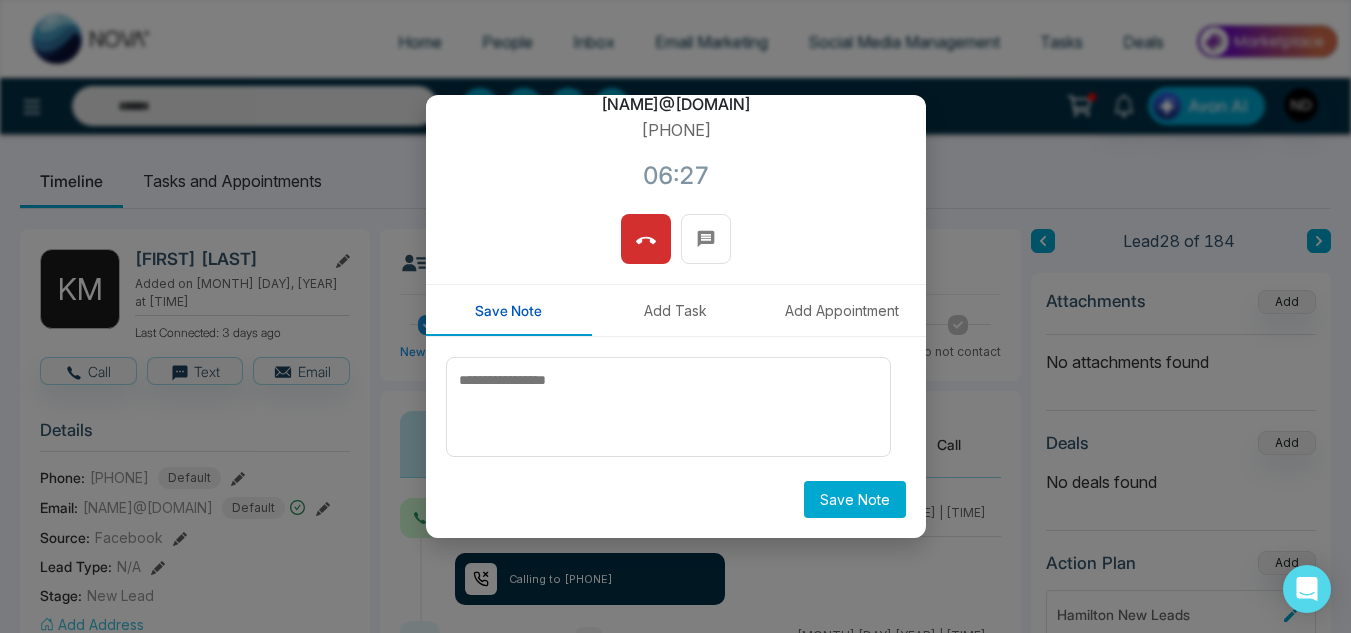 click on "Add Task" at bounding box center (675, 310) 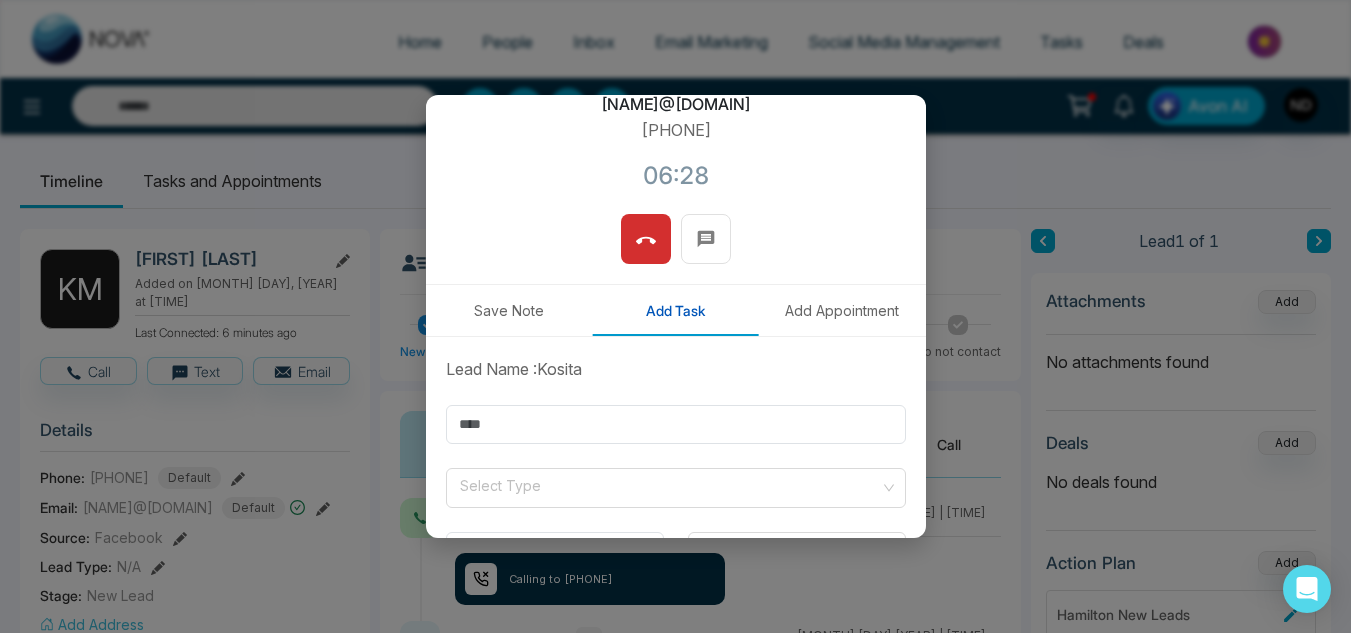 click on "Add Appointment" at bounding box center [842, 310] 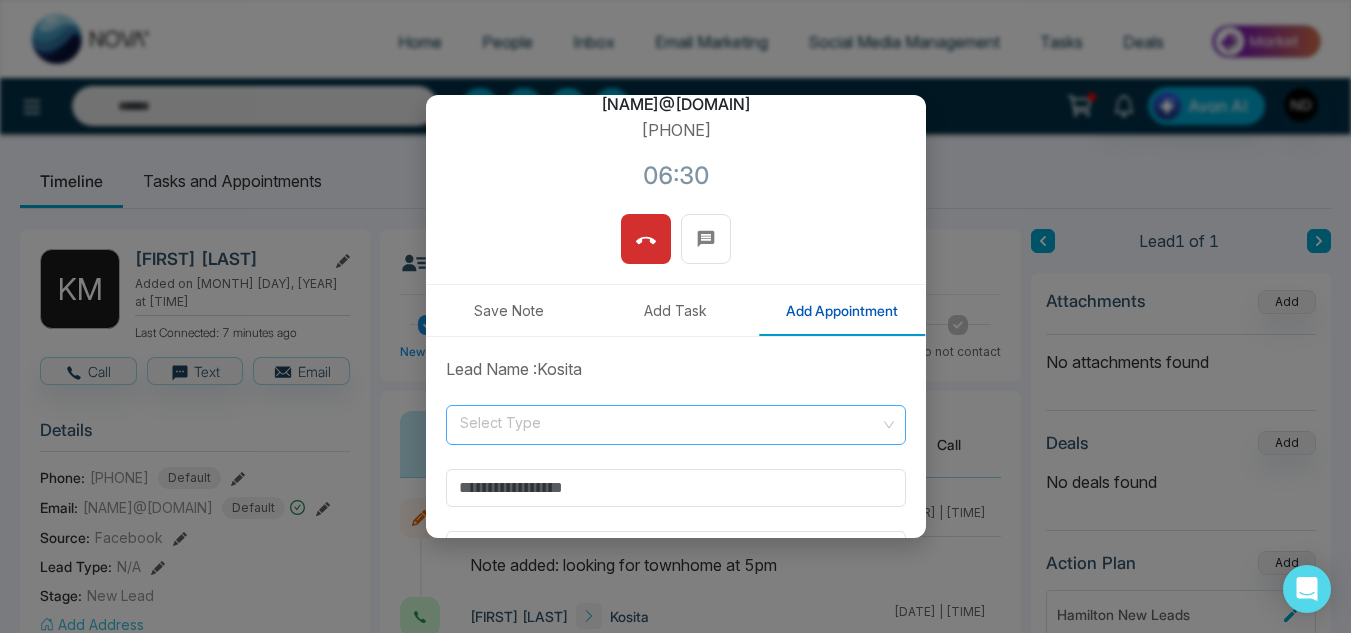 click at bounding box center (669, 421) 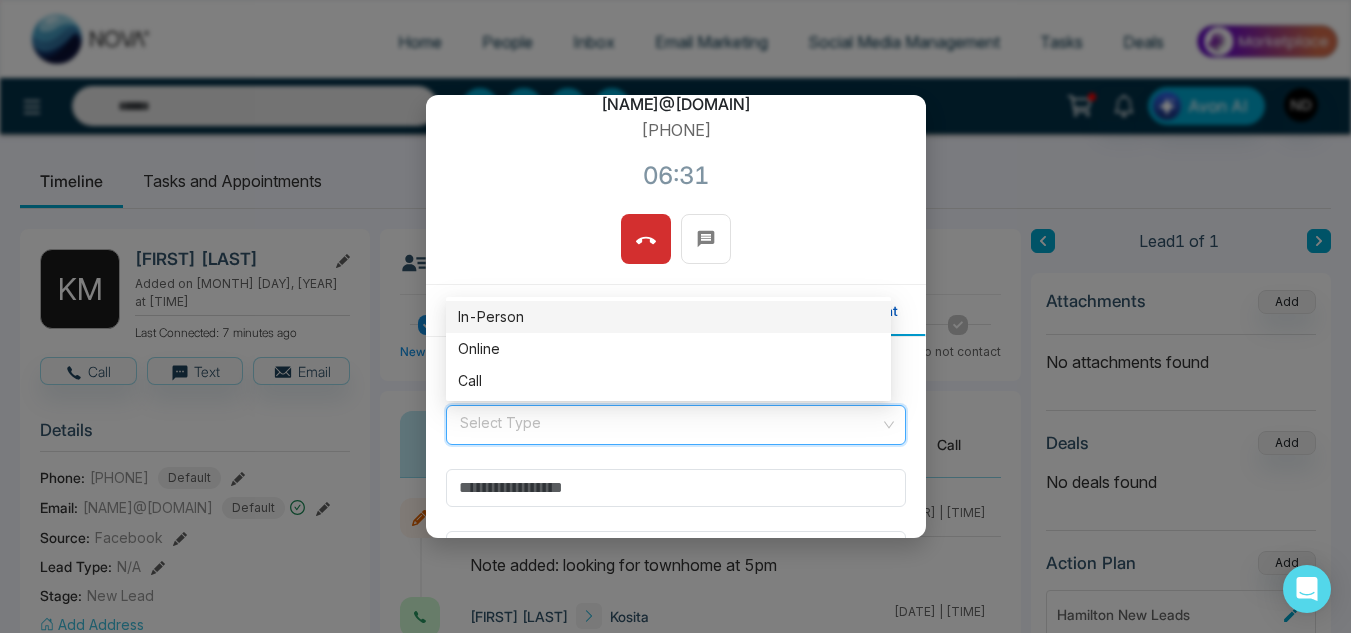 click on "In-Person" at bounding box center (668, 317) 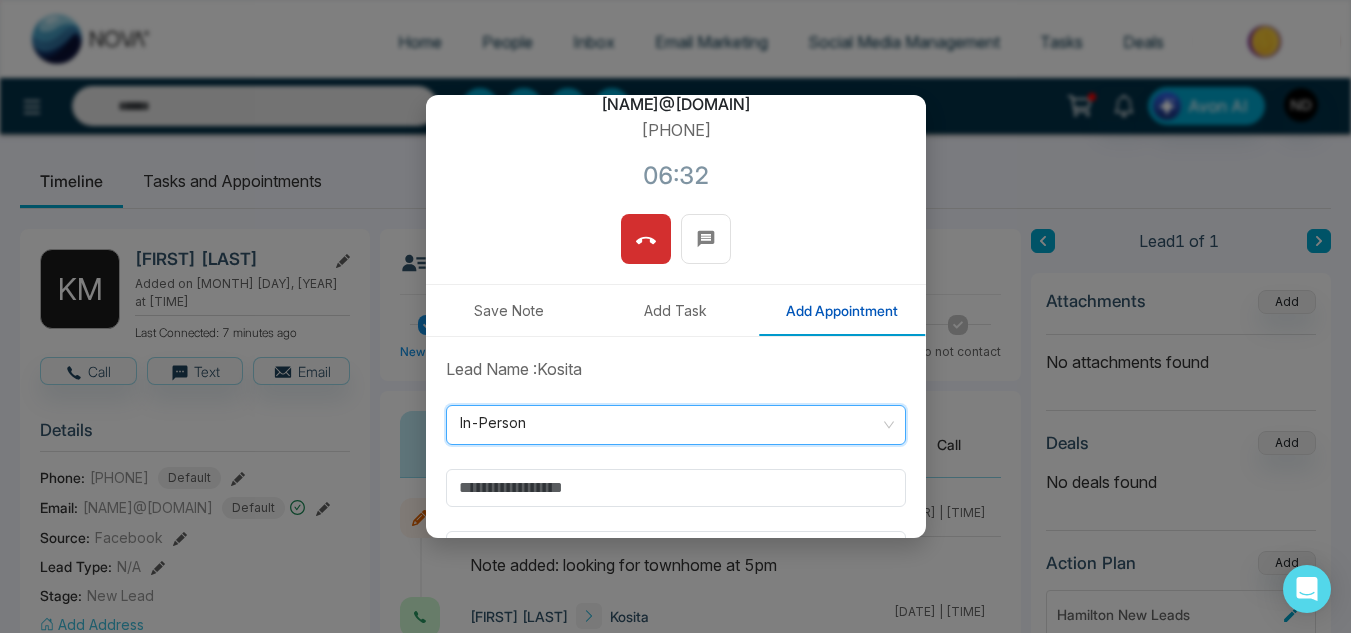 scroll, scrollTop: 323, scrollLeft: 0, axis: vertical 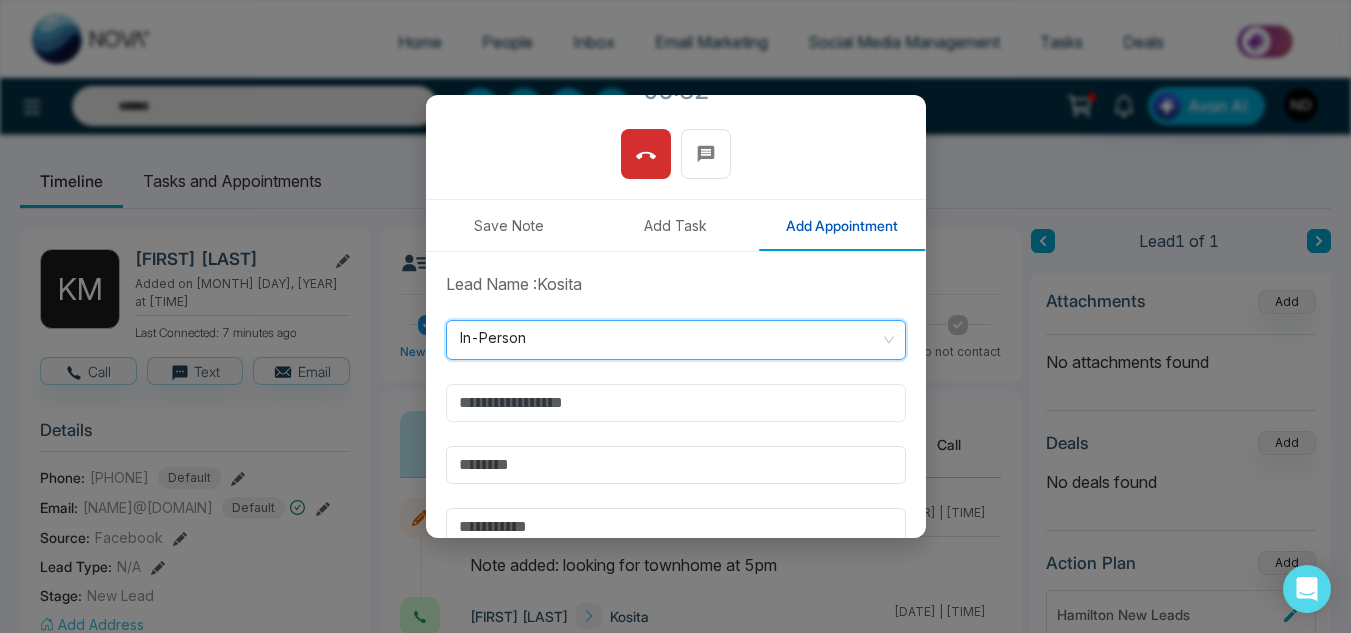 click at bounding box center (676, 403) 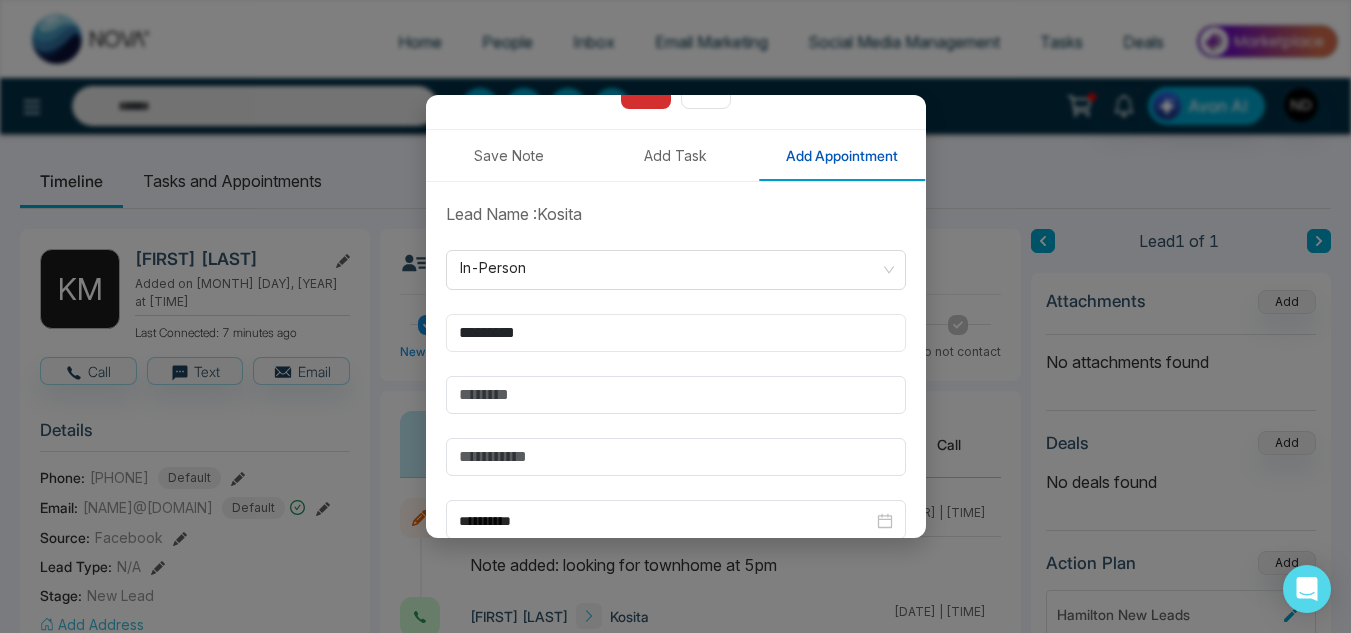 scroll, scrollTop: 394, scrollLeft: 0, axis: vertical 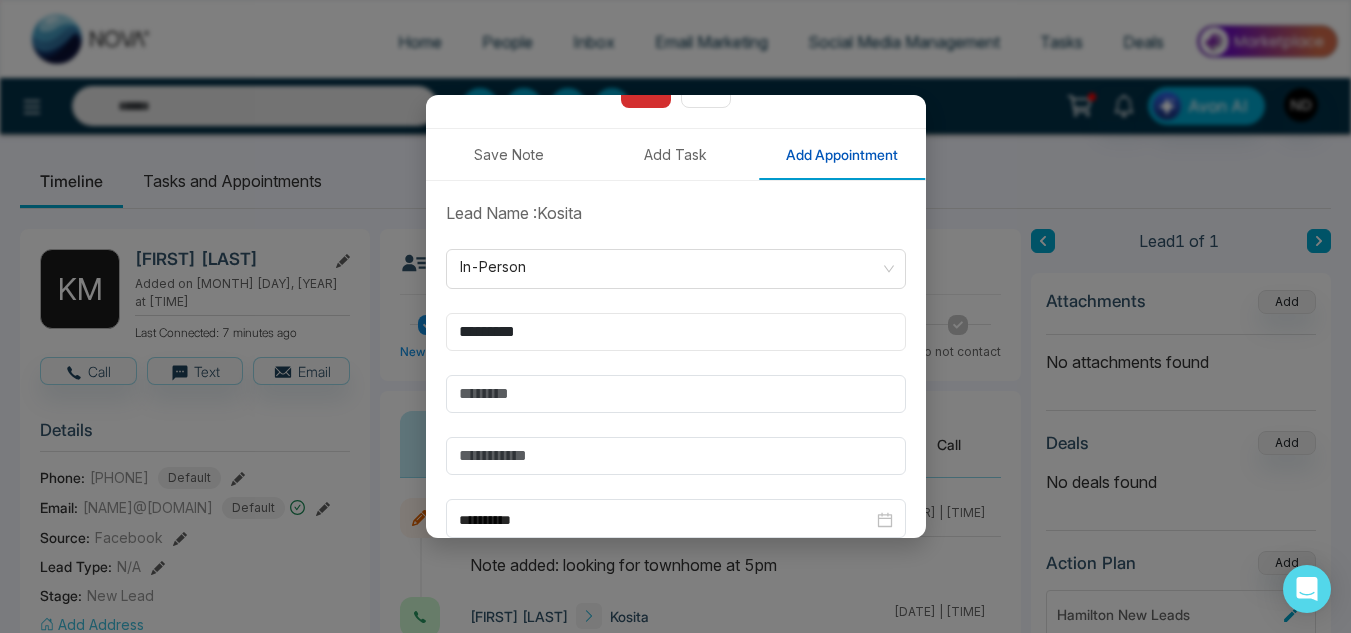 type on "*********" 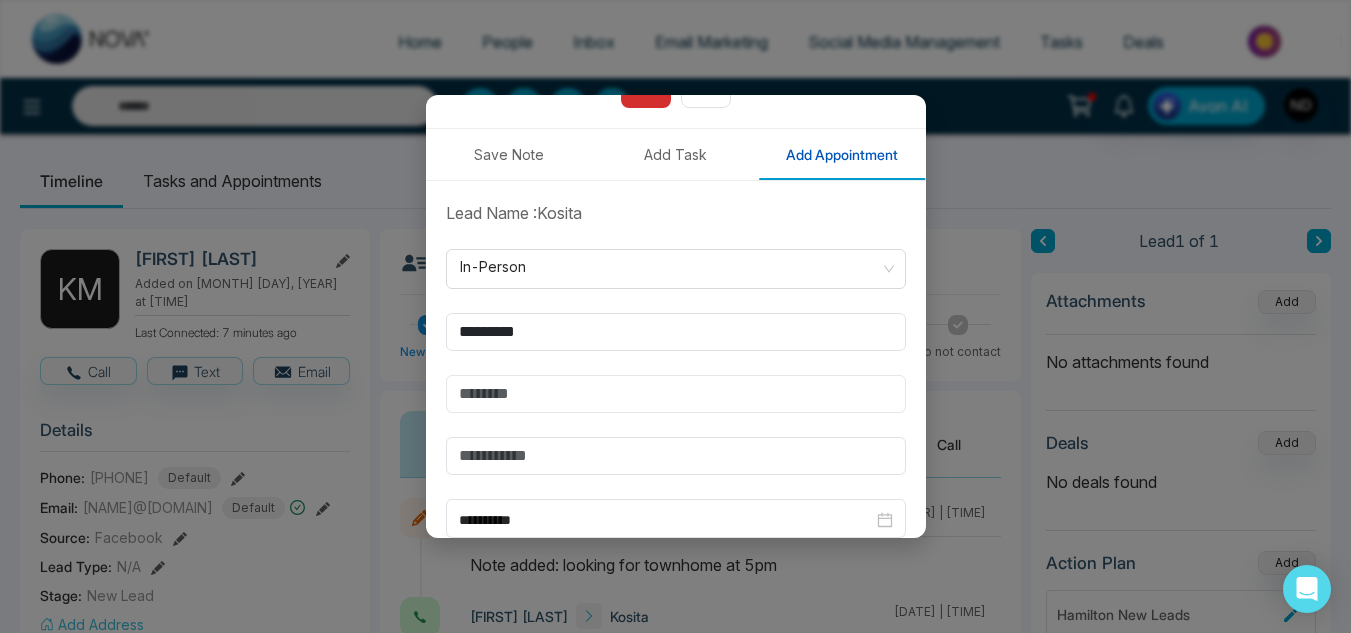 click at bounding box center (676, 394) 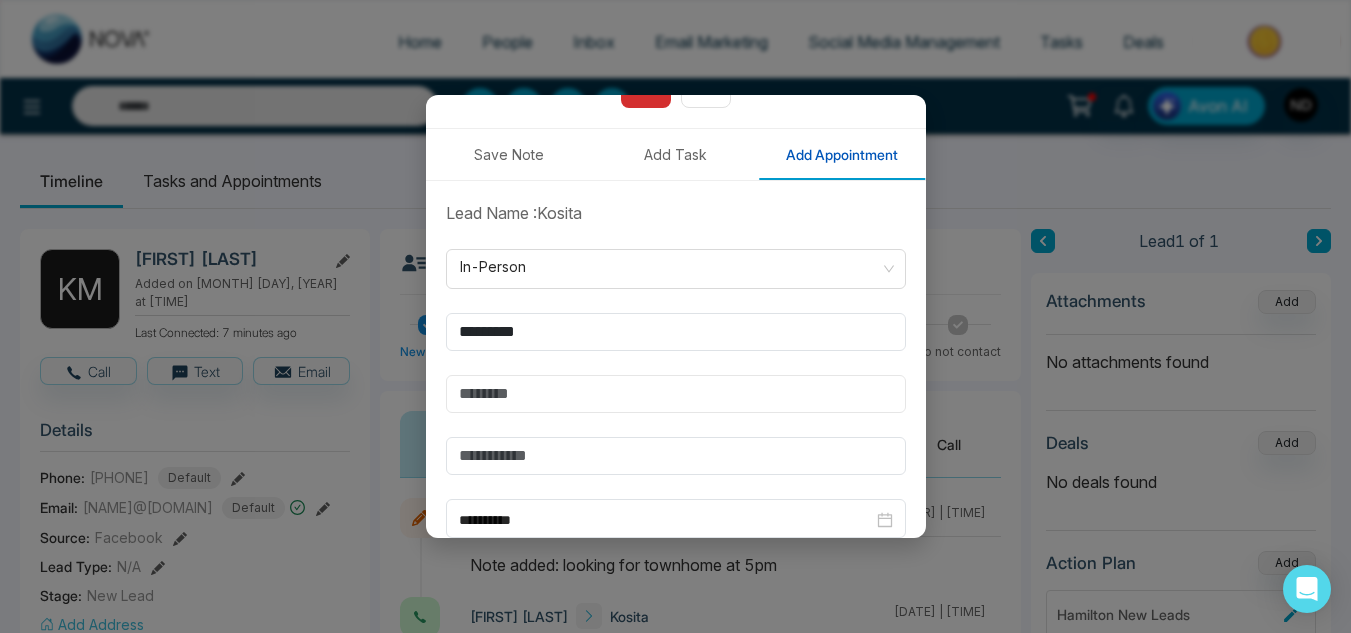 type on "*" 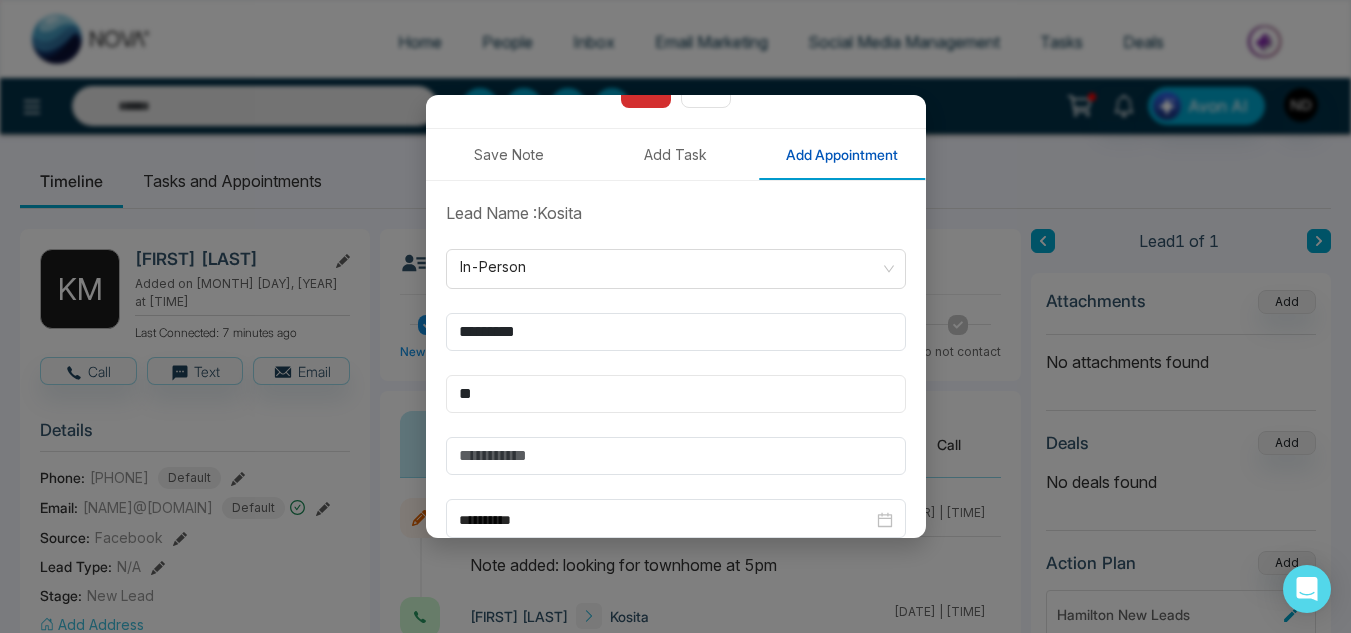 type on "**********" 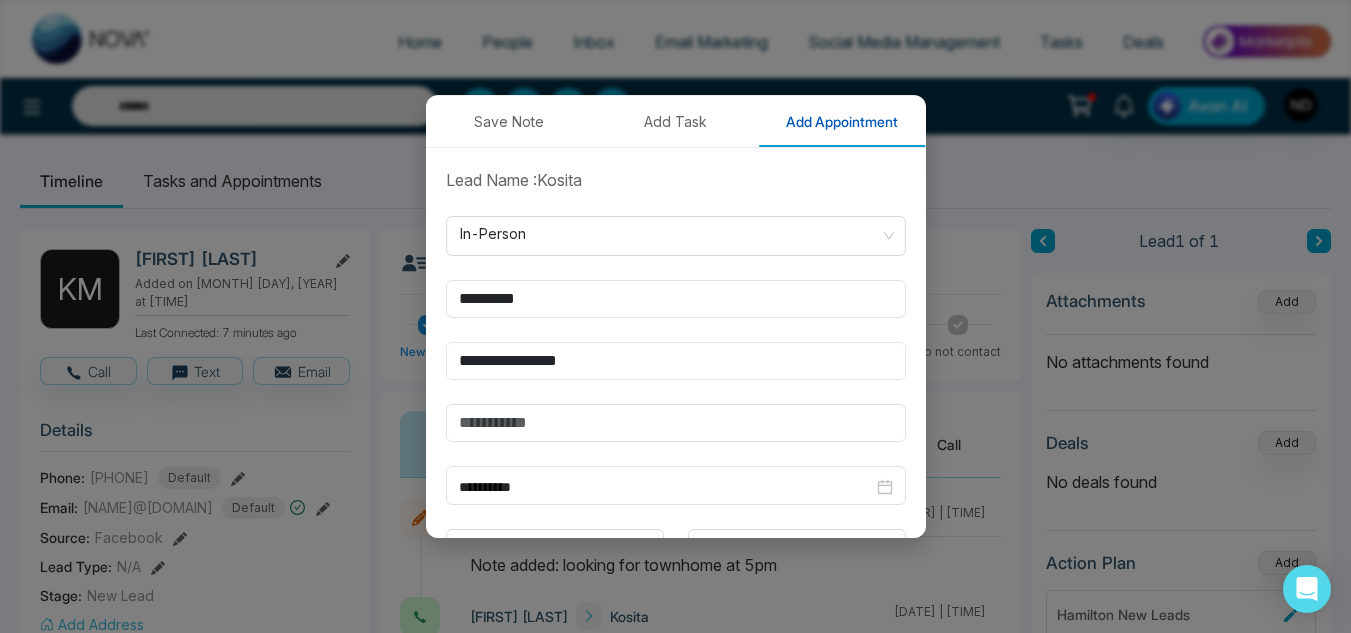 scroll, scrollTop: 427, scrollLeft: 0, axis: vertical 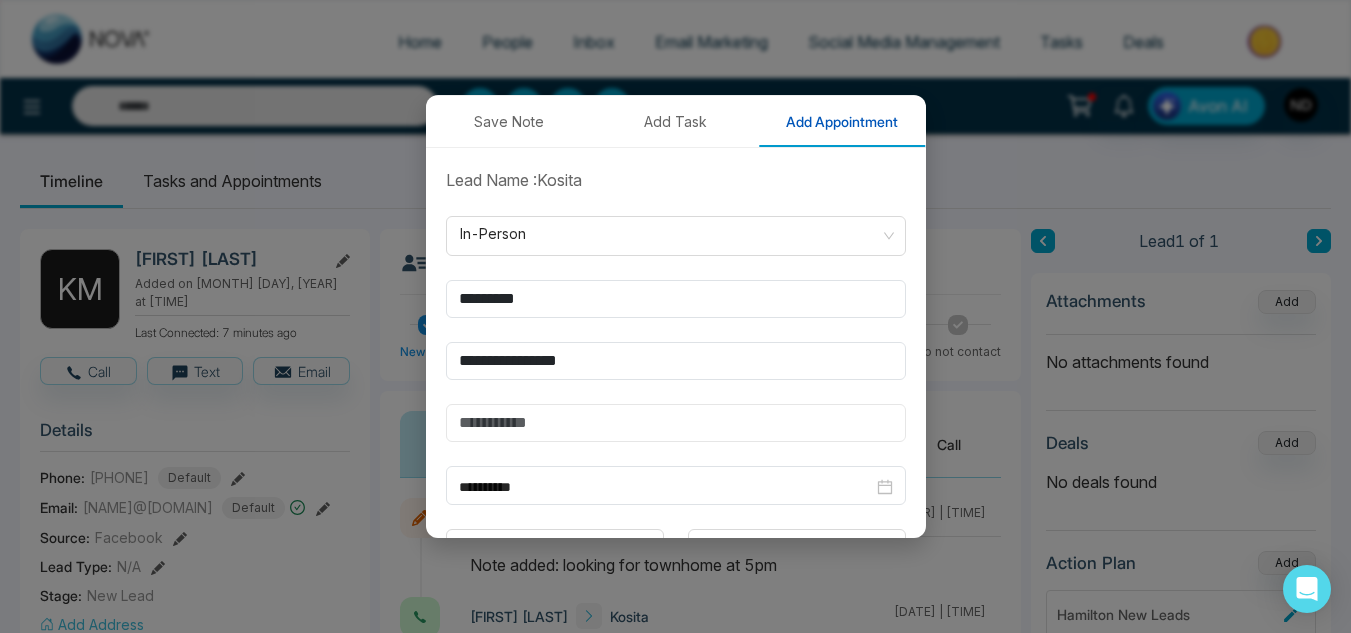 click at bounding box center (676, 423) 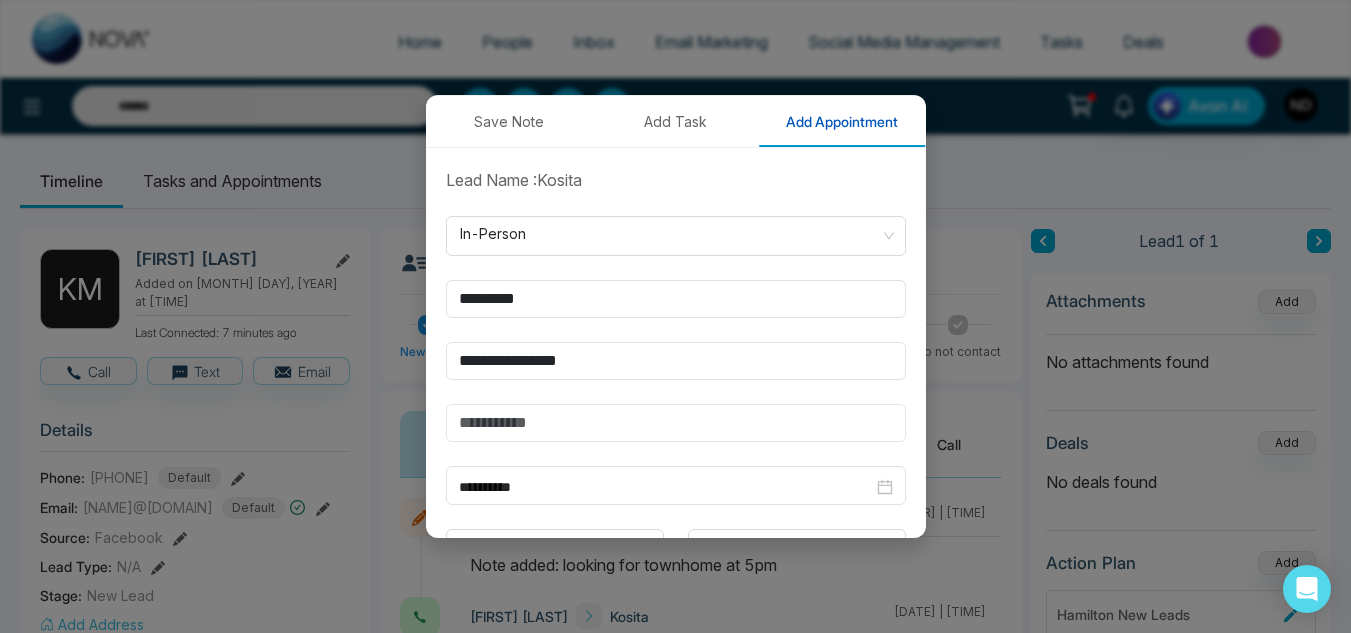 type on "*******" 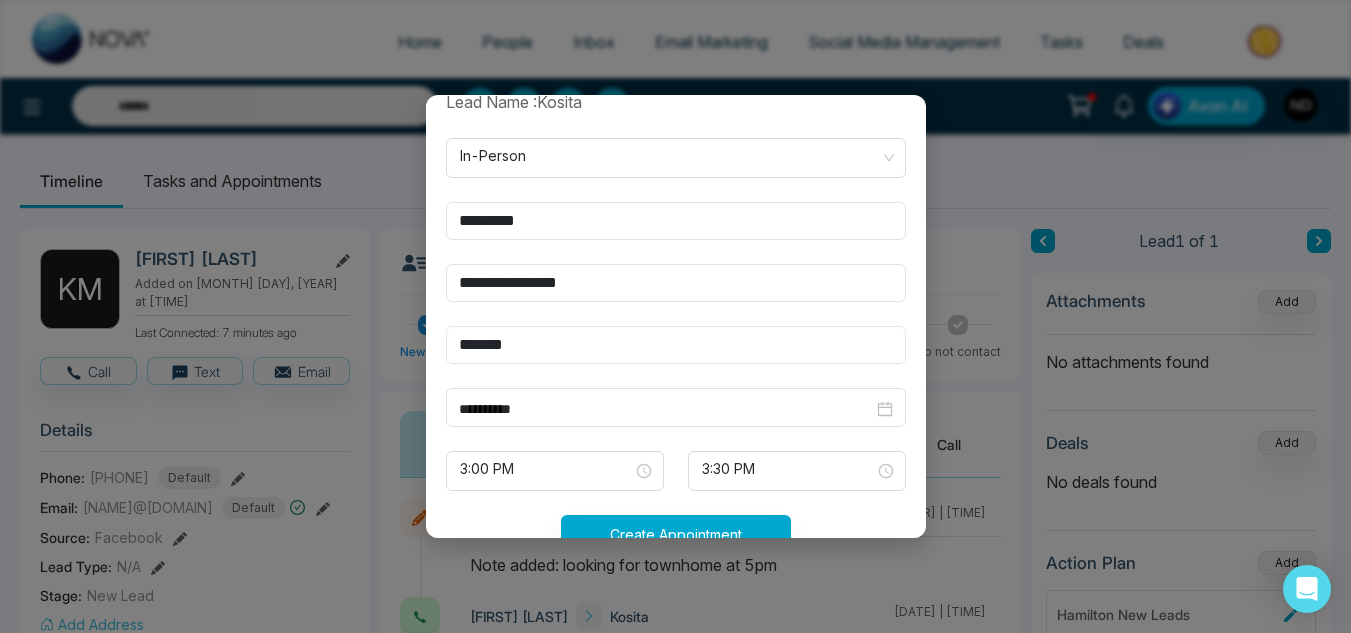 scroll, scrollTop: 528, scrollLeft: 0, axis: vertical 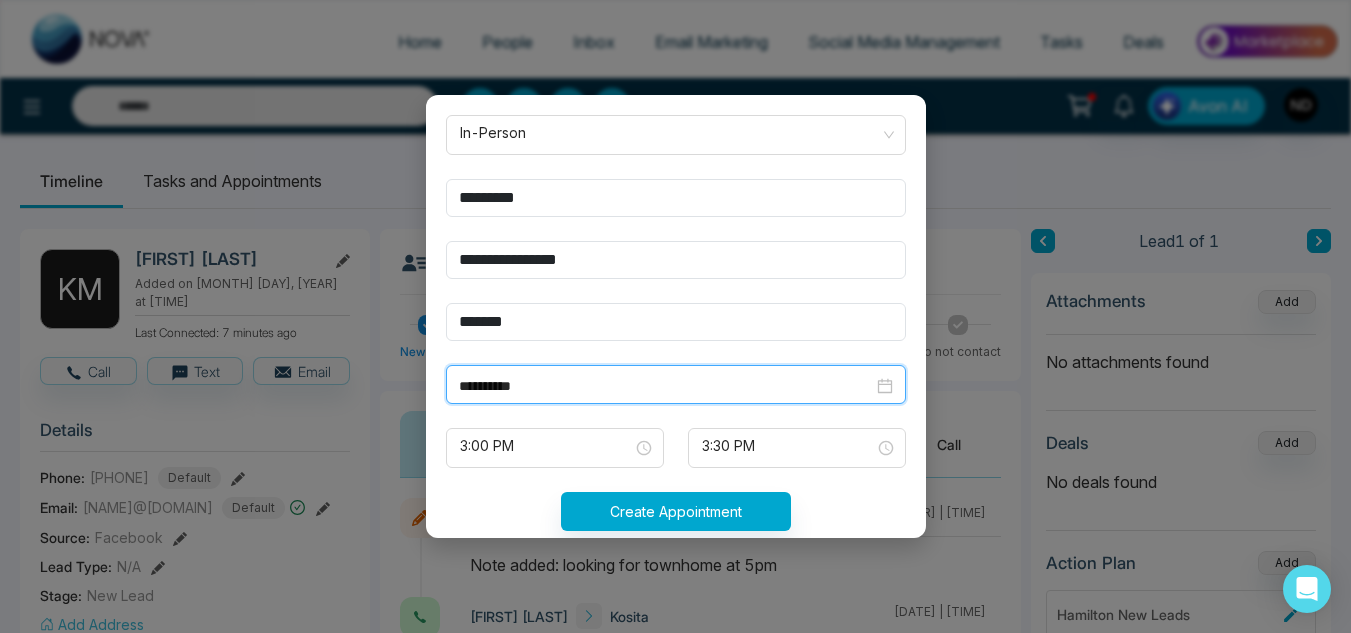 click on "**********" at bounding box center [666, 386] 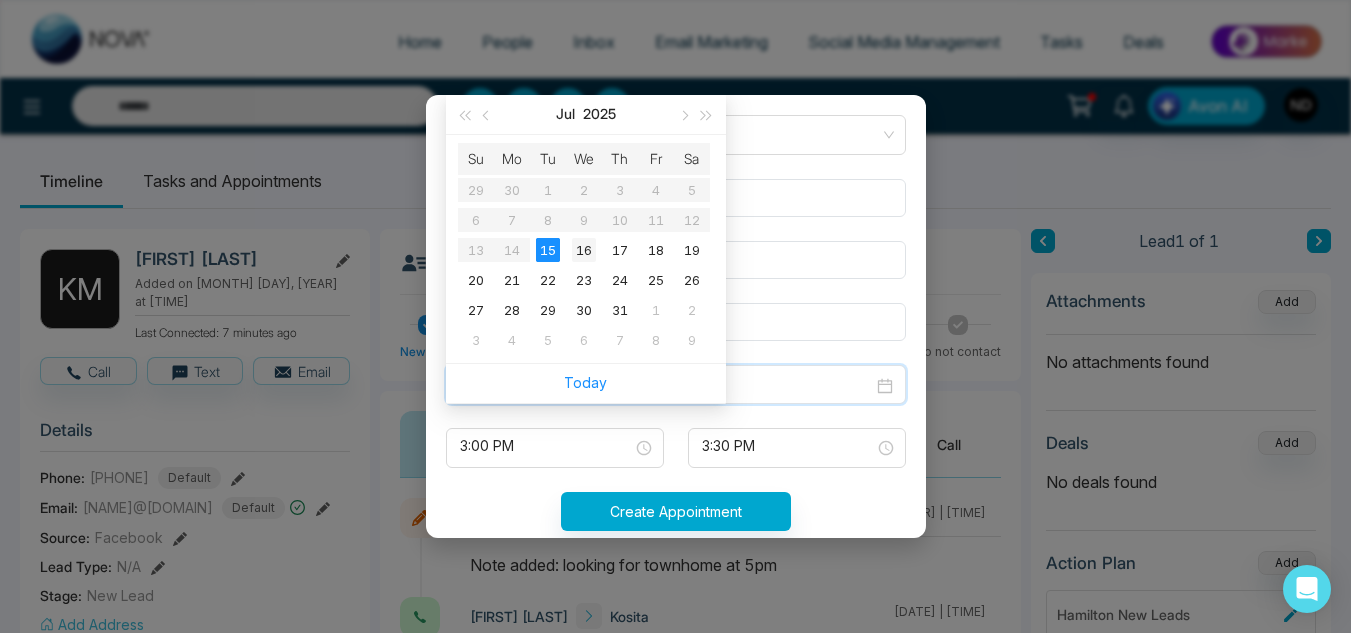 type on "**********" 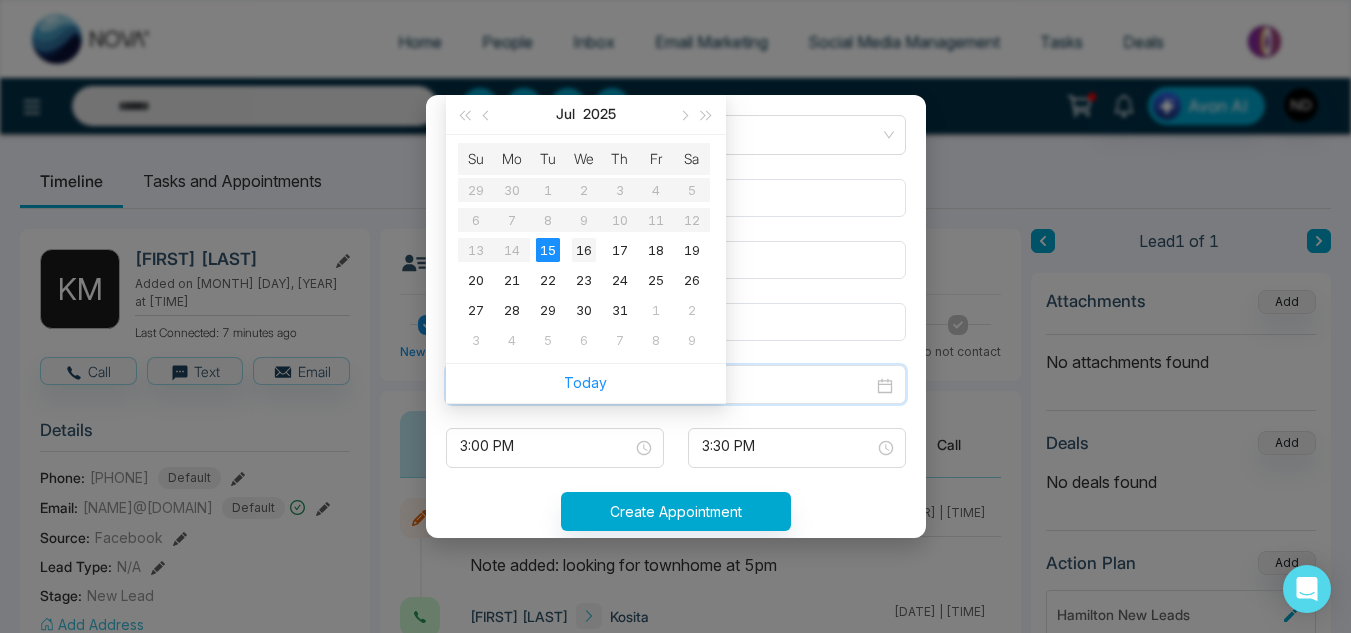 click on "16" at bounding box center (584, 250) 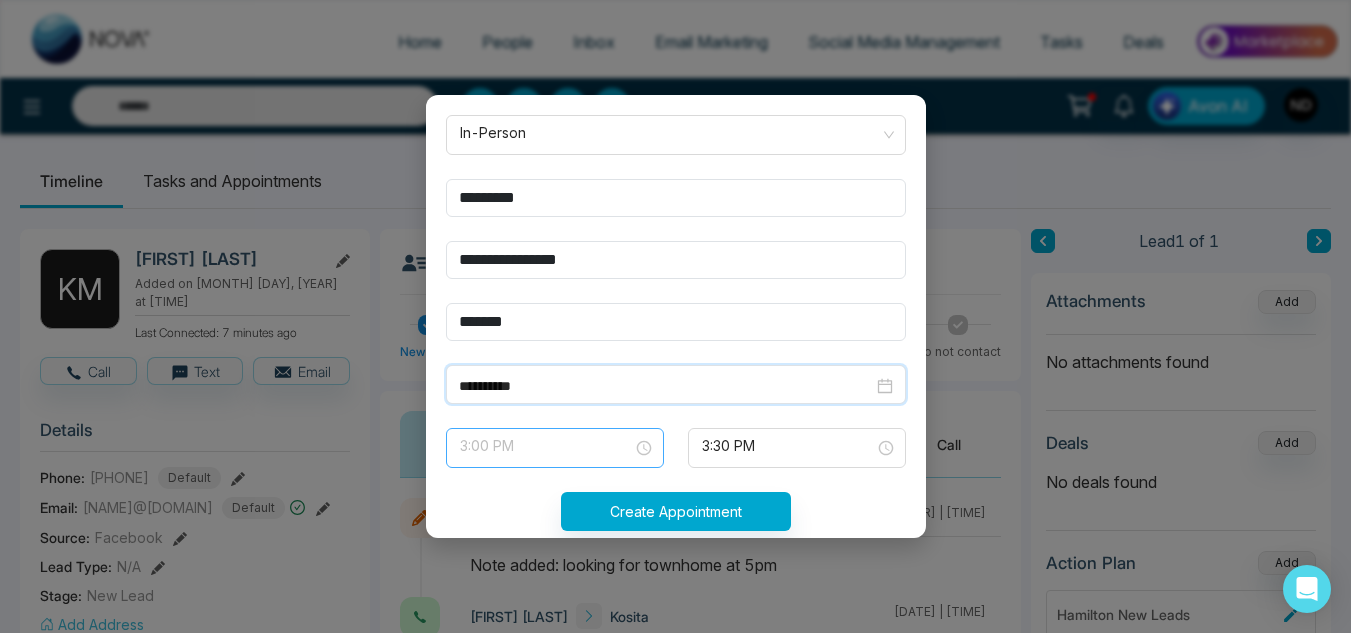 scroll, scrollTop: 736, scrollLeft: 0, axis: vertical 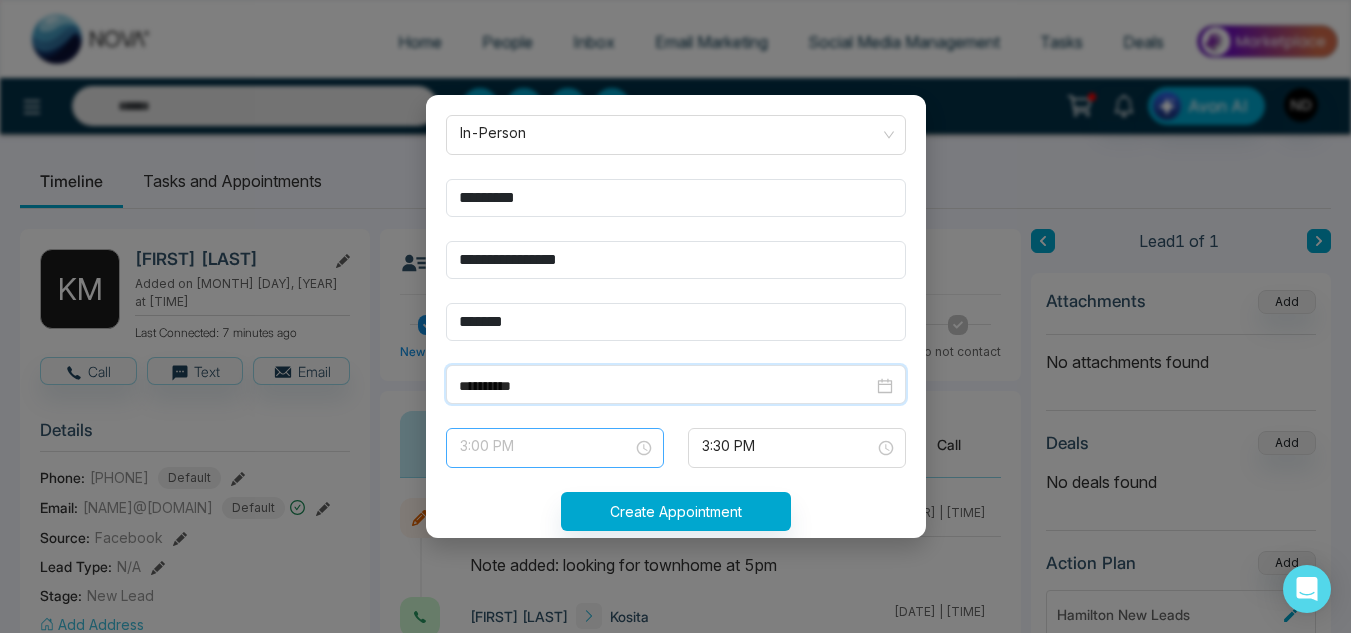 click on "3:00 PM" at bounding box center [555, 448] 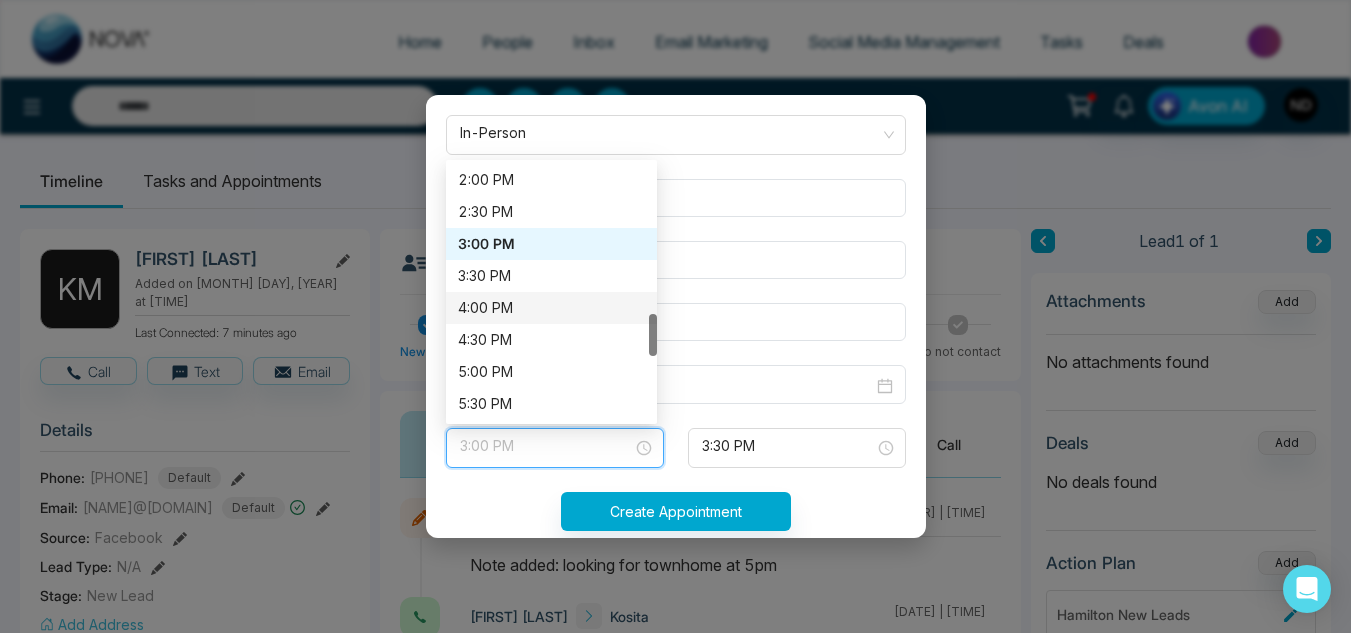 scroll, scrollTop: 897, scrollLeft: 0, axis: vertical 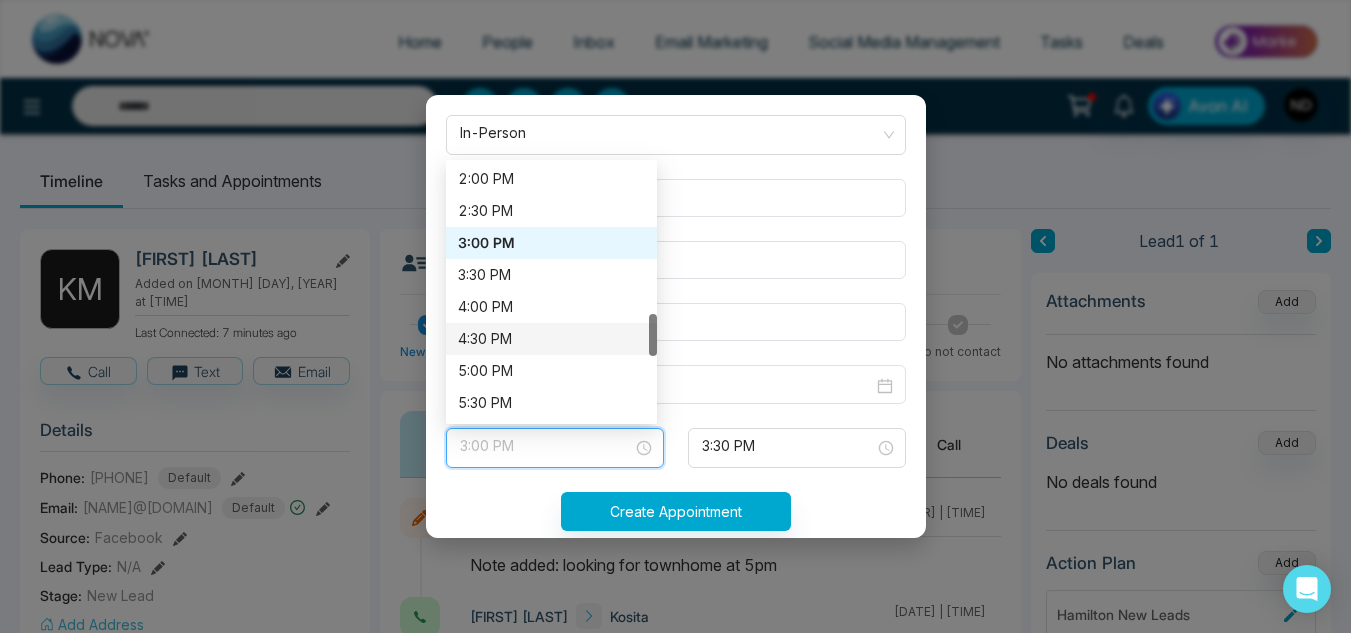 click on "4:30 PM" at bounding box center [551, 339] 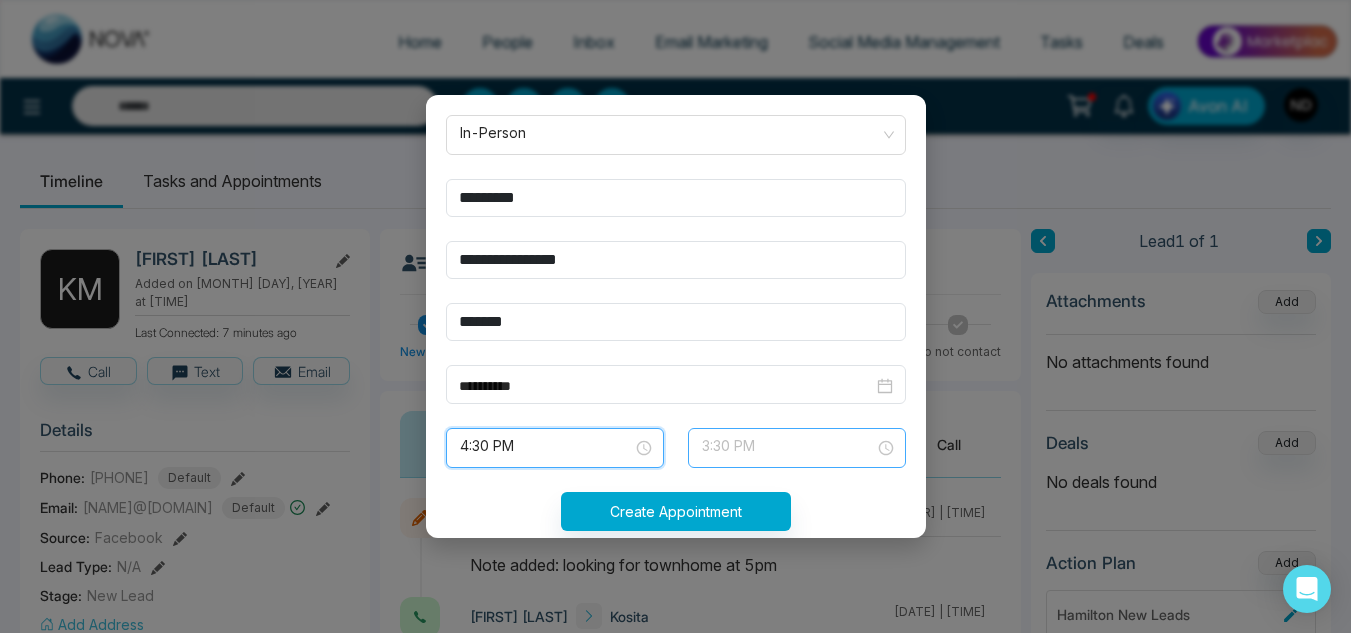 click on "3:30 PM" at bounding box center [797, 448] 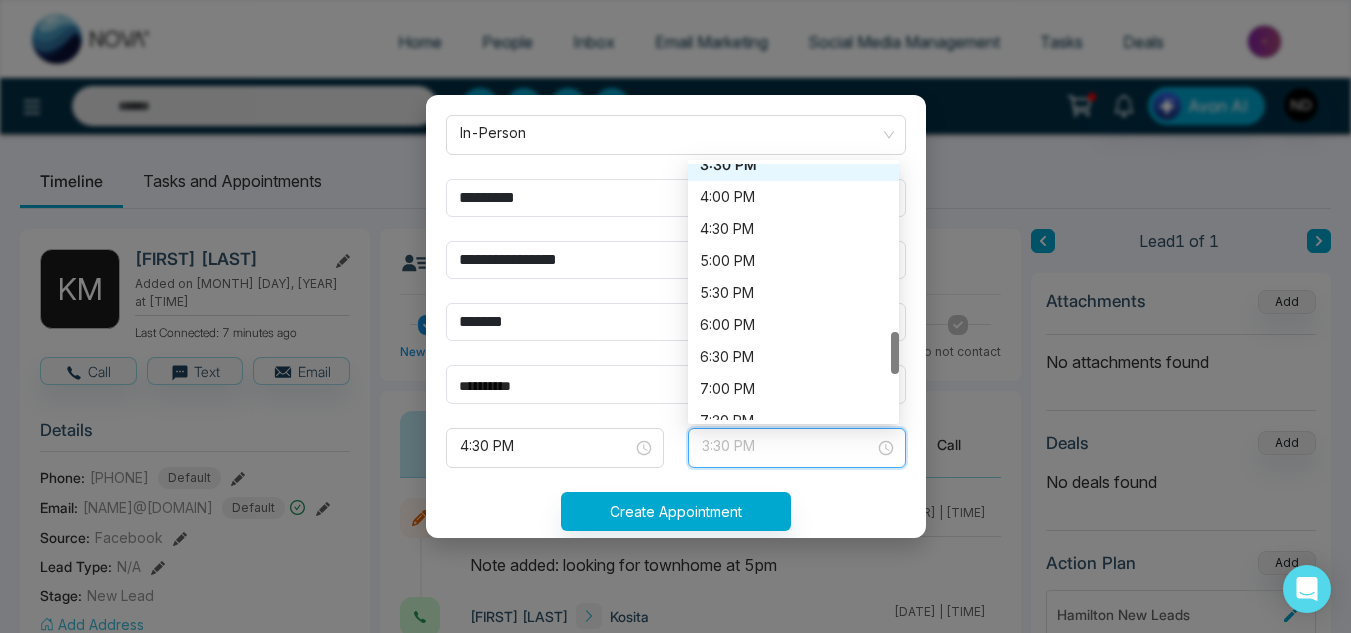 scroll, scrollTop: 1008, scrollLeft: 0, axis: vertical 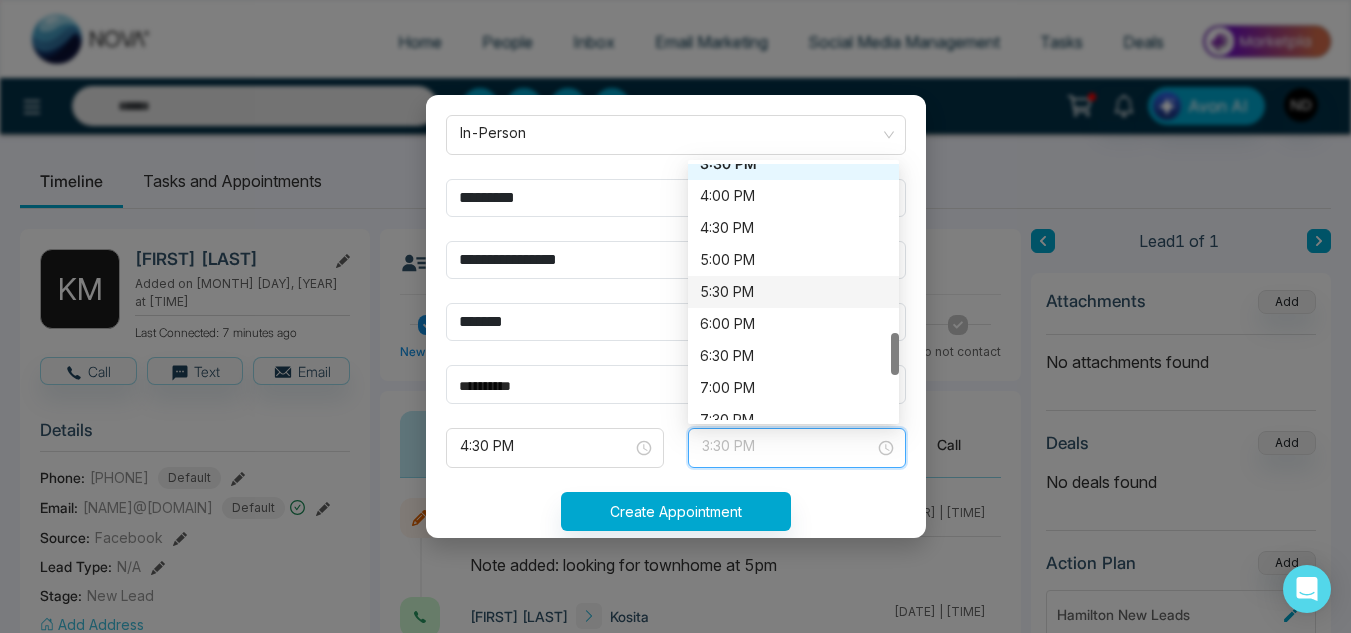 click on "5:30 PM" at bounding box center [793, 292] 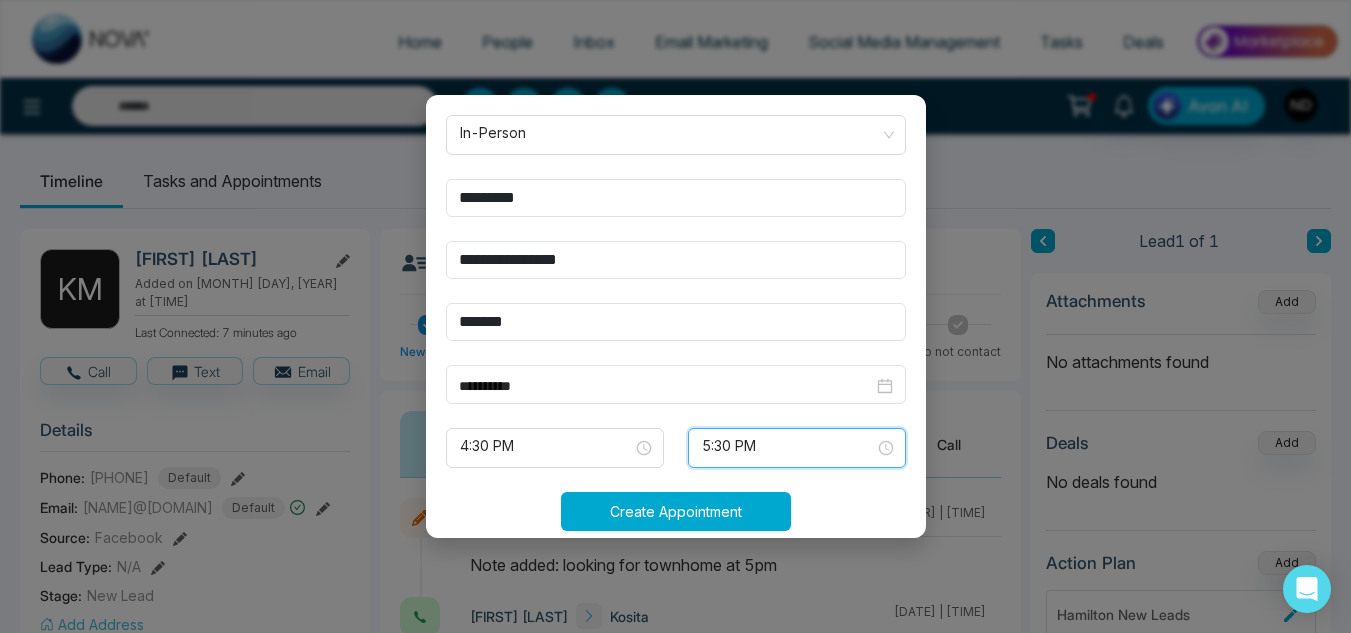 click on "Create Appointment" at bounding box center (676, 511) 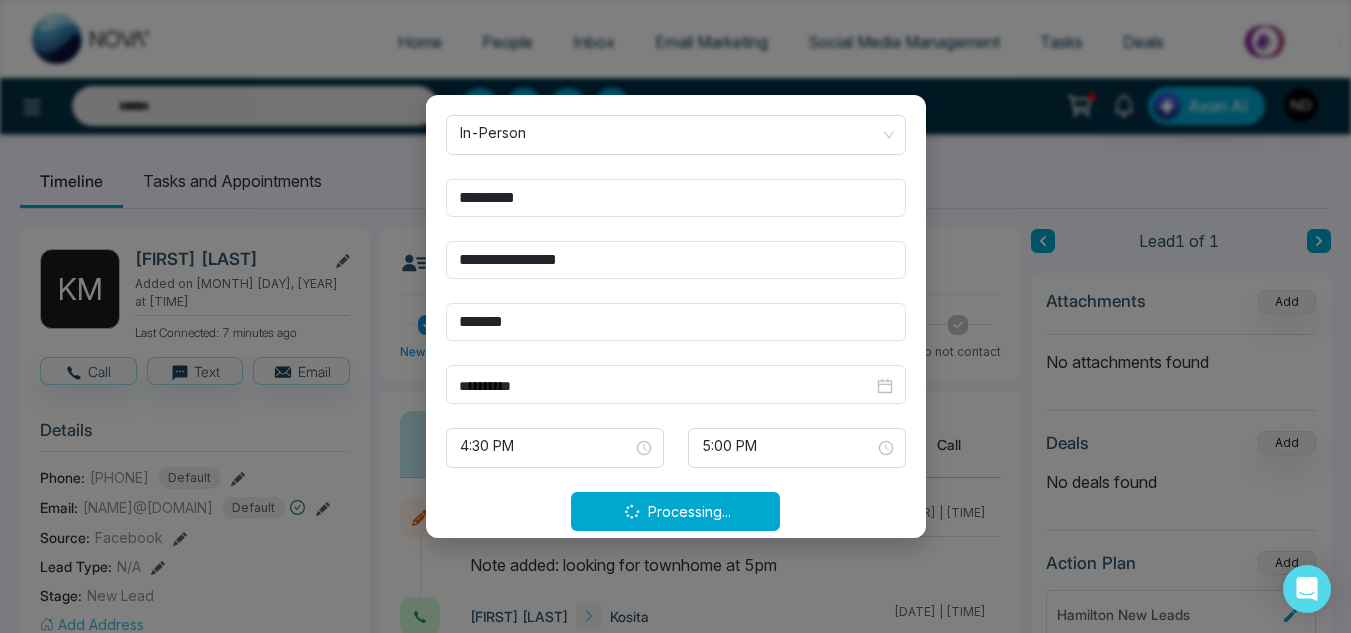 type 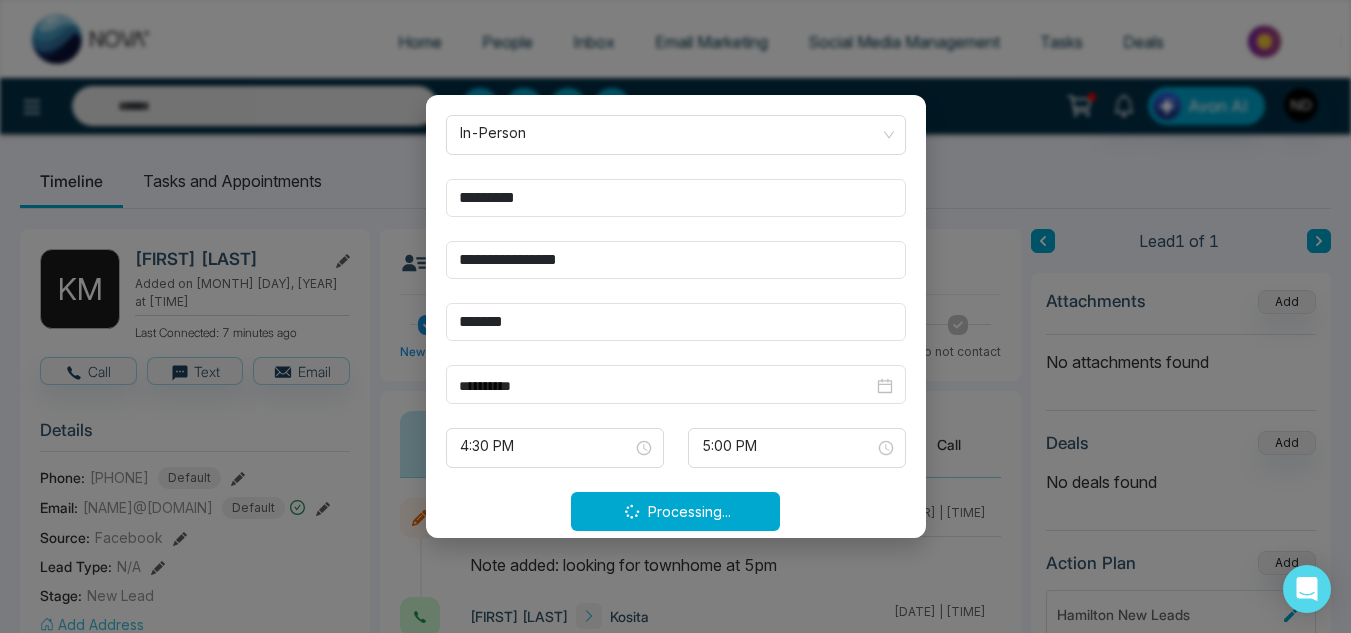 type 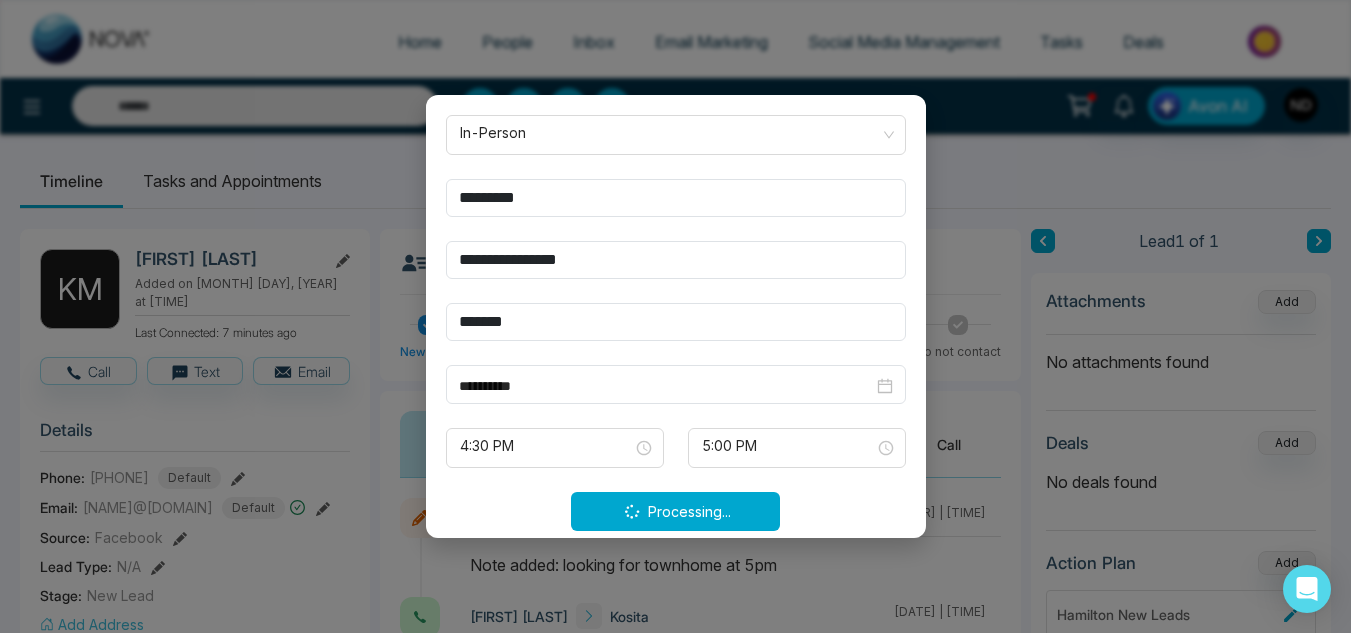 type 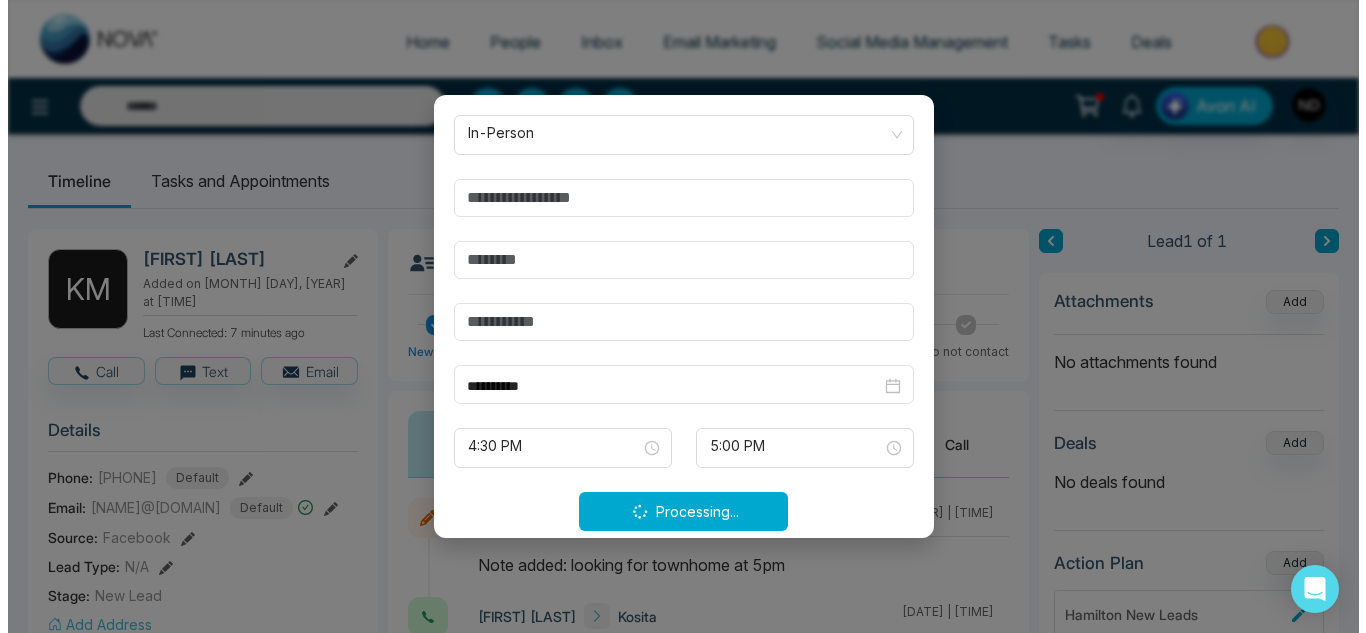 type on "**********" 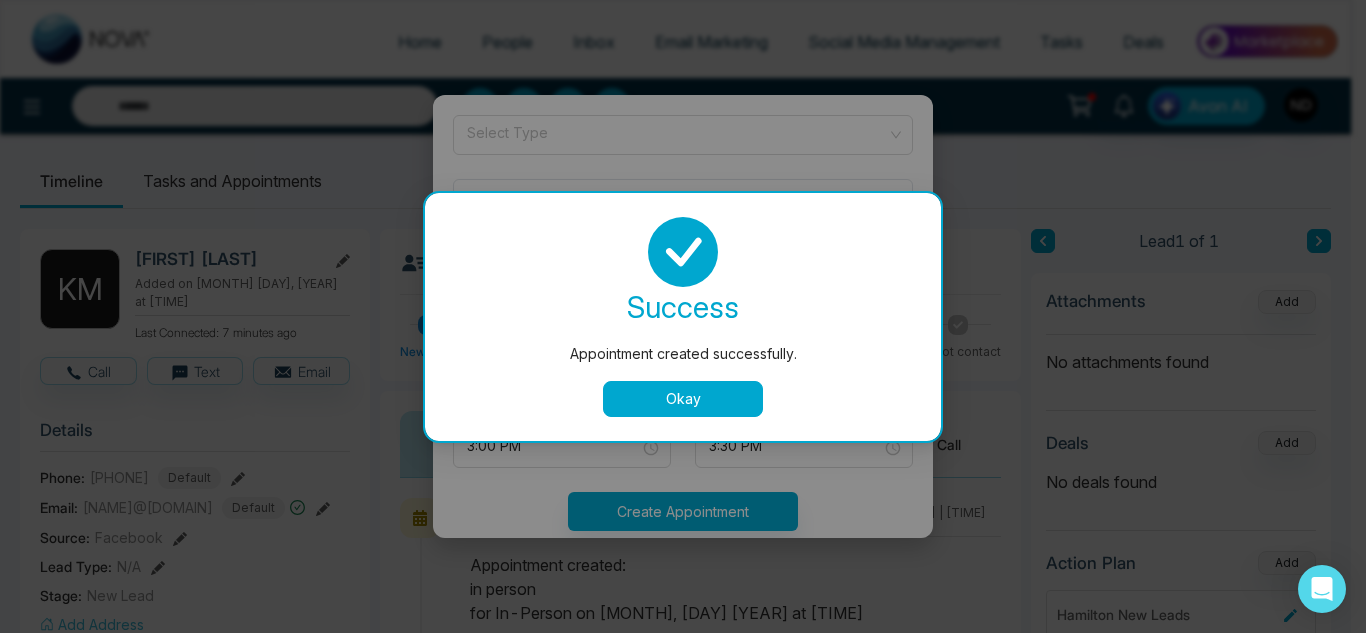 click on "Okay" at bounding box center [683, 399] 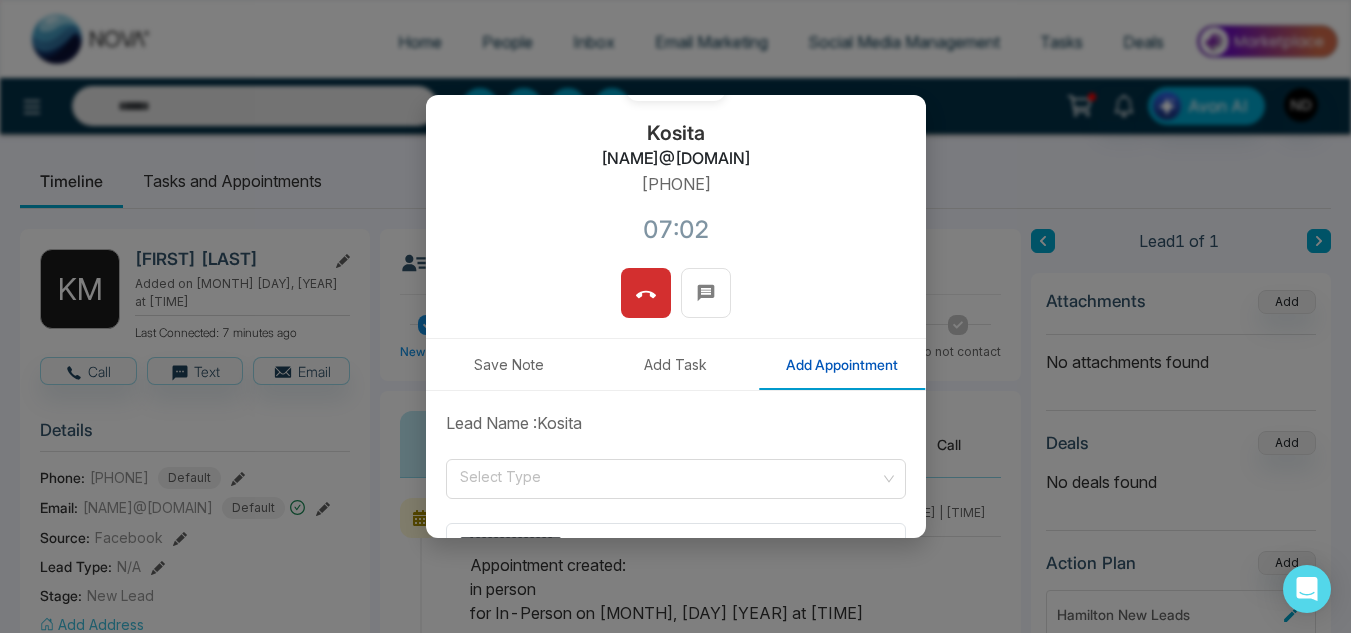 scroll, scrollTop: 183, scrollLeft: 0, axis: vertical 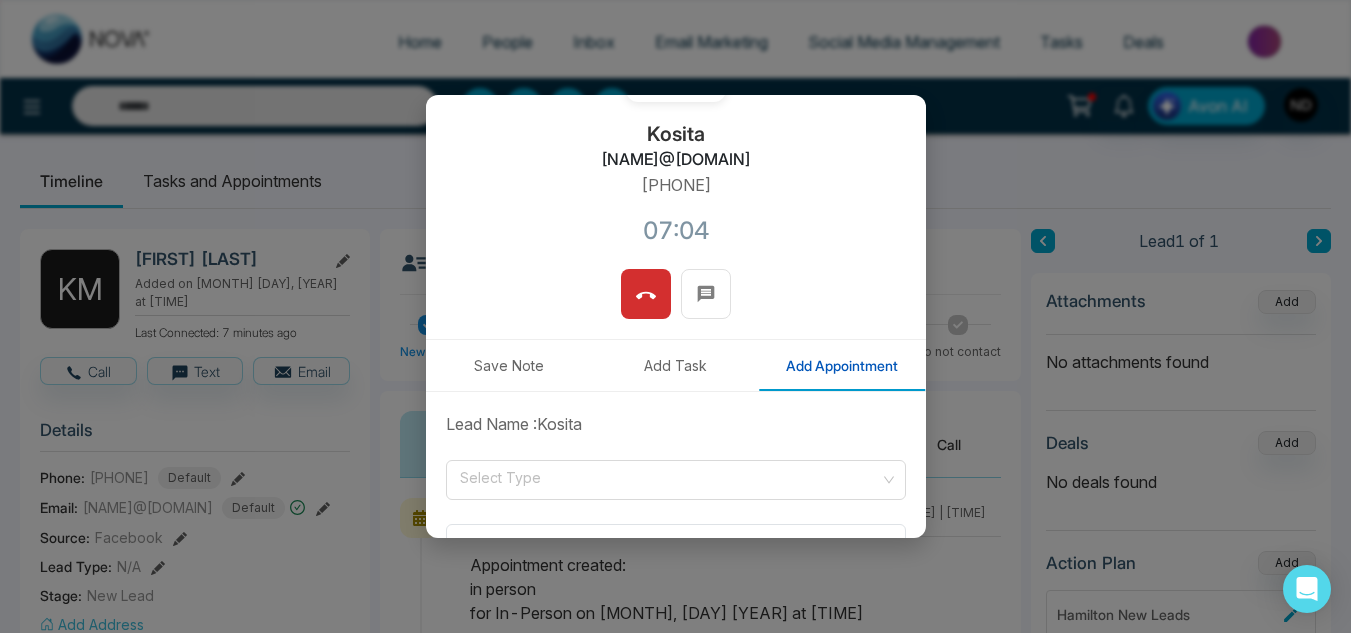 click on "Save Note" at bounding box center [509, 365] 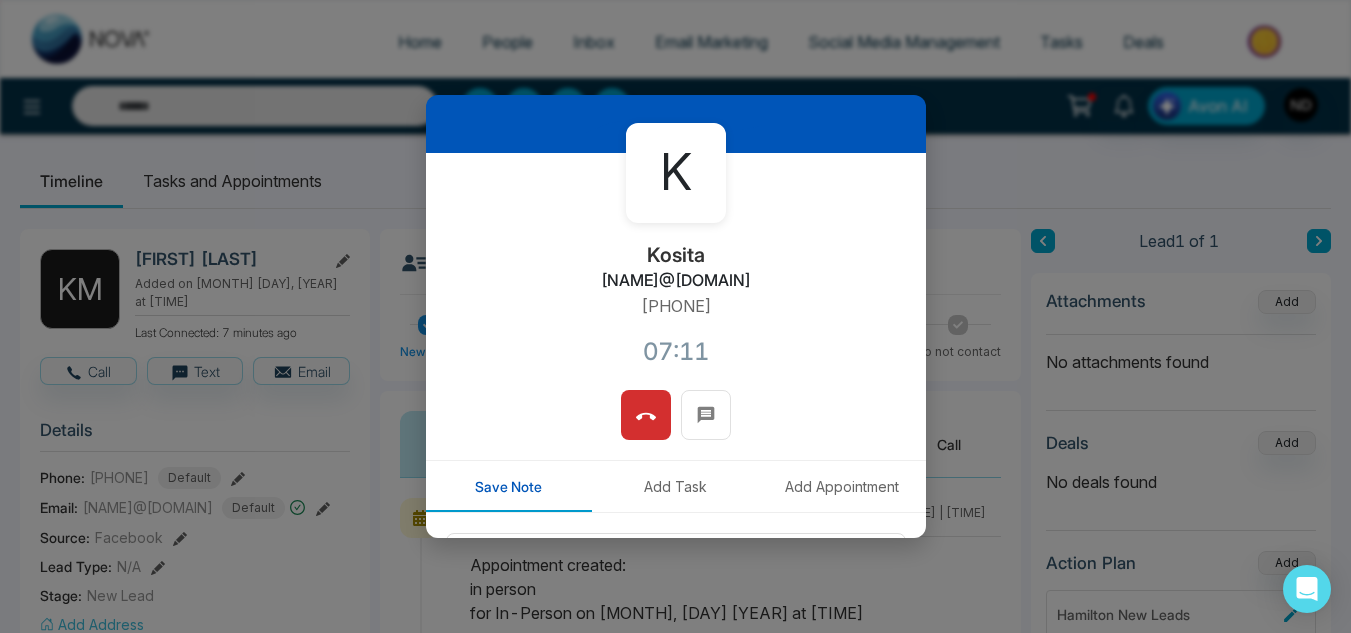 scroll, scrollTop: 0, scrollLeft: 0, axis: both 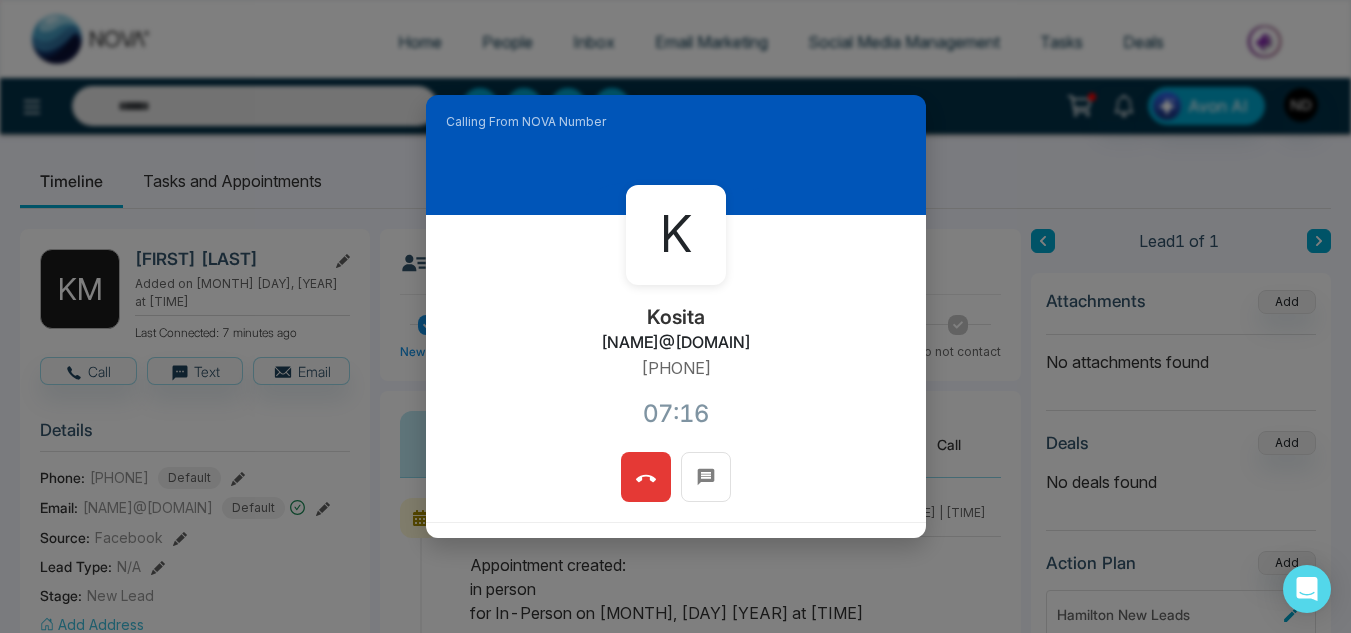 click 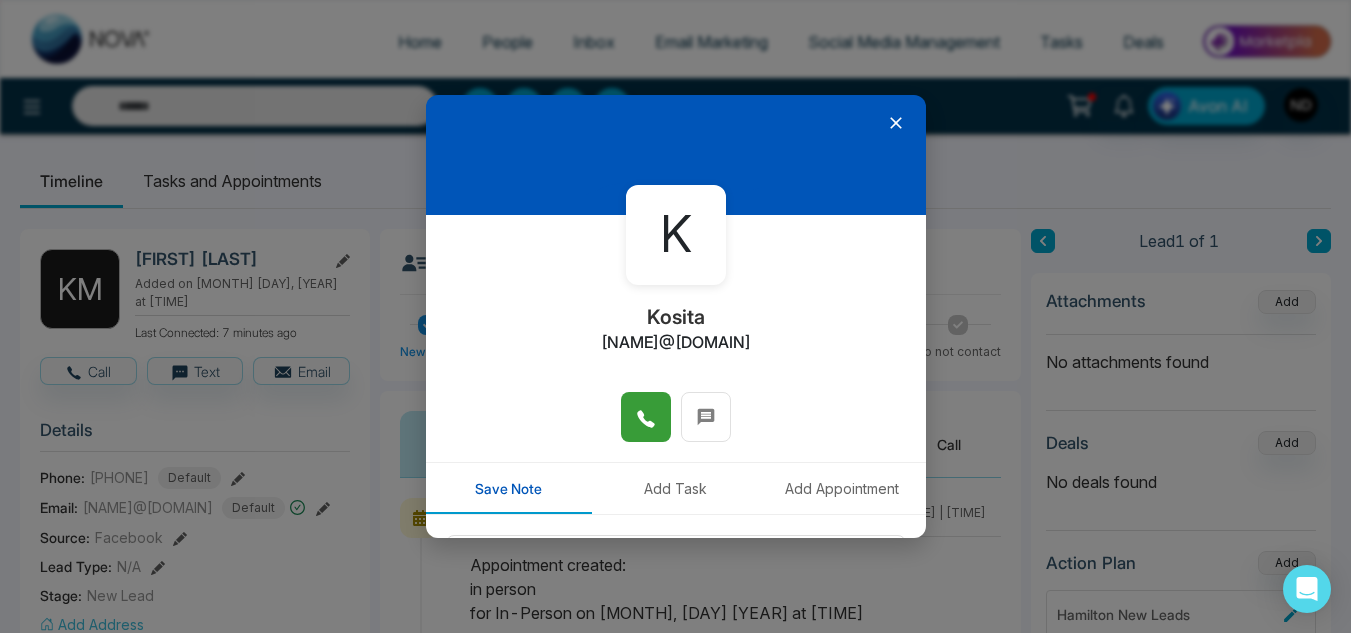 click 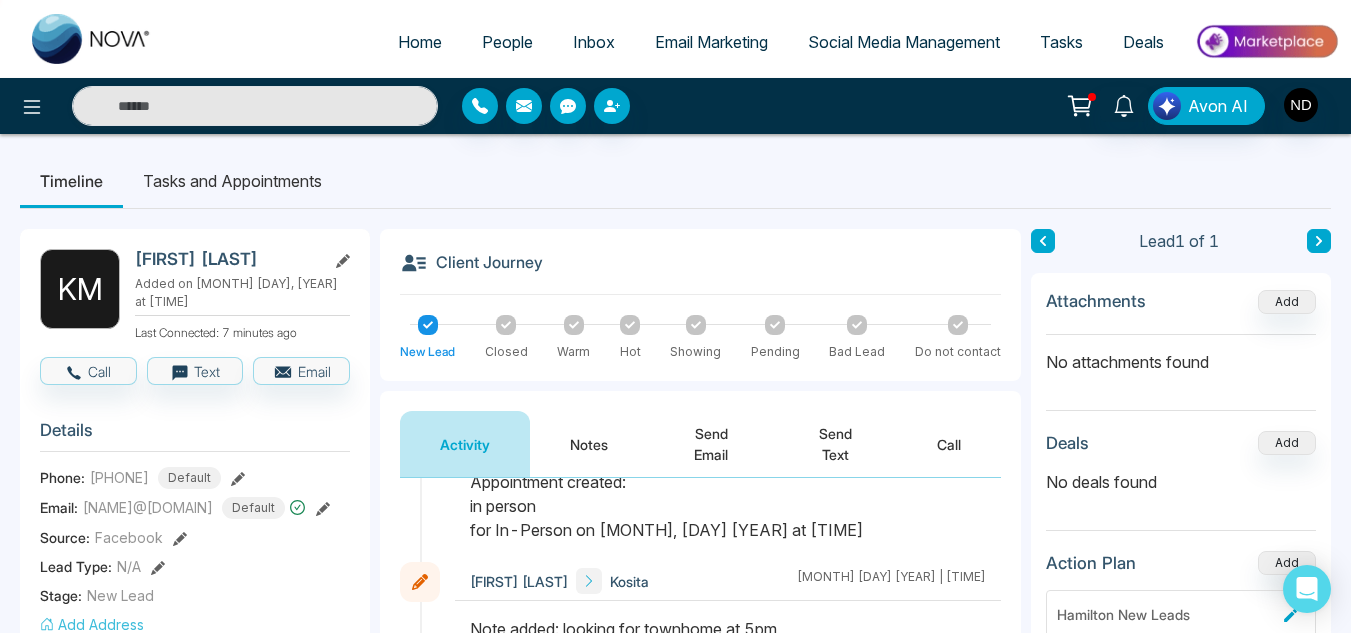 scroll, scrollTop: 84, scrollLeft: 0, axis: vertical 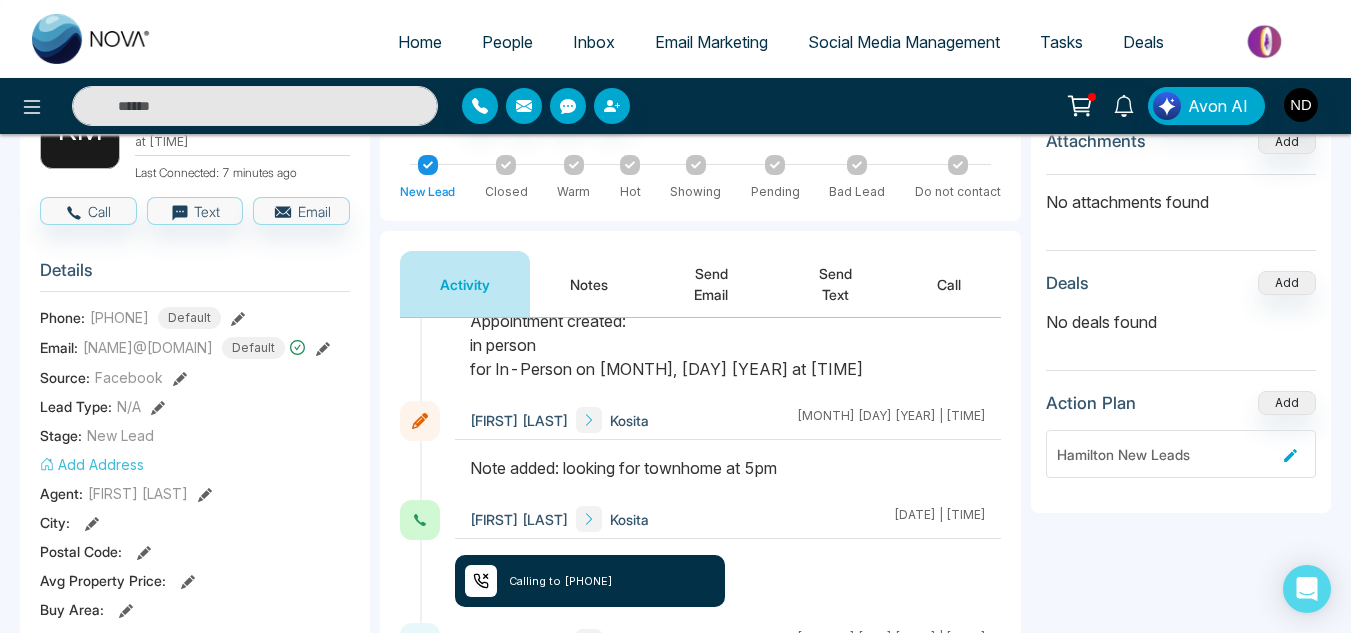 click on "Send Email" at bounding box center (711, 284) 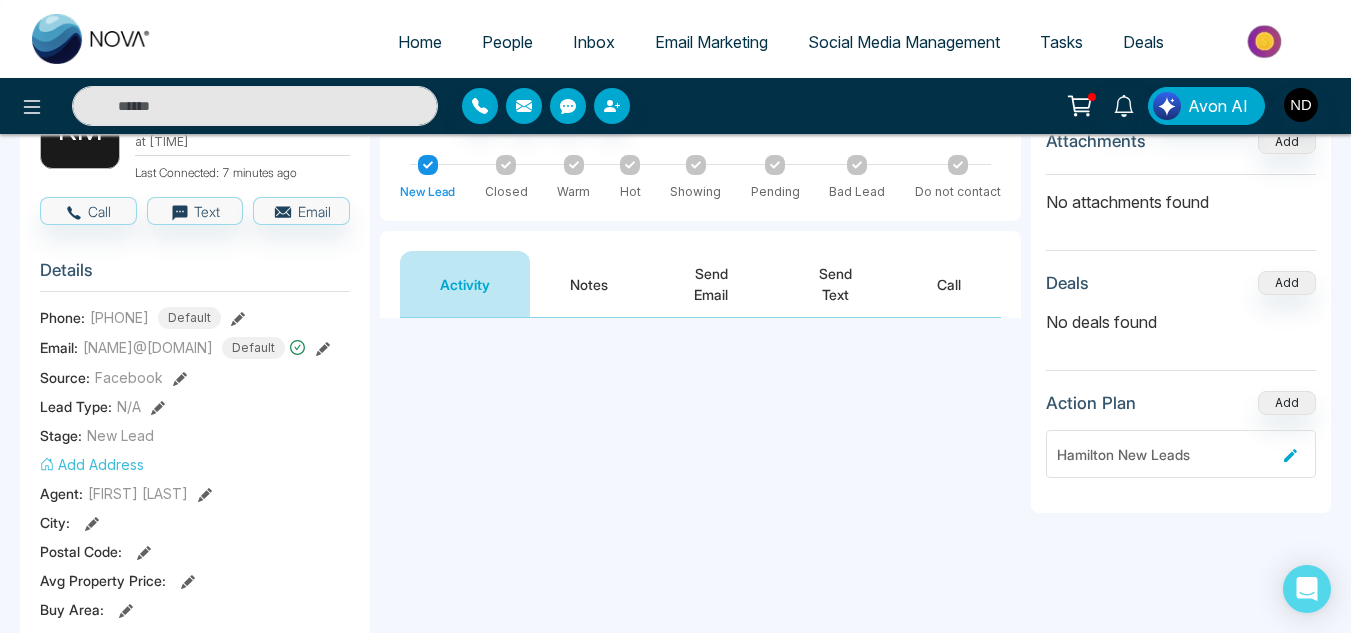 scroll, scrollTop: 0, scrollLeft: 0, axis: both 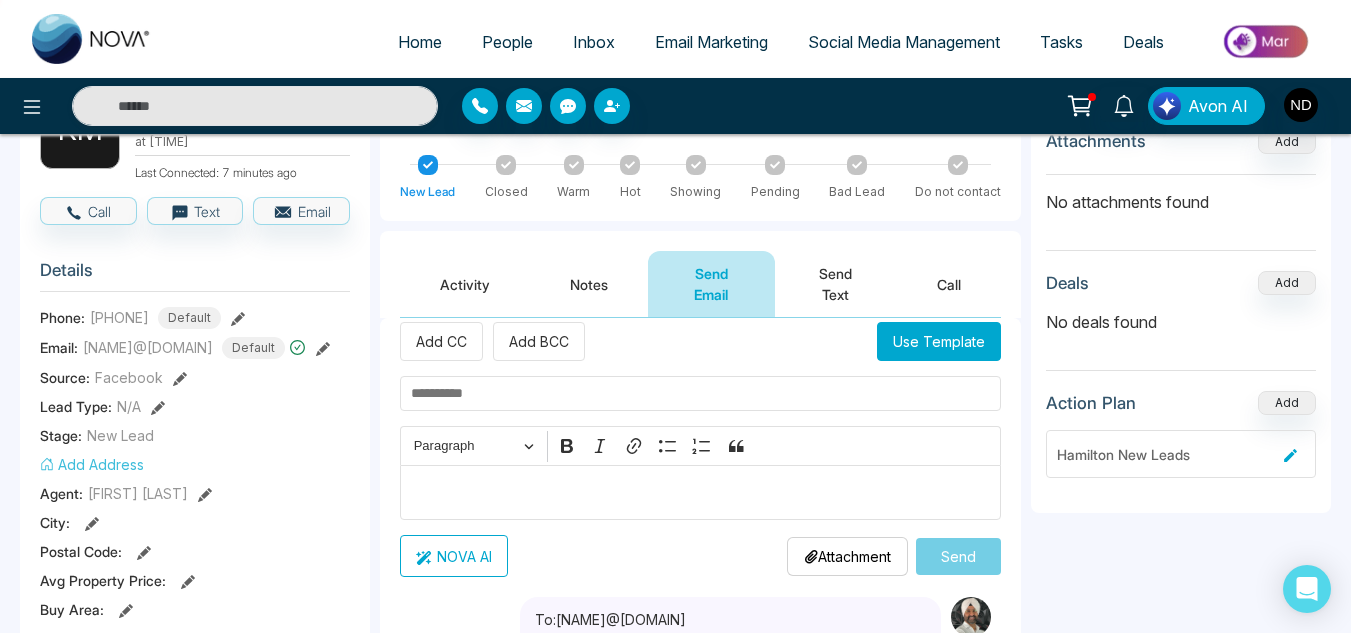 click on "Use Template" at bounding box center (939, 341) 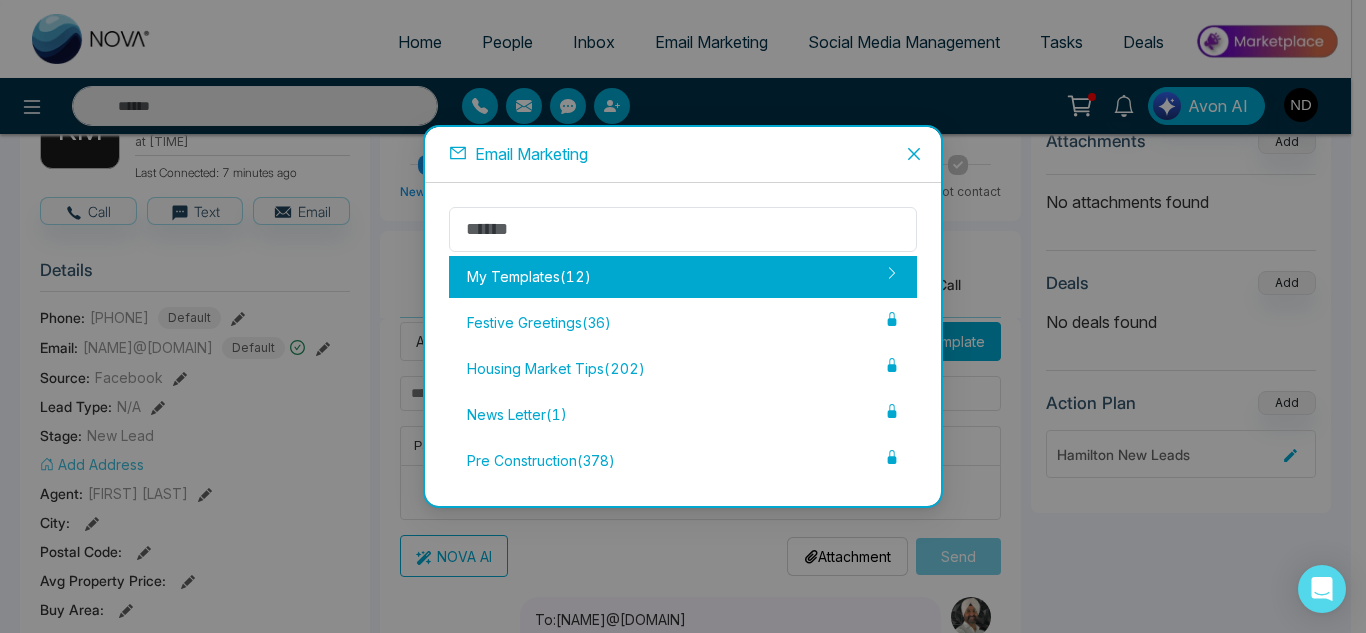 click on "My Templates  ( 12 )" at bounding box center (683, 277) 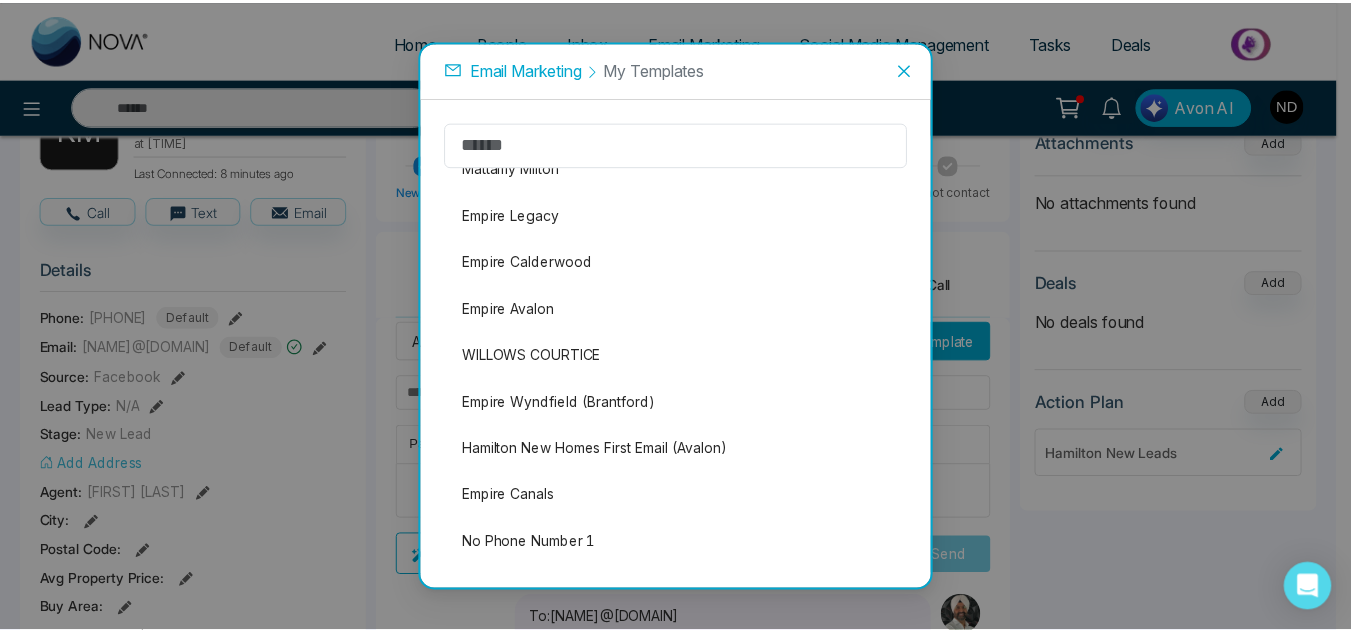 scroll, scrollTop: 180, scrollLeft: 0, axis: vertical 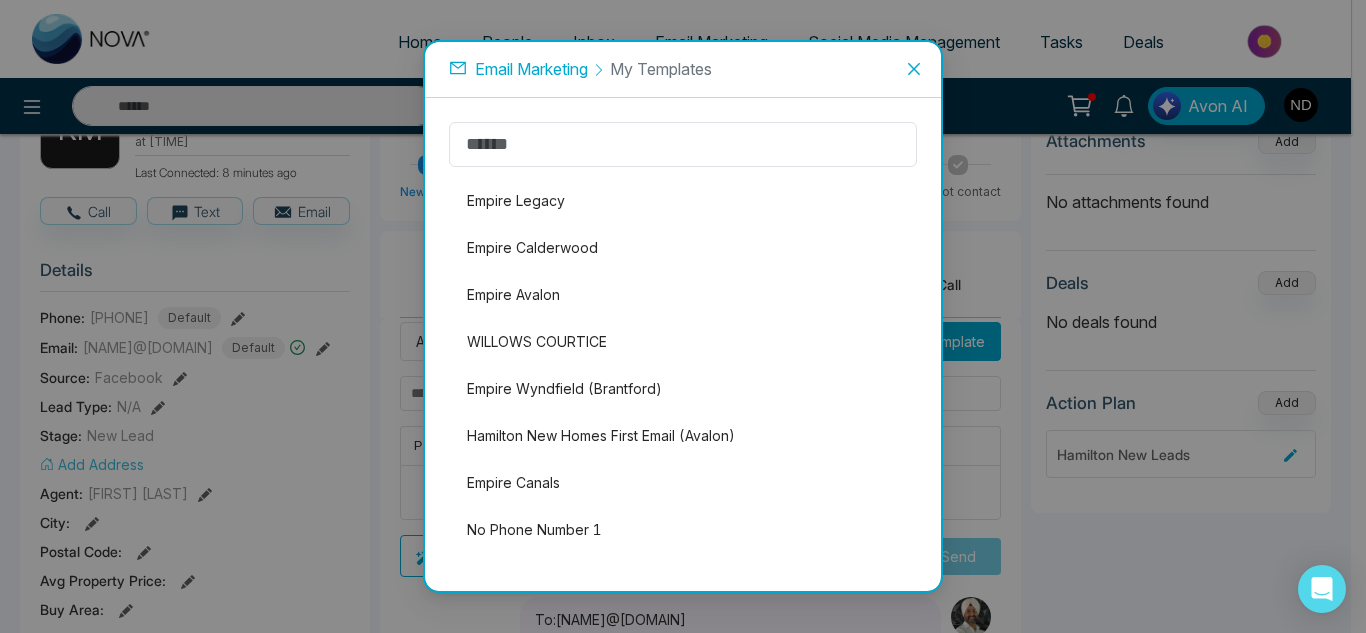 click at bounding box center (914, 69) 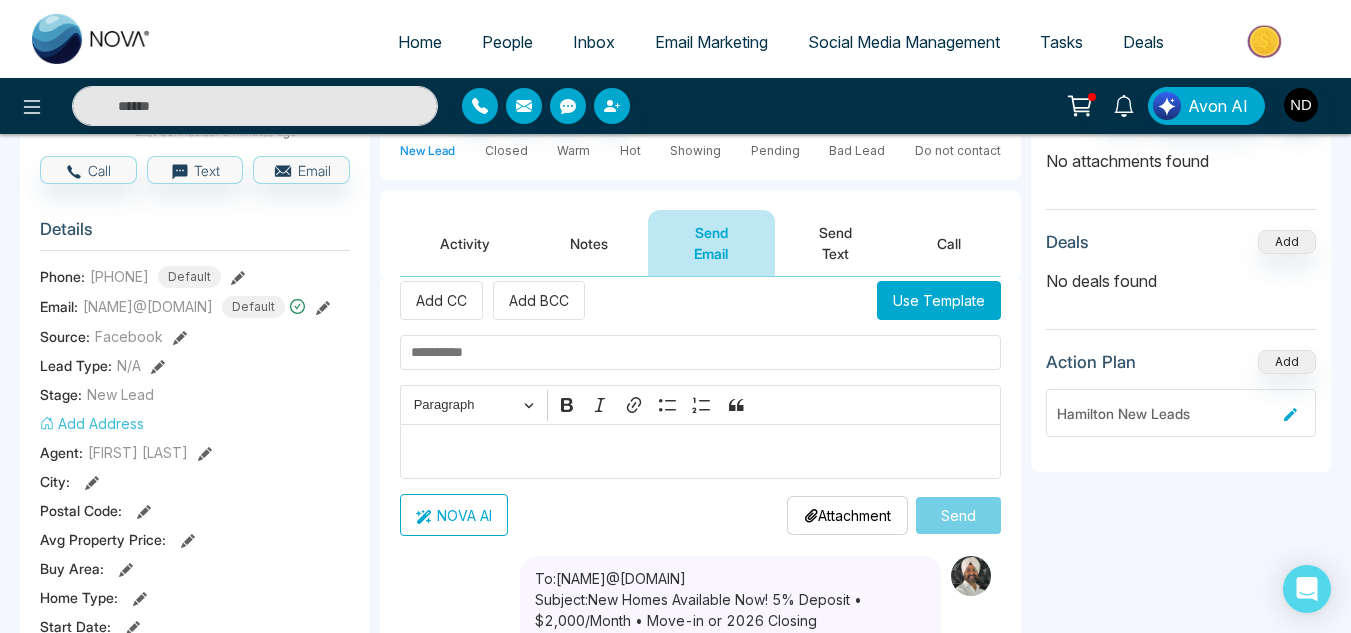 scroll, scrollTop: 206, scrollLeft: 0, axis: vertical 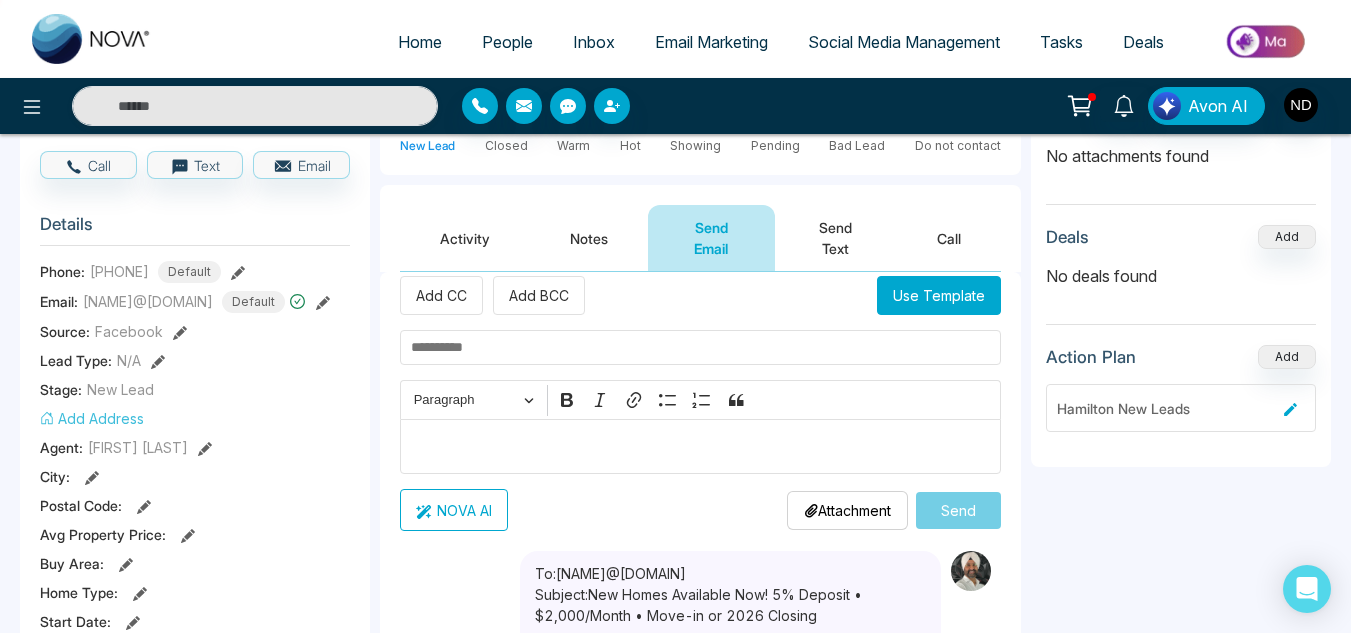click at bounding box center [700, 347] 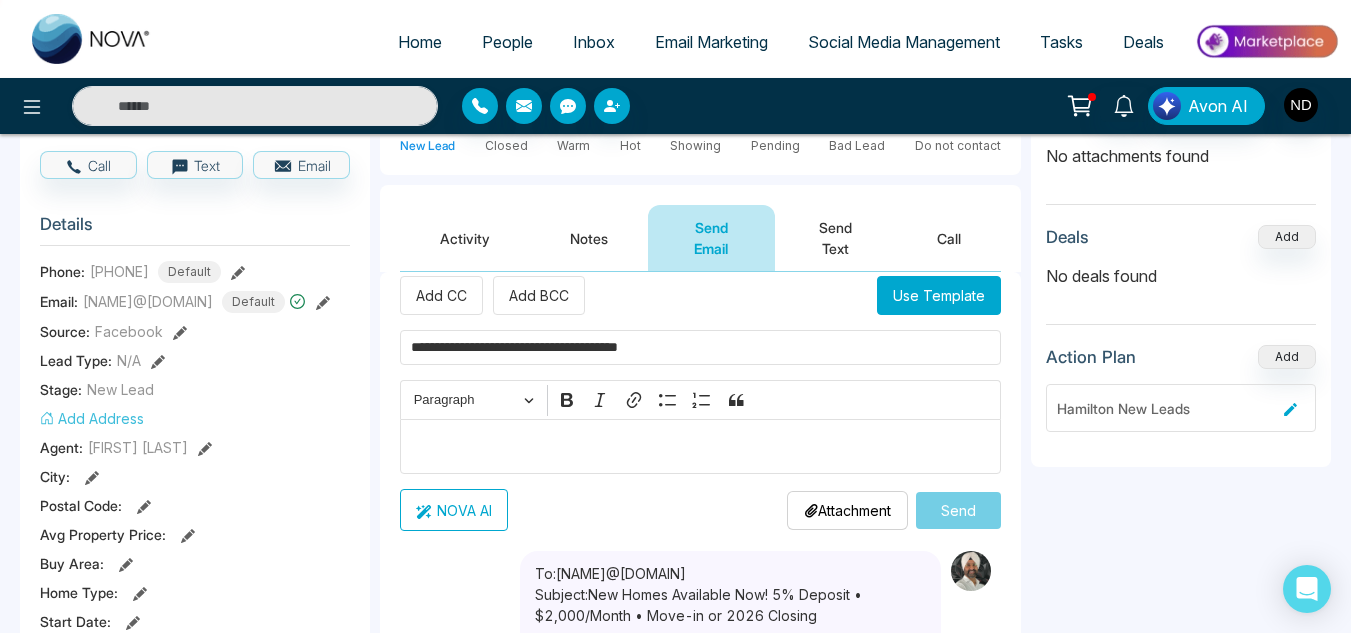 type on "**********" 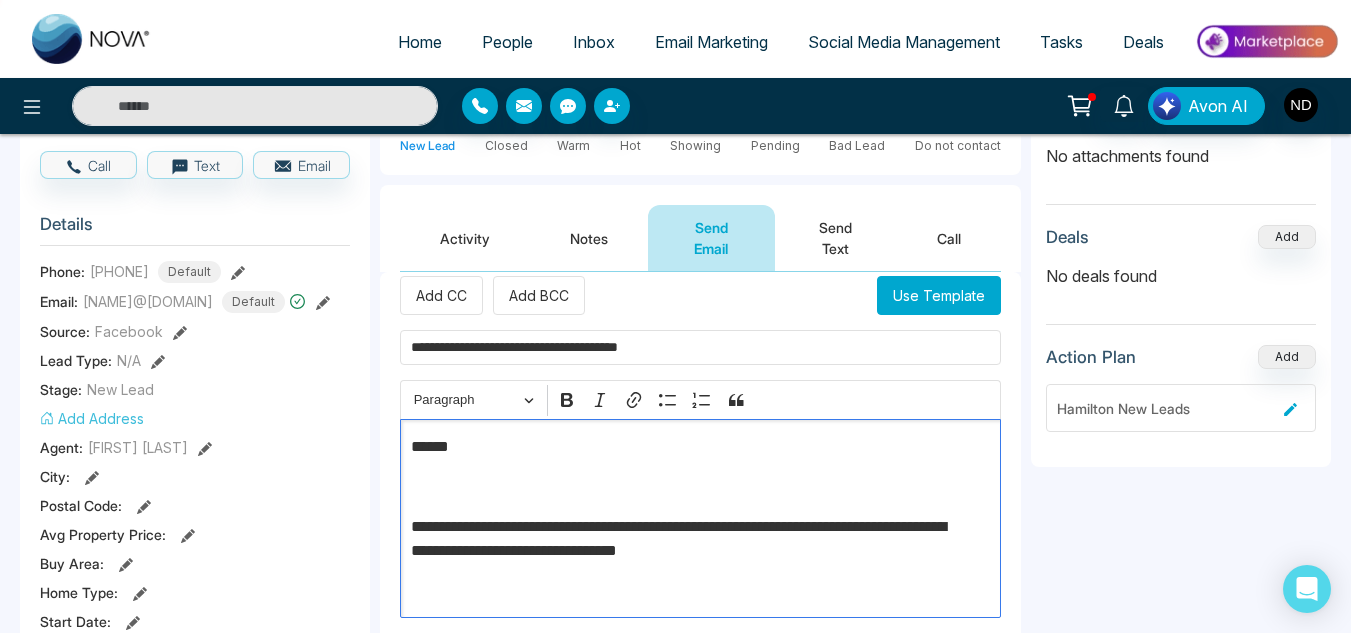 scroll, scrollTop: 236, scrollLeft: 0, axis: vertical 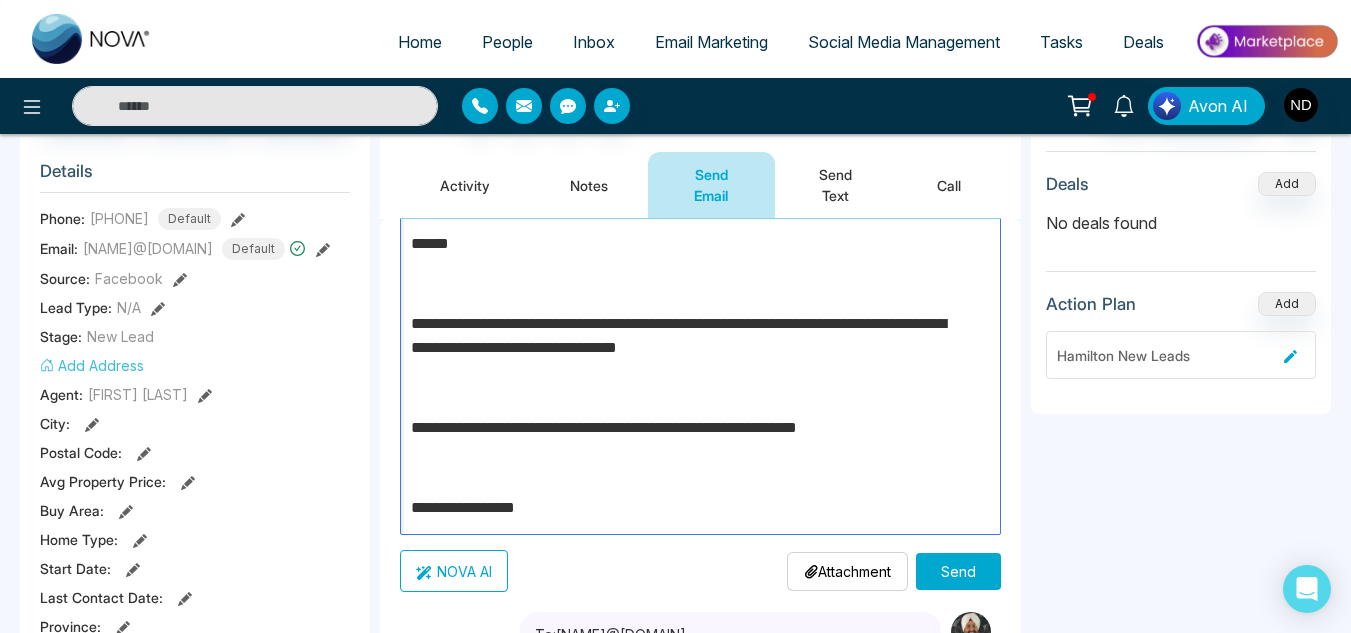 click on "Send" at bounding box center [958, 571] 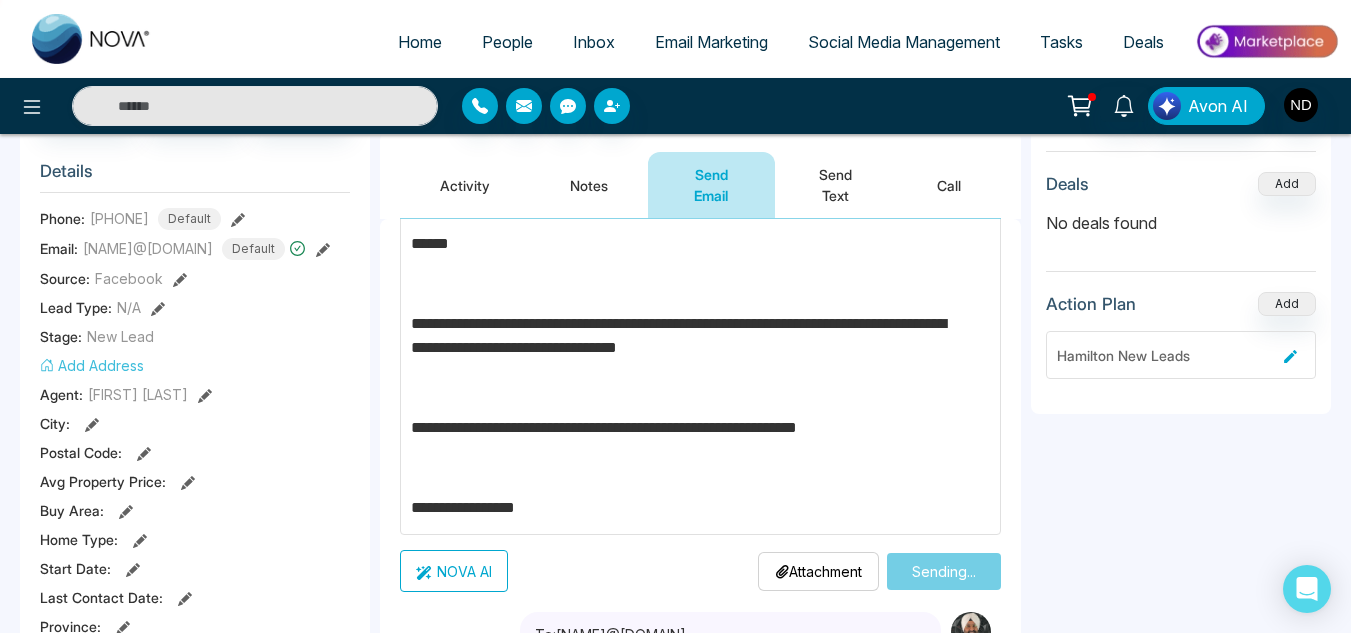 type 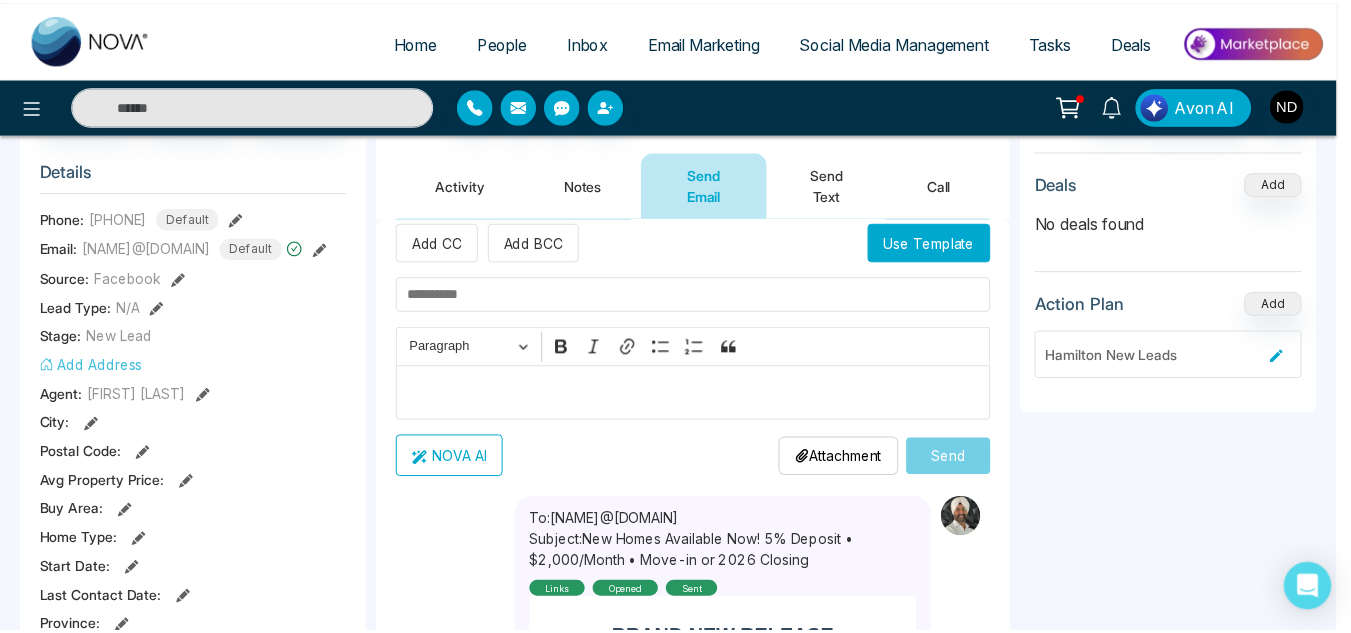 scroll, scrollTop: 16, scrollLeft: 0, axis: vertical 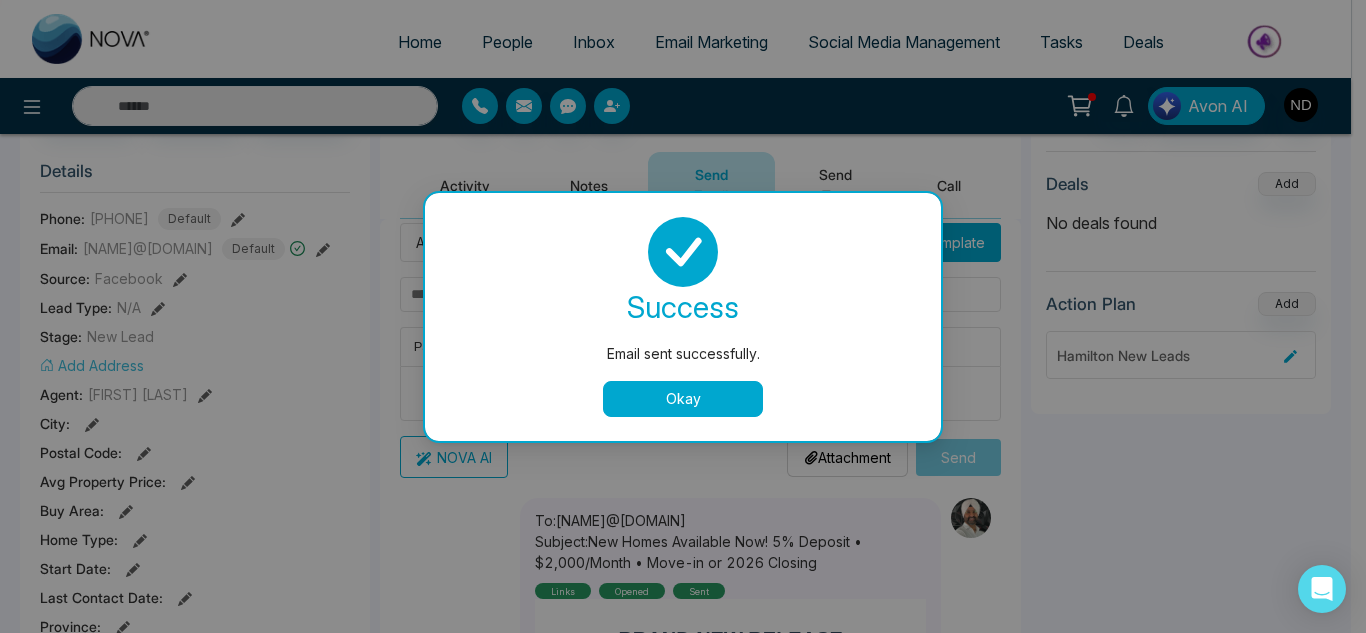 click on "Okay" at bounding box center [683, 399] 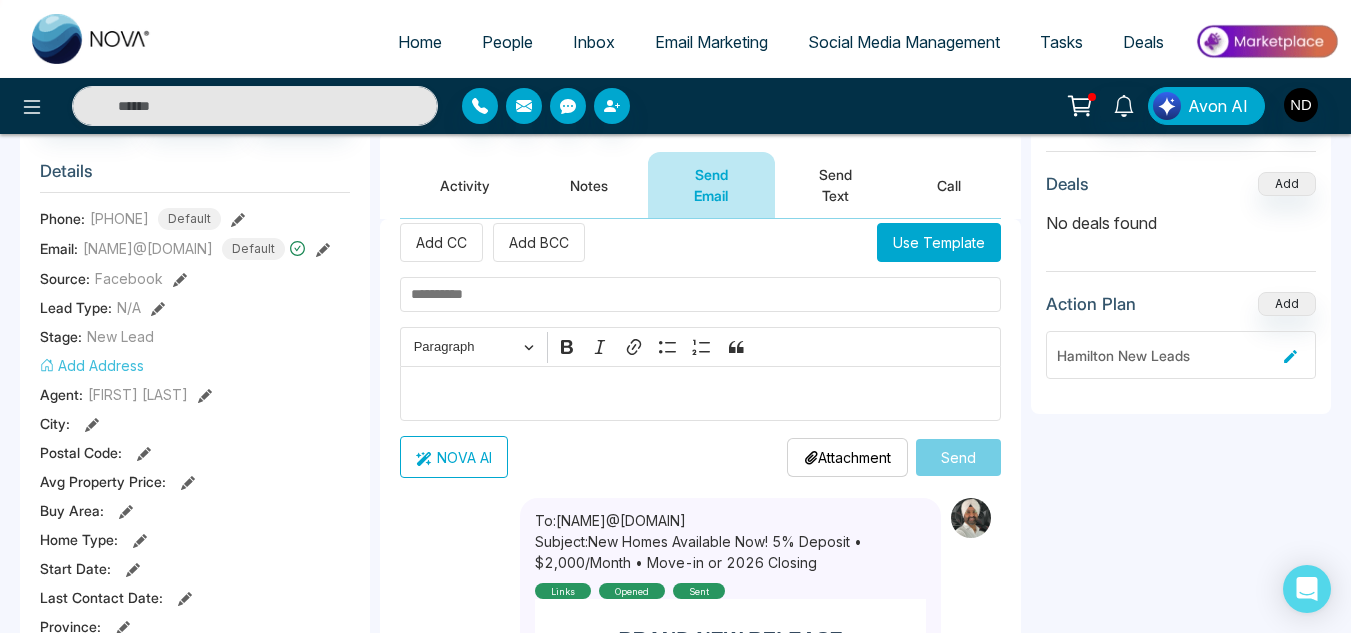 click on "Send Text" at bounding box center [836, 185] 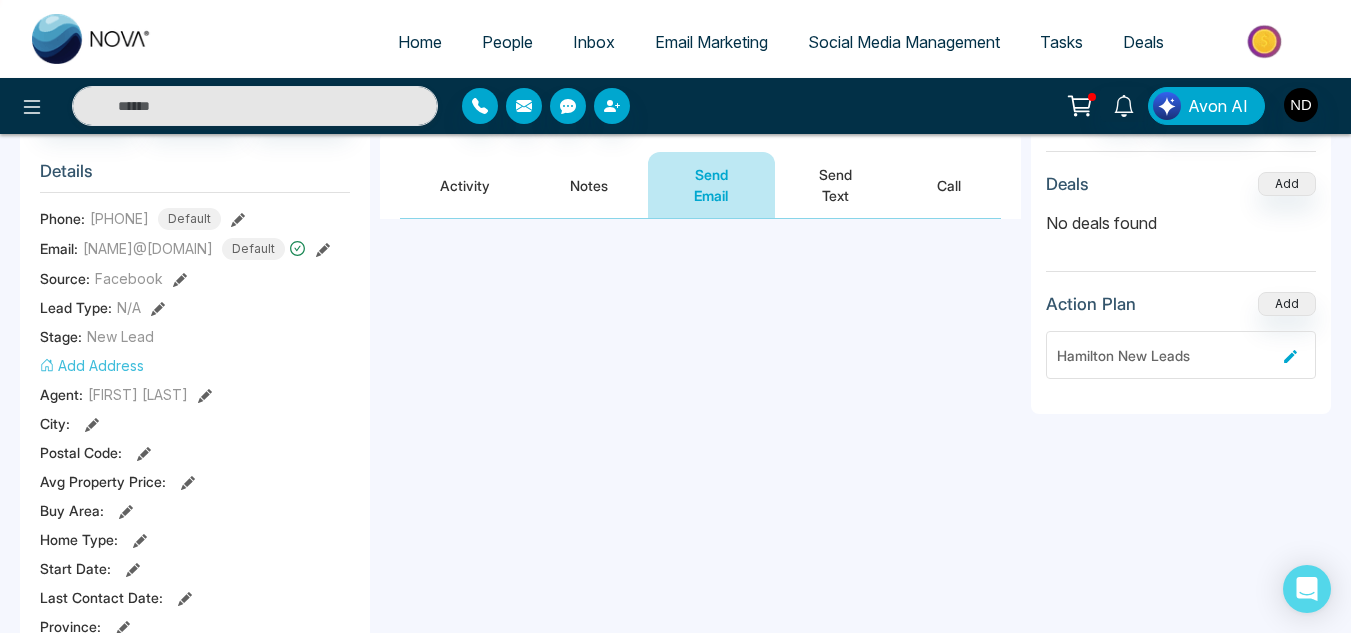 scroll, scrollTop: 0, scrollLeft: 0, axis: both 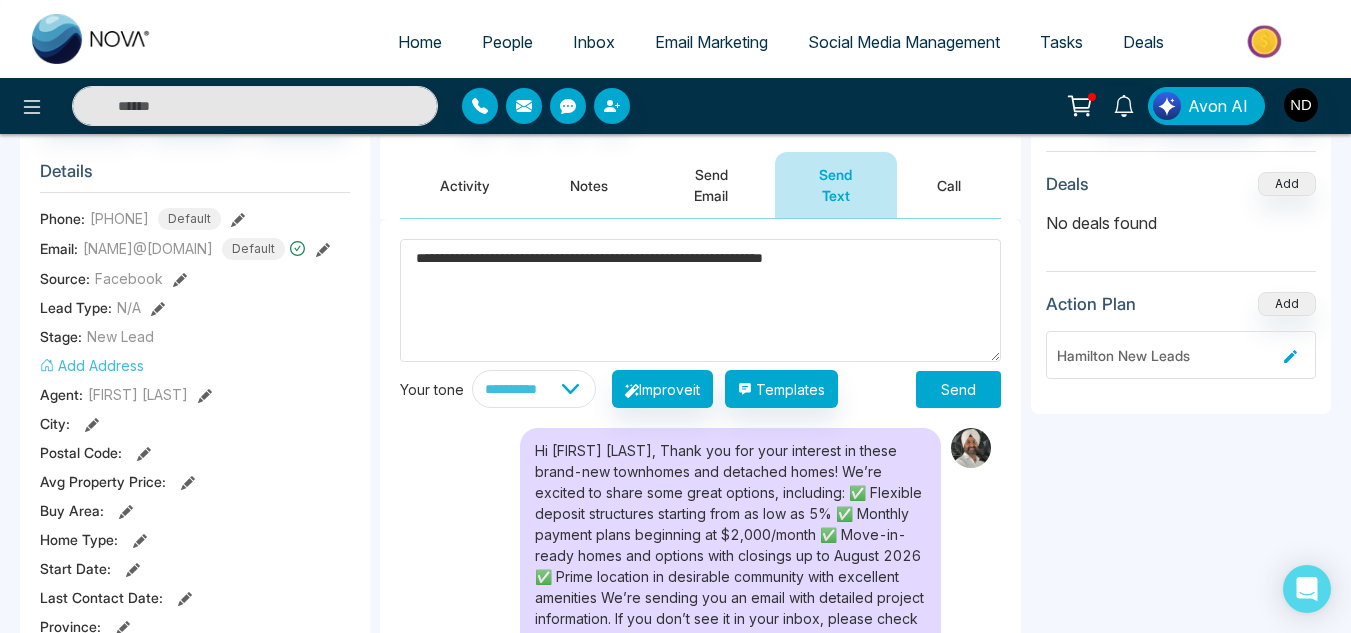type on "**********" 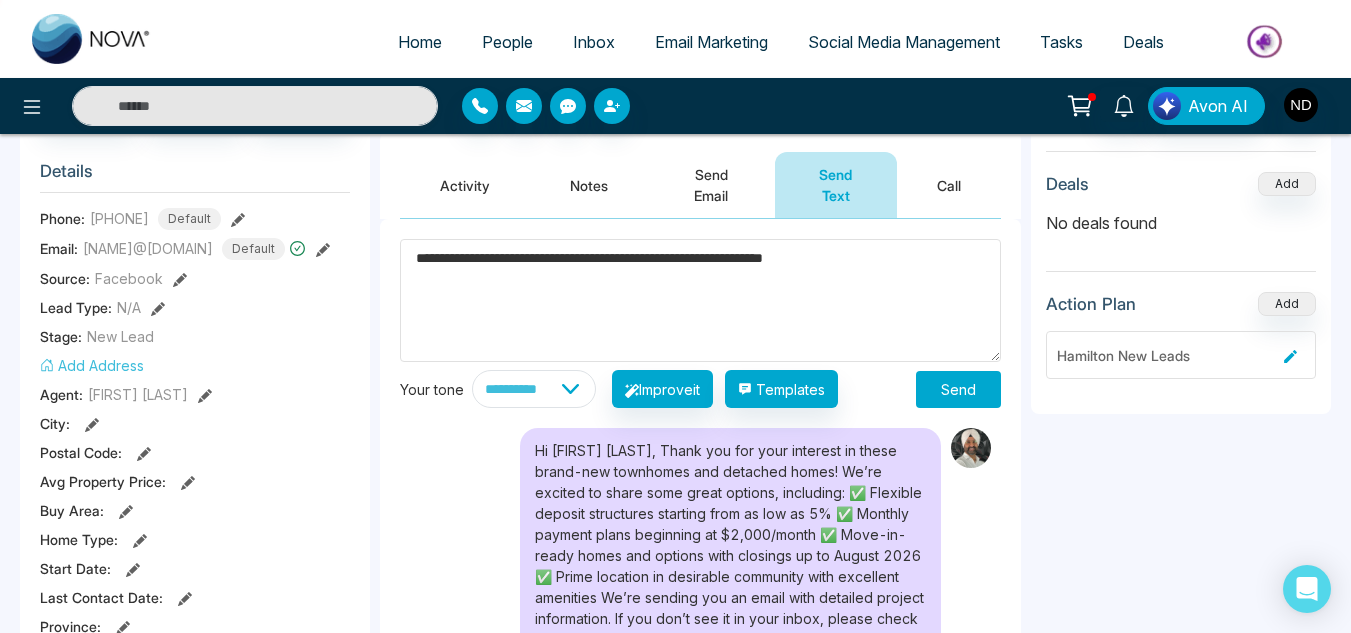 click on "Send" at bounding box center [958, 389] 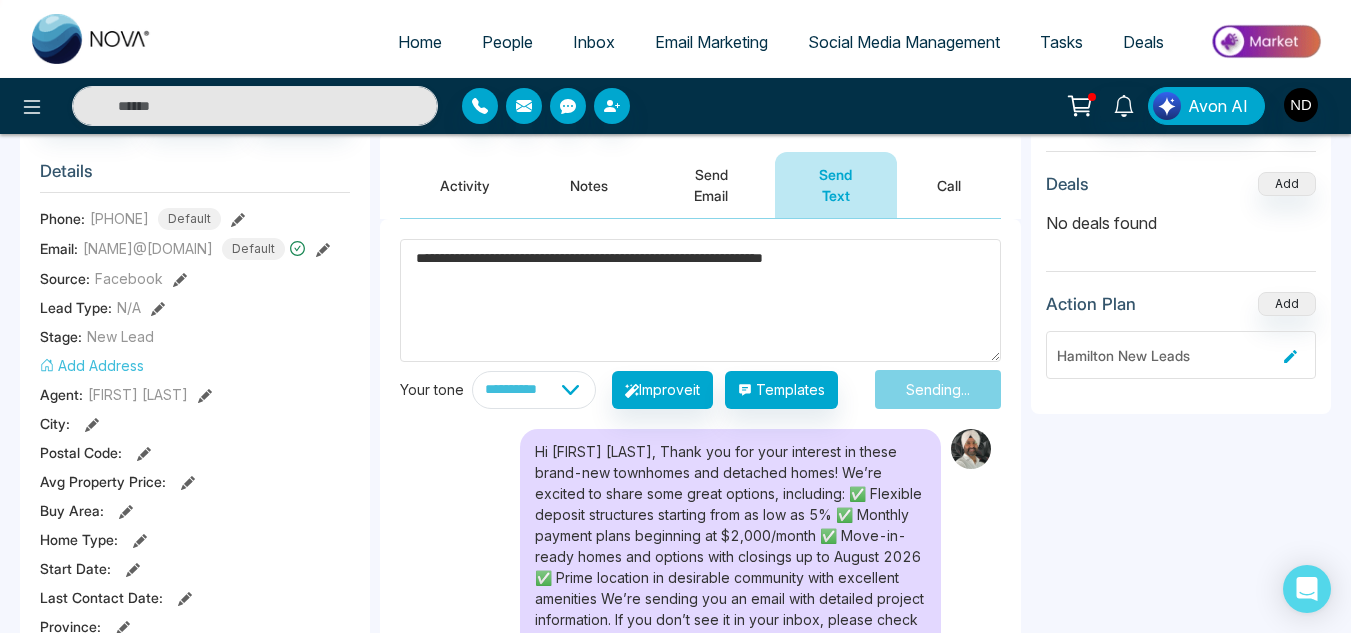 type 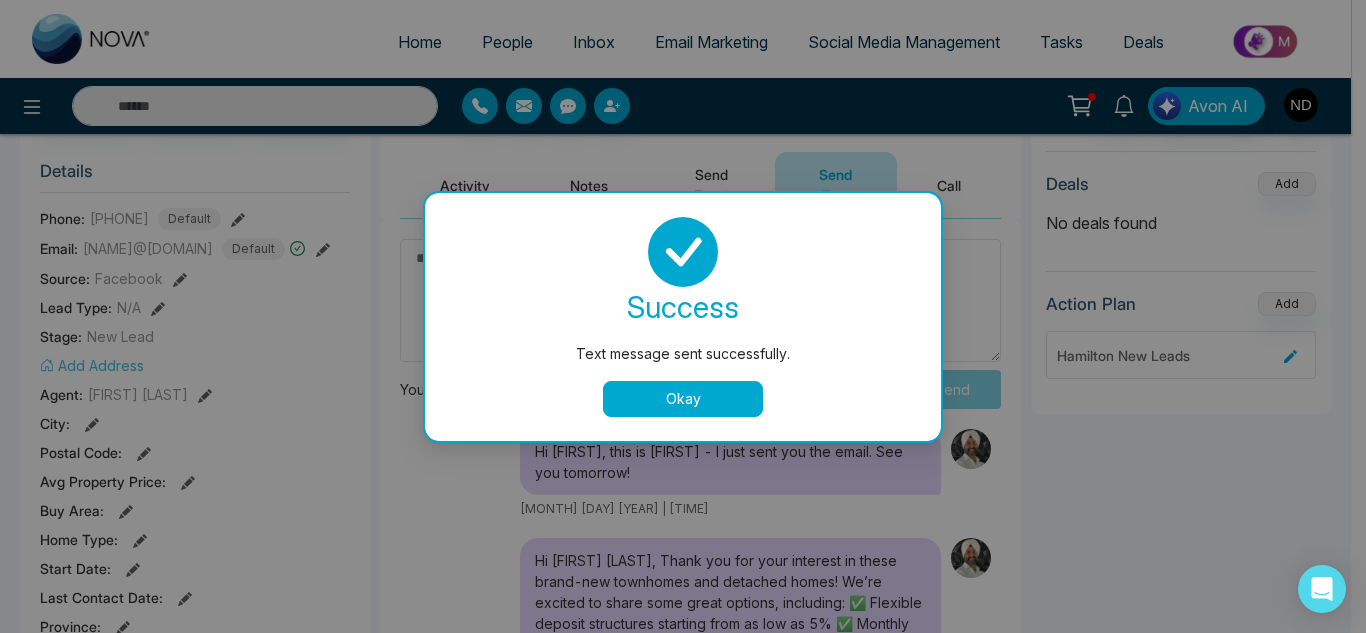 click on "Okay" at bounding box center [683, 399] 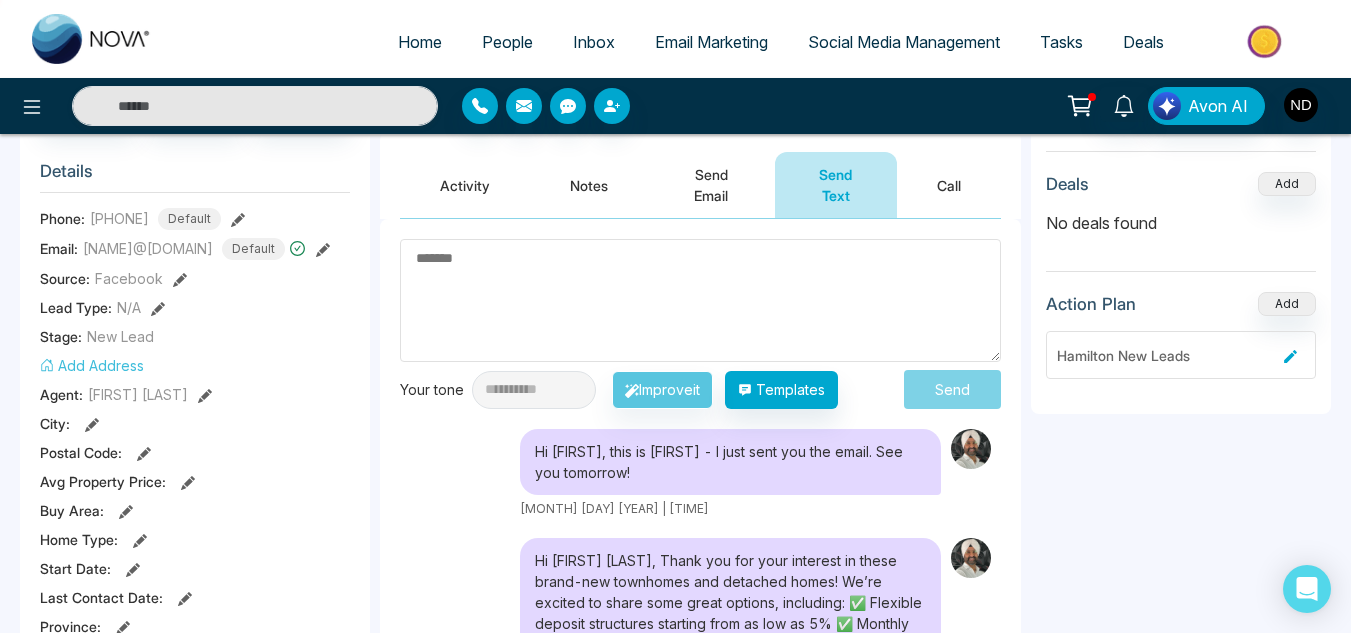 scroll, scrollTop: 0, scrollLeft: 0, axis: both 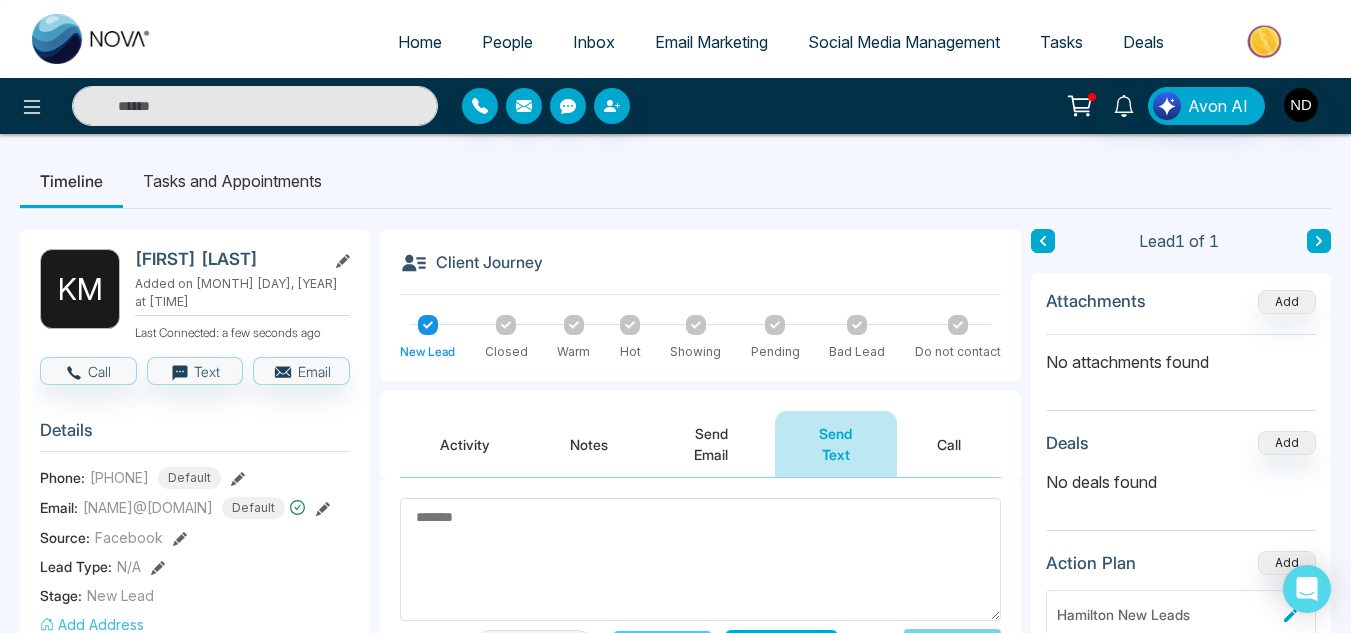 click on "**********" at bounding box center [700, 828] 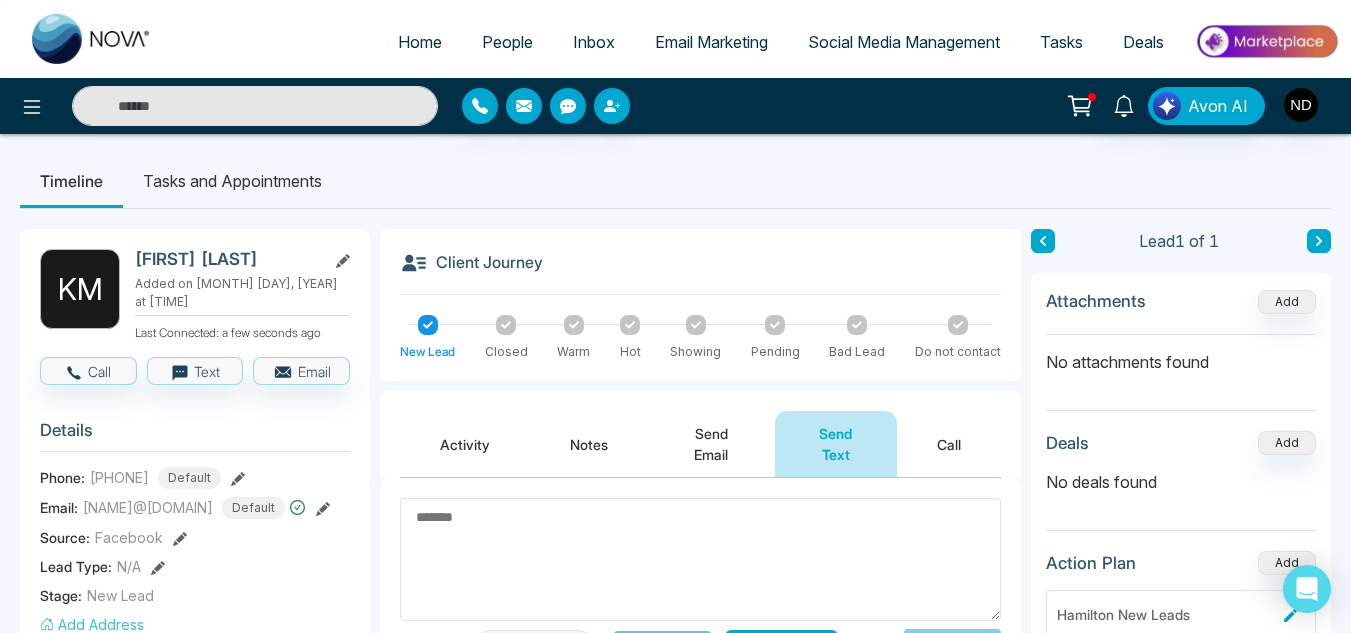 click on "Activity" at bounding box center [465, 444] 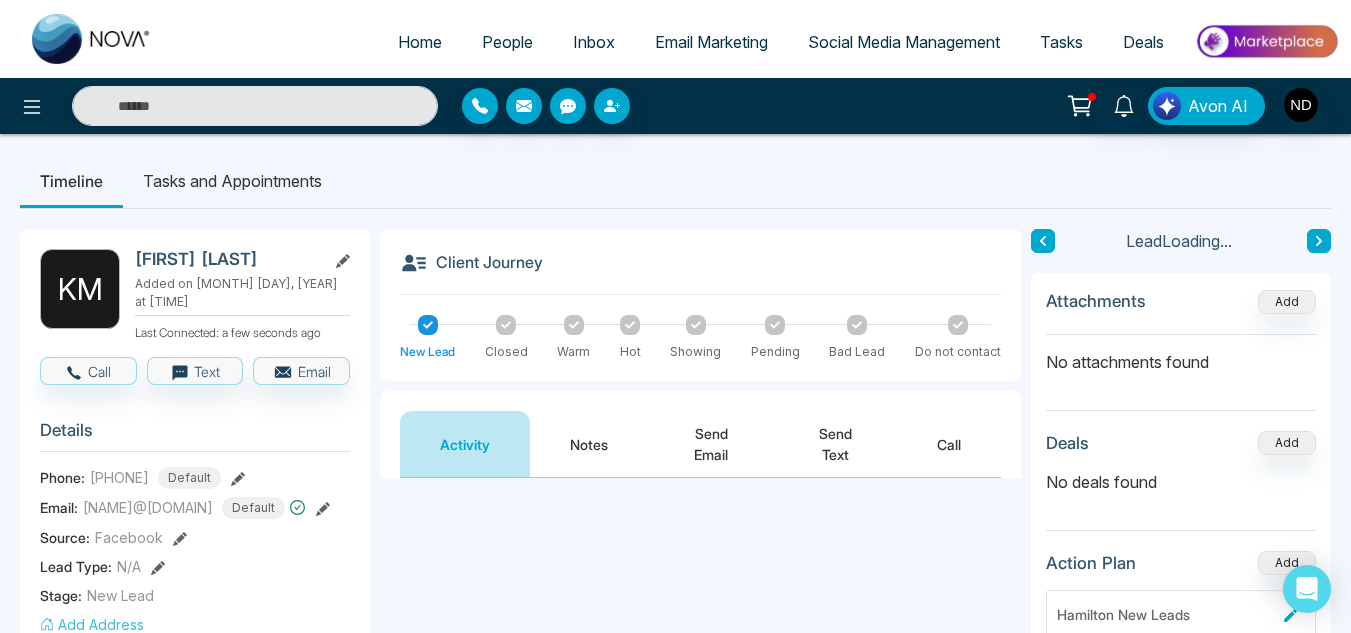 scroll, scrollTop: 237, scrollLeft: 0, axis: vertical 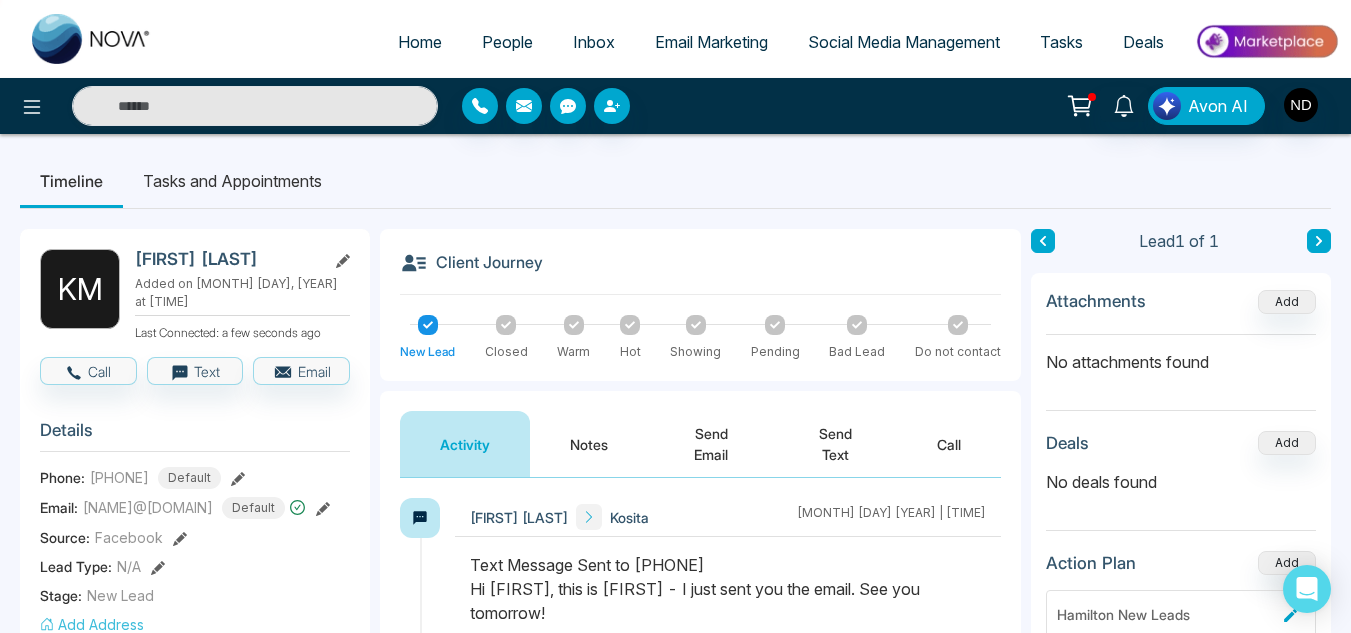 click on "People" at bounding box center [507, 42] 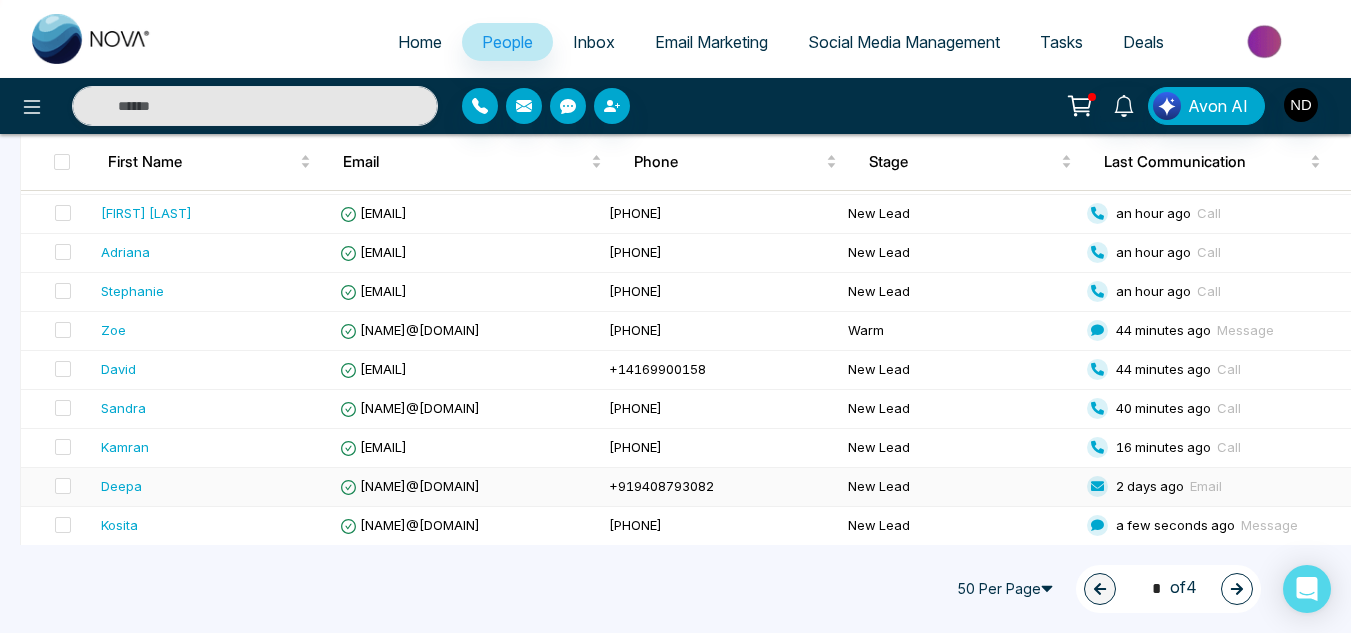 scroll, scrollTop: 1008, scrollLeft: 0, axis: vertical 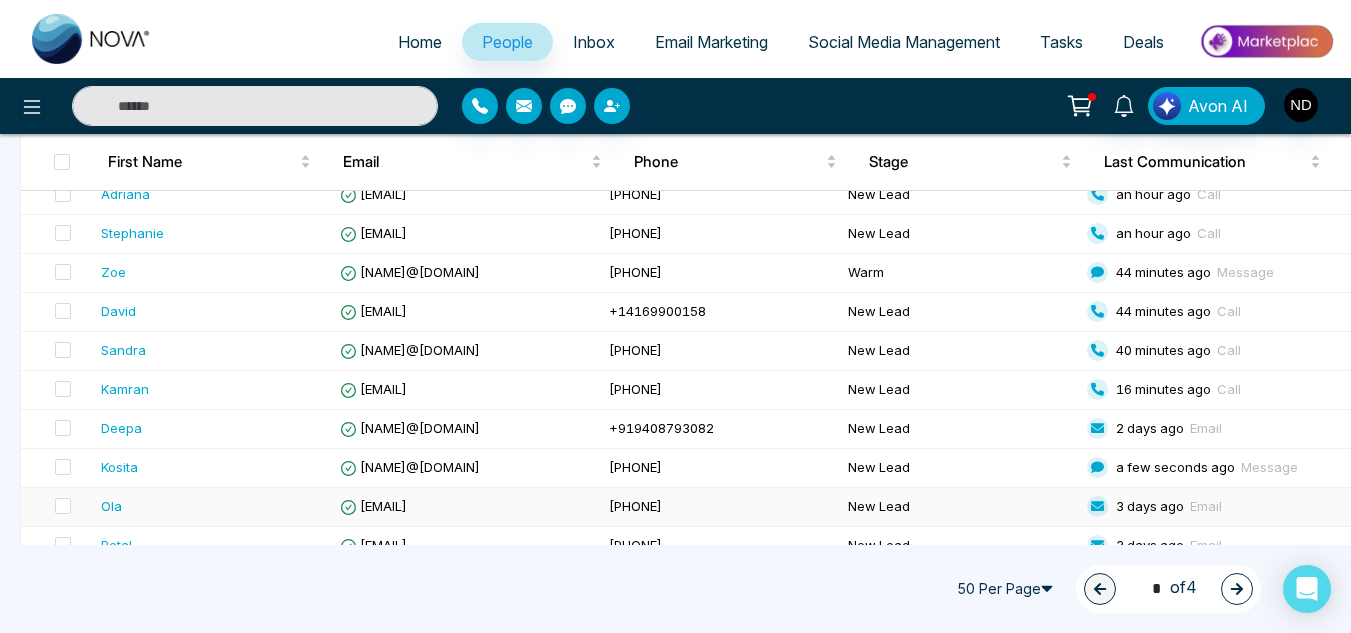 click on "Ola" at bounding box center [111, 506] 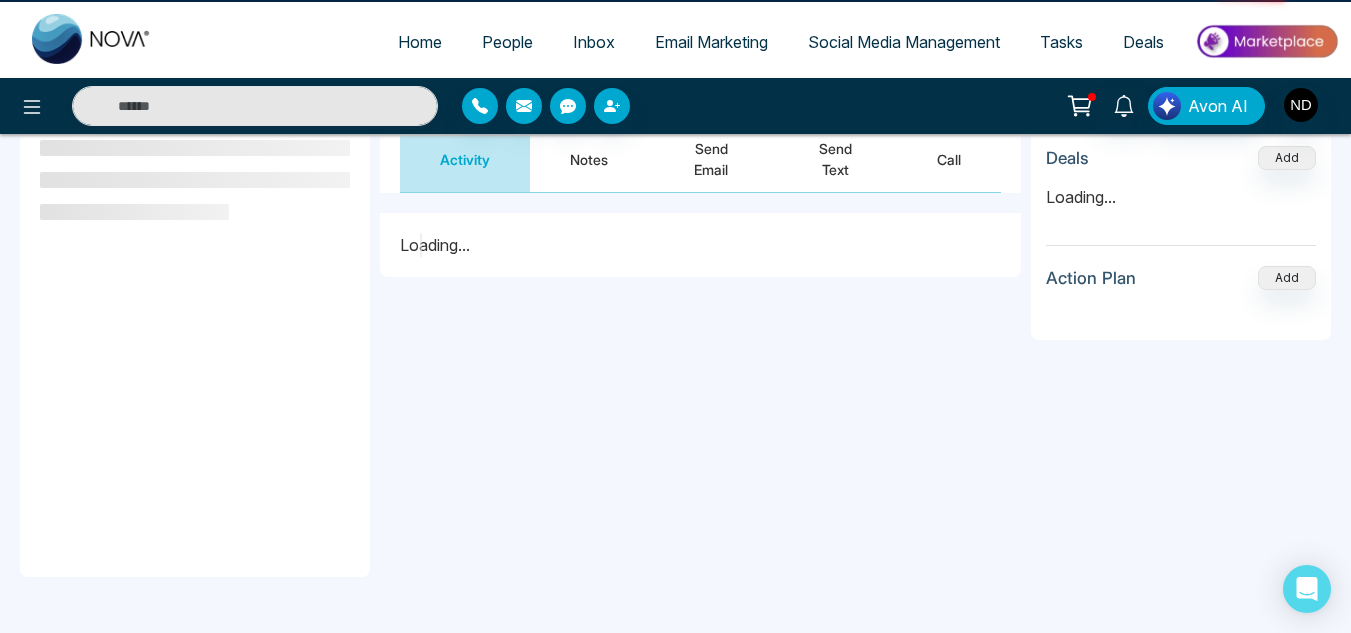 scroll, scrollTop: 0, scrollLeft: 0, axis: both 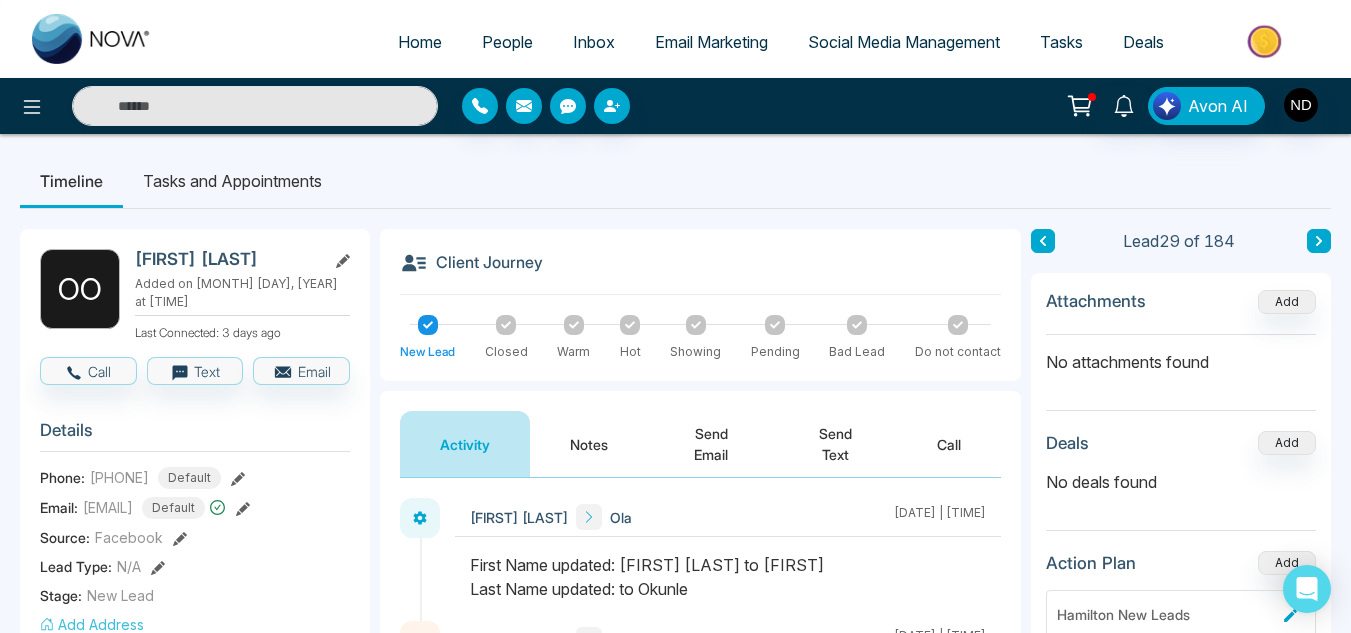 click at bounding box center (1043, 241) 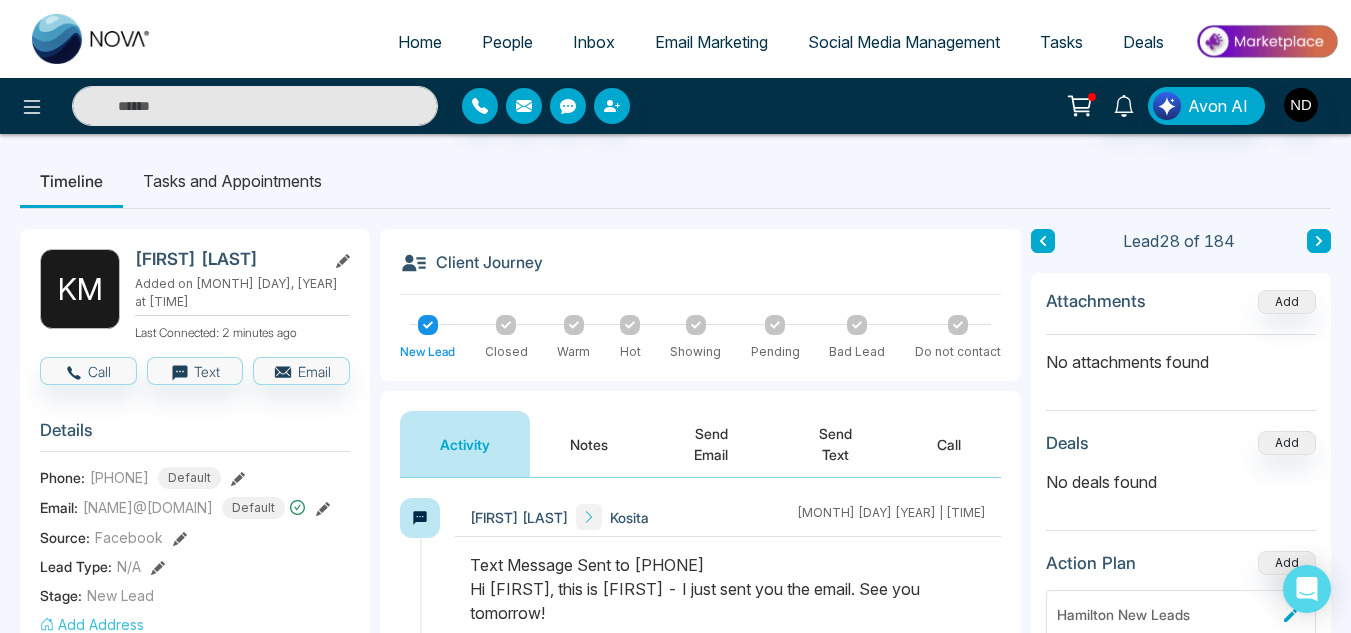 click 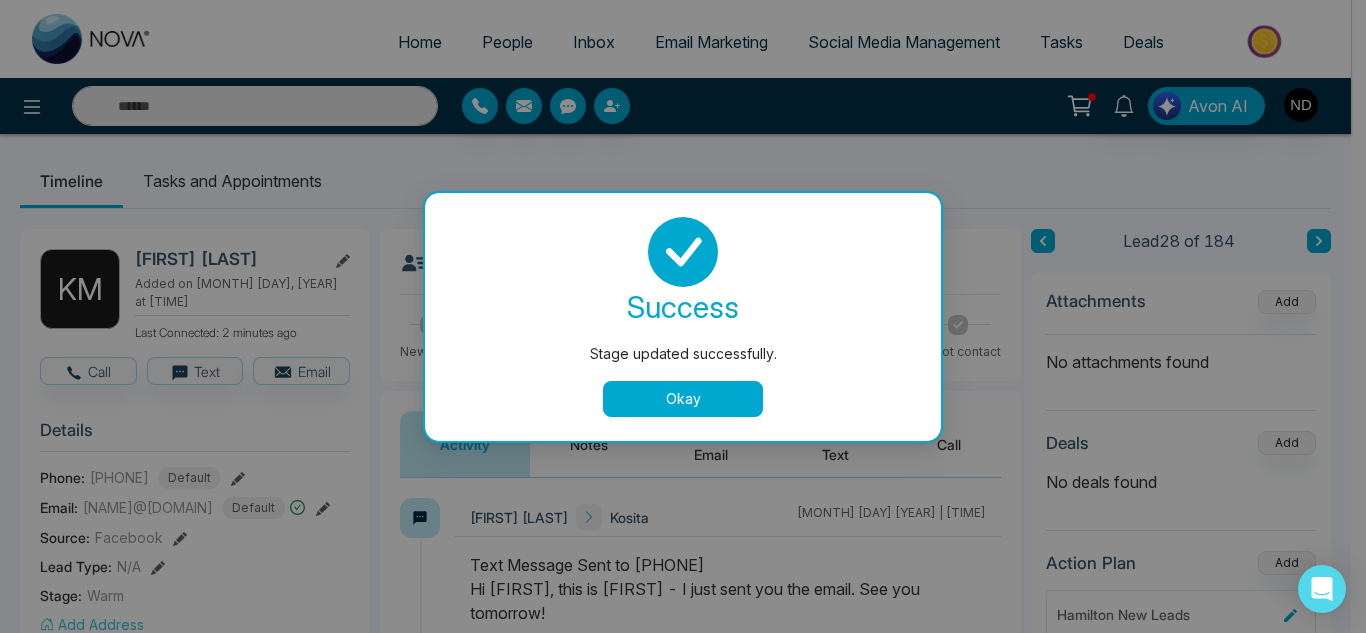 click on "success Stage updated successfully.   Okay" at bounding box center [683, 317] 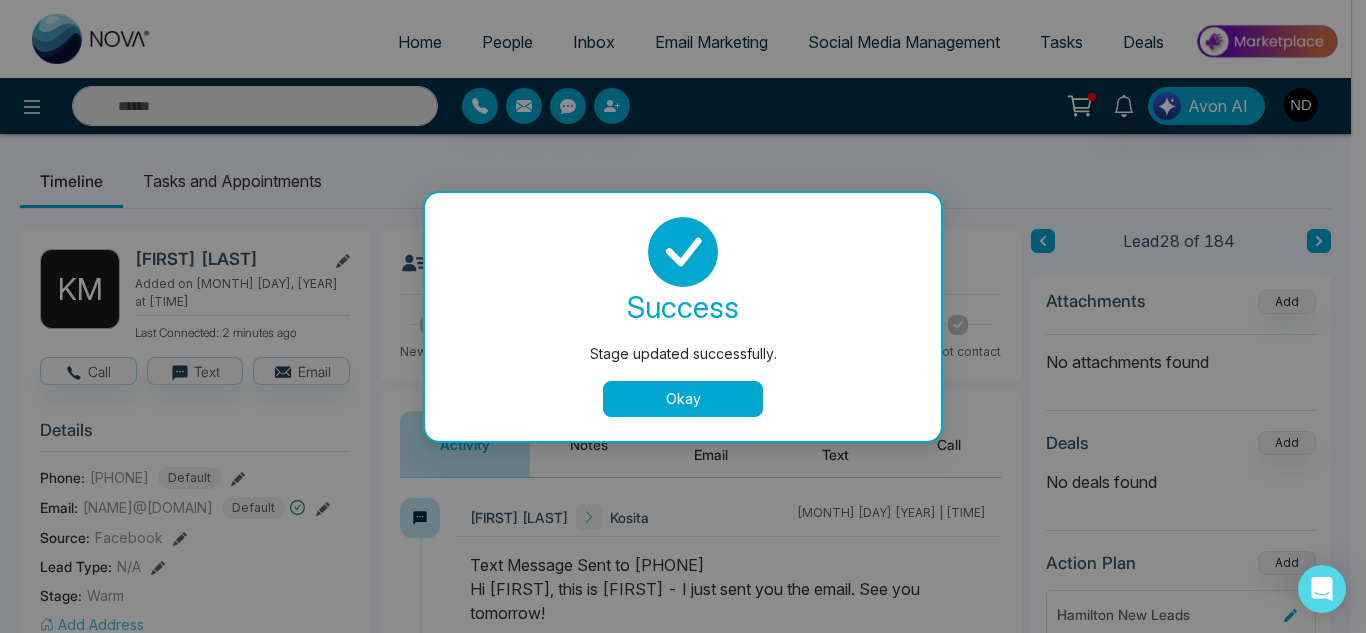 click on "Okay" at bounding box center [683, 399] 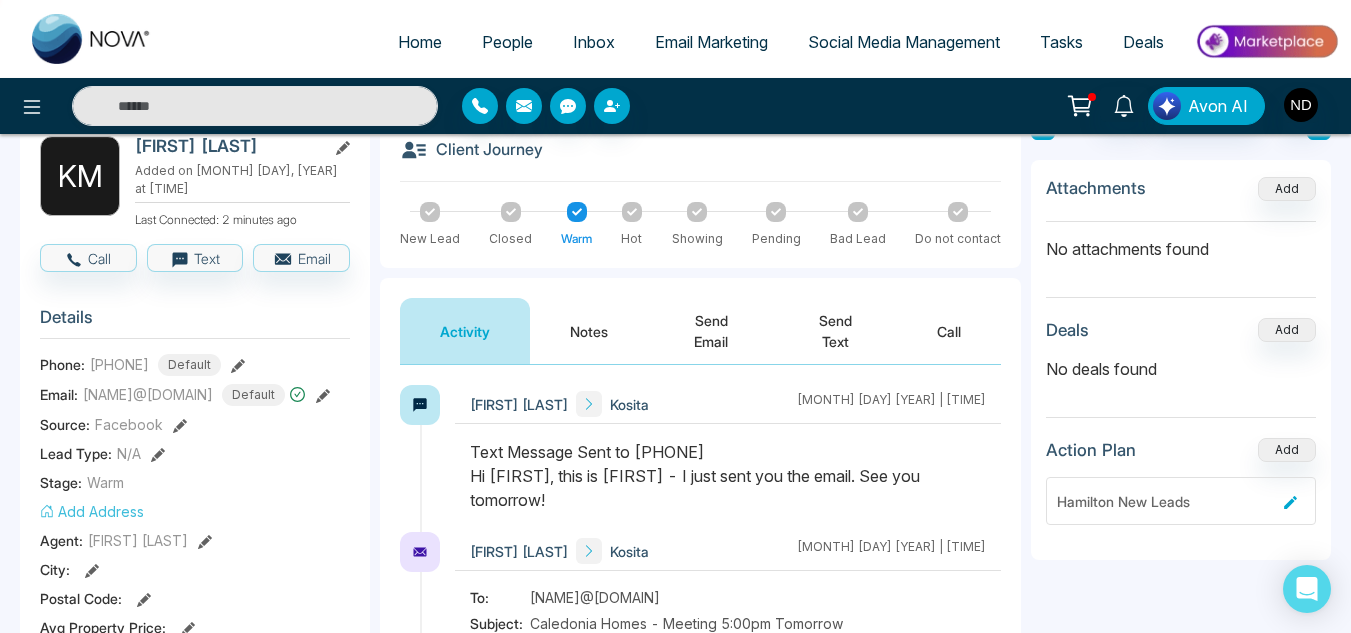 scroll, scrollTop: 119, scrollLeft: 0, axis: vertical 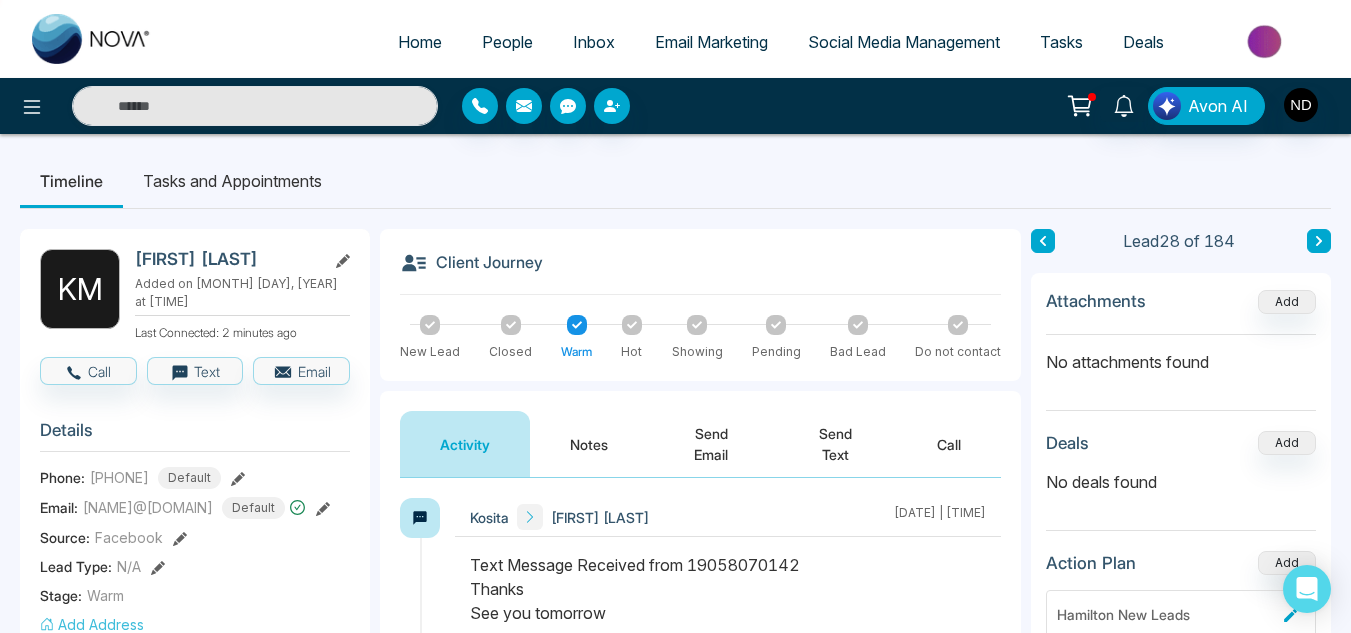 click at bounding box center [1319, 241] 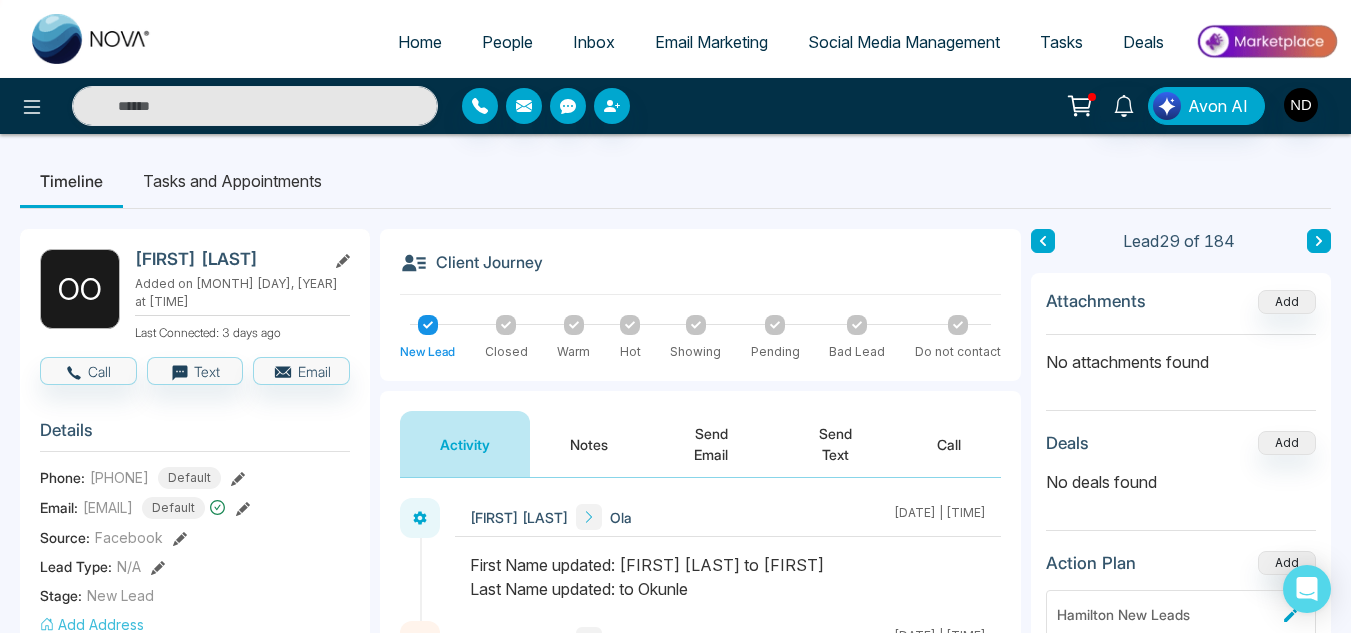 scroll, scrollTop: 133, scrollLeft: 0, axis: vertical 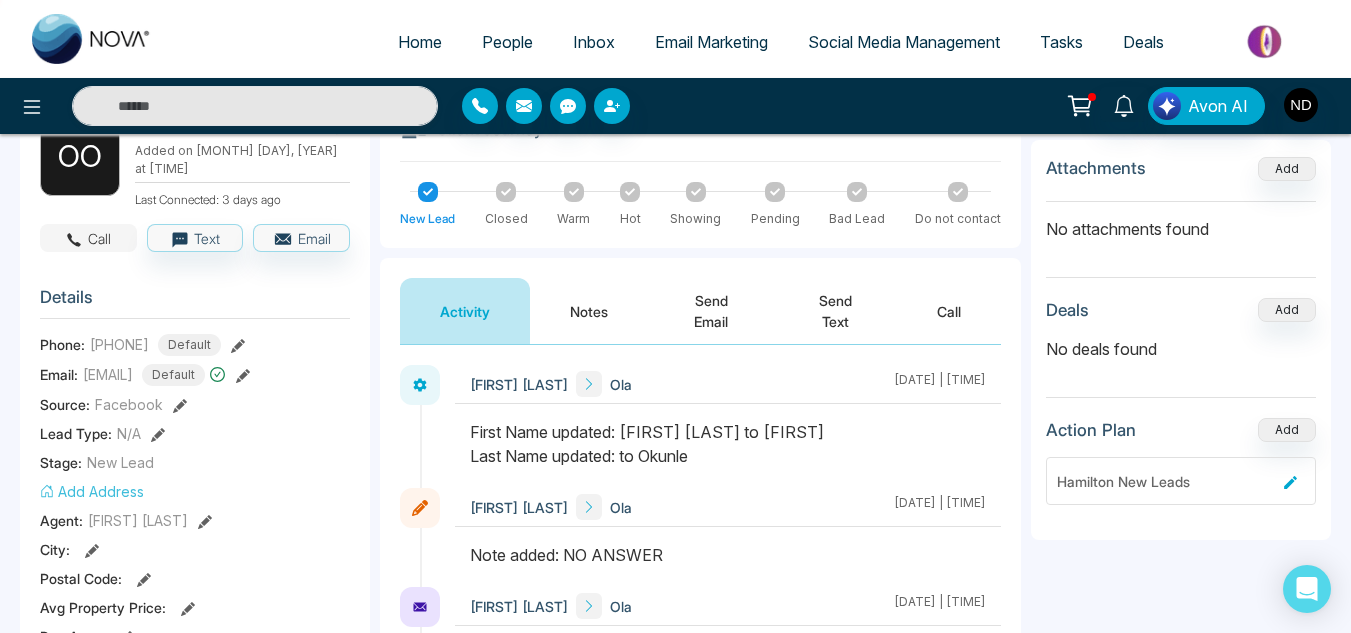 click 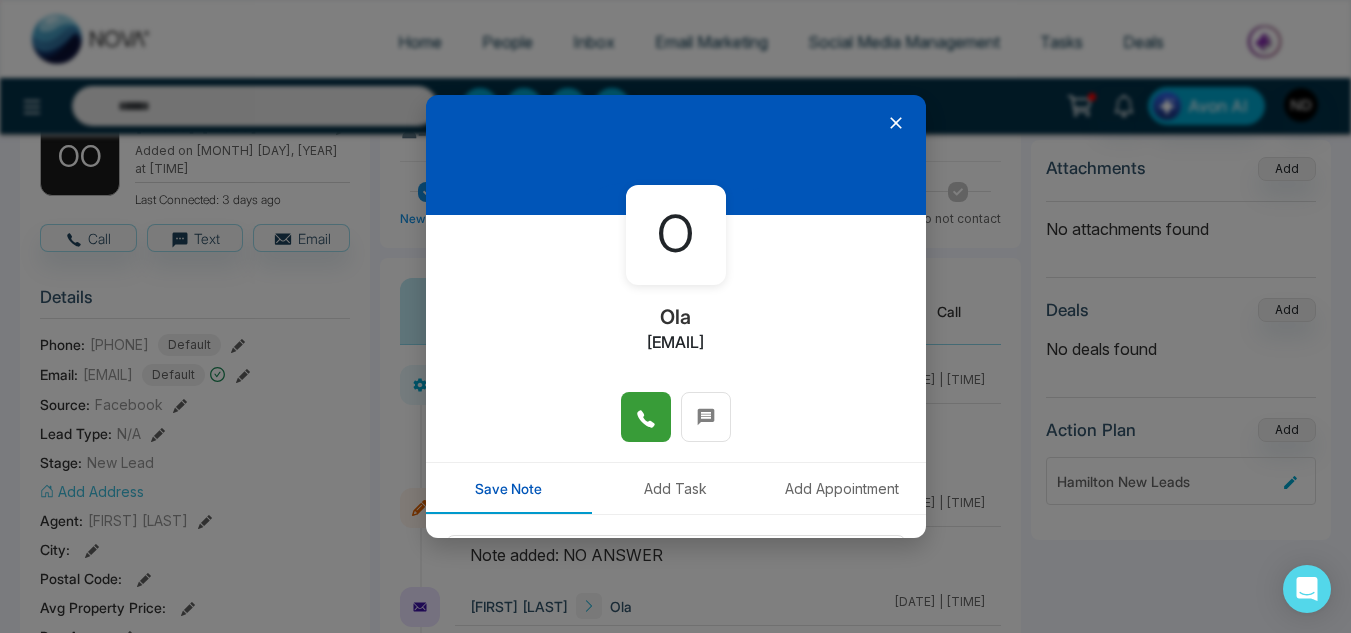 click at bounding box center [646, 417] 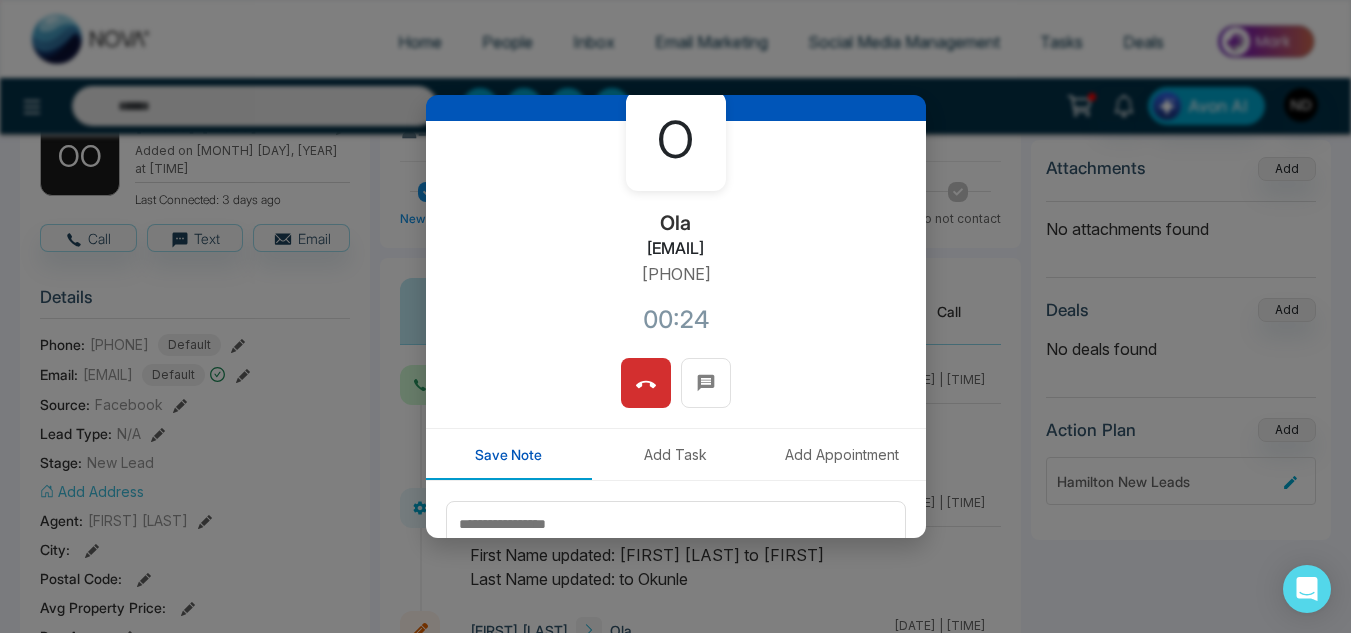 scroll, scrollTop: 118, scrollLeft: 0, axis: vertical 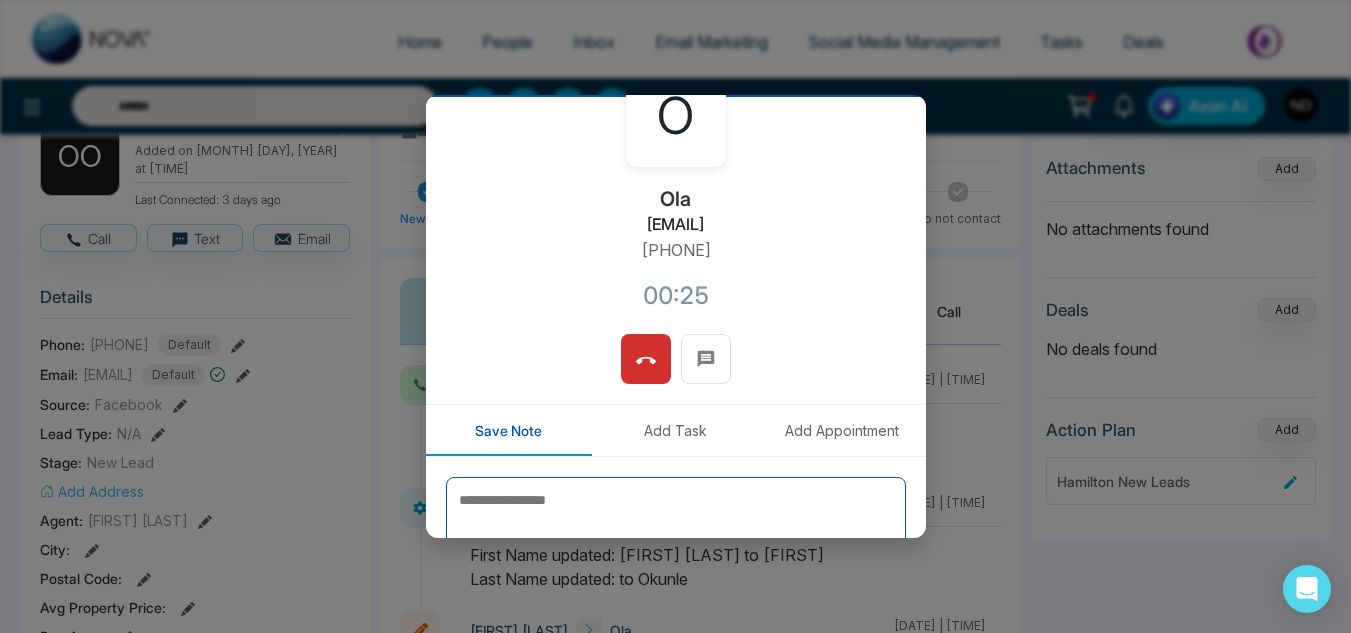 click at bounding box center (676, 527) 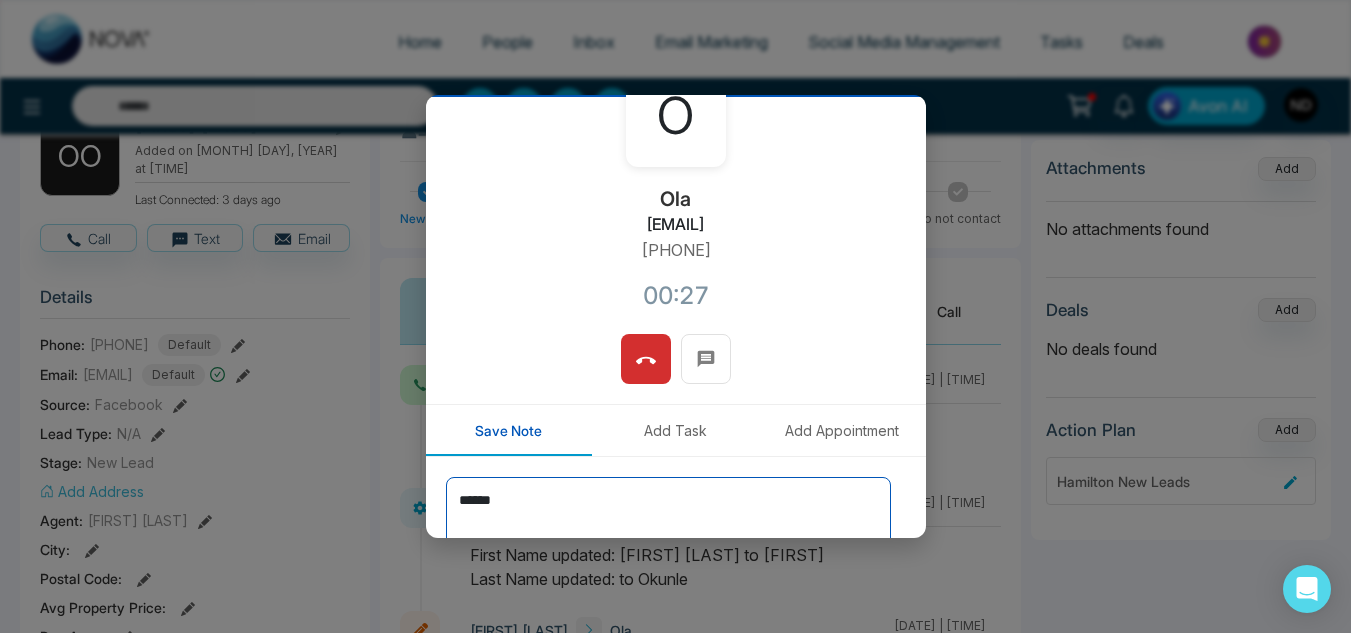 scroll, scrollTop: 238, scrollLeft: 0, axis: vertical 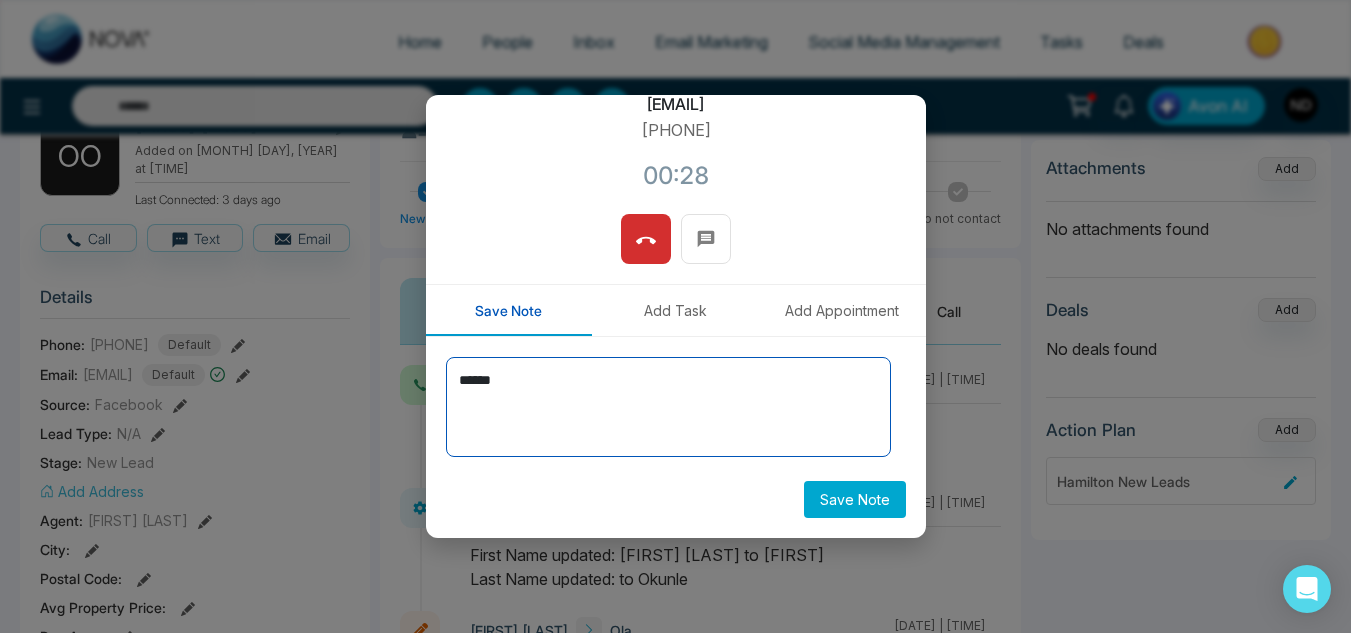 type on "******" 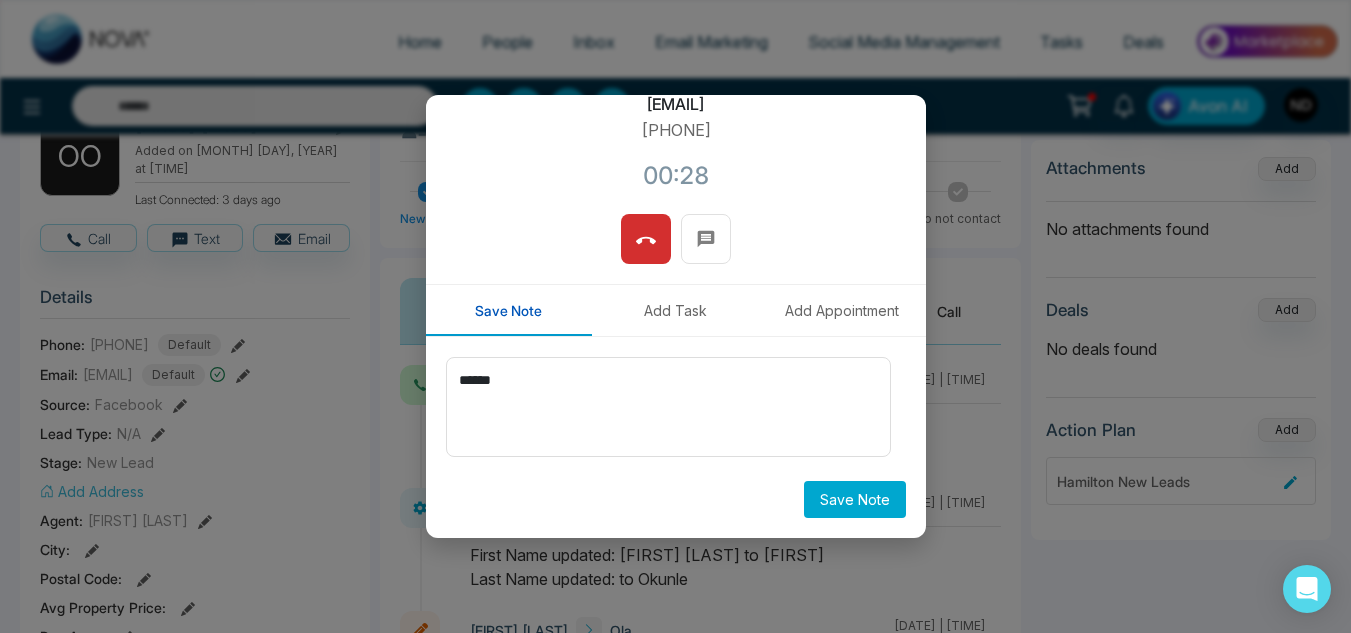 click on "Save Note" at bounding box center (855, 499) 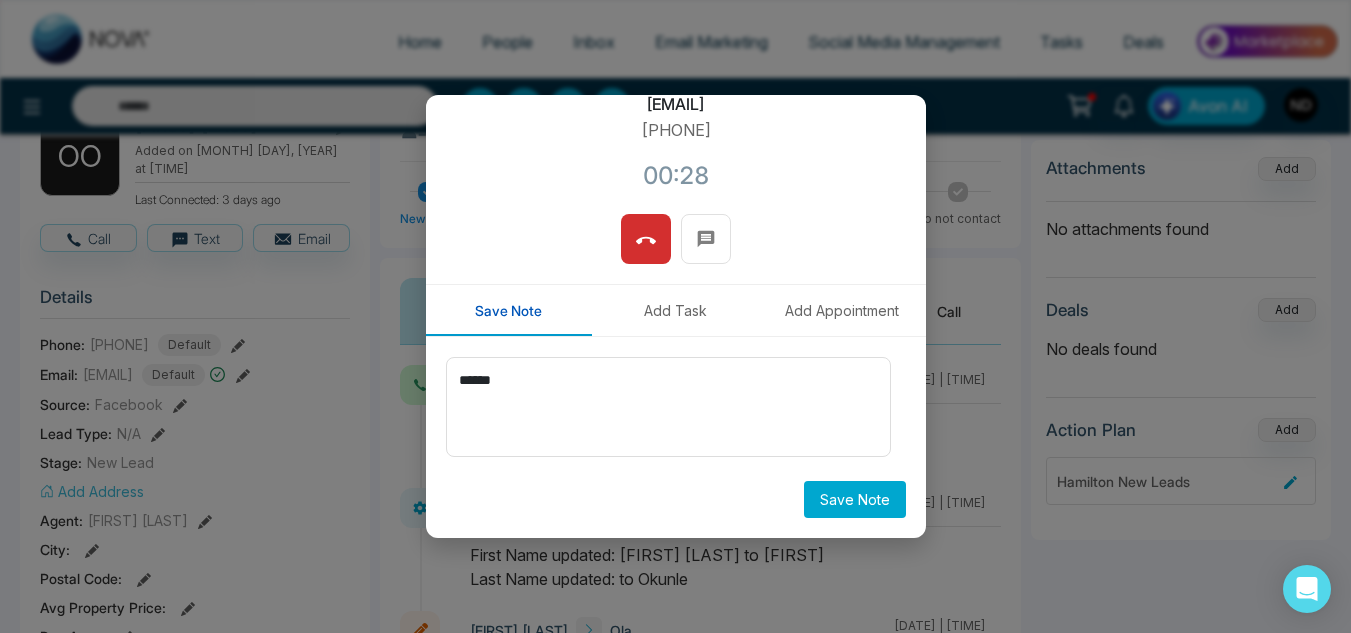 type 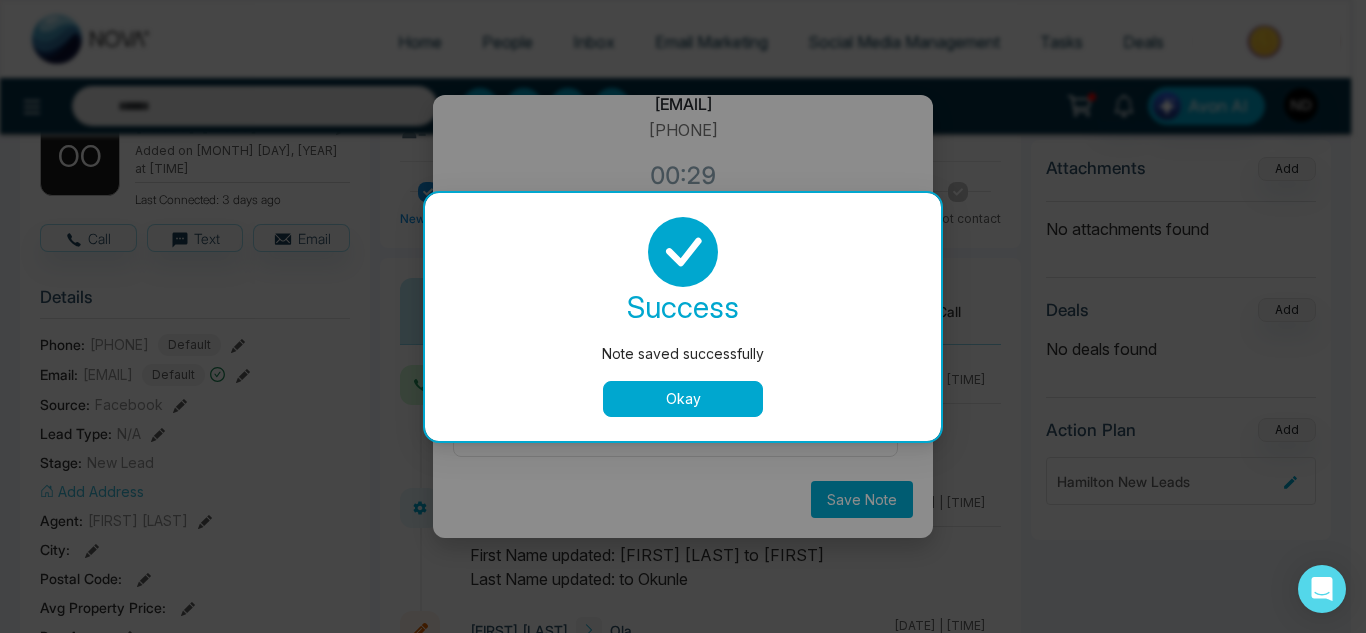 click on "Okay" at bounding box center [683, 399] 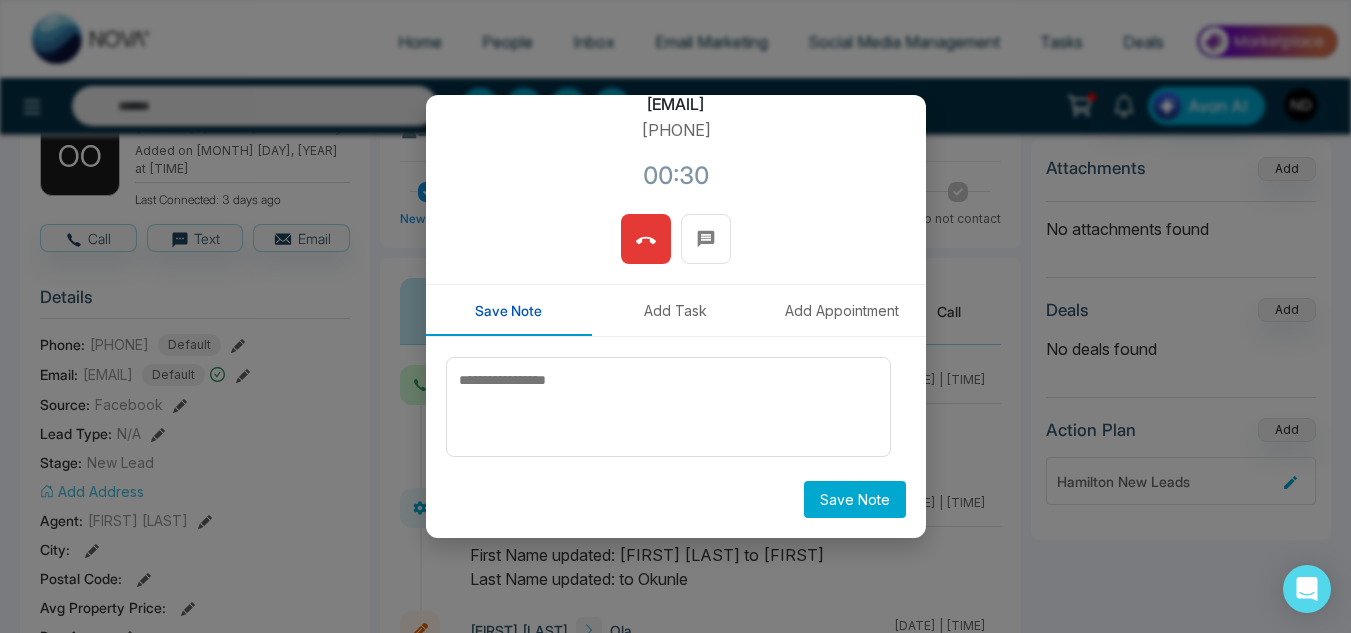 click 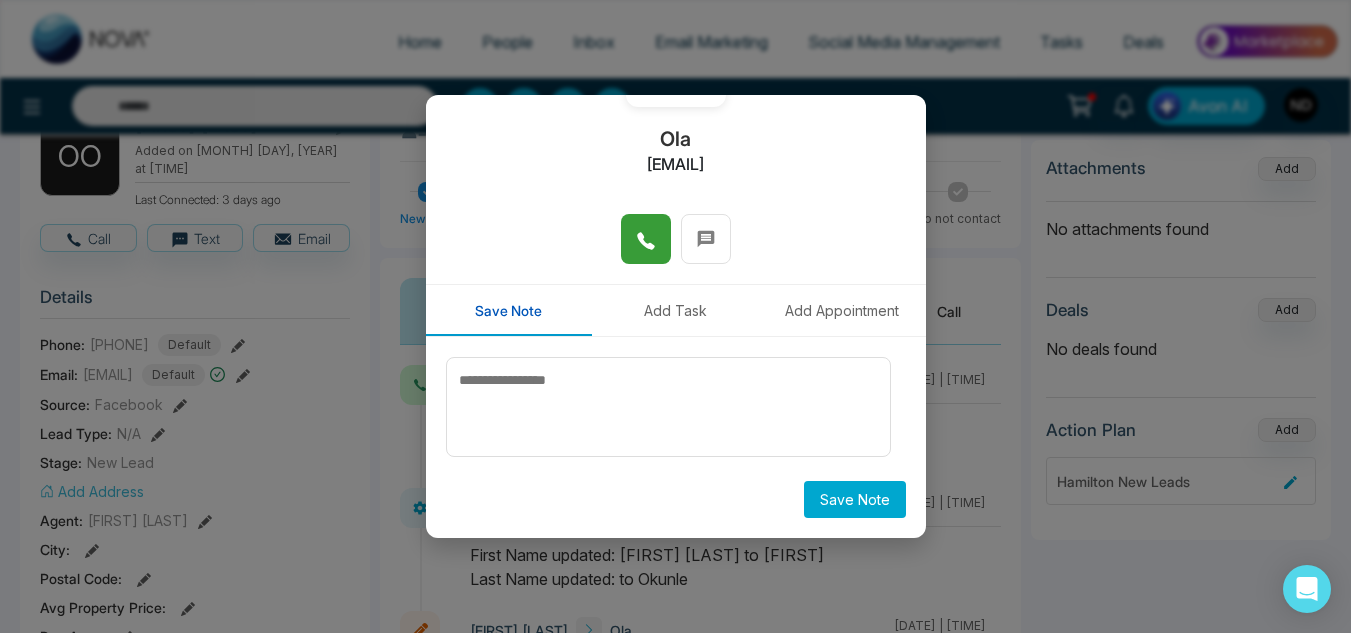 scroll, scrollTop: 0, scrollLeft: 0, axis: both 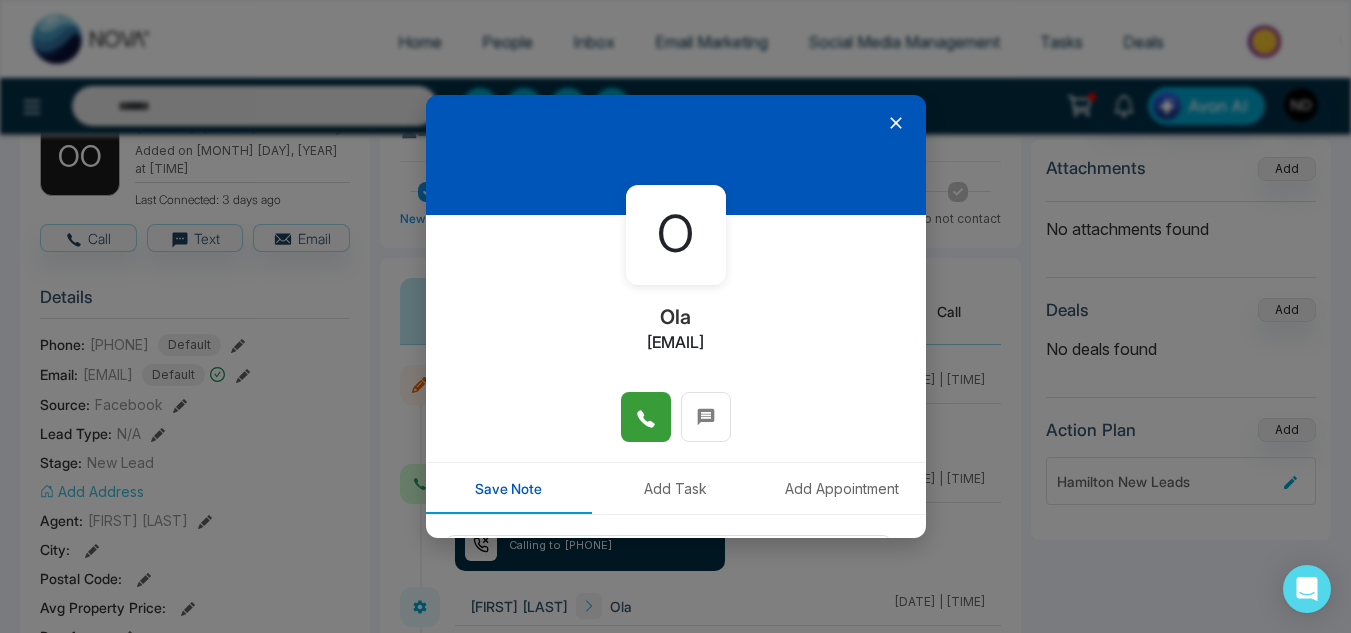 click 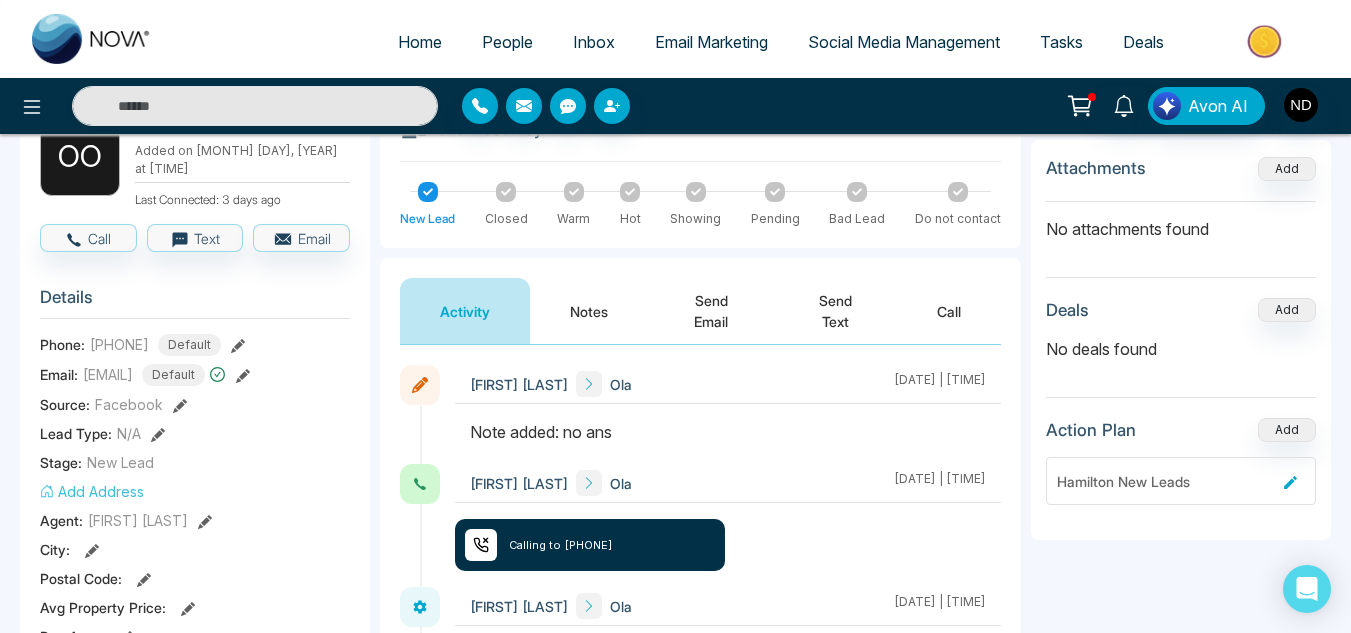 scroll, scrollTop: 0, scrollLeft: 0, axis: both 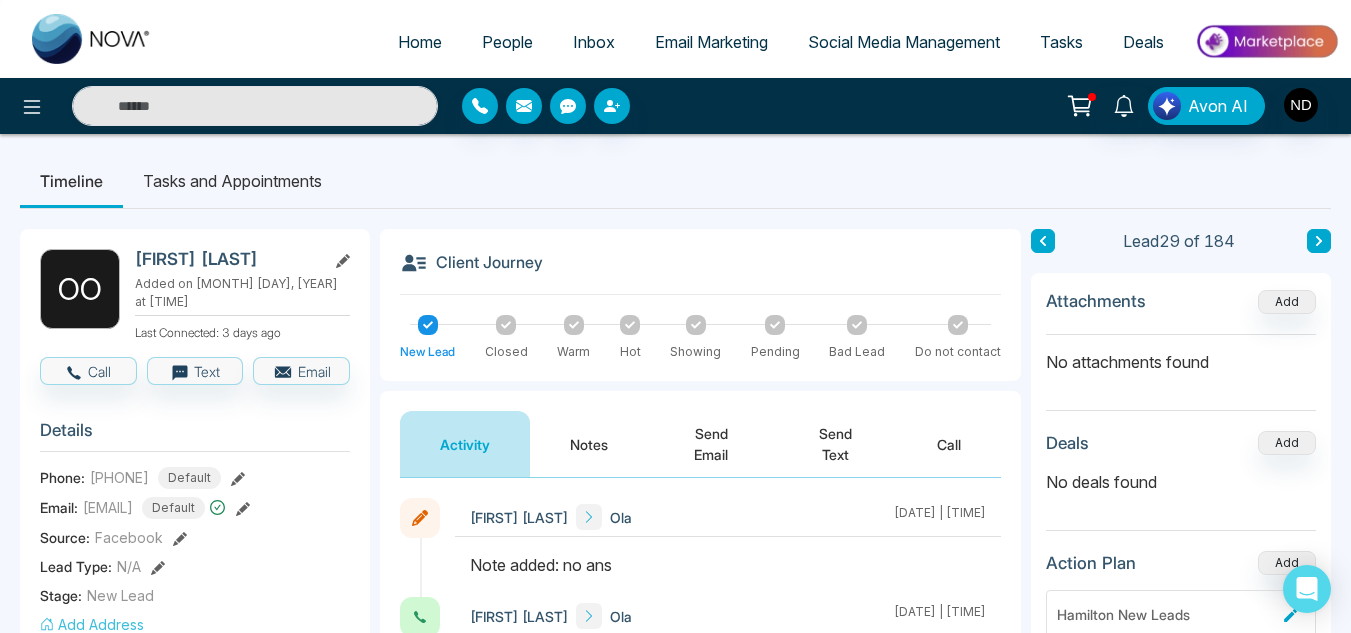 click 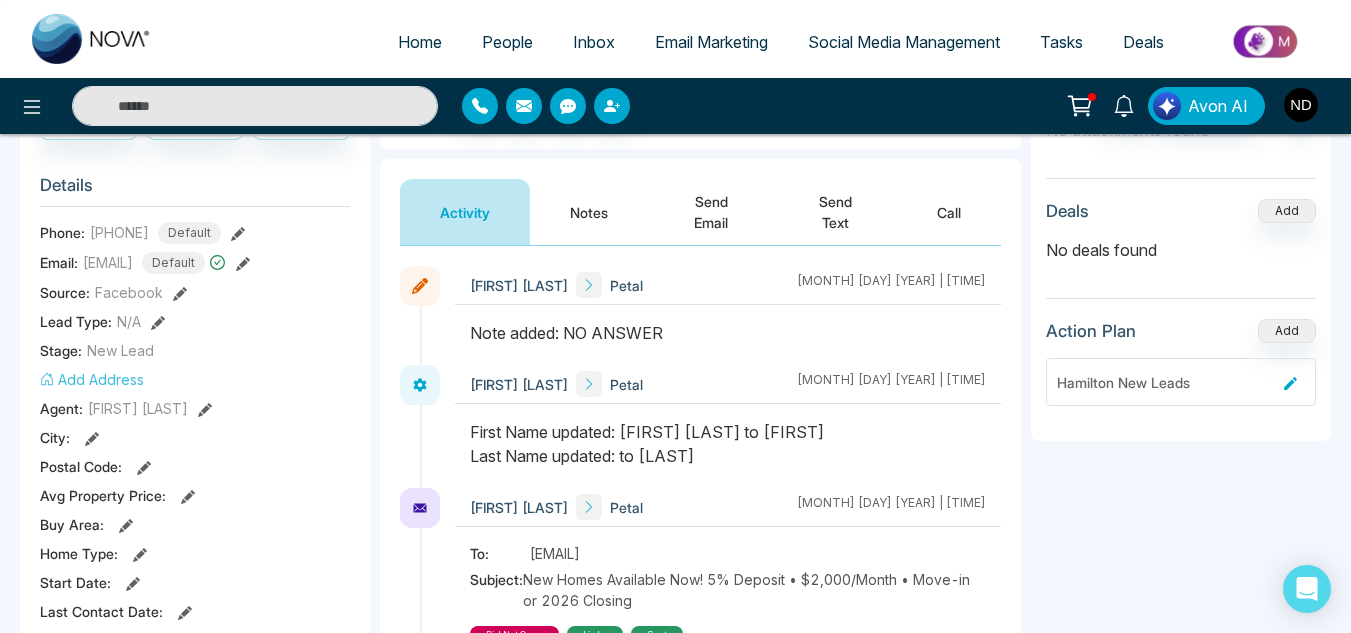 scroll, scrollTop: 233, scrollLeft: 0, axis: vertical 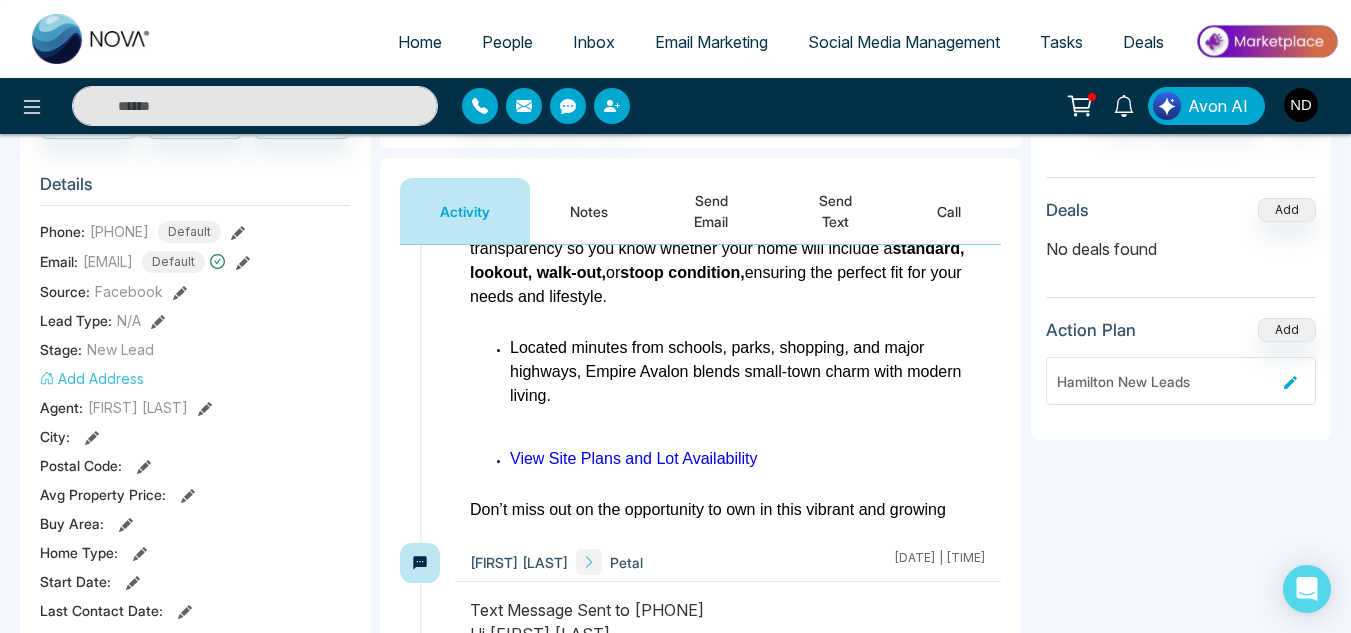 click on "Activity Notes Send Email Send Text Call" at bounding box center (700, 201) 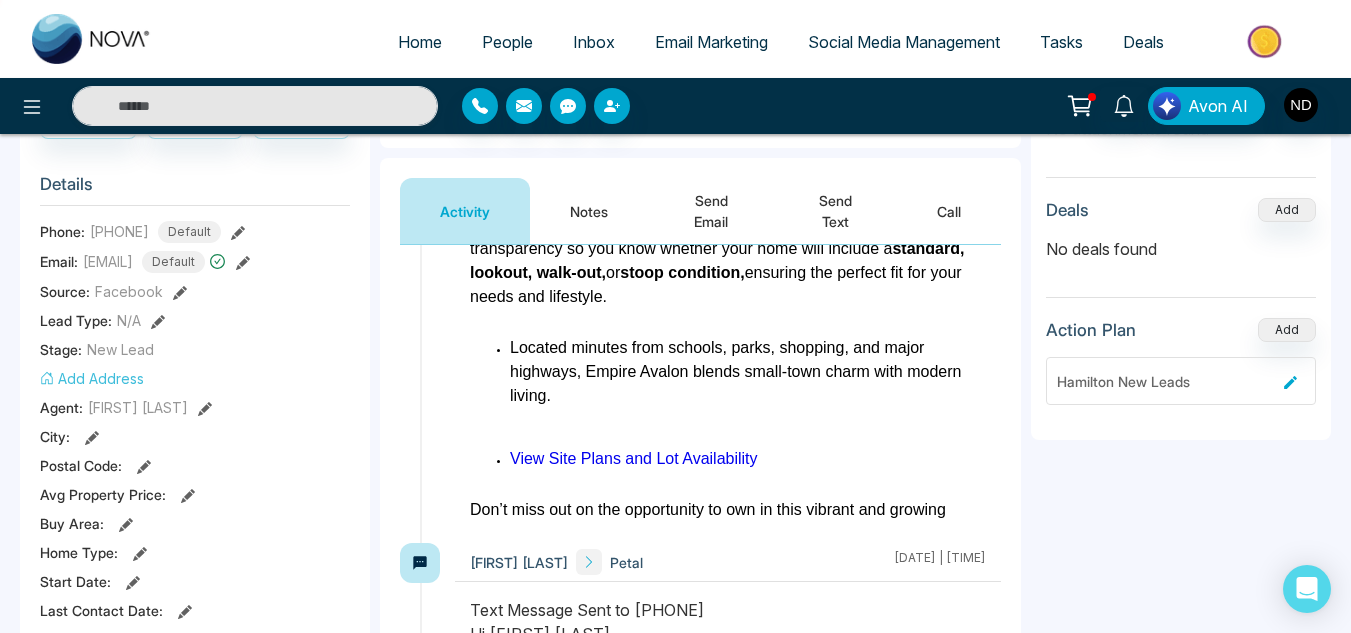 click on "Notes" at bounding box center (589, 211) 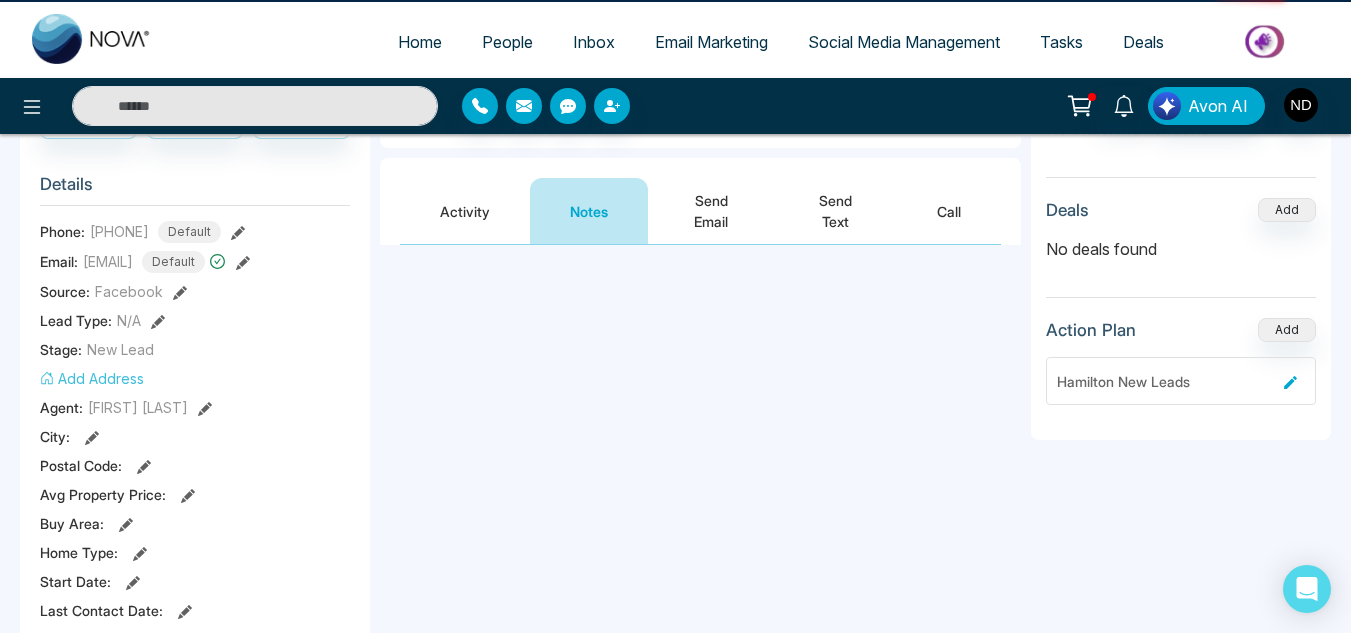 scroll, scrollTop: 0, scrollLeft: 0, axis: both 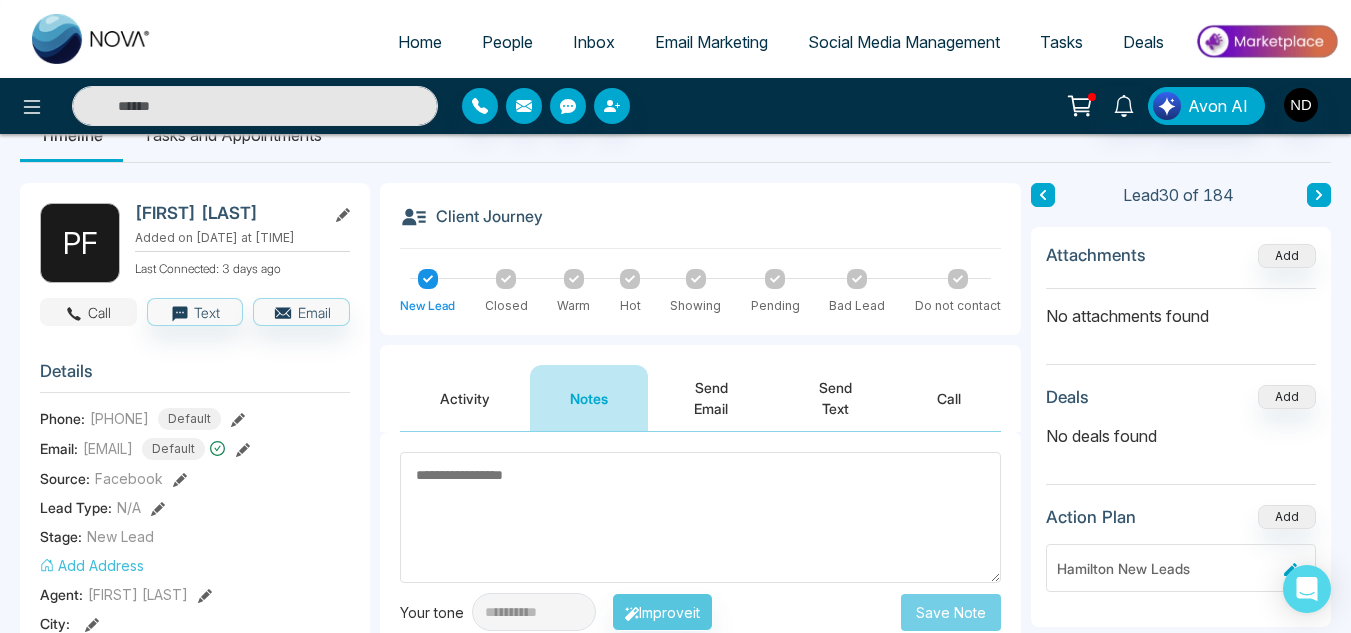 click on "Call" at bounding box center (88, 312) 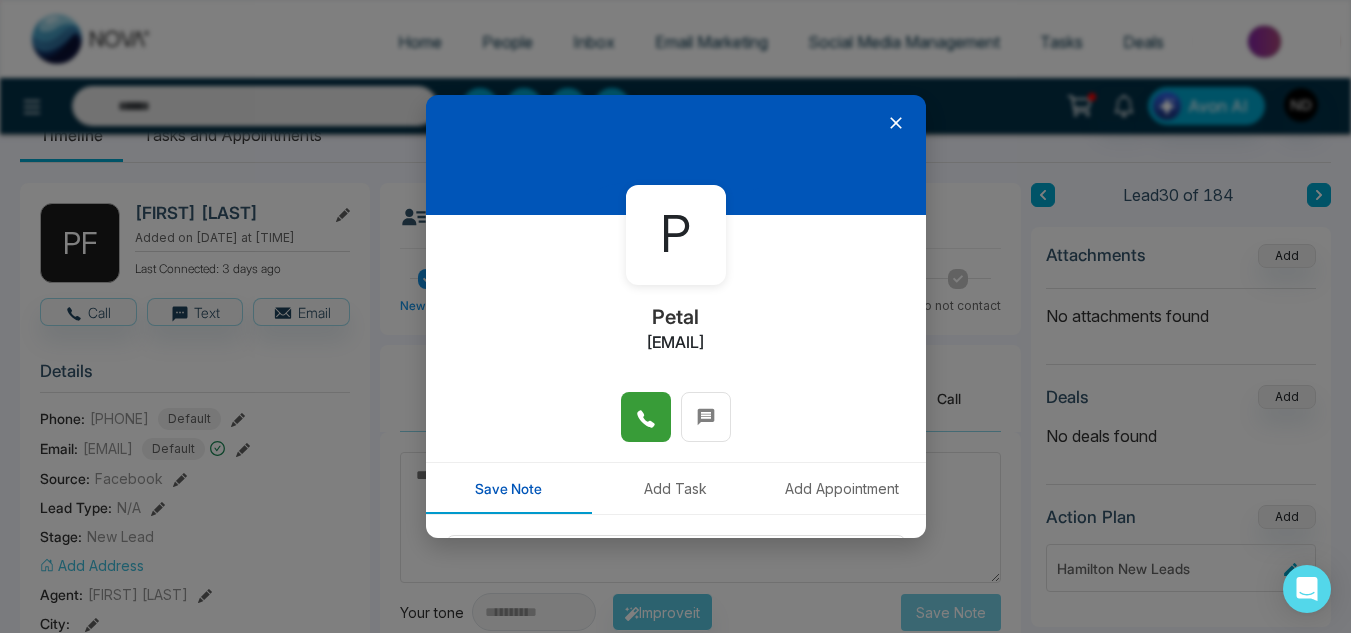 click at bounding box center [646, 417] 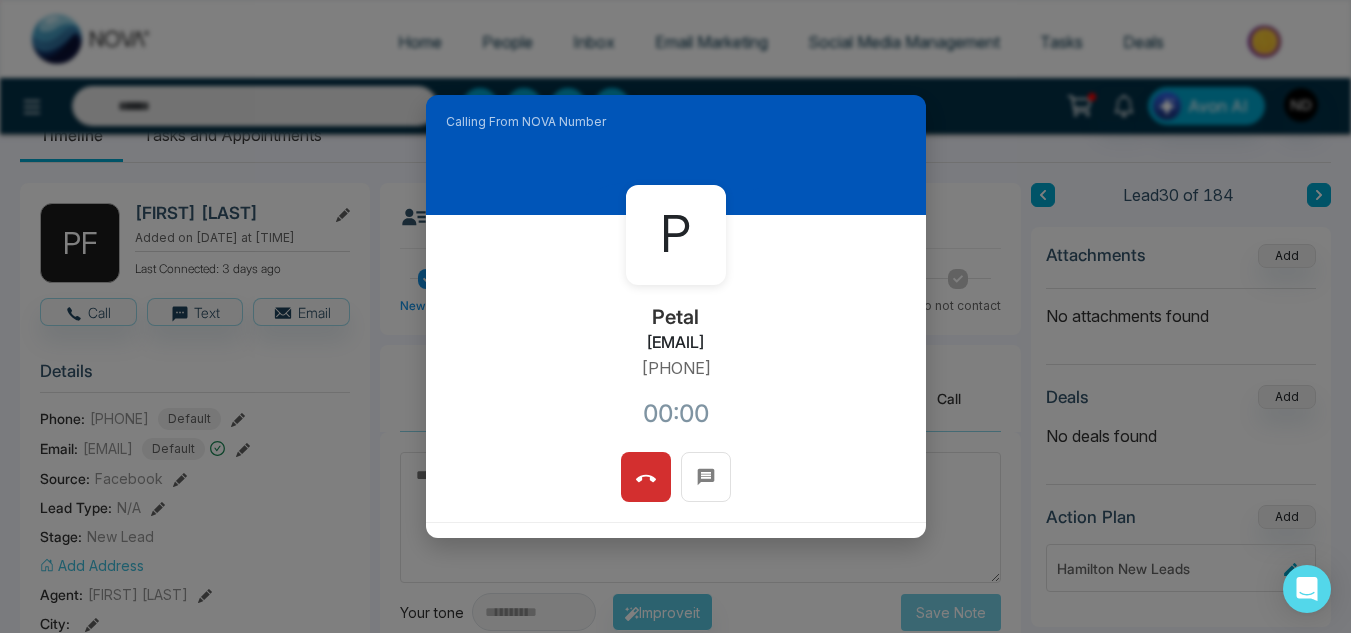 scroll, scrollTop: 238, scrollLeft: 0, axis: vertical 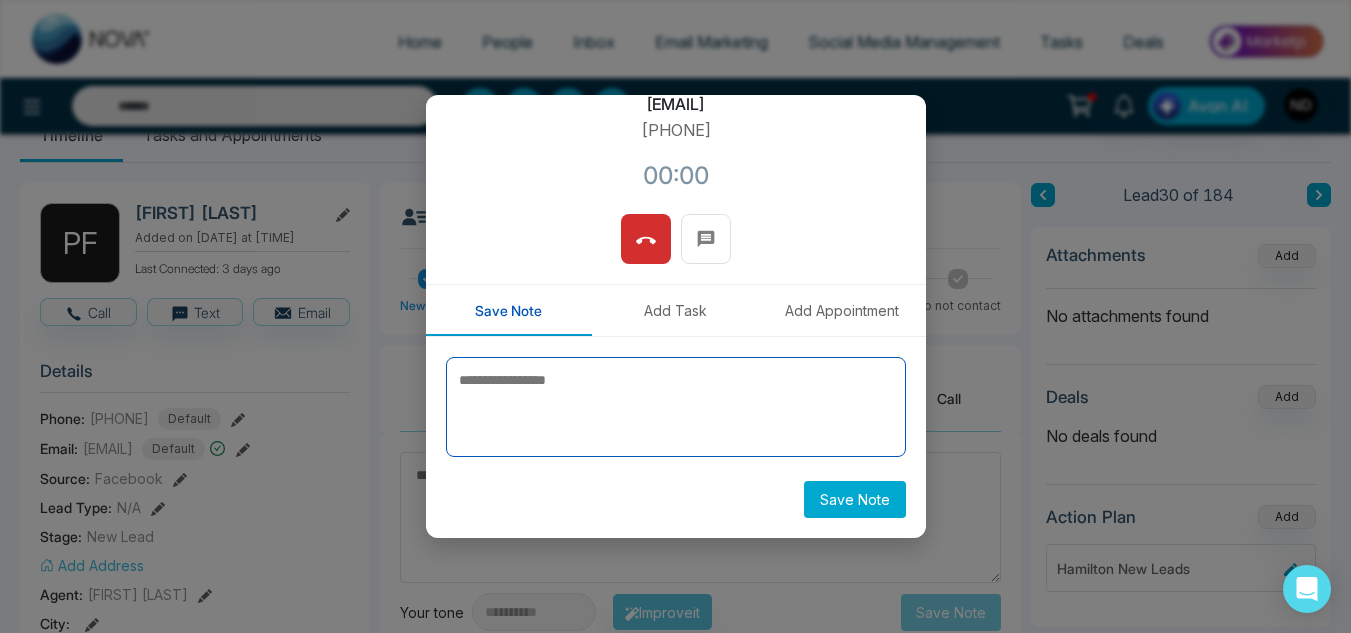 click at bounding box center (676, 407) 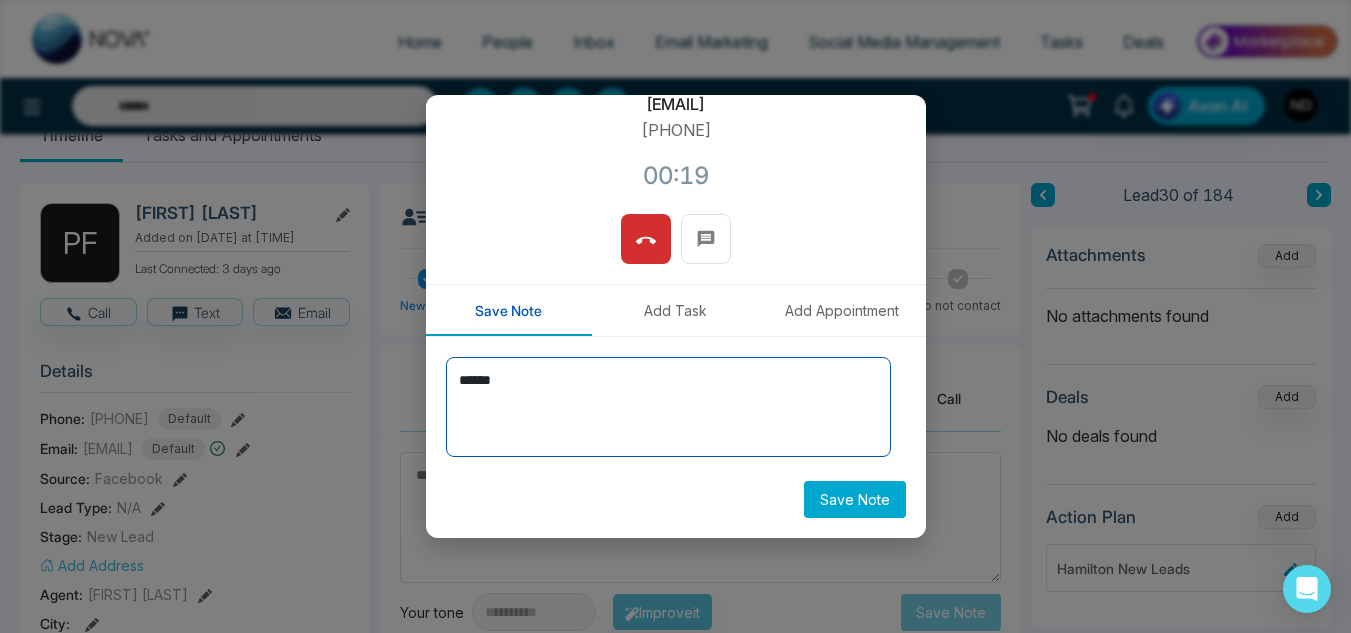 type on "******" 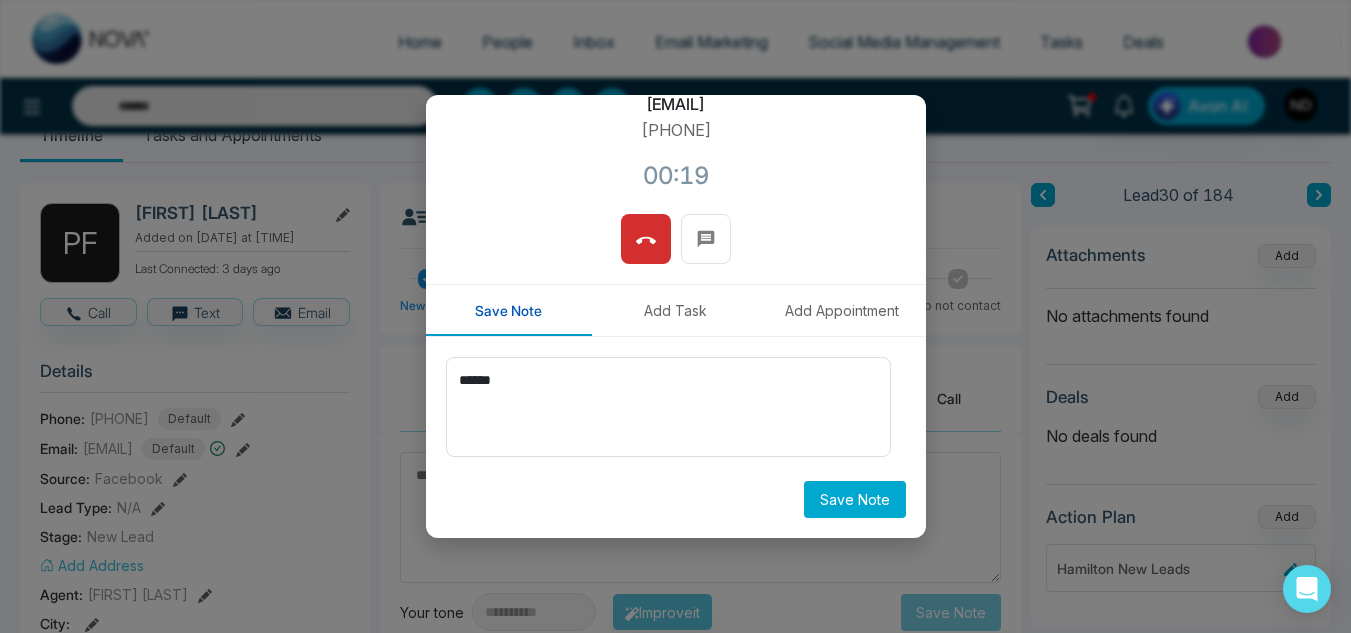click on "Save Note" at bounding box center (855, 499) 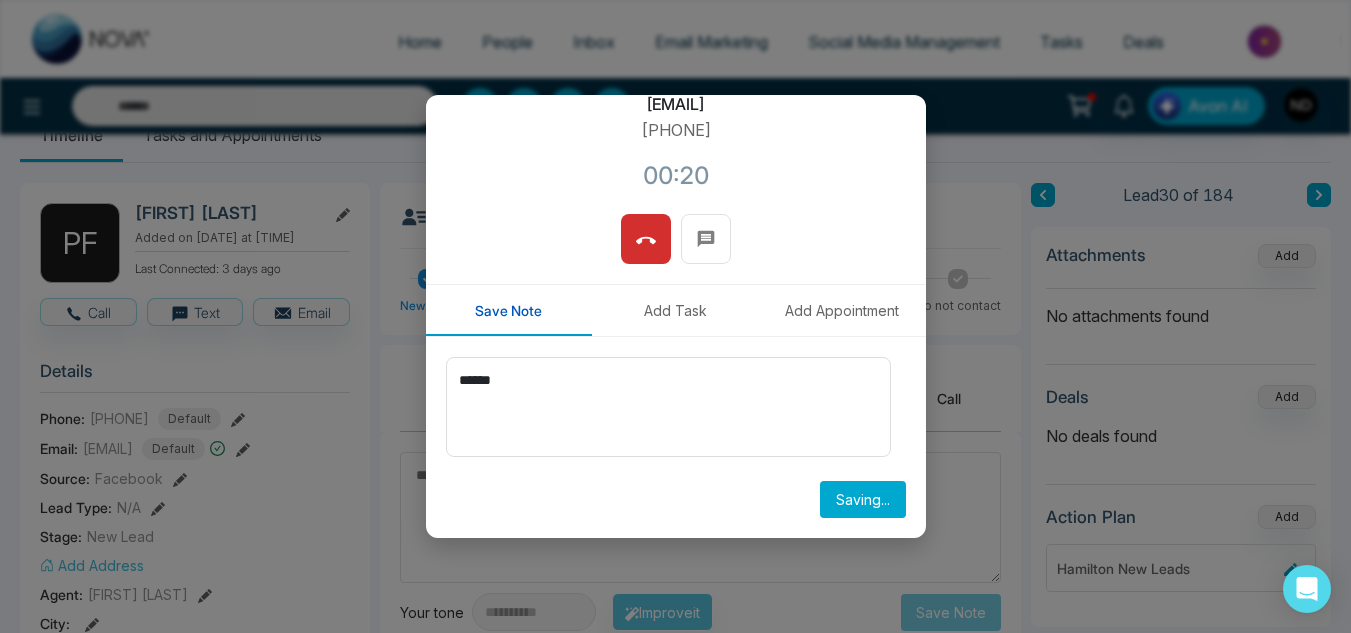 type 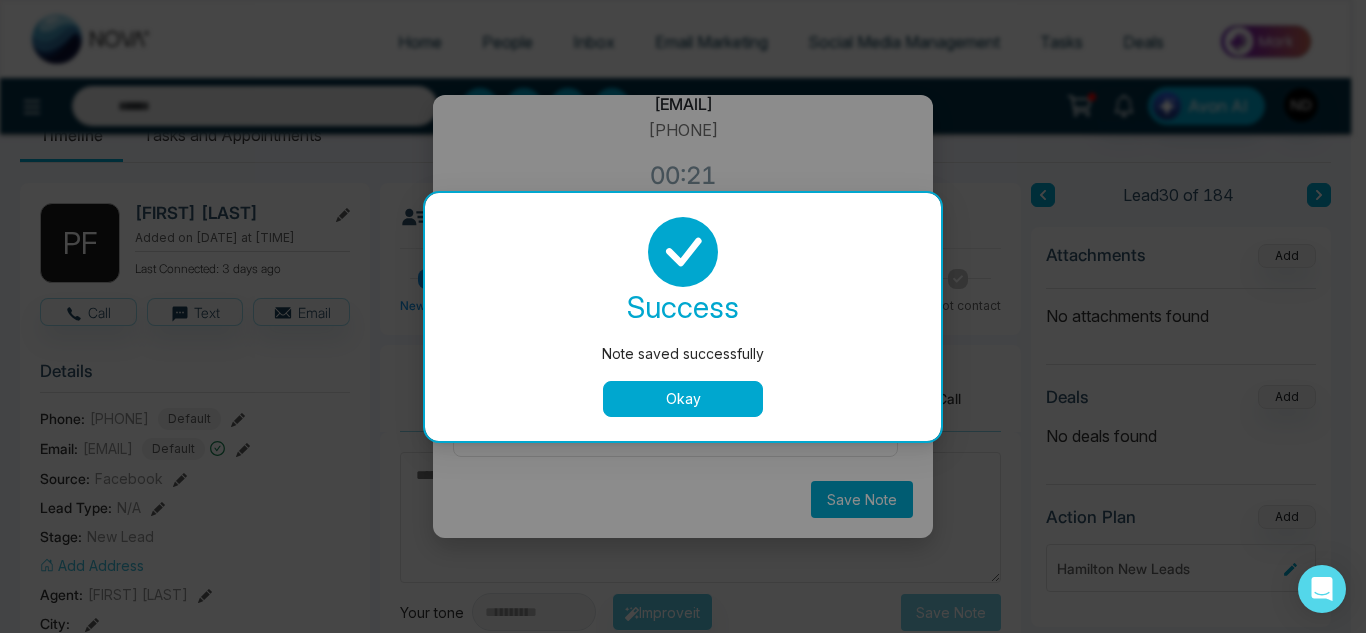 click on "Okay" at bounding box center [683, 399] 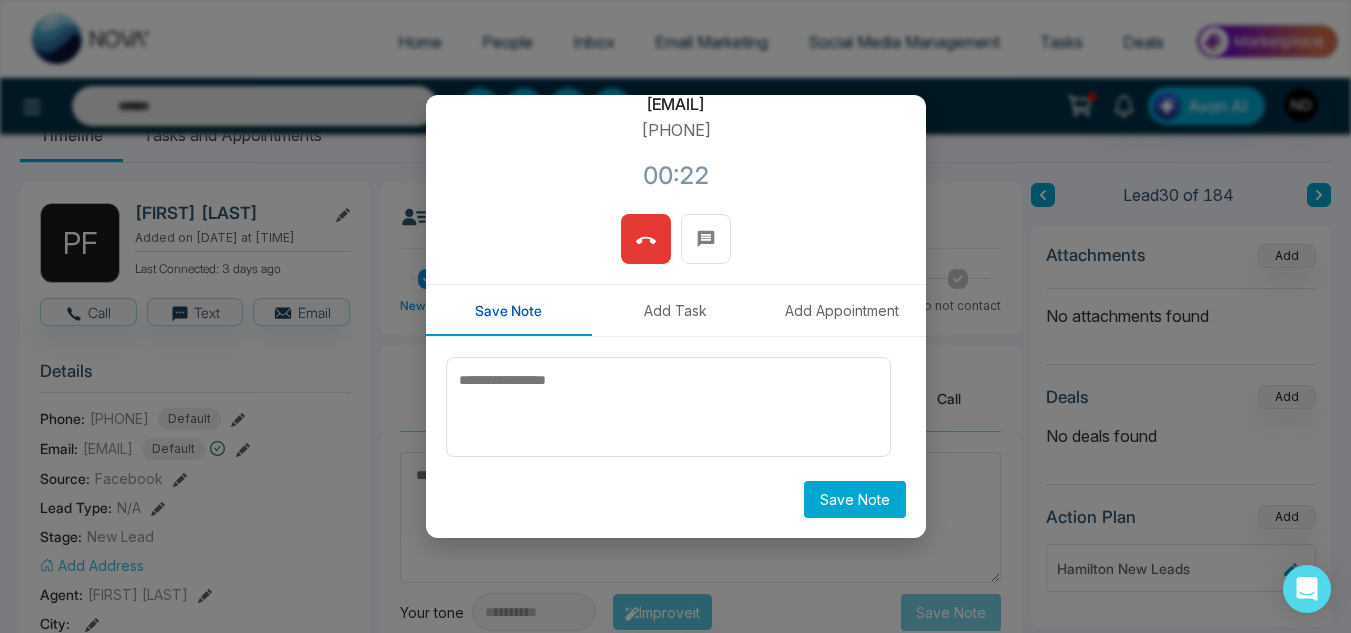 click at bounding box center [646, 239] 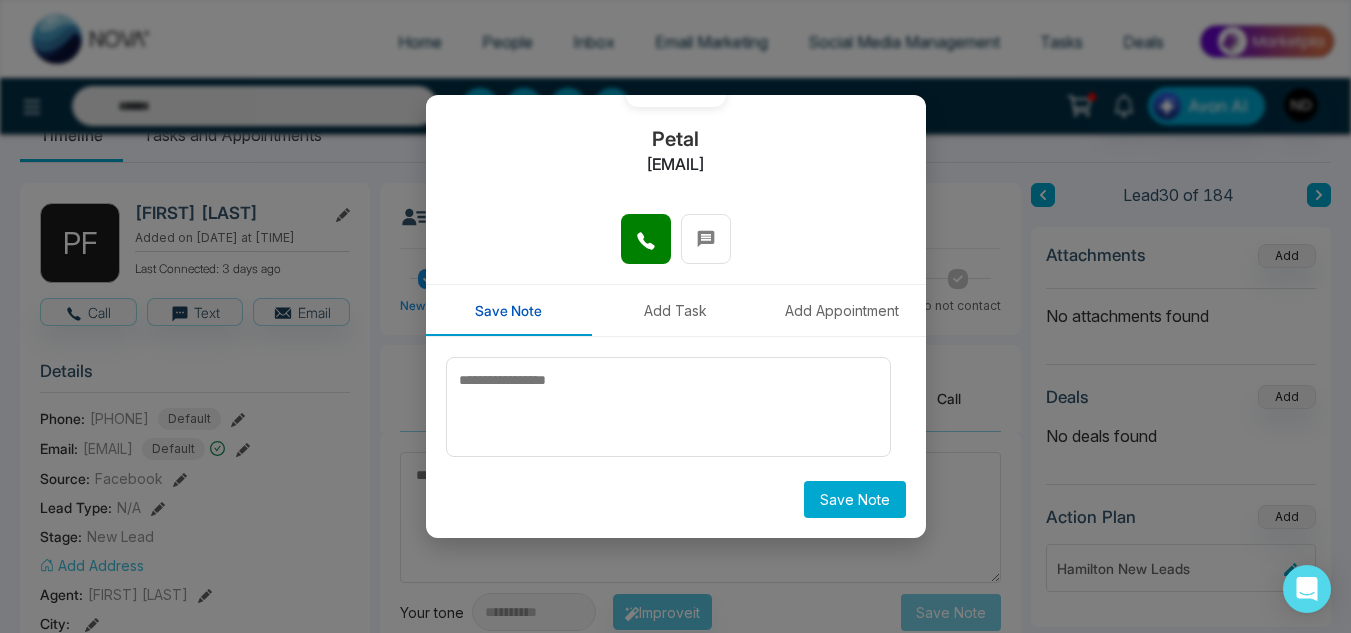 scroll, scrollTop: 0, scrollLeft: 0, axis: both 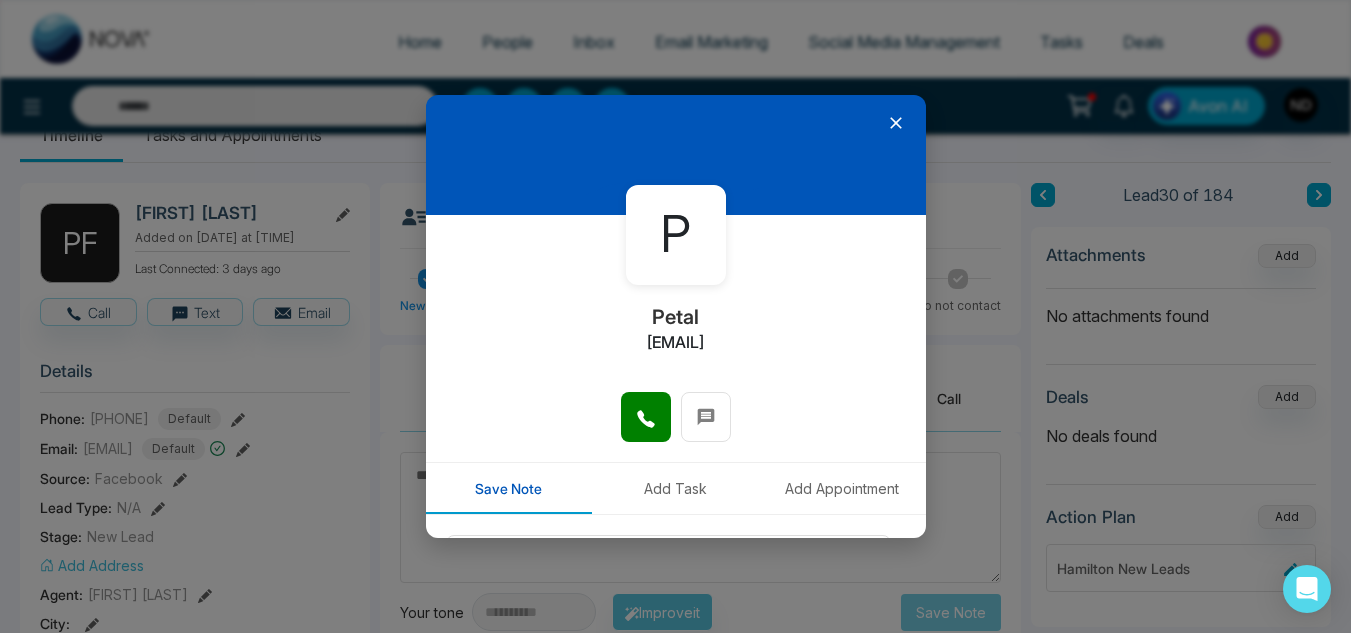 click 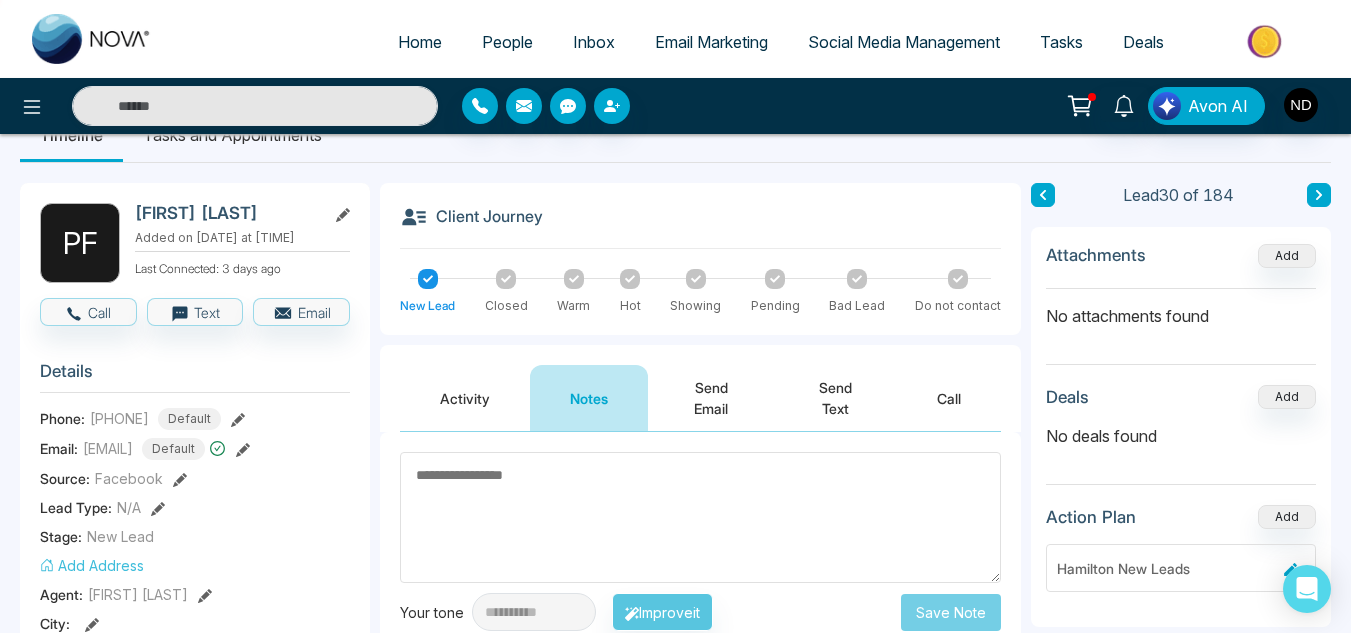 click at bounding box center (1319, 195) 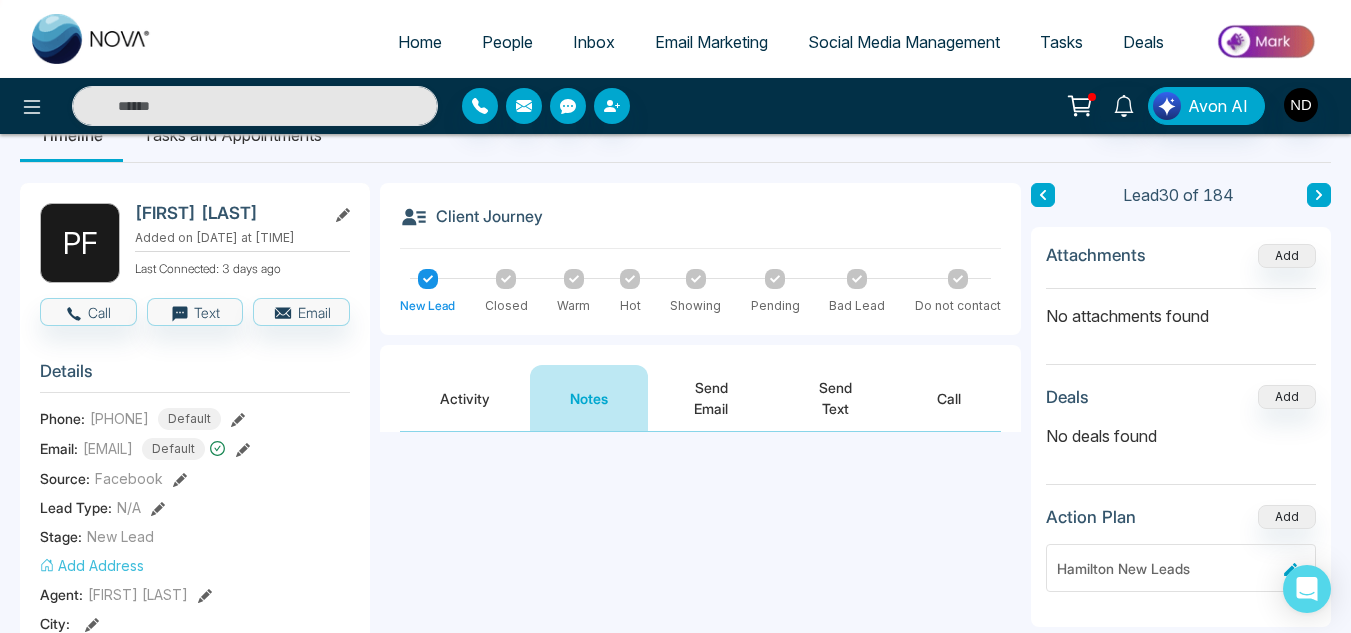 scroll, scrollTop: 0, scrollLeft: 0, axis: both 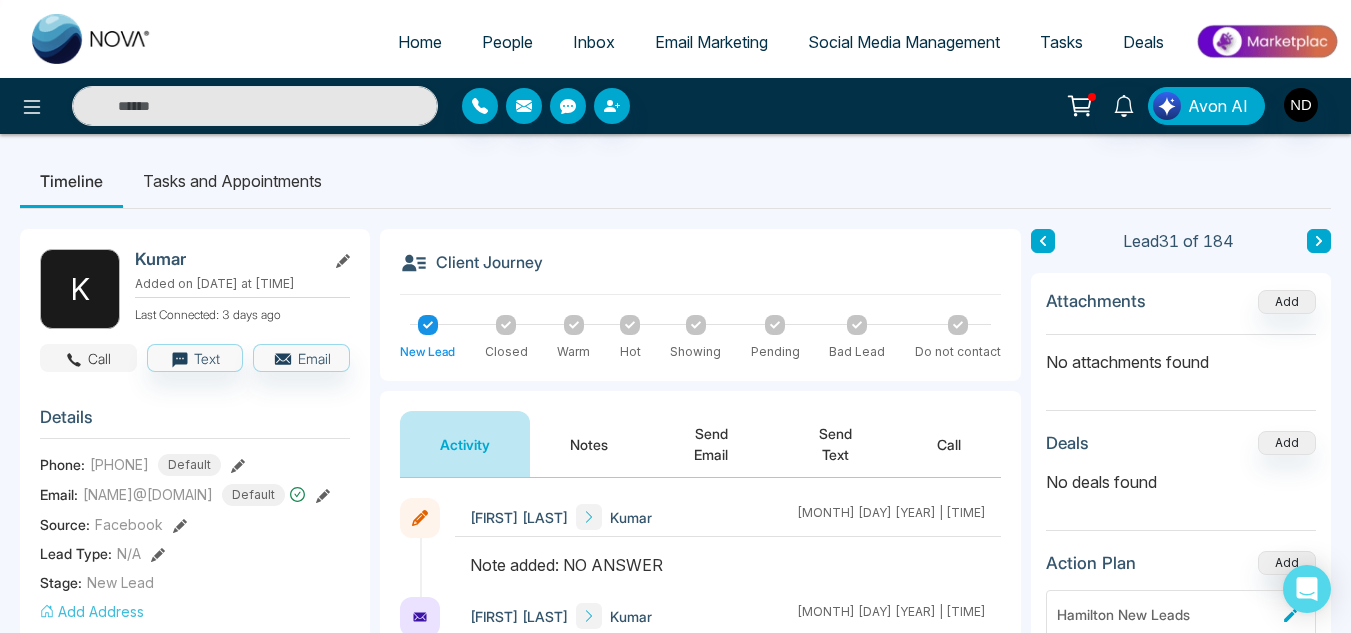 click on "Call" at bounding box center [88, 358] 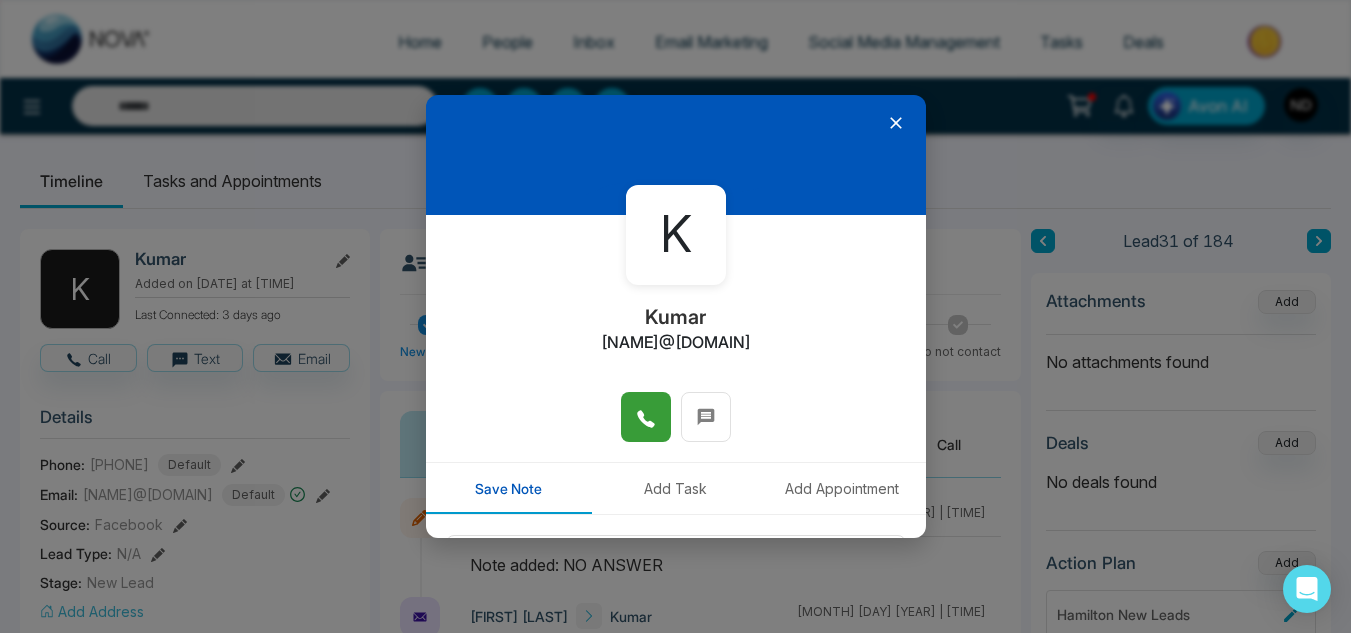 click at bounding box center (646, 417) 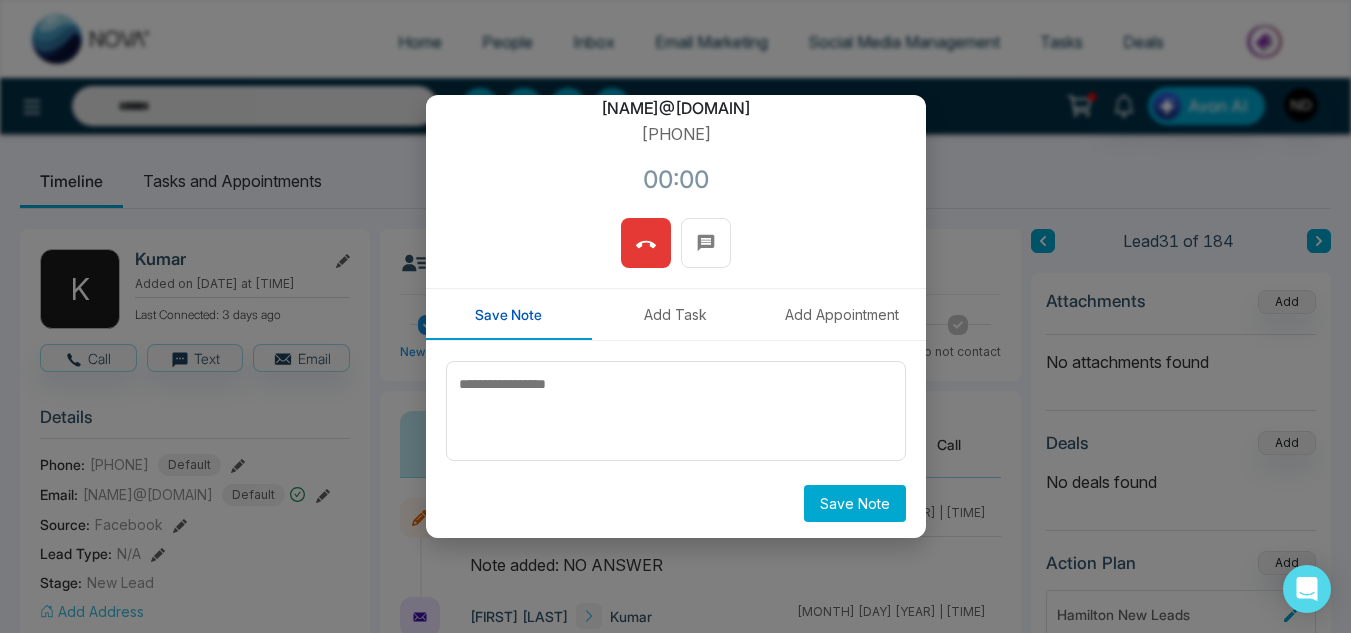 scroll, scrollTop: 238, scrollLeft: 0, axis: vertical 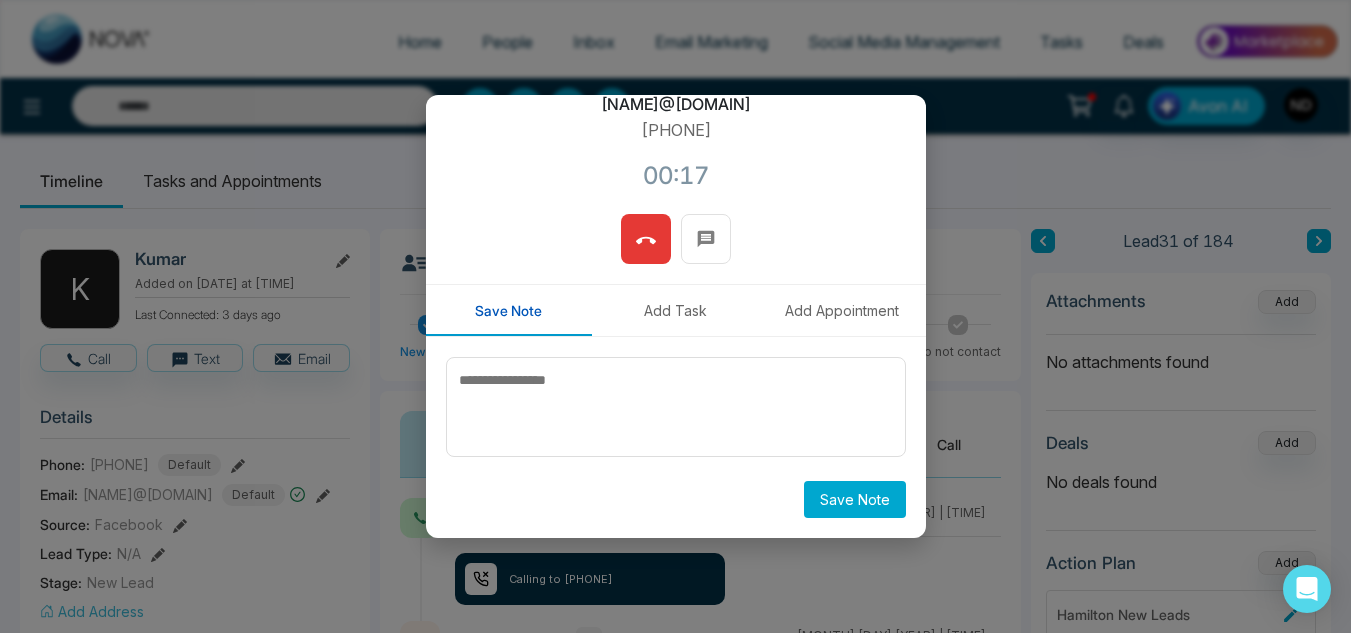 click at bounding box center (646, 239) 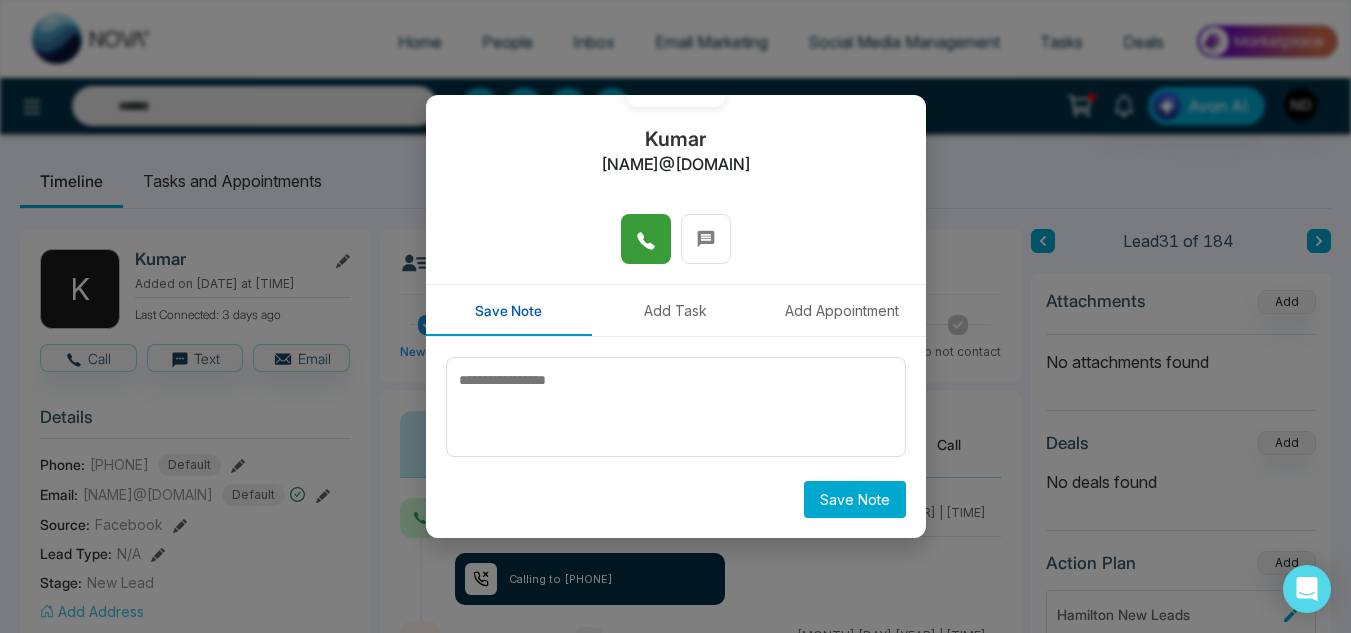 scroll, scrollTop: 178, scrollLeft: 0, axis: vertical 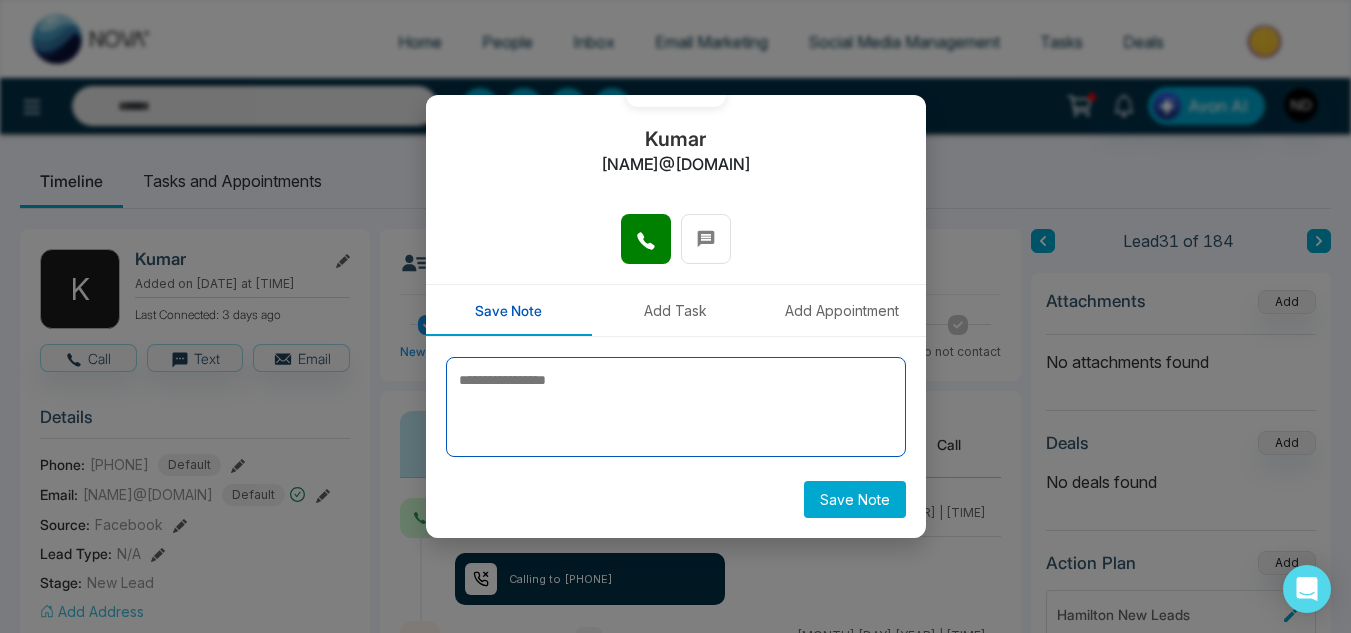 click at bounding box center [676, 407] 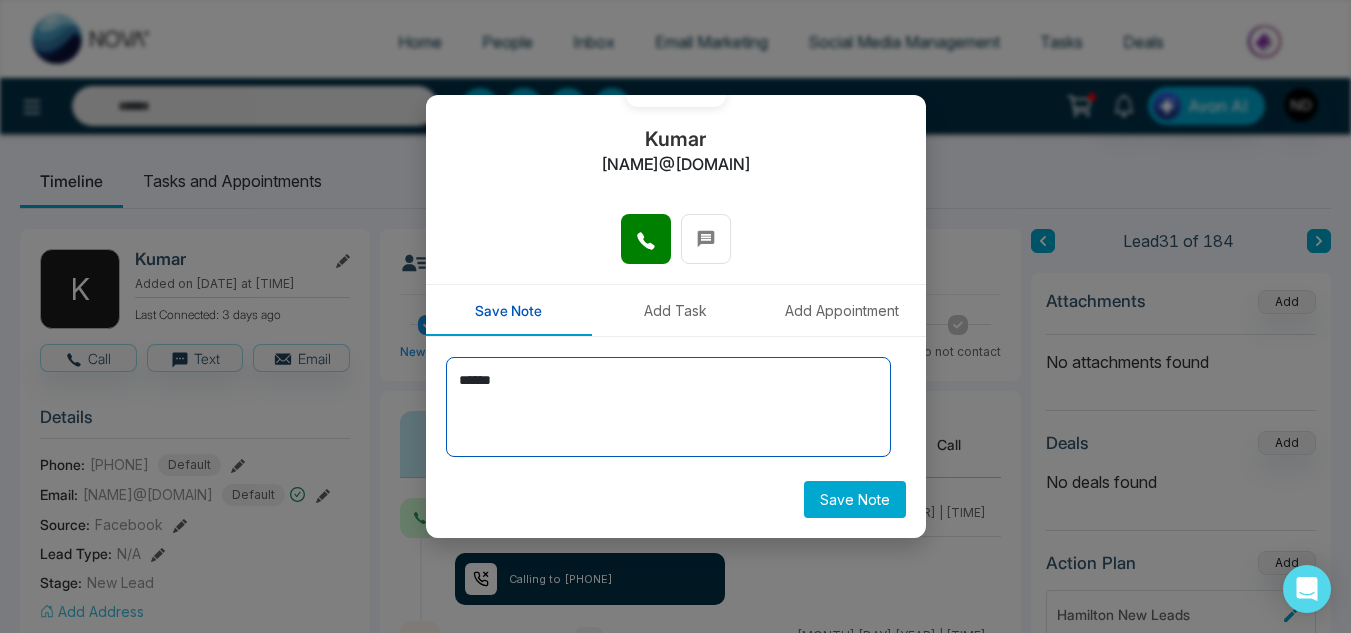 scroll, scrollTop: 108, scrollLeft: 0, axis: vertical 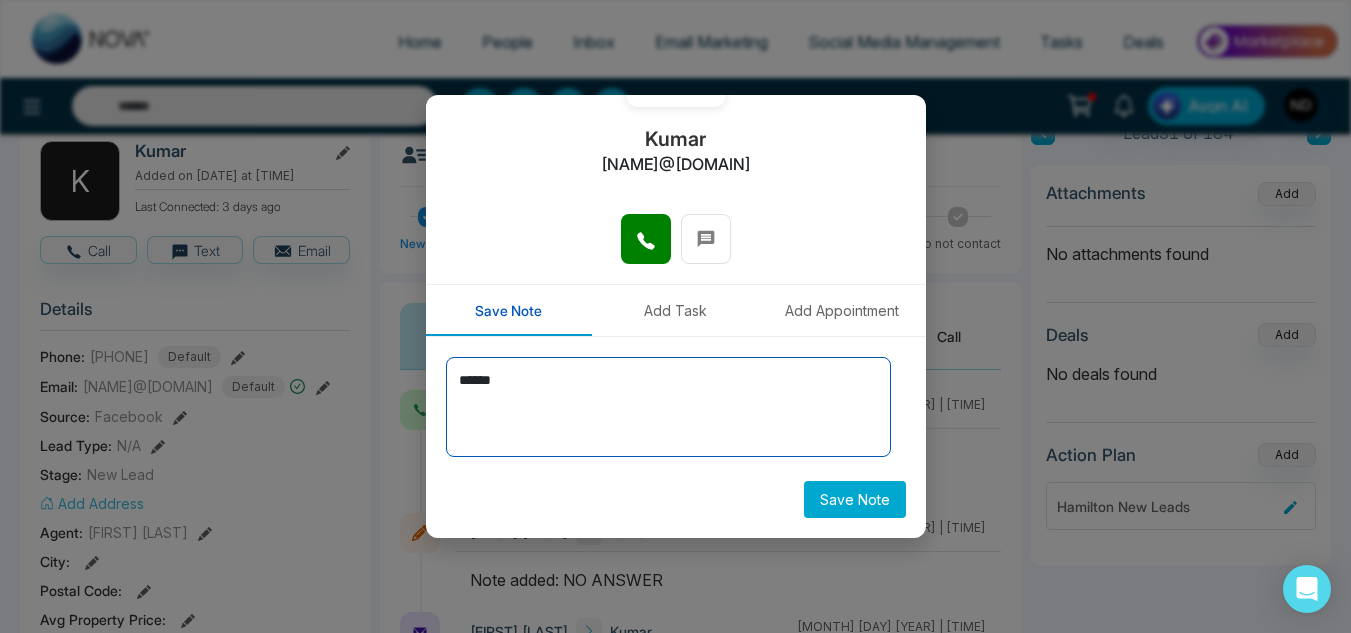 type on "******" 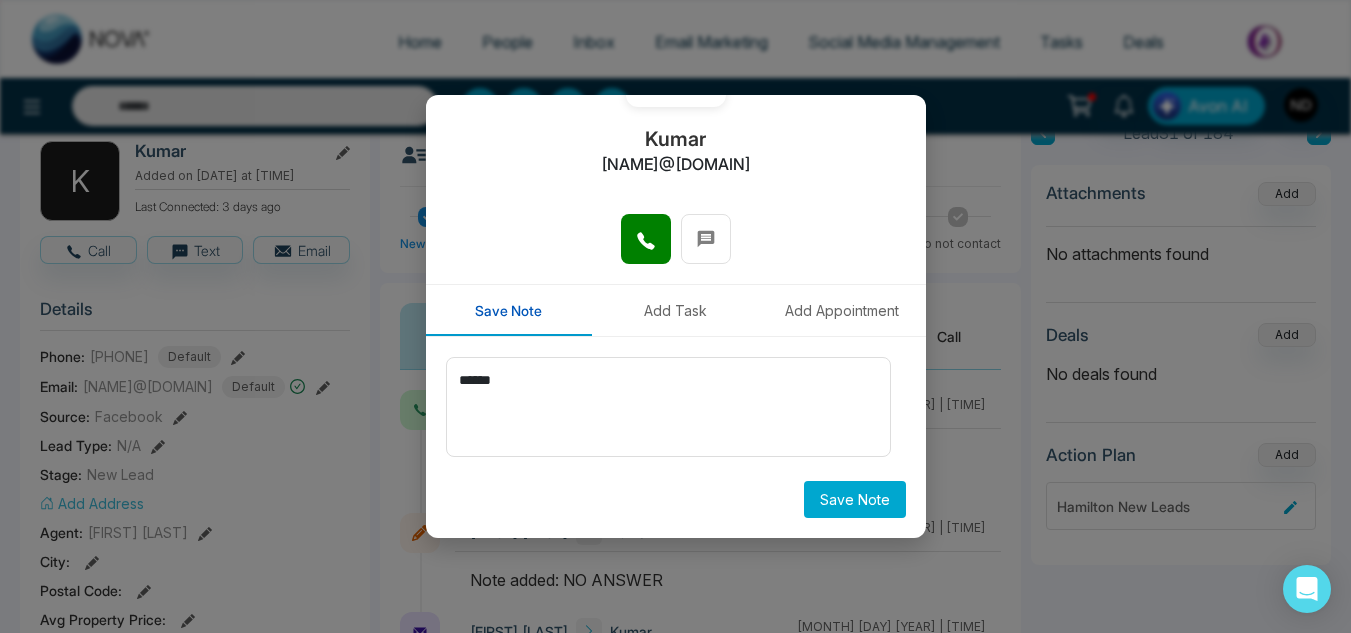 click on "Save Note" at bounding box center (855, 499) 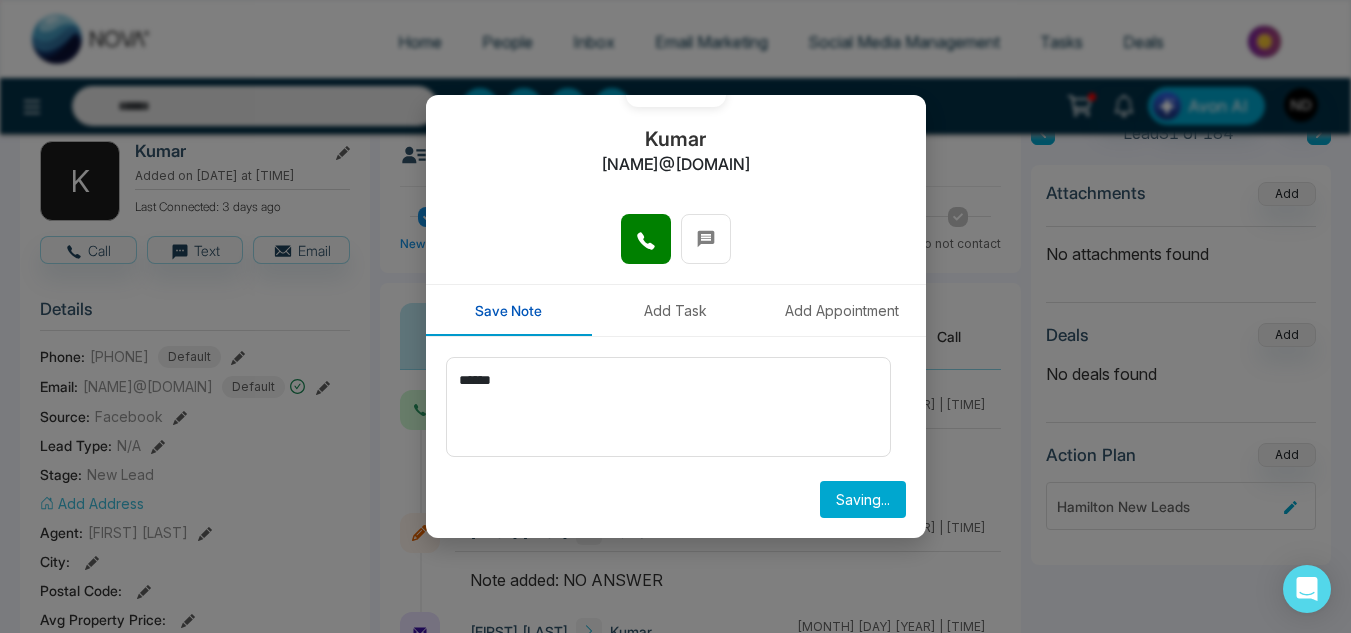 type 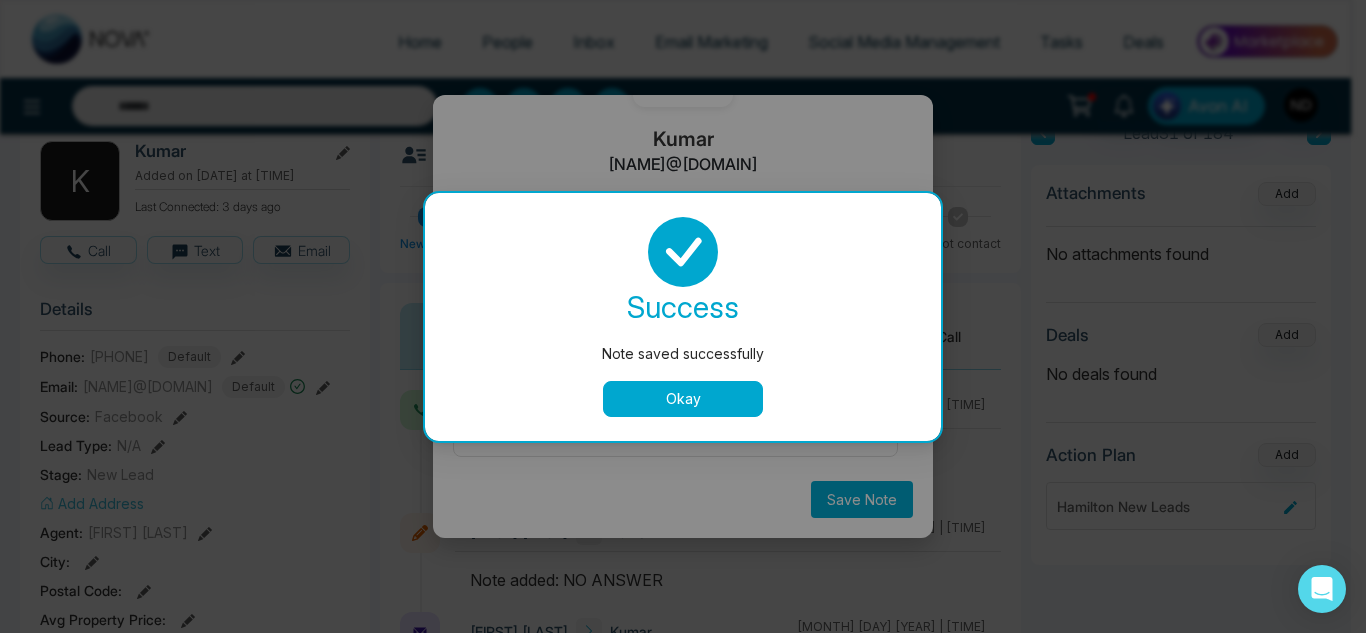 click on "Okay" at bounding box center (683, 399) 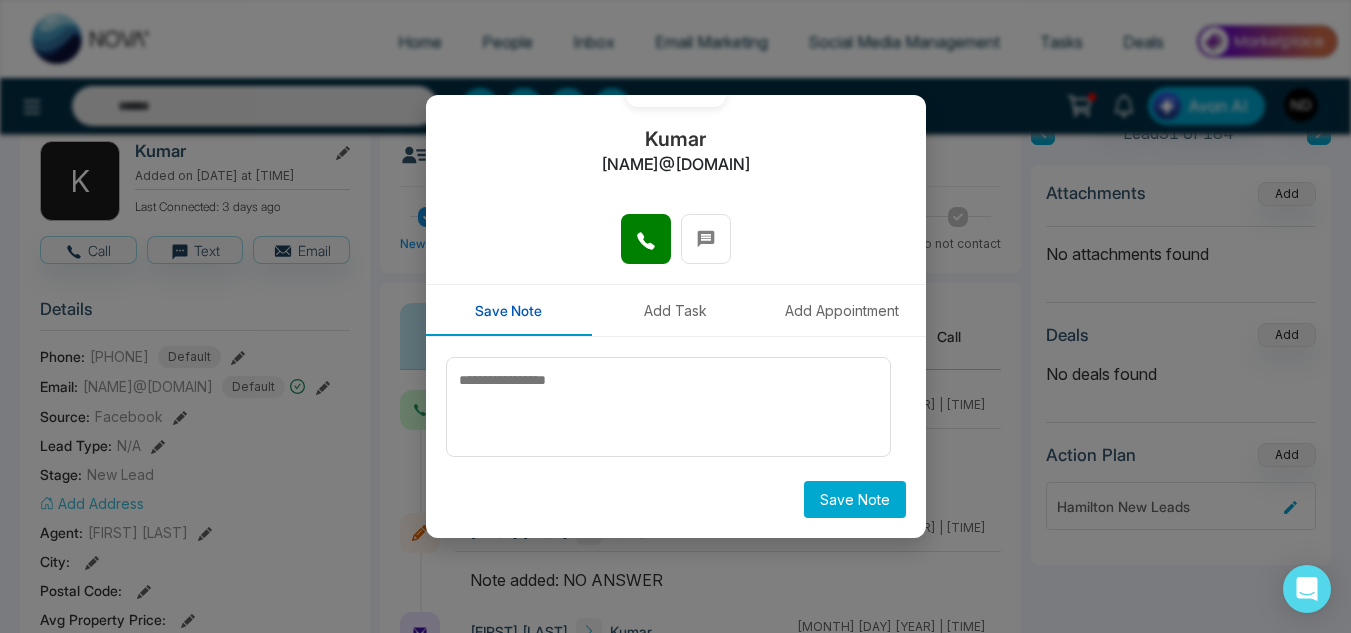 scroll, scrollTop: 0, scrollLeft: 0, axis: both 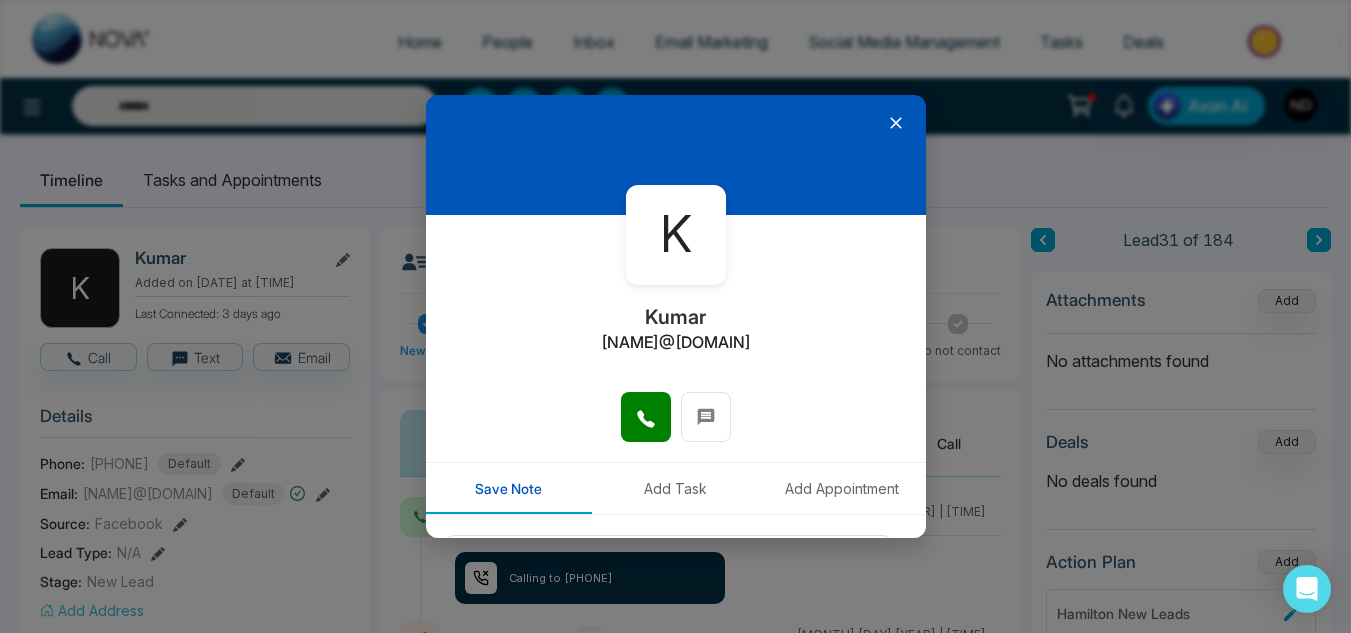 click 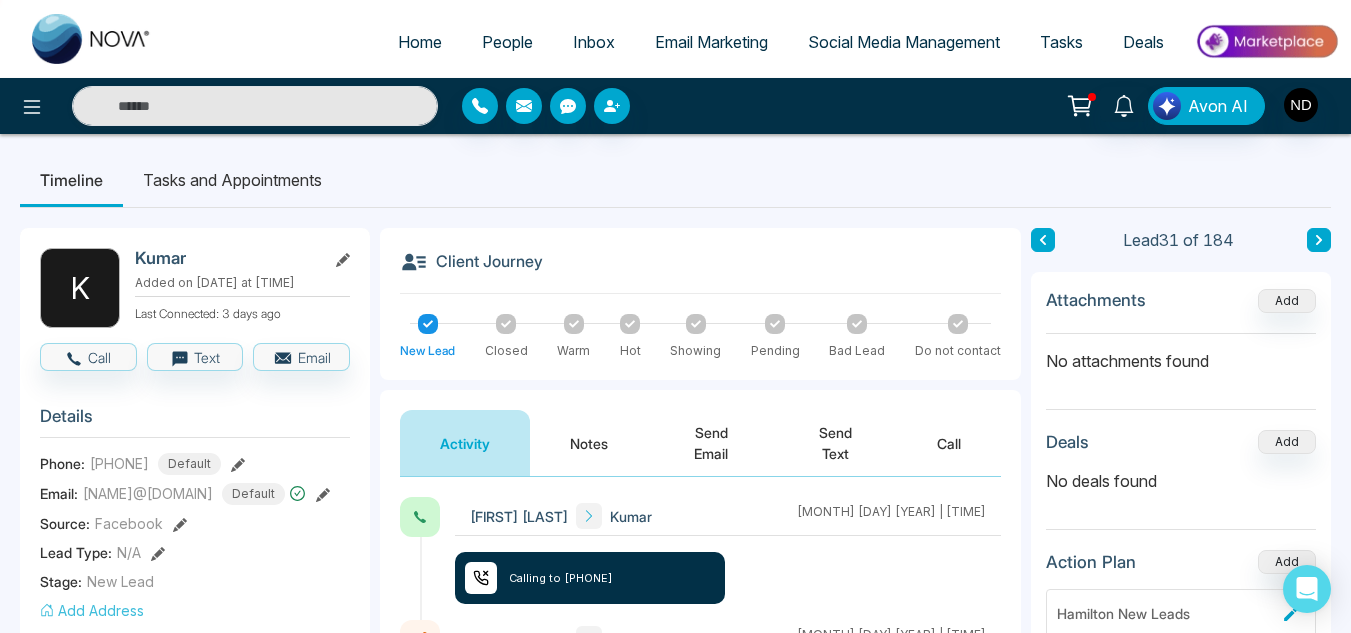 click at bounding box center [1319, 240] 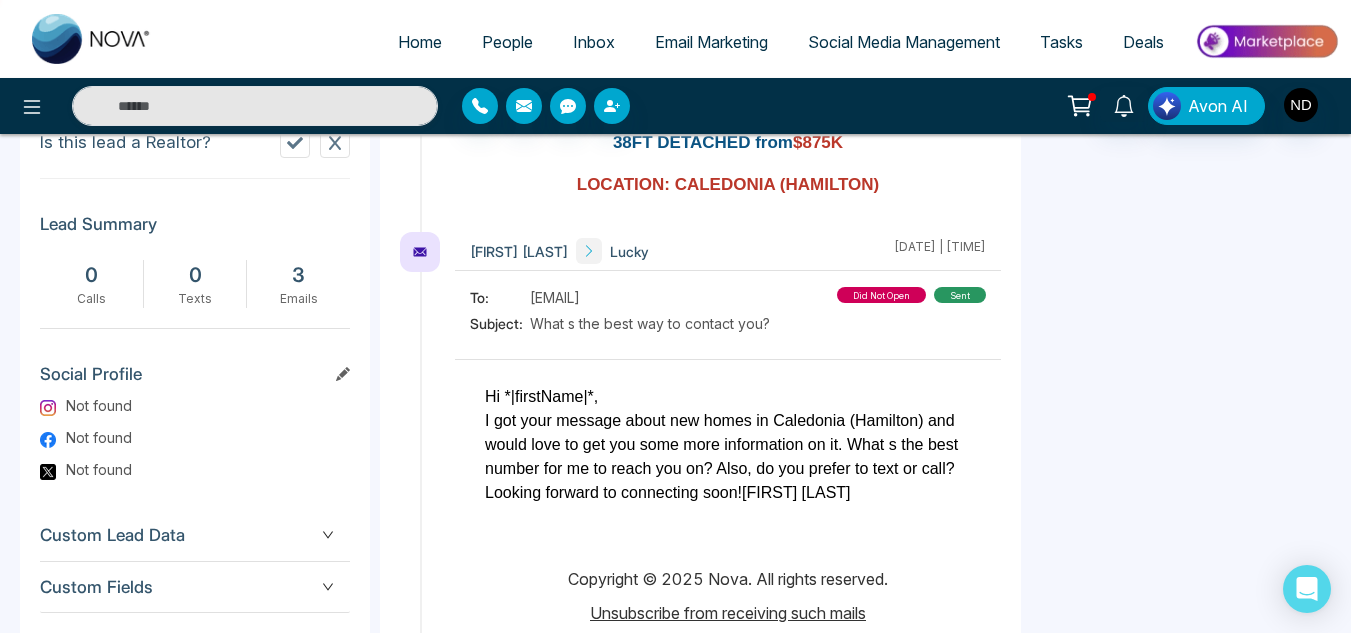 scroll, scrollTop: 1076, scrollLeft: 0, axis: vertical 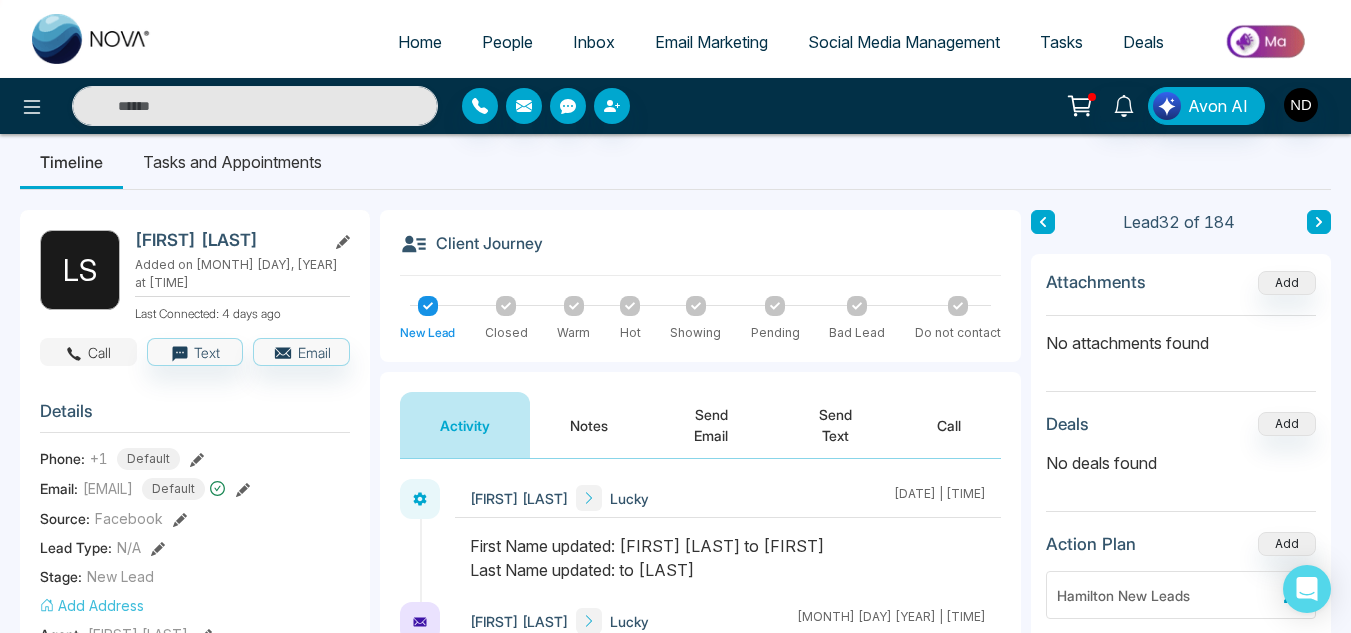 click on "Call" at bounding box center [88, 352] 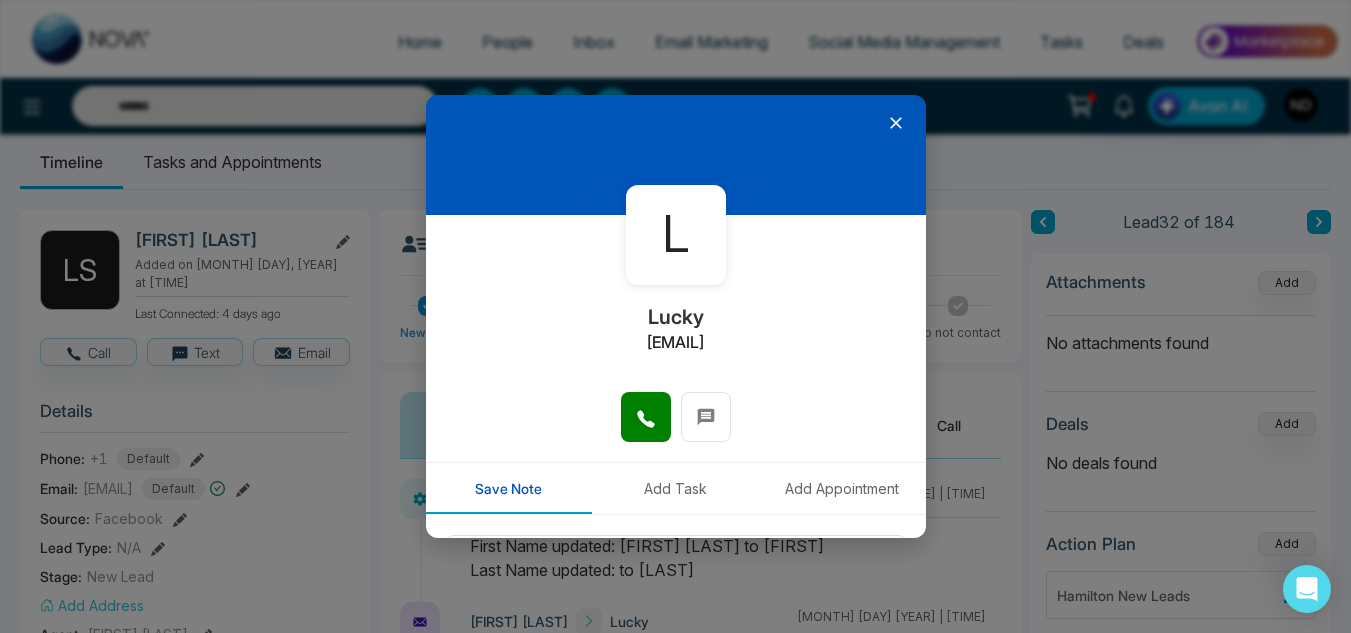 click 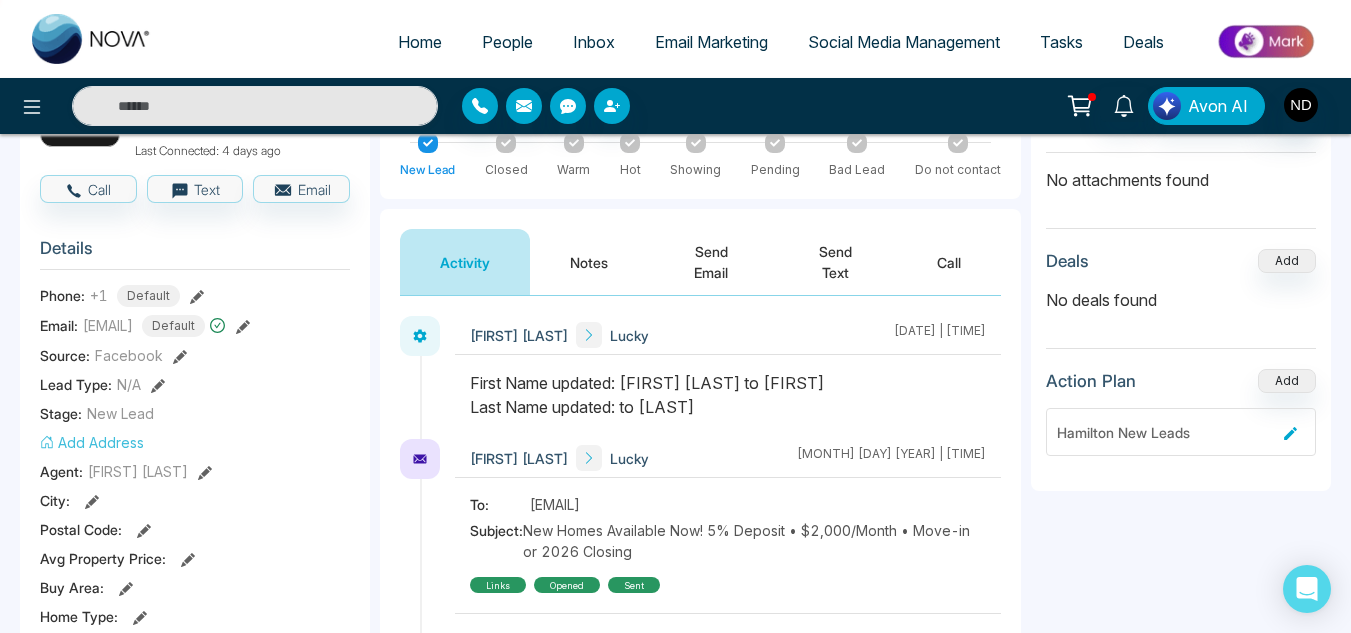 scroll, scrollTop: 185, scrollLeft: 0, axis: vertical 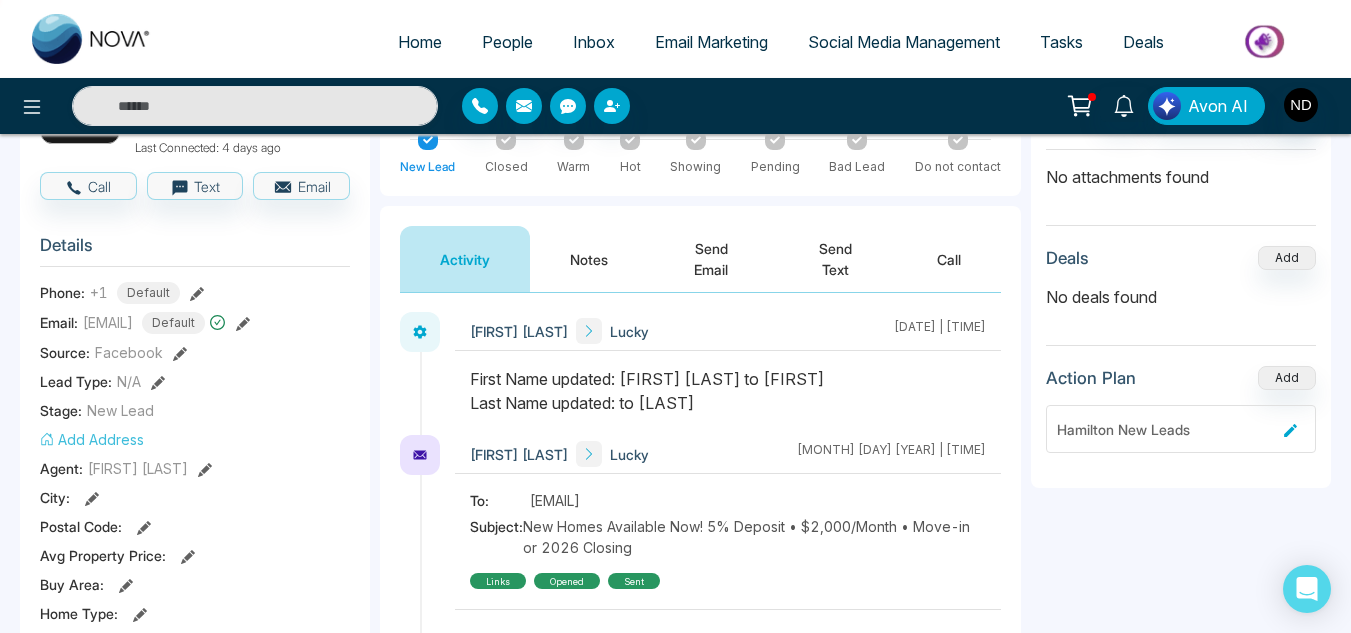 click on "Send Email" at bounding box center (711, 259) 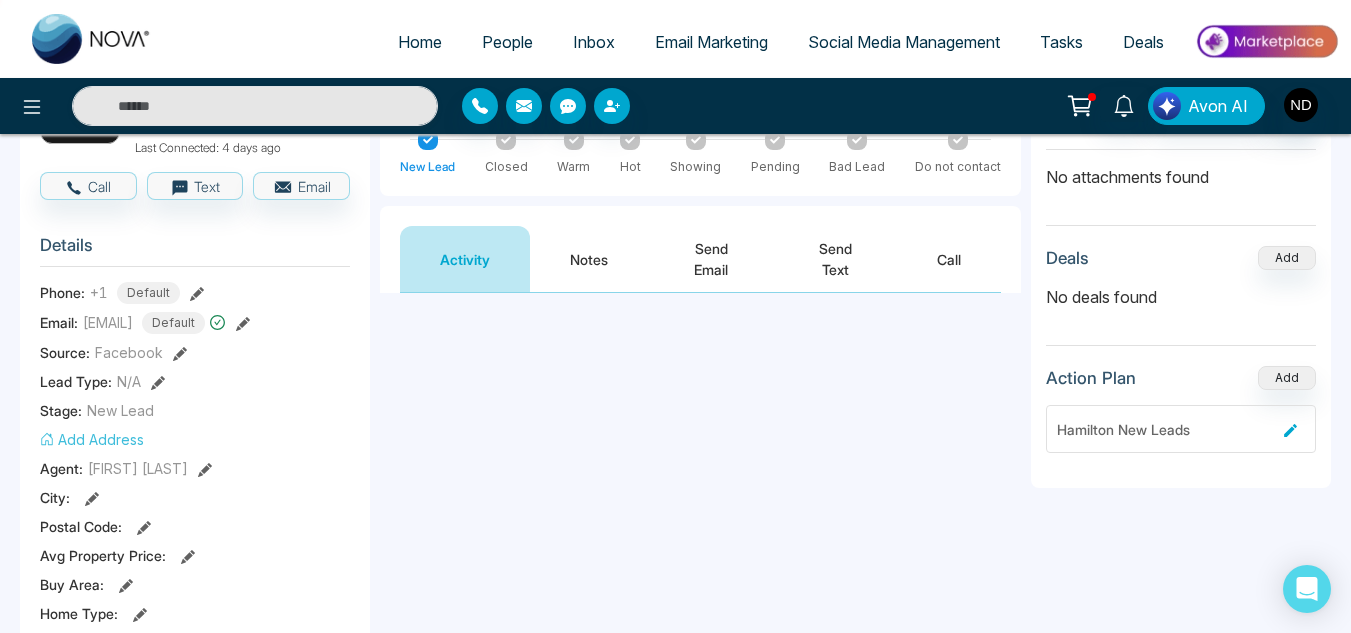 scroll, scrollTop: 0, scrollLeft: 0, axis: both 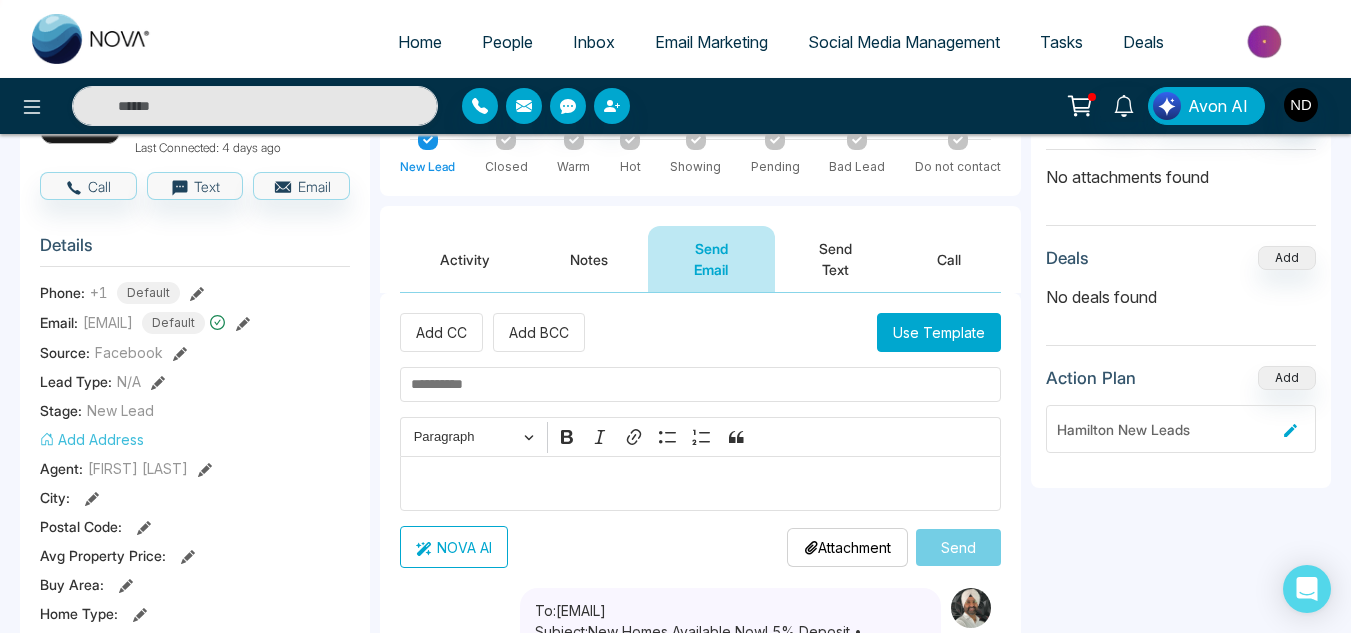 click on "Use Template" at bounding box center (939, 332) 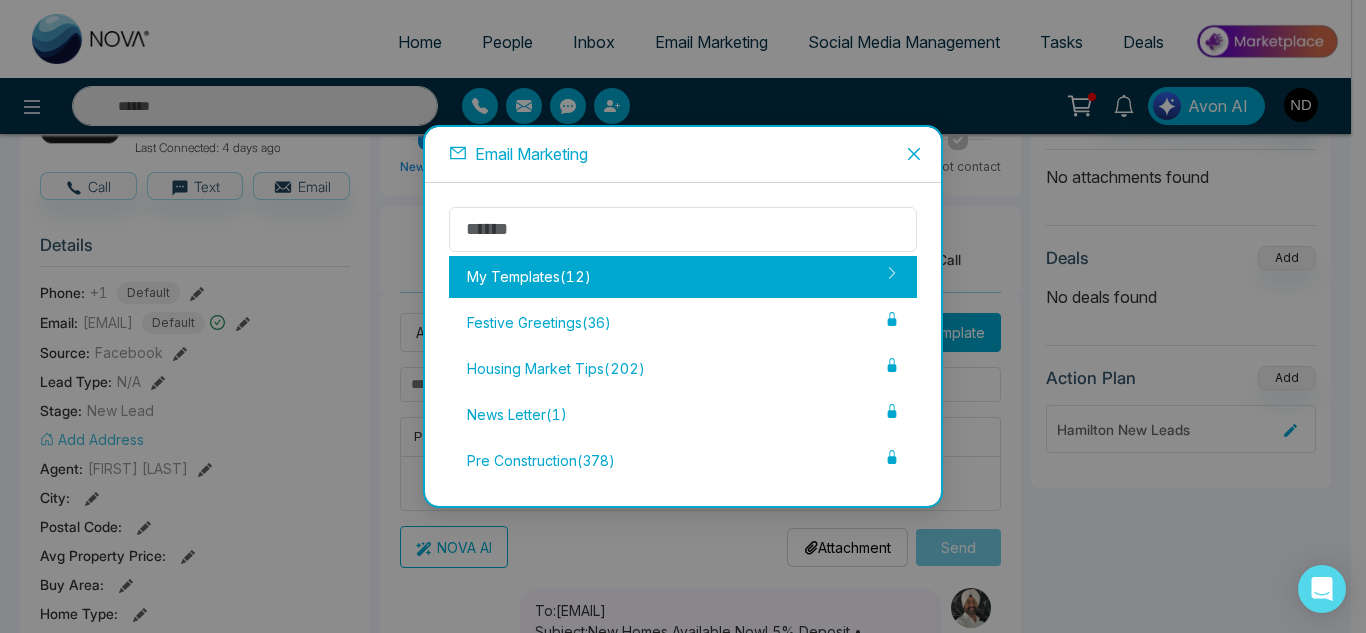 click on "My Templates  ( 12 )" at bounding box center (683, 277) 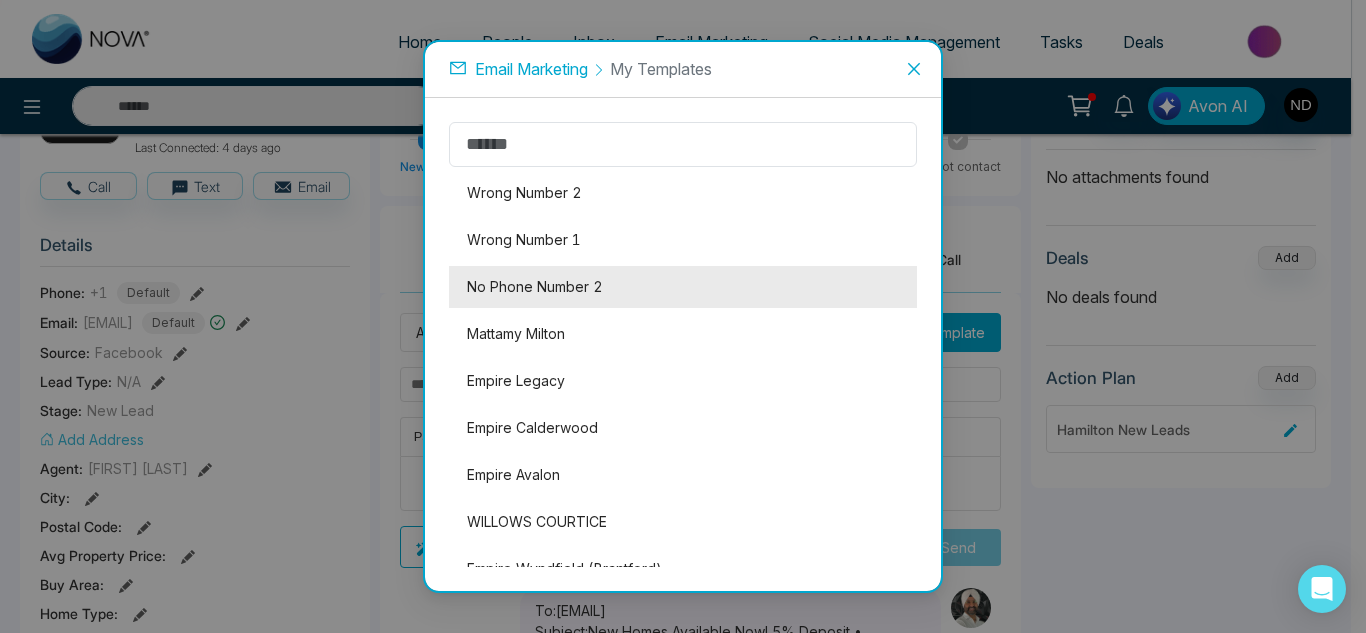 click on "No Phone Number 2" at bounding box center (683, 287) 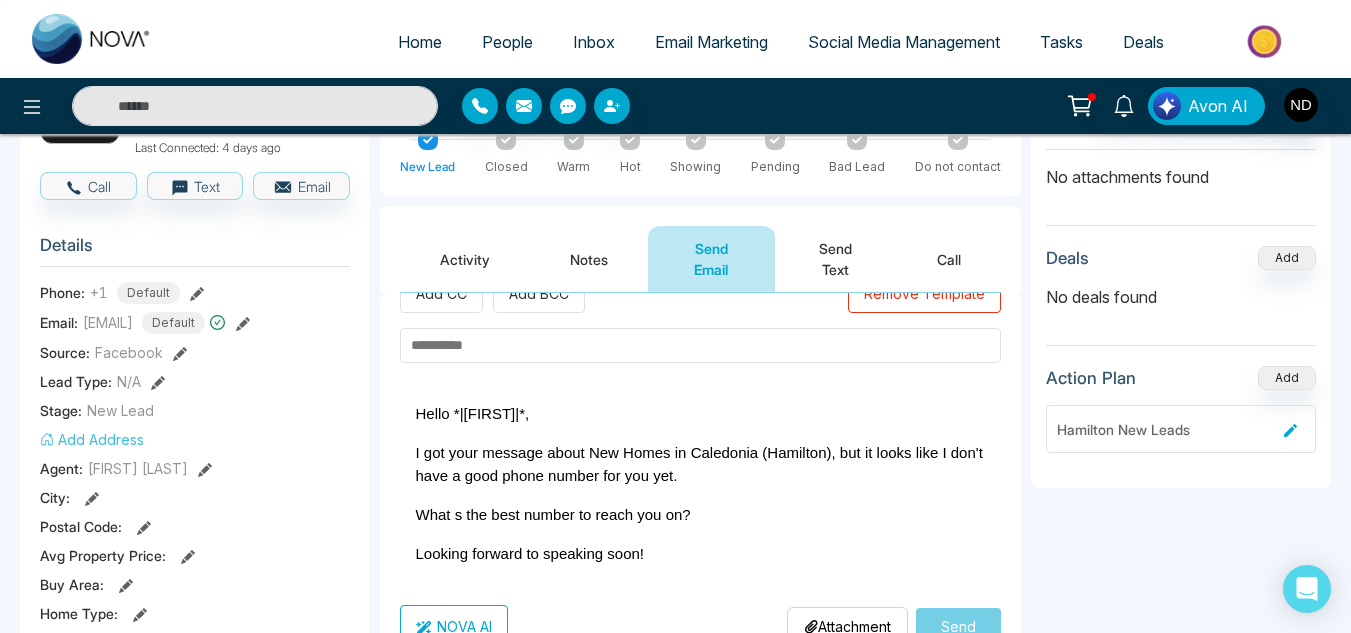scroll, scrollTop: 36, scrollLeft: 0, axis: vertical 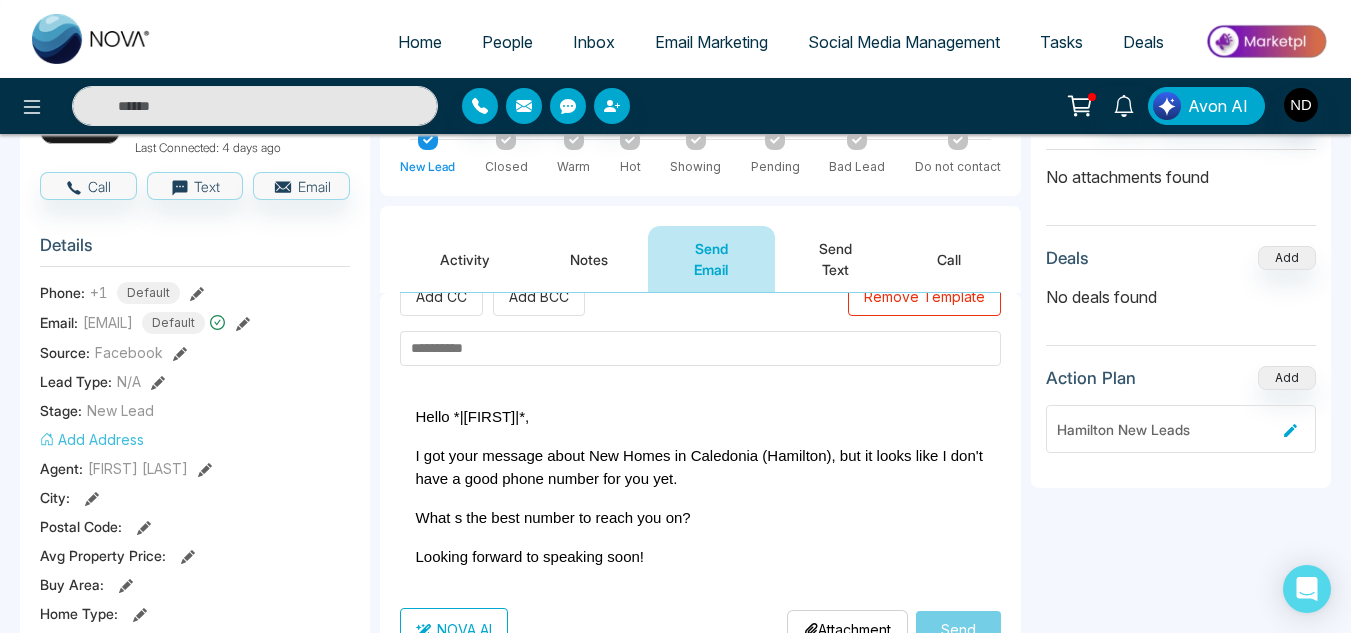 click on "Hello *|firstName|*," at bounding box center (473, 416) 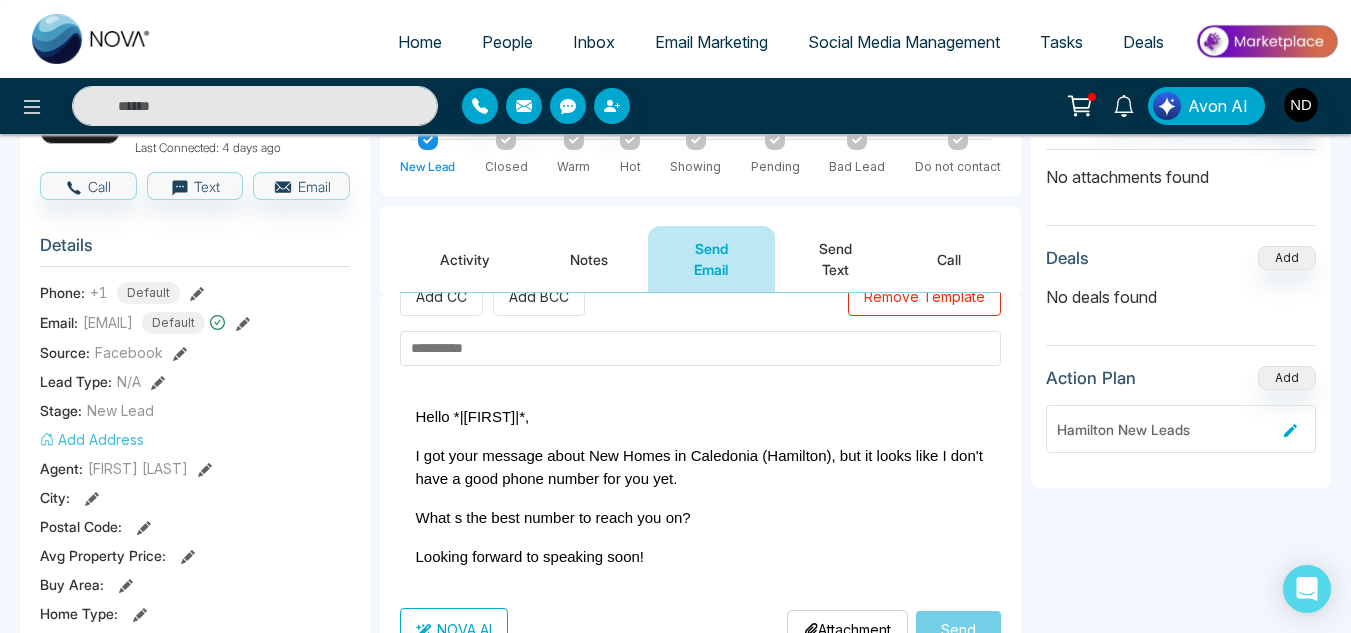 click on "Hello *|firstName|*," at bounding box center (473, 416) 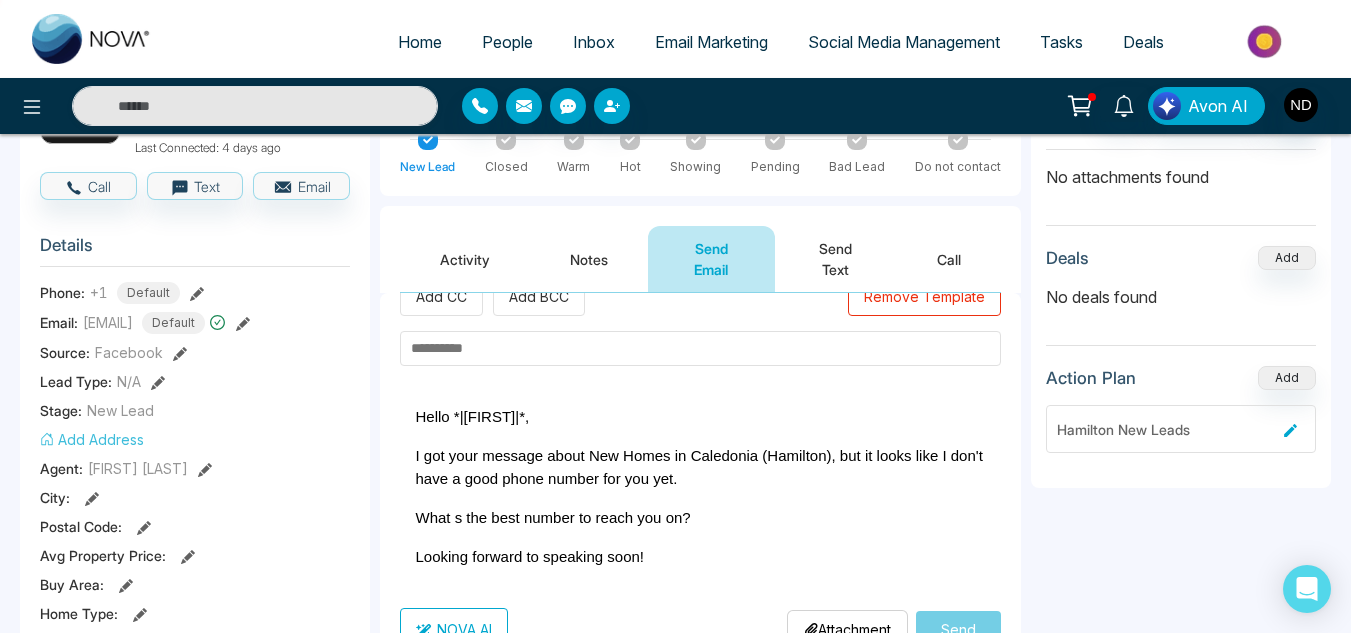 click on "Hello *|firstName|*," at bounding box center [473, 416] 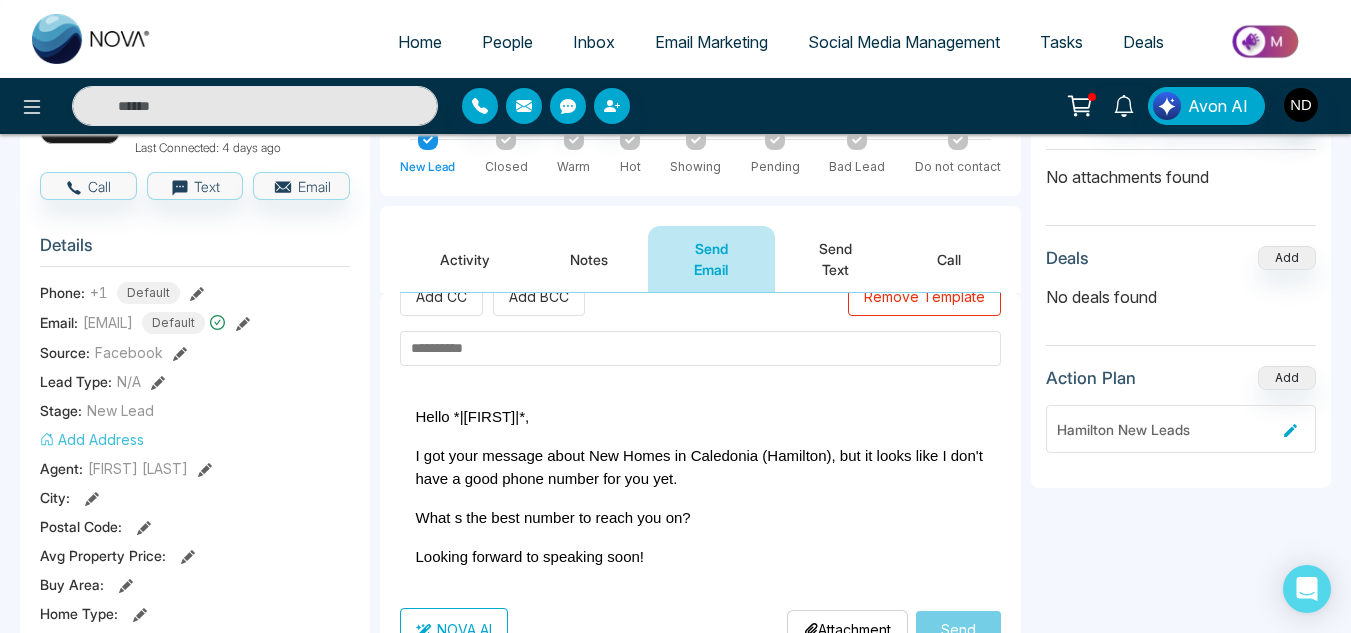 click on "Hello *|firstName|*," at bounding box center (473, 416) 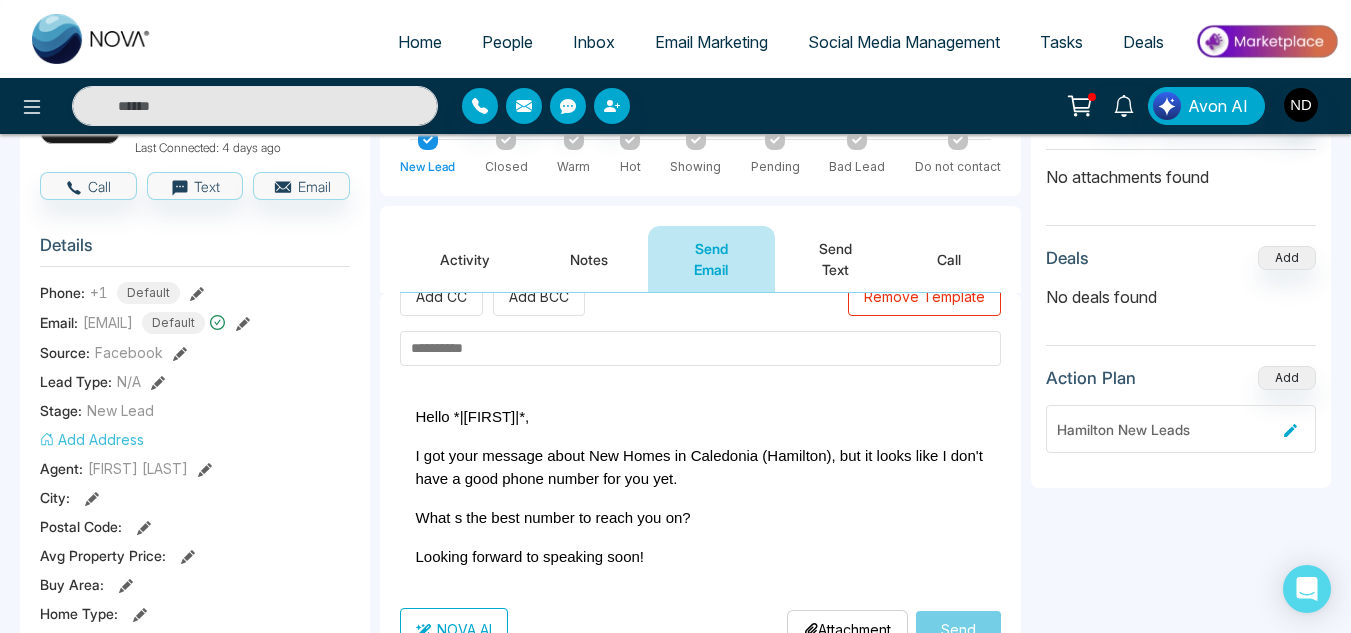 click on "Hello *|firstName|*," at bounding box center [473, 416] 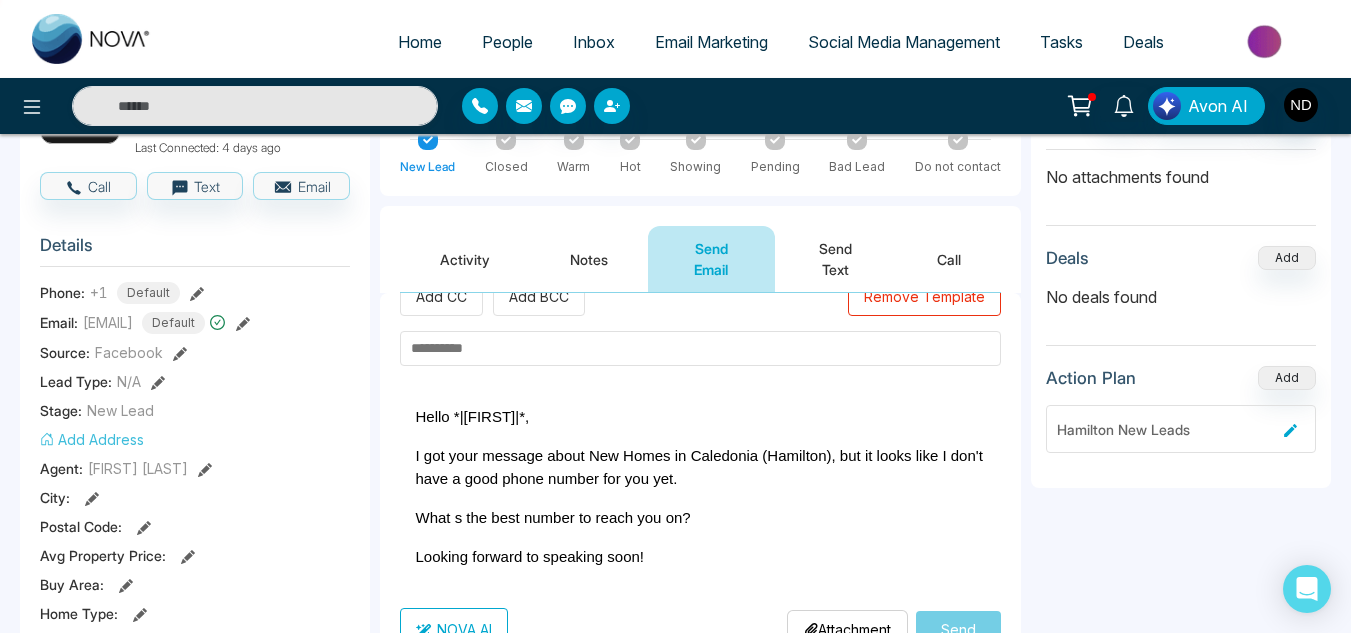 click on "Hello *|firstName|*," at bounding box center (473, 416) 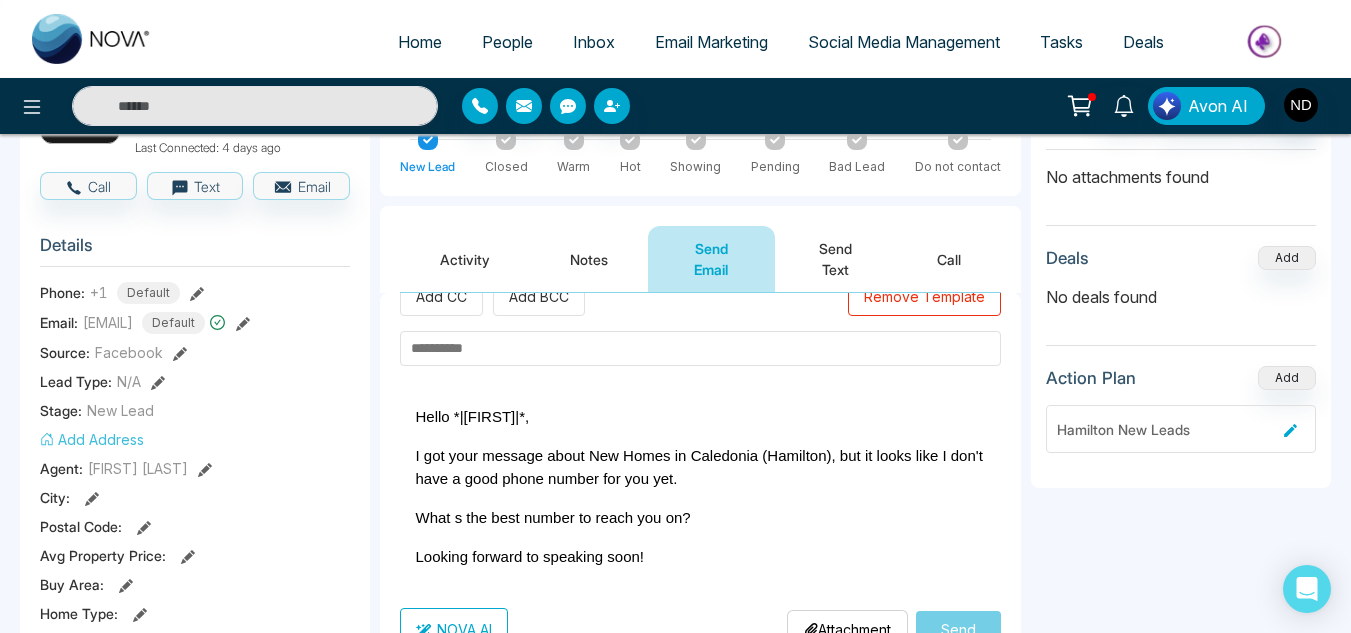 click on "Looking forward to speaking soon!" at bounding box center [530, 556] 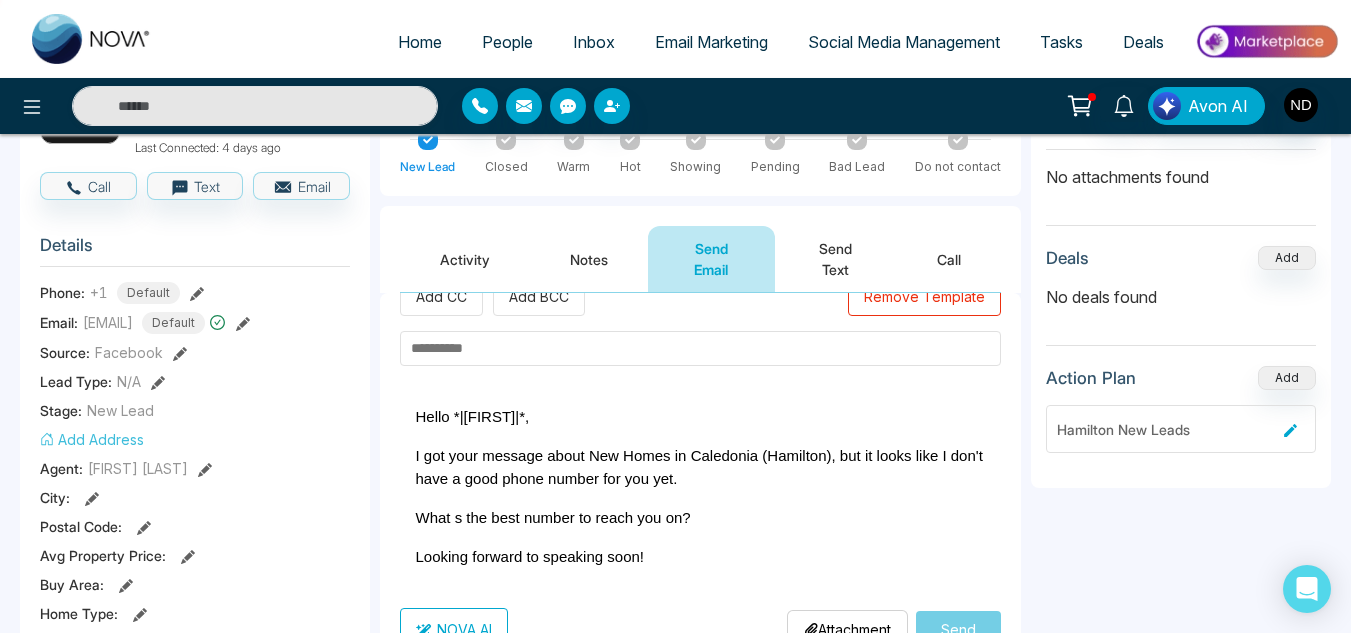 click on "I got your message about New Homes in Caledonia (Hamilton), but it looks like I don't have a good phone number for you yet." at bounding box center (701, 460) 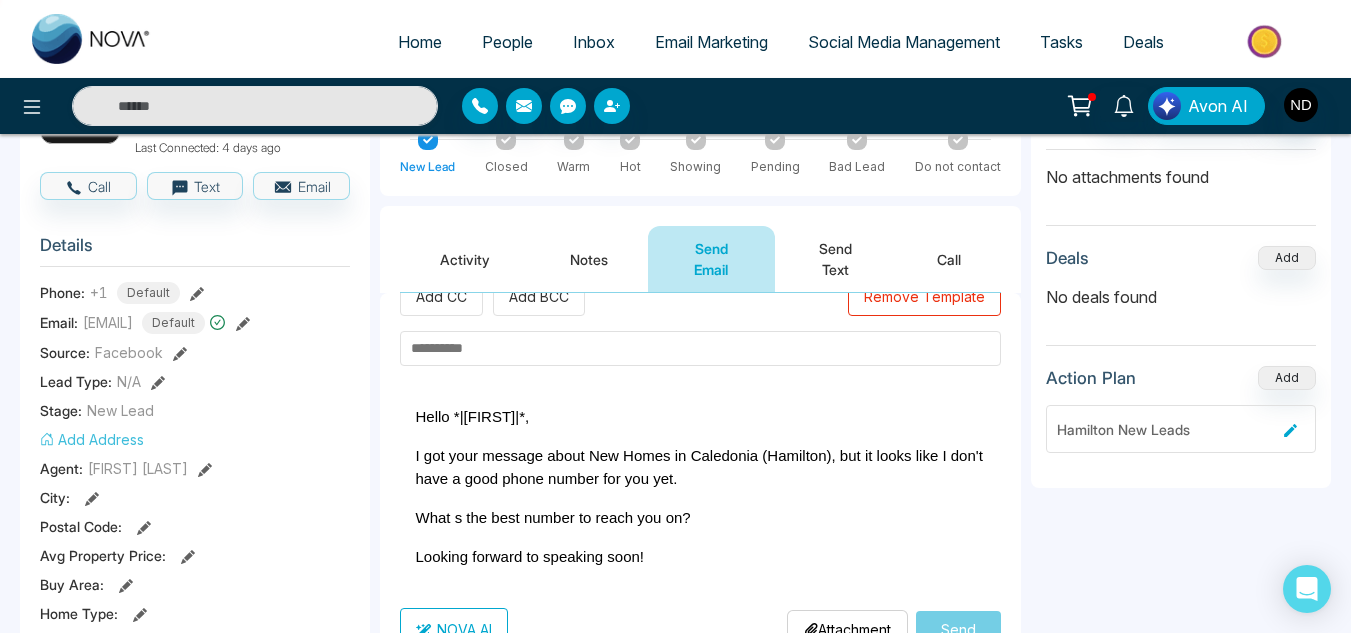 click on "I got your message about New Homes in Caledonia (Hamilton), but it looks like I don't have a good phone number for you yet." at bounding box center [699, 467] 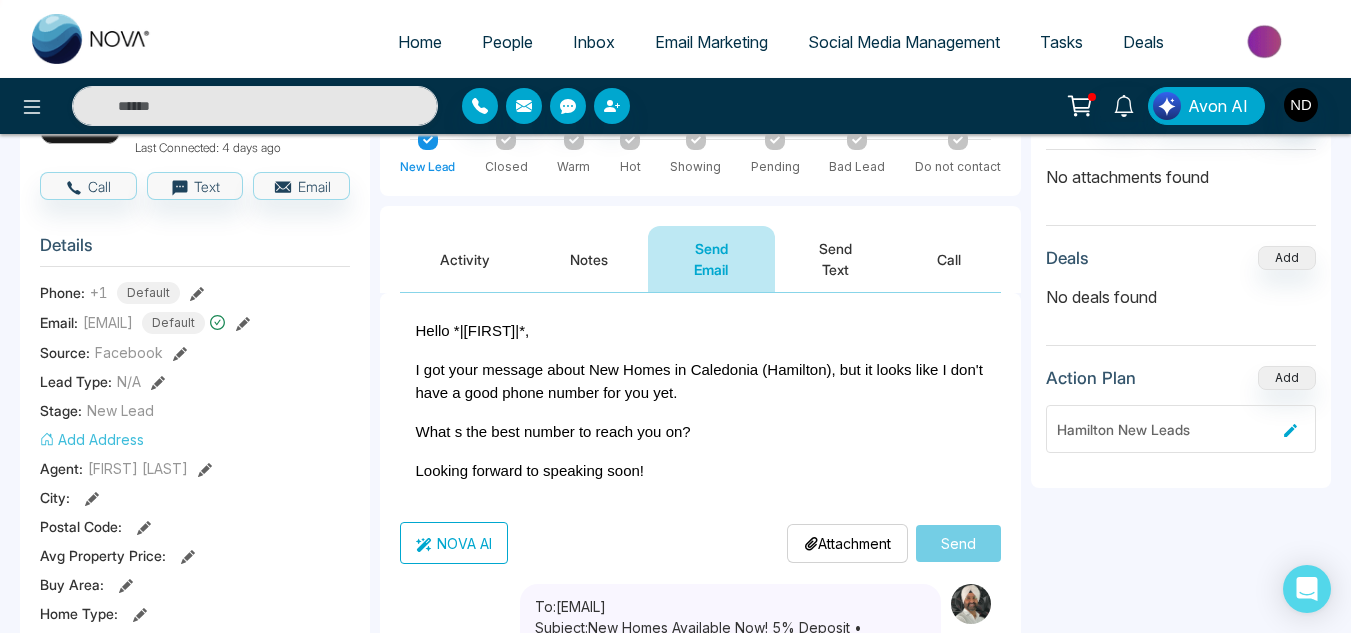 scroll, scrollTop: 133, scrollLeft: 0, axis: vertical 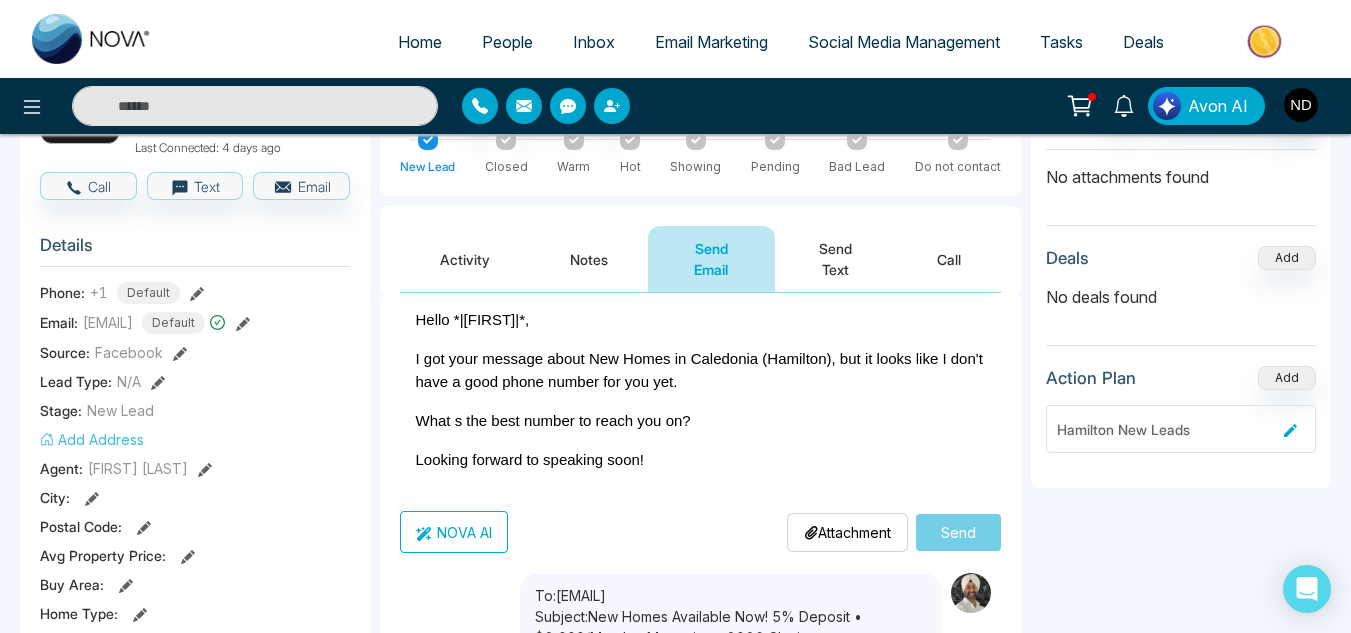 click on "I got your message about New Homes in Caledonia (Hamilton), but it looks like I don't have a good phone number for you yet." at bounding box center (699, 370) 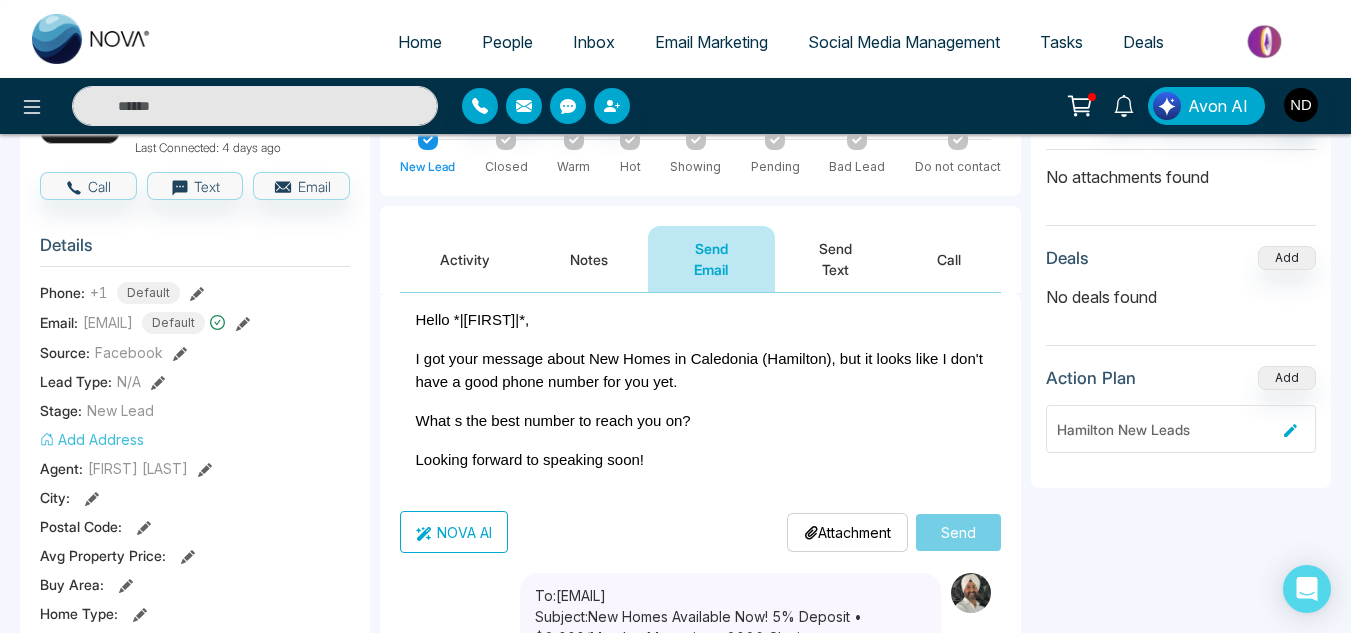 drag, startPoint x: 674, startPoint y: 423, endPoint x: 738, endPoint y: 428, distance: 64.195015 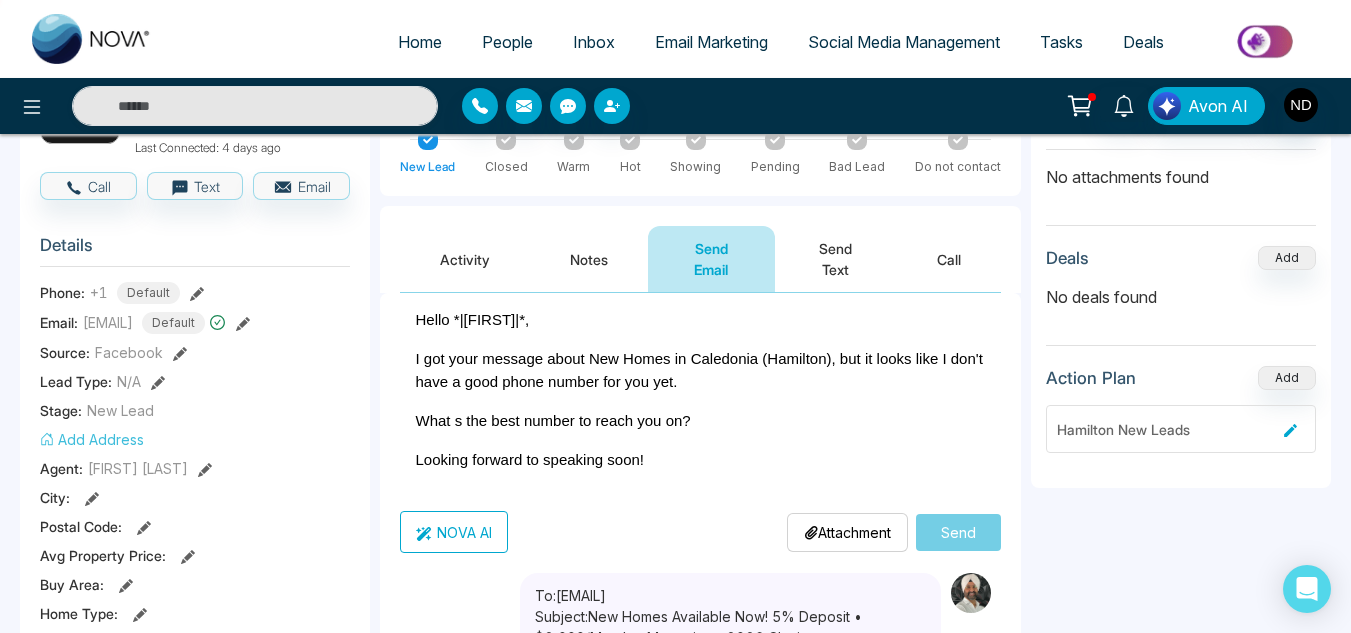 click on "What s the best number to reach you on?" at bounding box center (701, 412) 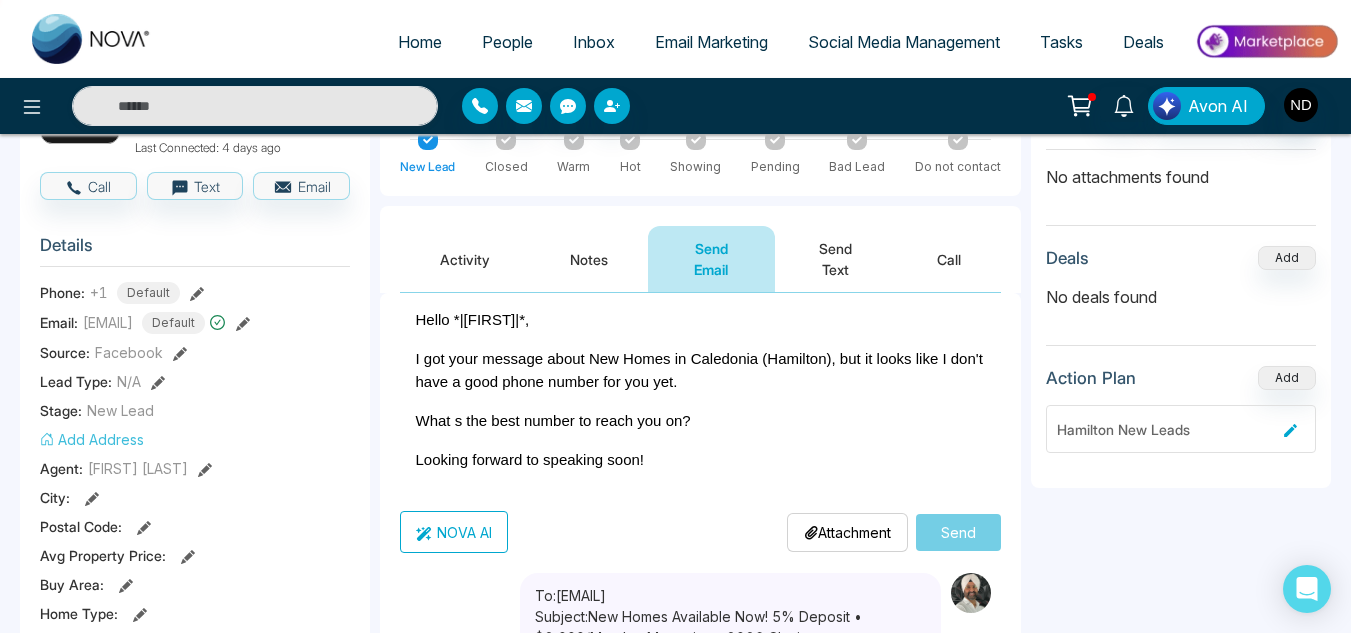 click on "I got your message about New Homes in Caledonia (Hamilton), but it looks like I don't have a good phone number for you yet." at bounding box center [701, 363] 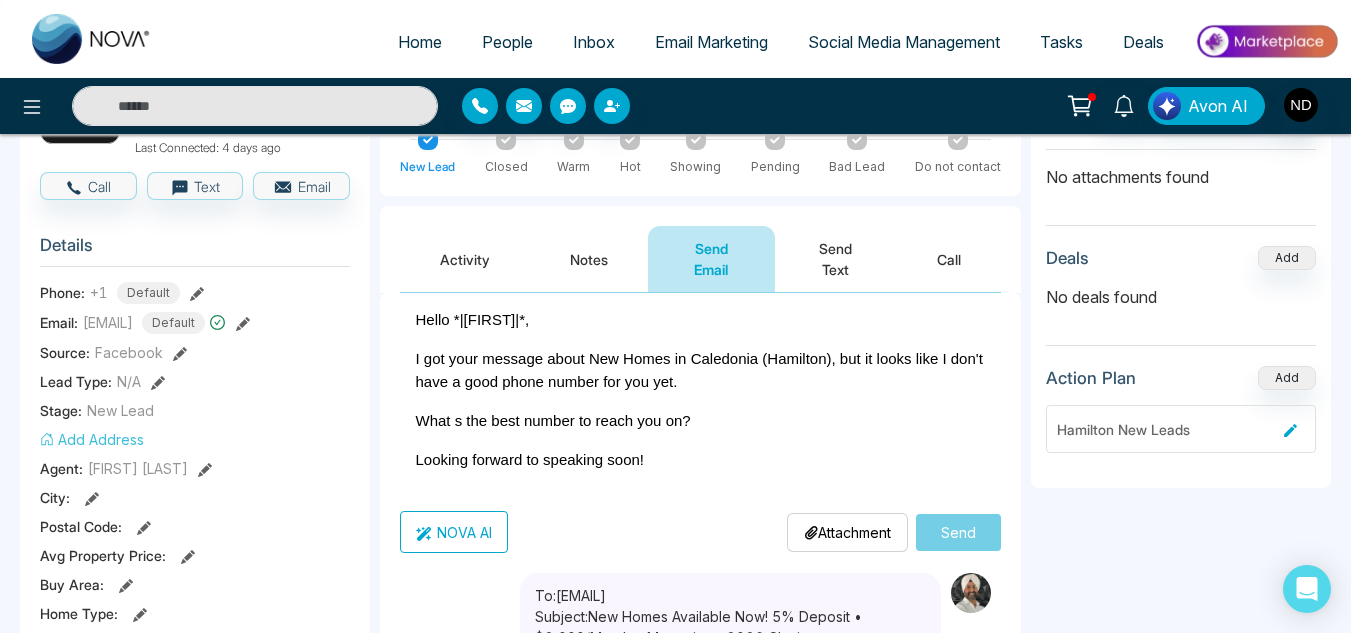 click on "I got your message about New Homes in Caledonia (Hamilton), but it looks like I don't have a good phone number for you yet." at bounding box center (699, 370) 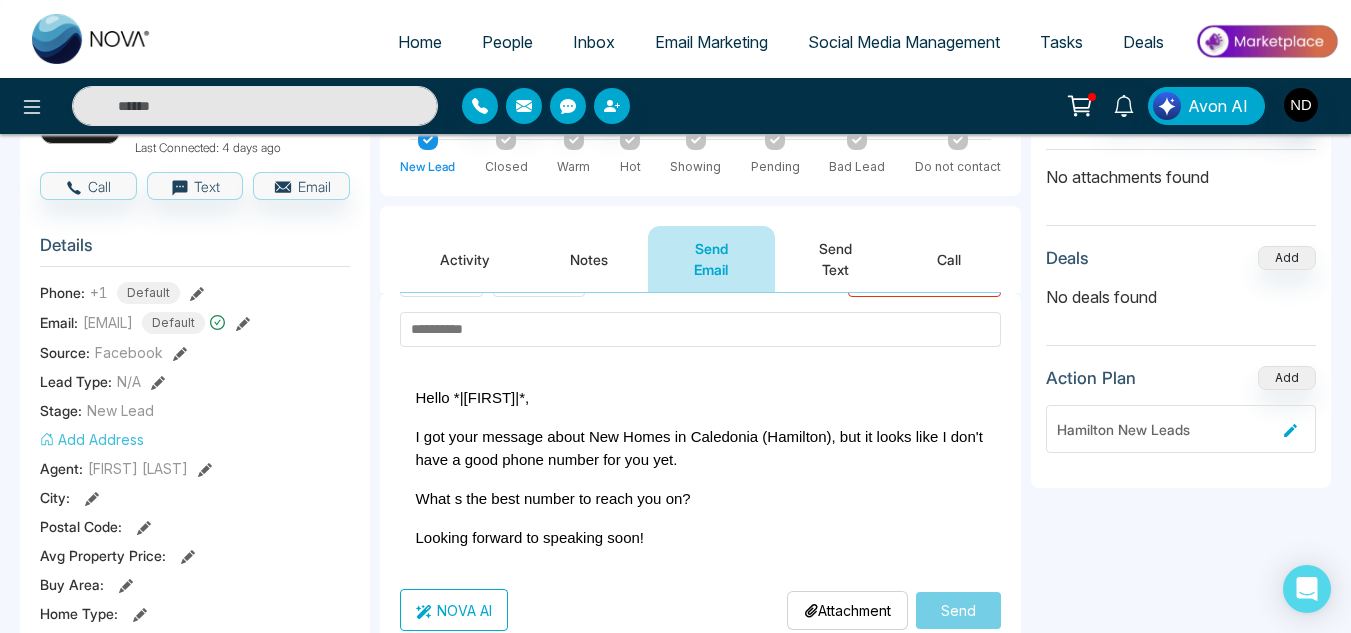scroll, scrollTop: 31, scrollLeft: 0, axis: vertical 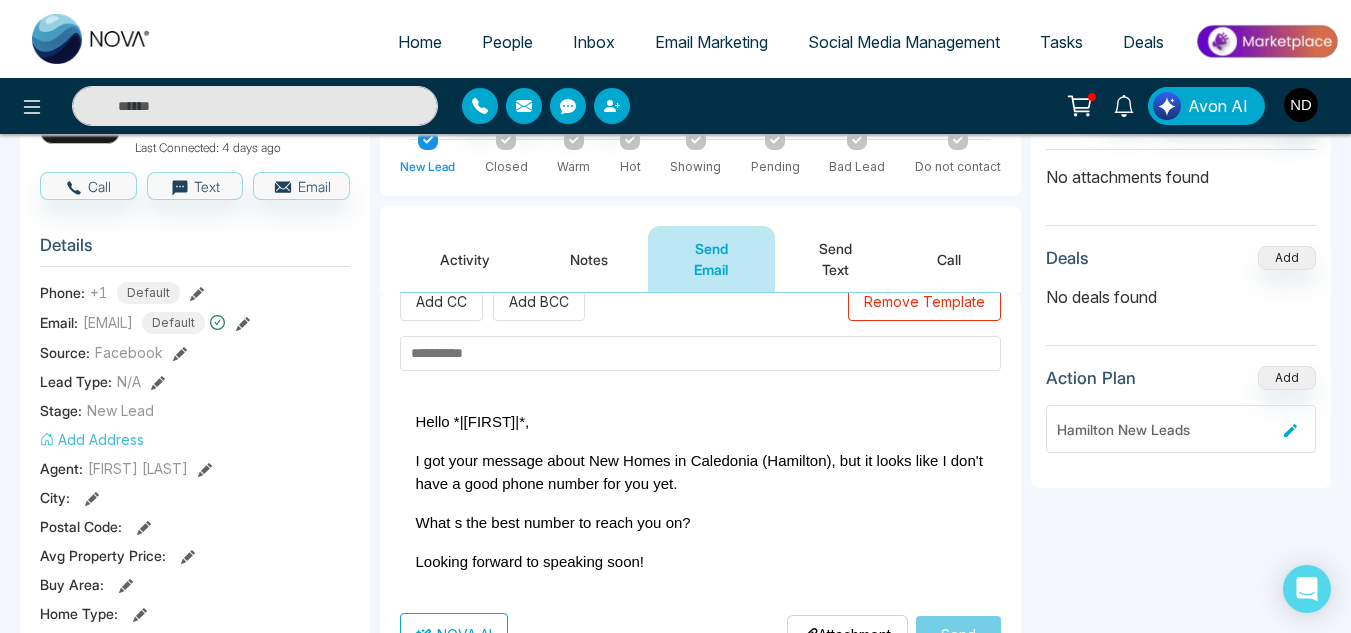 click on "Hello *|firstName|*, I got your message about New Homes in Caledonia (Hamilton), but it looks like I don't have a good phone number for you yet. What s the best number to reach you on? Looking forward to speaking soon!" at bounding box center (701, 492) 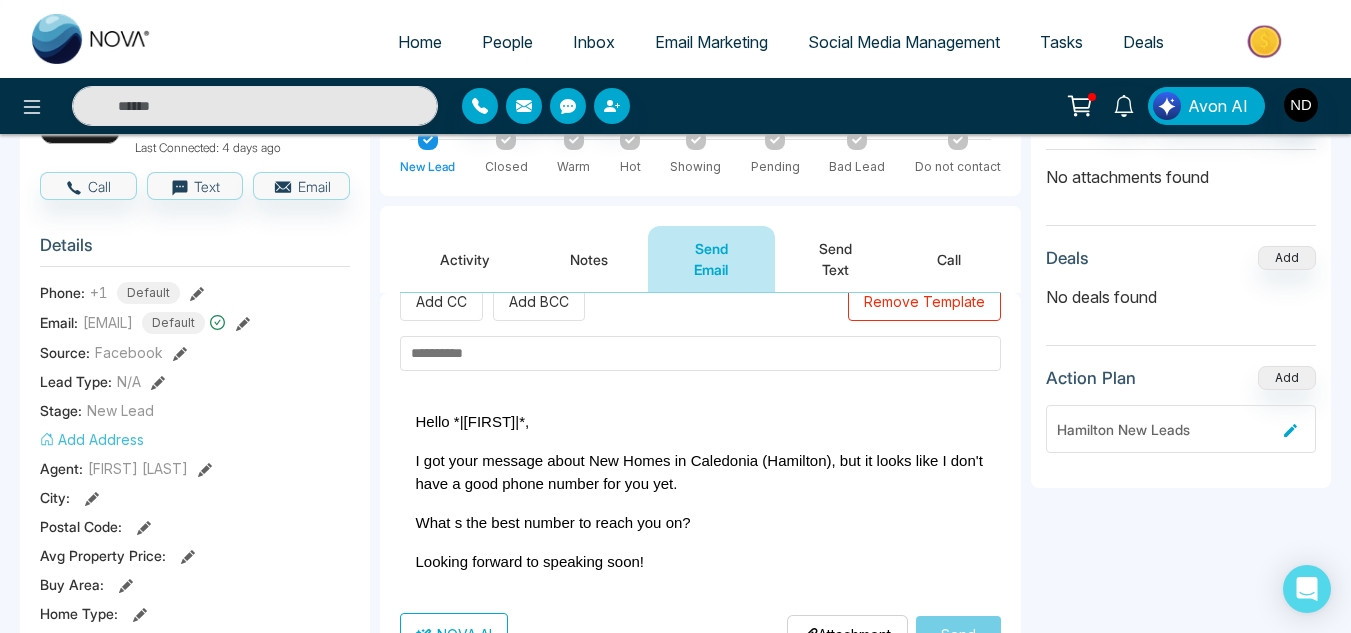 drag, startPoint x: 536, startPoint y: 419, endPoint x: 458, endPoint y: 415, distance: 78.10249 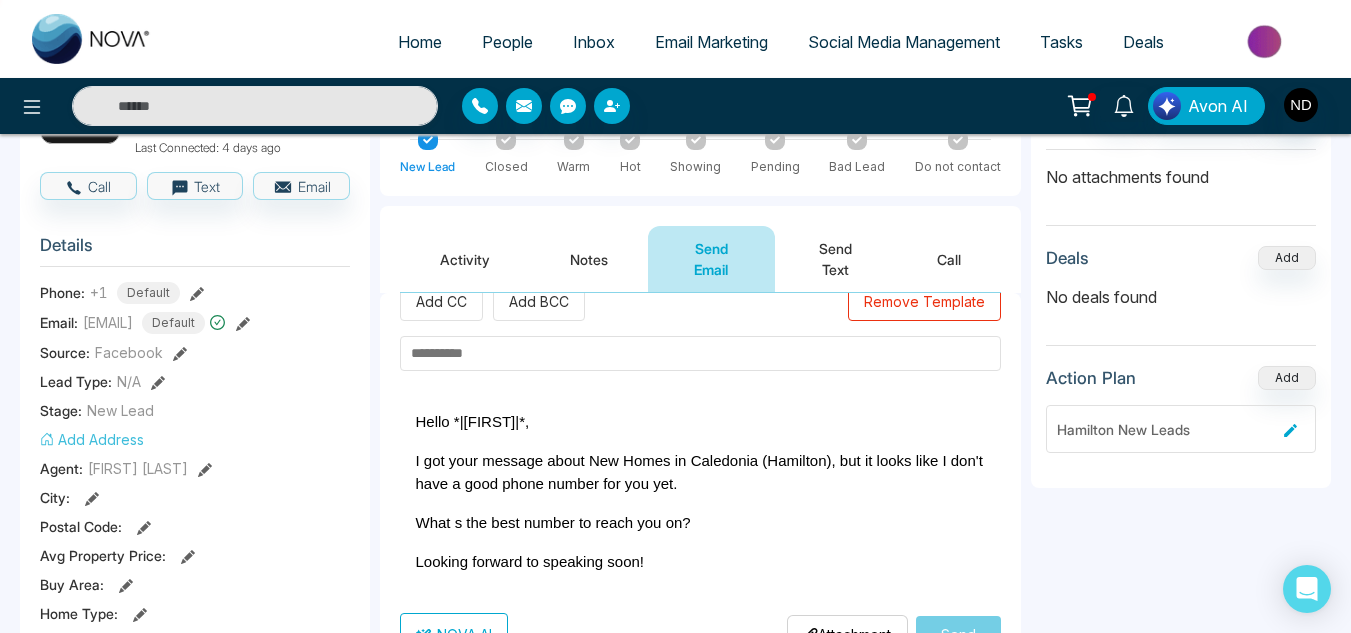 click on "Hello *|firstName|*," at bounding box center (473, 421) 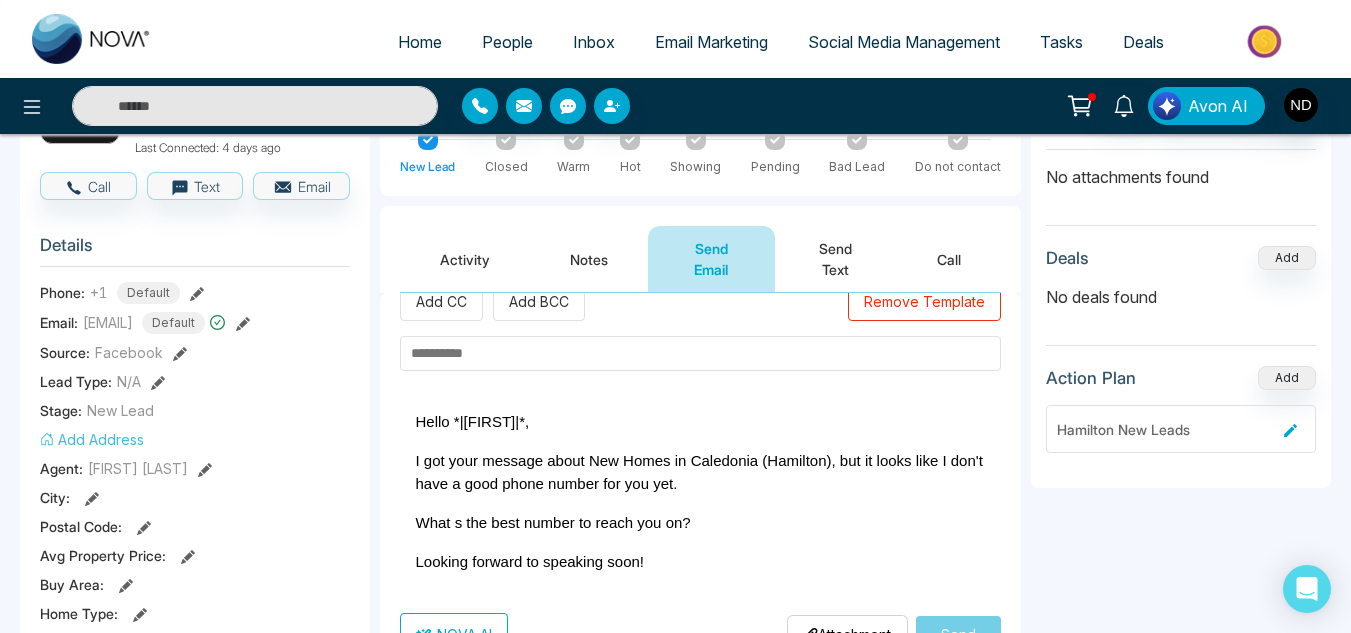 scroll, scrollTop: 77, scrollLeft: 0, axis: vertical 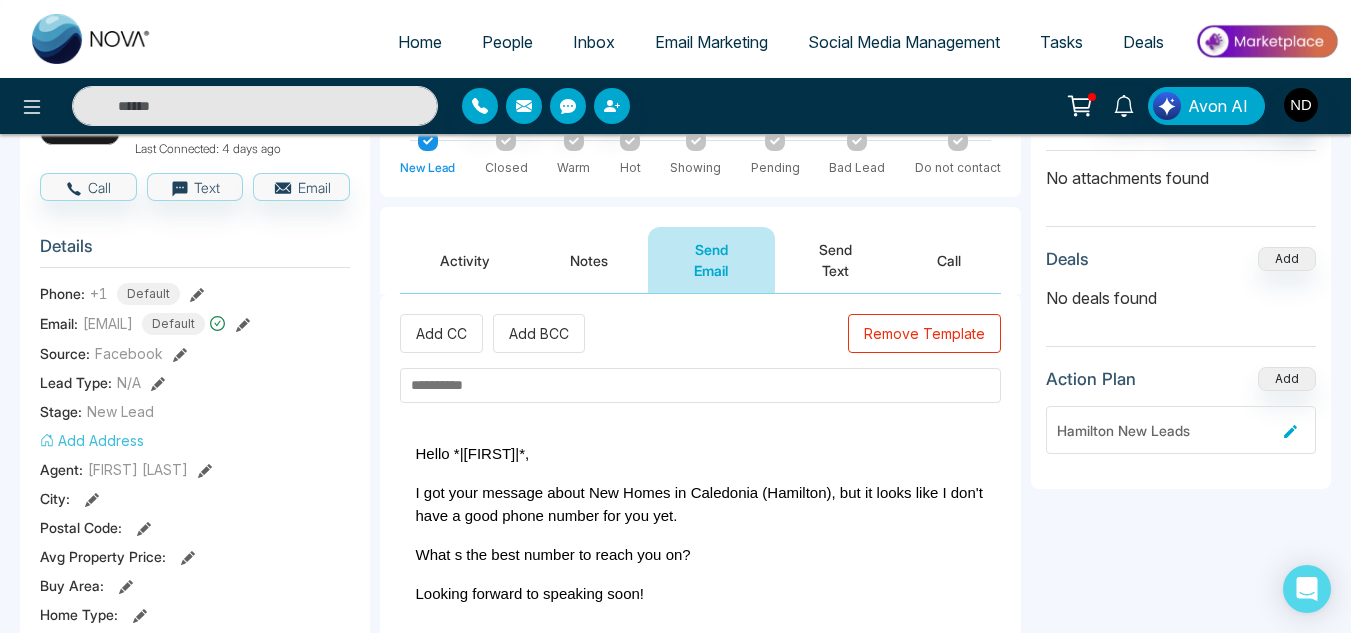 click on "Notes" at bounding box center (589, 260) 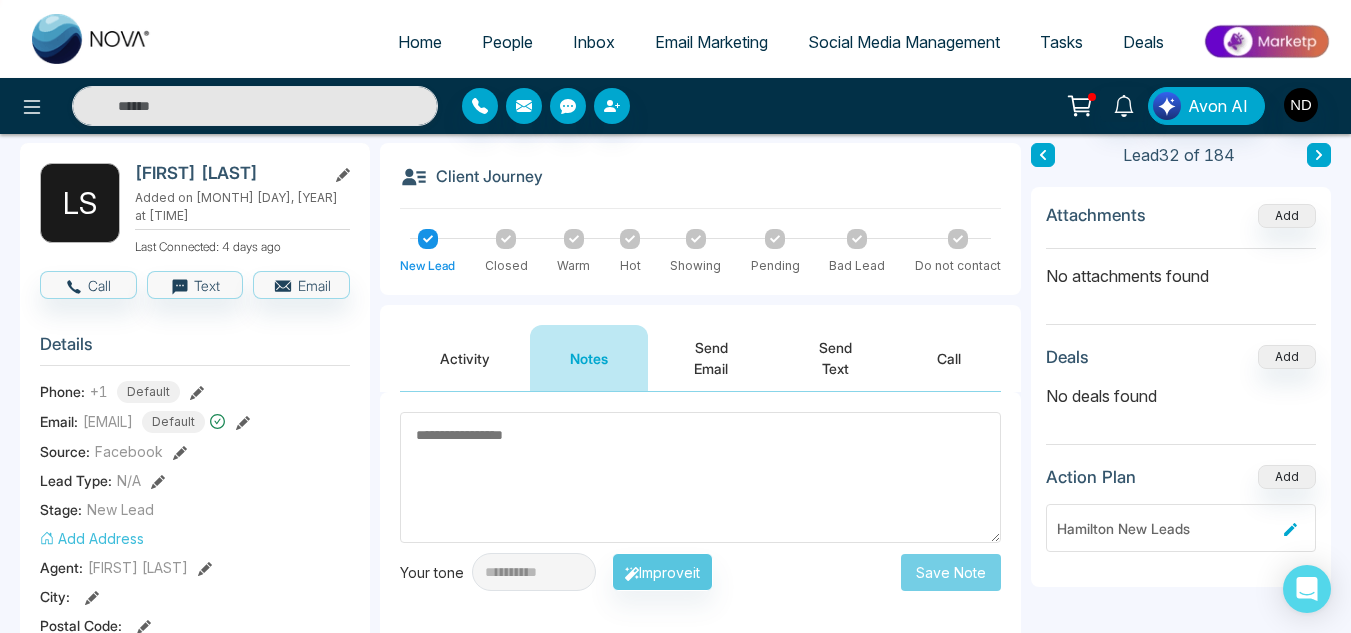 scroll, scrollTop: 0, scrollLeft: 0, axis: both 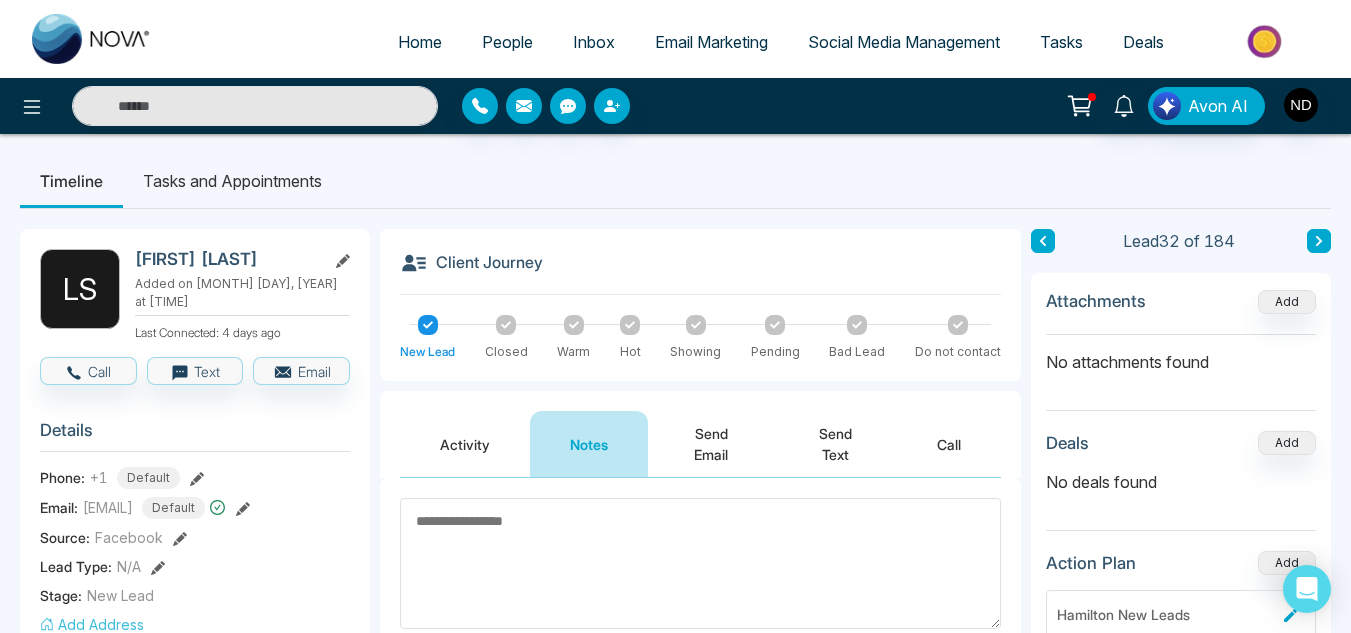 click 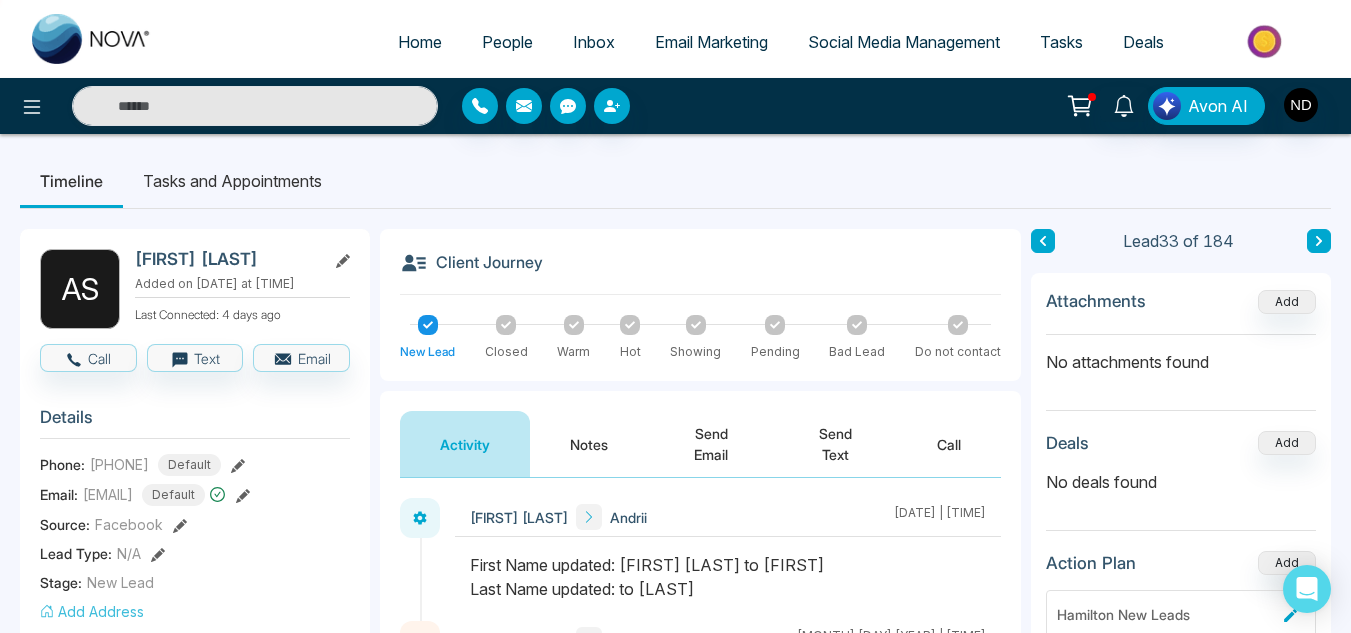 scroll, scrollTop: 152, scrollLeft: 0, axis: vertical 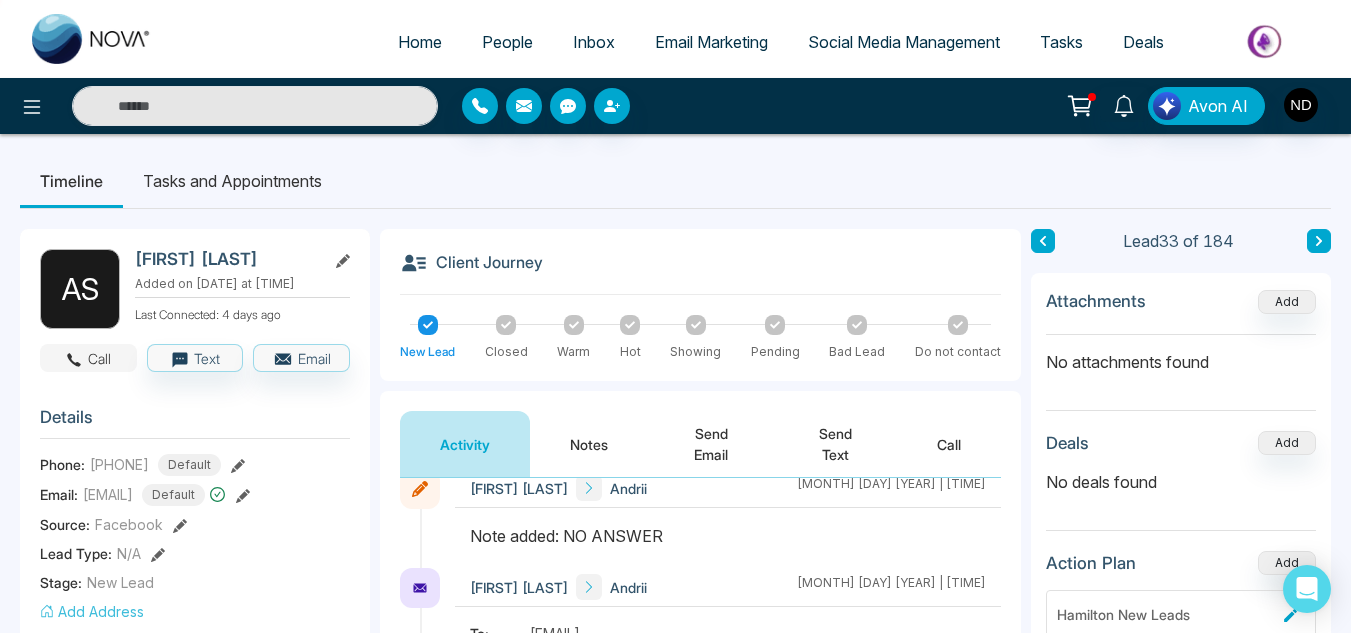 click on "Call" at bounding box center (88, 358) 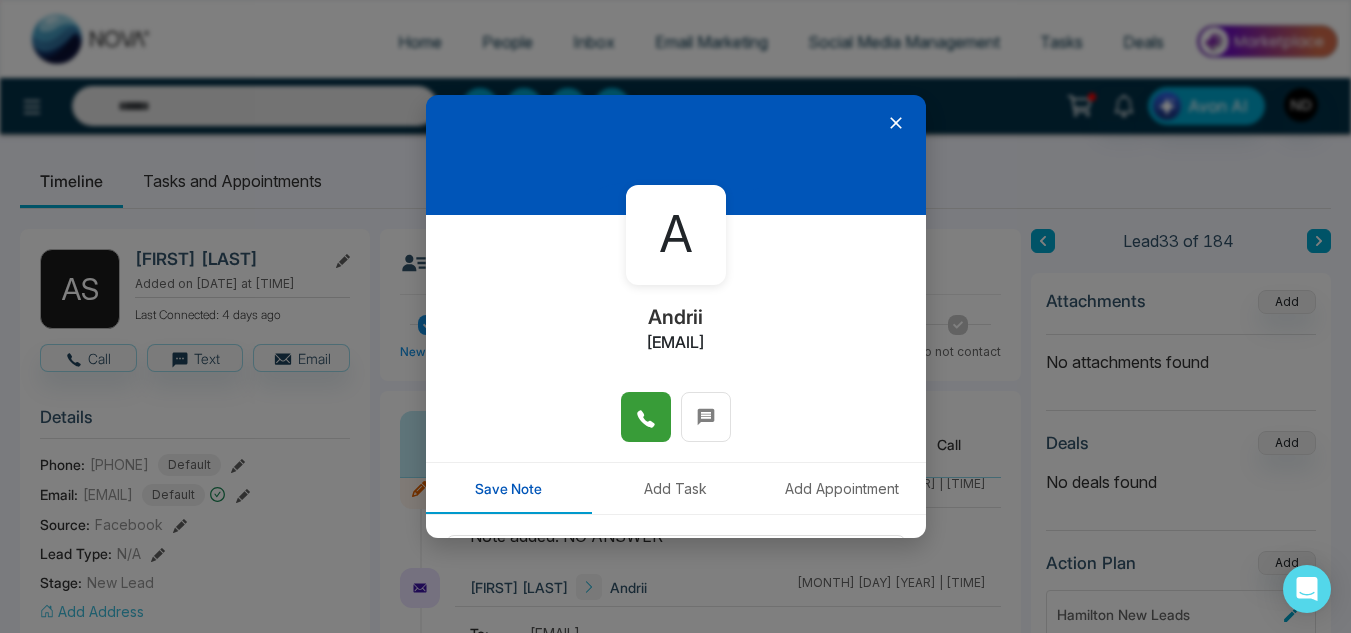 click 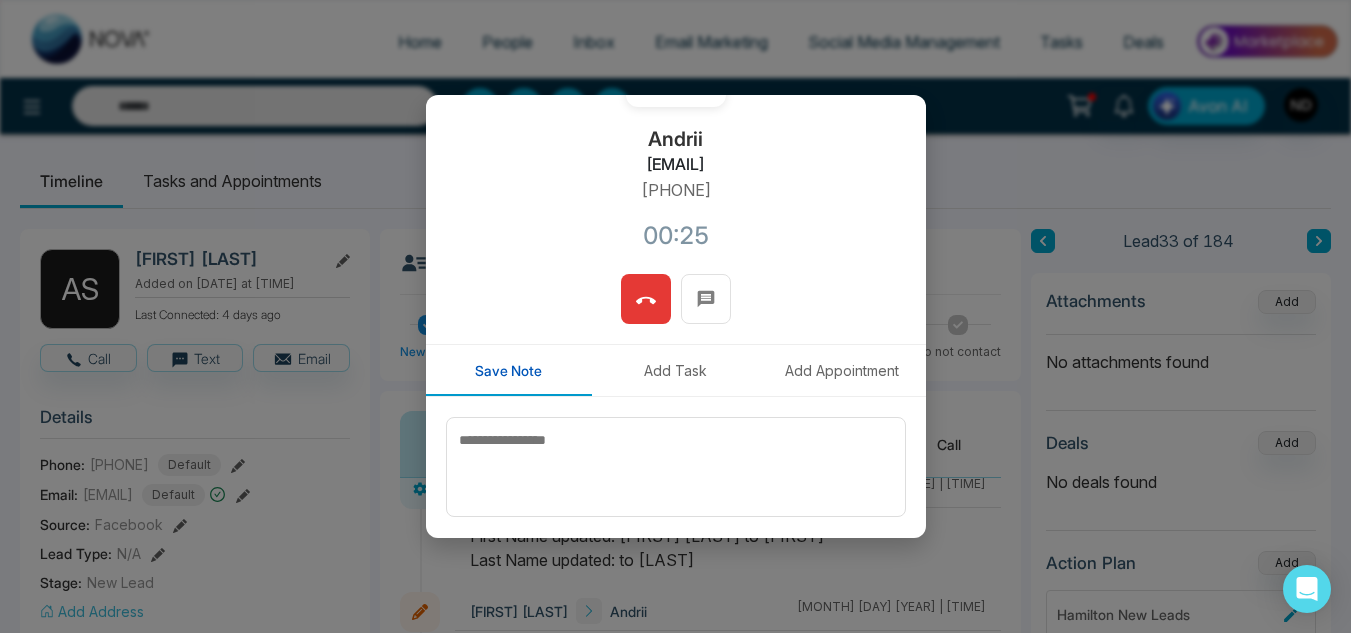 scroll, scrollTop: 238, scrollLeft: 0, axis: vertical 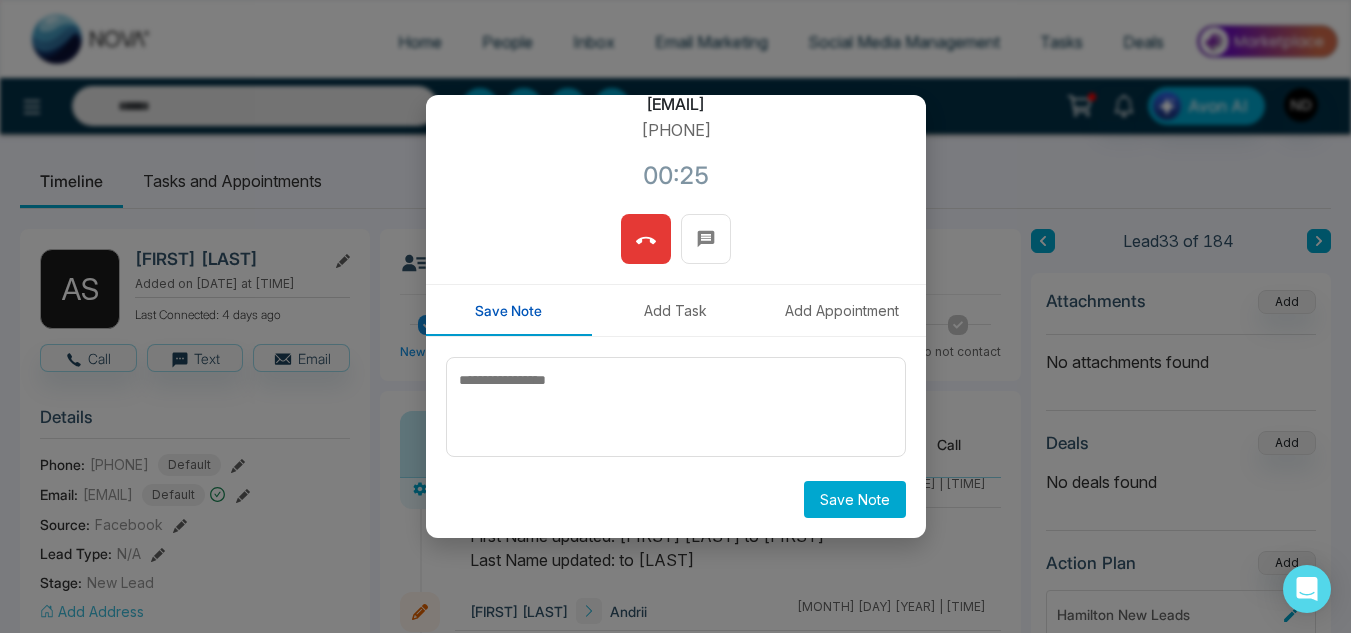 click on "Save Note" at bounding box center (676, 437) 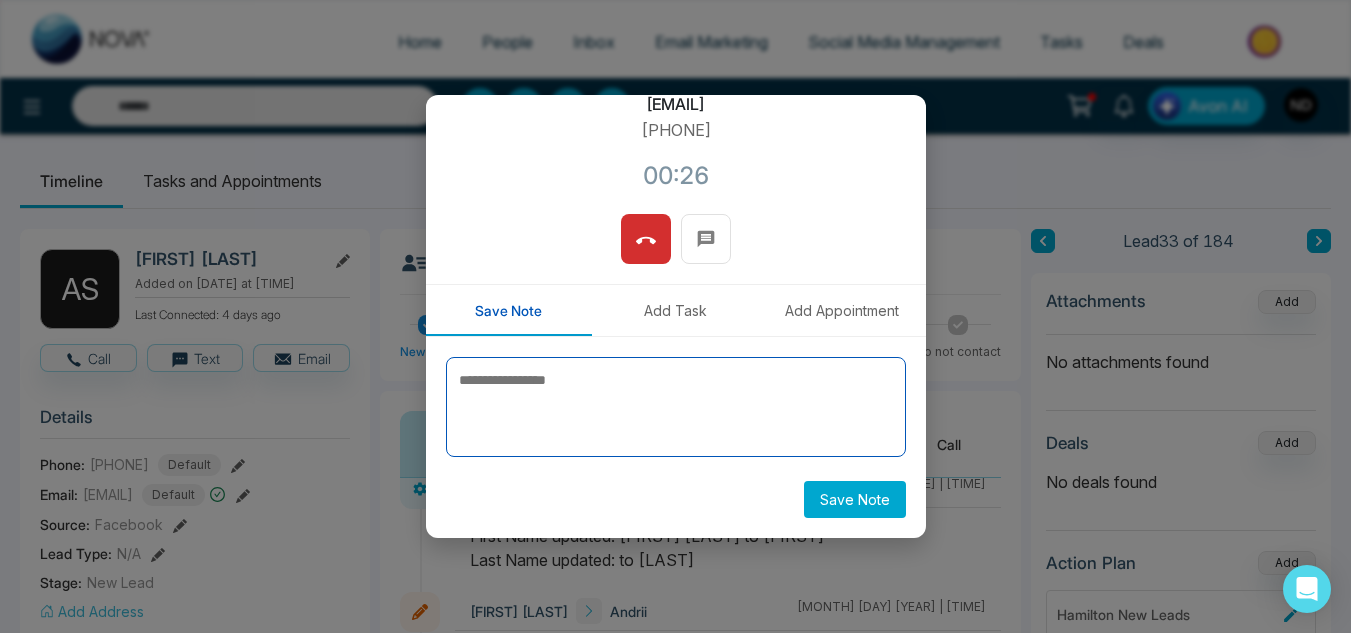 click at bounding box center (676, 407) 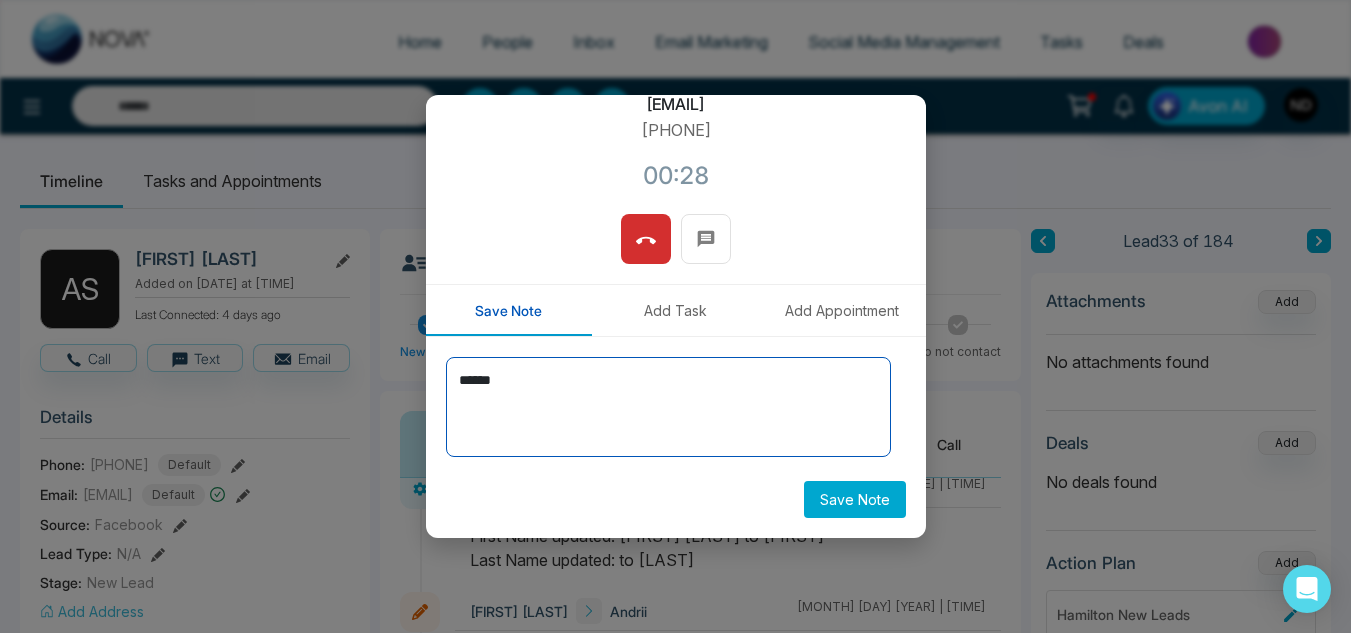 type on "******" 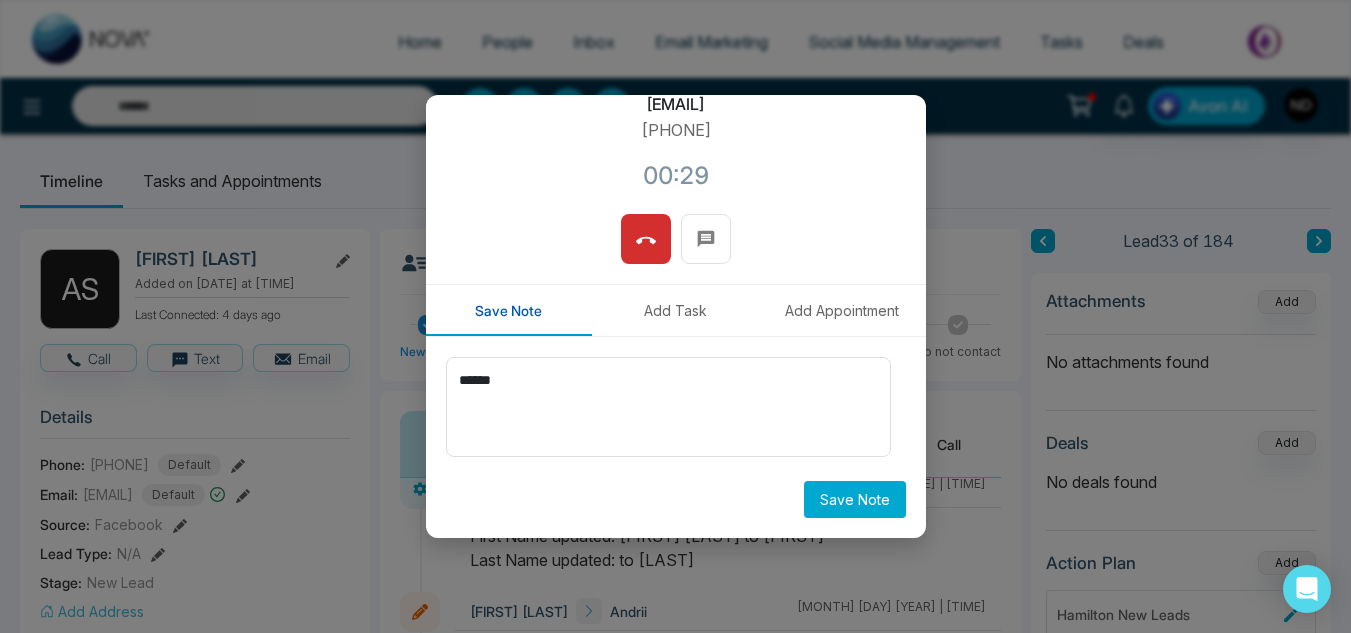click 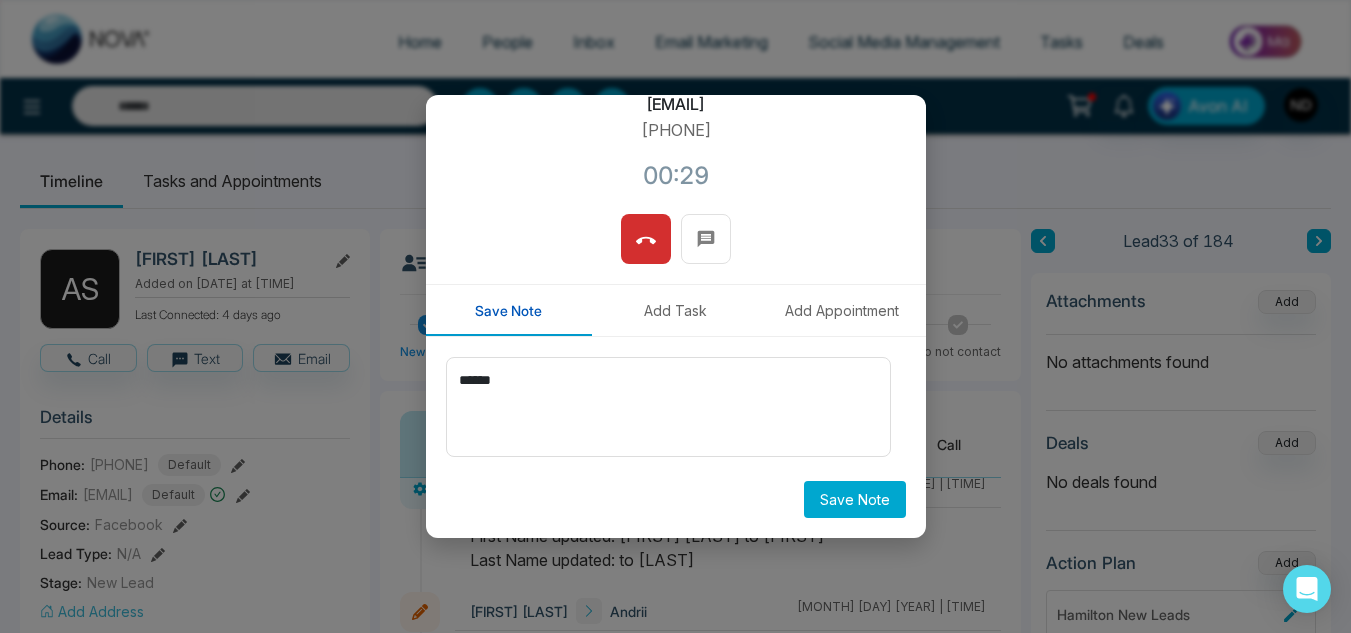 scroll, scrollTop: 178, scrollLeft: 0, axis: vertical 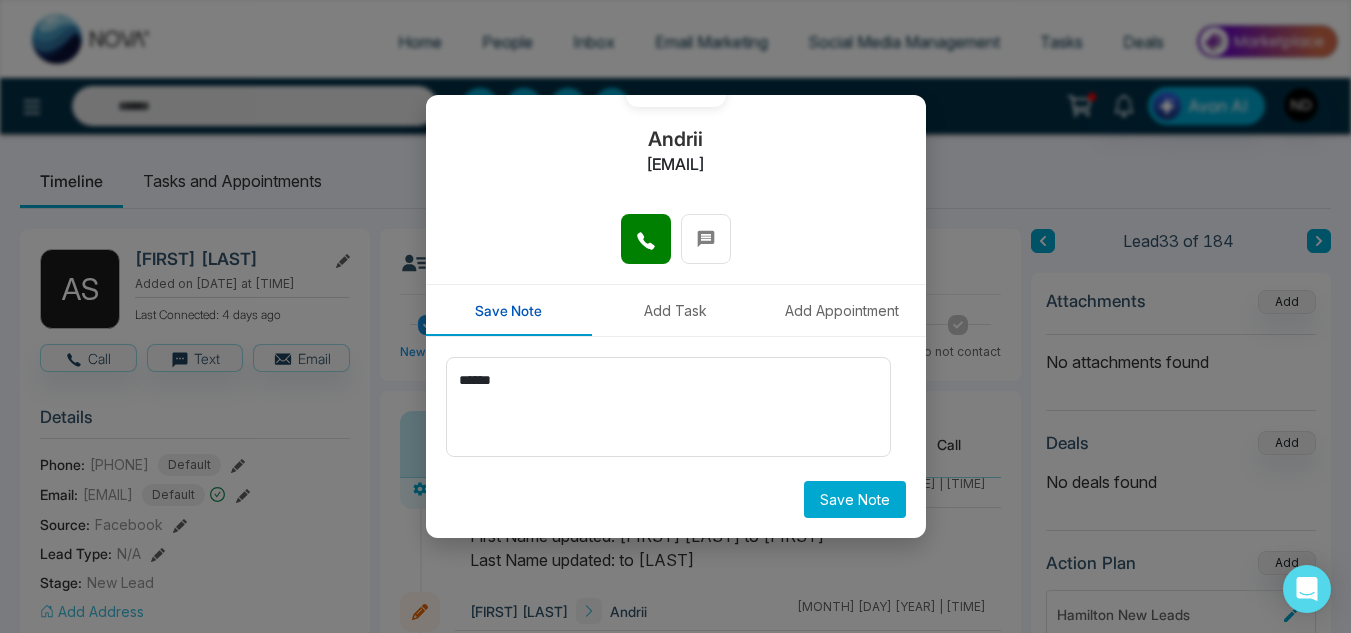 click on "Save Note" at bounding box center [855, 499] 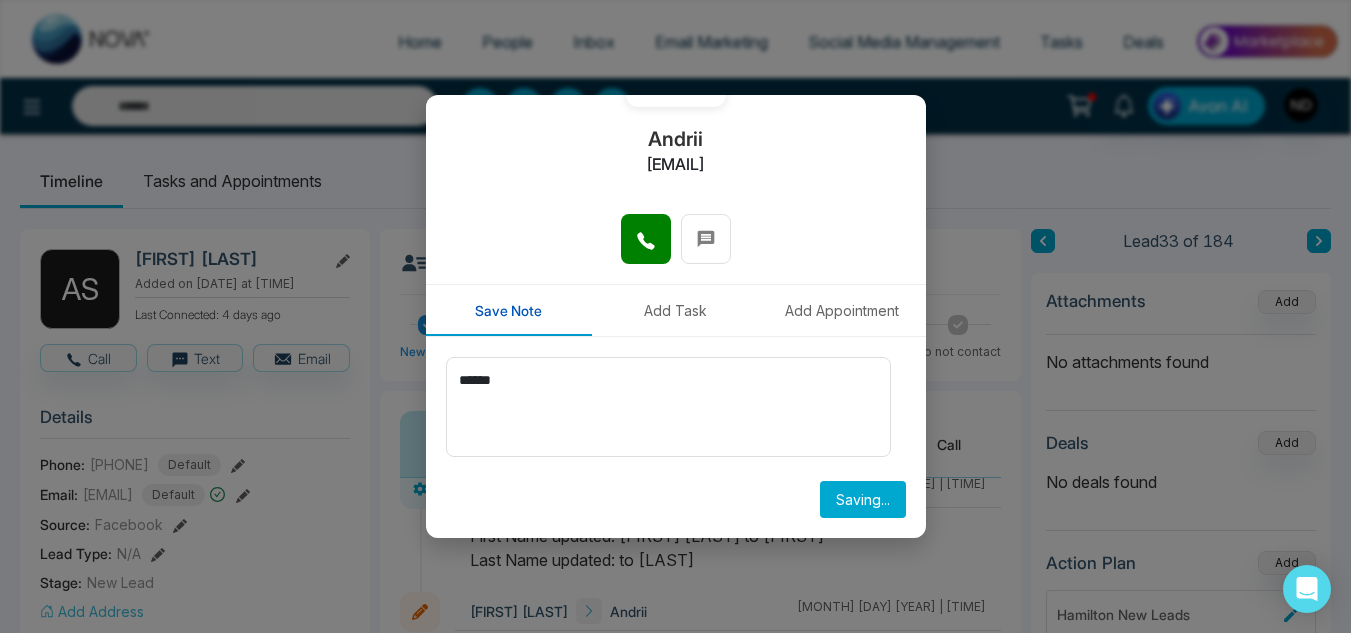 type 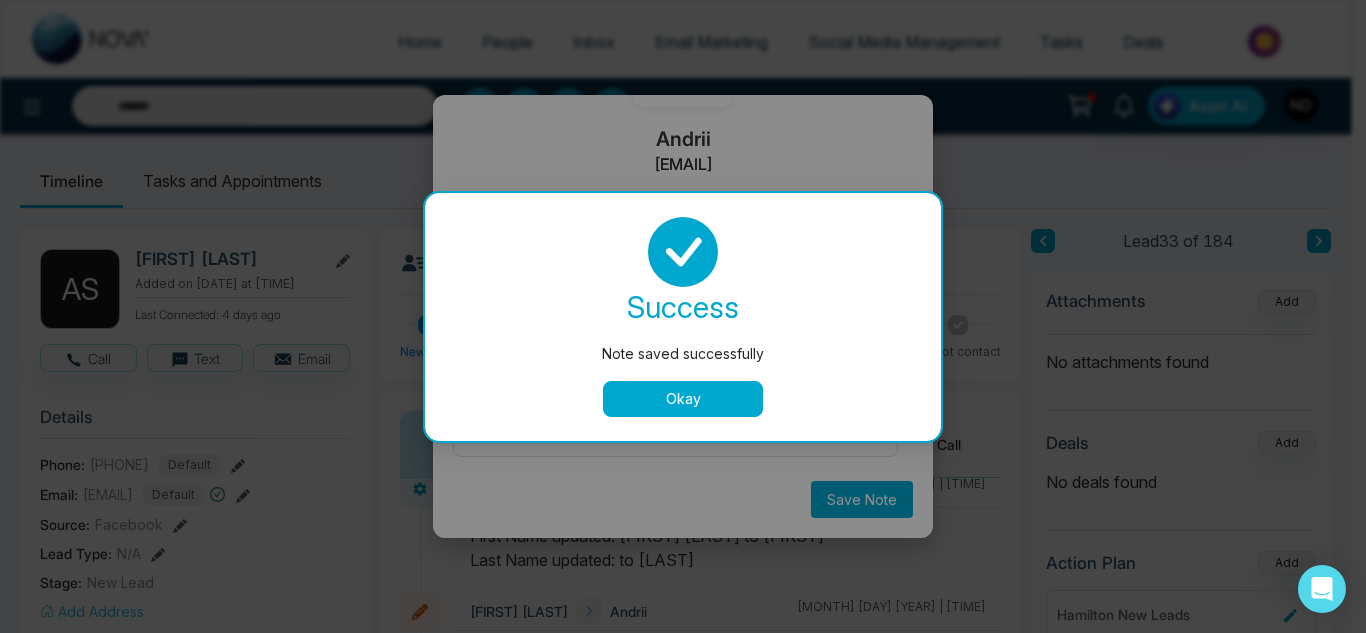 click on "Okay" at bounding box center (683, 399) 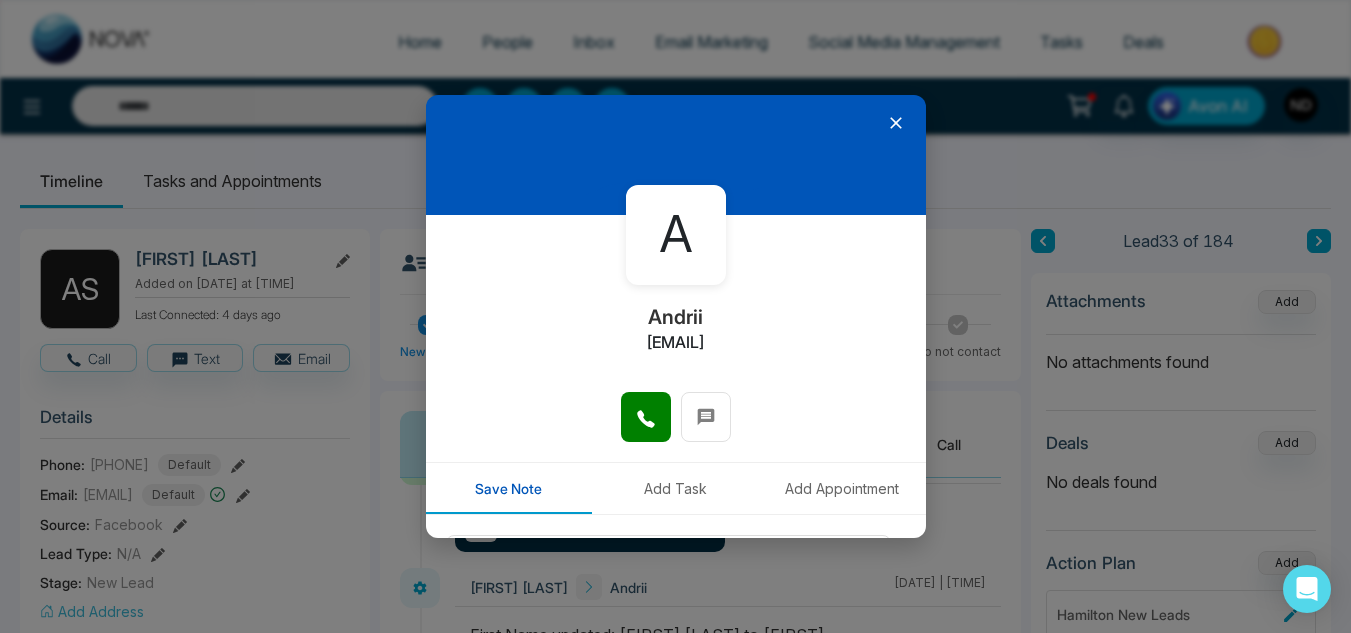 scroll, scrollTop: 1, scrollLeft: 0, axis: vertical 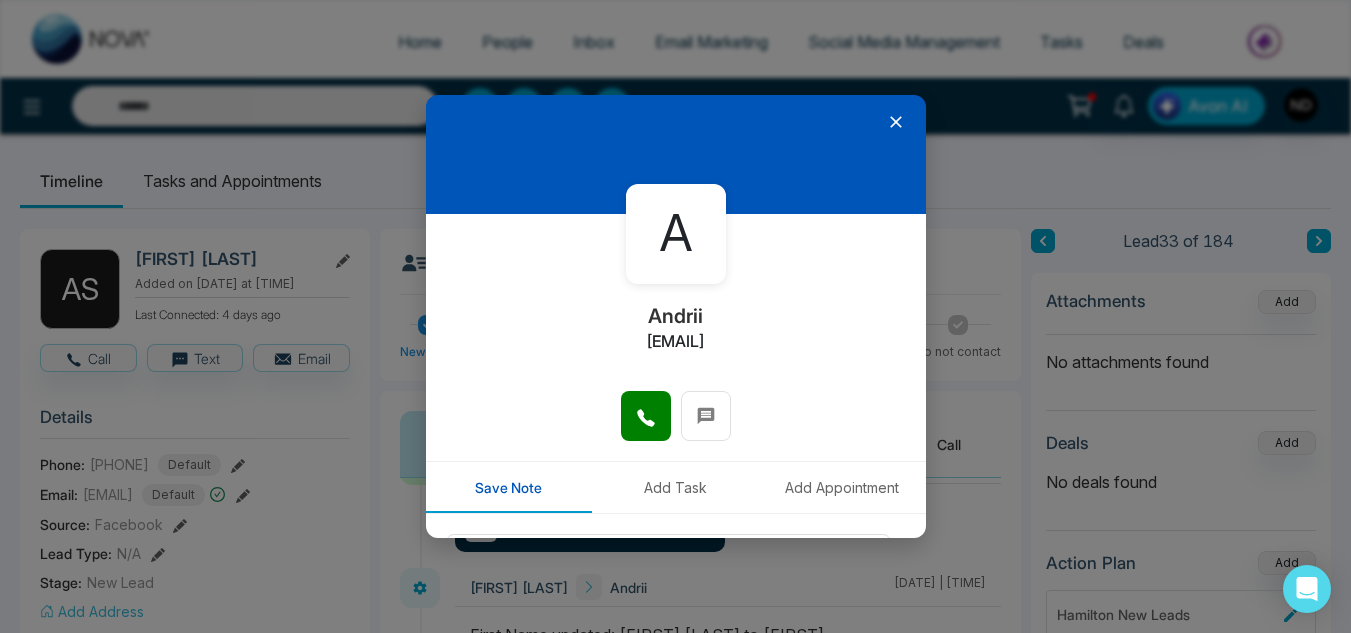 click 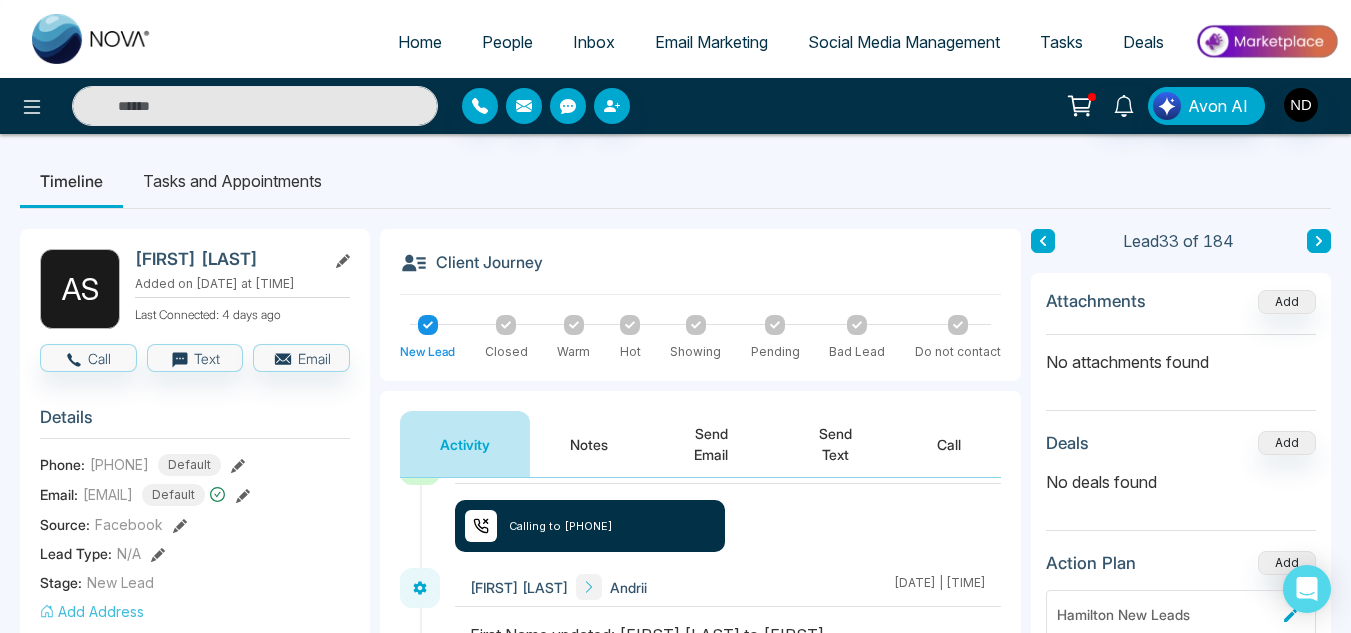 click at bounding box center (1319, 241) 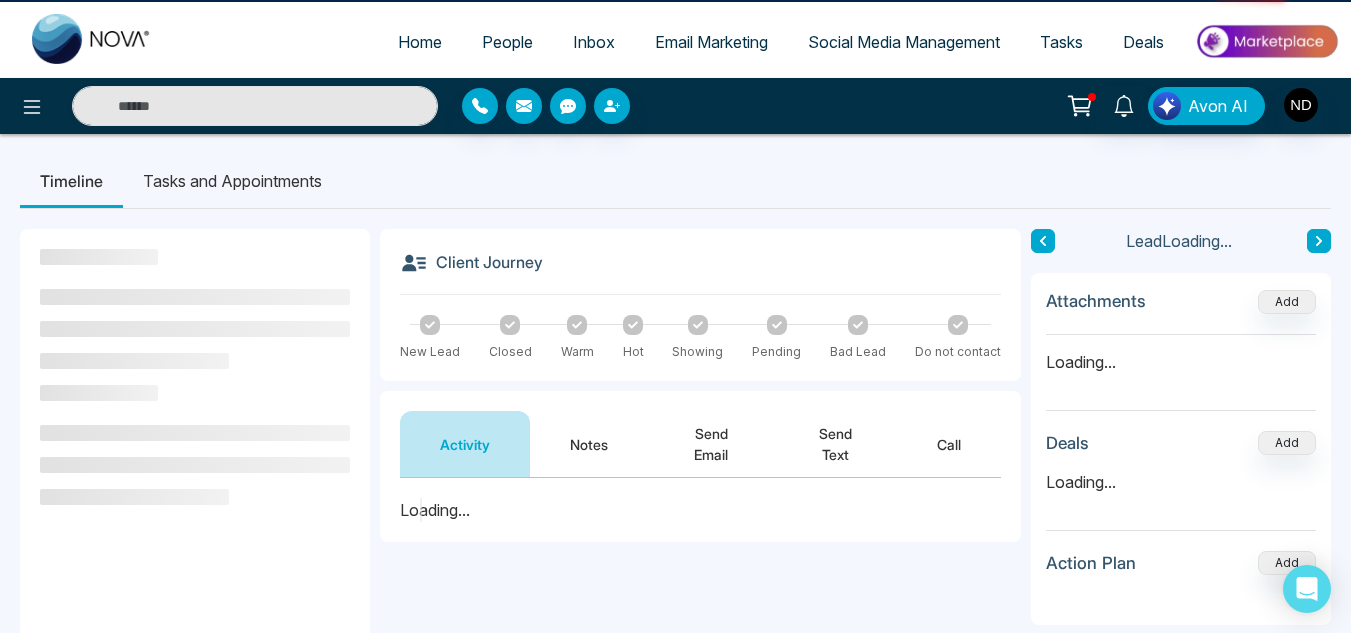 scroll, scrollTop: 0, scrollLeft: 0, axis: both 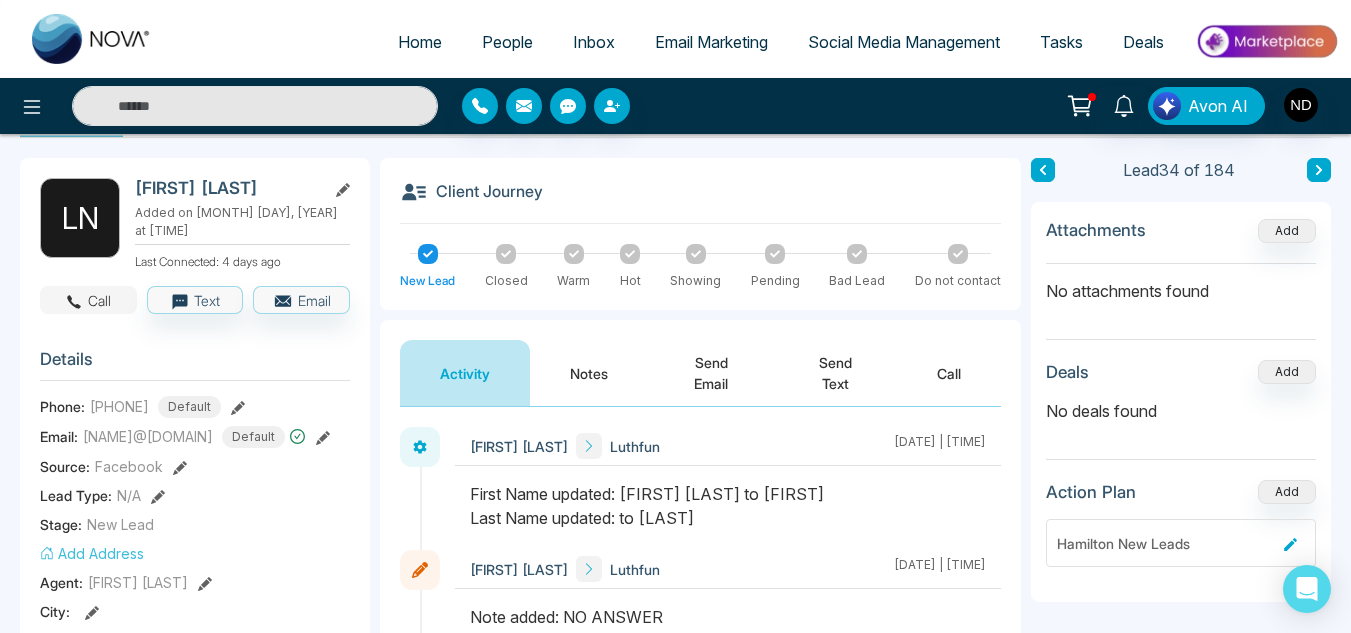 click on "Call" at bounding box center [88, 300] 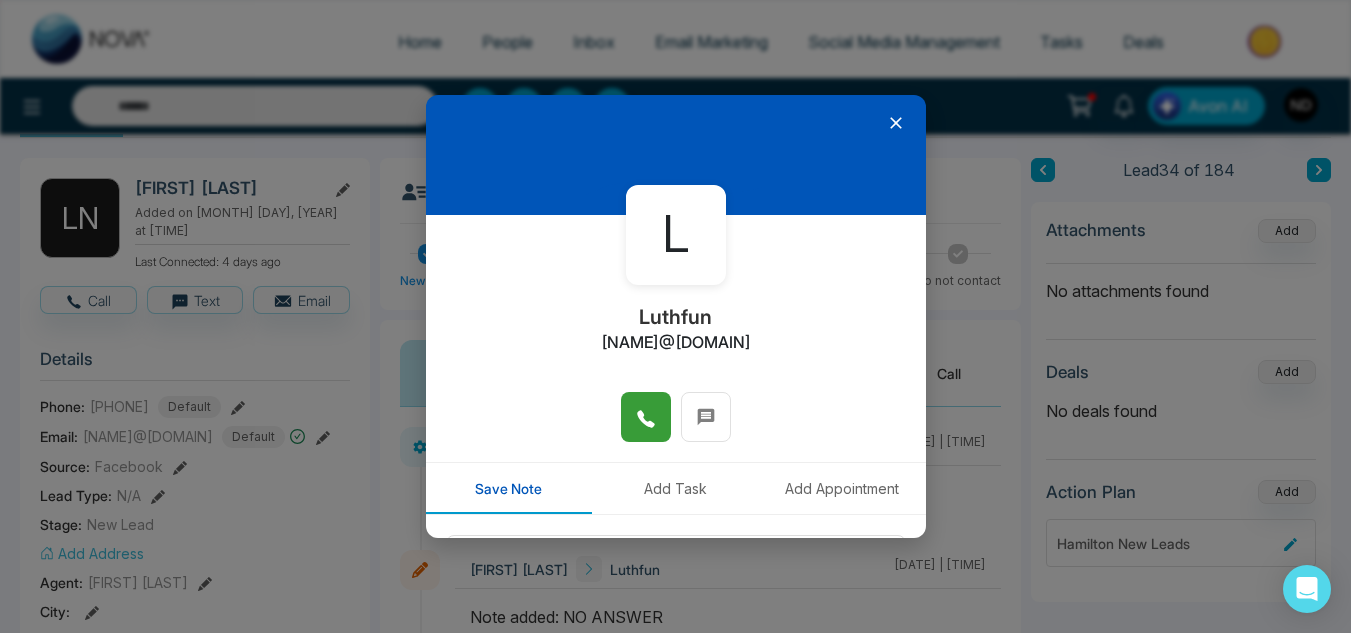 click at bounding box center (646, 417) 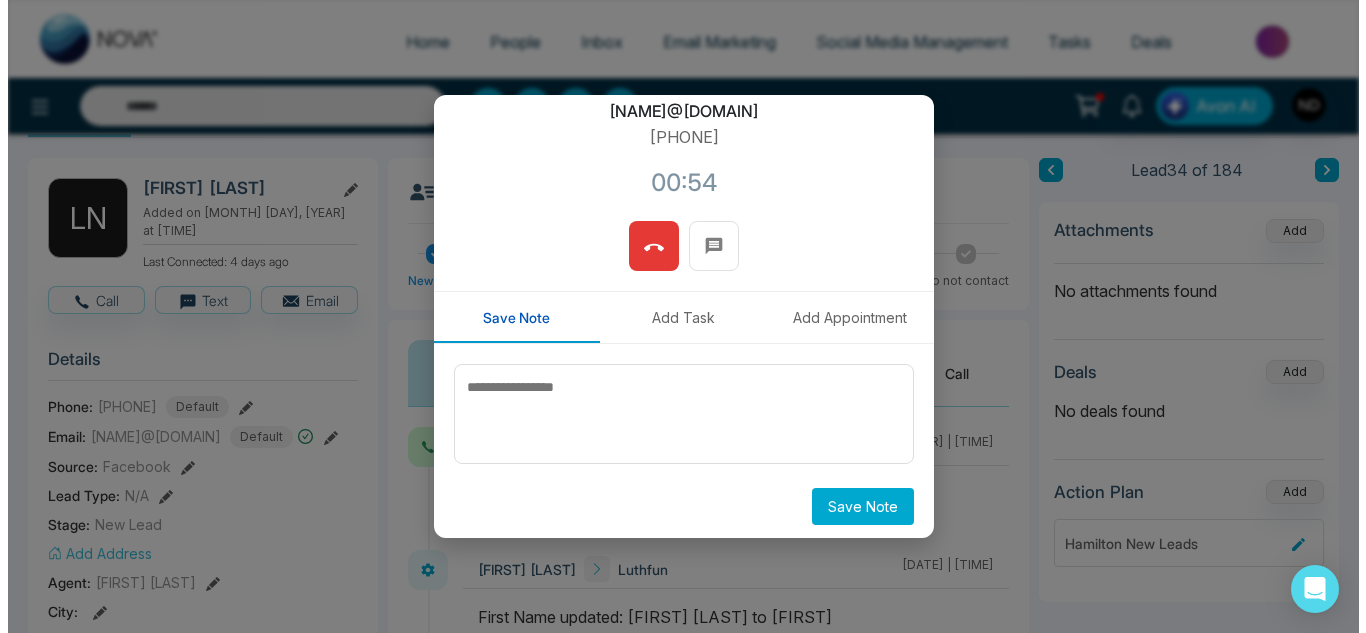 scroll, scrollTop: 238, scrollLeft: 0, axis: vertical 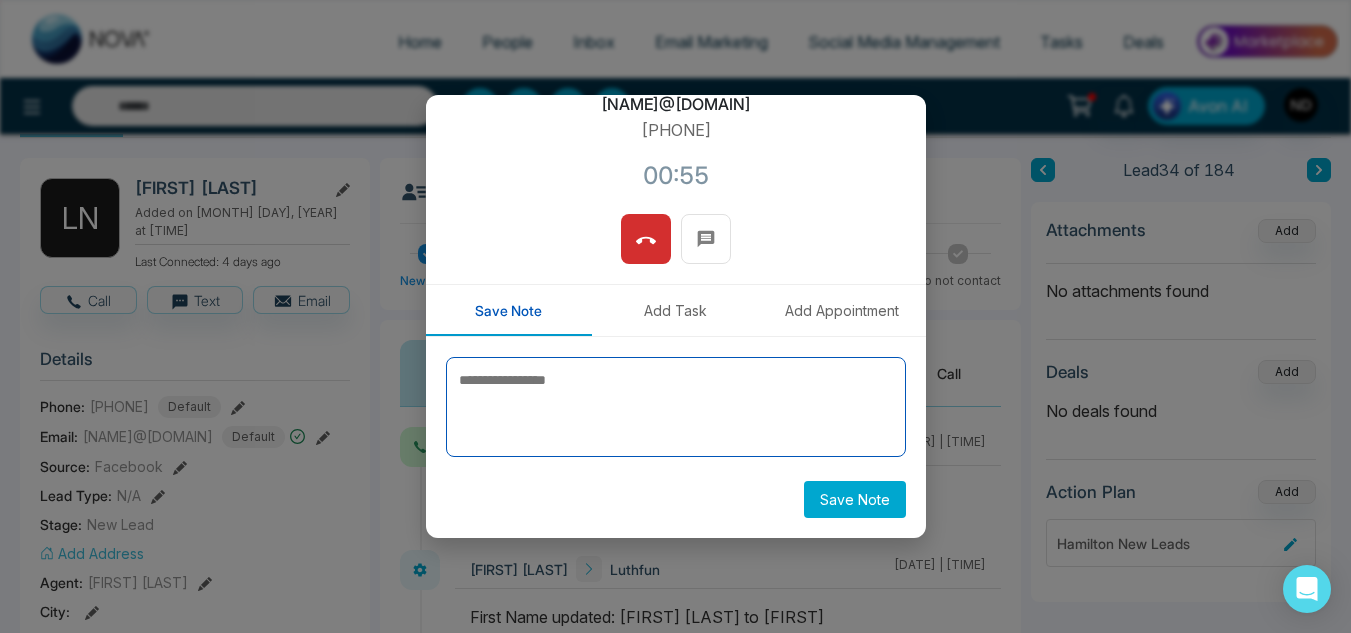 click at bounding box center (676, 407) 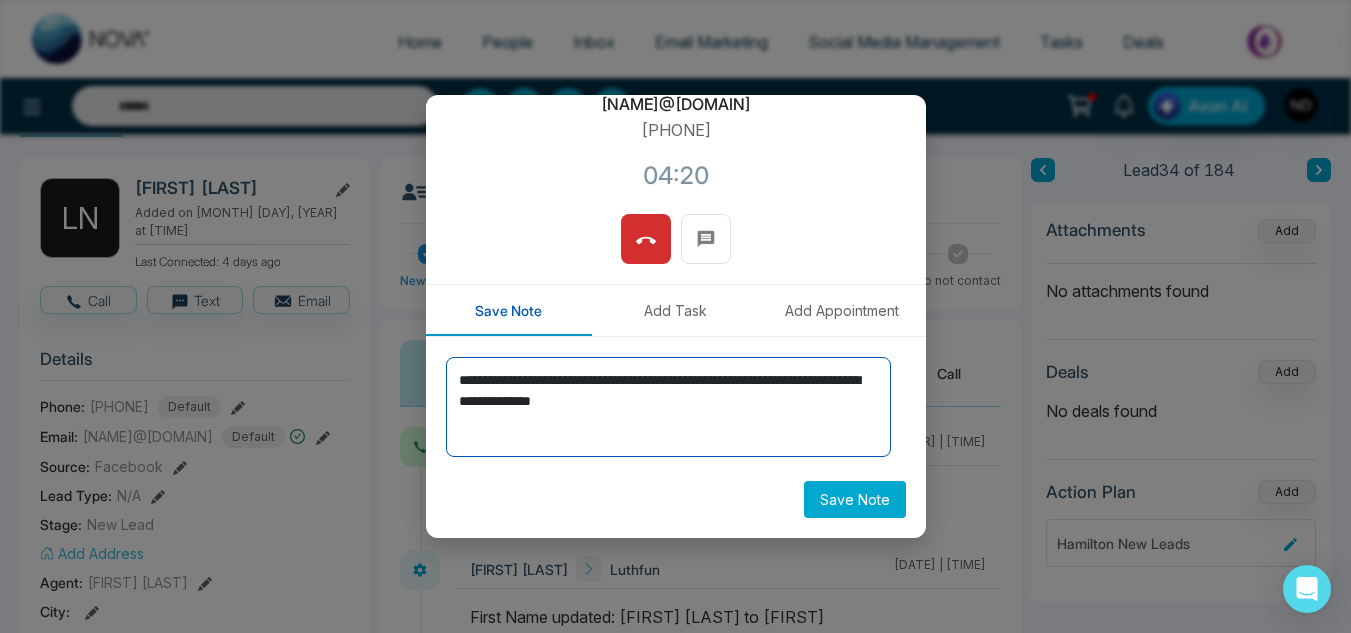 click on "**********" at bounding box center (668, 407) 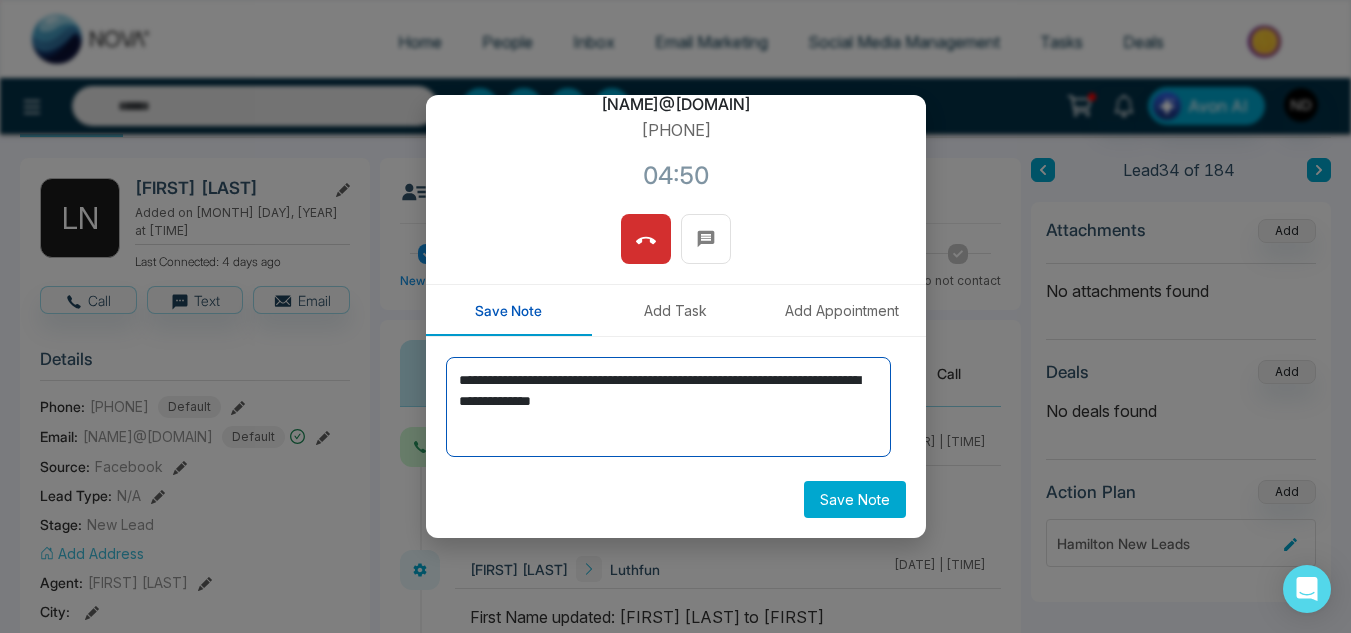 type on "**********" 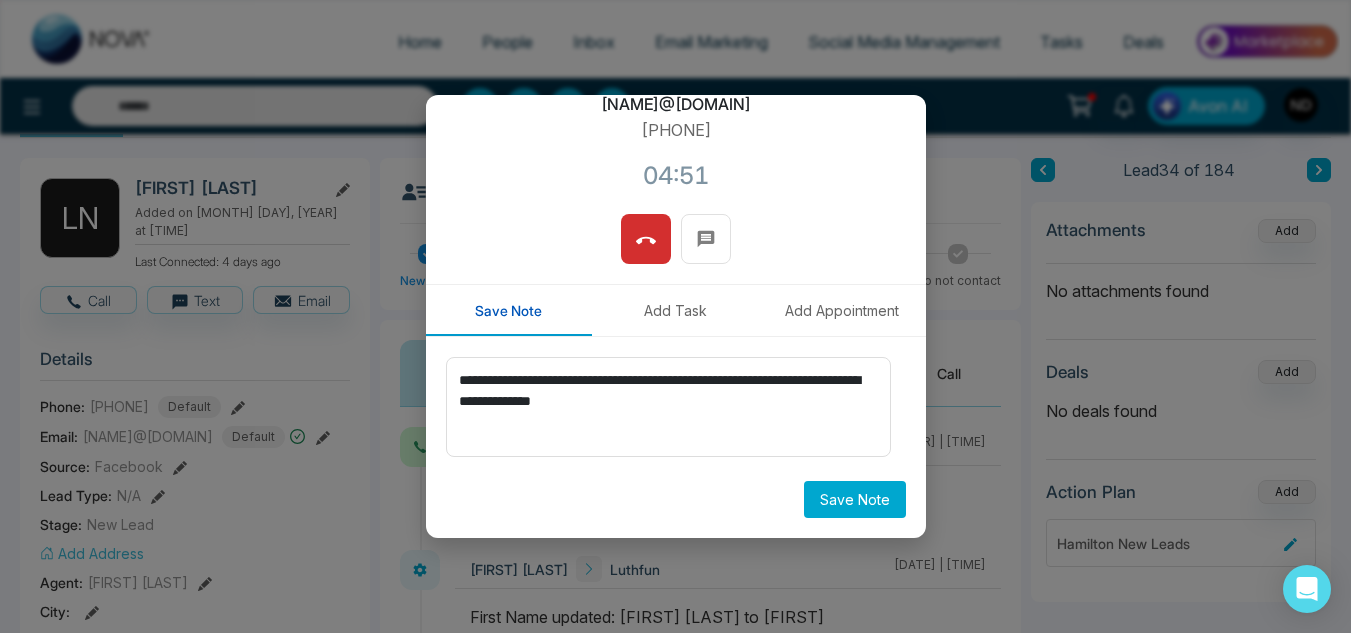 click on "Save Note" at bounding box center (855, 499) 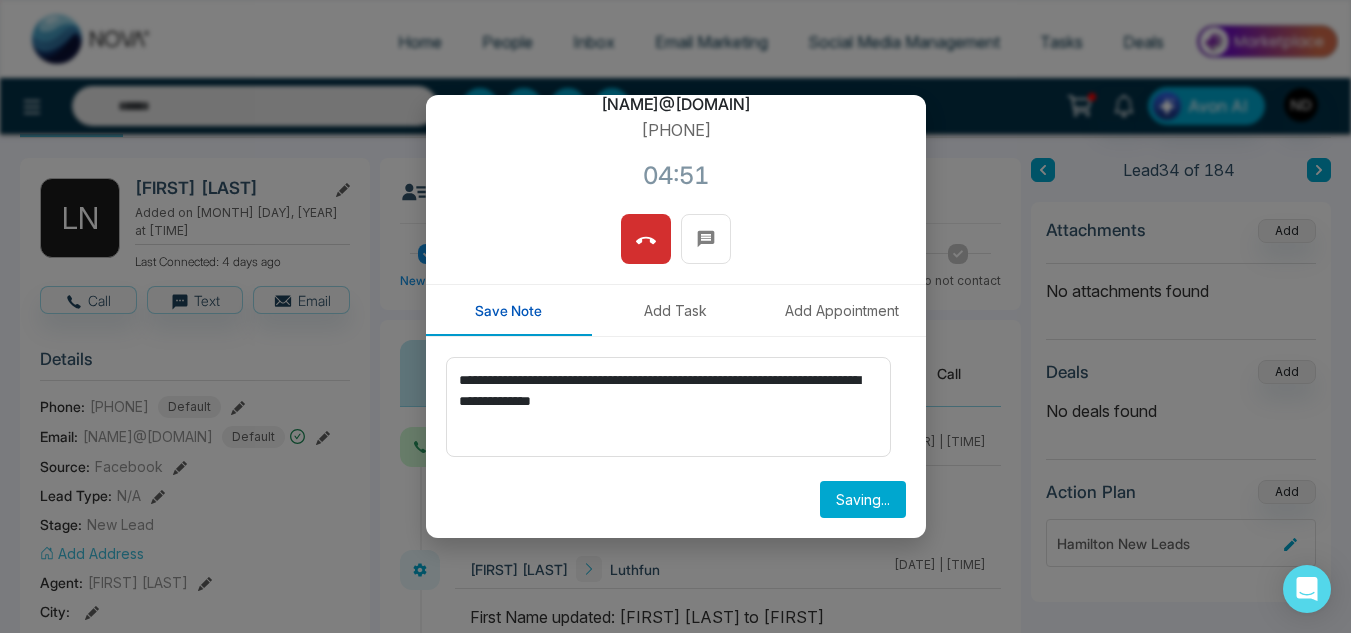 type 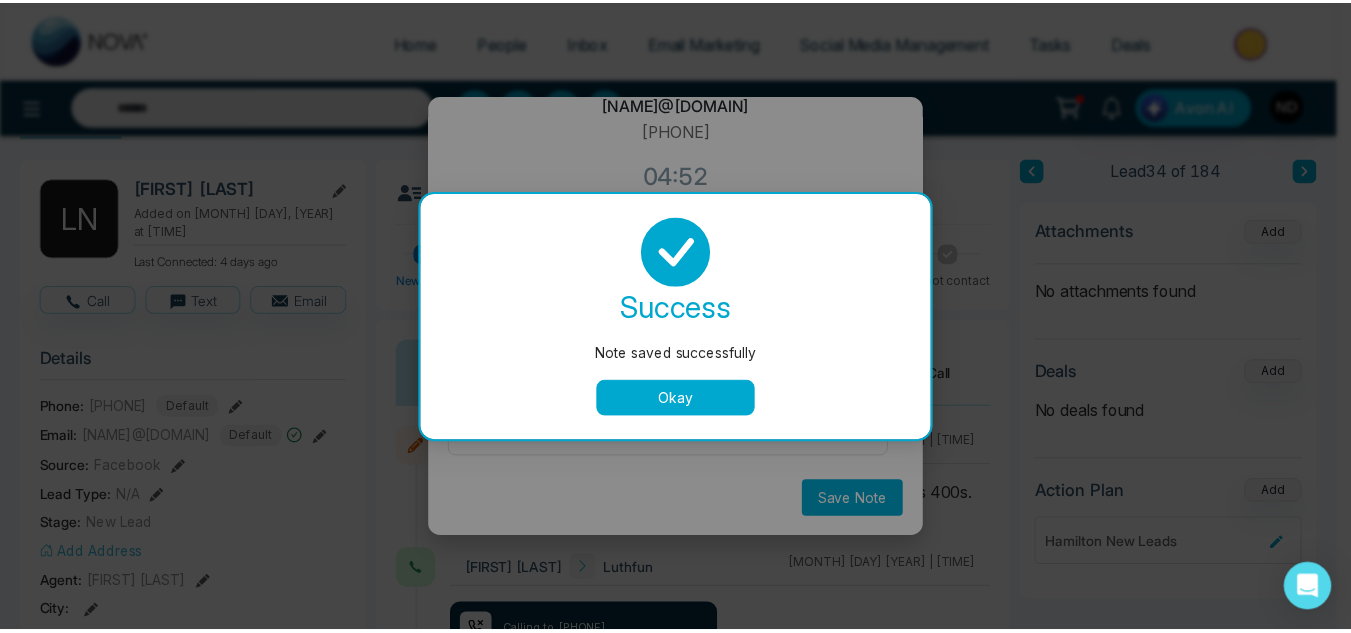 scroll, scrollTop: 178, scrollLeft: 0, axis: vertical 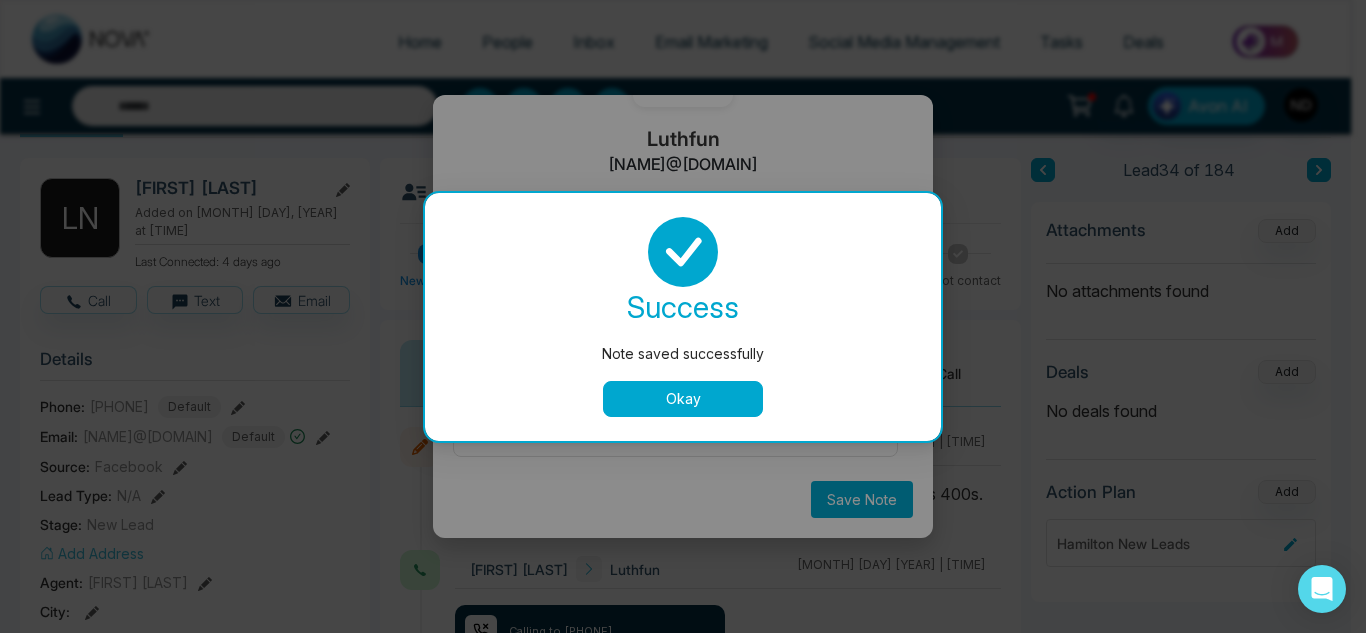 click on "Okay" at bounding box center [683, 399] 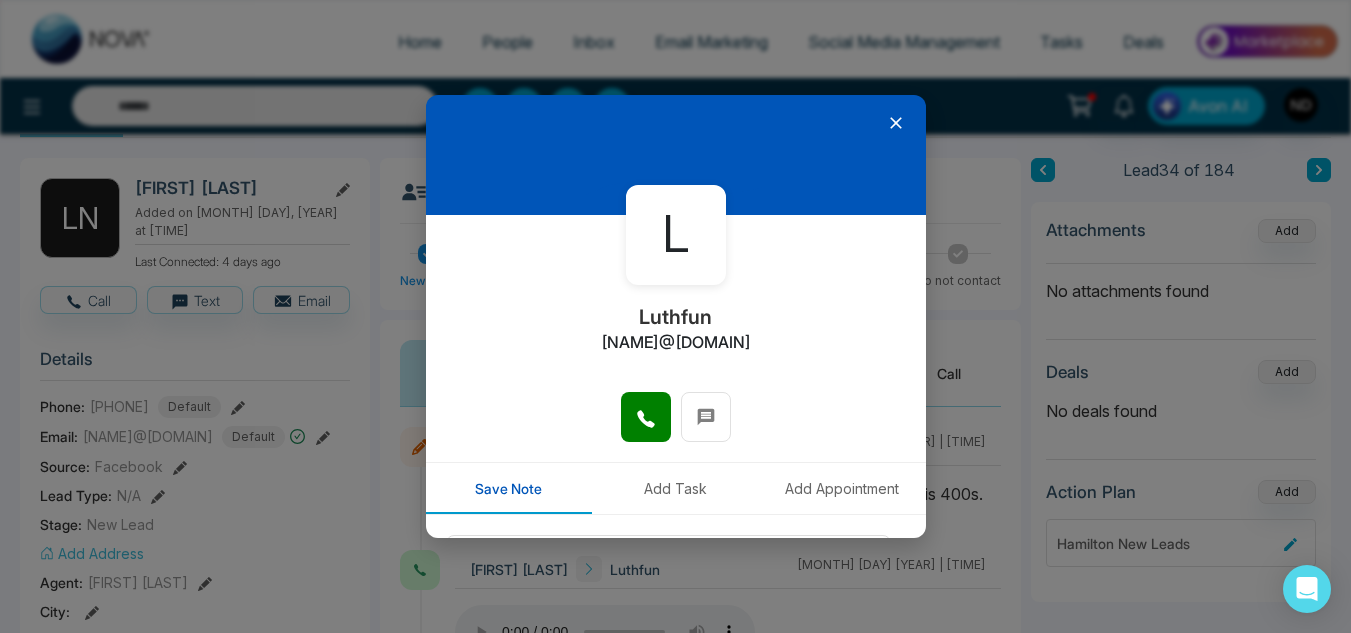 scroll, scrollTop: 1, scrollLeft: 0, axis: vertical 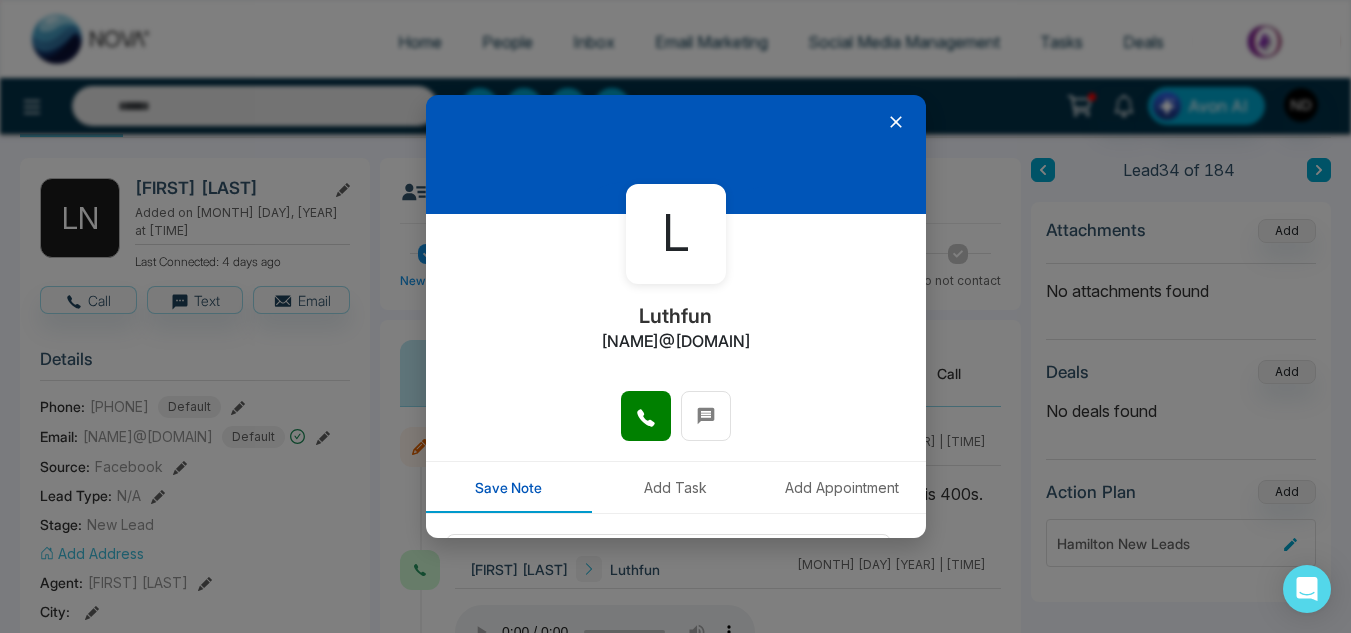 click 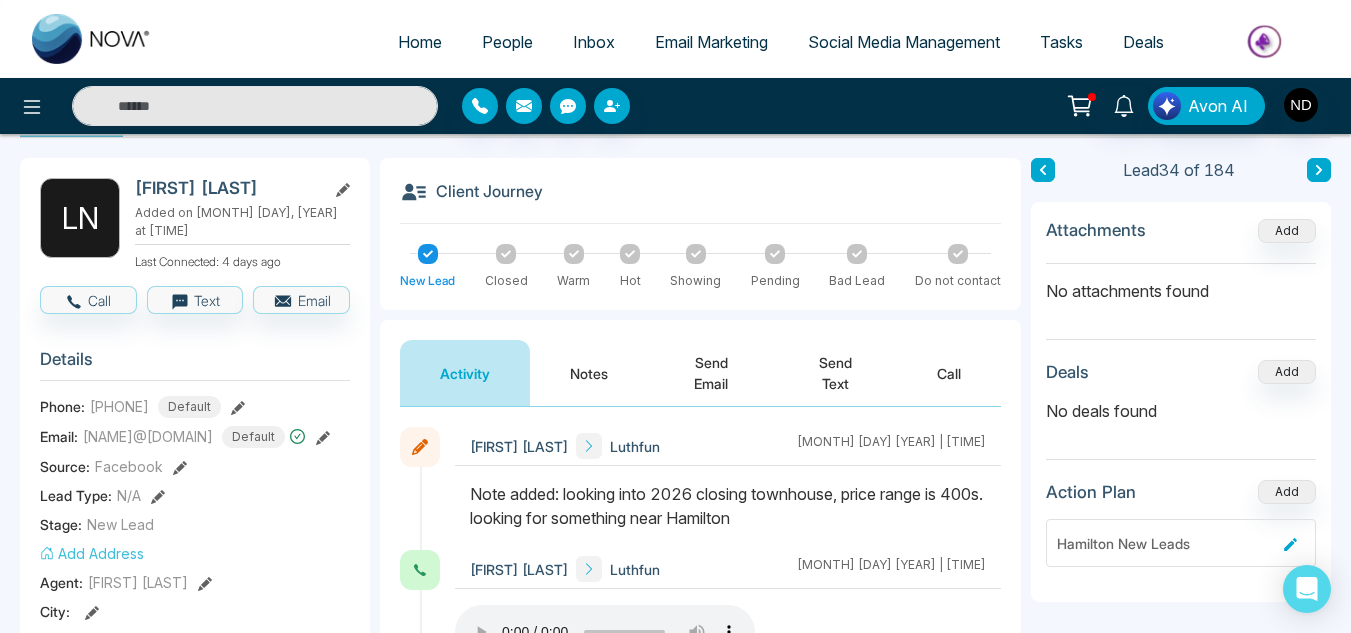 click at bounding box center [1319, 170] 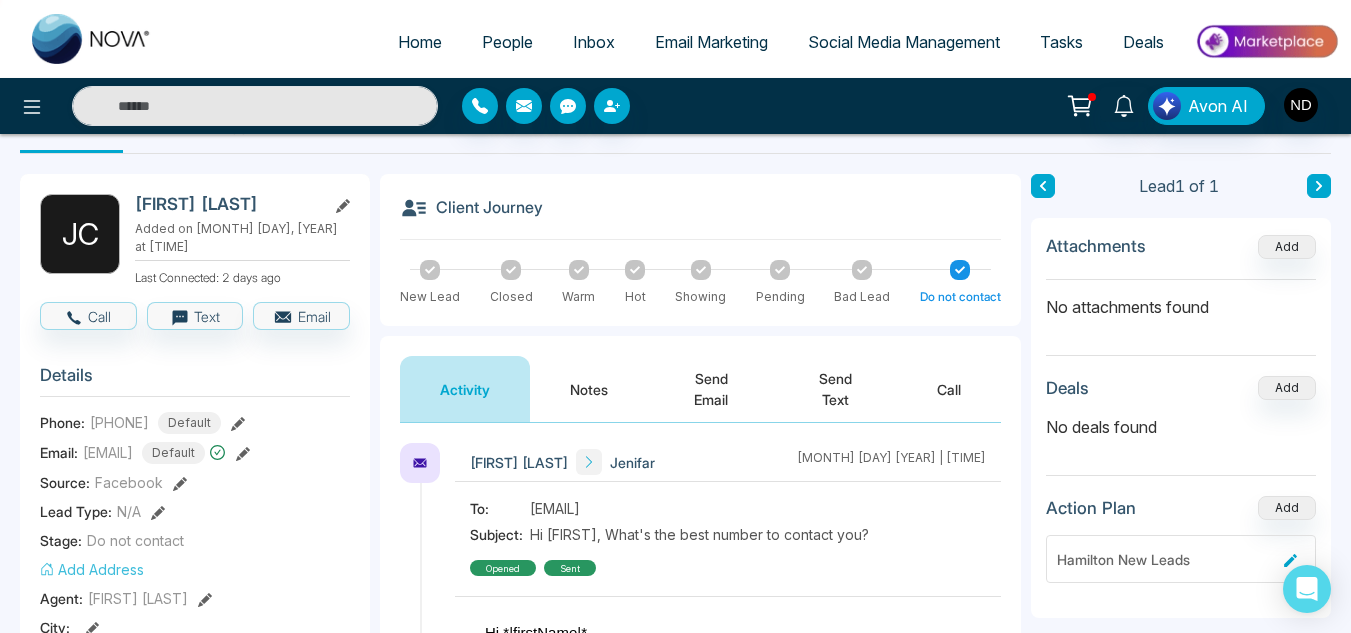 scroll, scrollTop: 0, scrollLeft: 0, axis: both 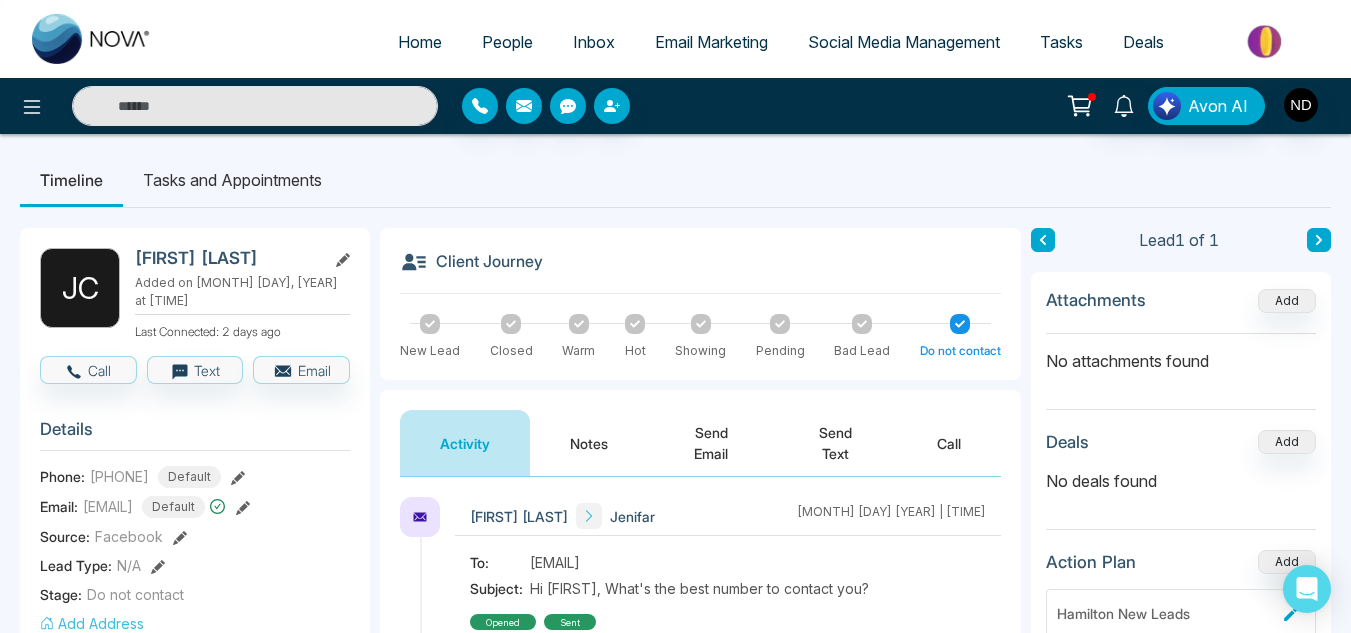 drag, startPoint x: 1177, startPoint y: 177, endPoint x: 976, endPoint y: 148, distance: 203.08127 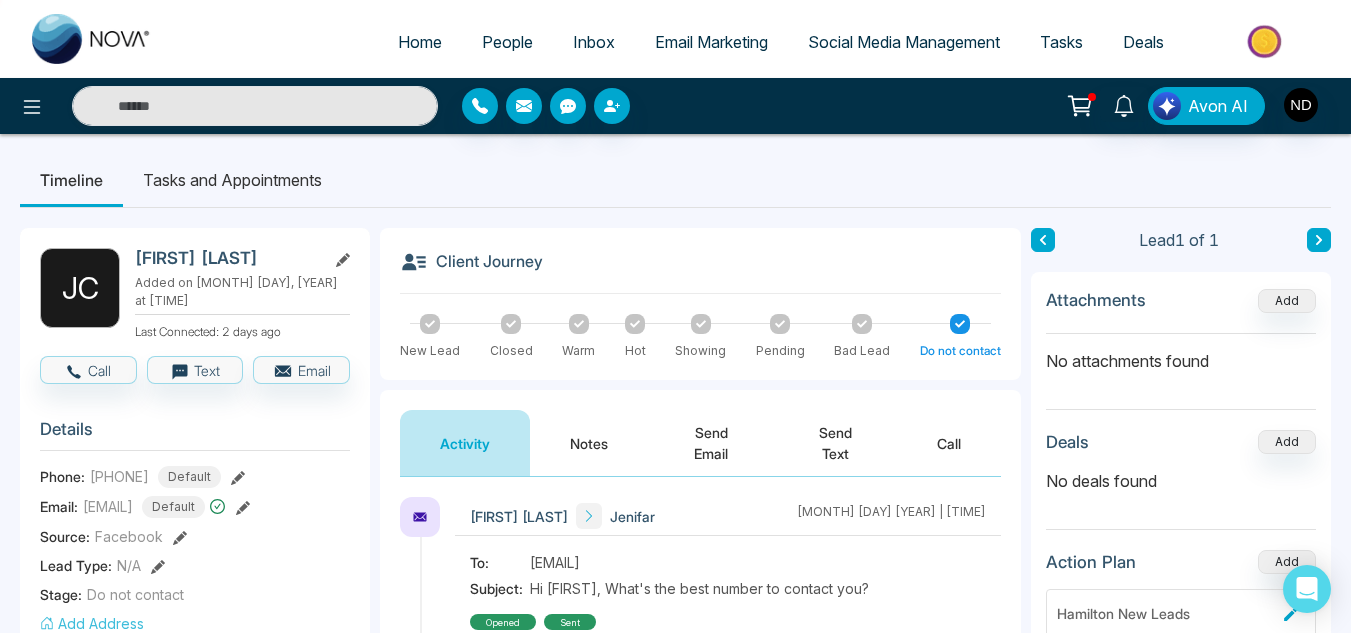 click on "Timeline Tasks and Appointments J C Jenifar Costa Added on   Jul 10, 2025 at 06:20 PM Last Connected:   2 days ago   Call   Text   Email Details Phone: +16473816500 Default Email: jenifar.costa13@gmail.com Default Source: Facebook Lead Type: N/A Stage: Do not contact Add Address Agent: Navdeep Dhillon City : Postal Code : Avg Property Price : Buy Area : Home Type : Start Date : Last Contact Date : Province : Timeframe : Urgency : Tags Hamilton New Homes   × Is this lead a Realtor? Lead Summary 0 Calls 1 Texts 3 Emails Social Profile   Not found Not found Not found Custom Lead Data Custom Fields Delete lead   Client Journey New Lead Closed Warm Hot Showing Pending Bad Lead Do not contact Activity Notes Send Email Send Text Call Navdeep Dhillon Jenifar July 13 2025 | 10:56 AM To: jenifar.costa13@gmail.com Subject: Hi Jenifer, What's the best number to contact you? Opened sent Navdeep Dhillon Jenifar July 13 2025 | 10:55 AM Navdeep Dhillon Jenifar July 13 2025 | 10:54 AM Navdeep Dhillon Jenifar Navdeep Dhillon" at bounding box center [675, 927] 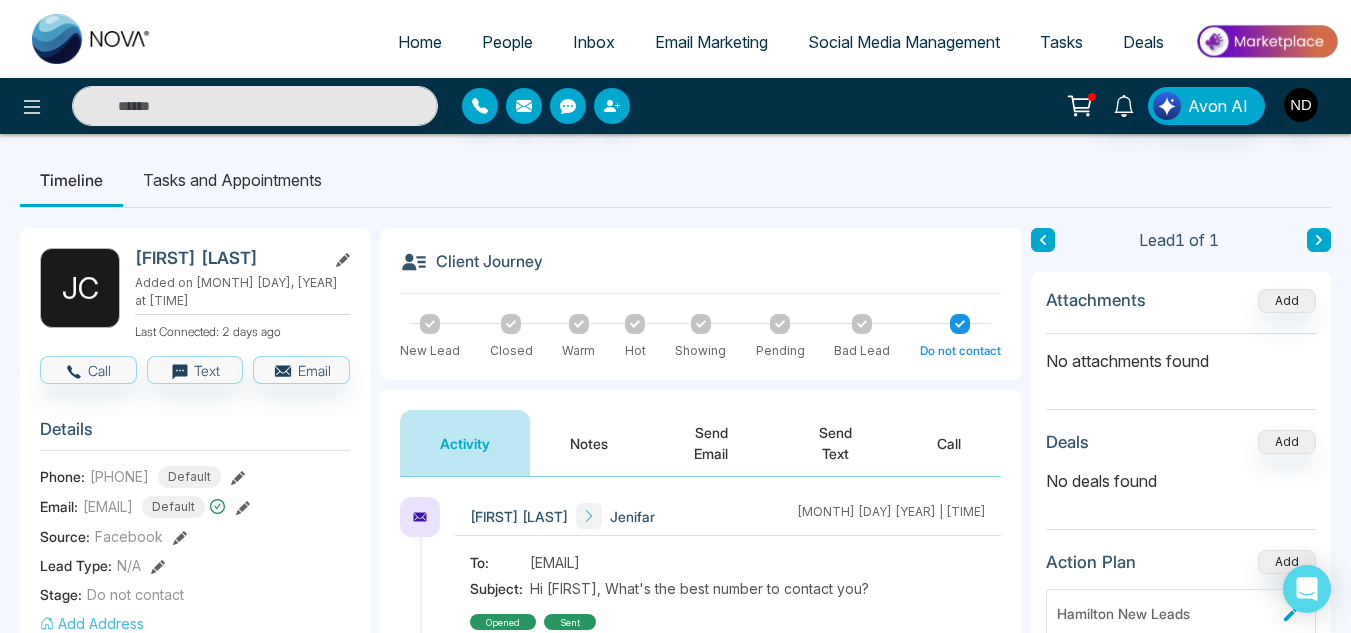 click on "People" at bounding box center (507, 42) 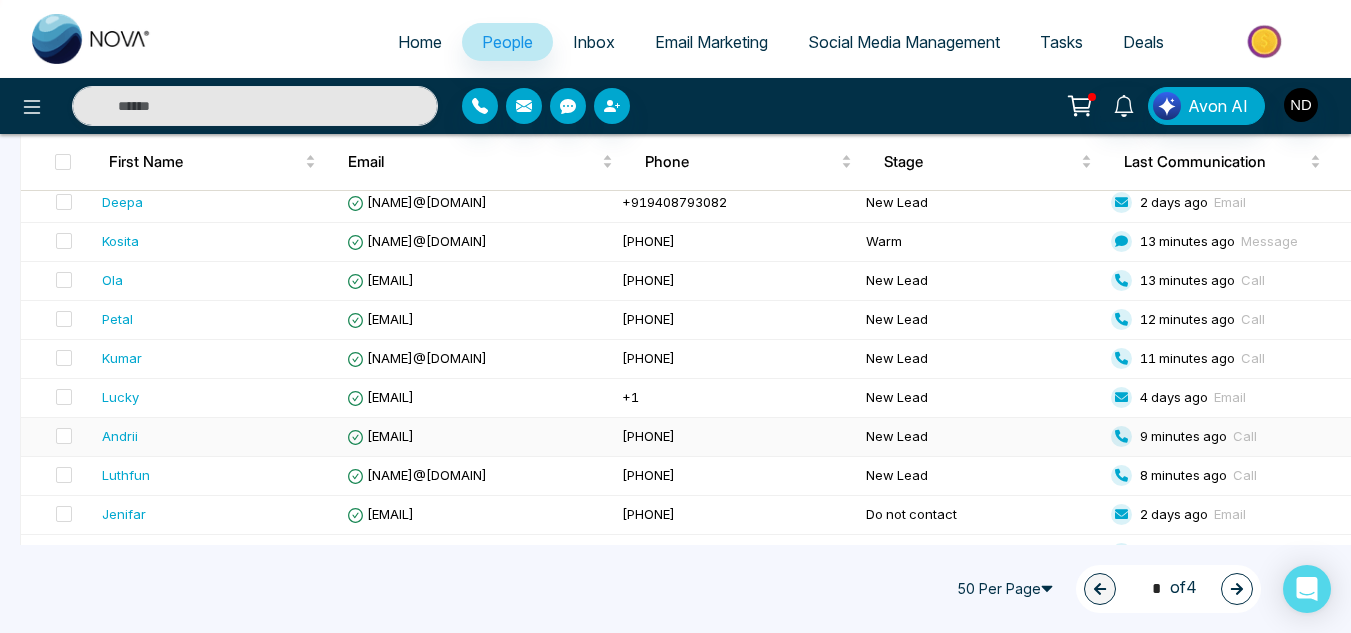 scroll, scrollTop: 1363, scrollLeft: 0, axis: vertical 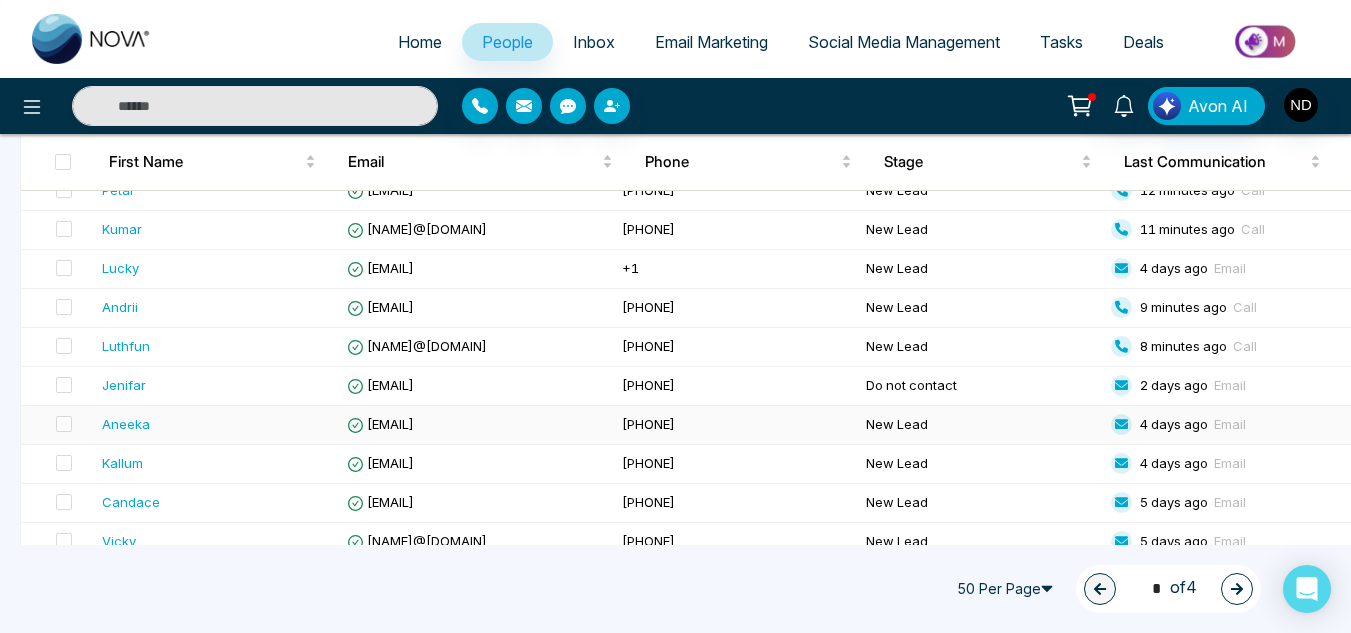 click on "Aneeka" at bounding box center (126, 424) 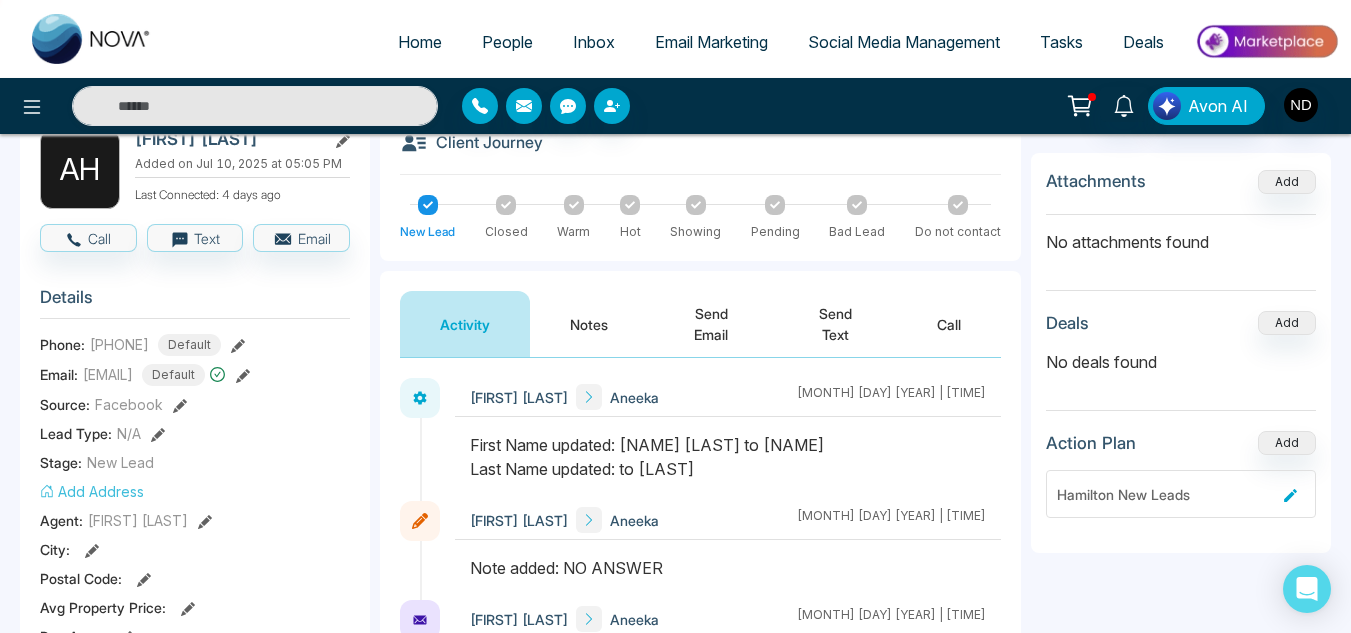 scroll, scrollTop: 124, scrollLeft: 0, axis: vertical 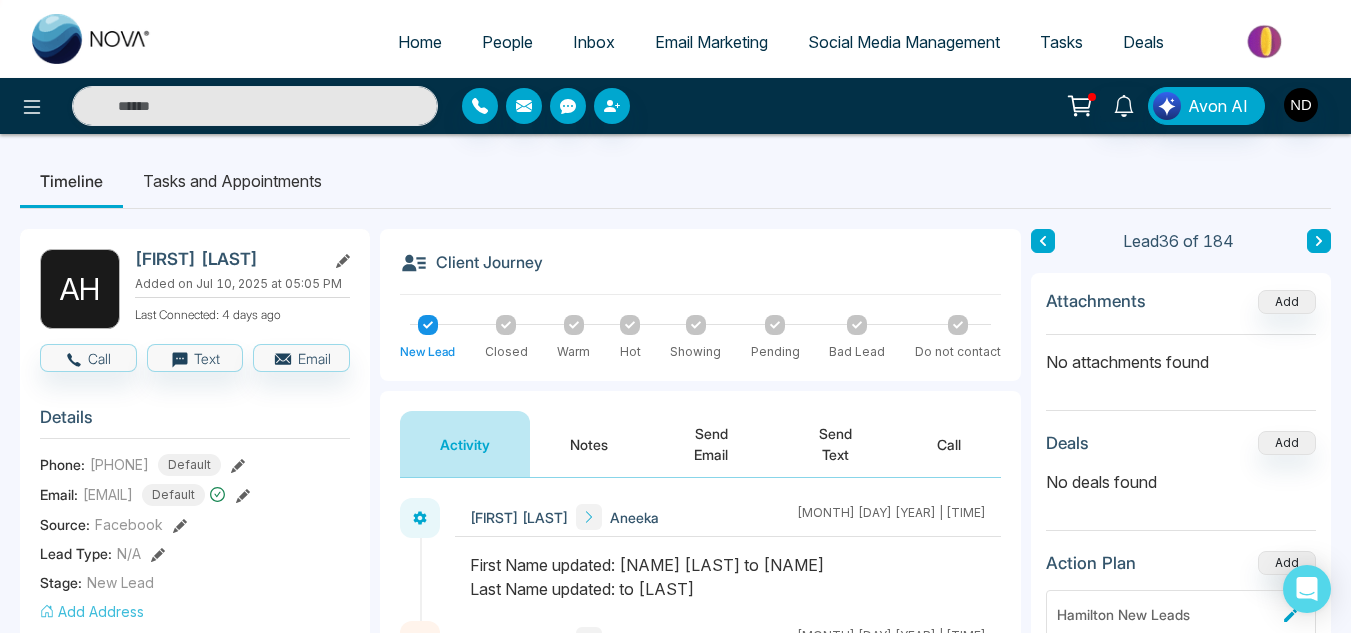 click on "Timeline Tasks and Appointments" at bounding box center [675, 181] 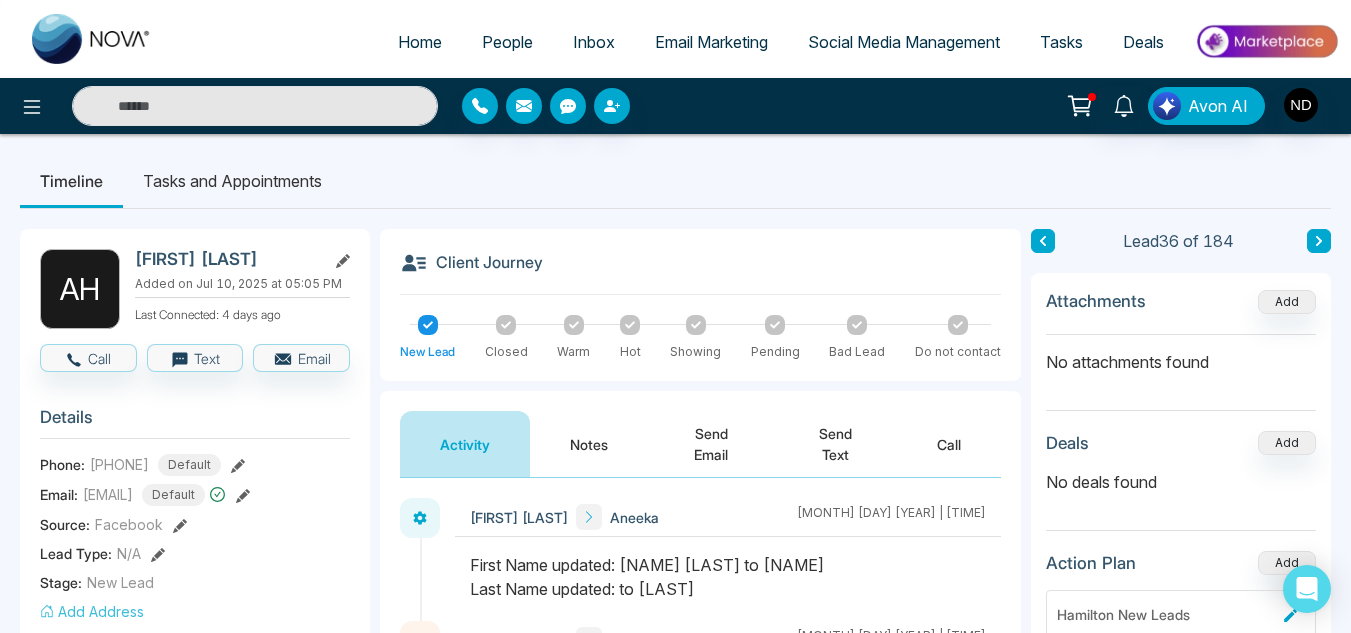 click 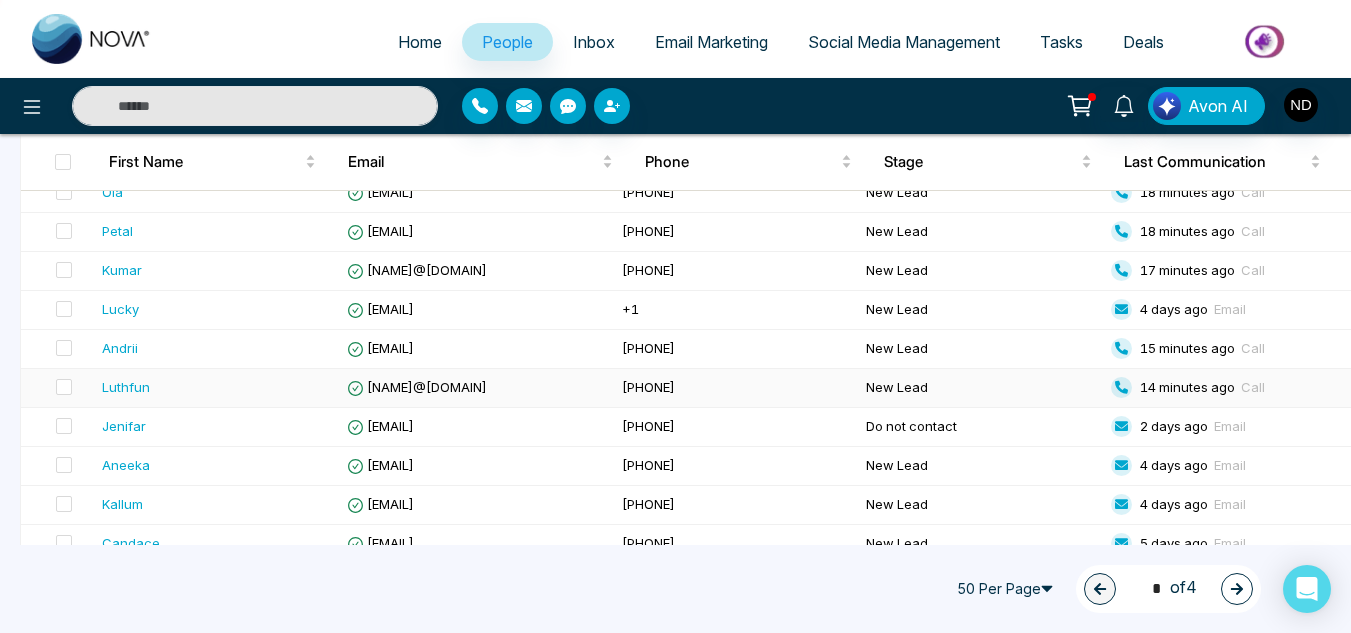 scroll, scrollTop: 1344, scrollLeft: 0, axis: vertical 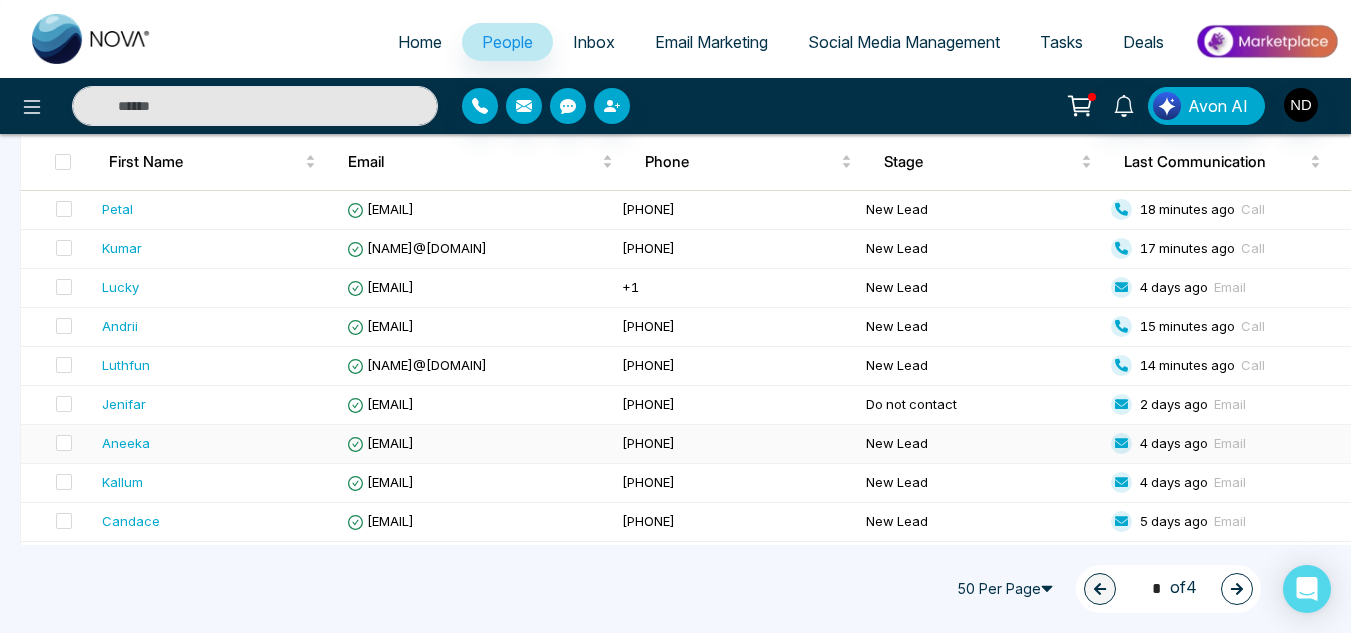 click on "Aneeka" at bounding box center (126, 443) 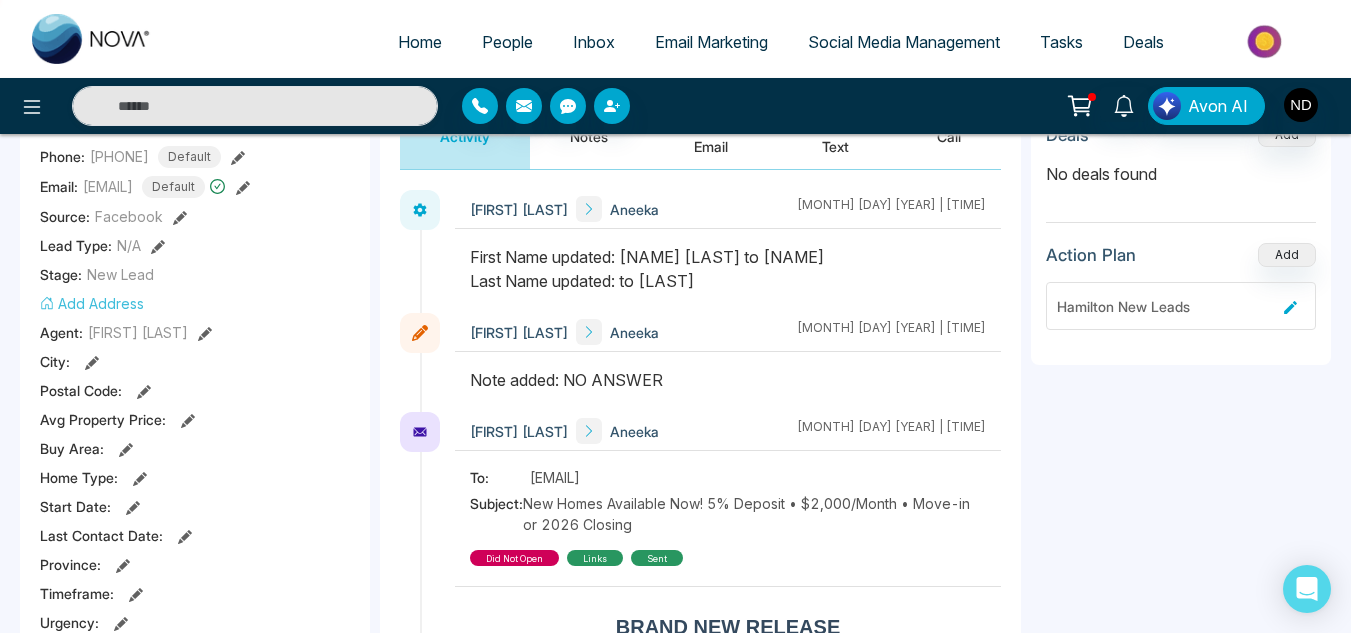scroll, scrollTop: 309, scrollLeft: 0, axis: vertical 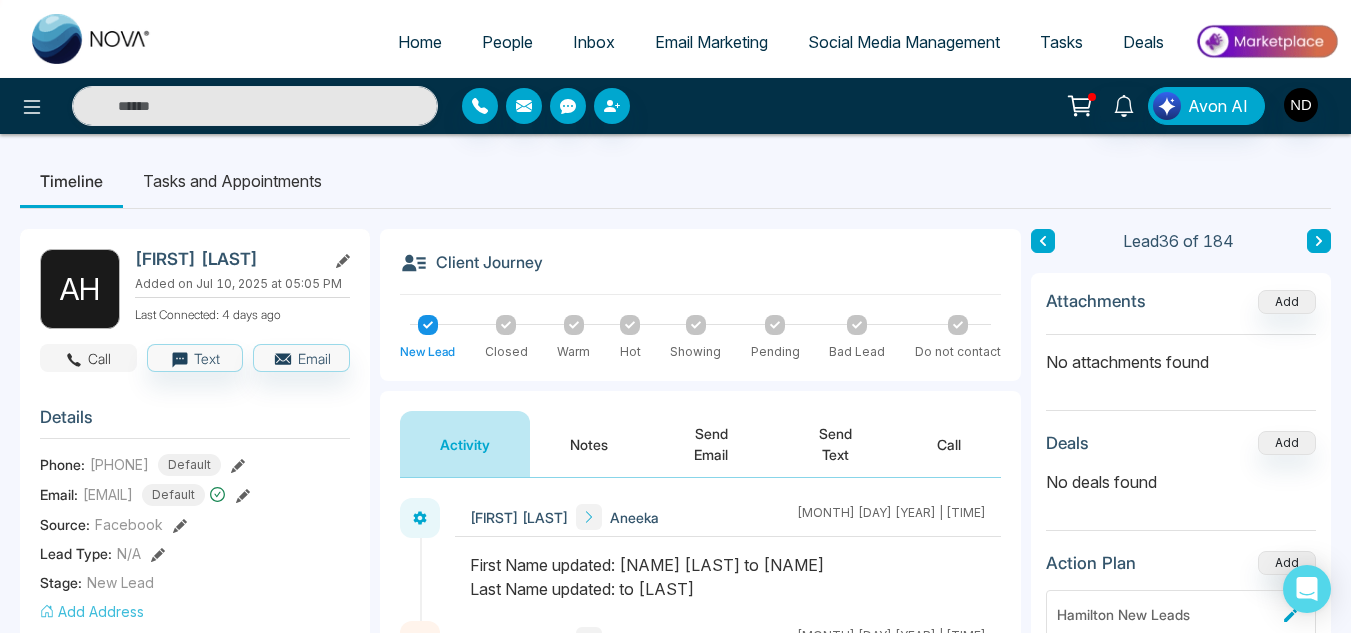 click on "Call" at bounding box center (88, 358) 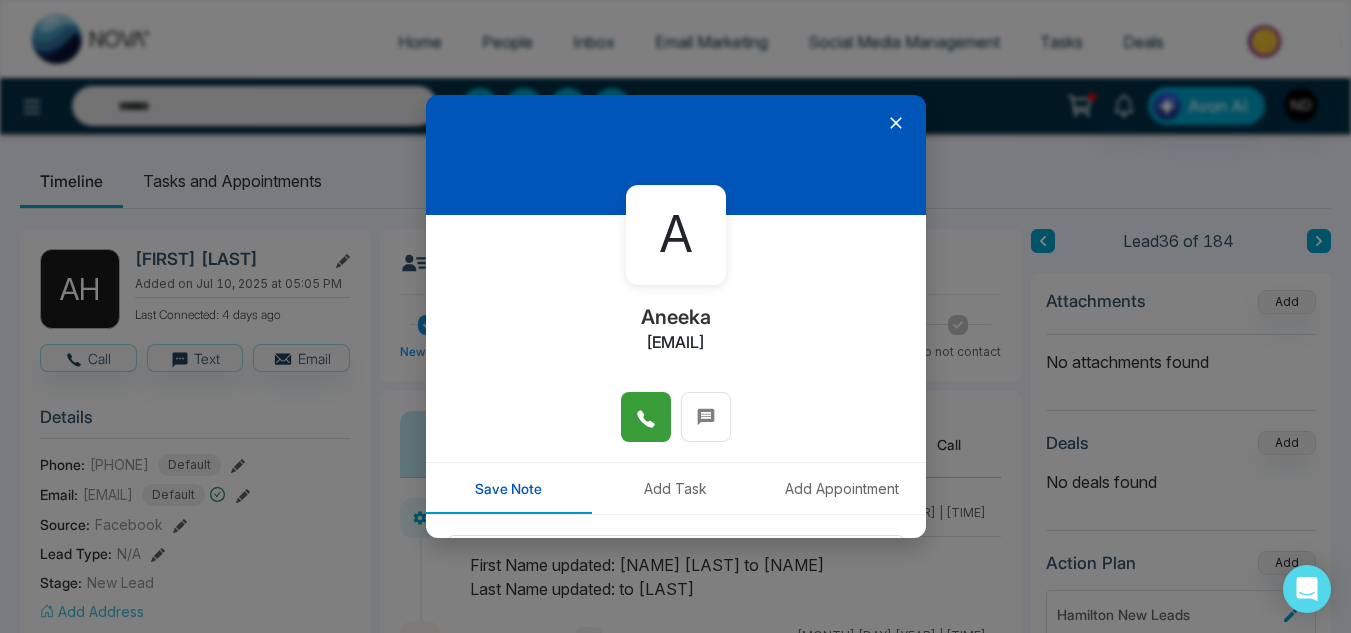 click 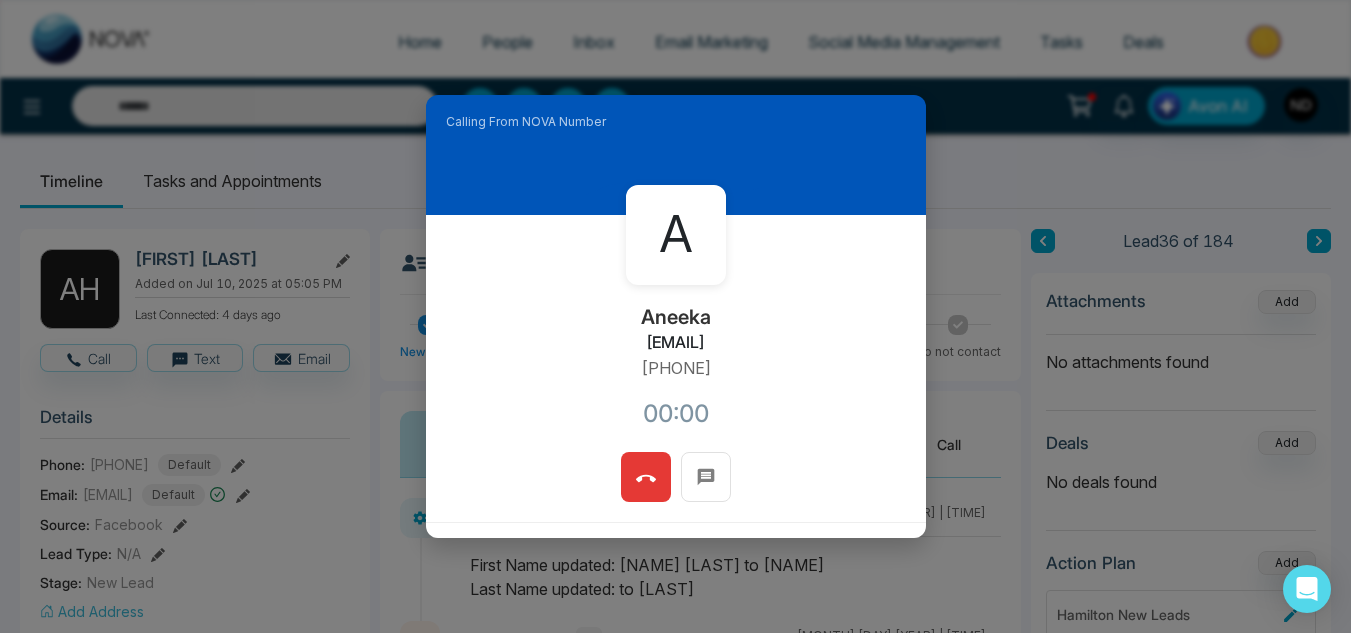 scroll, scrollTop: 238, scrollLeft: 0, axis: vertical 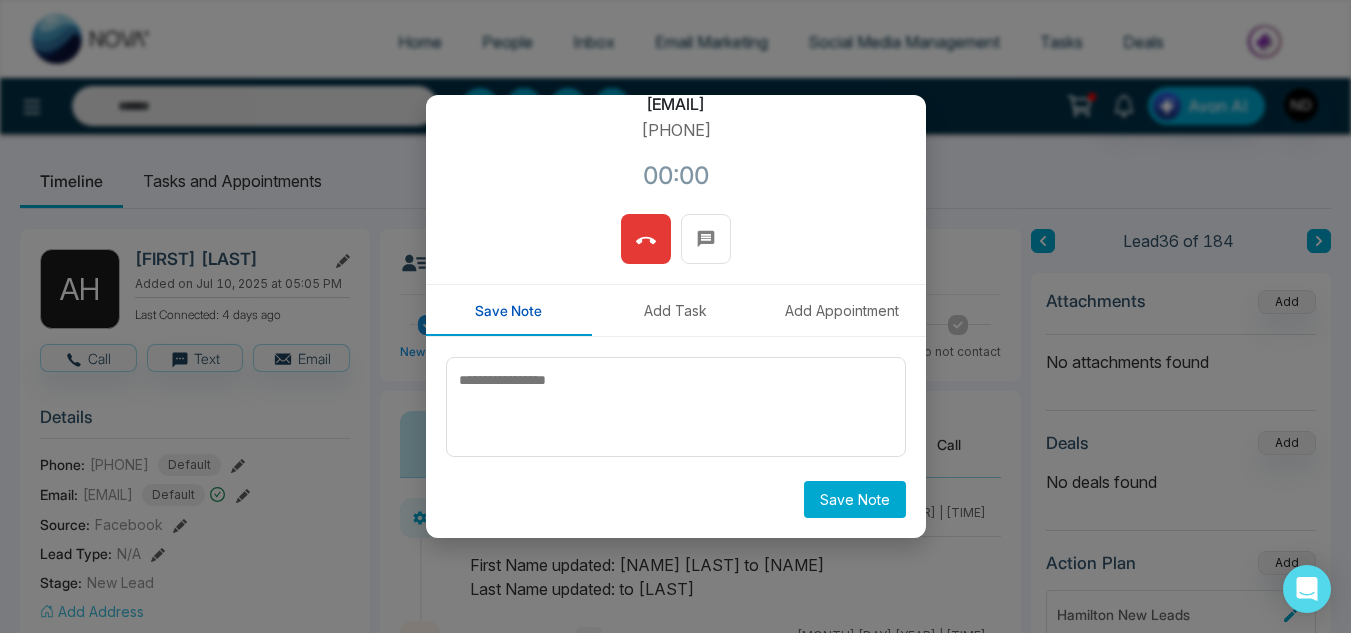 type 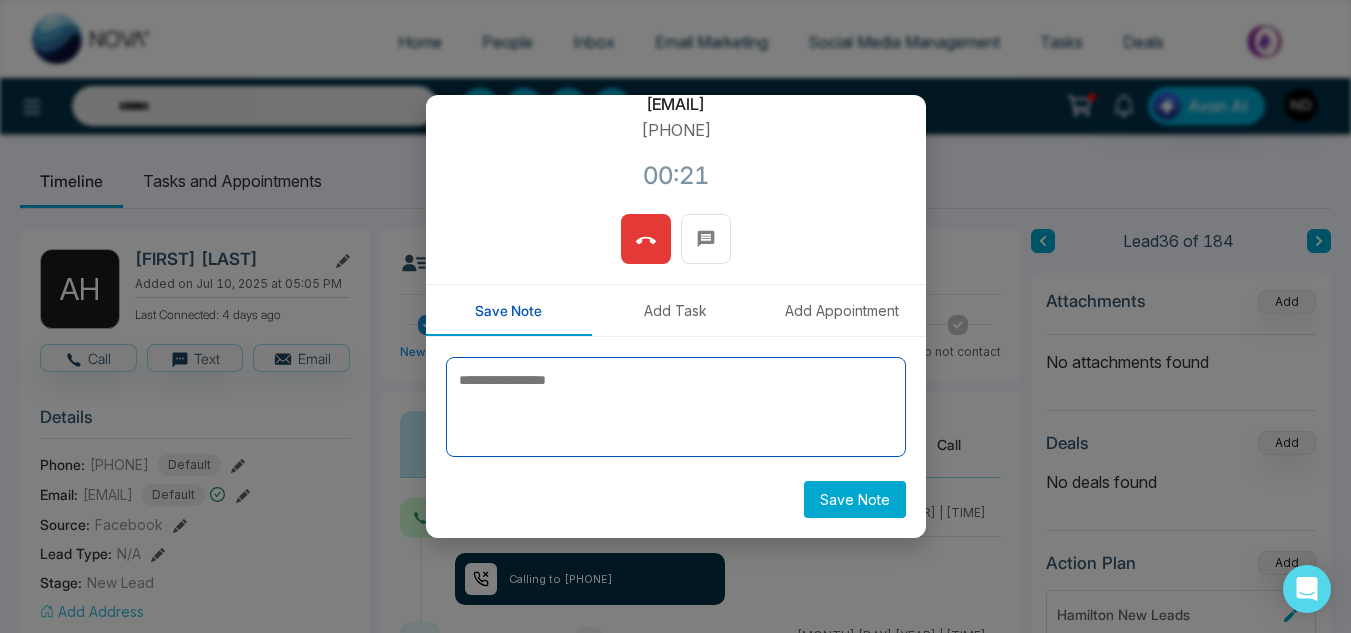 click at bounding box center [676, 407] 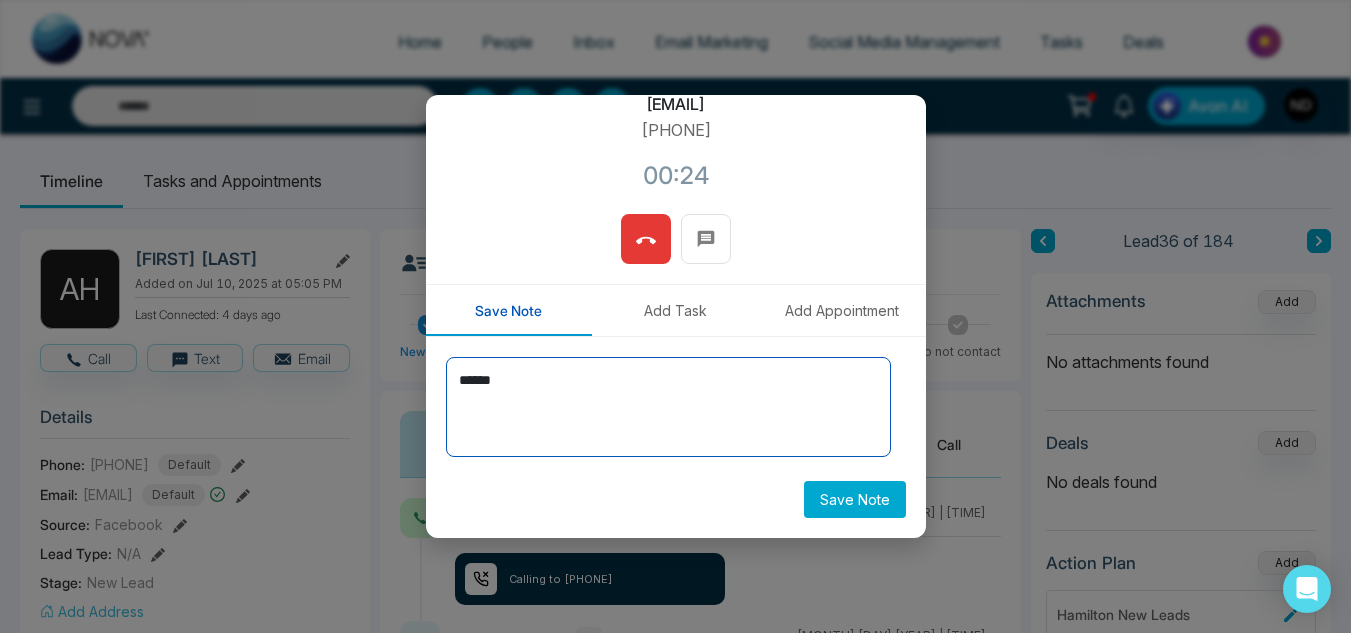 type on "******" 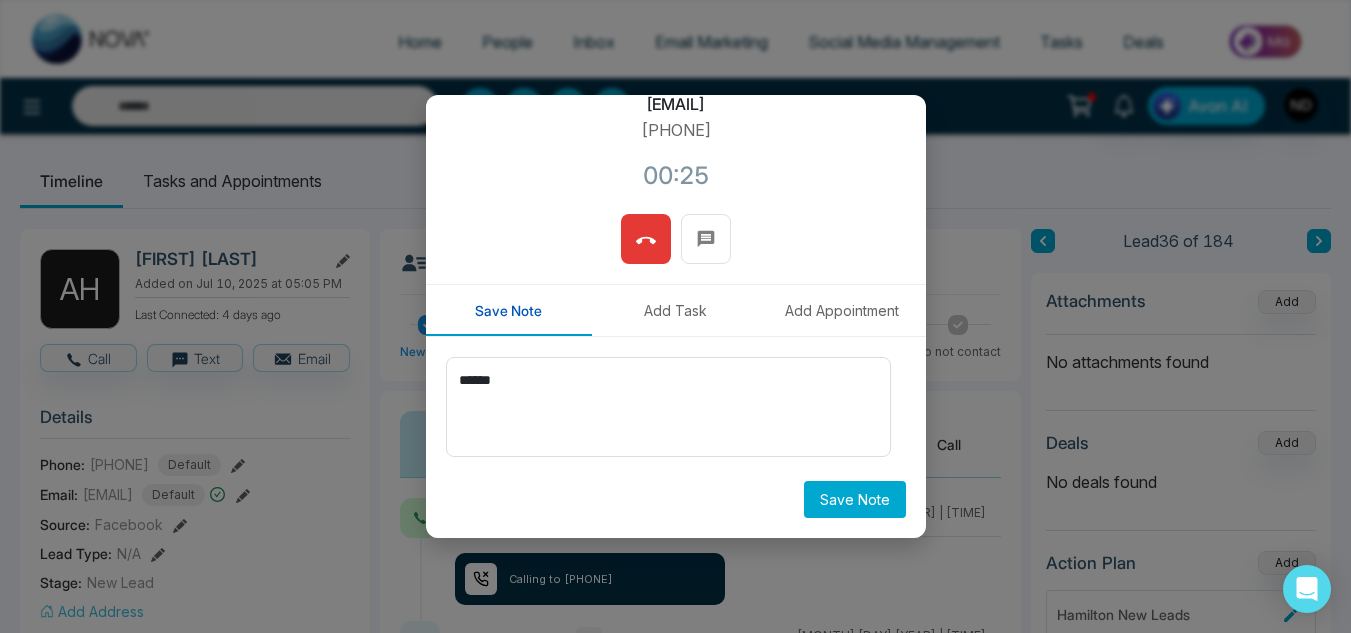 click 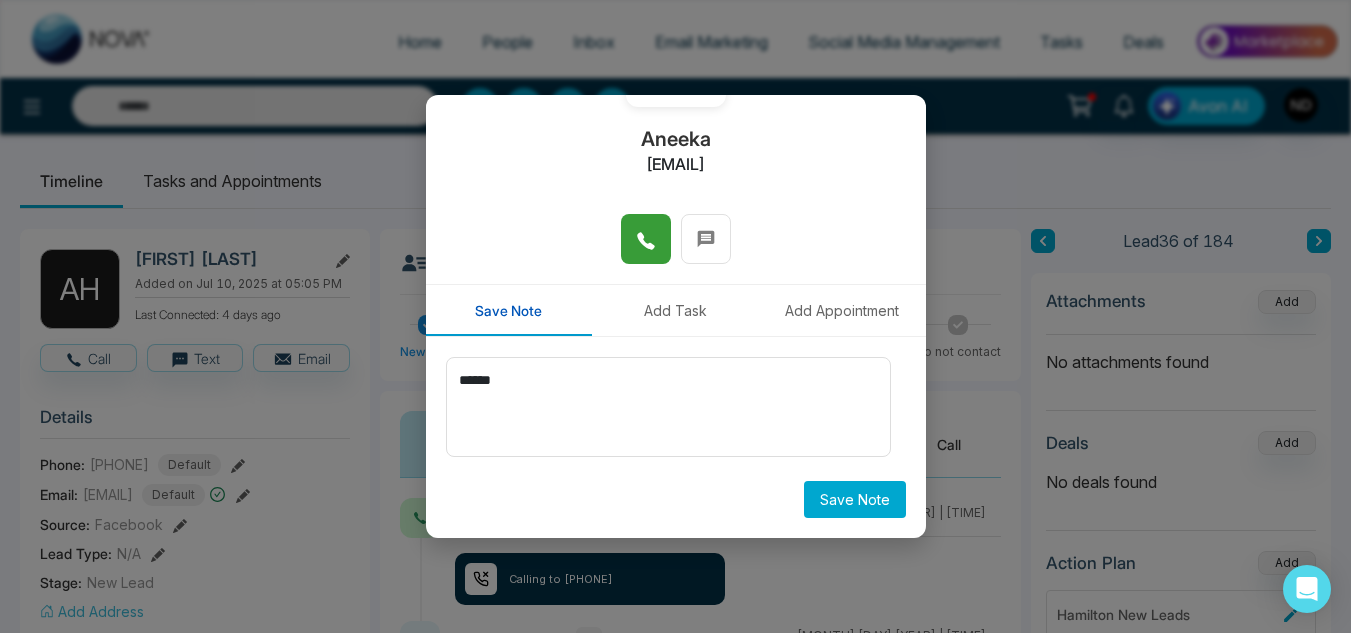 scroll, scrollTop: 178, scrollLeft: 0, axis: vertical 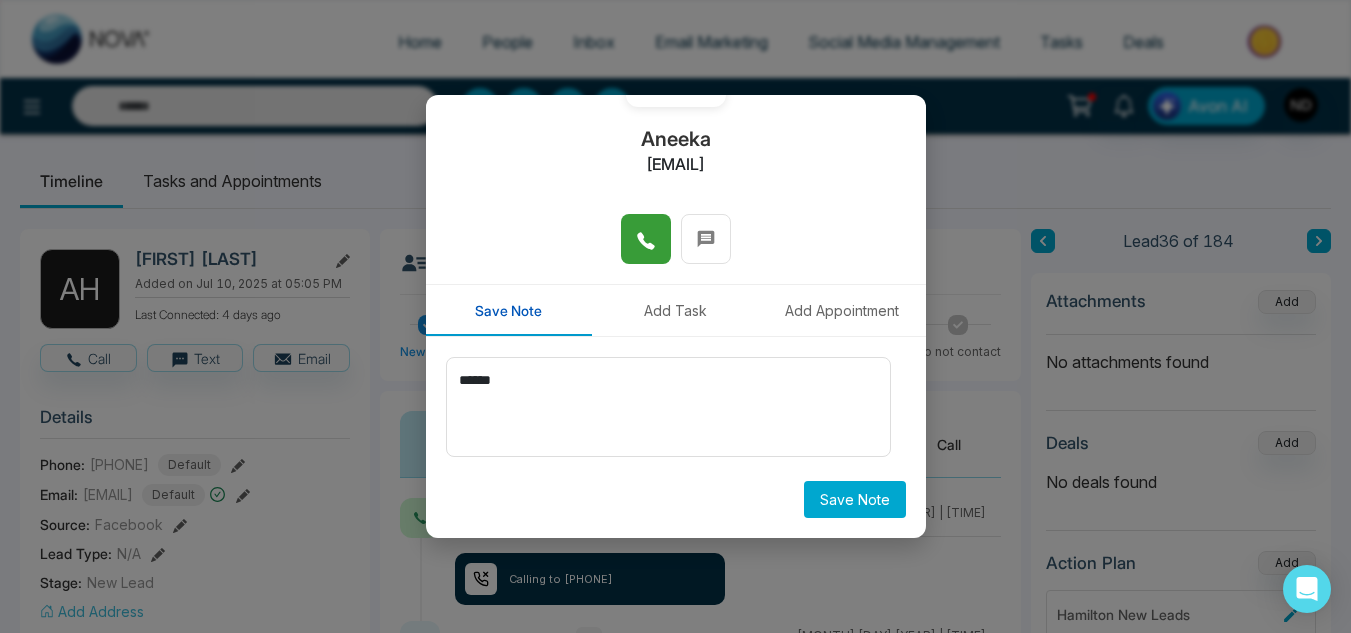 click on "Save Note" at bounding box center (855, 499) 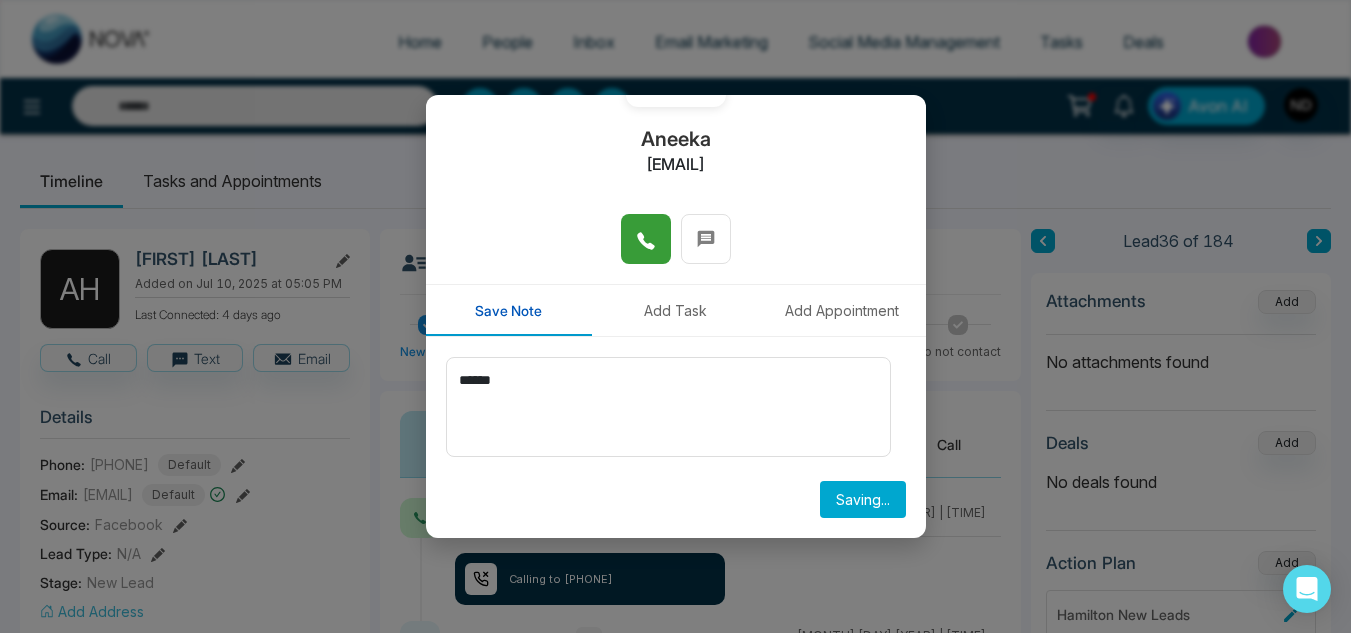 type 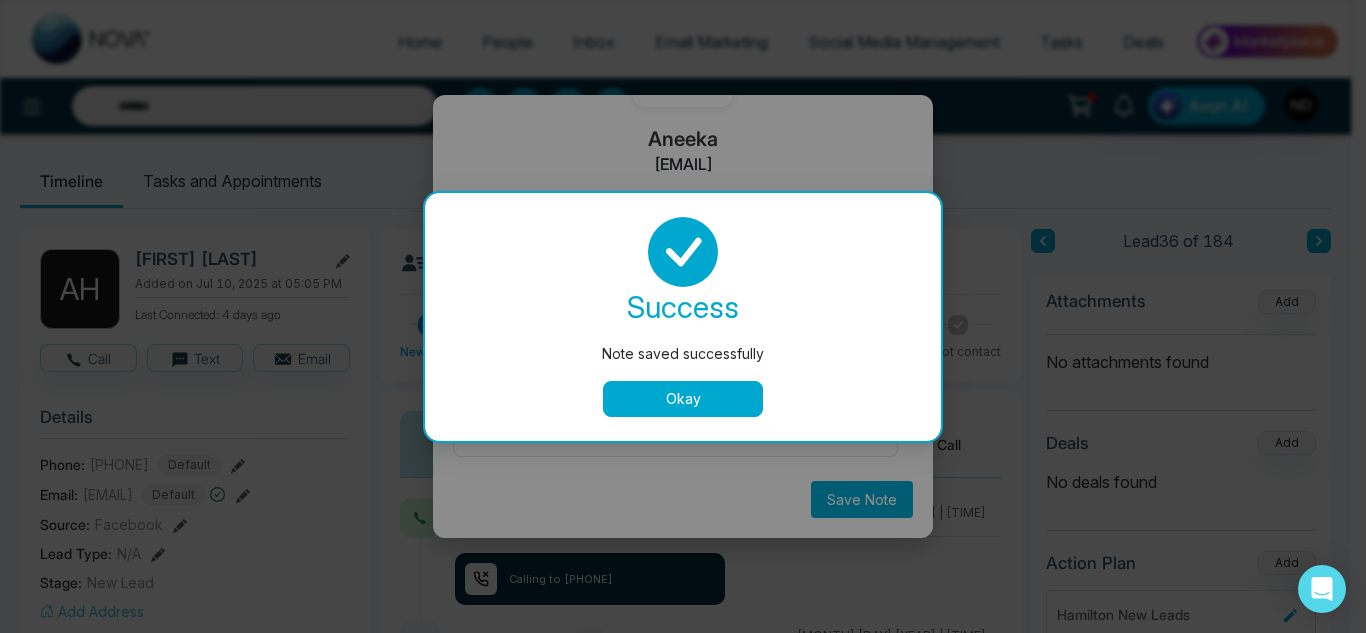 click on "Okay" at bounding box center [683, 399] 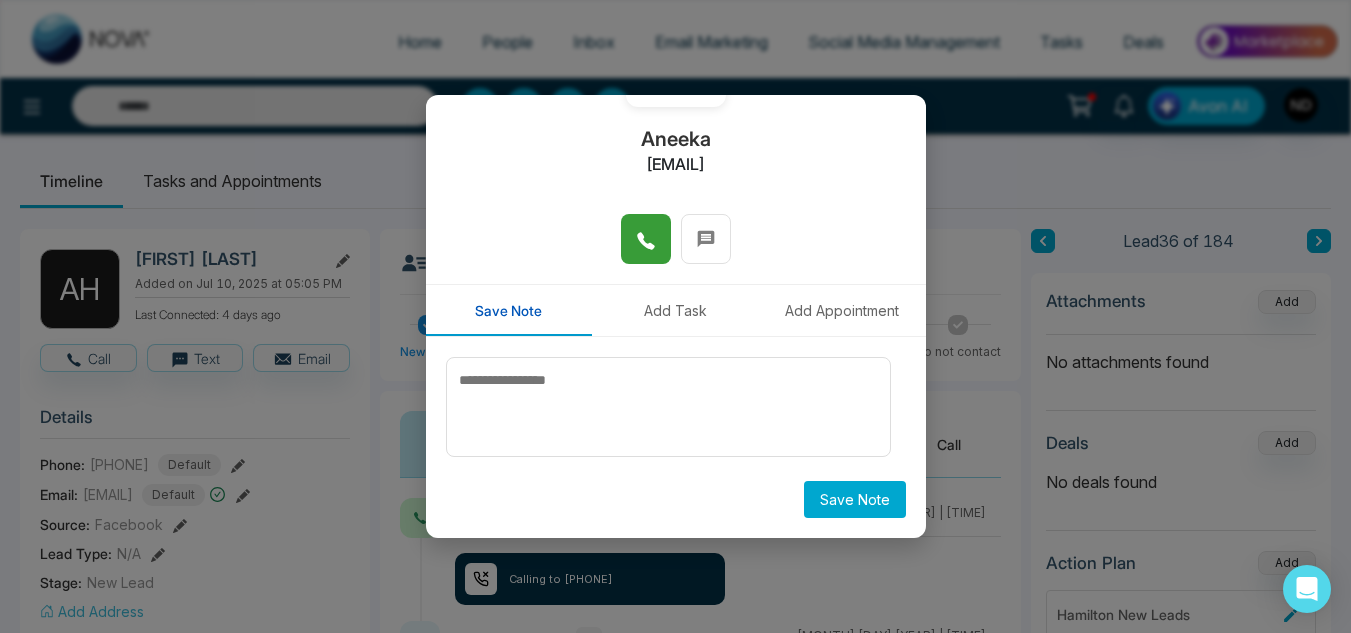 scroll, scrollTop: 0, scrollLeft: 0, axis: both 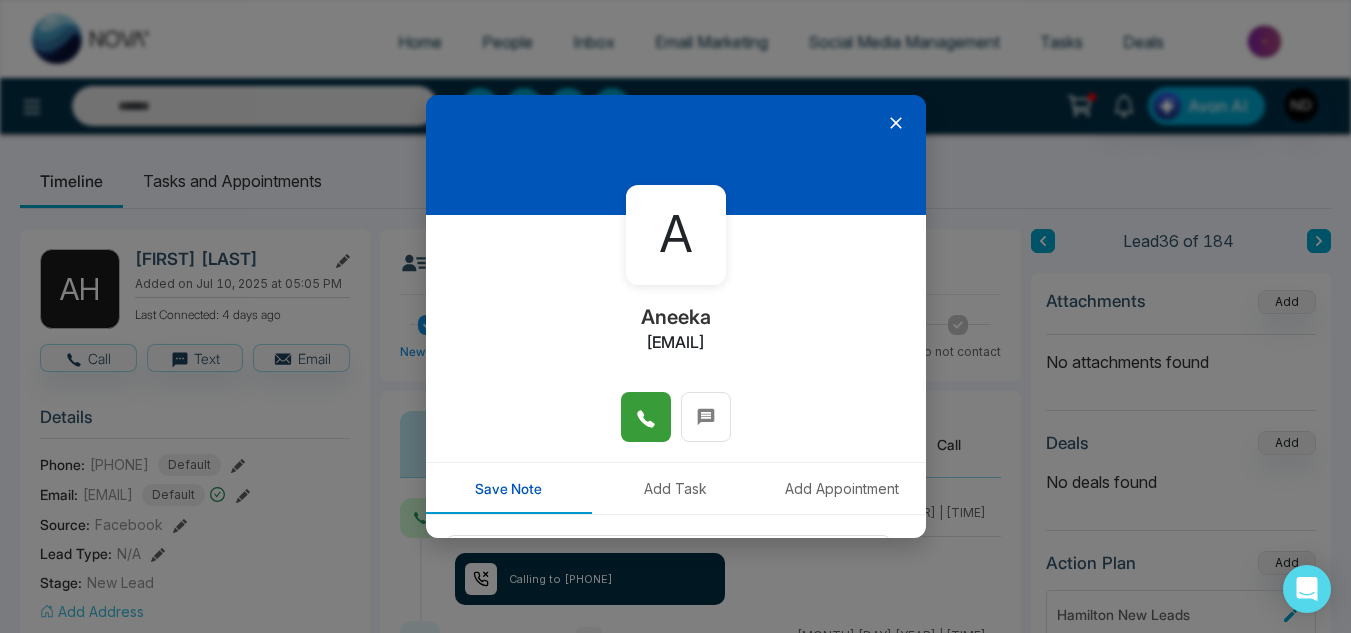 click 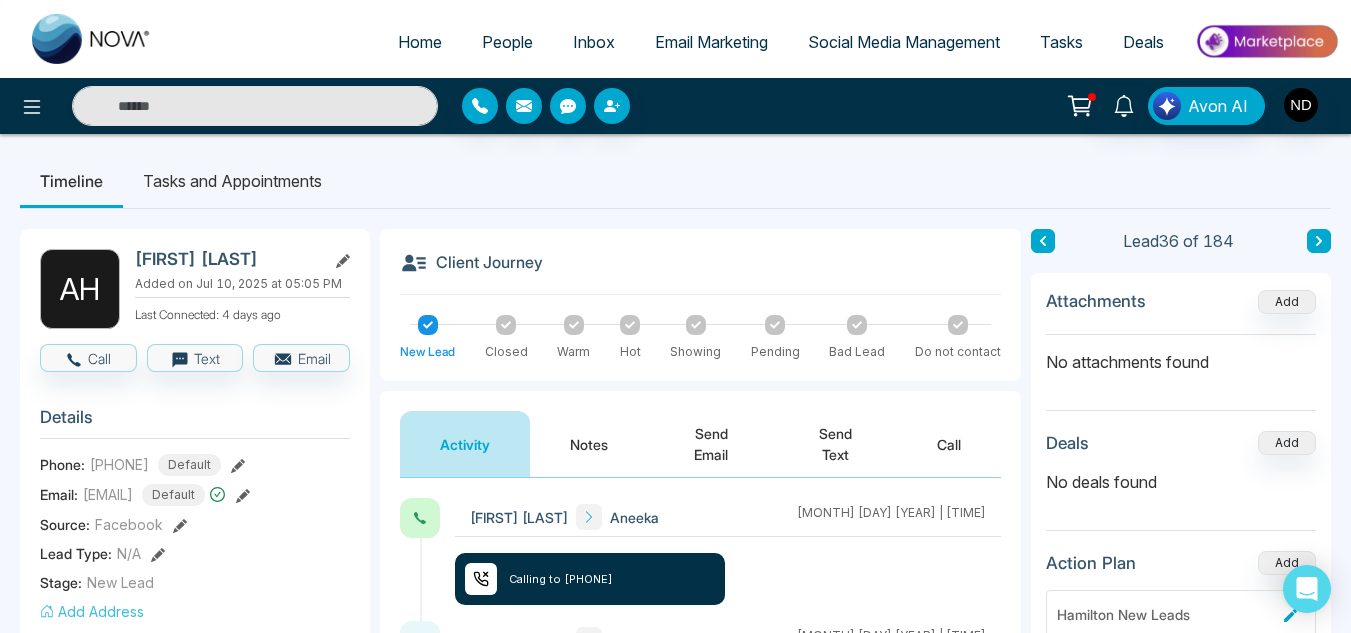 click at bounding box center (1319, 241) 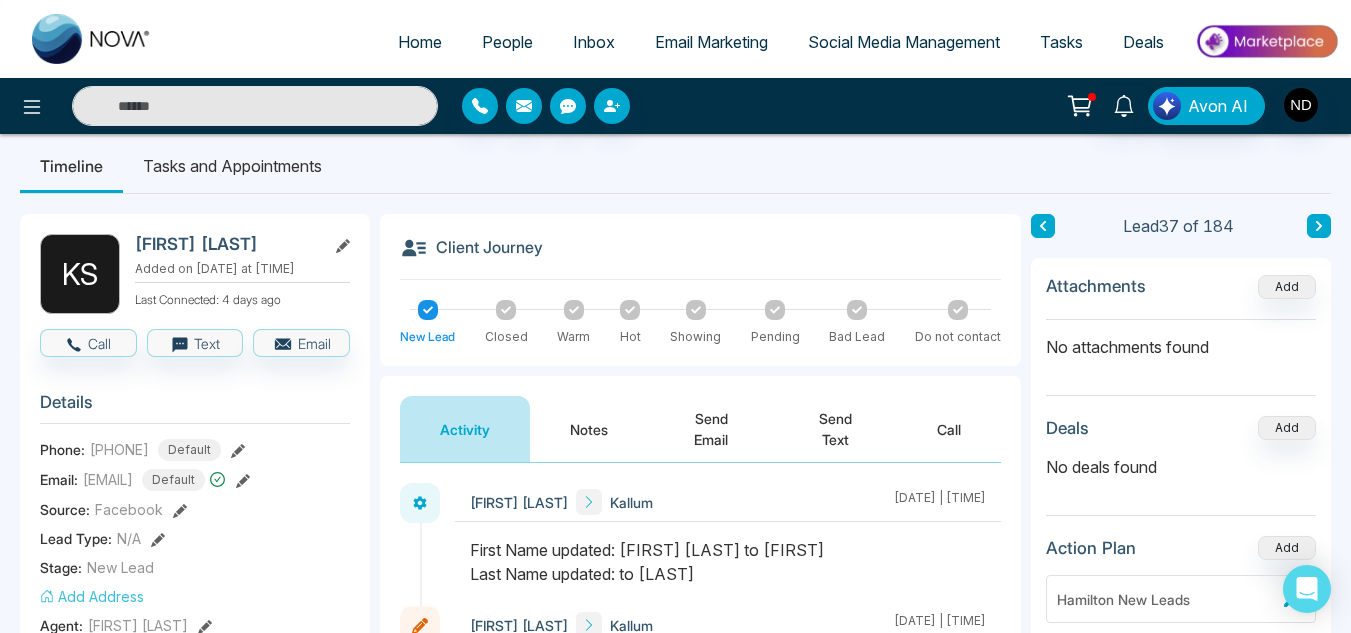 scroll, scrollTop: 17, scrollLeft: 0, axis: vertical 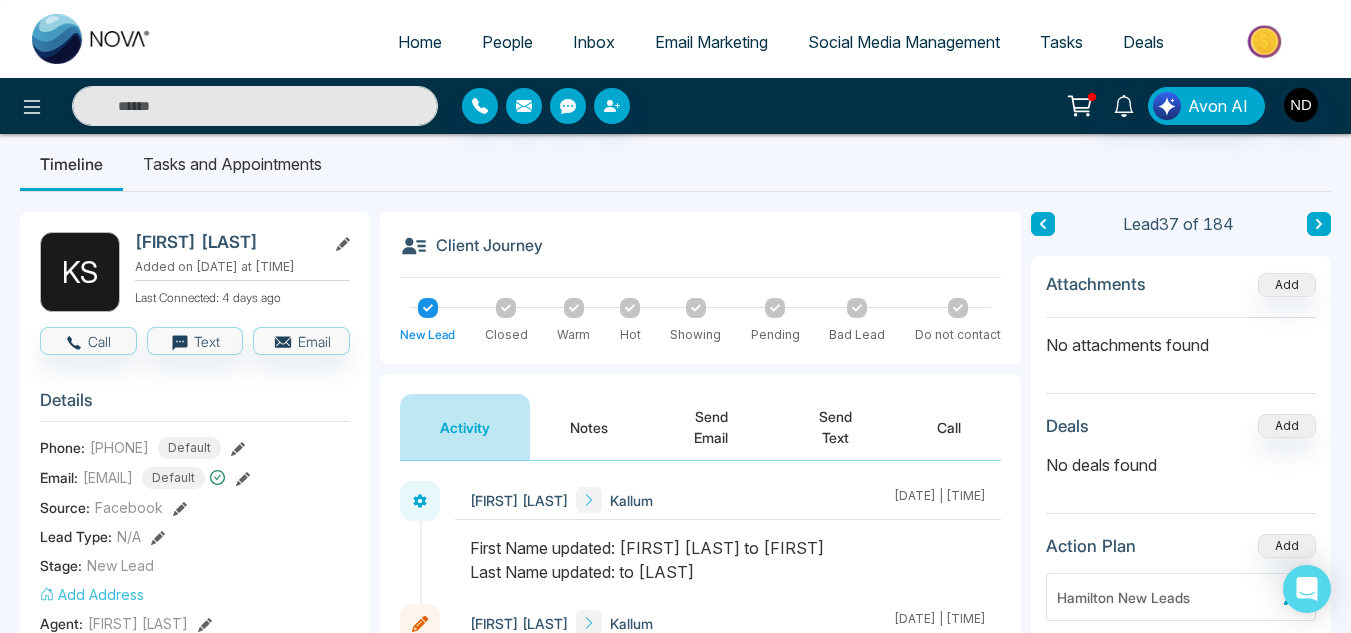 click on "Notes" at bounding box center [589, 427] 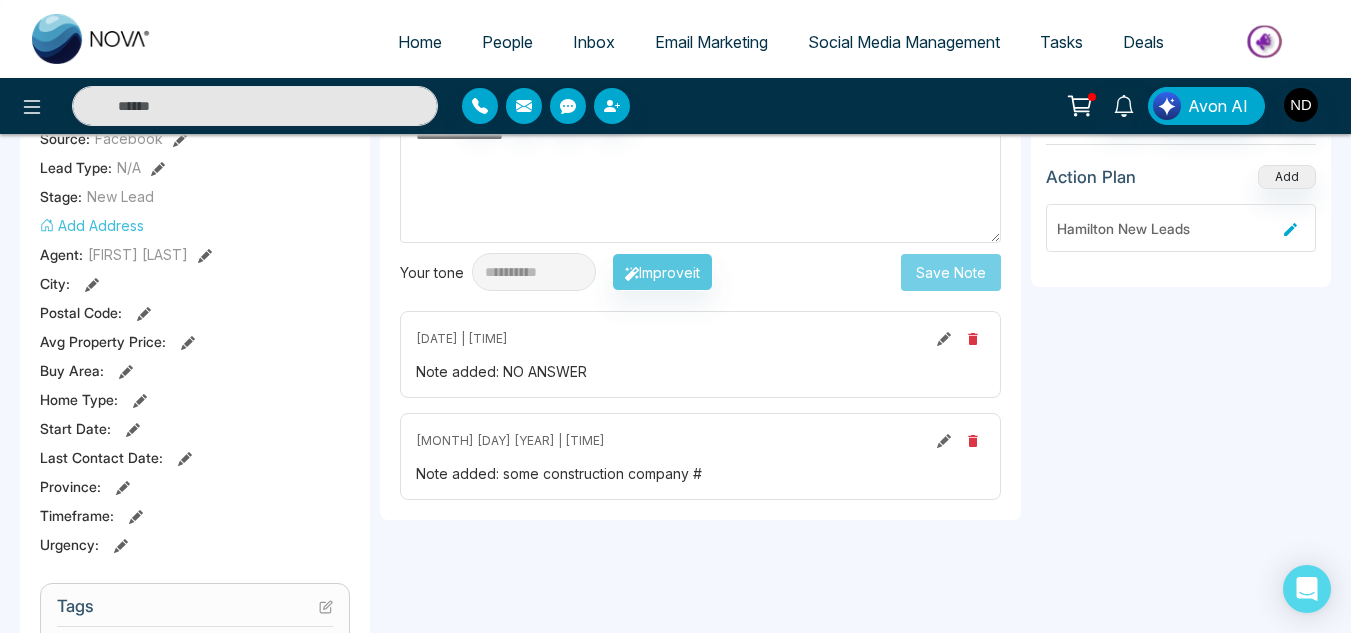 scroll, scrollTop: 0, scrollLeft: 0, axis: both 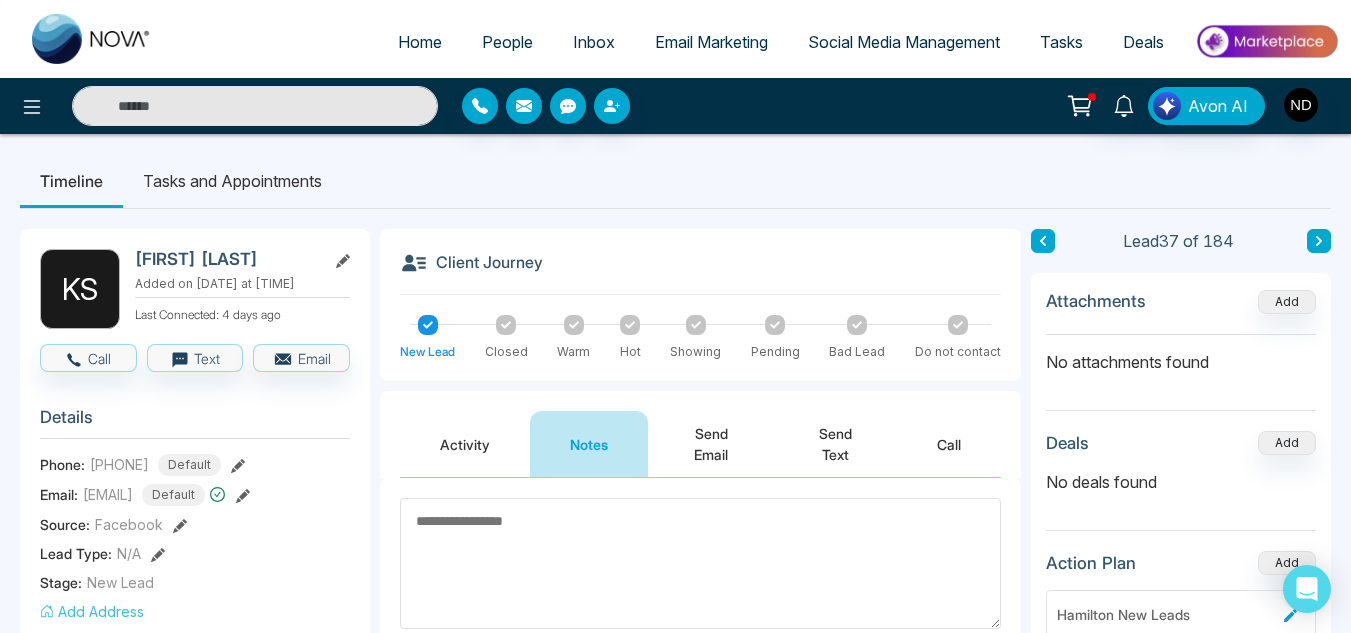 click at bounding box center (1319, 241) 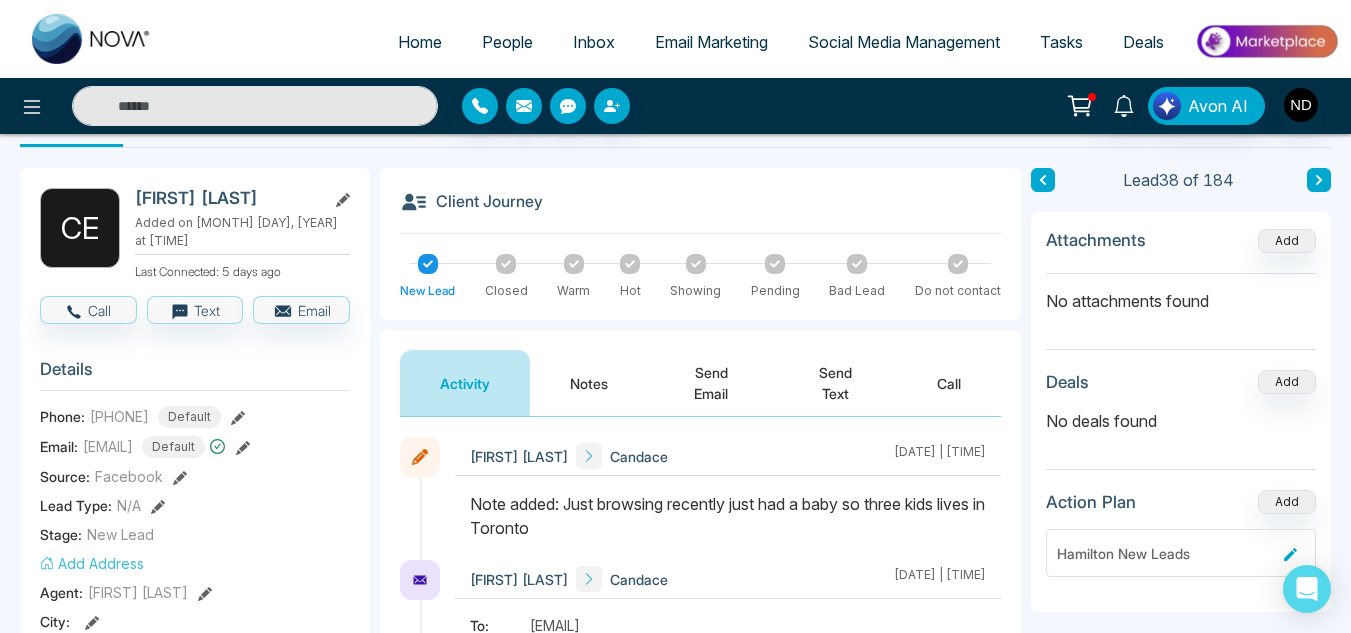 scroll, scrollTop: 59, scrollLeft: 0, axis: vertical 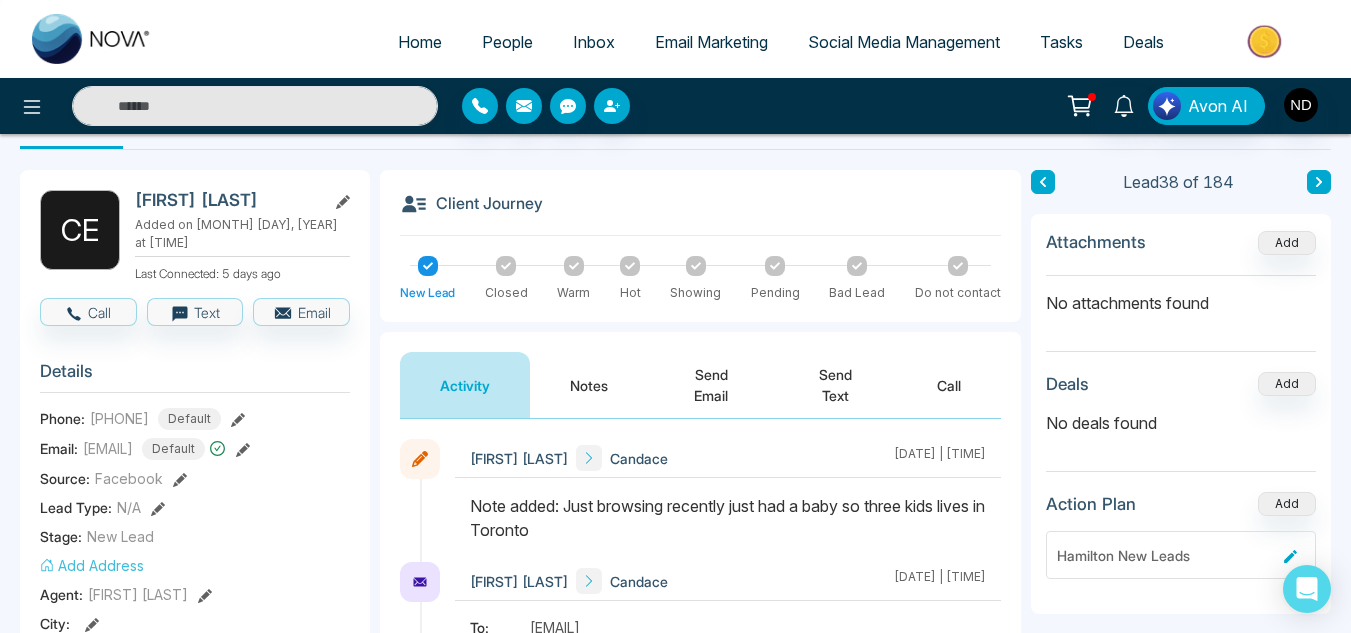 click at bounding box center [1319, 182] 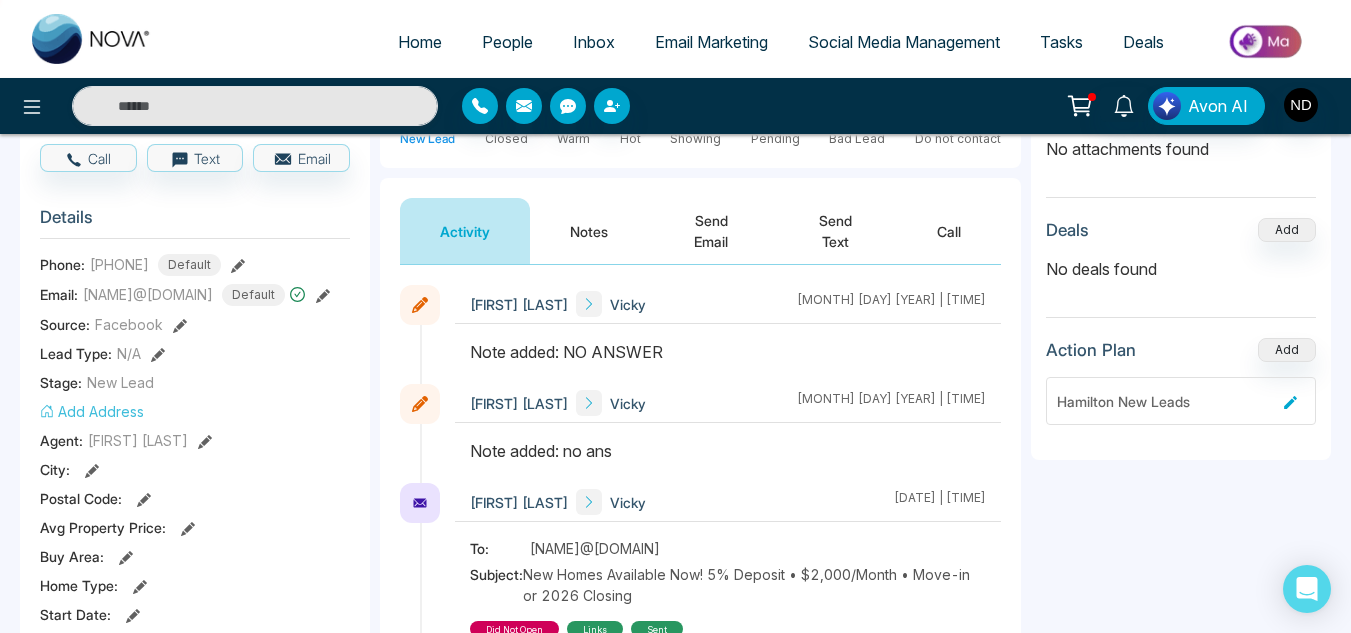 scroll, scrollTop: 0, scrollLeft: 0, axis: both 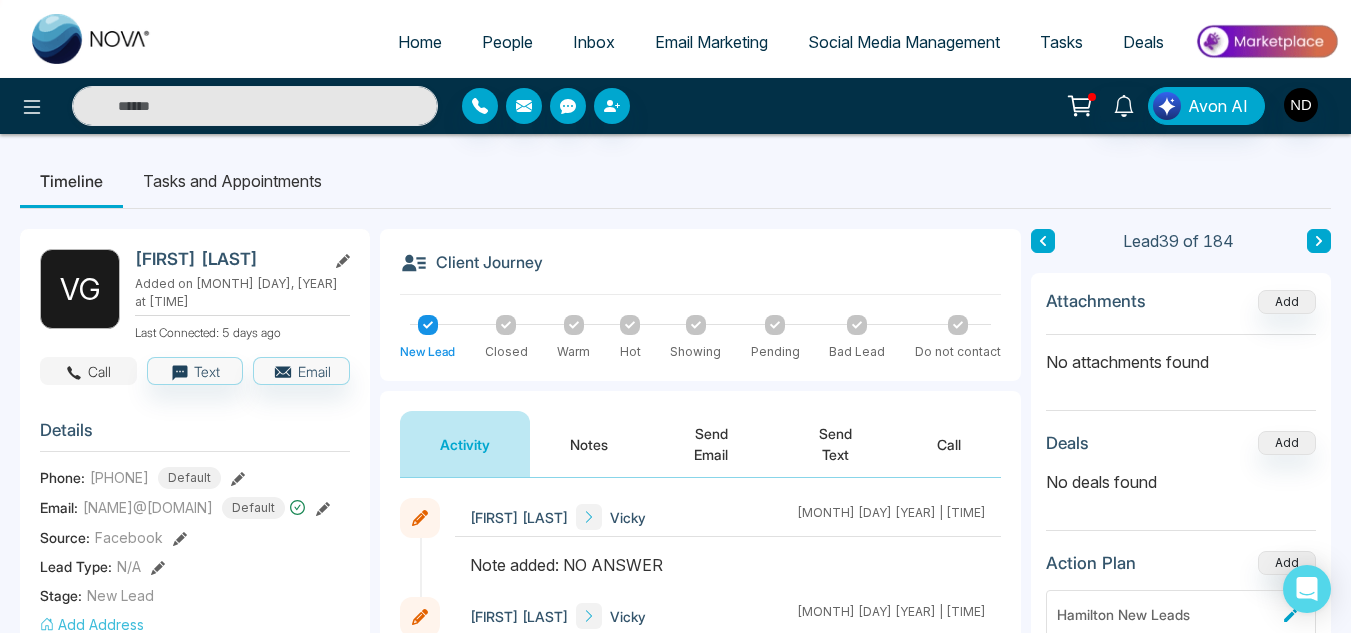 click on "Call" at bounding box center [88, 371] 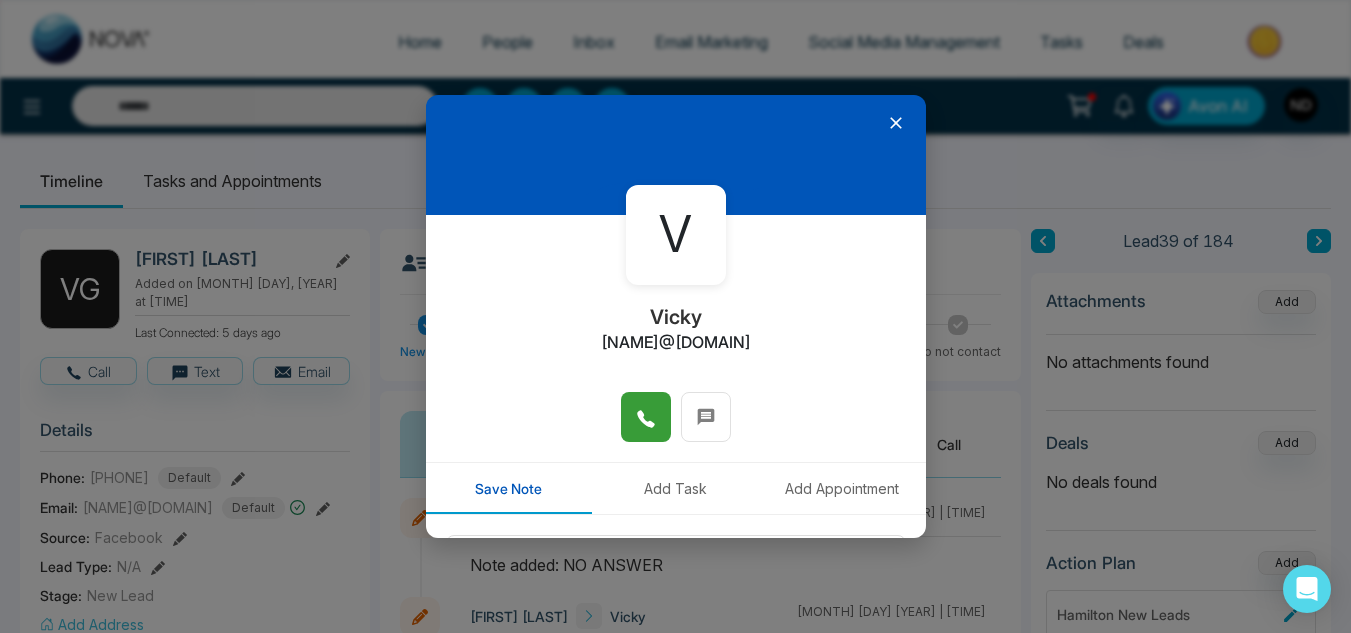 click at bounding box center [646, 417] 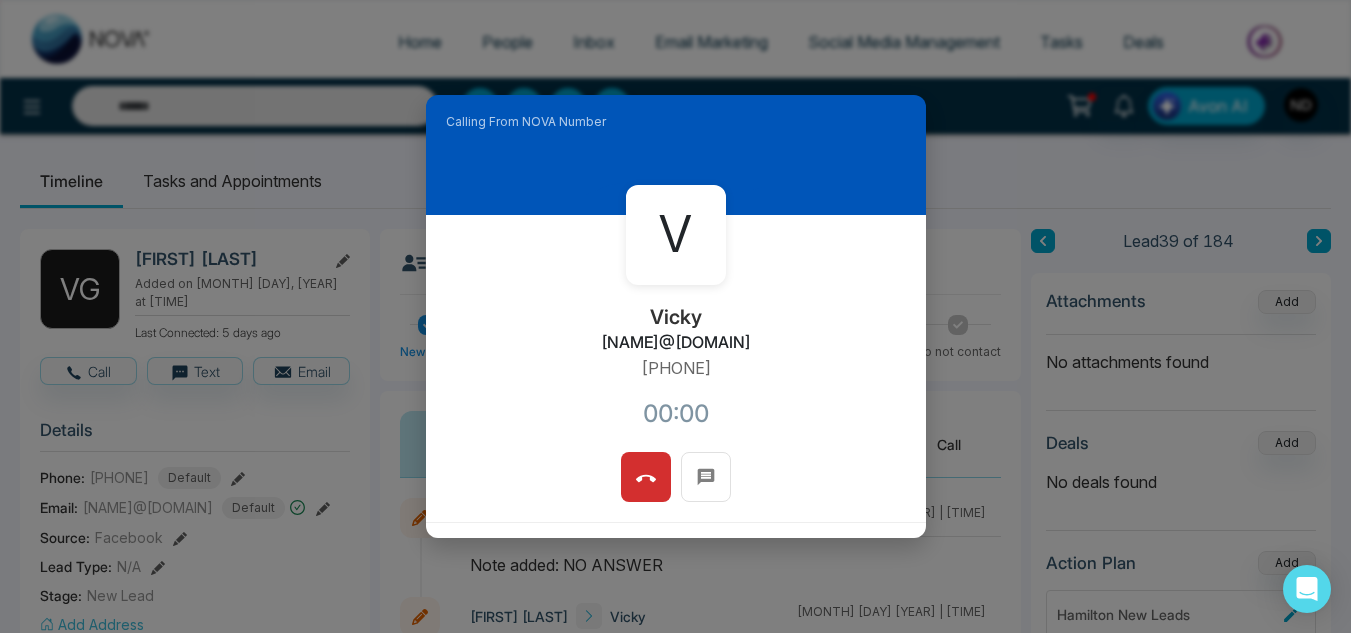 scroll, scrollTop: 238, scrollLeft: 0, axis: vertical 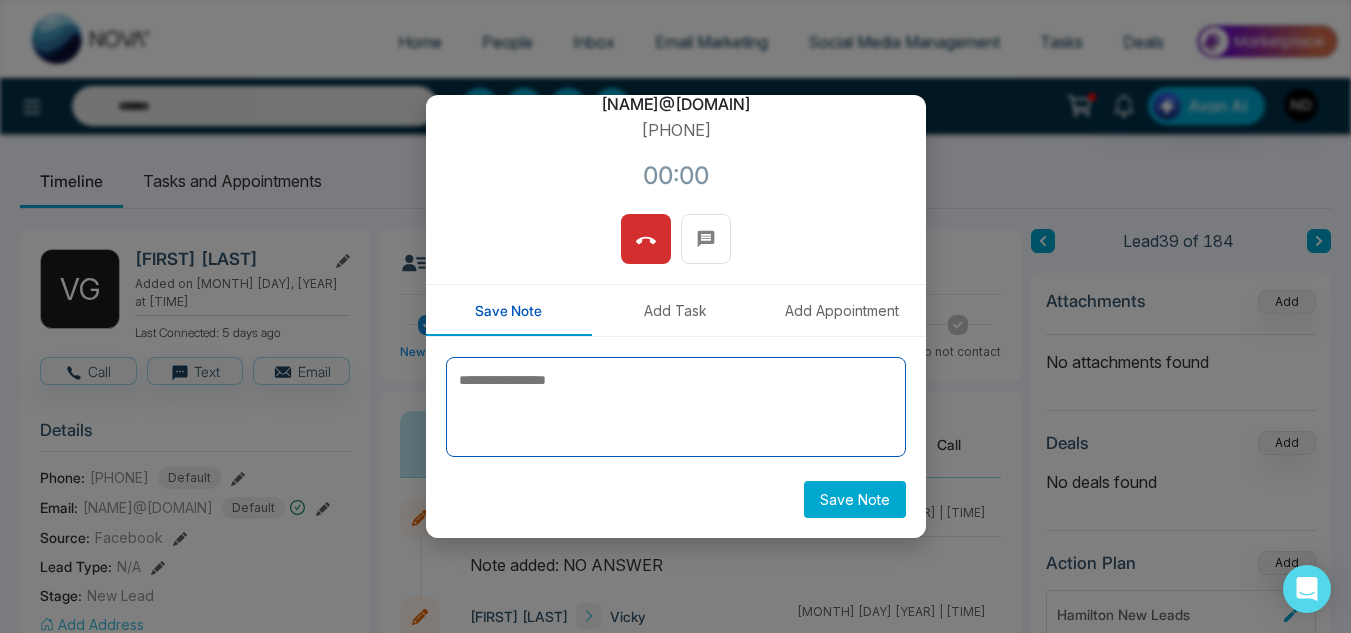 click at bounding box center [676, 407] 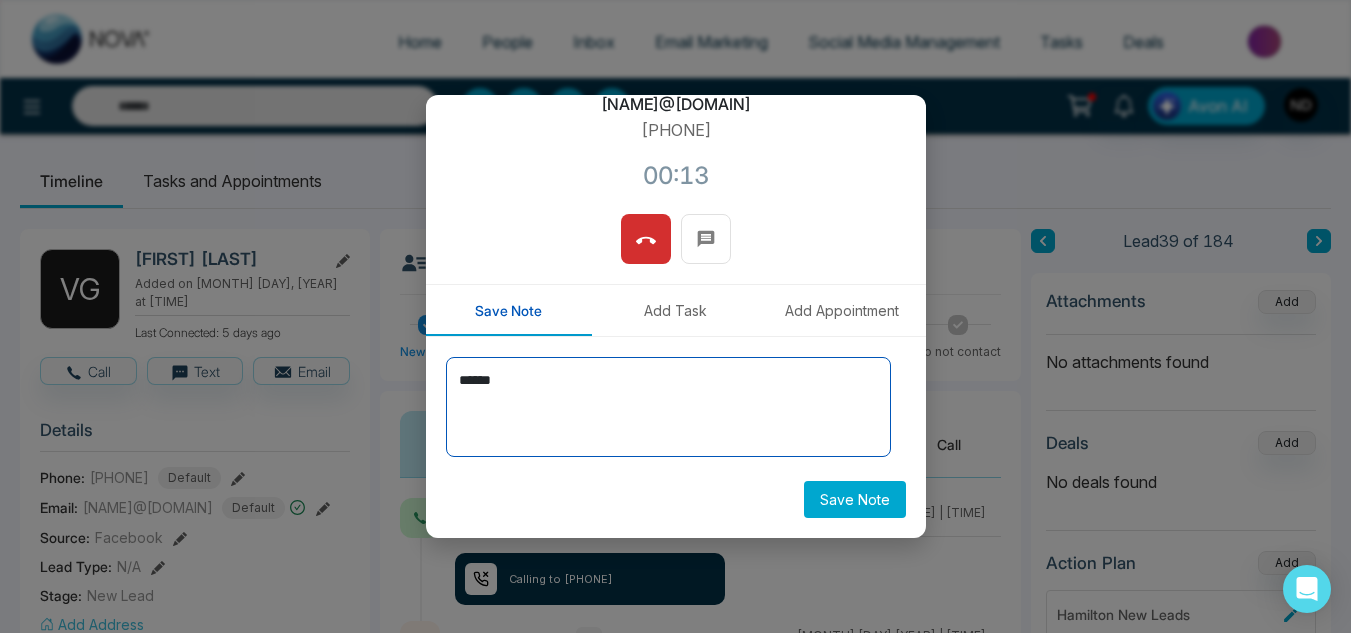type on "******" 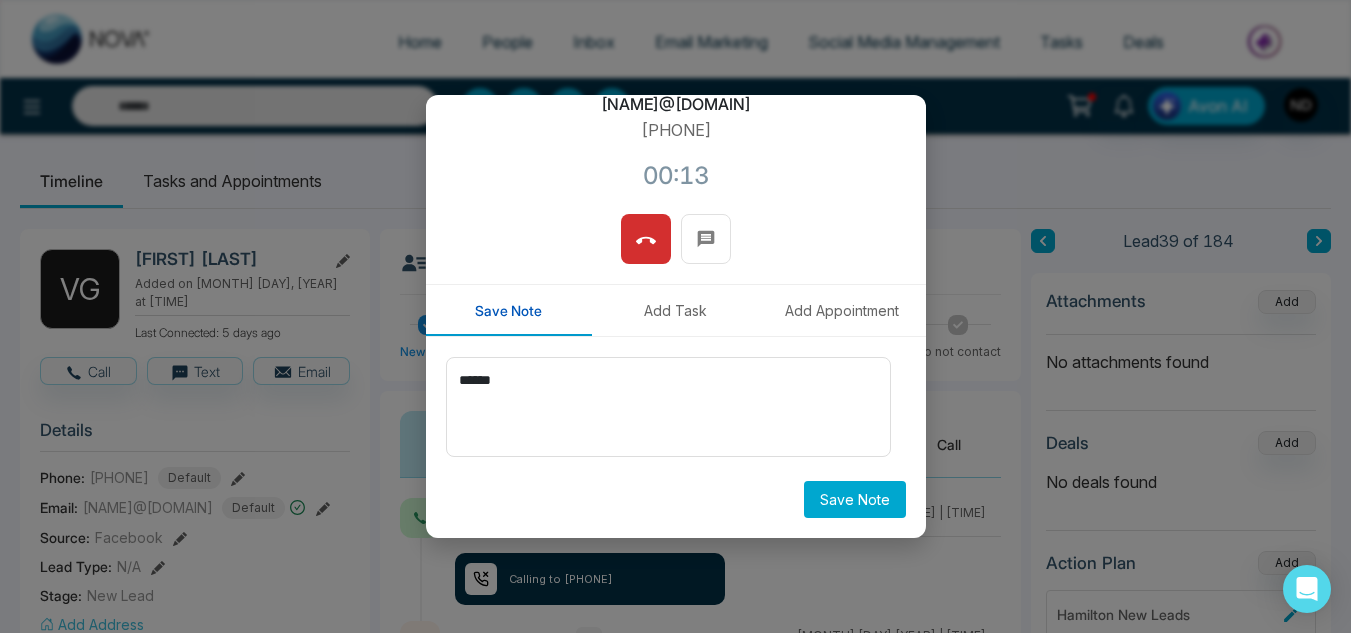 click on "Save Note" at bounding box center (855, 499) 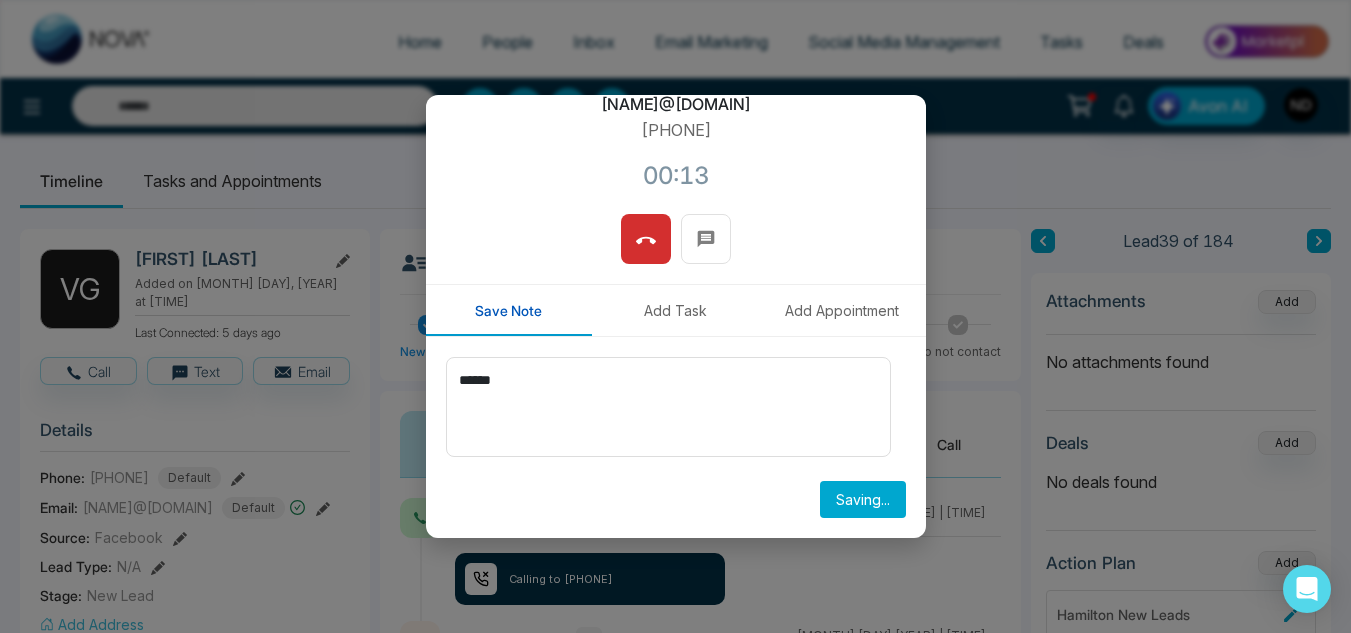 type 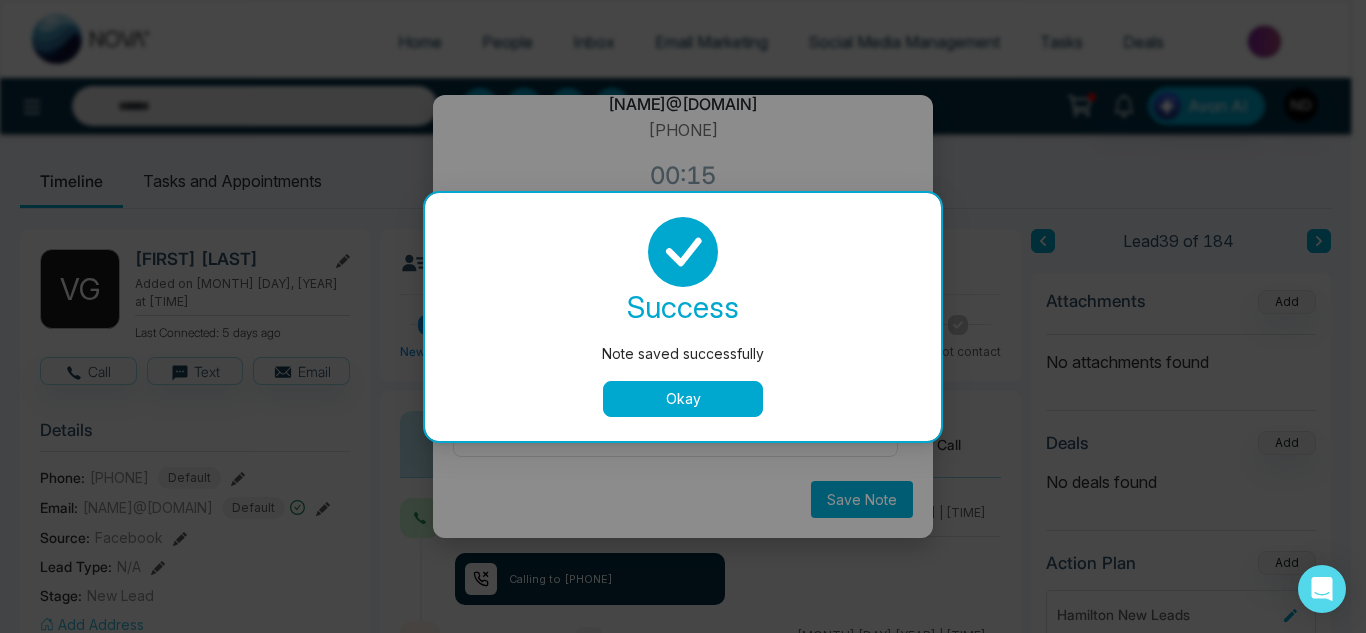 click on "Okay" at bounding box center (683, 399) 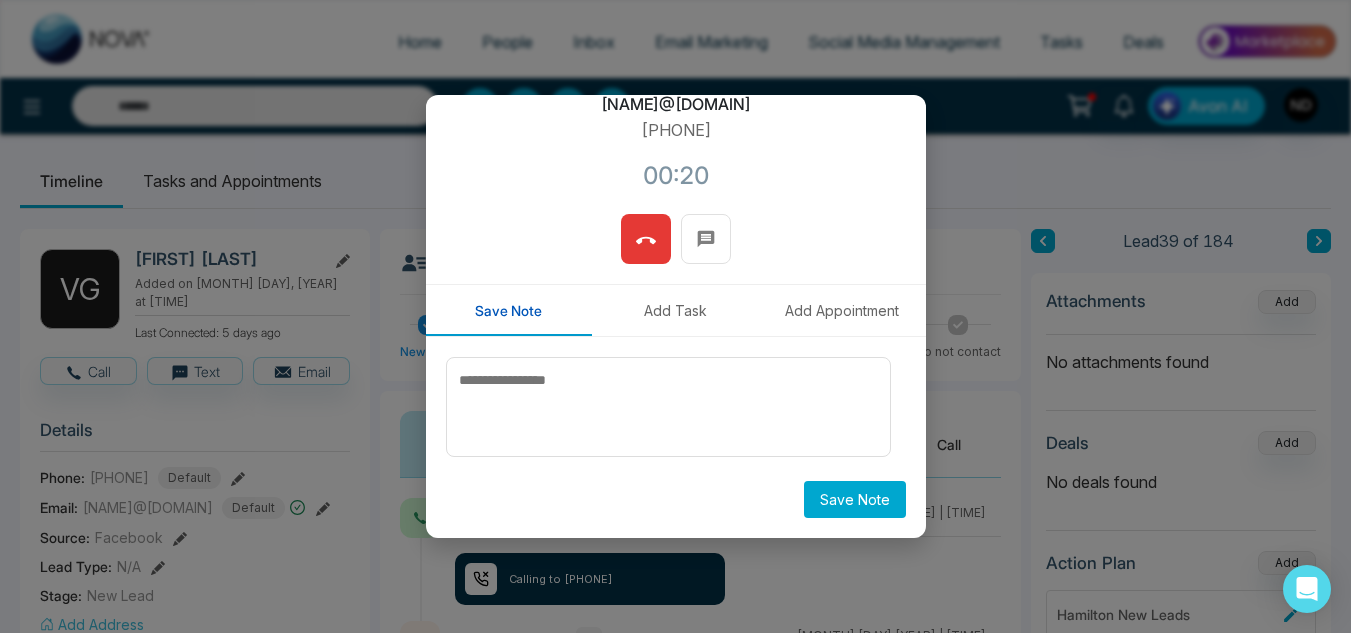 click at bounding box center (646, 239) 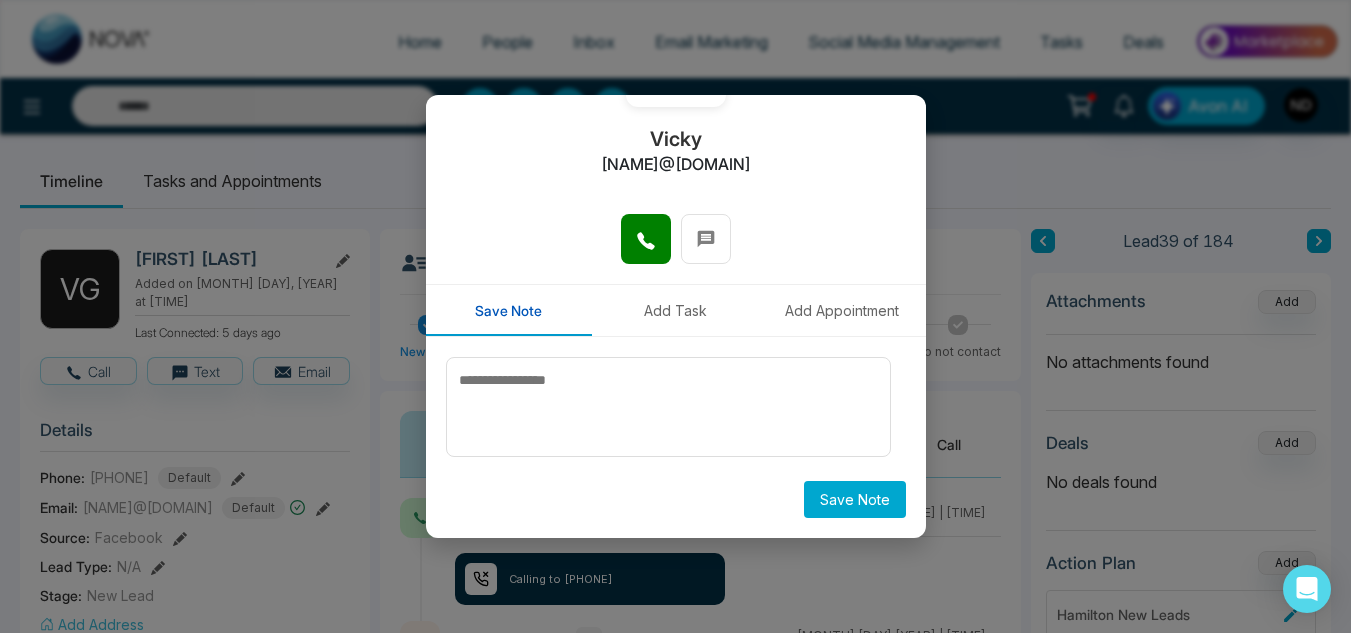 scroll, scrollTop: 0, scrollLeft: 0, axis: both 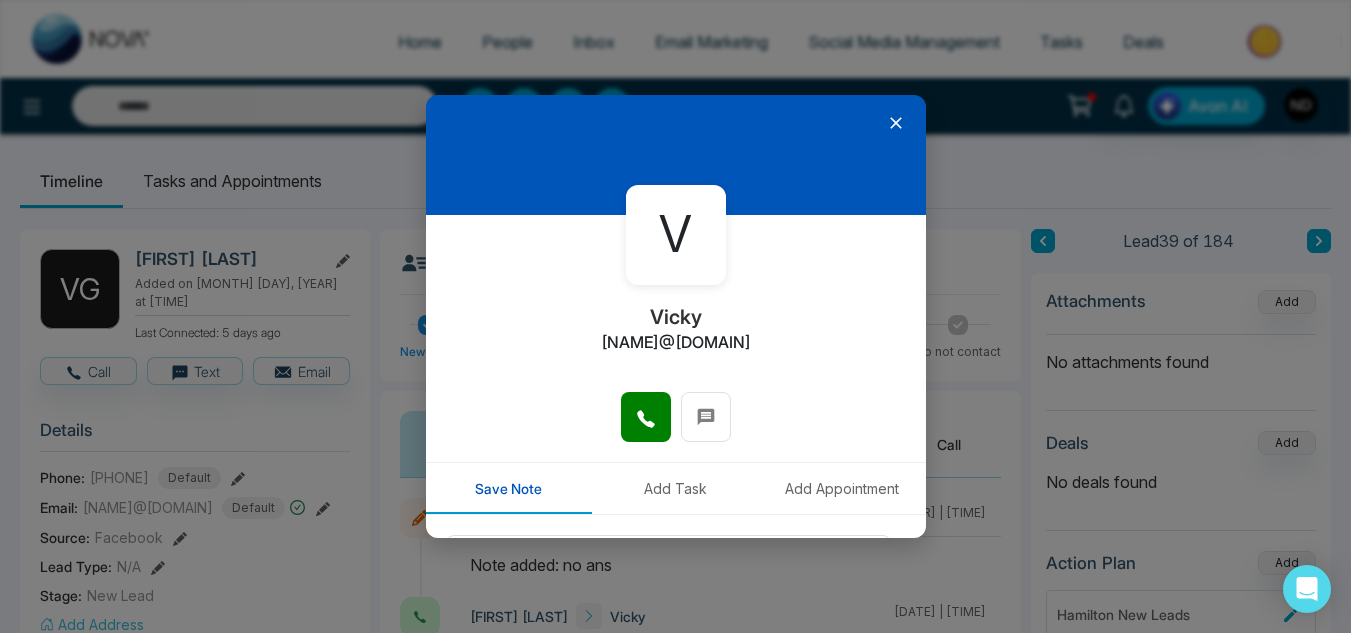 click 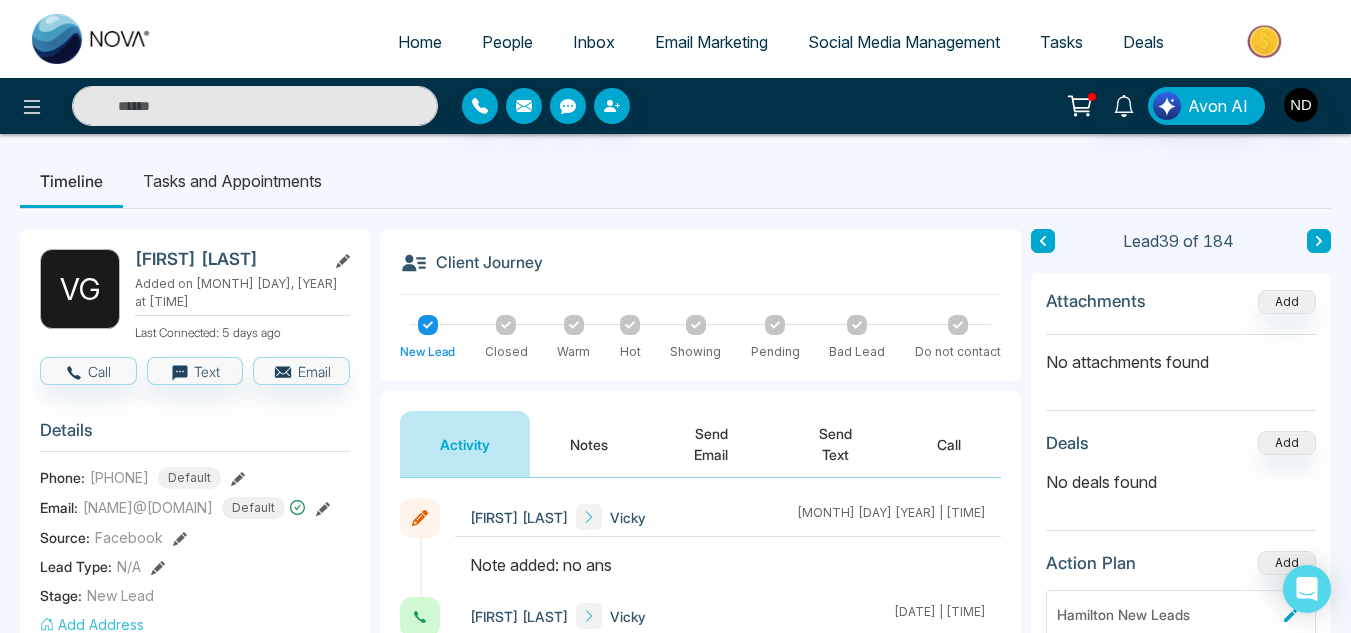 click at bounding box center [1319, 241] 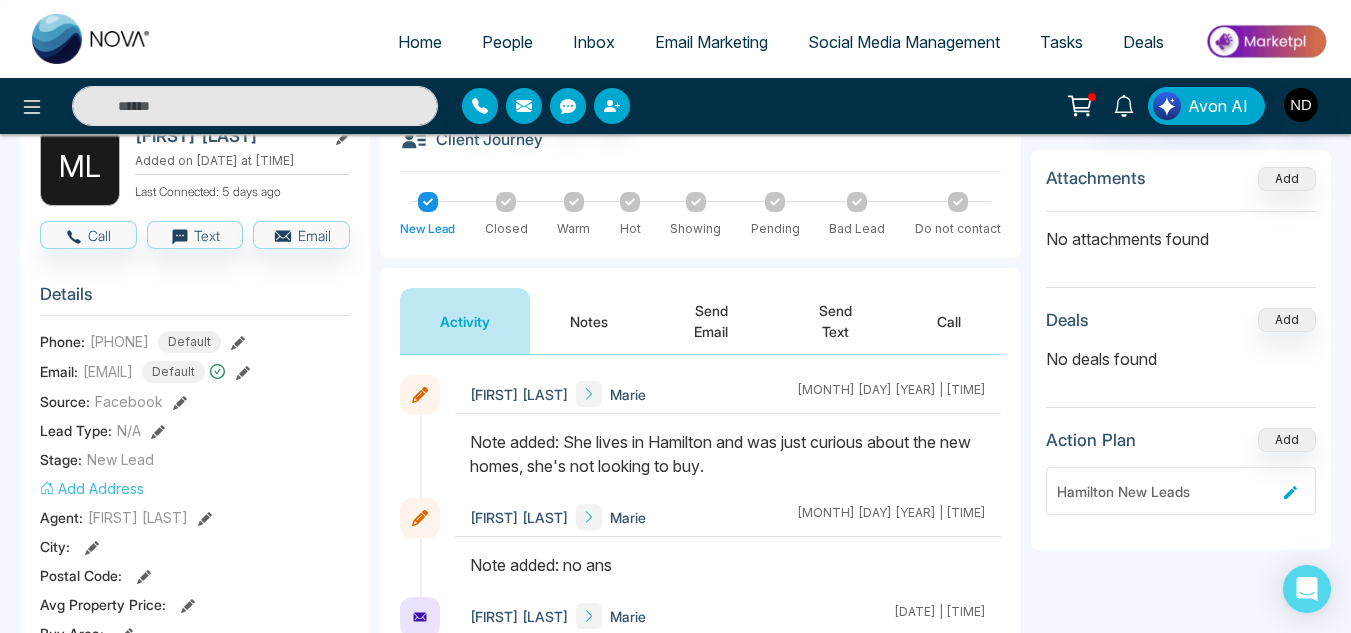 scroll, scrollTop: 0, scrollLeft: 0, axis: both 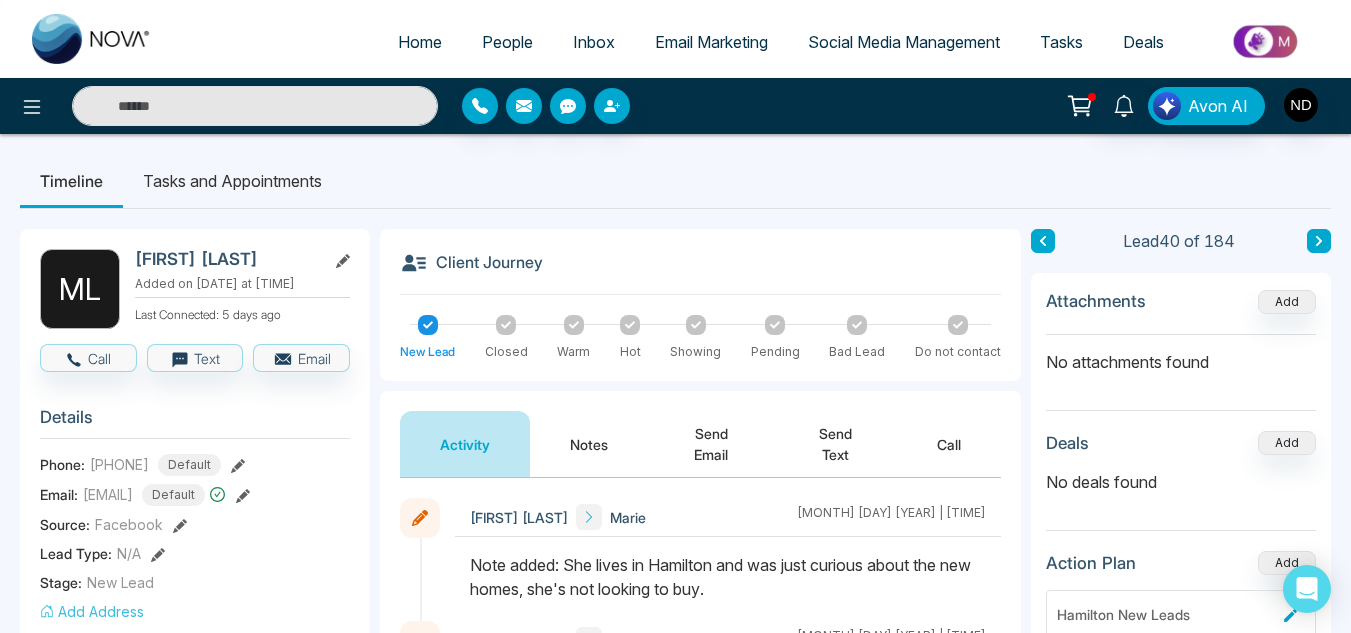 click at bounding box center [1319, 241] 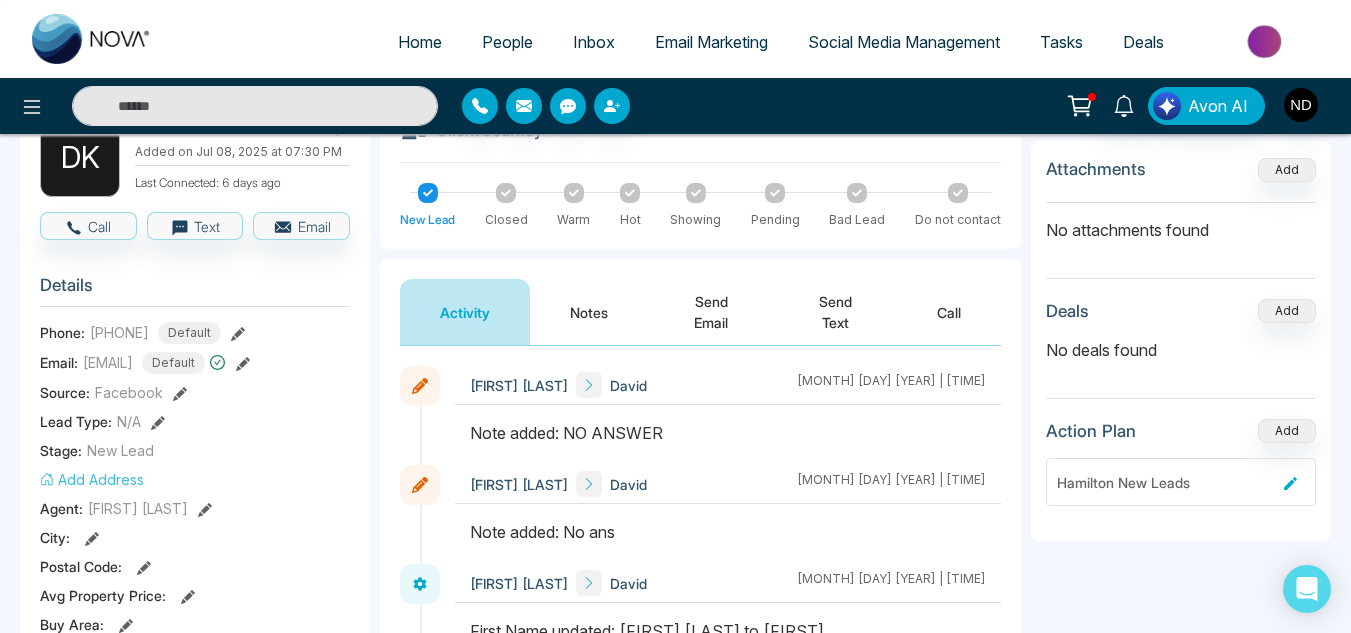 scroll, scrollTop: 193, scrollLeft: 0, axis: vertical 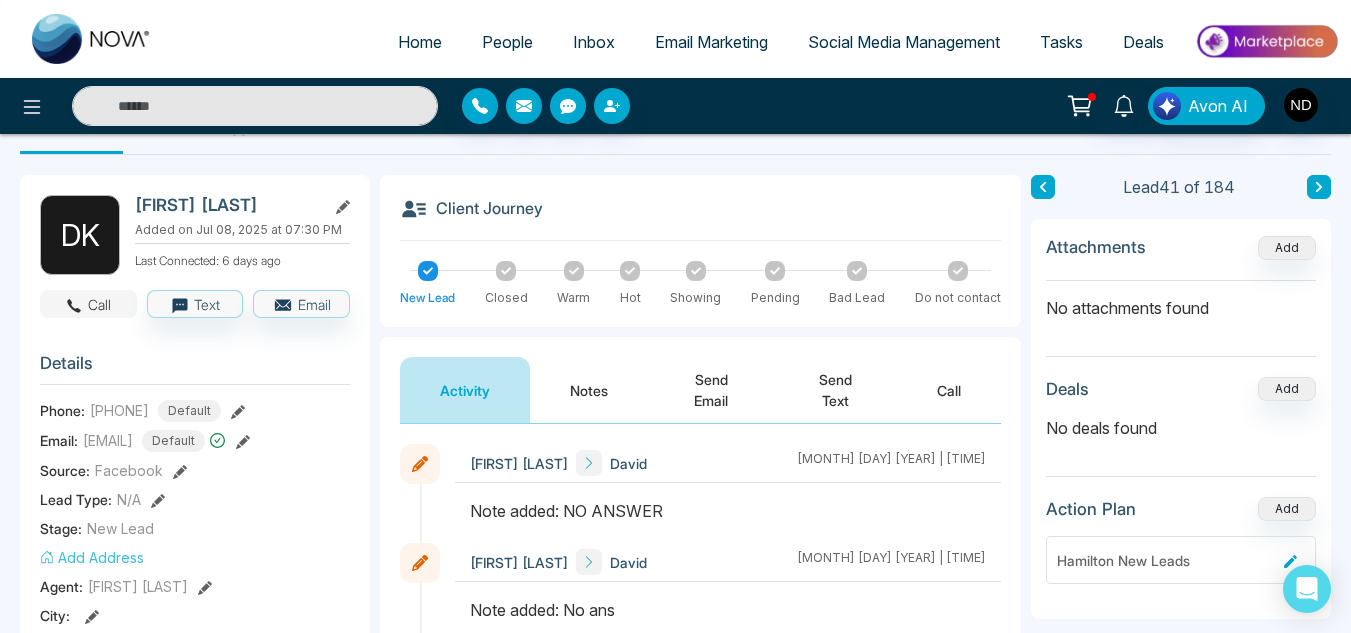click on "Call" at bounding box center (88, 304) 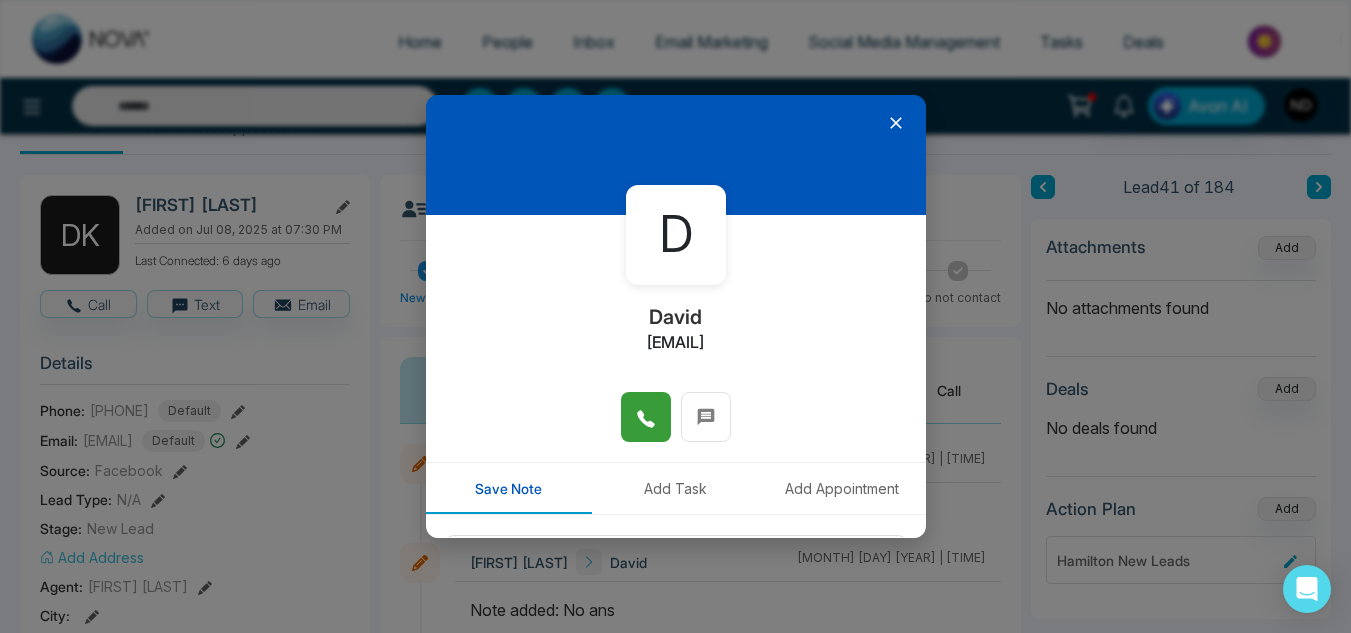 click at bounding box center (646, 417) 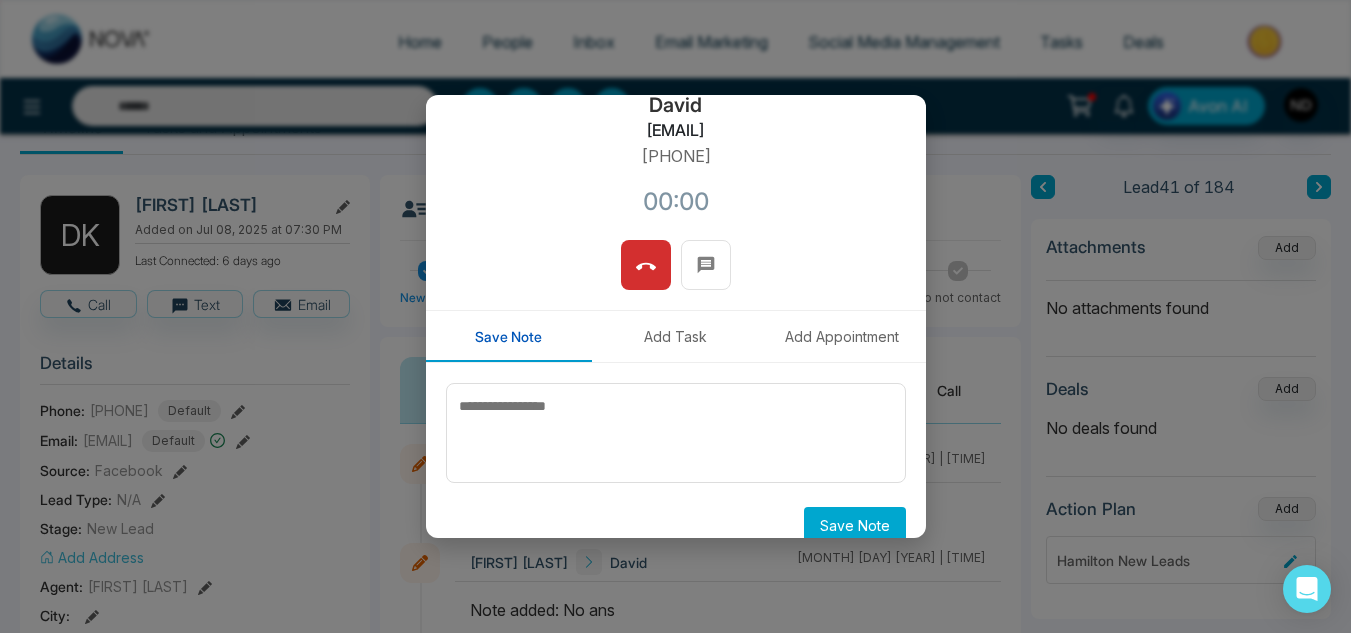 scroll, scrollTop: 213, scrollLeft: 0, axis: vertical 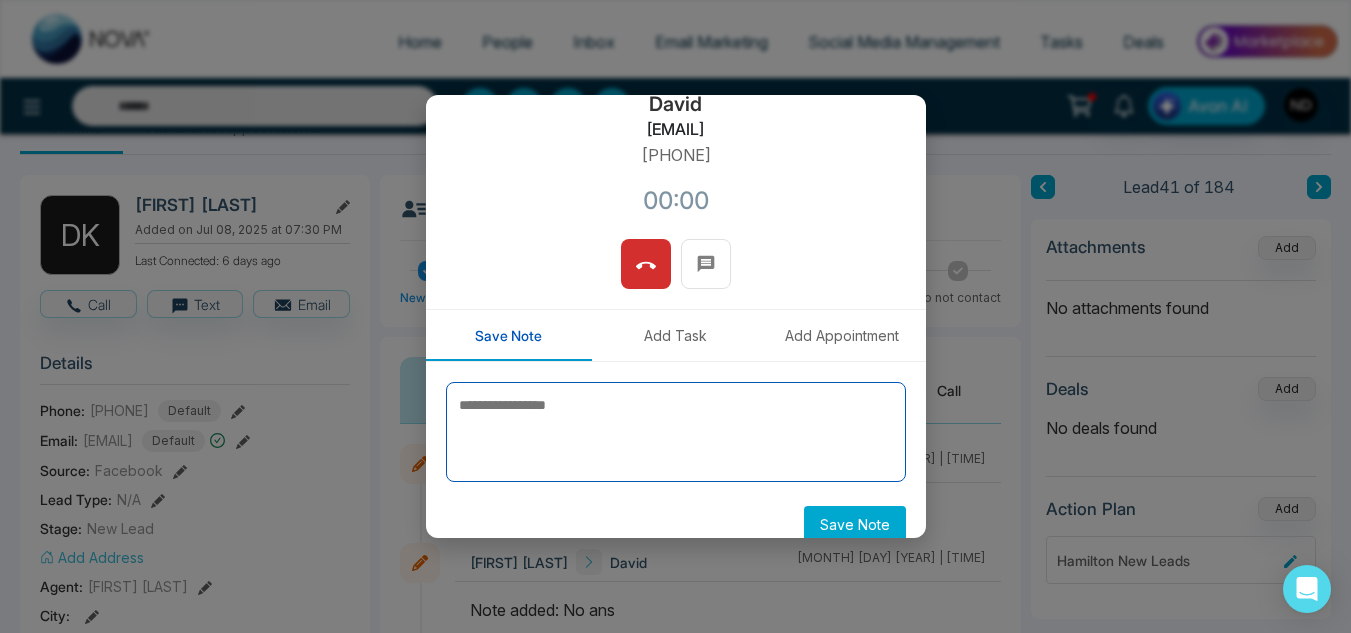 click at bounding box center [676, 432] 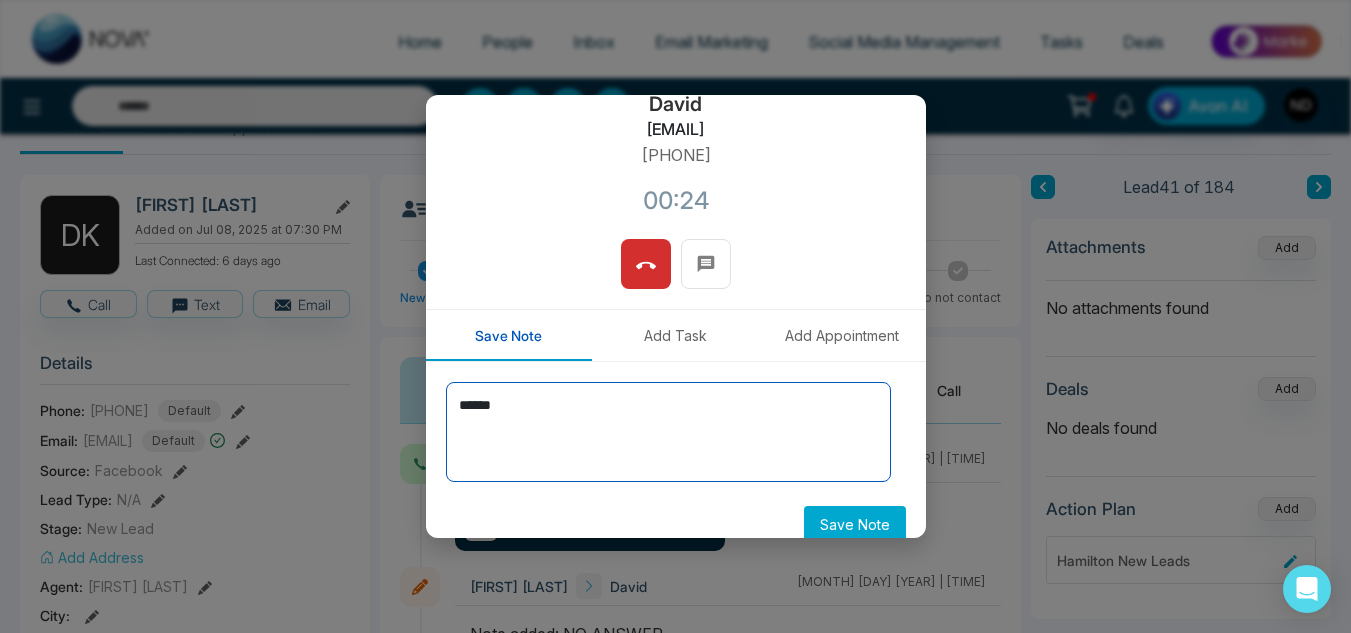 type on "******" 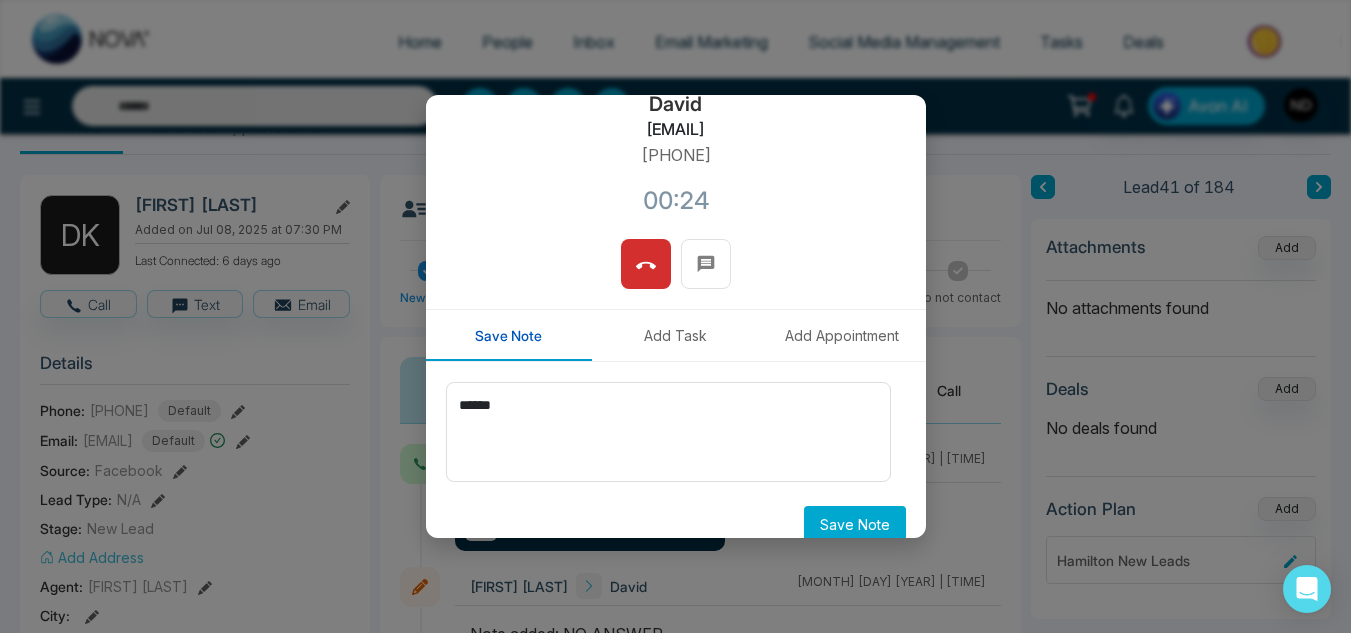 click on "Save Note" at bounding box center [855, 524] 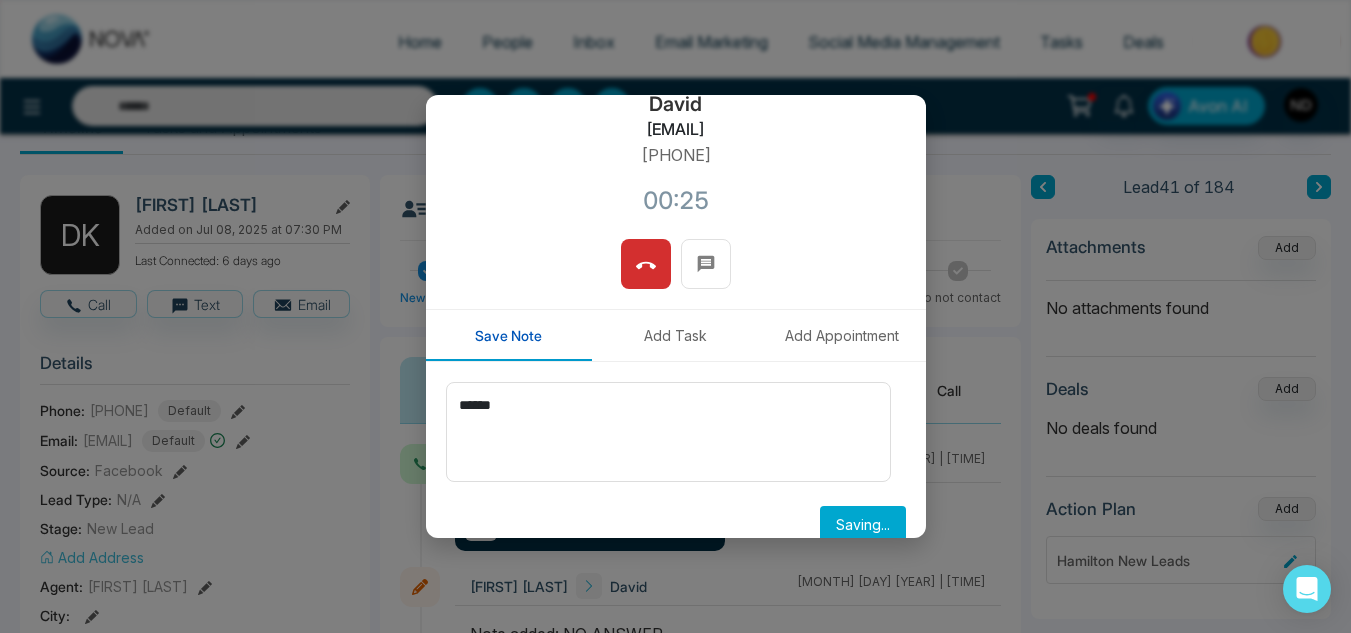 type 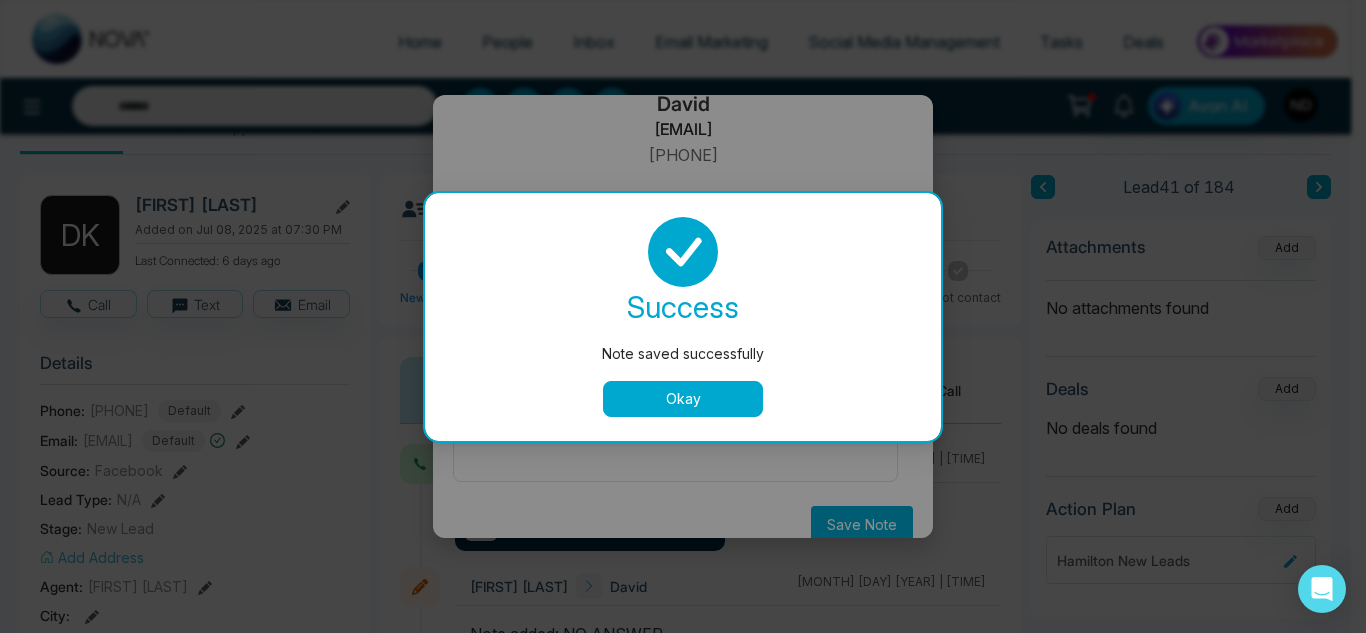 click on "Okay" at bounding box center [683, 399] 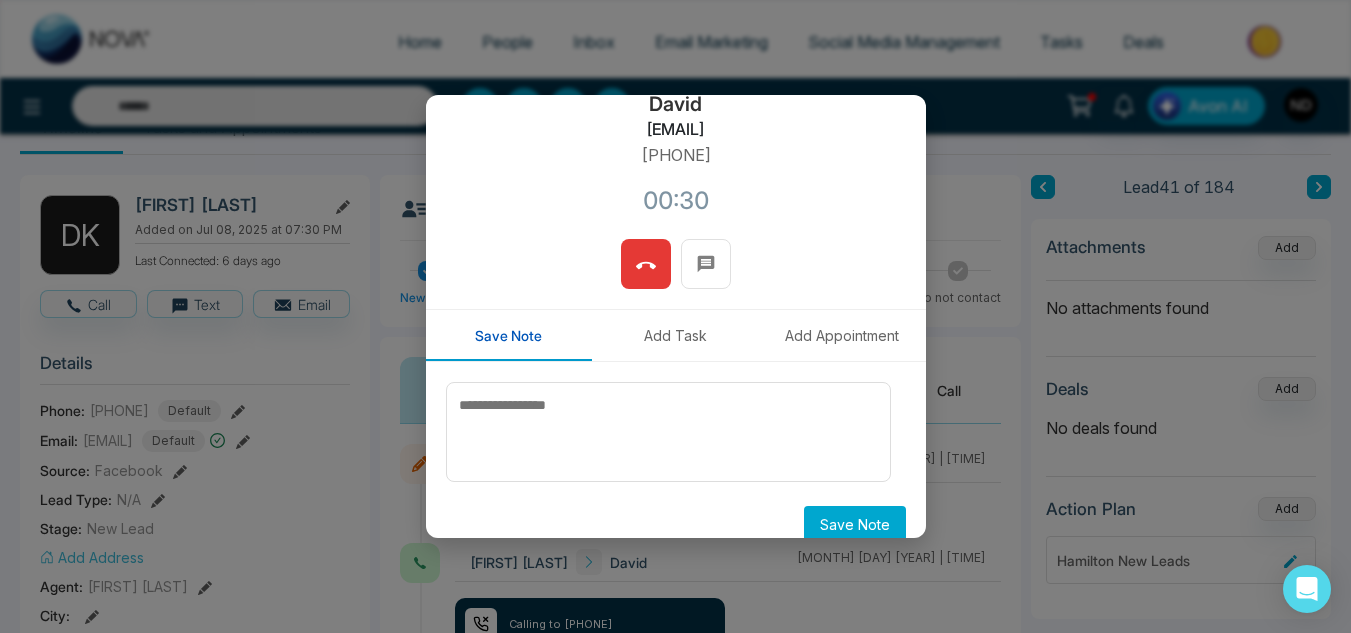 click at bounding box center [646, 264] 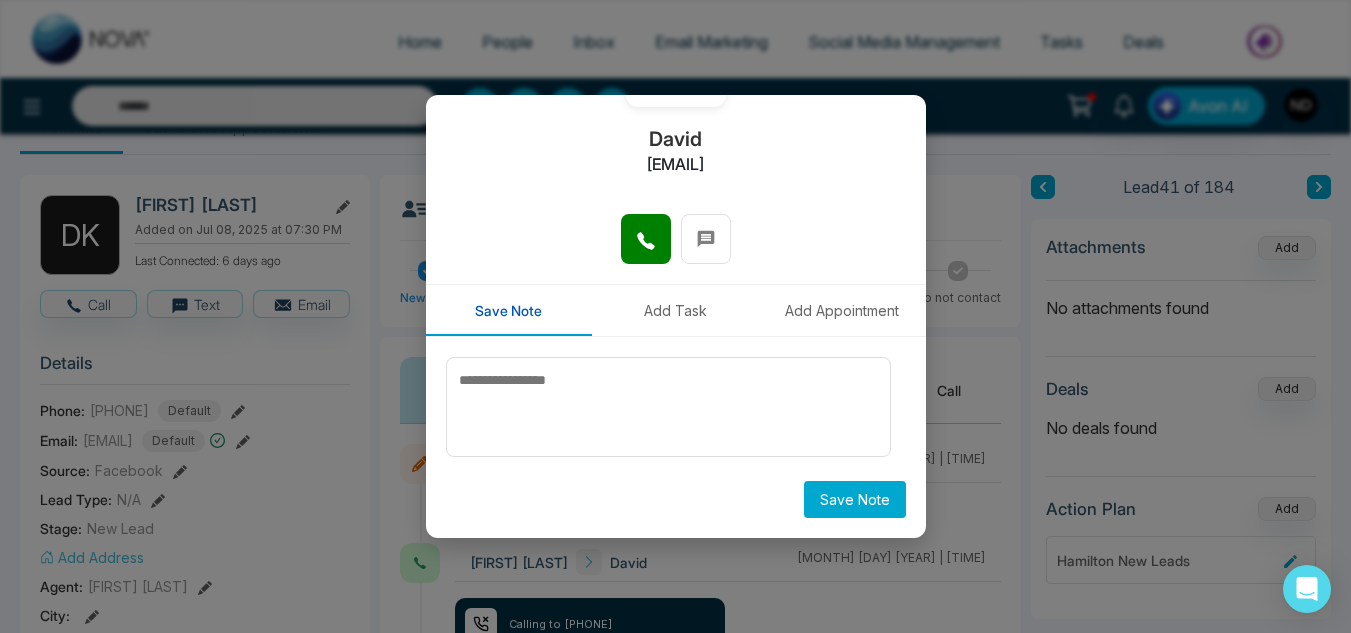 scroll, scrollTop: 0, scrollLeft: 0, axis: both 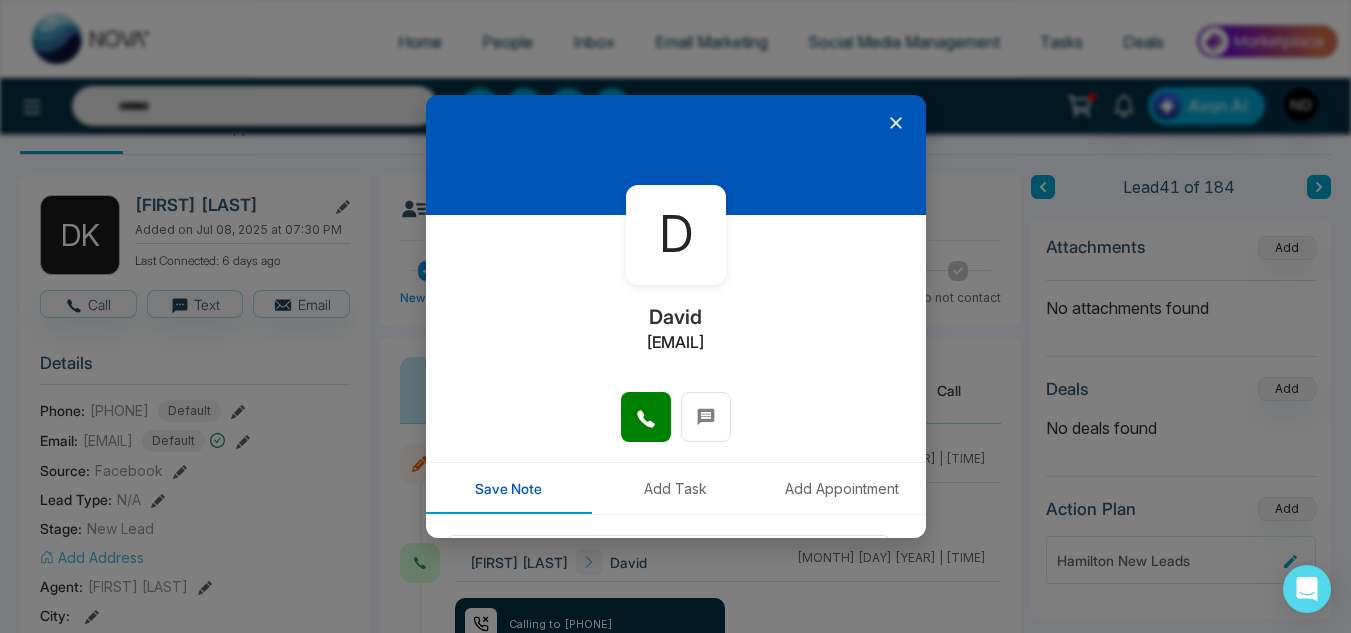 click 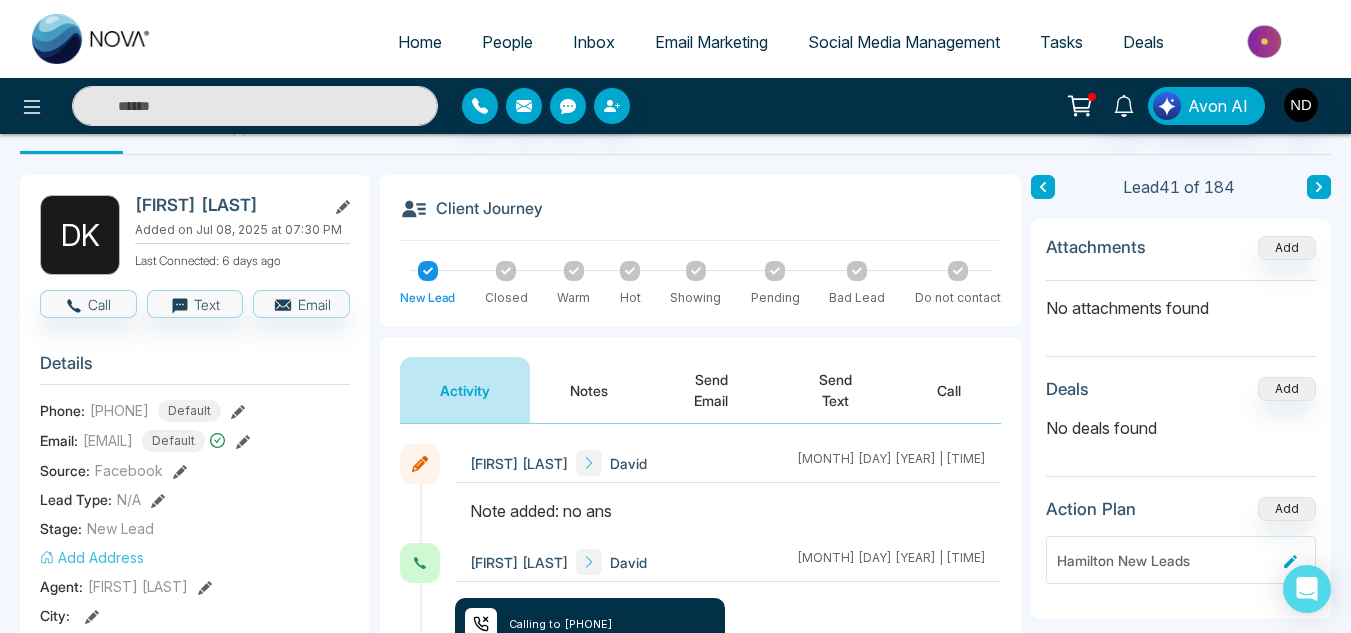 click 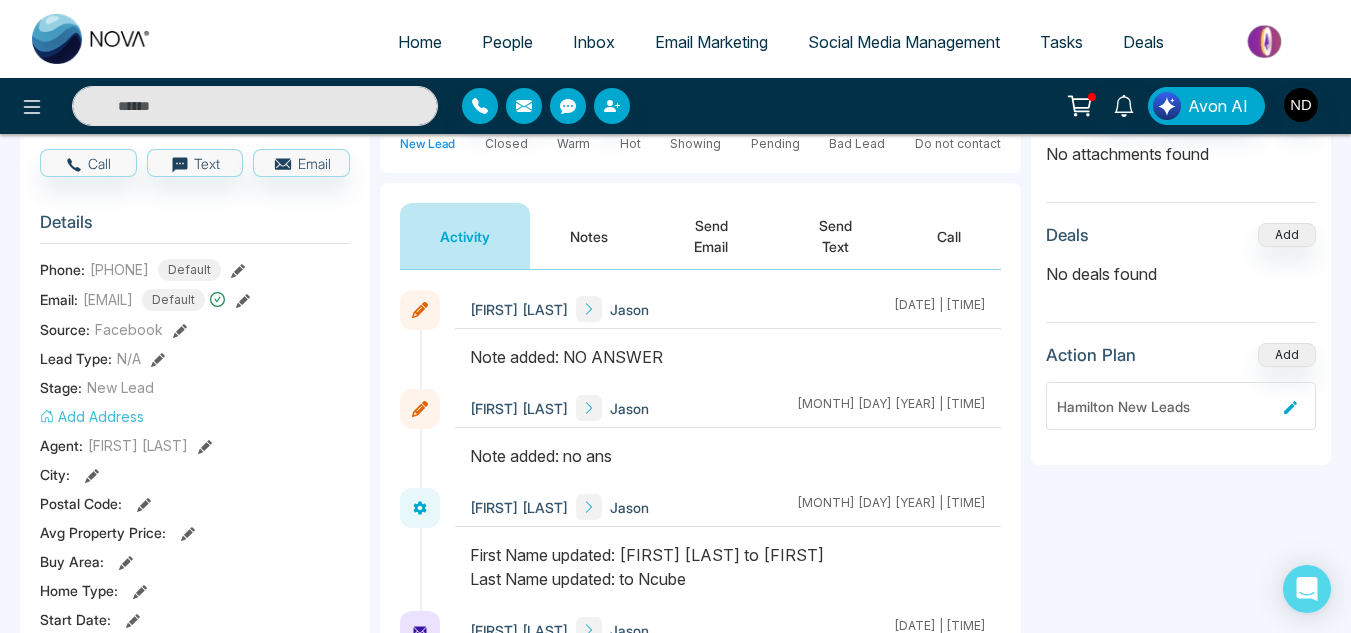 scroll, scrollTop: 0, scrollLeft: 0, axis: both 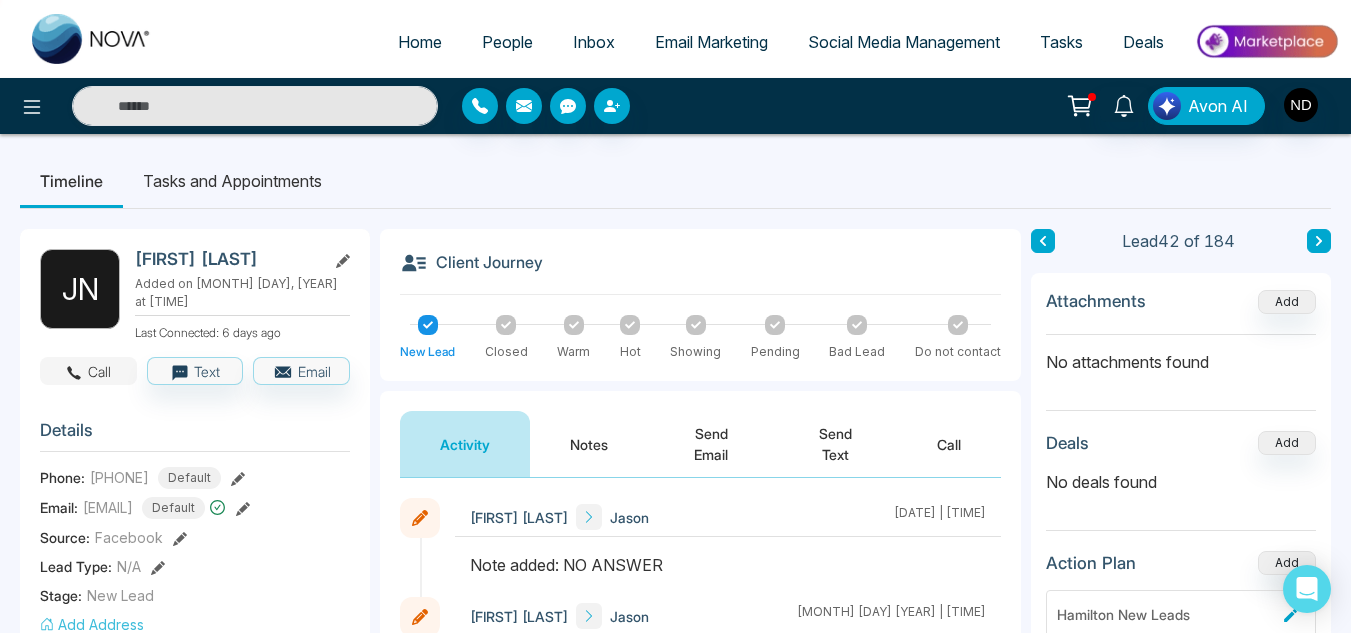 click on "Call" at bounding box center [88, 371] 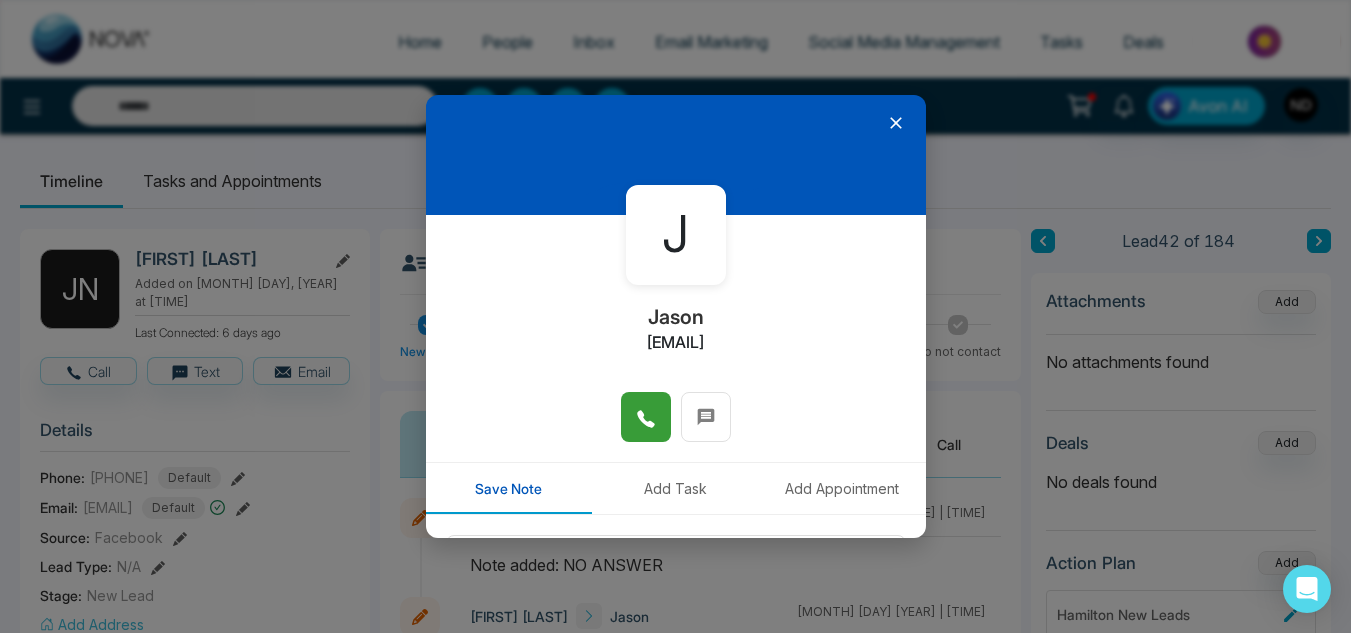 click at bounding box center (646, 417) 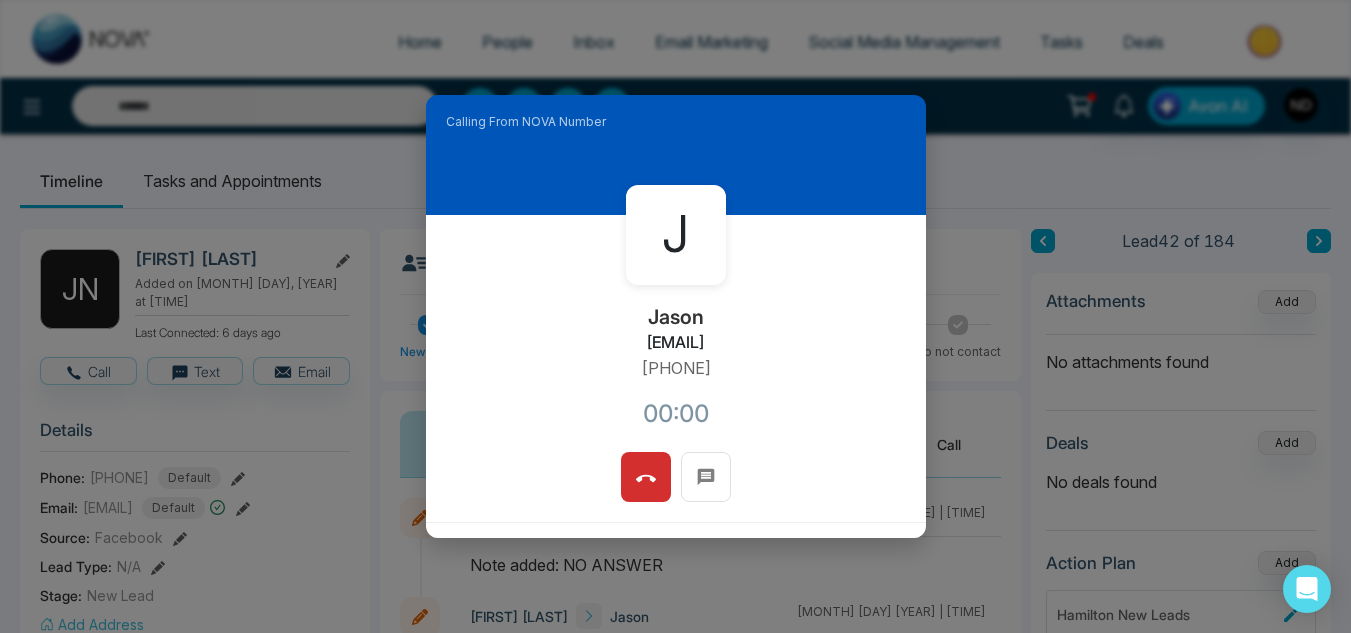 scroll, scrollTop: 191, scrollLeft: 0, axis: vertical 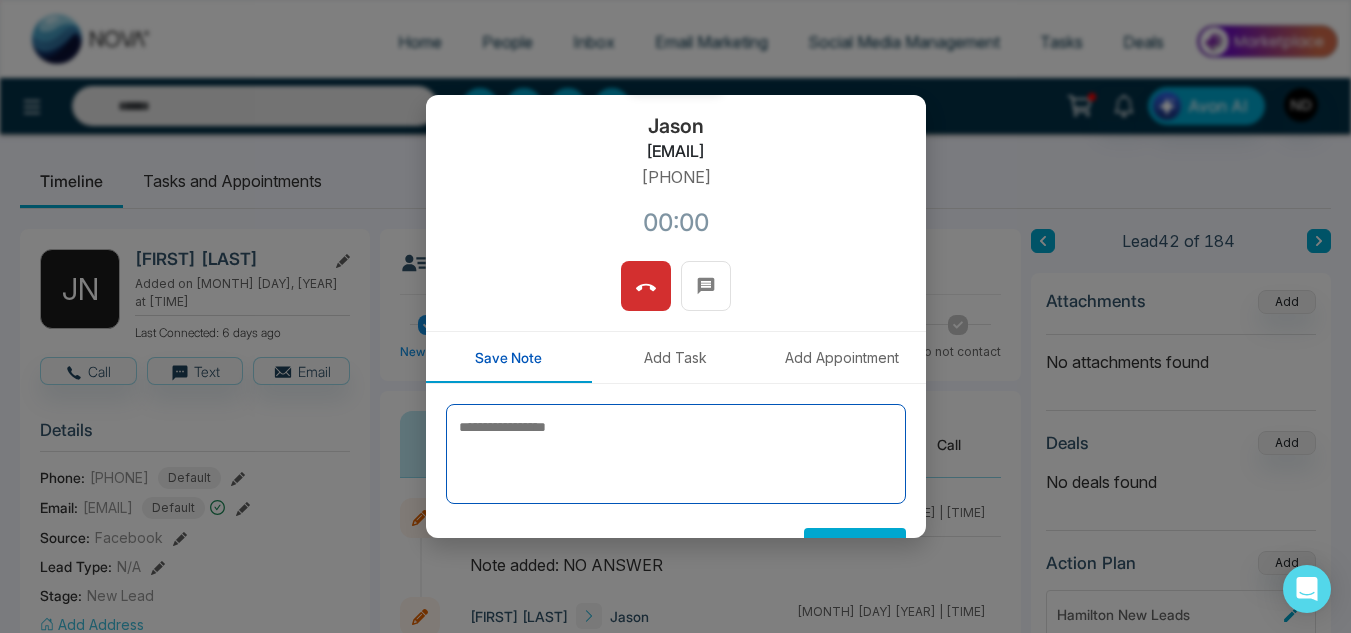 click at bounding box center (676, 454) 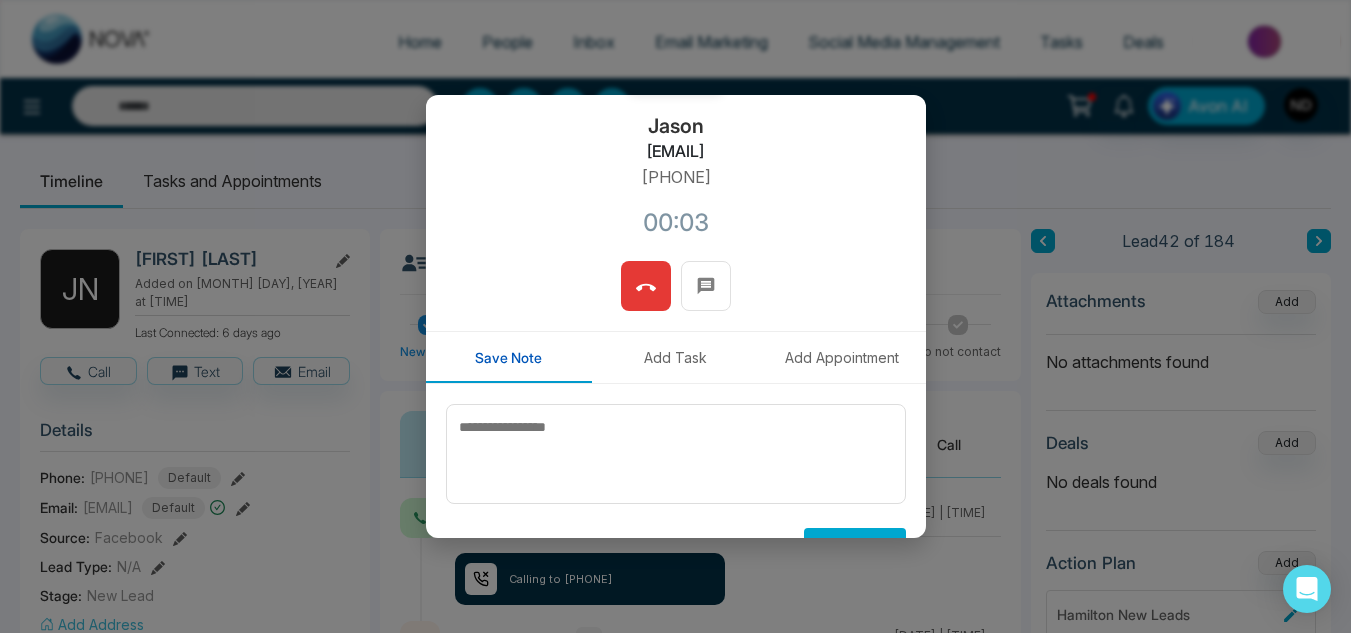 click at bounding box center (646, 286) 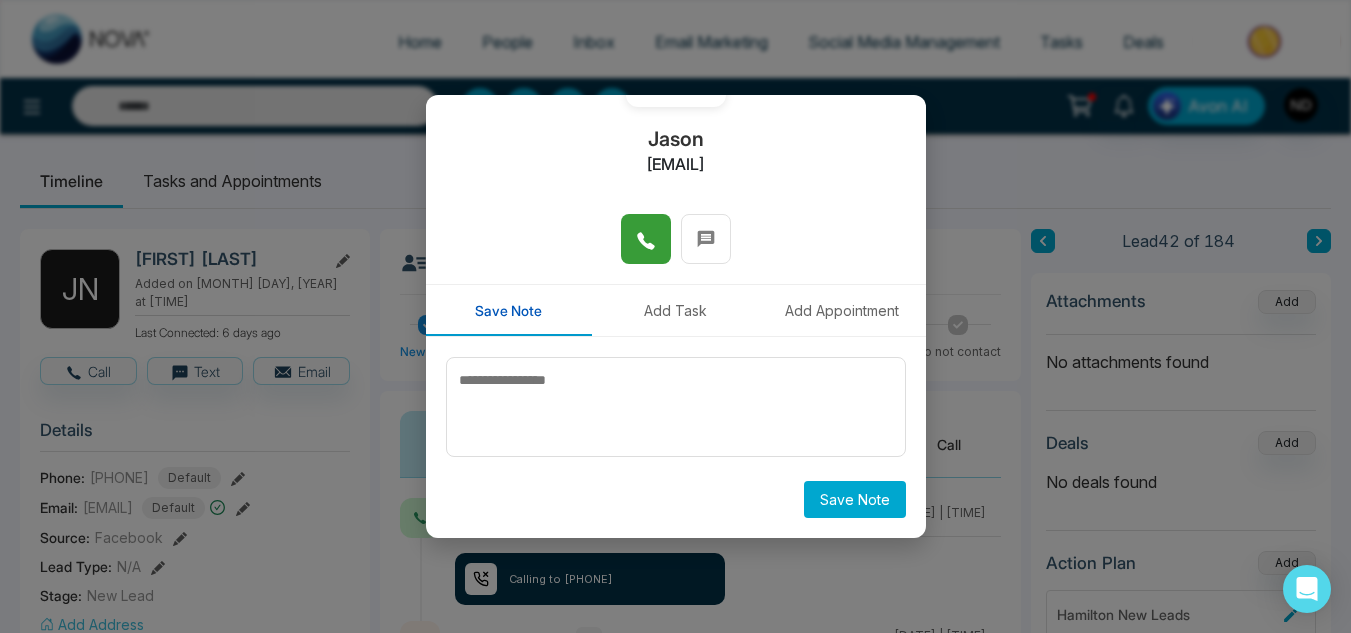 scroll, scrollTop: 178, scrollLeft: 0, axis: vertical 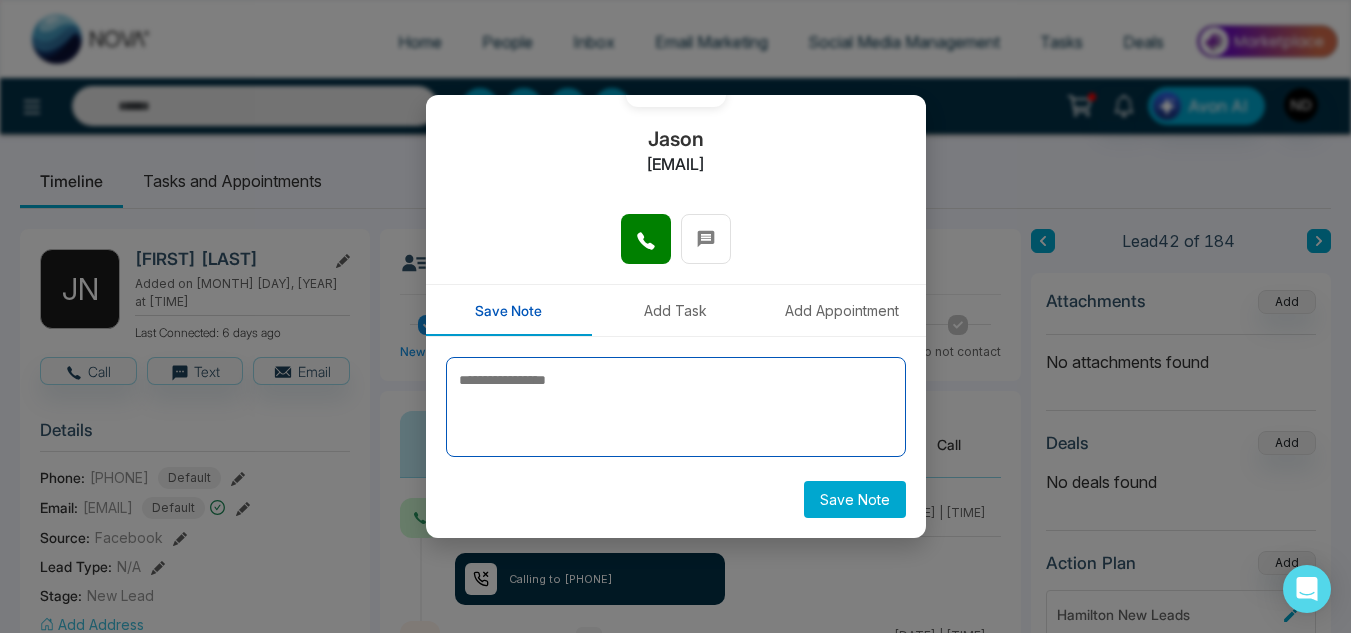 click at bounding box center [676, 407] 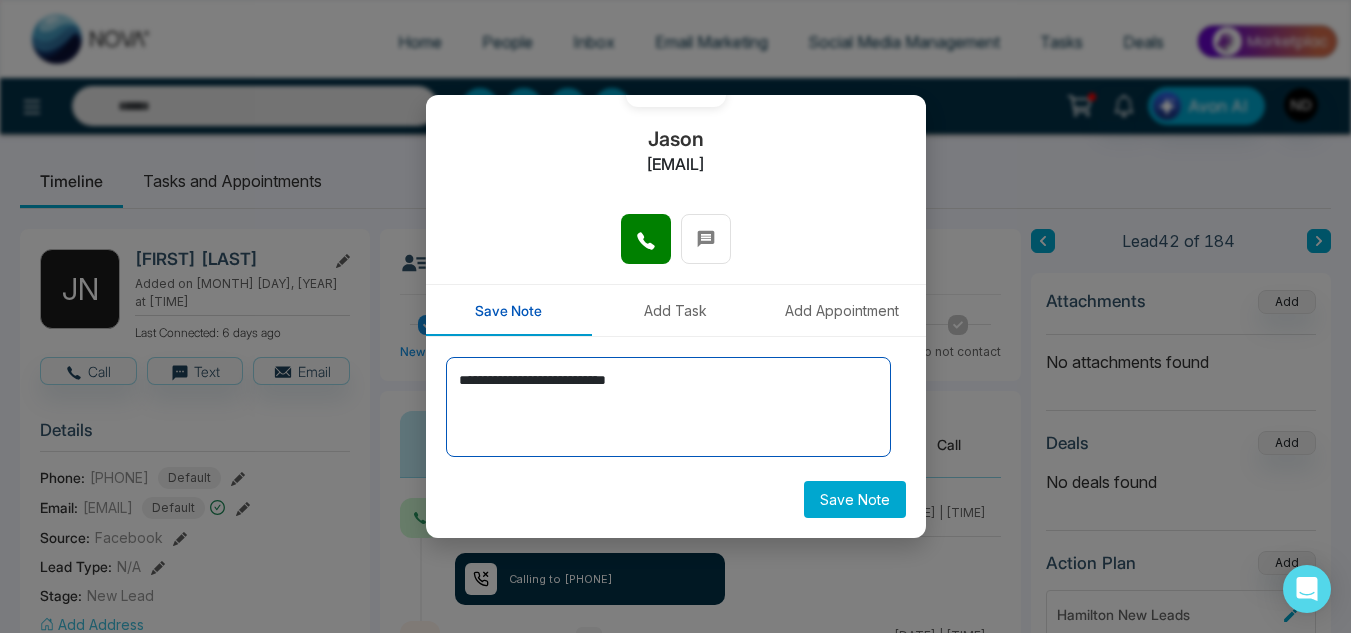 type on "**********" 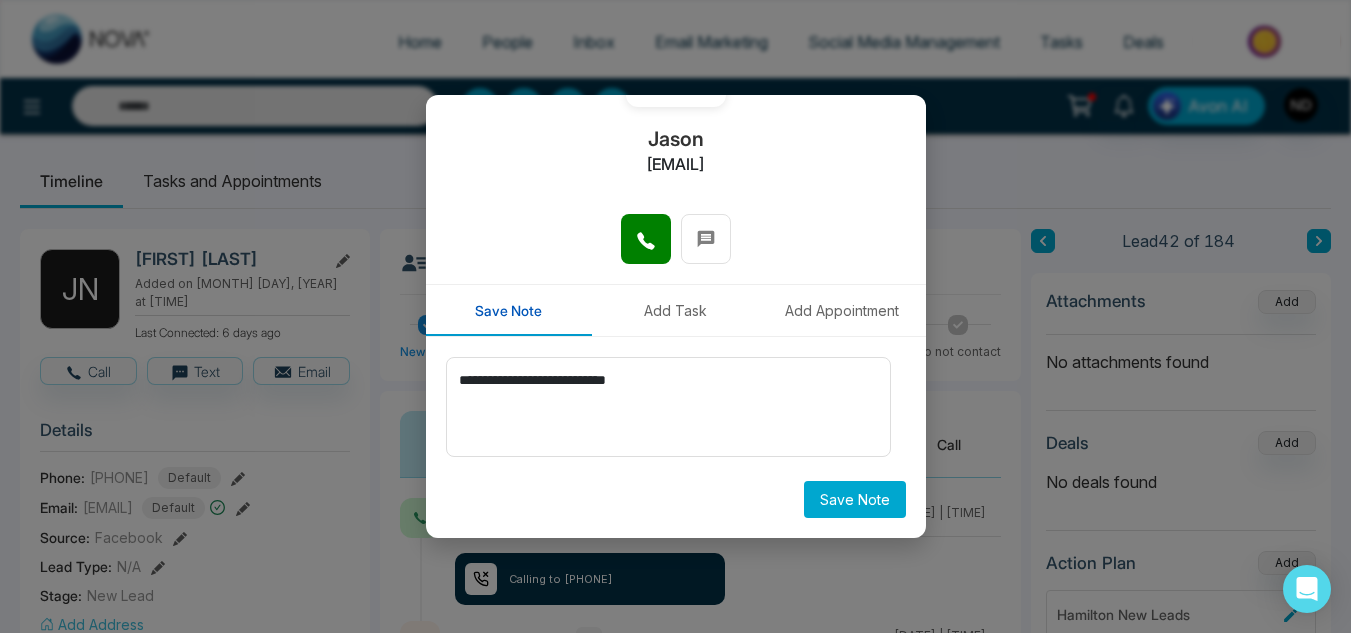 click on "Save Note" at bounding box center (855, 499) 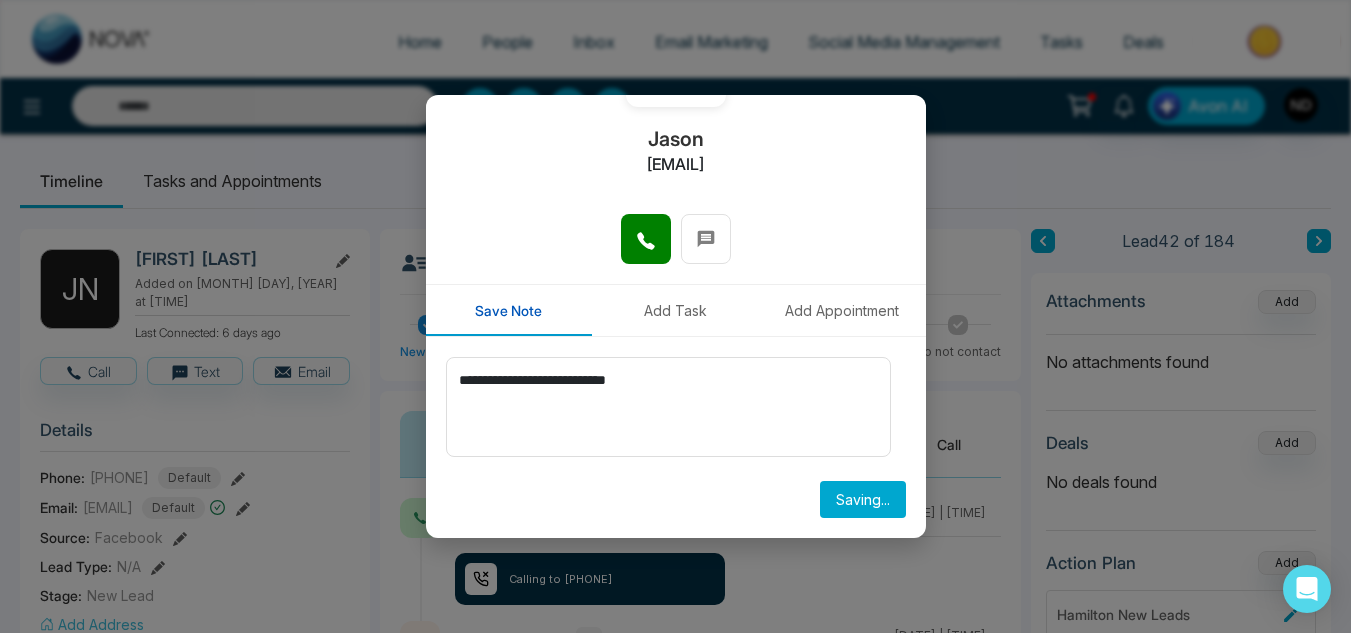 type 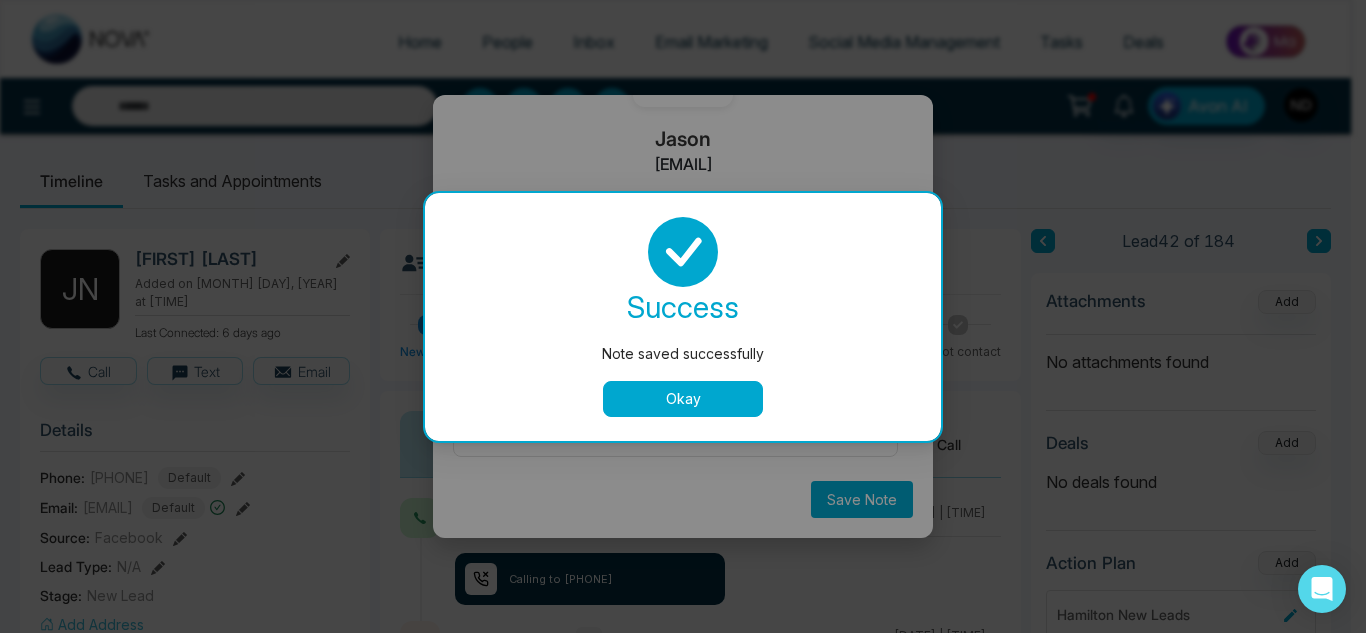 click on "Okay" at bounding box center (683, 399) 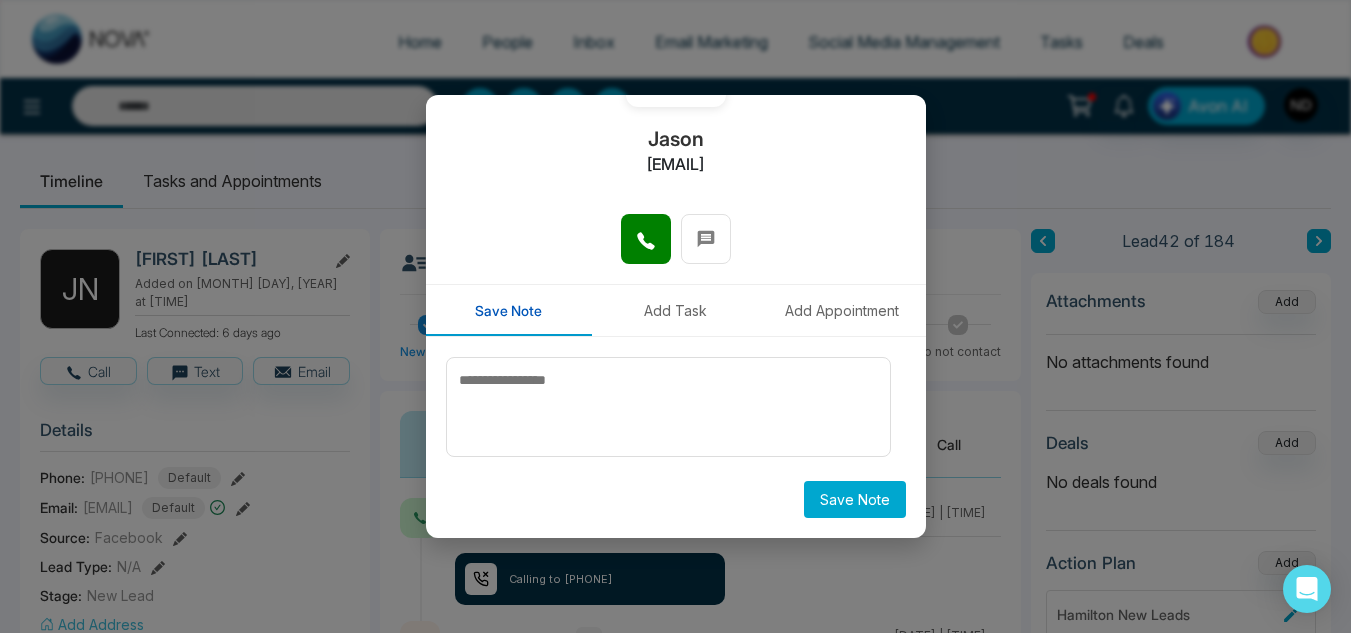 scroll, scrollTop: 0, scrollLeft: 0, axis: both 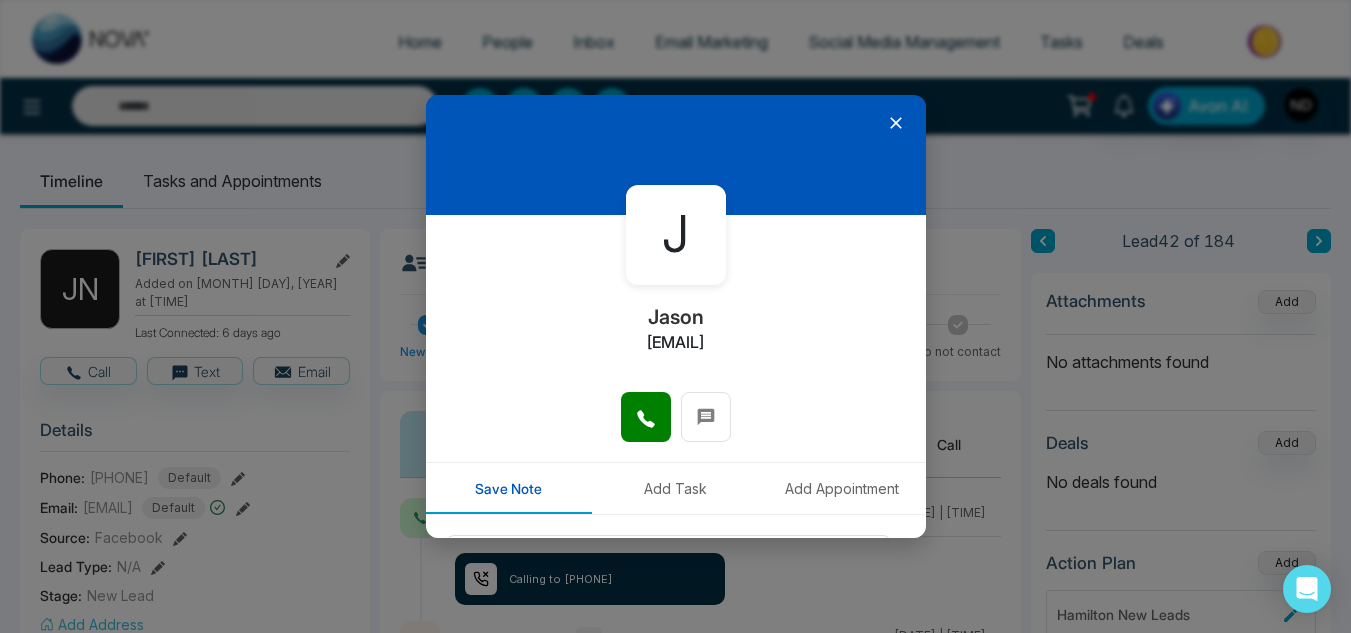 click 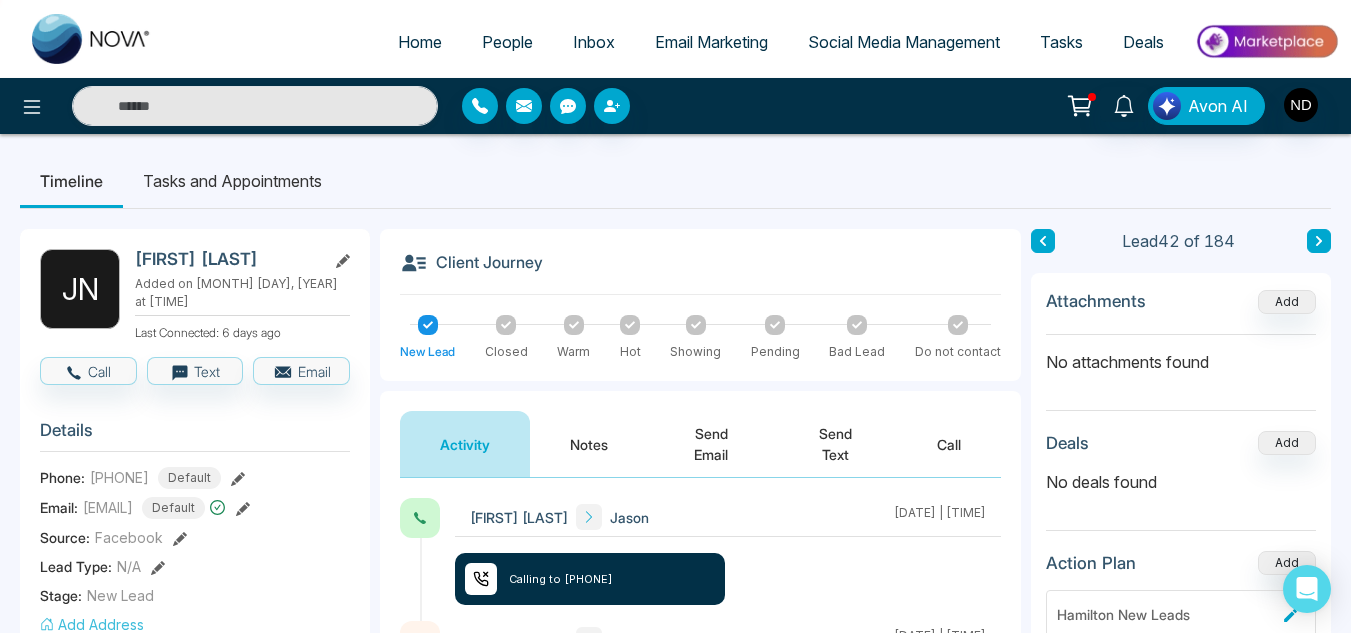 click at bounding box center (1319, 241) 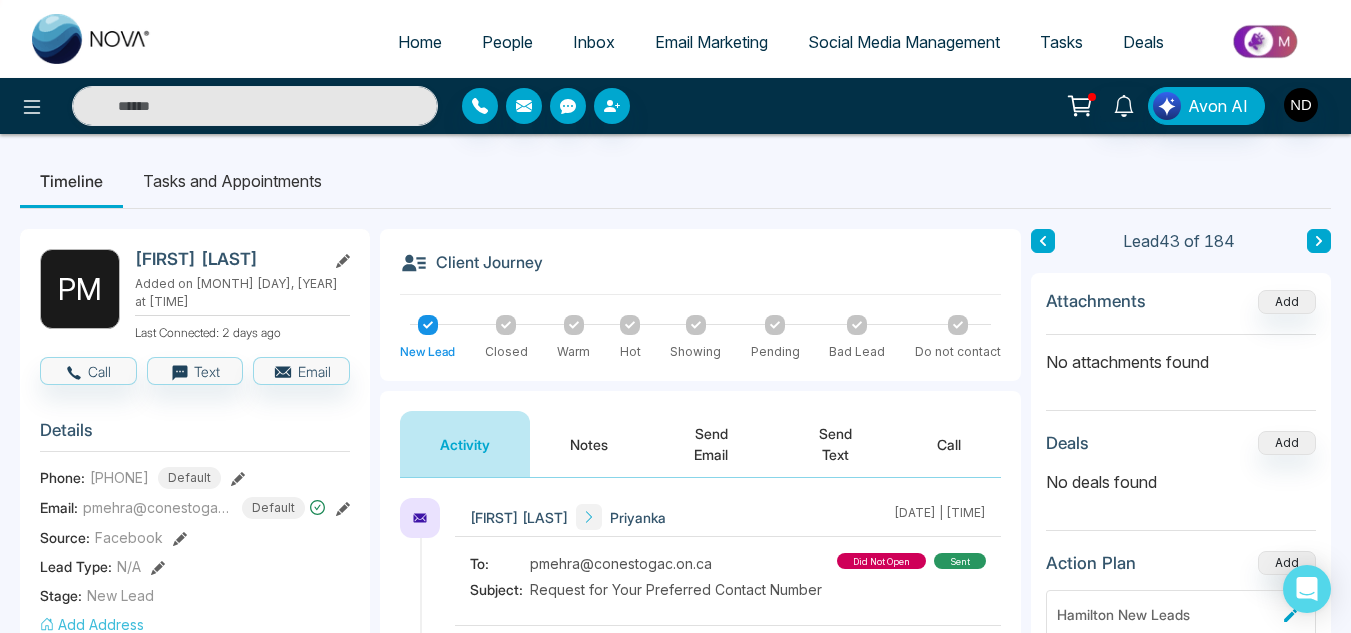 scroll, scrollTop: 267, scrollLeft: 0, axis: vertical 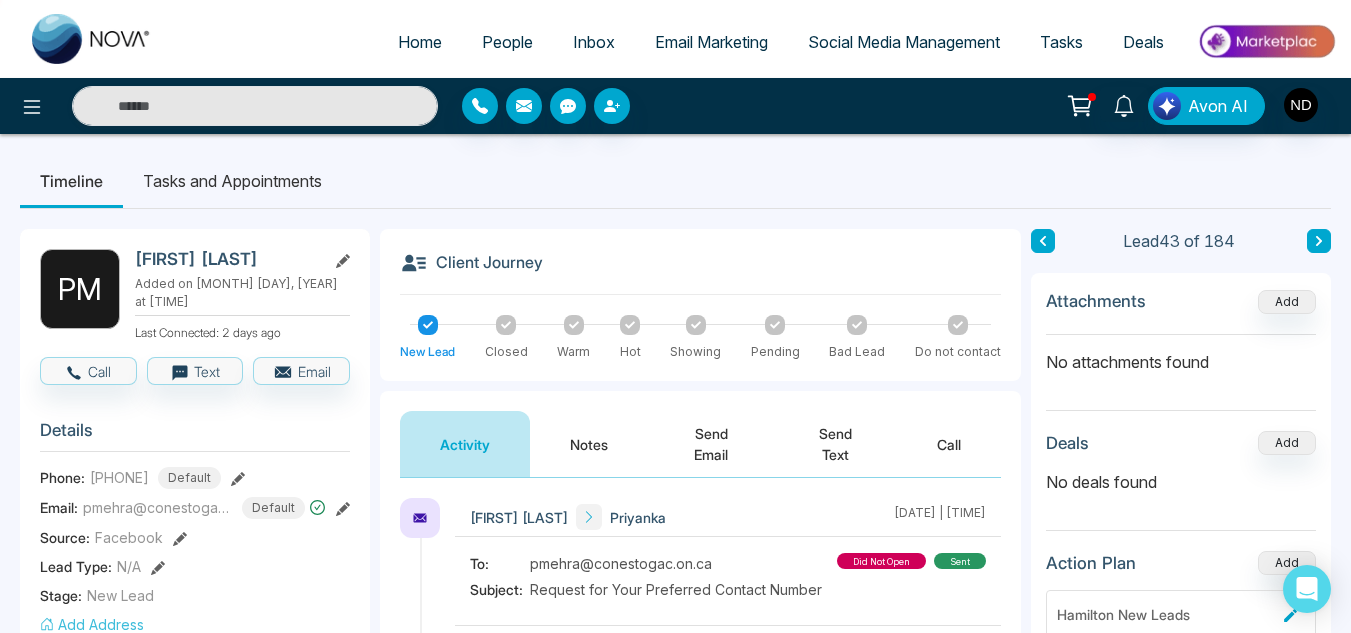 click at bounding box center [1319, 241] 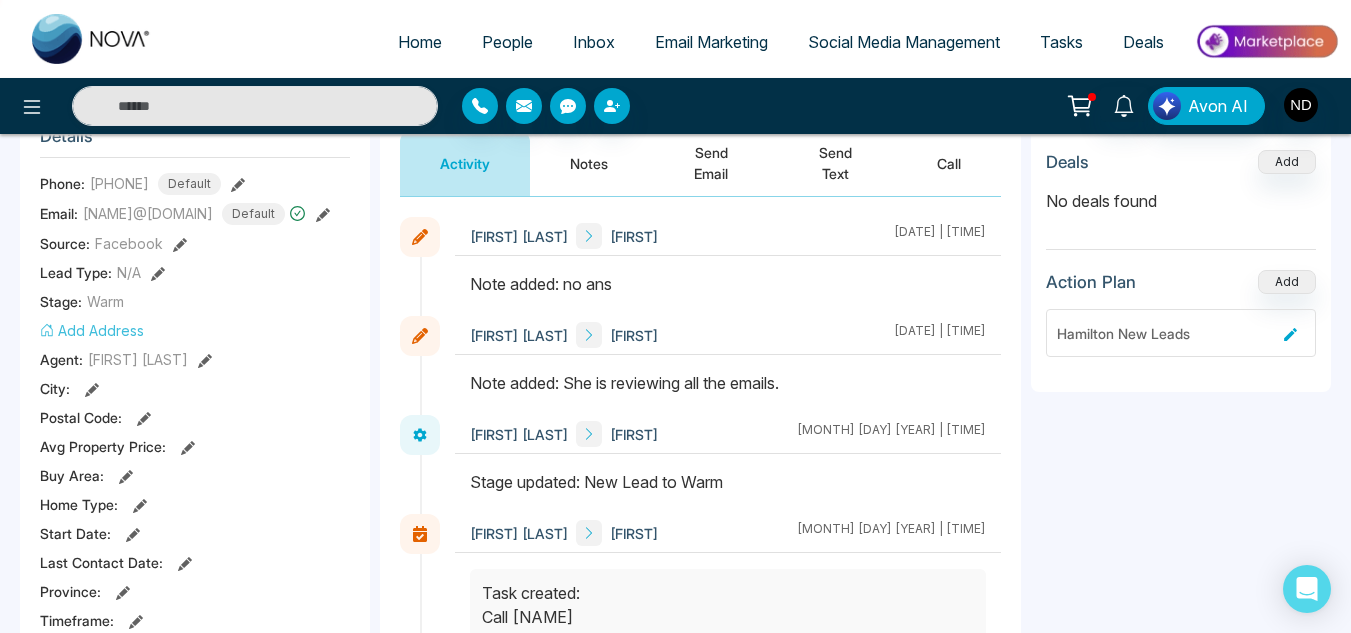 scroll, scrollTop: 282, scrollLeft: 0, axis: vertical 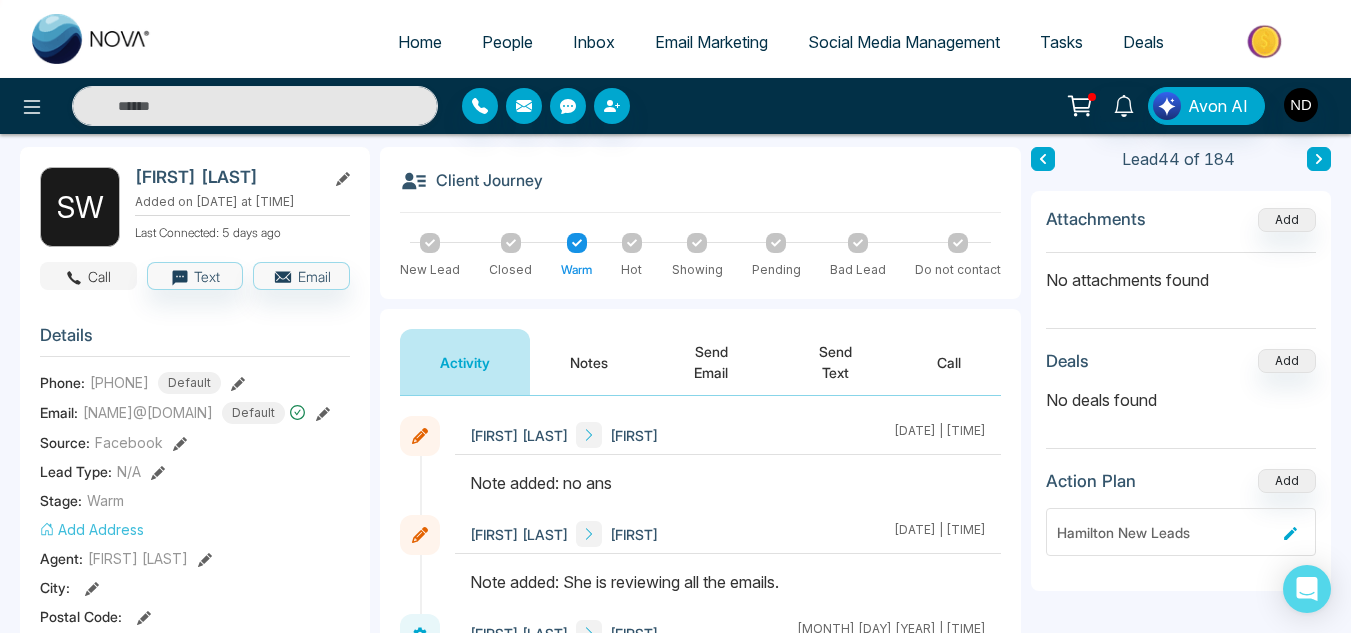 click on "Call" at bounding box center [88, 276] 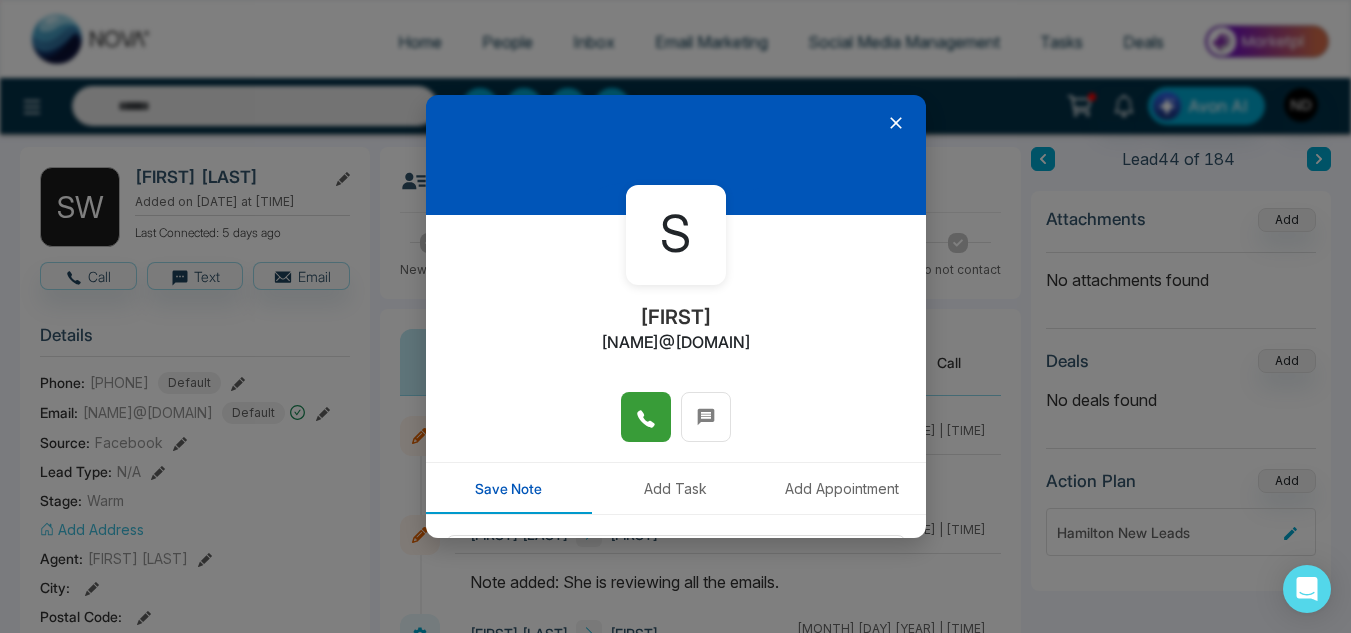 click at bounding box center [646, 417] 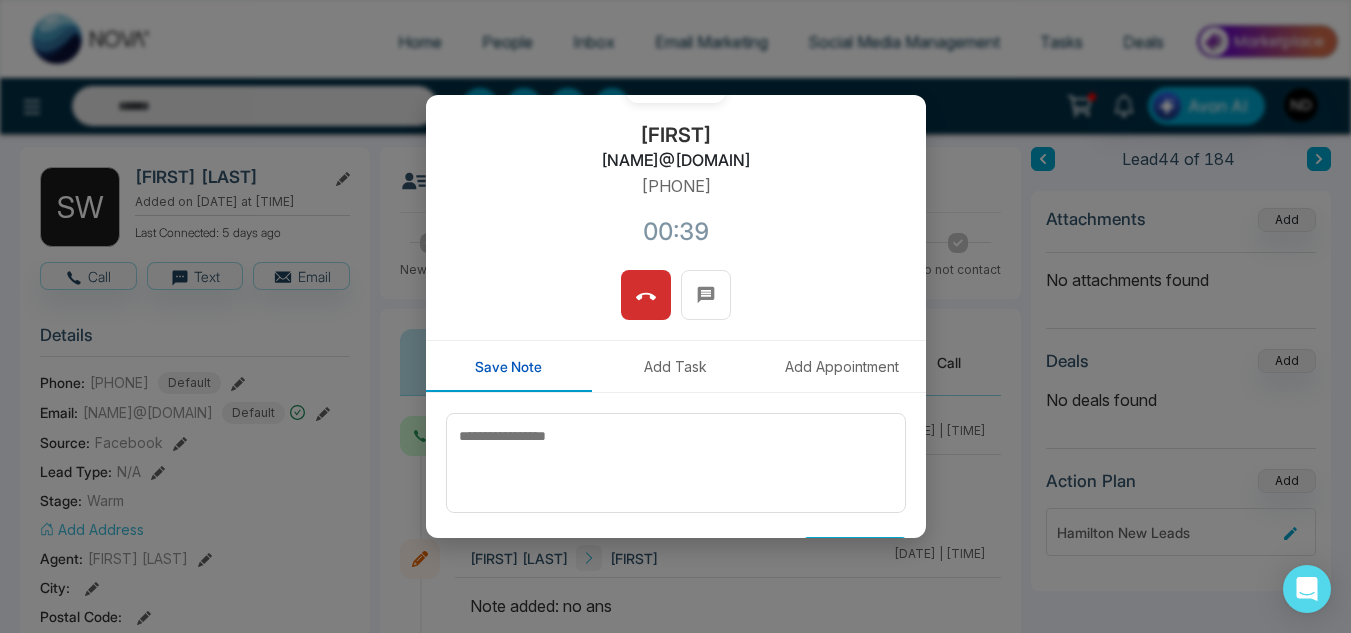 scroll, scrollTop: 211, scrollLeft: 0, axis: vertical 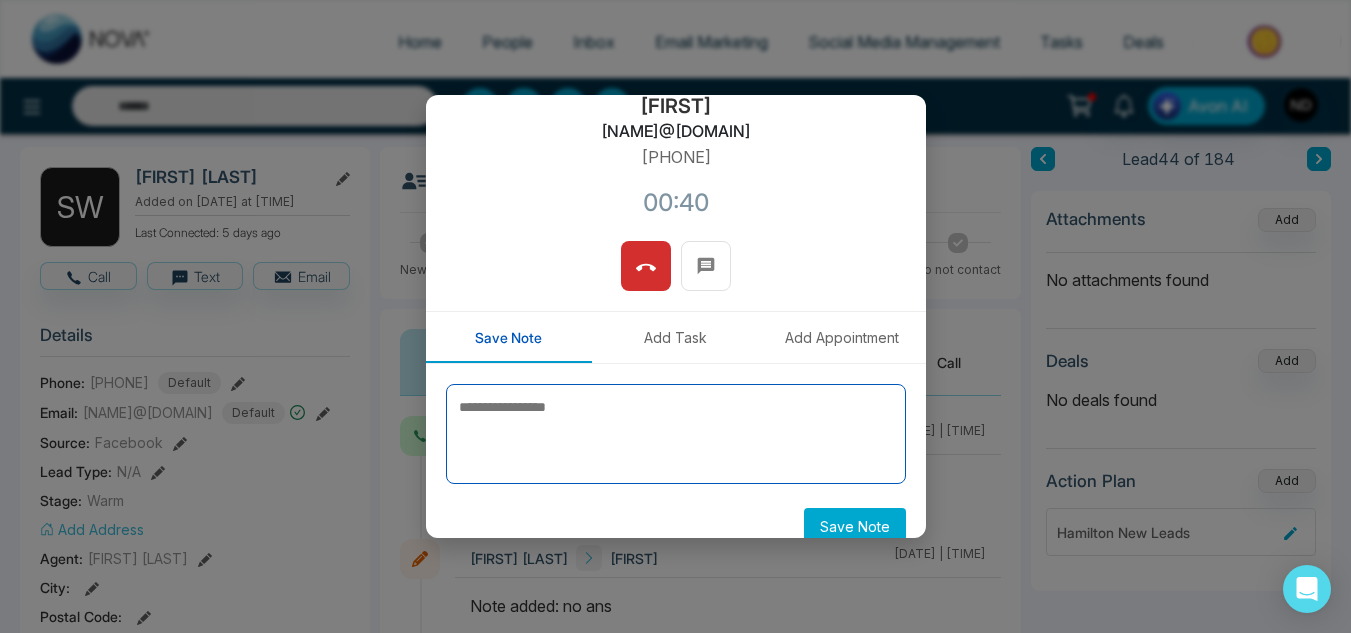 click at bounding box center (676, 434) 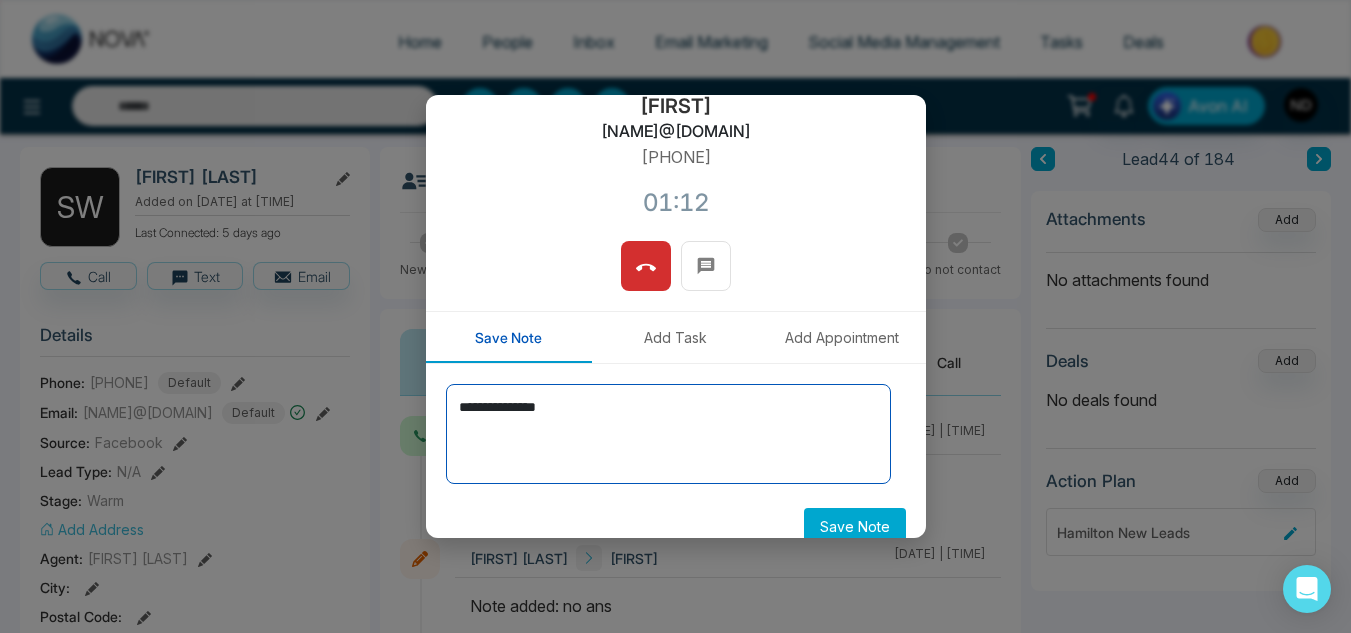 scroll, scrollTop: 238, scrollLeft: 0, axis: vertical 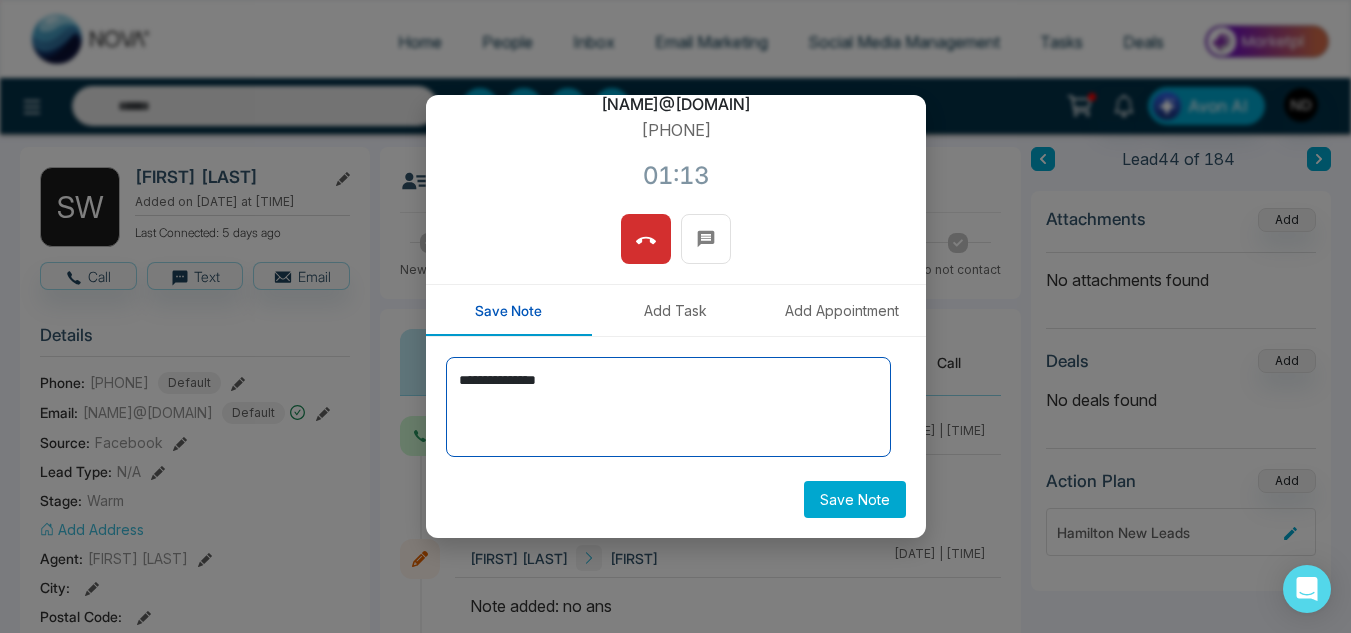 type on "**********" 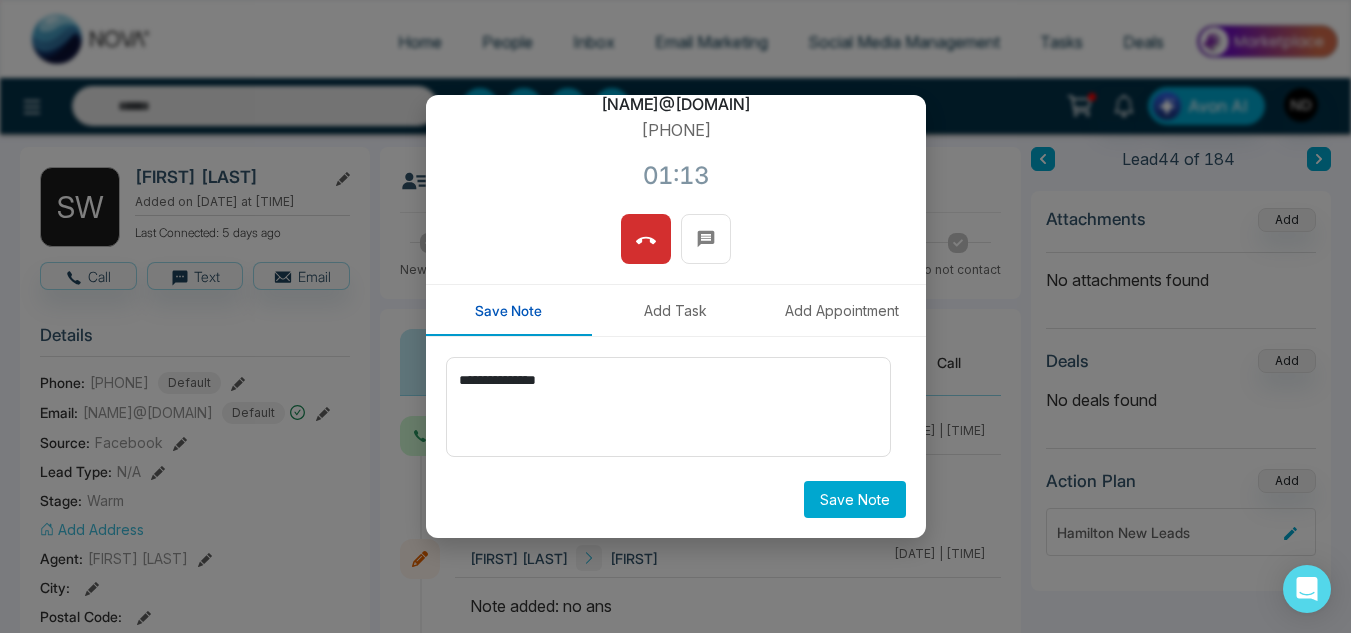 click on "Save Note" at bounding box center (855, 499) 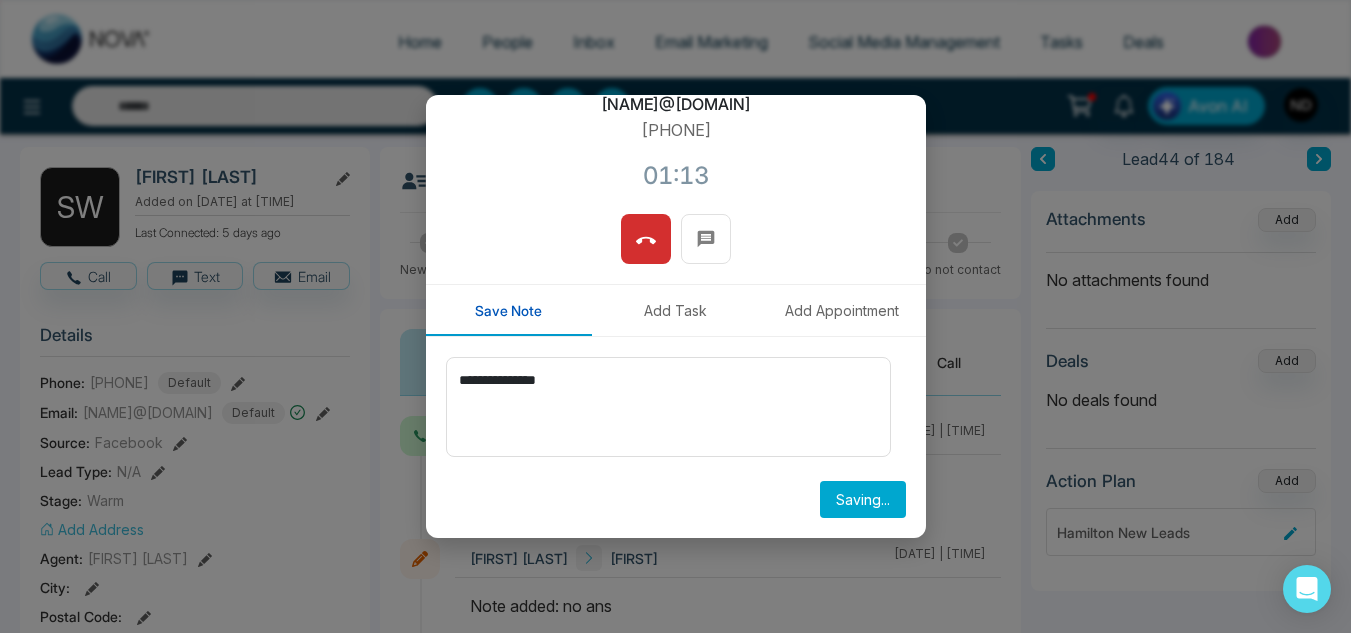 type 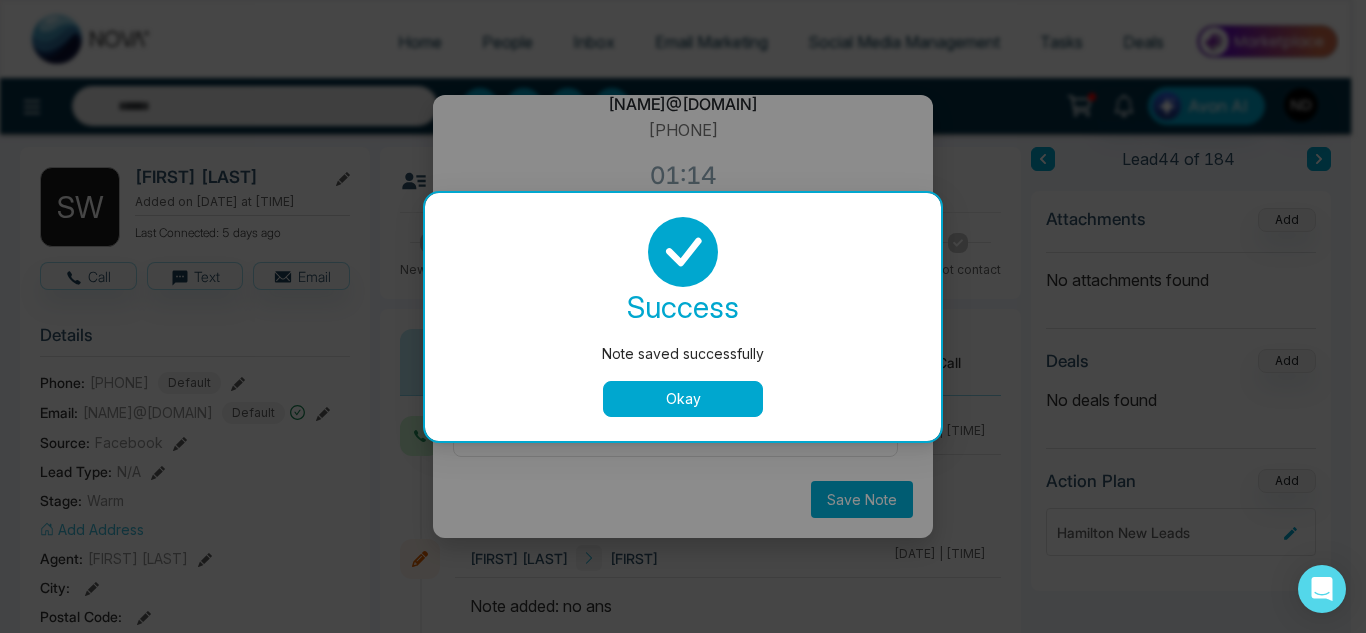 click on "Okay" at bounding box center (683, 399) 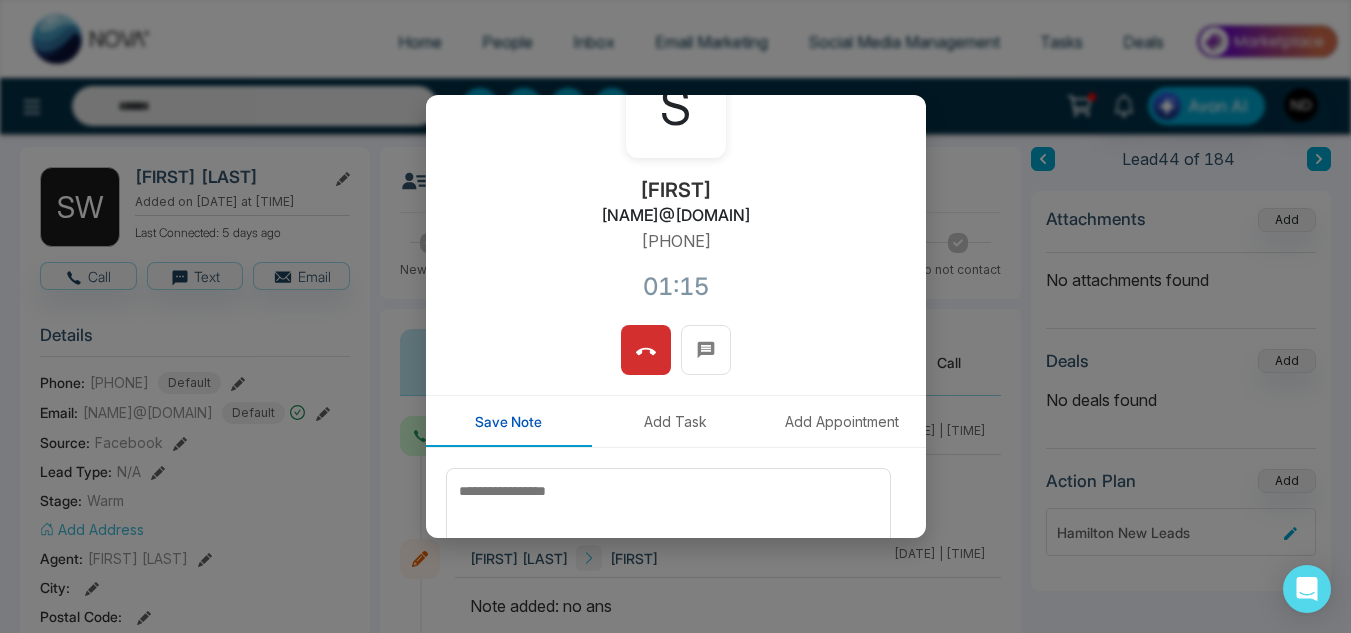 scroll, scrollTop: 126, scrollLeft: 0, axis: vertical 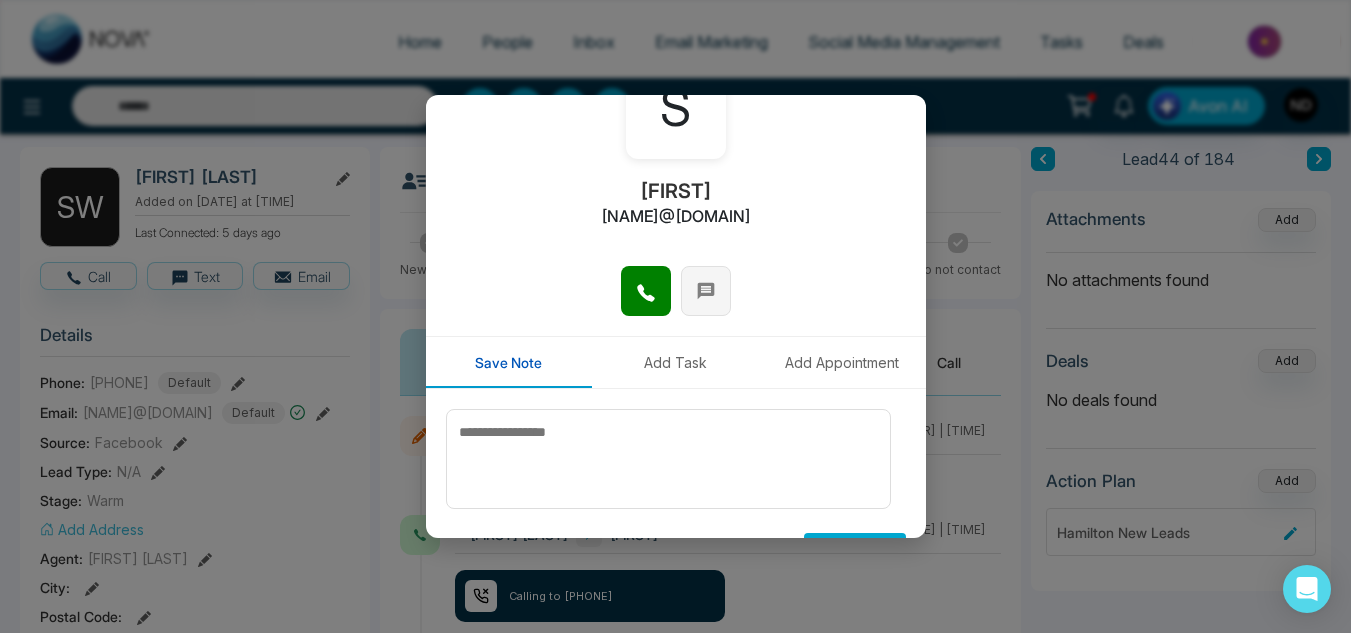 click 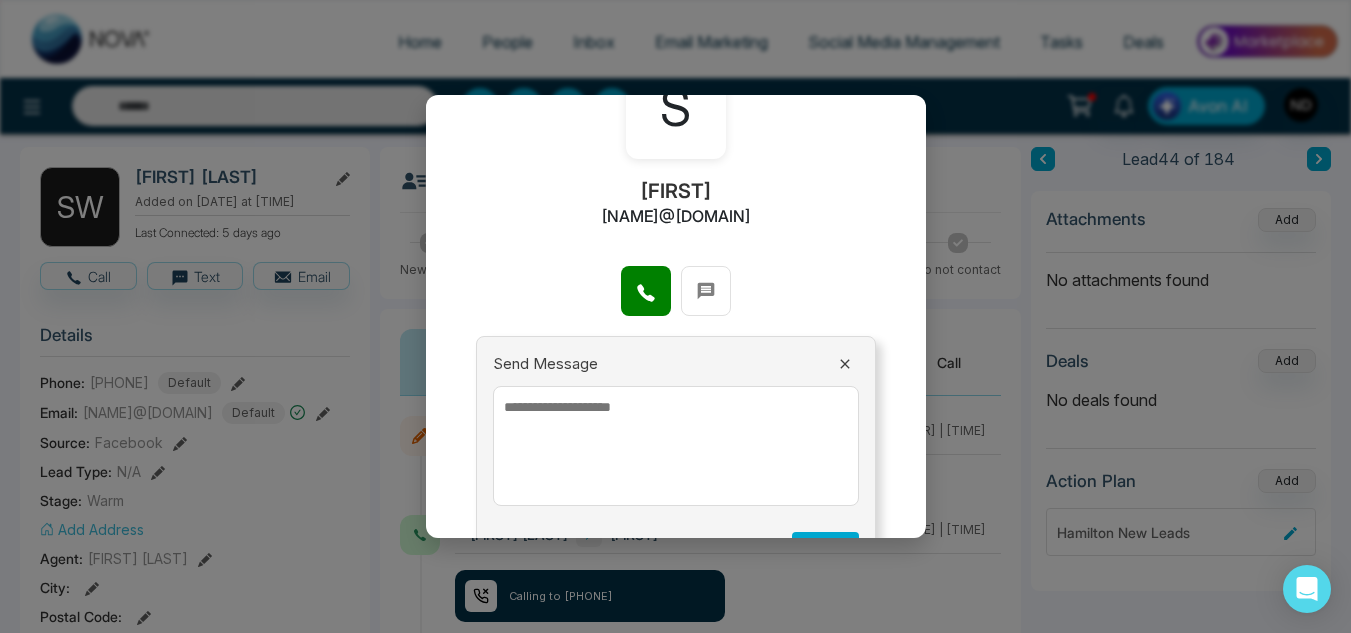 click at bounding box center [676, 446] 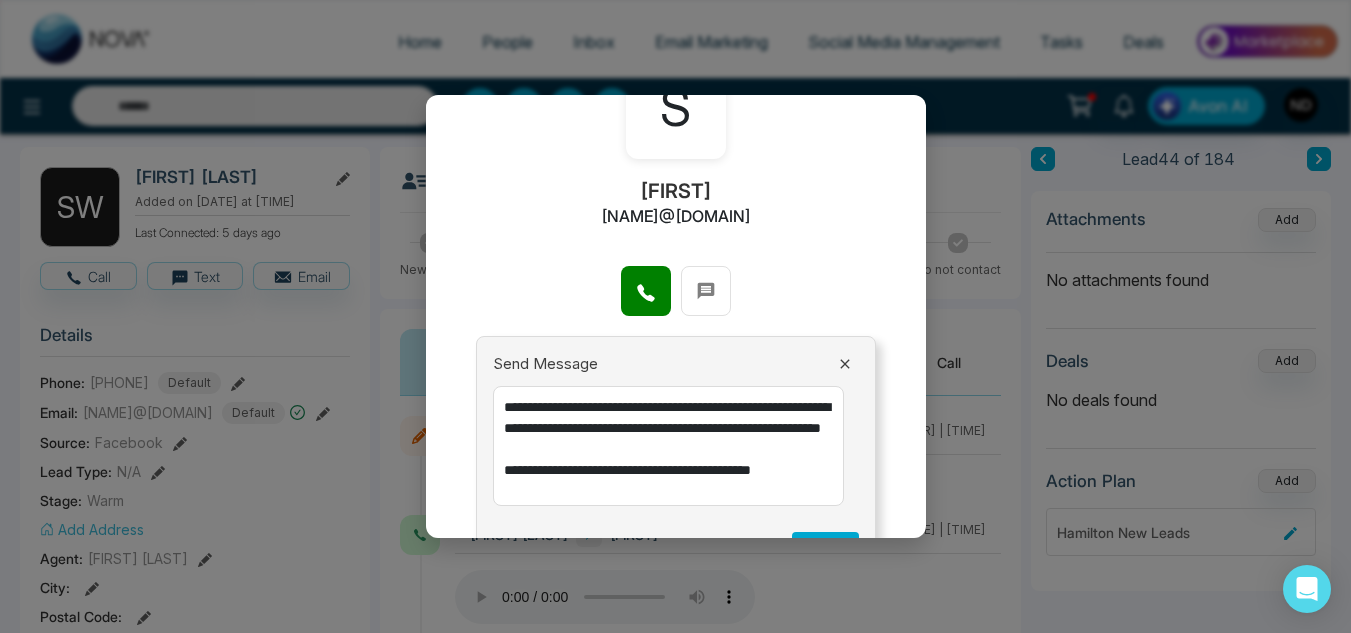 scroll, scrollTop: 16, scrollLeft: 0, axis: vertical 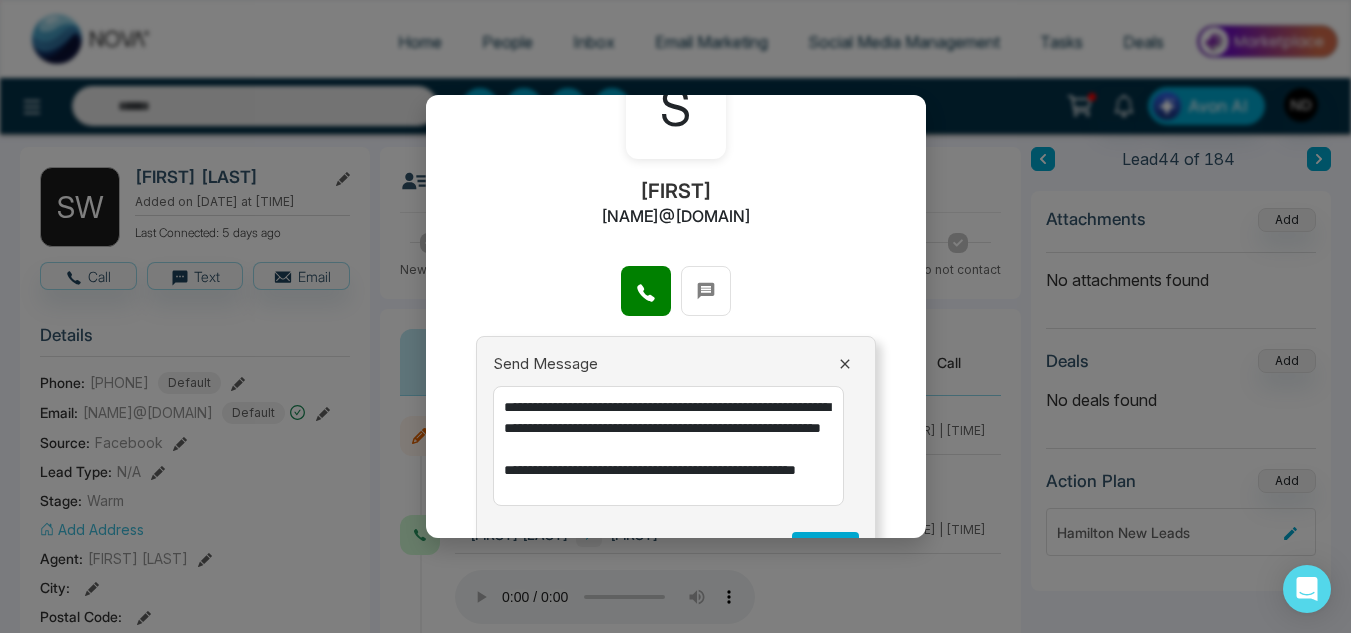paste on "**********" 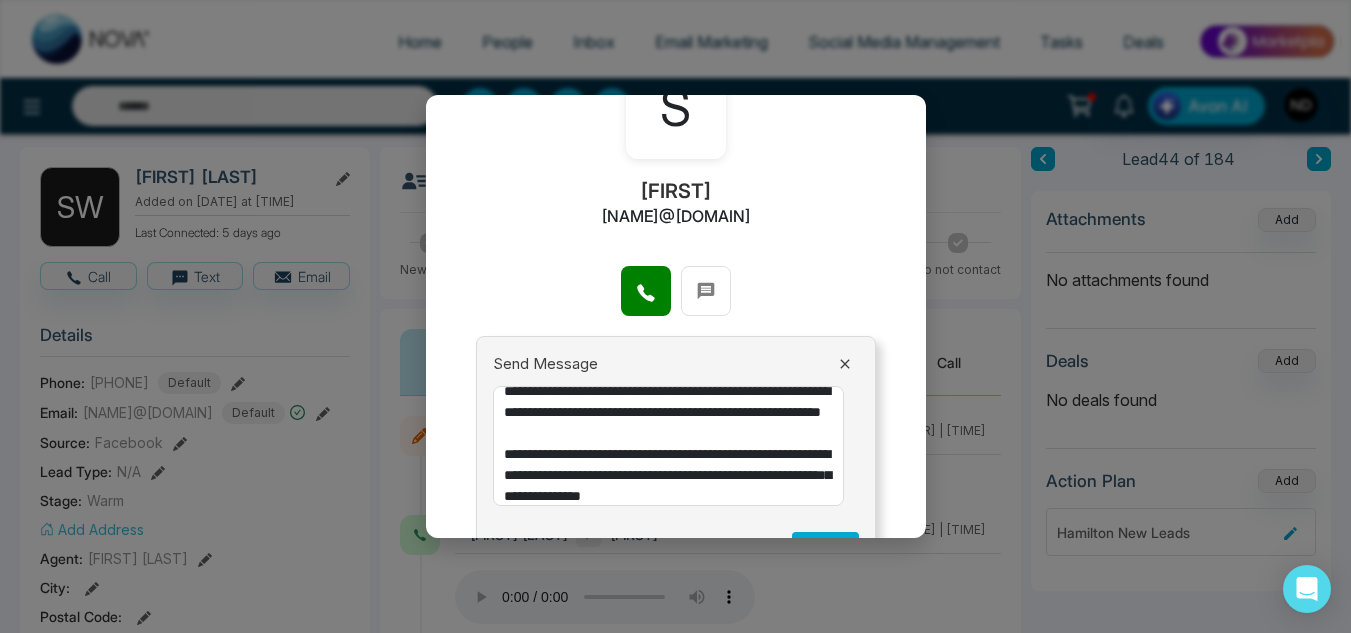 scroll, scrollTop: 79, scrollLeft: 0, axis: vertical 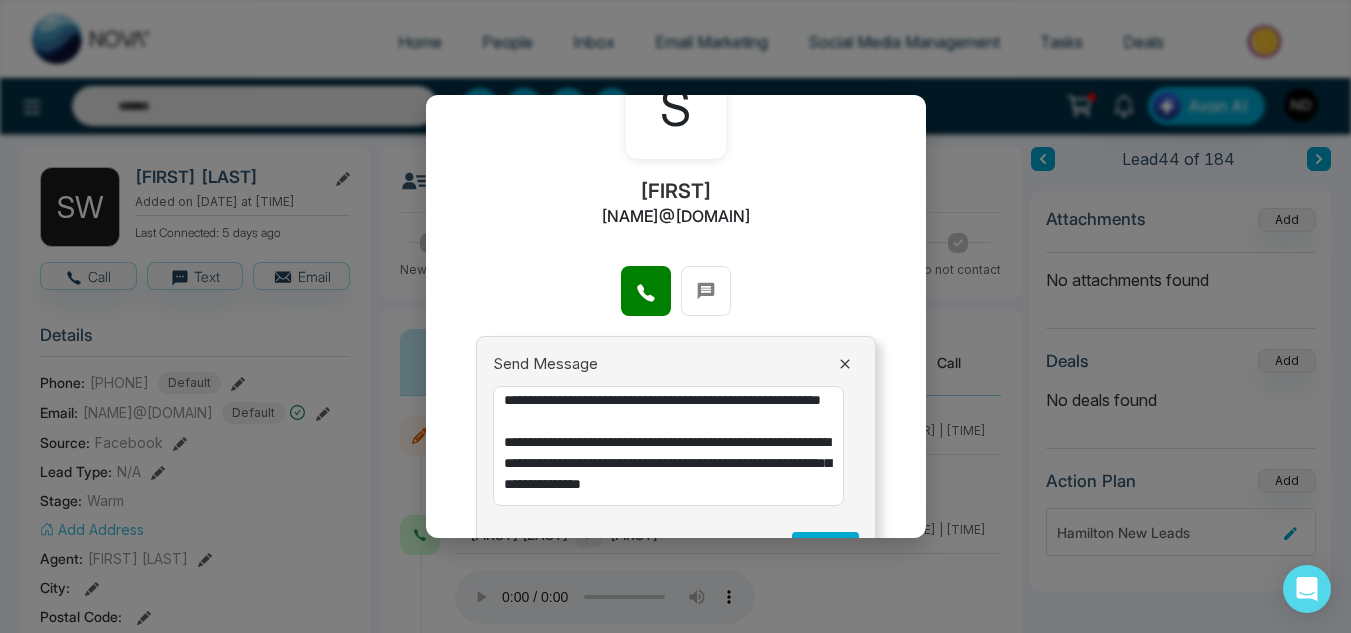 click on "**********" at bounding box center (668, 446) 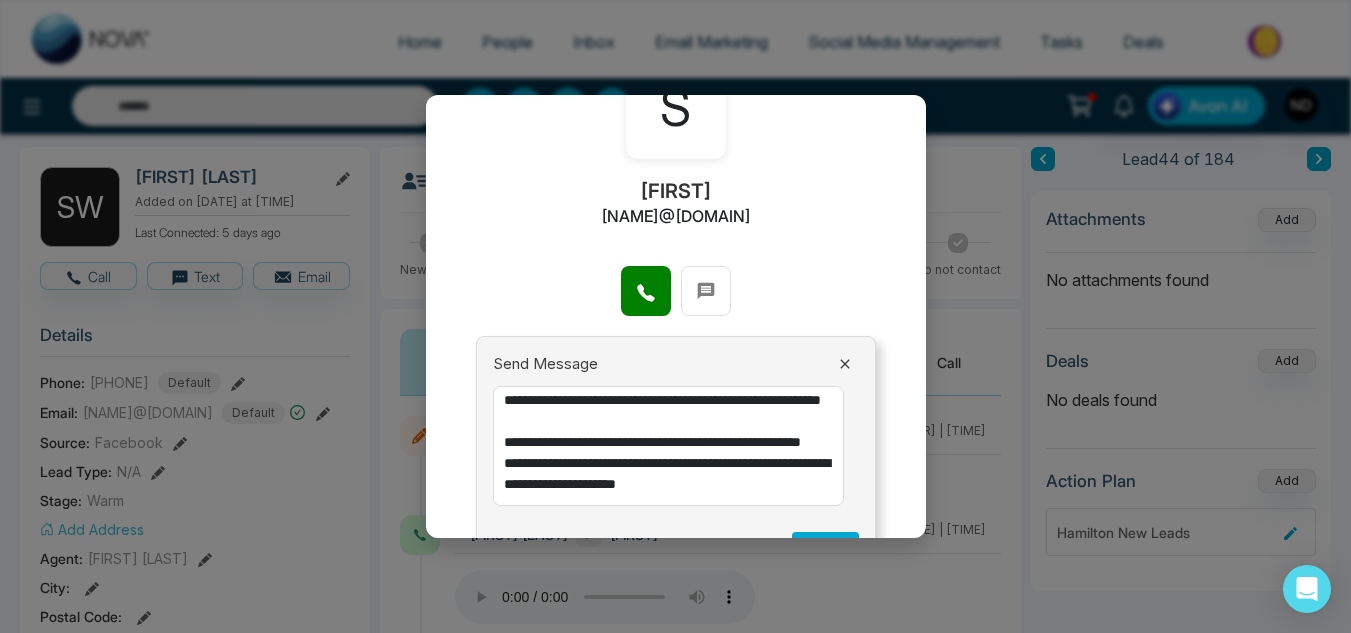 scroll, scrollTop: 91, scrollLeft: 0, axis: vertical 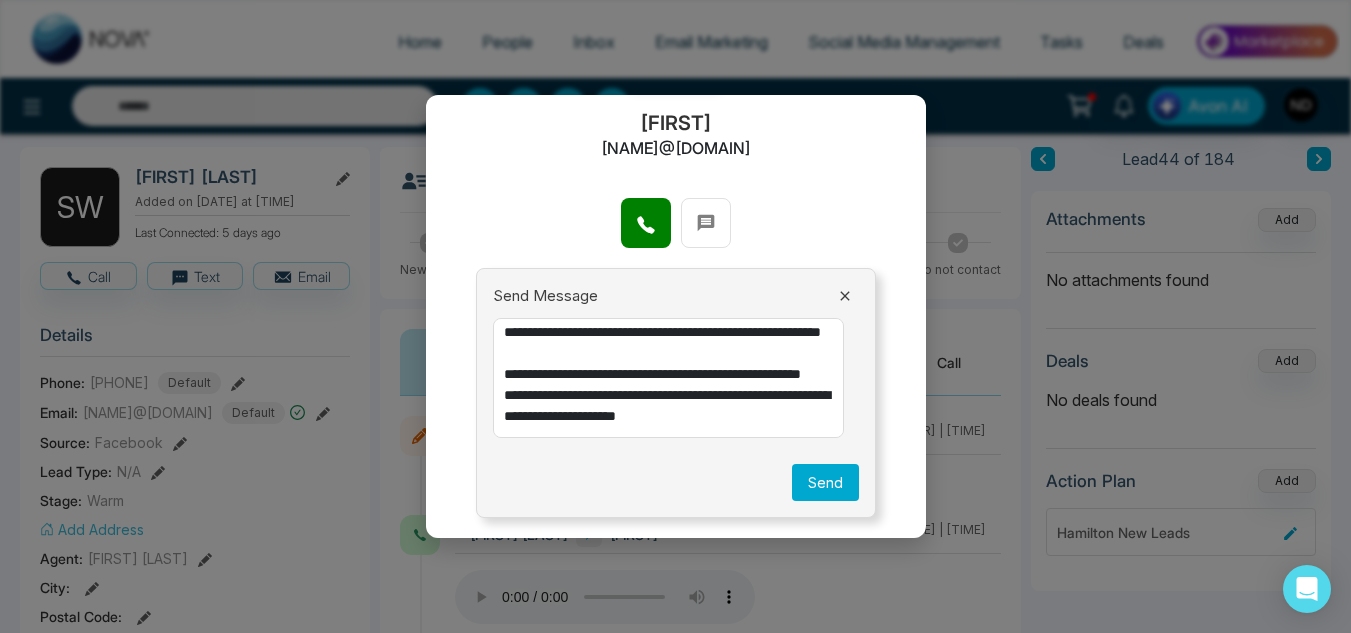 type on "**********" 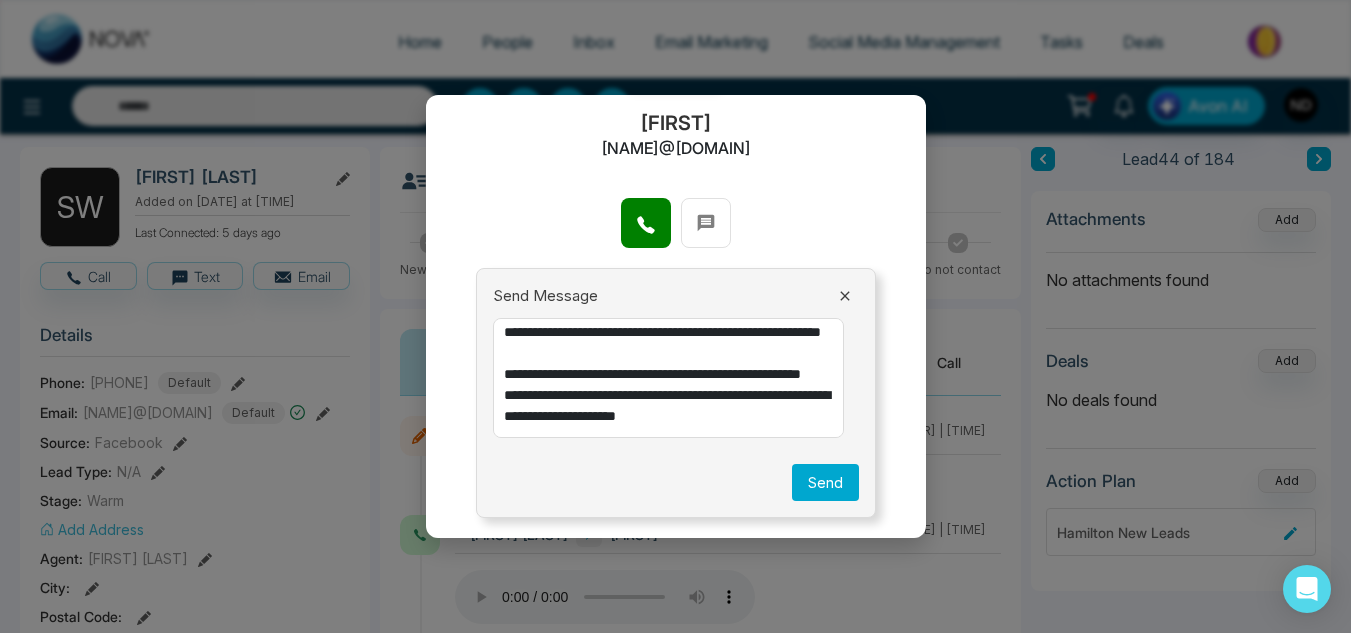 click on "Send" at bounding box center [825, 482] 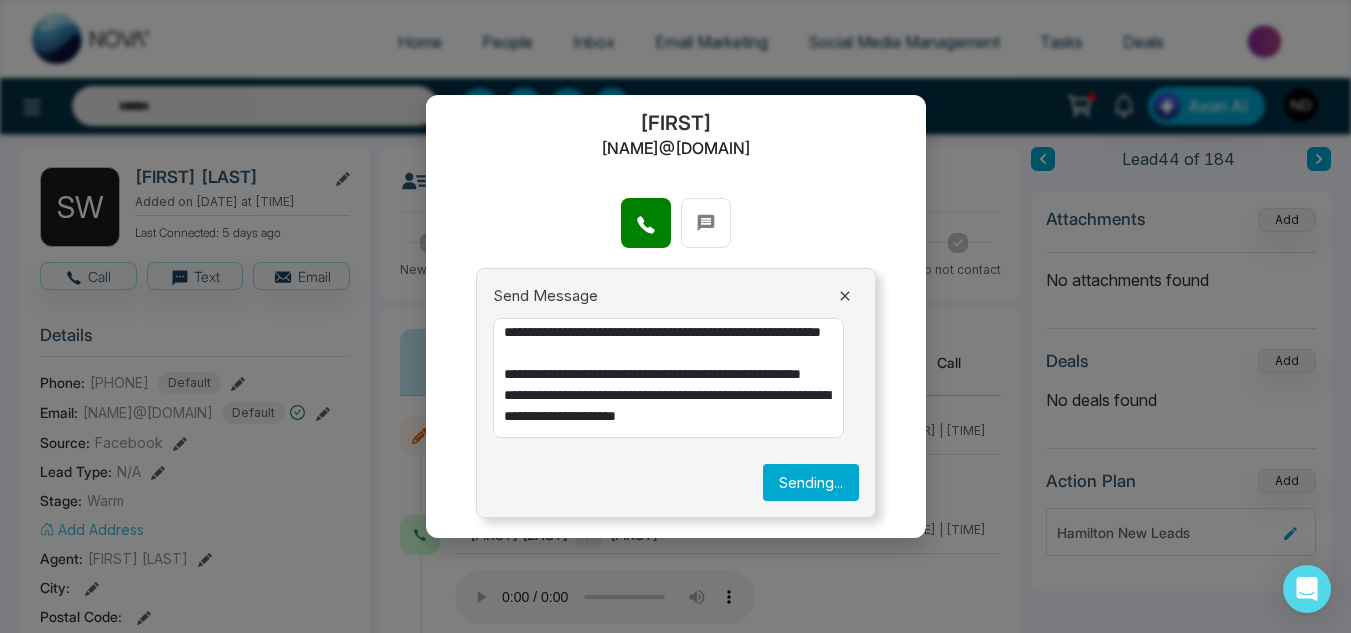 type 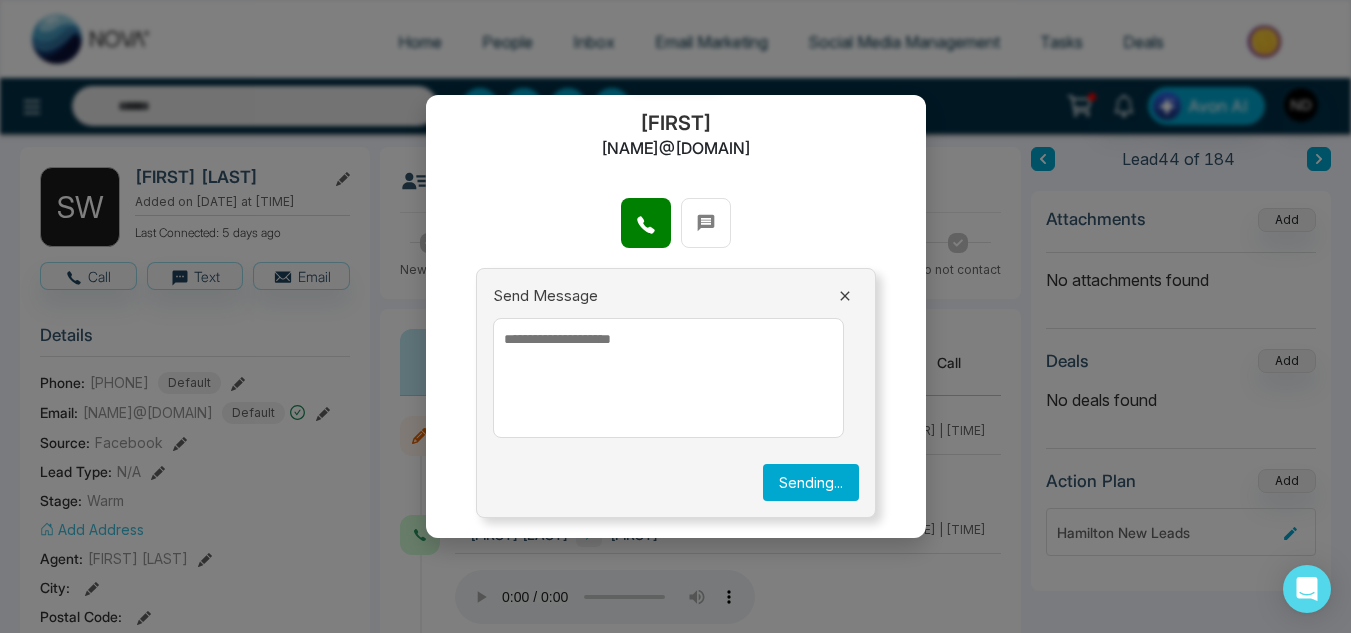 scroll, scrollTop: 0, scrollLeft: 0, axis: both 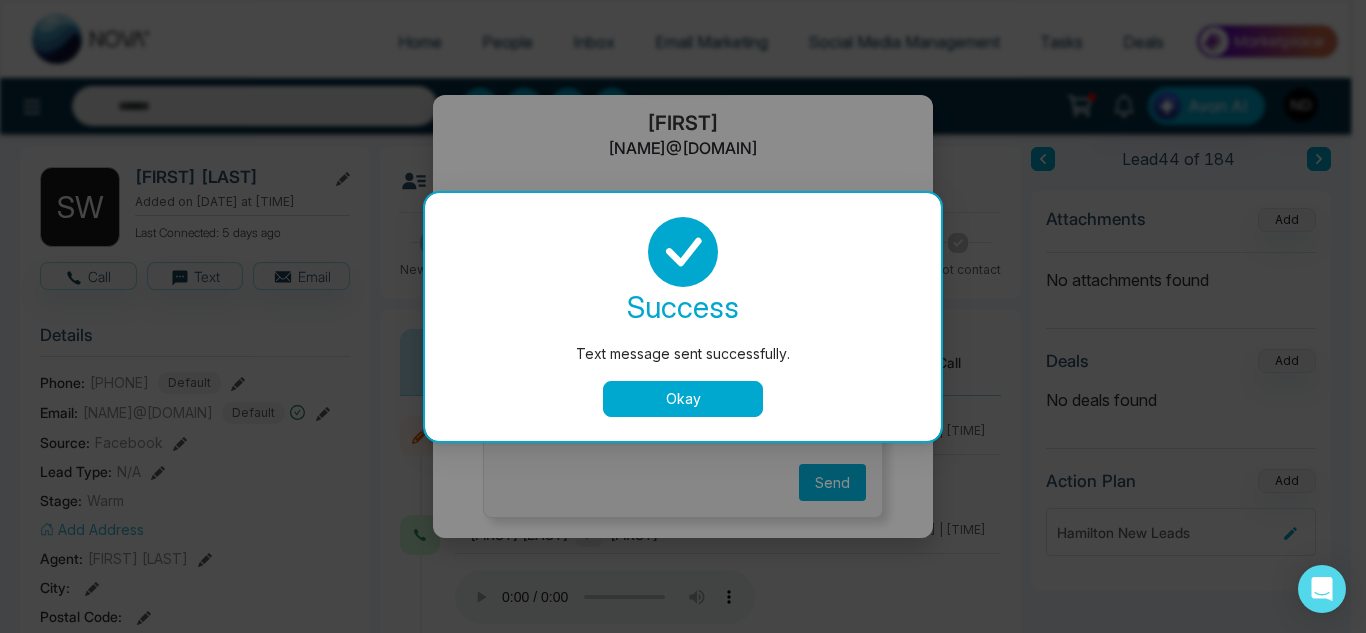 click on "Okay" at bounding box center [683, 399] 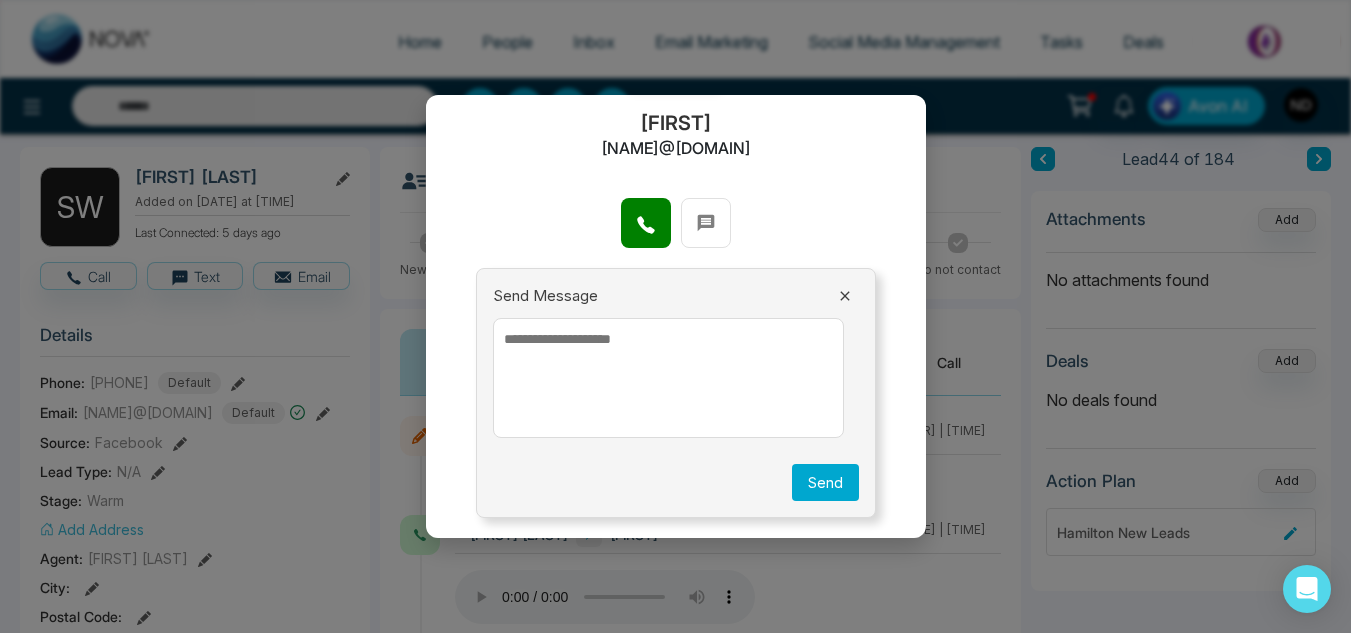 scroll, scrollTop: 0, scrollLeft: 0, axis: both 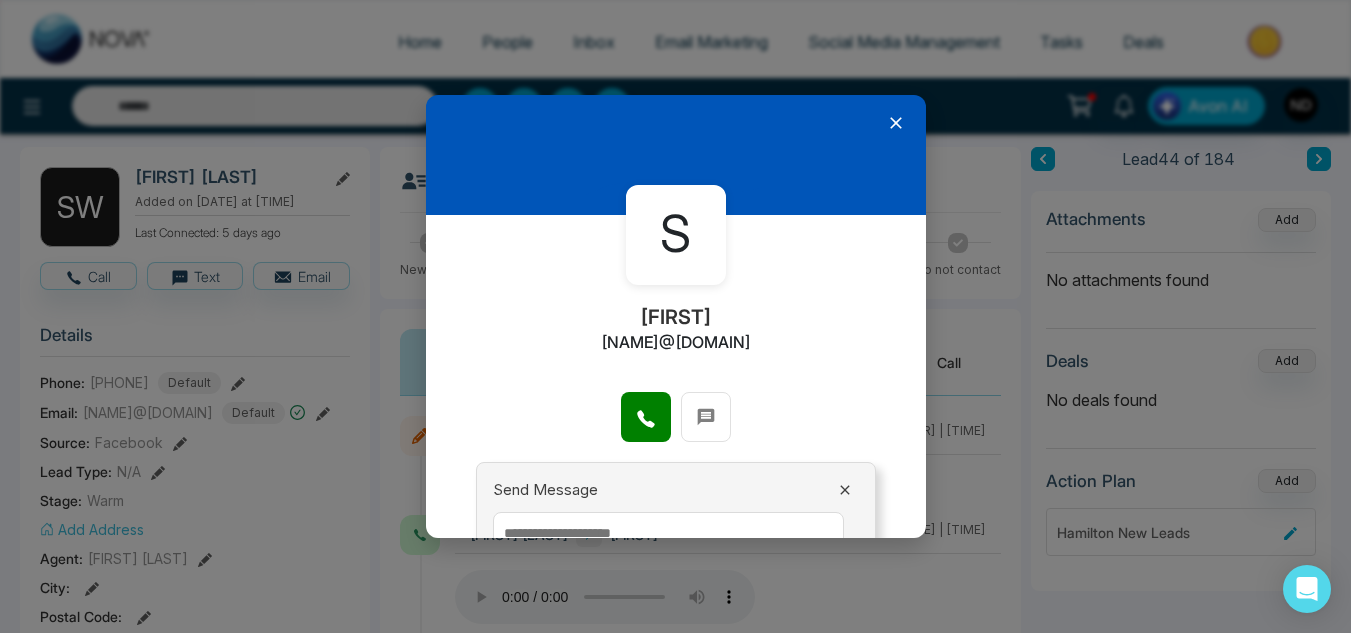 click 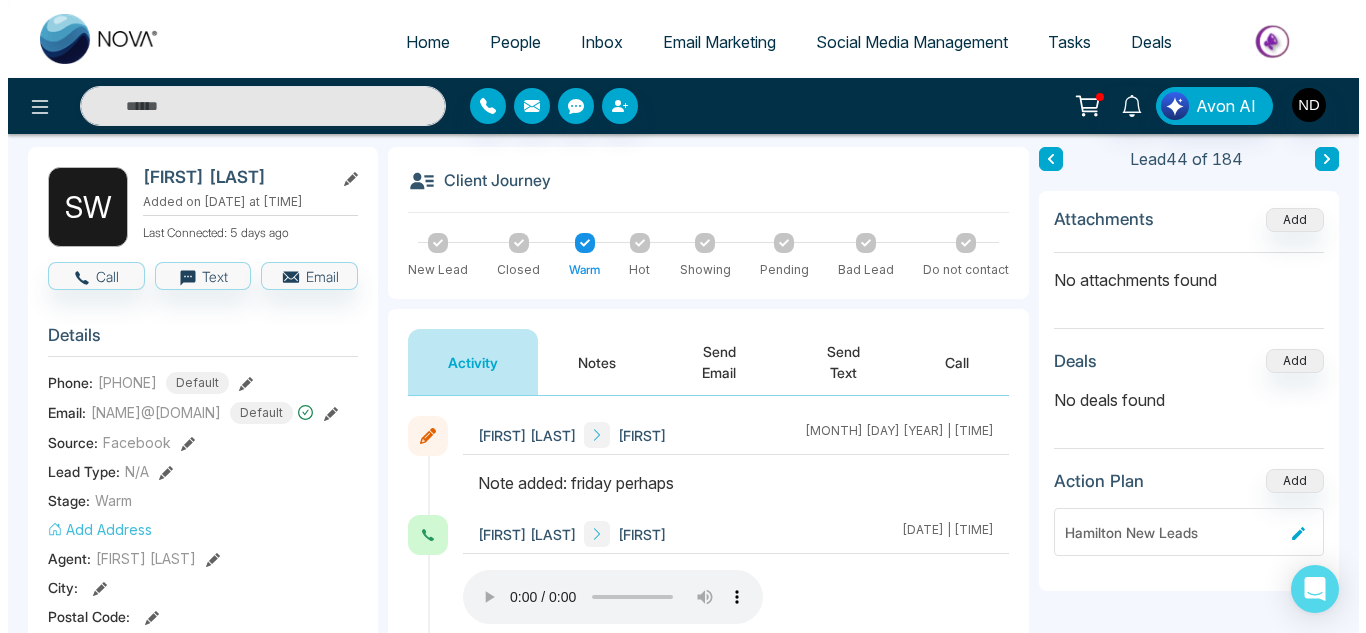 scroll, scrollTop: 0, scrollLeft: 0, axis: both 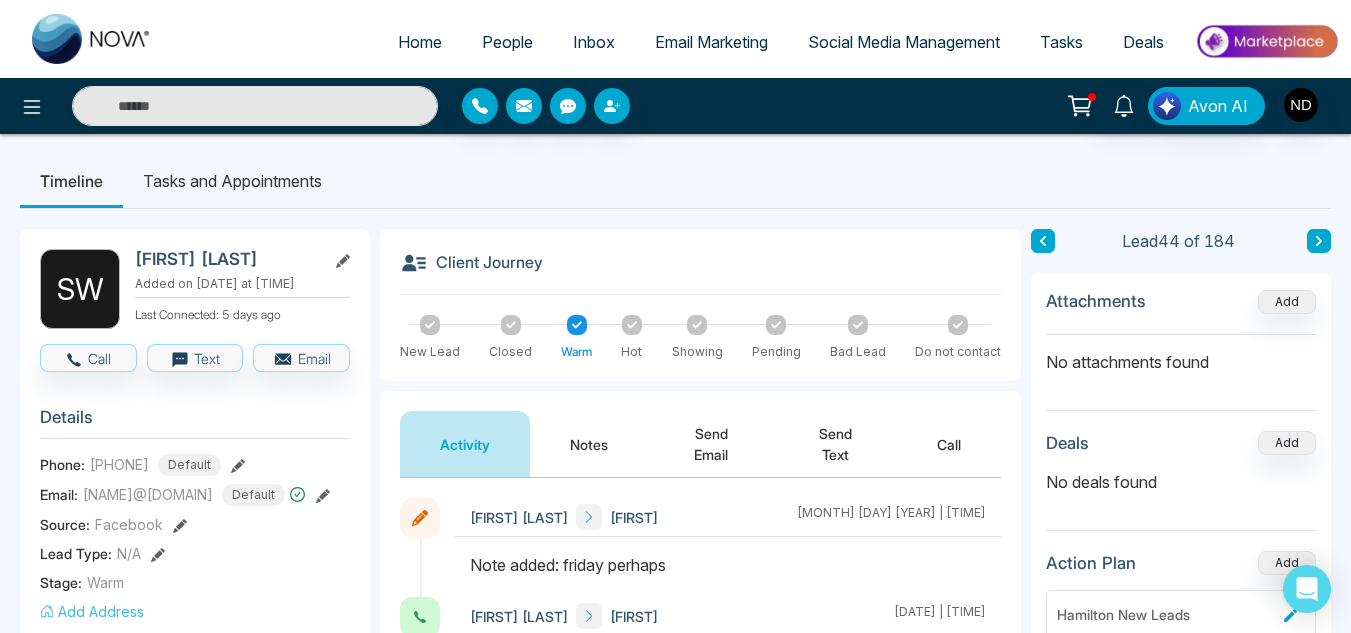 click on "Tasks and Appointments" at bounding box center [232, 181] 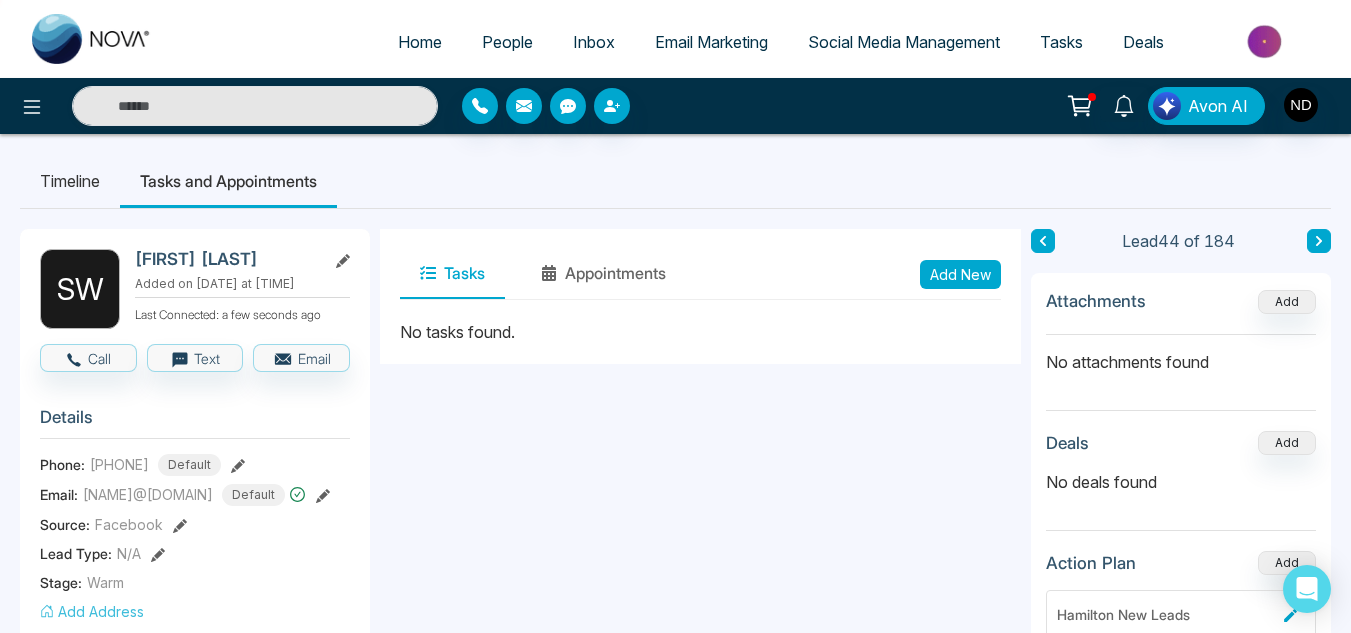 click on "Add New" at bounding box center (960, 274) 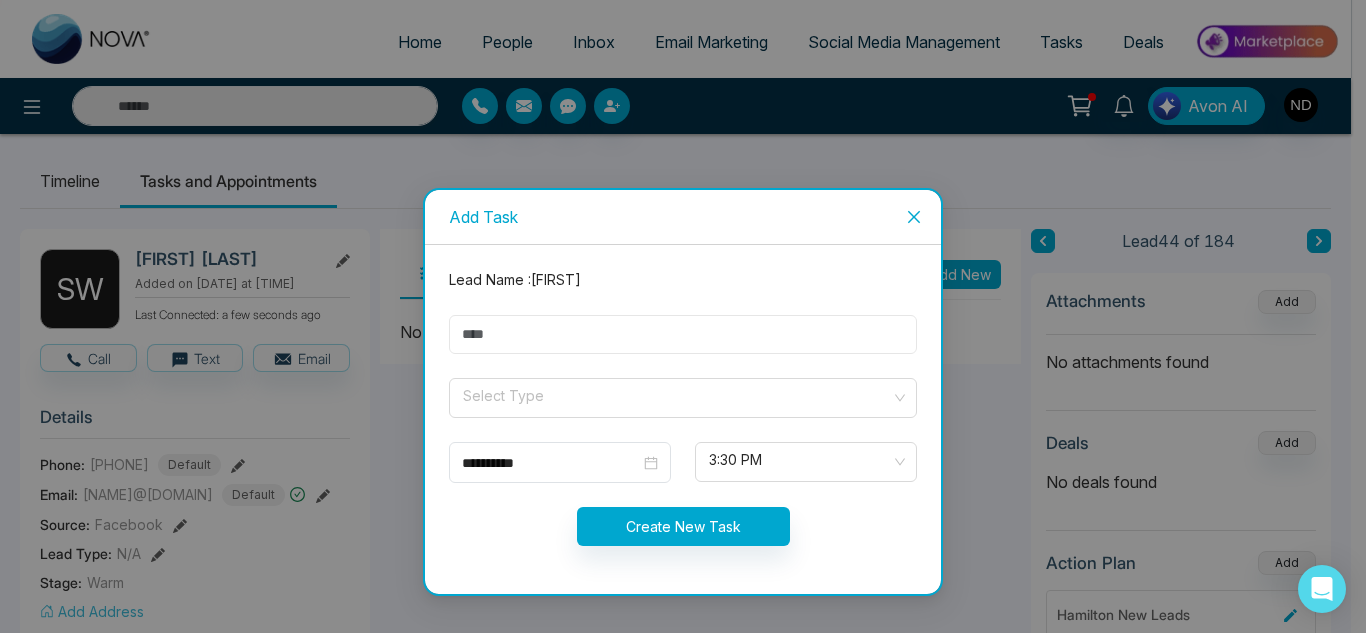click at bounding box center [683, 334] 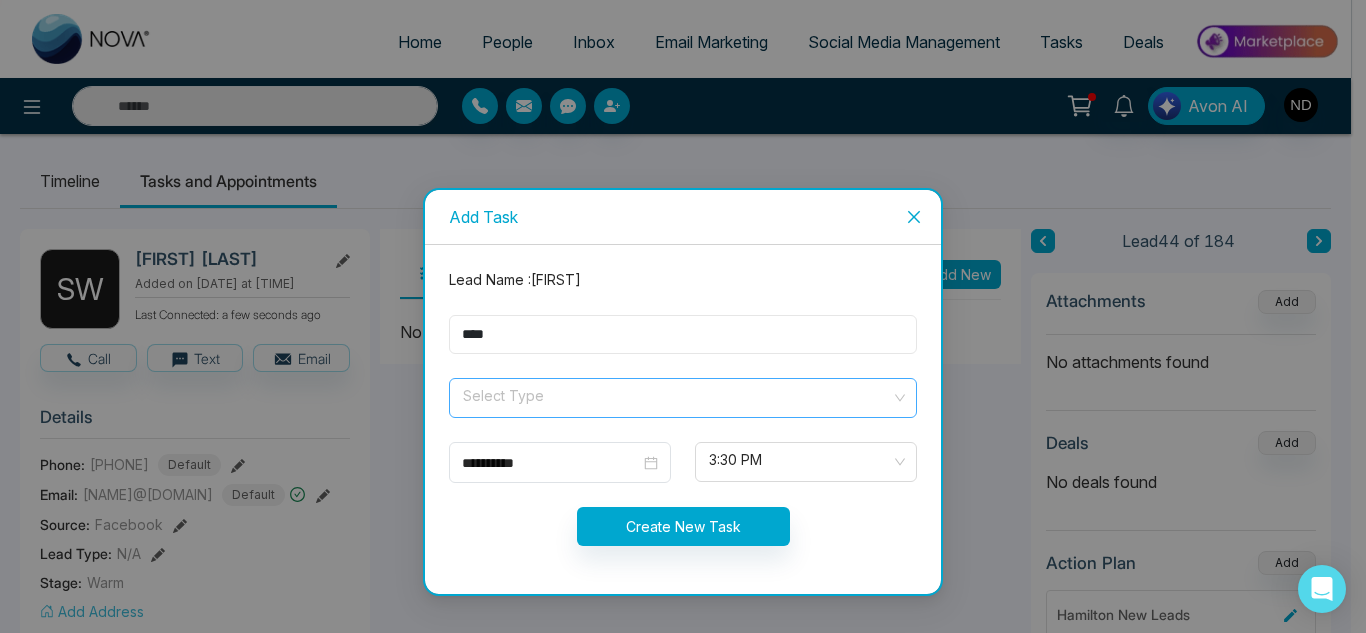 type on "****" 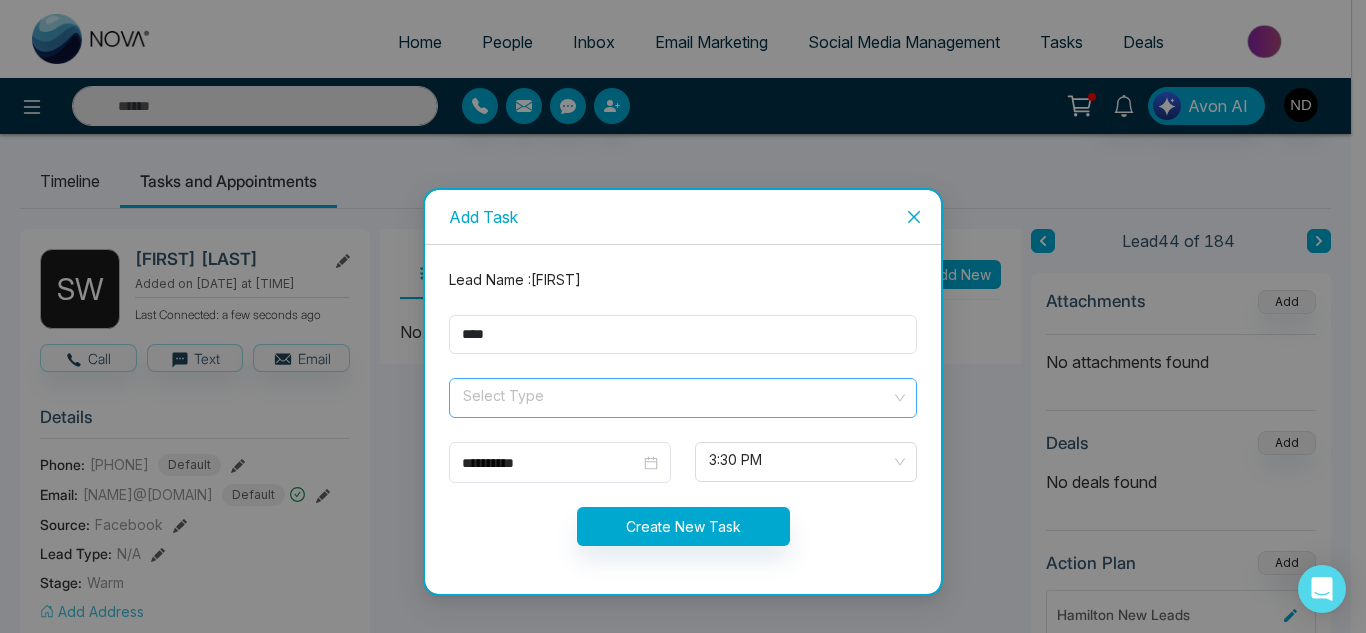 click at bounding box center [676, 394] 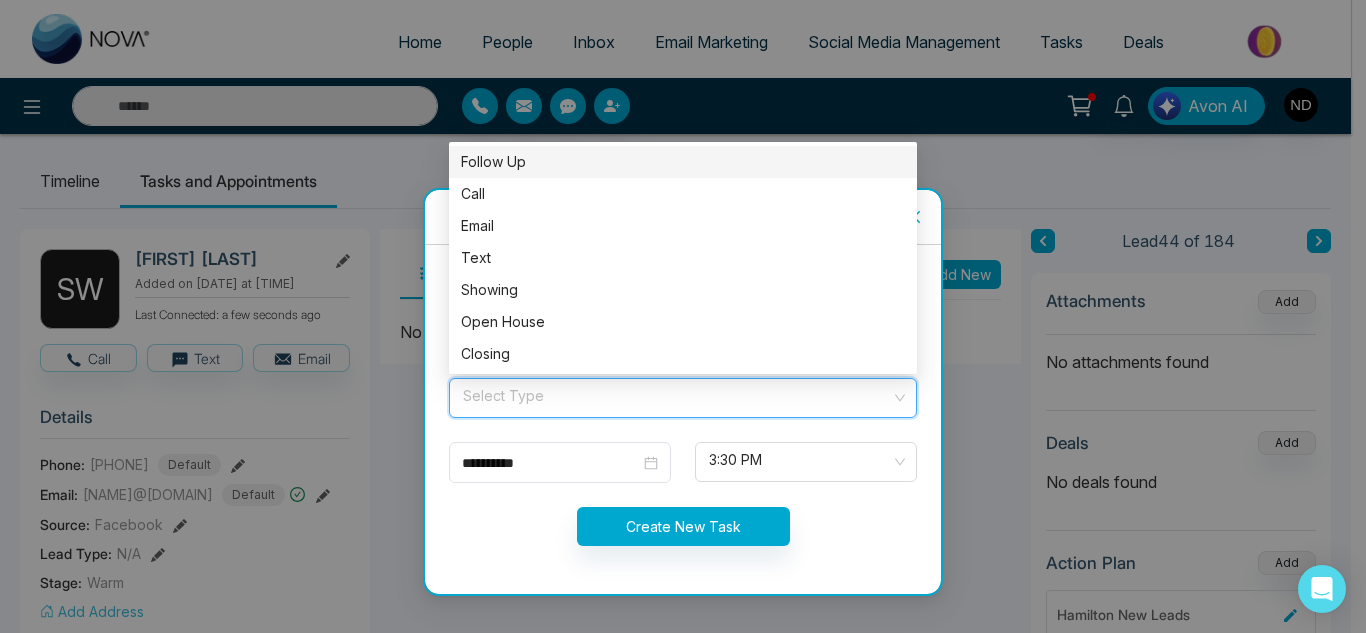 click on "Follow Up" at bounding box center (683, 162) 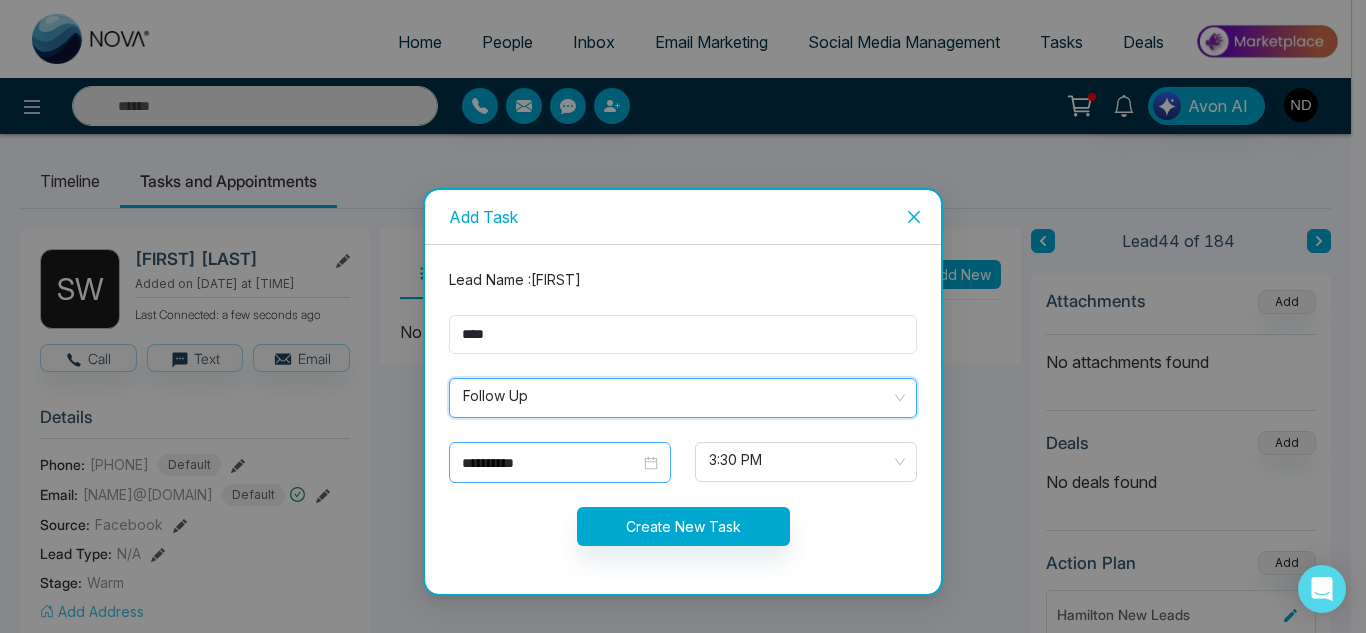 click on "**********" at bounding box center (551, 463) 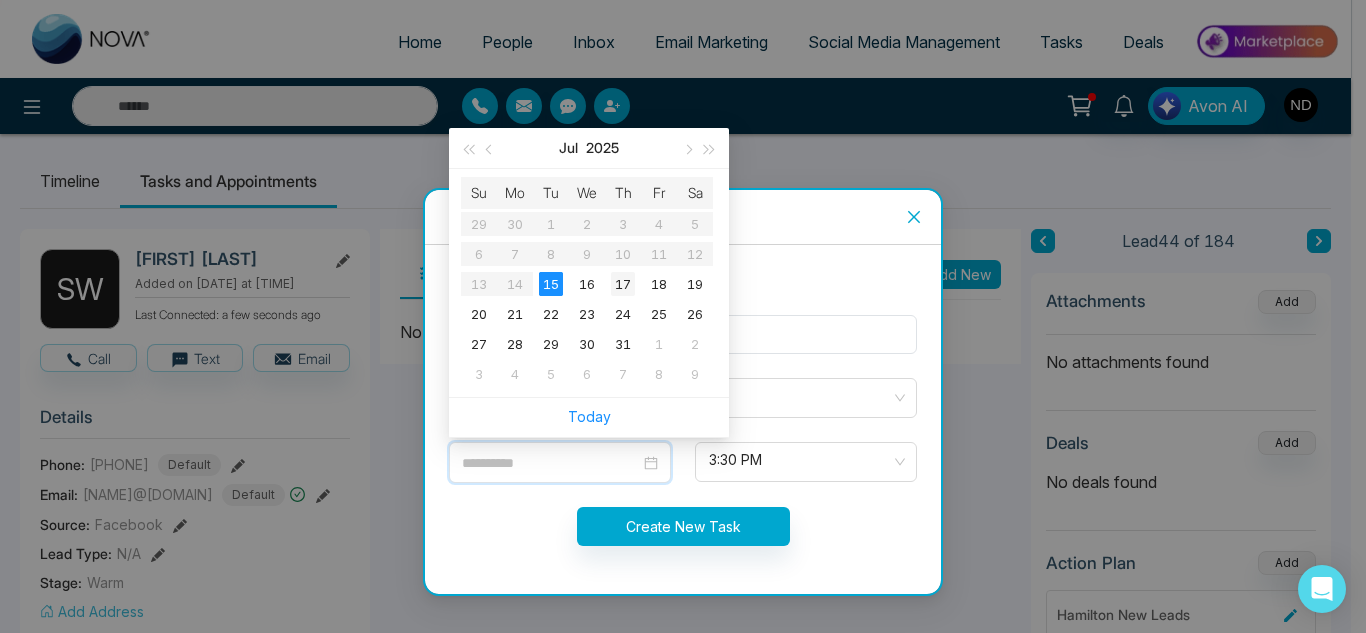 type on "**********" 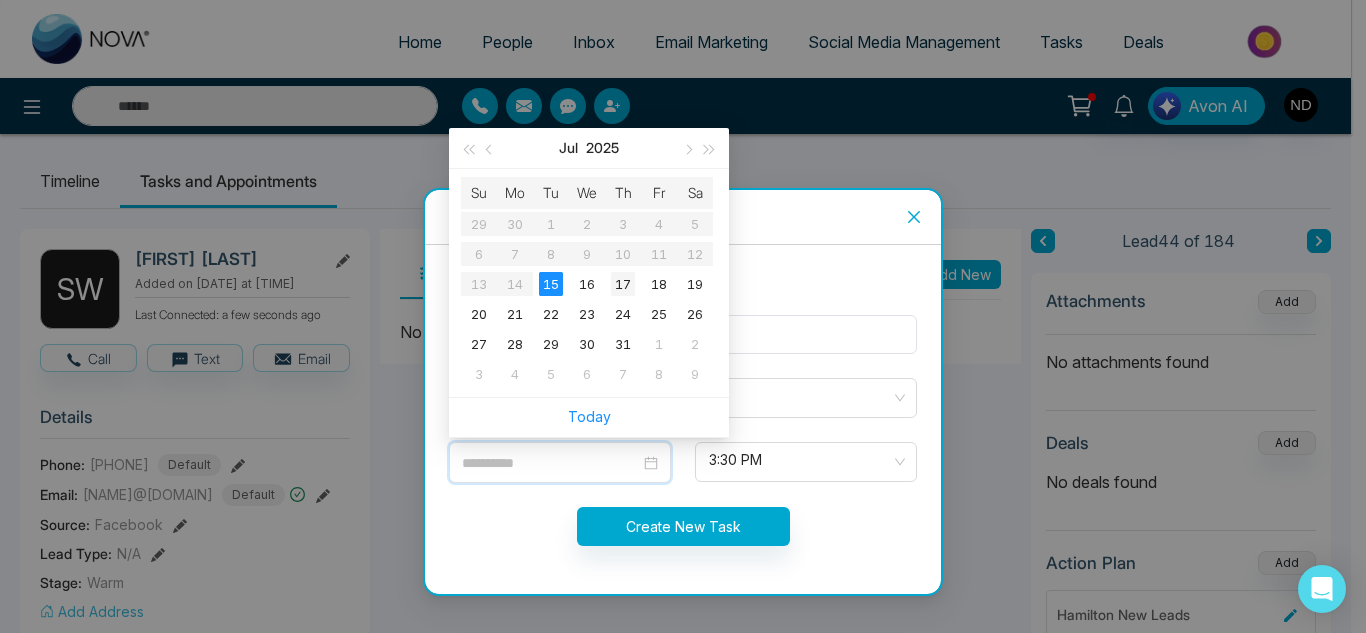 click on "17" at bounding box center [623, 284] 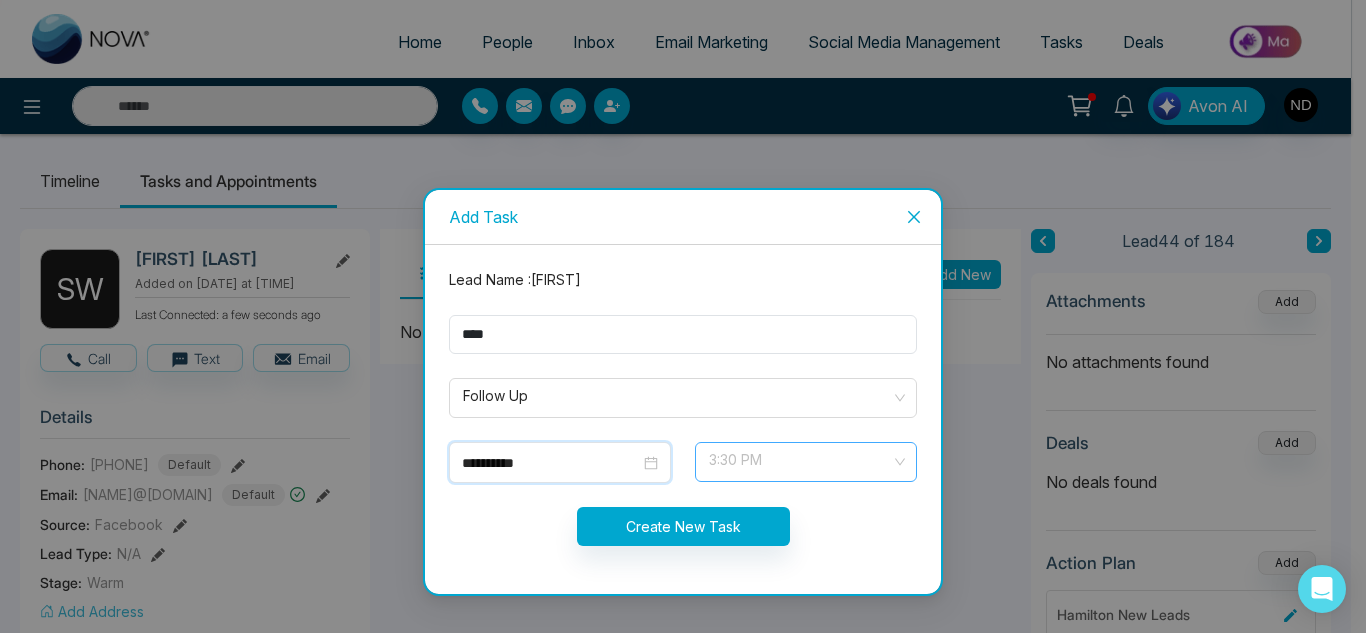 click on "3:30 PM" at bounding box center [806, 462] 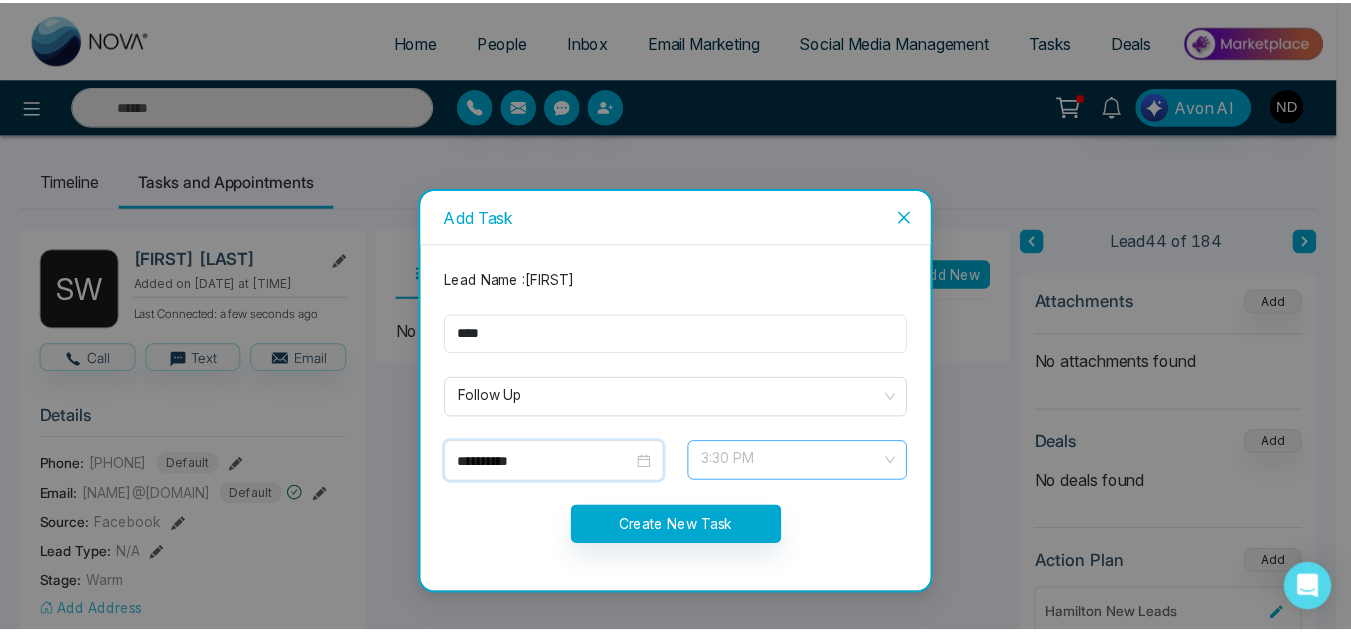 scroll, scrollTop: 768, scrollLeft: 0, axis: vertical 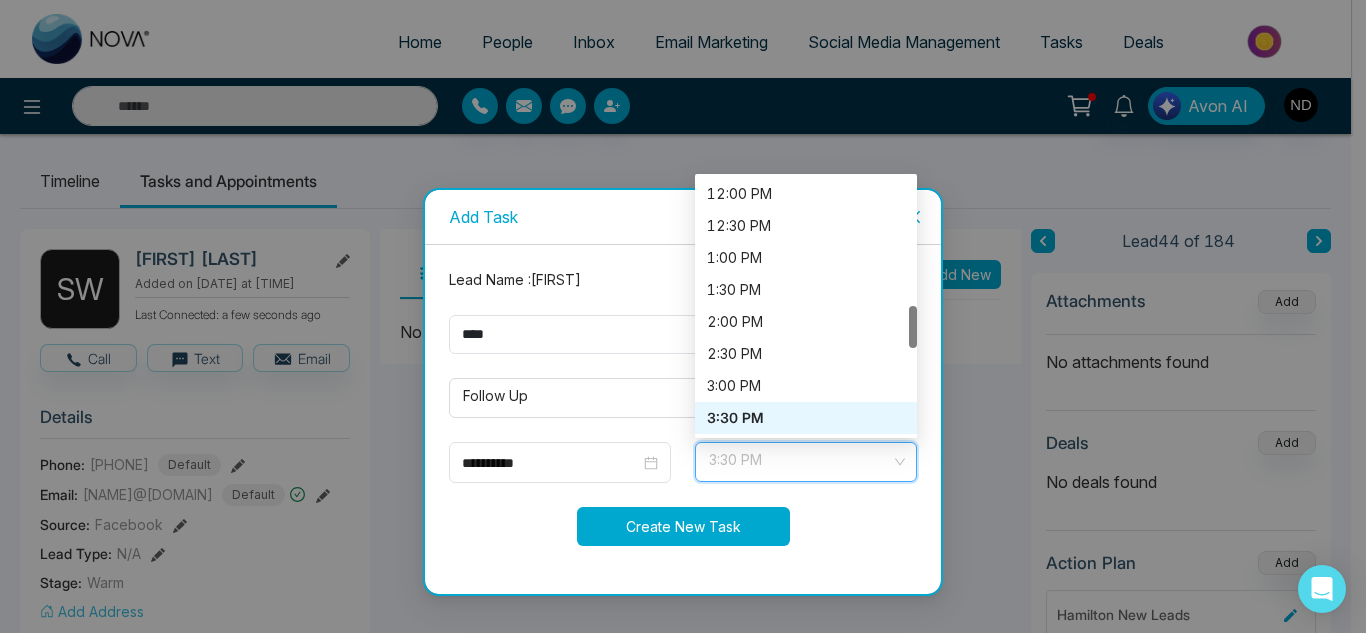 click on "Create New Task" at bounding box center (683, 526) 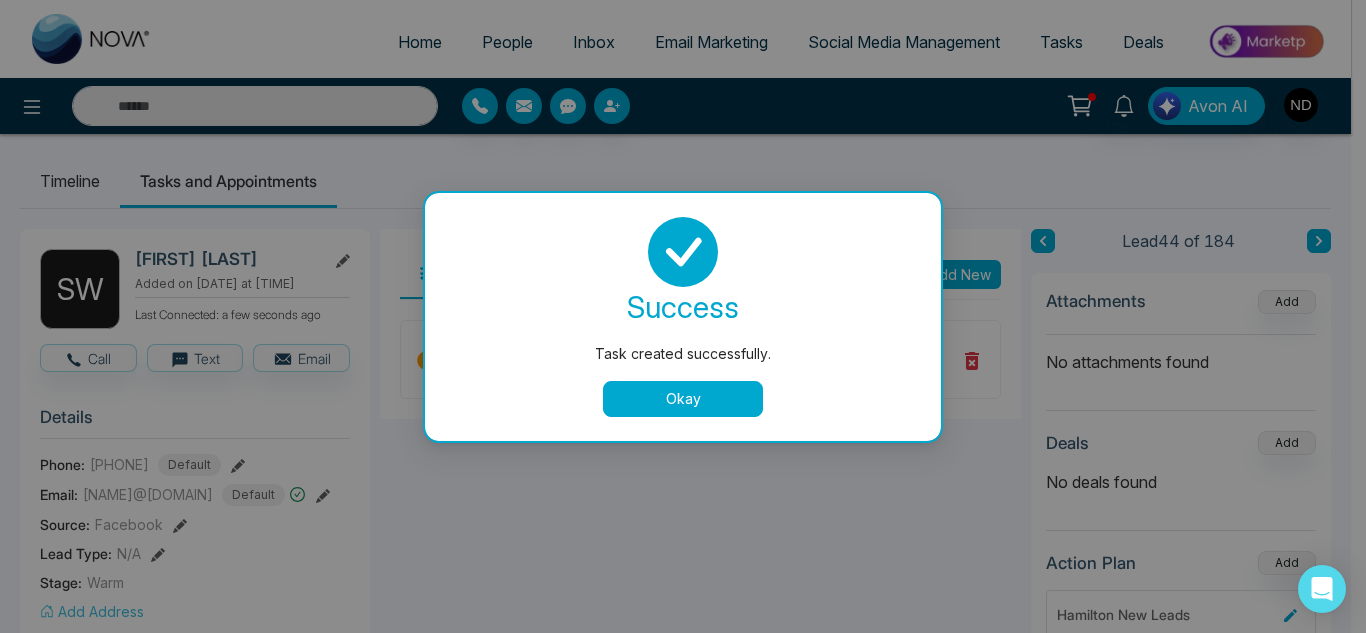 click on "Okay" at bounding box center (683, 399) 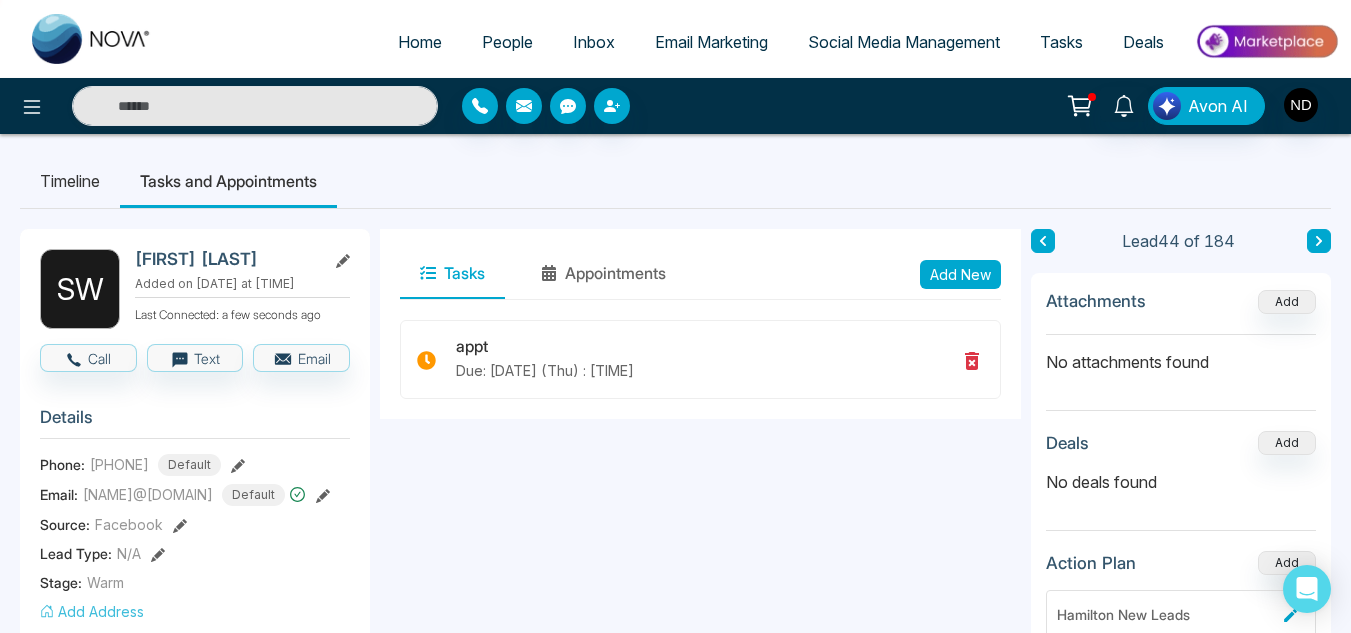 click on "Timeline" at bounding box center (70, 181) 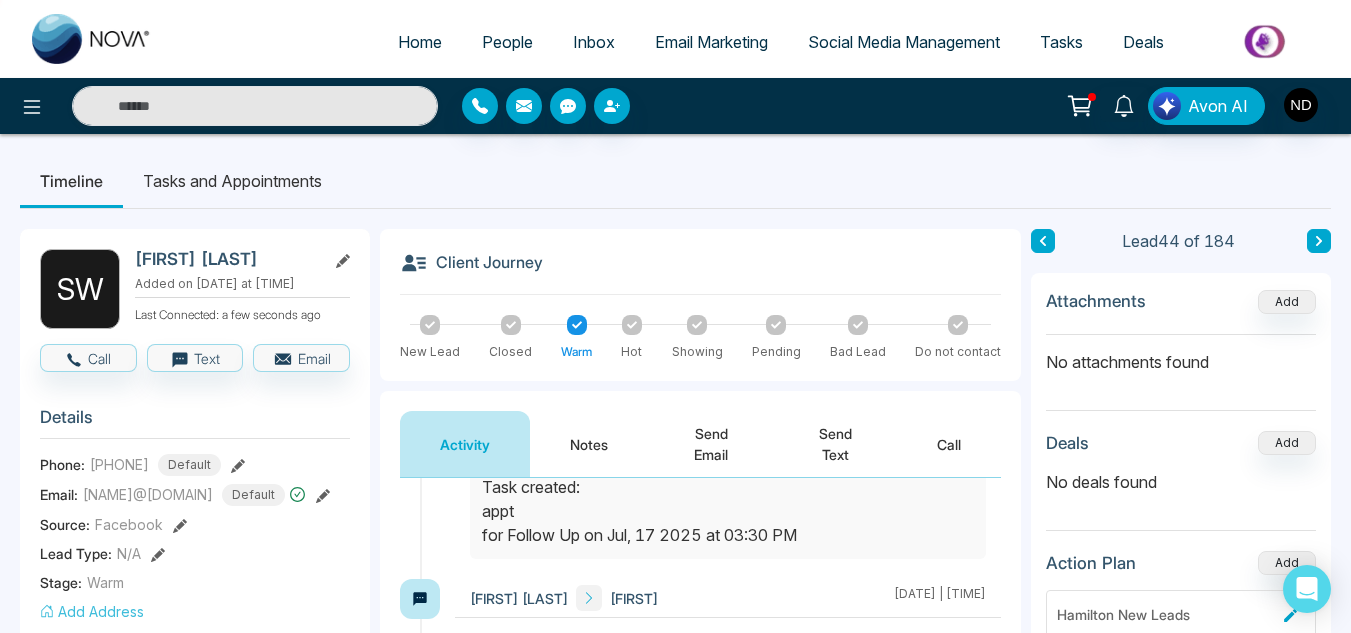 scroll, scrollTop: 0, scrollLeft: 0, axis: both 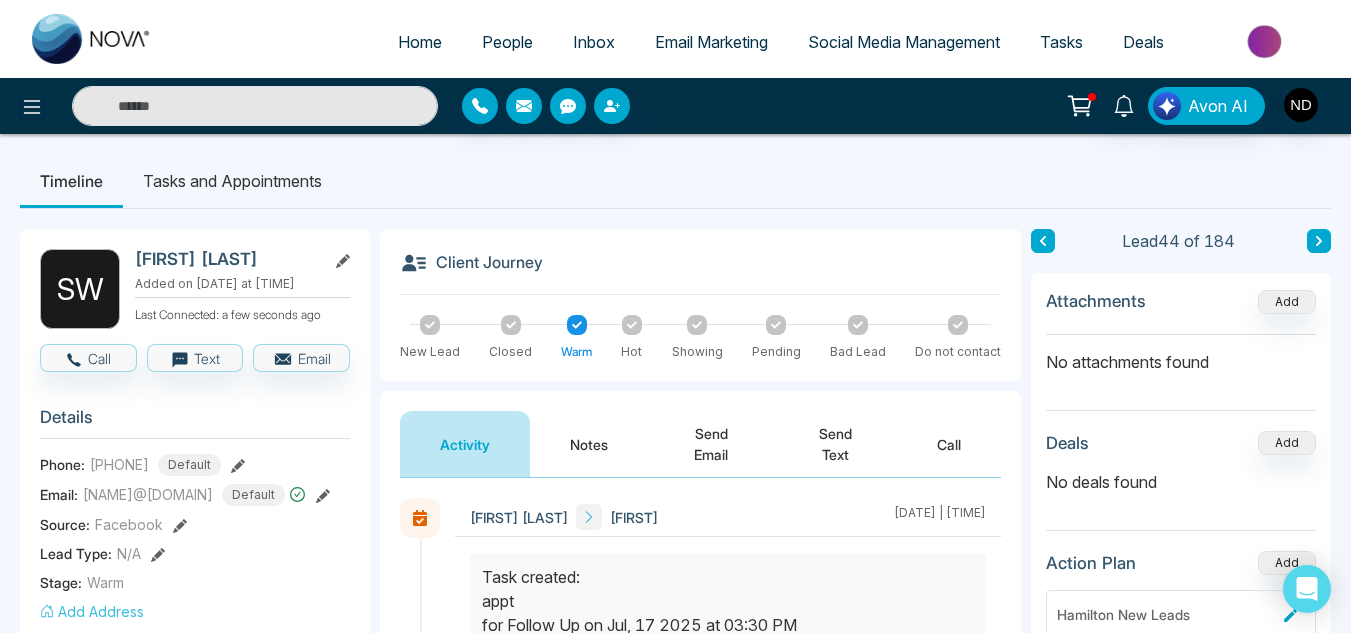 click 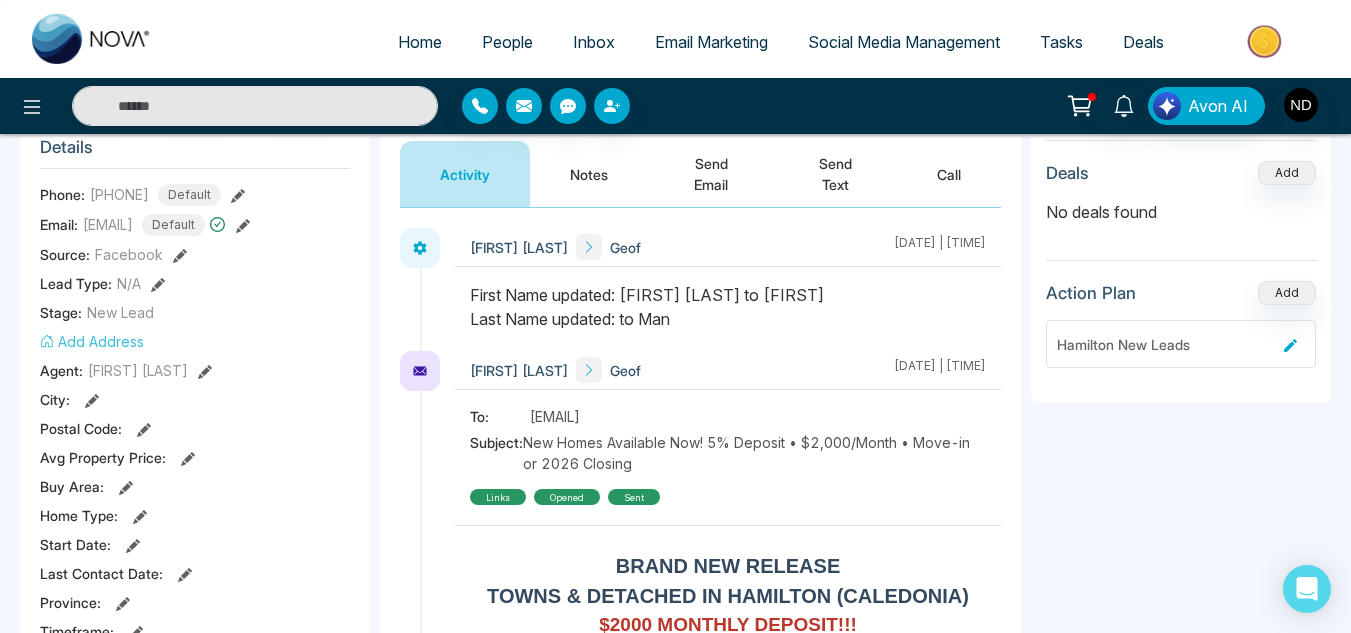 scroll, scrollTop: 272, scrollLeft: 0, axis: vertical 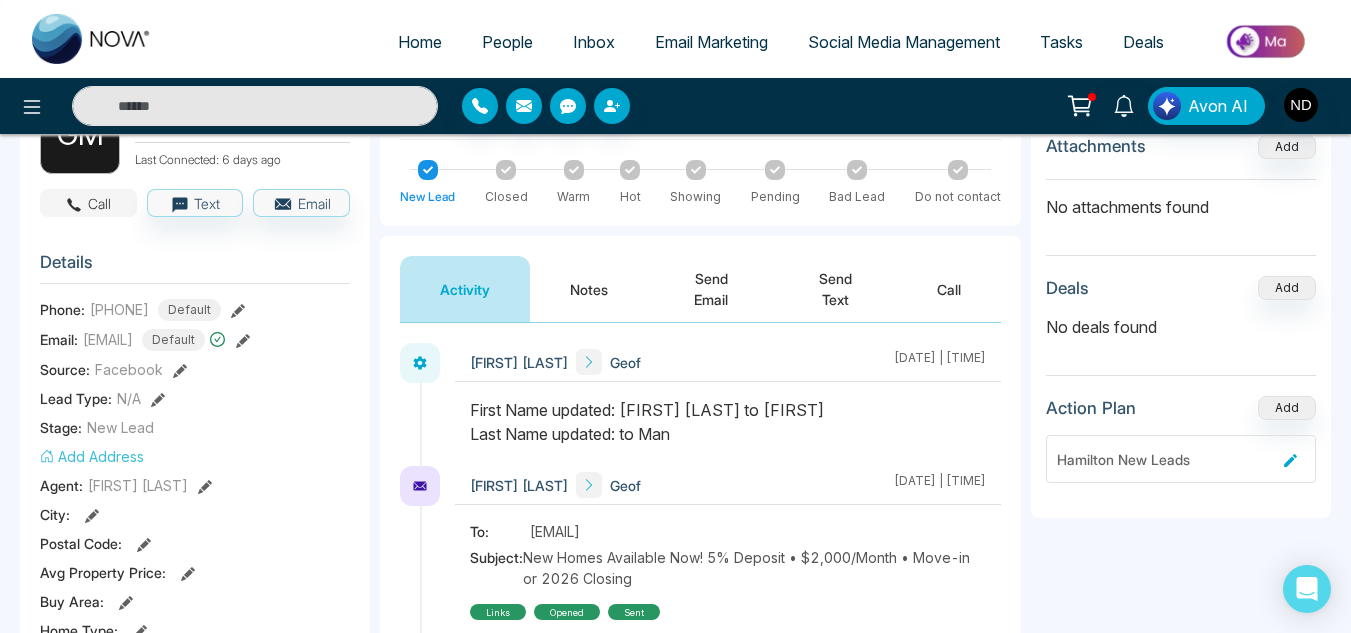 click 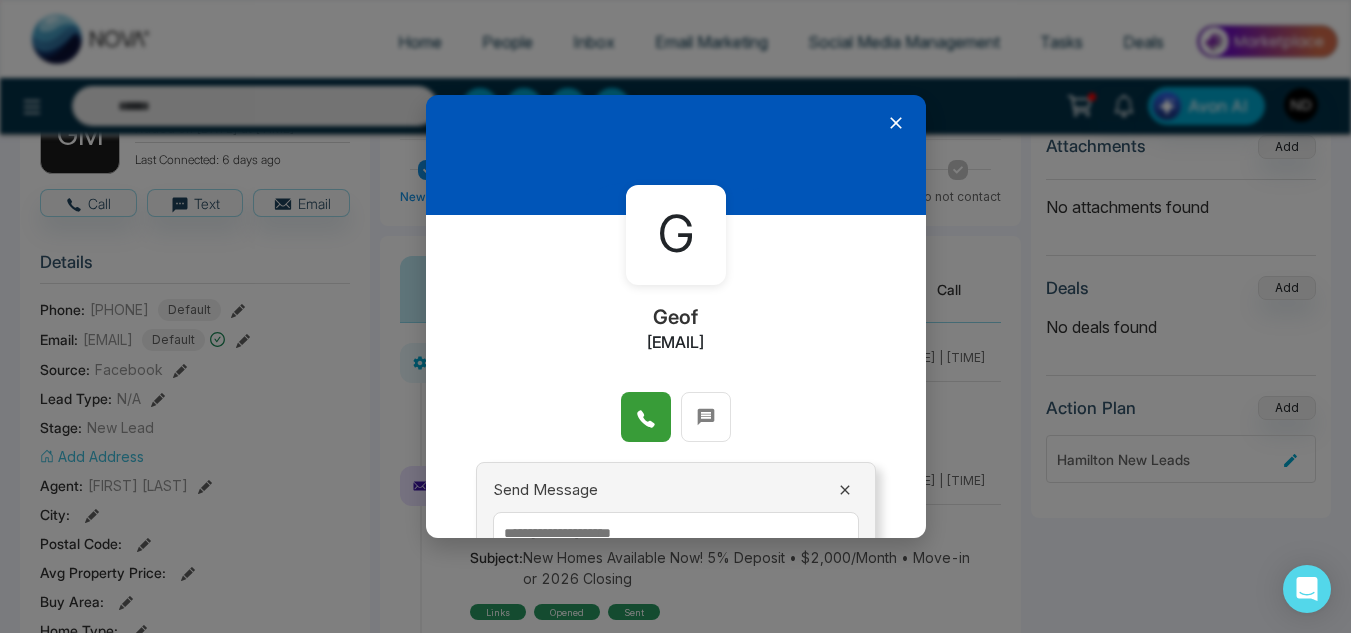 click at bounding box center [646, 417] 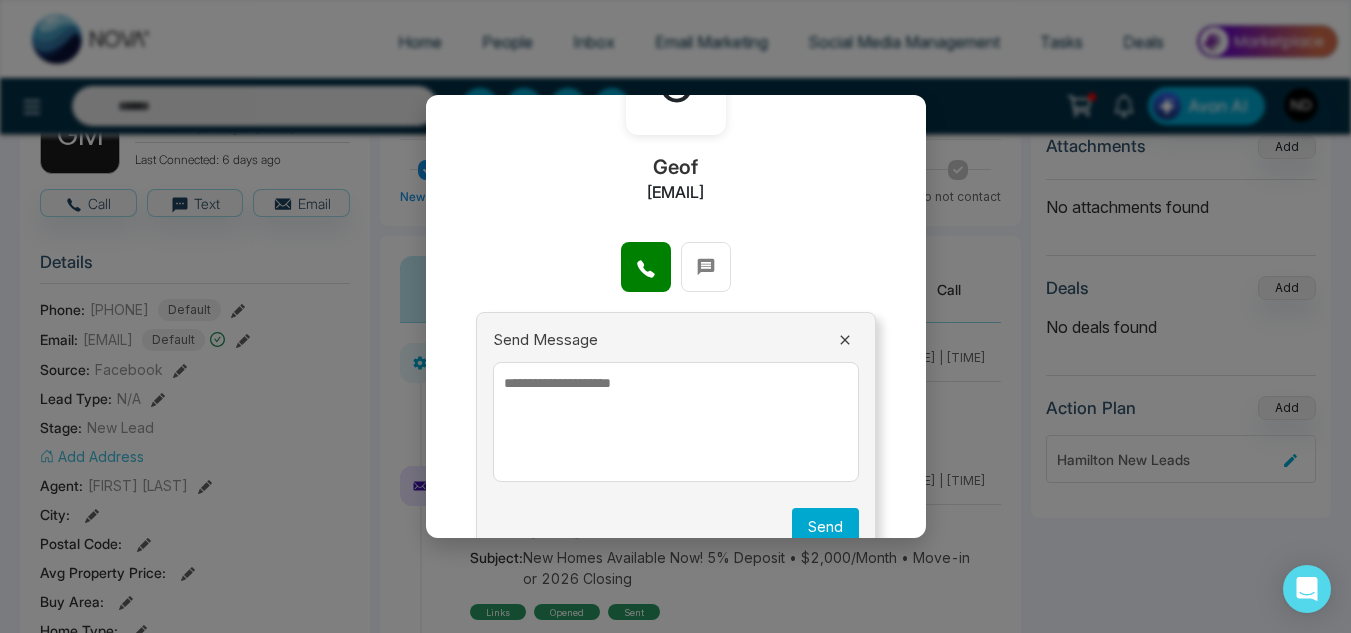 scroll, scrollTop: 0, scrollLeft: 0, axis: both 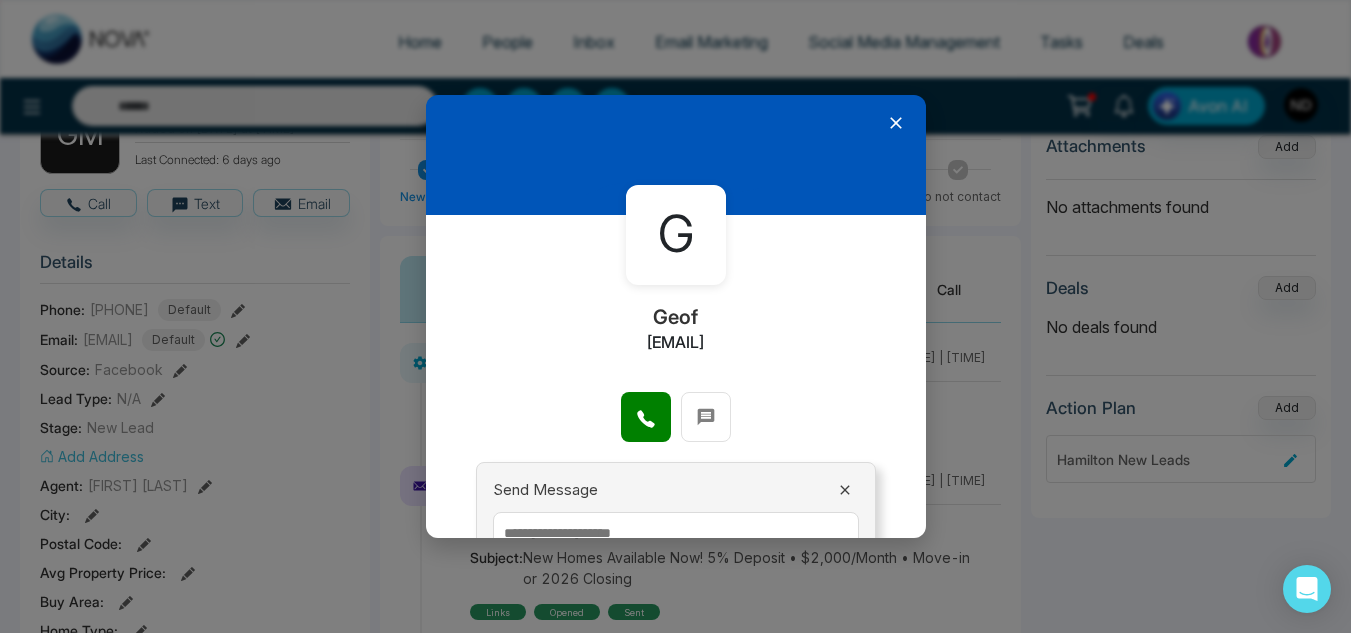 click 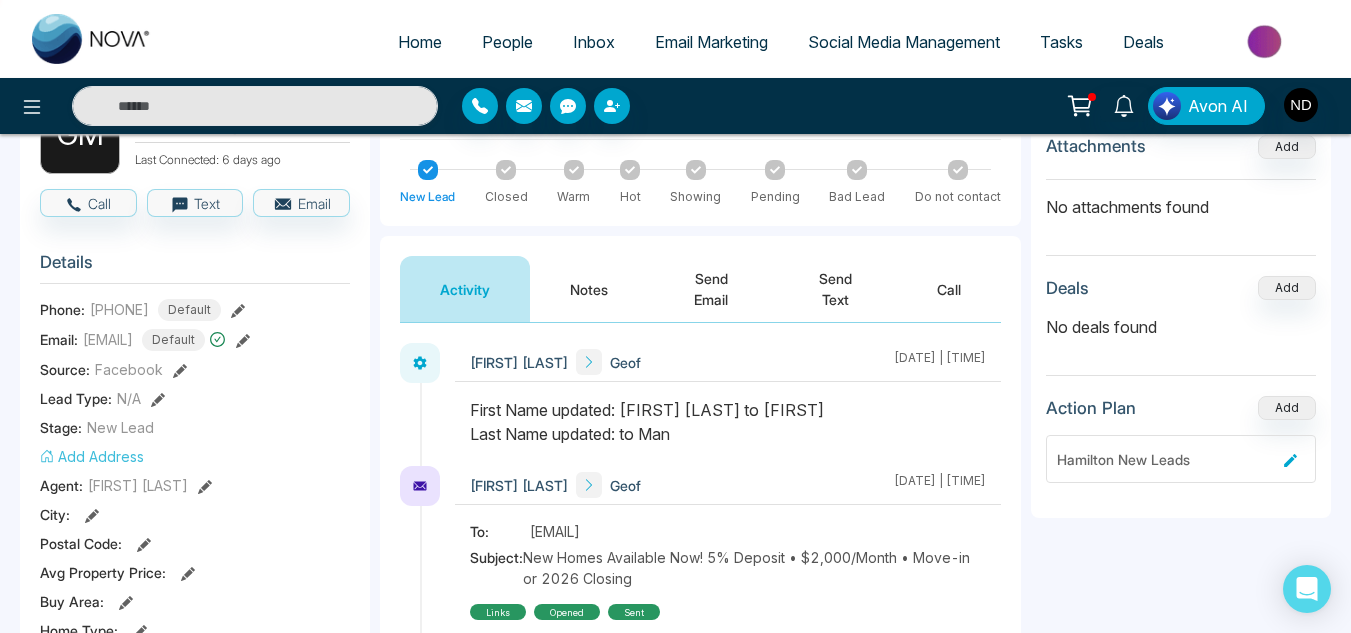 scroll, scrollTop: 45, scrollLeft: 0, axis: vertical 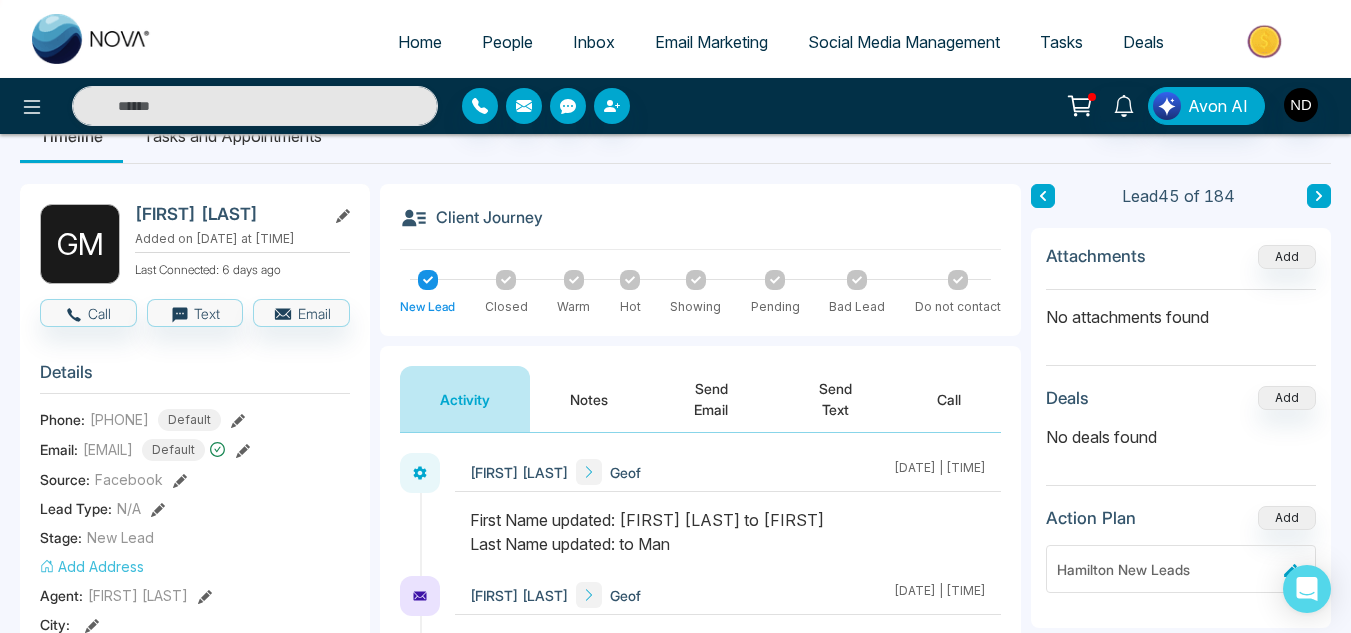 click on "Send Email" at bounding box center [711, 399] 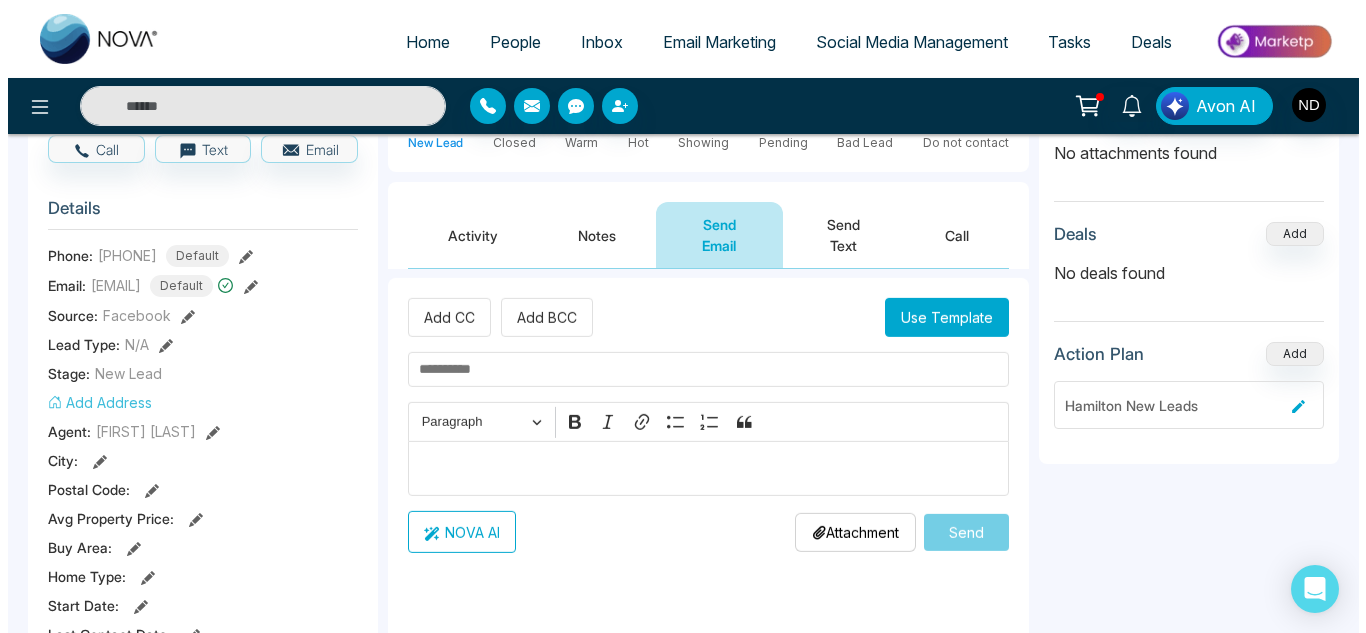 scroll, scrollTop: 210, scrollLeft: 0, axis: vertical 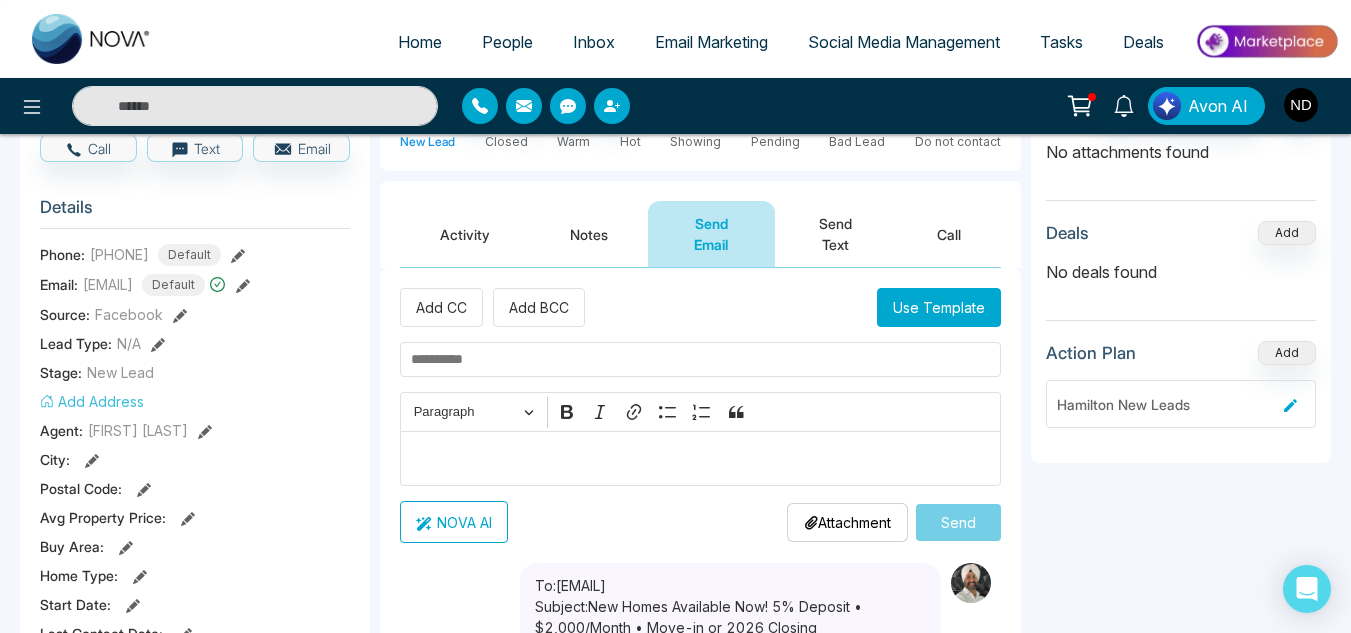 click on "Use Template" at bounding box center [939, 307] 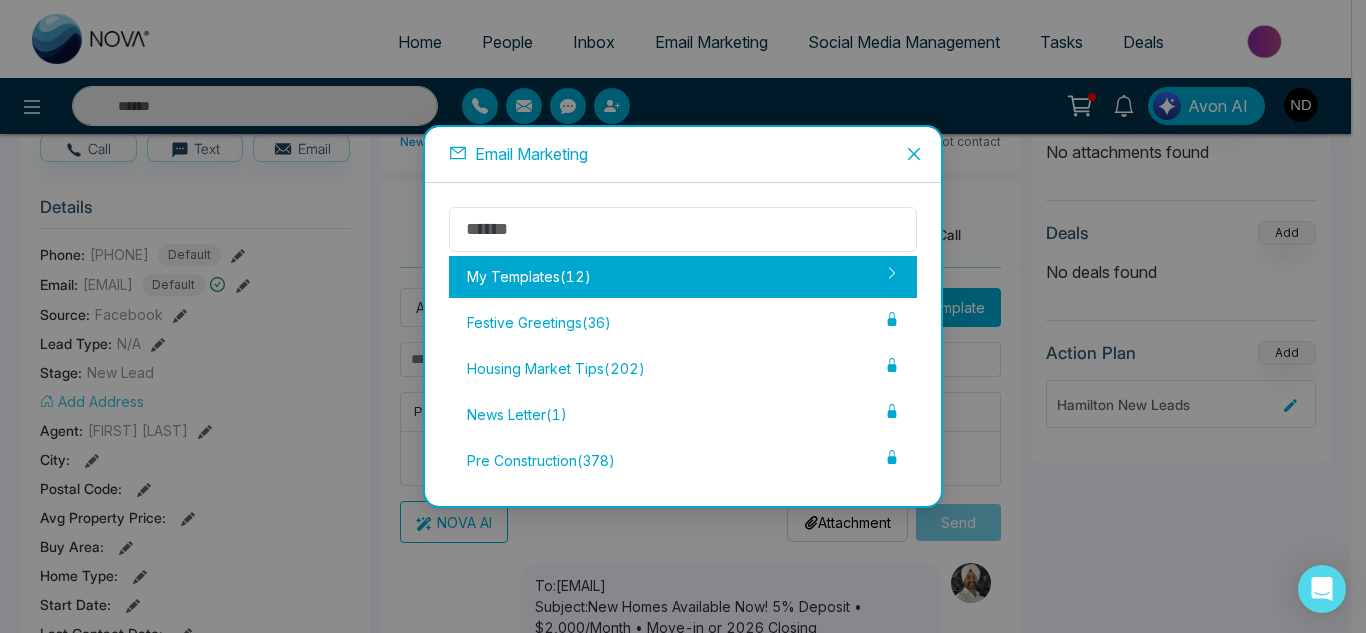click on "My Templates  ( 12 )" at bounding box center [683, 277] 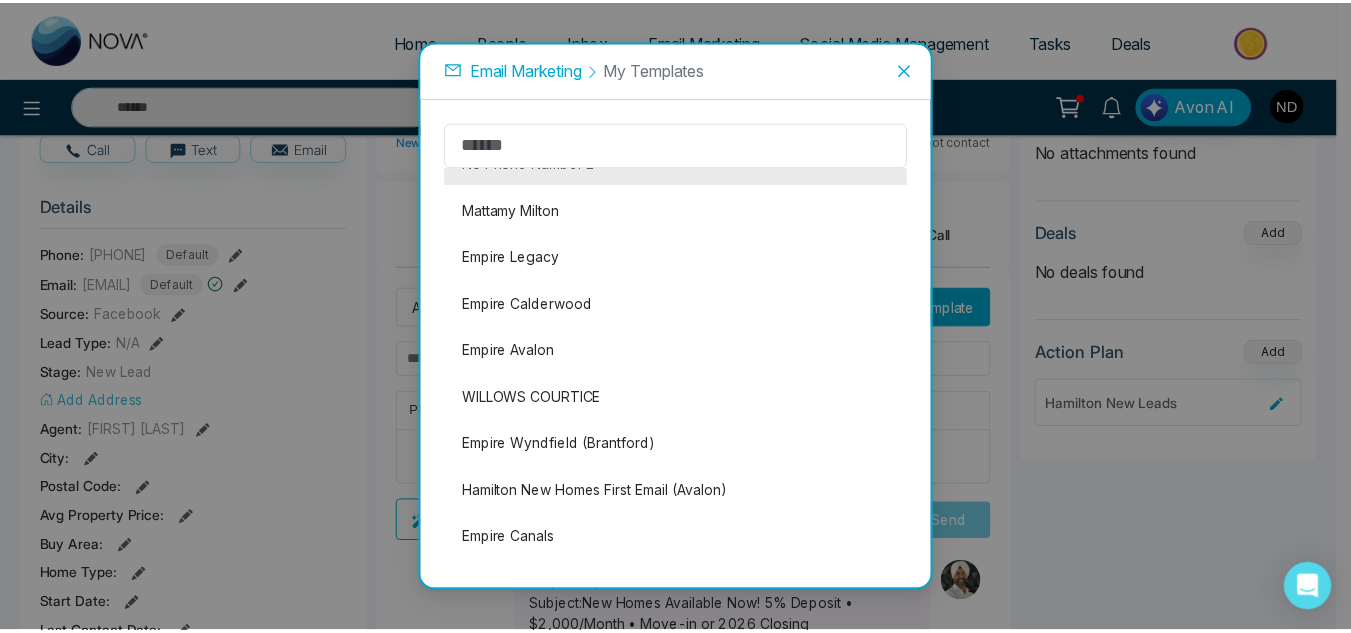 scroll, scrollTop: 180, scrollLeft: 0, axis: vertical 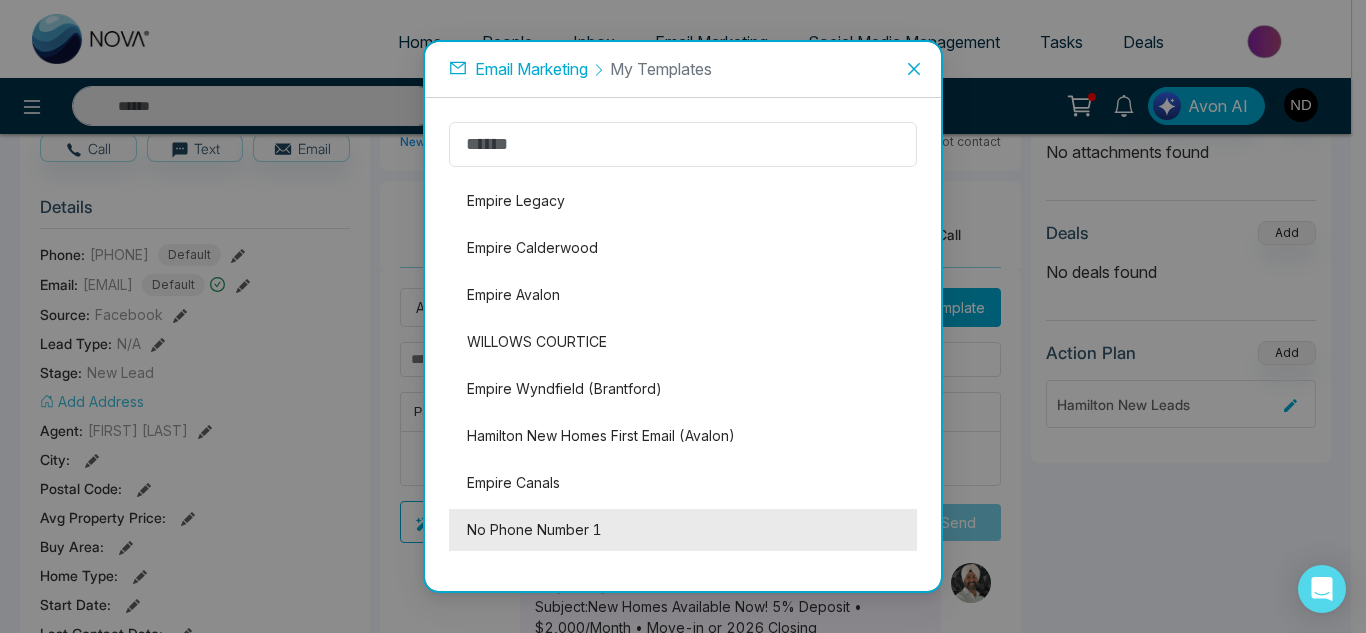 click on "No Phone Number 1" at bounding box center (683, 530) 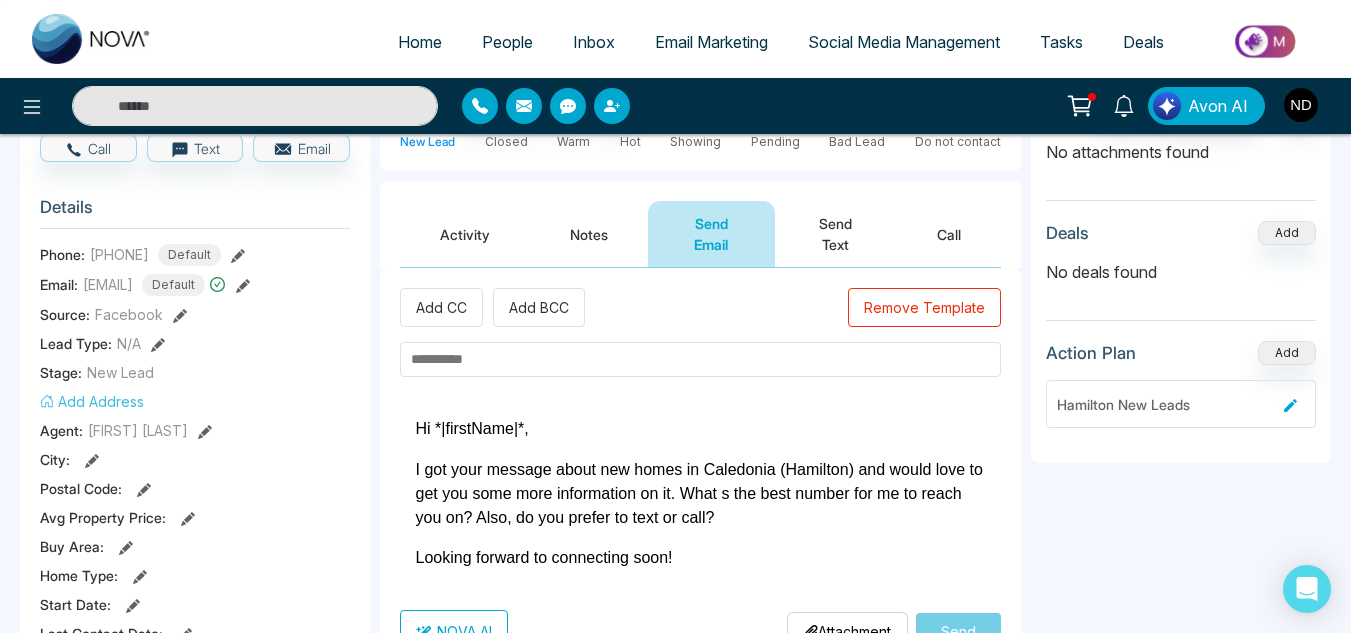 drag, startPoint x: 525, startPoint y: 429, endPoint x: 443, endPoint y: 427, distance: 82.02438 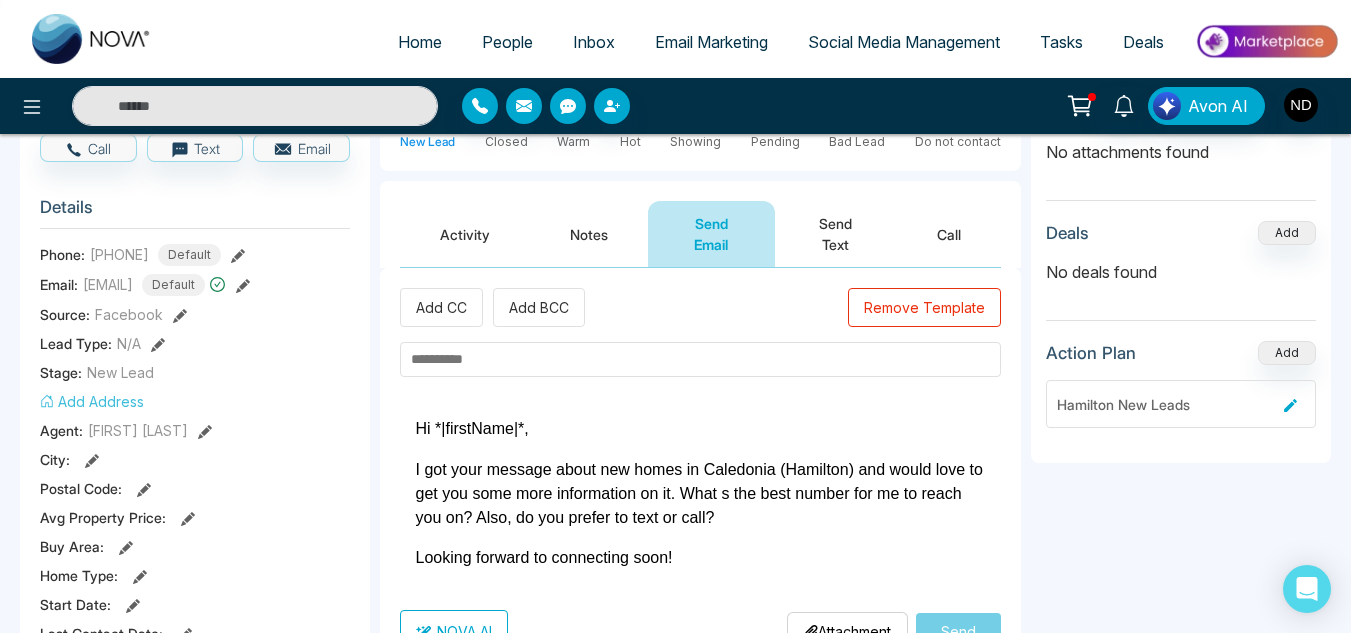 click on "Hi *|firstName|*," at bounding box center [472, 428] 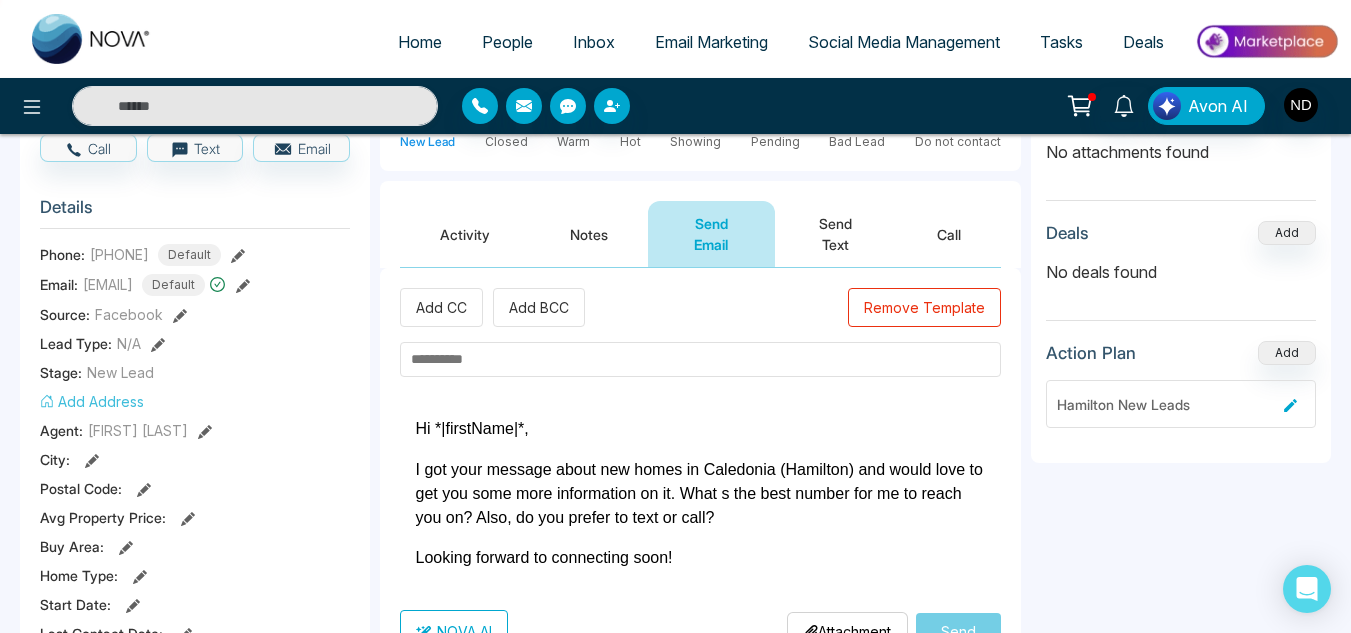 click on "I got your message about new homes in Caledonia (Hamilton) and would love to get you some more information on it. What s the best number for me to reach you on? Also, do you prefer to text or call?" at bounding box center (699, 493) 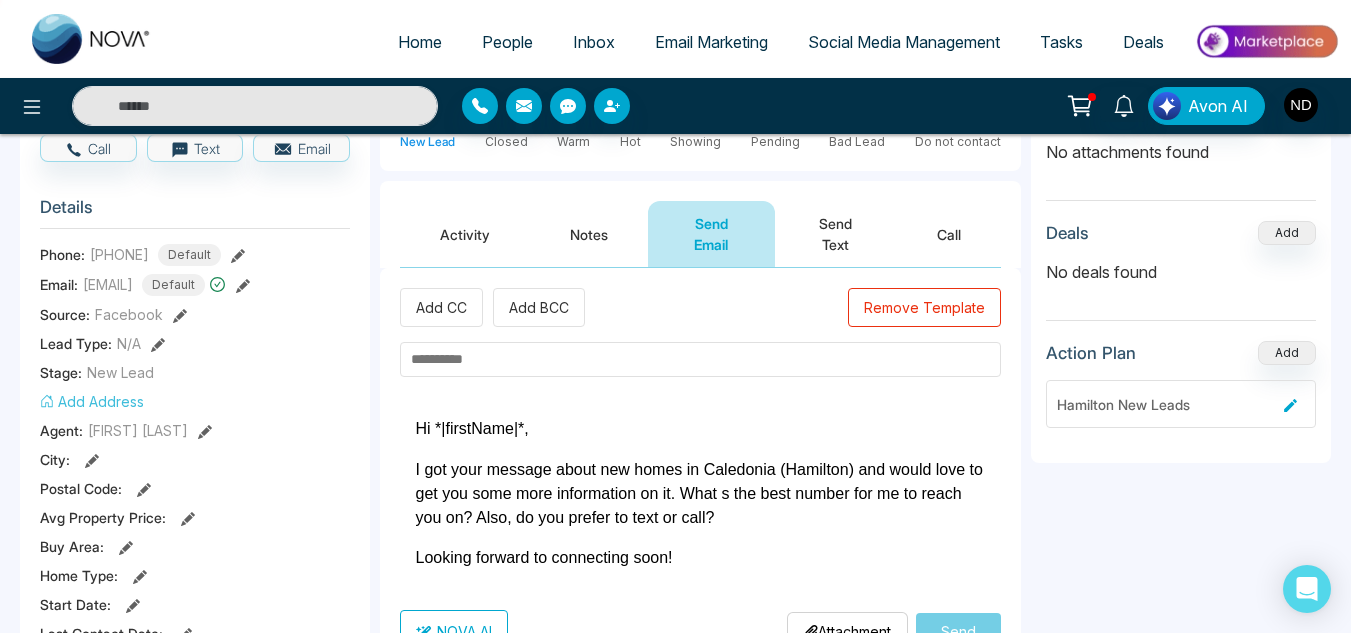 click on "I got your message about new homes in Caledonia (Hamilton) and would love to get you some more information on it. What s the best number for me to reach you on? Also, do you prefer to text or call?" at bounding box center [699, 493] 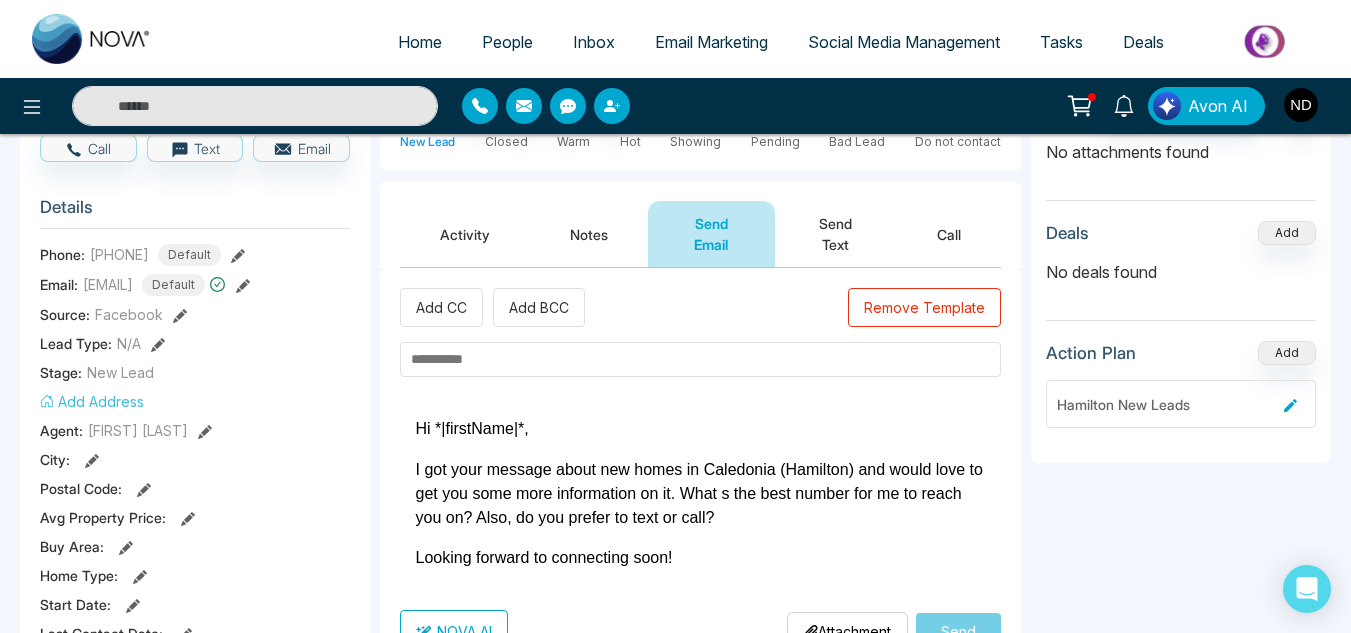 click on "I got your message about new homes in Caledonia (Hamilton) and would love to get you some more information on it. What s the best number for me to reach you on? Also, do you prefer to text or call?" at bounding box center (699, 493) 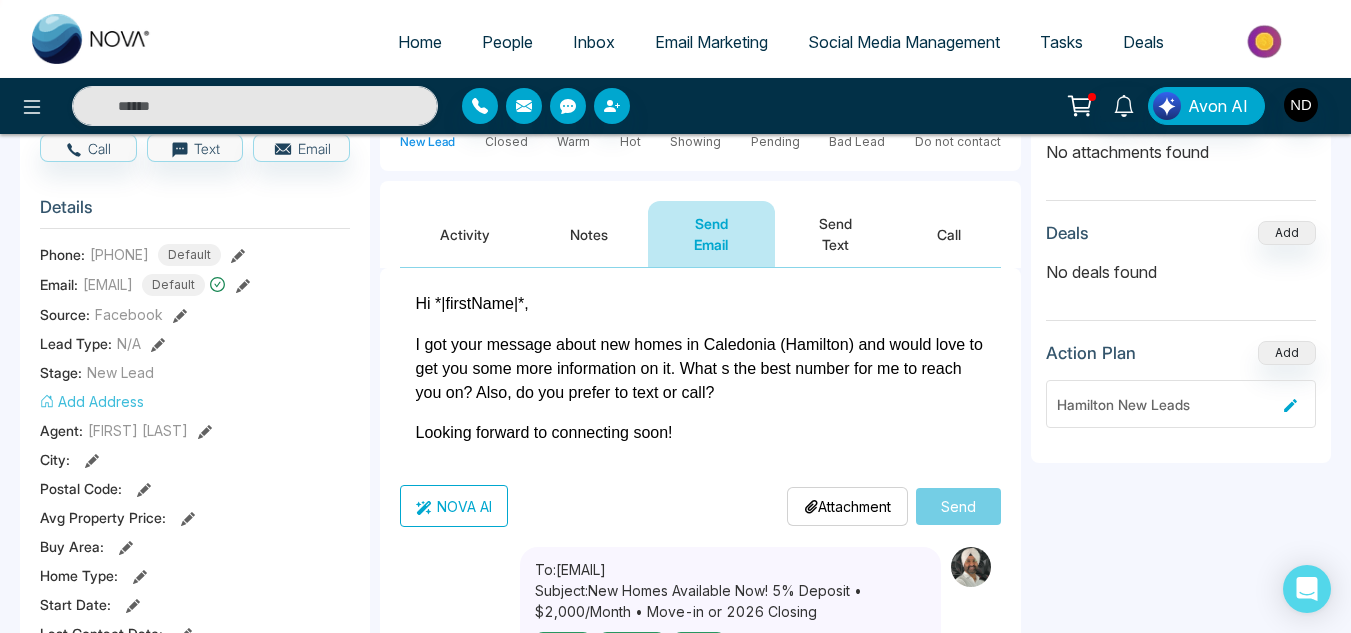 scroll, scrollTop: 0, scrollLeft: 0, axis: both 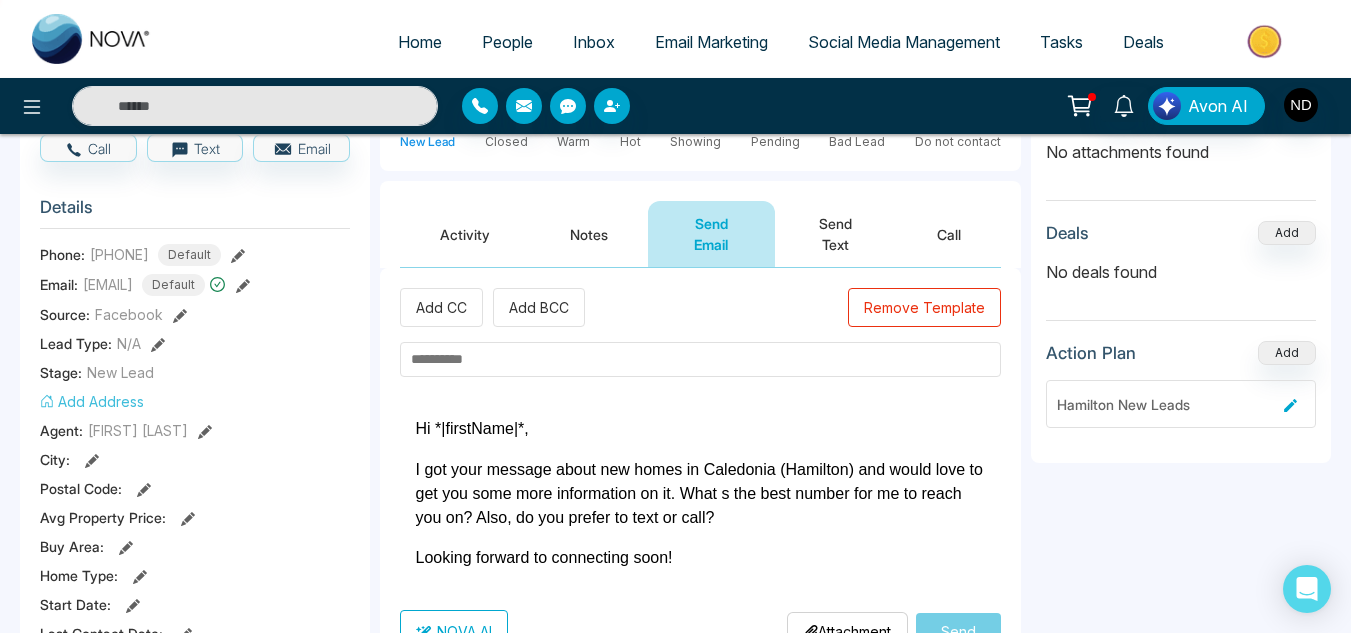 click on "Remove Template" at bounding box center (924, 307) 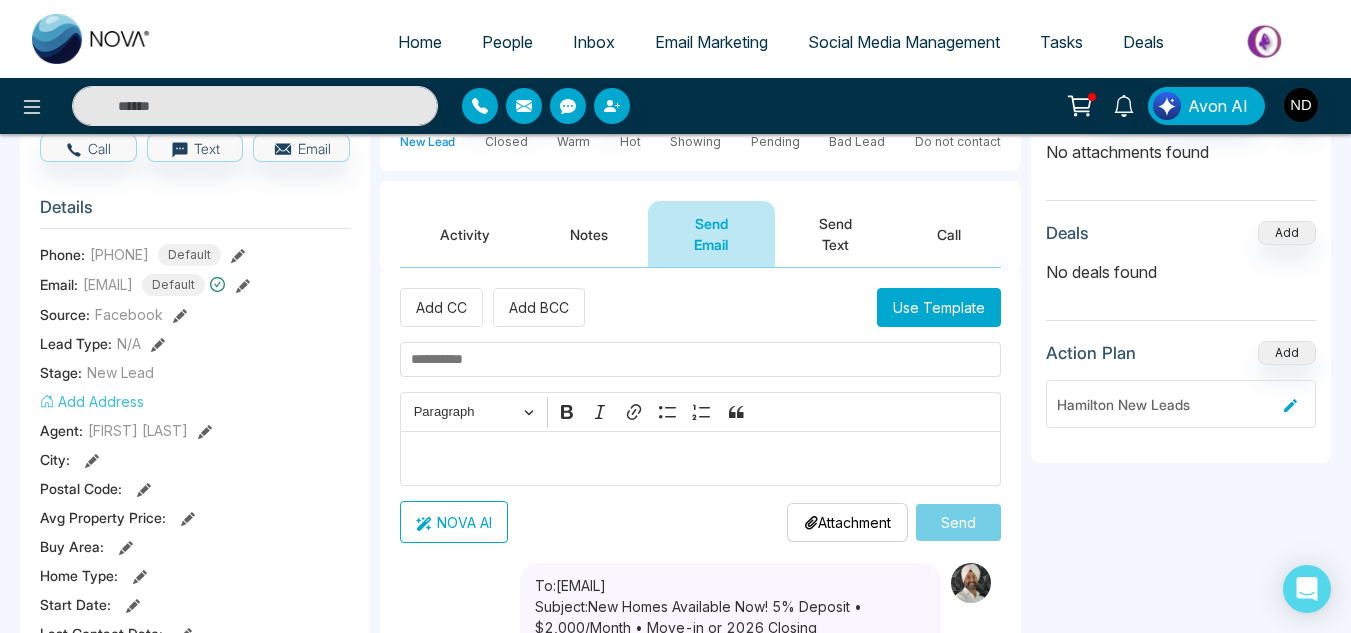 scroll, scrollTop: 0, scrollLeft: 0, axis: both 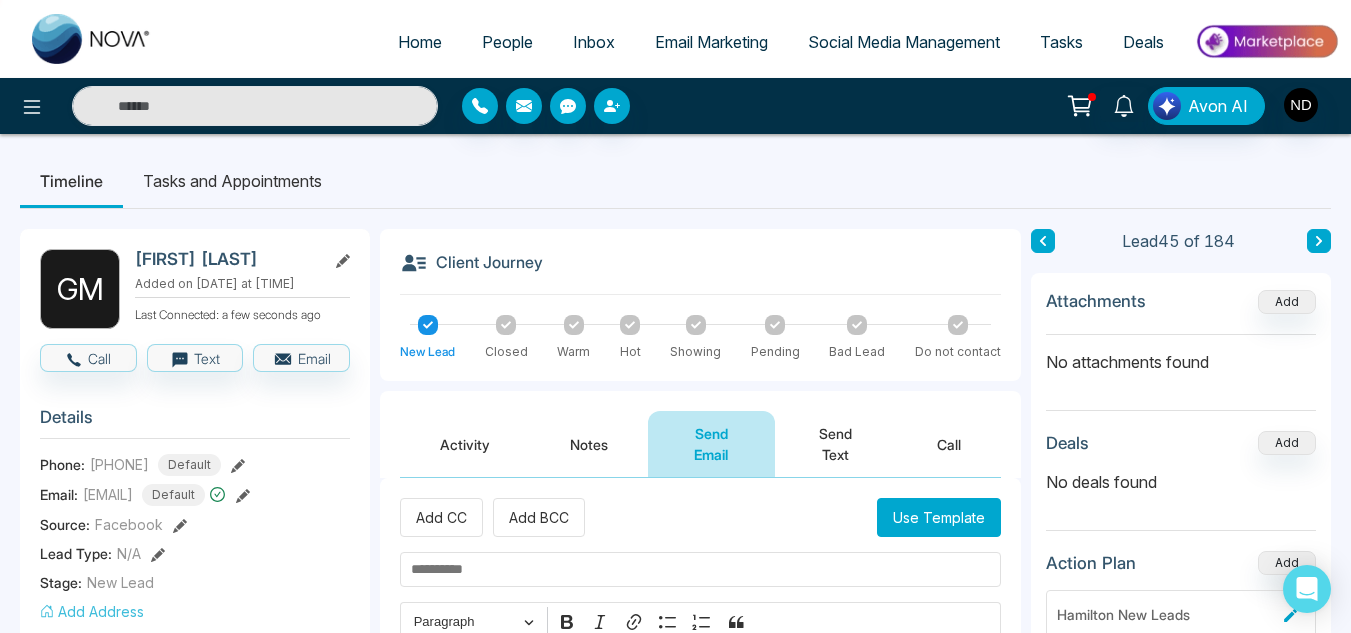 click 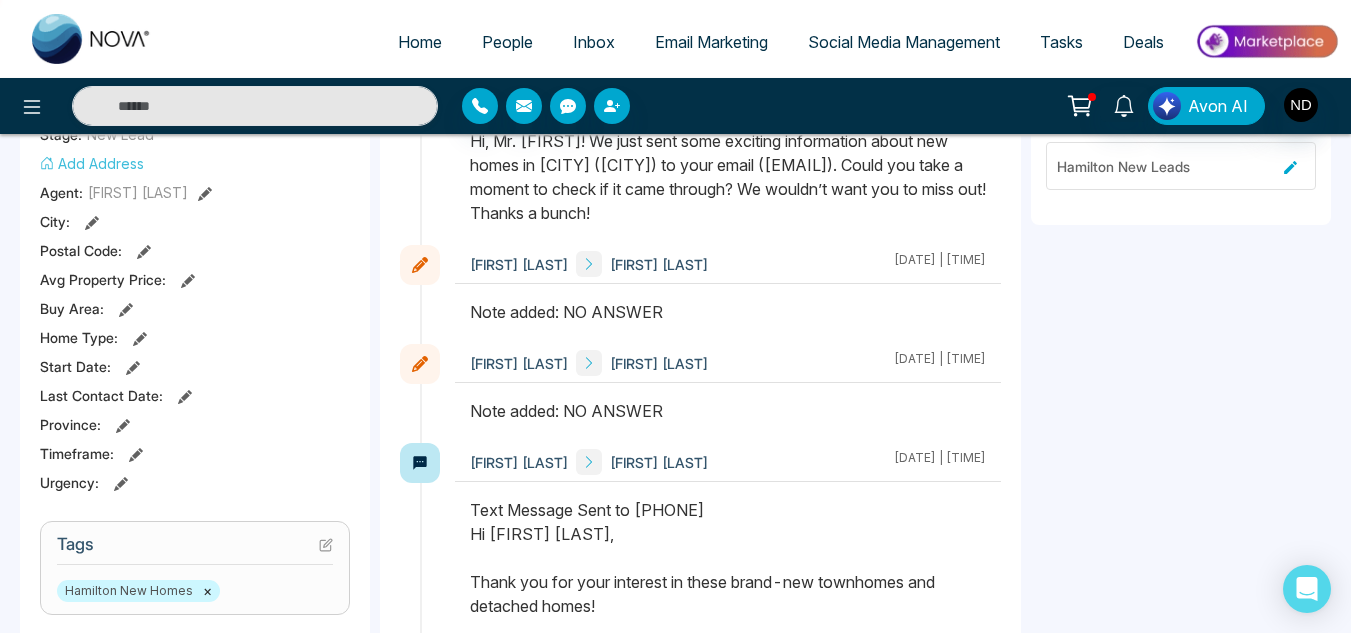 scroll, scrollTop: 454, scrollLeft: 0, axis: vertical 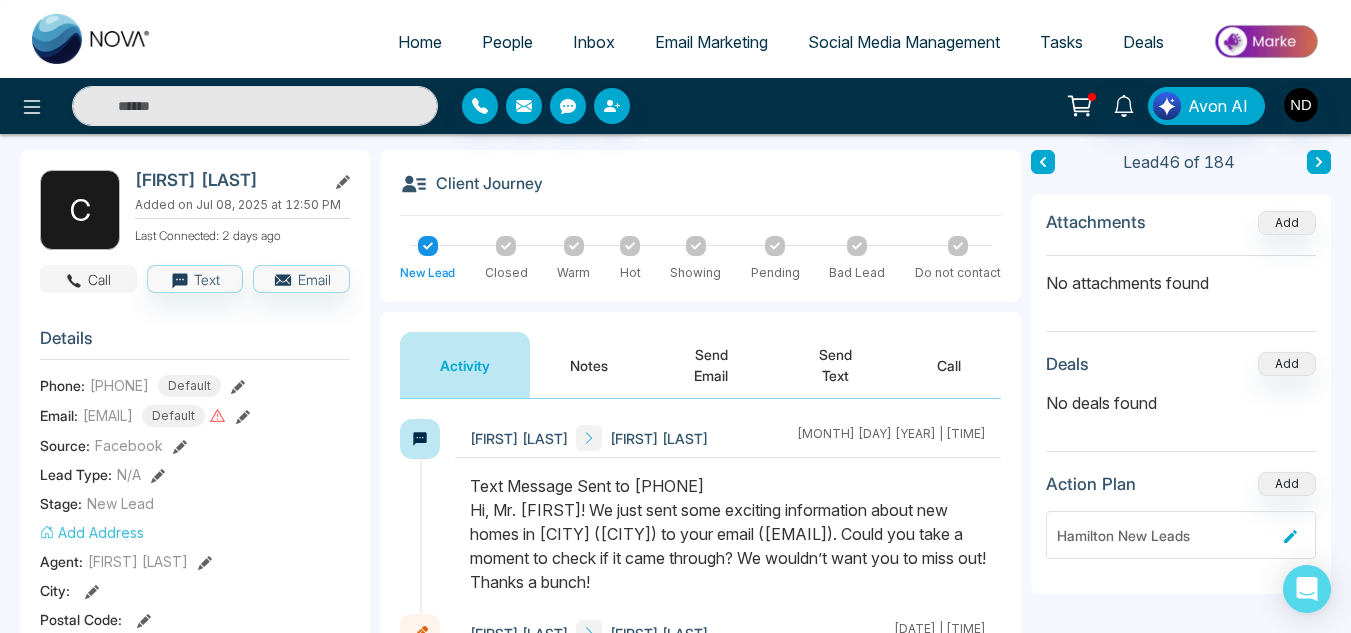click 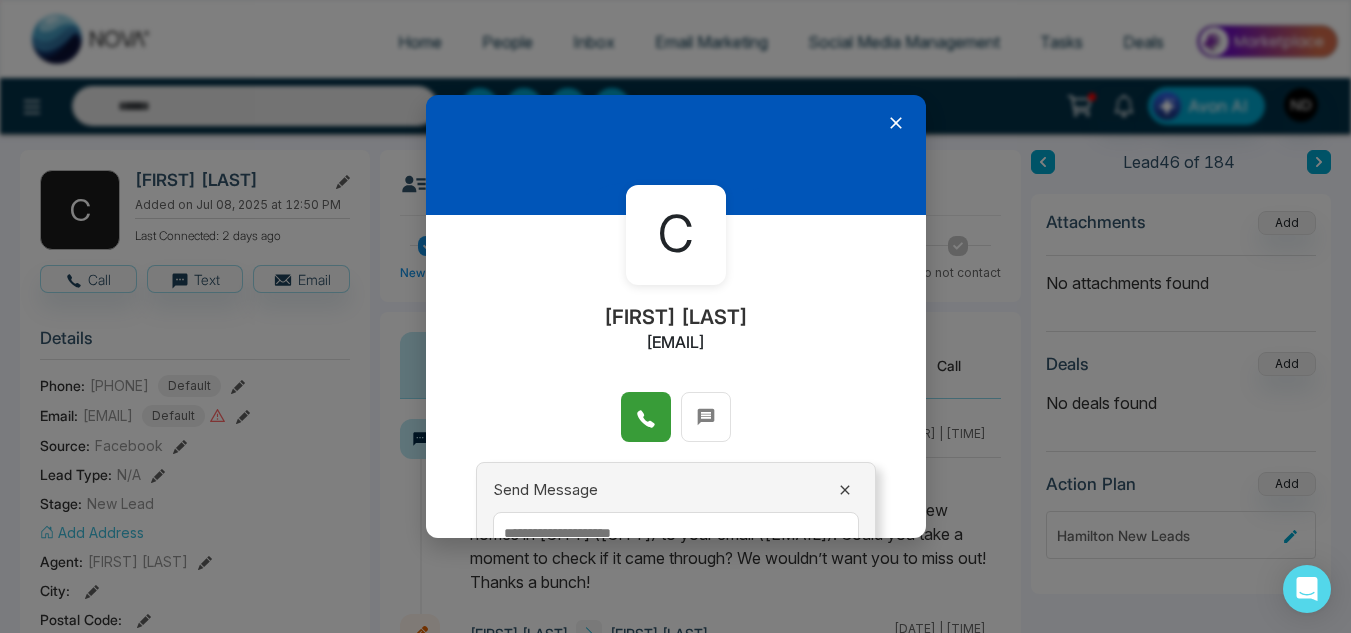 click at bounding box center [646, 417] 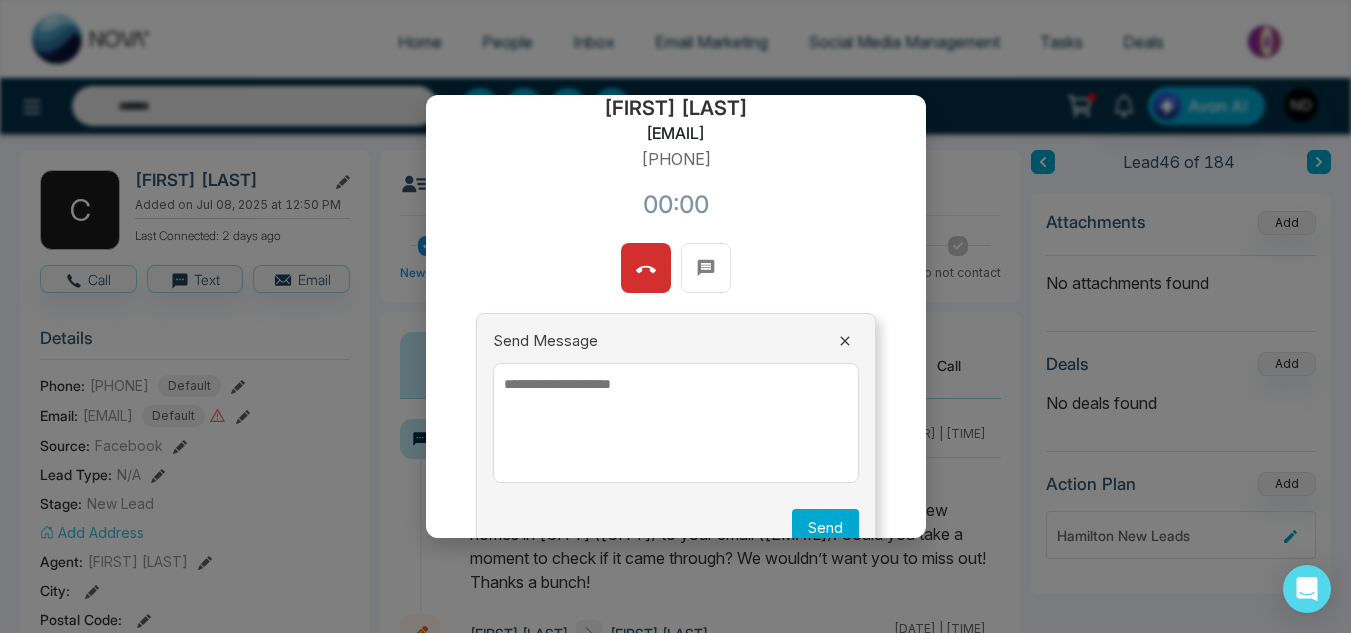 scroll, scrollTop: 210, scrollLeft: 0, axis: vertical 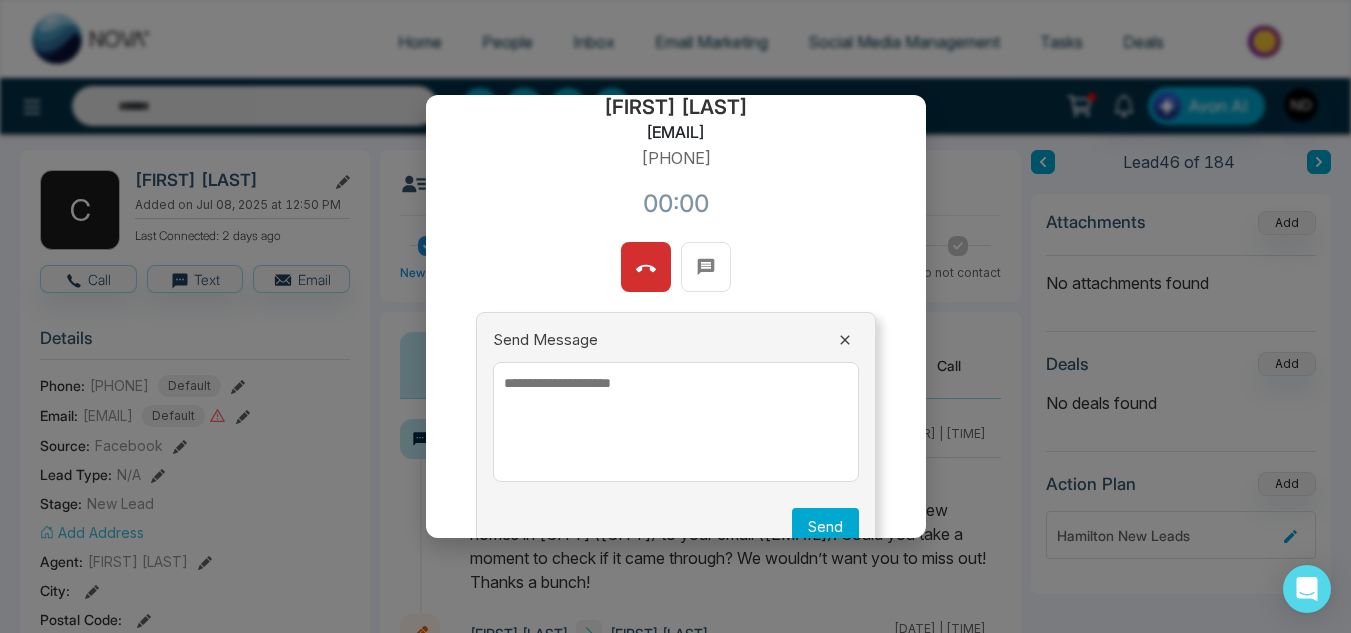click at bounding box center [676, 422] 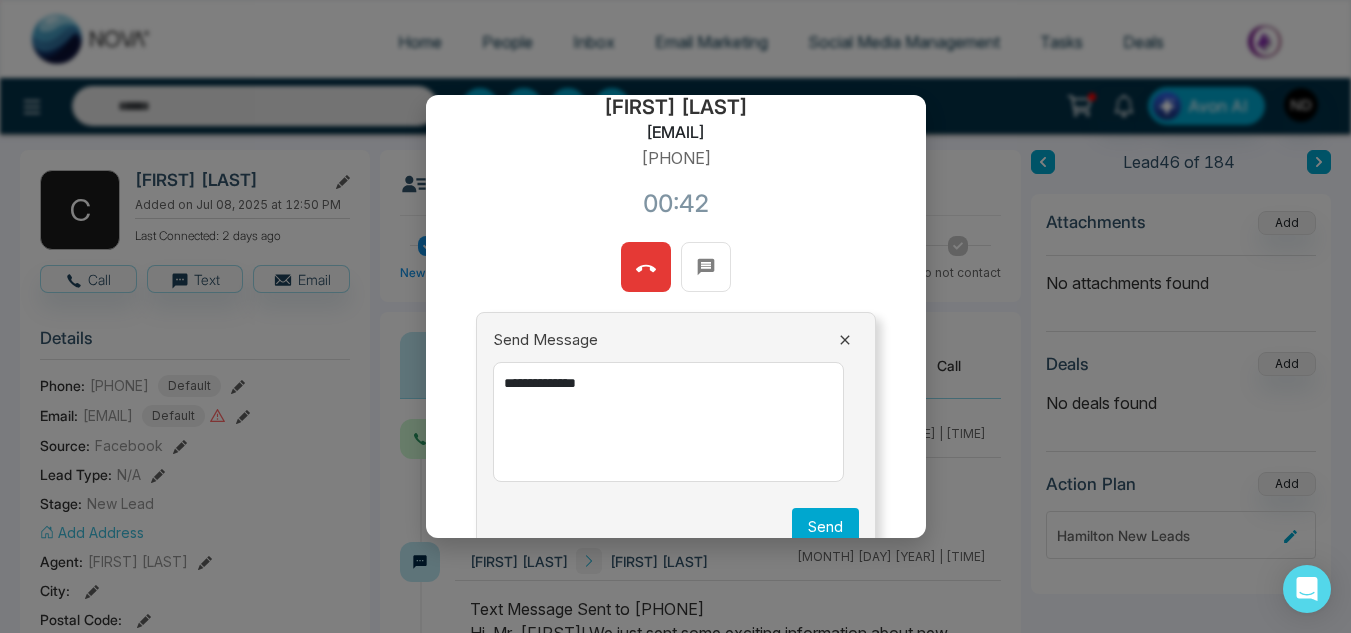 type on "**********" 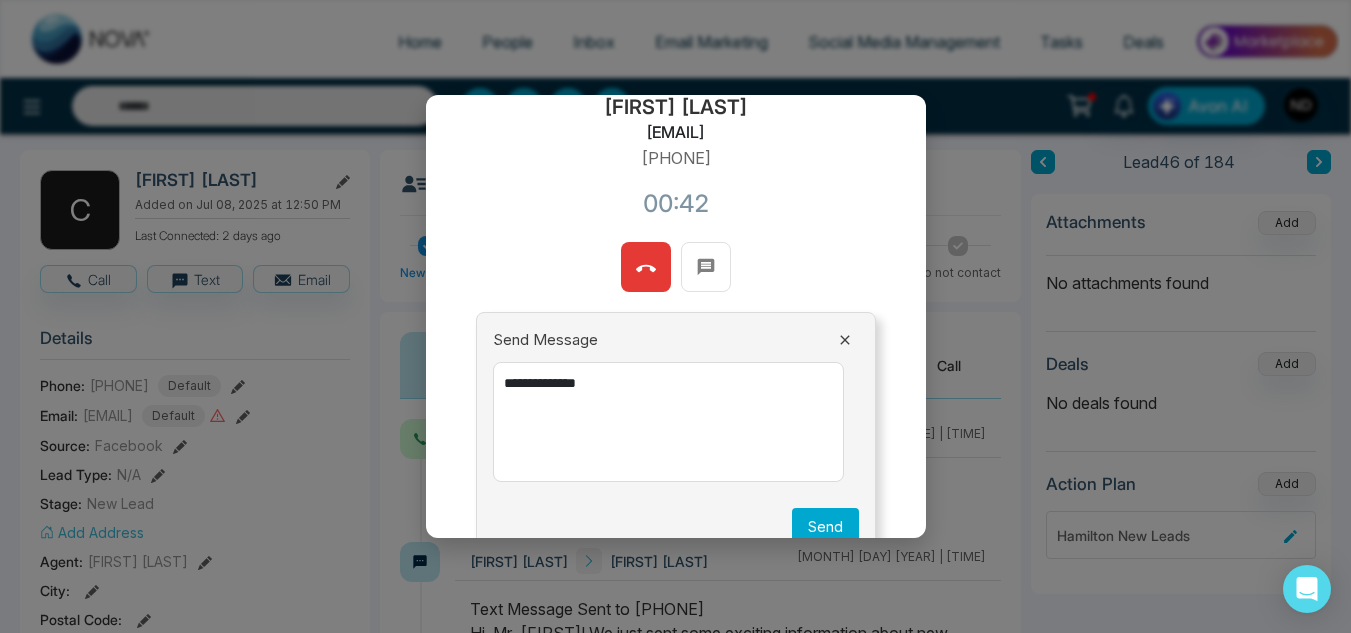 click at bounding box center [646, 267] 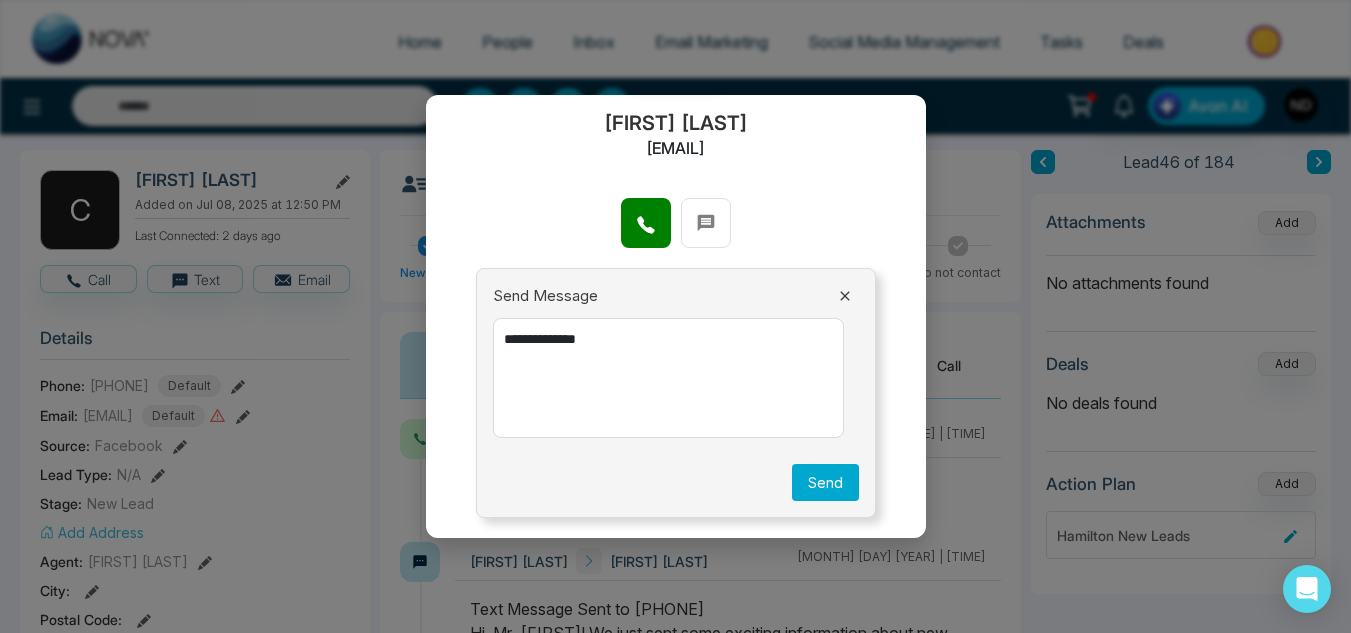 click on "Send" at bounding box center (825, 482) 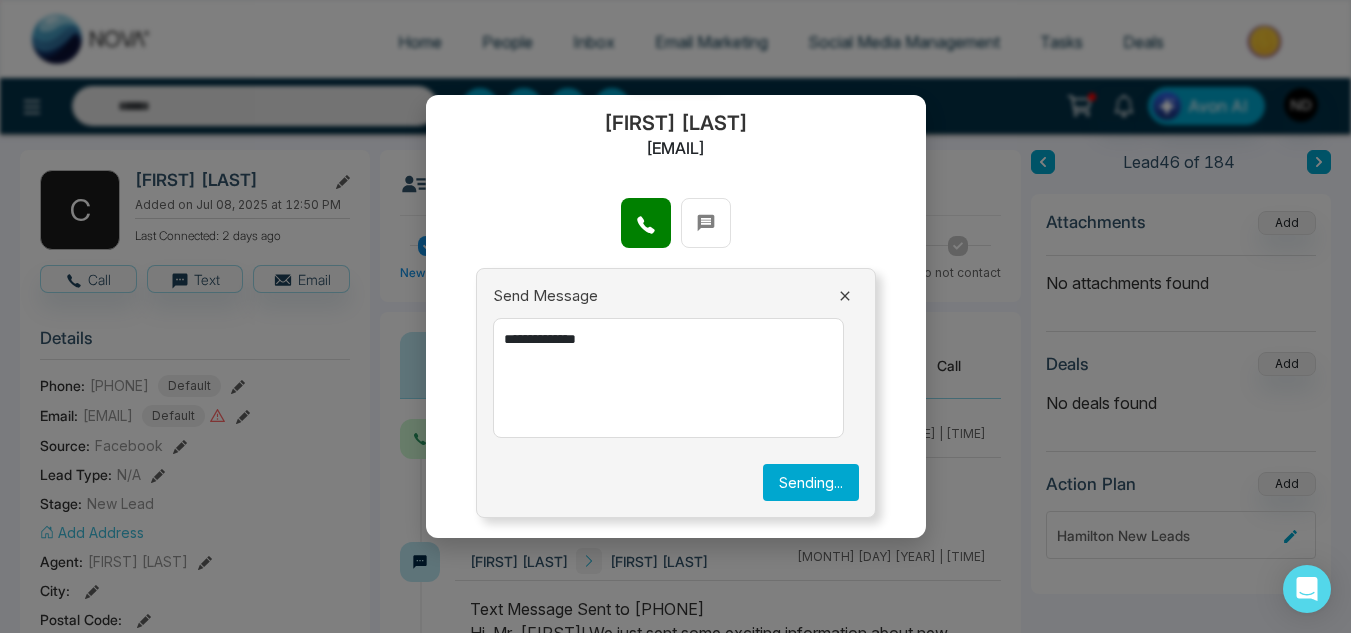 type 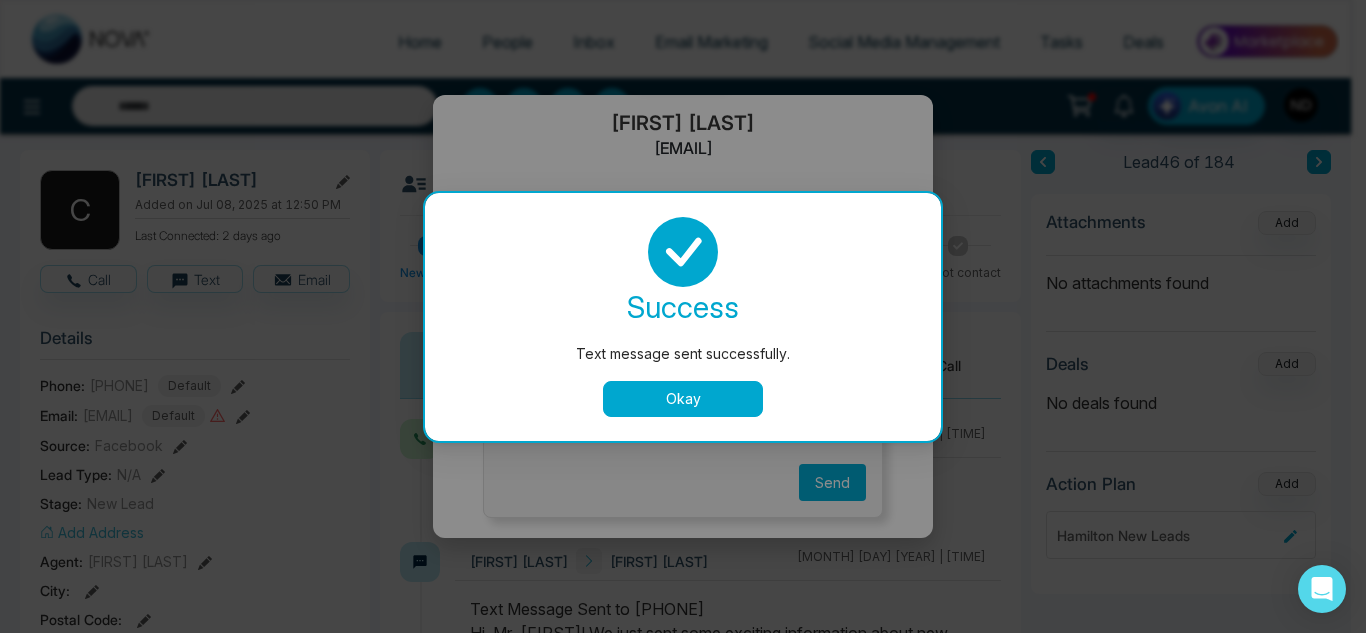 click on "Okay" at bounding box center [683, 399] 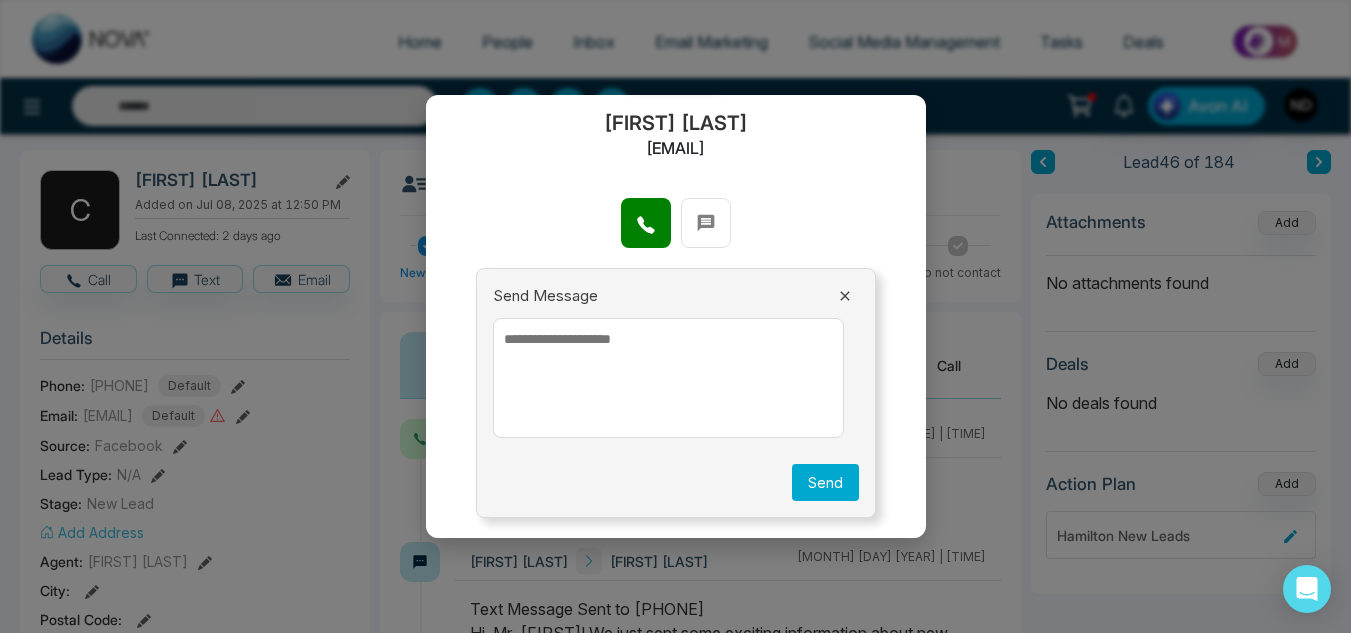 scroll, scrollTop: 0, scrollLeft: 0, axis: both 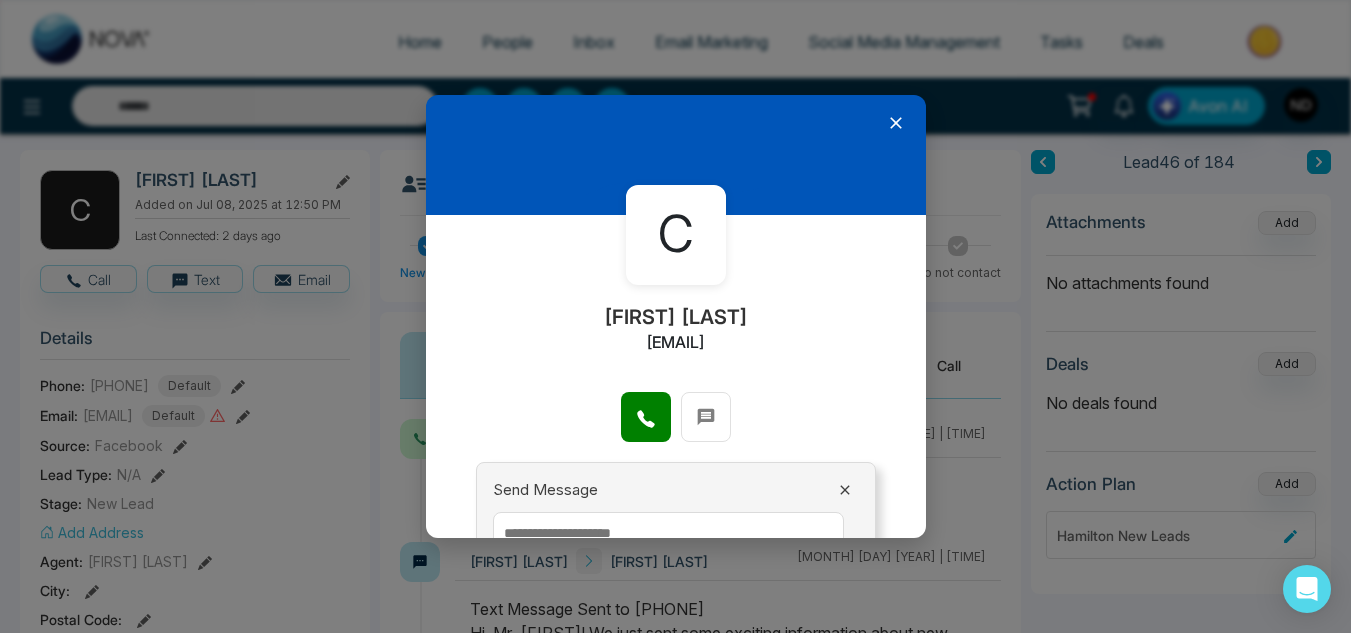 click 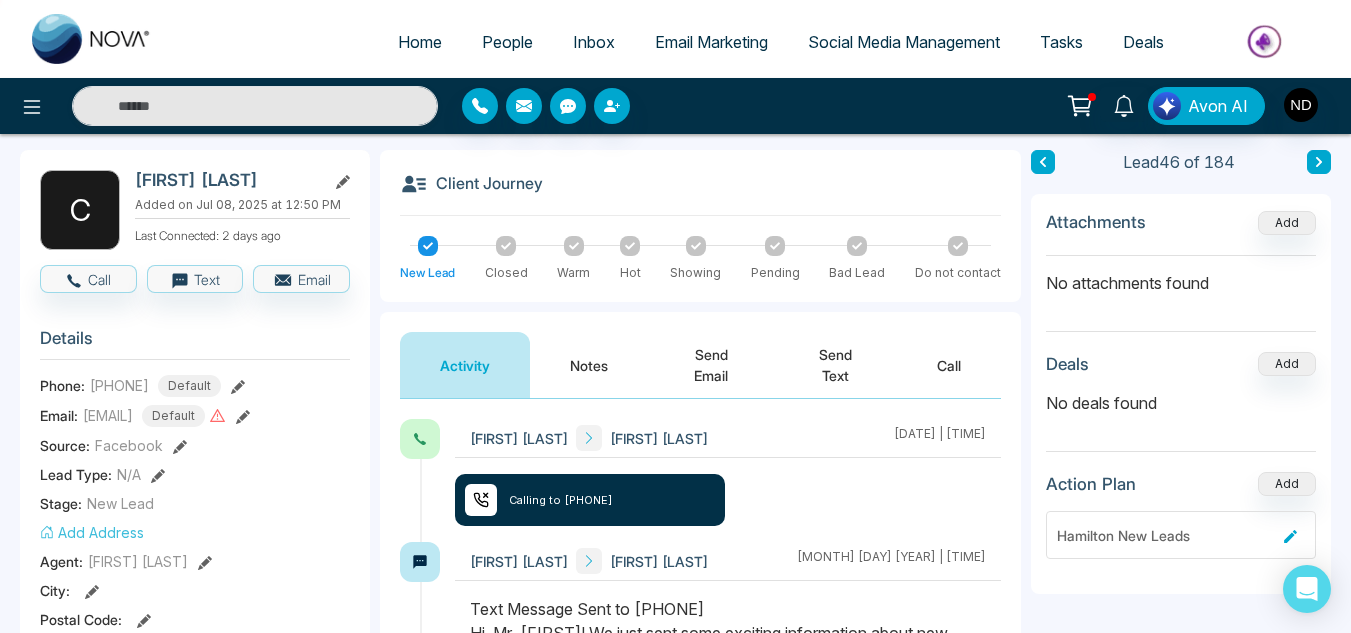 scroll, scrollTop: 0, scrollLeft: 0, axis: both 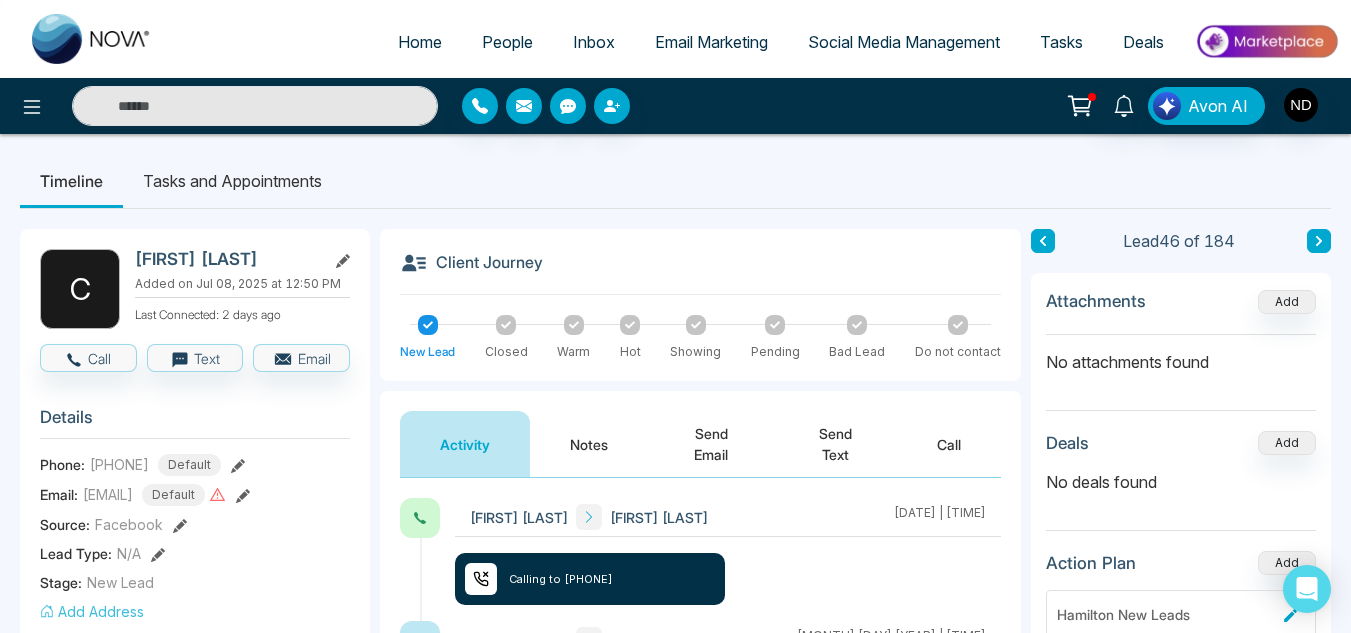click on "Tasks and Appointments" at bounding box center (232, 181) 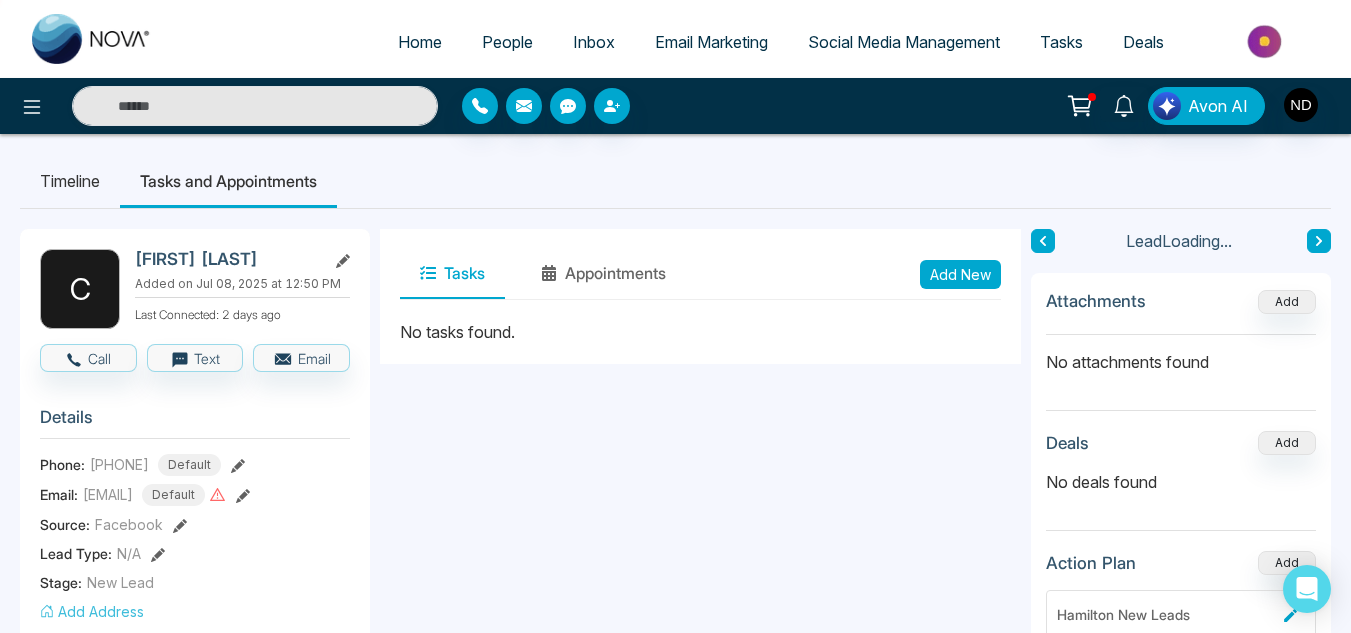 click on "Add New" at bounding box center (960, 274) 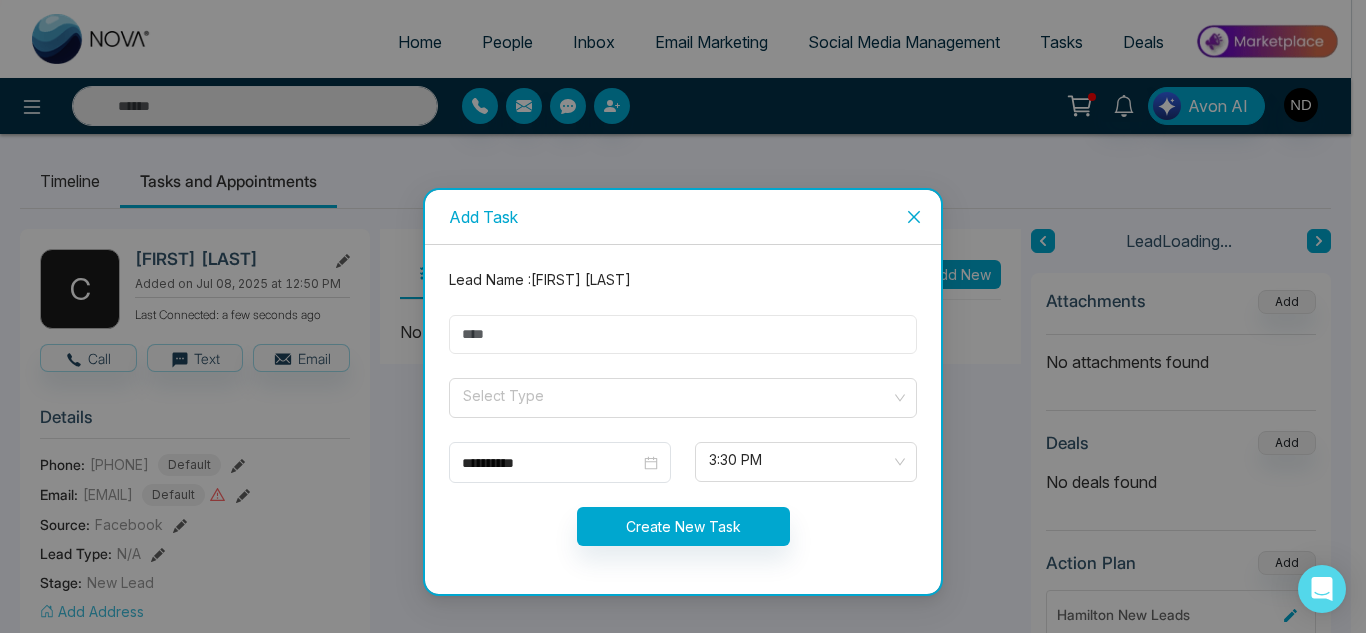 click at bounding box center [683, 334] 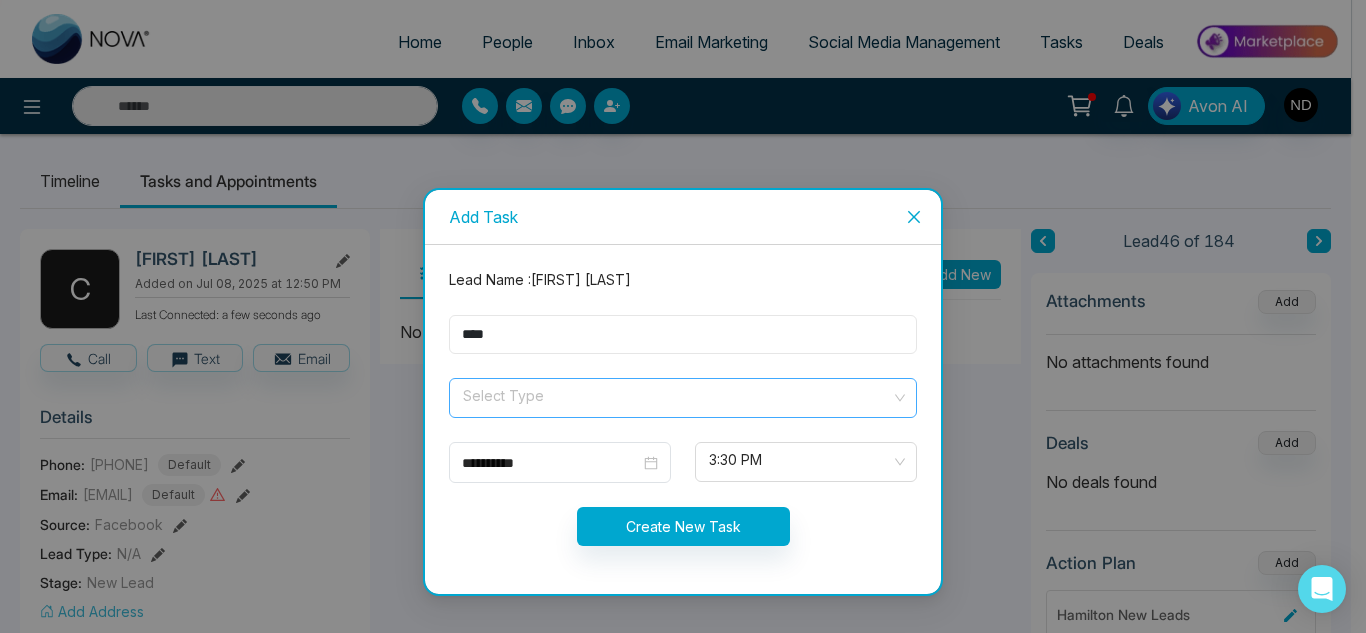 type on "****" 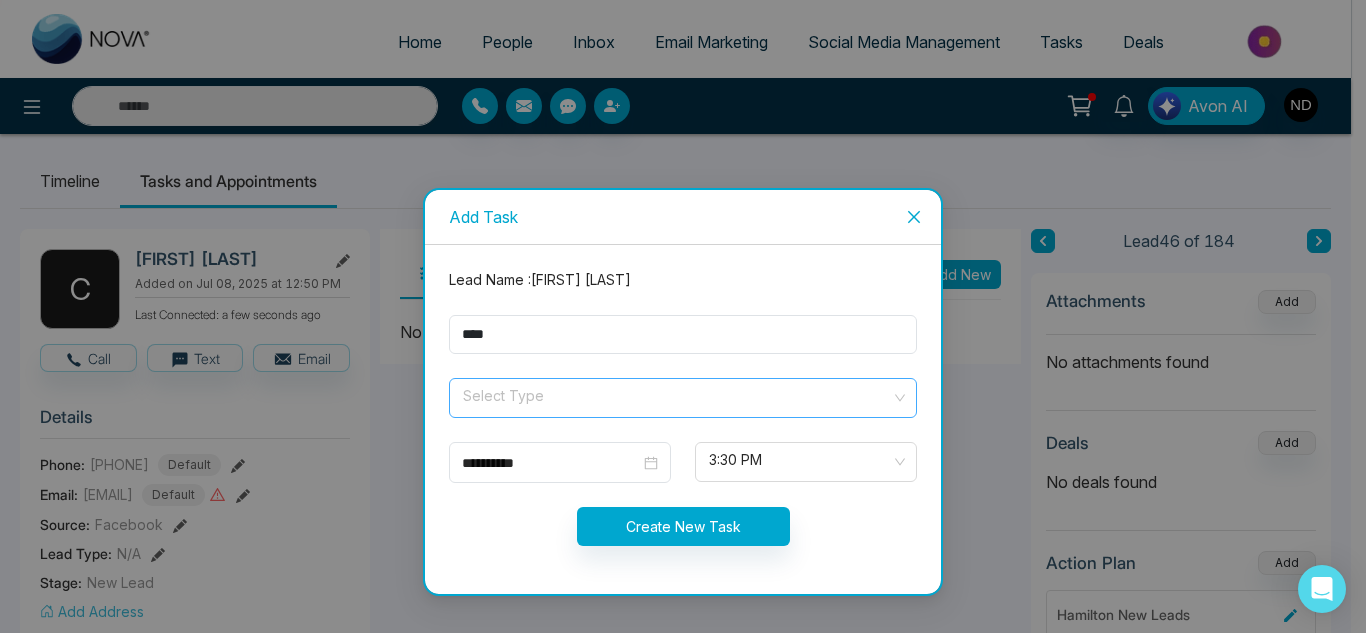 click at bounding box center [676, 394] 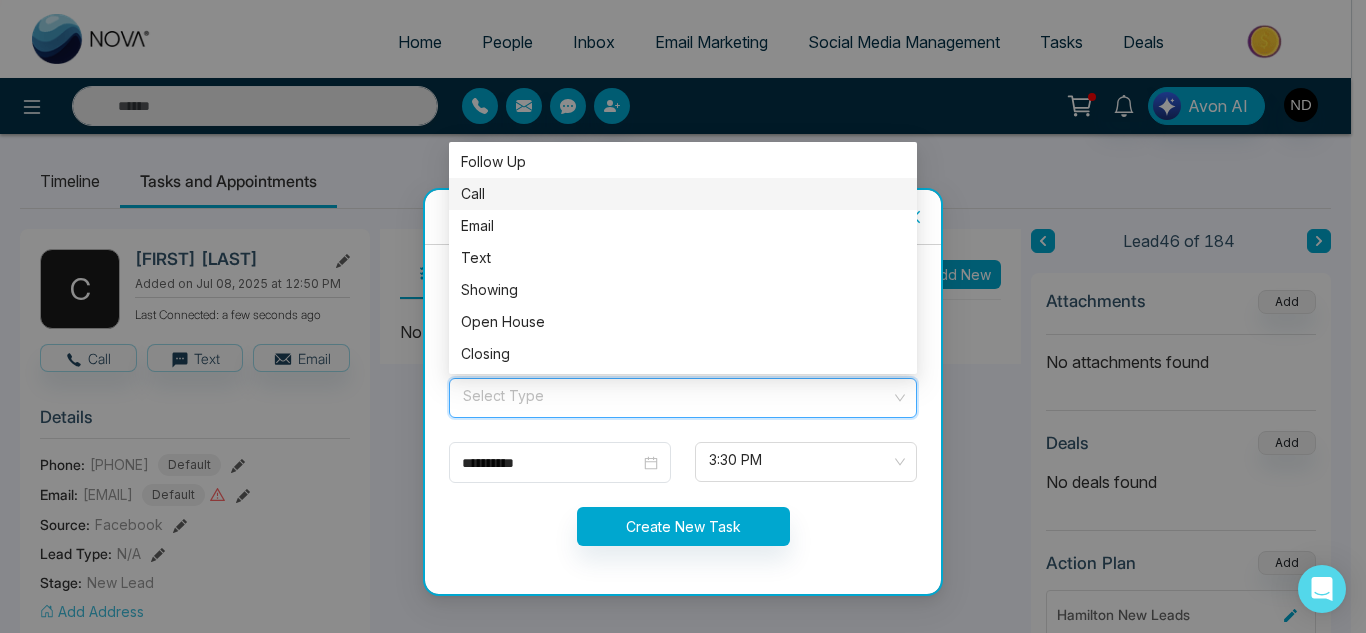 click on "Call" at bounding box center [683, 194] 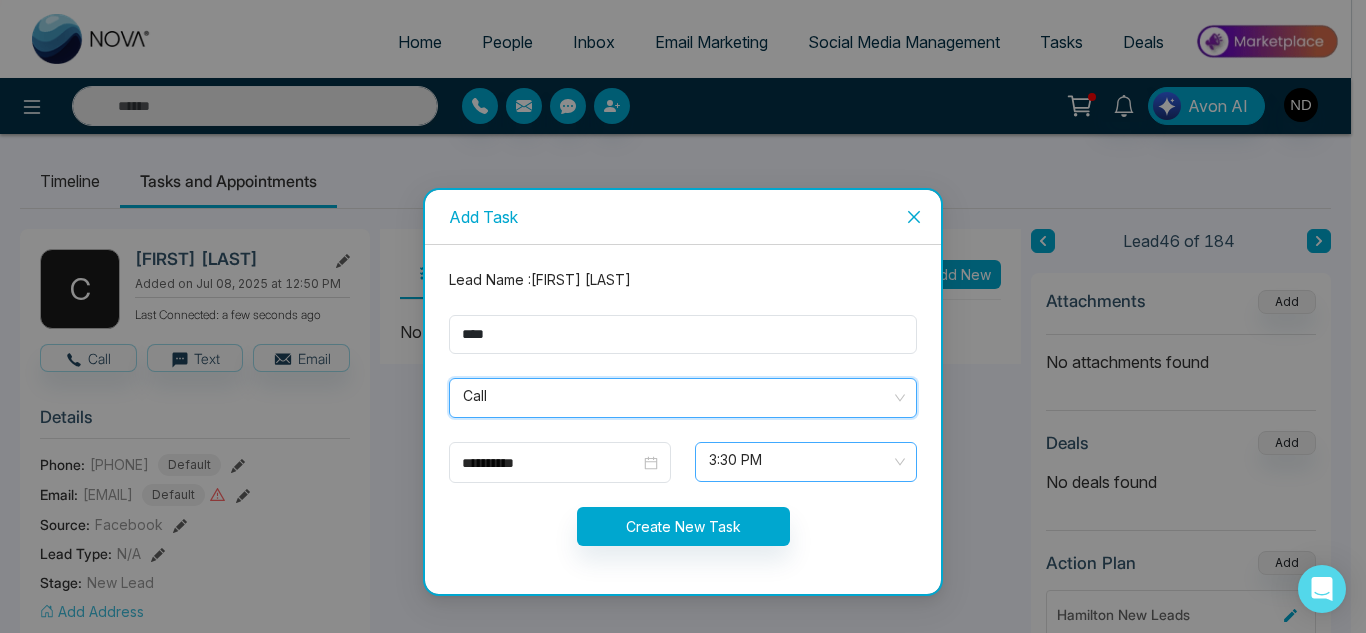 click at bounding box center (799, 462) 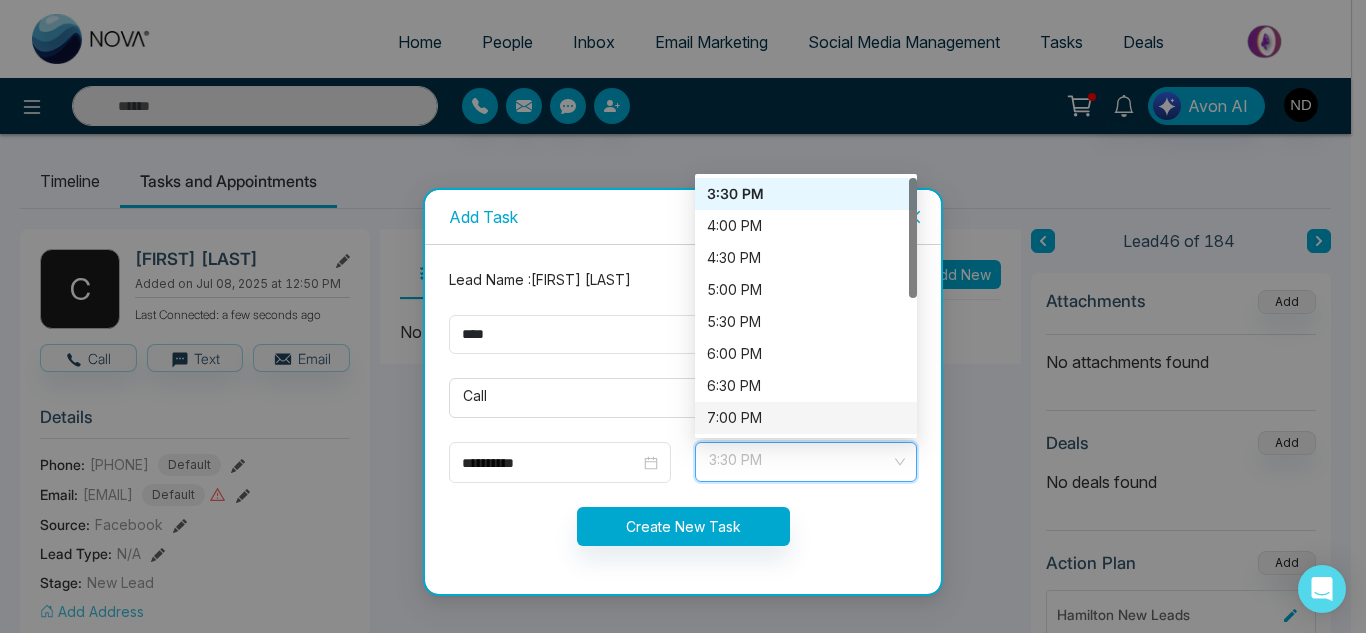 click on "7:00 PM" at bounding box center [806, 418] 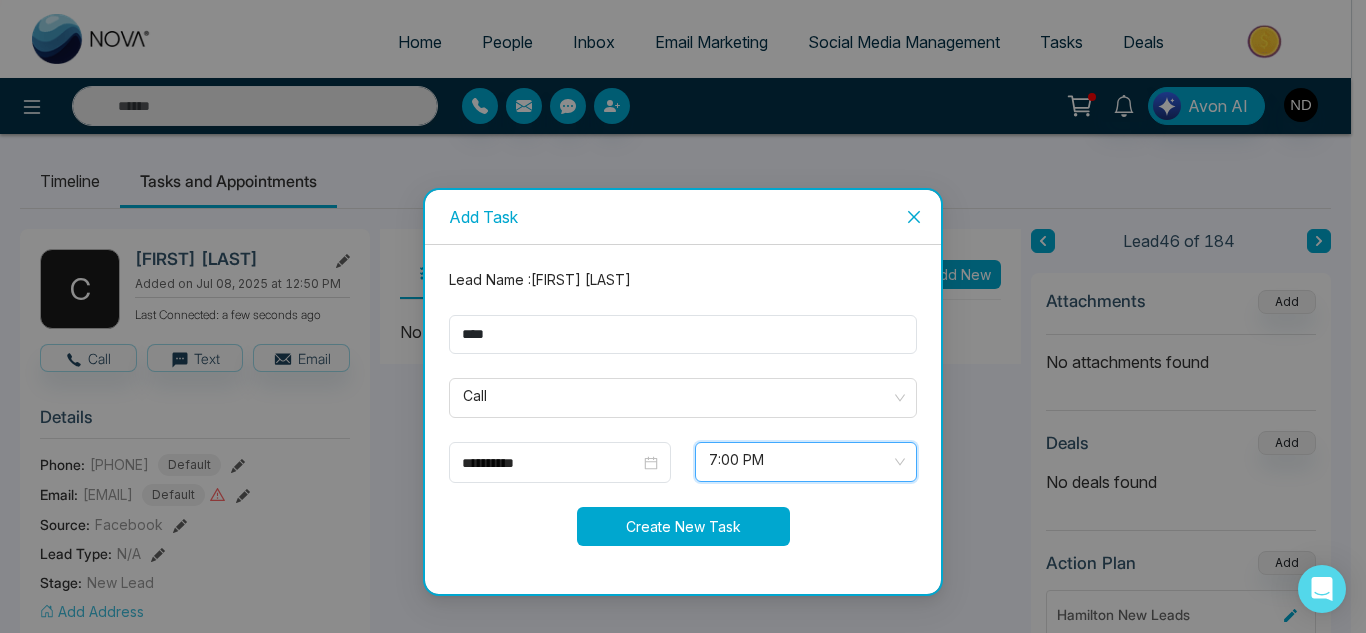 click on "Create New Task" at bounding box center [683, 526] 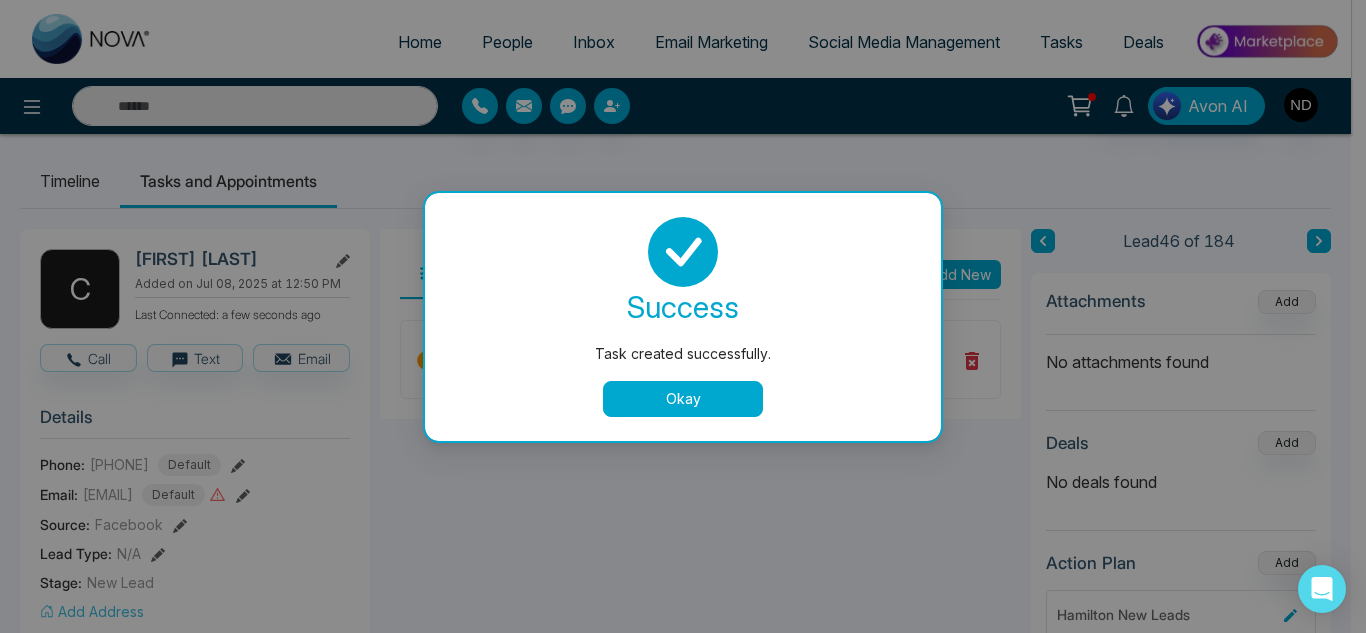 click on "Okay" at bounding box center (683, 399) 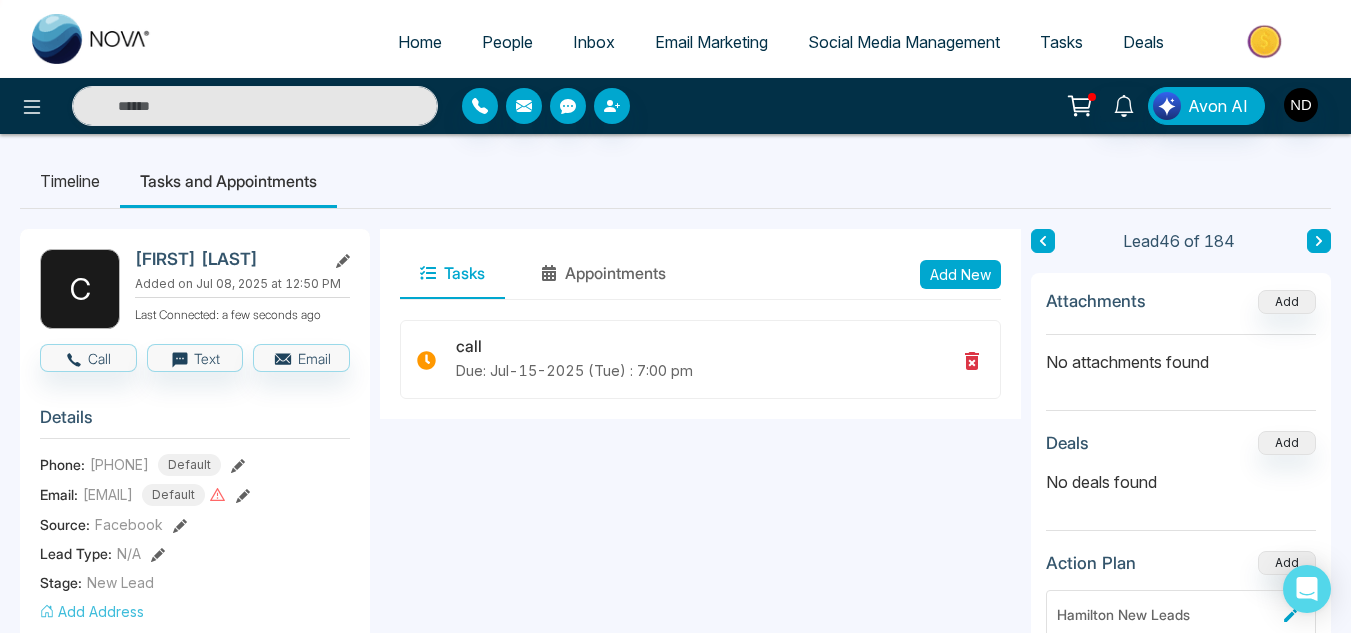 click at bounding box center (1319, 241) 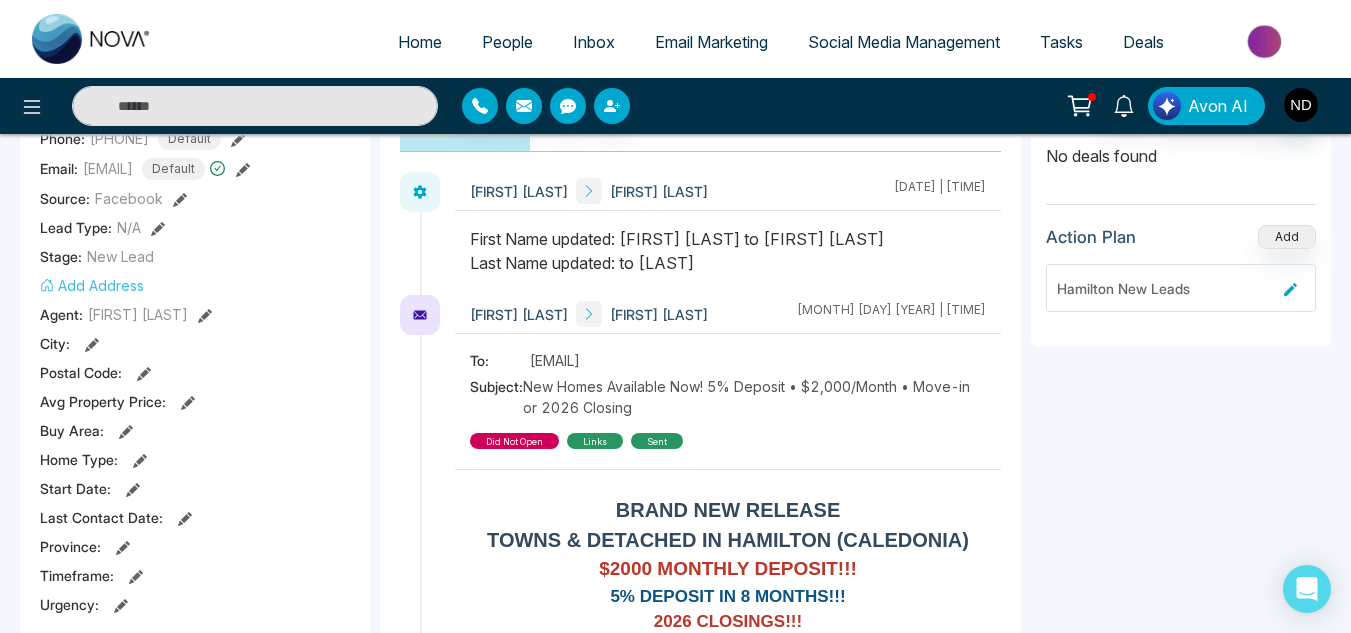 scroll, scrollTop: 328, scrollLeft: 0, axis: vertical 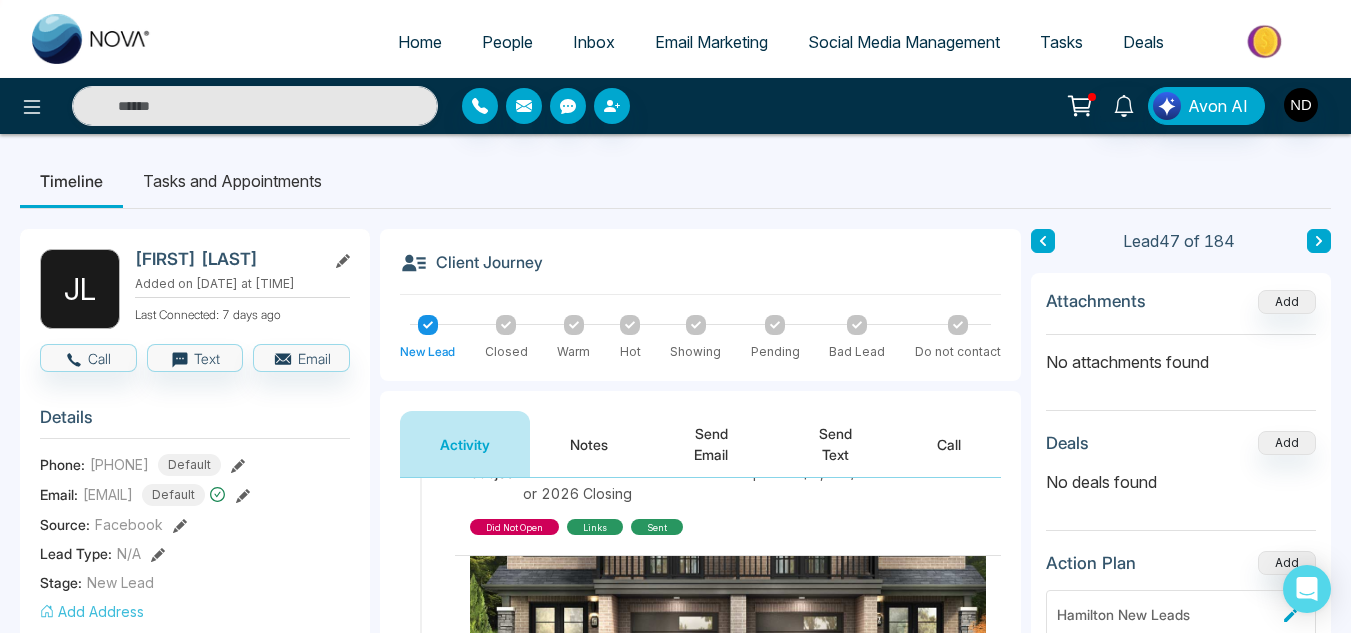 click at bounding box center [1319, 241] 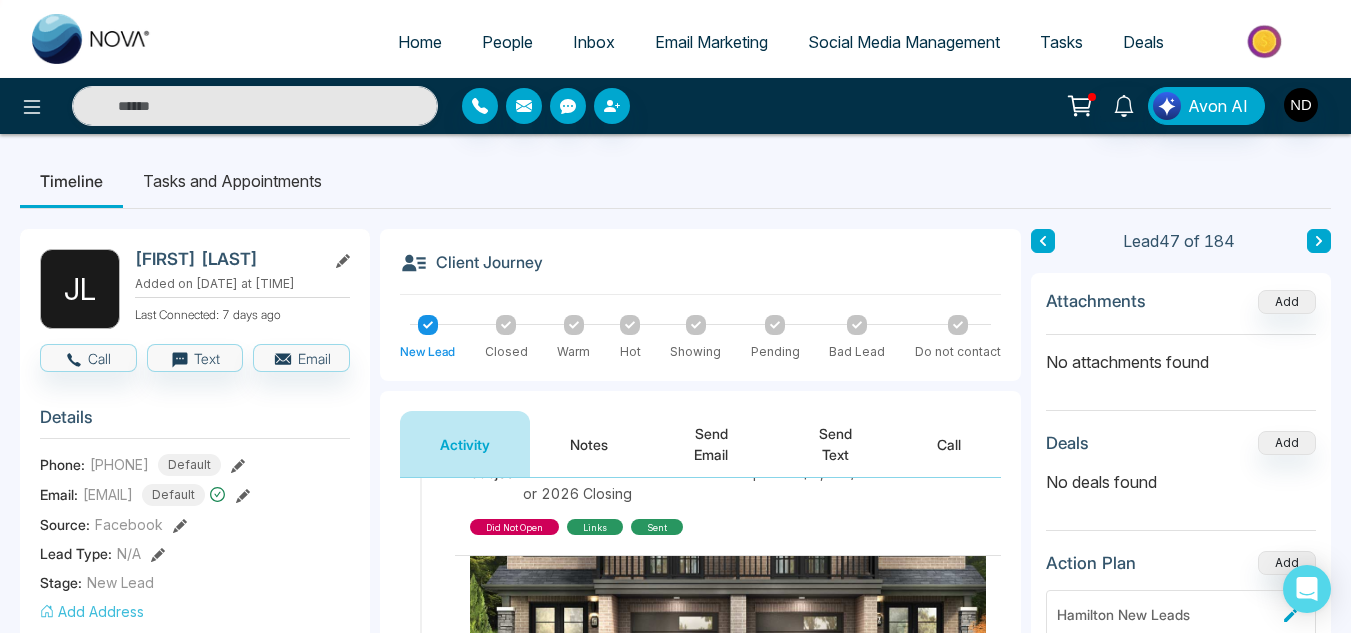 scroll, scrollTop: 0, scrollLeft: 0, axis: both 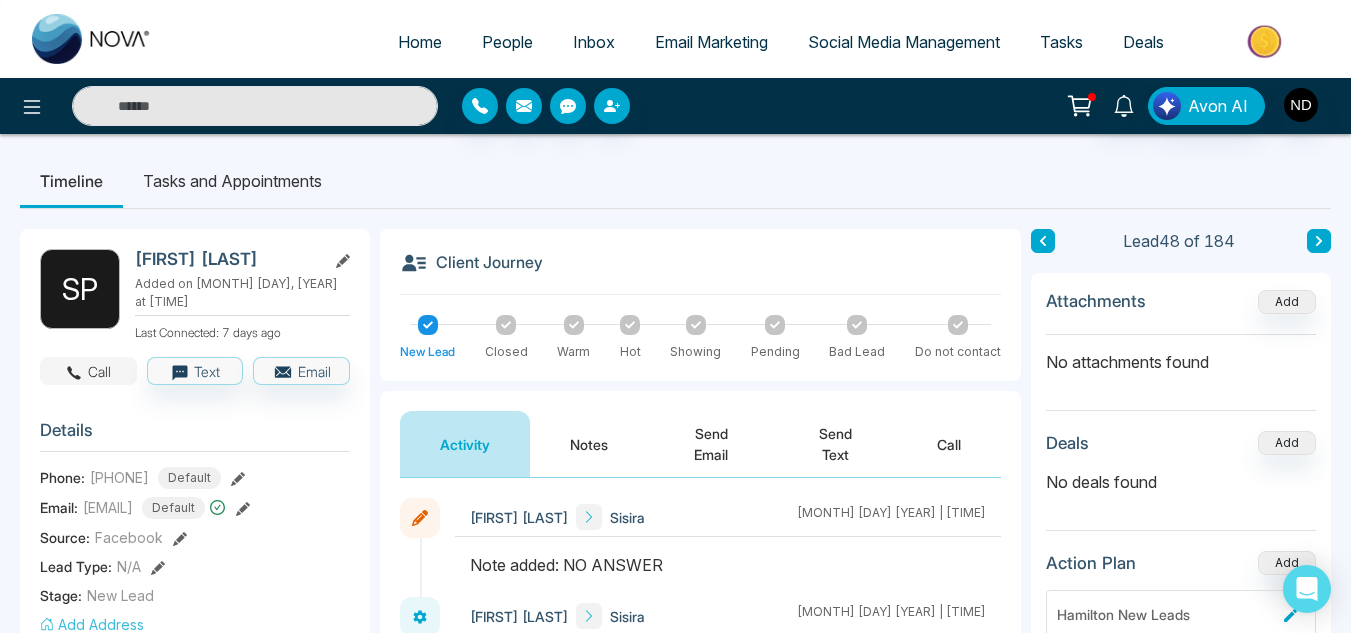 click on "Call" at bounding box center [88, 371] 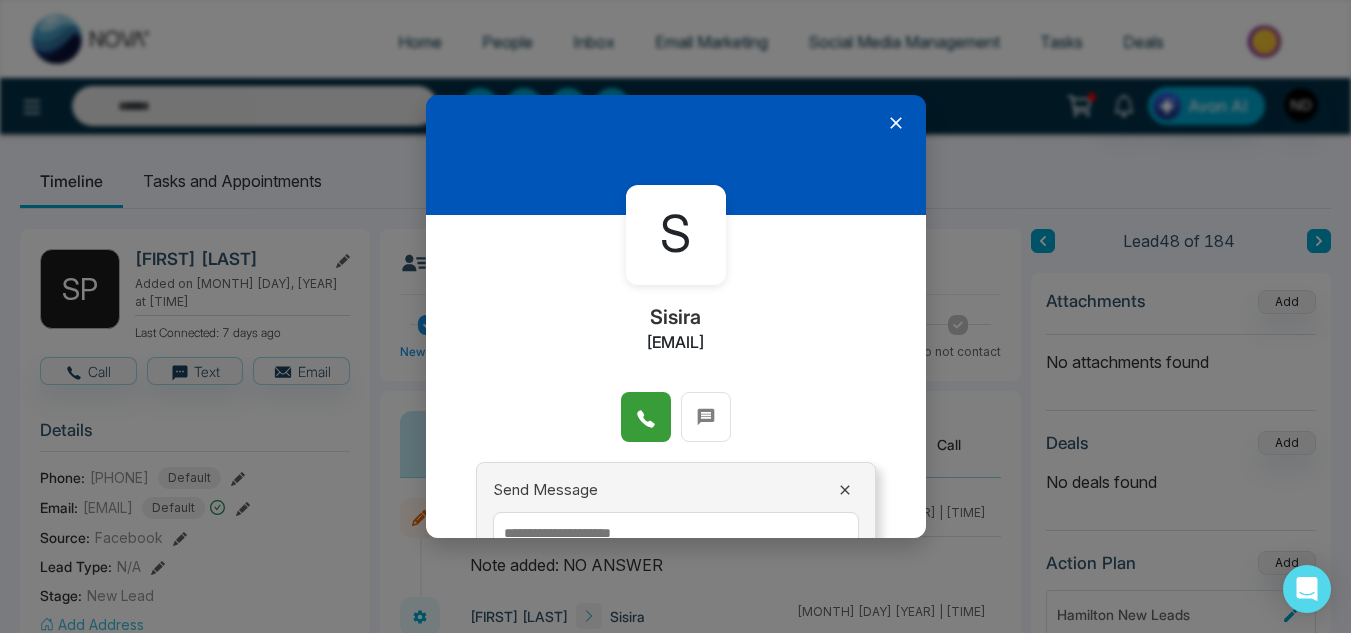 click at bounding box center [646, 417] 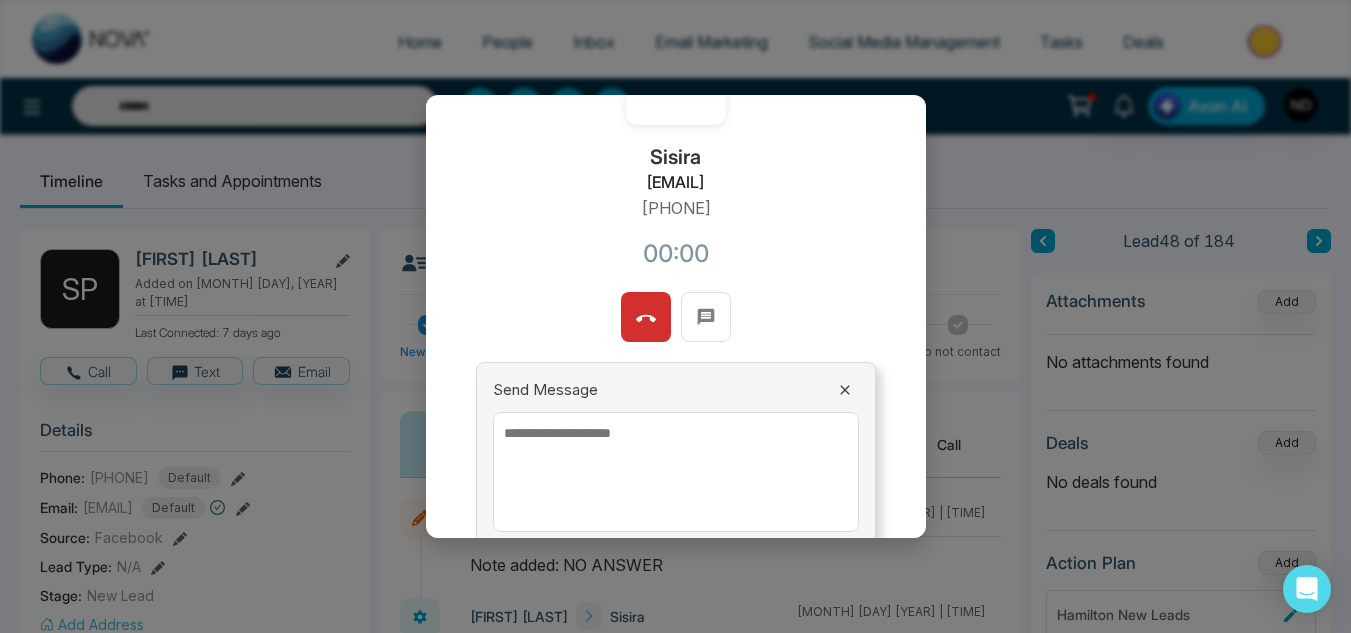 scroll, scrollTop: 161, scrollLeft: 0, axis: vertical 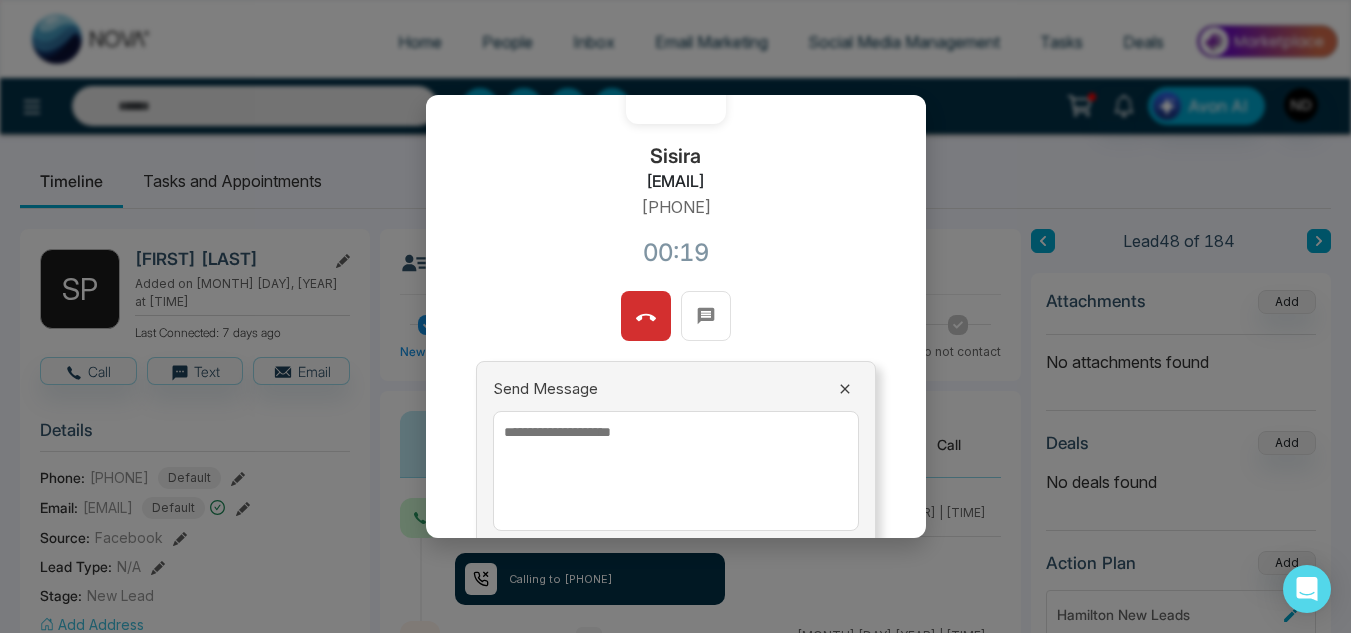 click at bounding box center (676, 471) 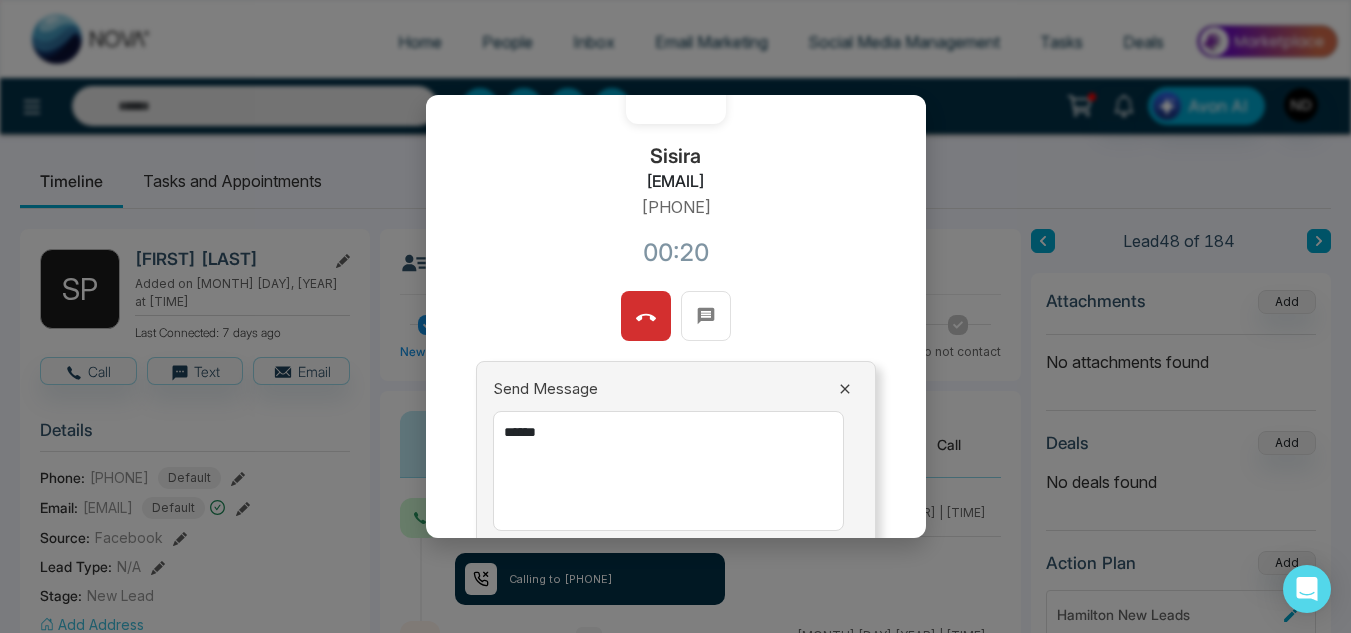 scroll, scrollTop: 254, scrollLeft: 0, axis: vertical 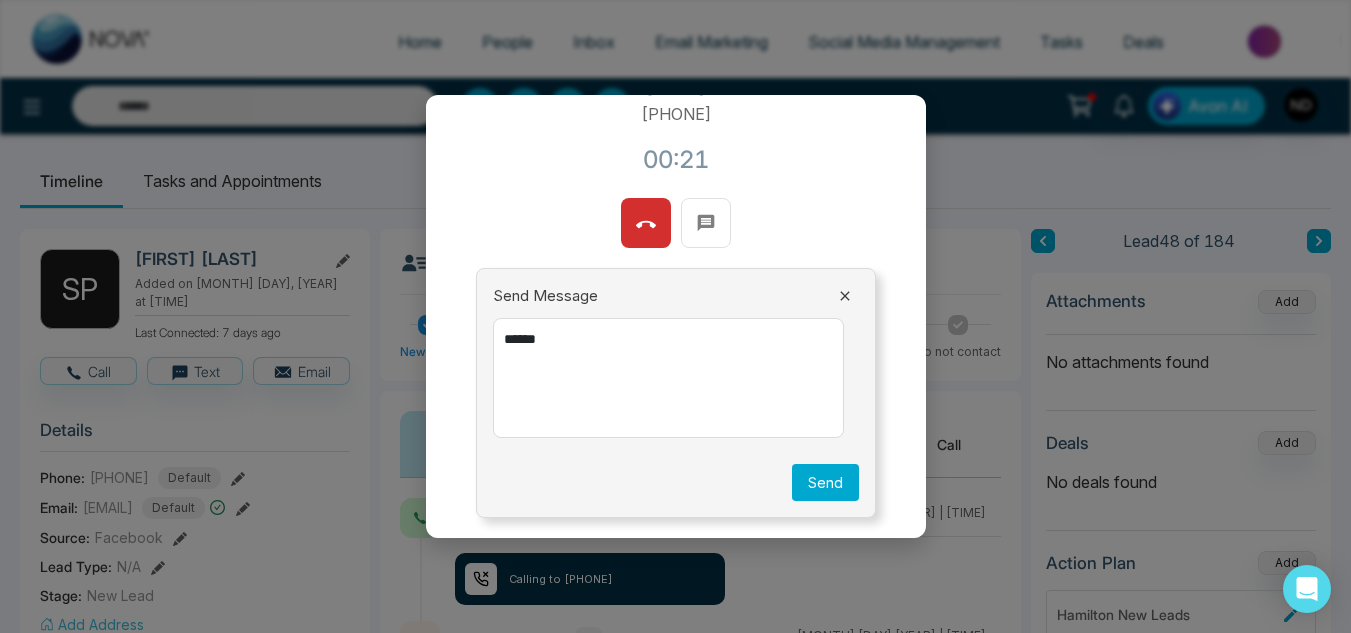 type on "******" 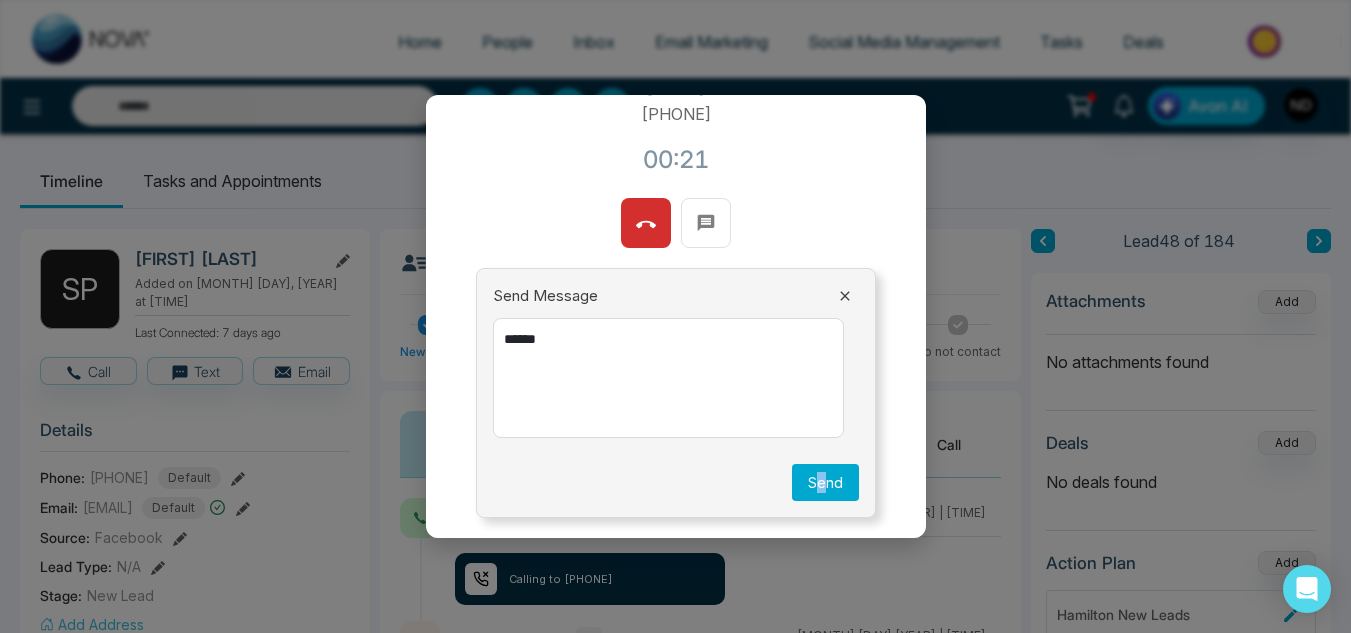 drag, startPoint x: 808, startPoint y: 503, endPoint x: 799, endPoint y: 490, distance: 15.811388 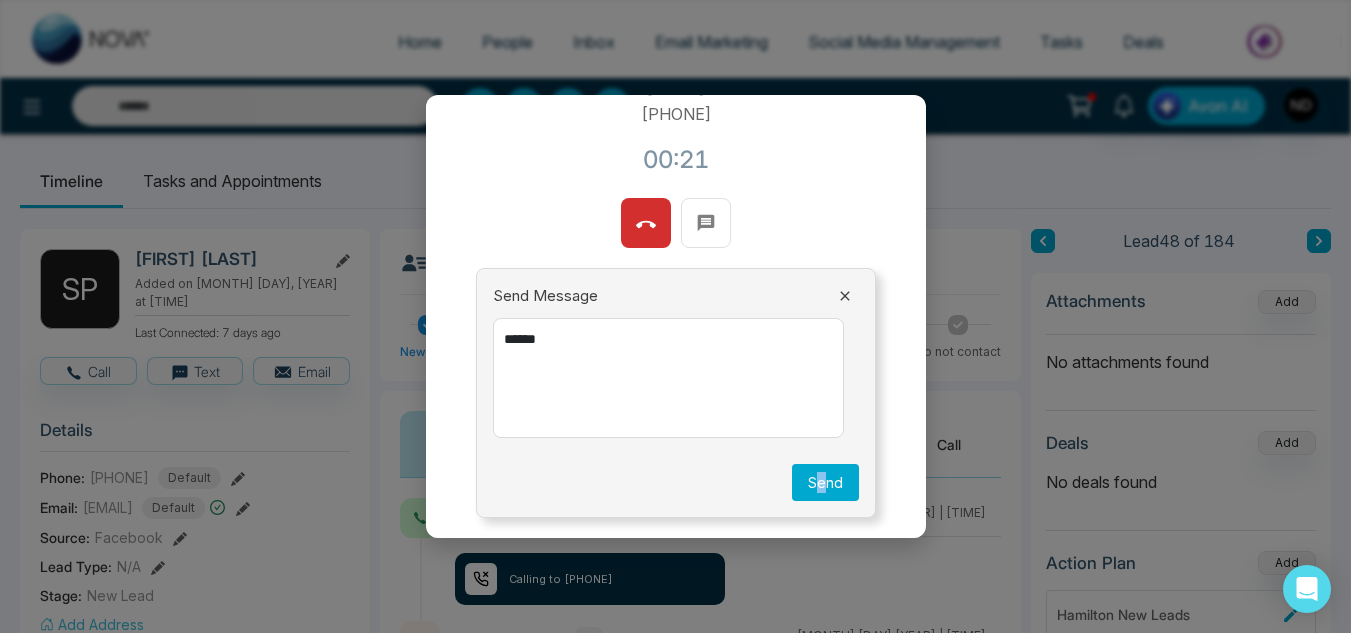 click on "Send Message ****** Send" at bounding box center (676, 393) 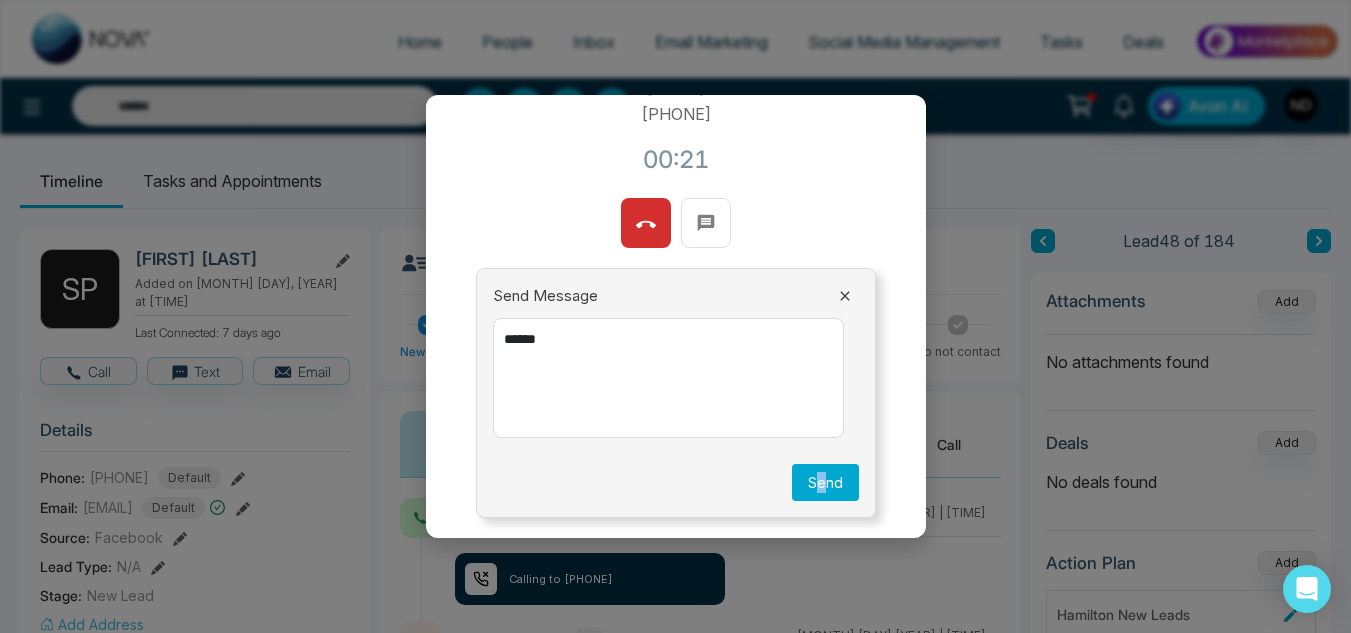 click on "Send" at bounding box center (825, 482) 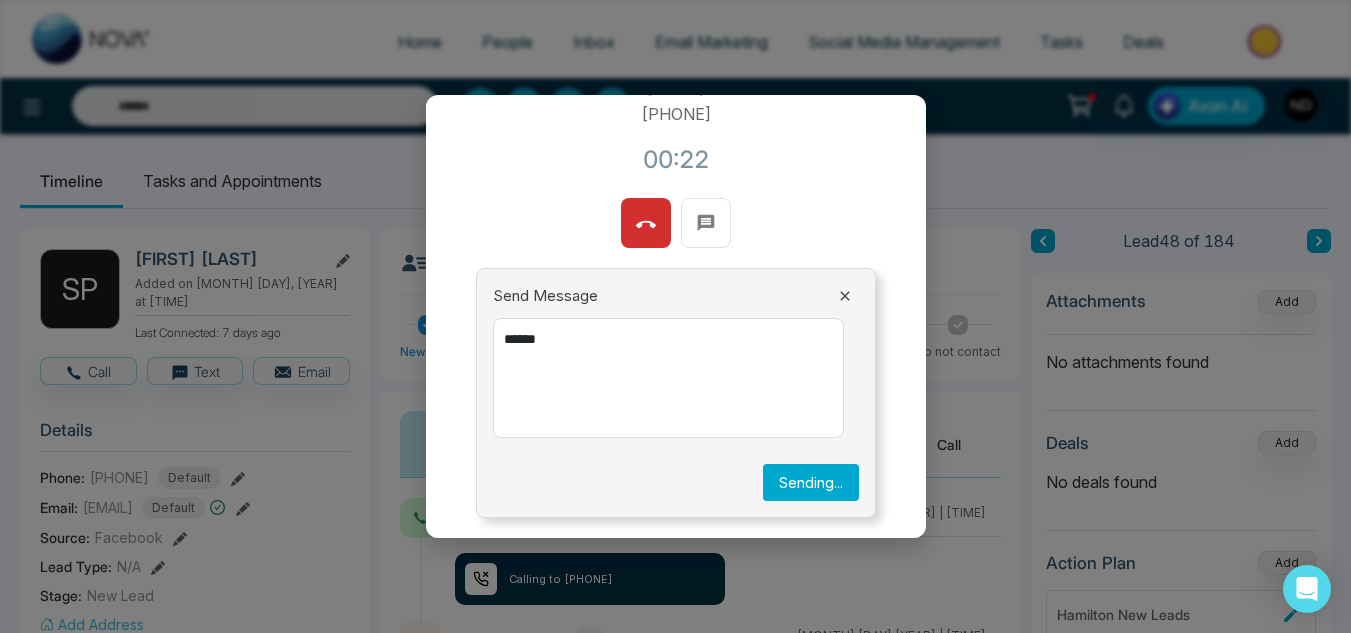 type 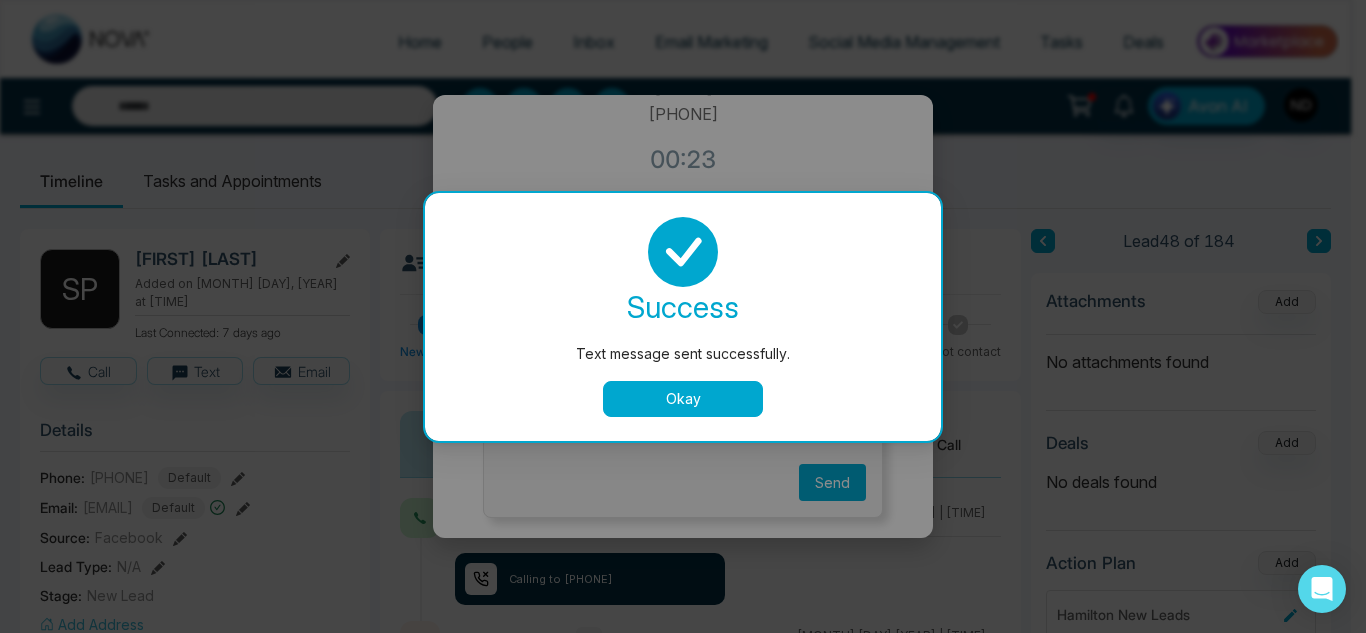 click on "Okay" at bounding box center (683, 399) 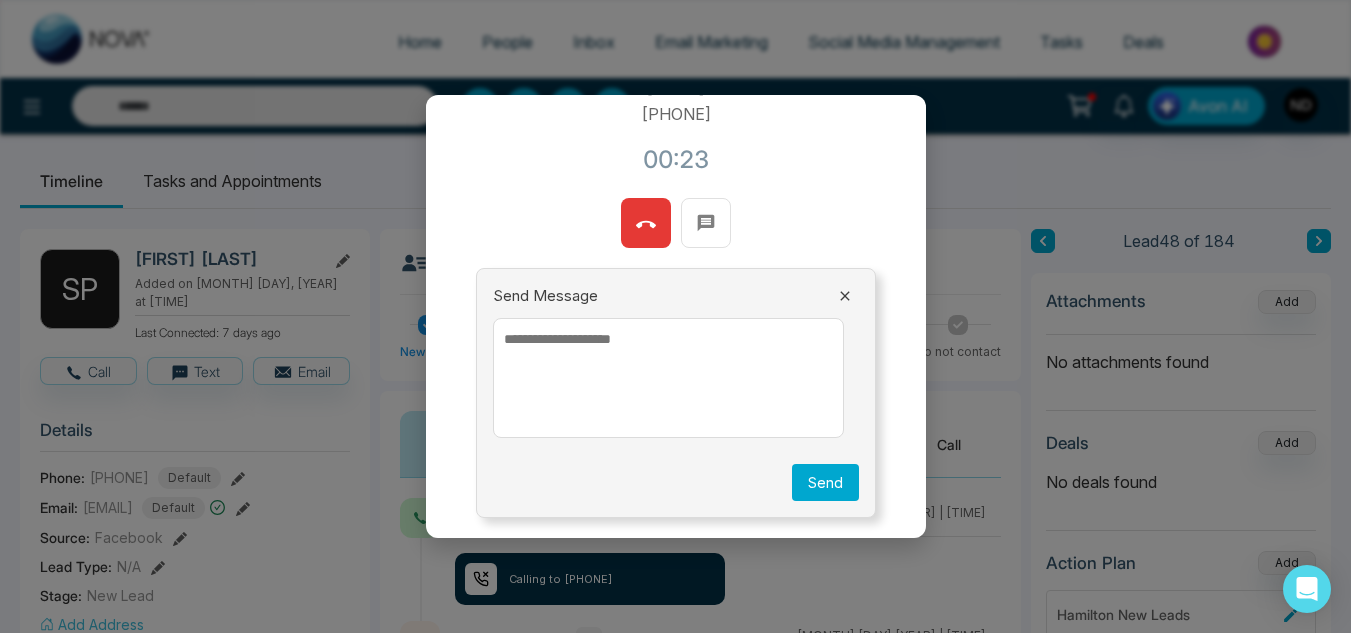 click at bounding box center [646, 223] 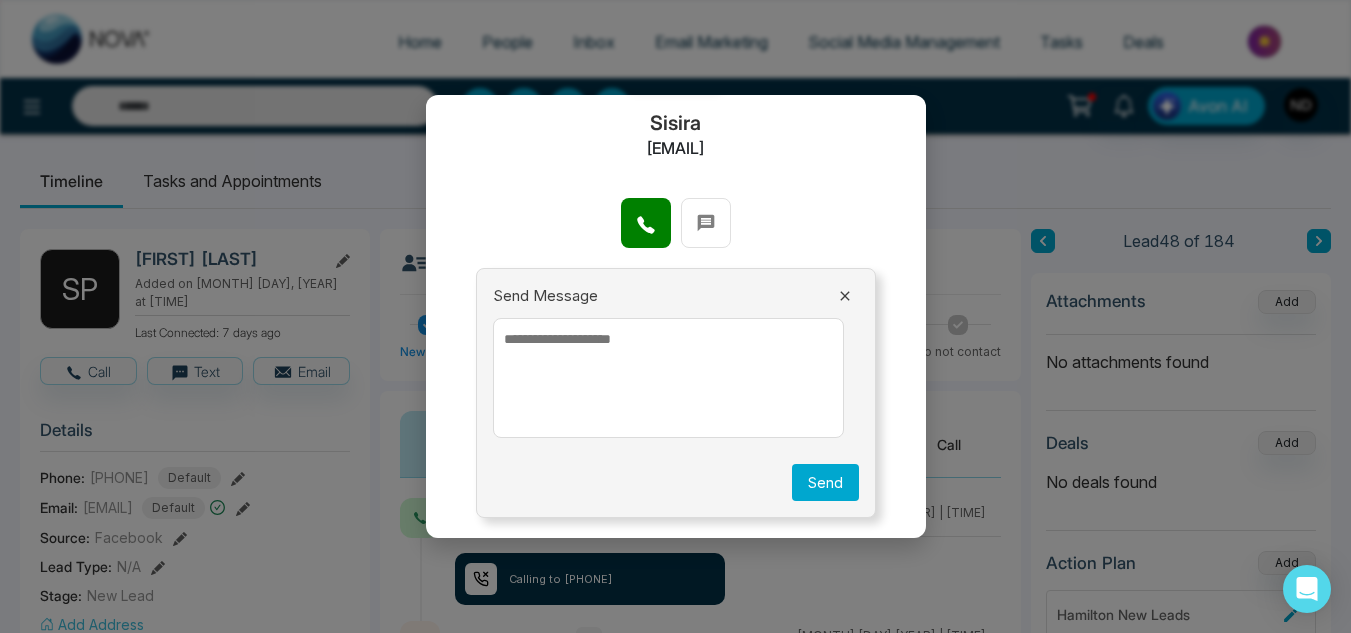 scroll, scrollTop: 0, scrollLeft: 0, axis: both 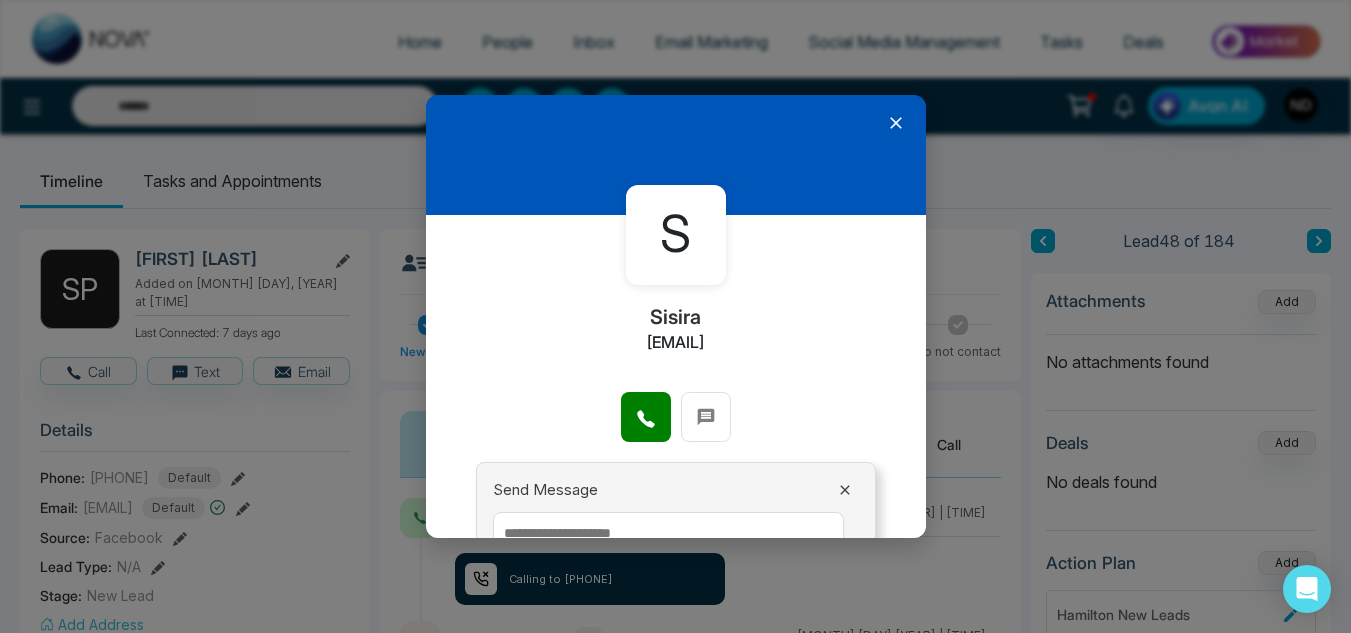click 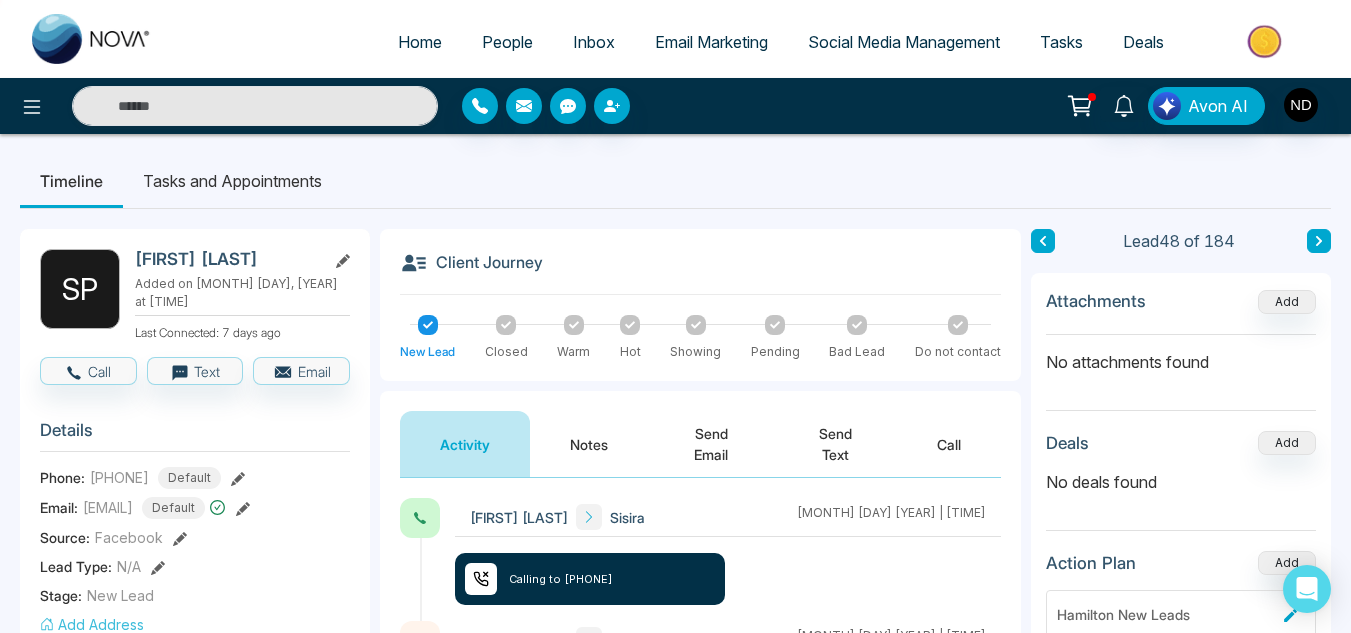 click at bounding box center [1319, 241] 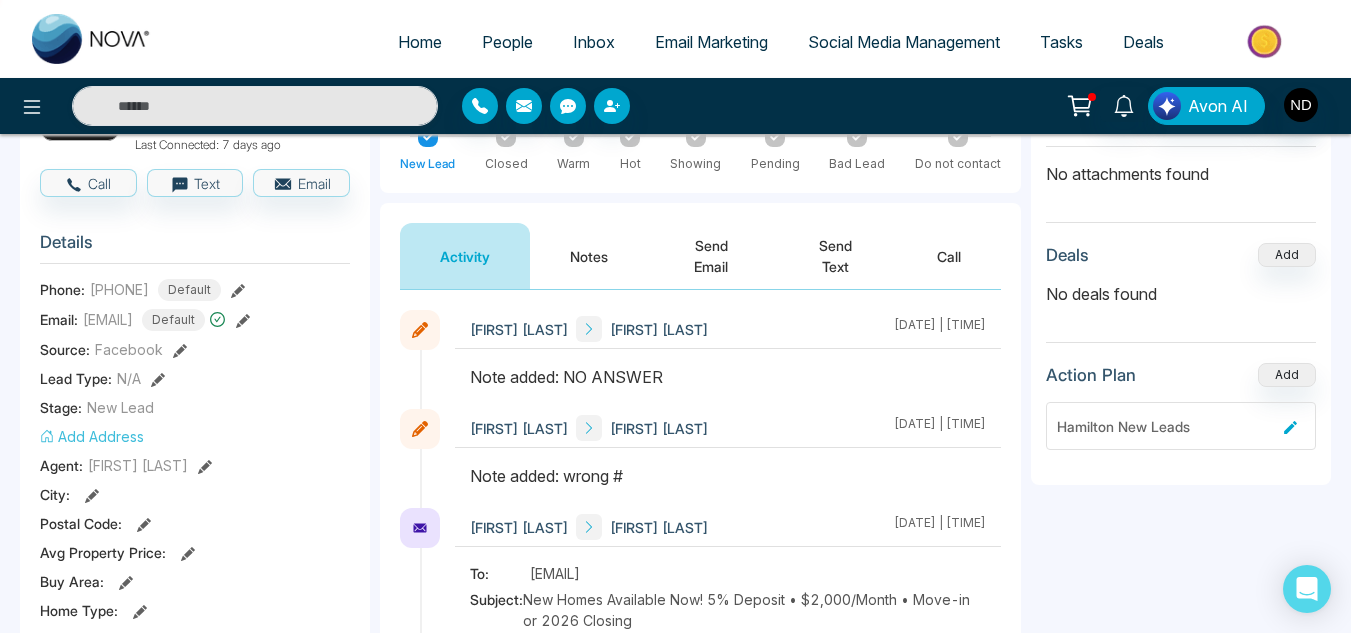 scroll, scrollTop: 190, scrollLeft: 0, axis: vertical 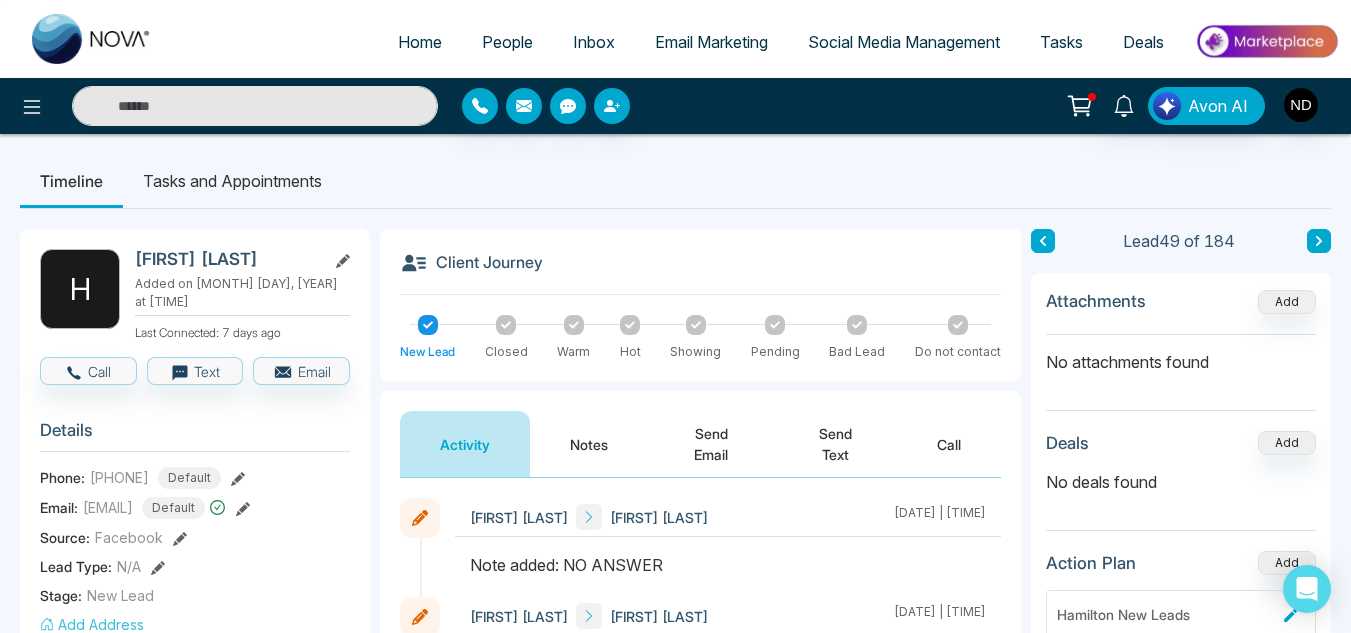 click at bounding box center [958, 325] 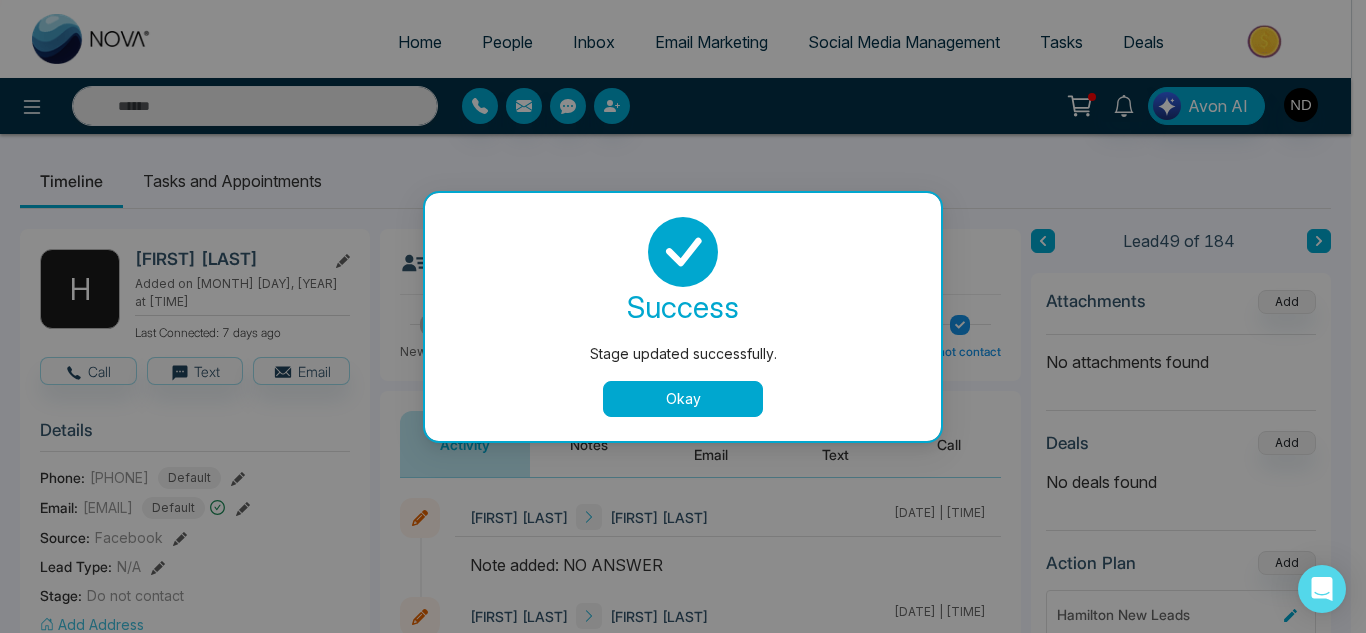 click on "Okay" at bounding box center [683, 399] 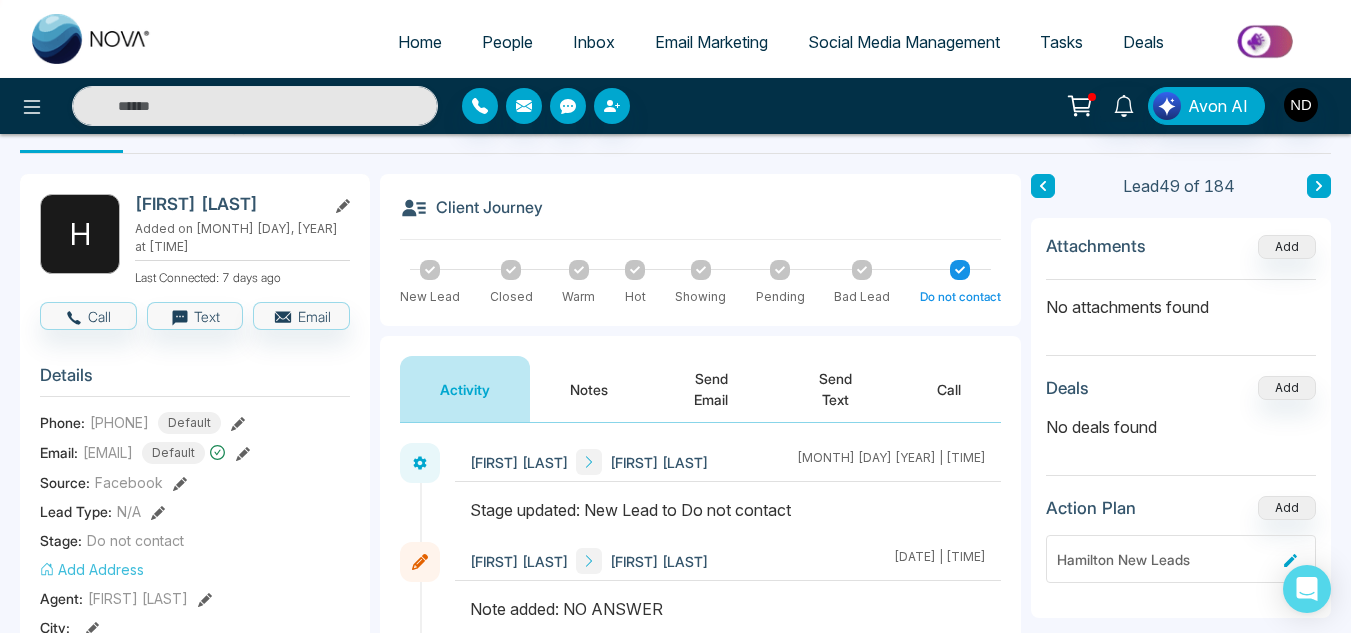 scroll, scrollTop: 60, scrollLeft: 0, axis: vertical 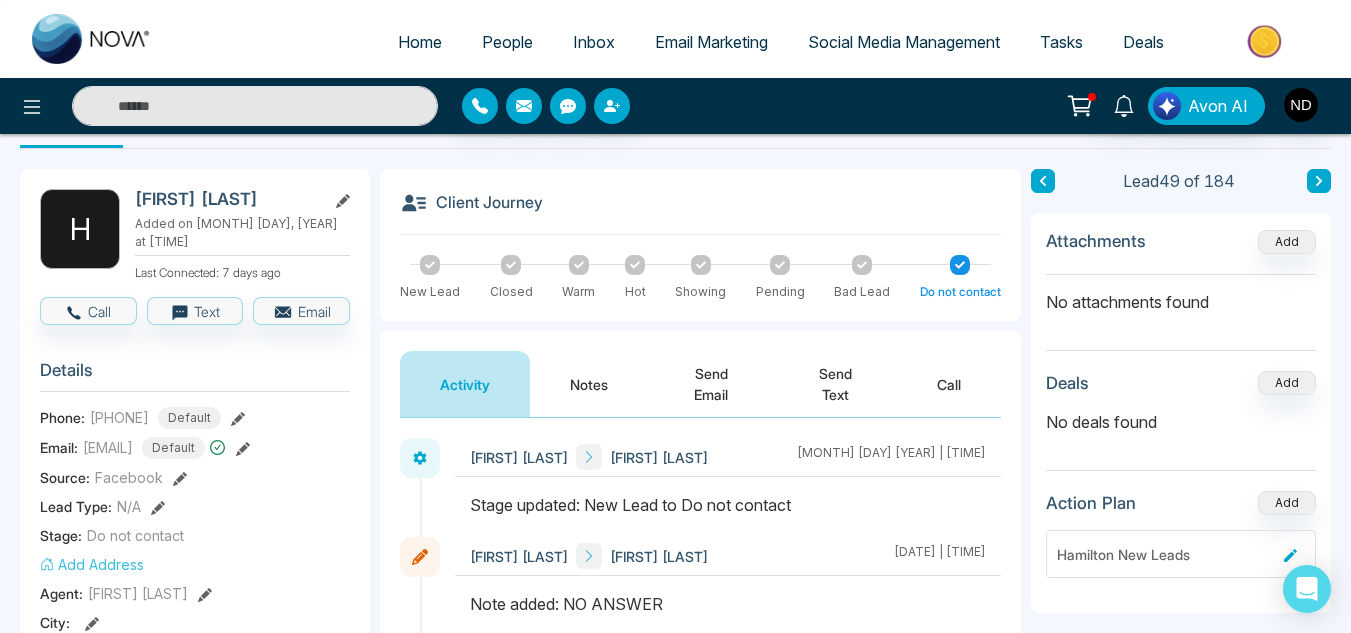 click at bounding box center (1319, 181) 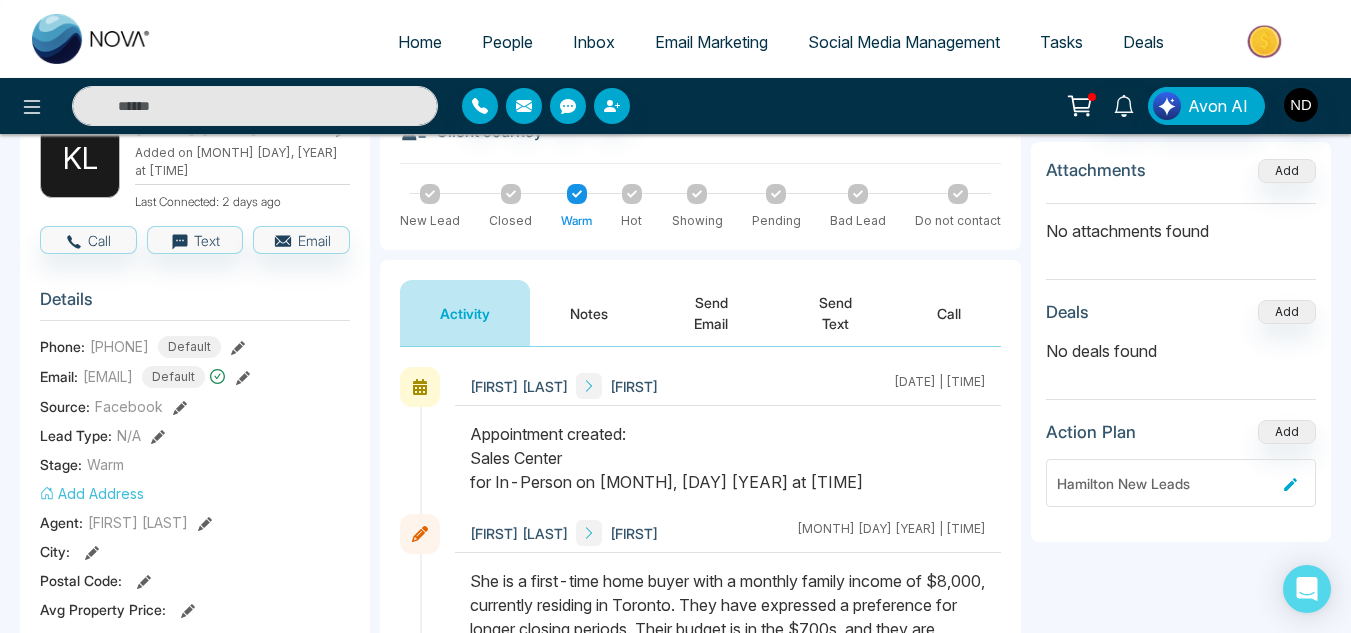 scroll, scrollTop: 0, scrollLeft: 0, axis: both 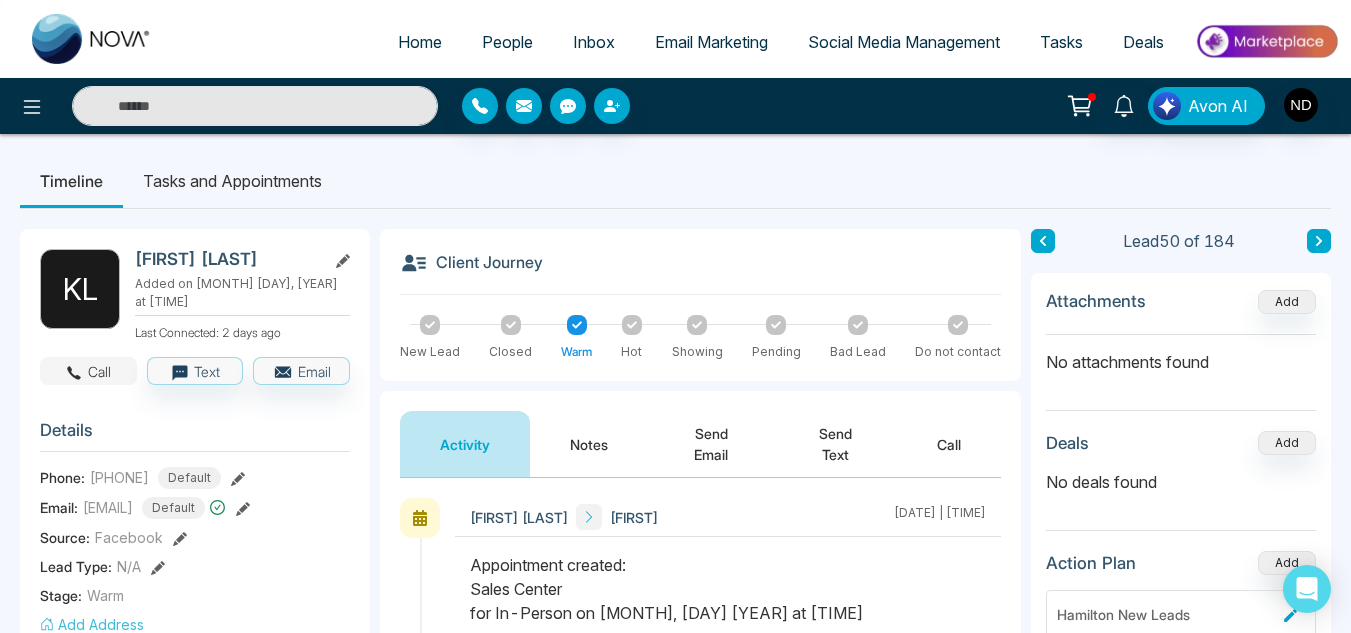 click 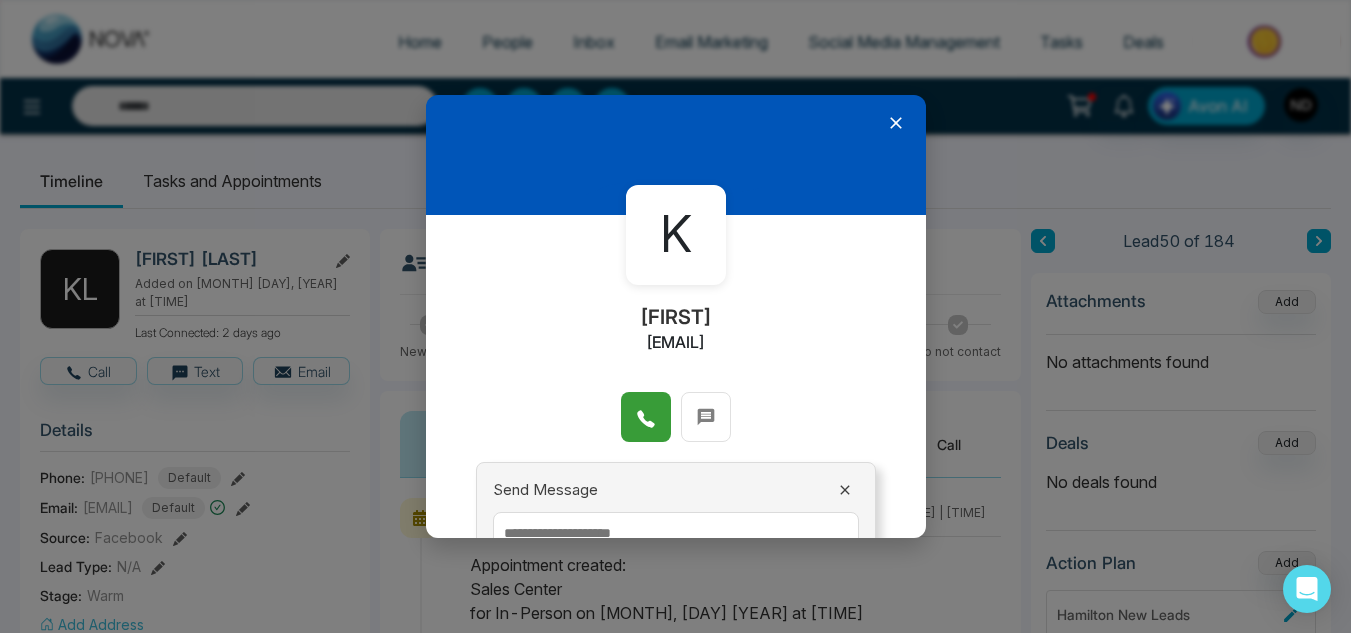 click at bounding box center [646, 417] 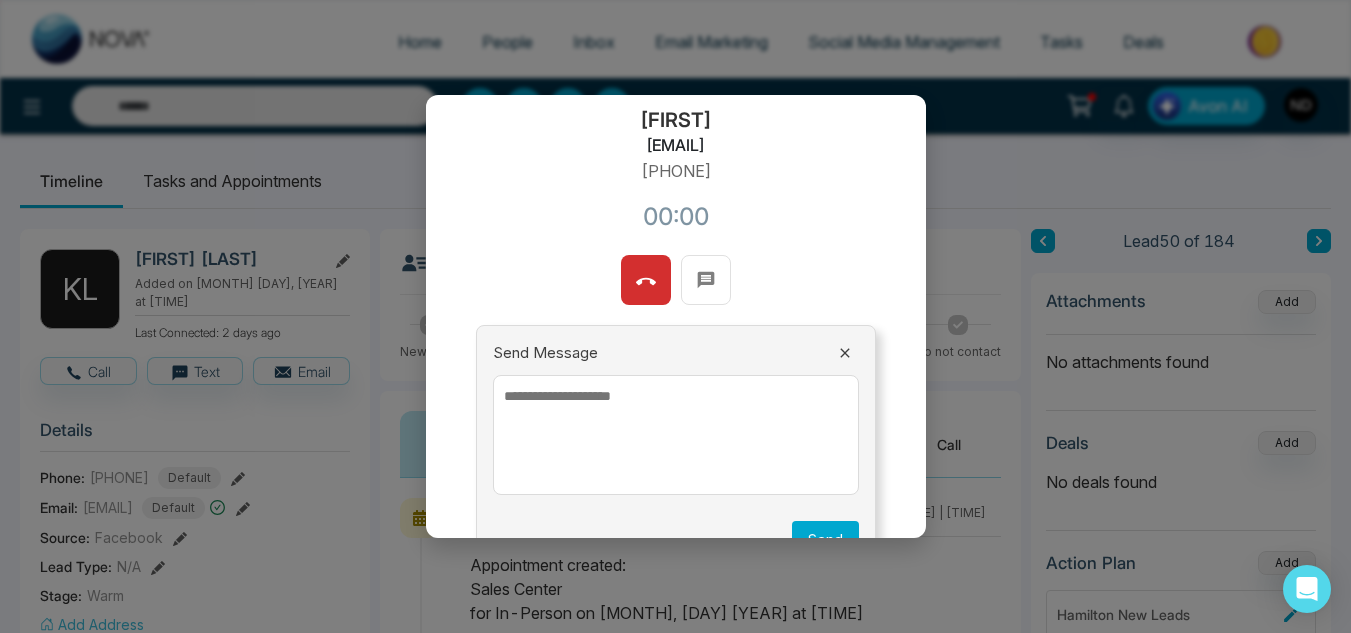 scroll, scrollTop: 254, scrollLeft: 0, axis: vertical 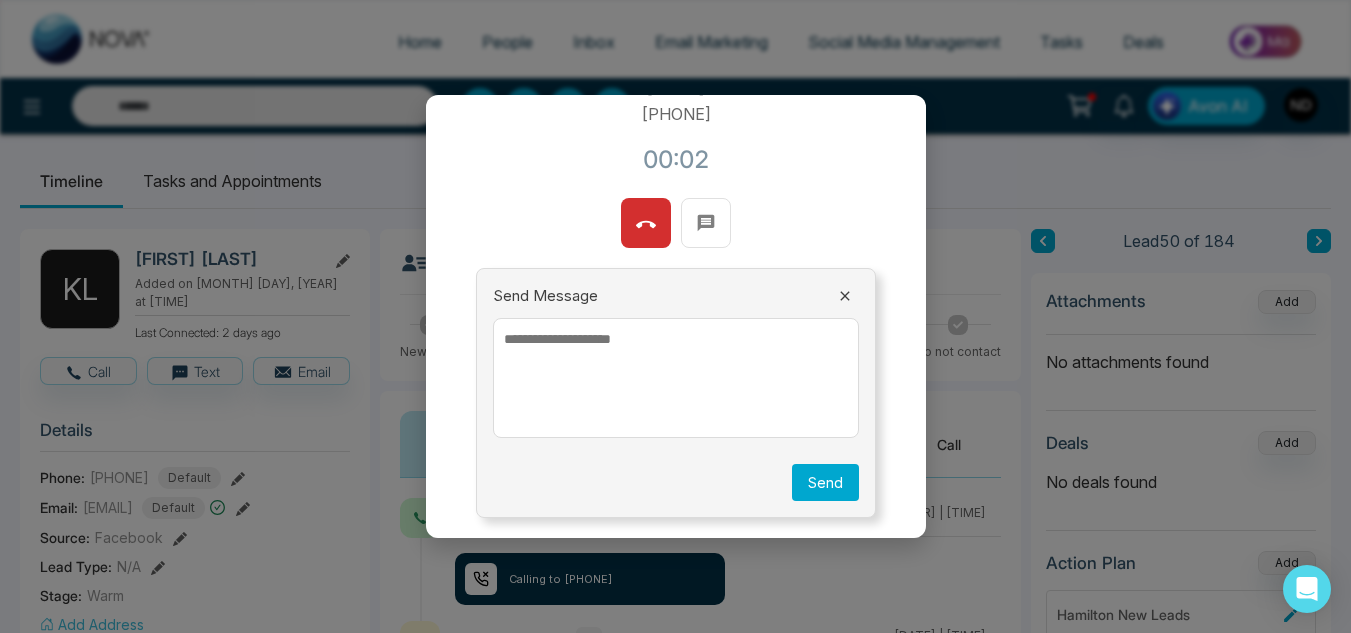 type 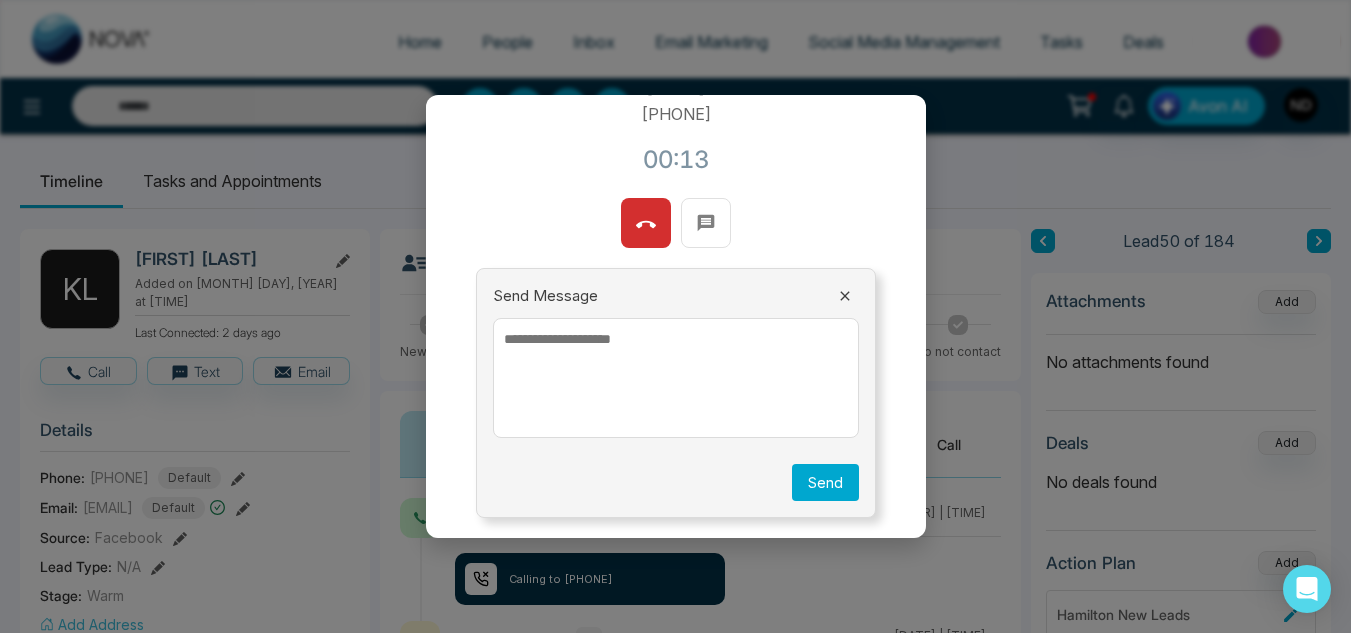 click at bounding box center (676, 378) 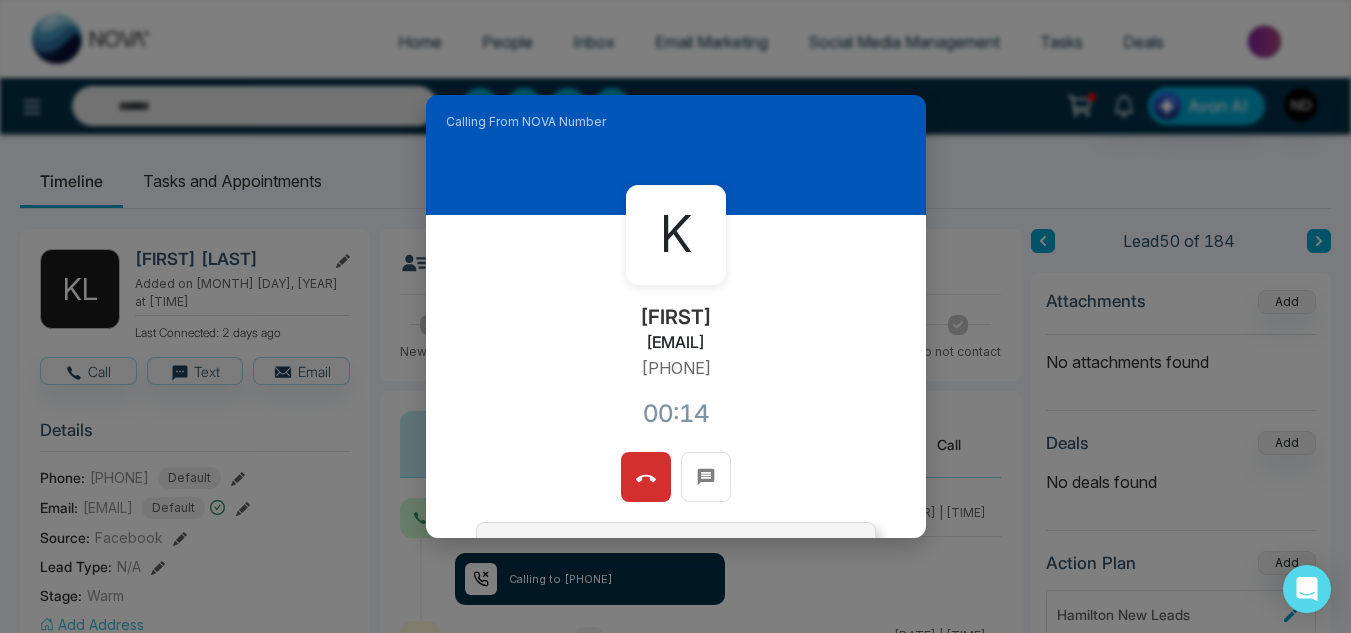 scroll, scrollTop: 254, scrollLeft: 0, axis: vertical 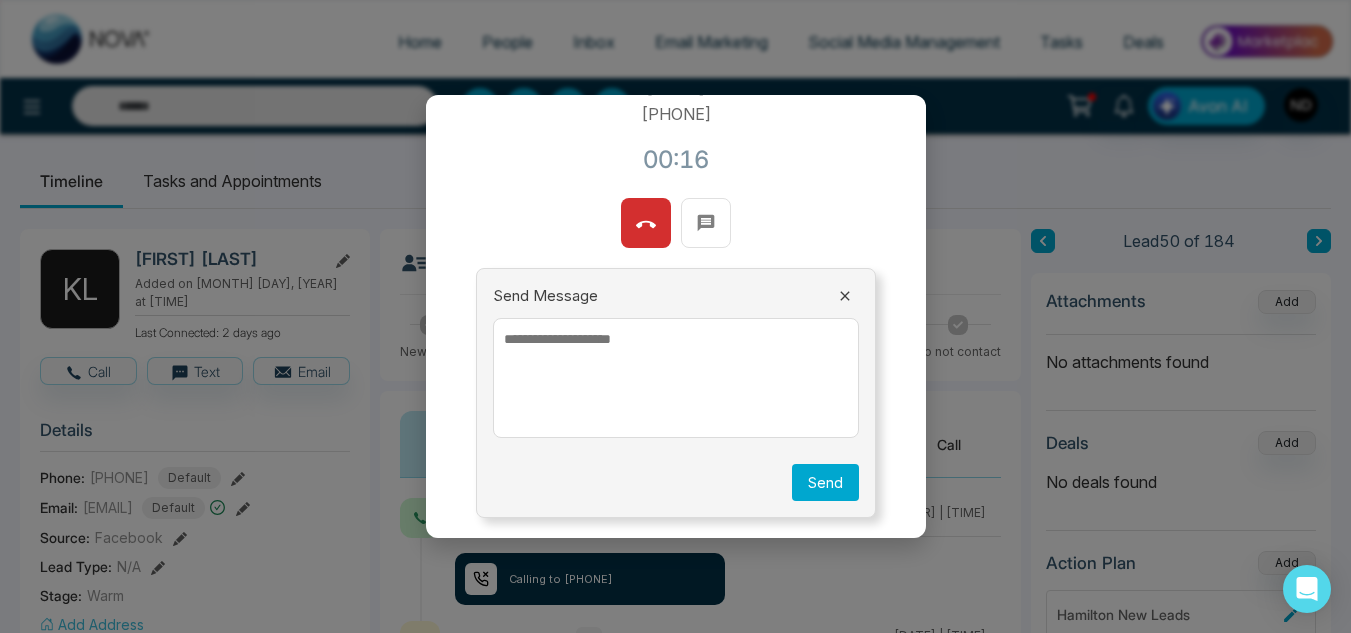 click 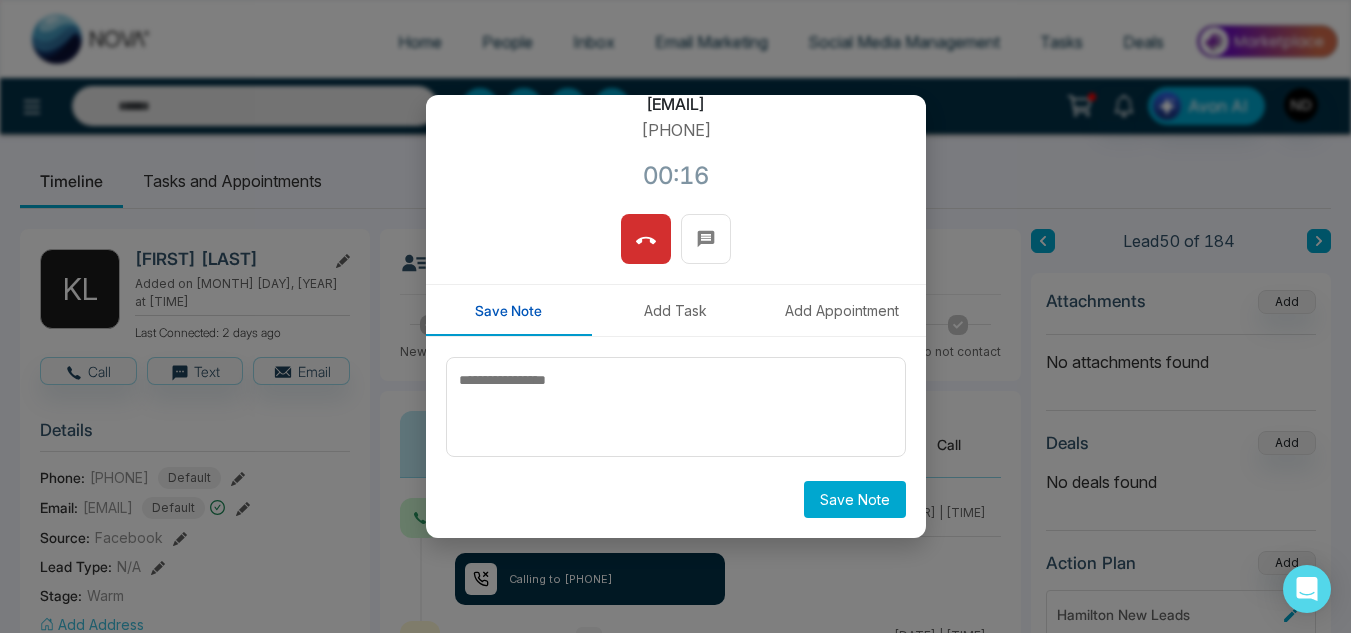scroll, scrollTop: 238, scrollLeft: 0, axis: vertical 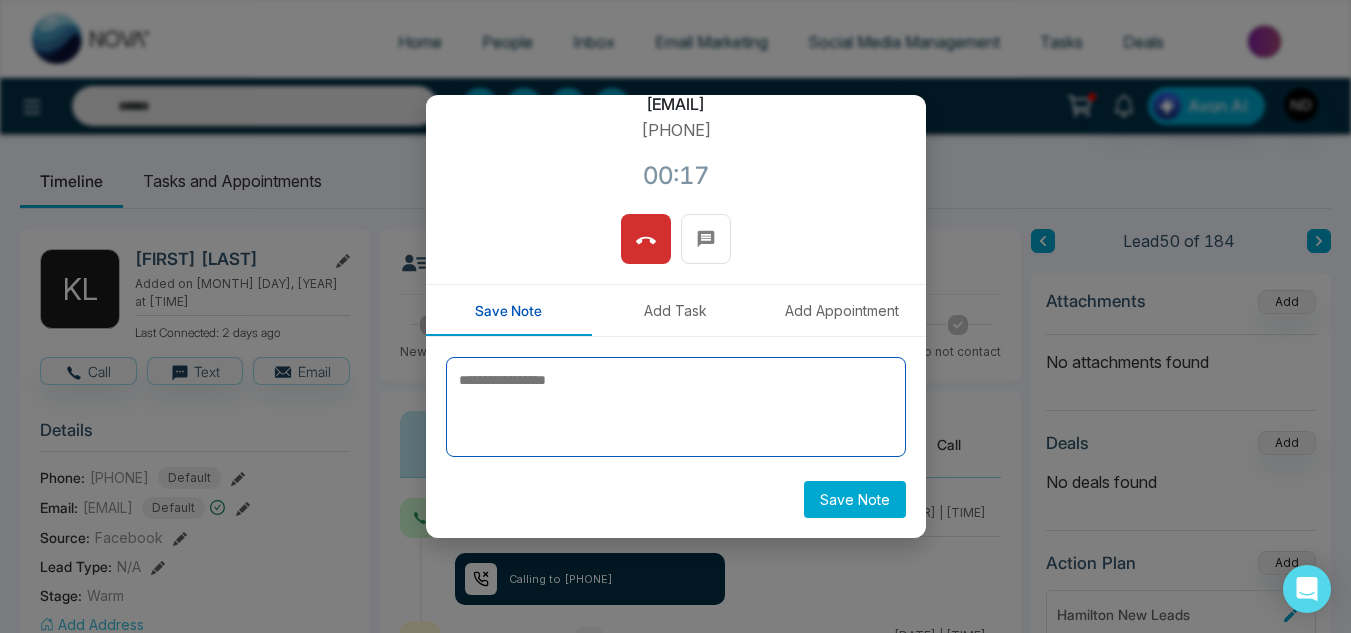 click at bounding box center [676, 407] 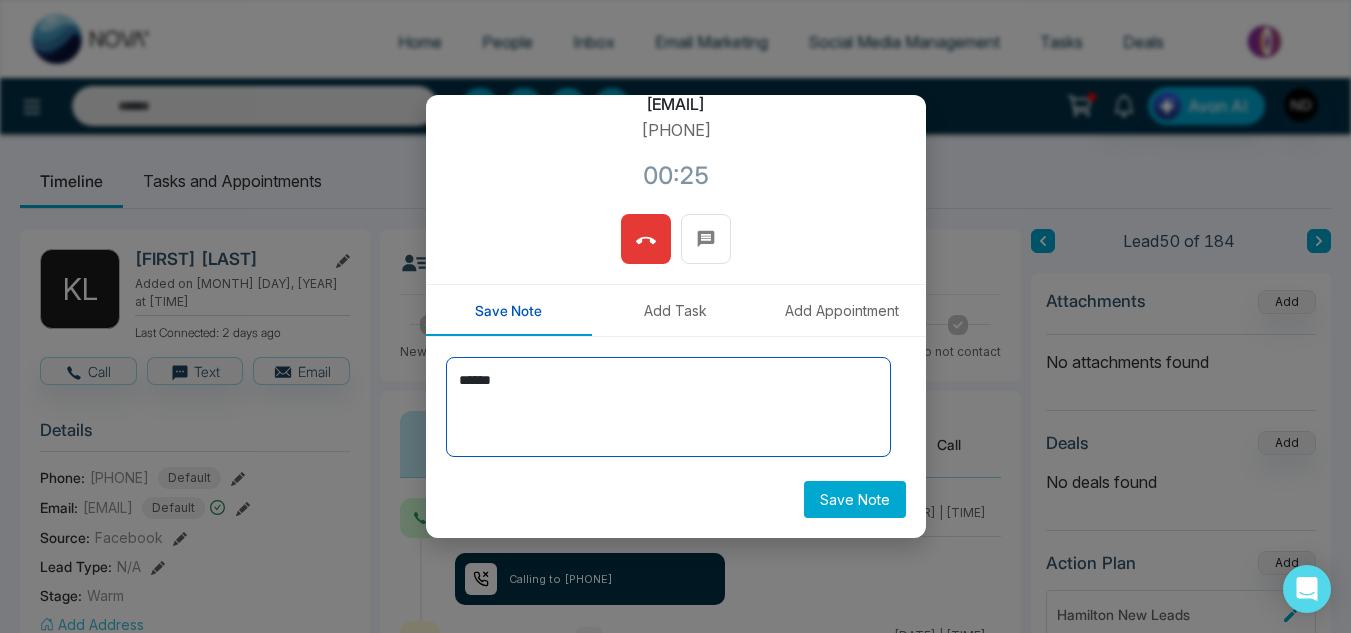 type on "******" 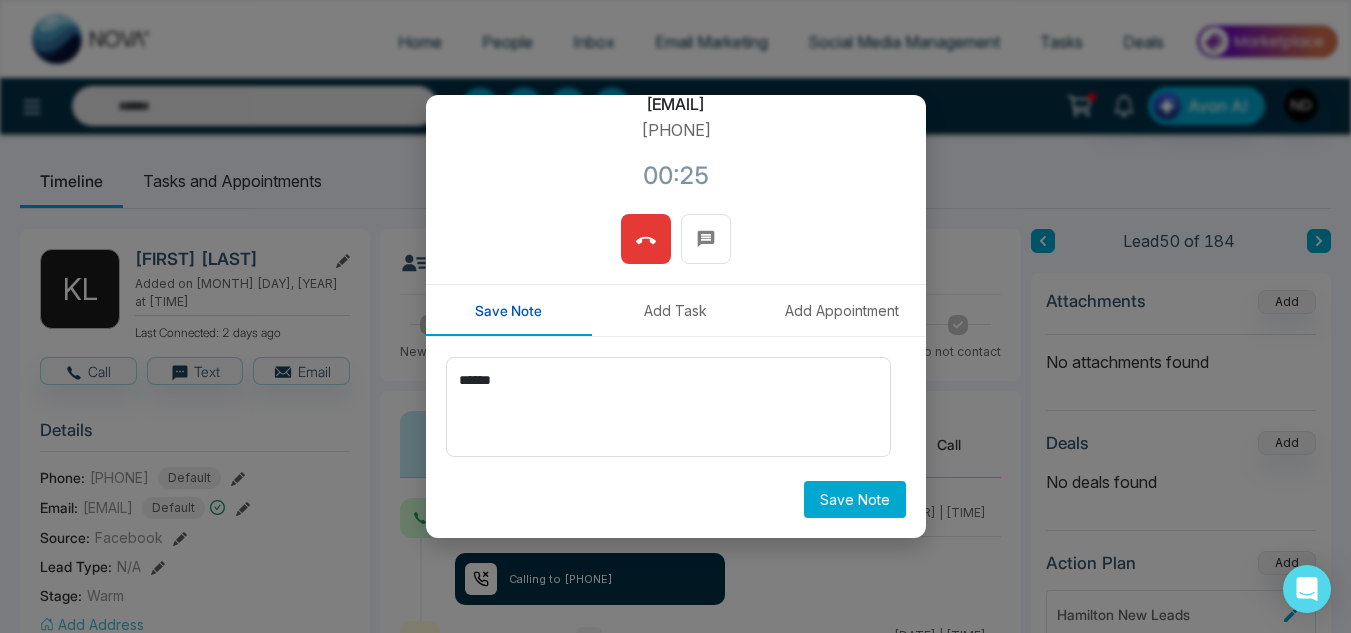 click at bounding box center [646, 239] 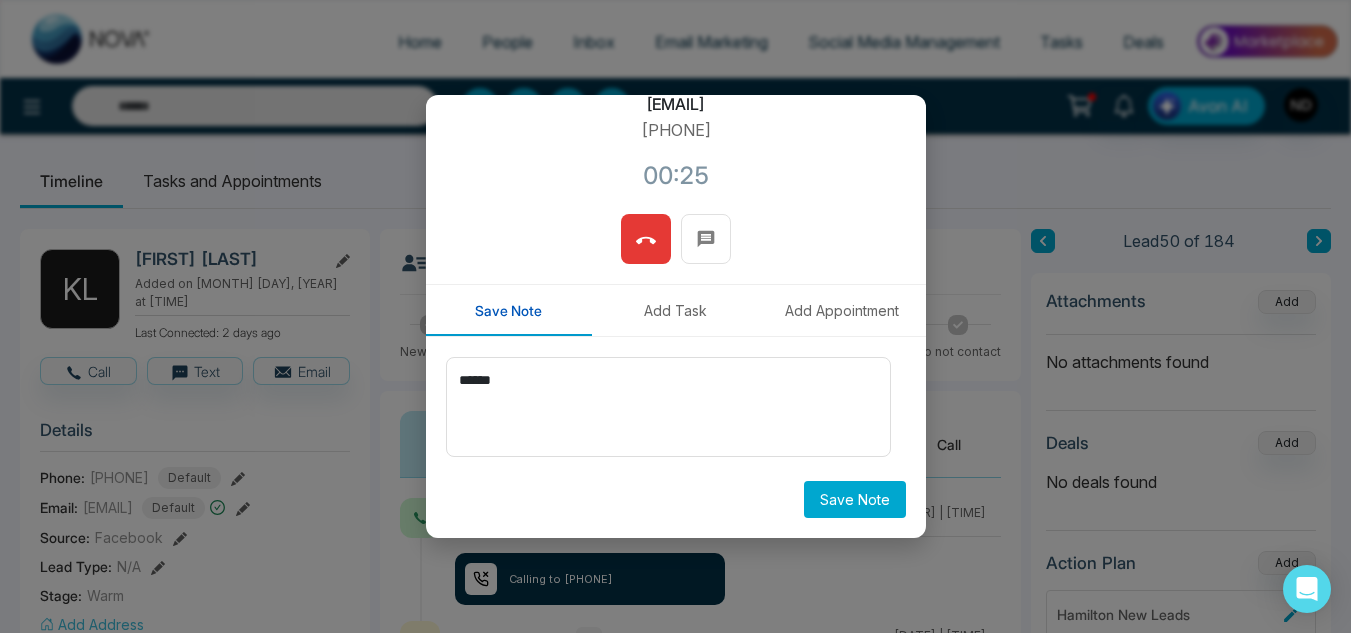 scroll, scrollTop: 178, scrollLeft: 0, axis: vertical 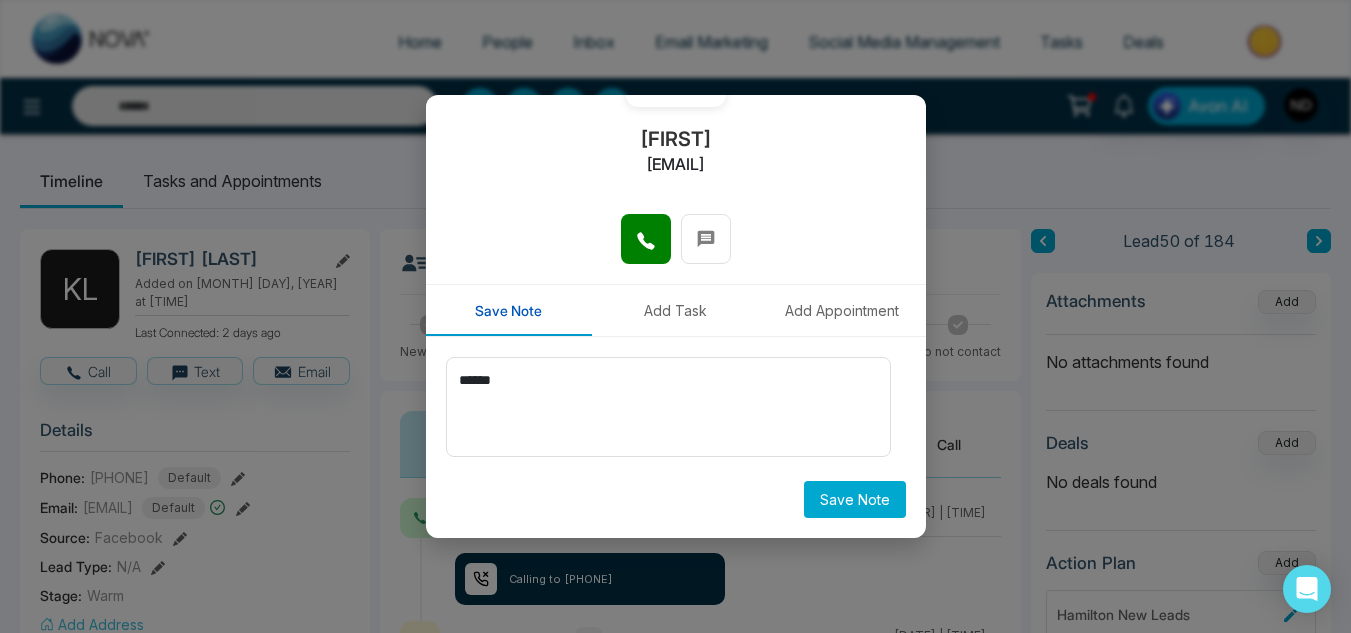 click on "Save Note" at bounding box center [855, 499] 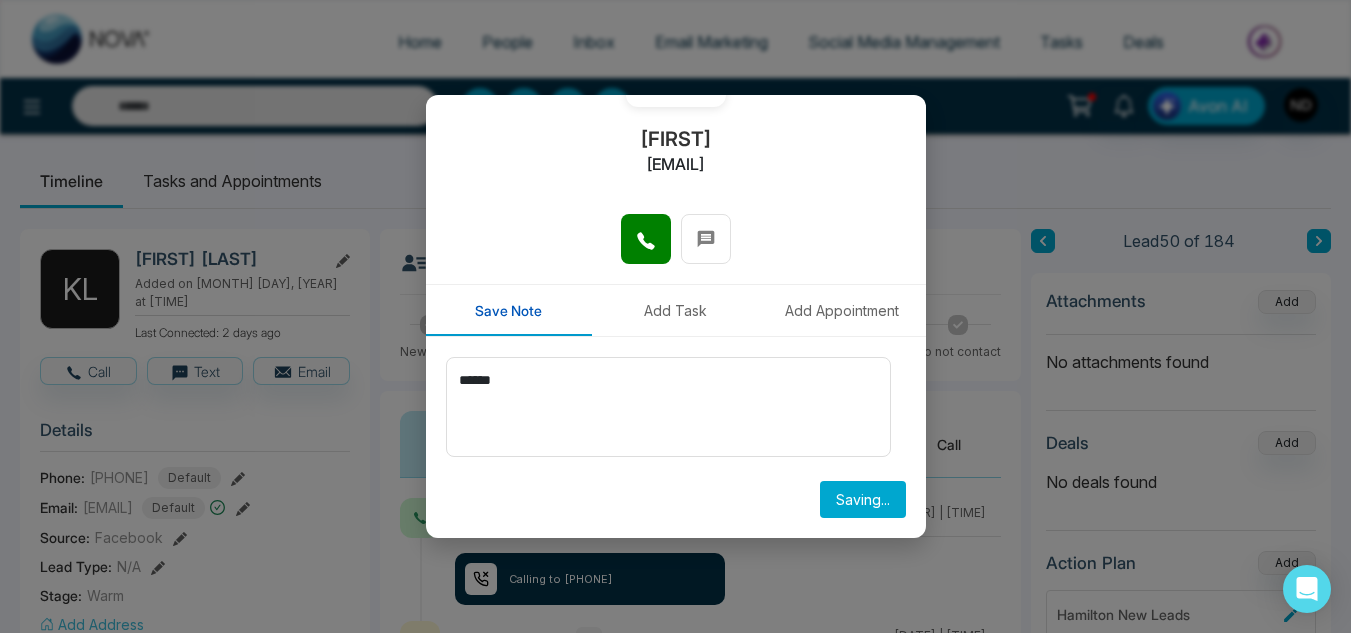 type 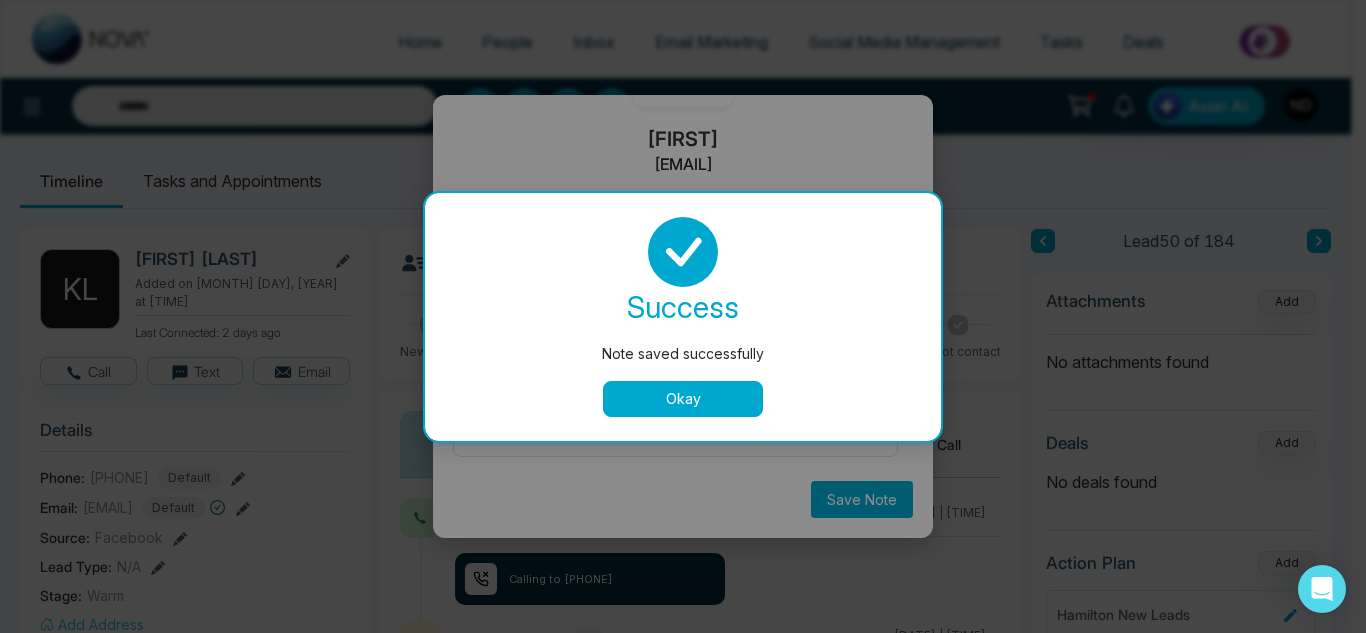 click on "Okay" at bounding box center (683, 399) 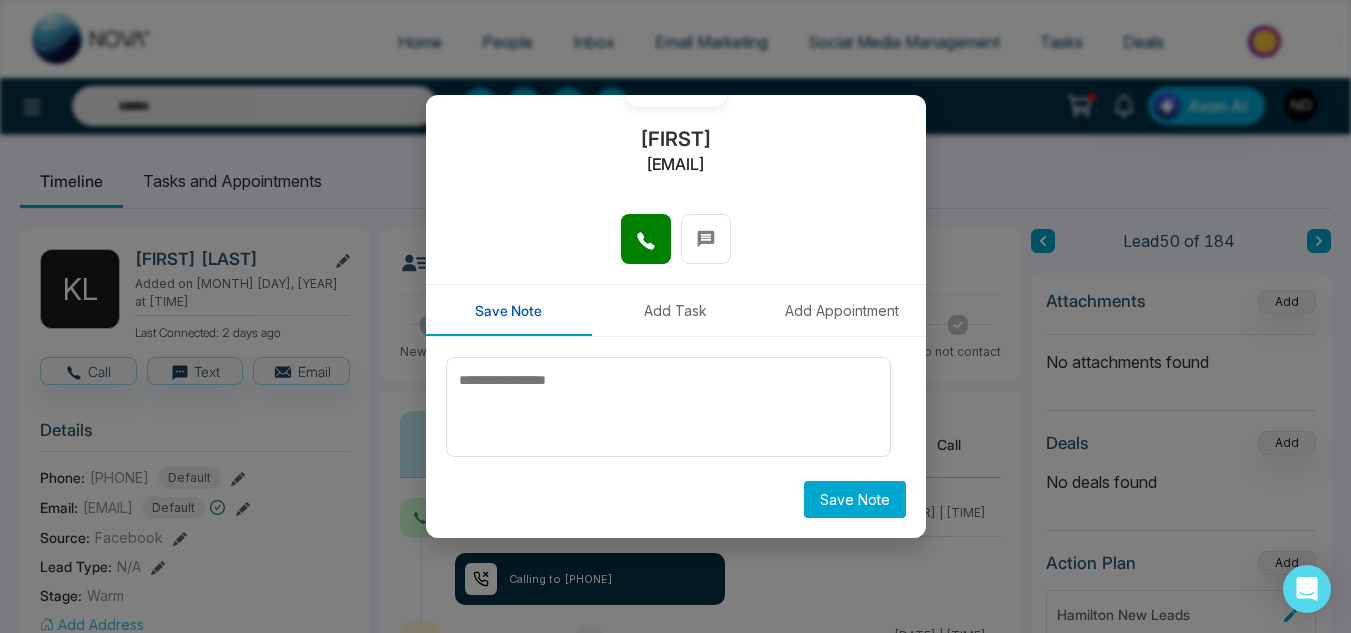 scroll, scrollTop: 0, scrollLeft: 0, axis: both 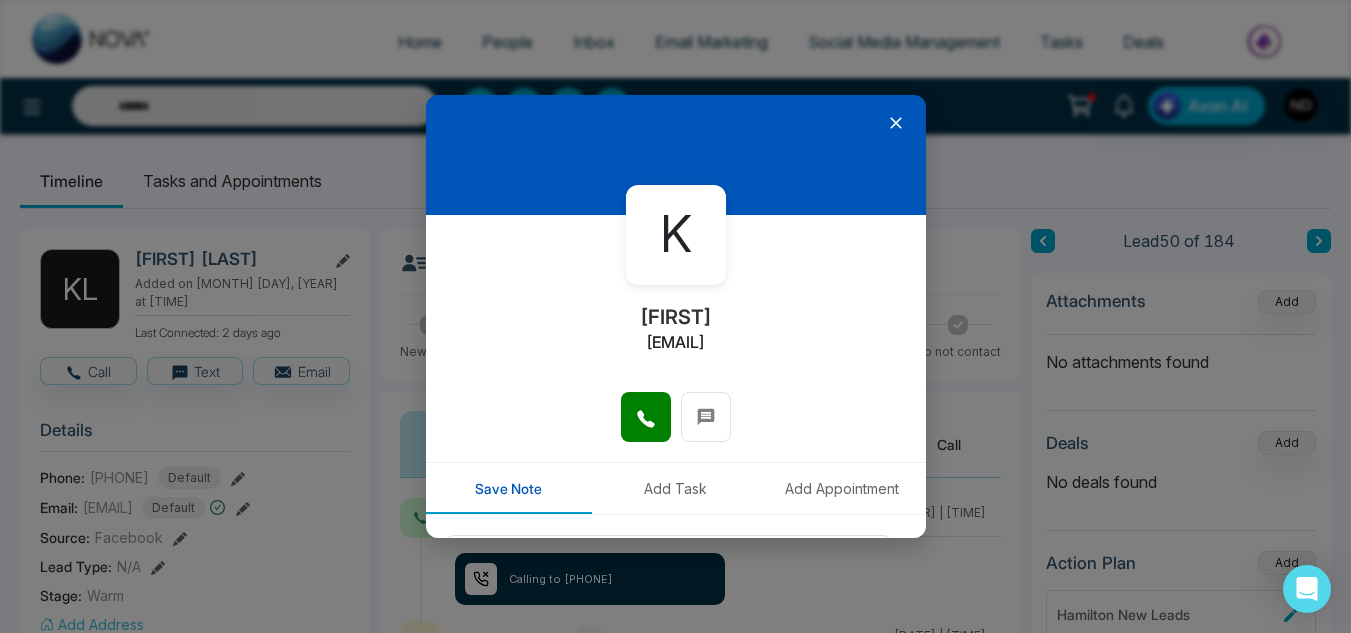 click 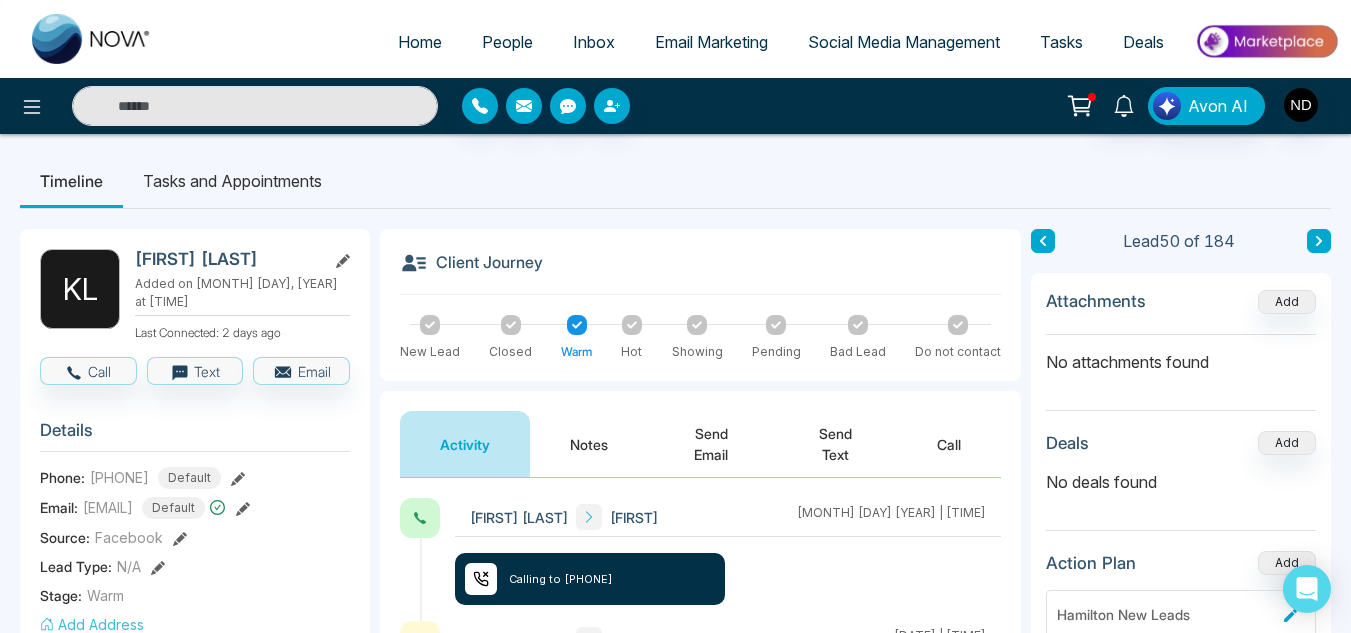 click at bounding box center [1043, 241] 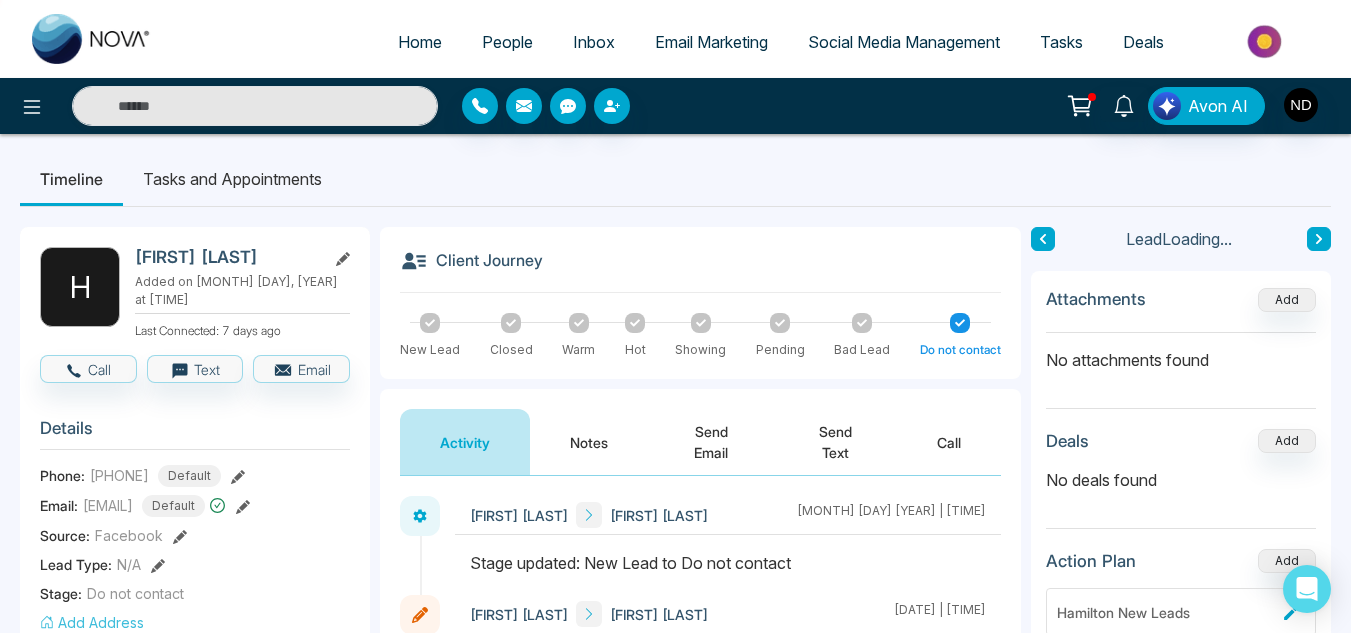 scroll, scrollTop: 0, scrollLeft: 0, axis: both 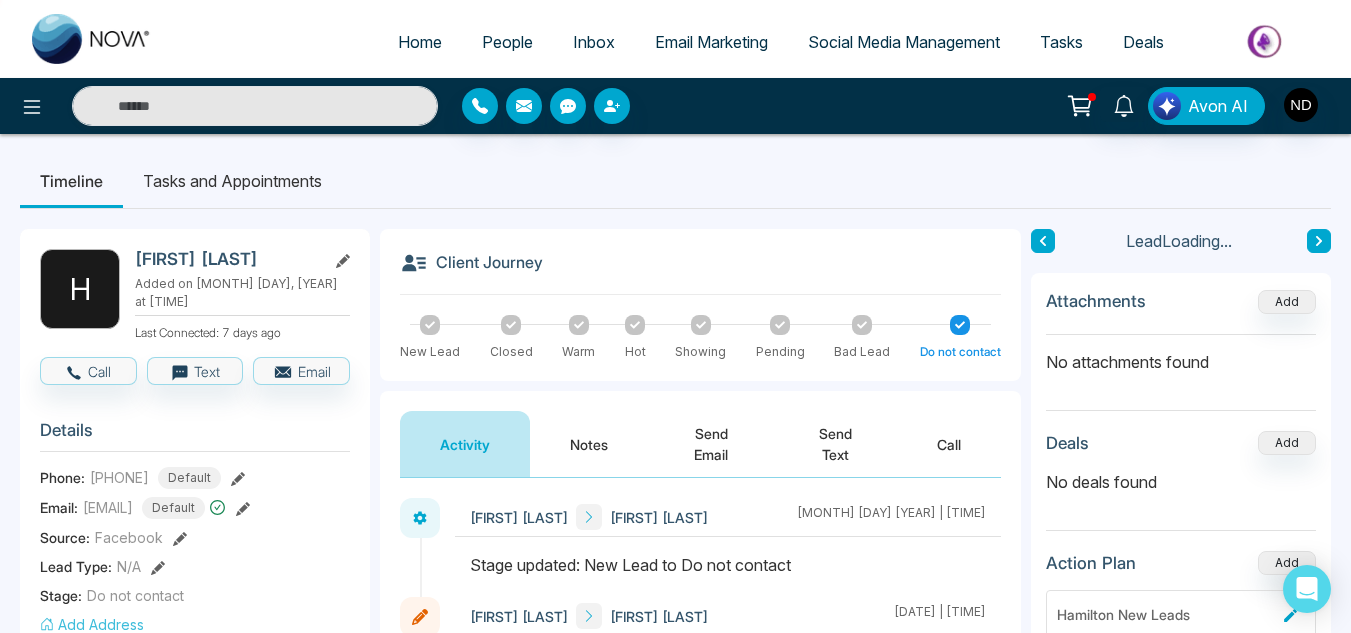 click at bounding box center (1043, 241) 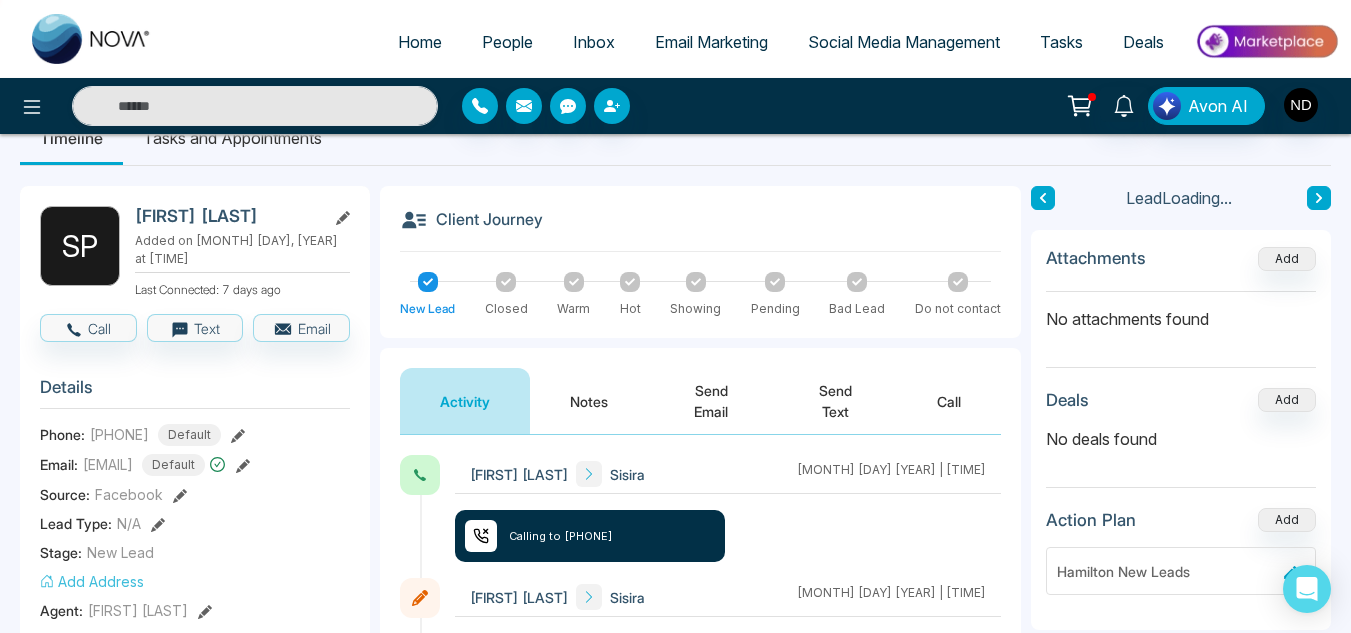 scroll, scrollTop: 0, scrollLeft: 0, axis: both 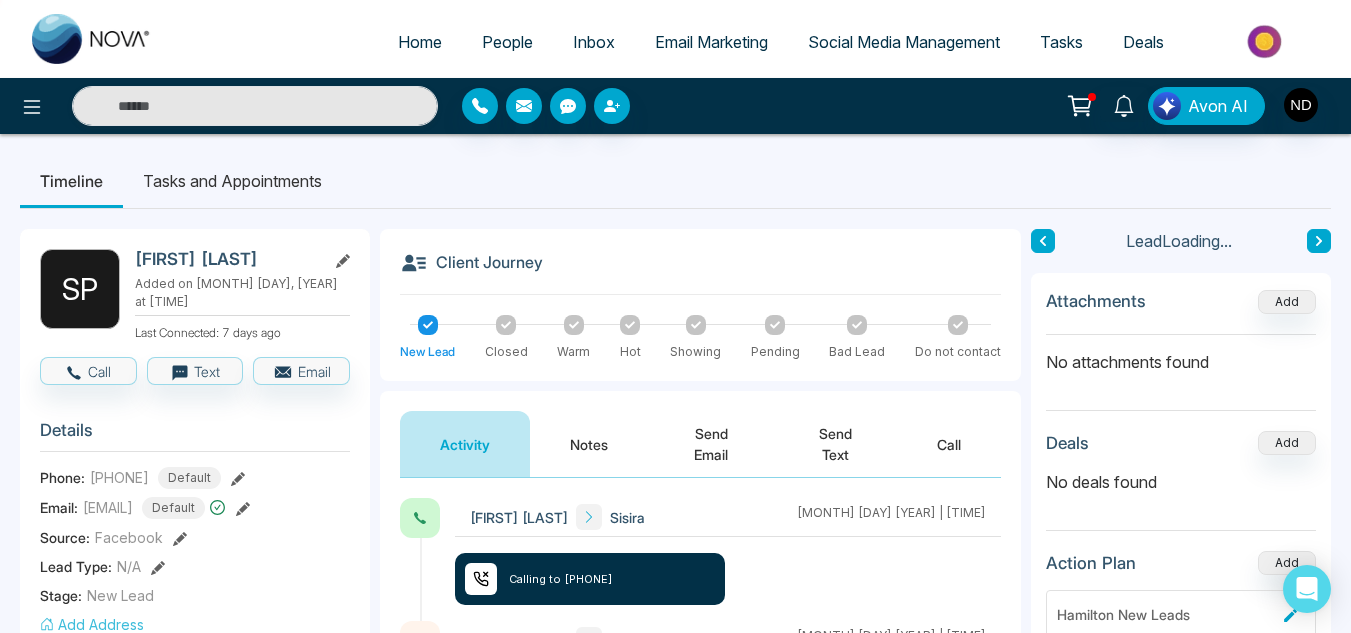 click 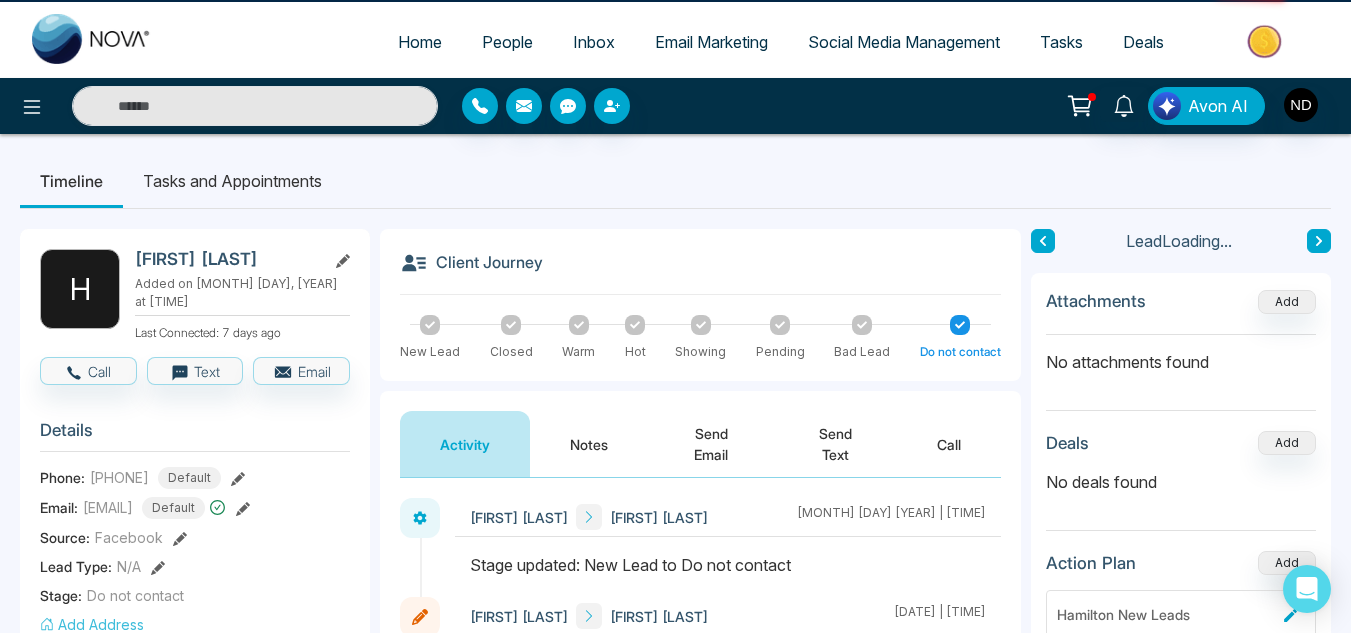 click 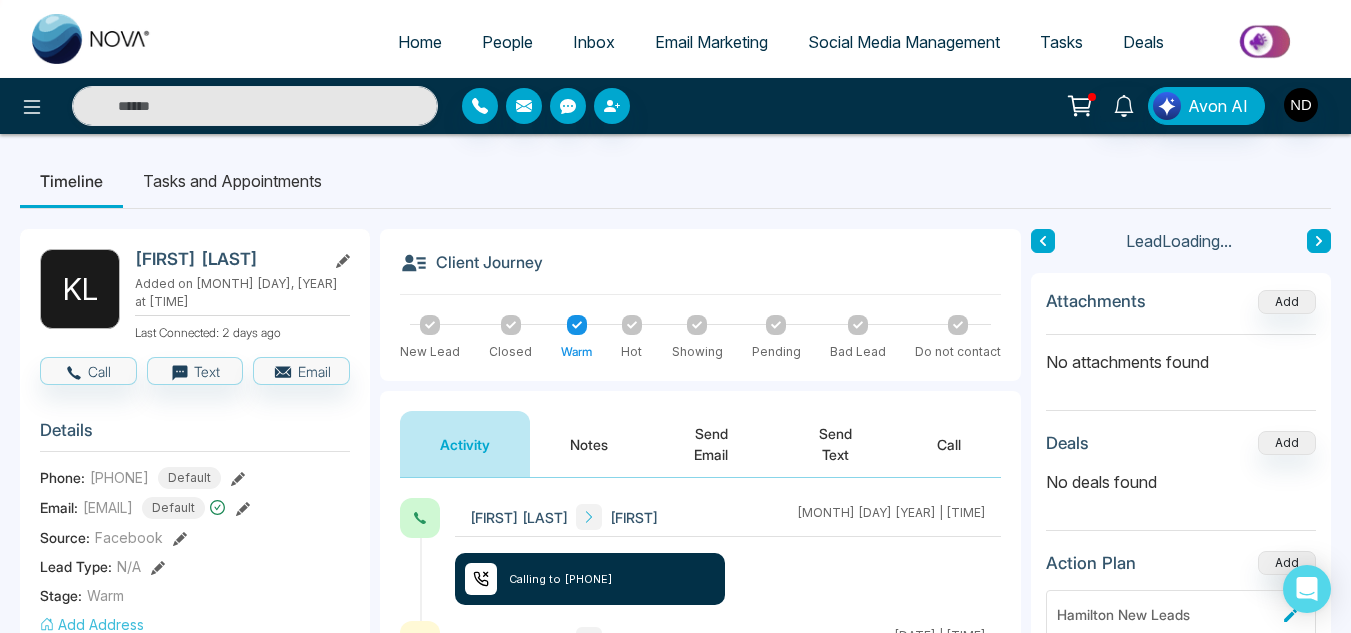 click 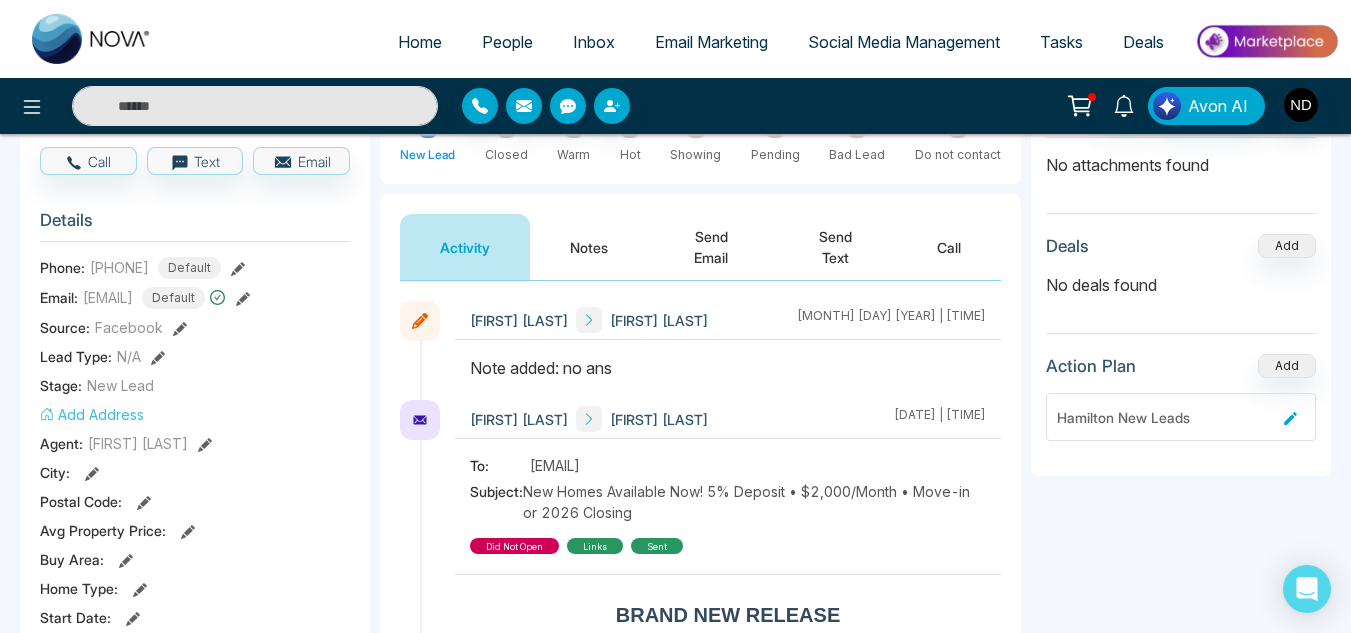 scroll, scrollTop: 226, scrollLeft: 0, axis: vertical 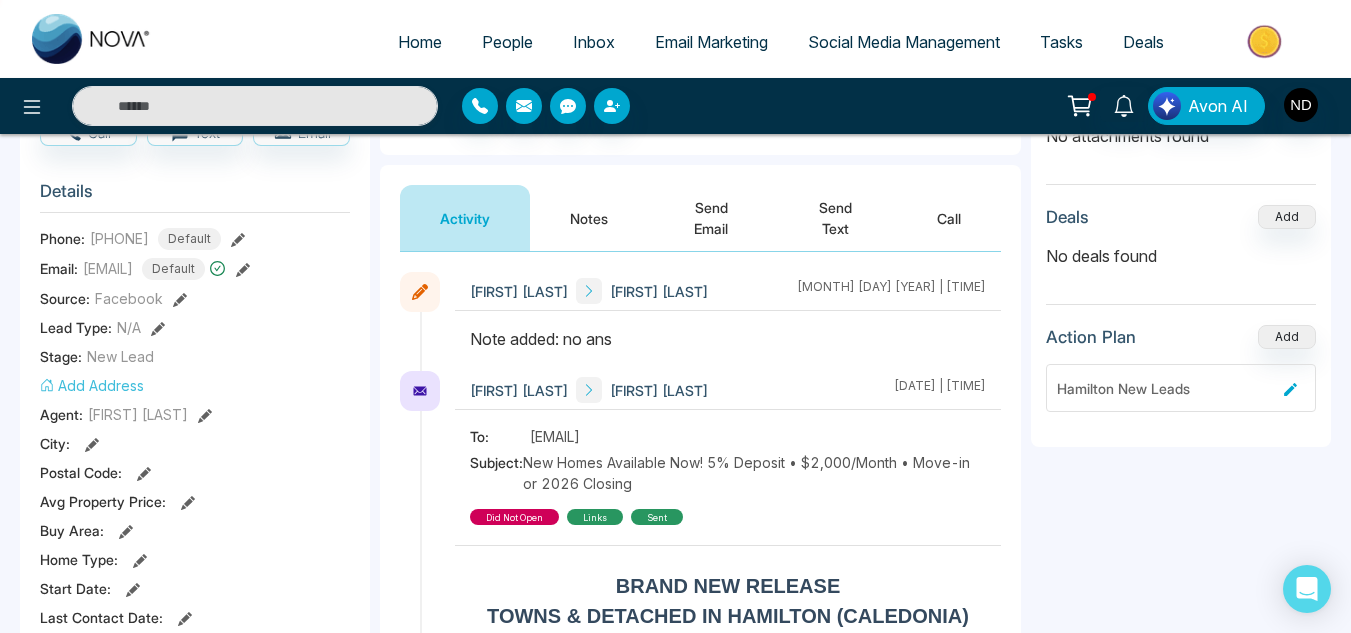 click on "Notes" at bounding box center (589, 218) 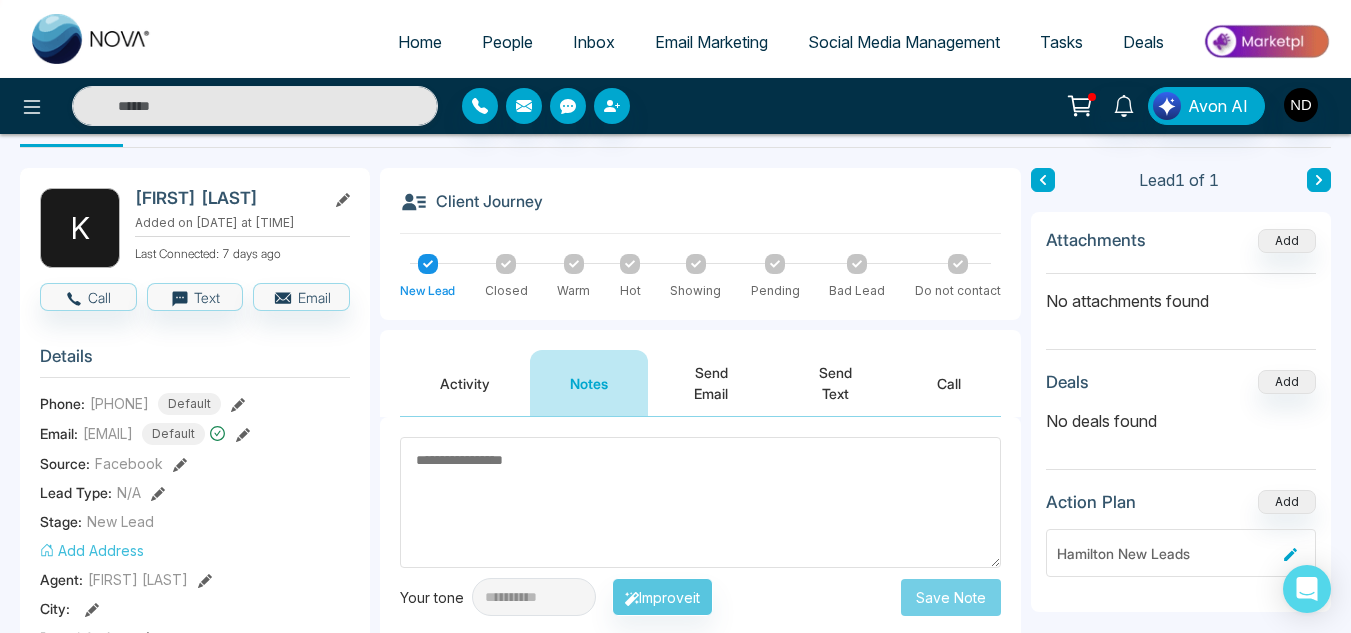 scroll, scrollTop: 60, scrollLeft: 0, axis: vertical 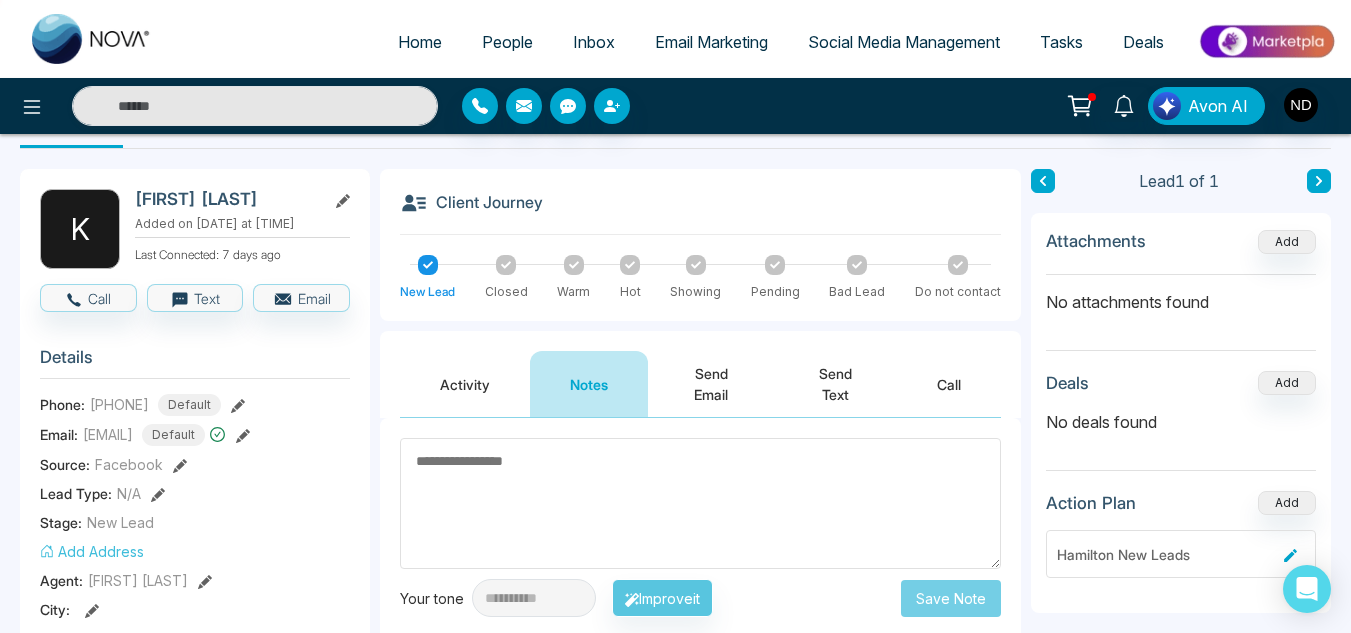 click on "Activity" at bounding box center [465, 384] 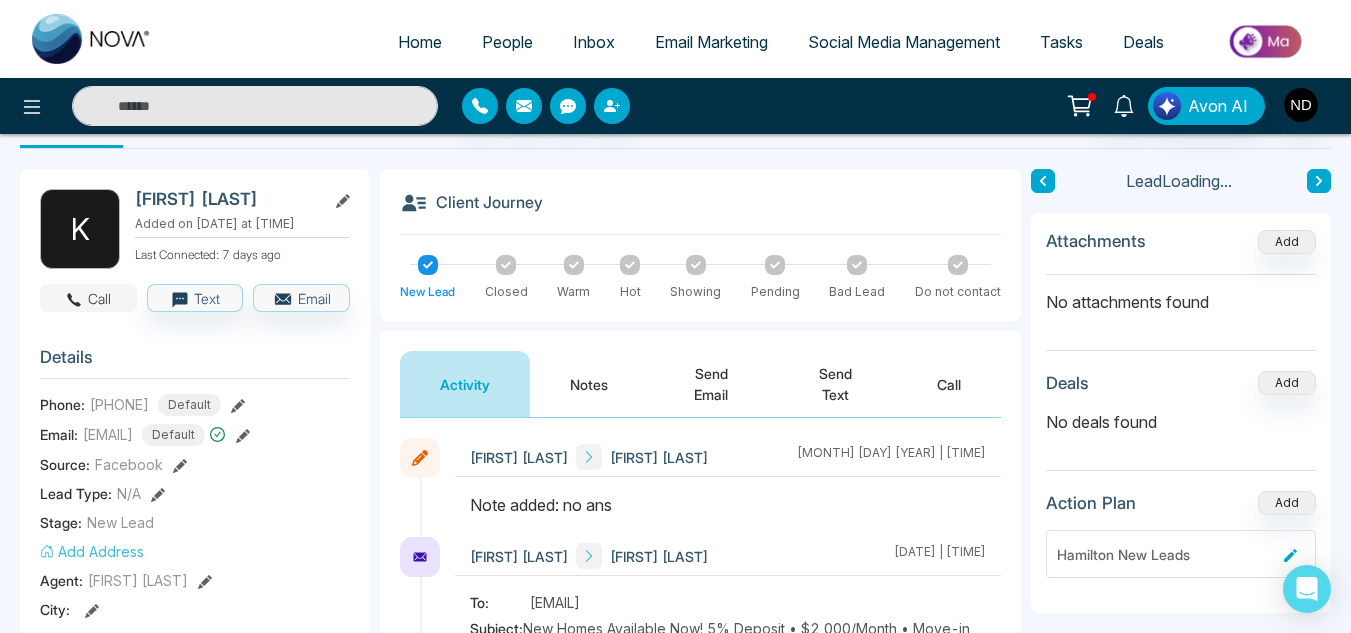 click 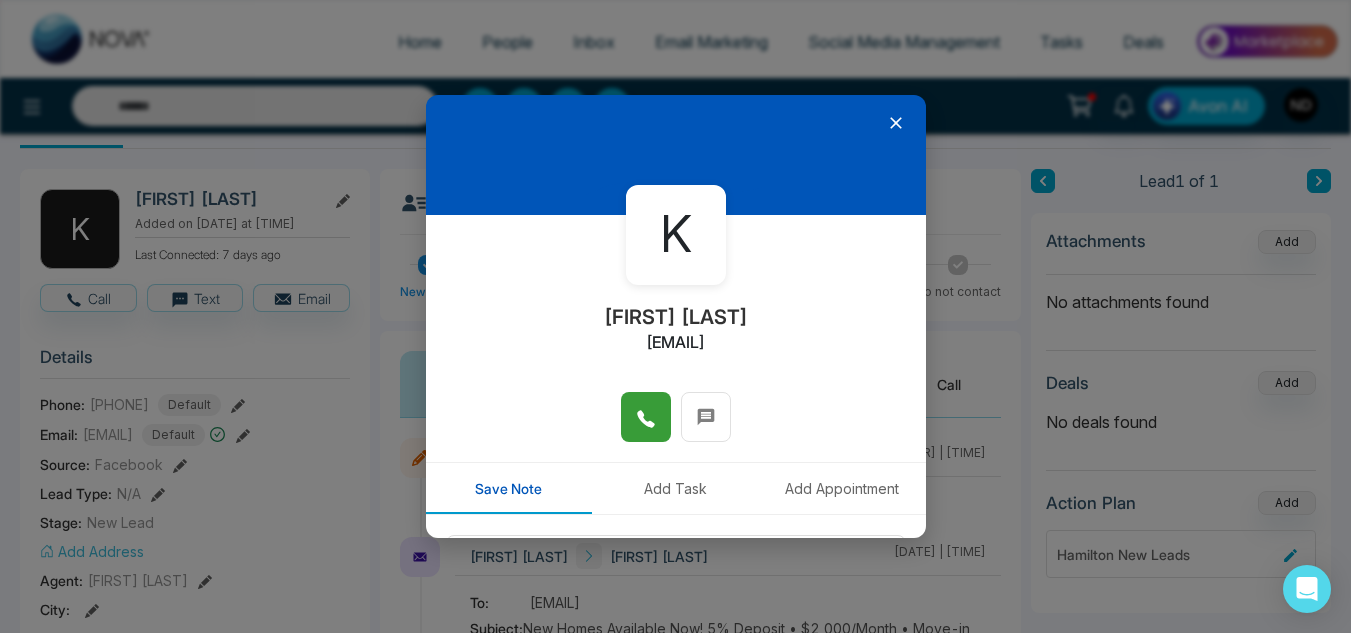 click at bounding box center (646, 417) 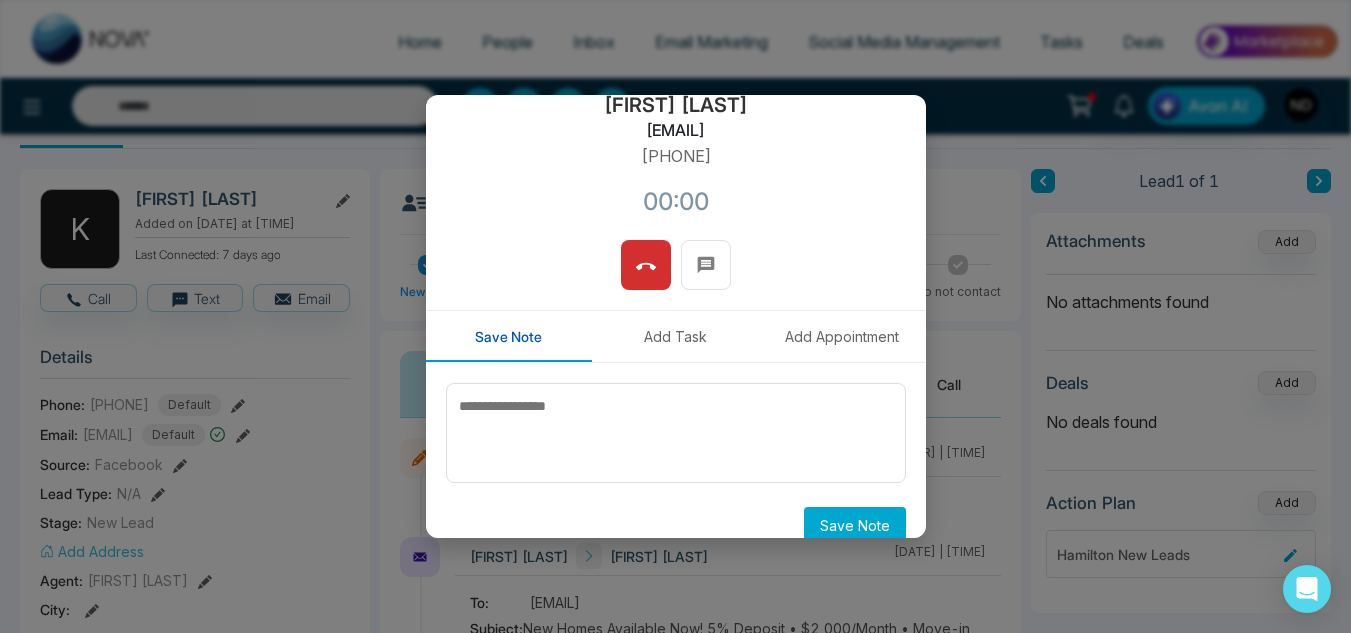 scroll, scrollTop: 212, scrollLeft: 0, axis: vertical 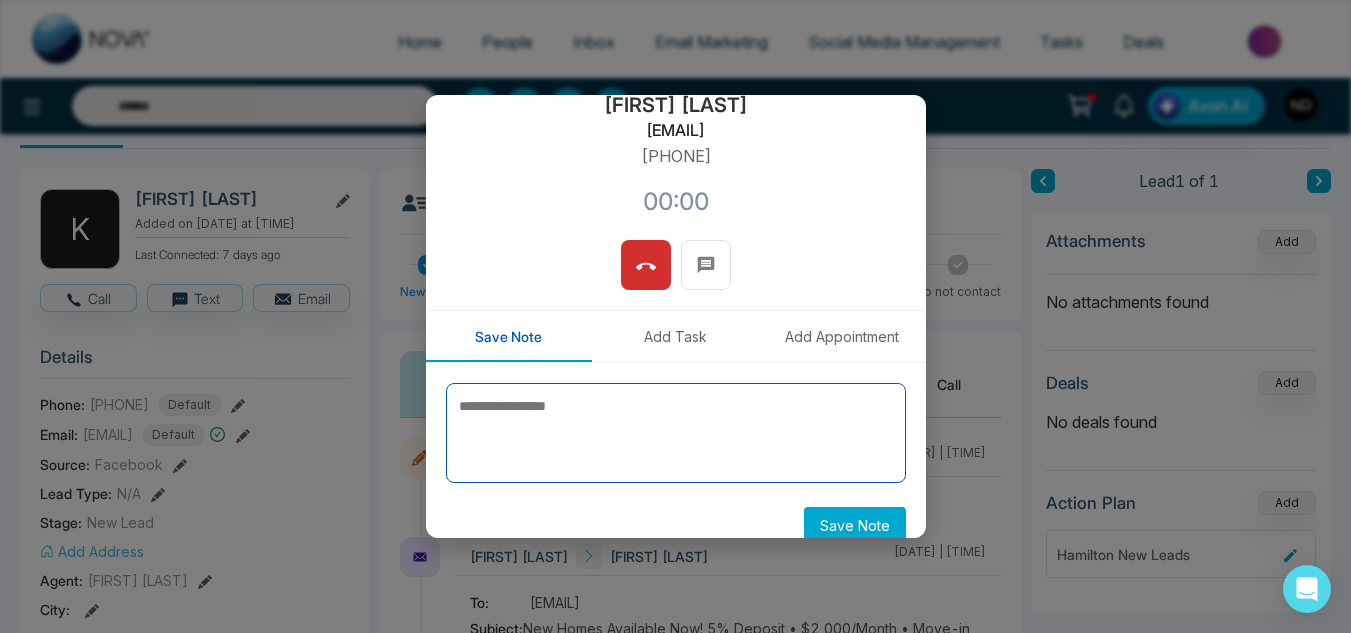 click at bounding box center (676, 433) 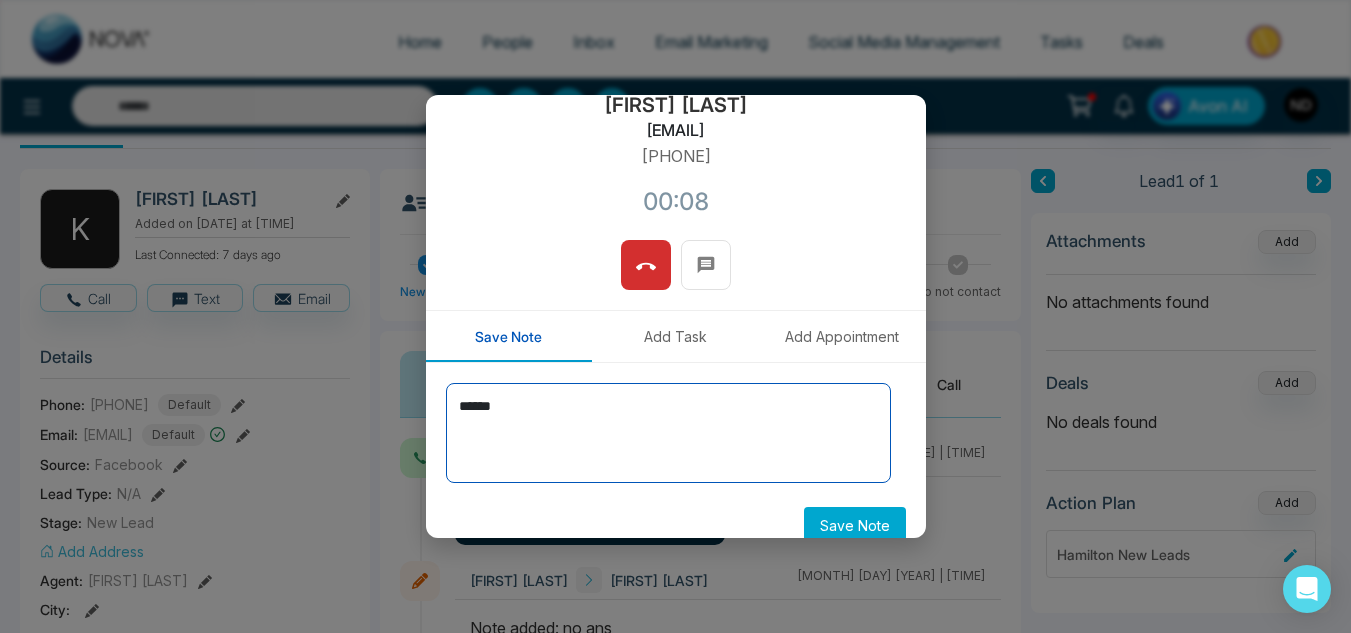 type on "******" 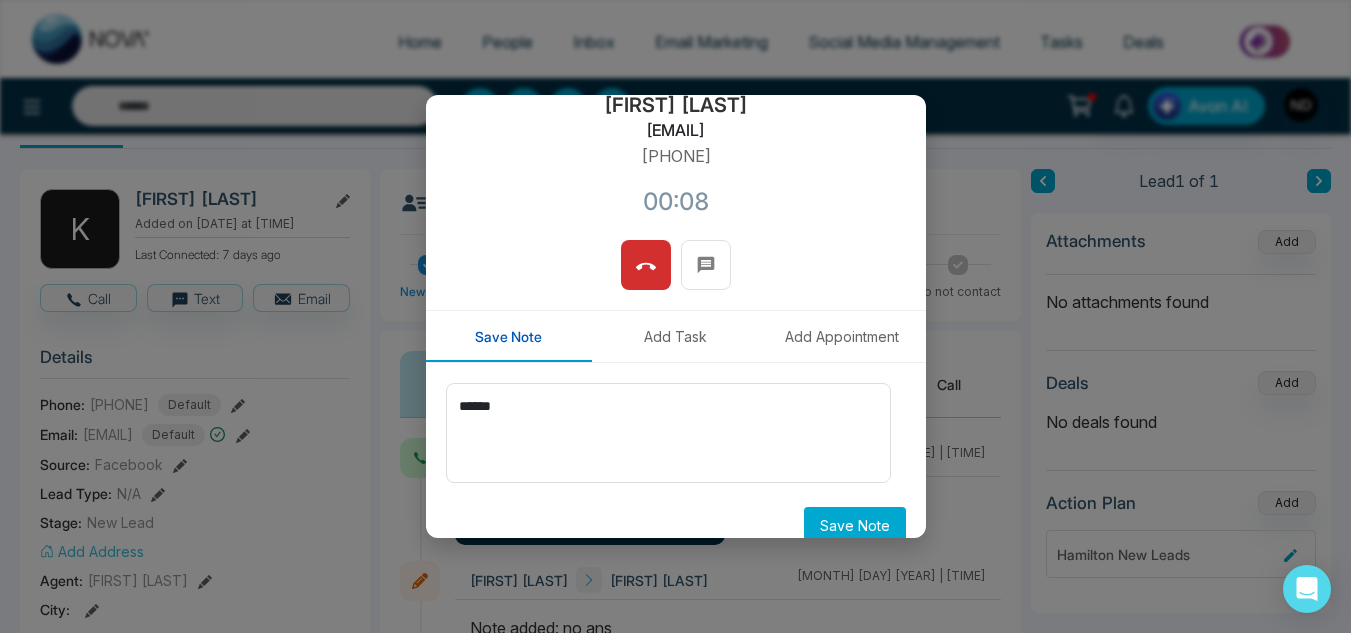 click on "Save Note" at bounding box center (855, 525) 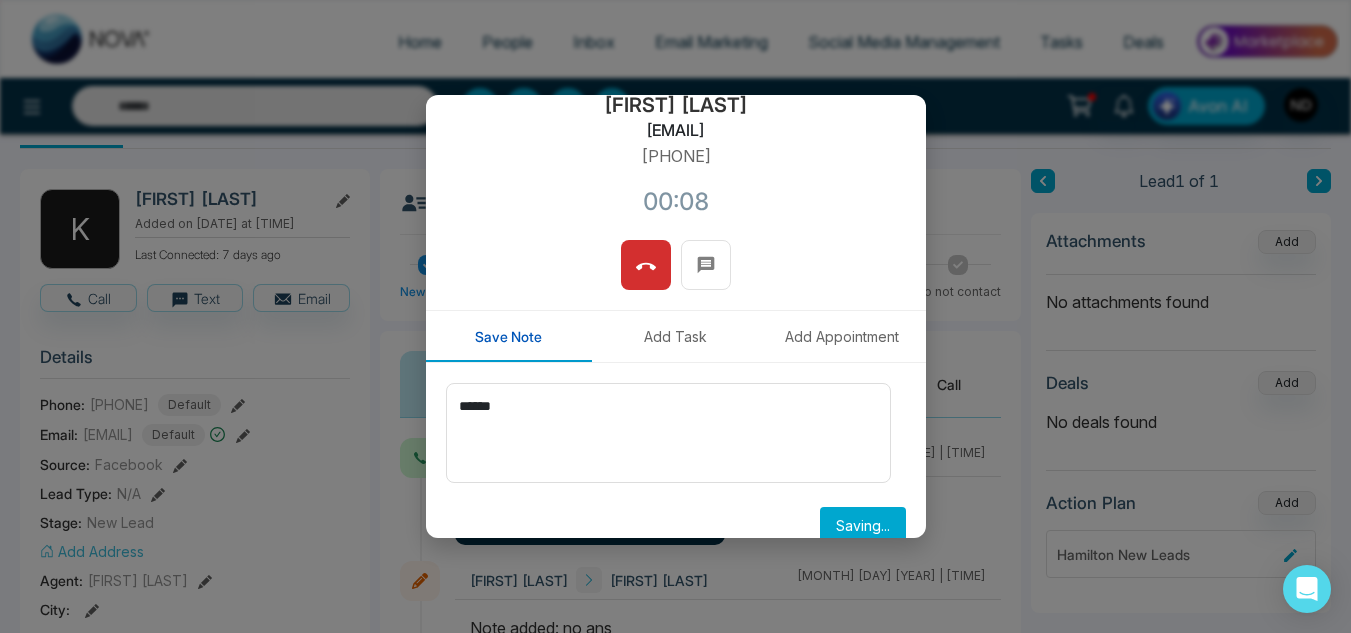 type 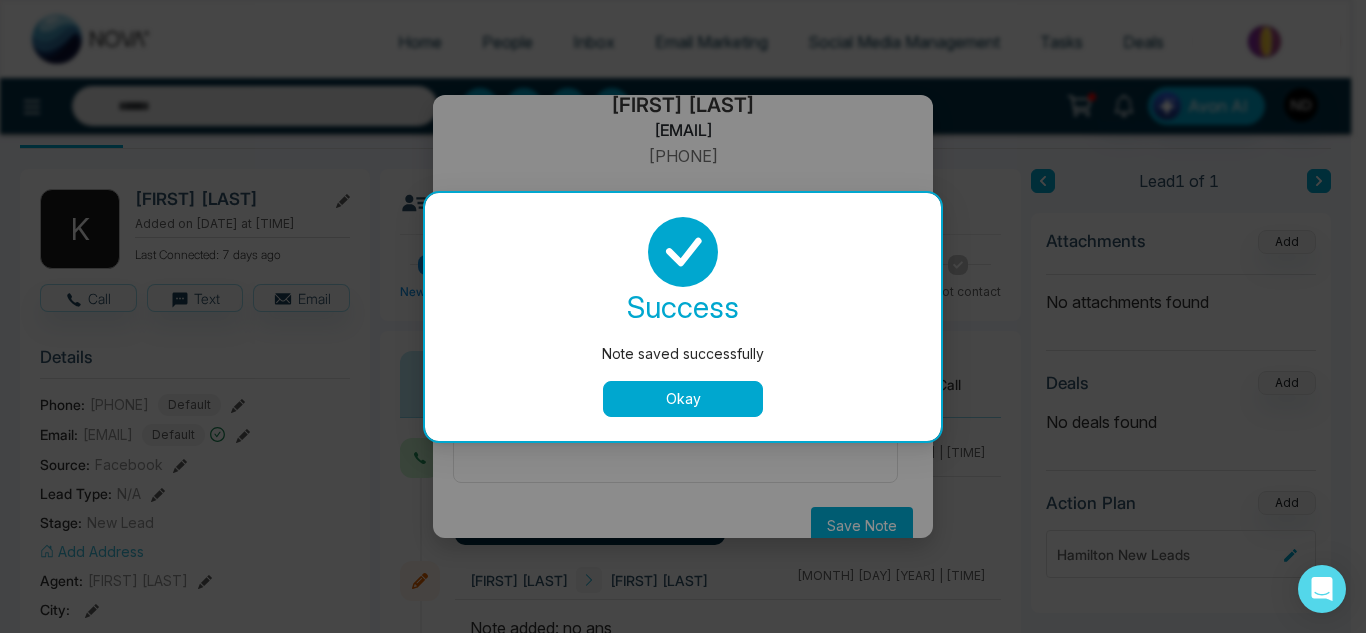 click on "Okay" at bounding box center (683, 399) 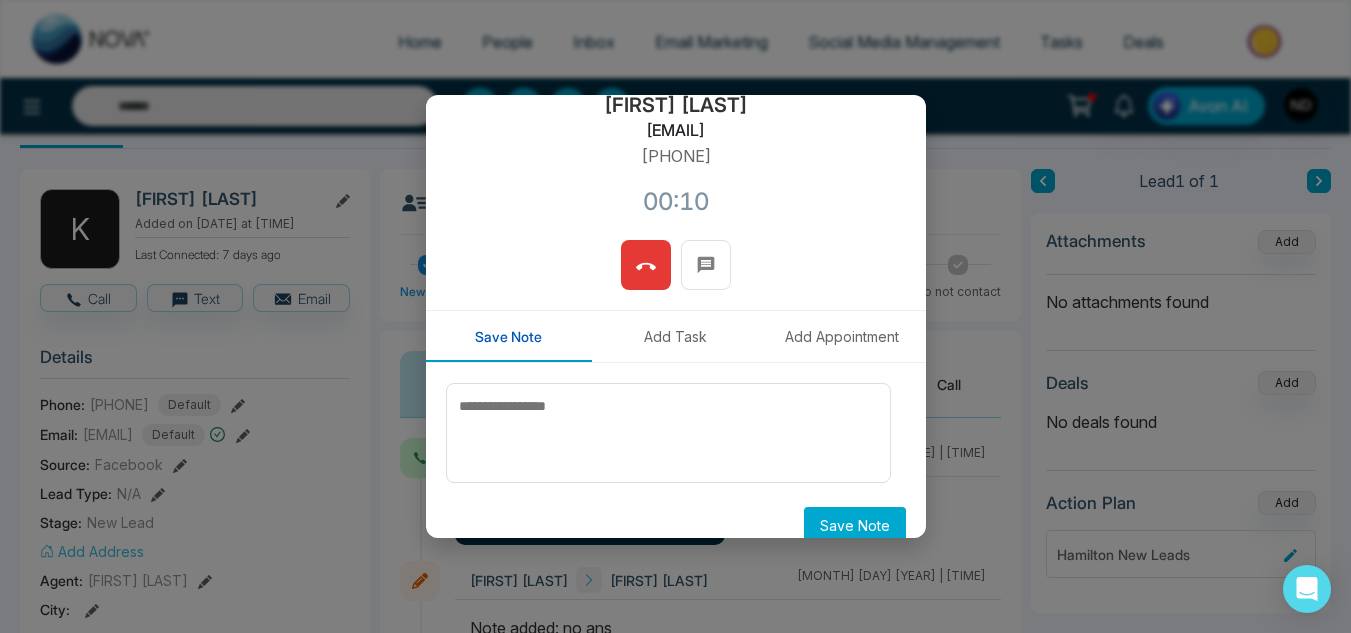 click at bounding box center (646, 265) 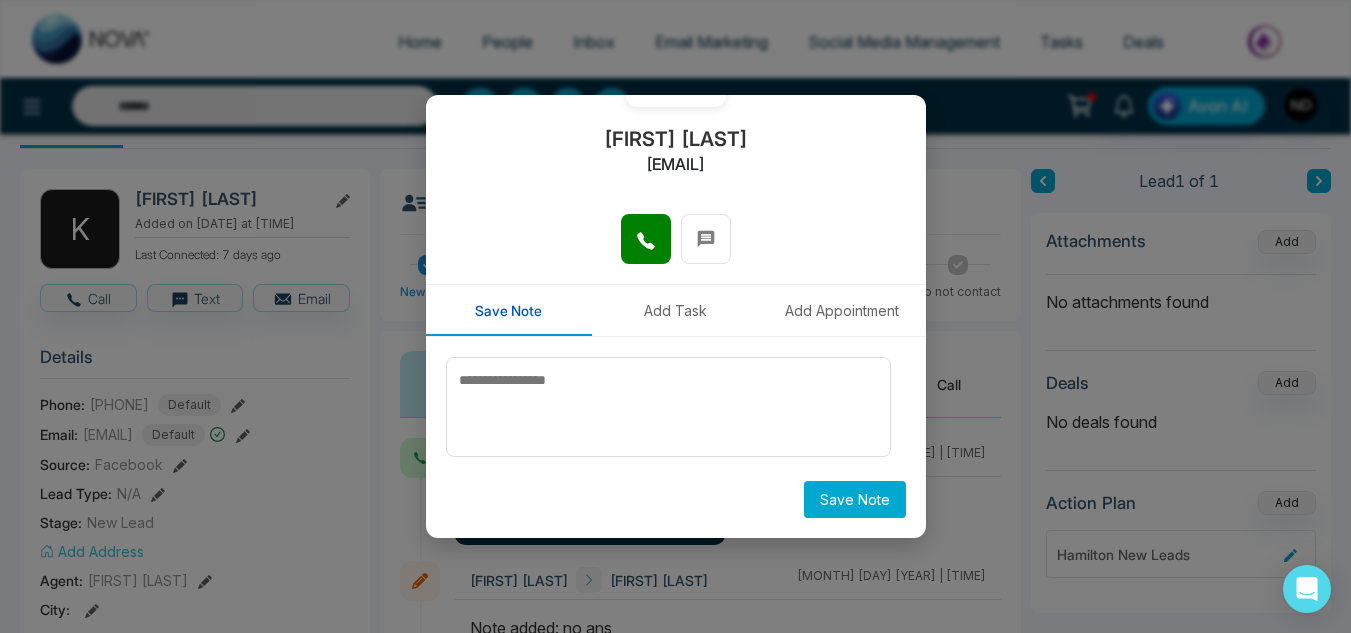 scroll, scrollTop: 0, scrollLeft: 0, axis: both 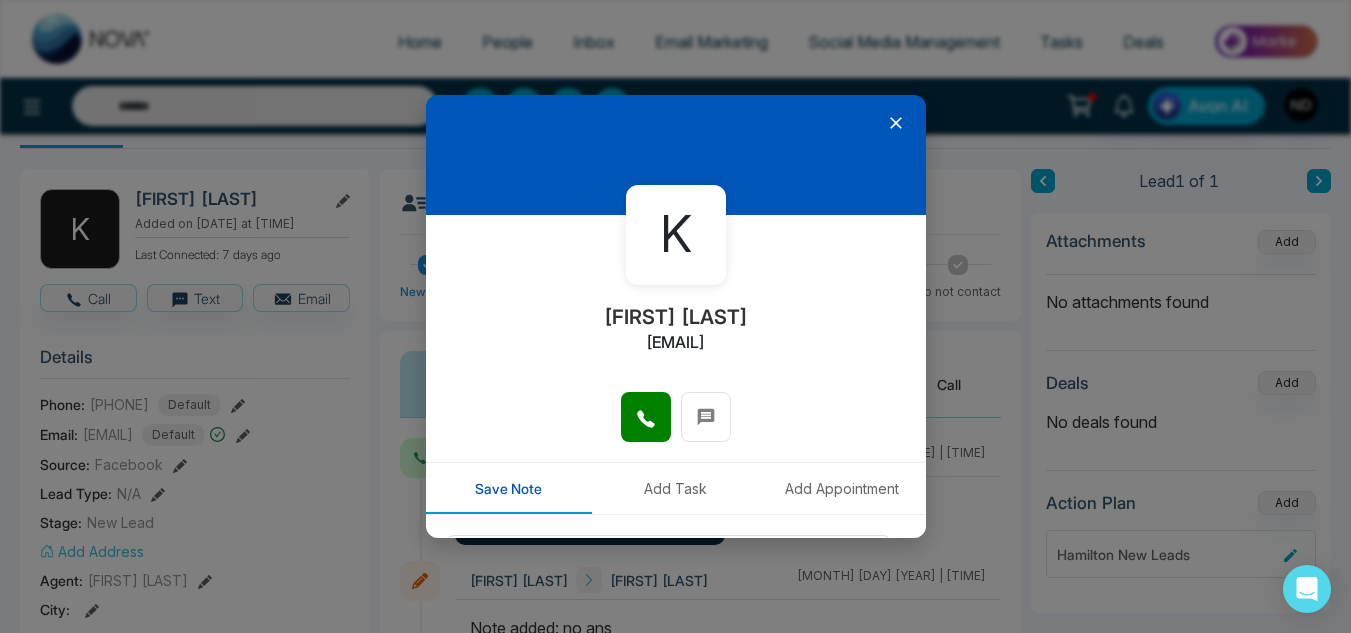 click at bounding box center (676, 155) 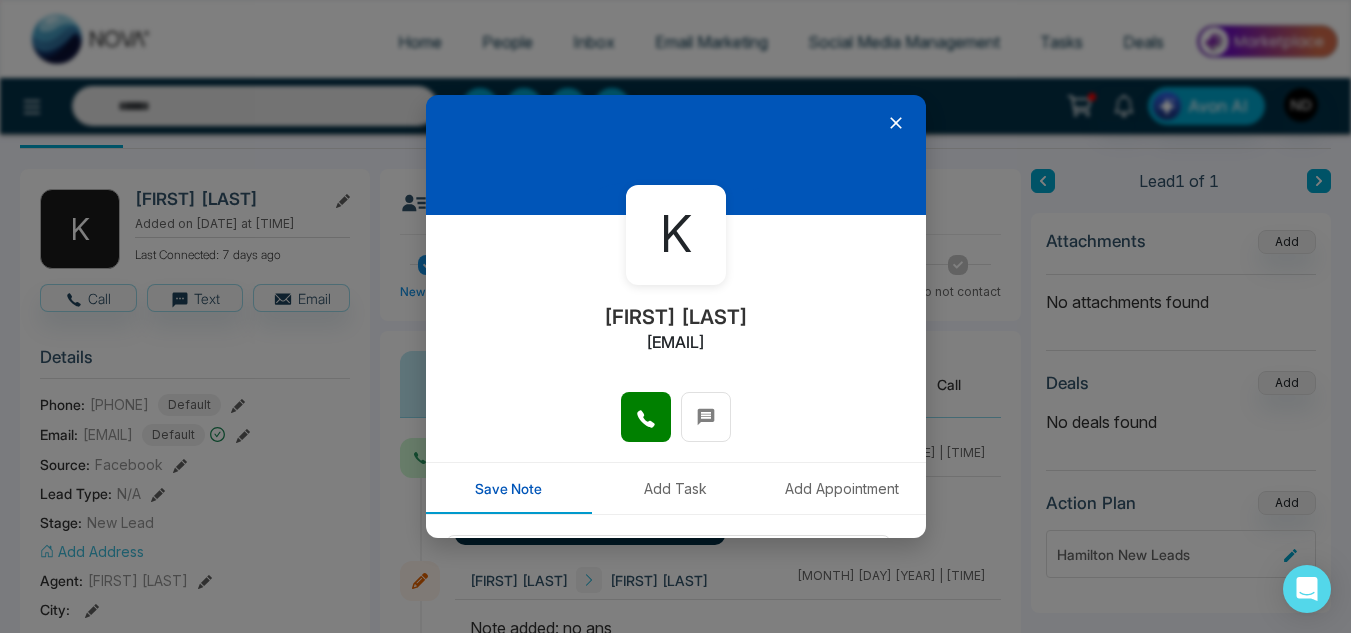 click 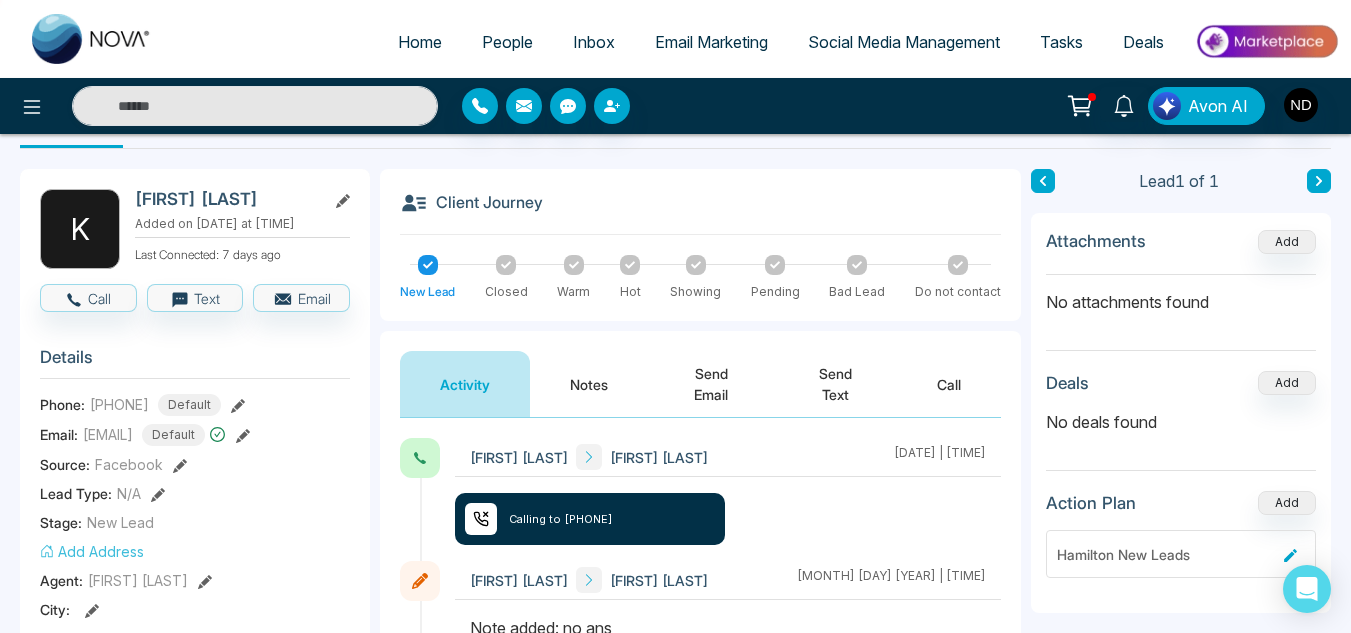 scroll, scrollTop: 0, scrollLeft: 0, axis: both 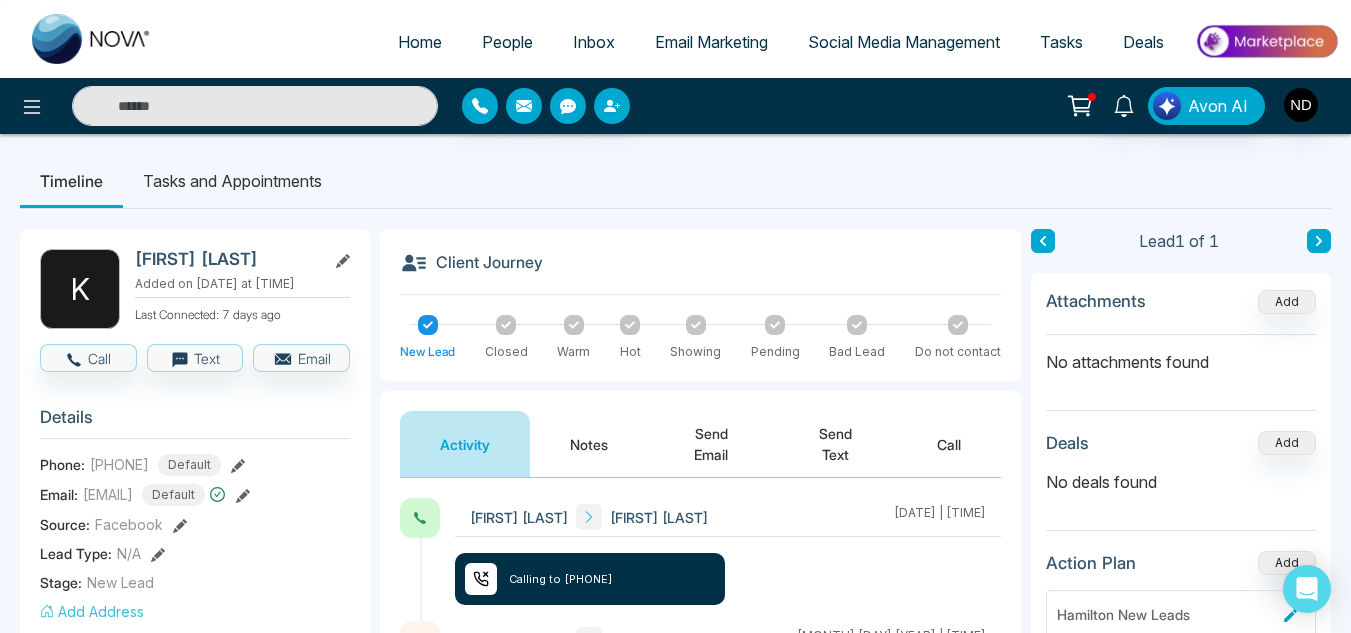 click on "Tasks and Appointments" at bounding box center (232, 181) 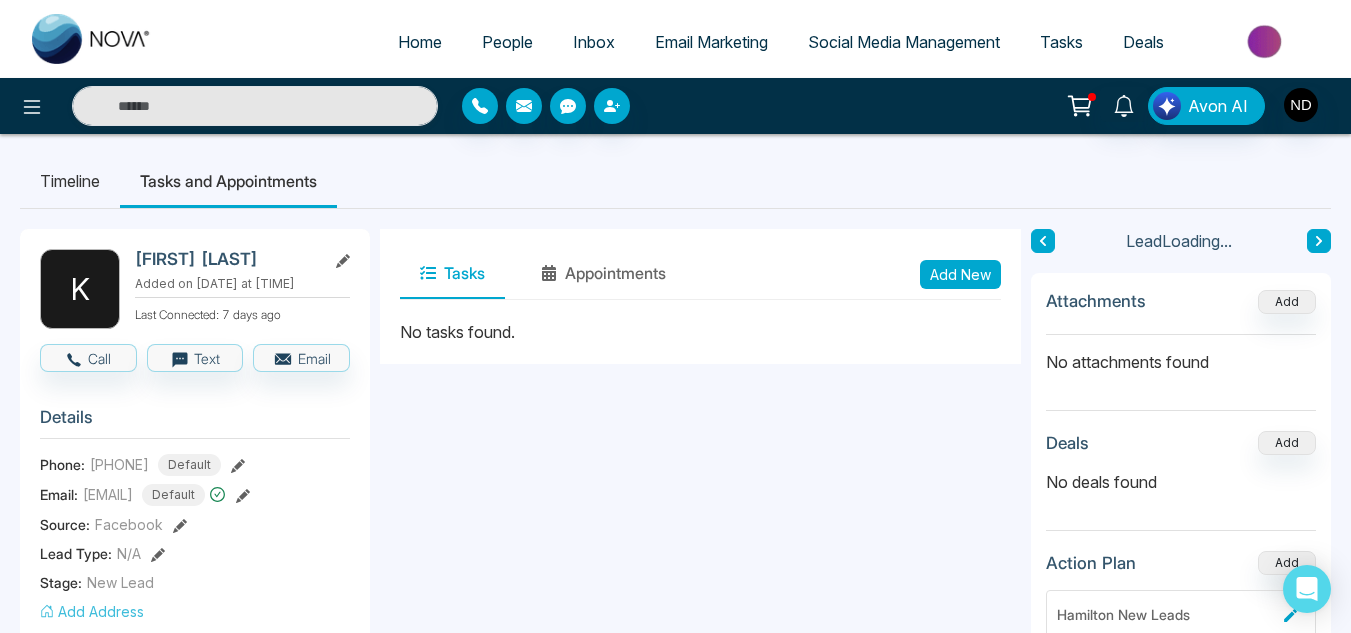 click on "Timeline" at bounding box center (70, 181) 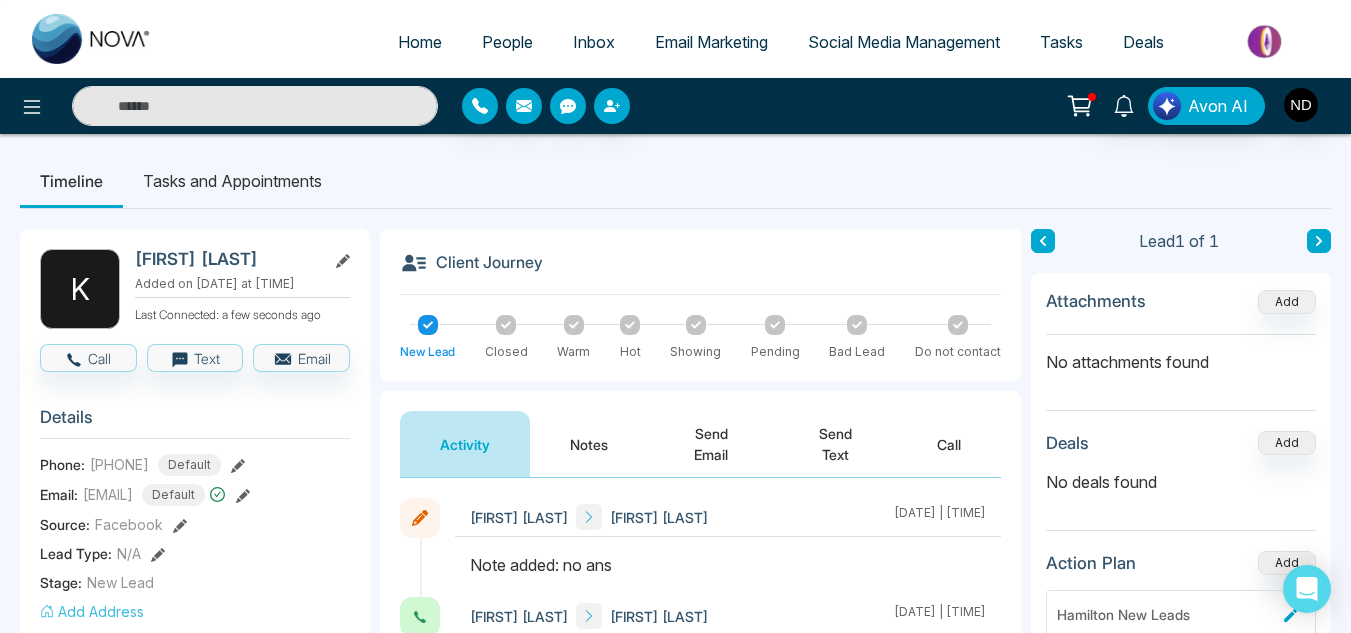click on "People" at bounding box center [507, 42] 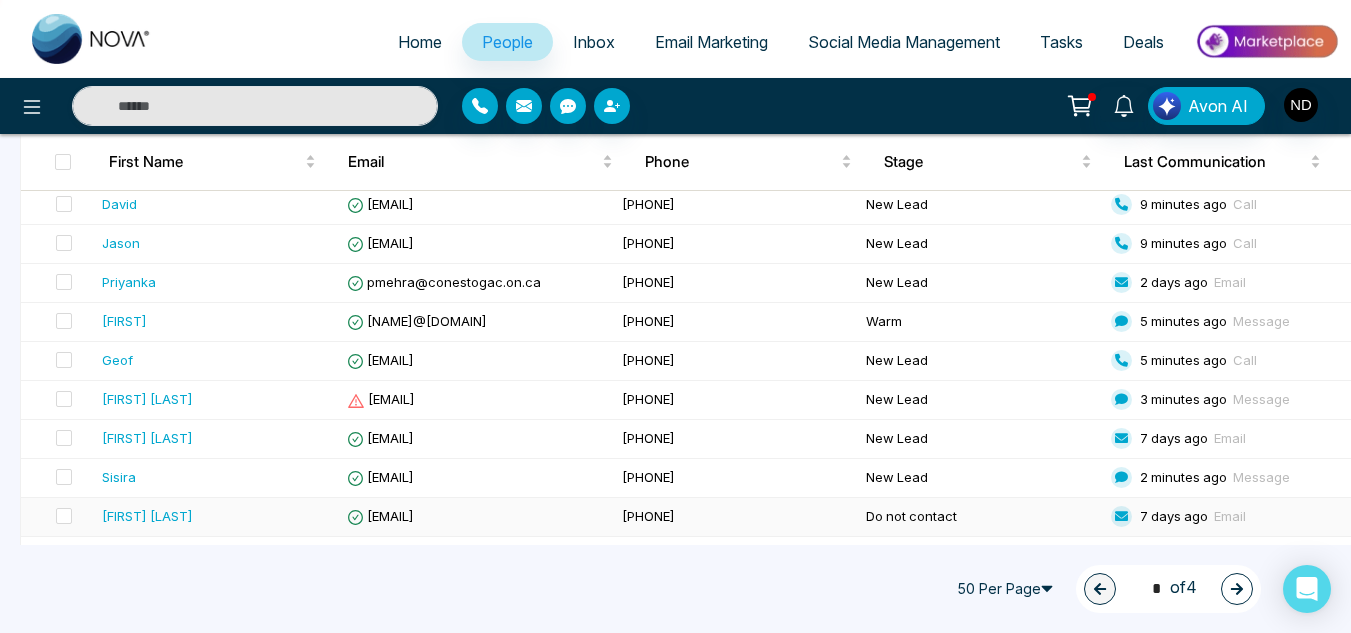 scroll, scrollTop: 1810, scrollLeft: 0, axis: vertical 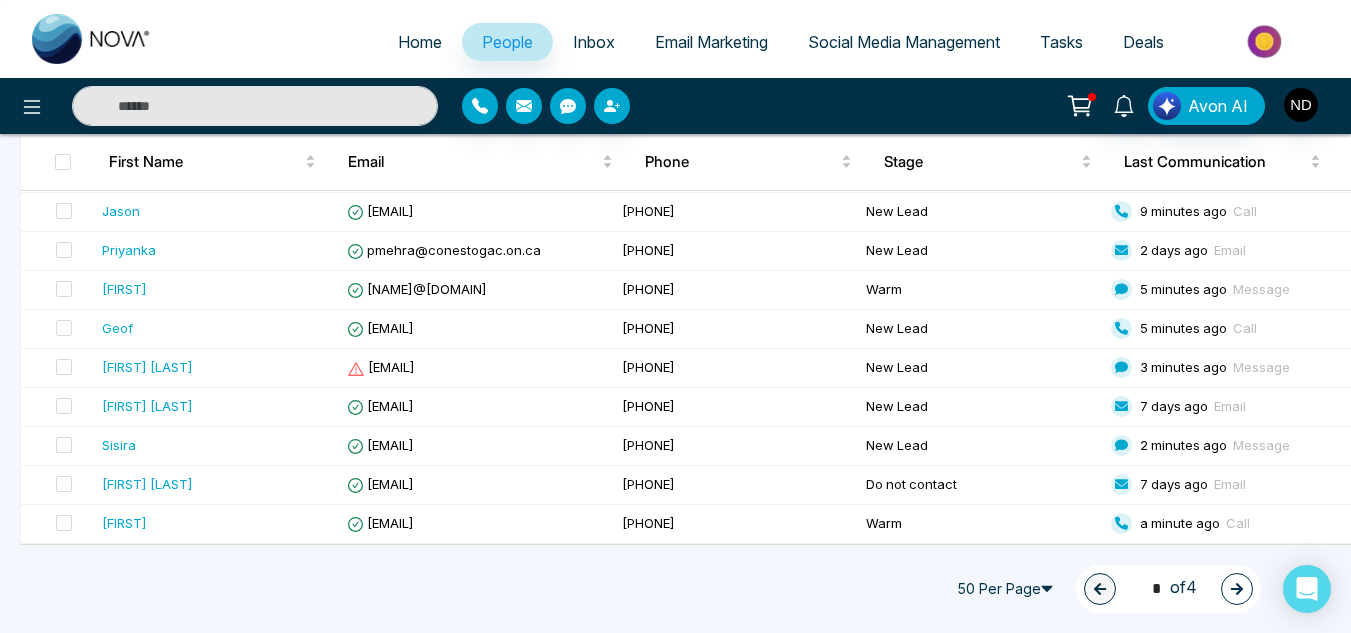 click at bounding box center (1237, 589) 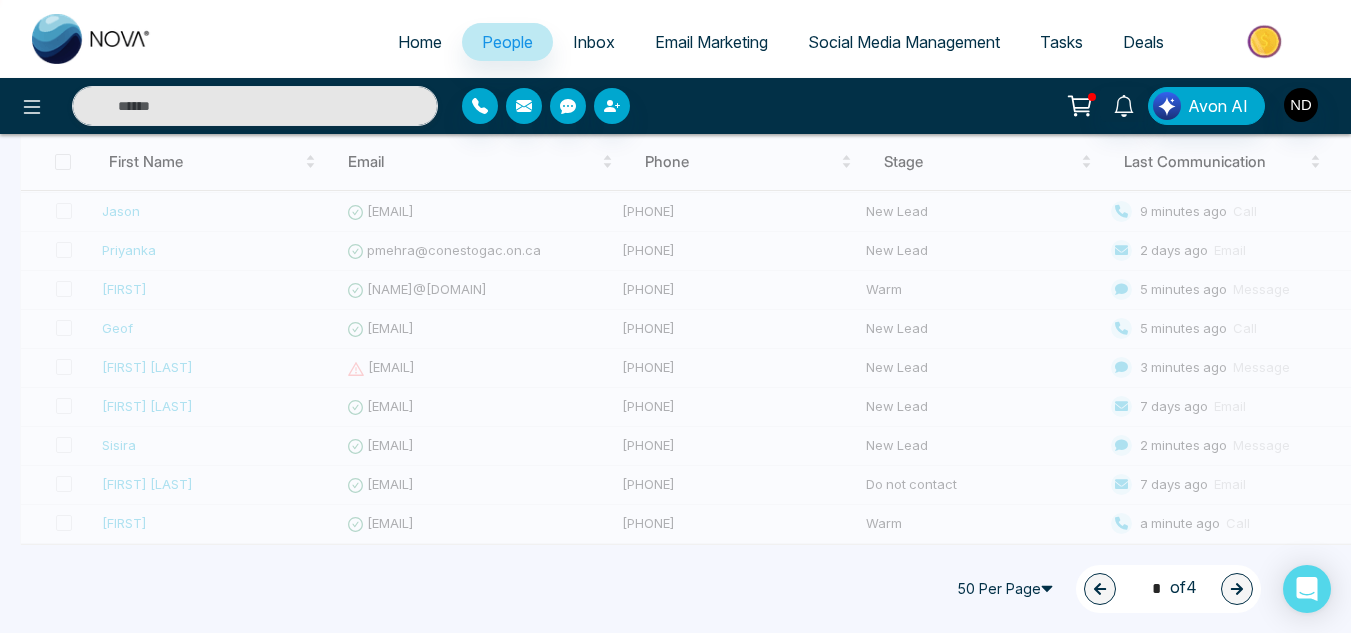type on "*" 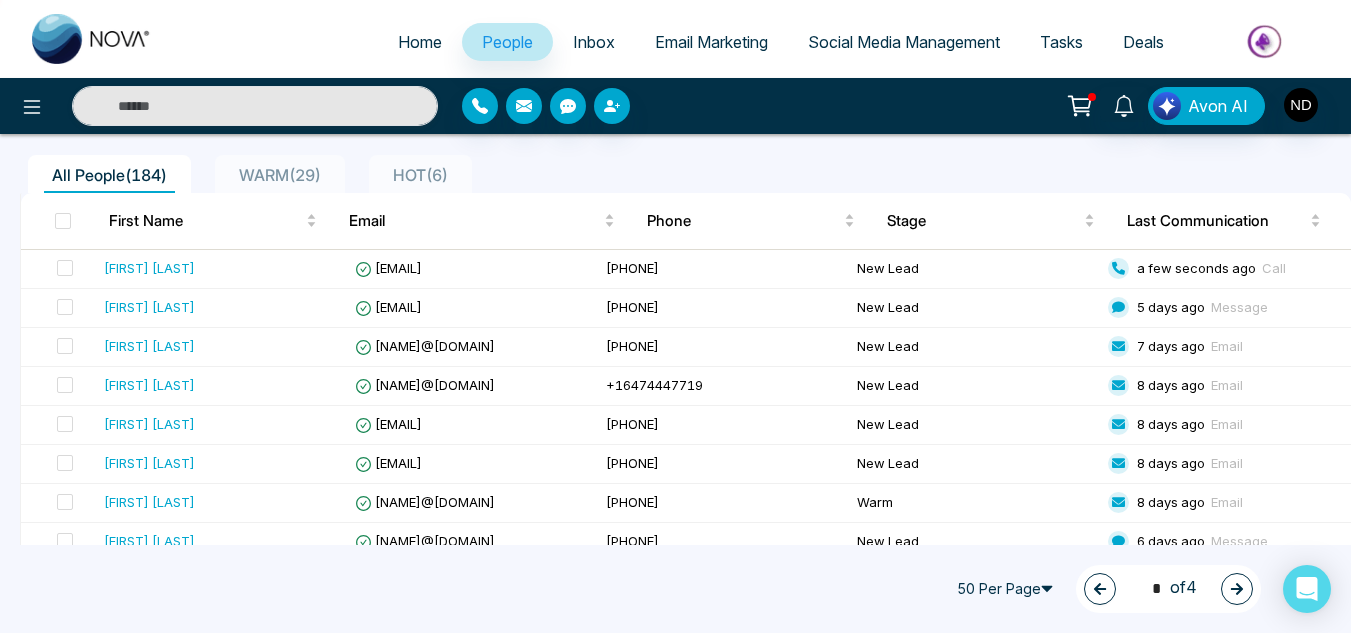 scroll, scrollTop: 153, scrollLeft: 0, axis: vertical 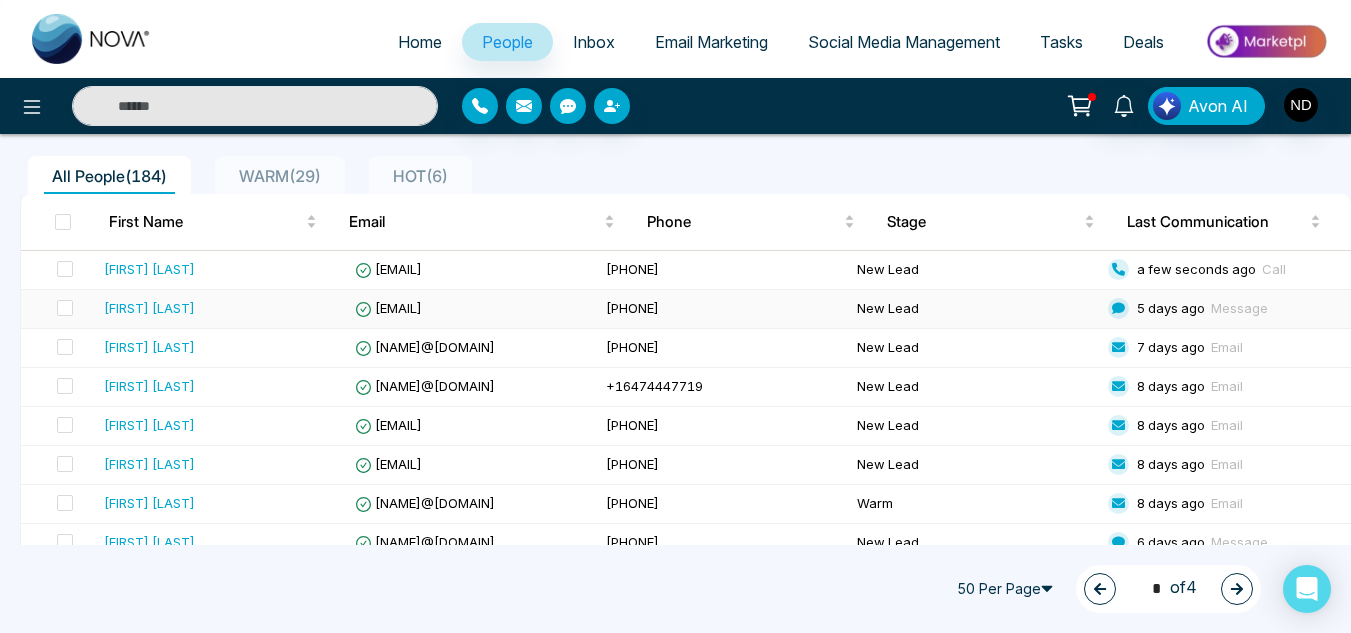 click on "[FIRST] [LAST]" at bounding box center (149, 308) 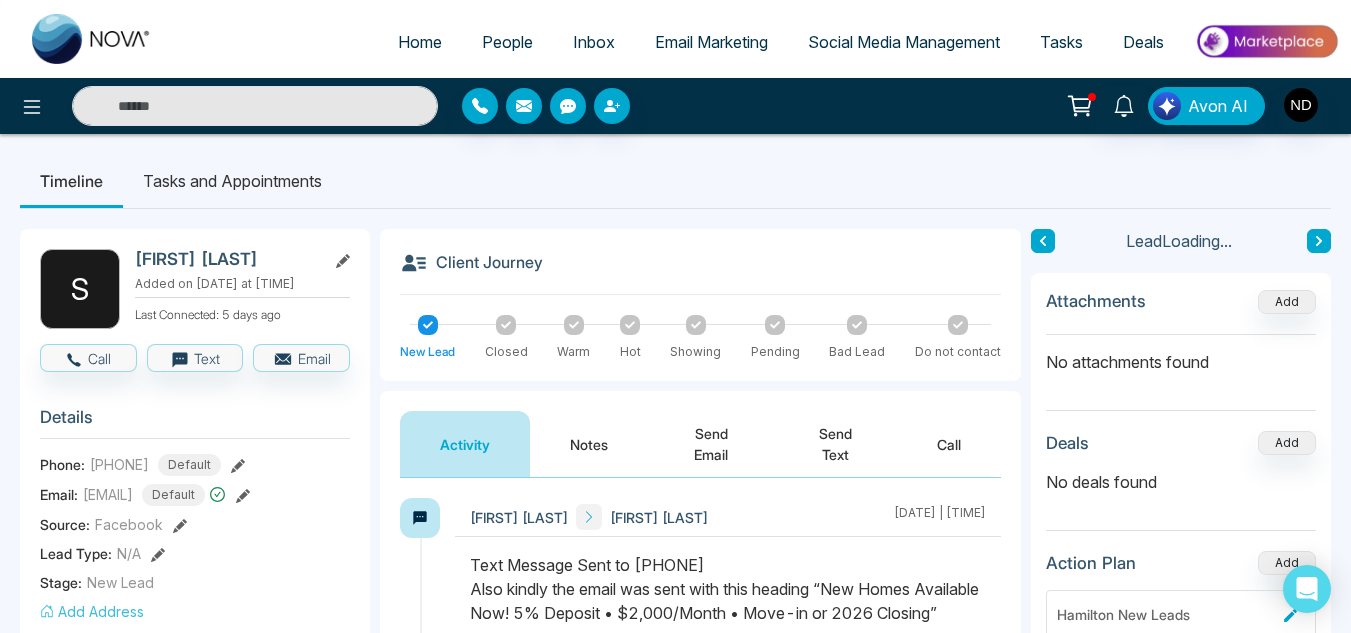 scroll, scrollTop: 189, scrollLeft: 0, axis: vertical 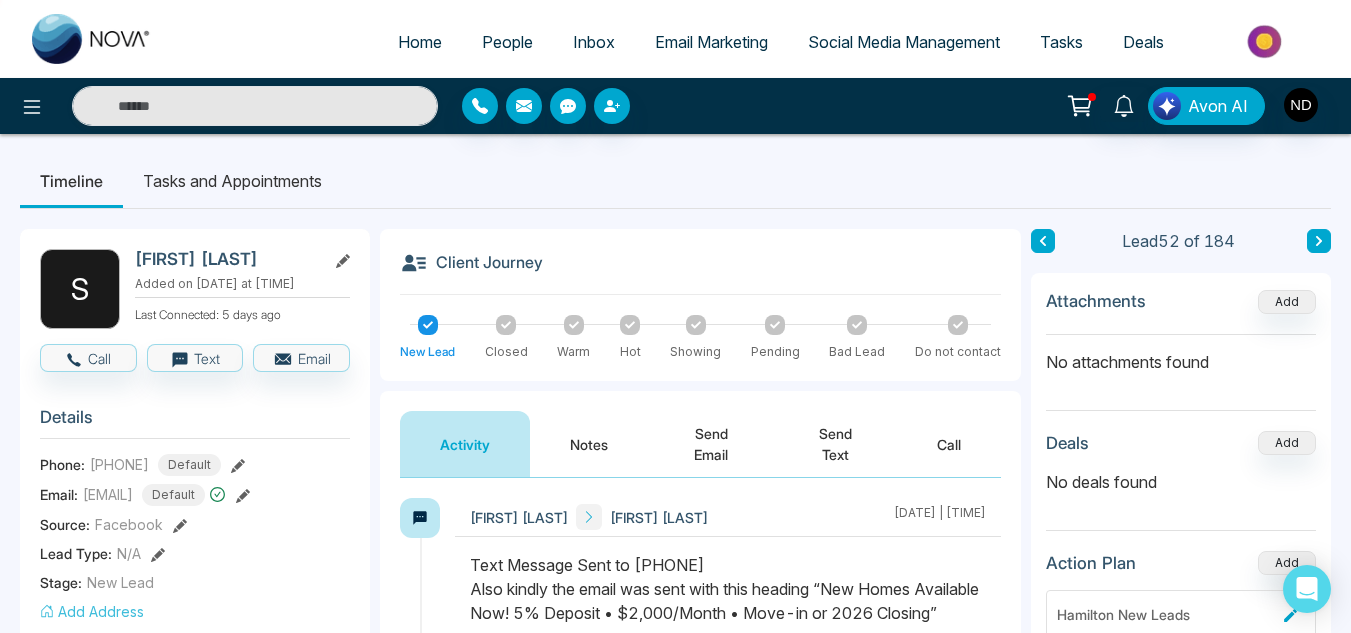 click at bounding box center (574, 325) 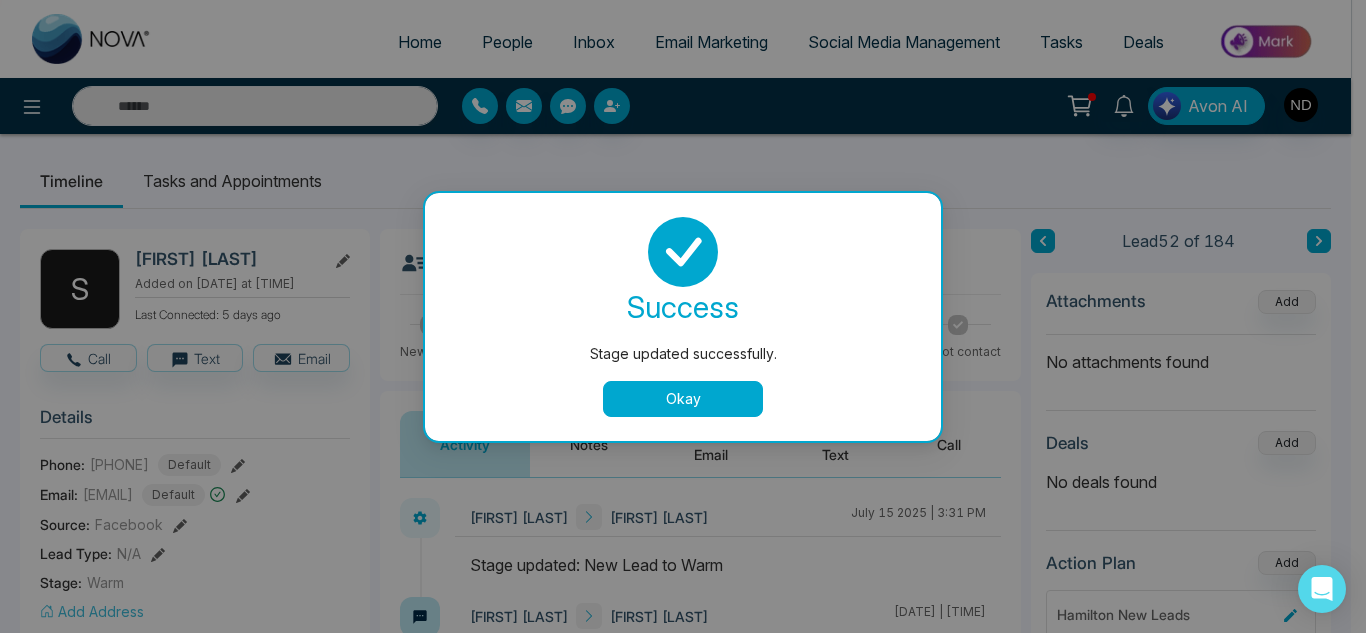 click on "Okay" at bounding box center (683, 399) 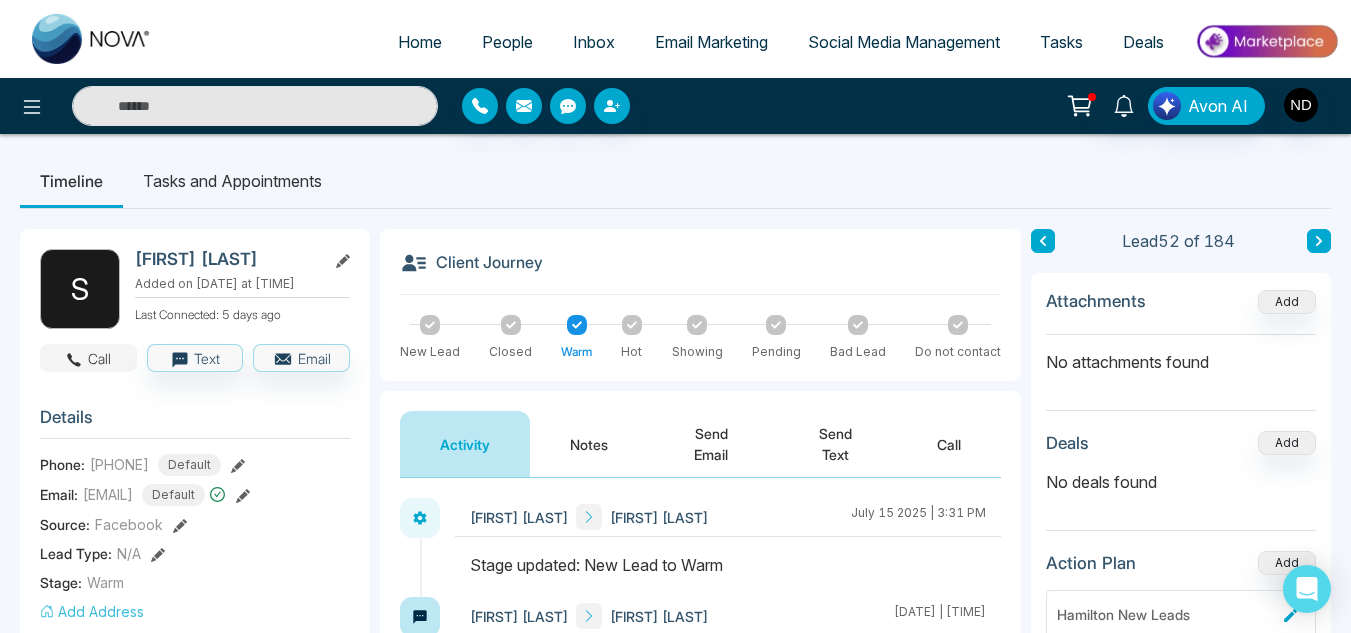 click 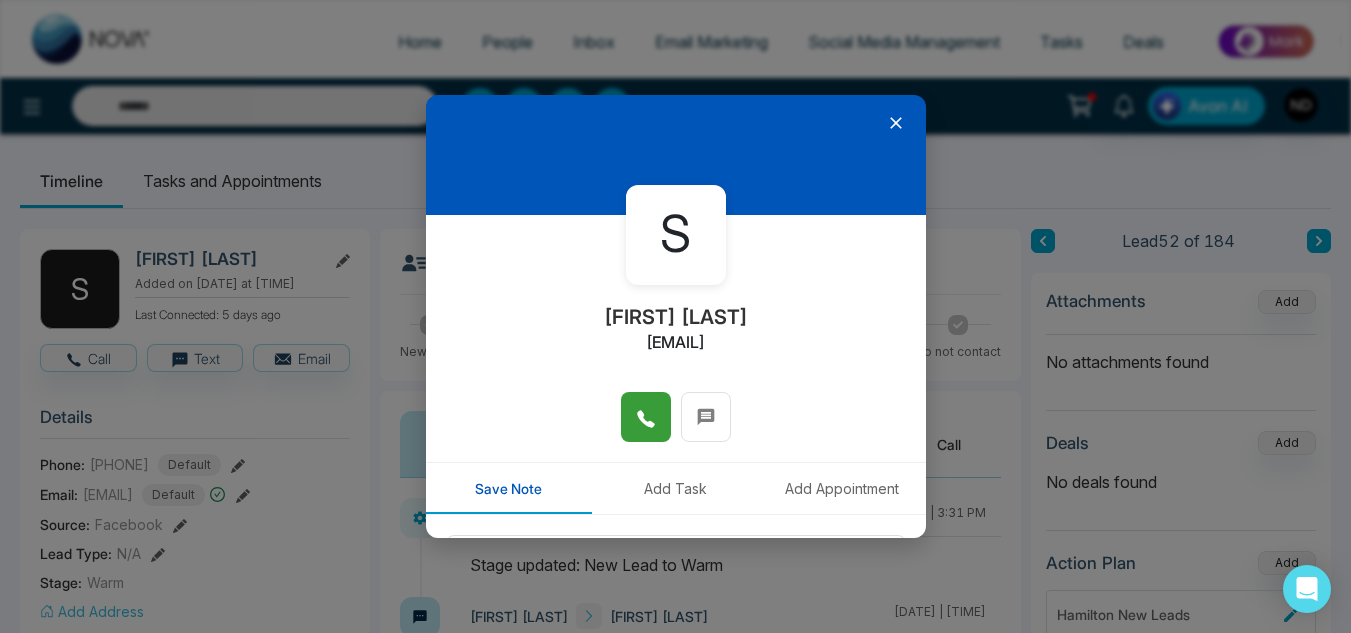 click 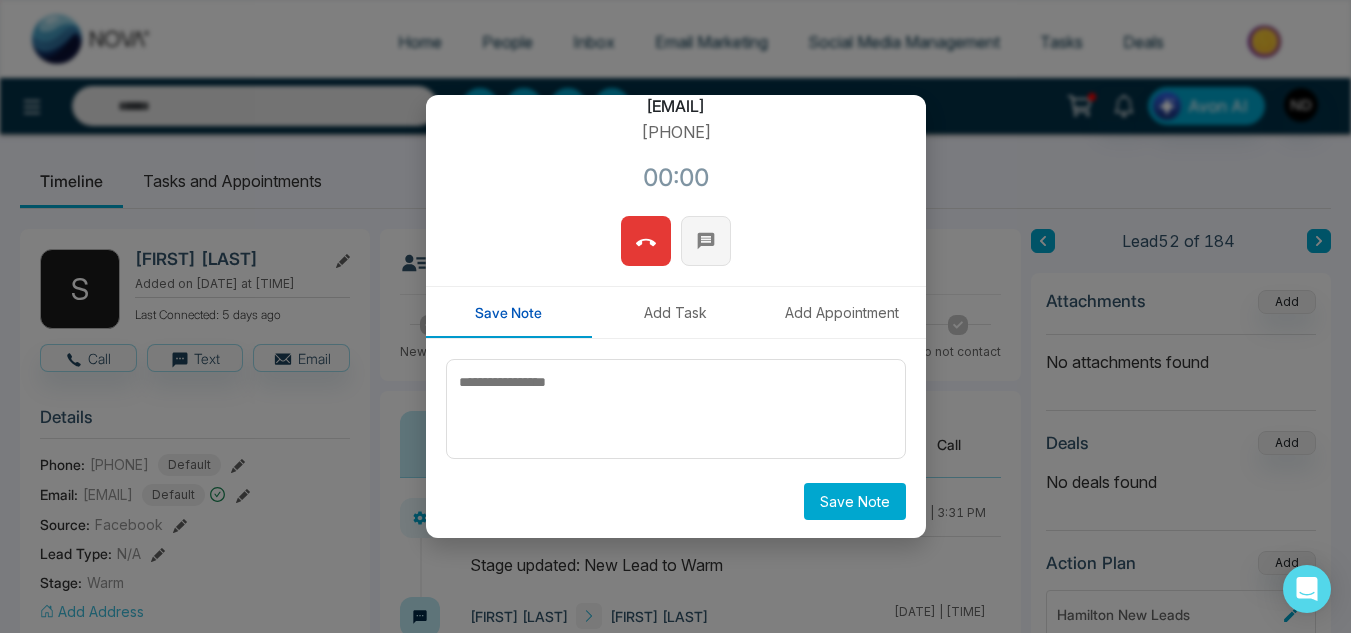 scroll, scrollTop: 238, scrollLeft: 0, axis: vertical 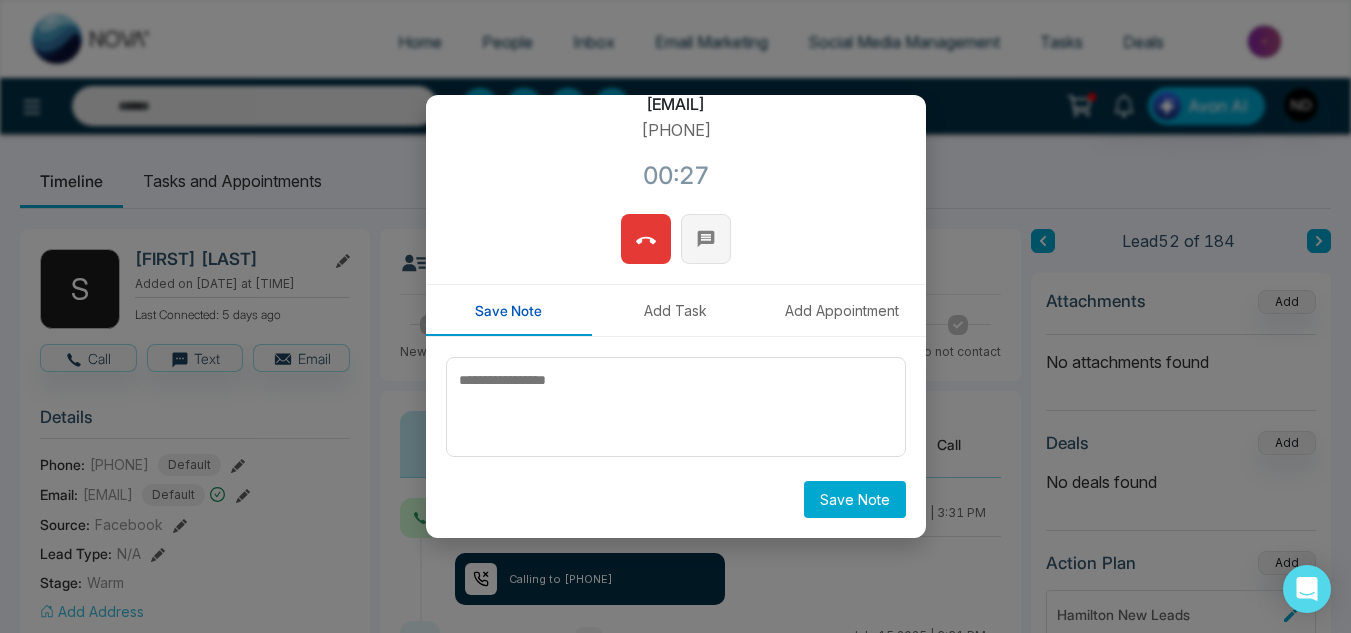 type 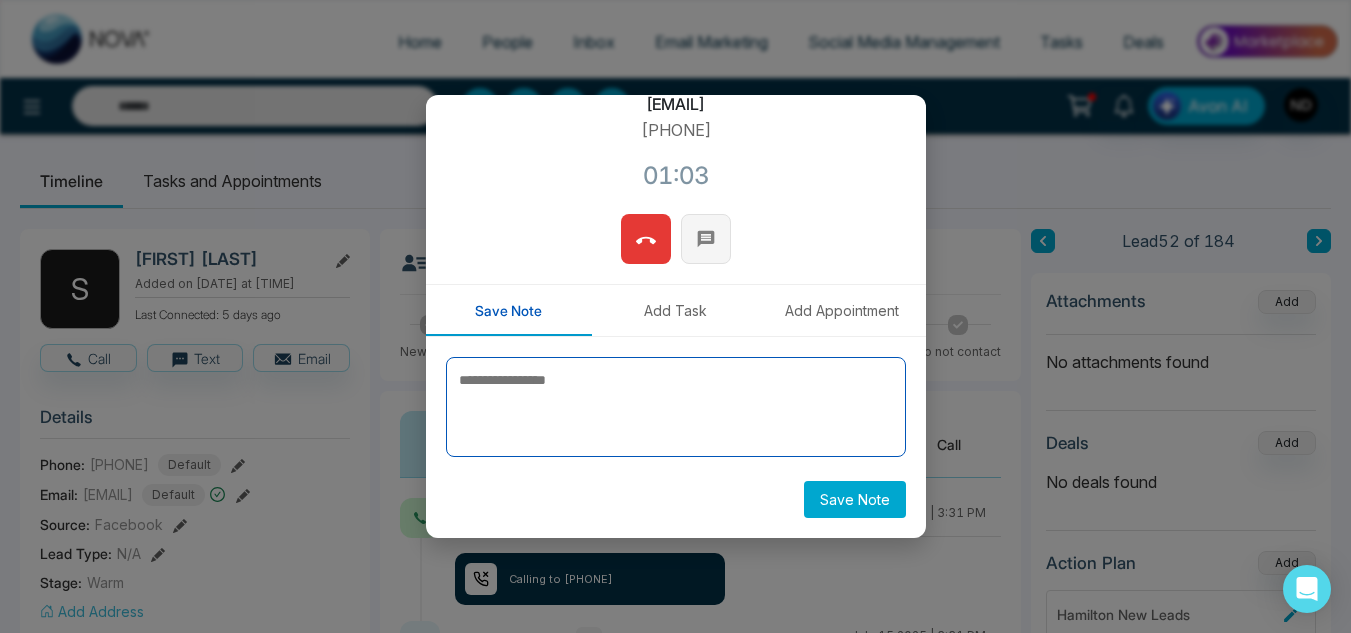 click at bounding box center [676, 407] 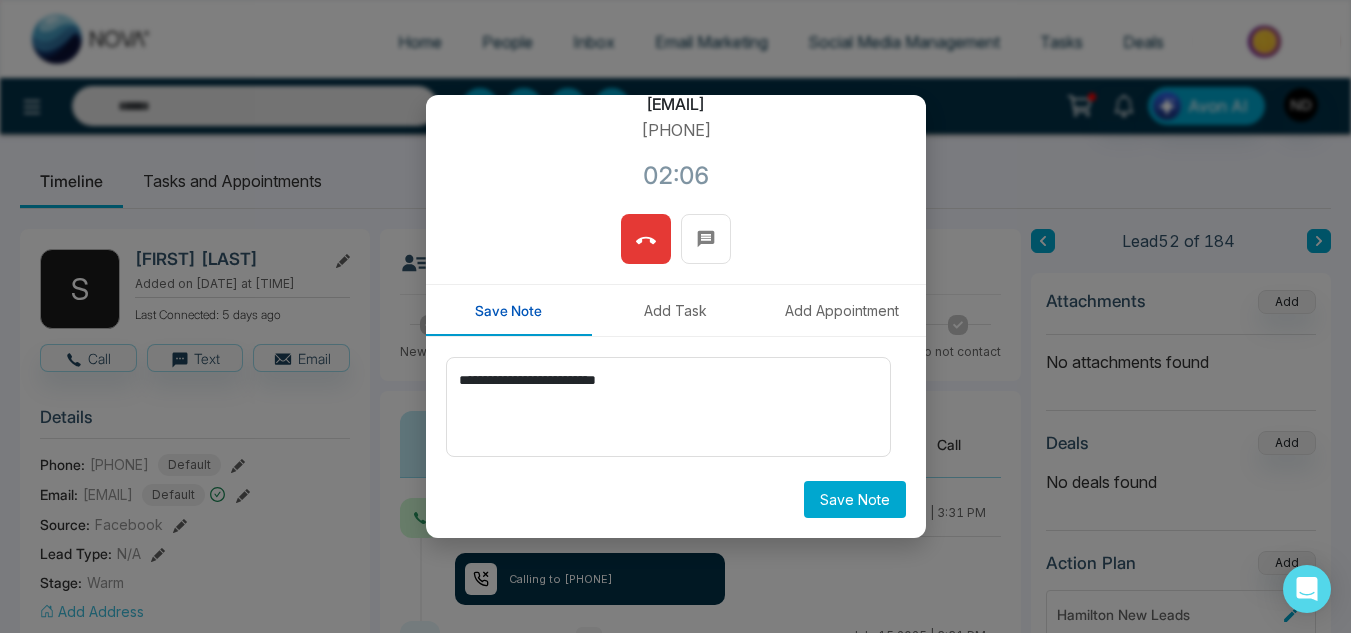 click 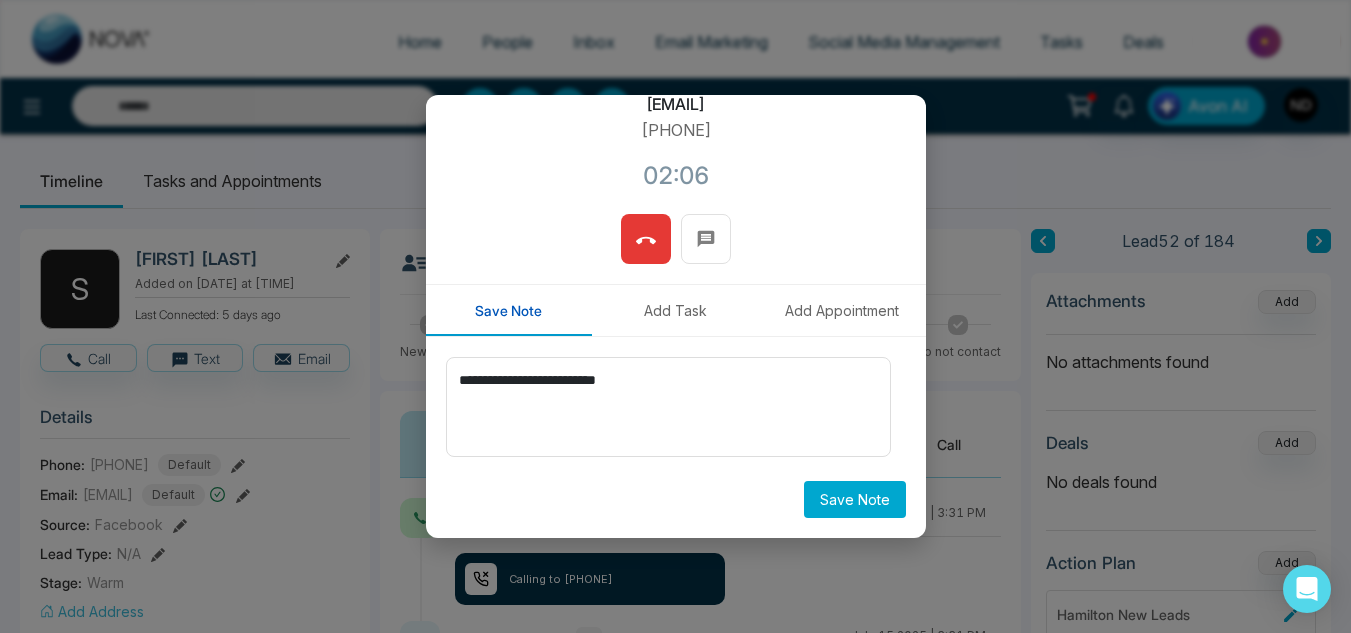 scroll, scrollTop: 178, scrollLeft: 0, axis: vertical 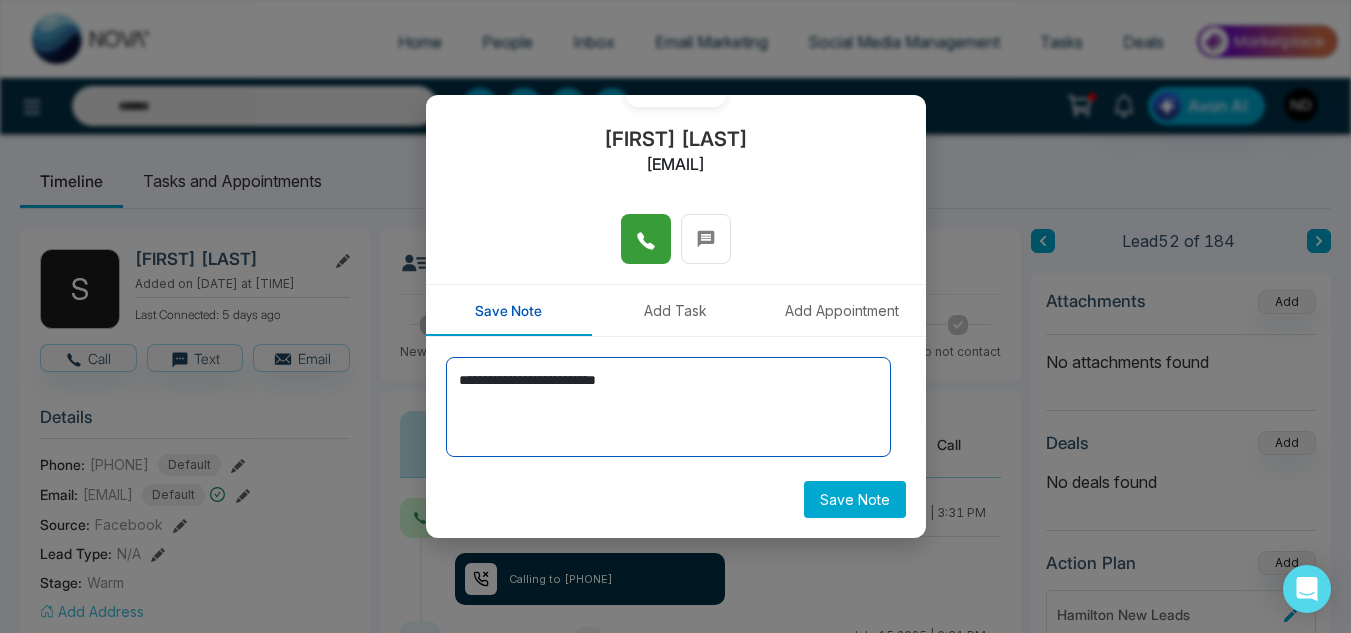 click on "**********" at bounding box center [668, 407] 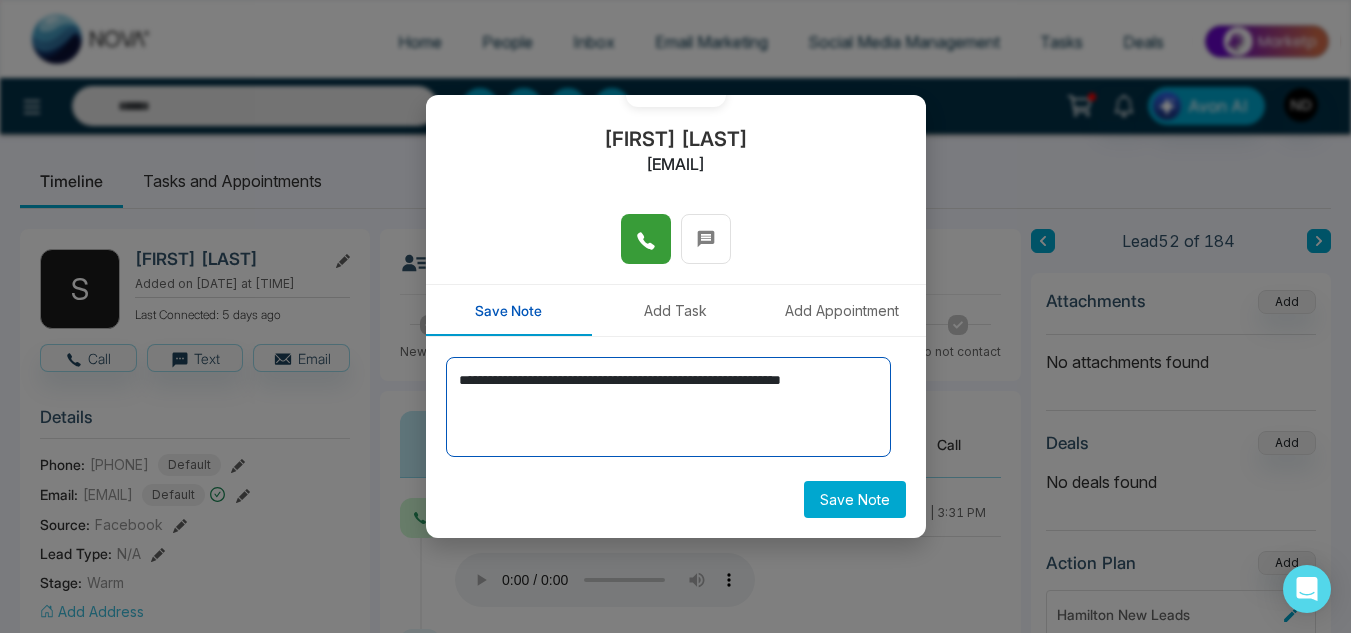 type on "**********" 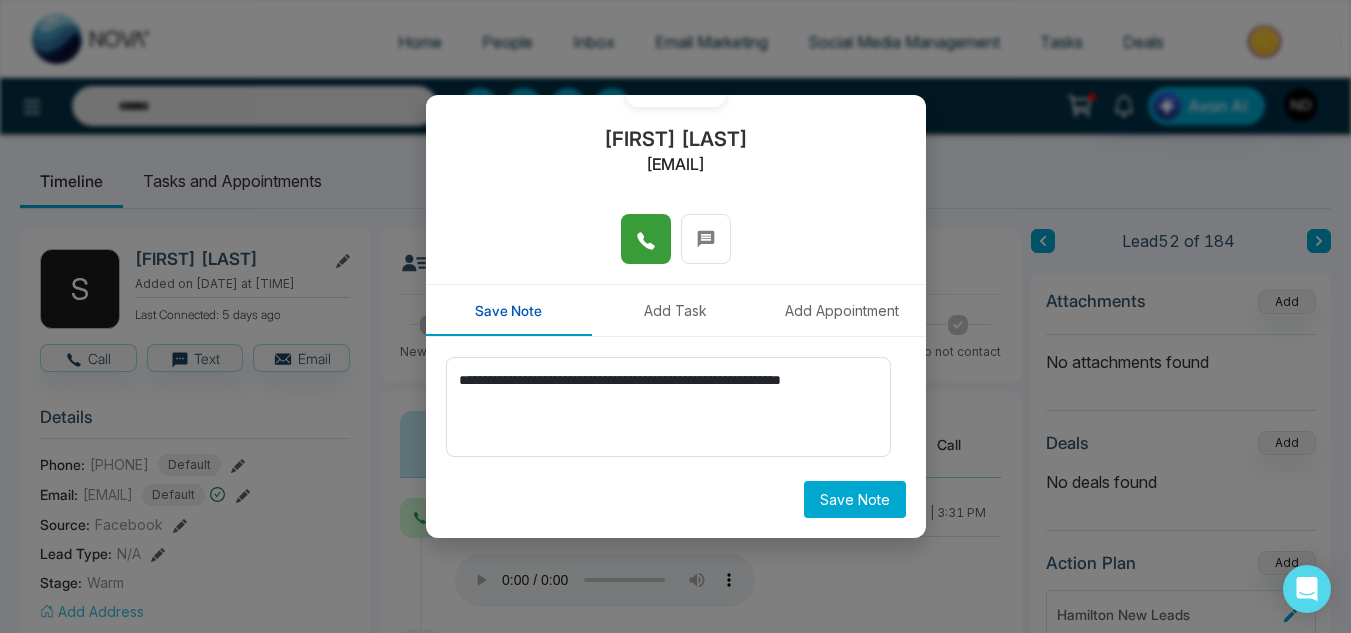 click on "Save Note" at bounding box center (855, 499) 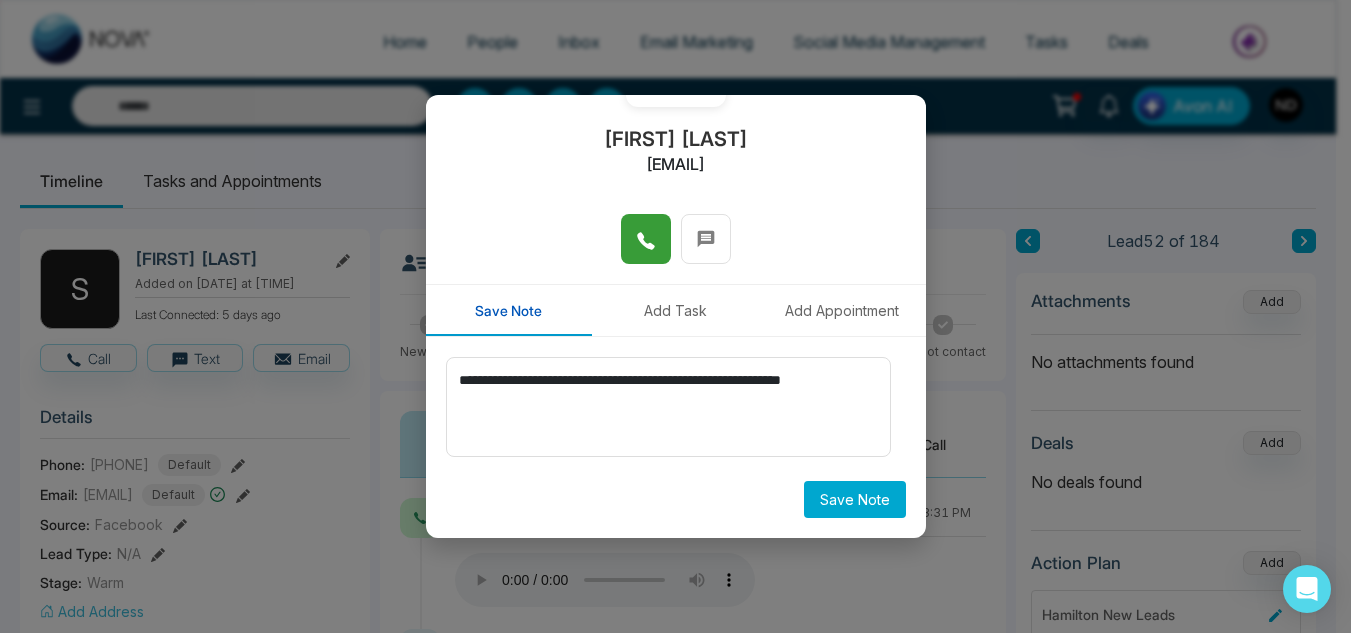 type 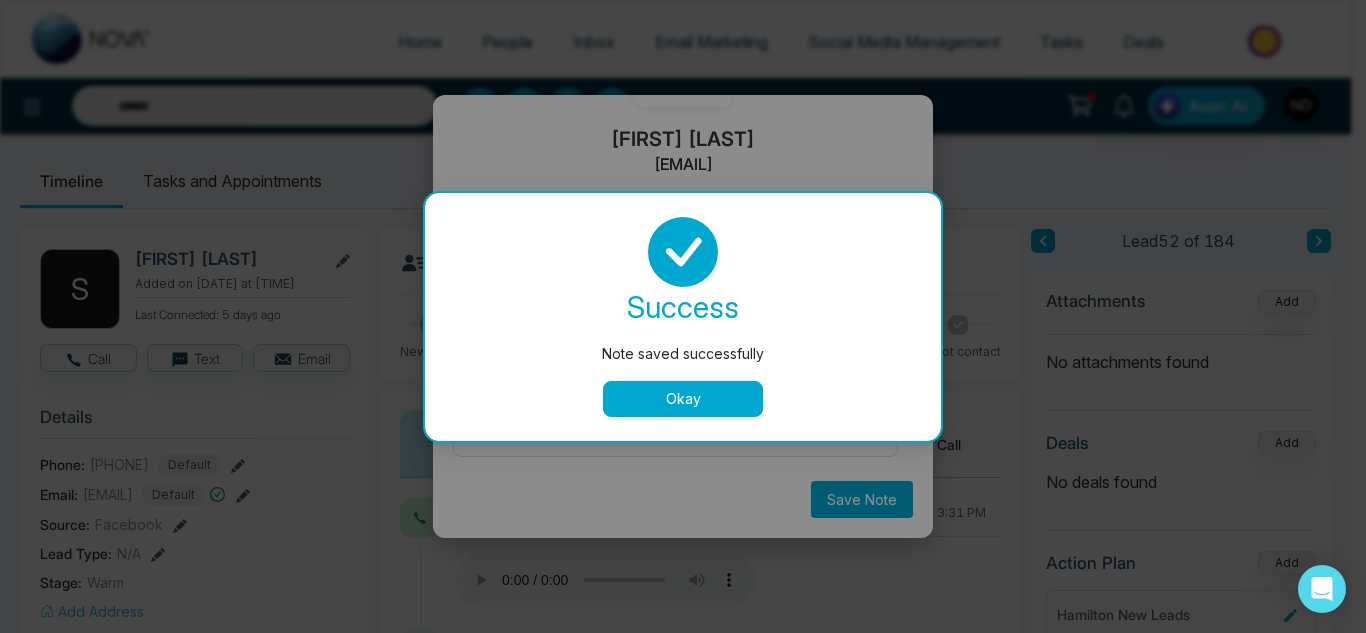 click on "Okay" at bounding box center (683, 399) 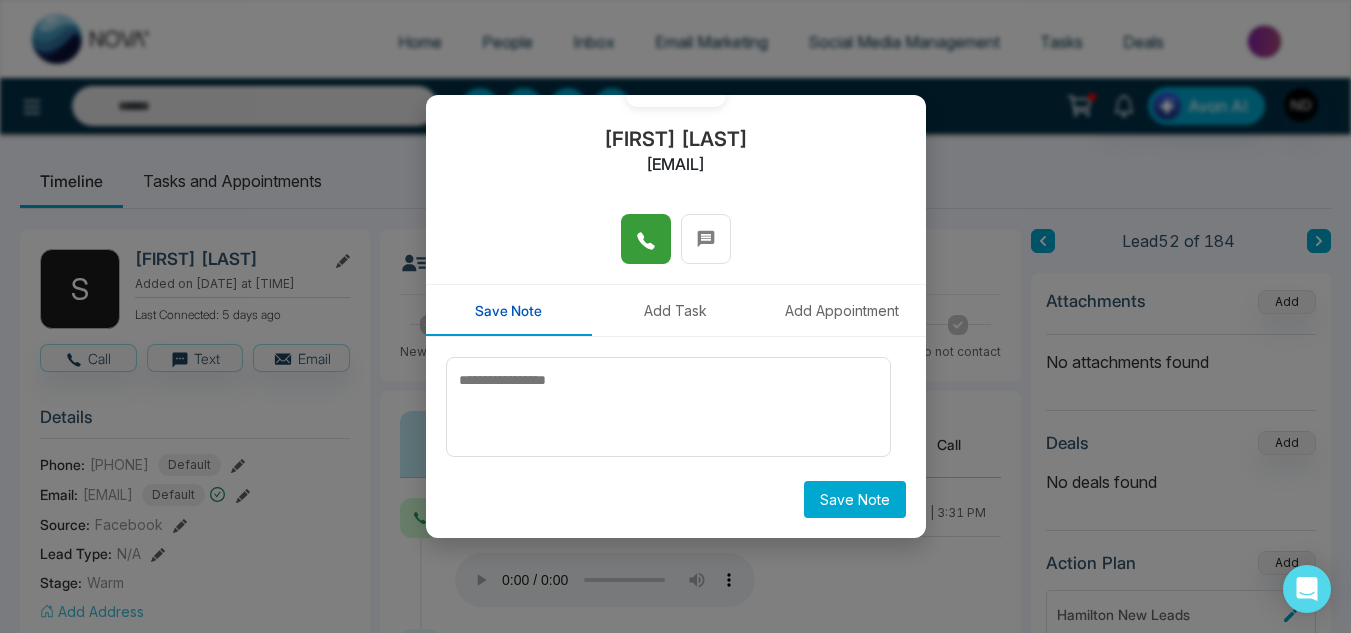 scroll, scrollTop: 0, scrollLeft: 0, axis: both 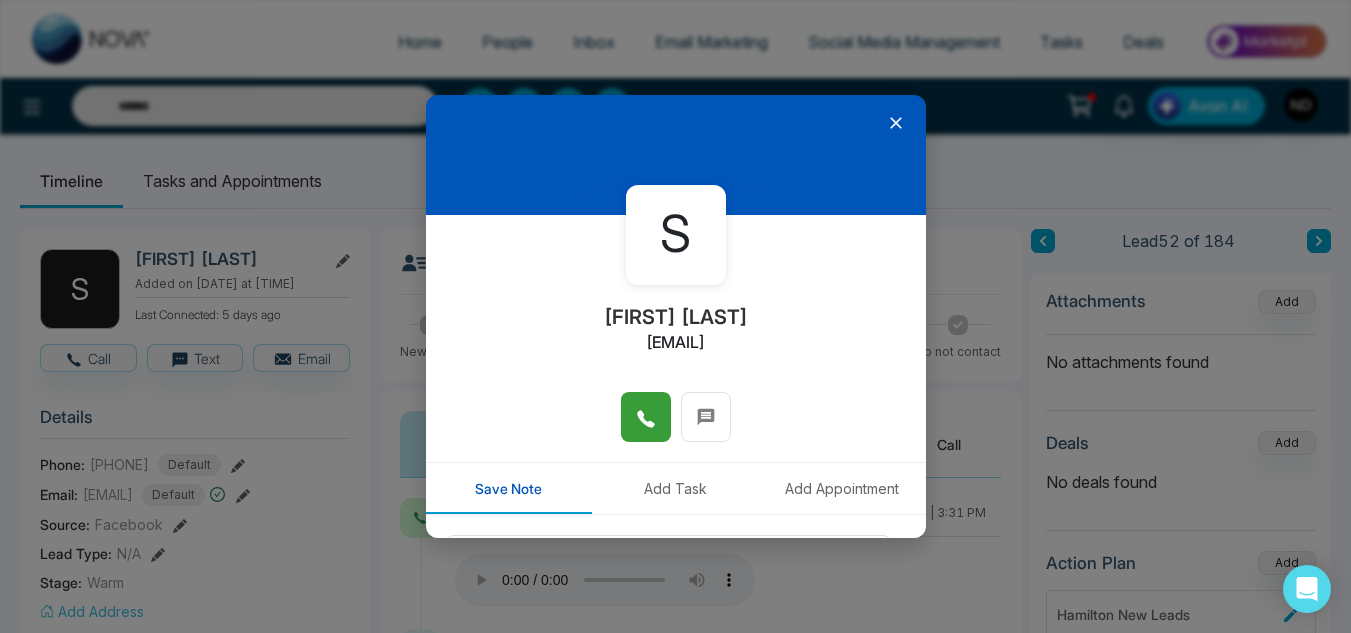 click 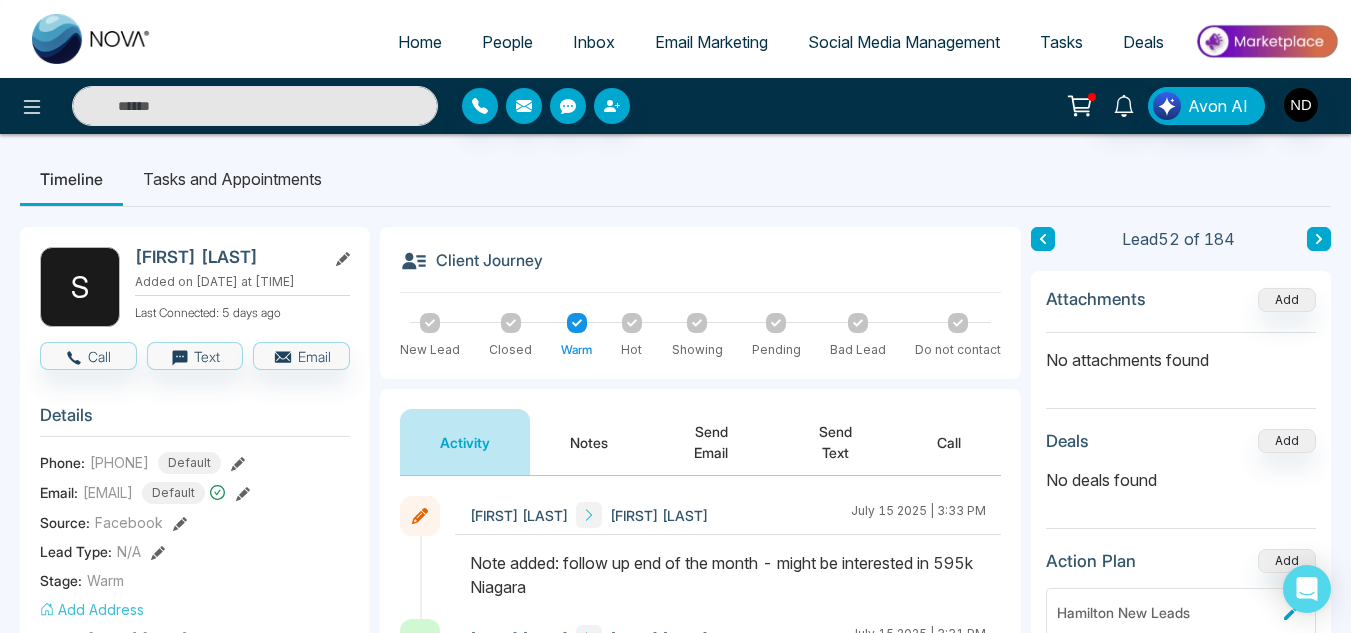 scroll, scrollTop: 1, scrollLeft: 0, axis: vertical 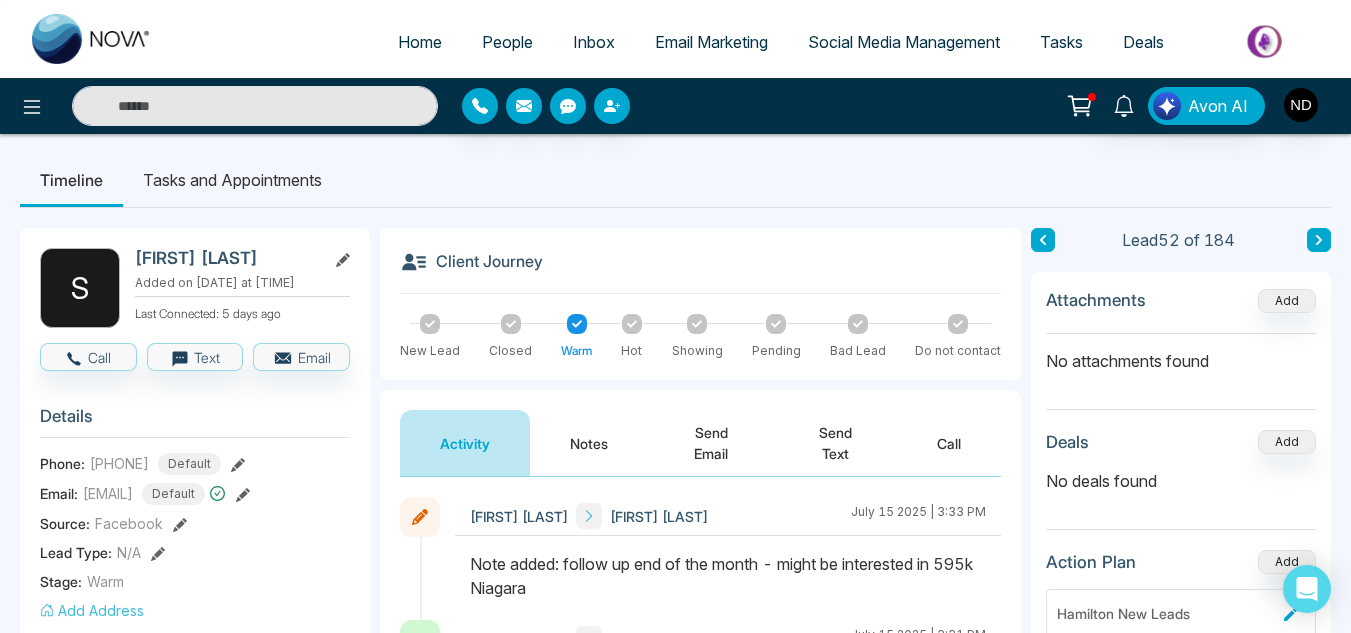 click on "Tasks and Appointments" at bounding box center (232, 180) 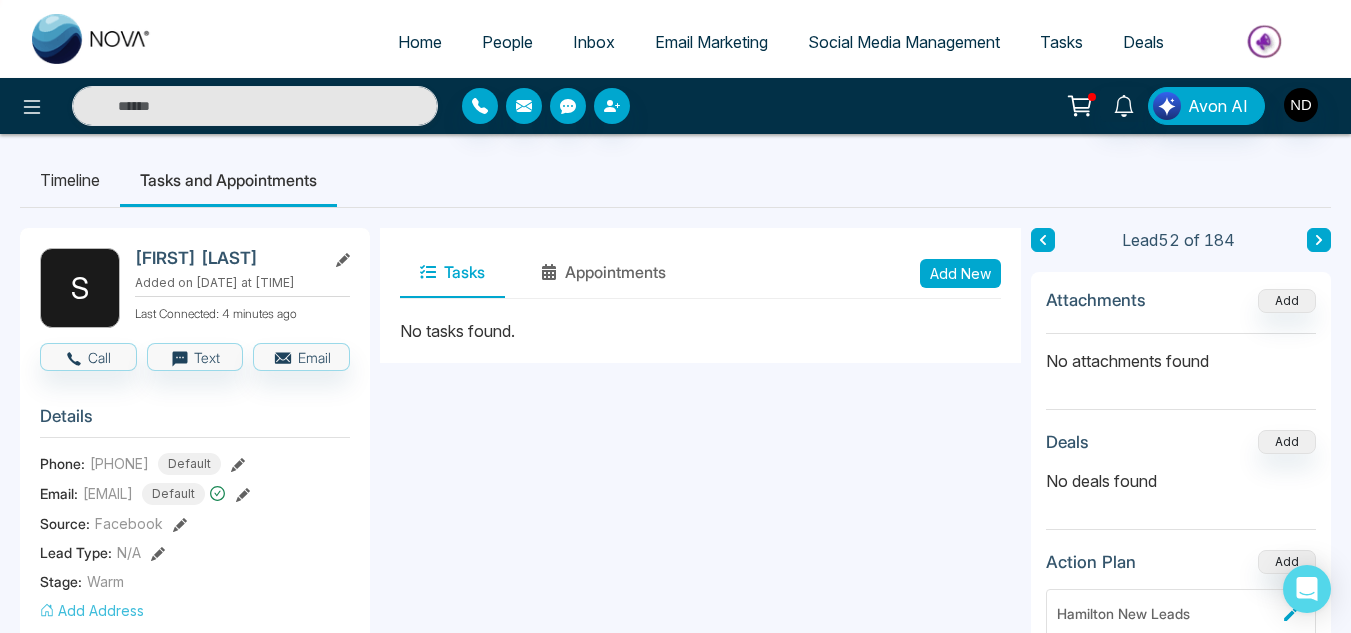 click on "Add New" at bounding box center [960, 273] 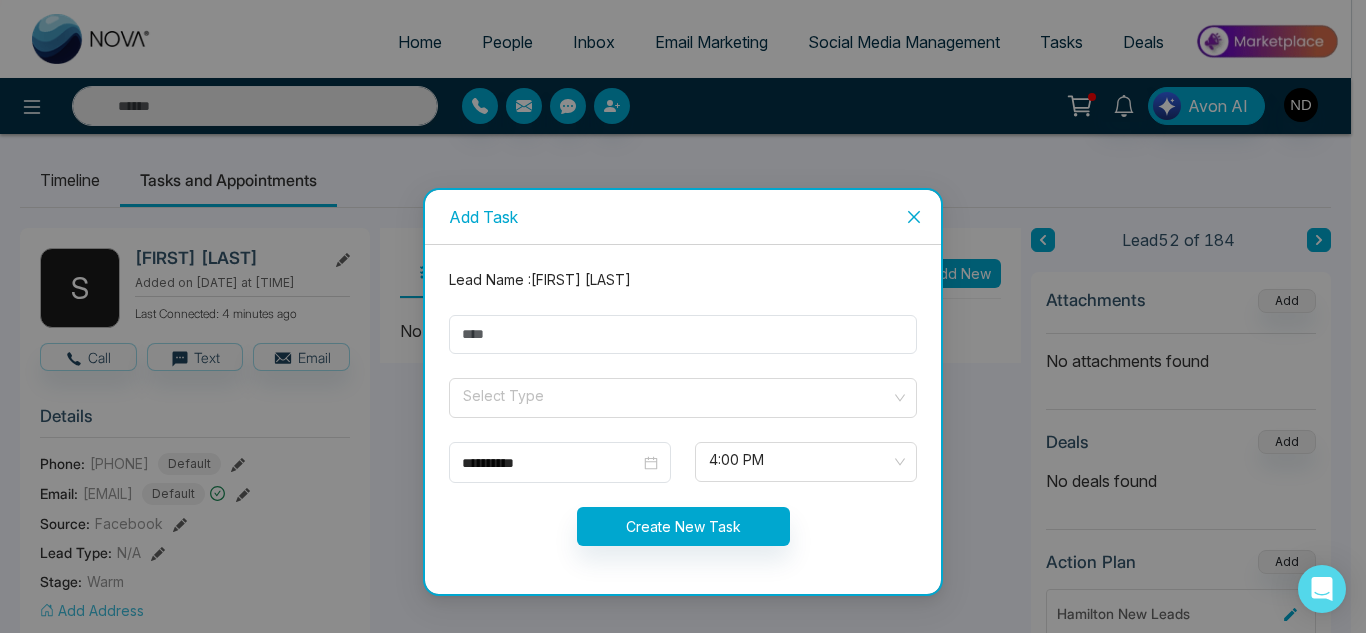 click at bounding box center [914, 217] 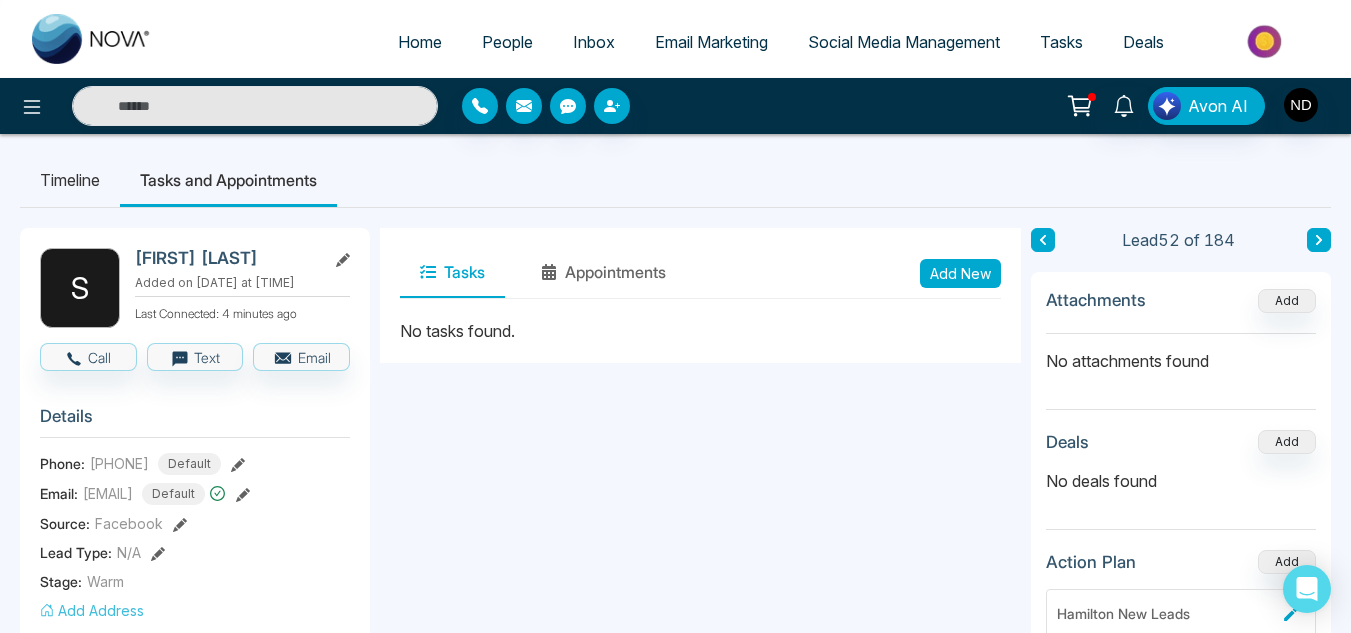 click on "Add New" at bounding box center (960, 273) 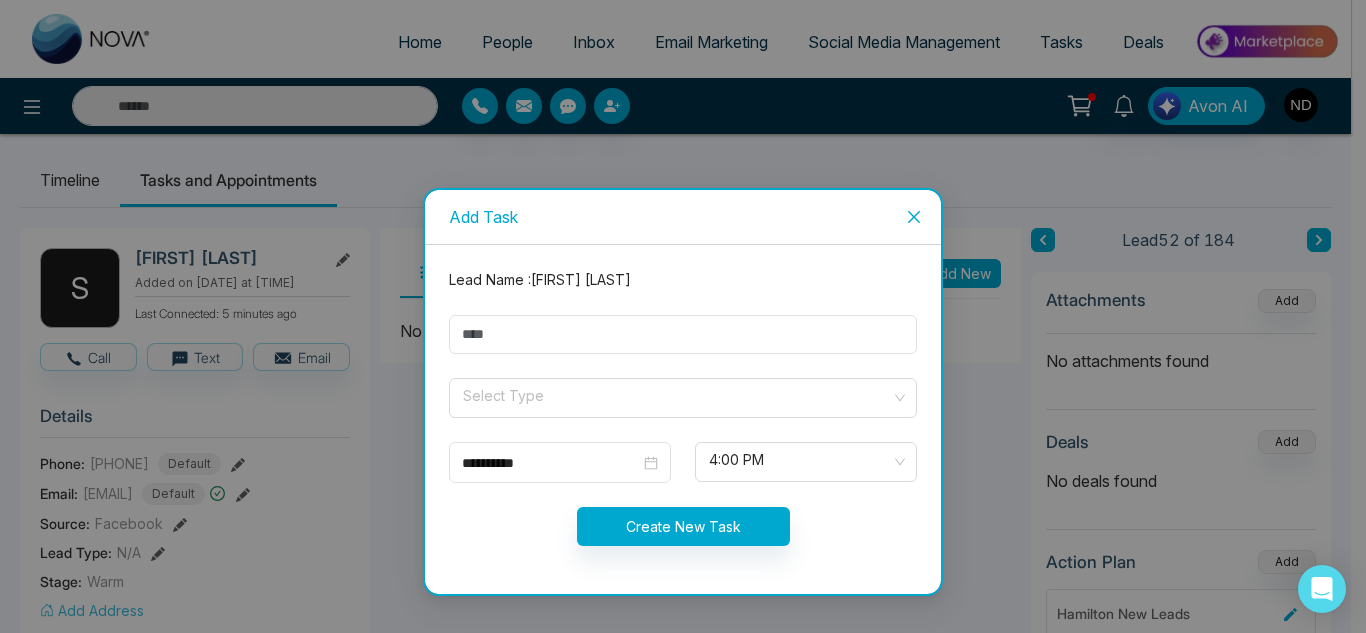 click at bounding box center (914, 217) 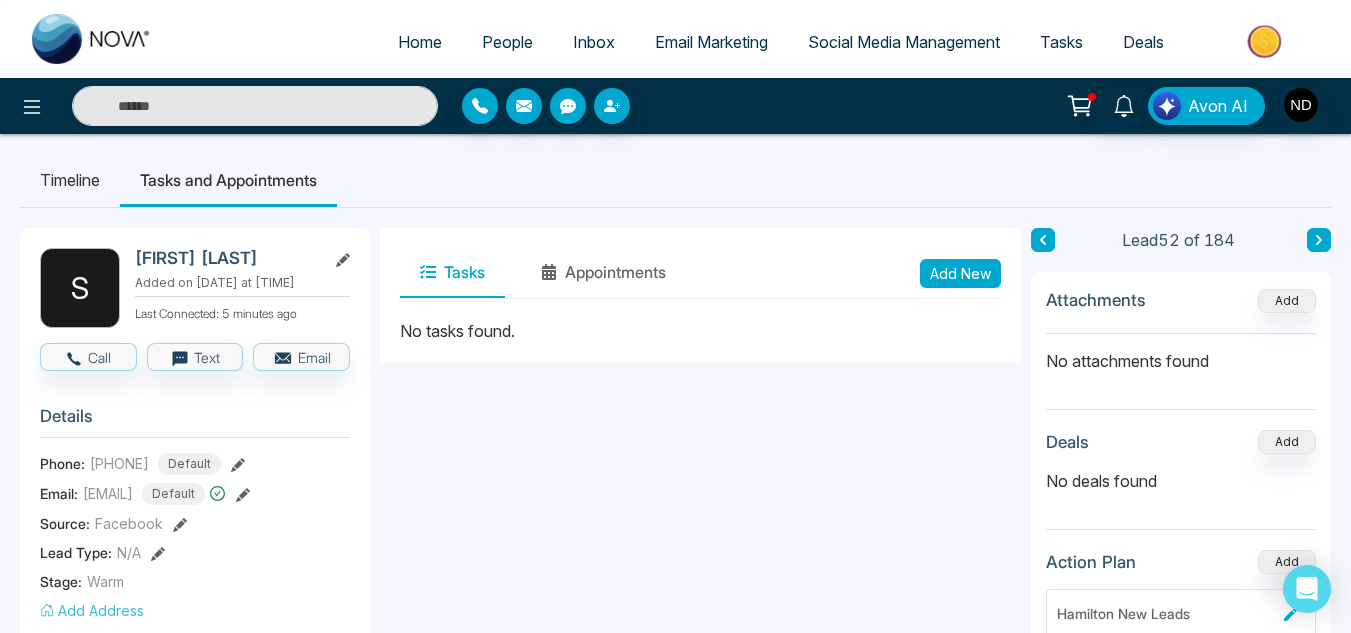 click at bounding box center (1319, 240) 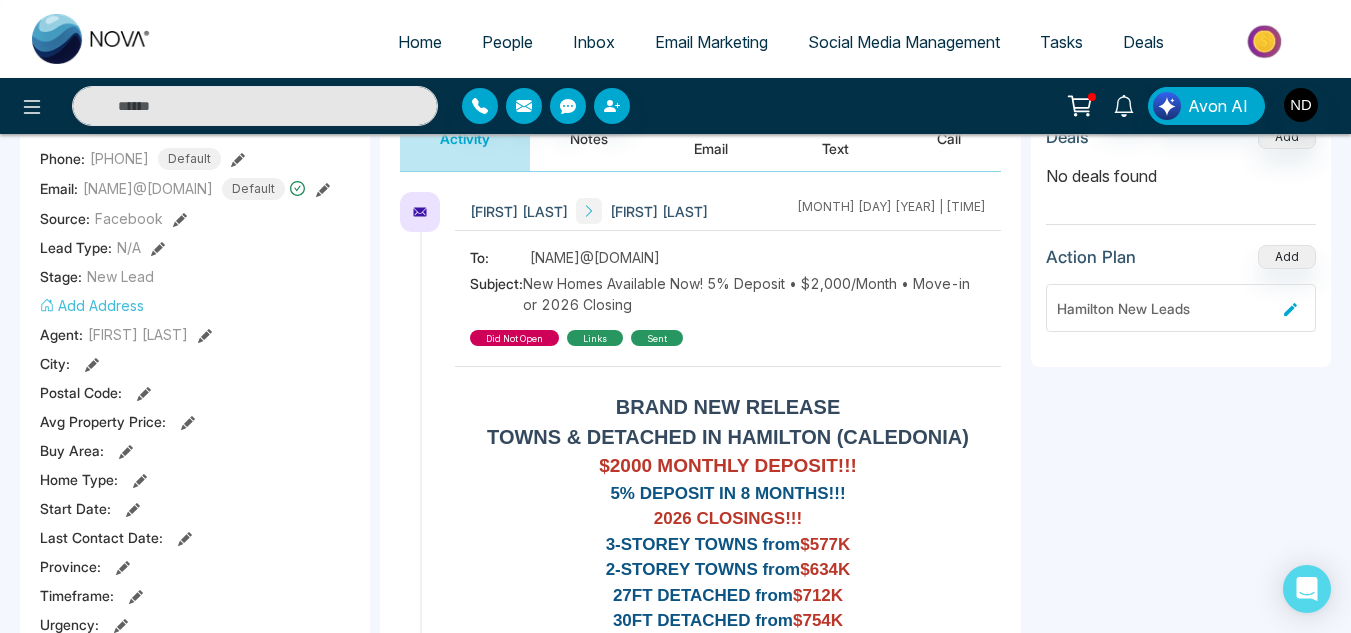 scroll, scrollTop: 307, scrollLeft: 0, axis: vertical 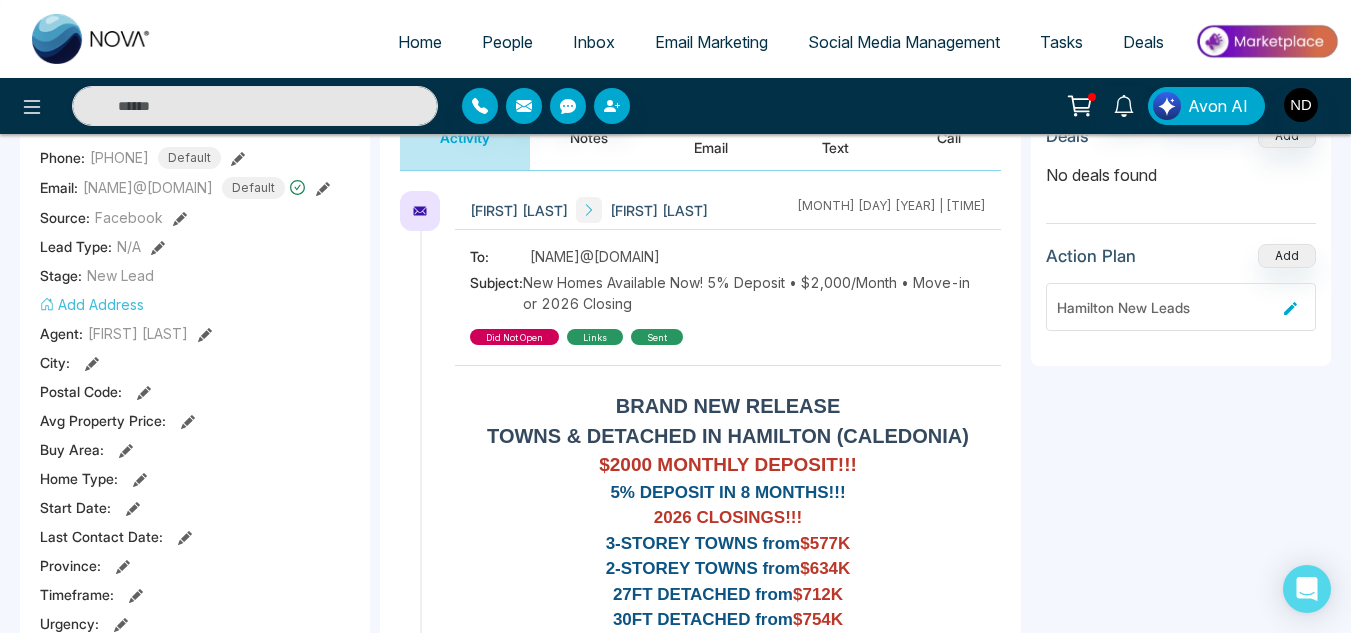 click on "Notes" at bounding box center [589, 137] 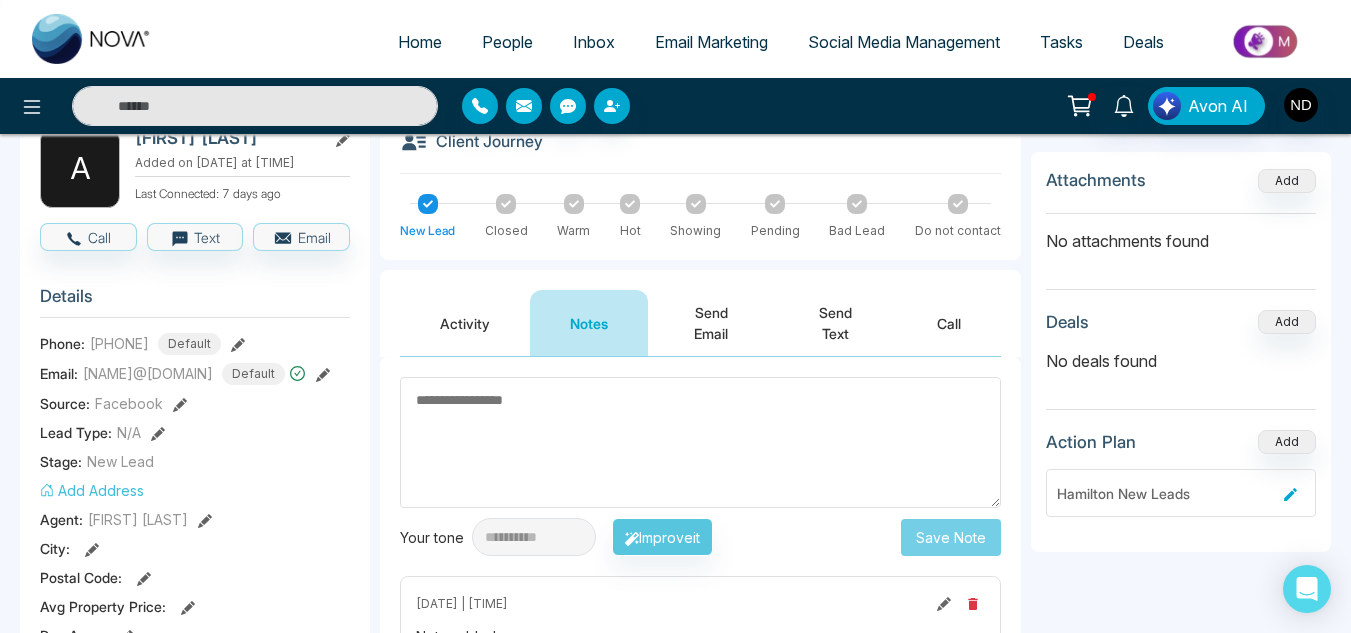 scroll, scrollTop: 120, scrollLeft: 0, axis: vertical 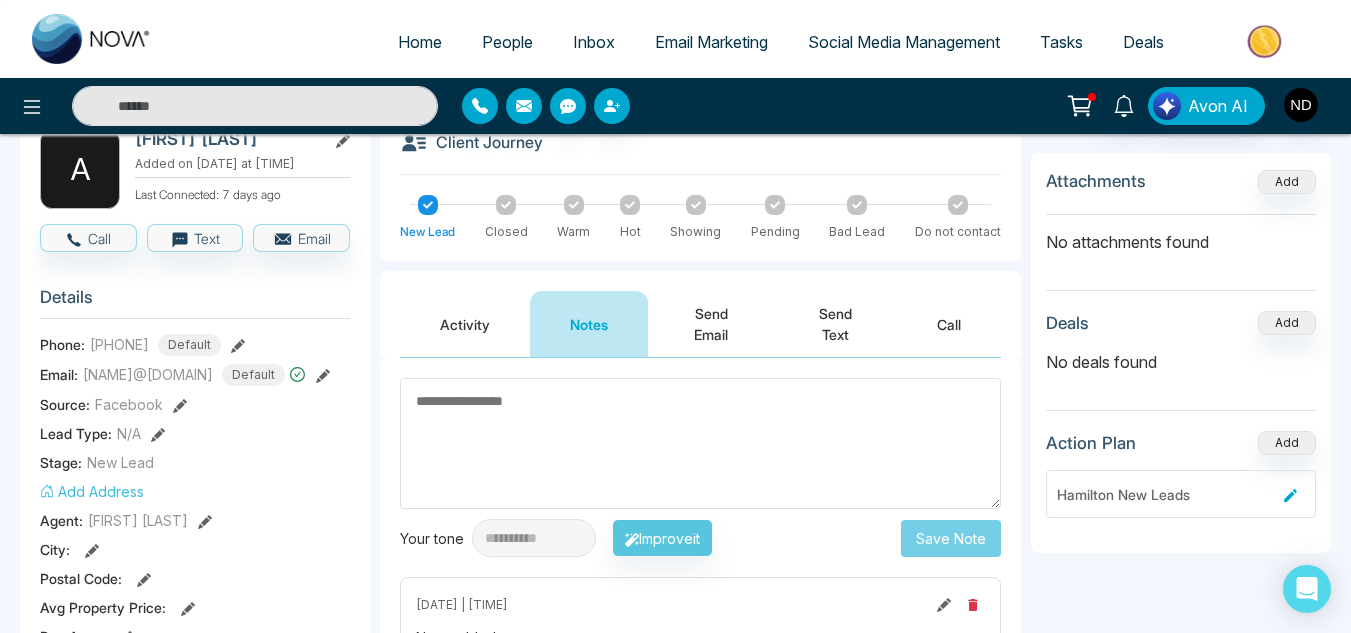 click on "Activity" at bounding box center [465, 324] 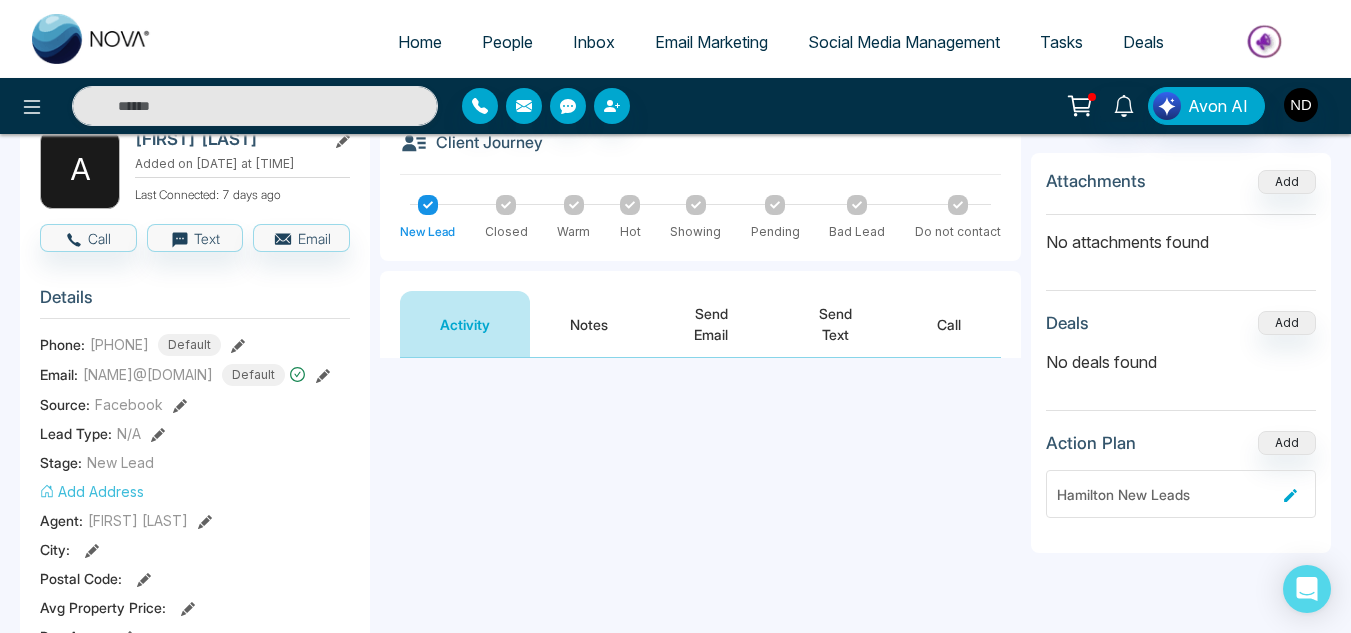 scroll, scrollTop: 0, scrollLeft: 0, axis: both 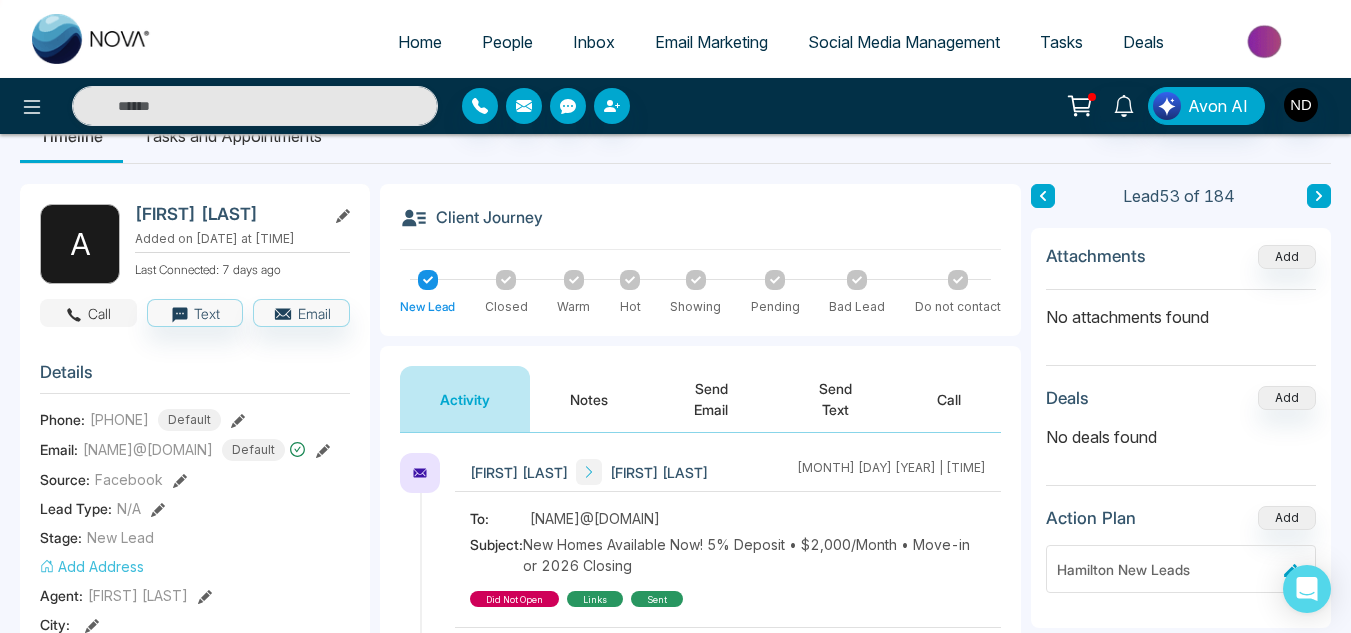 click on "Call" at bounding box center (88, 313) 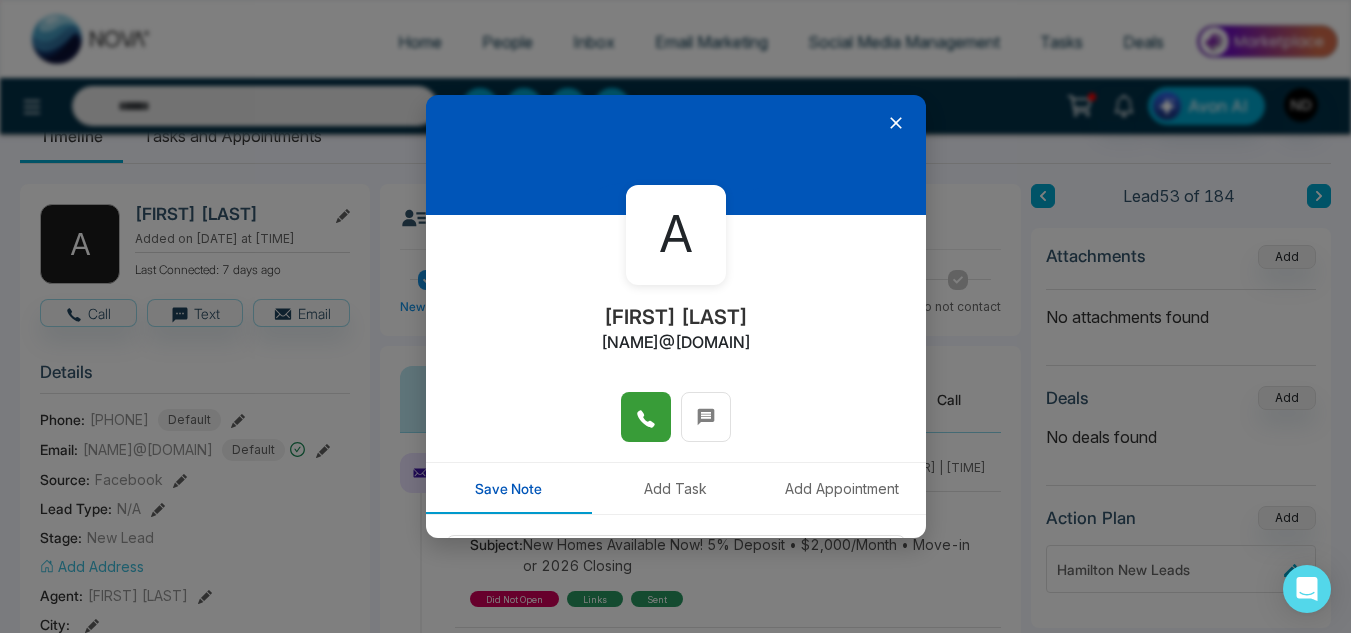 click 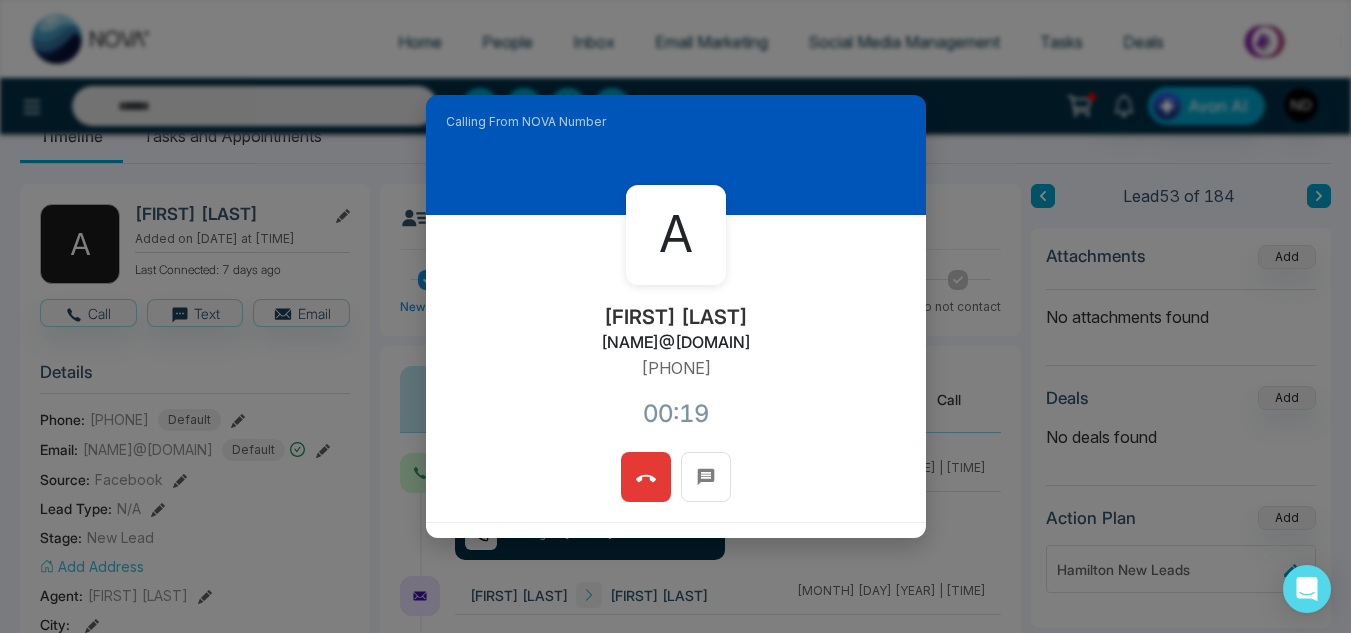 click at bounding box center (646, 477) 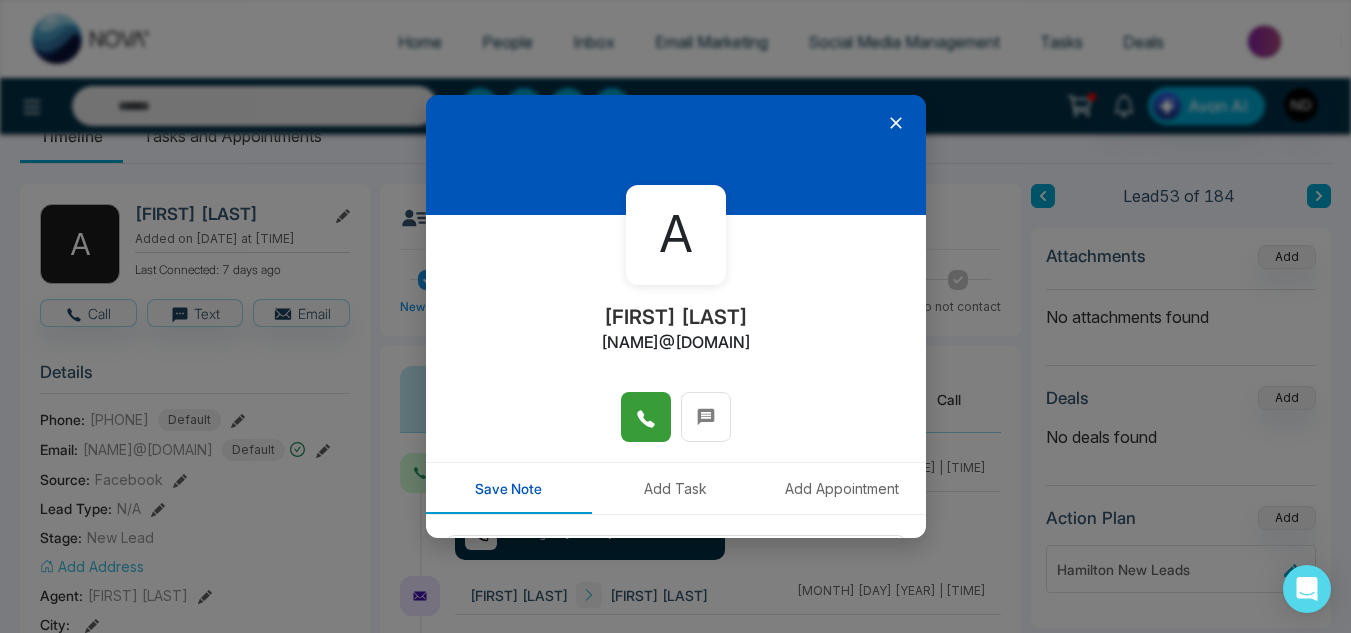 scroll, scrollTop: 121, scrollLeft: 0, axis: vertical 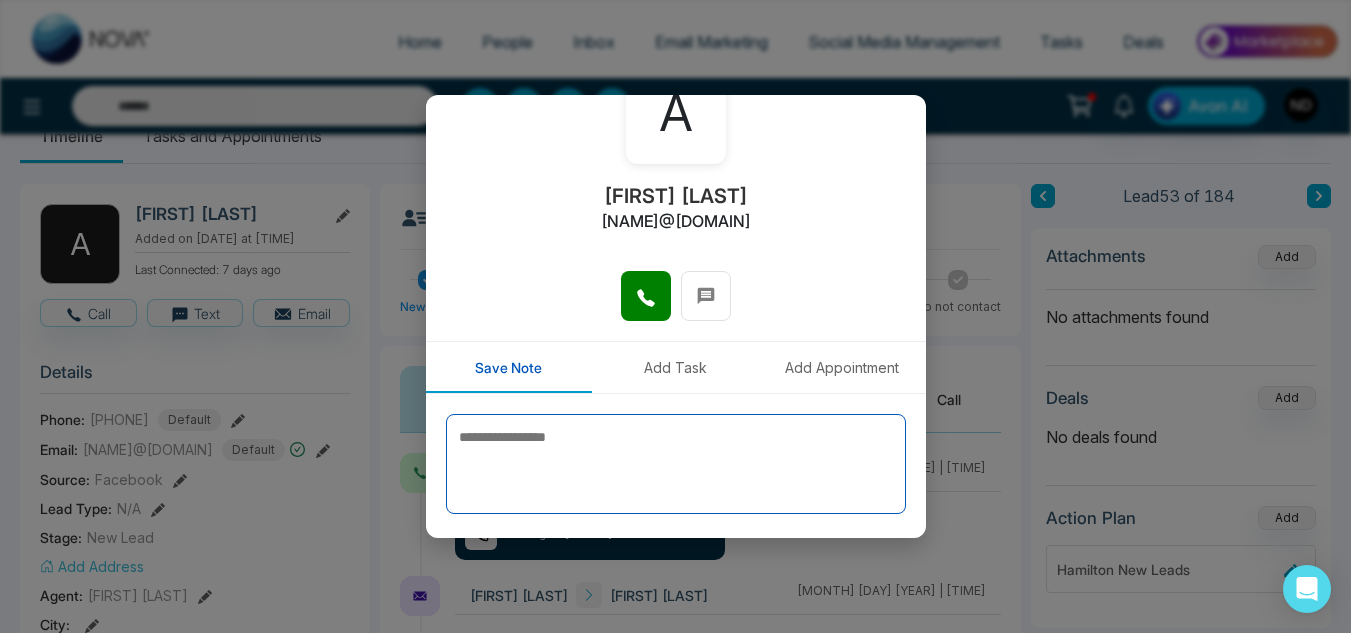 click at bounding box center [676, 464] 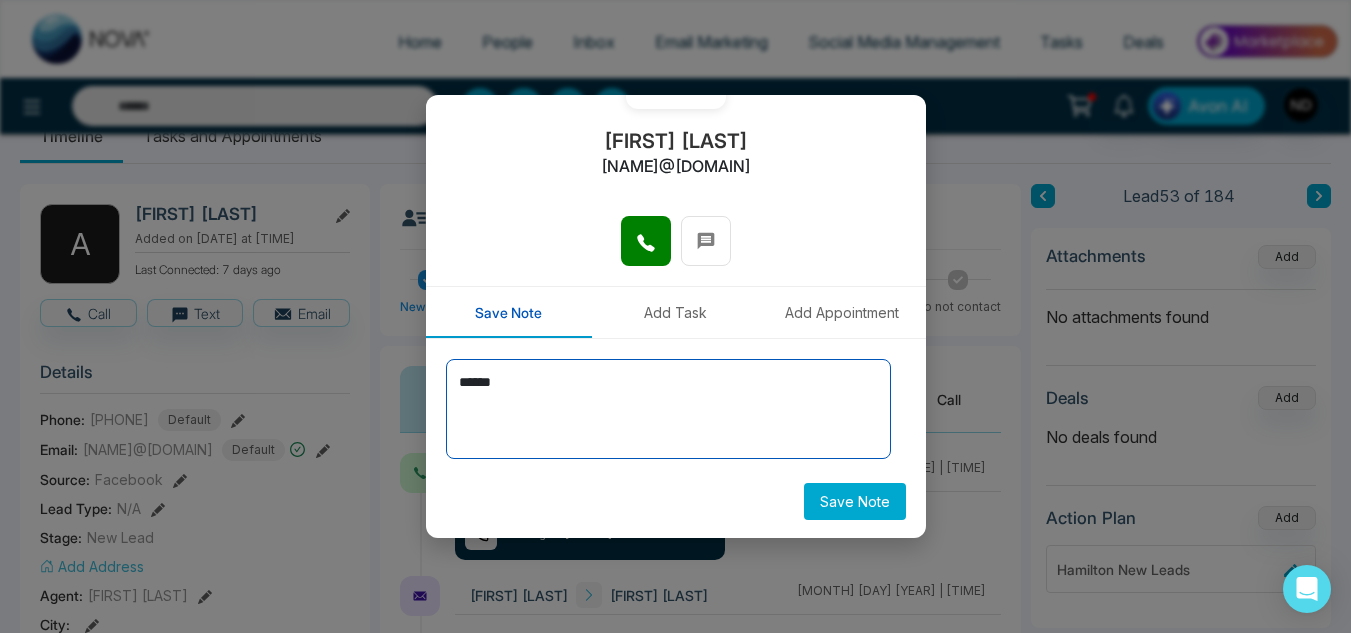 scroll, scrollTop: 178, scrollLeft: 0, axis: vertical 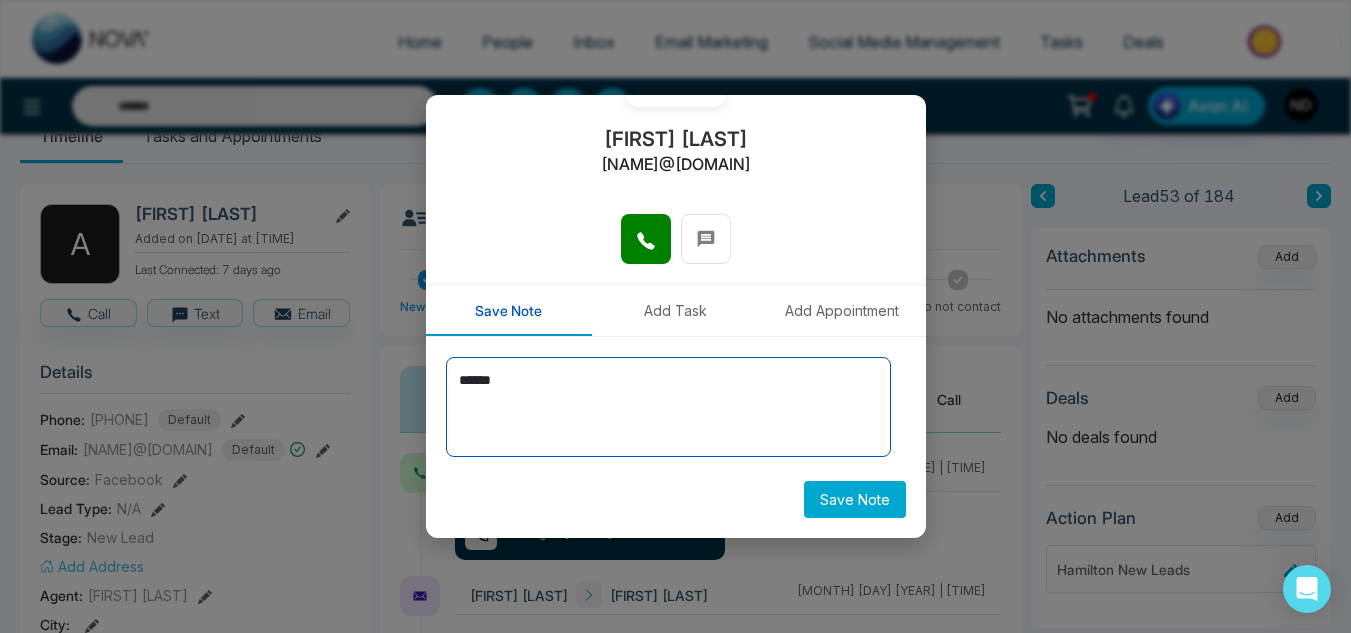 type on "******" 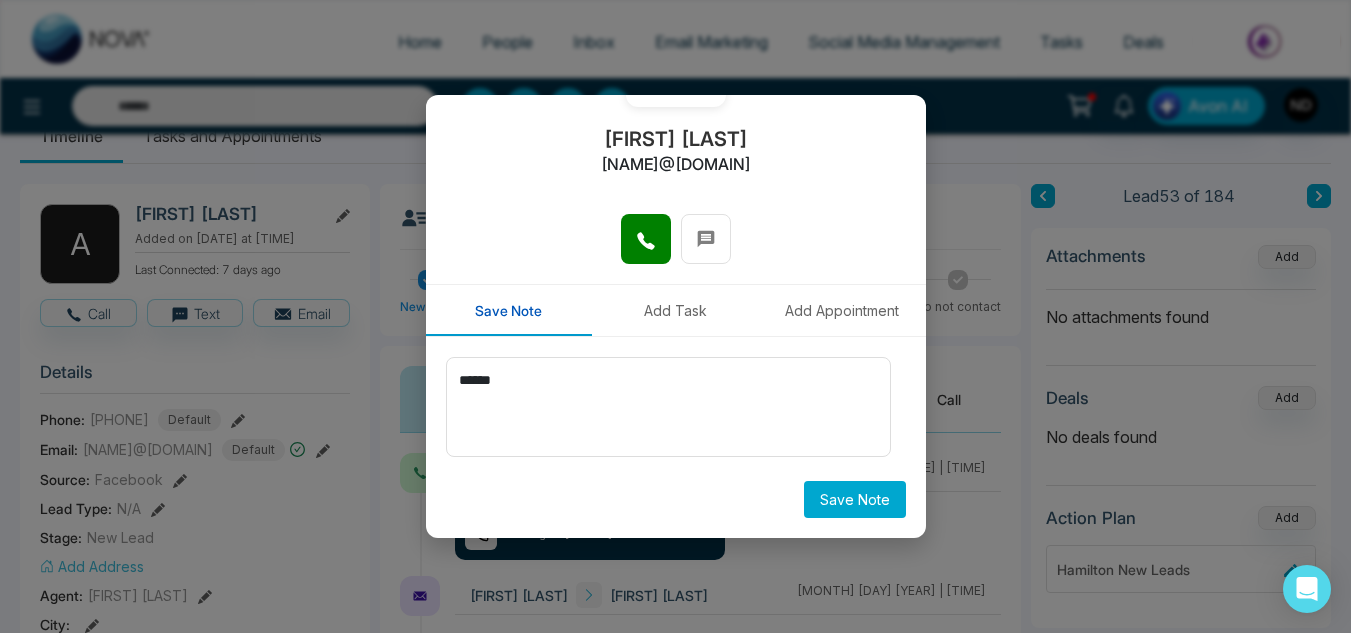 click on "Save Note" at bounding box center [855, 499] 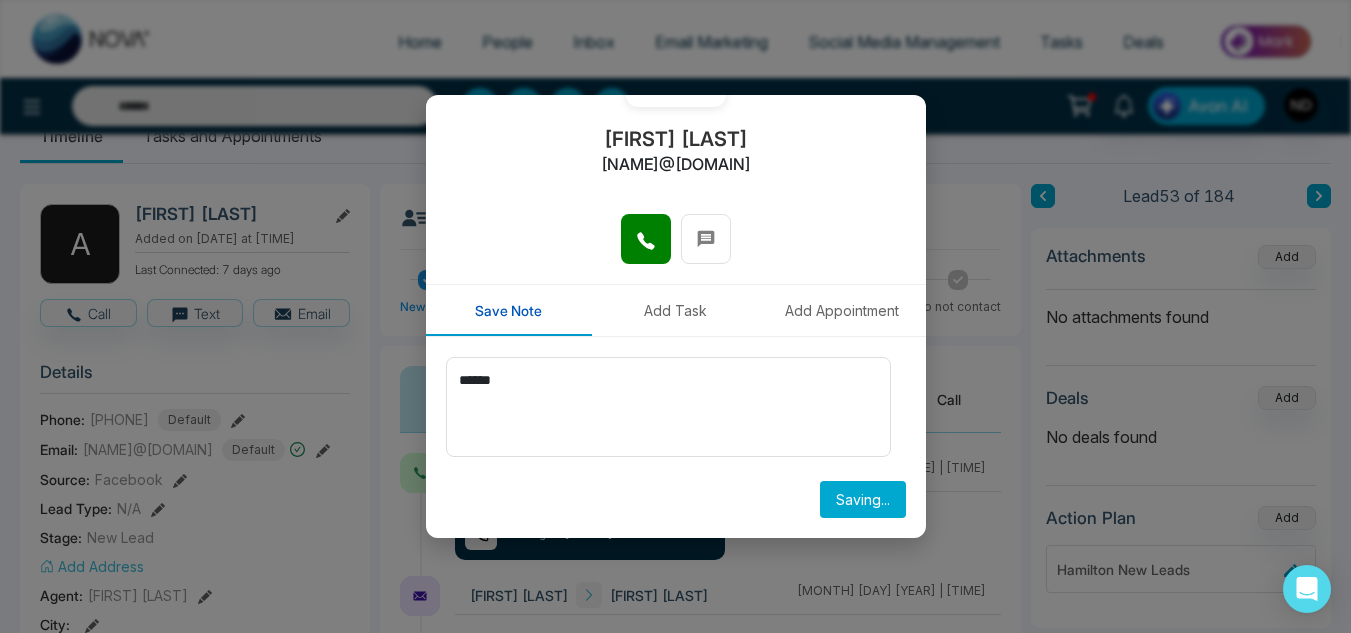 type 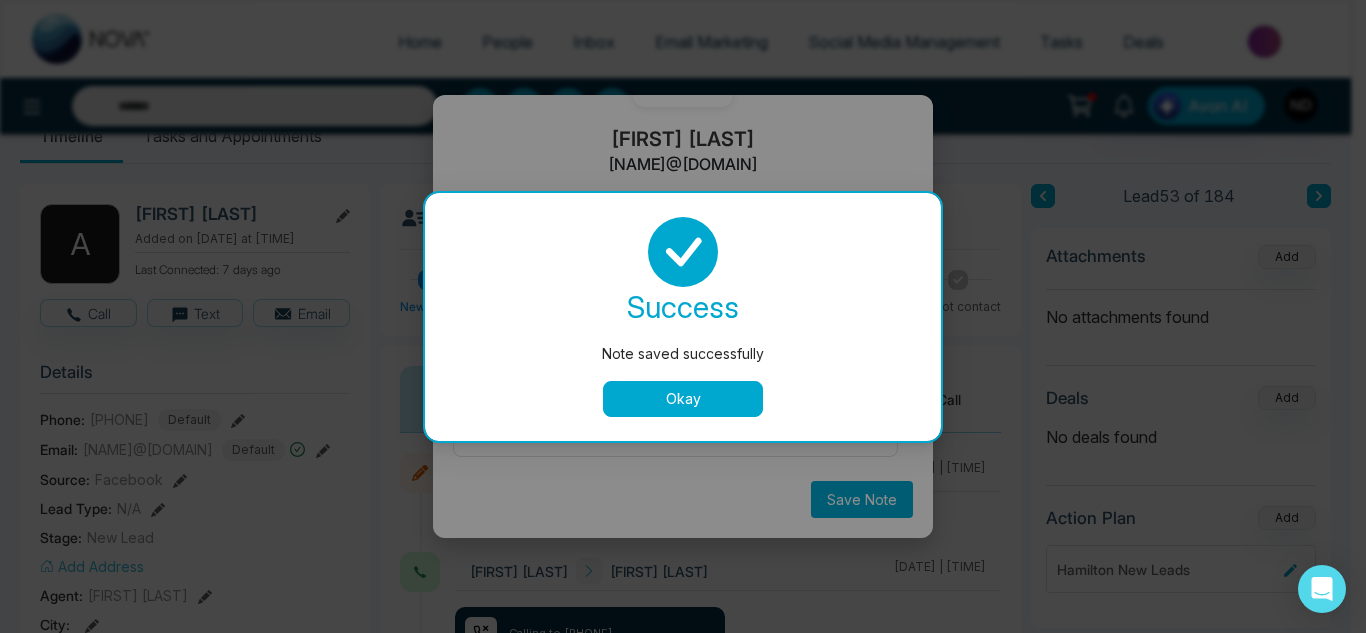 click on "Okay" at bounding box center (683, 399) 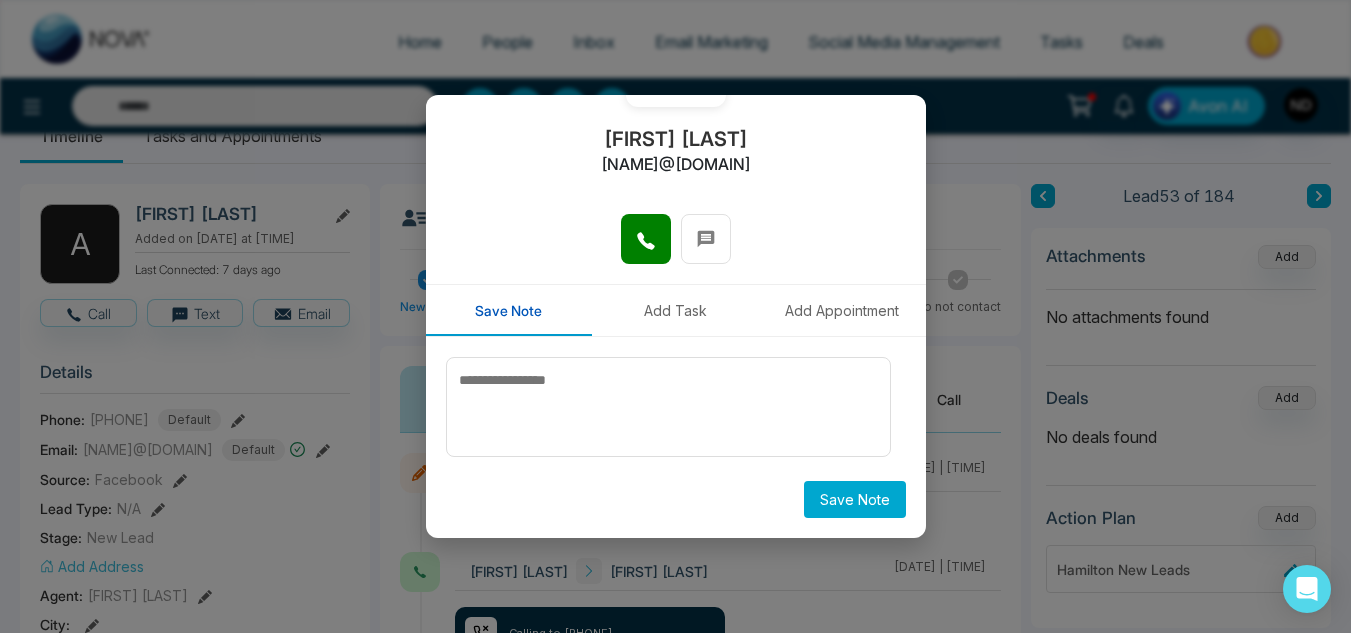 scroll, scrollTop: 0, scrollLeft: 0, axis: both 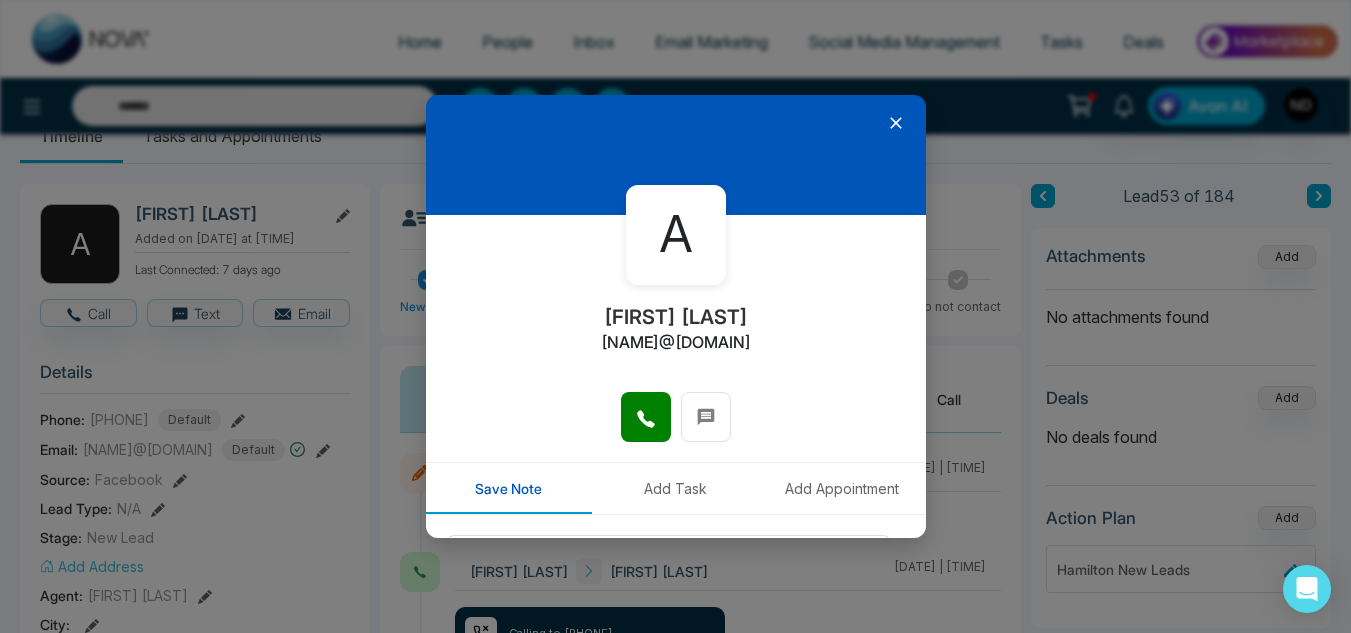 click 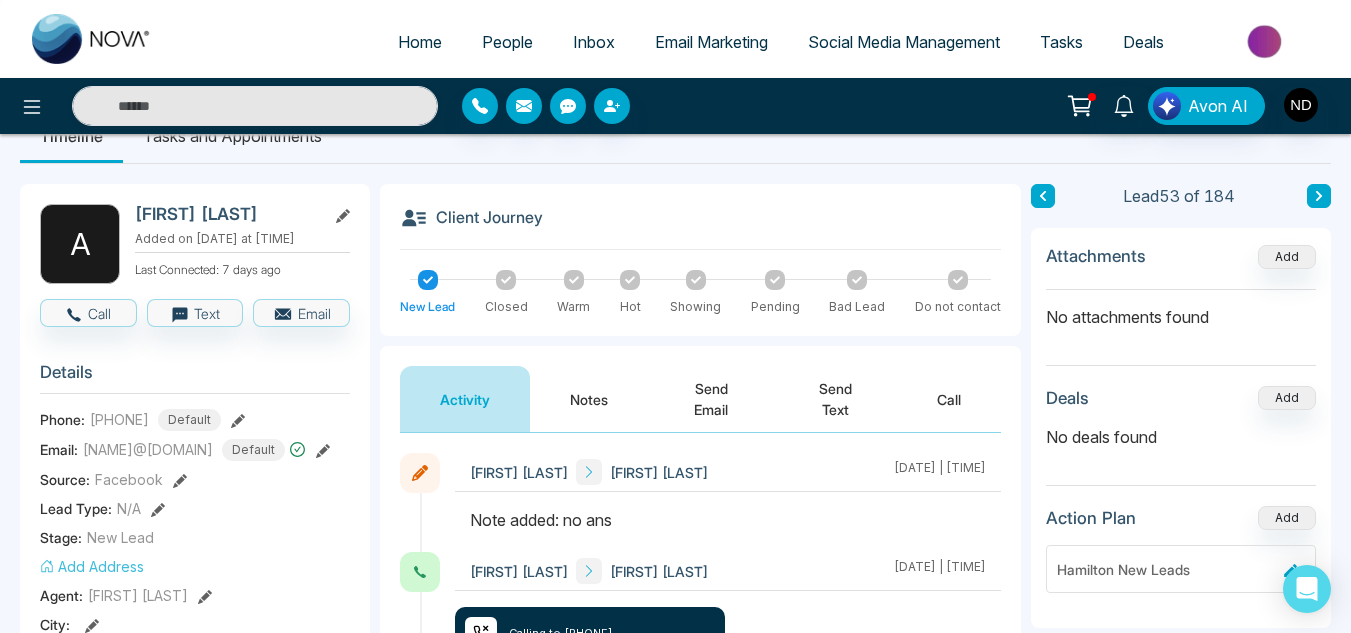 click at bounding box center [1319, 196] 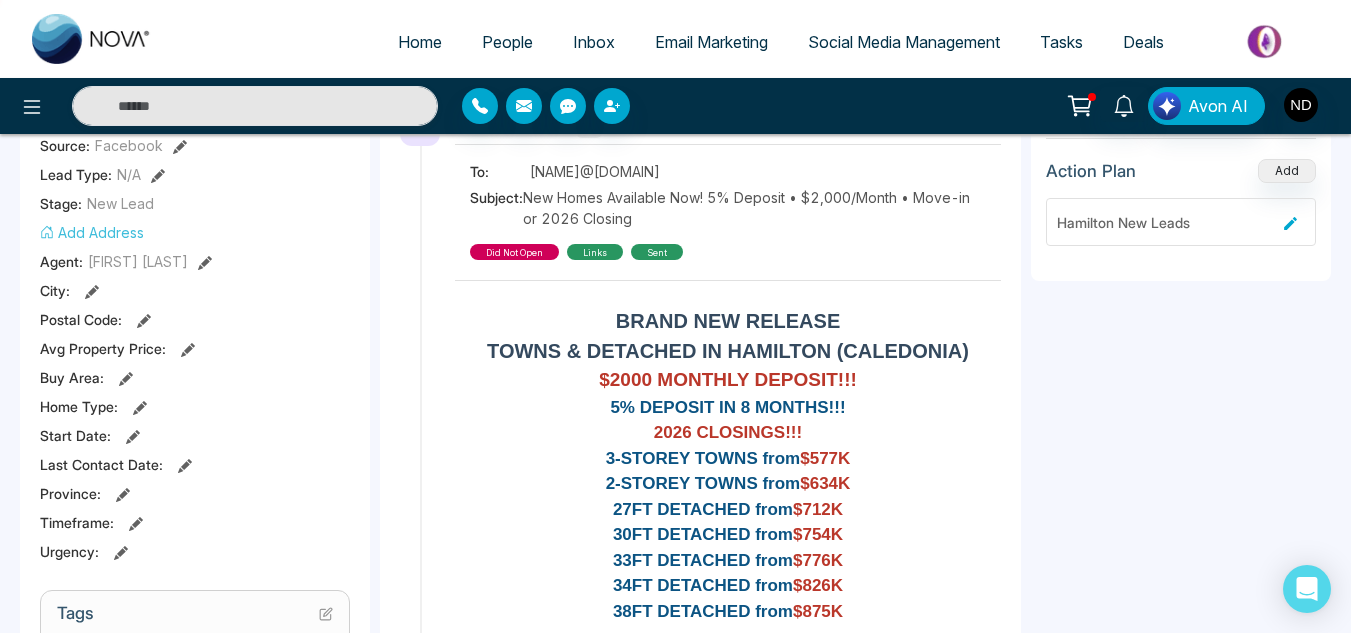 scroll, scrollTop: 393, scrollLeft: 0, axis: vertical 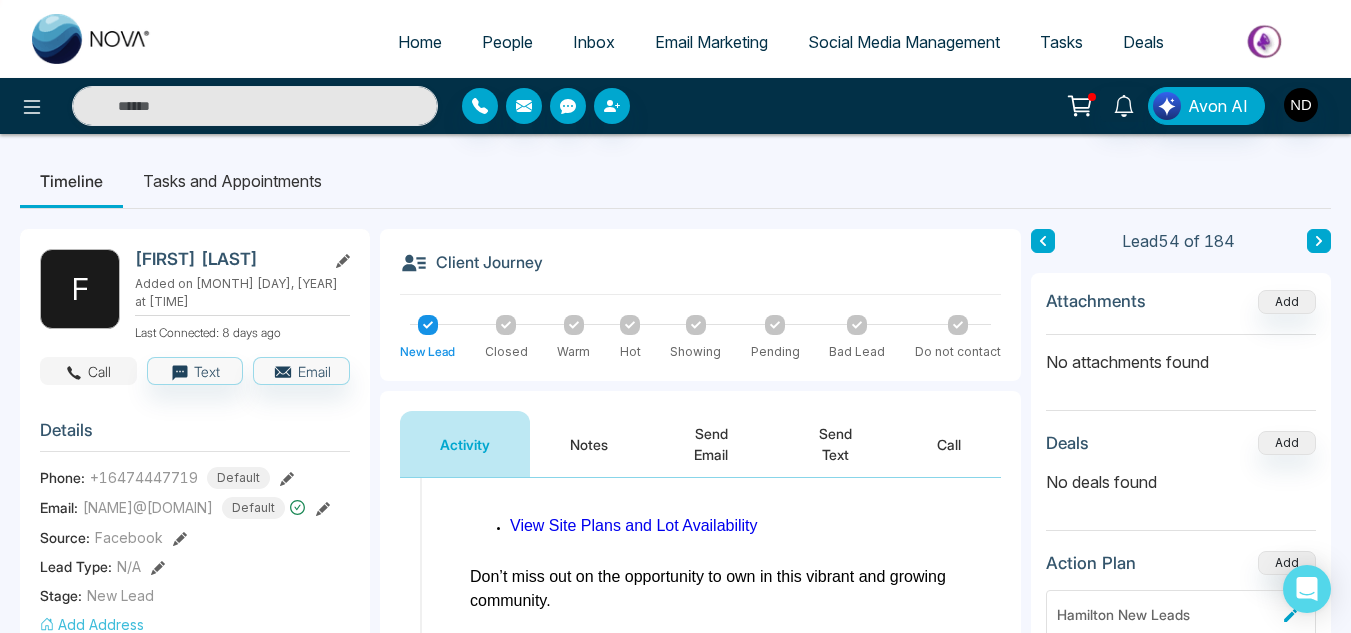 click on "Call" at bounding box center [88, 371] 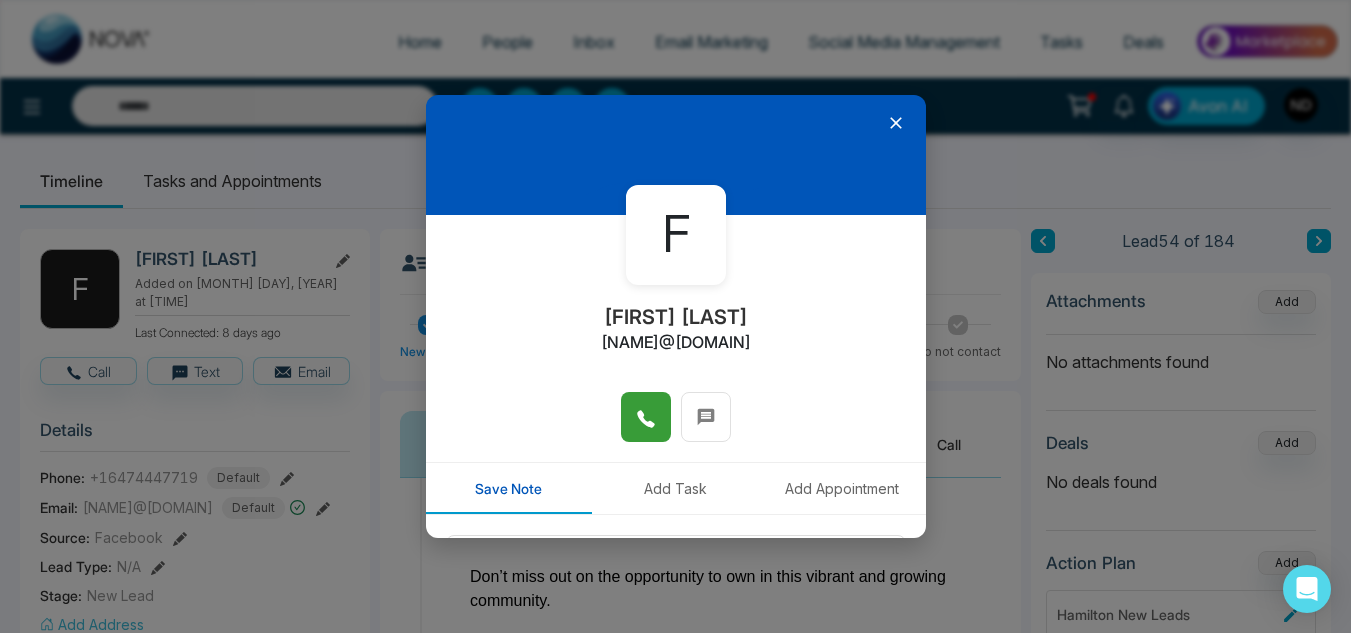 click at bounding box center [646, 417] 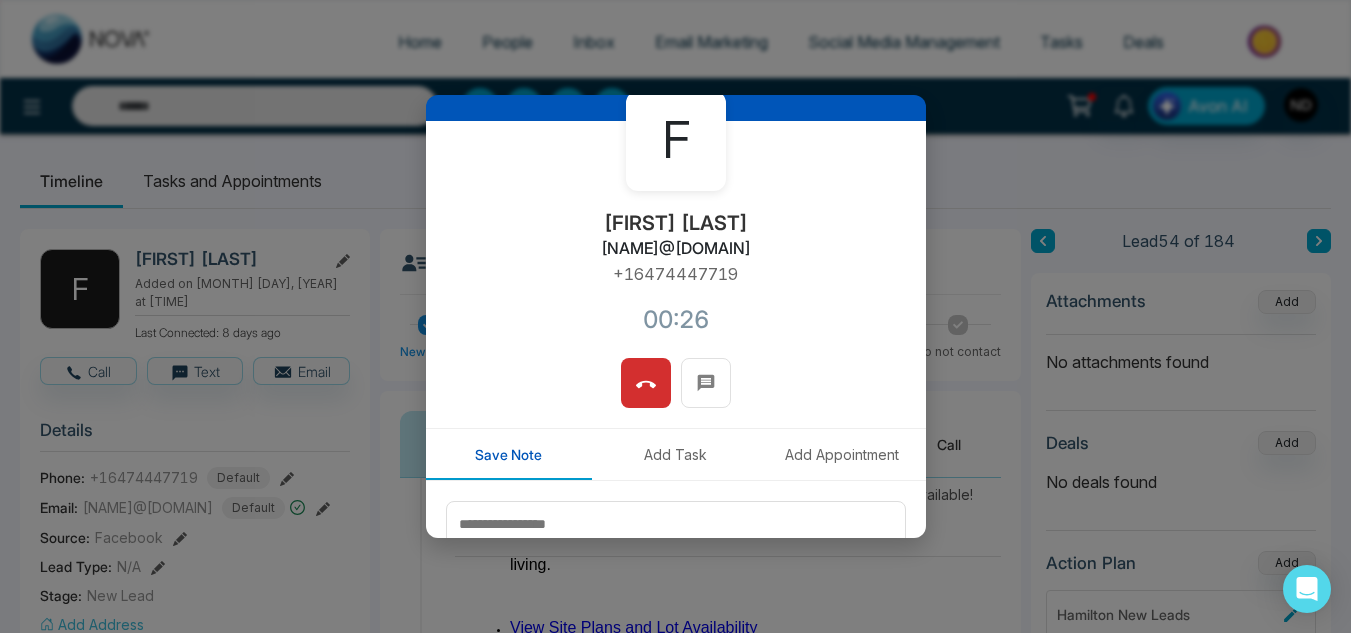 scroll, scrollTop: 238, scrollLeft: 0, axis: vertical 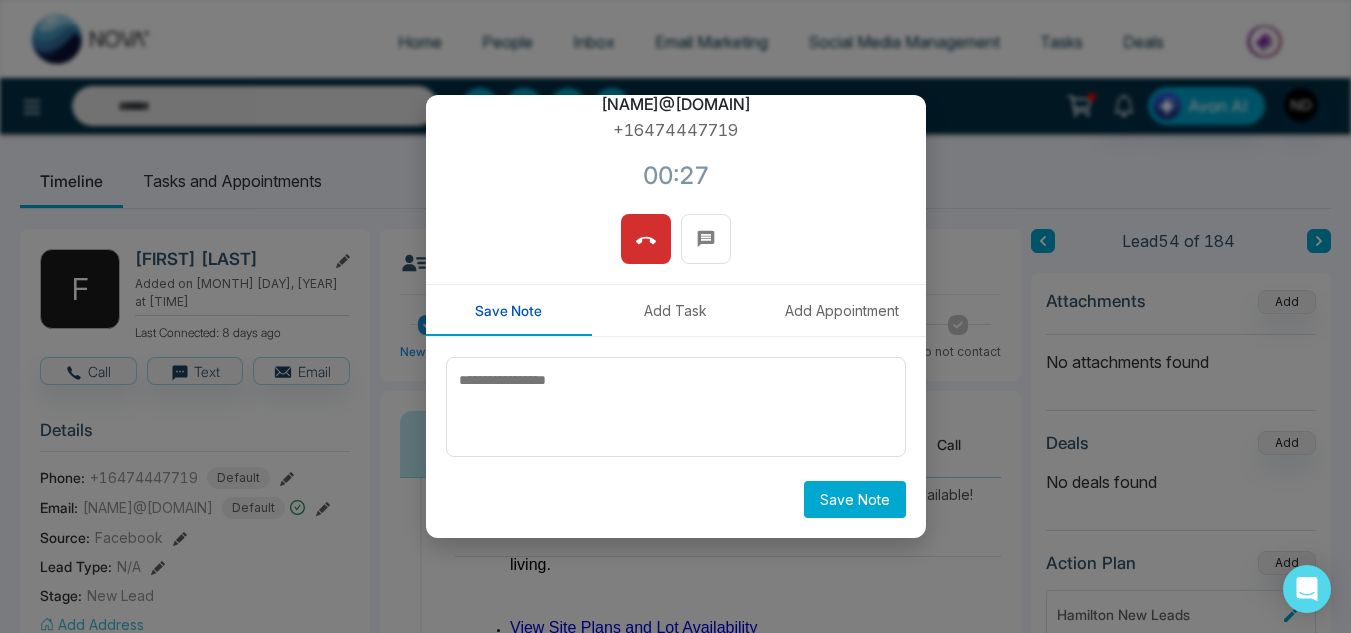 drag, startPoint x: 688, startPoint y: 351, endPoint x: 769, endPoint y: 438, distance: 118.869675 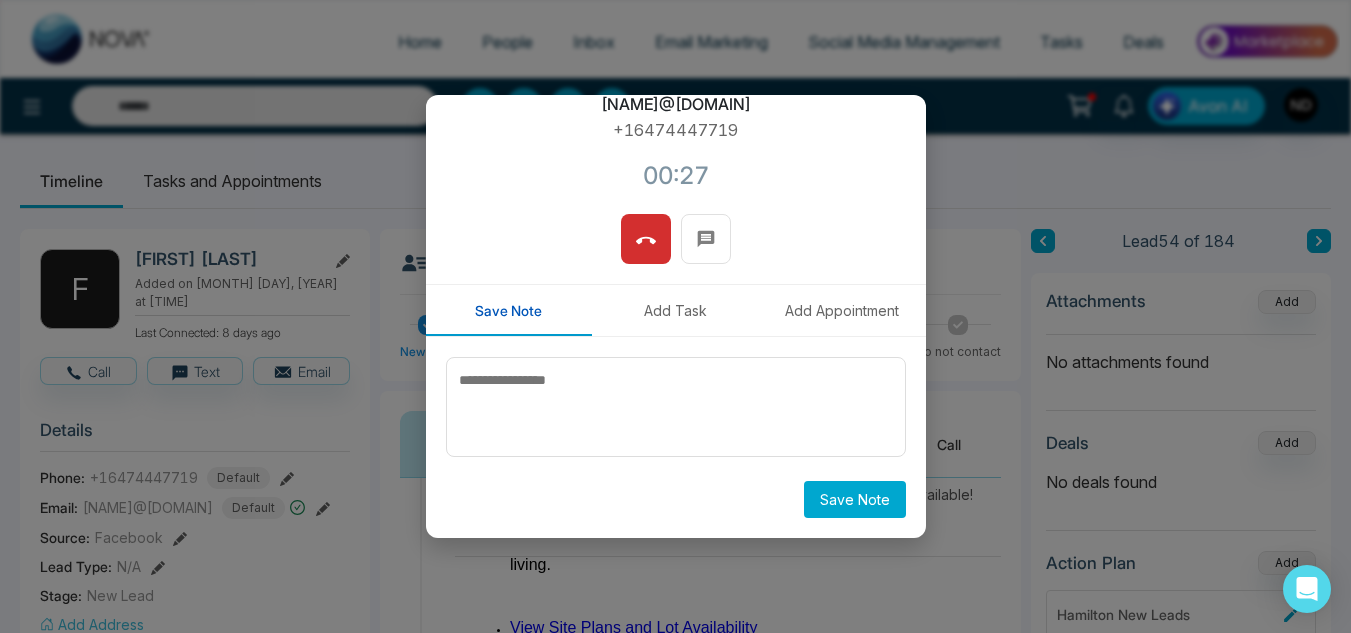 click on "Save Note" at bounding box center (676, 437) 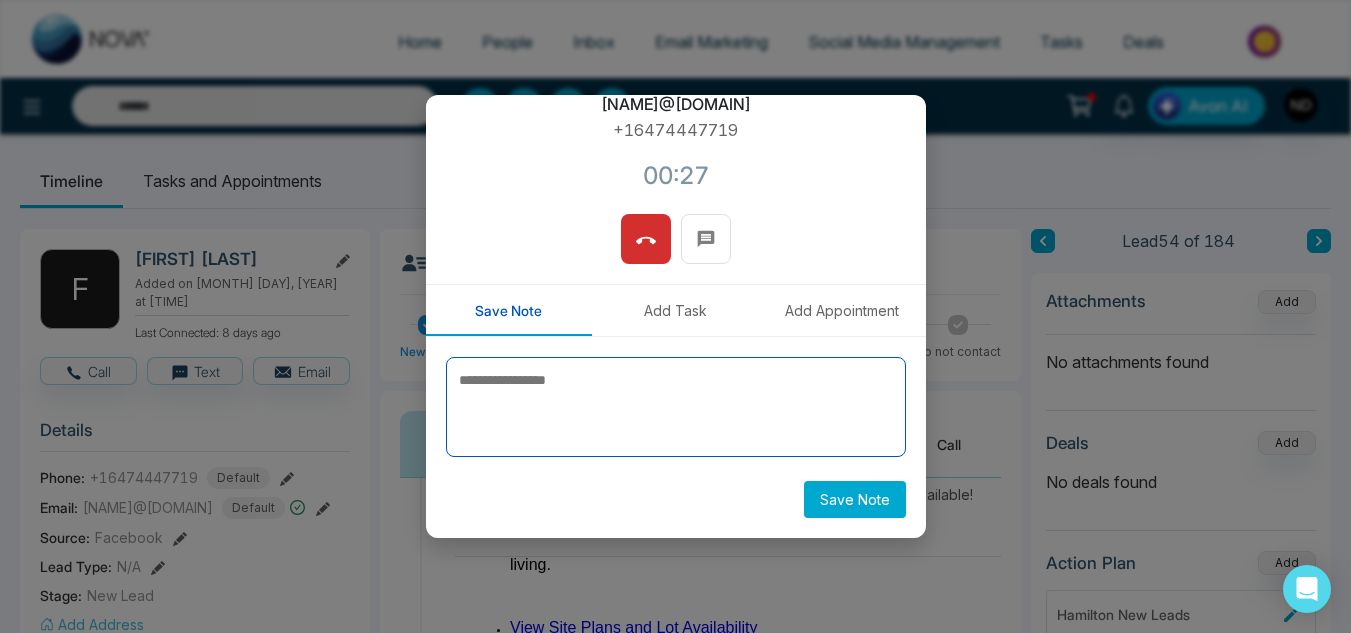 click at bounding box center (676, 407) 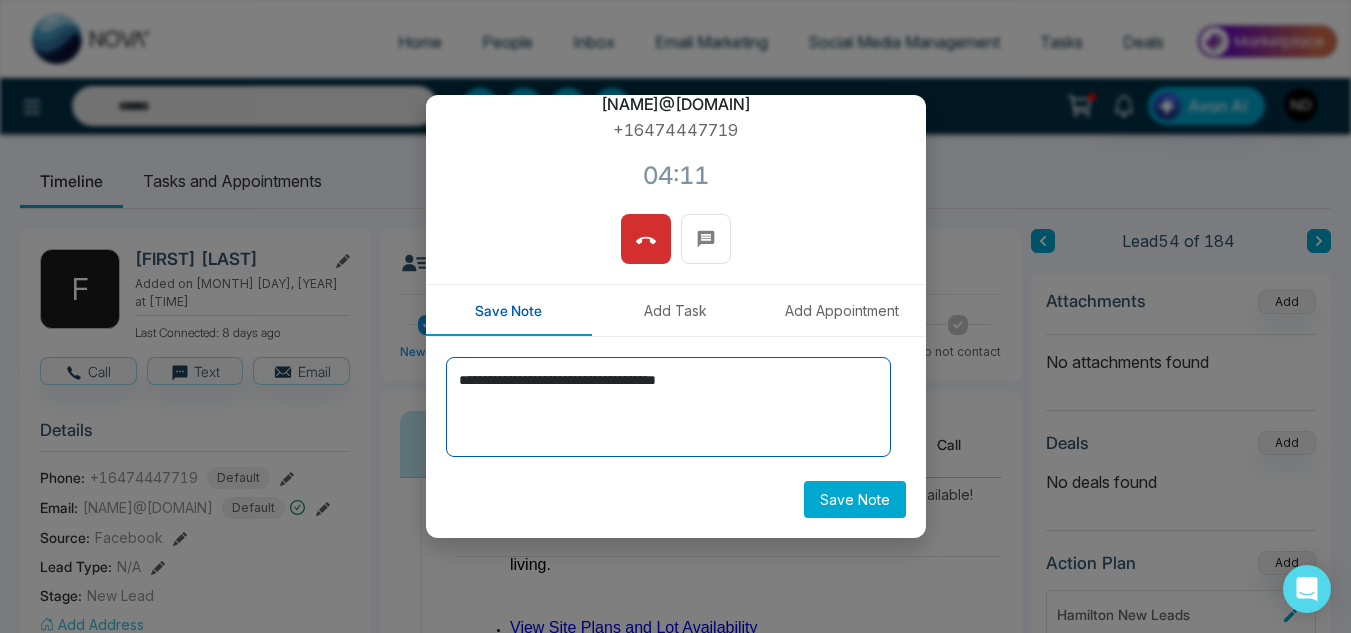click on "**********" at bounding box center (668, 407) 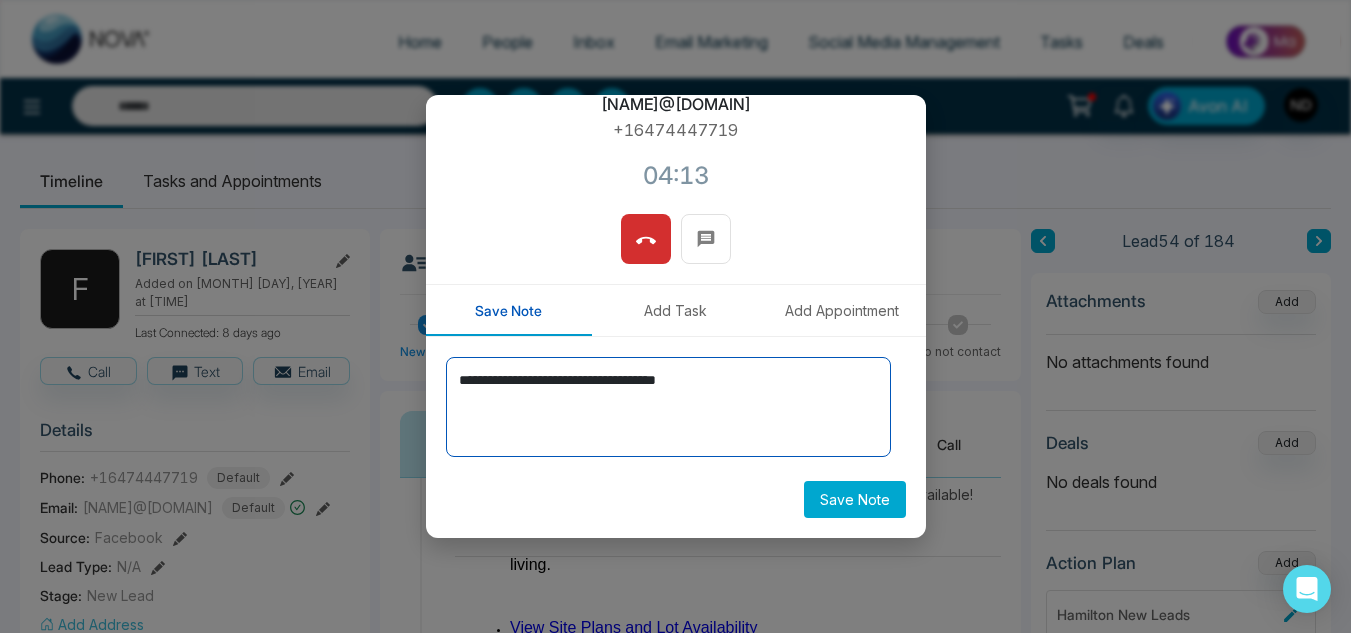 click on "**********" at bounding box center (668, 407) 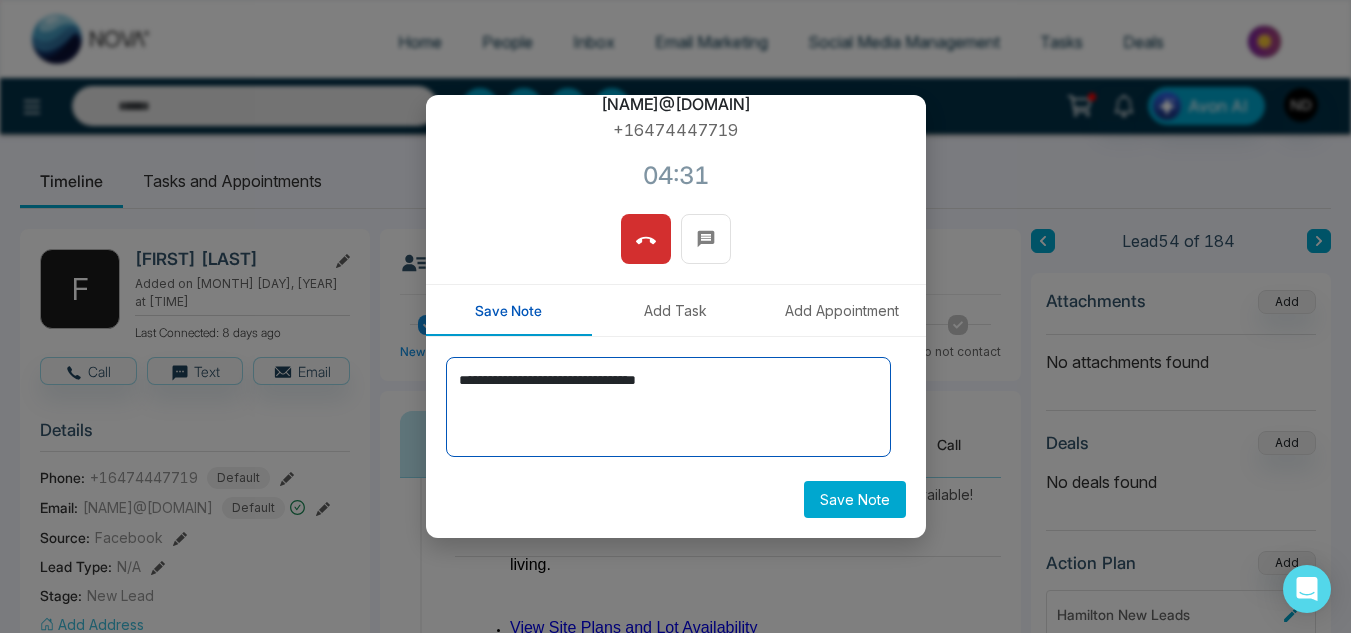 type on "**********" 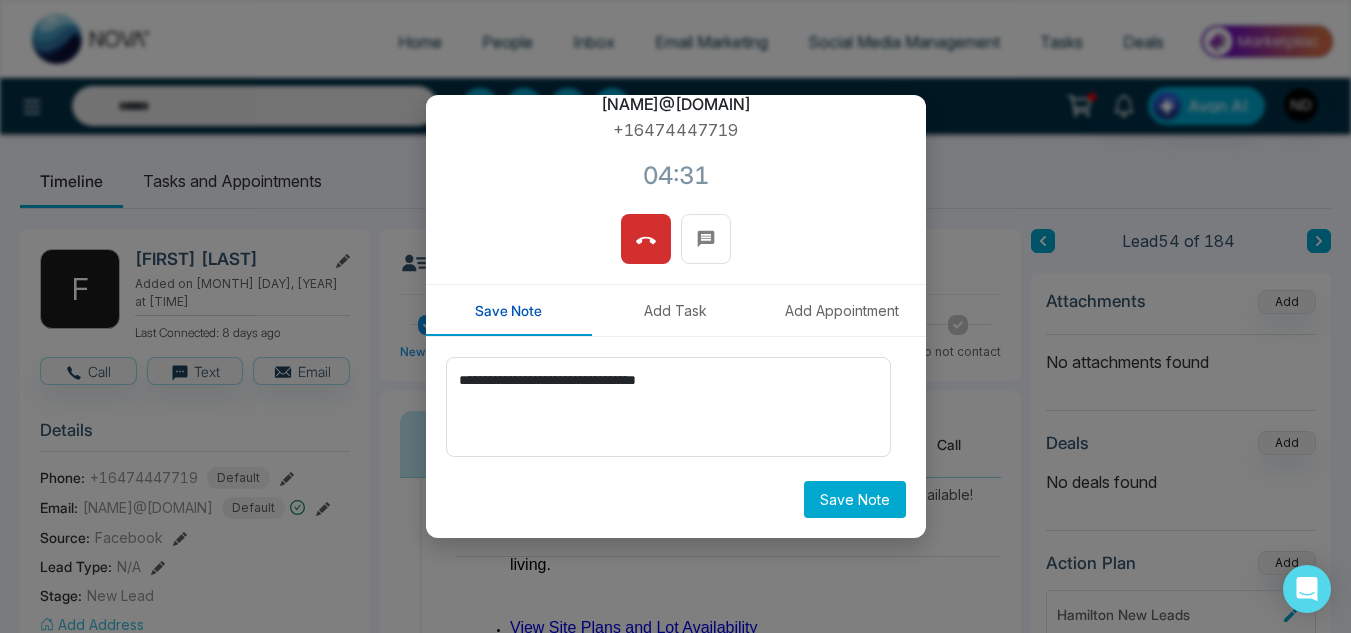 click on "Save Note" at bounding box center [855, 499] 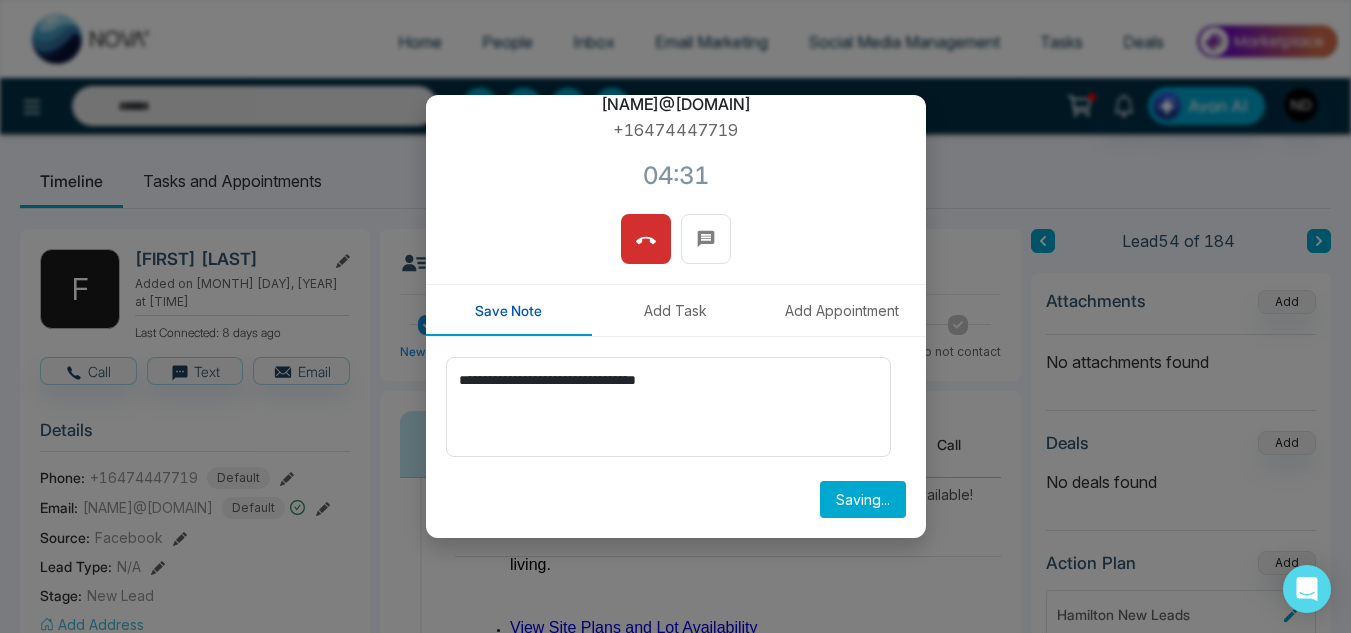 type 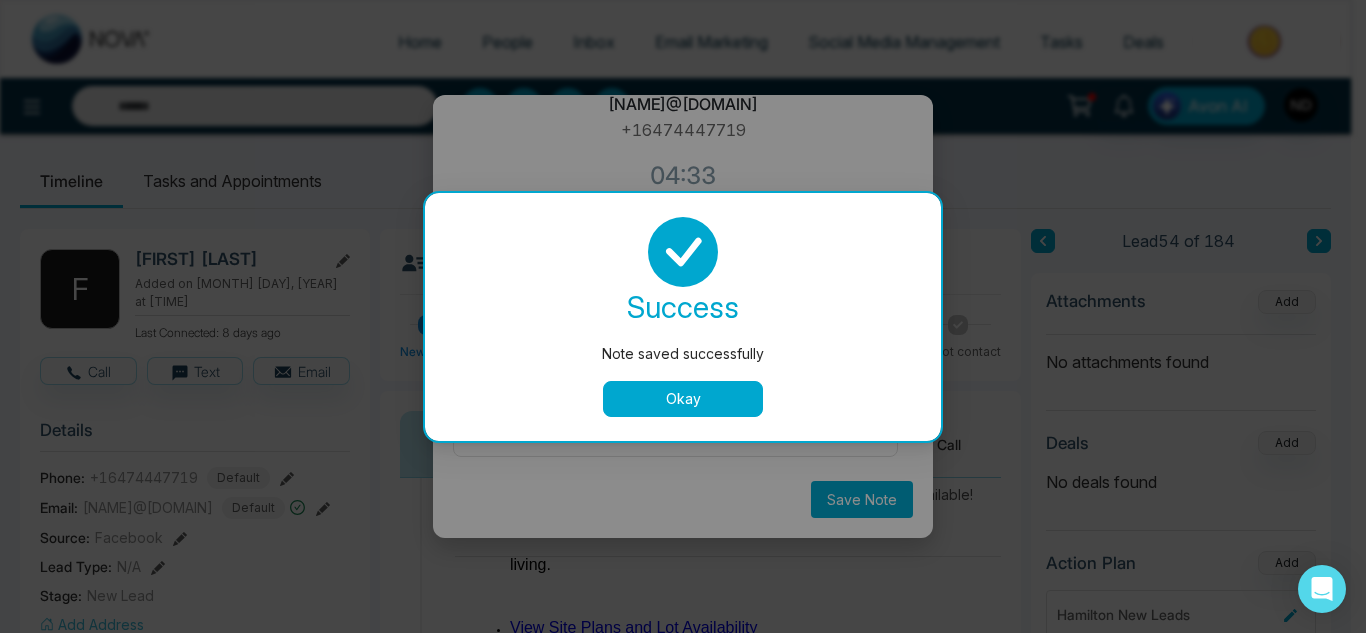 click on "Okay" at bounding box center (683, 399) 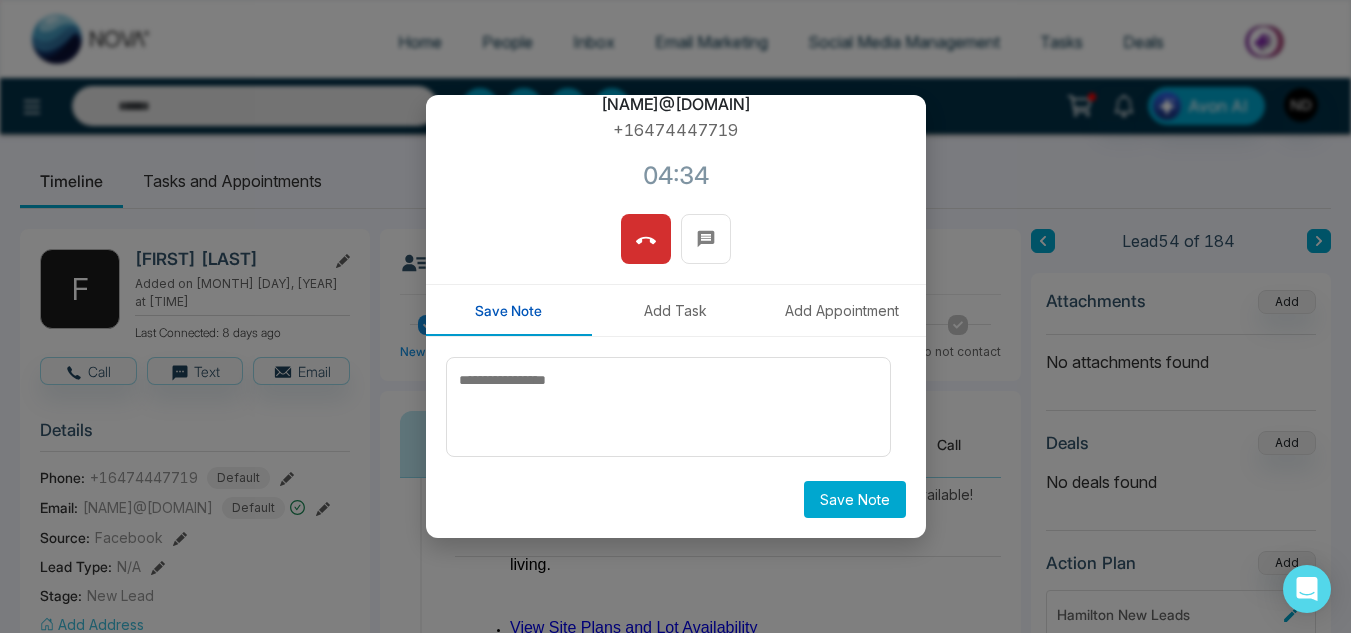 scroll, scrollTop: 0, scrollLeft: 0, axis: both 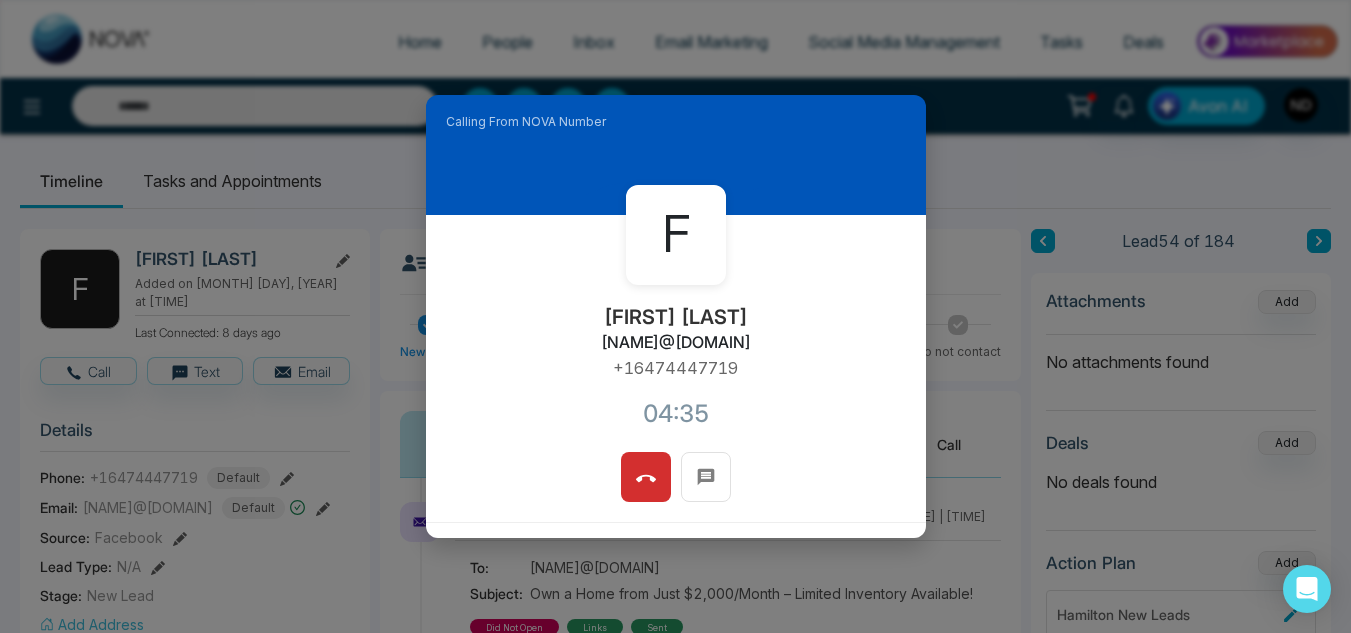 click on "Calling From NOVA Number F Fouad Boukrit boukritfouad@gmail.com +16474447719 04:35 Save Note Add Task Add Appointment Save Note" at bounding box center [675, 316] 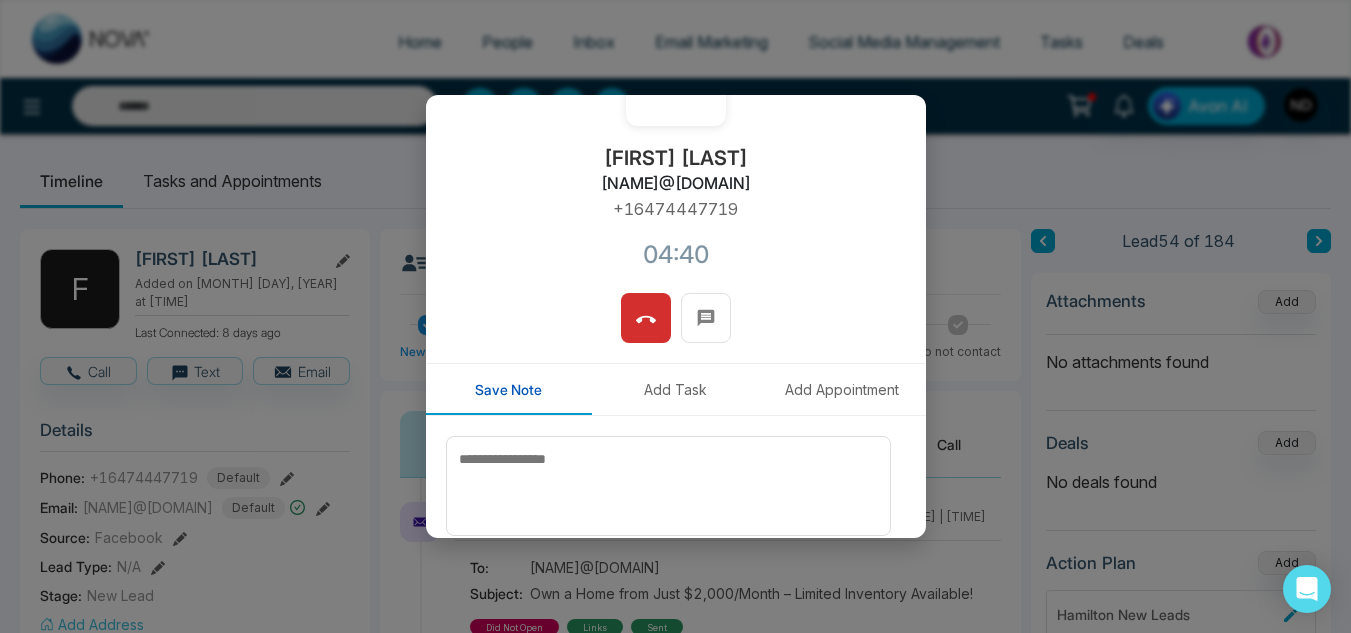 scroll, scrollTop: 161, scrollLeft: 0, axis: vertical 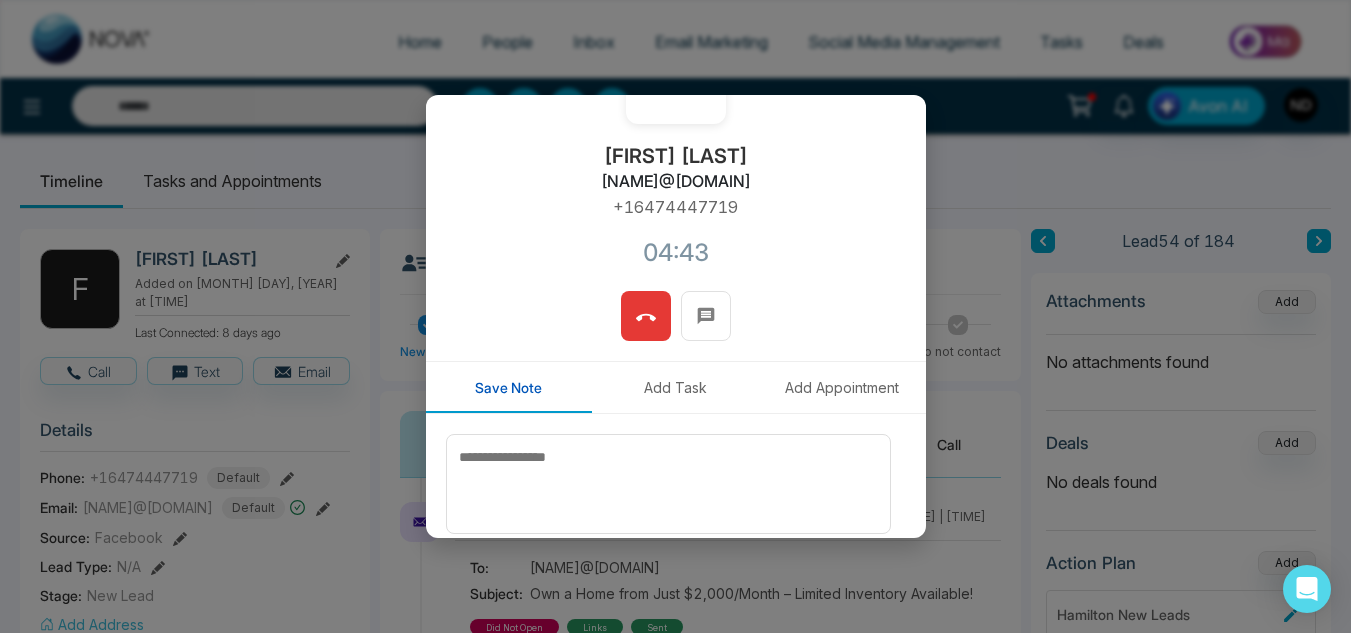 click 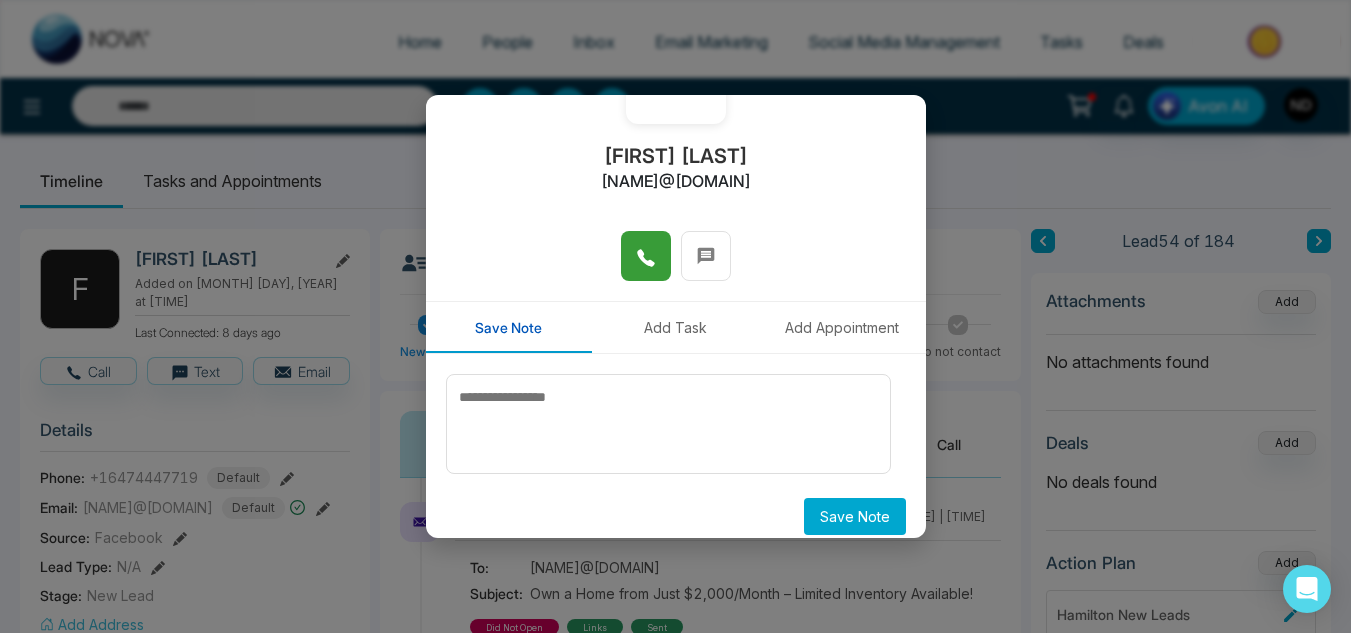 click on "Add Appointment" at bounding box center [842, 327] 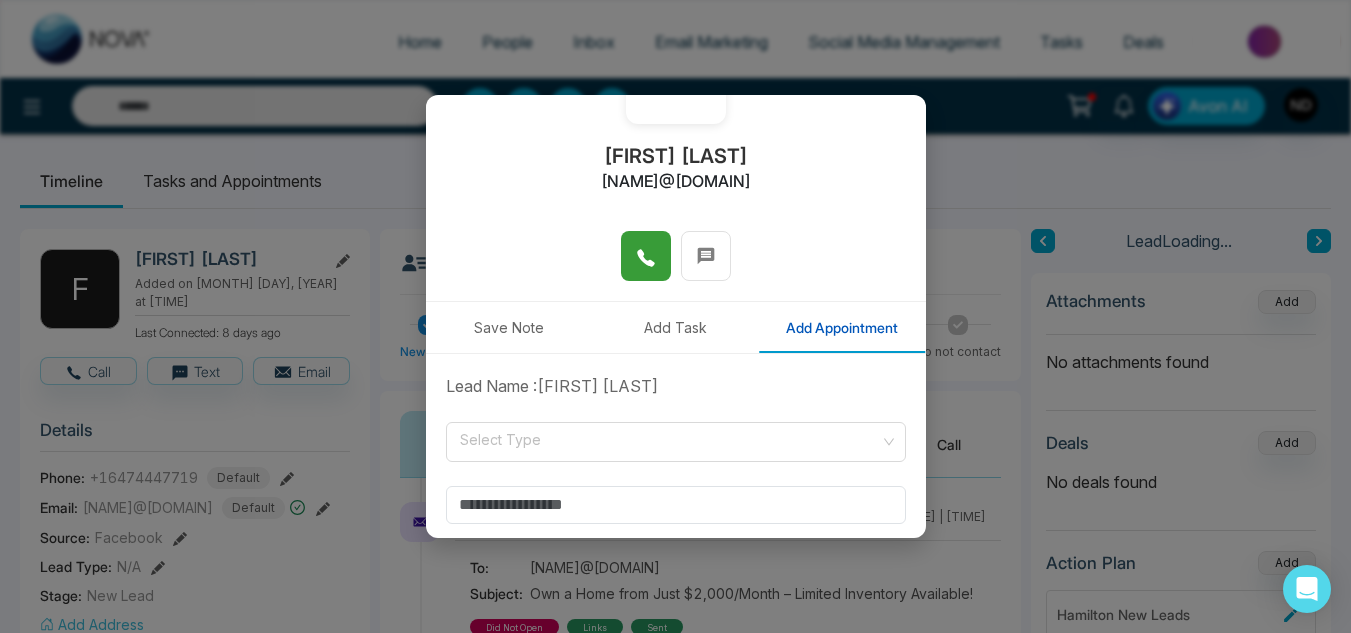 scroll, scrollTop: 254, scrollLeft: 0, axis: vertical 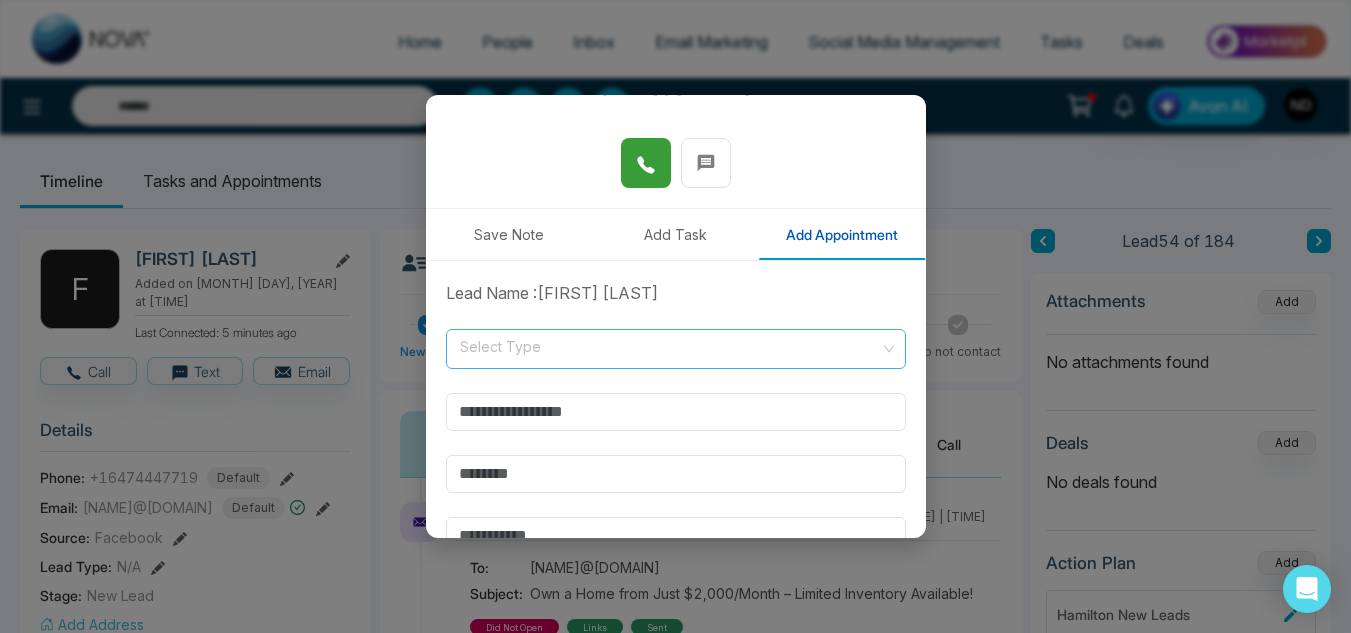 click at bounding box center [669, 349] 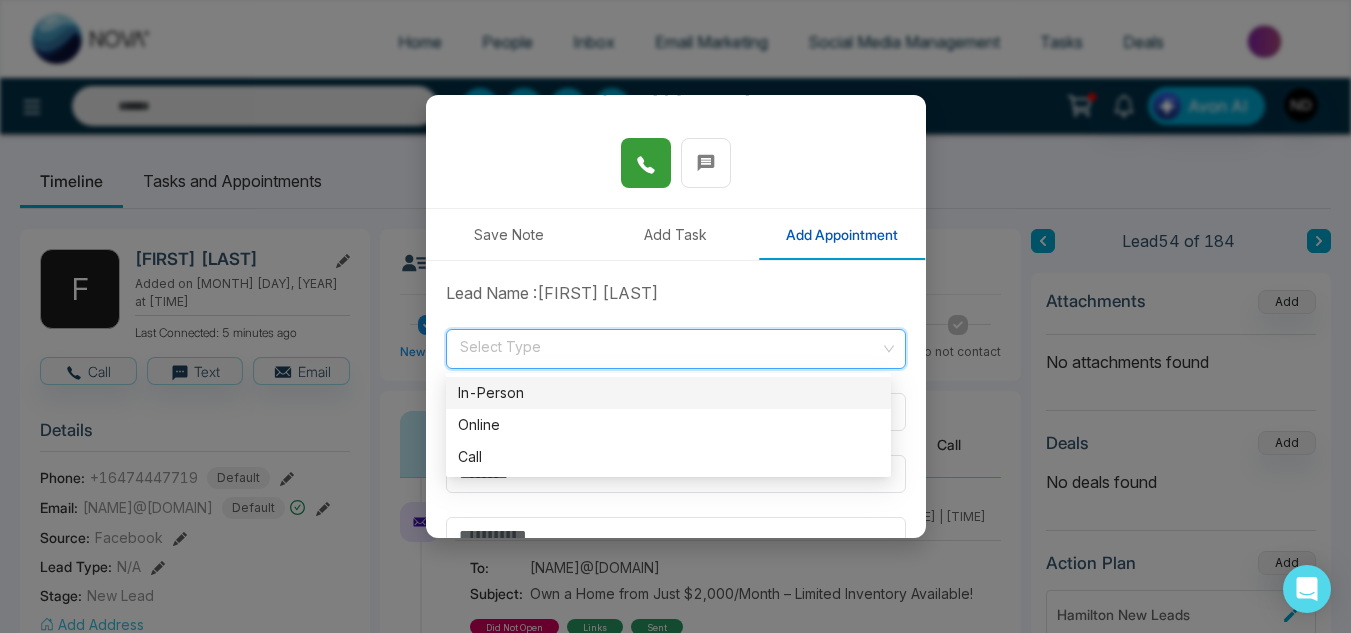 click on "In-Person" at bounding box center [668, 393] 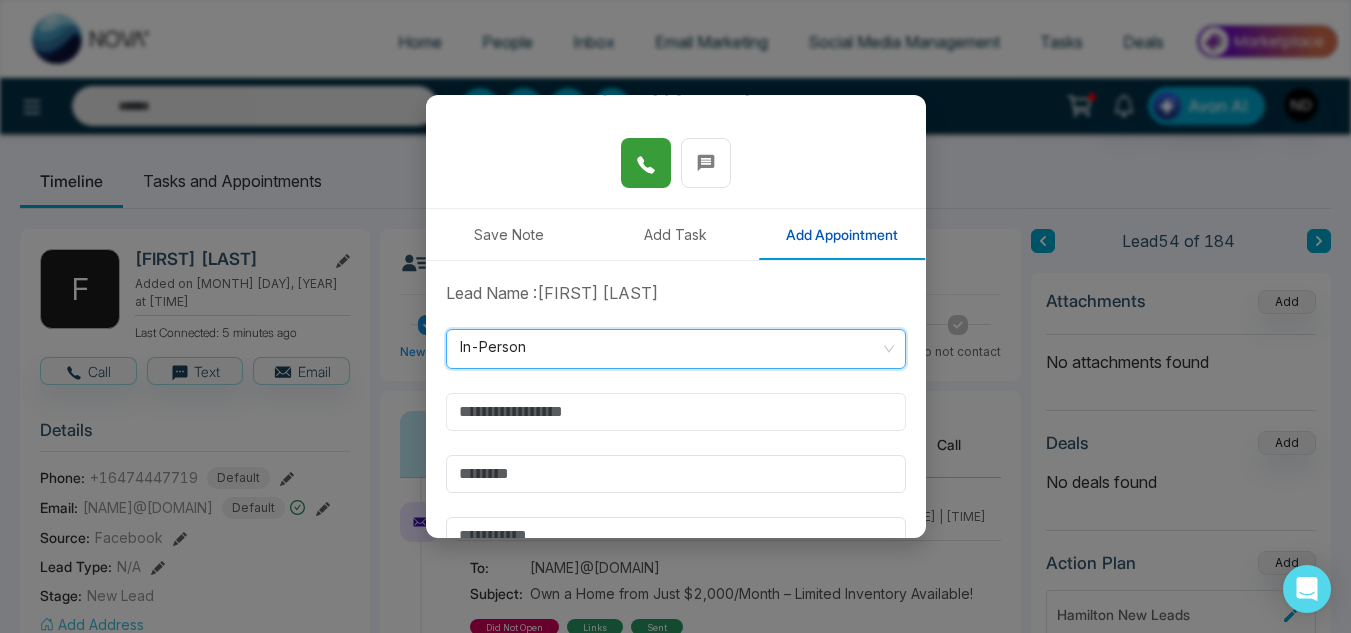 click at bounding box center (676, 412) 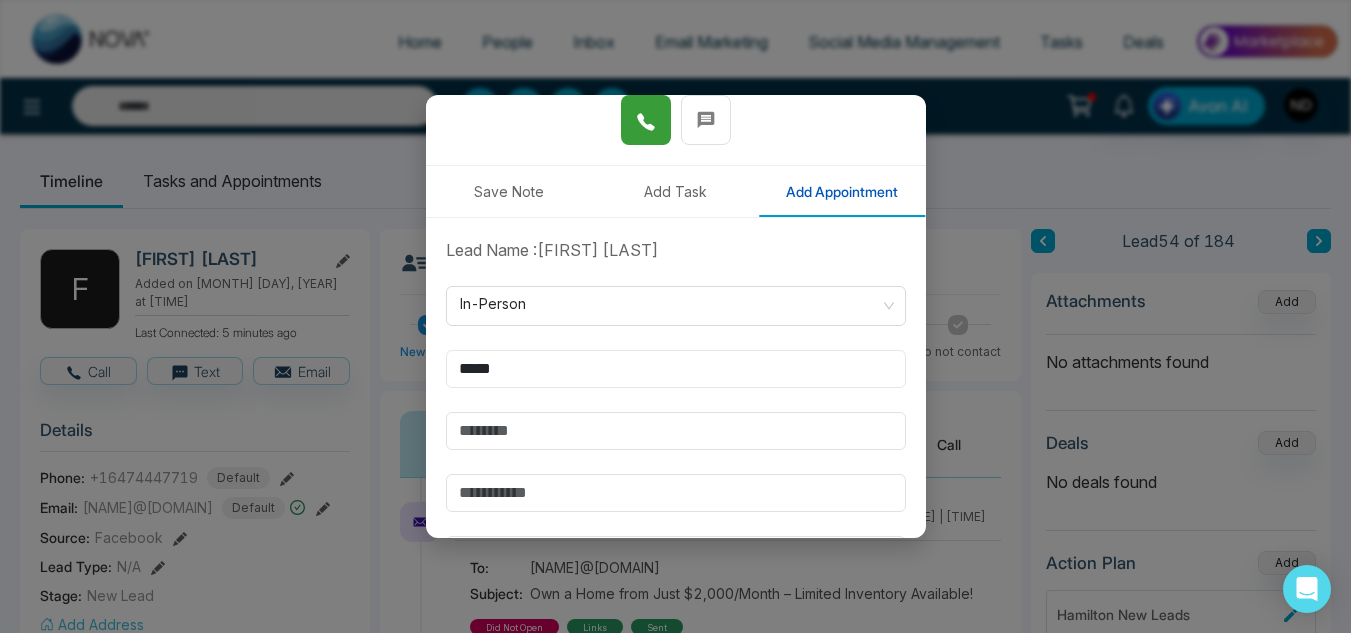 scroll, scrollTop: 298, scrollLeft: 0, axis: vertical 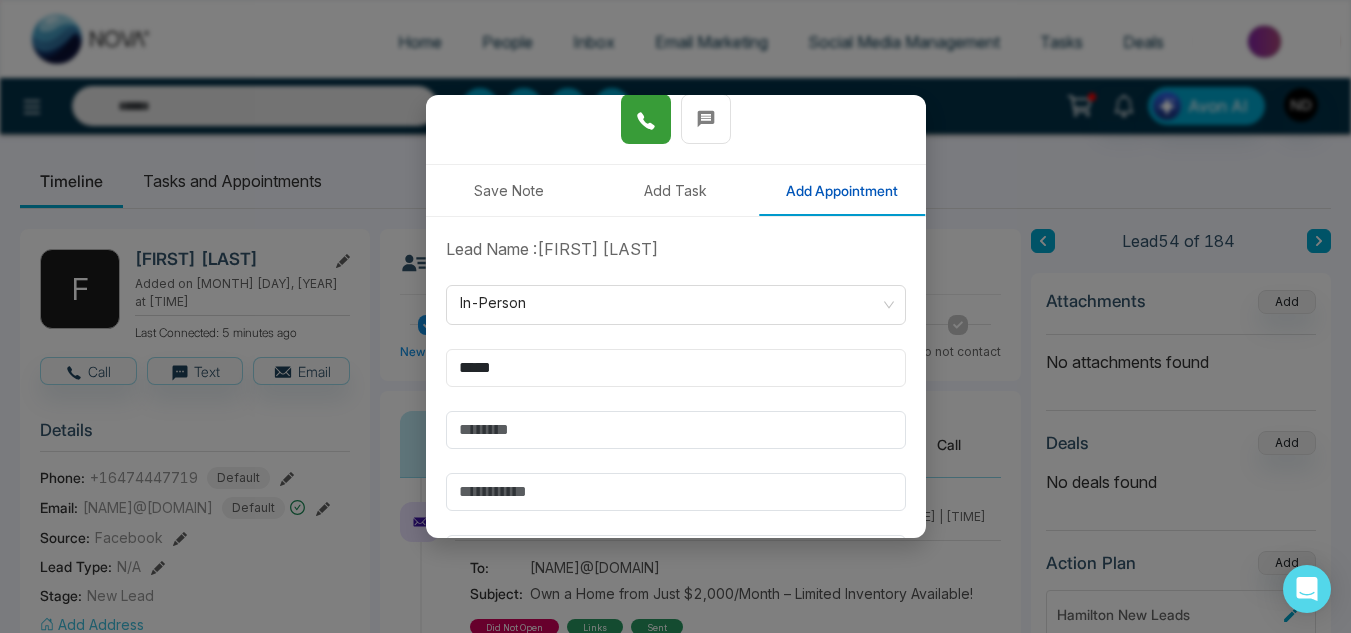 type on "*****" 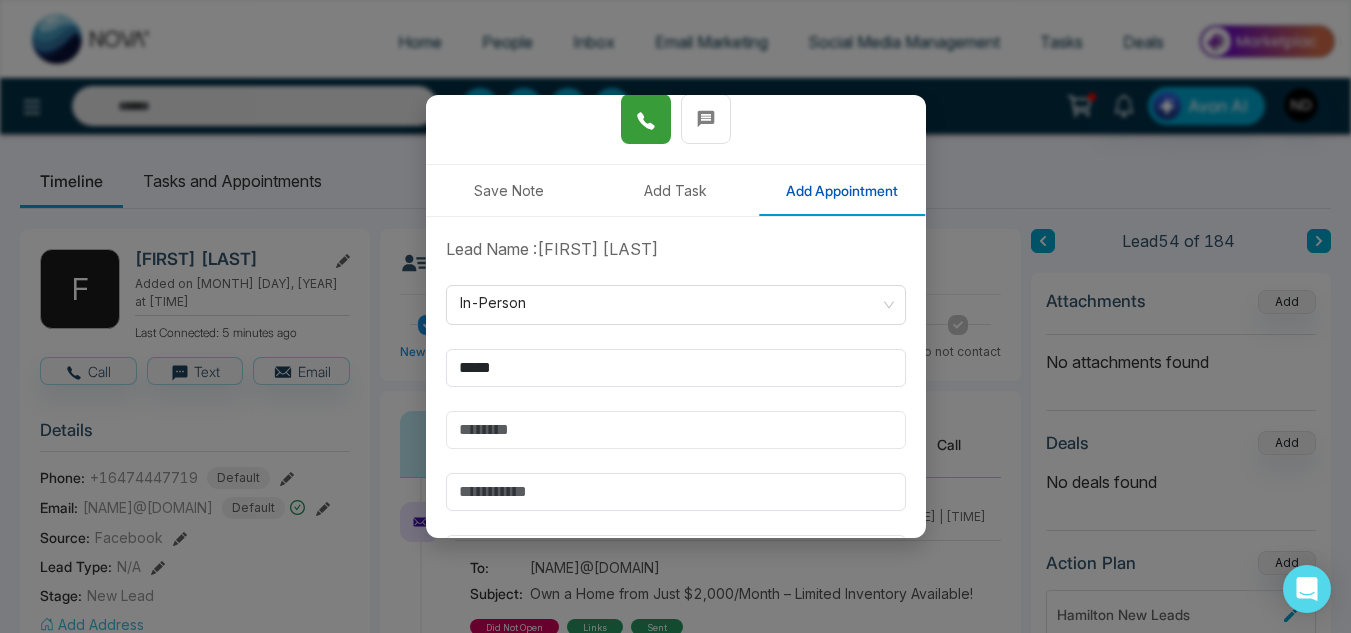 click at bounding box center [676, 430] 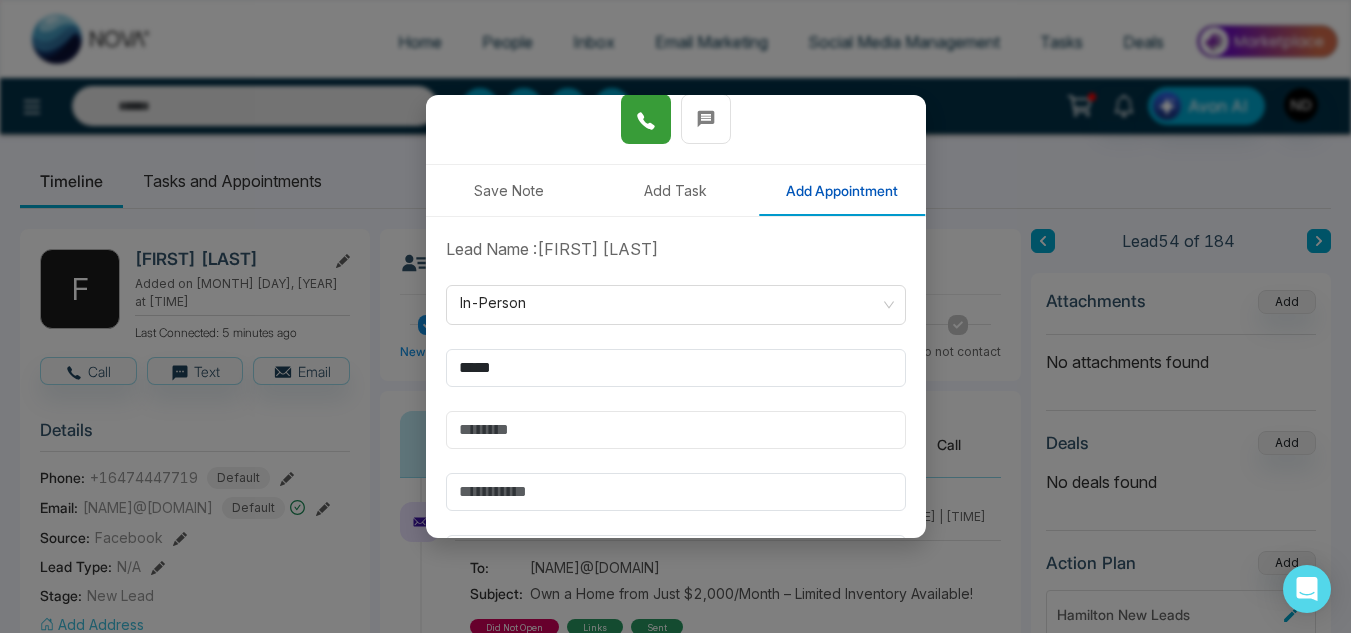 type on "**********" 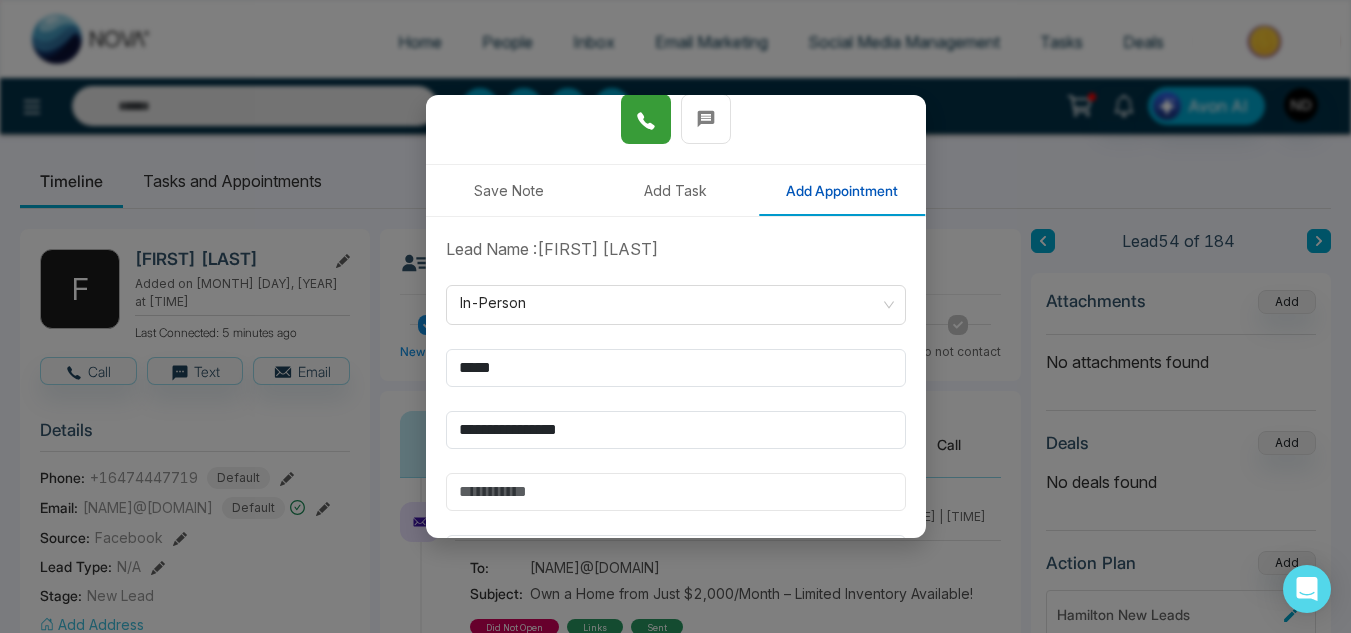 click at bounding box center [676, 492] 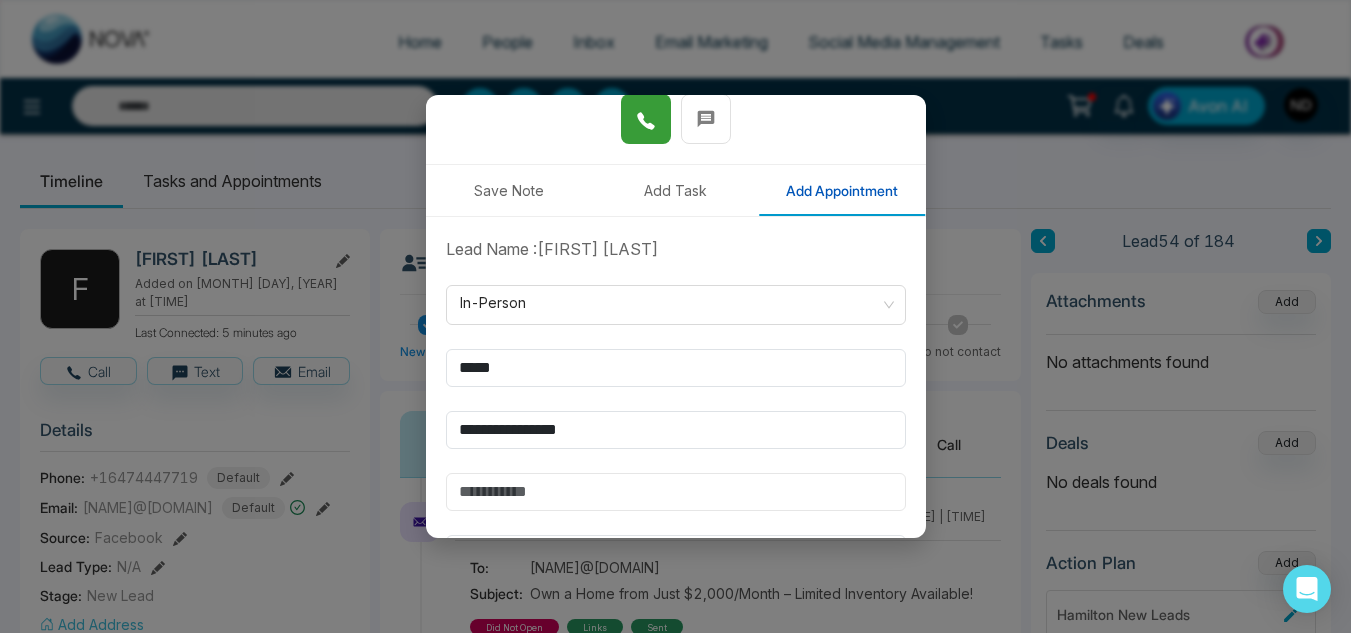 type on "*******" 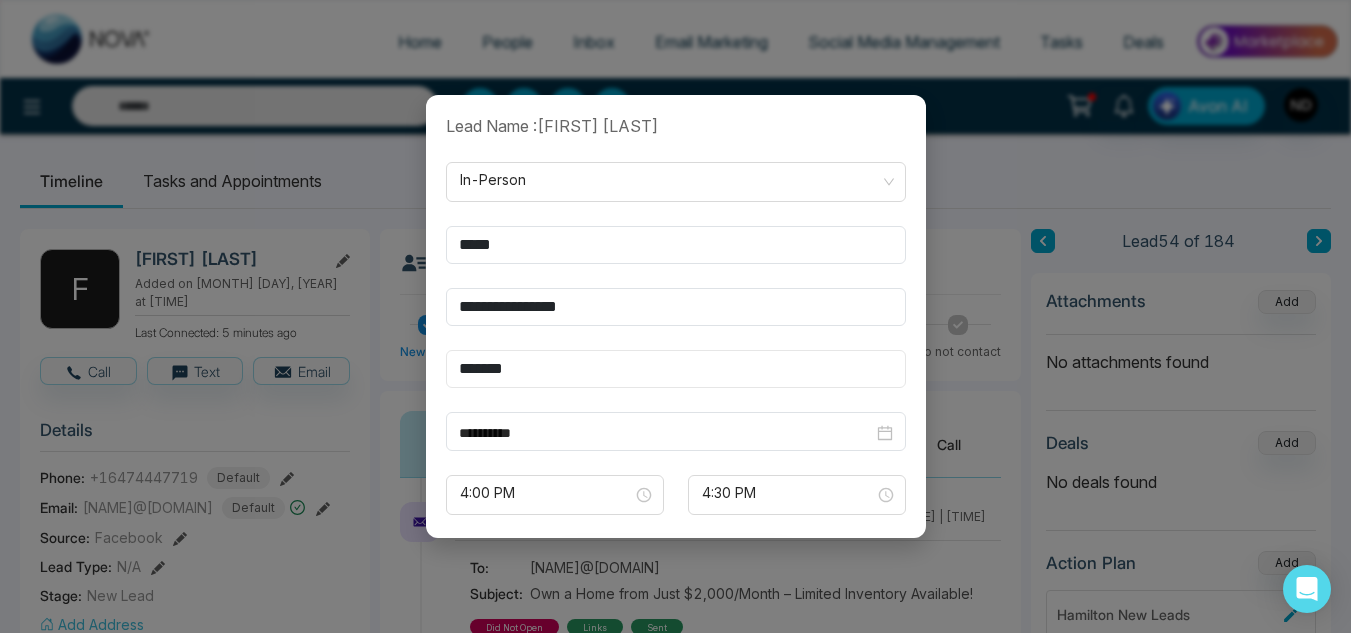 scroll, scrollTop: 420, scrollLeft: 0, axis: vertical 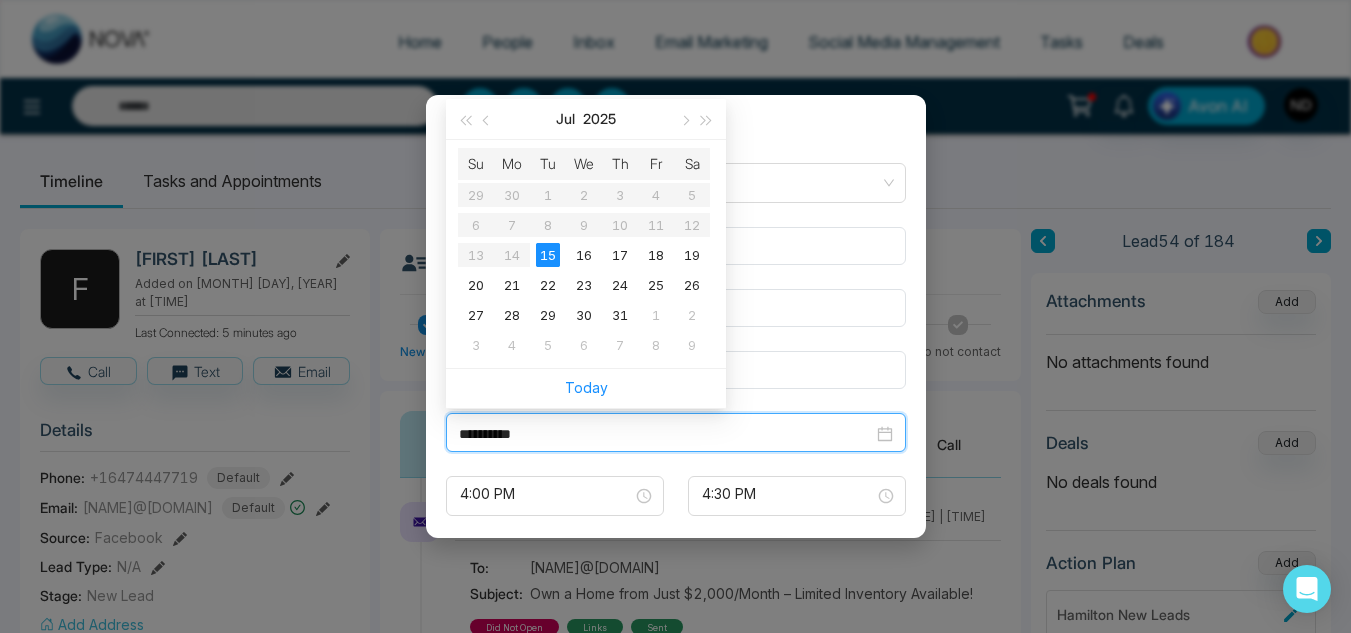 click on "**********" at bounding box center (666, 434) 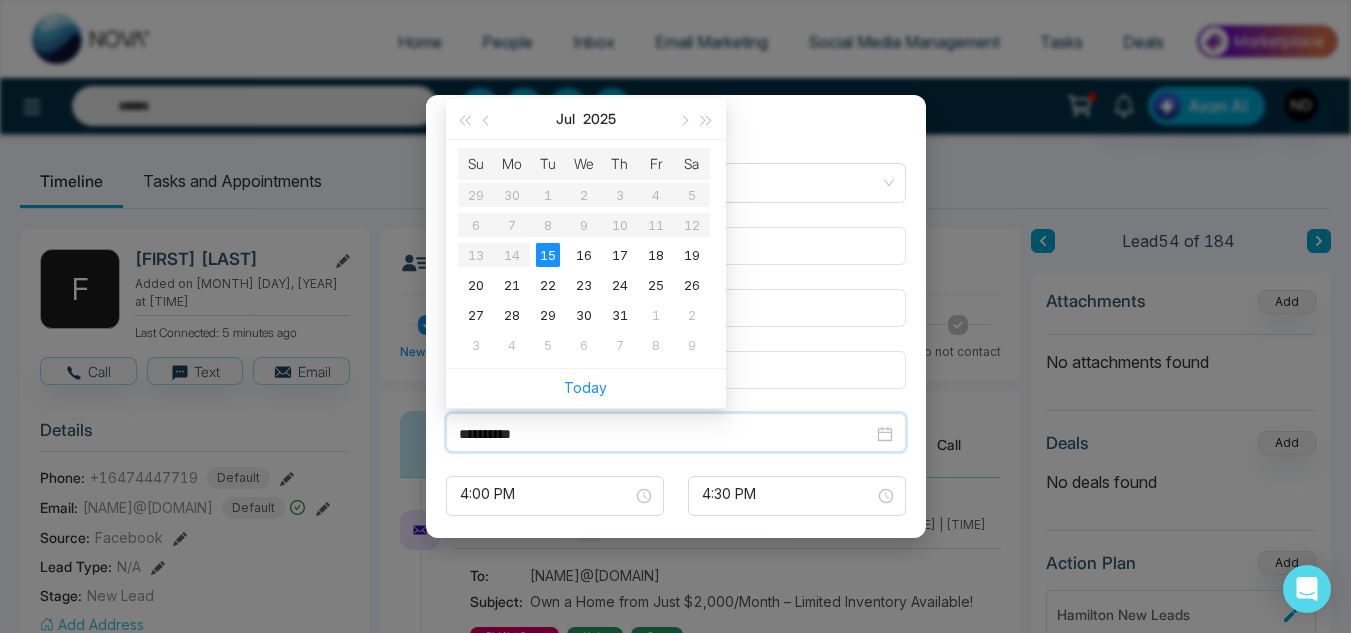 click on "Su Mo Tu We Th Fr Sa 29 30 1 2 3 4 5 6 7 8 9 10 11 12 13 14 15 16 17 18 19 20 21 22 23 24 25 26 27 28 29 30 31 1 2 3 4 5 6 7 8 9" at bounding box center (586, 254) 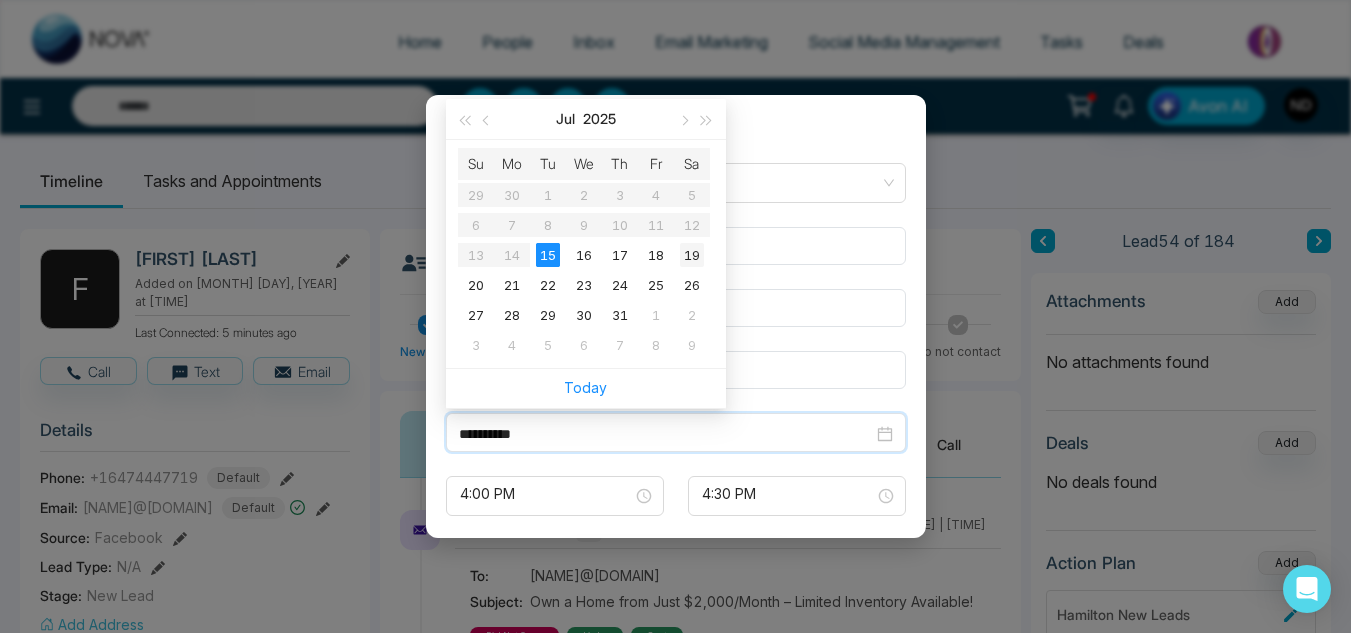 type on "**********" 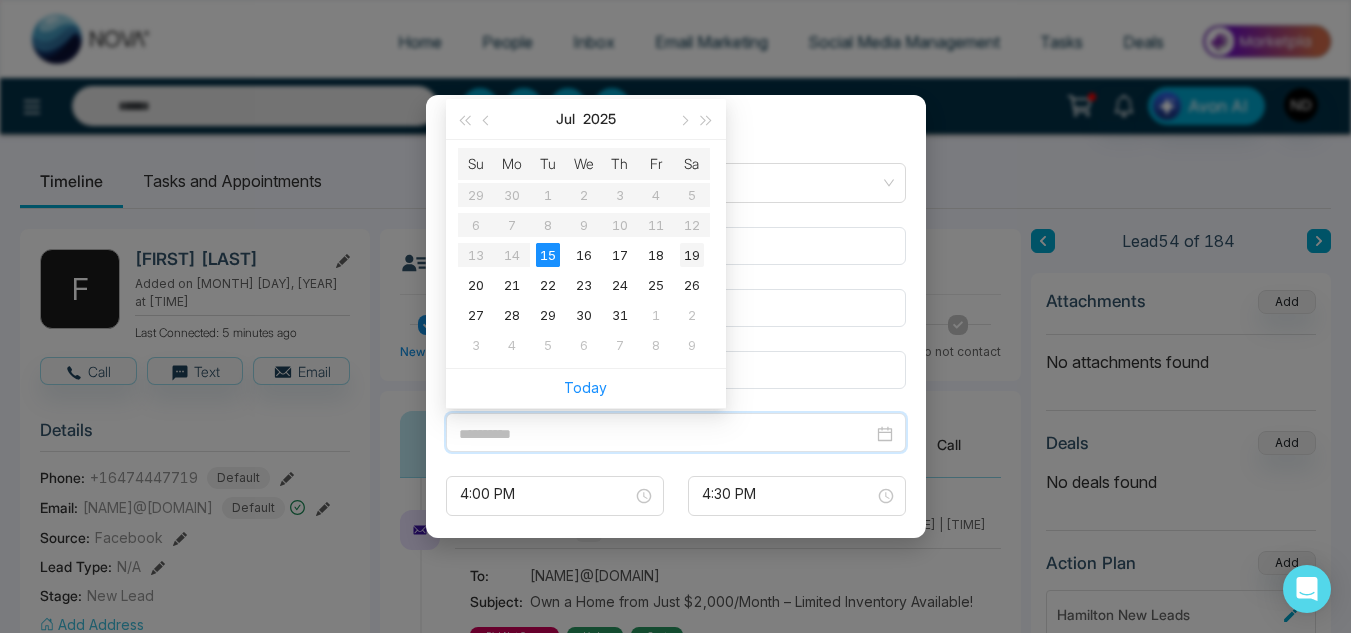 click on "19" at bounding box center [692, 255] 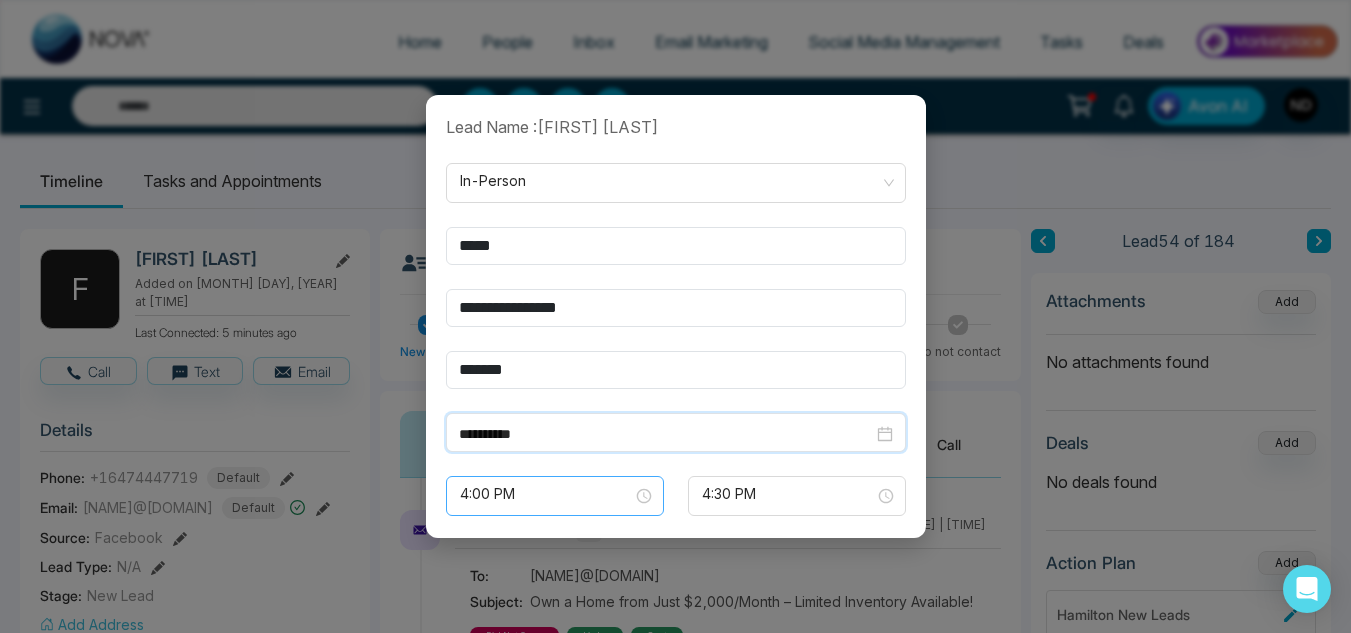 click on "4:00 PM" at bounding box center (555, 496) 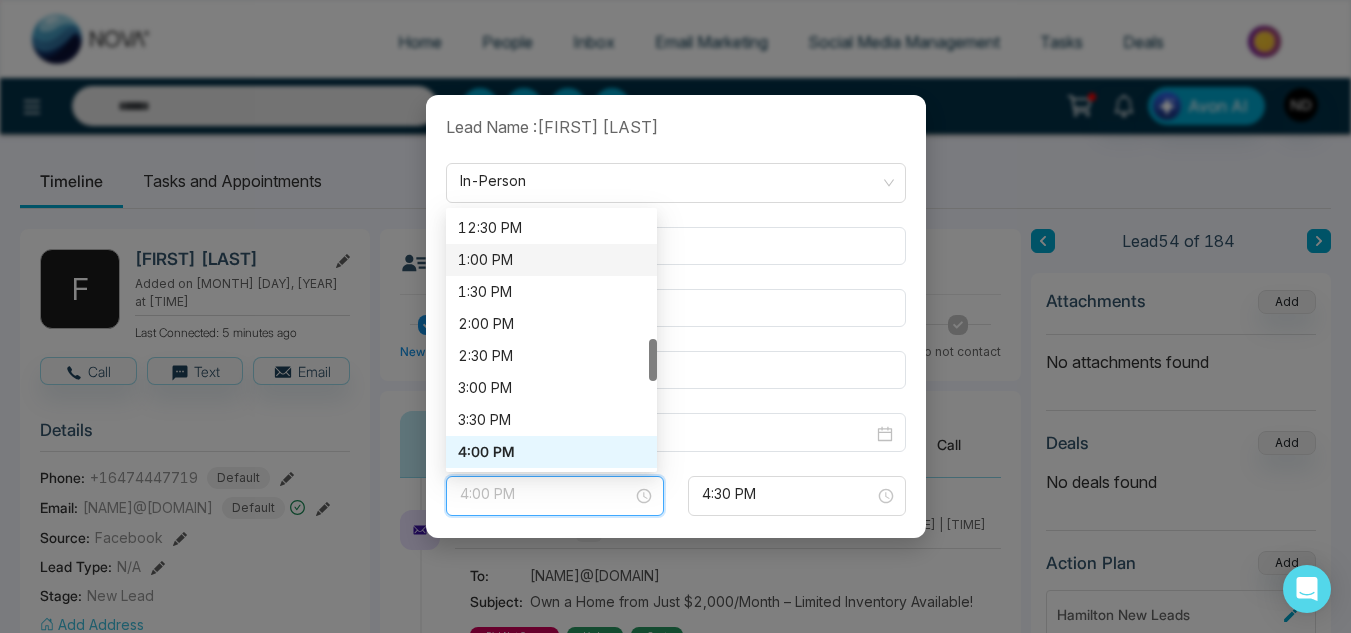 scroll, scrollTop: 742, scrollLeft: 0, axis: vertical 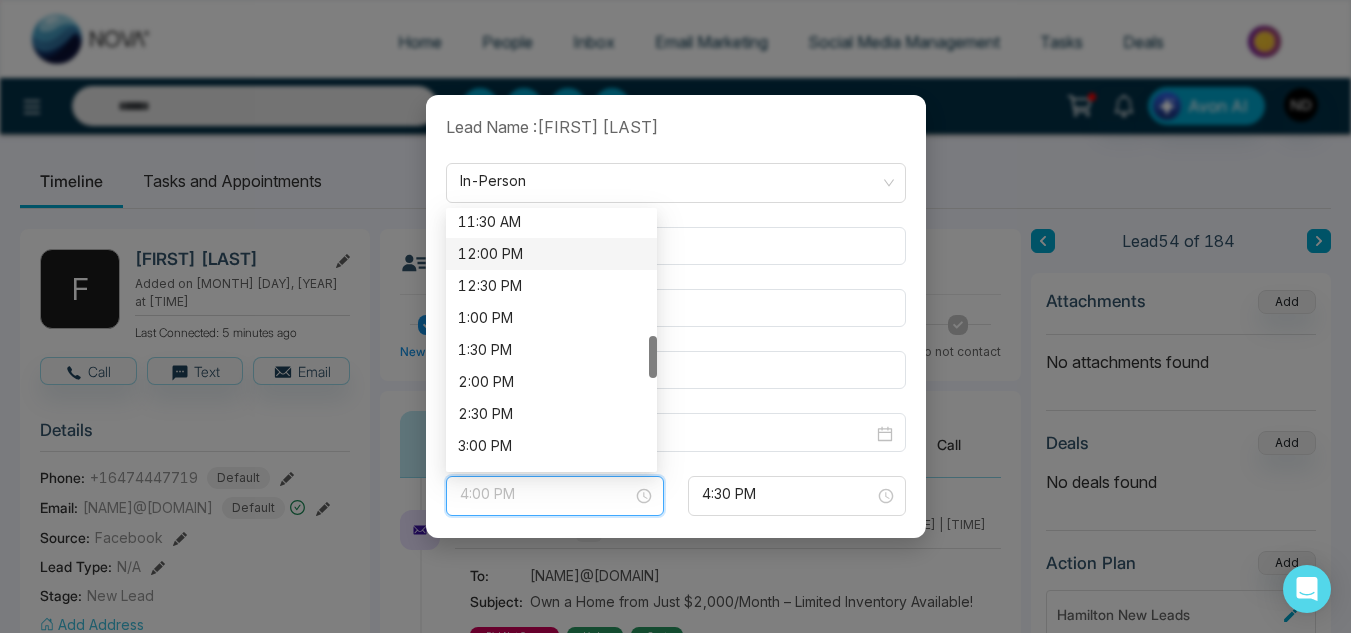 click on "12:00 PM" at bounding box center [551, 254] 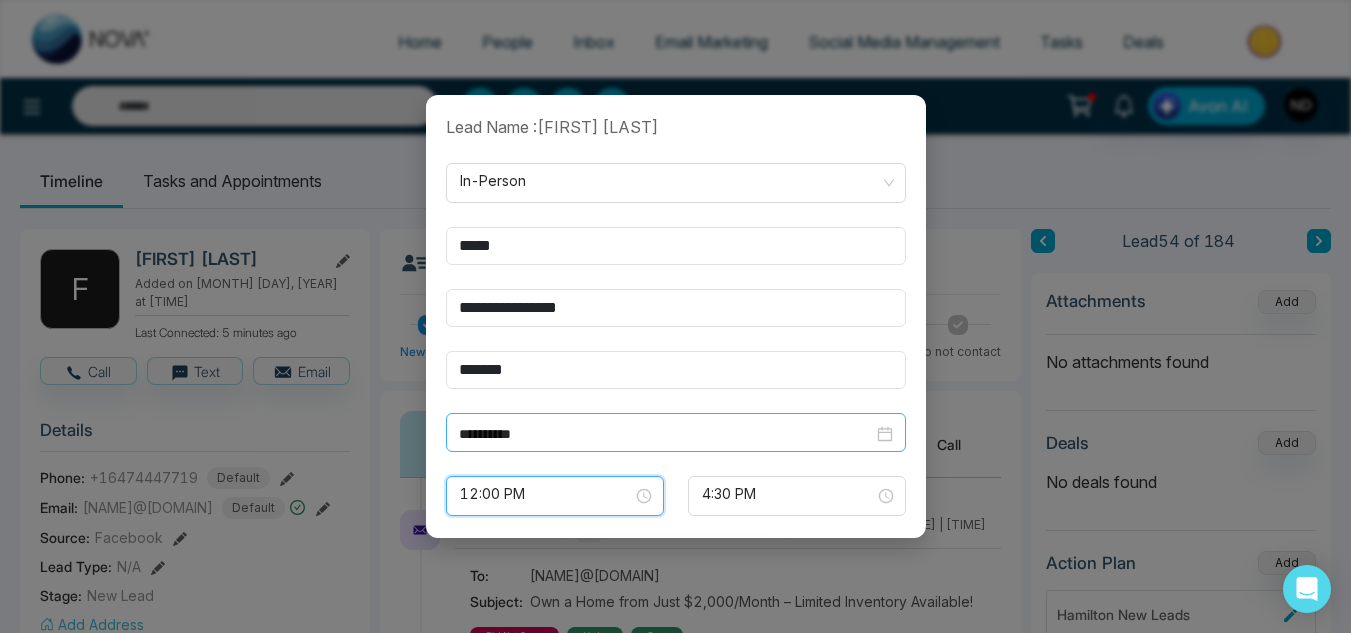 scroll, scrollTop: 504, scrollLeft: 0, axis: vertical 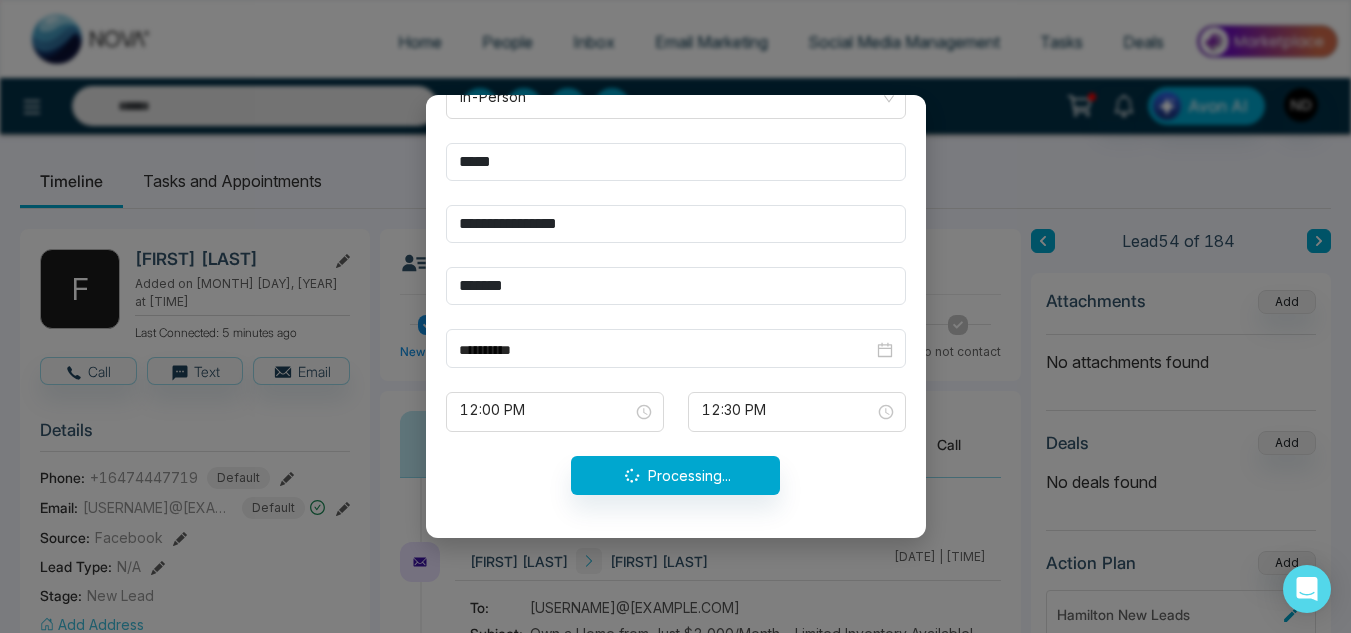 type 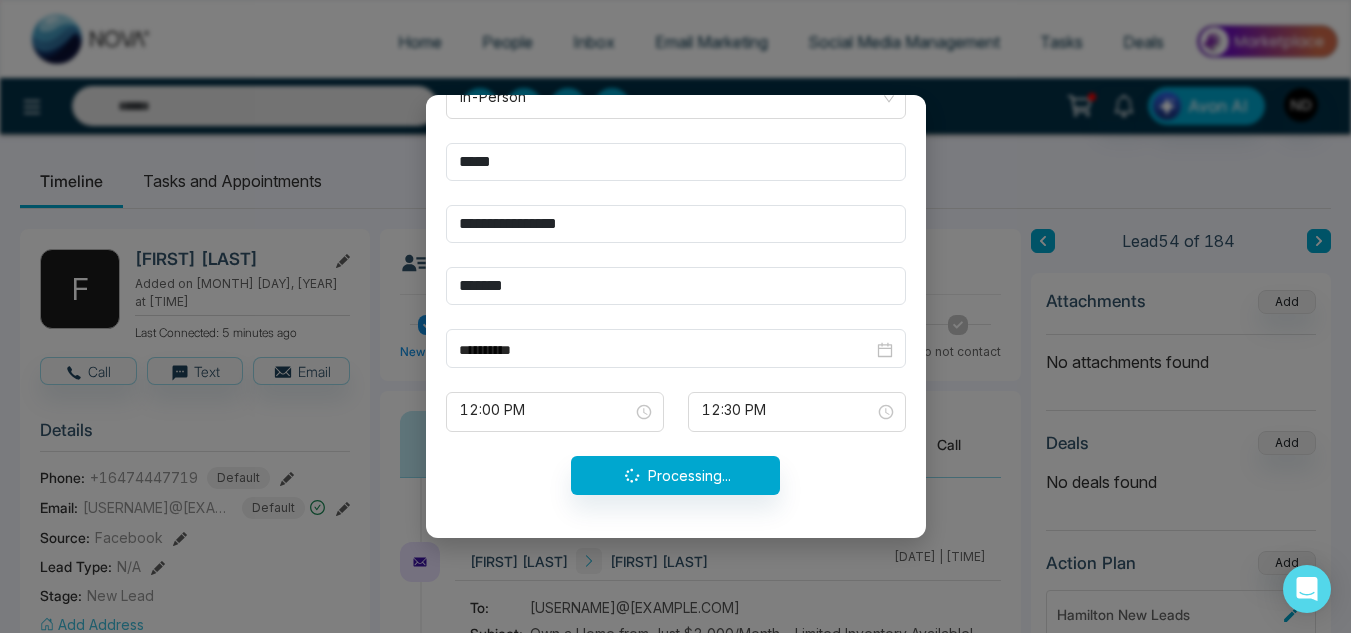 type 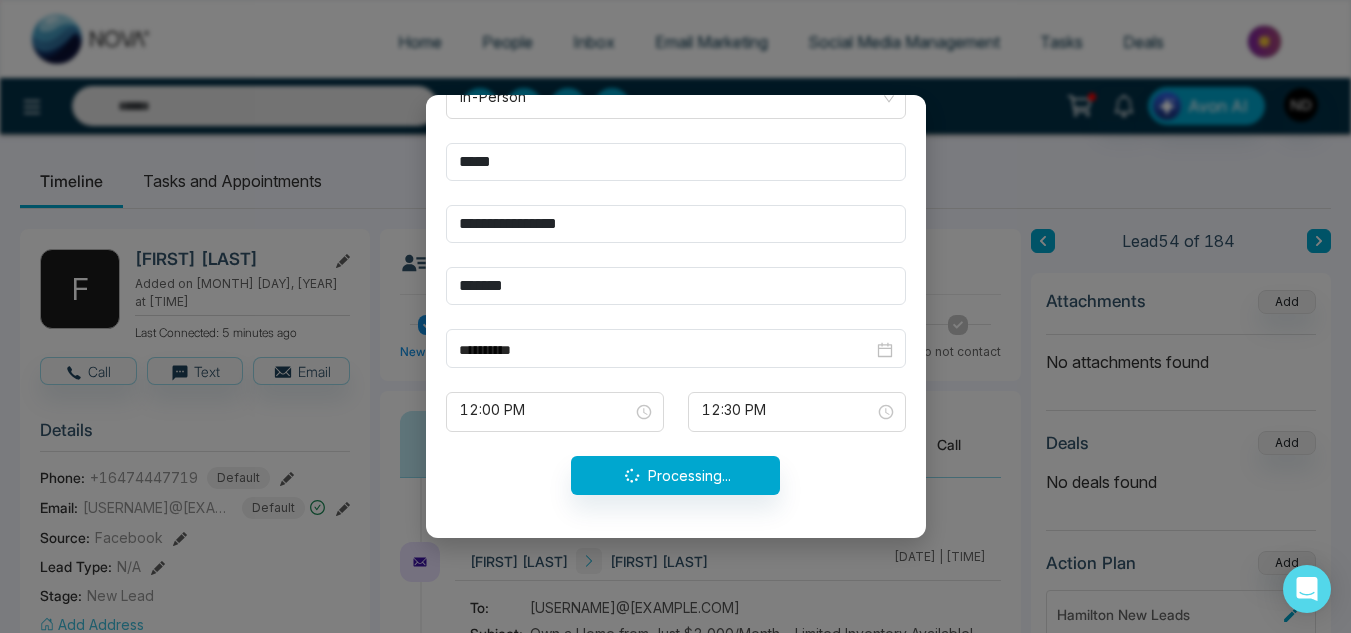 type 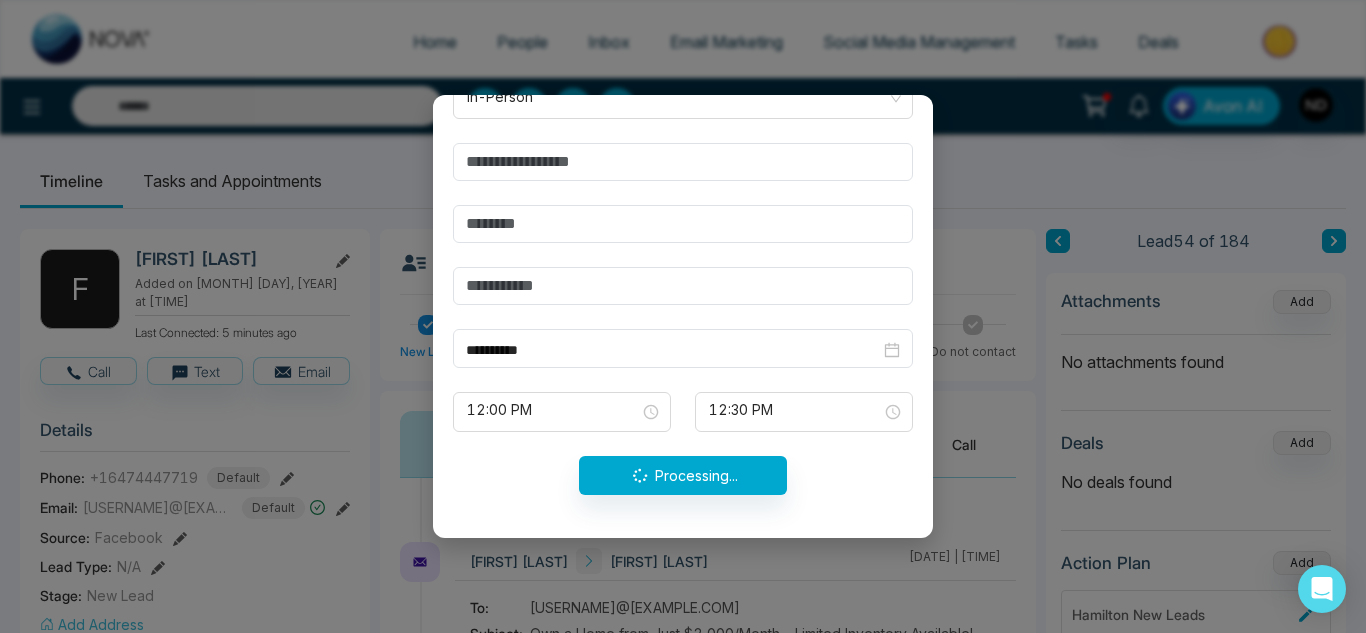 type on "**********" 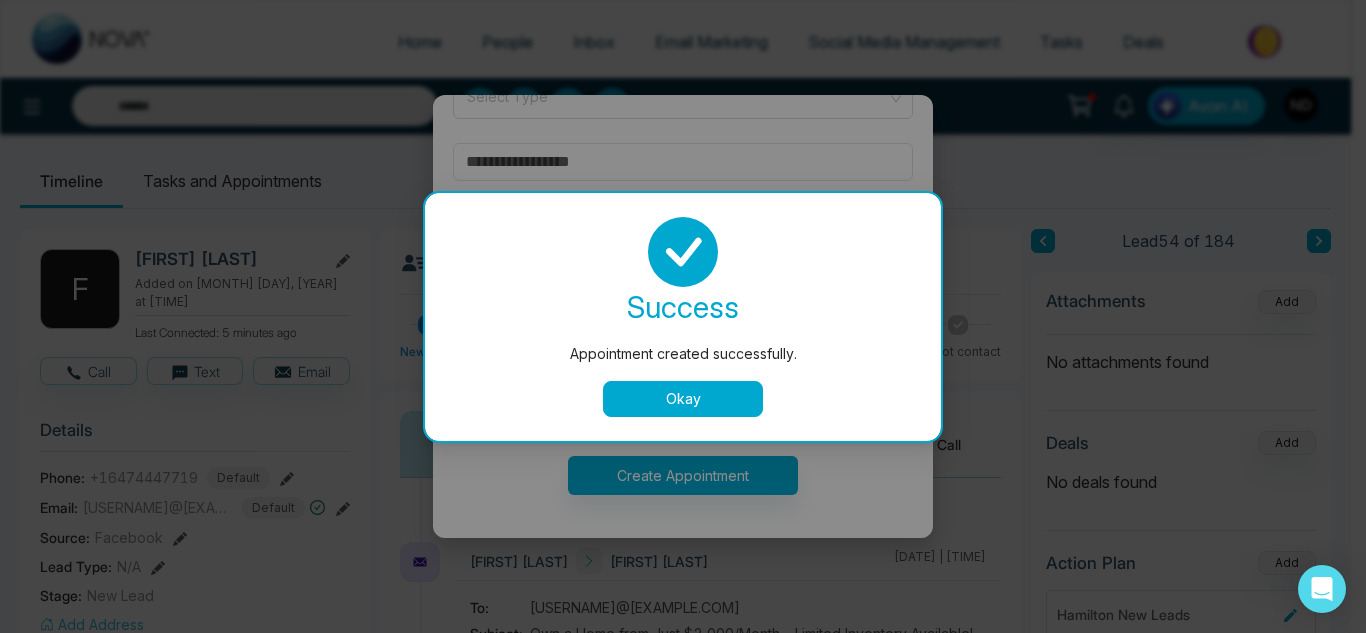 click on "Okay" at bounding box center (683, 399) 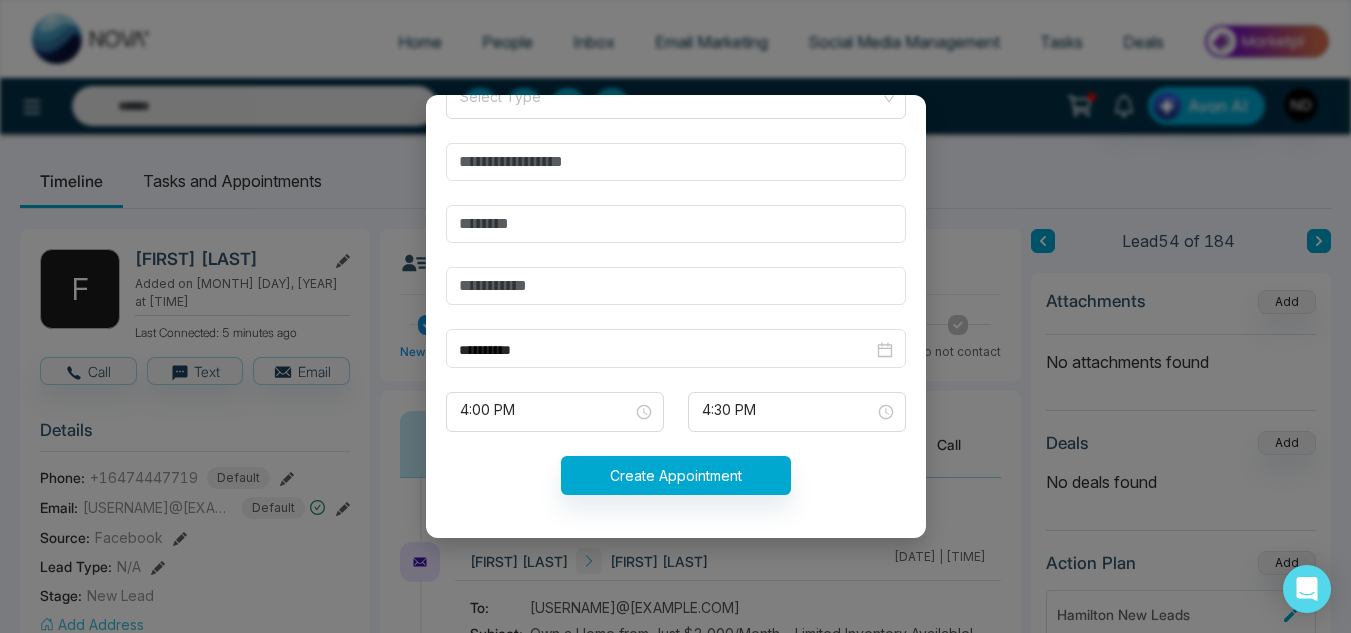 scroll, scrollTop: 0, scrollLeft: 0, axis: both 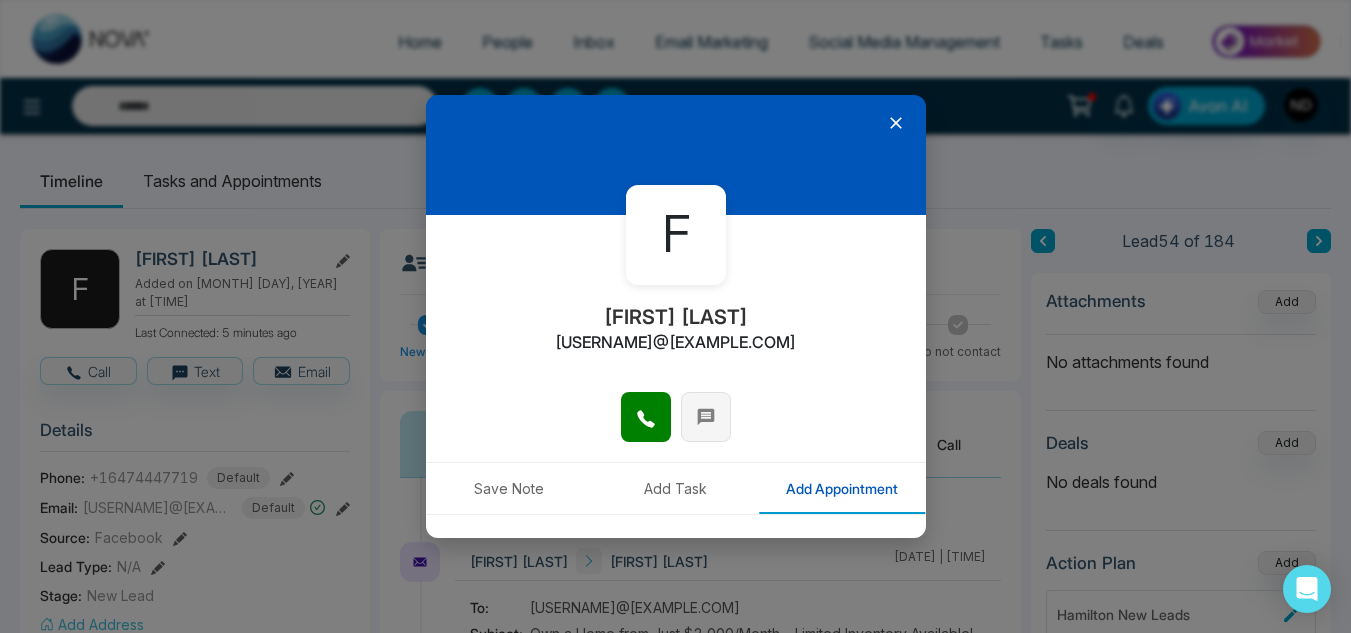 click at bounding box center [706, 417] 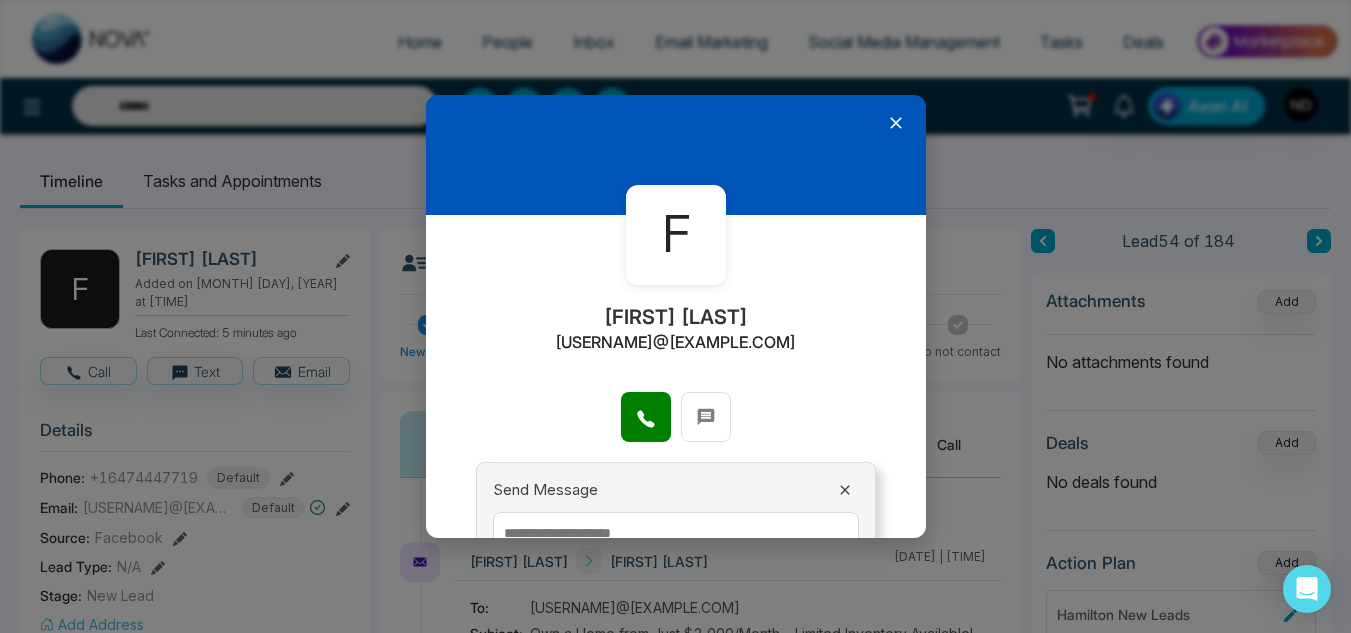 scroll, scrollTop: 60, scrollLeft: 0, axis: vertical 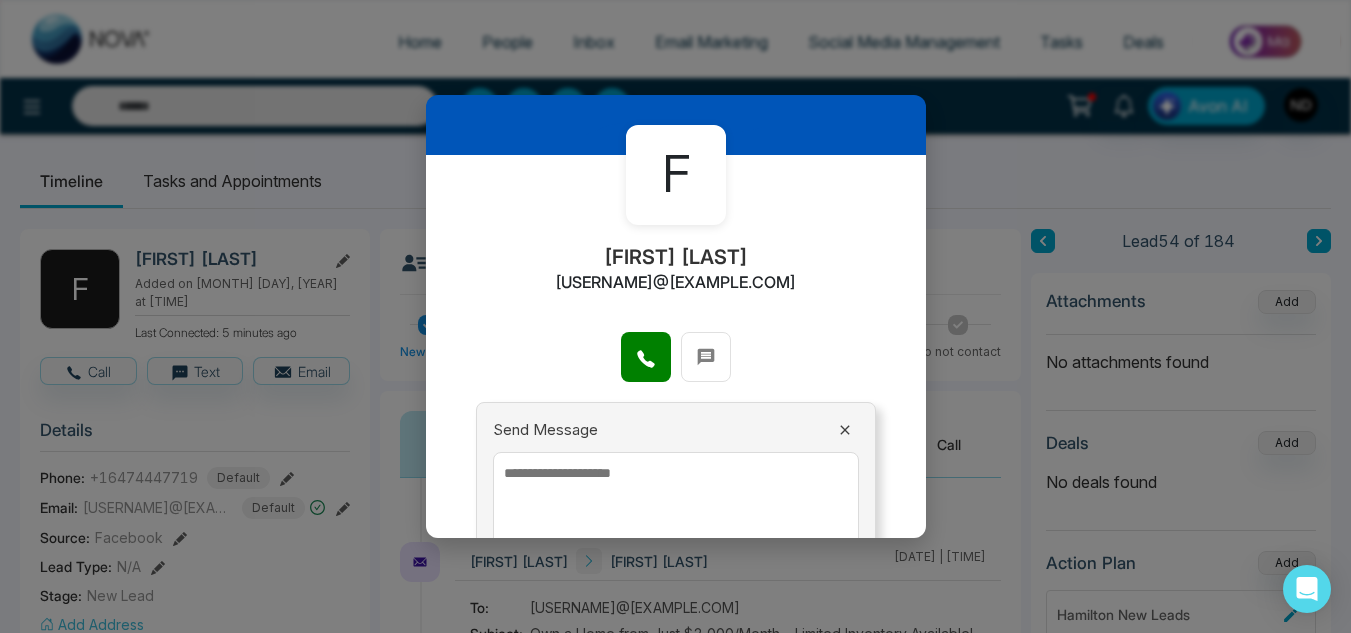 click at bounding box center [676, 512] 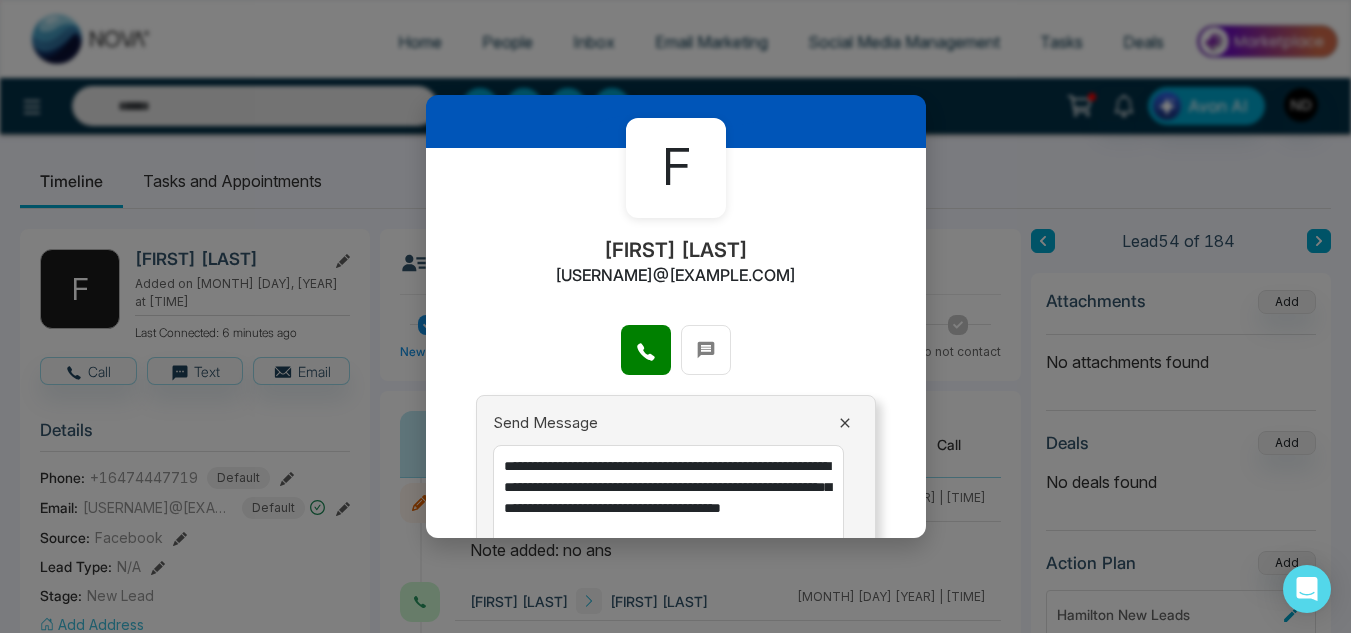 scroll, scrollTop: 172, scrollLeft: 0, axis: vertical 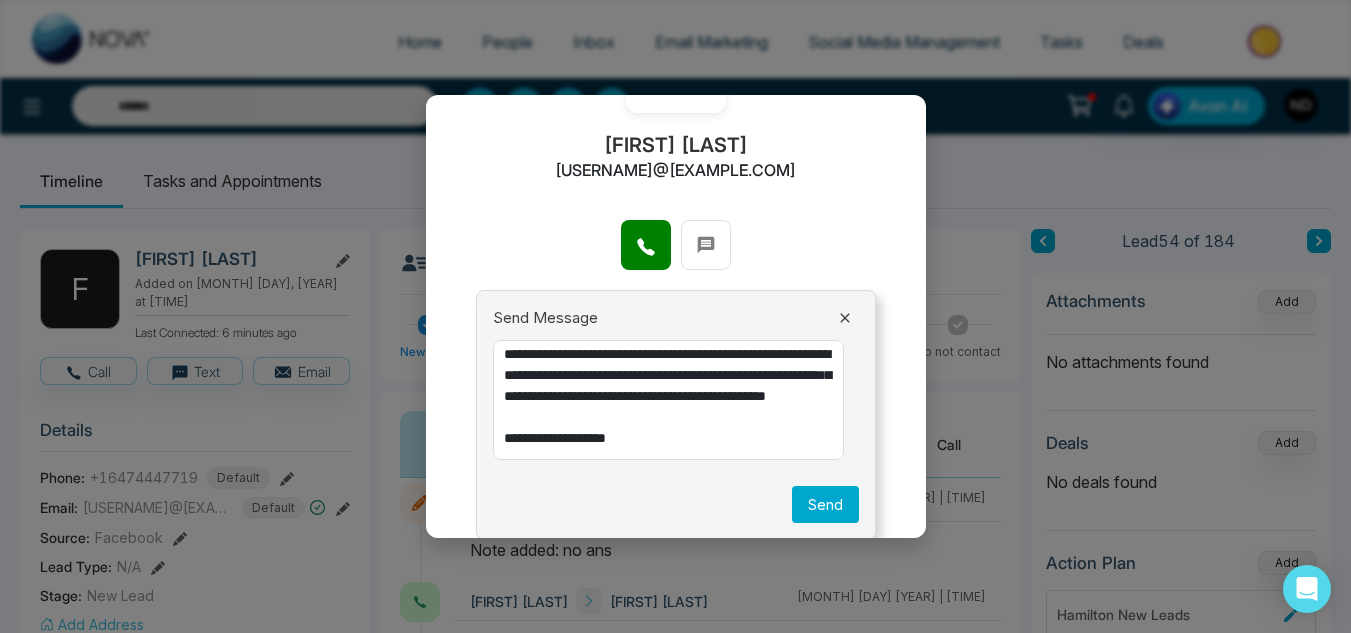type on "**********" 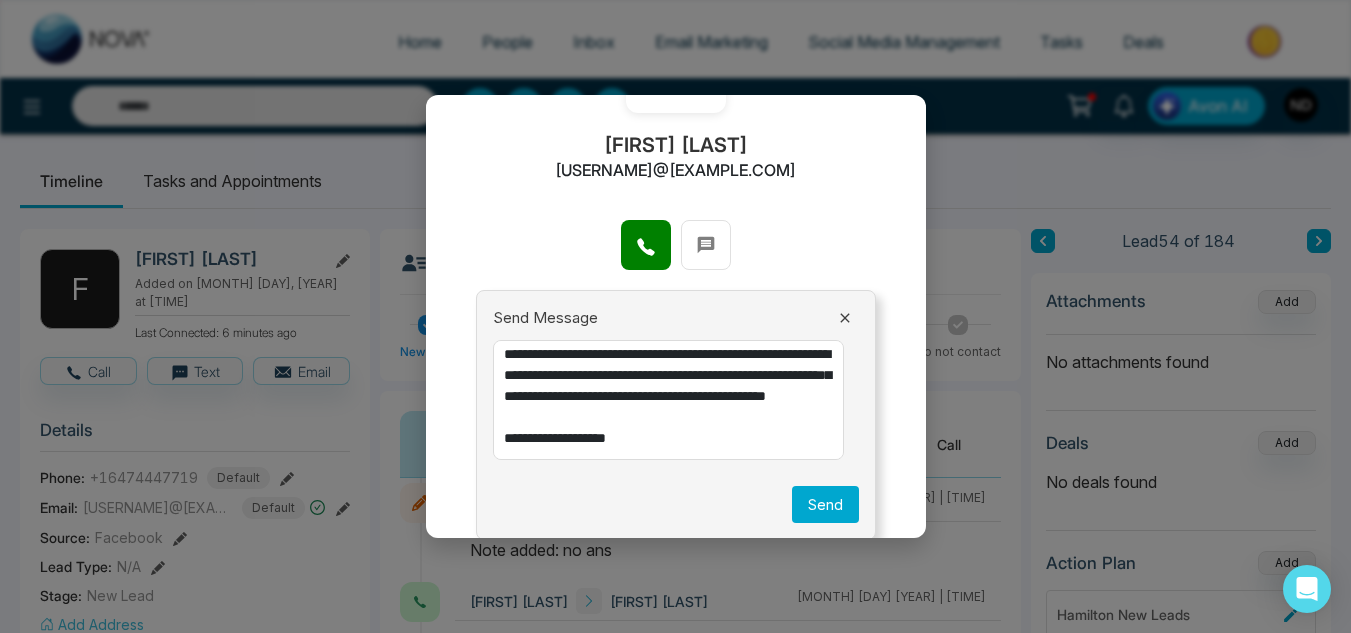 click on "Send" at bounding box center [825, 504] 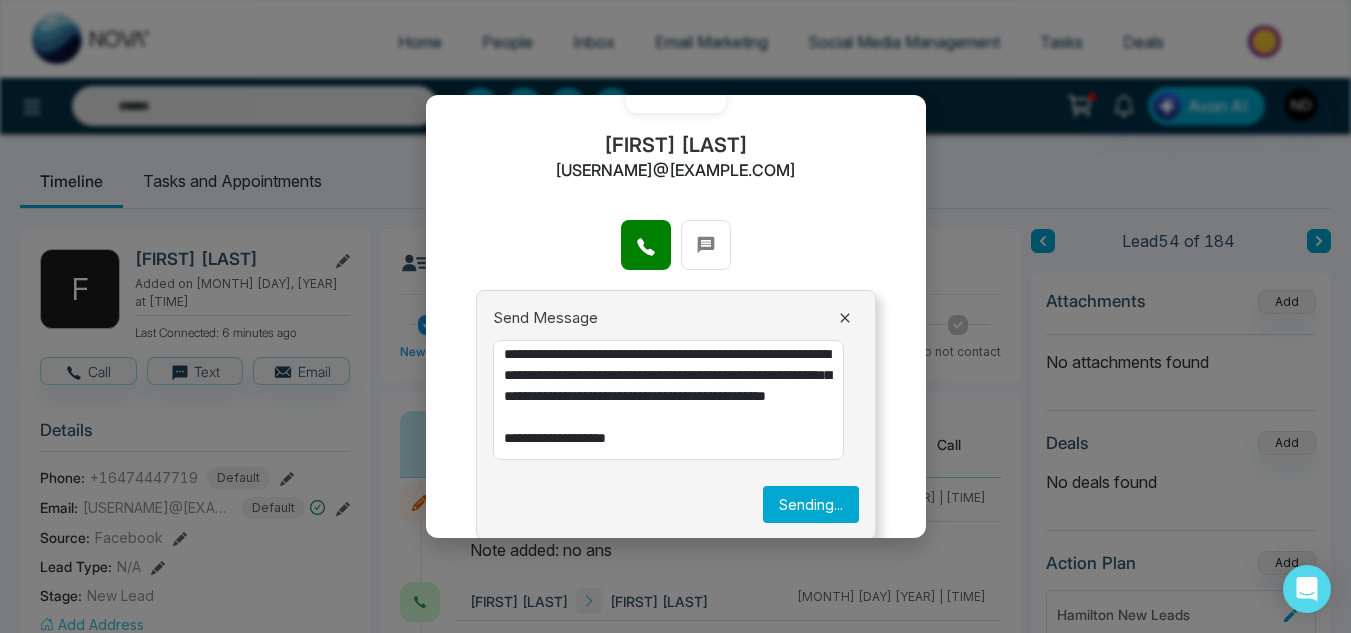 type 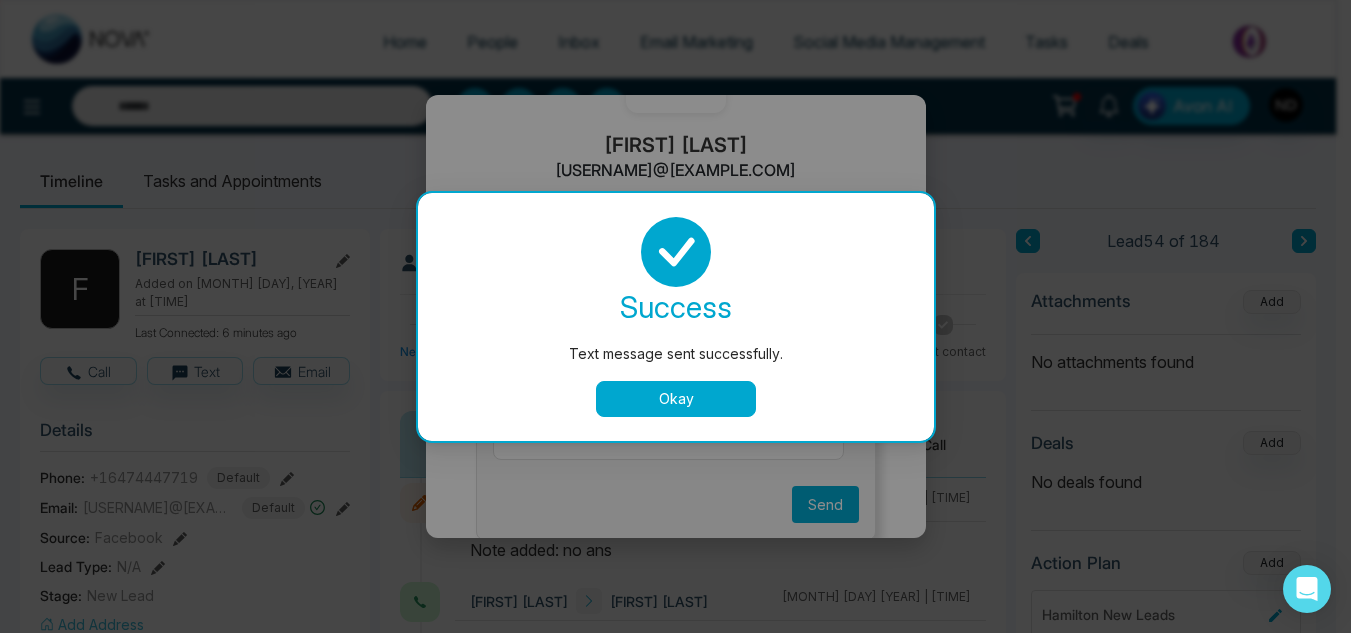 scroll, scrollTop: 0, scrollLeft: 0, axis: both 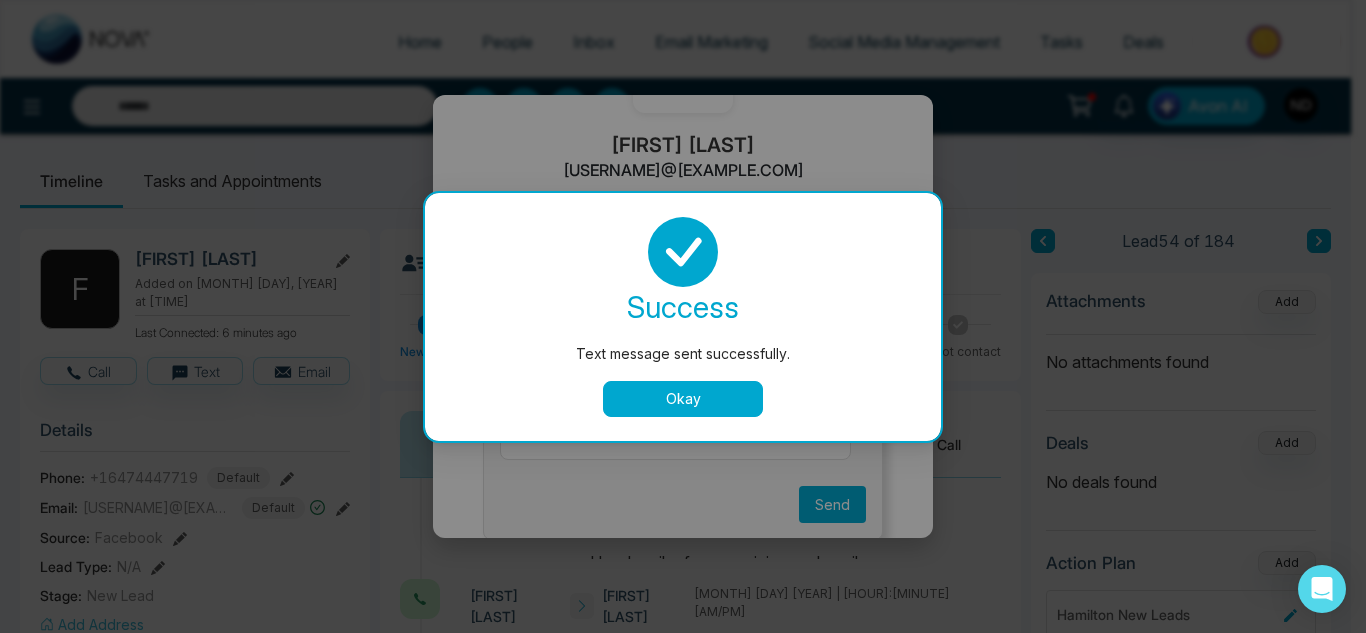 click on "Okay" at bounding box center [683, 399] 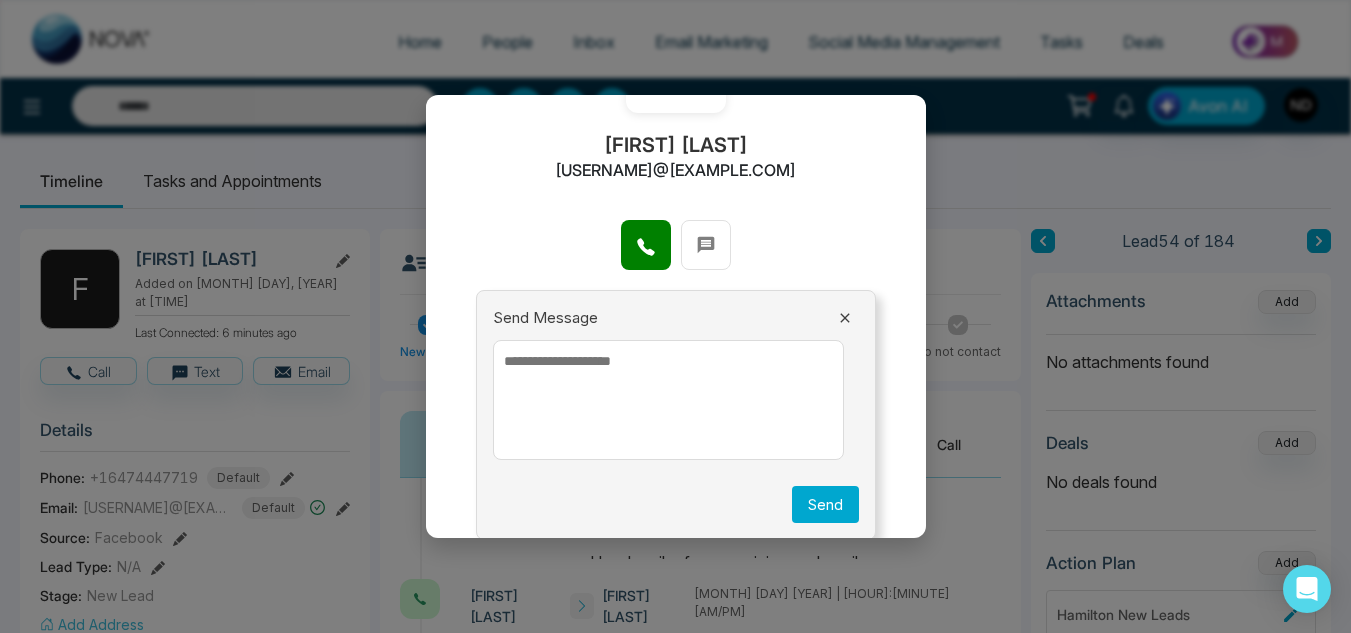 scroll, scrollTop: 0, scrollLeft: 0, axis: both 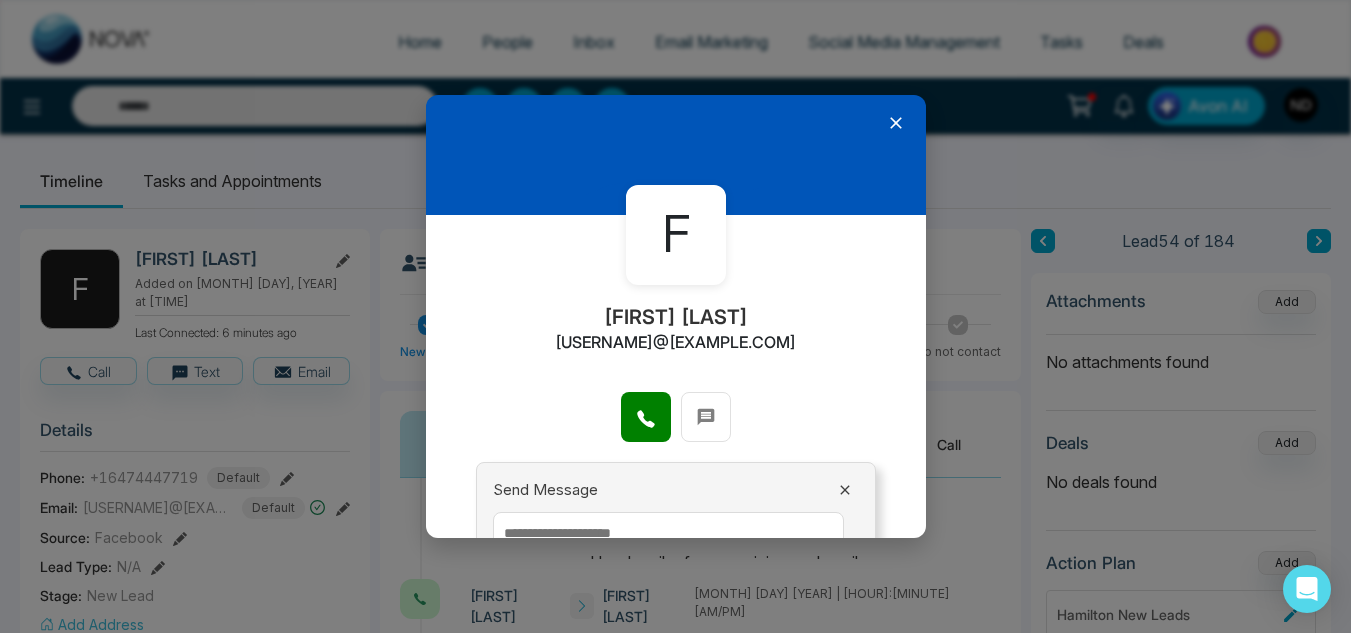 click 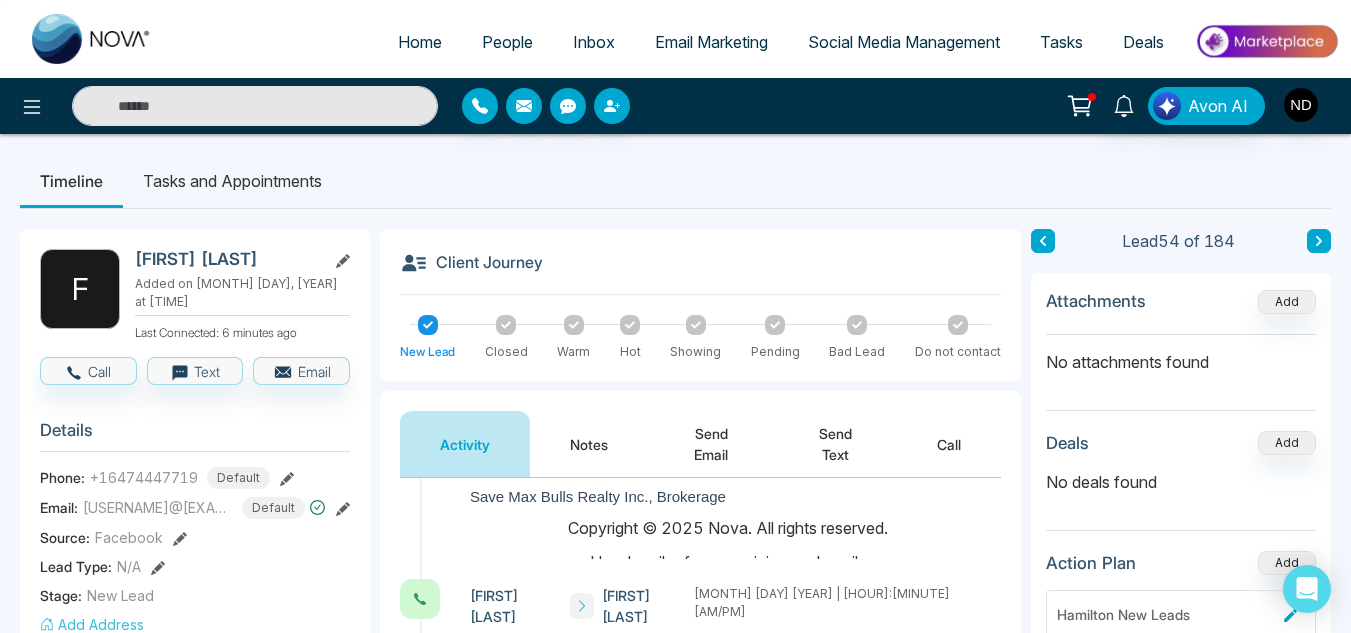 click on "Tasks and Appointments" at bounding box center (232, 181) 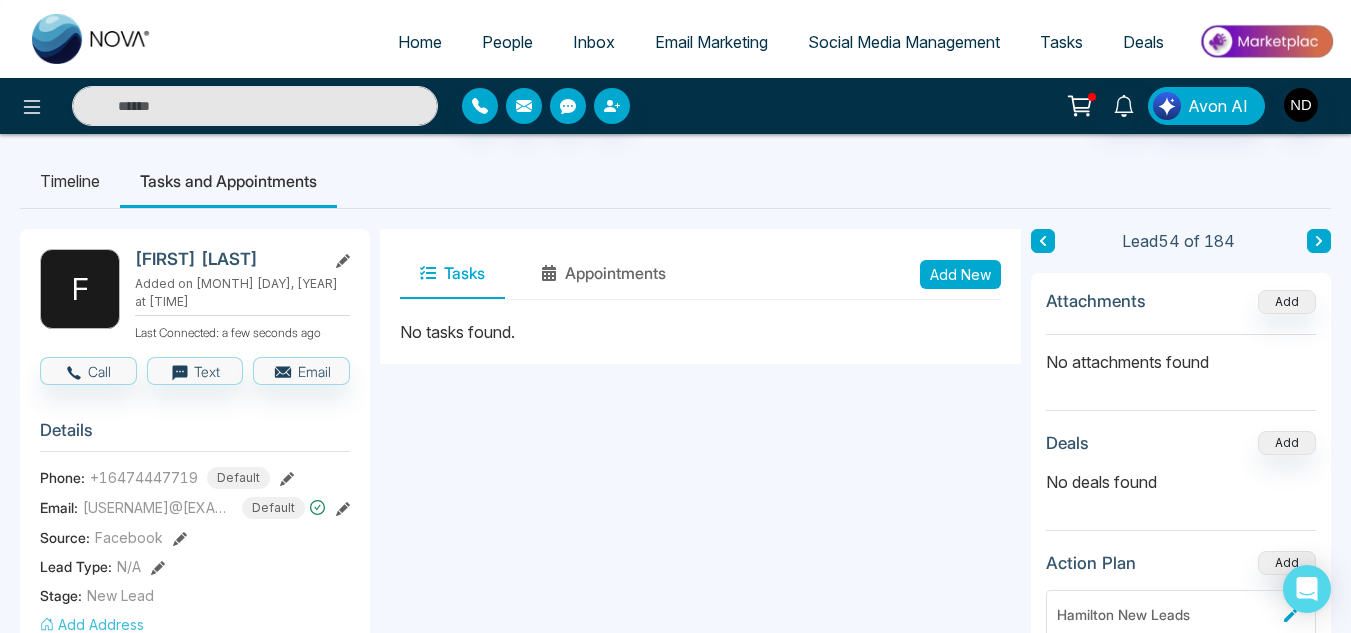 click on "Add New" at bounding box center (960, 274) 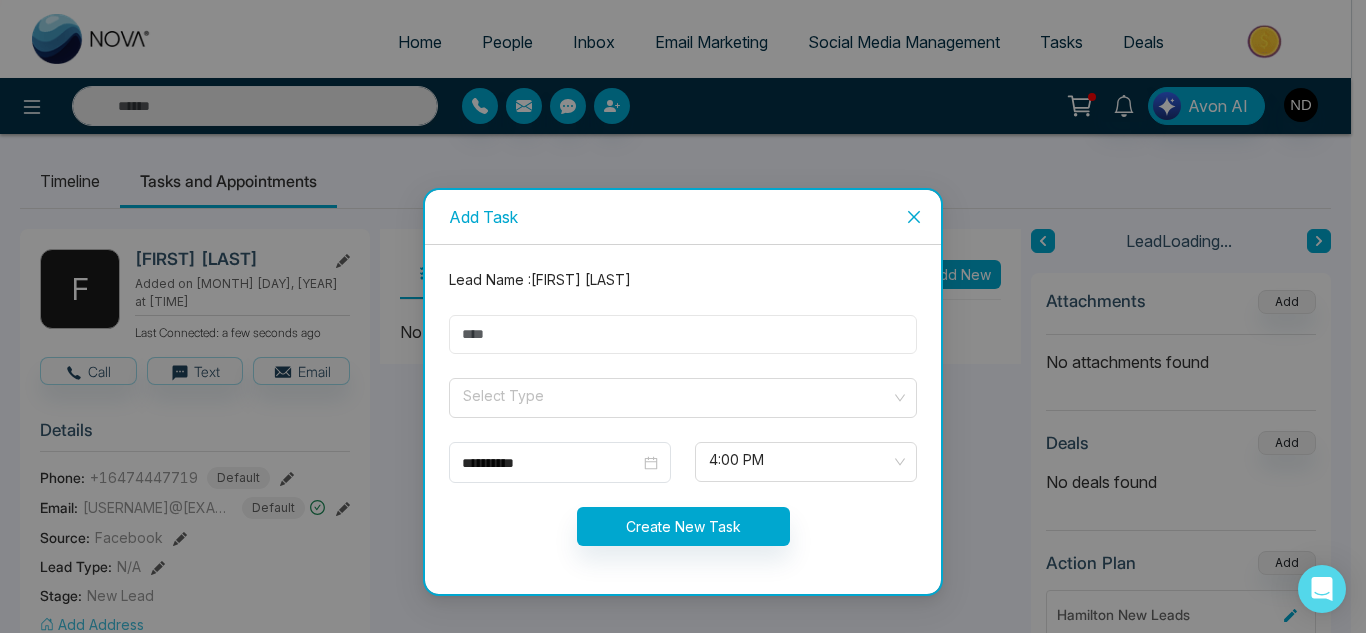 click at bounding box center (683, 334) 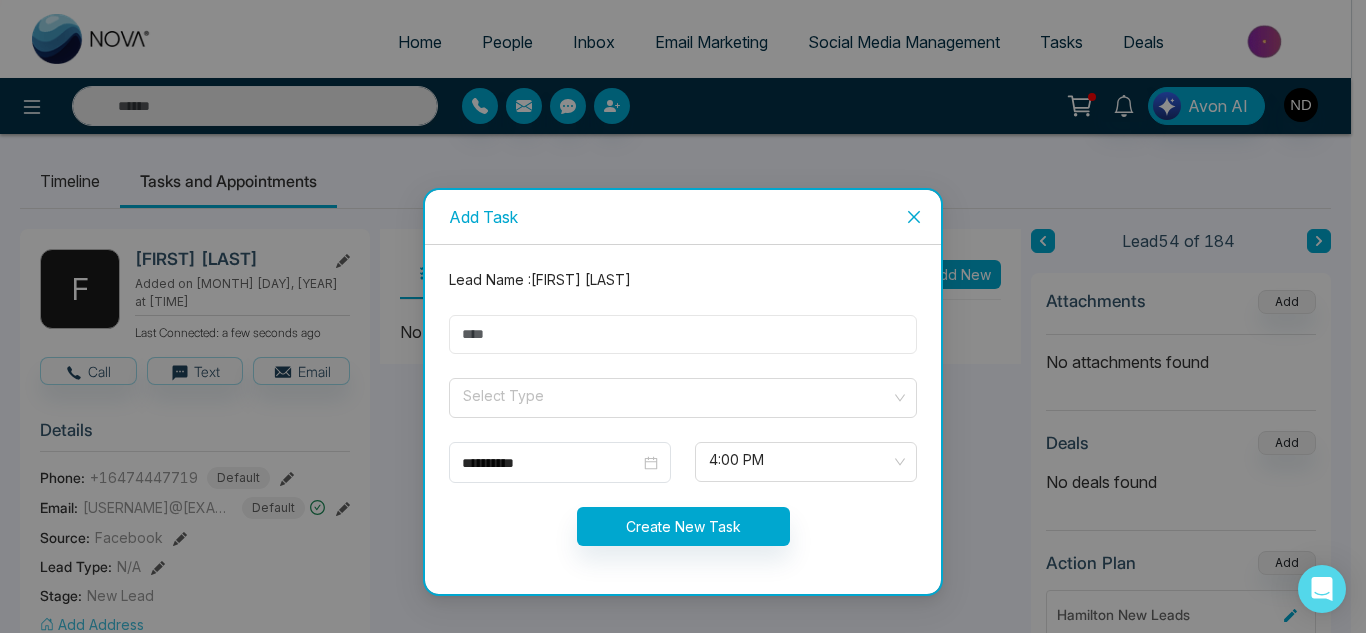 click at bounding box center [683, 334] 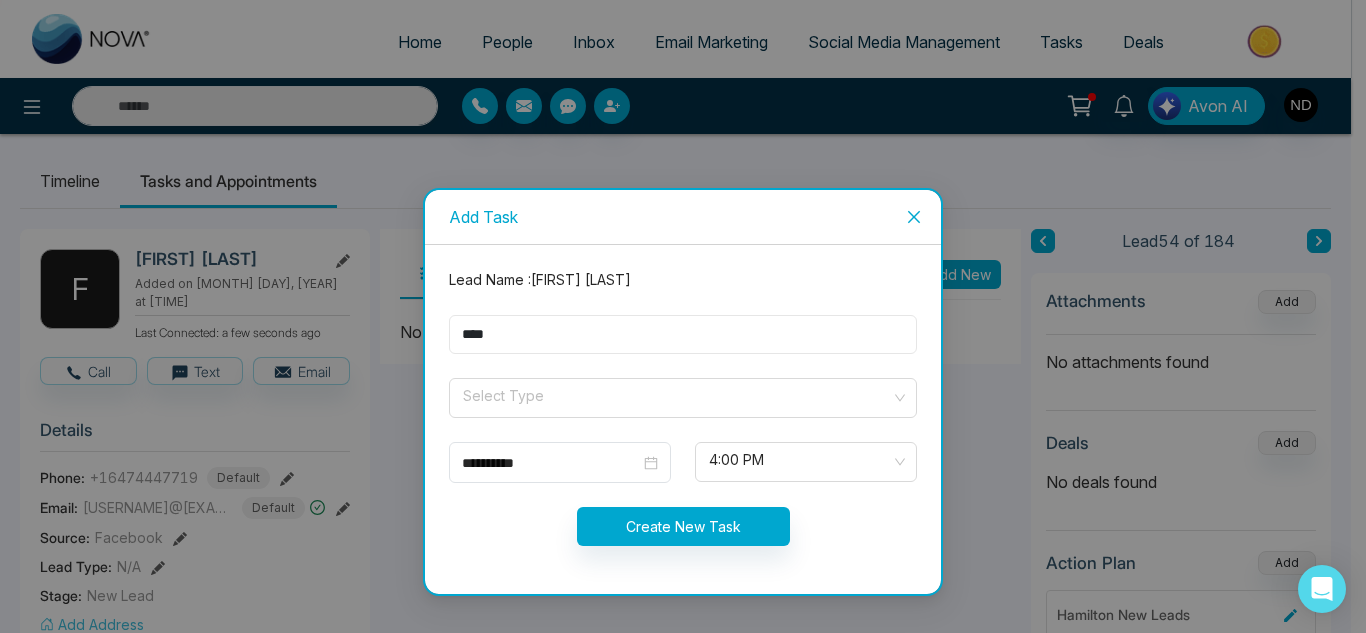 type on "*********" 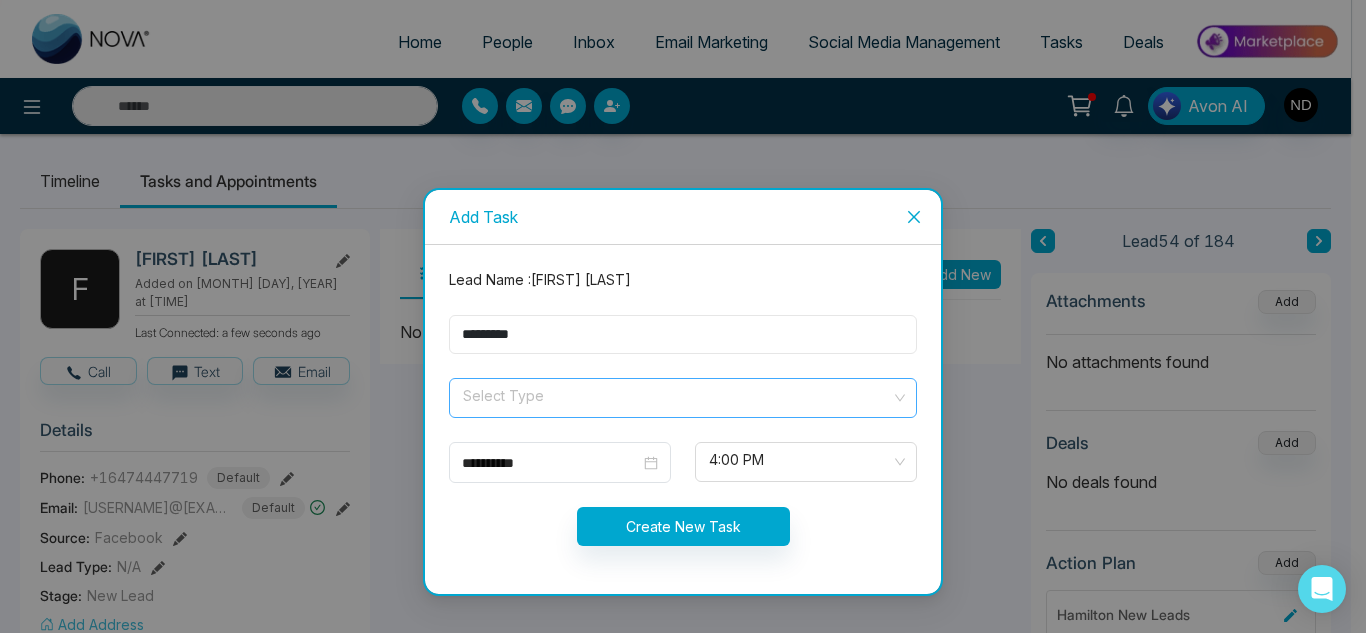 click at bounding box center (676, 398) 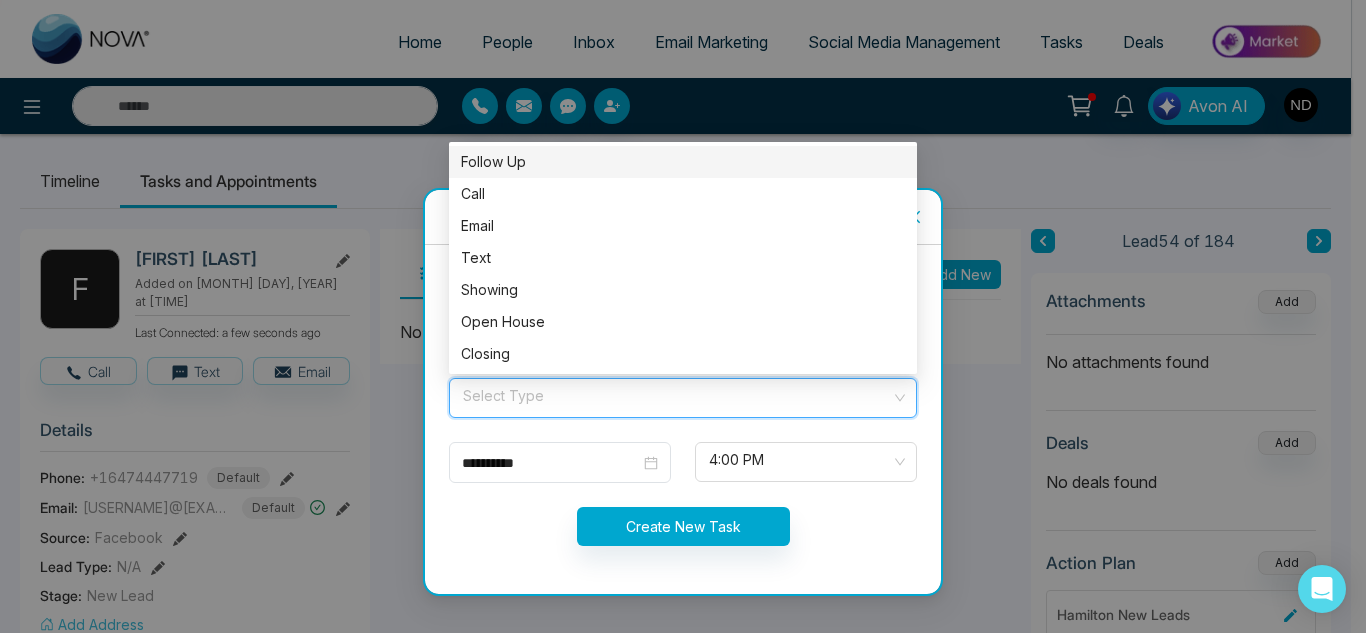 click on "Follow Up" at bounding box center [683, 162] 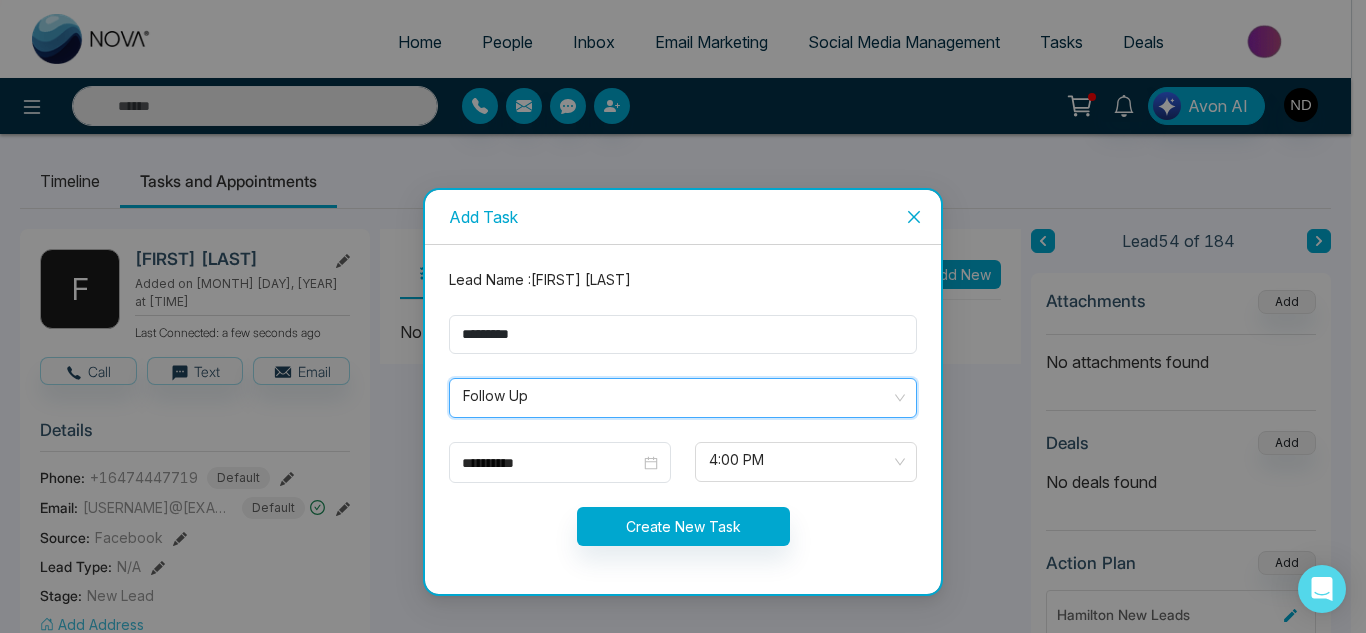 click on "**********" at bounding box center (683, 419) 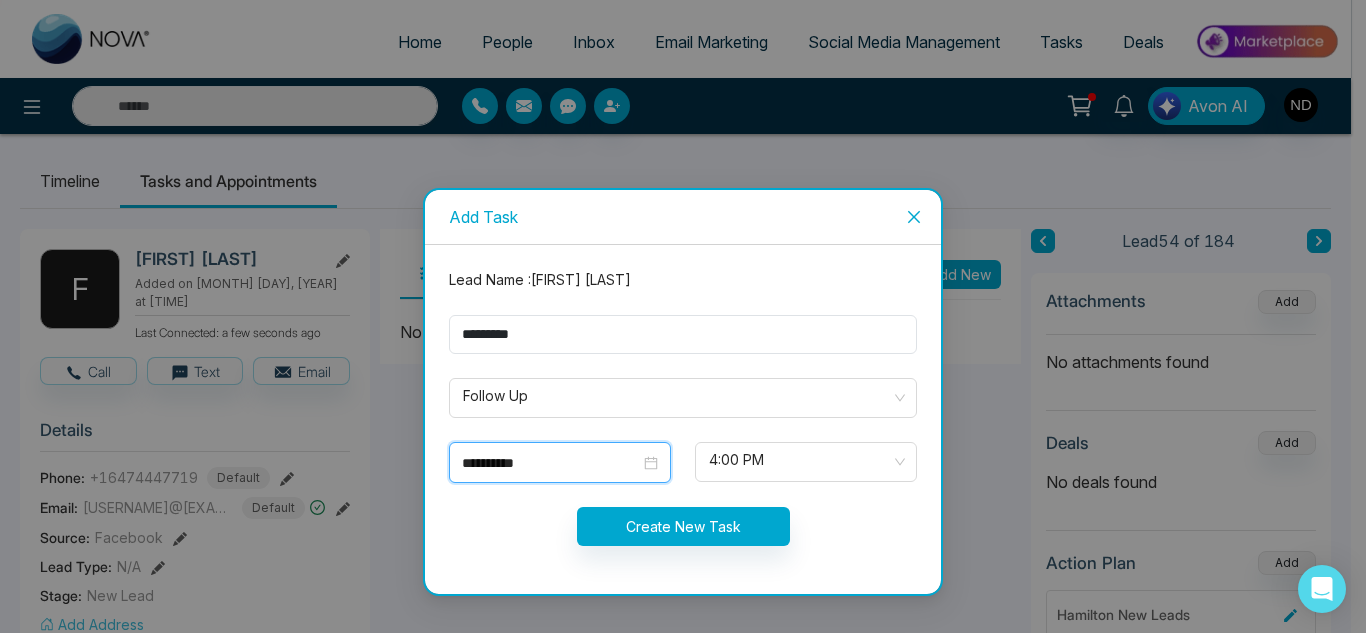 click on "**********" at bounding box center (551, 463) 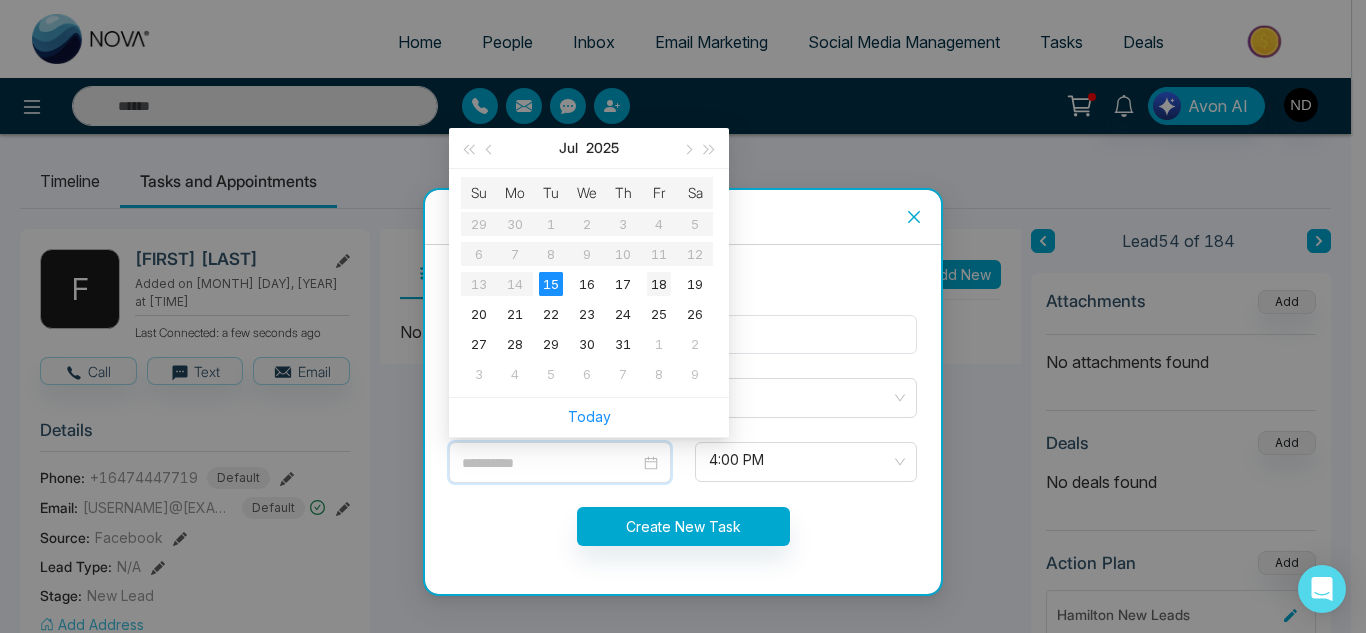 type on "**********" 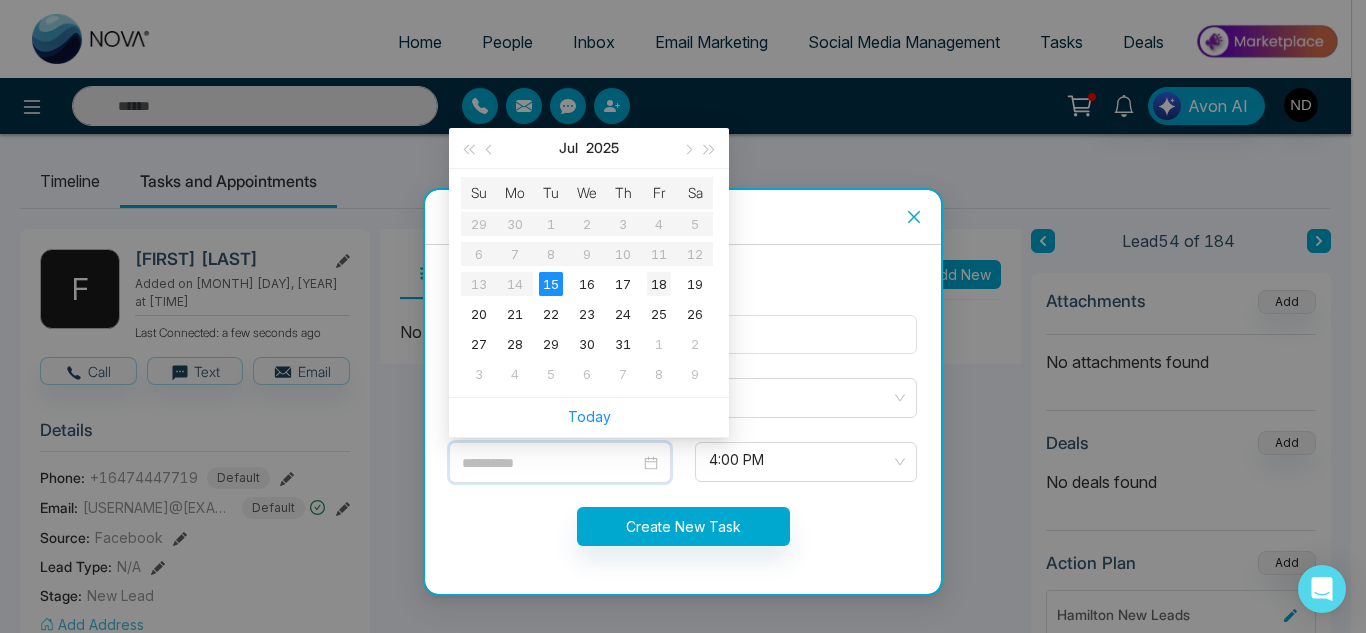 click on "18" at bounding box center [659, 284] 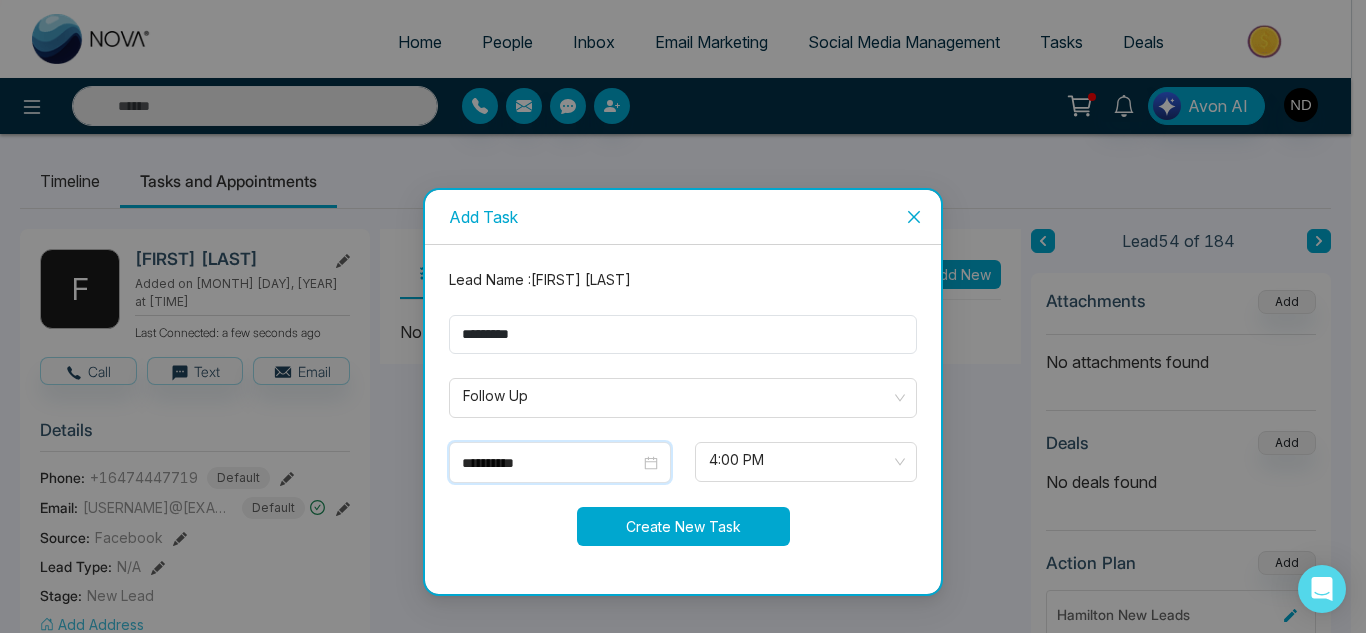 click on "Create New Task" at bounding box center (683, 526) 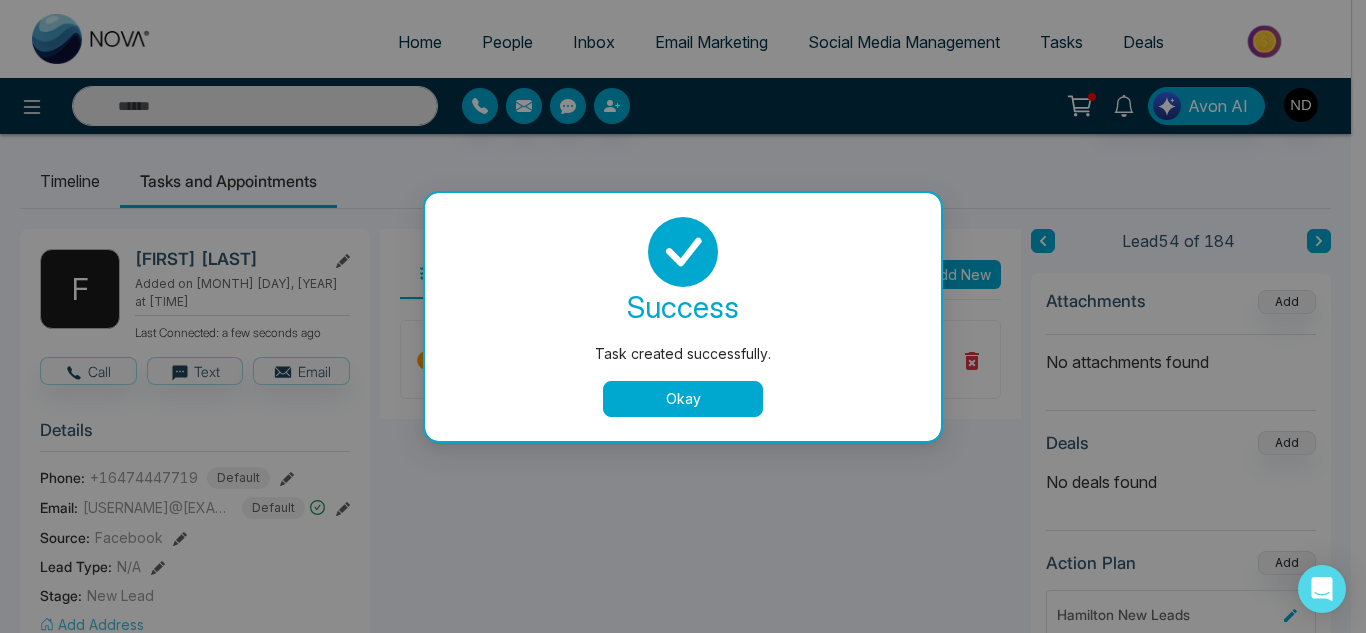 click on "Okay" at bounding box center [683, 399] 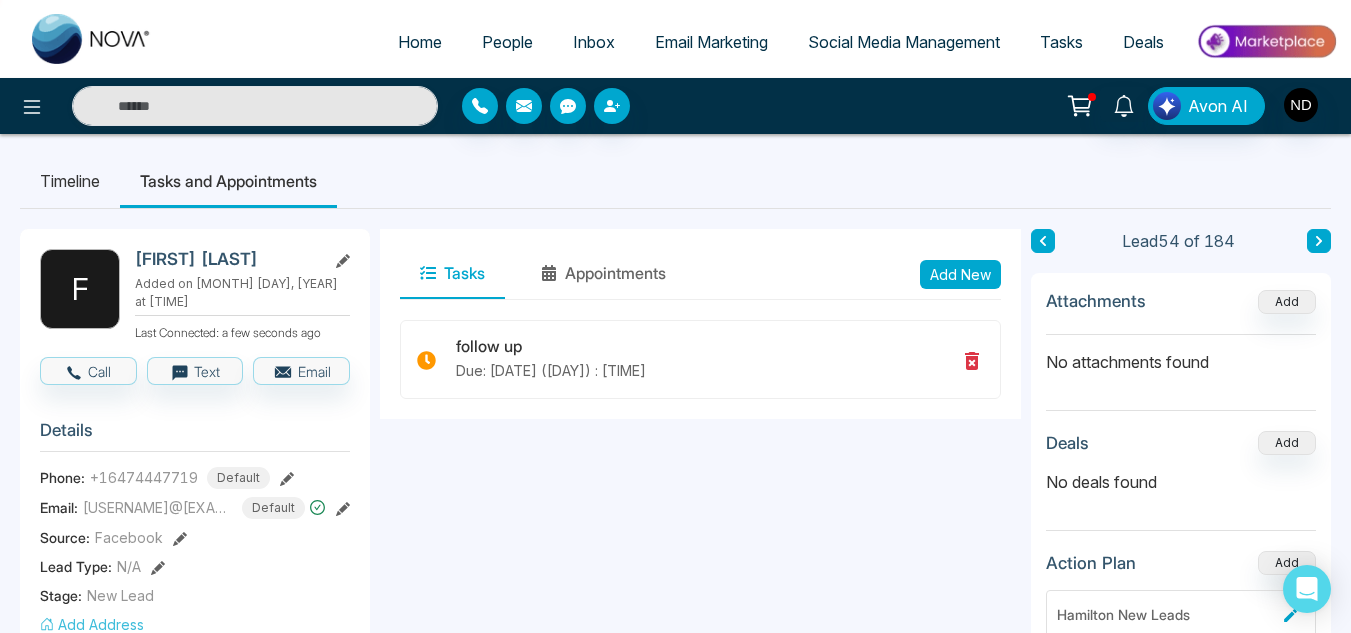 click at bounding box center [1319, 241] 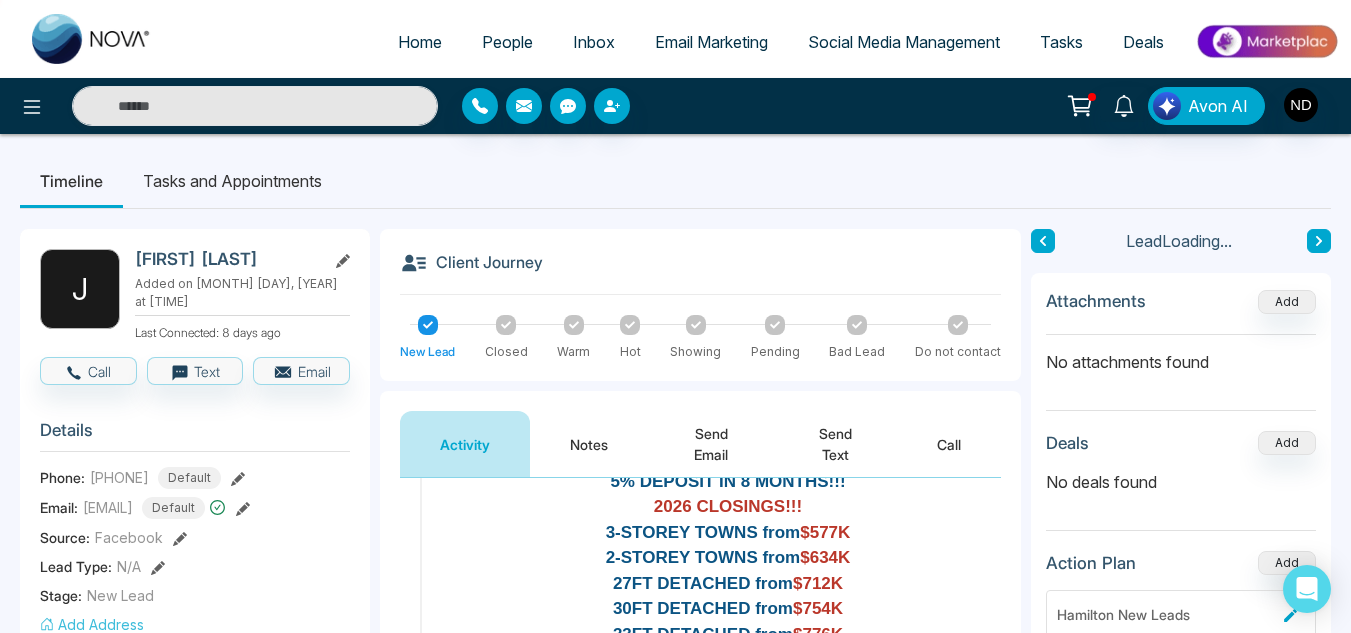scroll, scrollTop: 319, scrollLeft: 0, axis: vertical 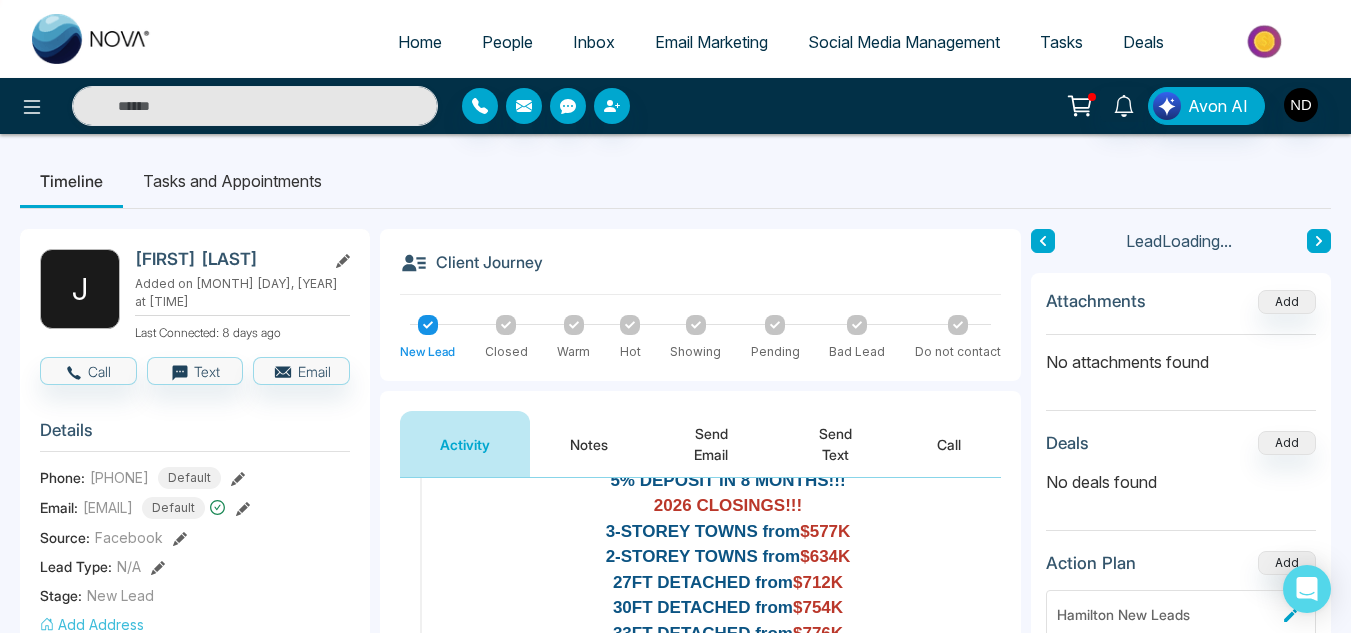 click on "Notes" at bounding box center [589, 444] 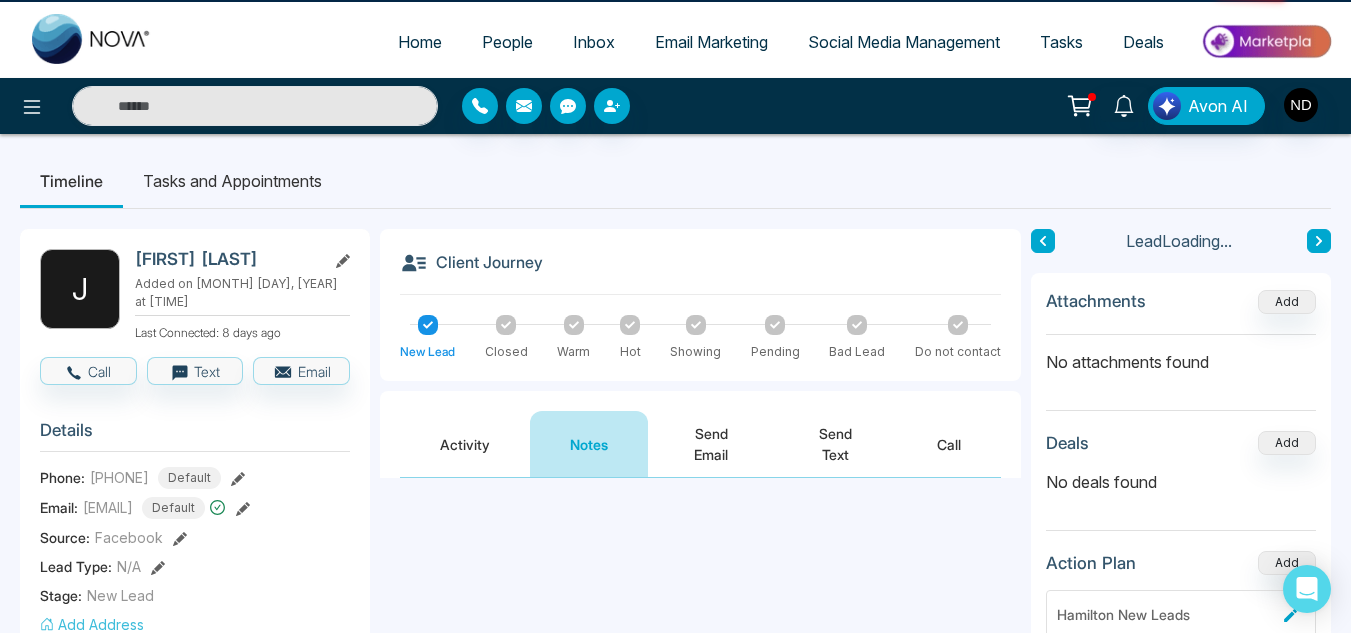 scroll, scrollTop: 0, scrollLeft: 0, axis: both 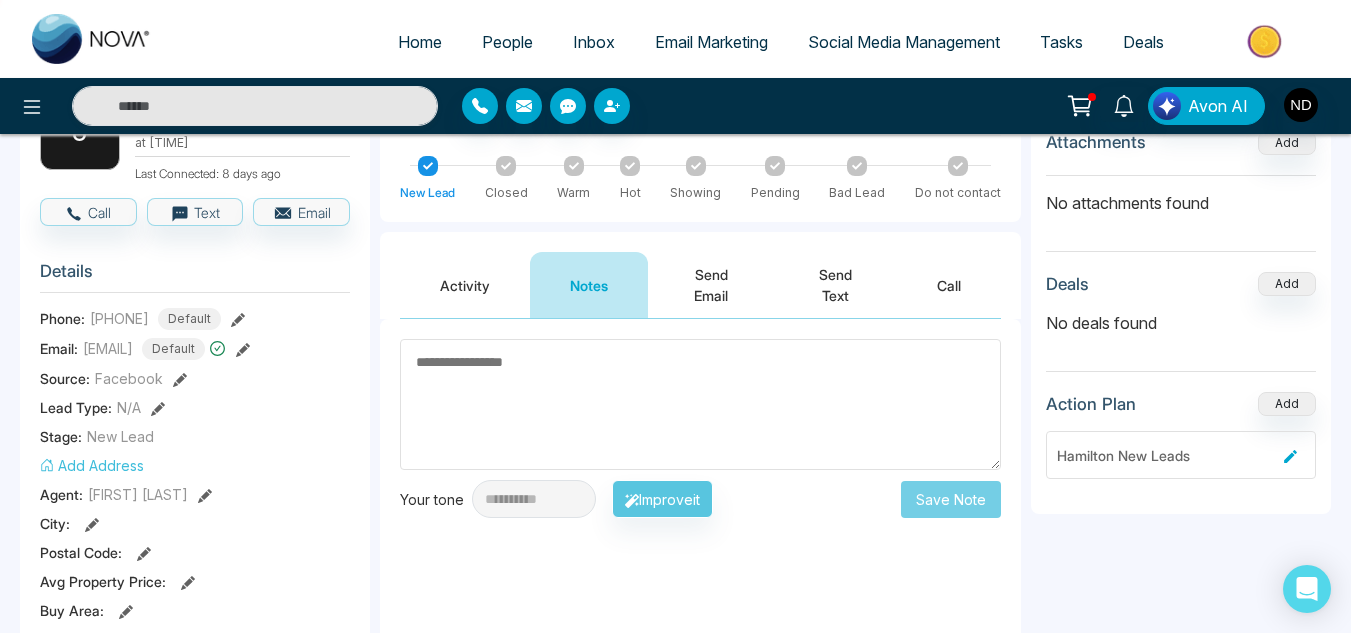 click on "Activity" at bounding box center (465, 285) 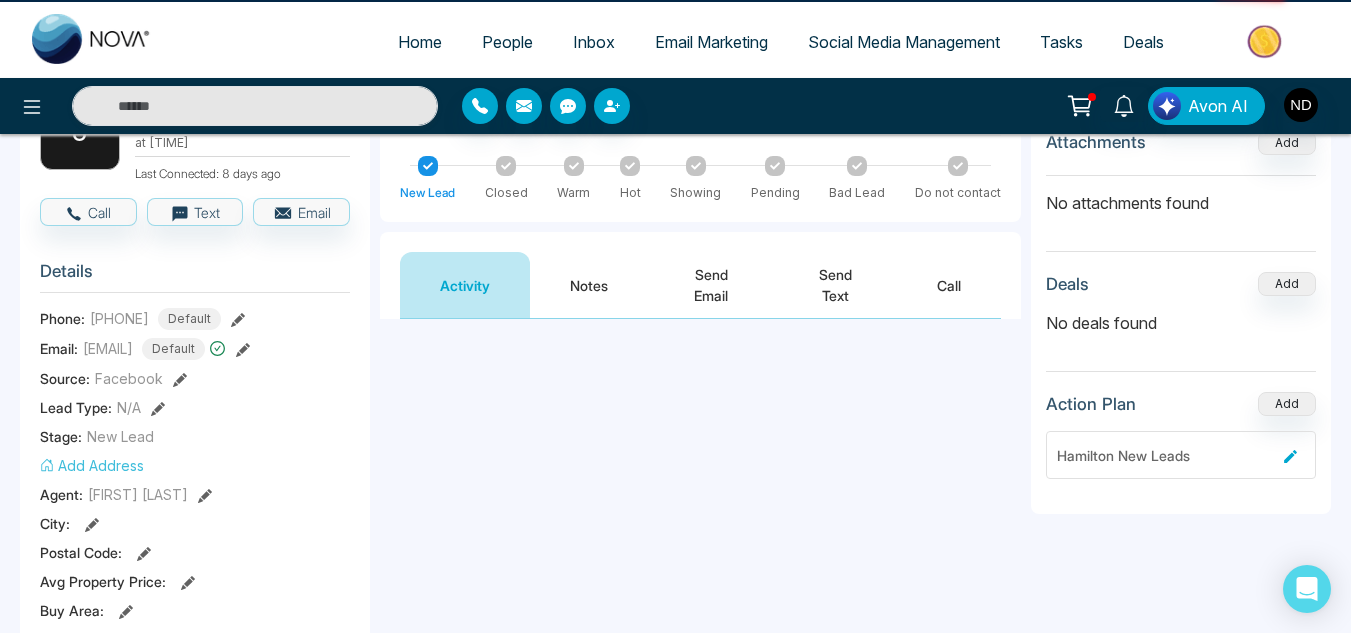 scroll, scrollTop: 0, scrollLeft: 0, axis: both 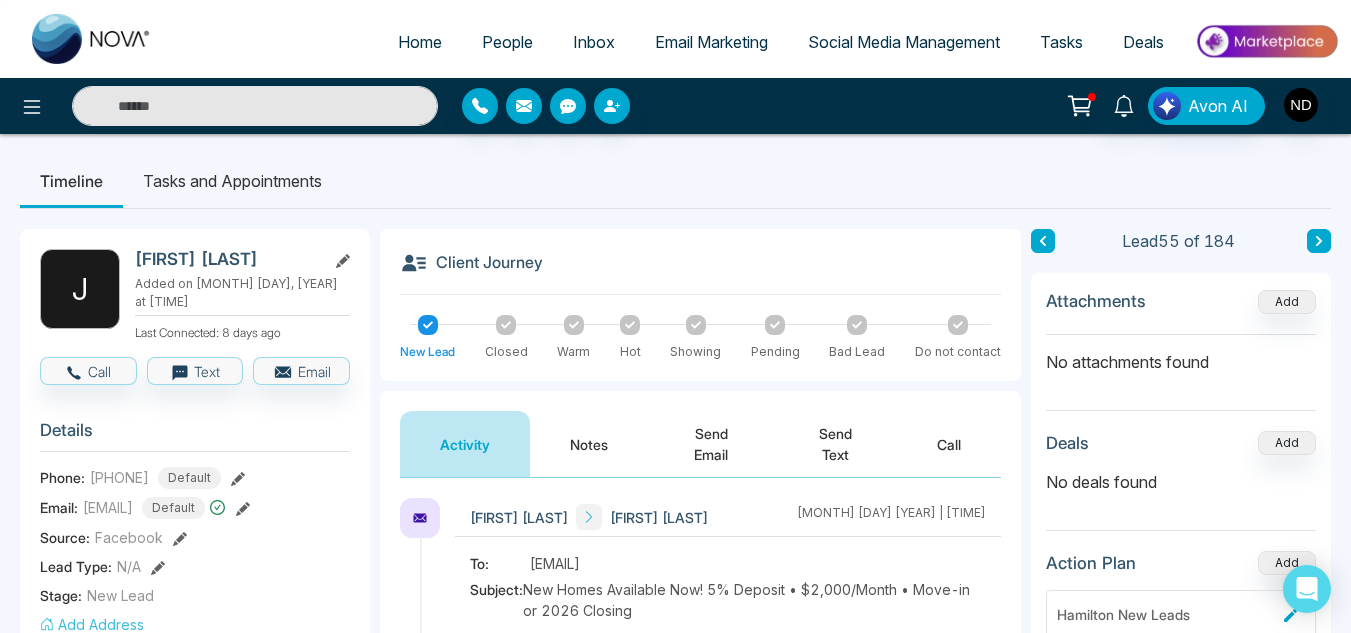 click at bounding box center [1043, 241] 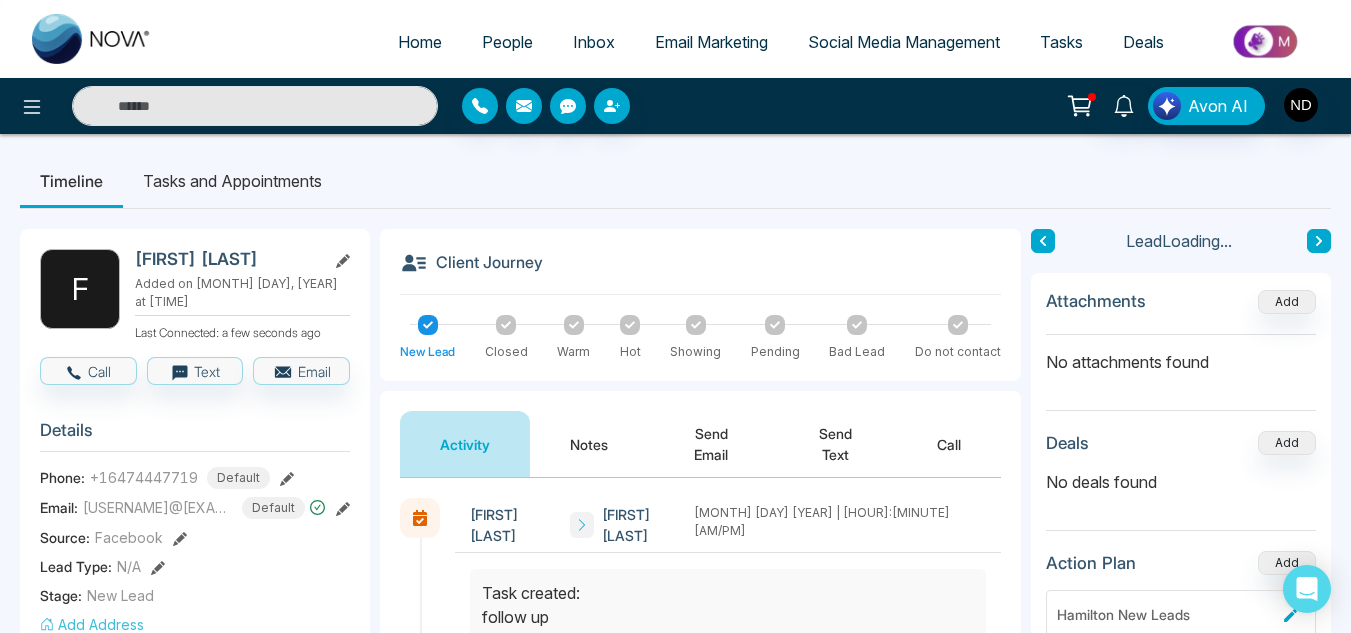 click at bounding box center (574, 325) 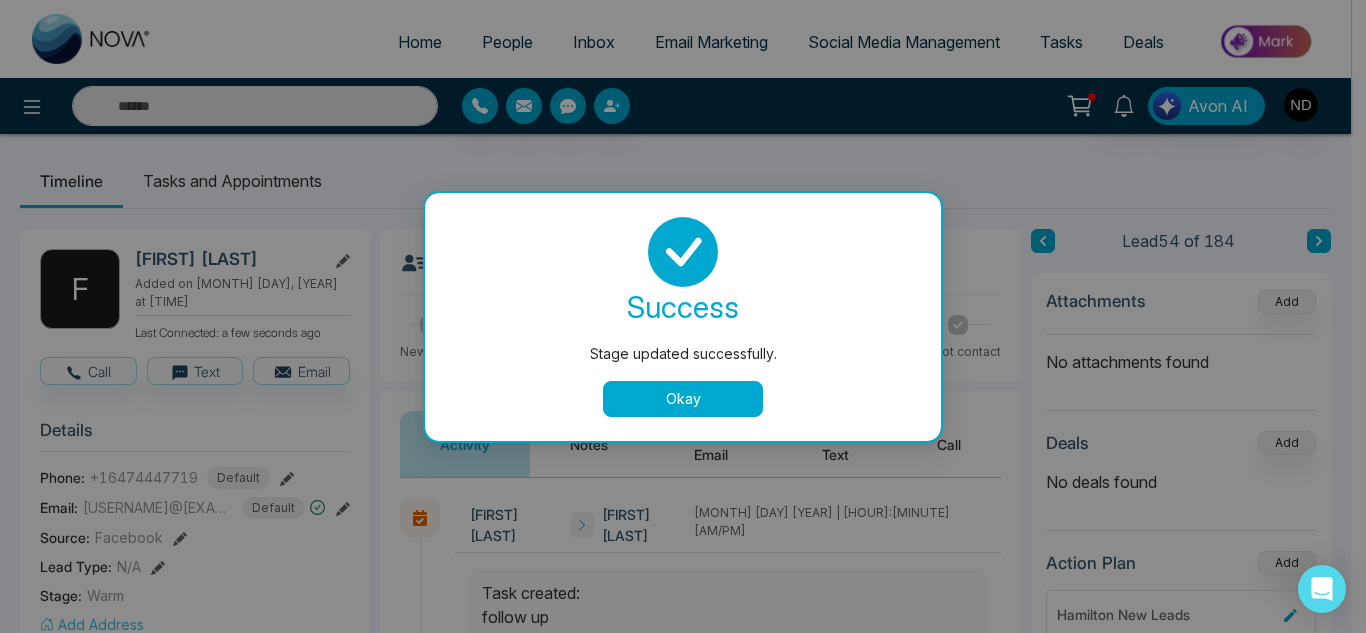 click on "Okay" at bounding box center [683, 399] 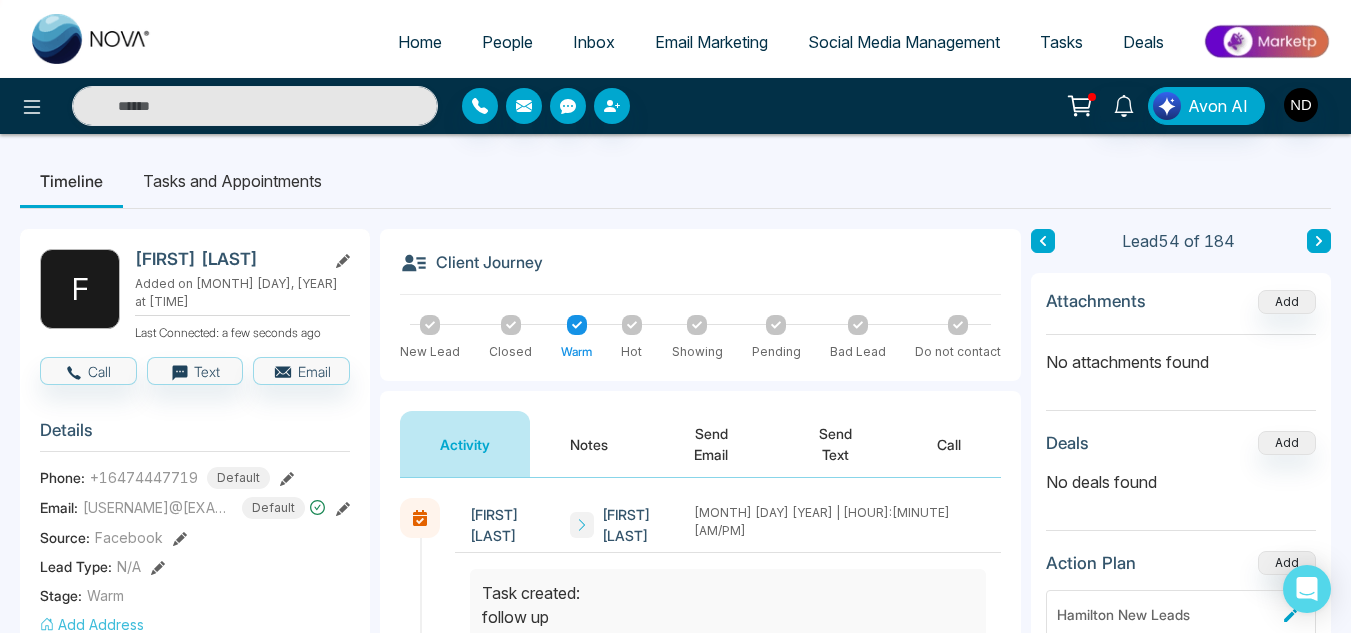 click 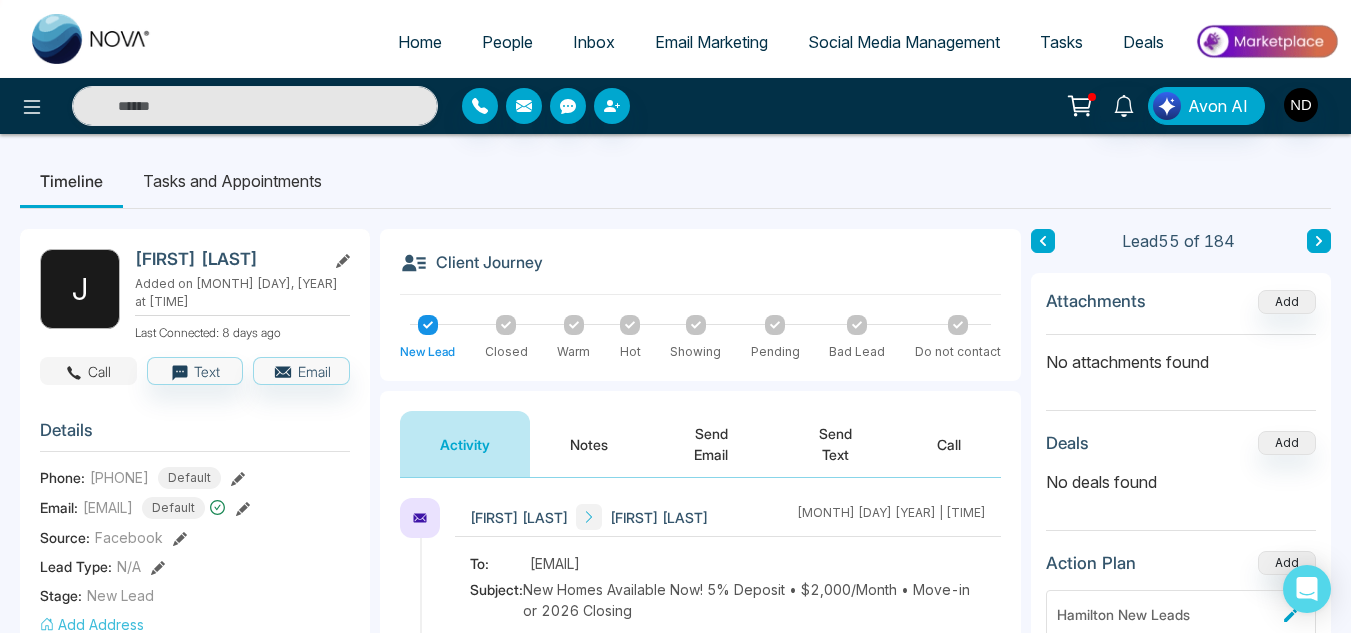 click on "Call" at bounding box center (88, 371) 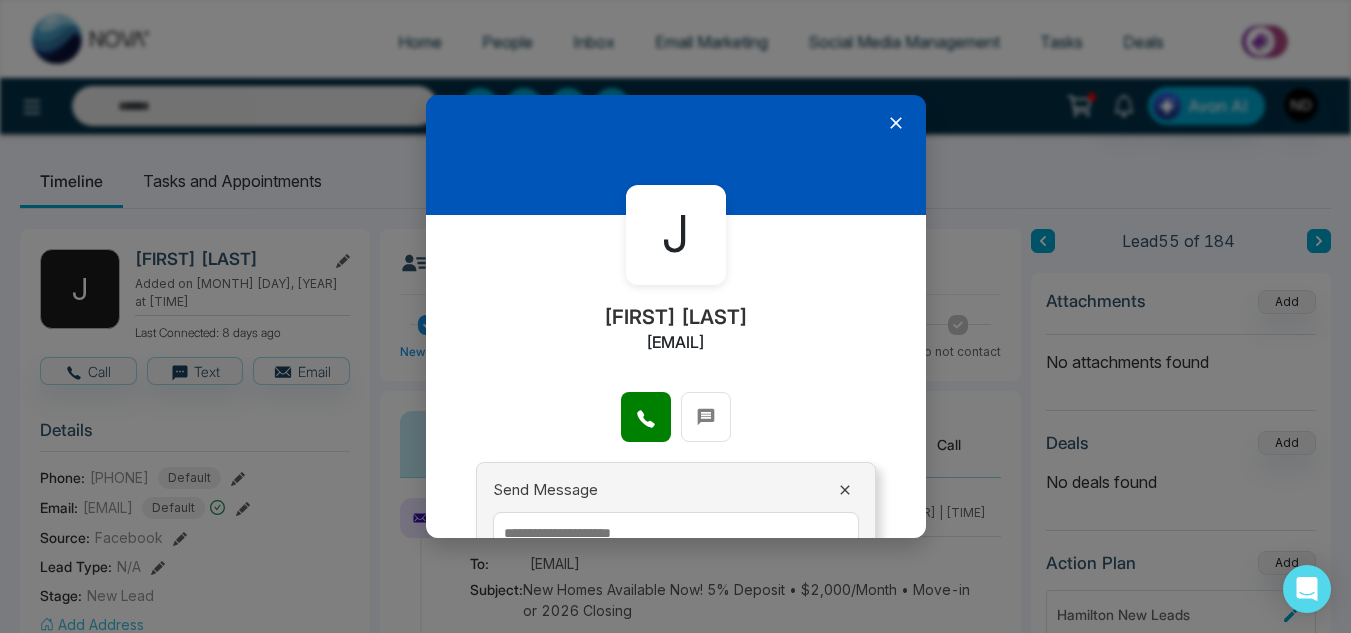 click on "J Jude Okeleke judeokeleke@hotmail.com" at bounding box center (676, 303) 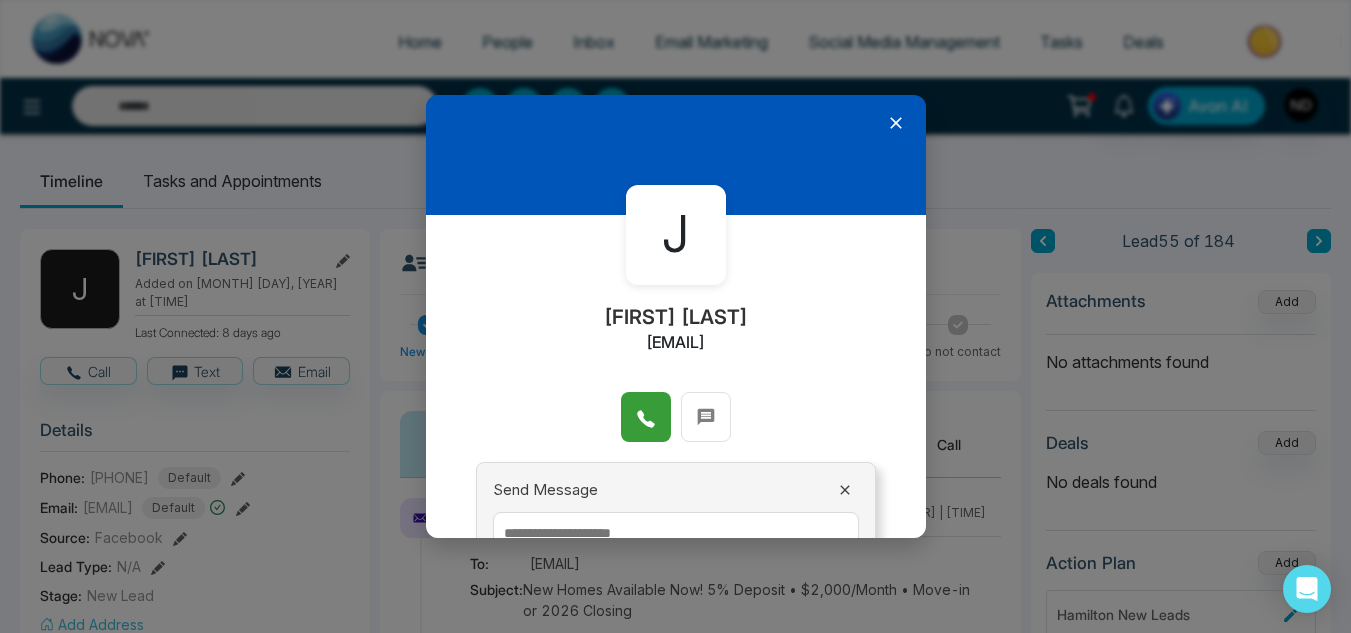 click at bounding box center [646, 417] 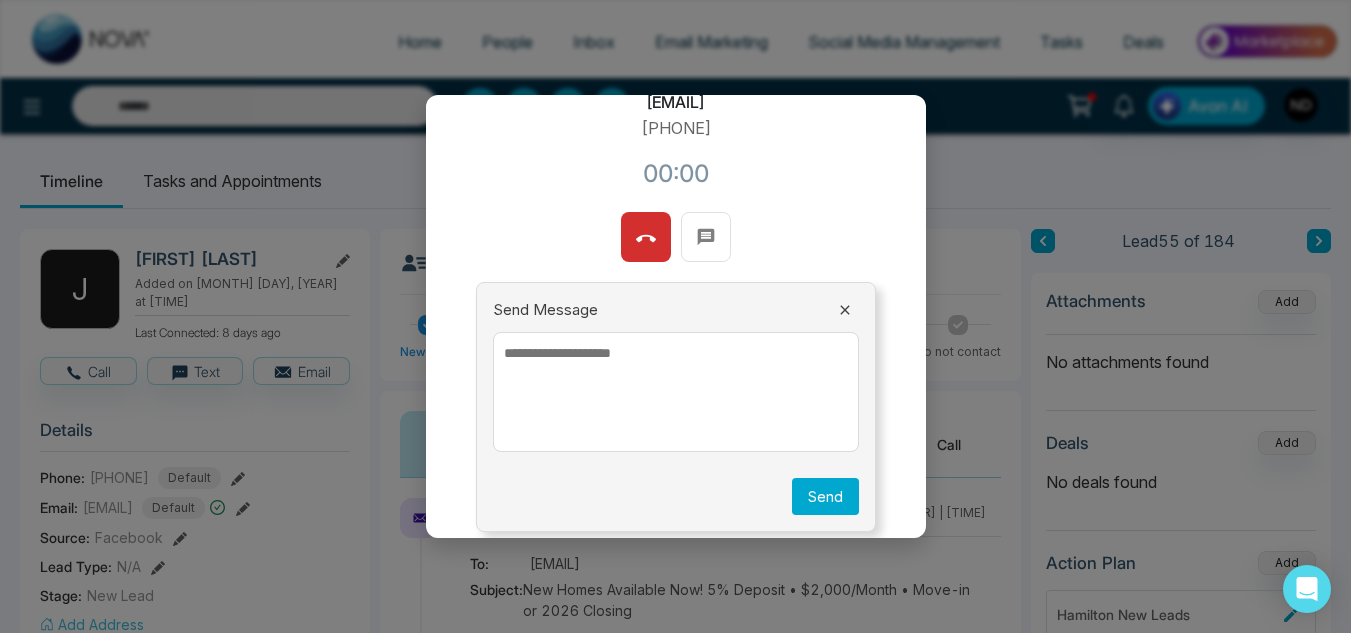 scroll, scrollTop: 254, scrollLeft: 0, axis: vertical 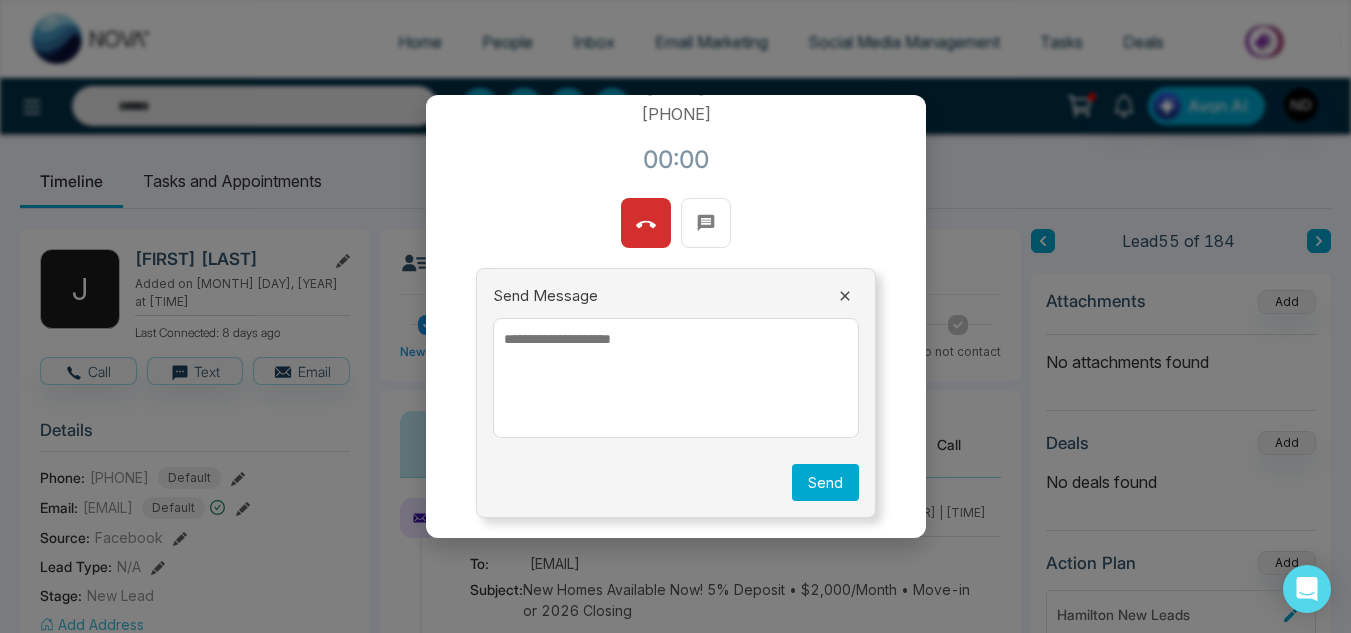 click 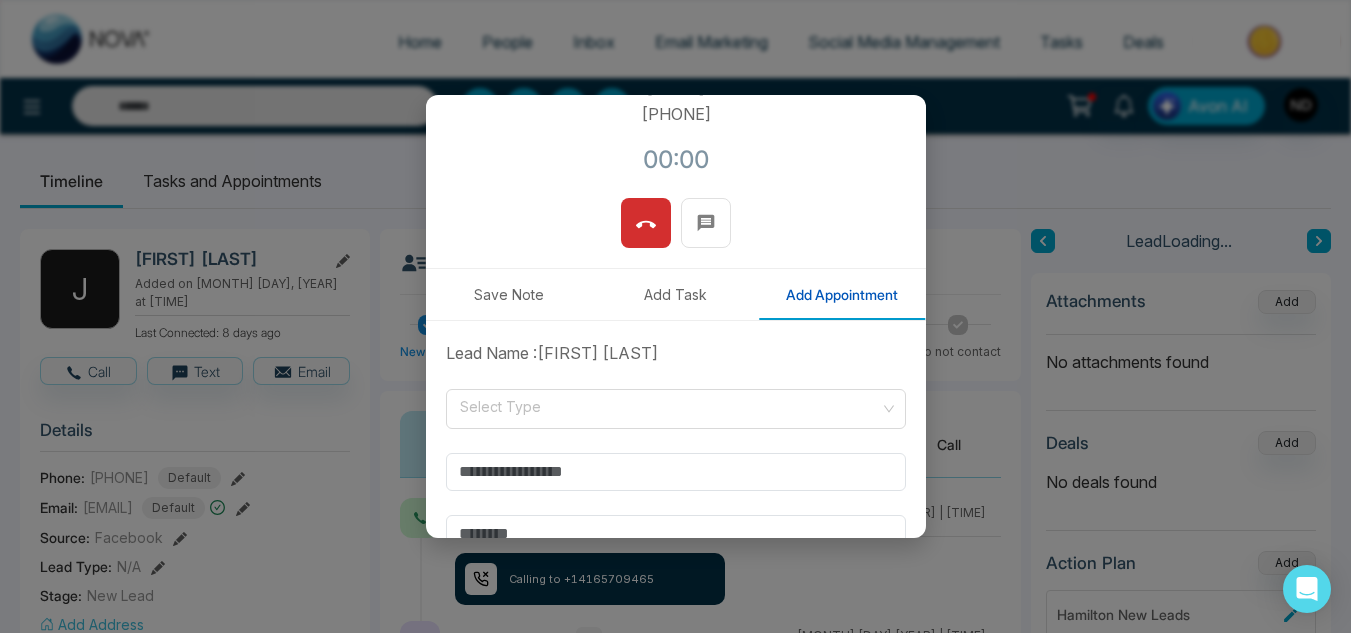 click on "Save Note" at bounding box center [509, 294] 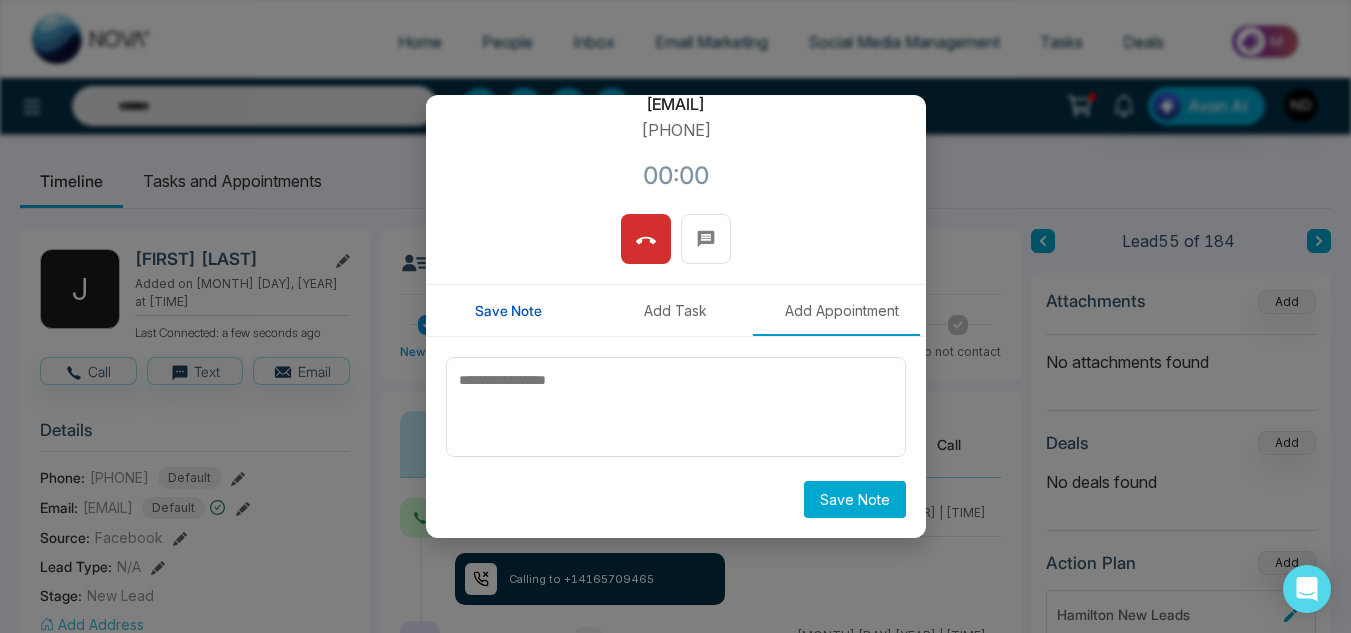 scroll, scrollTop: 238, scrollLeft: 0, axis: vertical 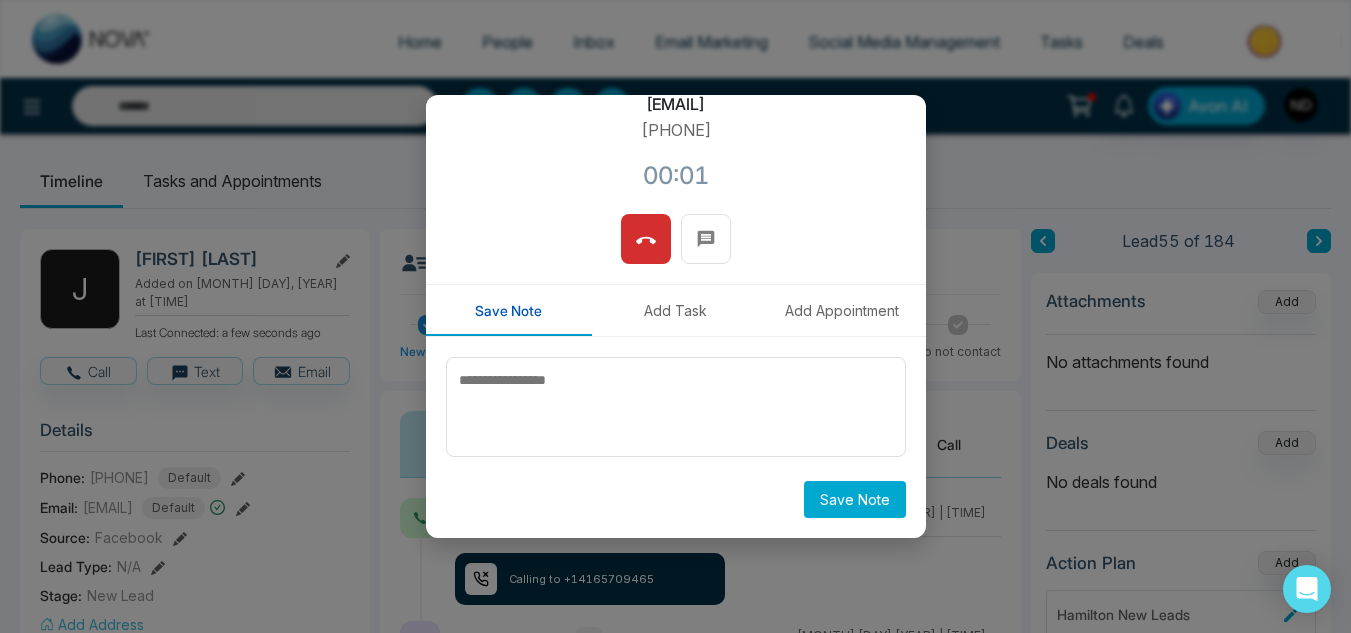 click on "Add Task" at bounding box center (675, 310) 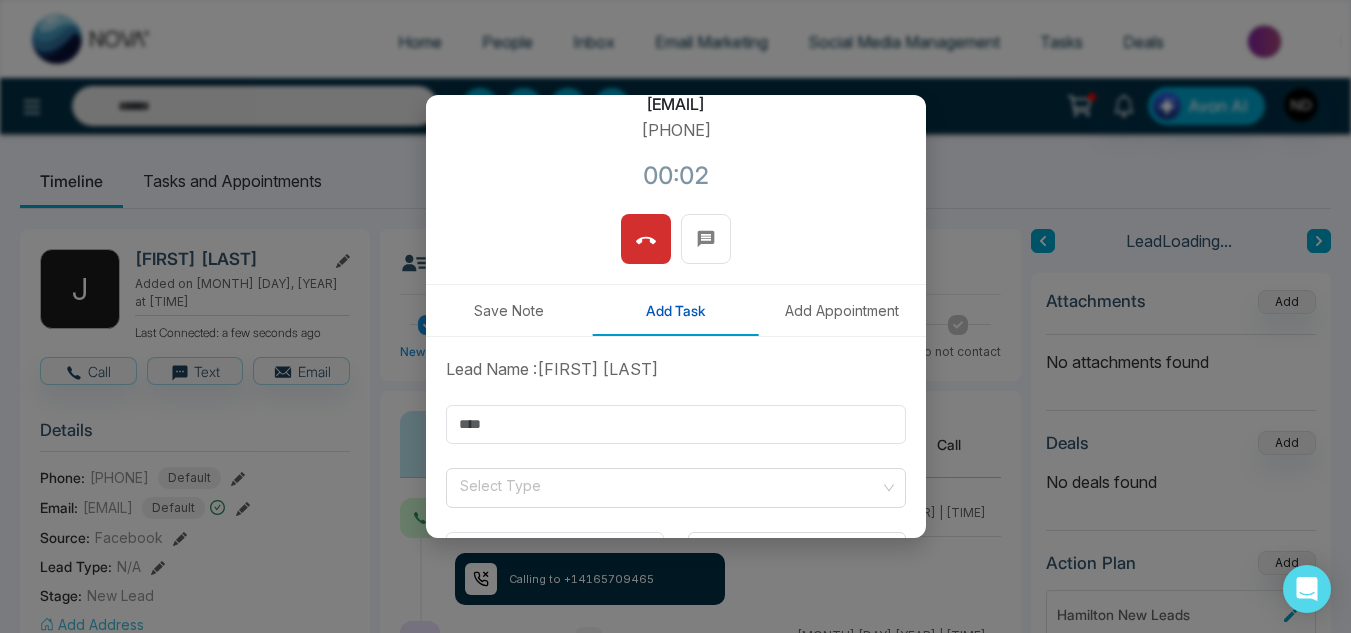 click on "Add Appointment" at bounding box center [842, 310] 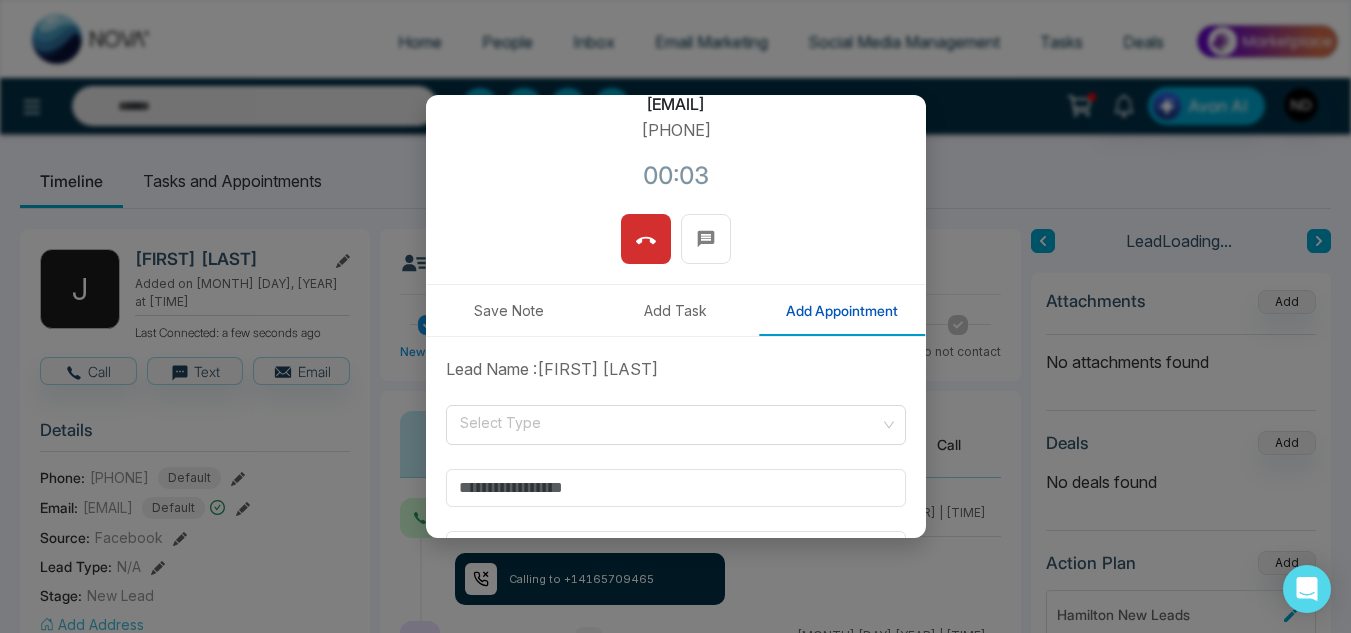 click on "Save Note" at bounding box center (509, 310) 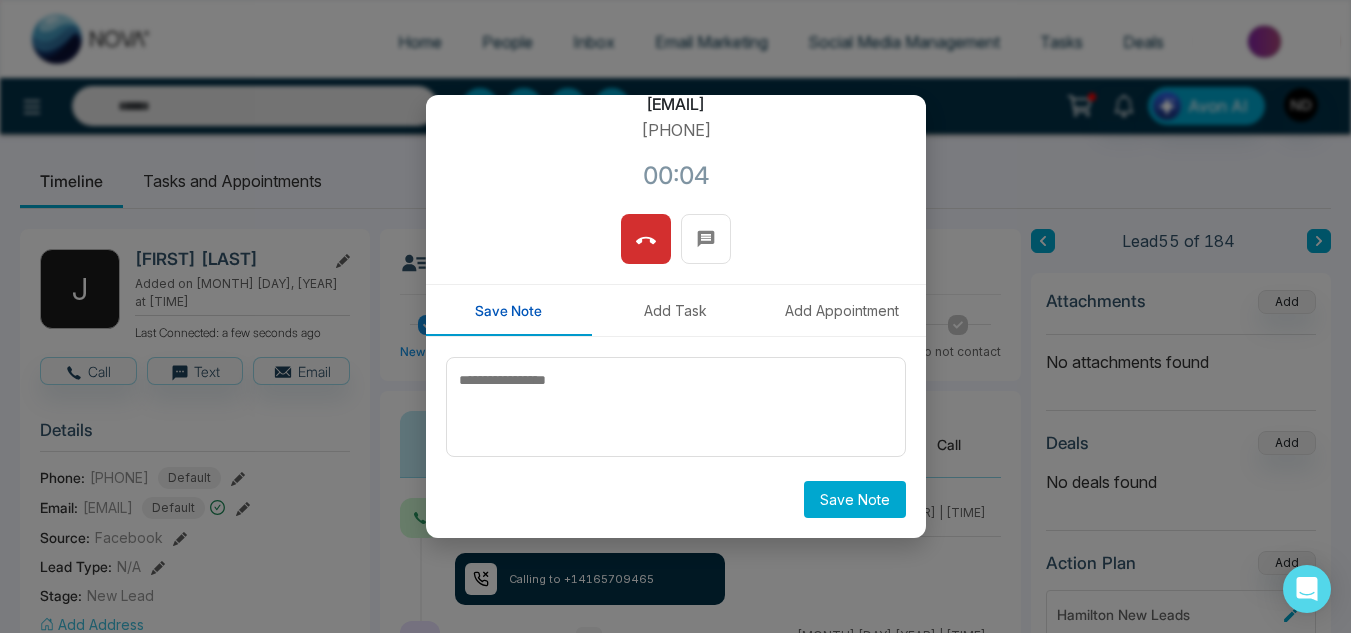 scroll, scrollTop: 196, scrollLeft: 0, axis: vertical 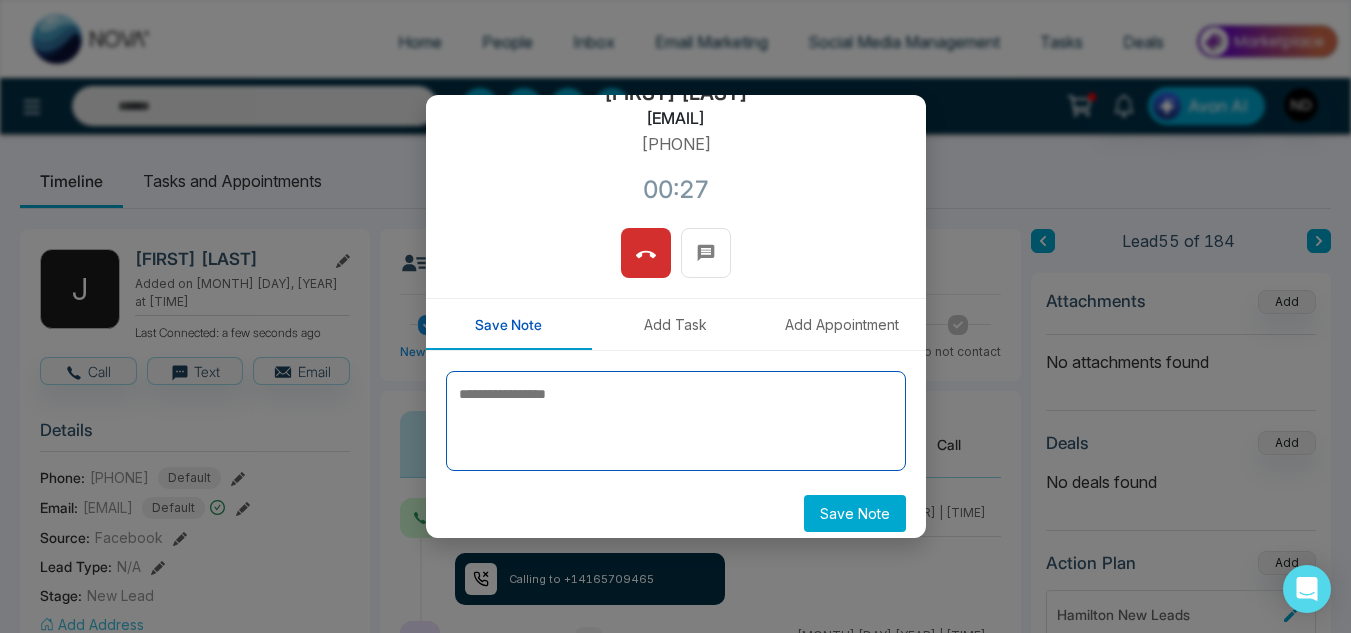 click at bounding box center [676, 421] 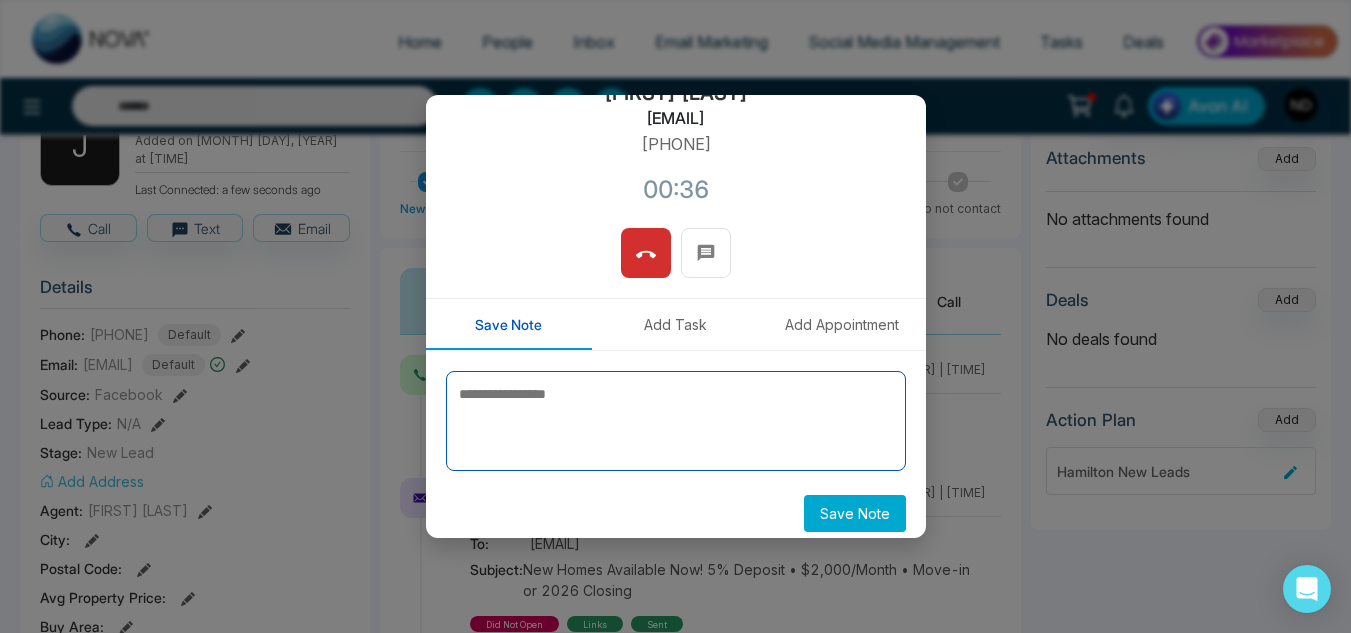 scroll, scrollTop: 142, scrollLeft: 0, axis: vertical 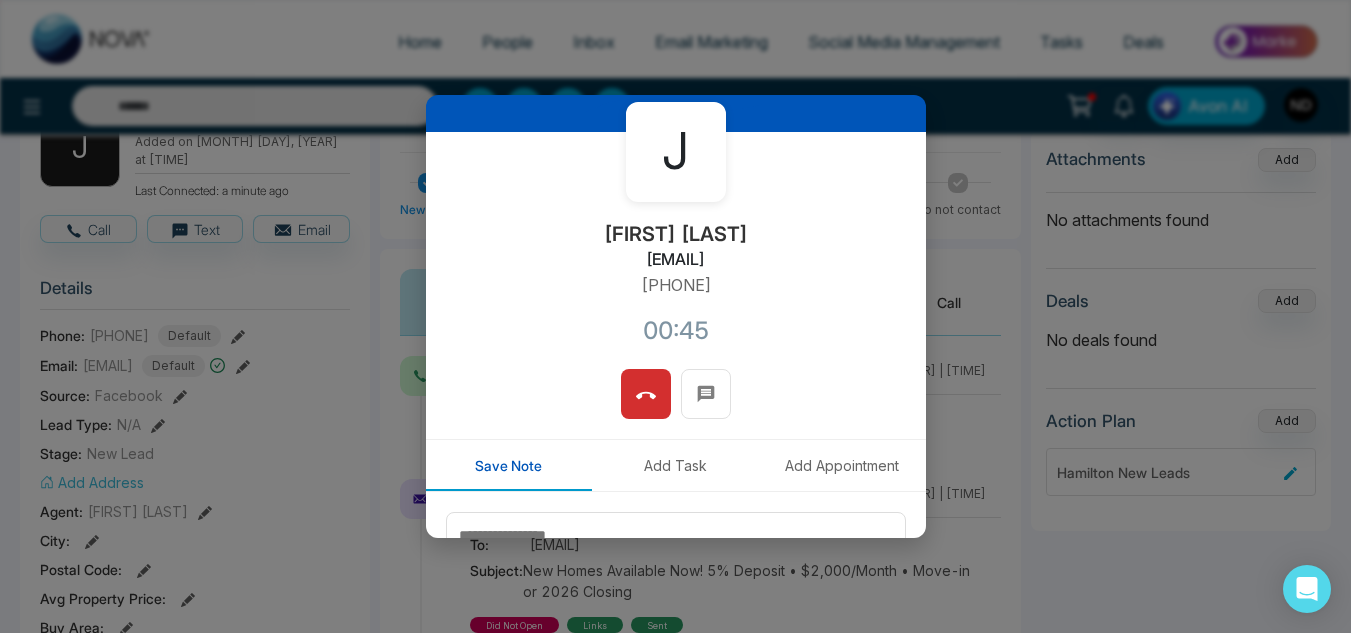 click on "[EMAIL]" at bounding box center [675, 259] 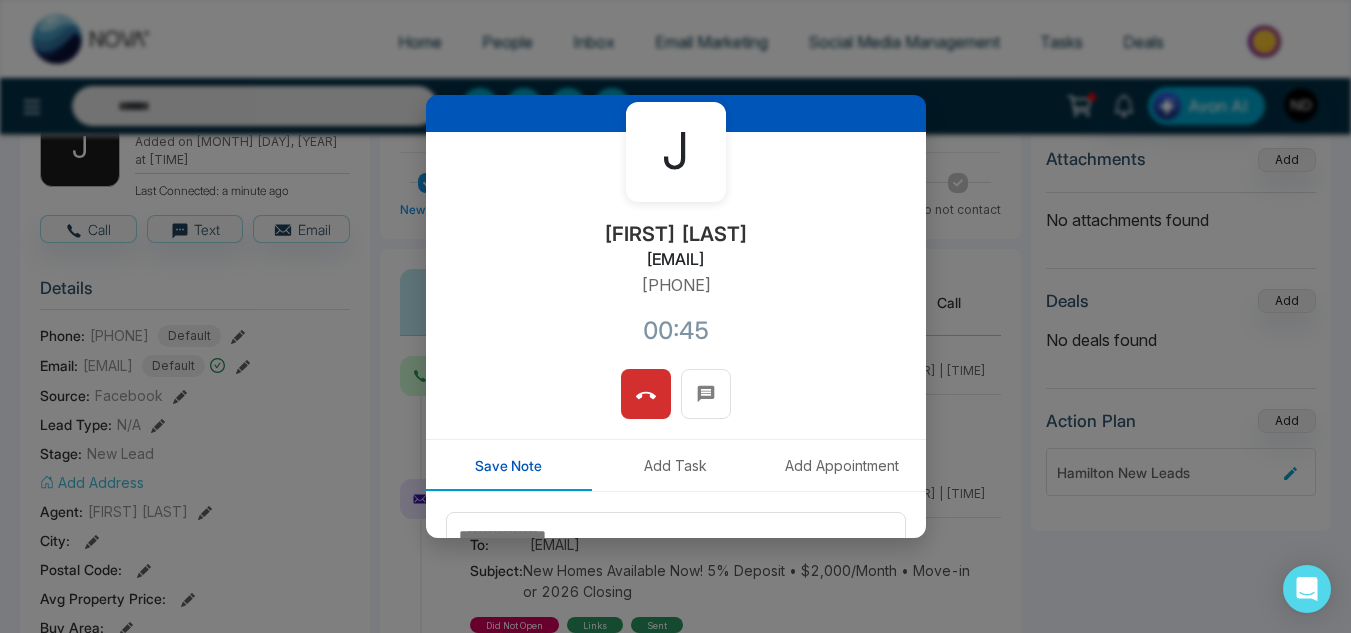 click on "[EMAIL]" at bounding box center (675, 259) 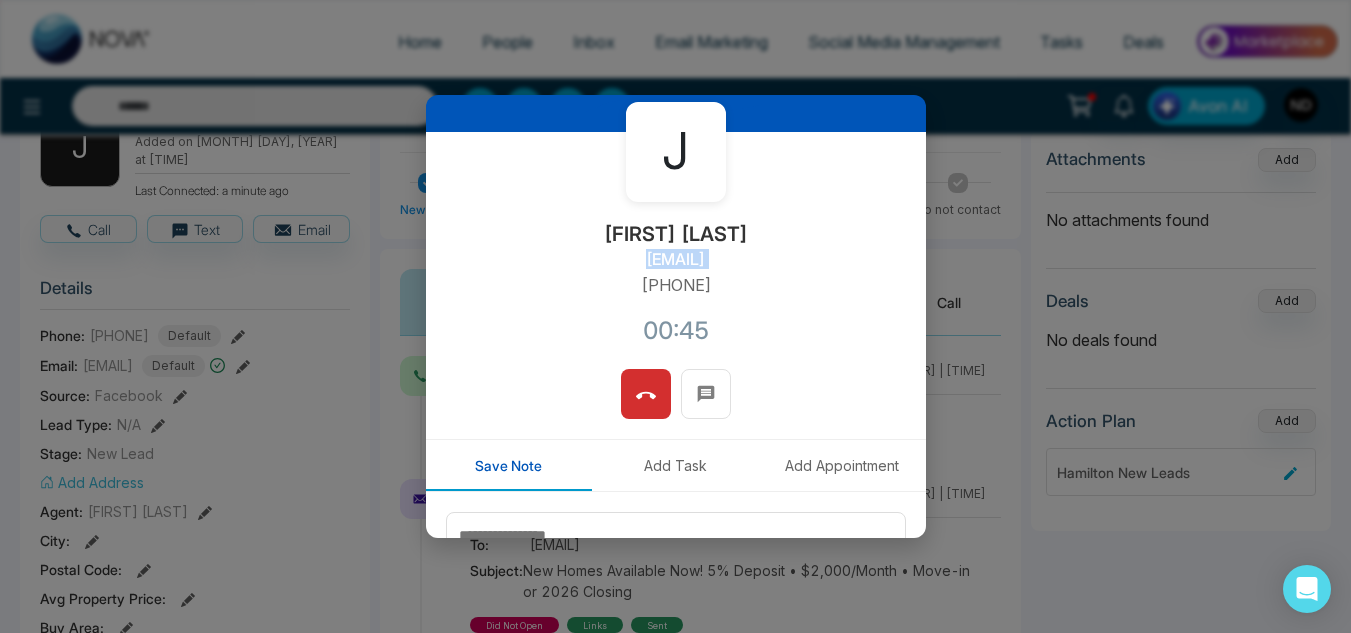 click on "[EMAIL]" at bounding box center [675, 259] 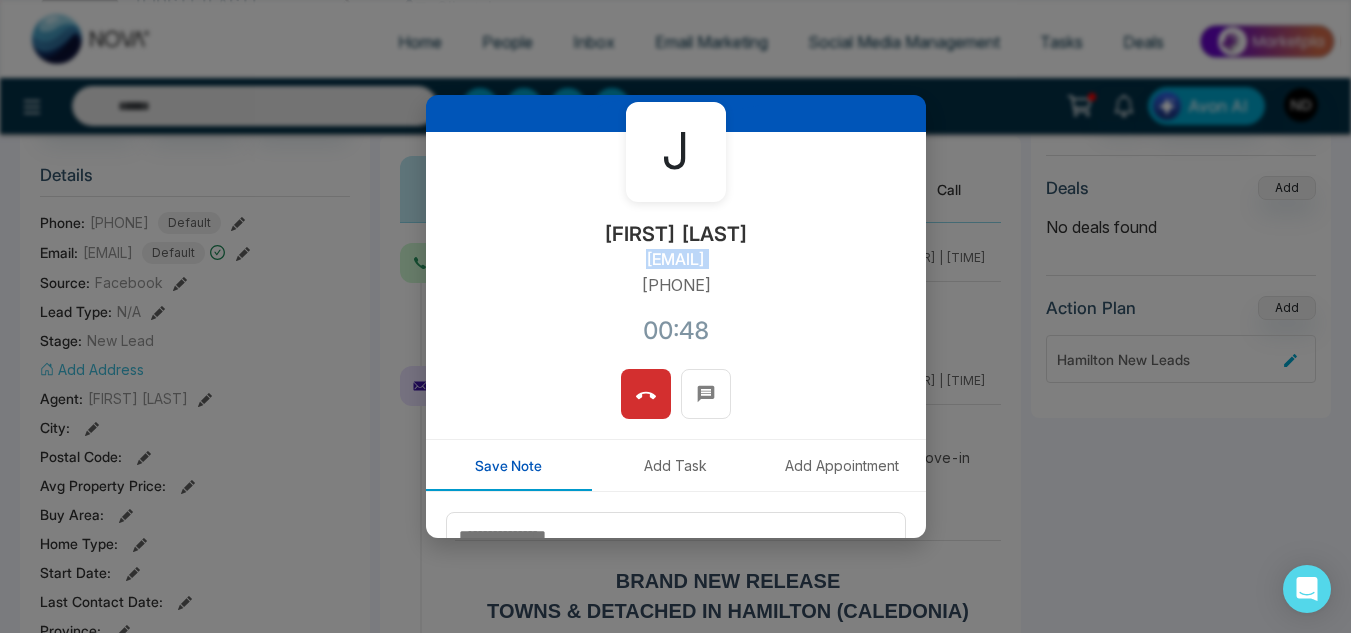 scroll, scrollTop: 256, scrollLeft: 0, axis: vertical 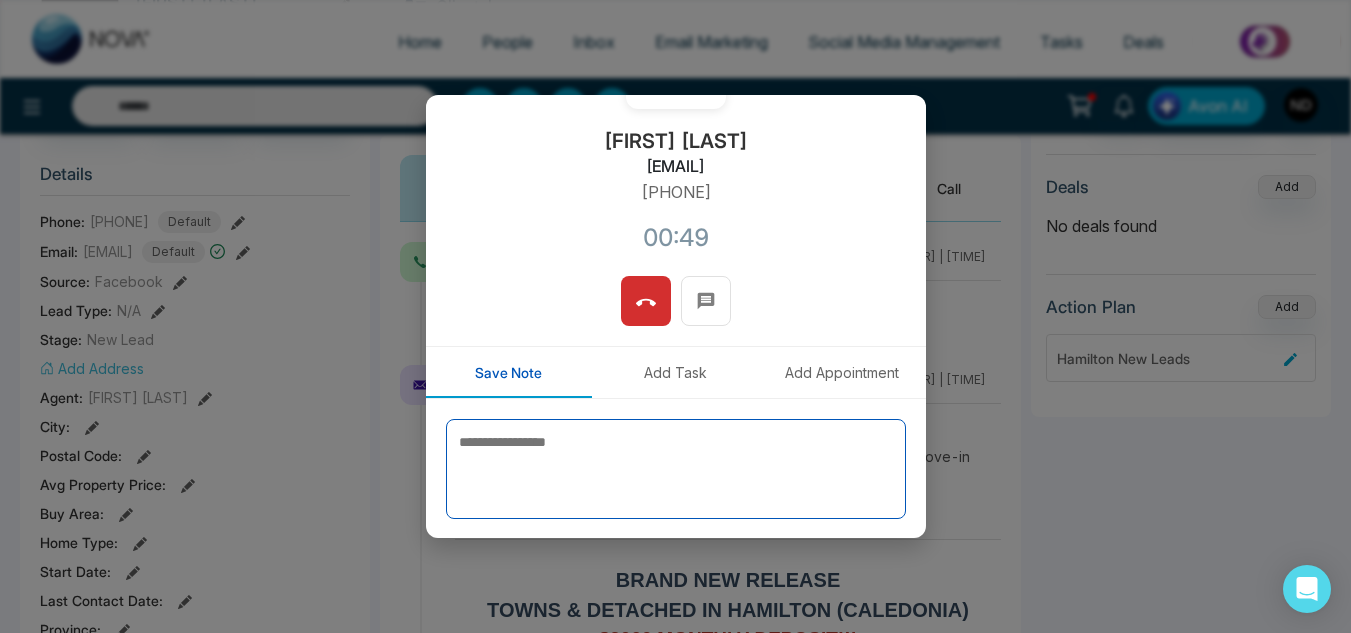 click at bounding box center [676, 469] 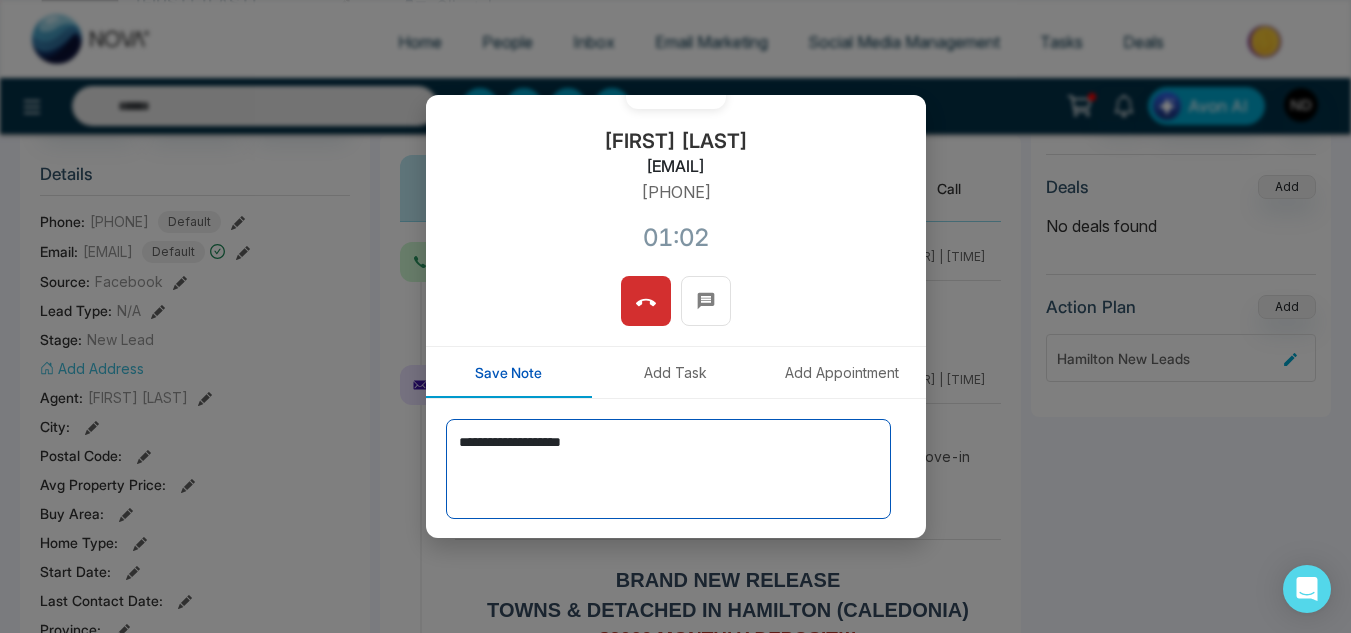 drag, startPoint x: 512, startPoint y: 459, endPoint x: 526, endPoint y: 457, distance: 14.142136 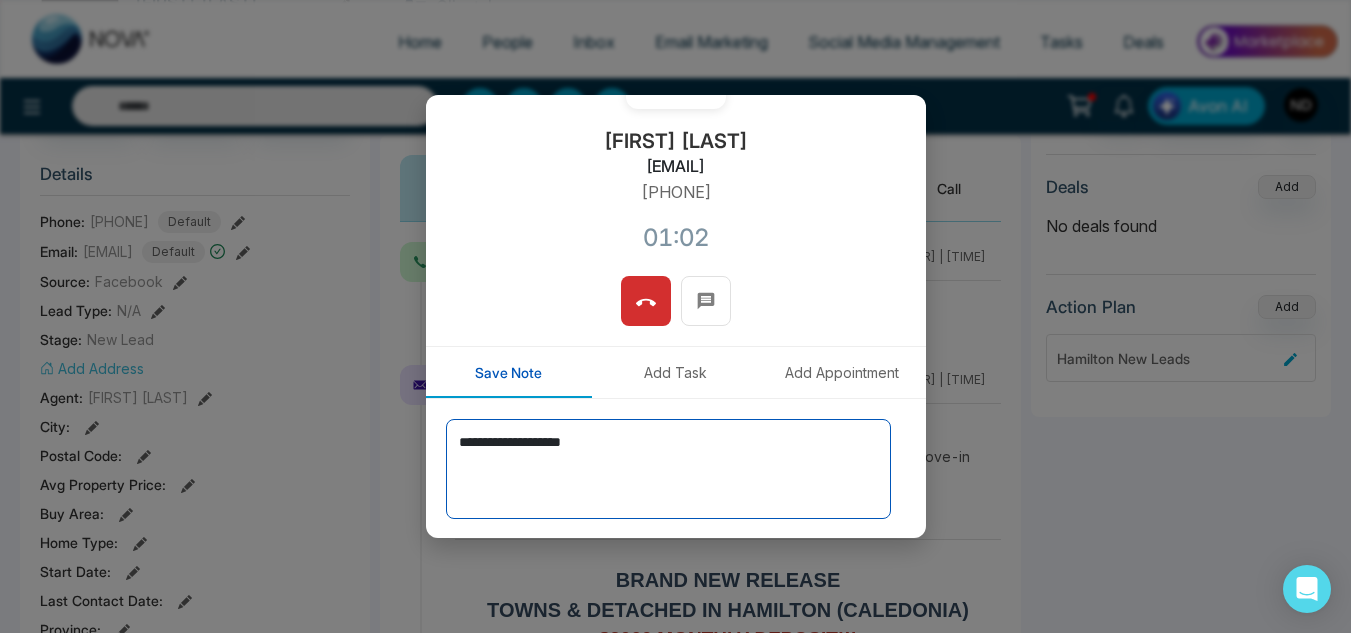 click on "**********" at bounding box center (668, 469) 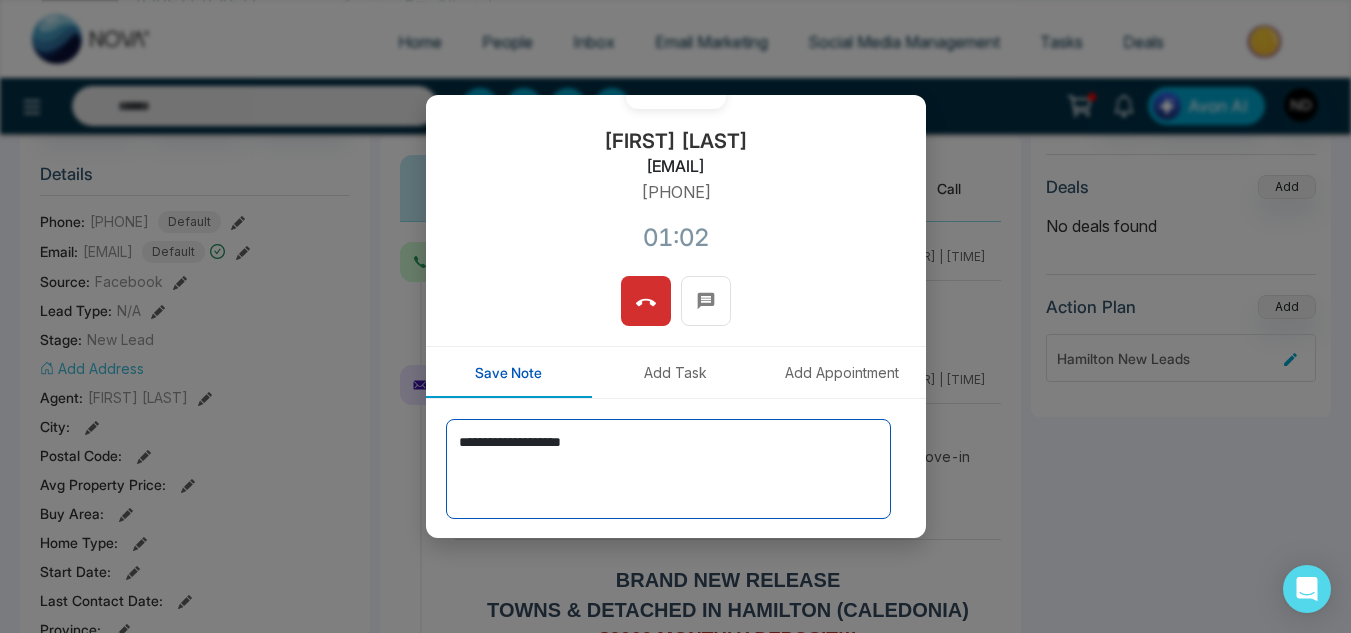 click on "**********" at bounding box center (668, 469) 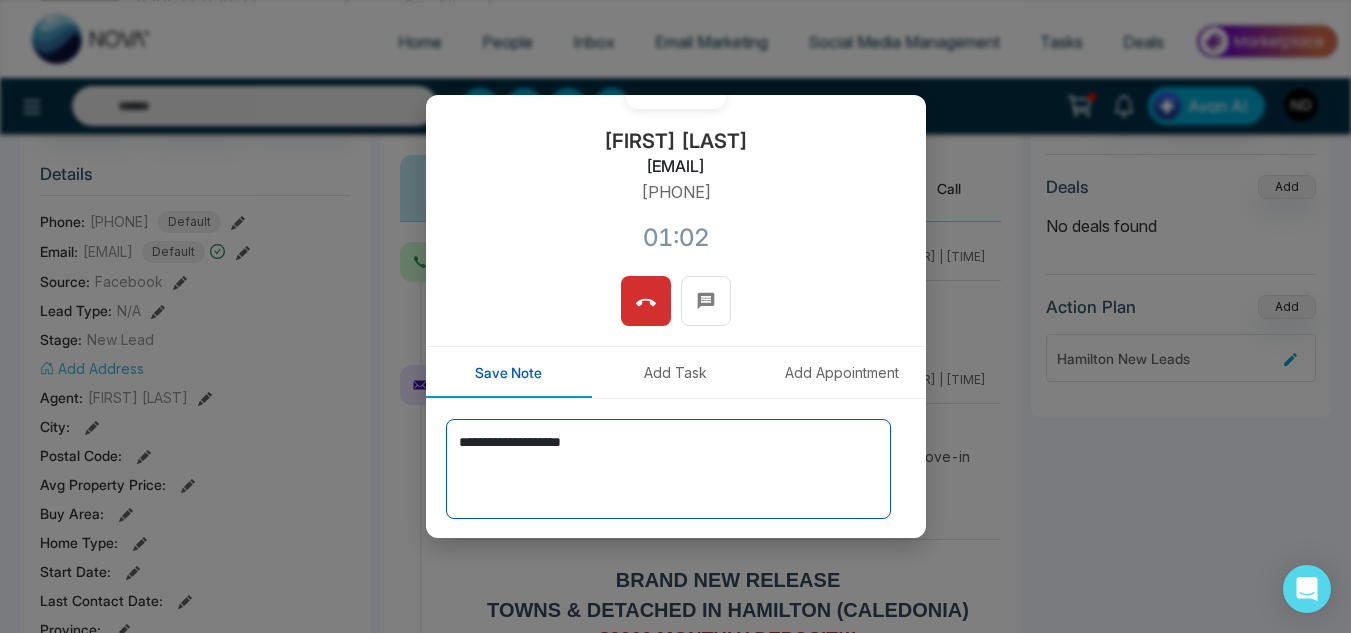click on "**********" at bounding box center (668, 469) 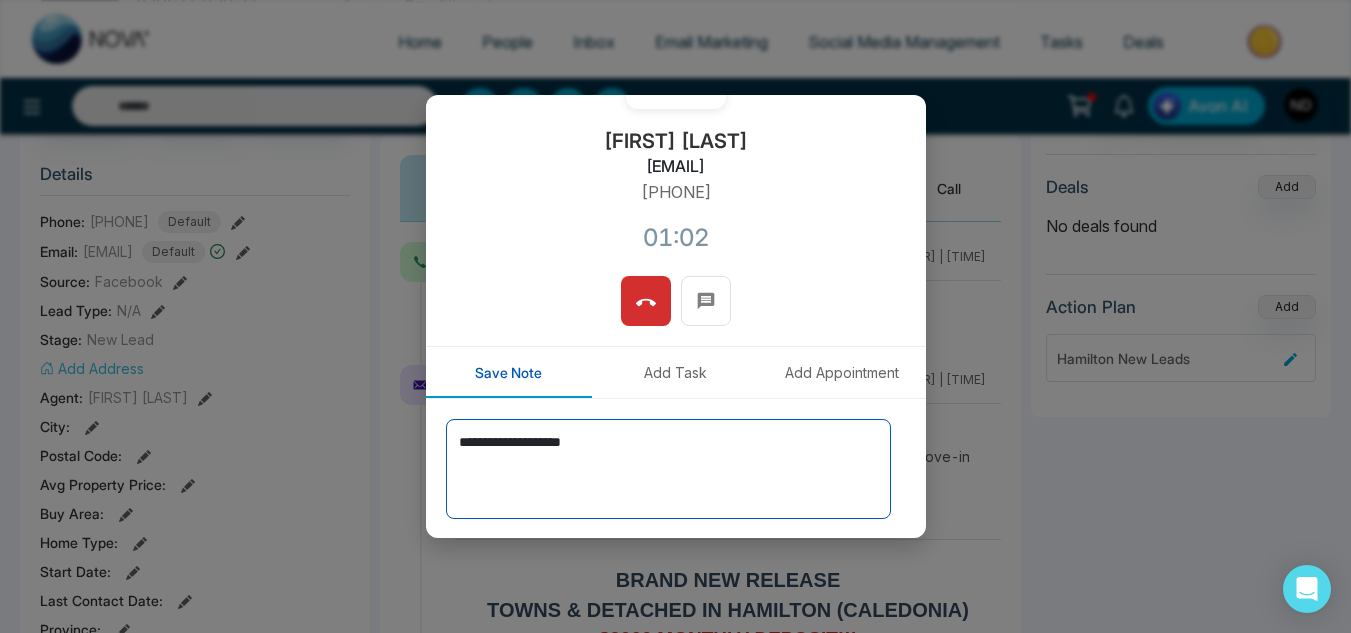click on "**********" at bounding box center [668, 469] 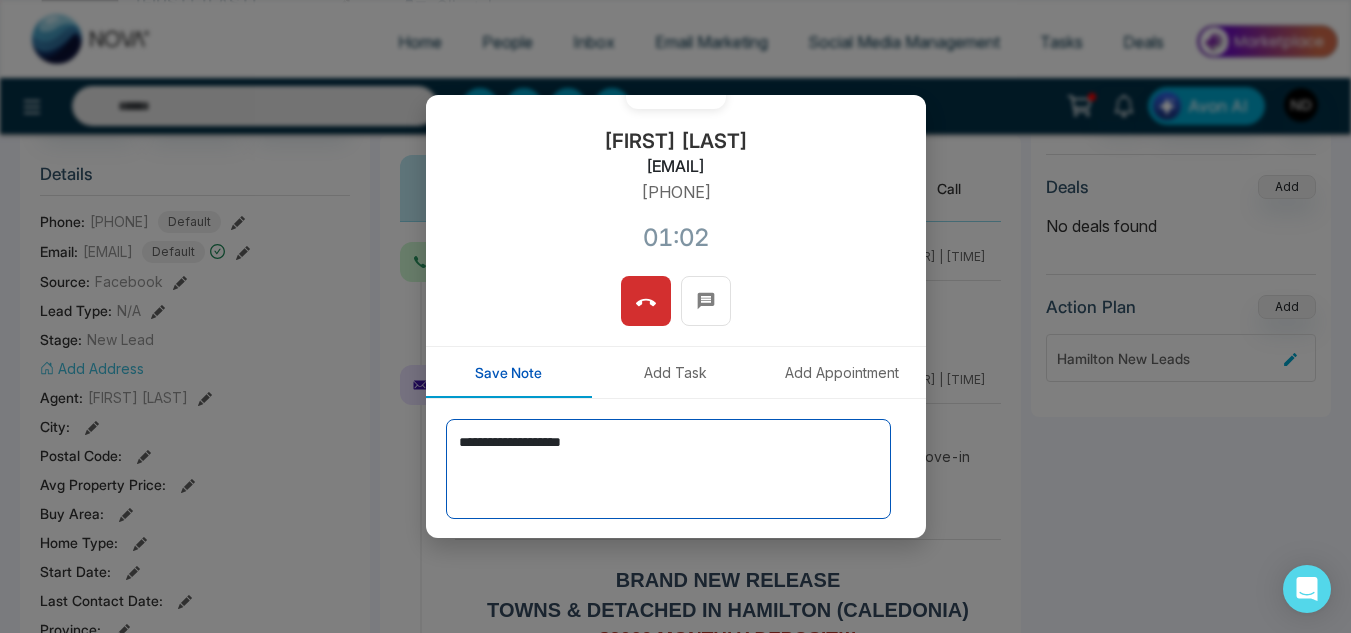 click on "**********" at bounding box center (668, 469) 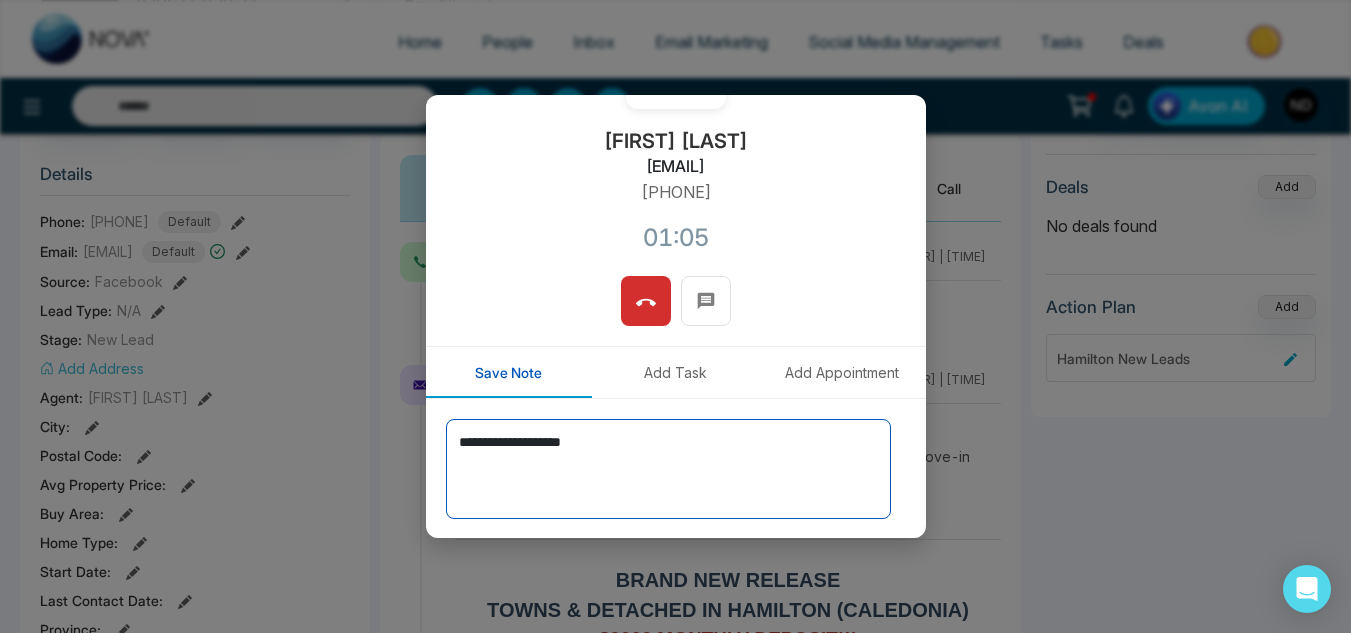 click on "**********" at bounding box center (668, 469) 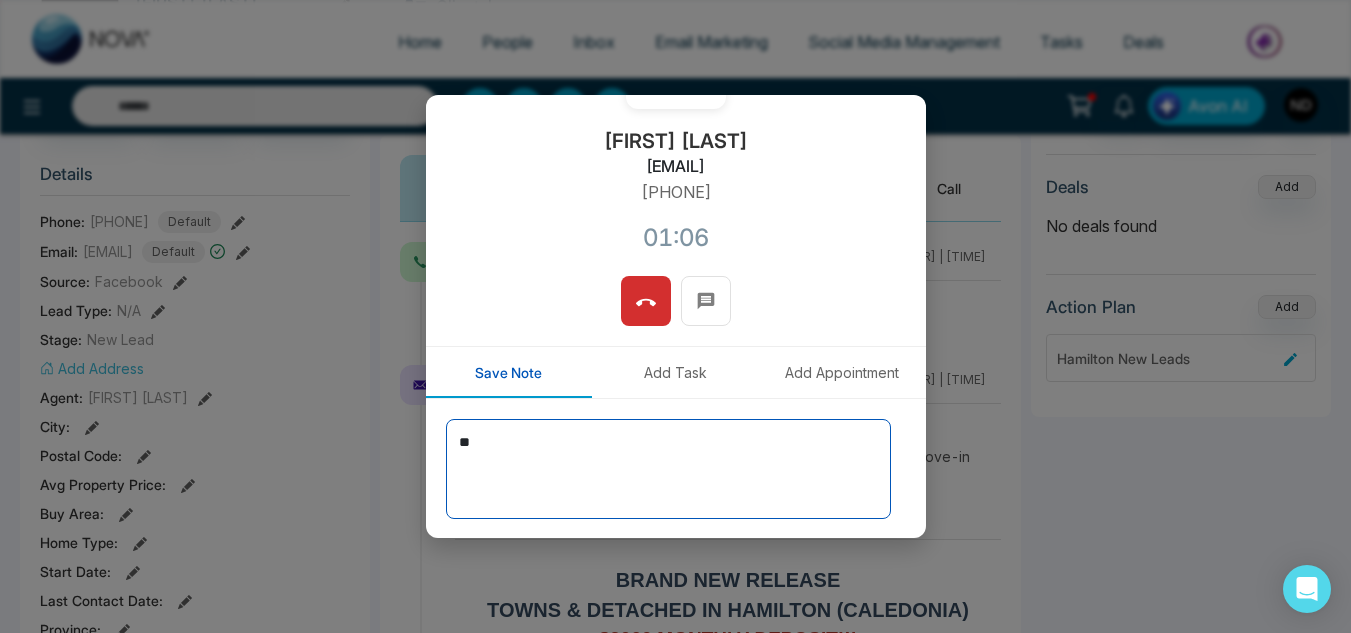 type on "*" 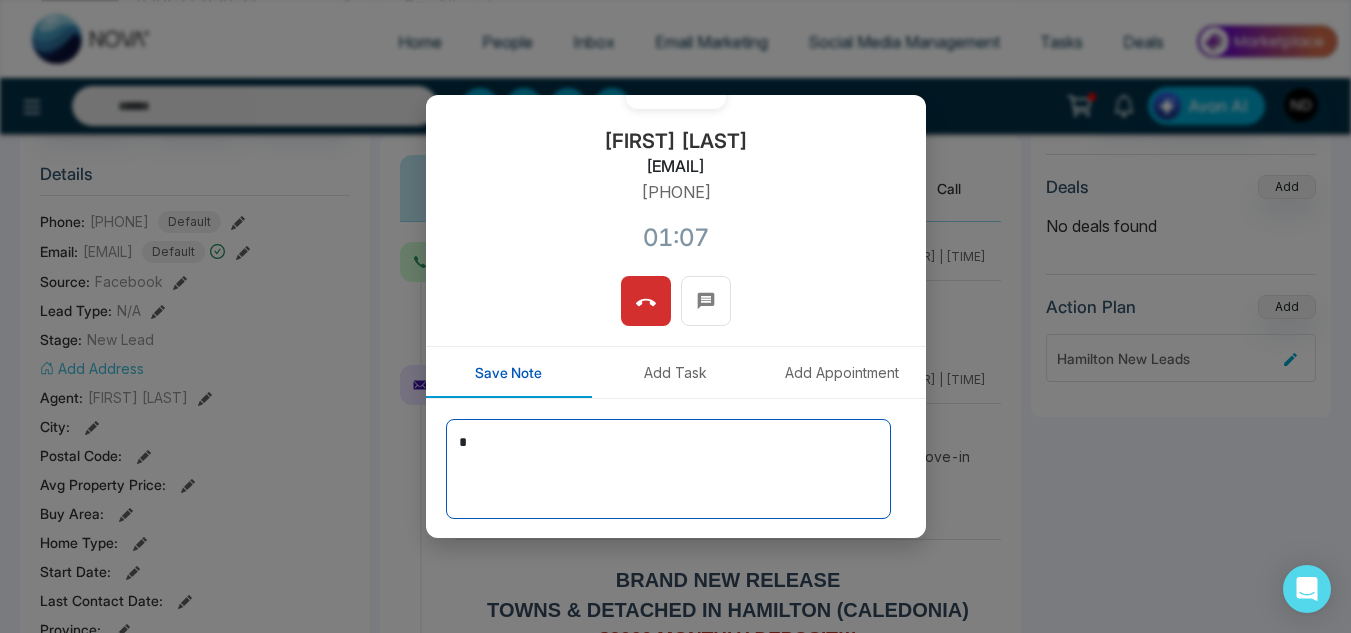 type 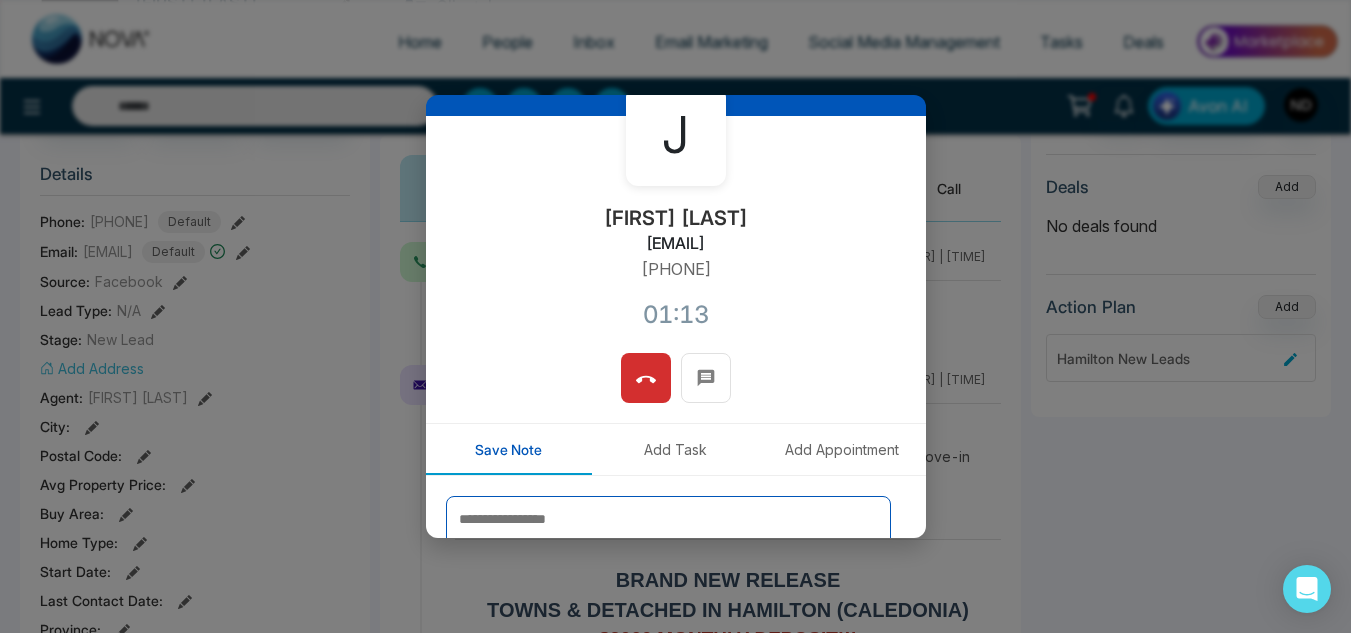 scroll, scrollTop: 97, scrollLeft: 0, axis: vertical 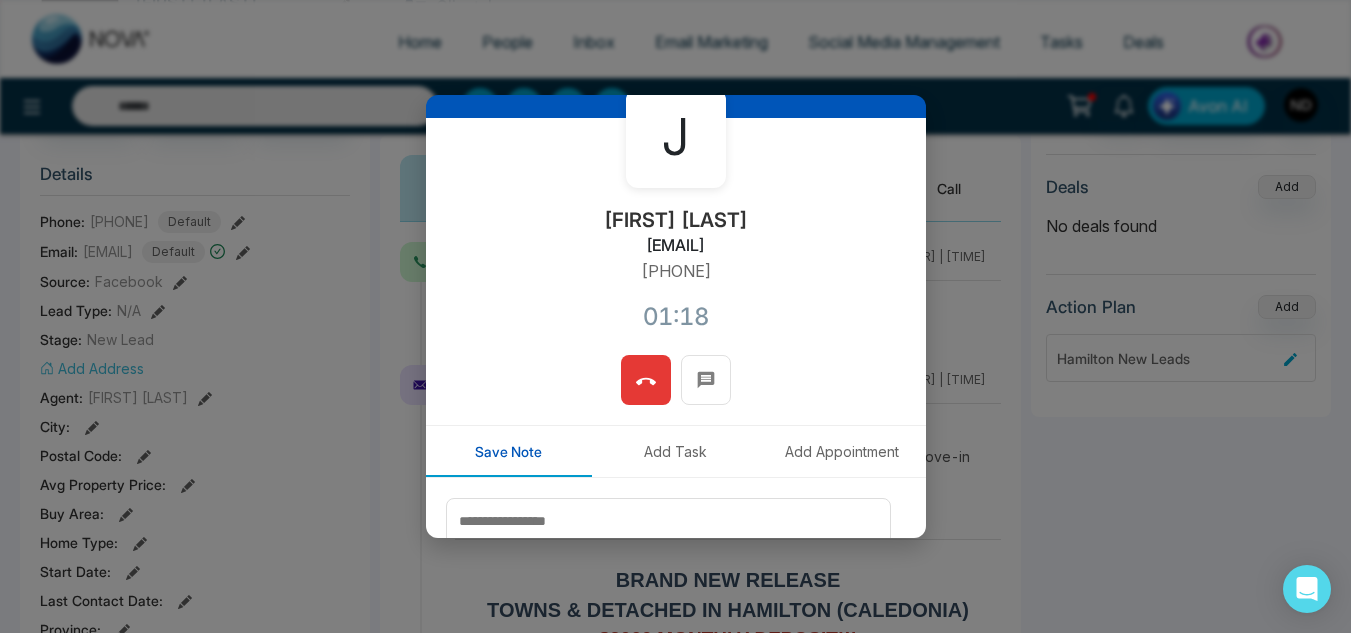 click 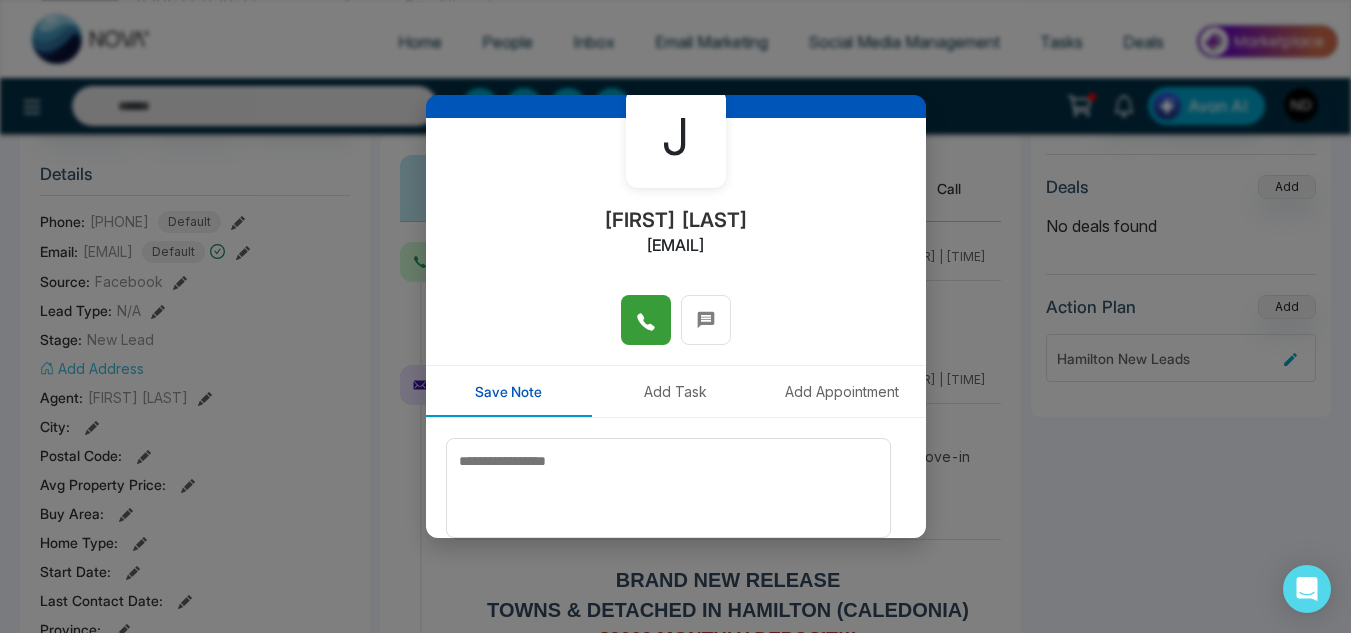 scroll, scrollTop: 0, scrollLeft: 0, axis: both 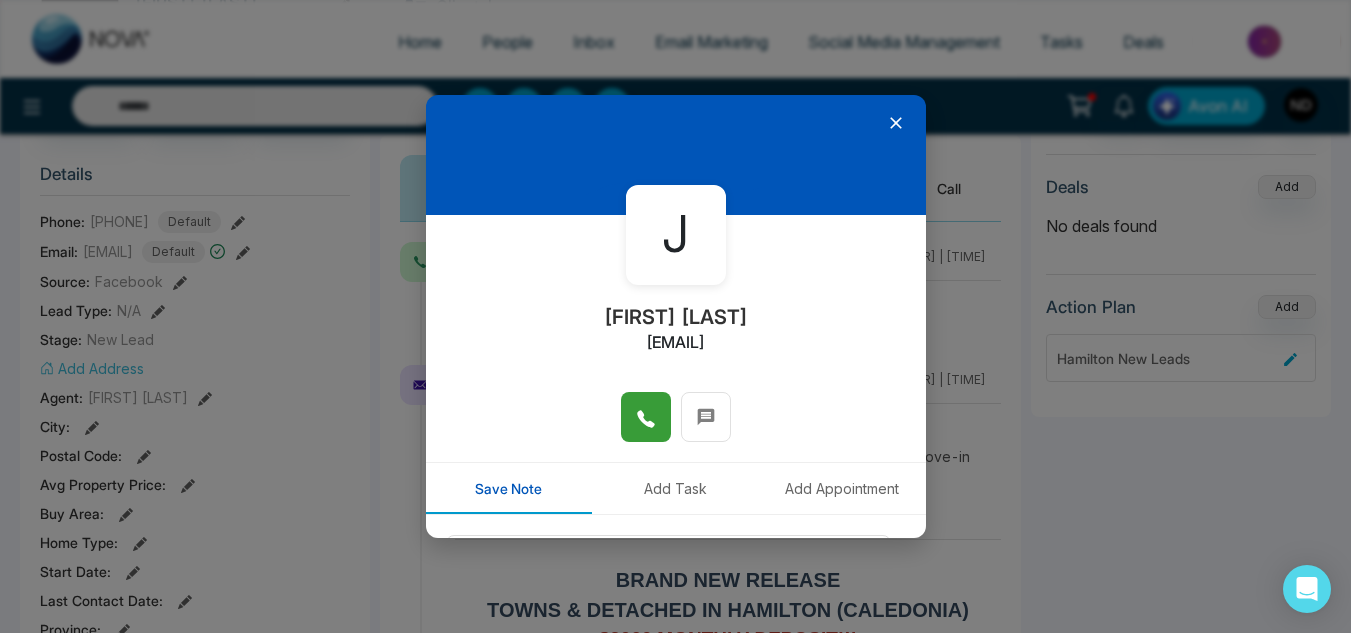 click 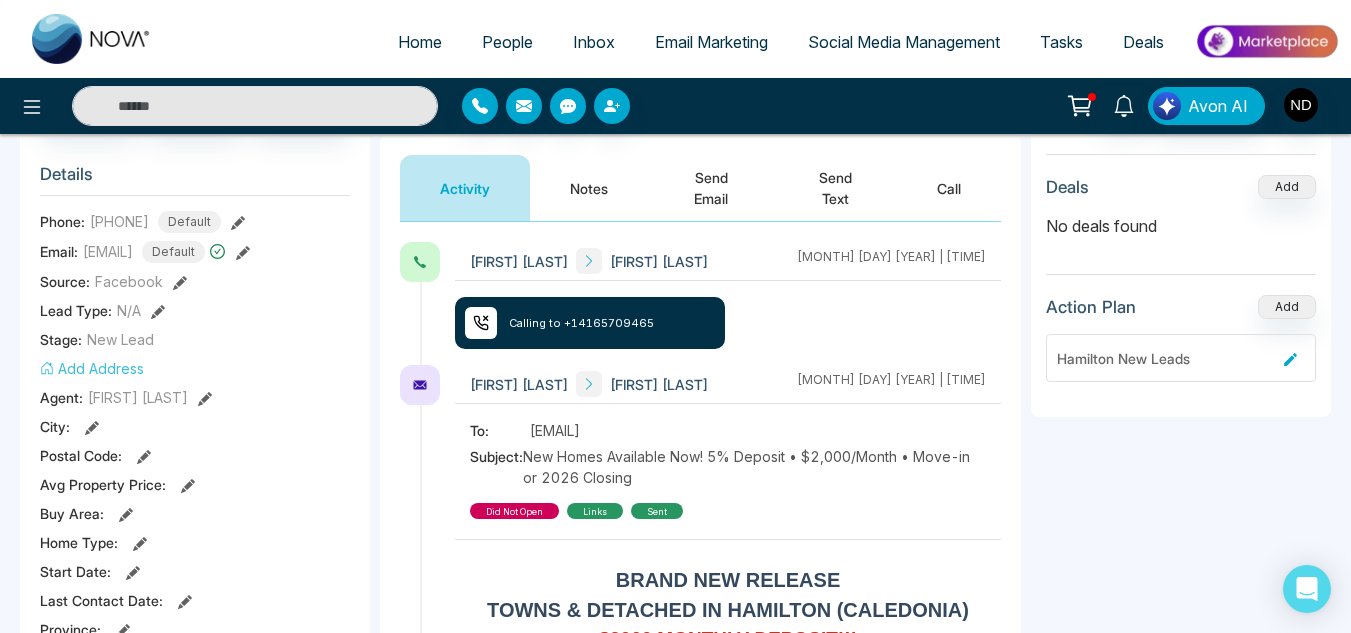 click on "Notes" at bounding box center (589, 188) 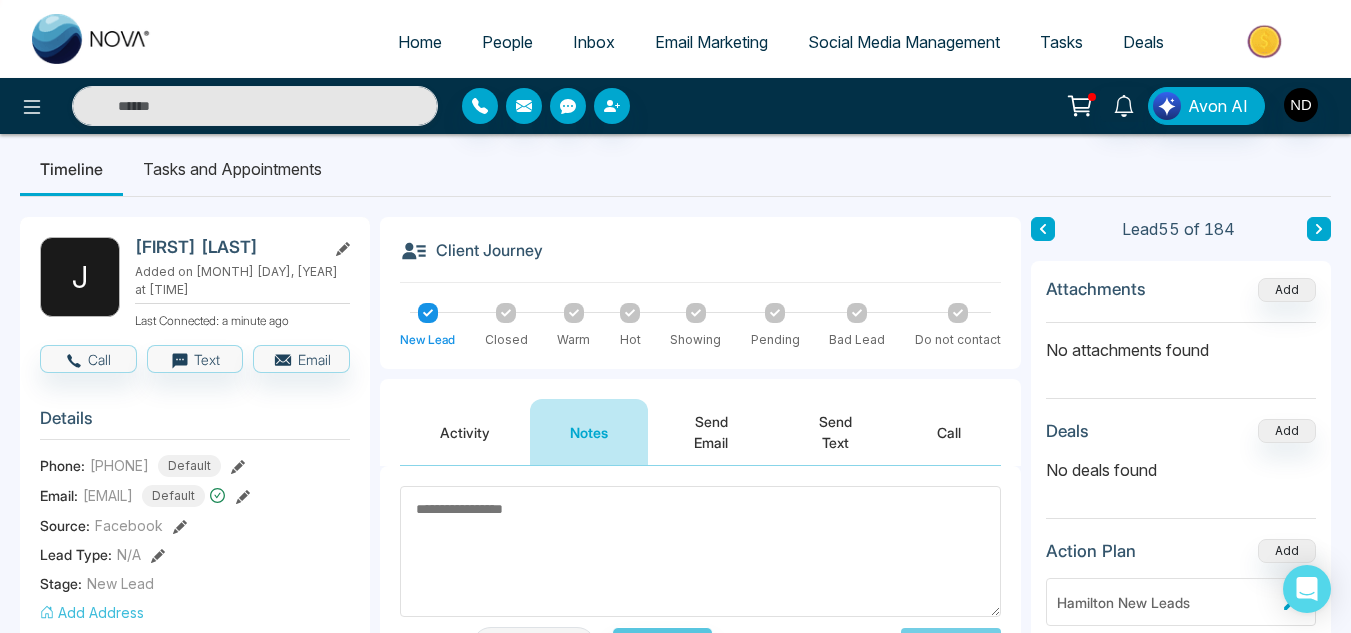 scroll, scrollTop: 11, scrollLeft: 0, axis: vertical 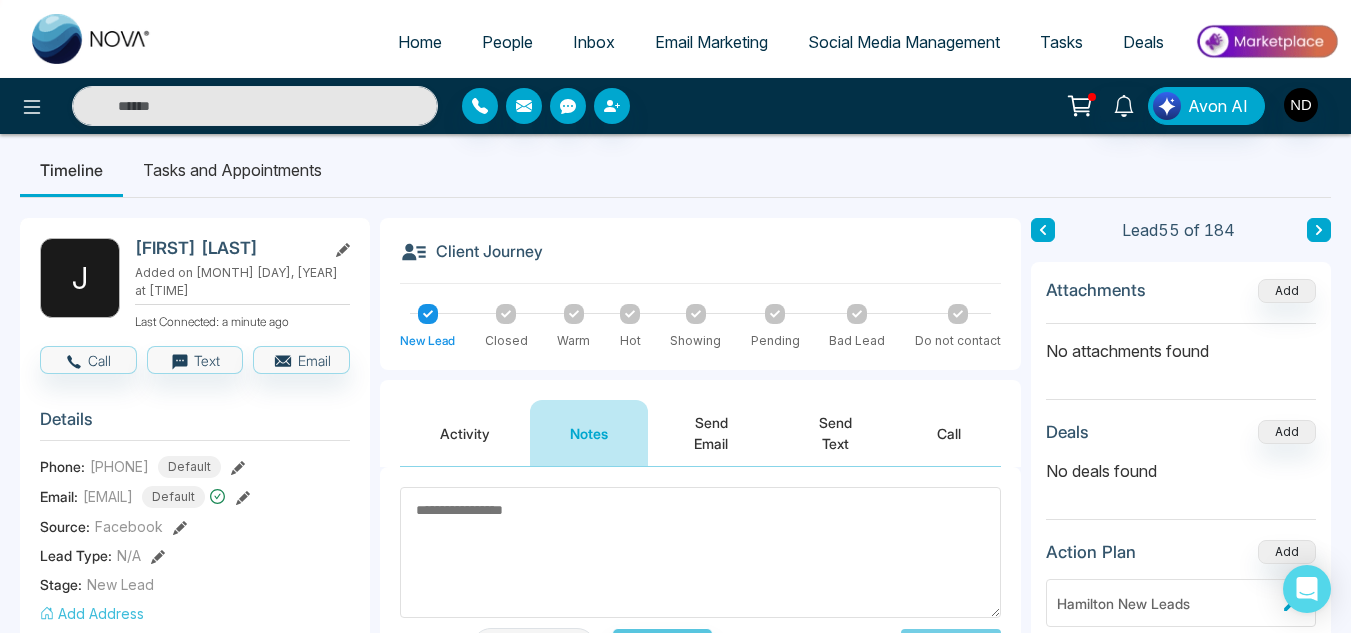 click on "Send Email" at bounding box center [711, 433] 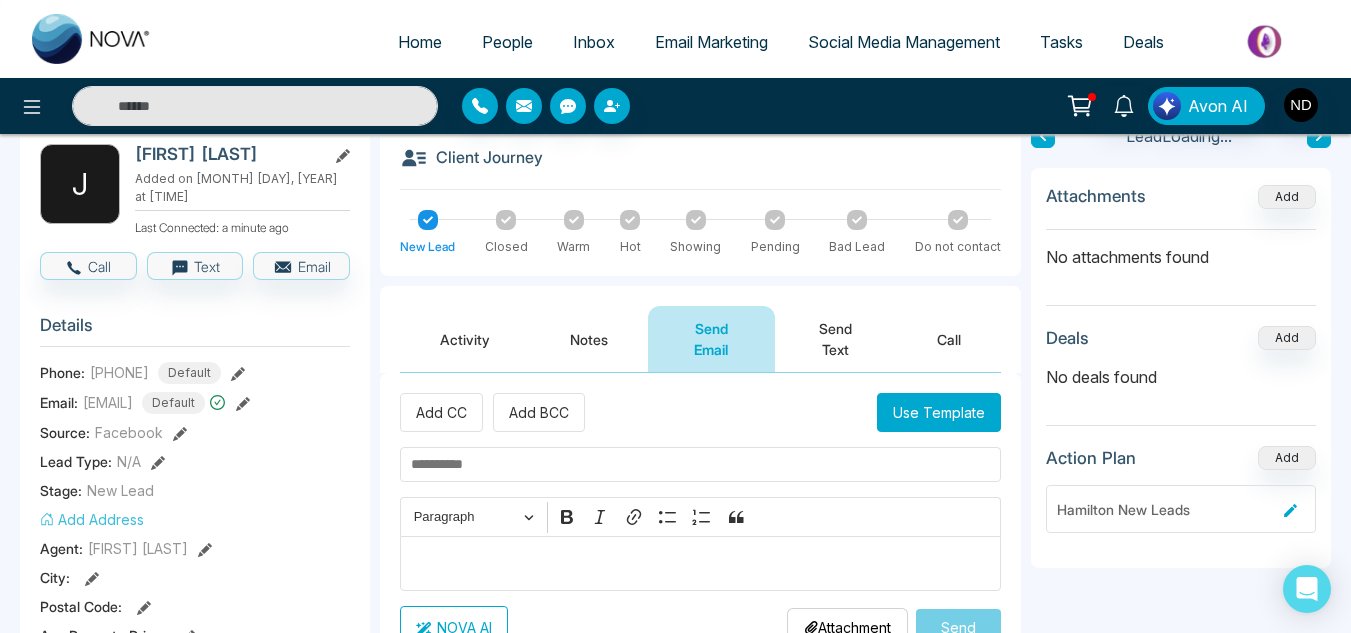 scroll, scrollTop: 106, scrollLeft: 0, axis: vertical 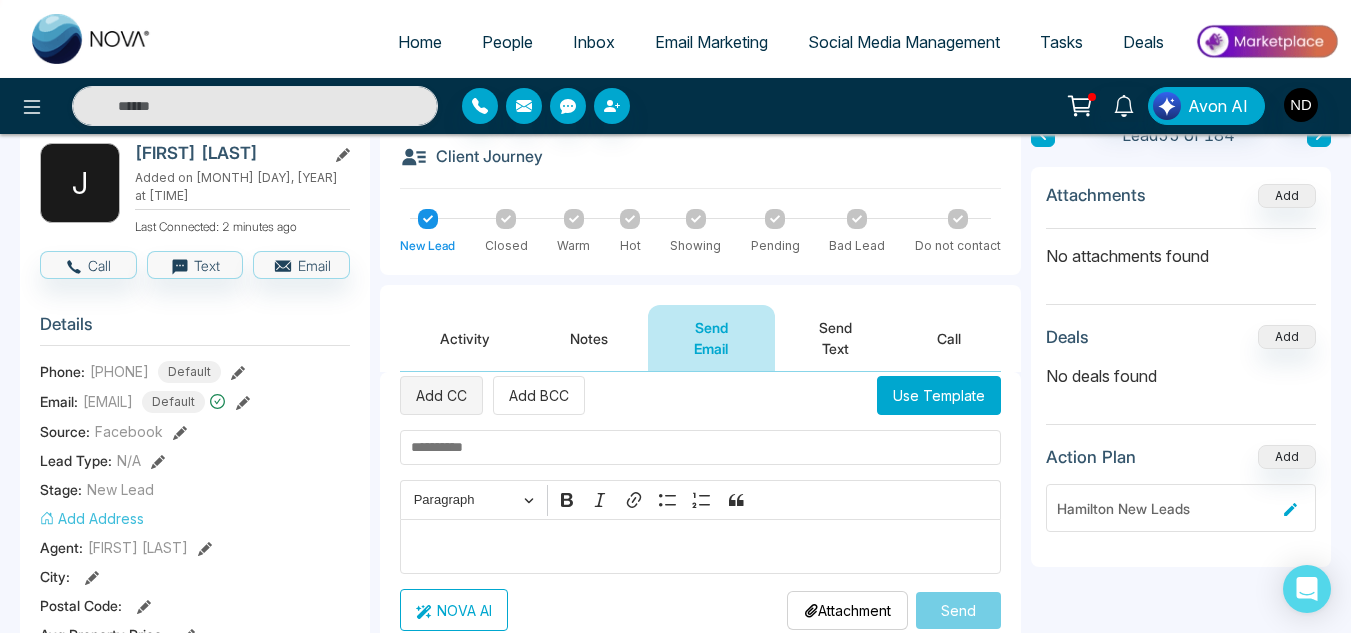 click on "Add CC" at bounding box center [441, 395] 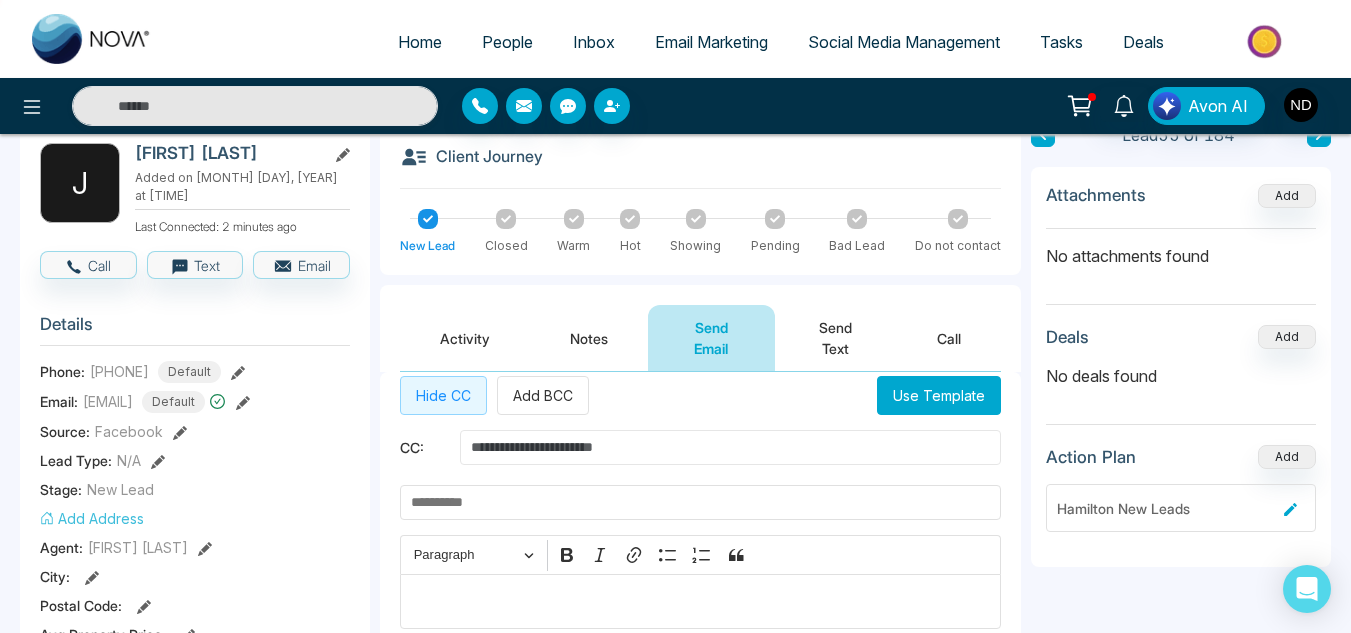 click at bounding box center [730, 447] 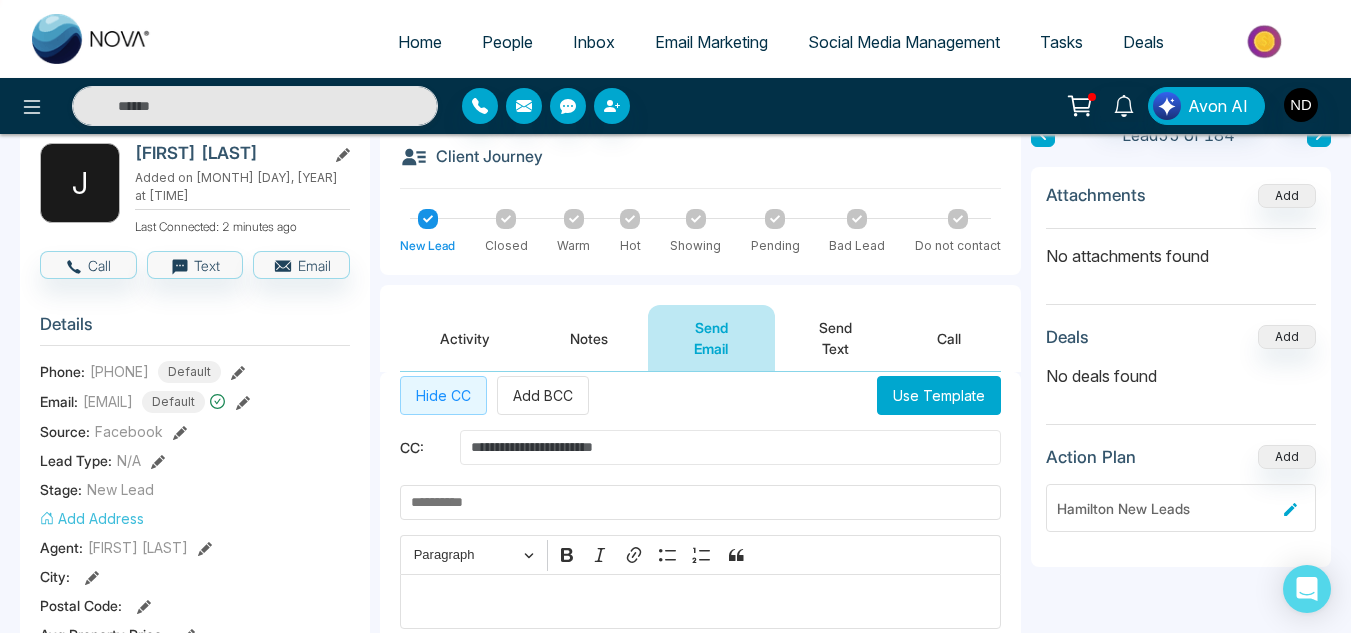 paste on "**********" 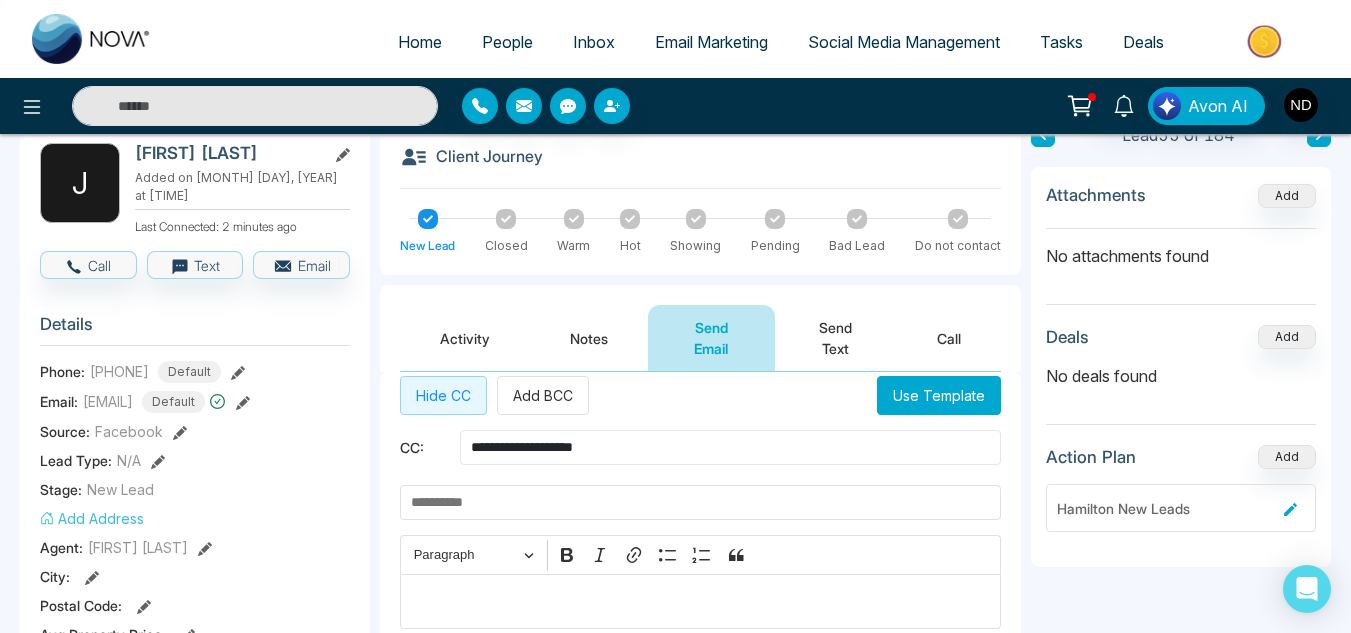 type on "**********" 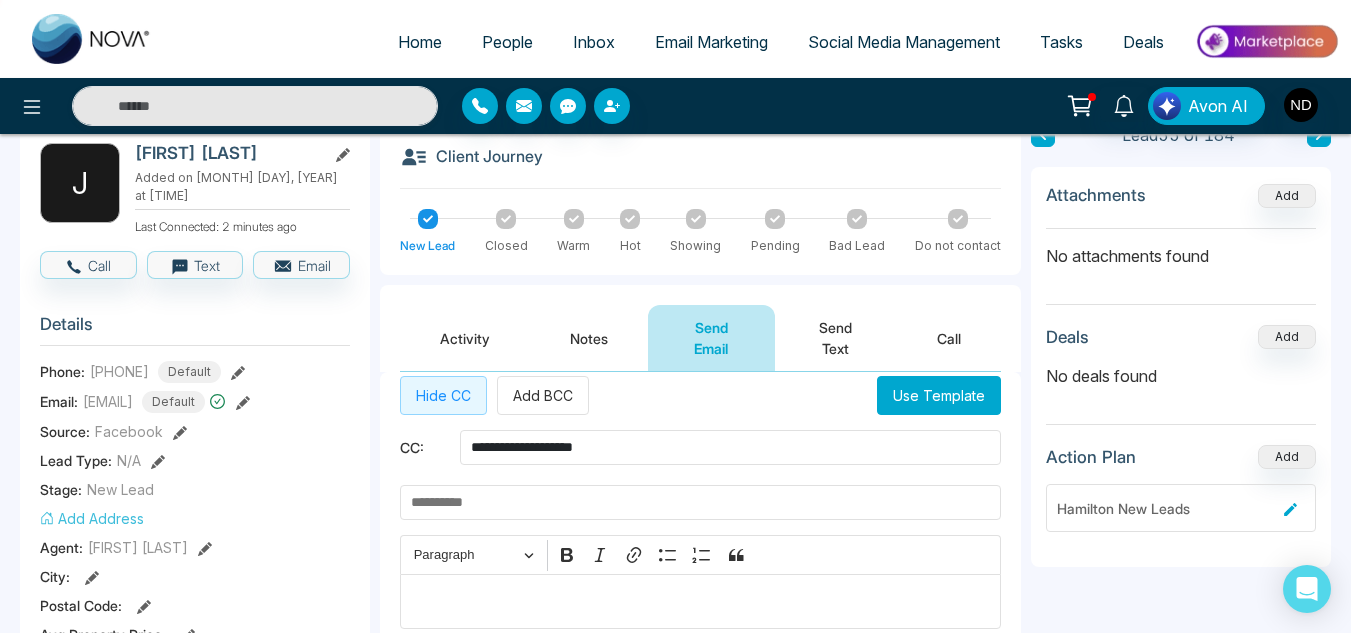 click at bounding box center (700, 502) 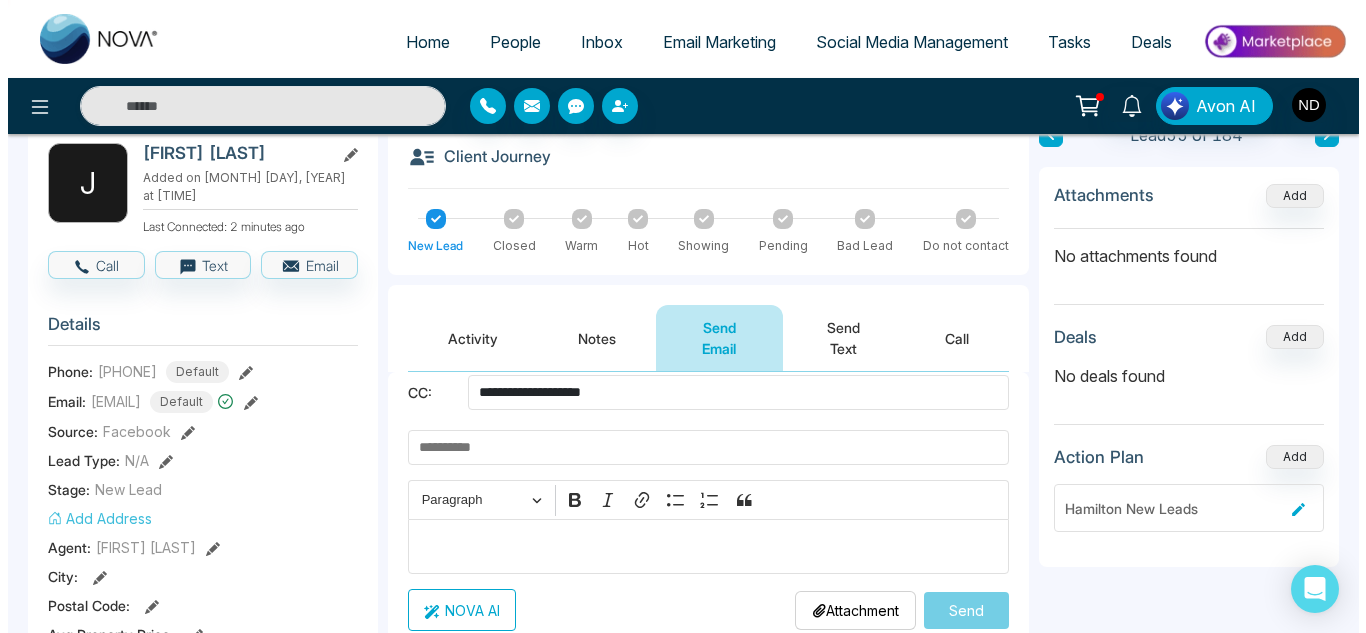 scroll, scrollTop: 0, scrollLeft: 0, axis: both 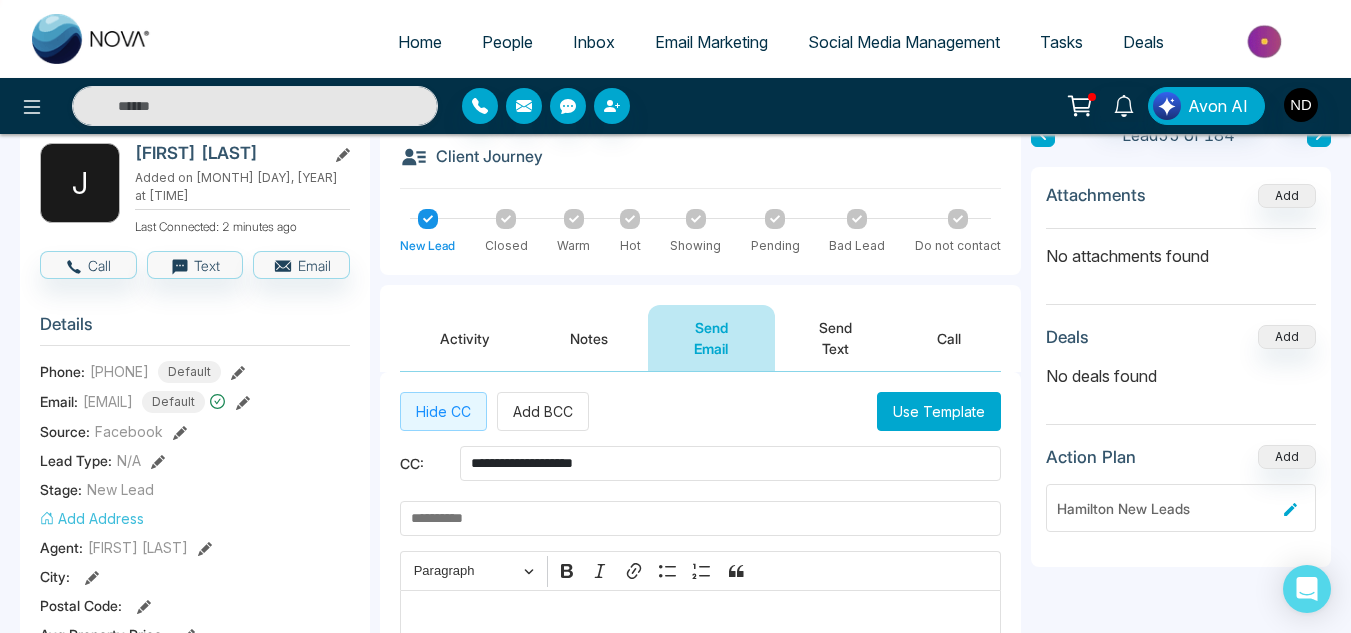 click on "Use Template" at bounding box center (939, 411) 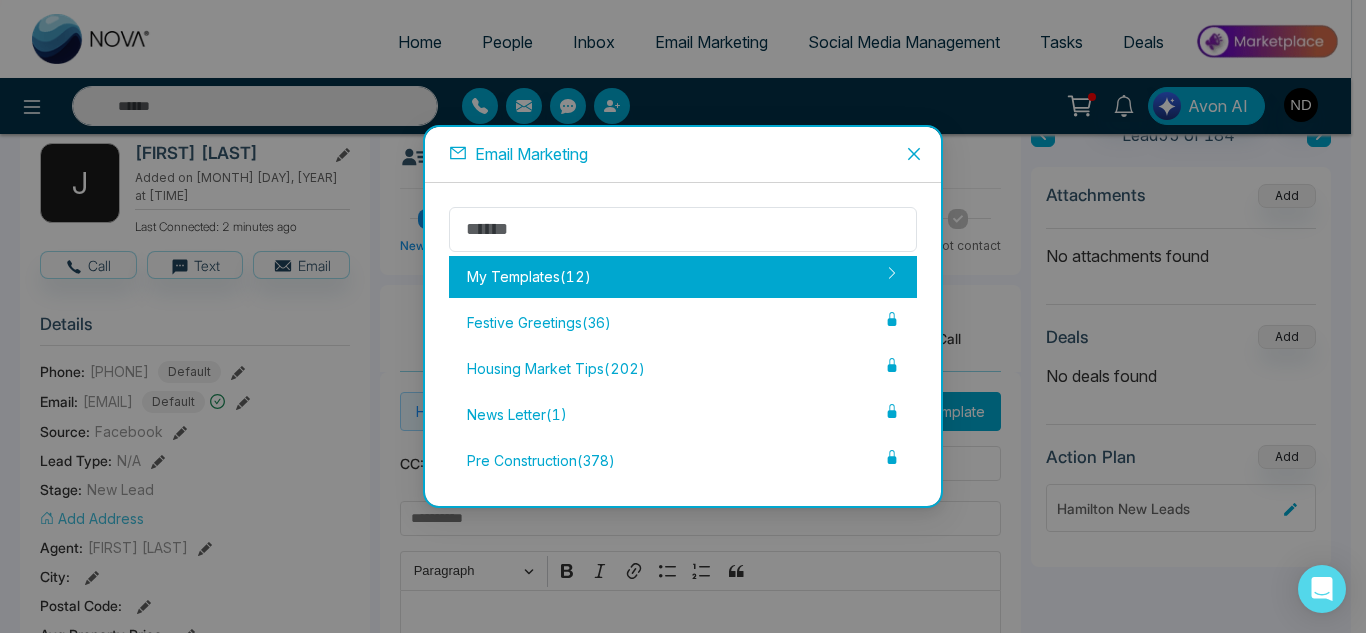 click on "My Templates  ( 12 )" at bounding box center [683, 277] 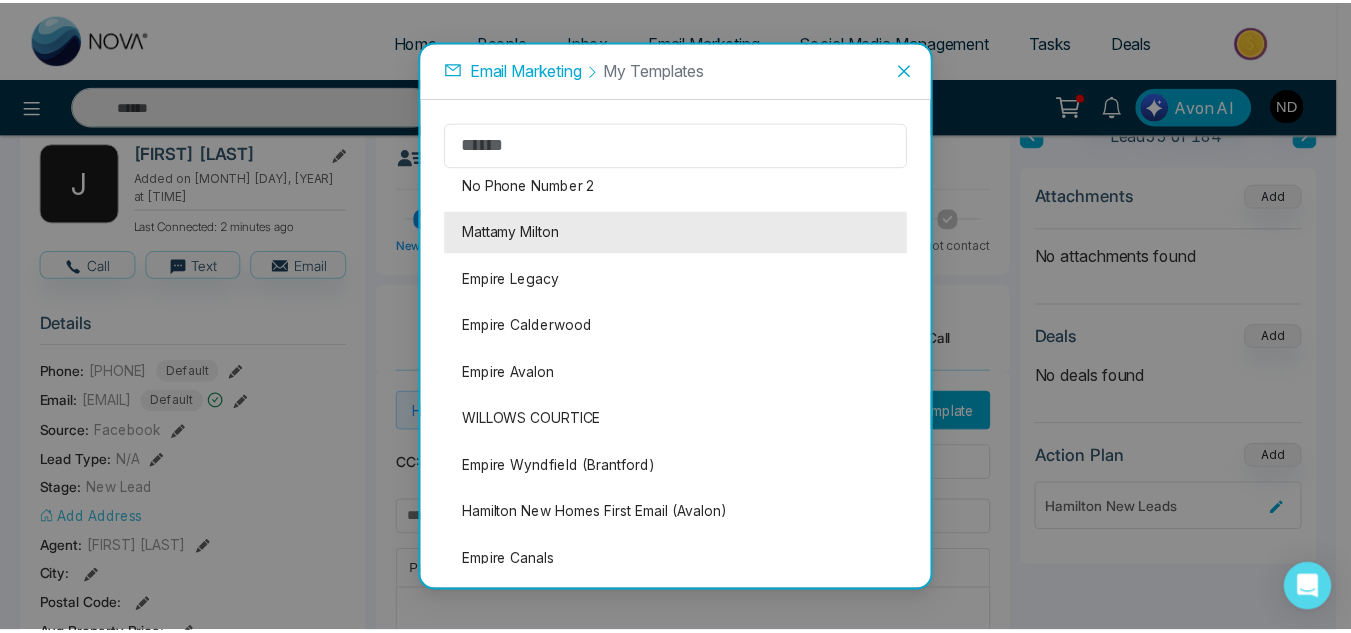 scroll, scrollTop: 103, scrollLeft: 0, axis: vertical 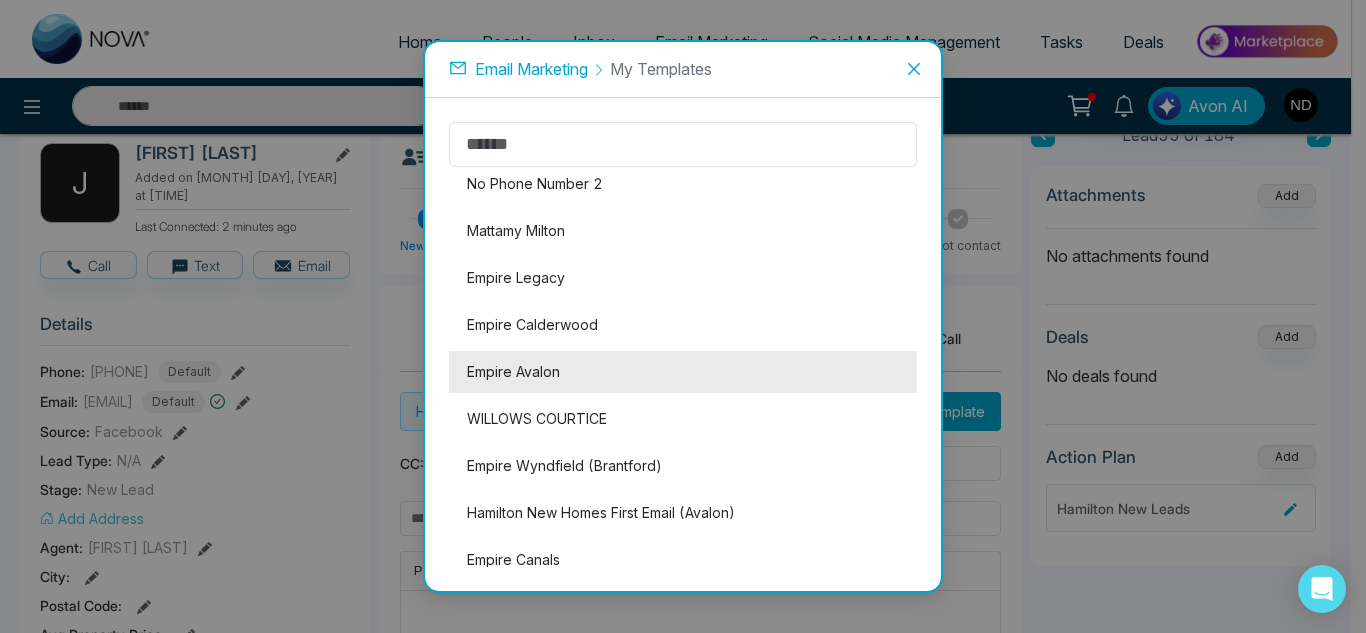 click on "Empire Avalon" at bounding box center [683, 372] 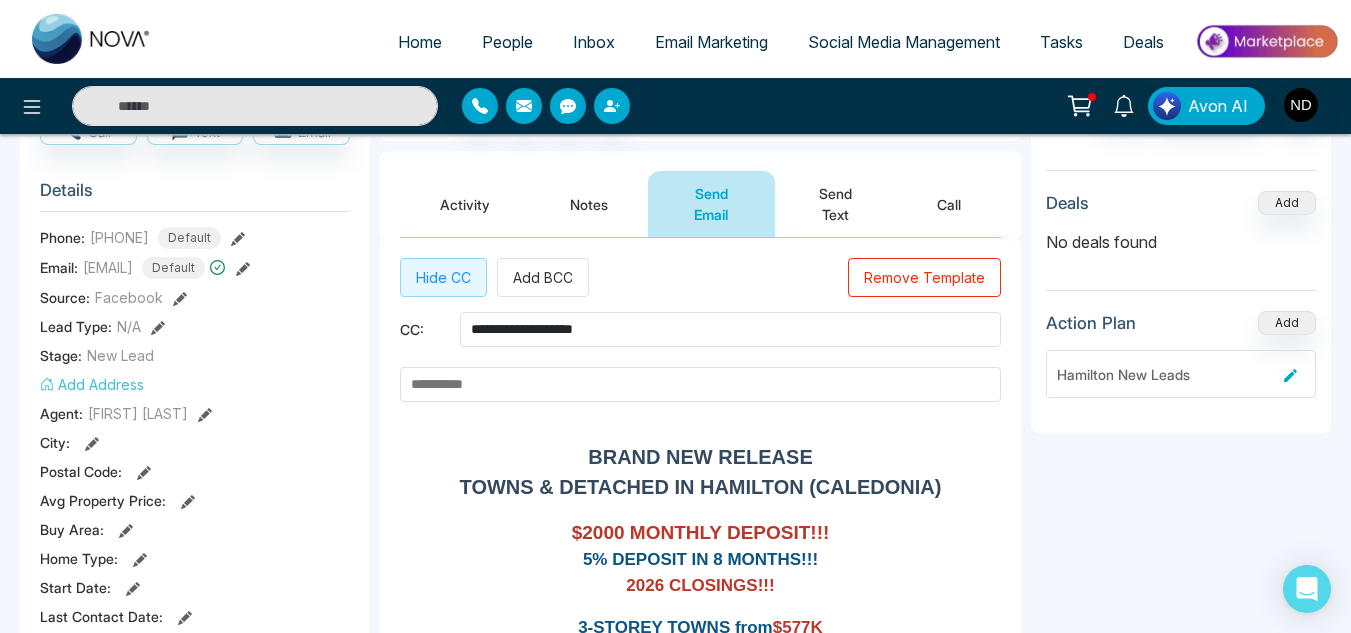 scroll, scrollTop: 242, scrollLeft: 0, axis: vertical 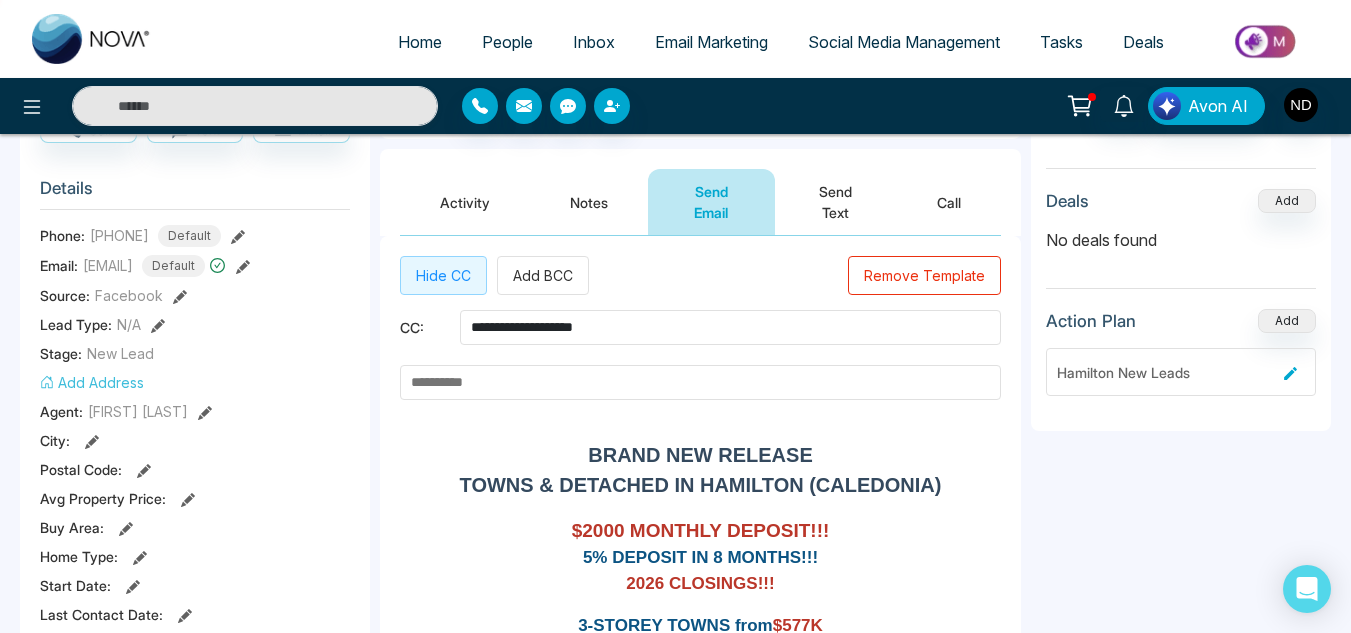 click at bounding box center (700, 382) 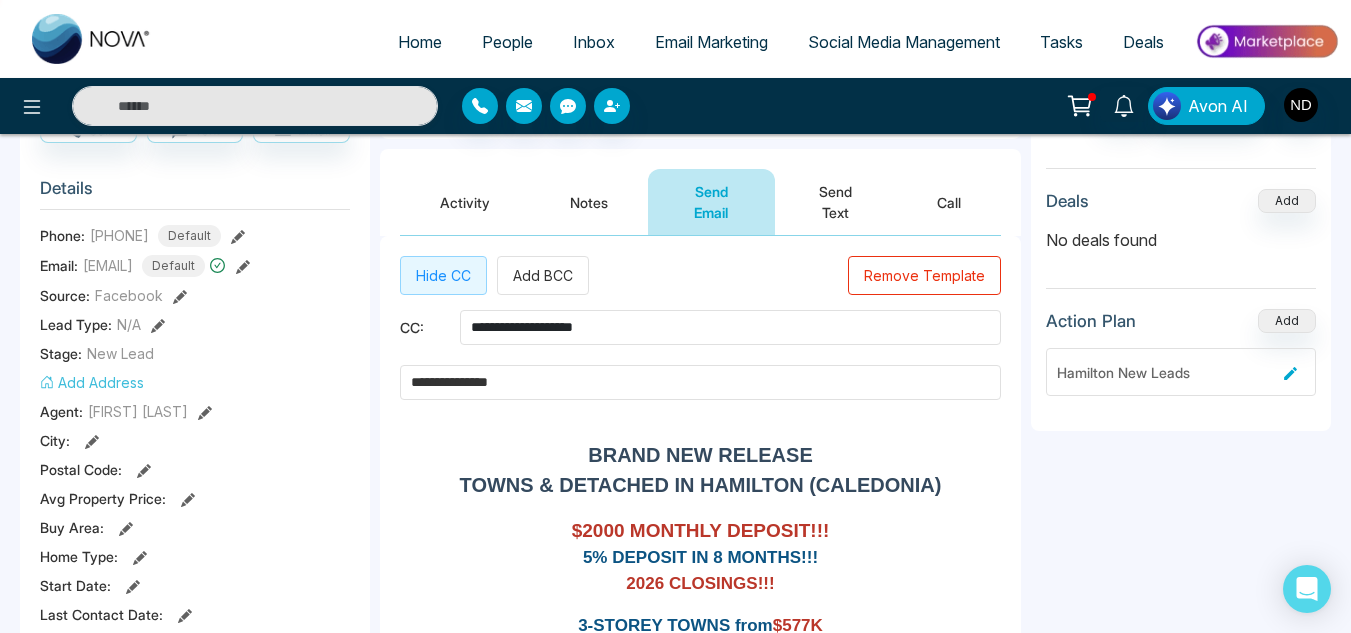 scroll, scrollTop: 171, scrollLeft: 0, axis: vertical 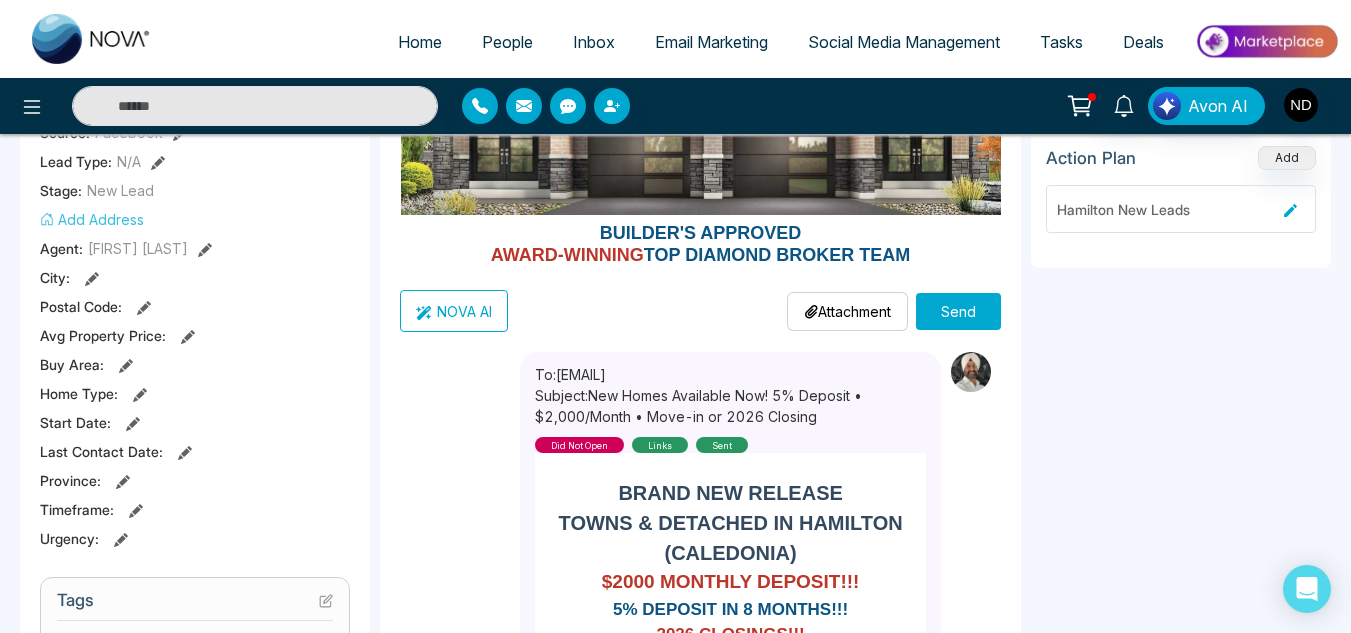 type on "**********" 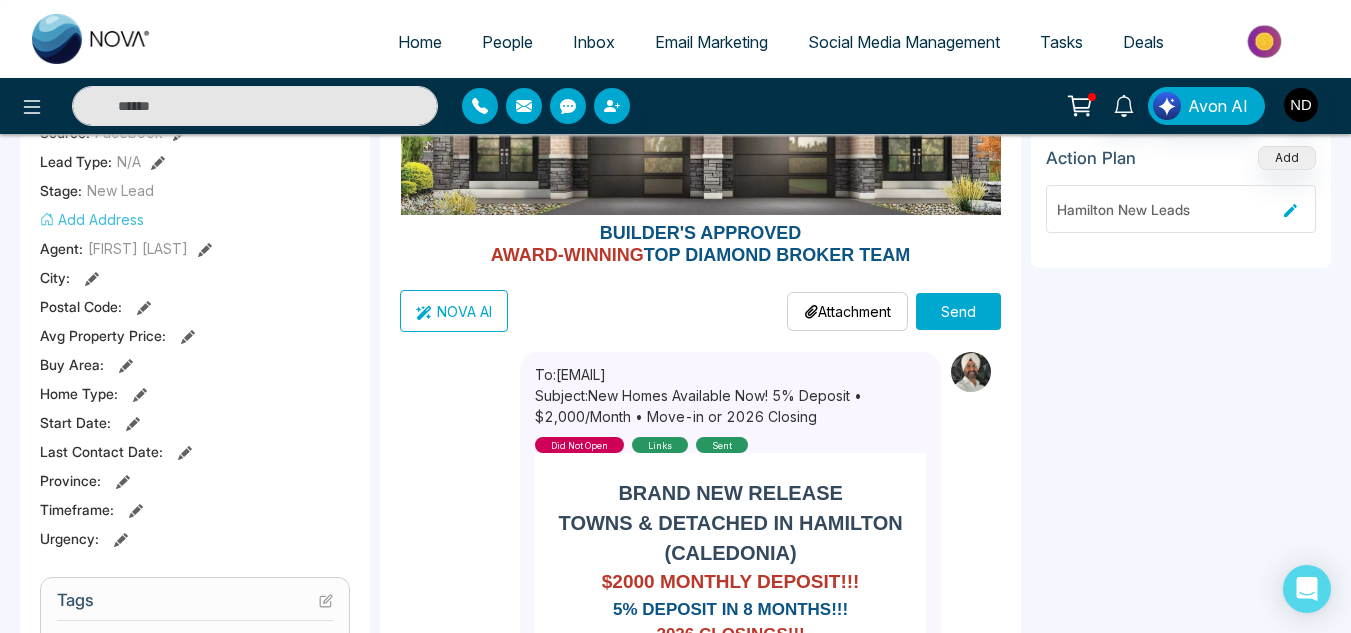 click on "Send" at bounding box center [958, 311] 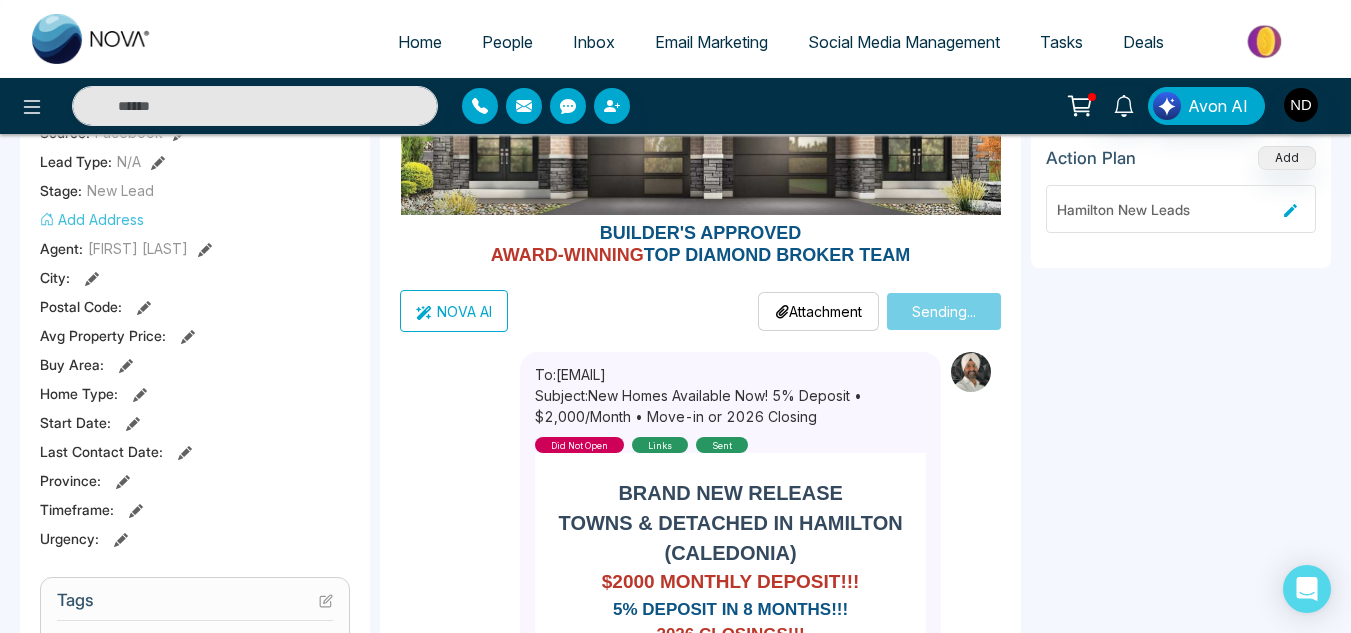 type 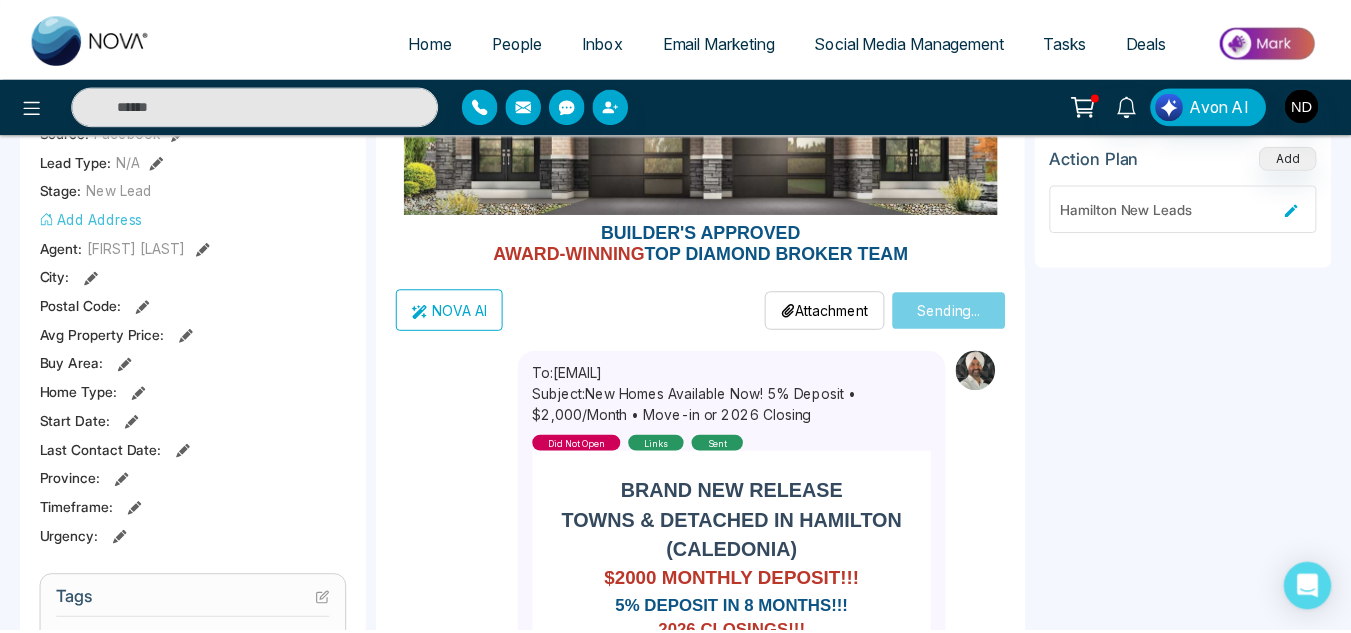 scroll, scrollTop: 0, scrollLeft: 0, axis: both 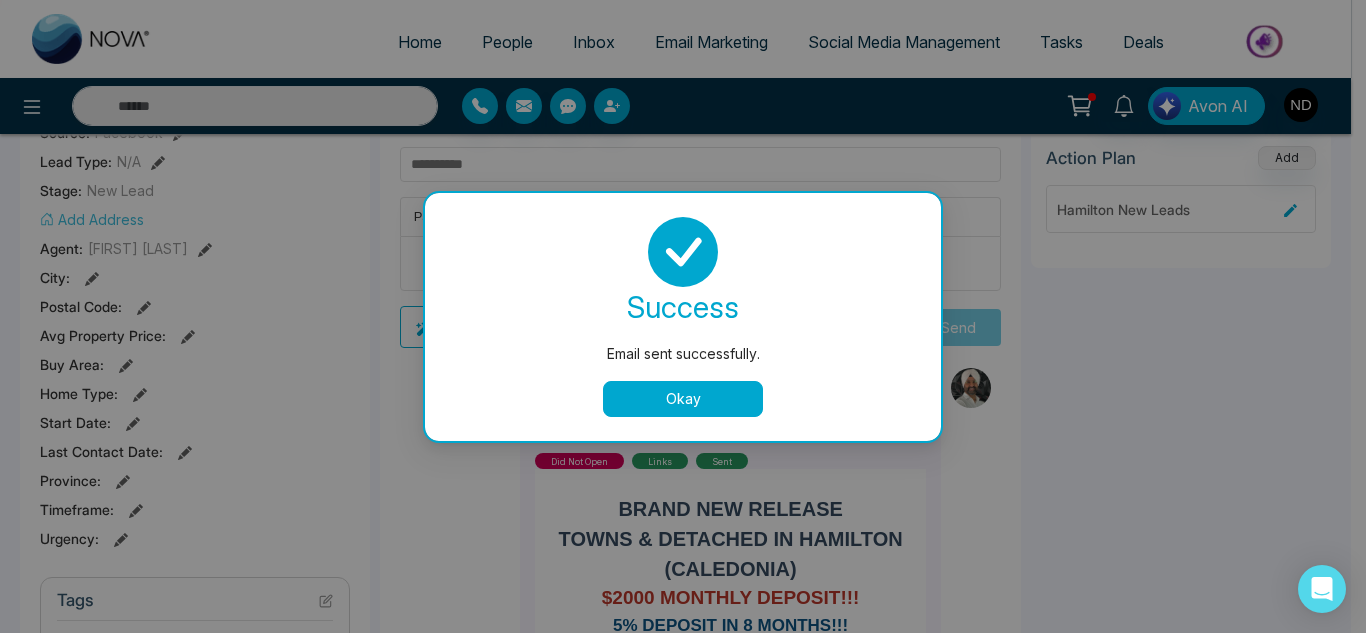 click on "Okay" at bounding box center [683, 399] 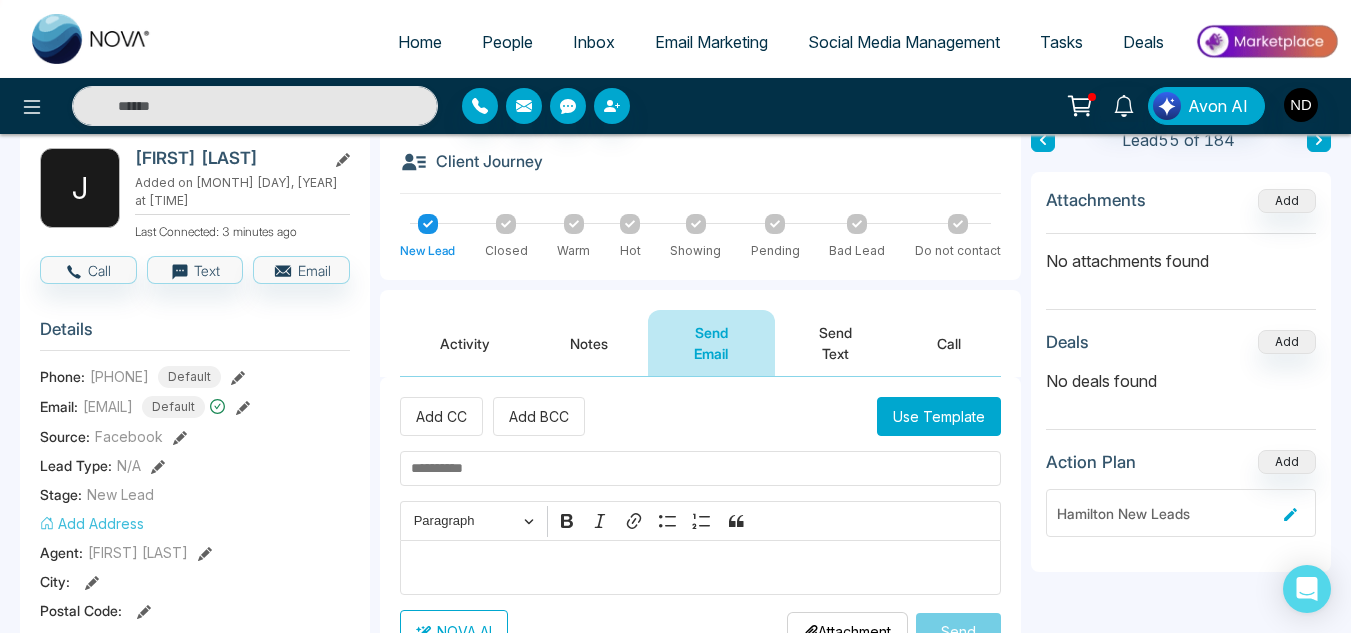 scroll, scrollTop: 86, scrollLeft: 0, axis: vertical 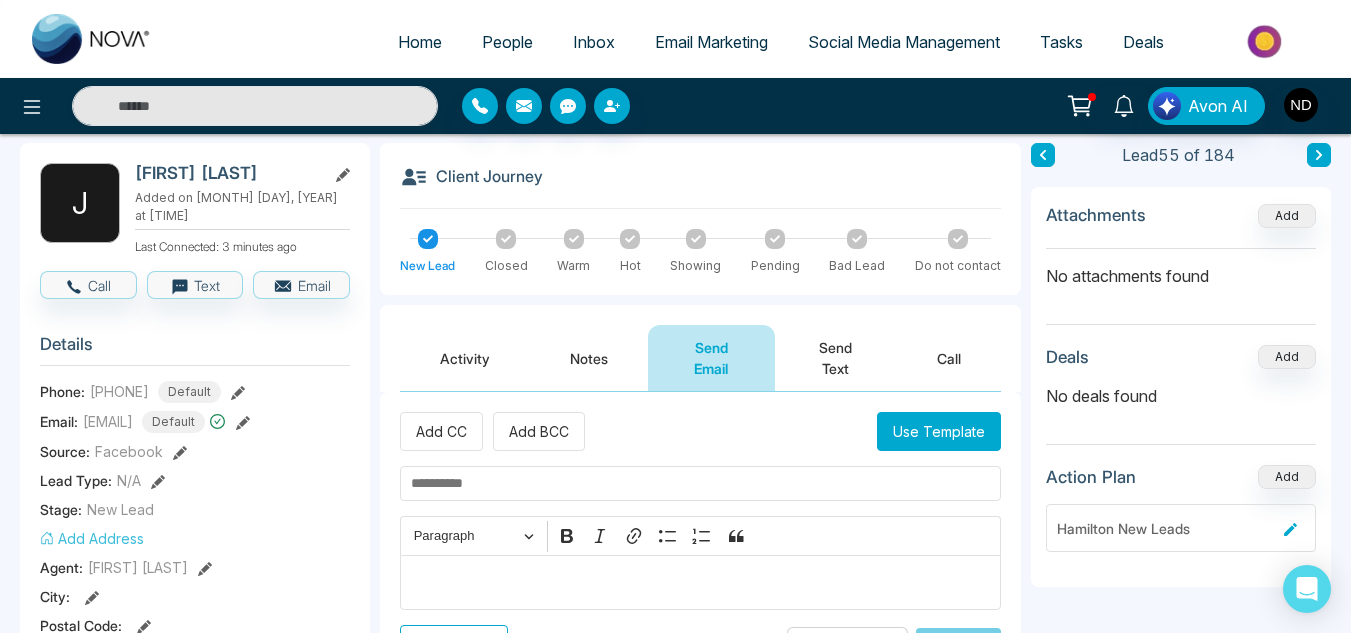 click on "Send Text" at bounding box center (836, 358) 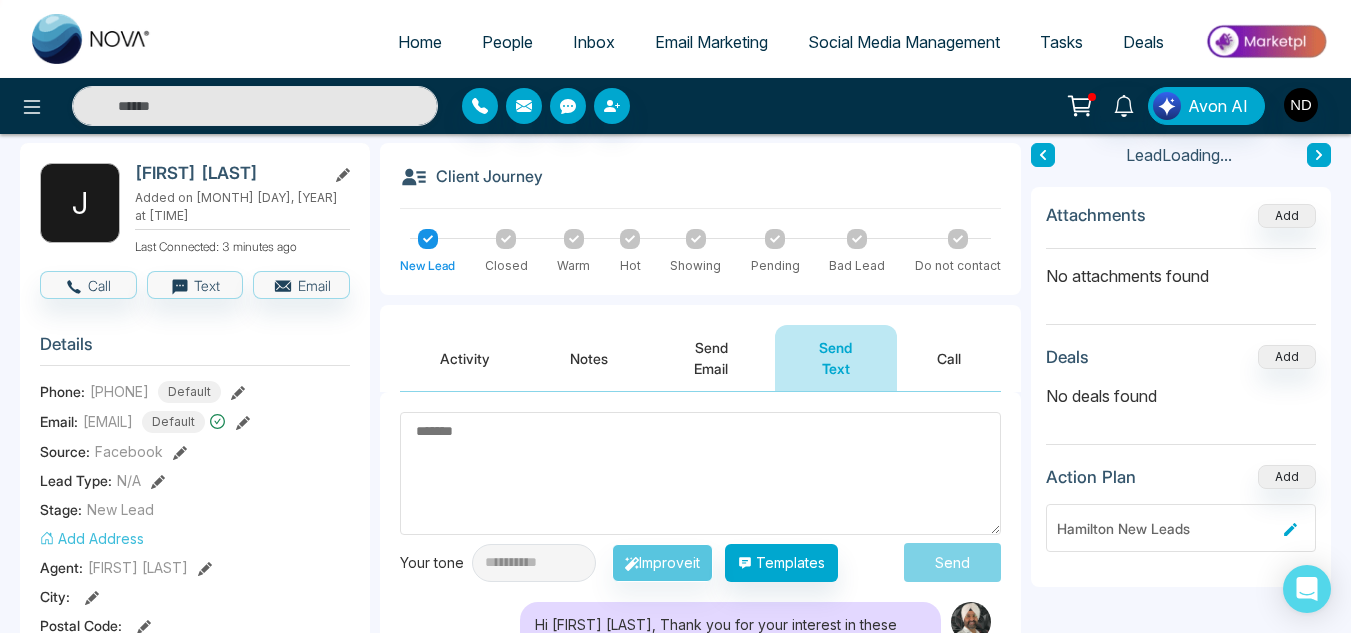 type on "*" 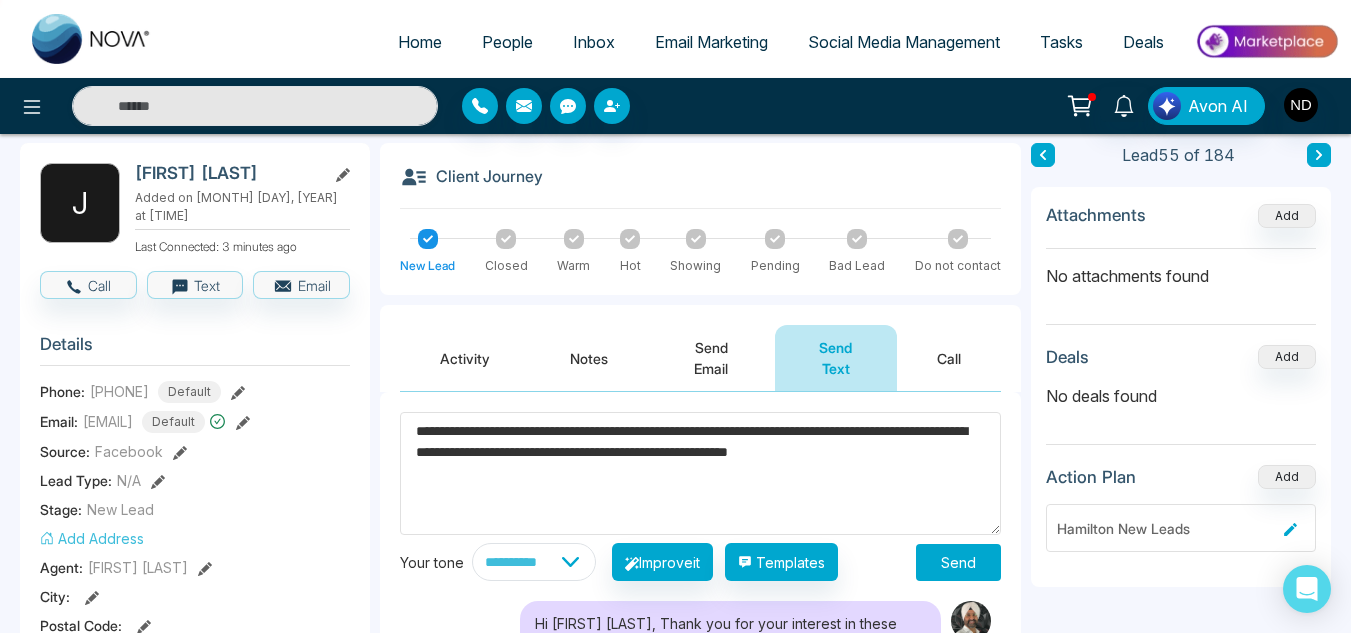 type on "**********" 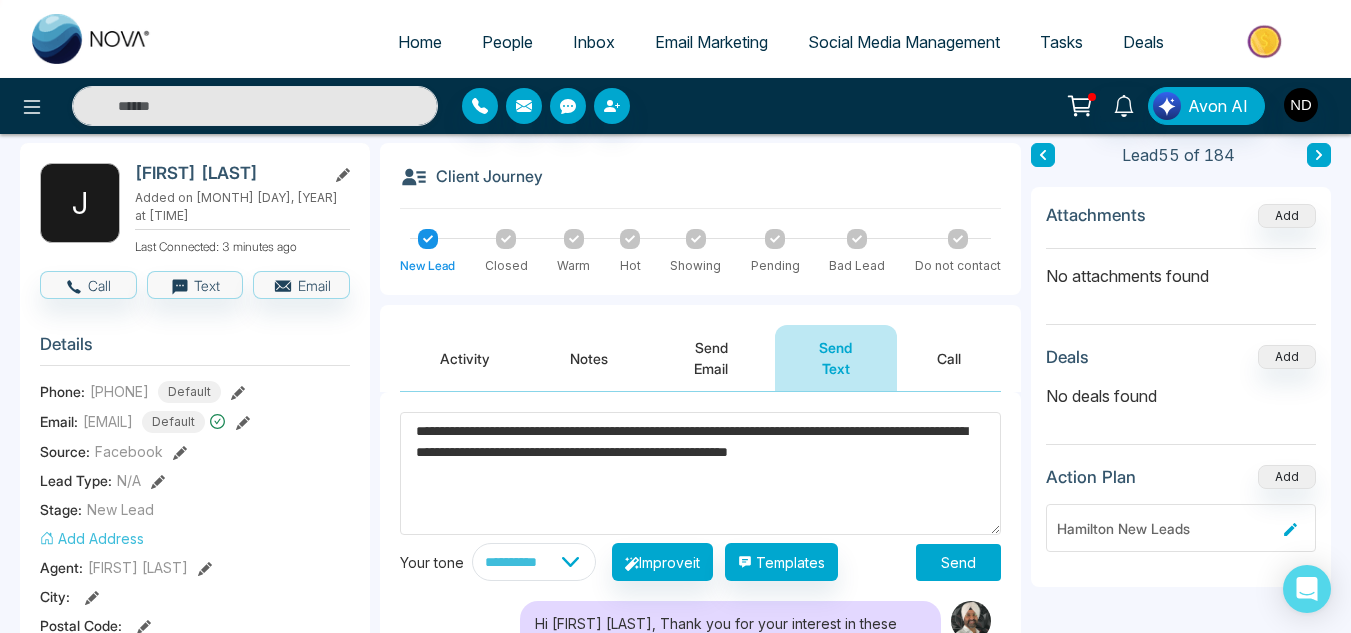 click on "Send" at bounding box center [958, 562] 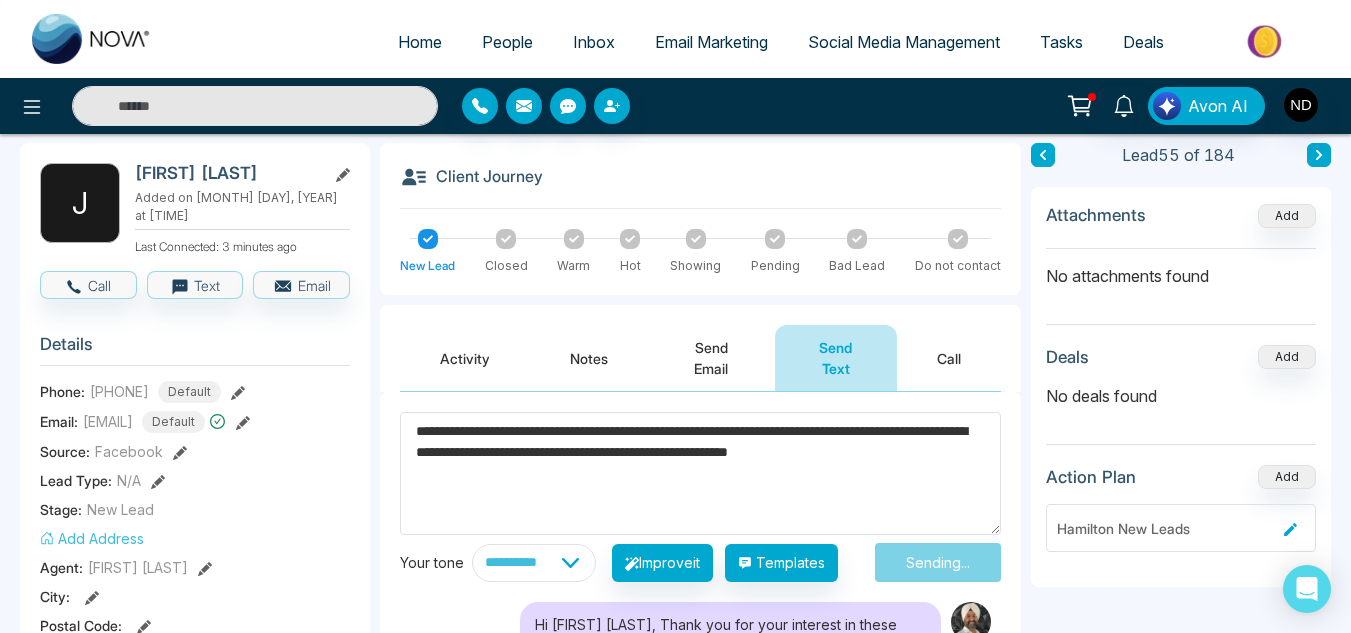 type 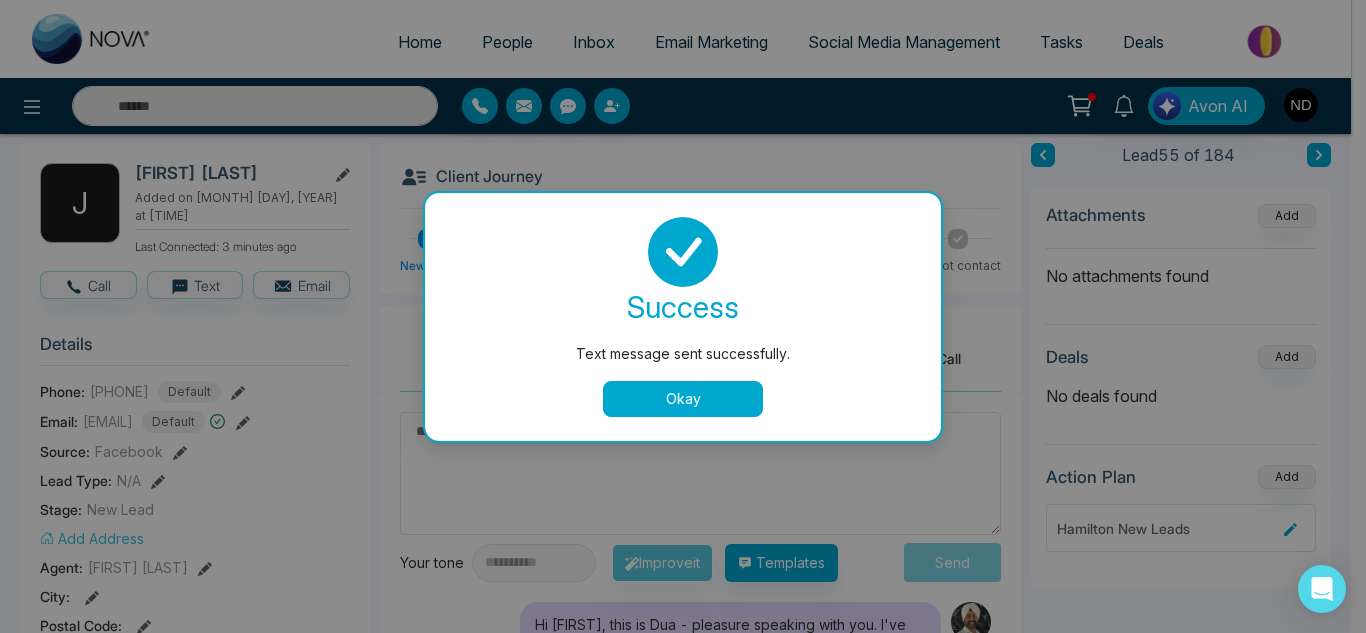 click on "Okay" at bounding box center [683, 399] 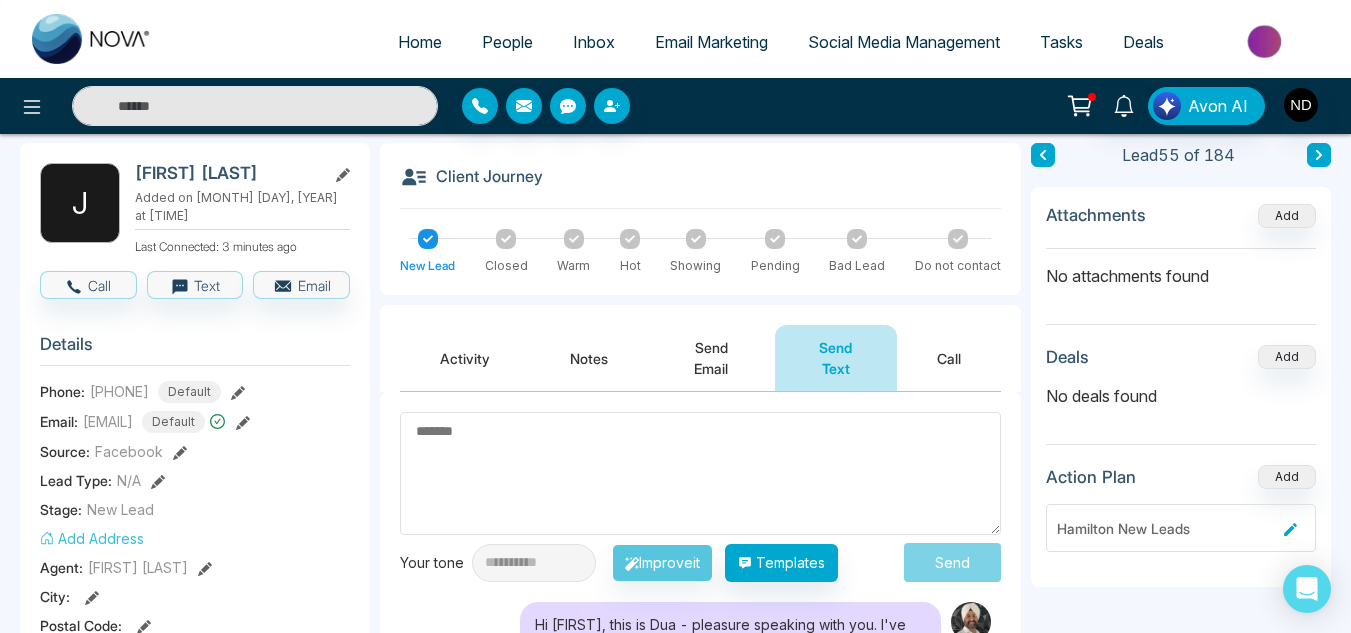 scroll, scrollTop: 0, scrollLeft: 0, axis: both 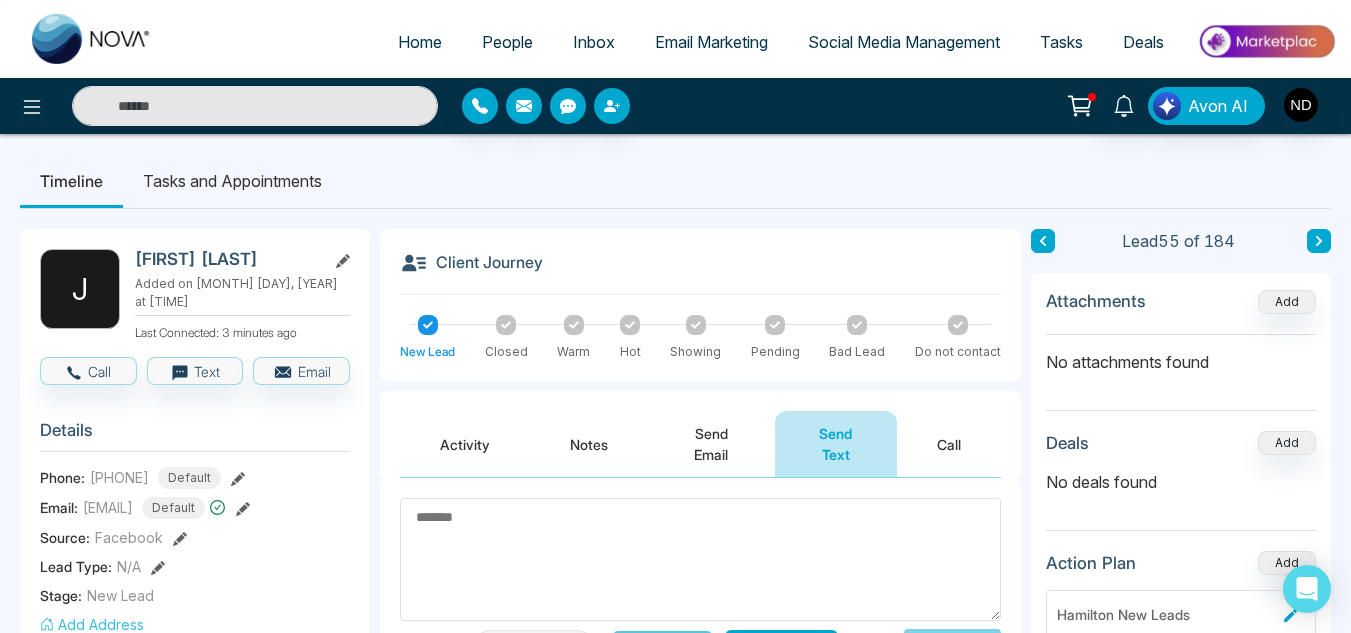 click on "Warm" at bounding box center [573, 352] 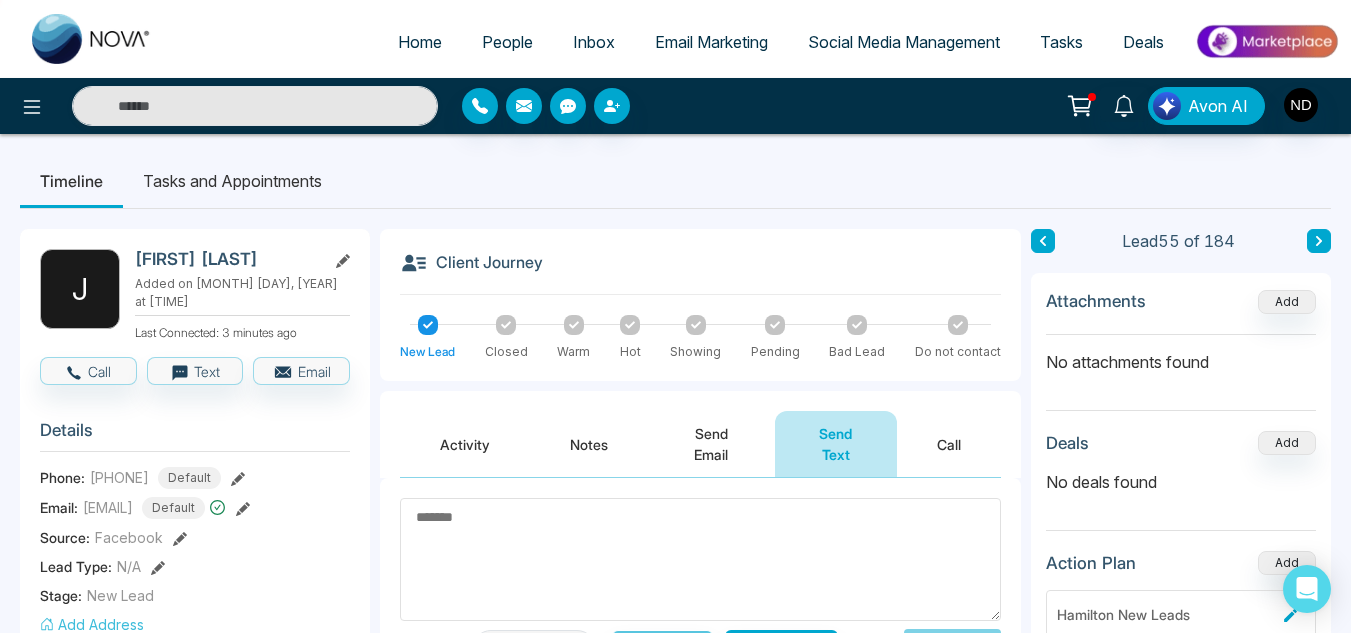 click 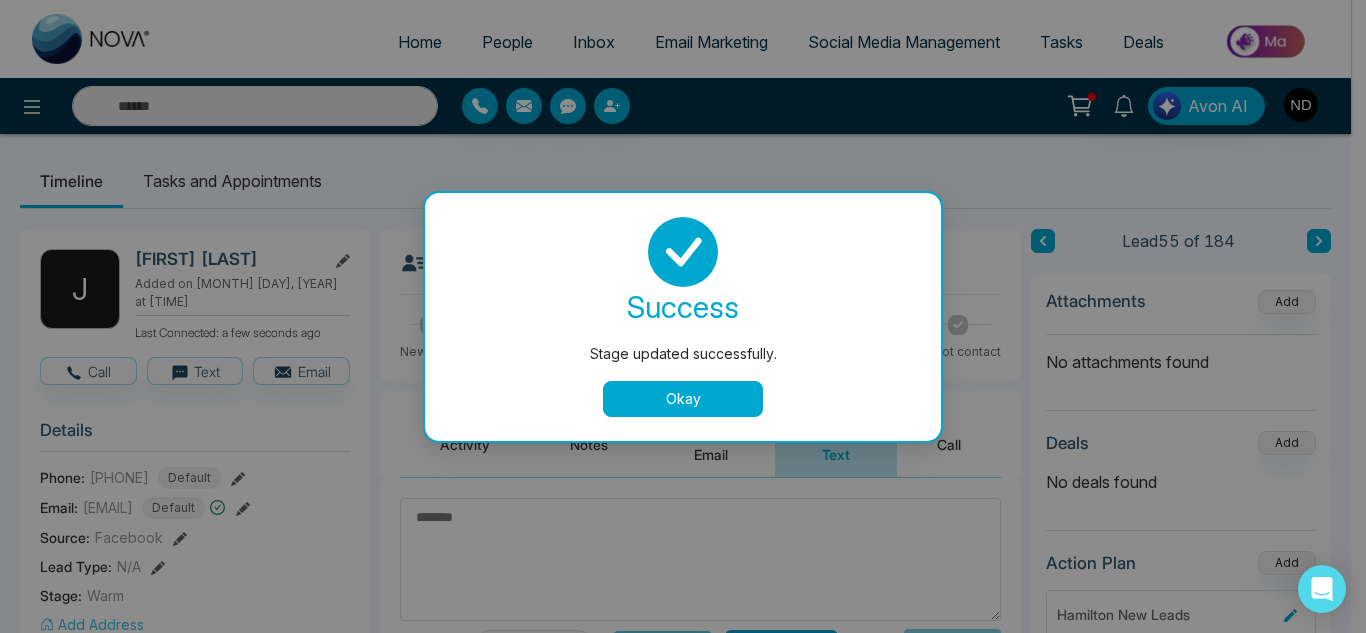 click on "Okay" at bounding box center [683, 399] 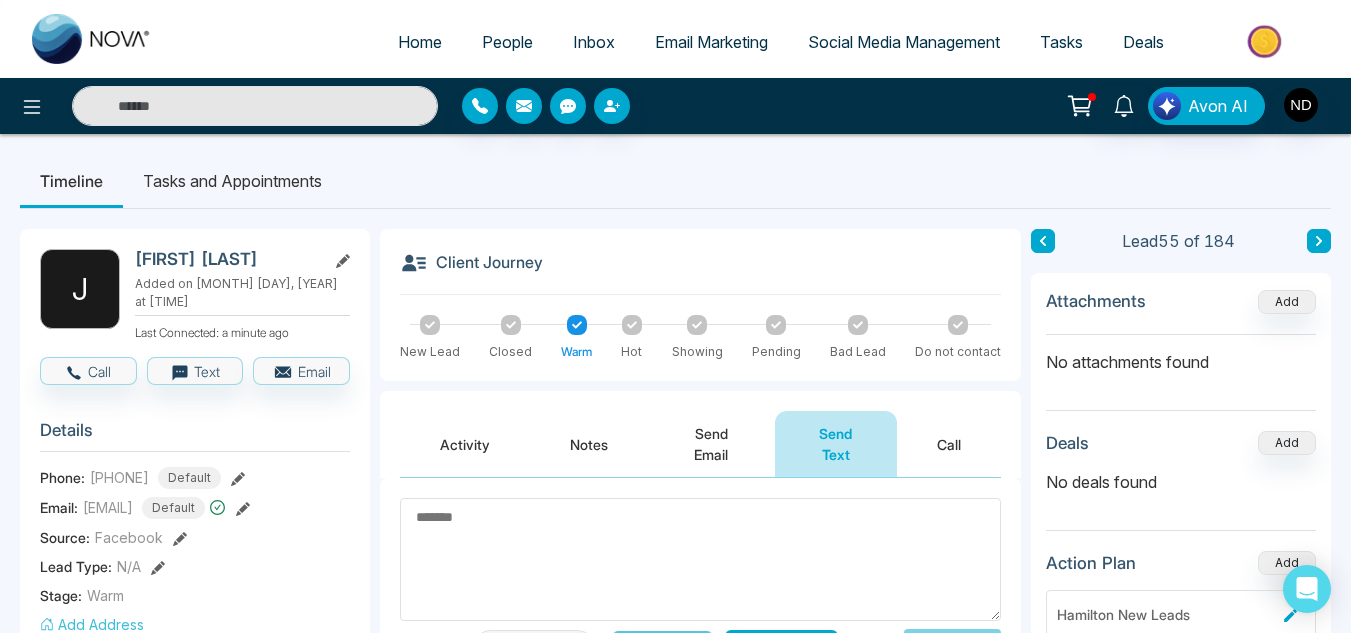 click 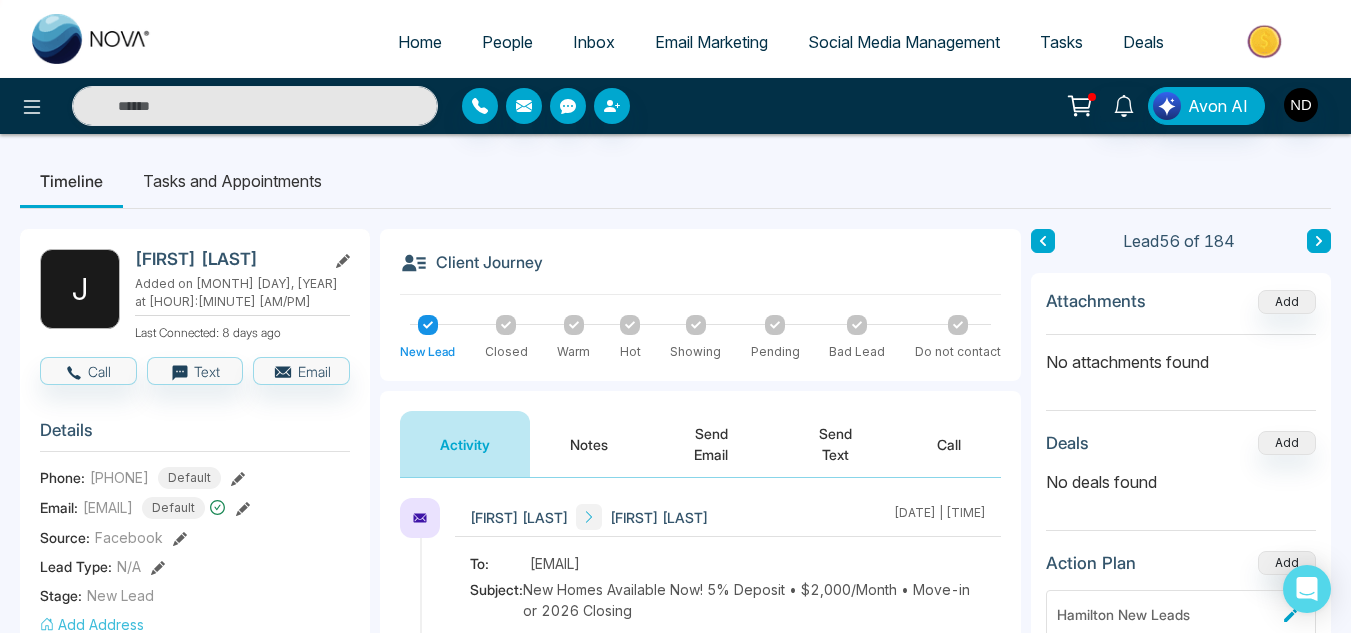 scroll, scrollTop: 210, scrollLeft: 0, axis: vertical 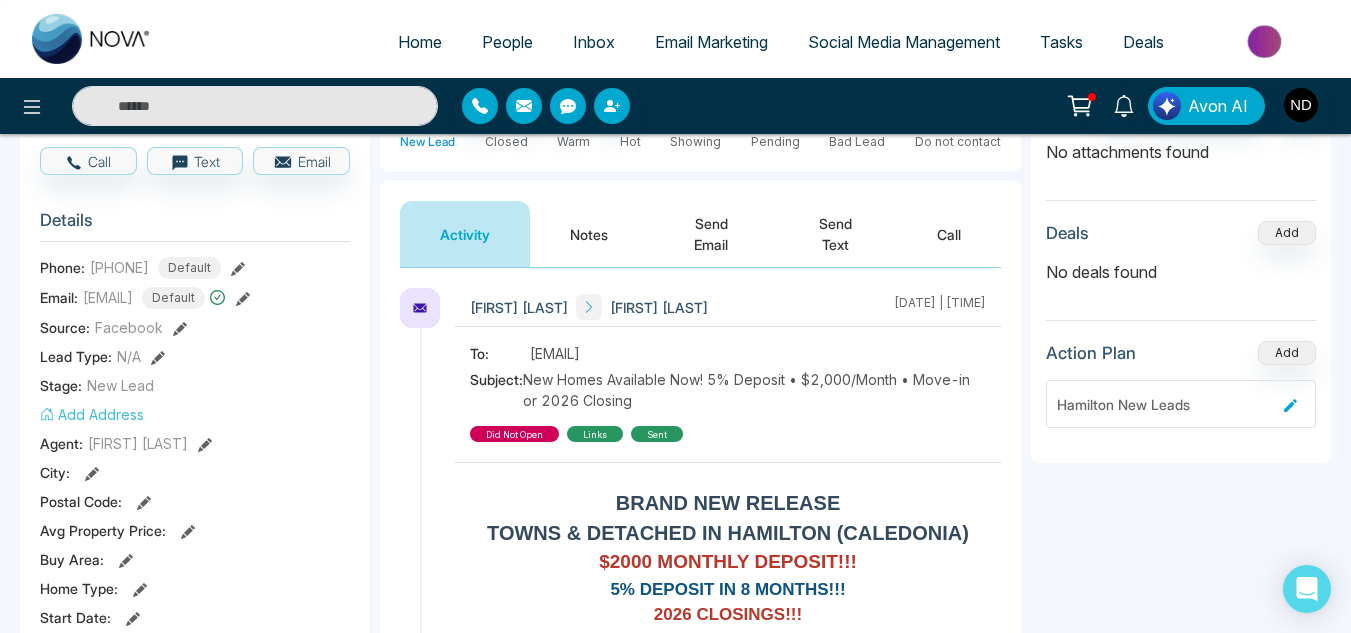 click on "Notes" at bounding box center (589, 234) 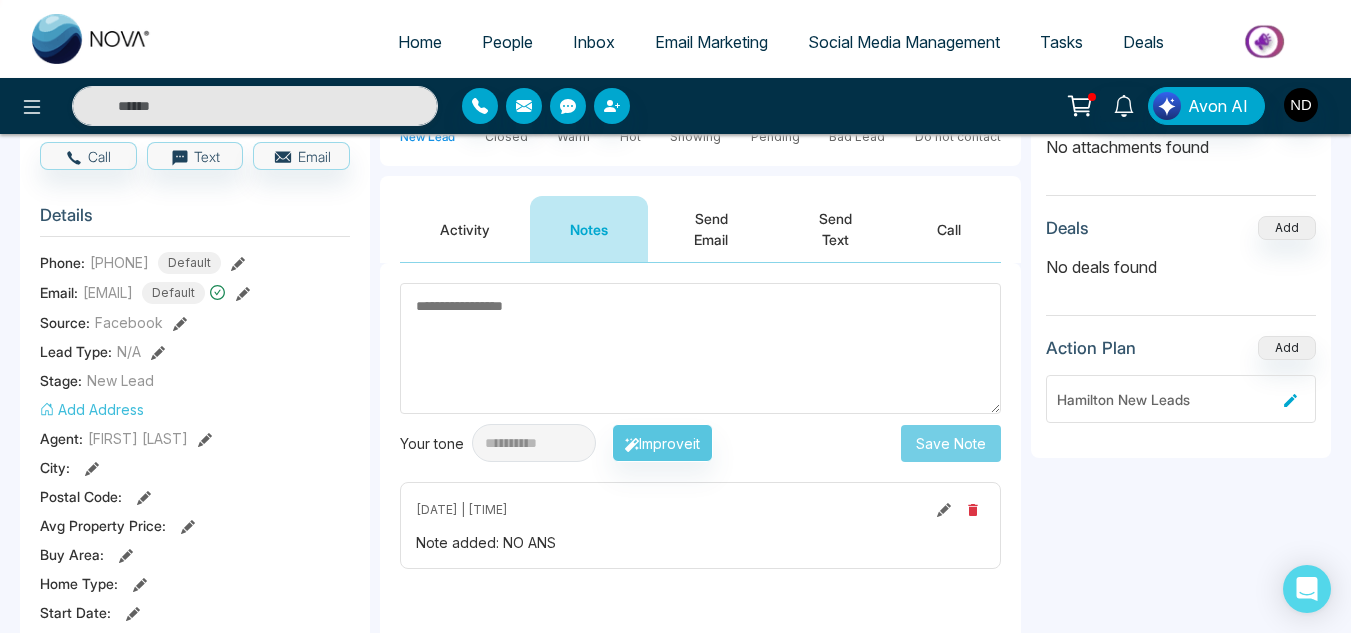 scroll, scrollTop: 217, scrollLeft: 0, axis: vertical 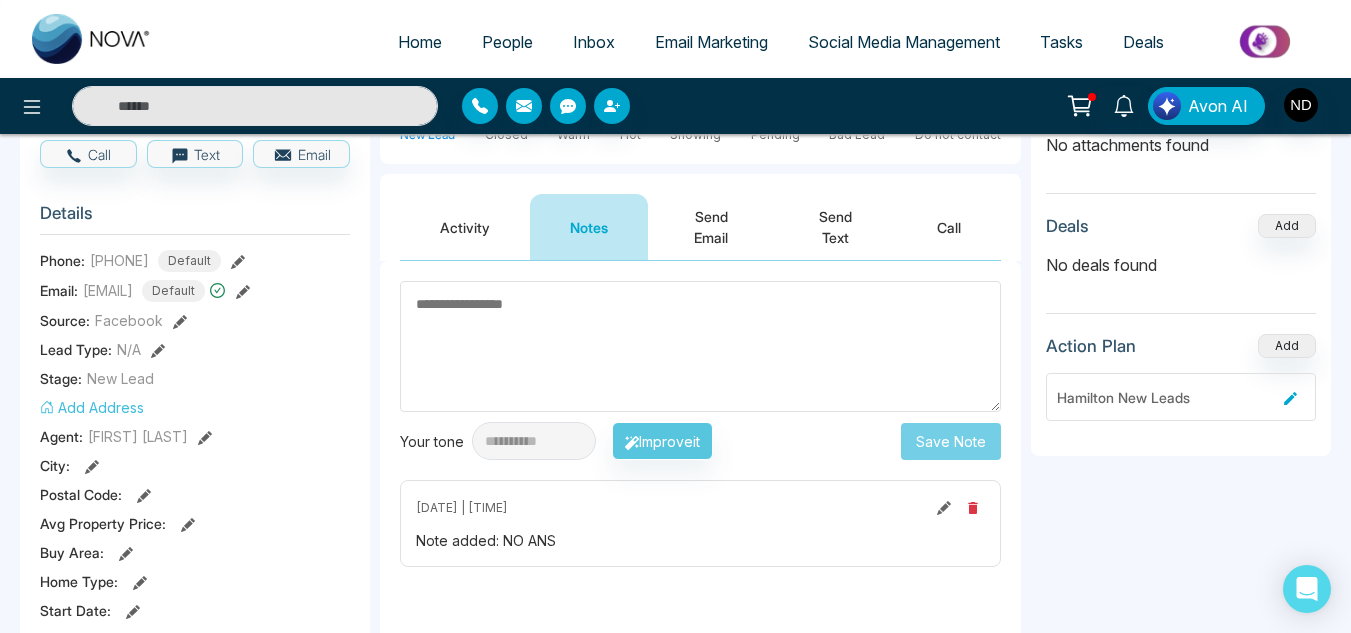 click on "Activity" at bounding box center (465, 227) 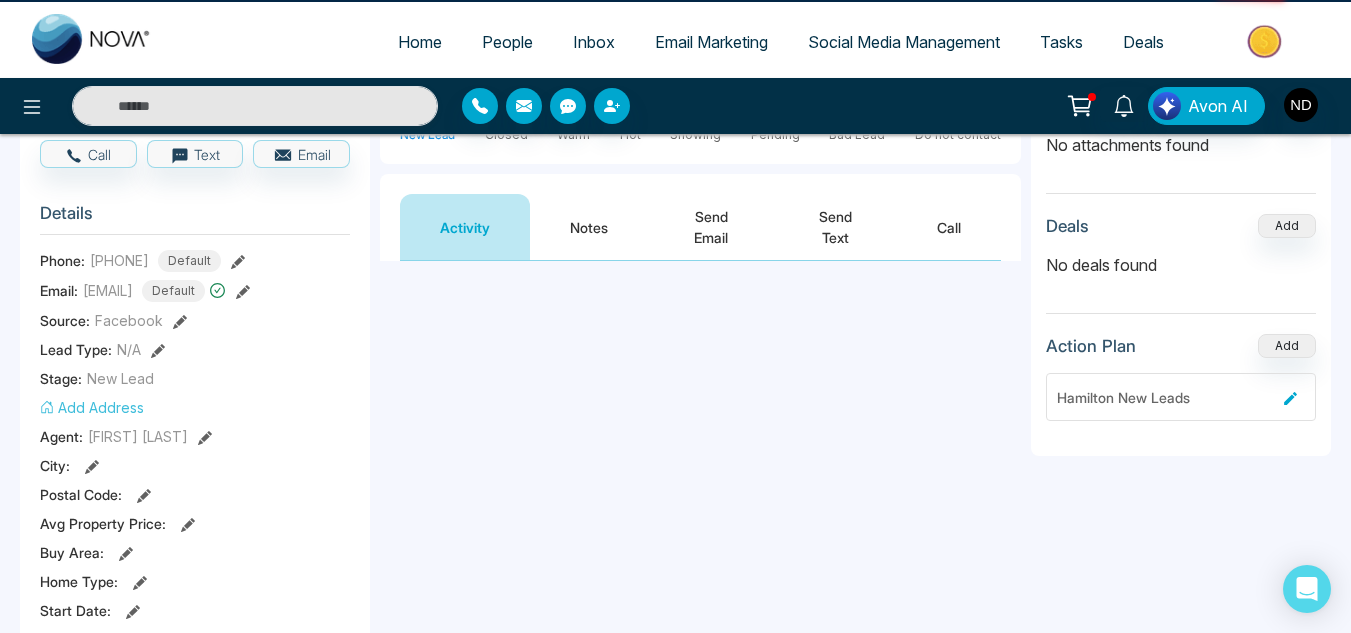 scroll, scrollTop: 0, scrollLeft: 0, axis: both 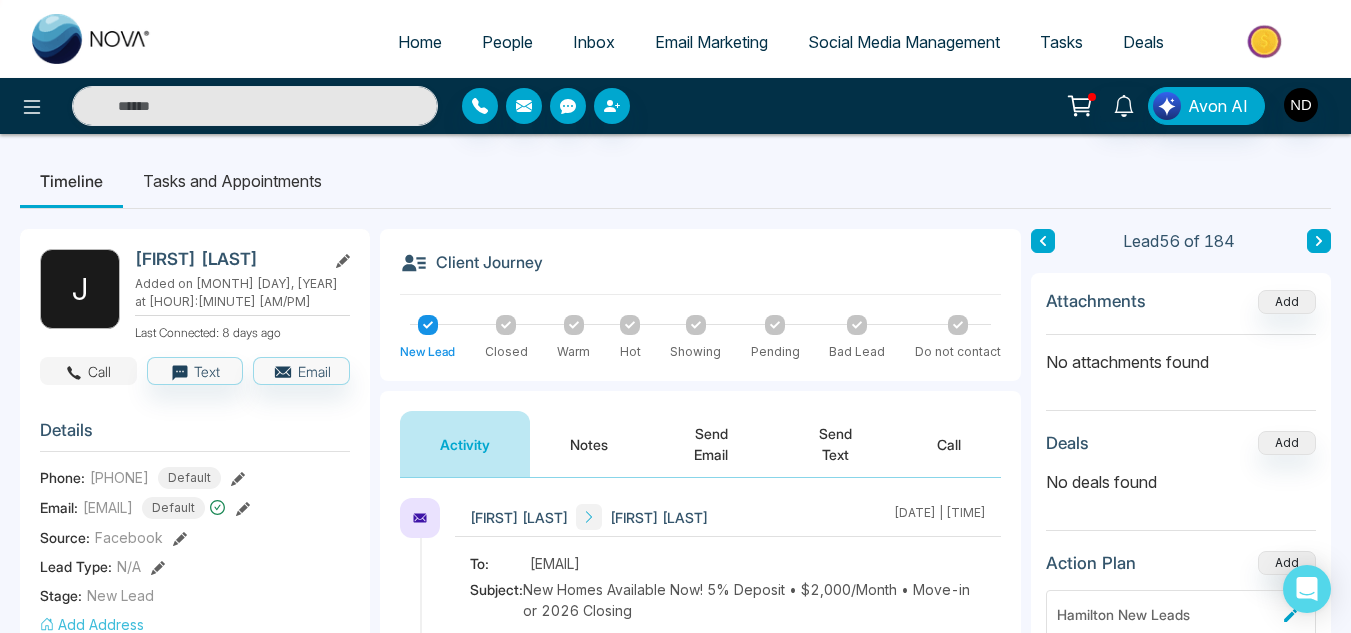 click on "Call" at bounding box center (88, 371) 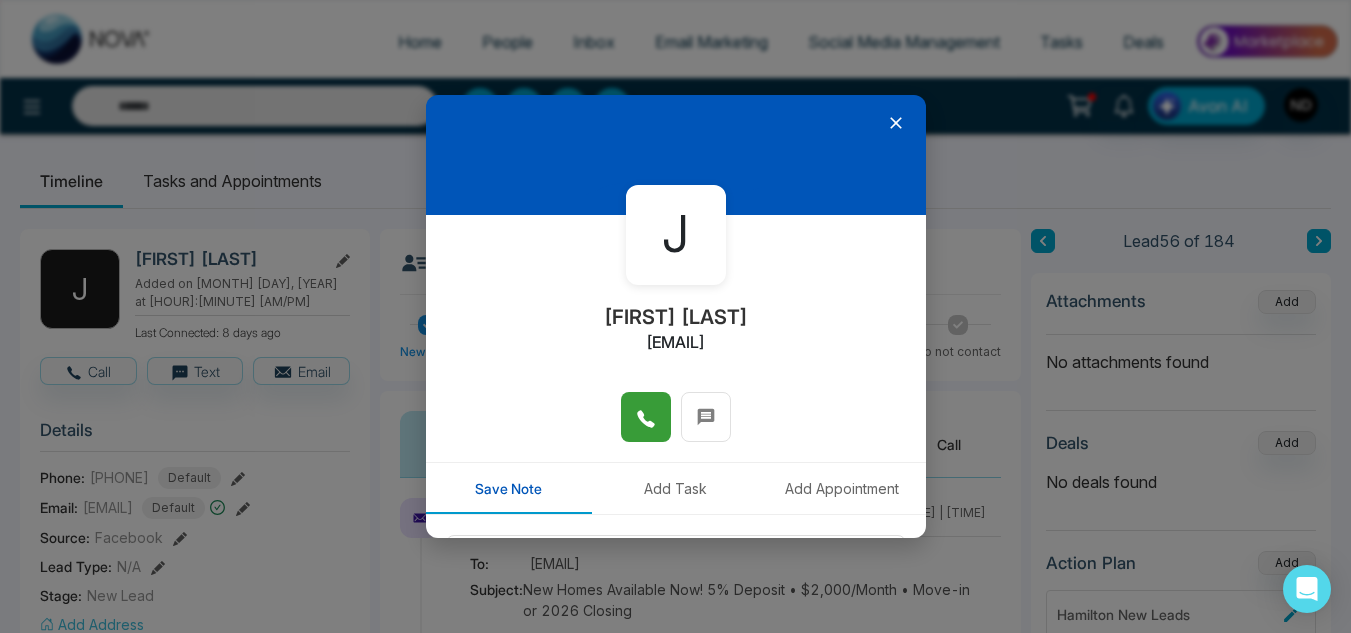 click 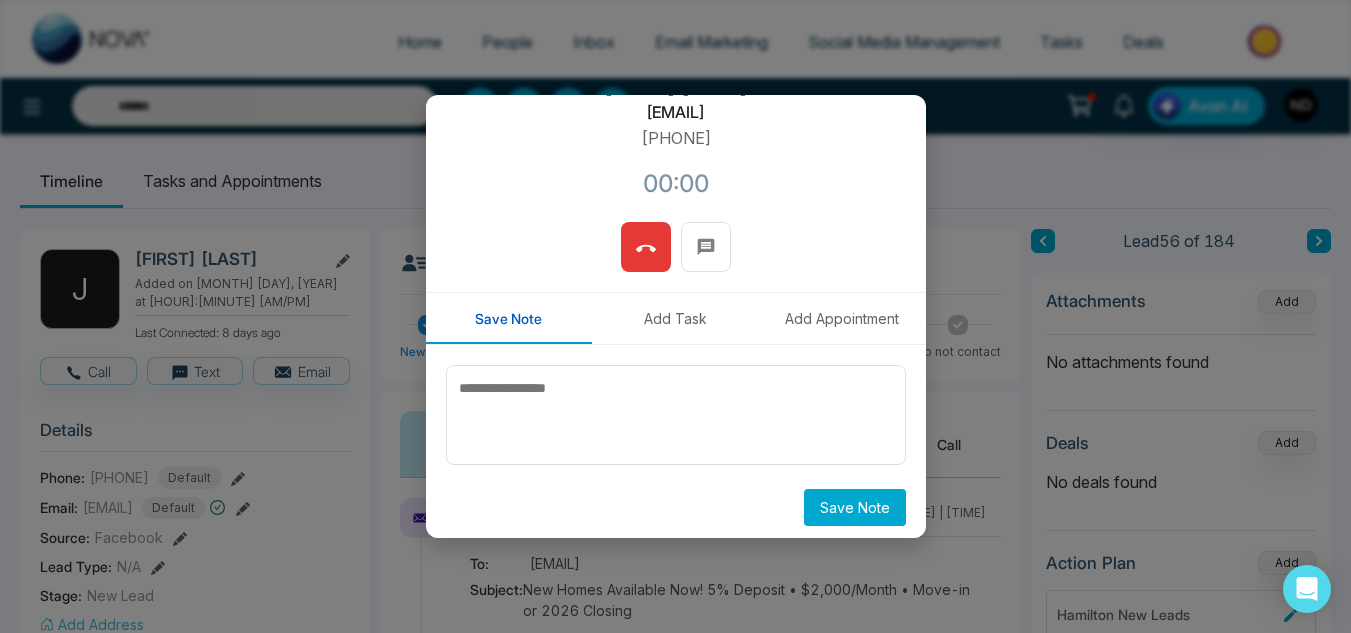 scroll, scrollTop: 232, scrollLeft: 0, axis: vertical 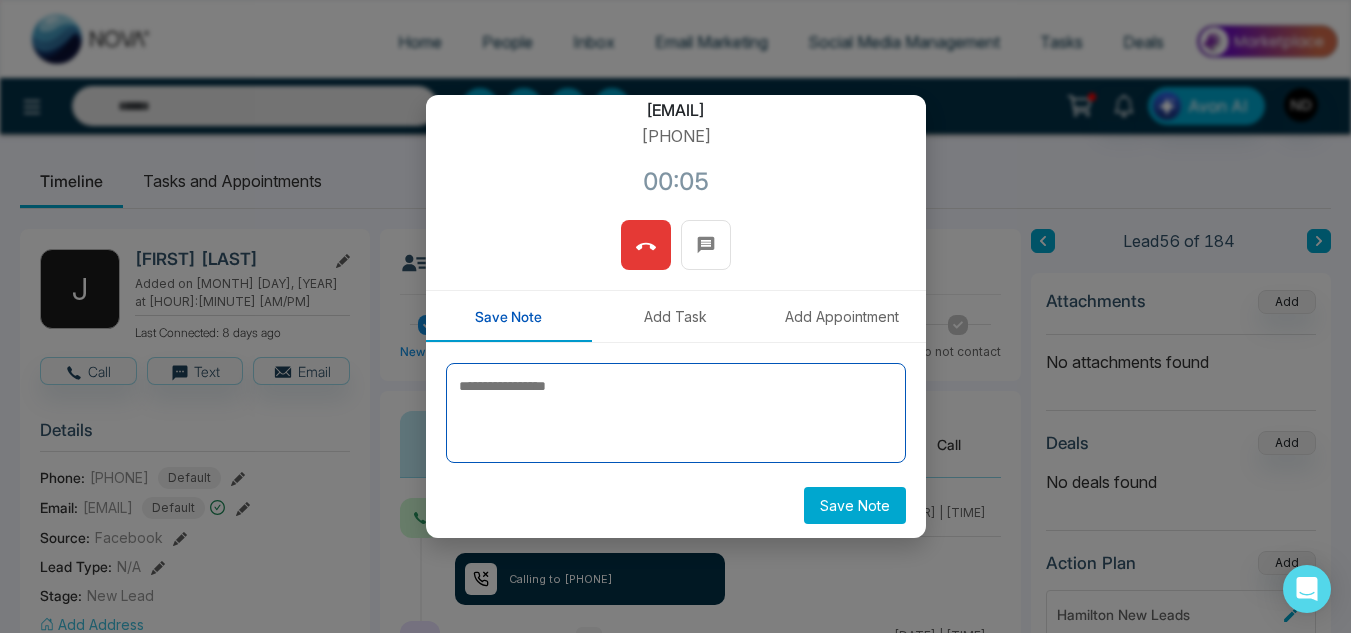 click at bounding box center [676, 413] 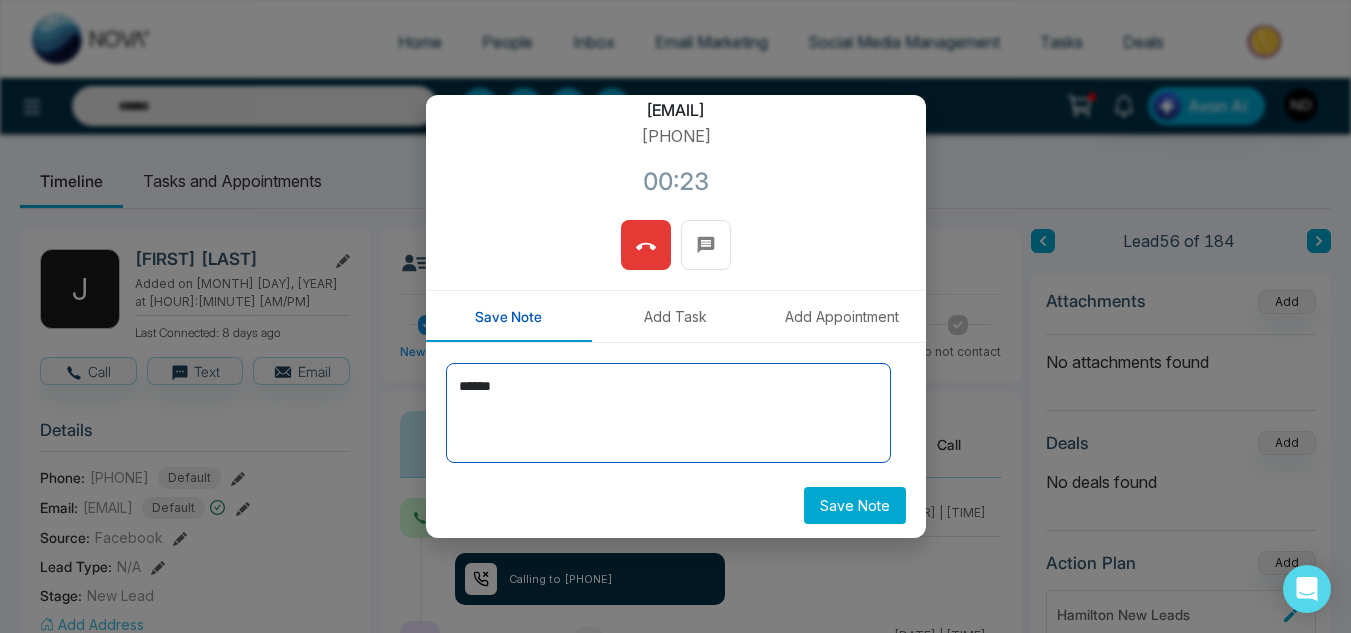 type on "******" 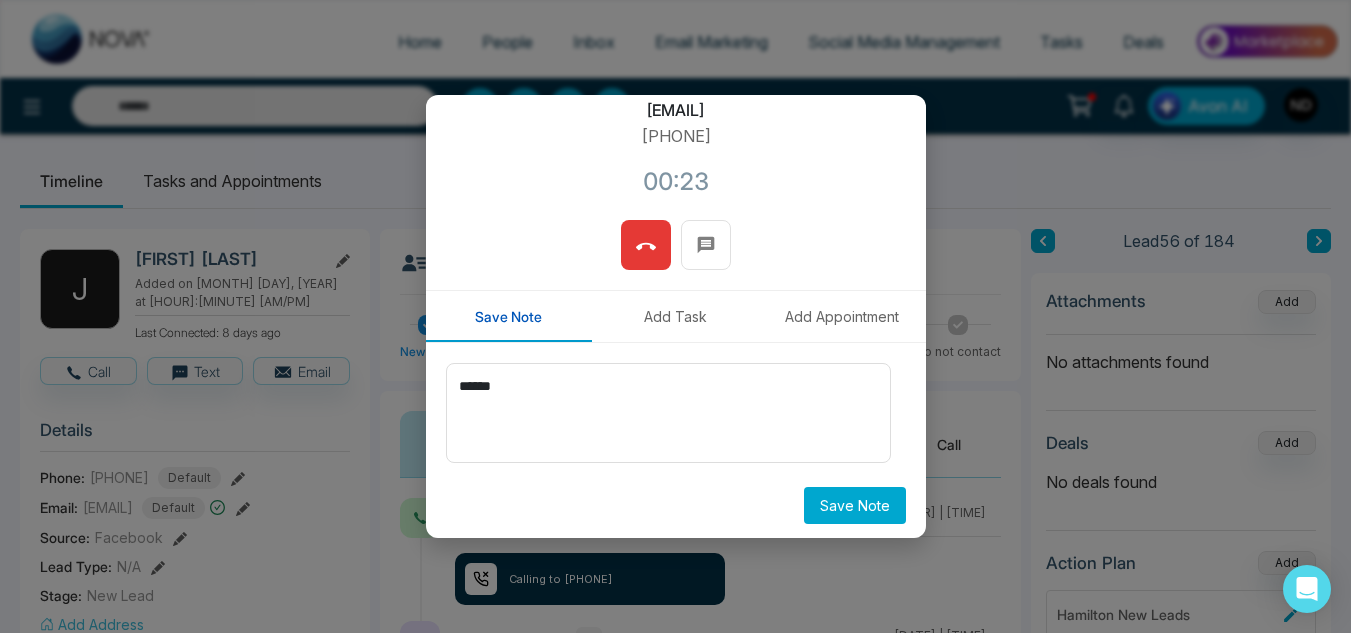 click at bounding box center [676, 255] 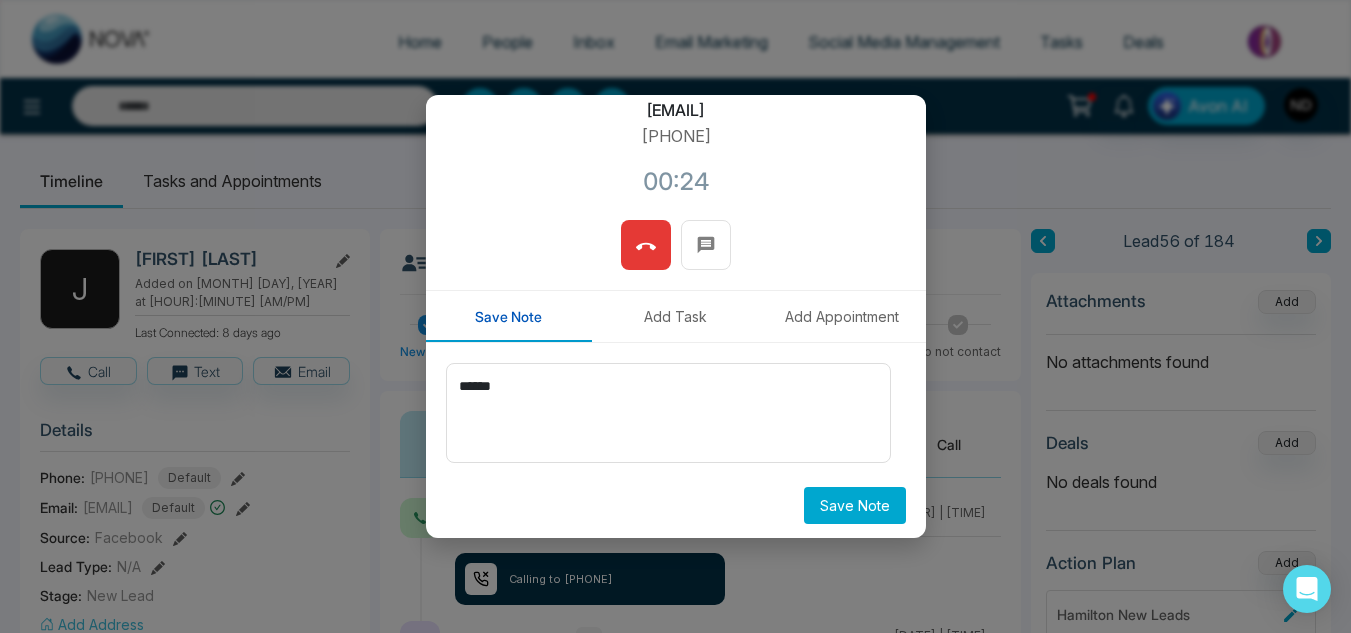 click at bounding box center [646, 245] 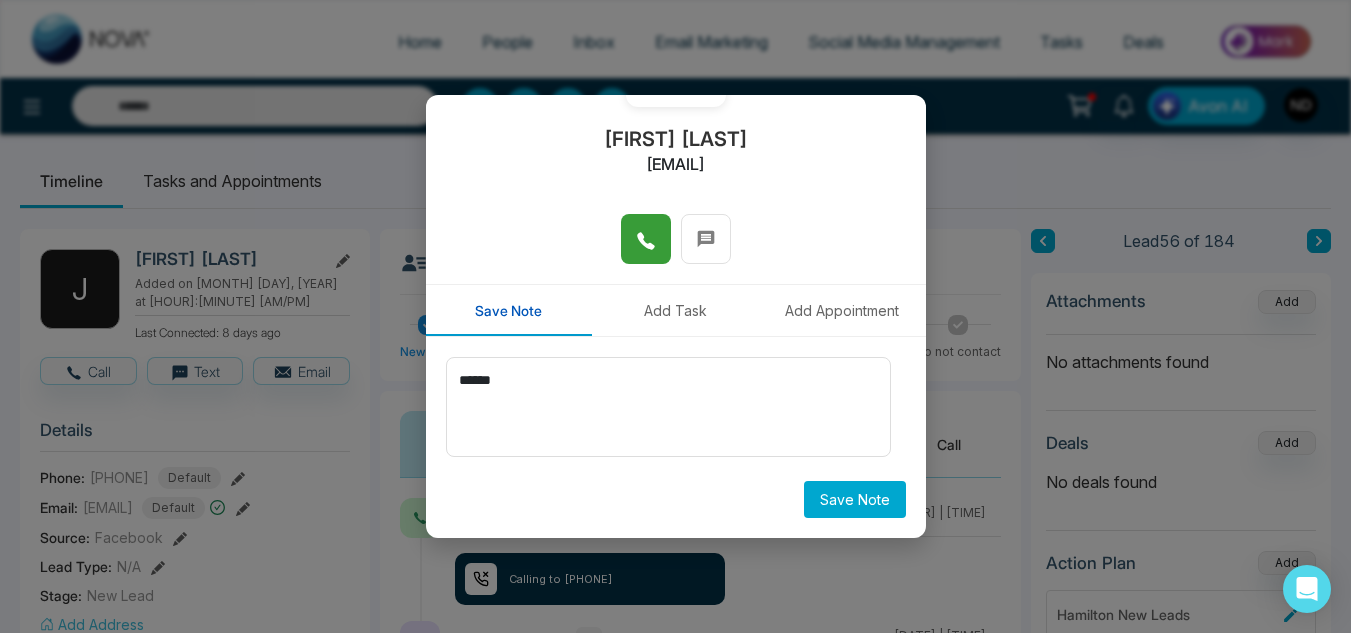 scroll, scrollTop: 178, scrollLeft: 0, axis: vertical 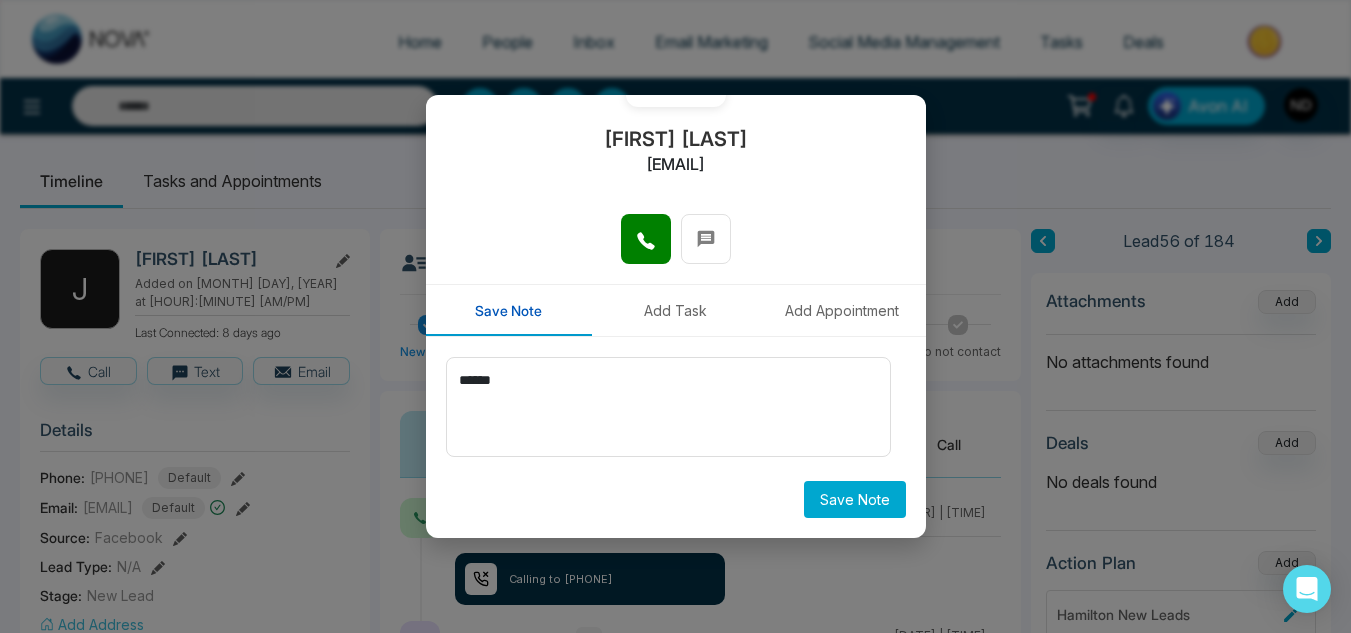 click on "Save Note" at bounding box center [855, 499] 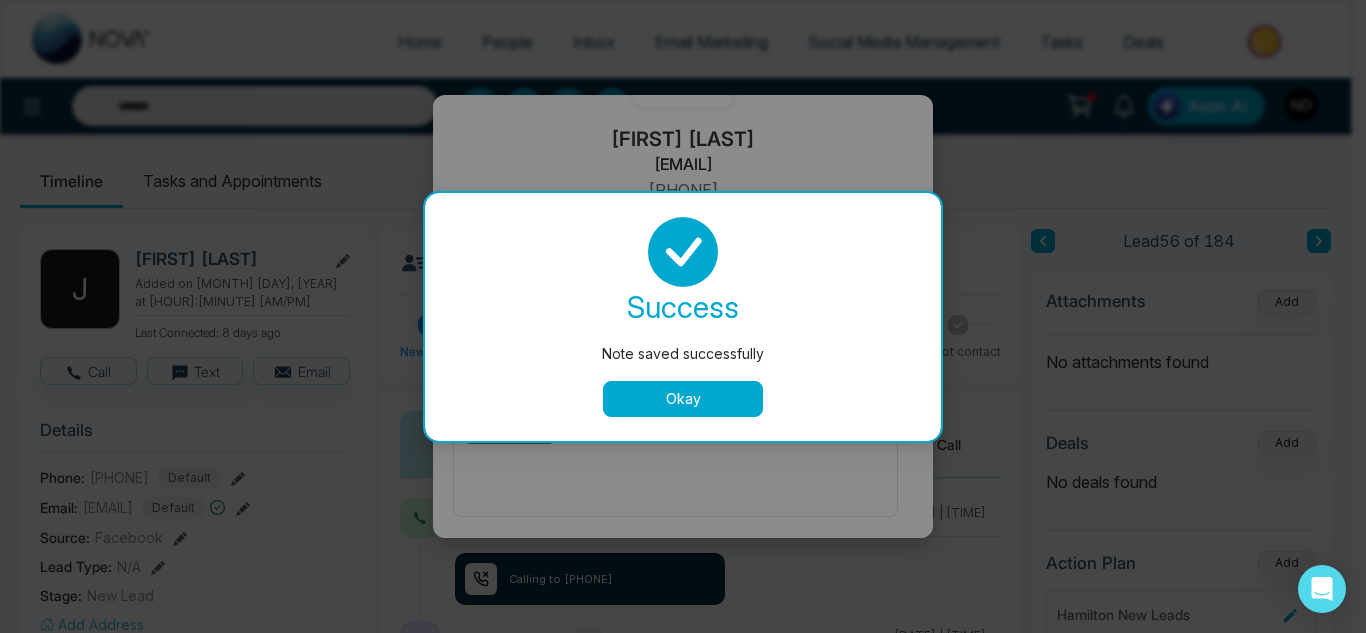 click on "Okay" at bounding box center (683, 399) 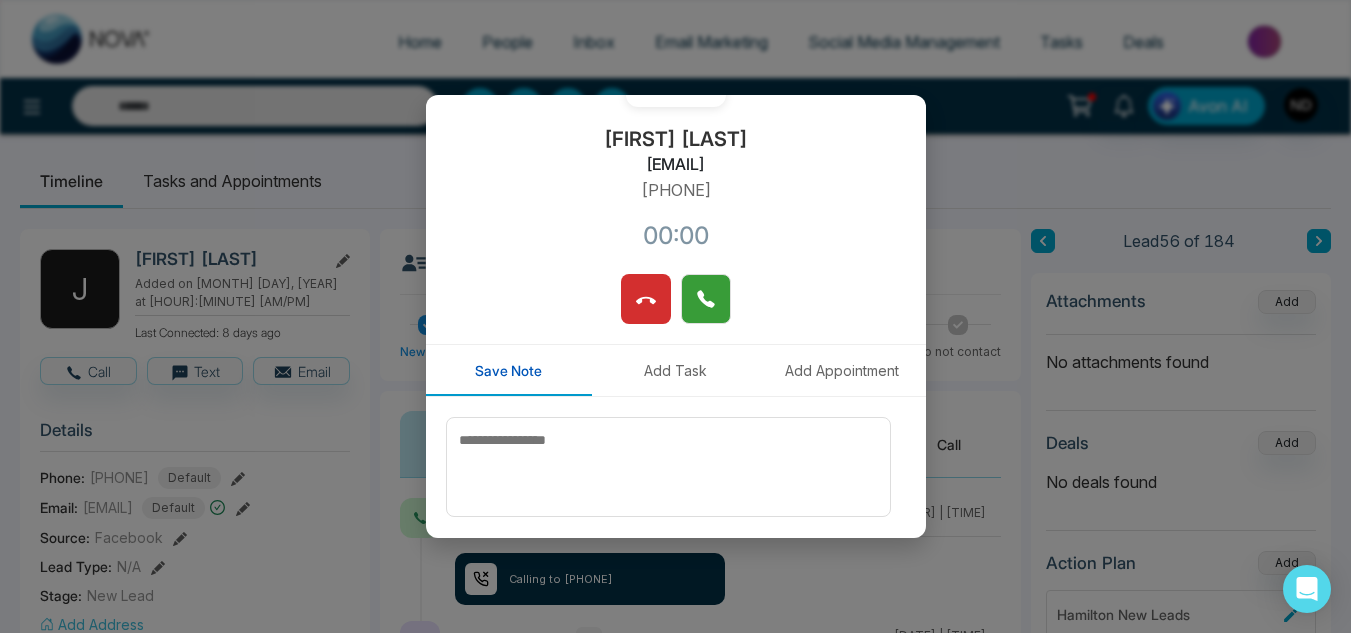 click 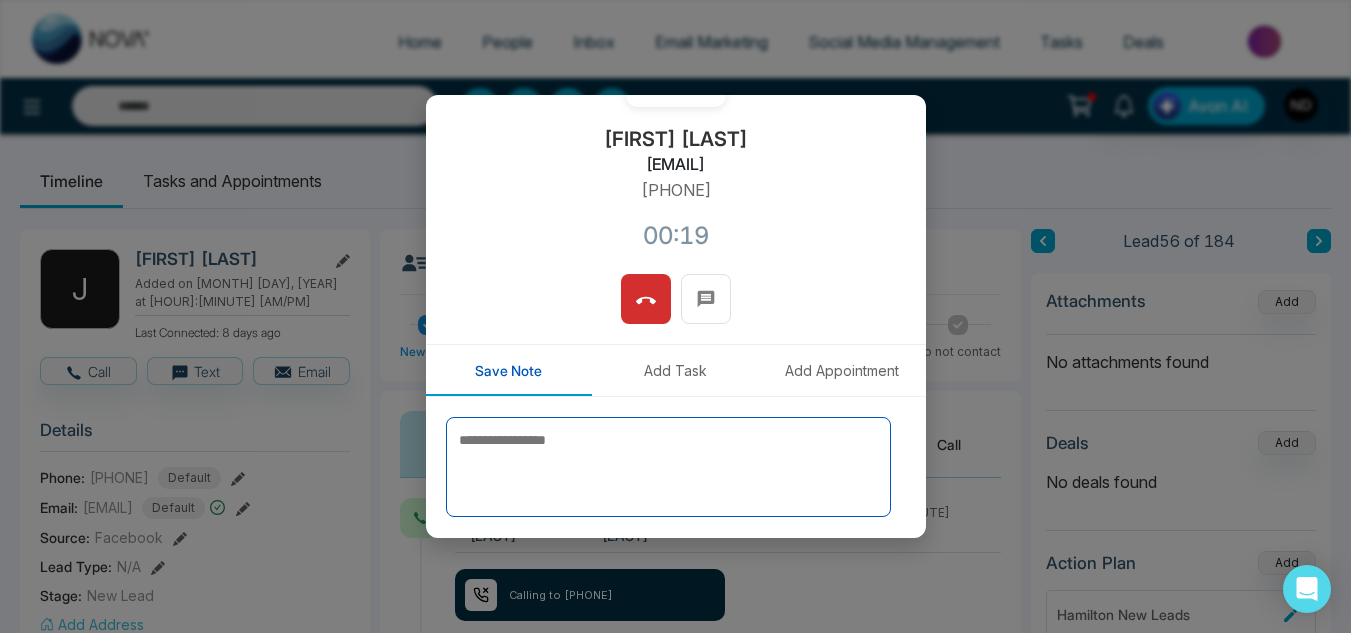 click at bounding box center (668, 467) 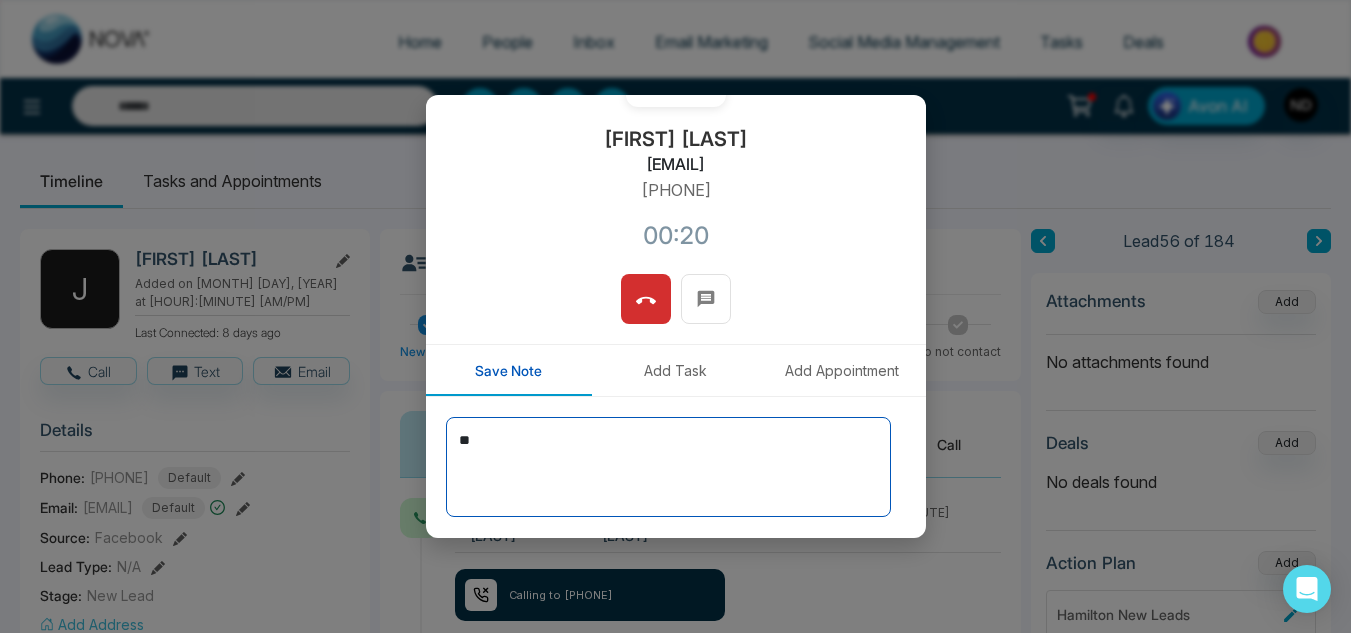 type on "*" 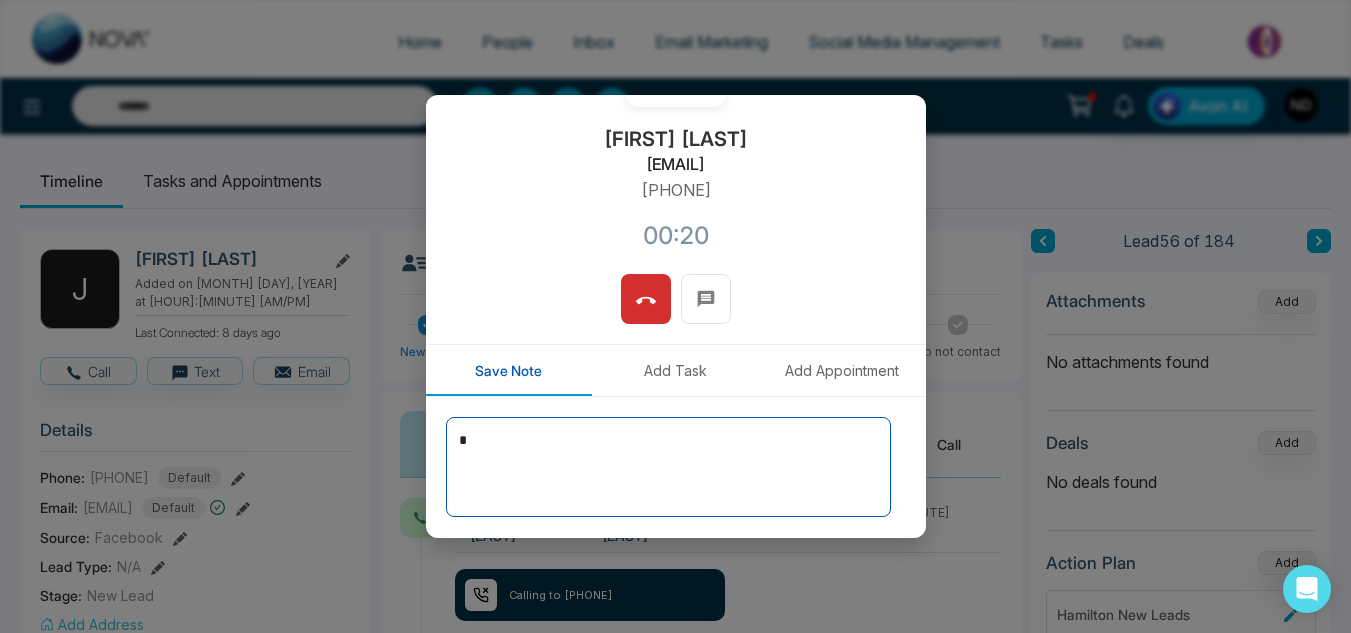 type 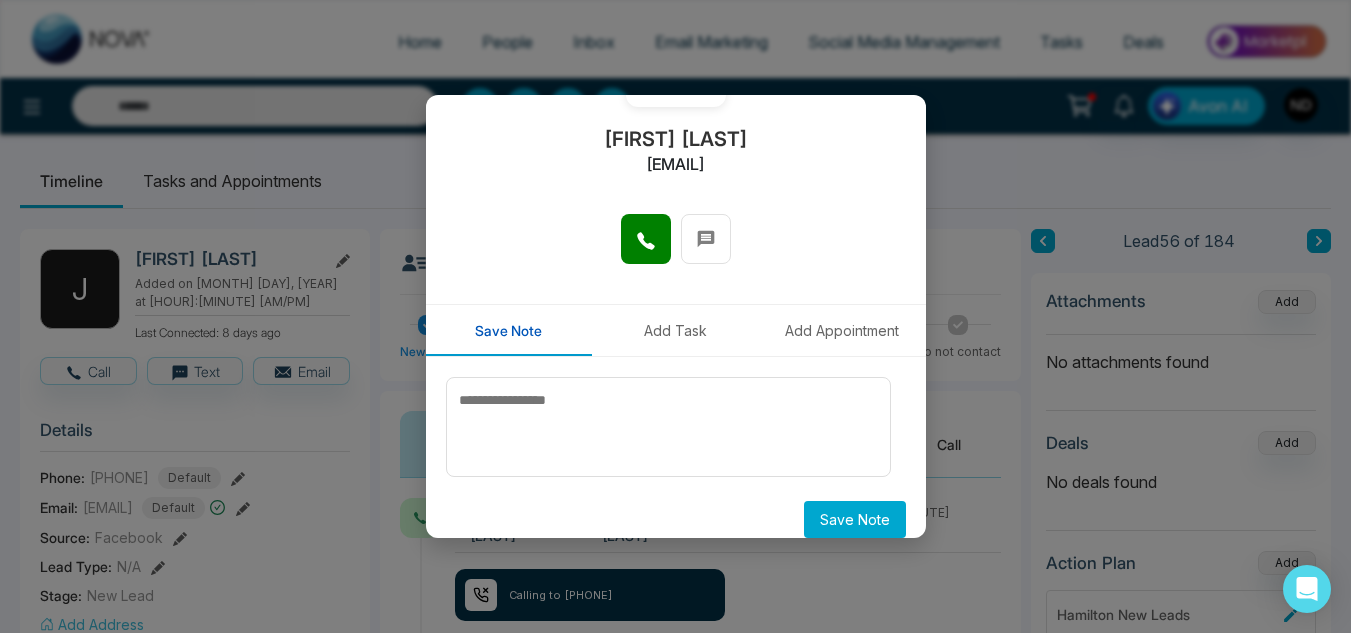 scroll, scrollTop: 0, scrollLeft: 0, axis: both 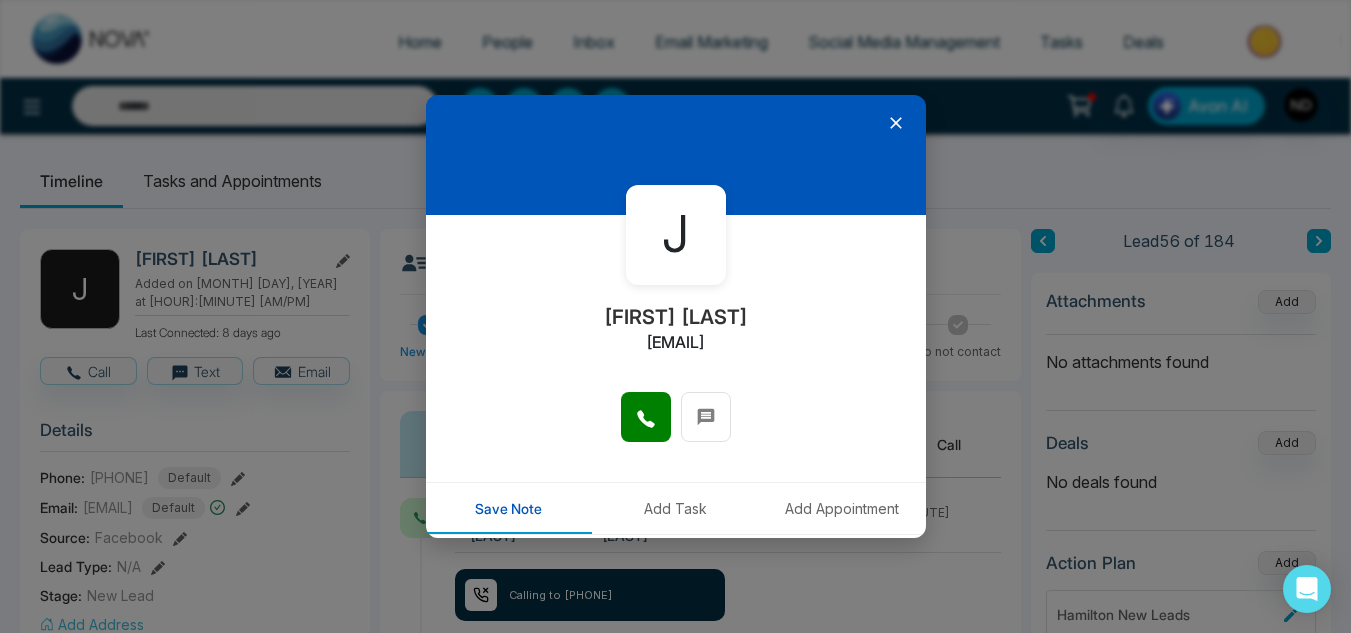 click 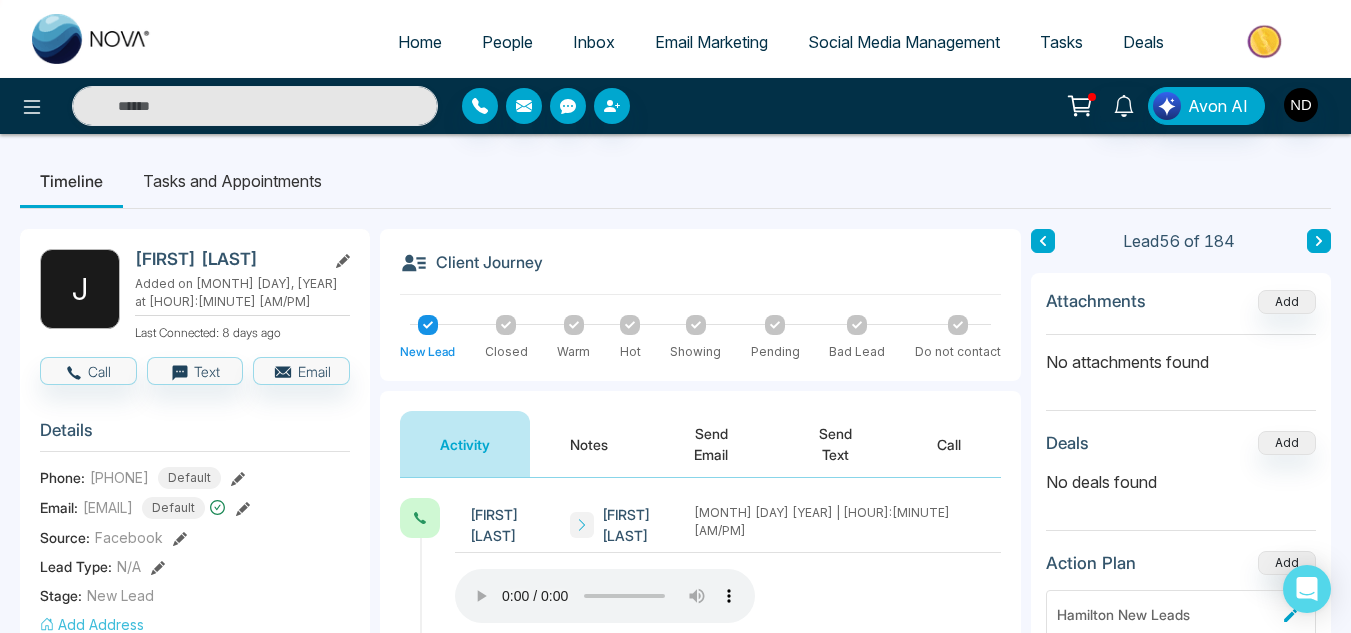 click at bounding box center (1319, 241) 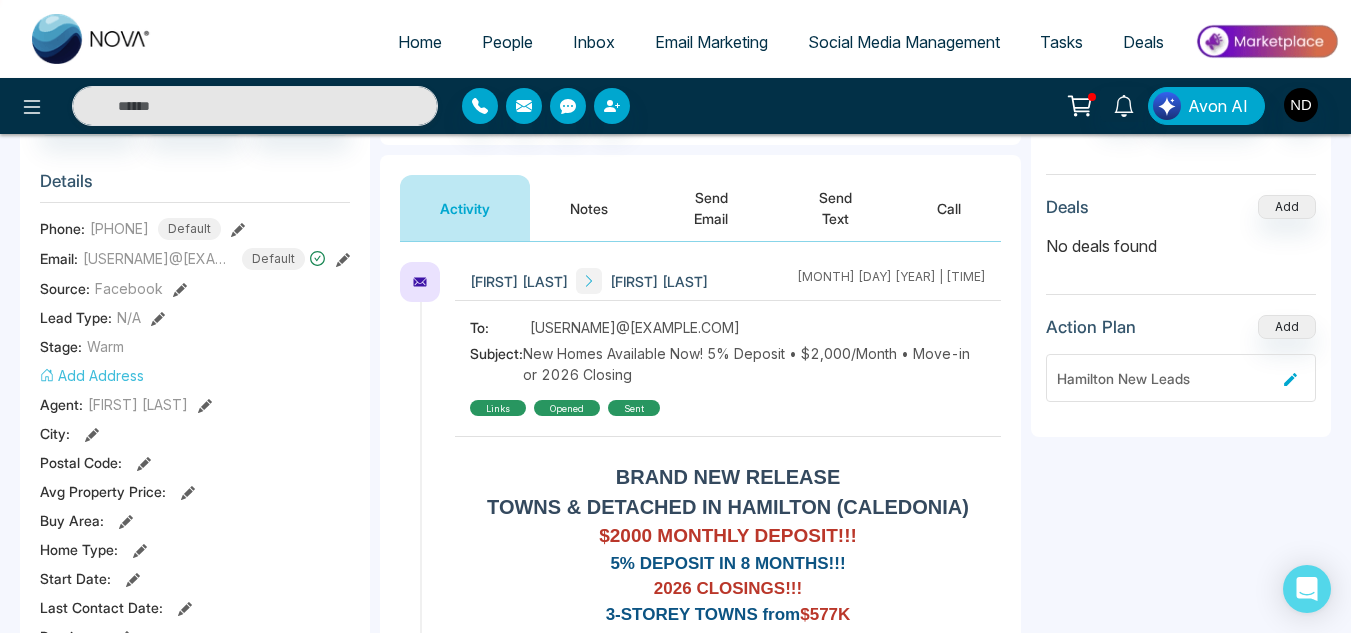 scroll, scrollTop: 244, scrollLeft: 0, axis: vertical 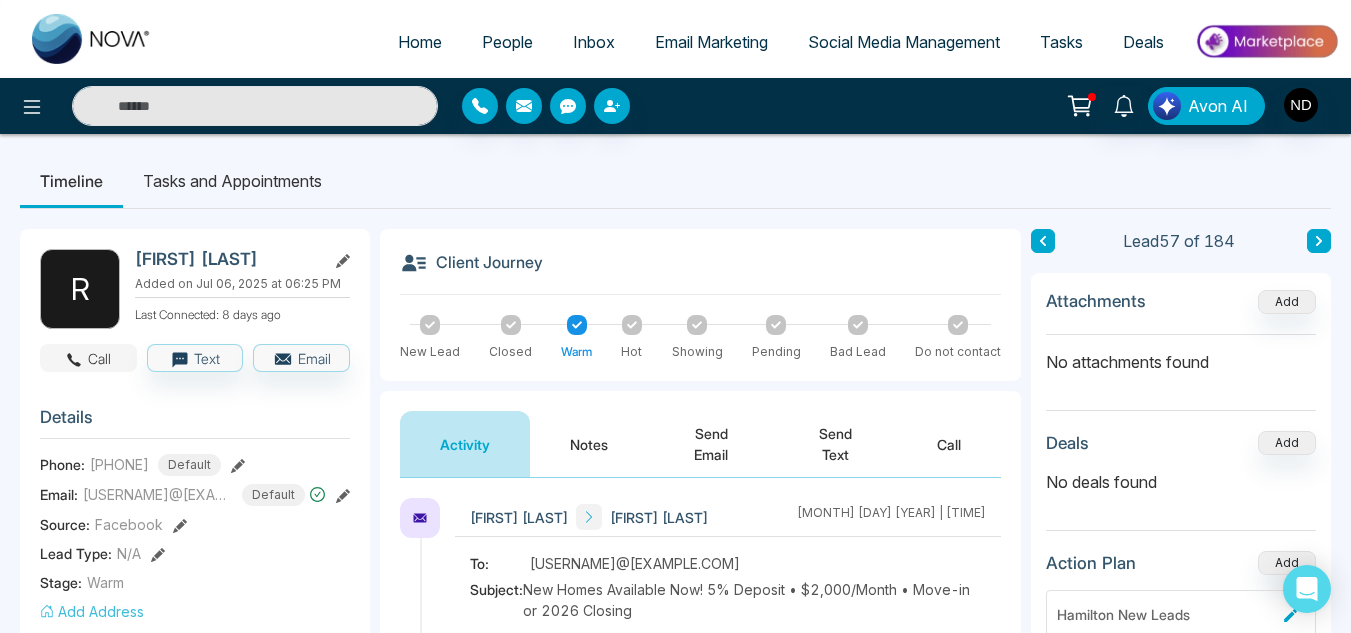 click on "Call" at bounding box center [88, 358] 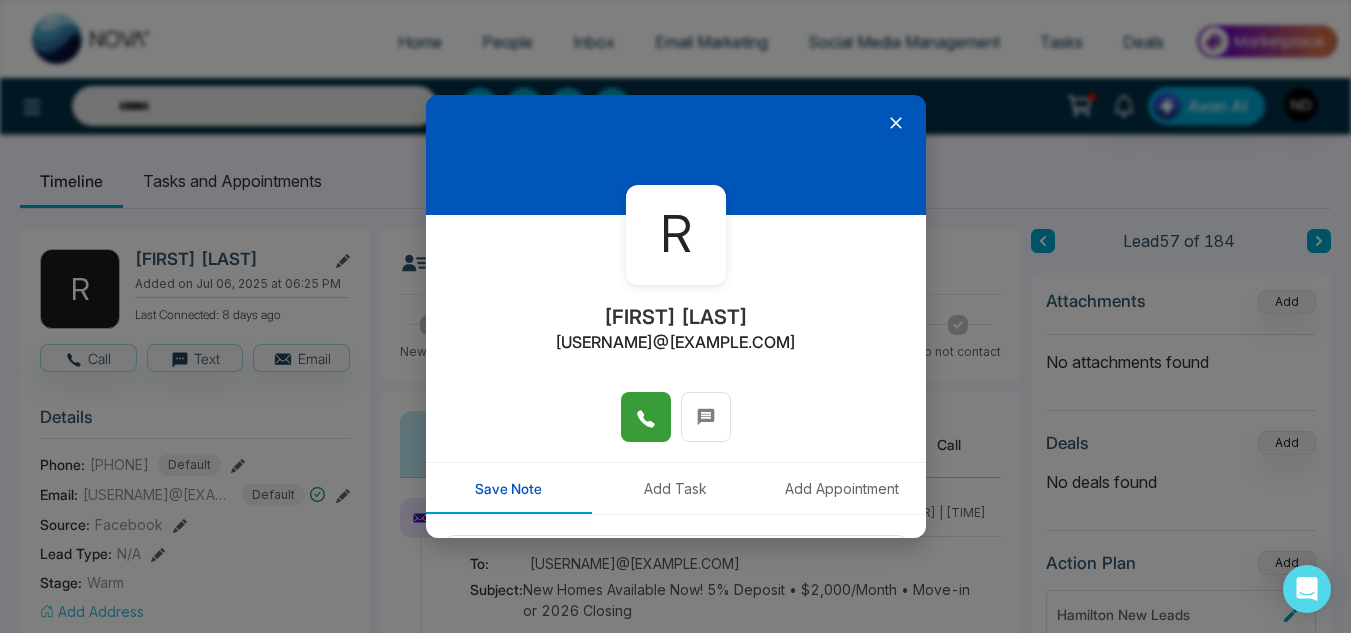 click at bounding box center (646, 417) 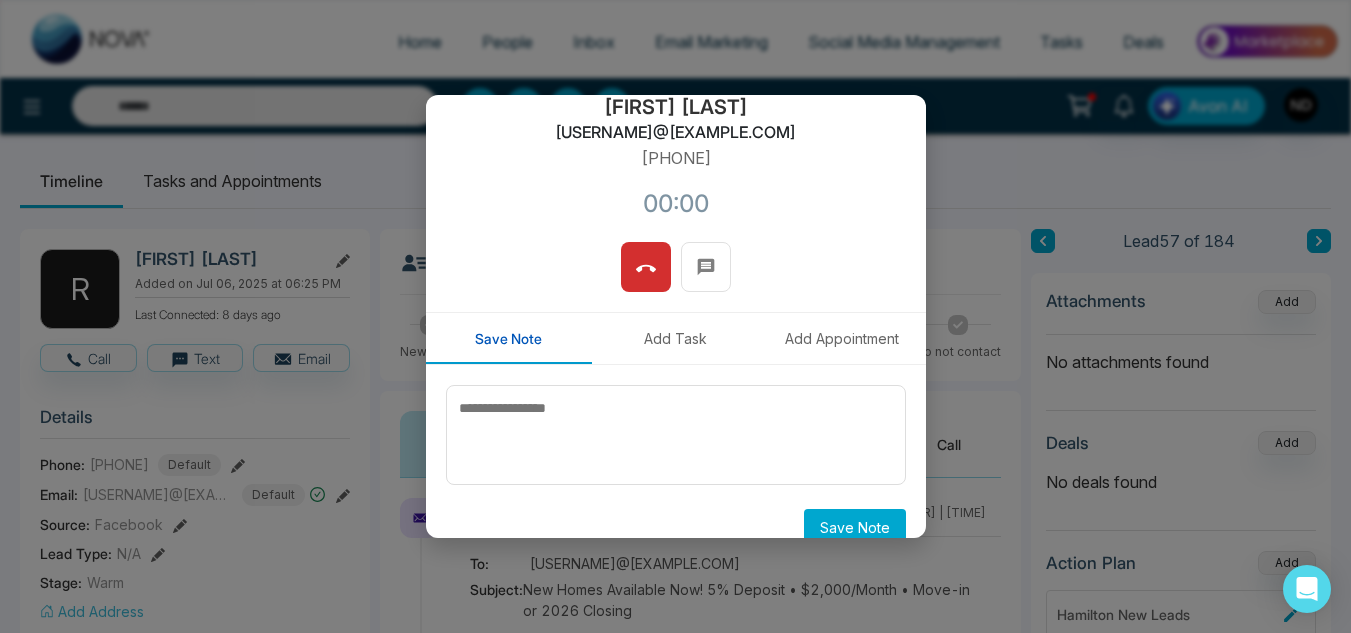 scroll, scrollTop: 213, scrollLeft: 0, axis: vertical 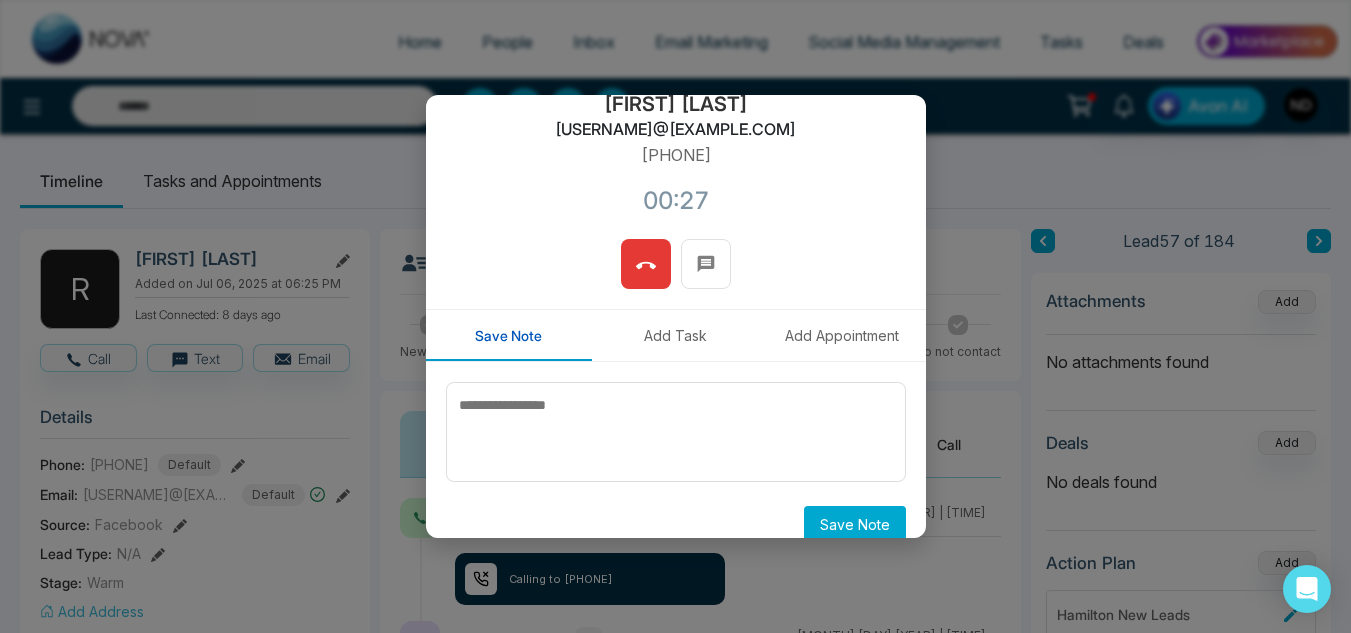 click at bounding box center [646, 264] 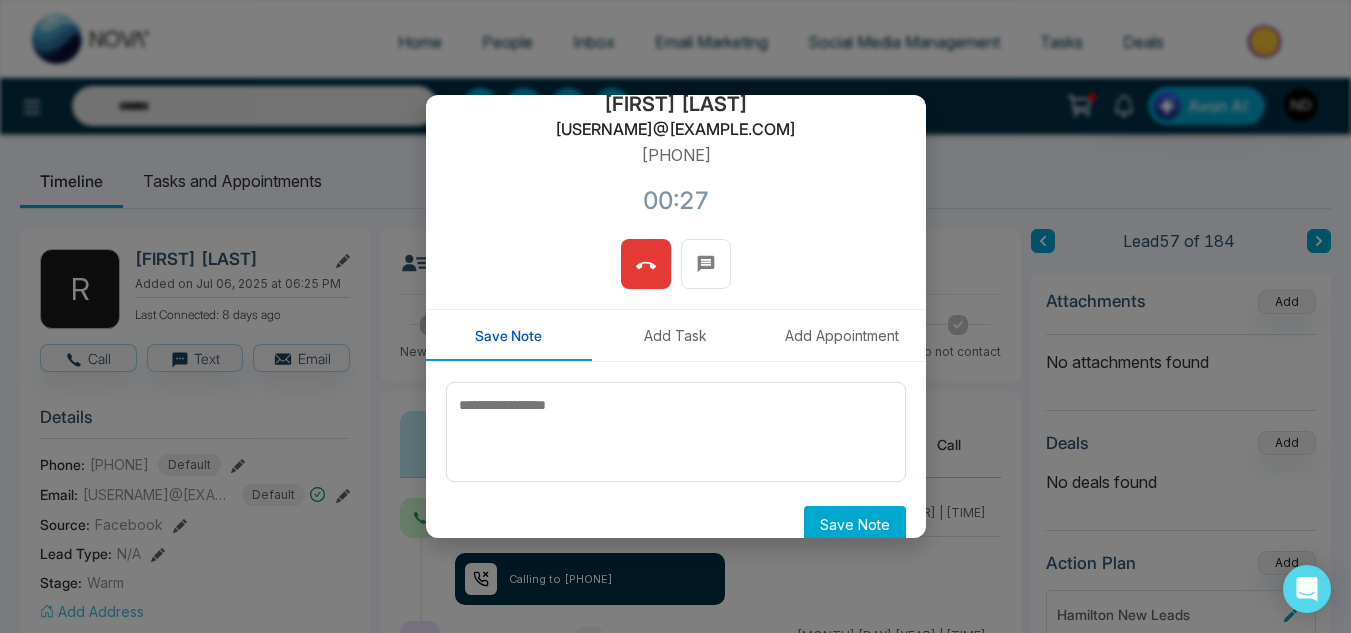 scroll, scrollTop: 178, scrollLeft: 0, axis: vertical 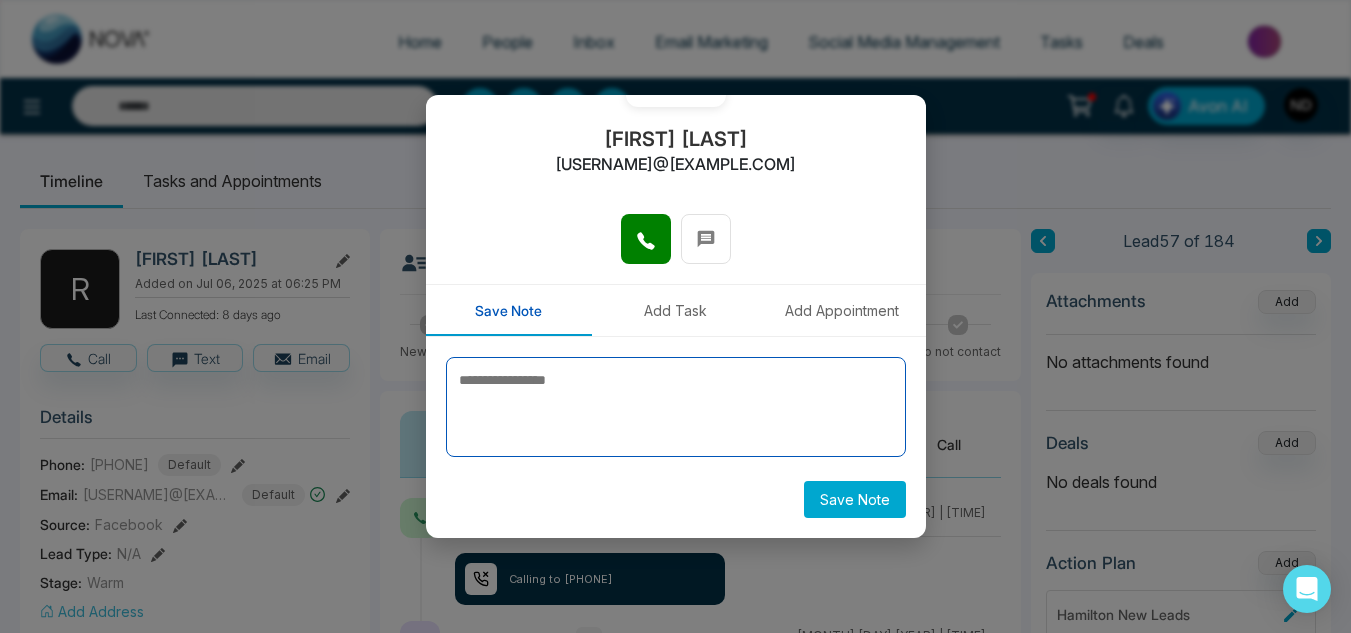click at bounding box center [676, 407] 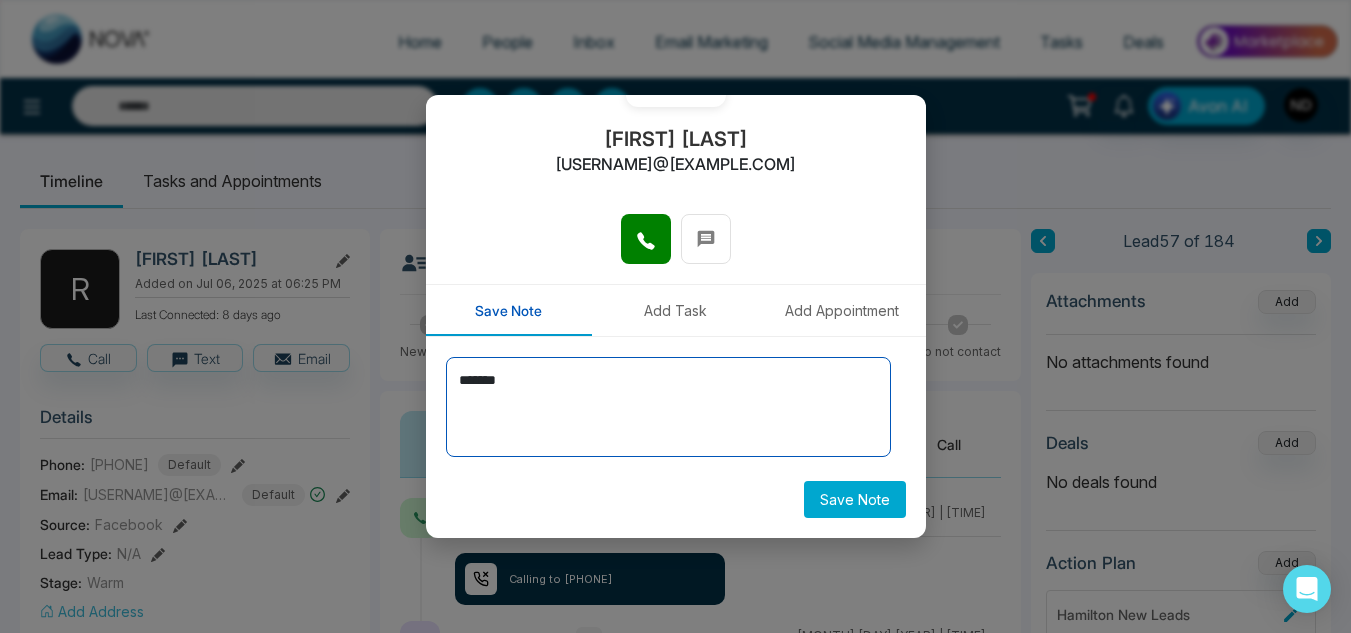 type on "******" 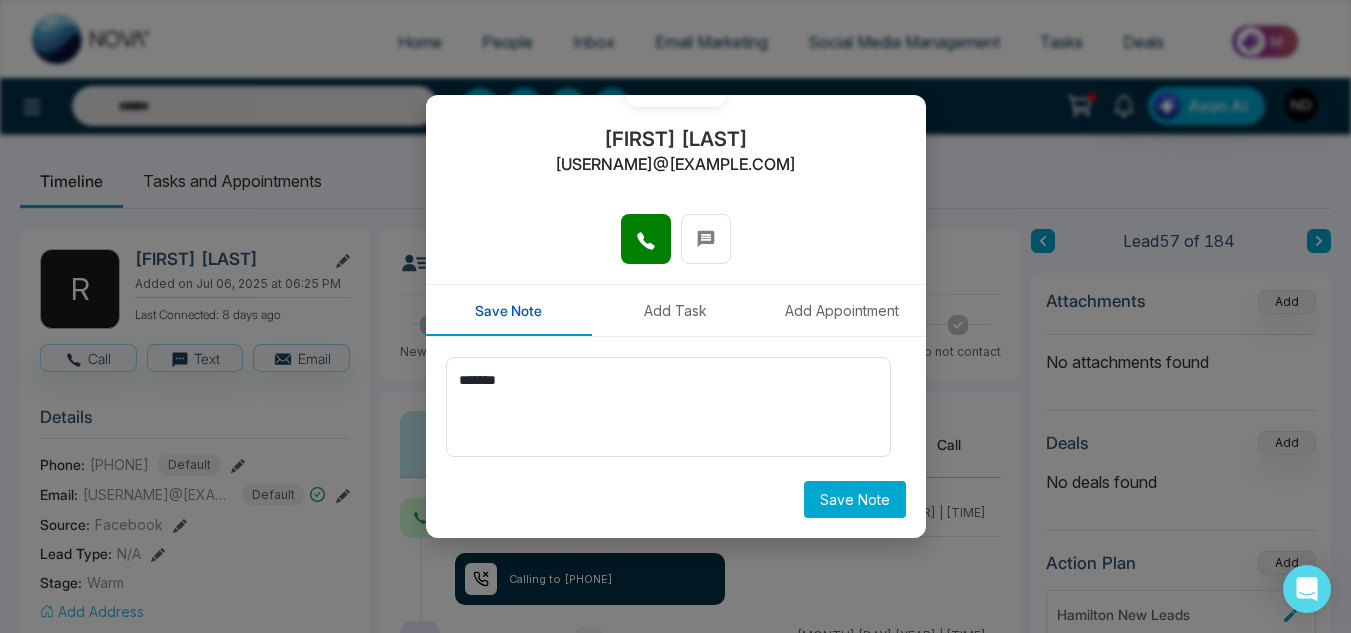click on "Save Note" at bounding box center (855, 499) 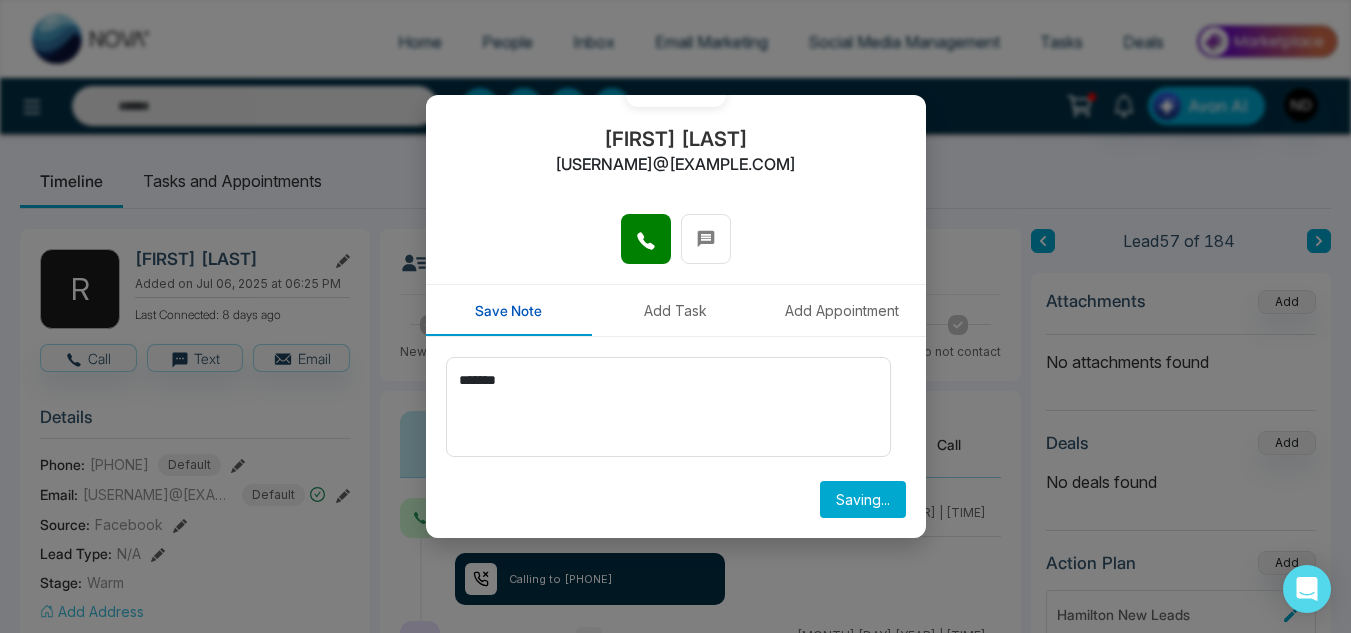 type 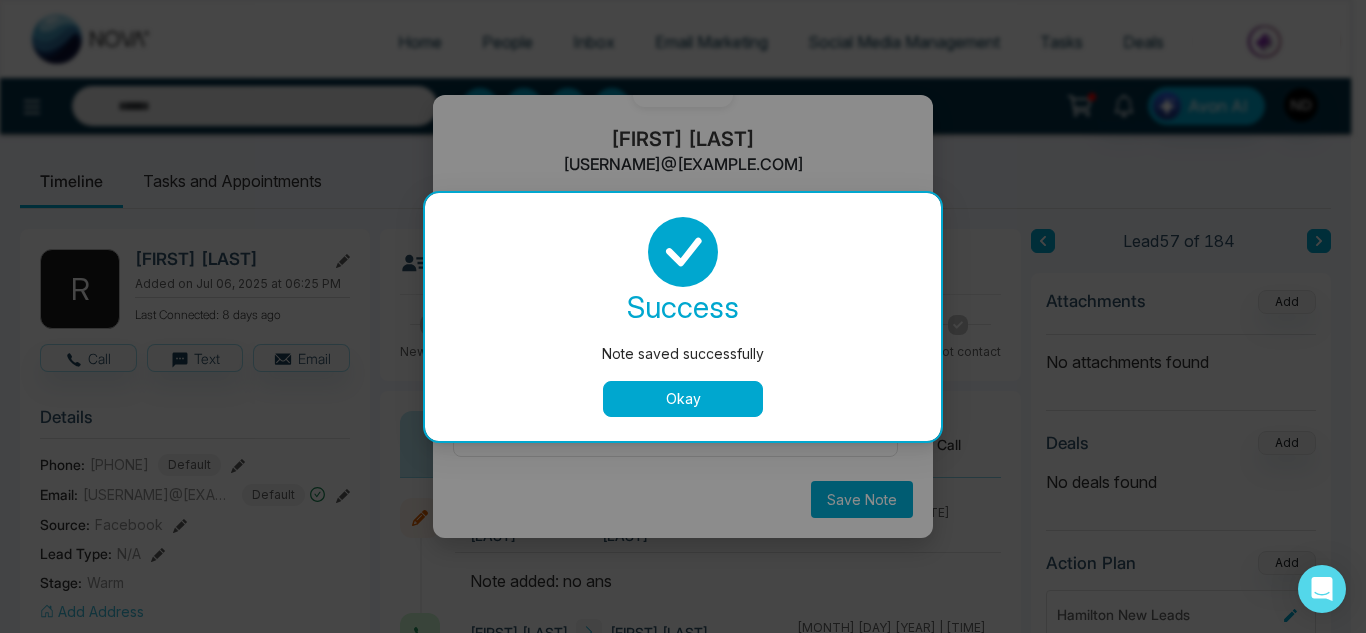 click on "Okay" at bounding box center [683, 399] 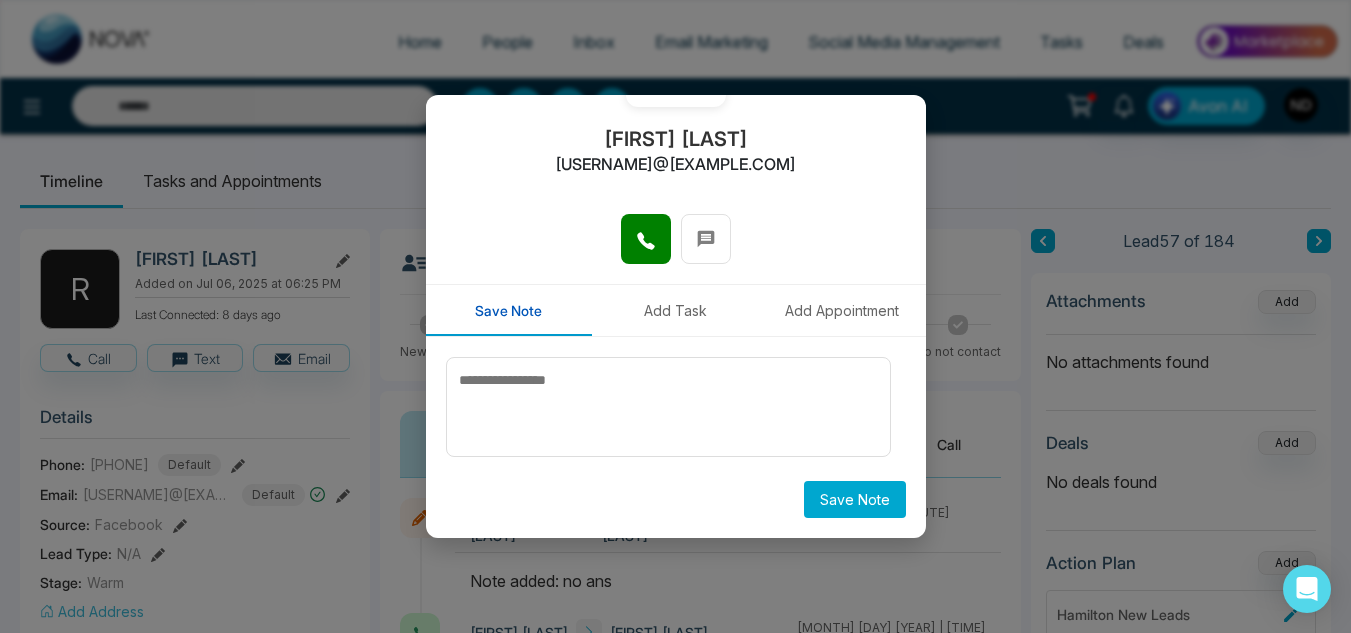 scroll, scrollTop: 0, scrollLeft: 0, axis: both 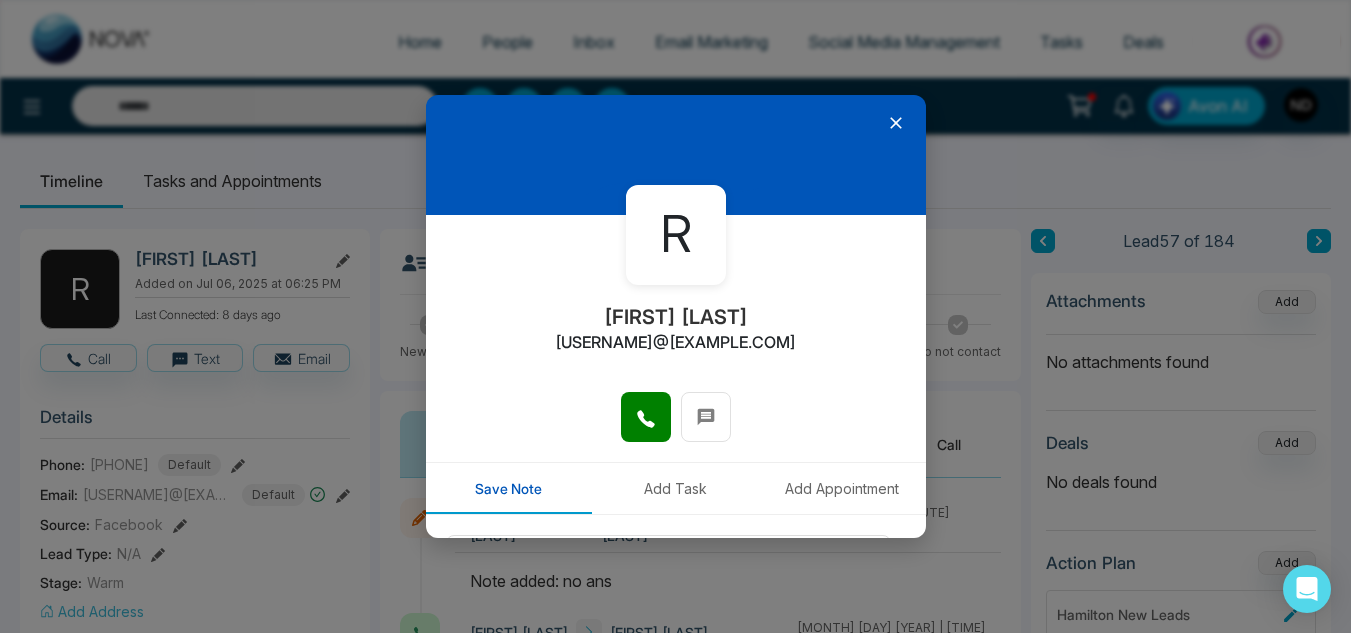 click 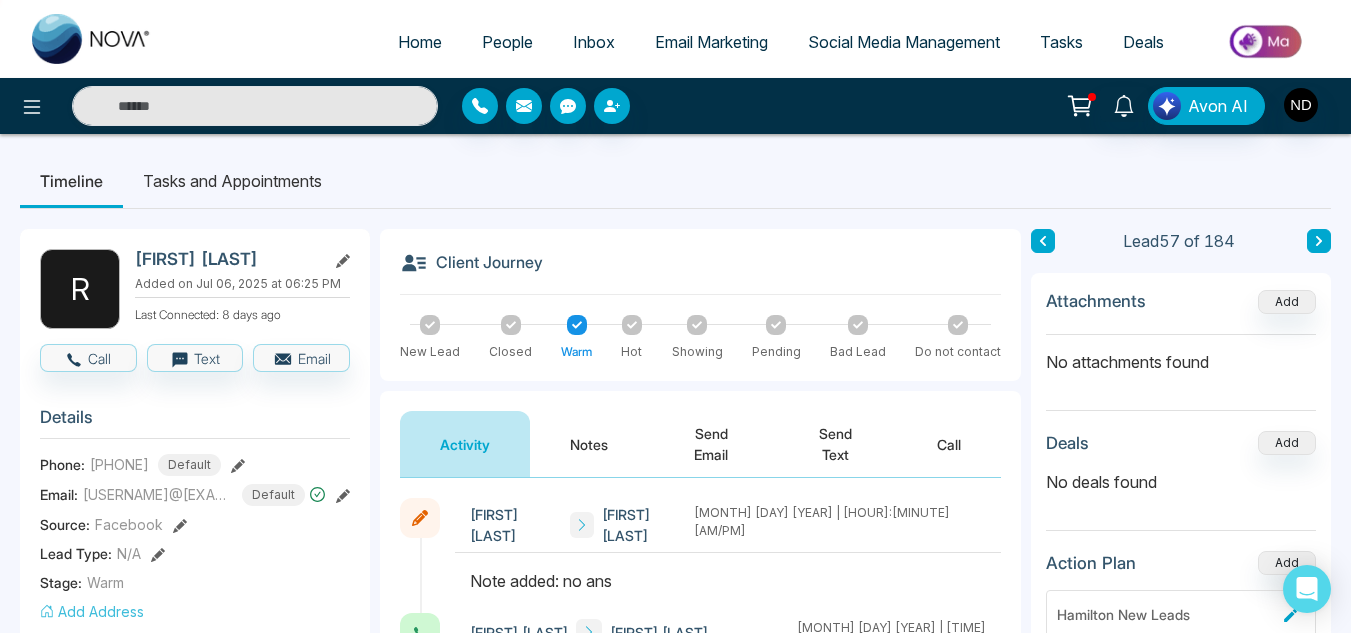 click 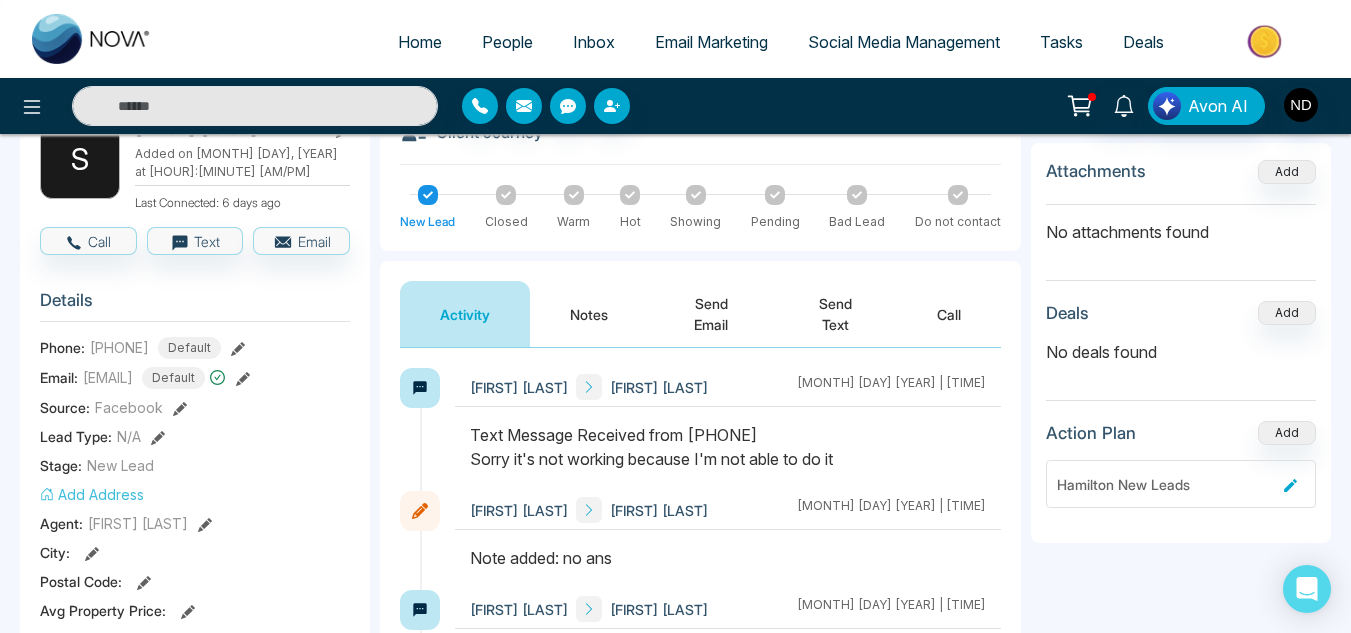 scroll, scrollTop: 131, scrollLeft: 0, axis: vertical 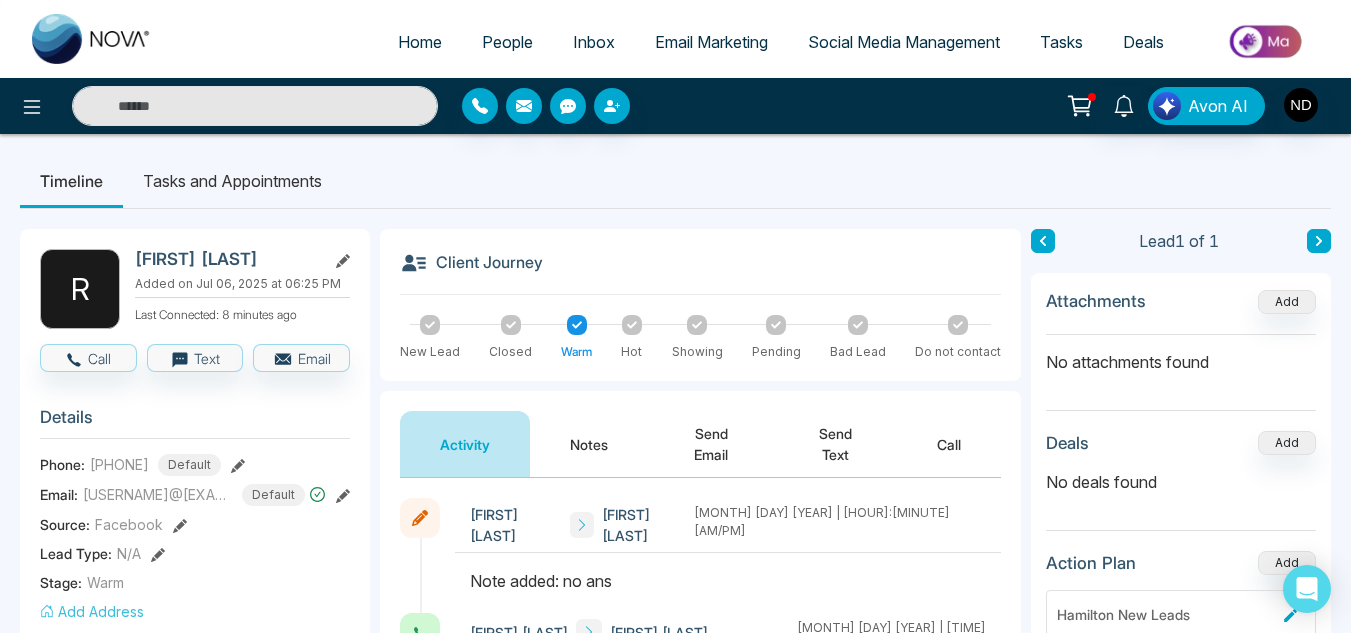 click on "People" at bounding box center [507, 42] 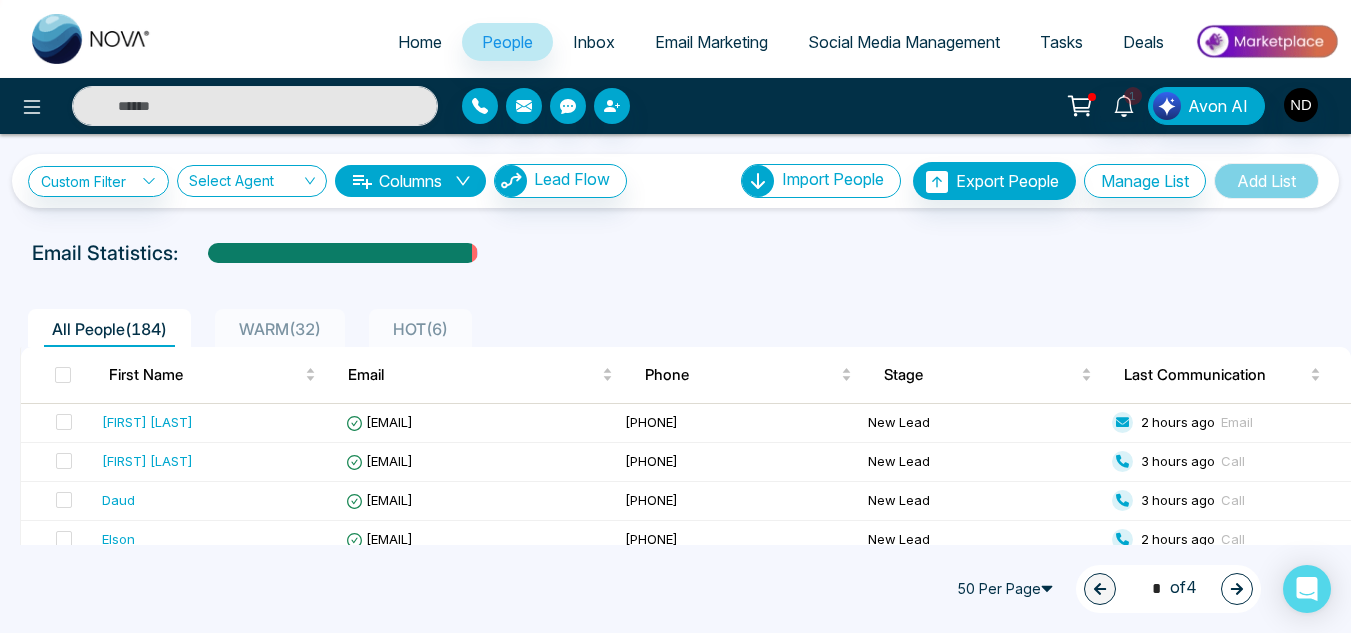 click 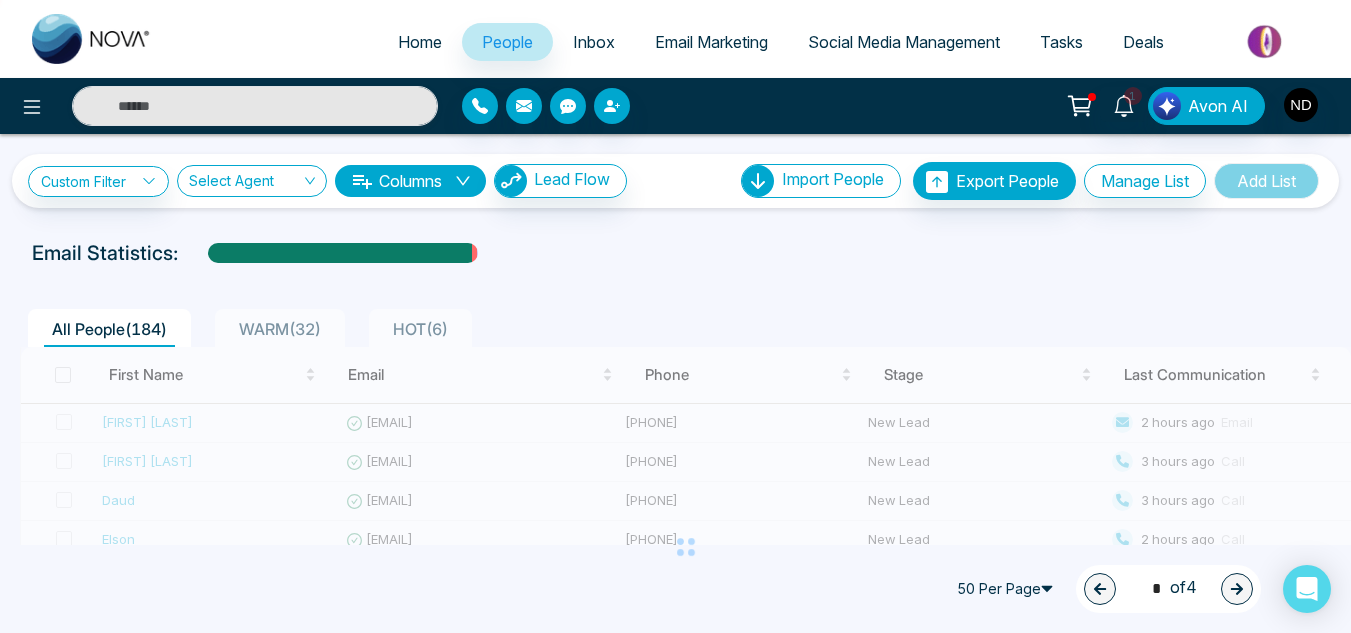 type on "*" 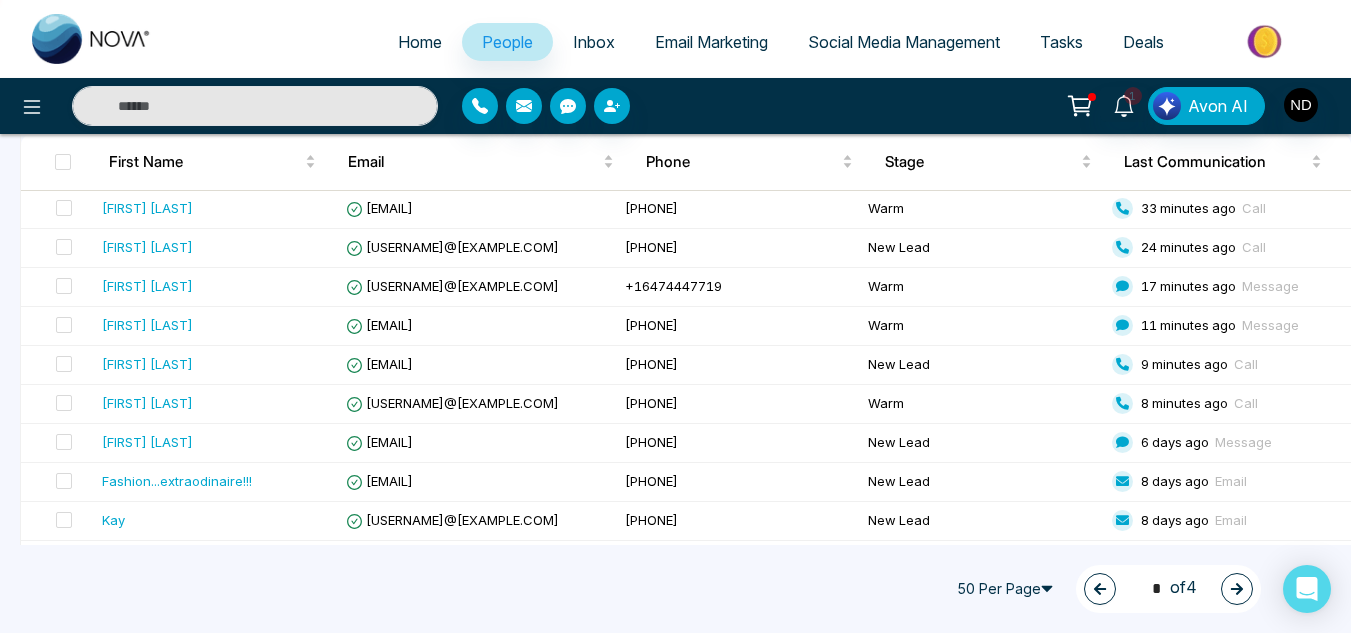 scroll, scrollTop: 254, scrollLeft: 0, axis: vertical 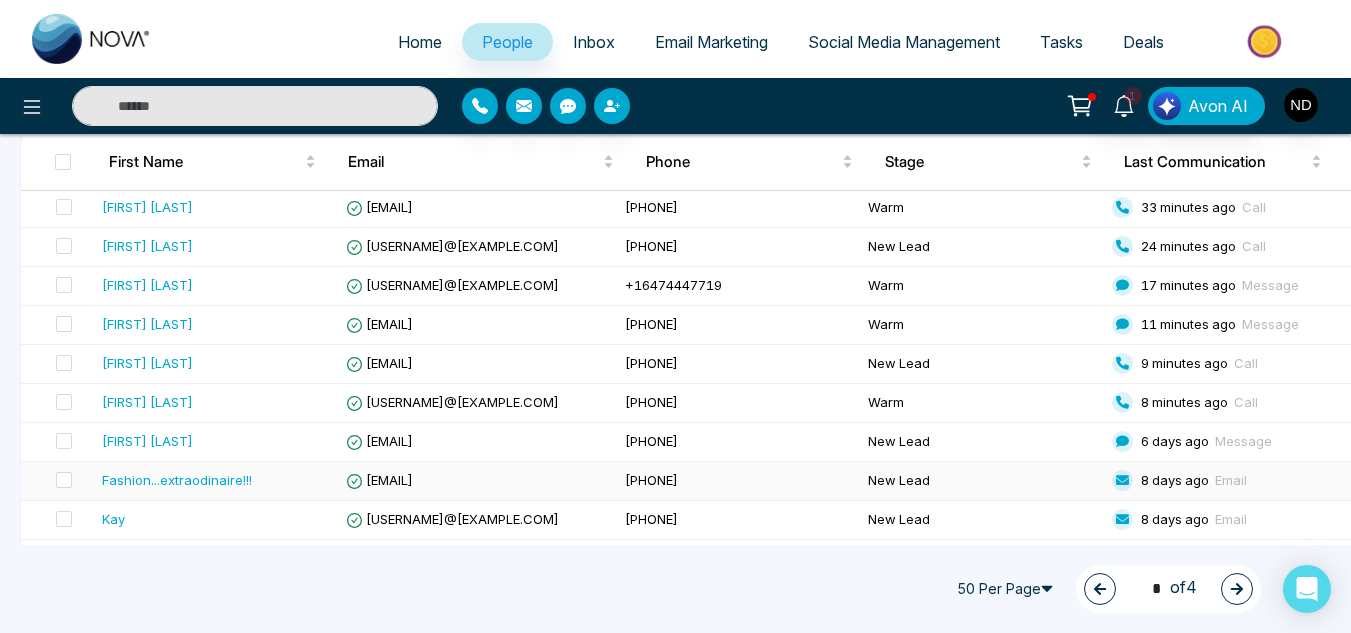 click on "Fashion...extraodinaire!!!" at bounding box center [177, 480] 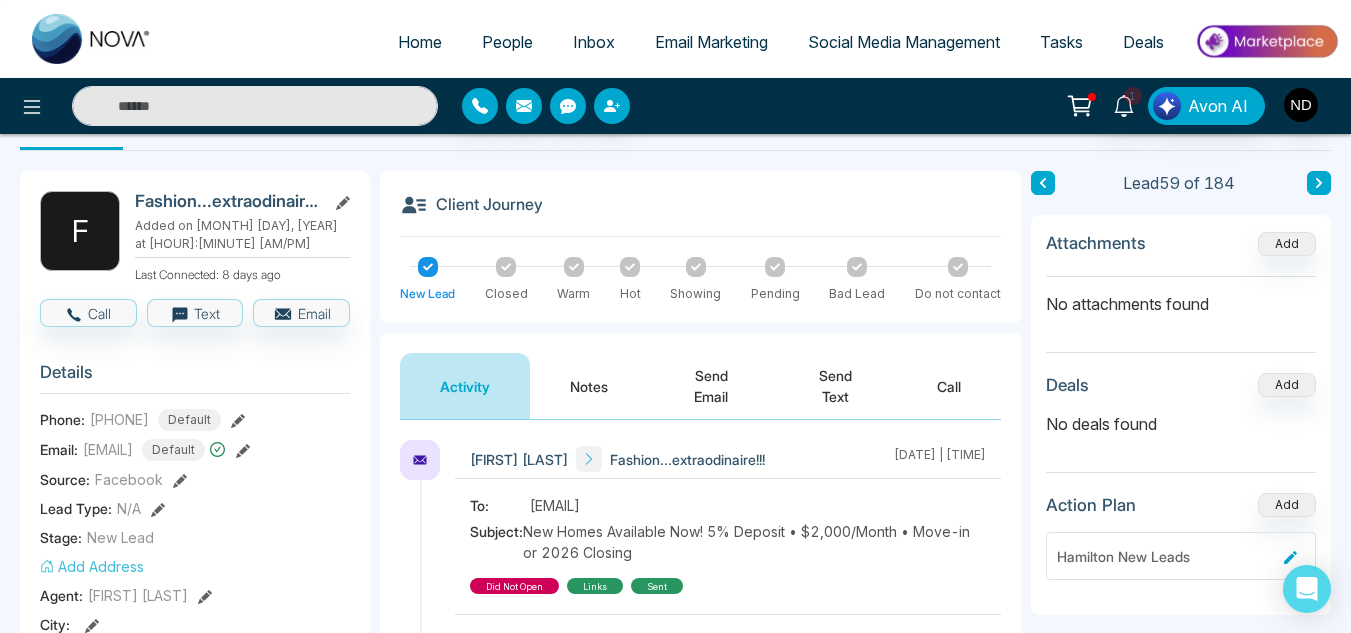 scroll, scrollTop: 59, scrollLeft: 0, axis: vertical 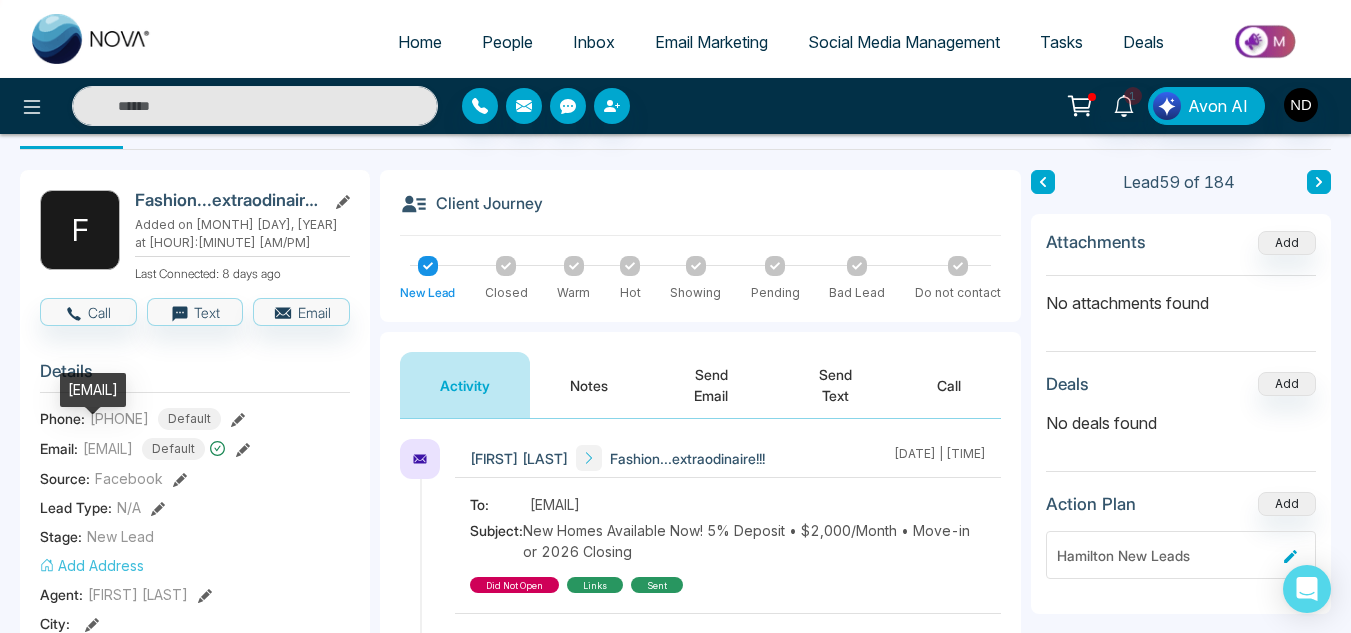 click on "[EMAIL]" at bounding box center [108, 448] 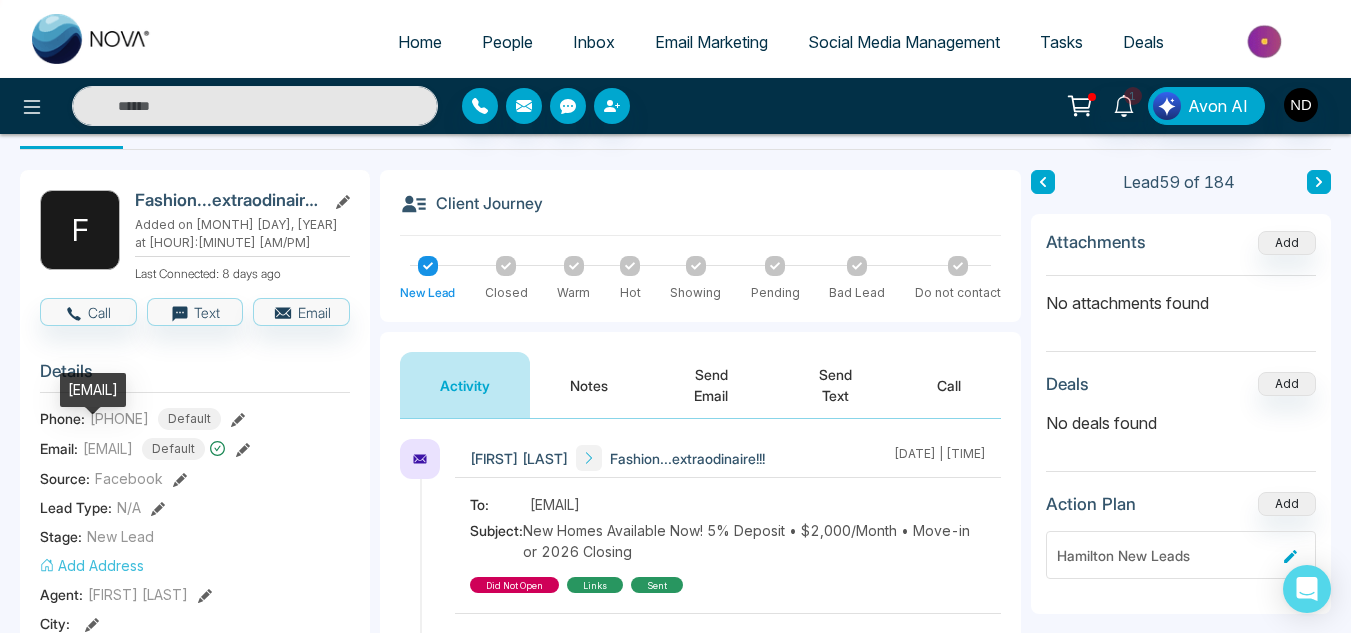 click on "[EMAIL]" at bounding box center [108, 448] 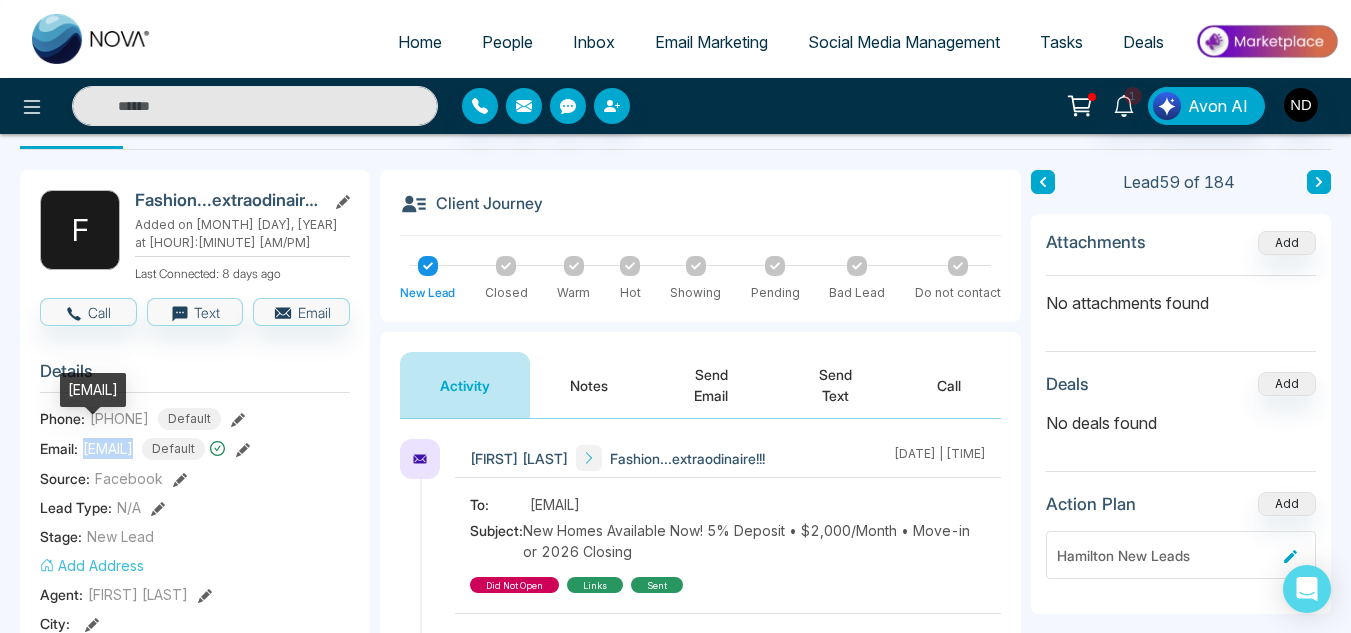 click on "[EMAIL]" at bounding box center (108, 448) 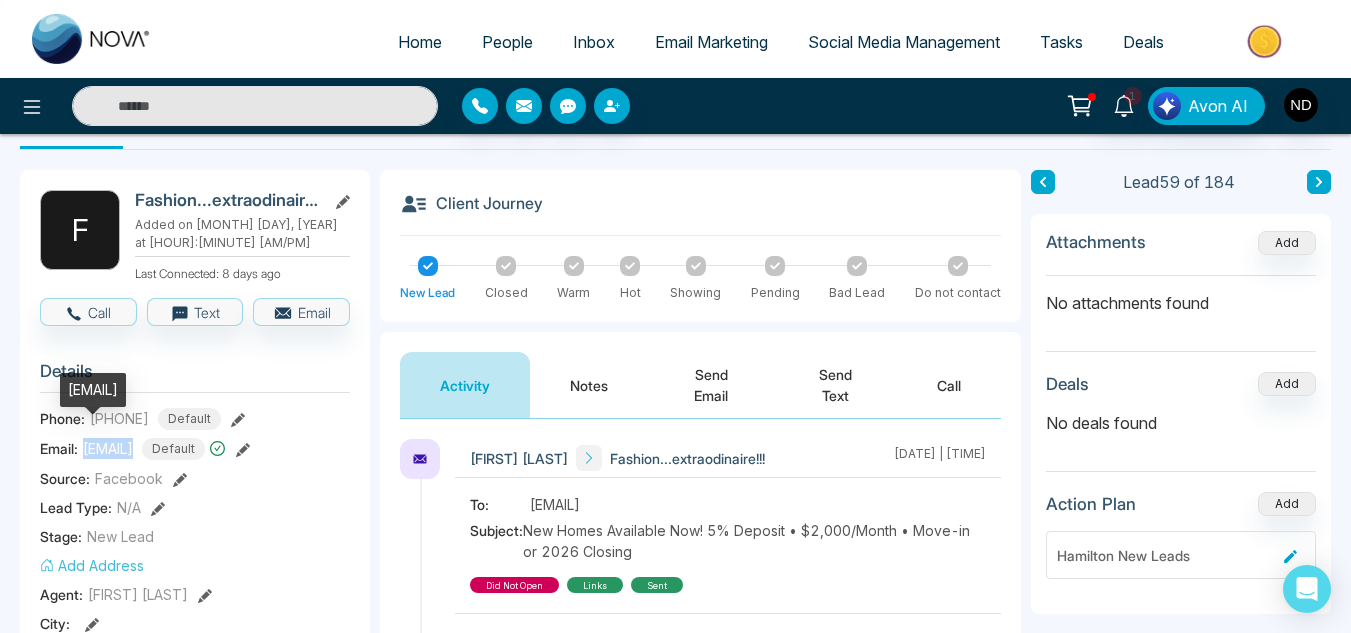 click on "[EMAIL]" at bounding box center (108, 448) 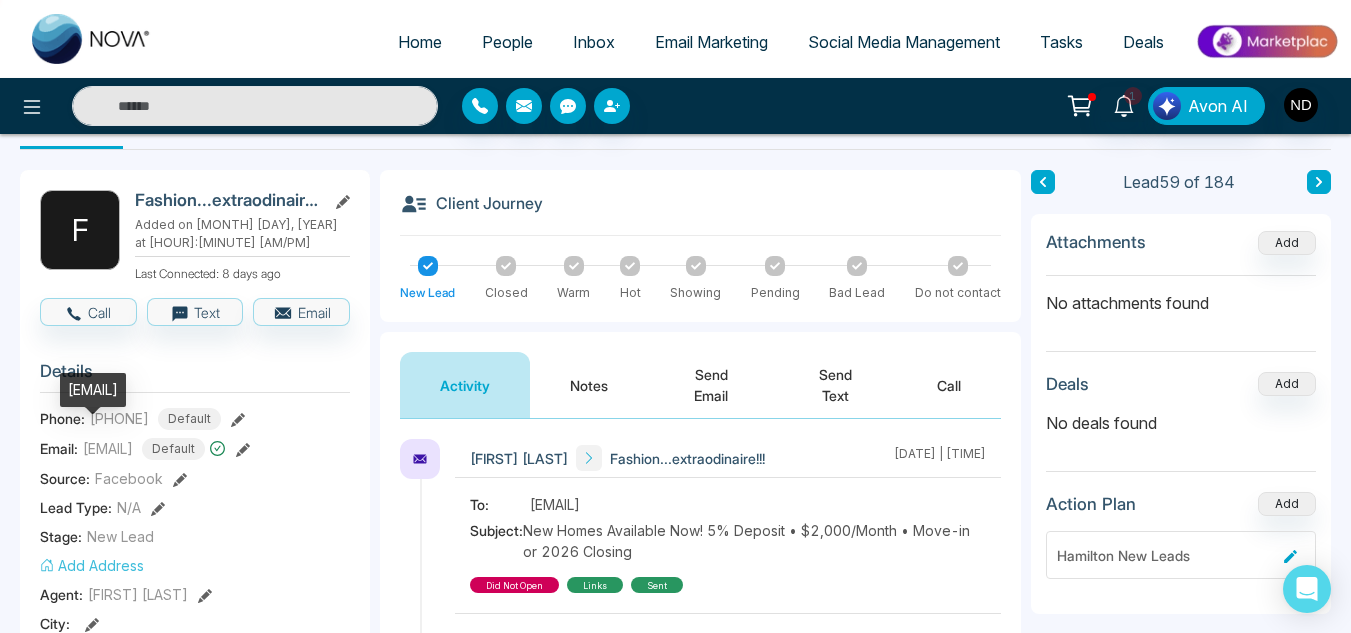 click on "[EMAIL]" at bounding box center (108, 448) 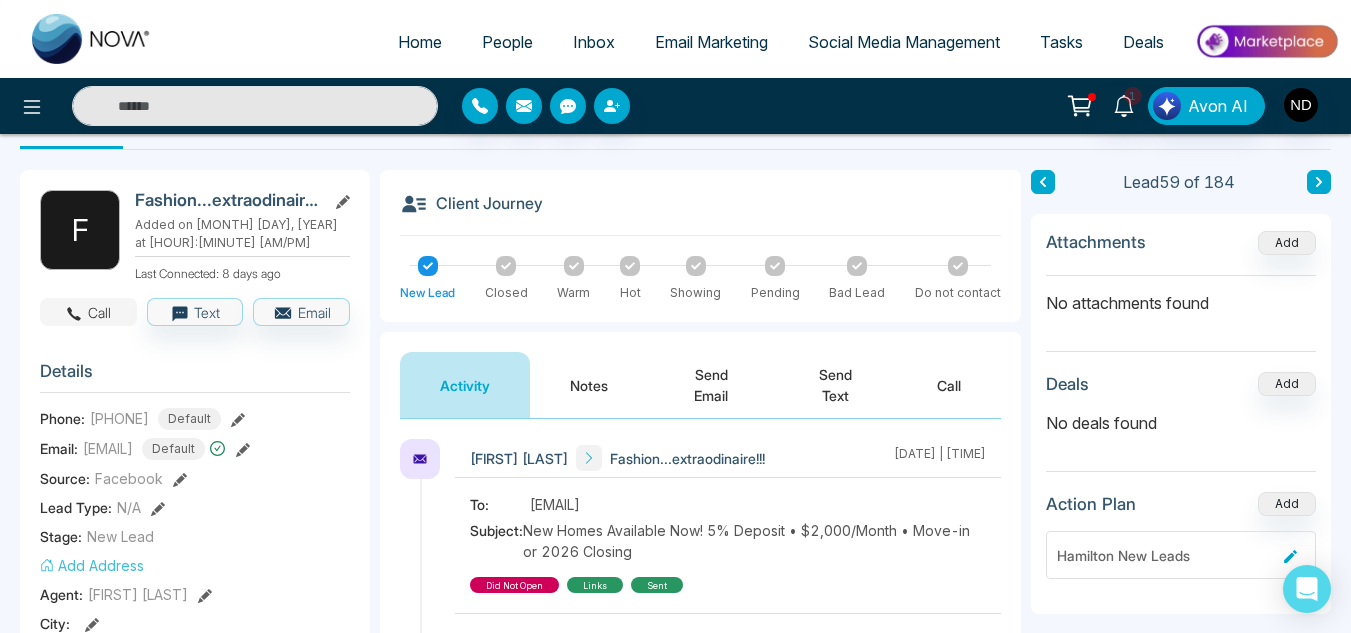 click on "Call" at bounding box center (88, 312) 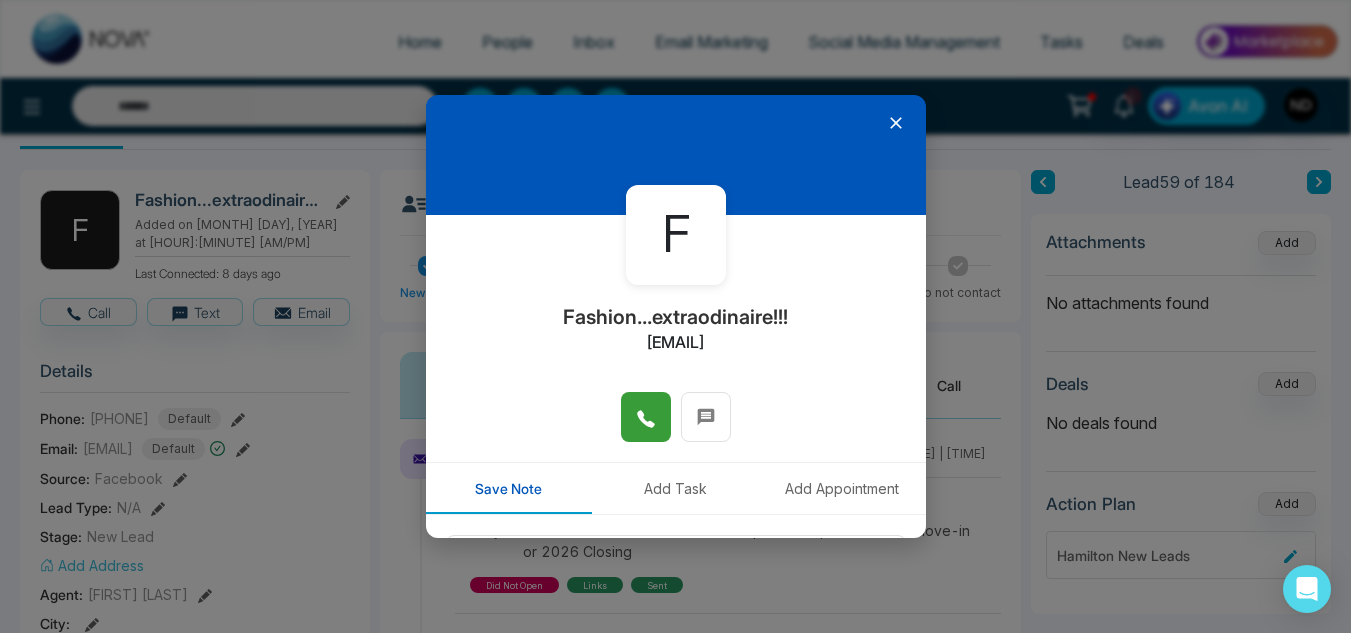 click 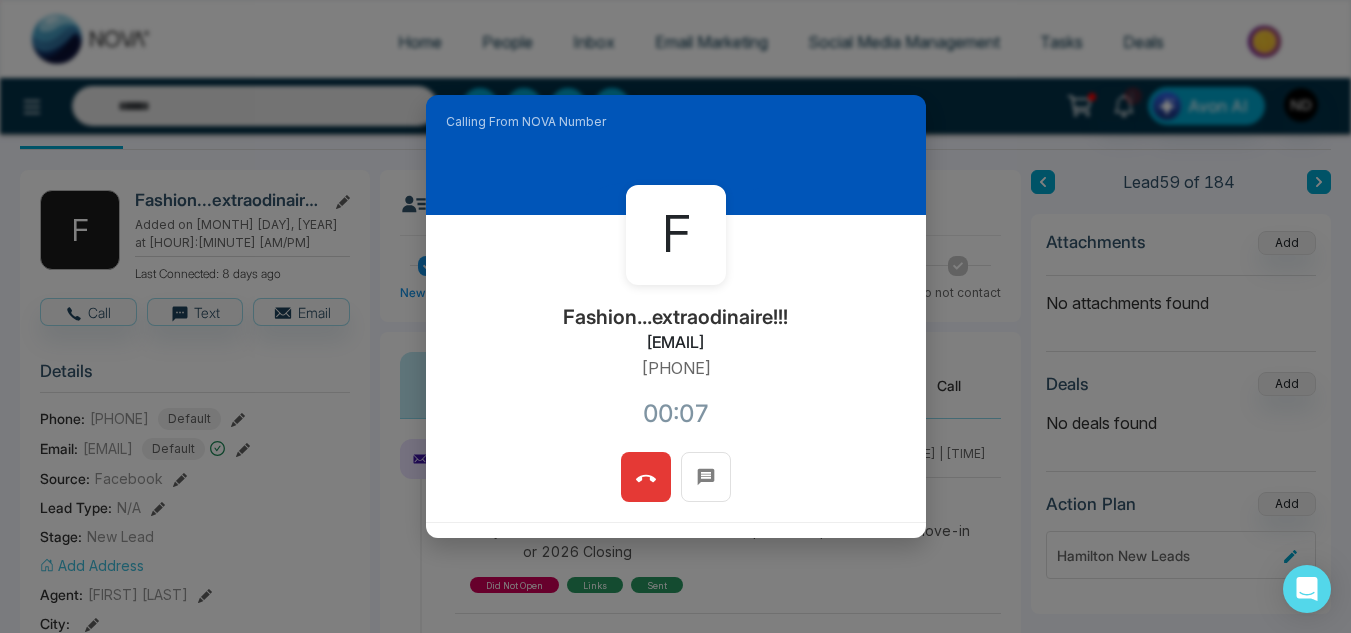 scroll, scrollTop: 238, scrollLeft: 0, axis: vertical 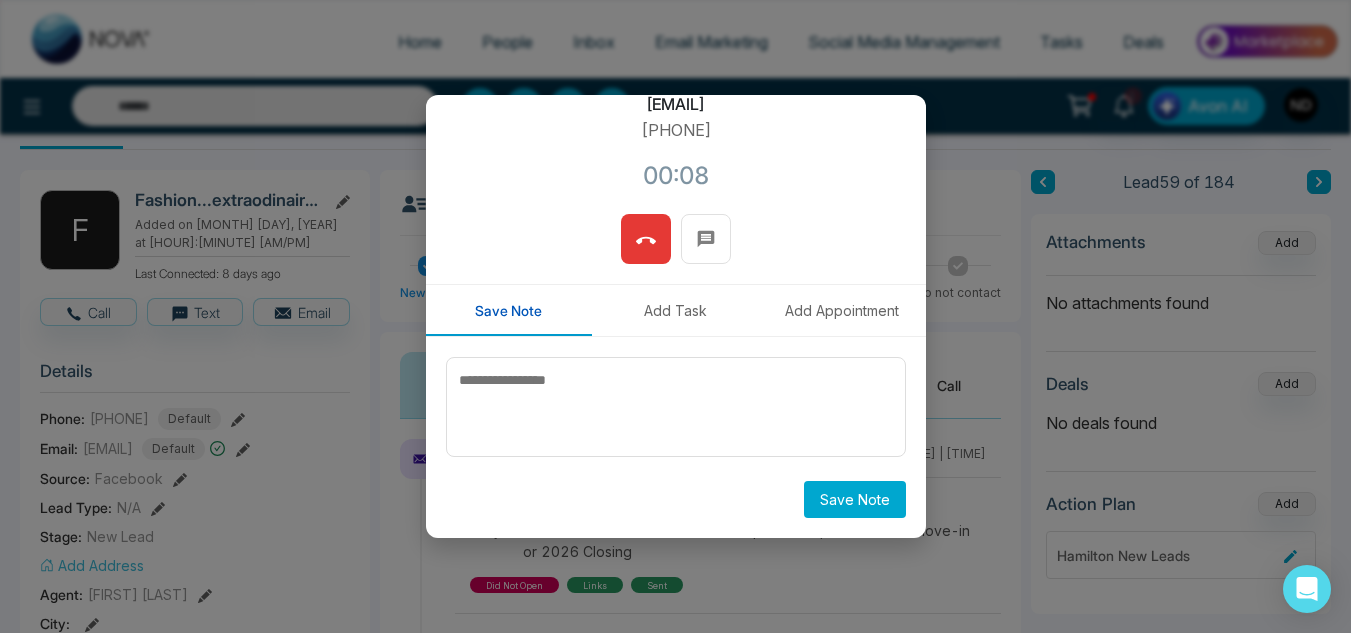 click at bounding box center [646, 239] 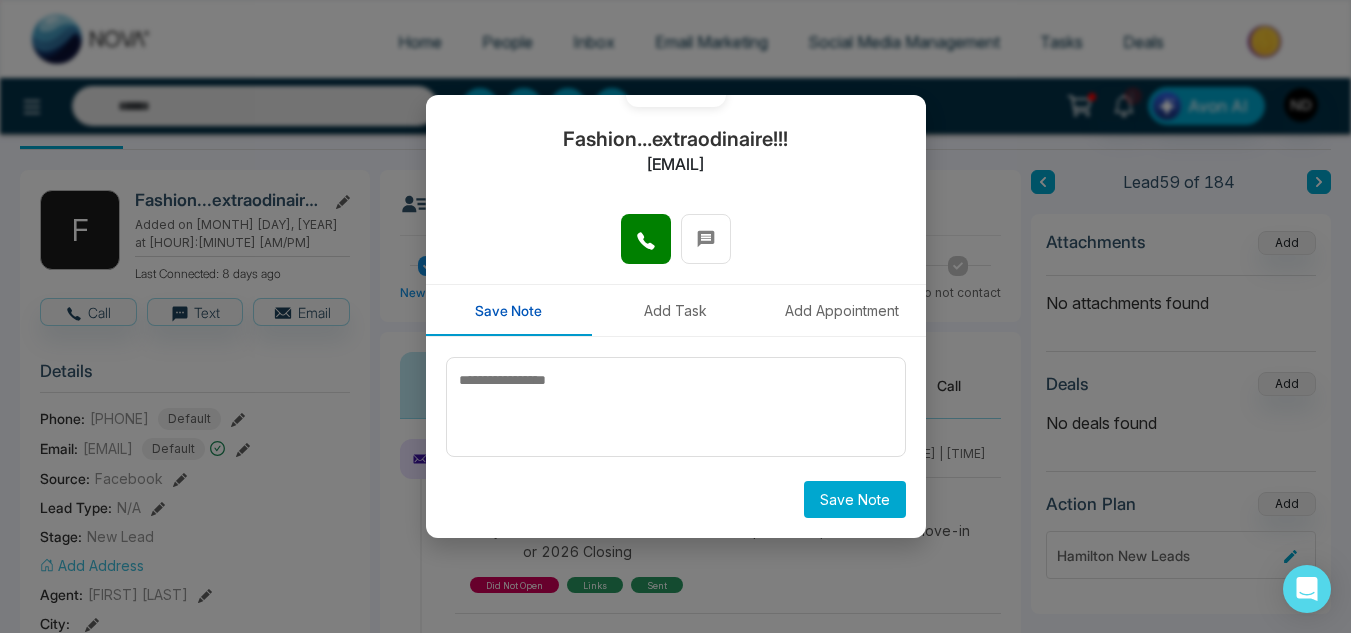 scroll, scrollTop: 0, scrollLeft: 0, axis: both 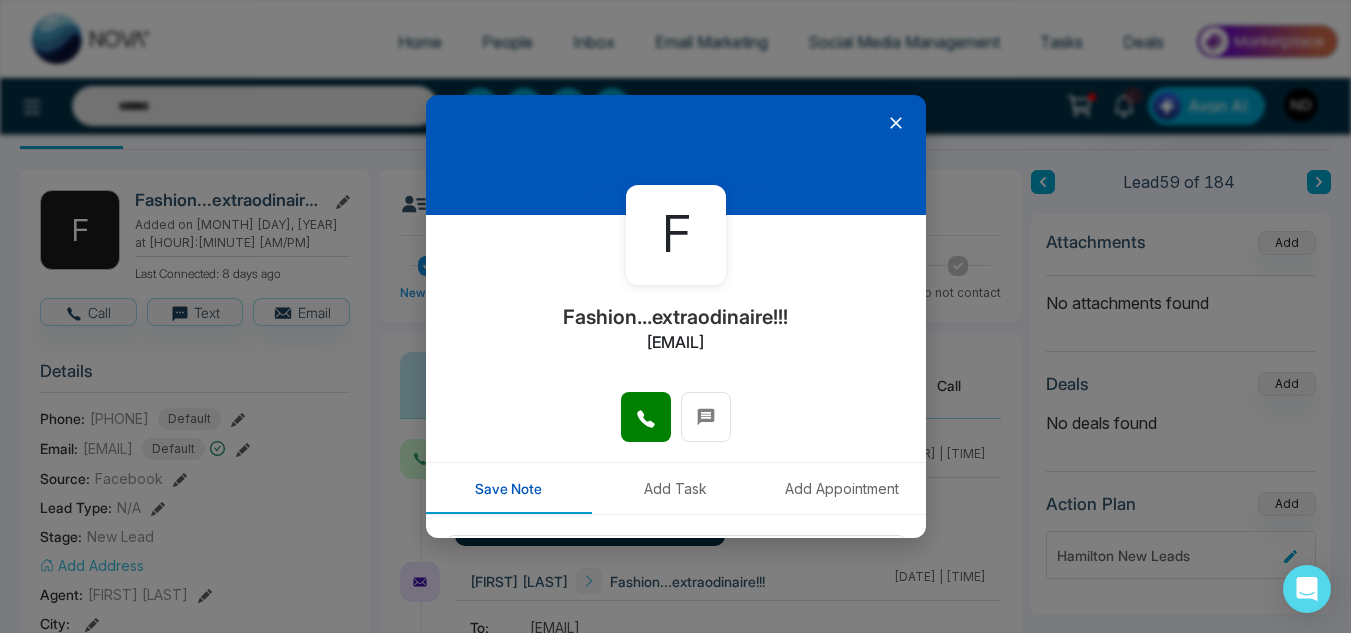 click 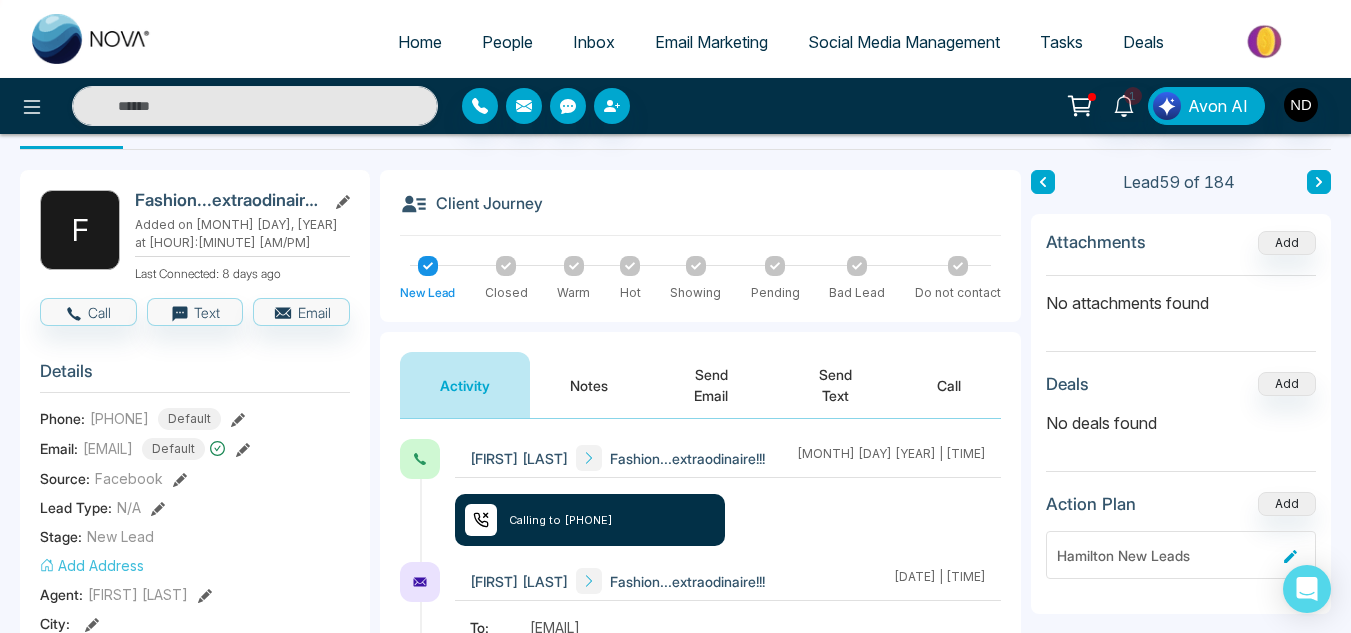 click on "Lead  59 of 184 Attachments Add No attachments found Deals Add No deals found Action Plan Add Hamilton New Leads" at bounding box center [1181, 890] 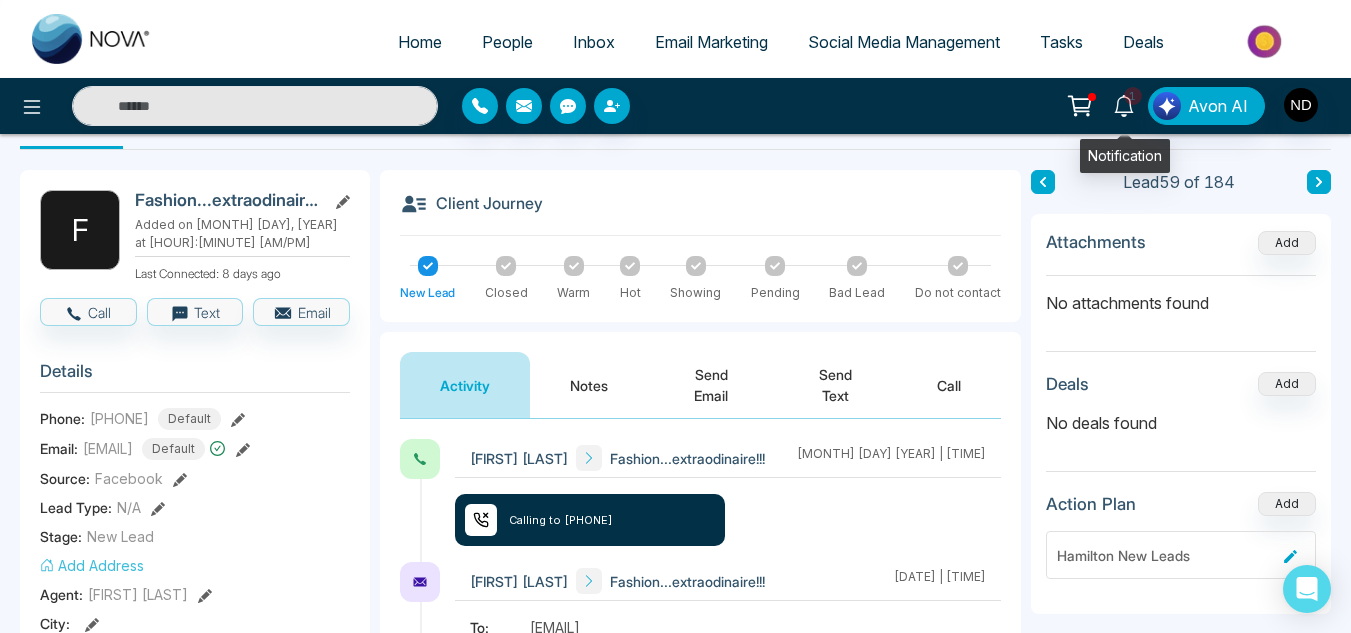 click on "1" at bounding box center (1133, 96) 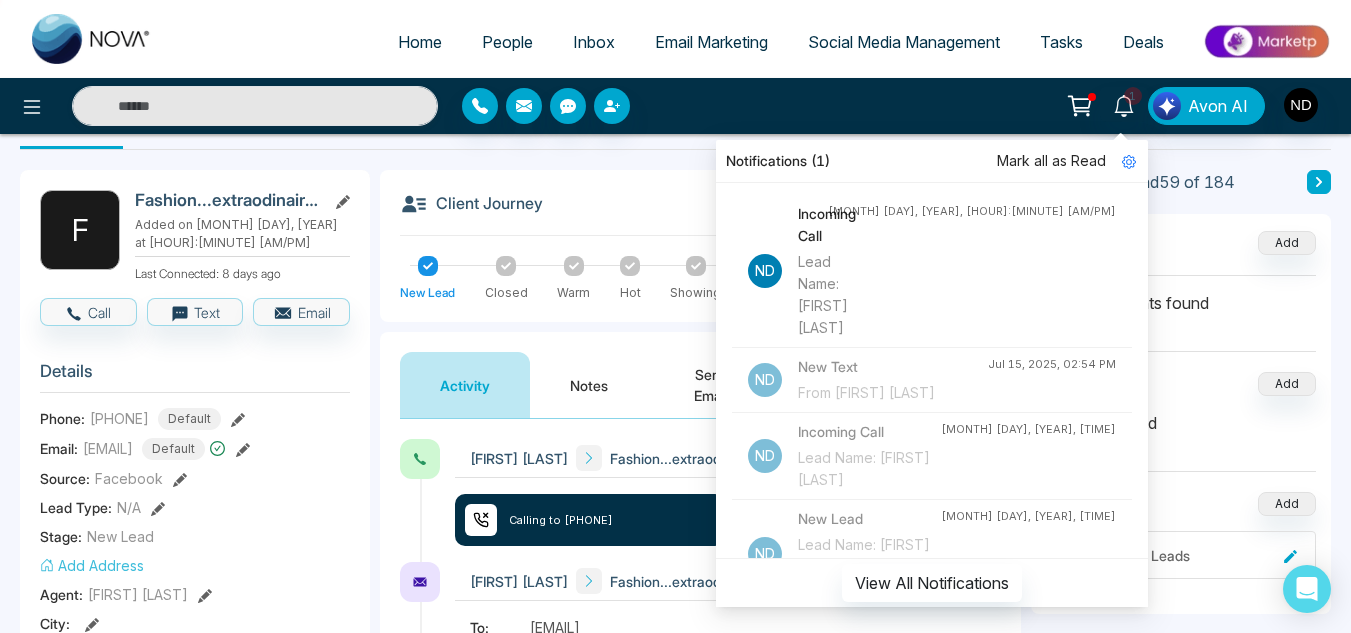 click on "Mark all as Read" at bounding box center (1051, 161) 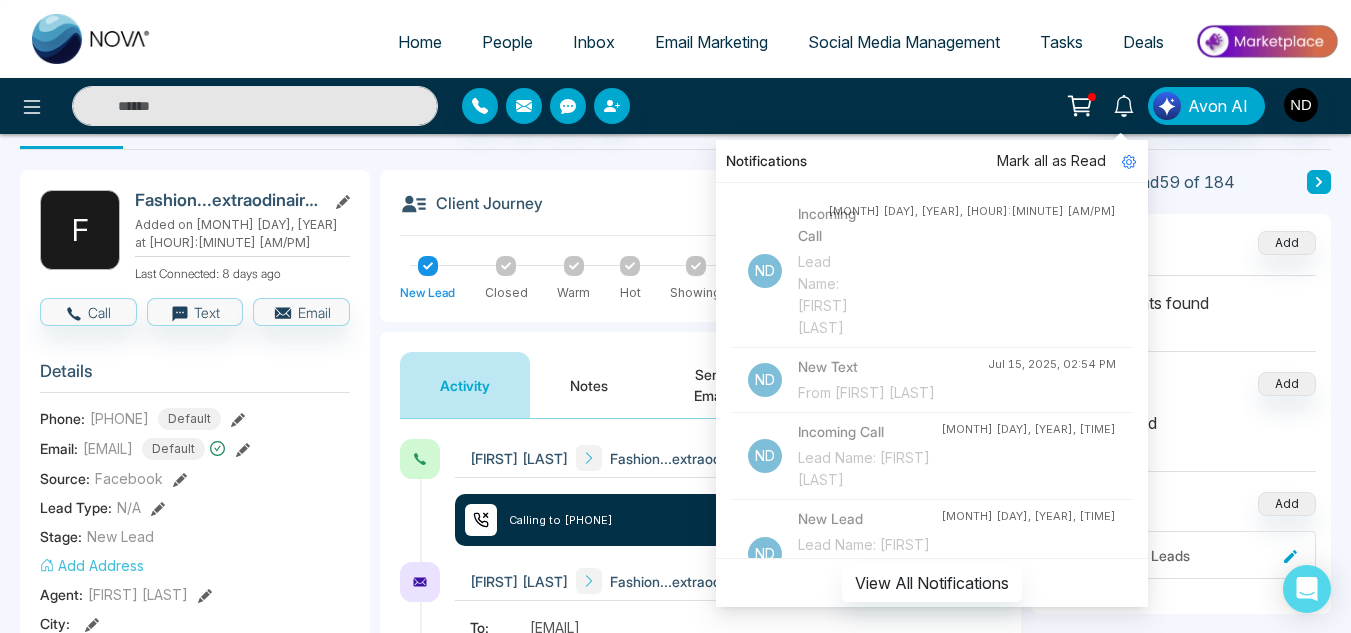 click on "Mark all as Read" at bounding box center [1051, 161] 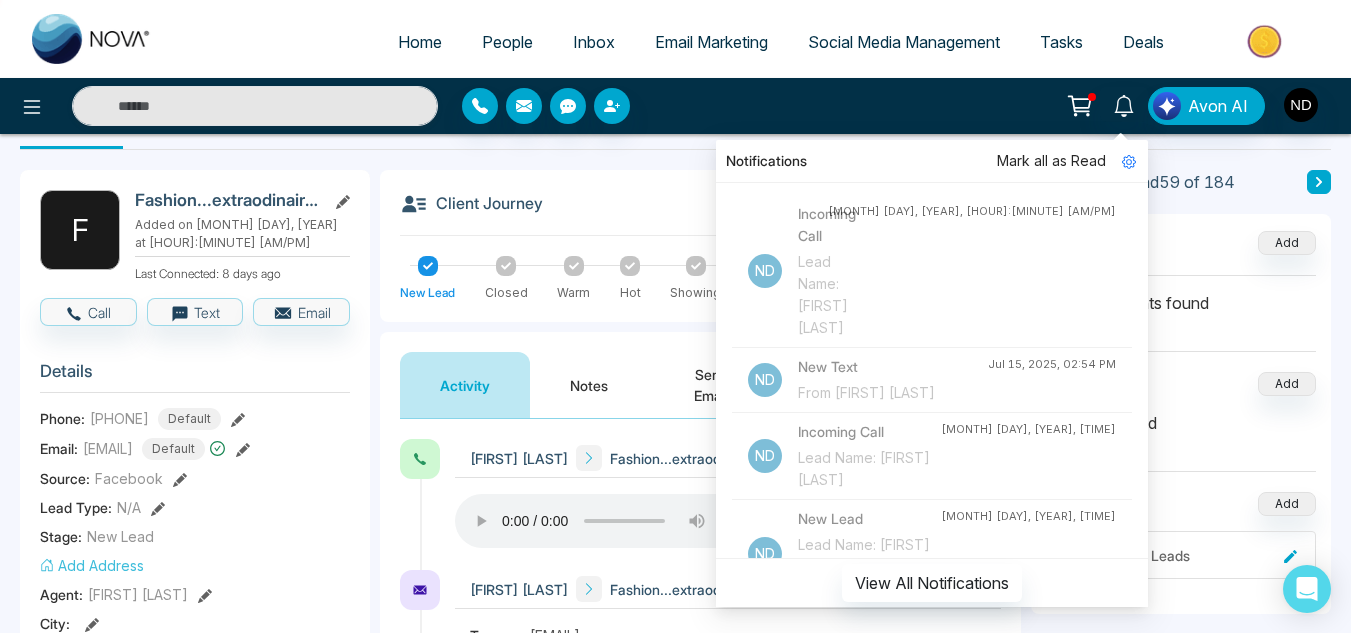 click on "Notifications  Mark all as Read N D Incoming Call Lead Name: Jaspinder Singh  Jul 15, 2025, 03:55 PM N D New Text From Kosita Musabye Jul 15, 2025, 02:54 PM N D Incoming Call Lead Name: Zoe Smith Jul 15, 2025, 02:07 PM N D New Lead Lead Name: Robert Cramero
Via: Lead Flow - Empire Avalon Jul 14, 2025, 11:35 PM N D New Lead Lead Name: alex chao
Via: Lead Flow - Empire Avalon Jul 14, 2025, 11:05 PM N D New Lead Lead Name: Daud
Via: Lead Flow - Empire Avalon Jul 14, 2025, 10:30 PM N D New Lead Lead Name: Elson
Via: Lead Flow - Empire Avalon Jul 14, 2025, 10:15 PM N D New Lead Lead Name: Zakirullah Maftoor
Via: Lead Flow - Empire Avalon Jul 14, 2025, 08:50 PM N D New Lead Lead Name: Dawn Peroune
Via: Lead Flow - Empire Avalon Jul 14, 2025, 07:10 PM N D New Lead Lead Name: Bruce Afzal
Via: Lead Flow - Empire Avalon Jul 14, 2025, 06:05 PM N D Task Reminder Task Name: Monday mor...
Type: Follow Up - Robert Jessemy Jul 14, 2025, 05:30 PM N D New Lead Jul 14, 2025, 05:15 PM N D New Lead N D New Lead N D" at bounding box center [675, 106] 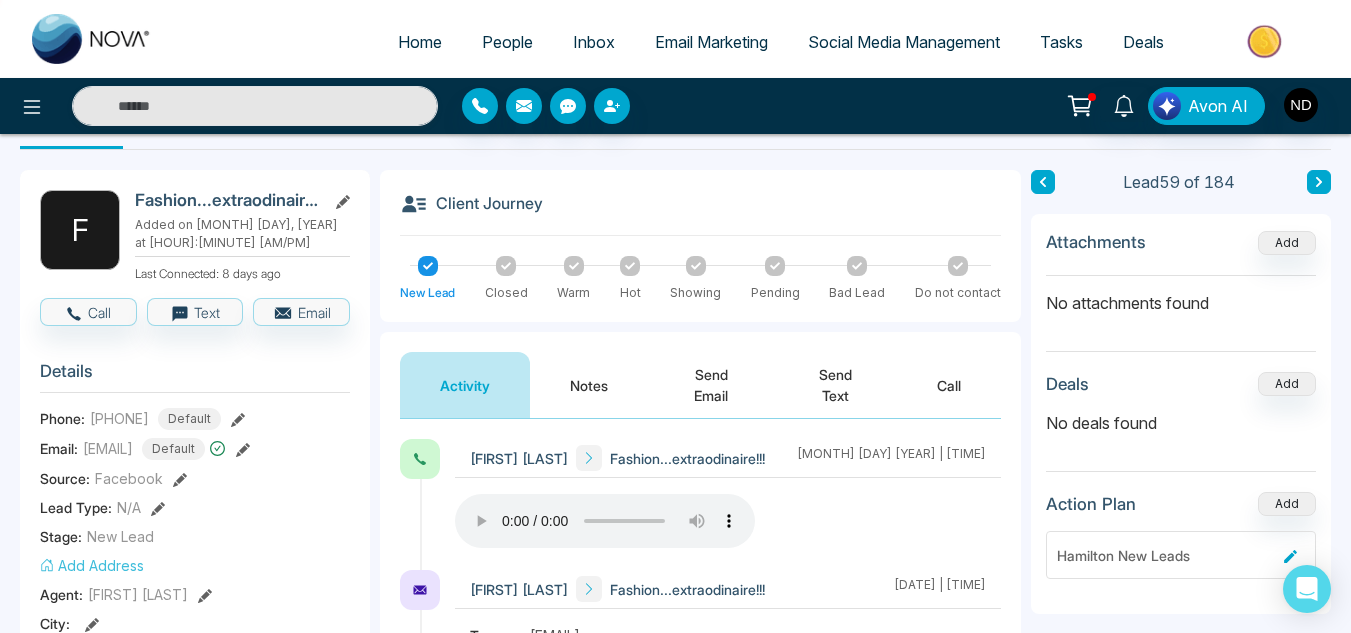 click at bounding box center (1319, 182) 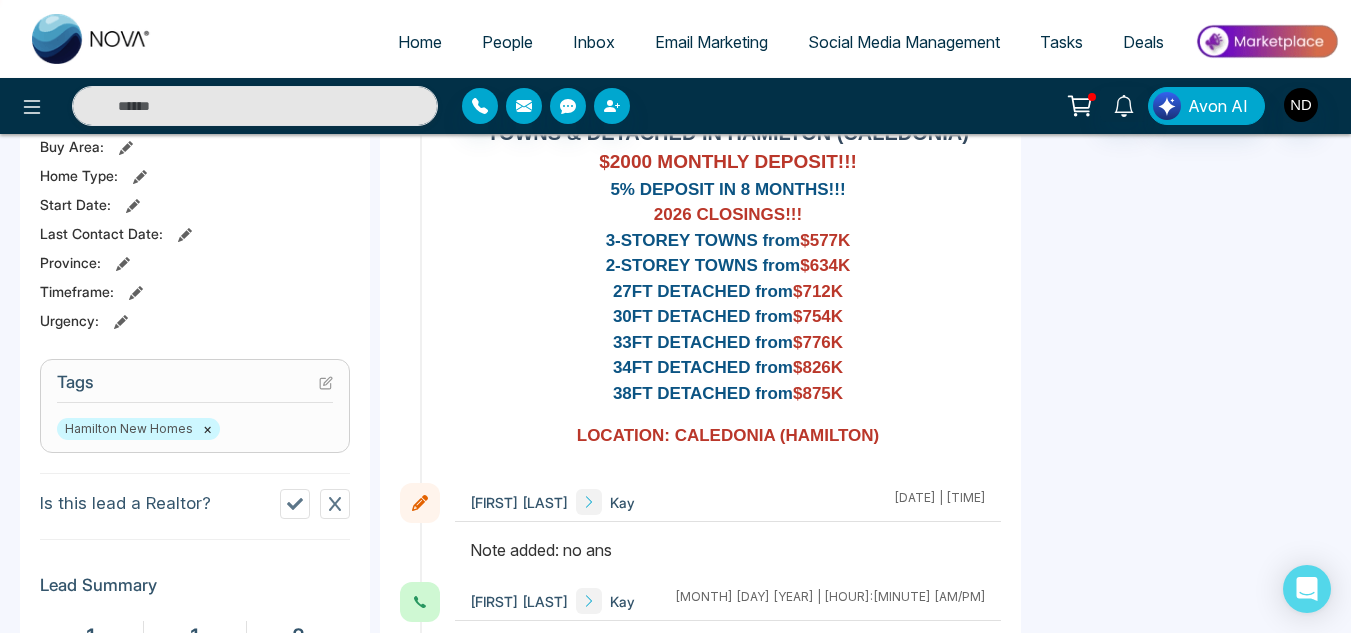 scroll, scrollTop: 1076, scrollLeft: 0, axis: vertical 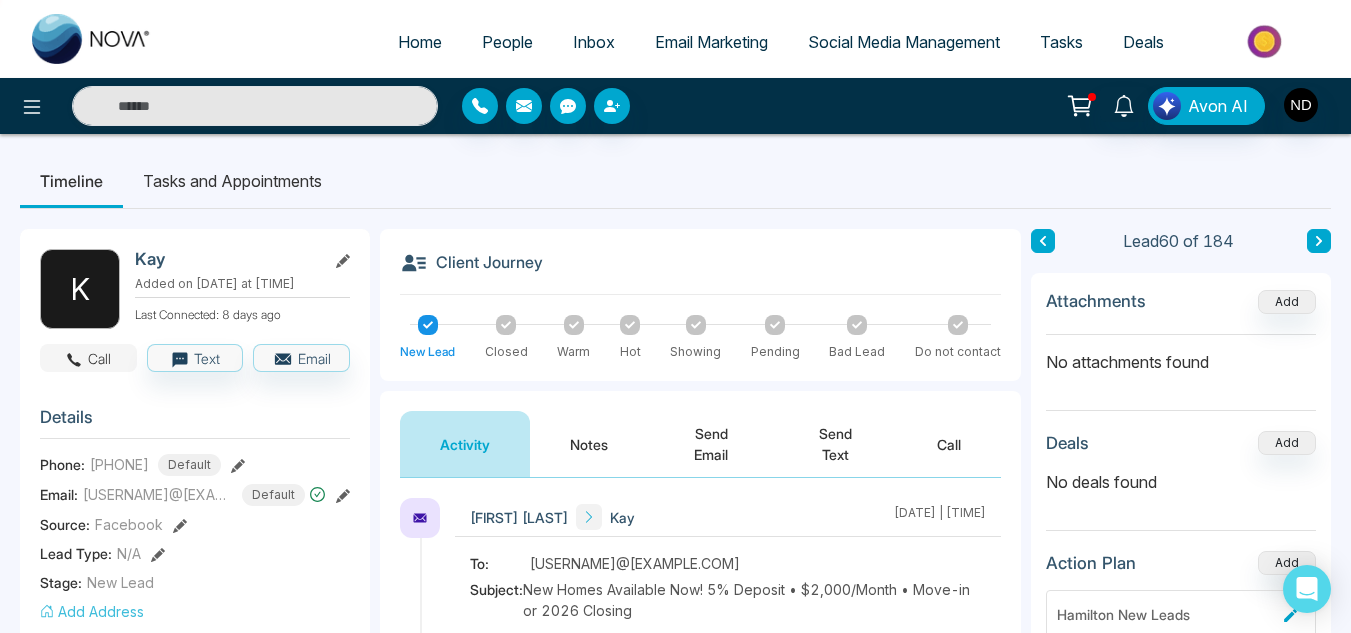 click on "Call" at bounding box center (88, 358) 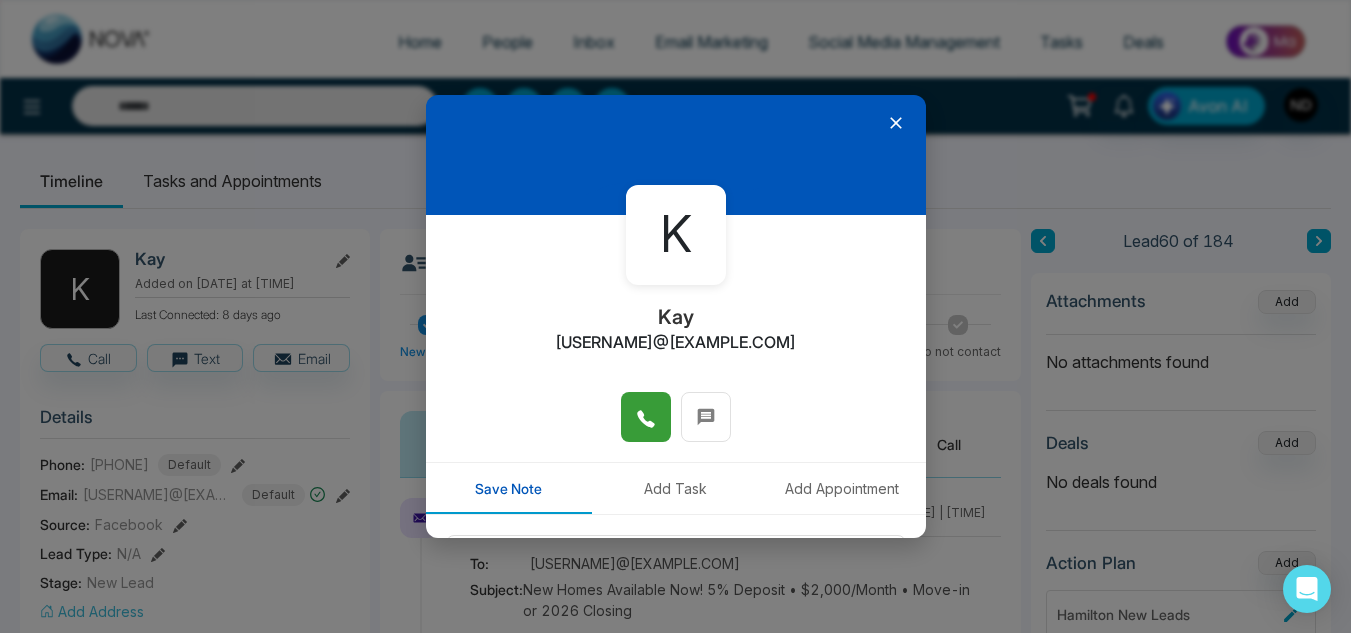click 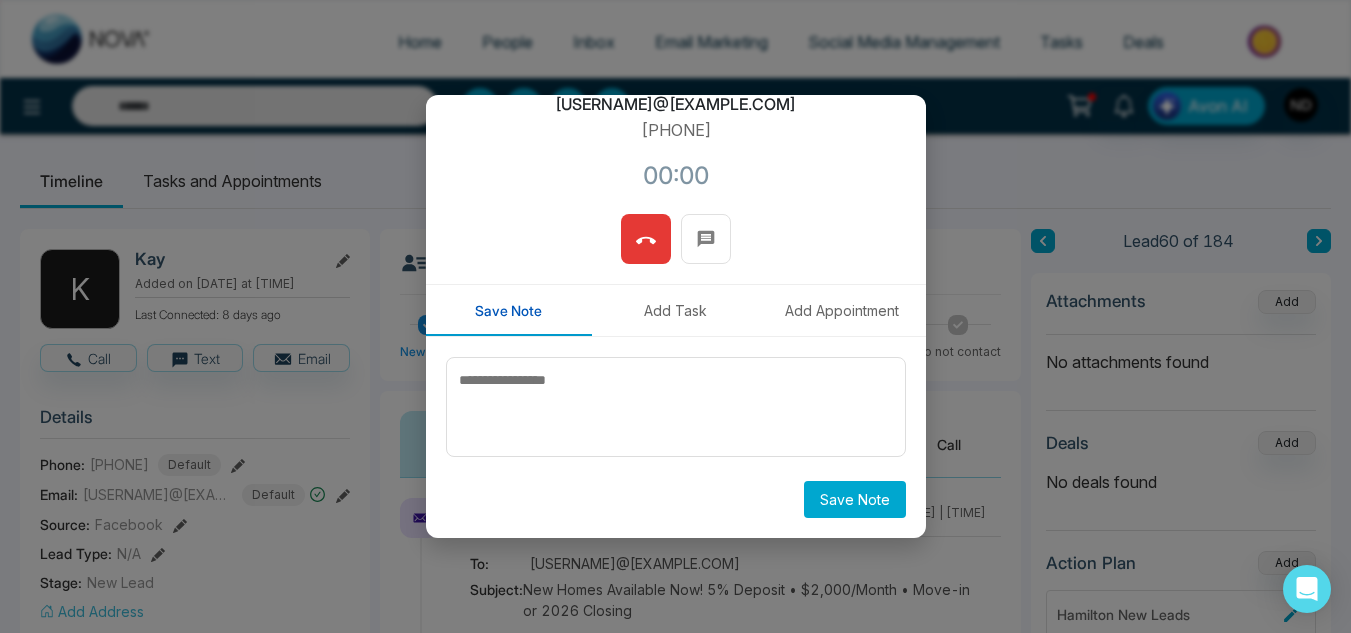 scroll, scrollTop: 238, scrollLeft: 0, axis: vertical 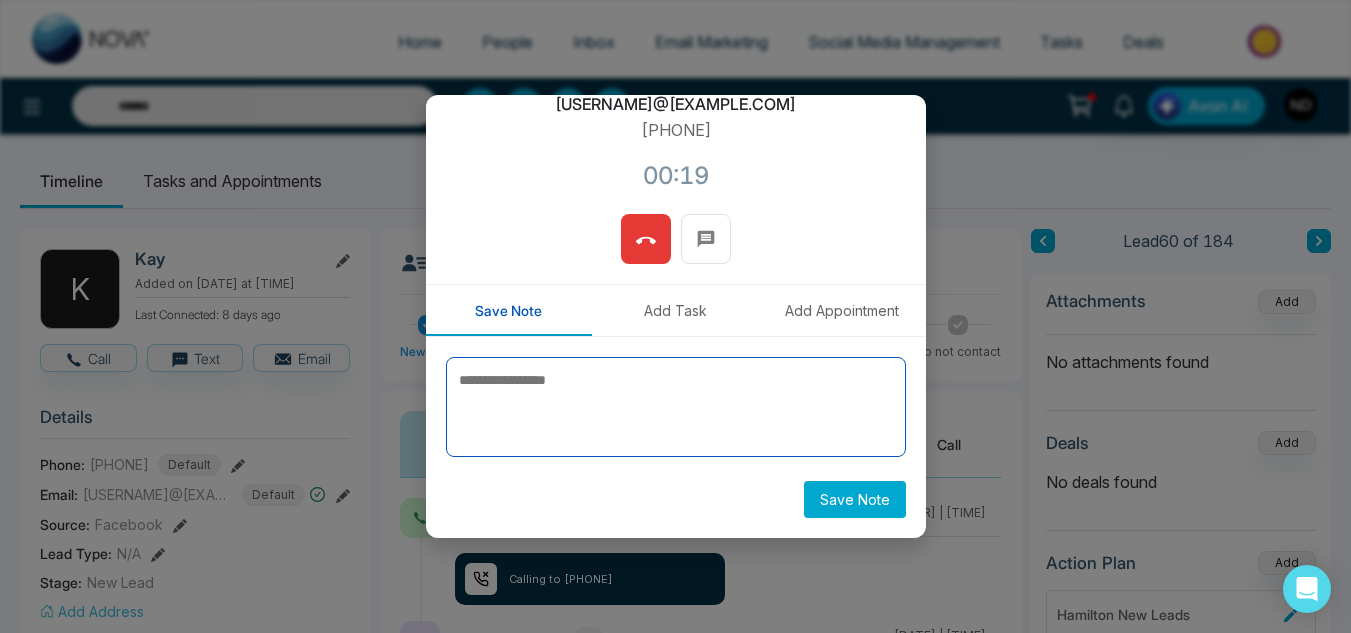 click at bounding box center [676, 407] 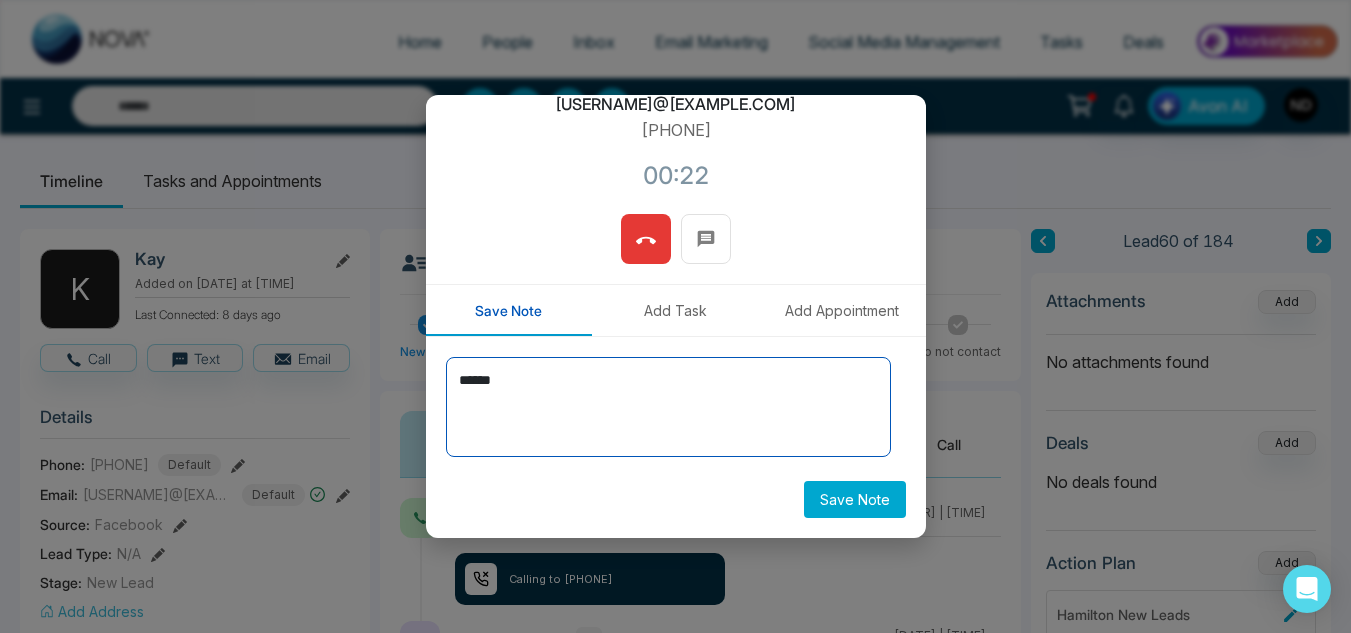 type on "******" 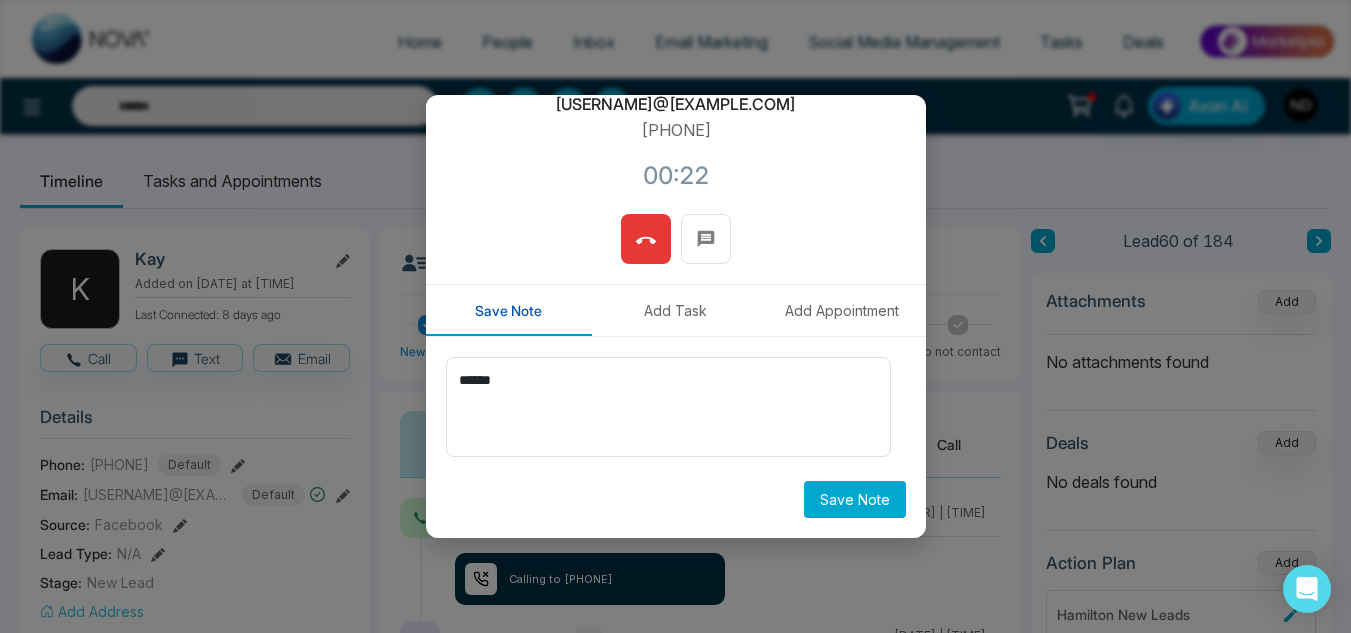 click on "Save Note" at bounding box center [855, 499] 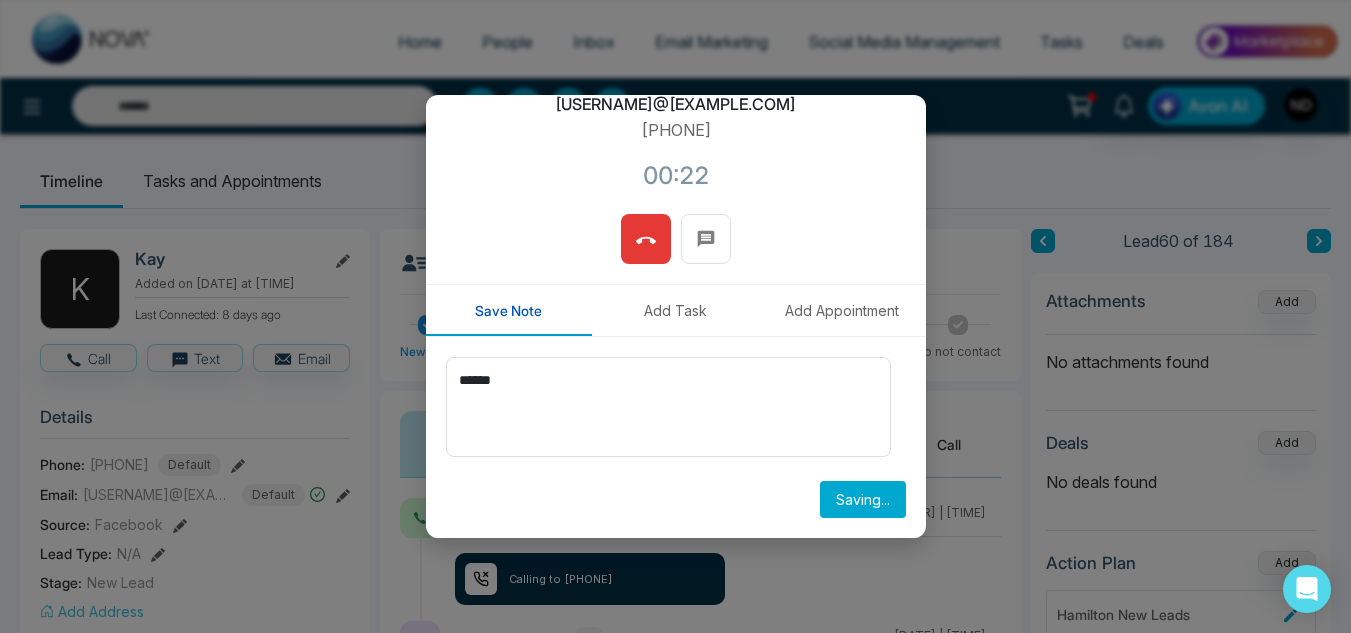 type 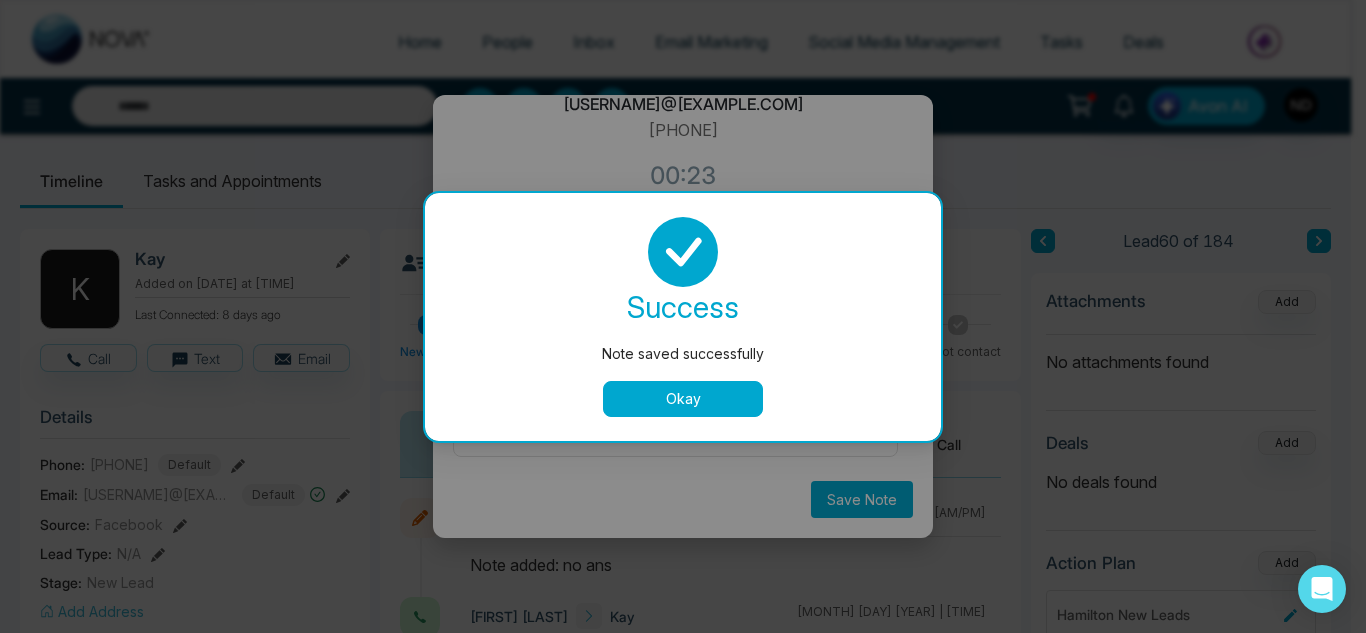 click on "Okay" at bounding box center (683, 399) 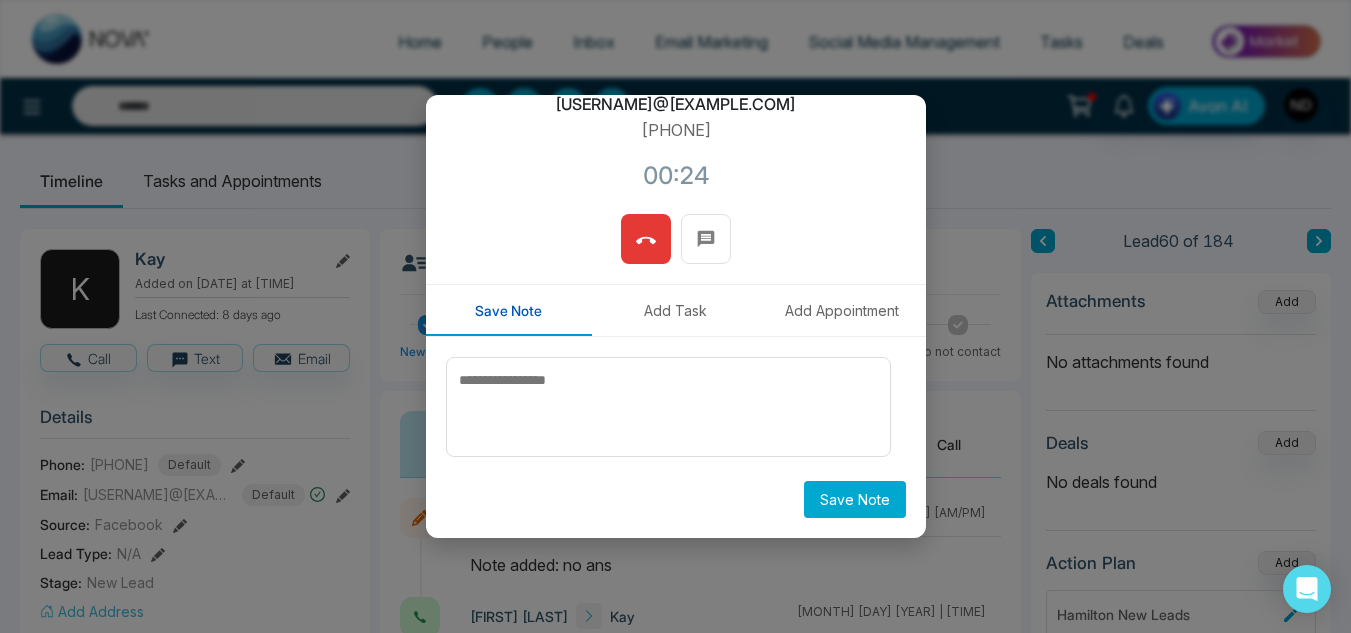 click 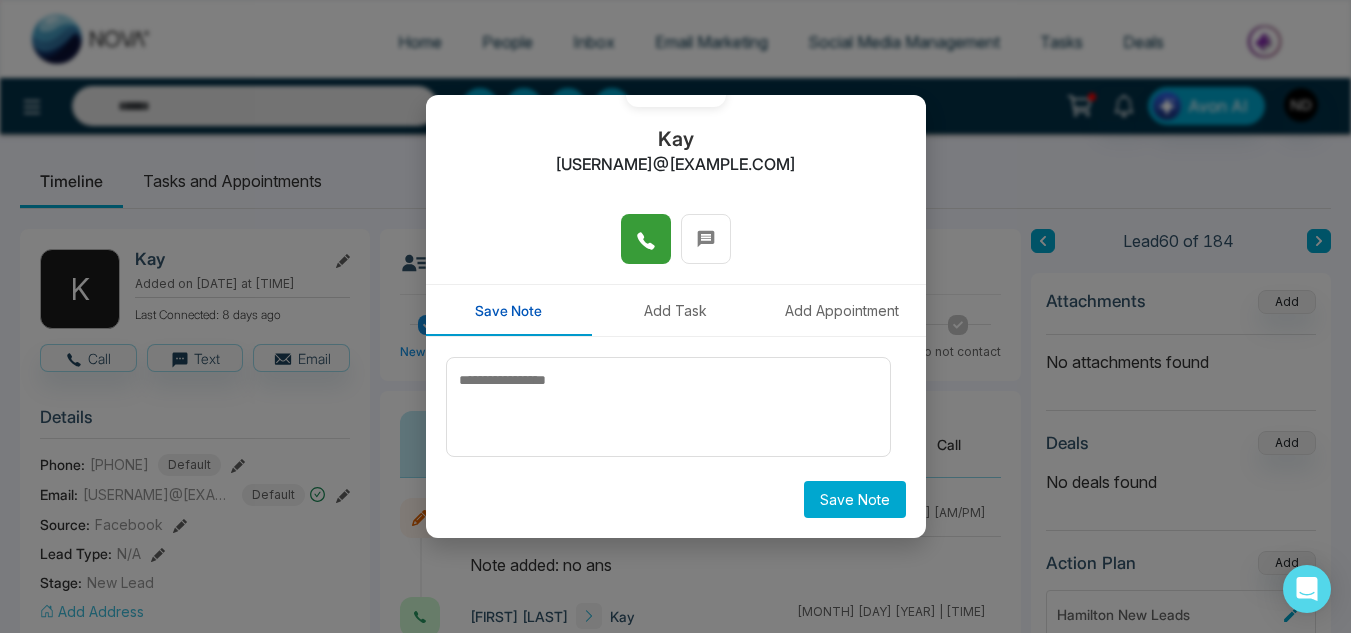 scroll, scrollTop: 0, scrollLeft: 0, axis: both 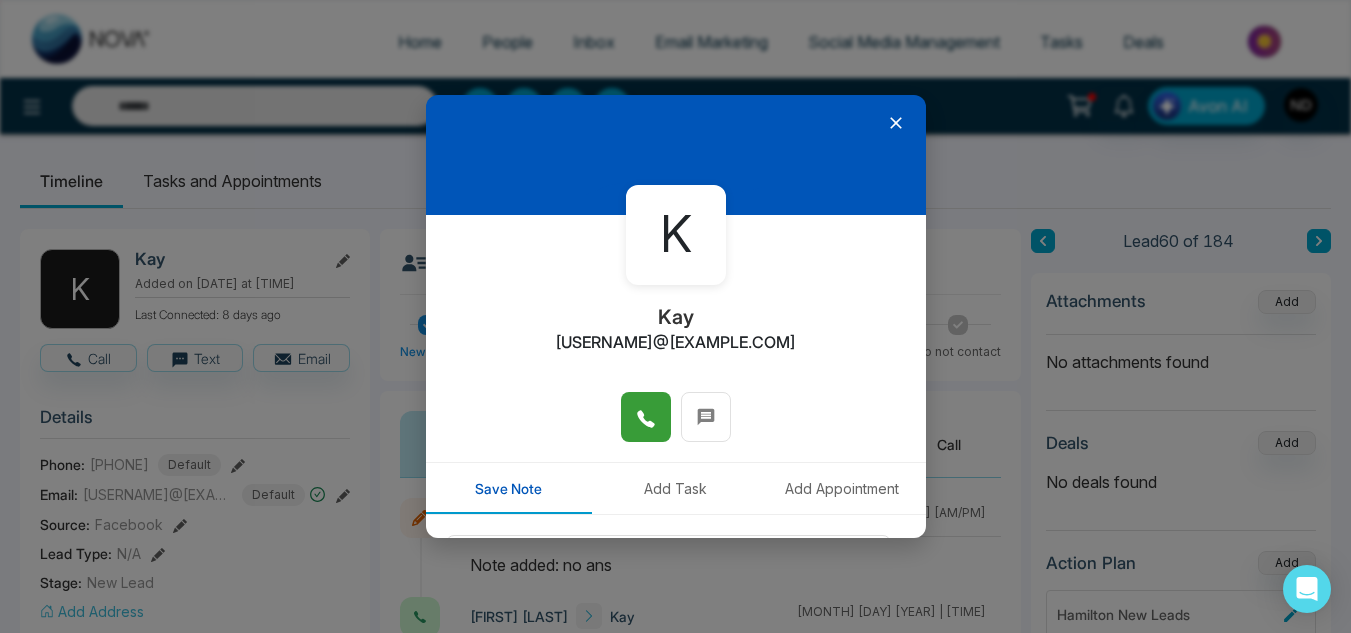 click 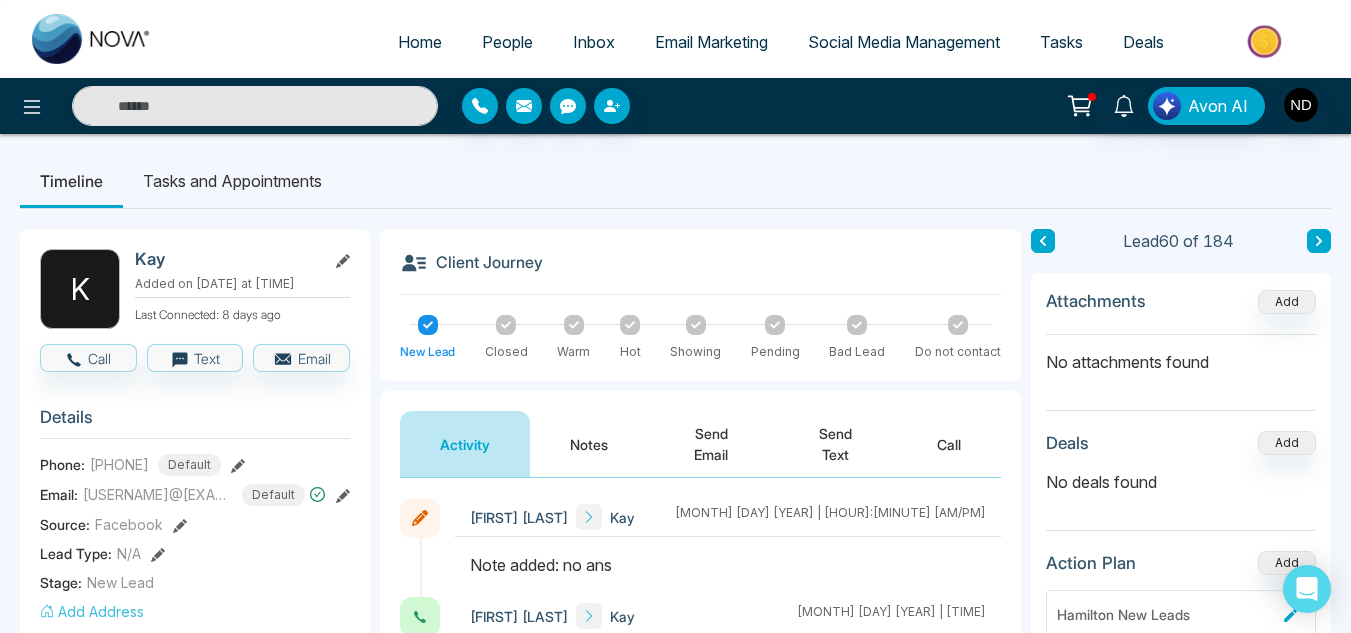 click at bounding box center (1319, 241) 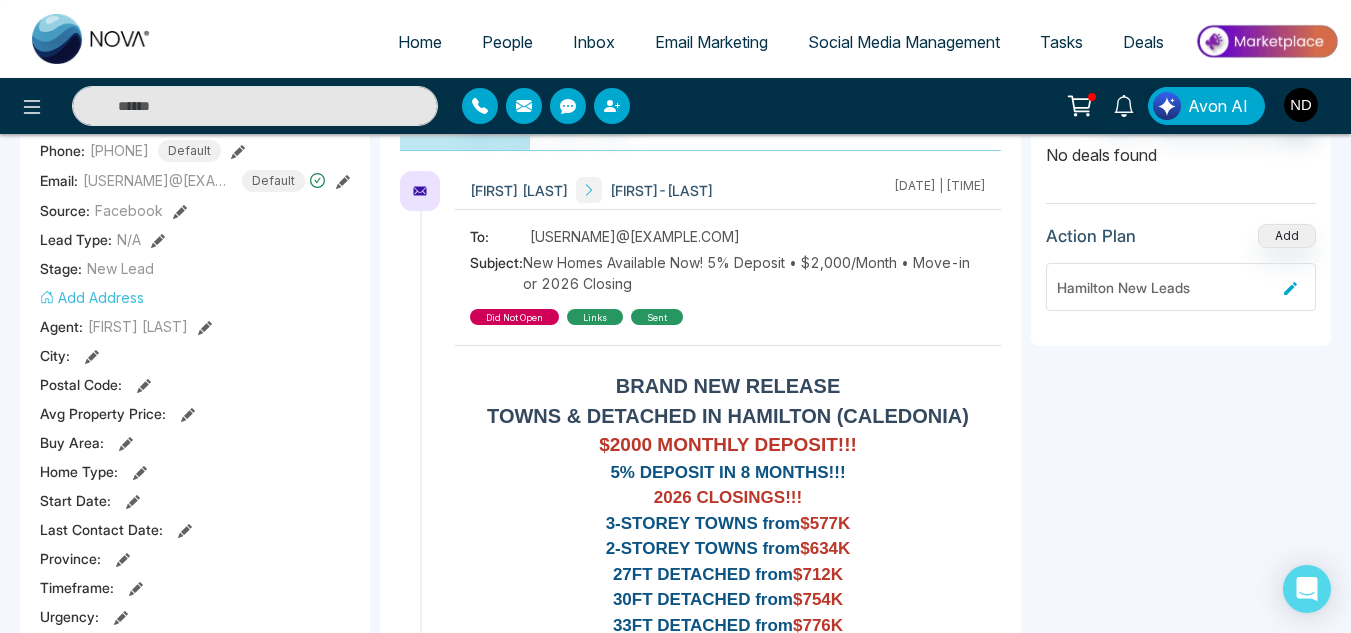 scroll, scrollTop: 328, scrollLeft: 0, axis: vertical 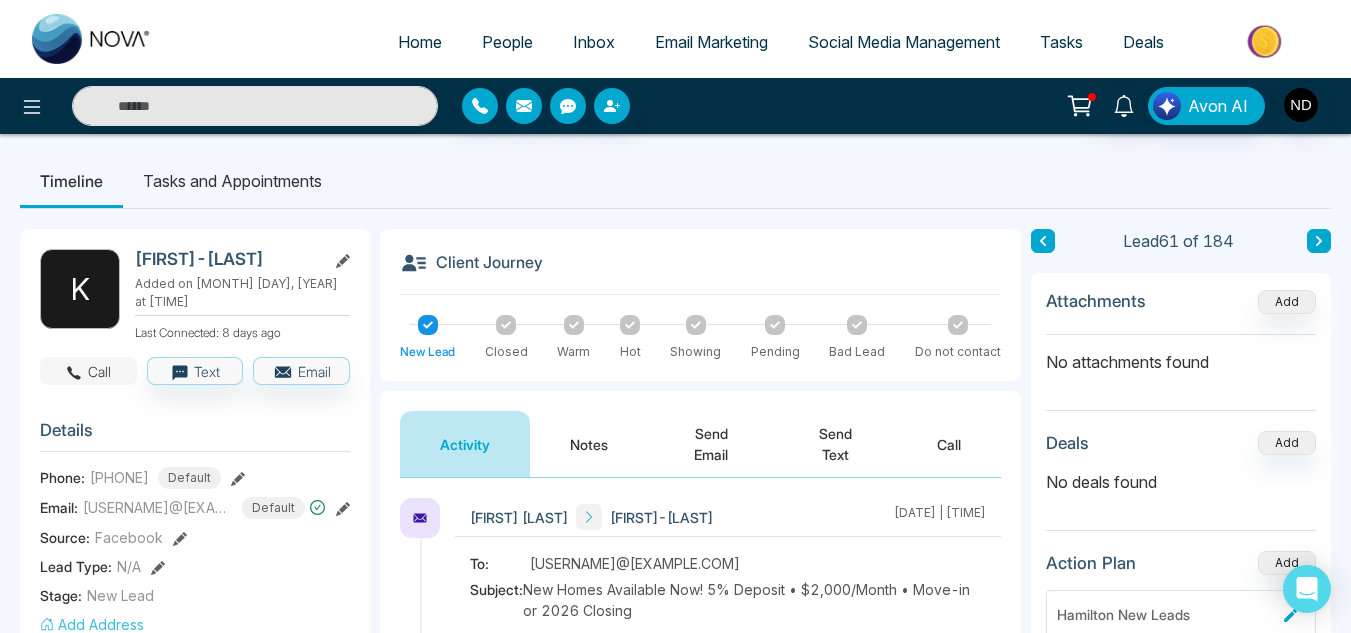 click on "Call" at bounding box center [88, 371] 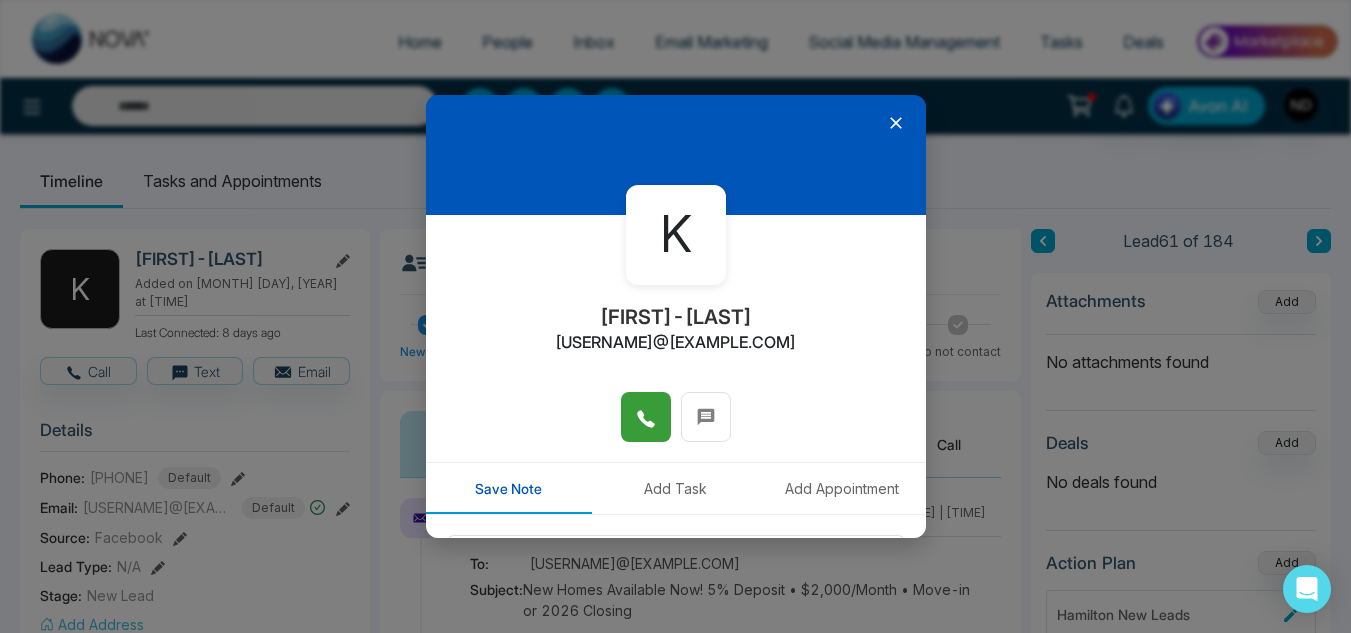 click at bounding box center (646, 417) 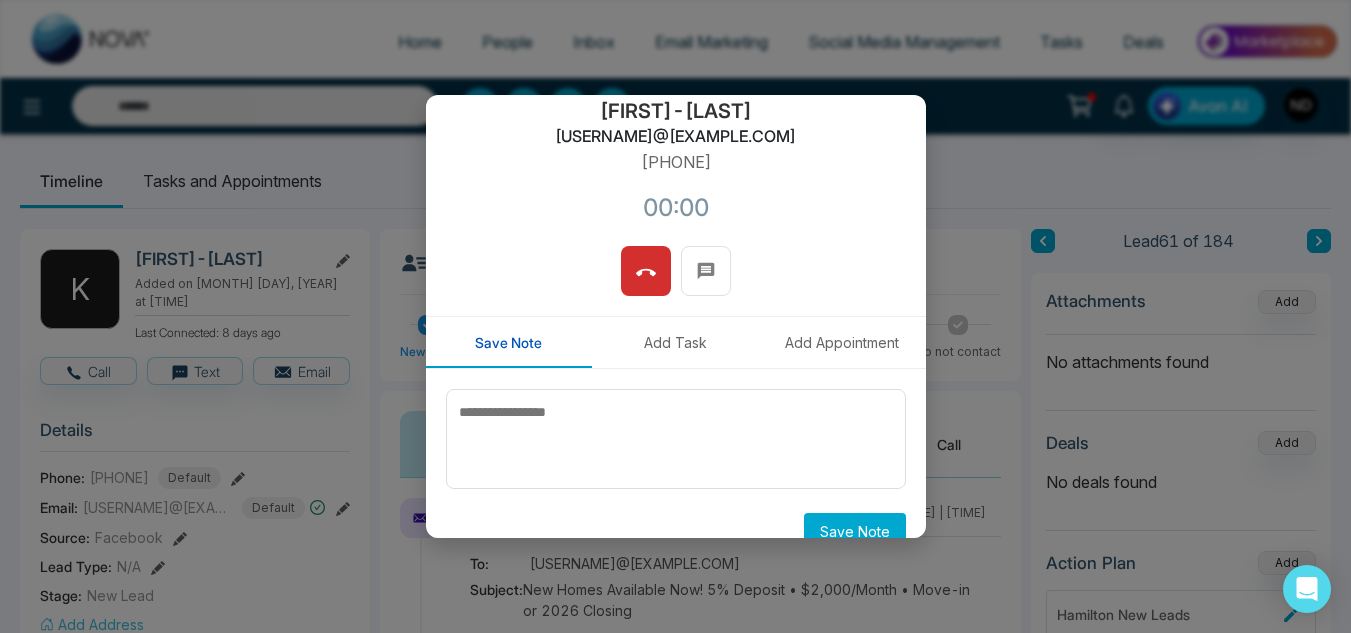 scroll, scrollTop: 207, scrollLeft: 0, axis: vertical 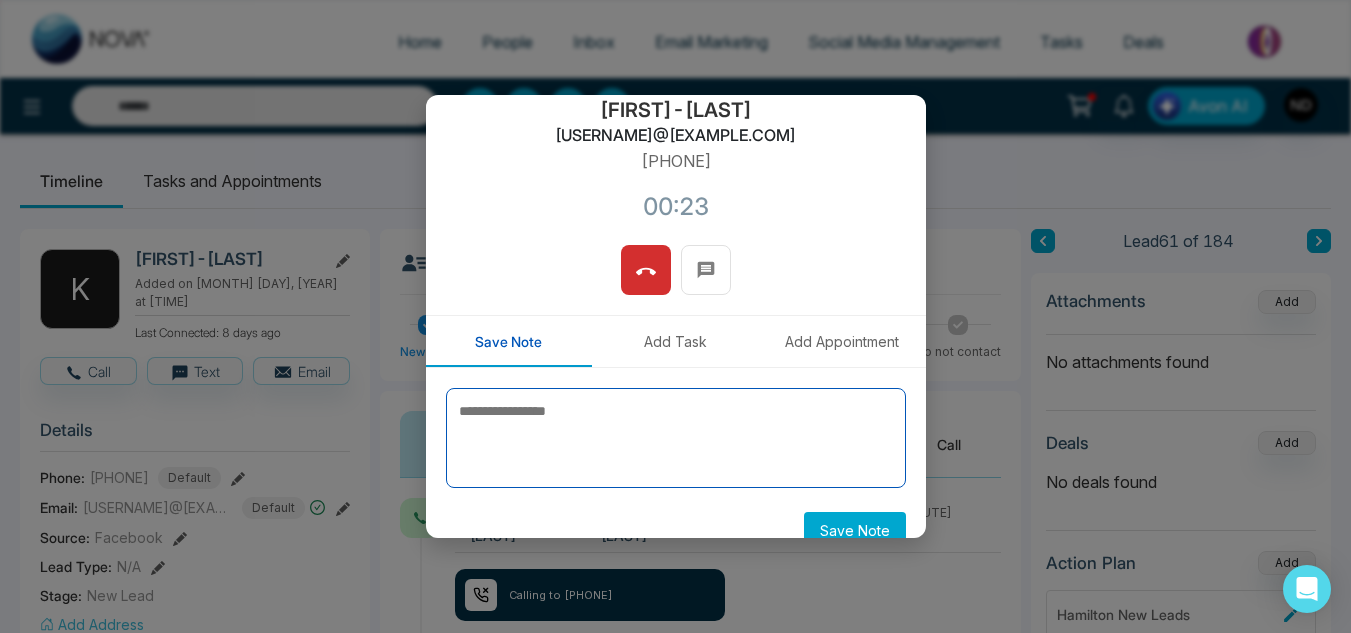 click at bounding box center [676, 438] 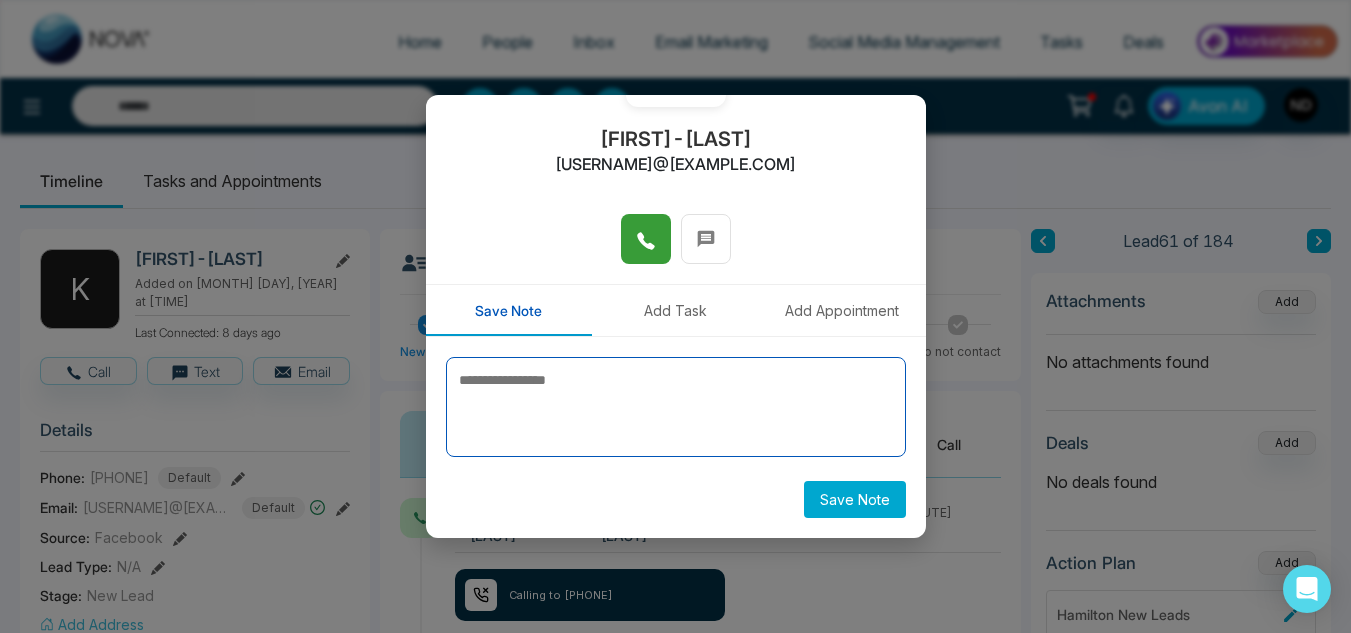 scroll, scrollTop: 178, scrollLeft: 0, axis: vertical 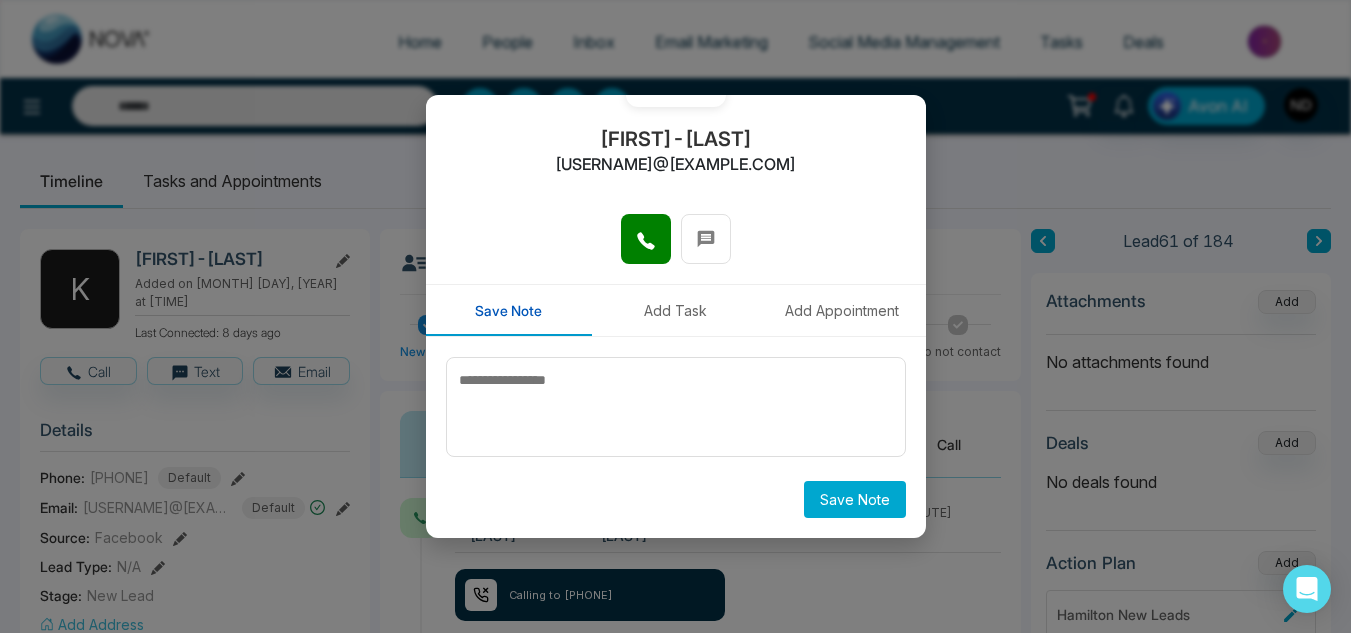 click on "Add Task" at bounding box center (675, 310) 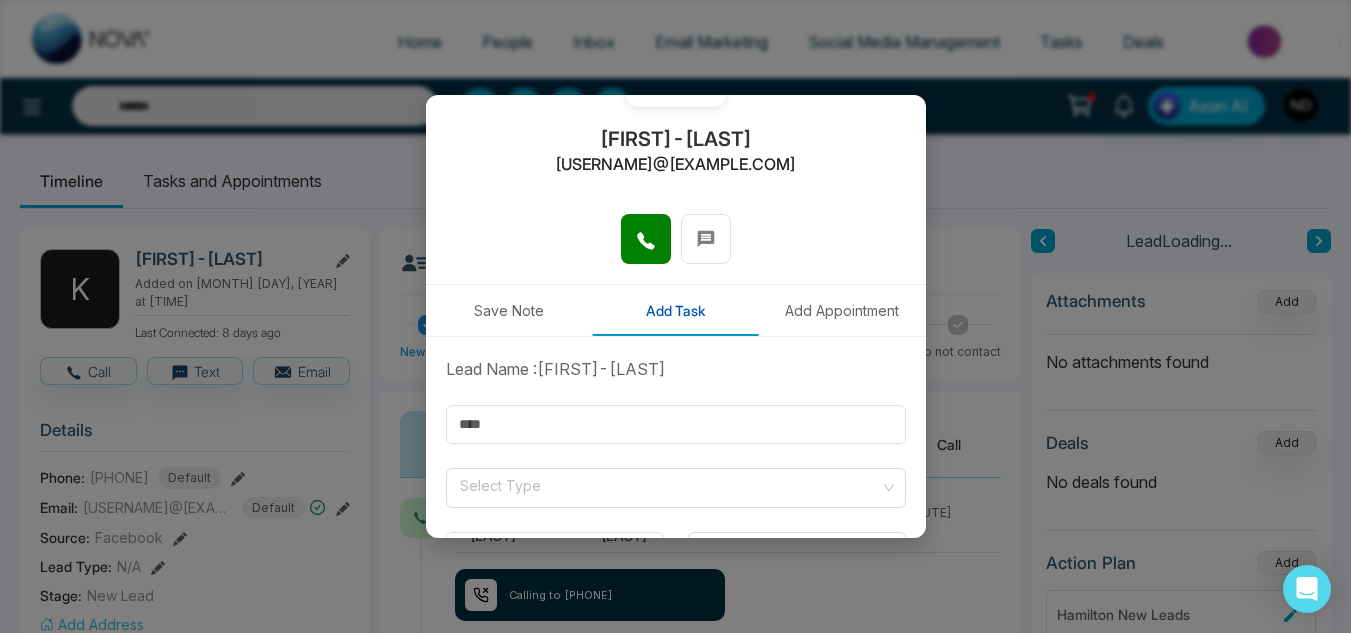 click on "**********" at bounding box center (676, 508) 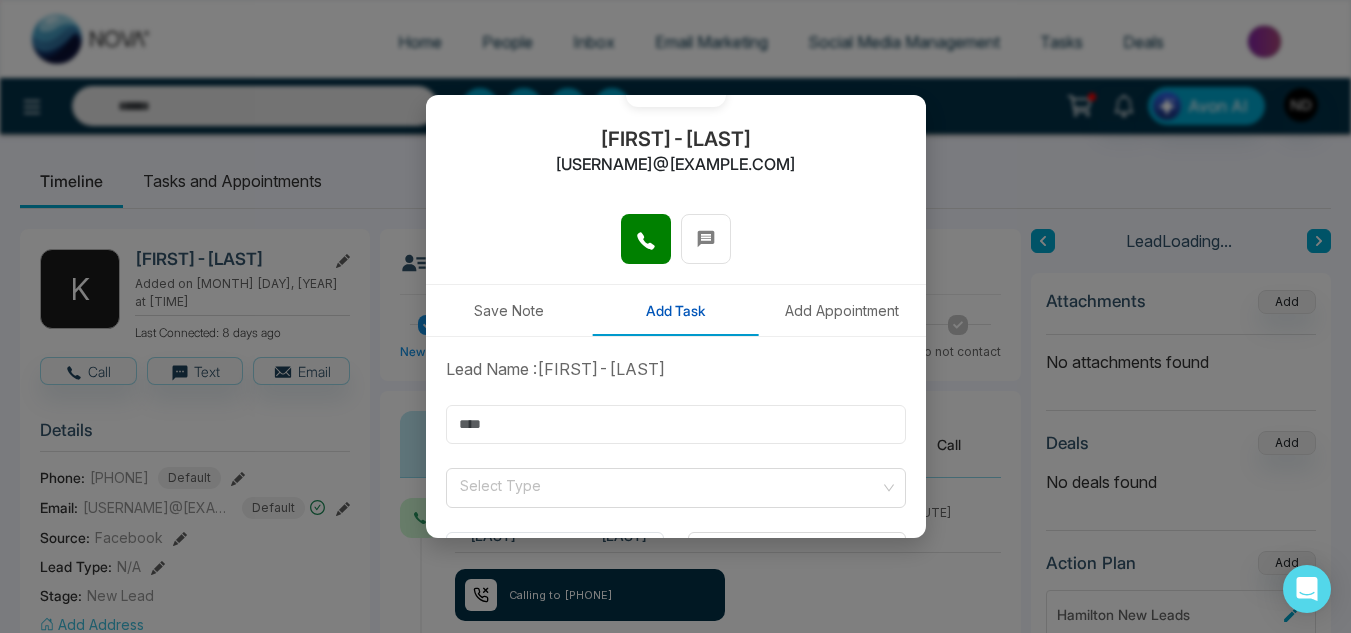 click at bounding box center [676, 424] 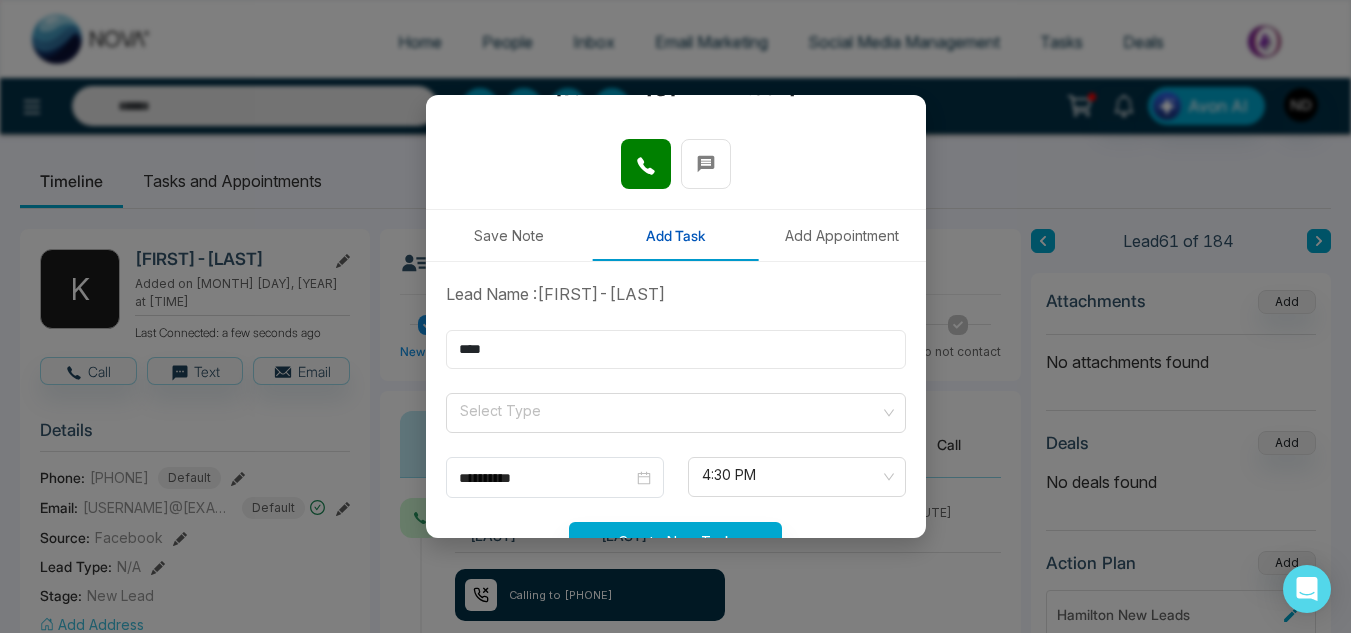 scroll, scrollTop: 254, scrollLeft: 0, axis: vertical 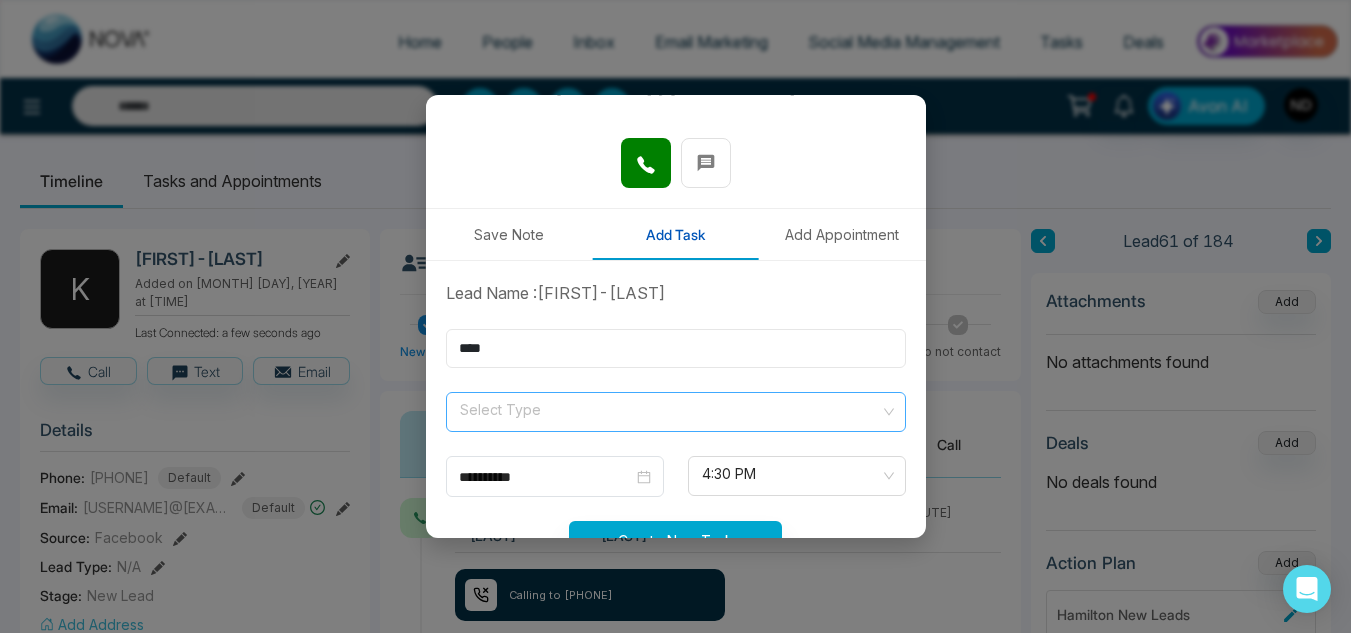 type on "****" 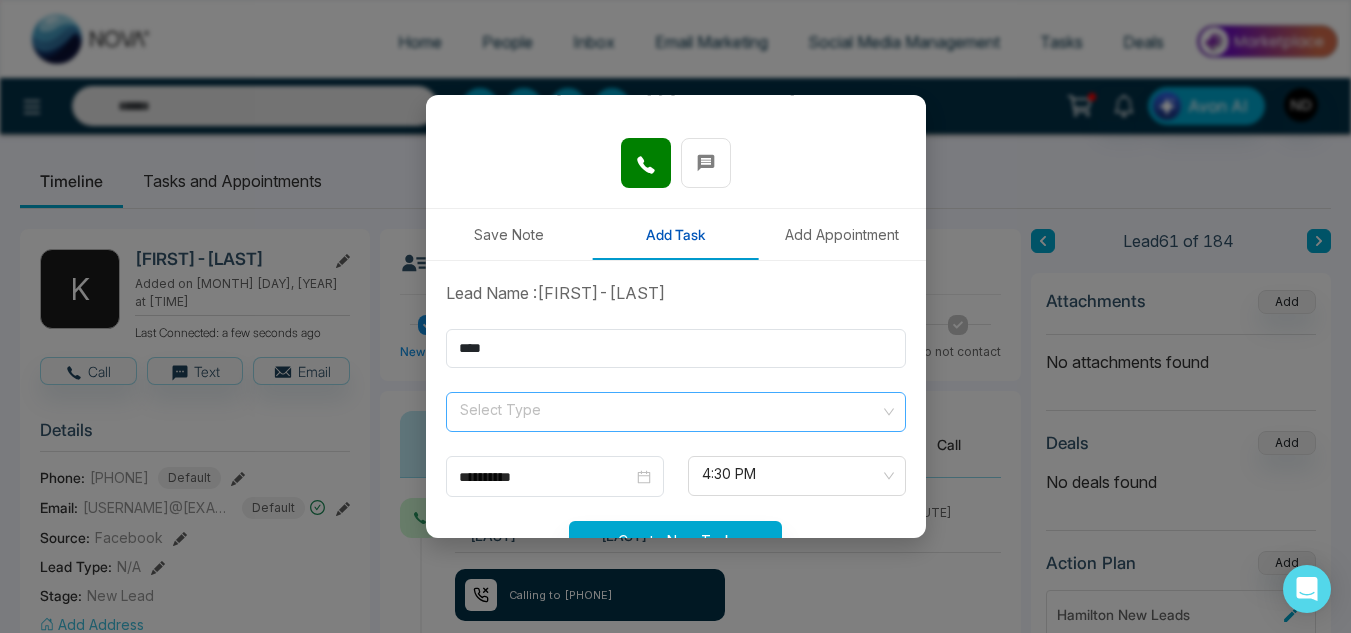 click at bounding box center [669, 408] 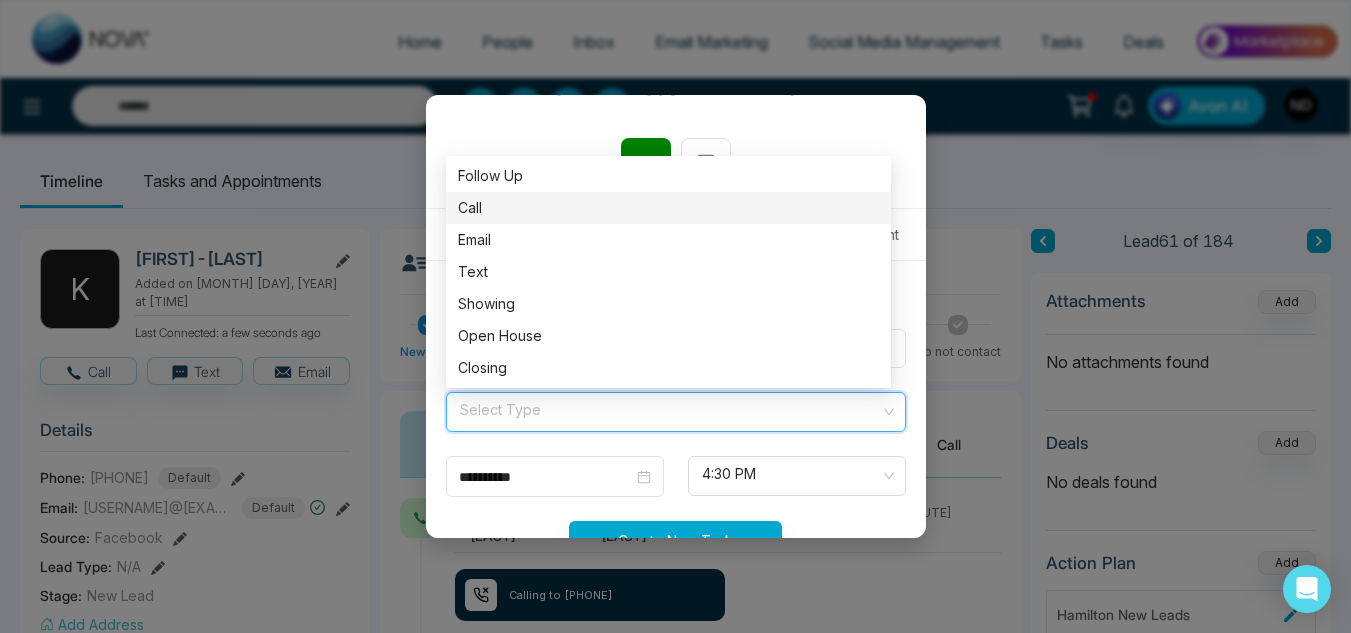 click on "Call" at bounding box center [668, 208] 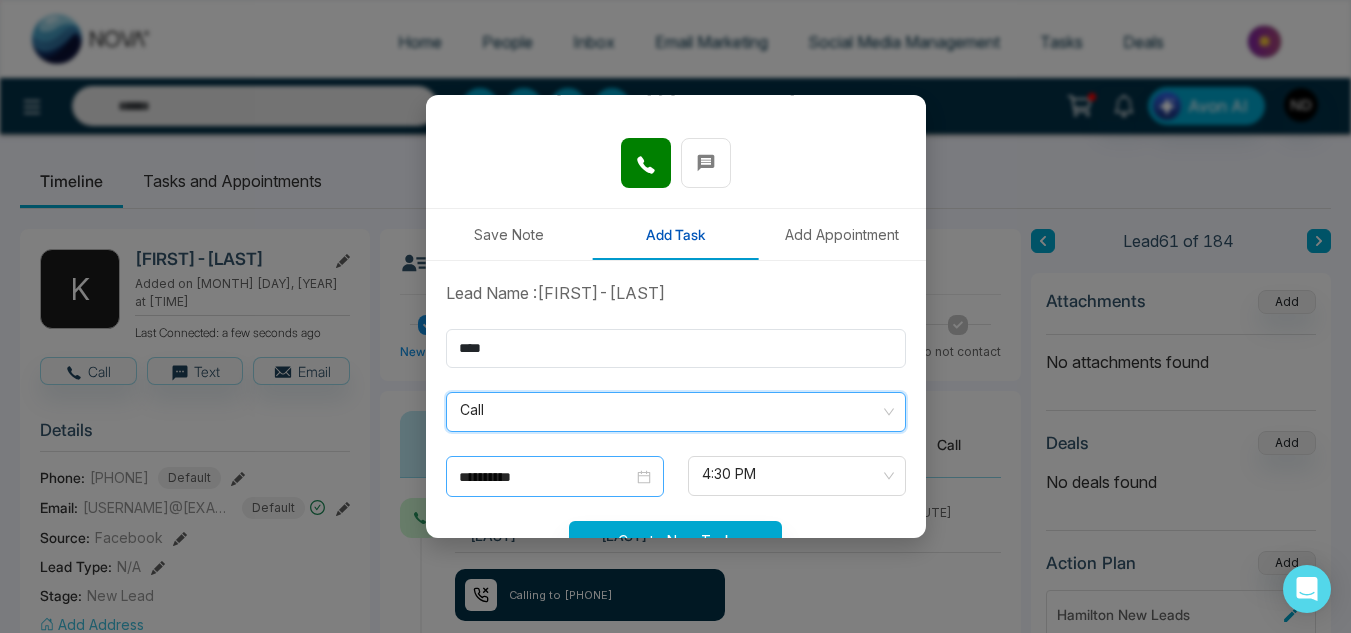 scroll, scrollTop: 315, scrollLeft: 0, axis: vertical 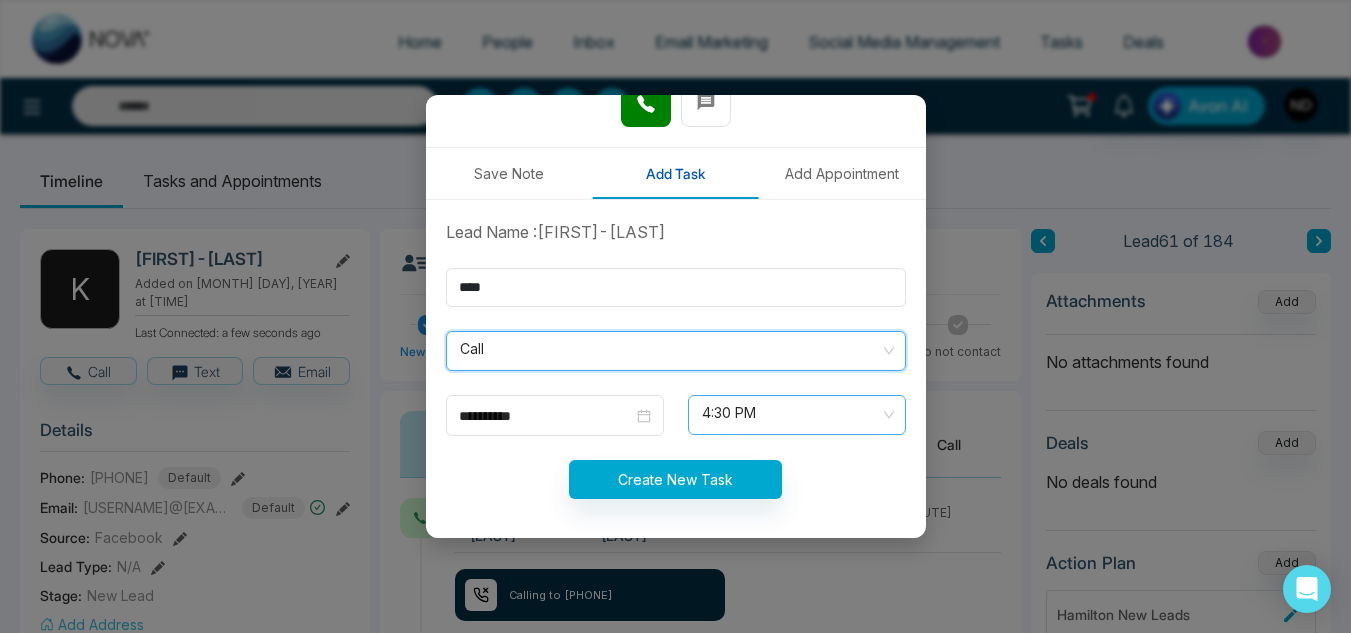 click on "4:30 PM" at bounding box center [797, 415] 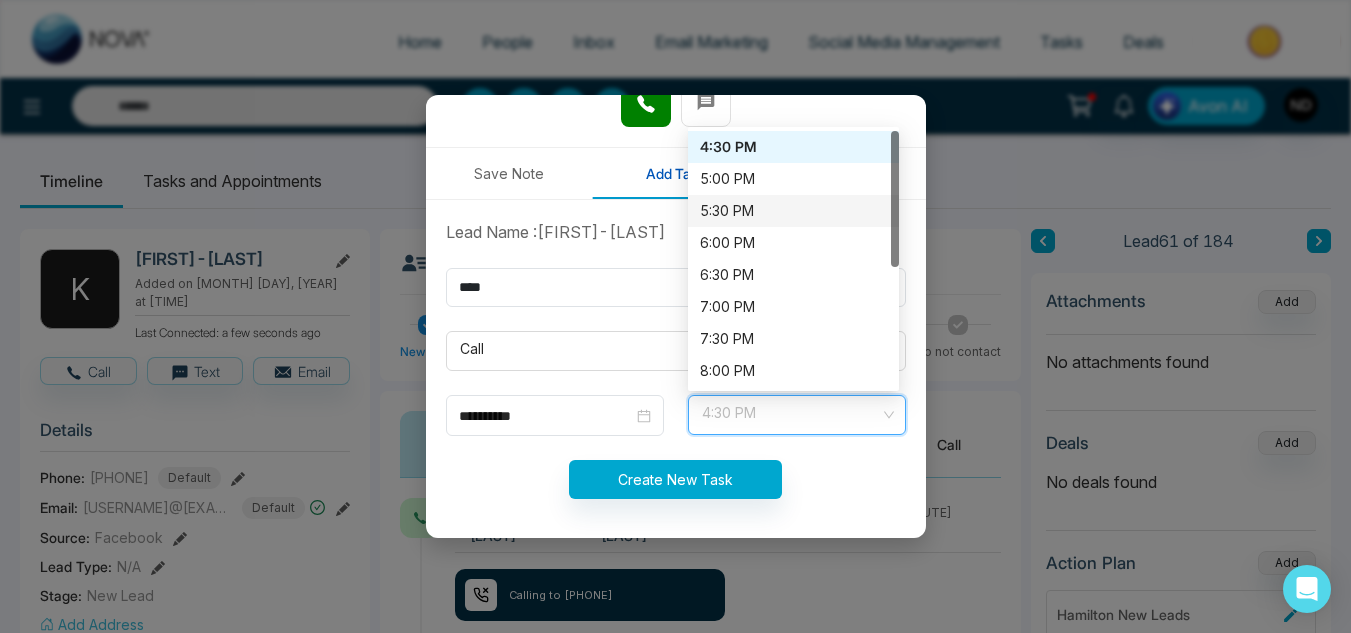 click on "5:30 PM" at bounding box center (793, 211) 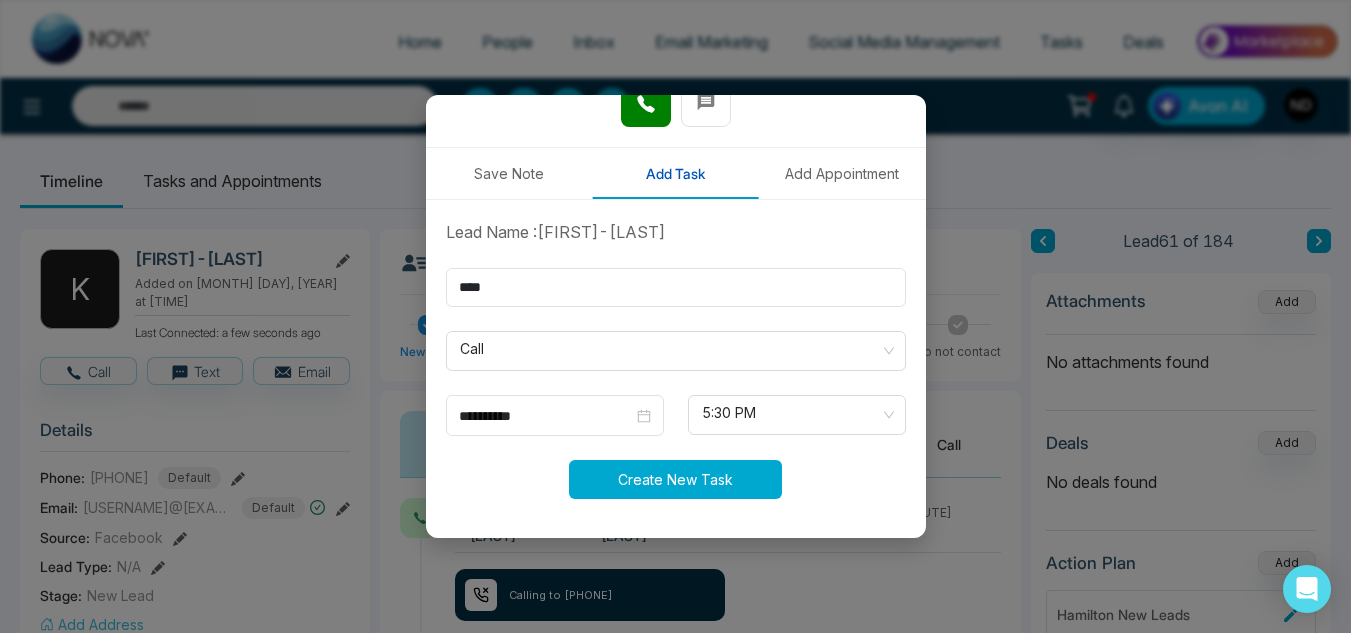 click on "Create New Task" at bounding box center [675, 479] 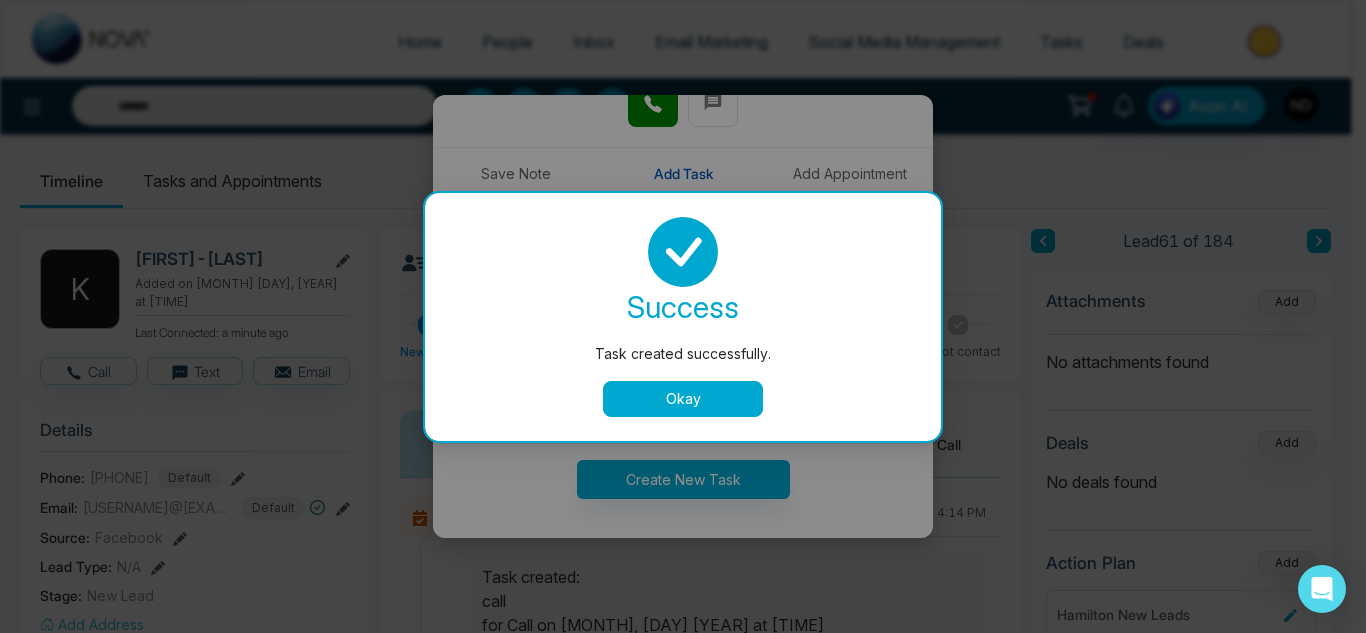 click on "Okay" at bounding box center [683, 399] 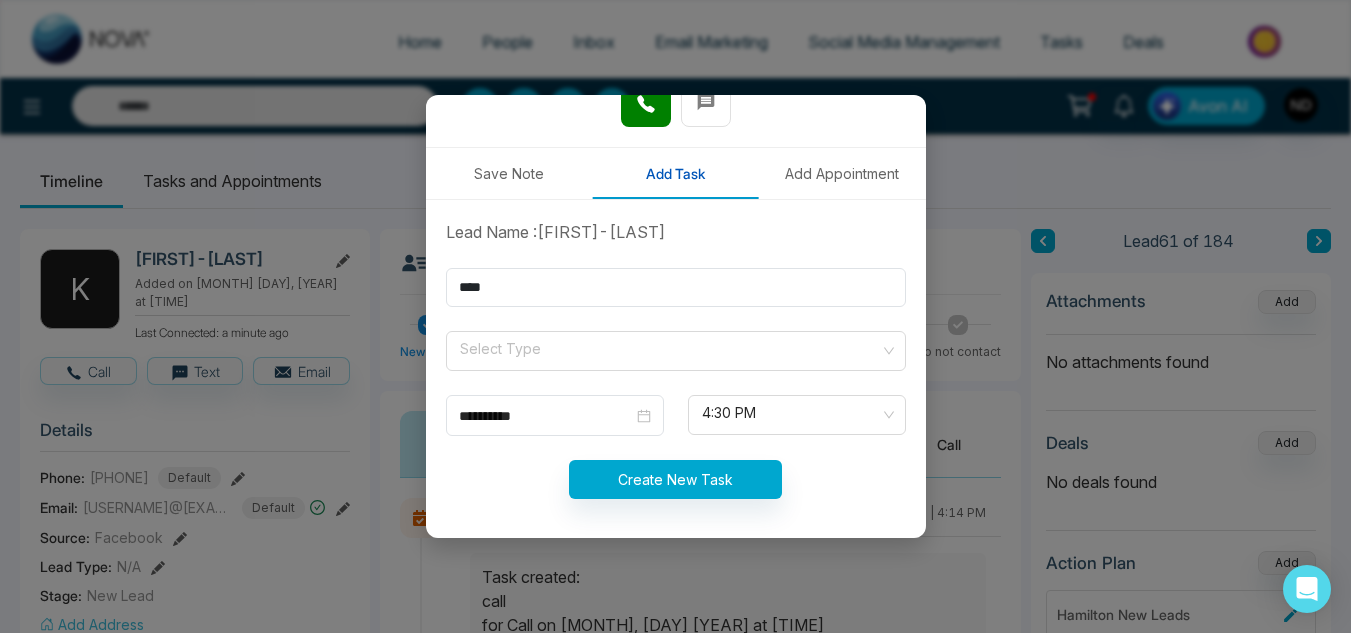 click on "**********" at bounding box center [675, 316] 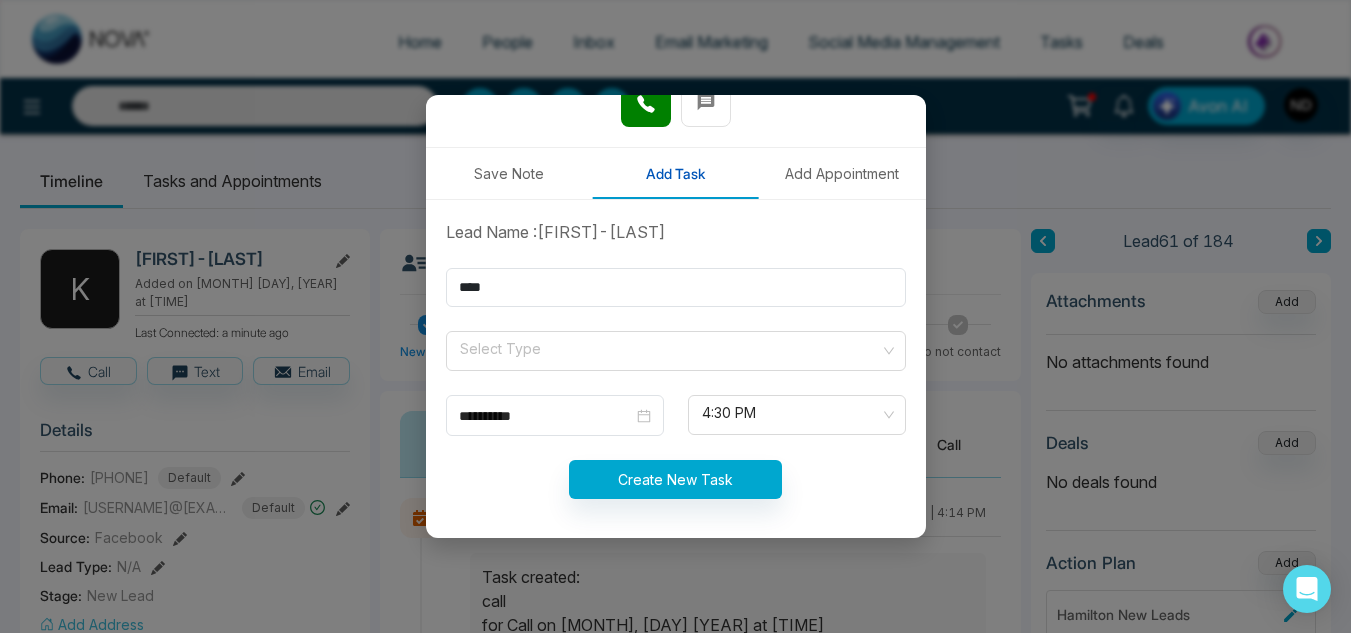 scroll, scrollTop: 0, scrollLeft: 0, axis: both 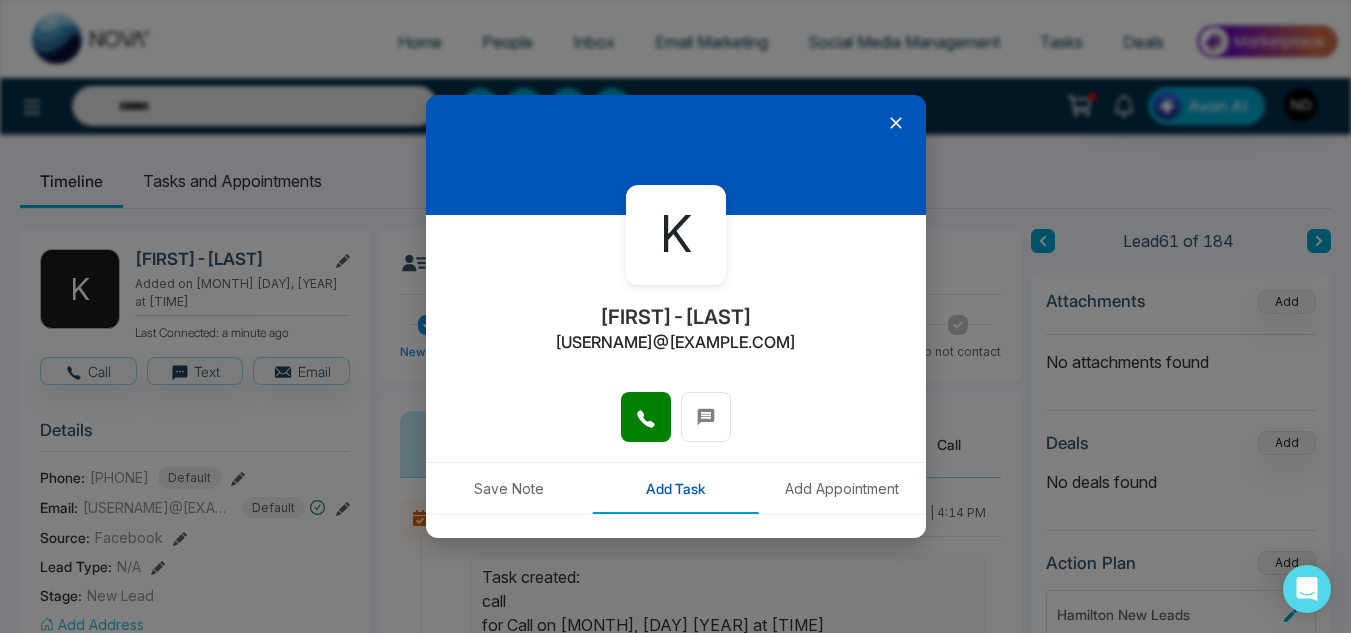 click 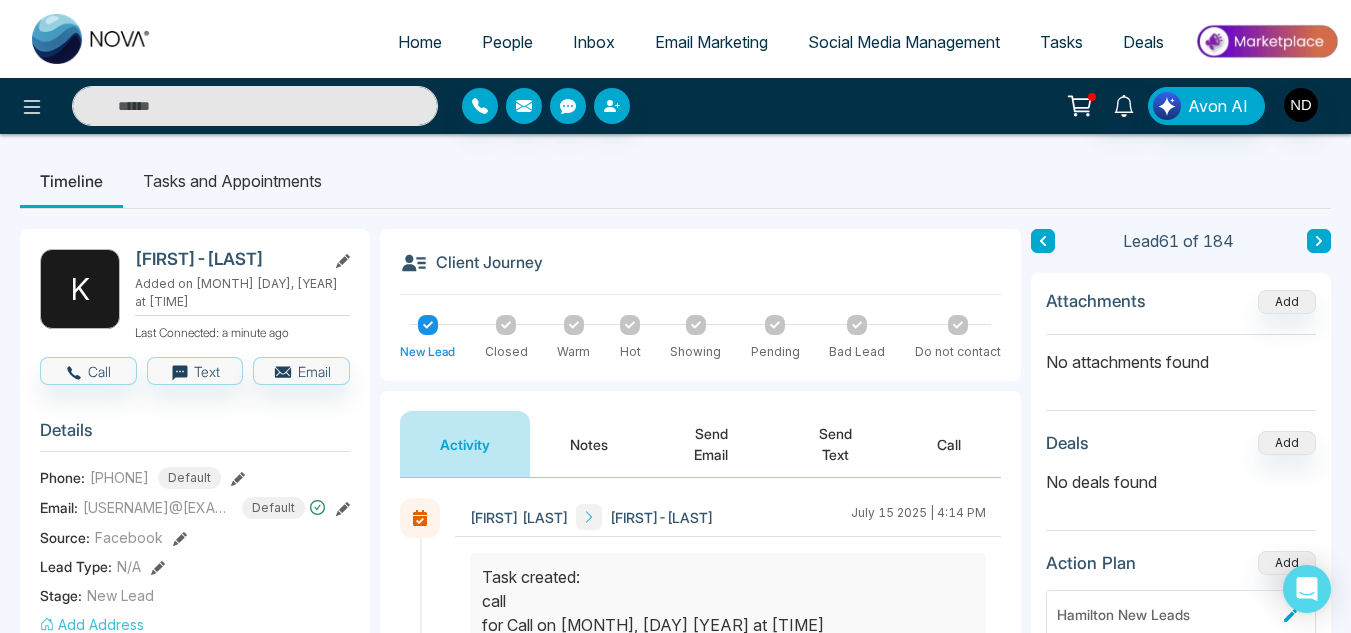 click at bounding box center (255, 106) 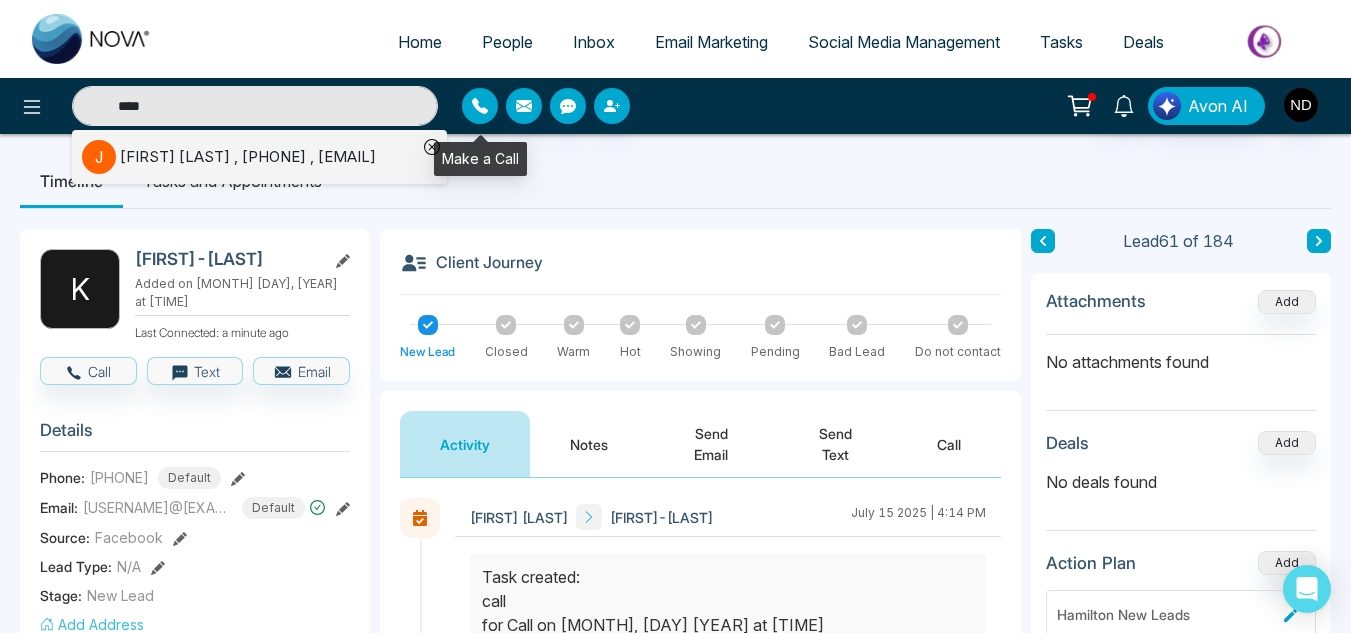 type on "****" 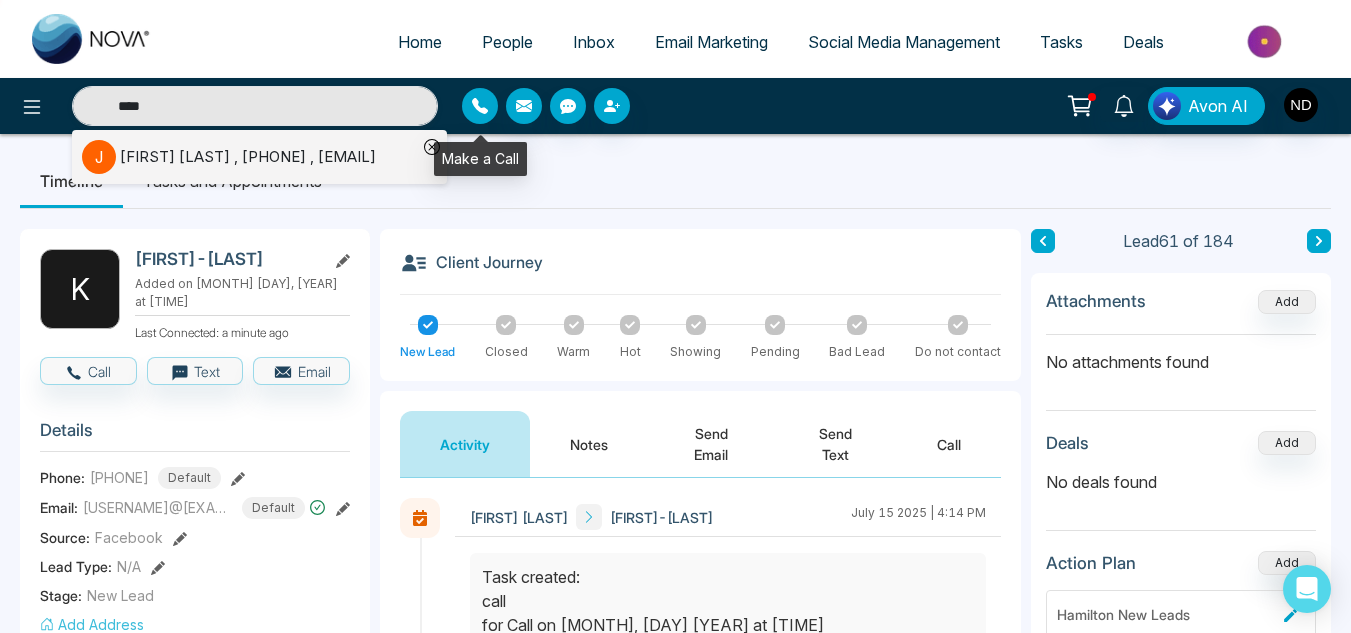 click 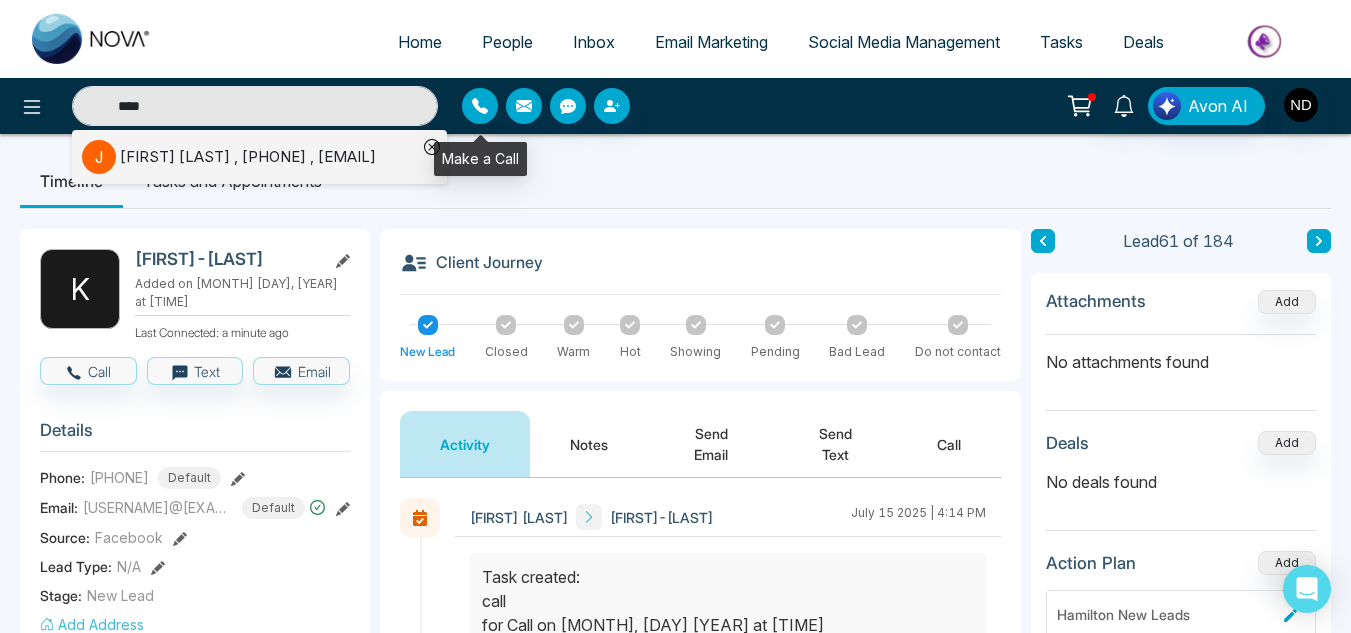 type 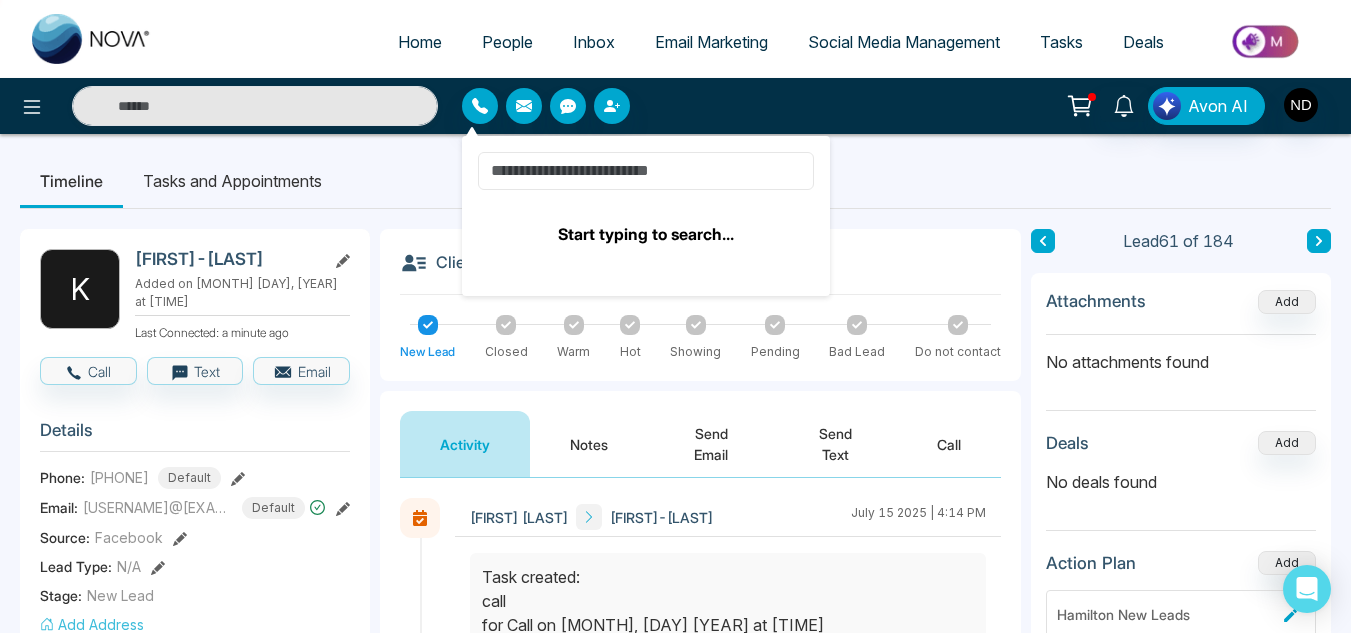click at bounding box center [646, 171] 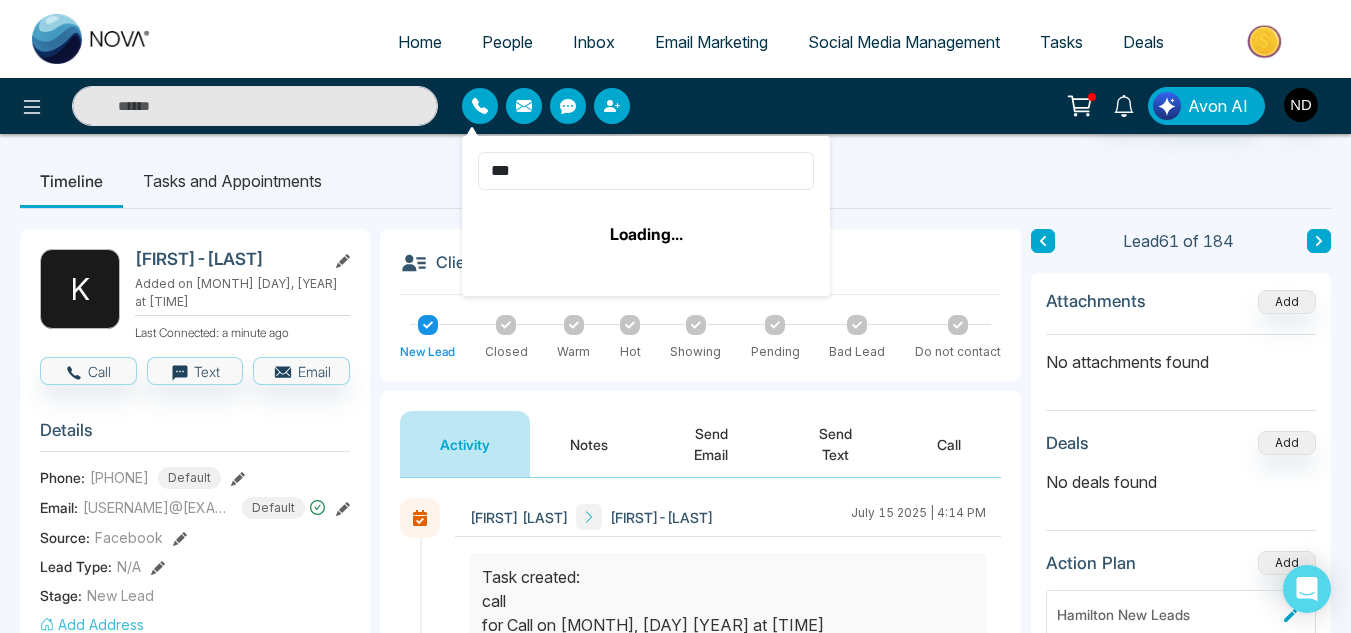 type on "****" 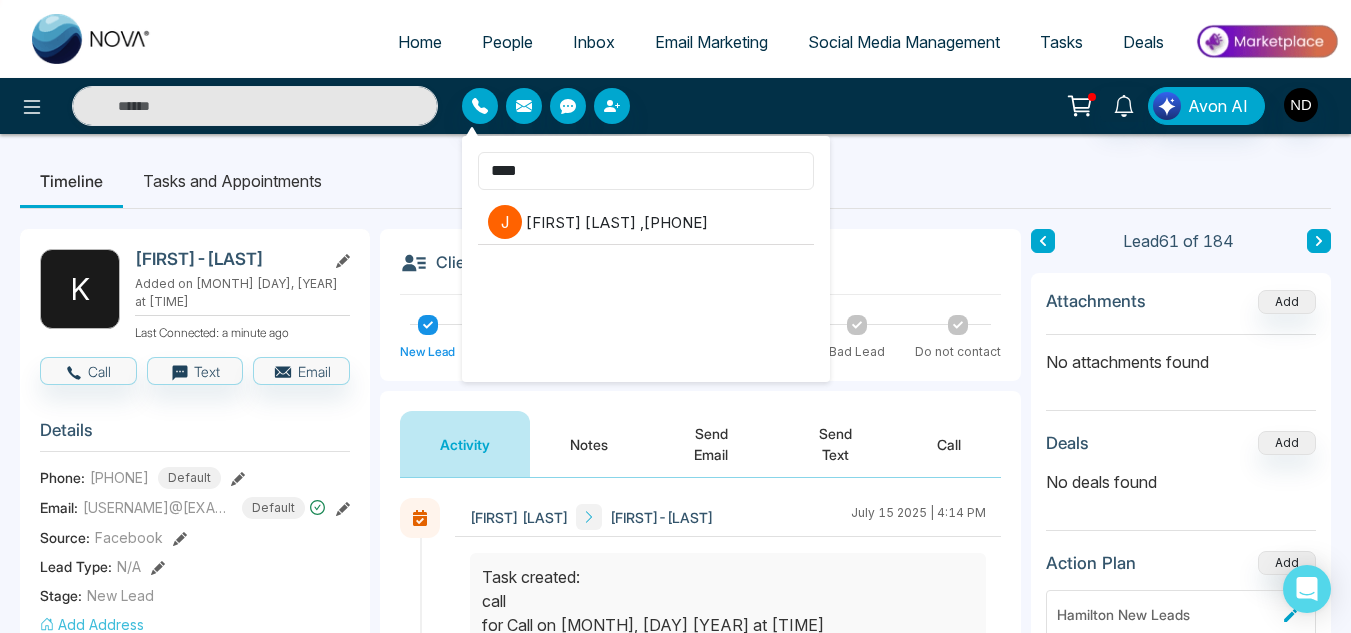 type on "****" 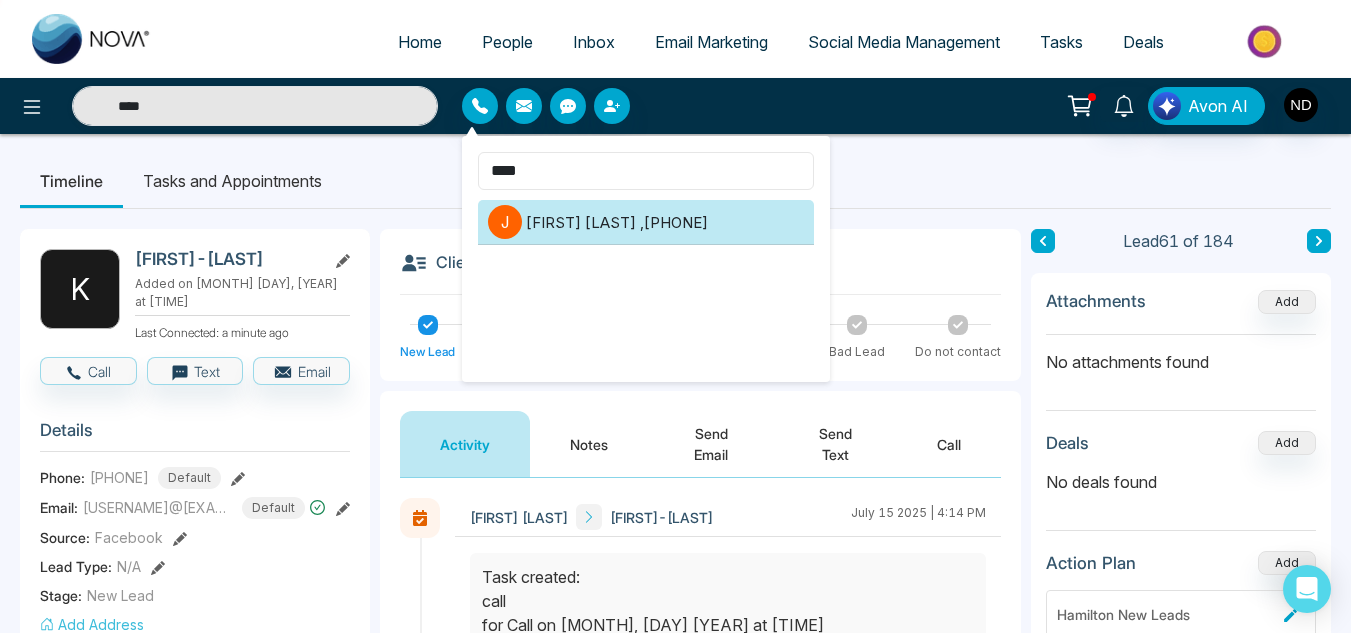 type on "****" 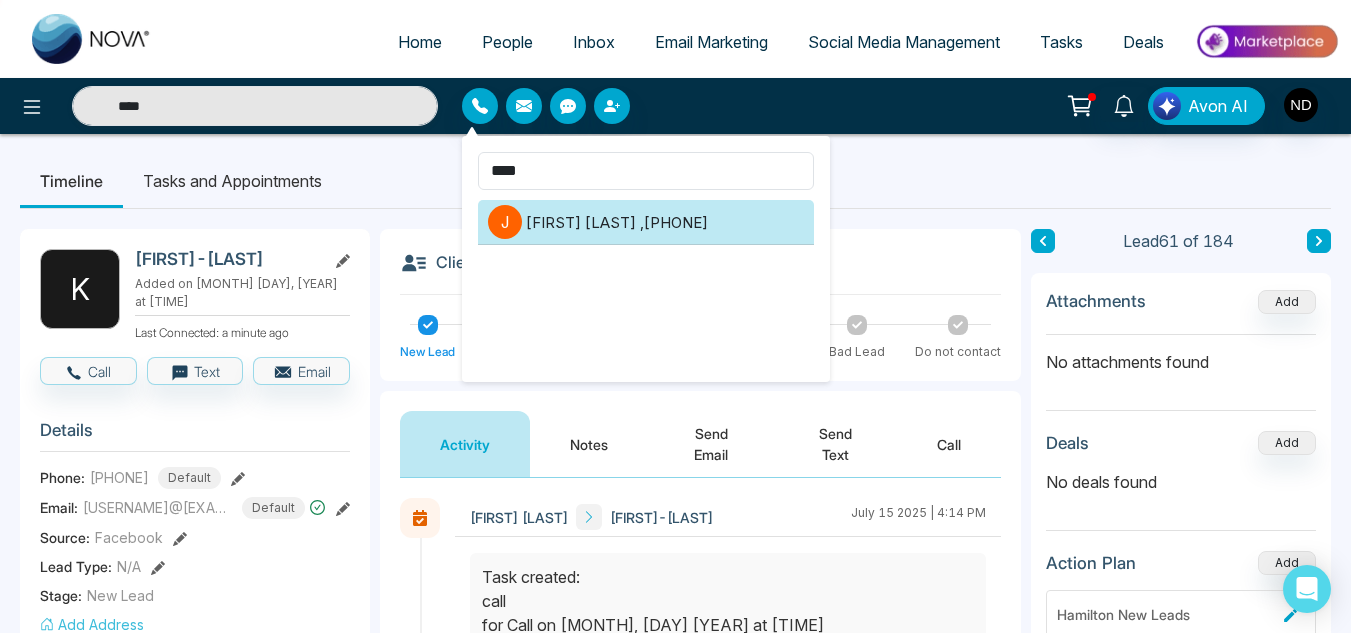click on "J   Jaspinder Singh   ,  +14373133540" at bounding box center [646, 222] 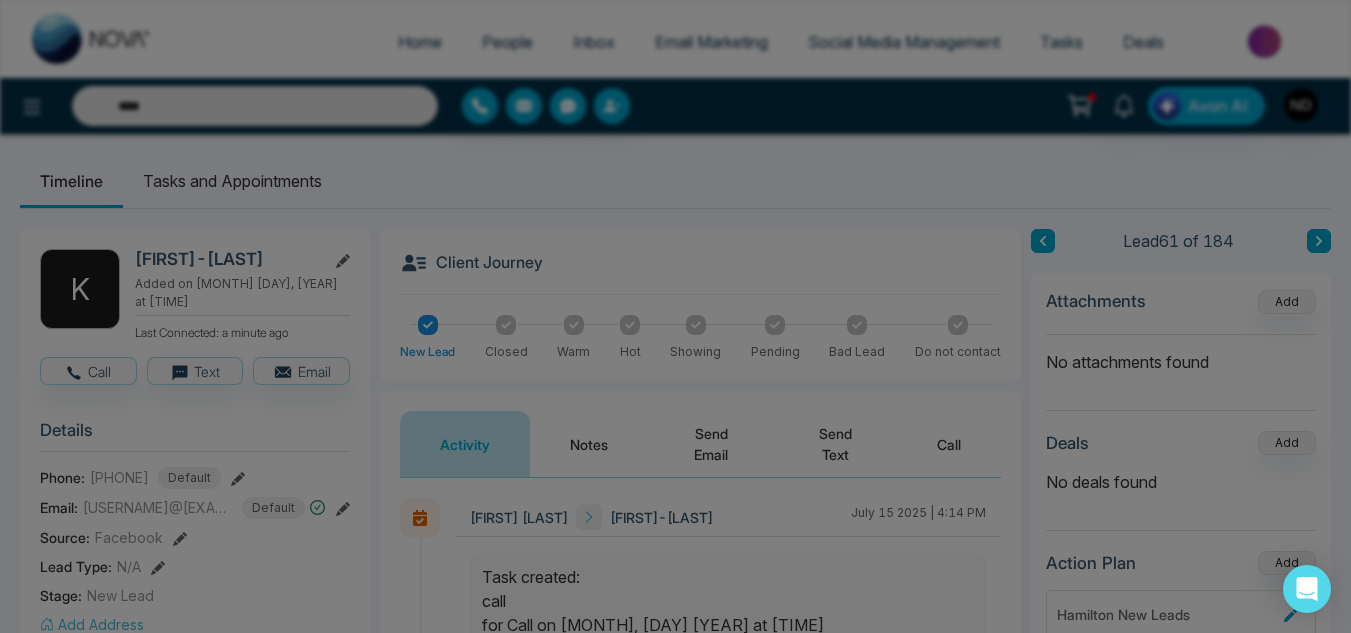 type on "****" 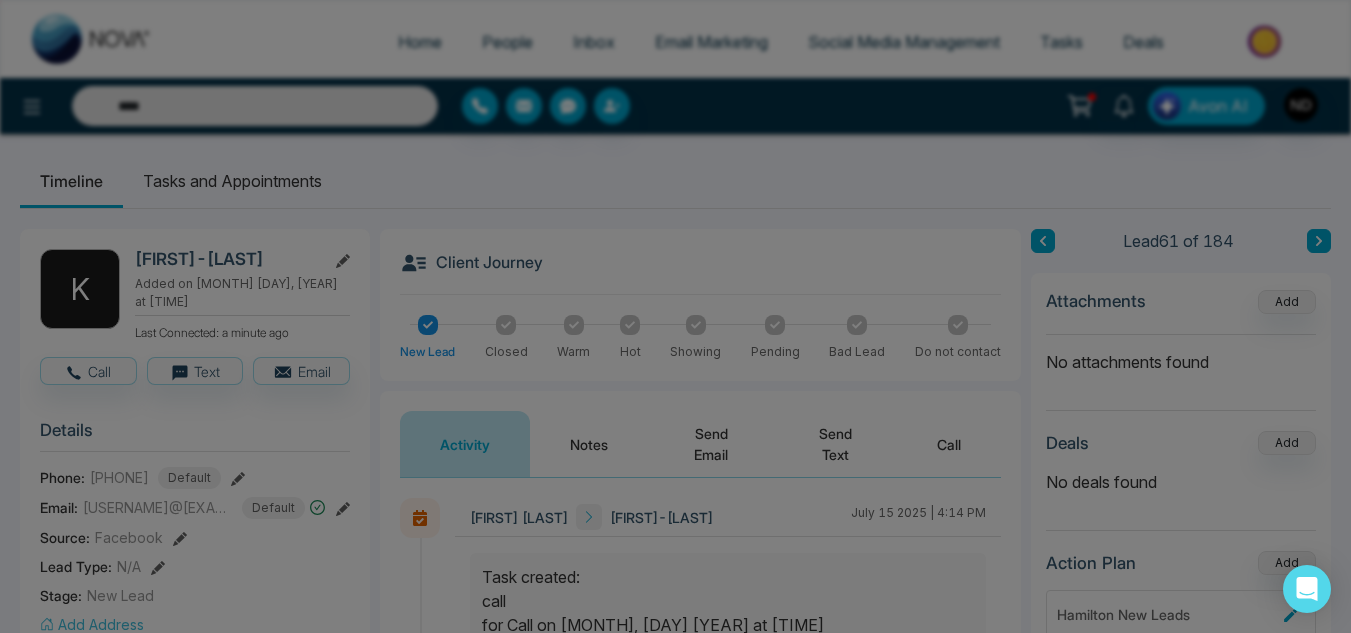 type on "**********" 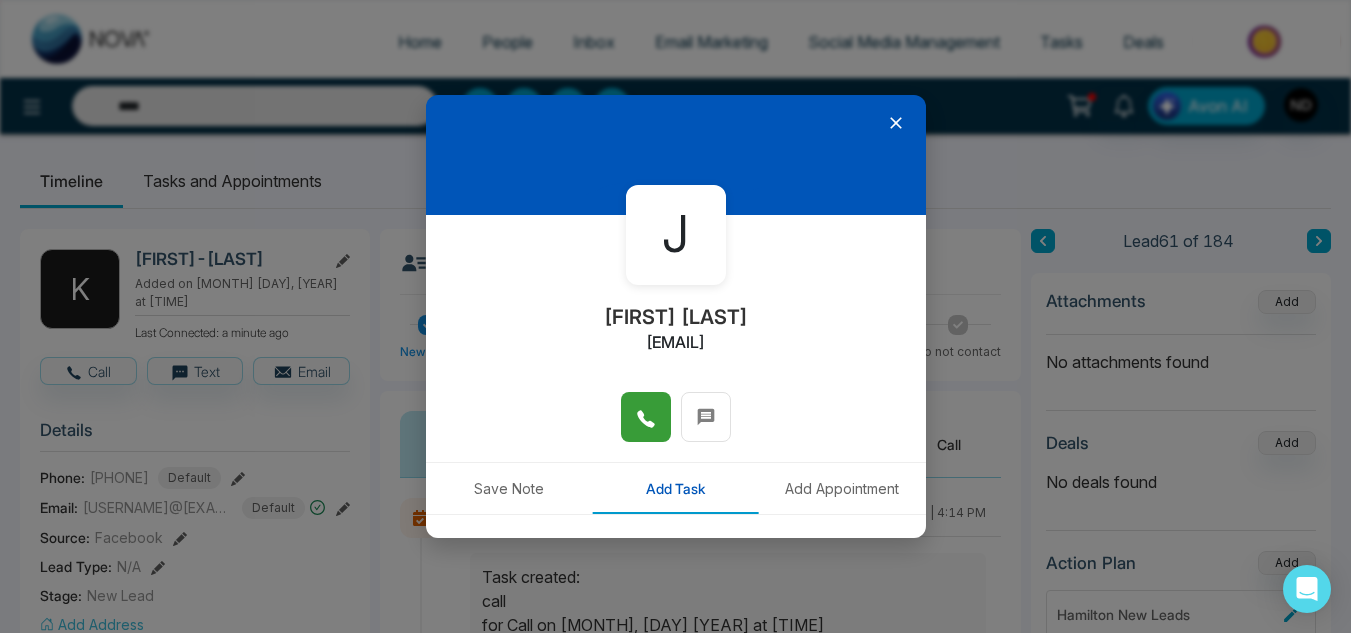 click 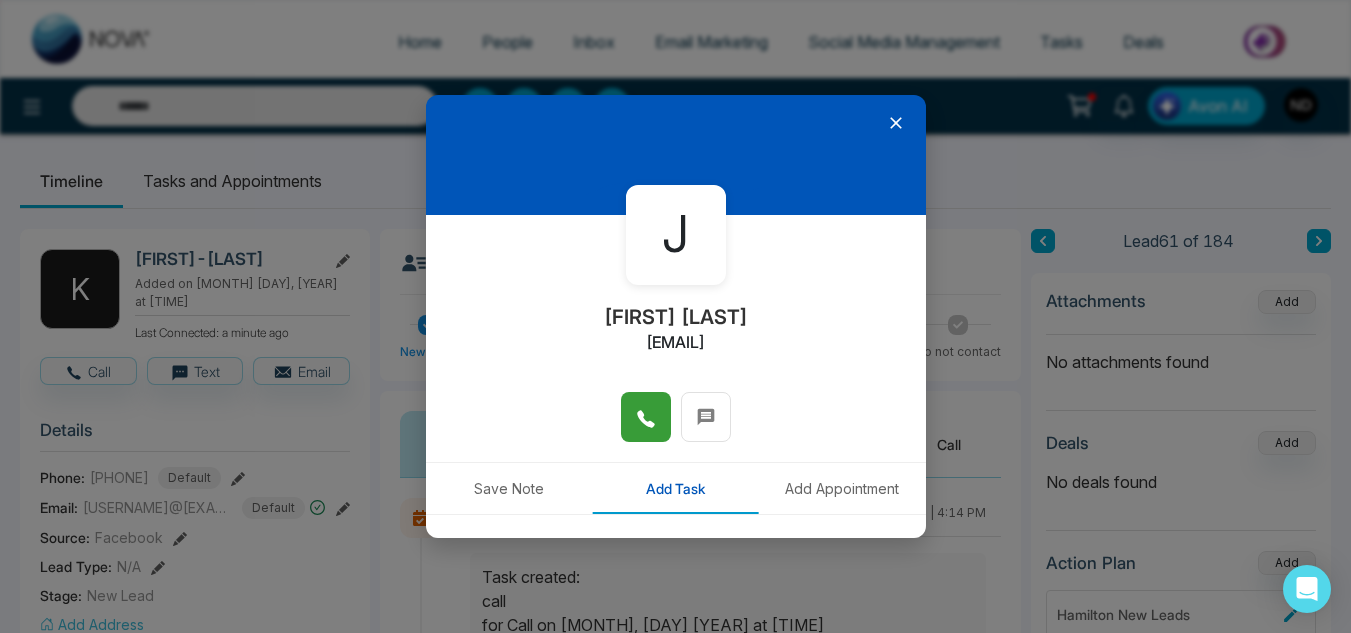 type on "****" 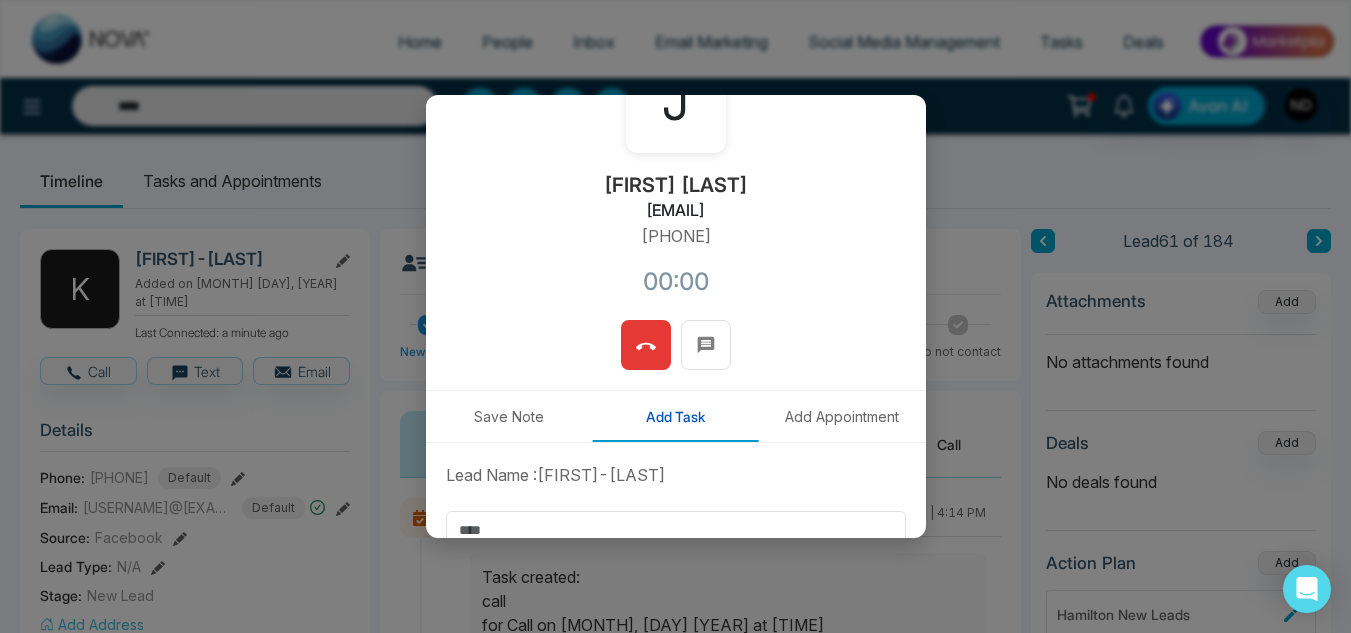 scroll, scrollTop: 133, scrollLeft: 0, axis: vertical 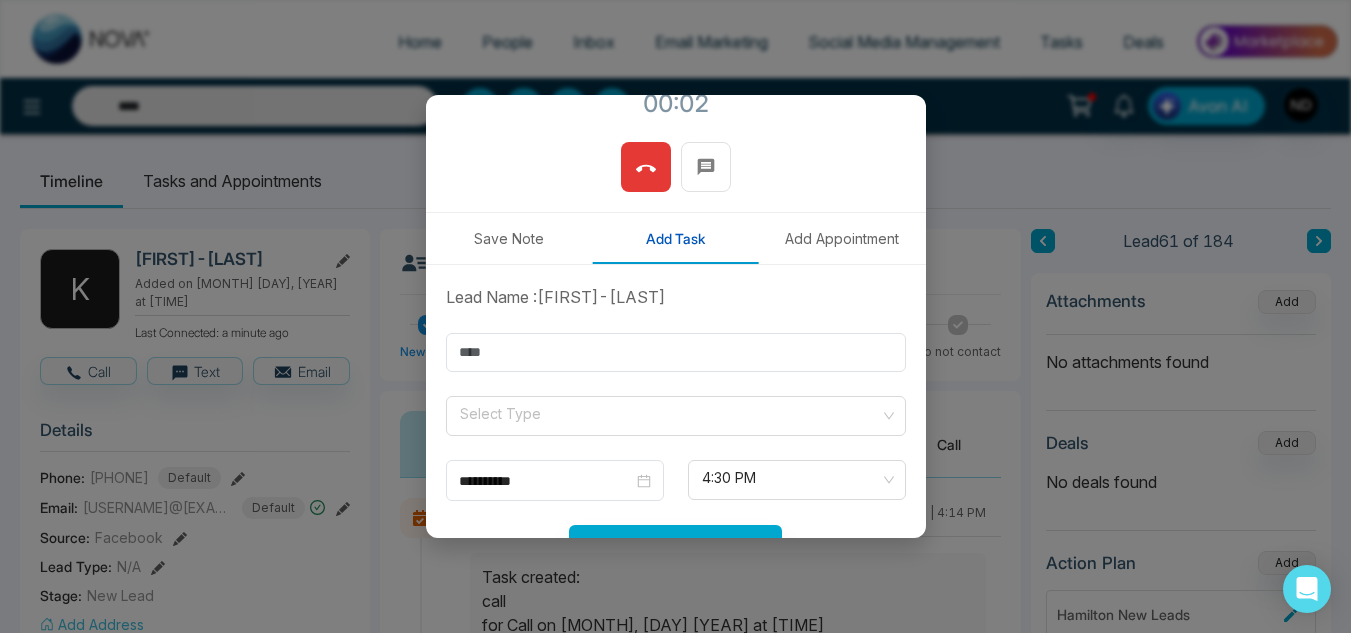 click on "Save Note" at bounding box center [509, 238] 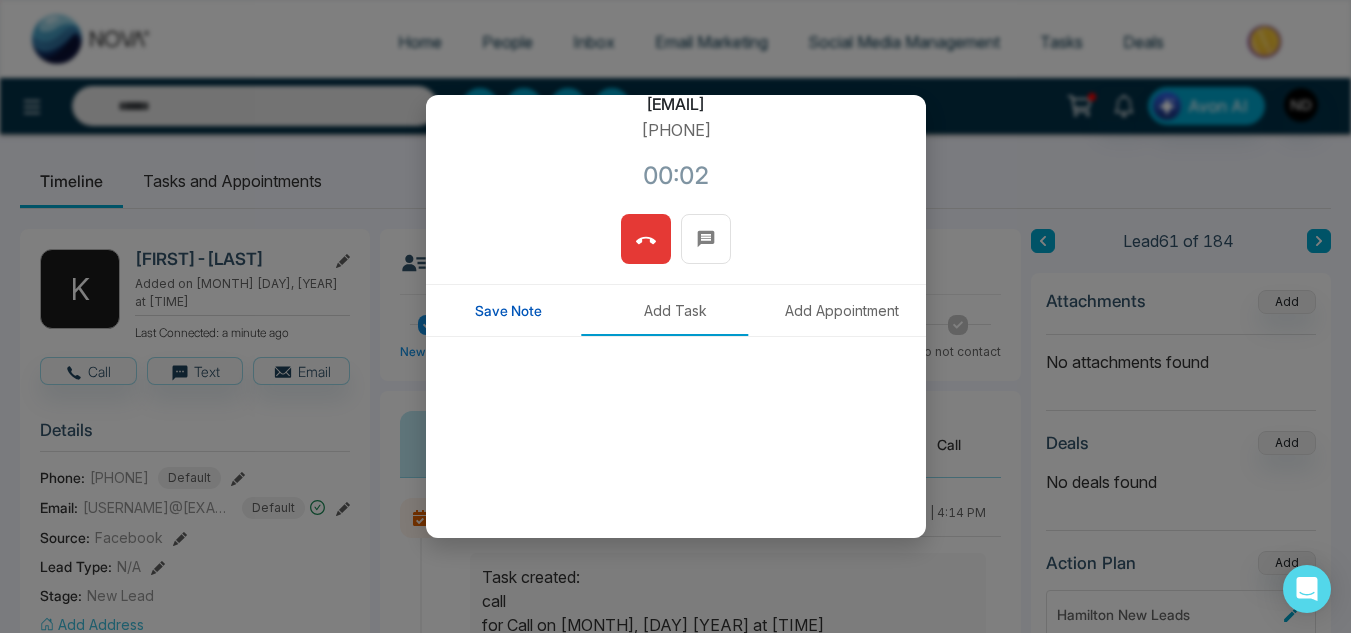 scroll, scrollTop: 238, scrollLeft: 0, axis: vertical 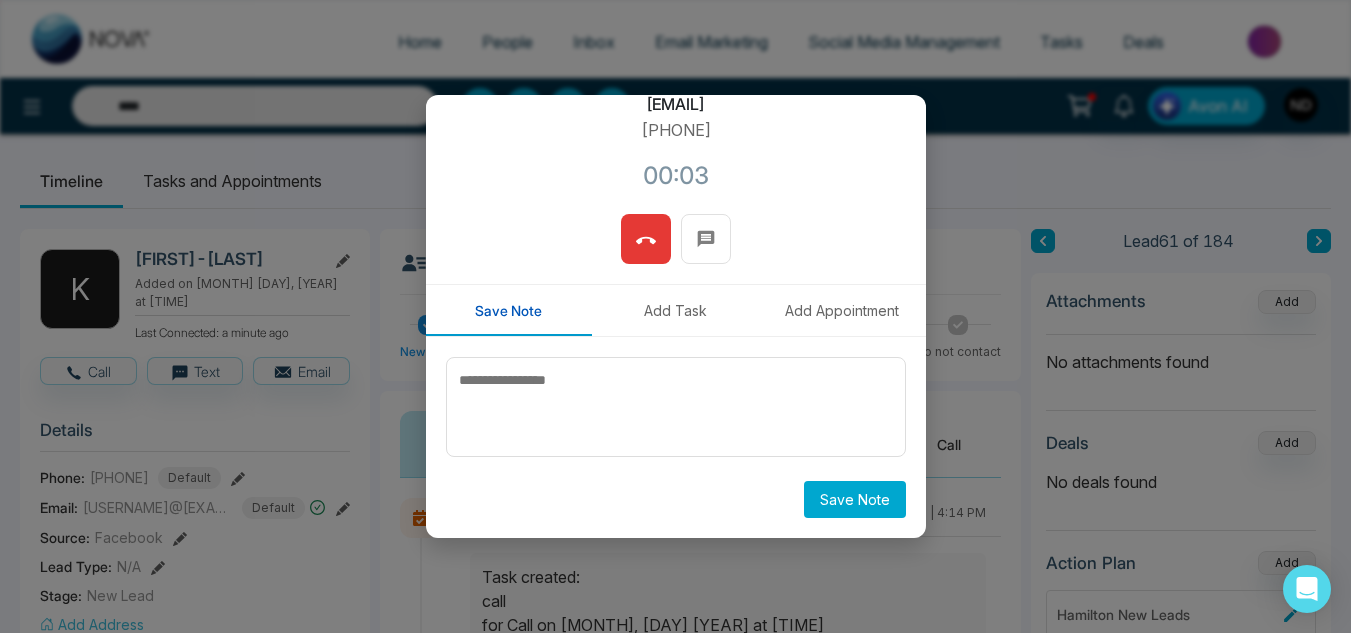 click on "Add Task" at bounding box center (675, 310) 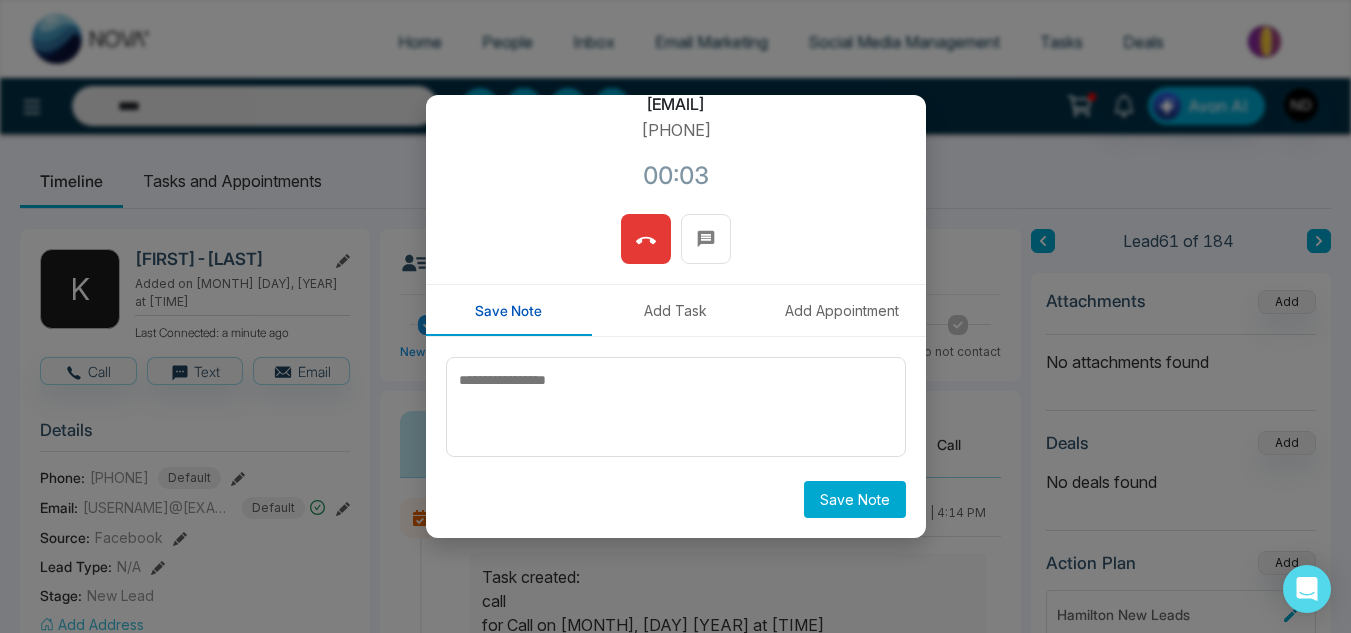 type on "****" 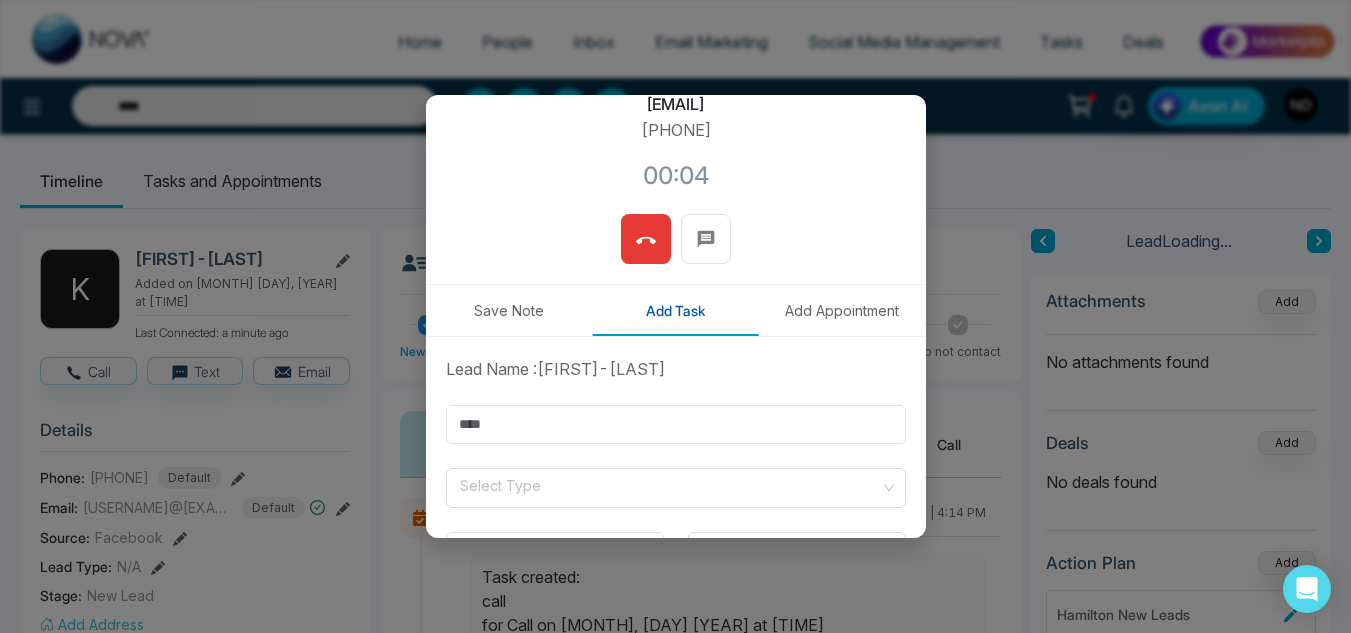scroll, scrollTop: 0, scrollLeft: 0, axis: both 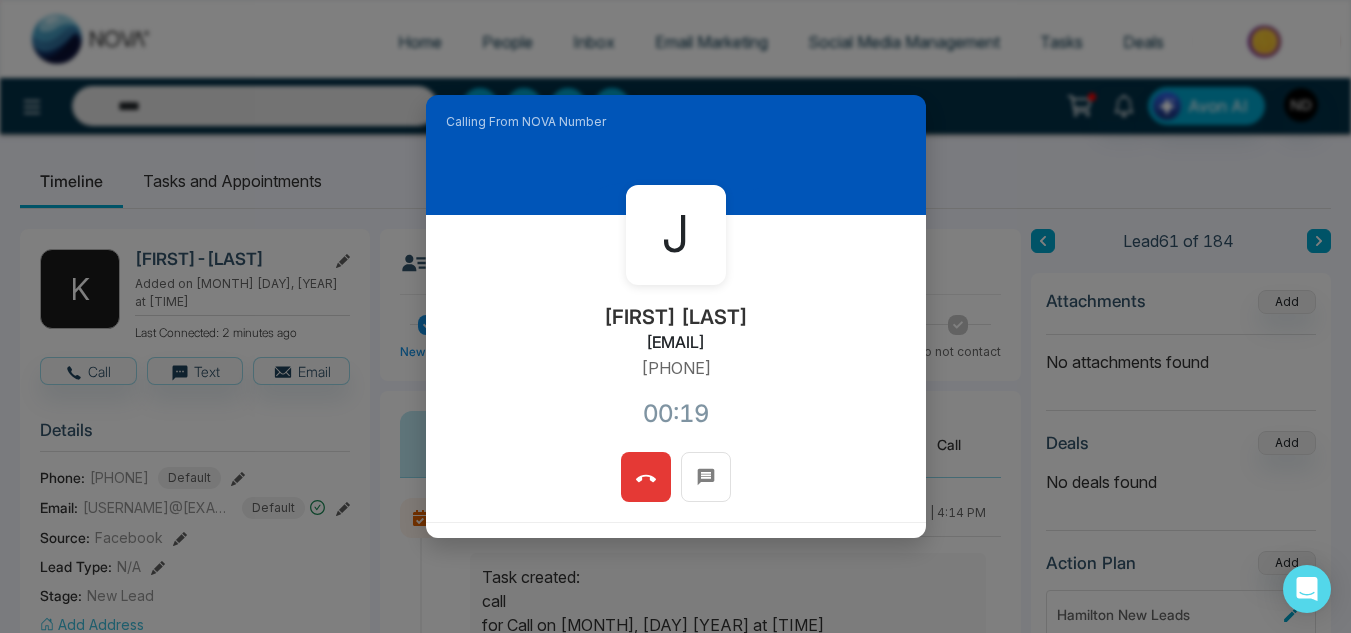click 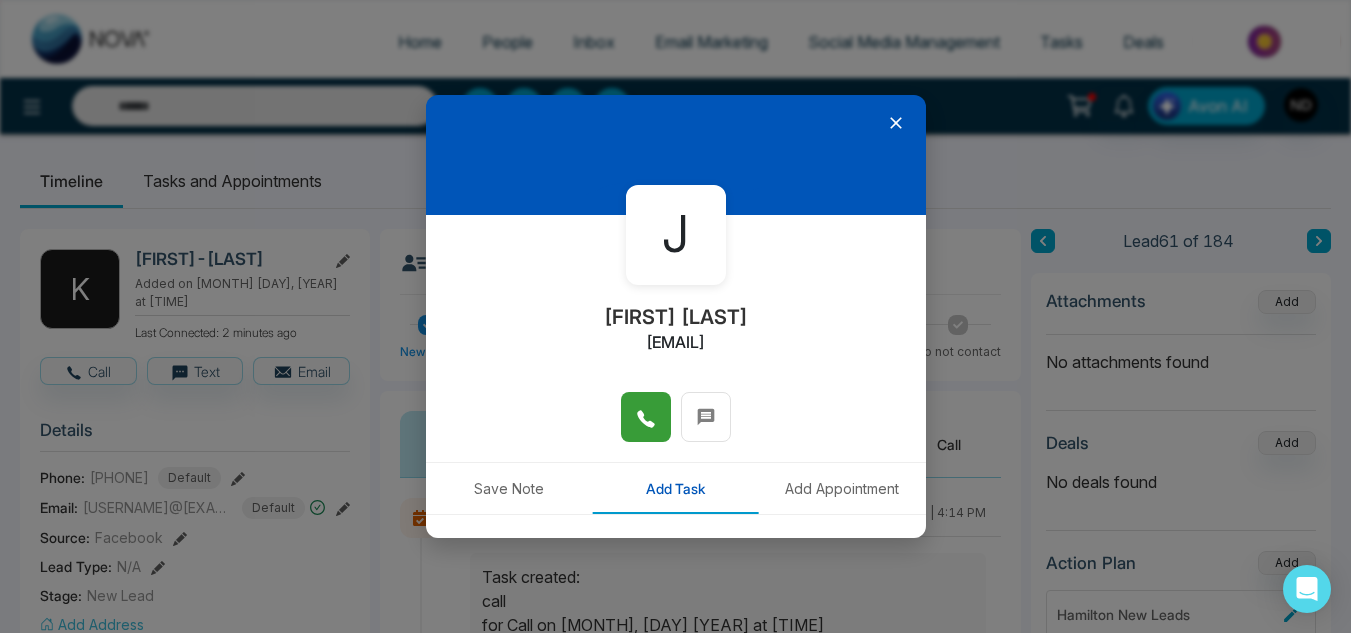click 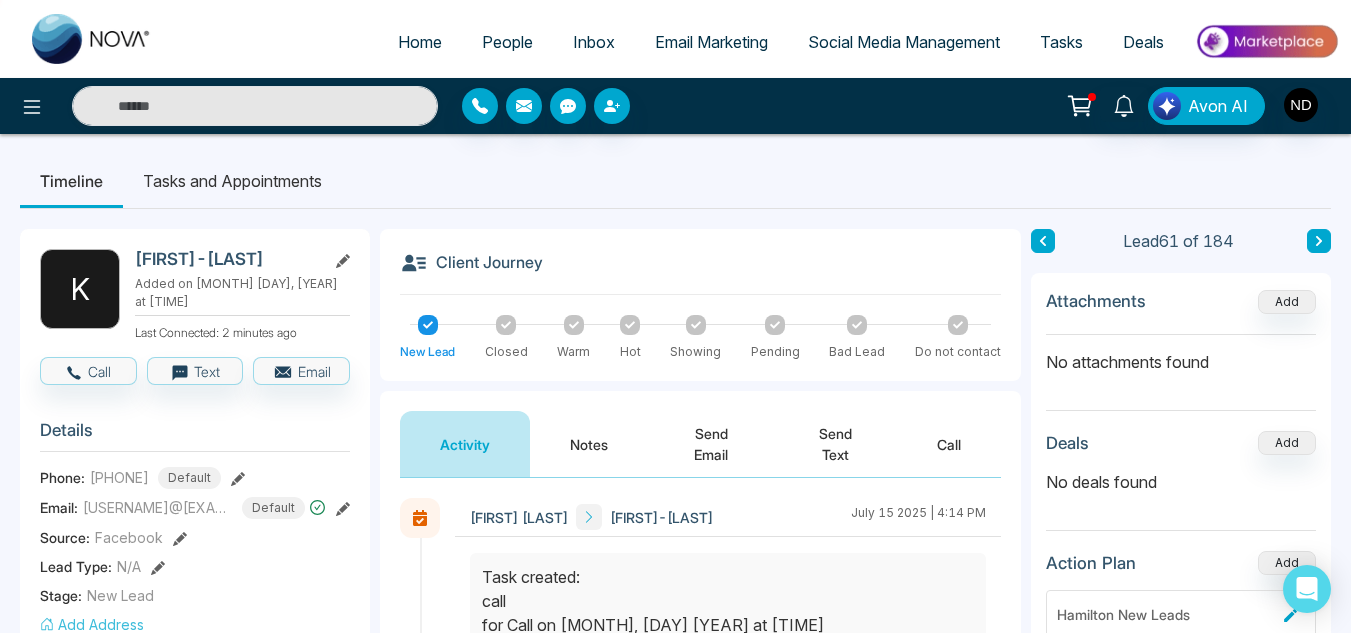 click on "Timeline Tasks and Appointments K Keziah-Chantel  Added on   Jul 06, 2025 at 11:05 AM Last Connected:   2 minutes ago   Call   Text   Email Details Phone: +16479655252 Default Email: kizzycvassel@hotmail.com Default Source: Facebook Lead Type: N/A Stage: New Lead Add Address Agent: Navdeep Dhillon City : Postal Code : Avg Property Price : Buy Area : Home Type : Start Date : Last Contact Date : Province : Timeframe : Urgency : Tags Hamilton New Homes   × Is this lead a Realtor? Lead Summary 2 Calls 1 Texts 2 Emails Social Profile   Not found Not found Not found Custom Lead Data Custom Fields Delete lead   Client Journey New Lead Closed Warm Hot Showing Pending Bad Lead Do not contact Activity Notes Send Email Send Text Call Navdeep Dhillon Keziah-Chantel July 15 2025 | 4:14 PM Navdeep Dhillon Keziah-Chantel July 15 2025 | 4:13 PM Navdeep Dhillon Keziah-Chantel July 7 2025 | 11:06 AM To: kizzycvassel@hotmail.com Subject: New Homes Available Now! 5% Deposit • $2,000/Month • Move-in or 2026 Closing links To:" at bounding box center (675, 928) 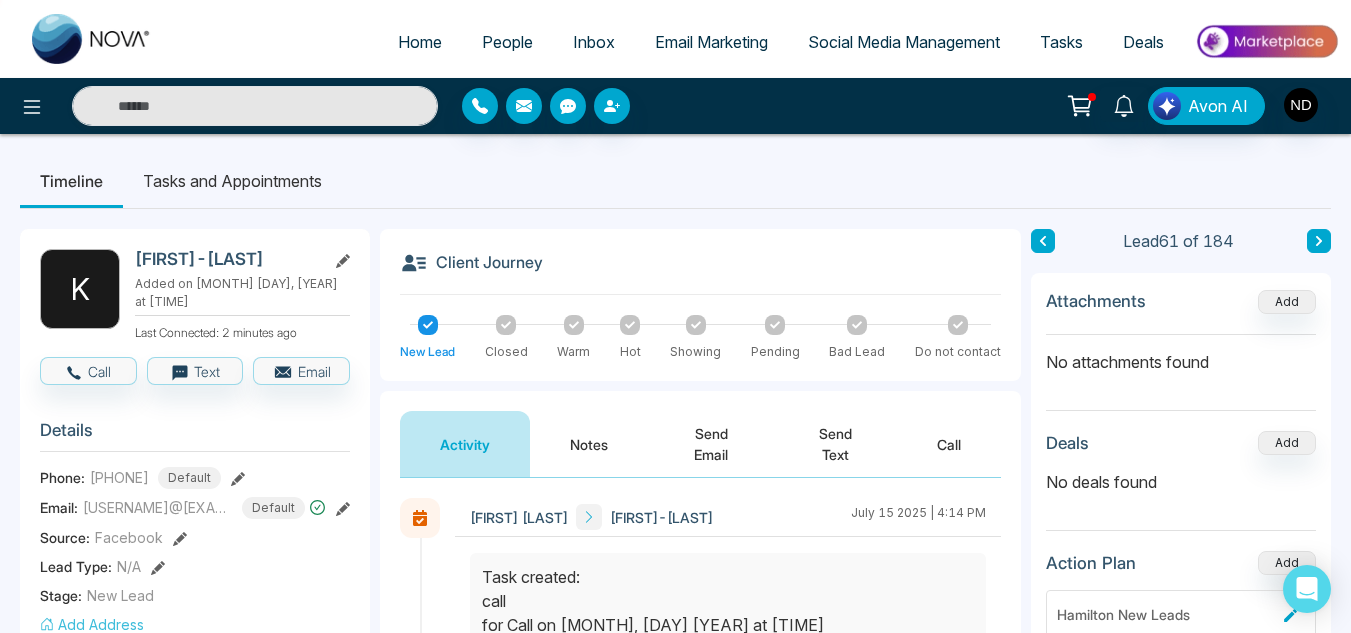 click 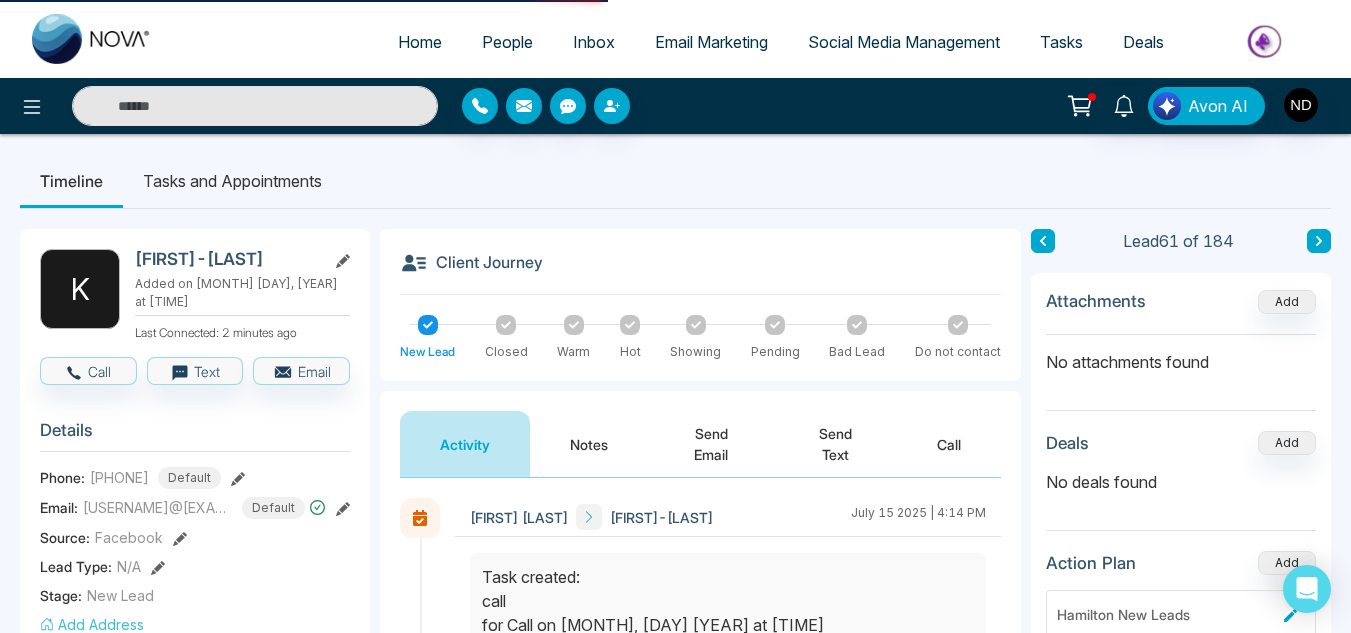 type on "****" 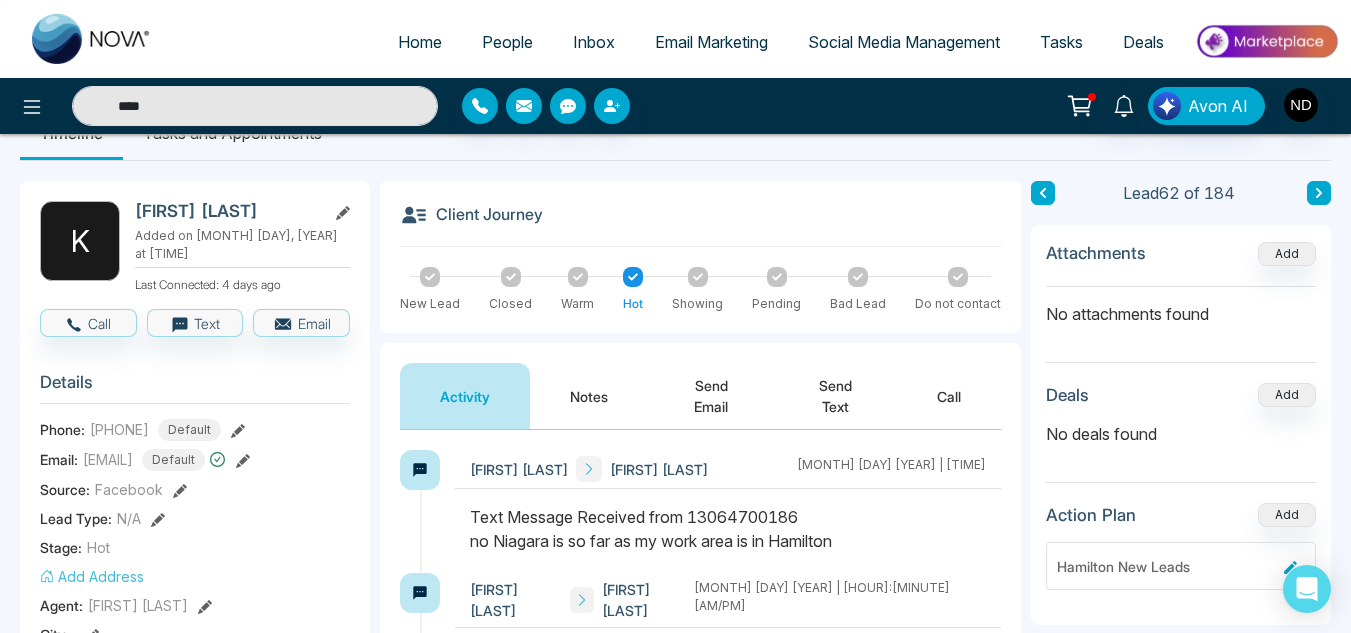 scroll, scrollTop: 49, scrollLeft: 0, axis: vertical 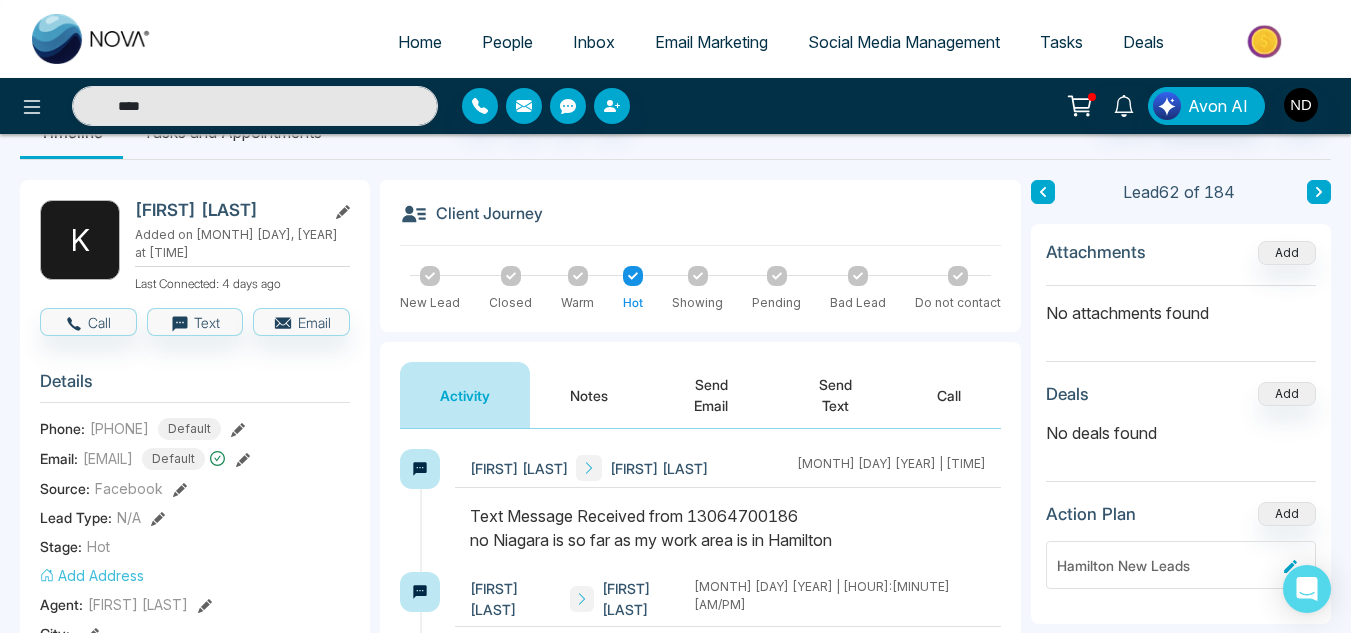 click on "Warm" at bounding box center (577, 289) 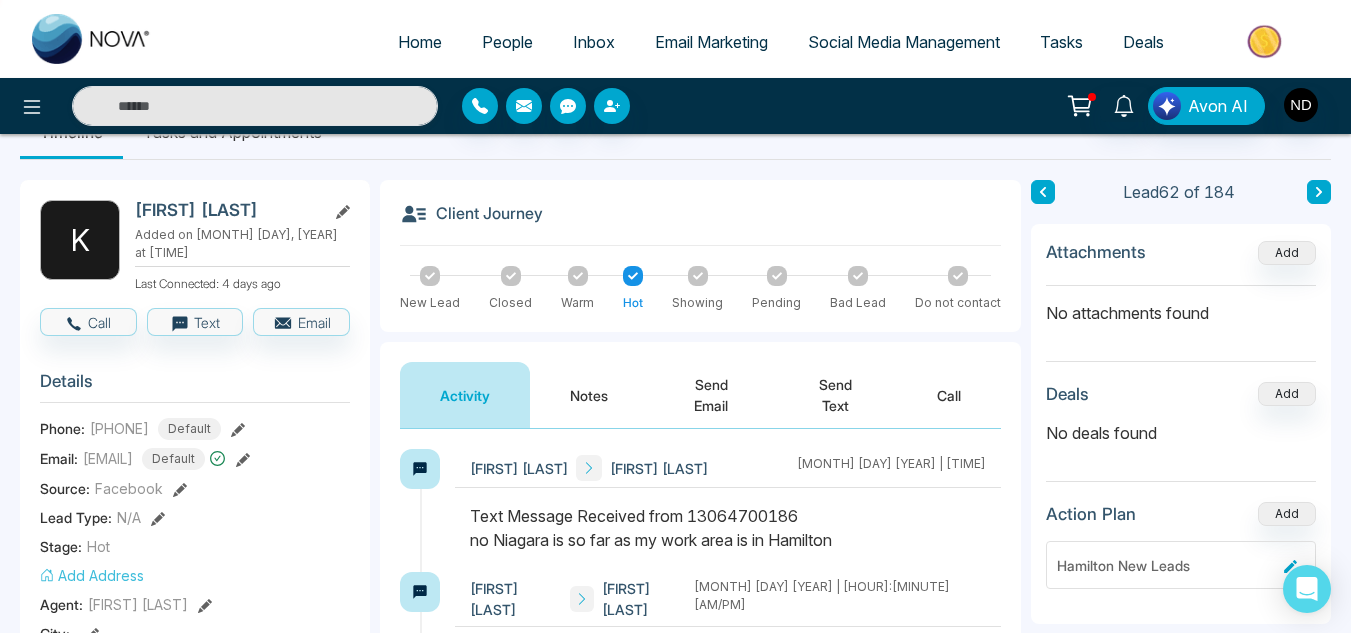 click 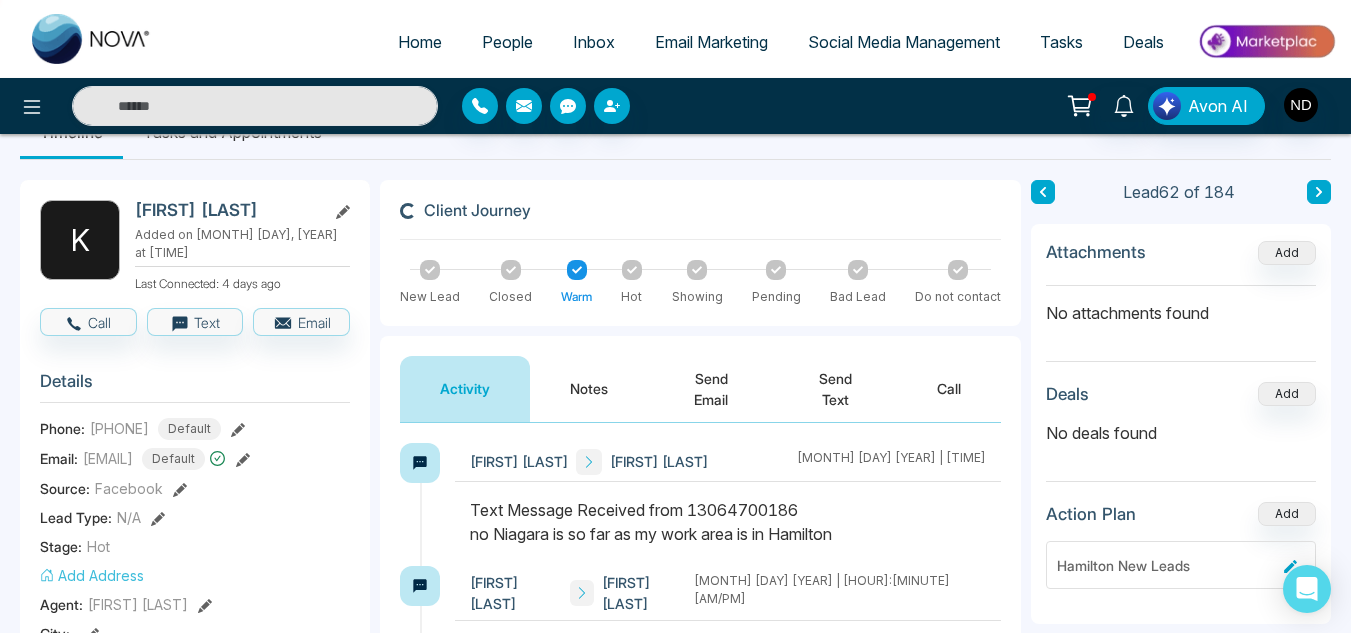type on "****" 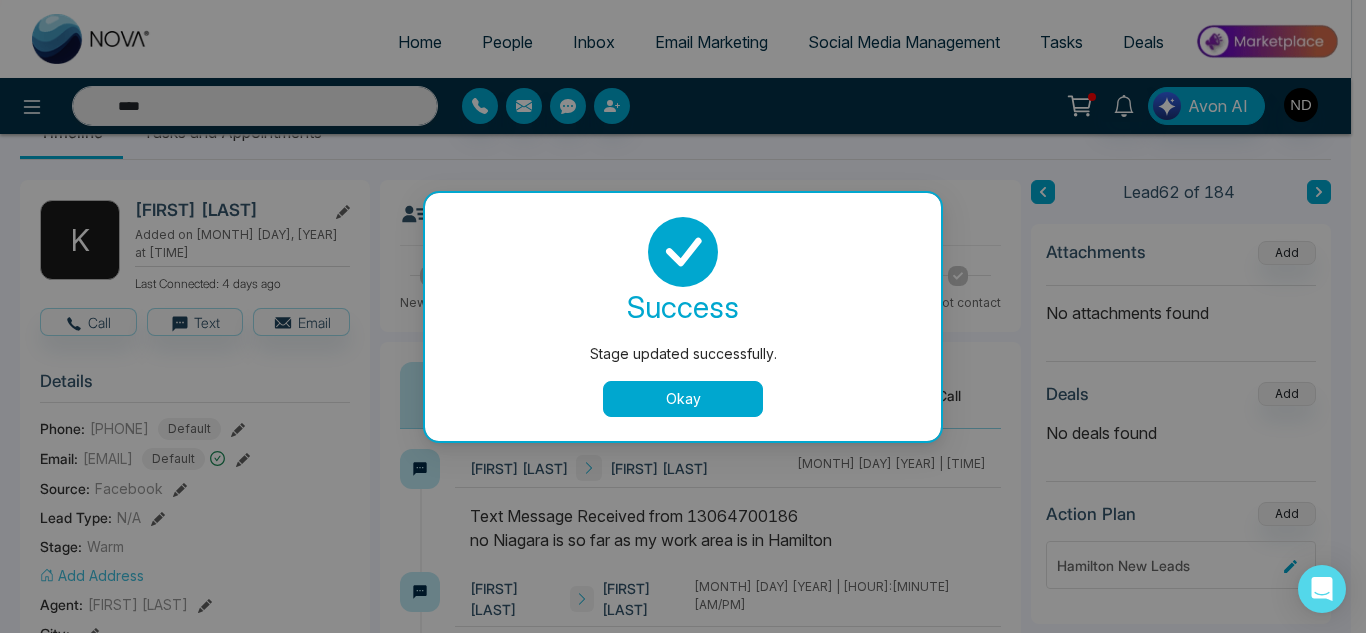 click on "Okay" at bounding box center [683, 399] 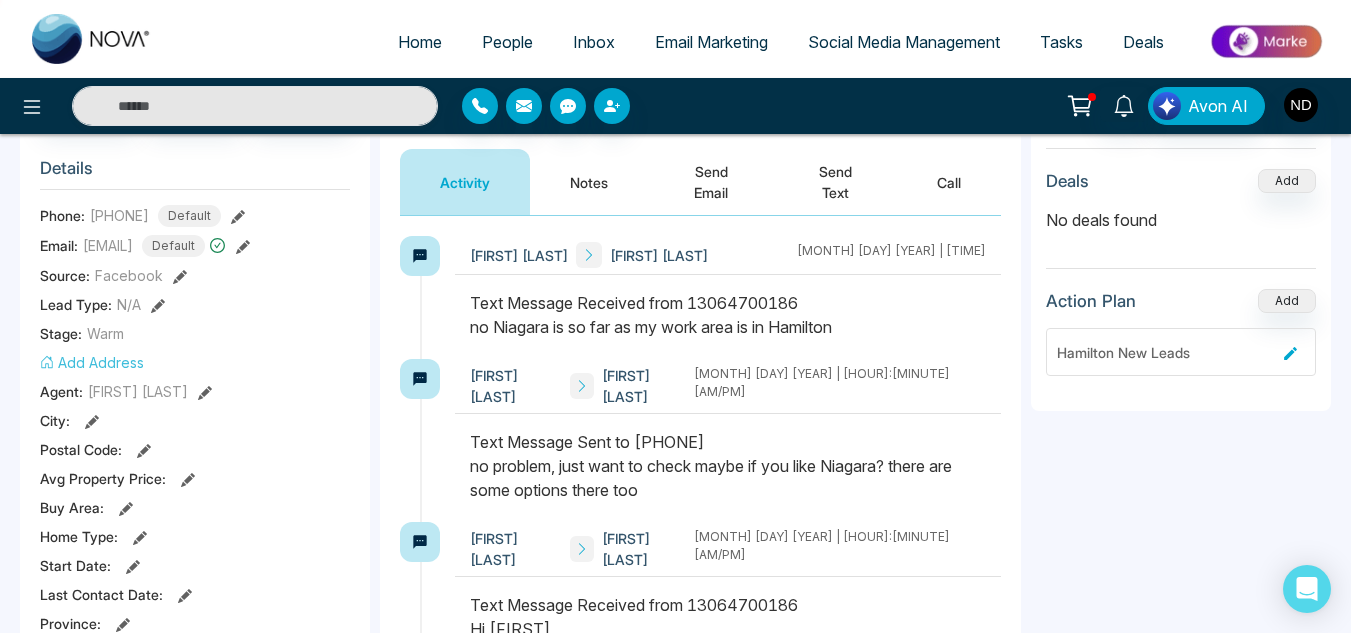 scroll, scrollTop: 261, scrollLeft: 0, axis: vertical 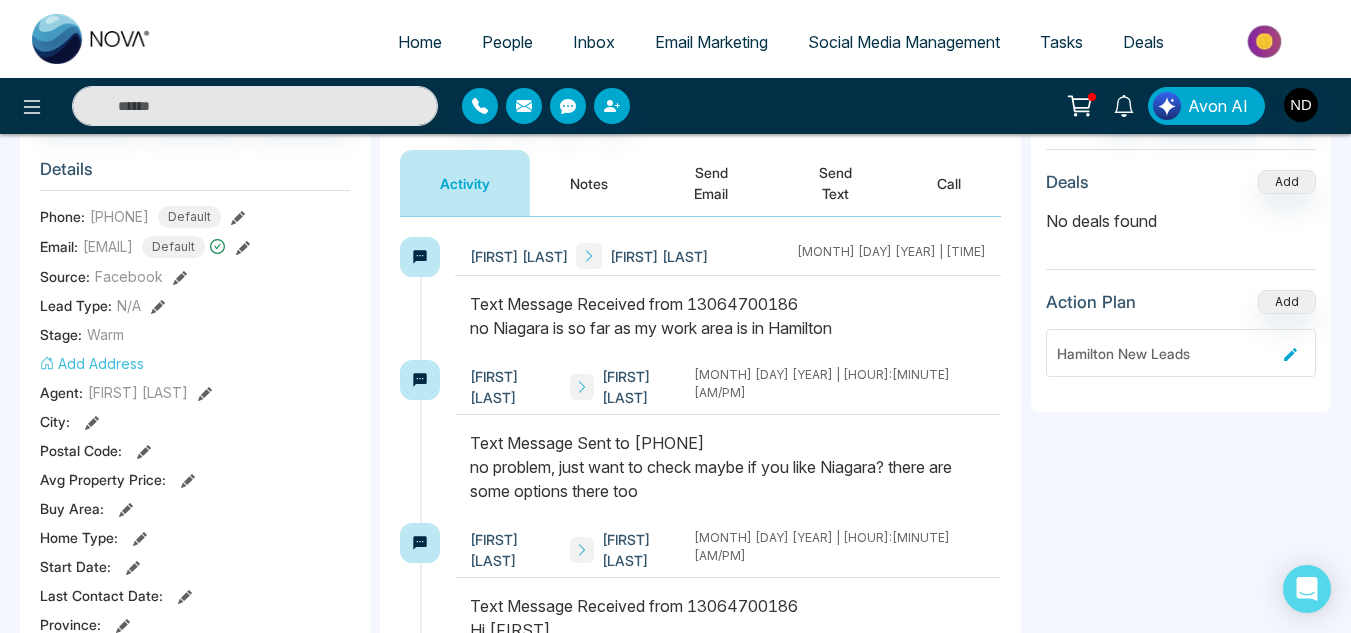 type on "****" 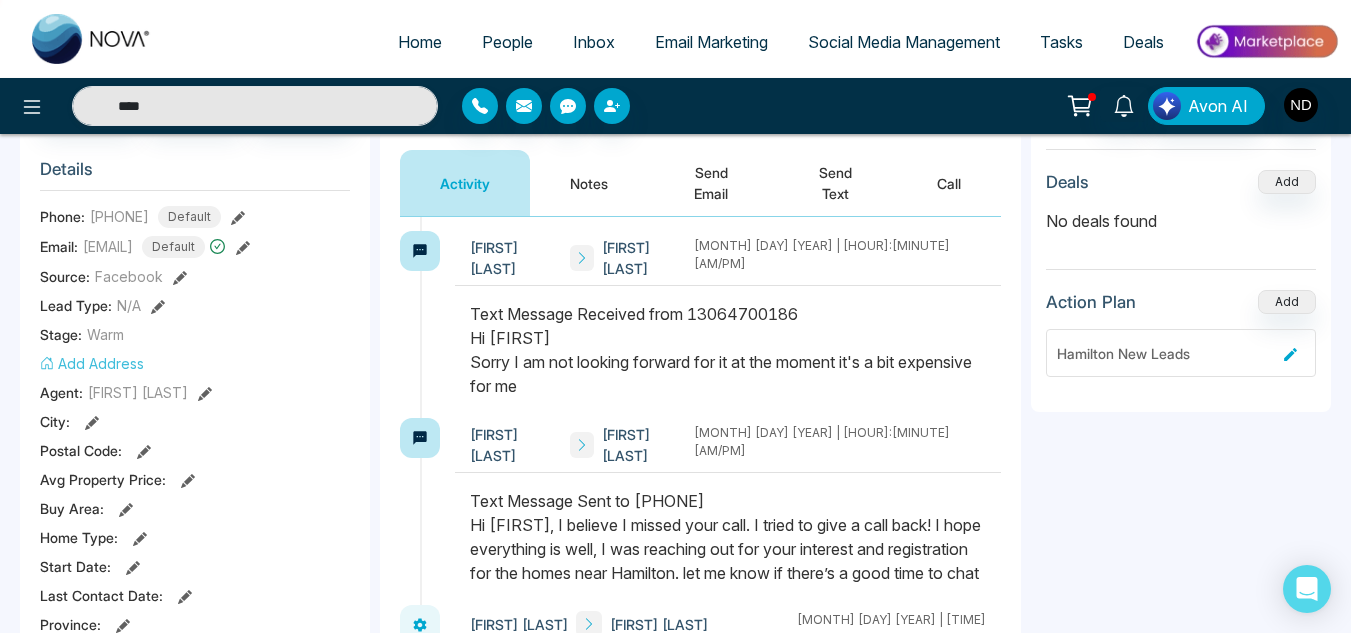 scroll, scrollTop: 0, scrollLeft: 0, axis: both 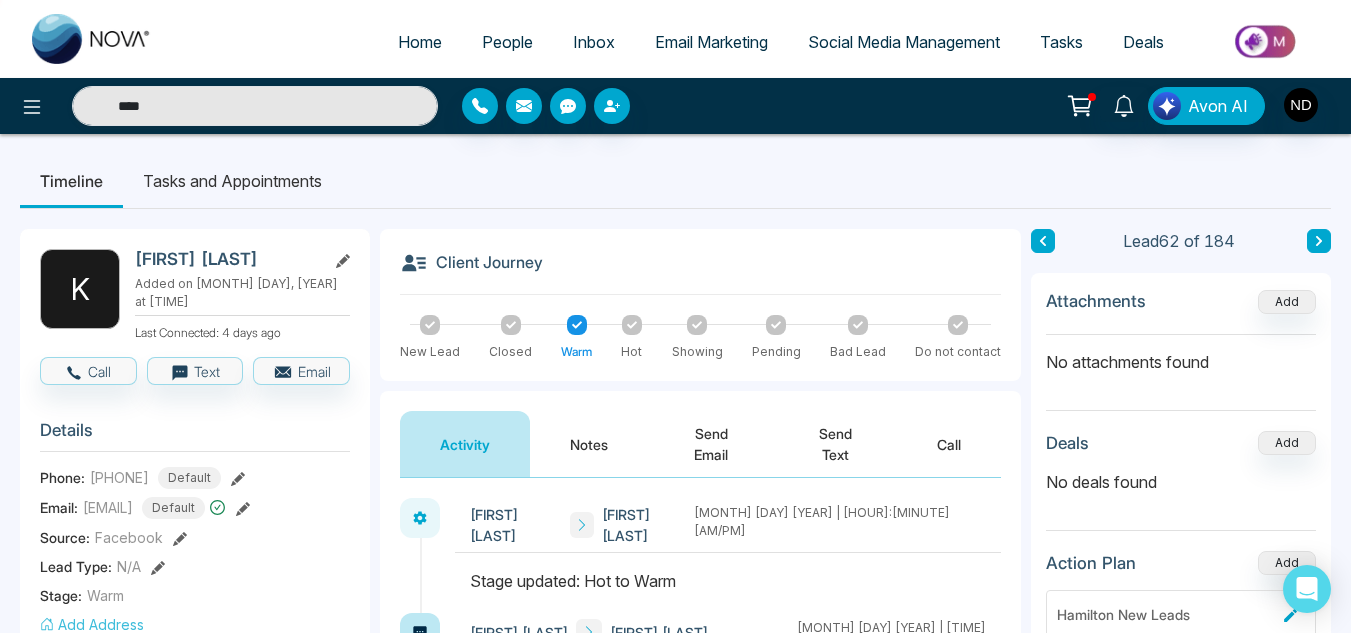 click at bounding box center [1319, 241] 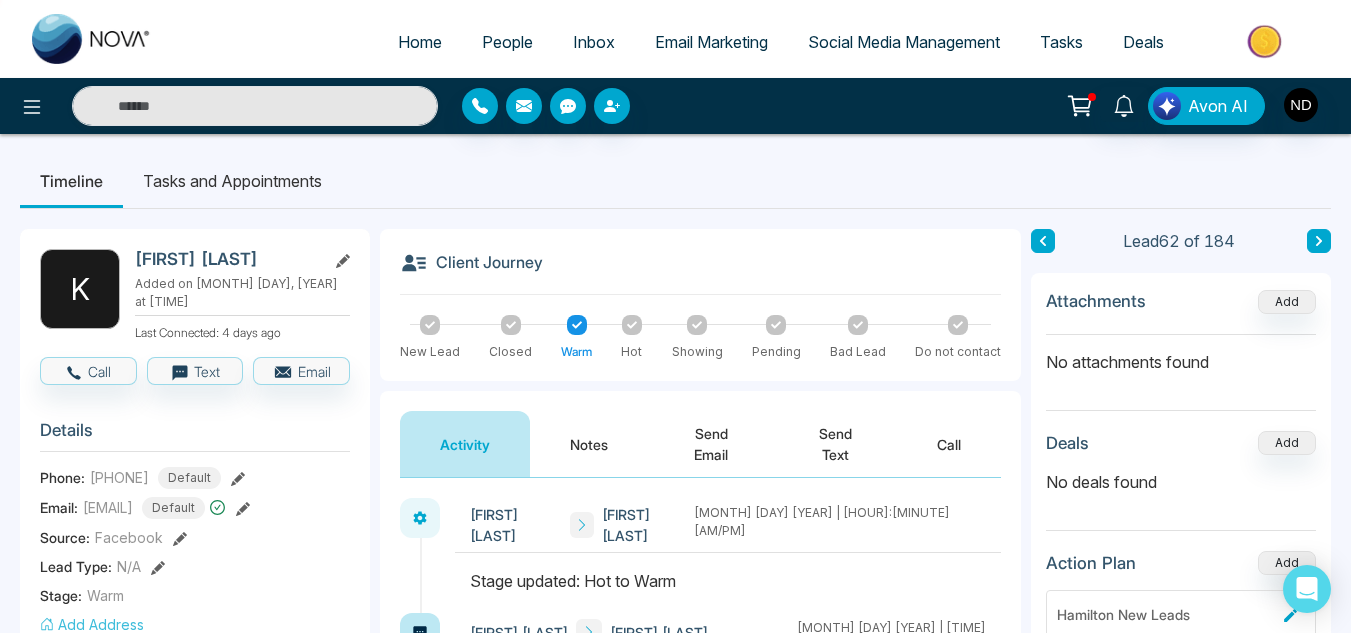 type on "****" 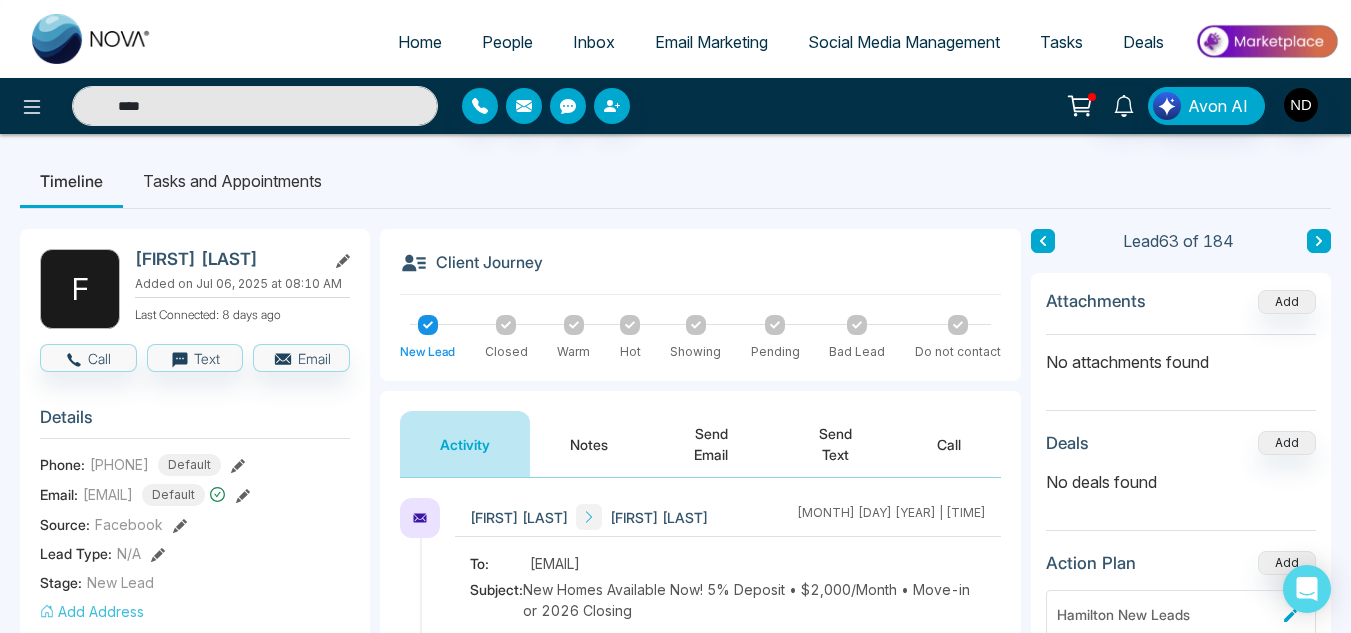 click on "Notes" at bounding box center [589, 444] 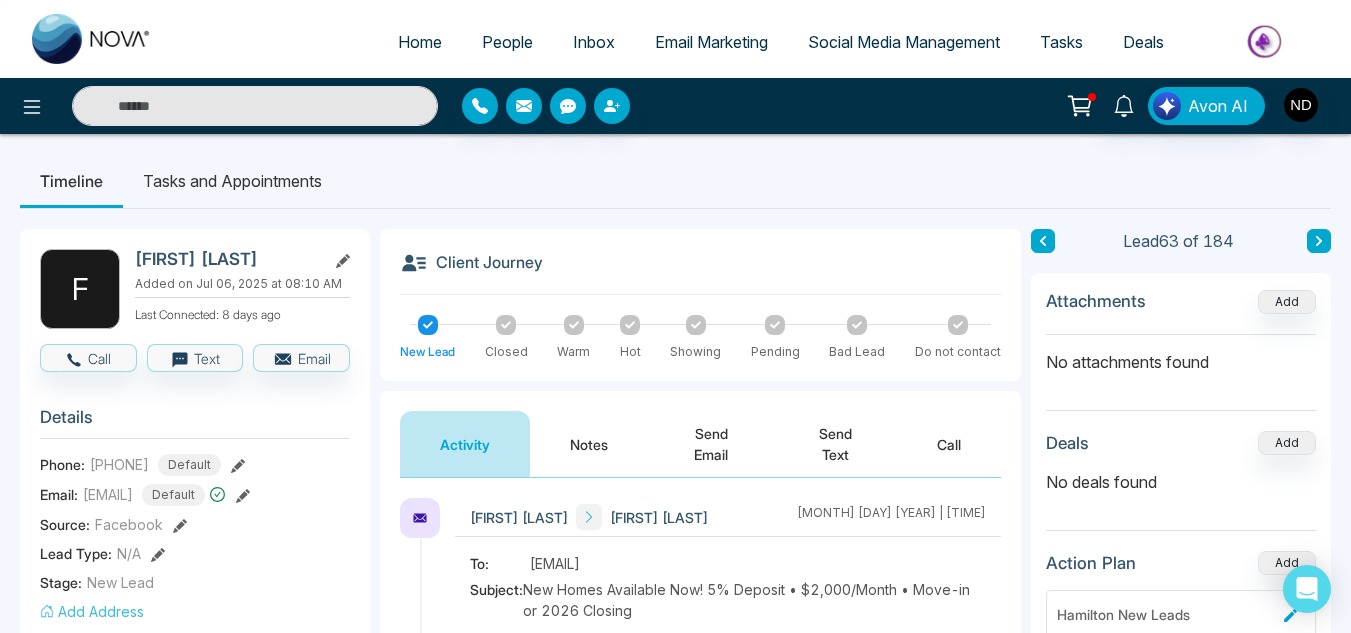type on "****" 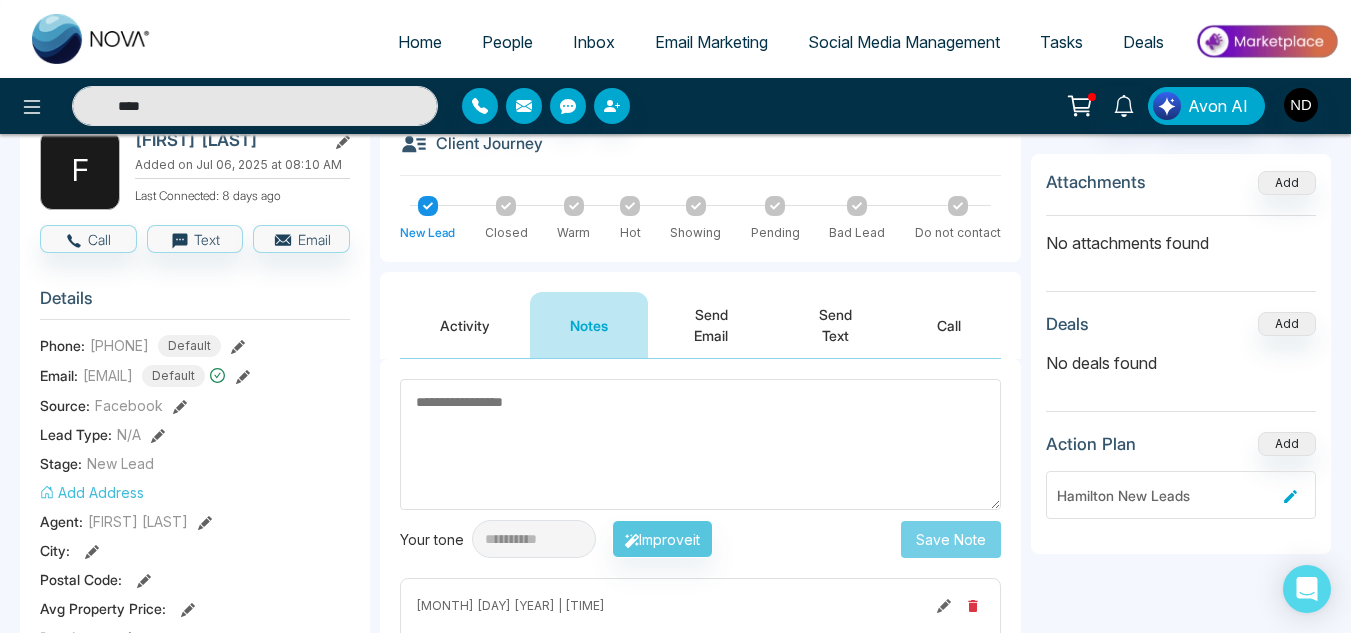 scroll, scrollTop: 114, scrollLeft: 0, axis: vertical 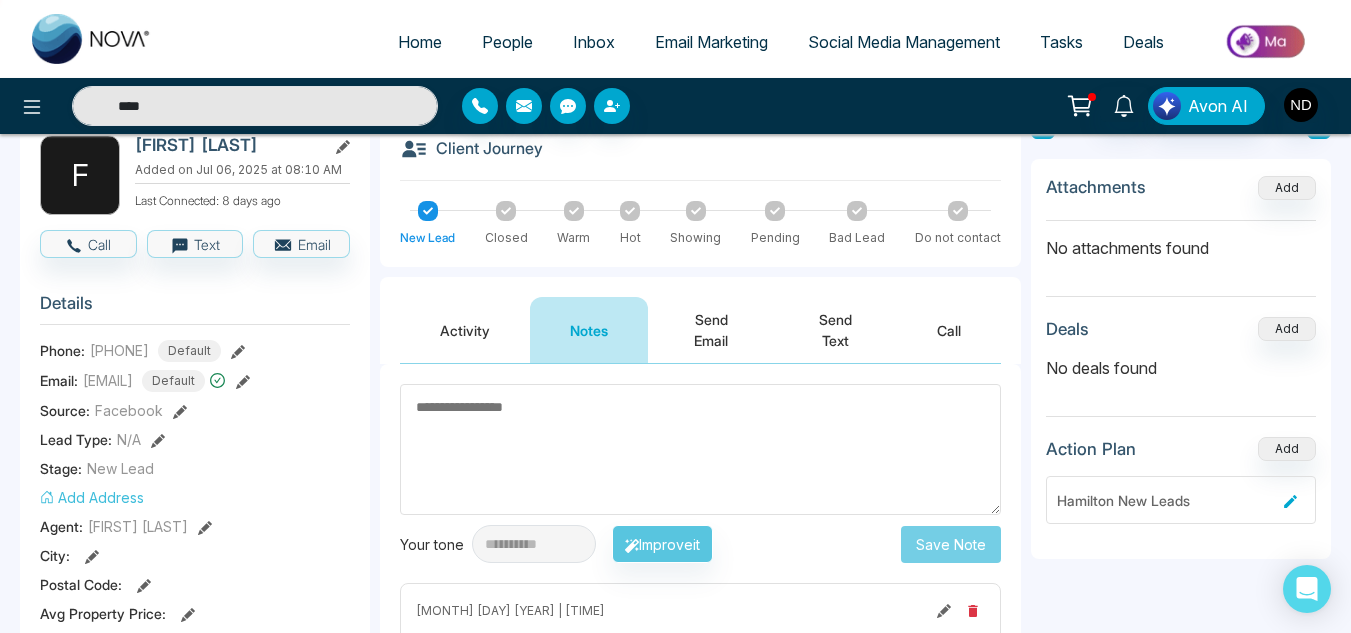 click on "Activity" at bounding box center (465, 330) 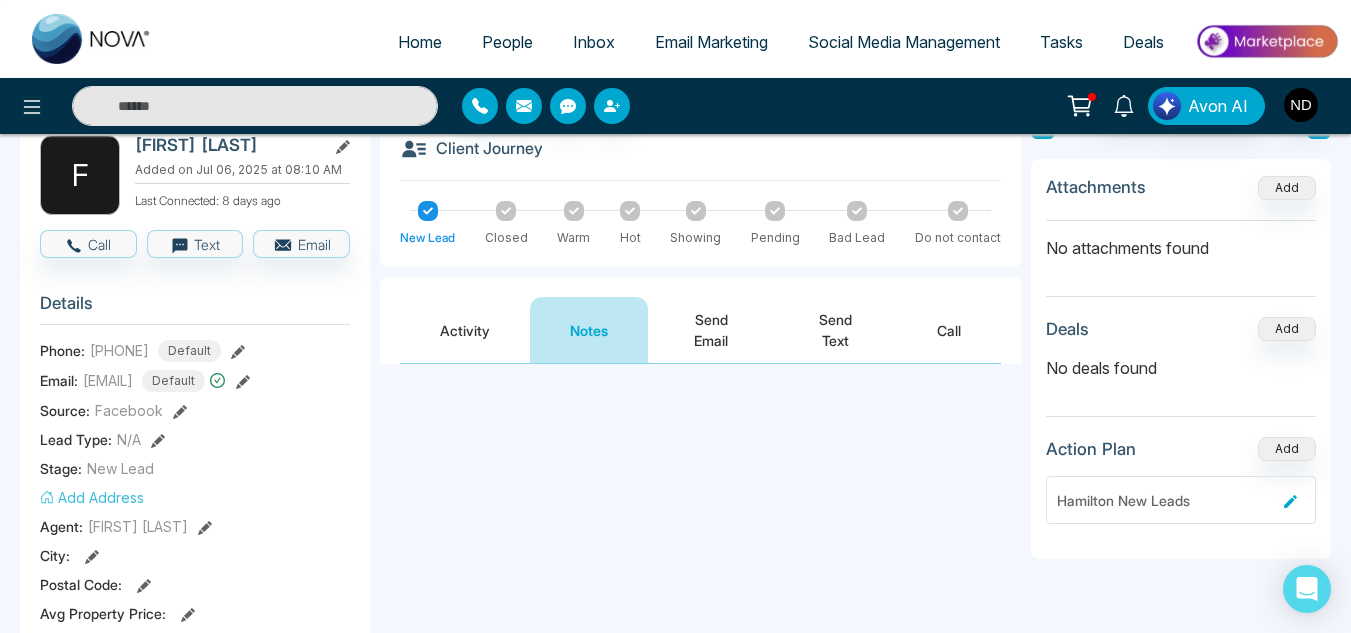 type on "****" 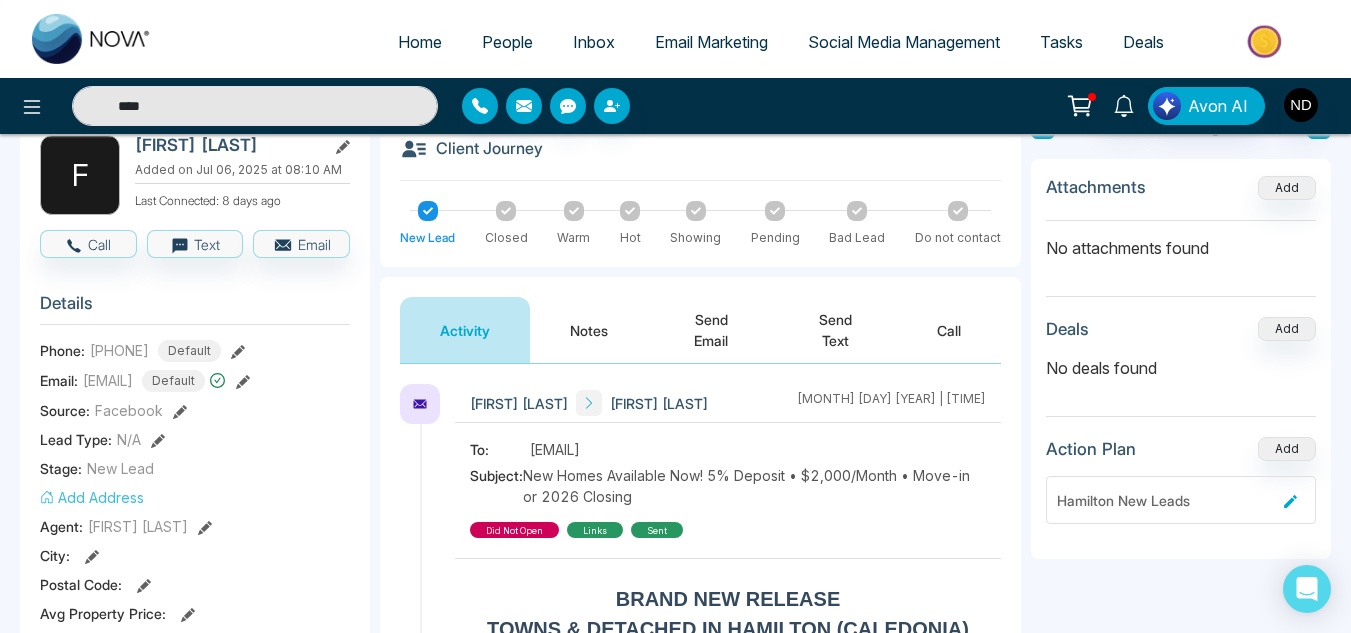 click on "Notes" at bounding box center (589, 330) 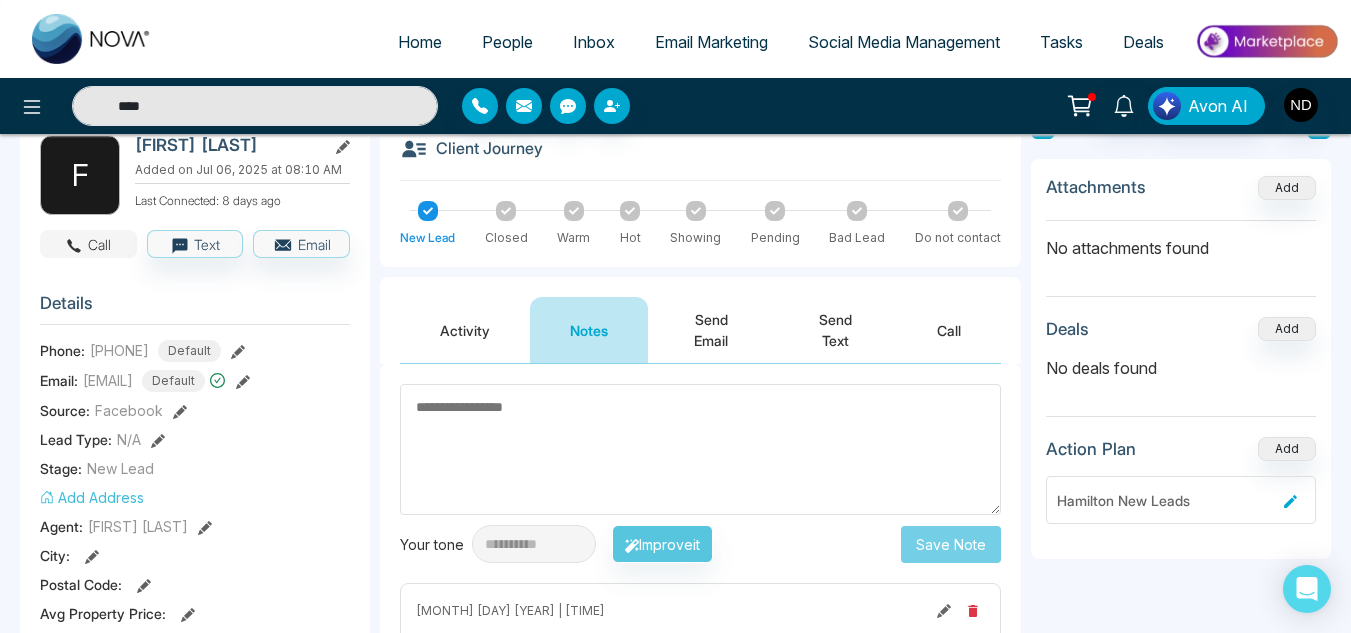 click on "Call" at bounding box center (88, 244) 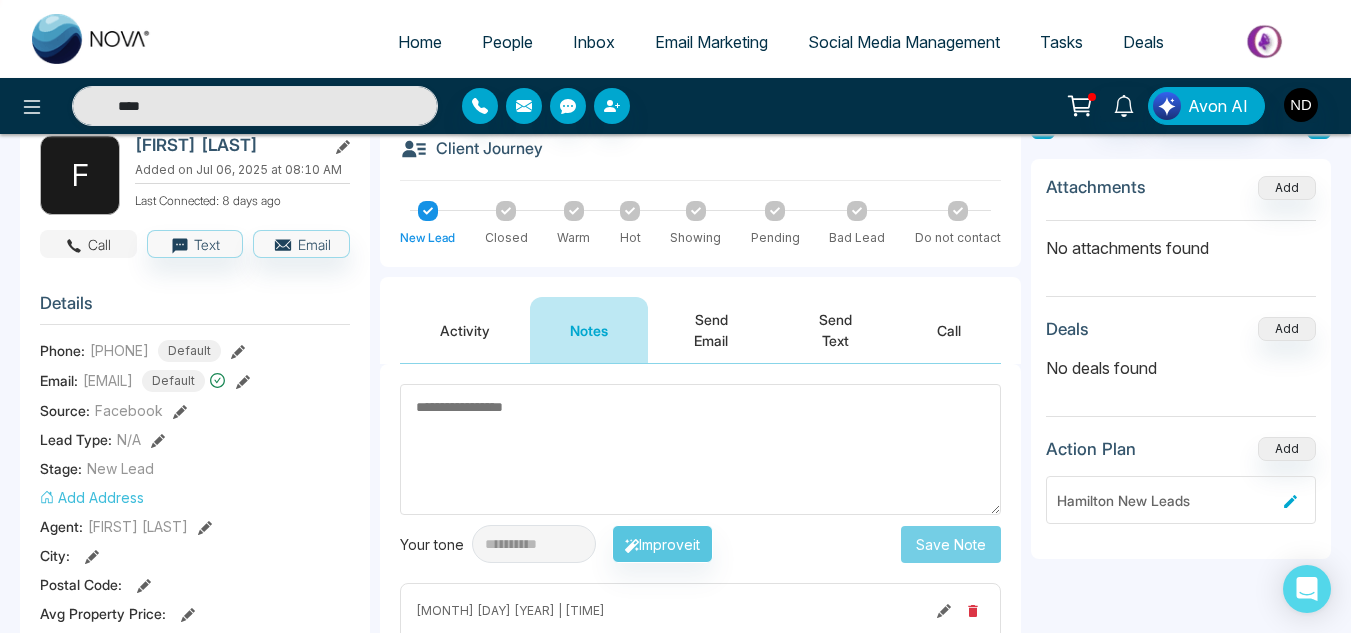 type on "****" 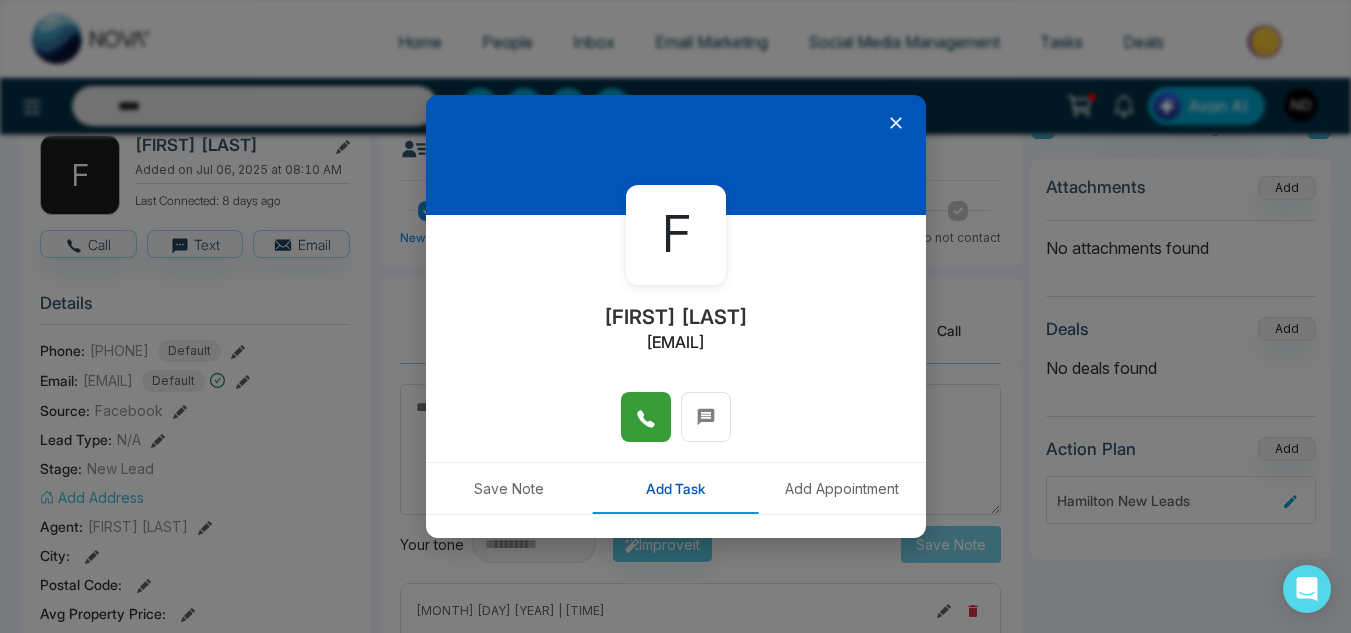 click at bounding box center (646, 417) 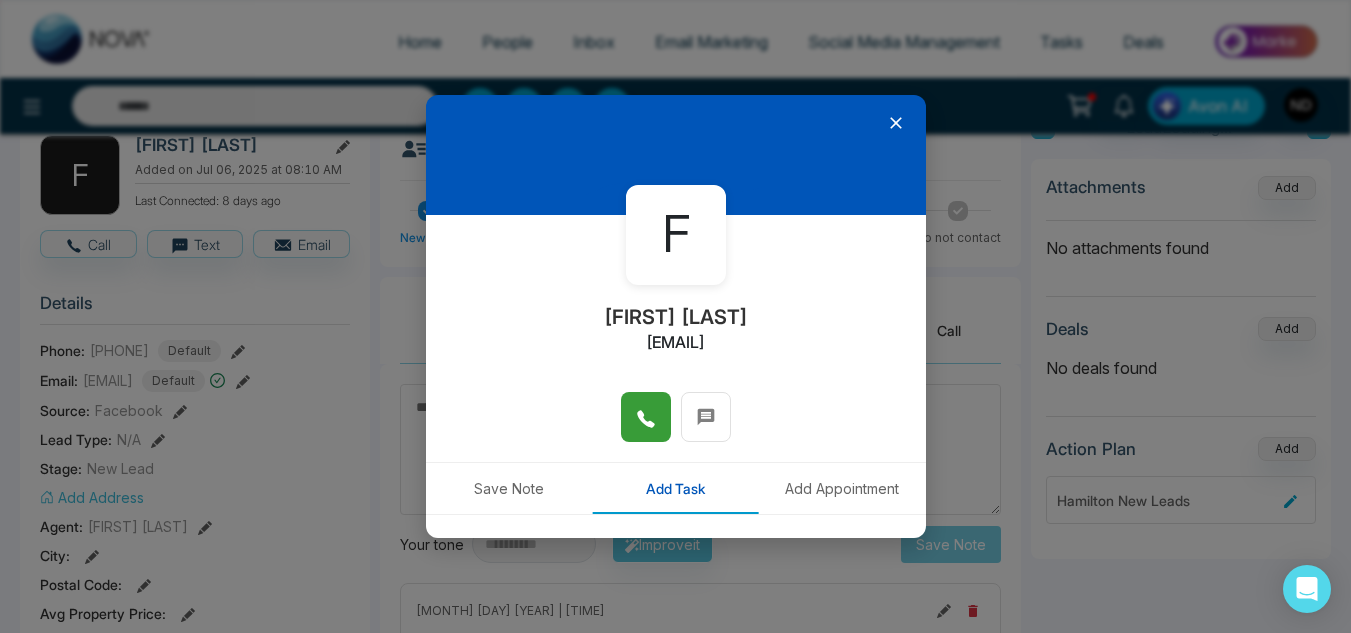 type on "****" 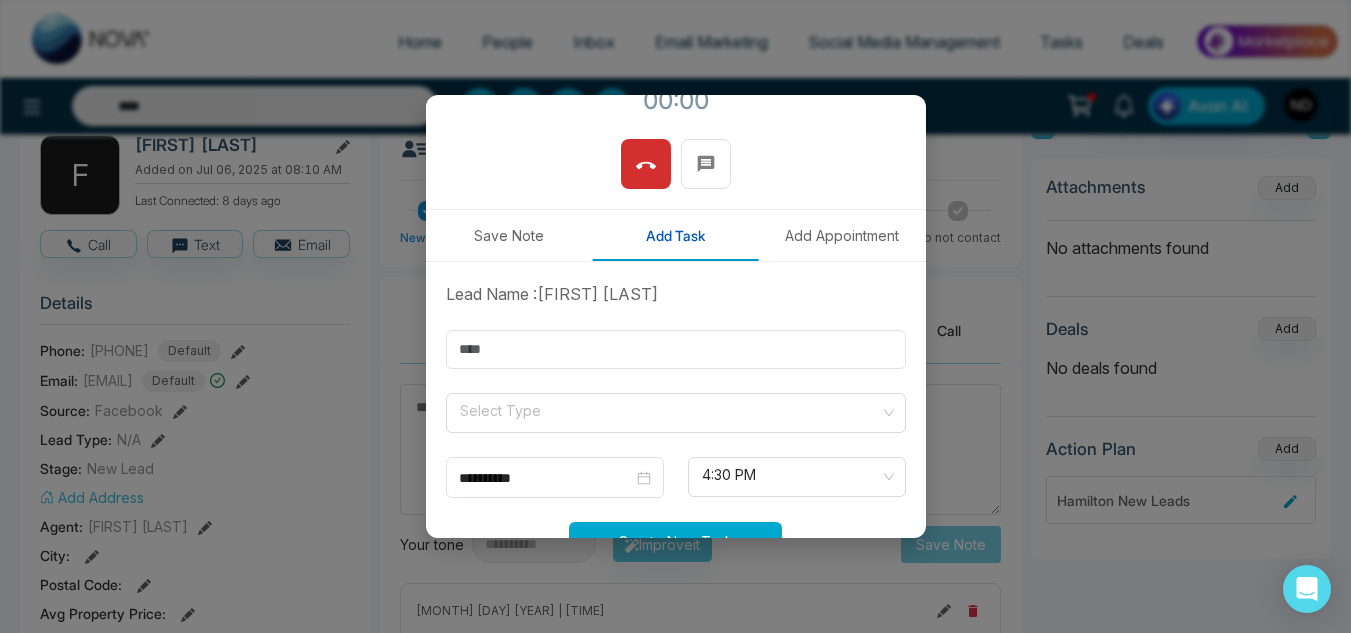 click on "Save Note" at bounding box center (509, 235) 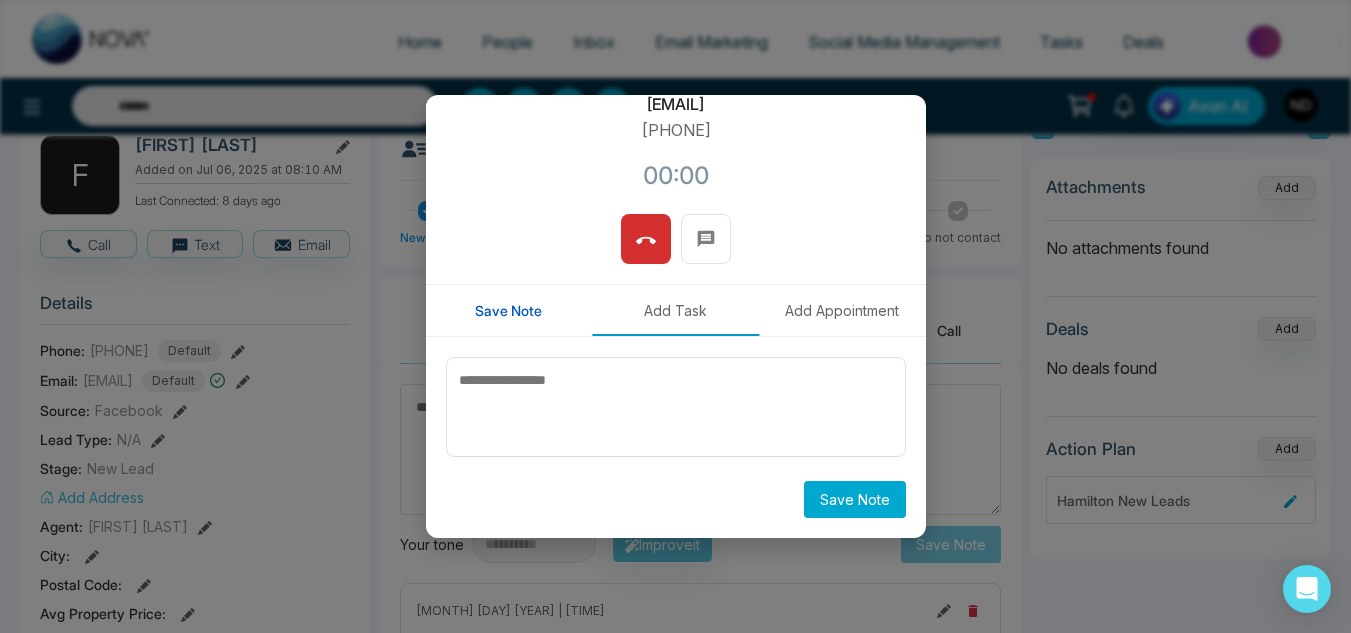 type on "****" 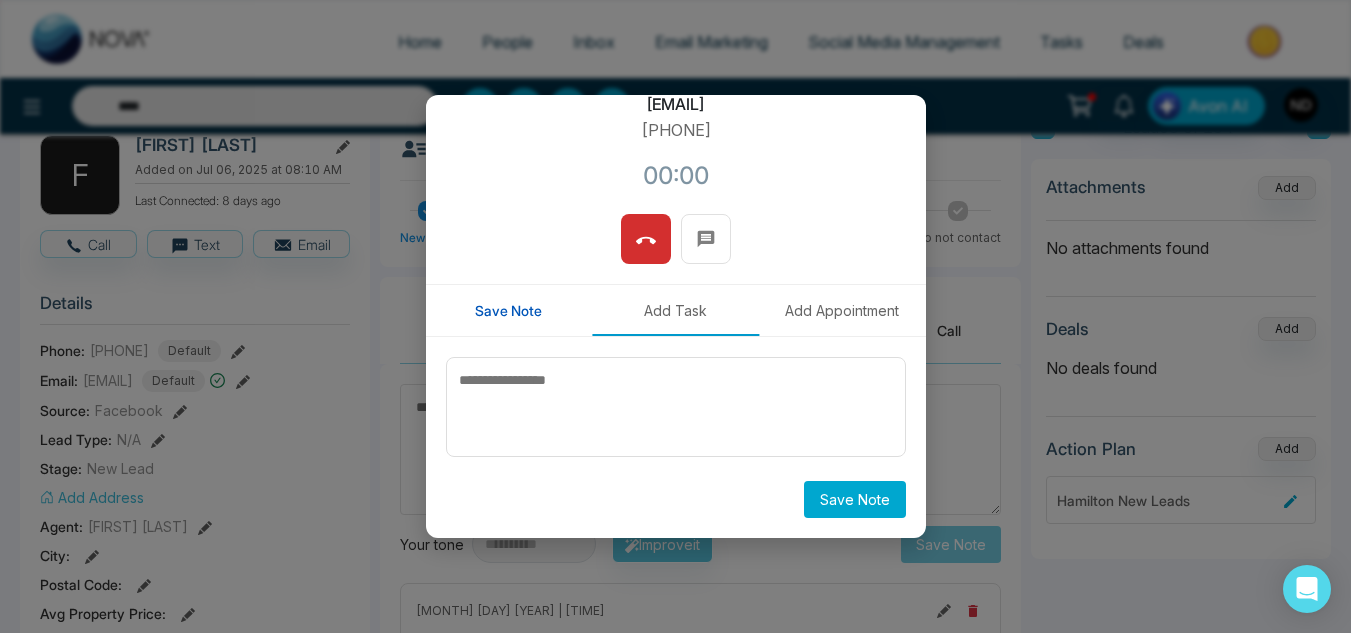 scroll, scrollTop: 238, scrollLeft: 0, axis: vertical 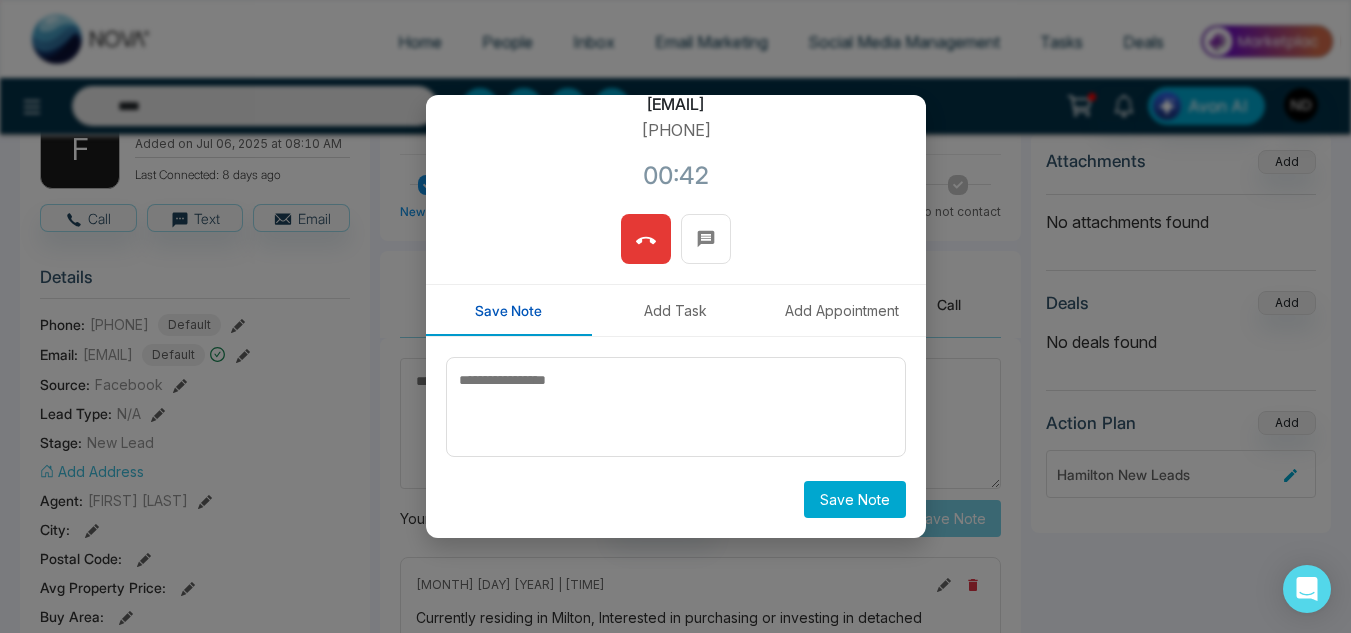 click at bounding box center [646, 239] 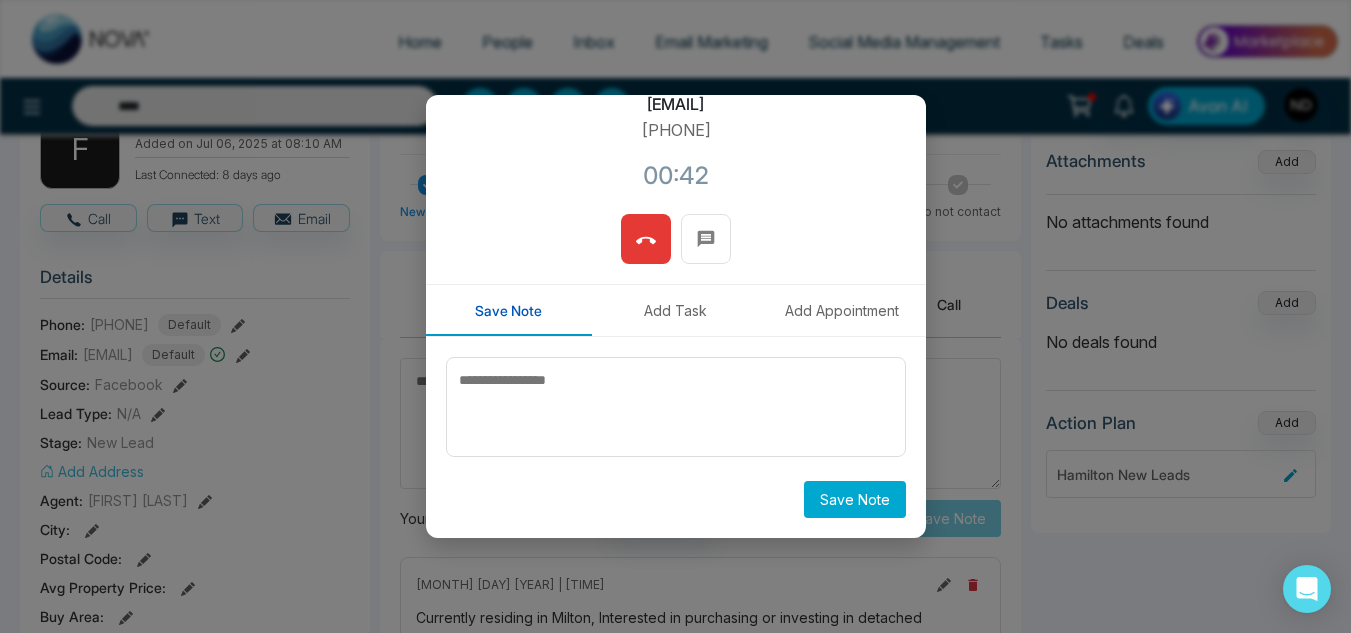 type 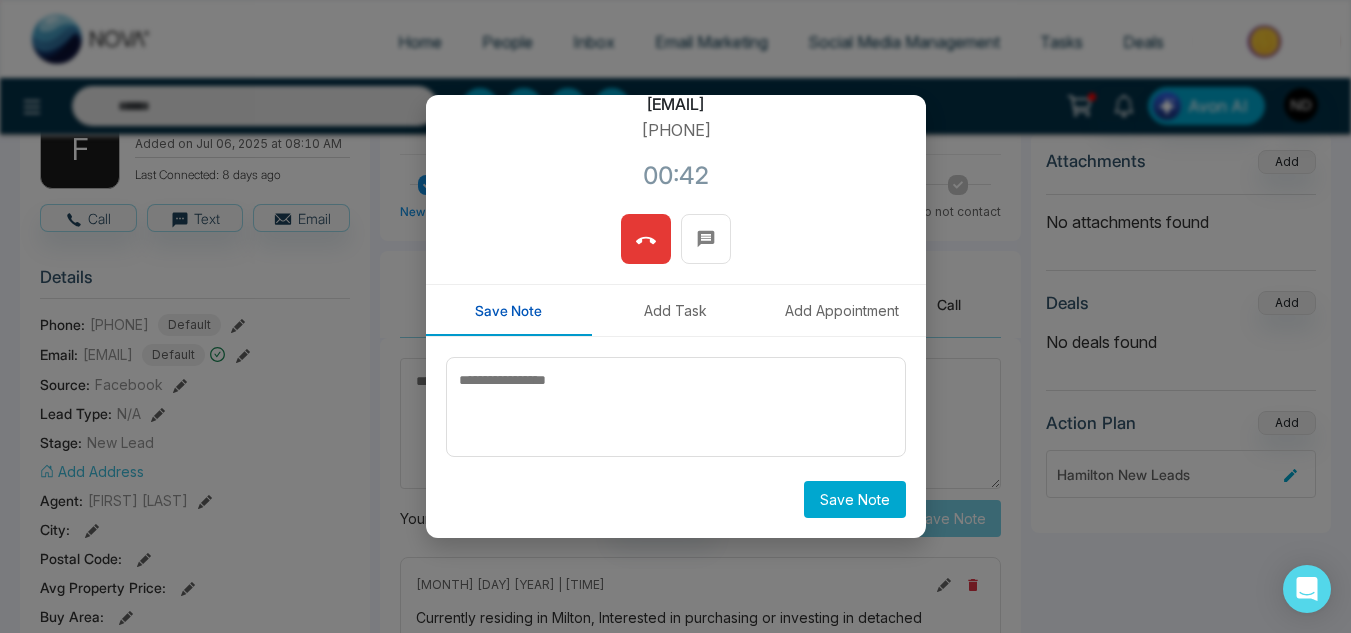 scroll, scrollTop: 178, scrollLeft: 0, axis: vertical 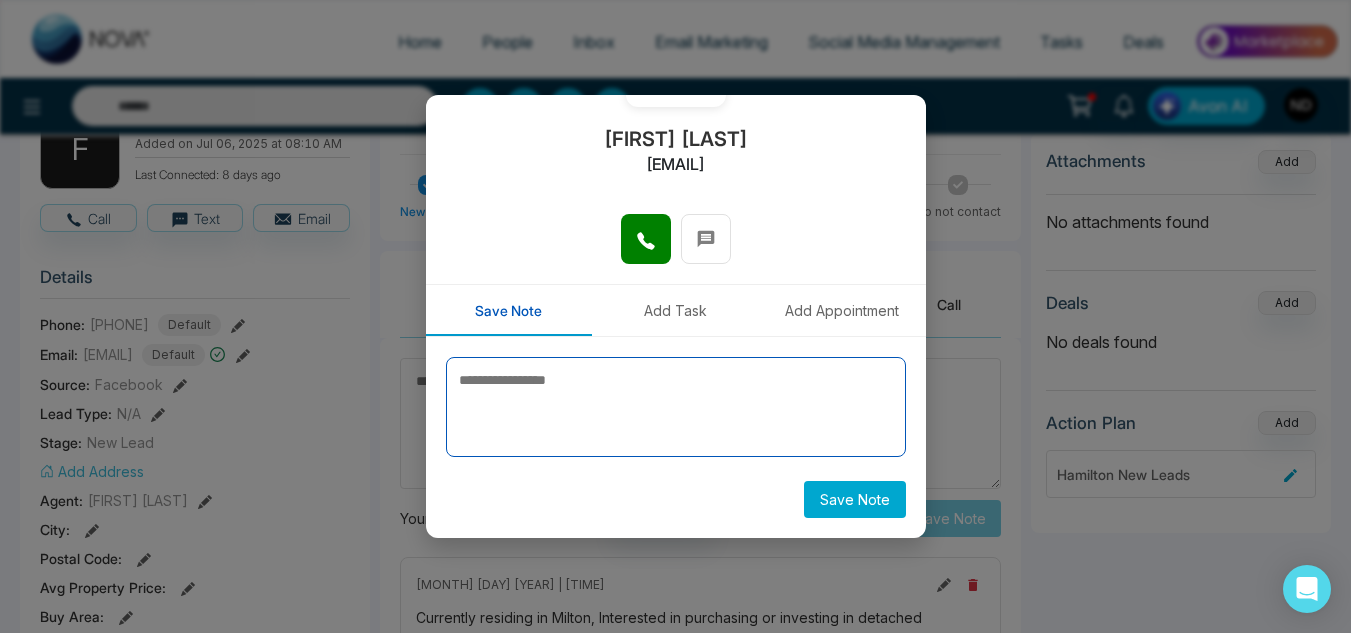 click at bounding box center (676, 407) 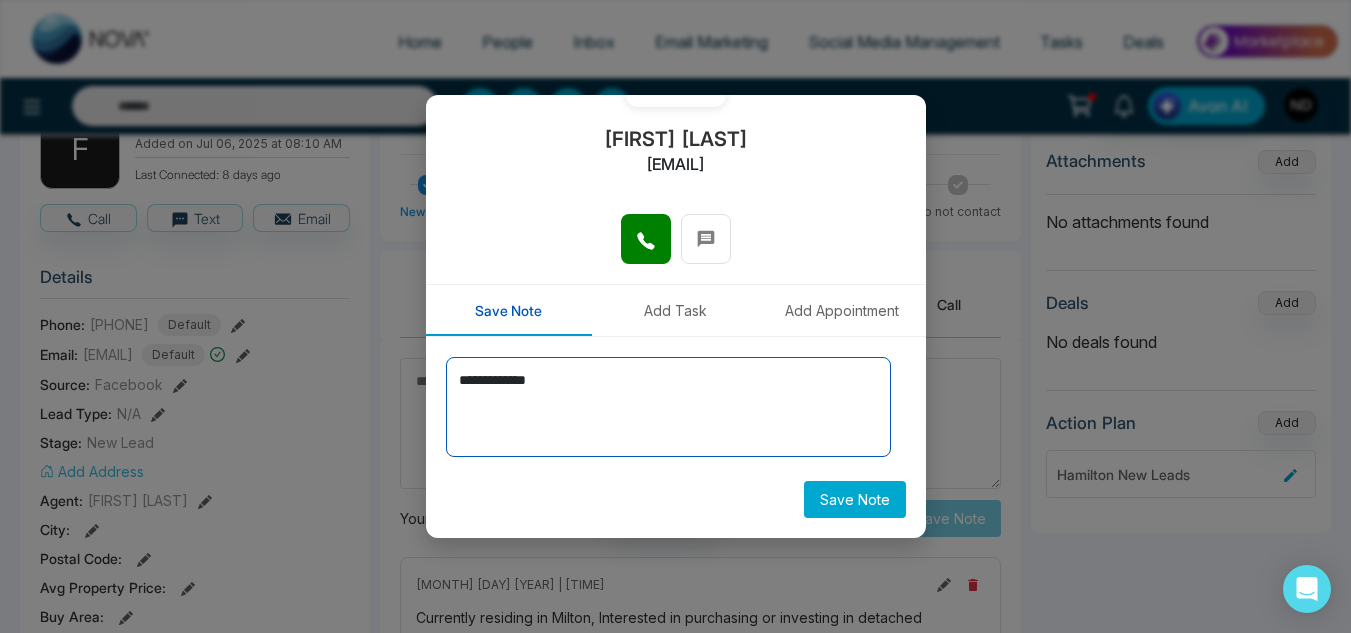 type on "**********" 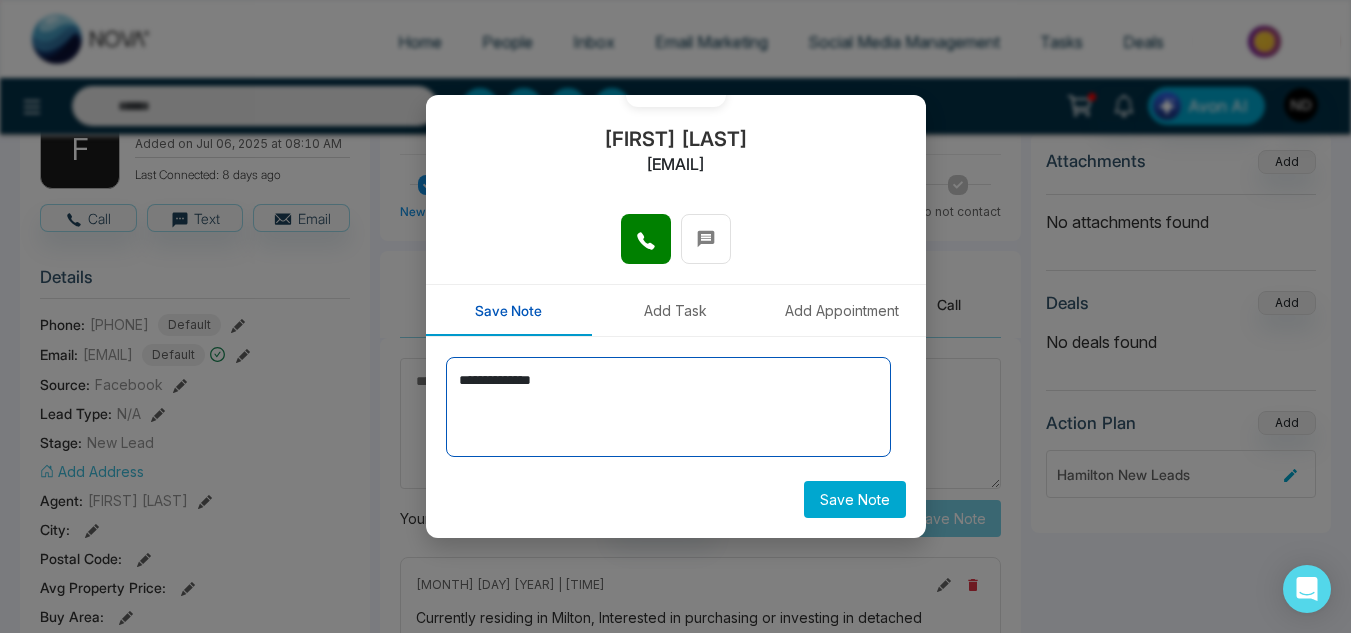 type on "****" 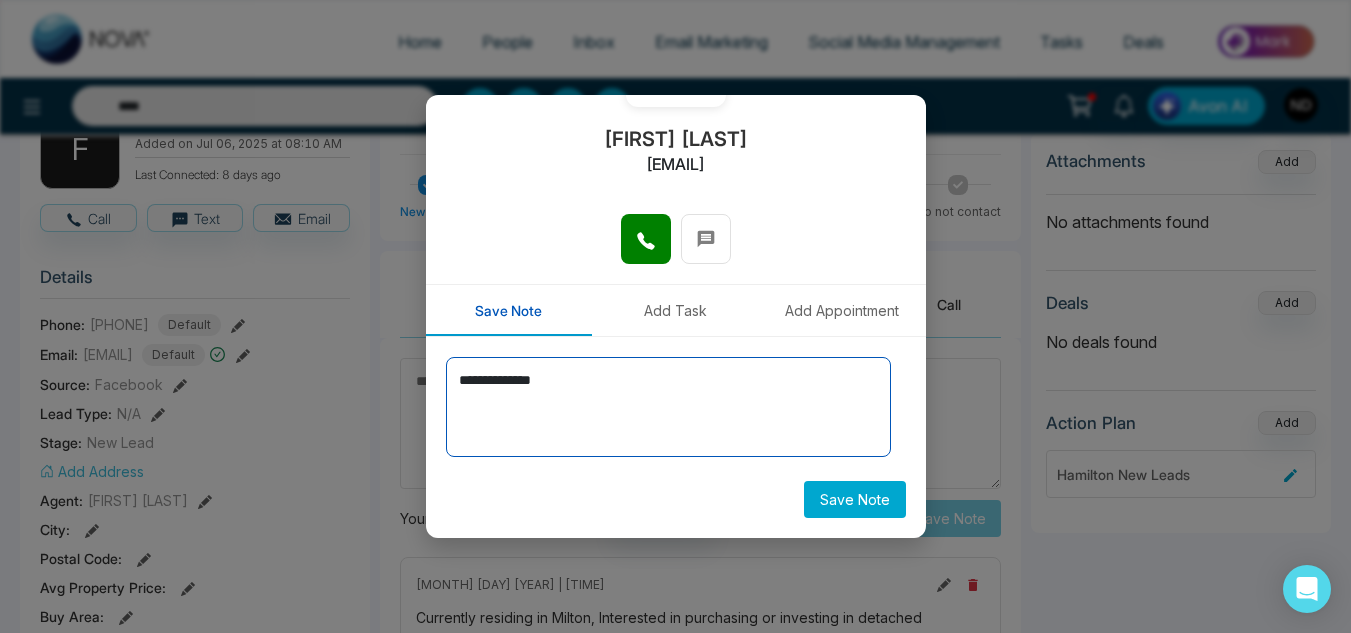type on "**********" 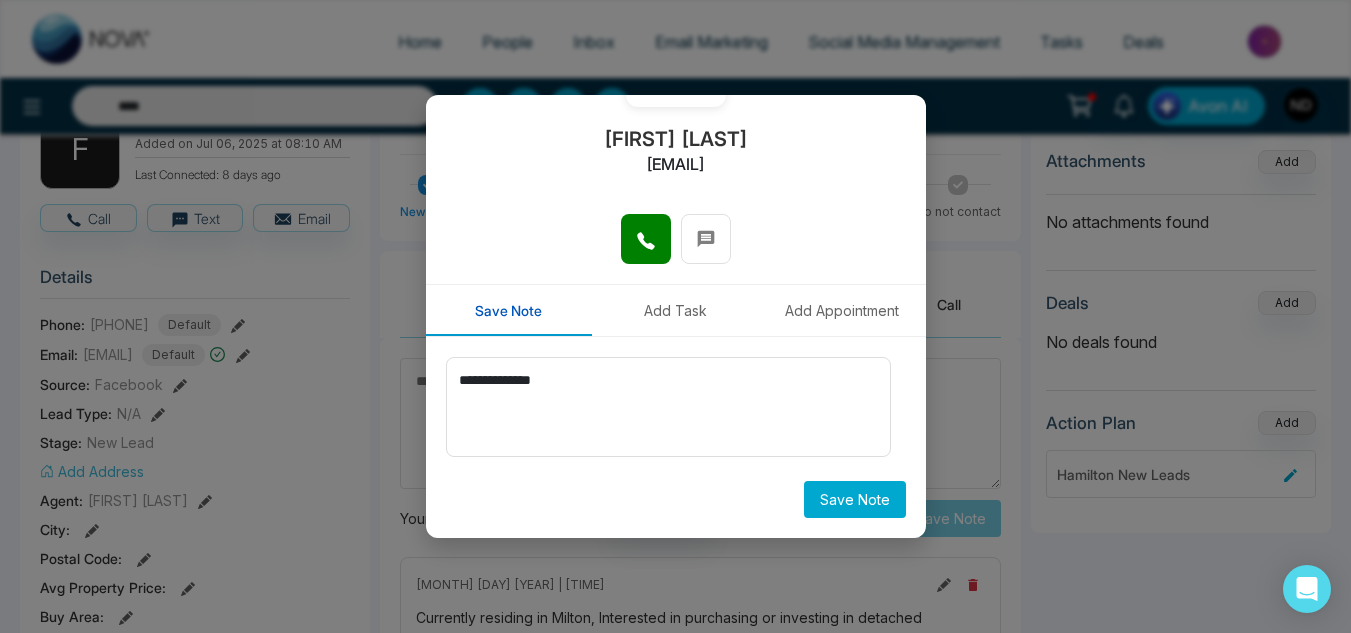 click on "Save Note" at bounding box center [855, 499] 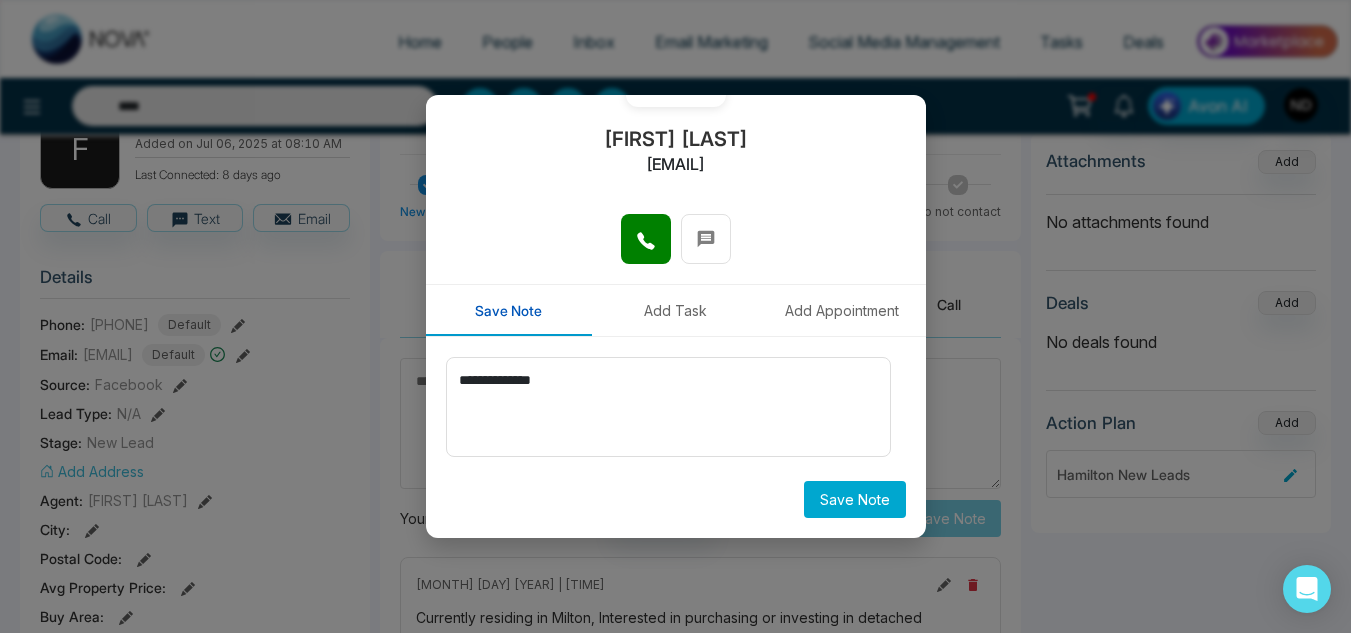 type on "****" 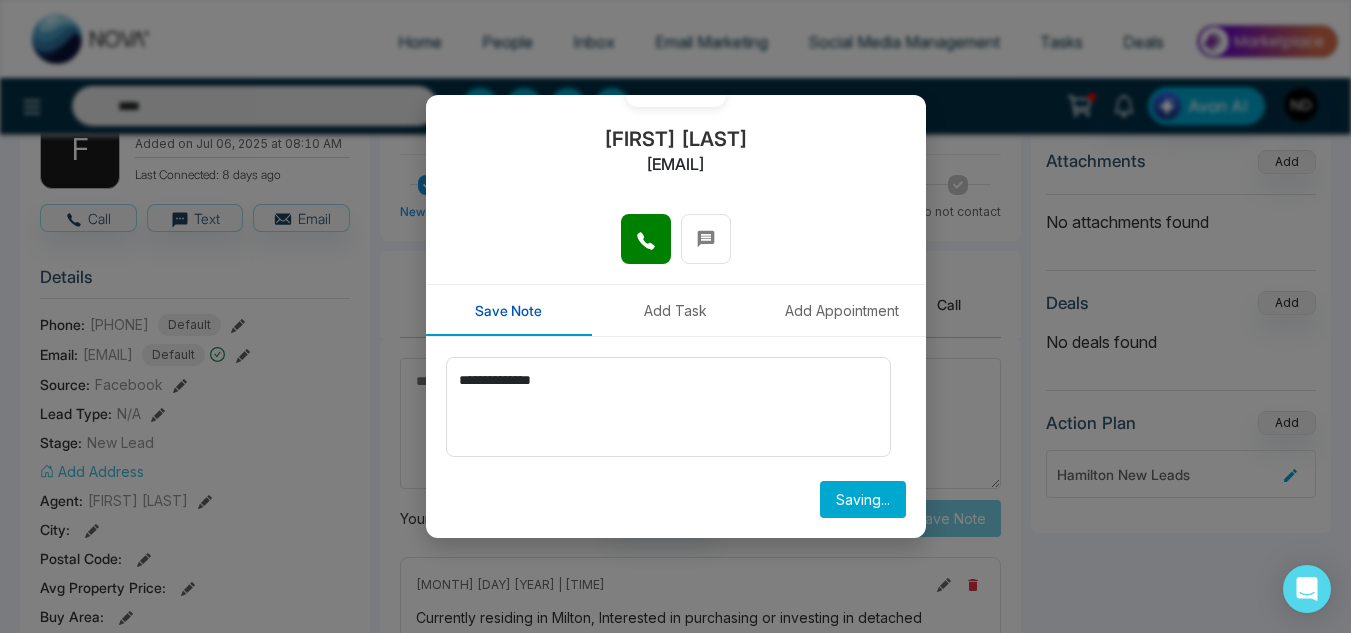 type 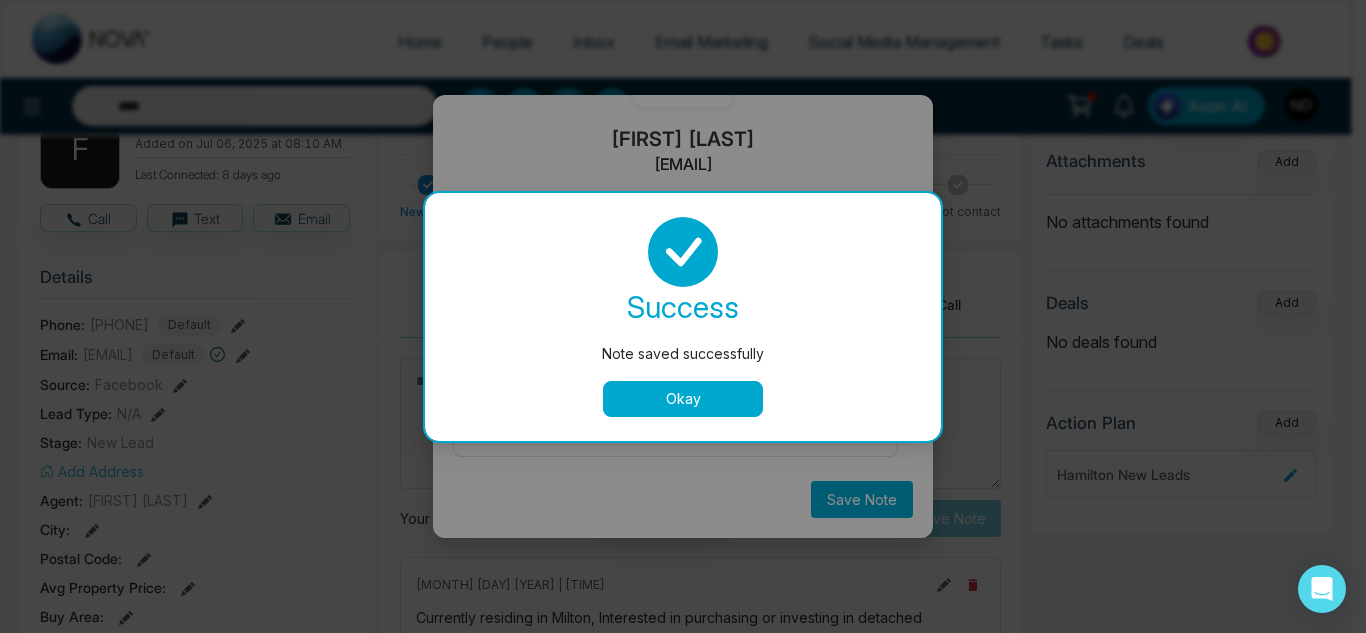 click on "Okay" at bounding box center (683, 399) 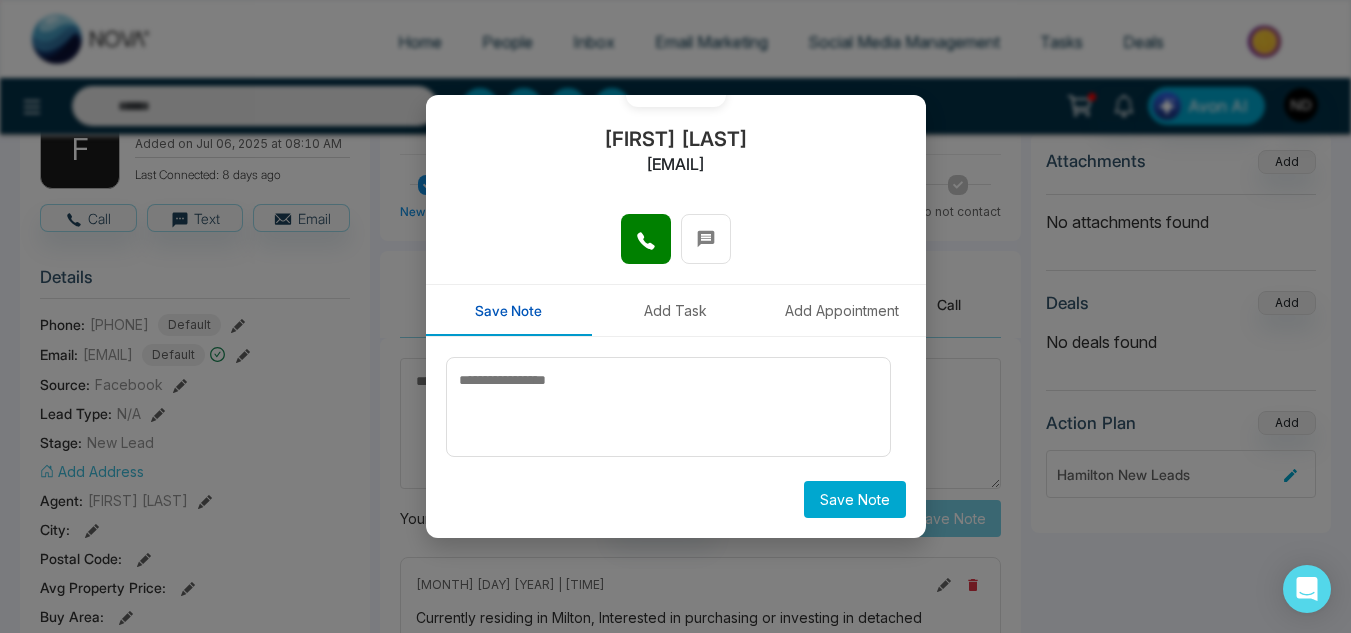 scroll, scrollTop: 0, scrollLeft: 0, axis: both 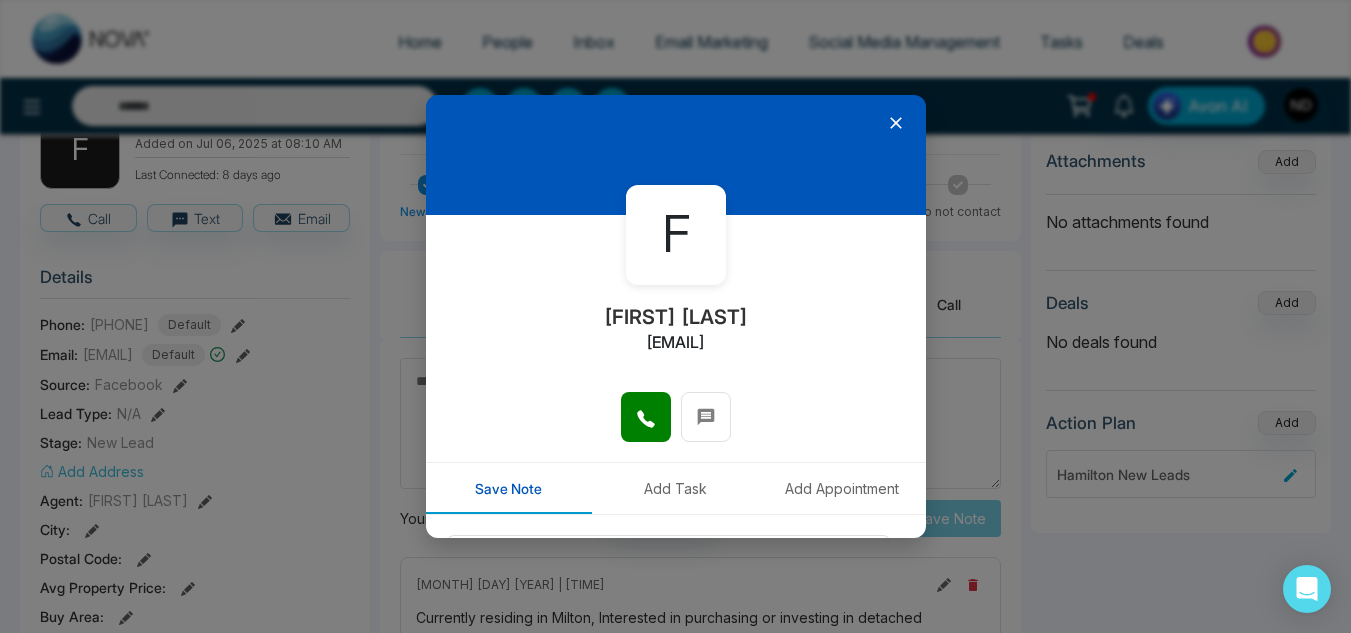 click 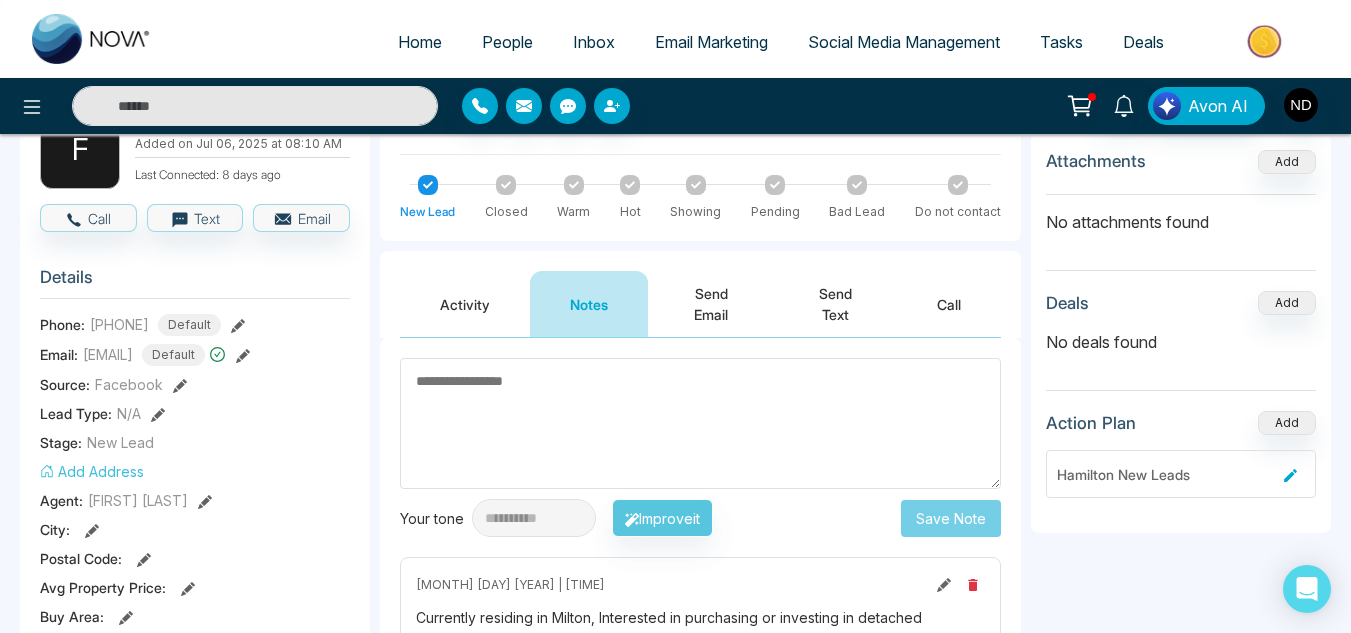 scroll, scrollTop: 0, scrollLeft: 0, axis: both 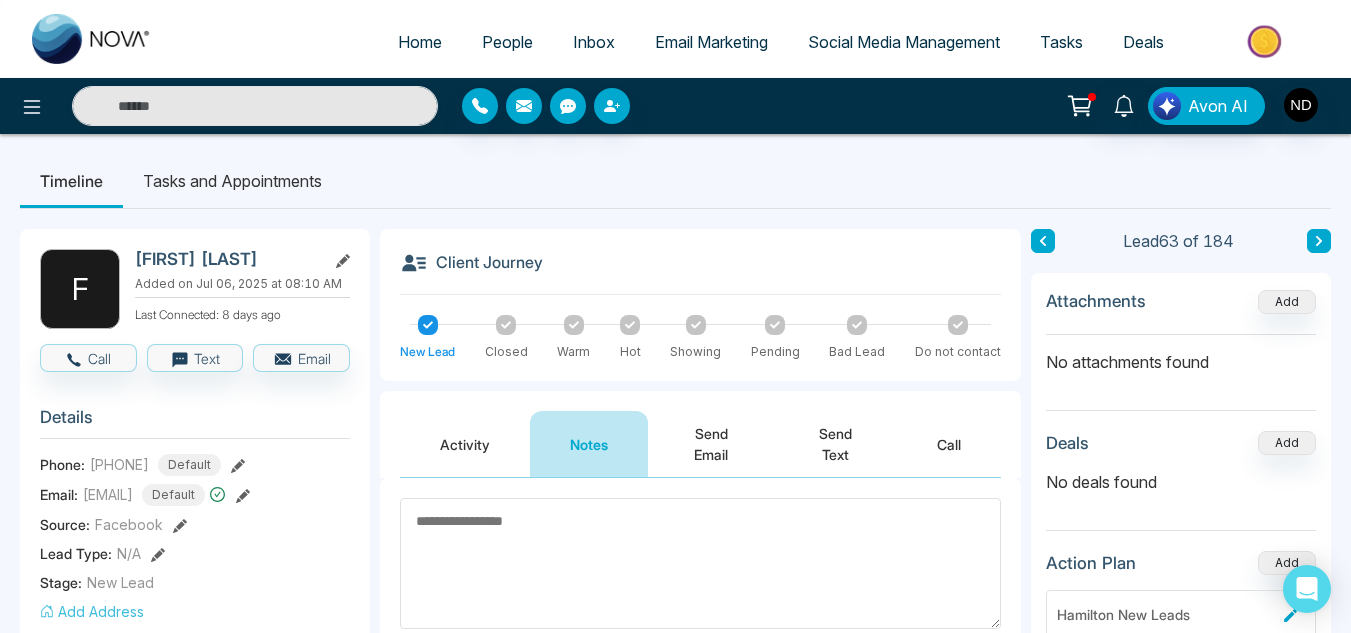 click at bounding box center (1319, 241) 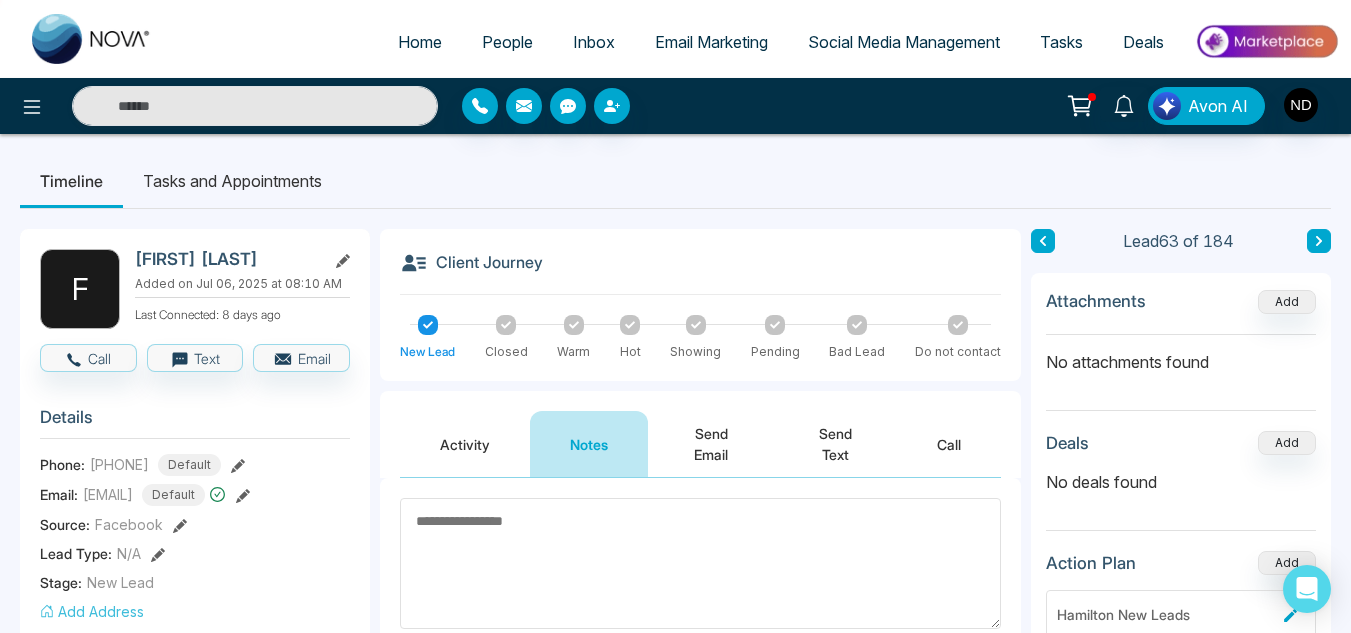 type on "****" 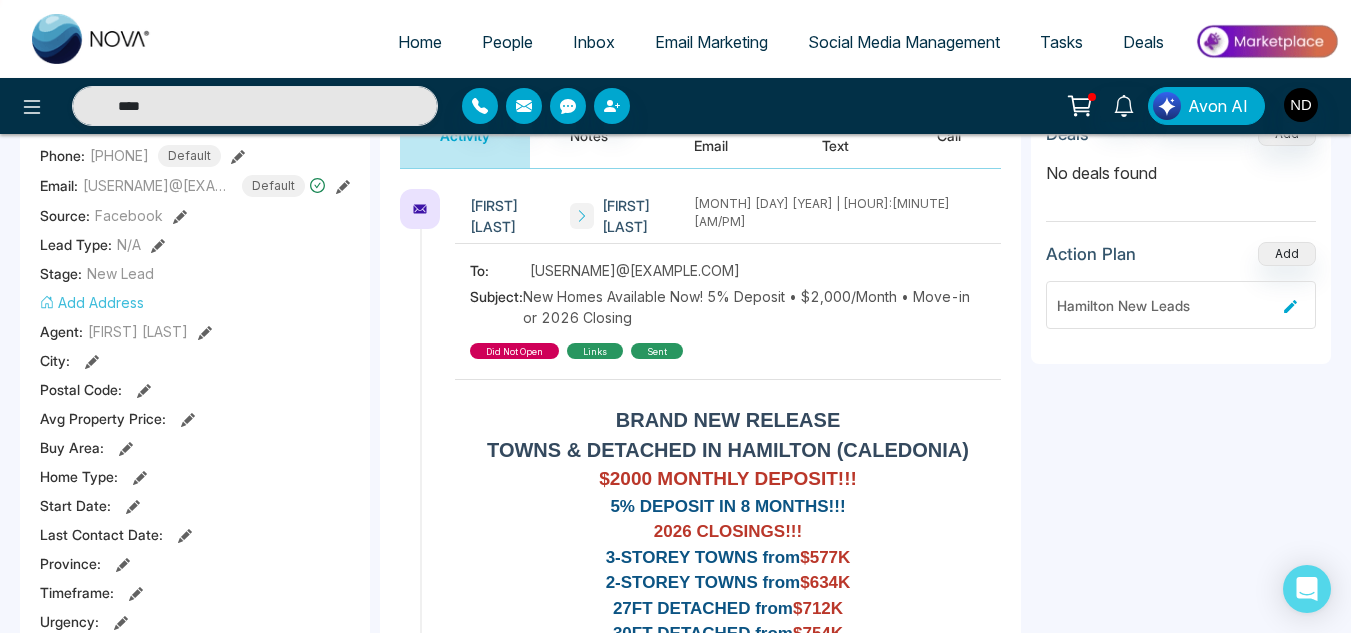 scroll, scrollTop: 209, scrollLeft: 0, axis: vertical 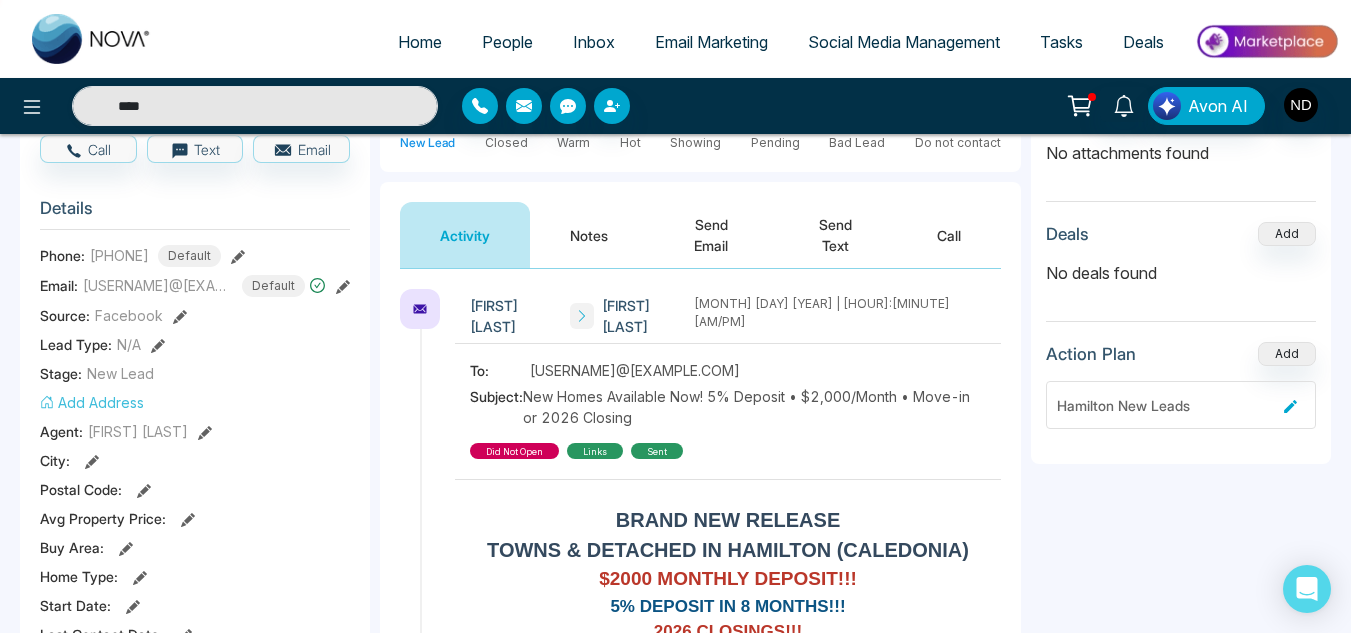 click on "Navdeep Dhillon Dharmendra Kant July 7 2025 | 7:41 AM To: dharamkant@yahoo.ca Subject: New Homes Available Now! 5% Deposit • $2,000/Month • Move-in or 2026 Closing did not open links sent Navdeep Dhillon Dharmendra Kant July 6 2025 | 10:59 AM Navdeep Dhillon Dharmendra Kant July 6 2025 | 10:58 AM Navdeep Dhillon Dharmendra Kant July 6 2025 | 7:47 AM Navdeep Dhillon Dharmendra Kant July 6 2025 | 7:42 AM To: dharamkant@yahoo.ca Subject: Own a Home from Just $2,000/Month – Limited Inventory Available! did not open links sent Navdeep Dhillon Dharmendra Kant July 6 2025 | 7:42 AM Dharmendra Kant Navdeep Dhillon July 6 2025 | 7:40 AM" at bounding box center (700, 1433) 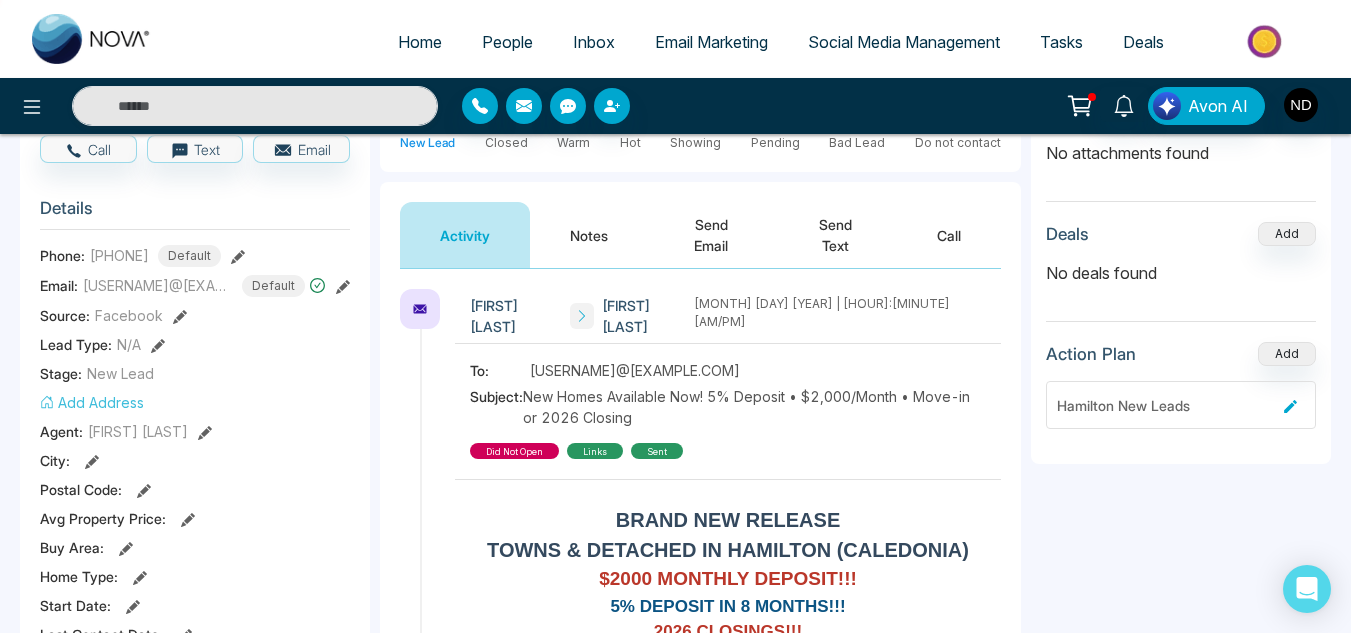 click on "Activity Notes Send Email Send Text Call" at bounding box center [700, 225] 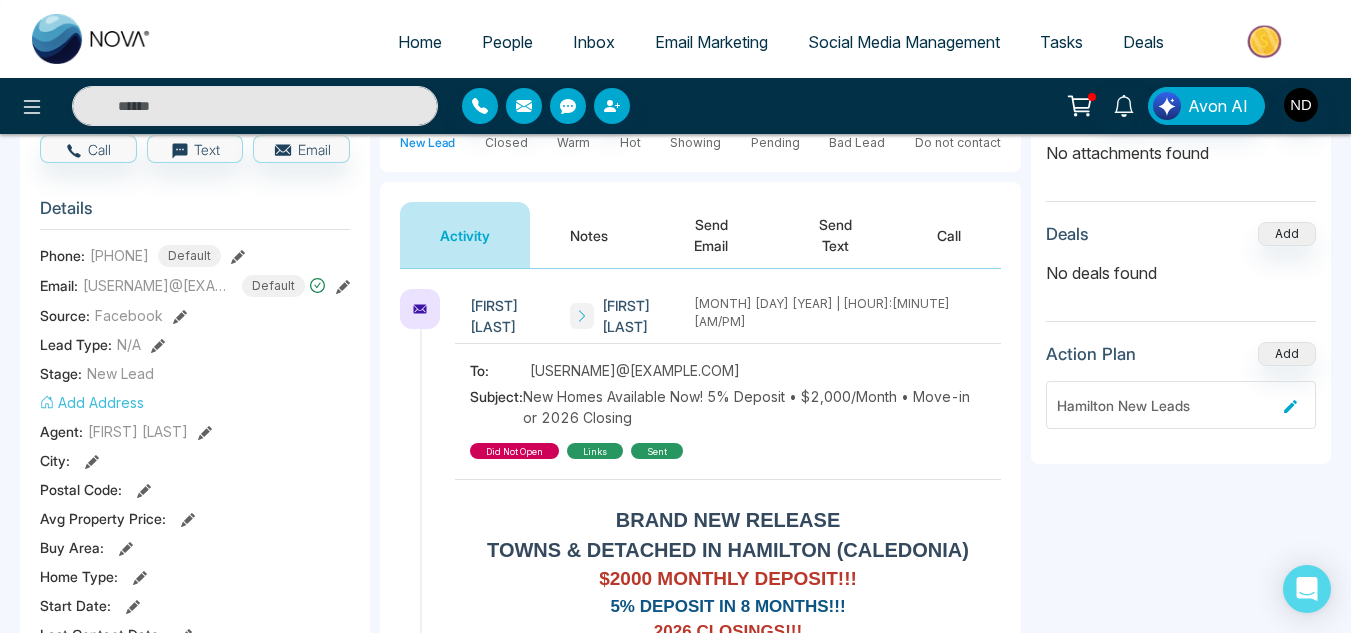 click on "Notes" at bounding box center (589, 235) 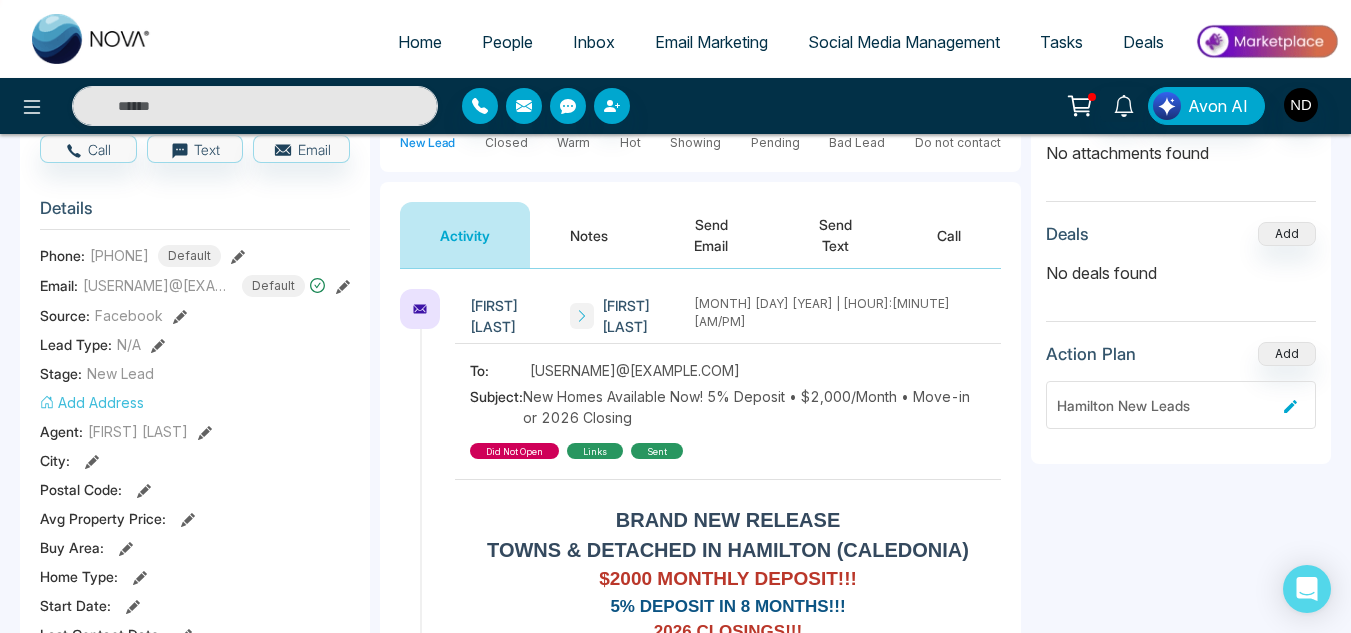type on "****" 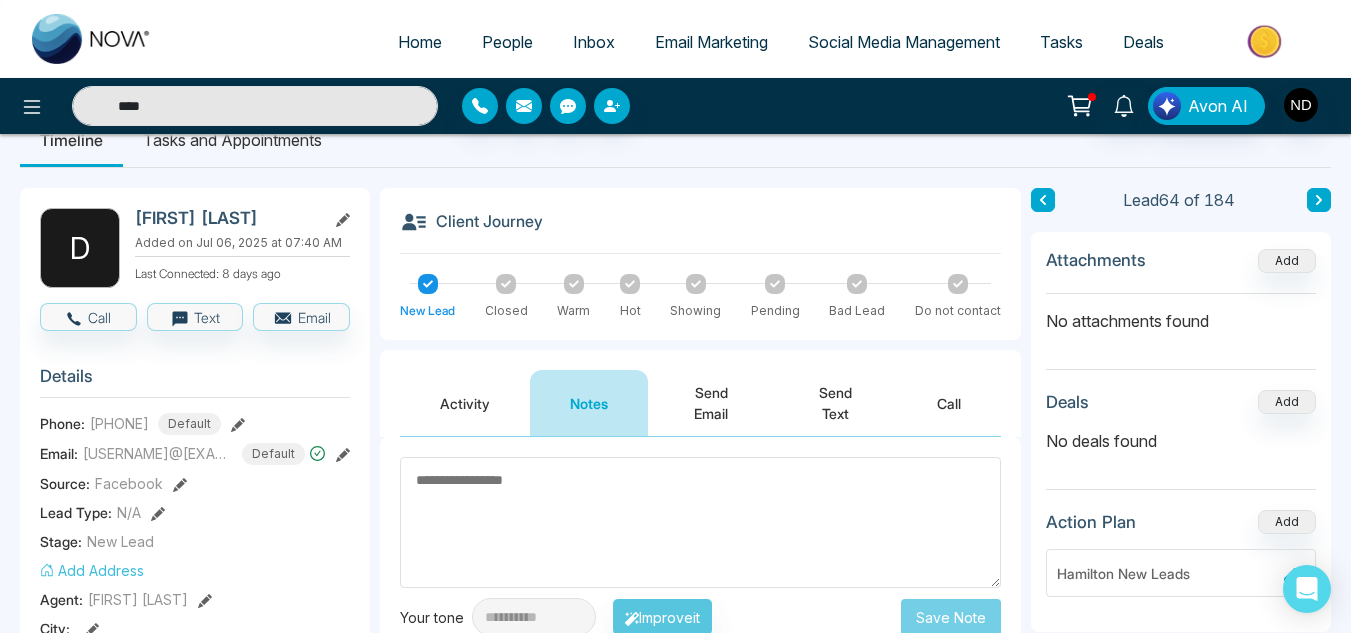 scroll, scrollTop: 0, scrollLeft: 0, axis: both 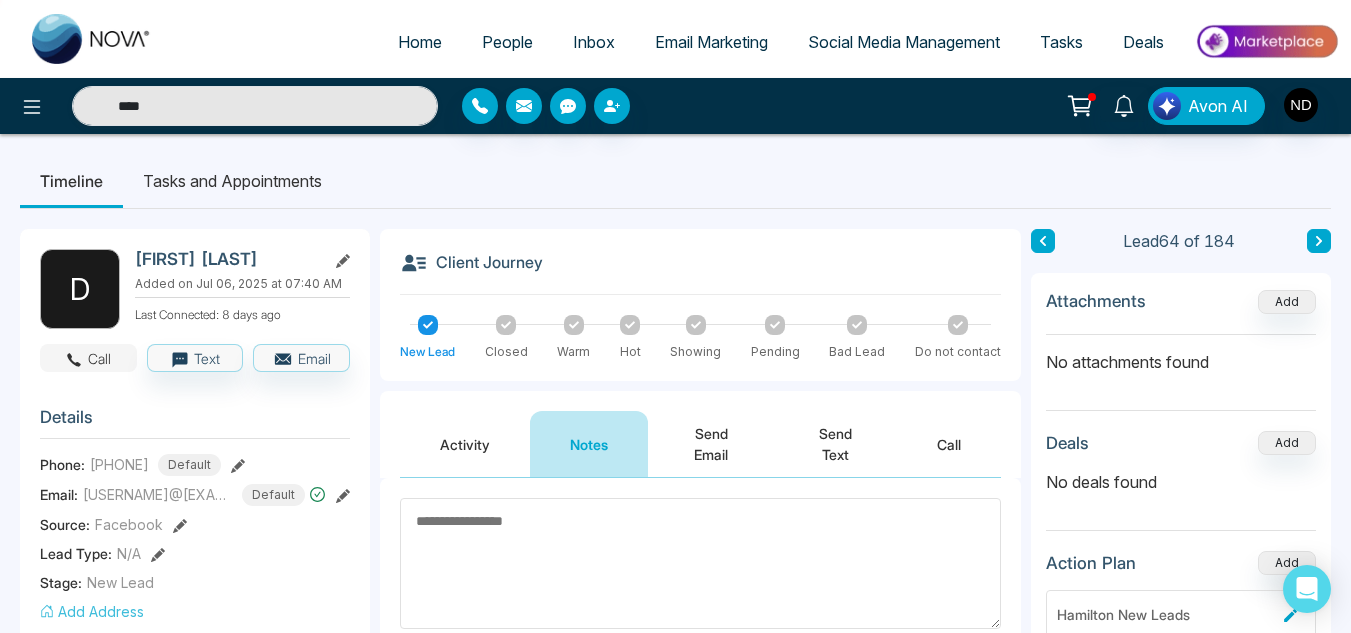 click on "Call" at bounding box center (88, 358) 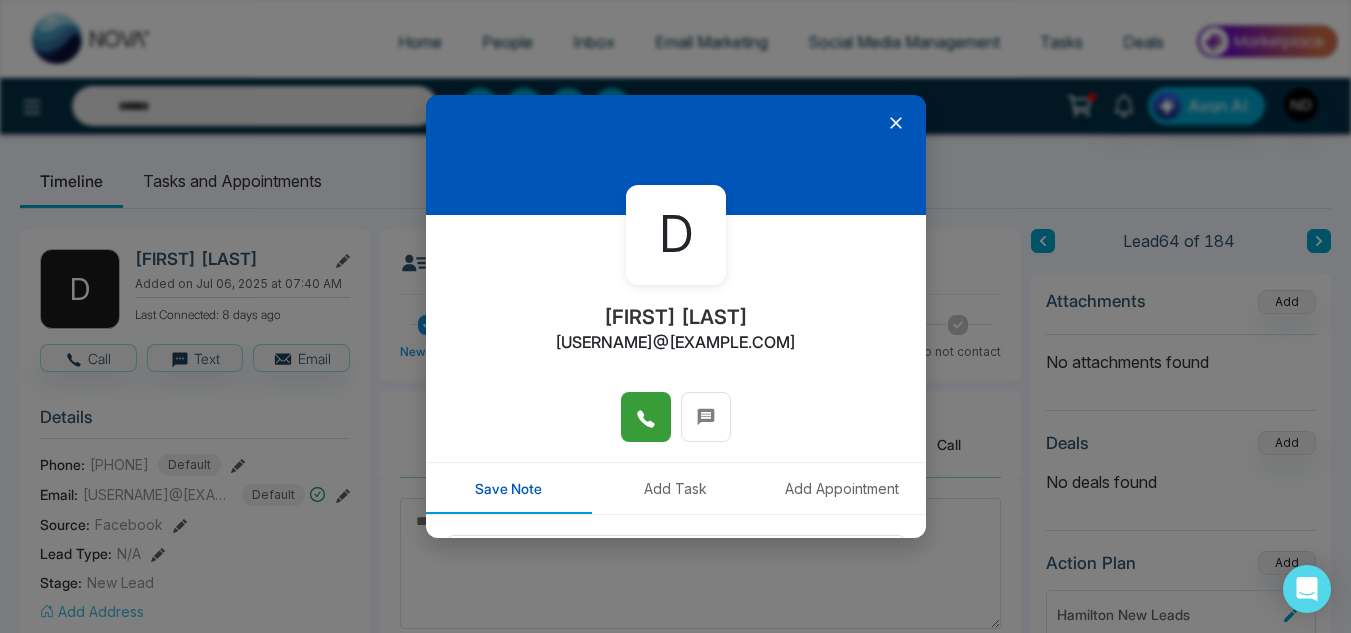 click 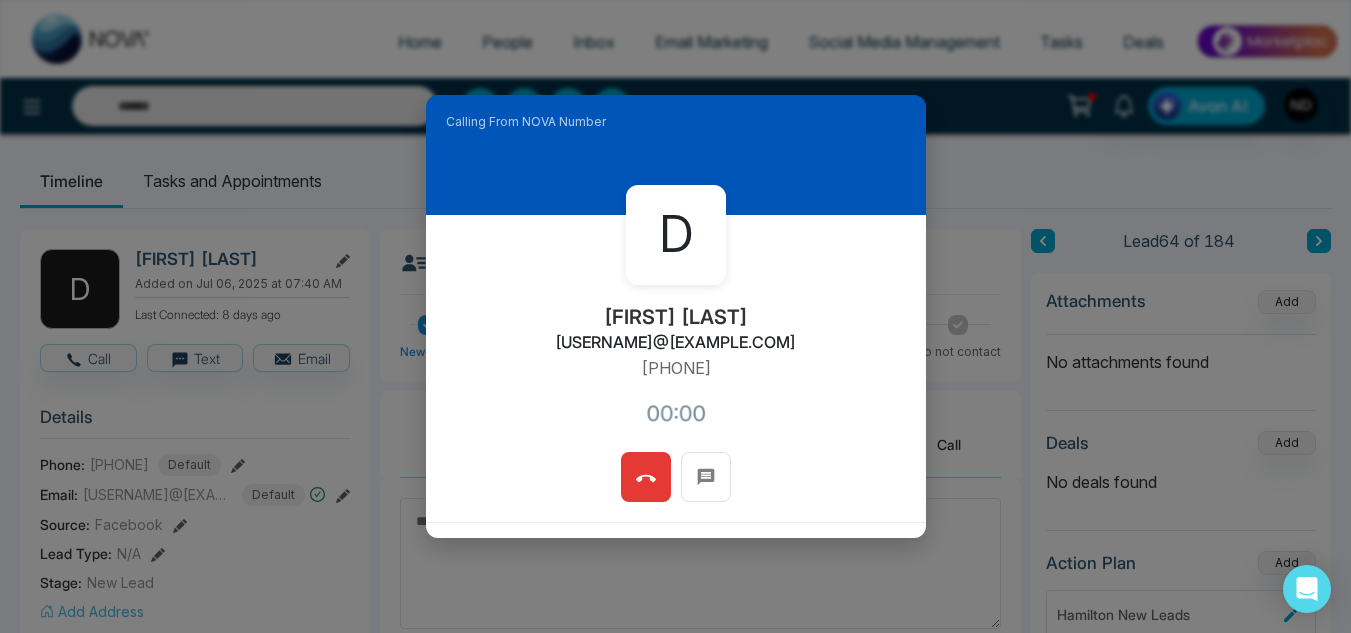 type on "****" 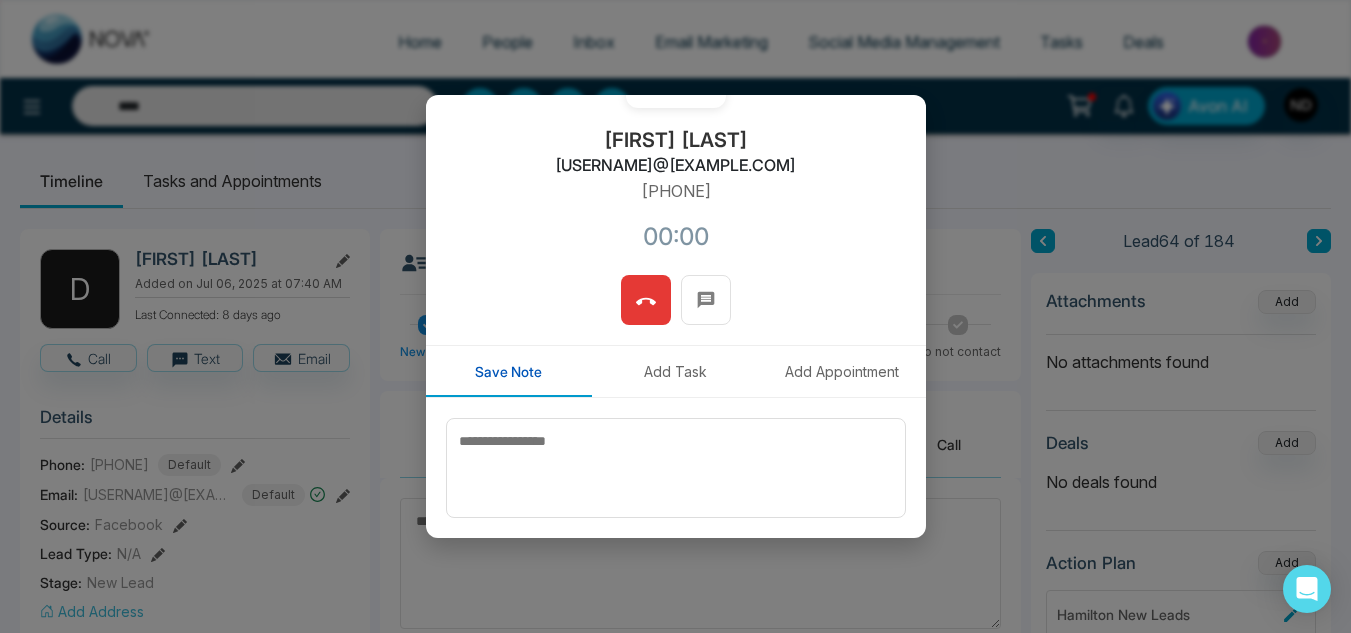 scroll, scrollTop: 184, scrollLeft: 0, axis: vertical 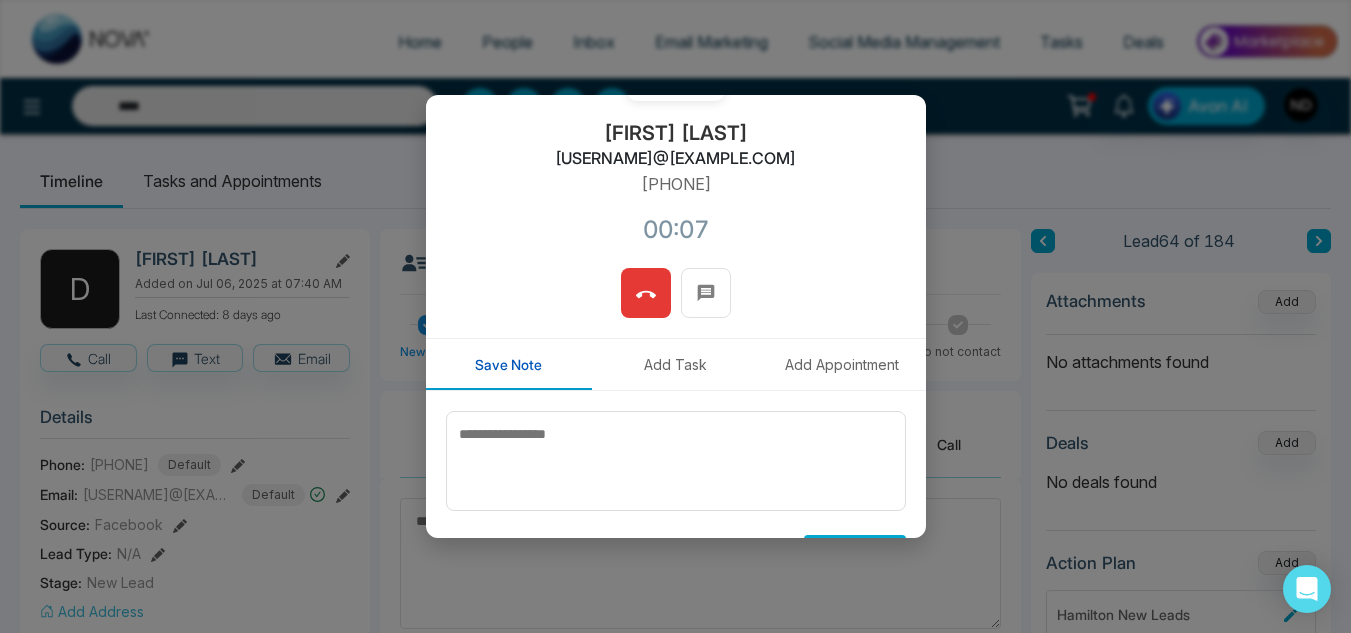 click on "Save Note" at bounding box center [676, 491] 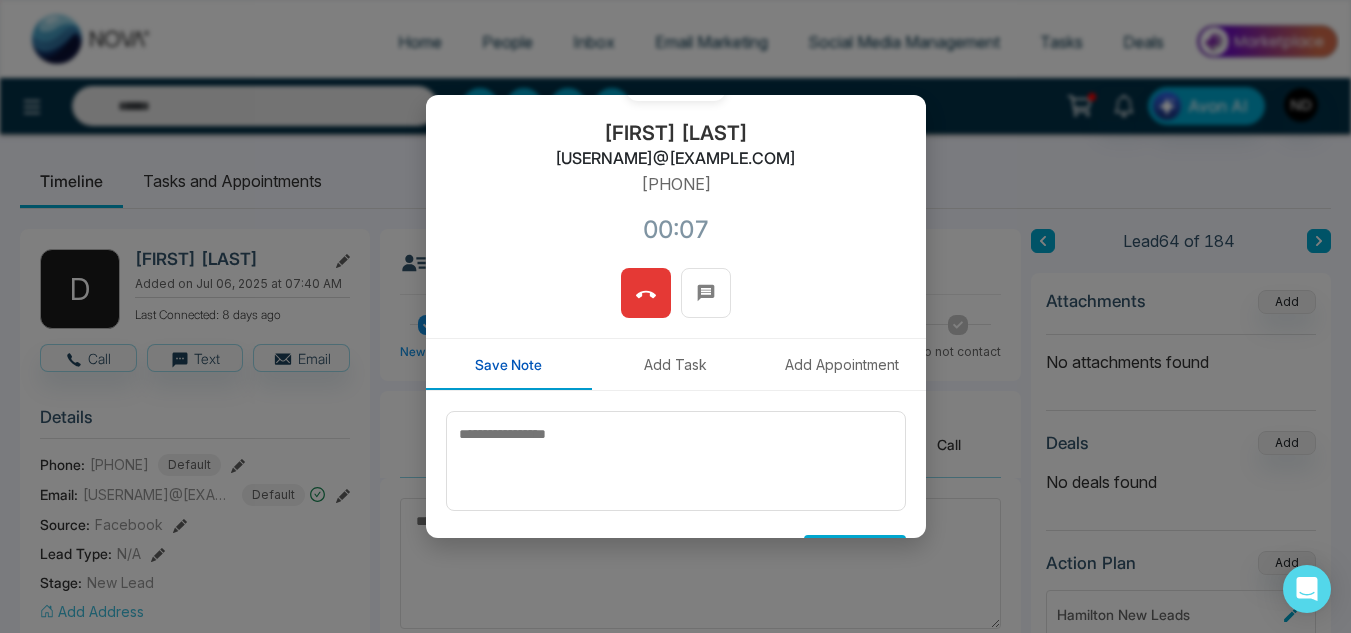 type on "****" 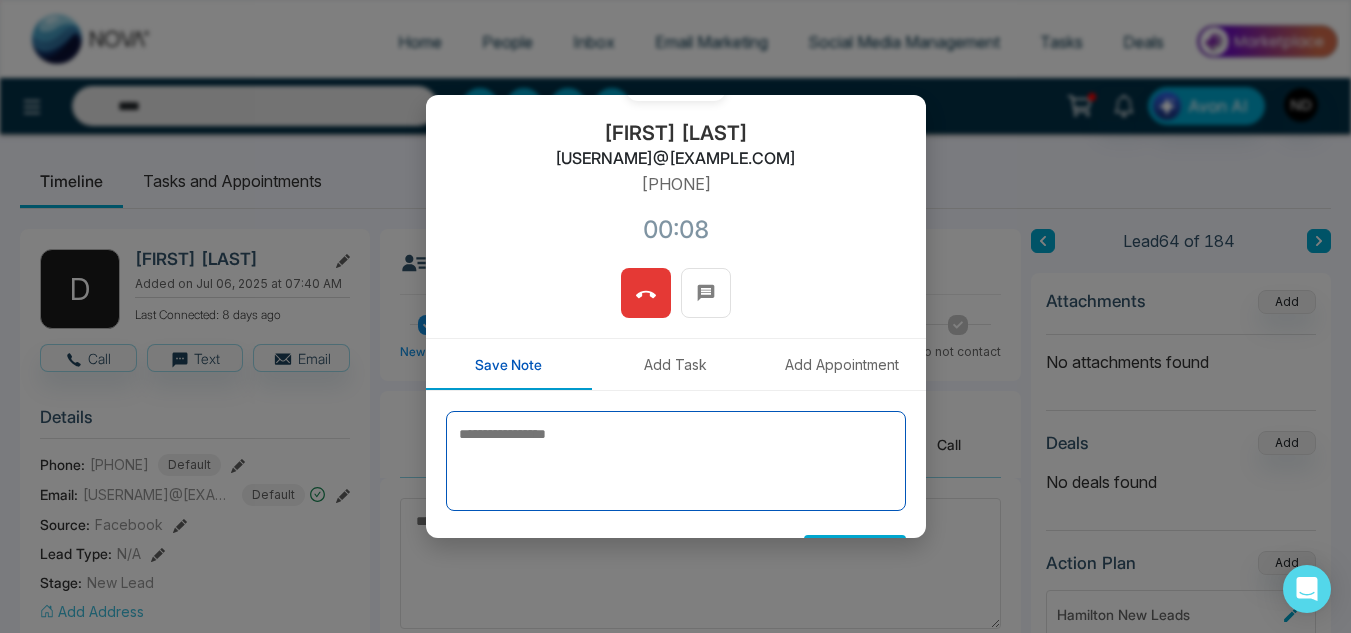 click at bounding box center [676, 461] 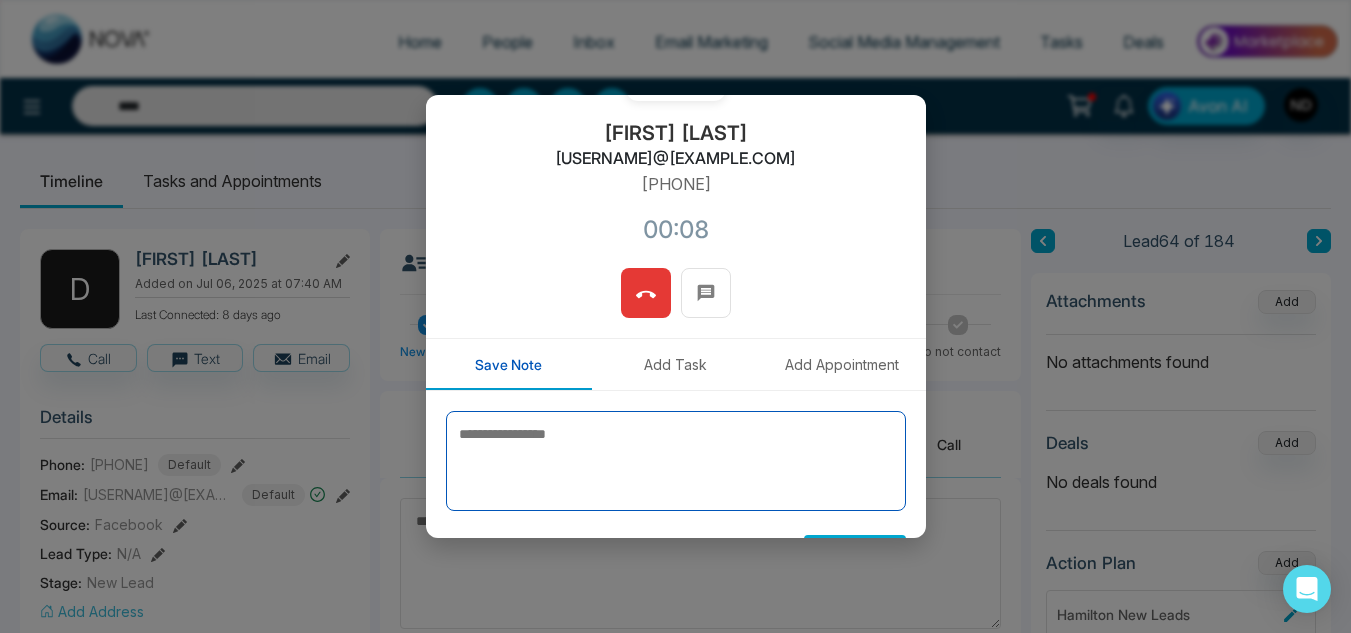 type 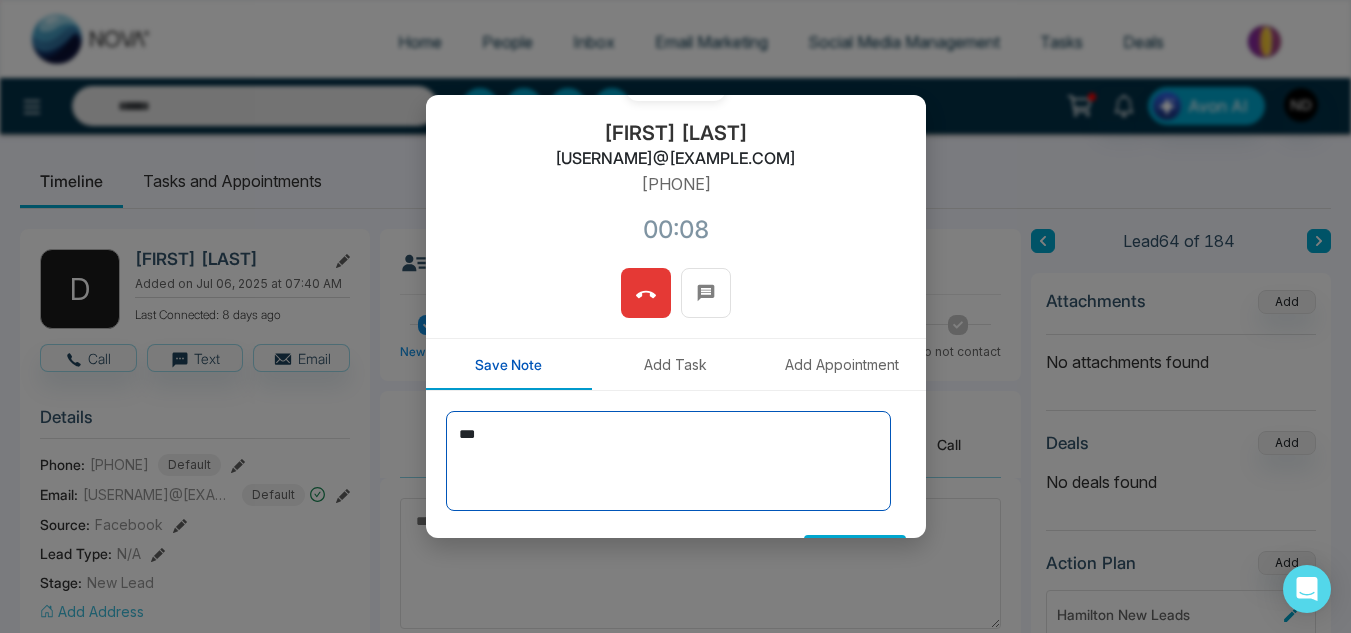 type on "****" 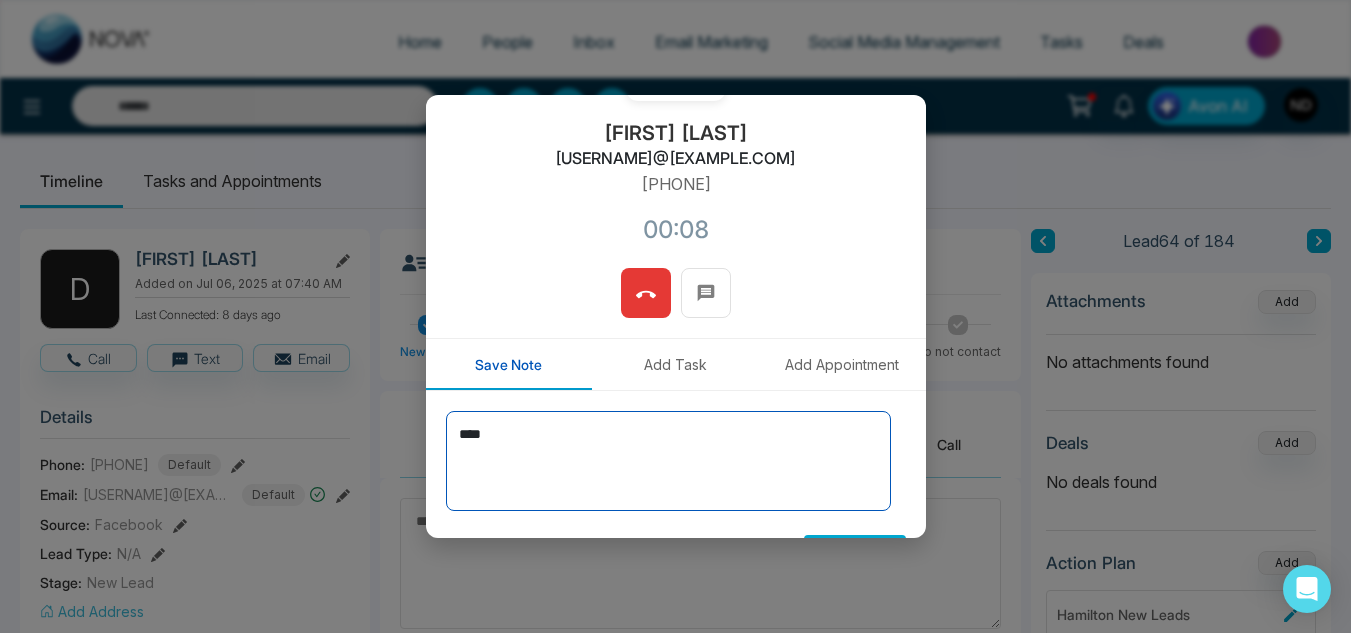 type on "****" 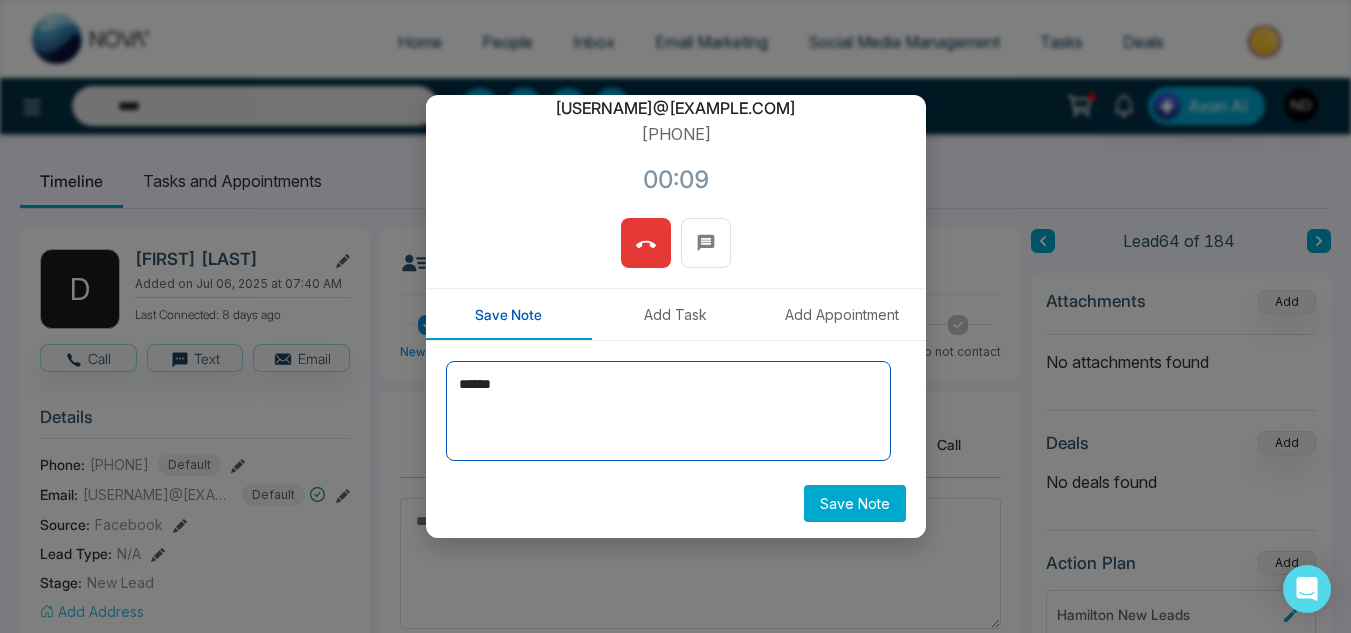 scroll, scrollTop: 235, scrollLeft: 0, axis: vertical 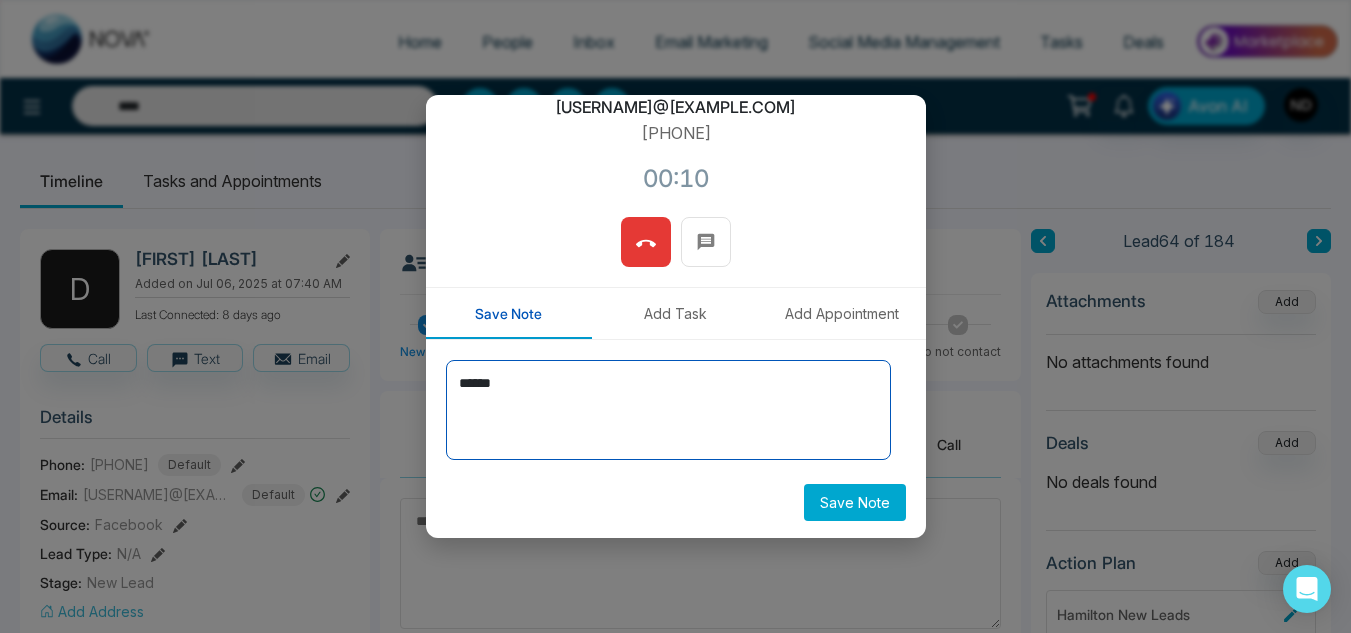 type on "******" 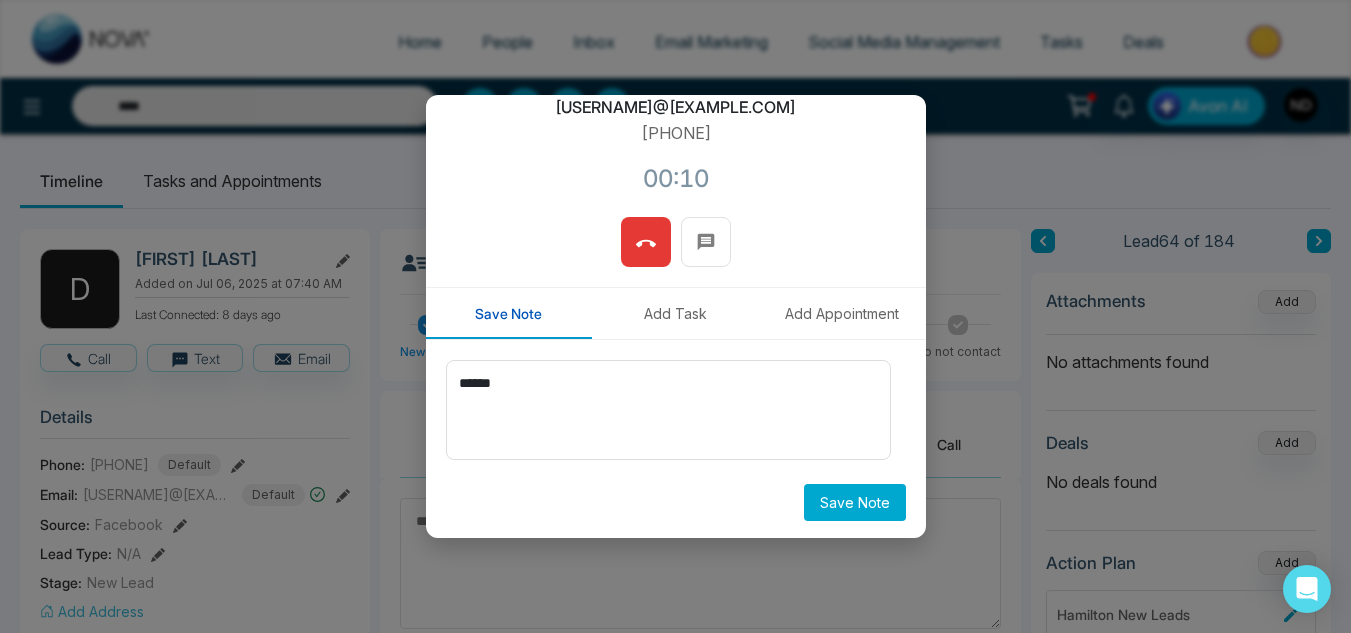 click on "Save Note" at bounding box center (855, 502) 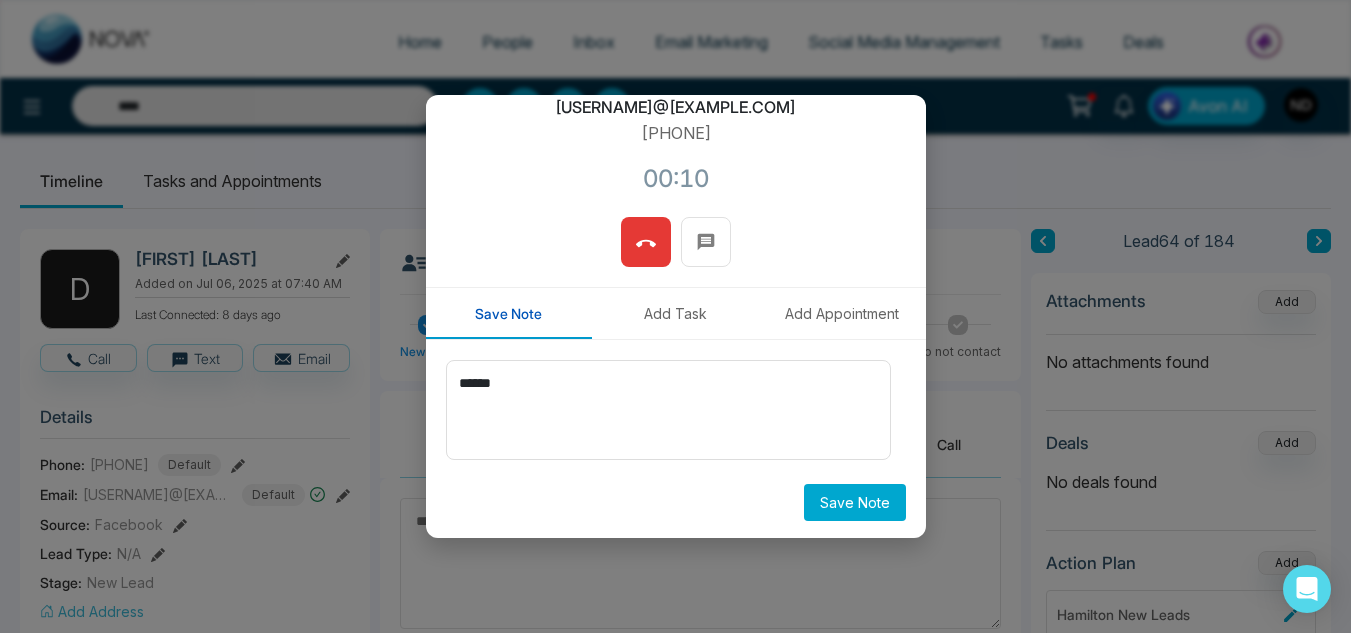 type on "****" 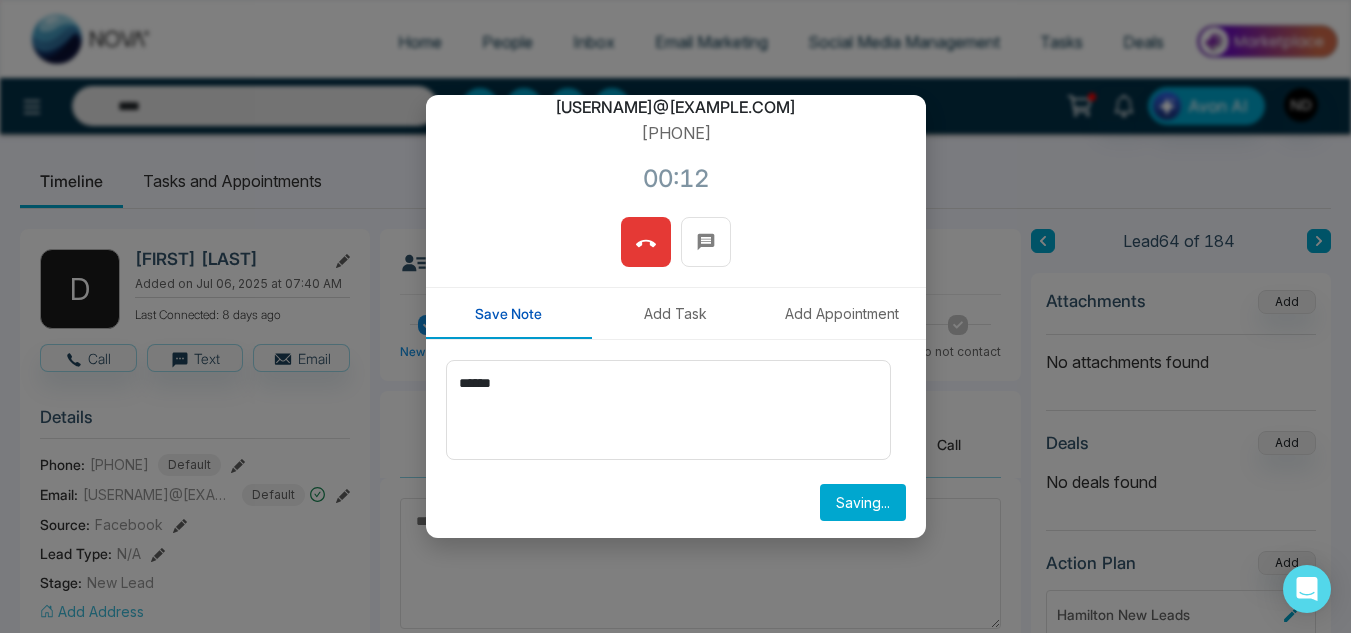 type 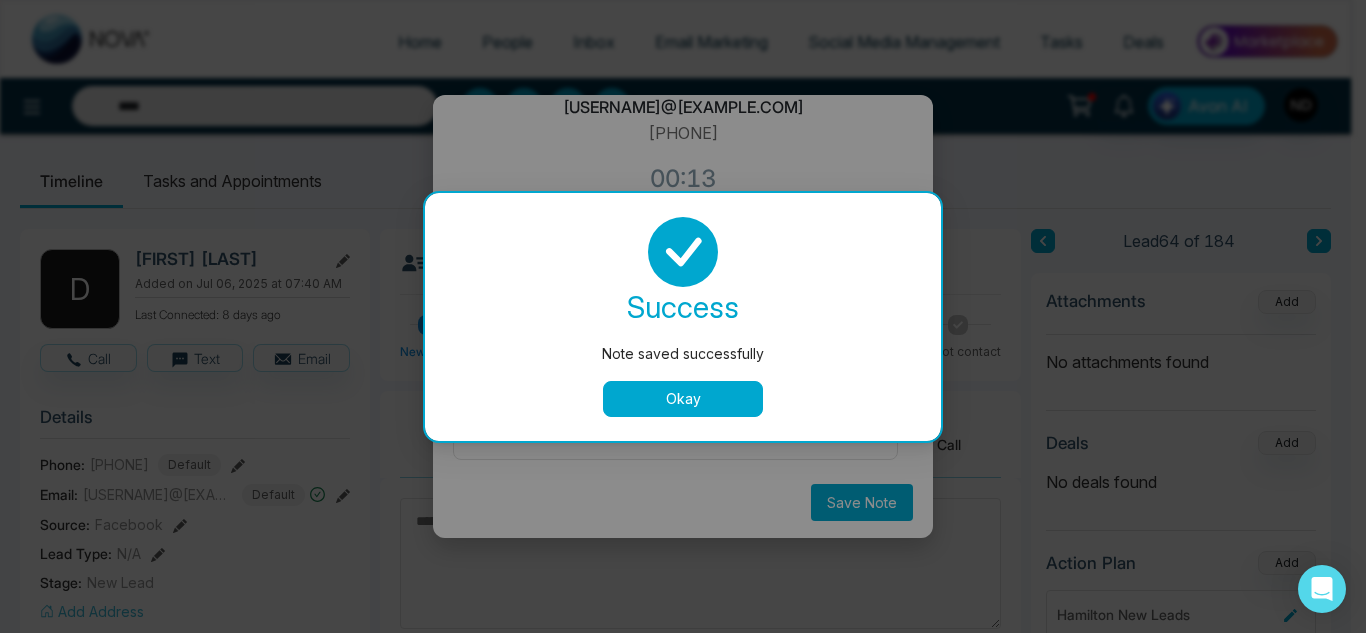 click on "Okay" at bounding box center (683, 399) 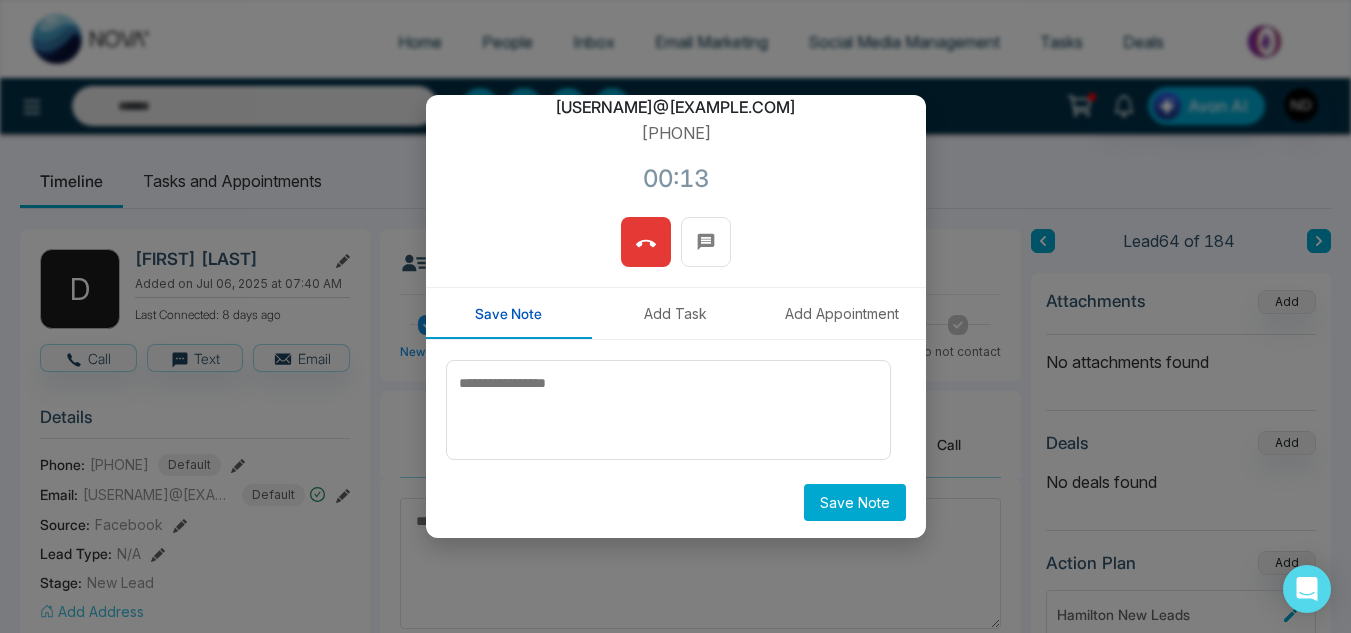 type on "****" 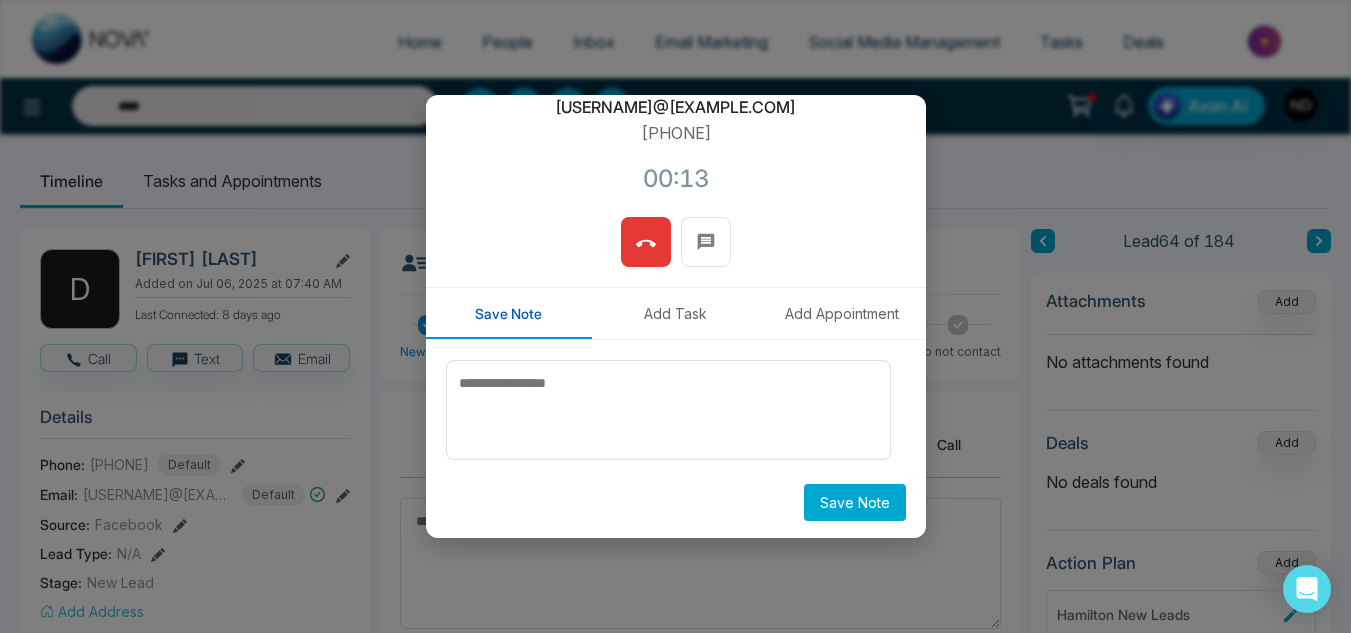 click at bounding box center [646, 242] 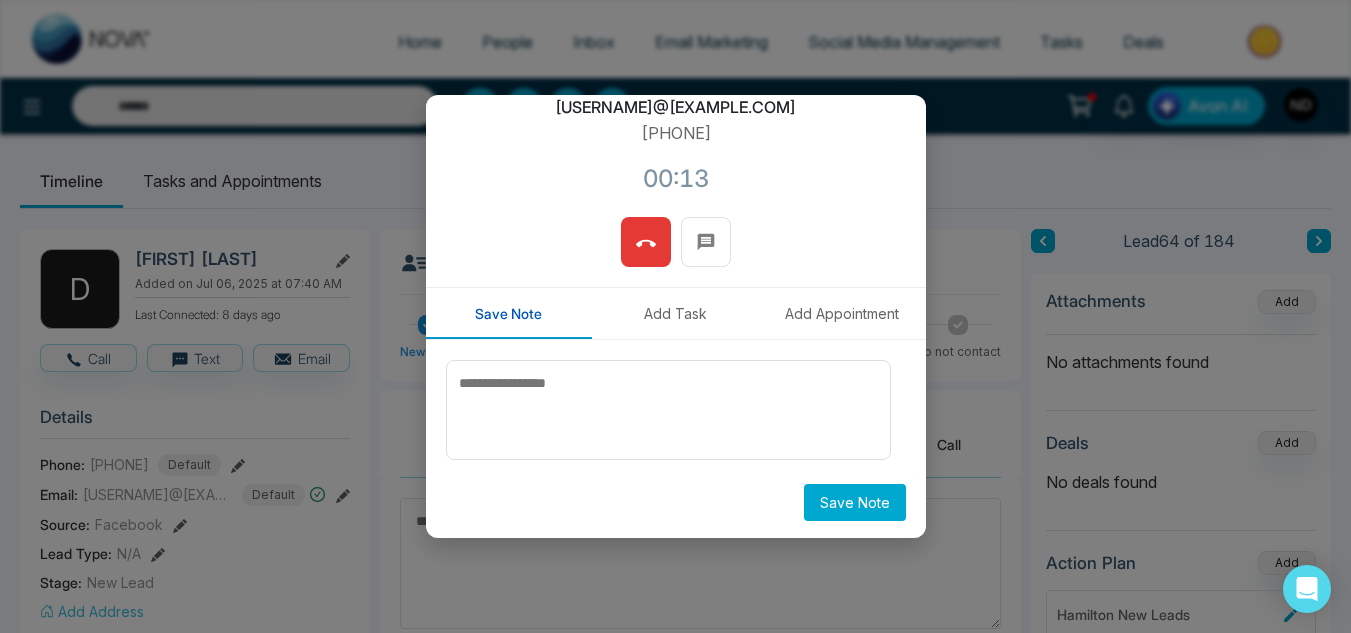 type on "****" 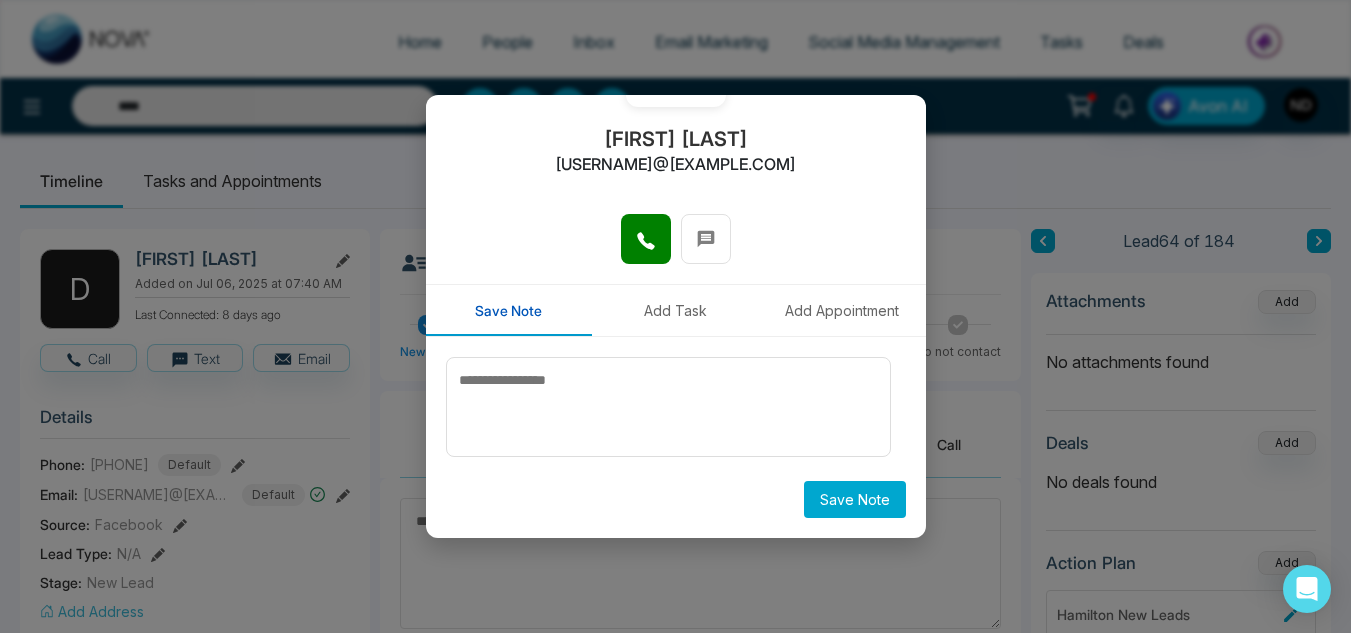 scroll, scrollTop: 0, scrollLeft: 0, axis: both 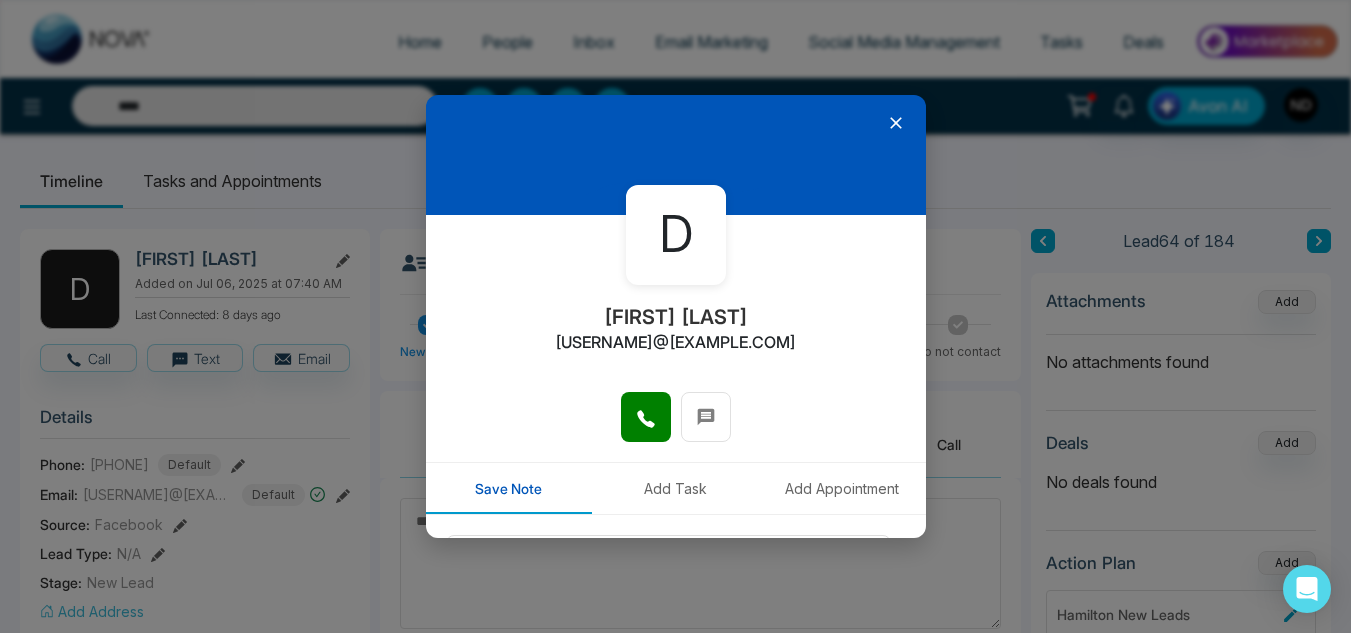 click 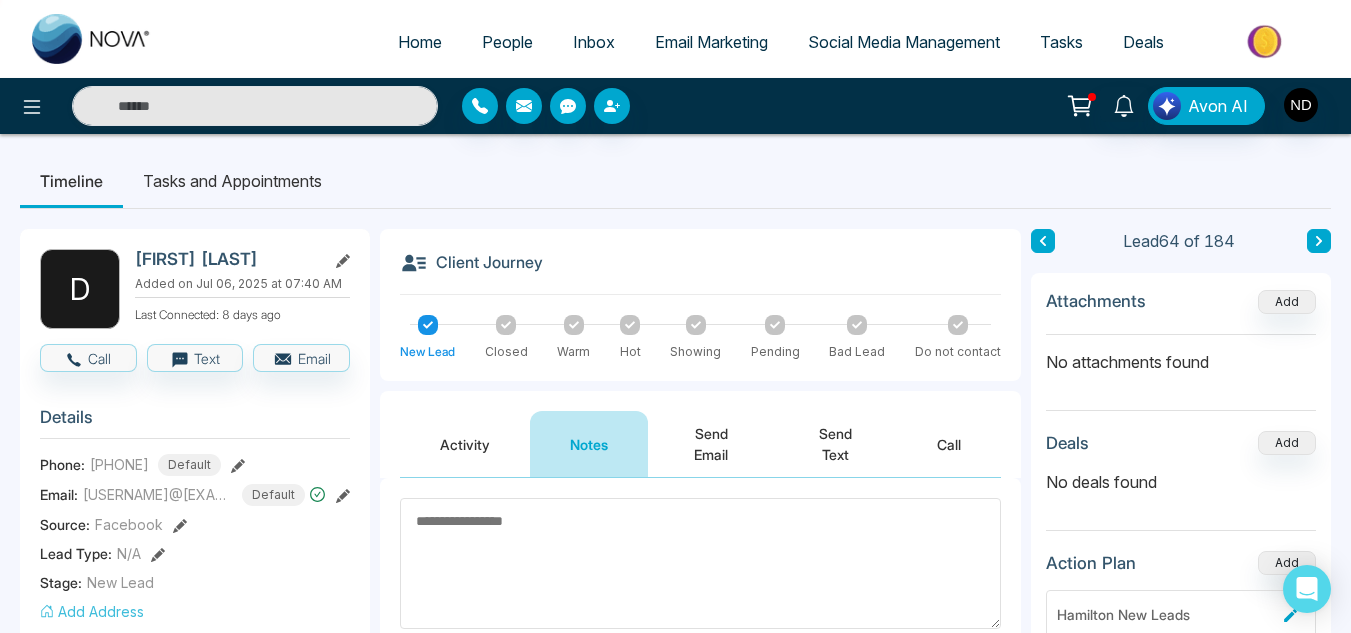 click 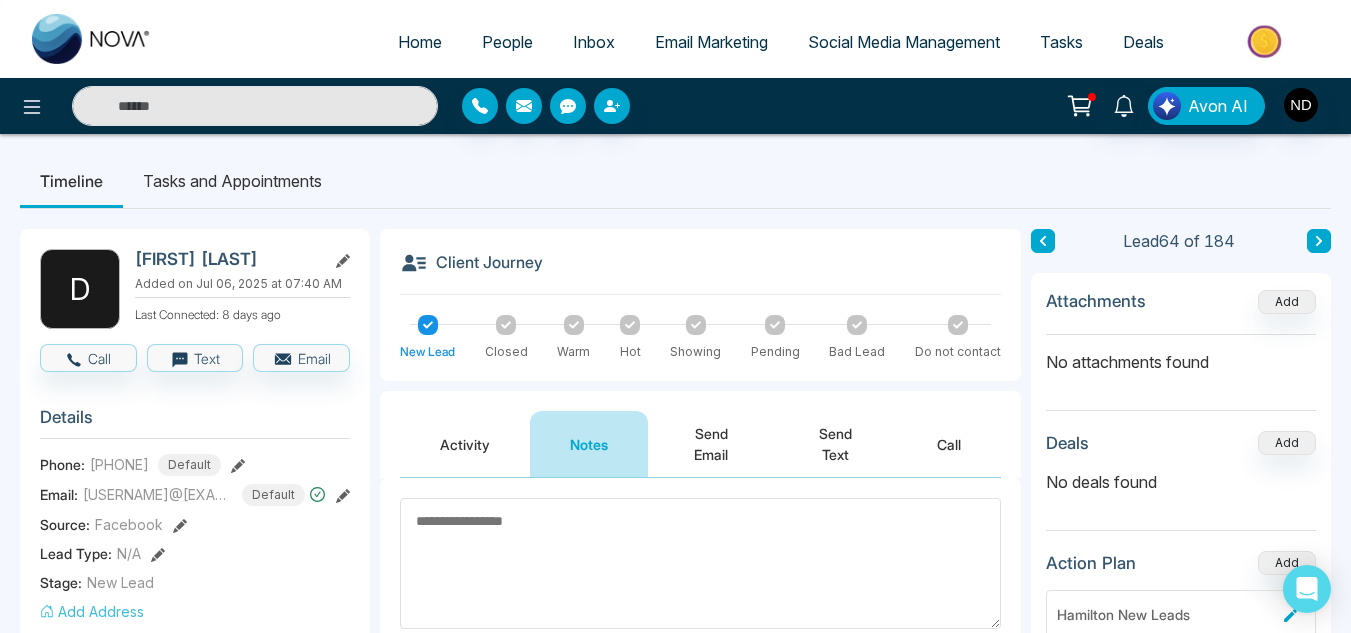 type on "****" 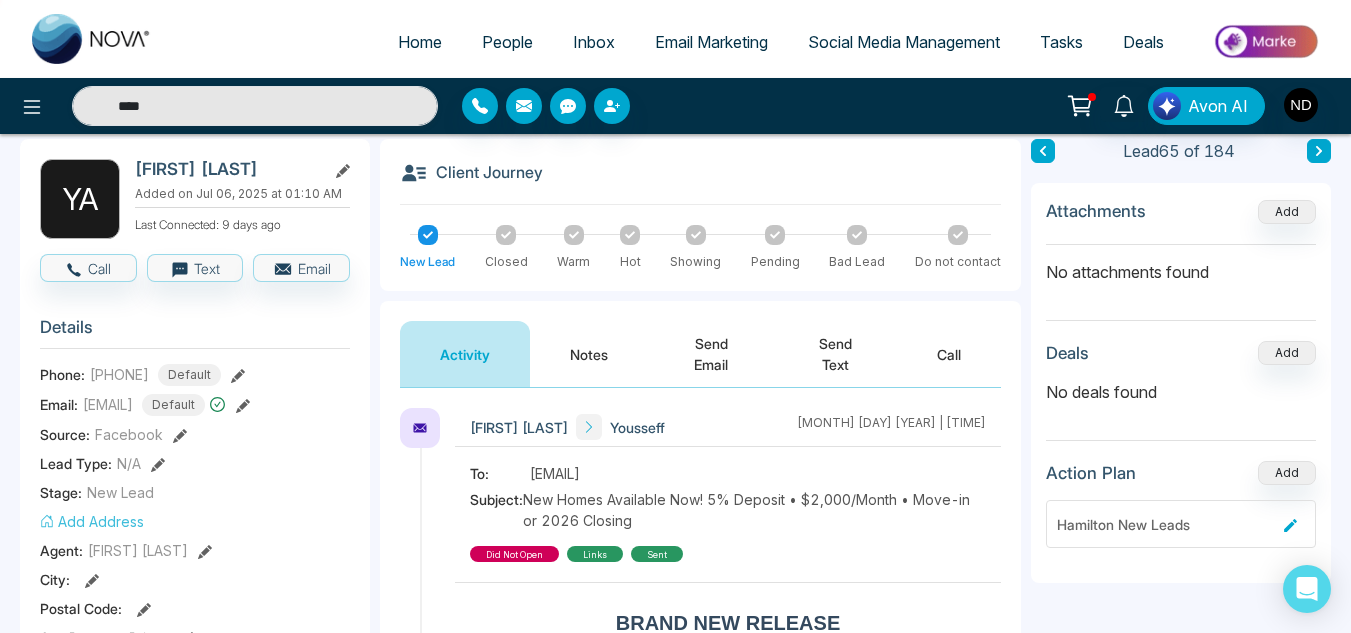 scroll, scrollTop: 93, scrollLeft: 0, axis: vertical 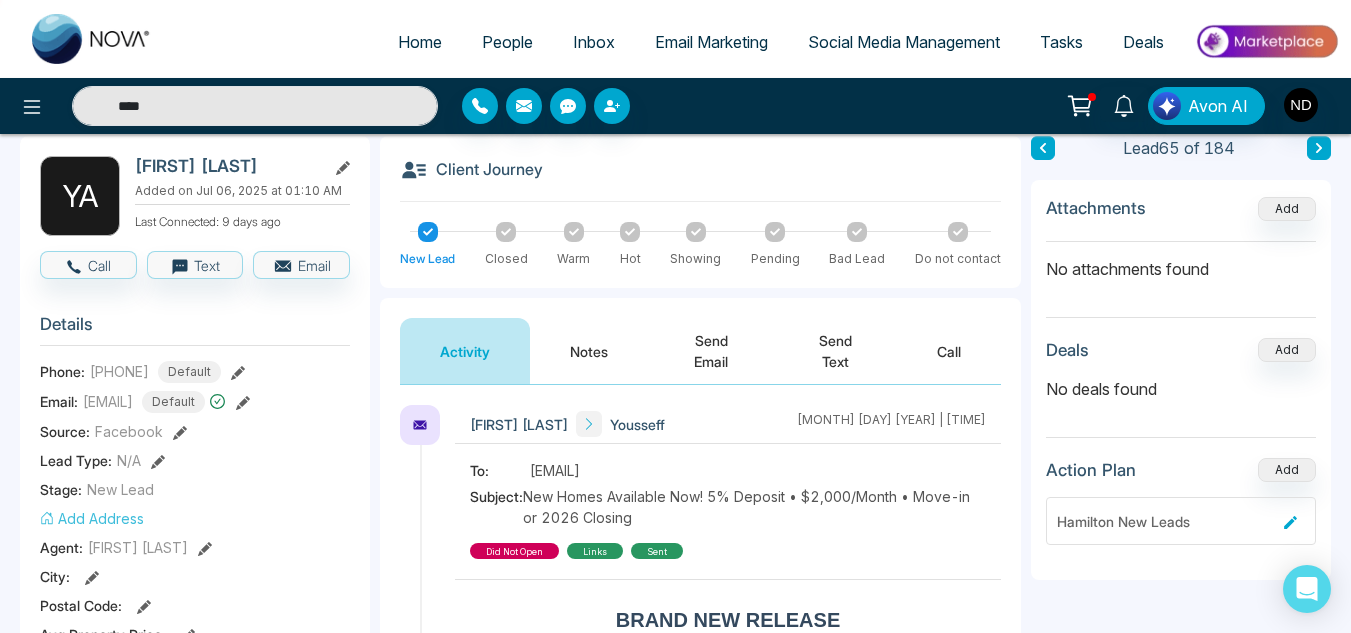 click on "Notes" at bounding box center (589, 351) 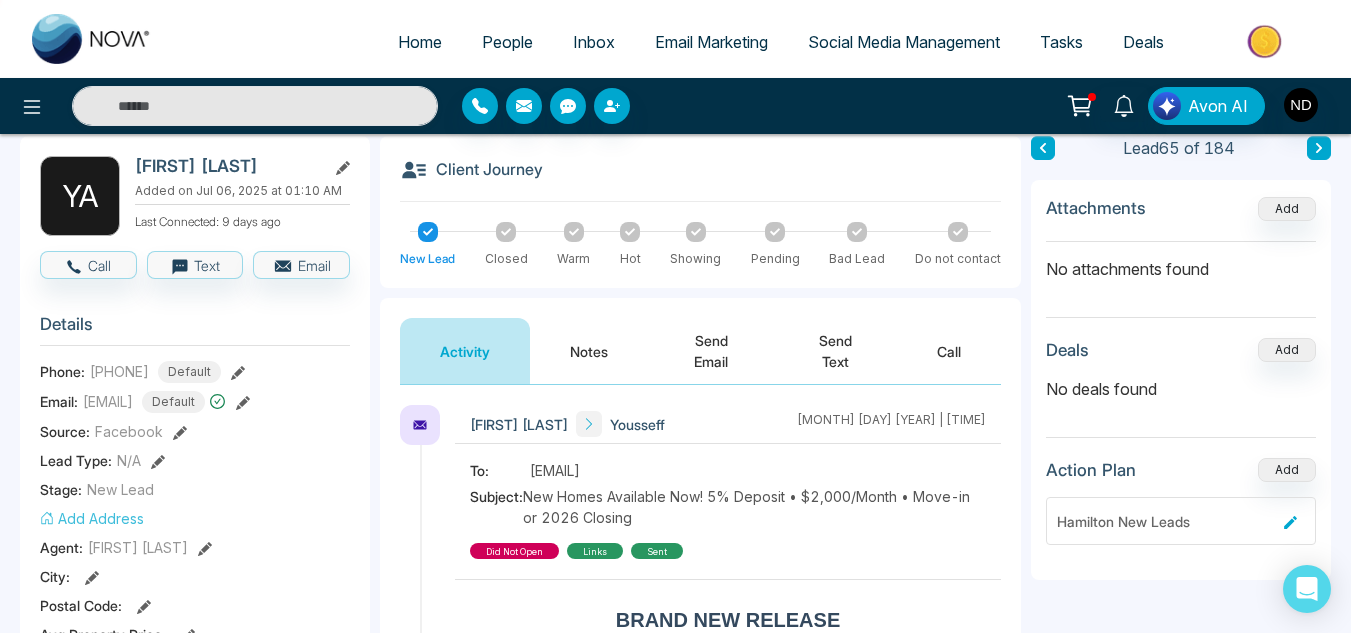 type on "****" 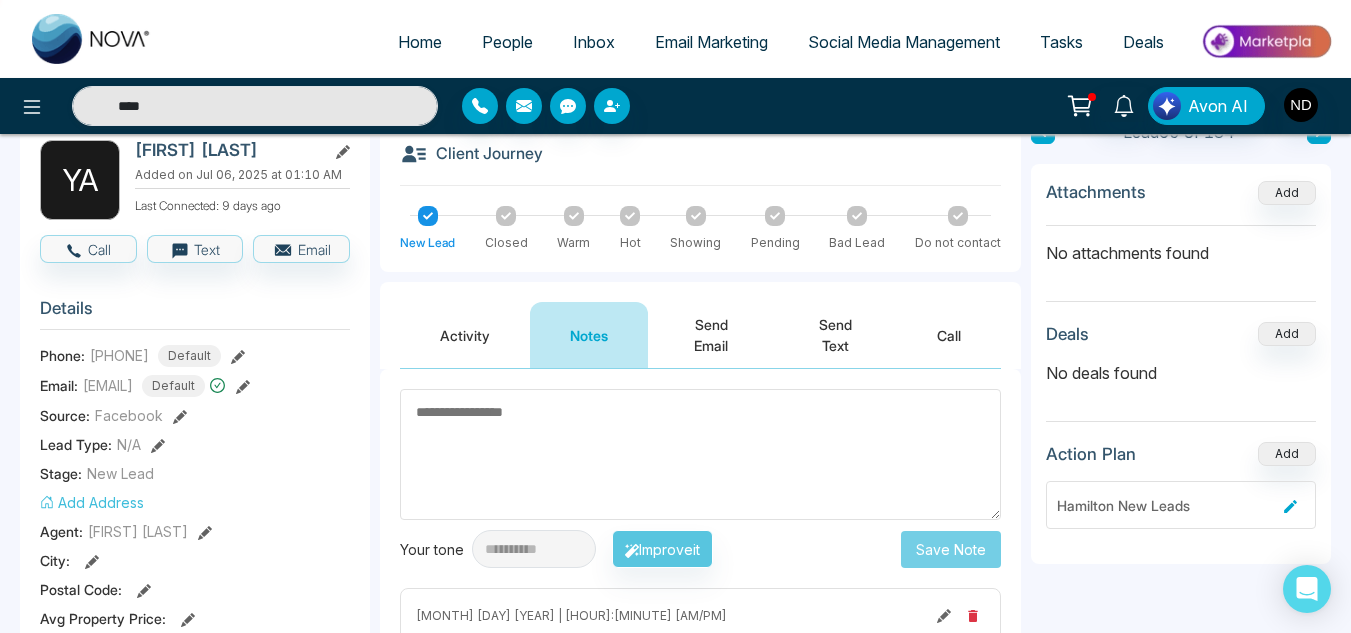 scroll, scrollTop: 105, scrollLeft: 0, axis: vertical 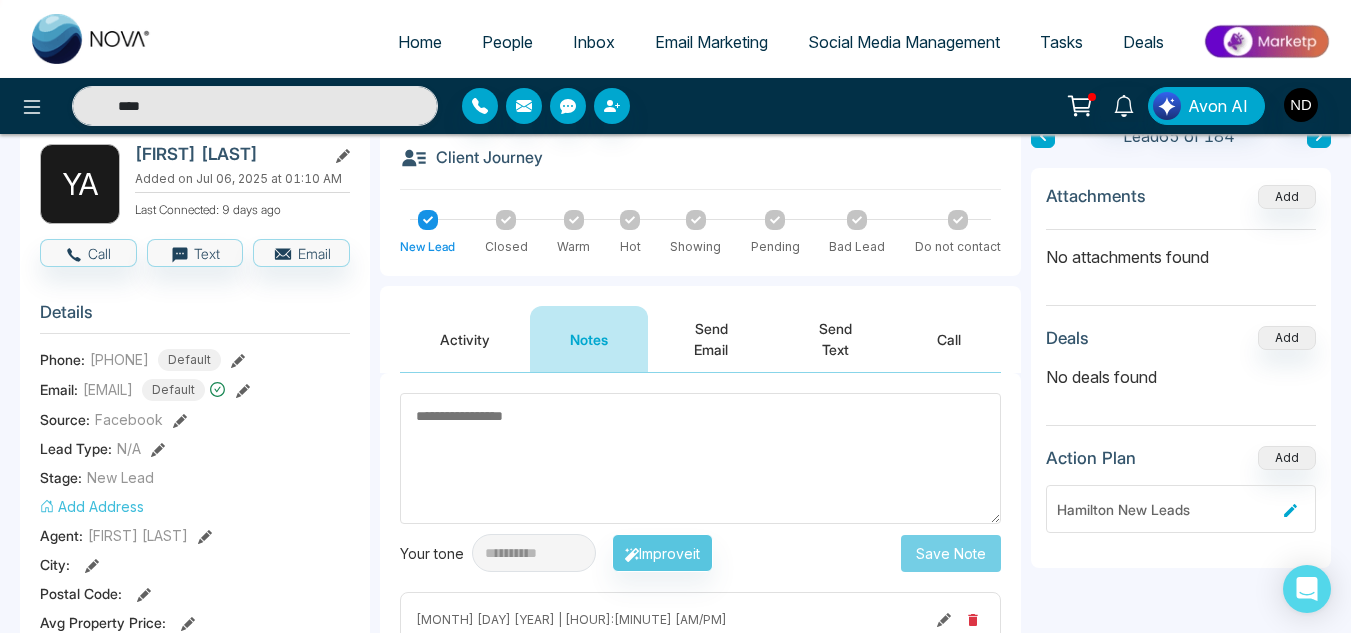click on "Activity" at bounding box center [465, 339] 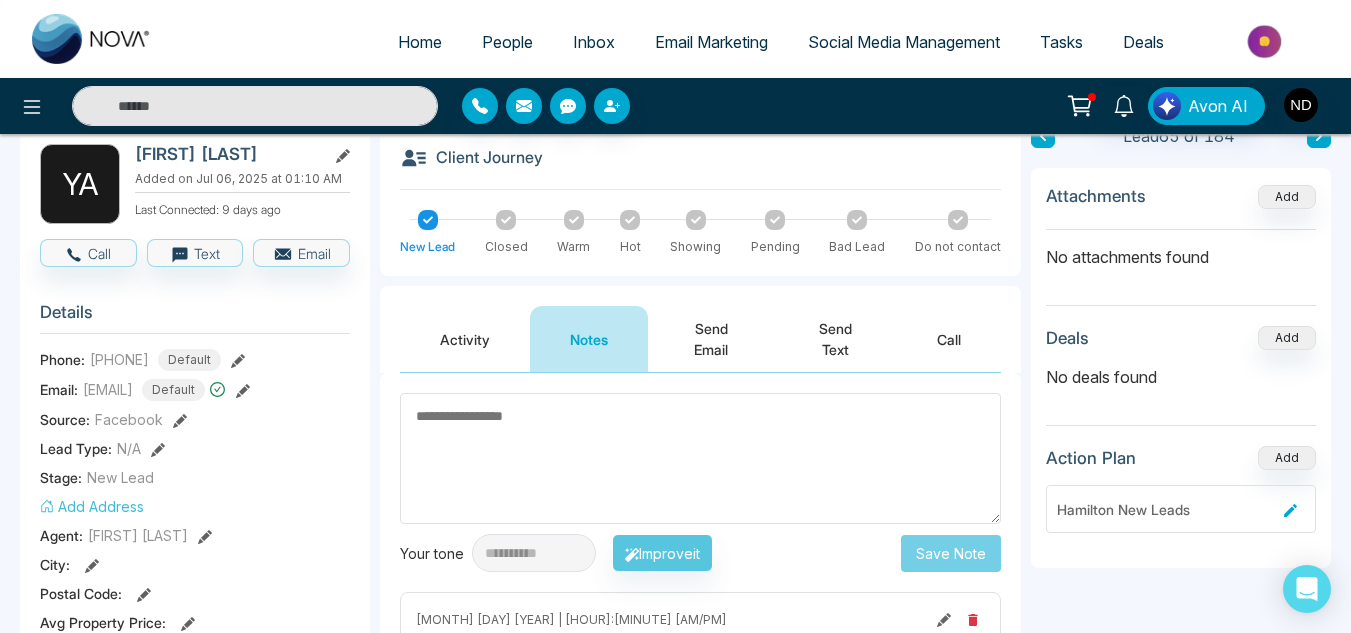 type on "****" 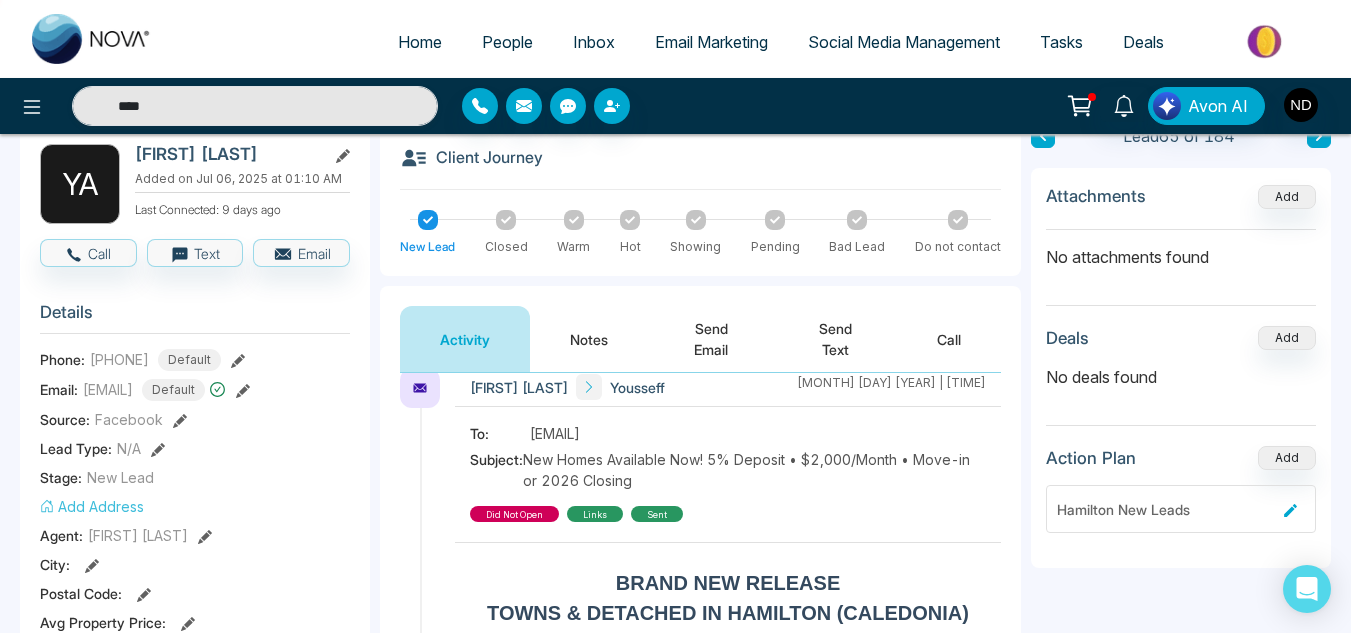 scroll, scrollTop: 0, scrollLeft: 0, axis: both 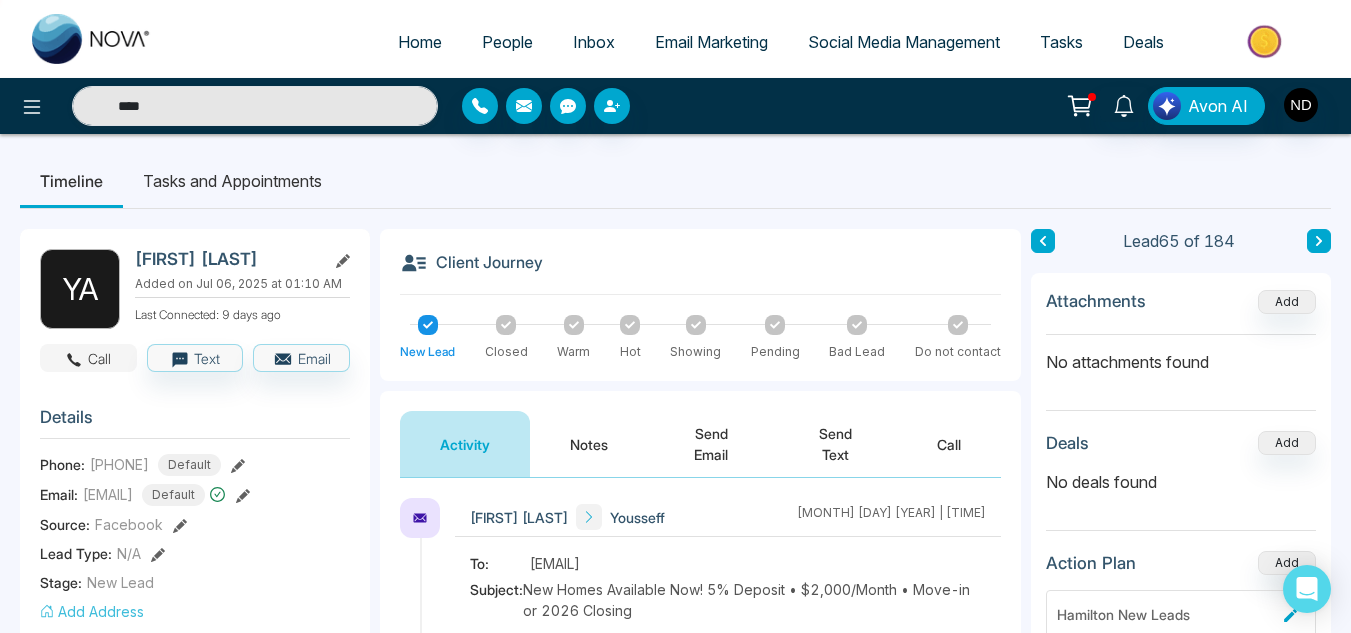 click on "Call" at bounding box center (88, 358) 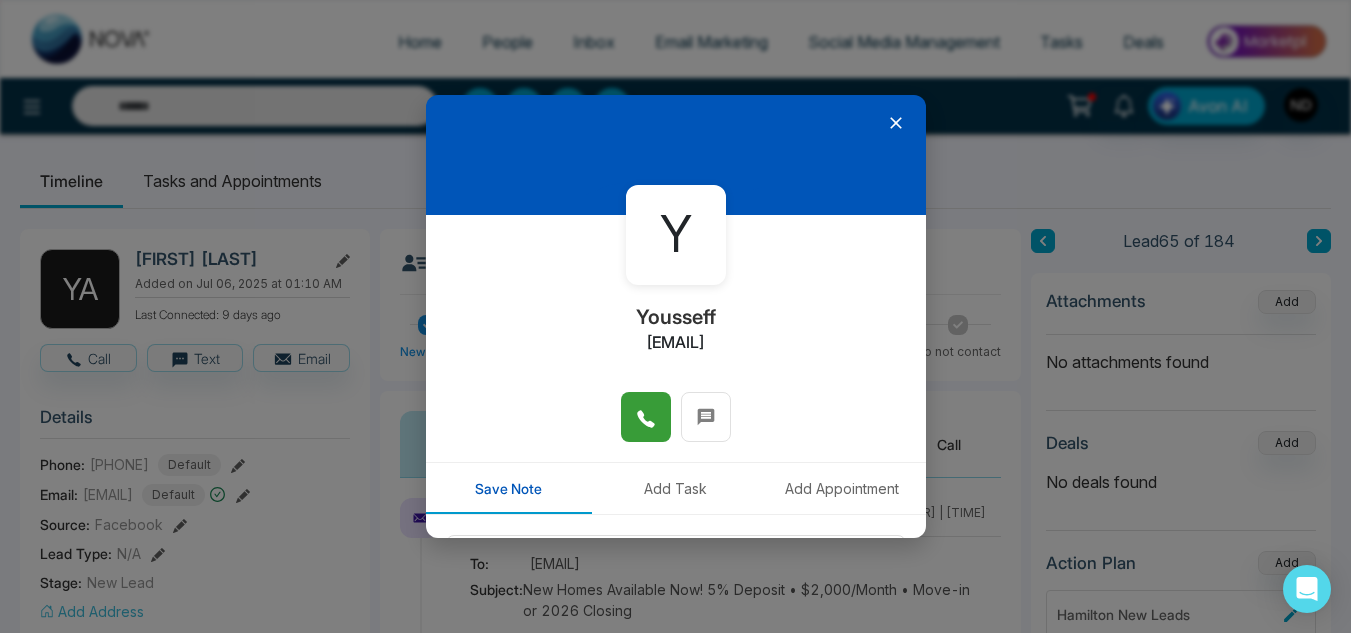 click at bounding box center [646, 417] 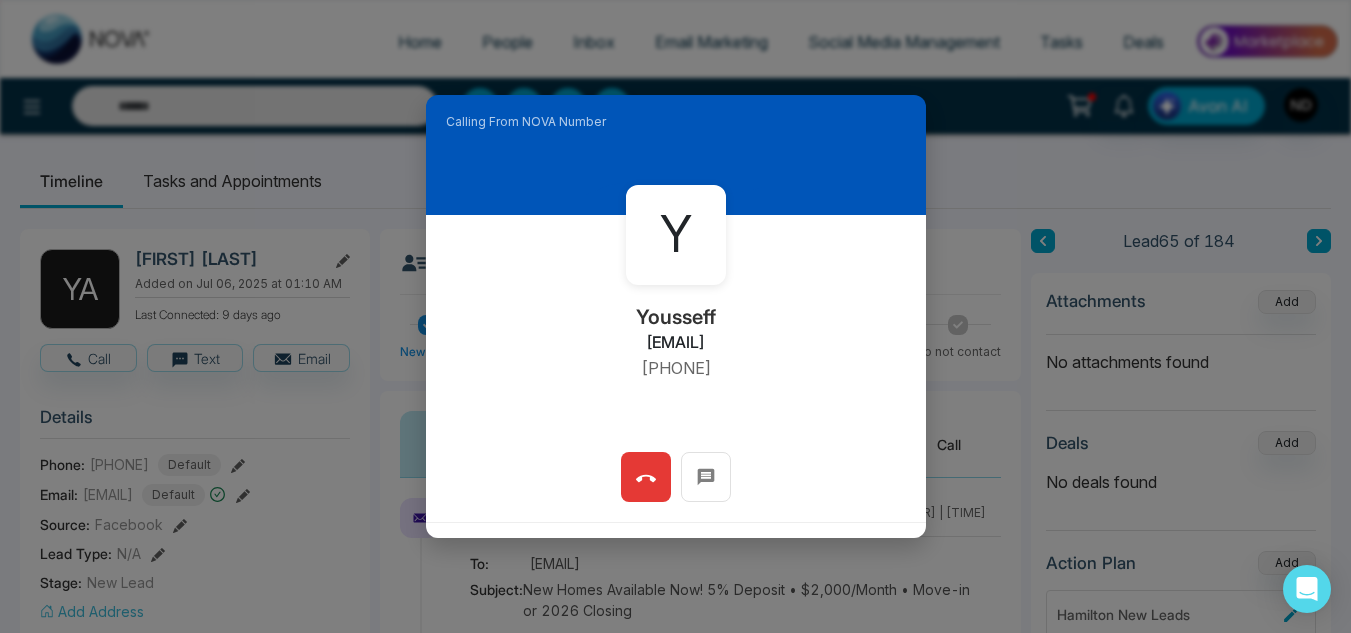 type on "****" 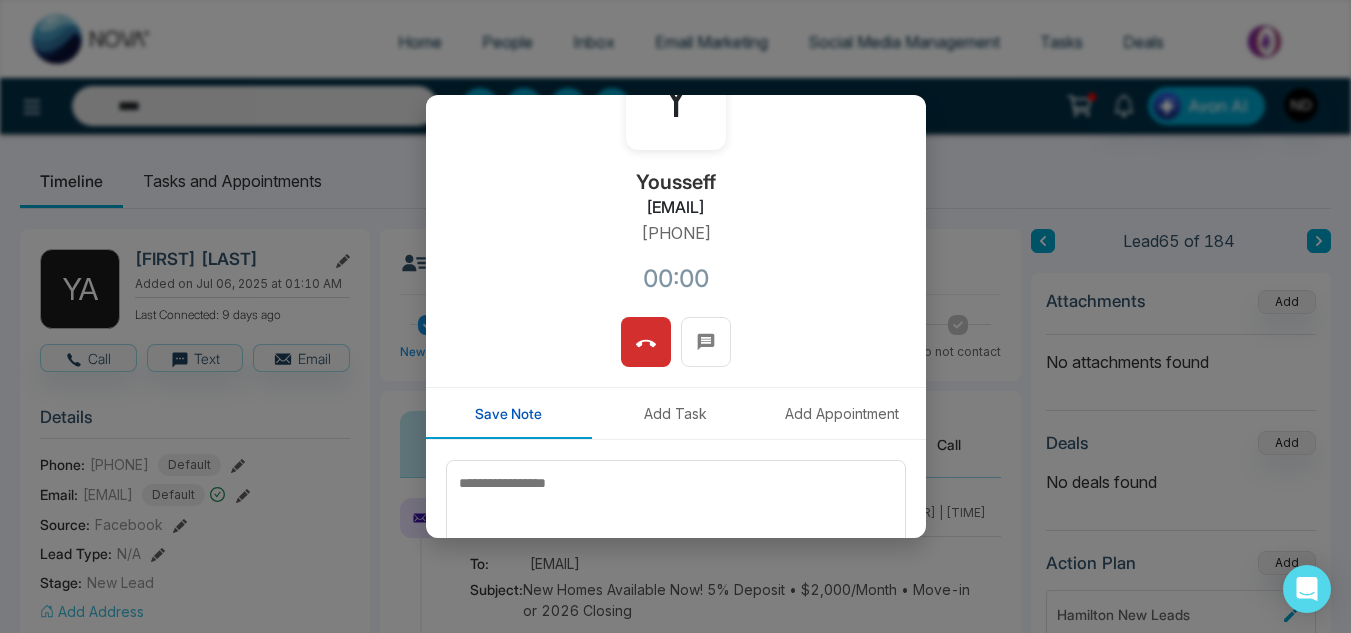 scroll, scrollTop: 134, scrollLeft: 0, axis: vertical 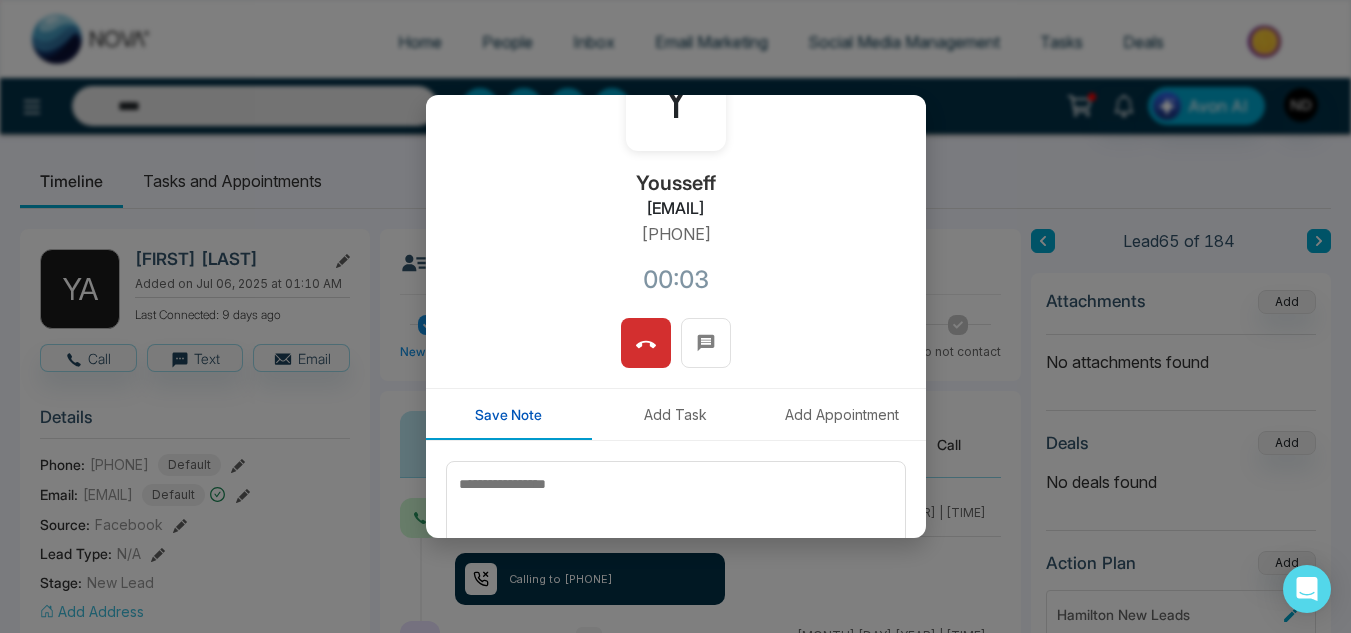 drag, startPoint x: 776, startPoint y: 217, endPoint x: 451, endPoint y: 197, distance: 325.6148 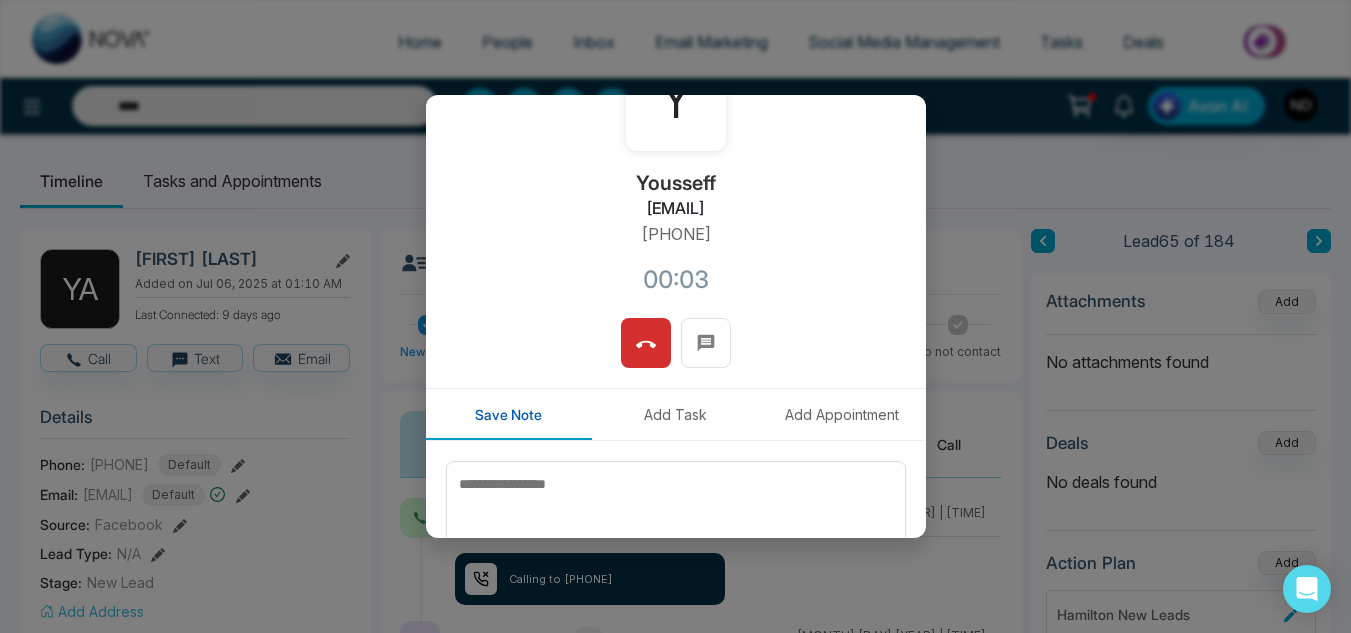 click on "Y Yousseff homsyousef3@gmail.com +16476840048 00:03" at bounding box center (676, 199) 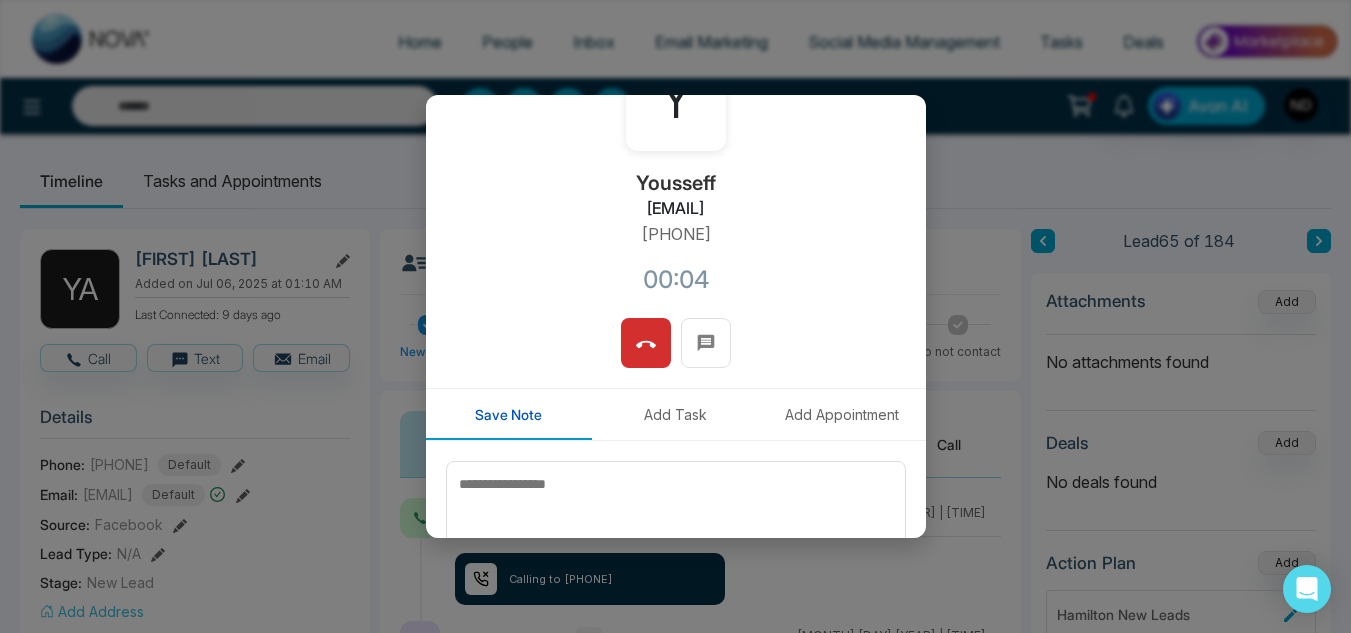 type on "****" 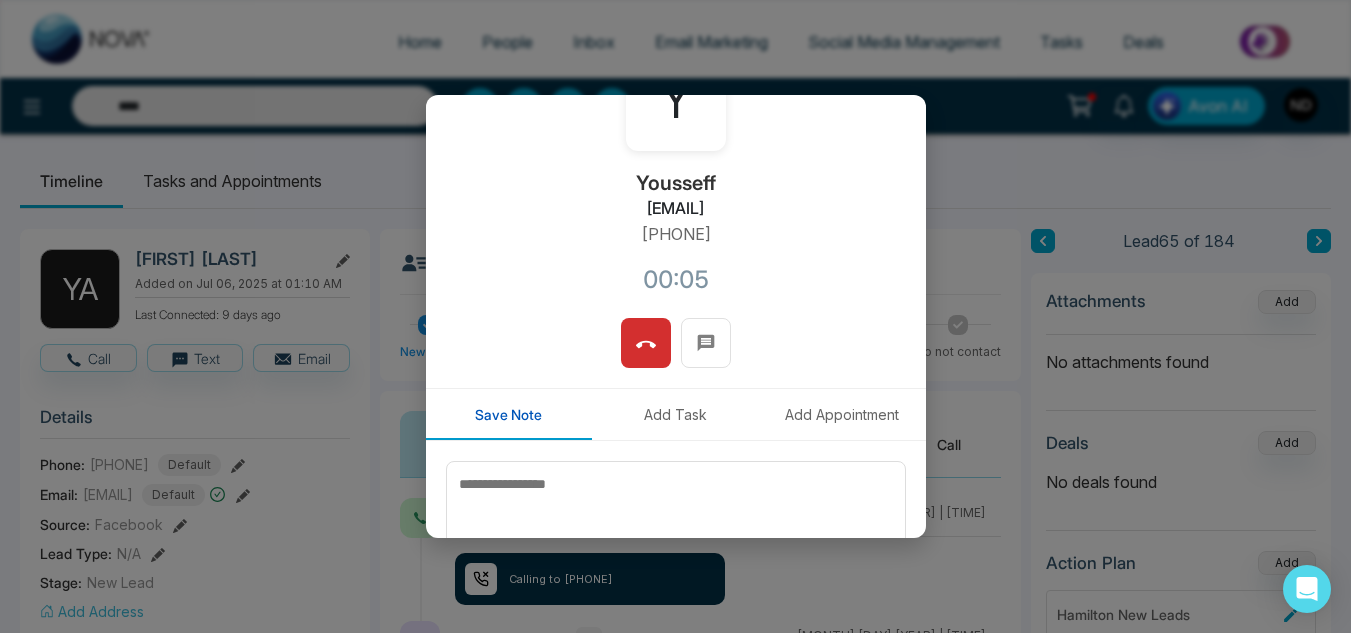 click on "Y Yousseff homsyousef3@gmail.com +16476840048 00:05" at bounding box center (676, 199) 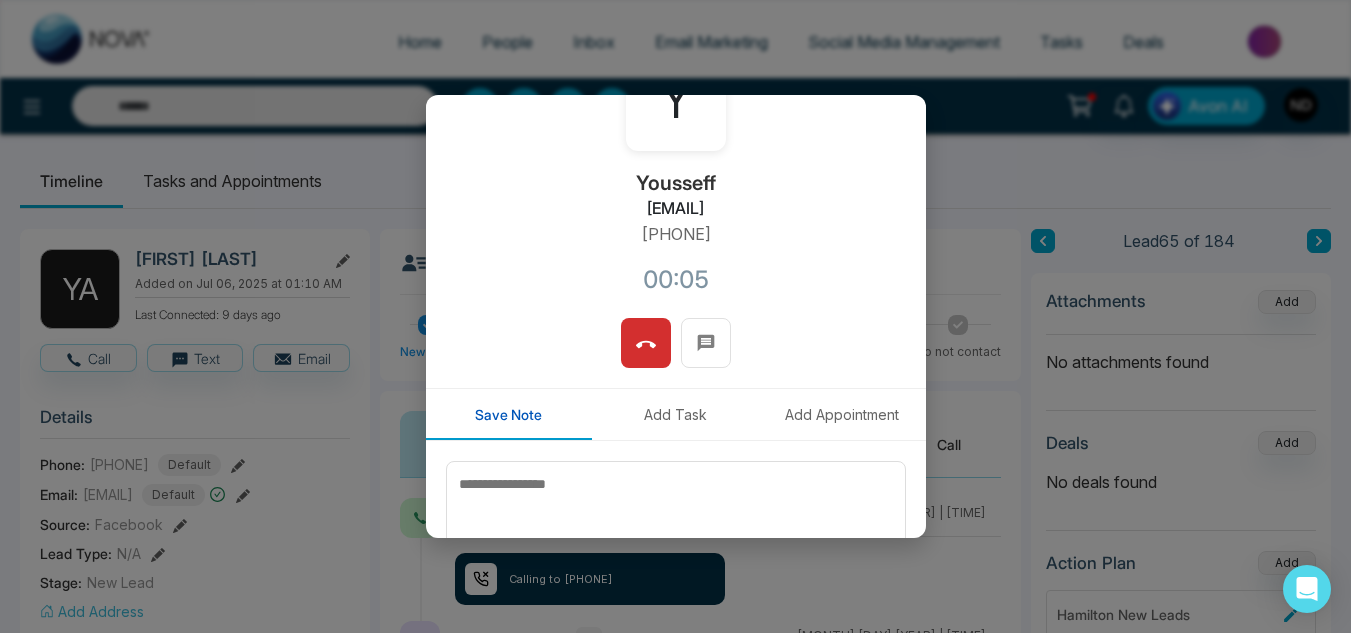 type on "****" 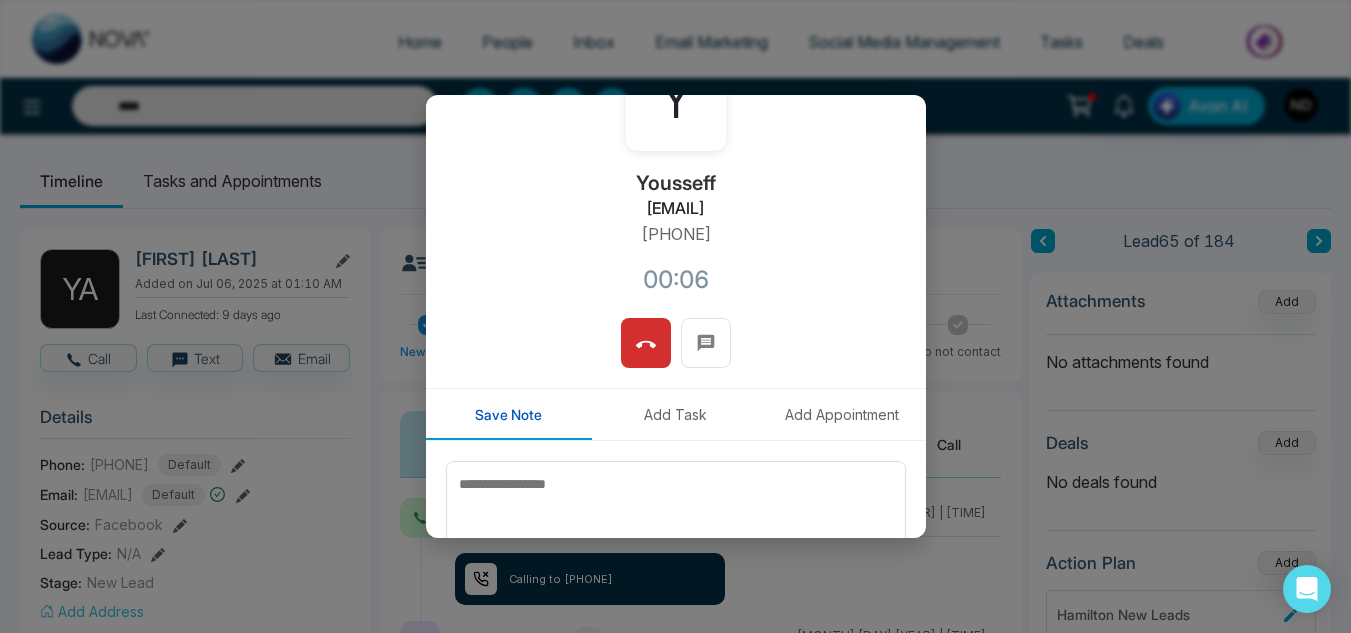 click on "Y Yousseff homsyousef3@gmail.com +16476840048 00:06" at bounding box center (676, 199) 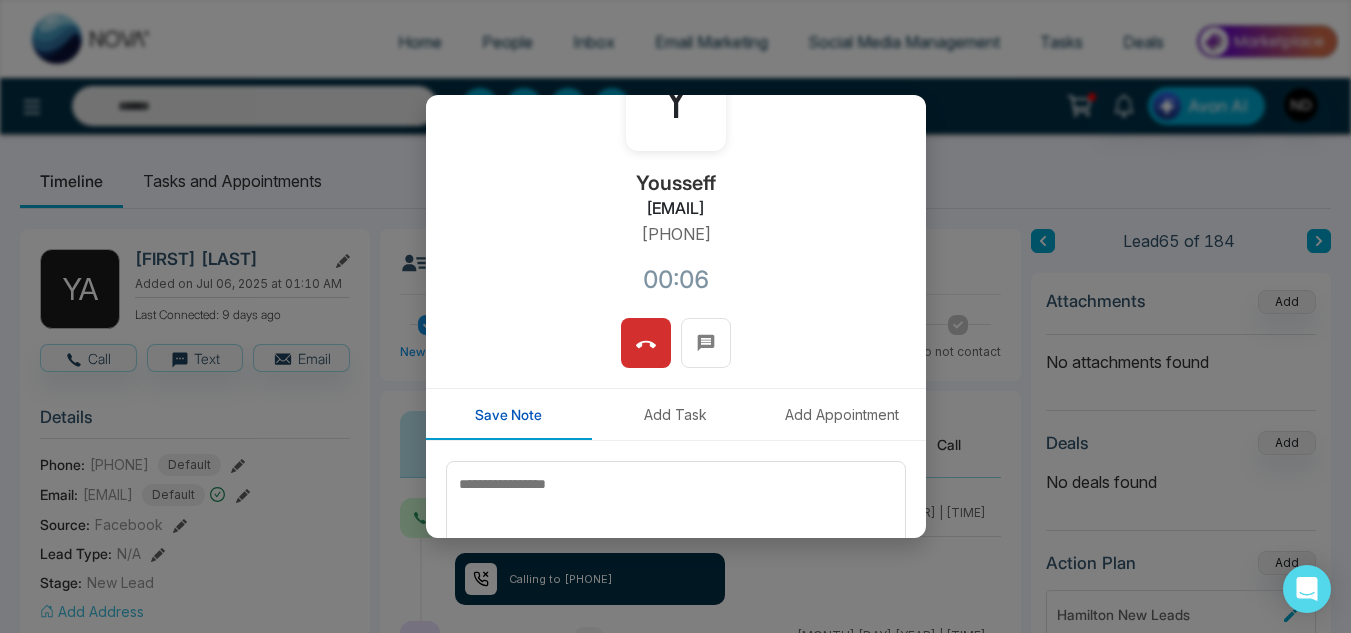 type on "****" 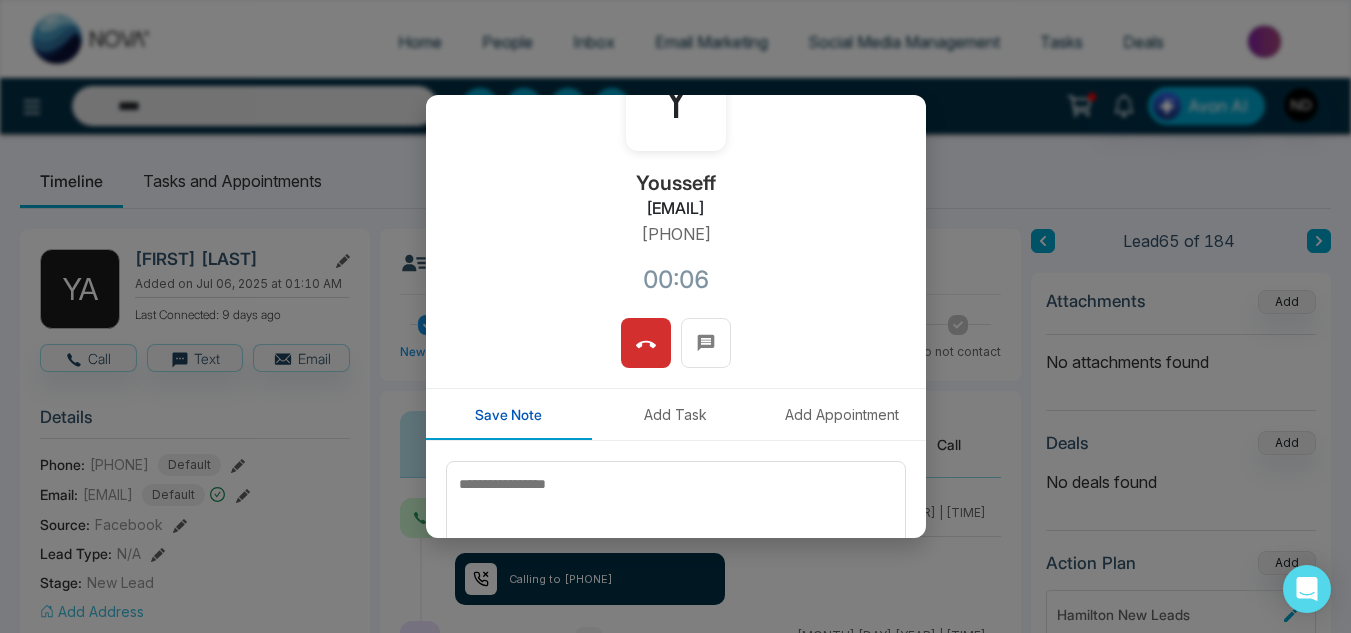 scroll, scrollTop: 0, scrollLeft: 0, axis: both 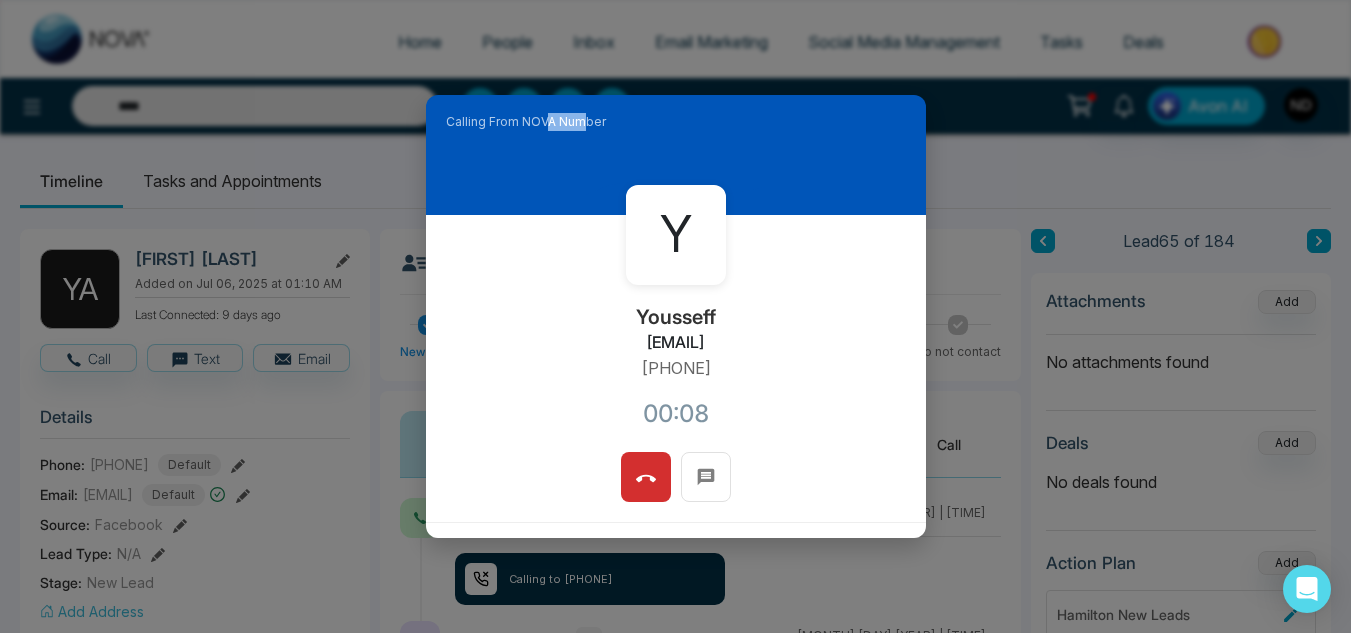 drag, startPoint x: 585, startPoint y: 136, endPoint x: 550, endPoint y: 150, distance: 37.696156 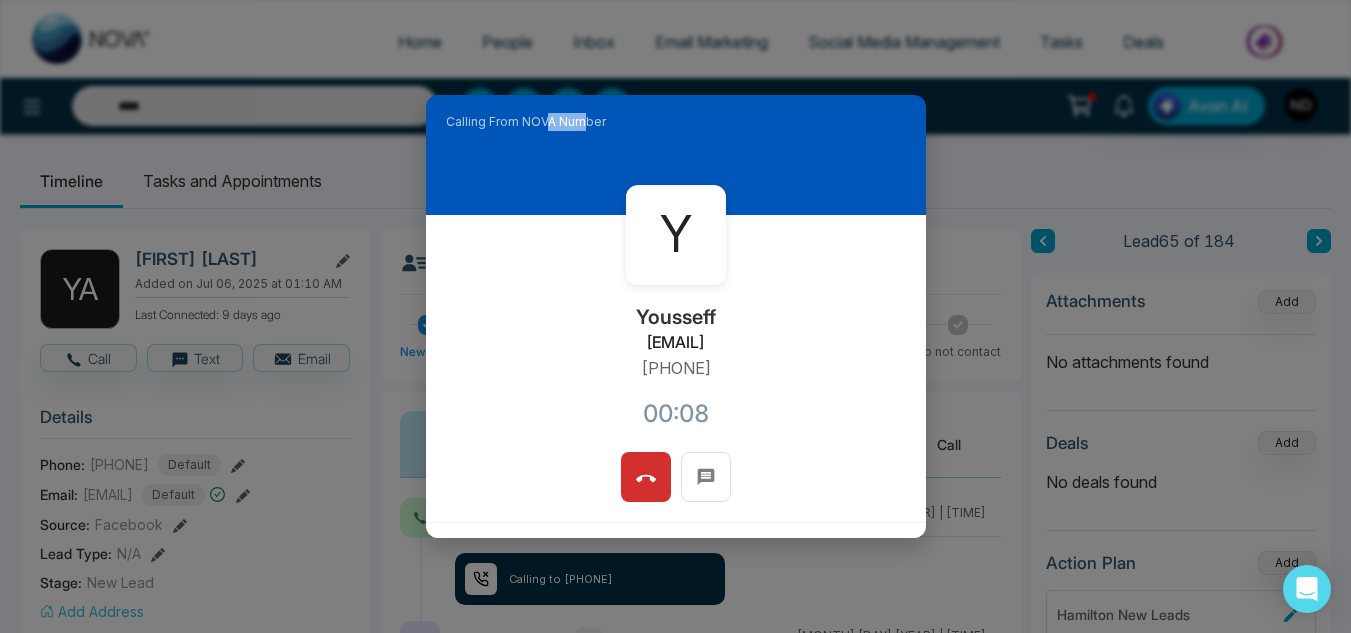 click on "Calling From NOVA Number" at bounding box center [676, 155] 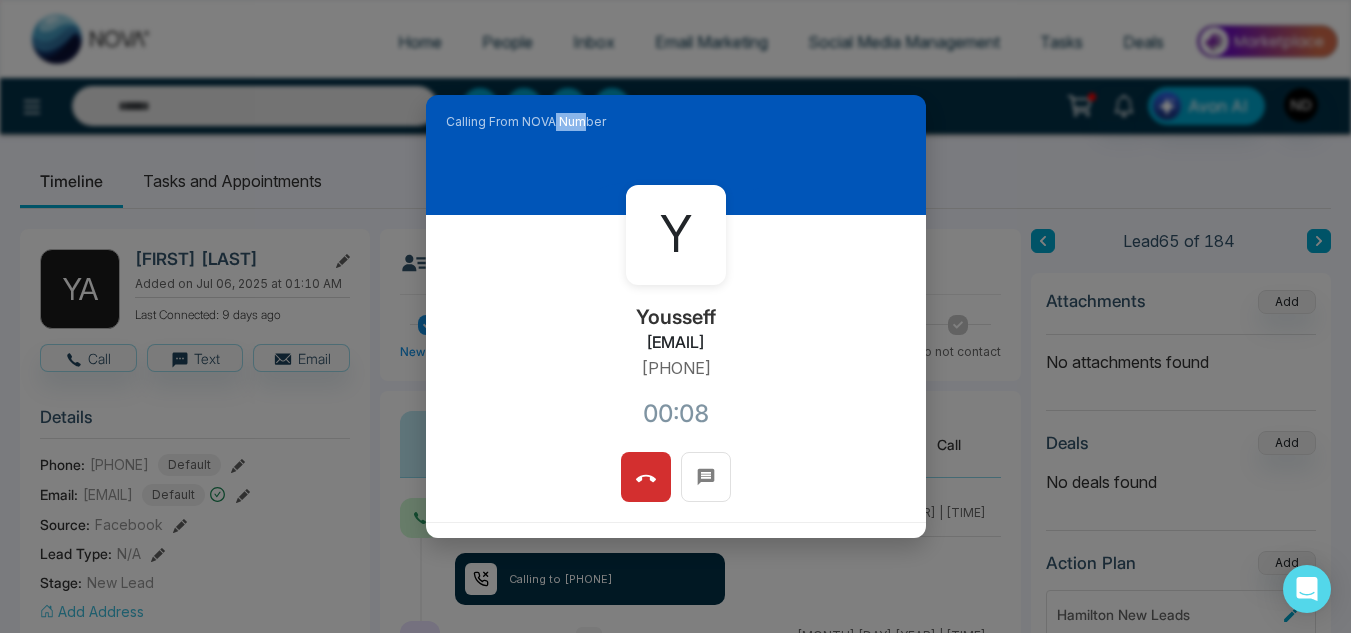 type on "****" 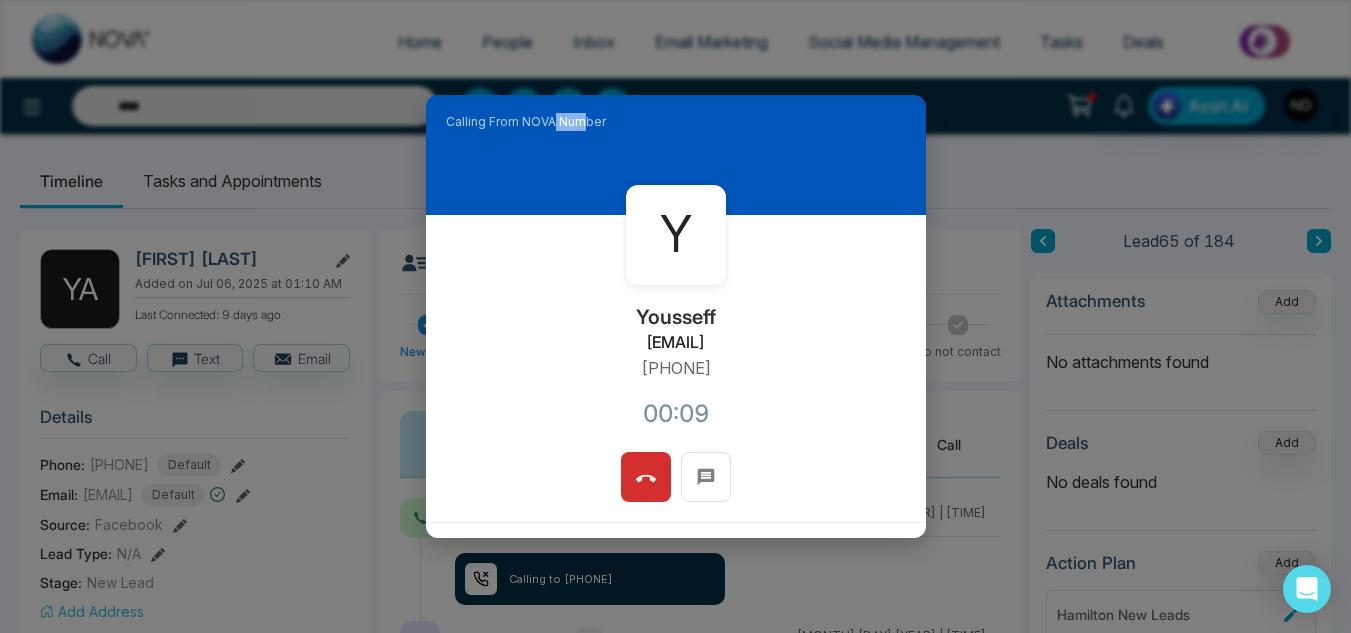 click on "Calling From NOVA Number" at bounding box center [676, 155] 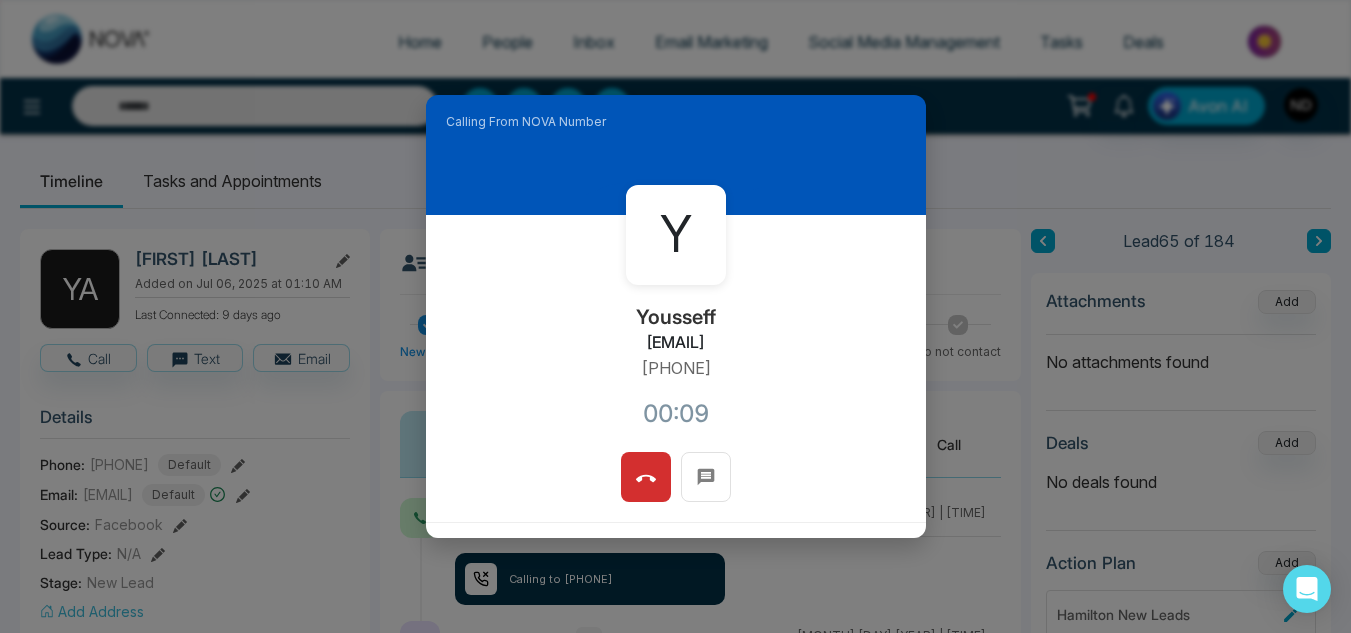 type on "****" 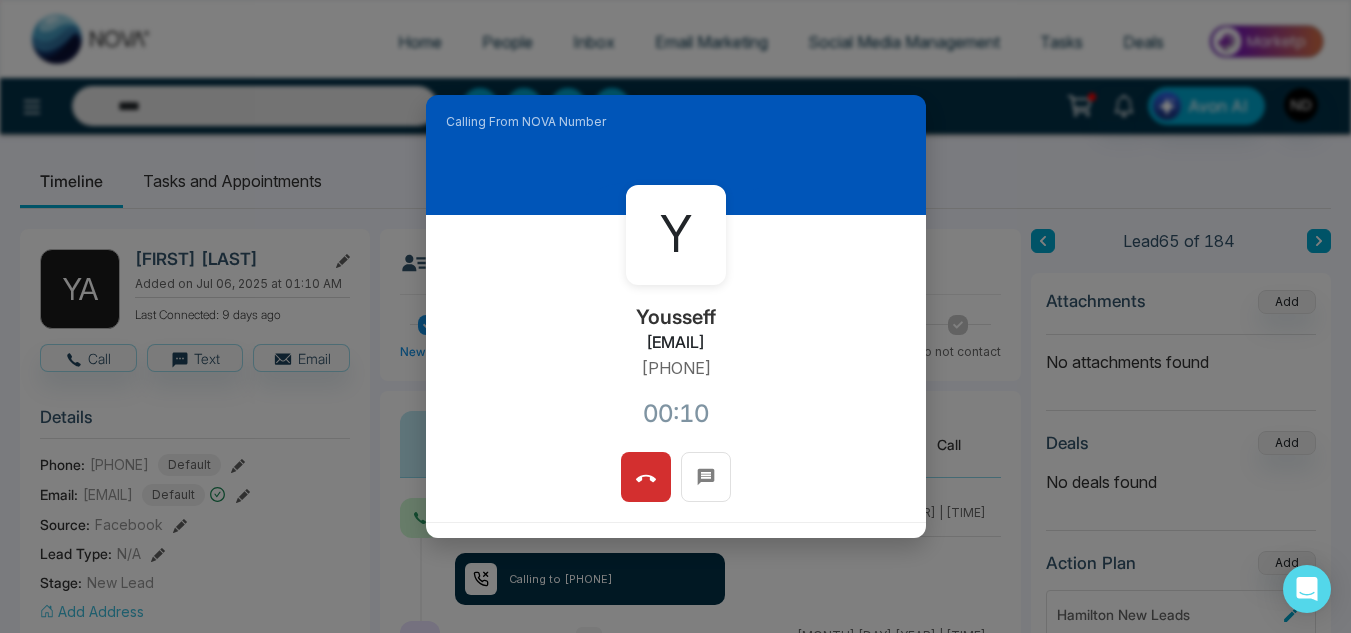 scroll, scrollTop: 238, scrollLeft: 0, axis: vertical 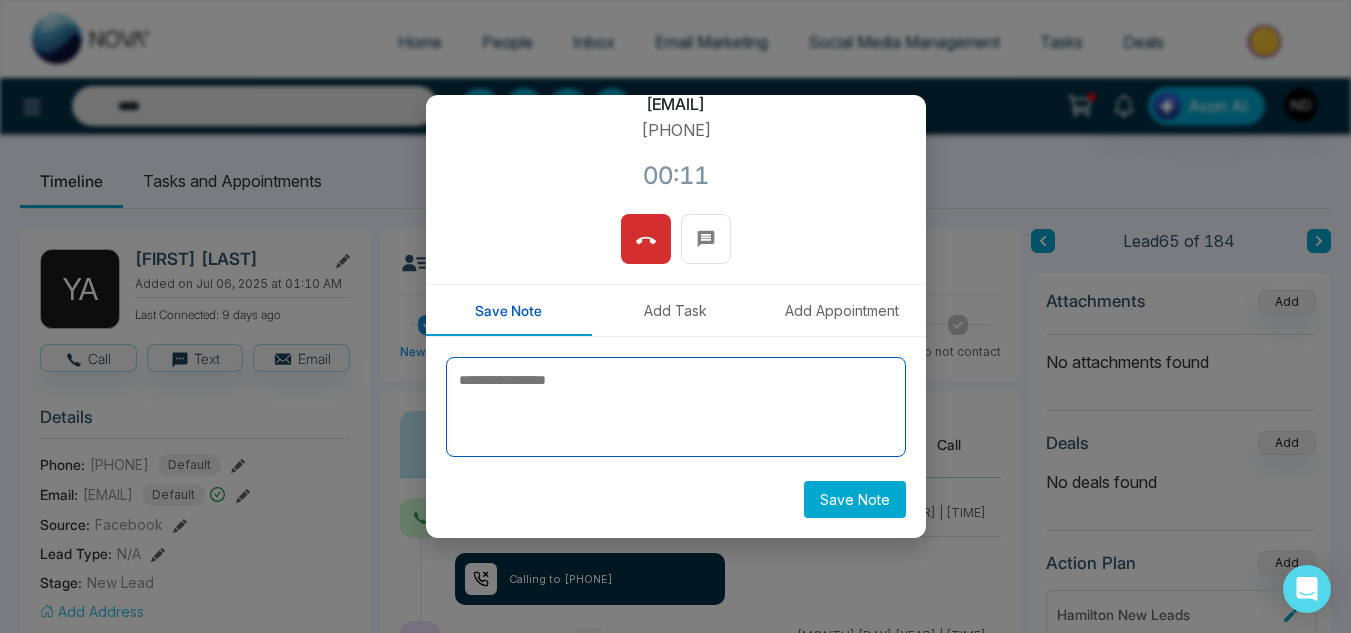 click at bounding box center [676, 407] 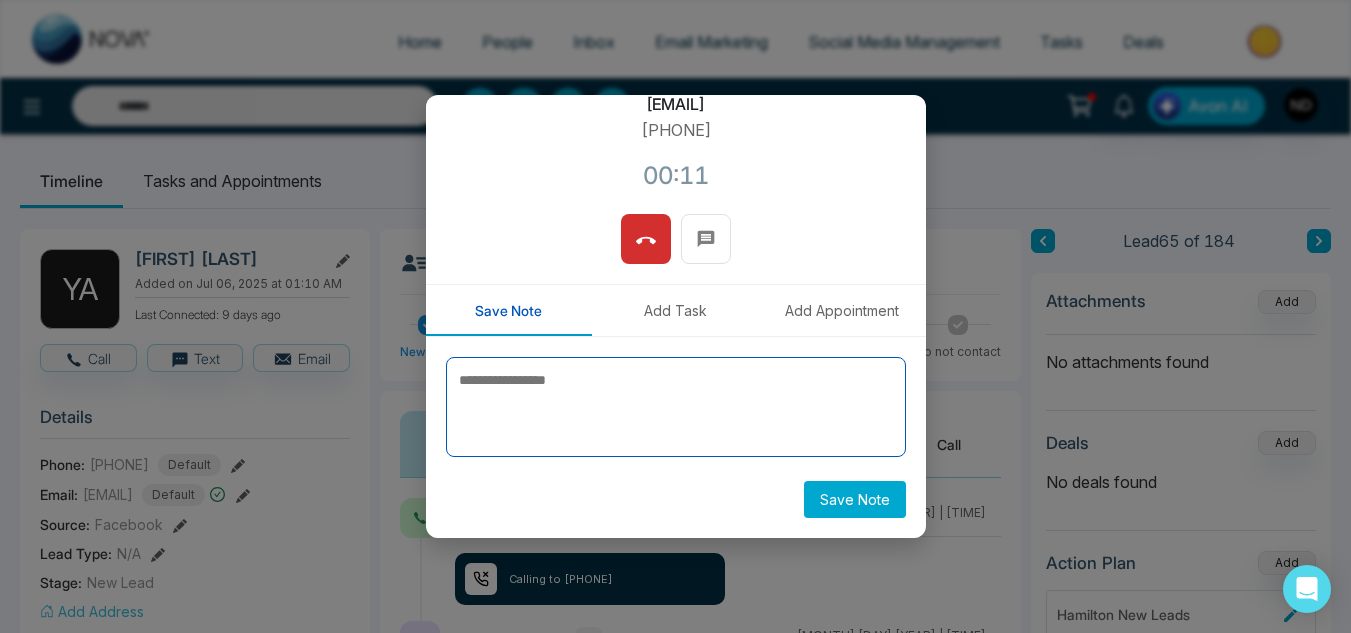type on "****" 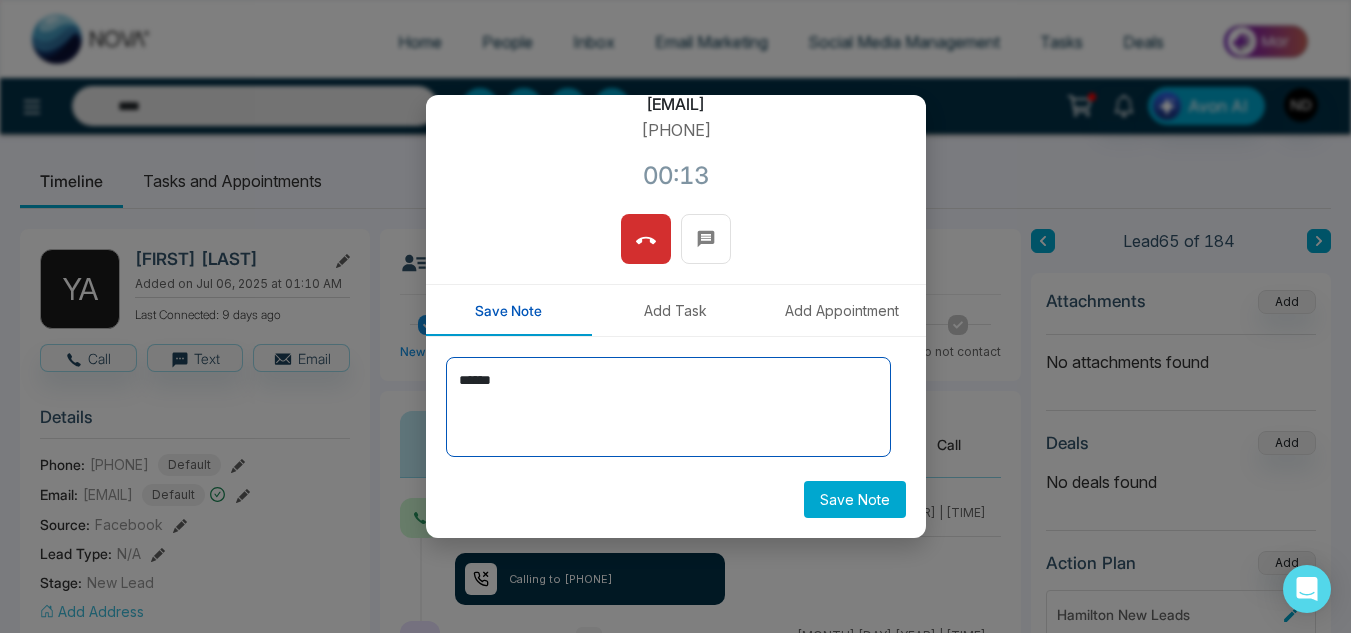 type on "******" 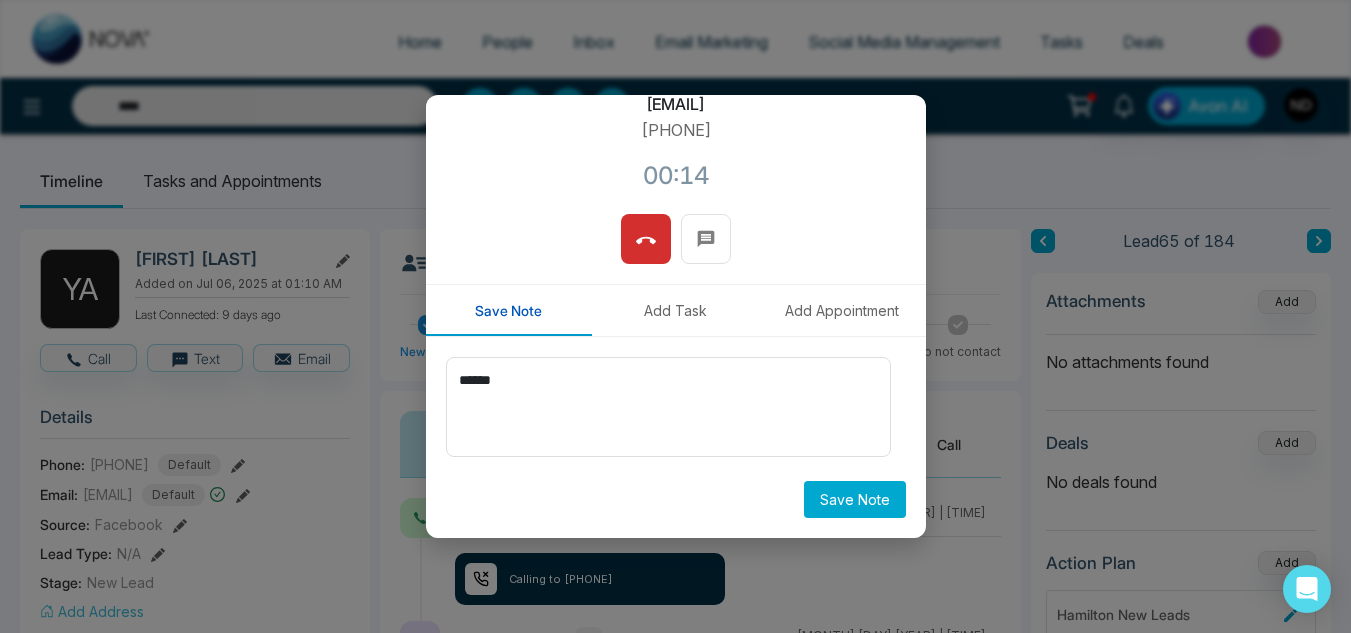 click on "Save Note" at bounding box center [855, 499] 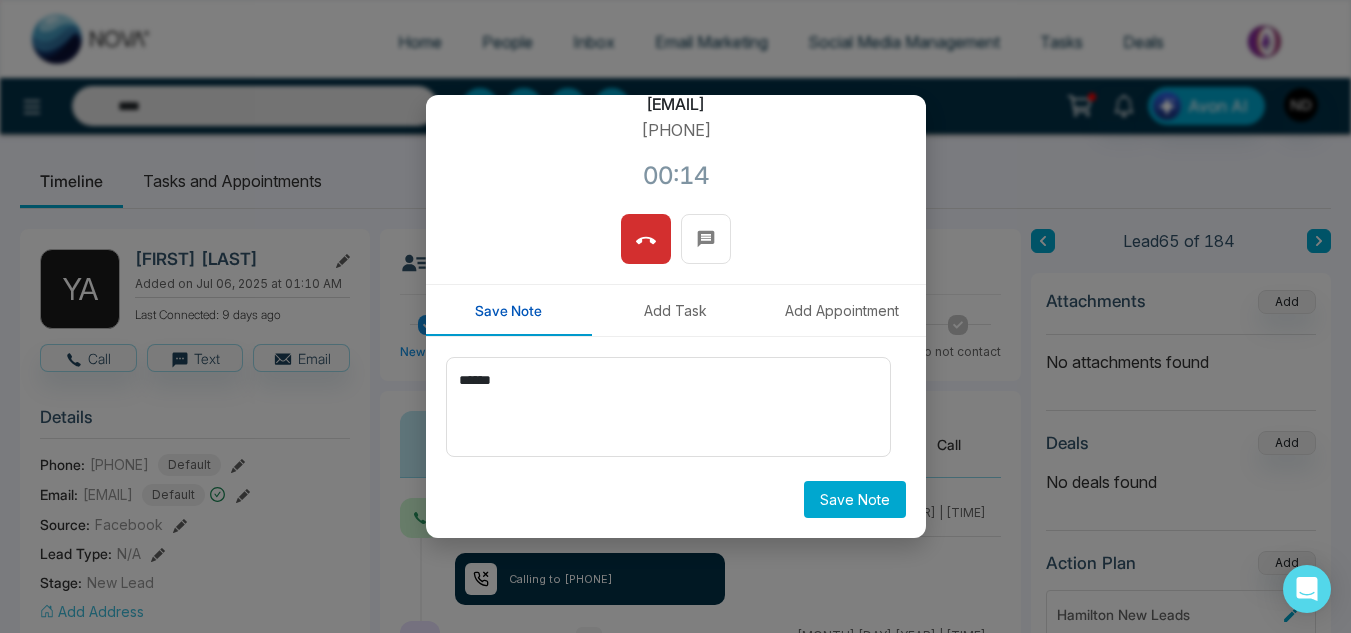 type on "****" 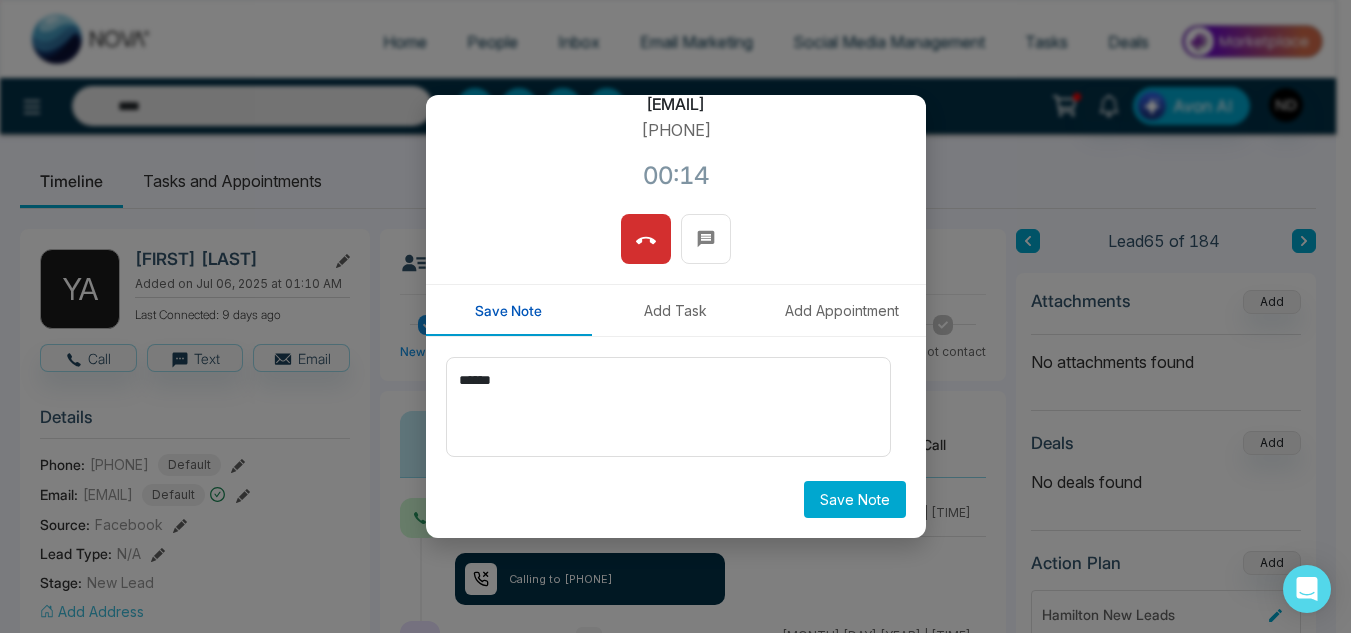 type 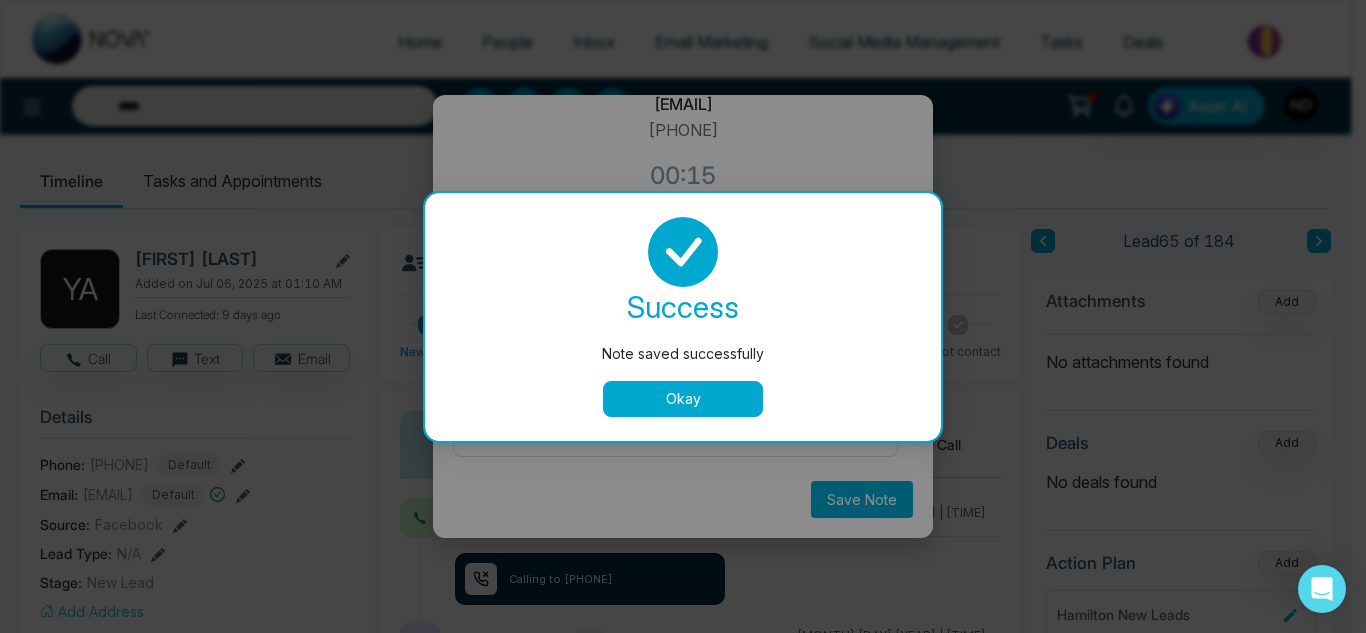 click on "Okay" at bounding box center (683, 399) 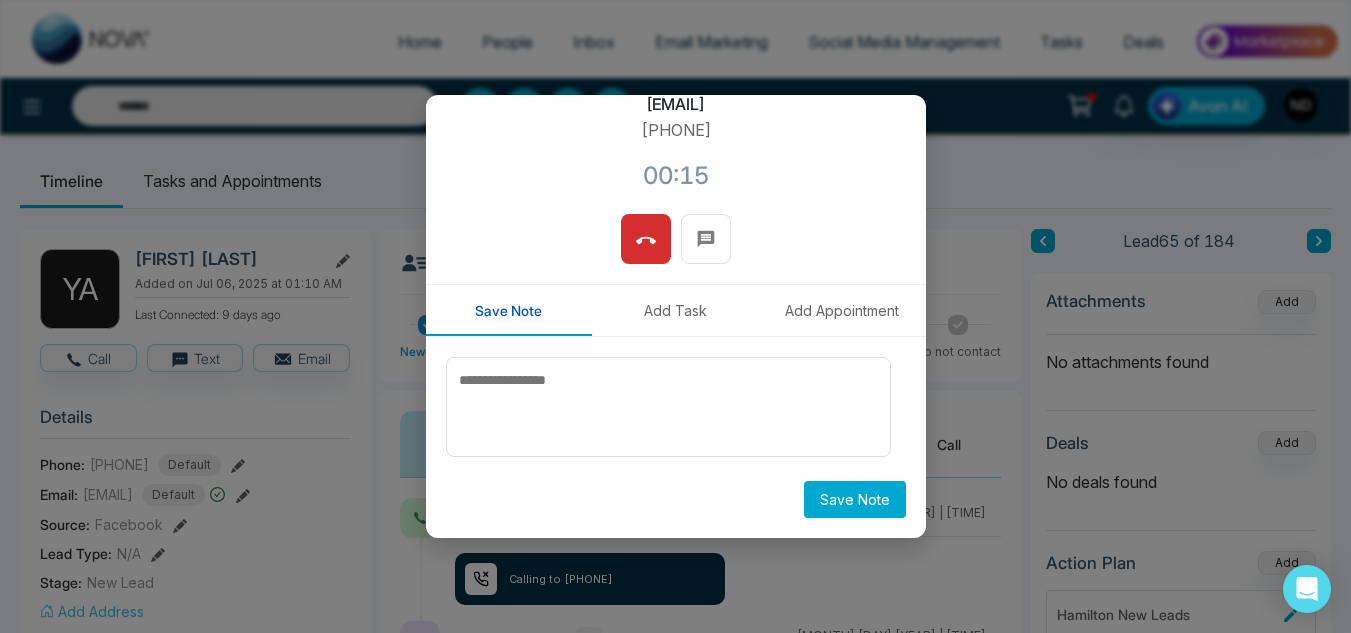 type on "****" 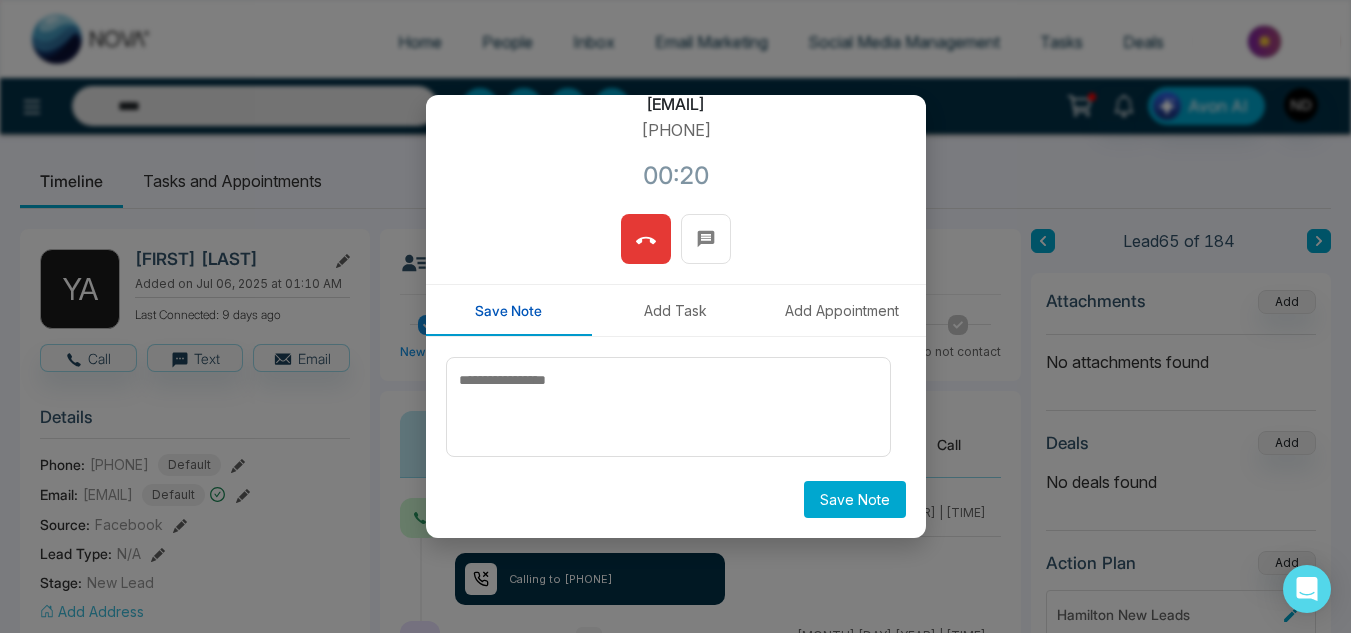 click 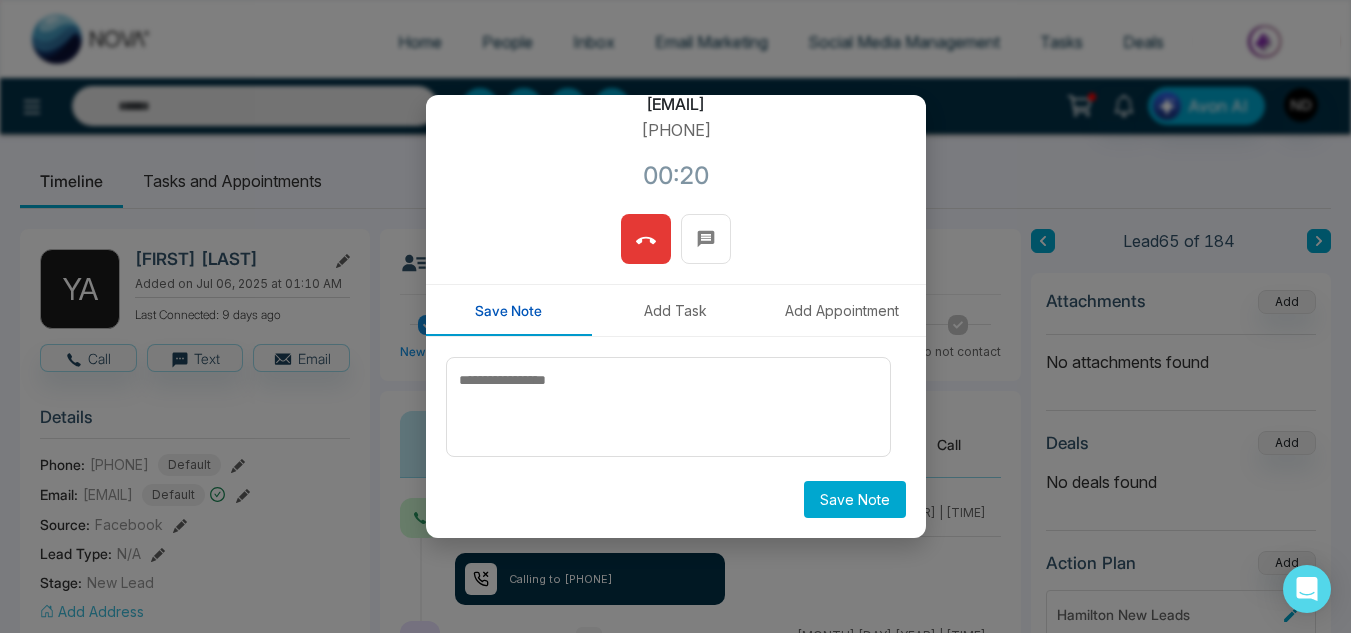 type on "****" 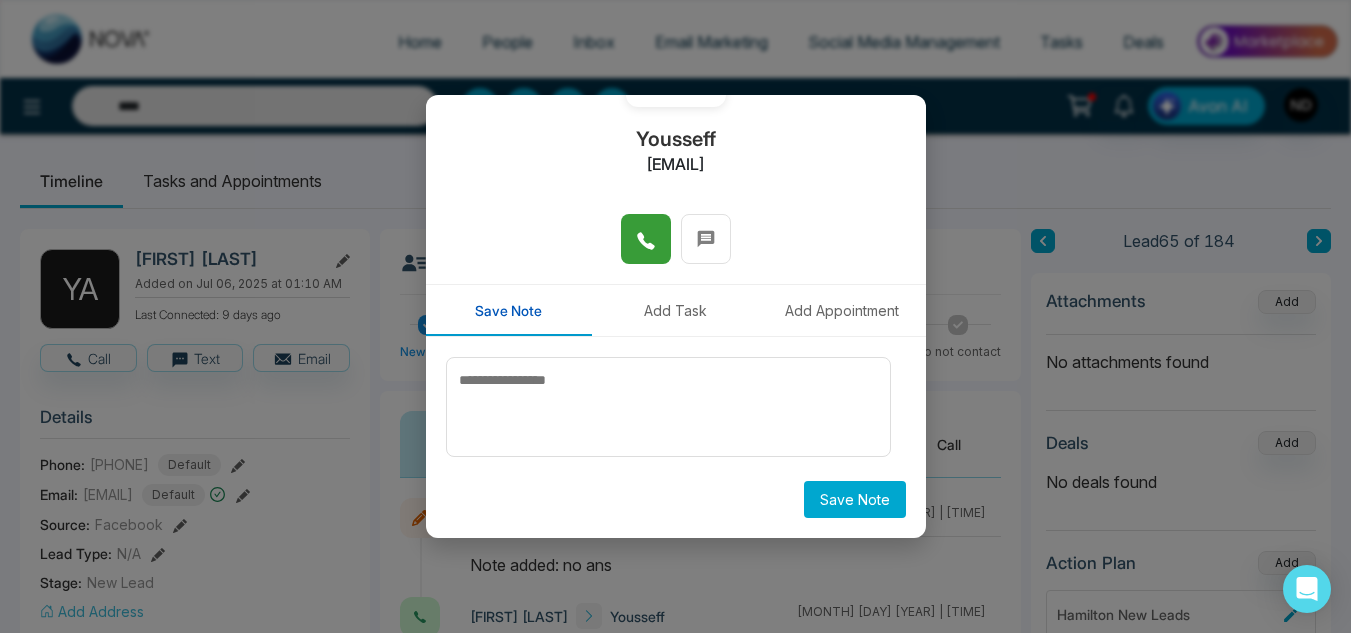 scroll, scrollTop: 0, scrollLeft: 0, axis: both 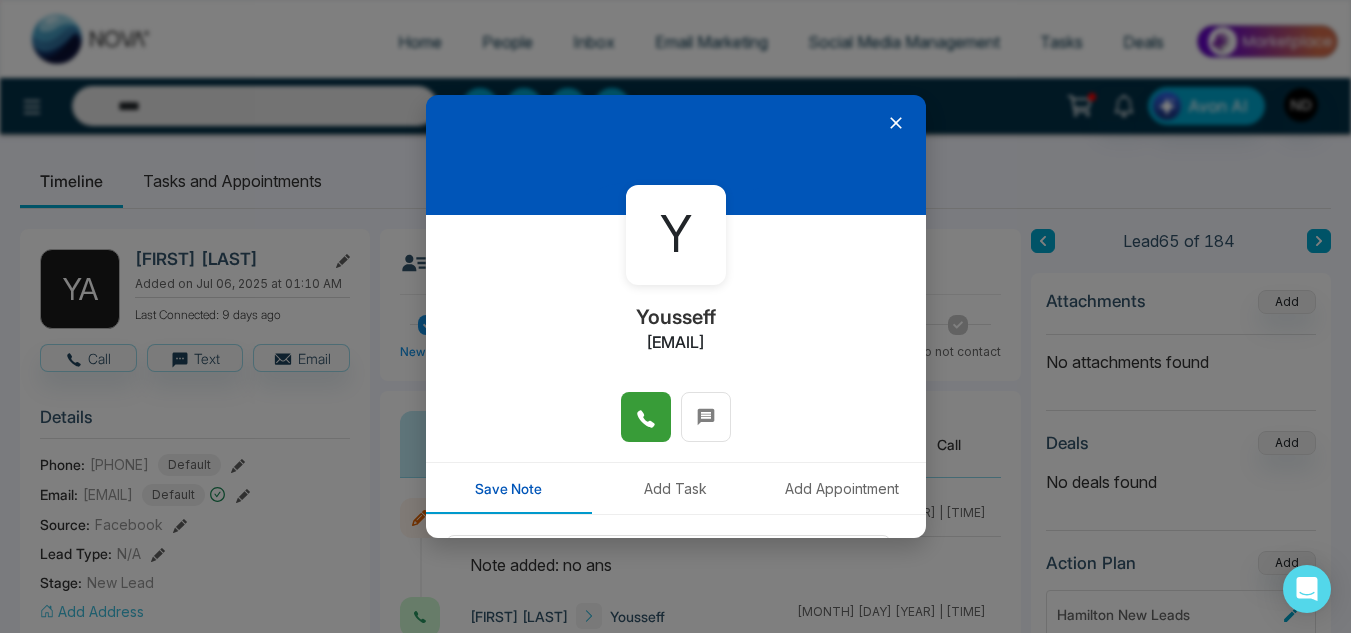 click 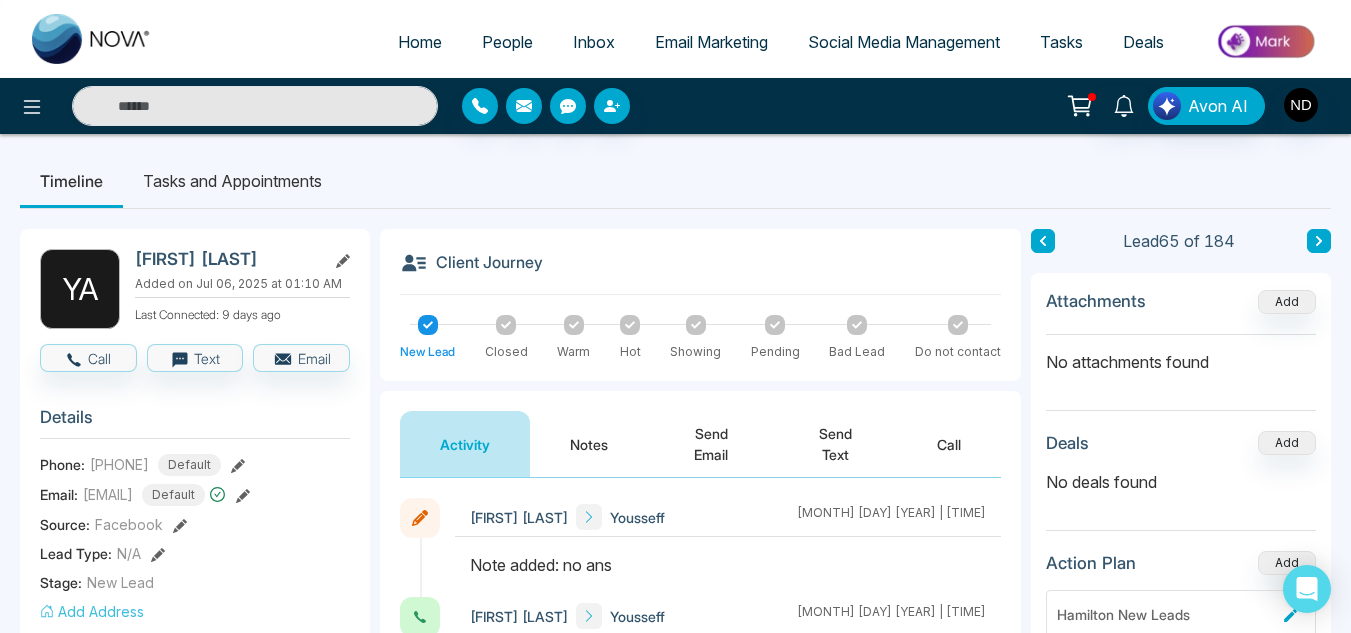 click at bounding box center (1319, 241) 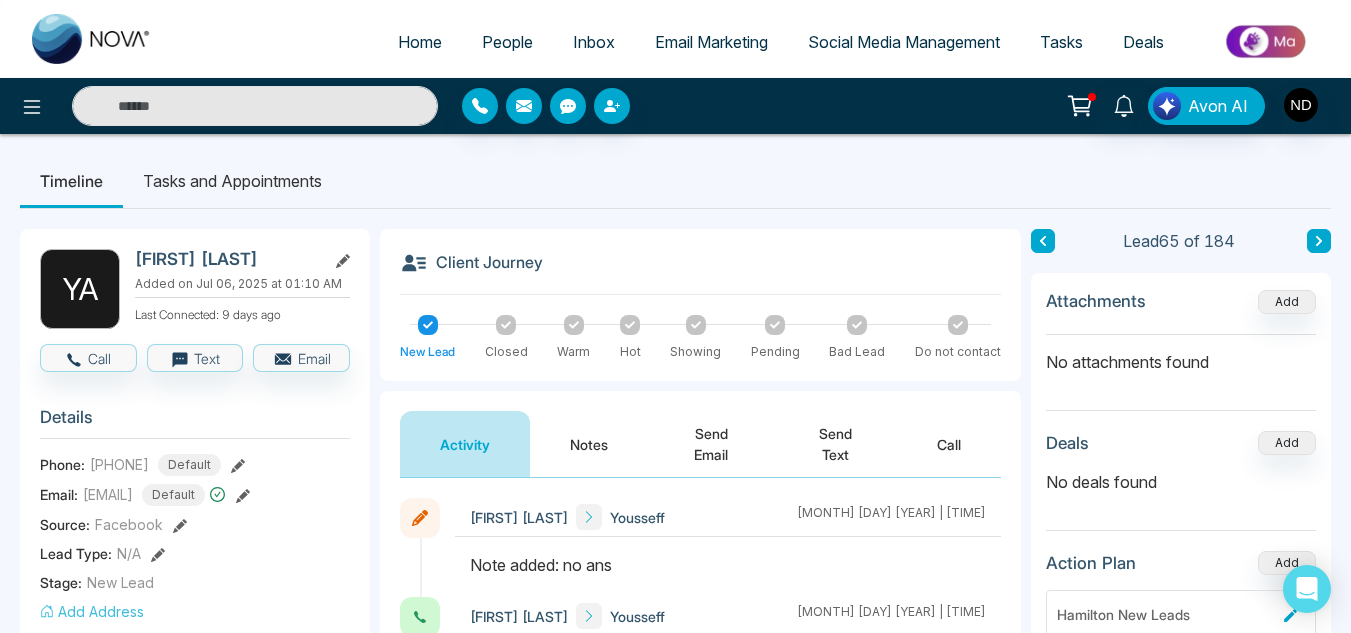 type on "****" 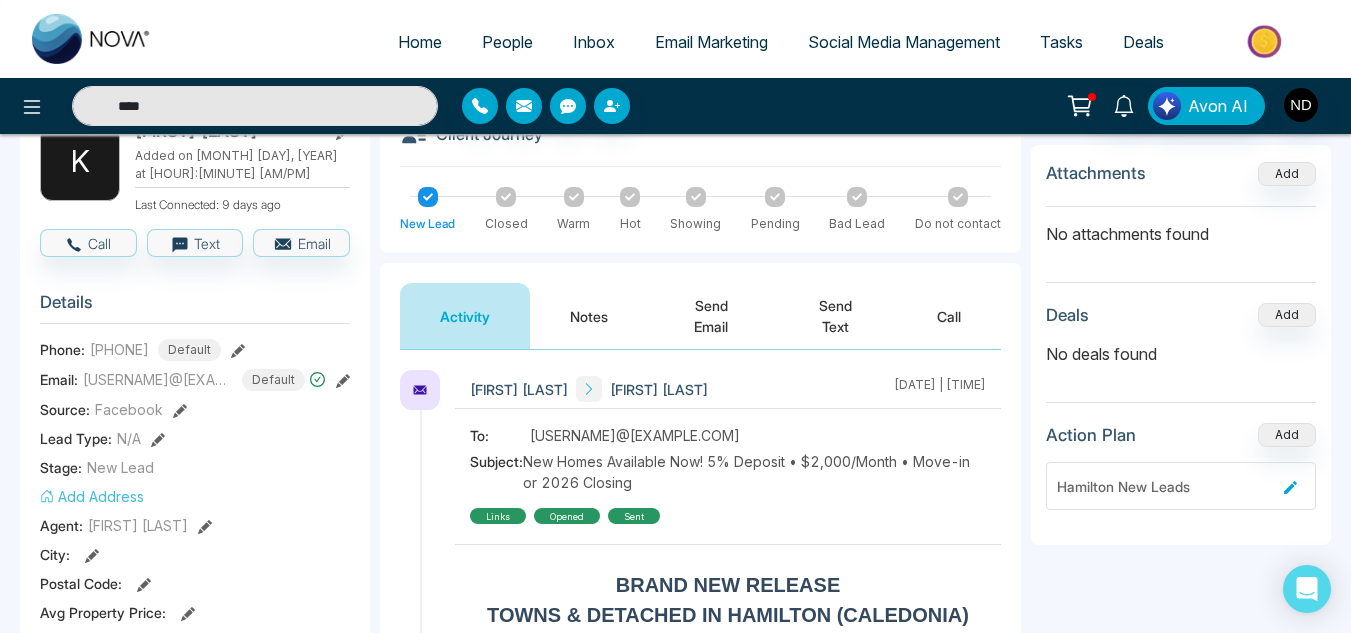 scroll, scrollTop: 130, scrollLeft: 0, axis: vertical 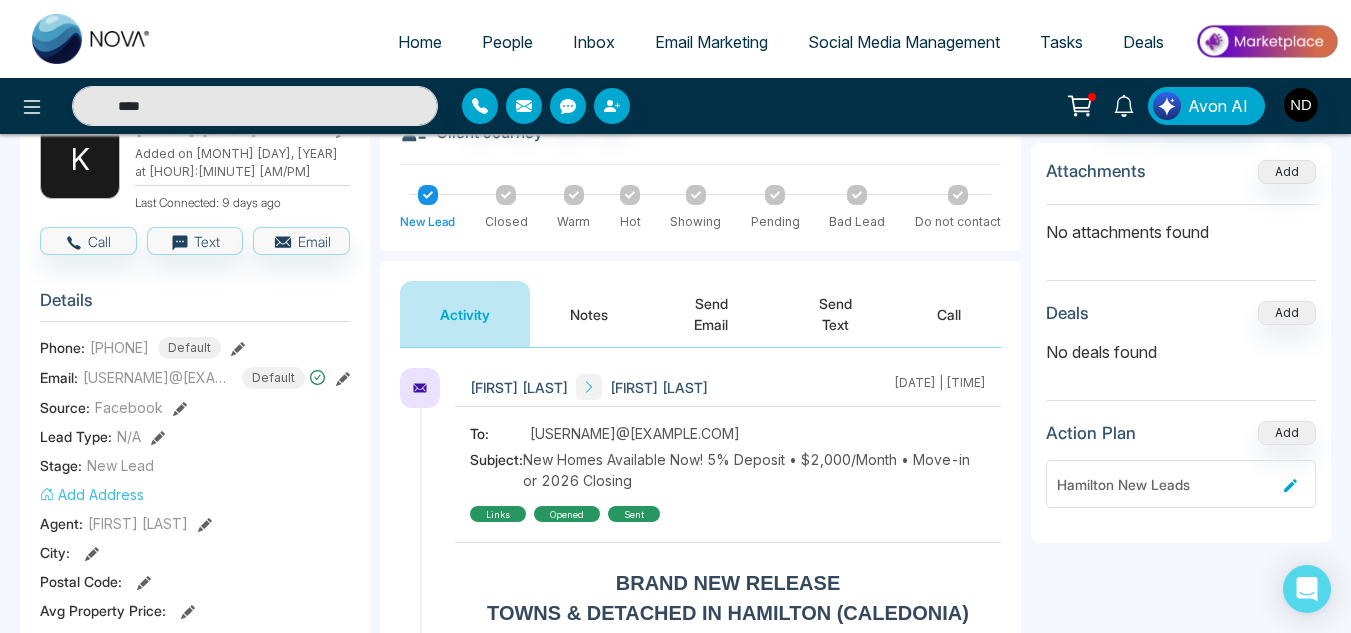 click on "Notes" at bounding box center (589, 314) 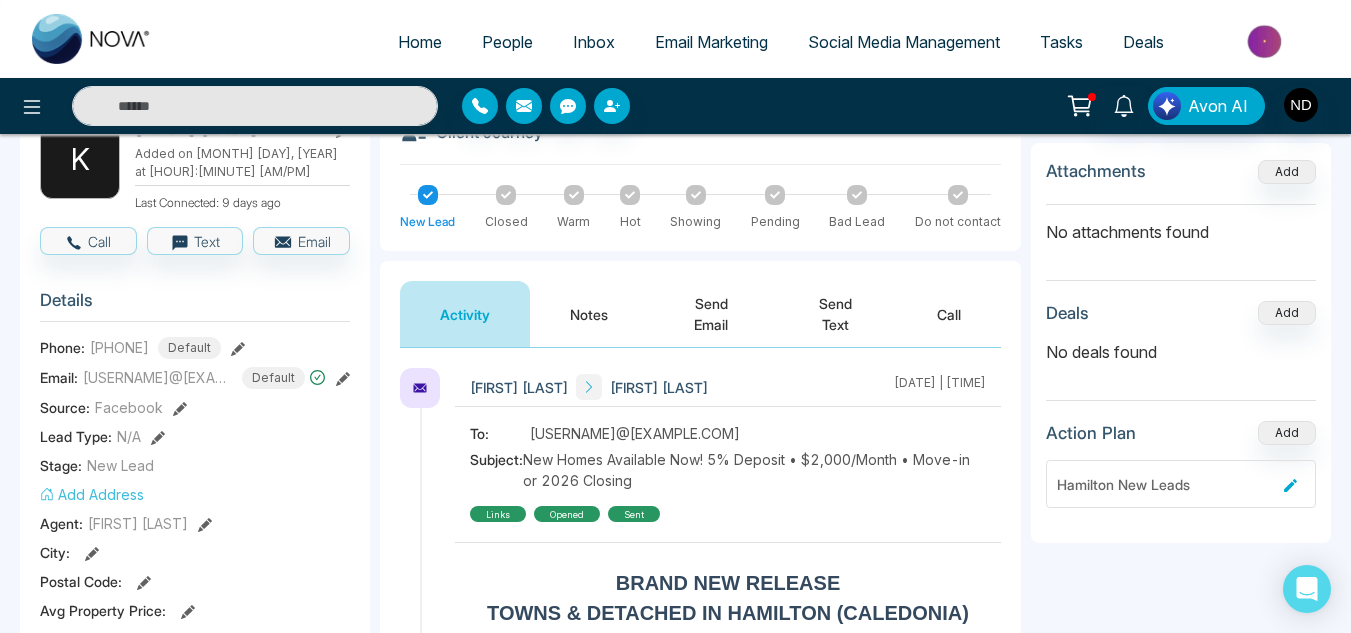 type on "****" 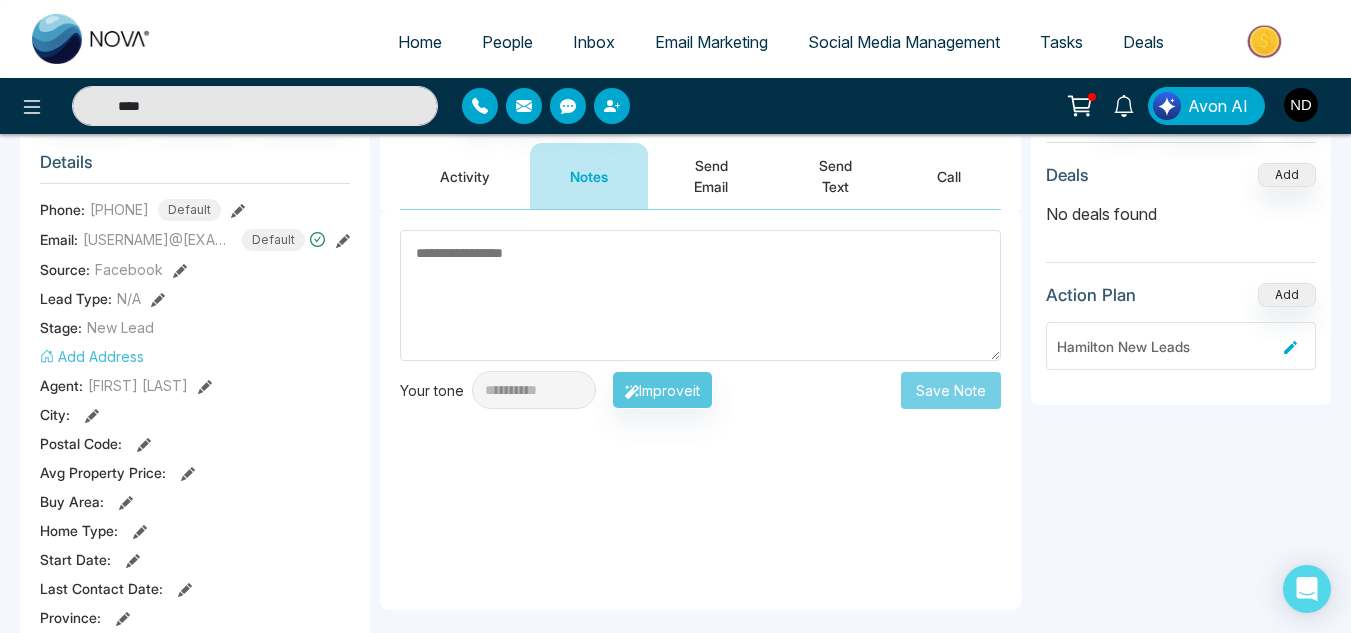 scroll, scrollTop: 149, scrollLeft: 0, axis: vertical 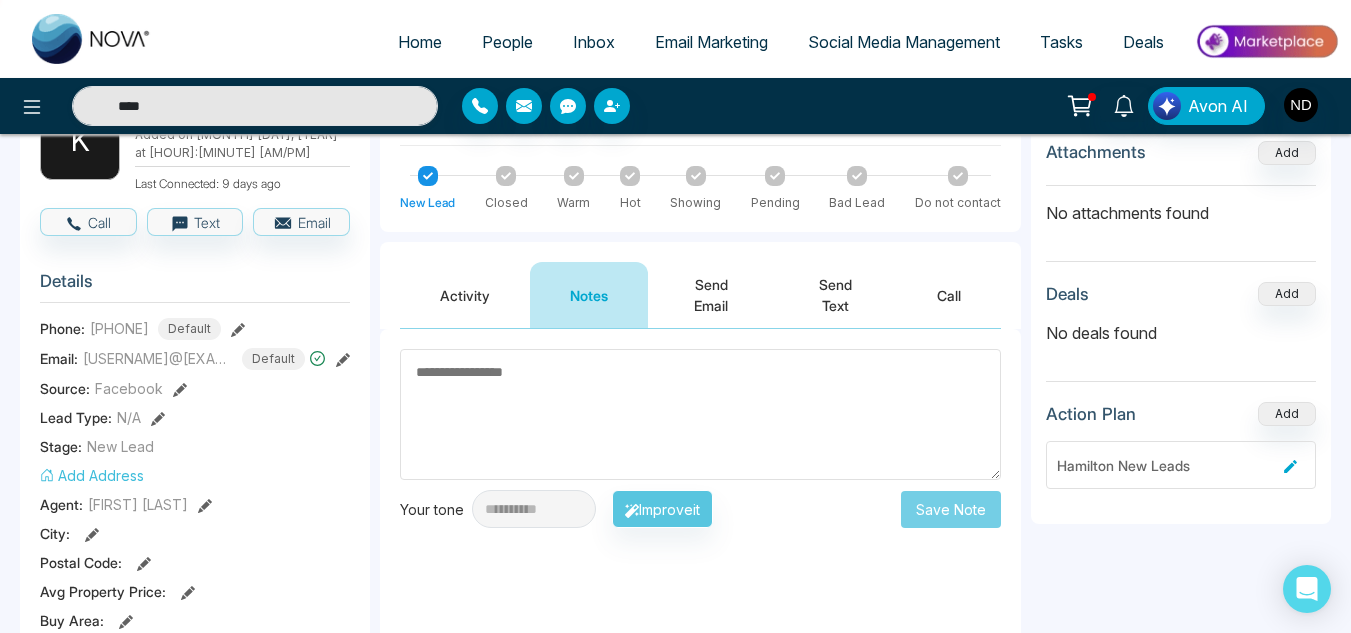 click on "Activity" at bounding box center (465, 295) 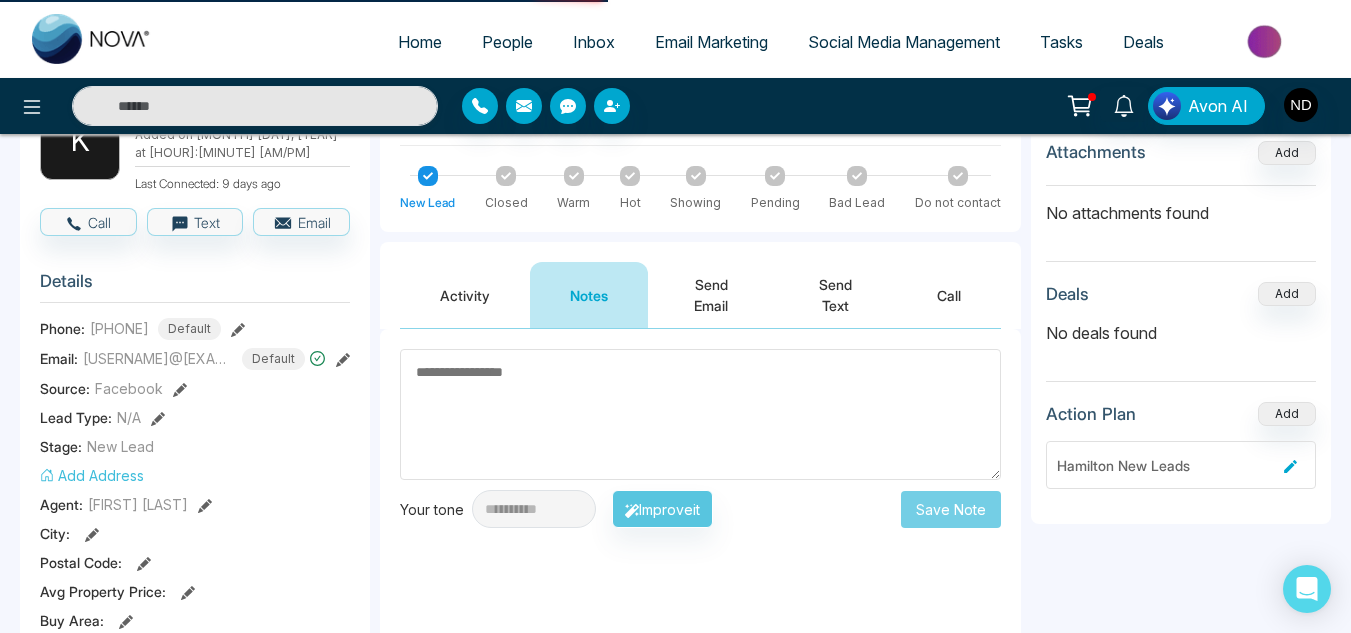 type on "****" 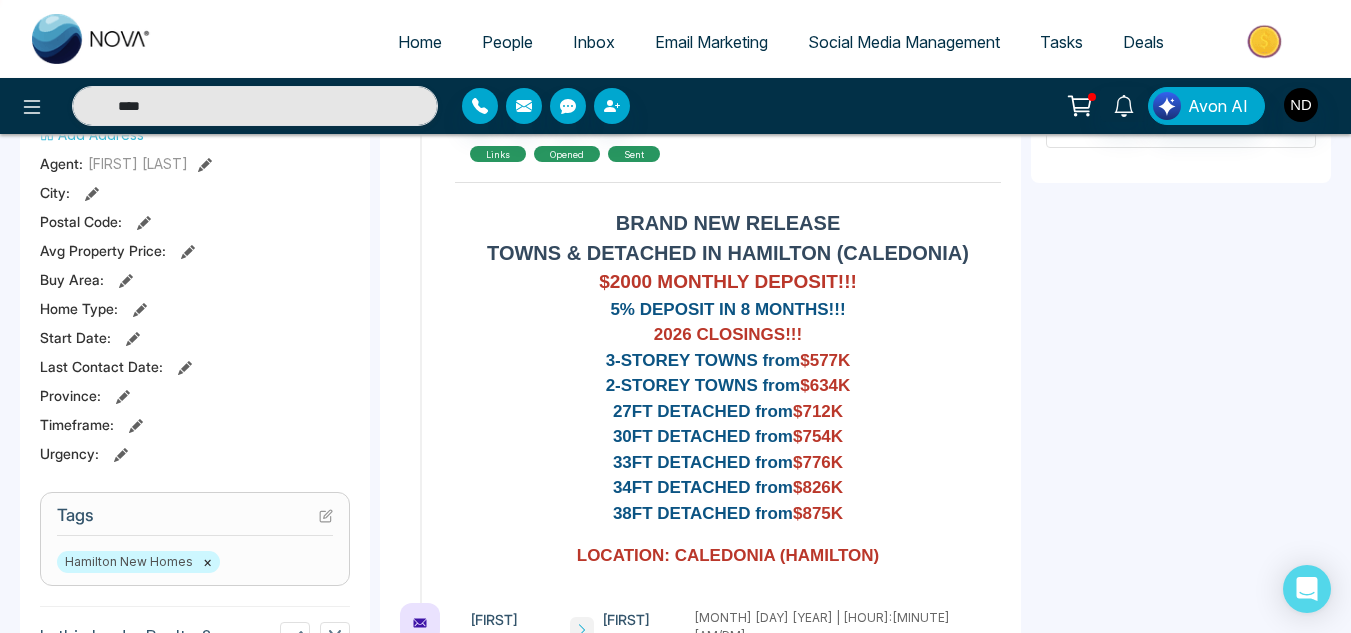 scroll, scrollTop: 494, scrollLeft: 0, axis: vertical 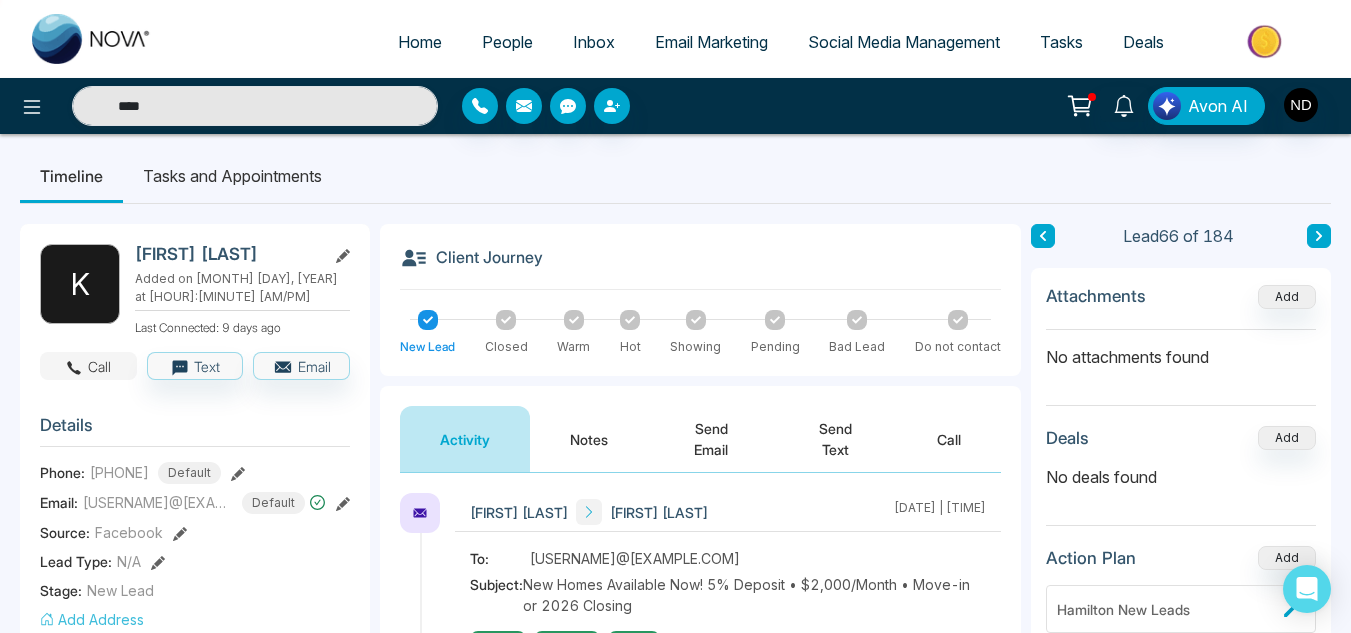 click on "Call" at bounding box center [88, 366] 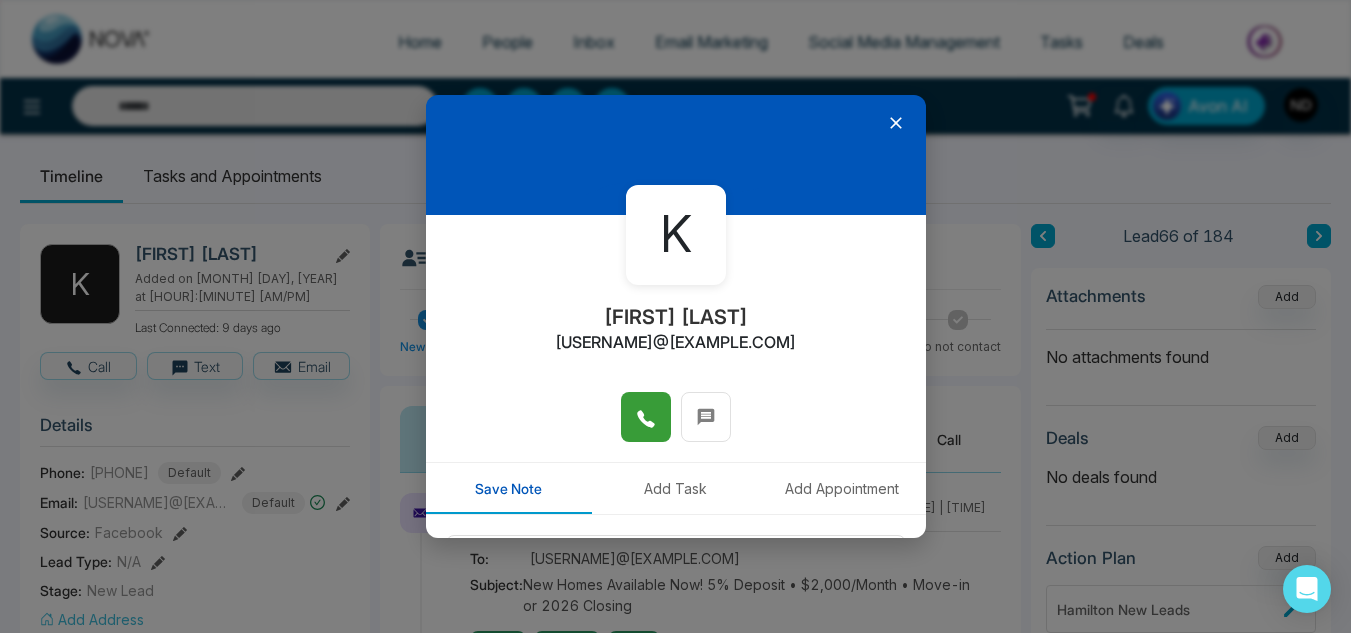 click 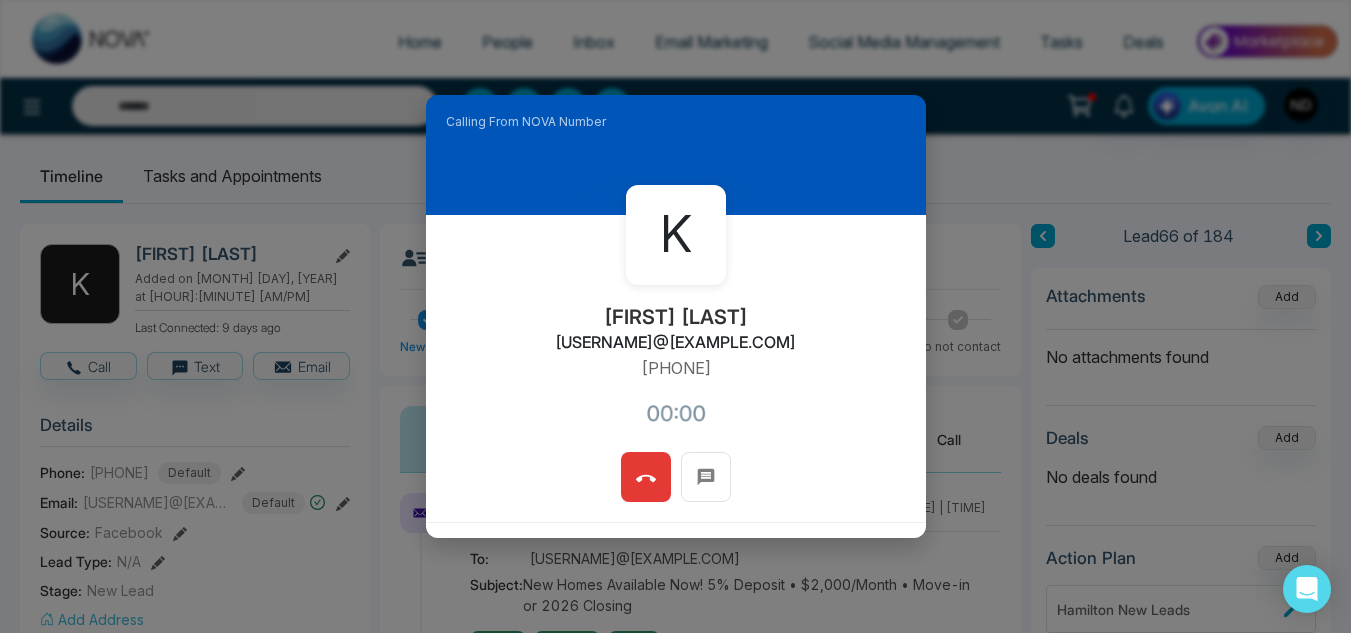 type on "****" 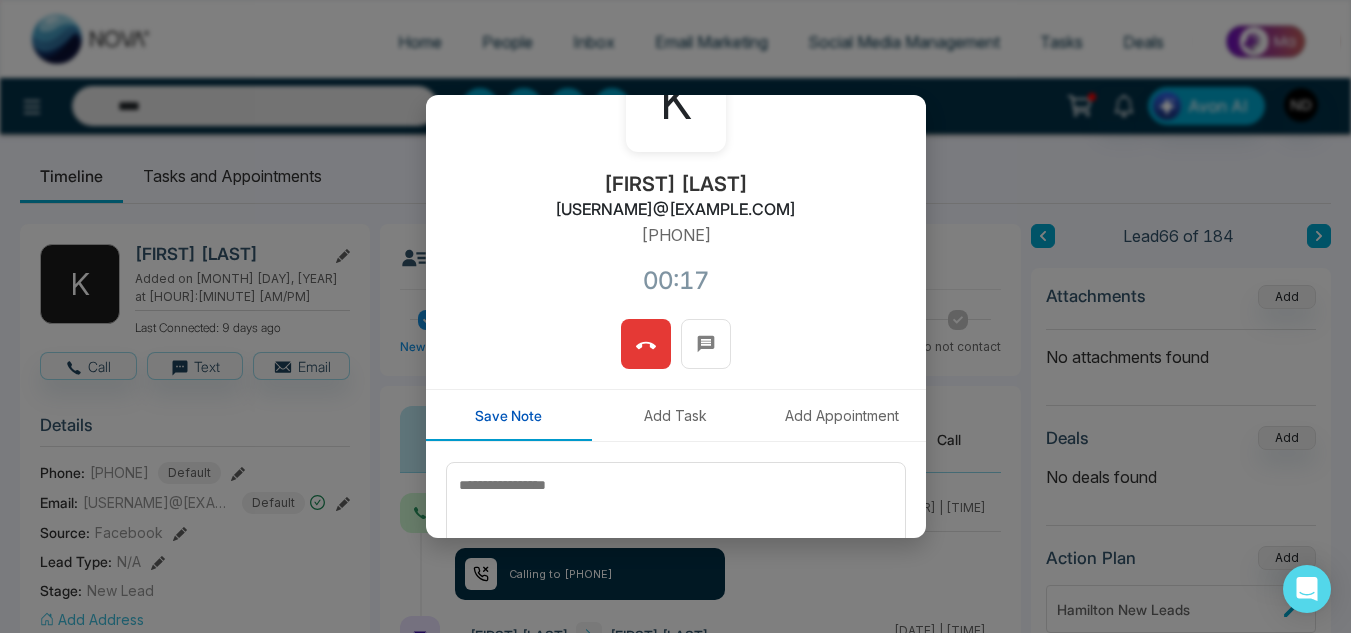 scroll, scrollTop: 134, scrollLeft: 0, axis: vertical 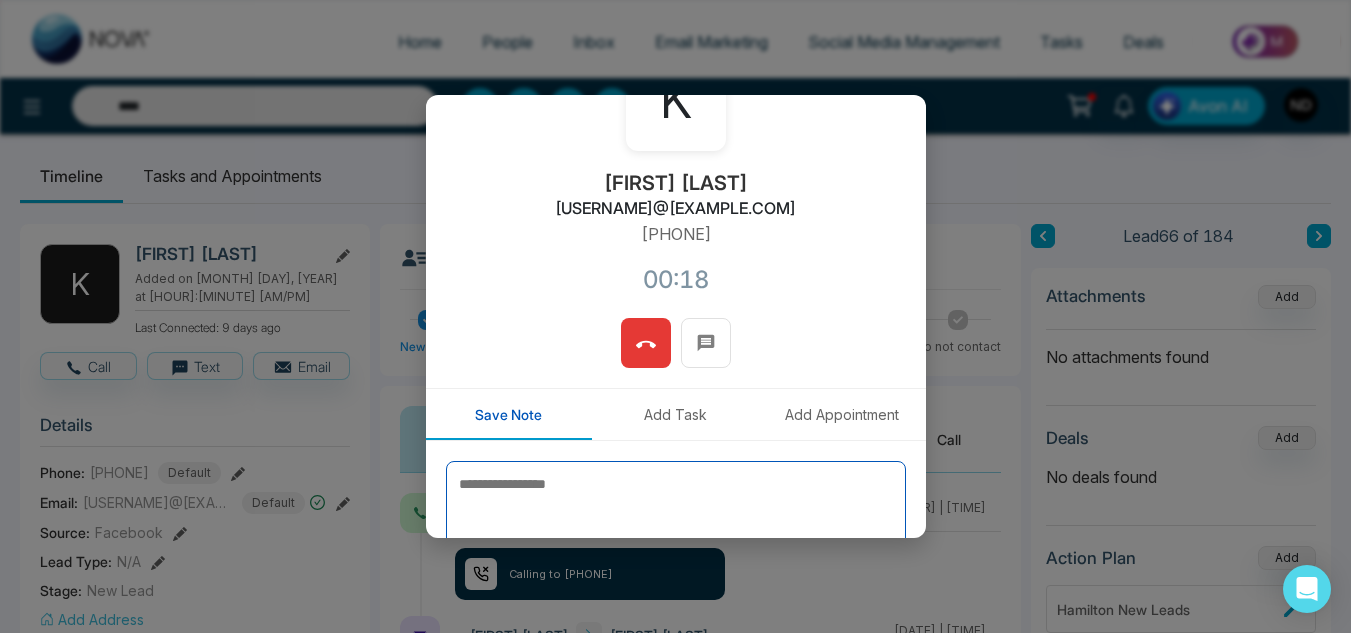 click at bounding box center (676, 511) 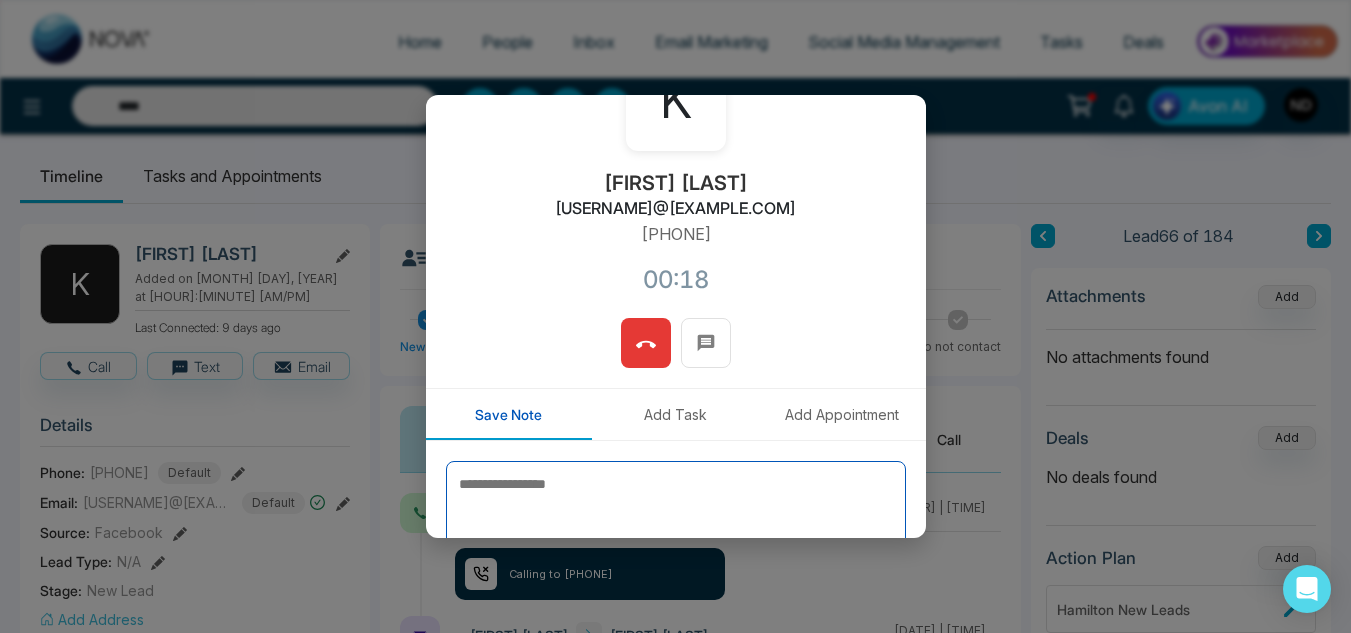 type 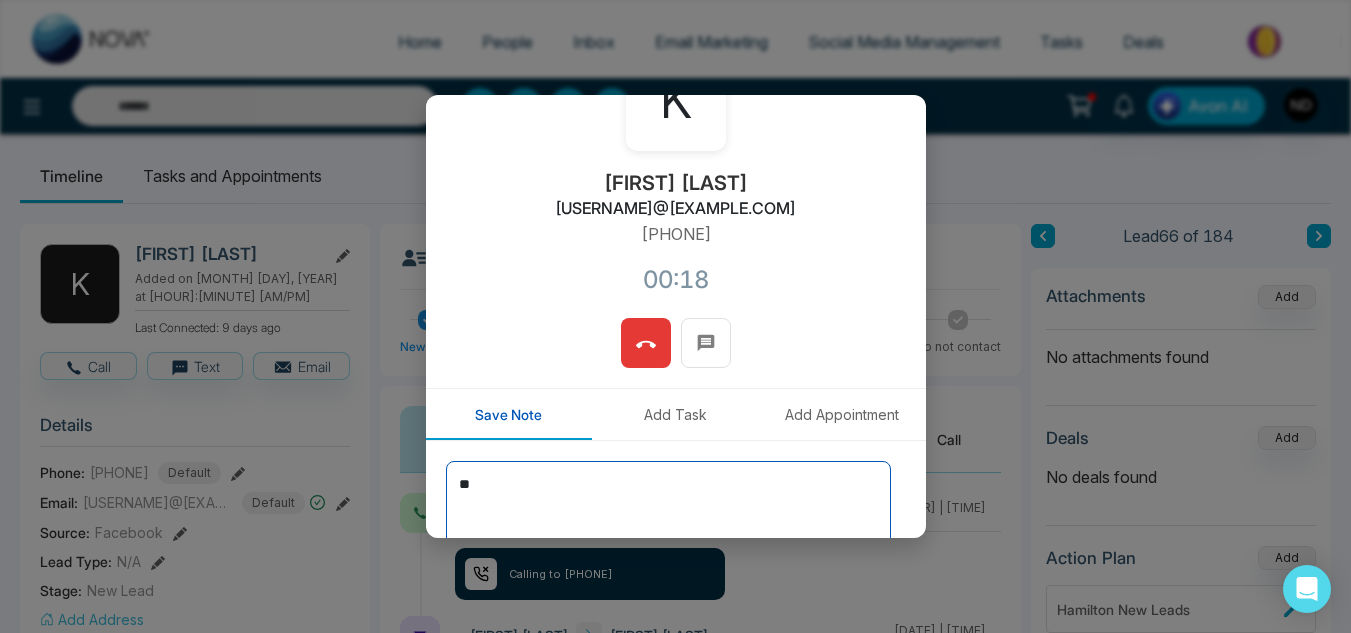 type on "**" 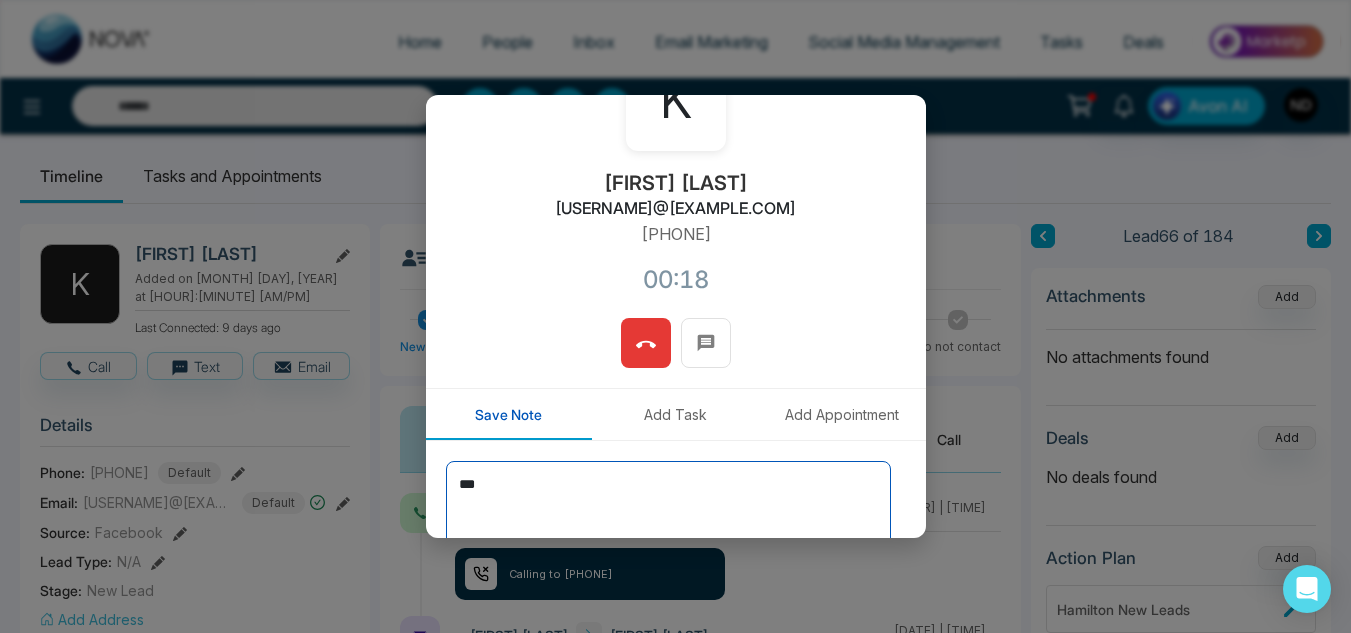 type on "****" 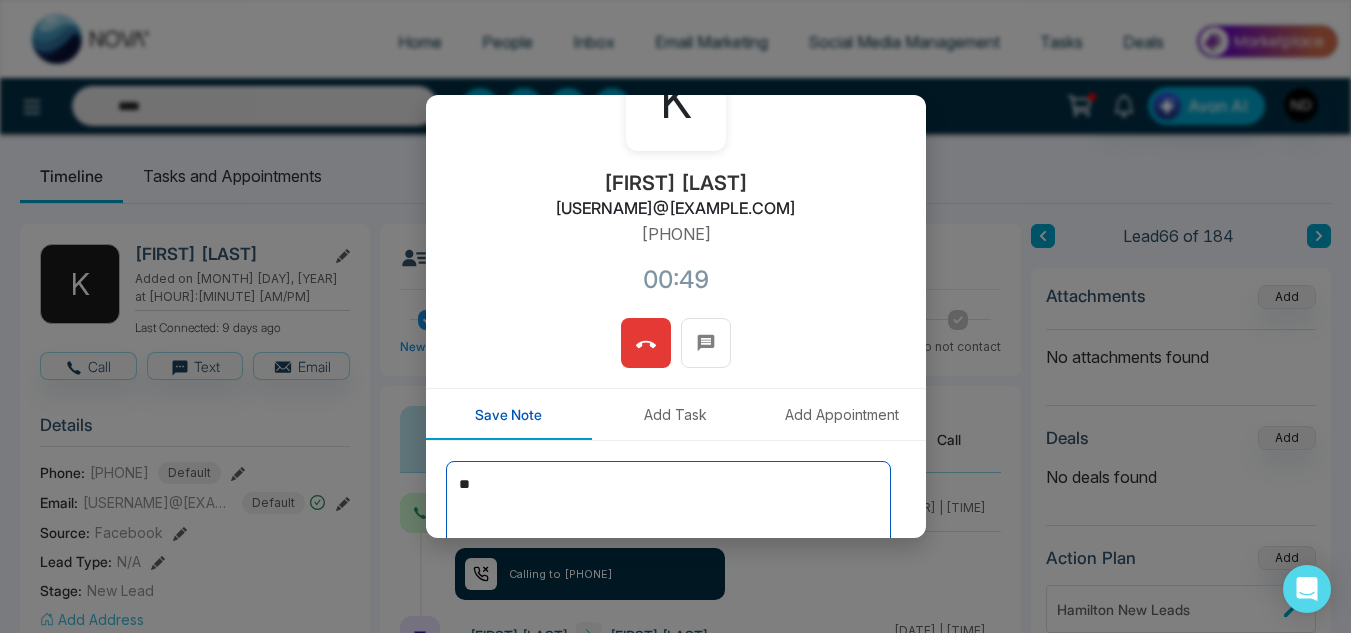 type on "*" 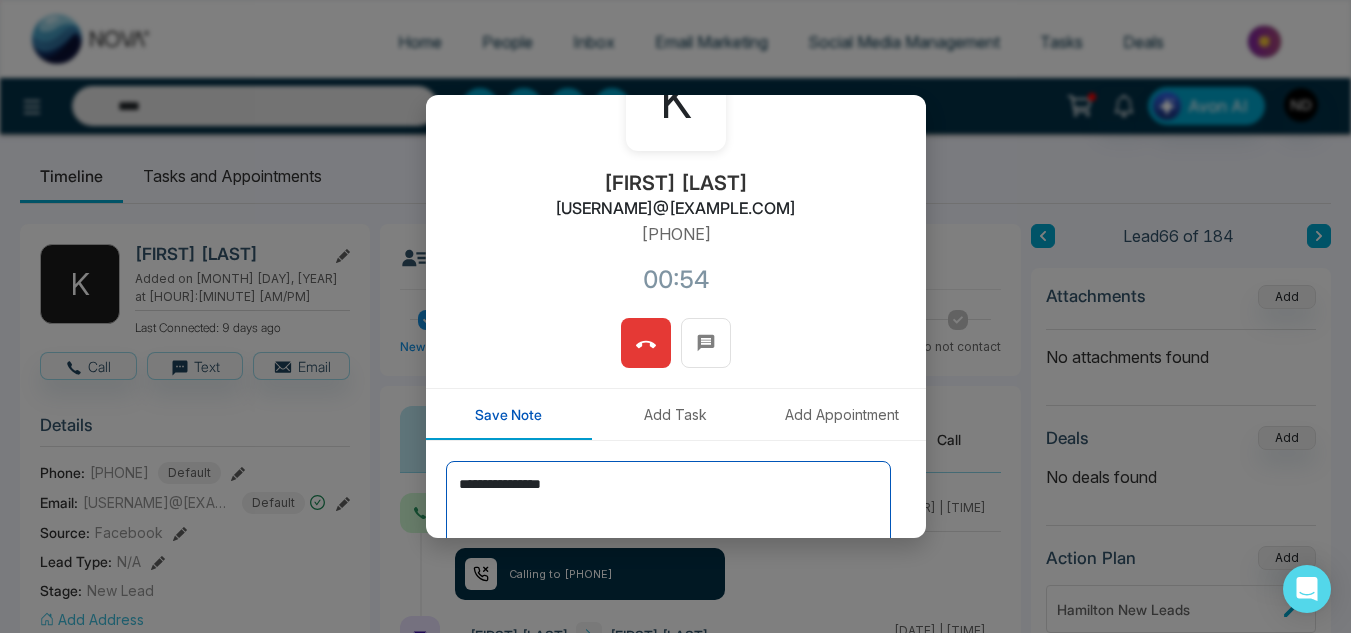 scroll, scrollTop: 238, scrollLeft: 0, axis: vertical 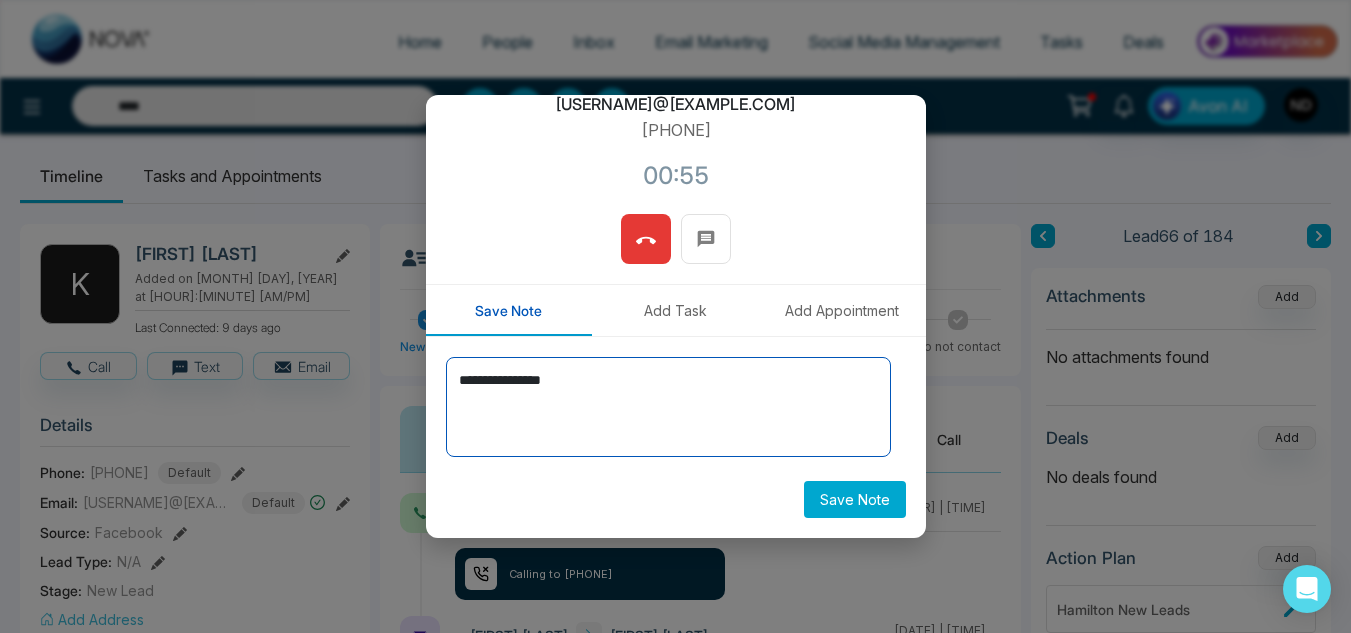 type on "**********" 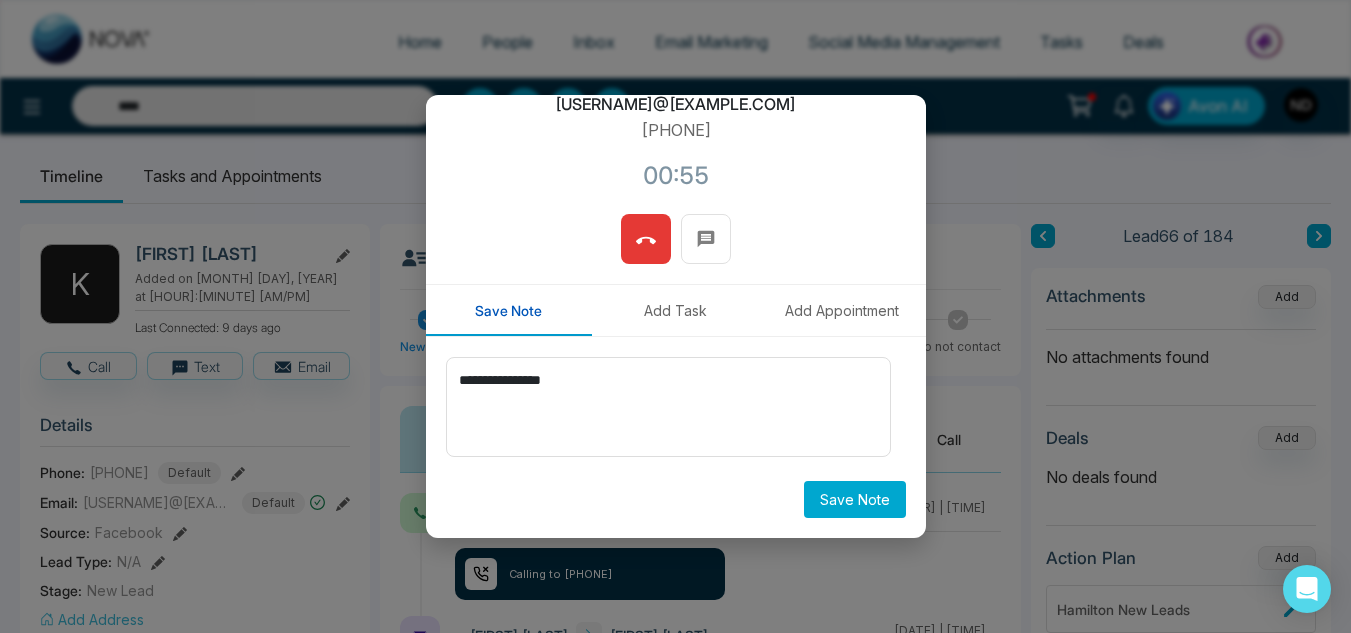 click on "Save Note" at bounding box center [855, 499] 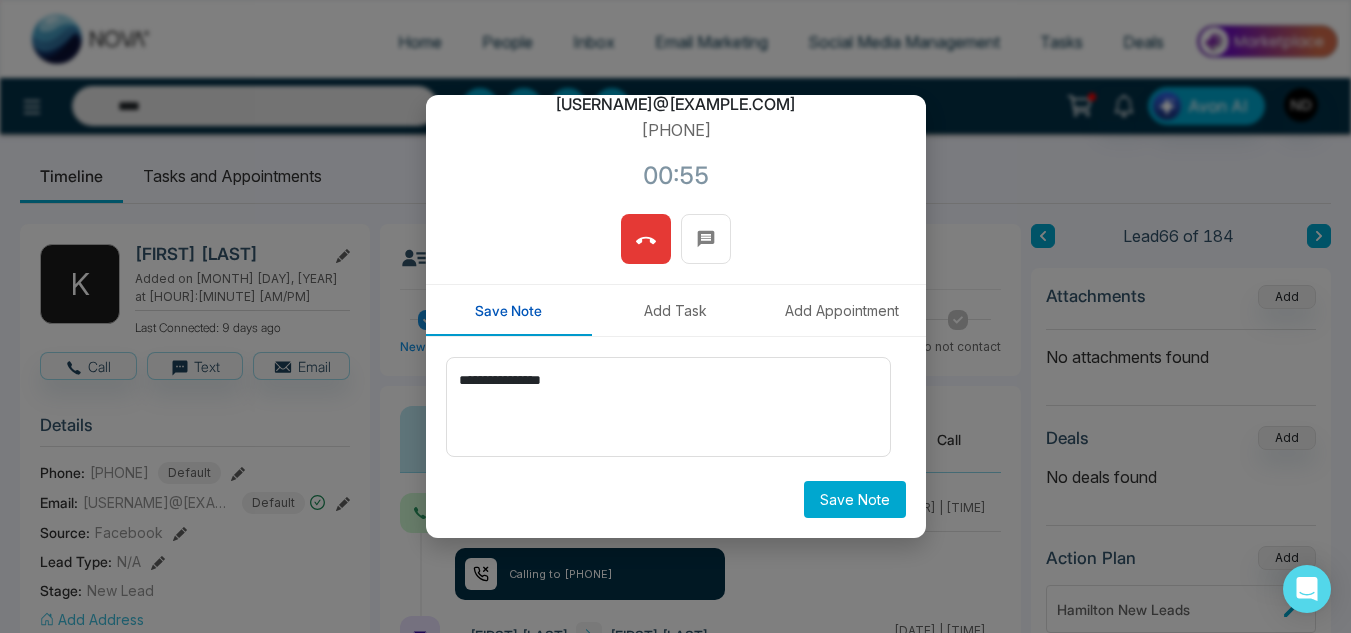 type on "****" 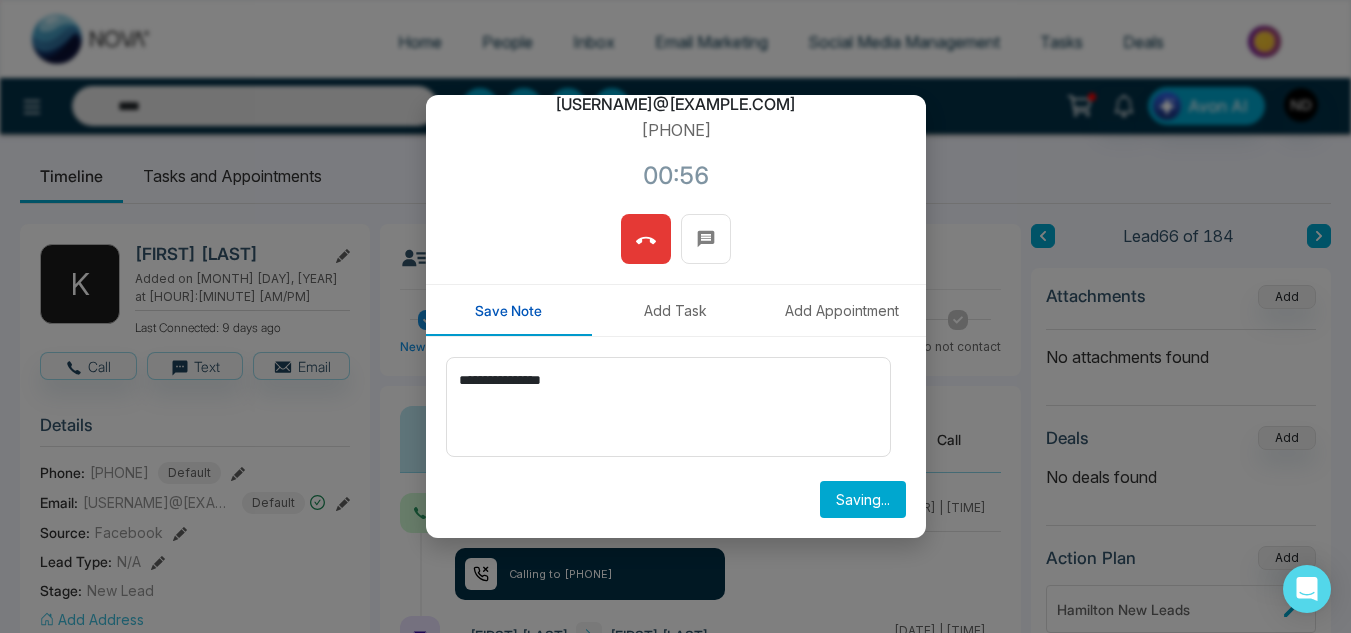 type 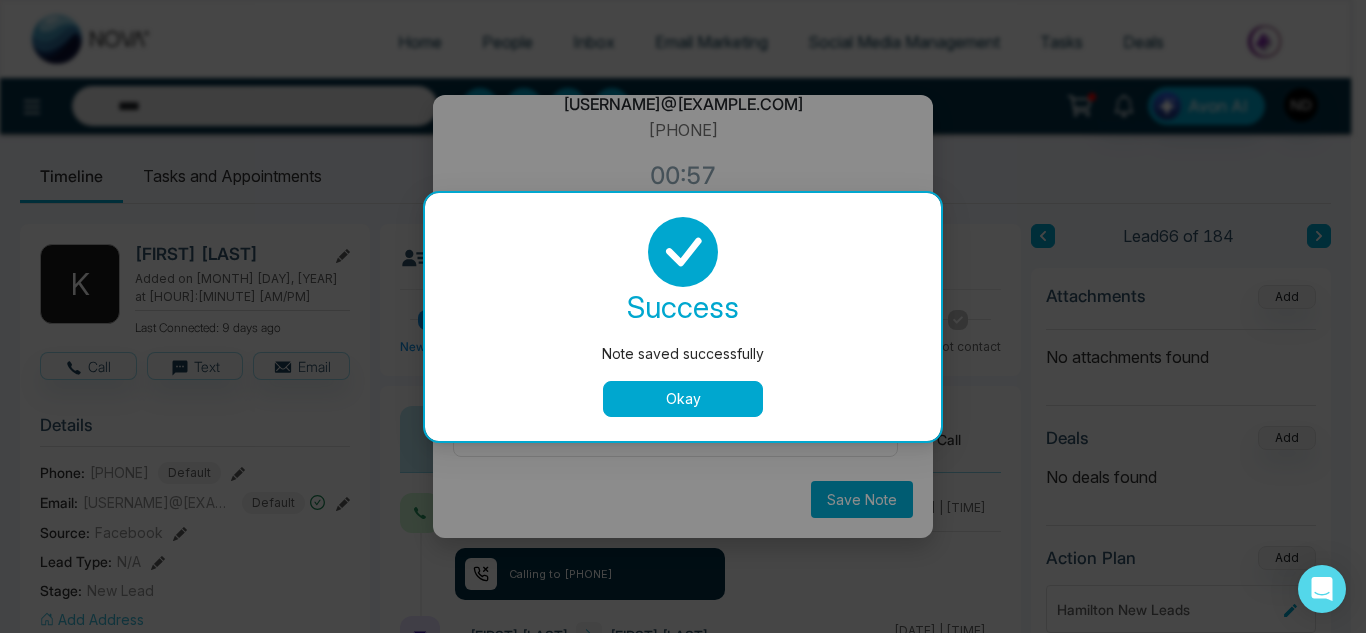 click on "Okay" at bounding box center [683, 399] 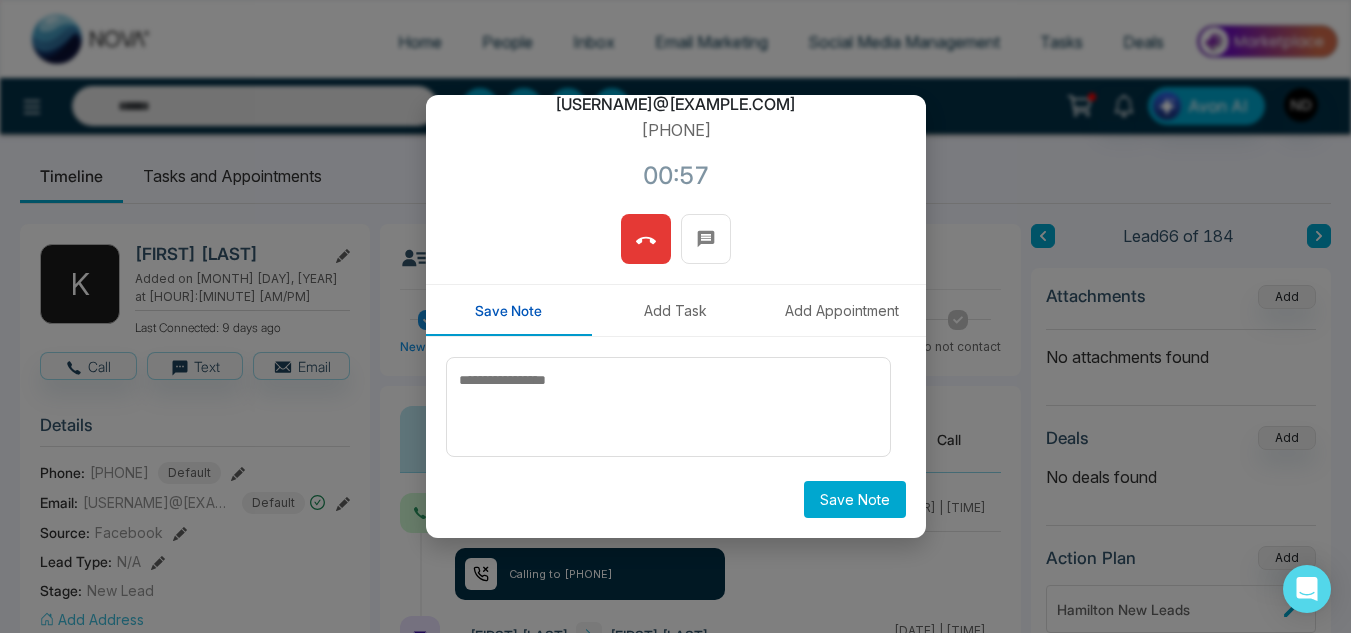 type on "****" 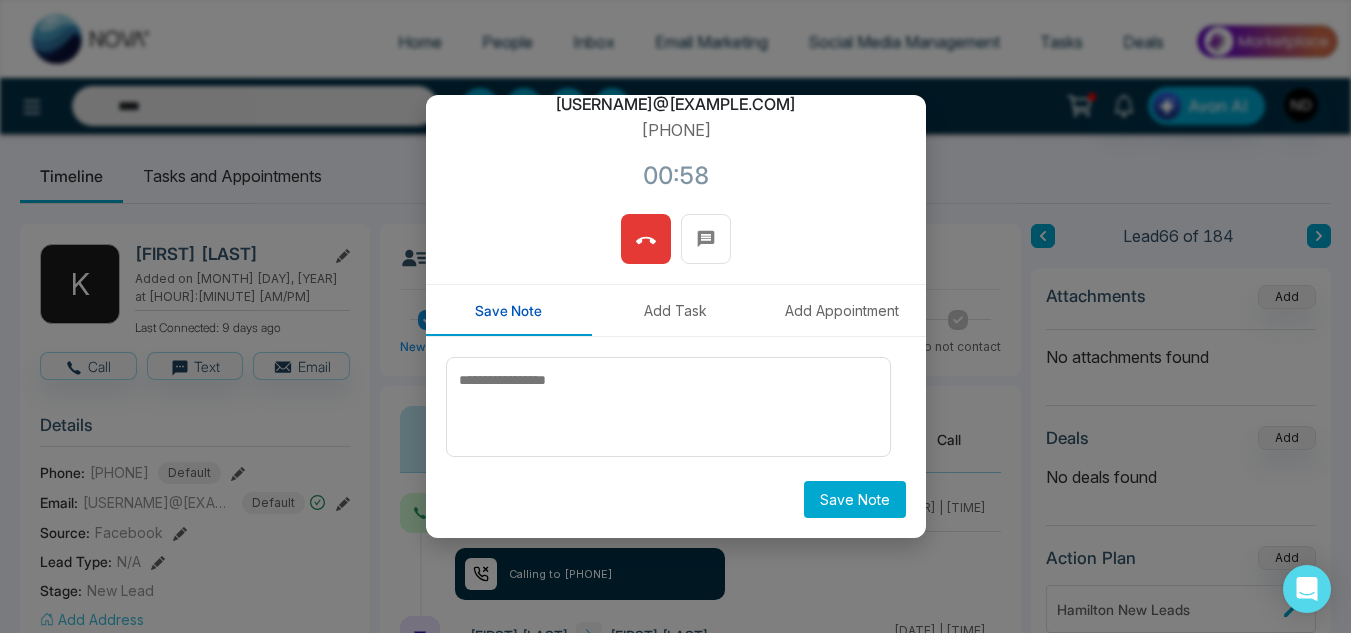 click at bounding box center [646, 239] 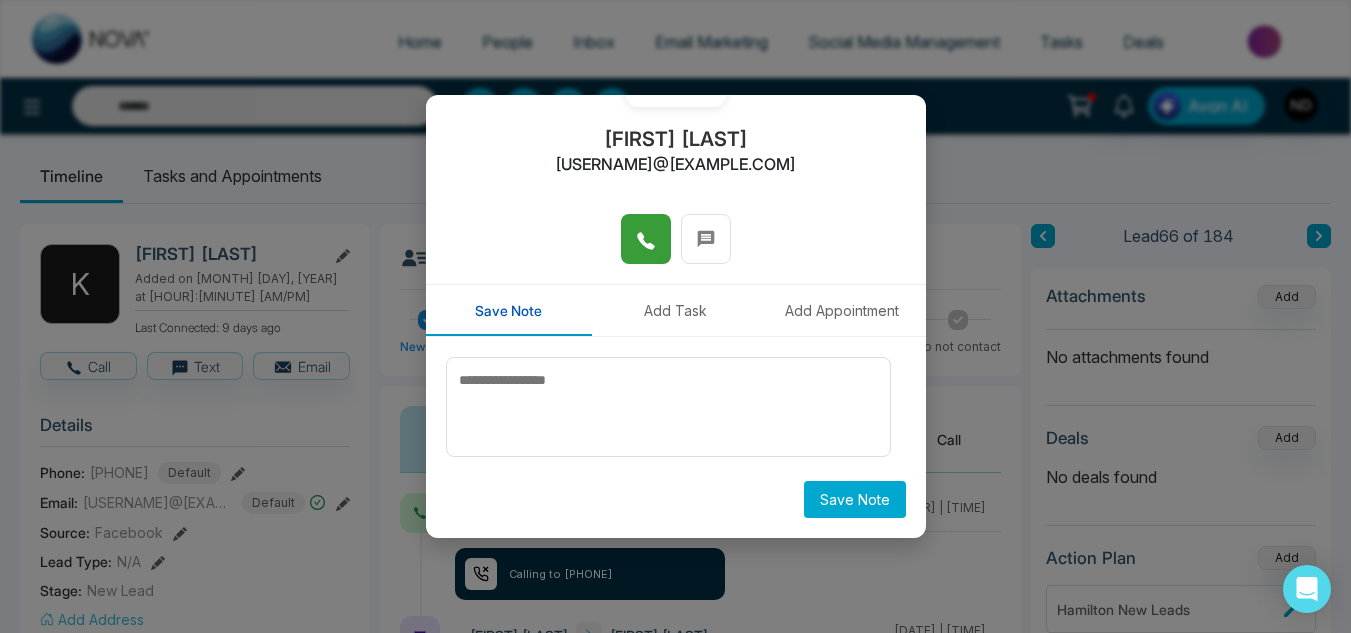 scroll, scrollTop: 178, scrollLeft: 0, axis: vertical 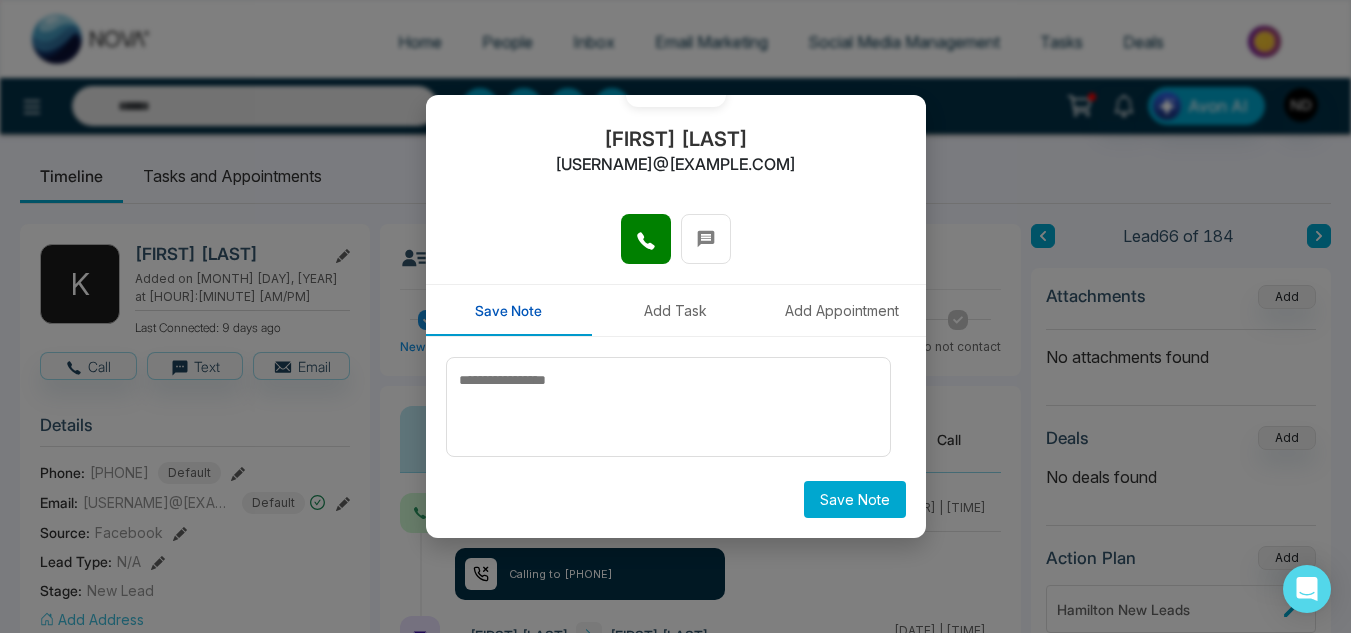 click on "Add Task" at bounding box center [675, 310] 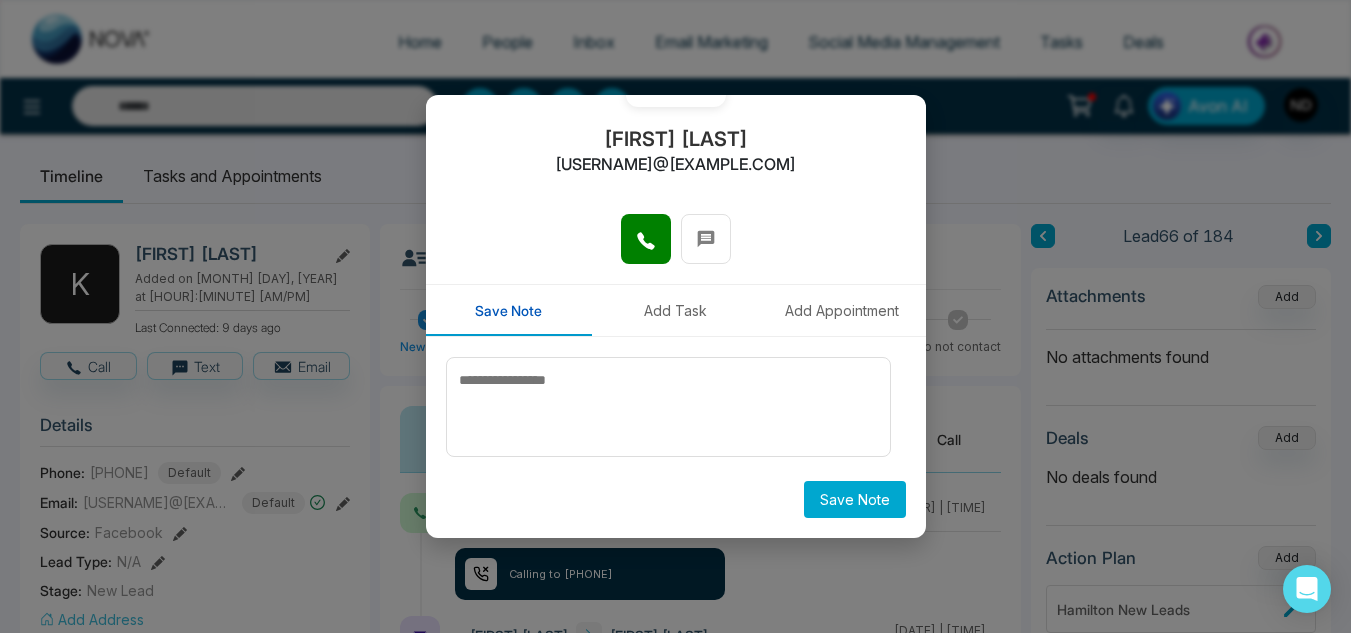 type on "****" 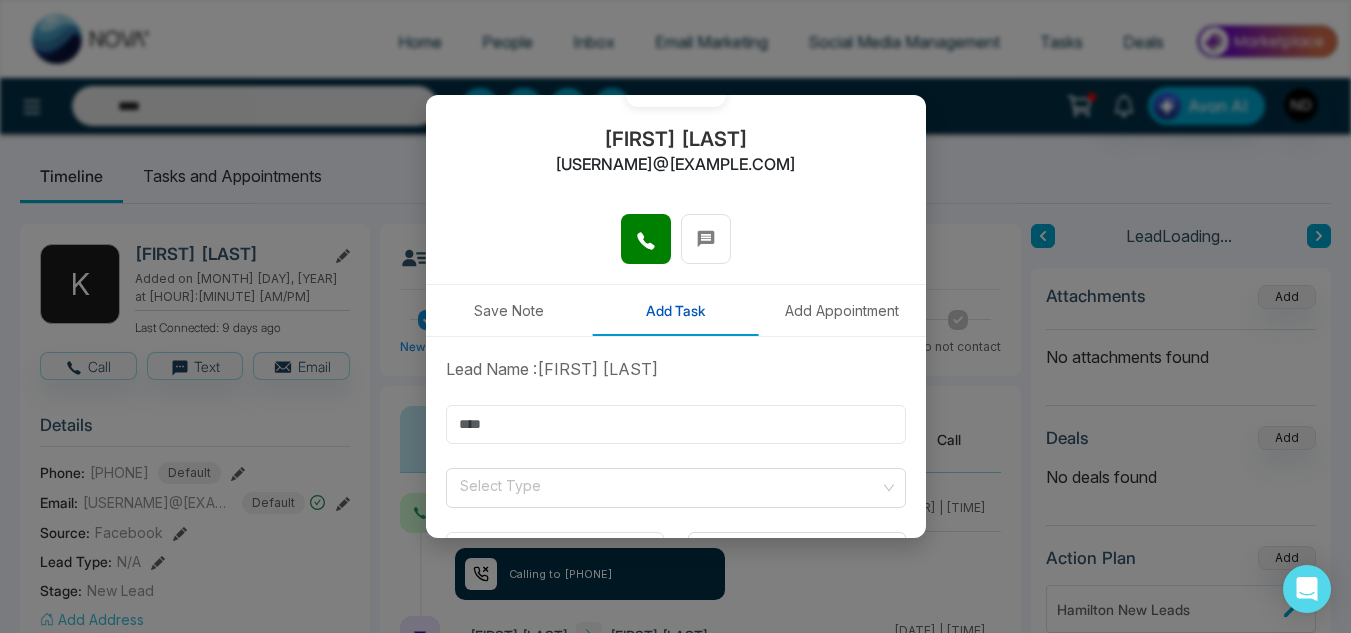 click at bounding box center (676, 424) 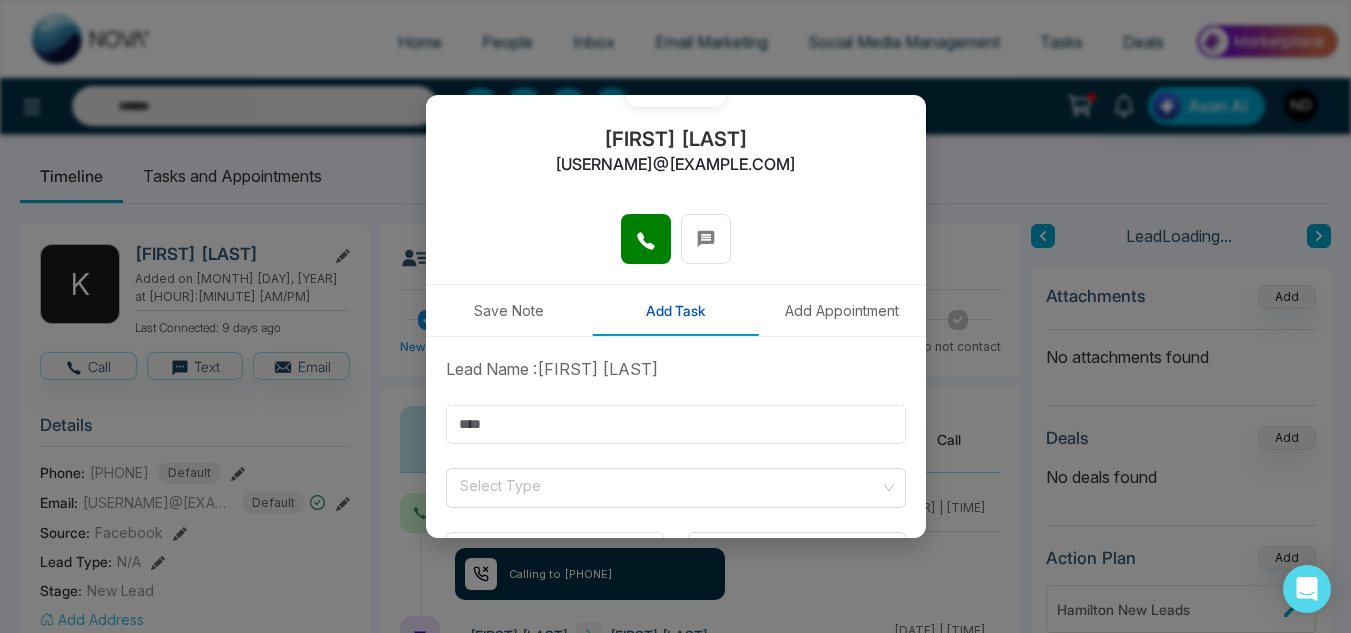 type on "****" 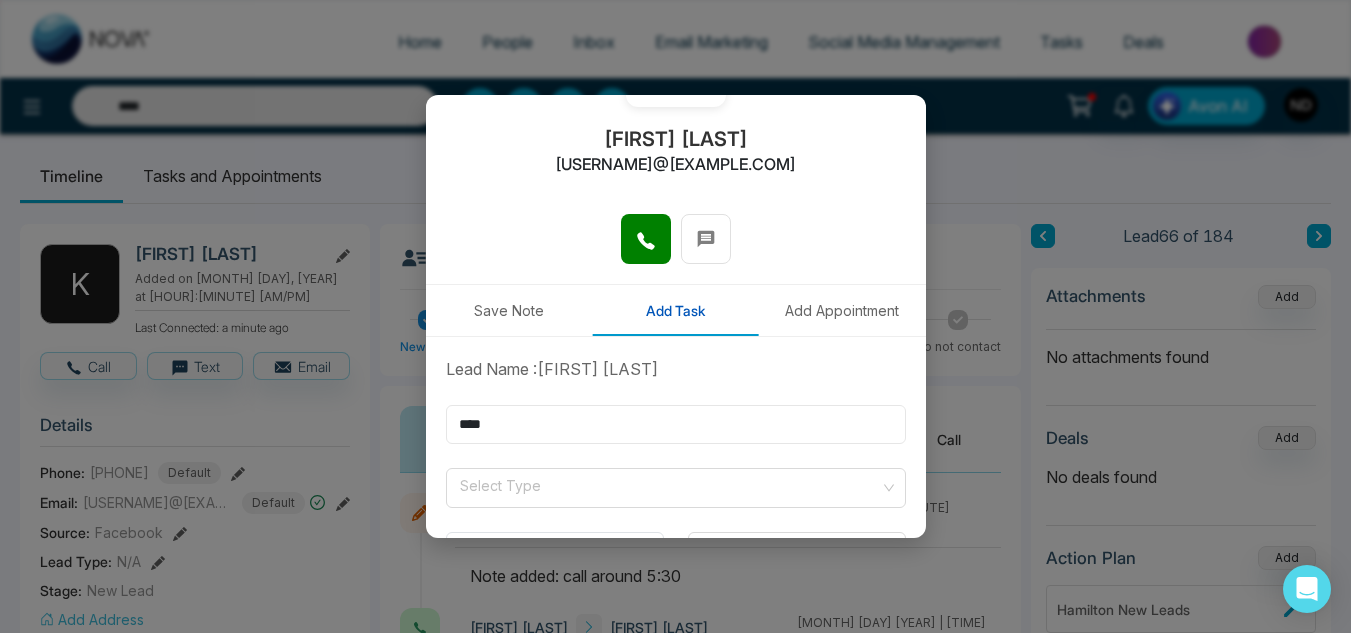 type on "****" 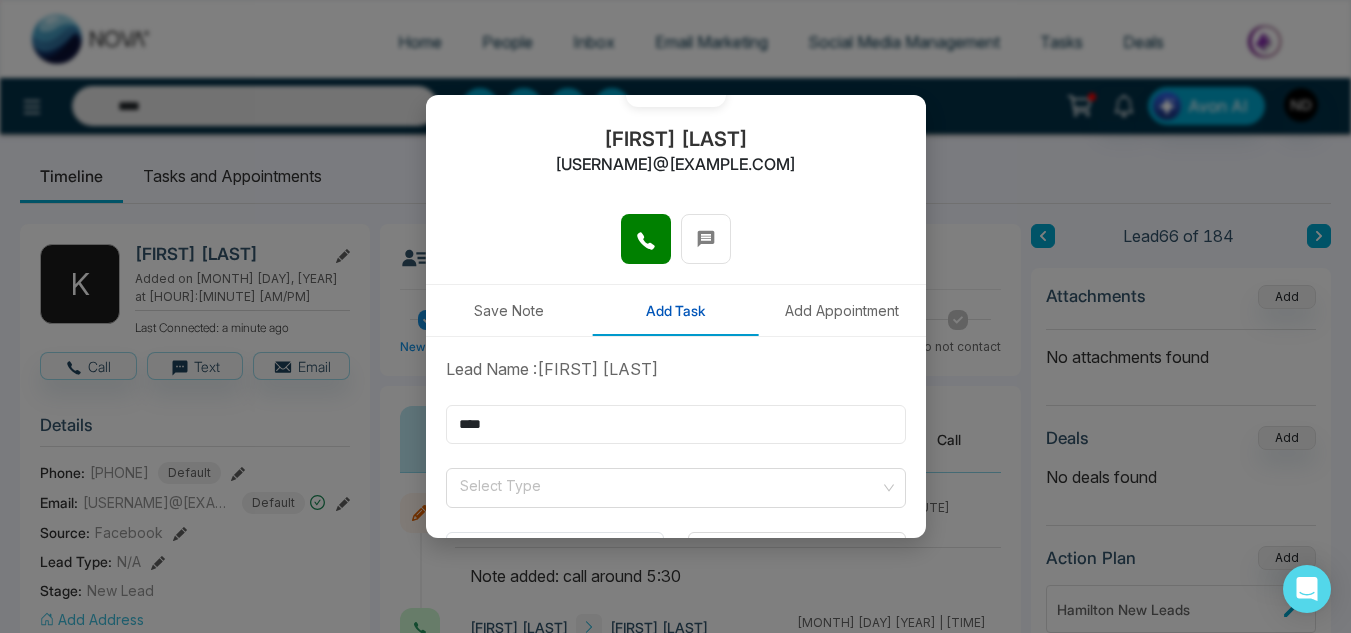 click on "Create New Task" at bounding box center [675, 616] 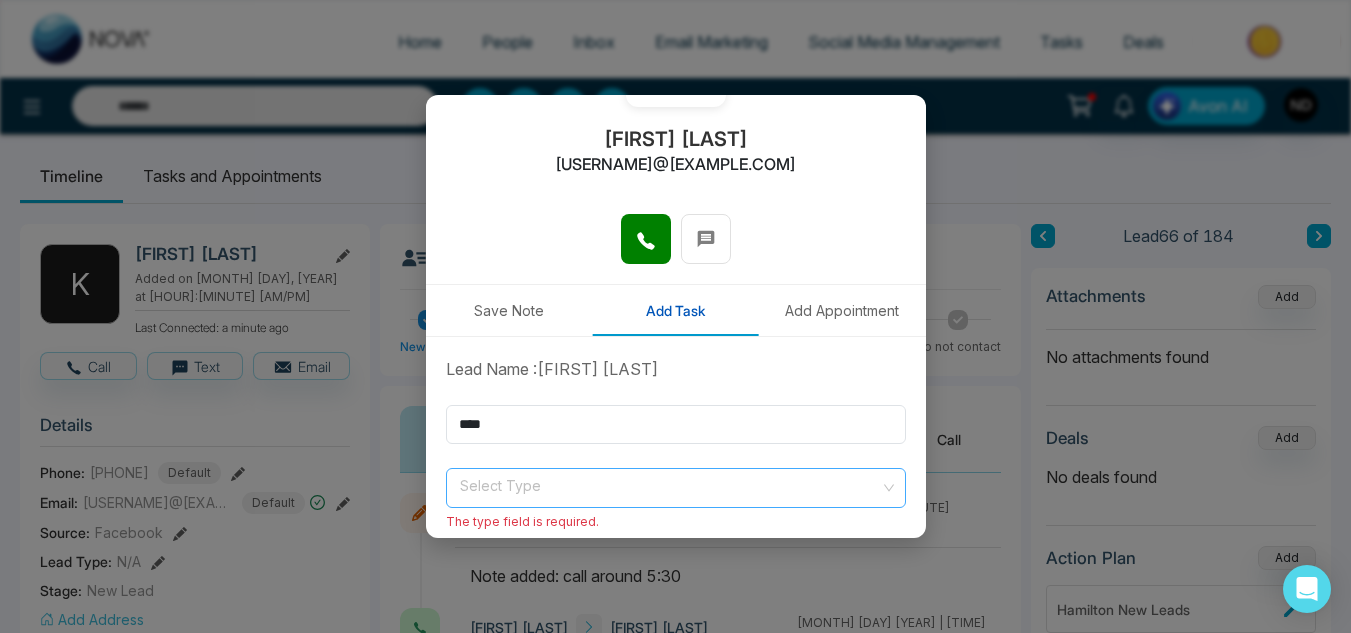 click at bounding box center (669, 484) 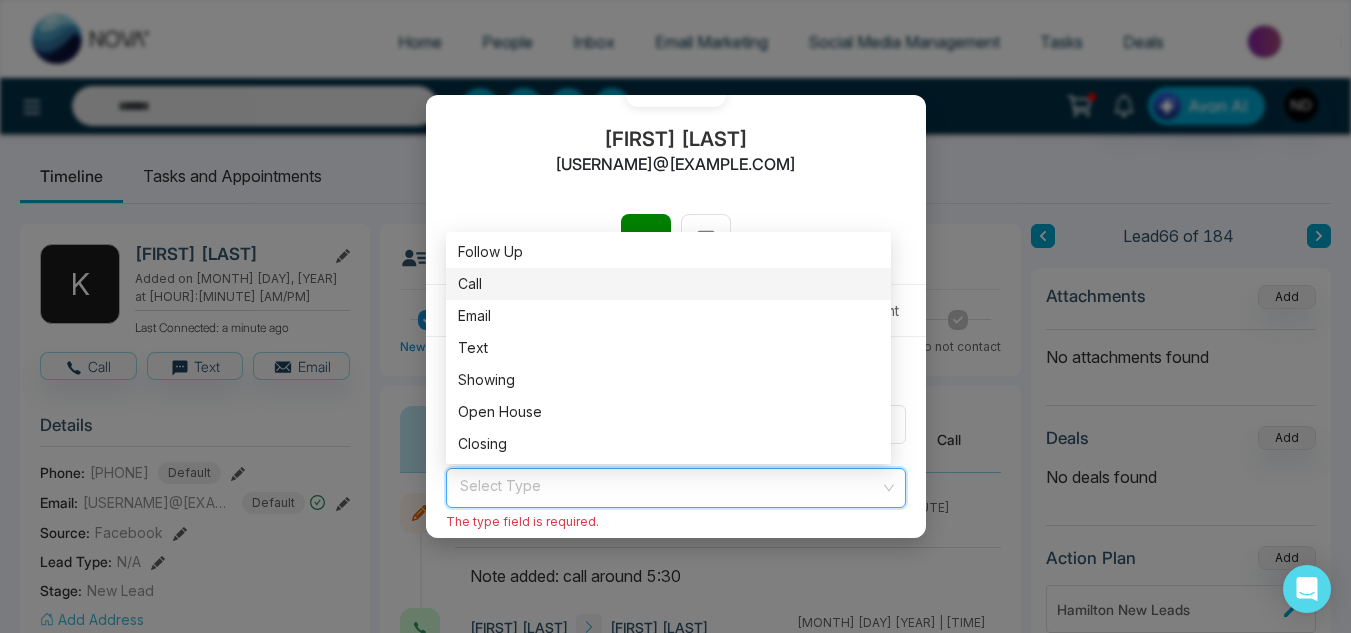 click on "Call" at bounding box center [668, 284] 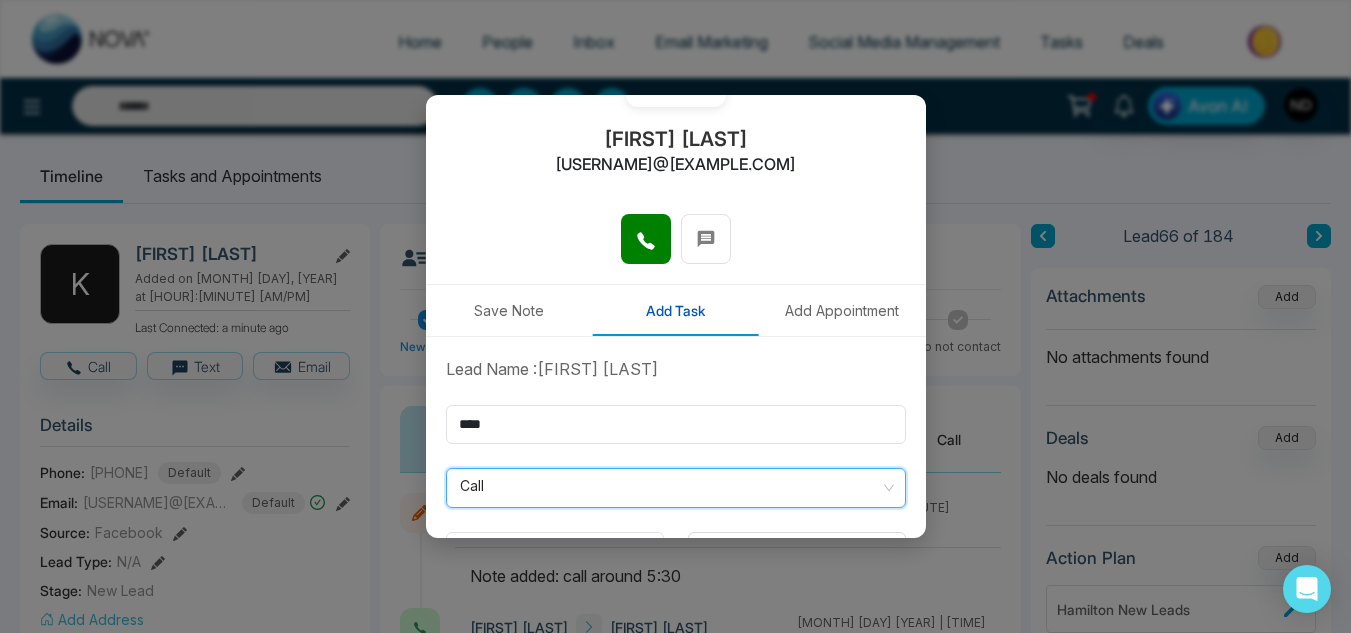 scroll, scrollTop: 319, scrollLeft: 0, axis: vertical 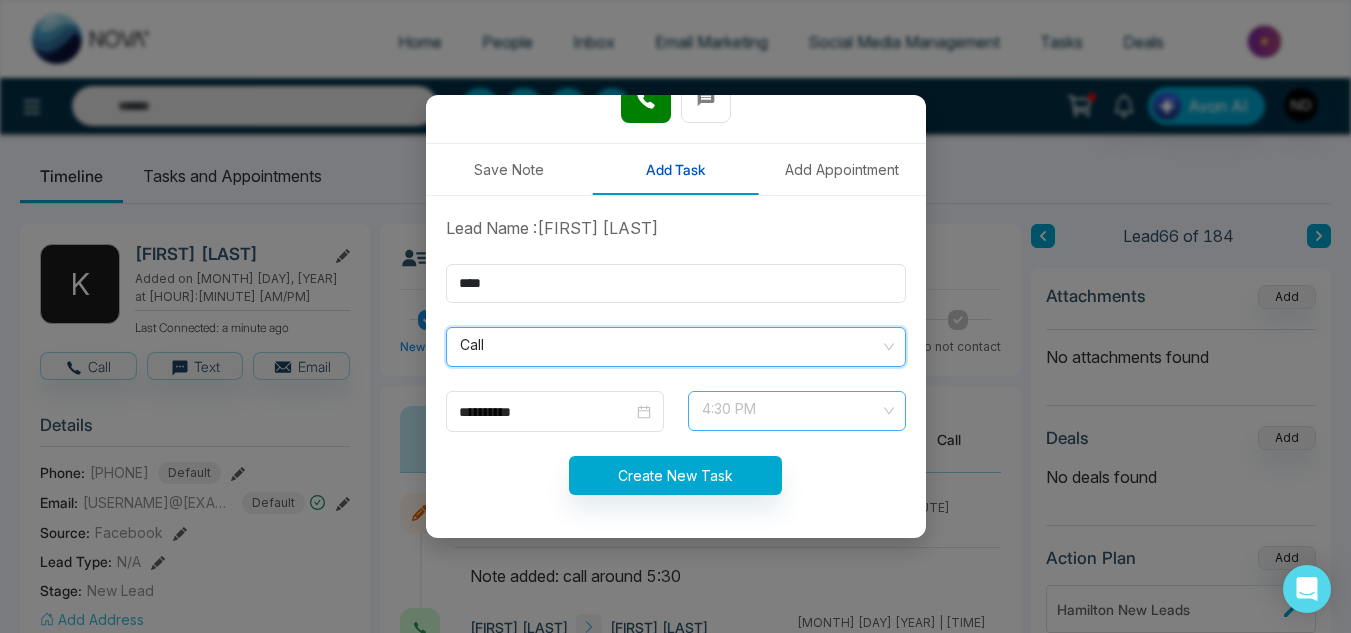 click on "4:30 PM" at bounding box center (797, 411) 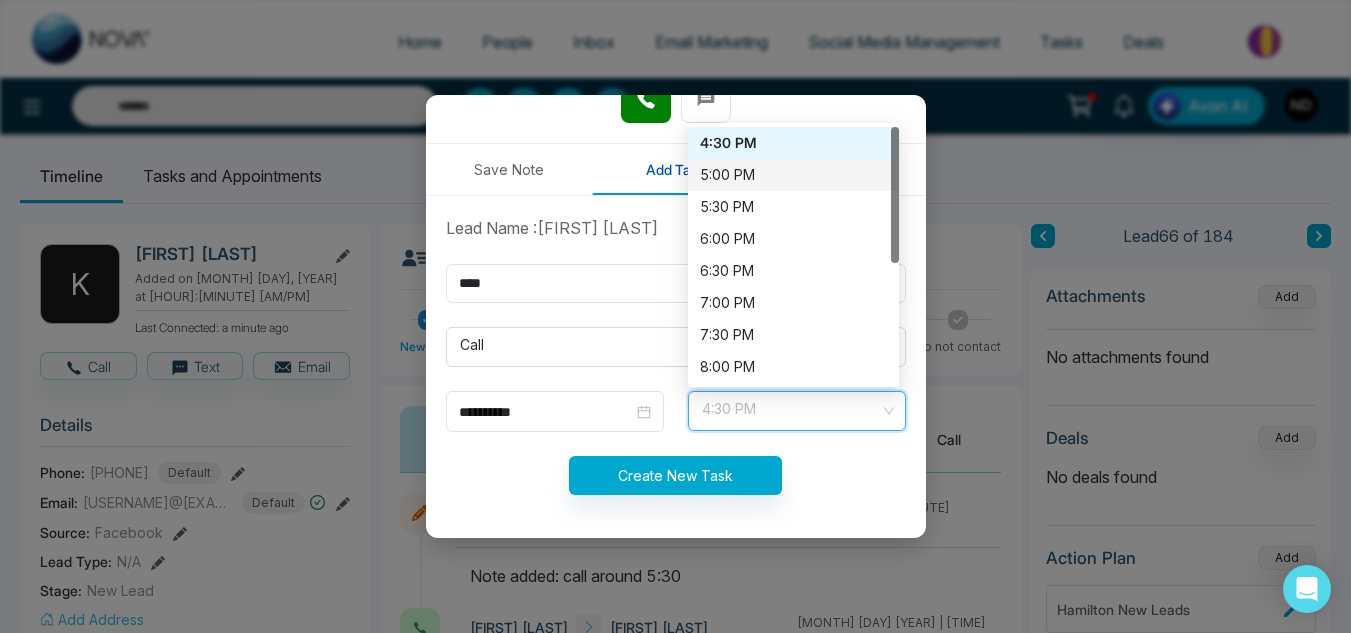 click on "5:00 PM" at bounding box center (793, 175) 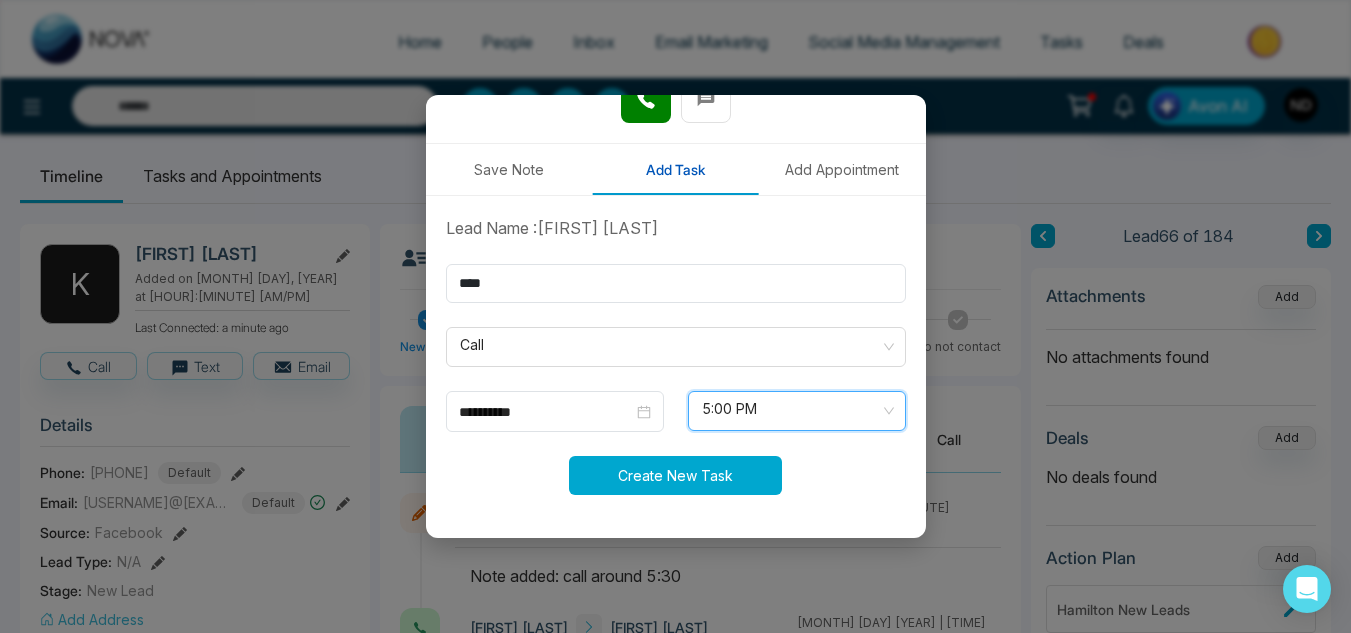 click on "Create New Task" at bounding box center (675, 475) 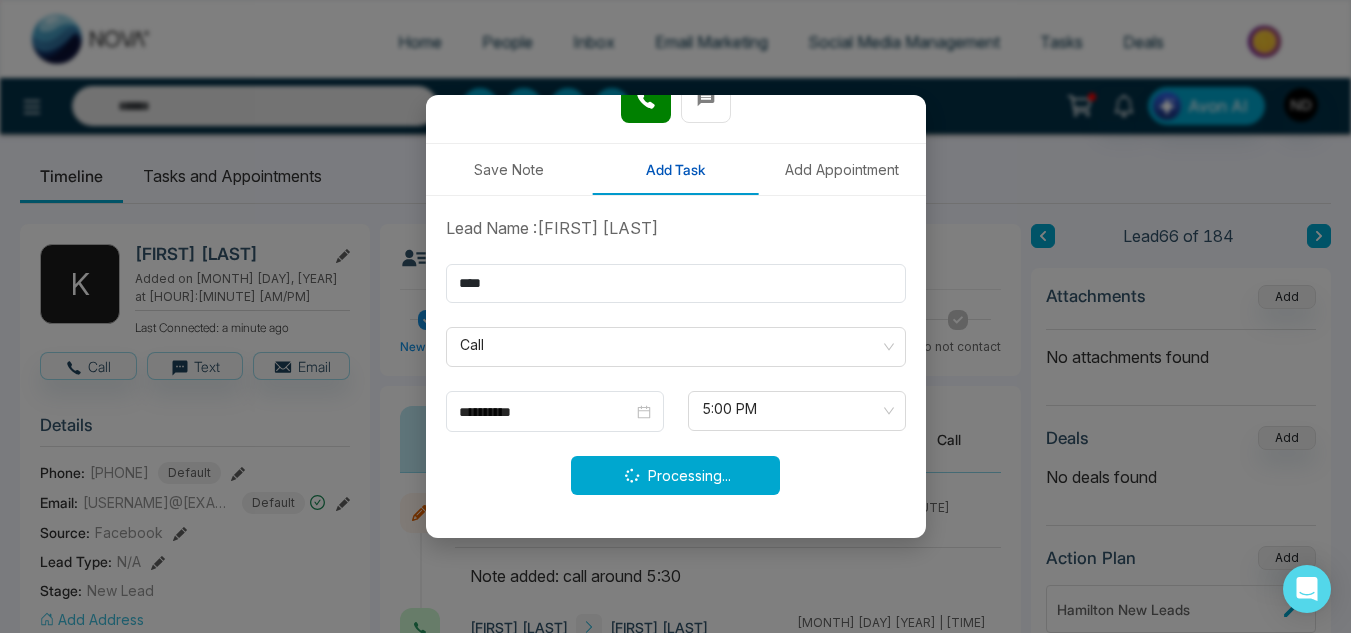 type on "****" 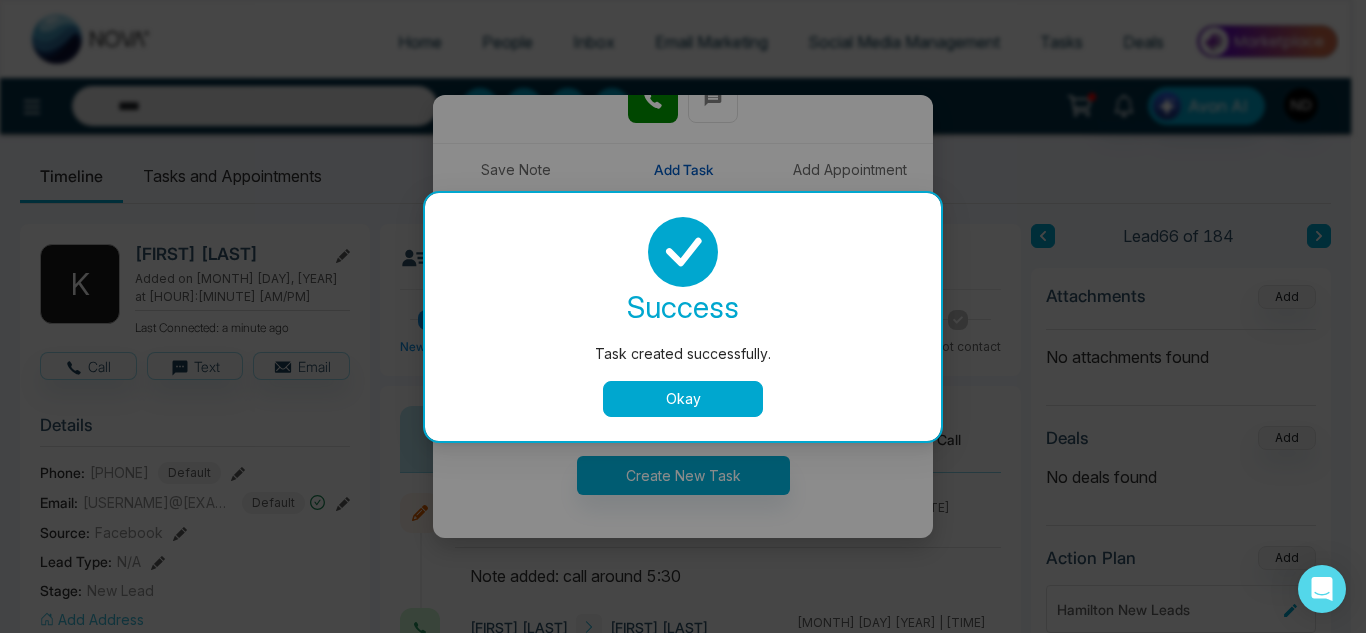 click on "Okay" at bounding box center [683, 399] 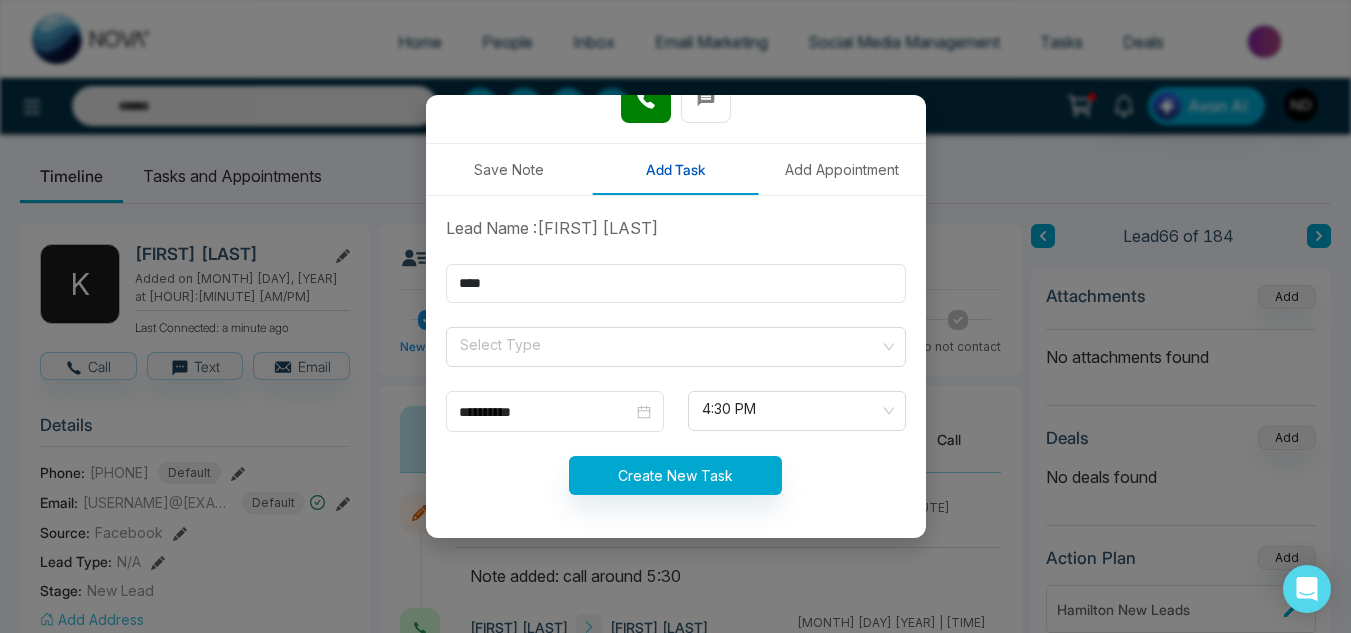 scroll, scrollTop: 0, scrollLeft: 0, axis: both 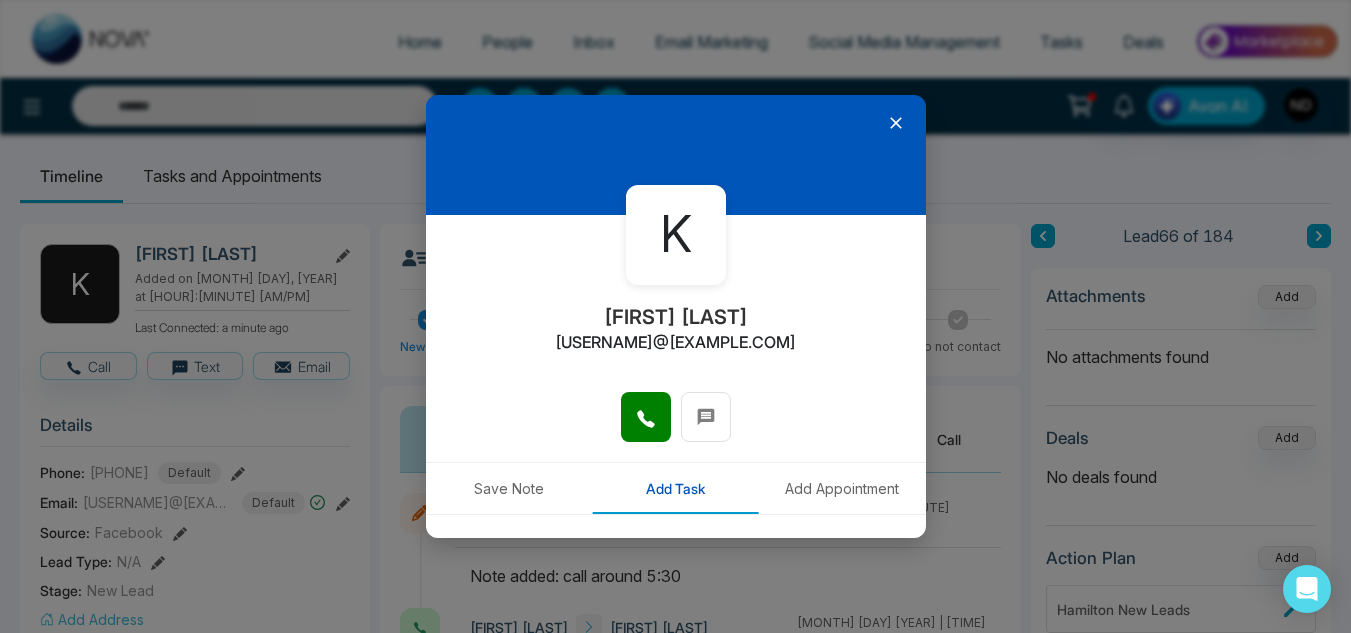 click 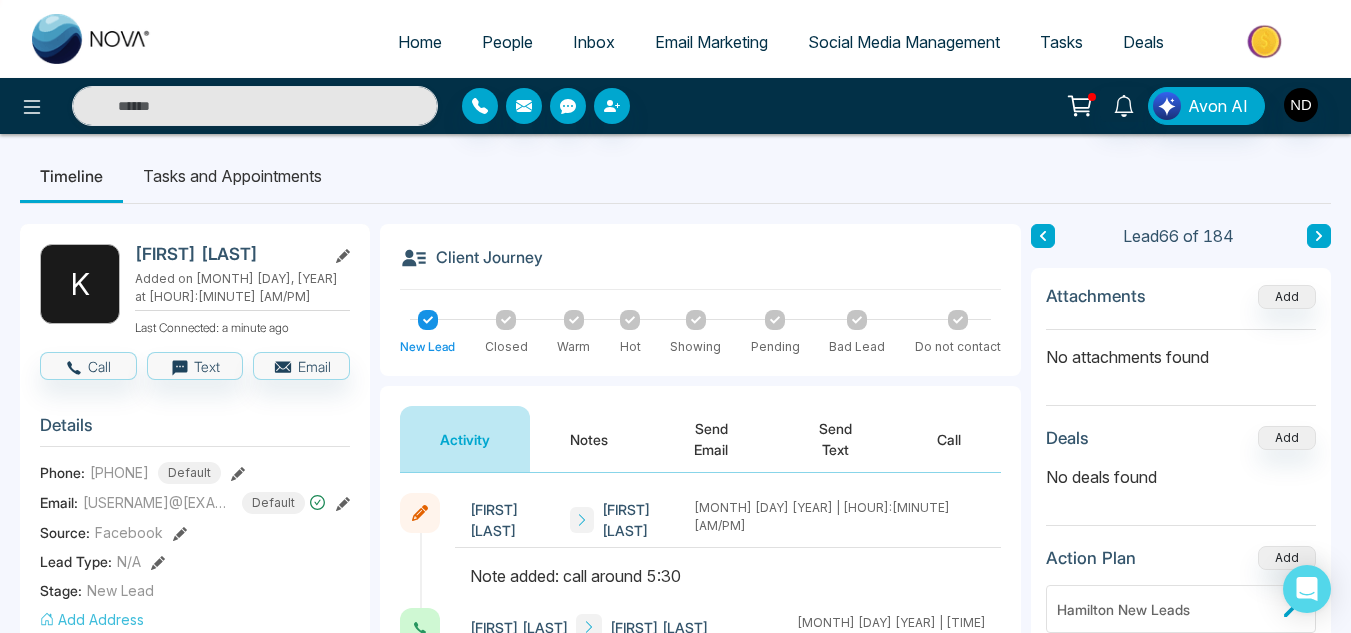 type on "****" 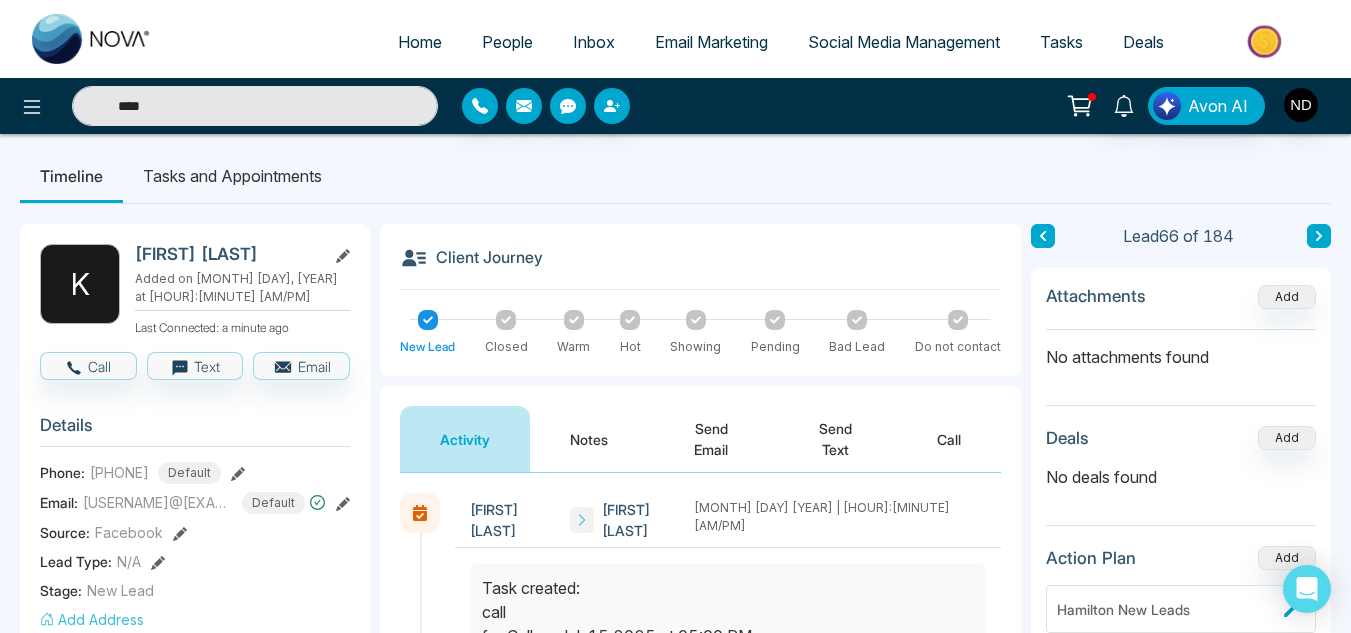 click 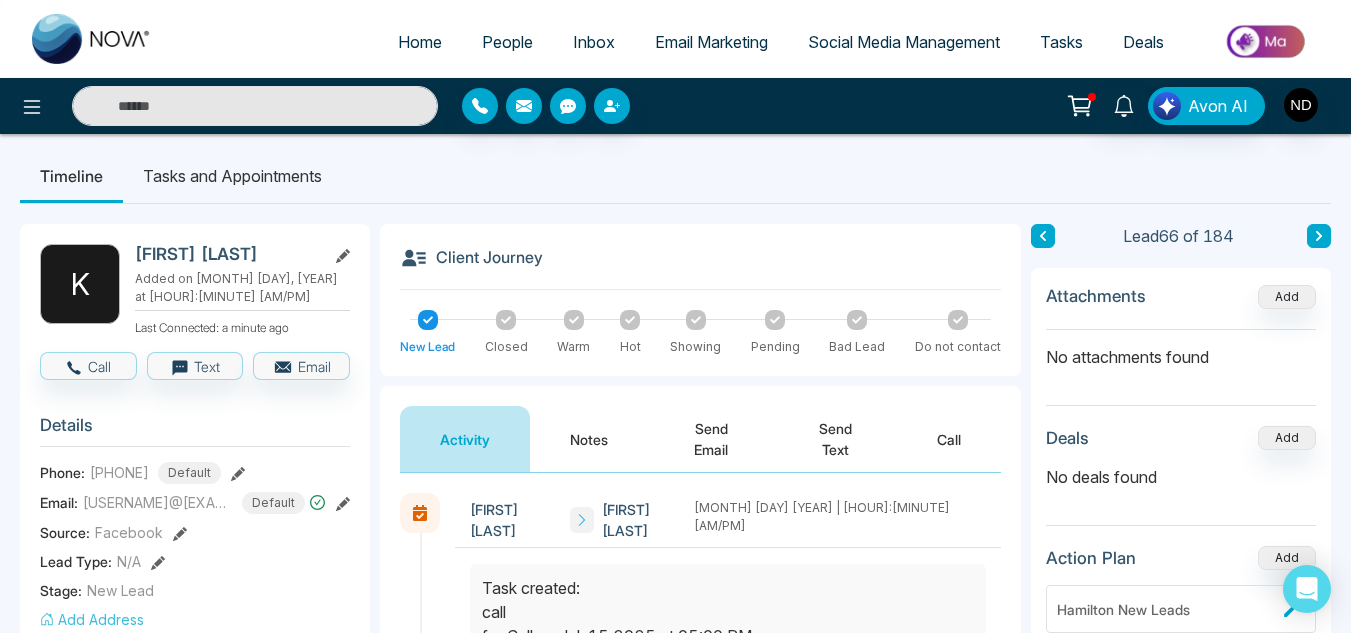 type on "****" 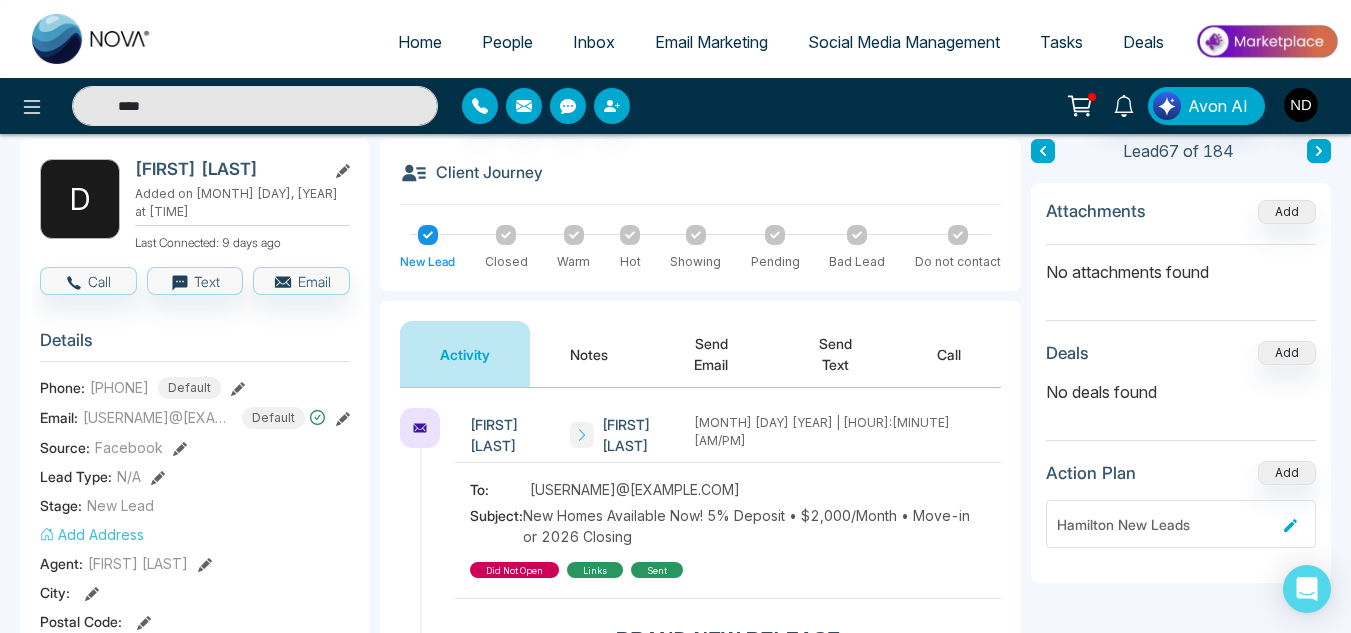scroll, scrollTop: 91, scrollLeft: 0, axis: vertical 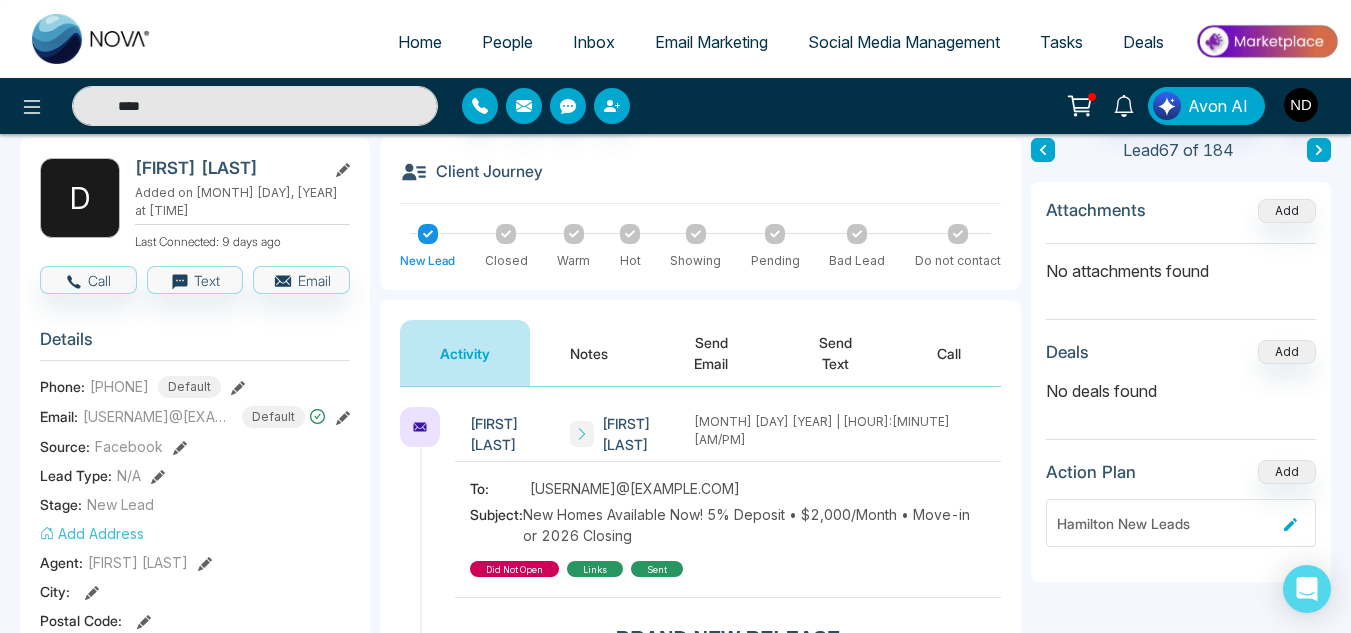 click on "Notes" at bounding box center (589, 353) 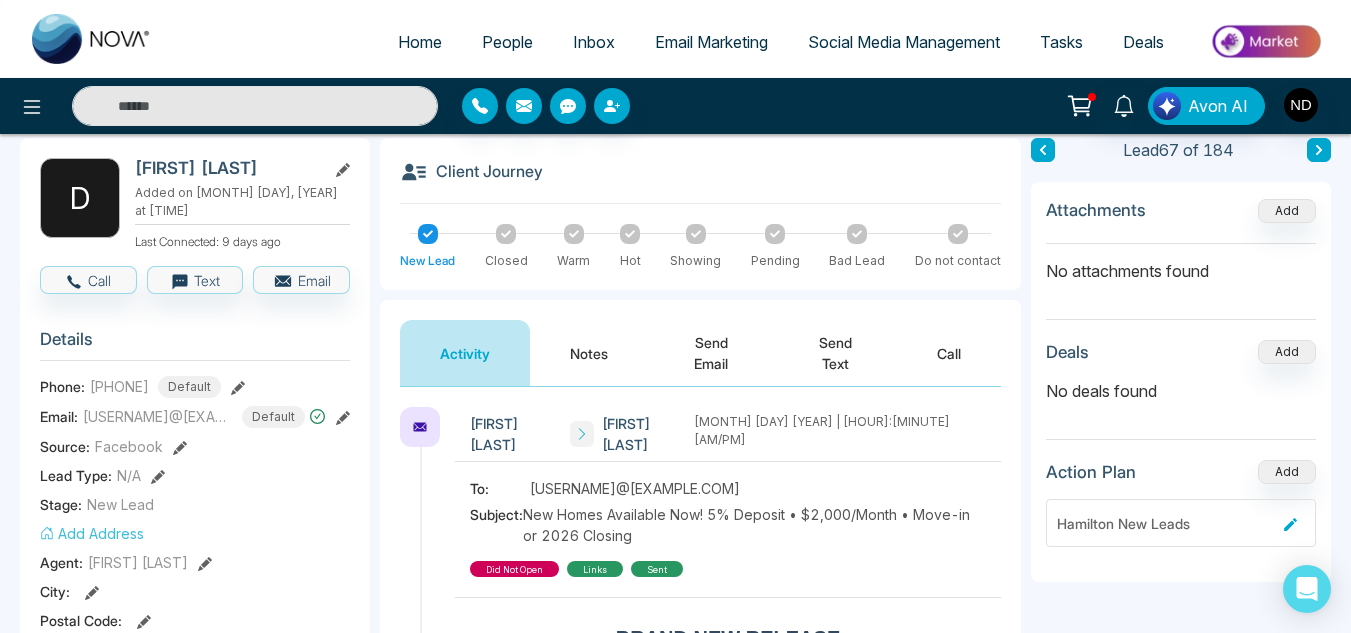 type on "****" 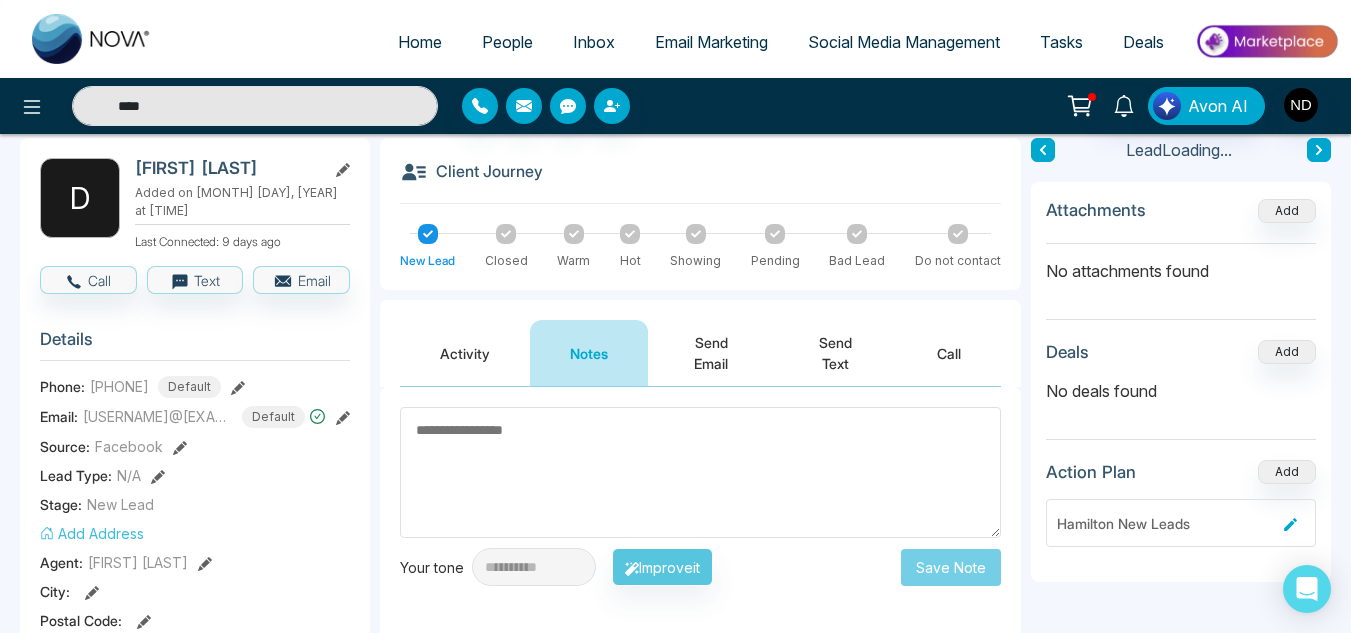 scroll, scrollTop: 219, scrollLeft: 0, axis: vertical 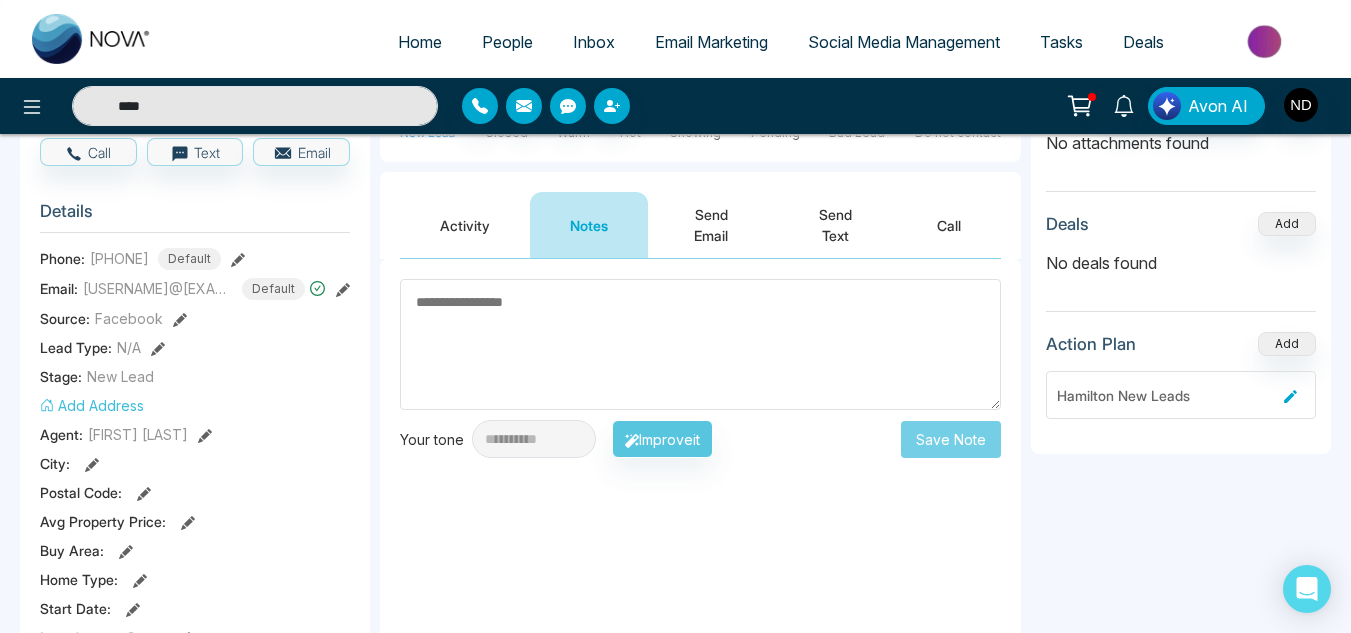 click on "Activity" at bounding box center [465, 225] 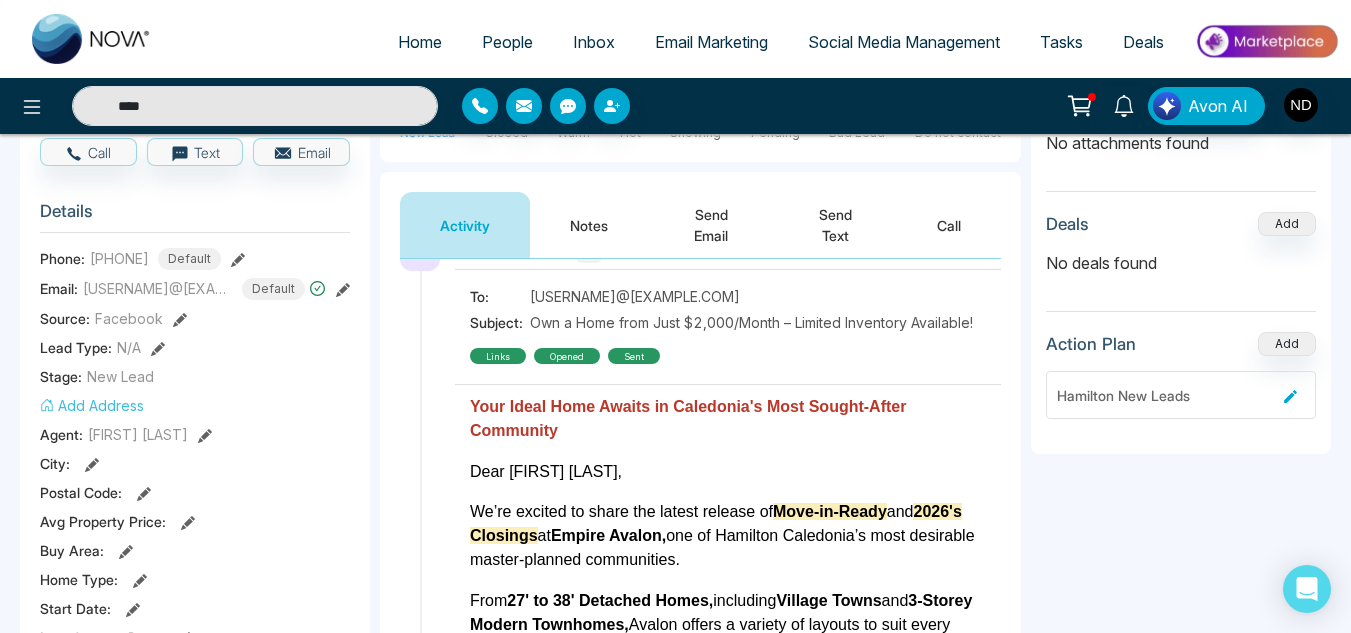 scroll, scrollTop: 813, scrollLeft: 0, axis: vertical 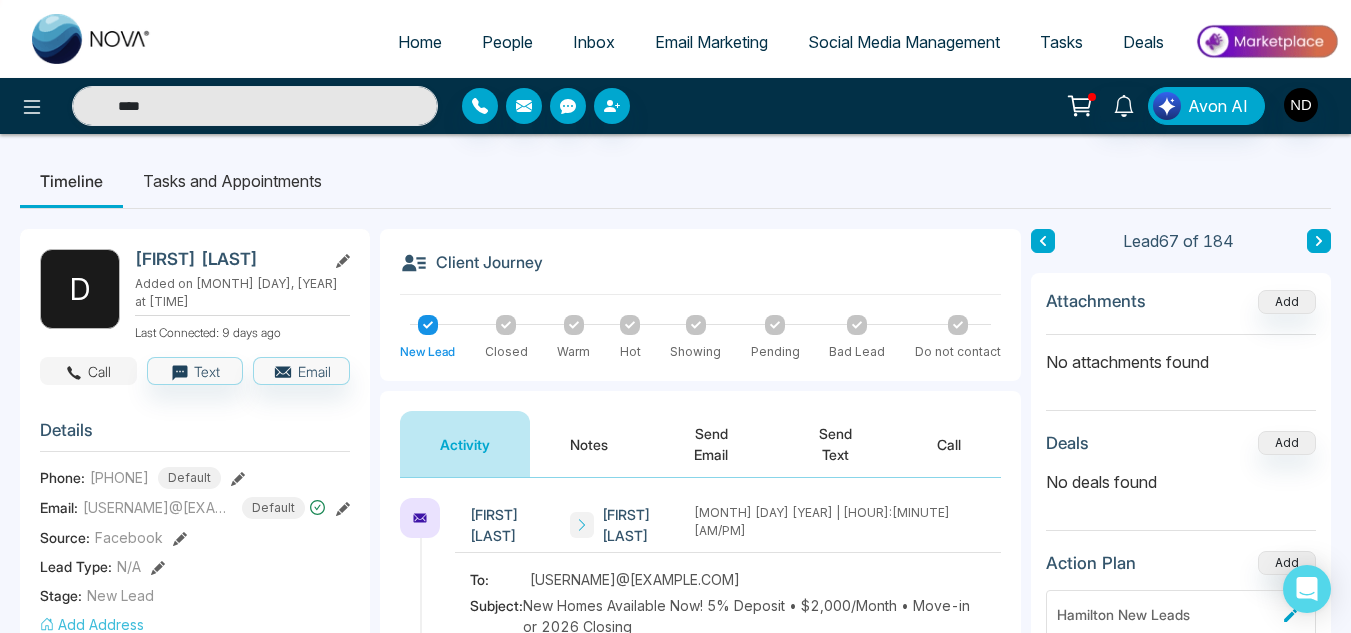 click on "Call" at bounding box center (88, 371) 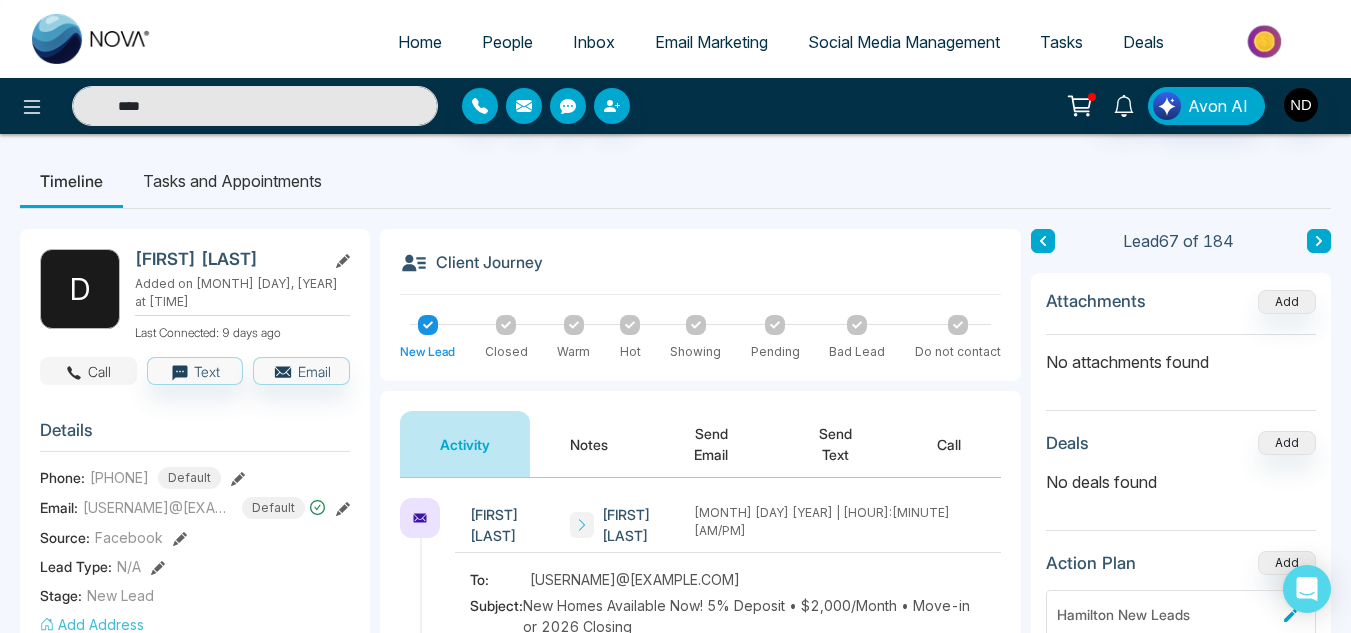 type on "****" 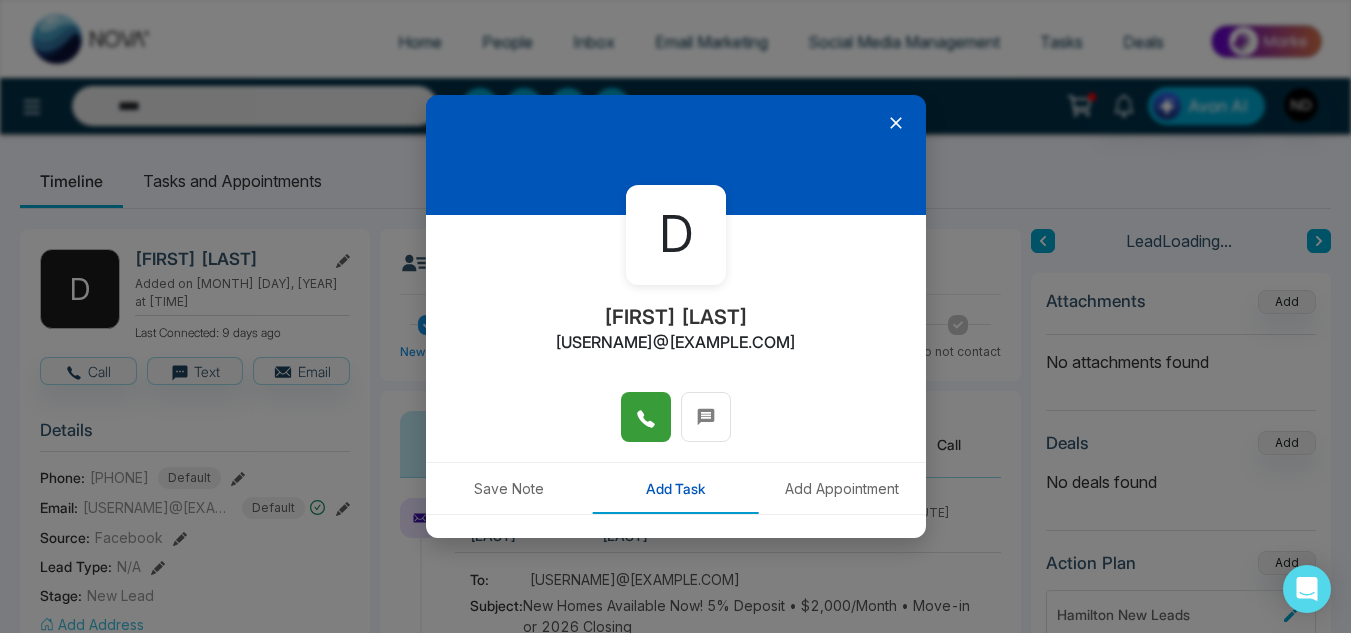 click 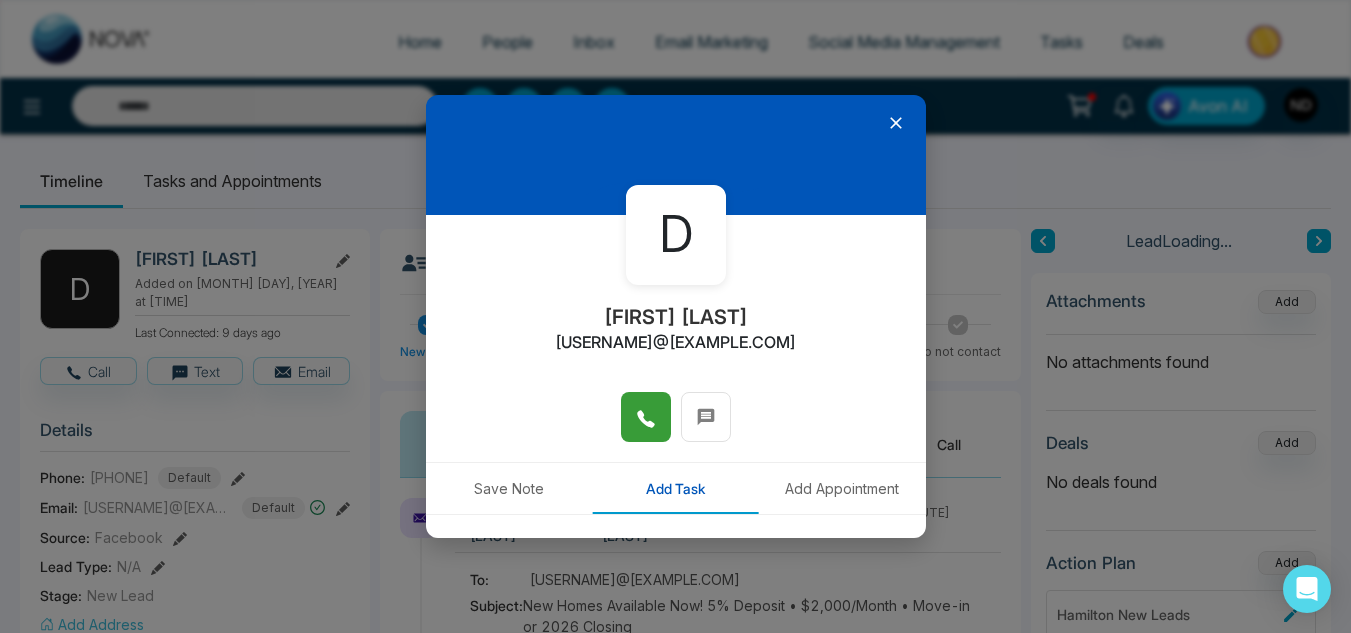 type on "****" 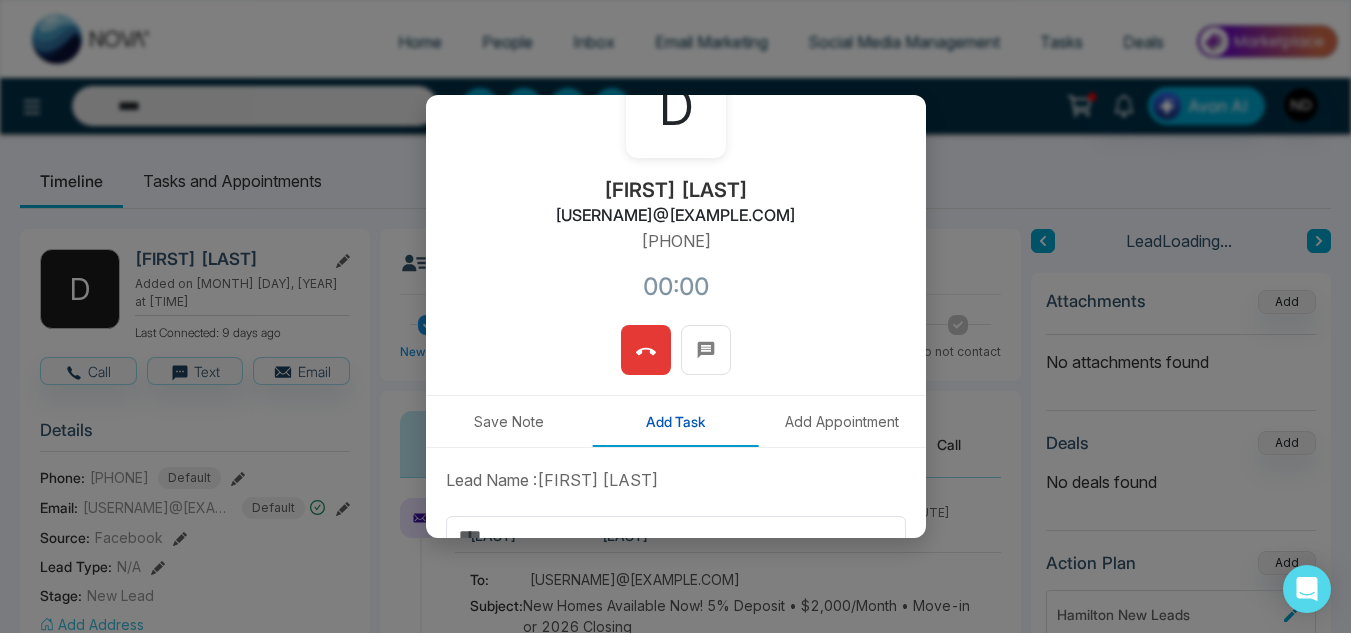 scroll, scrollTop: 132, scrollLeft: 0, axis: vertical 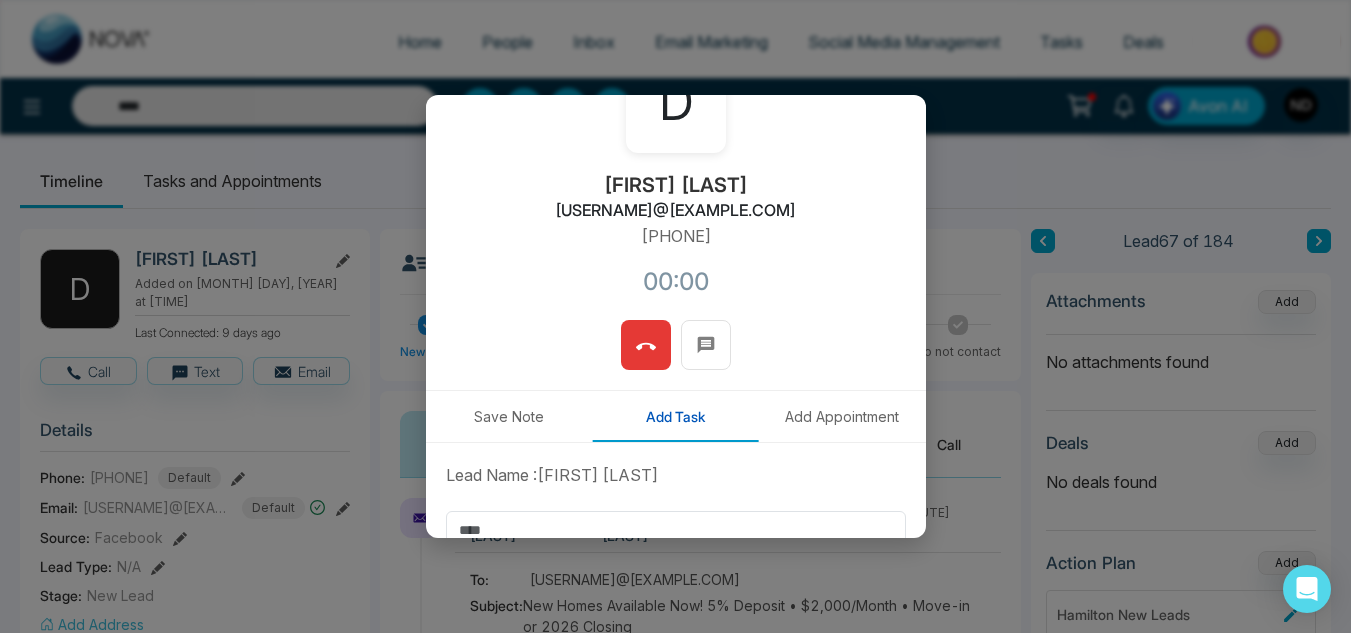 click on "Save Note" at bounding box center (509, 416) 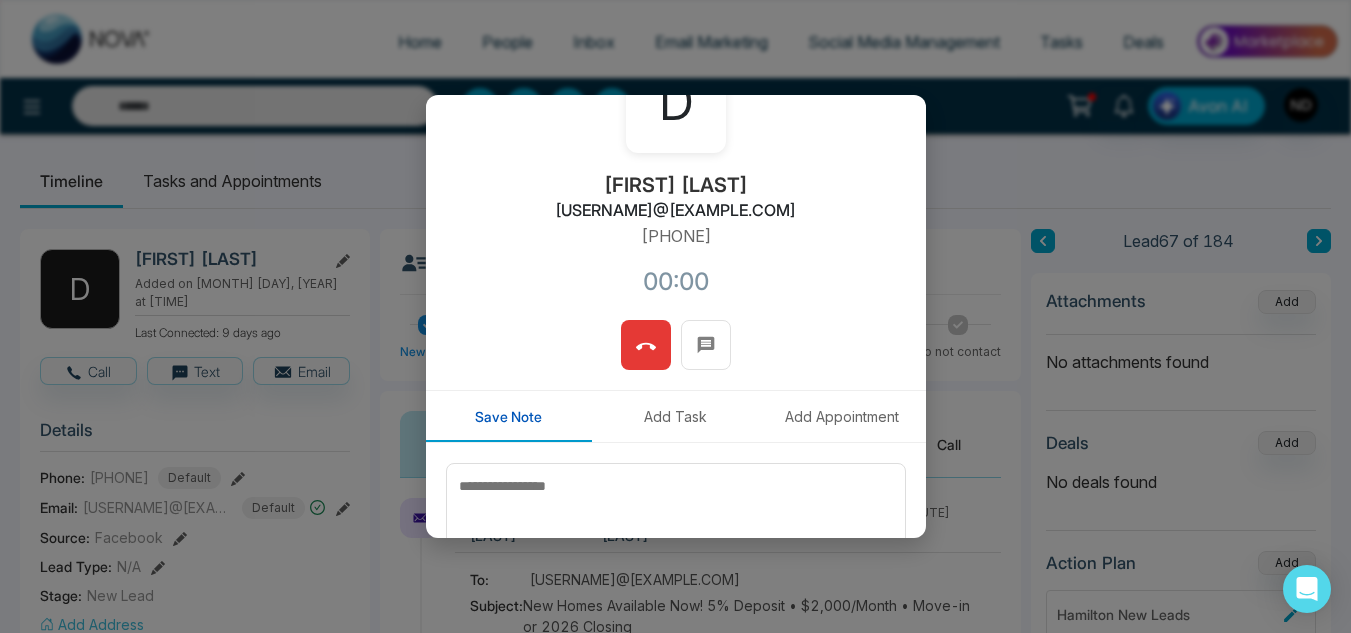 type on "****" 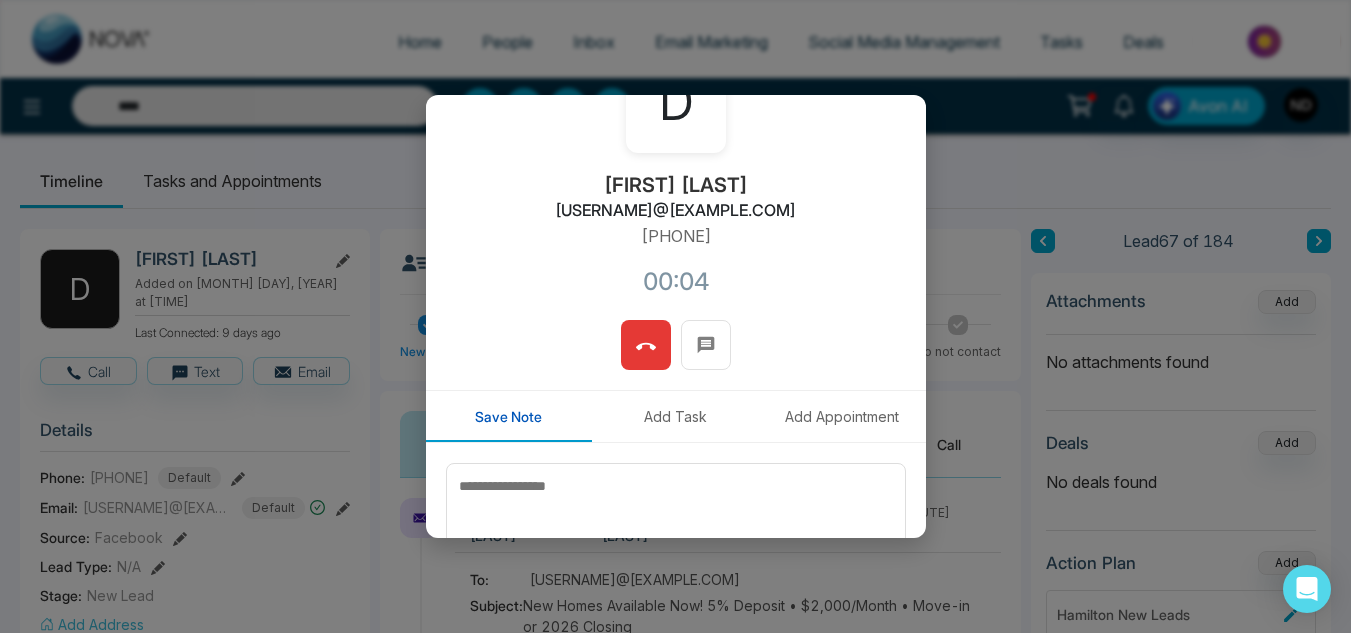 click at bounding box center (646, 345) 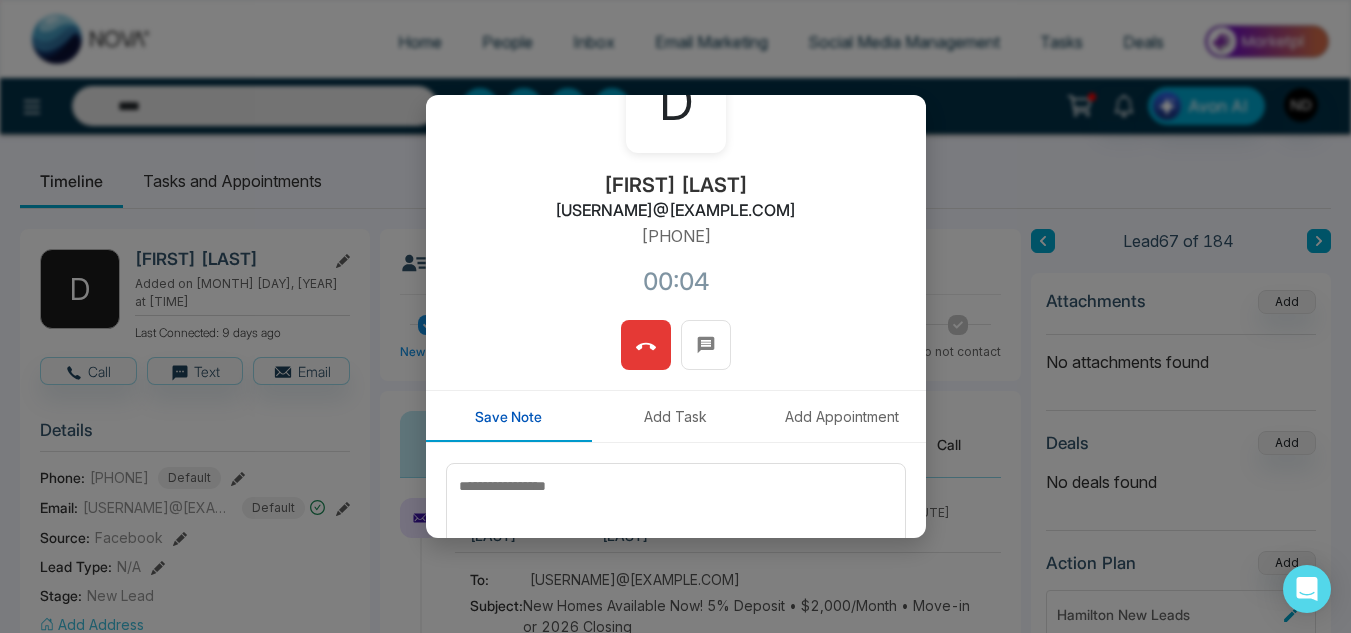 type 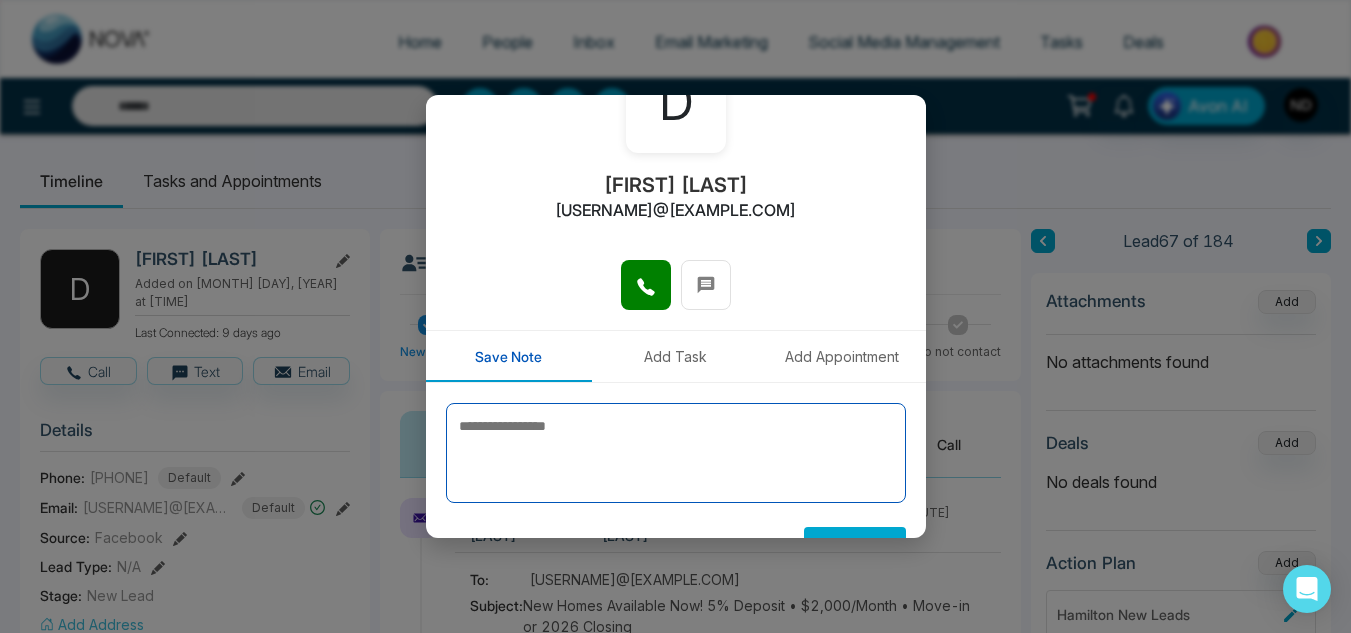 click at bounding box center (676, 453) 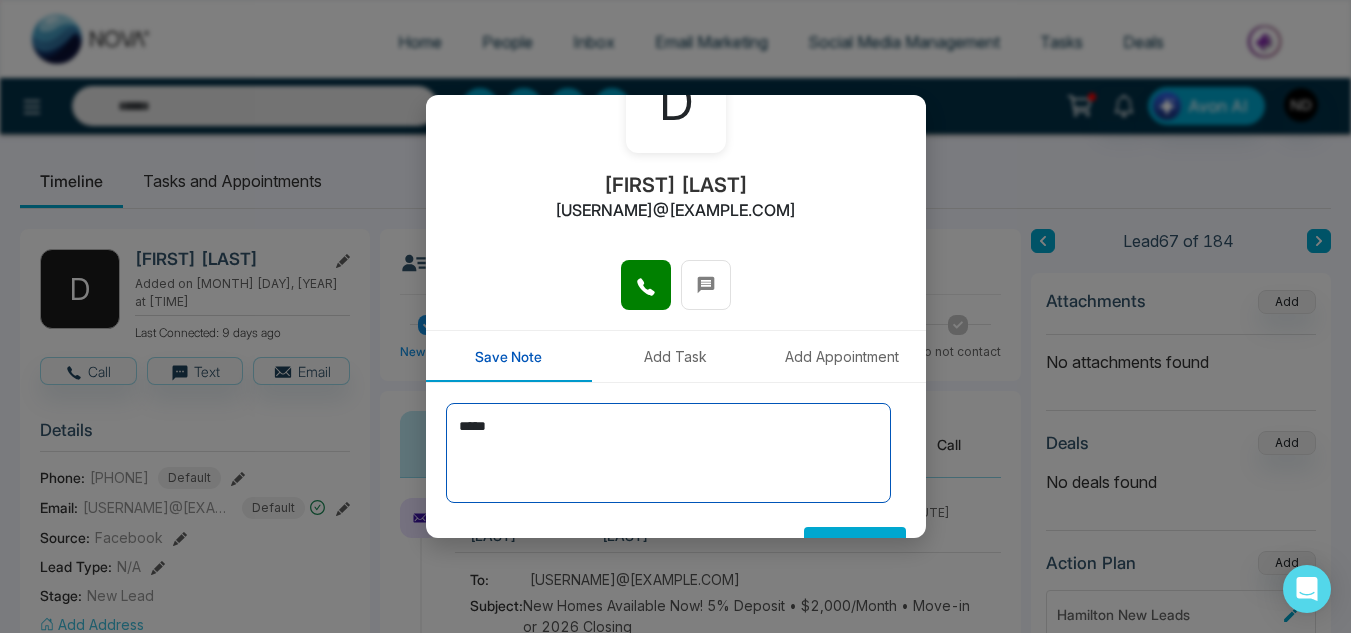 type on "******" 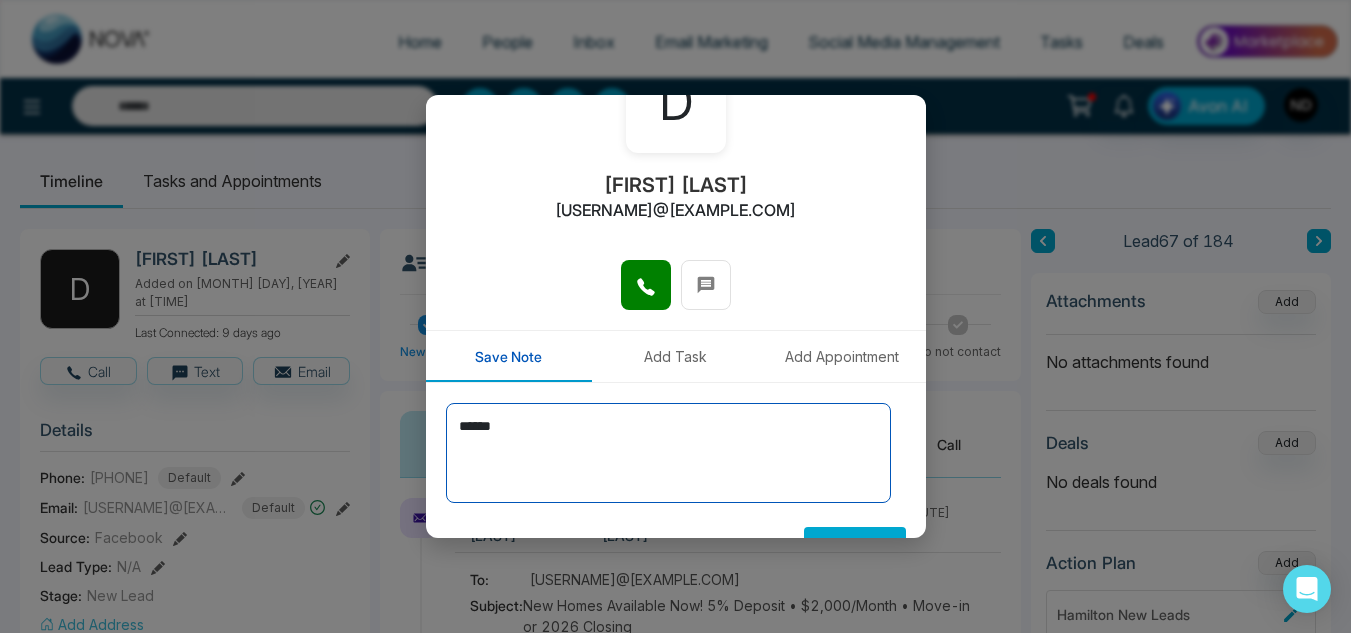 type on "****" 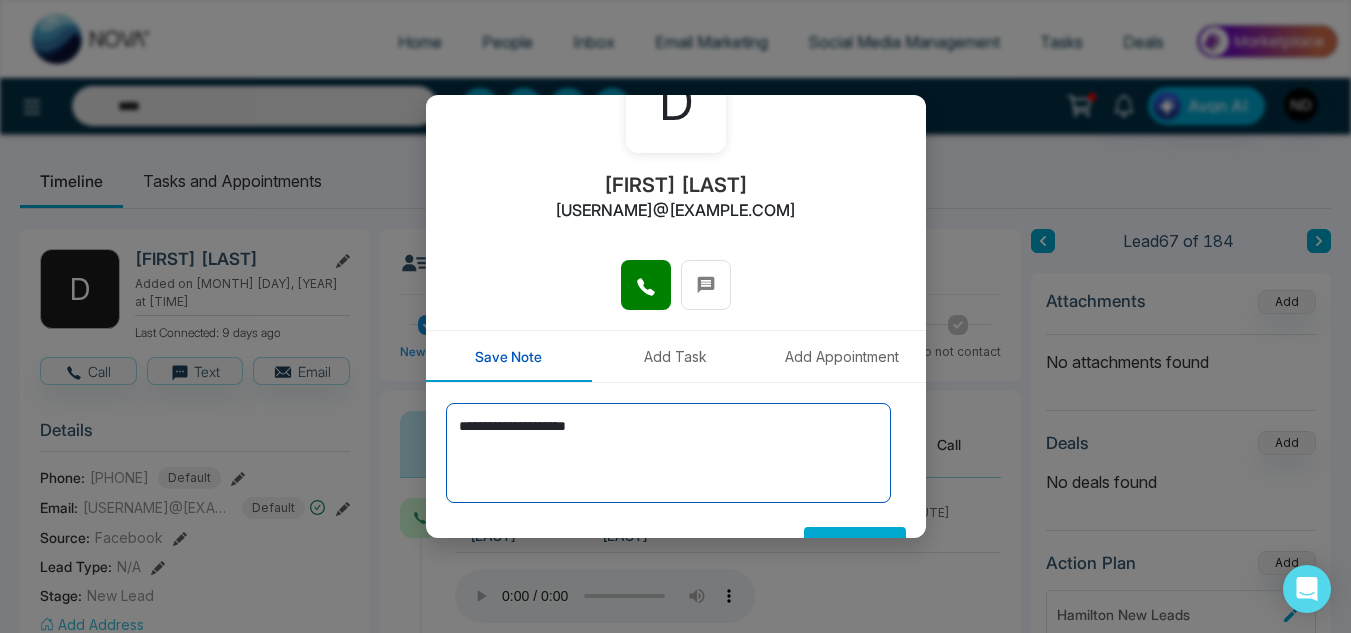 scroll, scrollTop: 178, scrollLeft: 0, axis: vertical 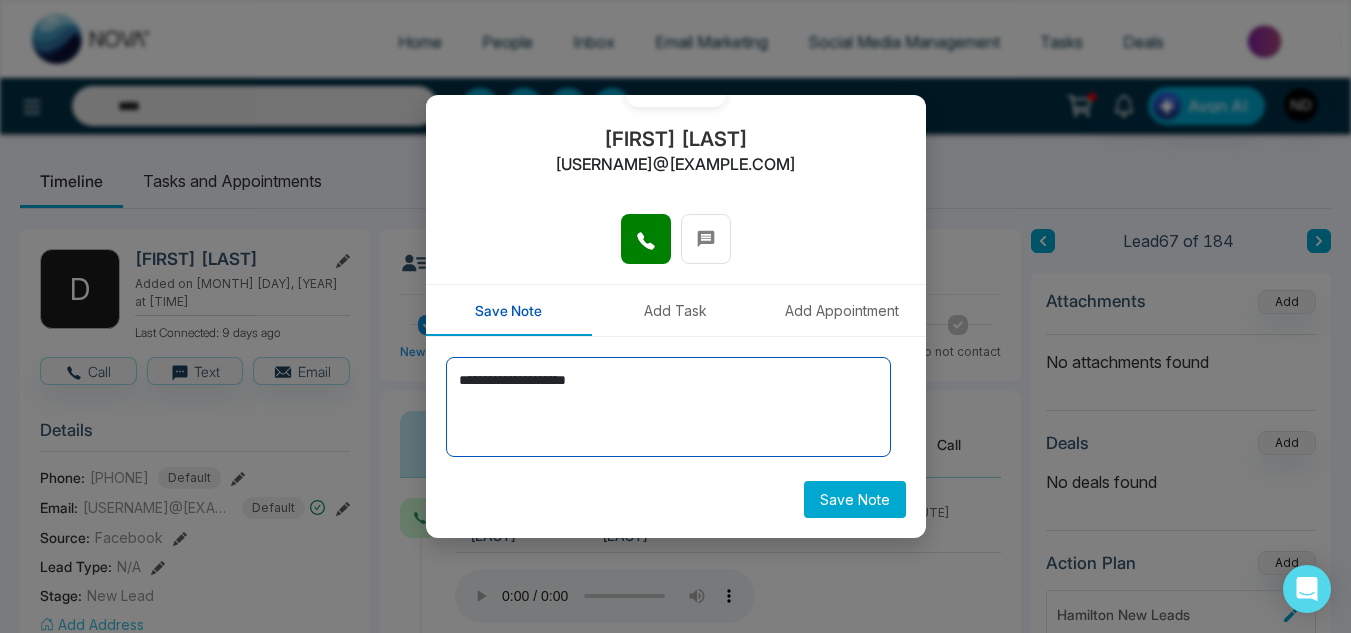 type on "**********" 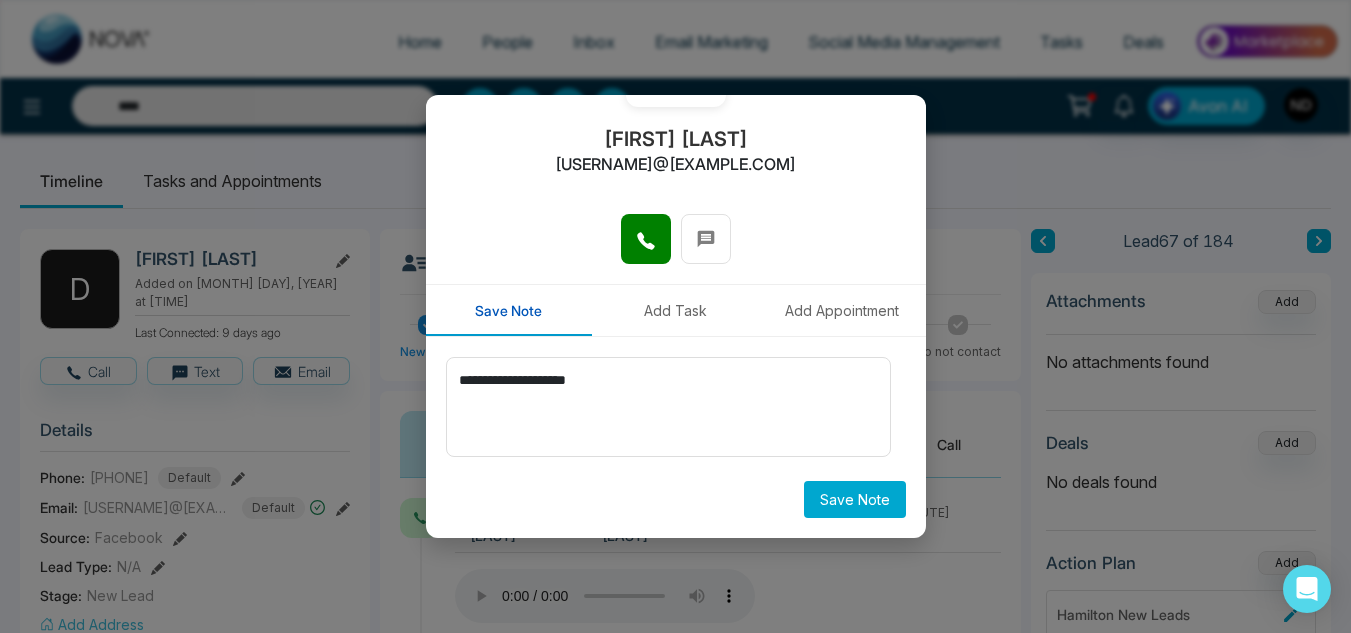 click on "Save Note" at bounding box center [855, 499] 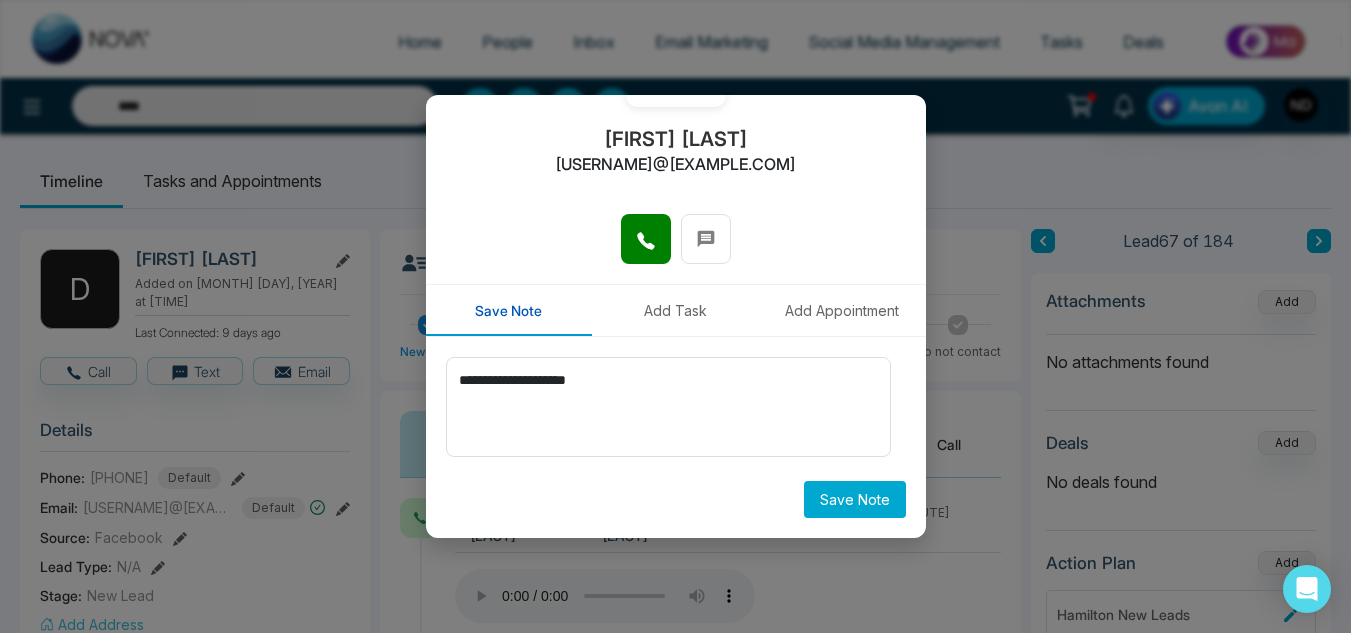 type on "****" 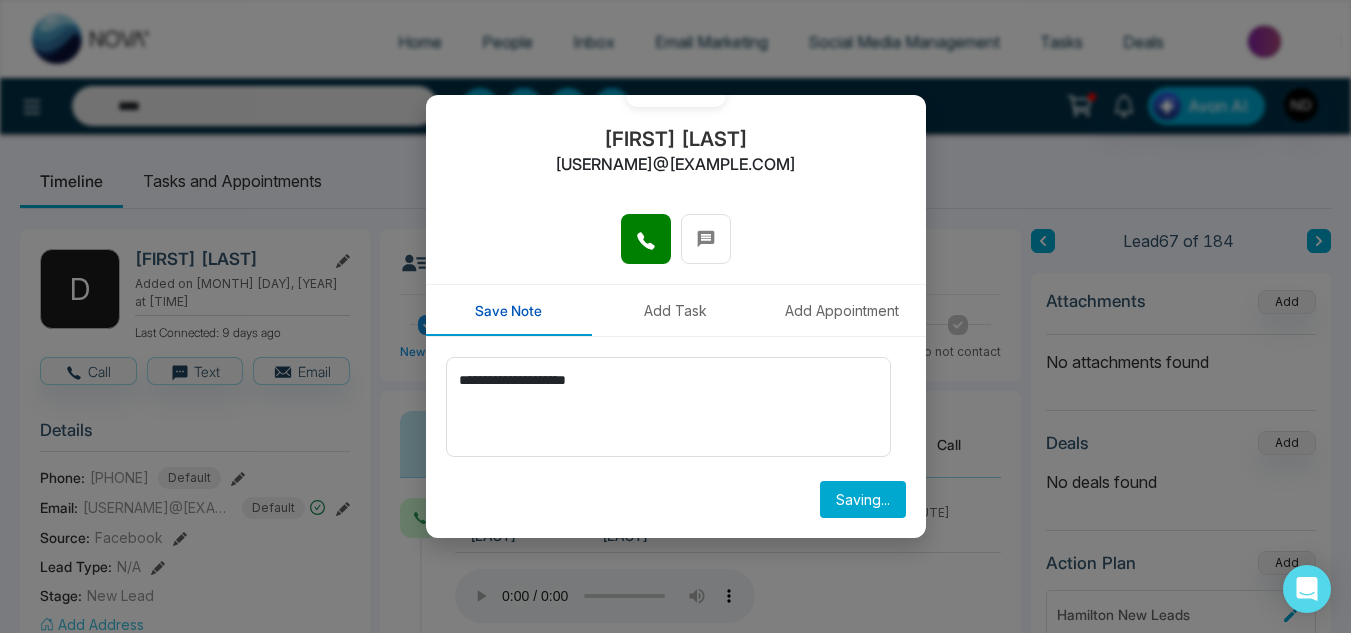 type 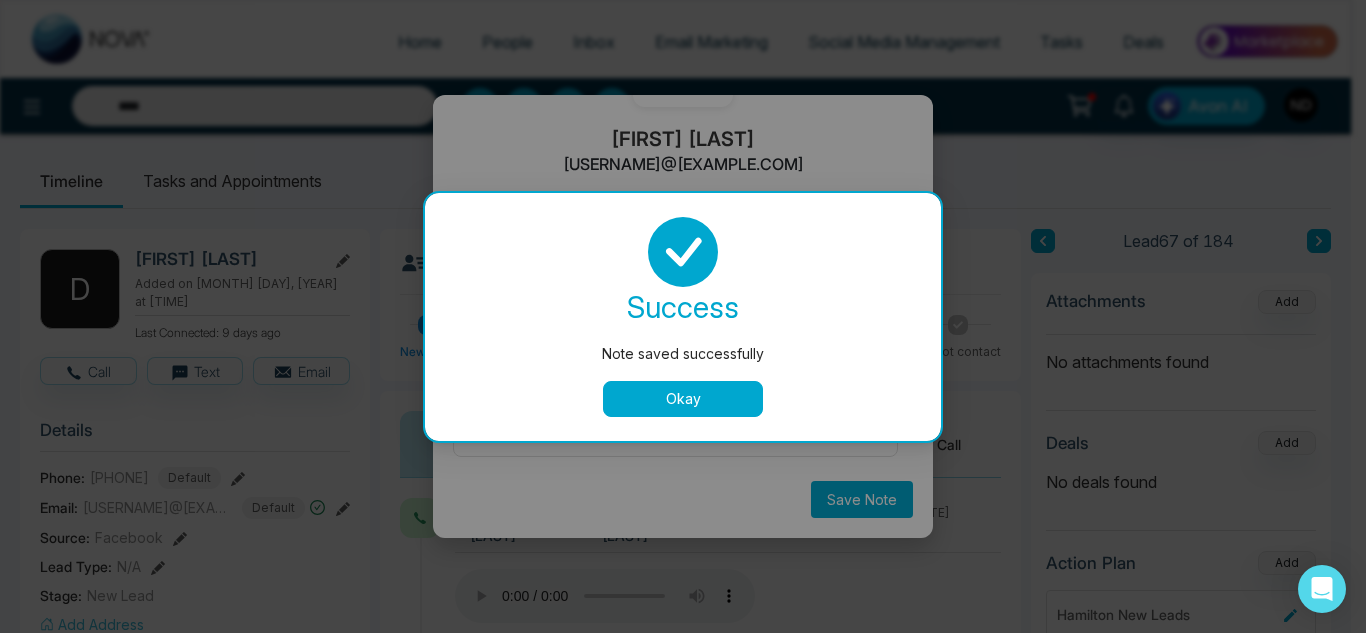 click on "Okay" at bounding box center [683, 399] 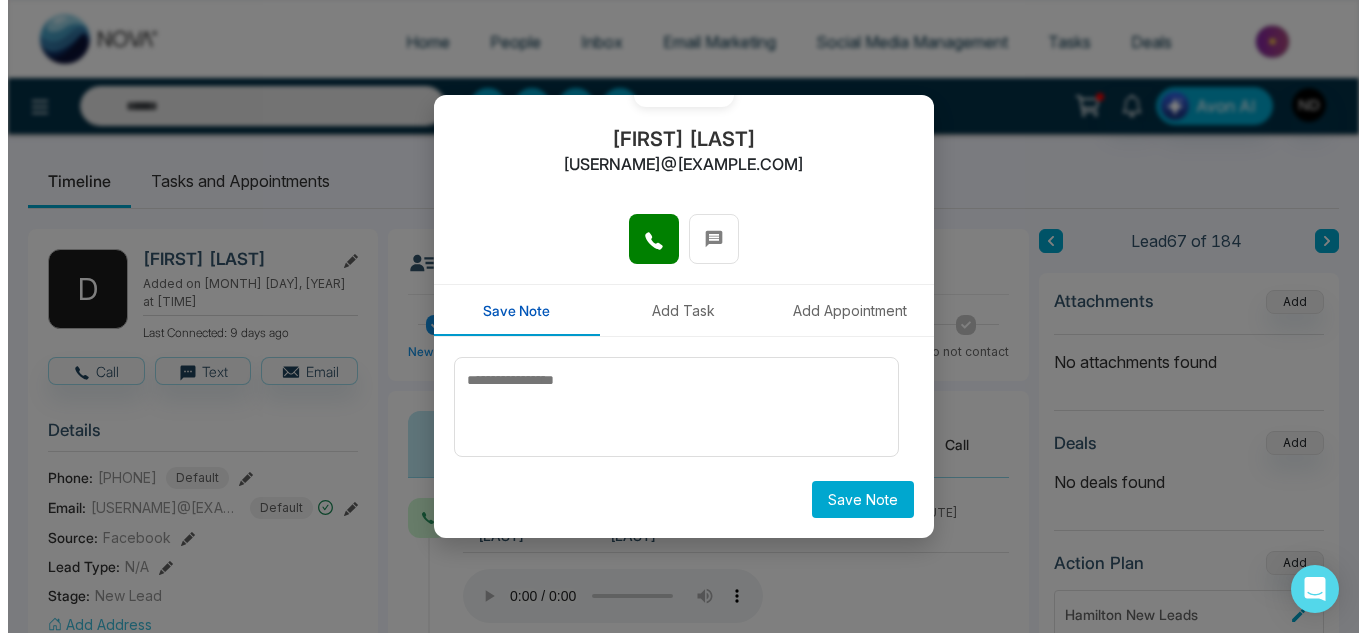 scroll, scrollTop: 0, scrollLeft: 0, axis: both 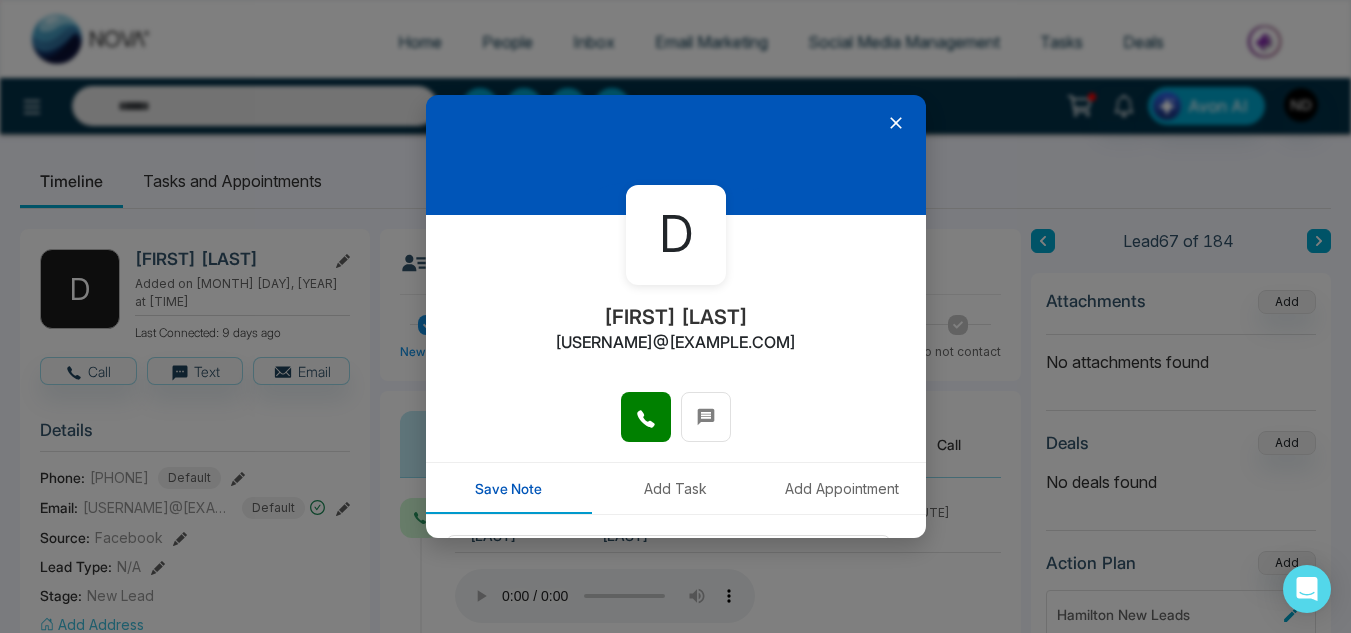 click 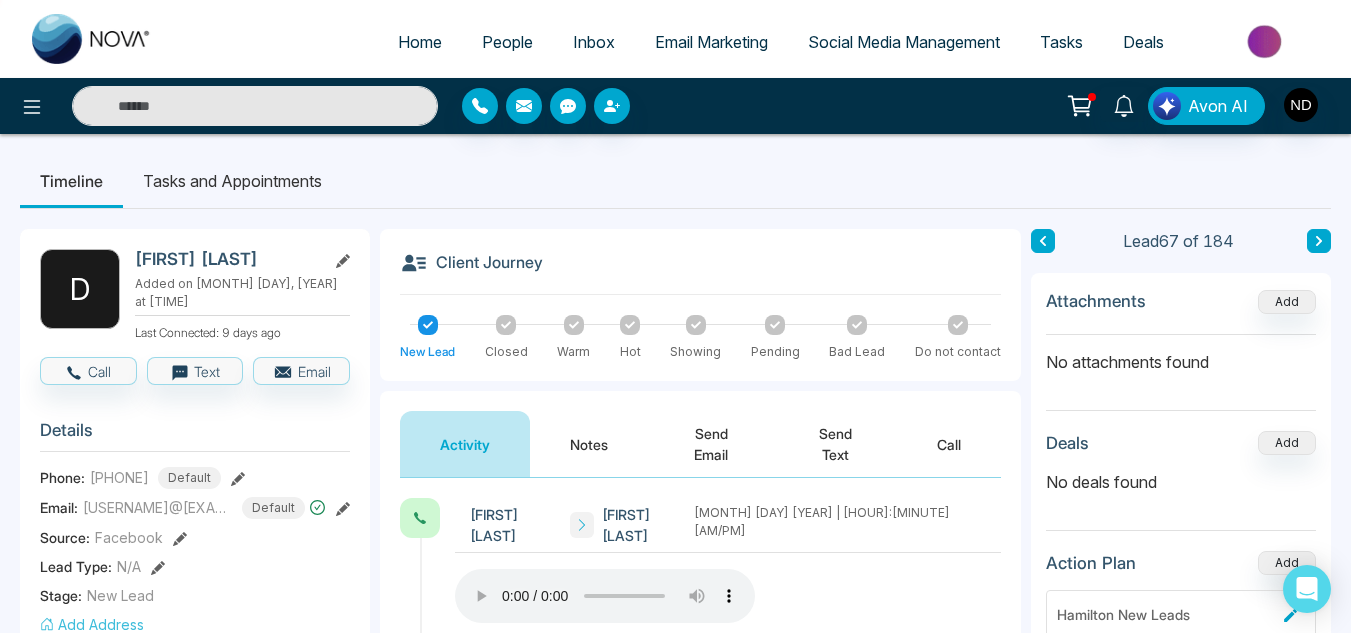 click at bounding box center (255, 106) 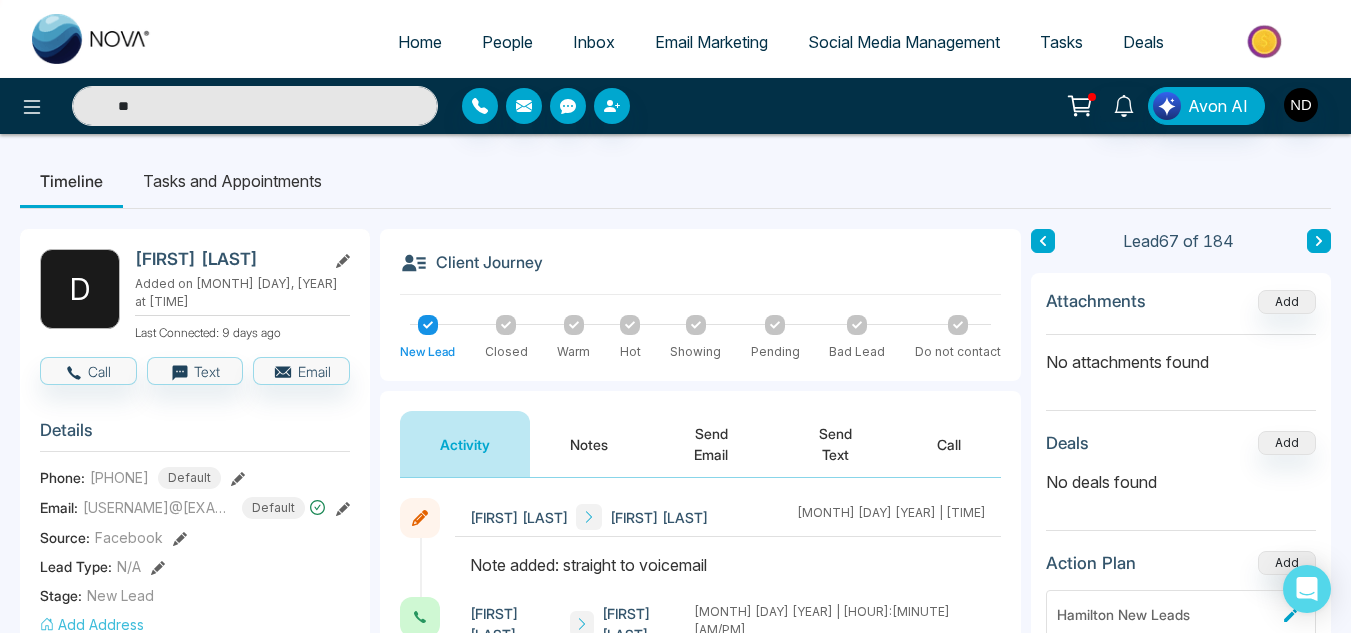 type on "*" 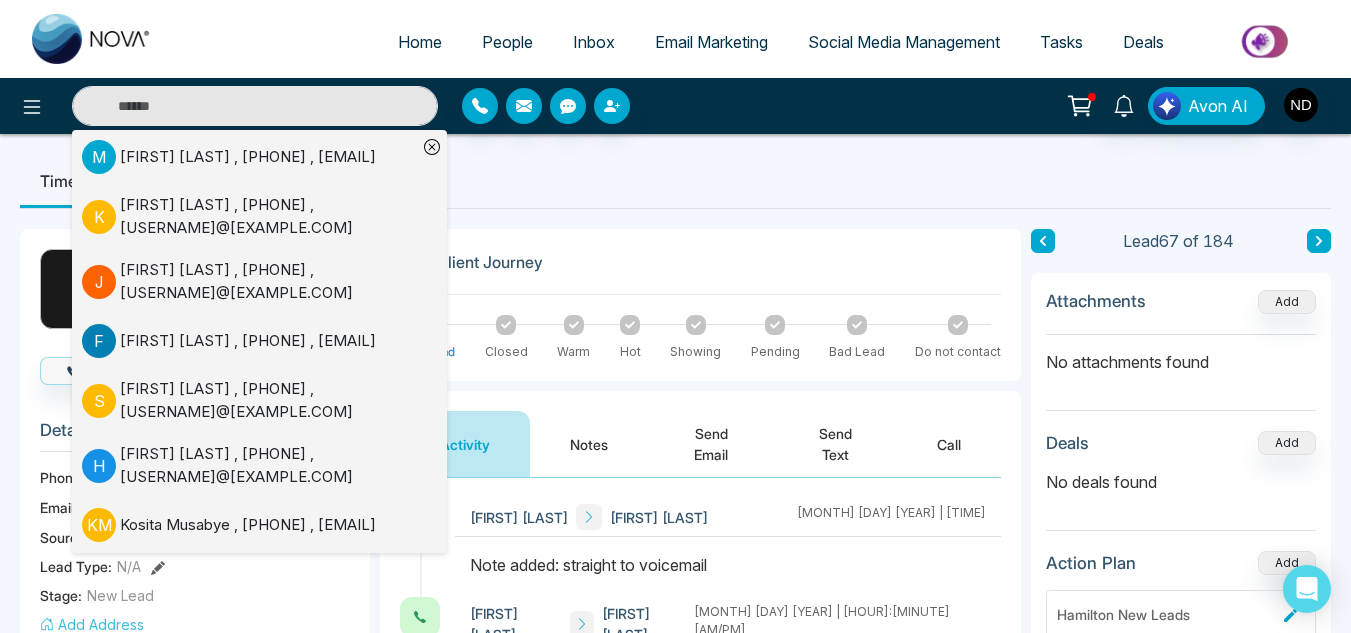 type 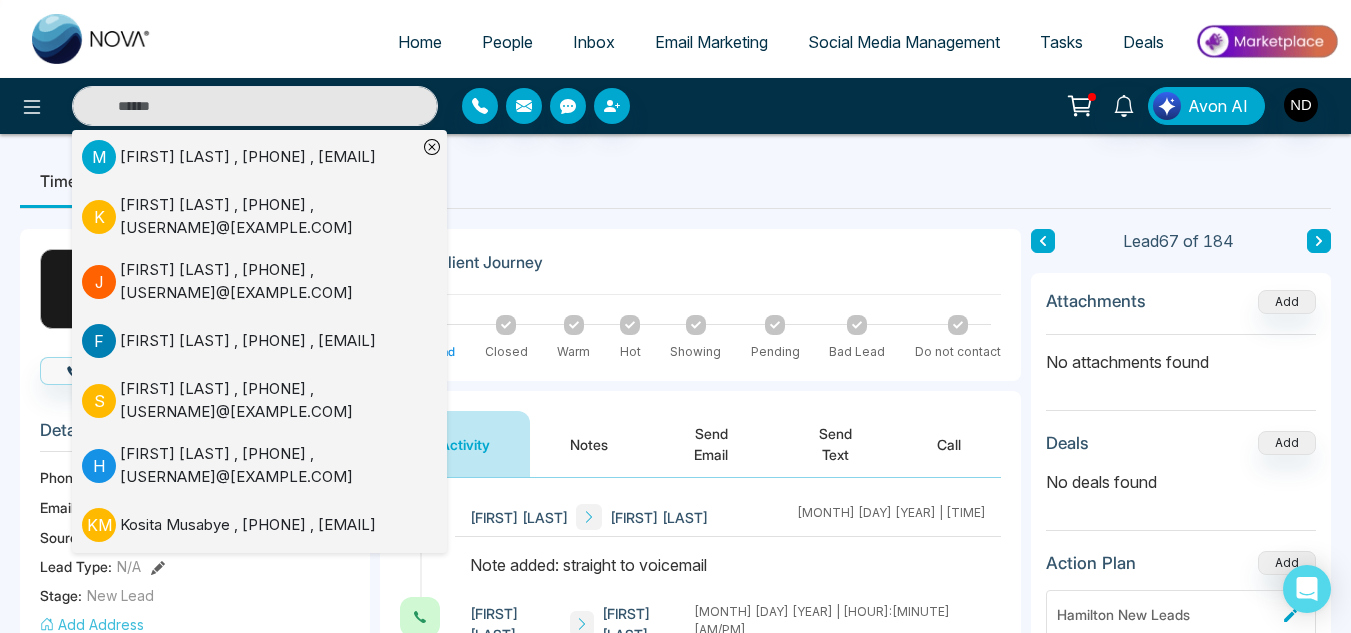 click on "Timeline Tasks and Appointments" at bounding box center [675, 181] 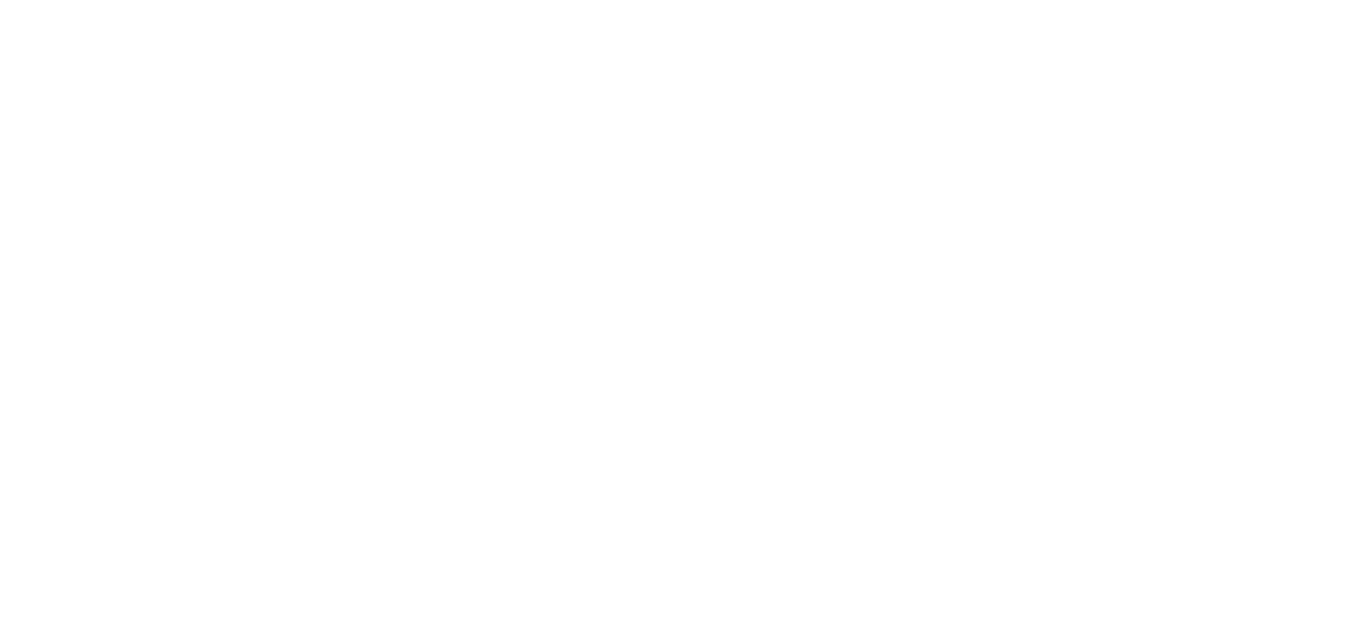 scroll, scrollTop: 0, scrollLeft: 0, axis: both 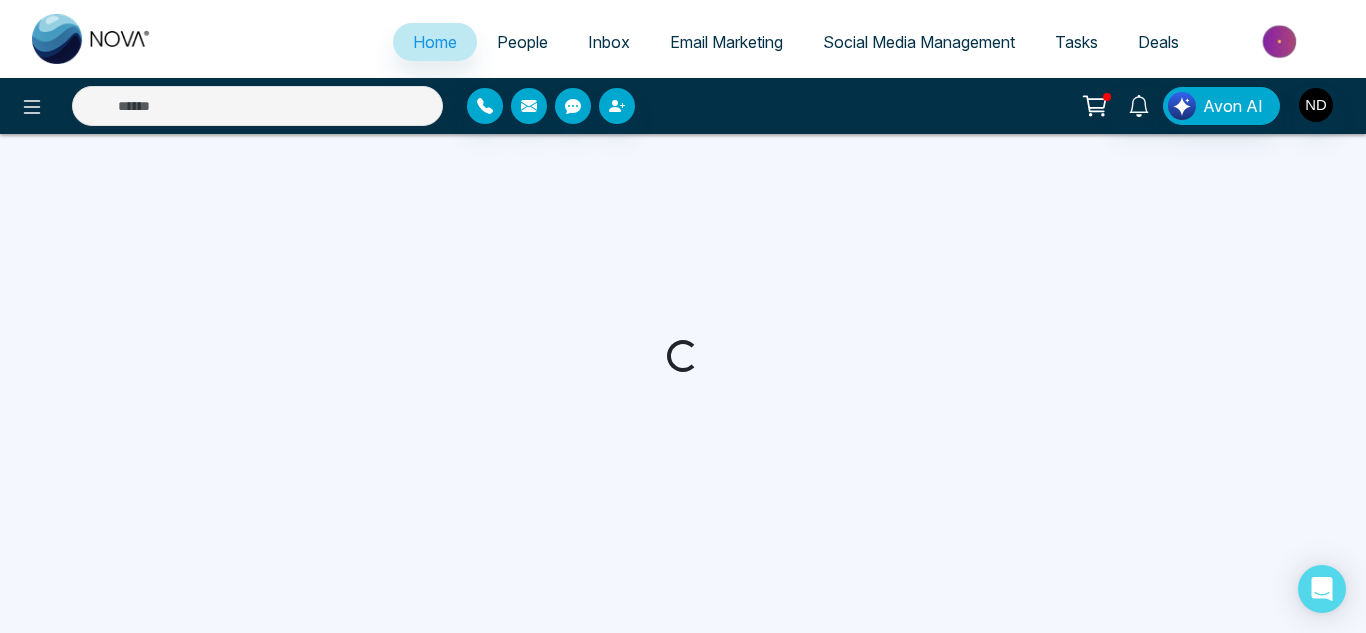 select on "*" 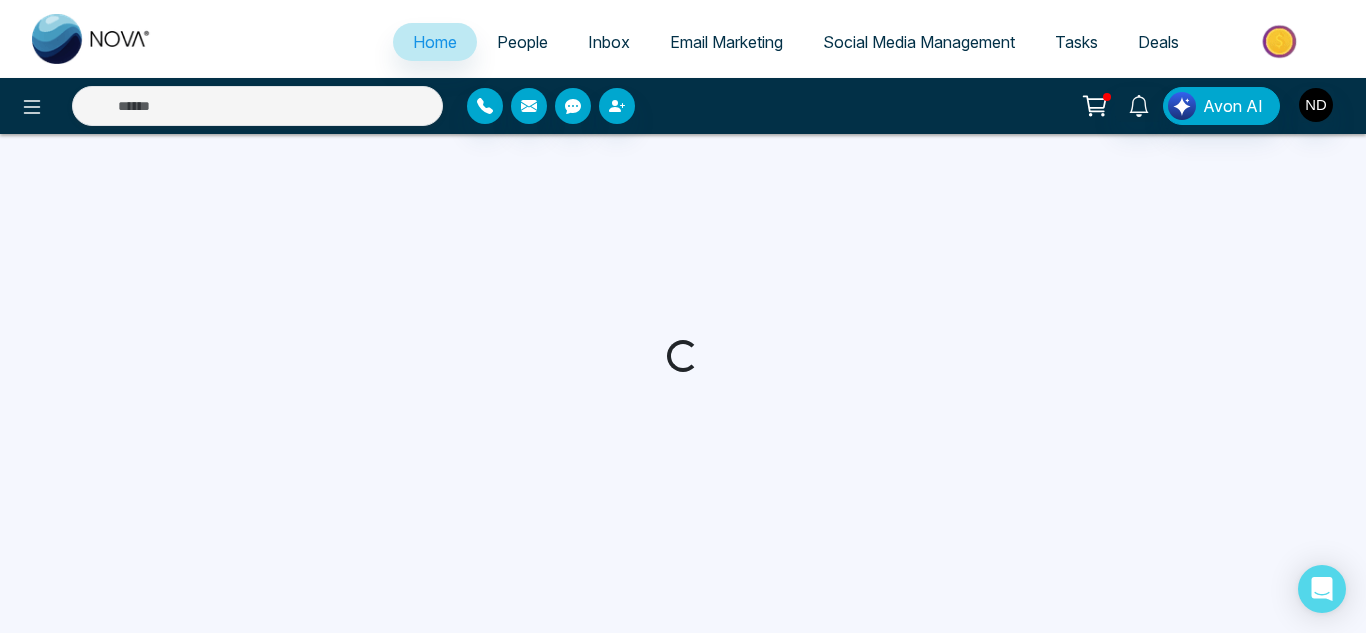 select on "*" 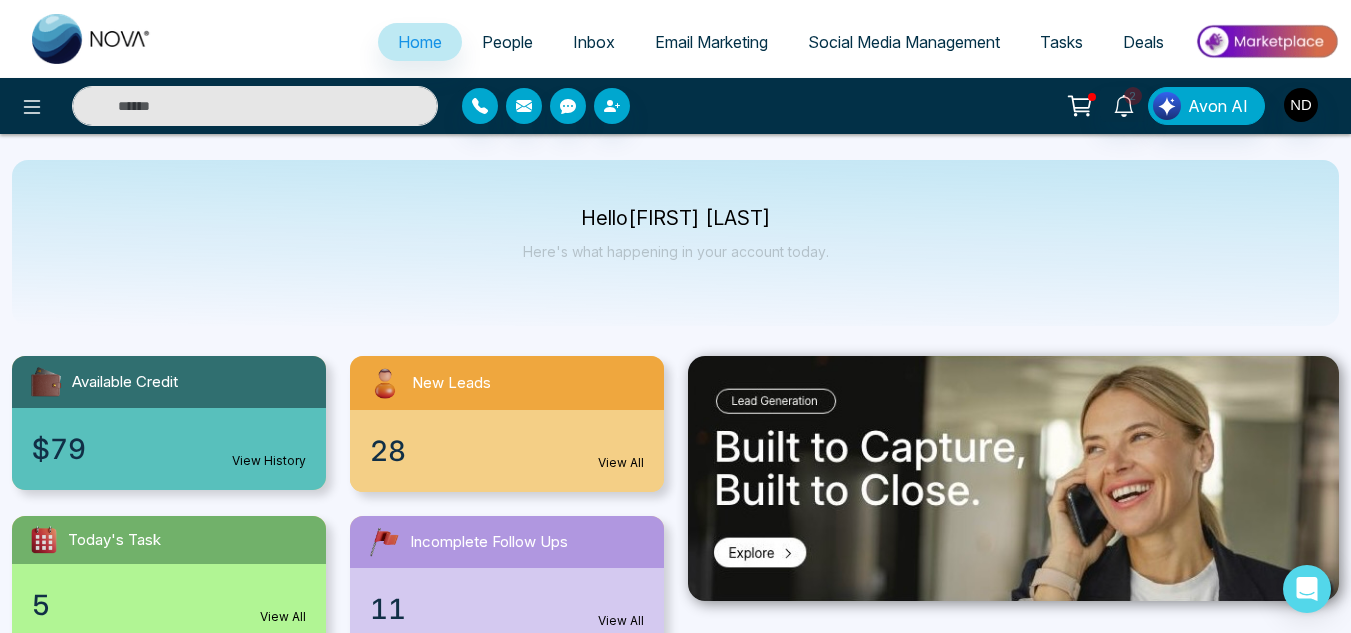 click at bounding box center [255, 106] 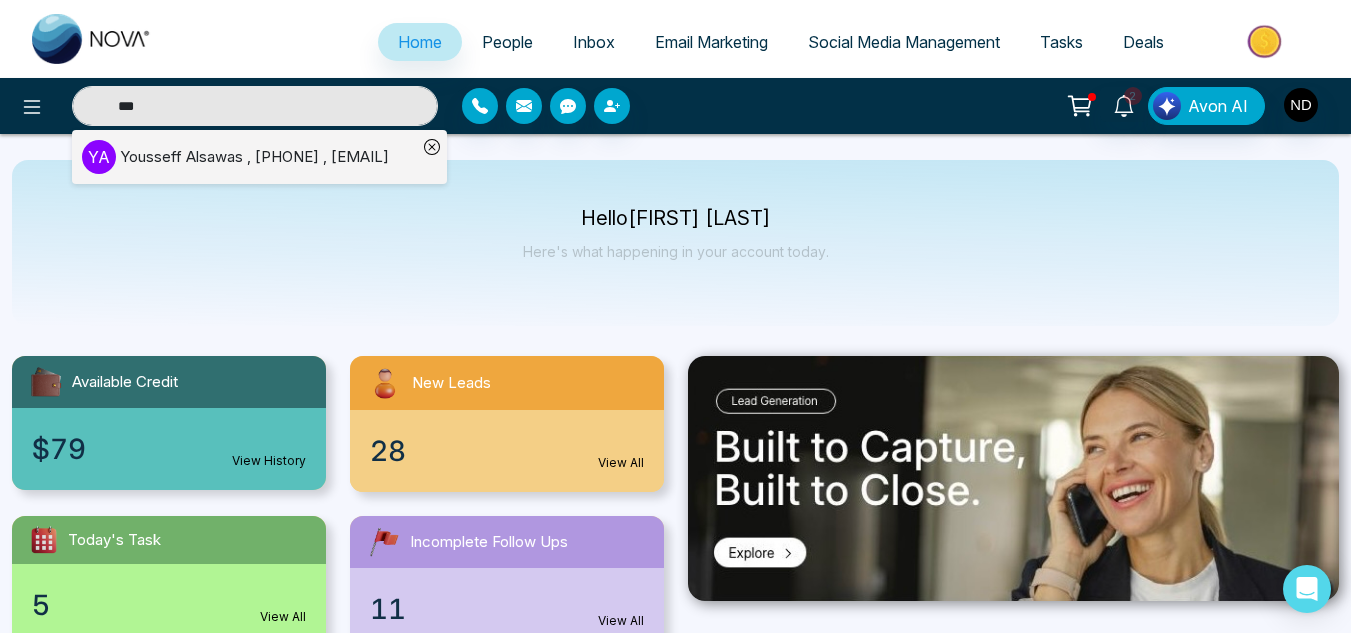 type on "***" 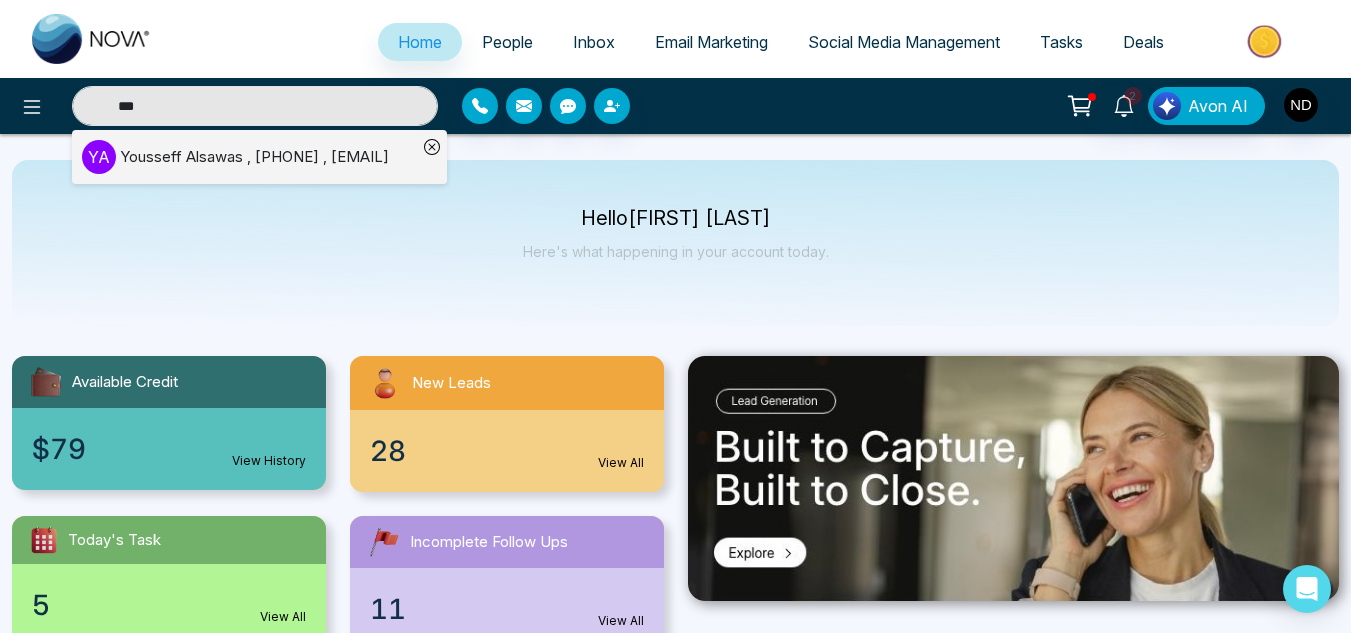 click on "[FIRST]   [LAST]   , [PHONE]   , [EMAIL]" at bounding box center (254, 157) 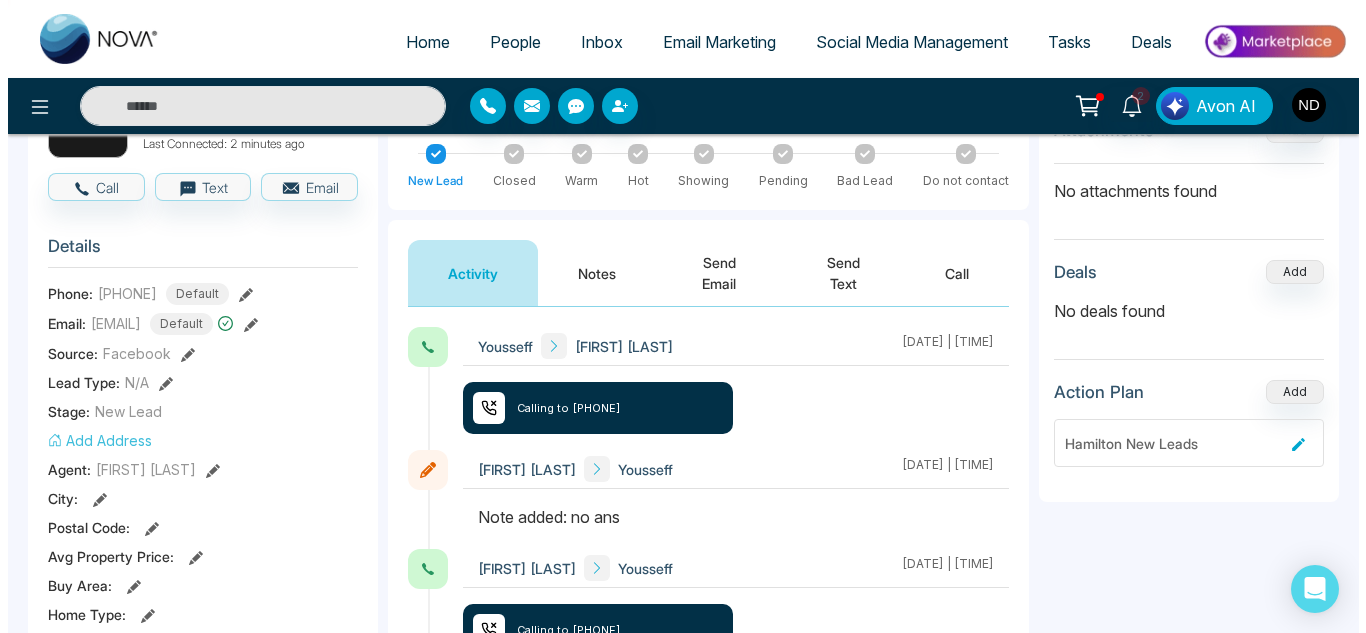 scroll, scrollTop: 173, scrollLeft: 0, axis: vertical 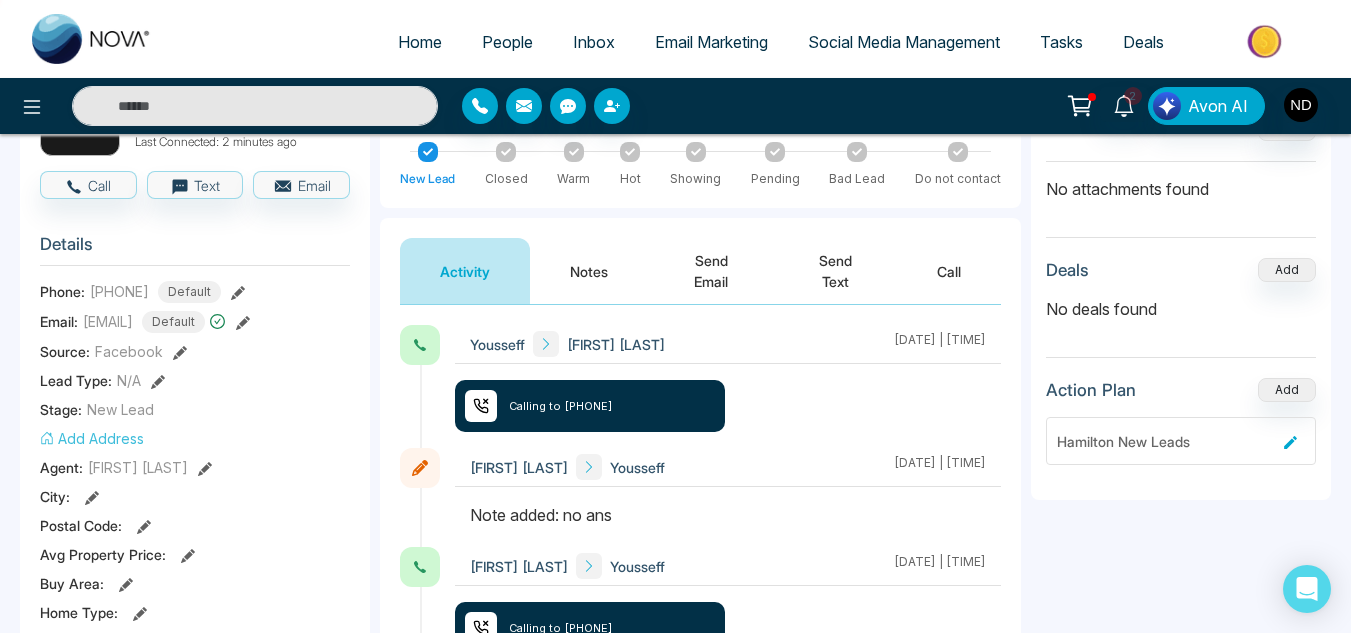 click on "Send Email" at bounding box center (711, 271) 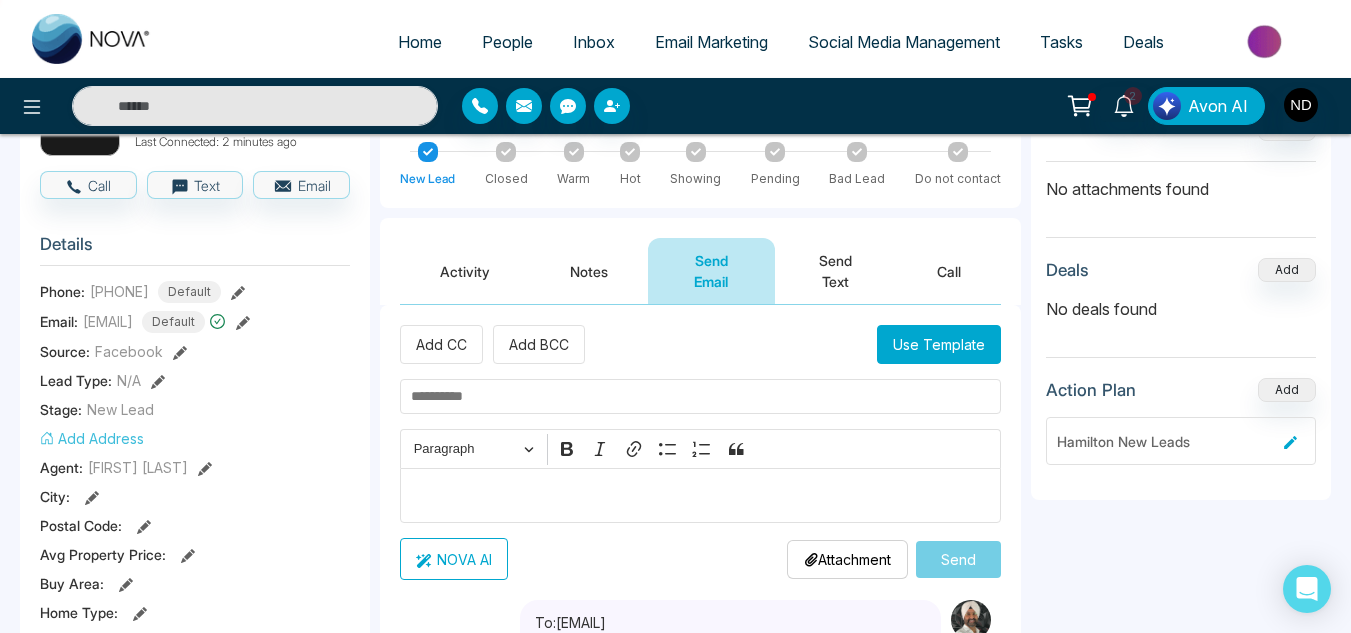 click on "Use Template" at bounding box center (939, 344) 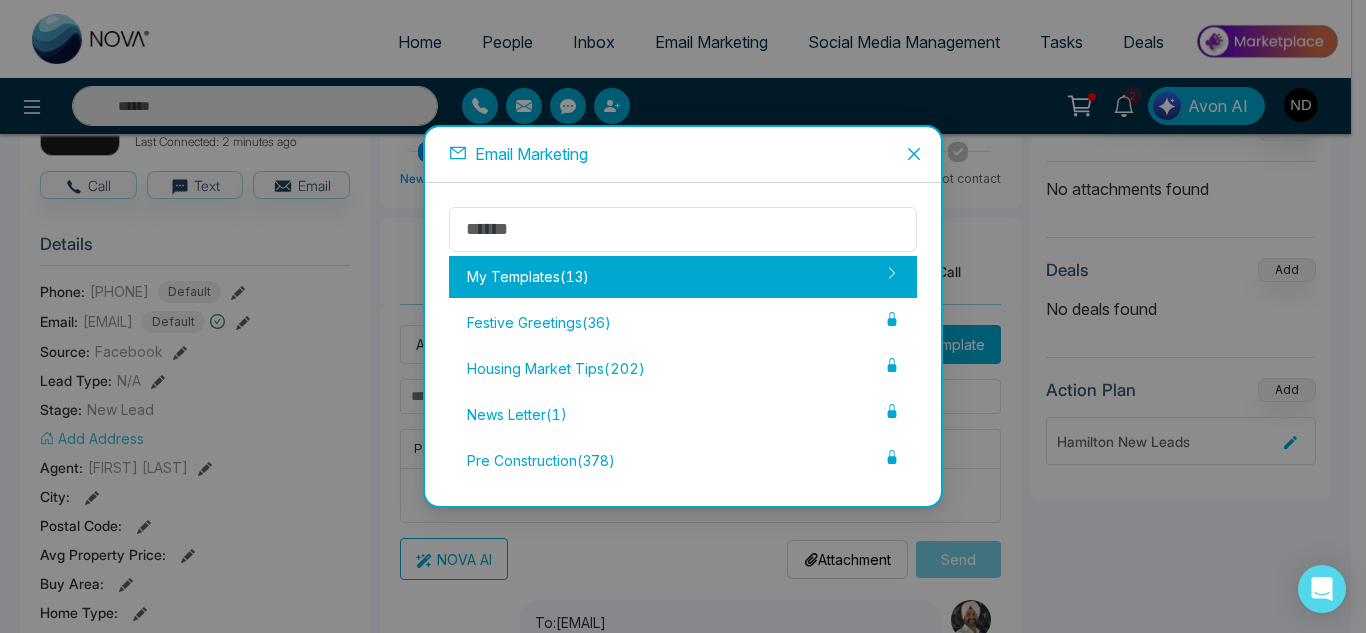 click on "My Templates  ( 13 )" at bounding box center [683, 277] 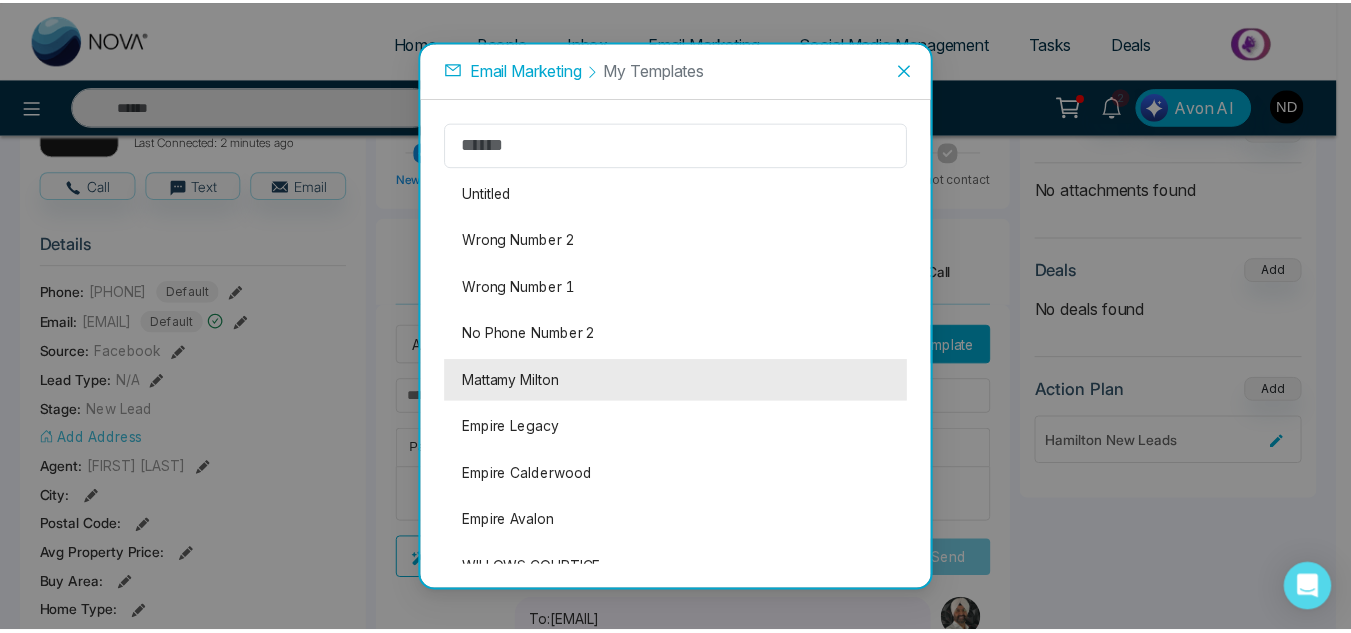 scroll, scrollTop: 106, scrollLeft: 0, axis: vertical 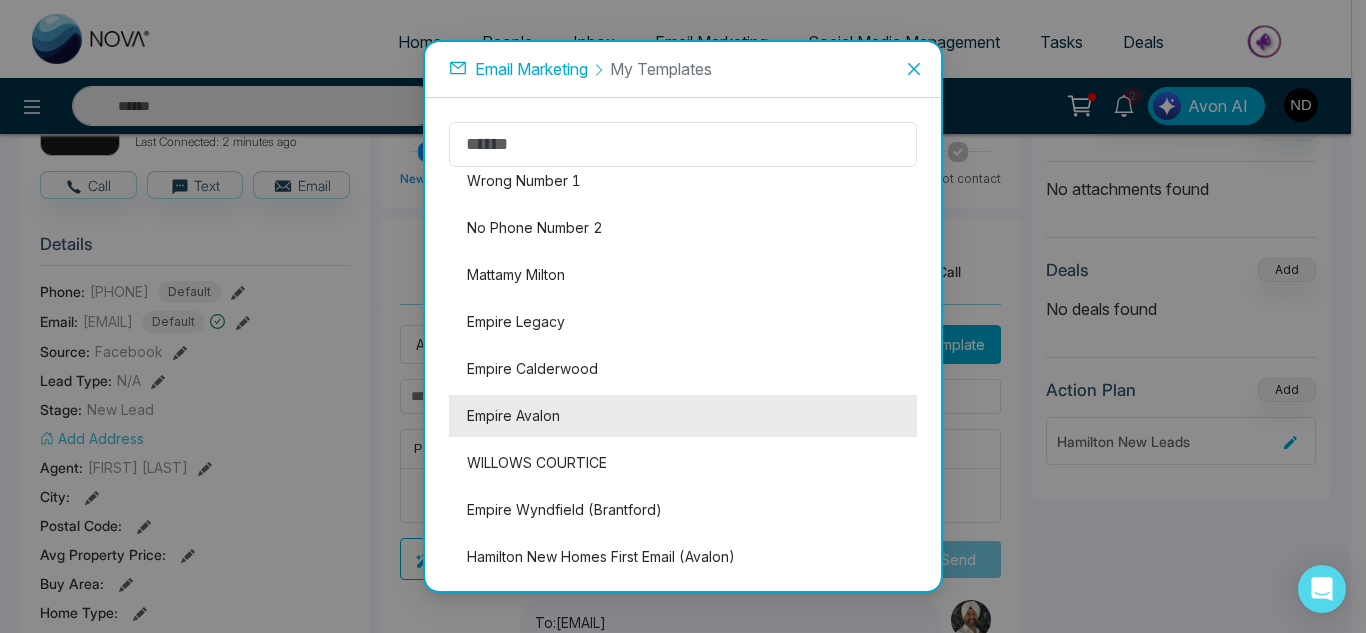 click on "Empire Avalon" at bounding box center [683, 416] 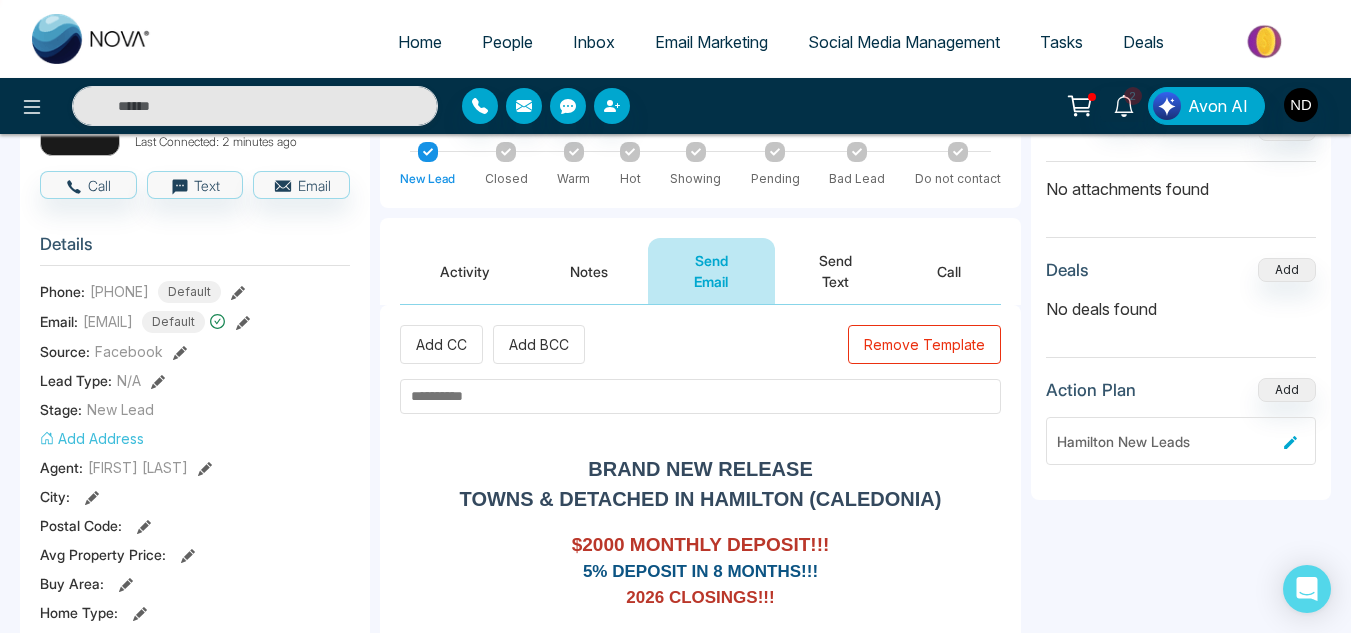 click at bounding box center [700, 396] 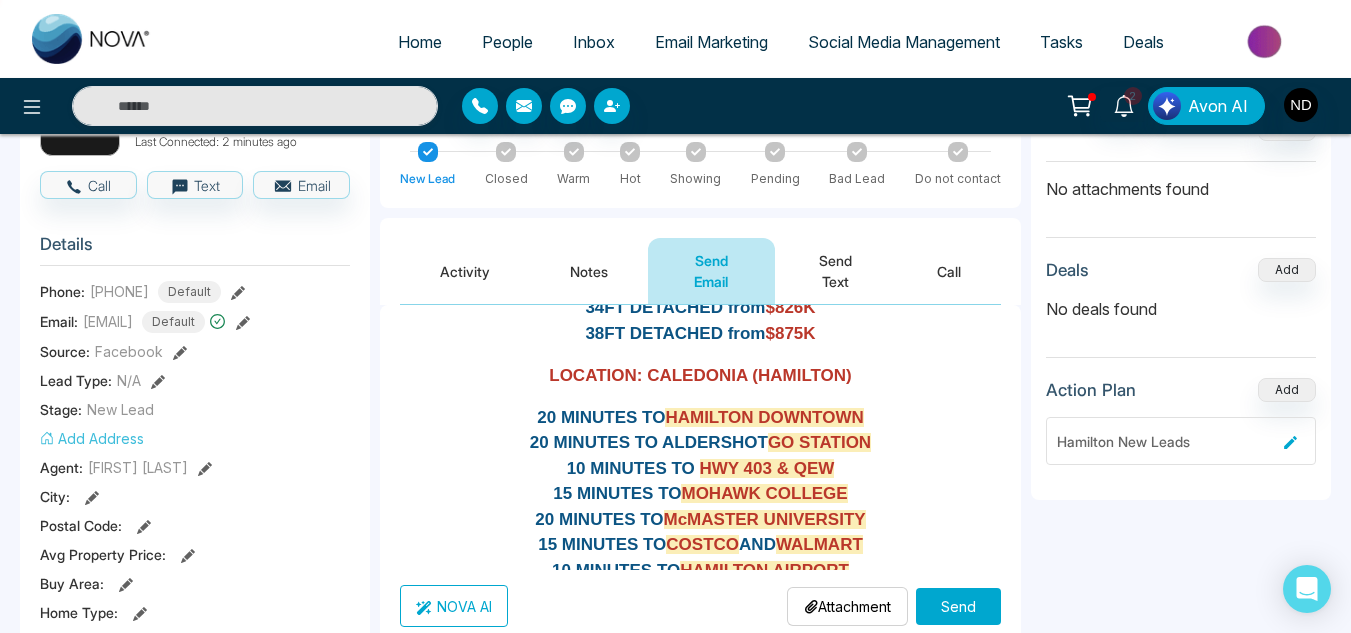 scroll, scrollTop: 460, scrollLeft: 0, axis: vertical 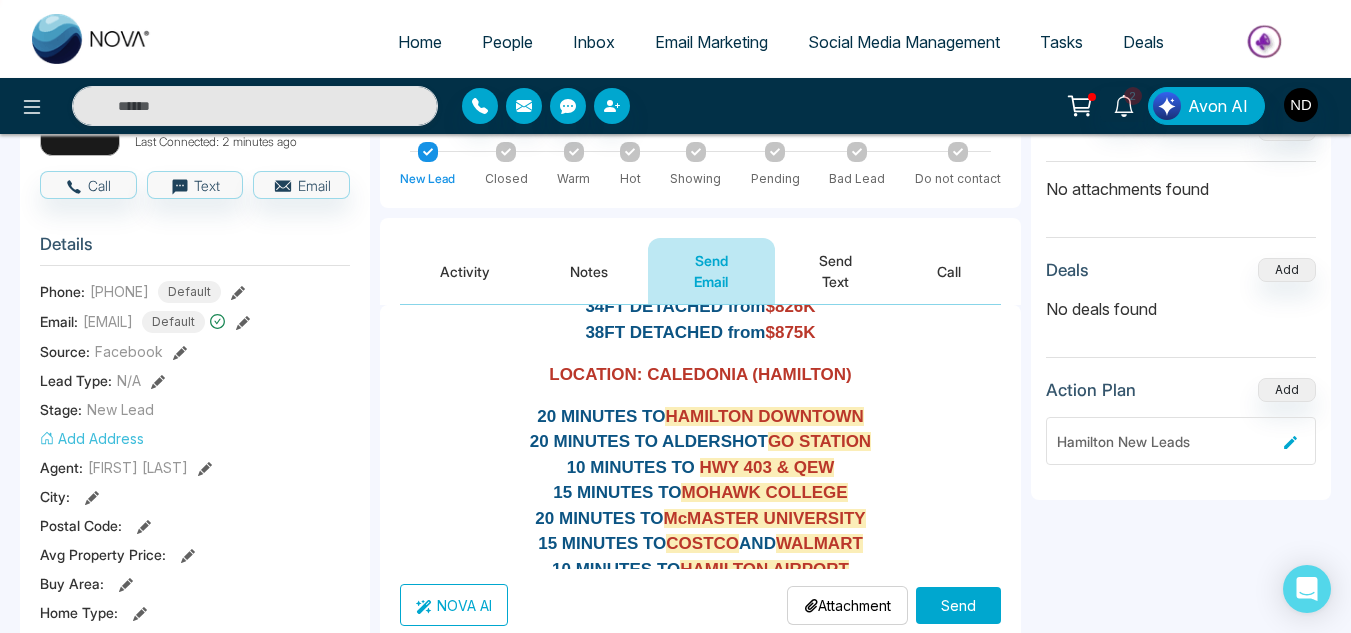 type on "**********" 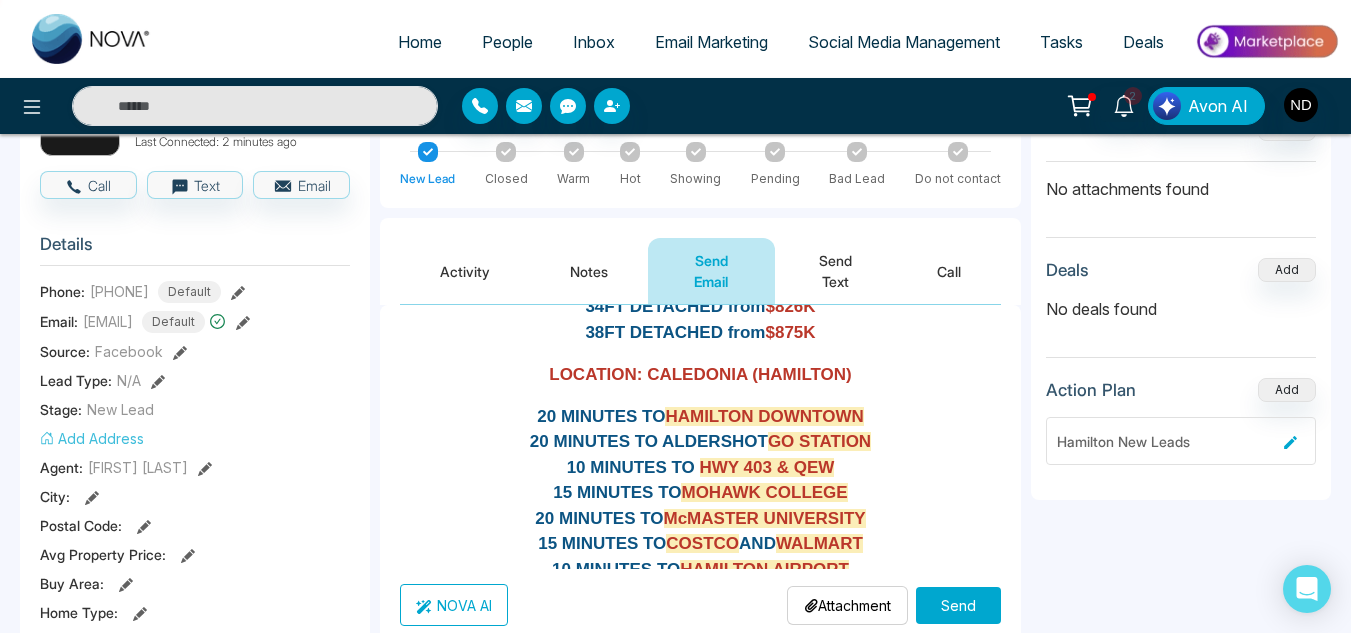 click on "Send" at bounding box center (958, 605) 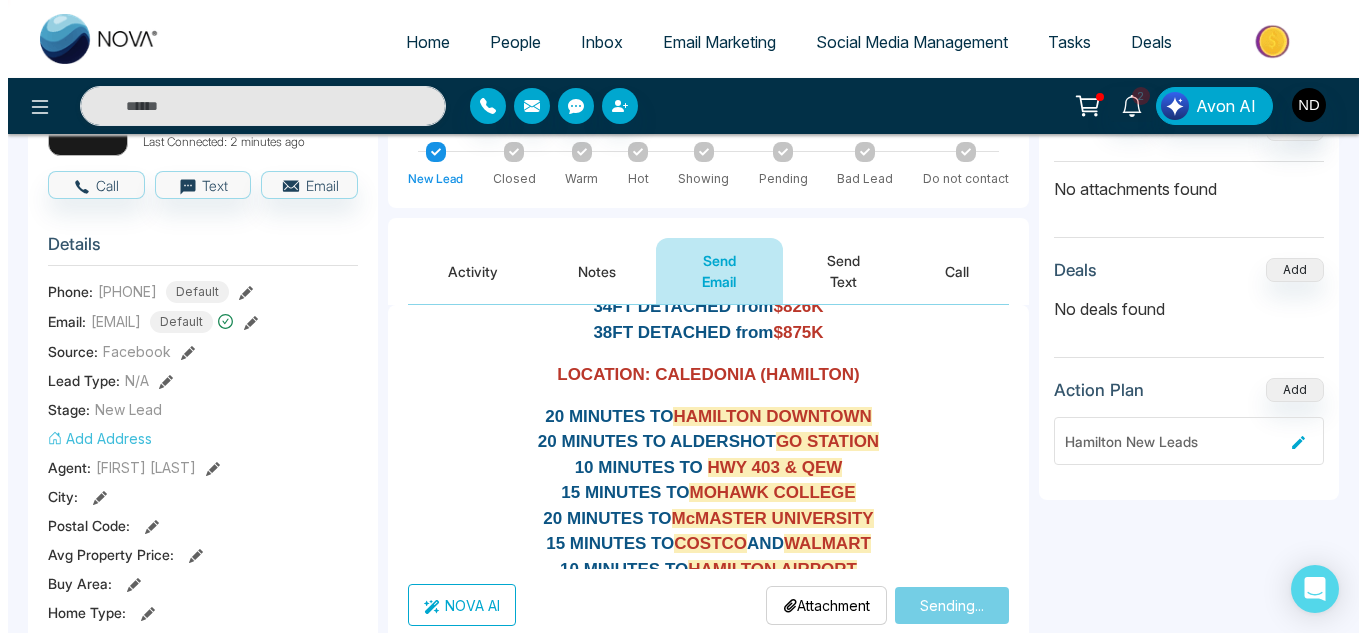 scroll, scrollTop: 0, scrollLeft: 0, axis: both 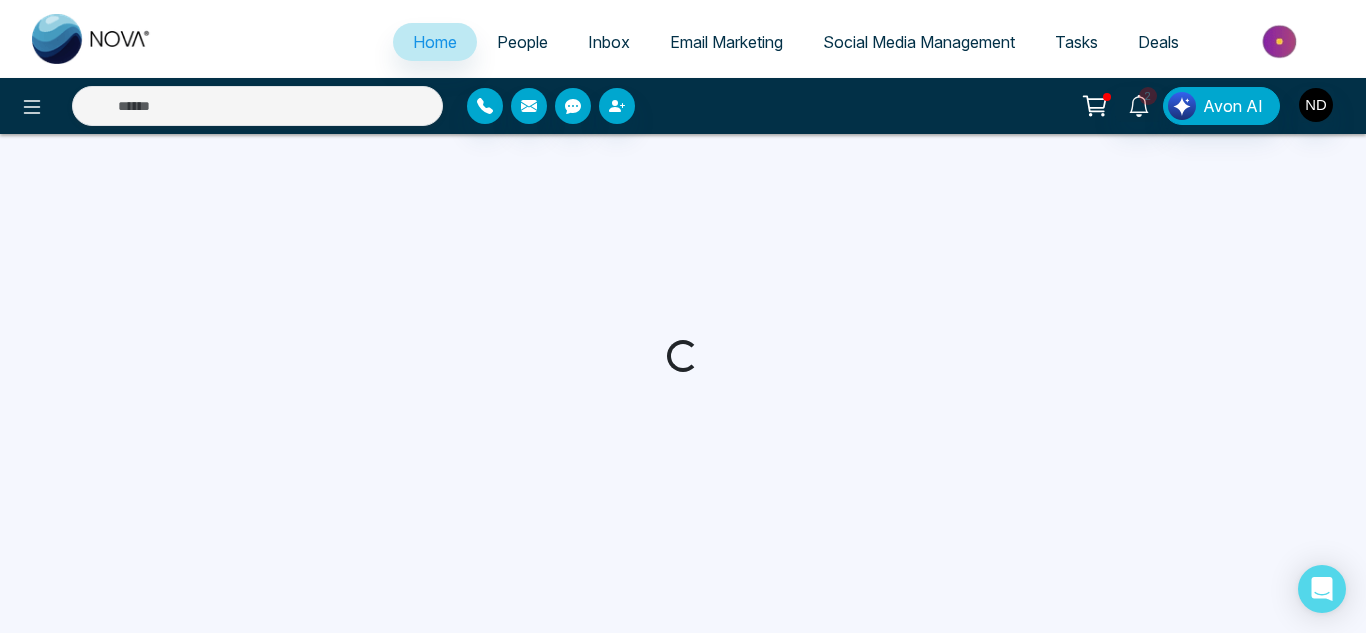 select on "*" 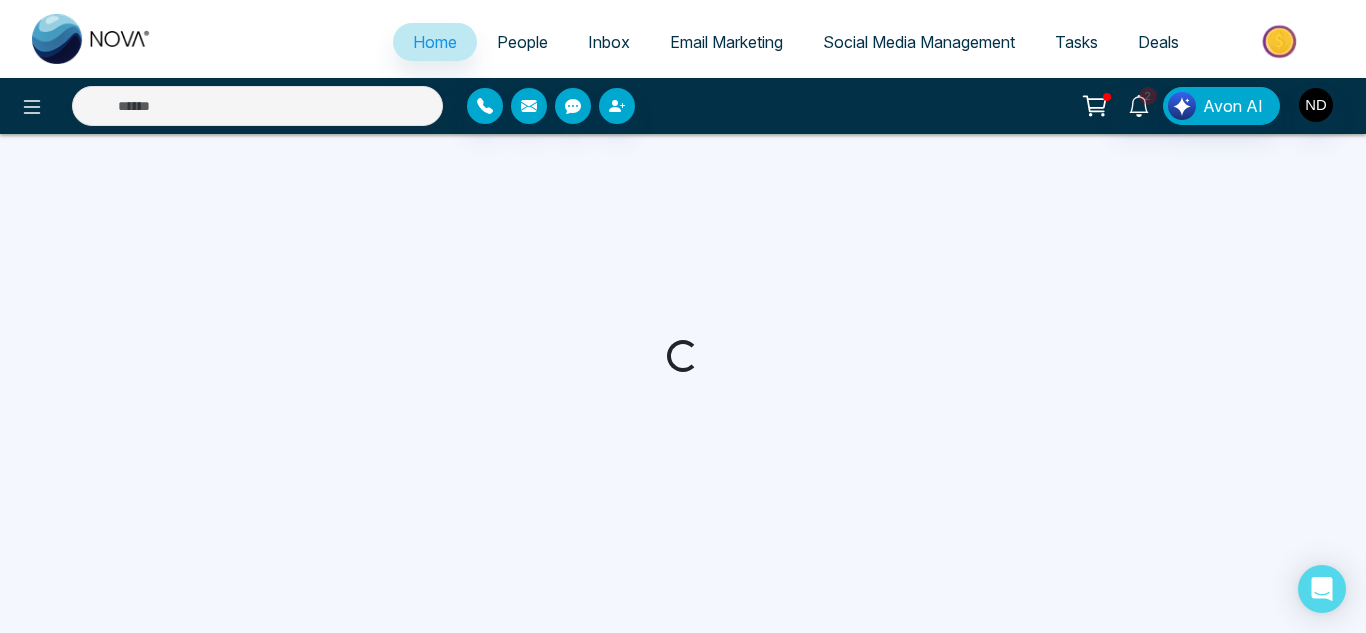 select on "*" 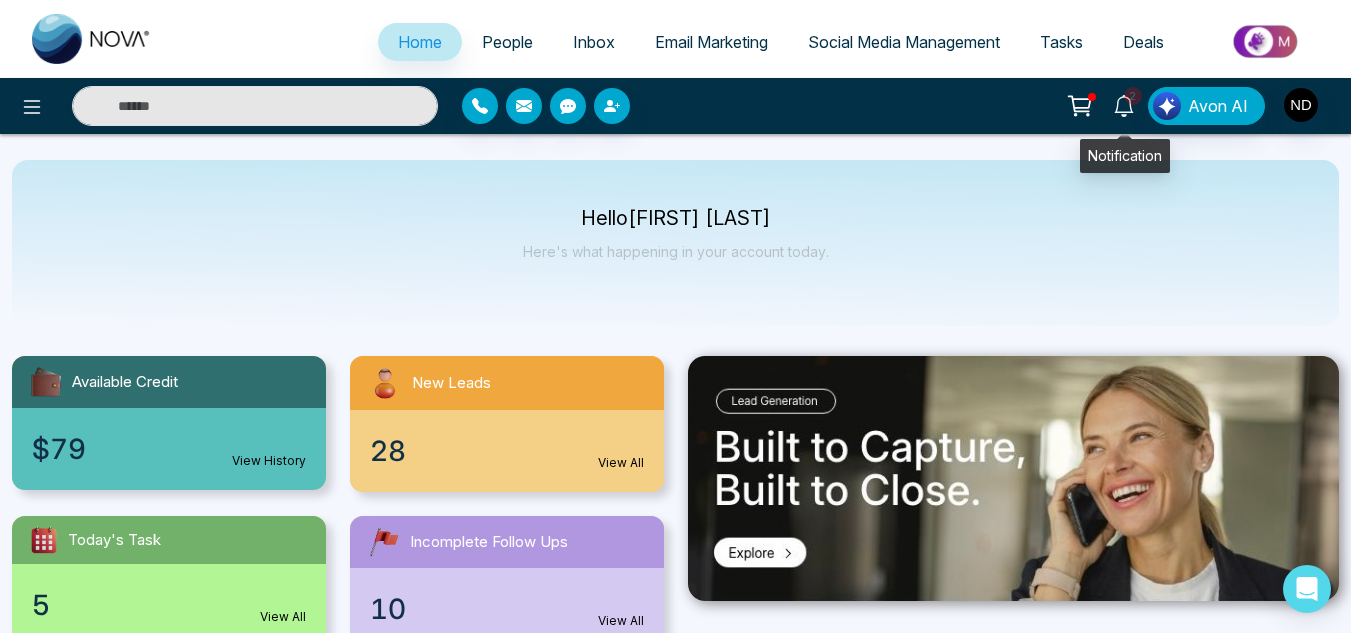 click 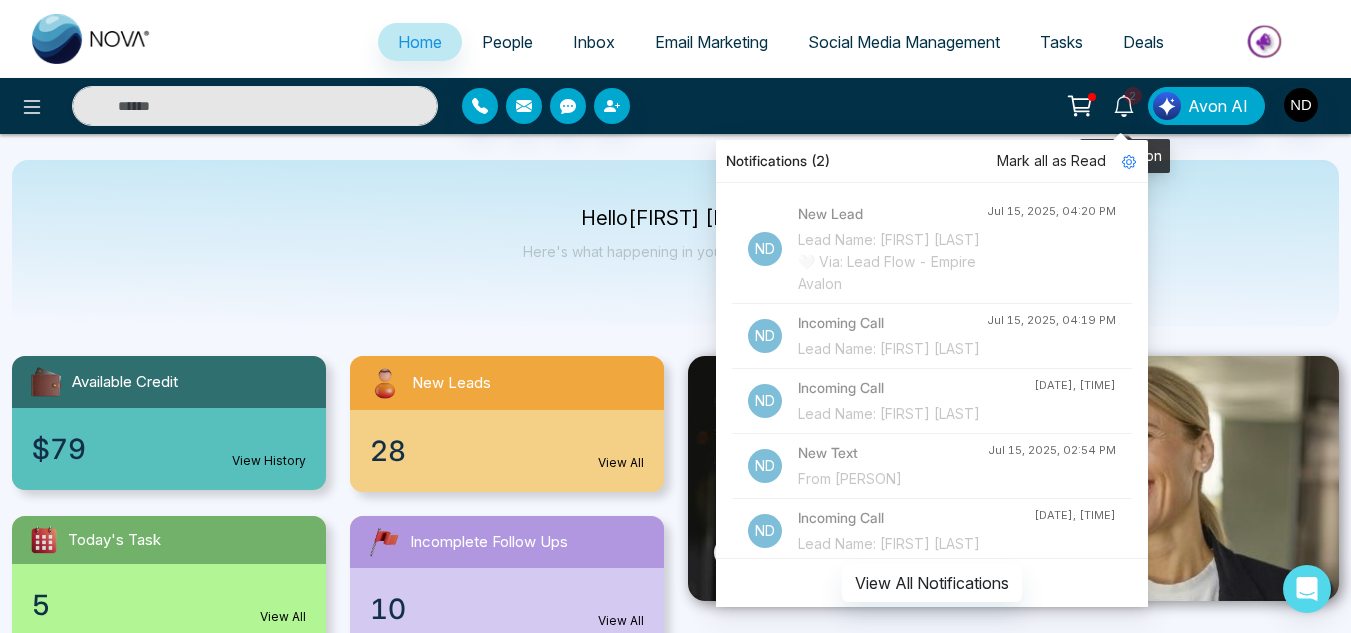click 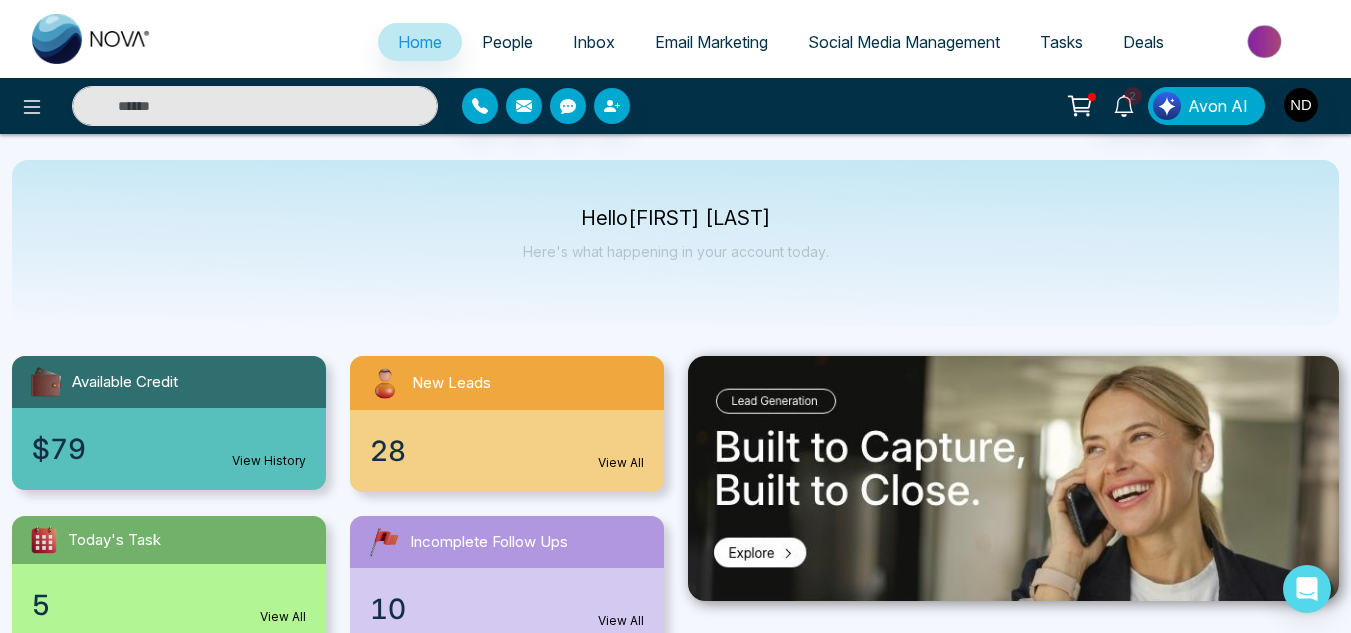 click on "People" at bounding box center [507, 42] 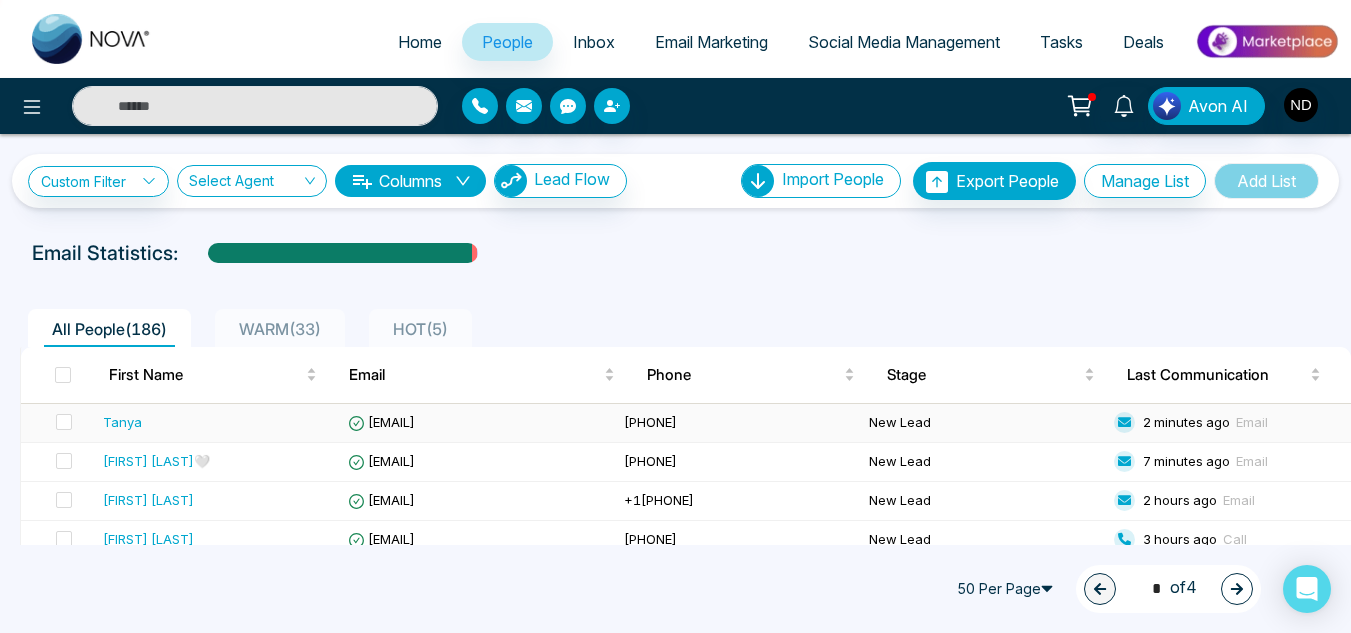 click on "Tanya" at bounding box center [217, 422] 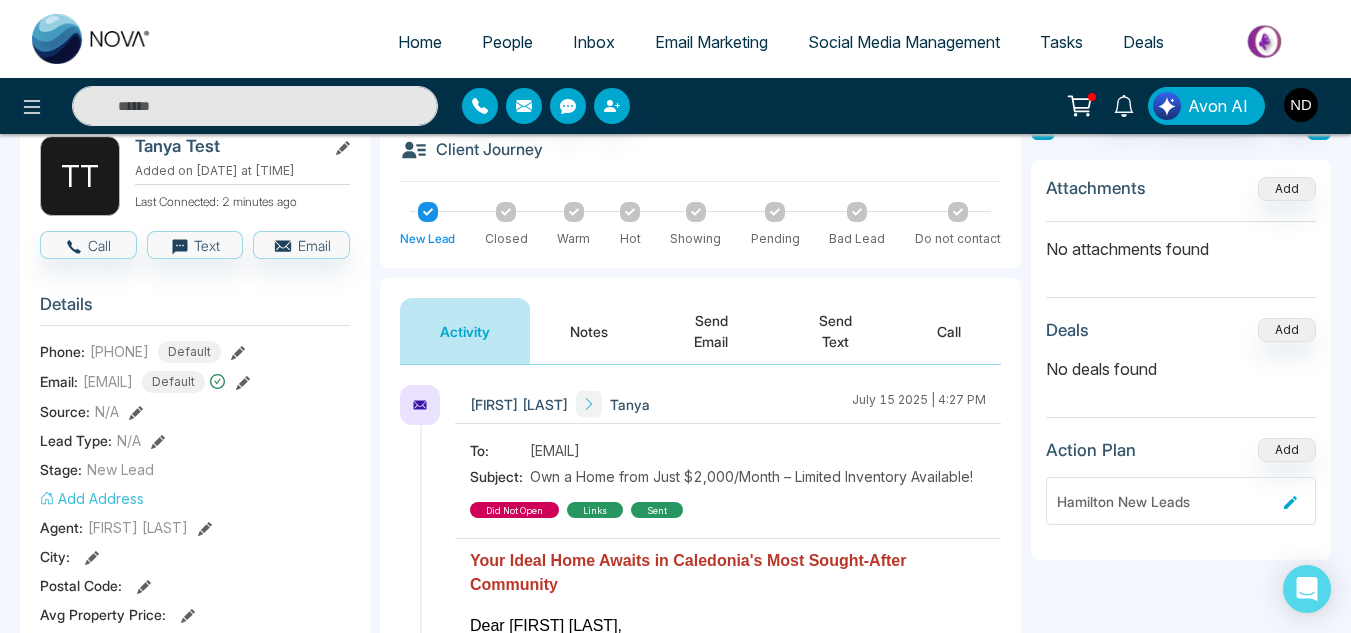 scroll, scrollTop: 0, scrollLeft: 0, axis: both 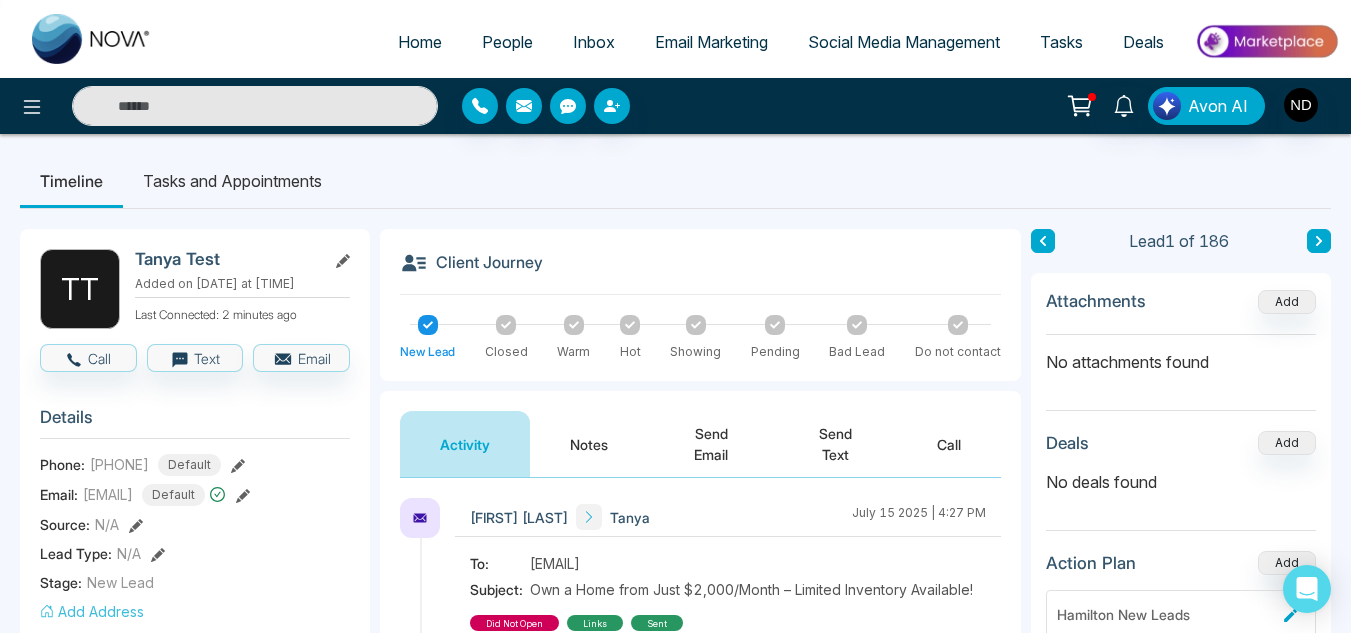 click at bounding box center (255, 106) 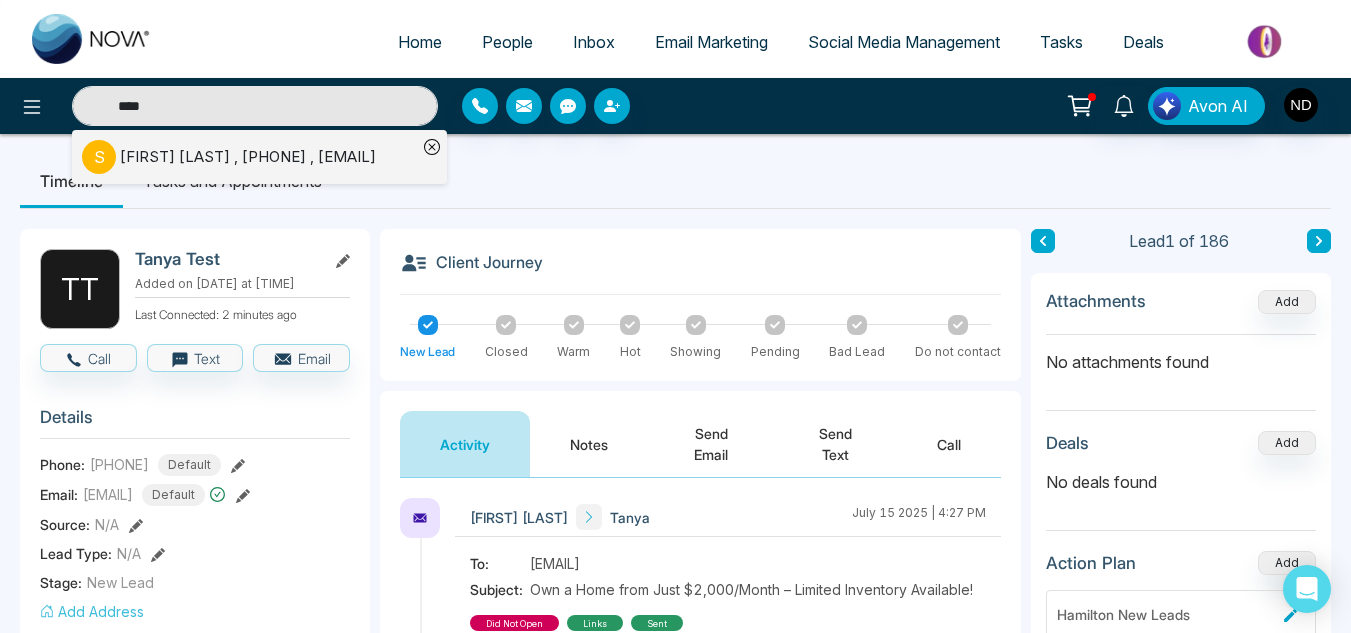 type on "****" 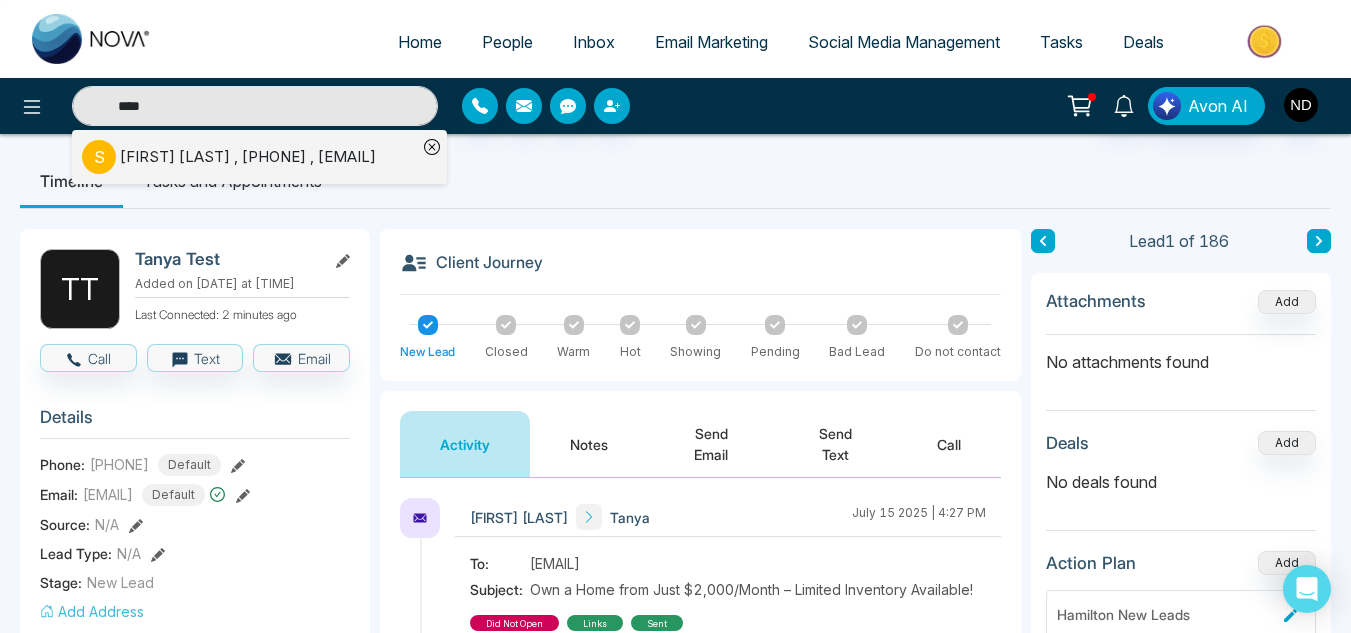 click on "[FIRST] [LAST]     , +1[PHONE]   , [EMAIL]" at bounding box center (248, 157) 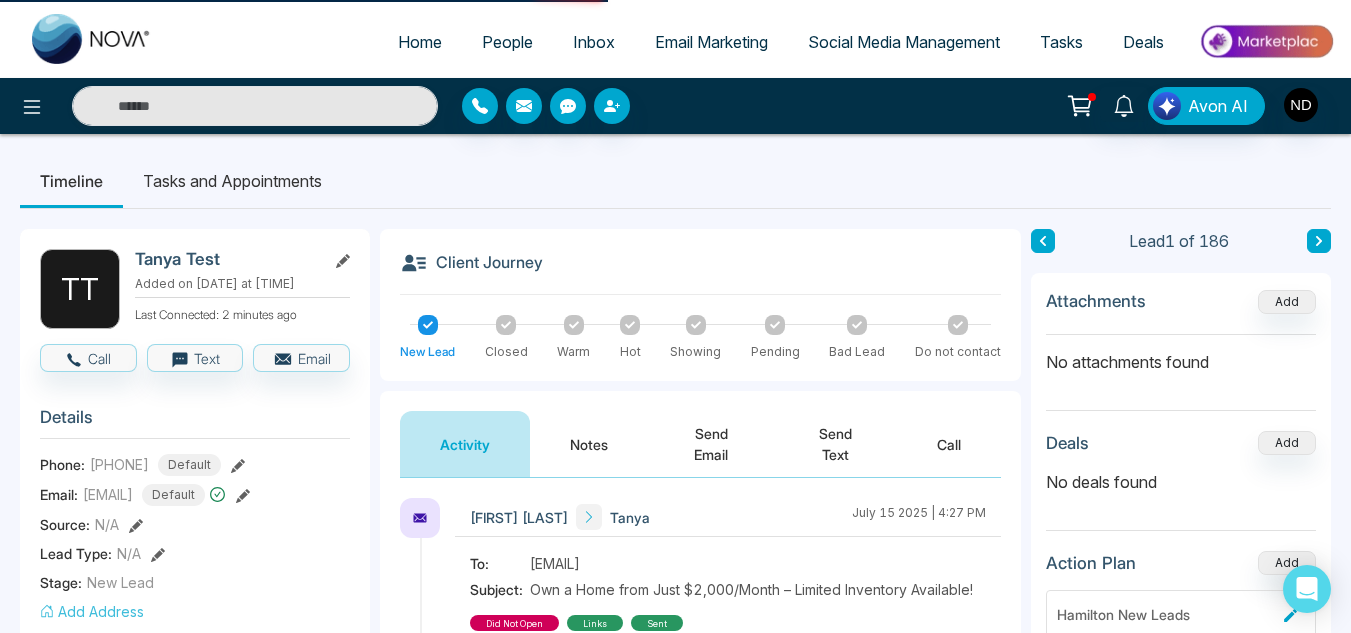 type on "****" 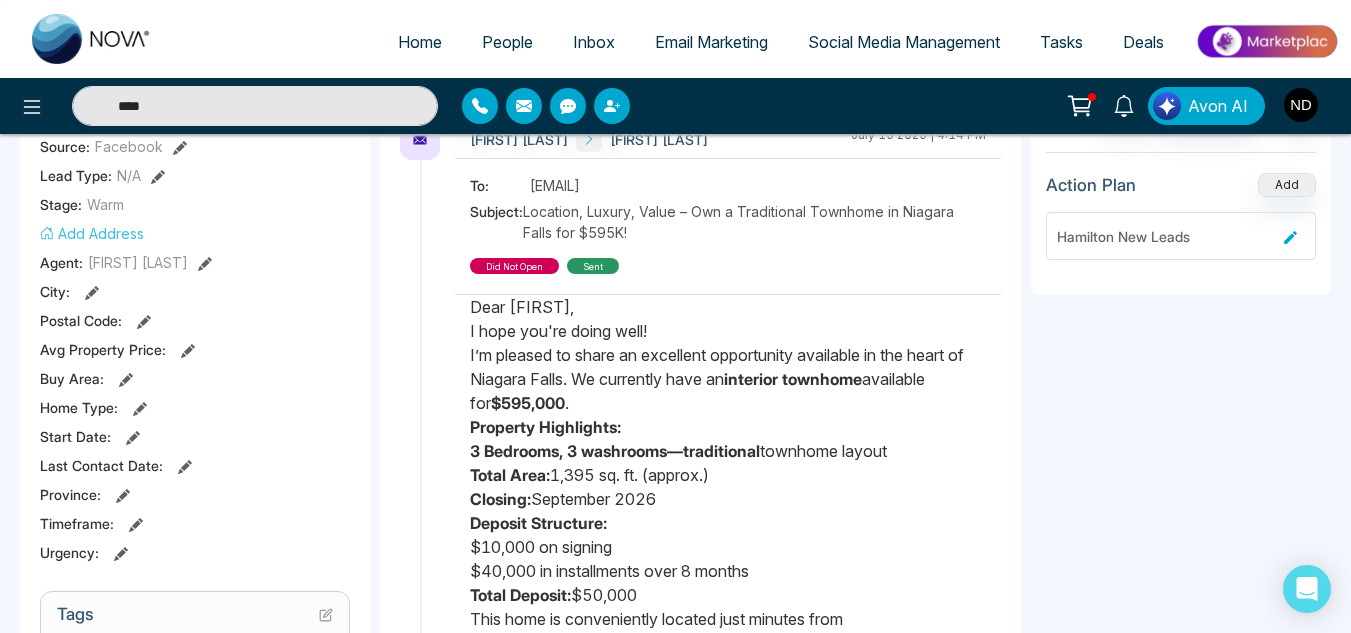 scroll, scrollTop: 379, scrollLeft: 0, axis: vertical 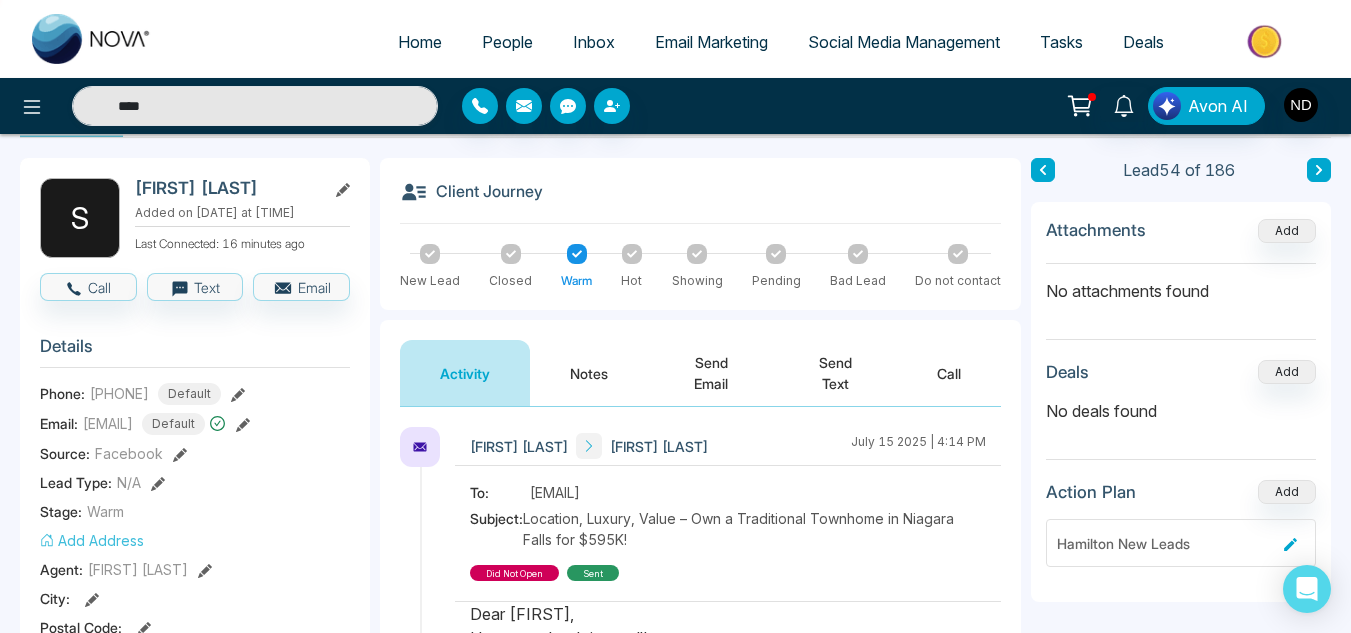 click on "Notes" at bounding box center (589, 373) 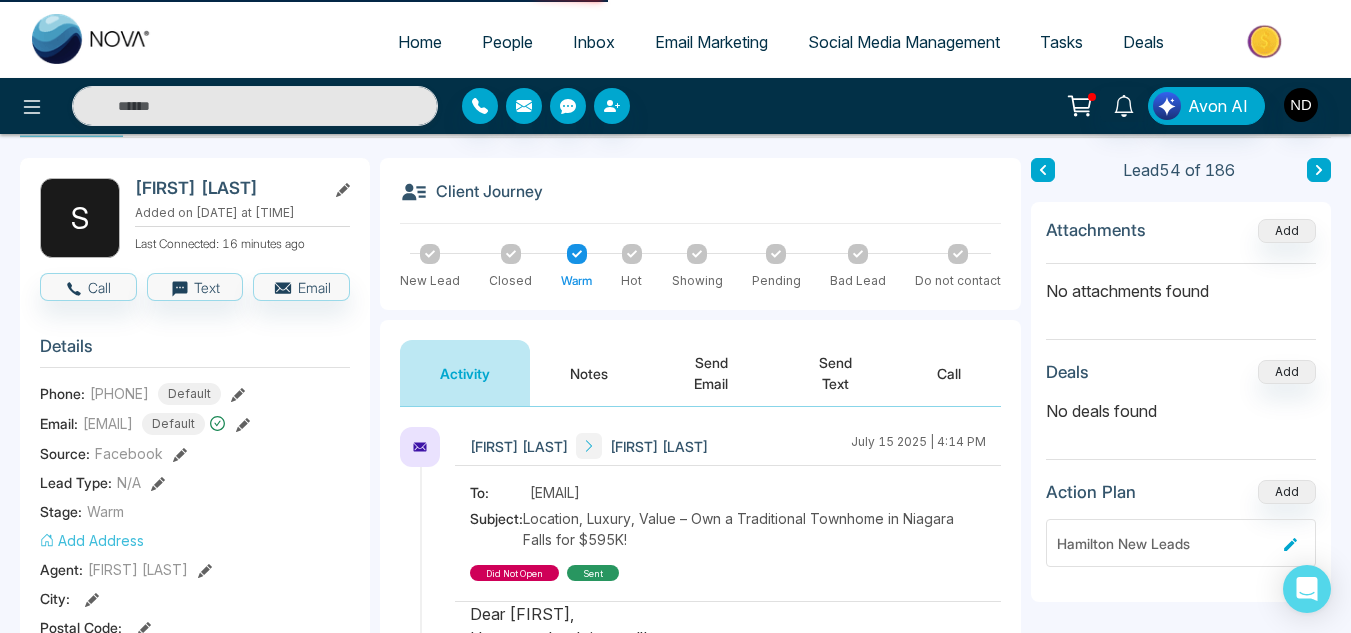 type on "****" 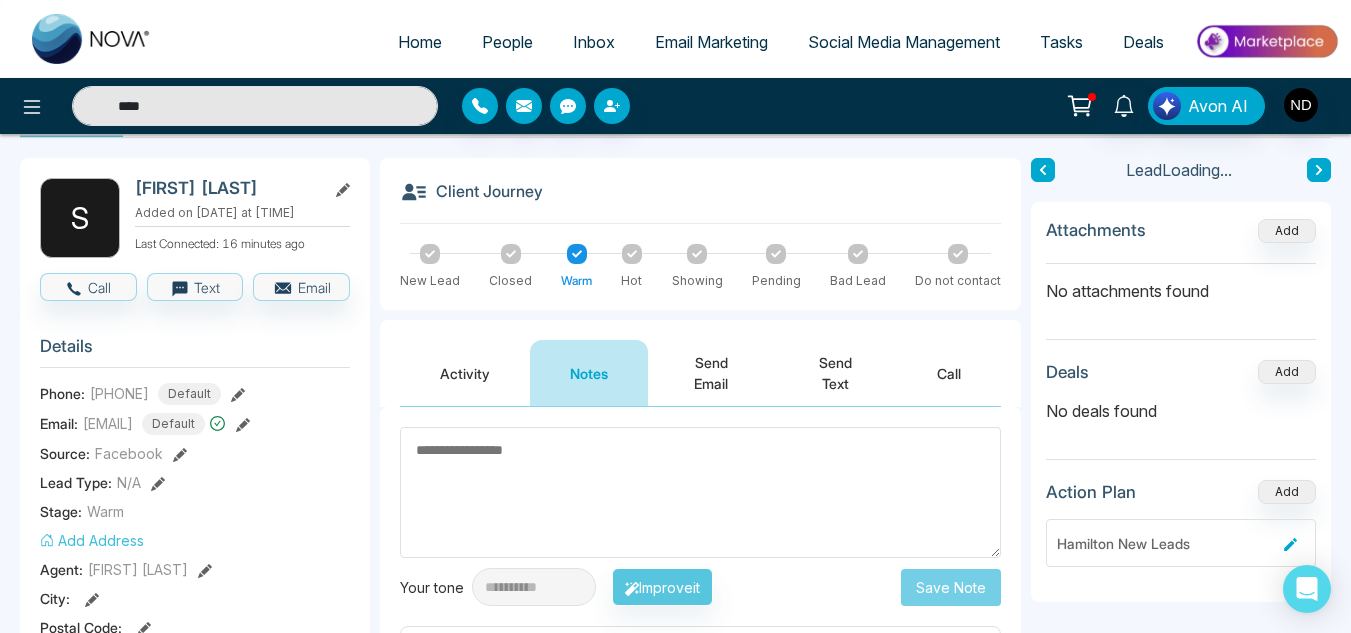 click on "Send Text" at bounding box center (836, 373) 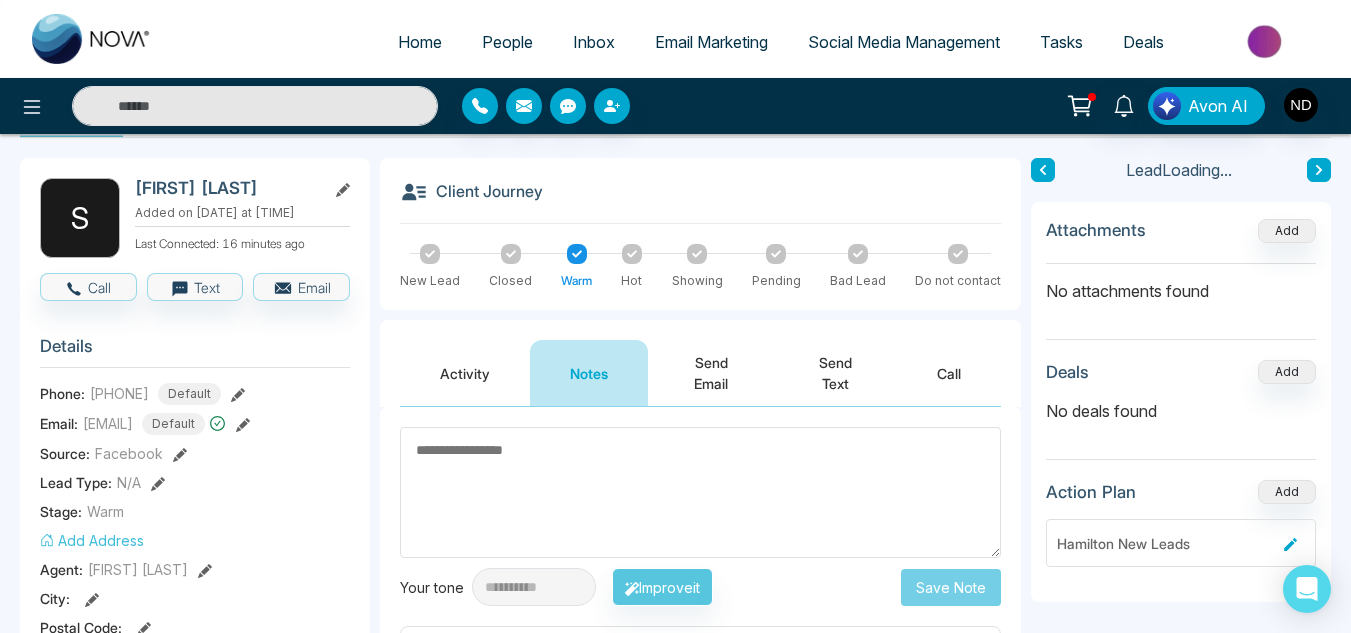 type on "****" 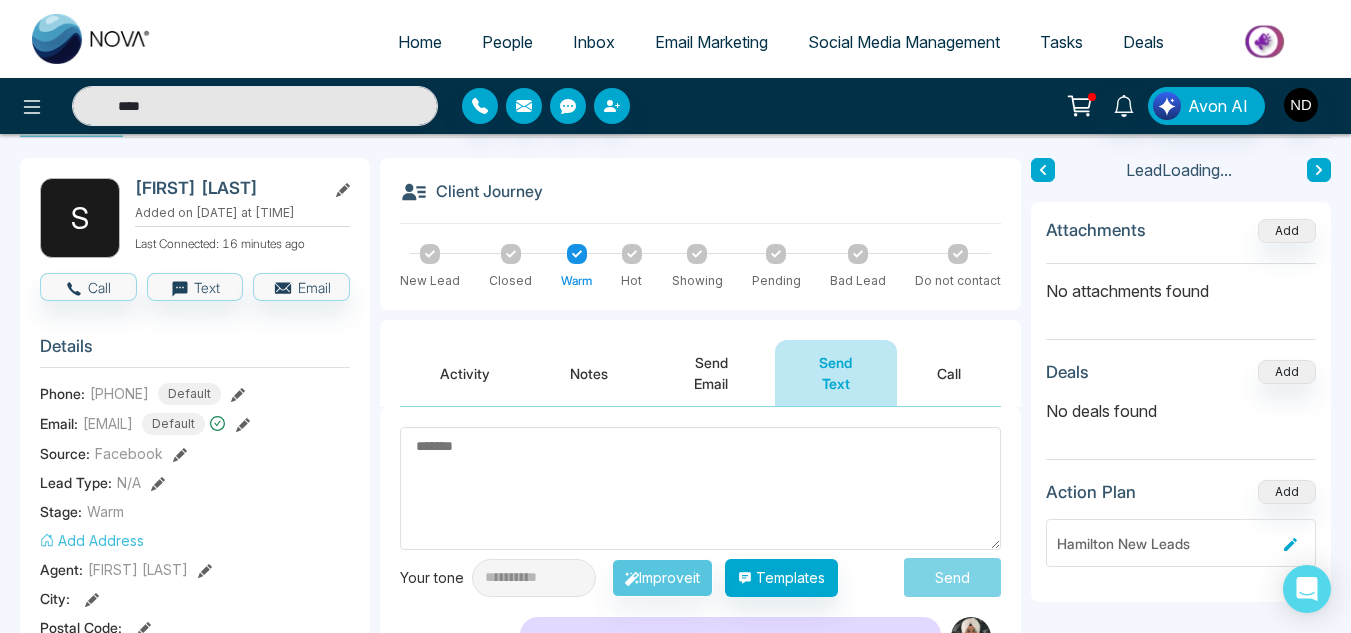 click at bounding box center [700, 488] 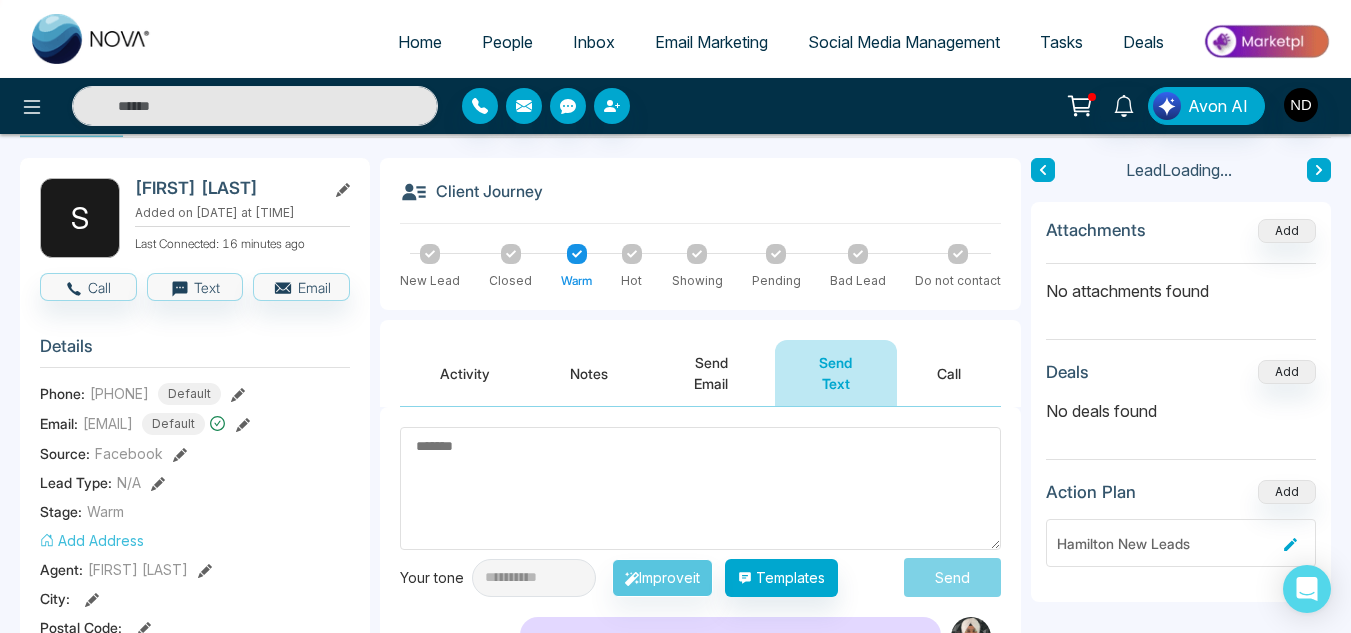 type on "****" 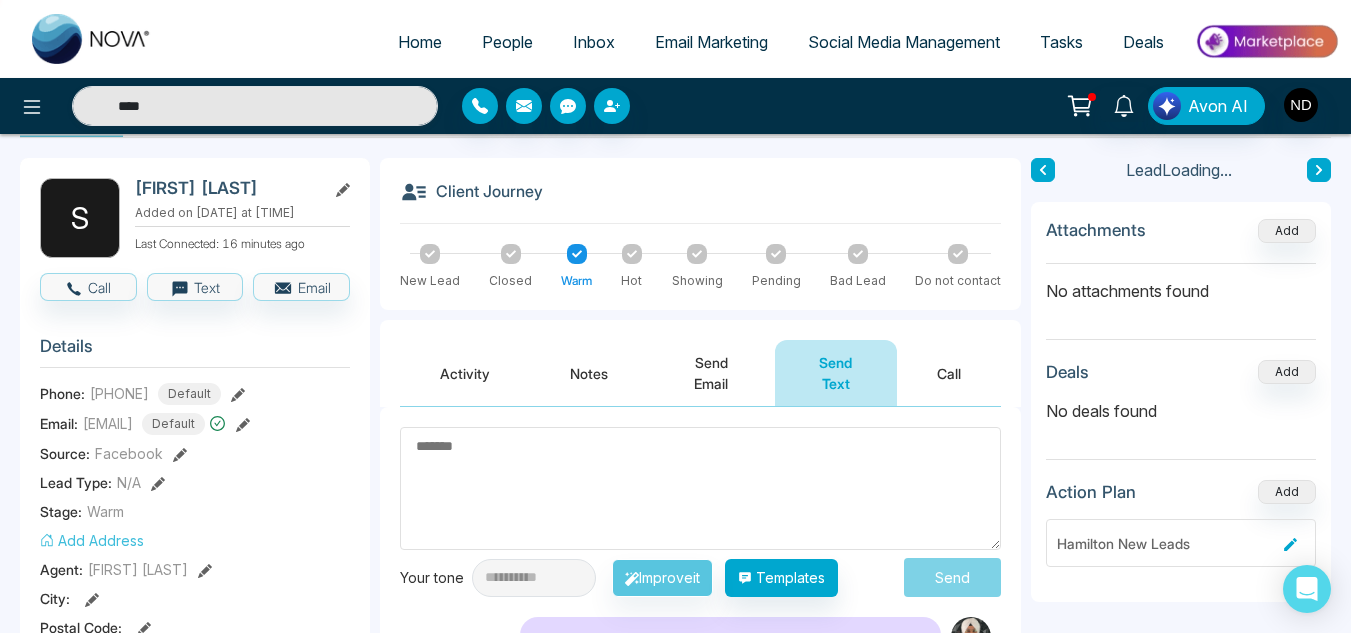type on "*" 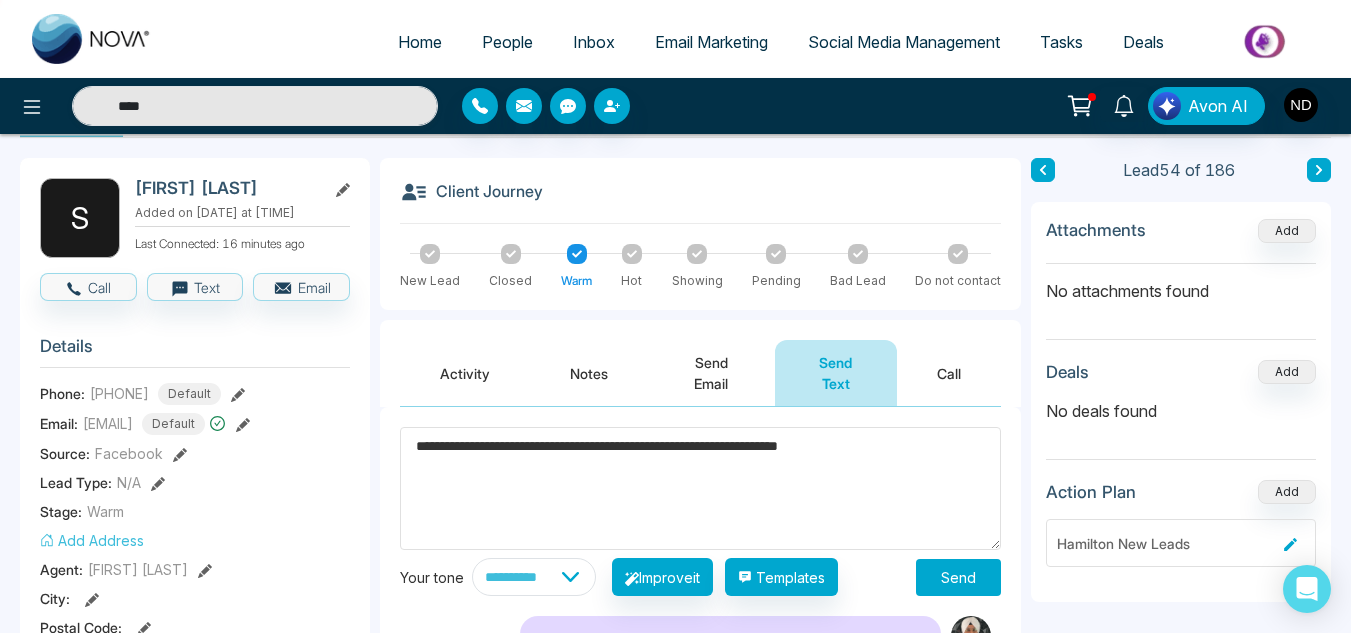 type on "**********" 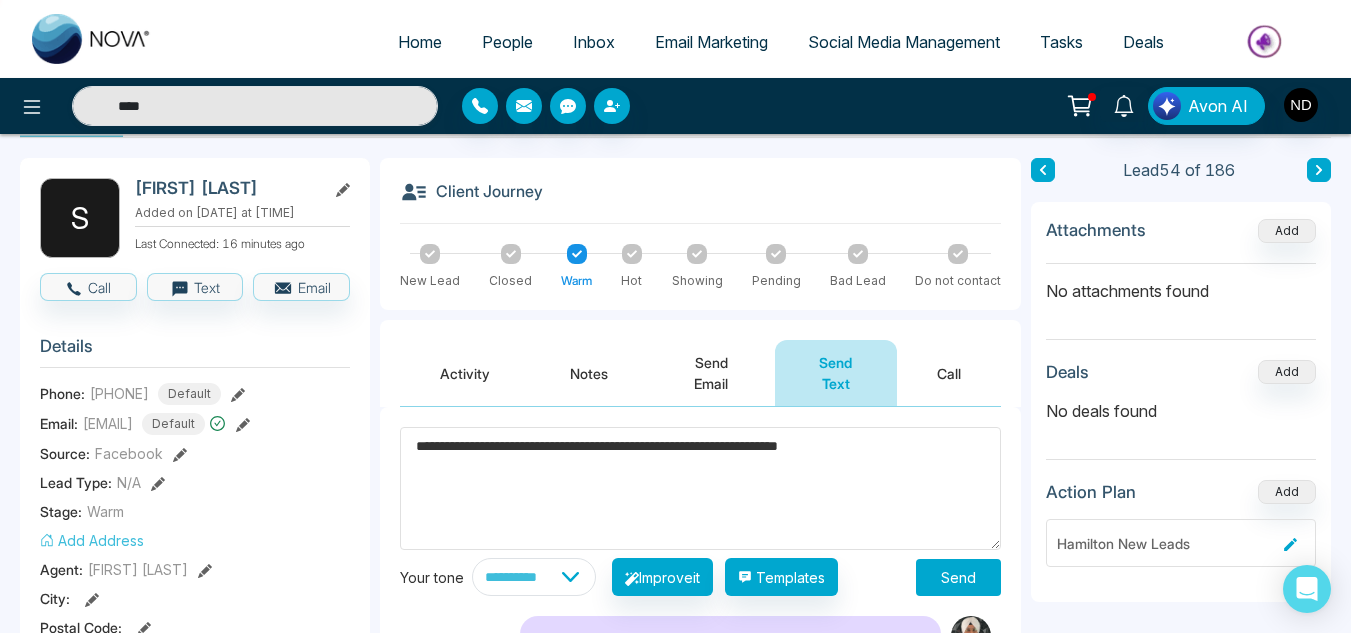 click on "Send" at bounding box center [958, 577] 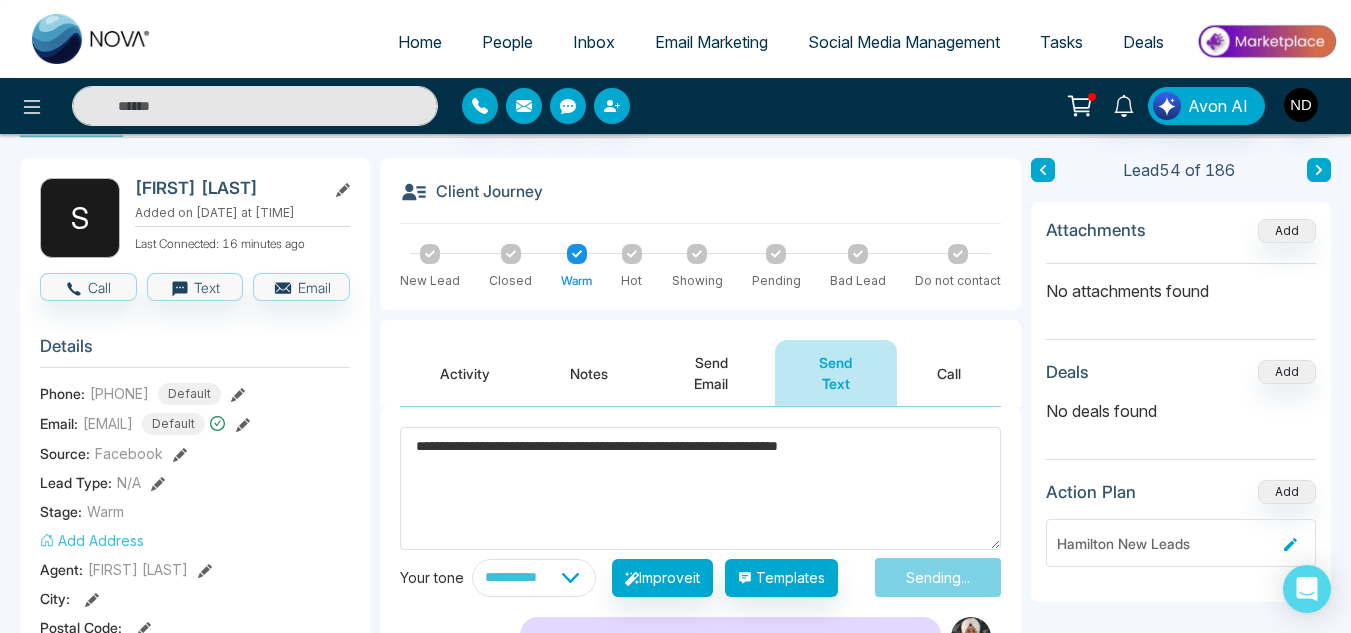 type on "****" 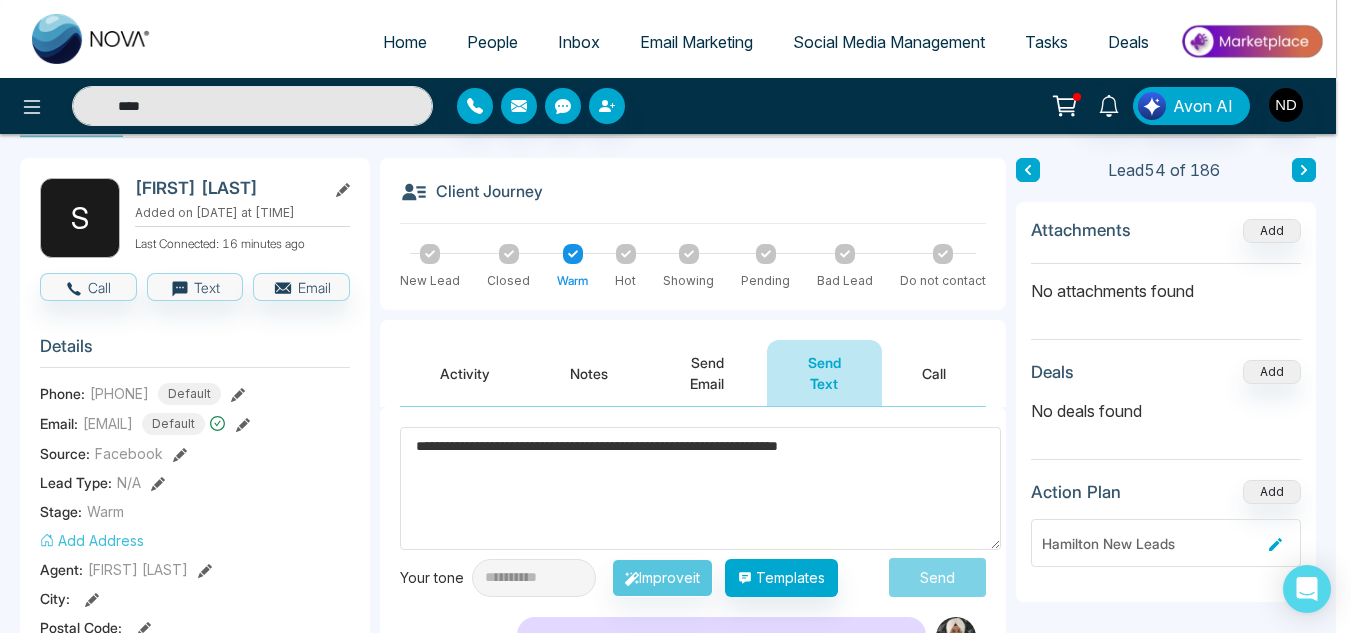 type 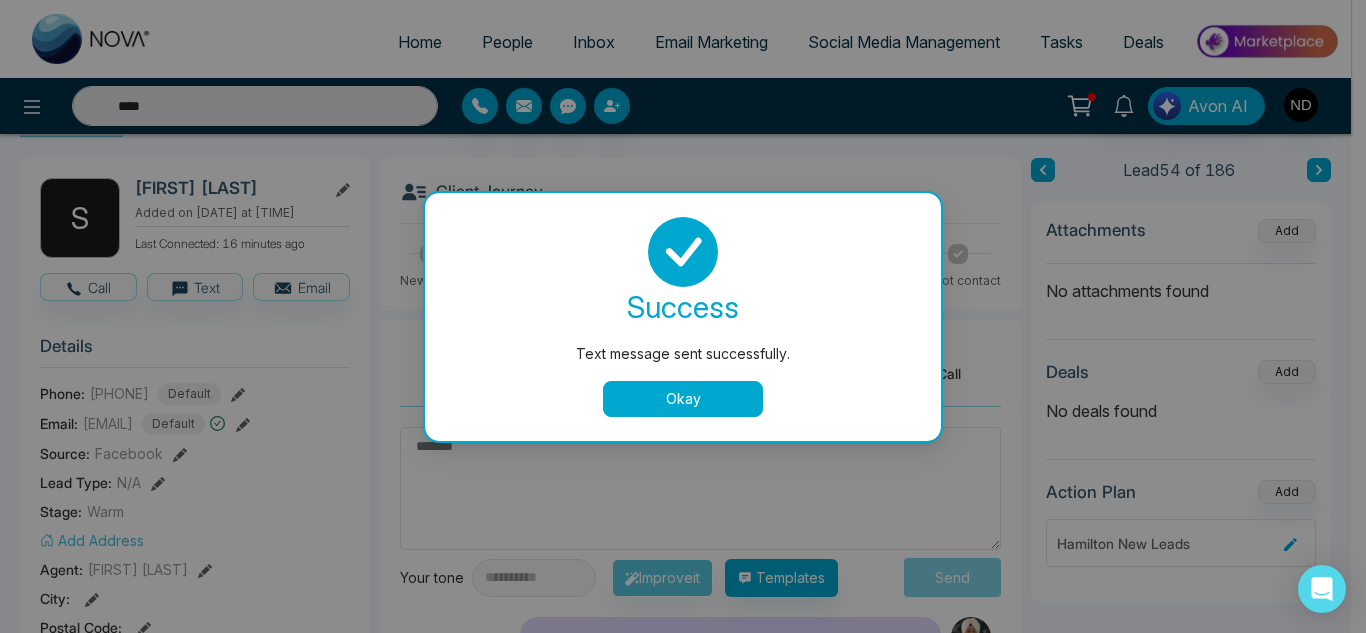click on "Okay" at bounding box center (683, 399) 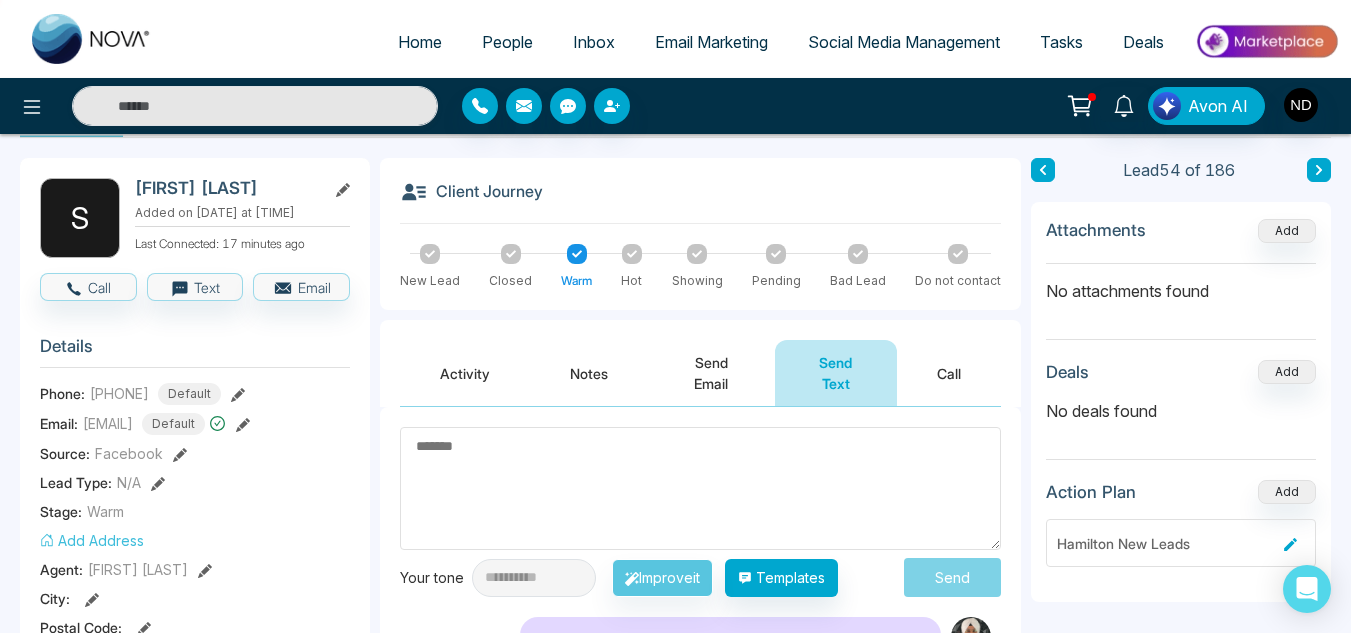 type on "****" 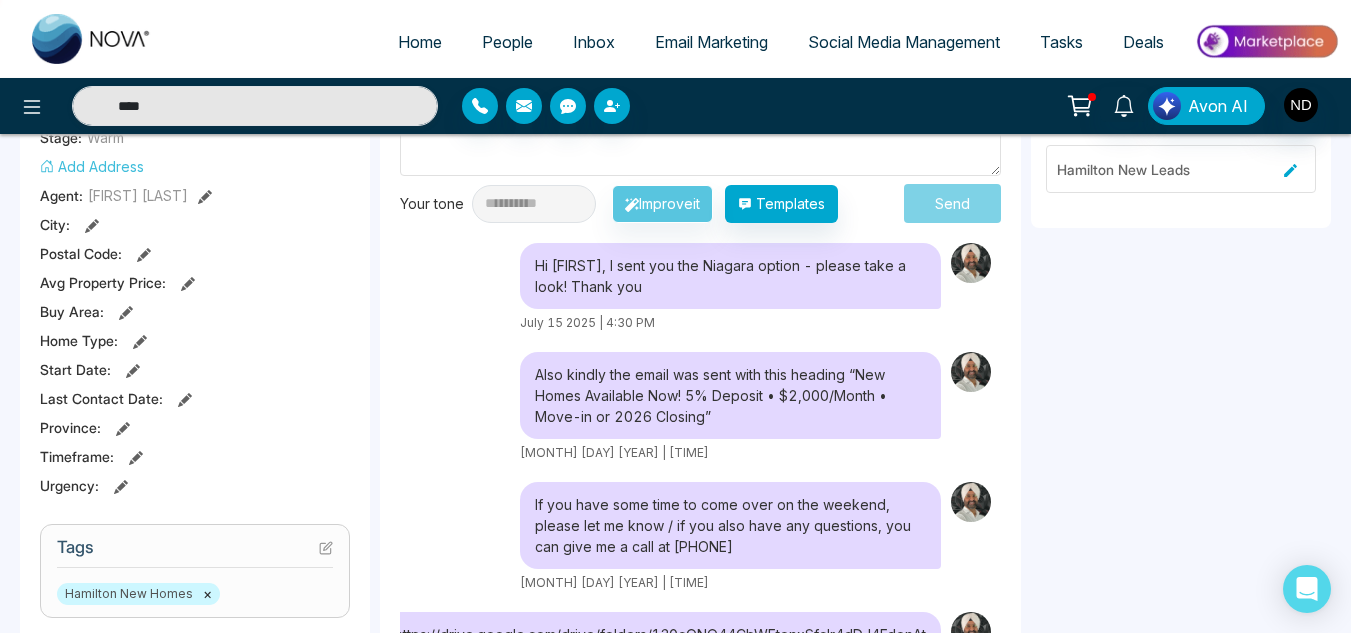 scroll, scrollTop: 0, scrollLeft: 0, axis: both 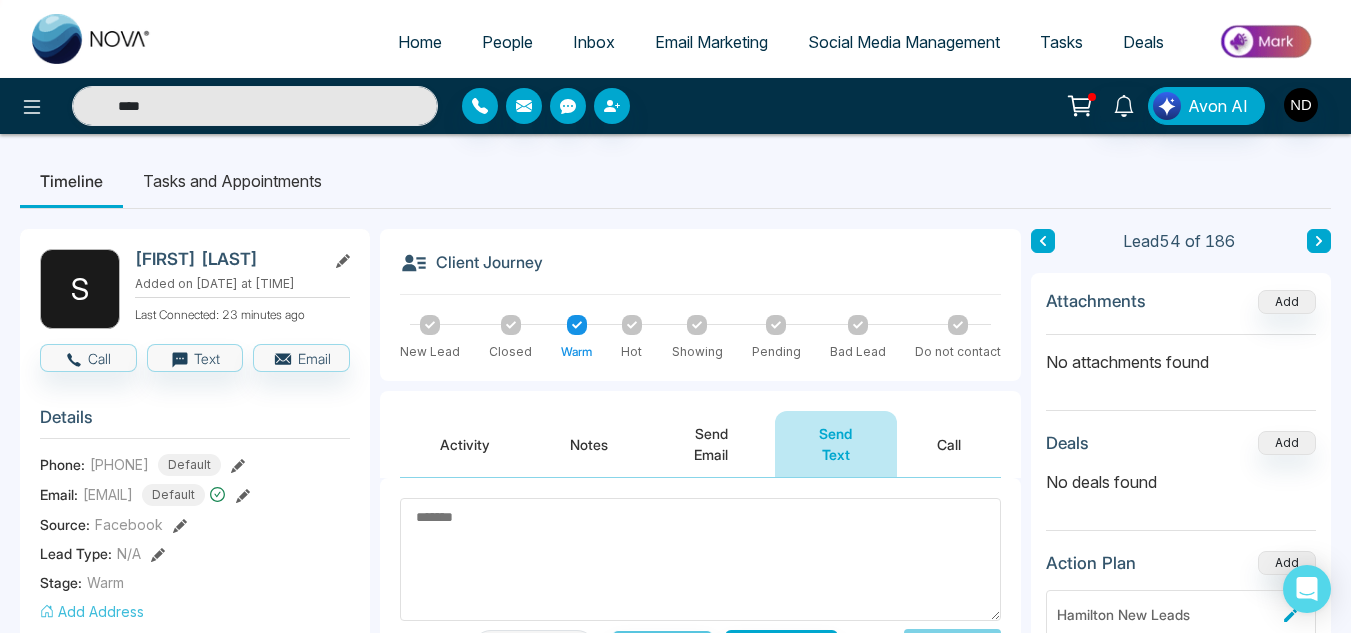 click on "People" at bounding box center [507, 42] 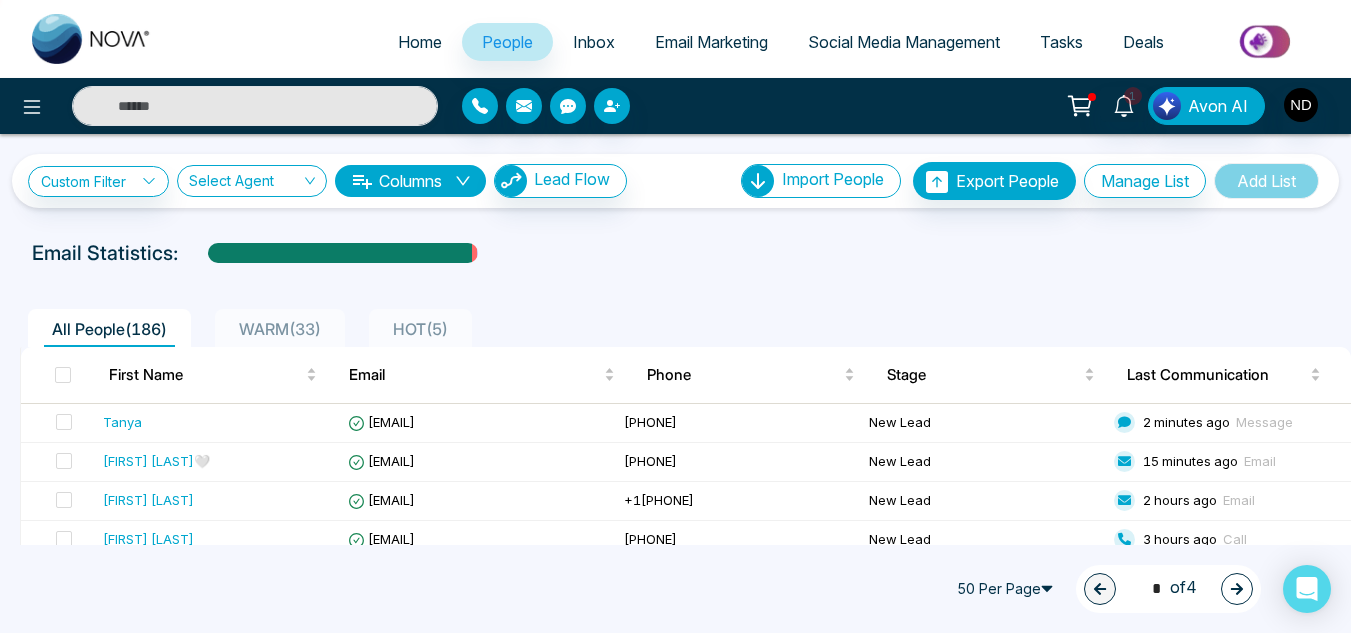 click at bounding box center (1237, 589) 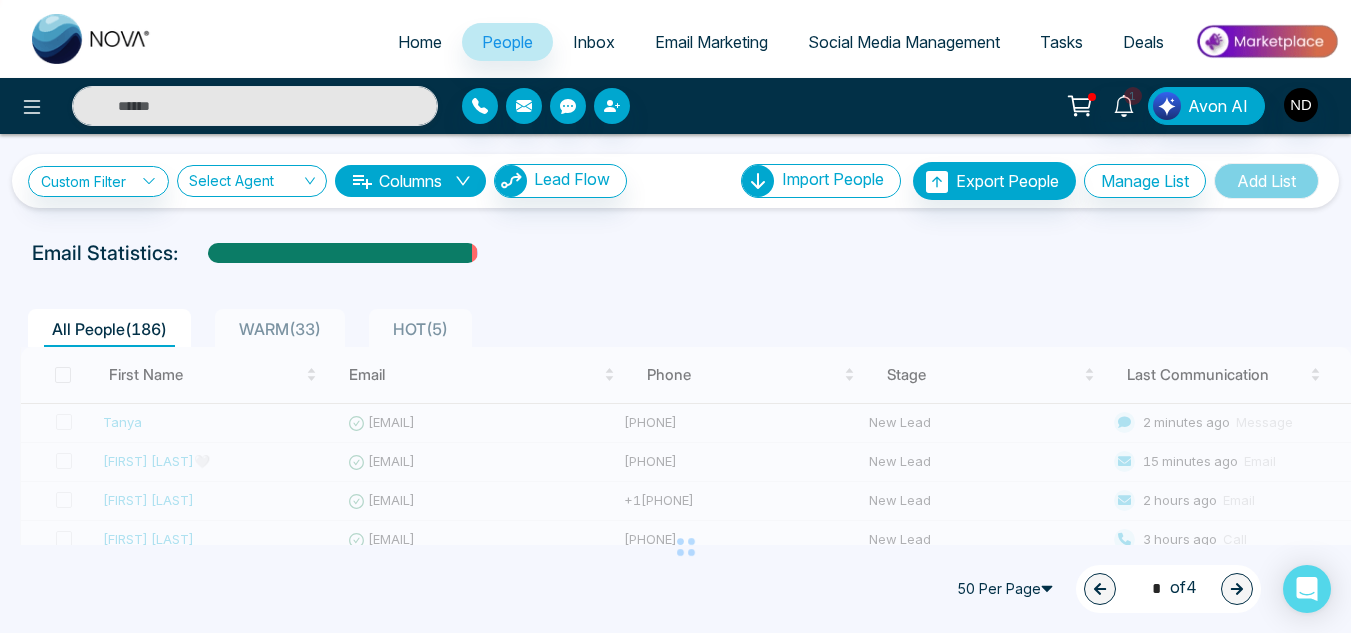 type on "*" 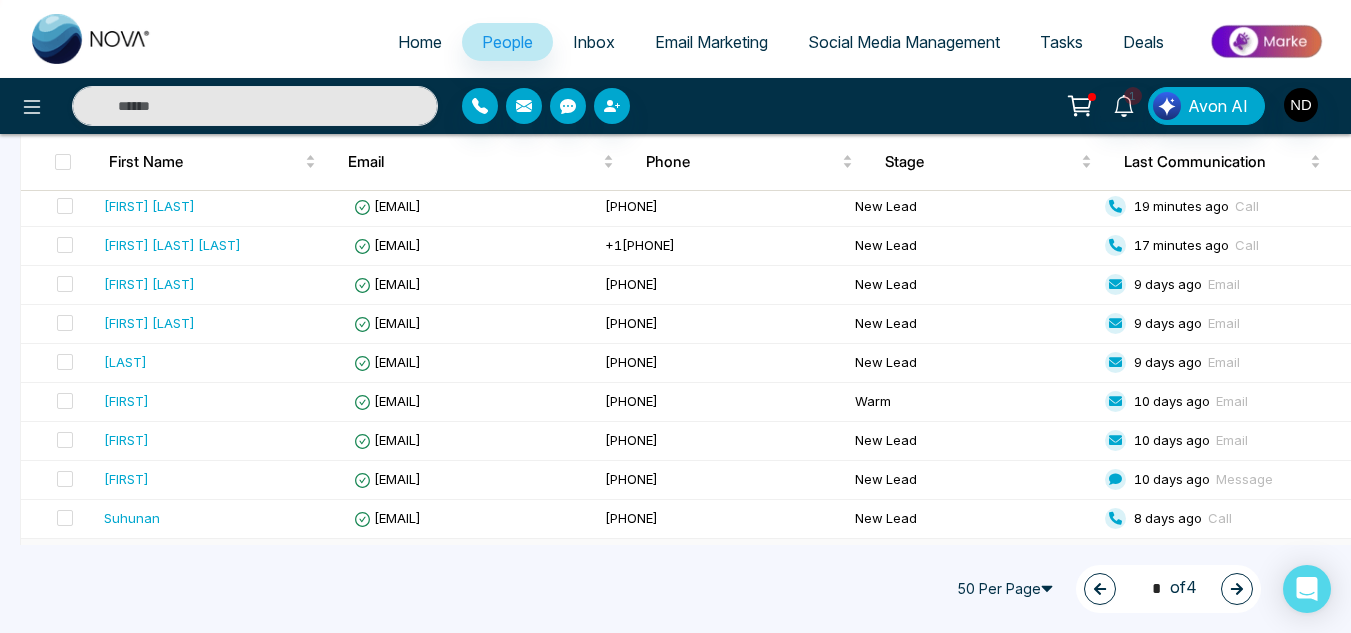 scroll, scrollTop: 878, scrollLeft: 0, axis: vertical 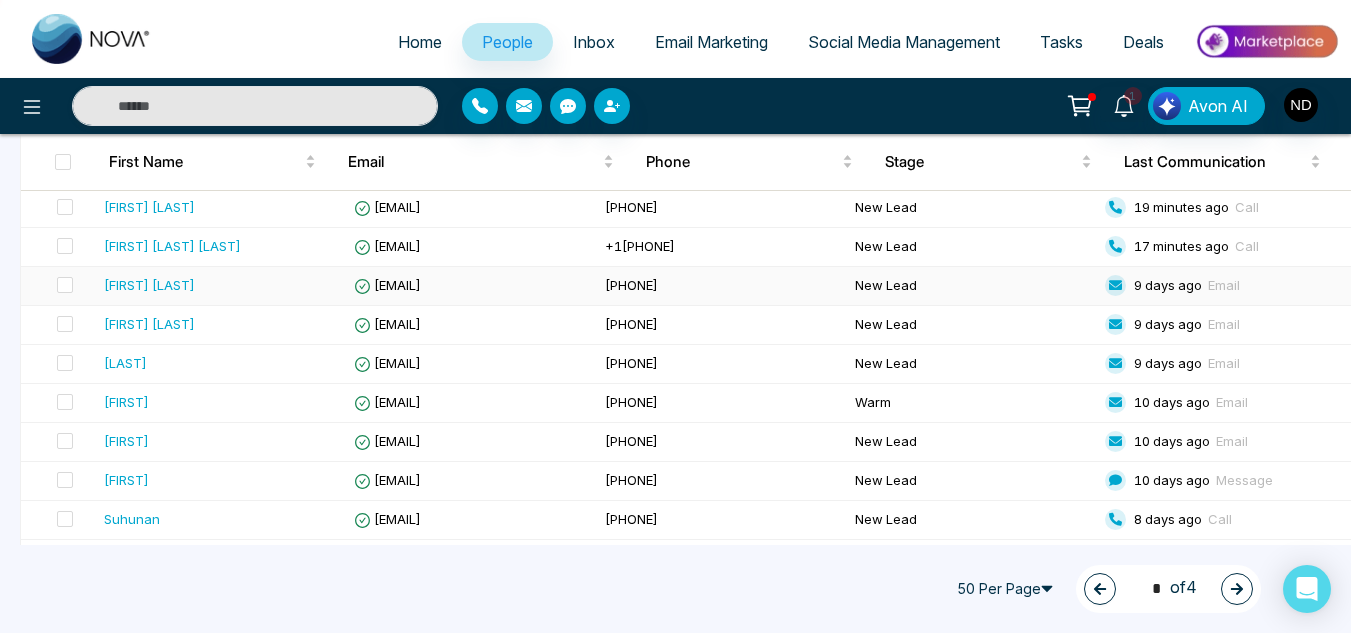 click on "[FIRST] [LAST]" at bounding box center [149, 285] 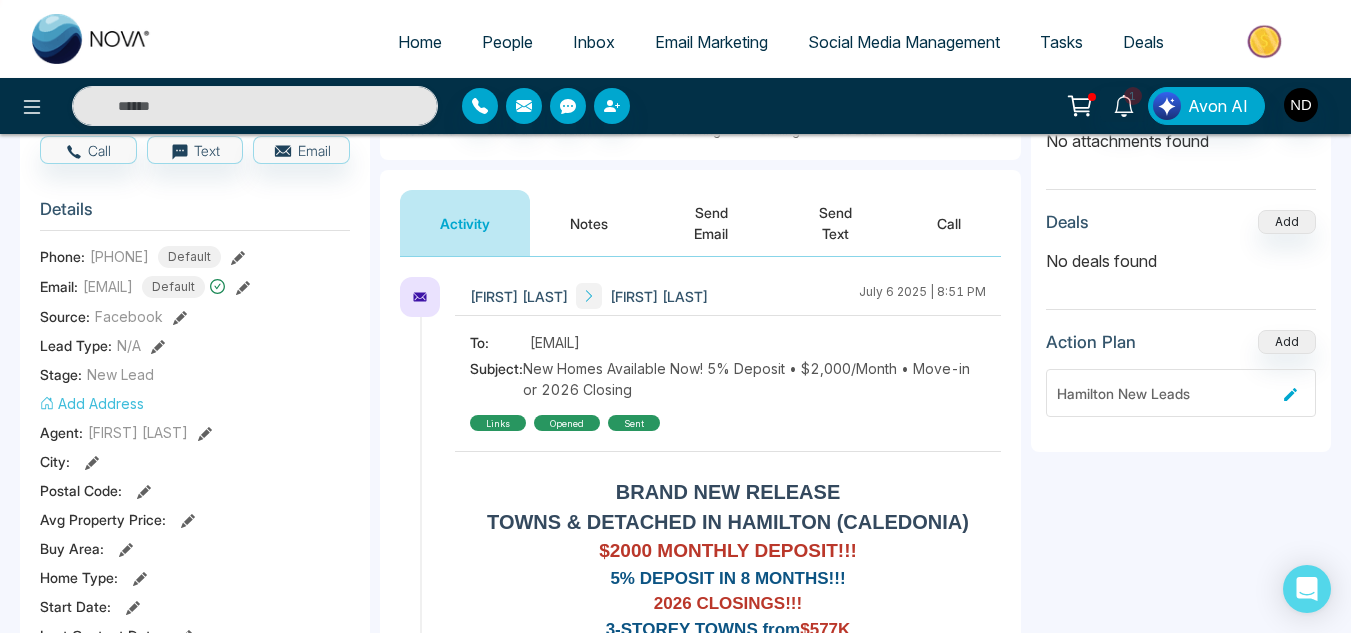 scroll, scrollTop: 222, scrollLeft: 0, axis: vertical 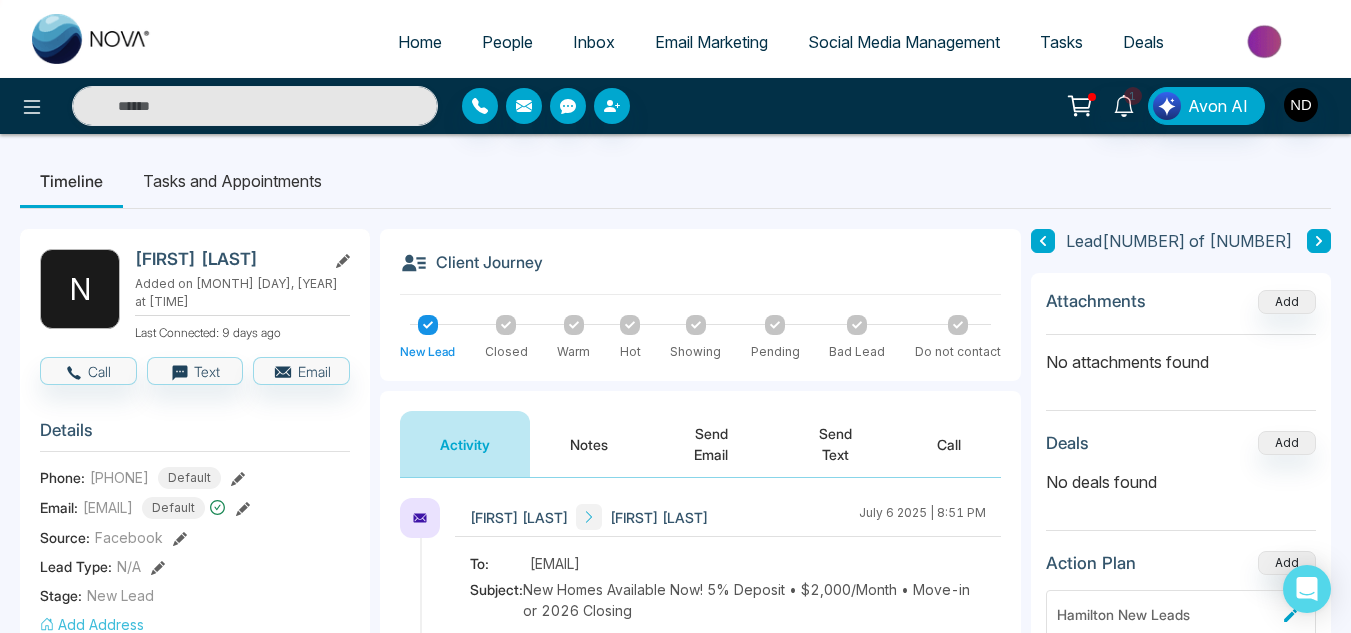 click on "[PHONE]" at bounding box center [119, 477] 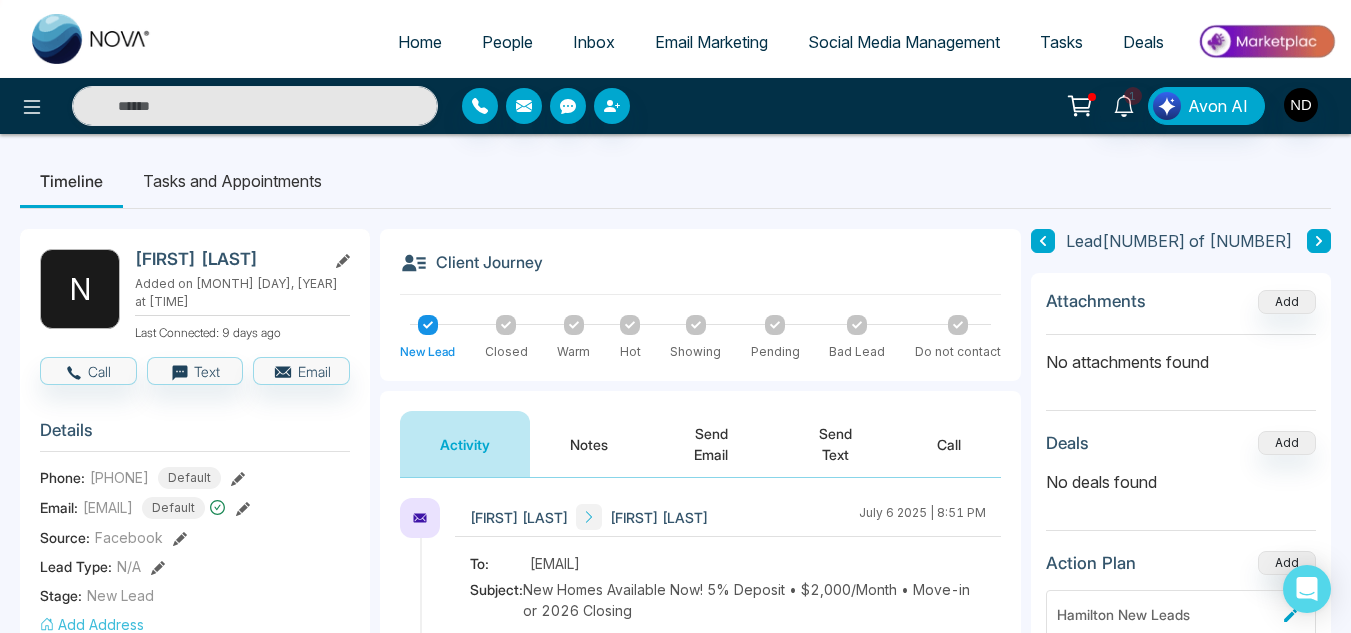 click on "[PHONE]" at bounding box center [119, 477] 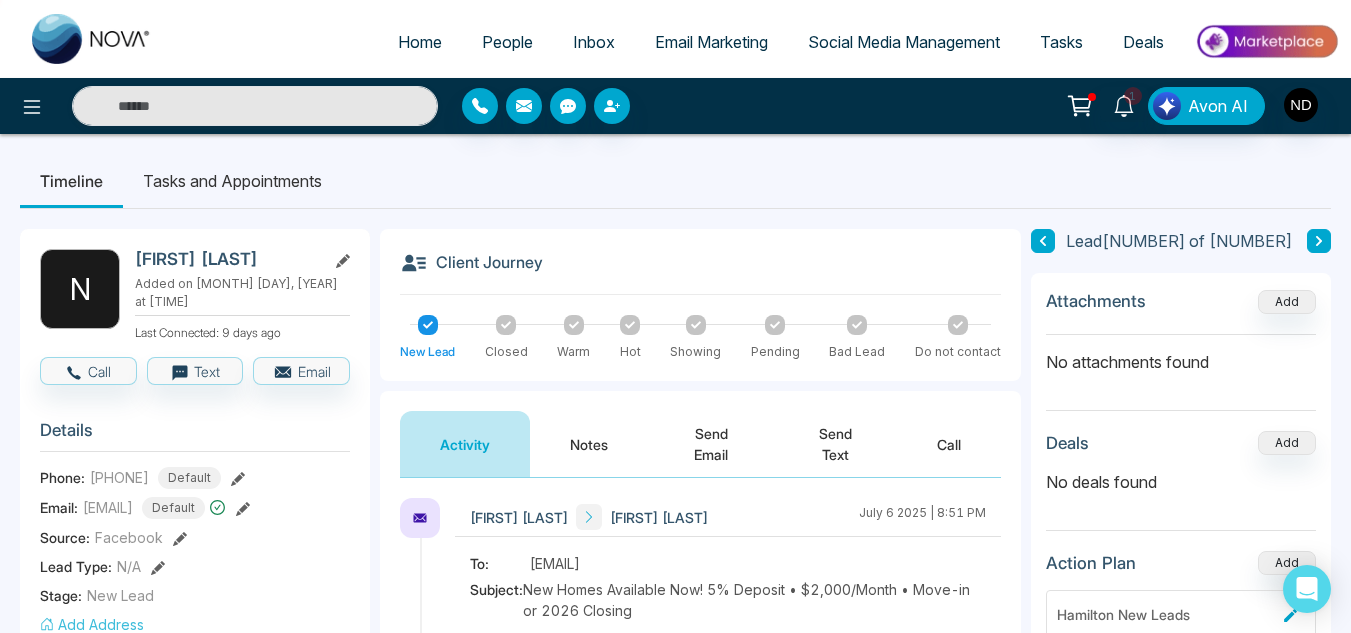 copy on "+1[PHONE]" 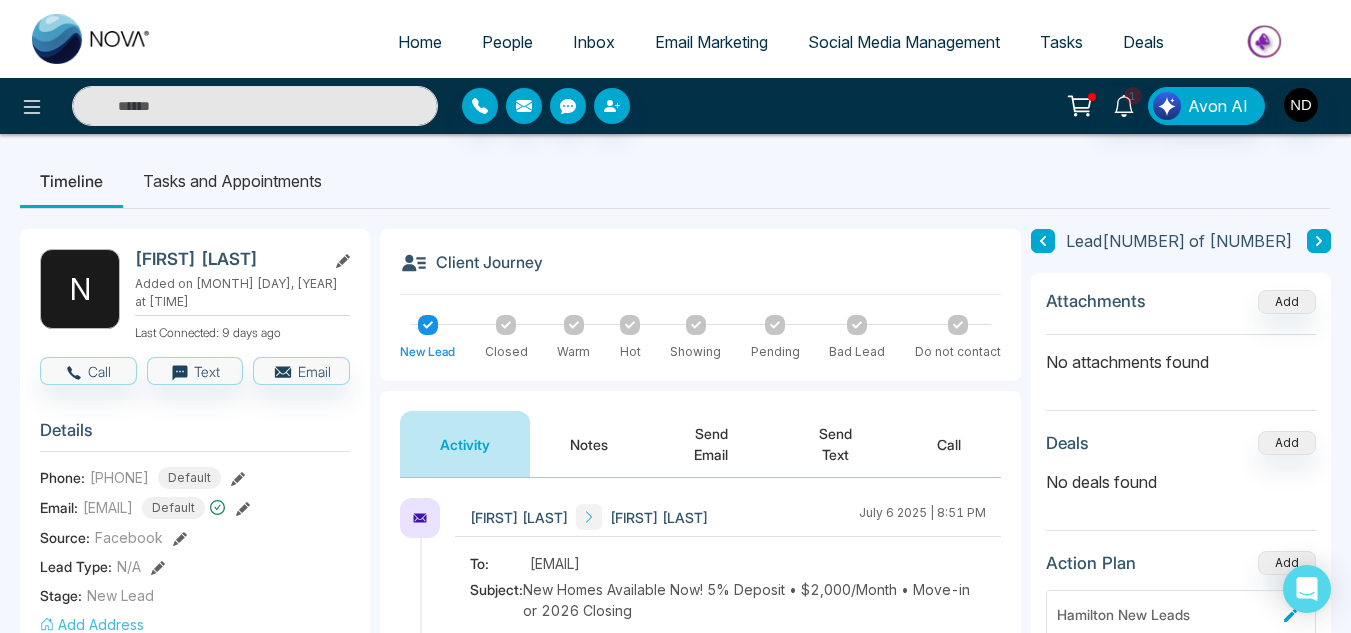 click on "Notes" at bounding box center (589, 444) 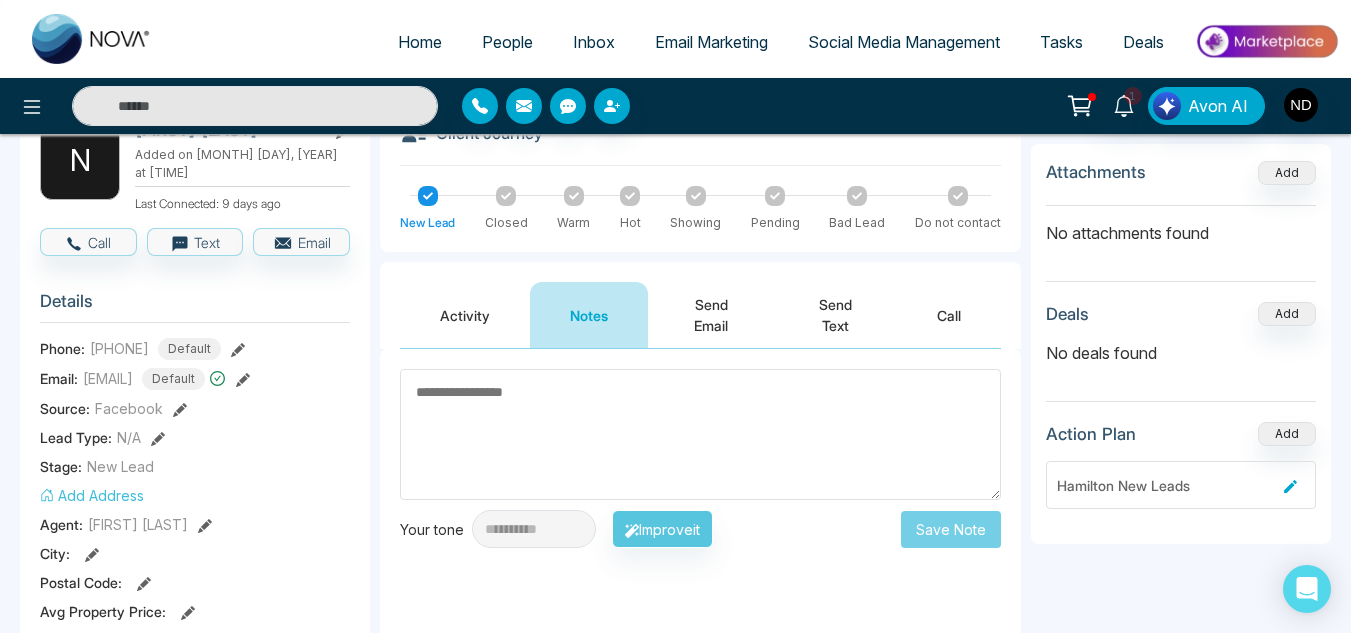 scroll, scrollTop: 111, scrollLeft: 0, axis: vertical 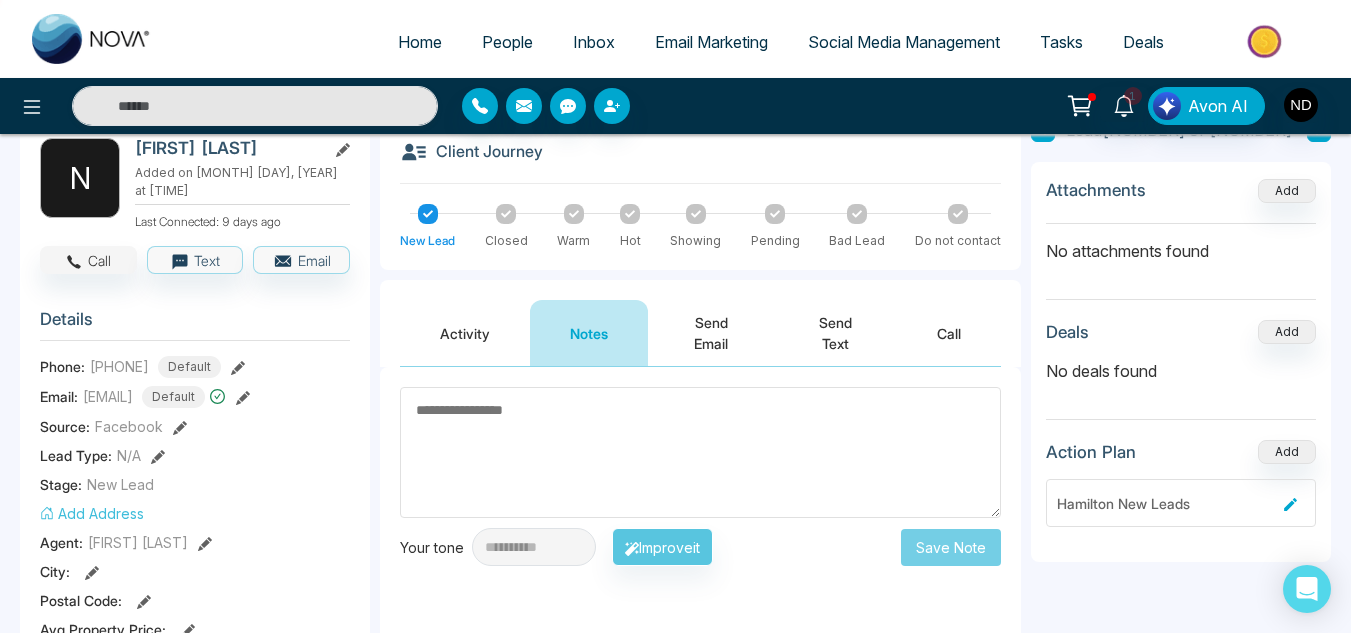 drag, startPoint x: 74, startPoint y: 232, endPoint x: 96, endPoint y: 250, distance: 28.42534 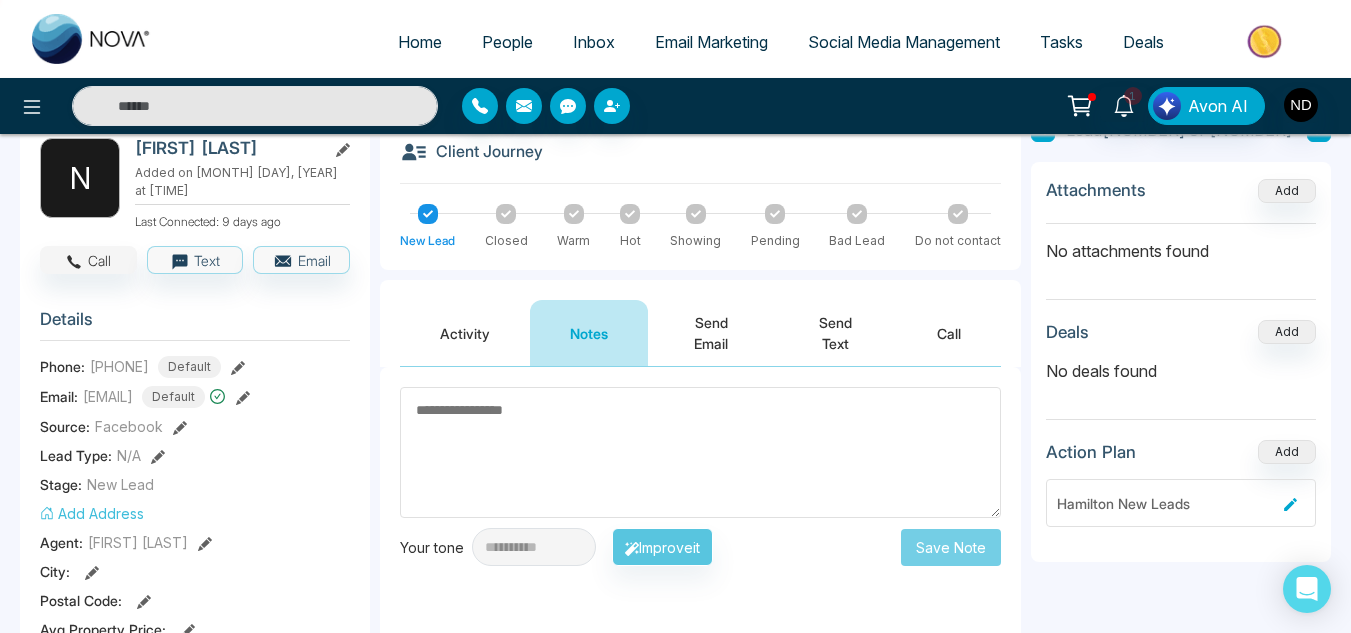 click on "[FIRST] [LAST] Added on [DATE] at [TIME] Last Connected: [NUMBER] days ago Call Text Email Details Phone: [PHONE] Default Email: [EMAIL] Default Source: Facebook Lead Type: N/A Stage: New Lead Add Address Agent: [FIRST] [LAST] City : Postal Code : Avg Property Price : Buy Area : Home Type : Start Date : Last Contact Date : Province : Timeframe : Urgency : Tags Hamilton New Homes × Is this lead a Realtor? Lead Summary [NUMBER] Calls [NUMBER] Texts [NUMBER] Emails Social Profile Not found Not found Not found Custom Lead Data Custom Fields Delete lead" at bounding box center [195, 844] 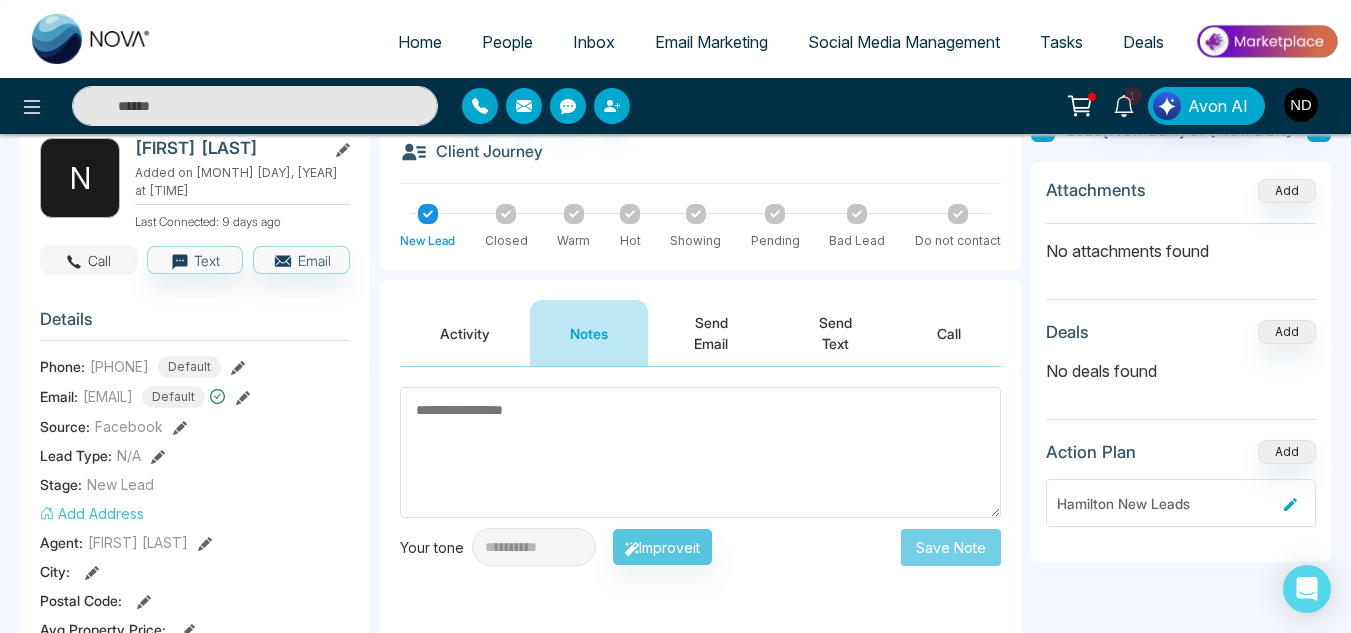 click on "Call" at bounding box center [88, 260] 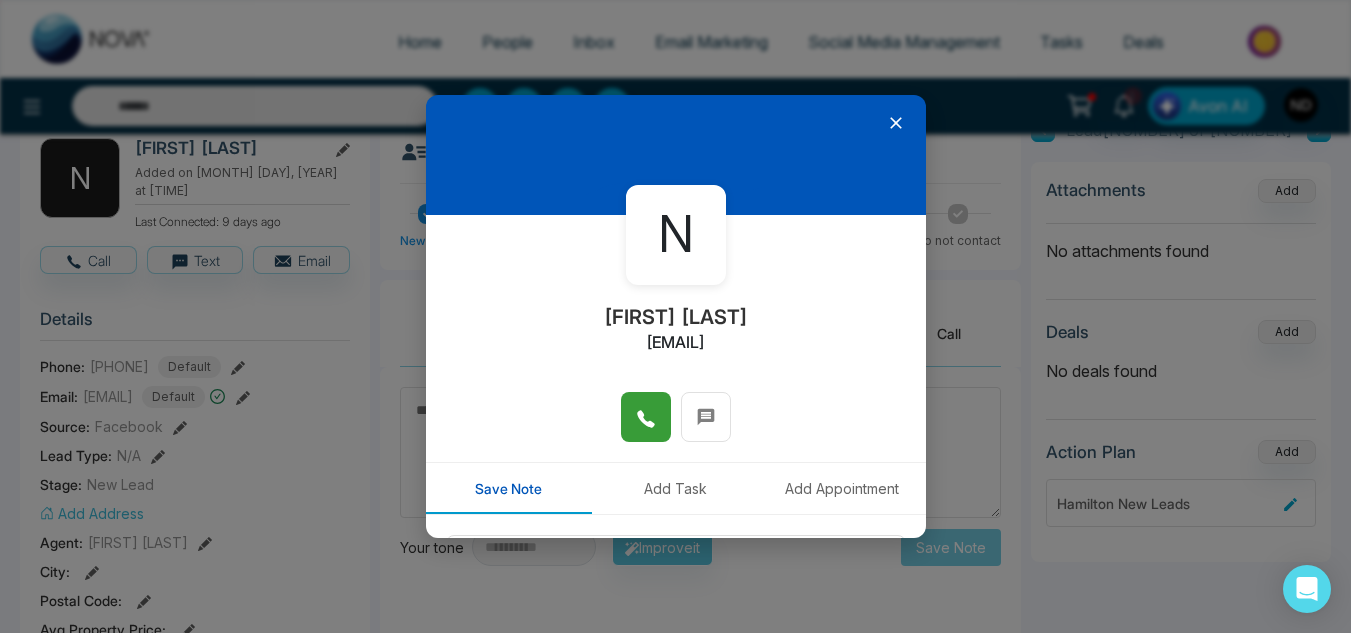 click at bounding box center [646, 417] 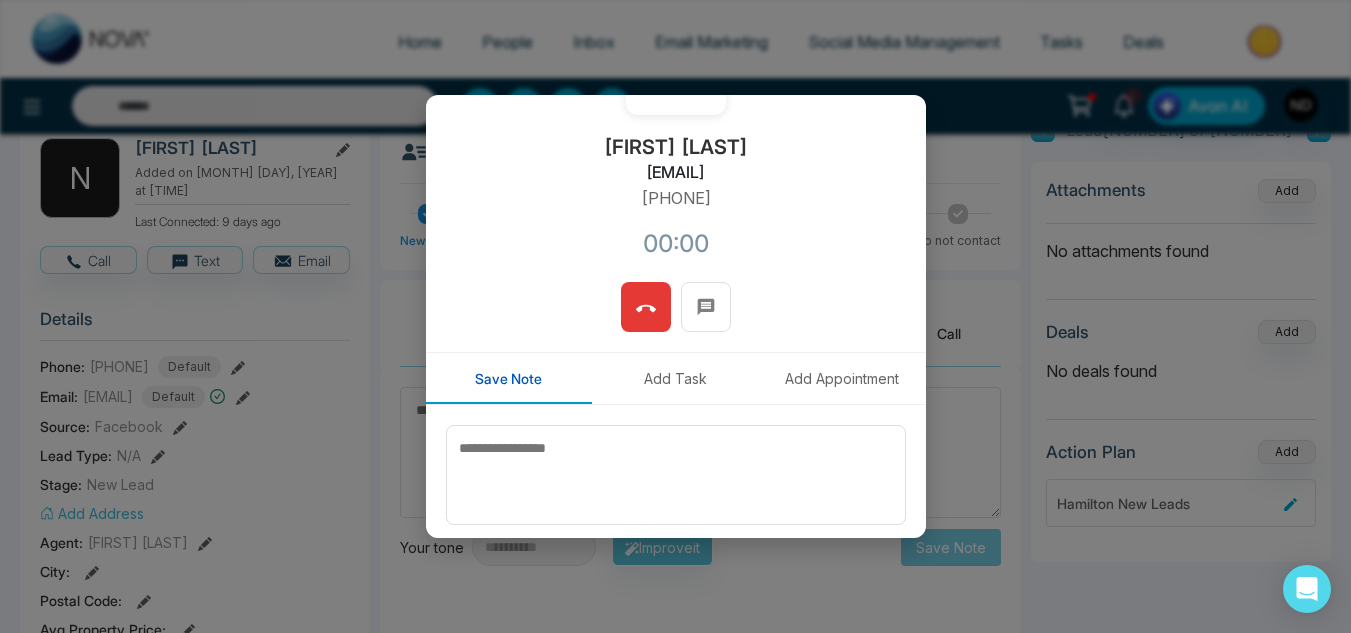 scroll, scrollTop: 170, scrollLeft: 0, axis: vertical 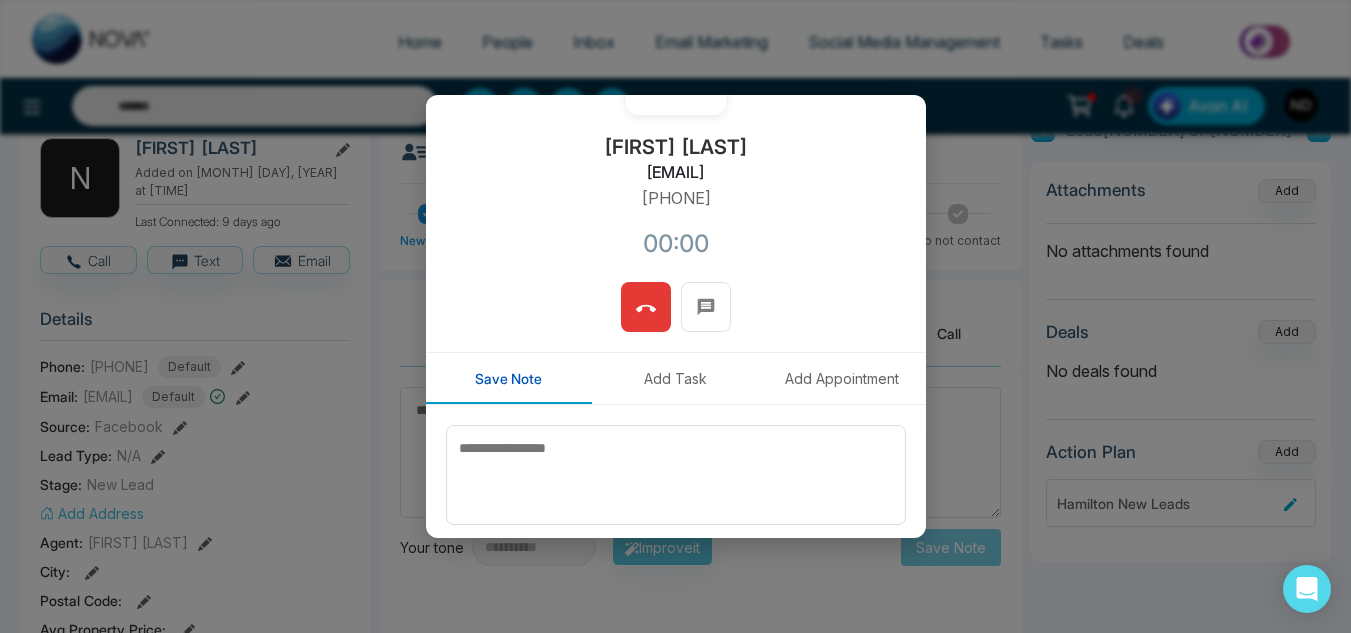 type 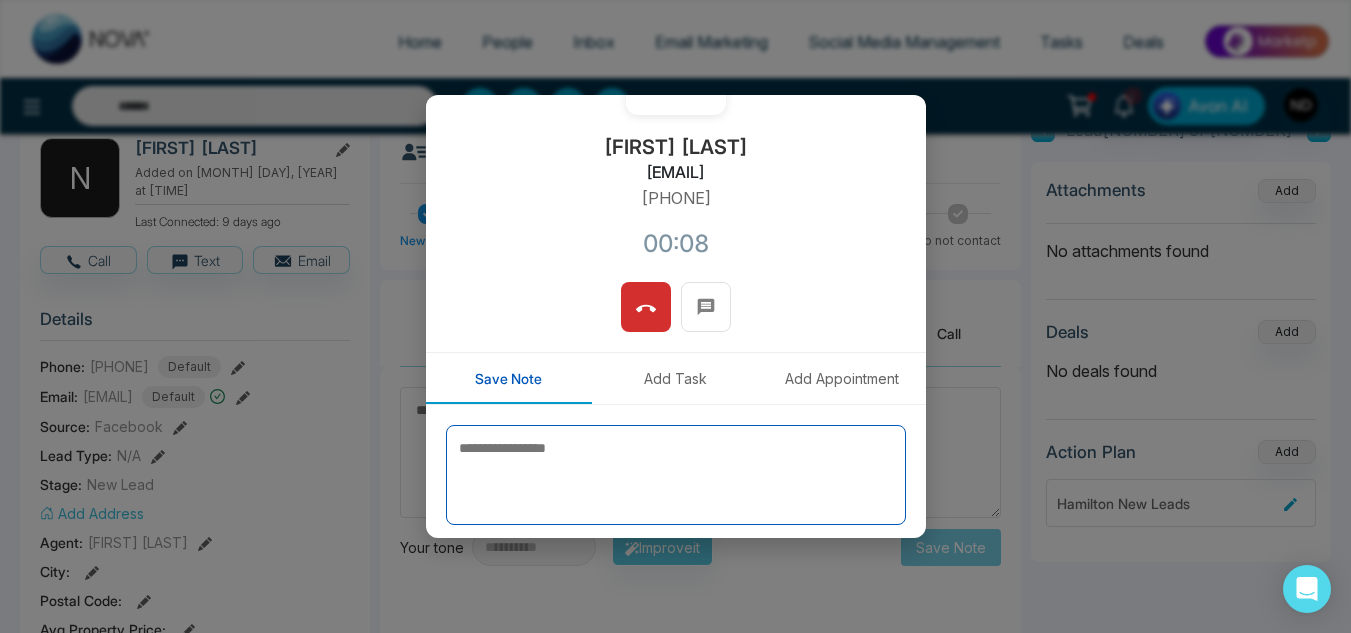 click at bounding box center [676, 475] 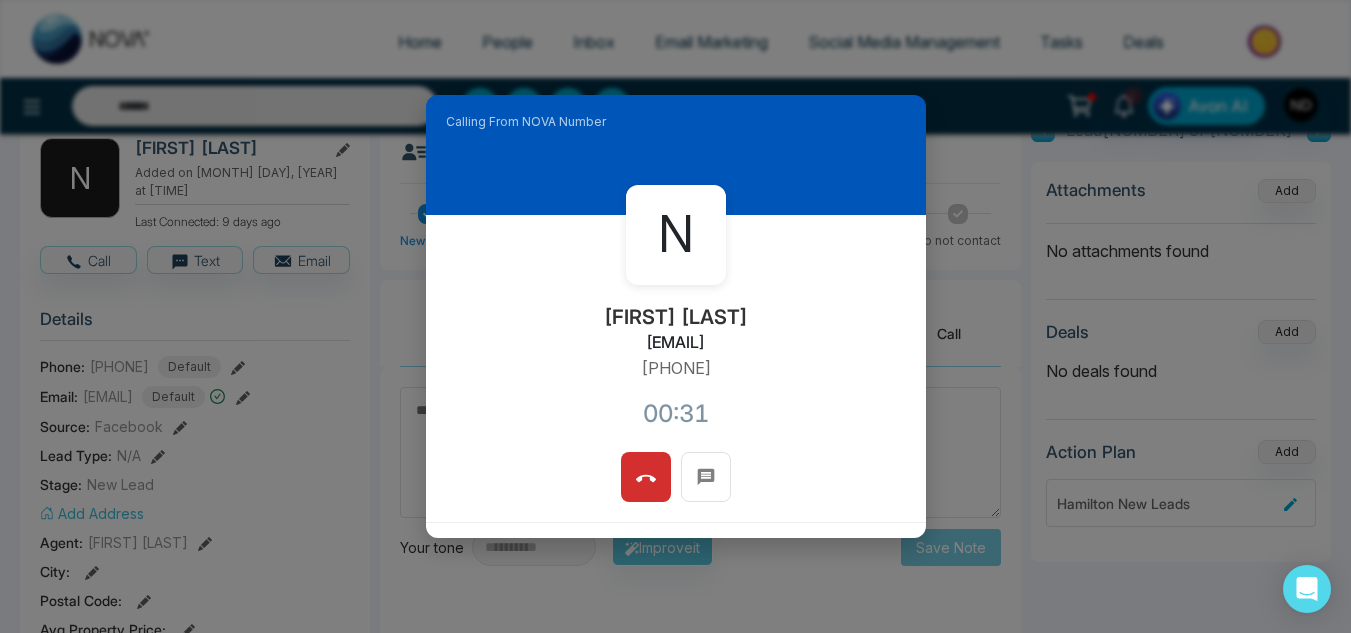 scroll, scrollTop: 103, scrollLeft: 0, axis: vertical 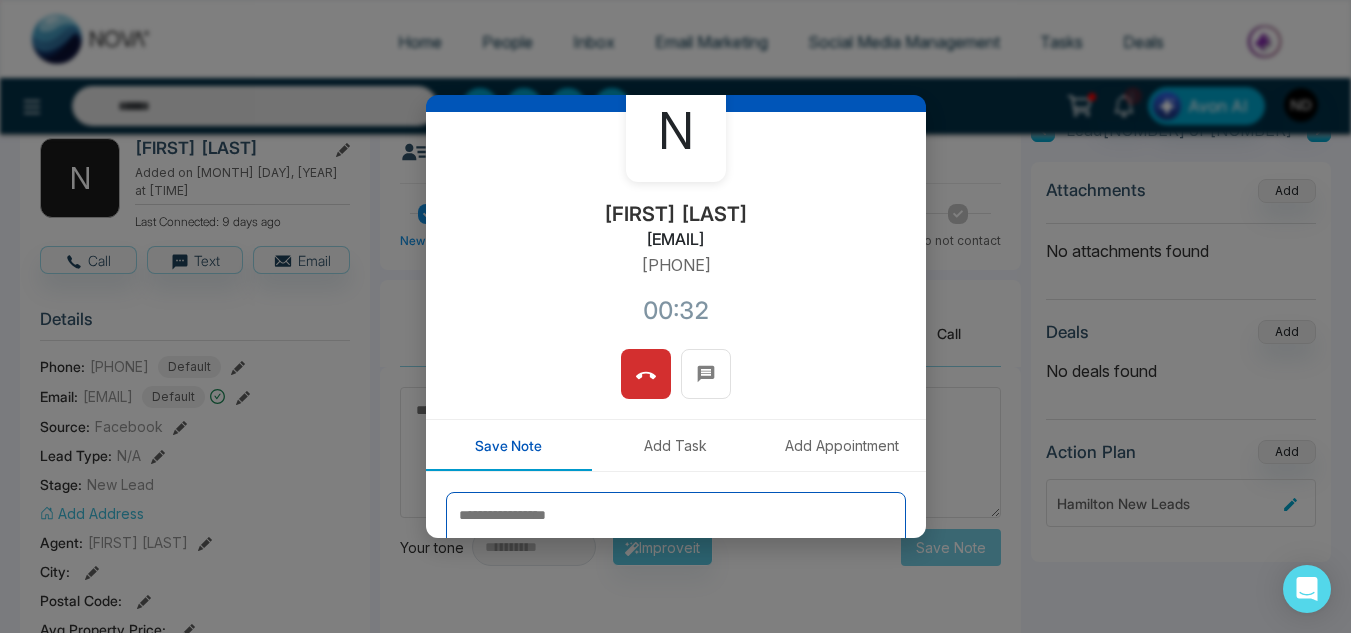 click at bounding box center [676, 542] 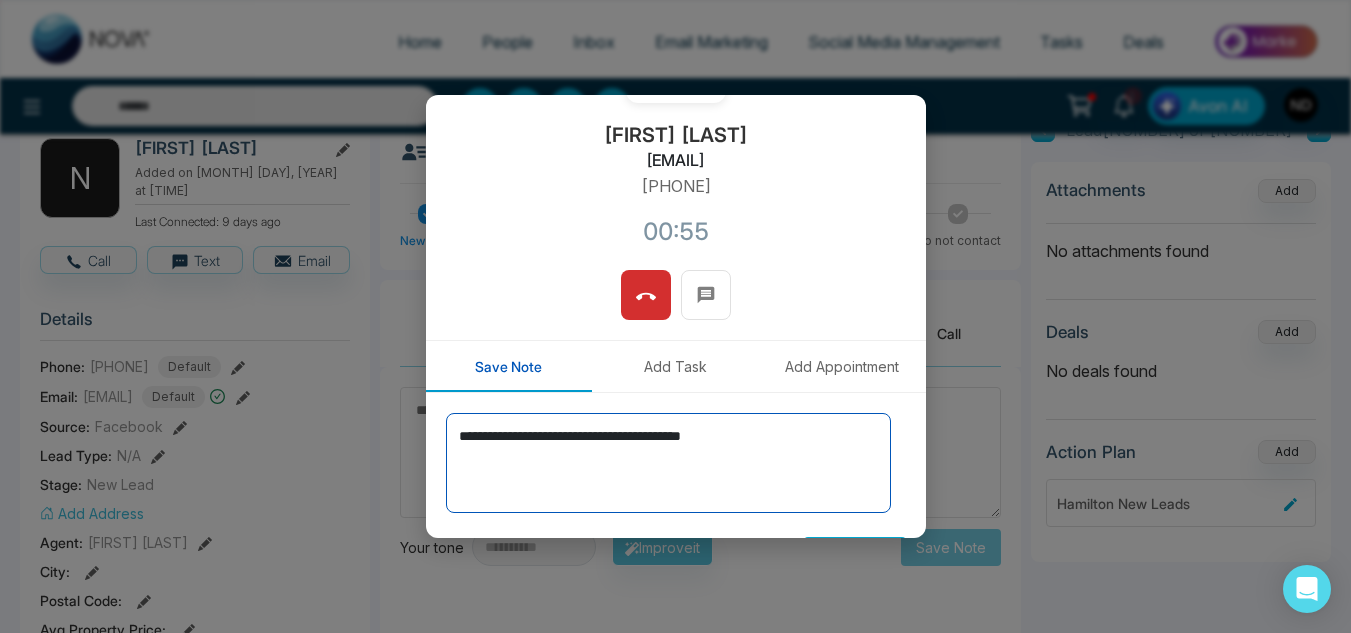 scroll, scrollTop: 185, scrollLeft: 0, axis: vertical 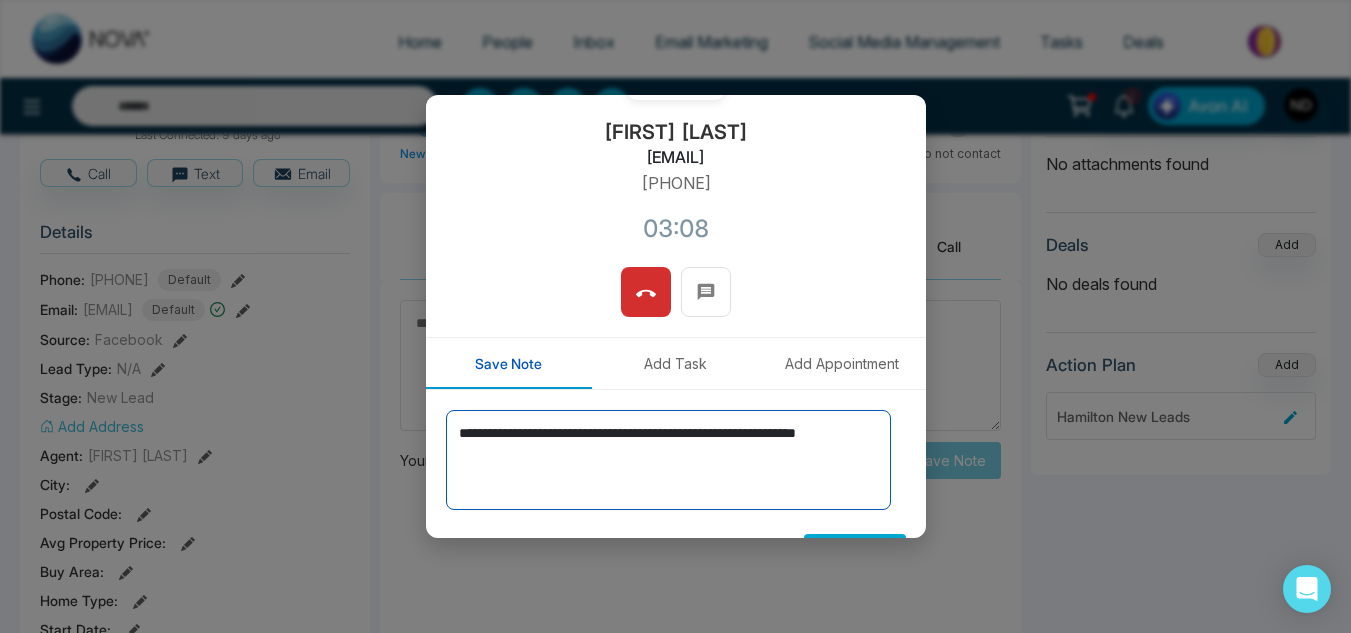 drag, startPoint x: 479, startPoint y: 459, endPoint x: 754, endPoint y: 446, distance: 275.3071 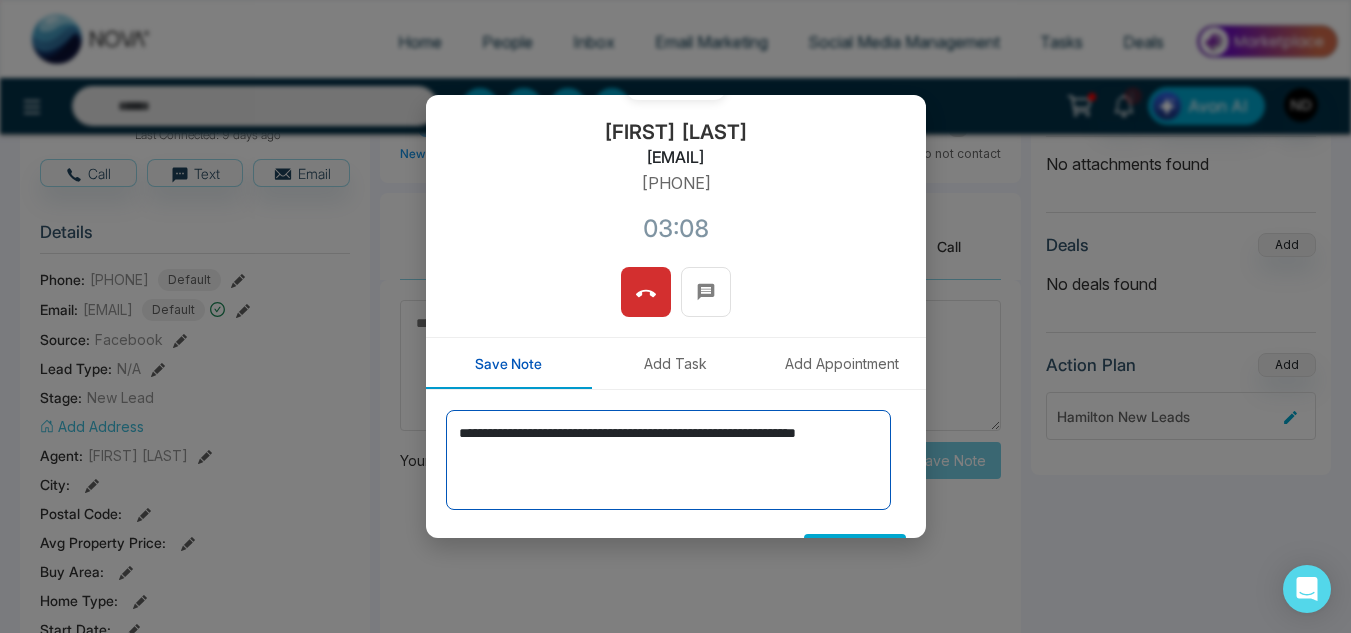 click on "**********" at bounding box center (668, 460) 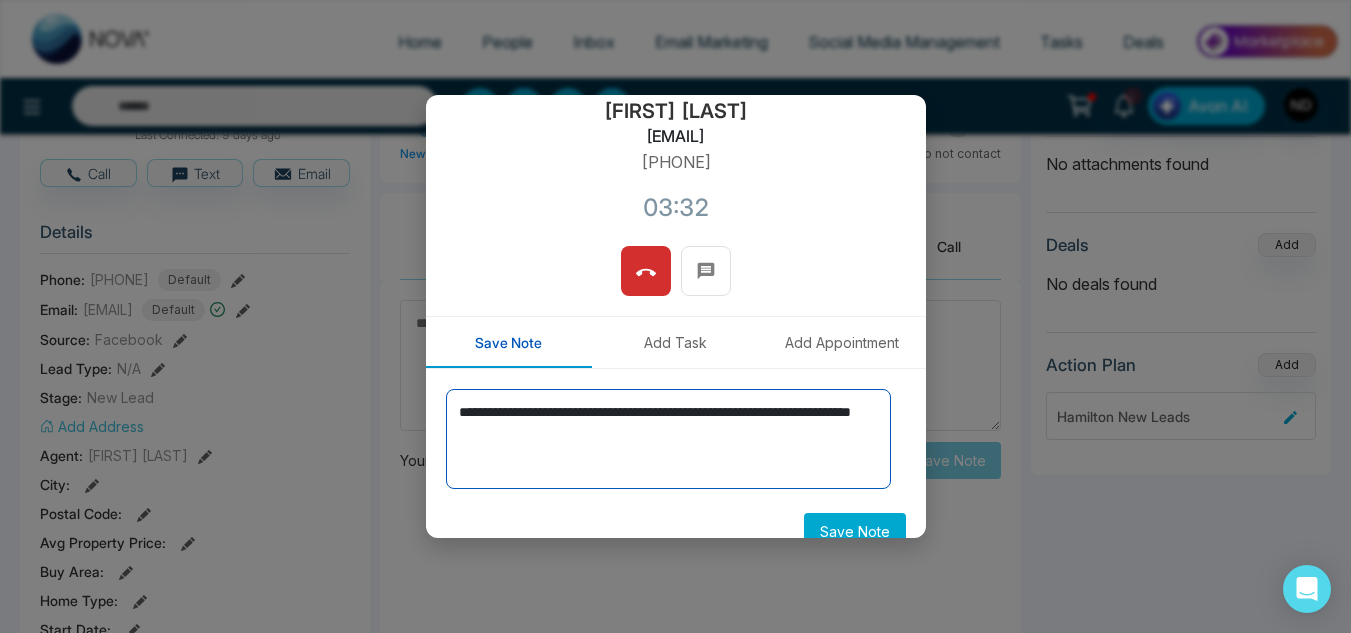 scroll, scrollTop: 207, scrollLeft: 0, axis: vertical 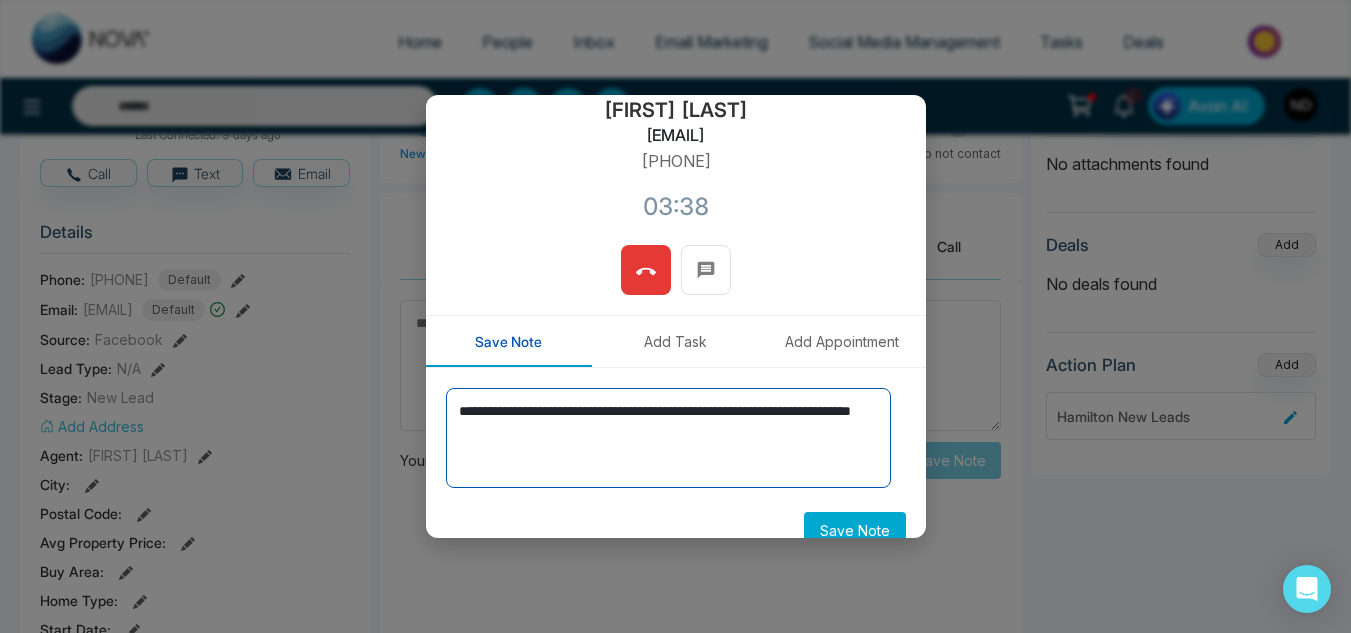 type on "**********" 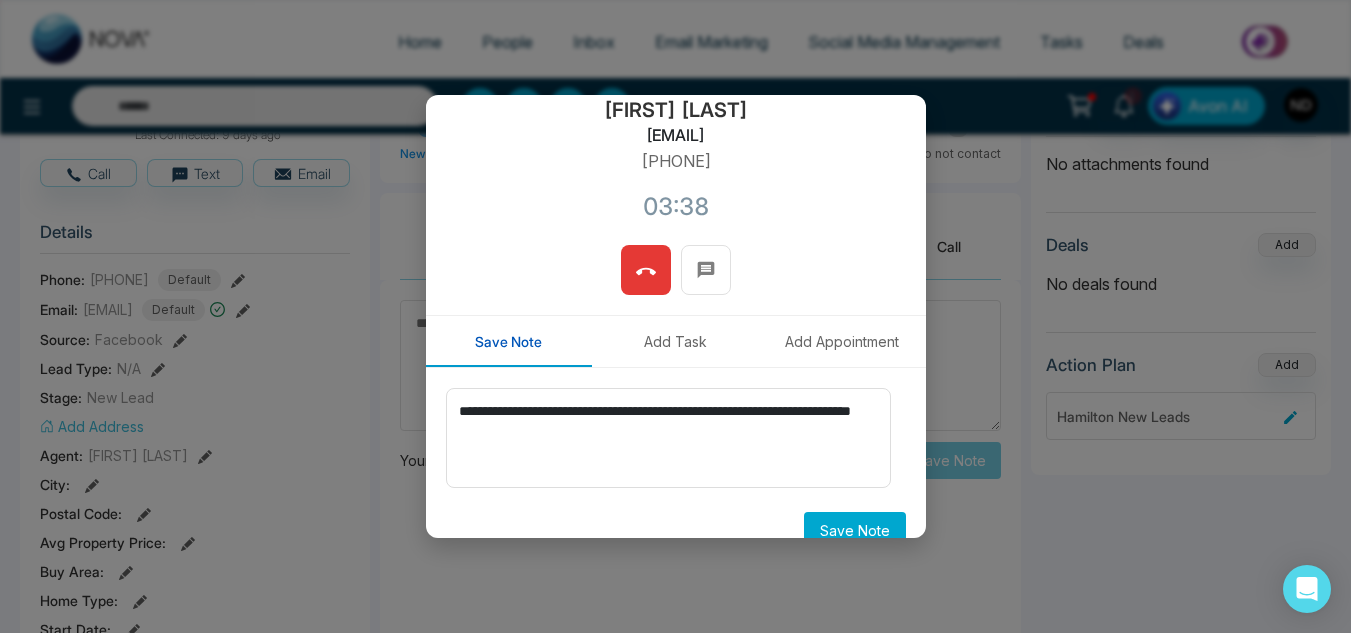 click 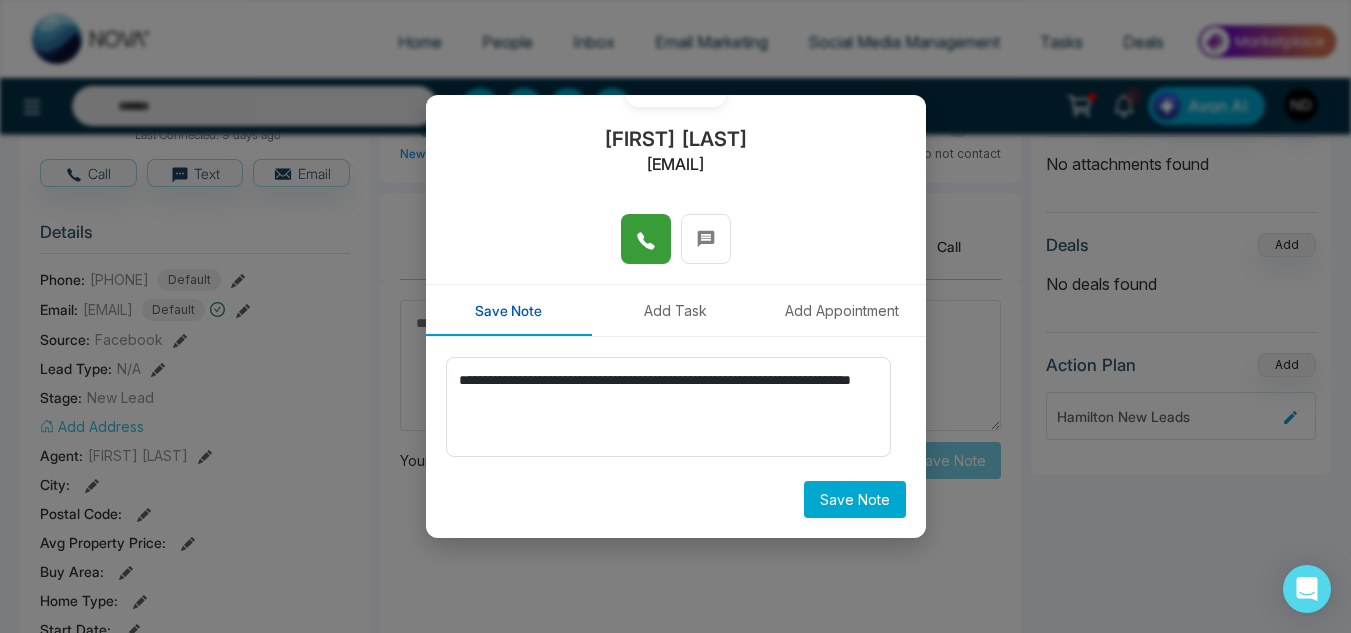 scroll, scrollTop: 178, scrollLeft: 0, axis: vertical 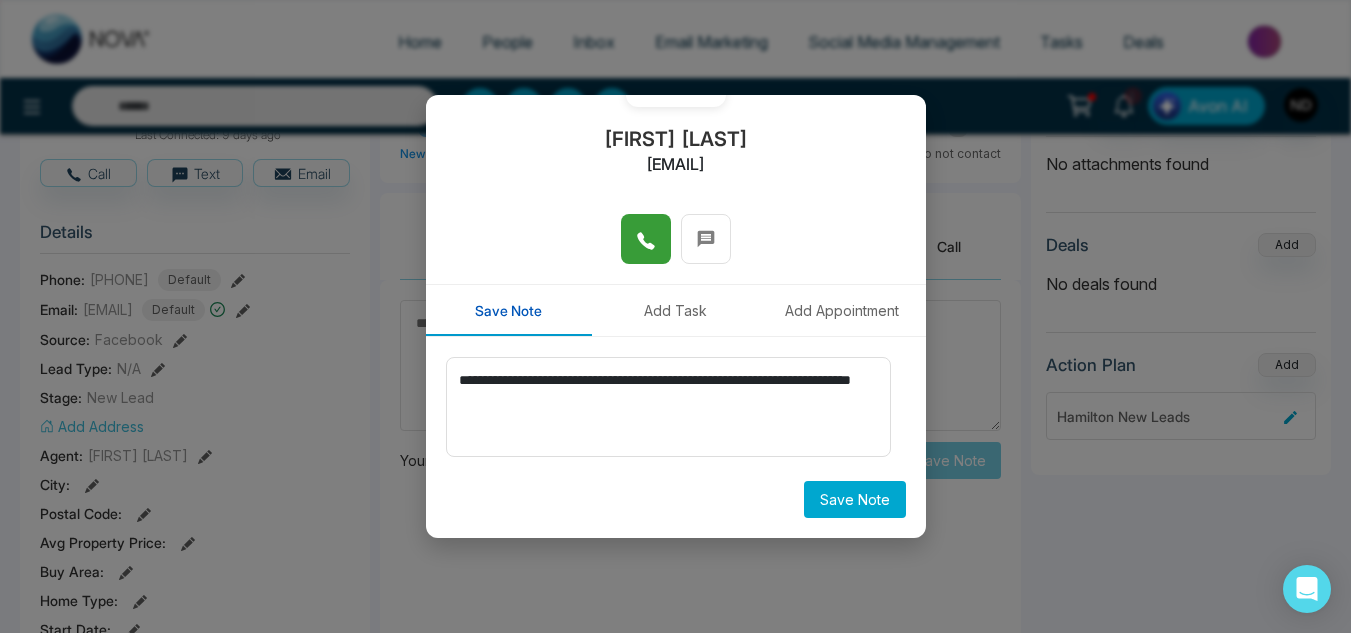 click on "Save Note" at bounding box center (855, 499) 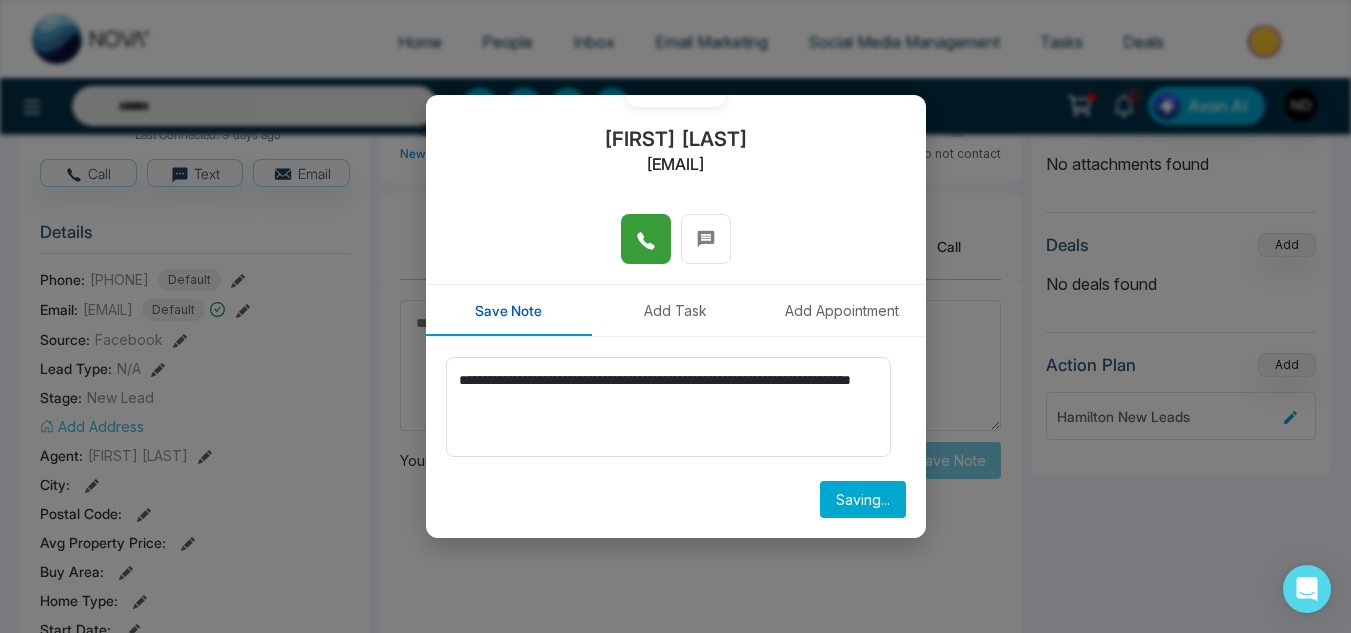 type 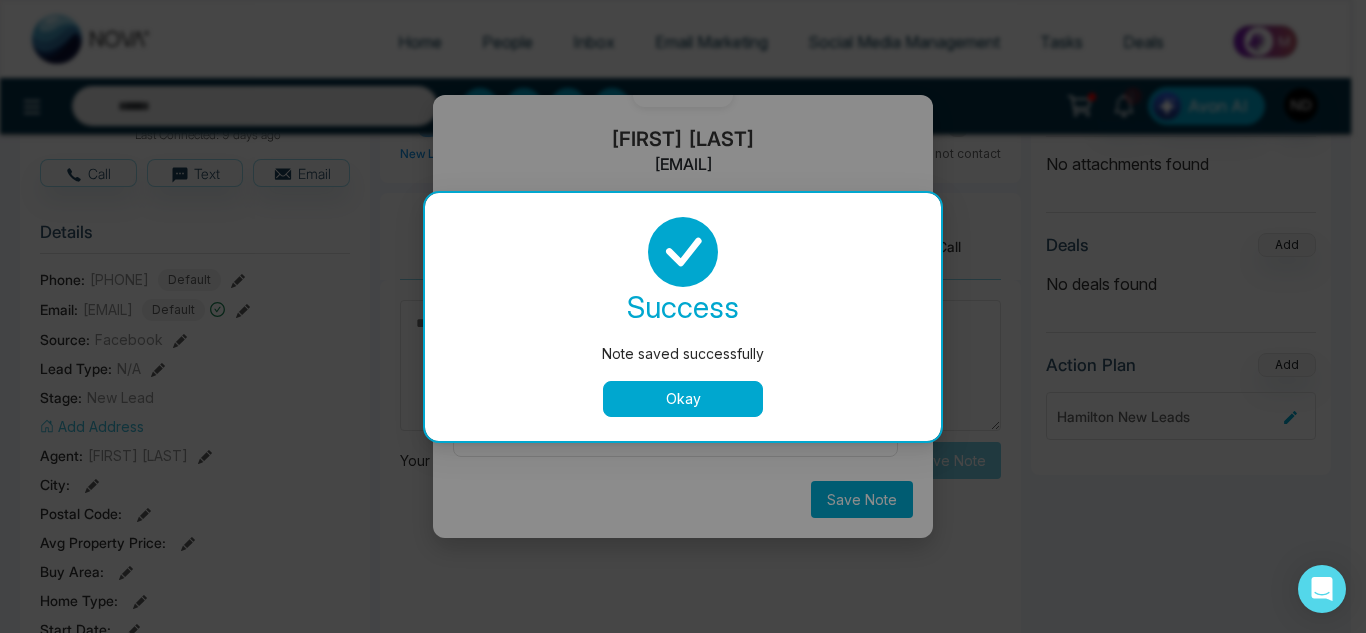 click on "success Note saved successfully   Okay" at bounding box center (683, 317) 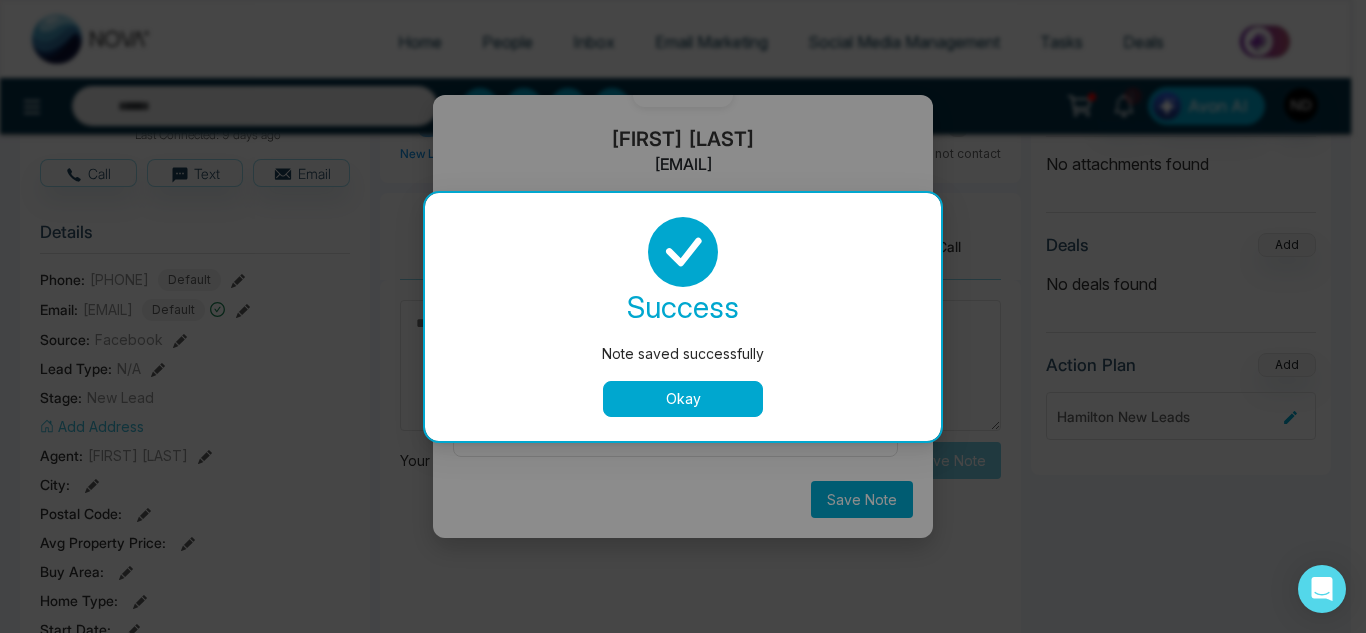 click on "Okay" at bounding box center (683, 399) 